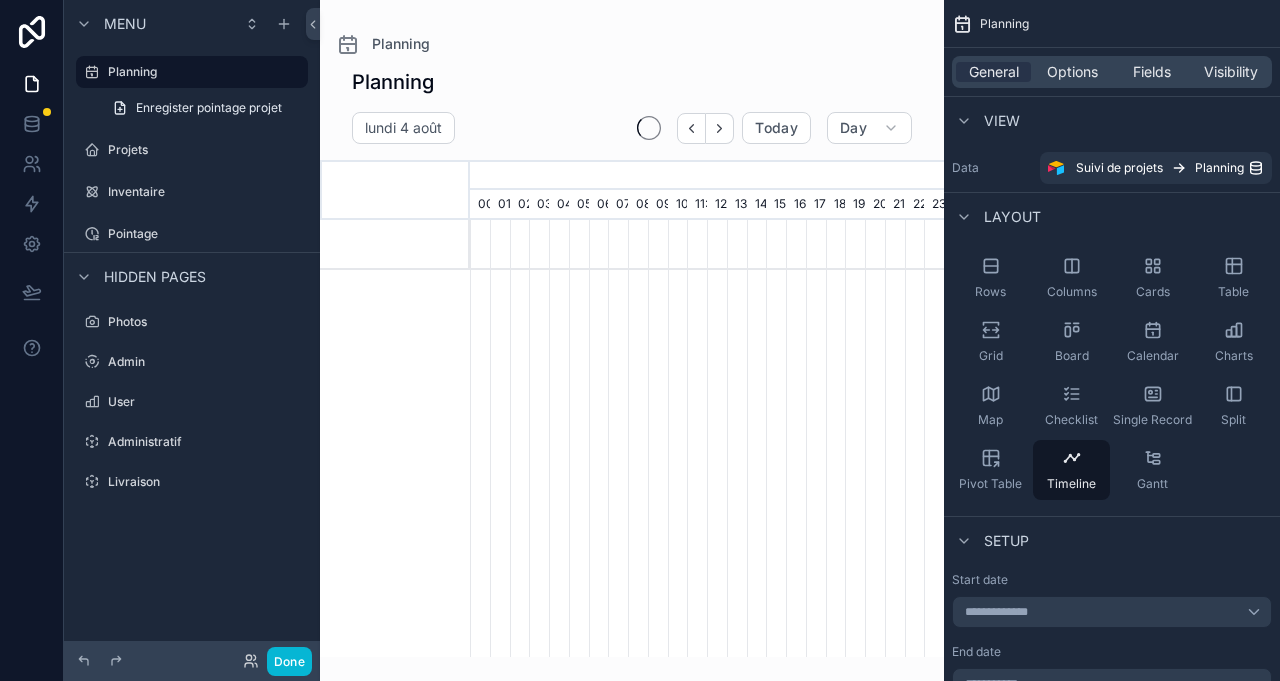 scroll, scrollTop: 0, scrollLeft: 0, axis: both 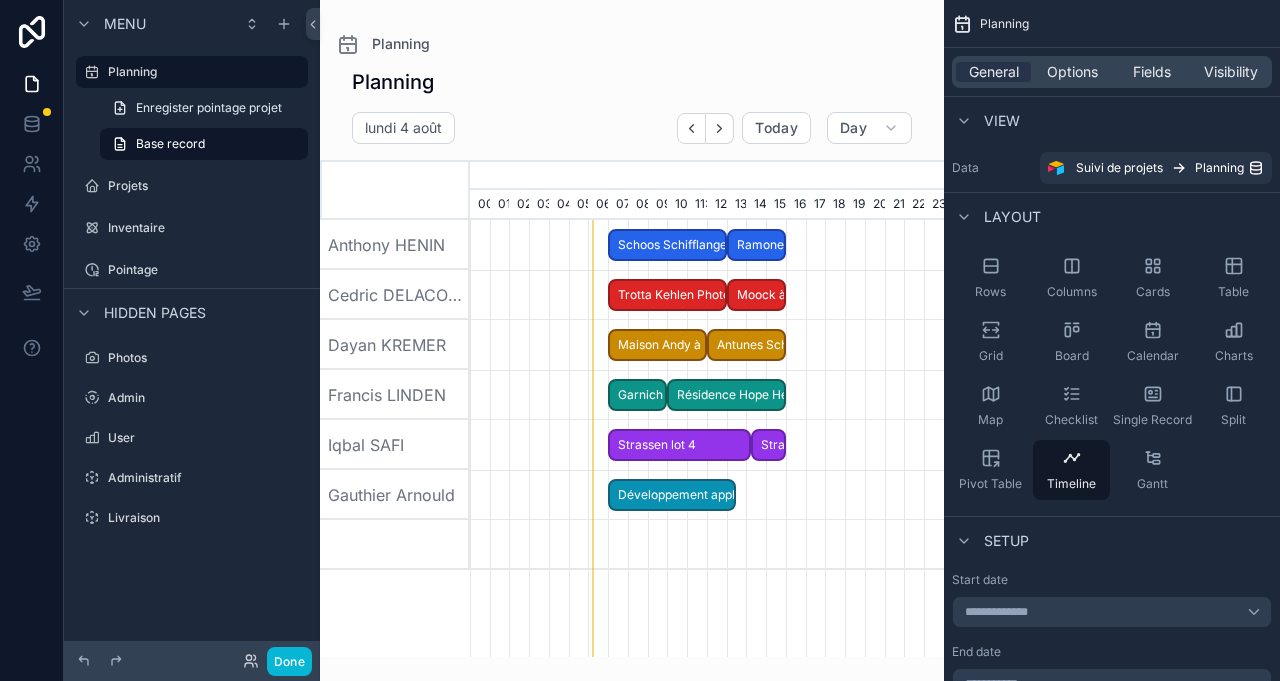 click on "Pointage" at bounding box center [206, 270] 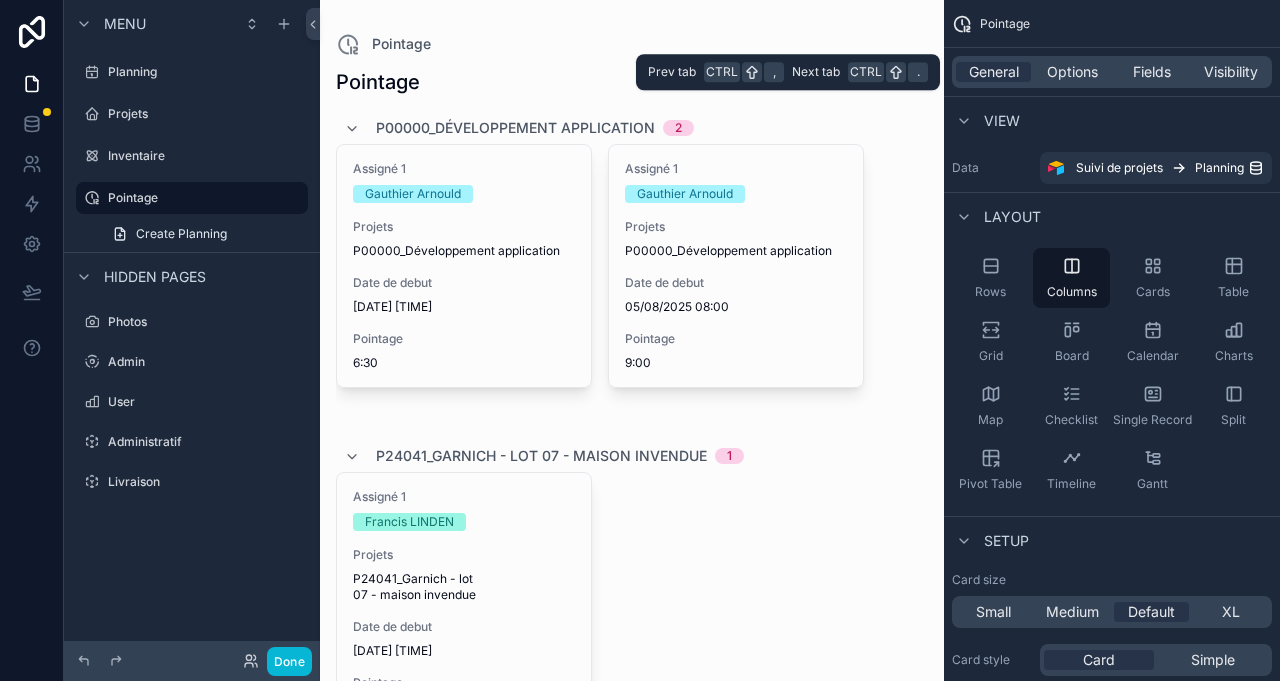 click on "Visibility" at bounding box center (1231, 72) 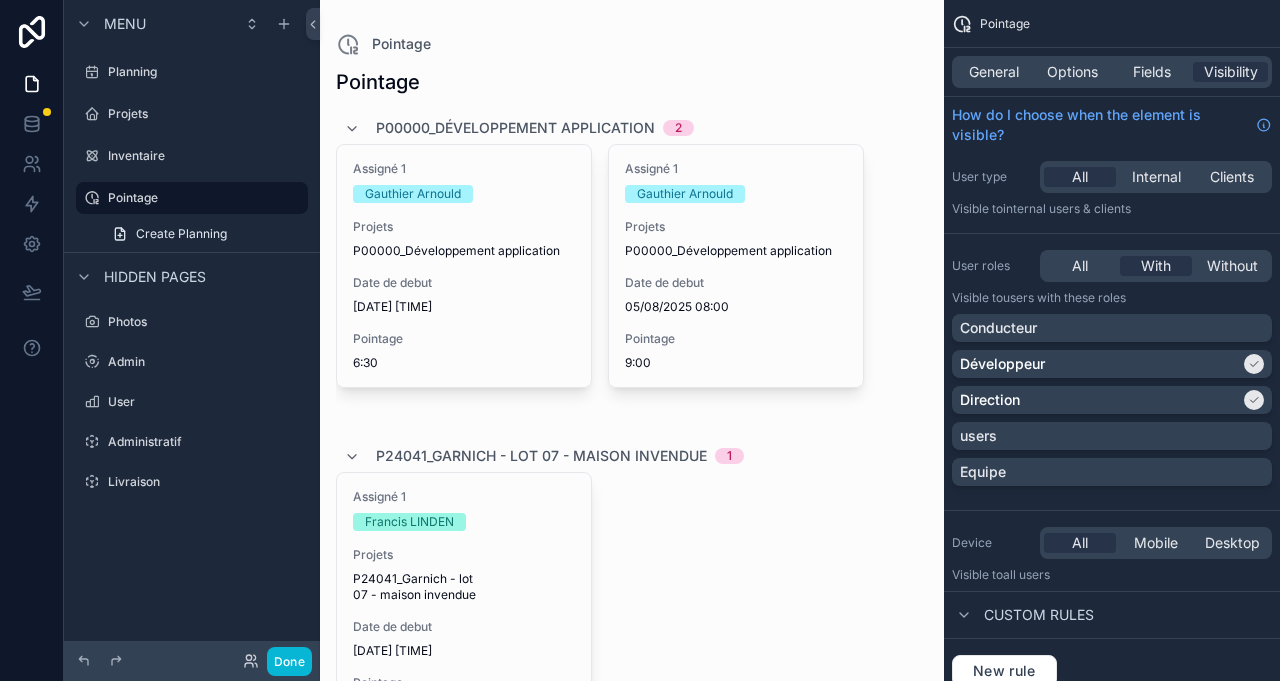 click on "Conducteur" at bounding box center [1112, 328] 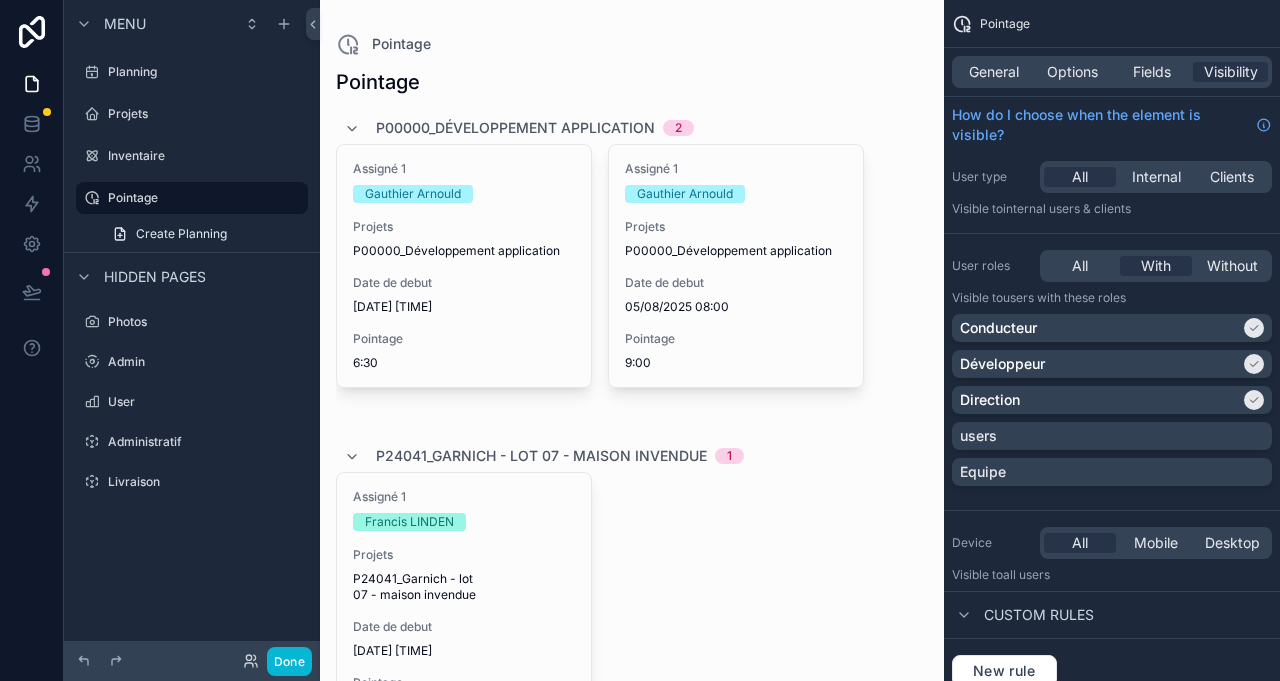 click on "users" at bounding box center (1112, 436) 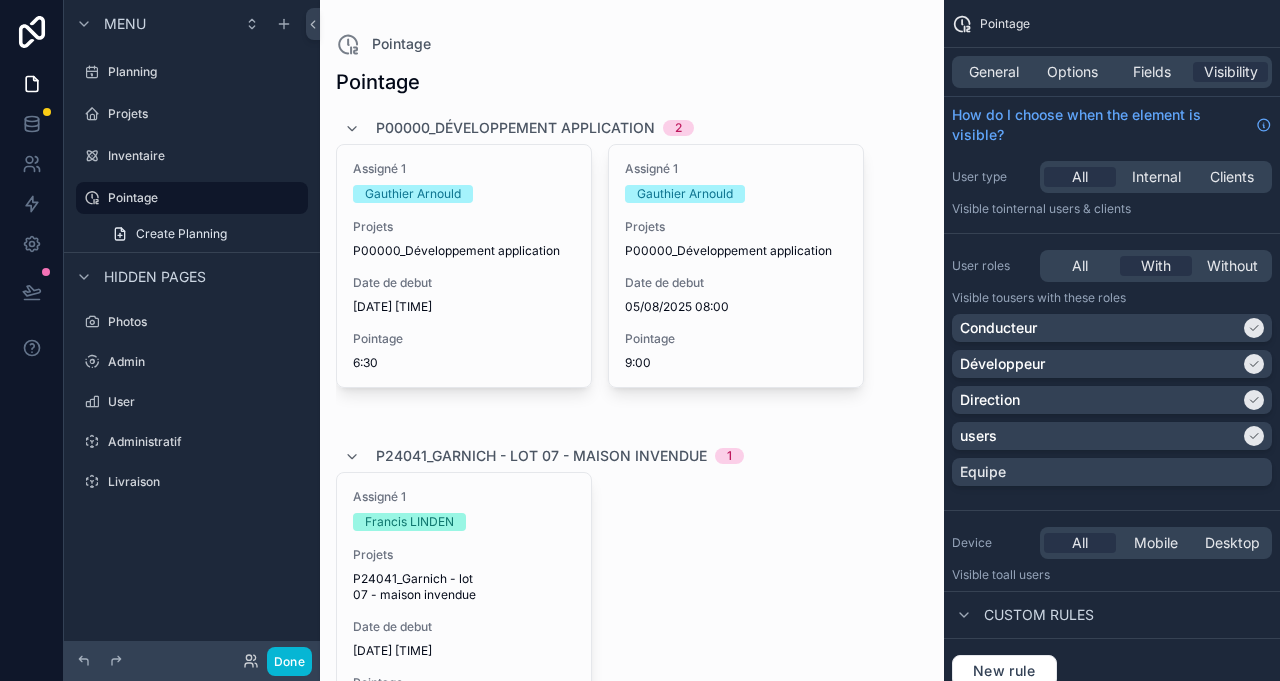 click at bounding box center [632, 2003] 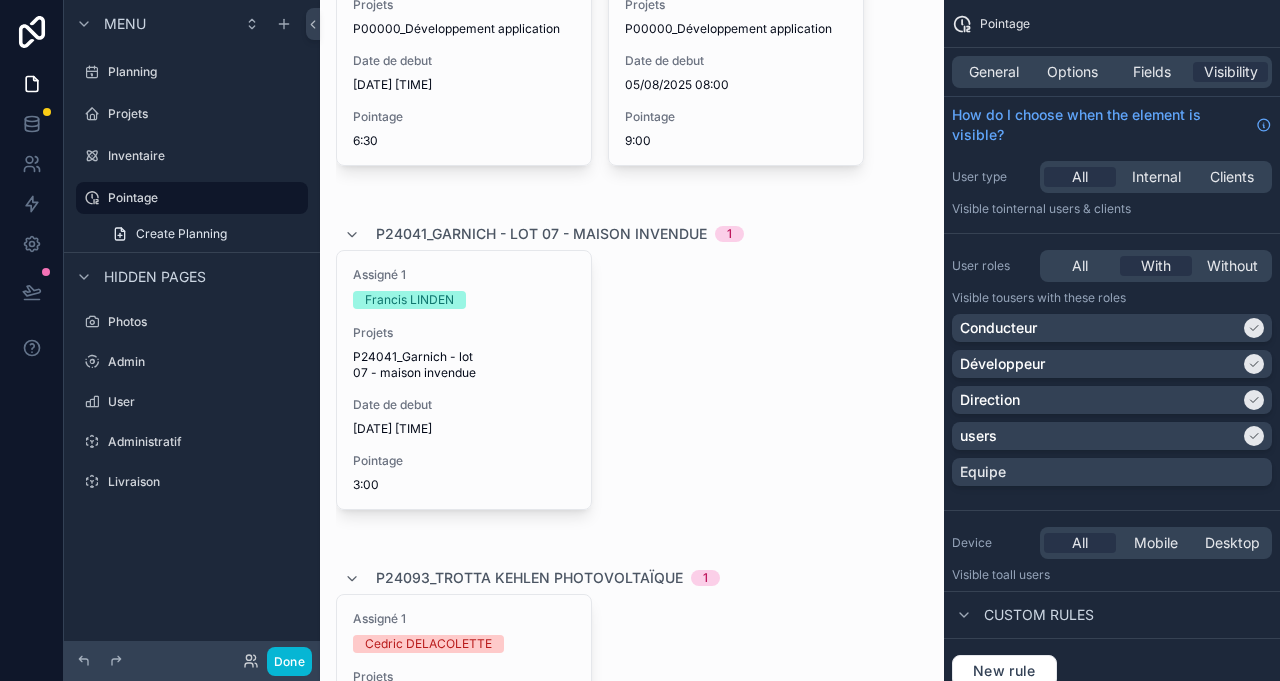 scroll, scrollTop: 0, scrollLeft: 0, axis: both 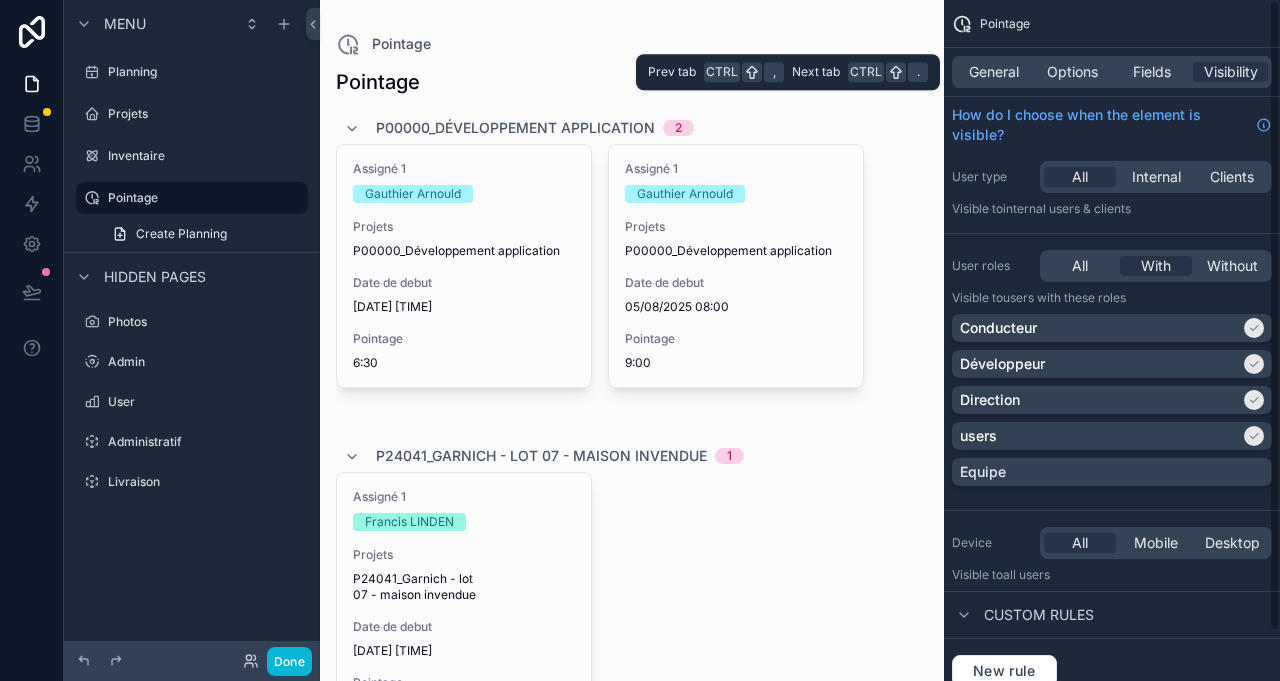 click on "General" at bounding box center (994, 72) 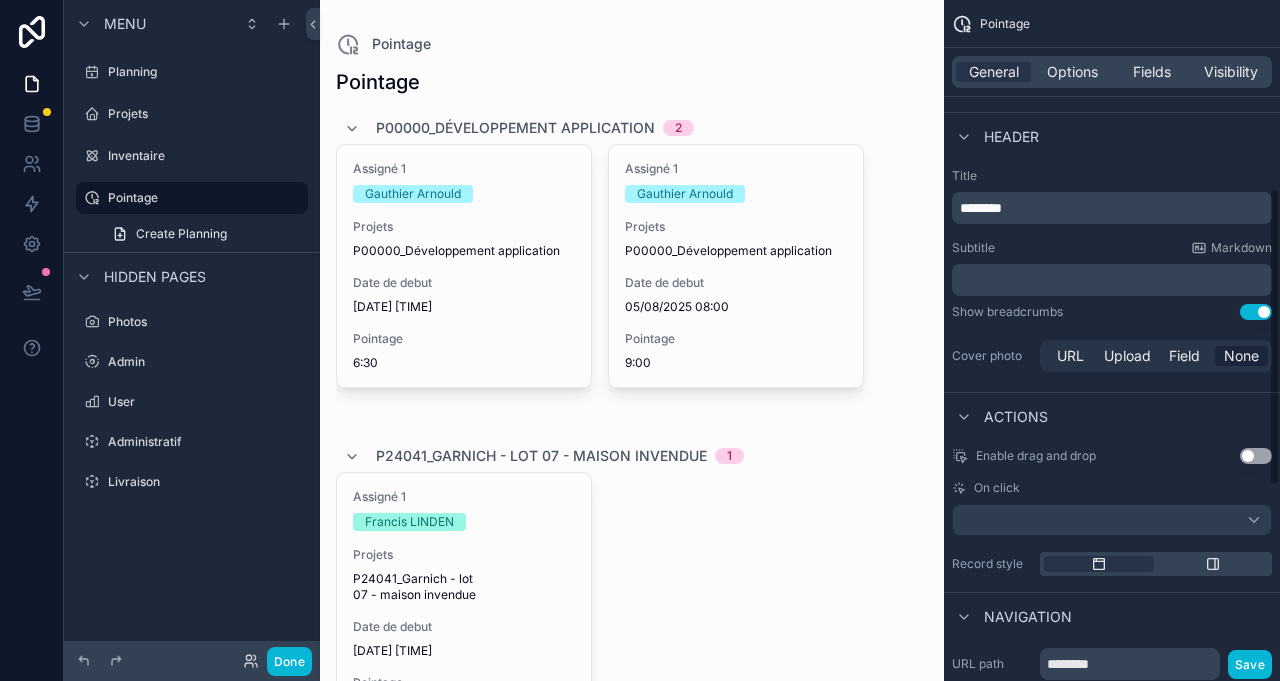 scroll, scrollTop: 430, scrollLeft: 0, axis: vertical 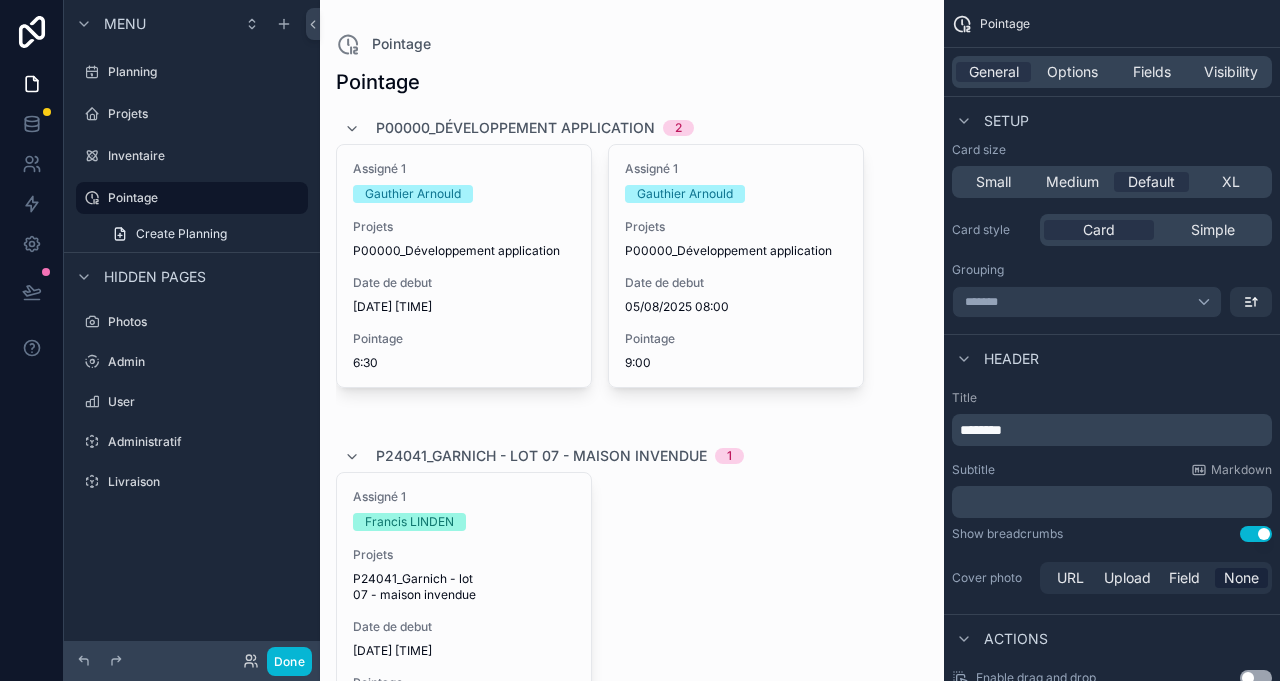 click on "Options" at bounding box center [1072, 72] 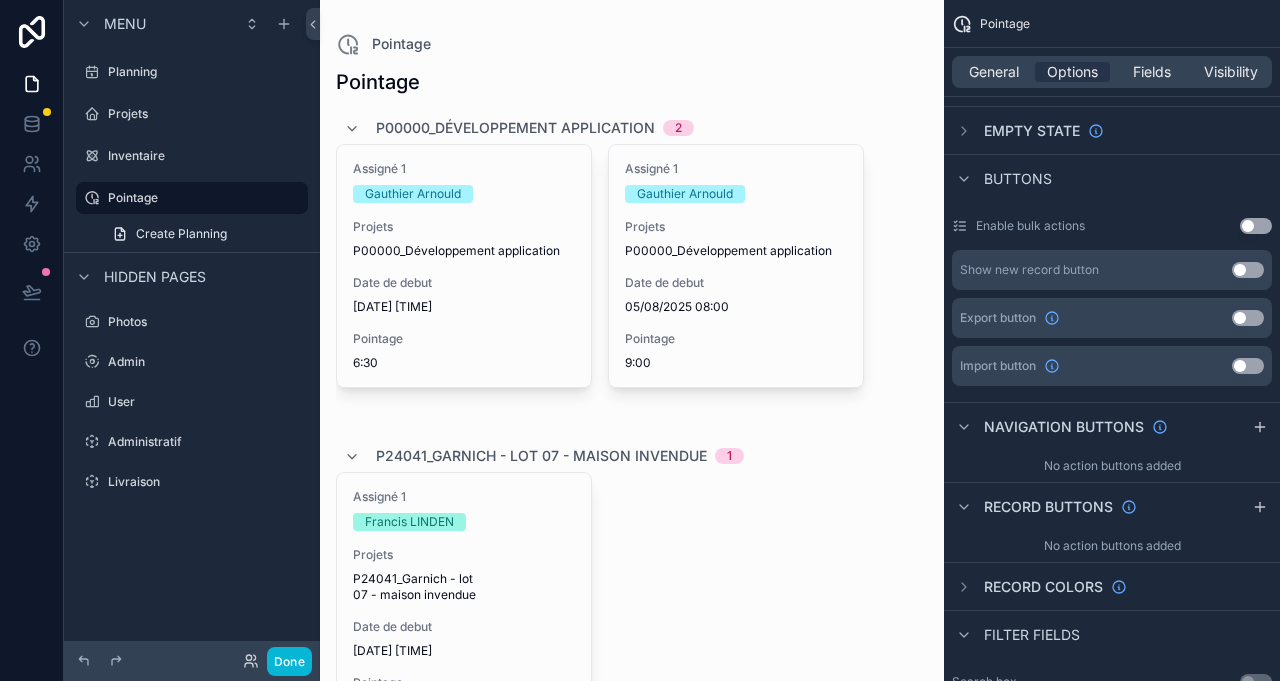 click on "Create Planning" at bounding box center [181, 234] 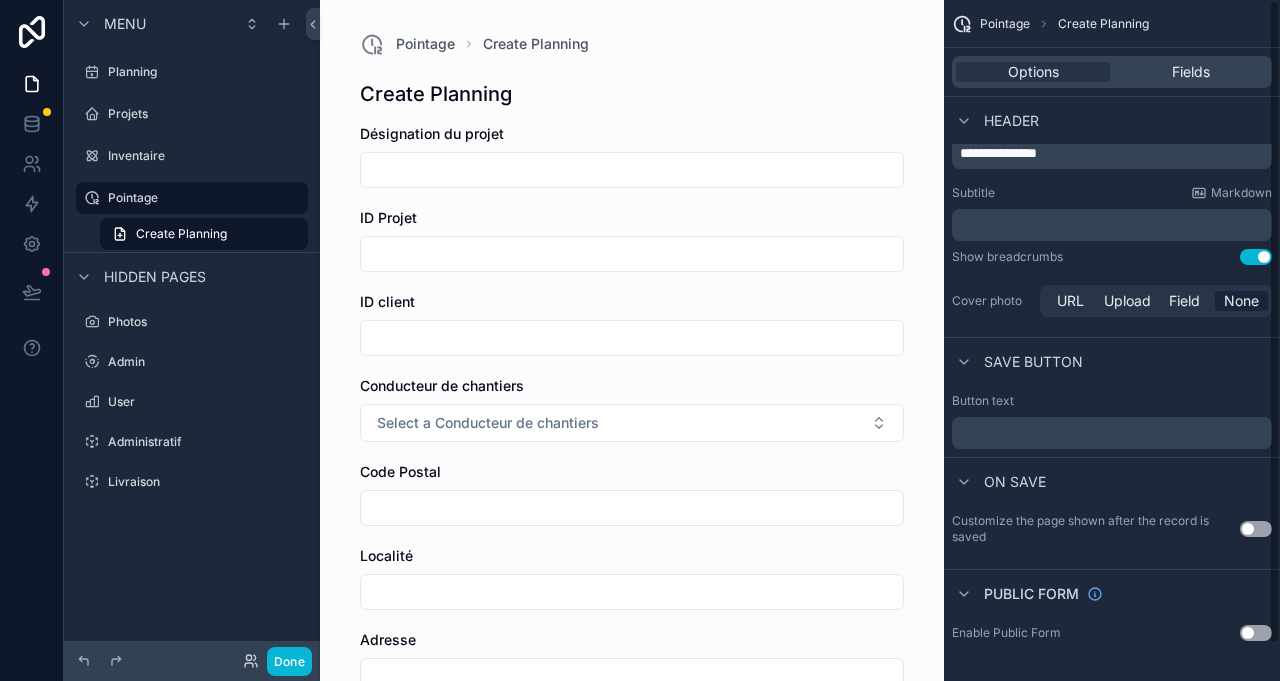 scroll, scrollTop: 0, scrollLeft: 0, axis: both 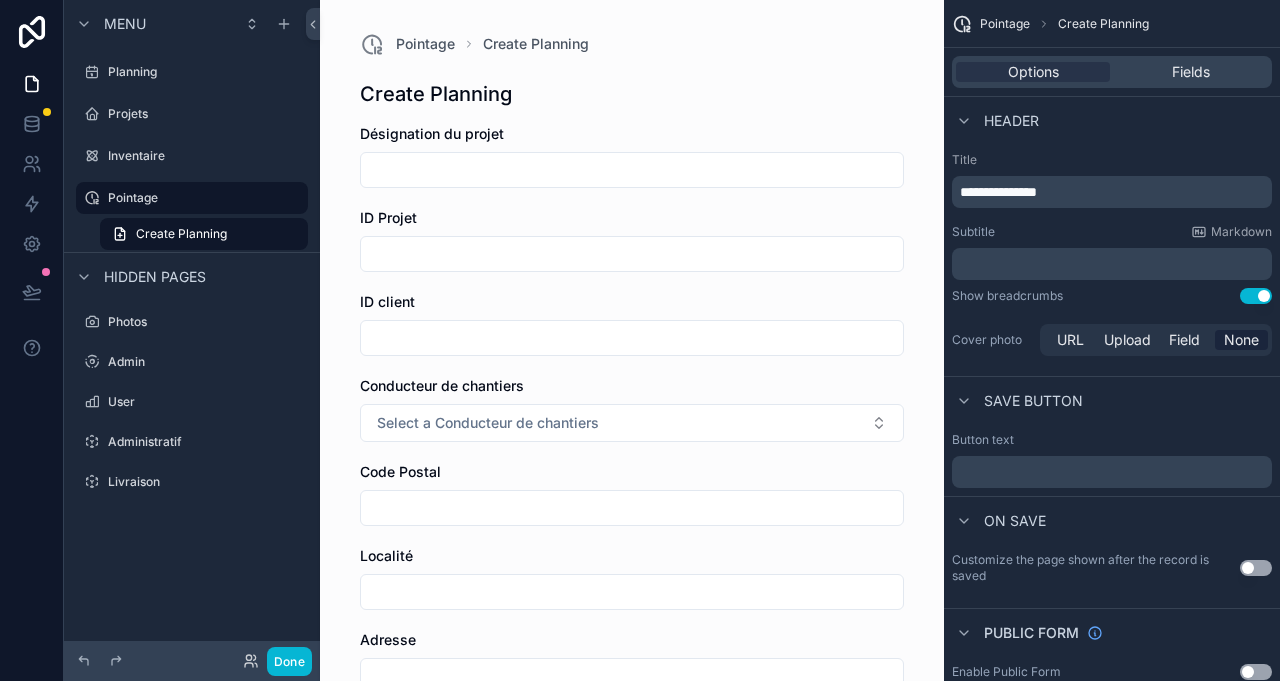 click on "Planning" at bounding box center (192, 72) 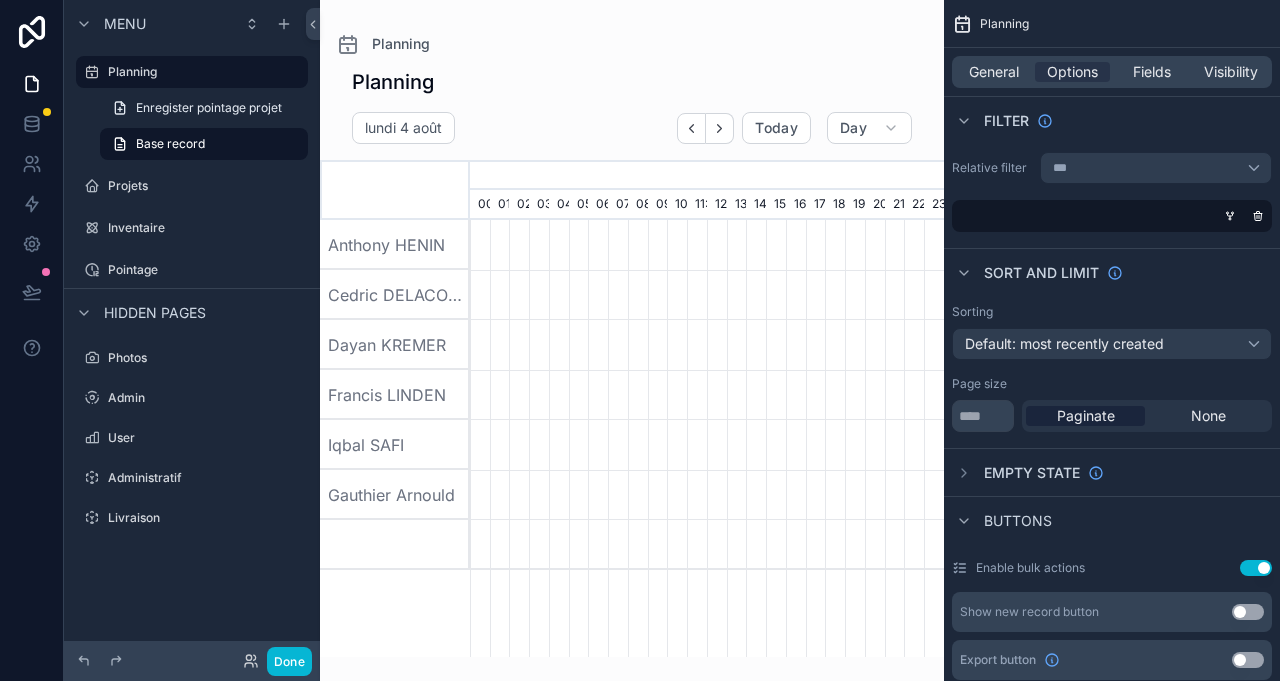 scroll, scrollTop: 0, scrollLeft: 3318, axis: horizontal 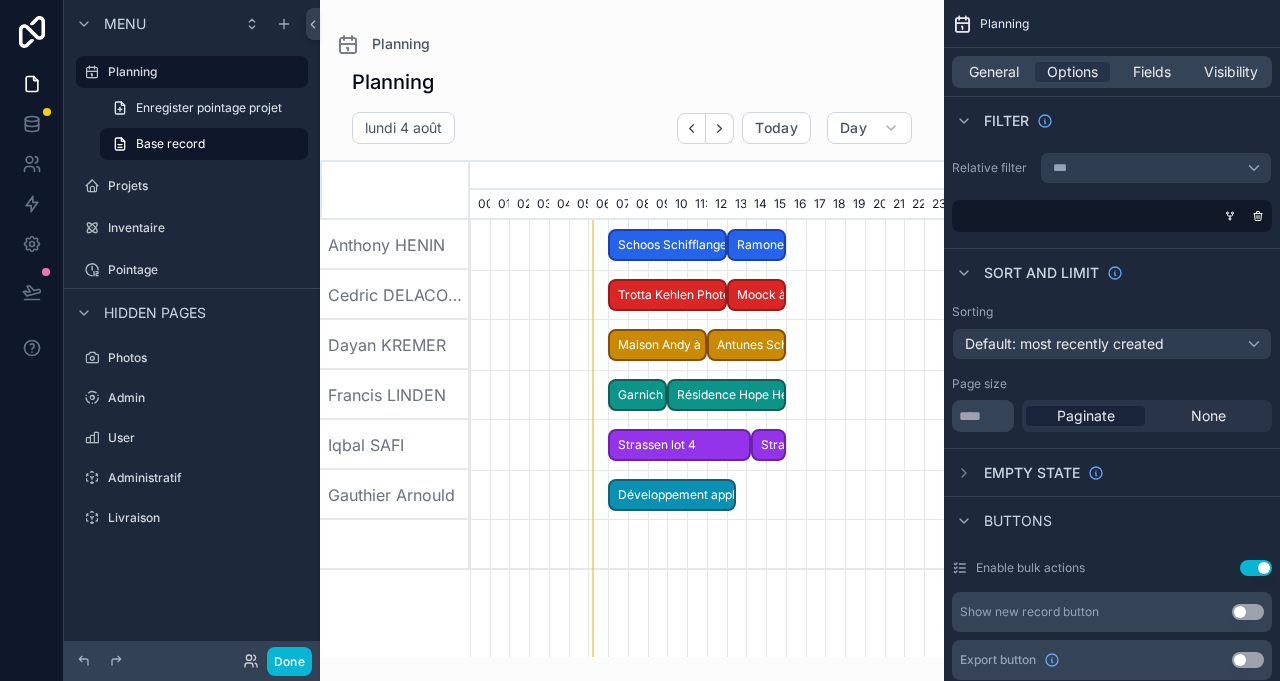 click on "Développement application" at bounding box center (672, 495) 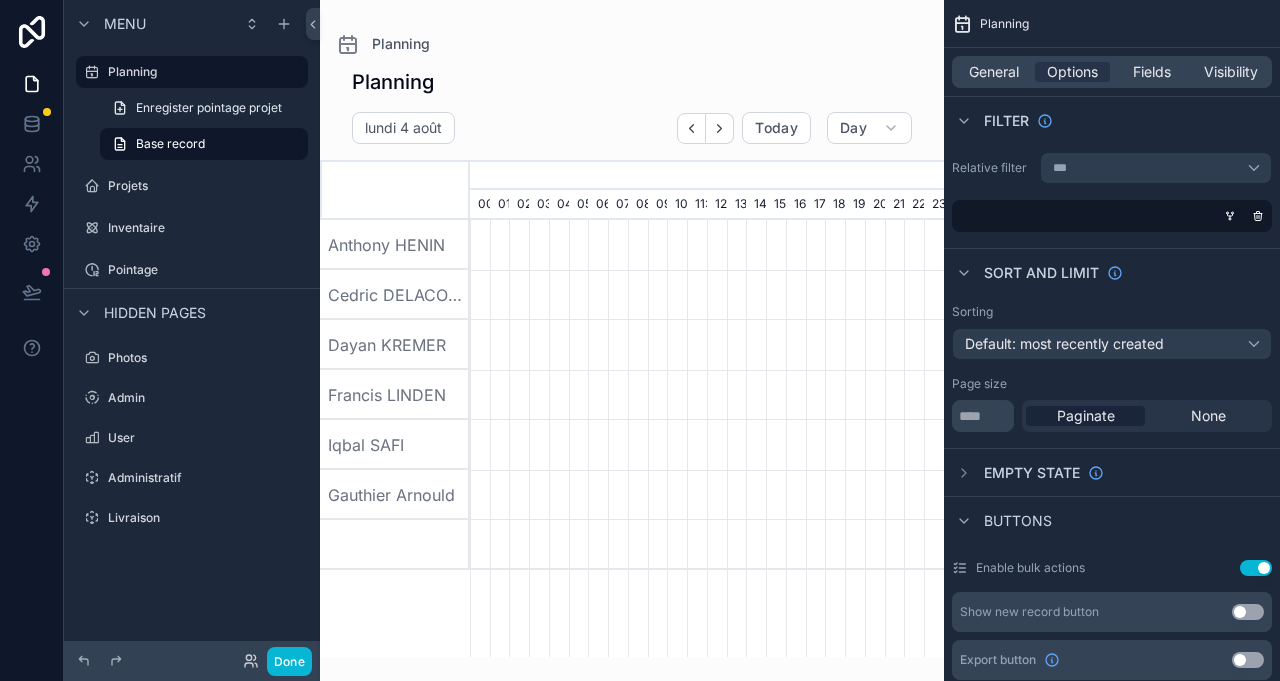 scroll, scrollTop: 0, scrollLeft: 3318, axis: horizontal 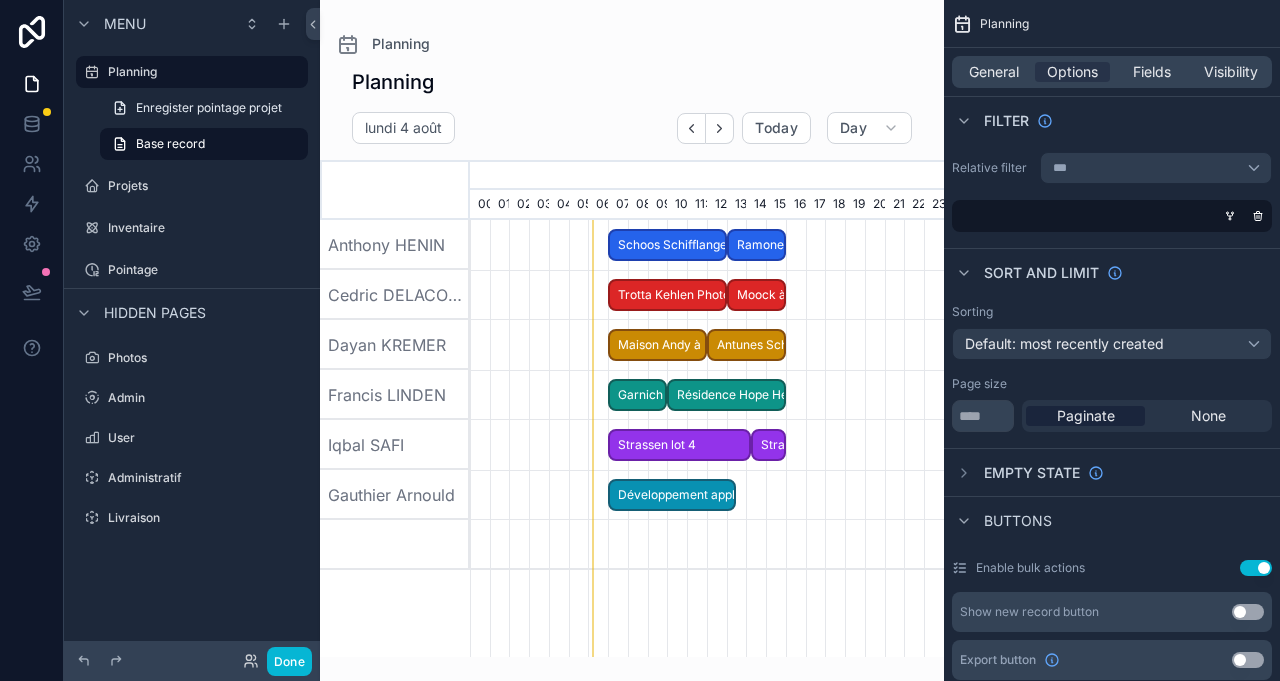 click on "Développement application" at bounding box center (672, 495) 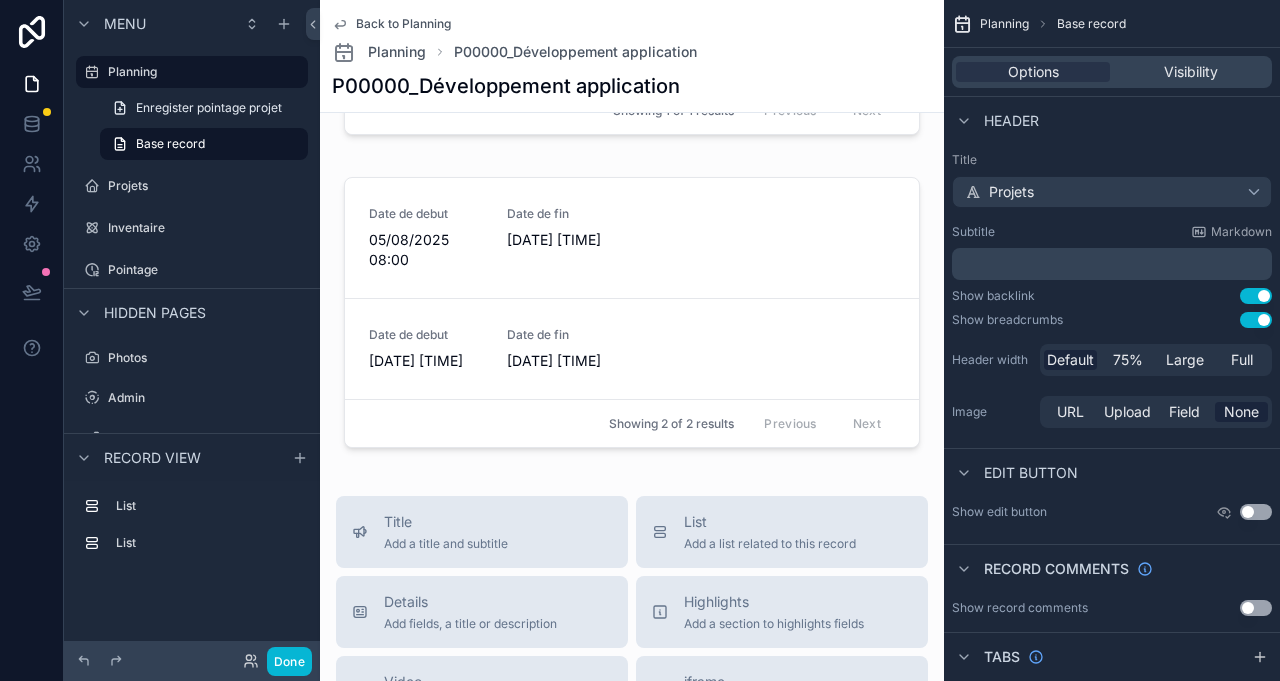 scroll, scrollTop: 0, scrollLeft: 0, axis: both 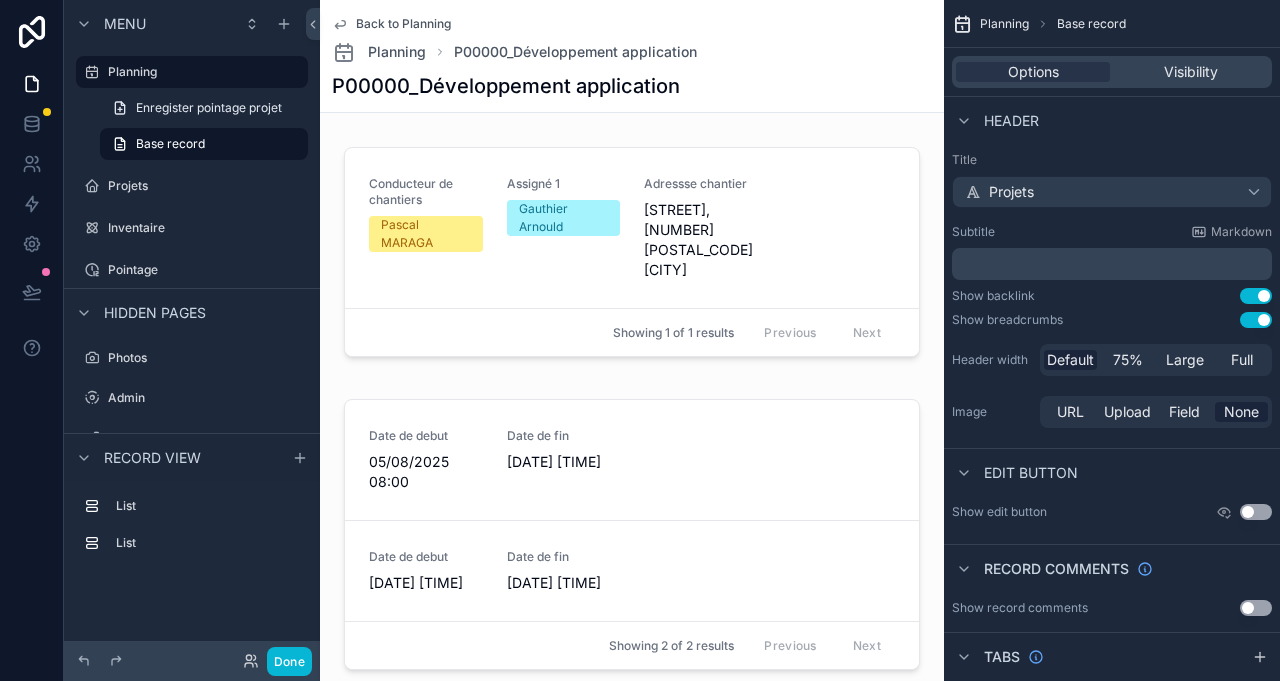 click at bounding box center [632, 537] 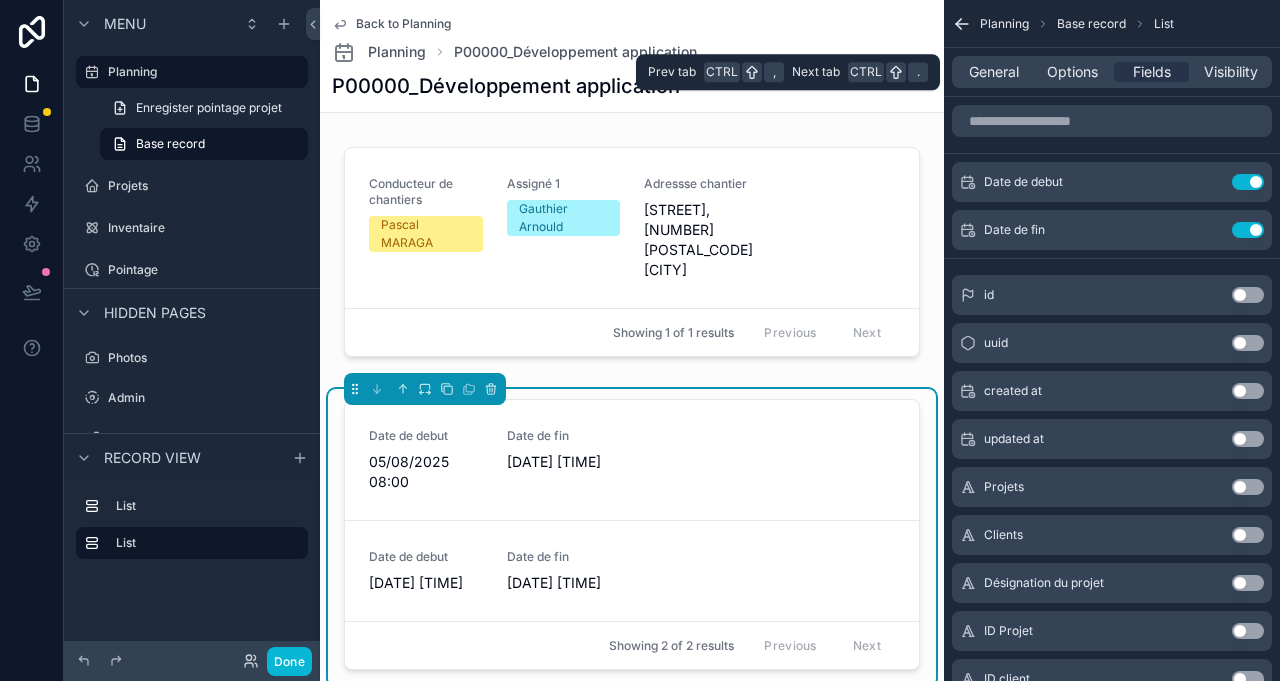 click on "General" at bounding box center (994, 72) 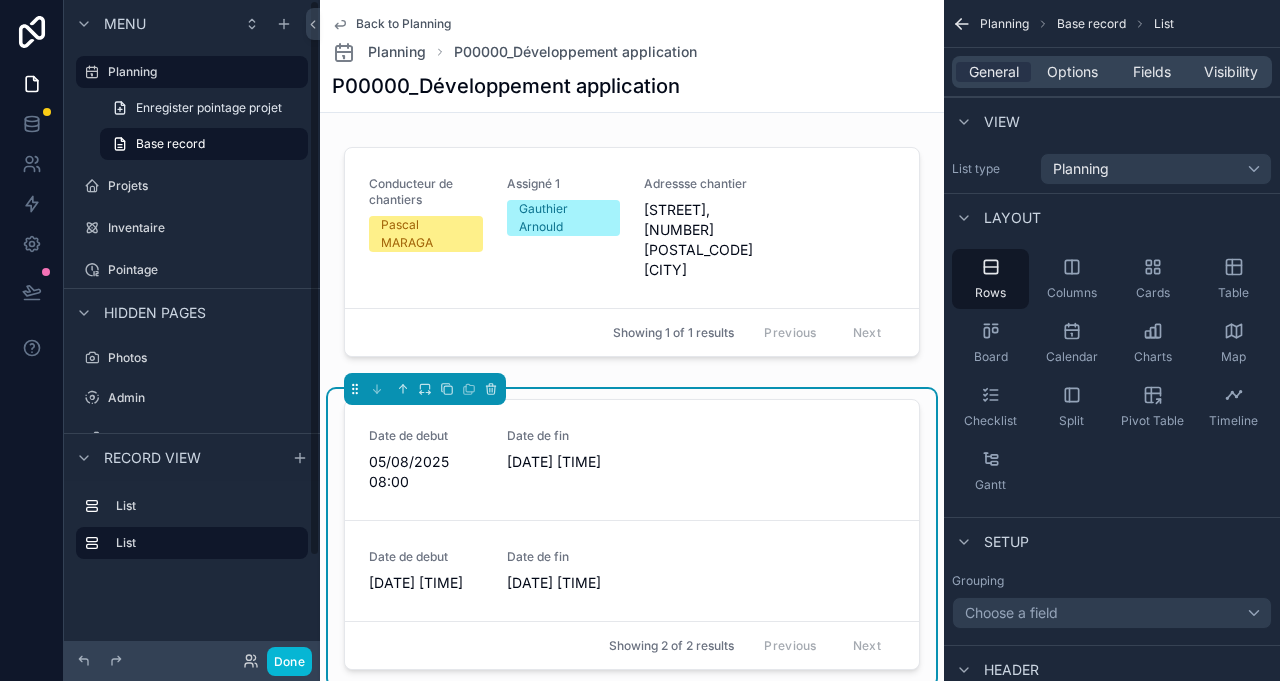 click on "Pointage" at bounding box center (206, 270) 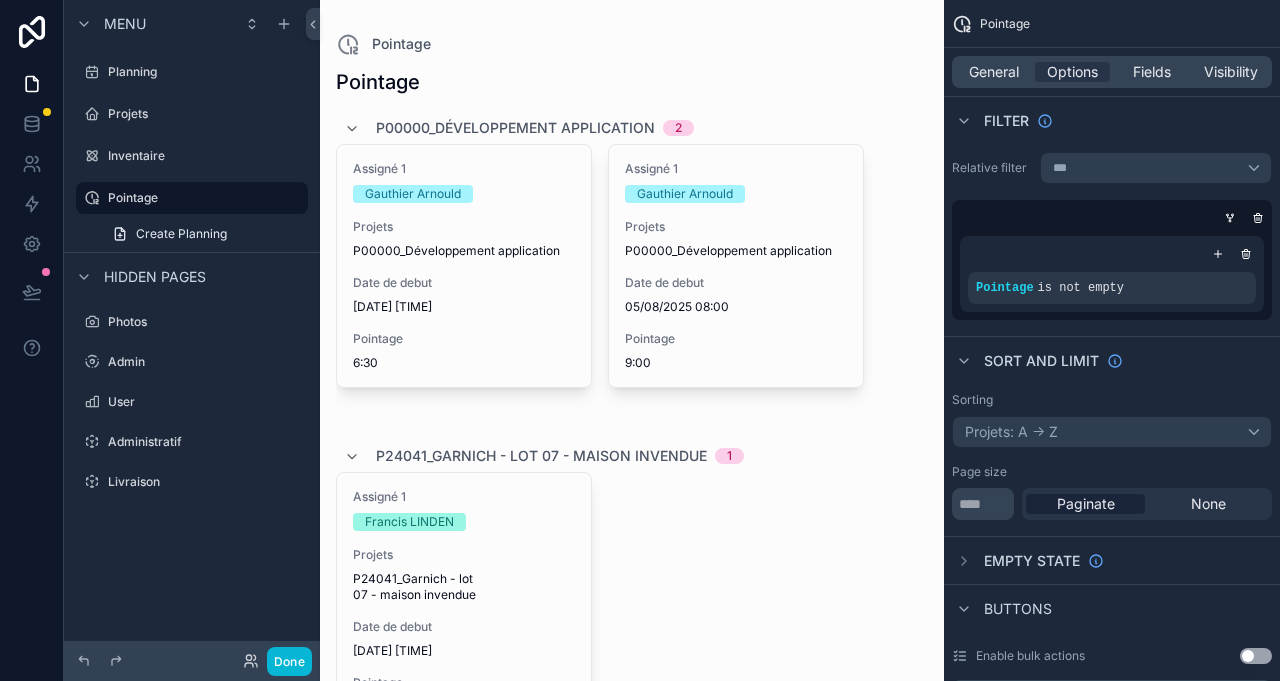 click at bounding box center [632, 2003] 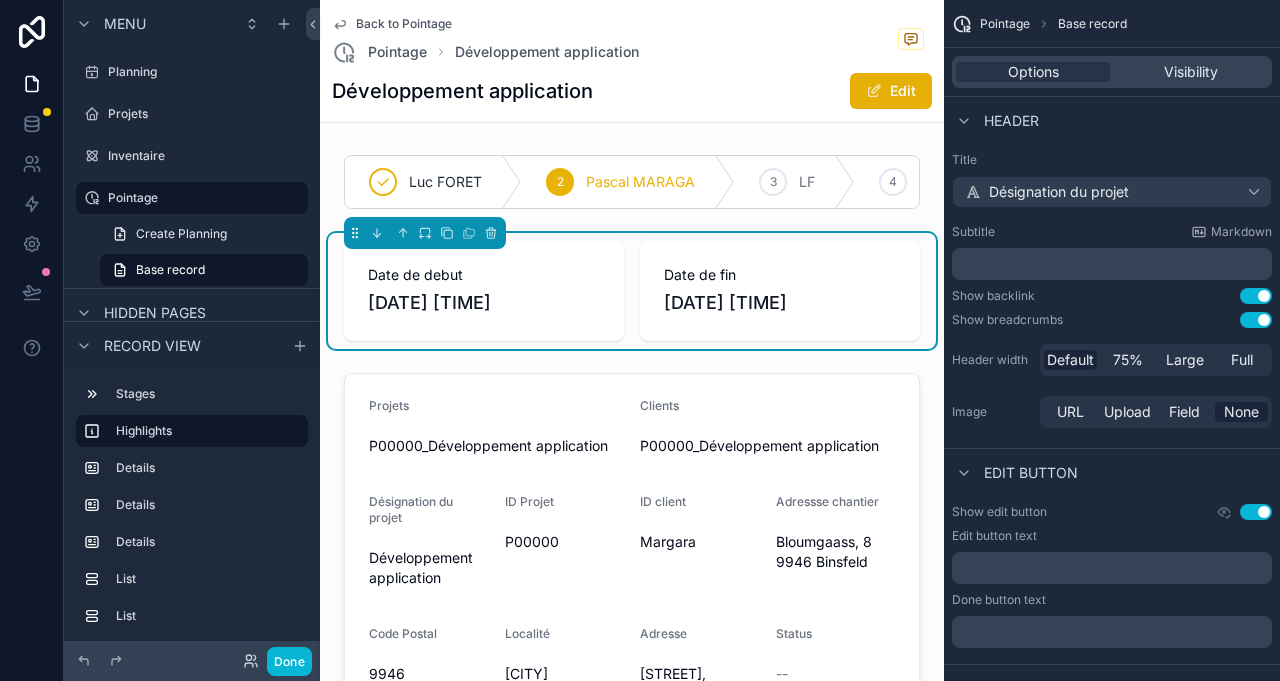 click on "Edit" at bounding box center (891, 91) 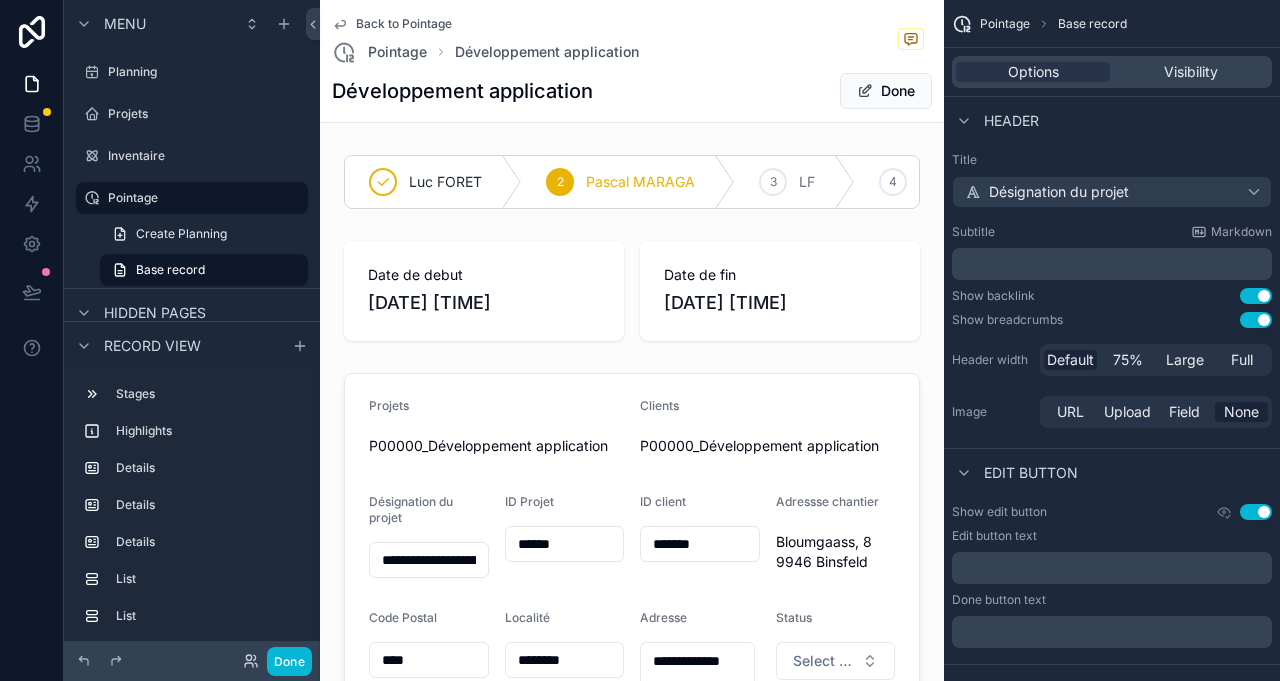 click on "Done" at bounding box center (886, 91) 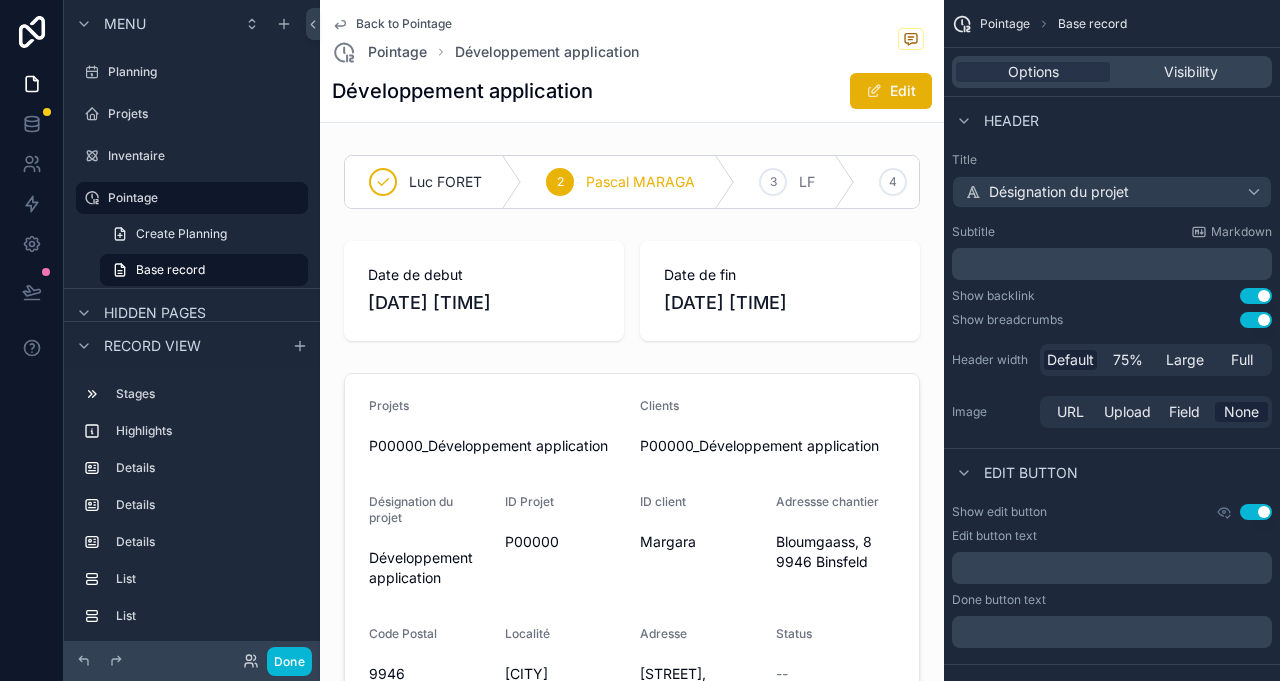 click at bounding box center [632, 182] 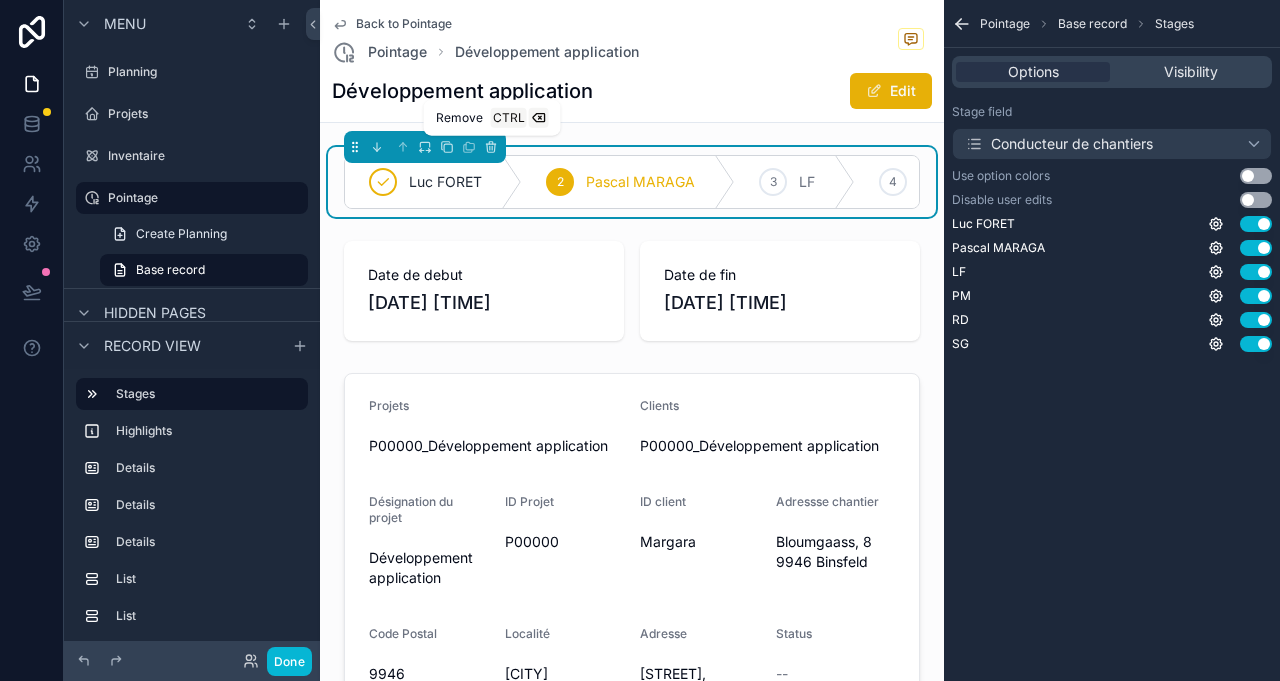 click 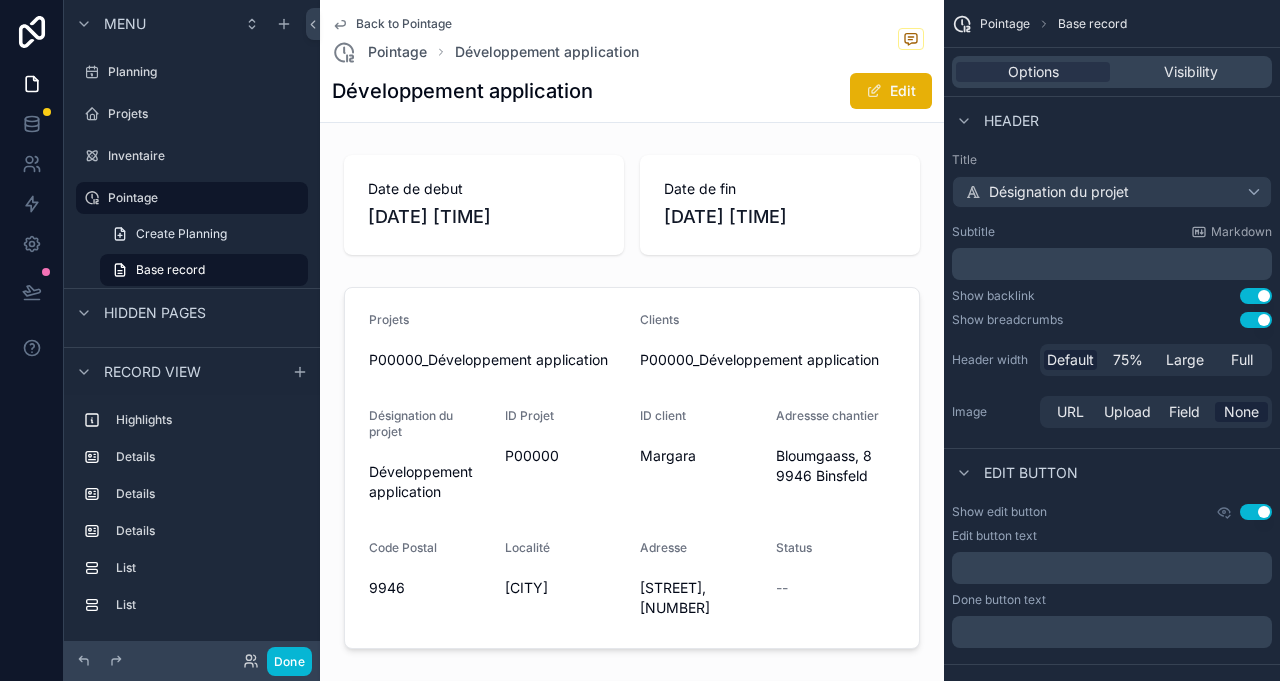 click on "Planning" at bounding box center [192, 72] 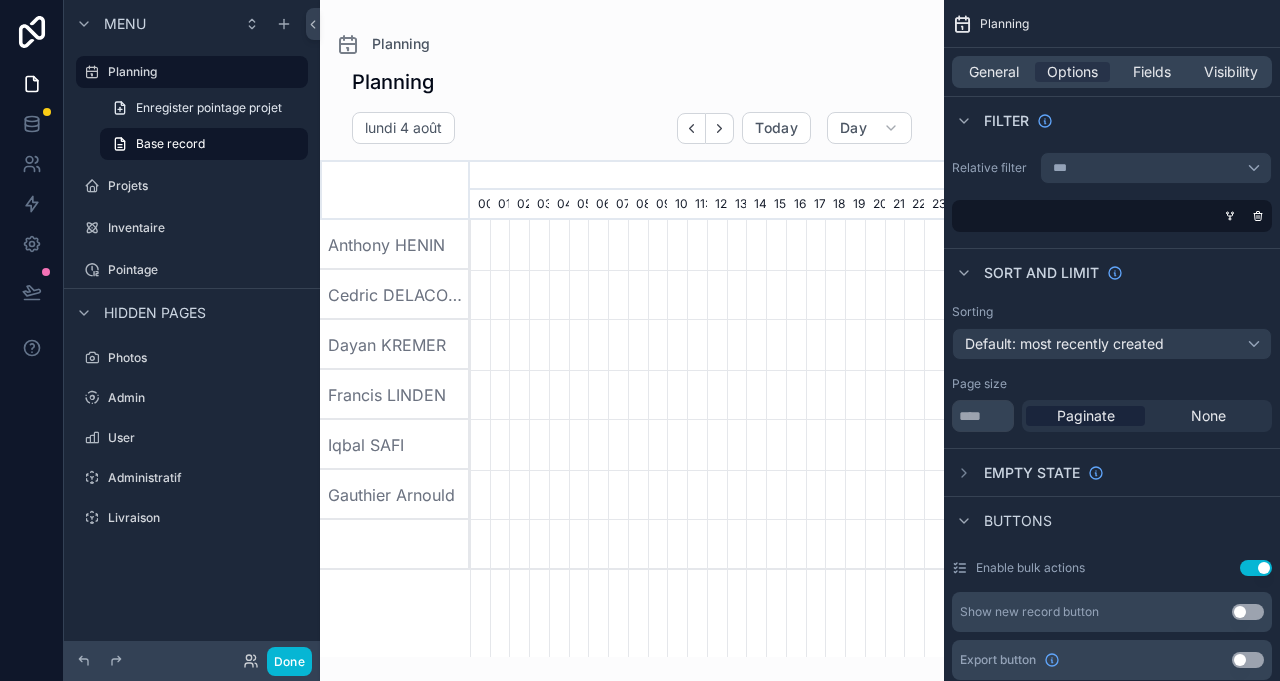 scroll, scrollTop: 0, scrollLeft: 3318, axis: horizontal 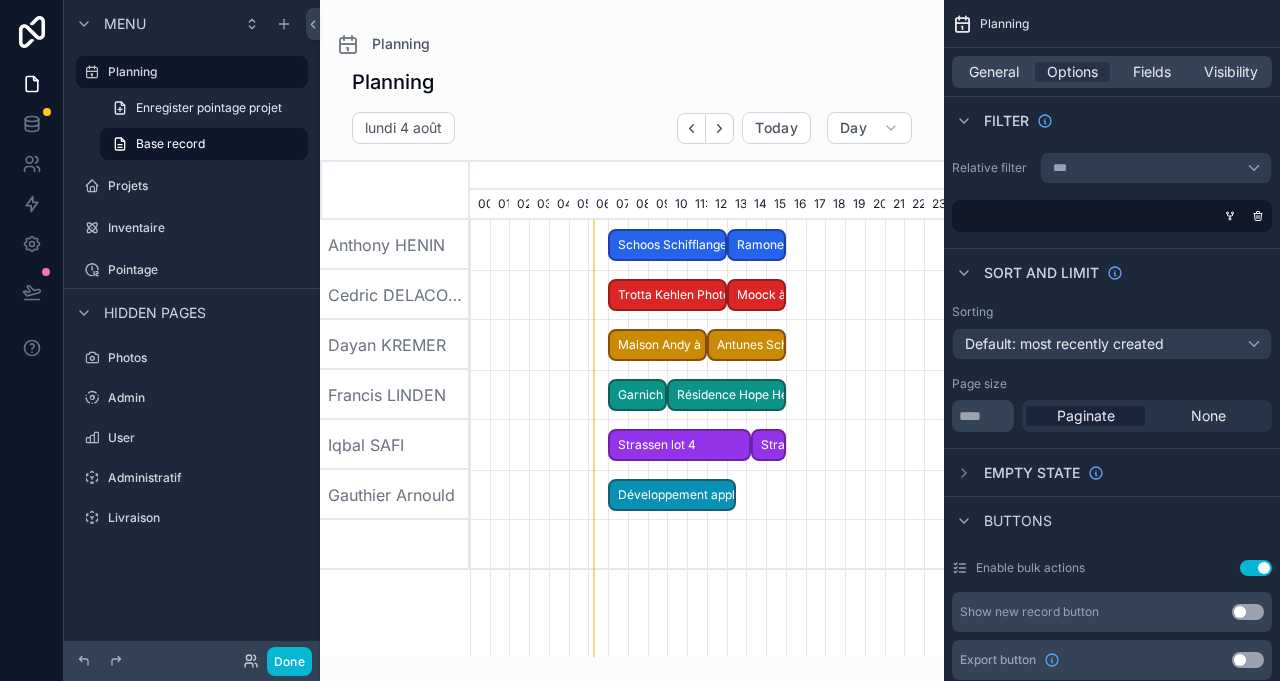 click on "Développement application" at bounding box center [672, 495] 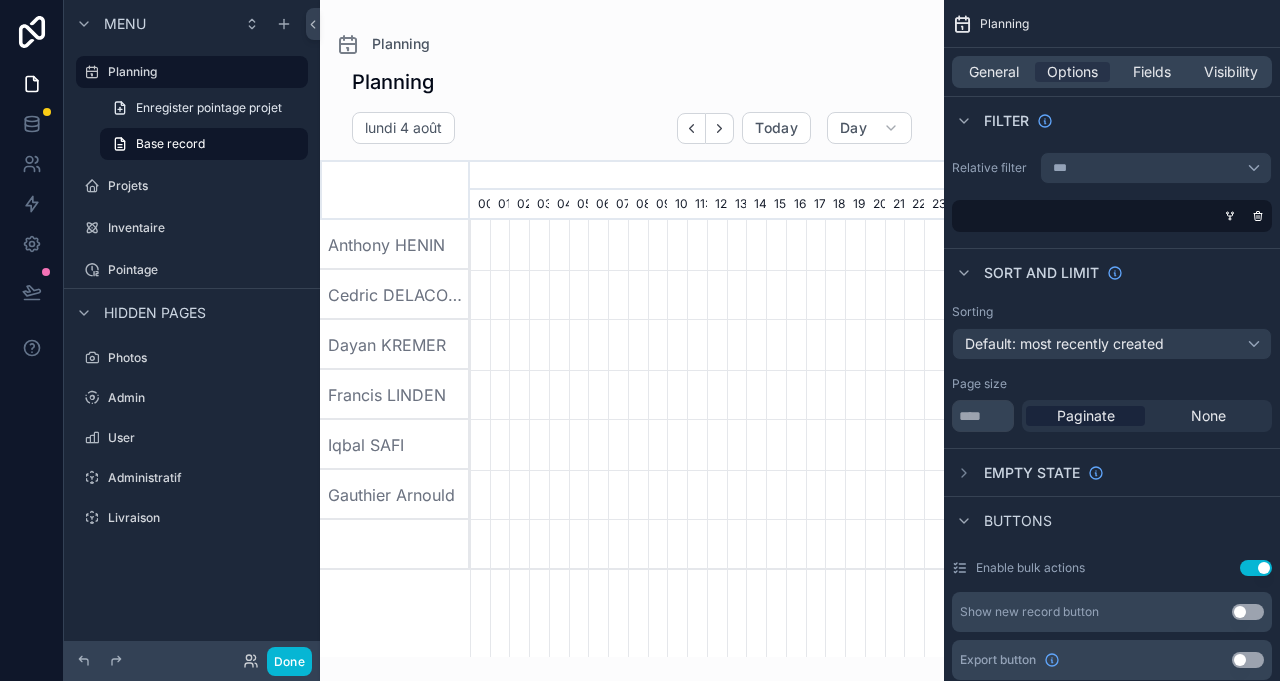 scroll, scrollTop: 0, scrollLeft: 3318, axis: horizontal 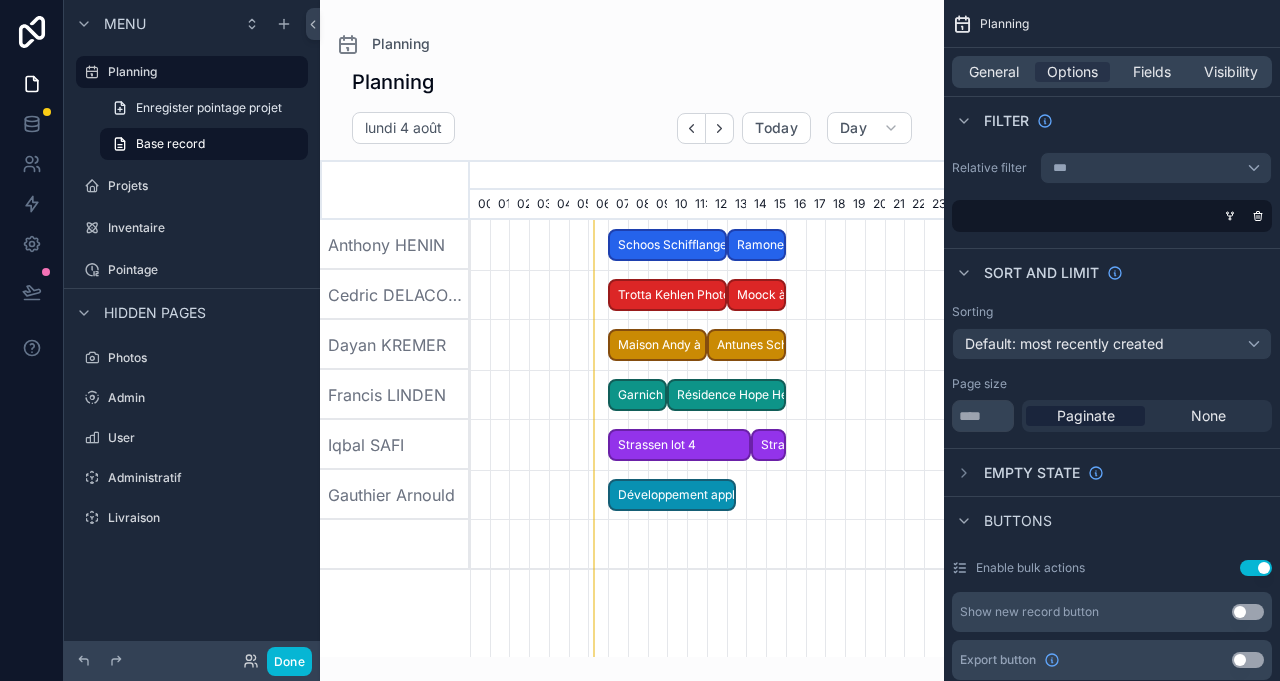 click on "Développement application" at bounding box center [672, 495] 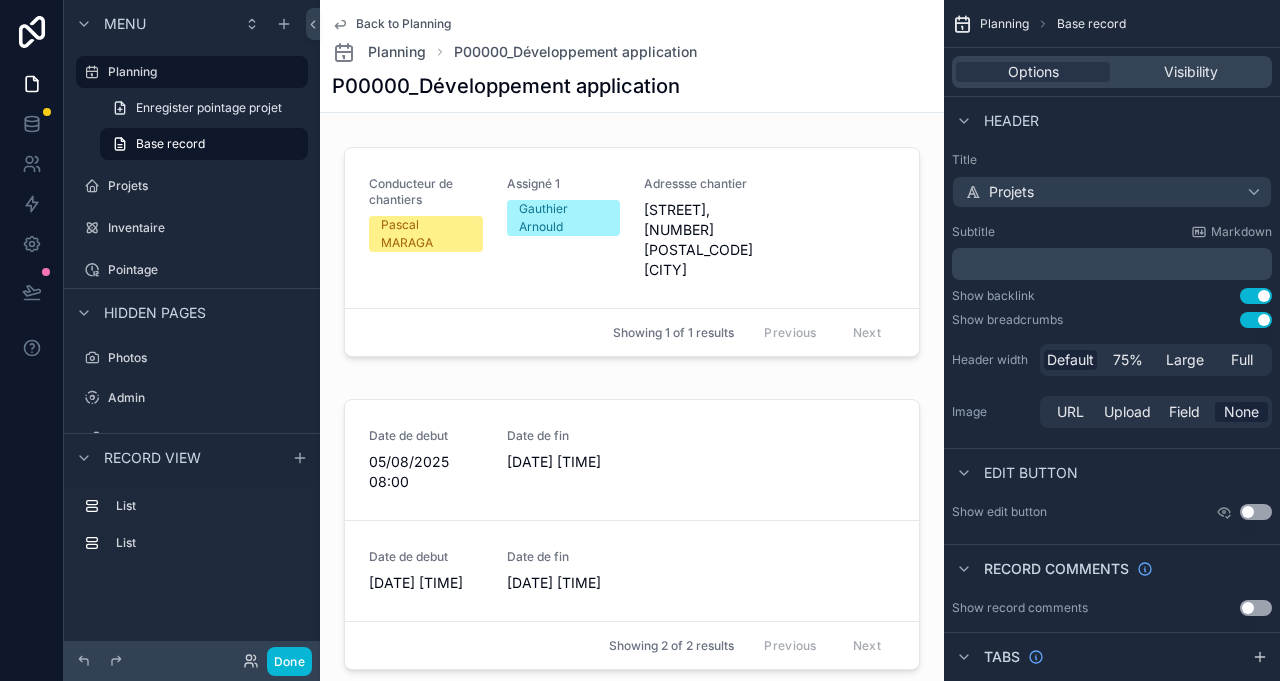 click on "Pointage" at bounding box center [206, 270] 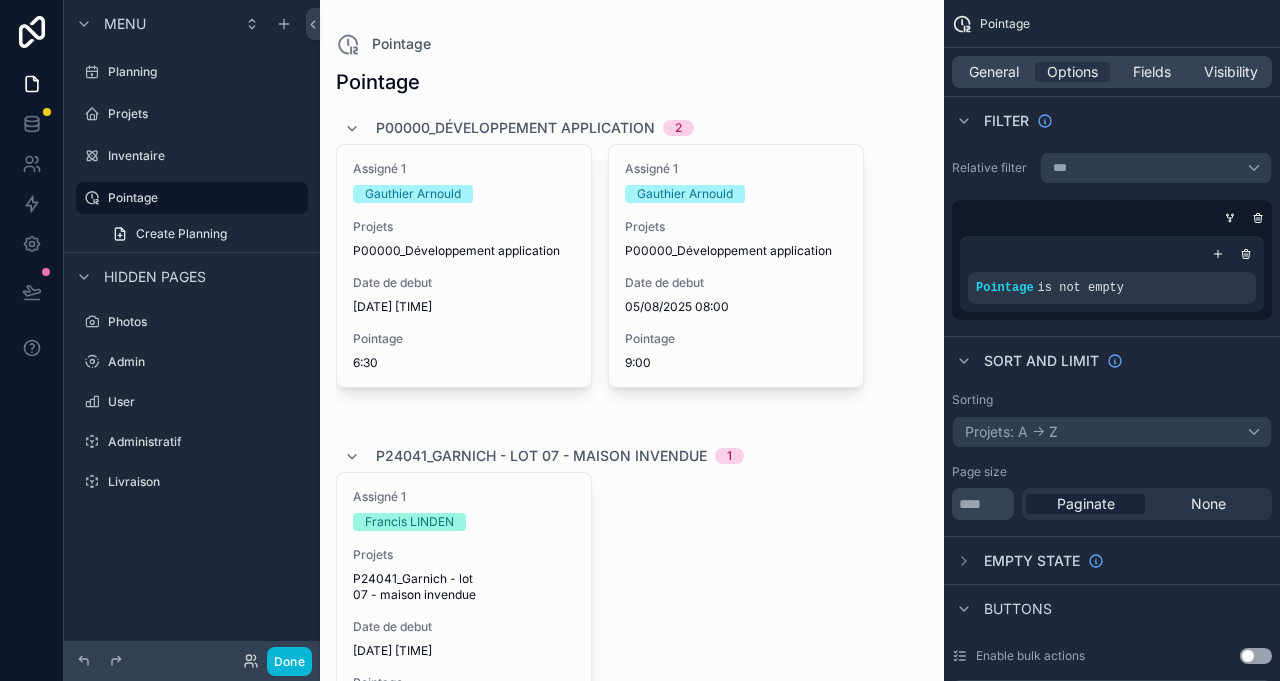 click at bounding box center (632, 2003) 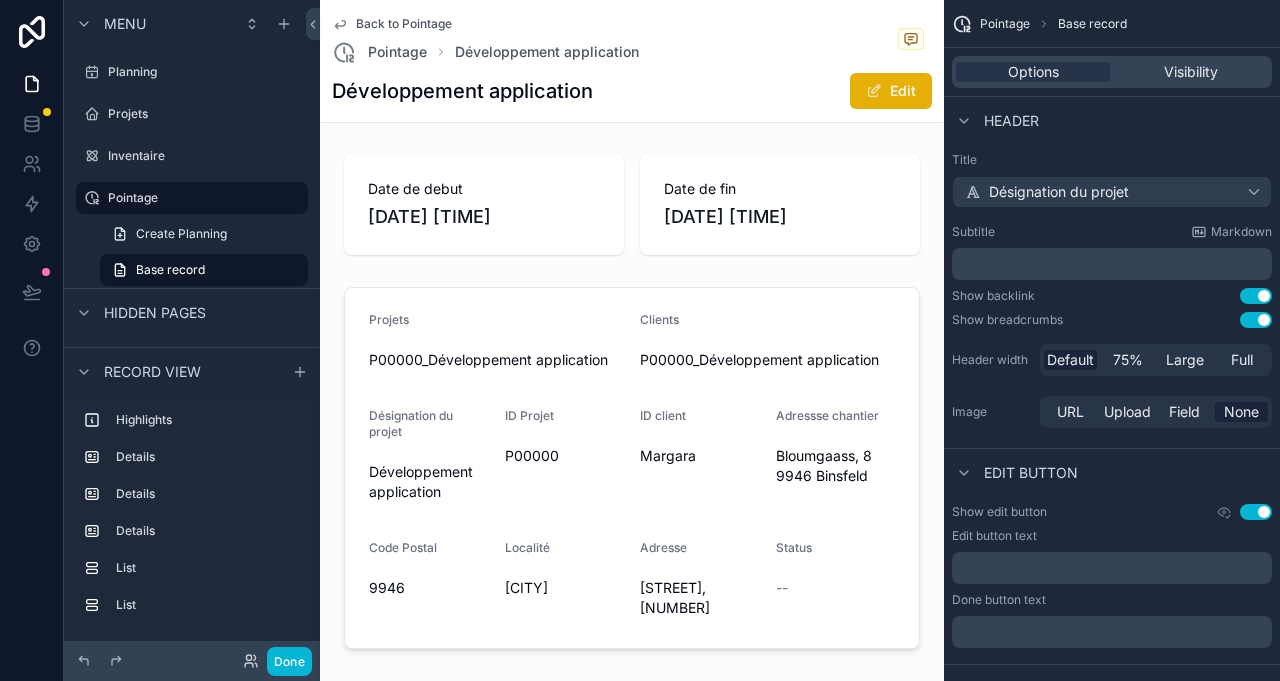 click at bounding box center (632, 468) 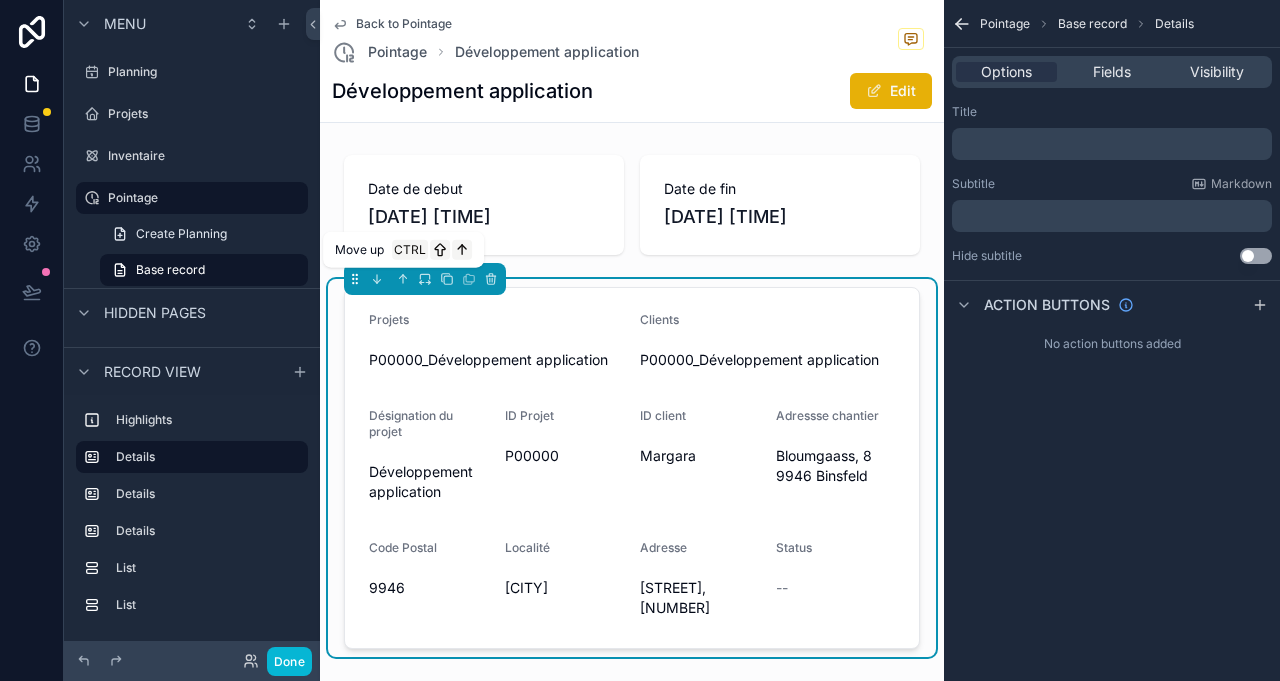 click 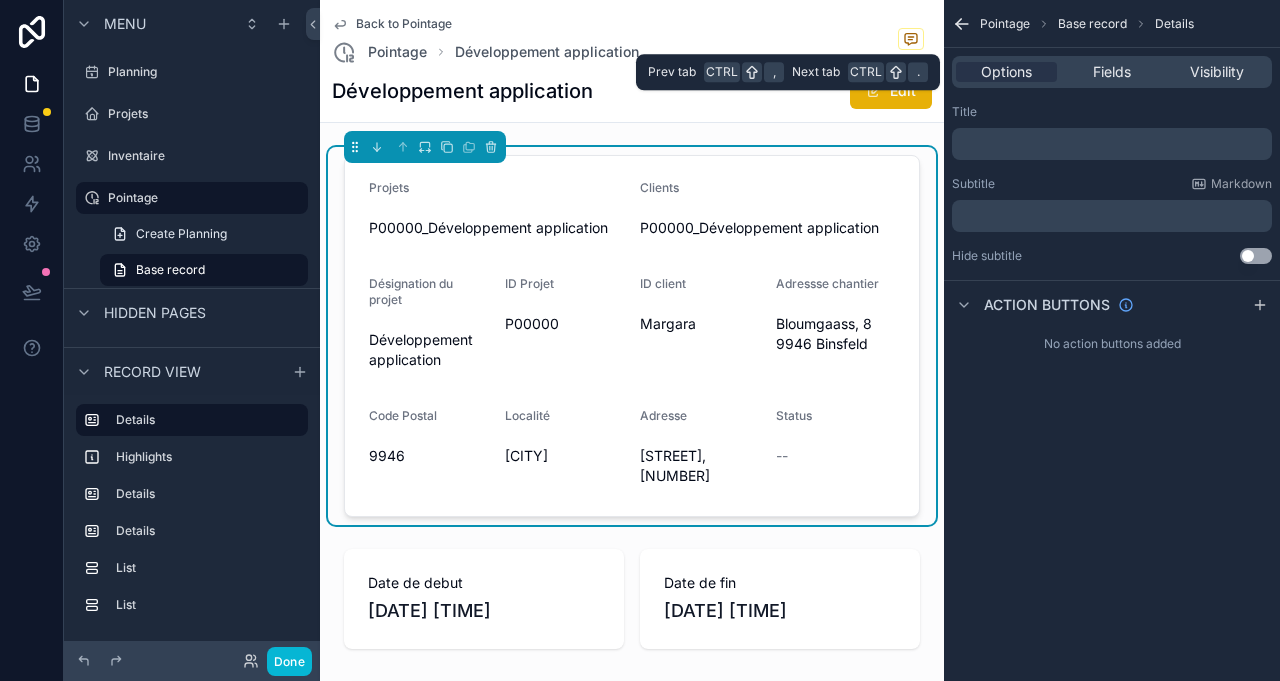 click on "Visibility" at bounding box center [1217, 72] 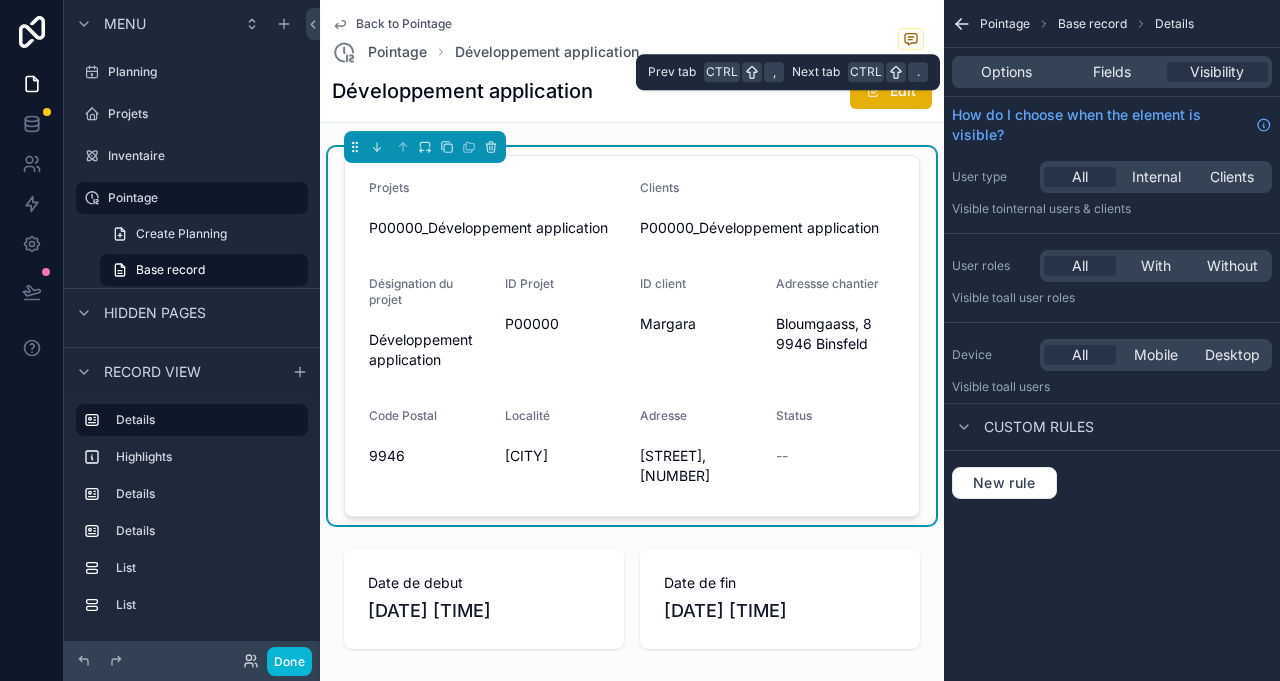 click on "Fields" at bounding box center [1112, 72] 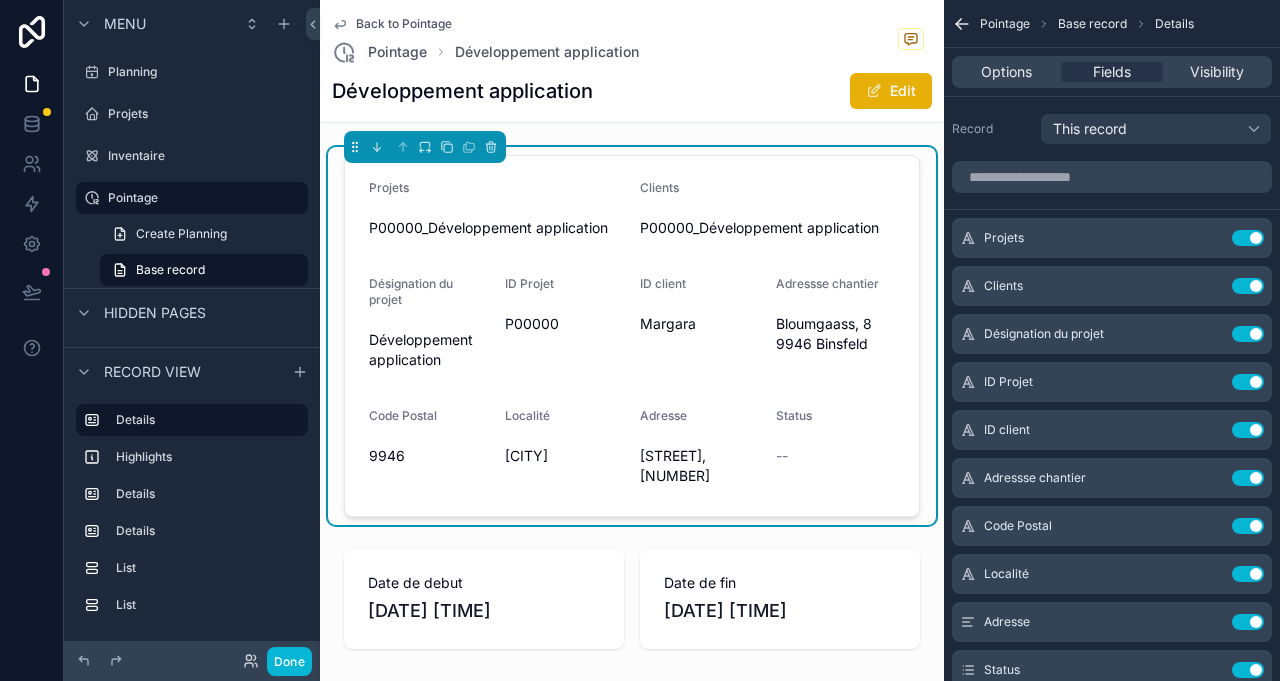 click on "Use setting" at bounding box center (1248, 286) 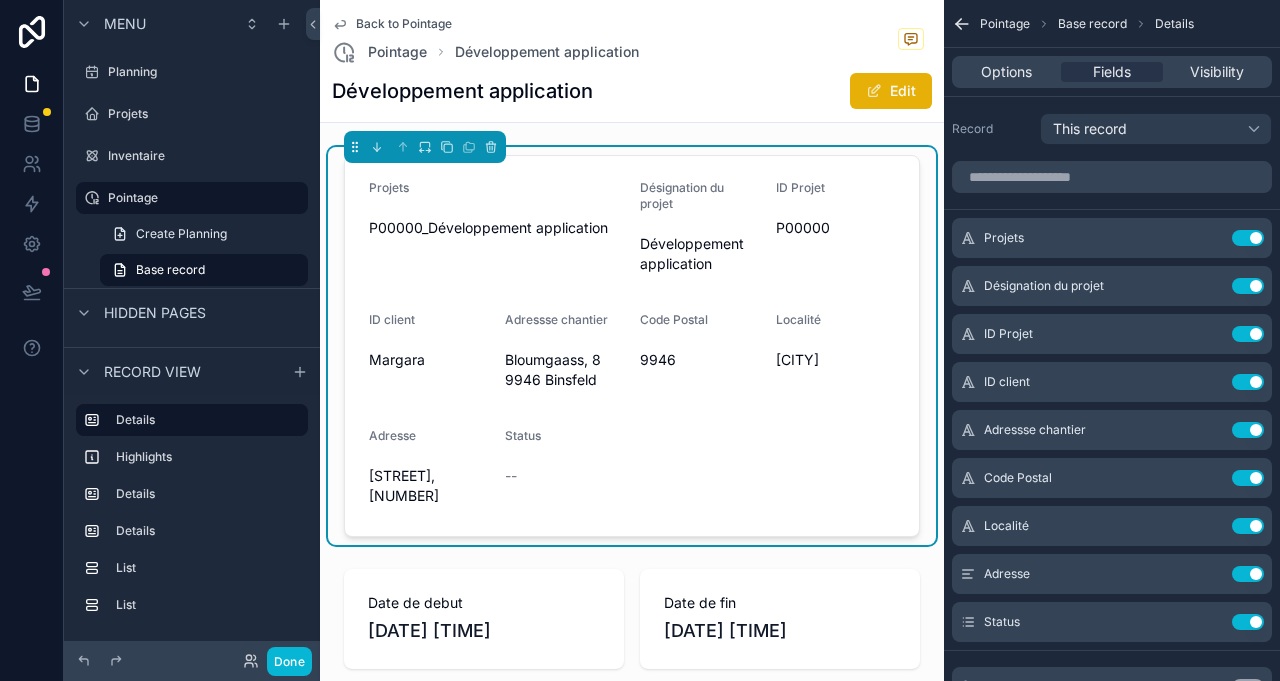 click on "Use setting" at bounding box center [1248, 286] 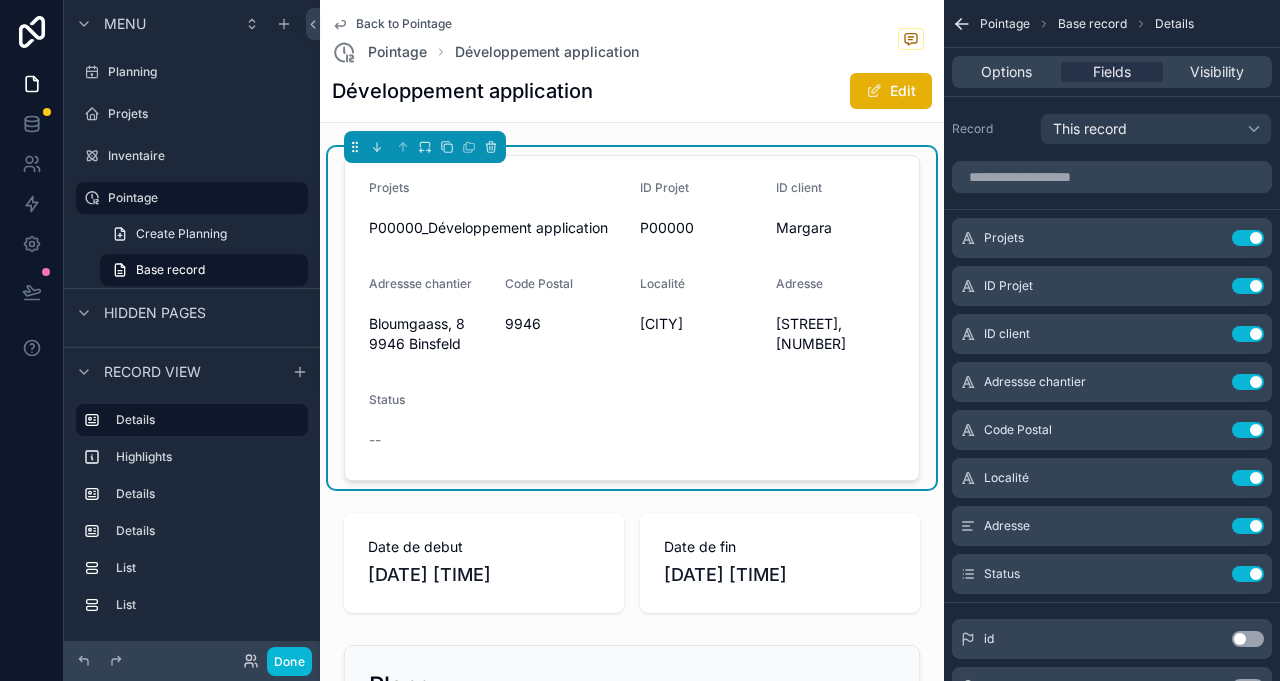 click on "Use setting" at bounding box center [1248, 286] 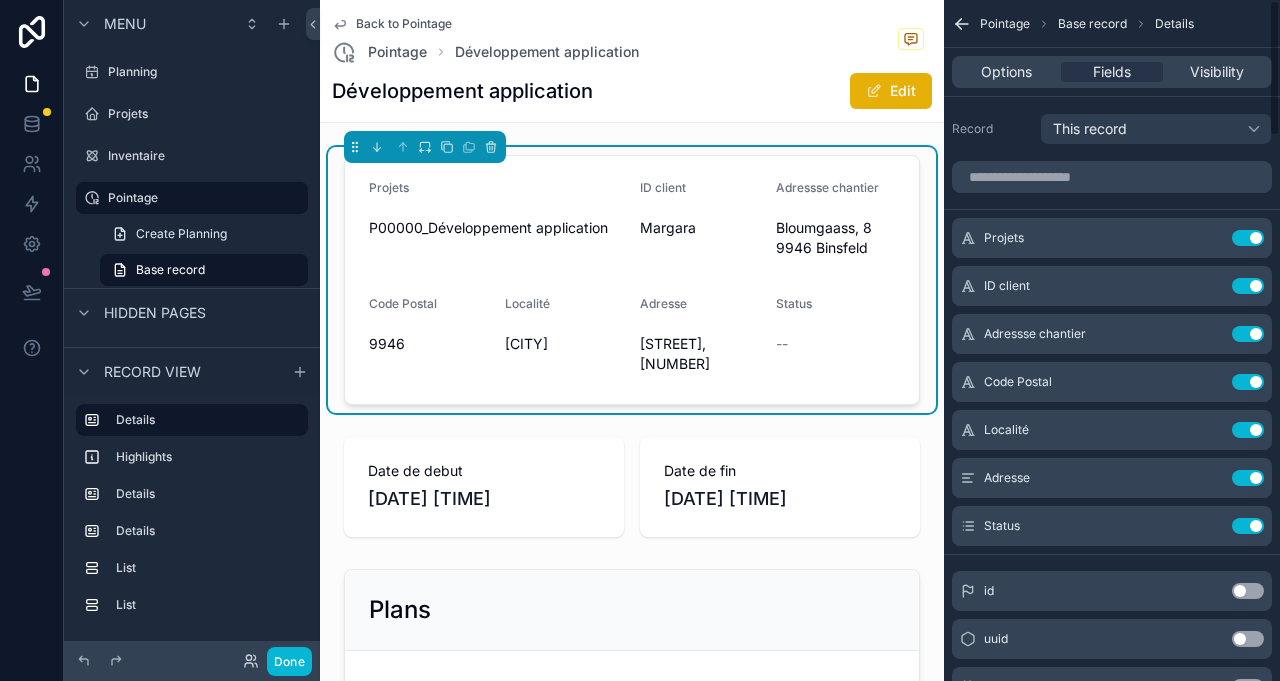 click on "Use setting" at bounding box center [1248, 286] 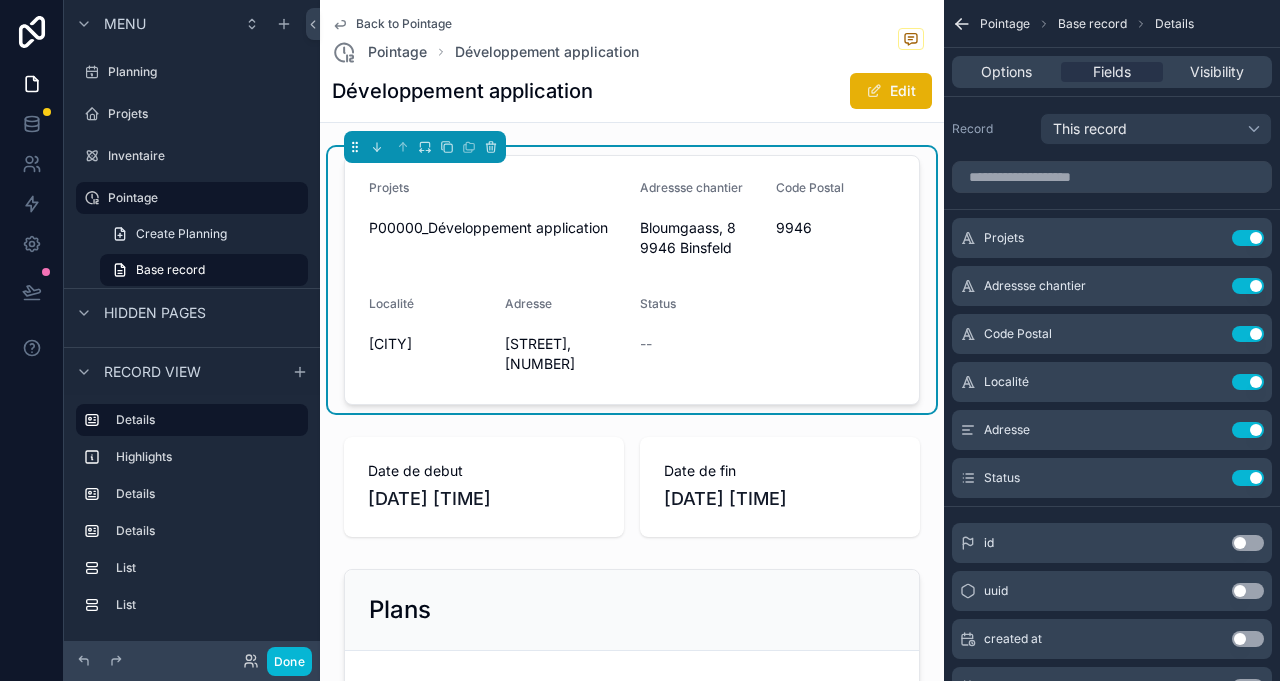 click on "Use setting" at bounding box center (1248, 334) 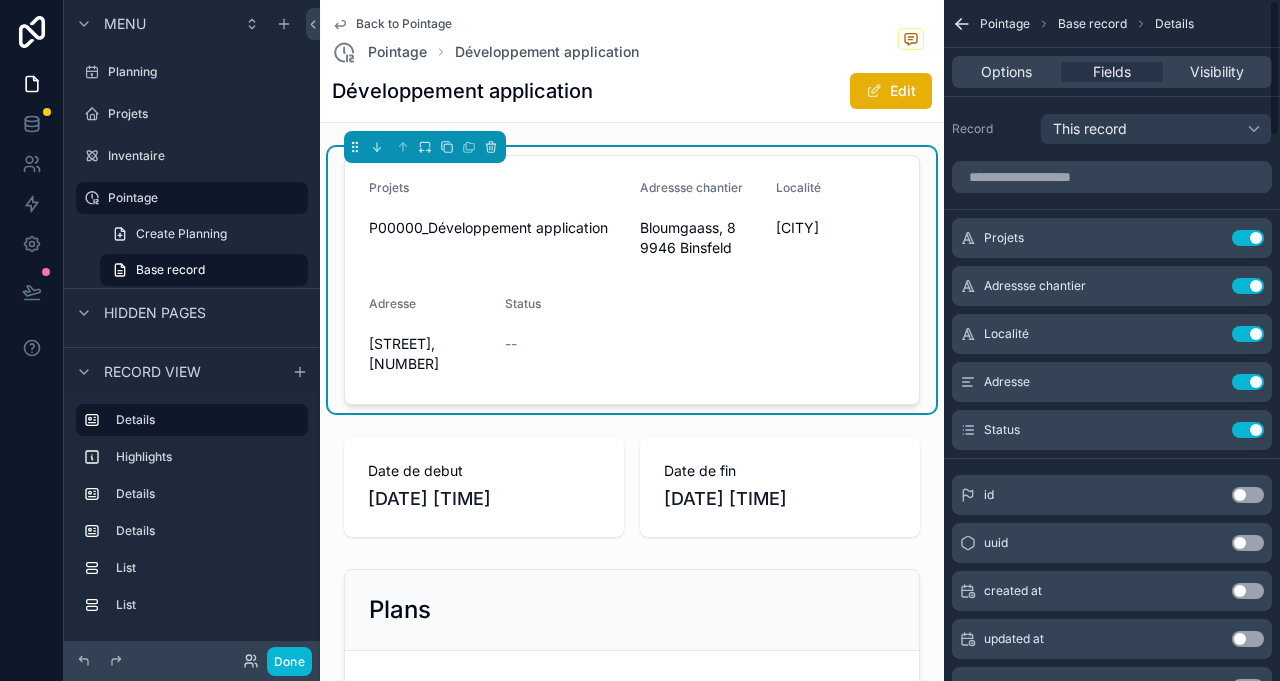 click on "Use setting" at bounding box center (1248, 334) 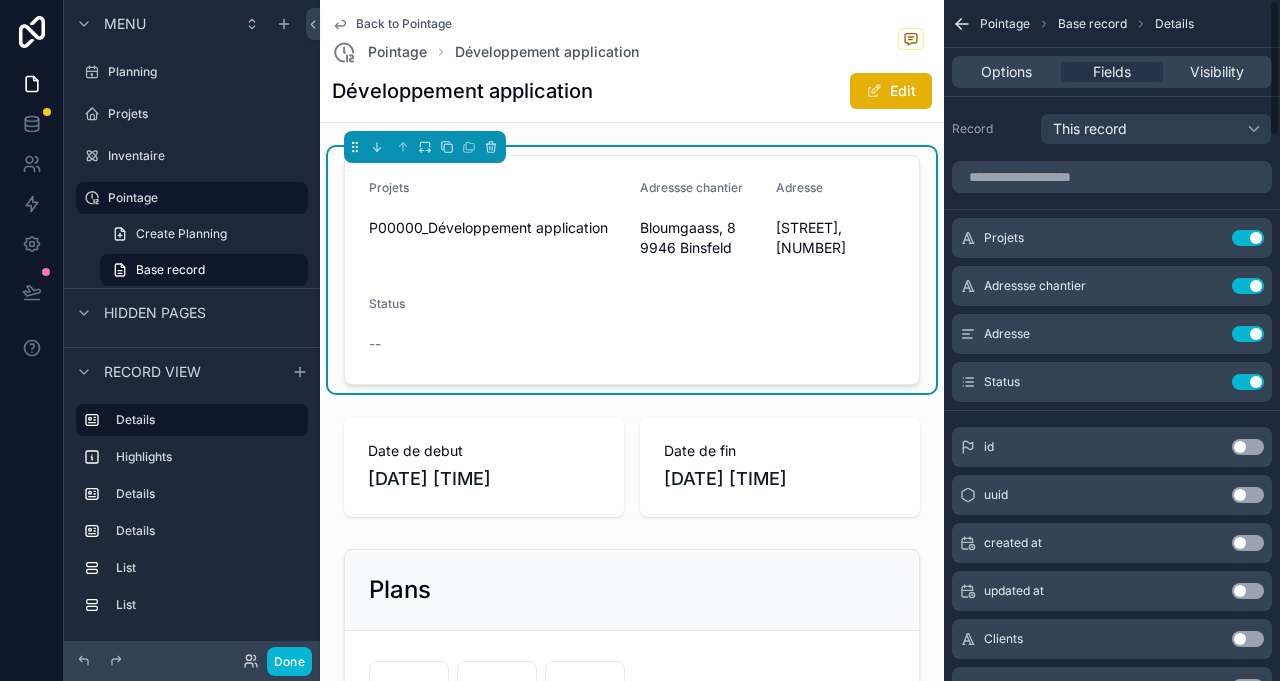 click on "Use setting" at bounding box center [1248, 334] 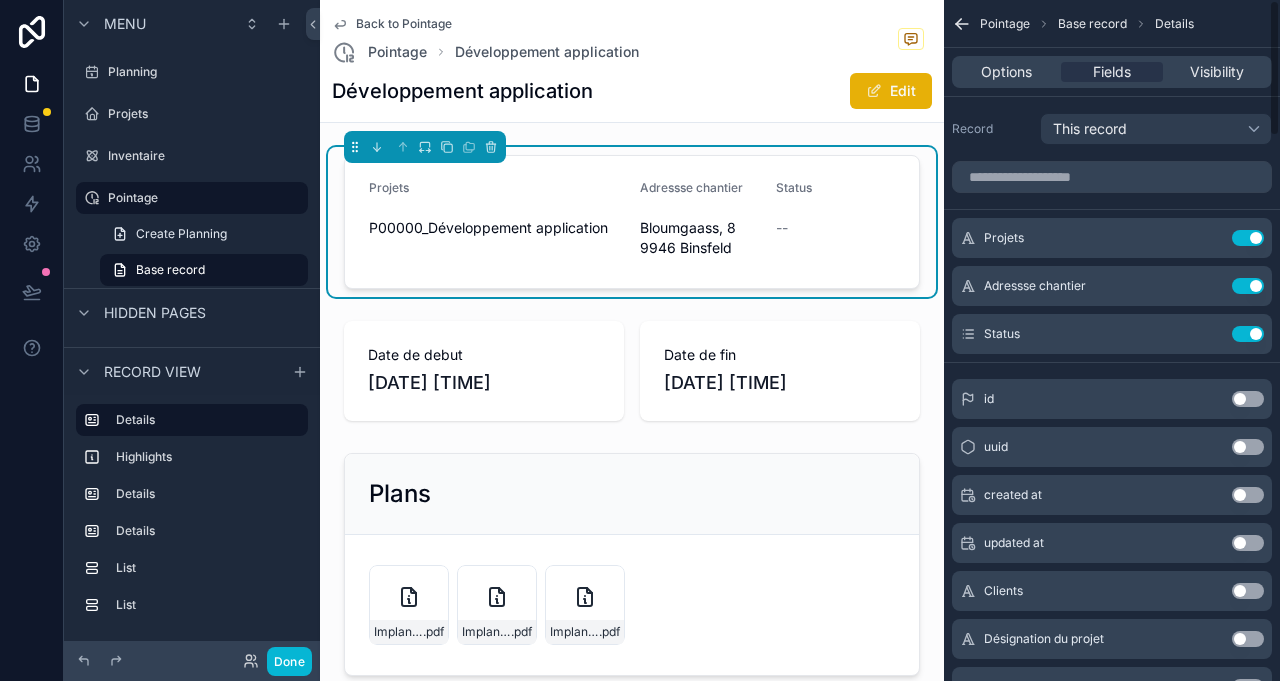 click on "Use setting" at bounding box center (1248, 334) 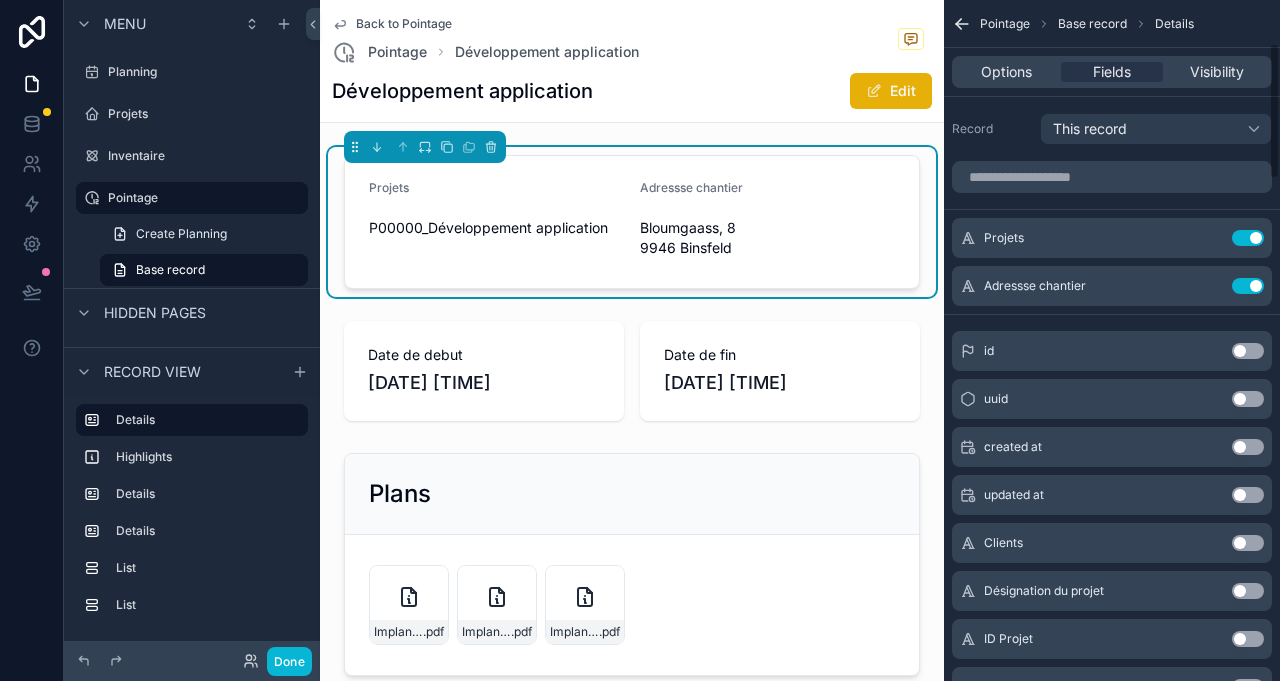 scroll, scrollTop: 222, scrollLeft: 0, axis: vertical 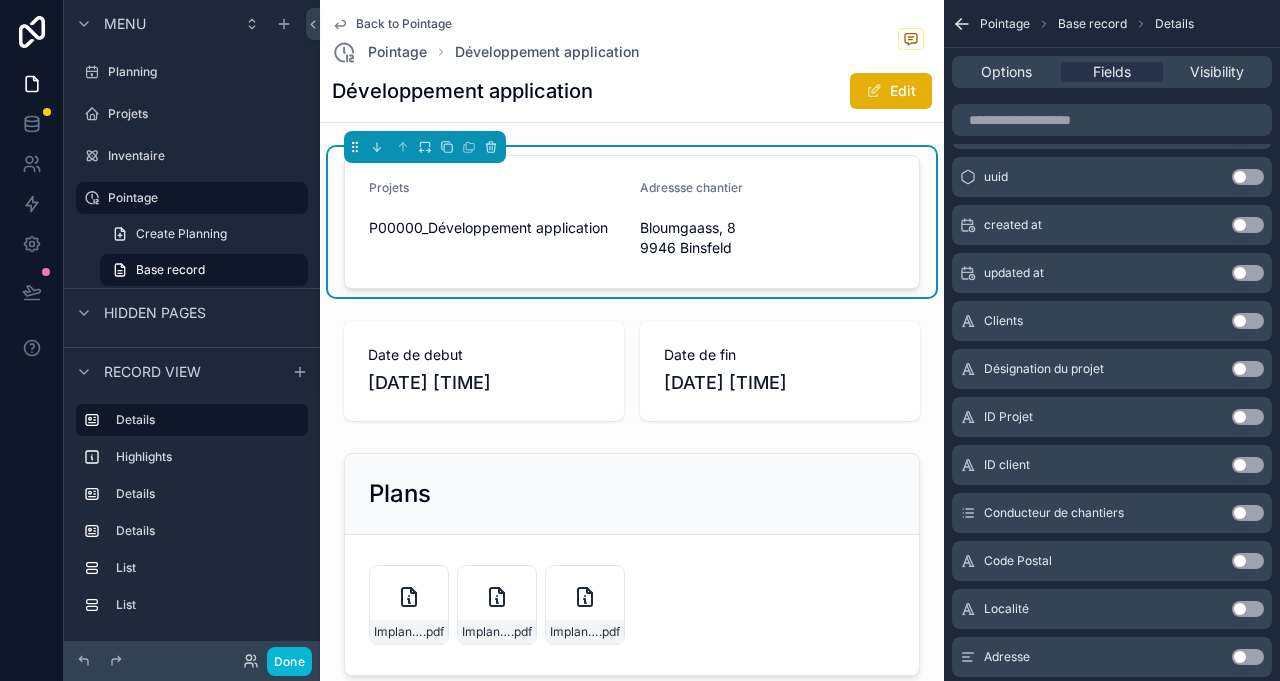 click on "Conducteur de chantiers Use setting" at bounding box center (1112, 513) 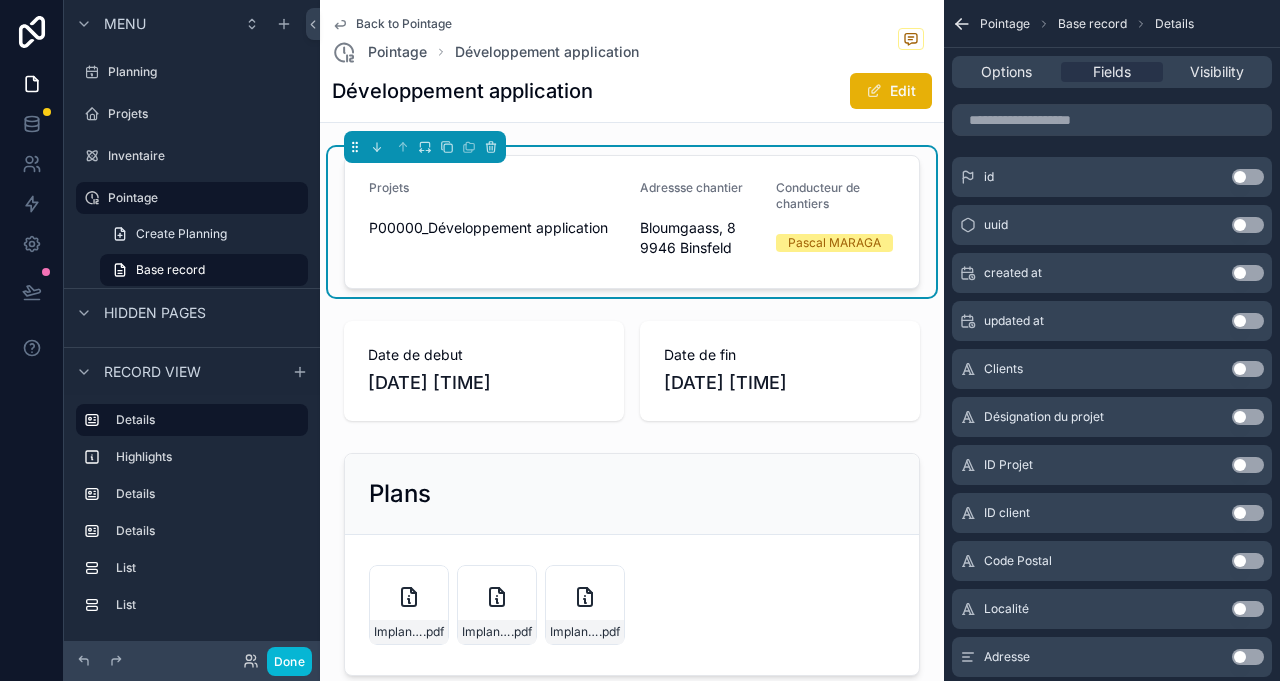click on "Planning" at bounding box center (206, 72) 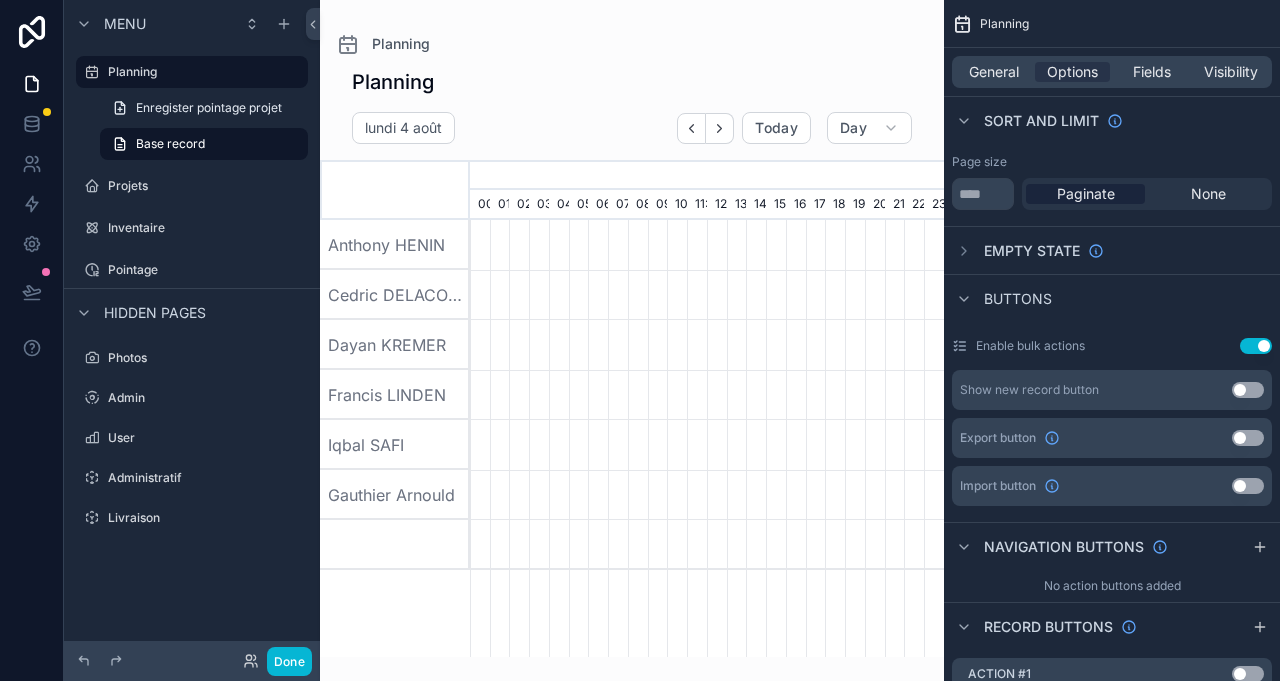 scroll, scrollTop: 0, scrollLeft: 3318, axis: horizontal 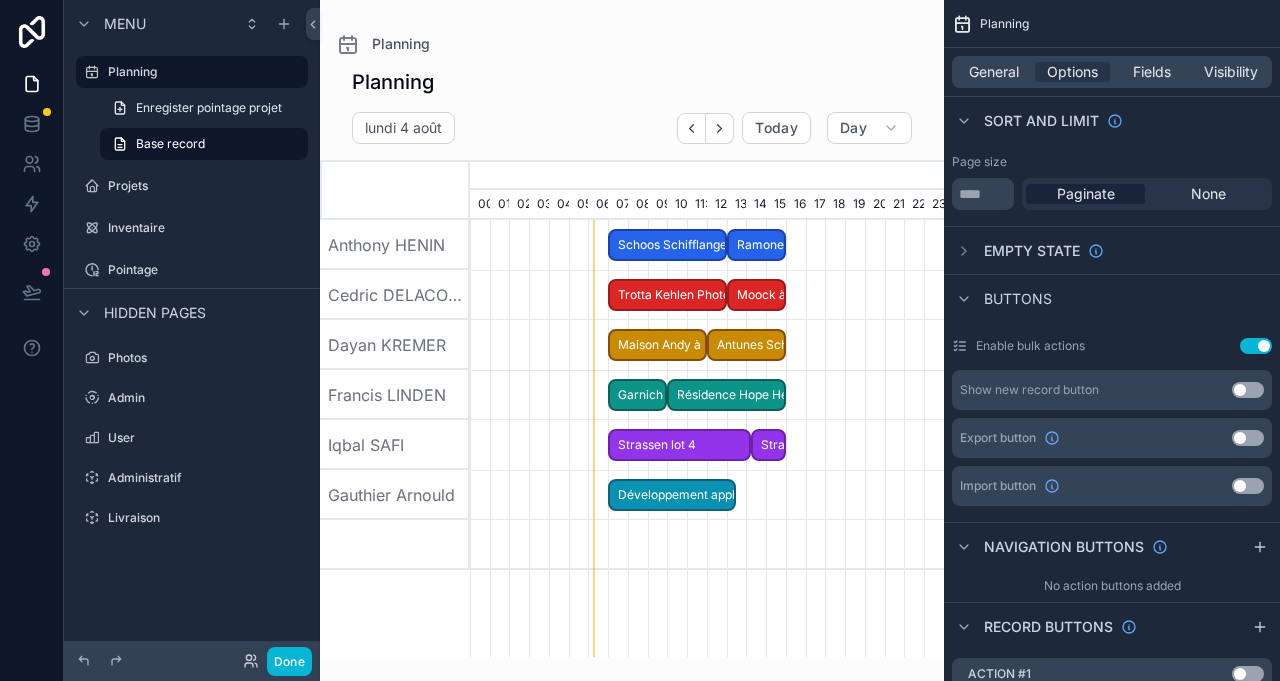 click on "Développement application" at bounding box center [672, 495] 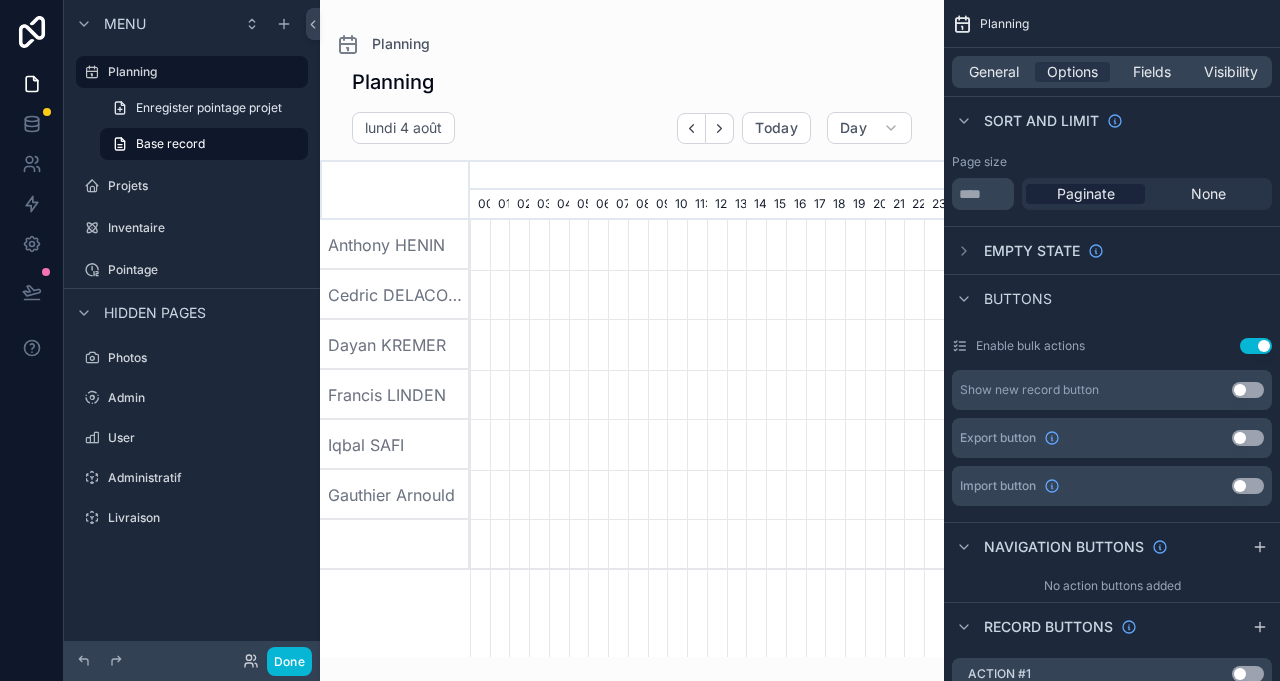 scroll, scrollTop: 0, scrollLeft: 3318, axis: horizontal 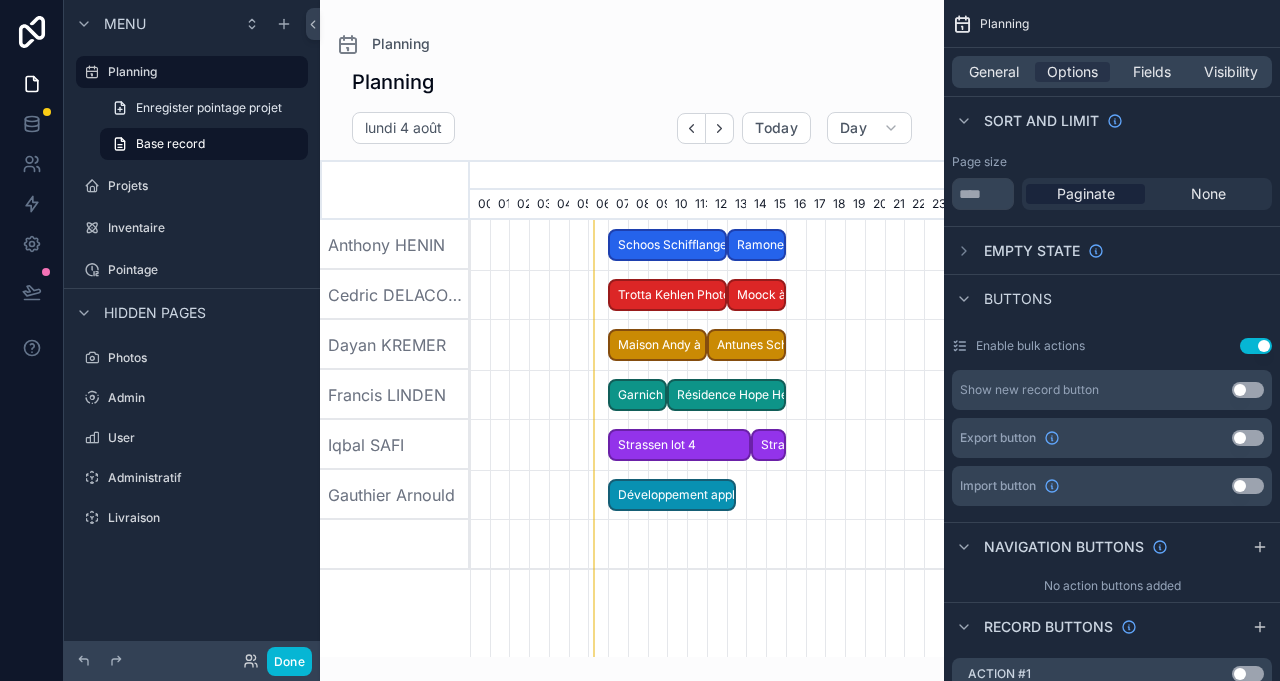 click on "Développement application" at bounding box center [672, 495] 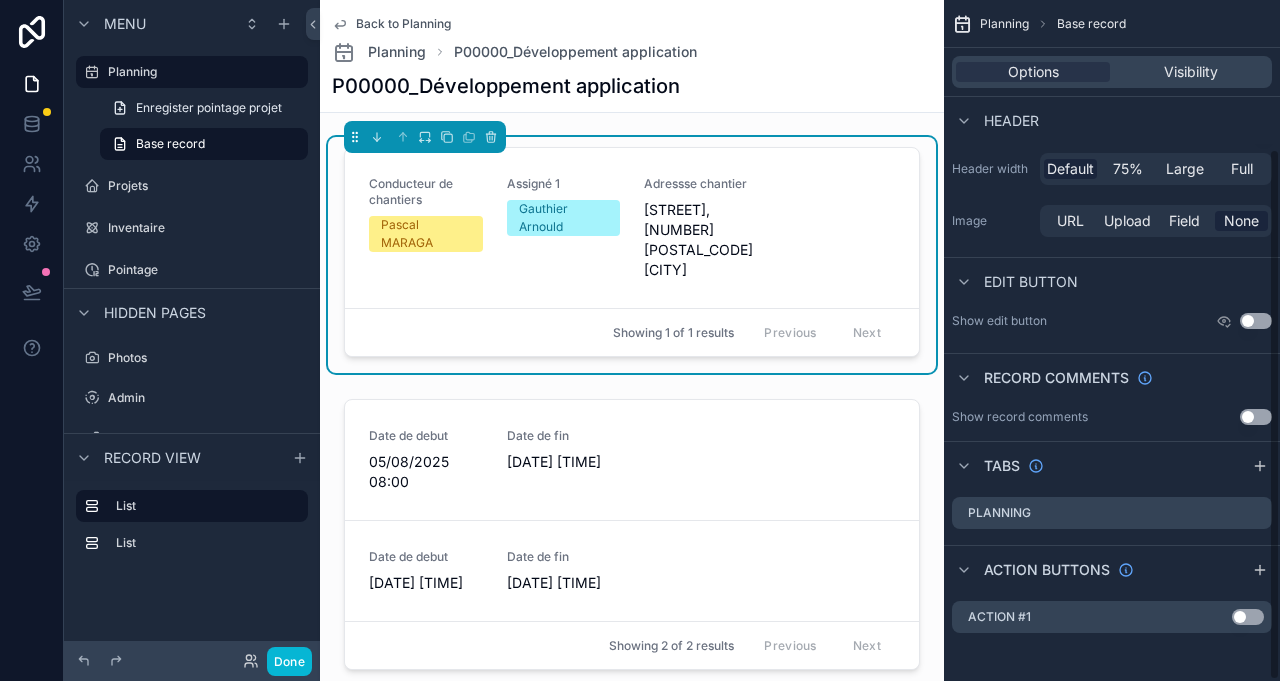 scroll, scrollTop: 190, scrollLeft: 0, axis: vertical 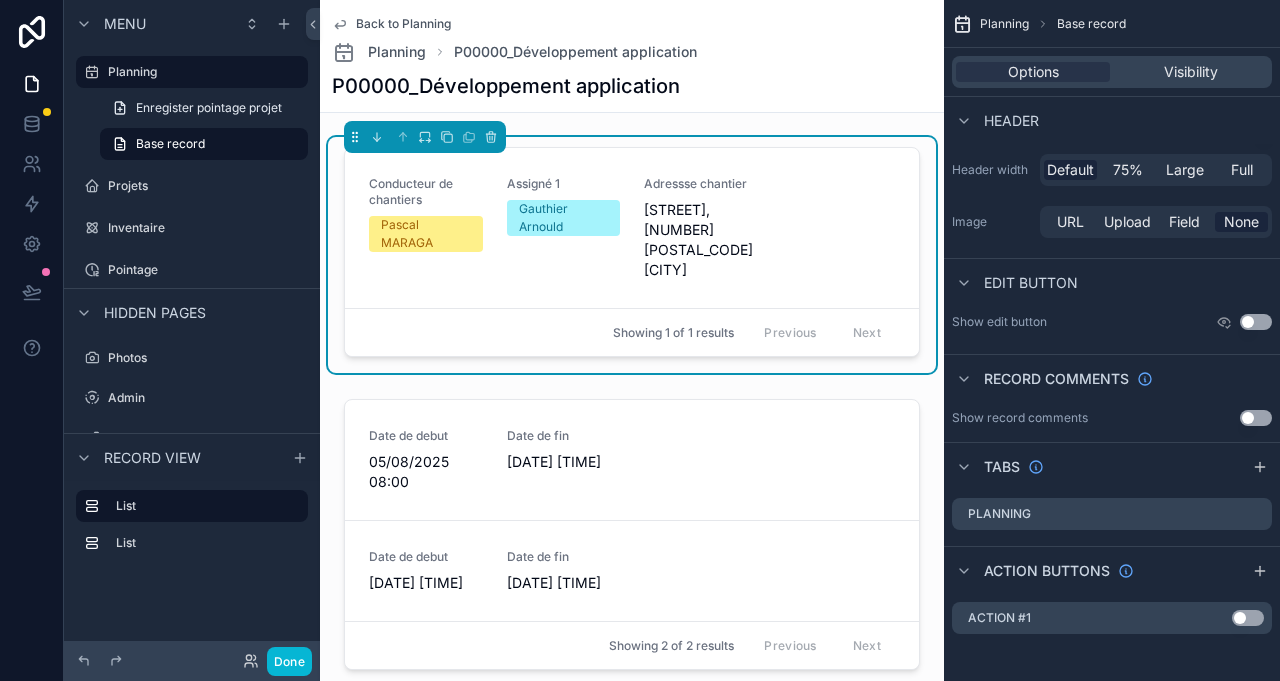 click on "Pointage" at bounding box center [206, 270] 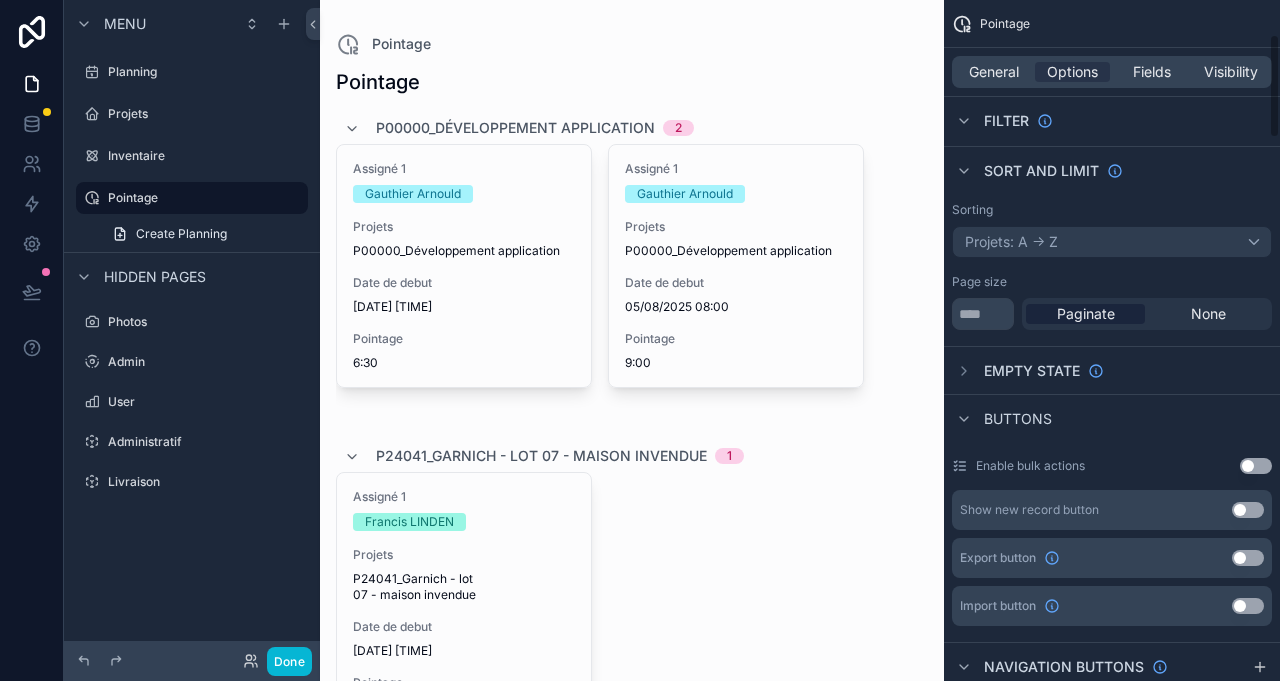 scroll, scrollTop: 222, scrollLeft: 0, axis: vertical 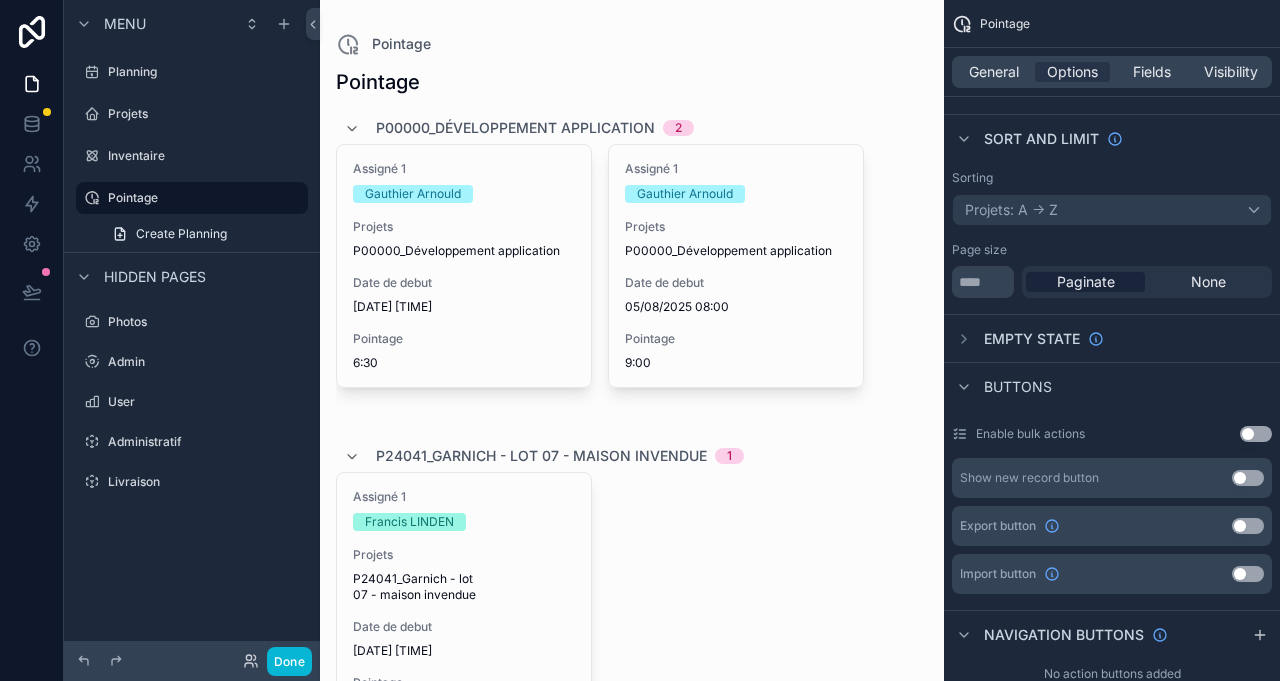 click at bounding box center [632, 2003] 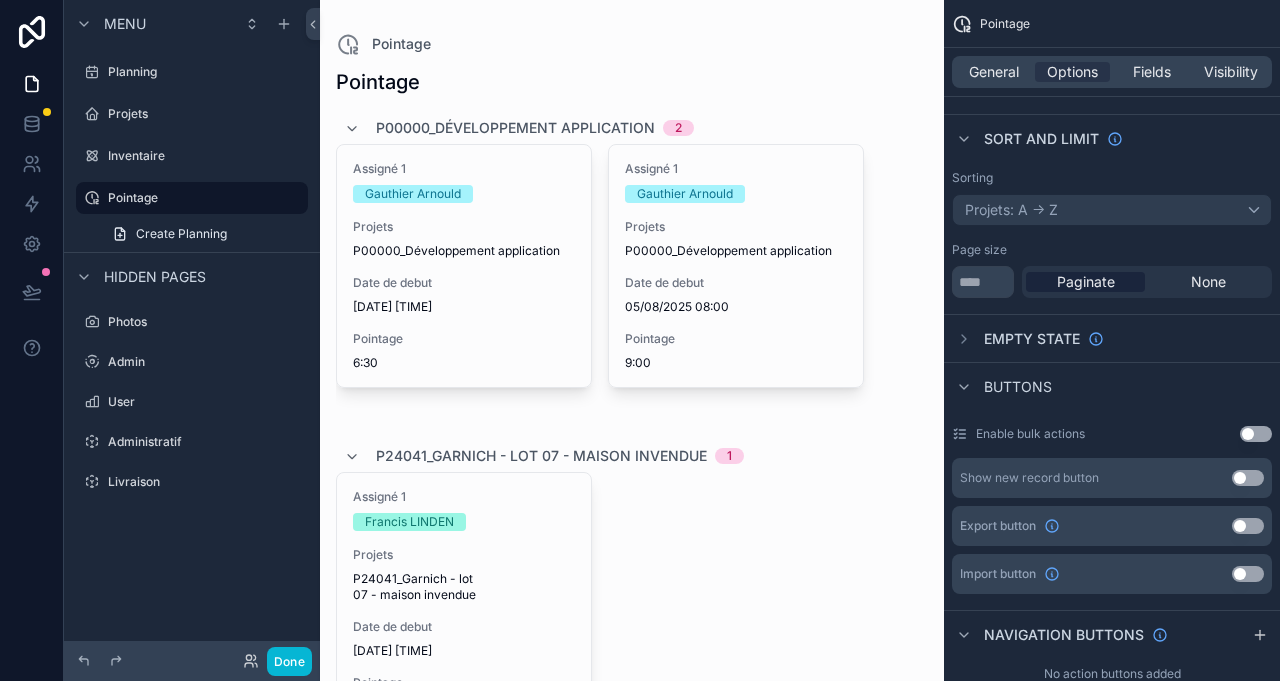 click on "6:30" at bounding box center [464, 363] 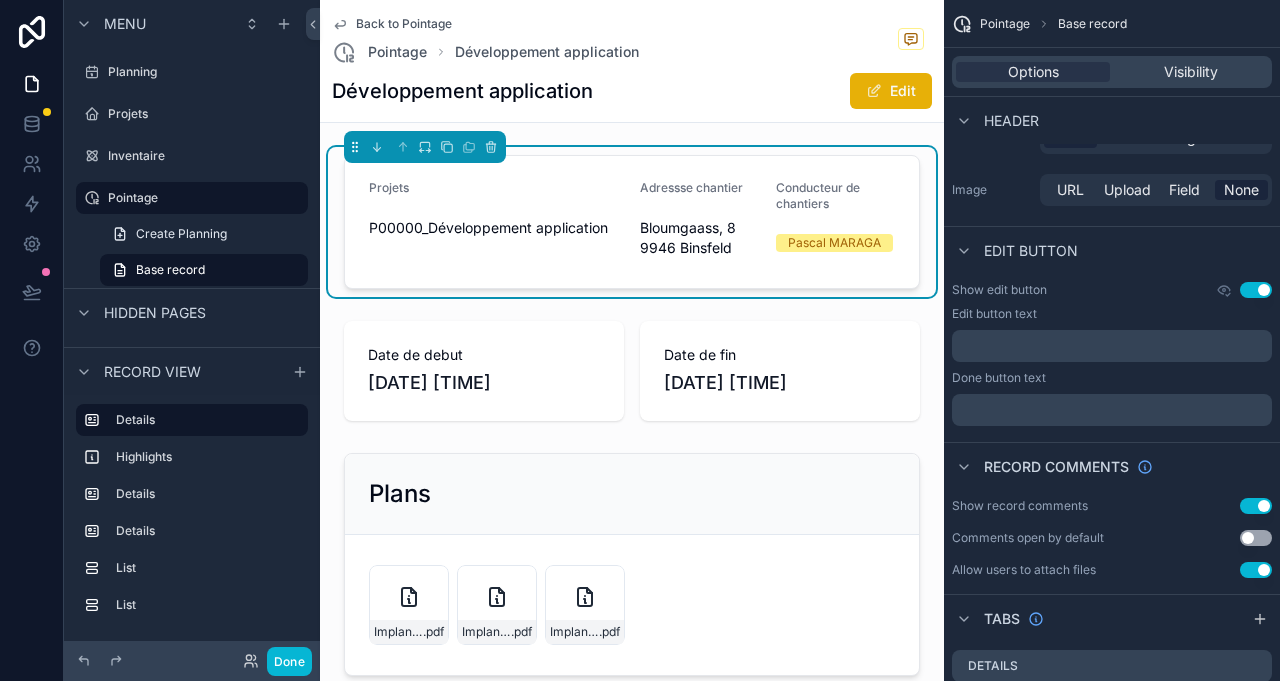 click on "Projets P00000_Développement application Adressse chantier Bloumgaass, 8 9946 Binsfeld Conducteur de chantiers Pascal MARAGA" at bounding box center [632, 222] 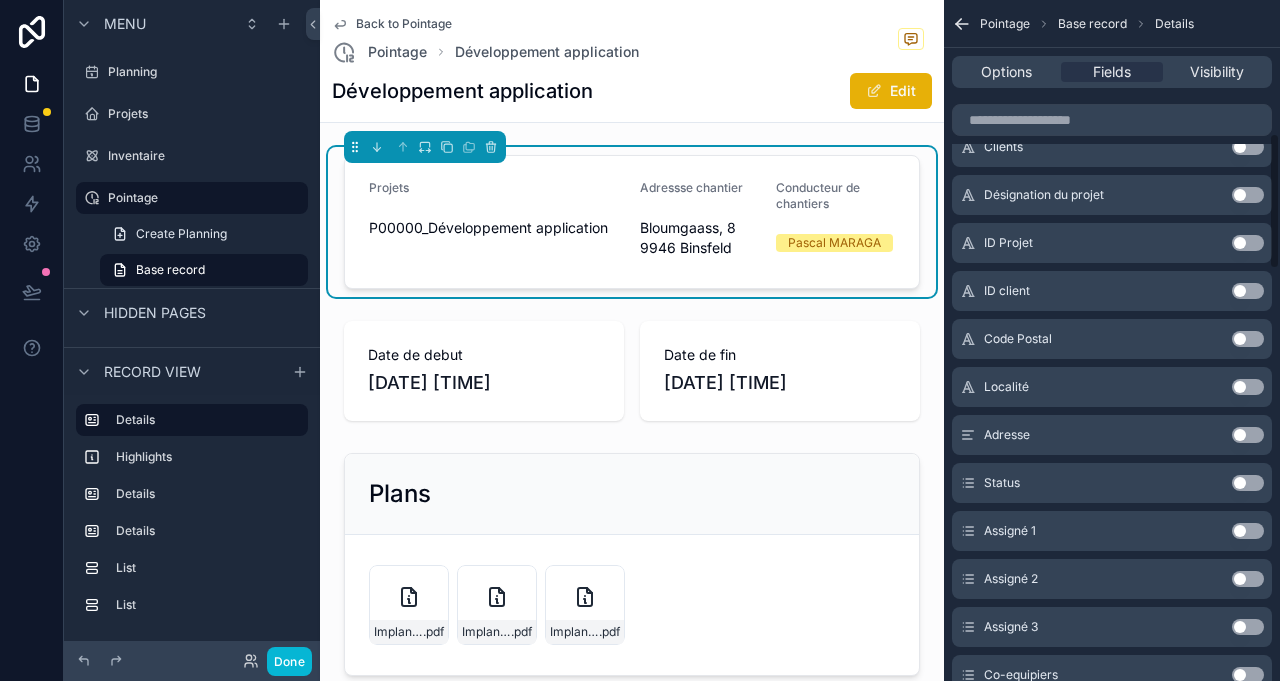 scroll, scrollTop: 666, scrollLeft: 0, axis: vertical 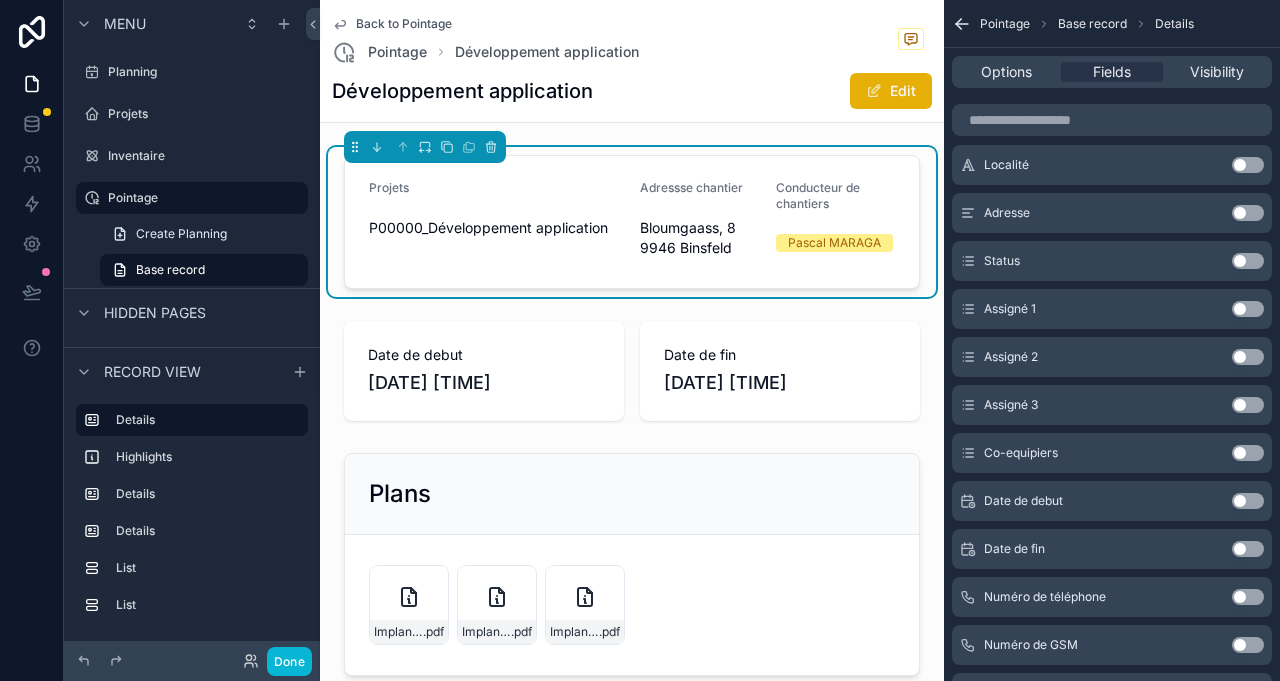 click on "Use setting" at bounding box center [1248, 309] 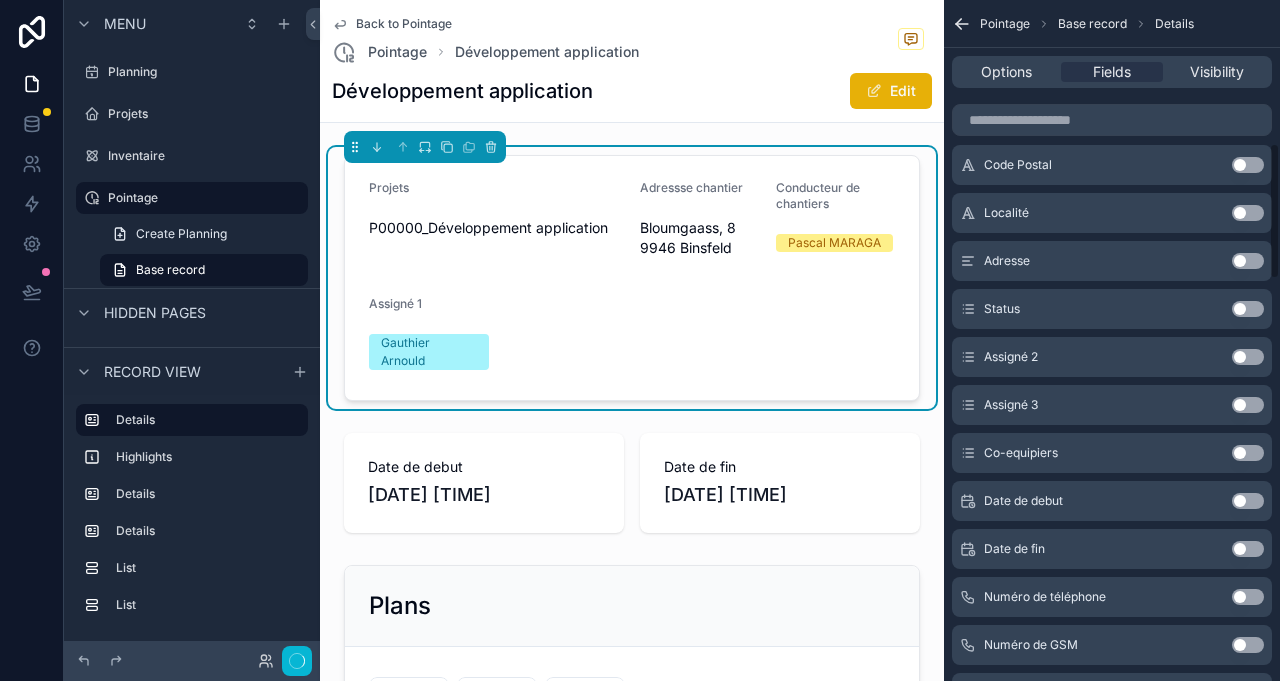 scroll, scrollTop: 714, scrollLeft: 0, axis: vertical 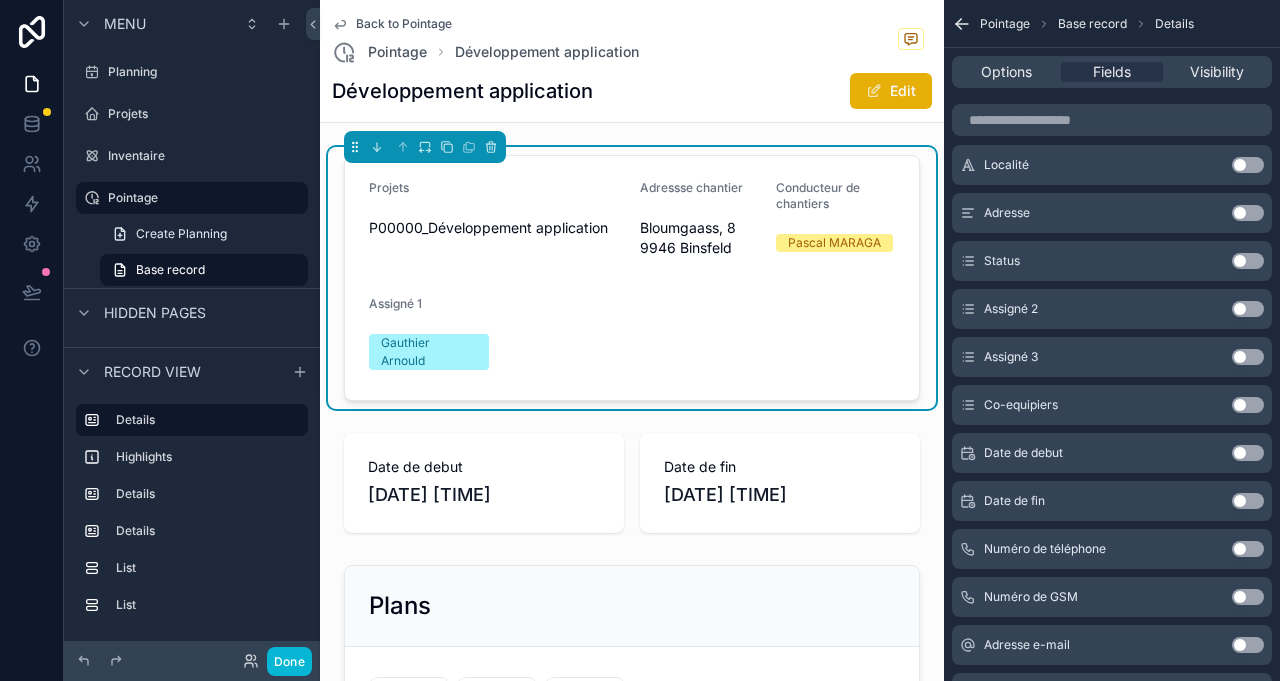 click on "P00000_Développement application" at bounding box center (496, 228) 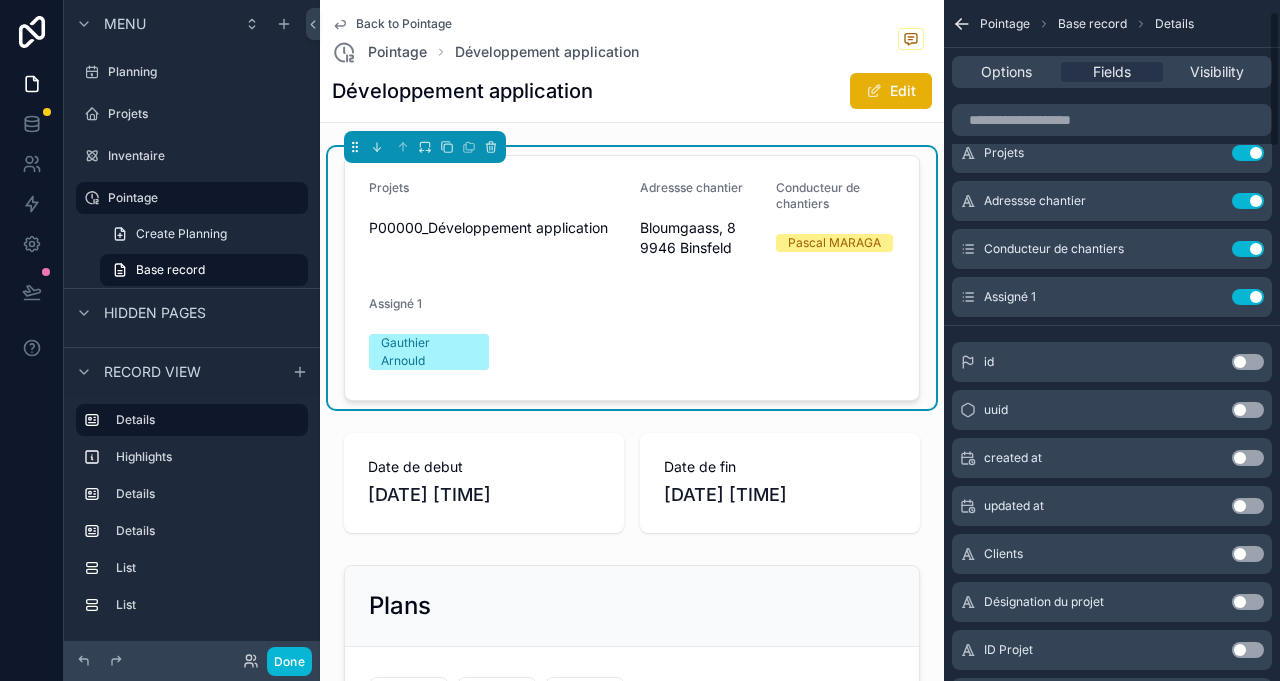 scroll, scrollTop: 48, scrollLeft: 0, axis: vertical 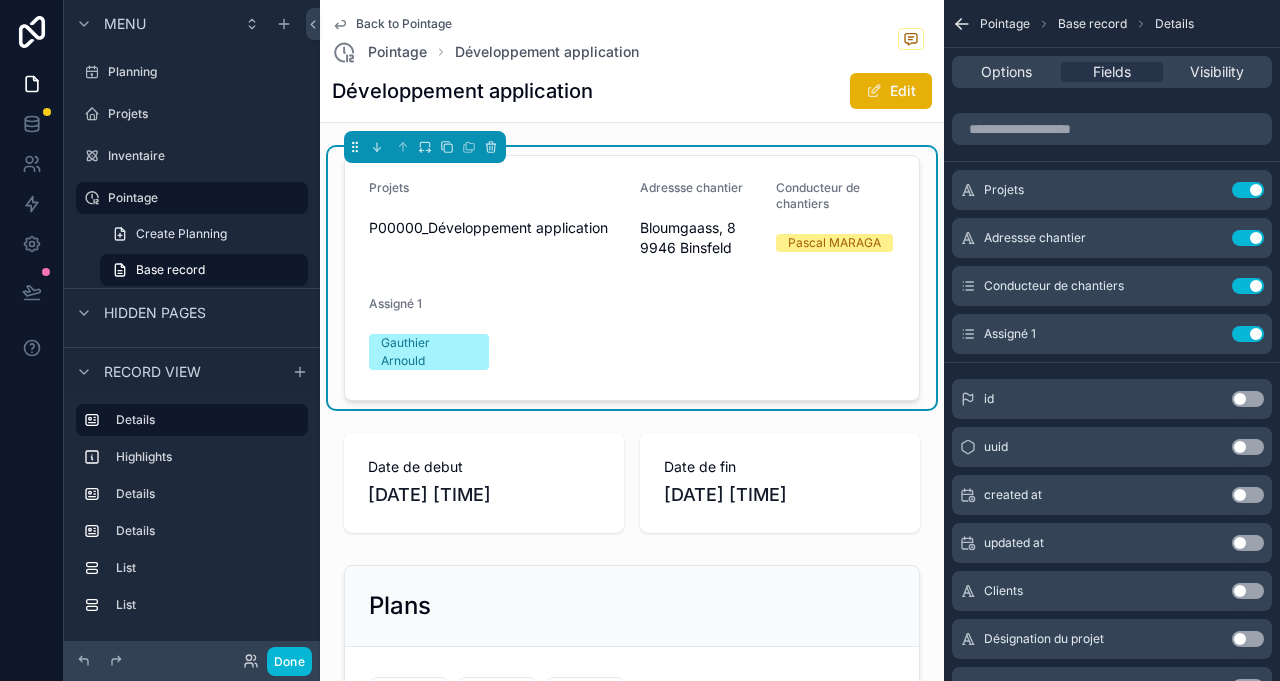 click on "Use setting" at bounding box center (1248, 190) 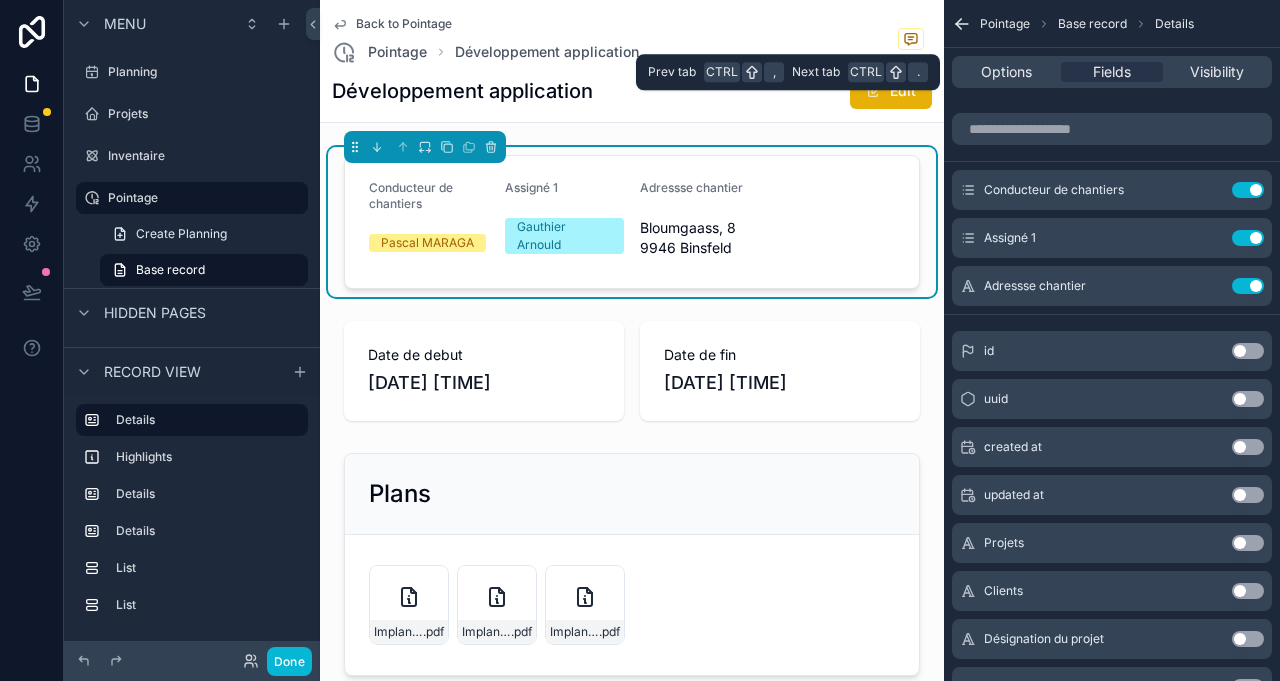 click on "Options" at bounding box center [1006, 72] 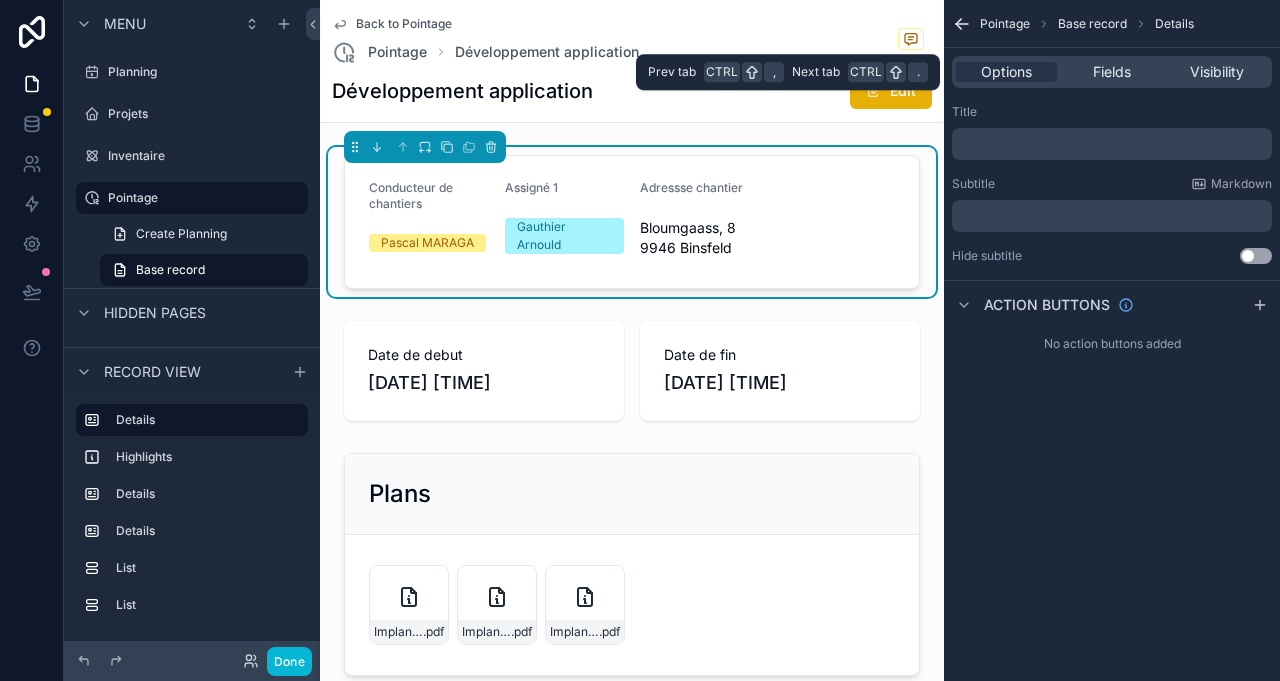 scroll, scrollTop: 0, scrollLeft: 0, axis: both 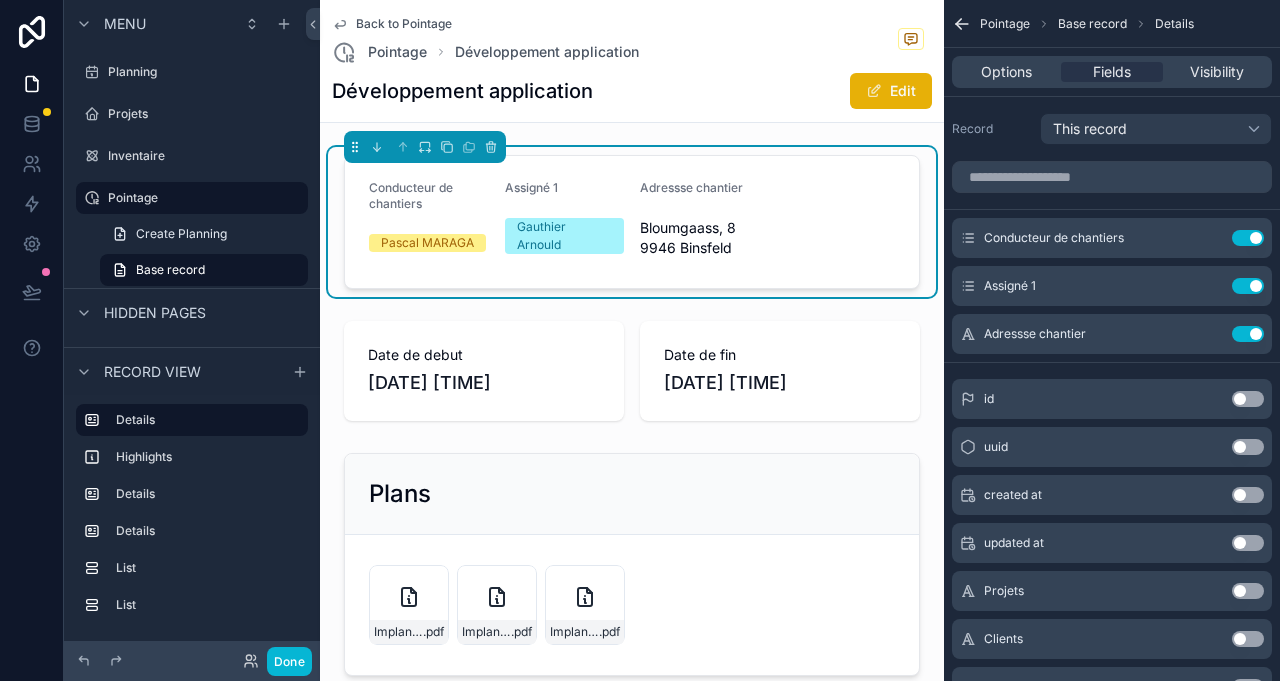 click on "Développement application" at bounding box center [462, 91] 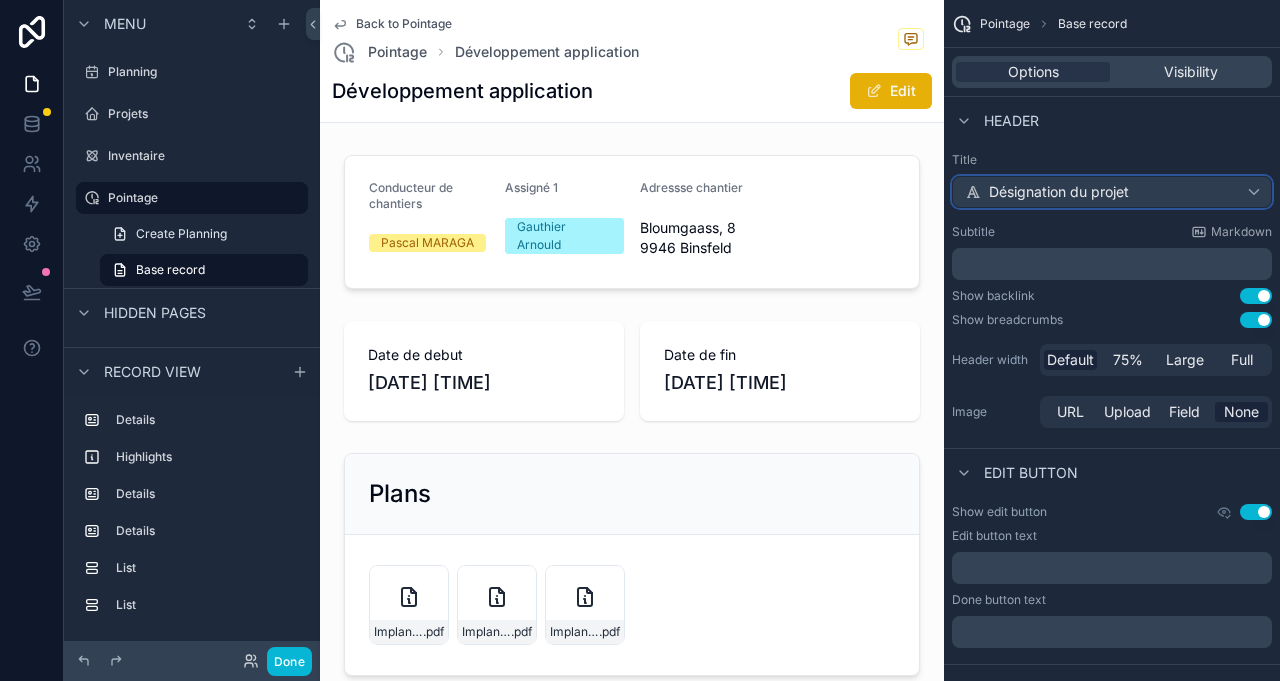 click on "Désignation du projet" at bounding box center (1112, 192) 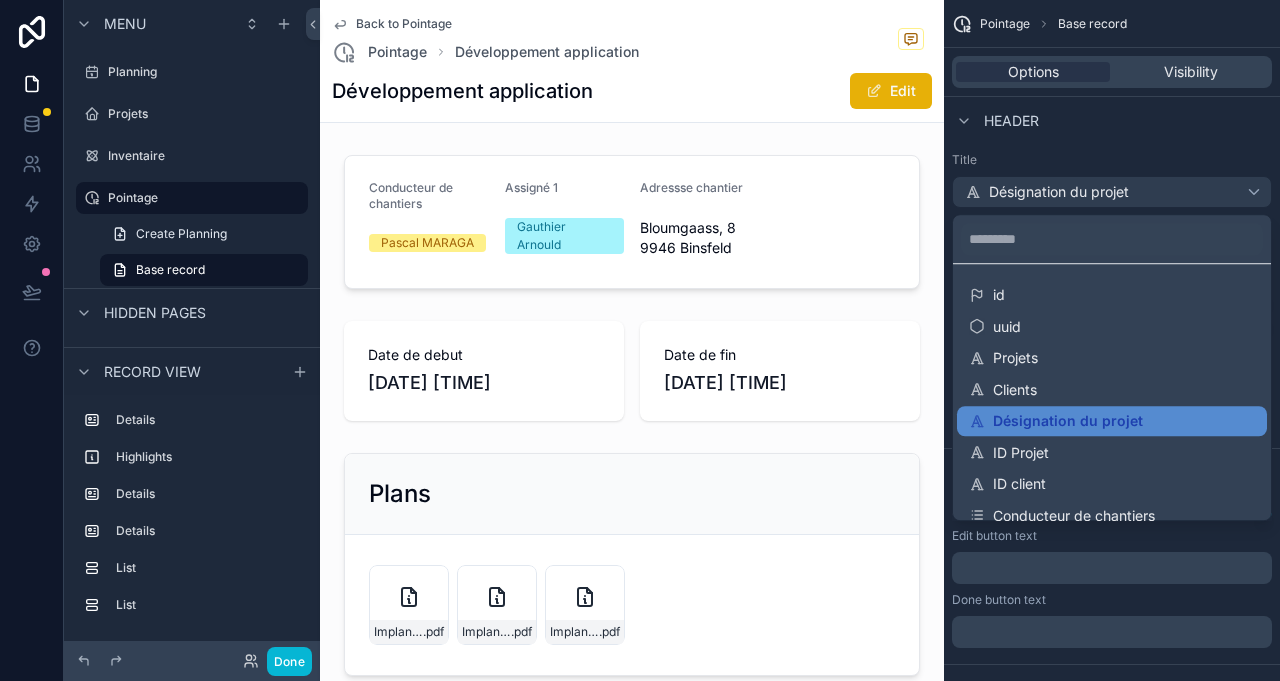 click on "Projets" at bounding box center [1112, 358] 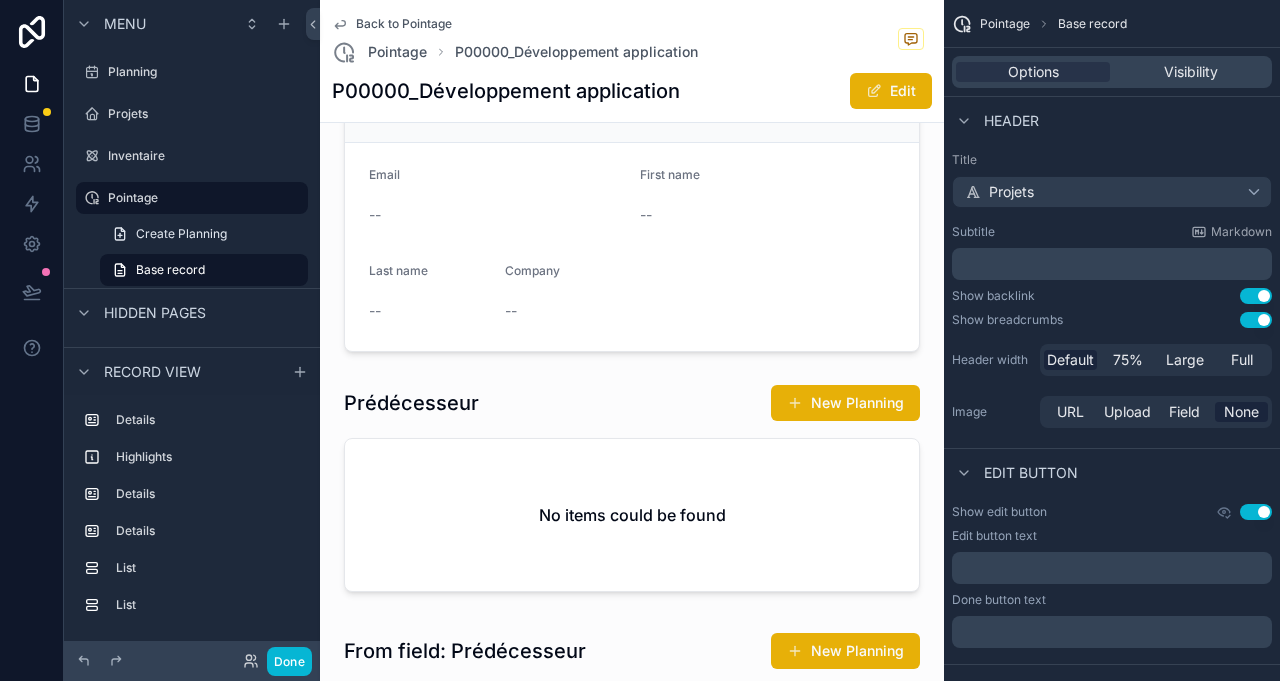 scroll, scrollTop: 869, scrollLeft: 0, axis: vertical 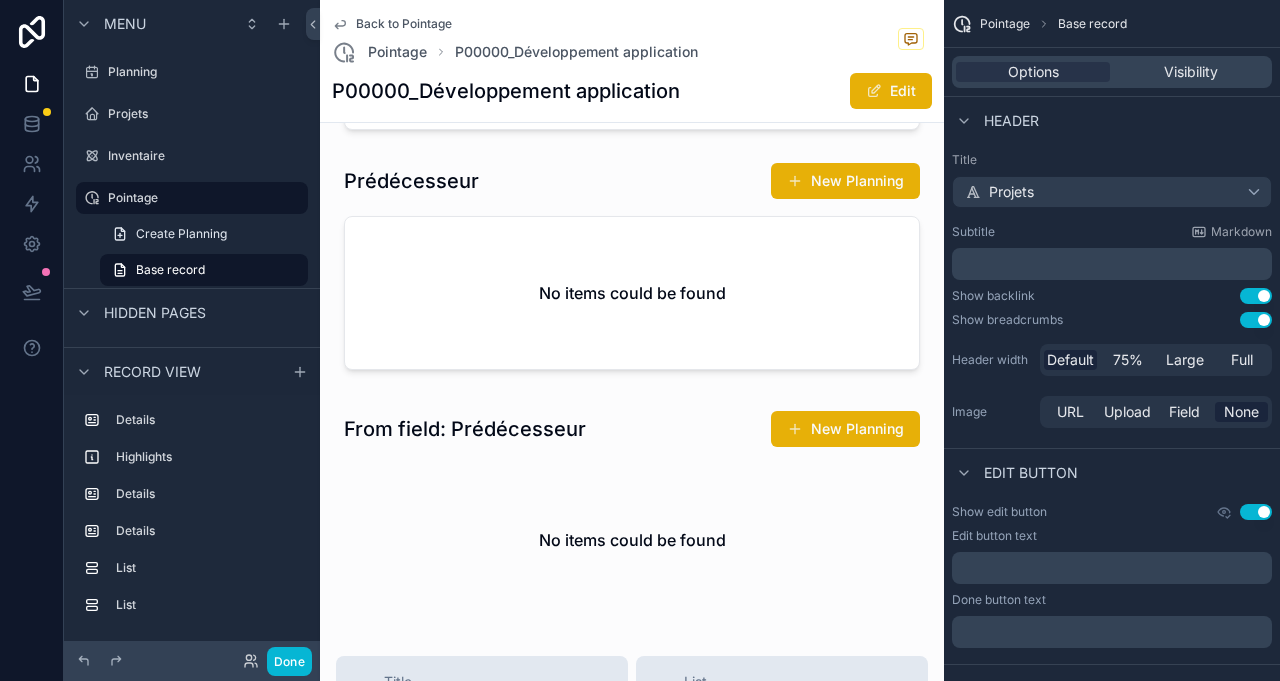 click at bounding box center [632, 513] 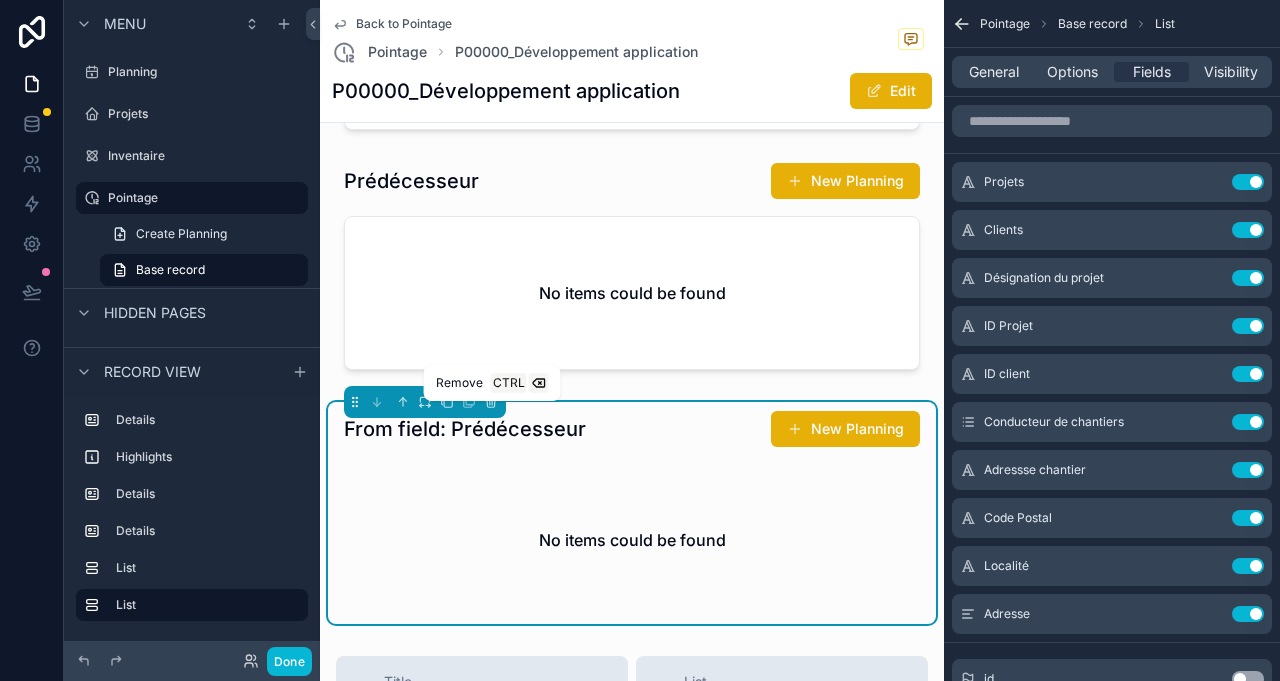 click 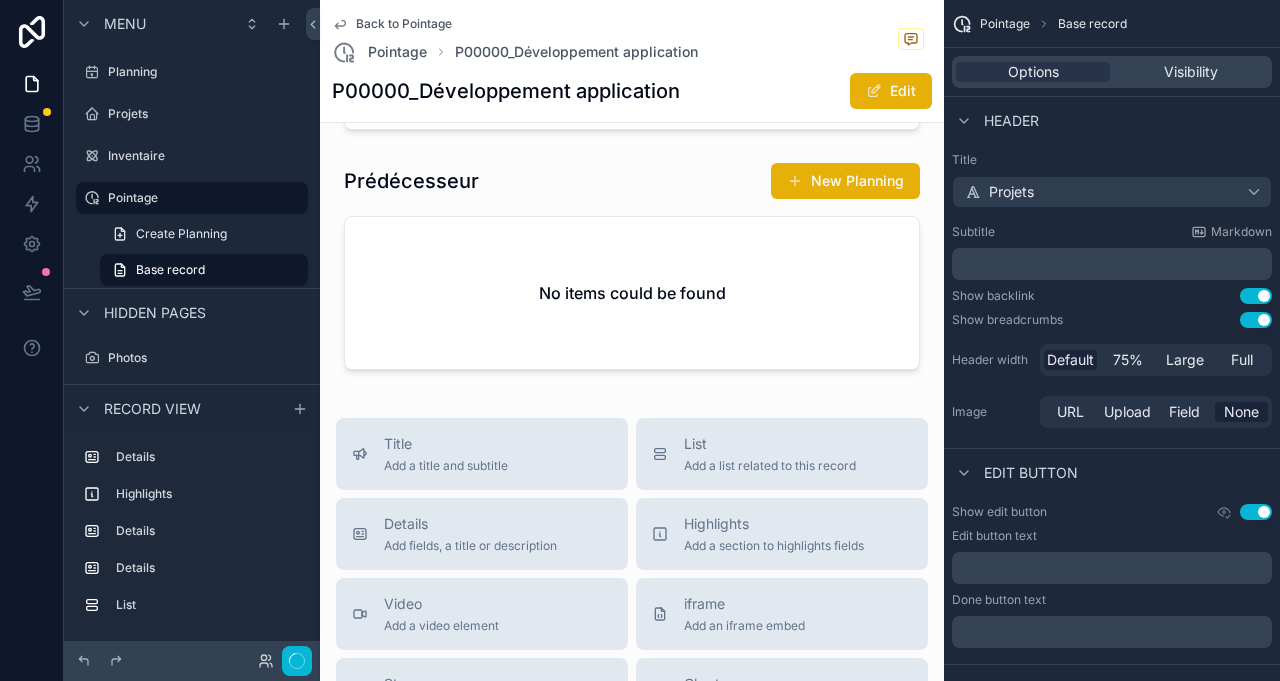 click on "Back to Pointage Pointage P00000_Développement application P00000_Développement application Edit Conducteur de chantiers Pascal MARAGA Assigné 1 Gauthier Arnould Adressse chantier Bloumgaass, 8 9946 Binsfeld Date de debut 04/08/2025 07:00 Date de fin 04/08/2025 13:30 Plans Implantation-Cave .pdf Implantation-RDC .pdf Implantation-Etage .pdf Field 58 Email -- First name -- Last name -- Company -- Prédécesseur New Planning No items could be found Title Add a title and subtitle List Add a list related to this record Details Add fields, a title or description Highlights Add a section to highlights fields Video Add a video element iframe Add an iframe embed Stages Add a stages element Chart Add a chart group element Buttons Add an action button row Links Add quick links Text Add a text block that supports markdown Gallery Add a preview for files Notice Add a notice element Divider Add a divider Comments Record comments section Image Add an image element Container" at bounding box center [632, 226] 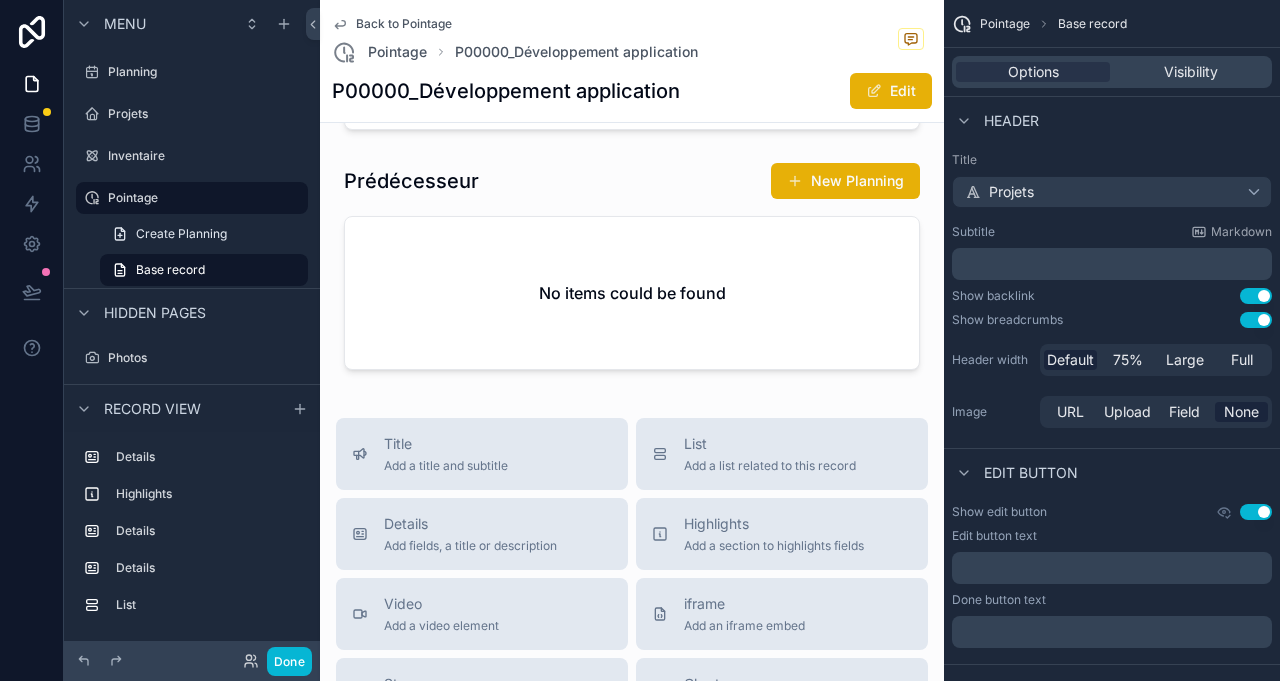 click at bounding box center (632, 270) 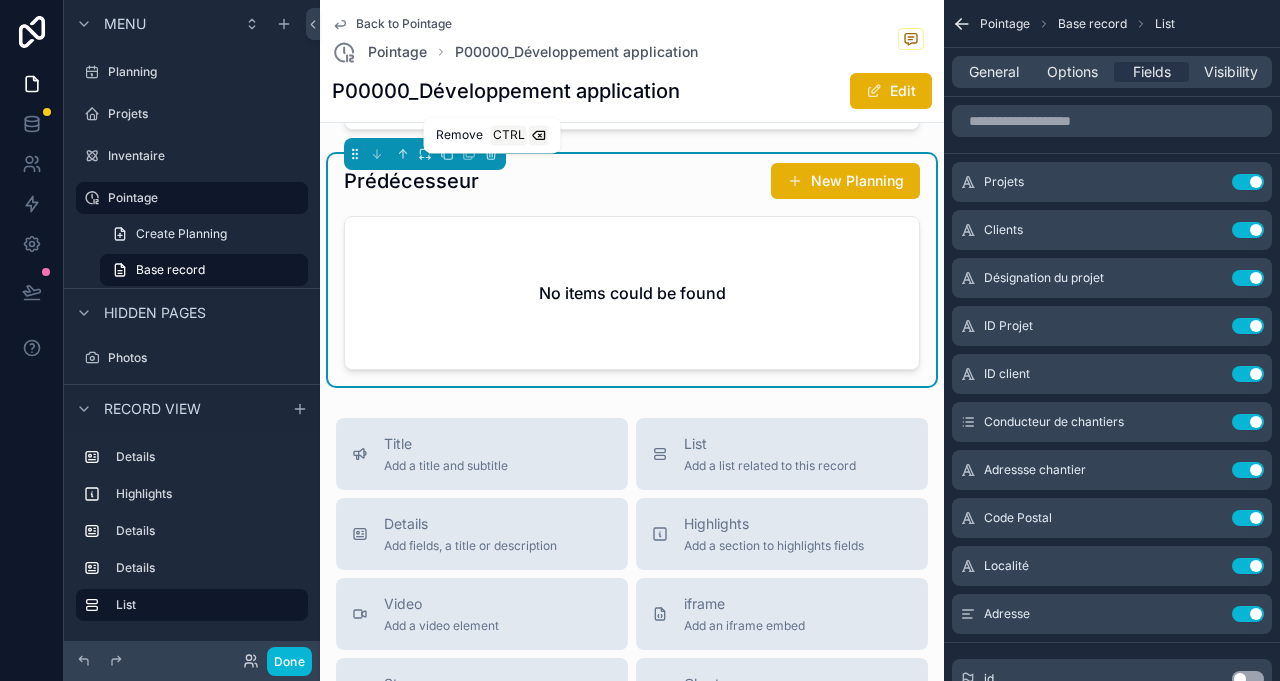 click 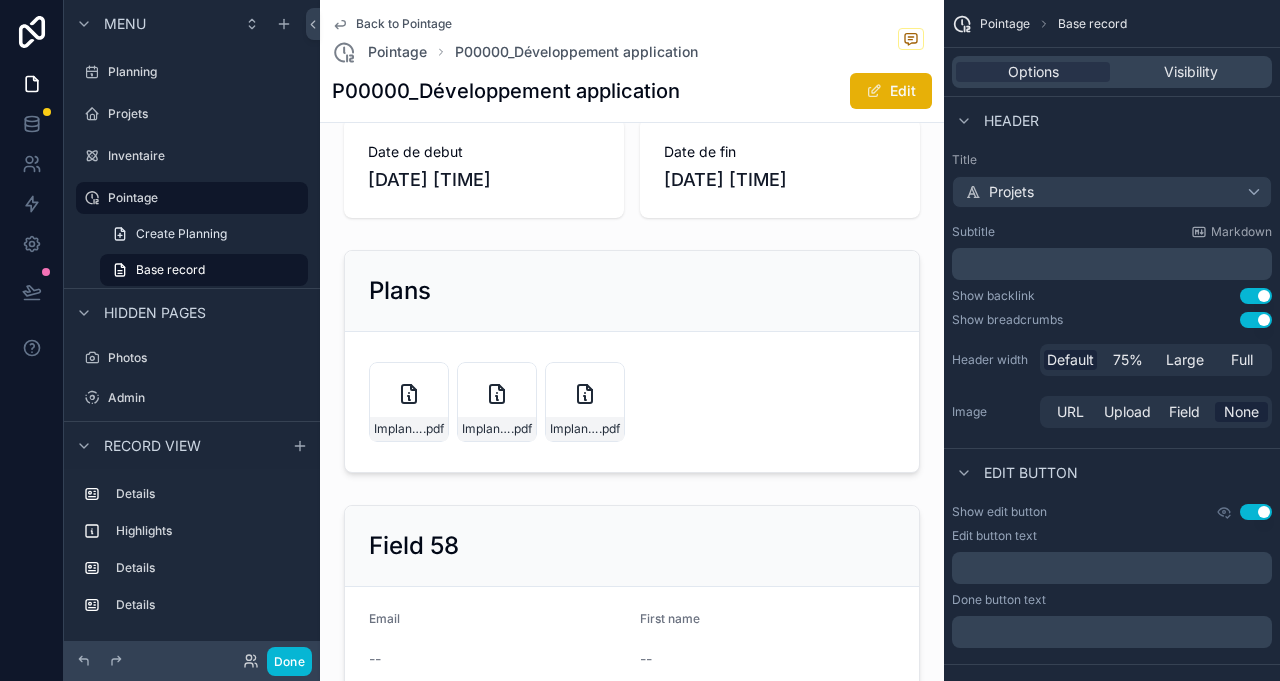 scroll, scrollTop: 425, scrollLeft: 0, axis: vertical 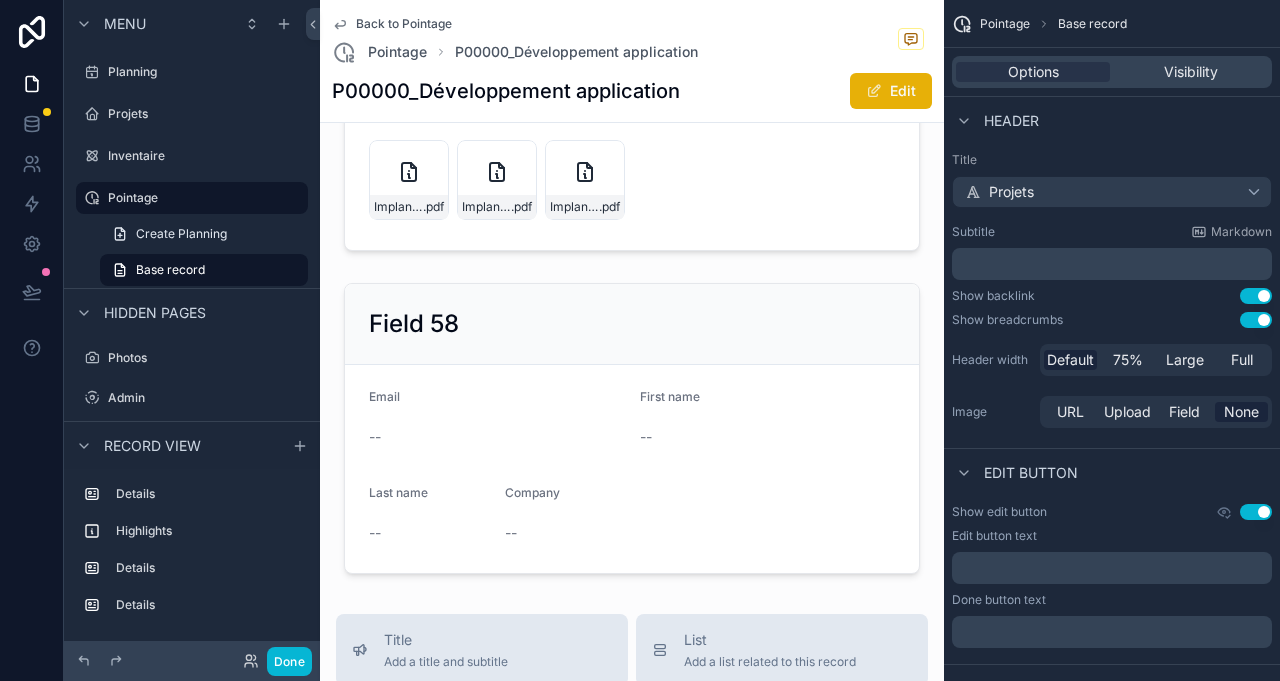 click at bounding box center [632, 428] 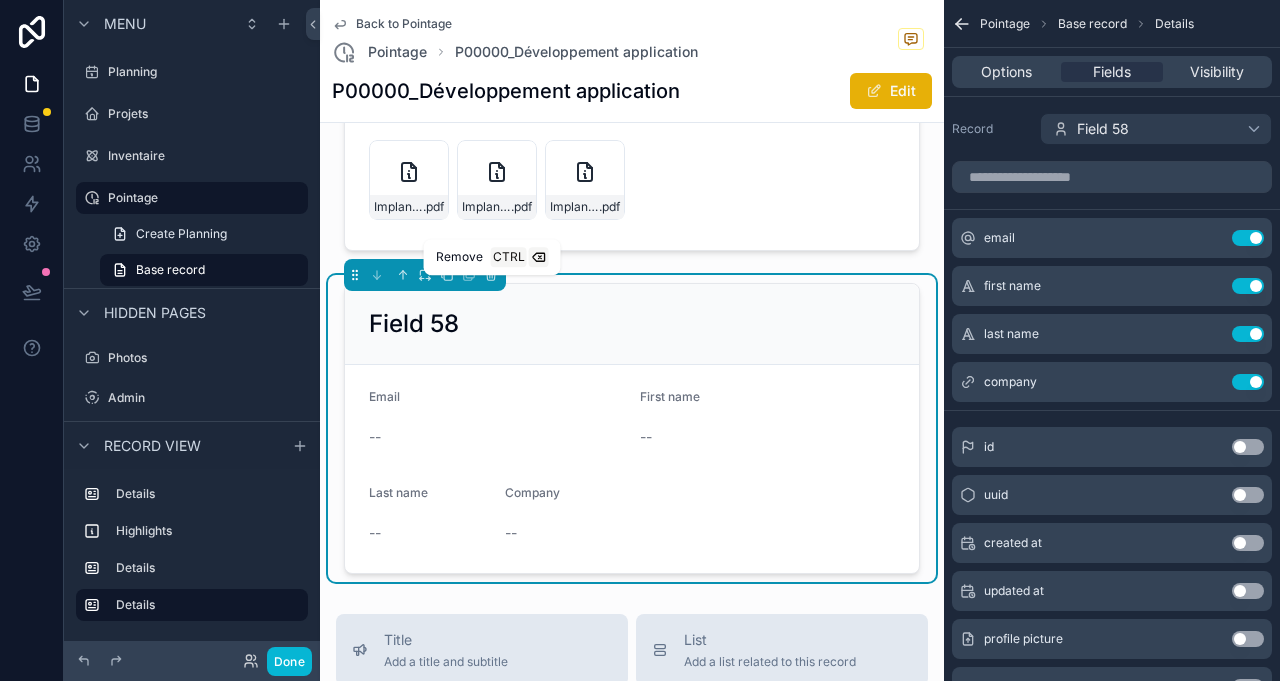 click 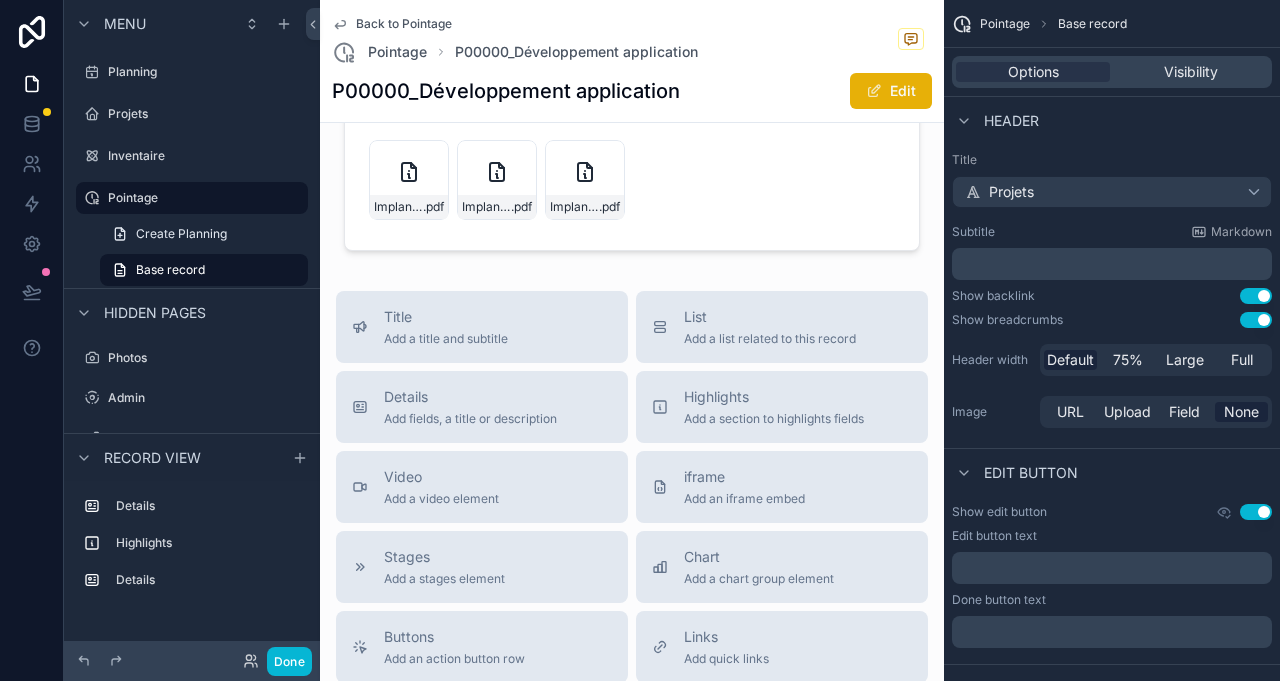 scroll, scrollTop: 203, scrollLeft: 0, axis: vertical 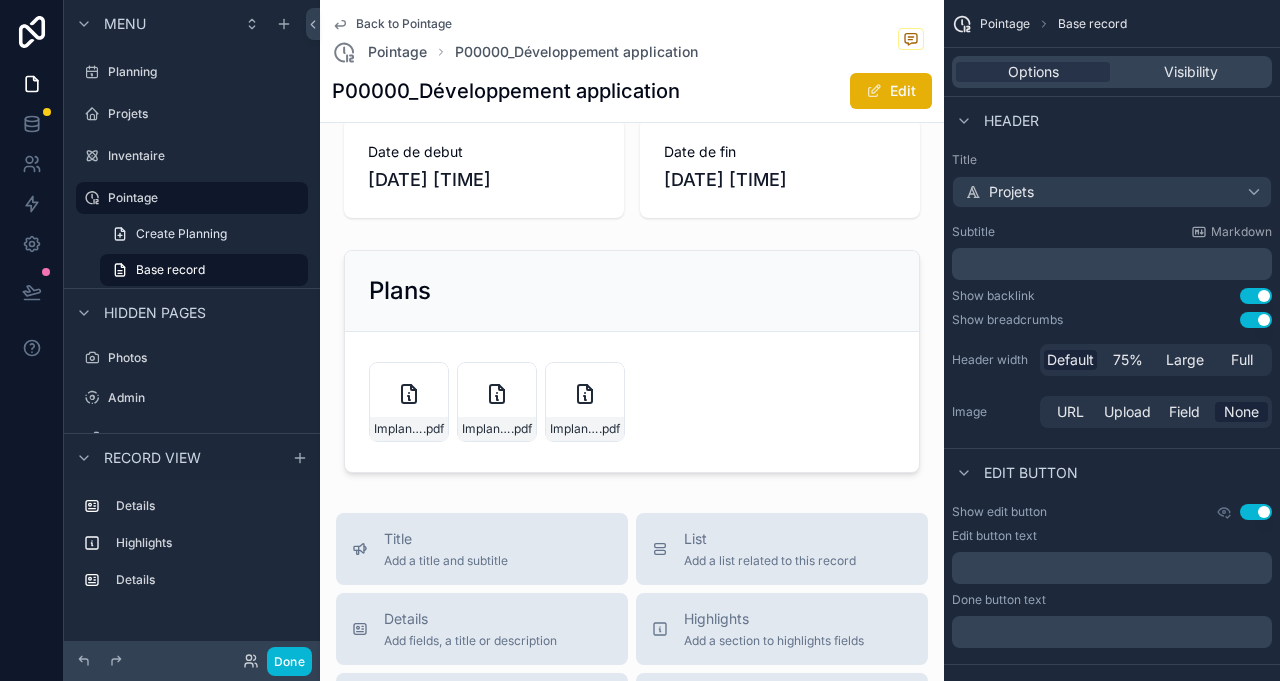 click at bounding box center (632, 361) 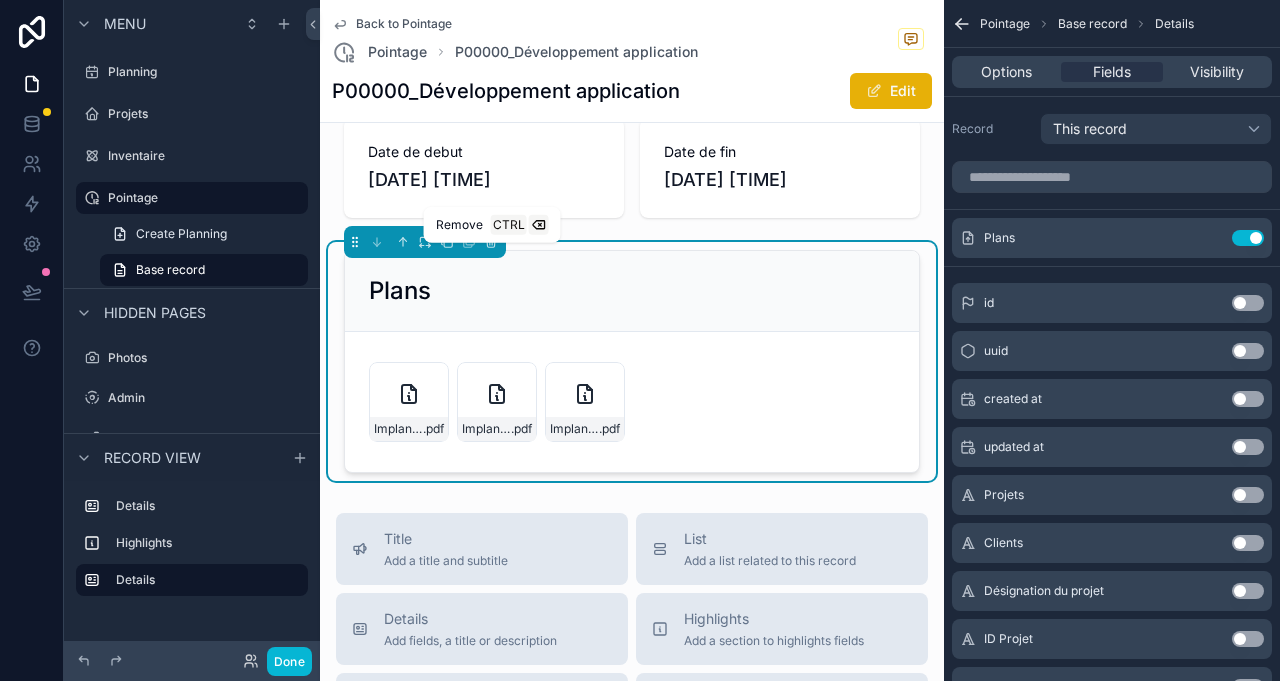 click at bounding box center (491, 242) 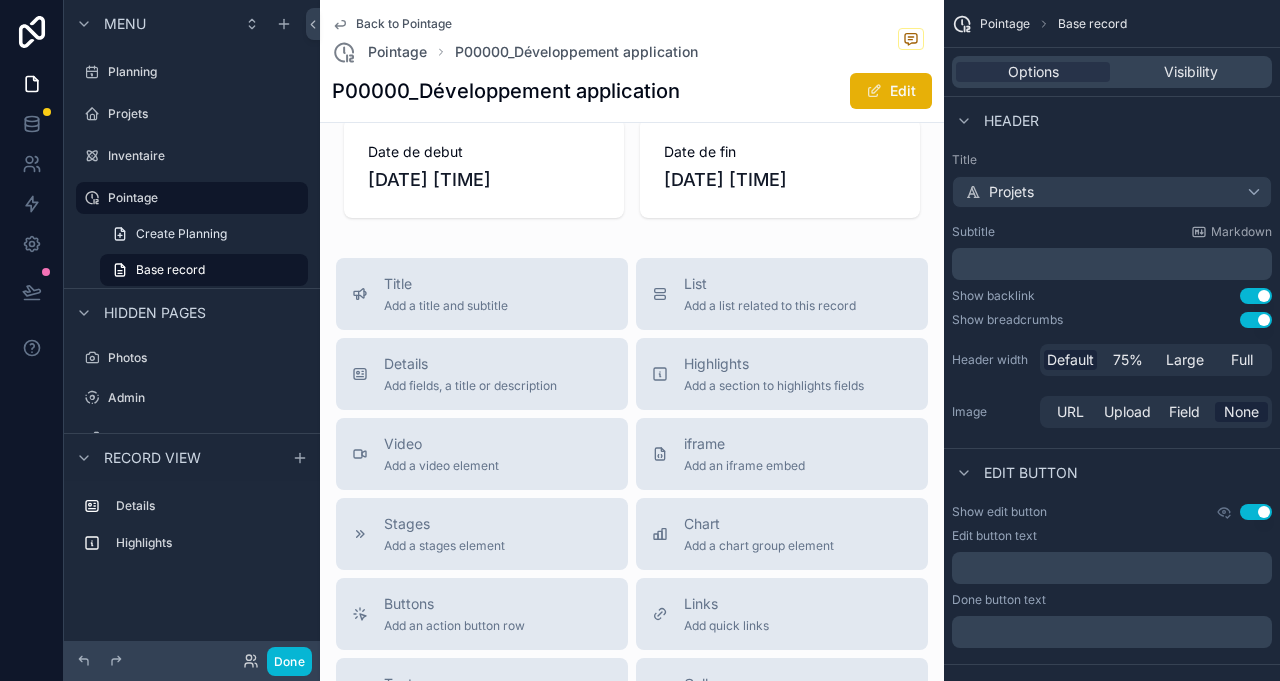 click at bounding box center [632, 168] 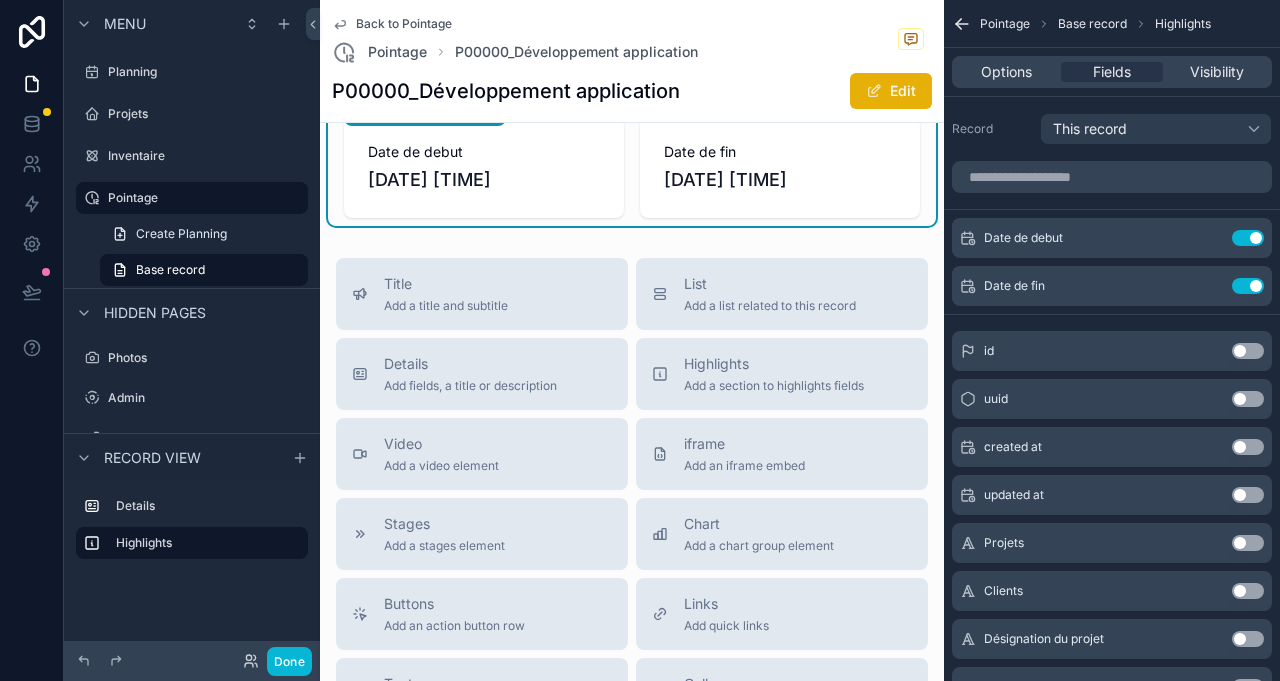 scroll, scrollTop: 0, scrollLeft: 0, axis: both 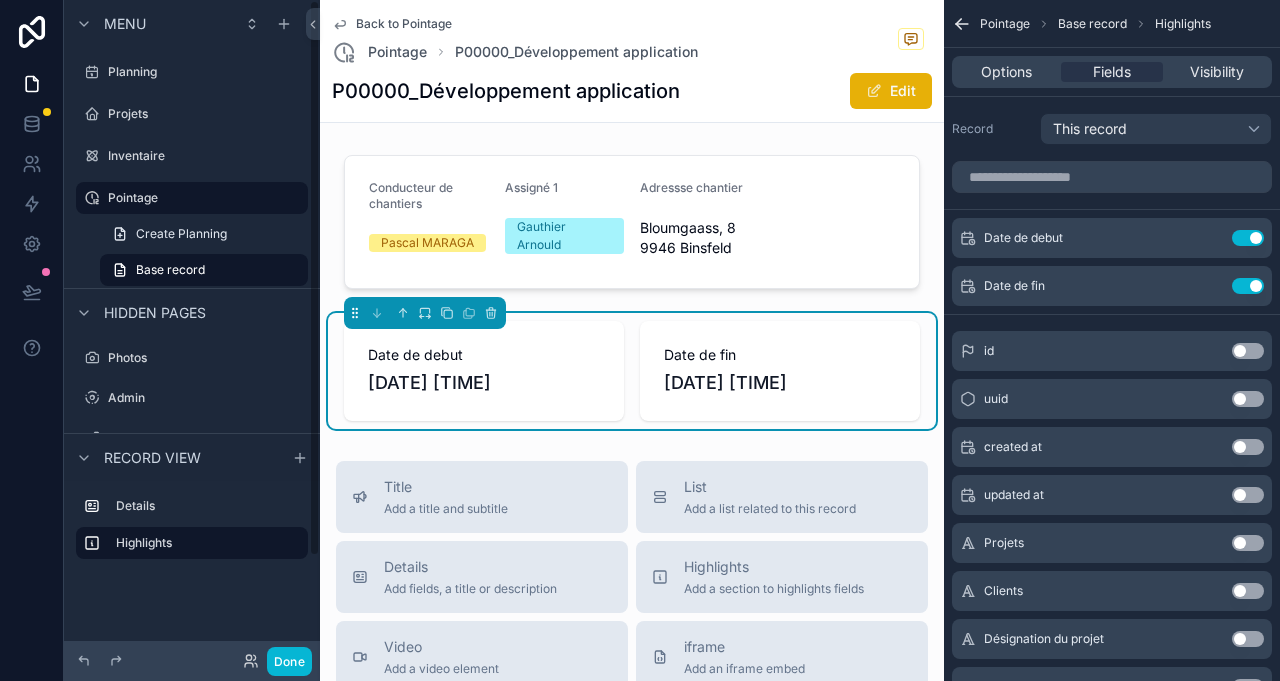 click on "Planning" at bounding box center [206, 72] 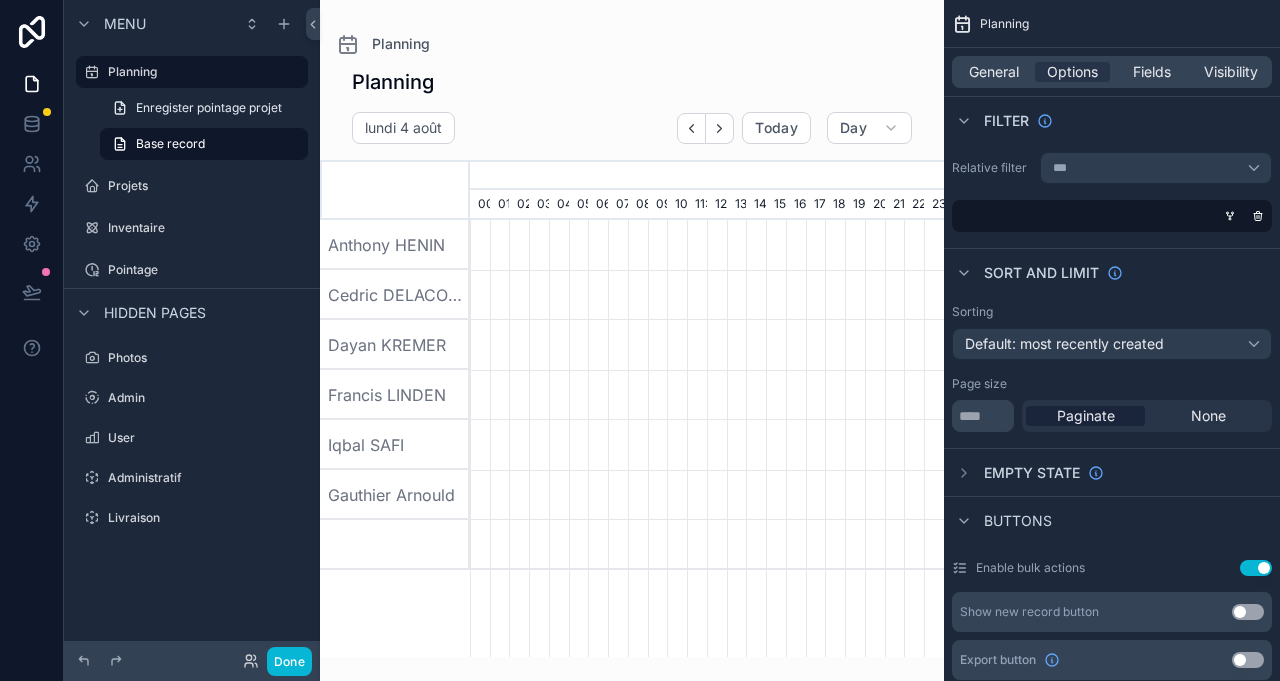 scroll, scrollTop: 0, scrollLeft: 3318, axis: horizontal 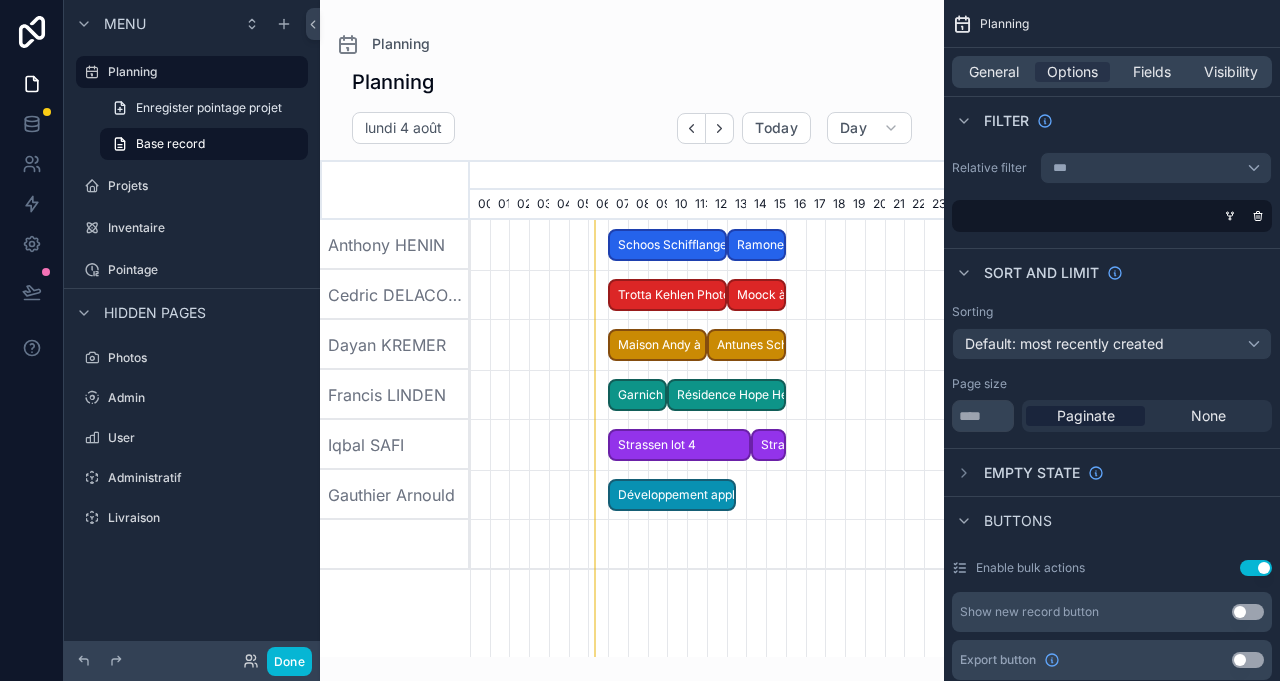 click on "Développement application" at bounding box center [672, 495] 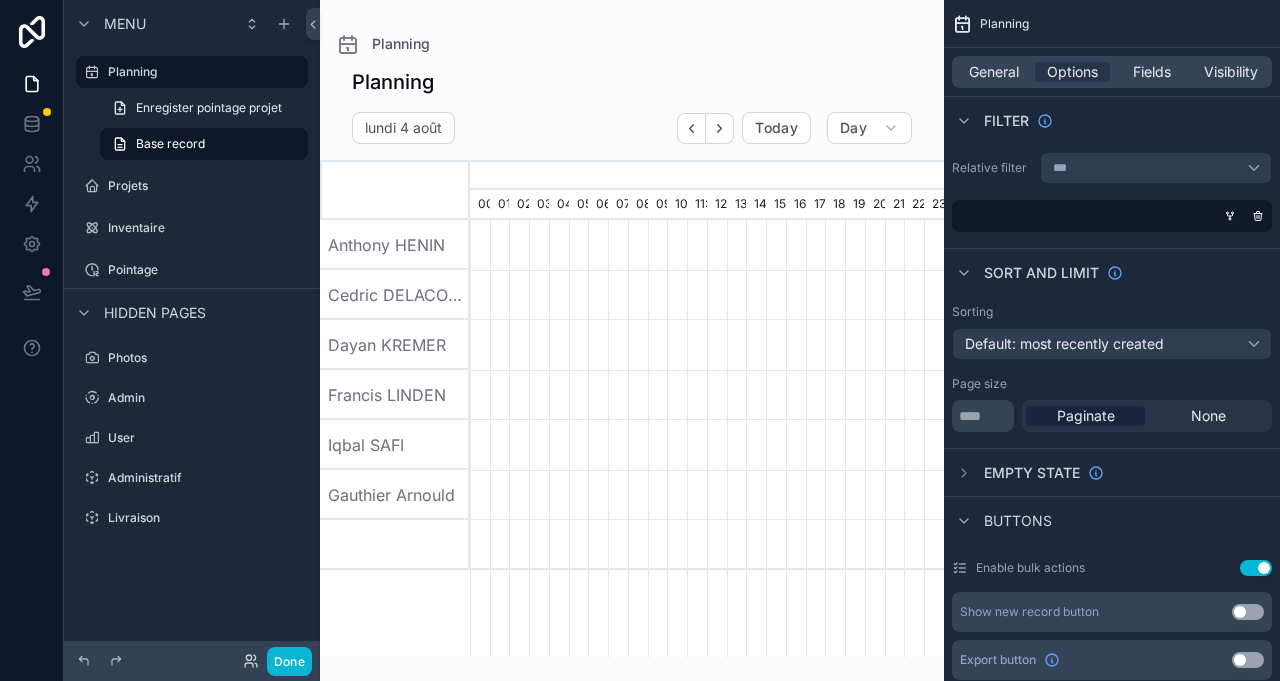 scroll, scrollTop: 0, scrollLeft: 3318, axis: horizontal 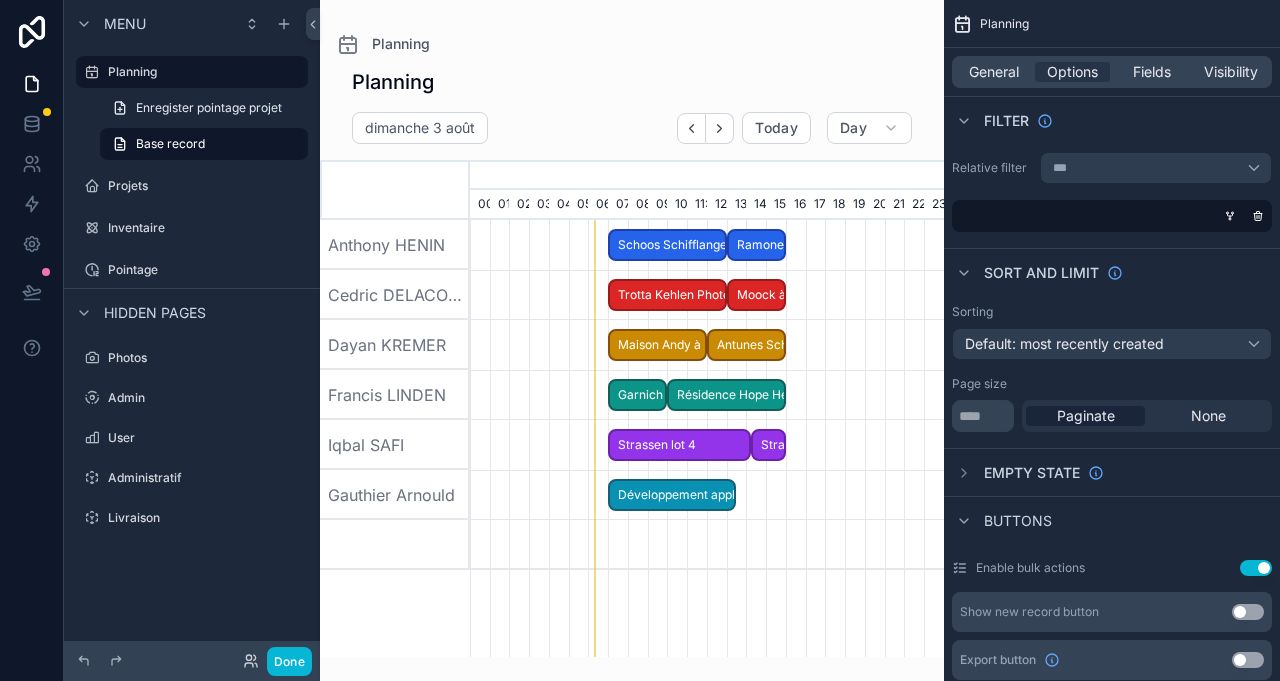 click on "Développement application" at bounding box center [672, 495] 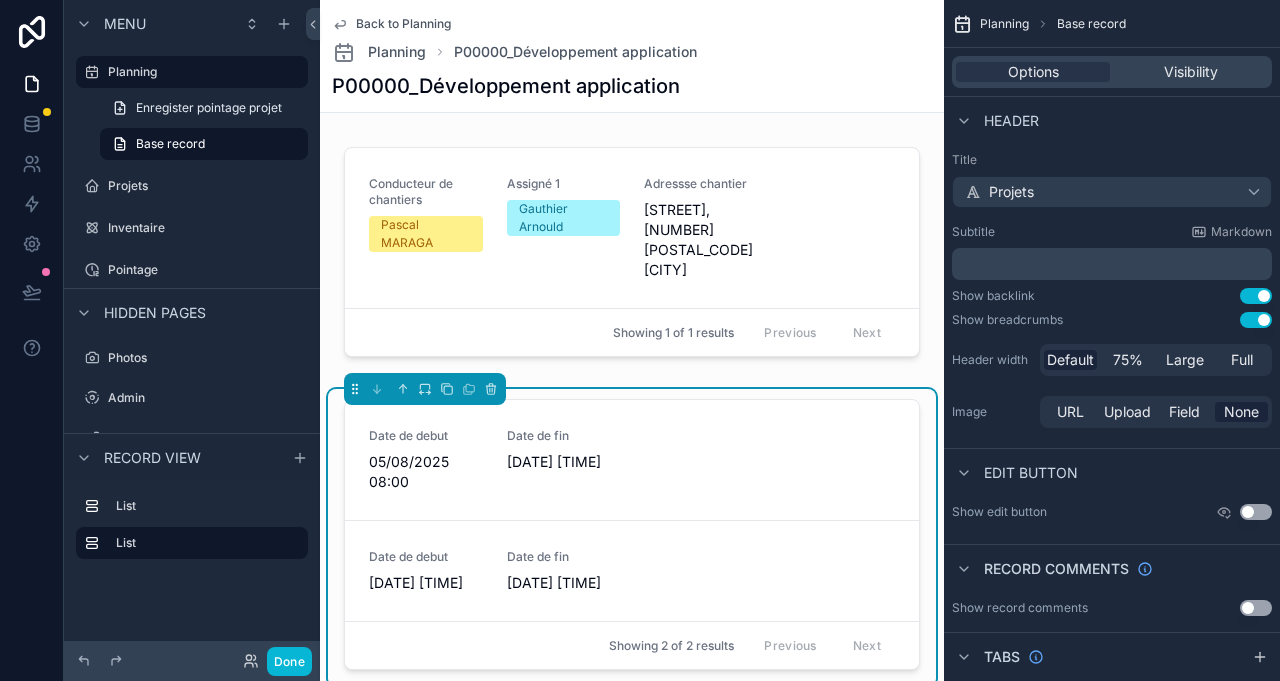 click on "Date de fin" at bounding box center (564, 436) 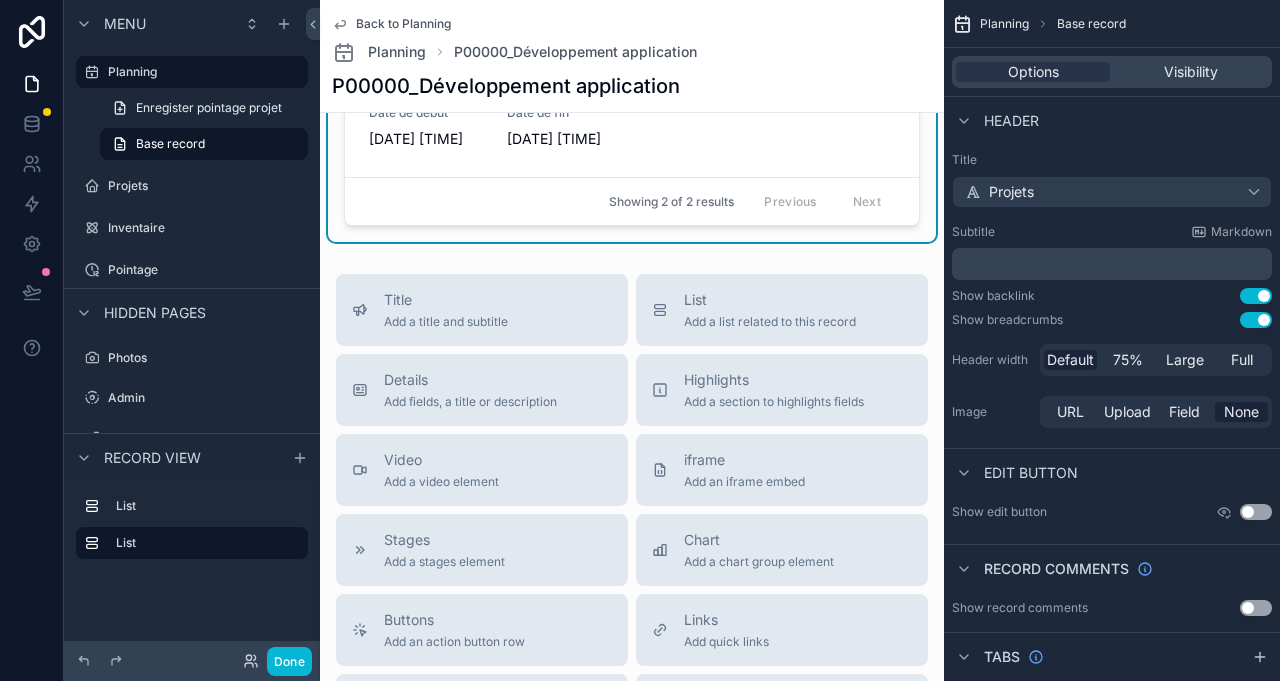 scroll, scrollTop: 222, scrollLeft: 0, axis: vertical 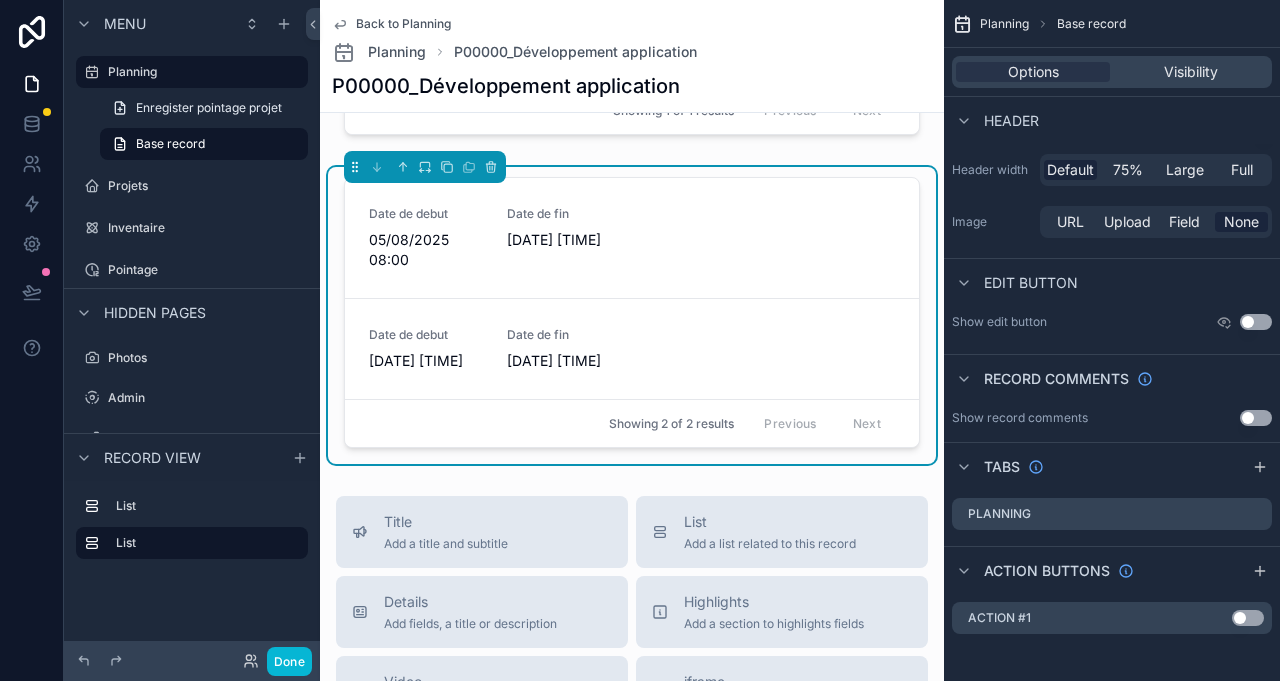 click on "Conducteur de chantiers Pascal MARAGA Assigné 1 Gauthier Arnould Adressse chantier Bloumegaass, 8 9946 Binsfeld Showing 1 of 1 results Previous Next Date de debut 05/08/2025 08:00 Date de fin 05/08/2025 17:00 Pointage Date de debut 04/08/2025 07:00 Date de fin 04/08/2025 13:30 Pointage Showing 2 of 2 results Previous Next" at bounding box center [632, 189] 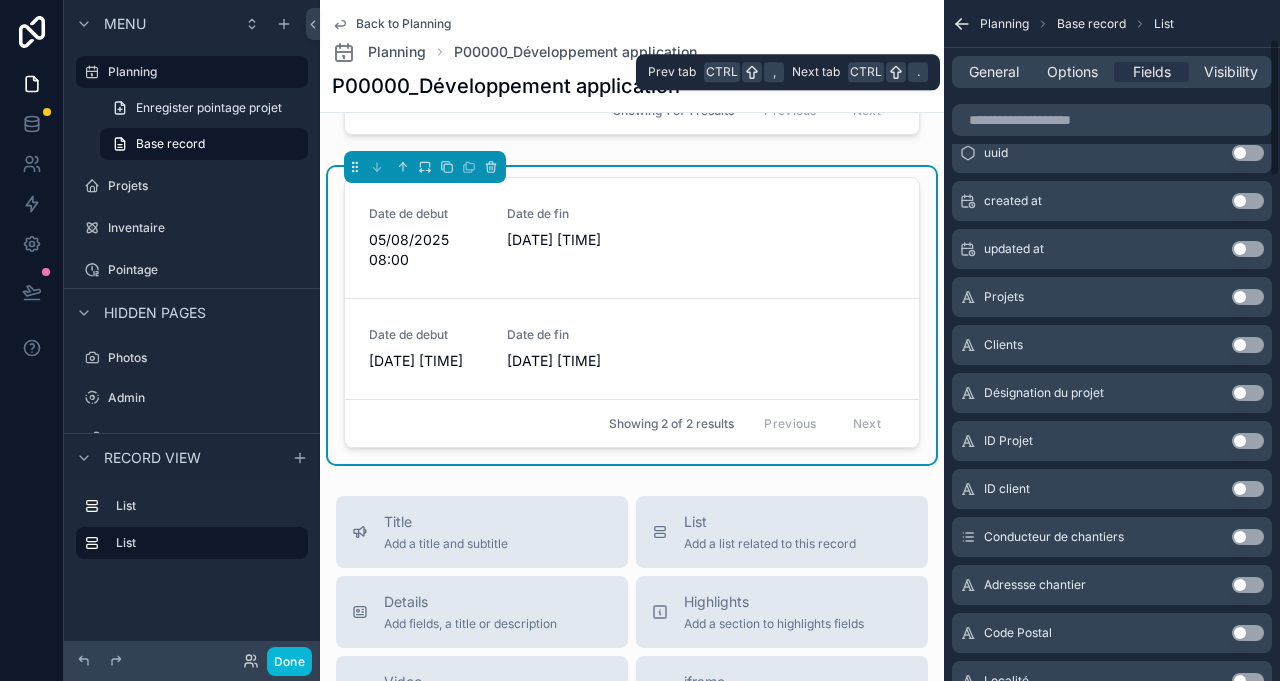 click on "General" at bounding box center [994, 72] 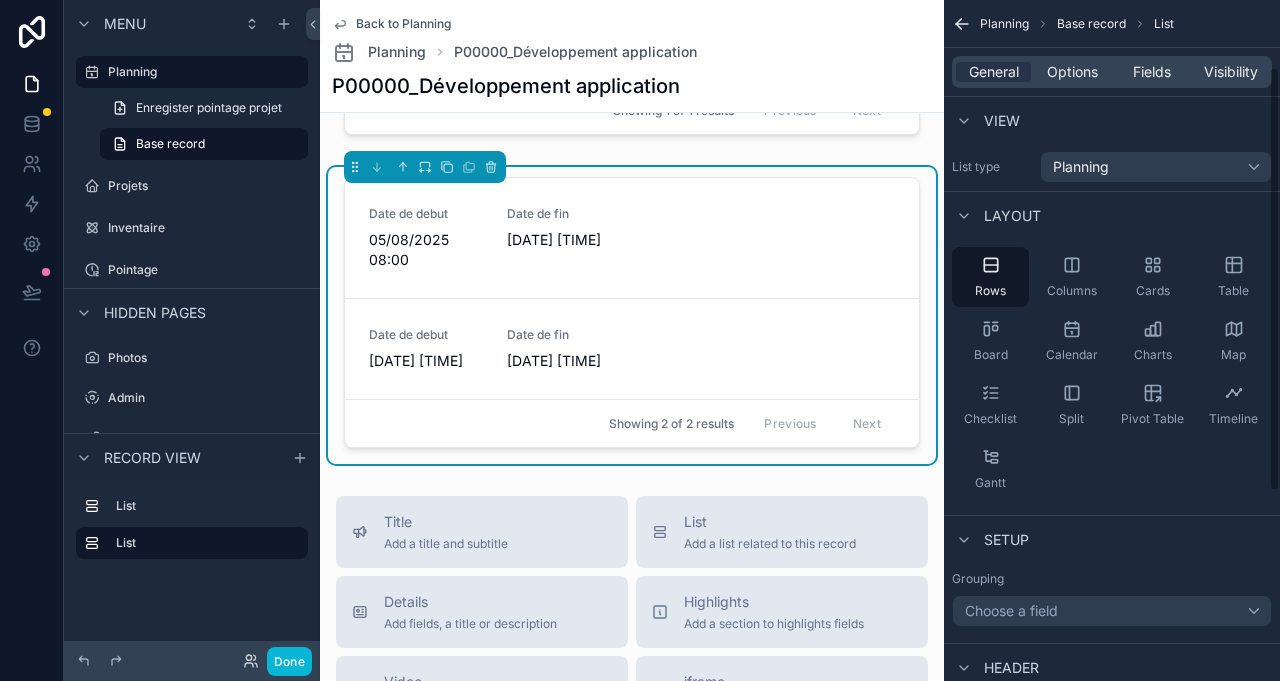 scroll, scrollTop: 0, scrollLeft: 0, axis: both 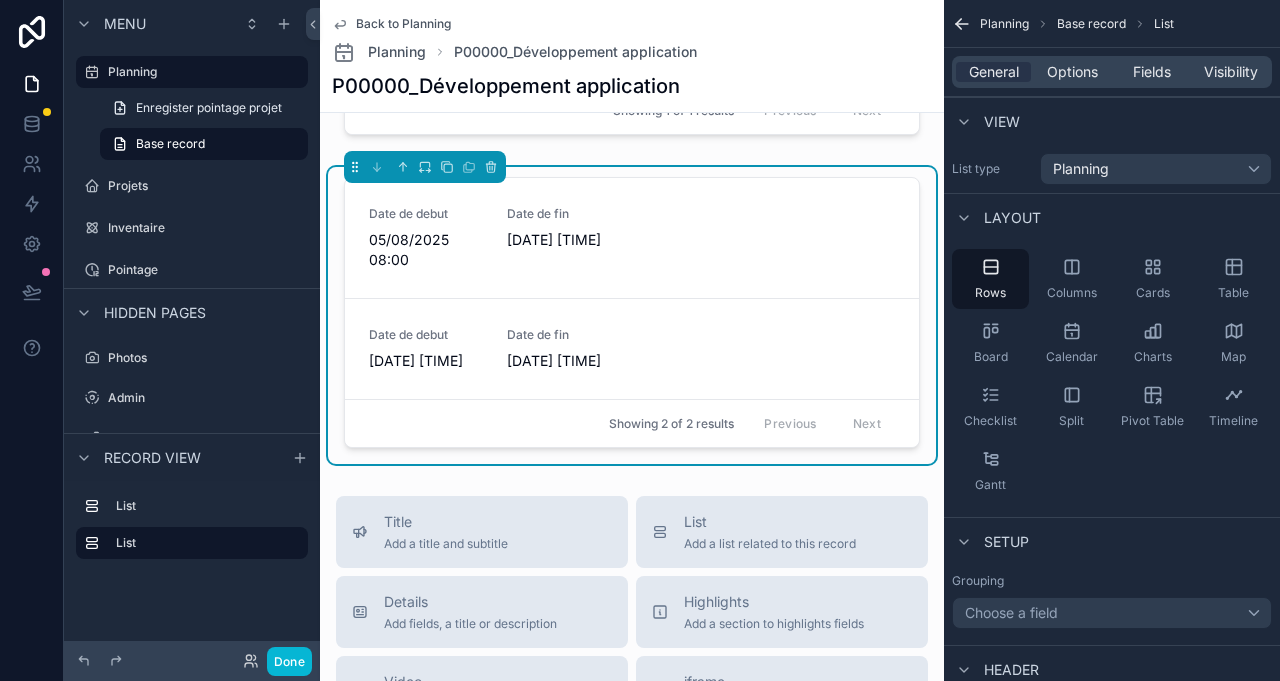 click on "Pointage" at bounding box center (206, 270) 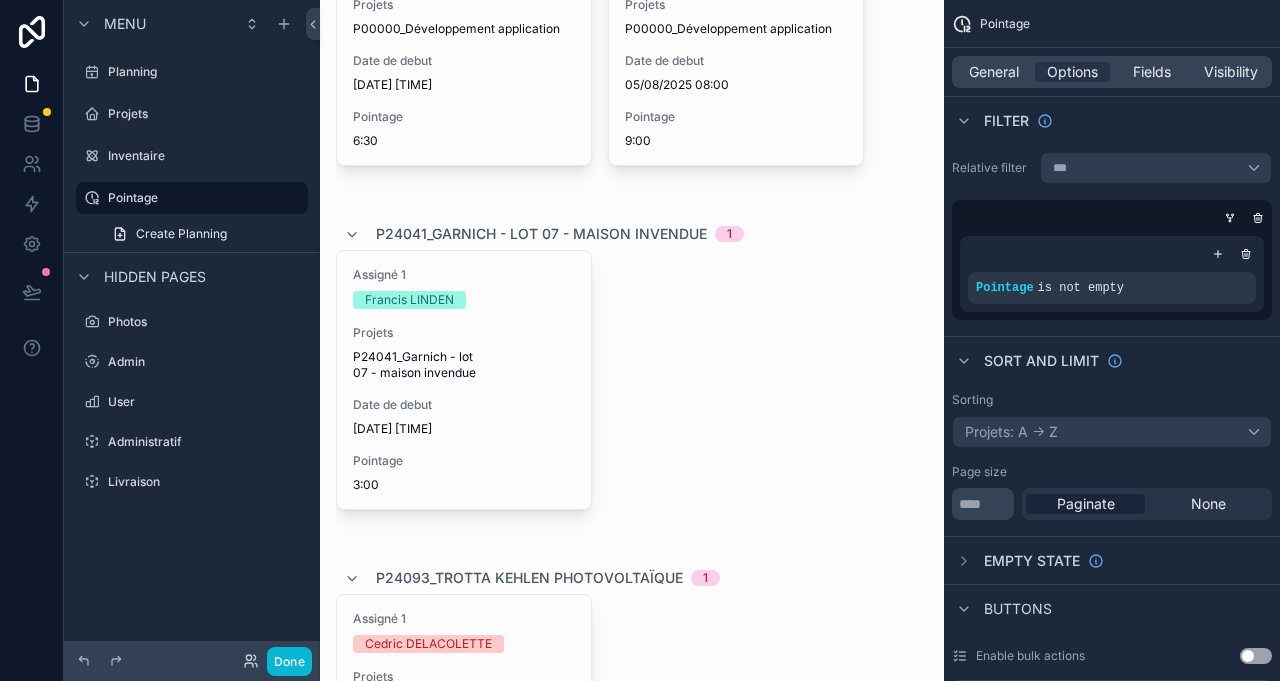 scroll, scrollTop: 0, scrollLeft: 0, axis: both 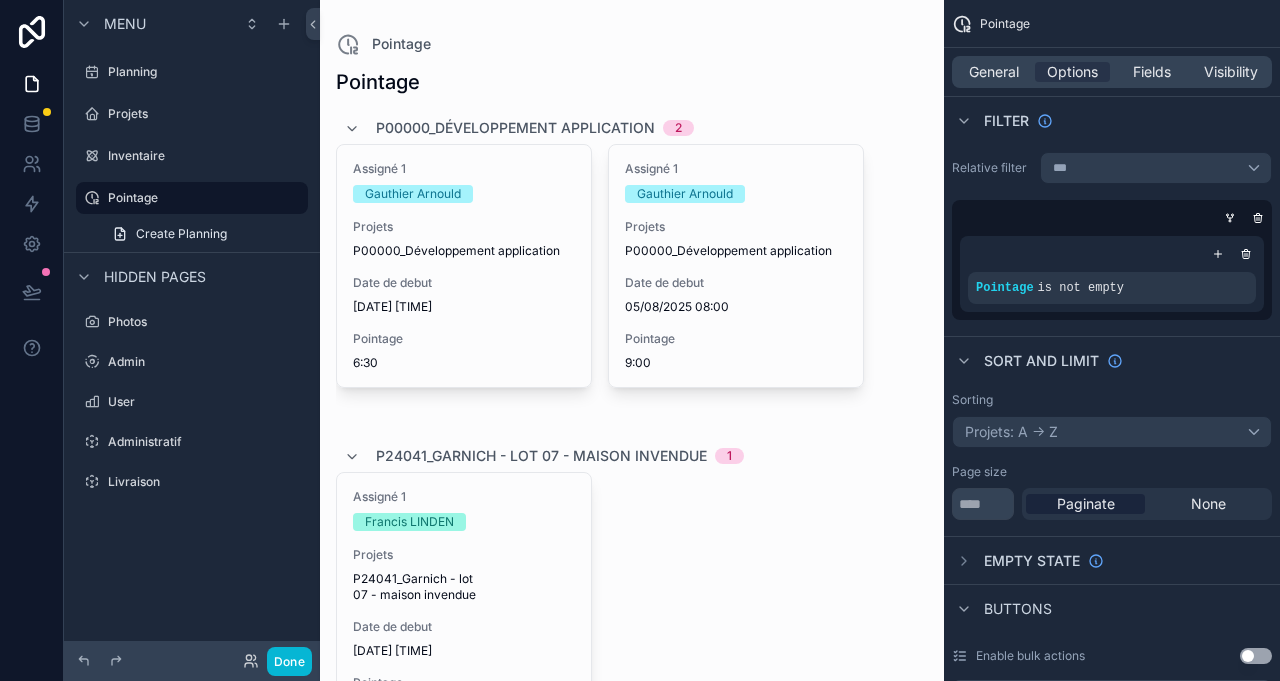 click at bounding box center (632, 2003) 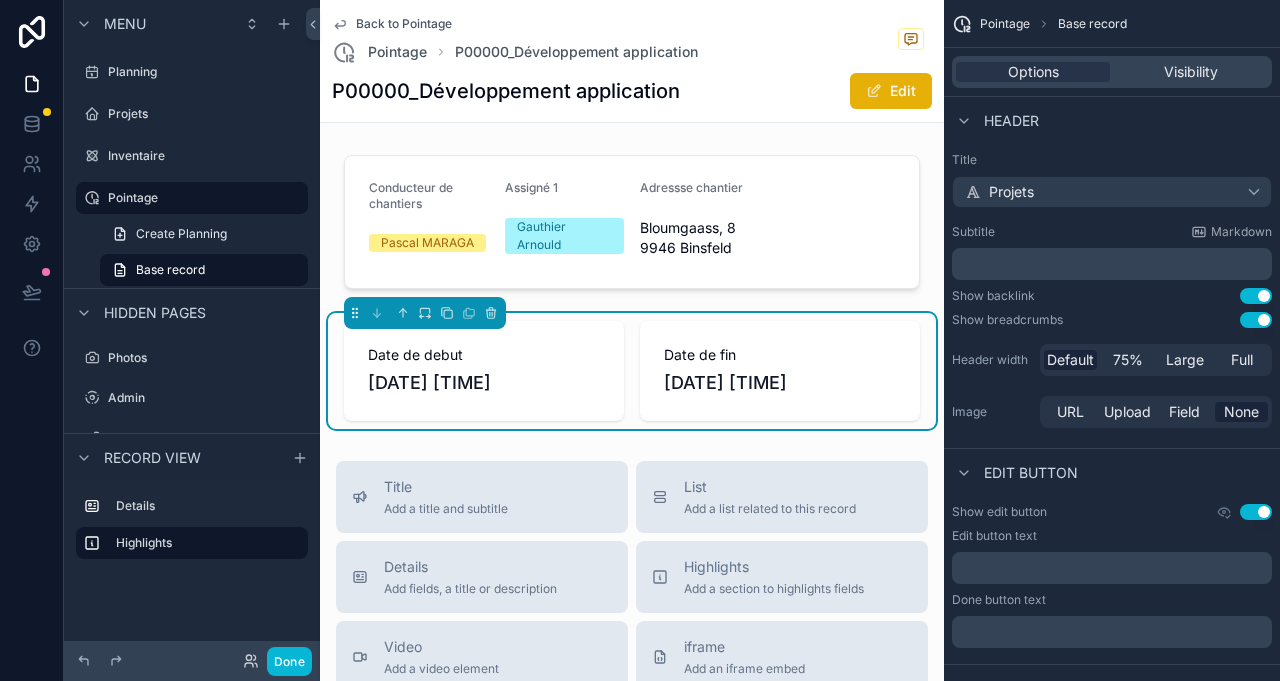 click at bounding box center (425, 313) 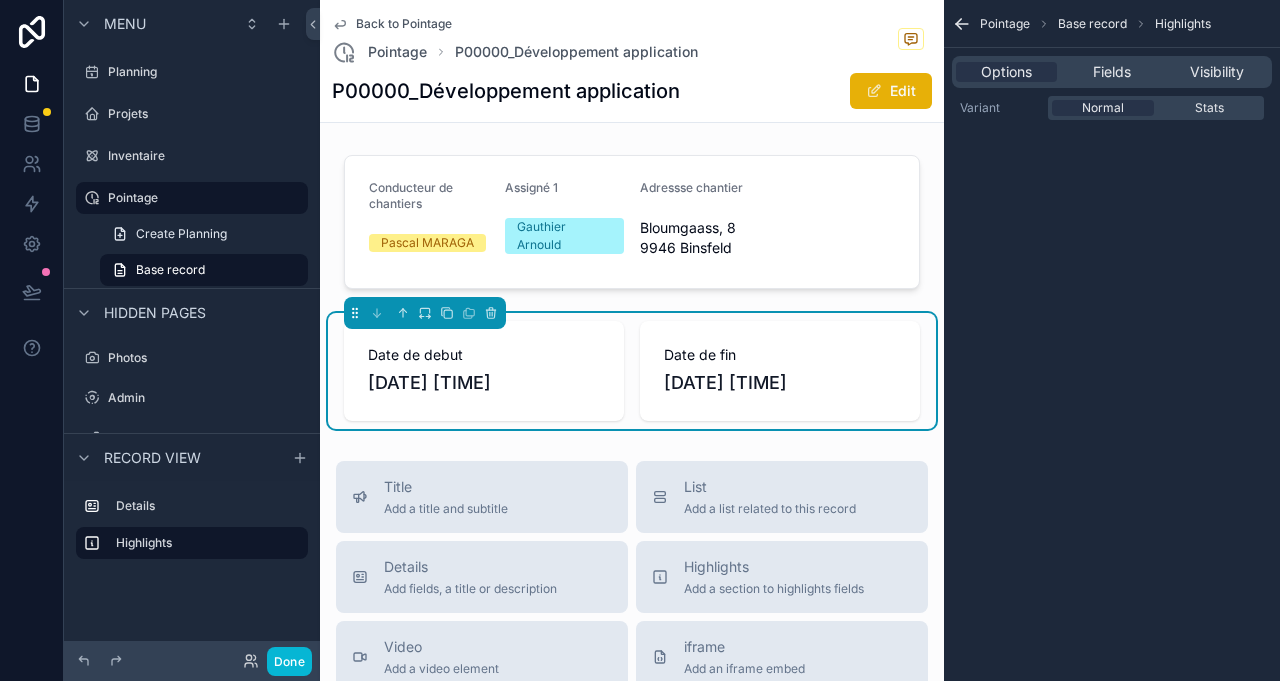 click on "Date de debut 04/08/2025 07:00" at bounding box center [484, 371] 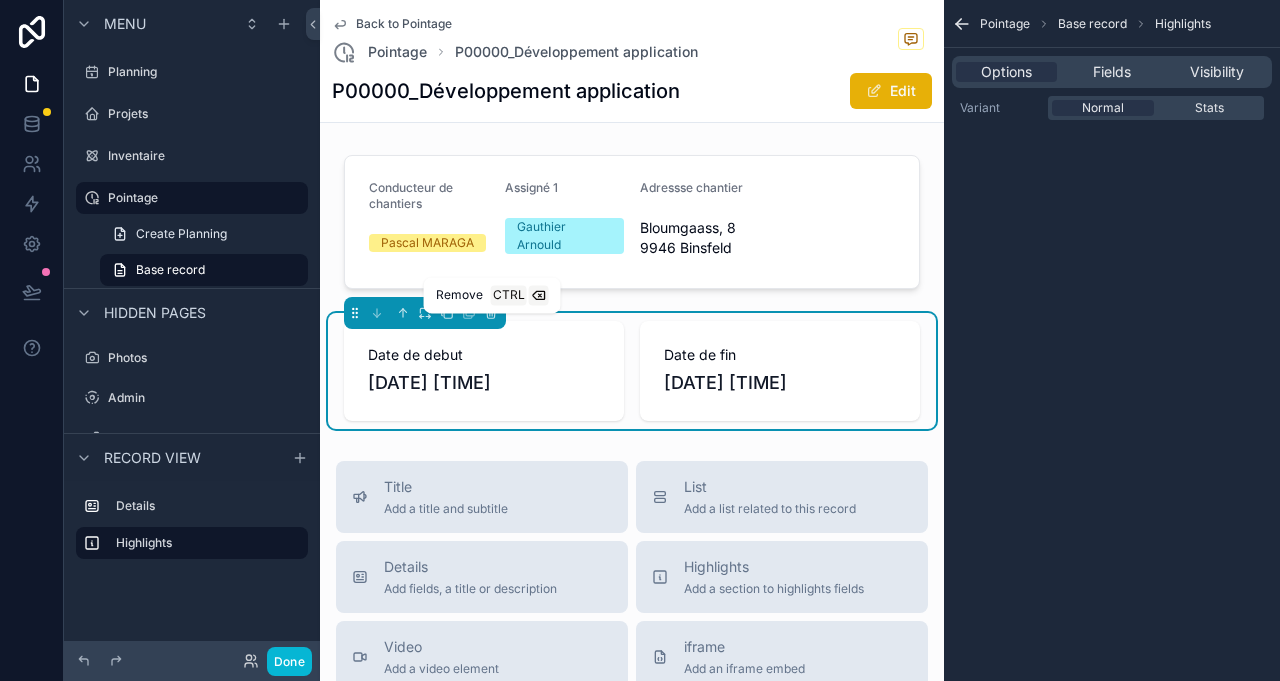 click 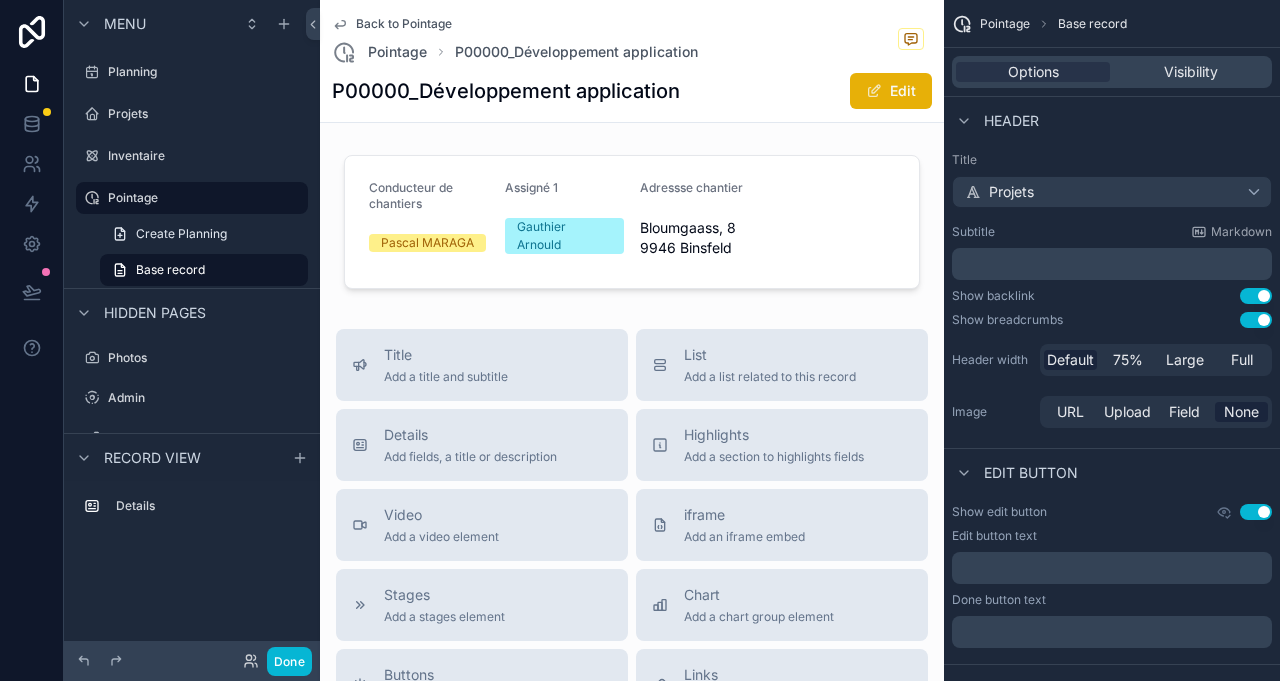 click on "Add a list related to this record" at bounding box center [770, 377] 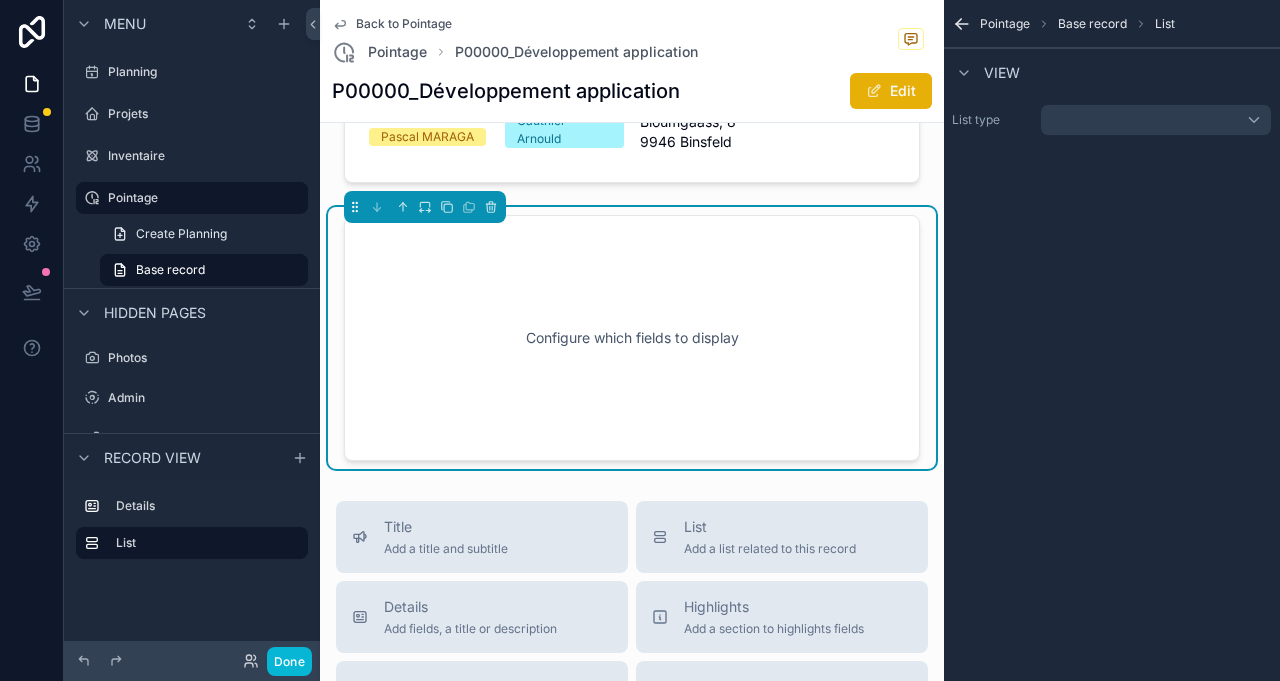 scroll, scrollTop: 115, scrollLeft: 0, axis: vertical 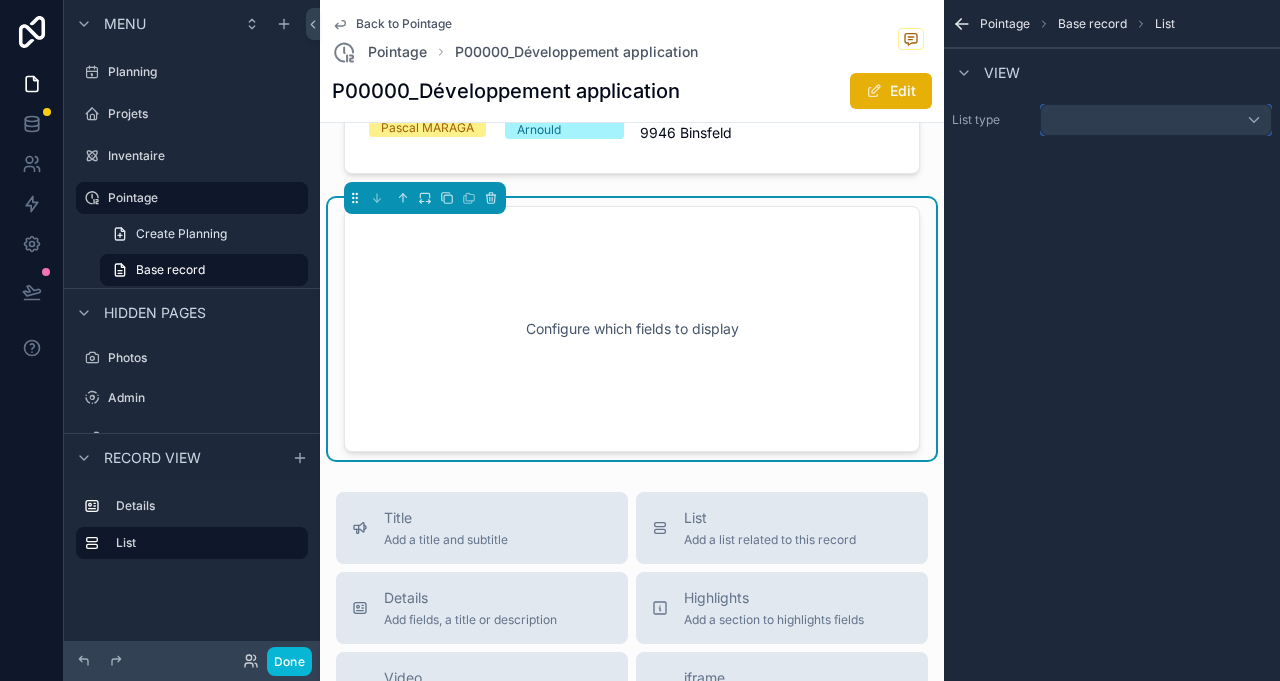 click at bounding box center (1156, 120) 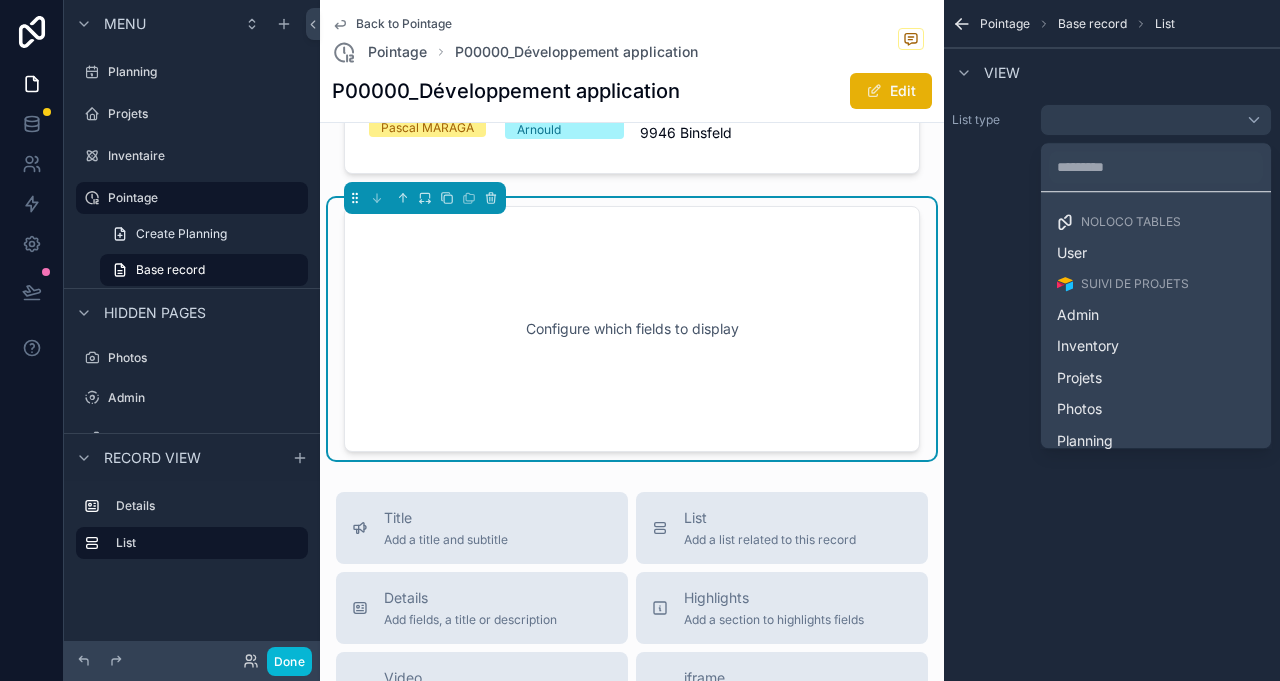 click on "Planning" at bounding box center [1156, 441] 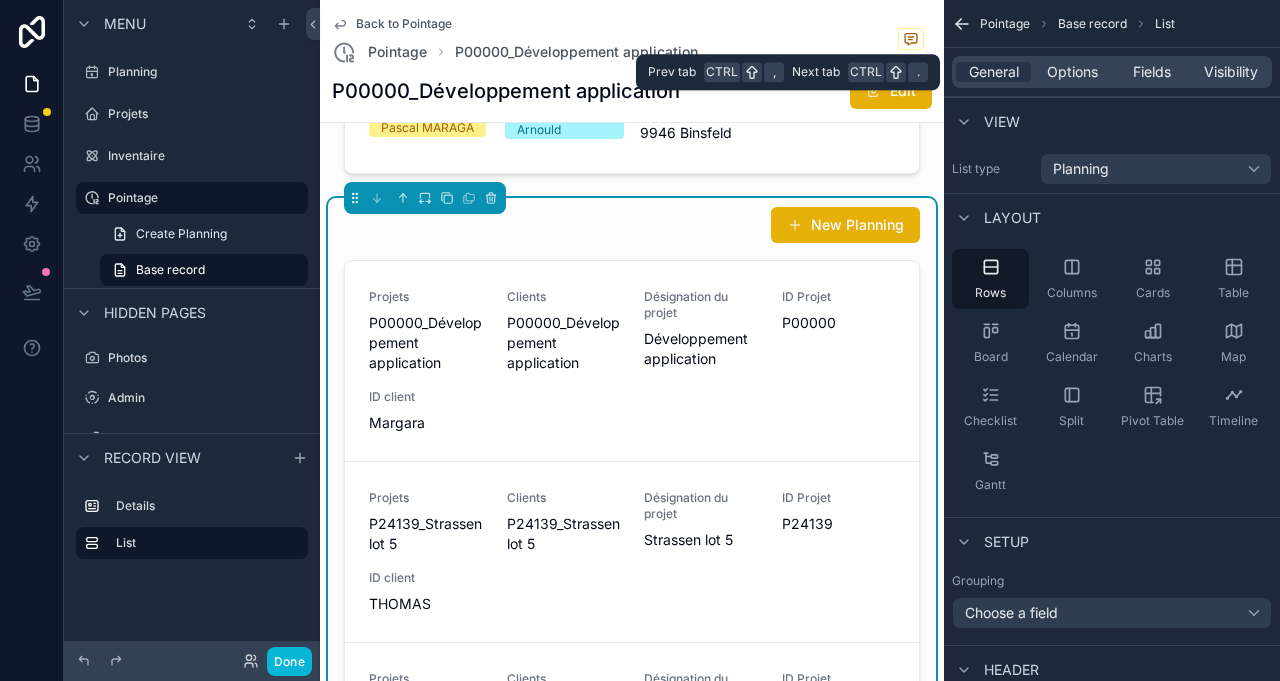click on "Fields" at bounding box center (1152, 72) 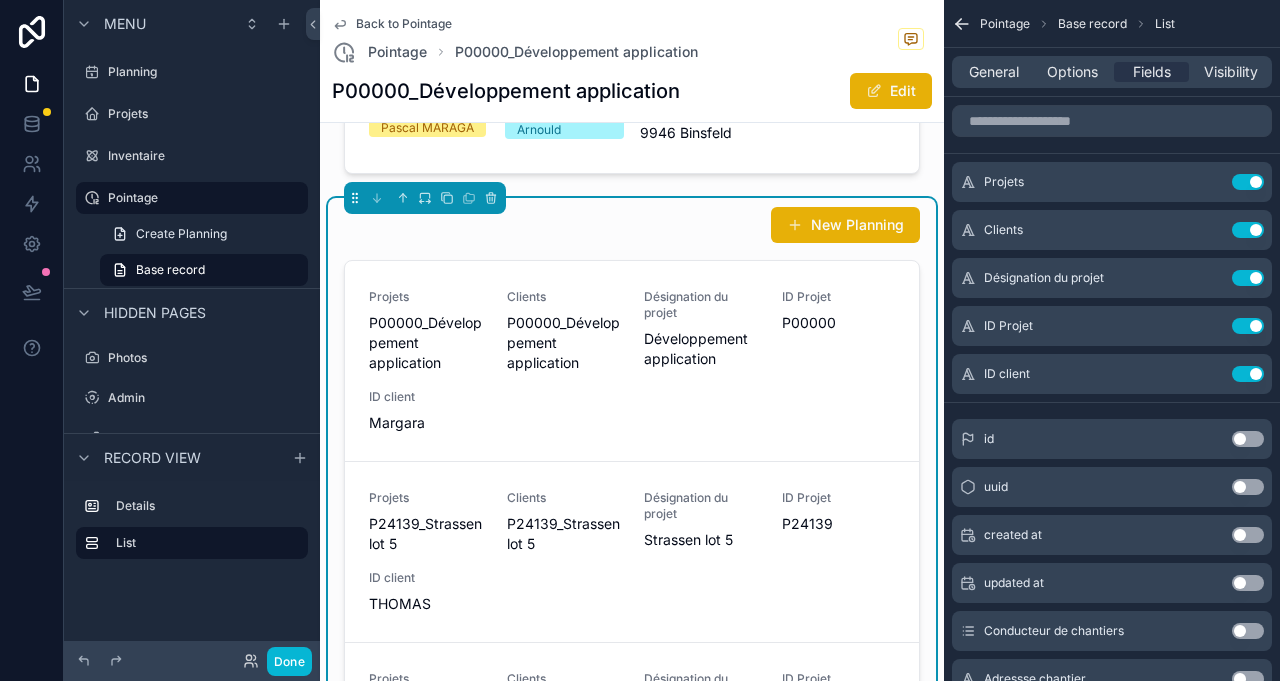 click on "Use setting" at bounding box center [1248, 182] 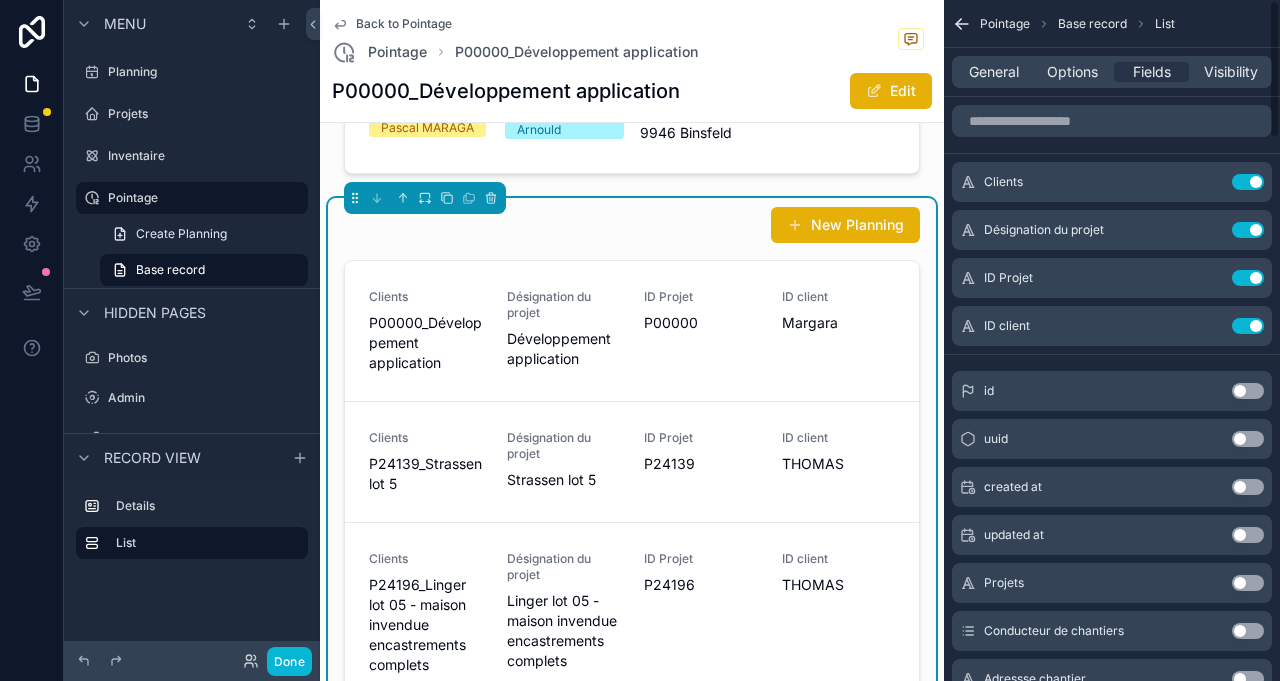 click on "Use setting" at bounding box center (1248, 182) 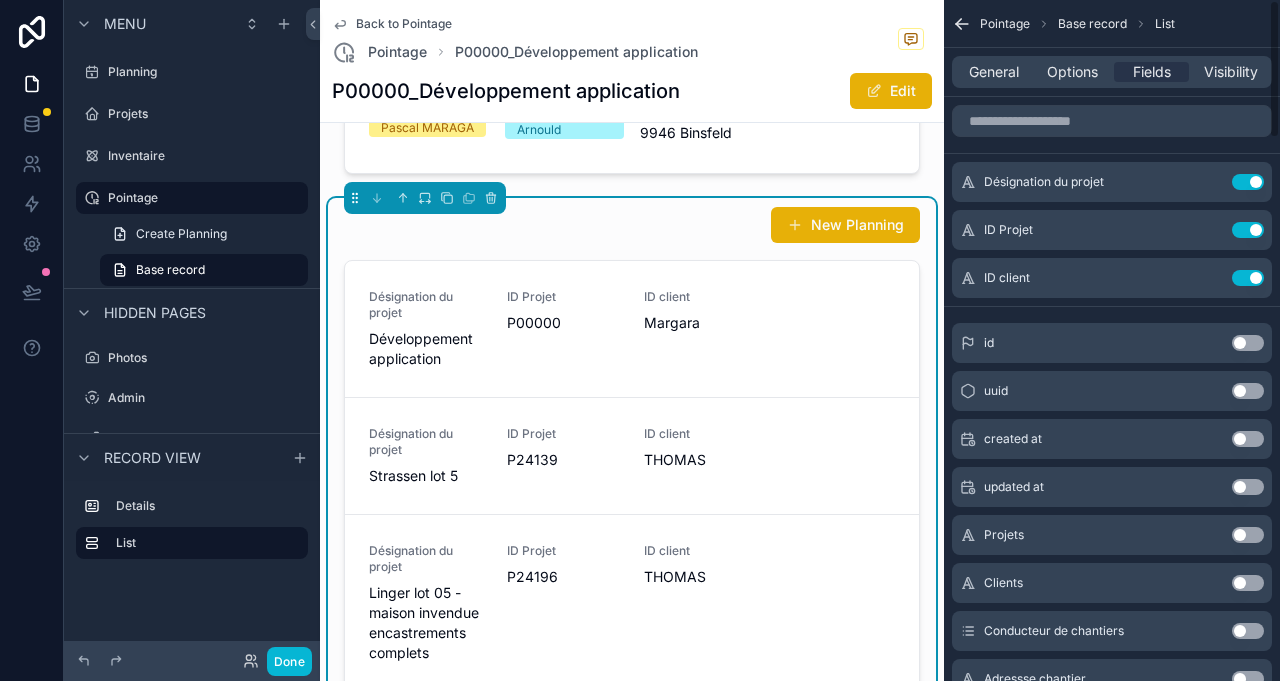 click on "Use setting" at bounding box center [1248, 182] 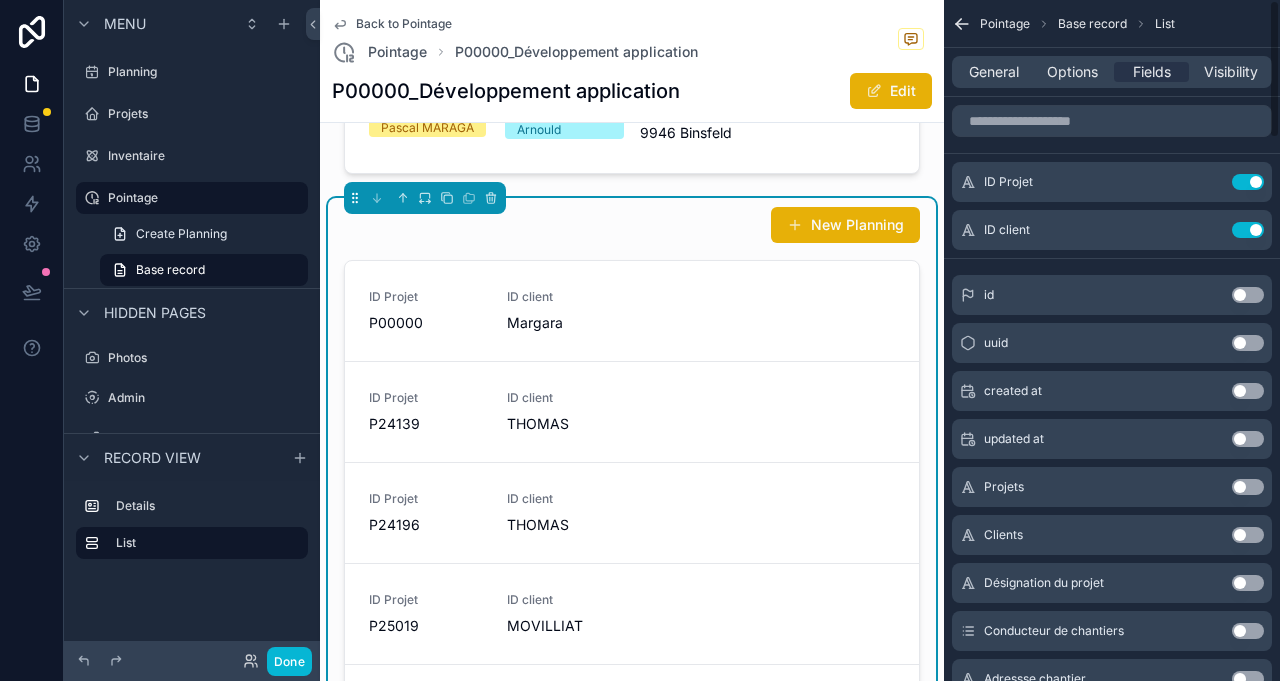 click on "Use setting" at bounding box center (1248, 182) 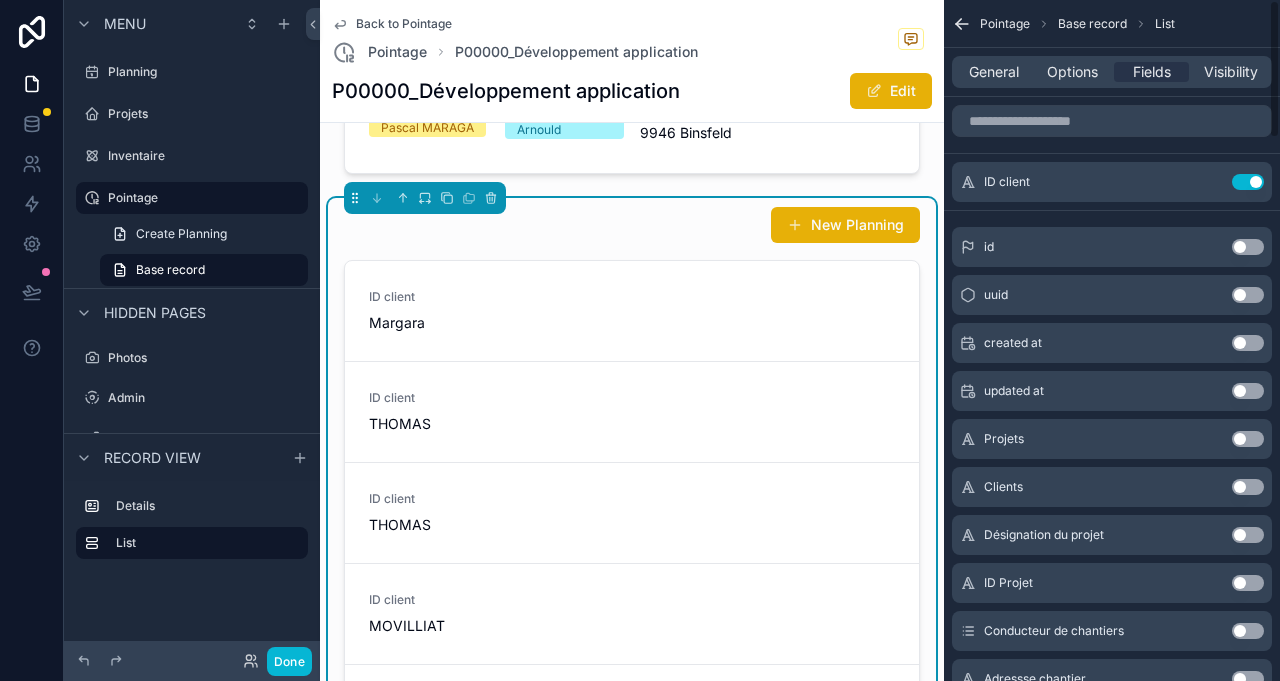 click on "Use setting" at bounding box center [1248, 182] 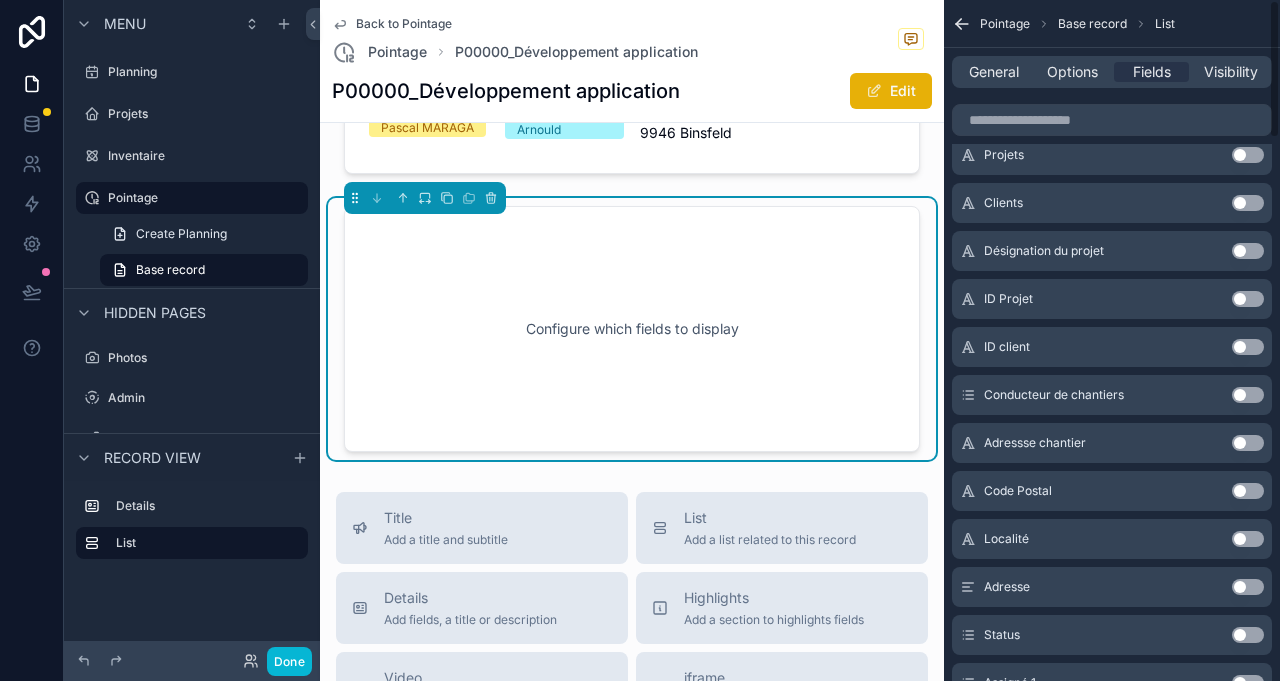 scroll, scrollTop: 0, scrollLeft: 0, axis: both 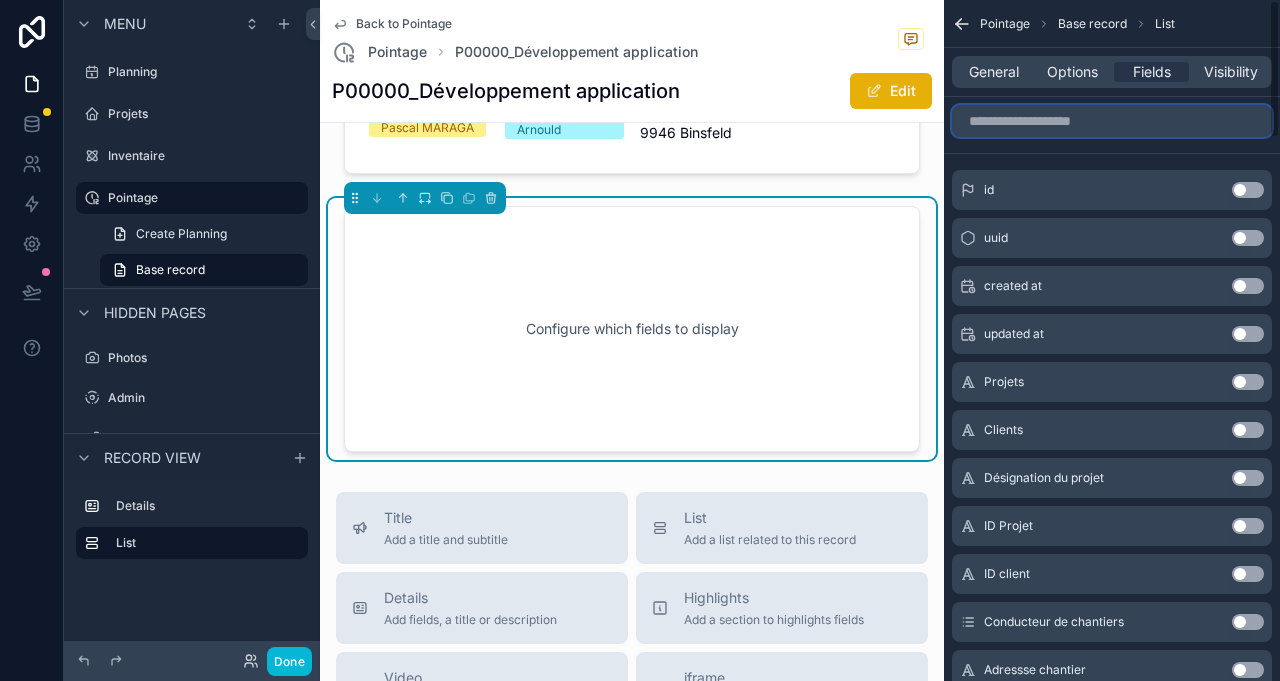 click at bounding box center (1112, 121) 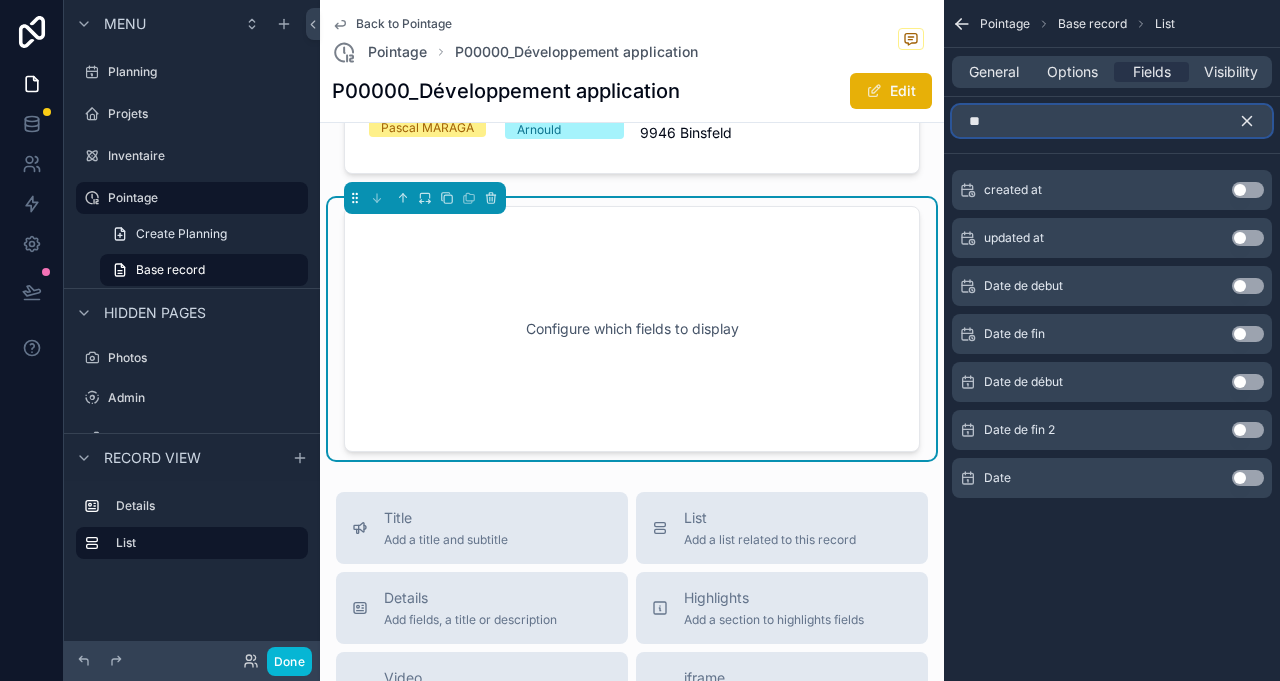 type on "**" 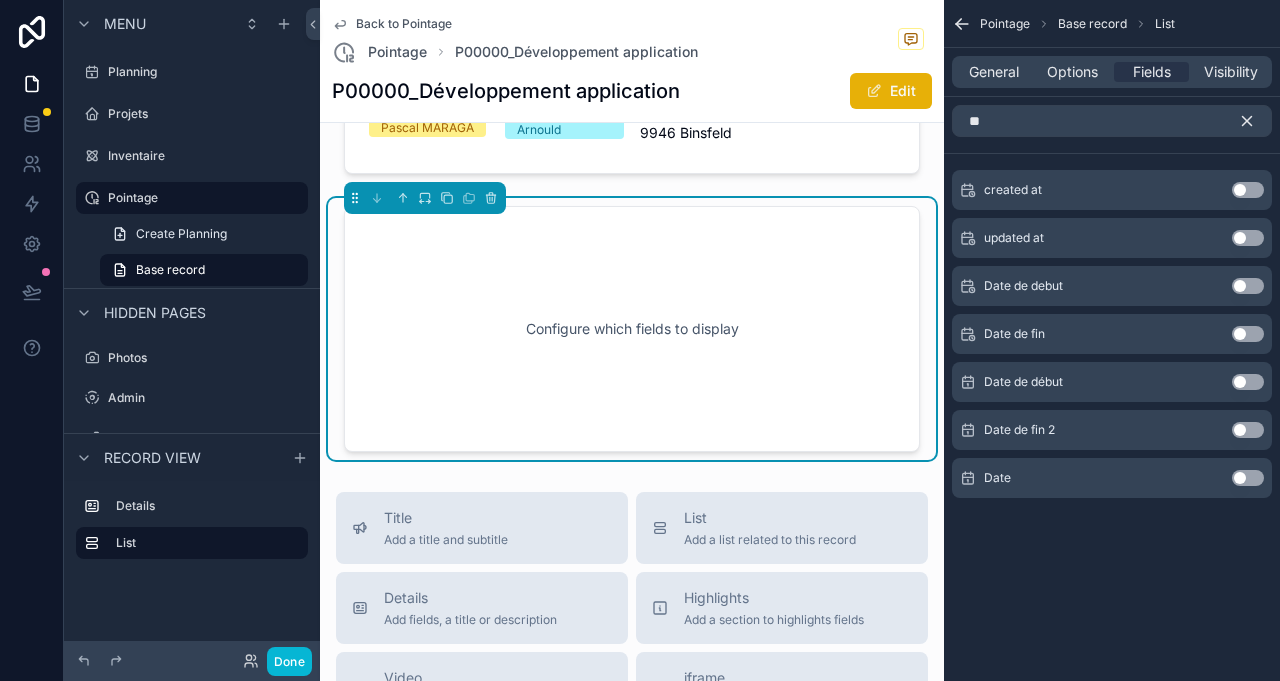 click on "Date de debut Use setting" at bounding box center [1112, 286] 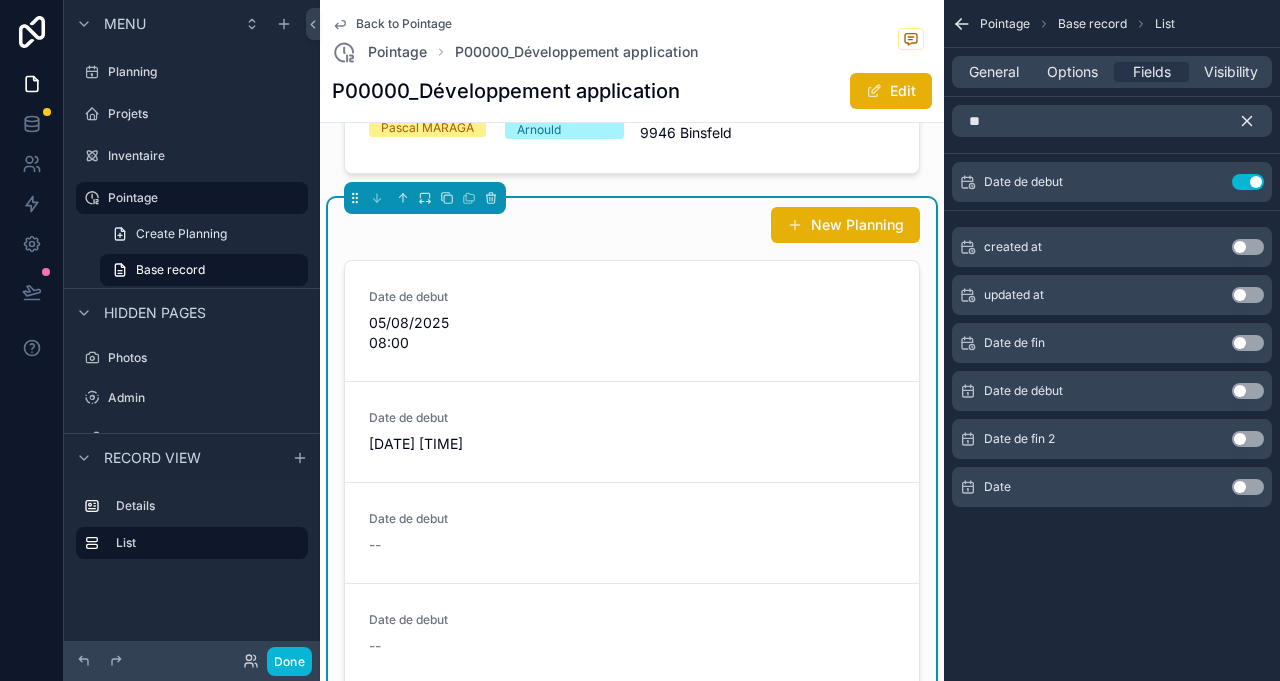 click on "Use setting" at bounding box center [1248, 343] 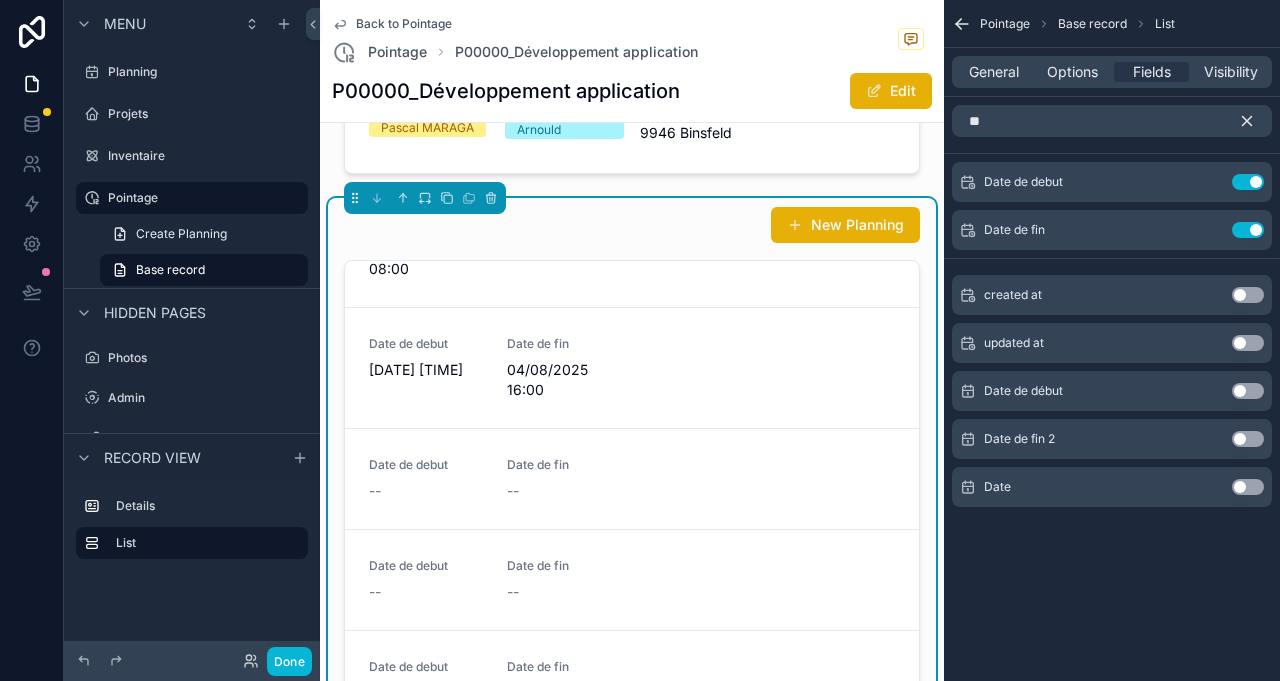 scroll, scrollTop: 0, scrollLeft: 0, axis: both 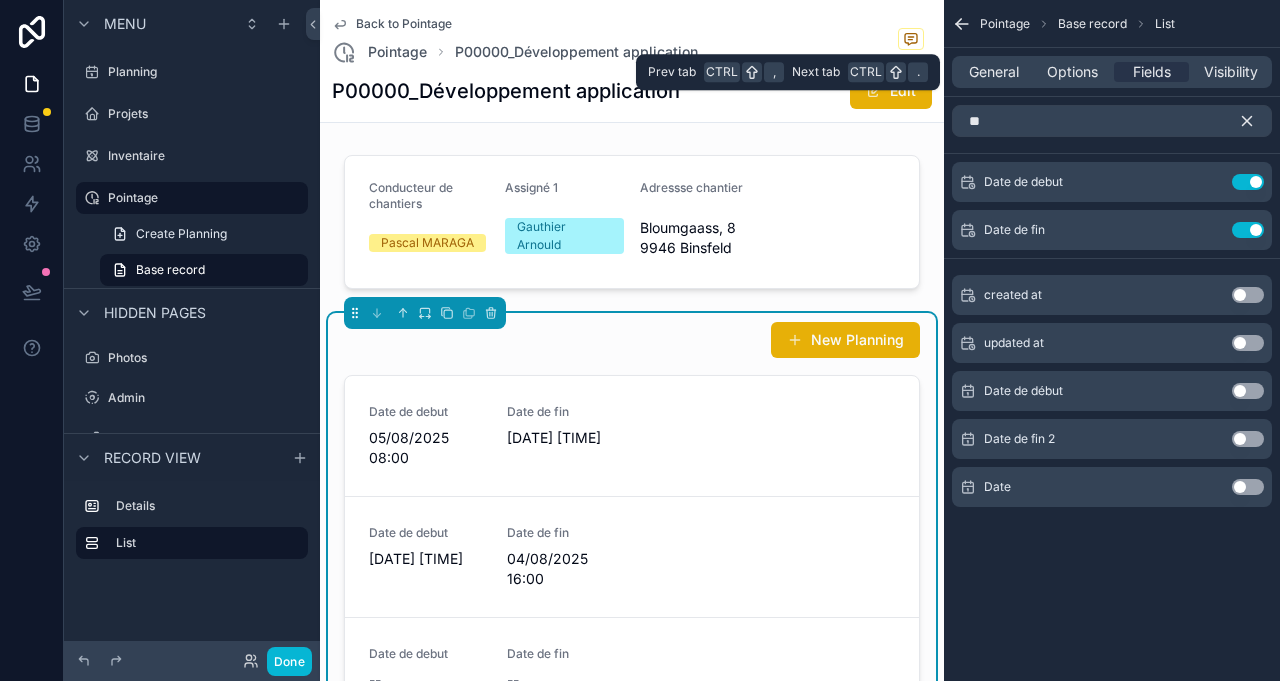 click on "General" at bounding box center (994, 72) 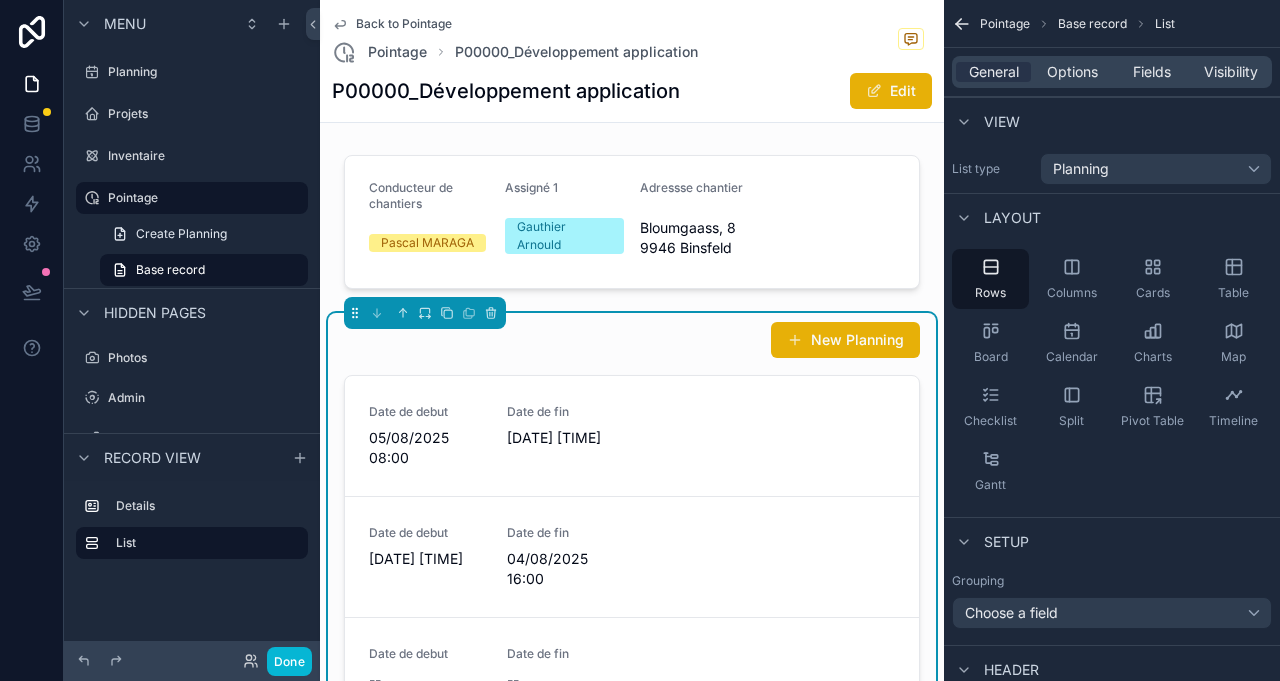 scroll, scrollTop: 222, scrollLeft: 0, axis: vertical 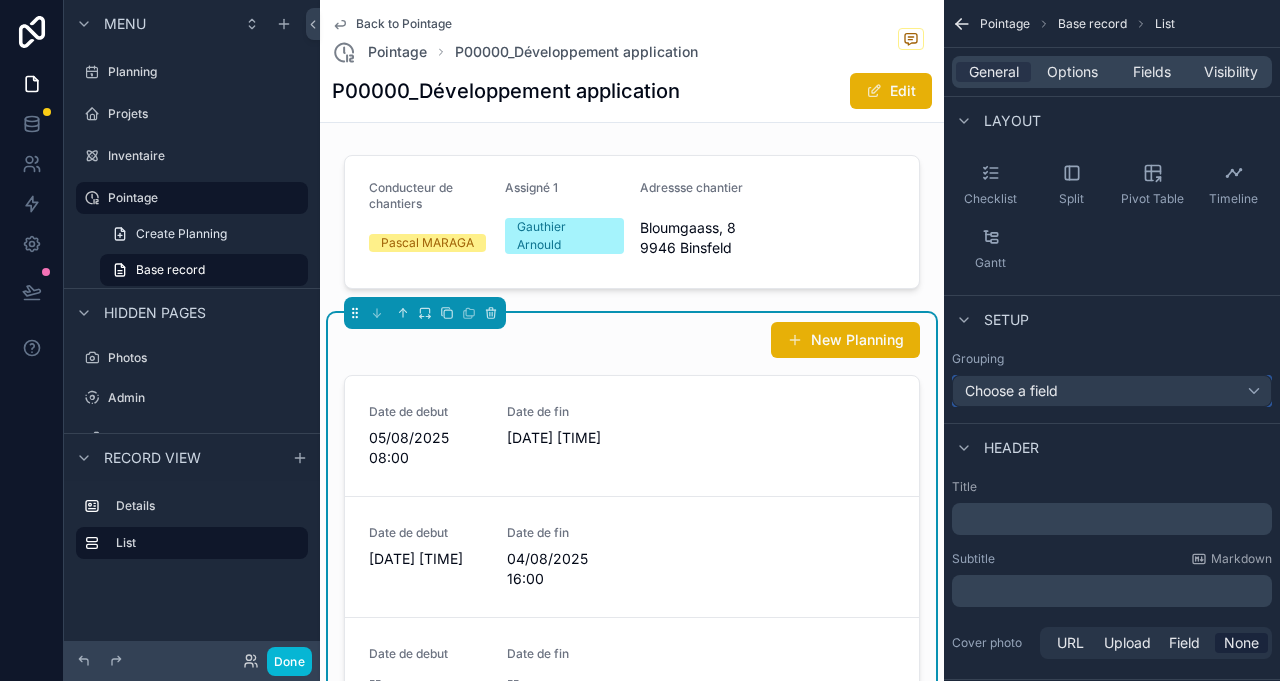 click on "Choose a field" at bounding box center [1112, 391] 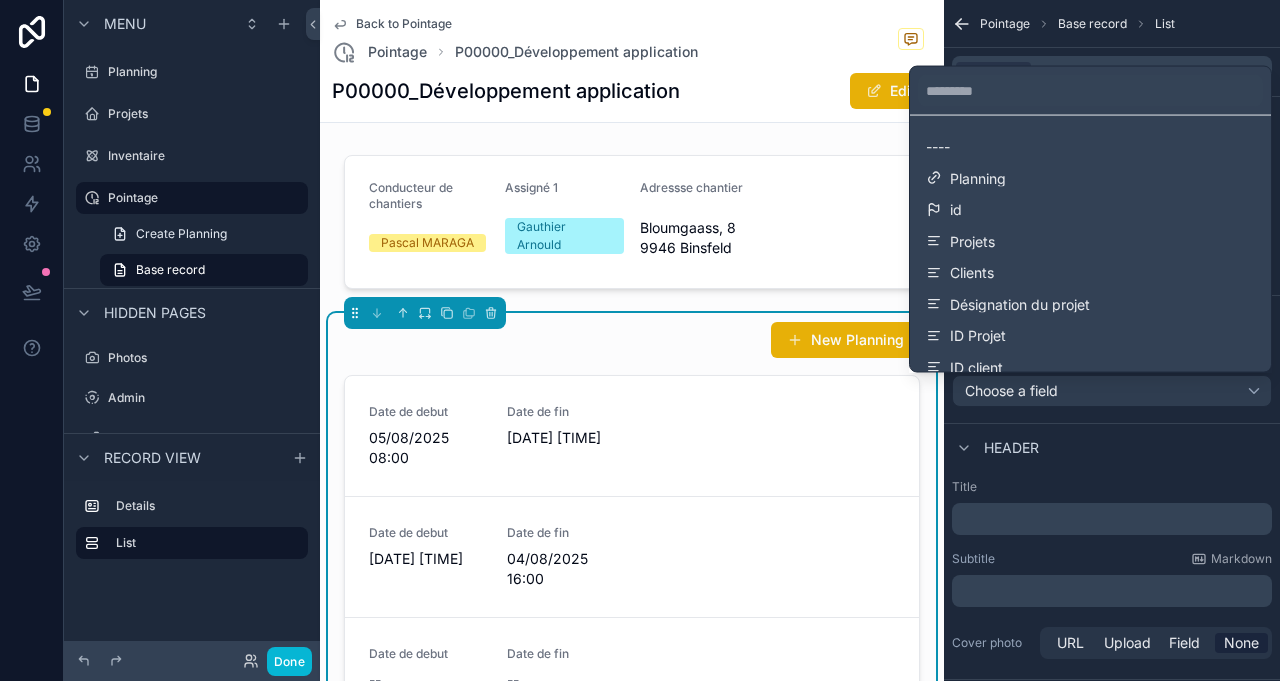 click on "Projets" at bounding box center (1090, 241) 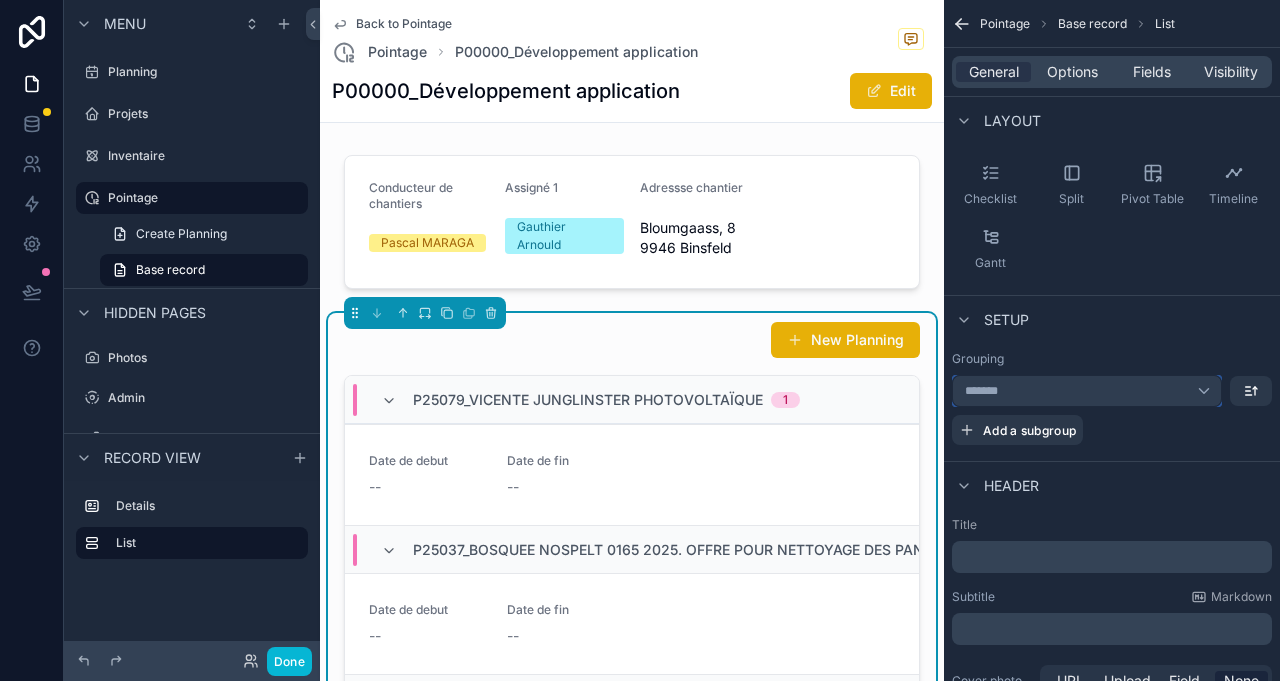 click on "*******" at bounding box center (1087, 391) 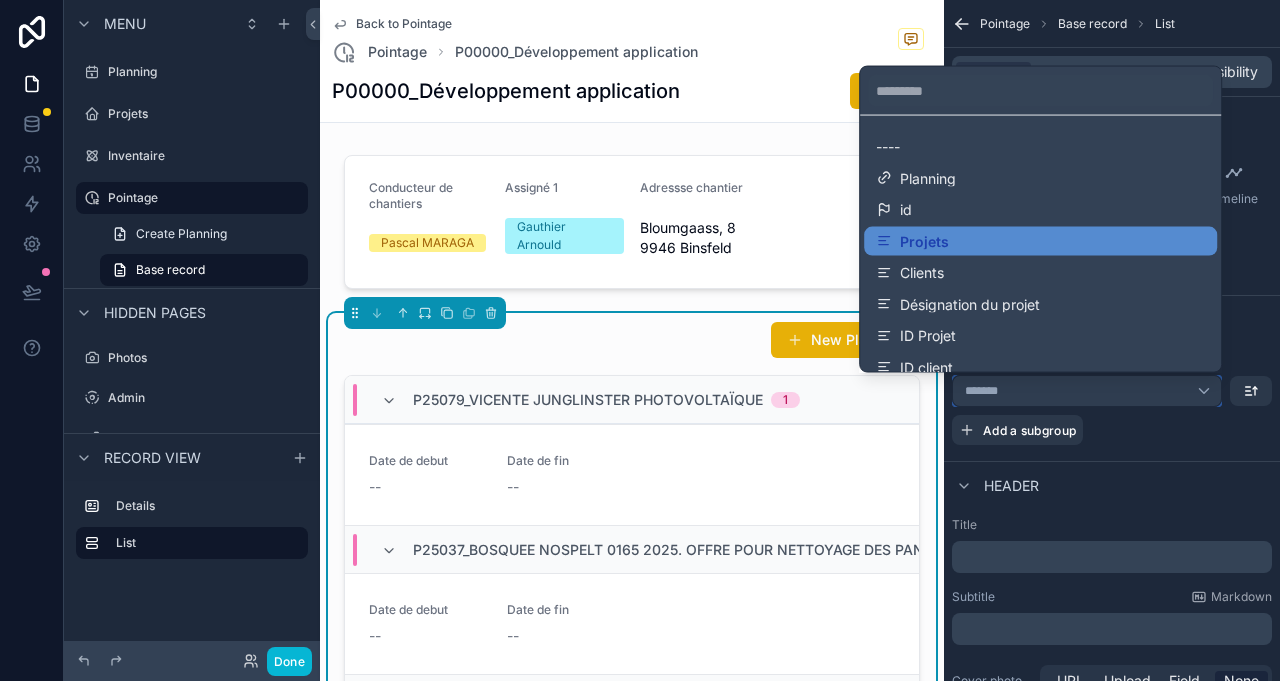 scroll, scrollTop: 444, scrollLeft: 0, axis: vertical 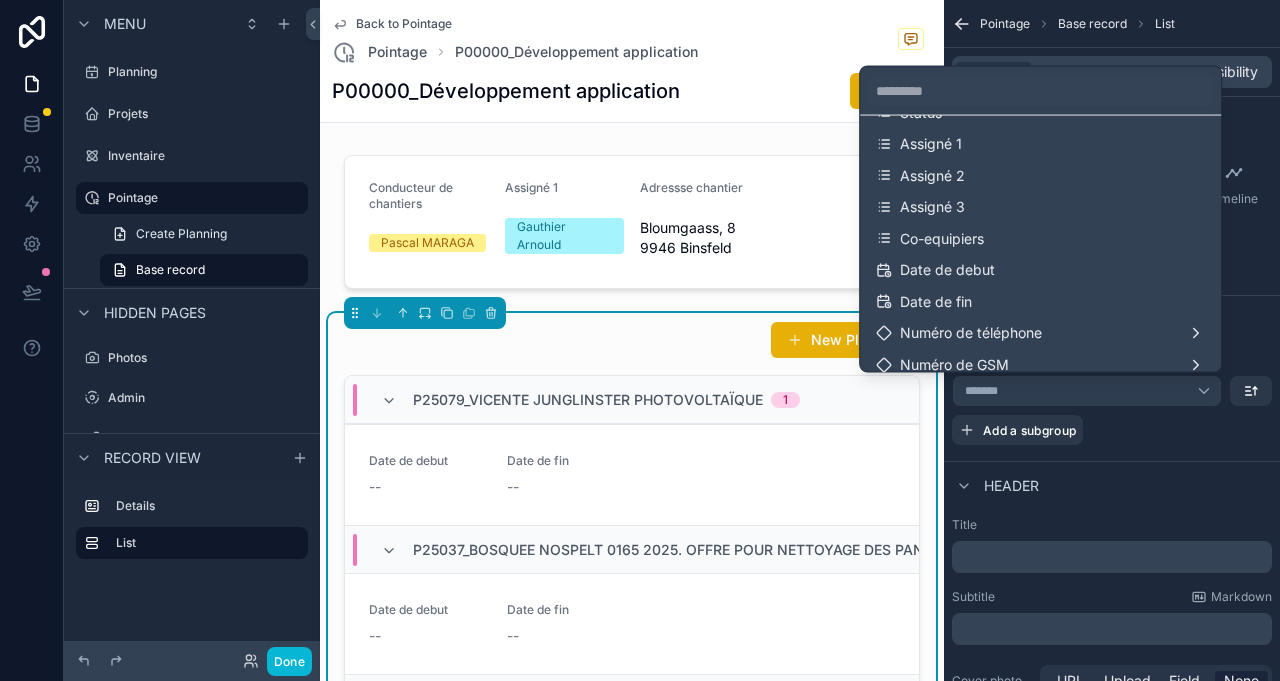 click on "Assigné 1" at bounding box center (1040, 144) 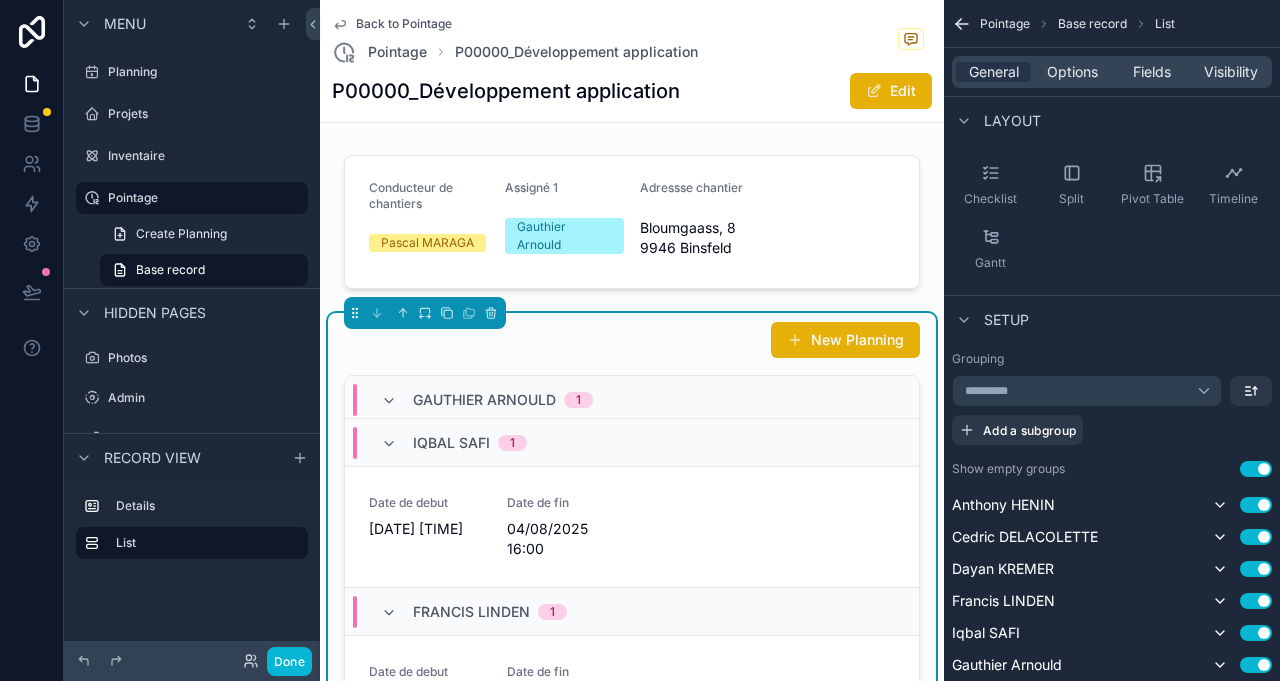 scroll, scrollTop: 0, scrollLeft: 0, axis: both 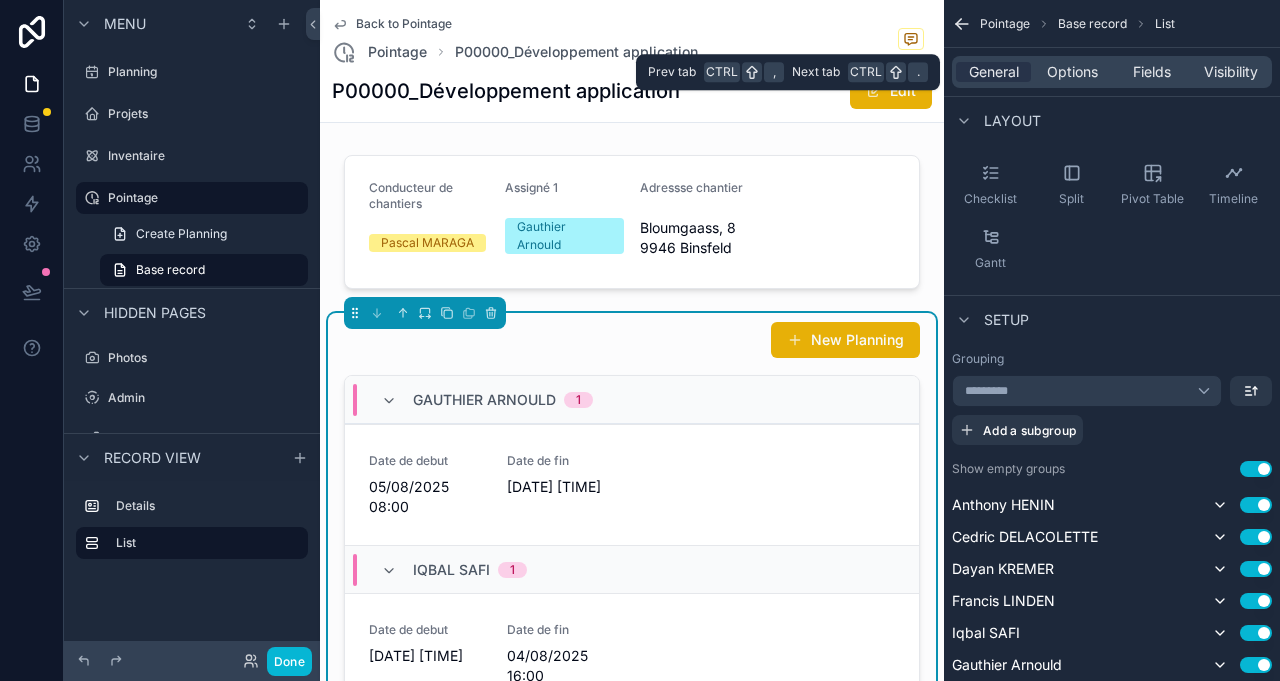 click on "Options" at bounding box center [1072, 72] 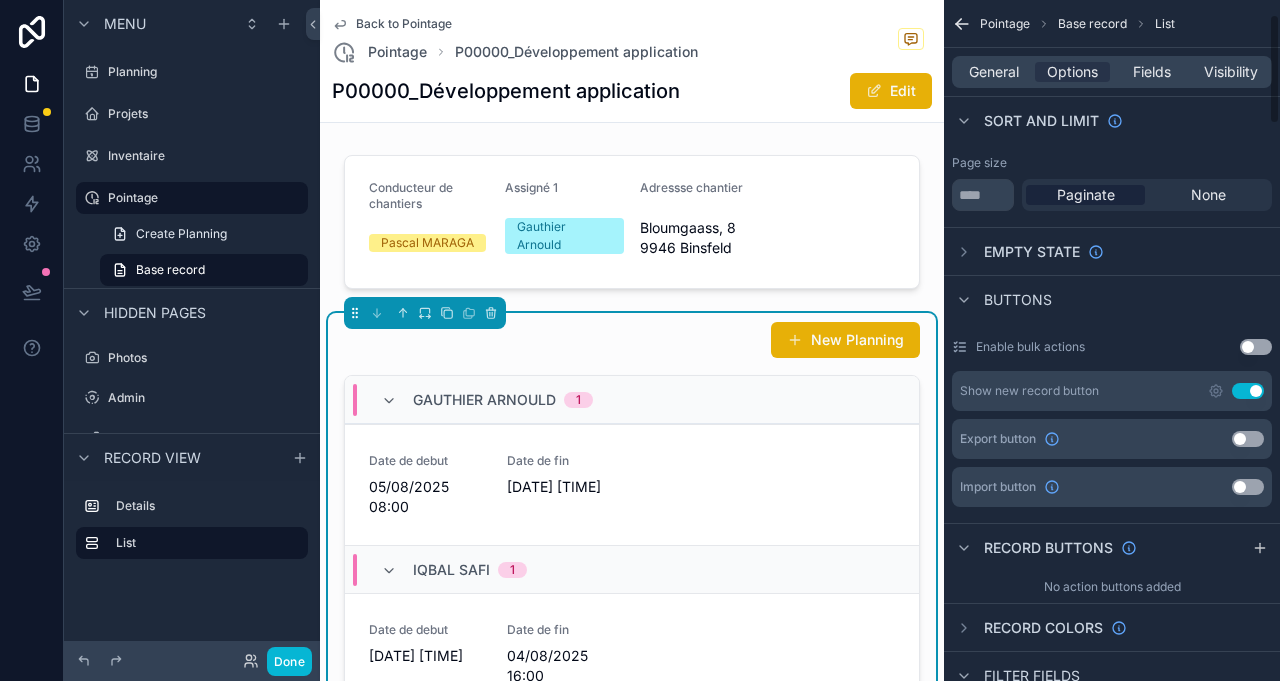 scroll, scrollTop: 0, scrollLeft: 0, axis: both 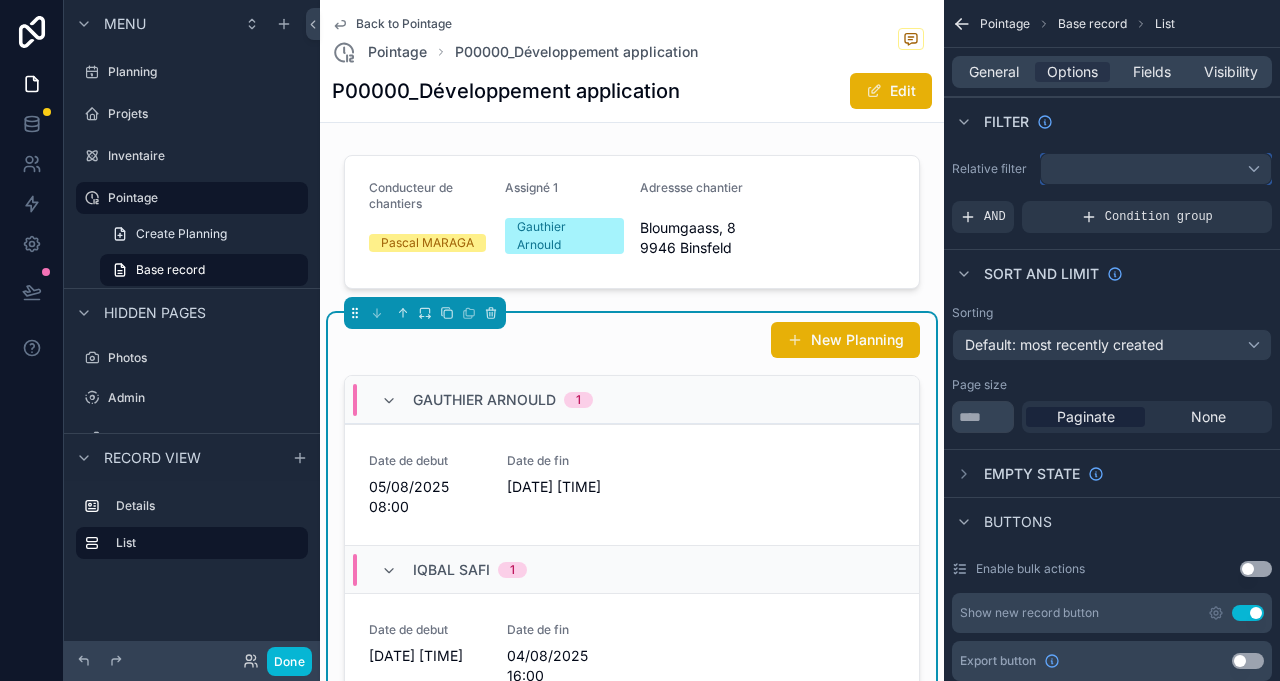 click at bounding box center (1156, 169) 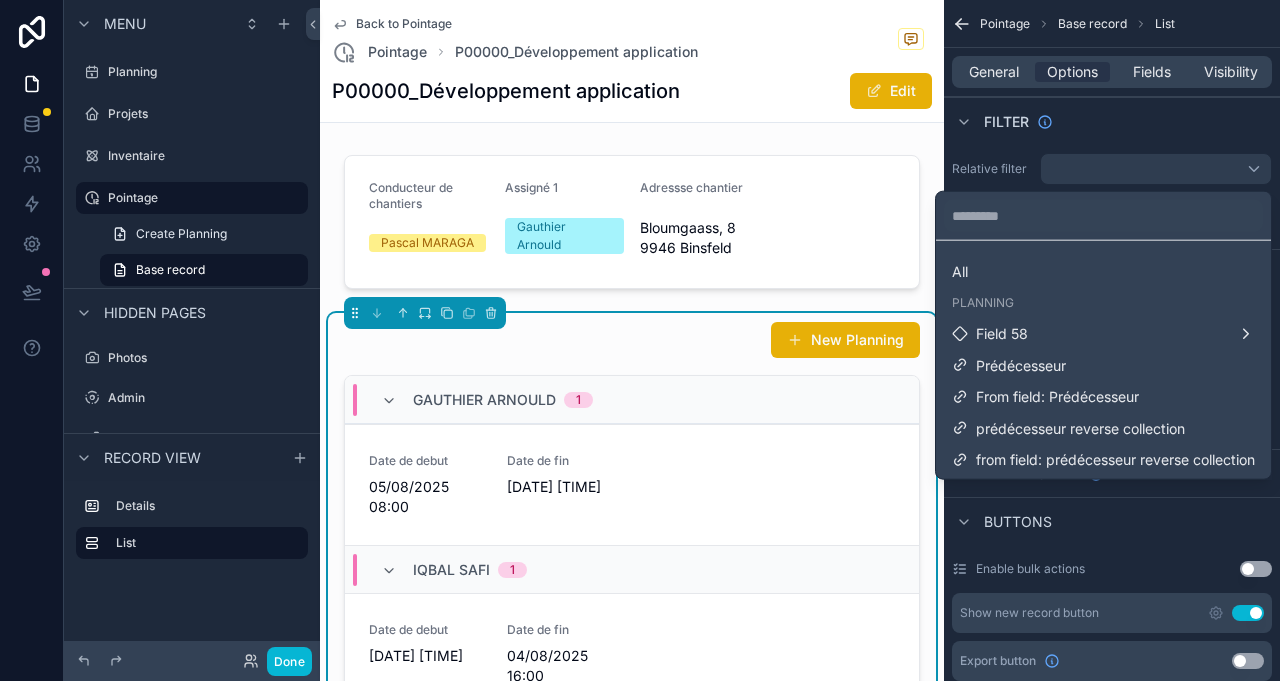 click on "New Planning" at bounding box center [632, 340] 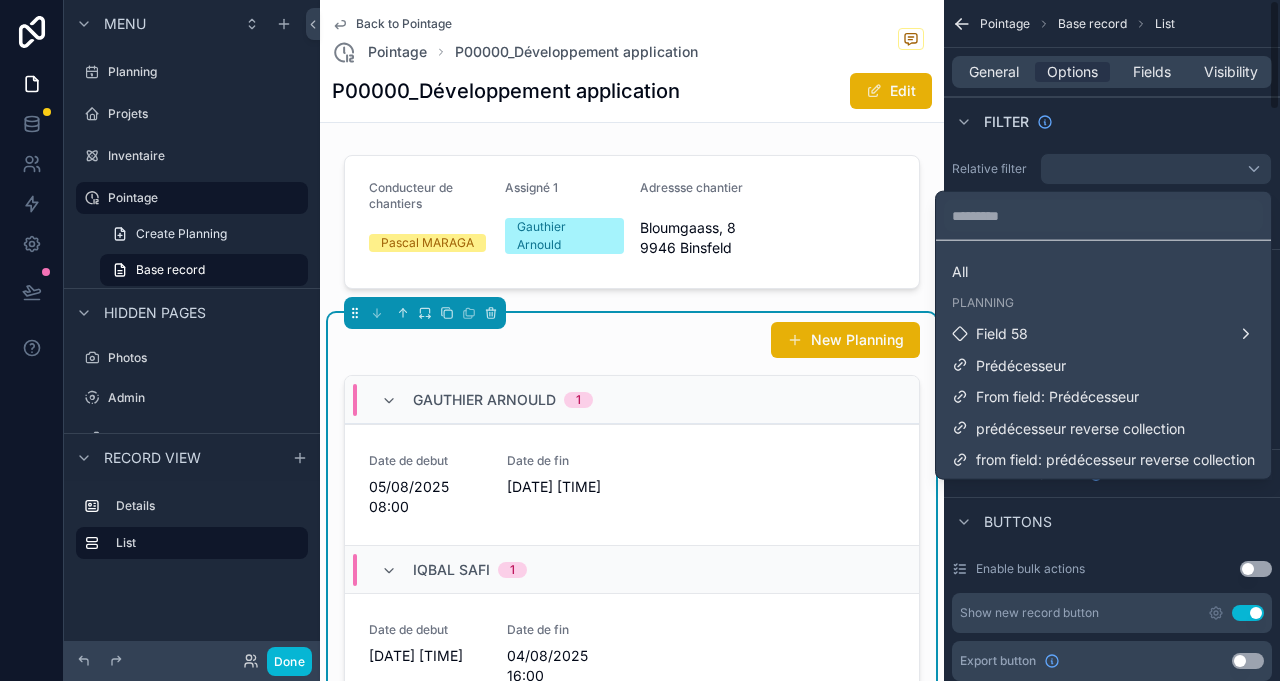 click at bounding box center [640, 340] 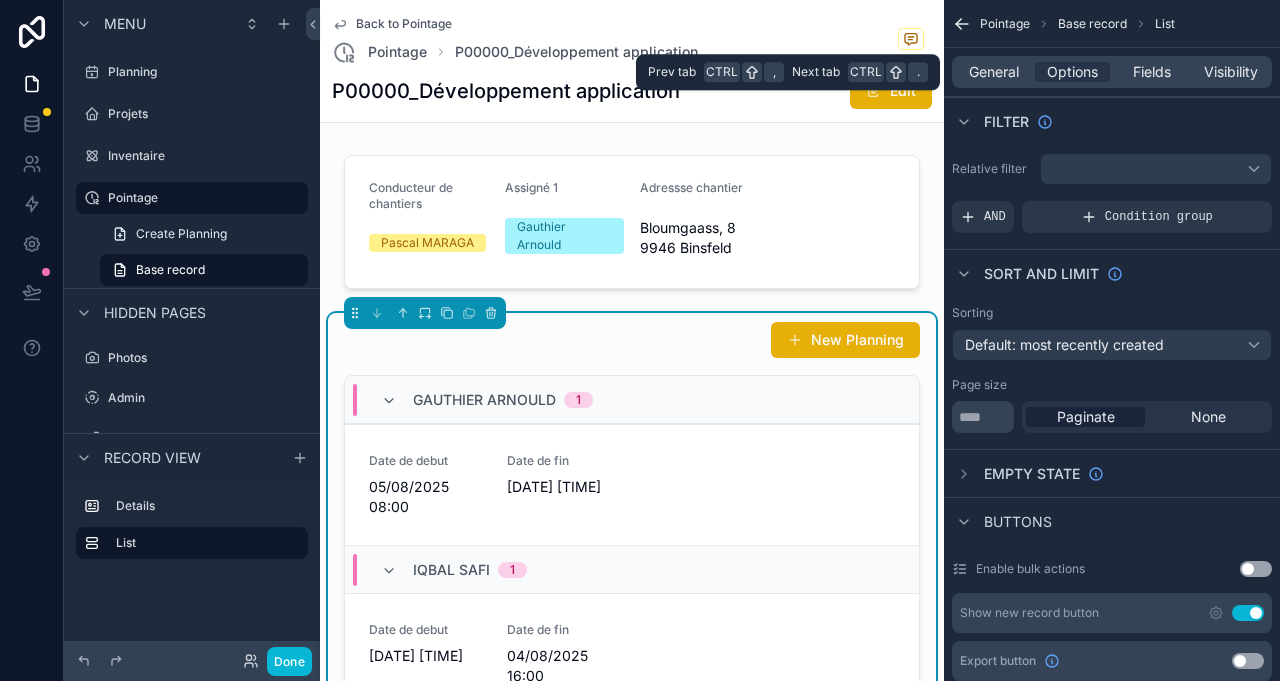 click on "General" at bounding box center (994, 72) 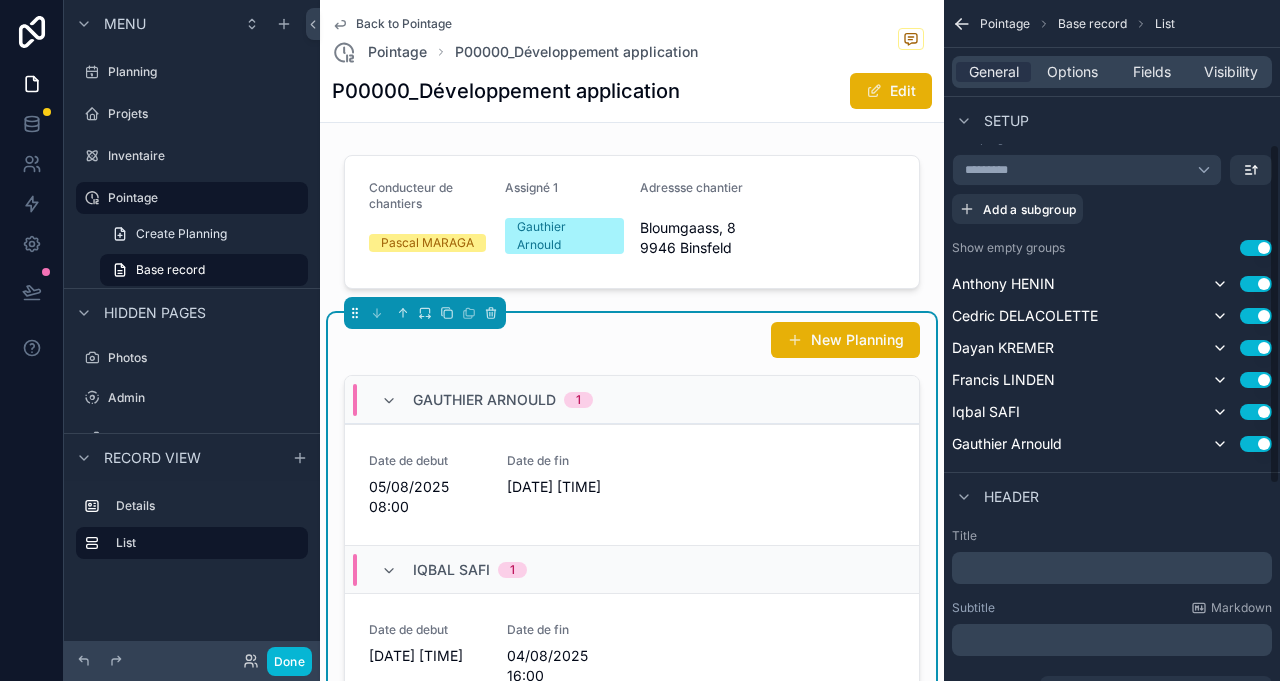 scroll, scrollTop: 444, scrollLeft: 0, axis: vertical 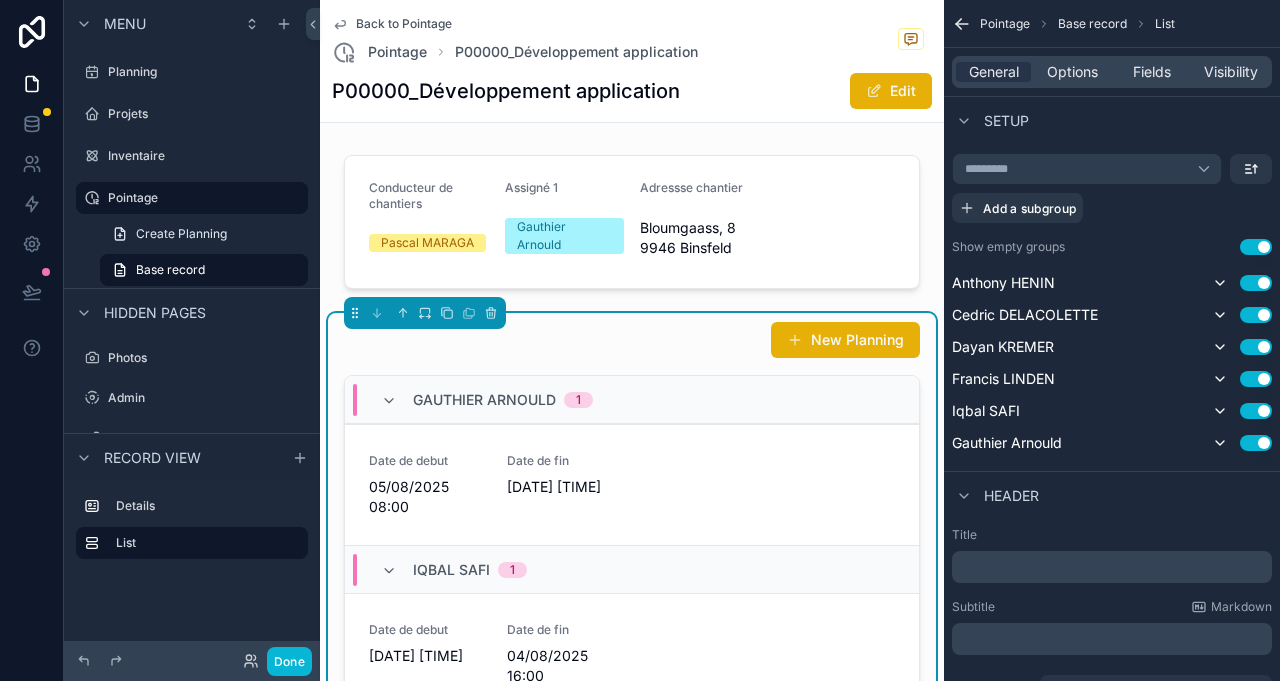 click on "Use setting" at bounding box center [1256, 247] 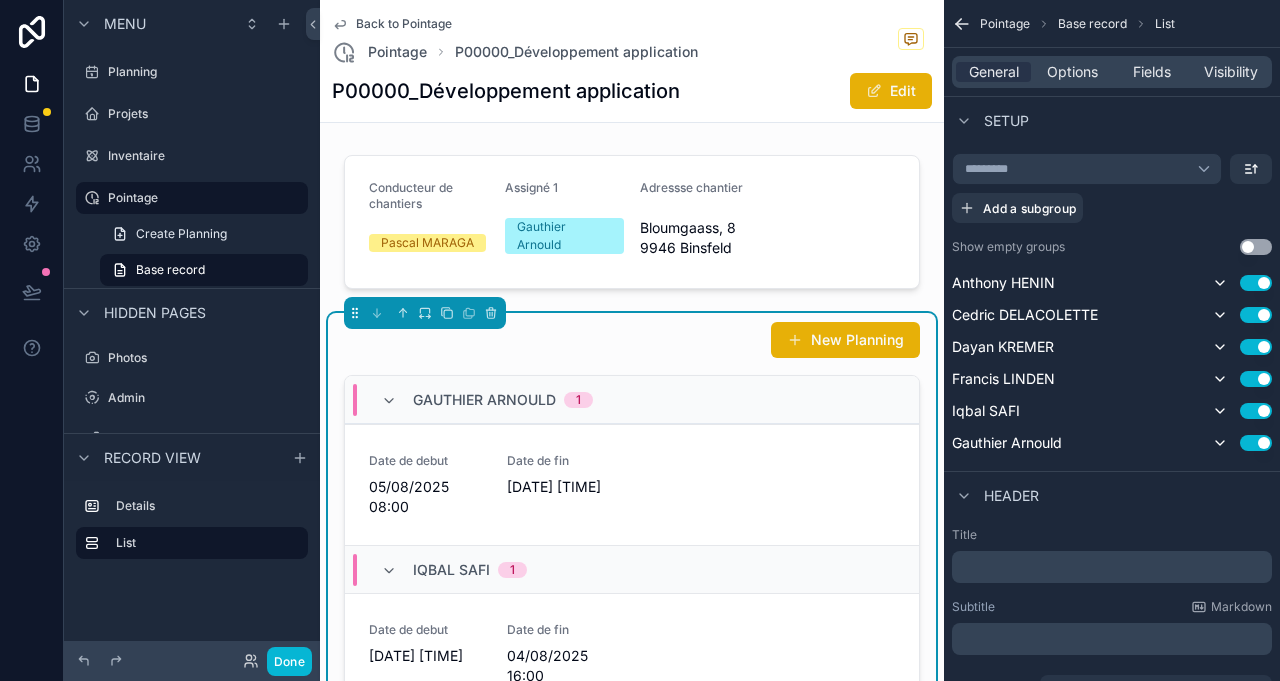 drag, startPoint x: 164, startPoint y: 209, endPoint x: 41, endPoint y: 128, distance: 147.27525 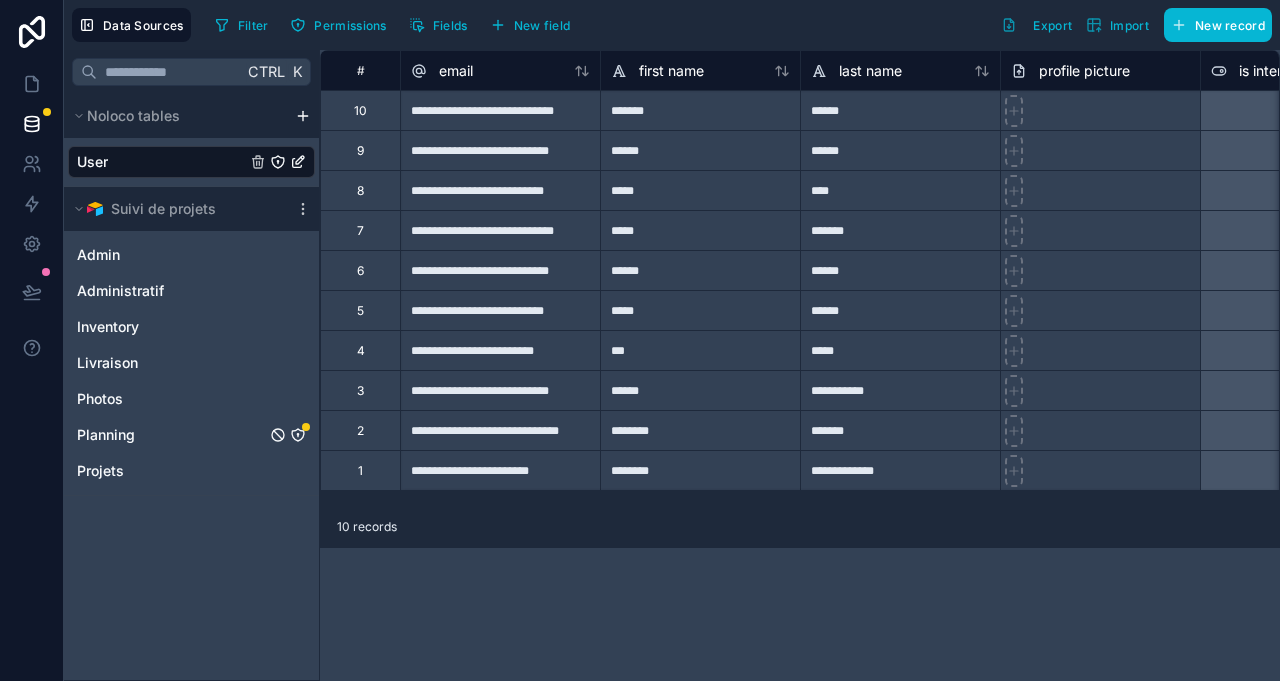 click 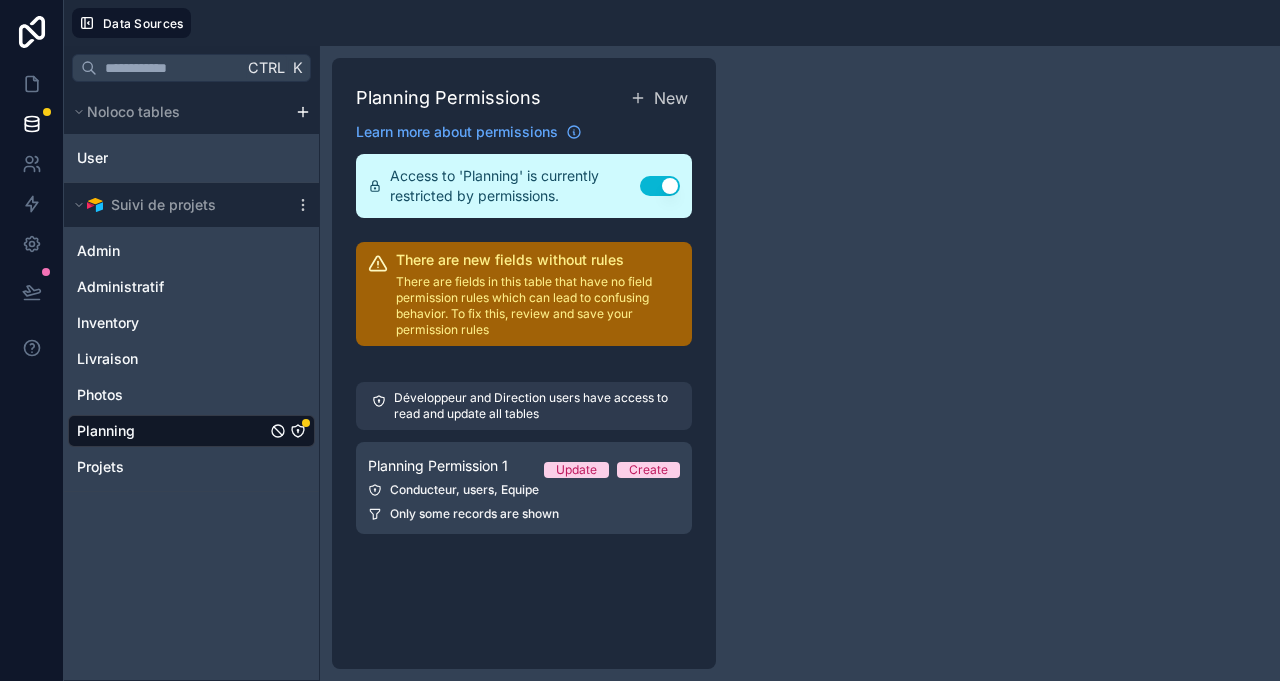 click on "Only some records are shown" at bounding box center (474, 514) 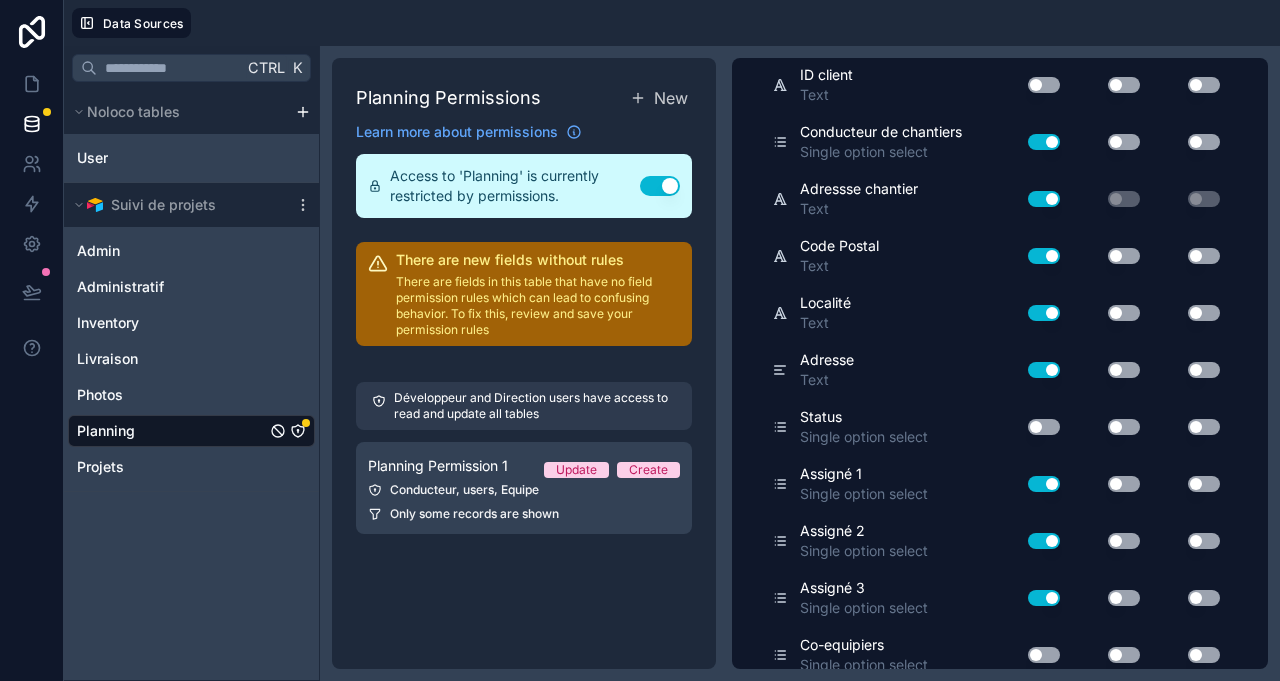 scroll, scrollTop: 960, scrollLeft: 0, axis: vertical 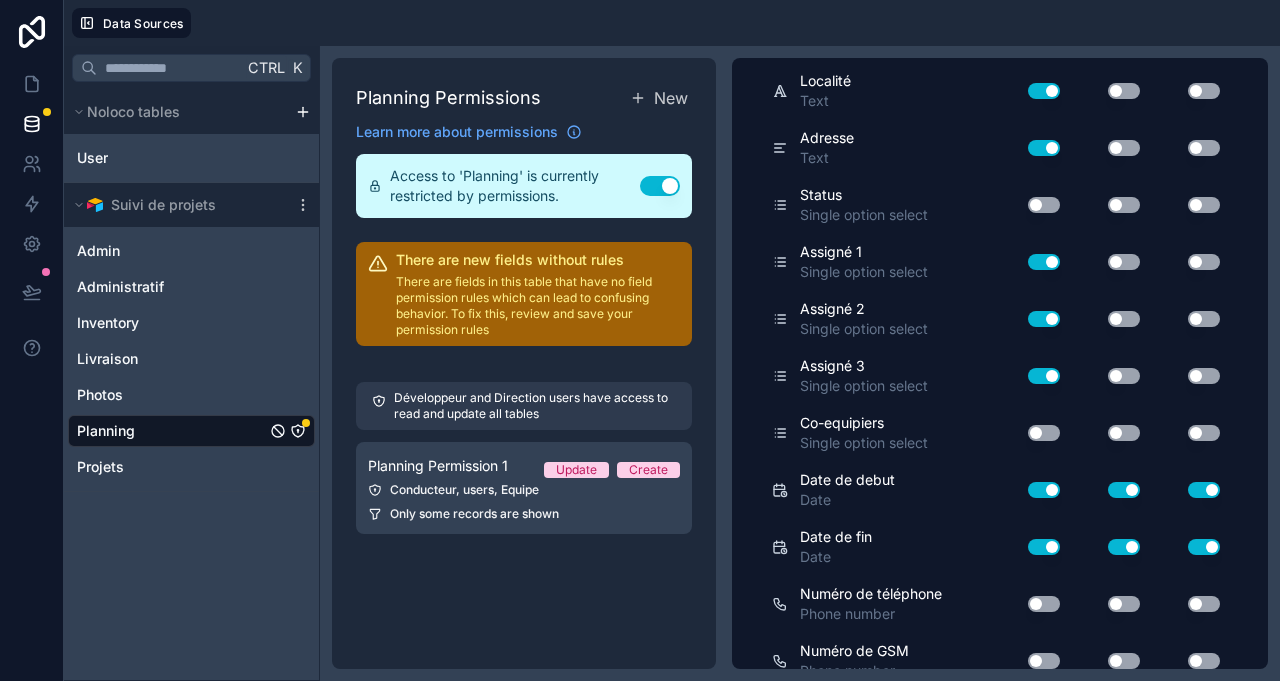 click on "Use setting" at bounding box center [1044, 433] 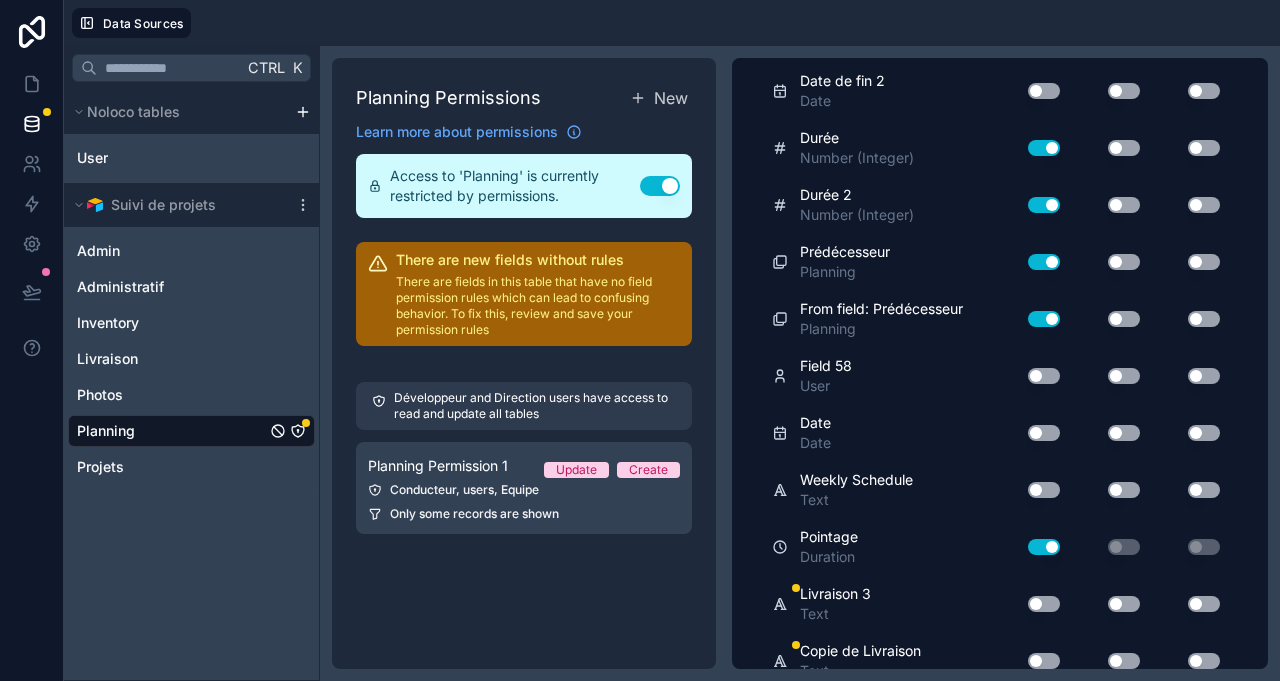 scroll, scrollTop: 3405, scrollLeft: 0, axis: vertical 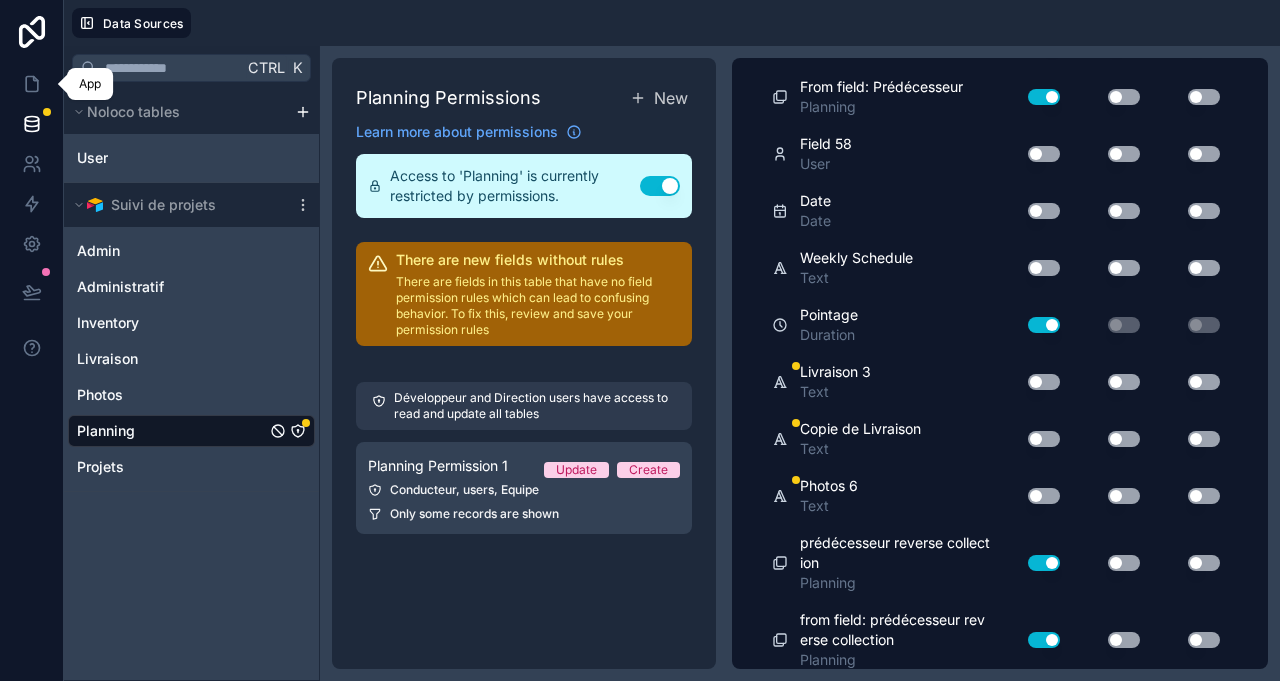 click 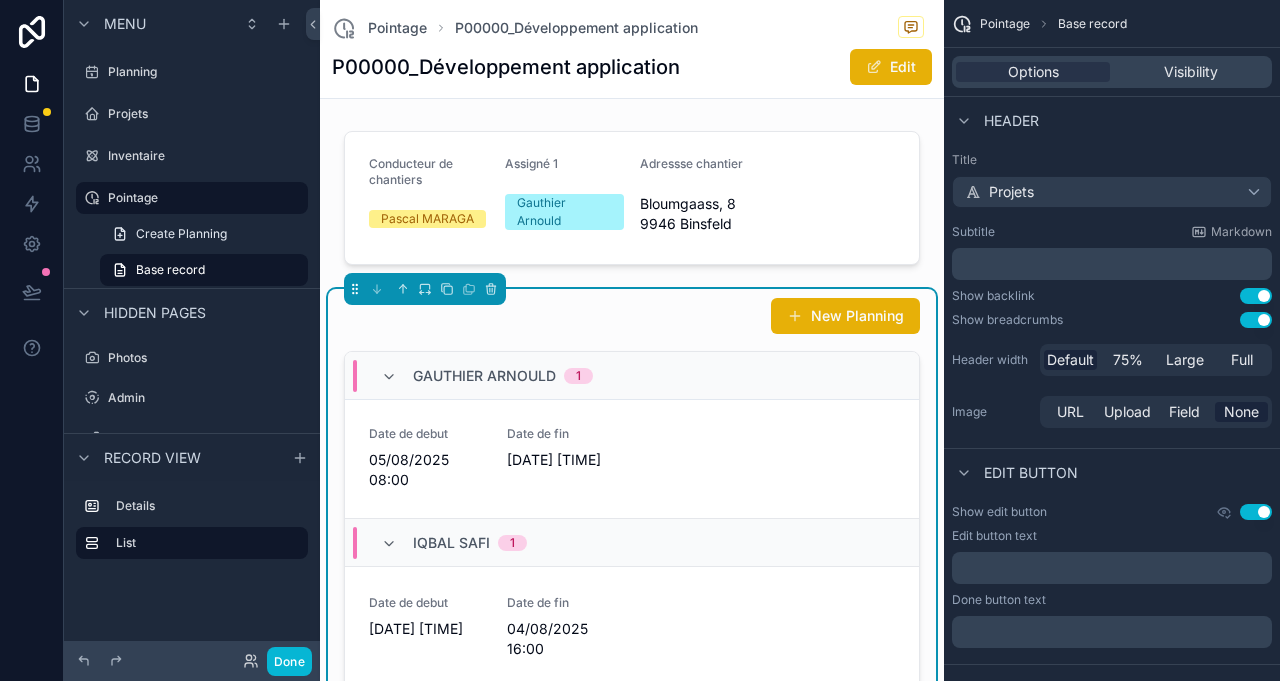 scroll, scrollTop: 0, scrollLeft: 0, axis: both 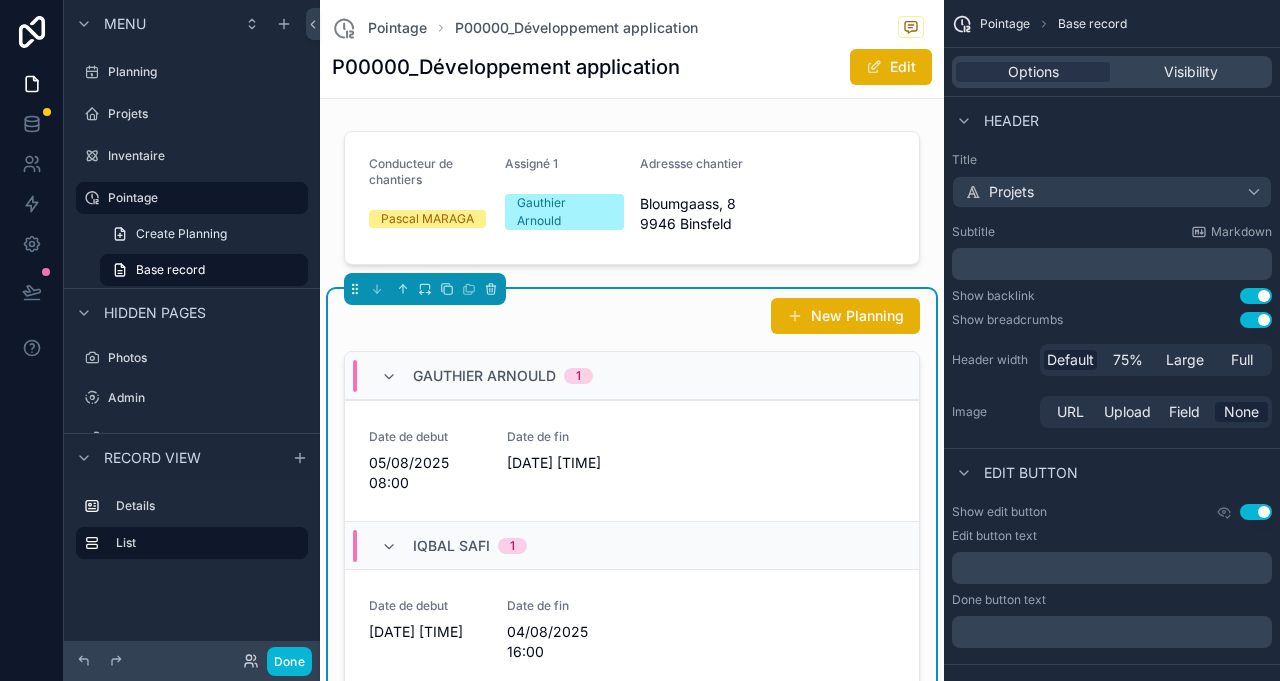 click on "New Planning Gauthier Arnould 1 Date de debut 05/08/2025 08:00 Date de fin 05/08/2025 17:00 Iqbal SAFI 1 Date de debut 04/08/2025 14:15 Date de fin 04/08/2025 16:00 Francis LINDEN 1 Date de debut 04/08/2025 10:00 Date de fin 04/08/2025 16:00 Dayan KREMER 1 Date de debut -- Date de fin -- Cedric DELACOLETTE 1 Date de debut -- Date de fin -- No value 5 Date de debut -- Date de fin -- Date de debut -- Date de fin -- Date de debut -- Date de fin -- Date de debut -- Date de fin -- Date de debut -- Date de fin -- Showing 10 of 99 results Previous Next" at bounding box center (632, 579) 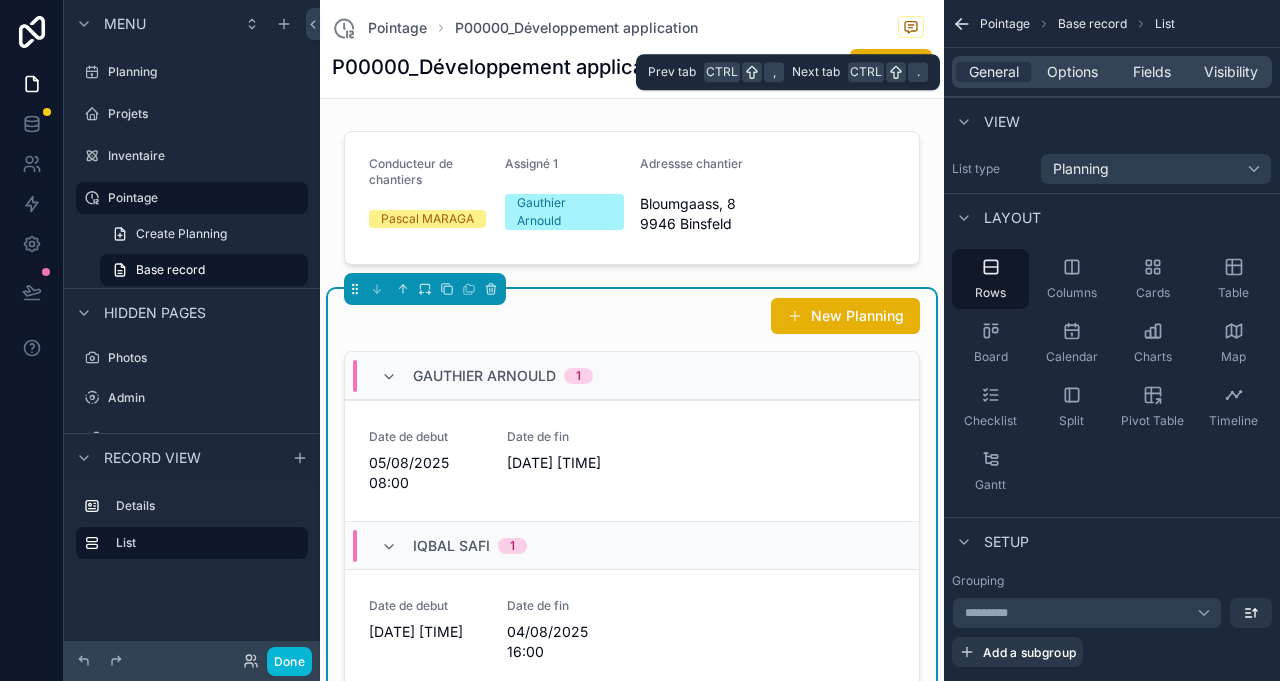 click on "Options" at bounding box center (1072, 72) 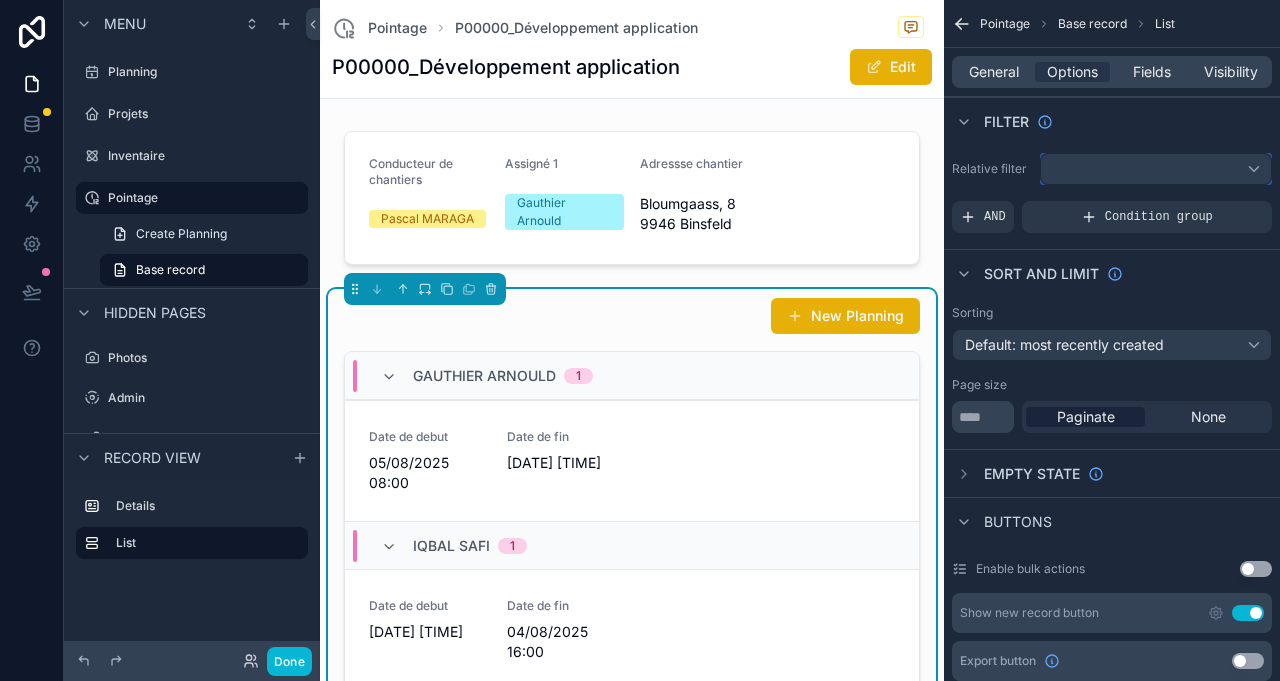click at bounding box center (1156, 169) 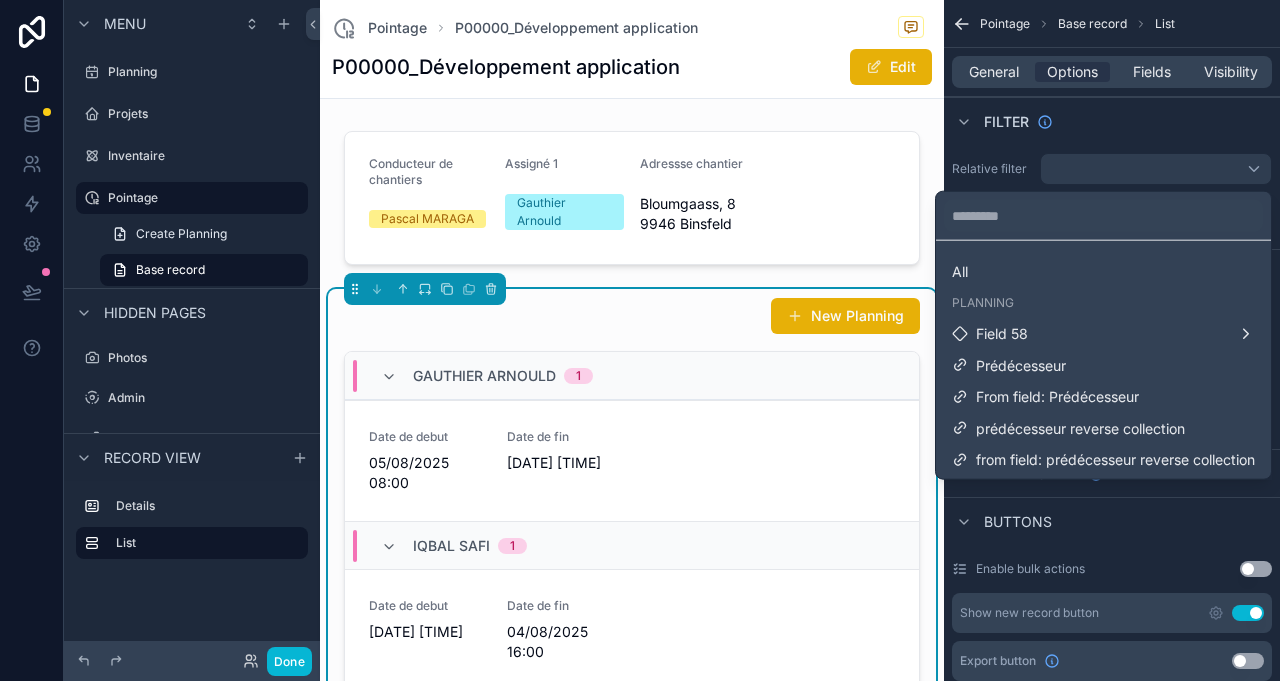 click on "Field 58" at bounding box center (1103, 333) 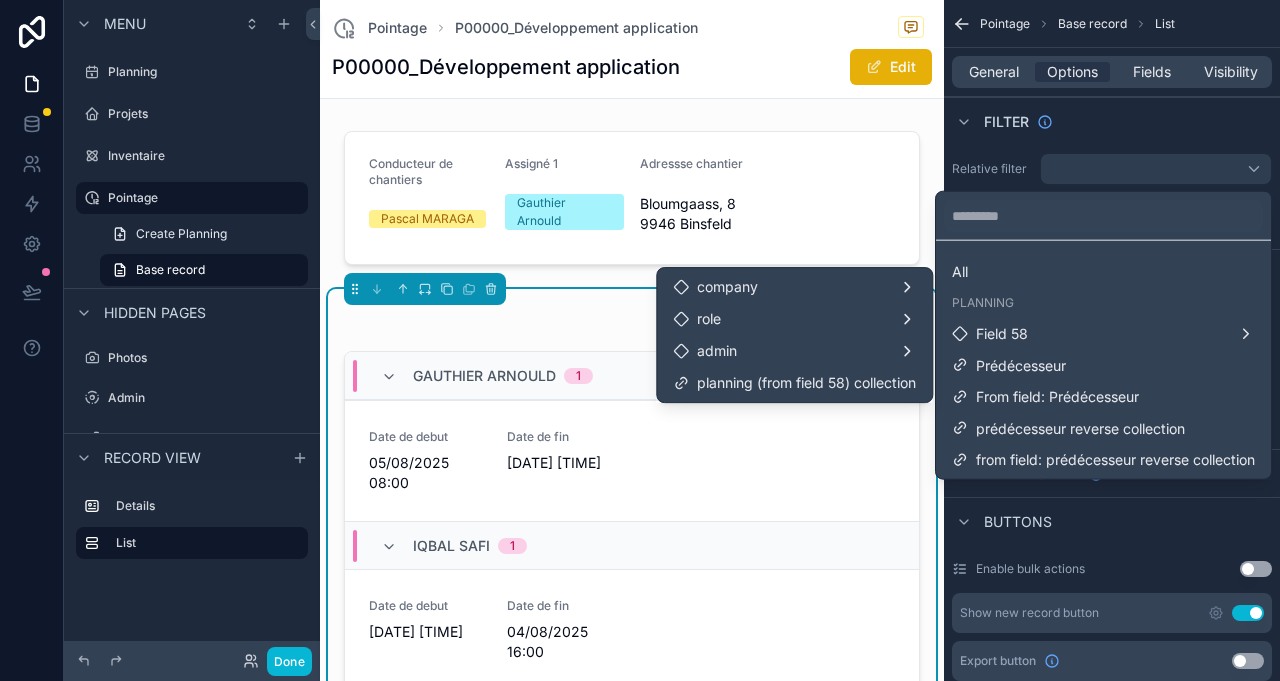 click on "planning (from field 58) collection" at bounding box center (806, 383) 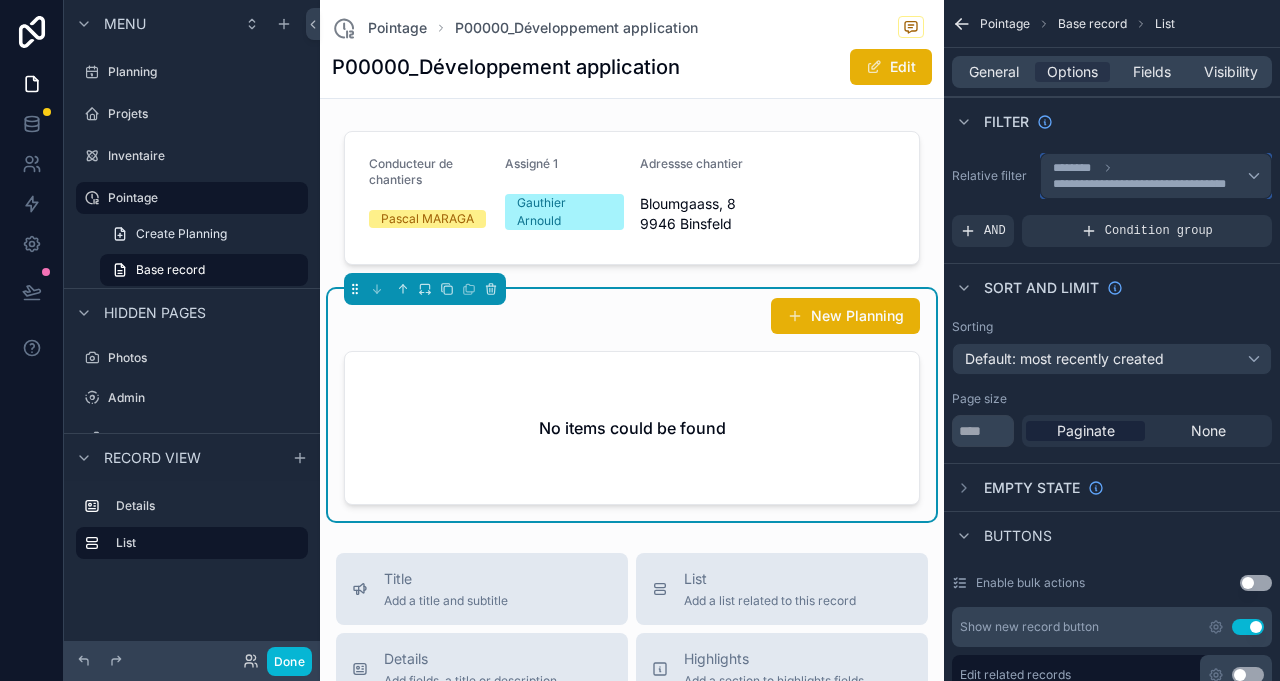 click on "**********" at bounding box center (1148, 184) 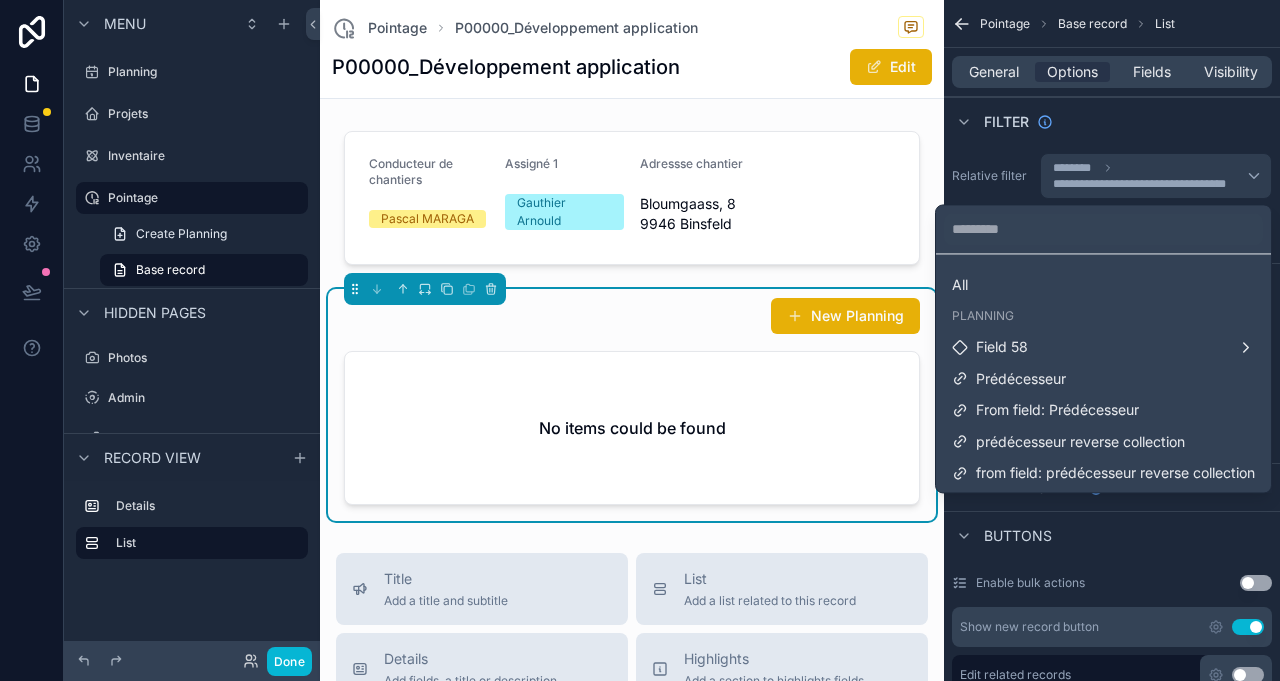 click on "All" at bounding box center [1103, 285] 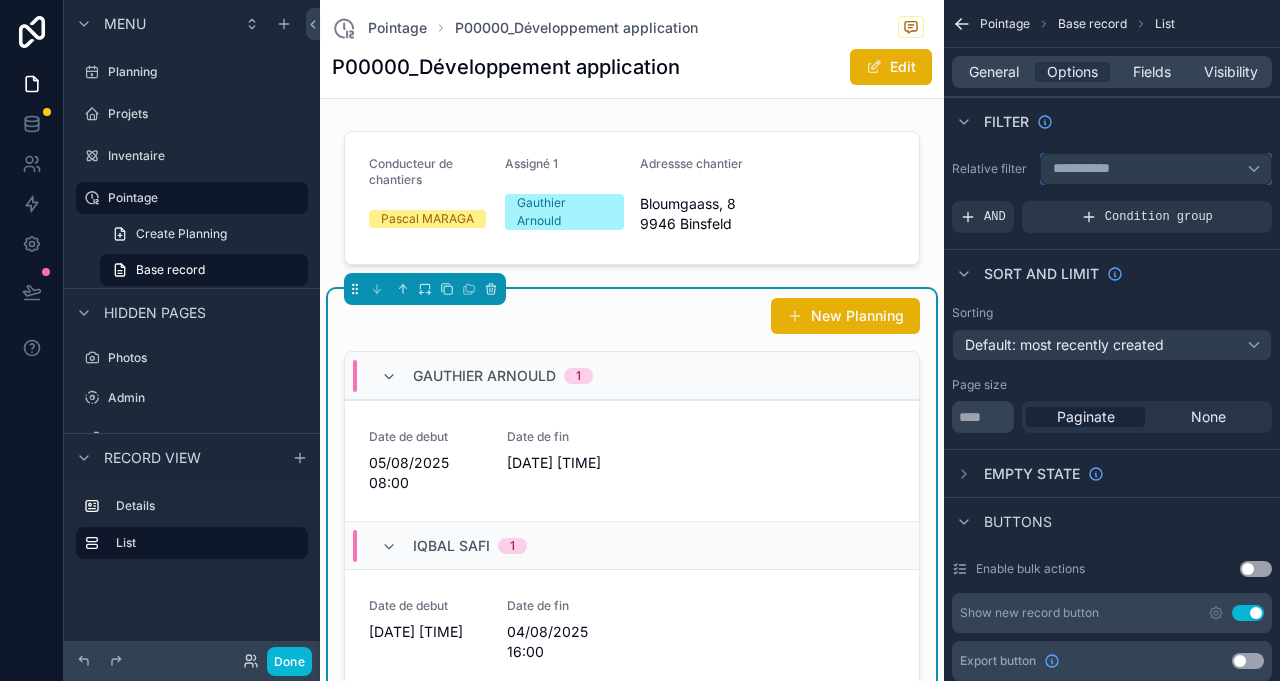 click on "**********" at bounding box center [1090, 169] 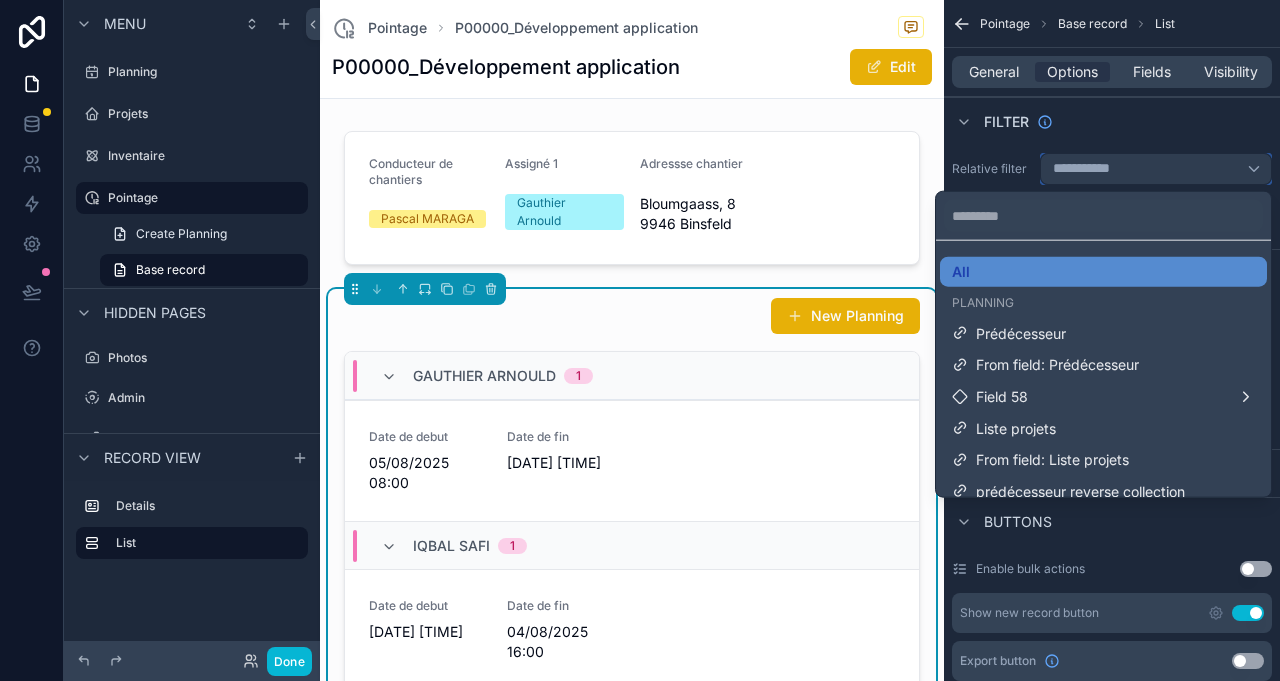 scroll, scrollTop: 107, scrollLeft: 0, axis: vertical 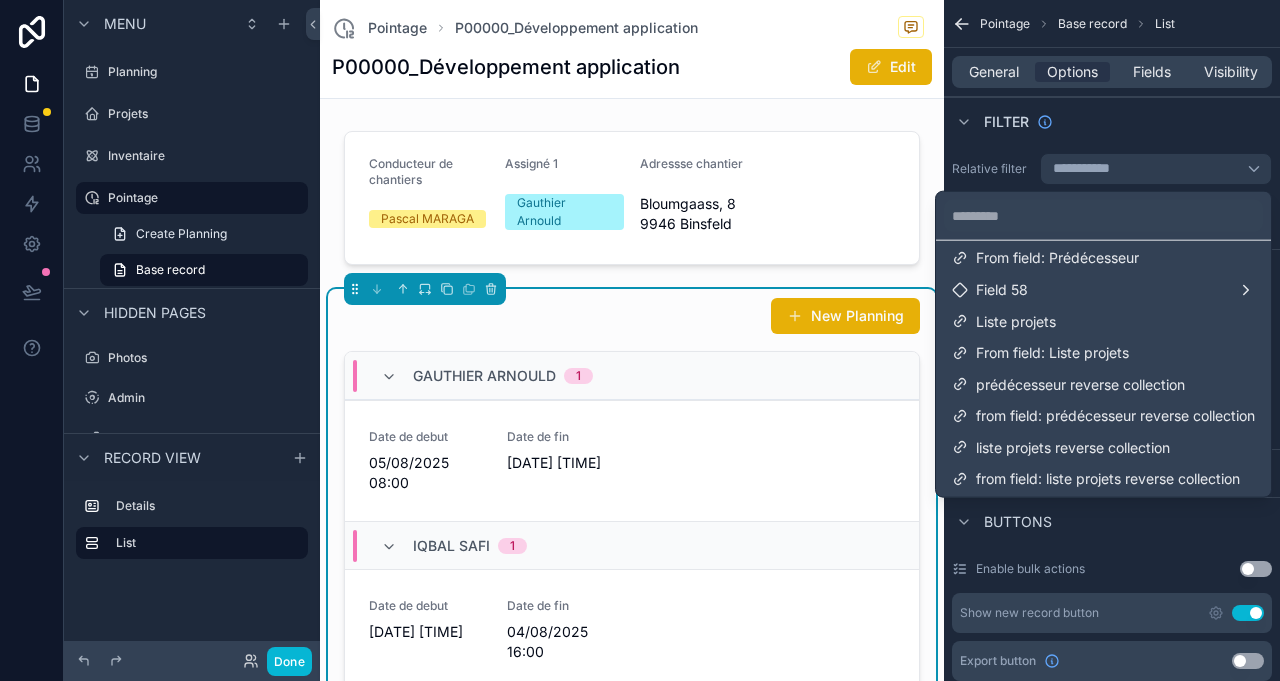 click on "From field: Liste projets" at bounding box center (1052, 353) 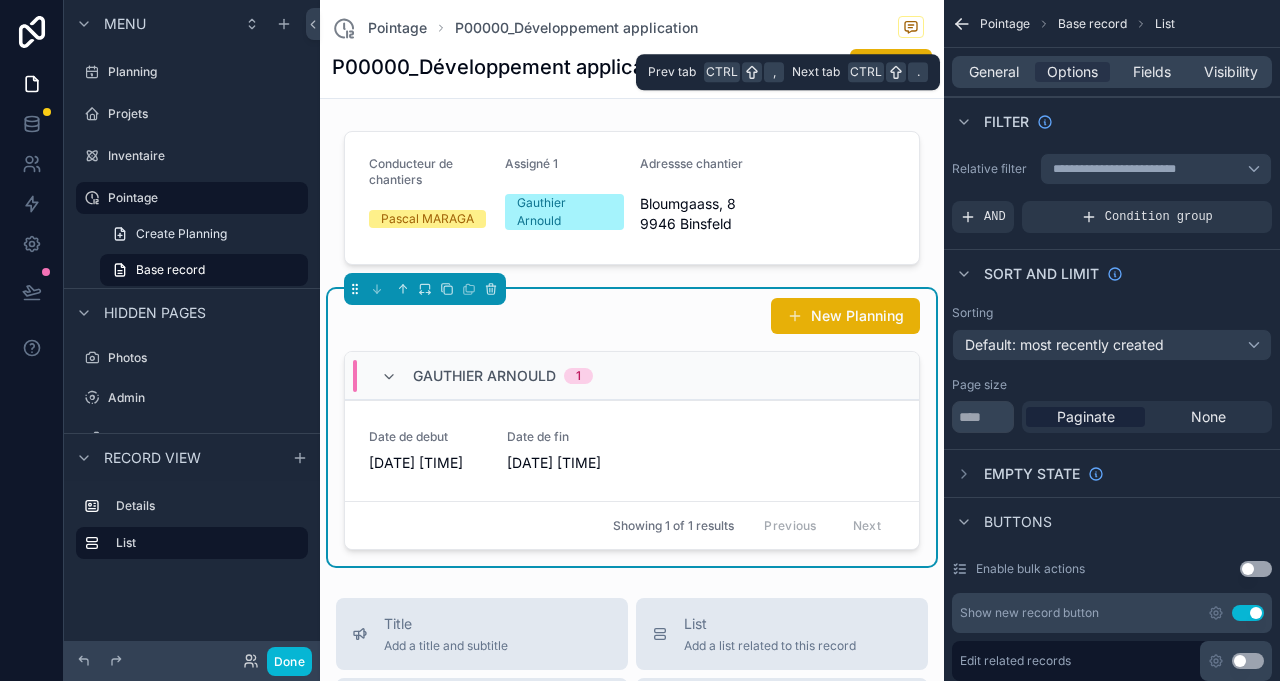 click on "Fields" at bounding box center [1152, 72] 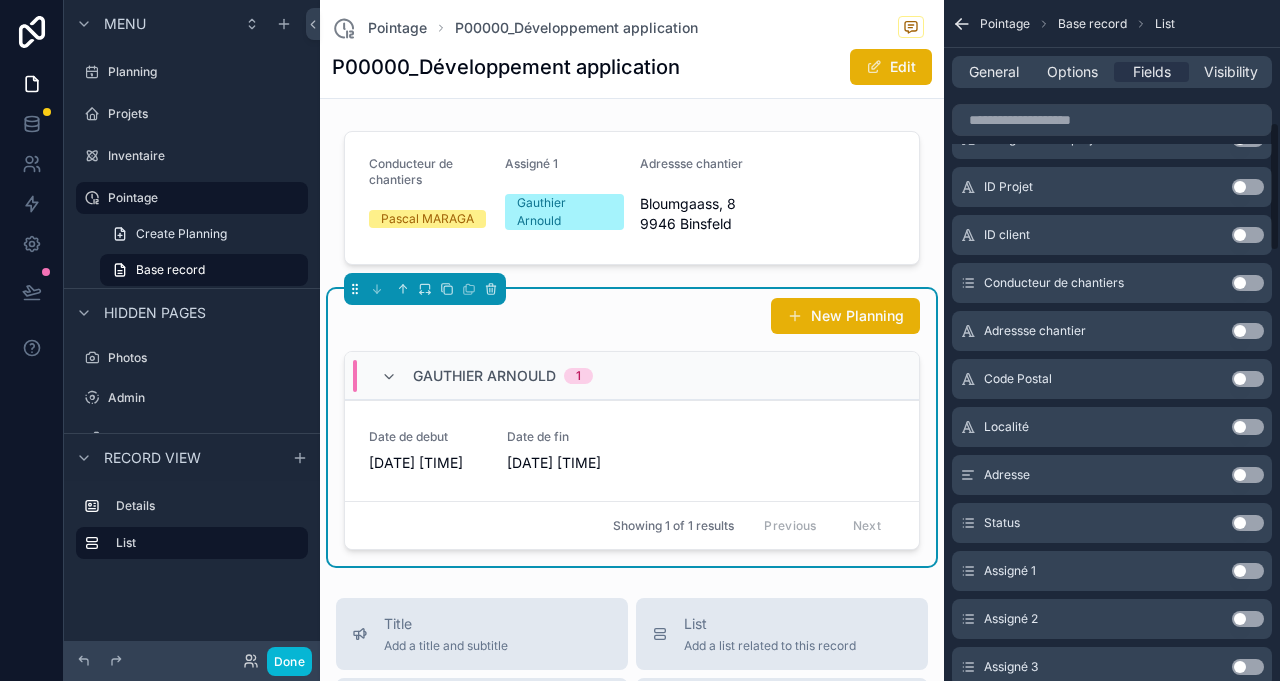 scroll, scrollTop: 666, scrollLeft: 0, axis: vertical 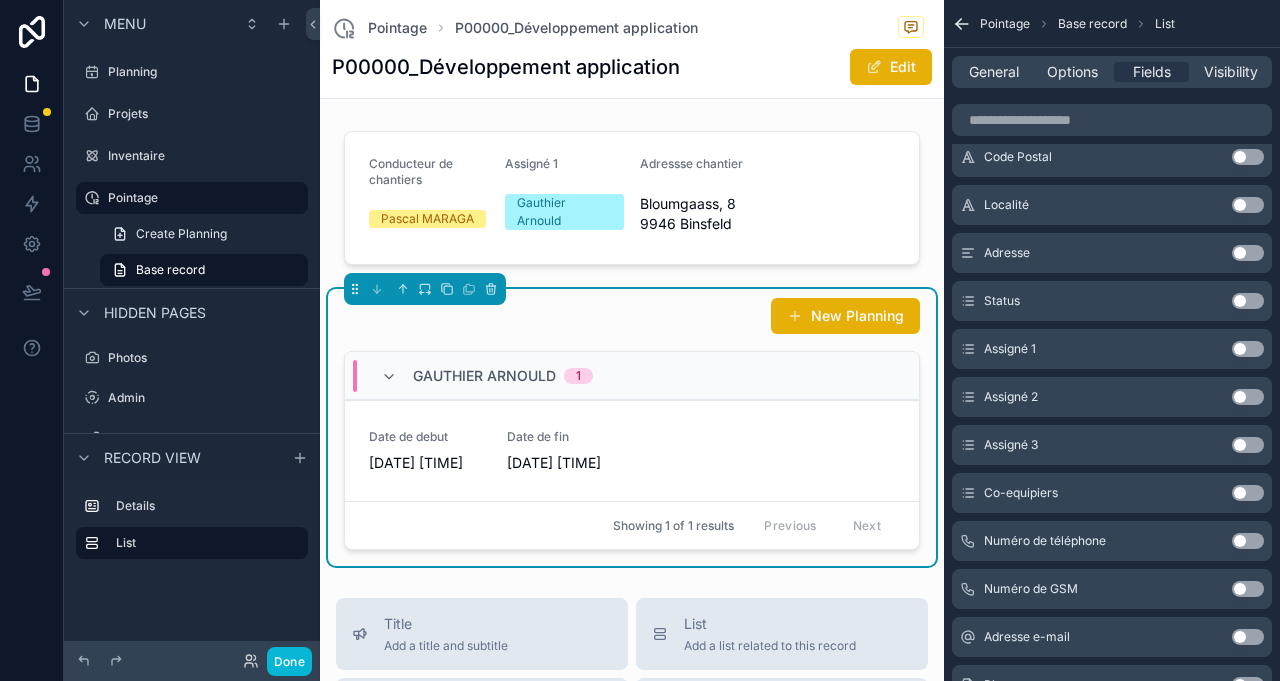 click on "Use setting" at bounding box center (1248, 349) 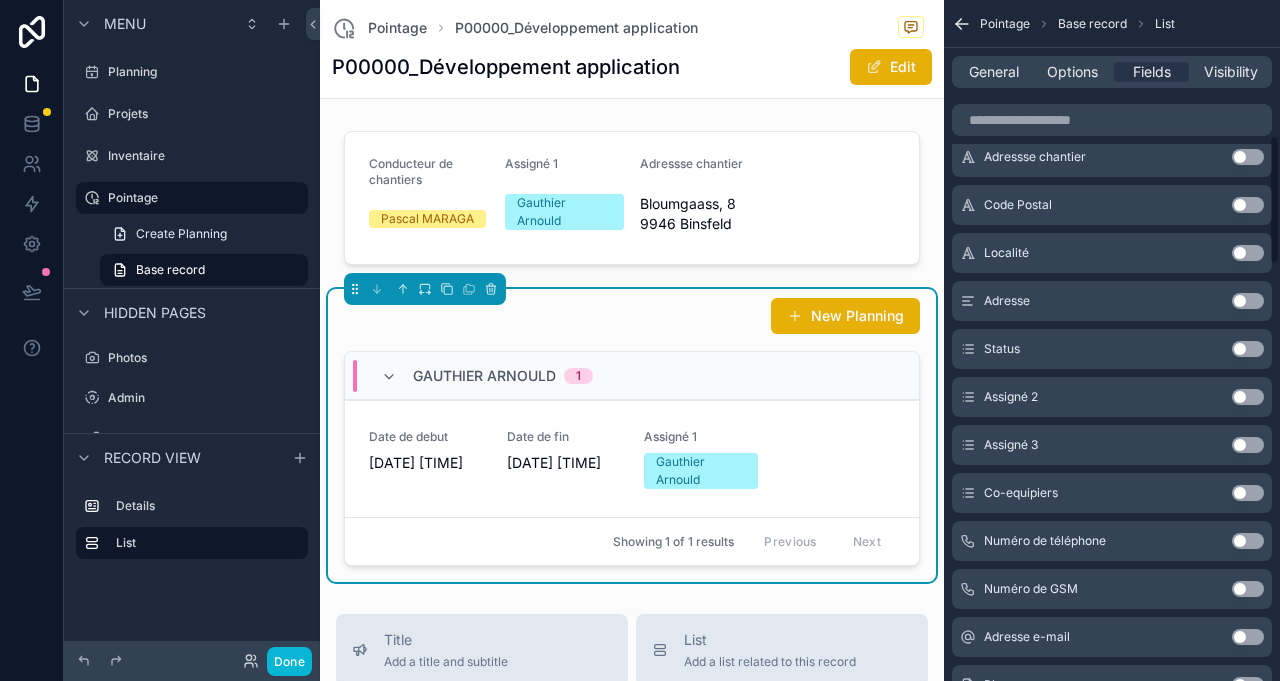 scroll, scrollTop: 714, scrollLeft: 0, axis: vertical 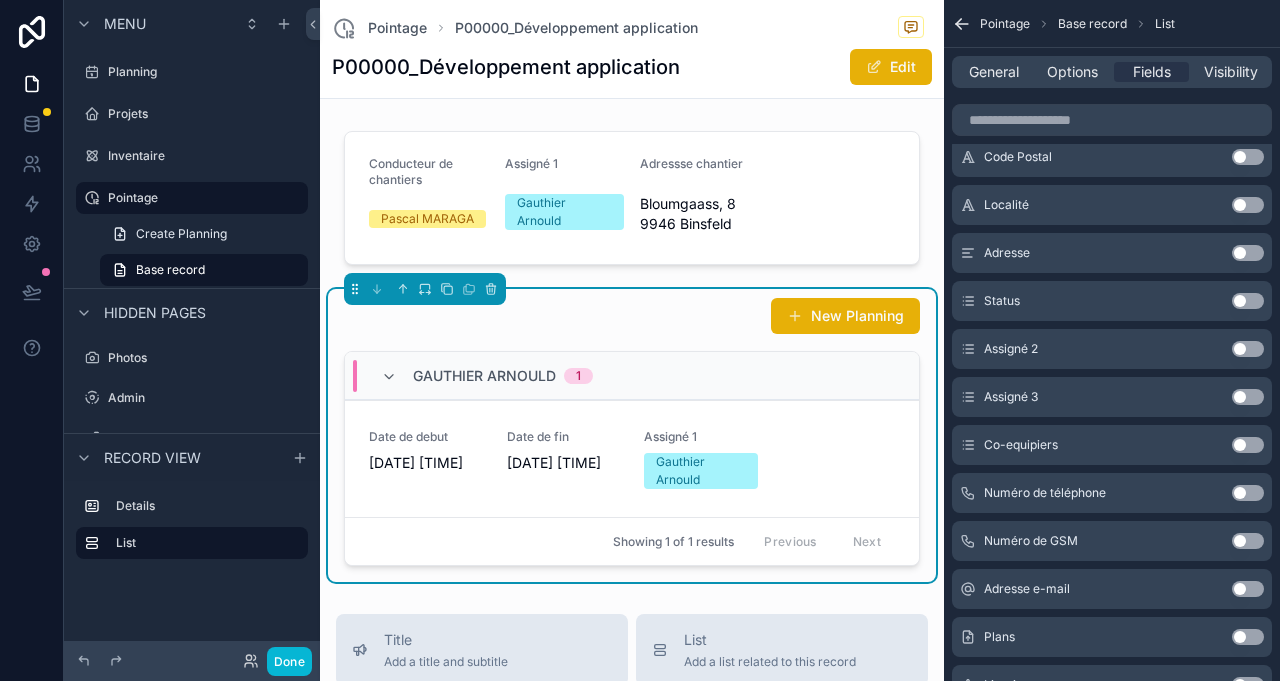 click on "Use setting" at bounding box center [1248, 445] 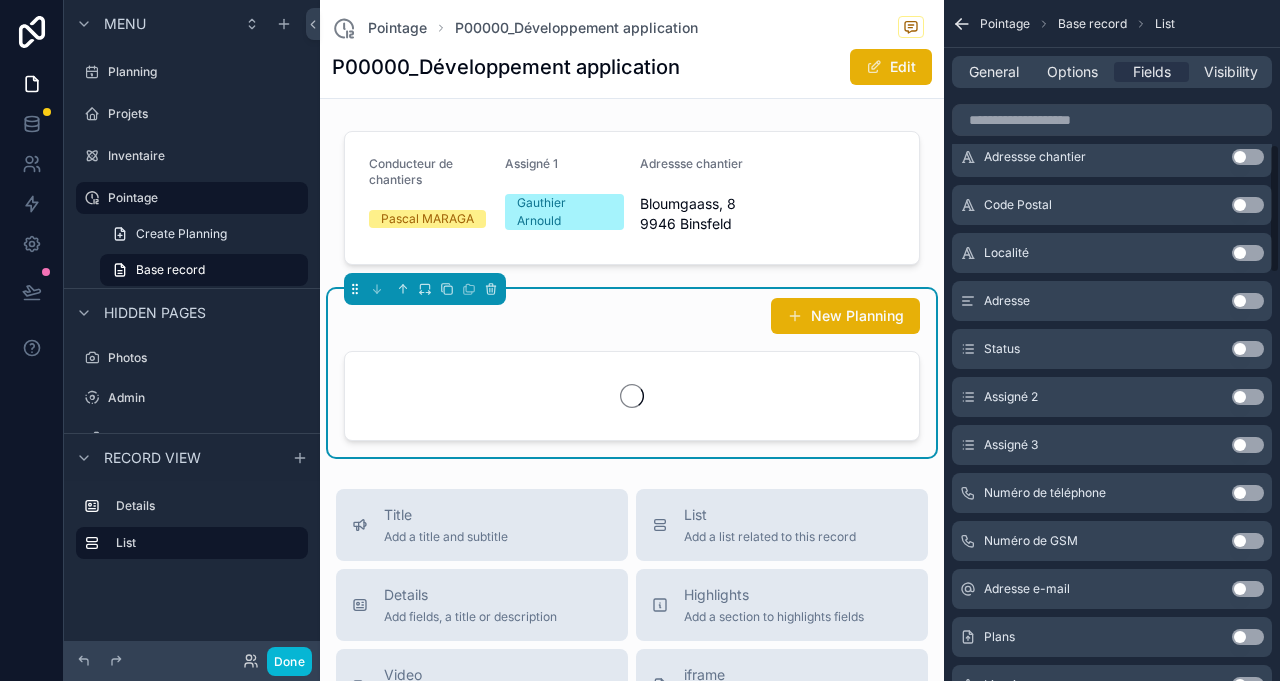 scroll, scrollTop: 762, scrollLeft: 0, axis: vertical 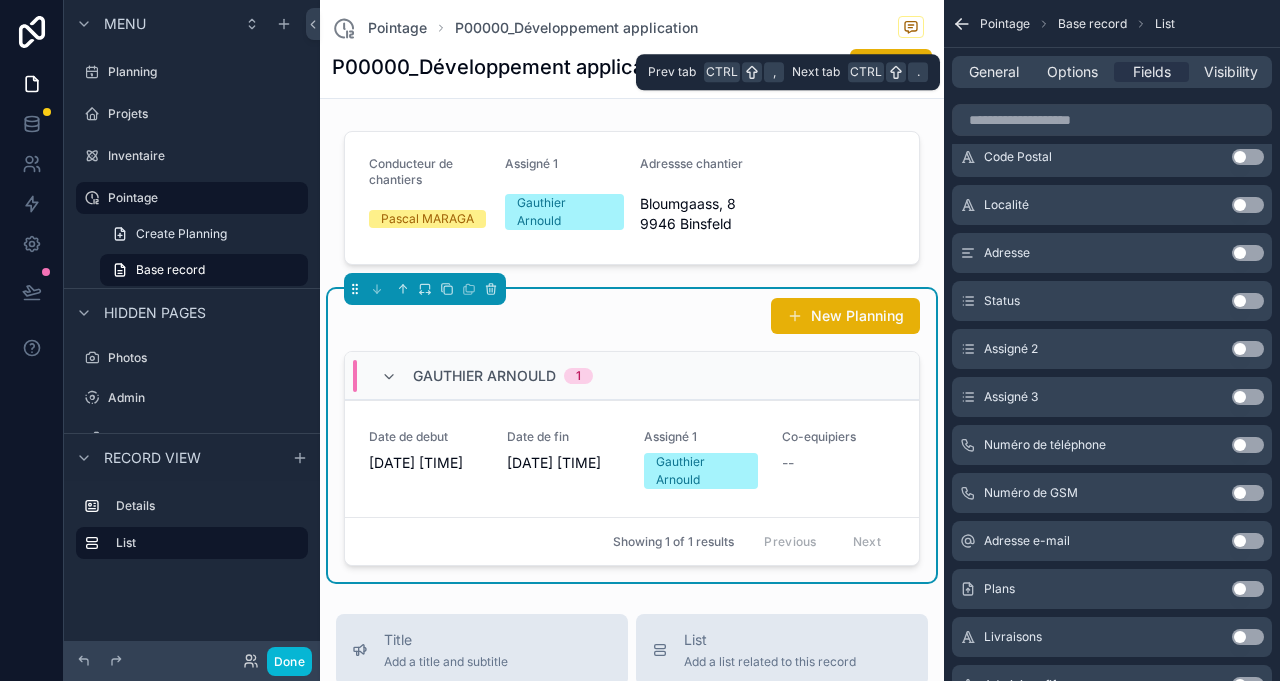 click on "General" at bounding box center [994, 72] 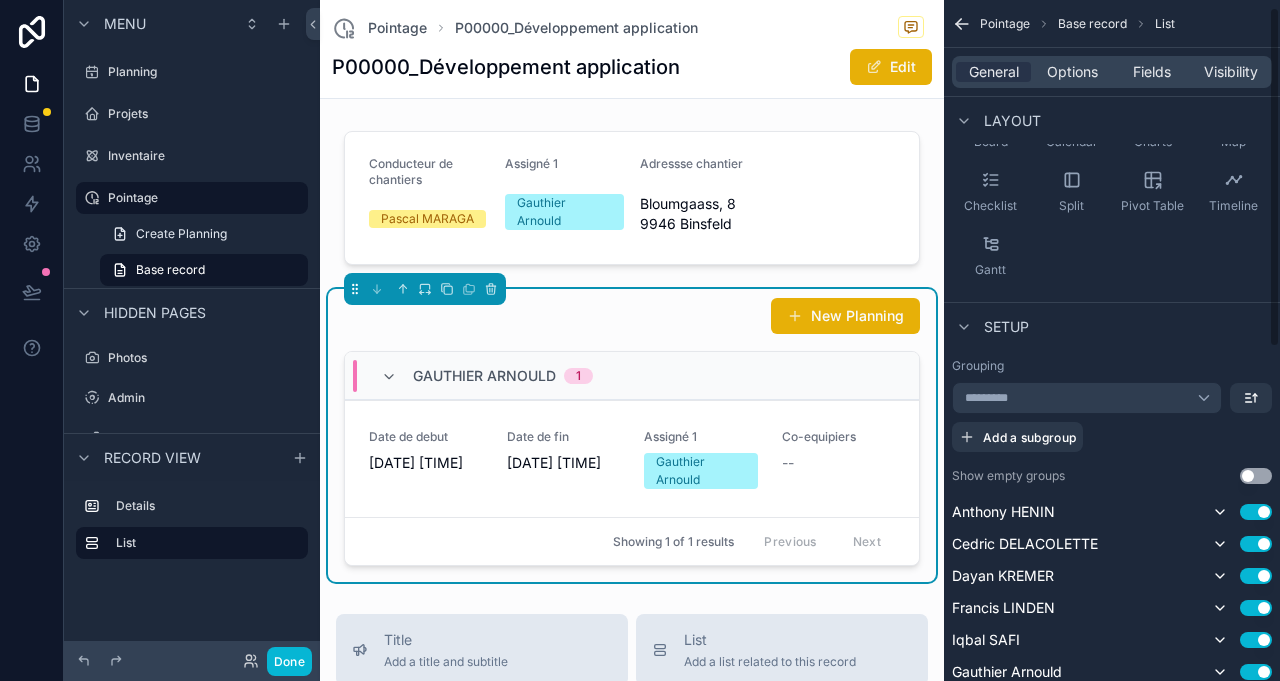 scroll, scrollTop: 14, scrollLeft: 0, axis: vertical 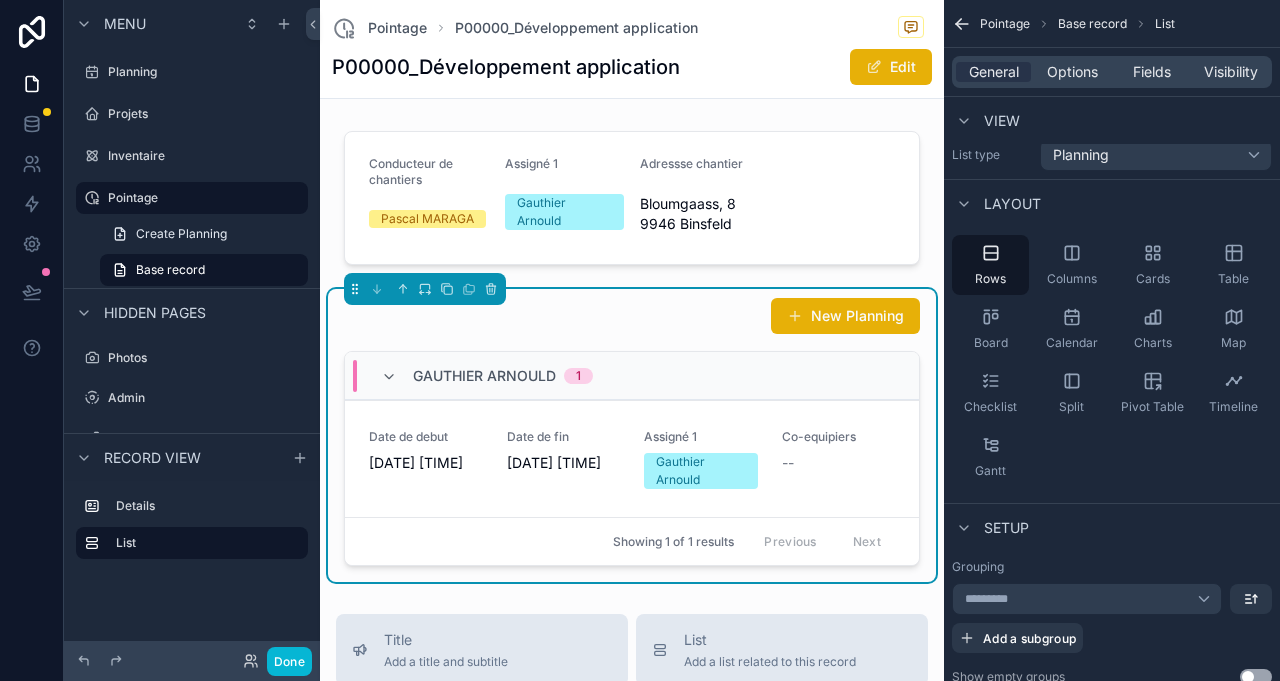 click on "Cards" at bounding box center (1152, 265) 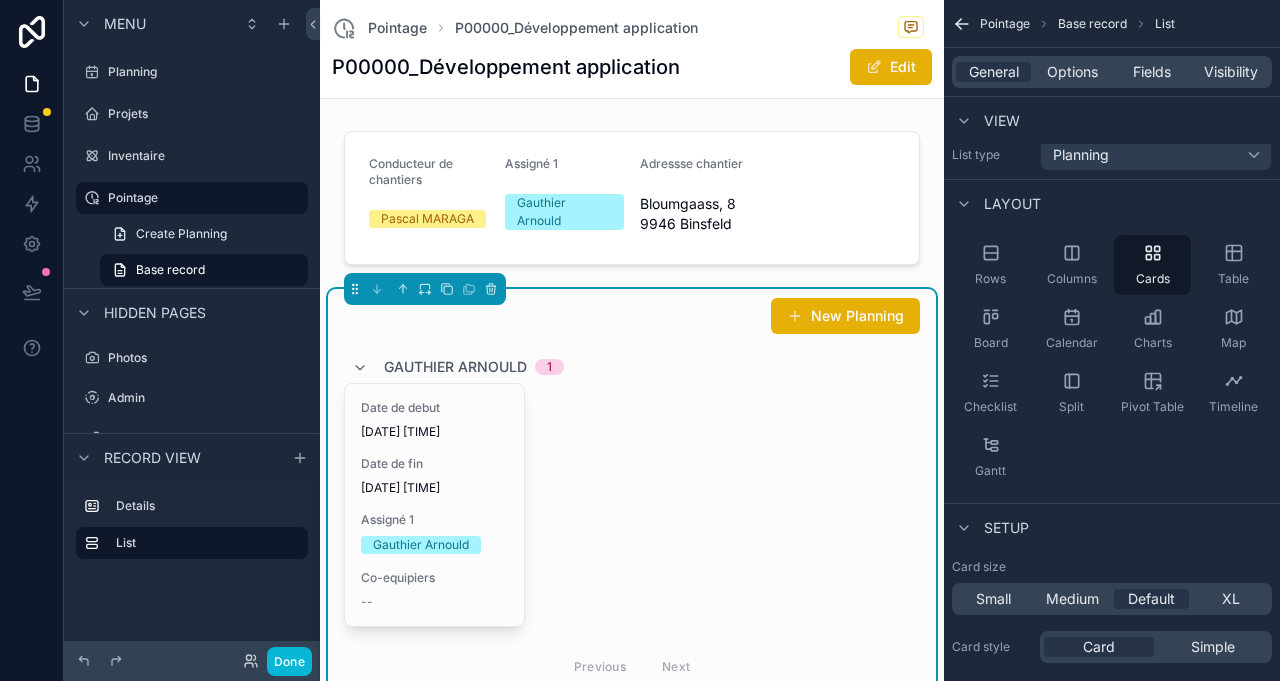 click on "Table" at bounding box center [1233, 279] 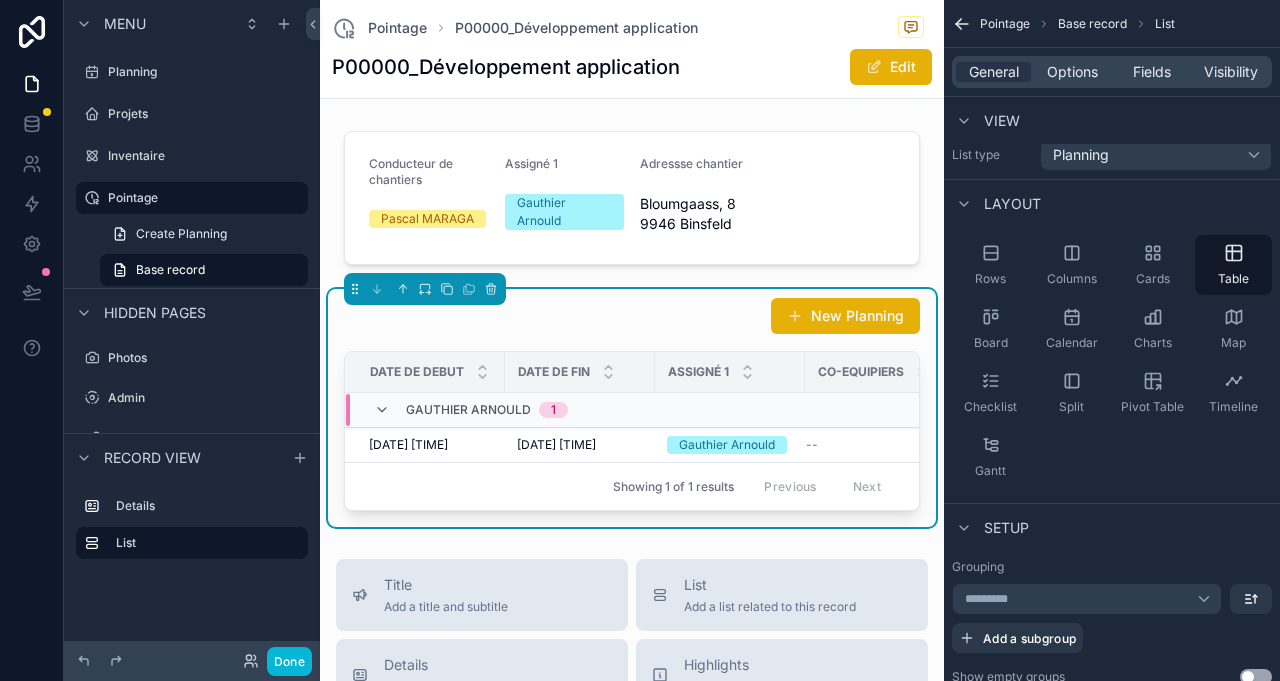 click on "Checklist" at bounding box center (990, 393) 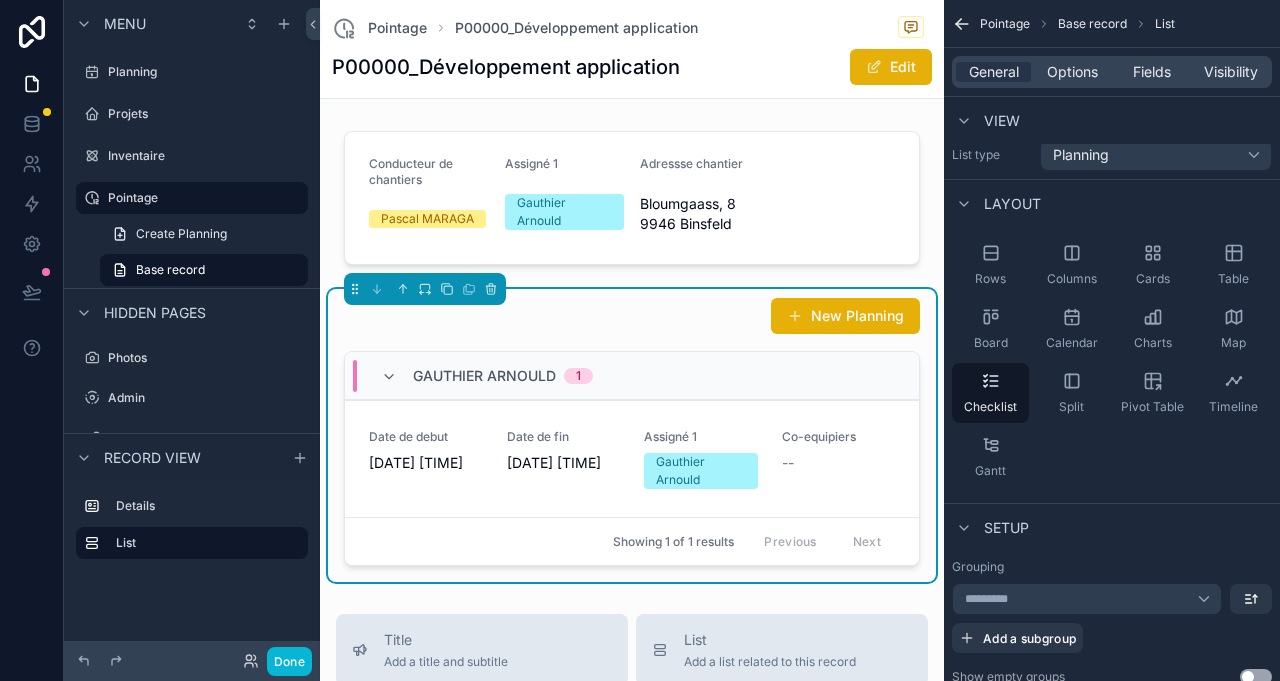 click on "Rows" at bounding box center [990, 279] 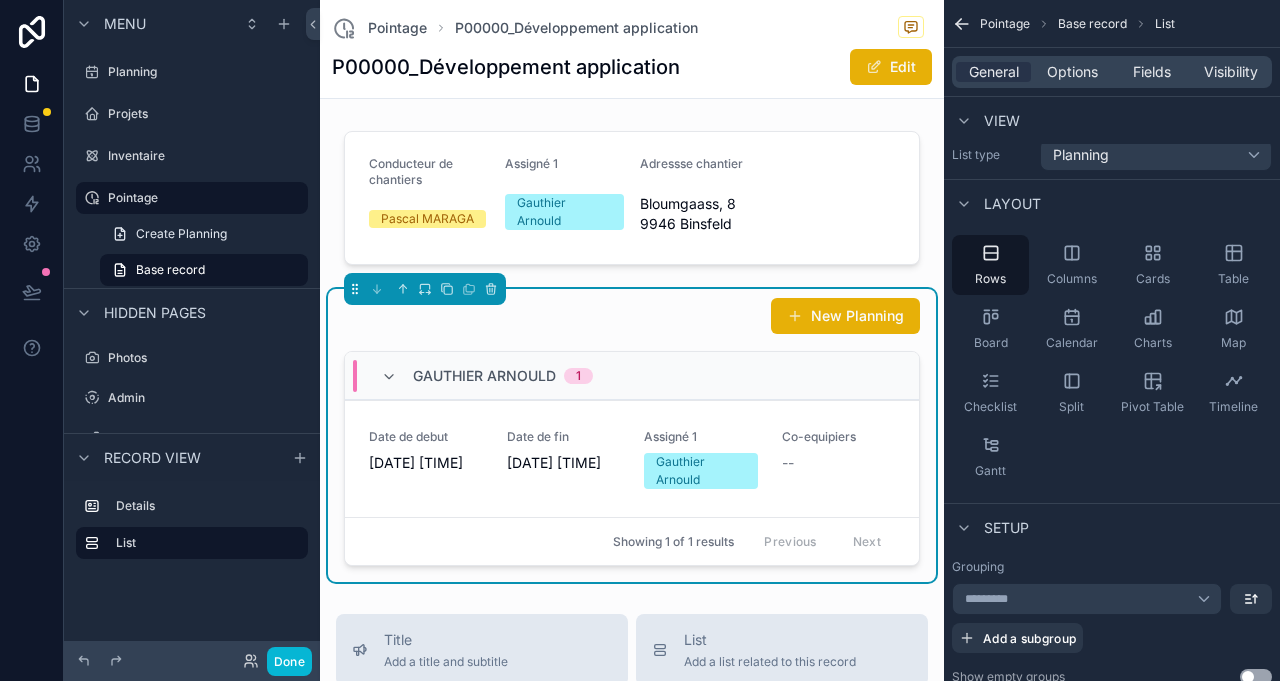 click on "Rows" at bounding box center [990, 265] 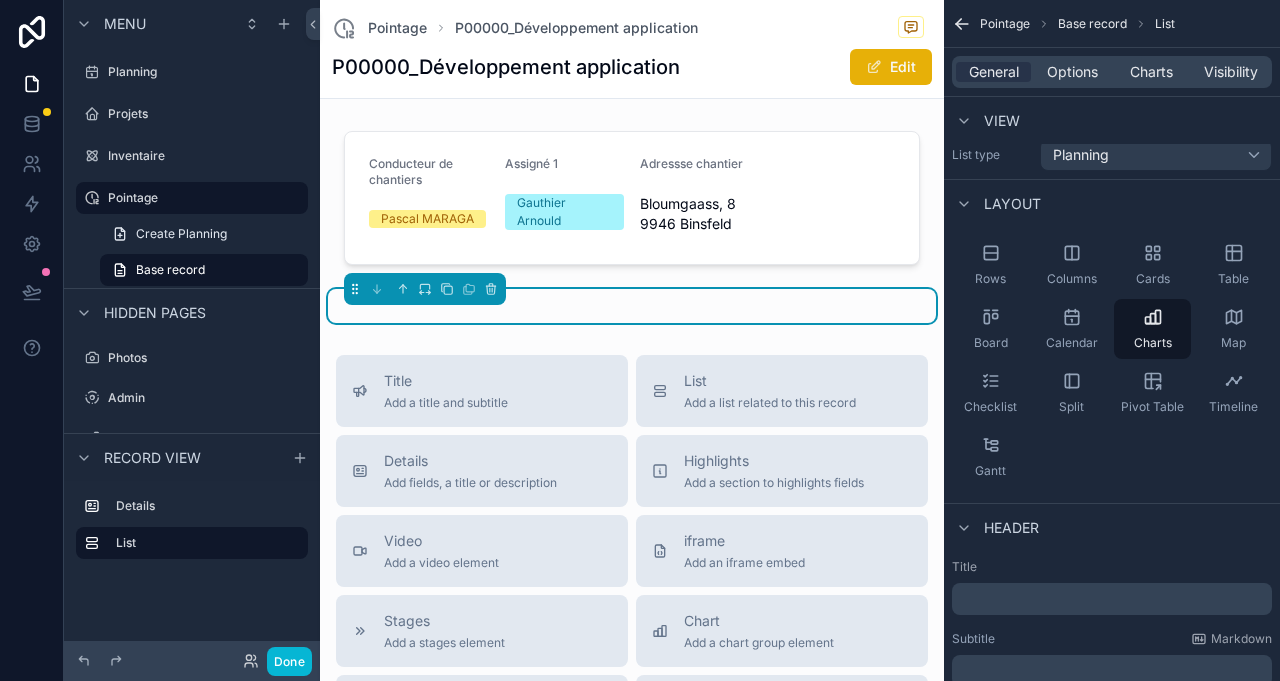 click 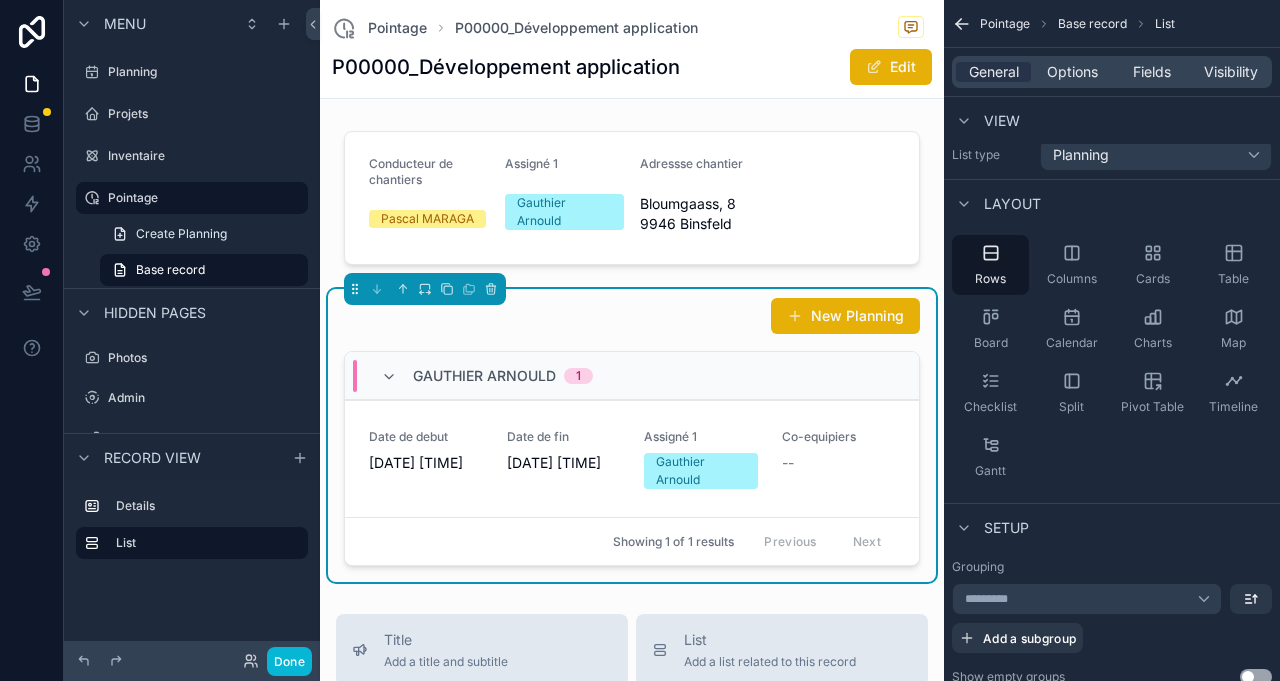 scroll, scrollTop: 236, scrollLeft: 0, axis: vertical 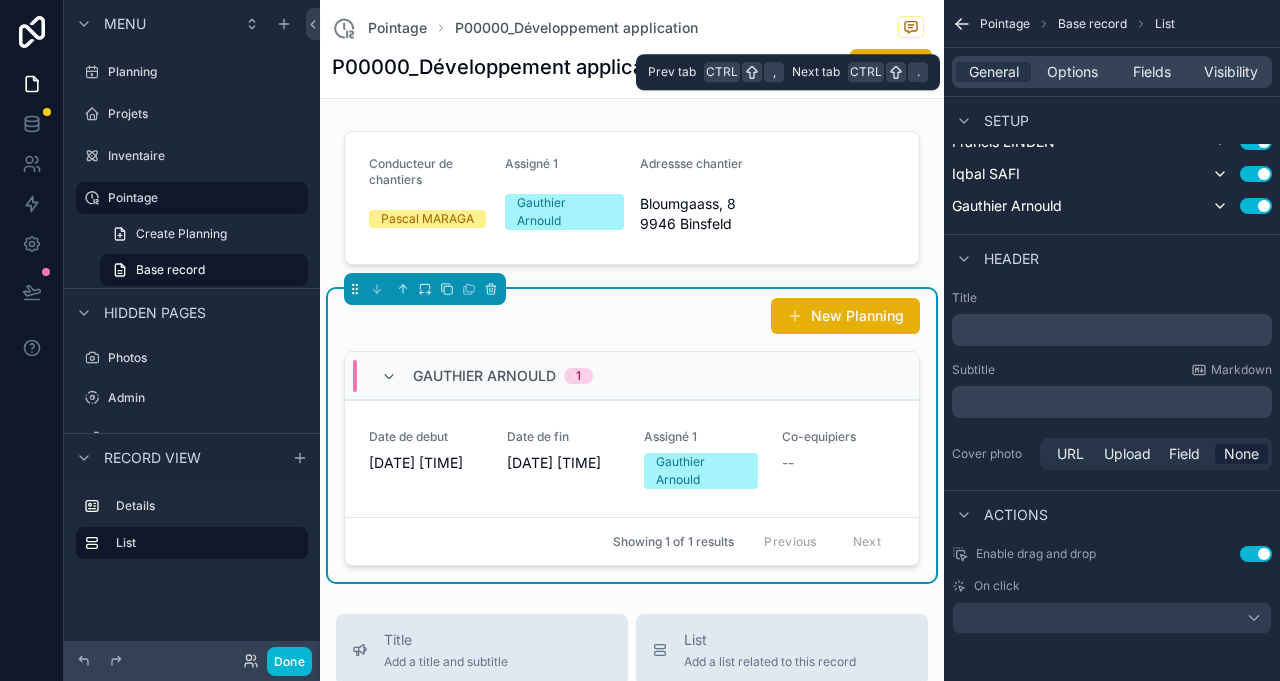 click on "Options" at bounding box center (1072, 72) 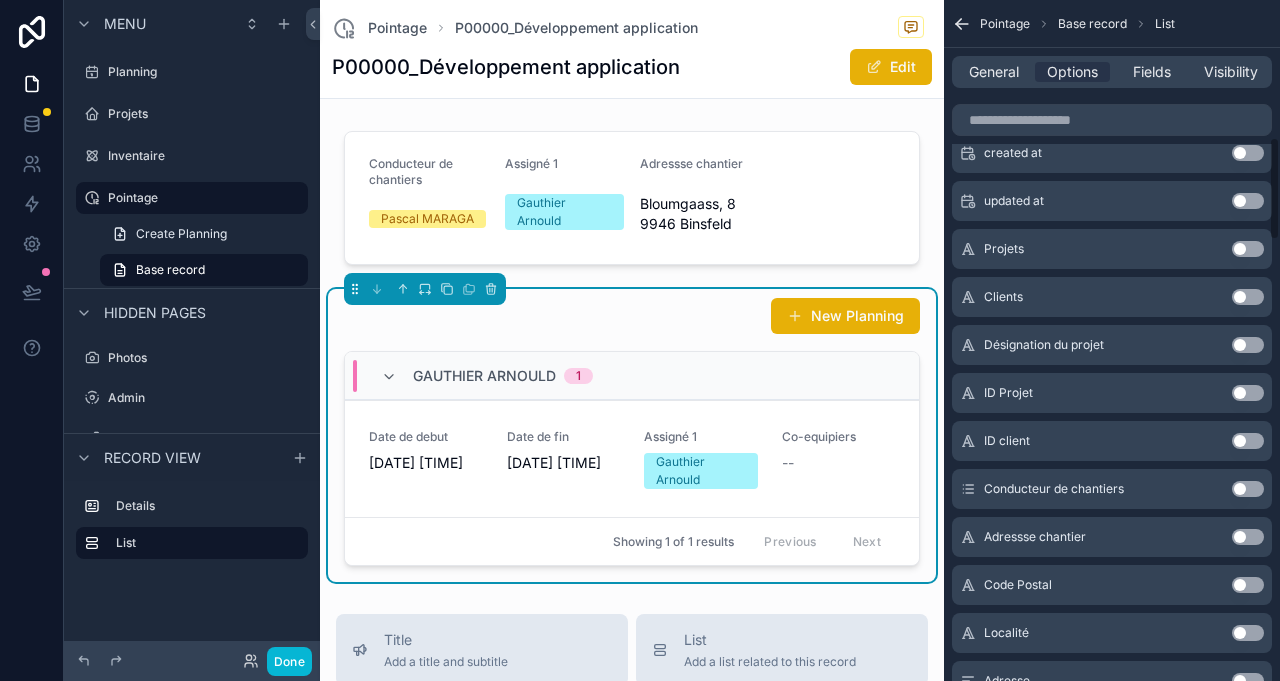 scroll, scrollTop: 903, scrollLeft: 0, axis: vertical 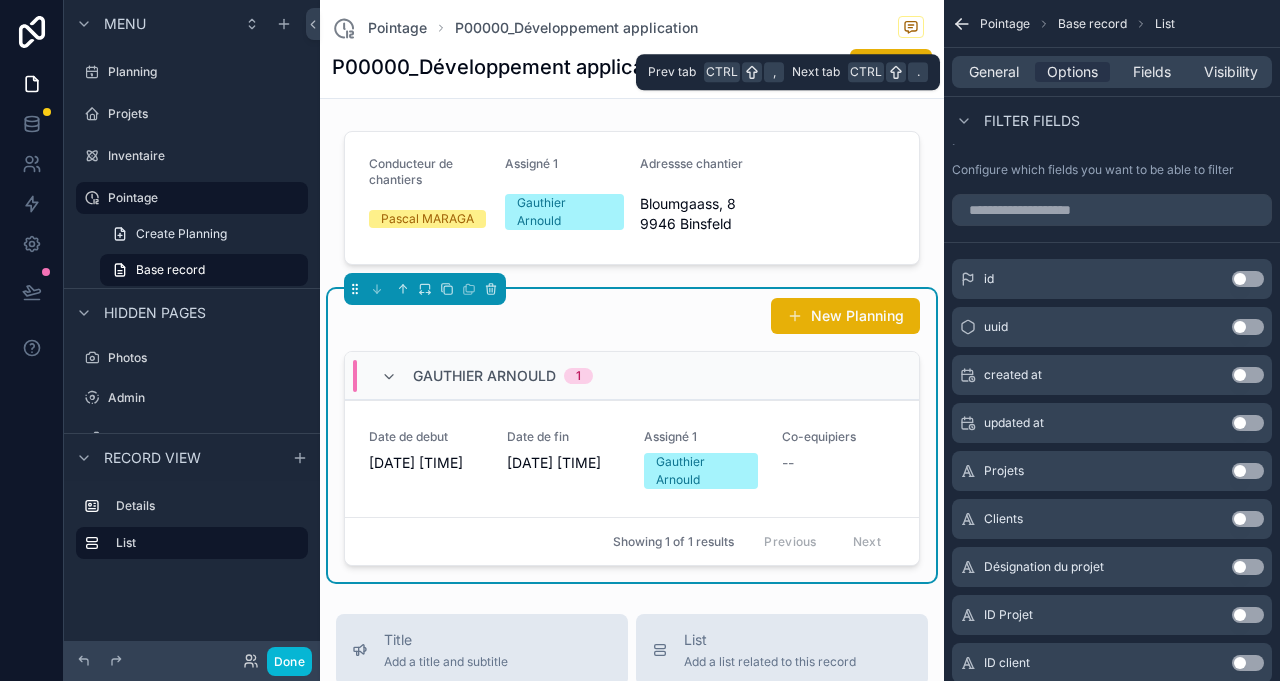 click on "General" at bounding box center (994, 72) 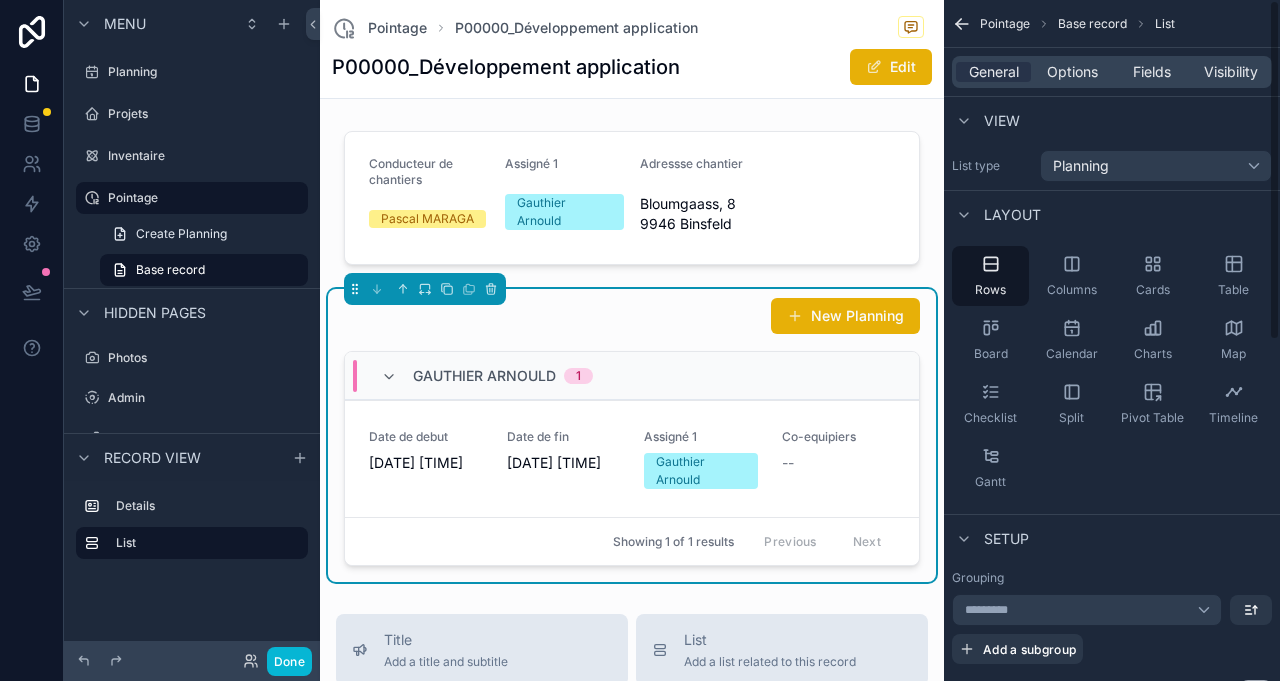 scroll, scrollTop: 0, scrollLeft: 0, axis: both 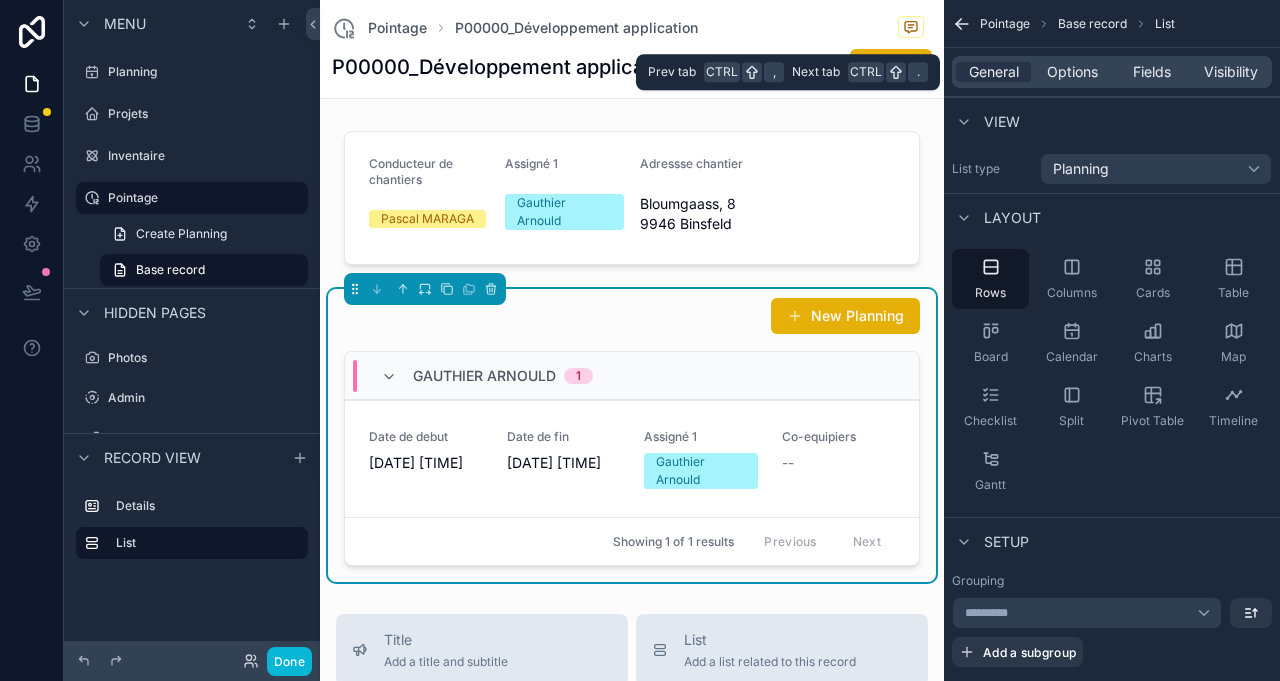 click on "Options" at bounding box center (1072, 72) 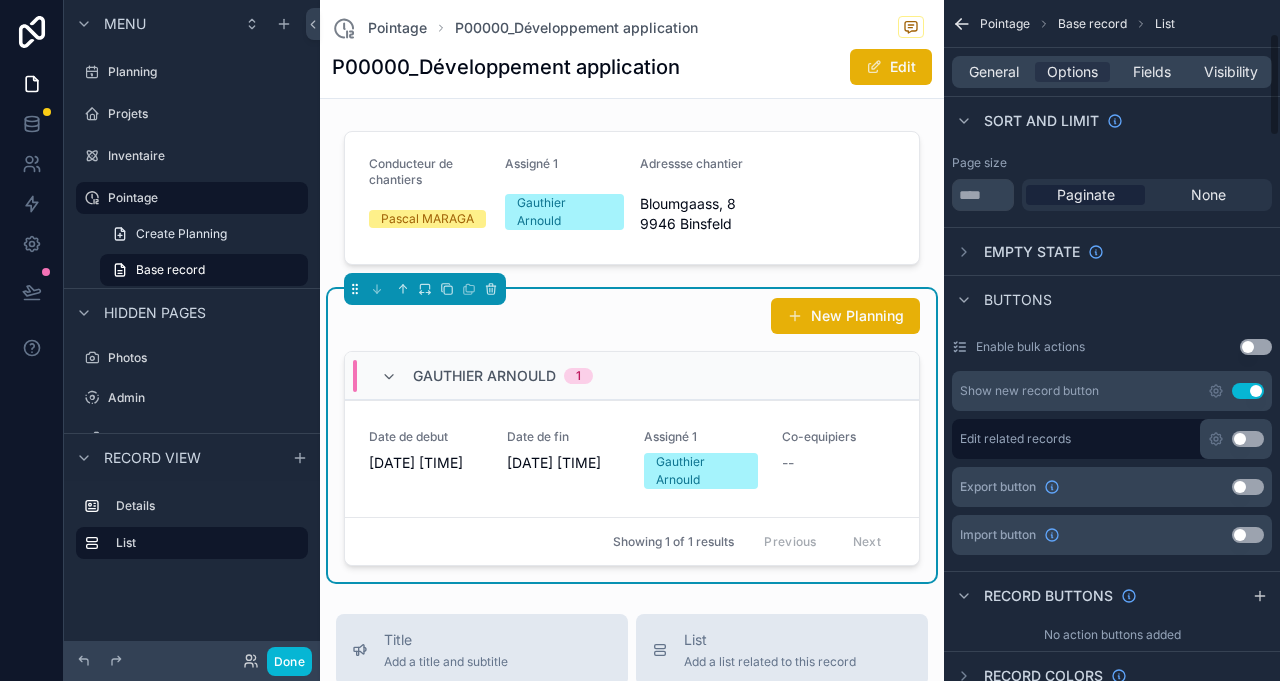 scroll, scrollTop: 444, scrollLeft: 0, axis: vertical 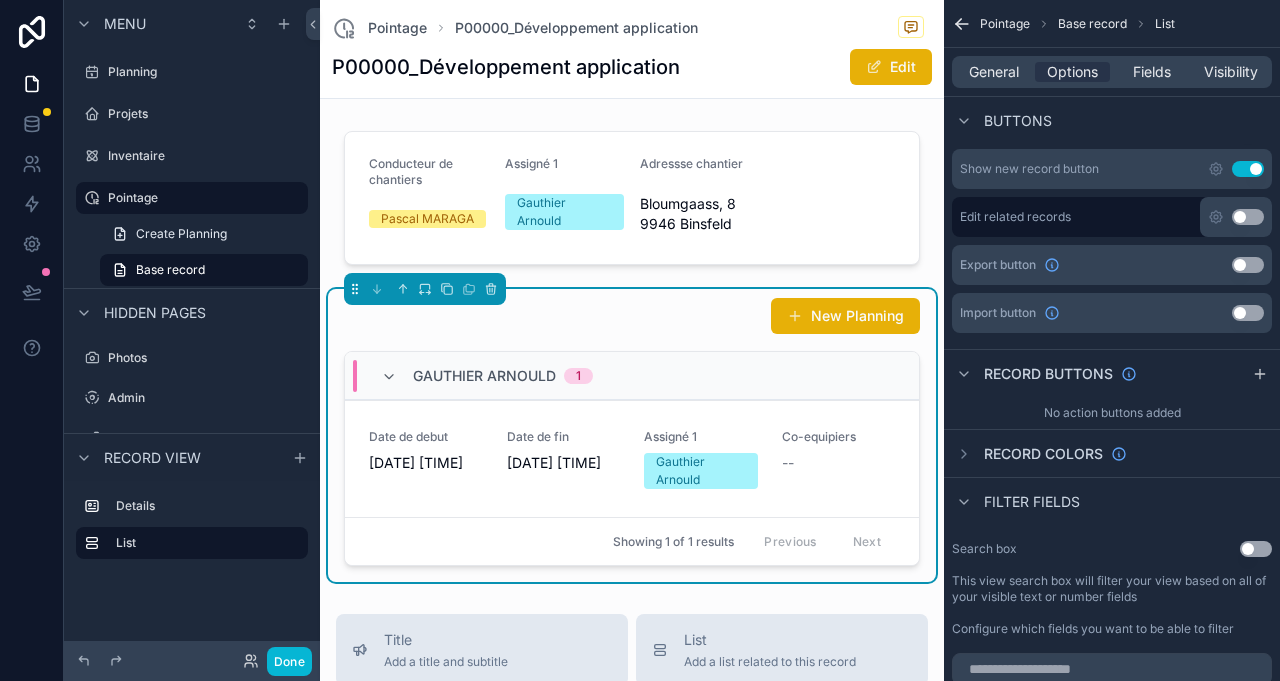 click on "Use setting" at bounding box center [1248, 169] 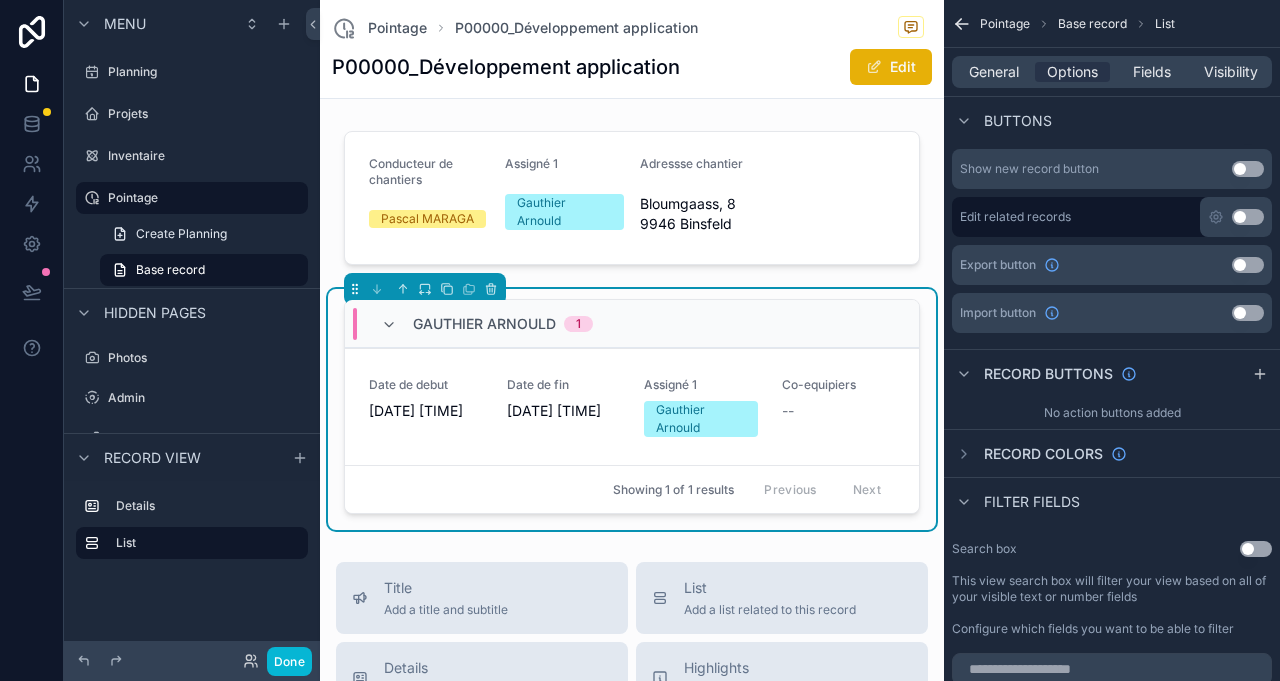 click 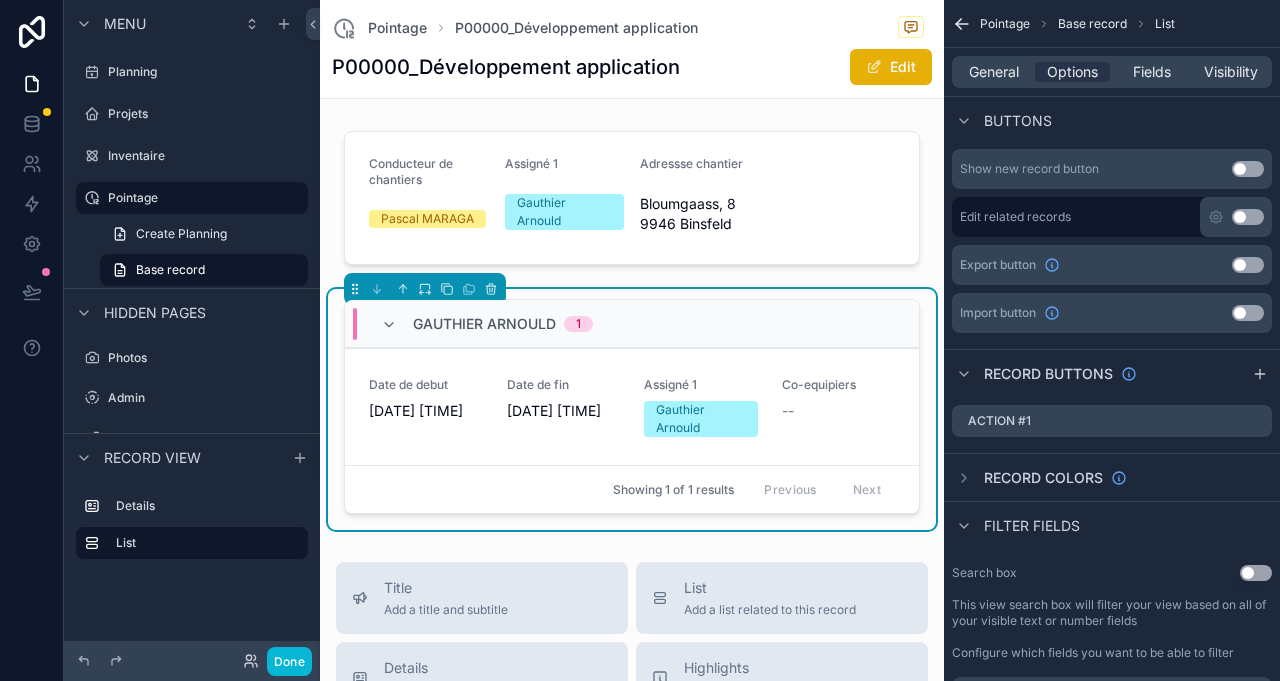 click on "Action #1" at bounding box center (1112, 421) 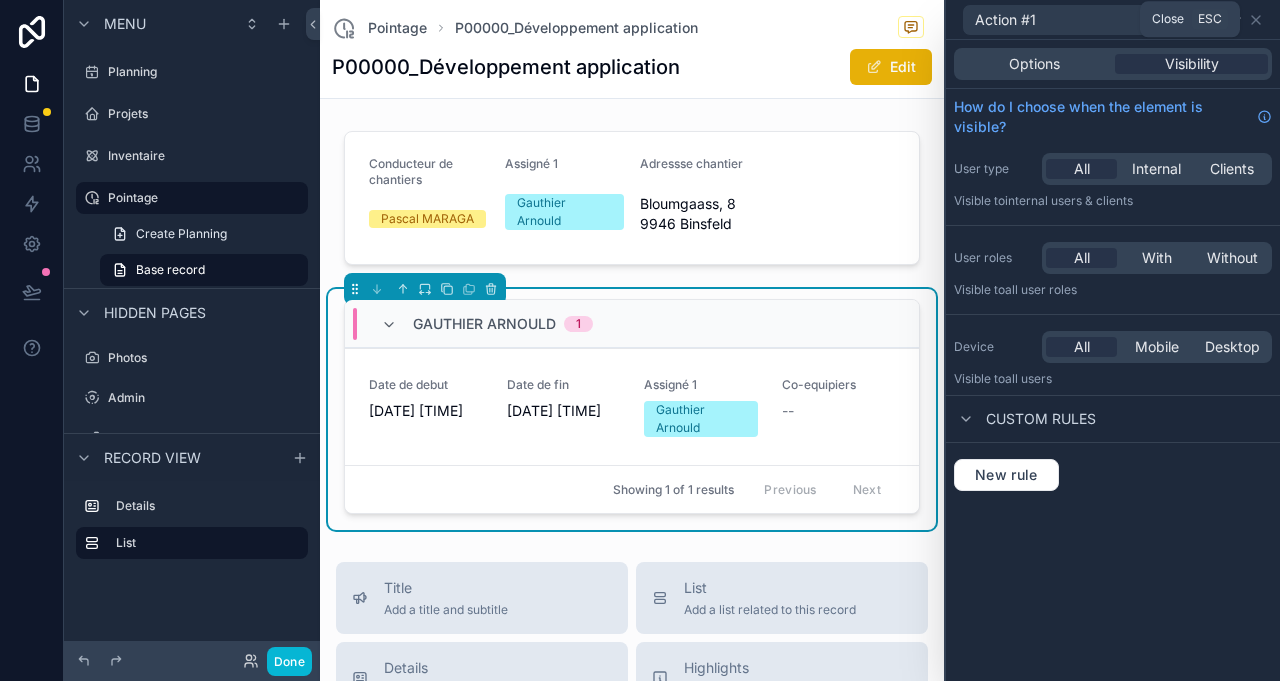 click on "Action #1" at bounding box center (1113, 19) 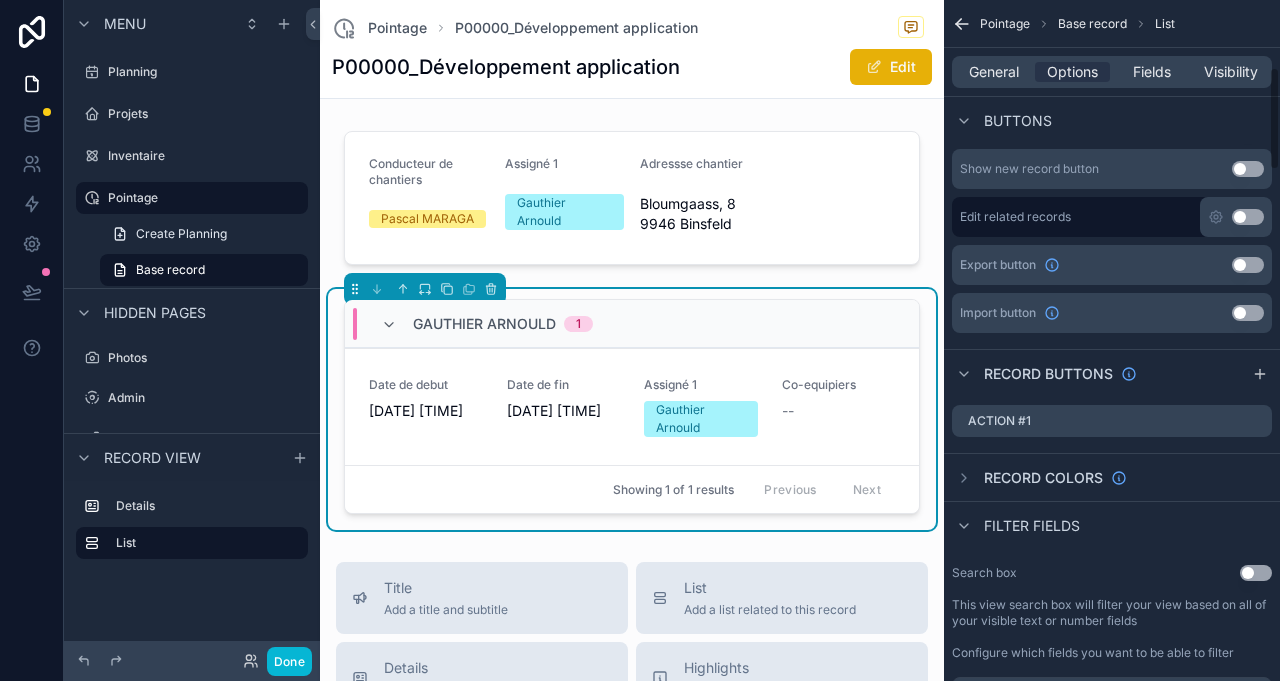 click on "Action #1" at bounding box center (1112, 421) 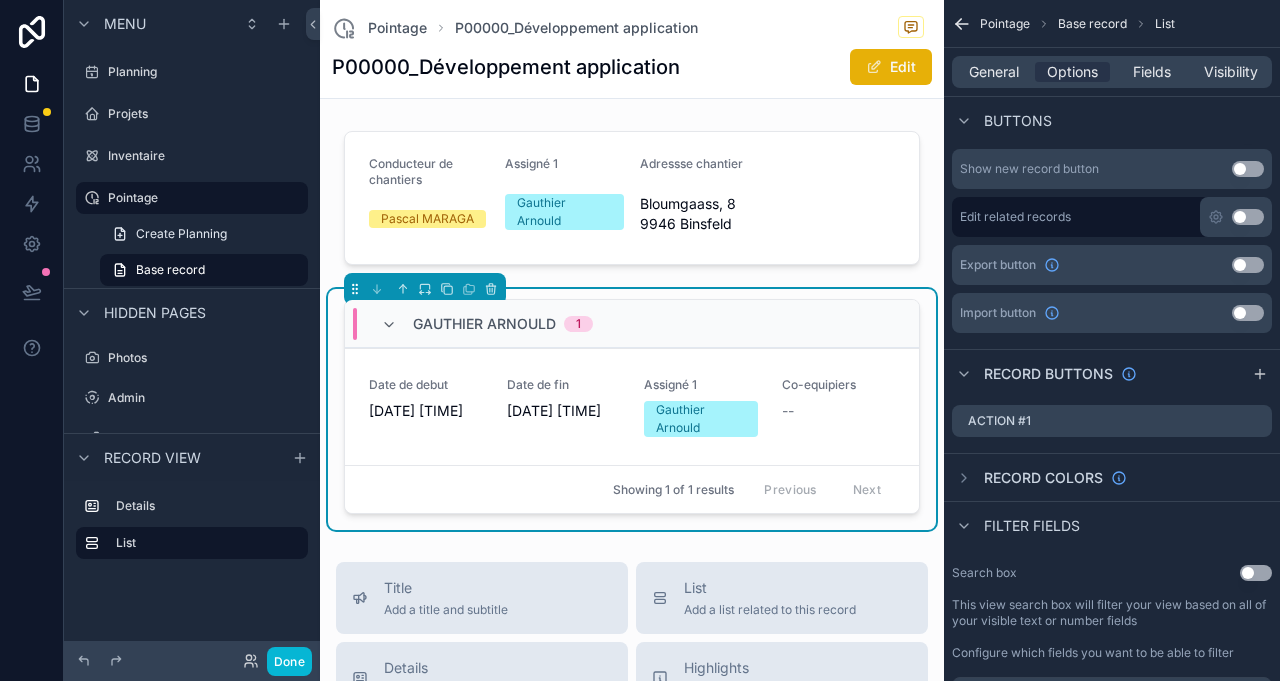 click 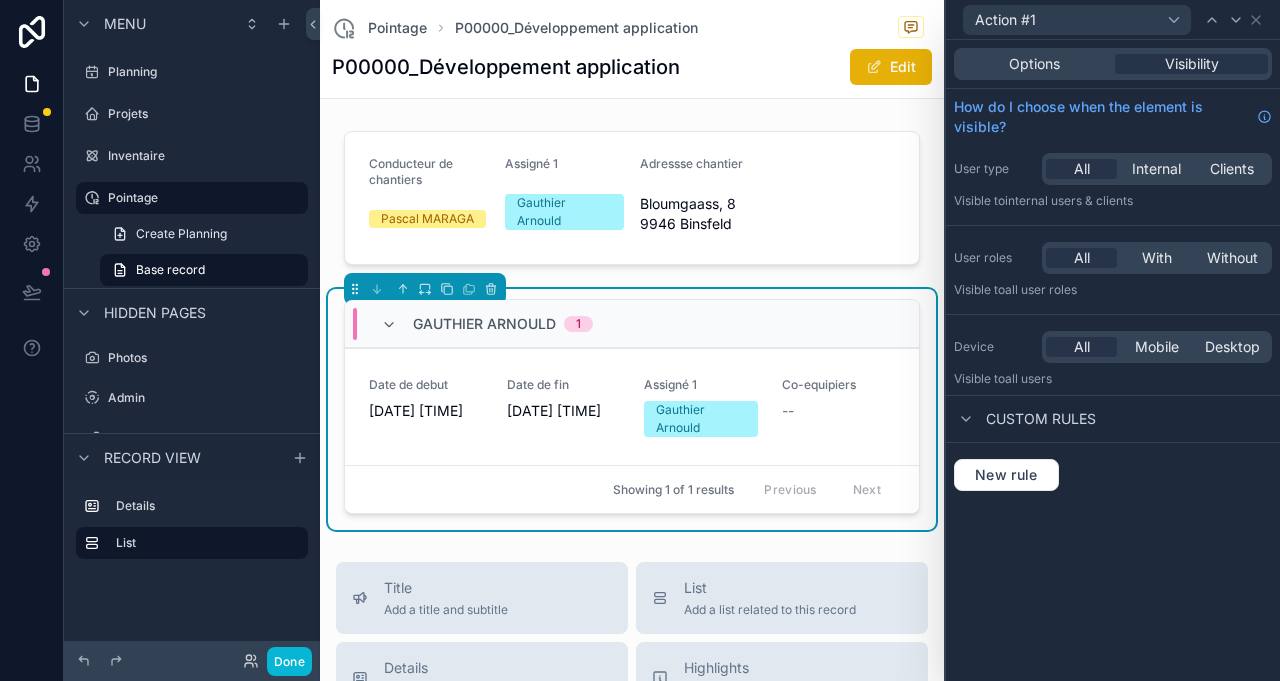 click on "Options" at bounding box center (1034, 64) 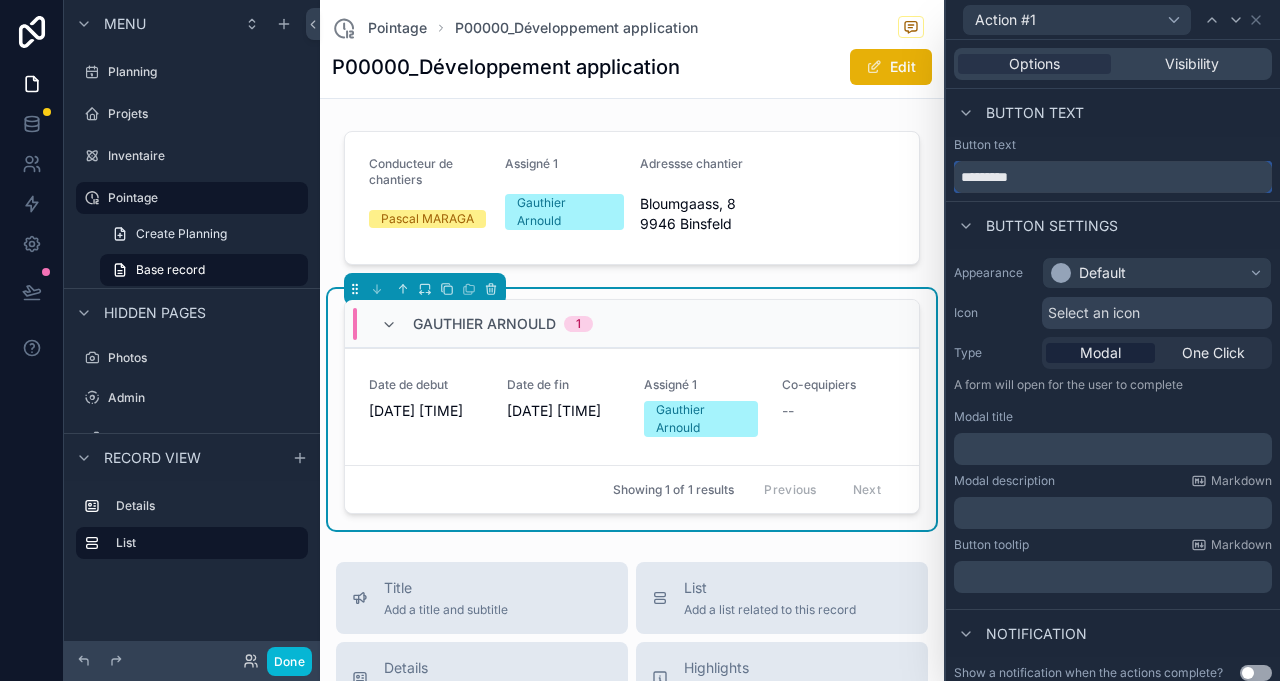 drag, startPoint x: 1071, startPoint y: 190, endPoint x: 840, endPoint y: 207, distance: 231.6247 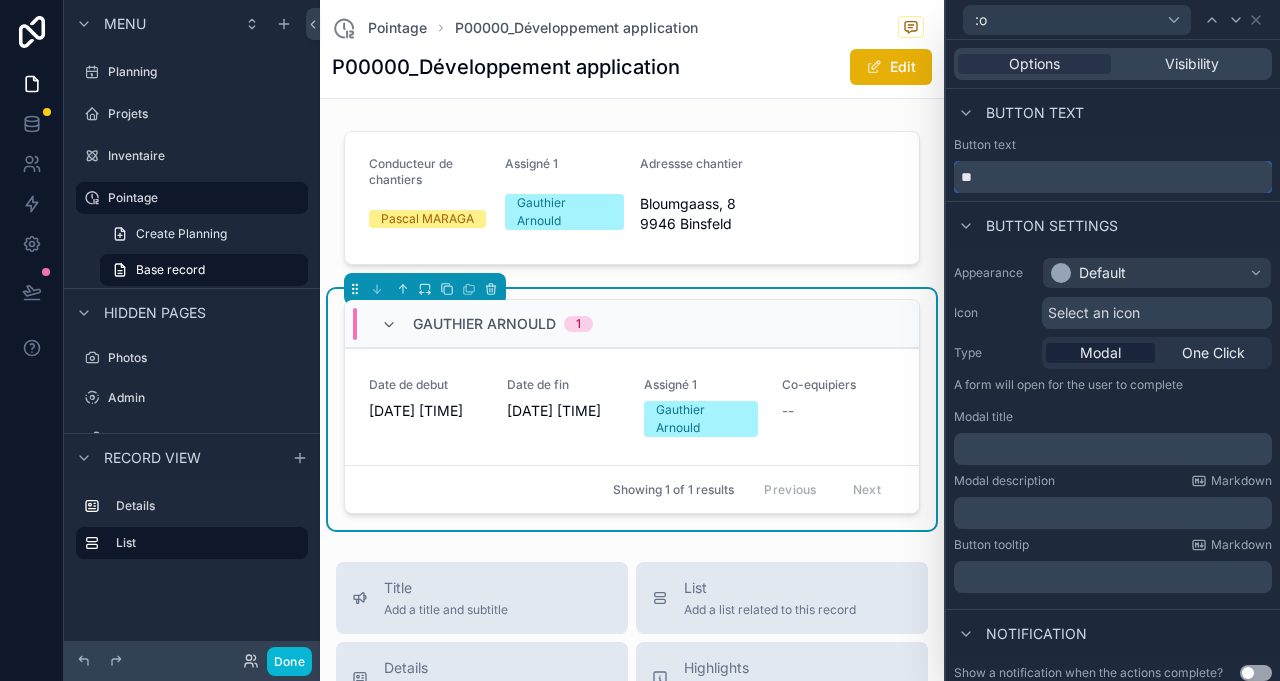 type on "*" 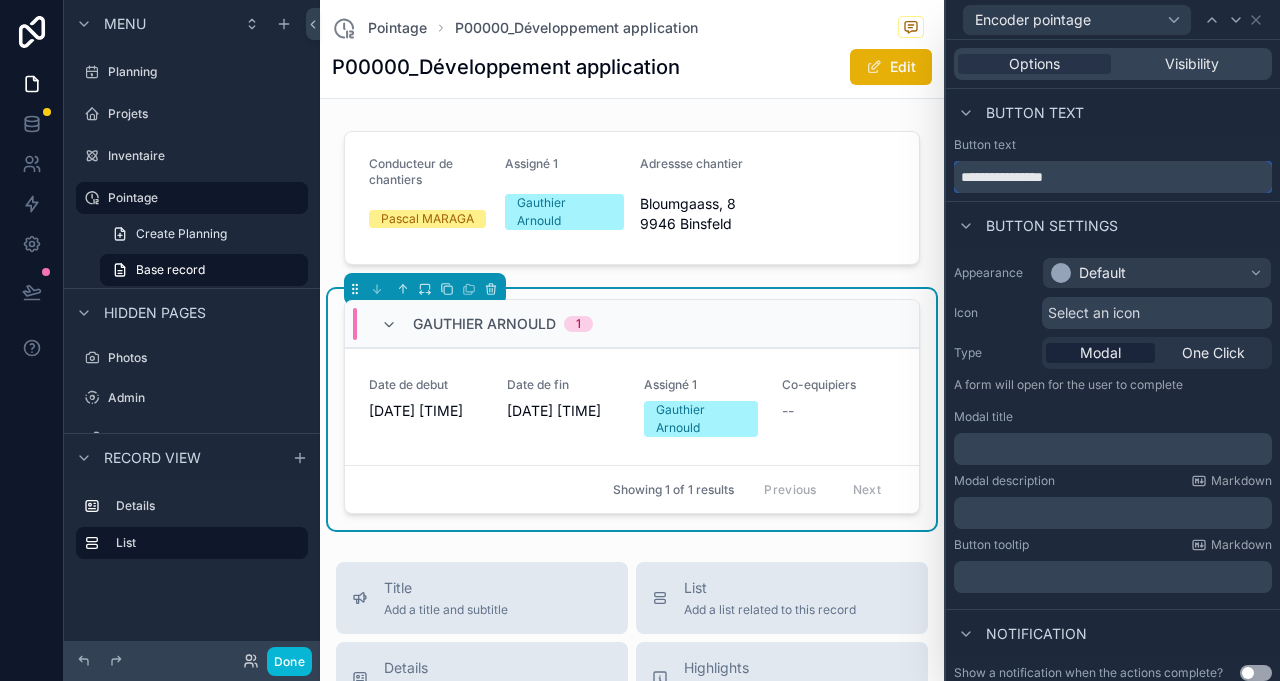 type on "**********" 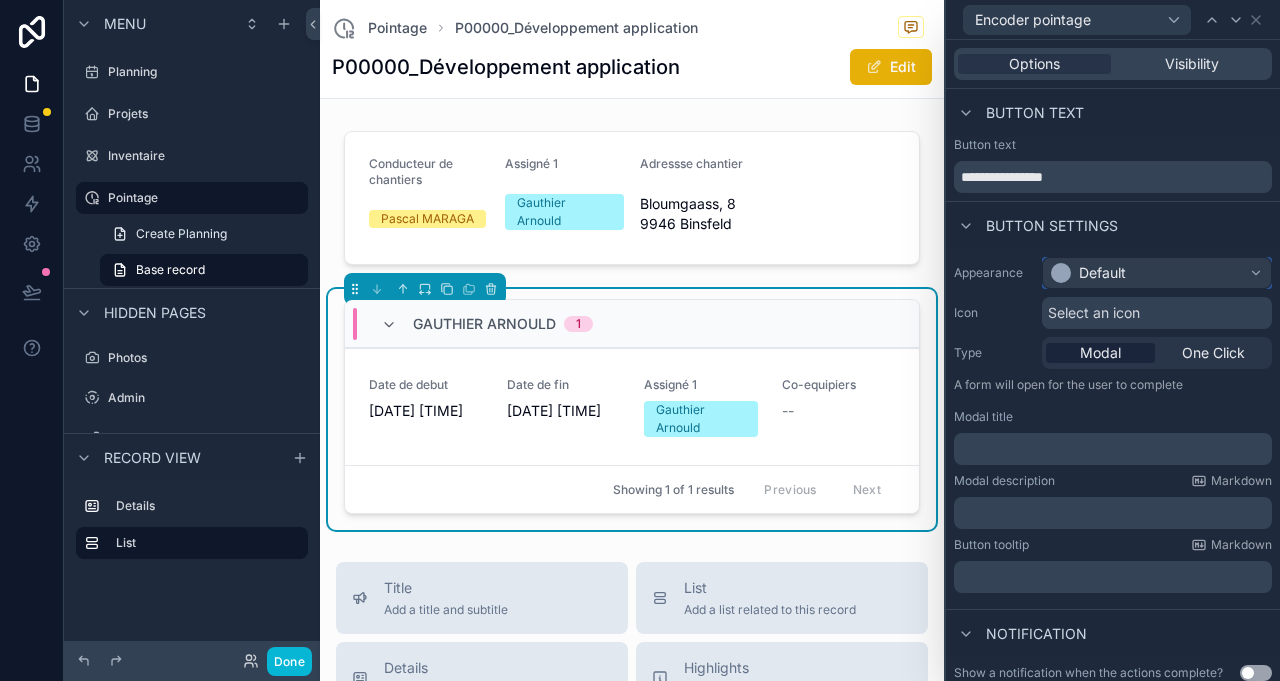 click on "Default" at bounding box center [1157, 273] 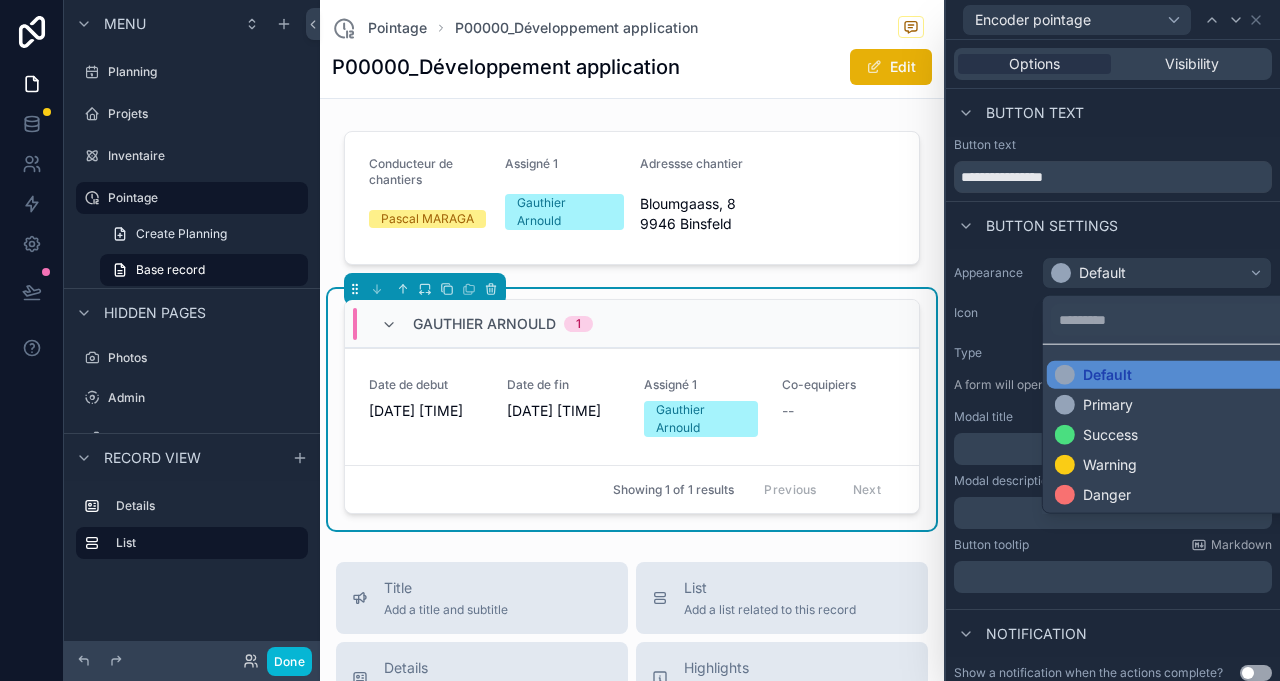 click on "Warning" at bounding box center (1110, 465) 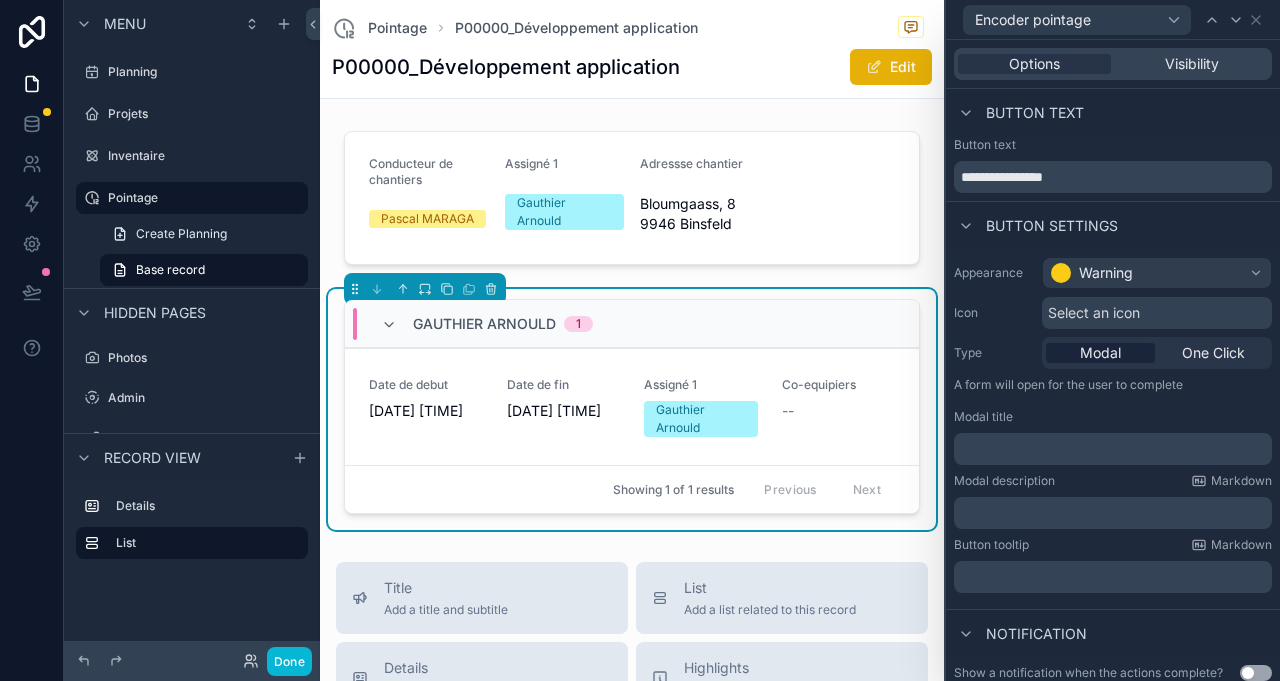 click on "Select an icon" at bounding box center [1094, 313] 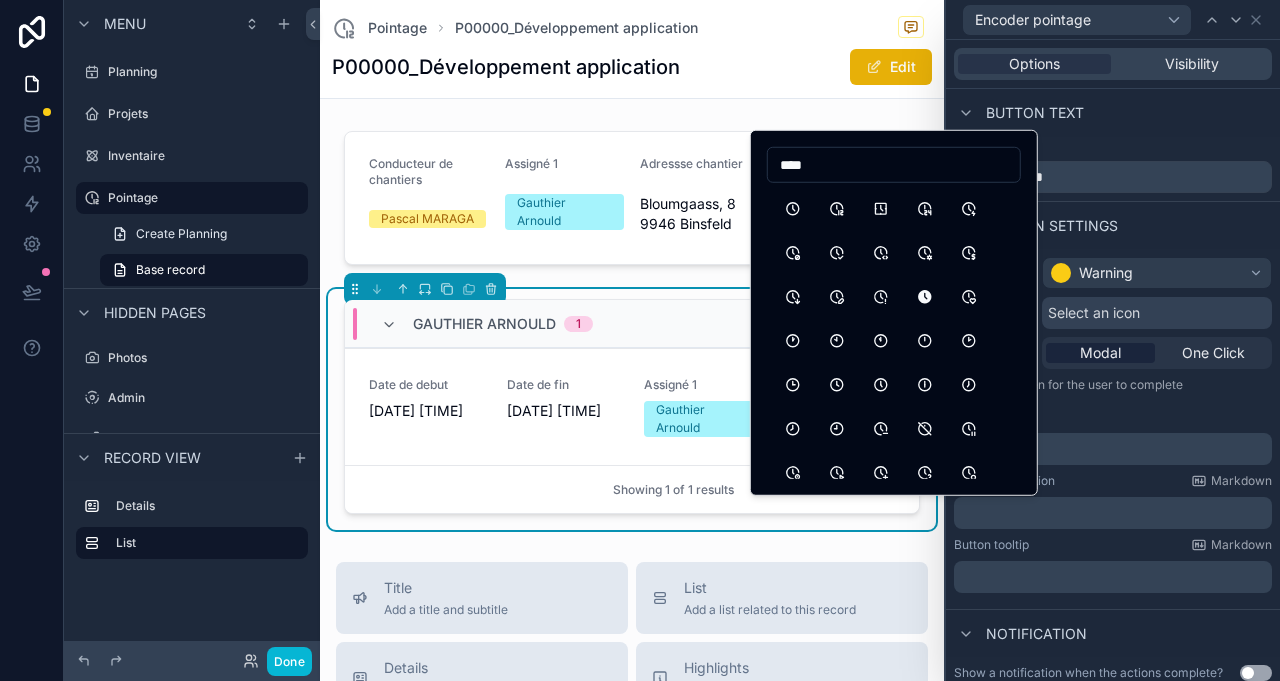 type on "****" 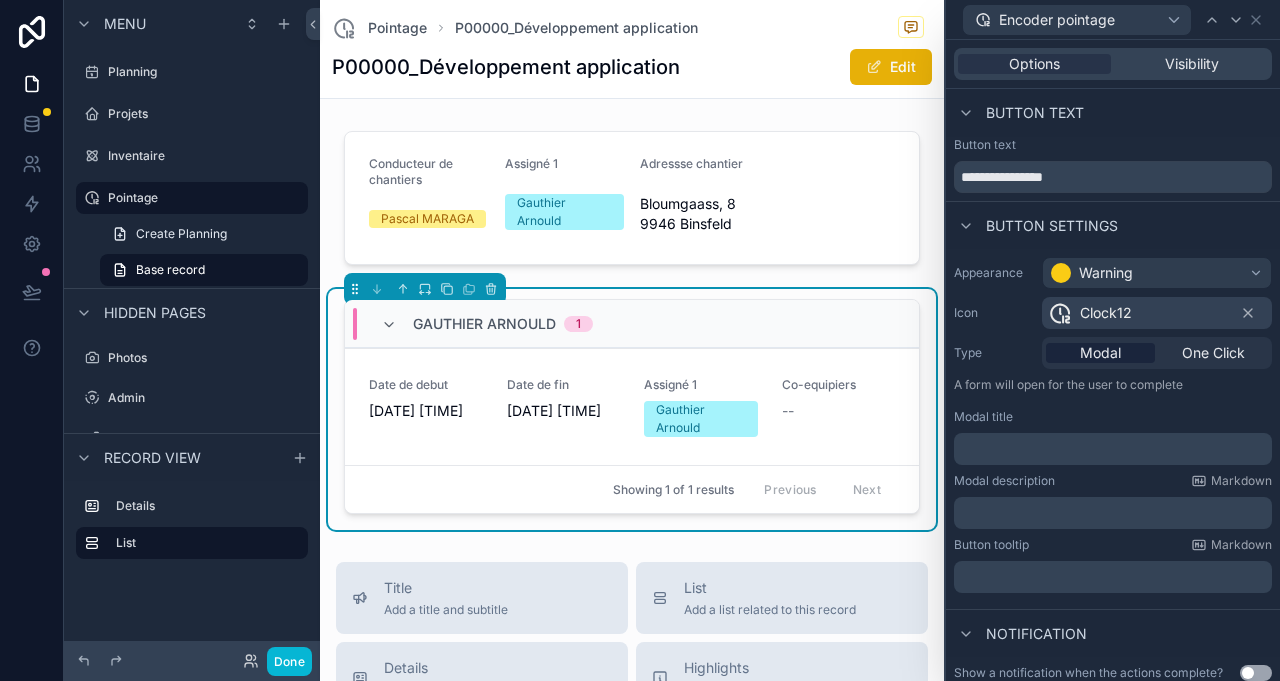 scroll, scrollTop: 115, scrollLeft: 0, axis: vertical 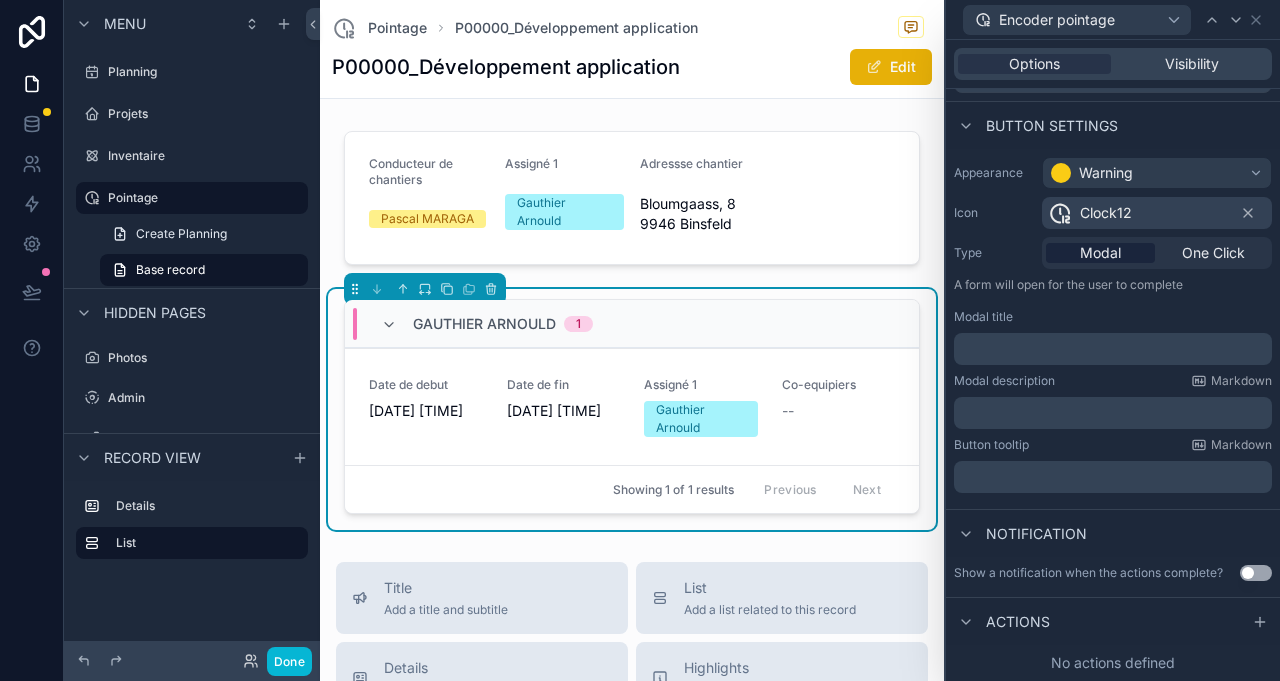 click on "Gauthier Arnould 1" at bounding box center (632, 324) 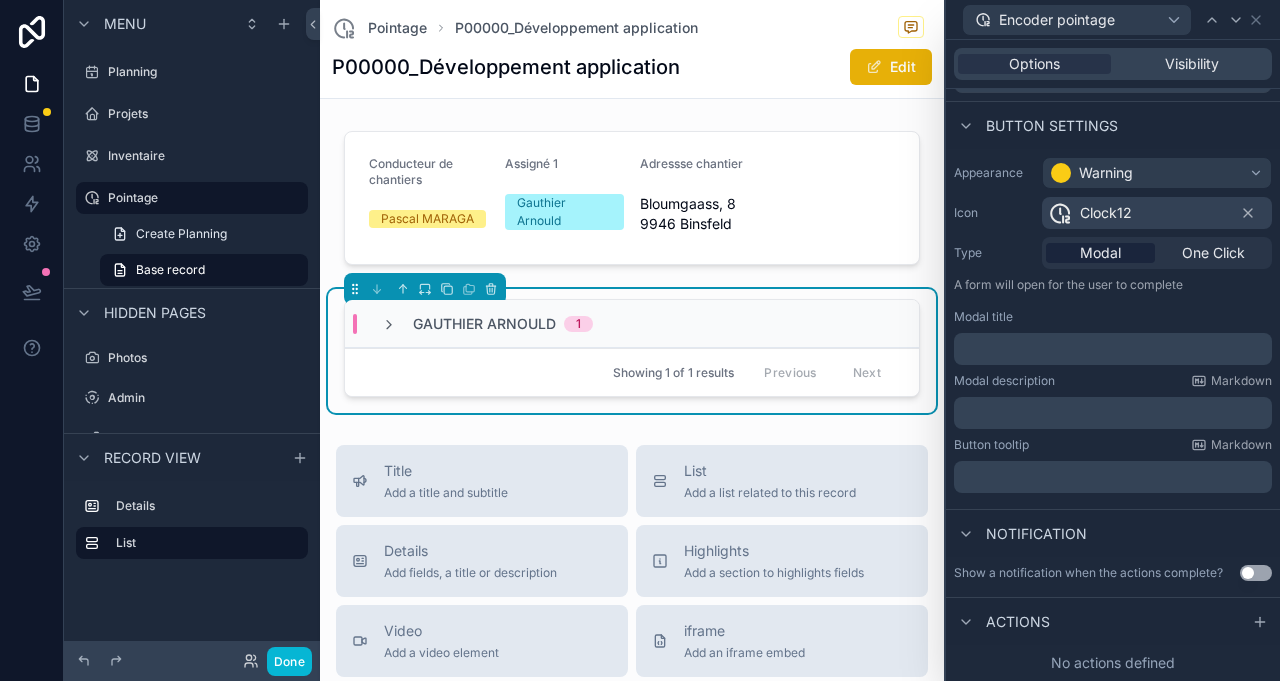click on "Gauthier Arnould 1" at bounding box center [632, 324] 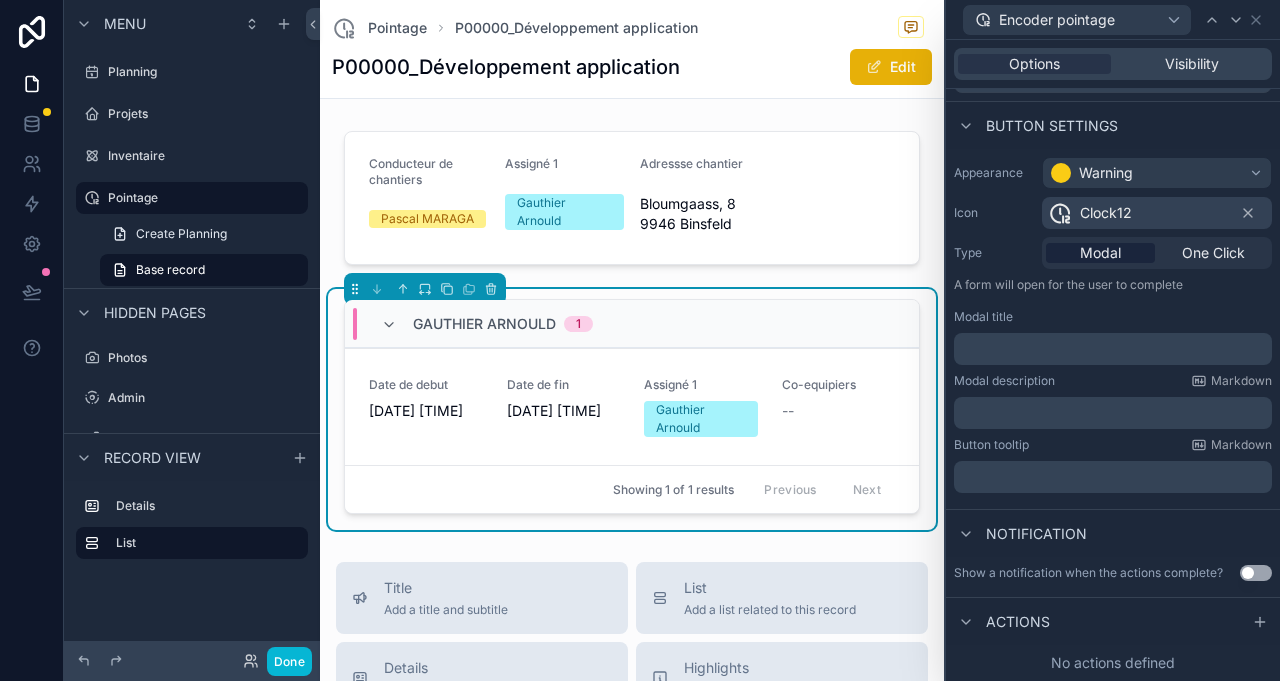 click at bounding box center [632, 198] 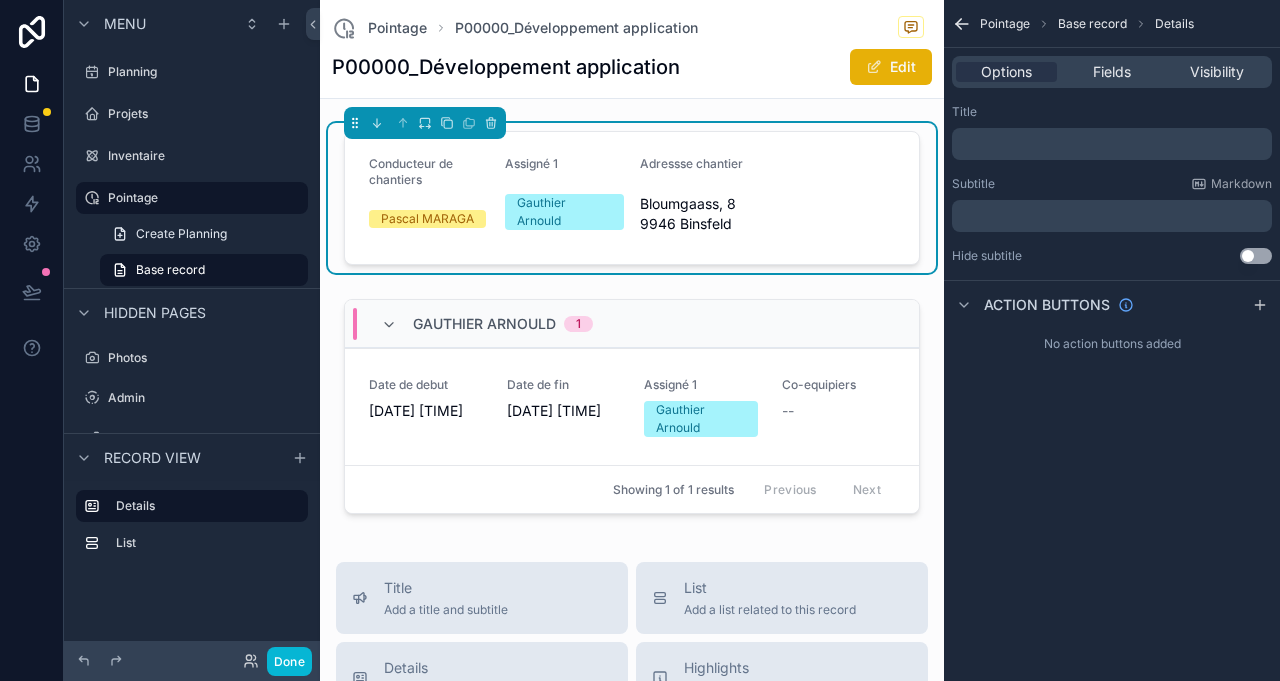 scroll, scrollTop: 0, scrollLeft: 0, axis: both 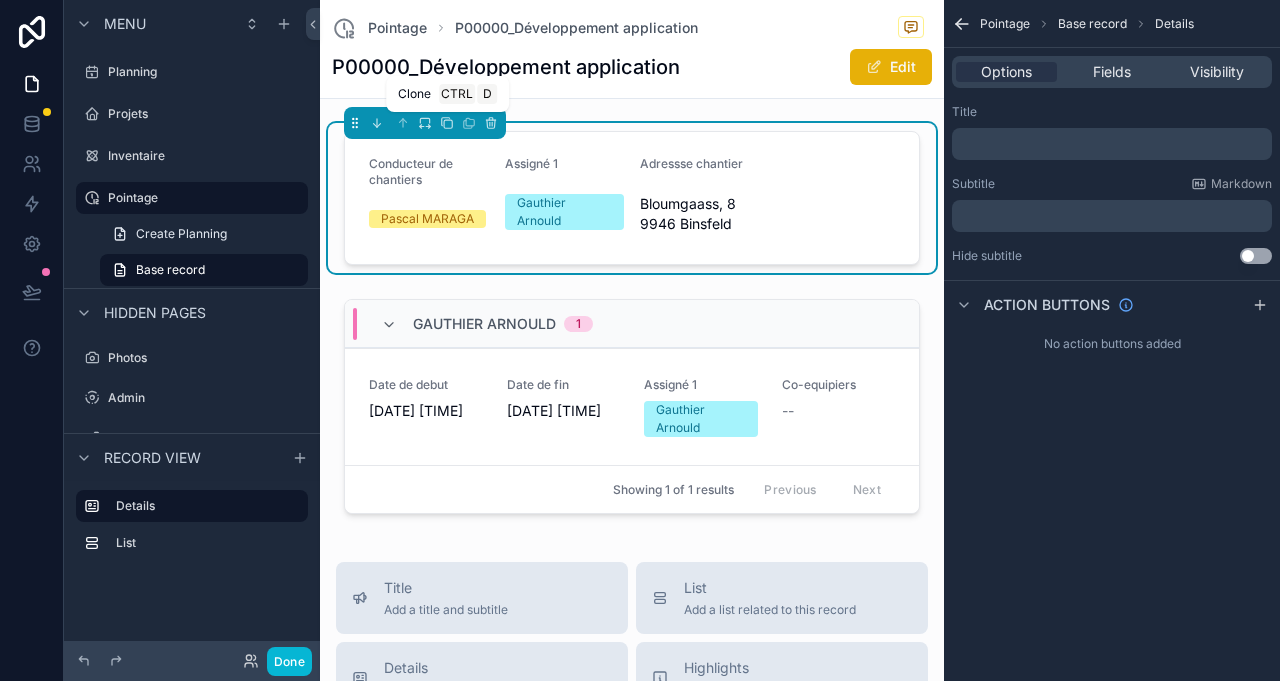 click at bounding box center [447, 123] 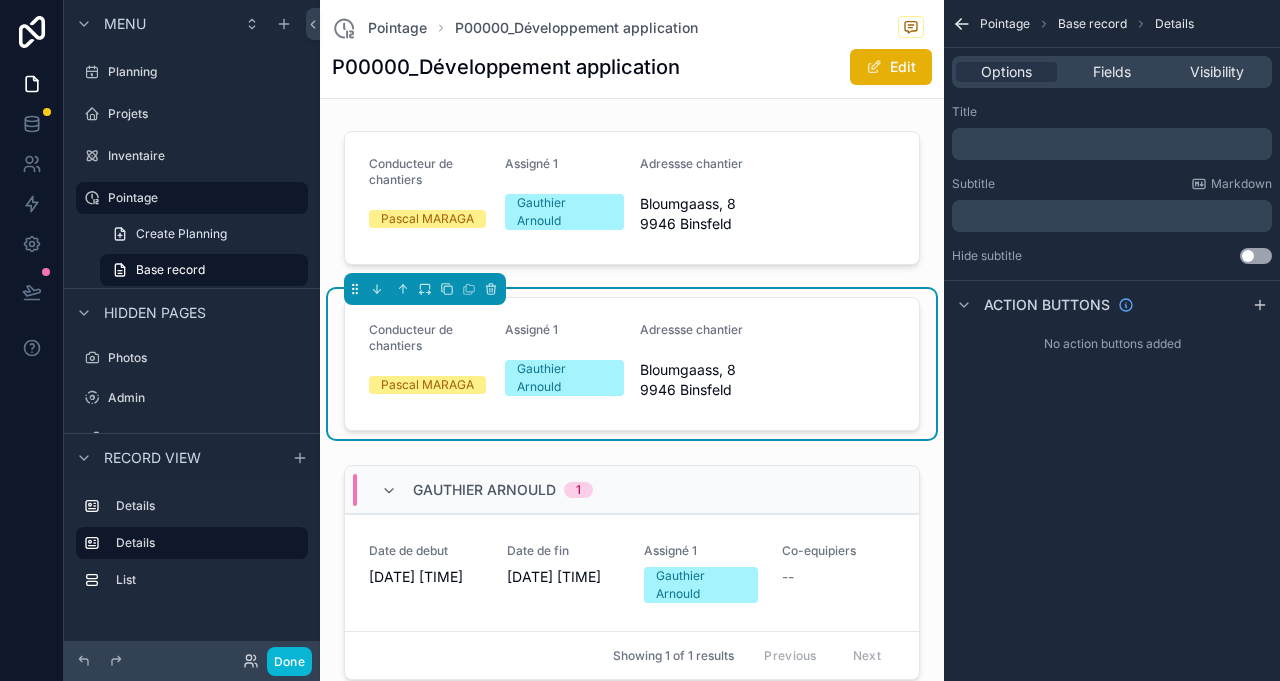 click on "Visibility" at bounding box center (1217, 72) 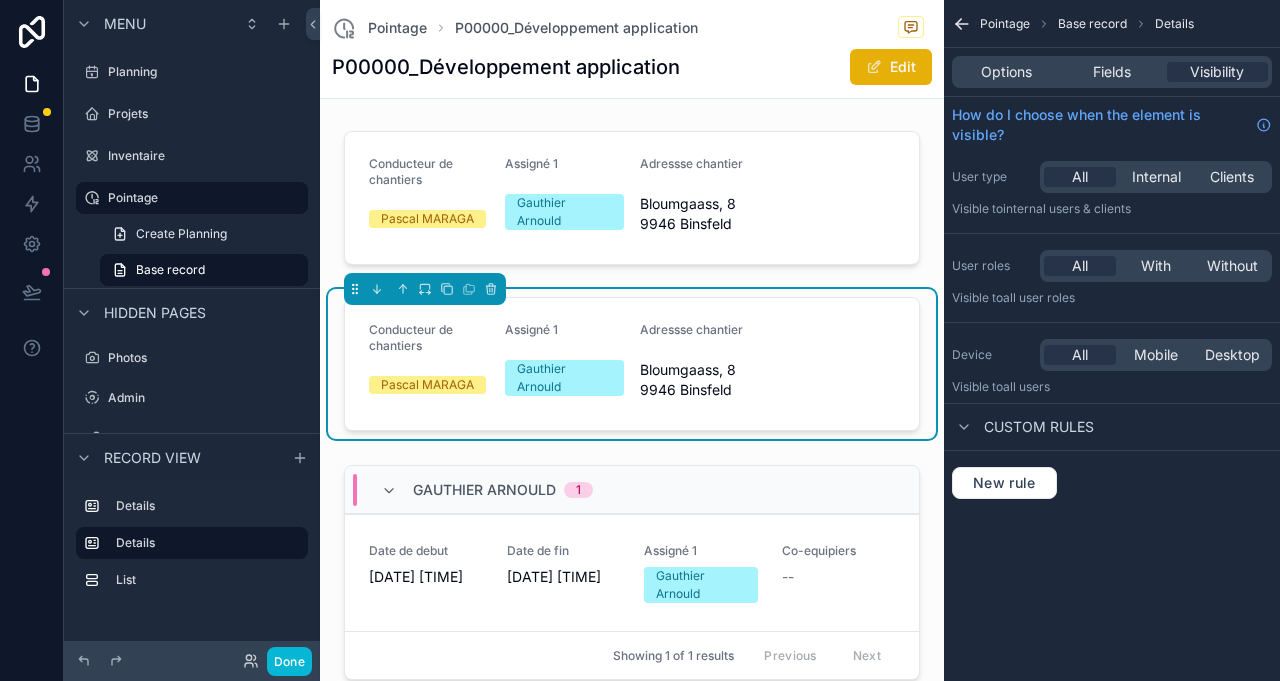 click on "Fields" at bounding box center (1112, 72) 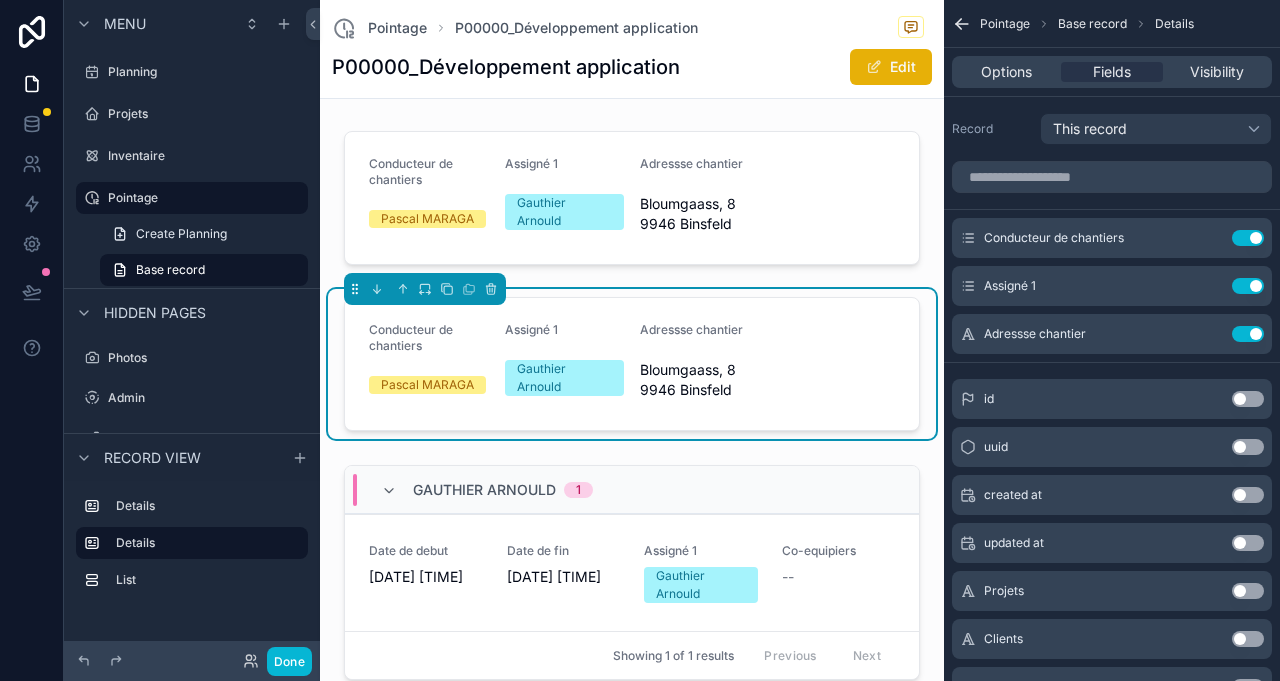 click on "Options" at bounding box center (1006, 72) 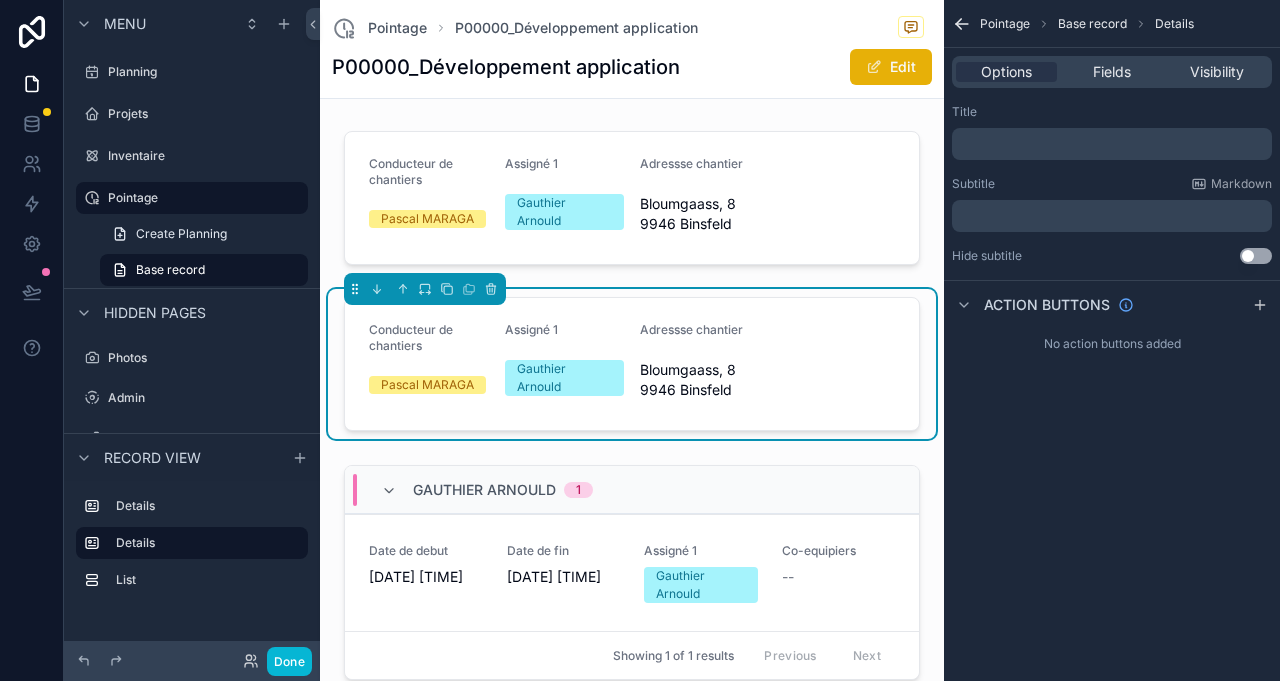 click on "Options Fields Visibility" at bounding box center (1112, 72) 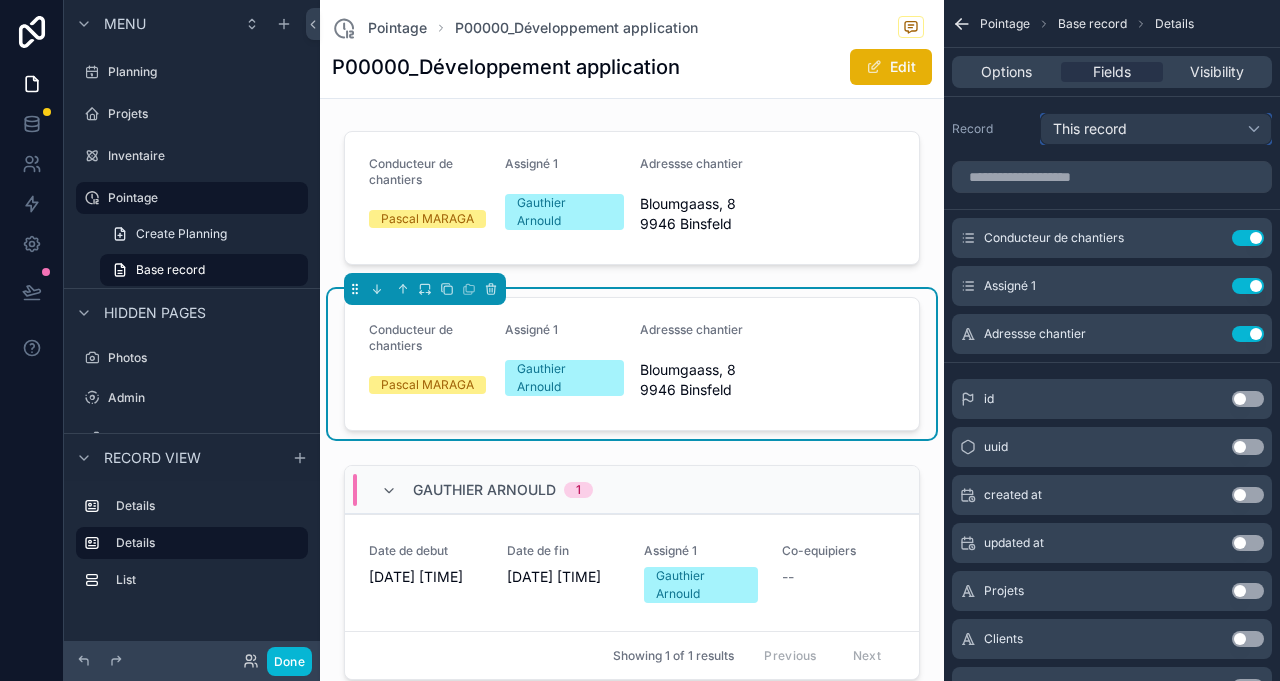 click on "This record" at bounding box center [1090, 129] 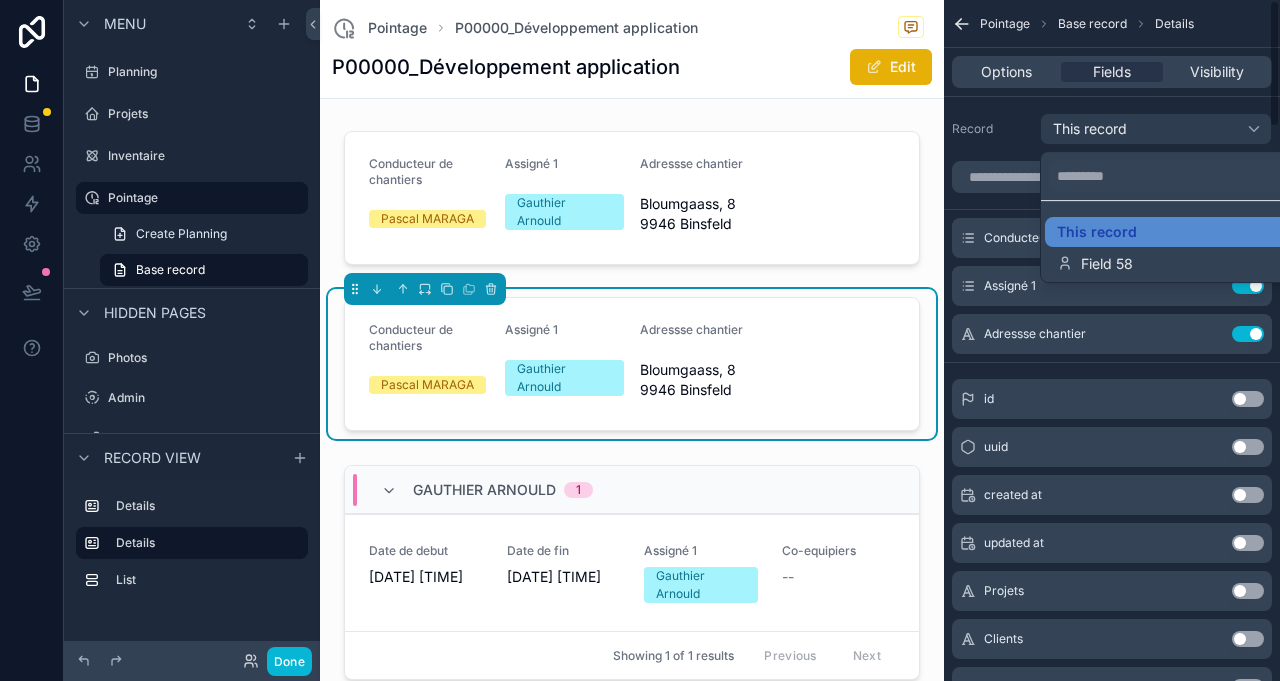 click at bounding box center (640, 340) 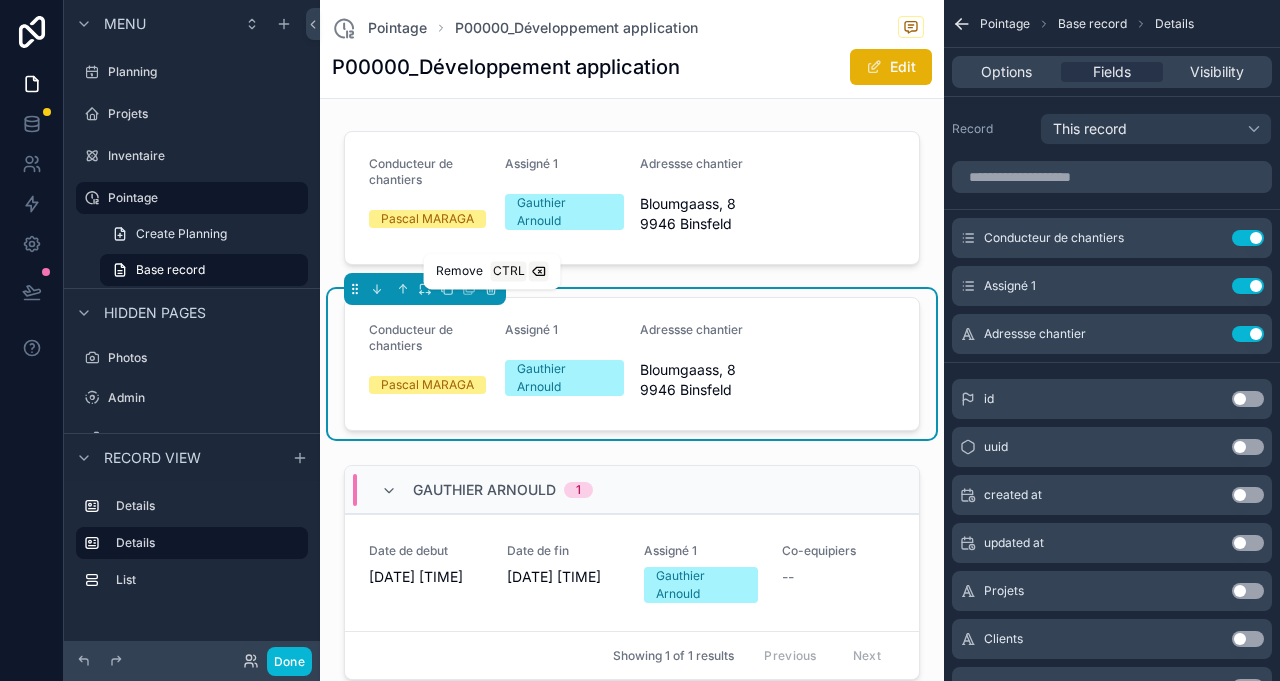 click 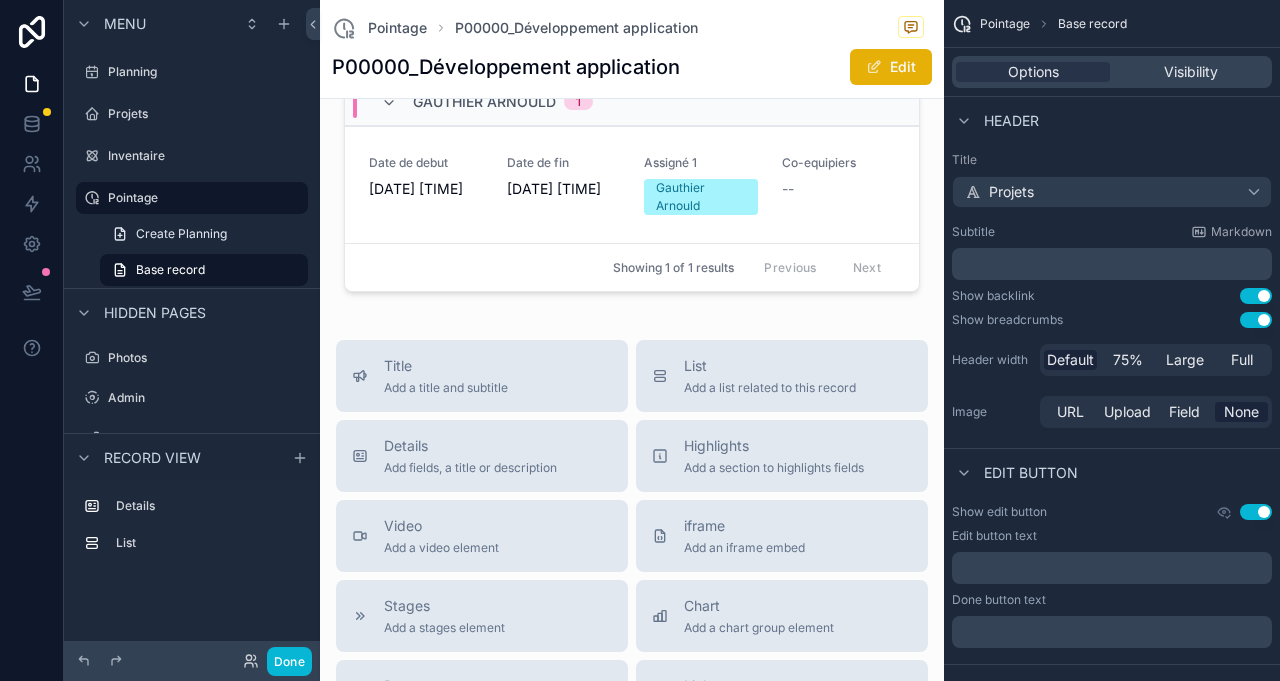 scroll, scrollTop: 0, scrollLeft: 0, axis: both 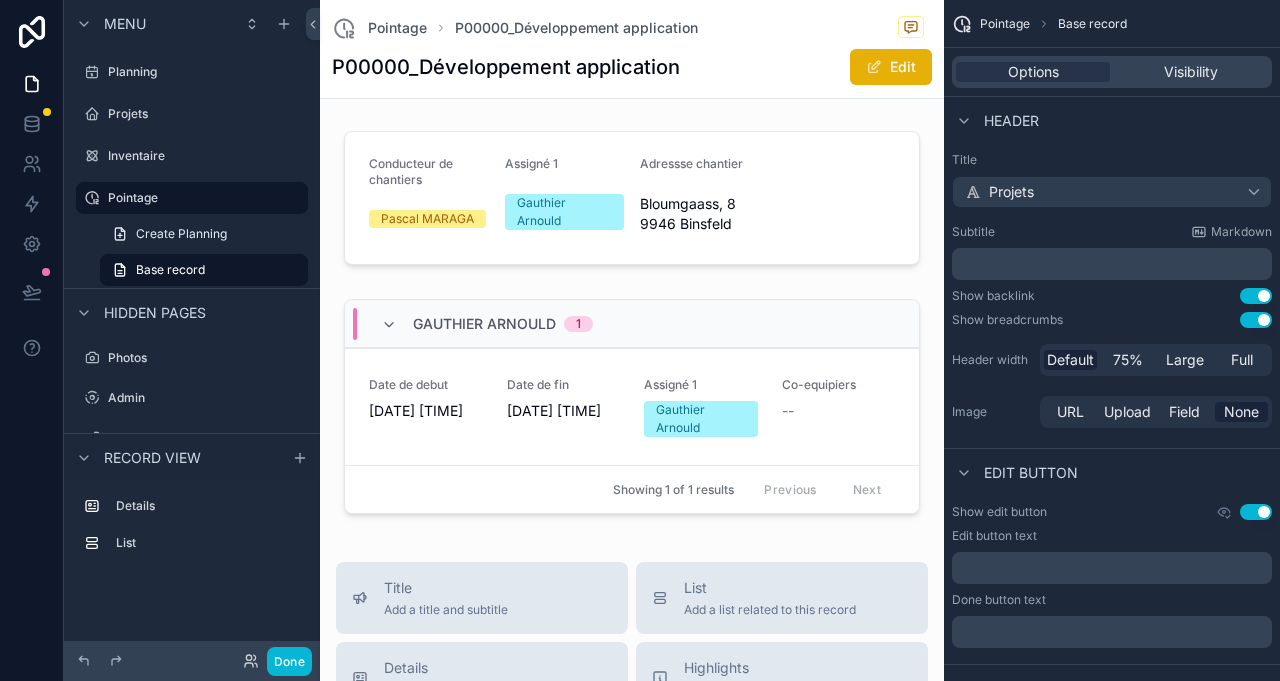 click on "Visibility" at bounding box center (1191, 72) 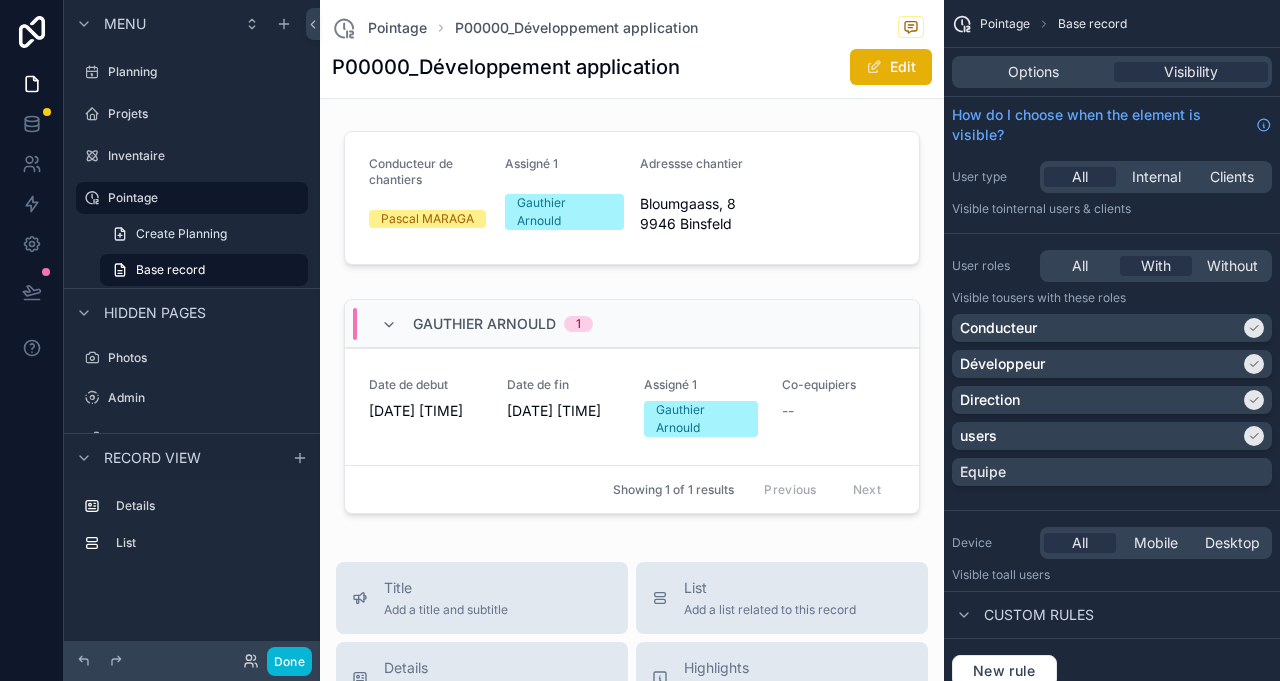 click on "Options" at bounding box center (1033, 72) 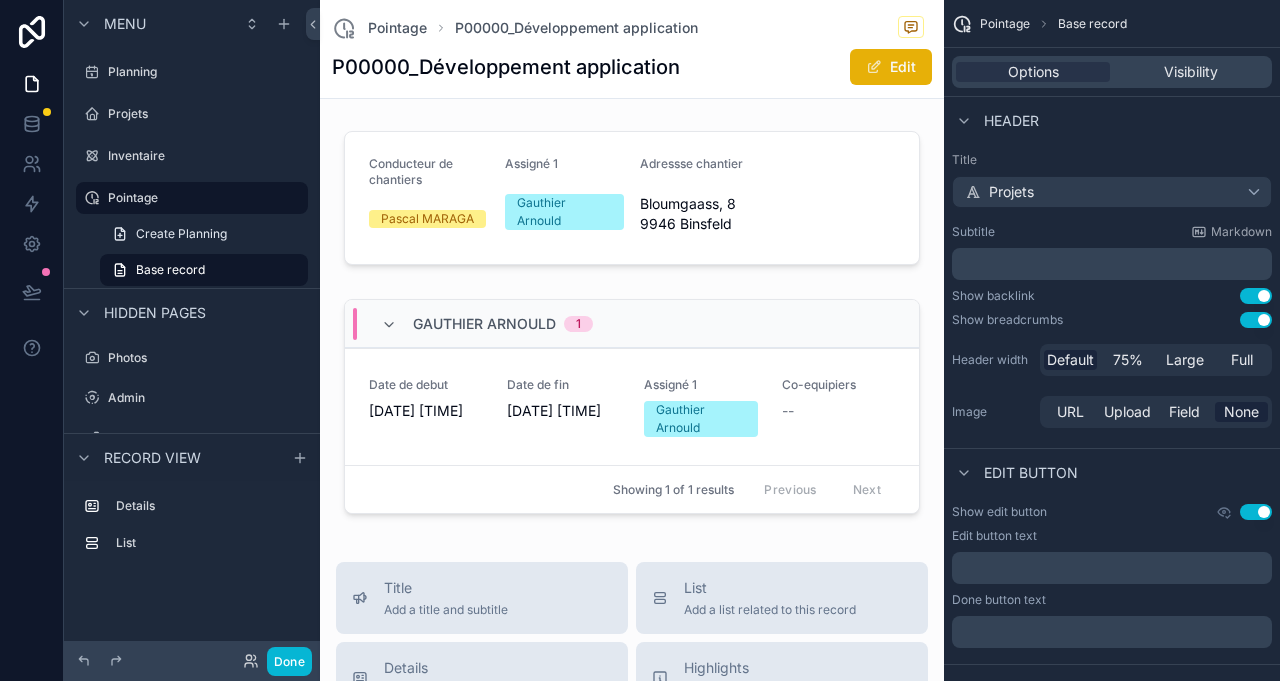 click at bounding box center [632, 409] 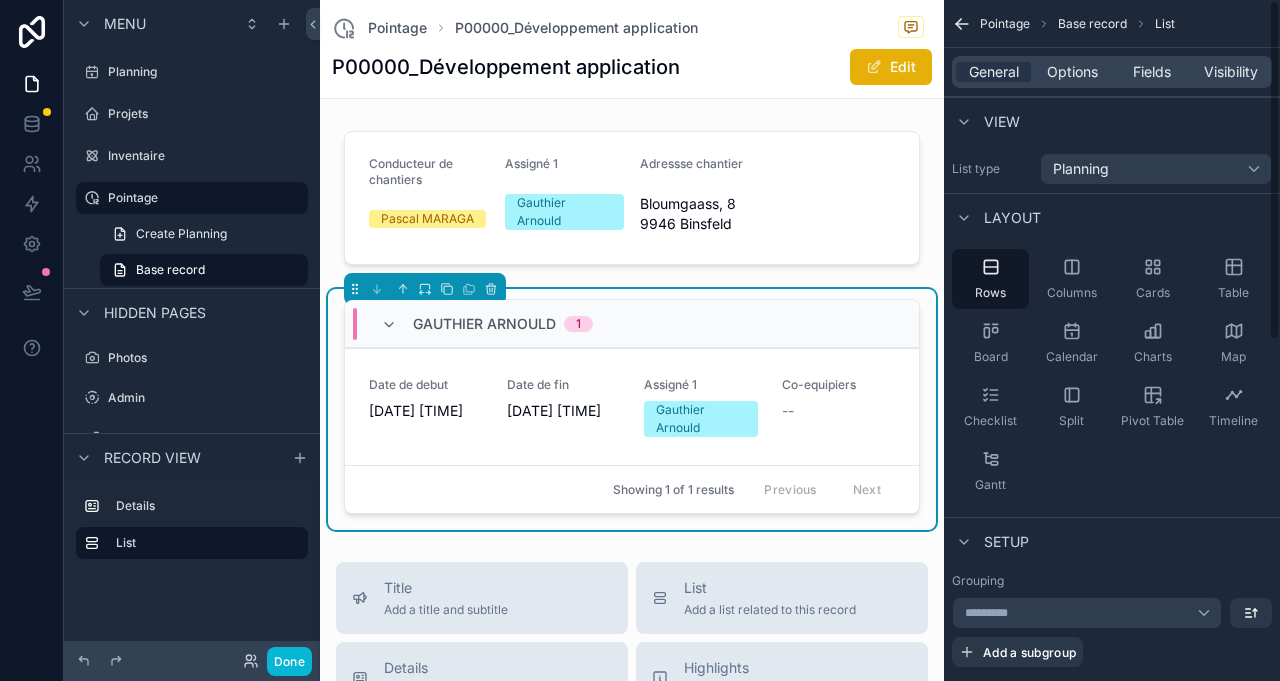 click on "Split" at bounding box center [1071, 407] 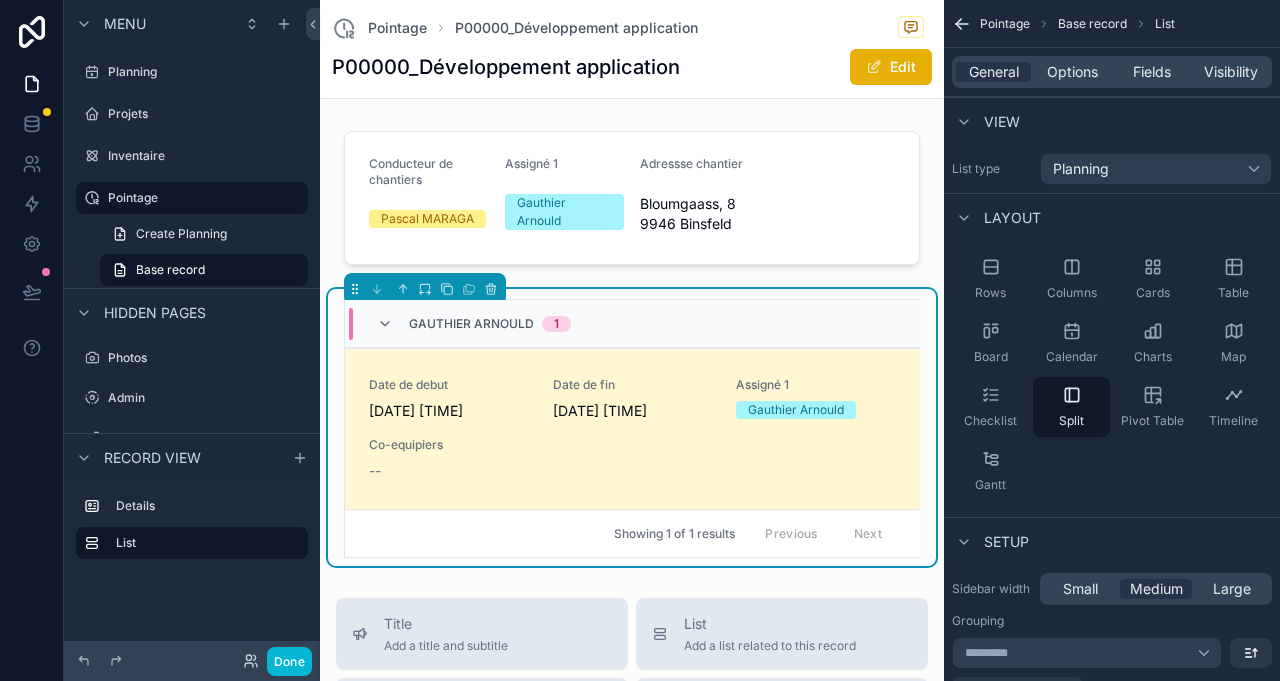 click on "Split" at bounding box center [1071, 407] 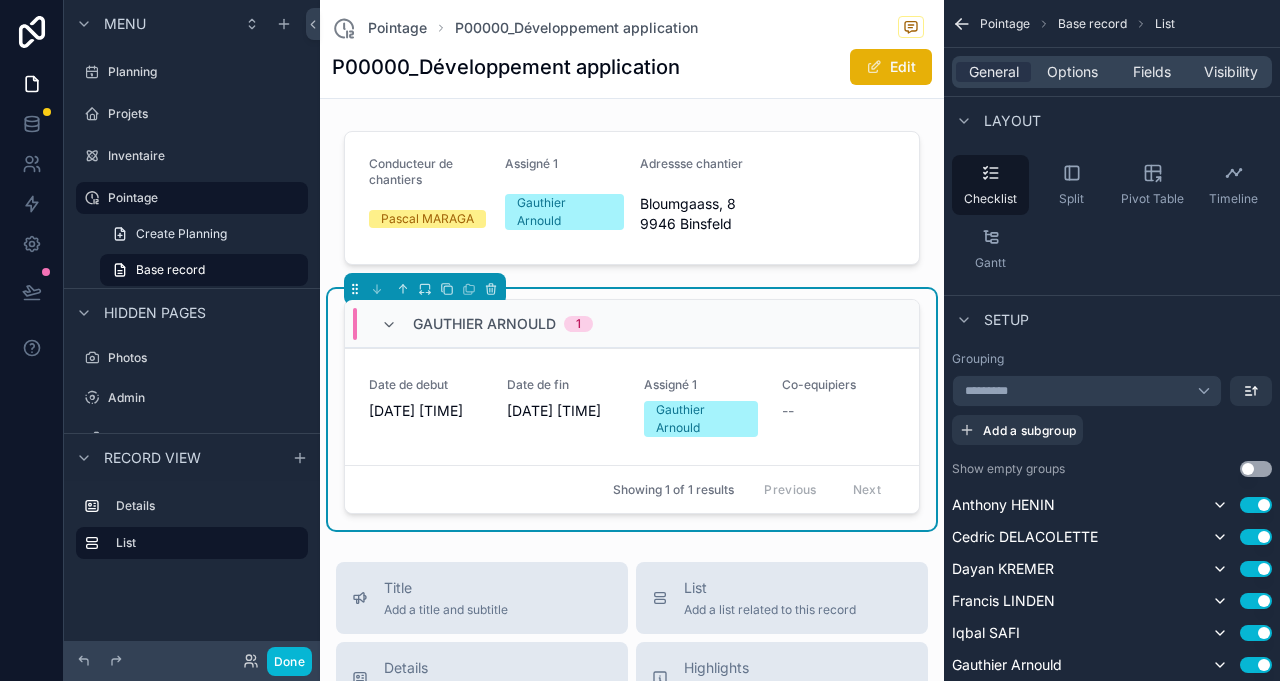 scroll, scrollTop: 0, scrollLeft: 0, axis: both 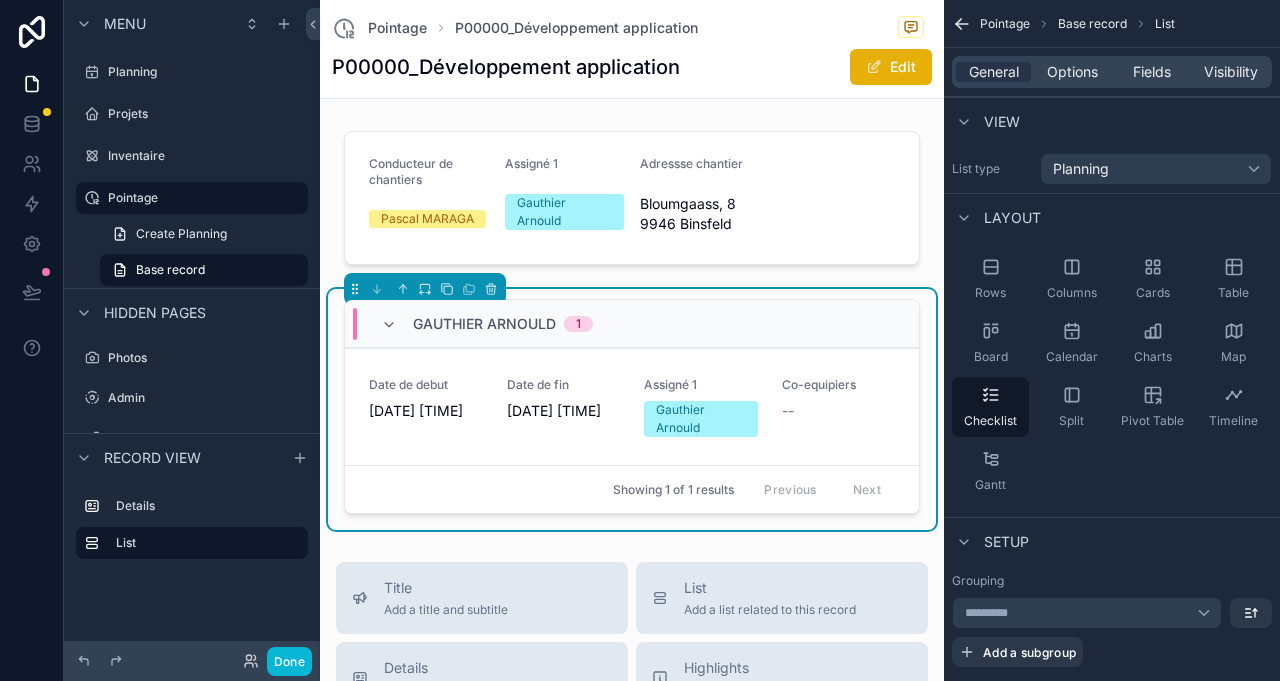 click on "Pivot Table" at bounding box center [1152, 421] 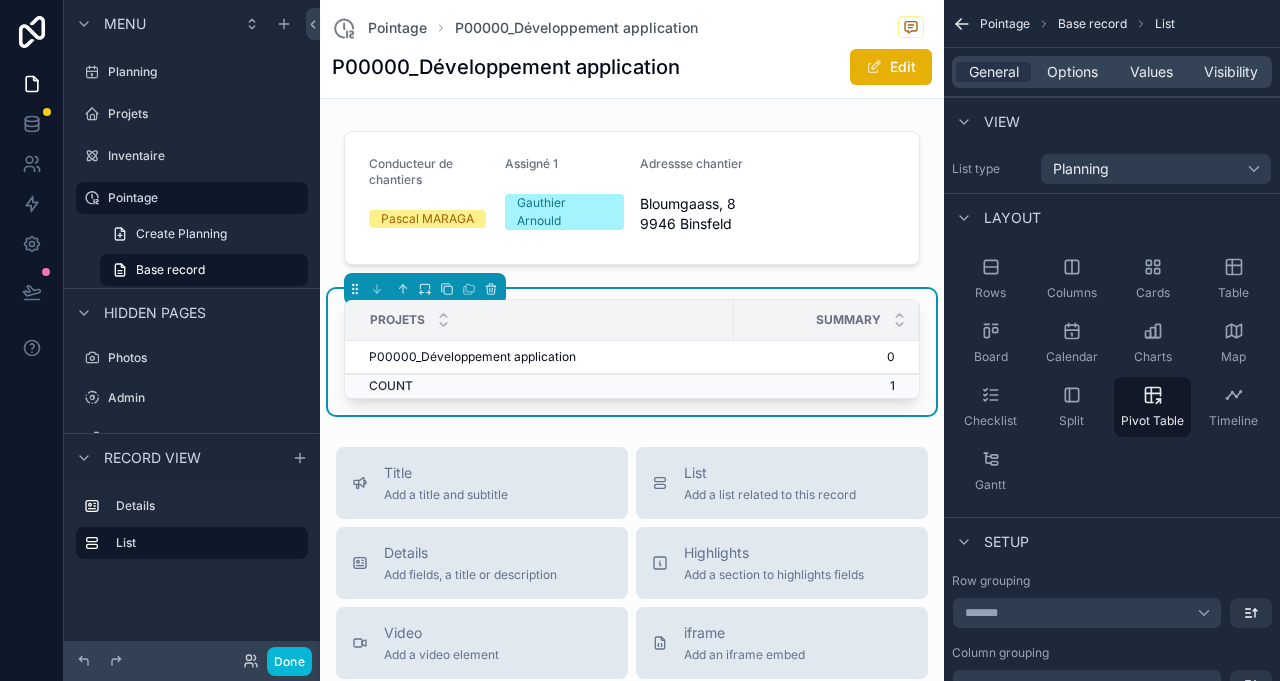 drag, startPoint x: 1061, startPoint y: 398, endPoint x: 1034, endPoint y: 393, distance: 27.45906 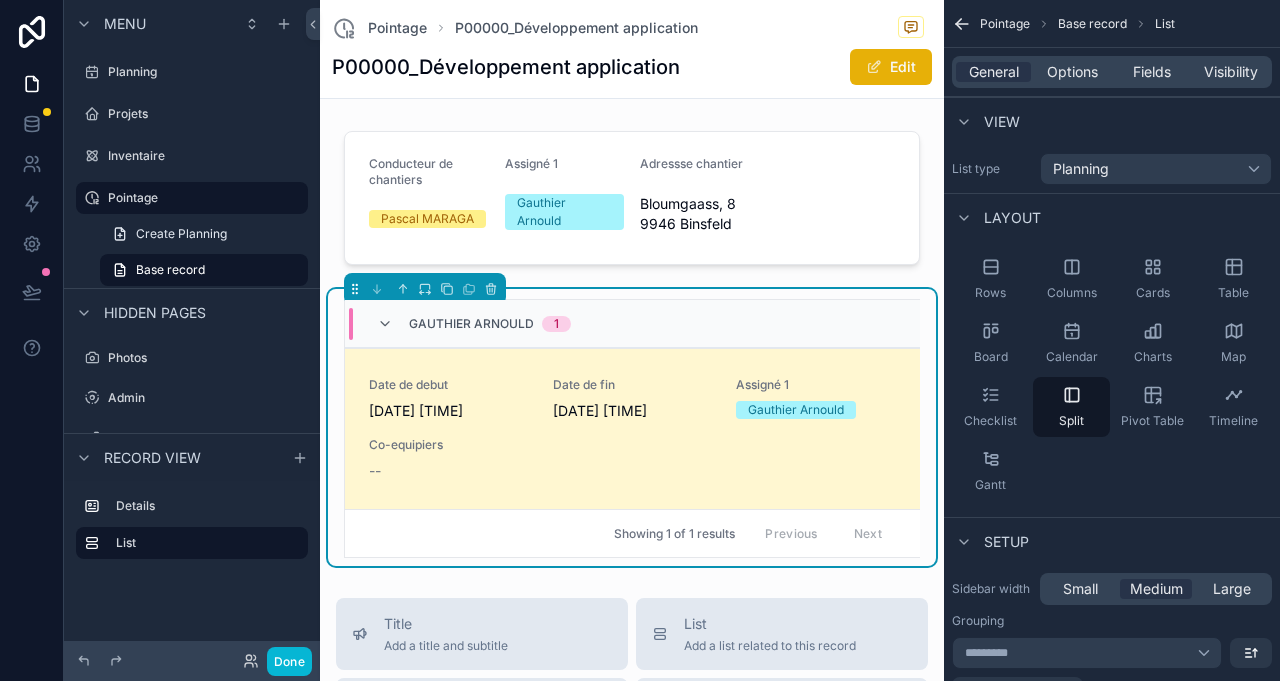 click on "Checklist" at bounding box center (990, 407) 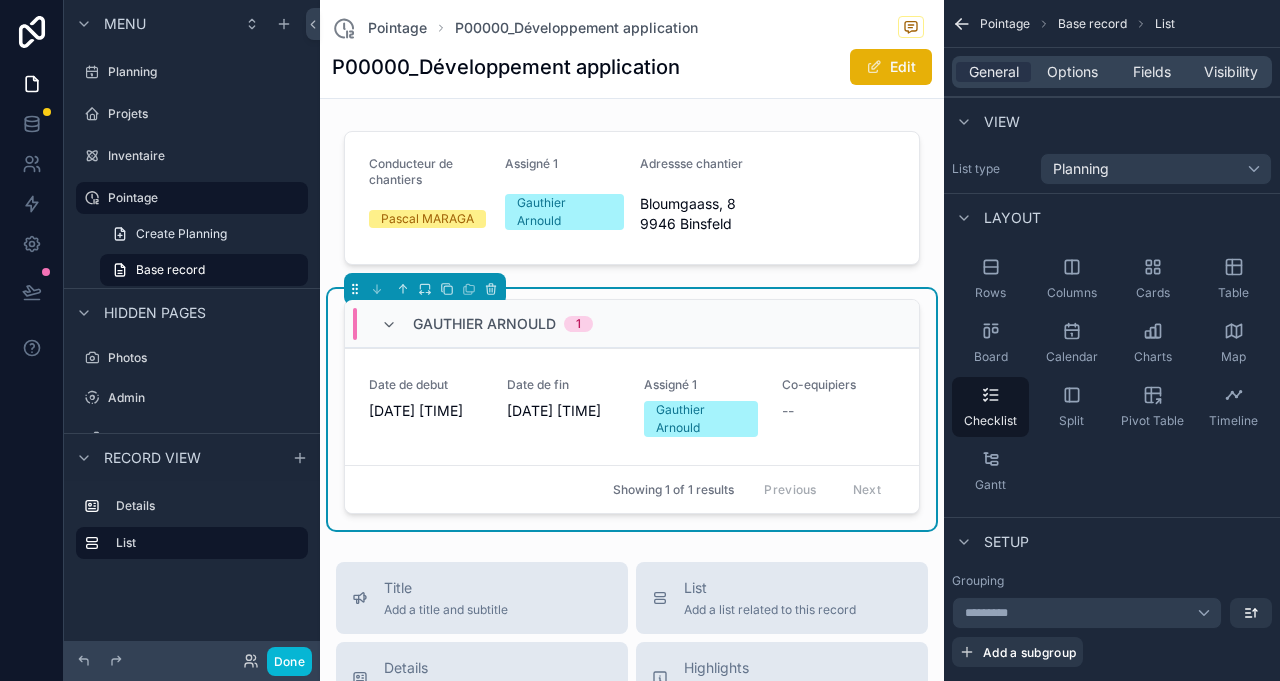 click on "Gantt" at bounding box center [990, 471] 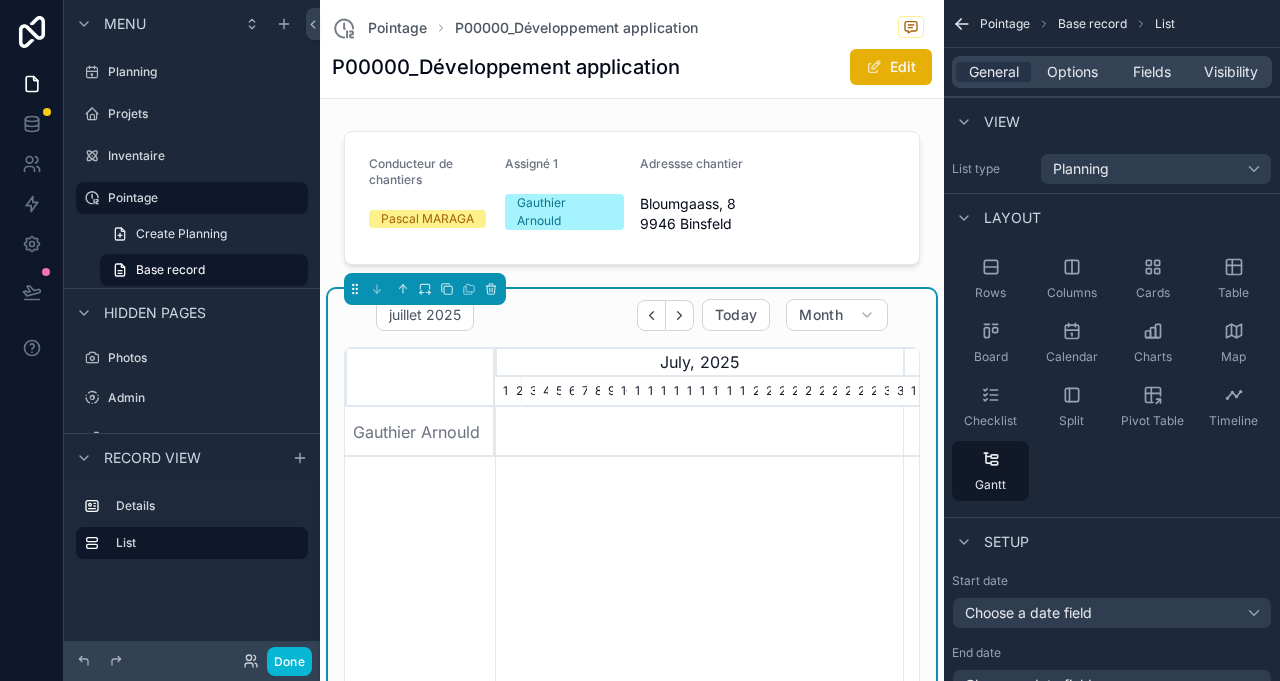 scroll, scrollTop: 0, scrollLeft: 407, axis: horizontal 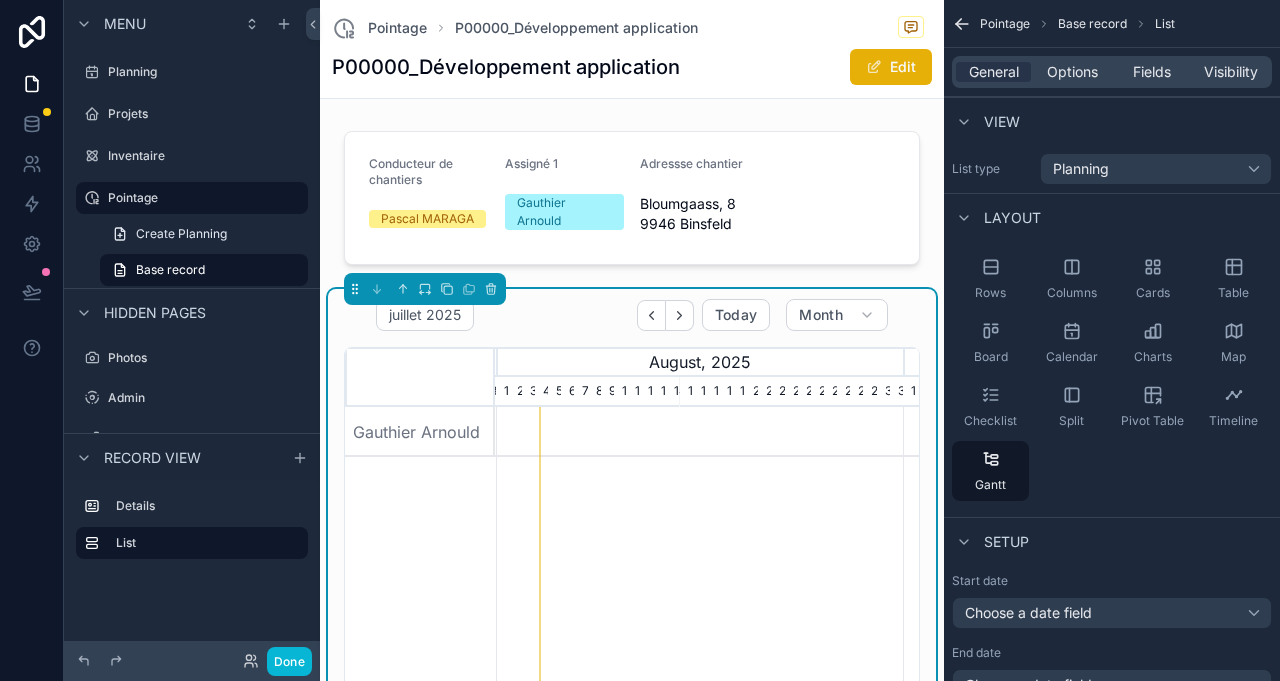 click 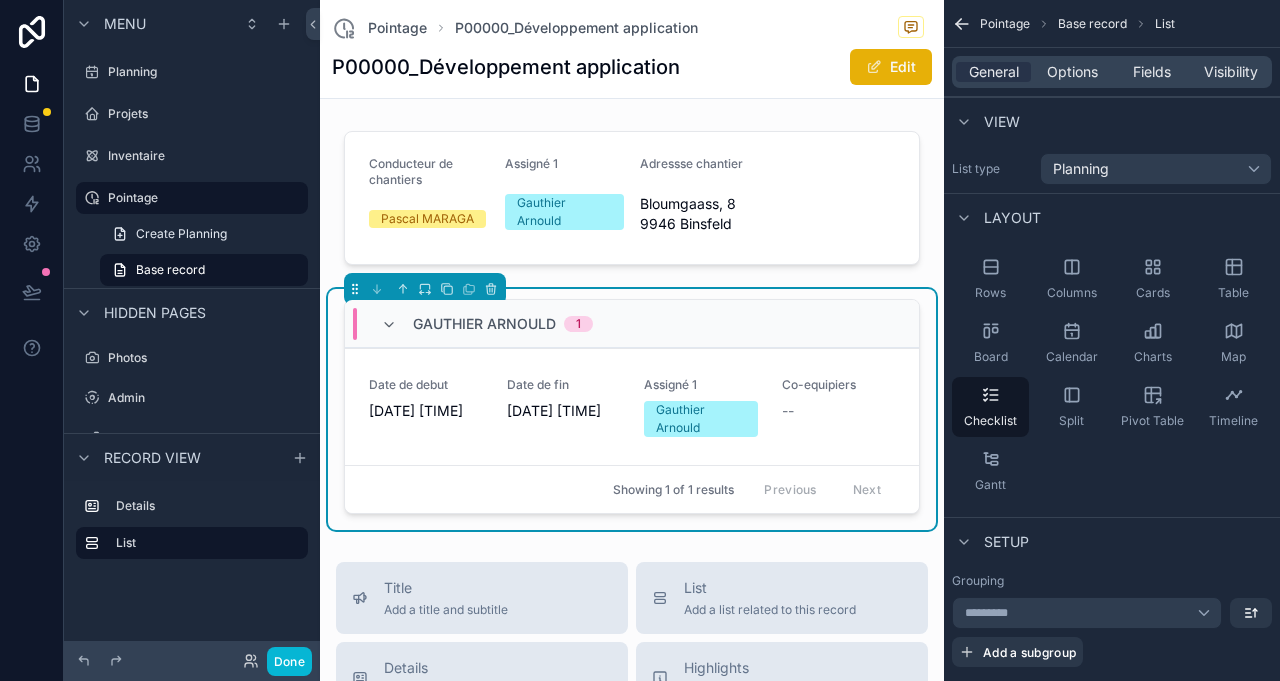 click on "Board" at bounding box center [990, 343] 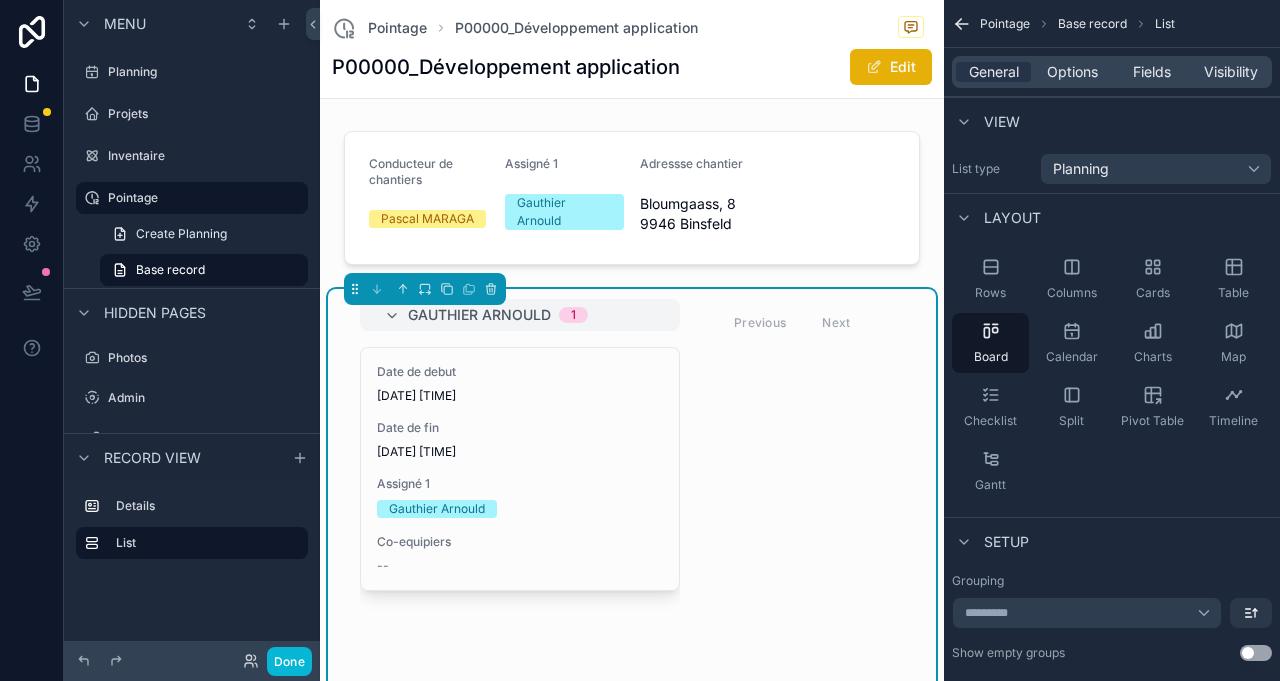 click on "Rows" at bounding box center (990, 293) 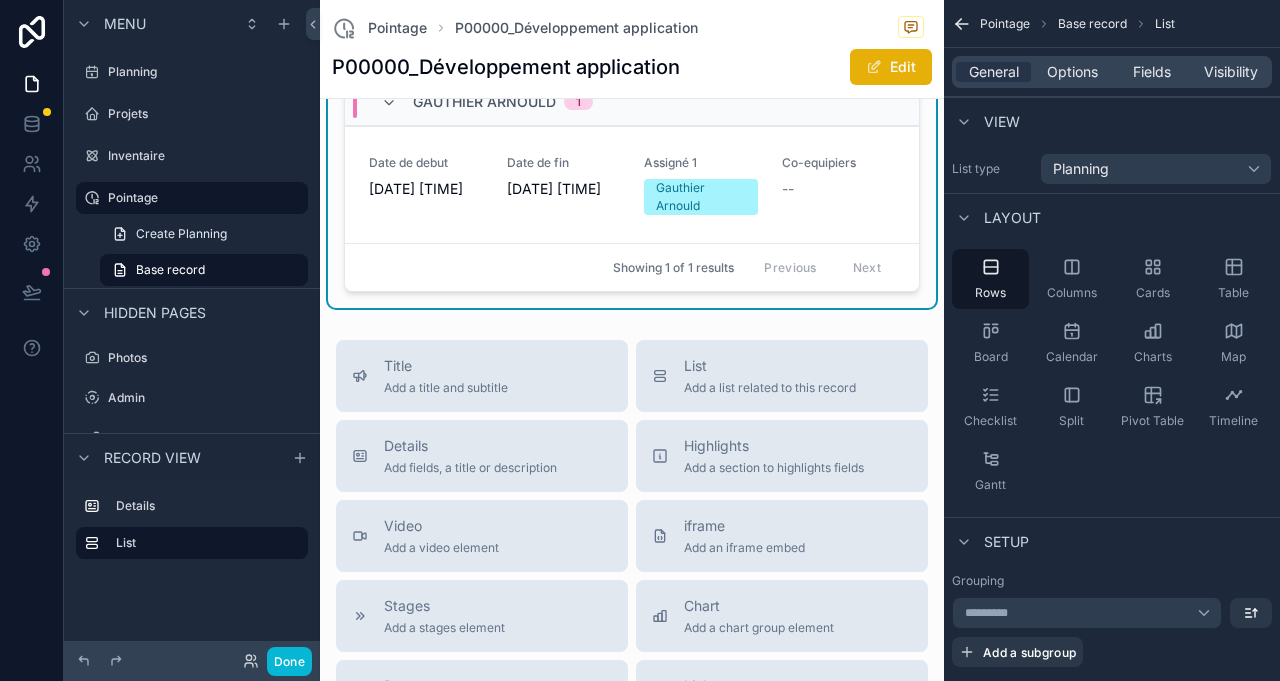scroll, scrollTop: 0, scrollLeft: 0, axis: both 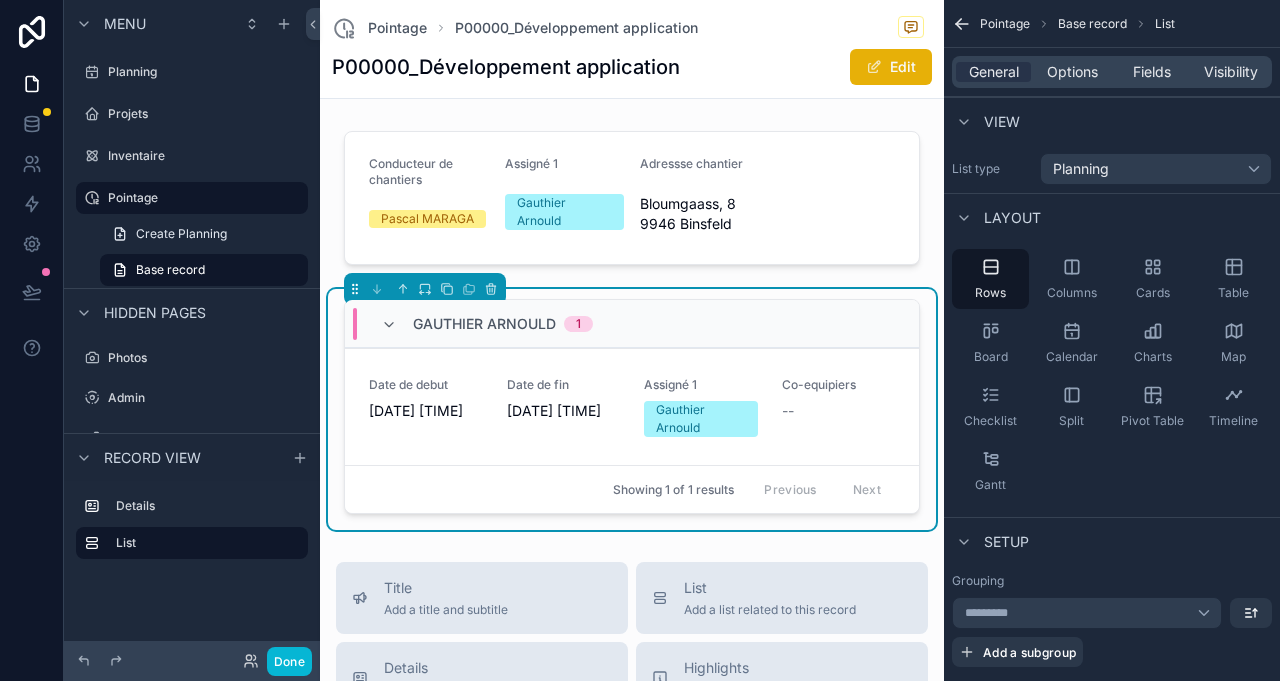drag, startPoint x: 480, startPoint y: 339, endPoint x: 434, endPoint y: 403, distance: 78.81624 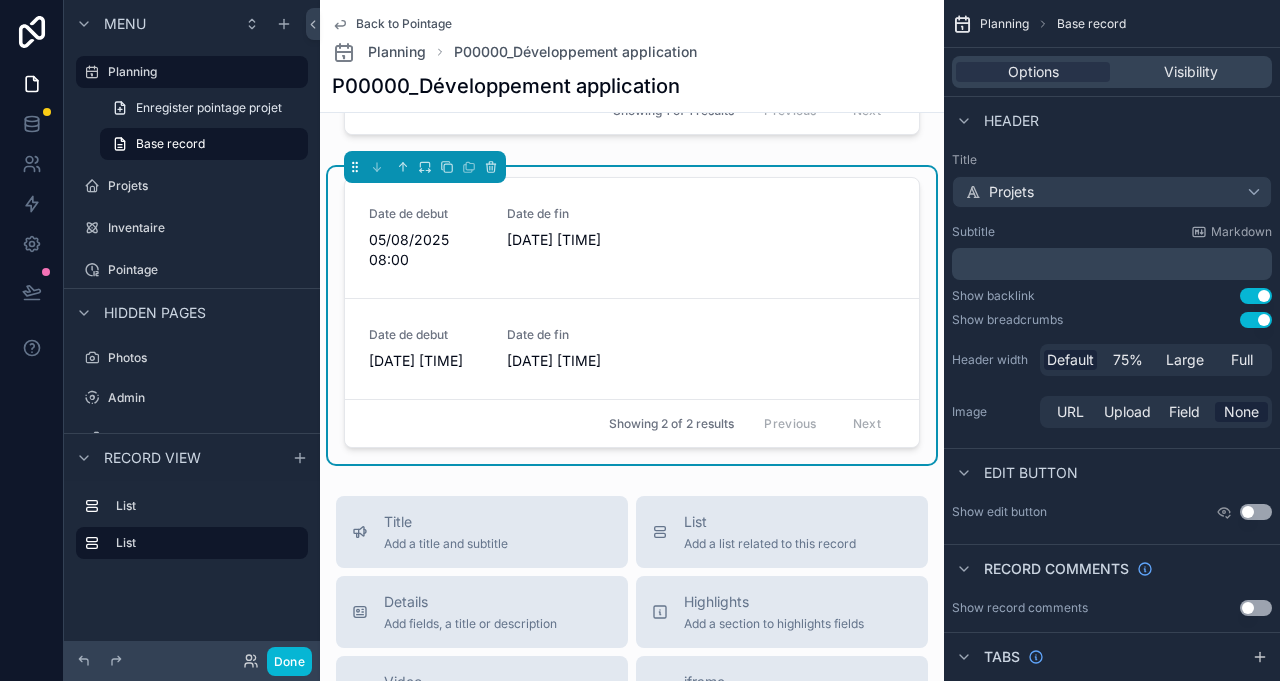 scroll, scrollTop: 0, scrollLeft: 0, axis: both 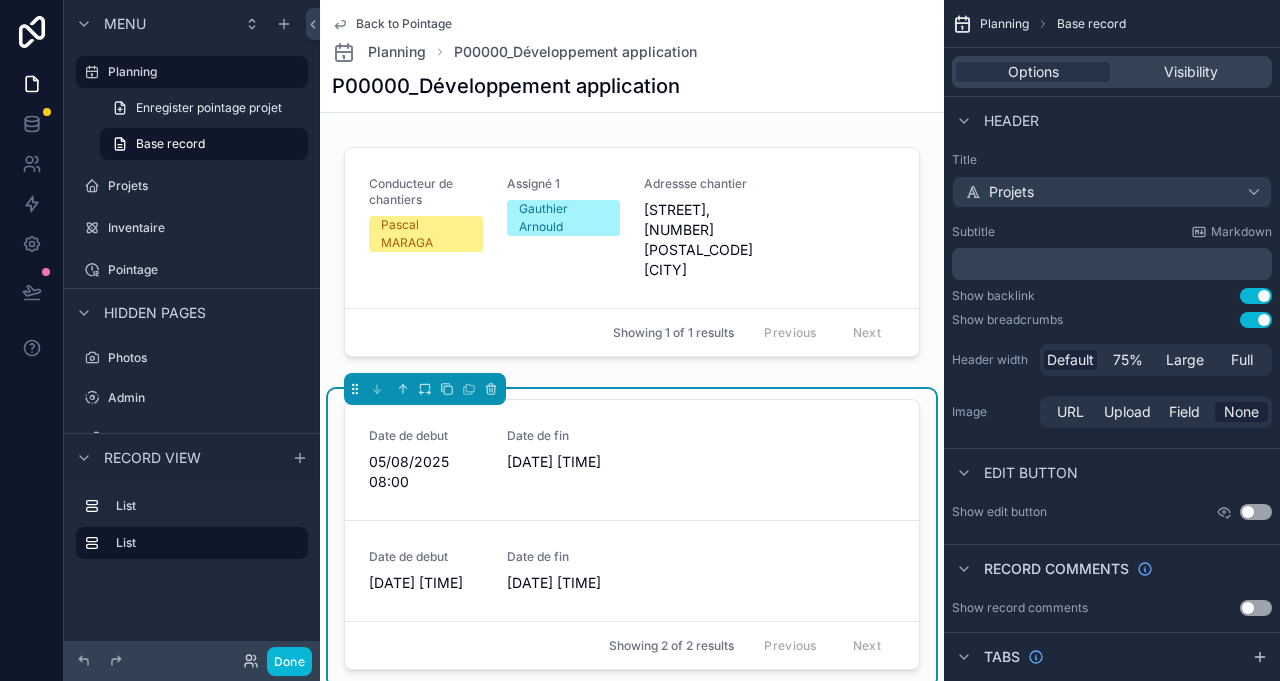 click on "Date de fin" at bounding box center [564, 557] 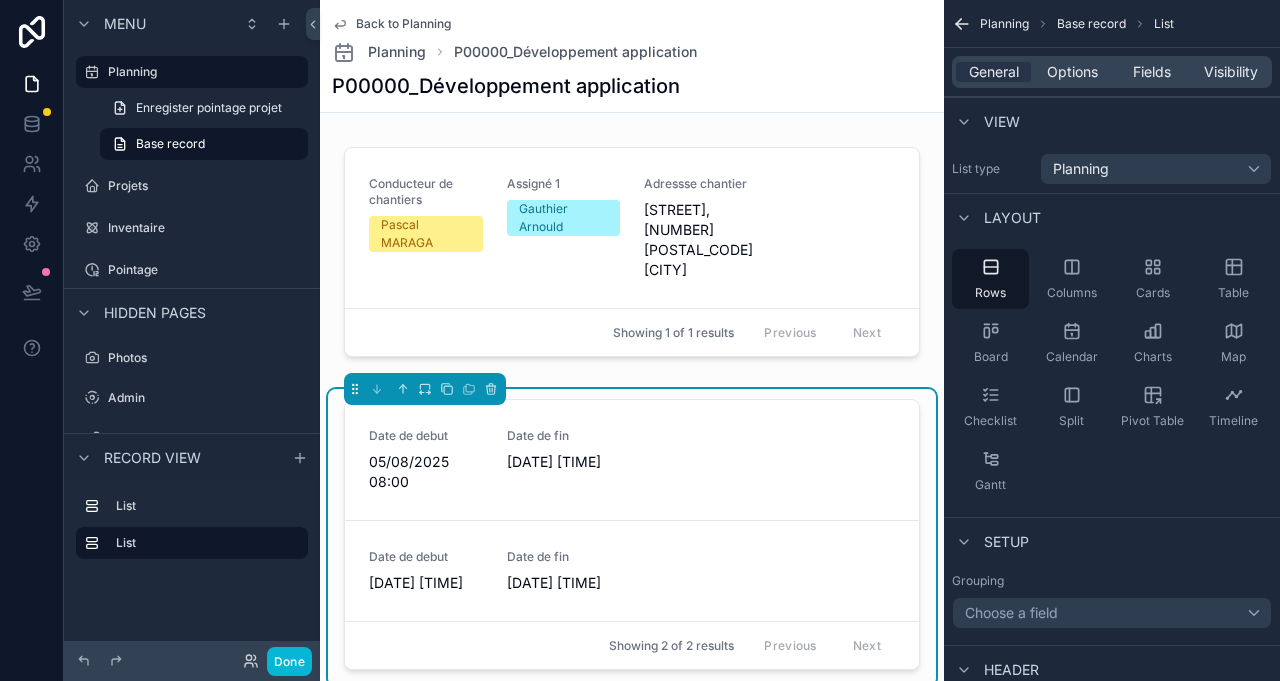 click on "05/08/2025 17:00" at bounding box center [564, 462] 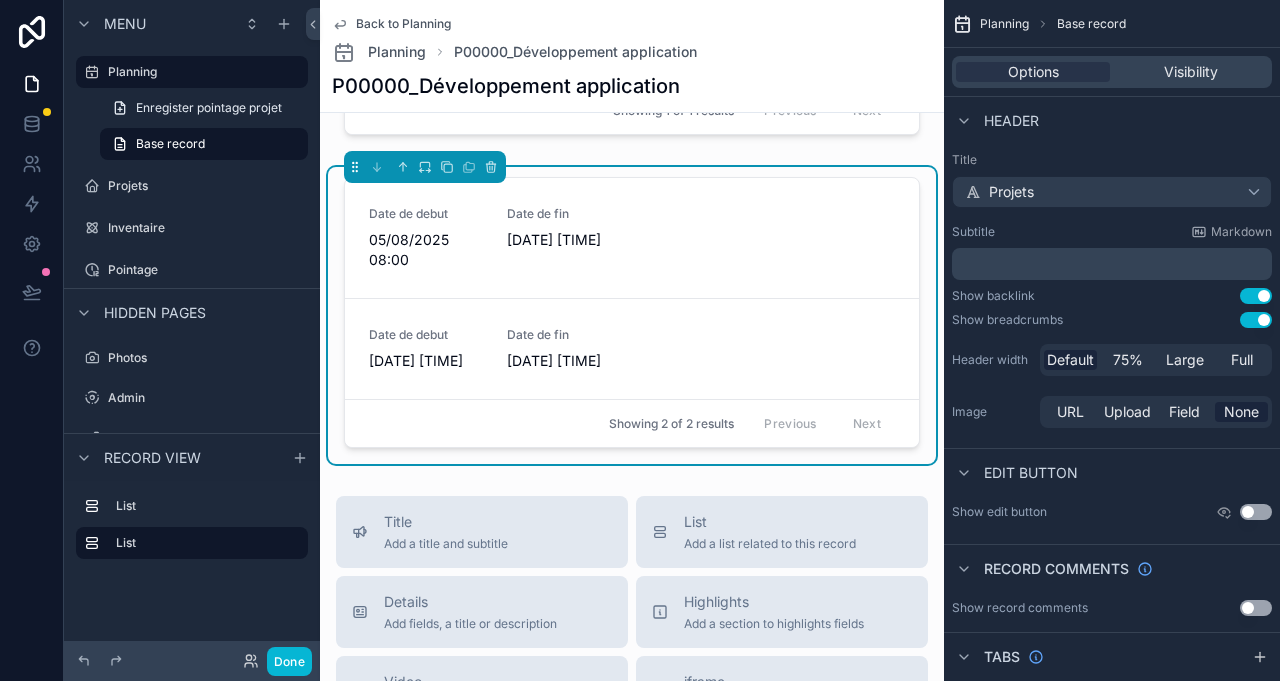 scroll, scrollTop: 0, scrollLeft: 0, axis: both 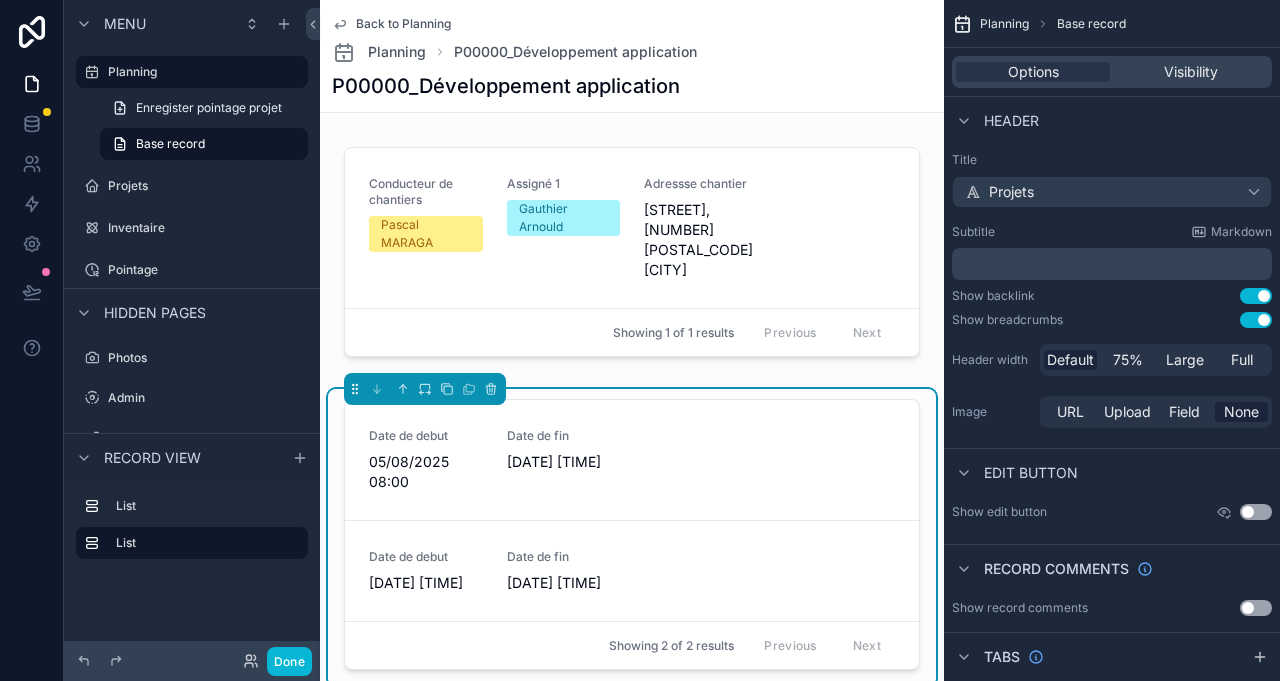 click on "Date de debut 05/08/2025 08:00 Date de fin 05/08/2025 17:00 Pointage" at bounding box center (632, 460) 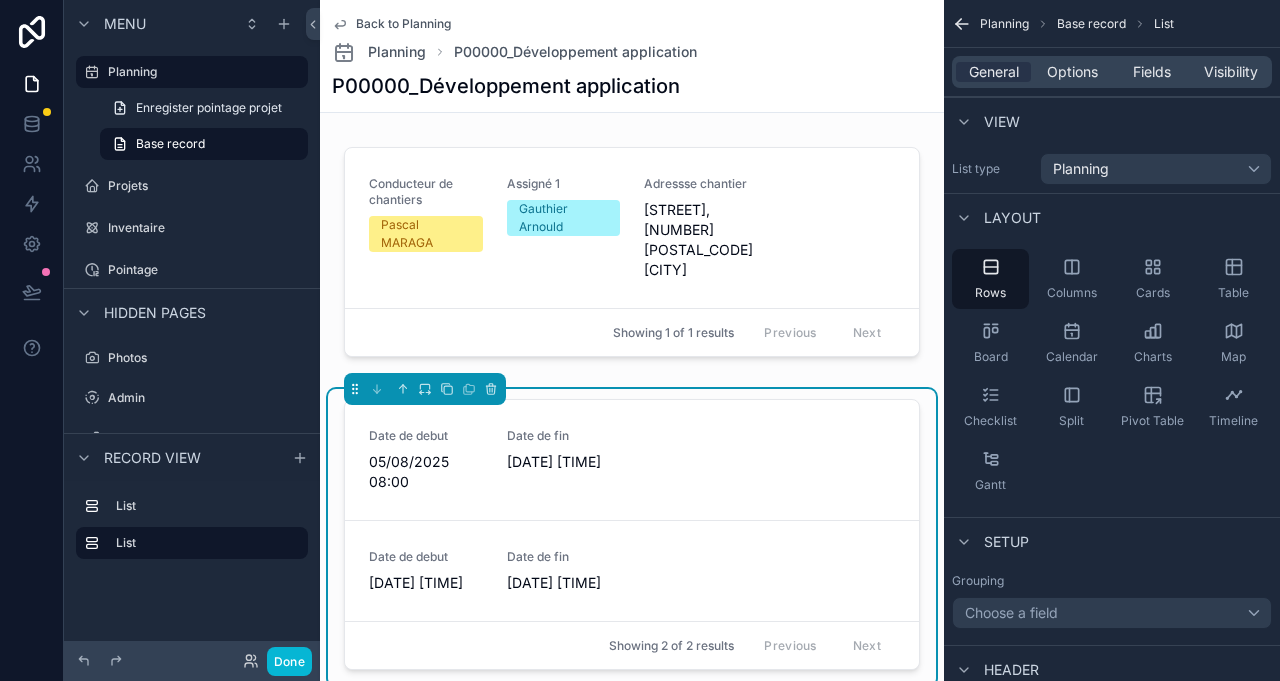 click on "Fields" at bounding box center [1152, 72] 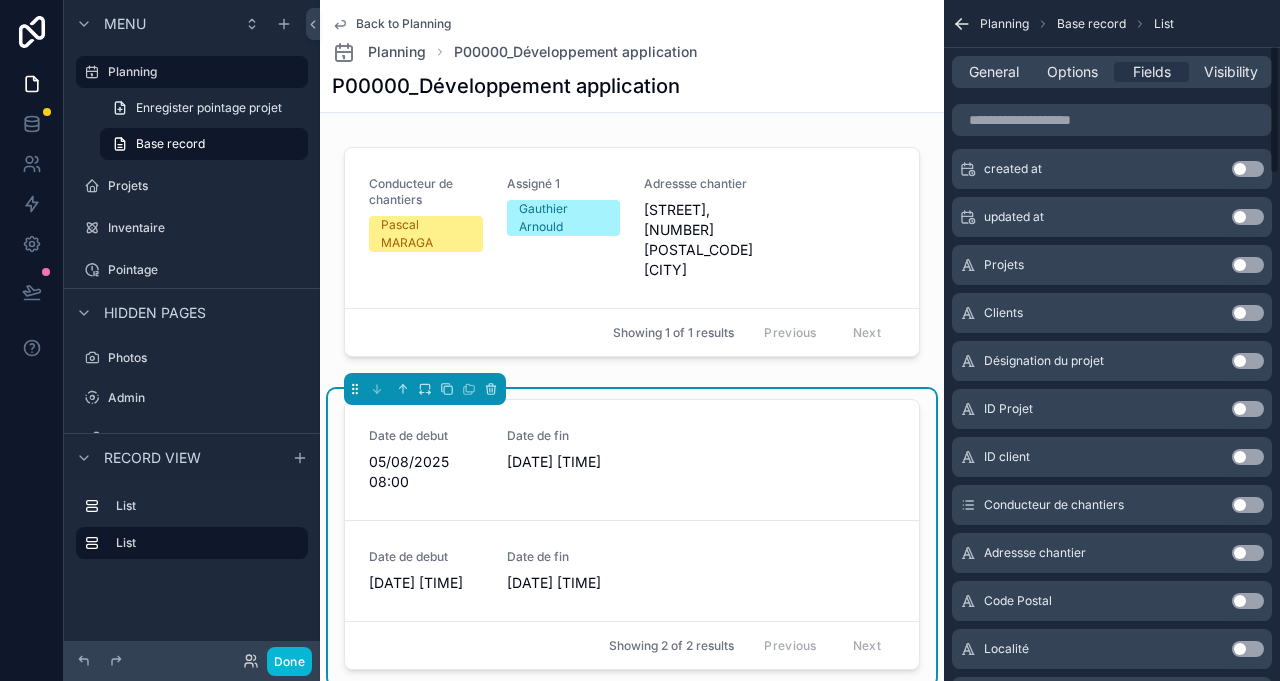 scroll, scrollTop: 444, scrollLeft: 0, axis: vertical 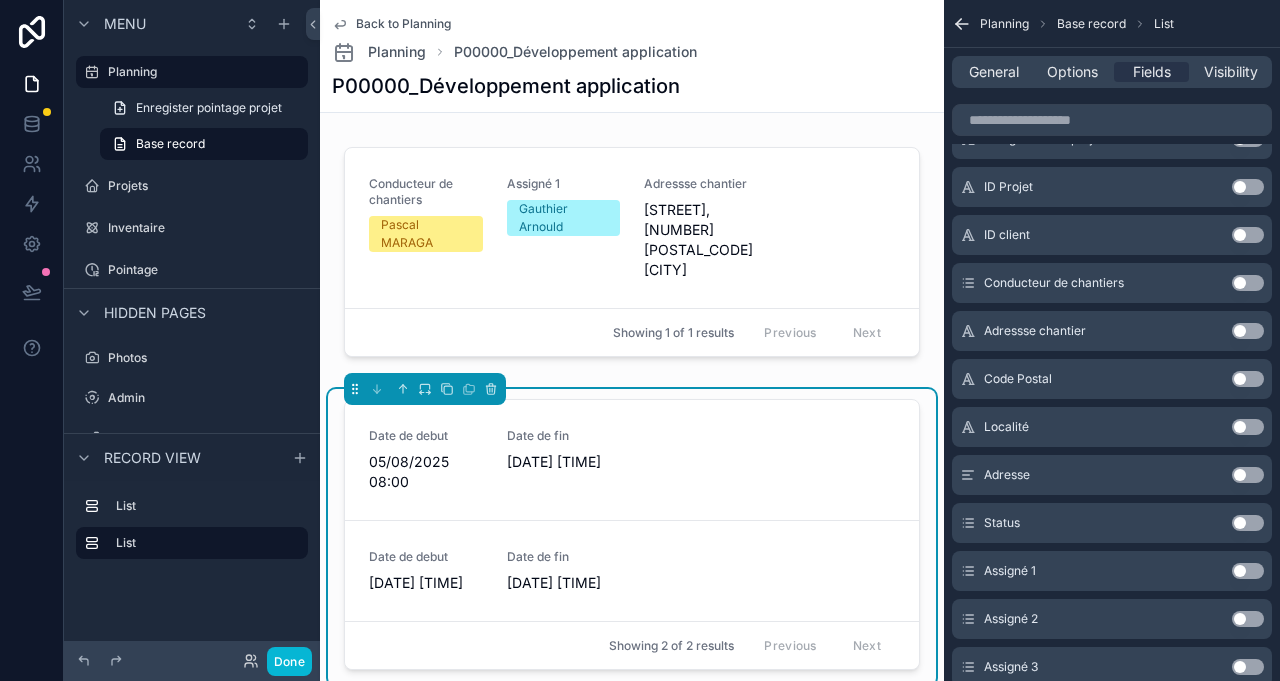 click on "Use setting" at bounding box center (1248, 571) 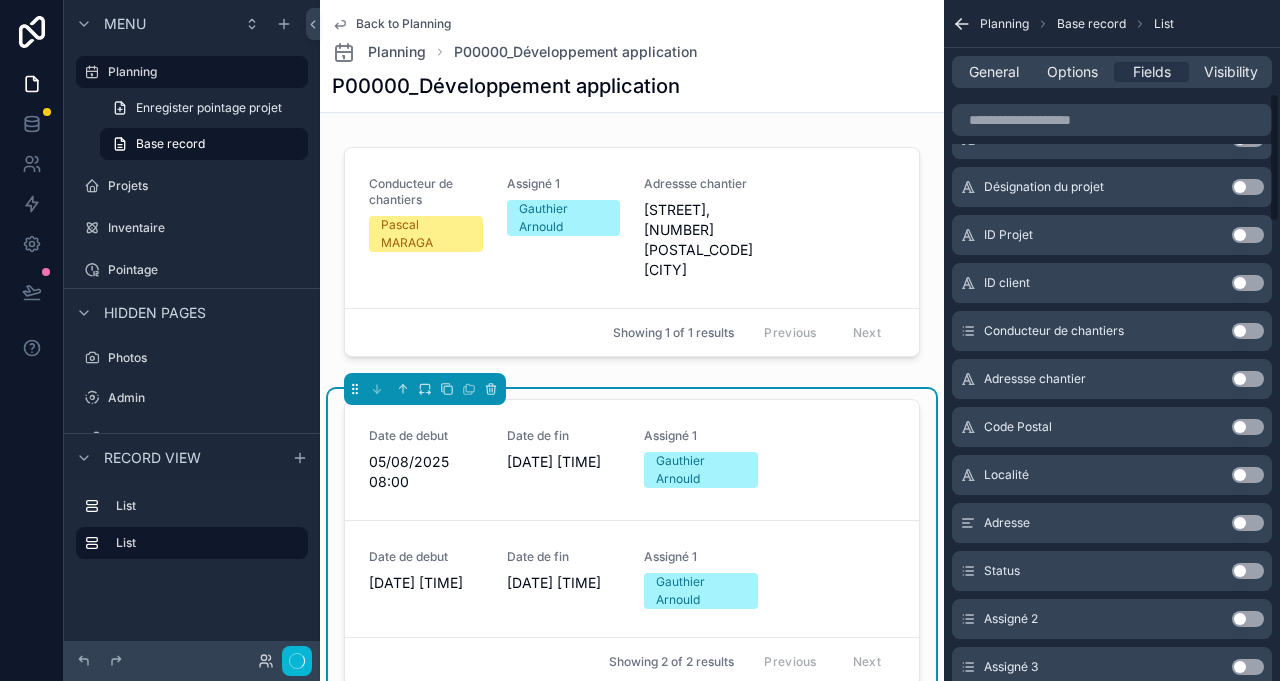 scroll, scrollTop: 492, scrollLeft: 0, axis: vertical 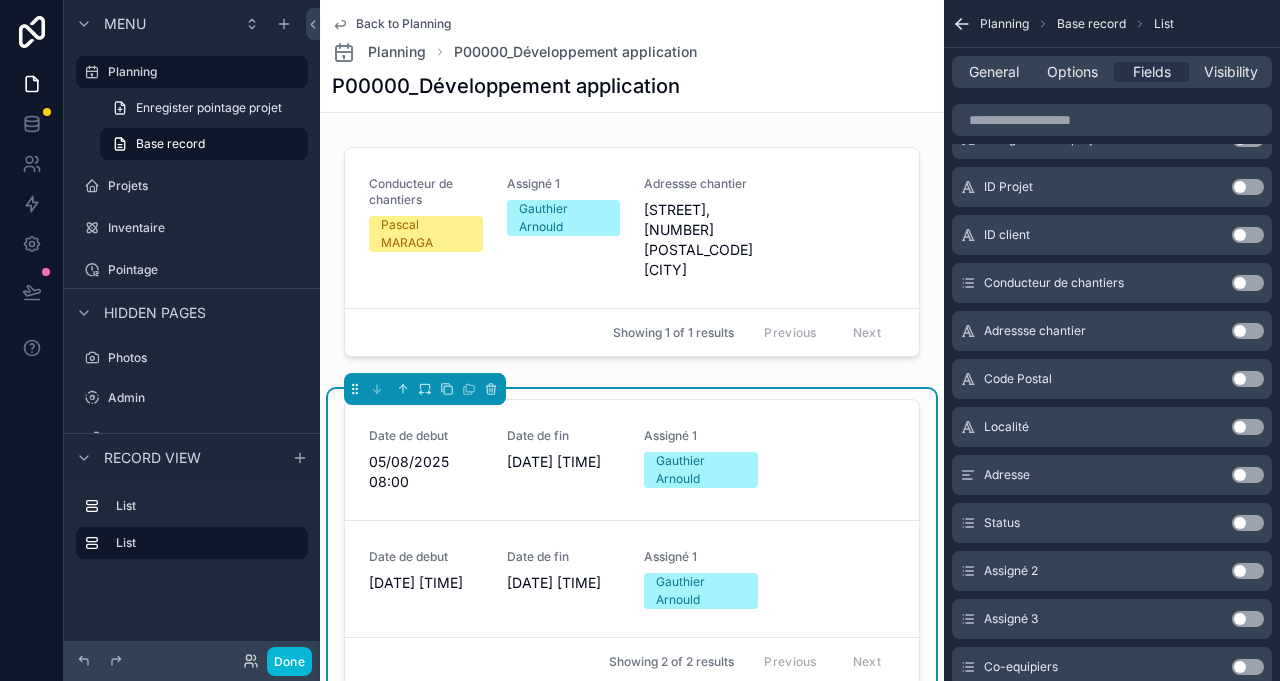 click on "Use setting" at bounding box center [1248, 667] 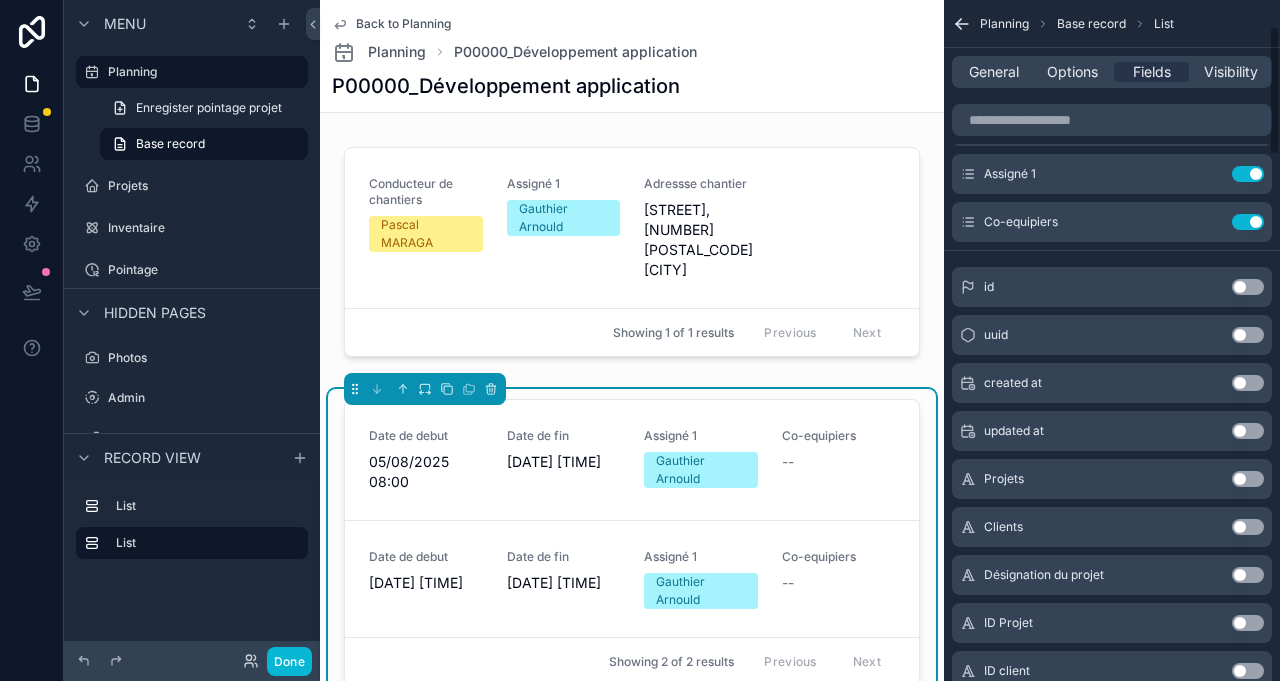 scroll, scrollTop: 96, scrollLeft: 0, axis: vertical 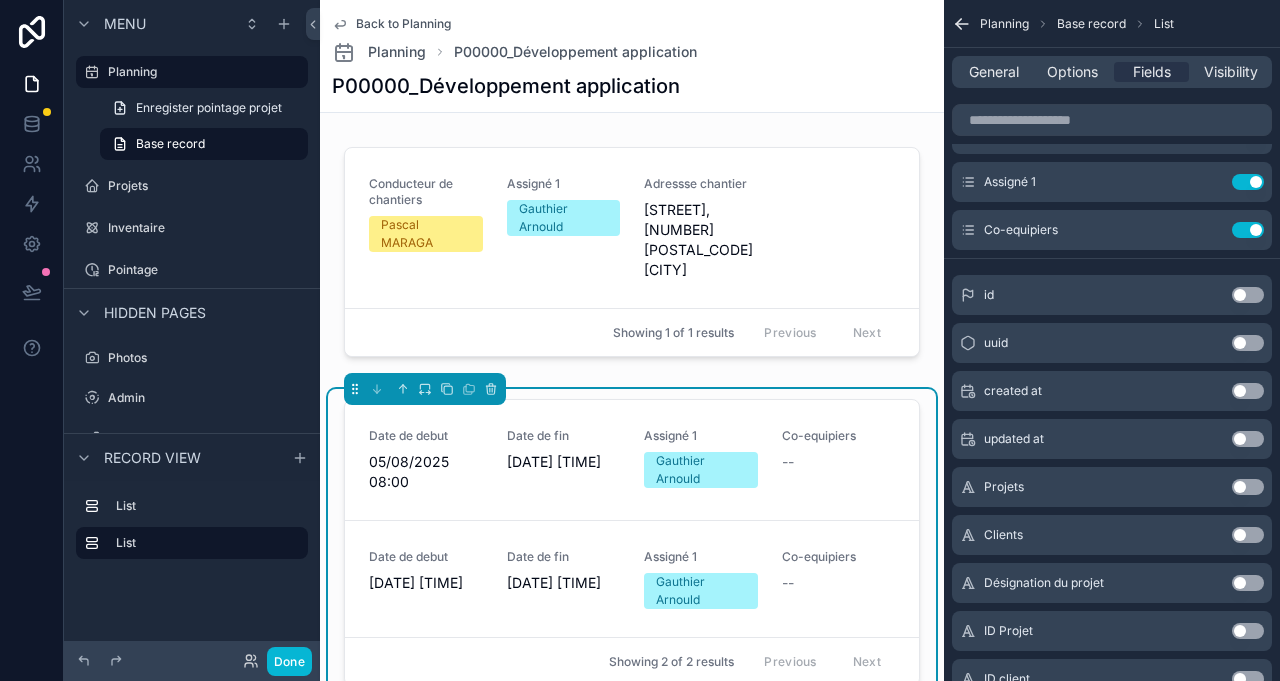 click on "Conducteur de chantiers Pascal MARAGA Assigné 1 Gauthier Arnould Adressse chantier Bloumegaass, 8 9946 Binsfeld Showing 1 of 1 results Previous Next Date de debut 05/08/2025 08:00 Date de fin 05/08/2025 17:00 Assigné 1 Gauthier Arnould Co-equipiers -- Pointage Date de debut 04/08/2025 07:00 Date de fin 04/08/2025 13:30 Assigné 1 Gauthier Arnould Co-equipiers -- Pointage Showing 2 of 2 results Previous Next" at bounding box center [632, 419] 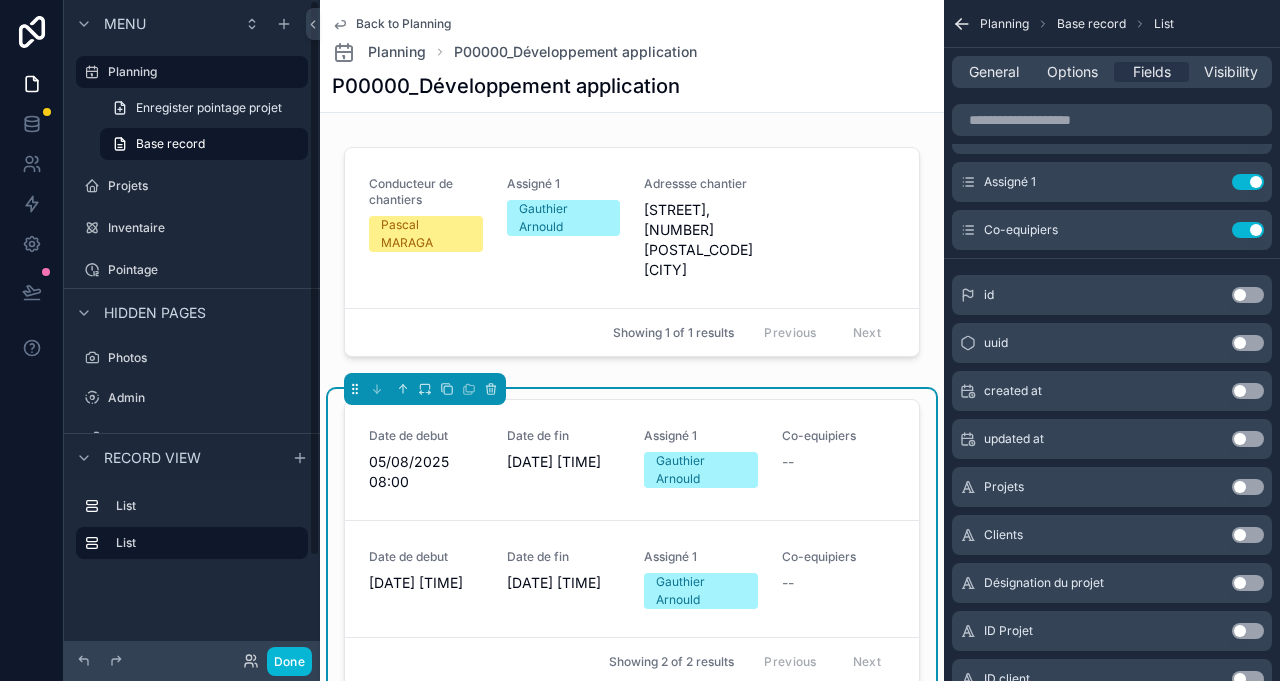 click on "Pointage" at bounding box center [206, 270] 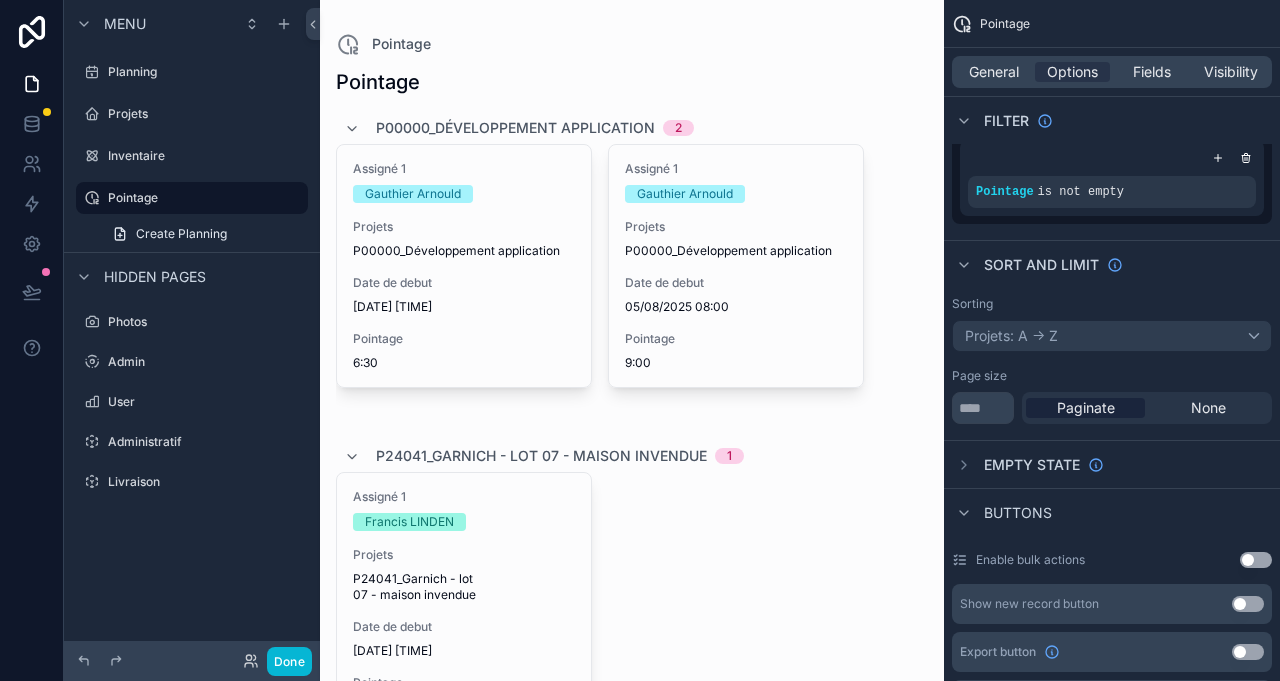 click at bounding box center [632, 2003] 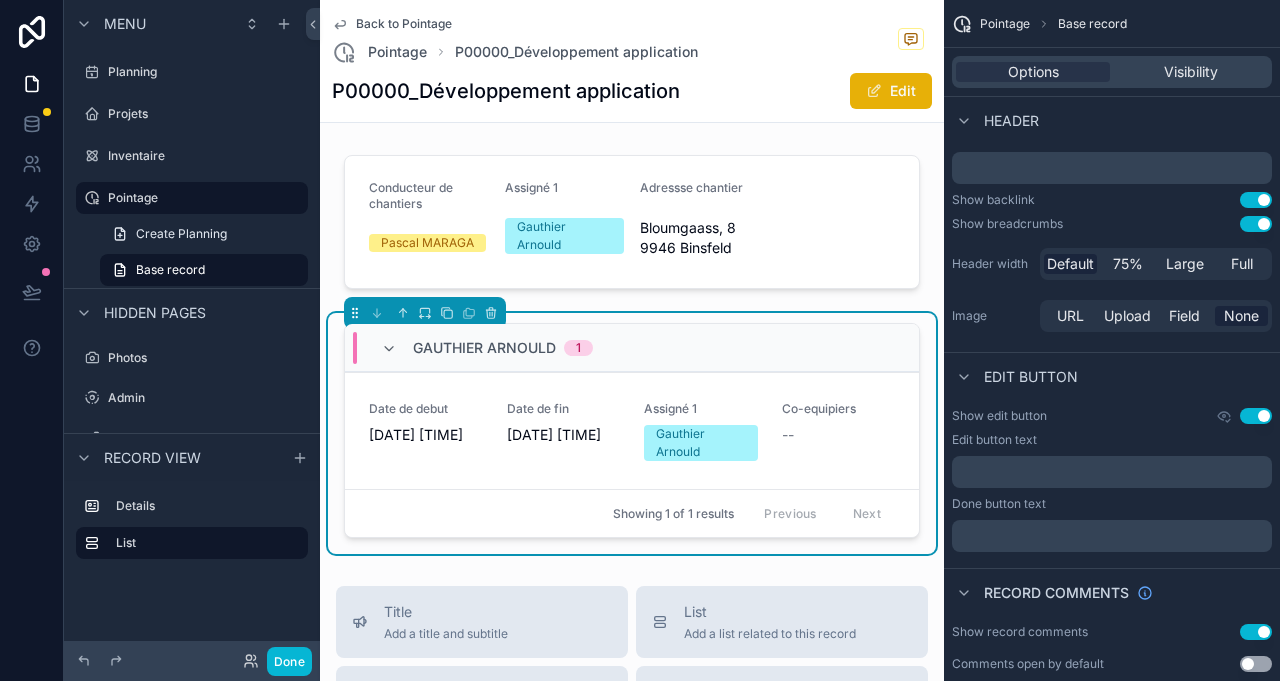 click on "04/08/2025 07:00" at bounding box center (426, 435) 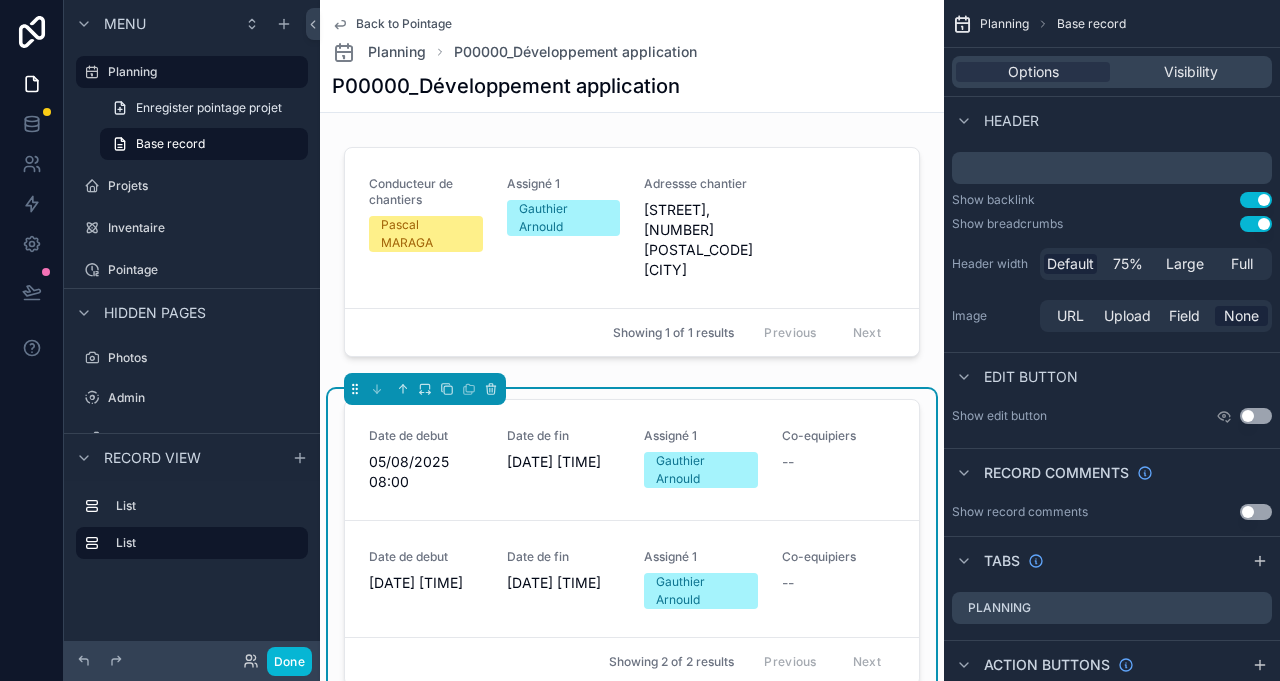 click on "Pointage" at bounding box center [206, 270] 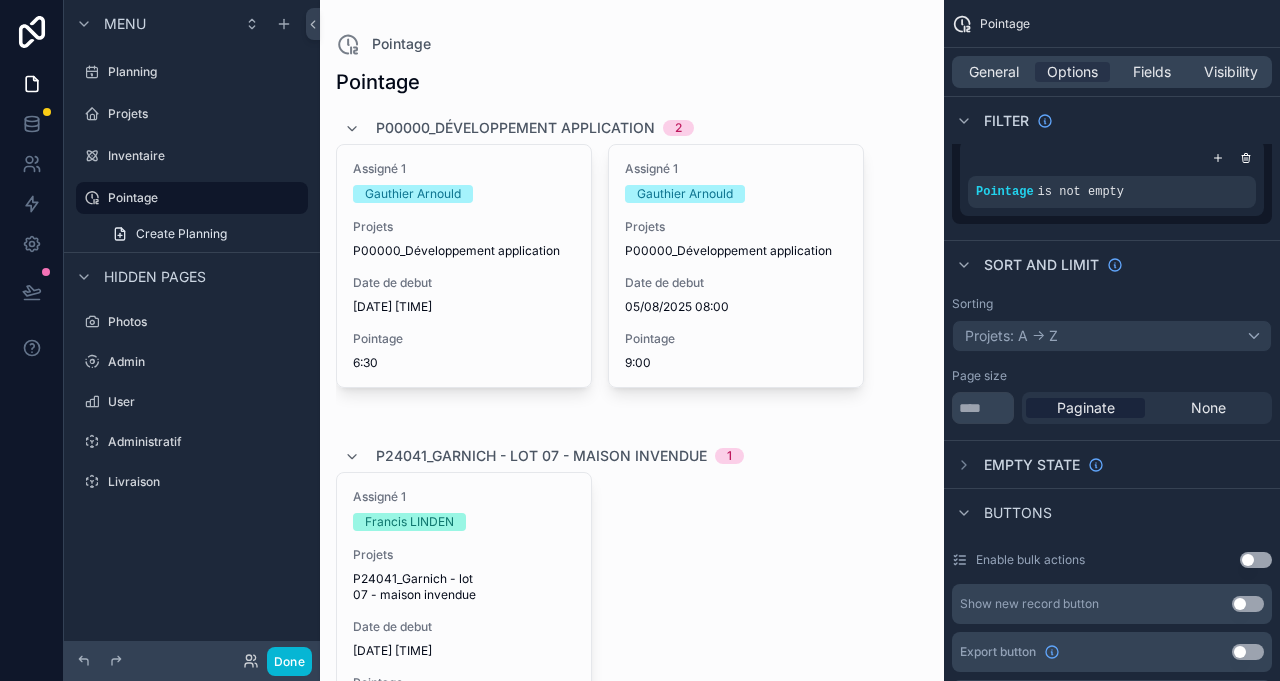 click on "Assigné 1 Gauthier Arnould Projets P00000_Développement application Date de debut 04/08/2025 07:00 Pointage 6:30" at bounding box center (464, 266) 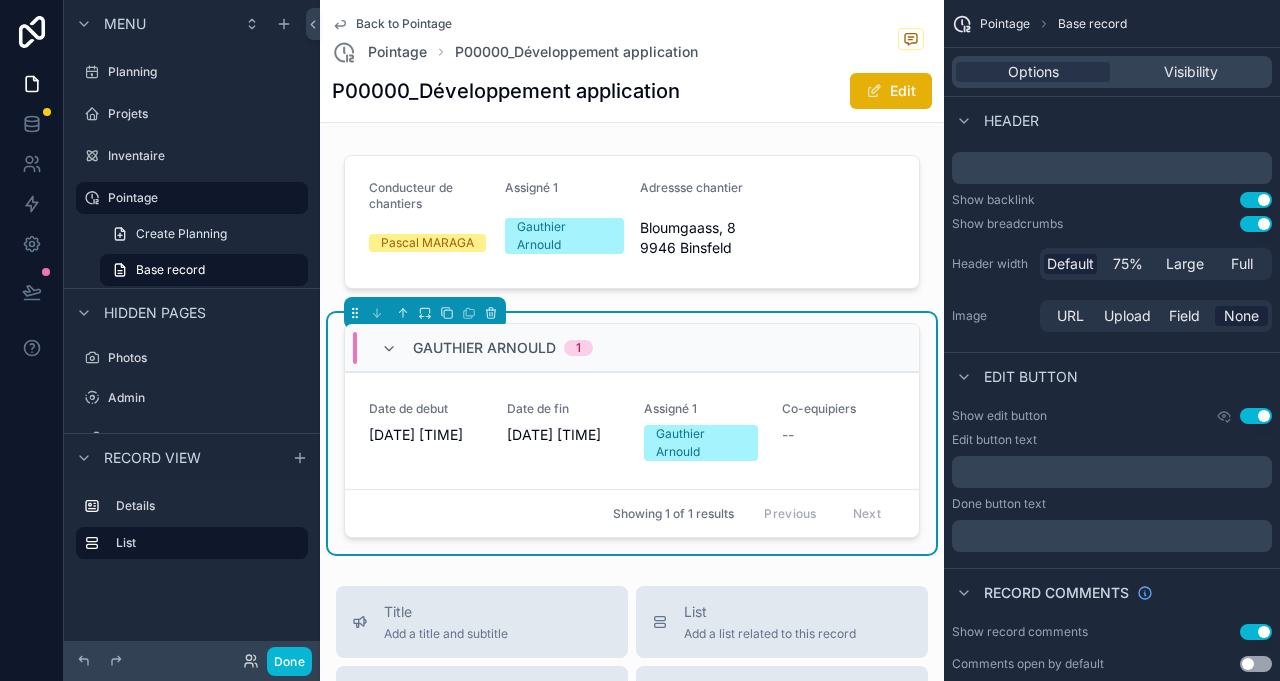click on "Use setting" at bounding box center (1256, 416) 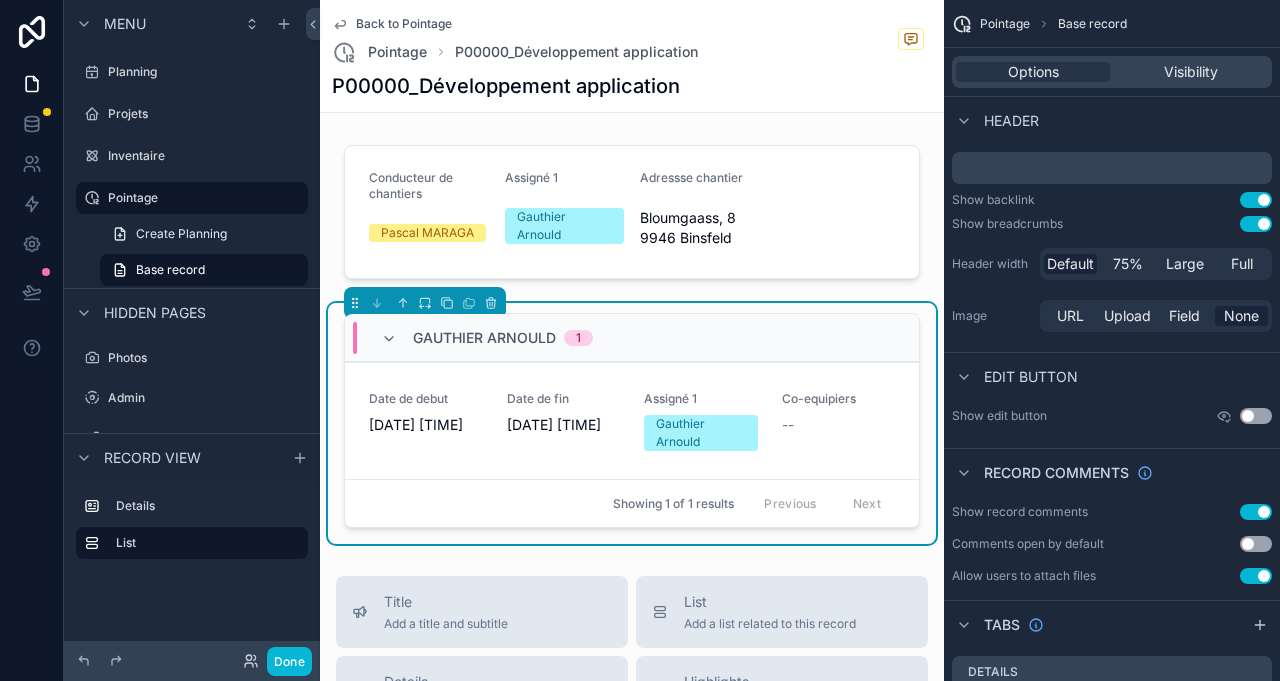 click on "Date de fin" at bounding box center (564, 399) 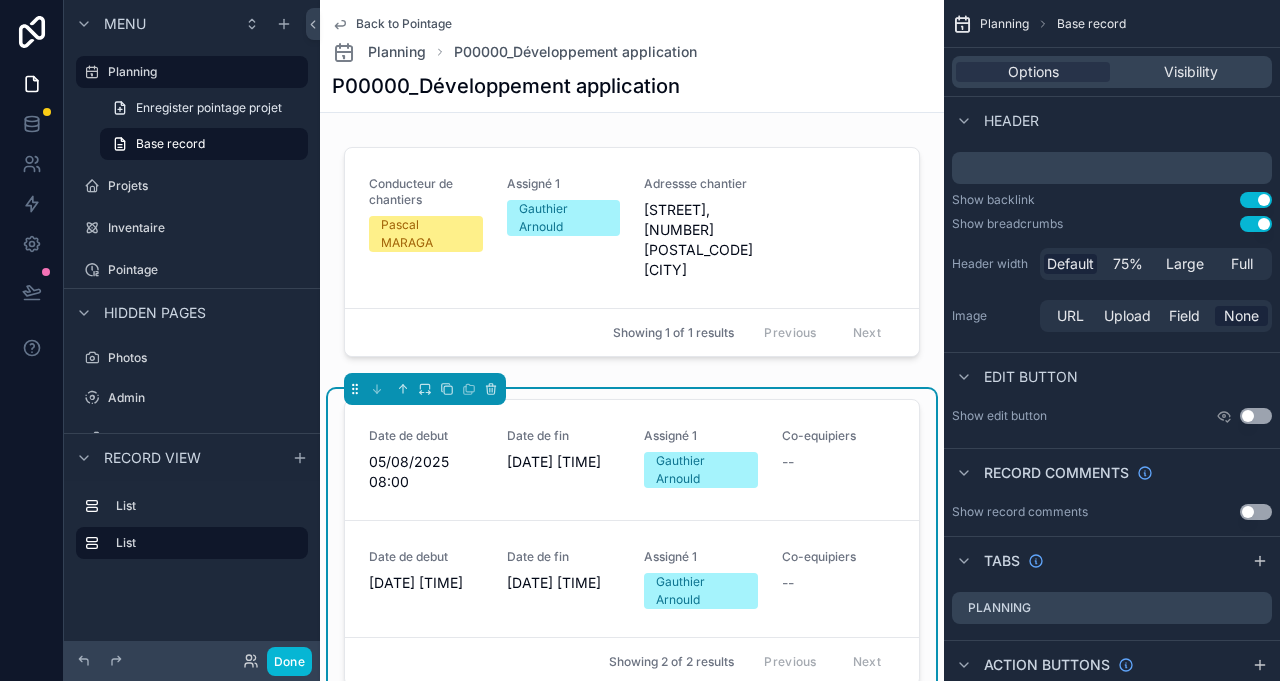 click on "Projets" at bounding box center [192, 186] 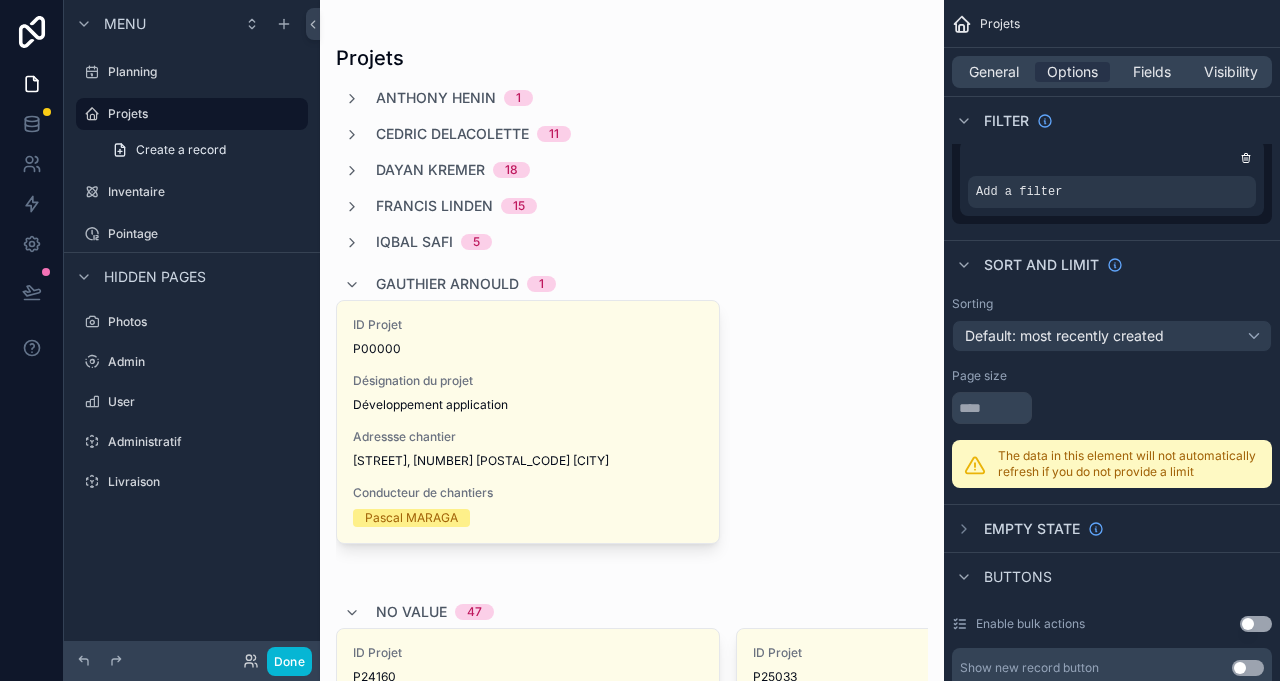 click on "Planning" at bounding box center (206, 72) 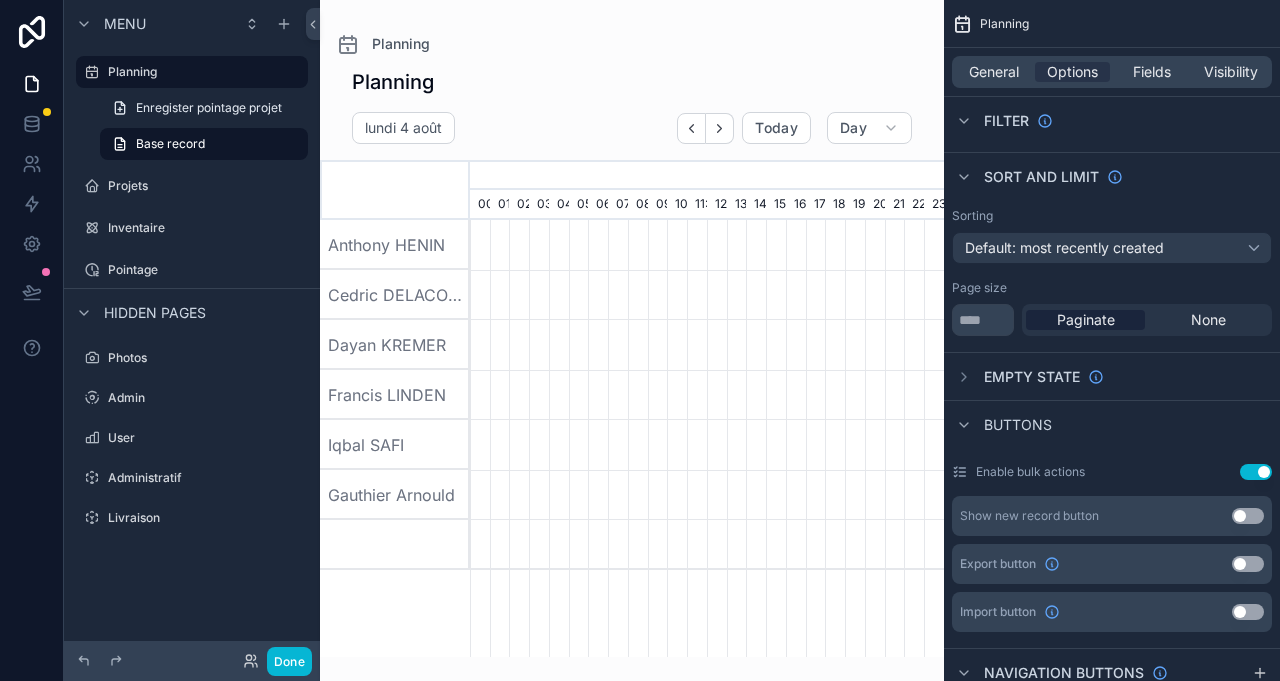 scroll, scrollTop: 0, scrollLeft: 3318, axis: horizontal 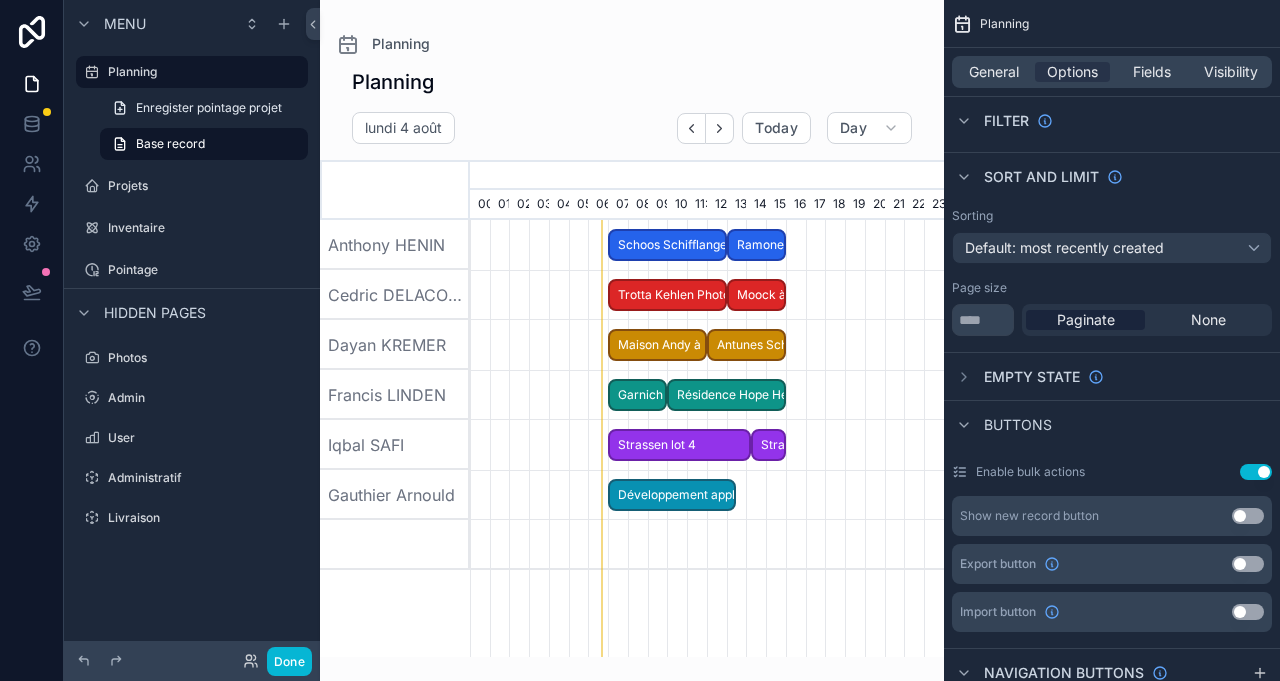 click on "Pointage" at bounding box center (206, 270) 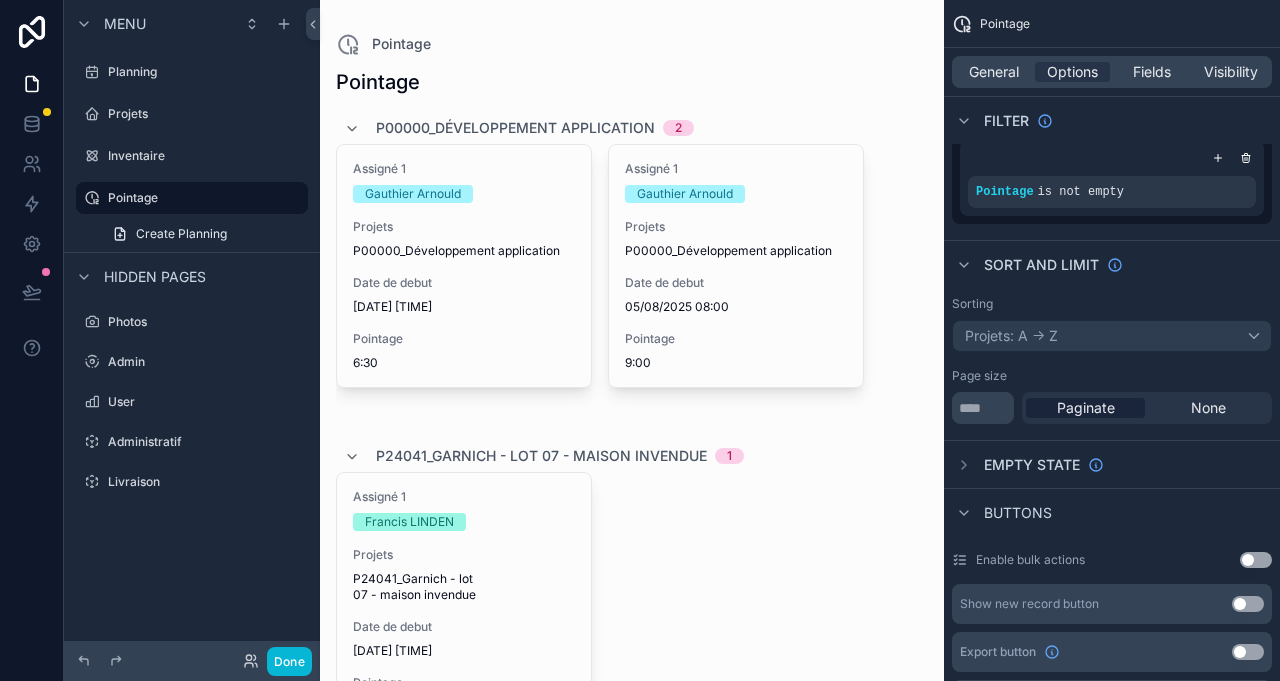 click on "Date de debut" at bounding box center (464, 283) 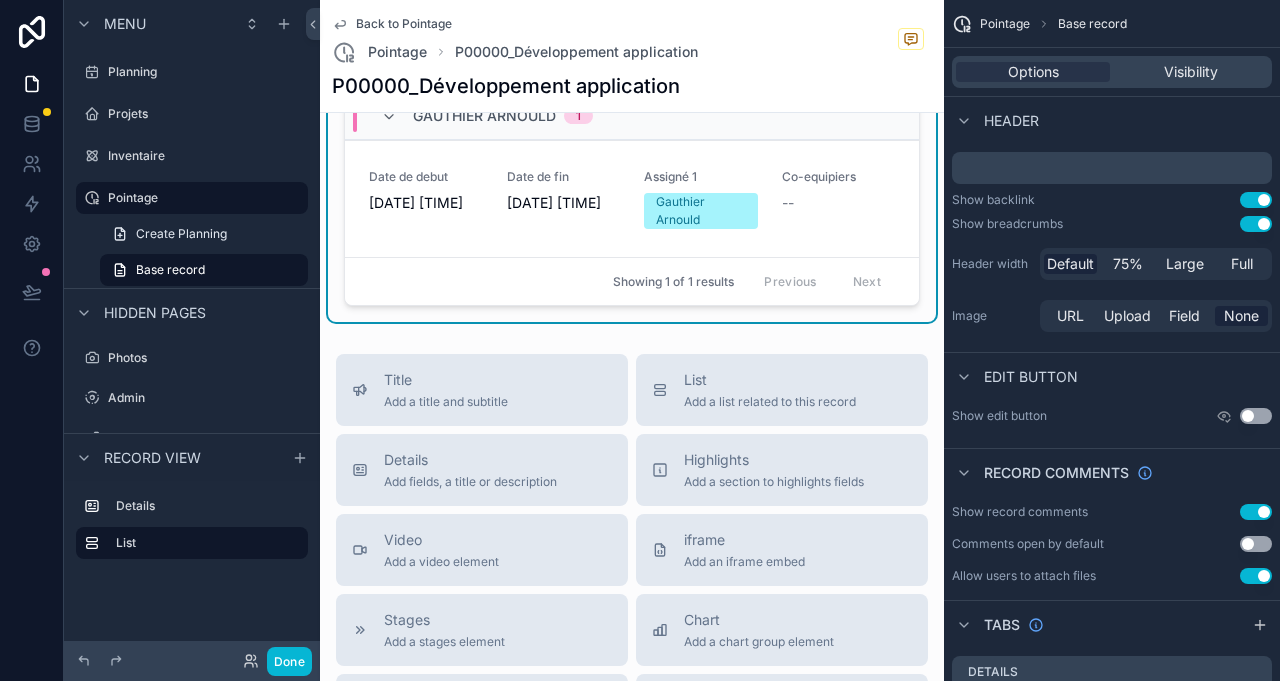 scroll, scrollTop: 0, scrollLeft: 0, axis: both 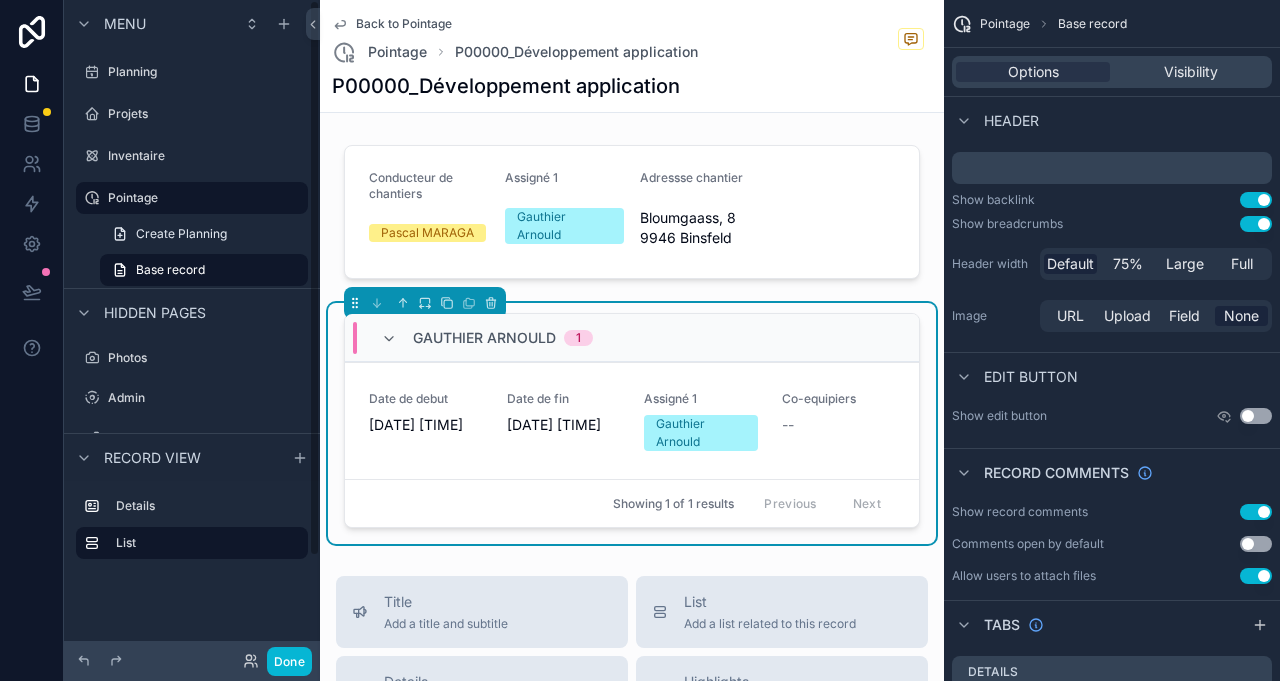 click on "Planning" at bounding box center (206, 72) 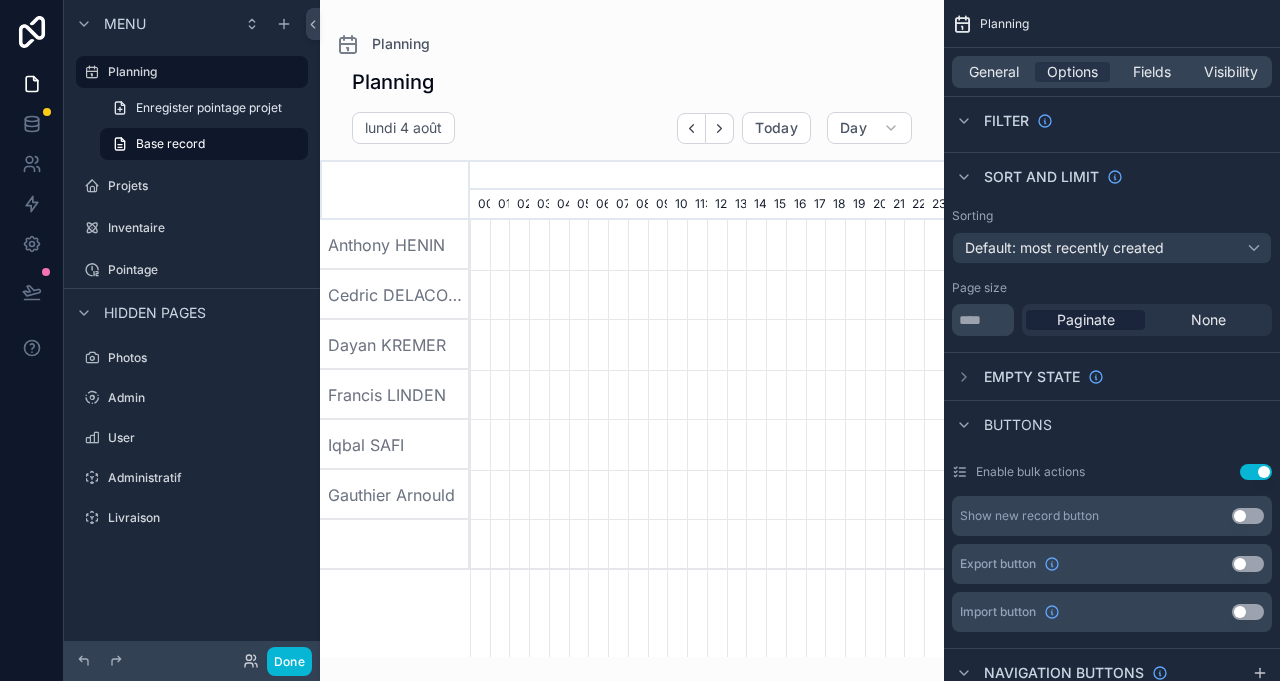 scroll, scrollTop: 0, scrollLeft: 3318, axis: horizontal 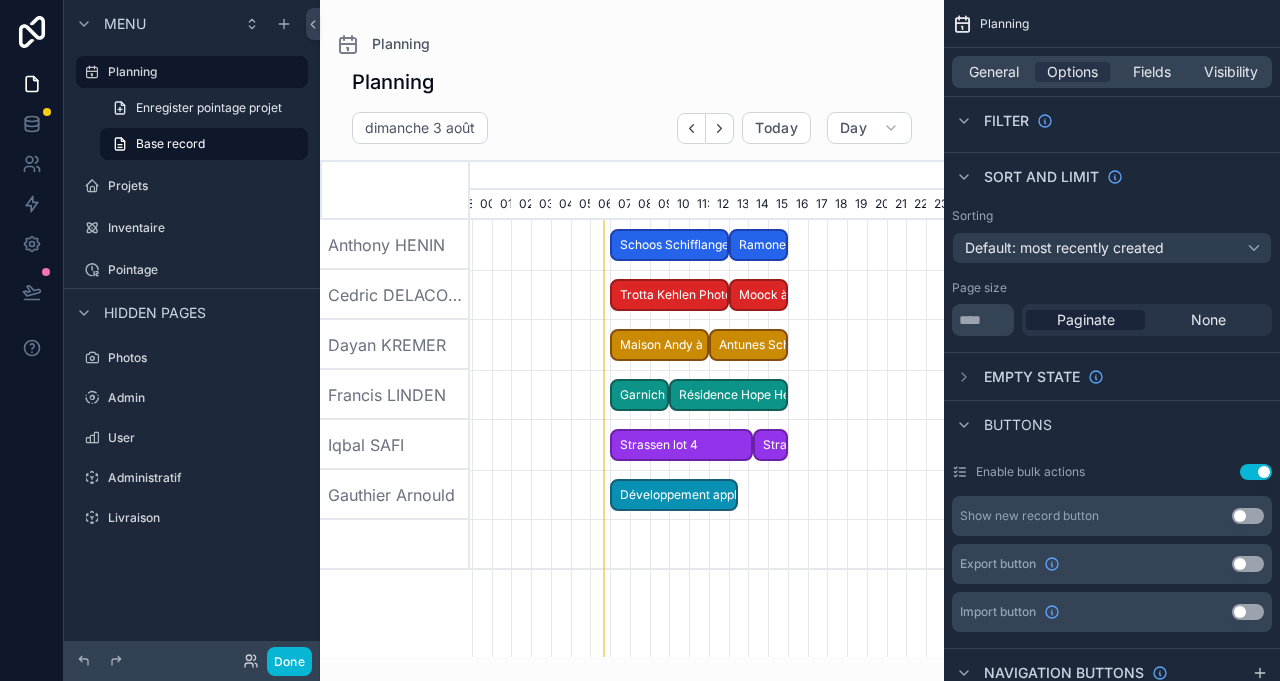 click on "Développement application" at bounding box center [674, 495] 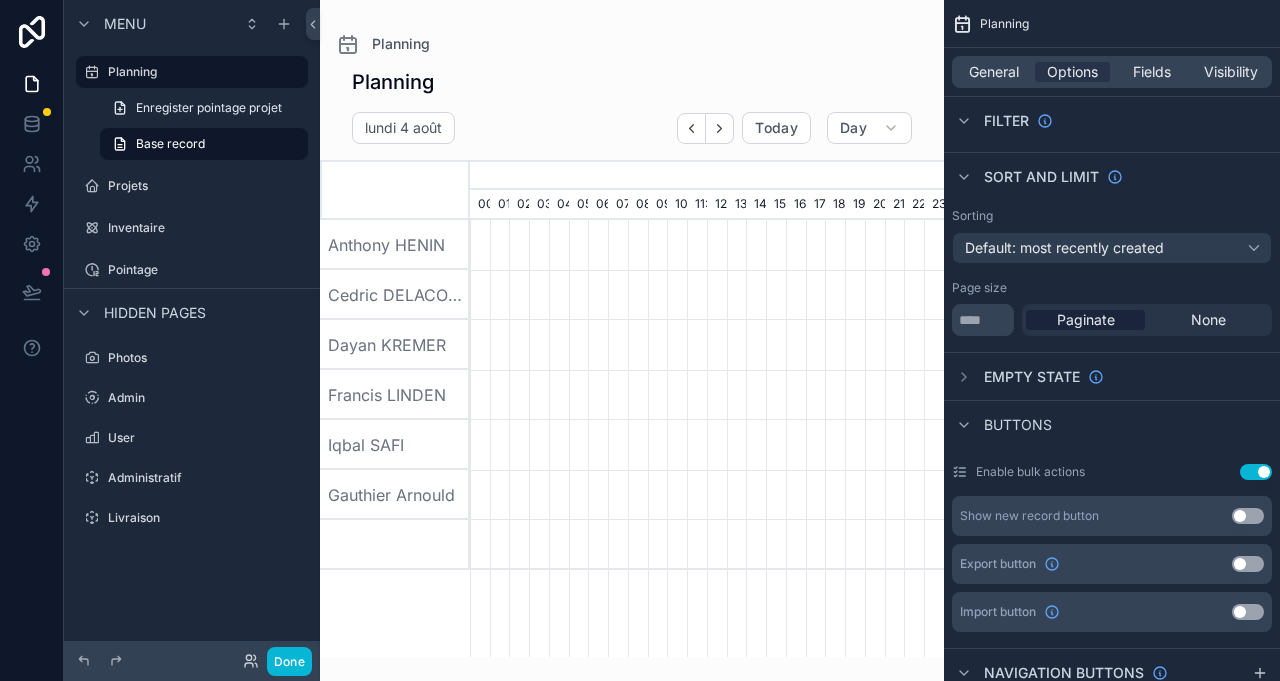scroll, scrollTop: 0, scrollLeft: 3318, axis: horizontal 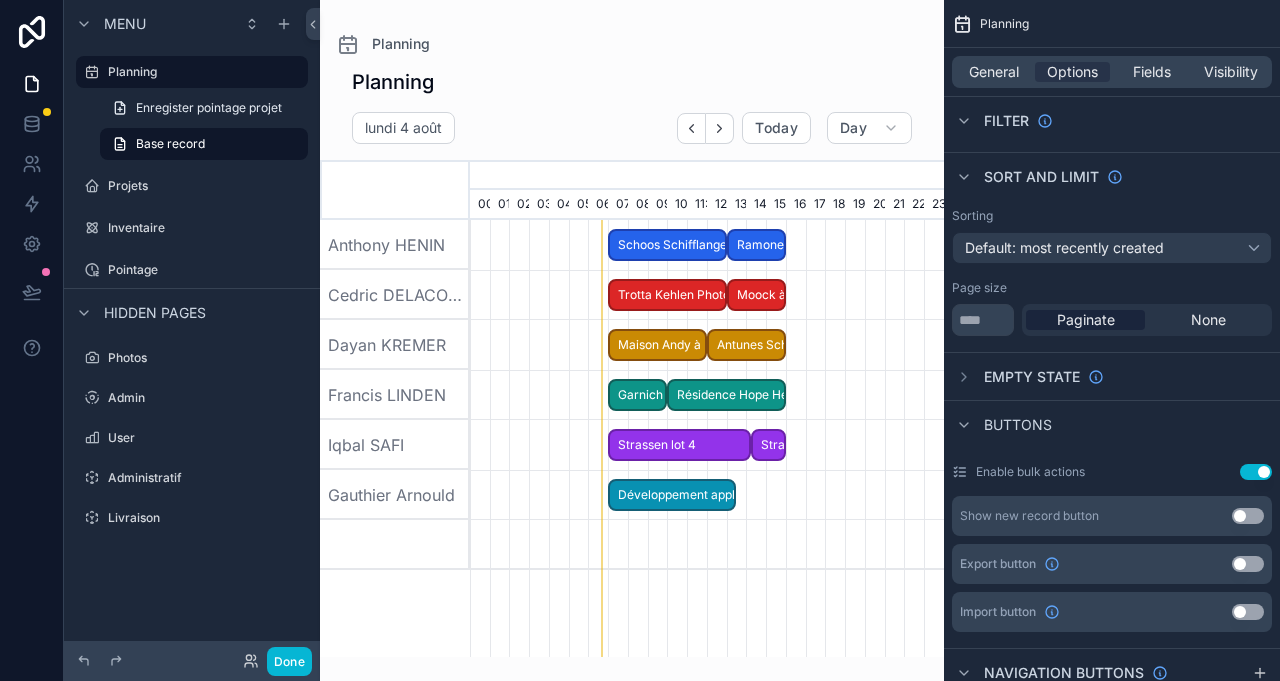 click on "Développement application" at bounding box center (672, 495) 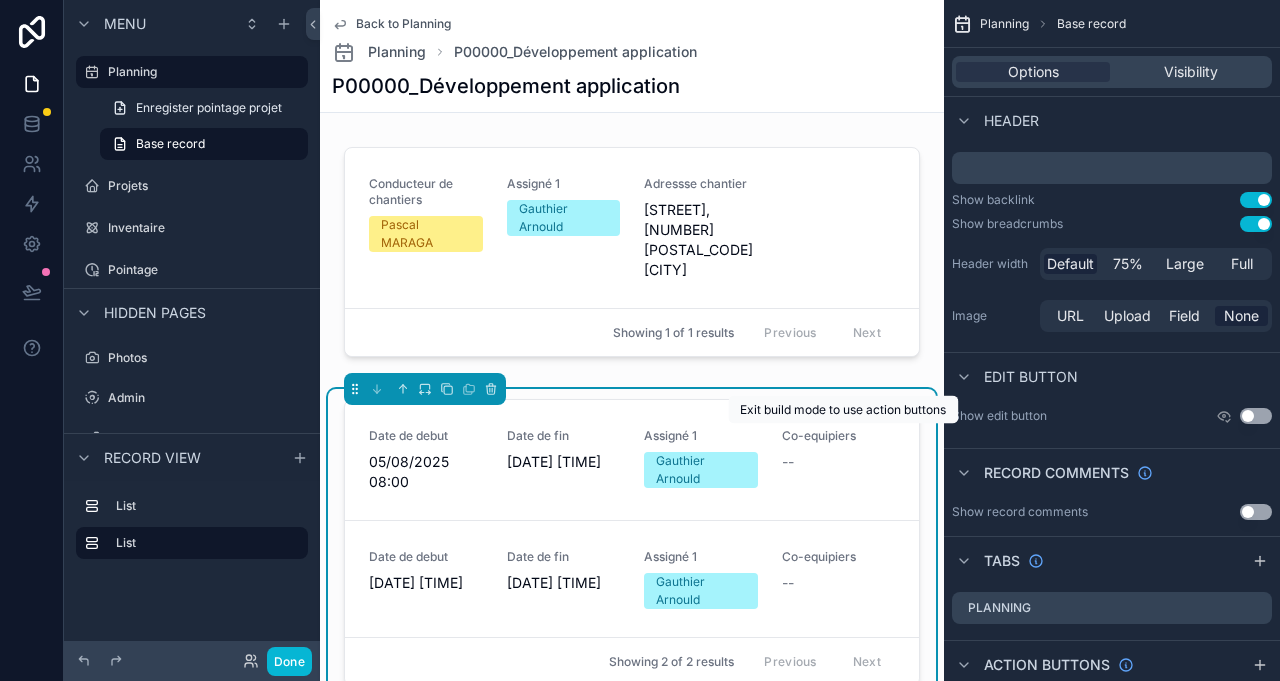 click on "--" at bounding box center [788, 462] 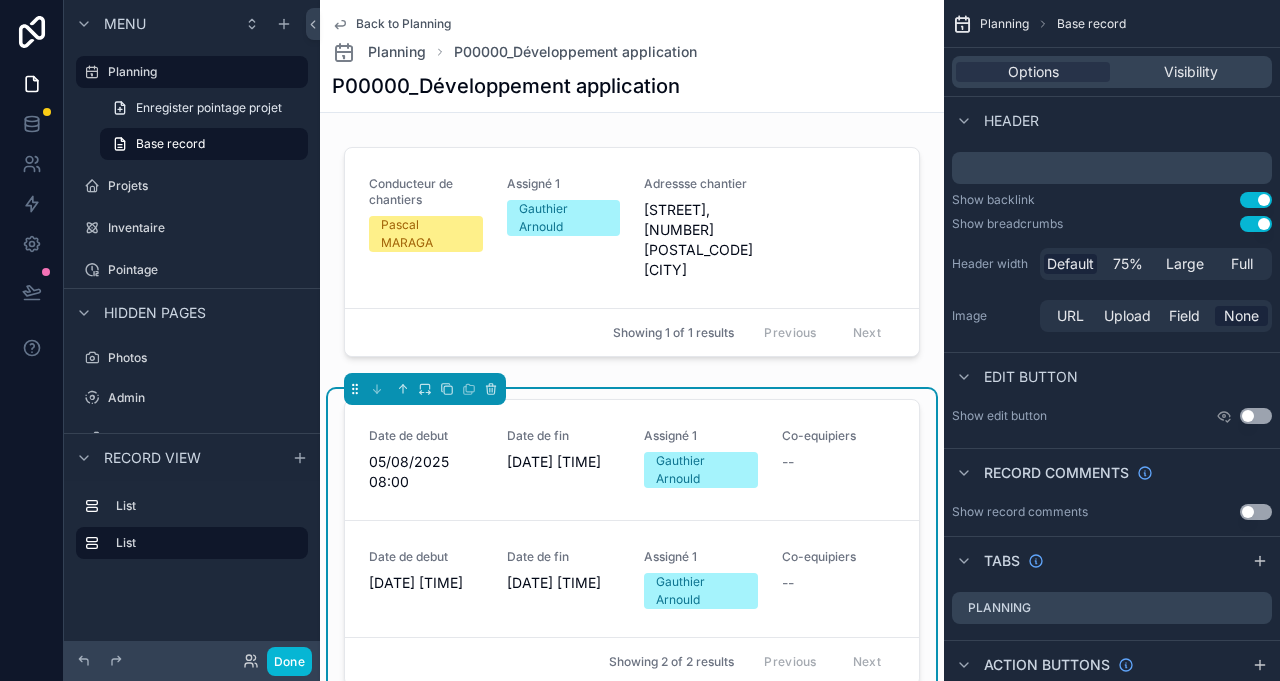 click on "--" at bounding box center (788, 462) 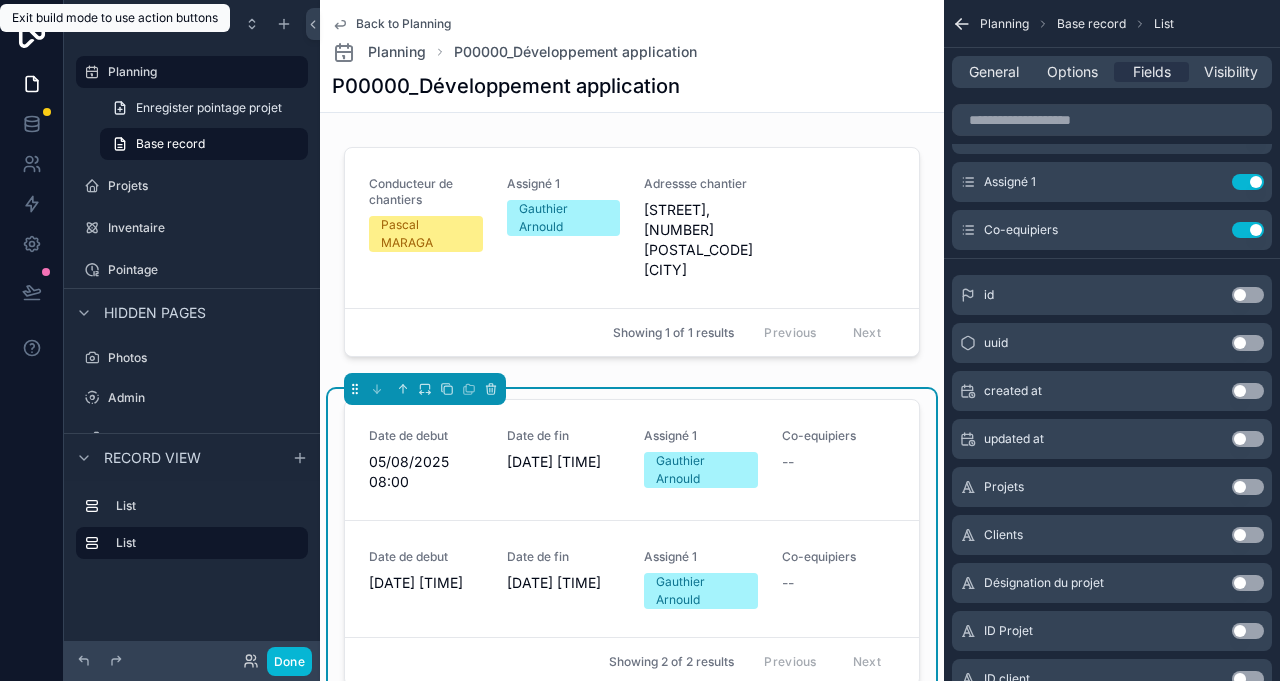 click on "Pointage" at bounding box center [0, 0] 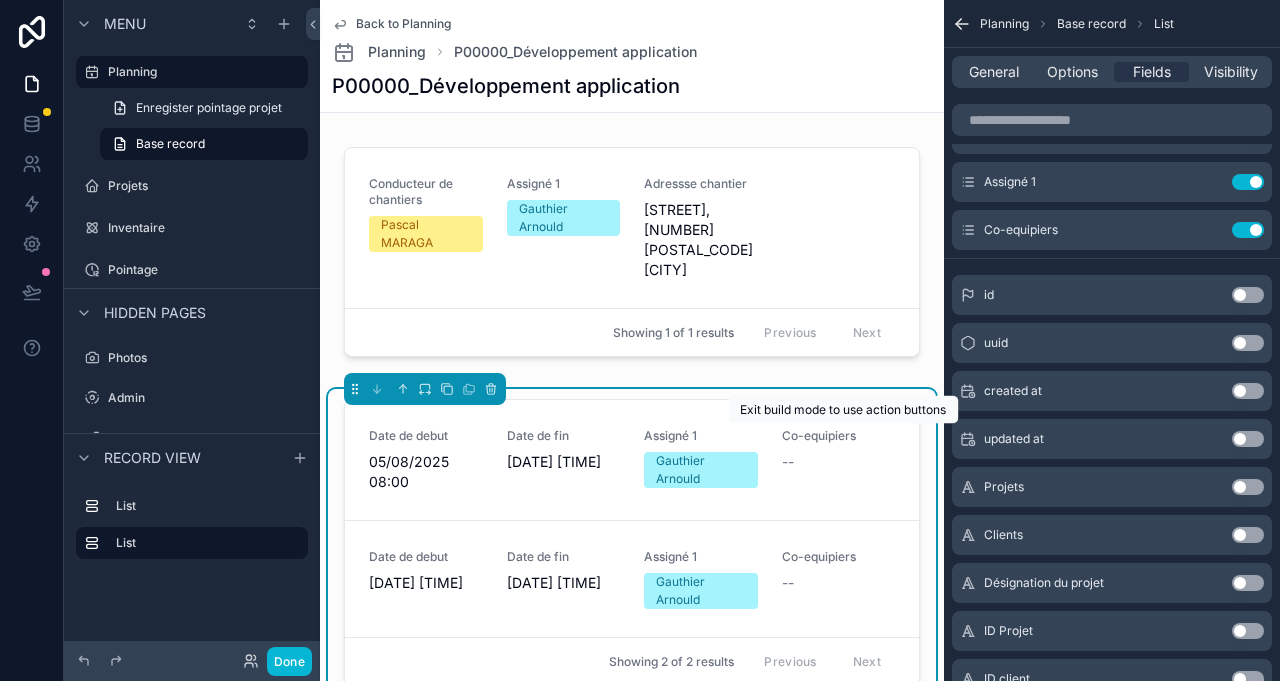 click on "Pointage" at bounding box center [0, 0] 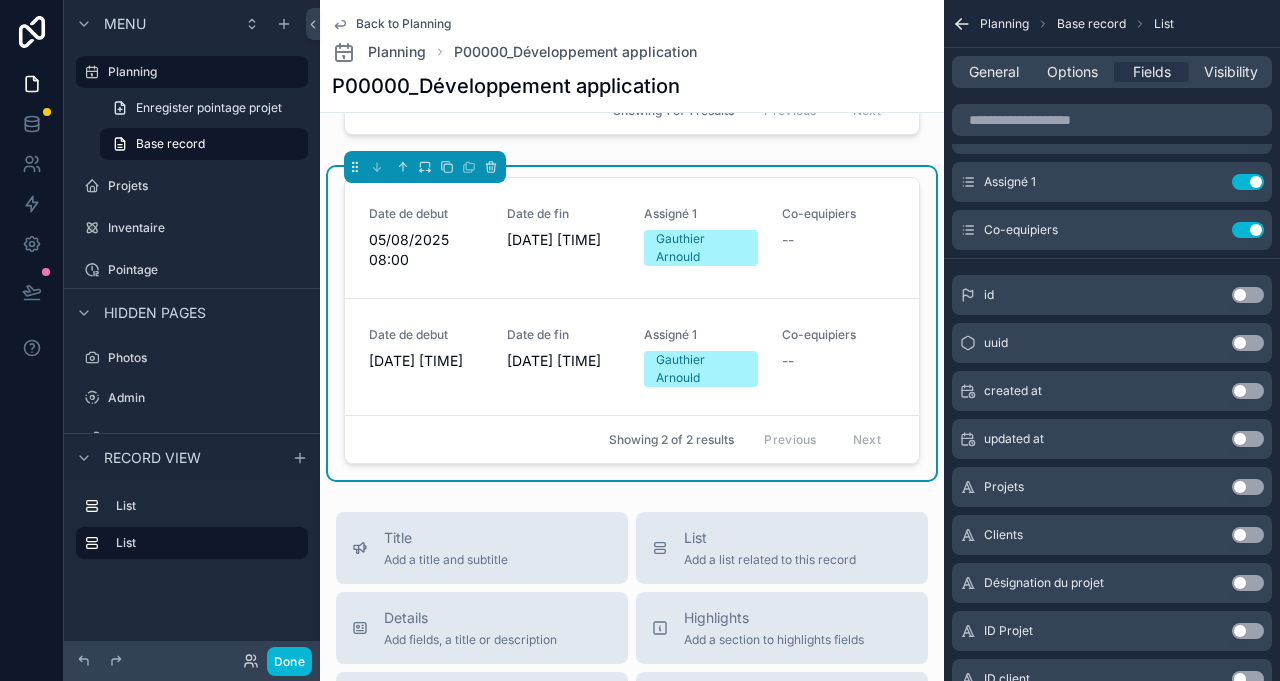 scroll, scrollTop: 0, scrollLeft: 0, axis: both 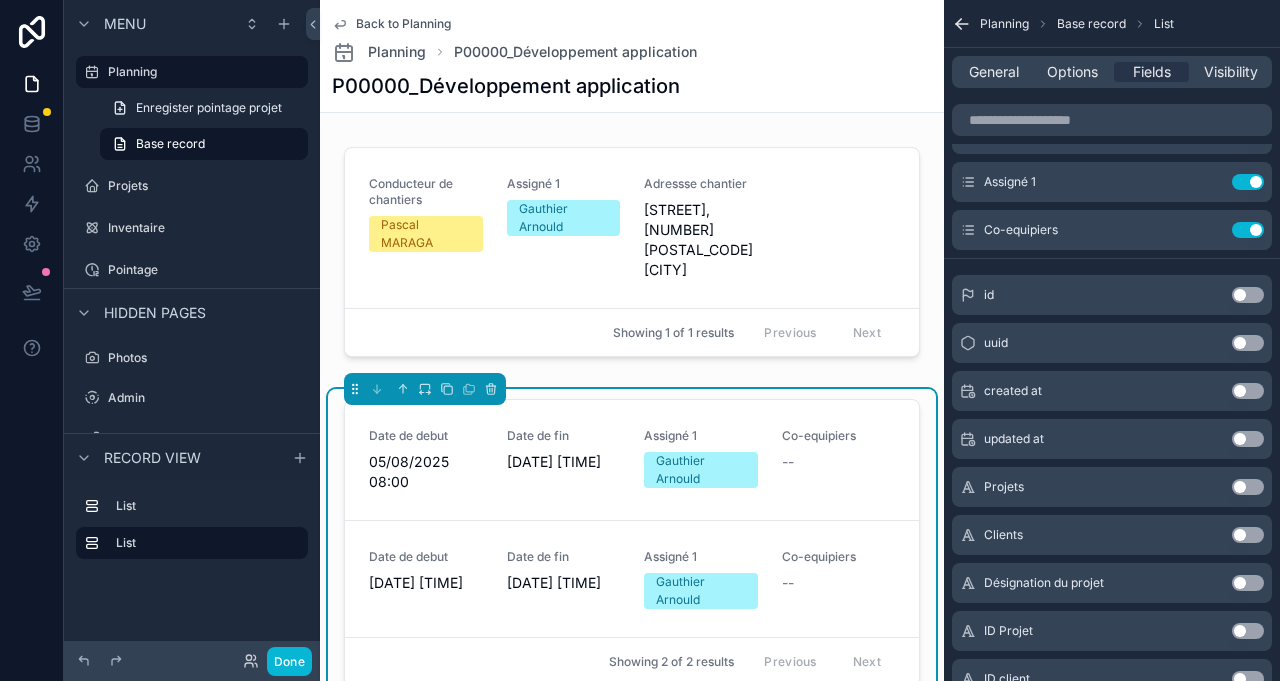 click on "Pointage" at bounding box center (0, 0) 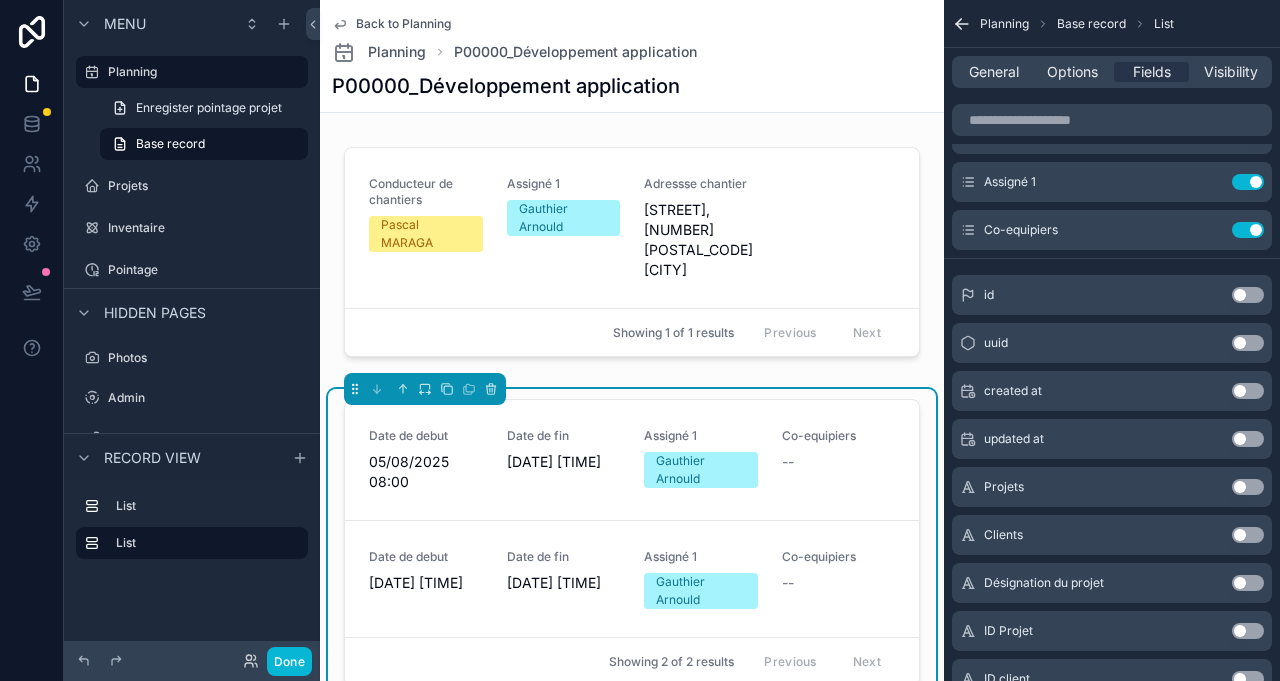 click on "Pointage" at bounding box center [206, 270] 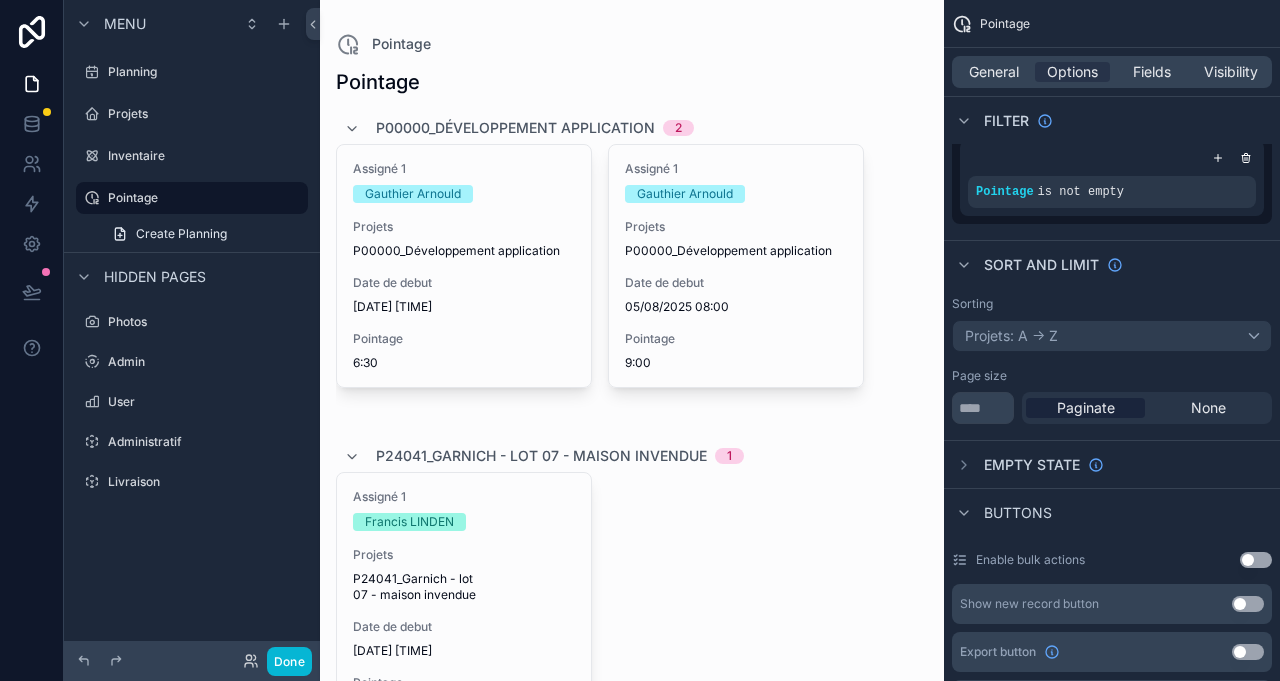 click at bounding box center (632, 2003) 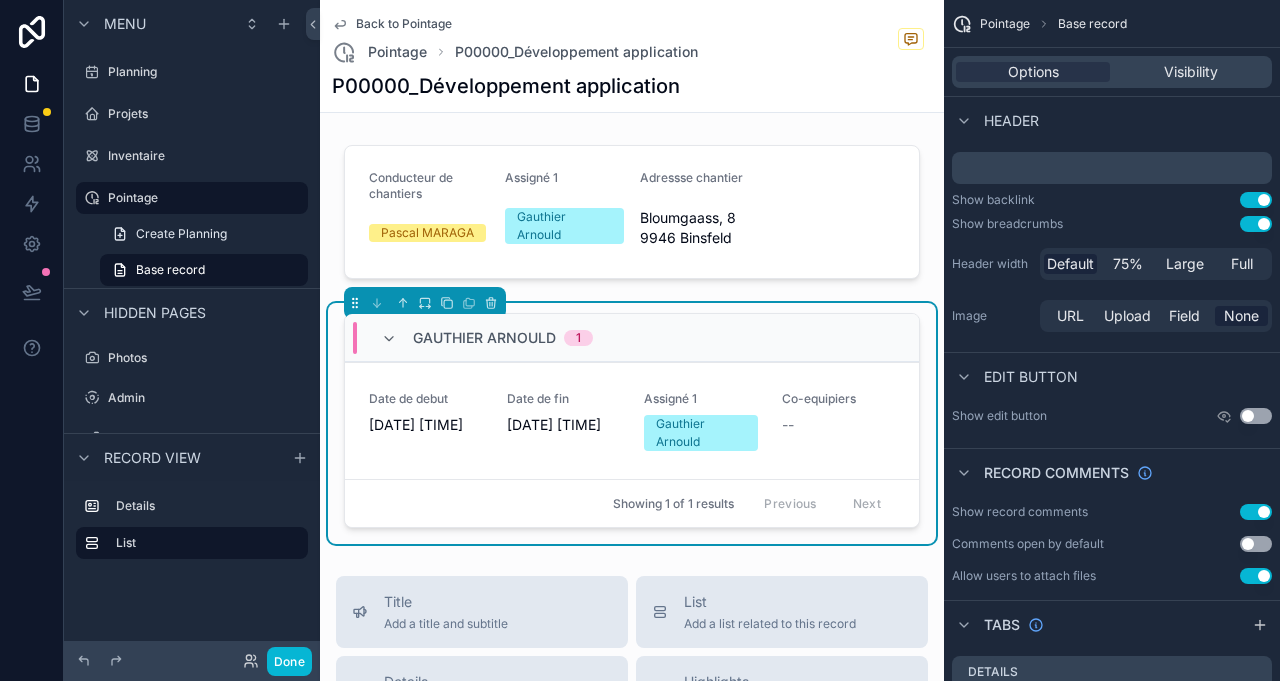 click on "Use setting" at bounding box center [1256, 200] 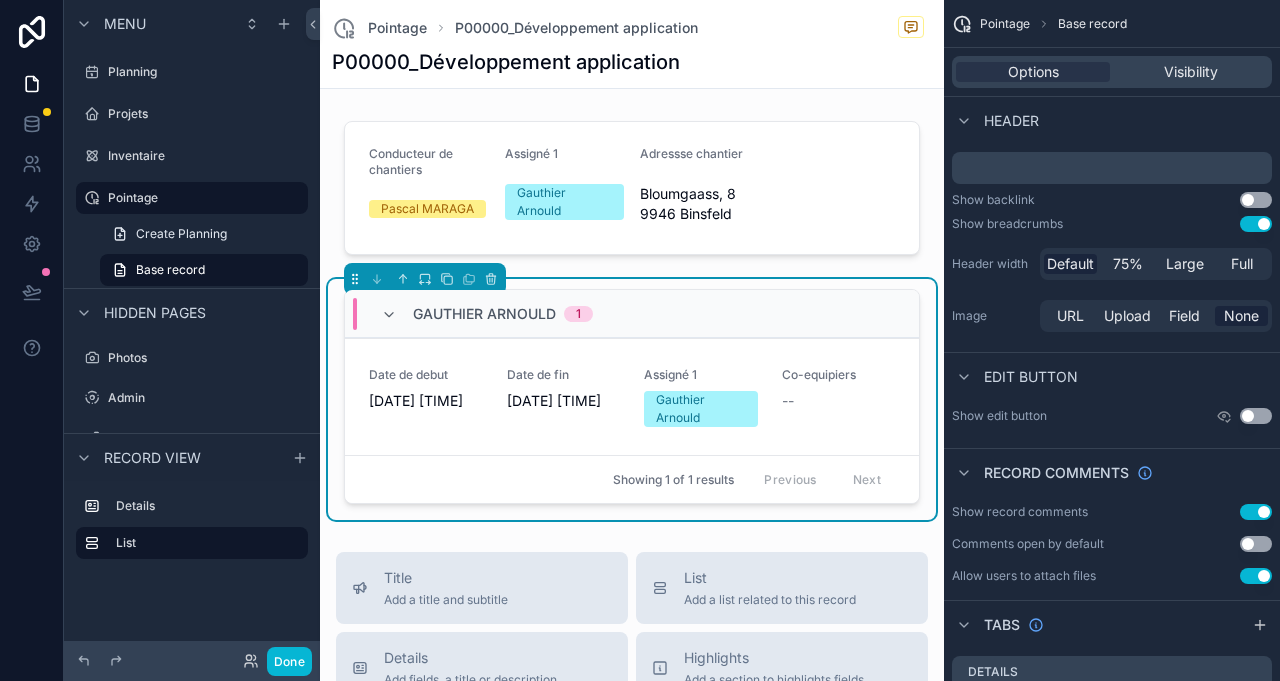 click on "Use setting" at bounding box center [1256, 200] 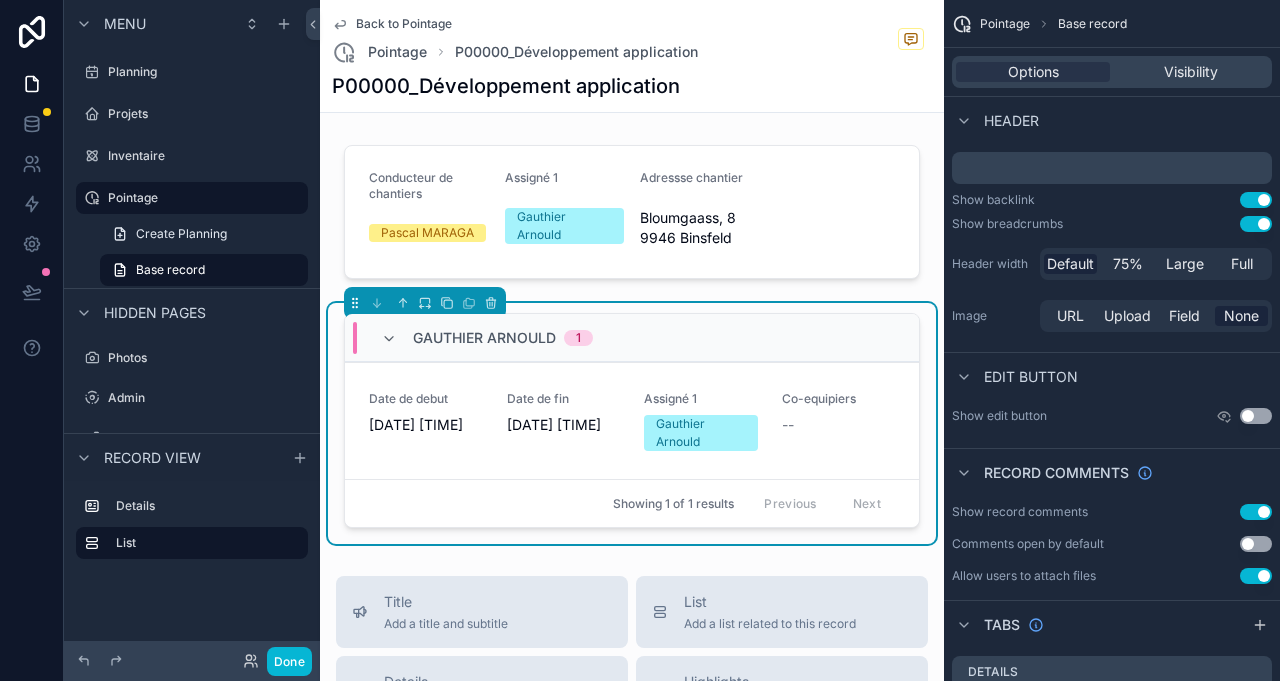 click on "Use setting" at bounding box center [1256, 200] 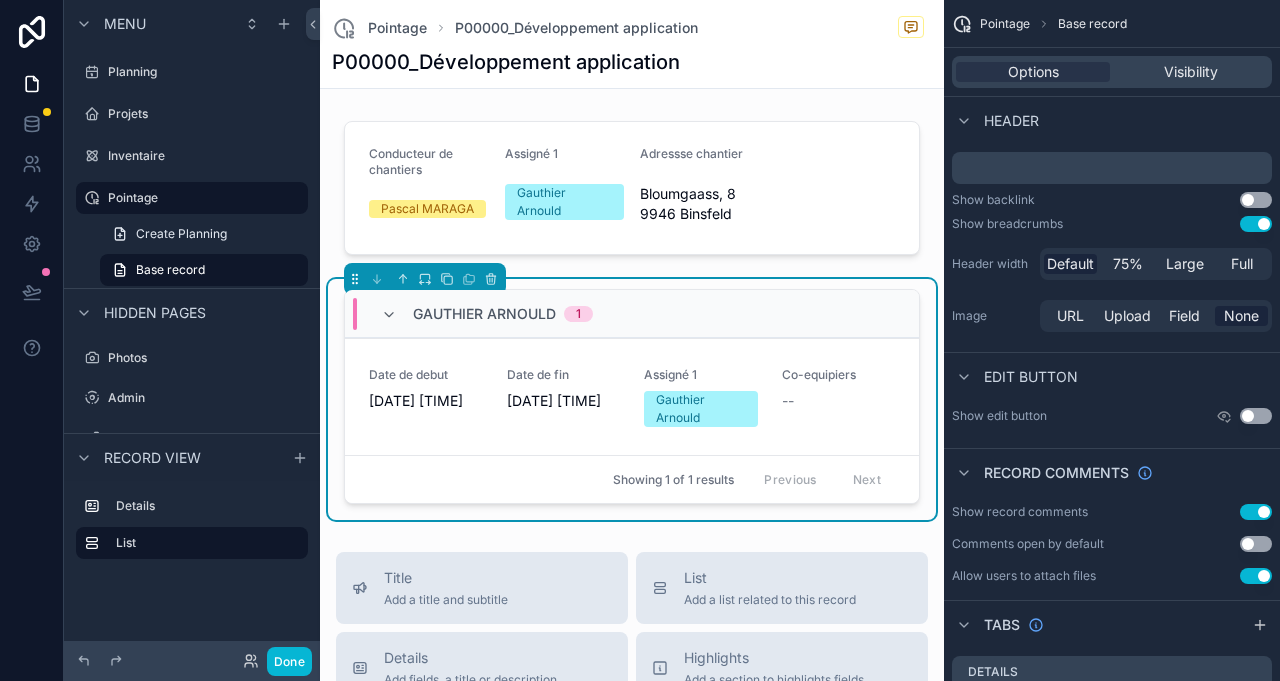 click on "Use setting" at bounding box center [1256, 200] 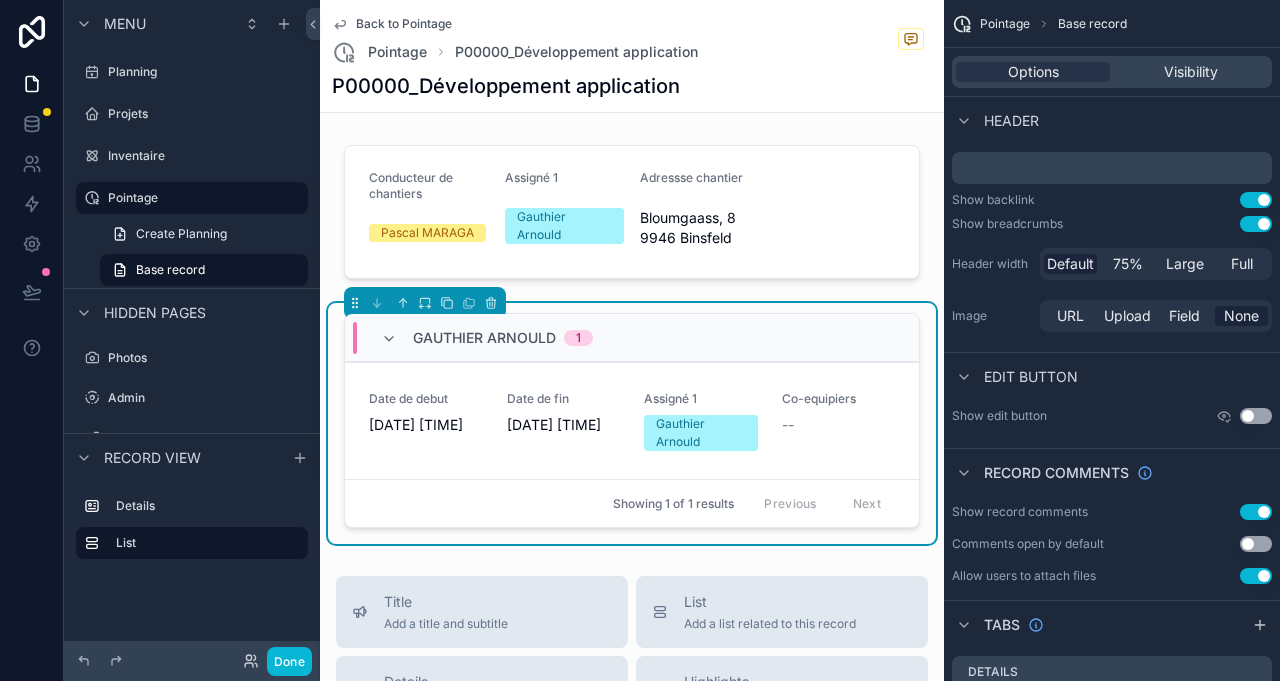 click on "Use setting" at bounding box center (1256, 224) 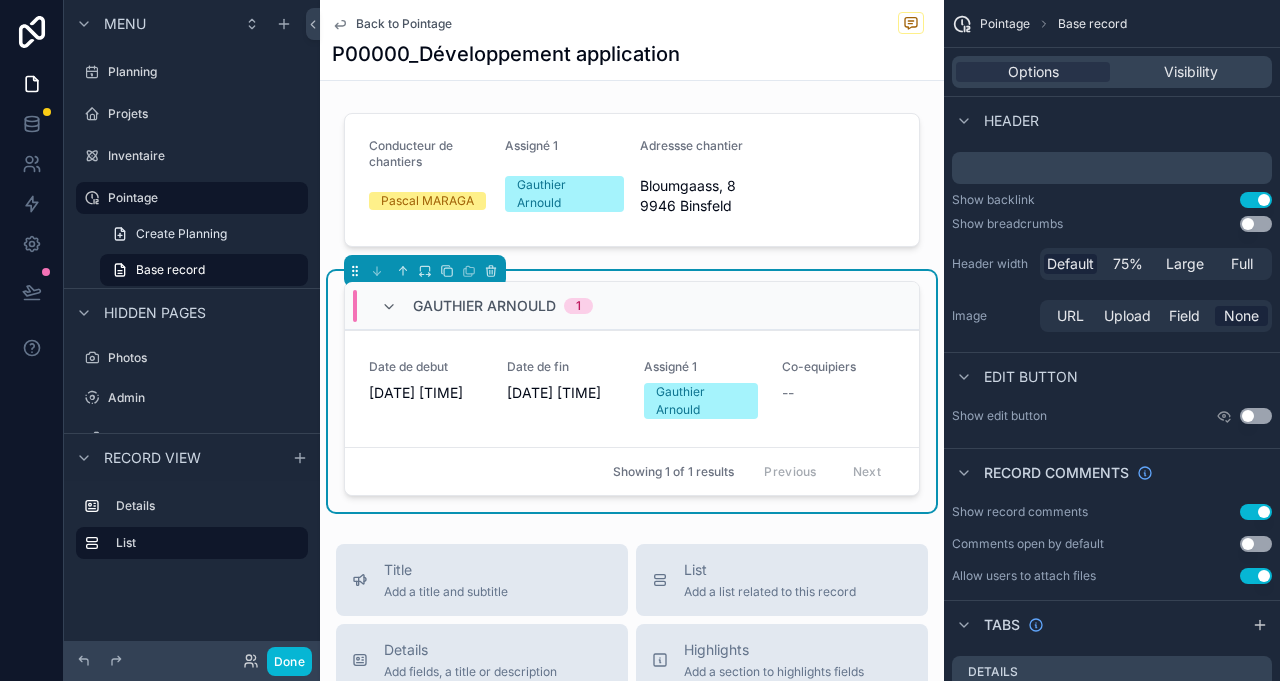 click on "Use setting" at bounding box center [1256, 224] 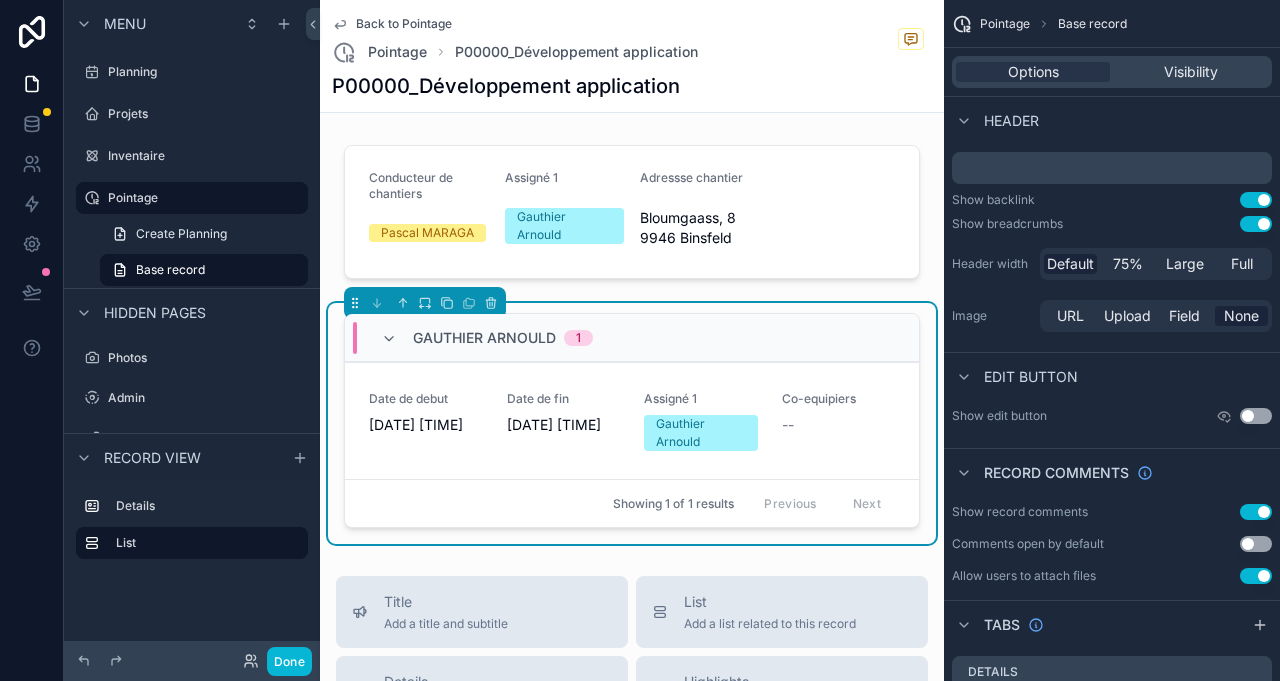 scroll, scrollTop: 230, scrollLeft: 0, axis: vertical 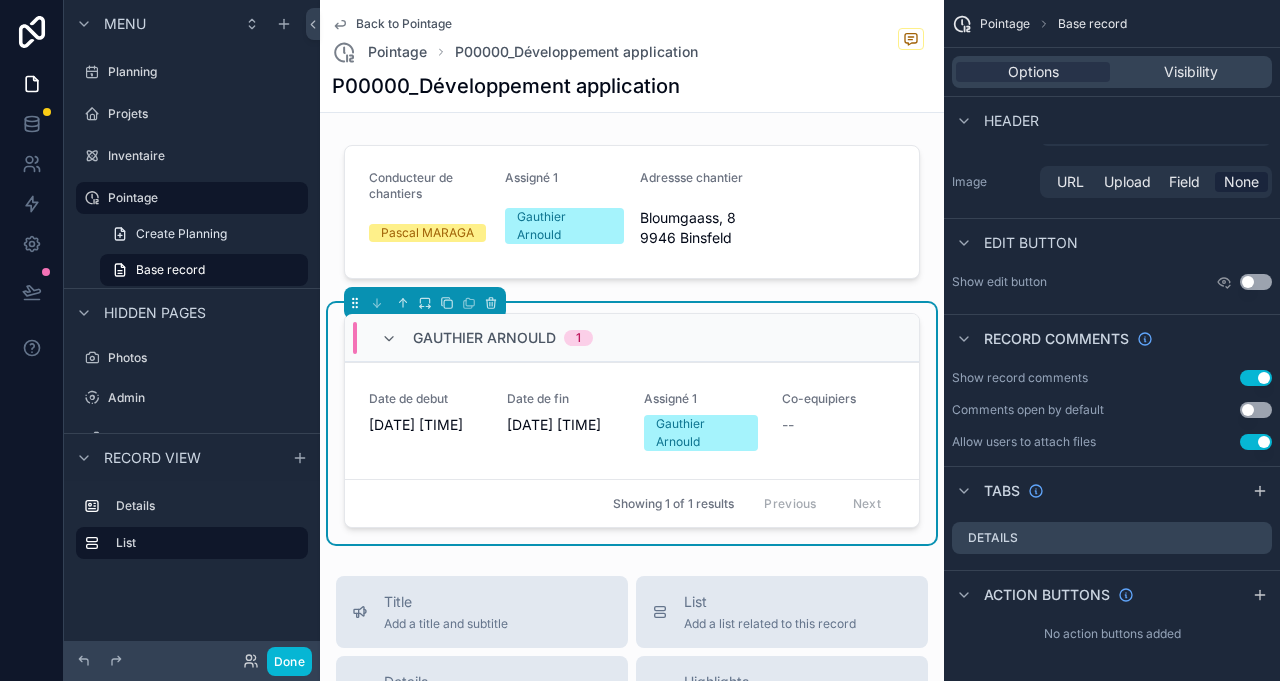 click on "Use setting" at bounding box center (1256, 442) 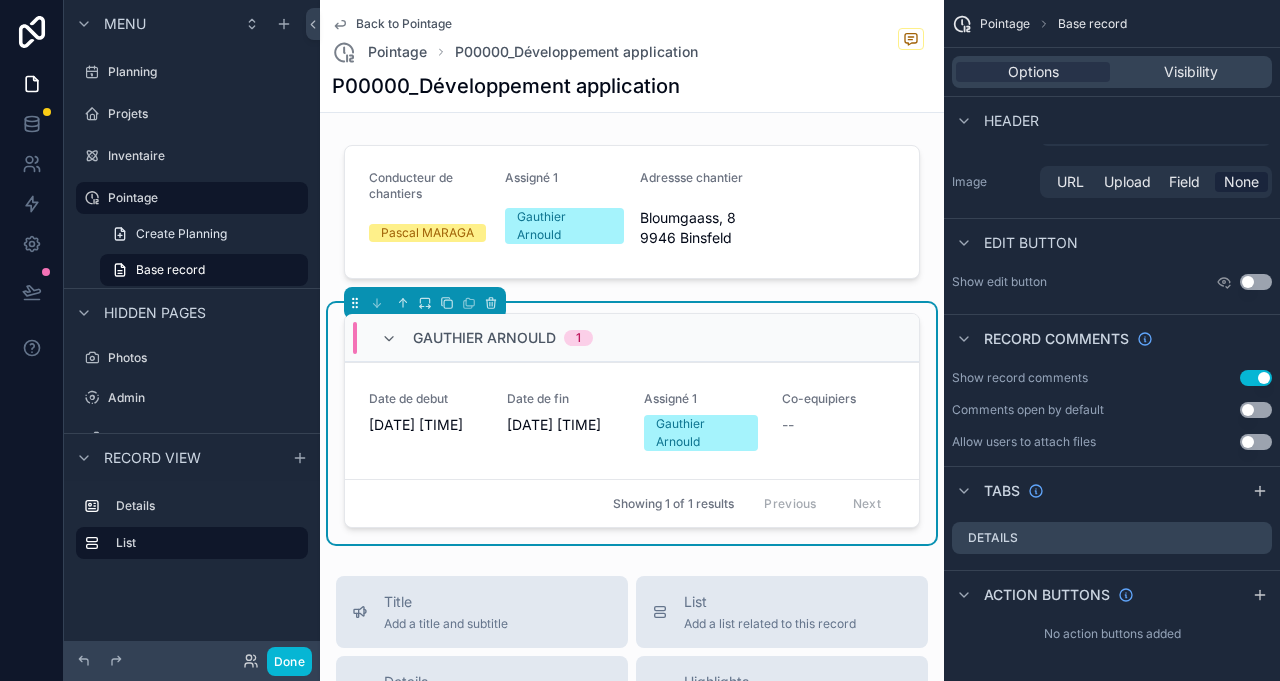 scroll, scrollTop: 0, scrollLeft: 0, axis: both 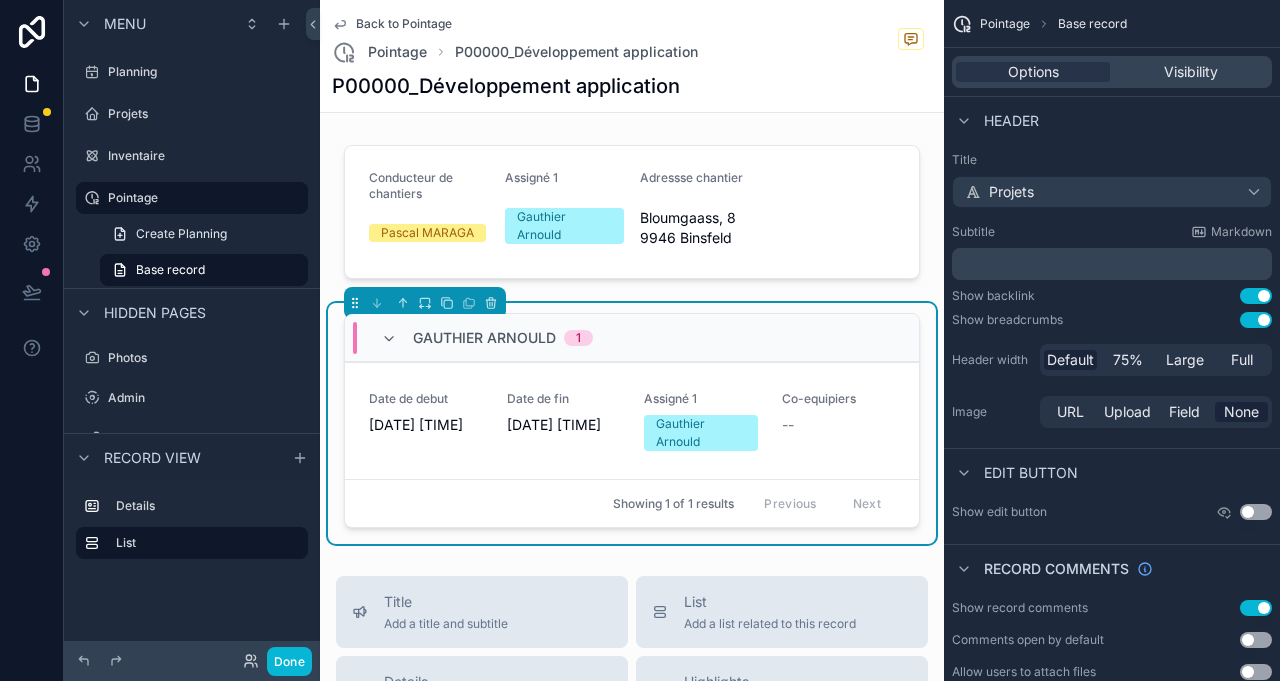 click on "Use setting" at bounding box center [1256, 512] 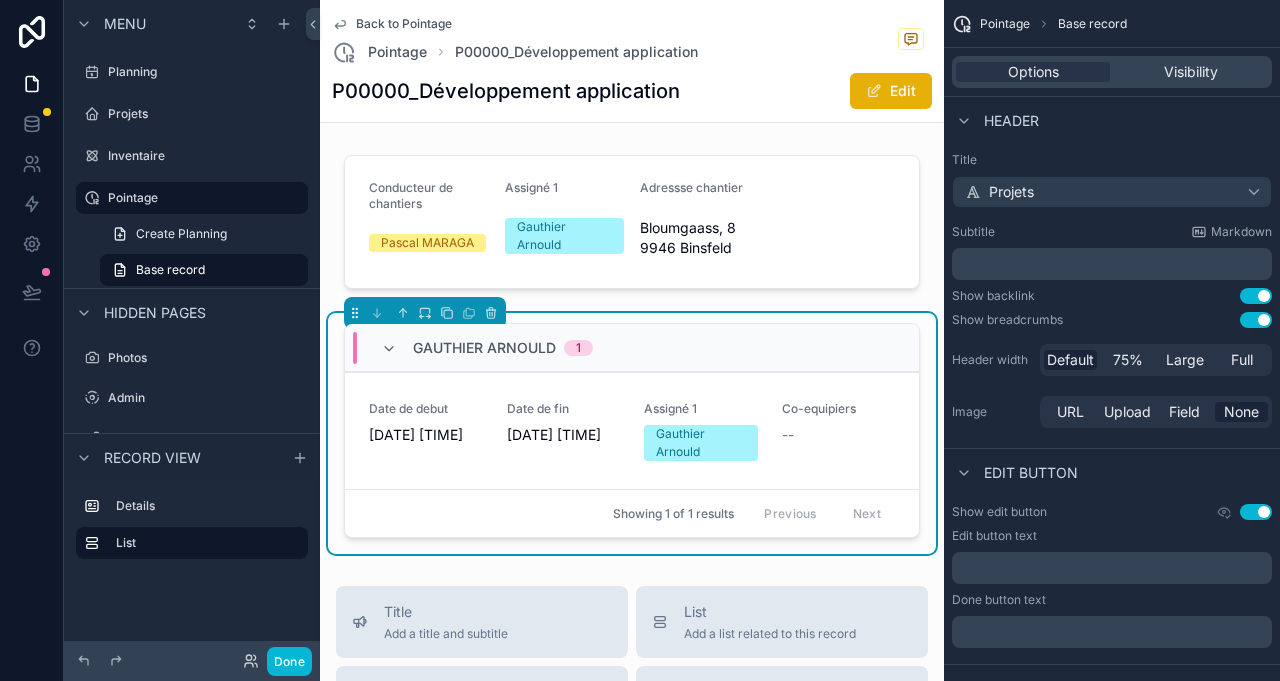 click on "Use setting" at bounding box center [1256, 512] 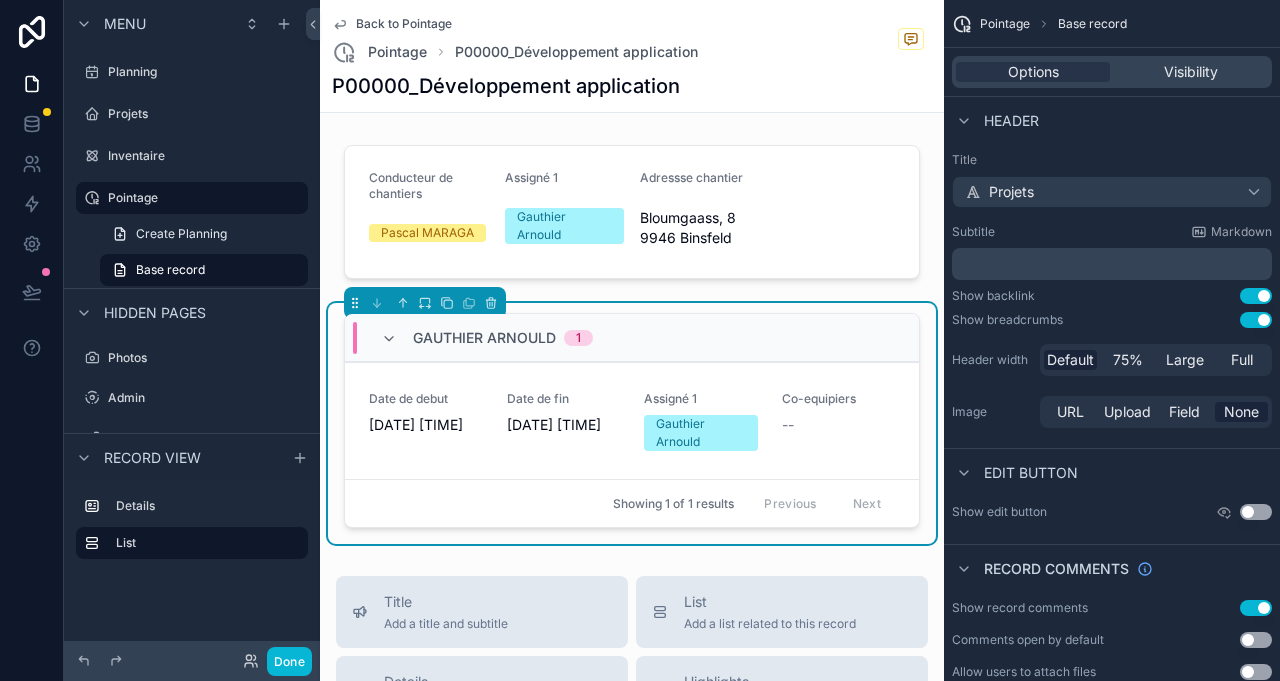 scroll, scrollTop: 222, scrollLeft: 0, axis: vertical 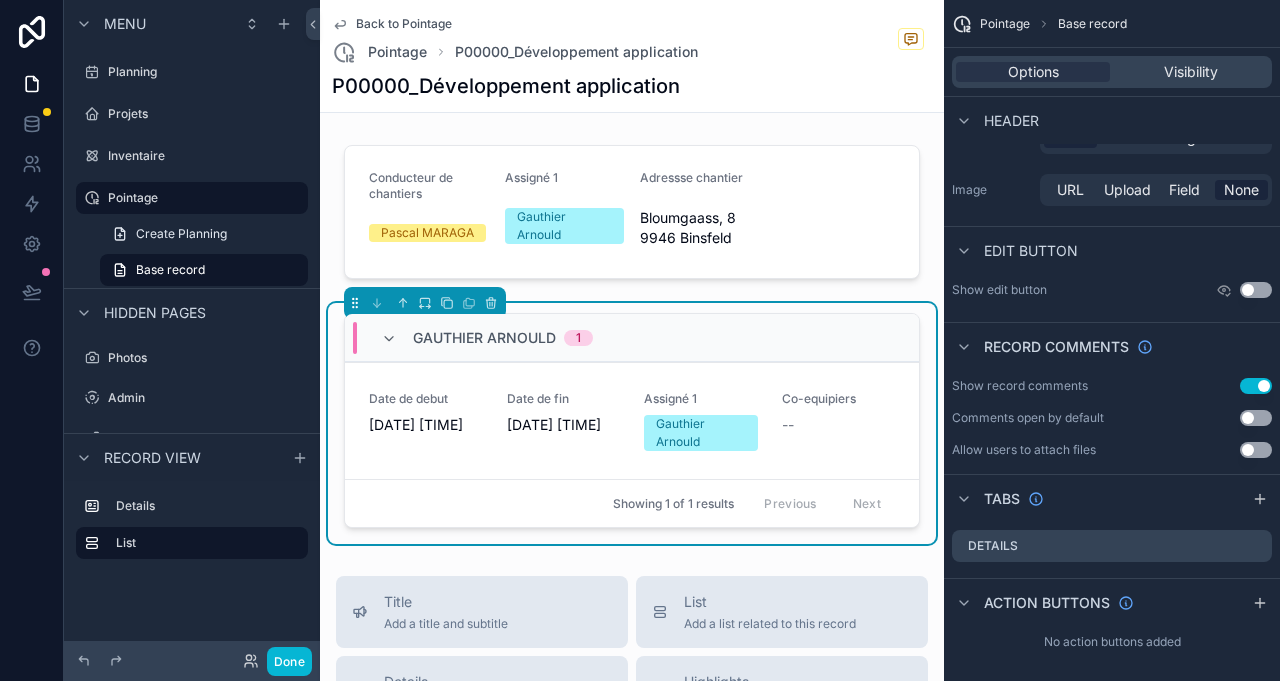 click on "Use setting" at bounding box center [1256, 386] 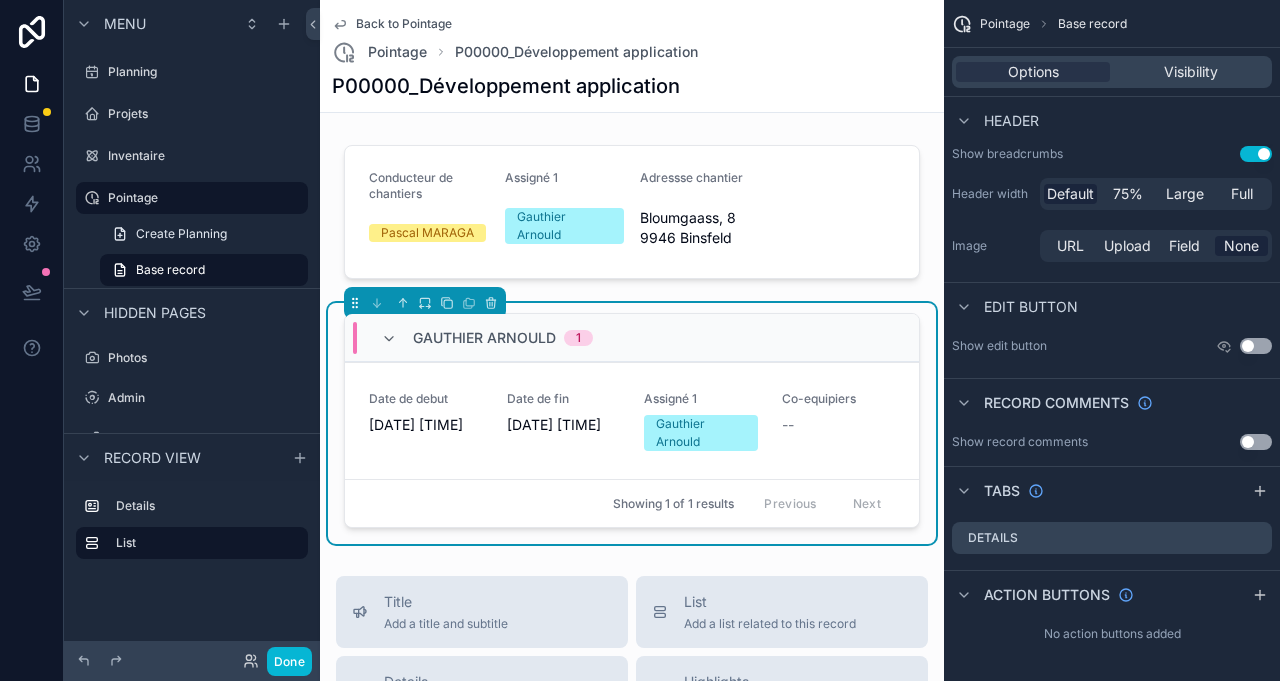 click on "Use setting" at bounding box center (1256, 442) 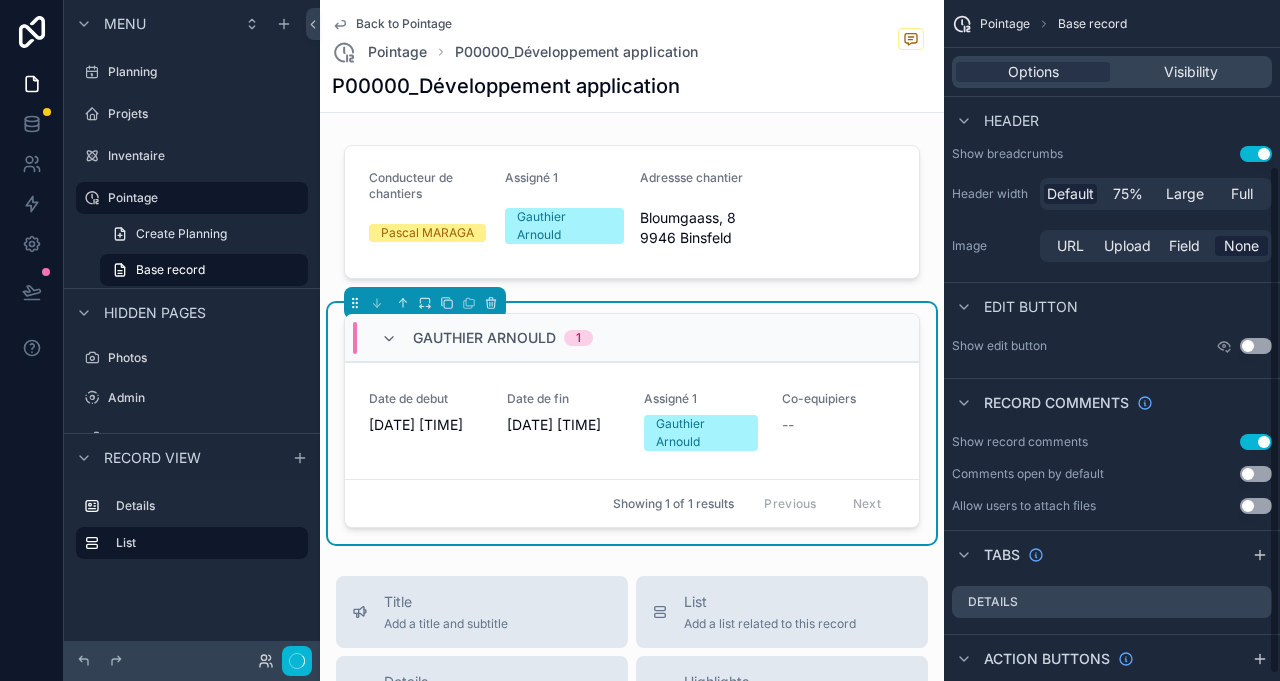 scroll, scrollTop: 222, scrollLeft: 0, axis: vertical 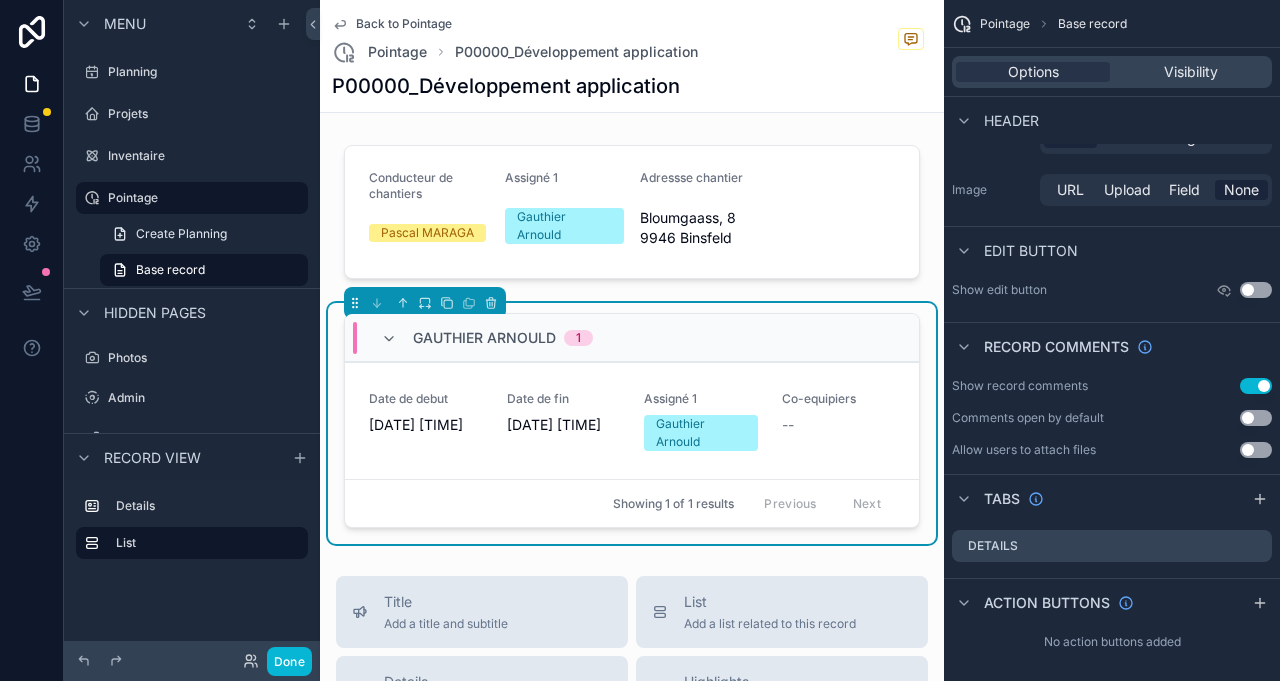 click on "Use setting" at bounding box center (1256, 386) 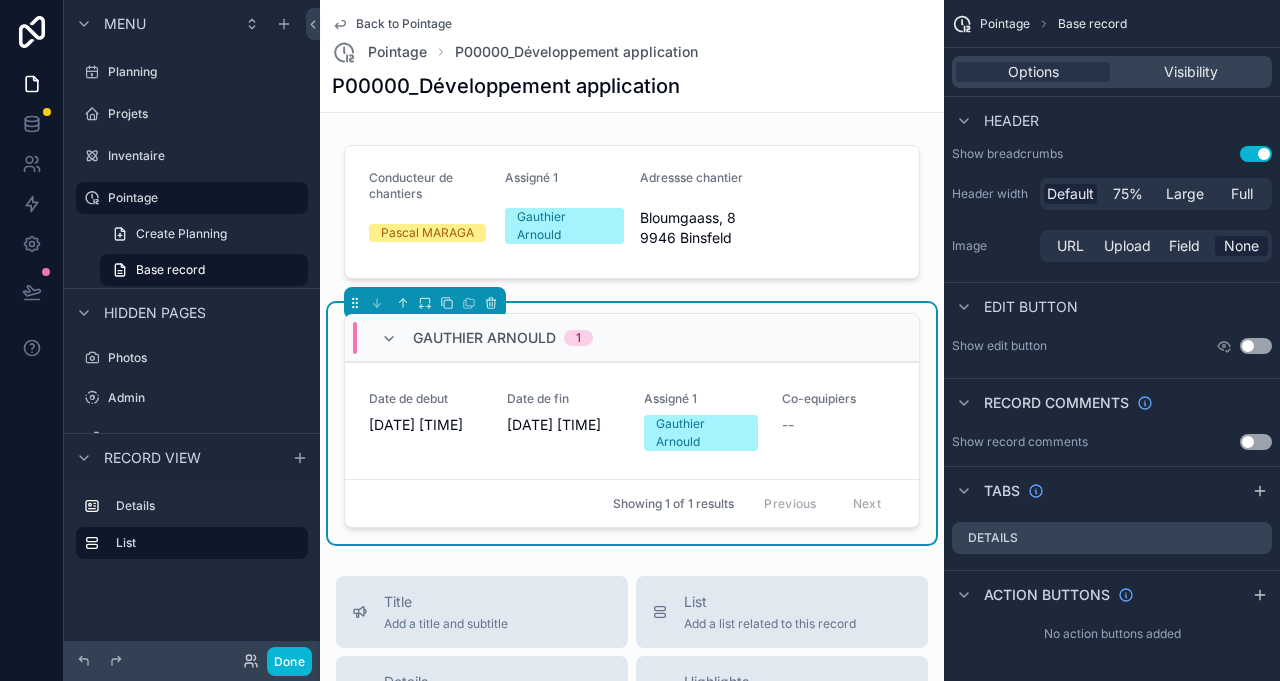 scroll, scrollTop: 0, scrollLeft: 0, axis: both 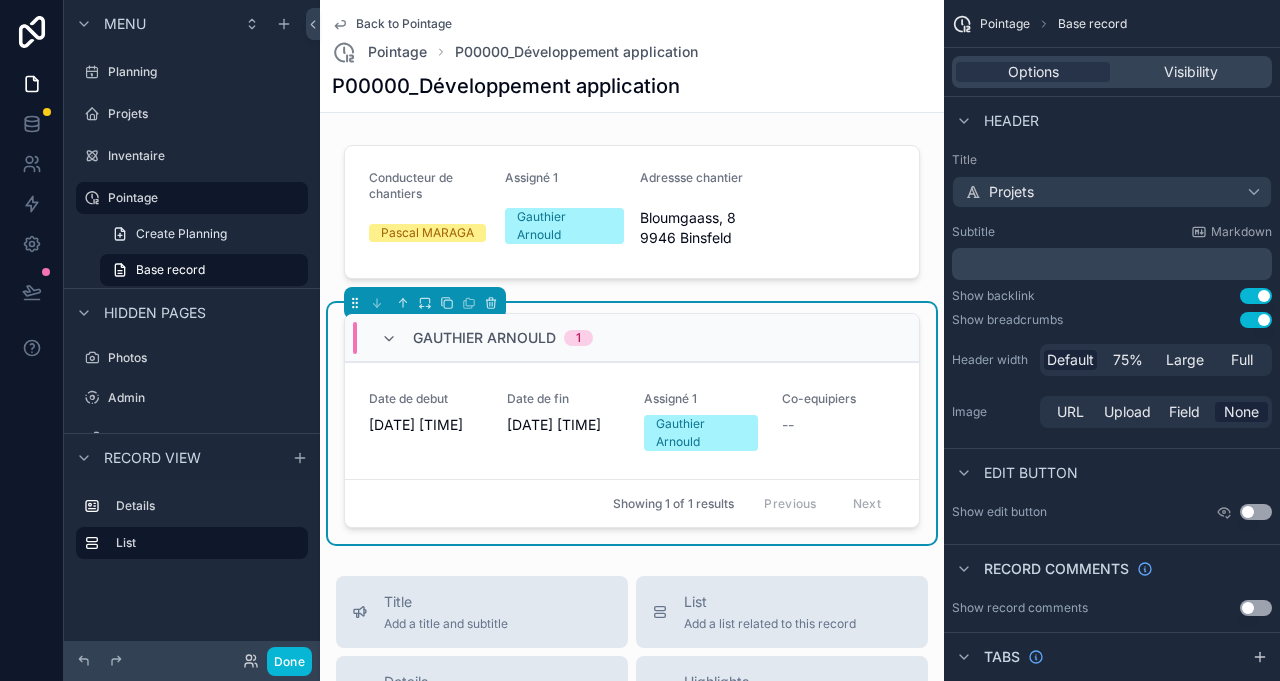 click on "Options Visibility" at bounding box center (1112, 72) 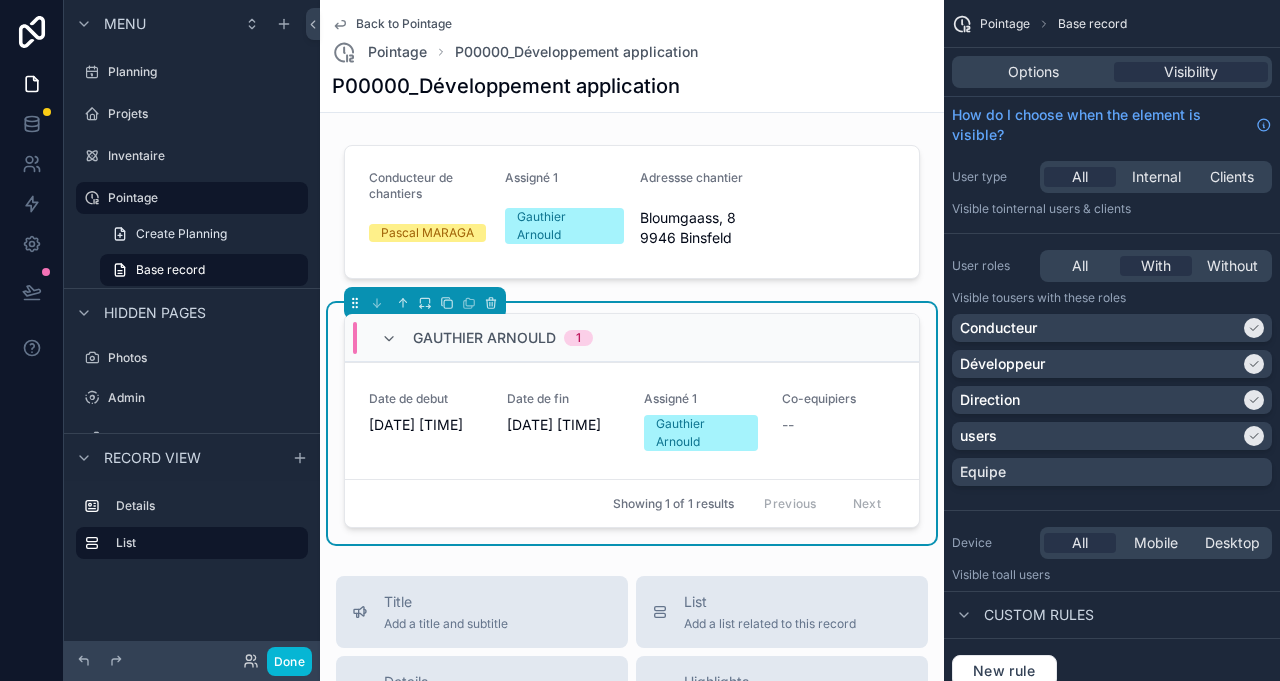 click on "Equipe" at bounding box center [1112, 472] 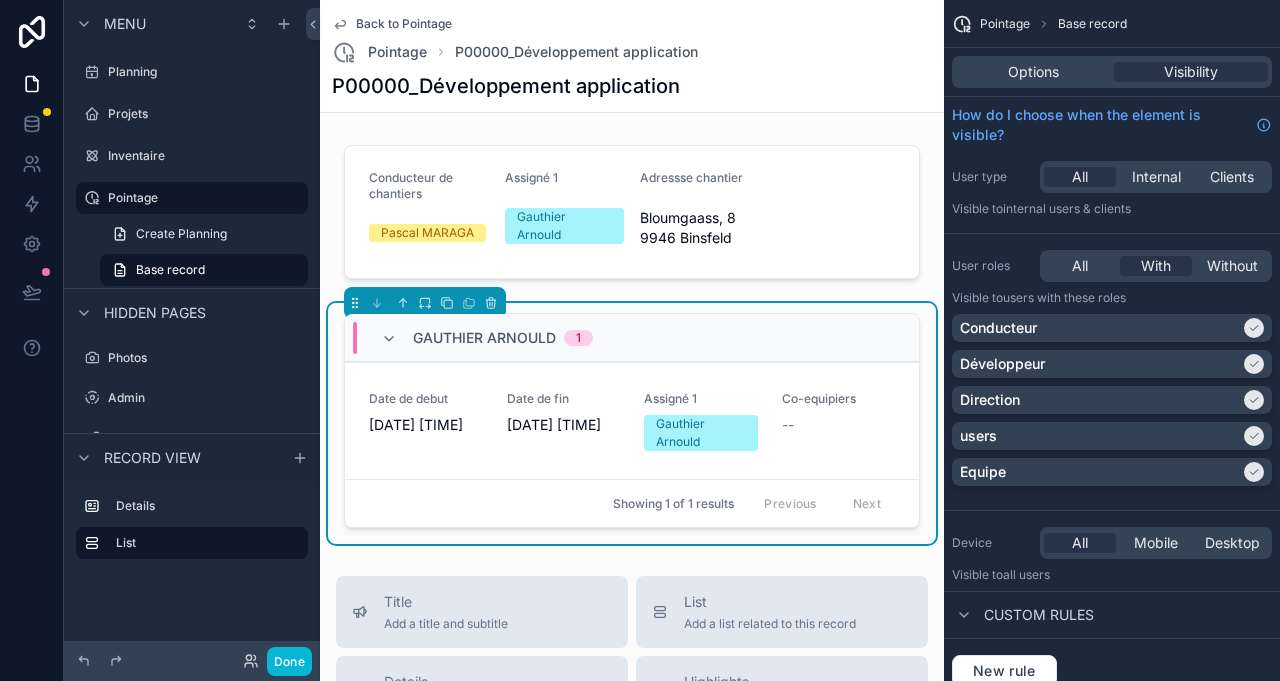 click 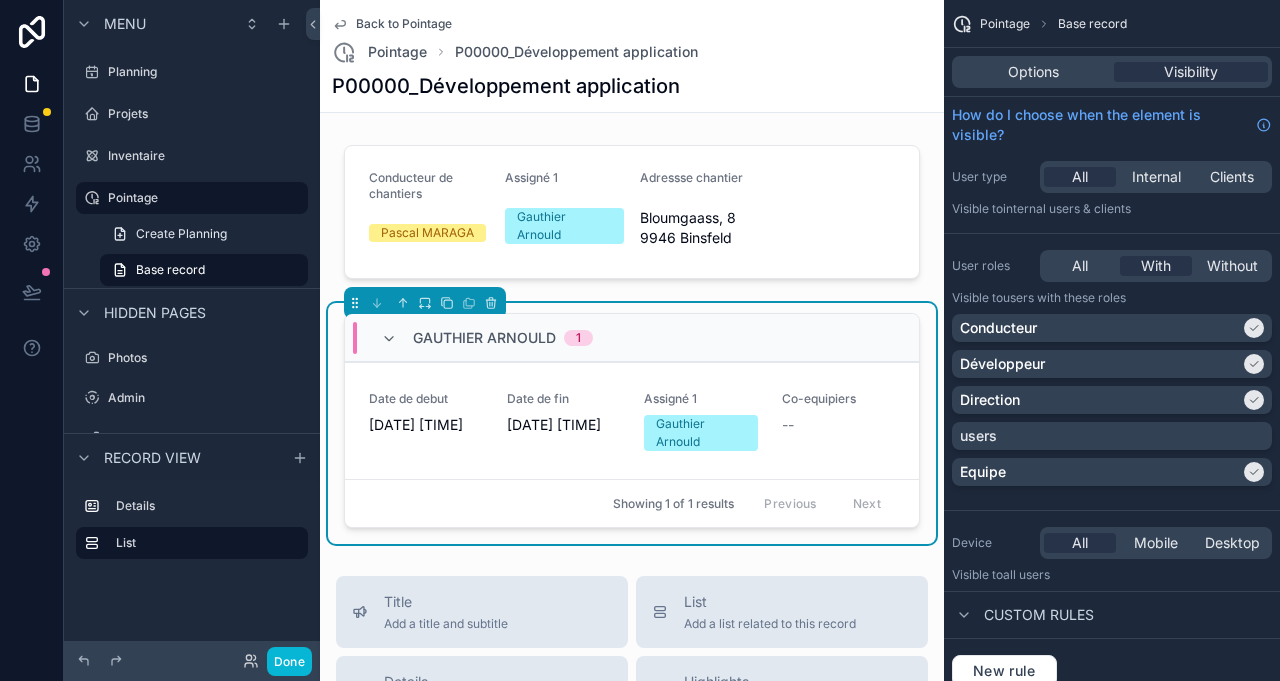click on "Pointage Base record Options Visibility How do I choose when the element is visible? User type All Internal Clients Visible to  Internal users & clients User roles All With Without Visible to  Users with these roles Conducteur Développeur Direction users Equipe Device All Mobile Desktop Visible to  all users Custom rules New rule" at bounding box center (1112, 351) 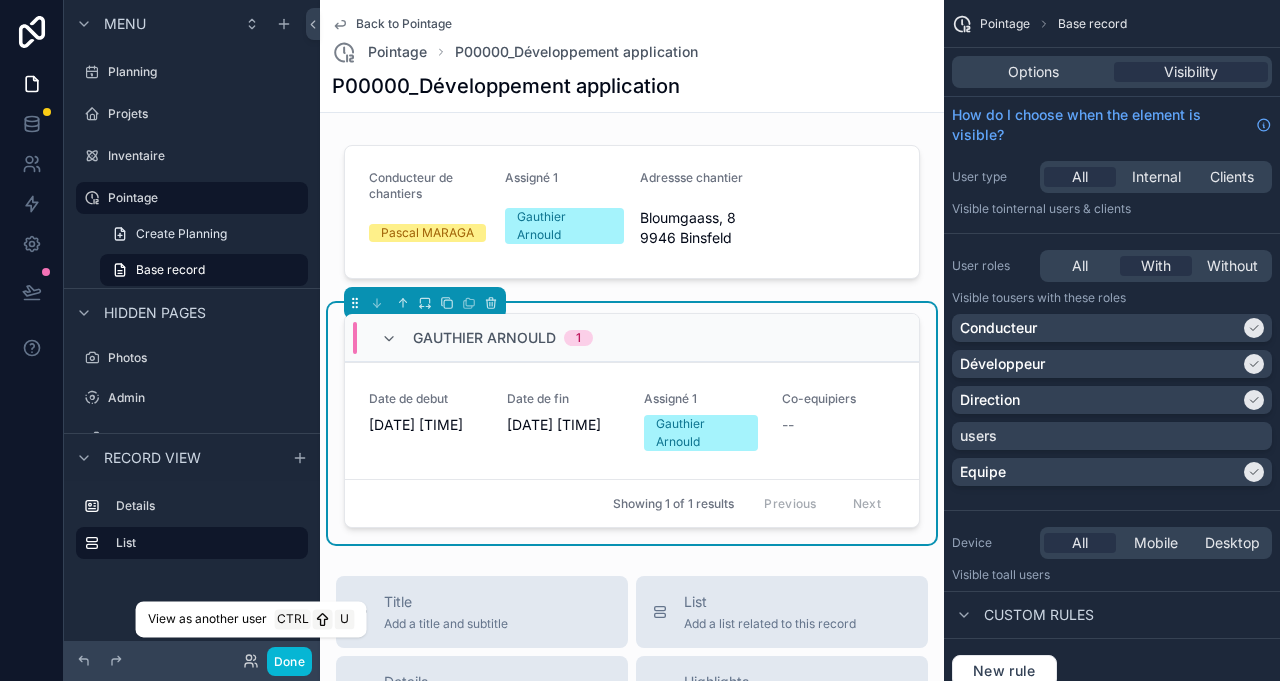 click 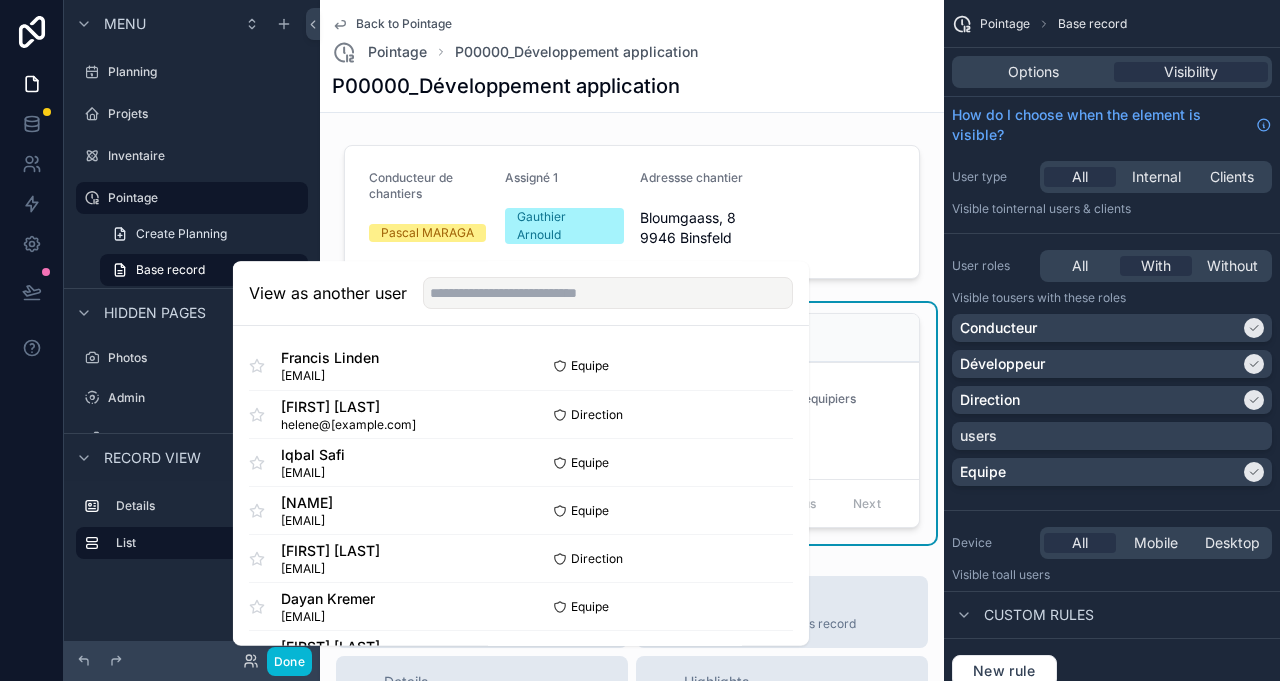 scroll, scrollTop: 192, scrollLeft: 0, axis: vertical 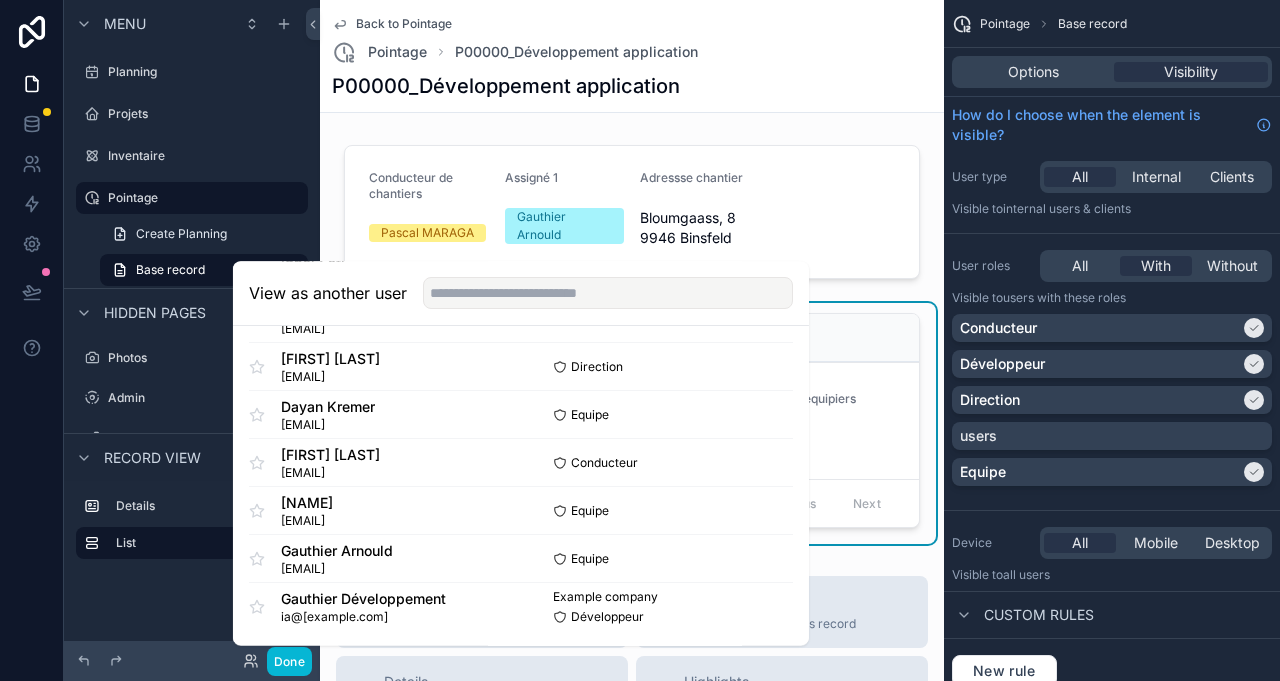 click on "Select" at bounding box center (0, 0) 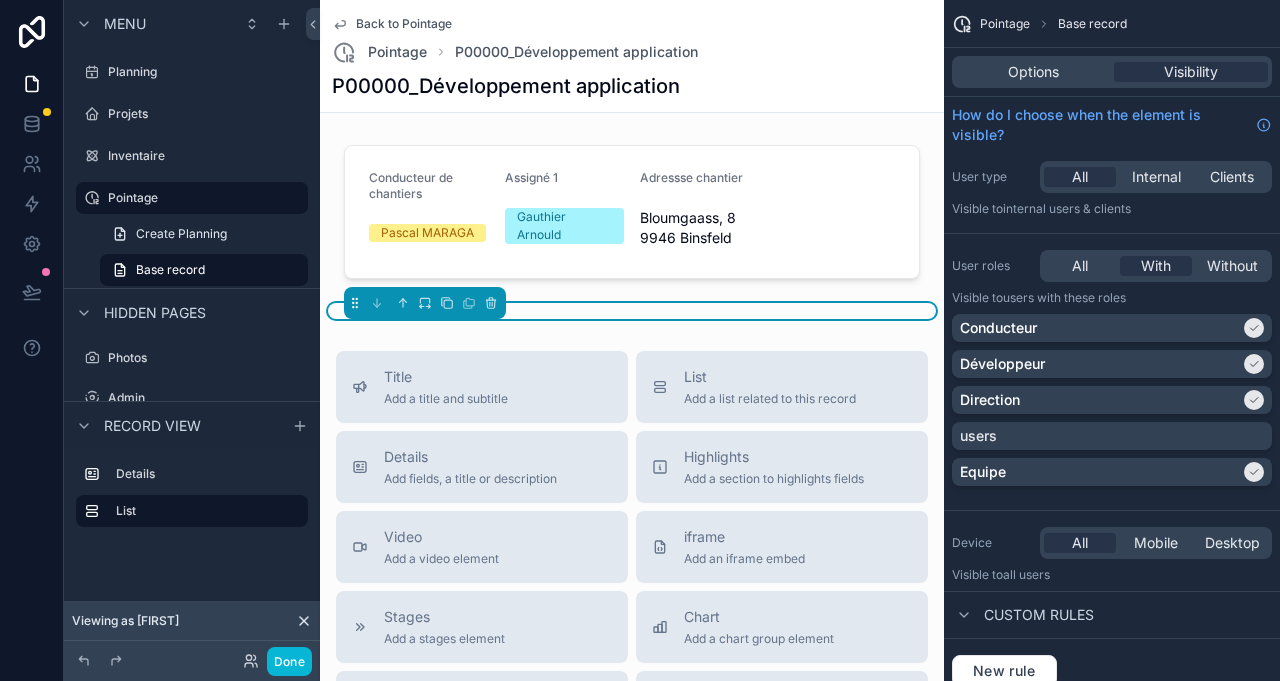 scroll, scrollTop: 0, scrollLeft: 0, axis: both 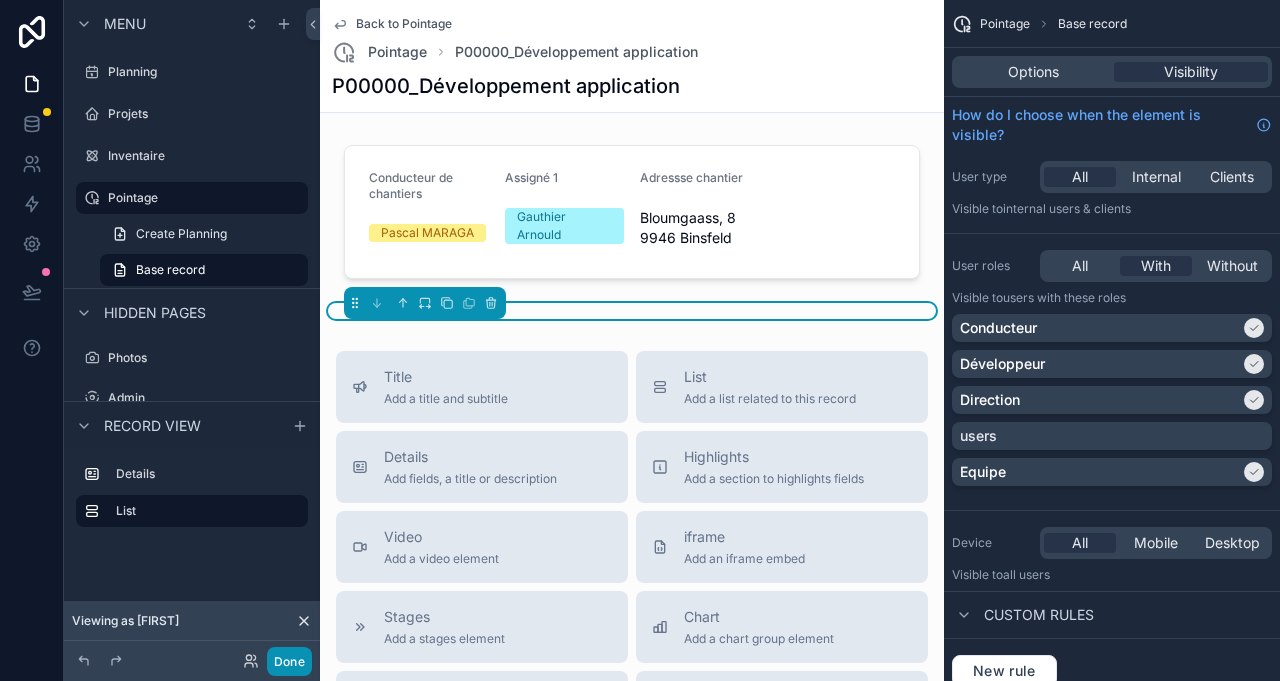 click on "Done" at bounding box center [289, 661] 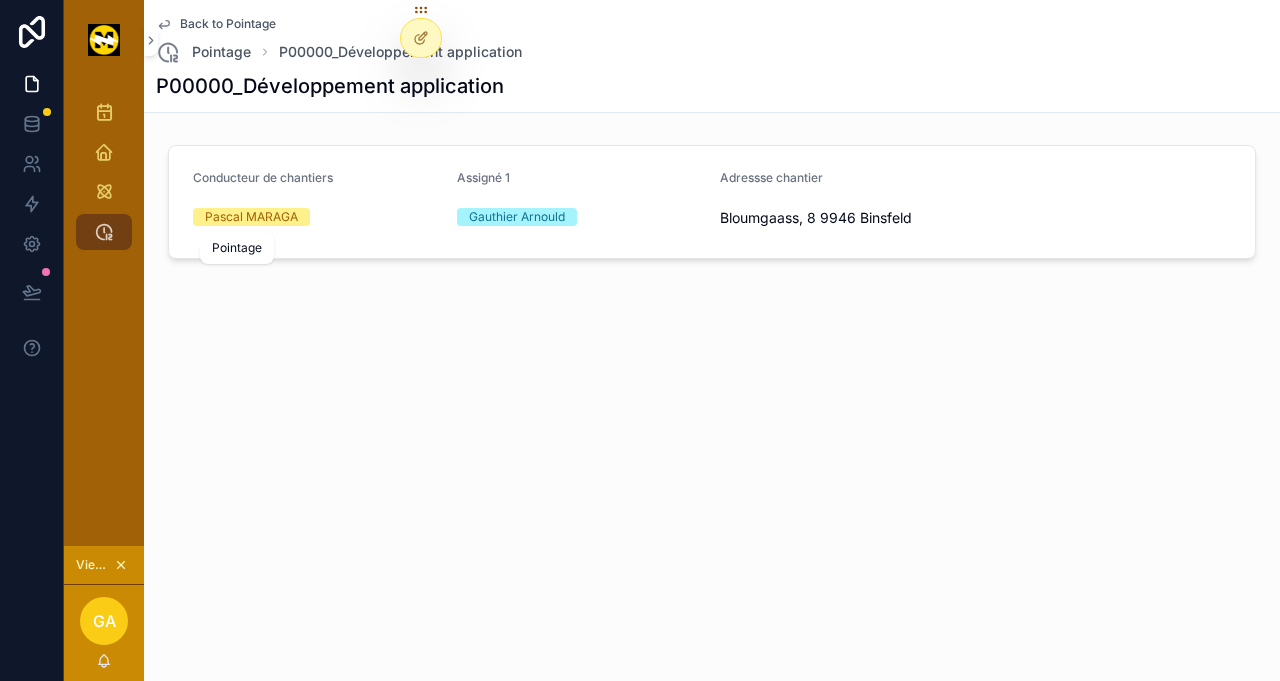 click on "Pointage" at bounding box center [104, 232] 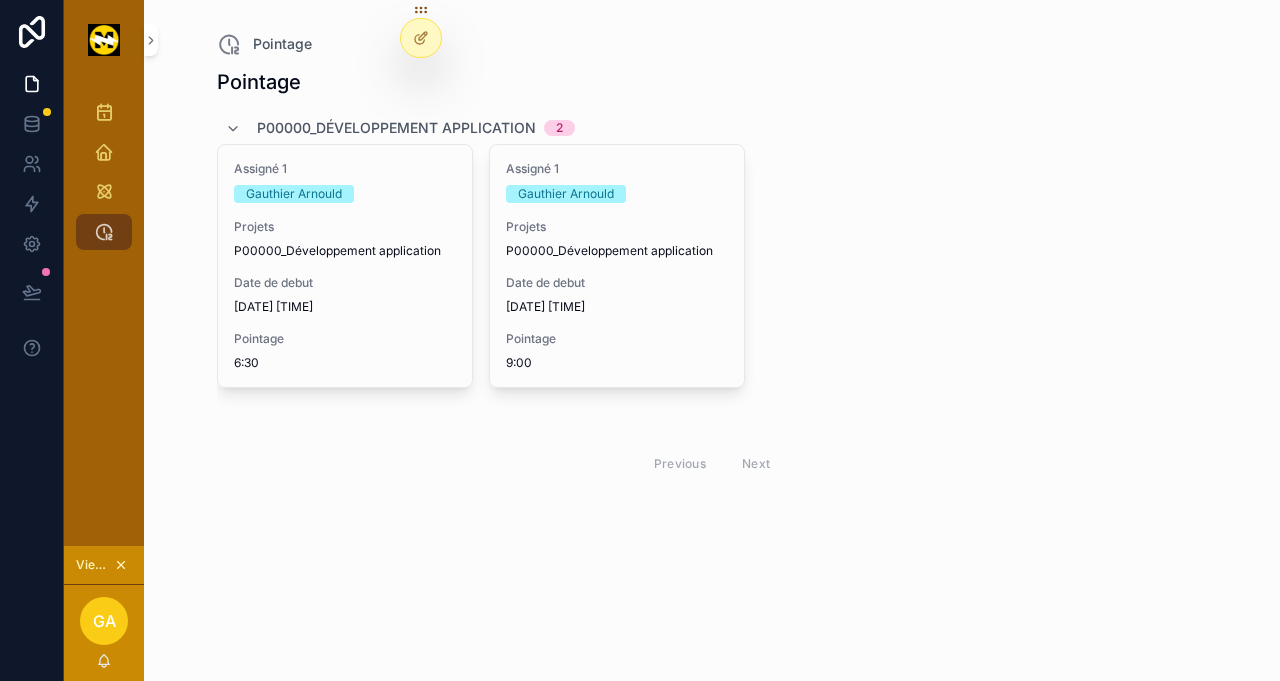click on "Assigné 1 [FIRST] [LAST] Date de debut [DATE] [TIME]" at bounding box center [345, 266] 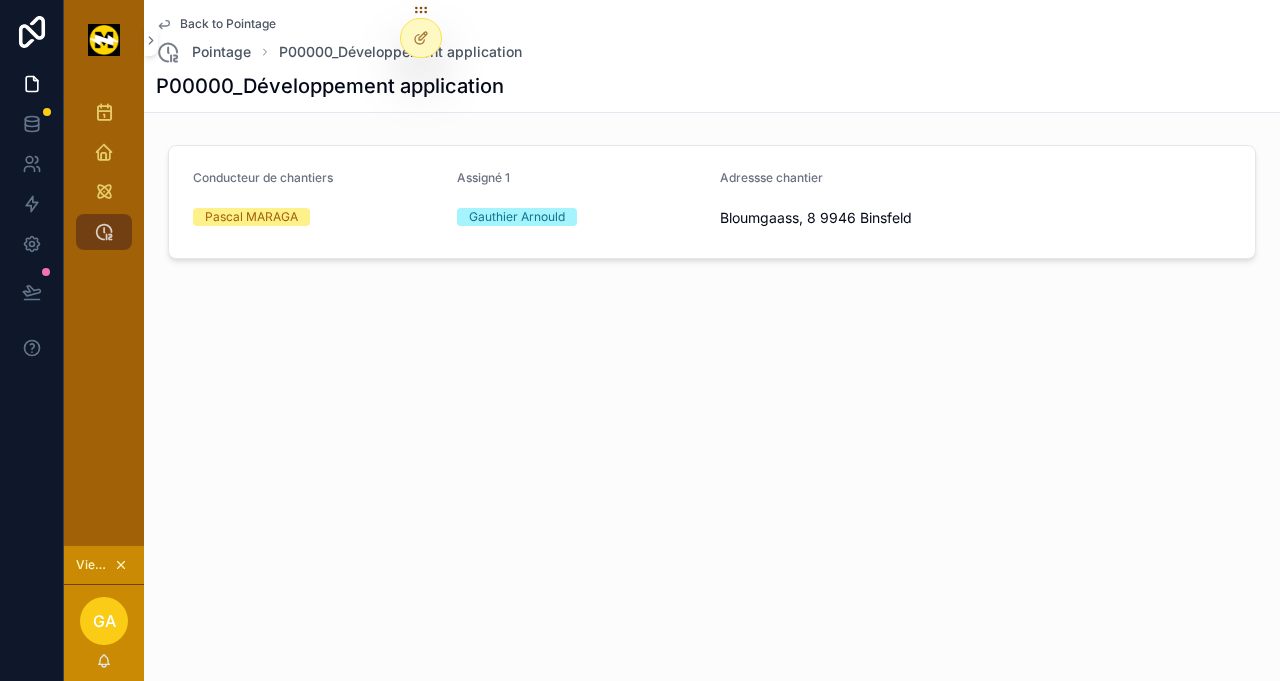 click on "Conducteur de chantiers [LAST] Assigné 1 [FIRST] [LAST] Adressse chantier [STREET], [POSTAL_CODE] [CITY]" at bounding box center (712, 202) 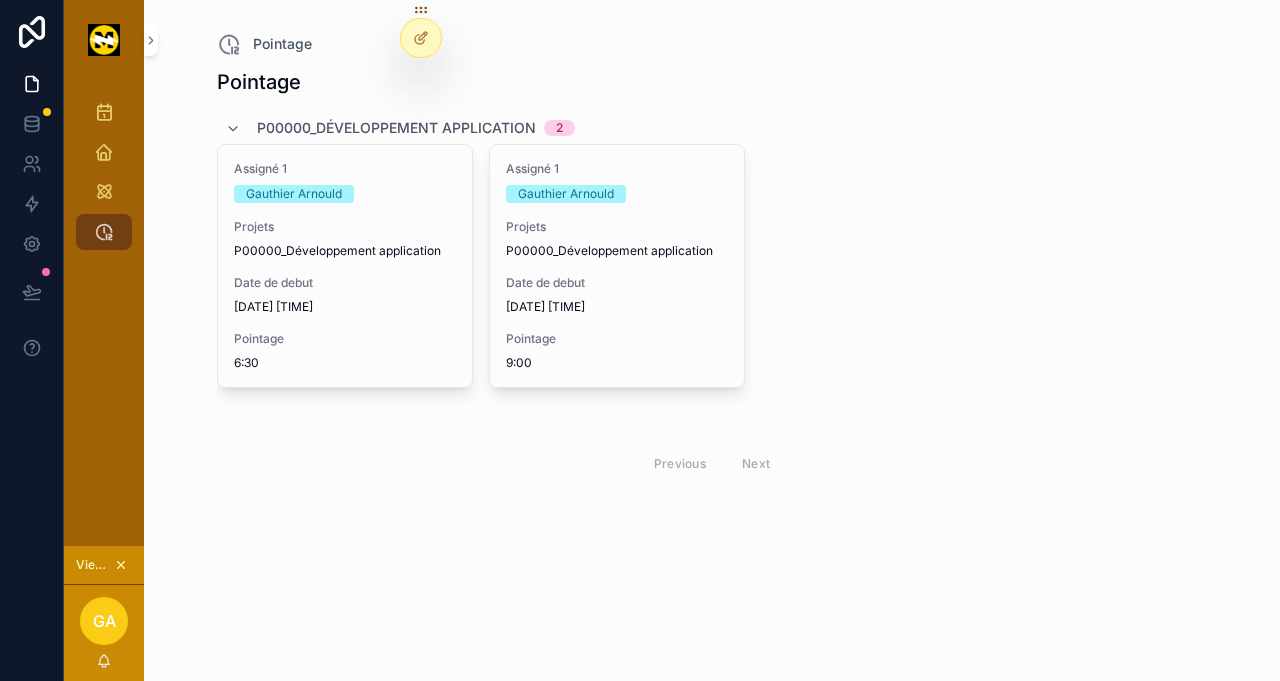 click at bounding box center (421, 38) 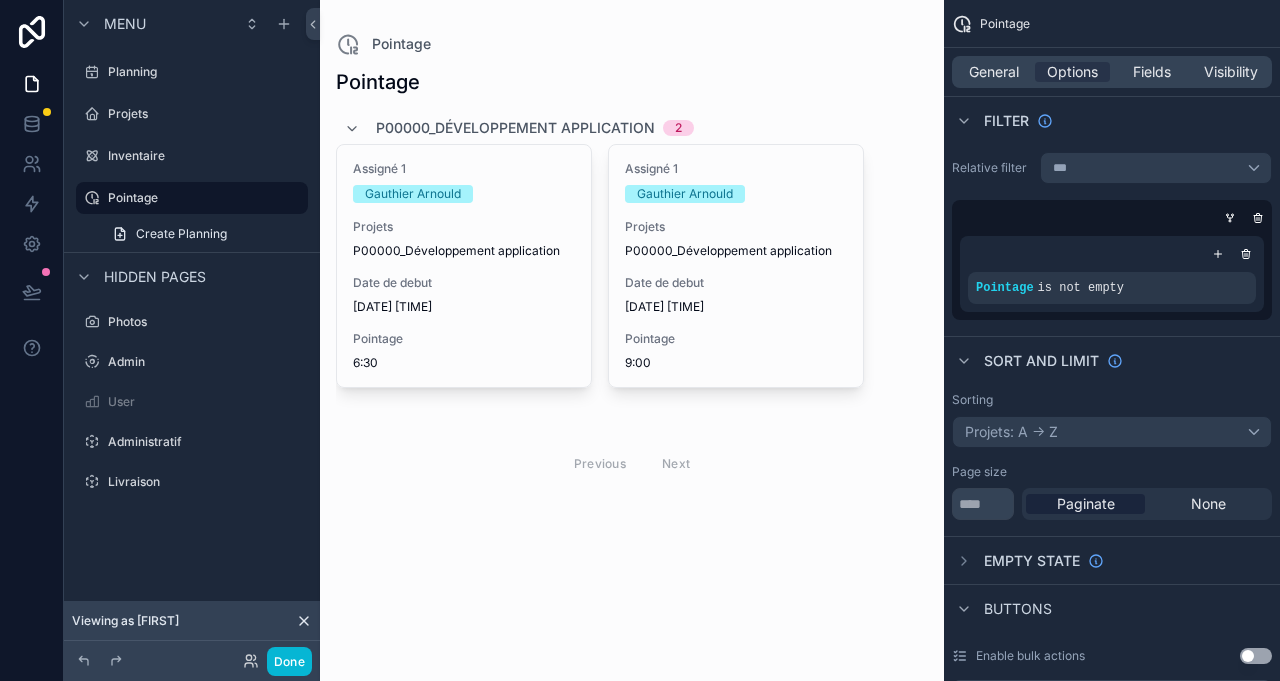 click at bounding box center (632, 275) 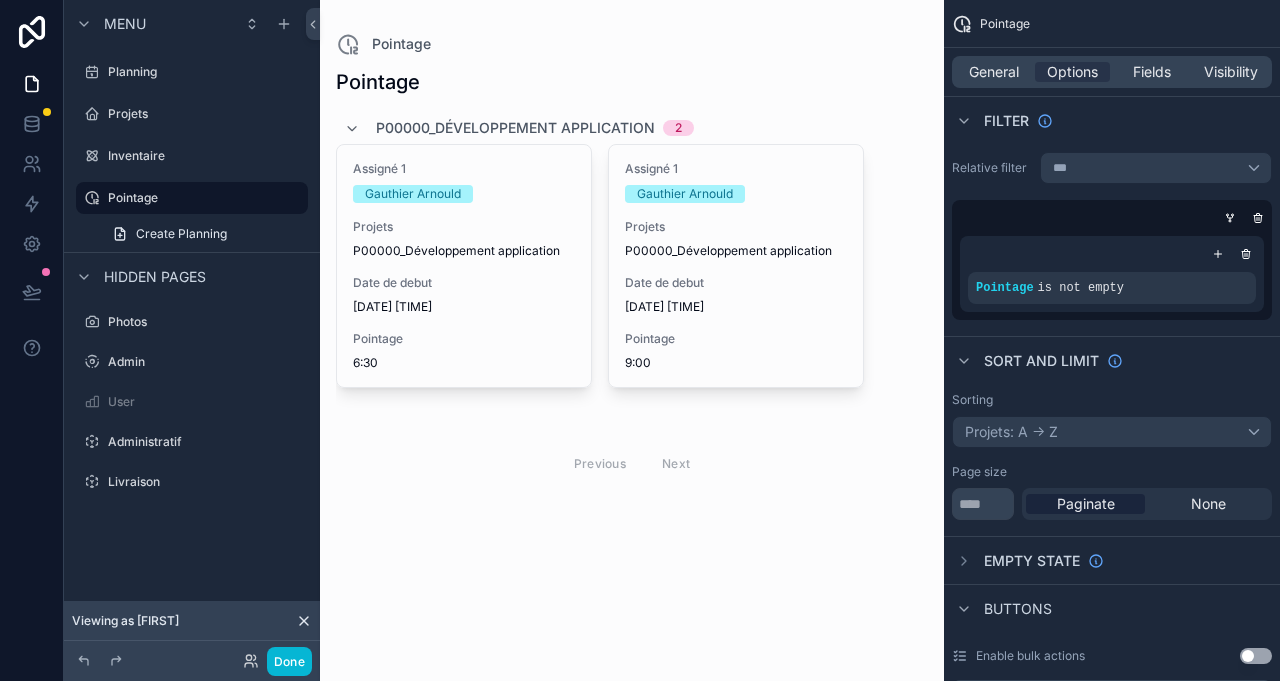 click on "Assigné 1 Gauthier Arnould Projets P00000_Développement application Date de debut 04/08/2025 07:00 Pointage 6:30" at bounding box center (464, 266) 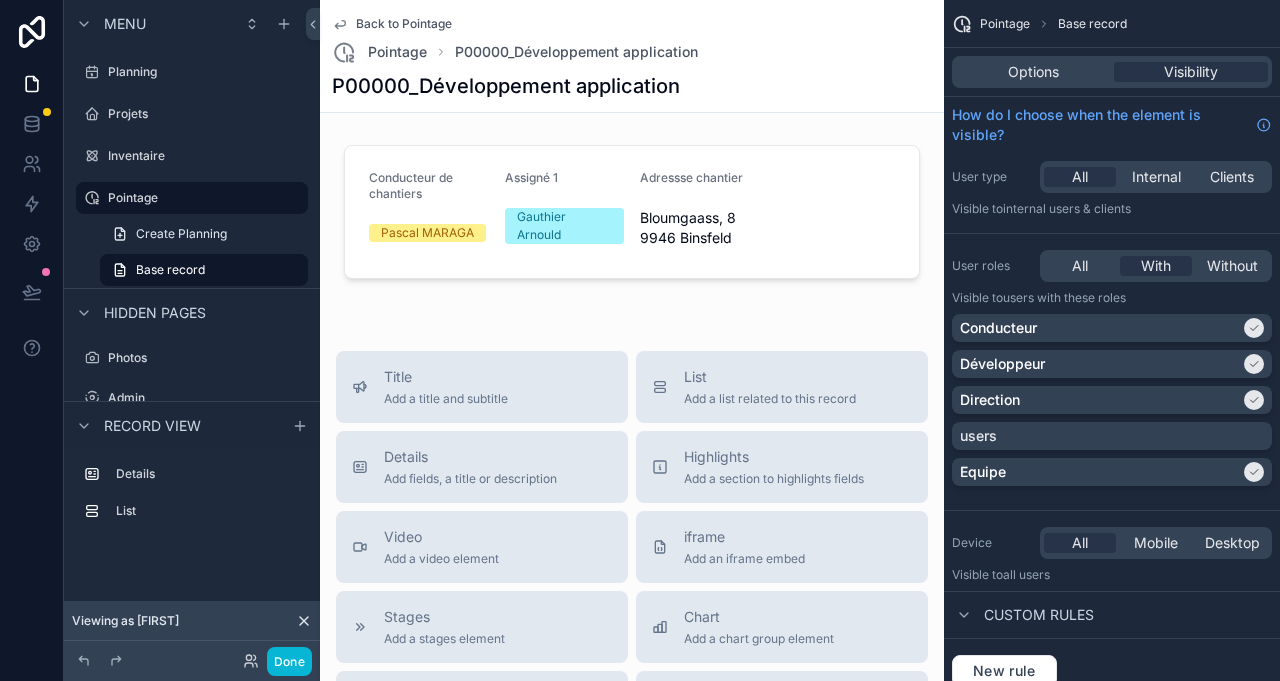 click at bounding box center (632, 311) 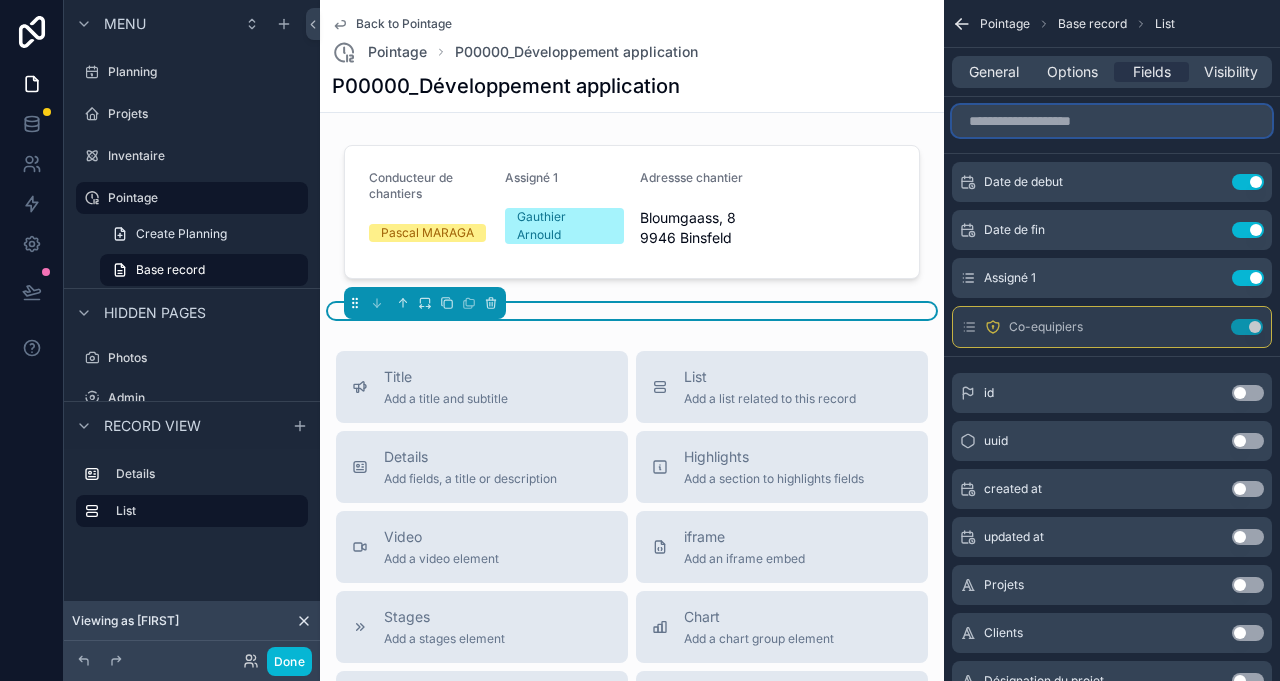 click at bounding box center [1112, 121] 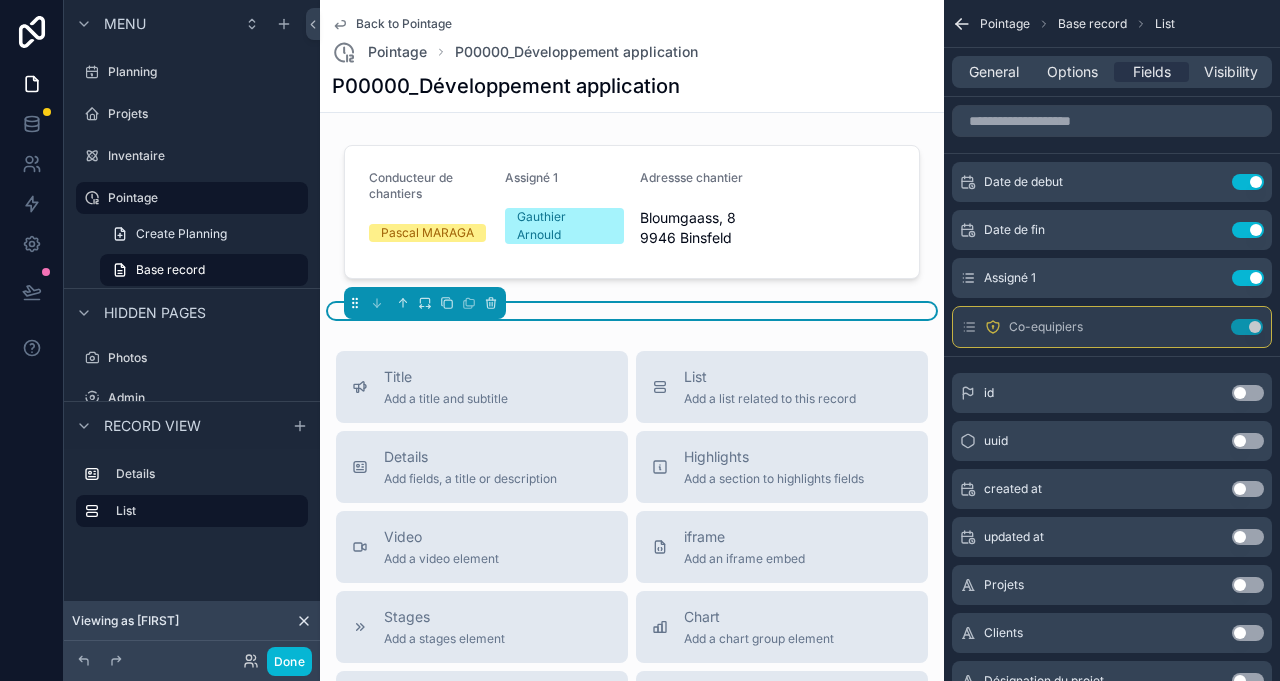 click on "General" at bounding box center [994, 72] 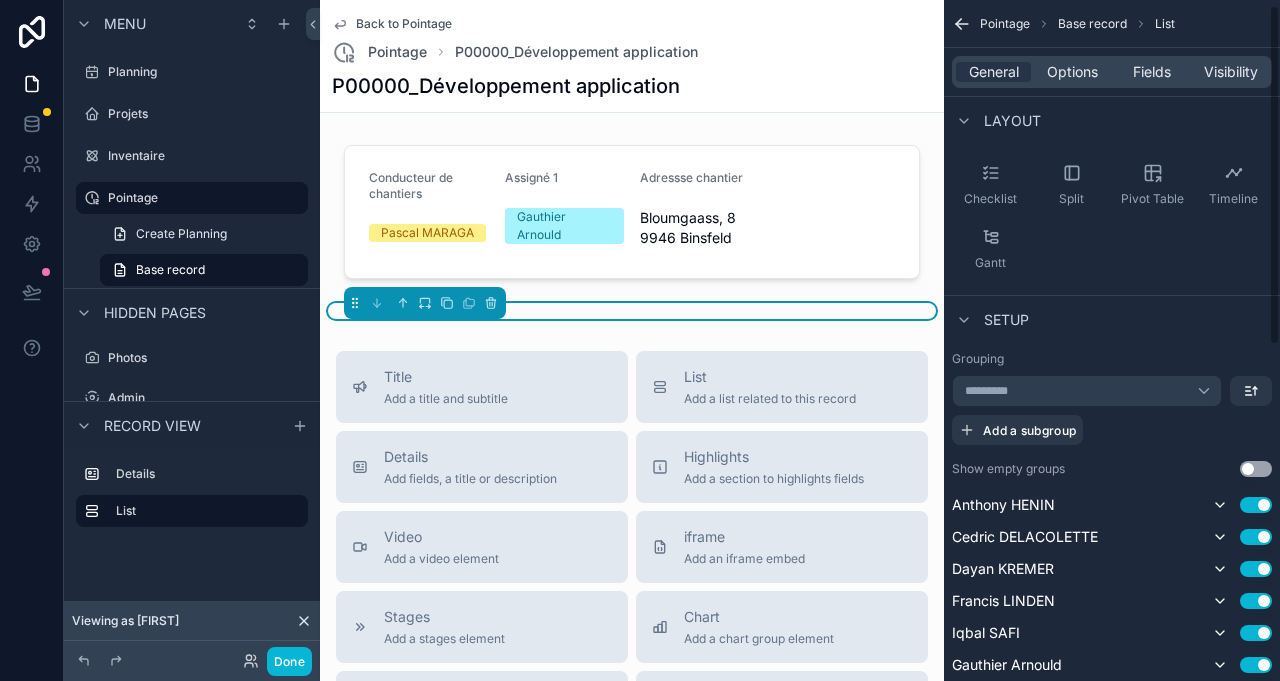 scroll, scrollTop: 0, scrollLeft: 0, axis: both 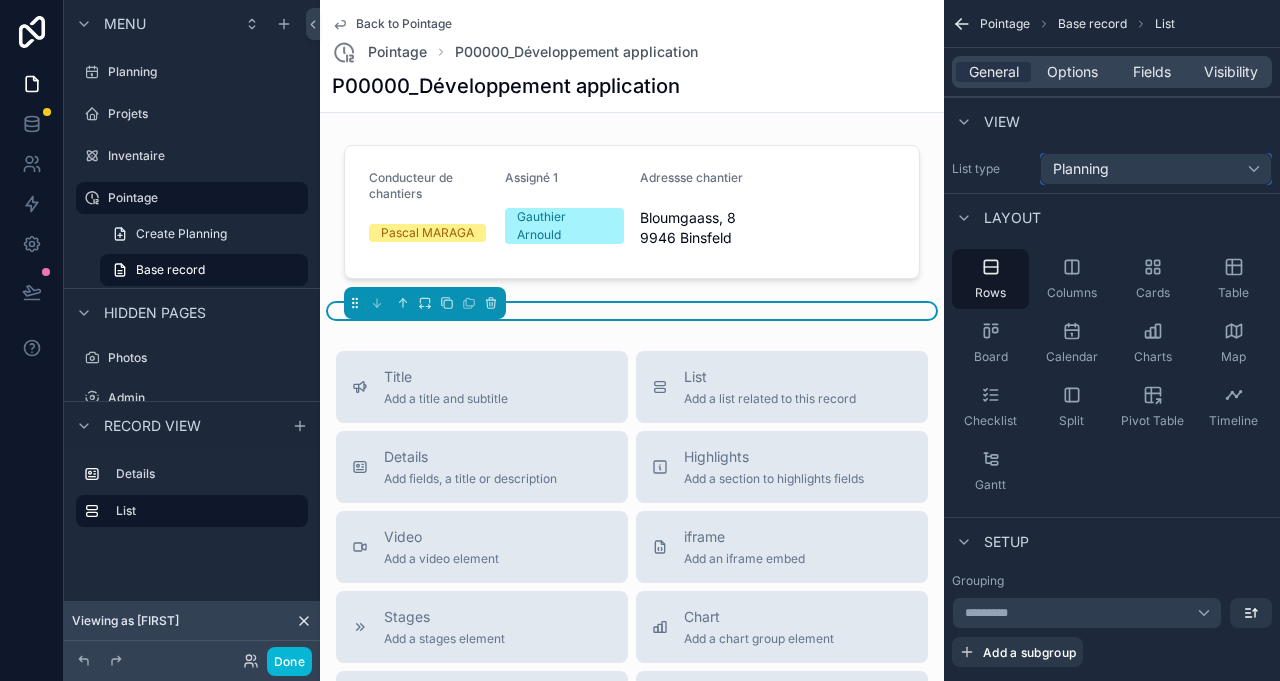 click on "Planning" at bounding box center [1156, 169] 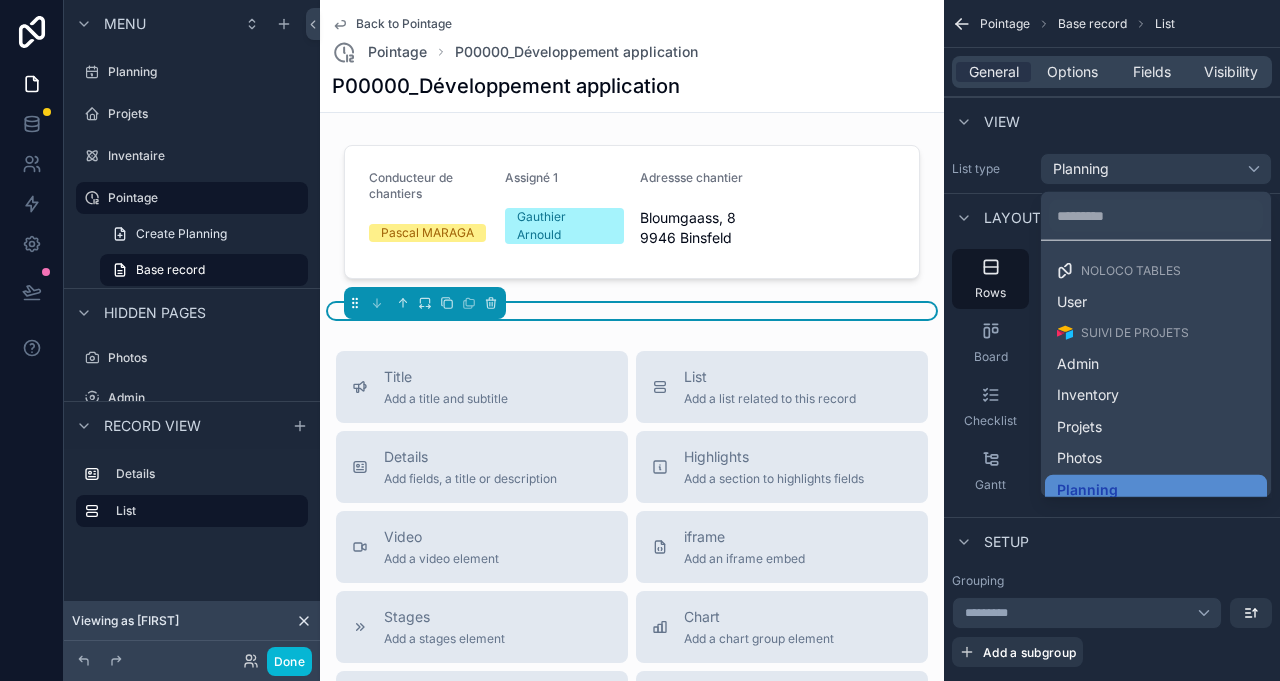 click at bounding box center [640, 340] 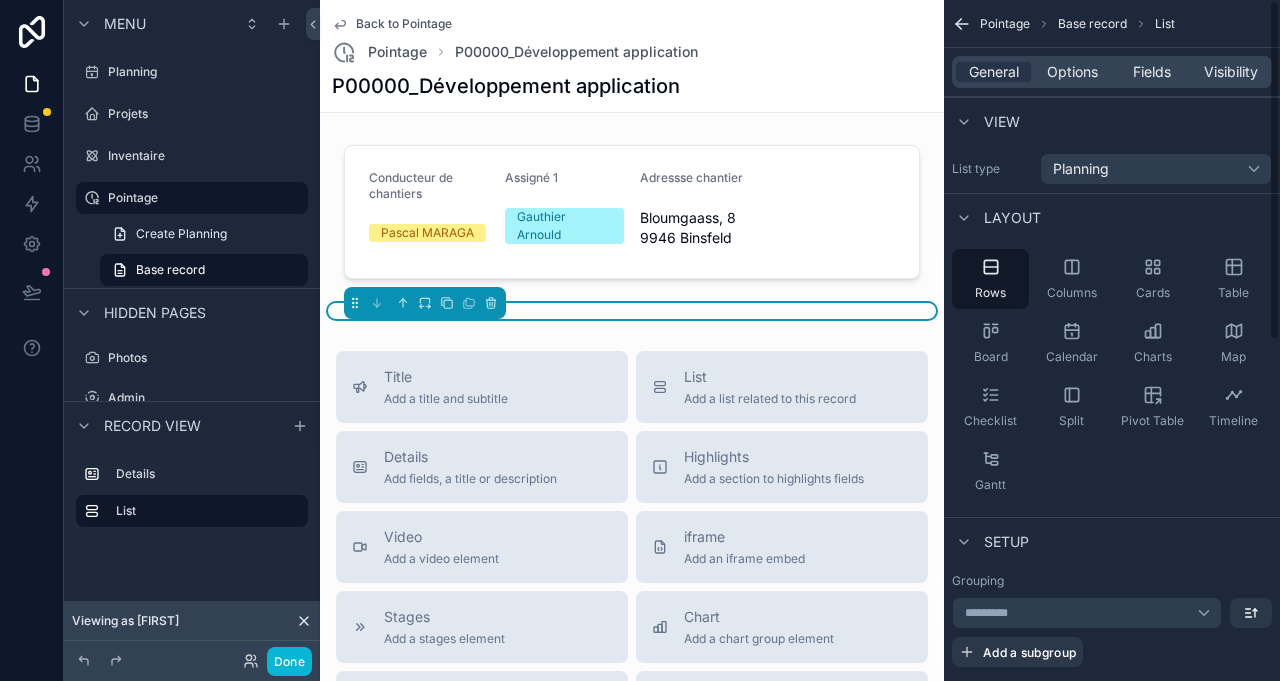 click on "Options" at bounding box center (1072, 72) 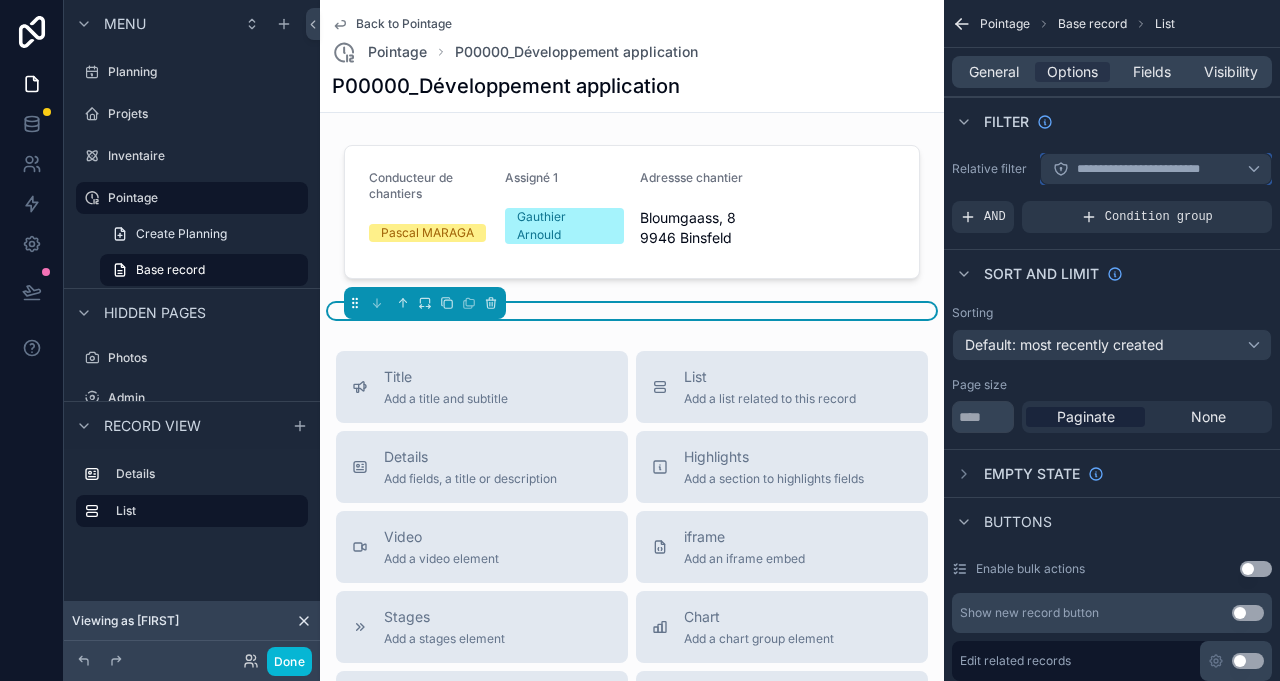 click on "**********" at bounding box center (1143, 169) 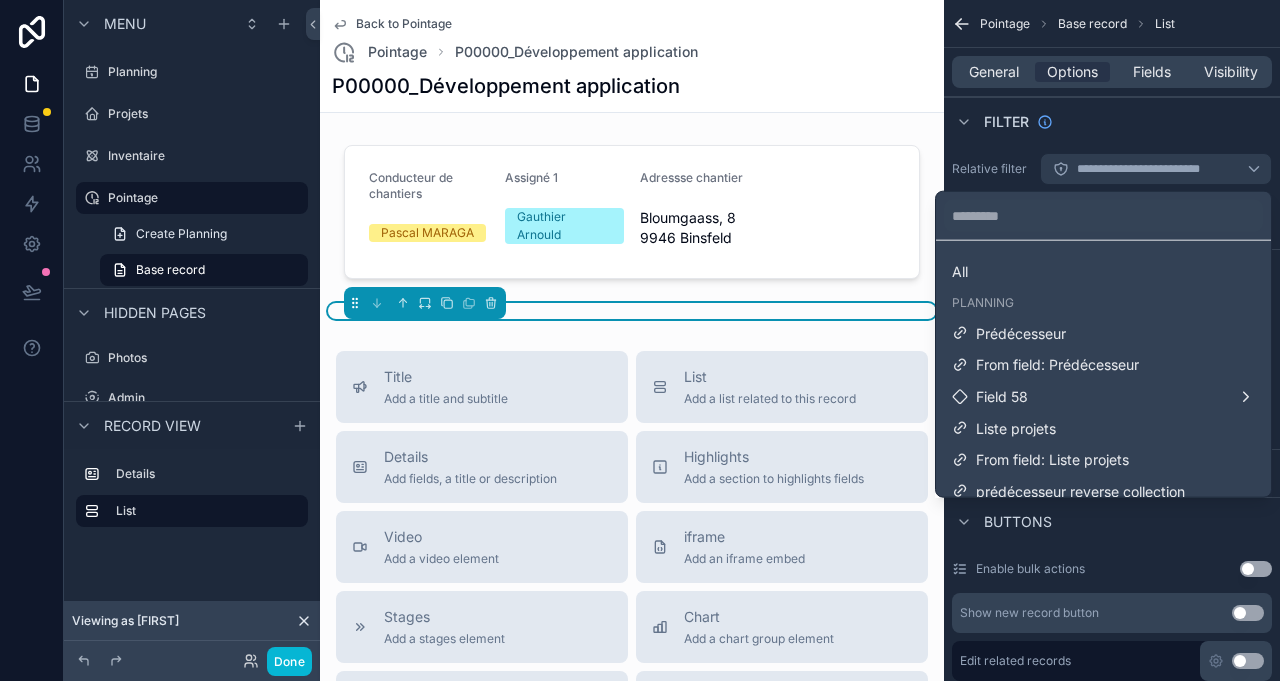 click on "Liste projets" at bounding box center [1103, 428] 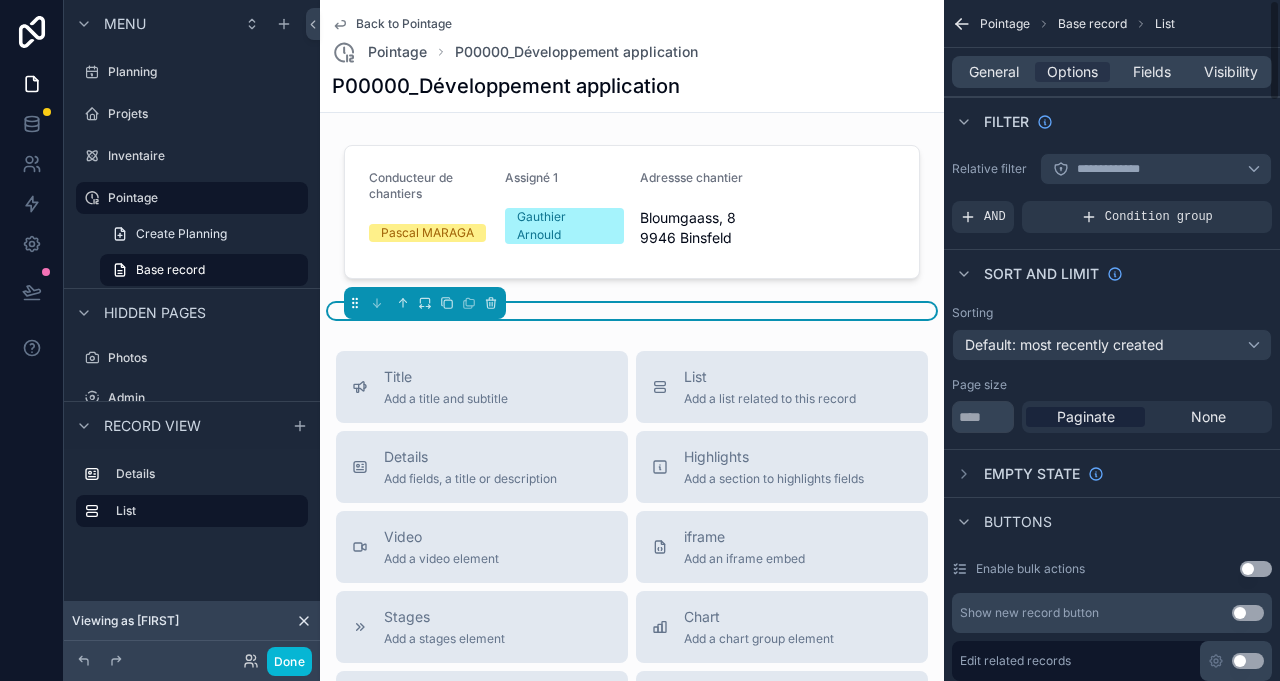 click on "General" at bounding box center [994, 72] 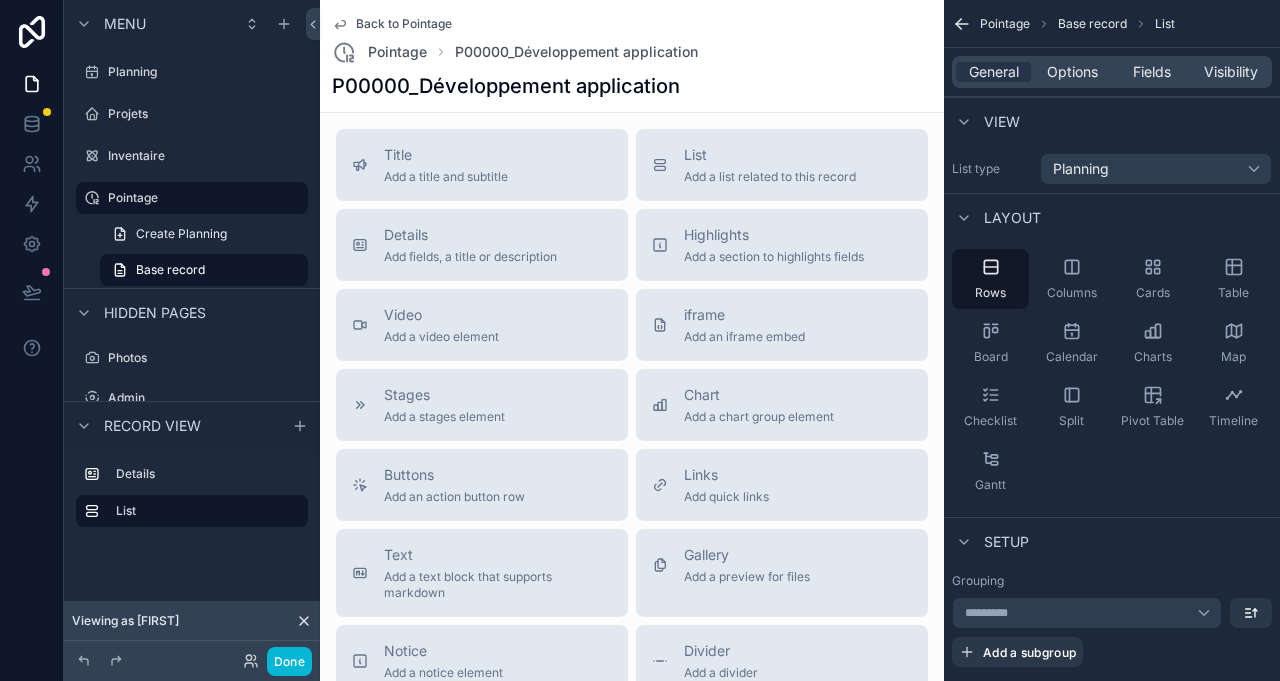 scroll, scrollTop: 0, scrollLeft: 0, axis: both 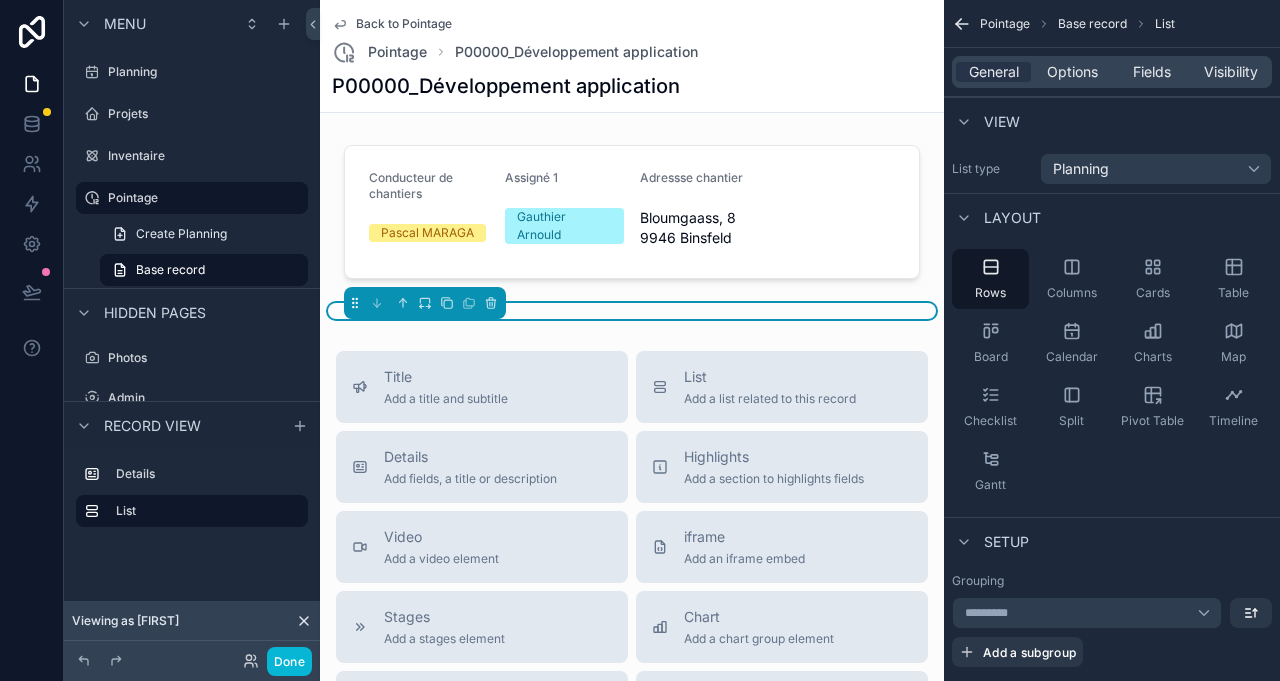 click on "Options" at bounding box center [1072, 72] 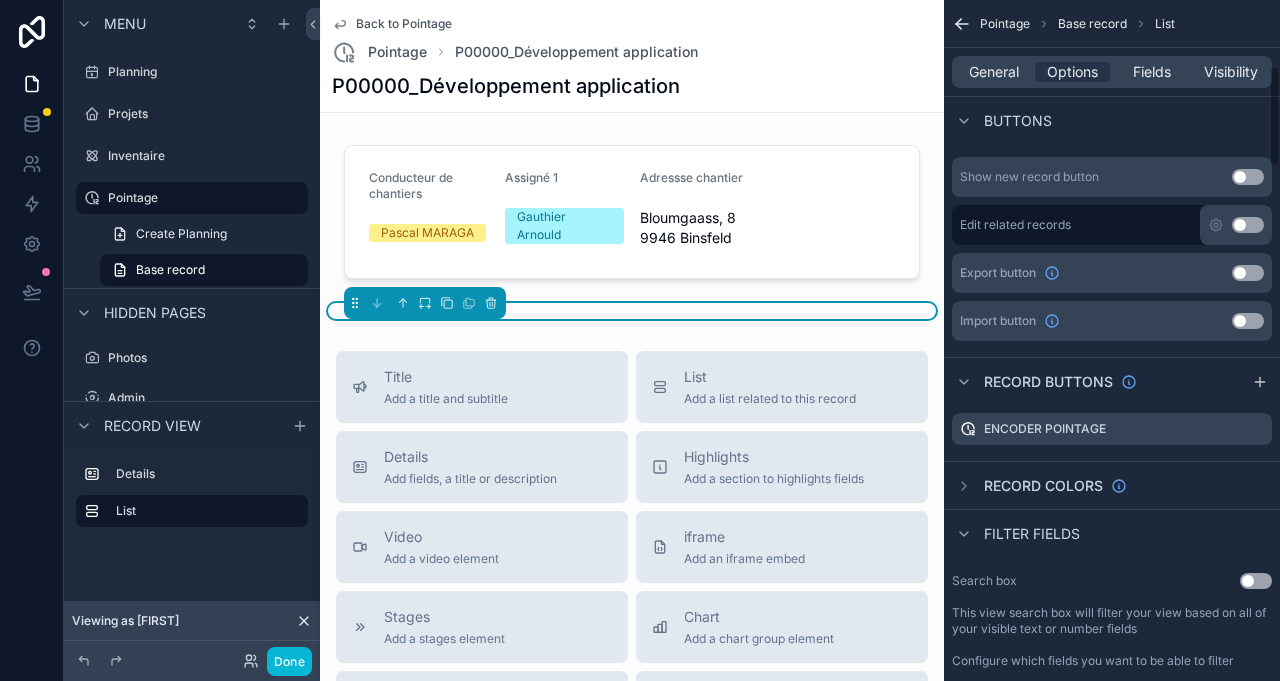 scroll, scrollTop: 444, scrollLeft: 0, axis: vertical 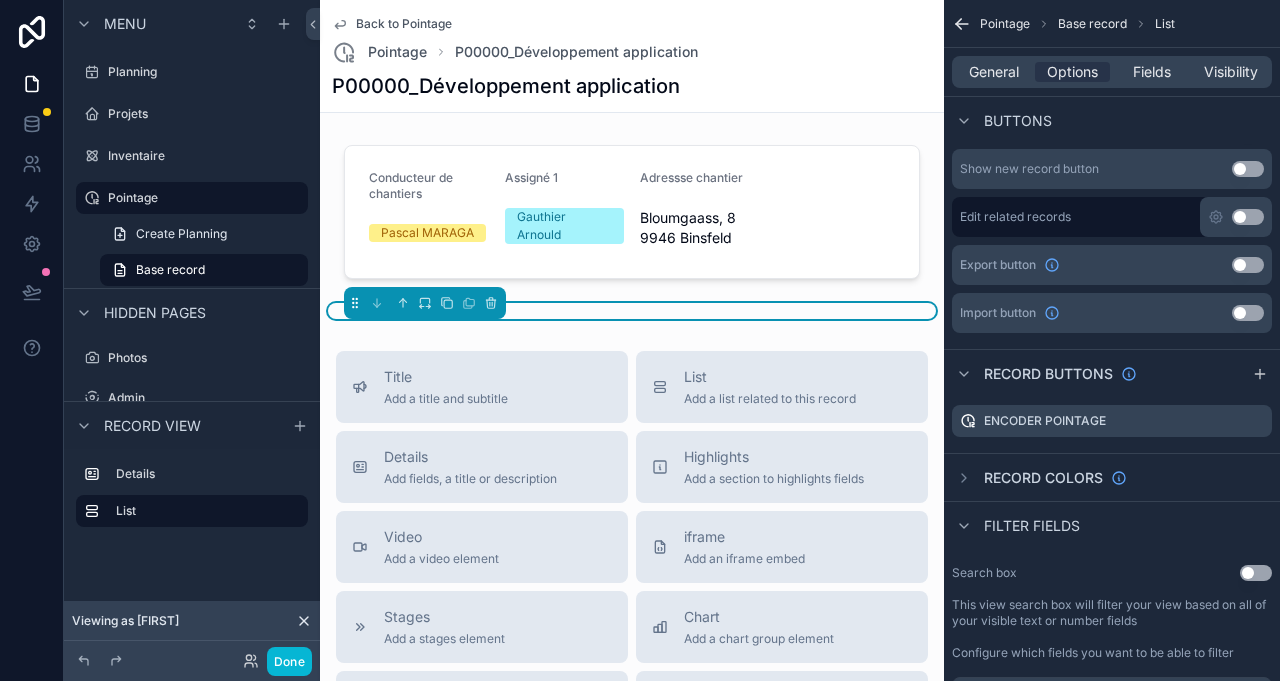 click on "Use setting" at bounding box center [1248, 169] 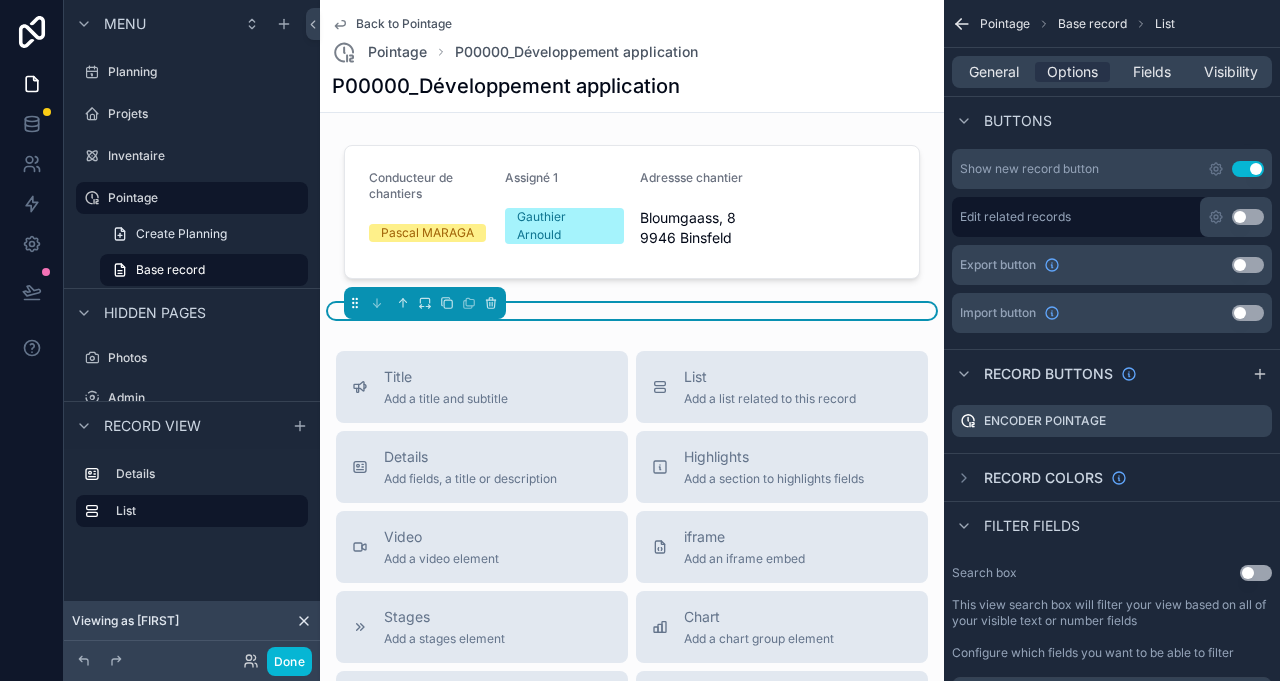 click on "Use setting" at bounding box center (1248, 169) 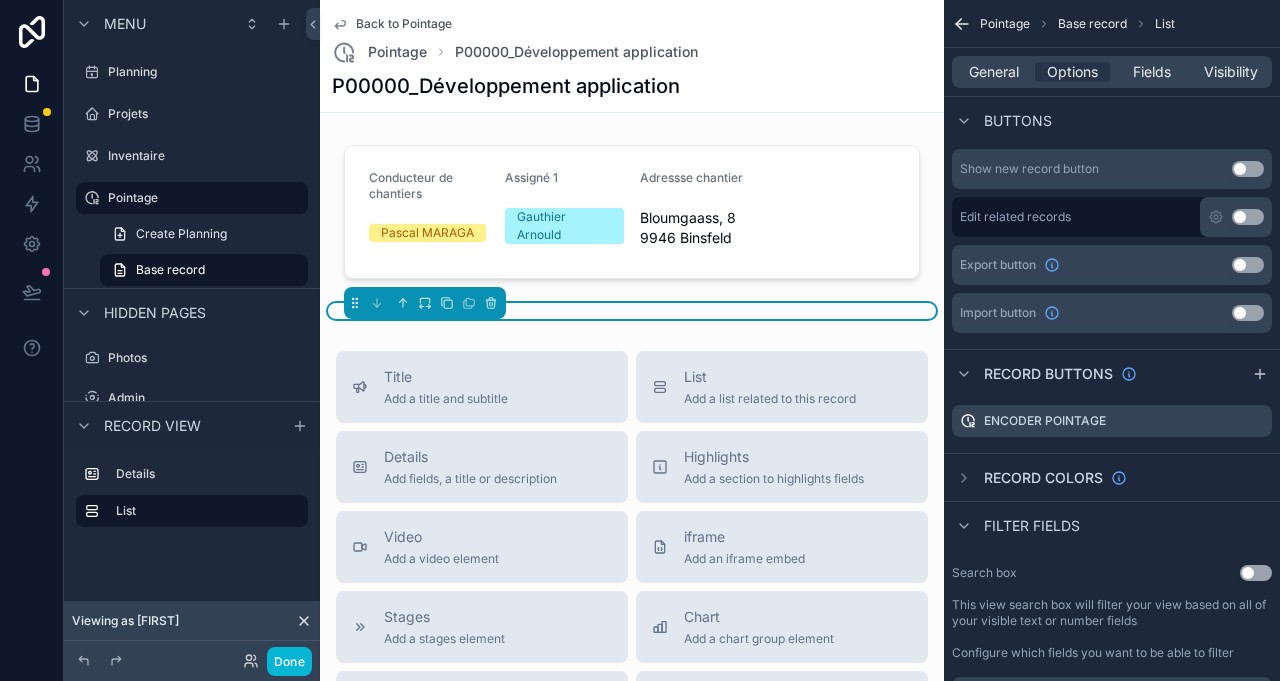 click on "Use setting" at bounding box center [1248, 217] 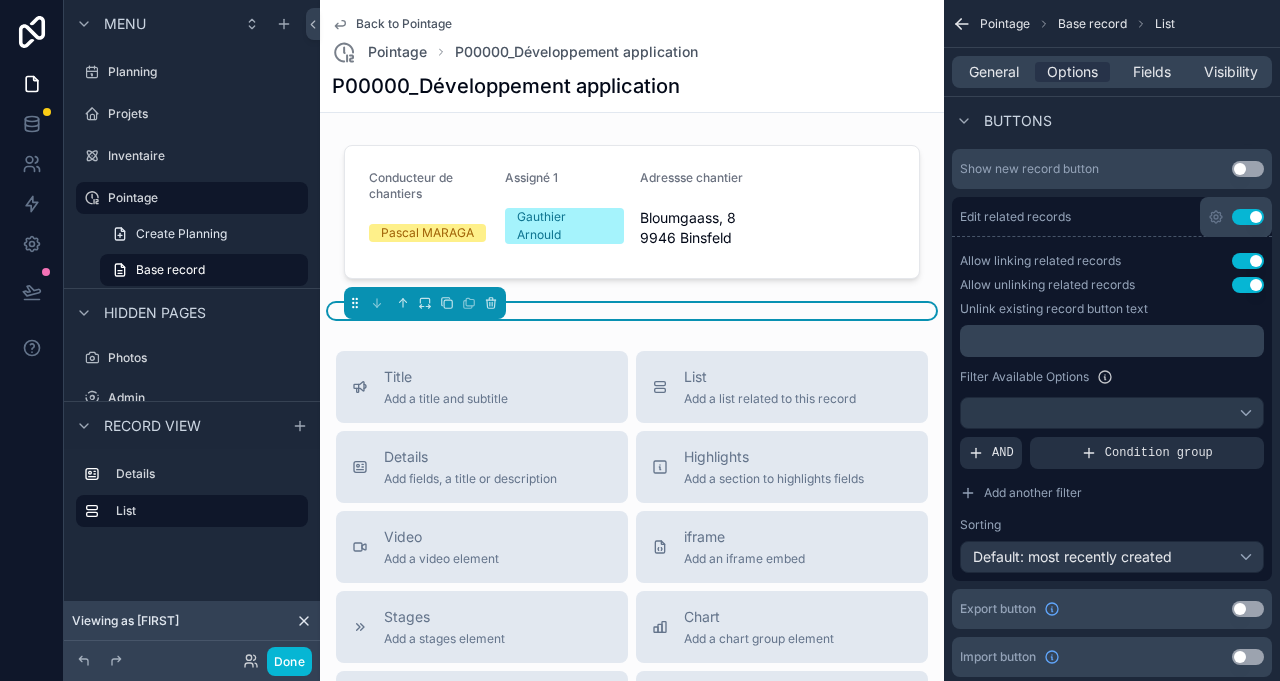 click on "Use setting" at bounding box center (1248, 217) 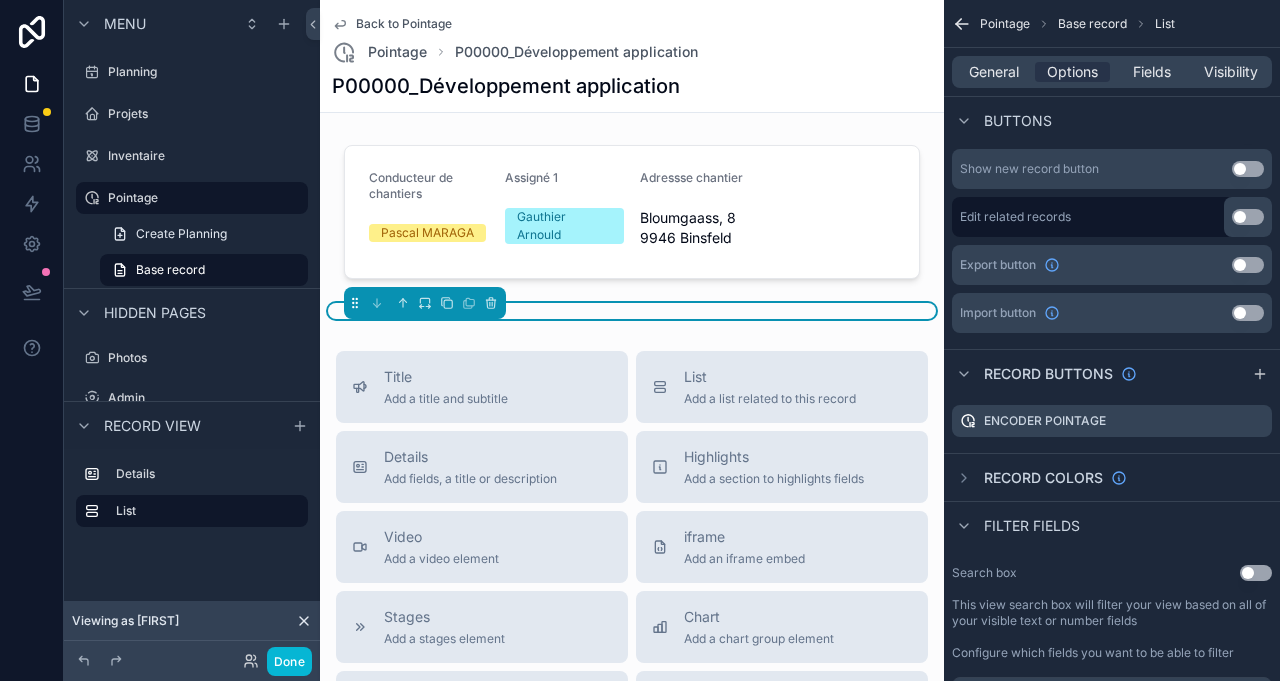 click on "Use setting" at bounding box center (1248, 217) 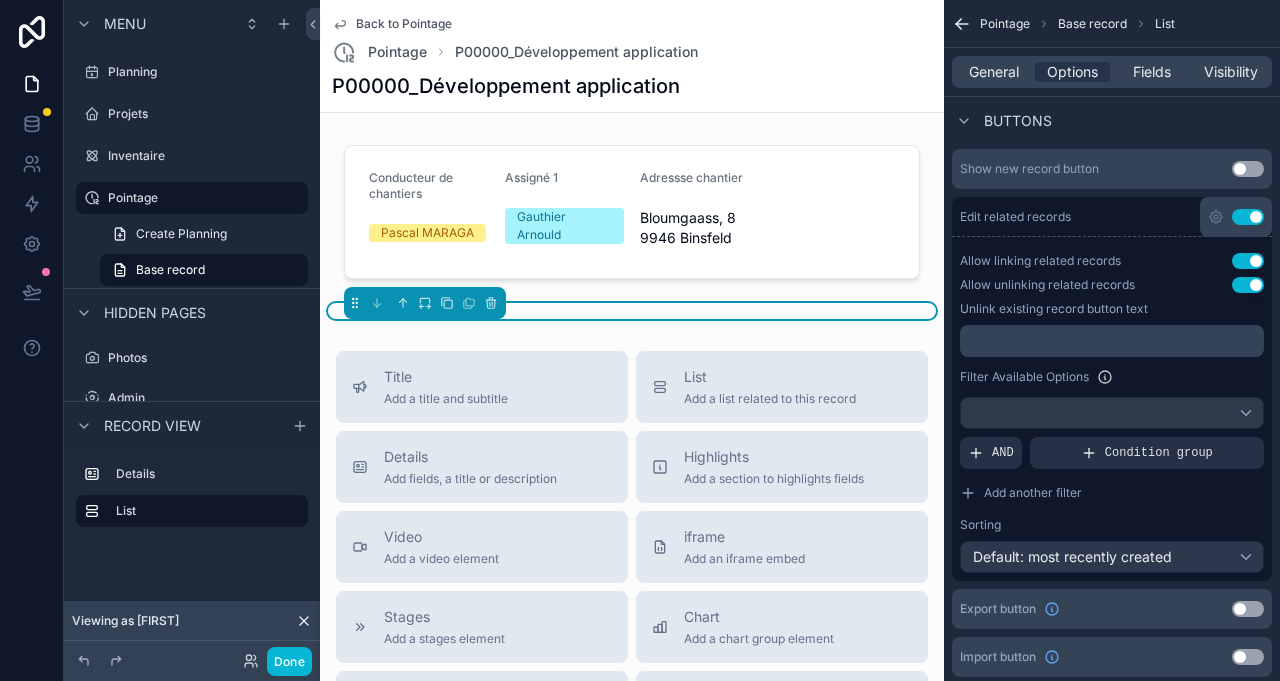 click on "Use setting" at bounding box center (1248, 217) 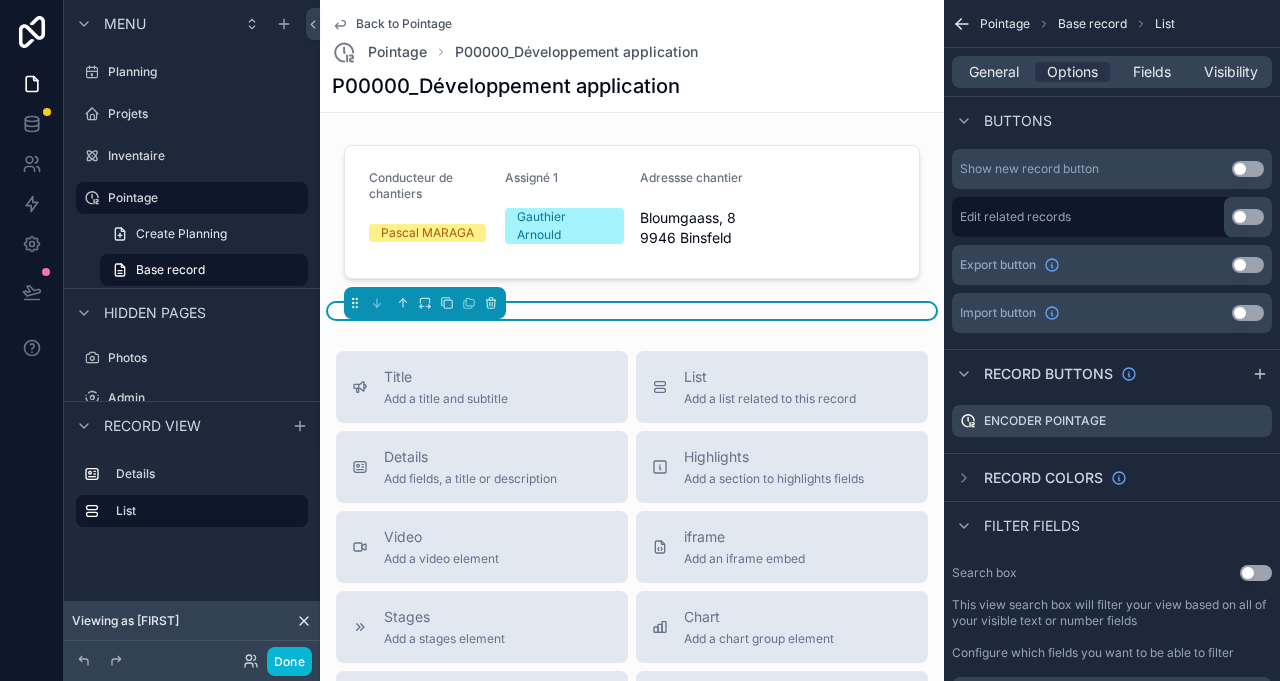 click on "Use setting" at bounding box center [1248, 169] 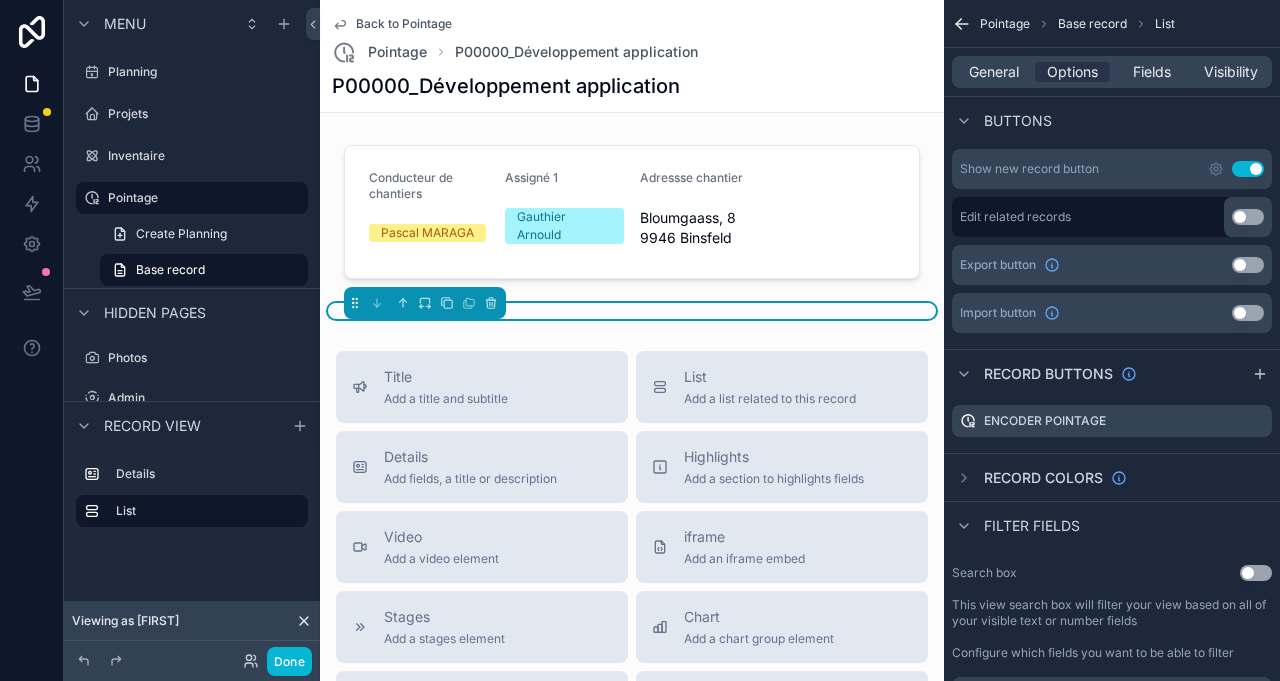 click on "Use setting" at bounding box center (1236, 169) 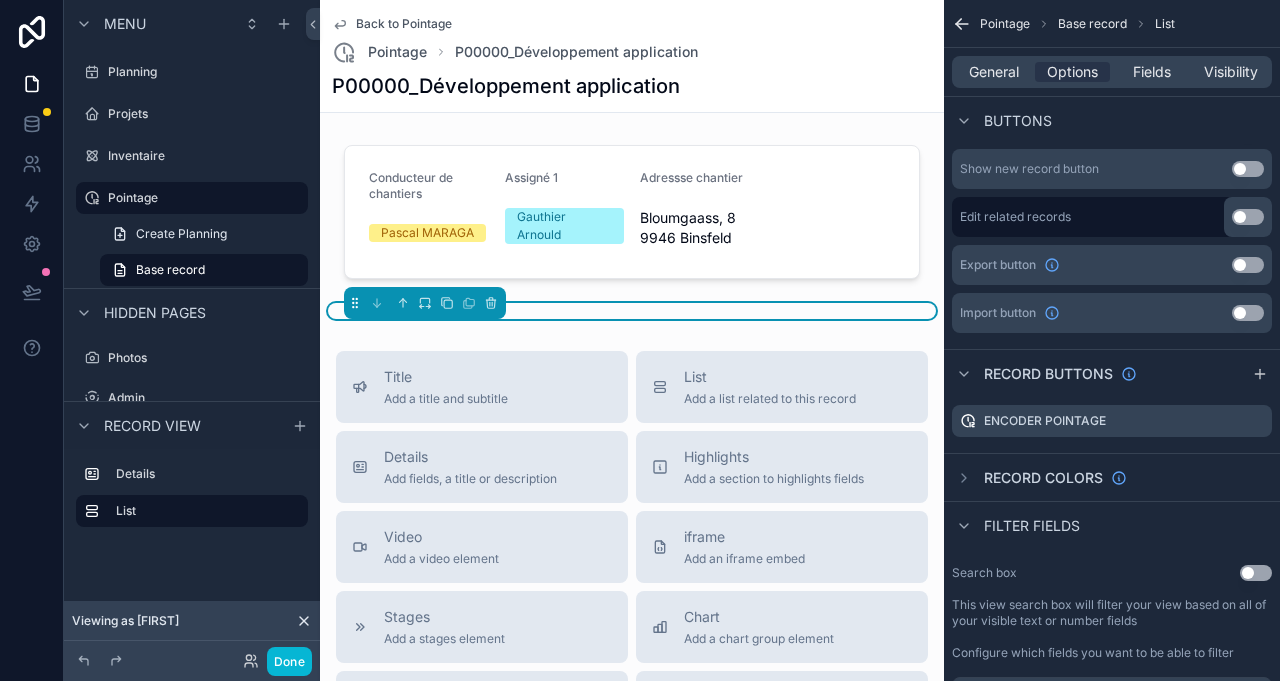 click on "Visibility" at bounding box center [1231, 72] 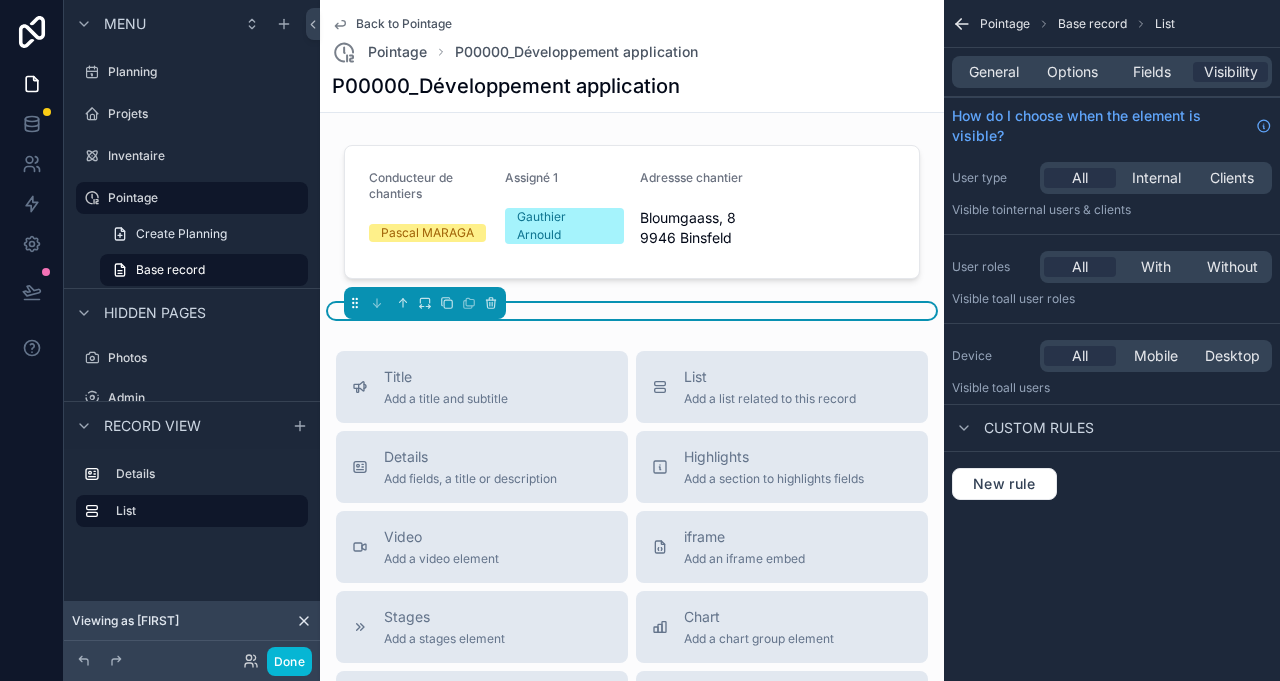 click on "General Options Fields Visibility" at bounding box center (1112, 72) 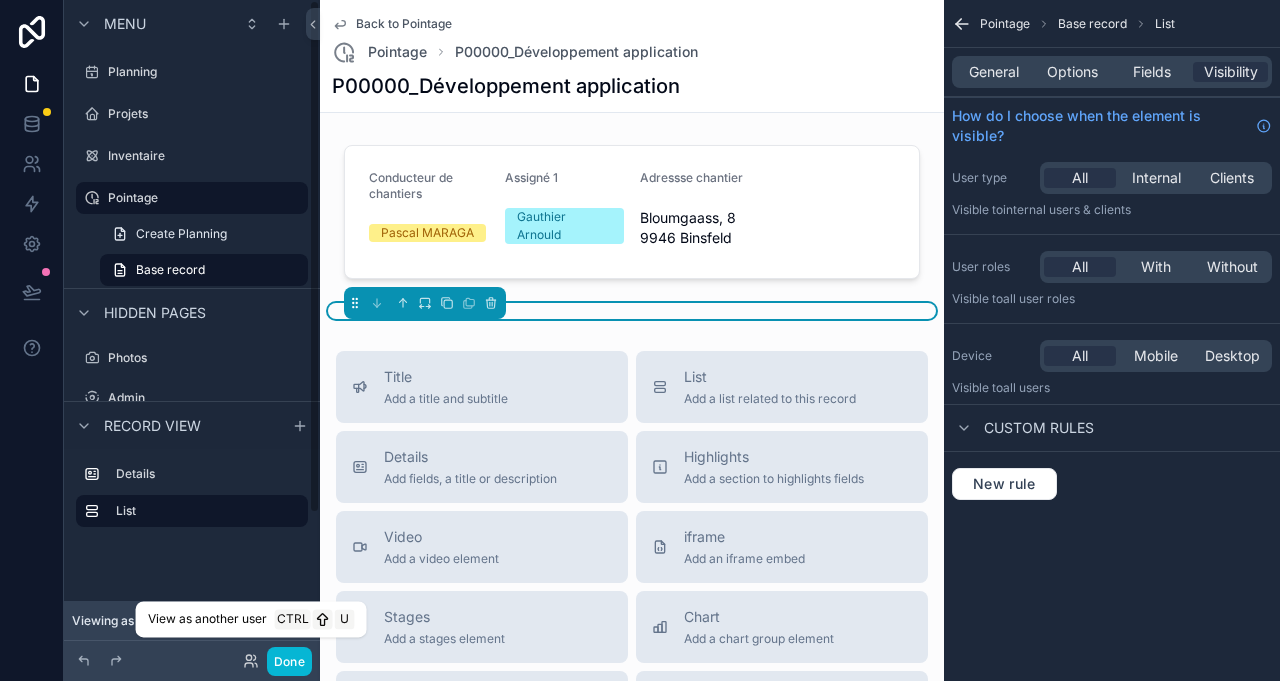 click 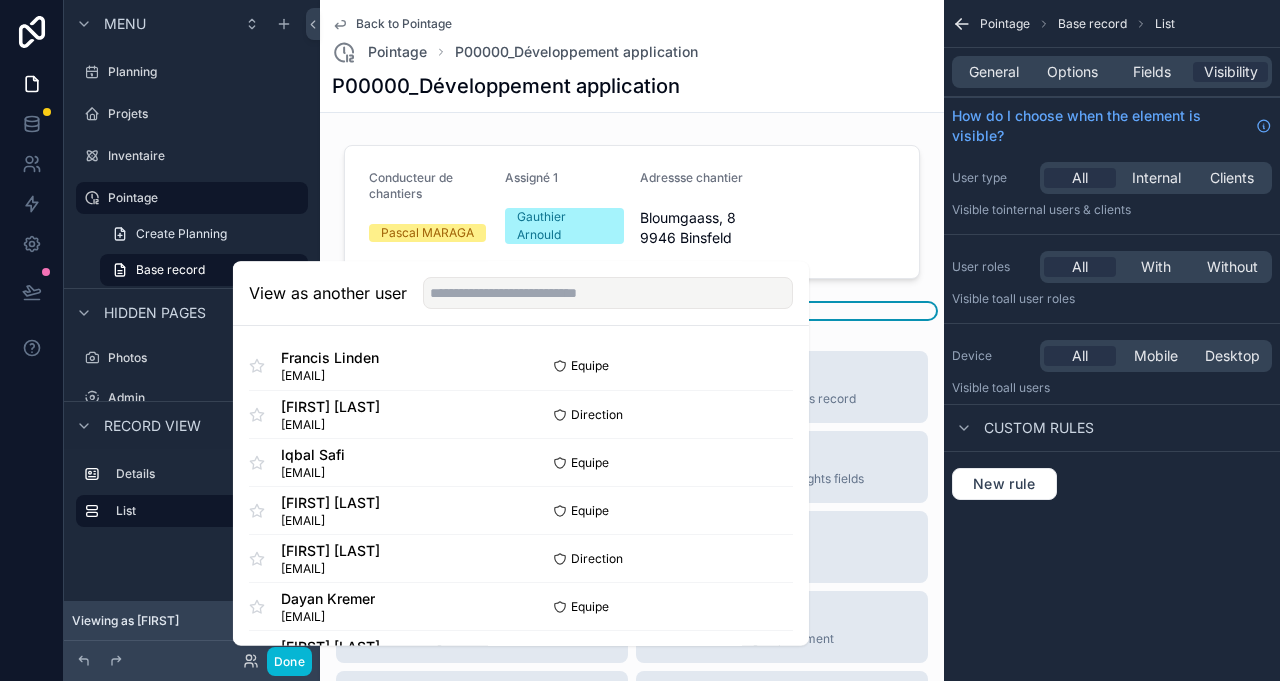 scroll, scrollTop: 585, scrollLeft: 0, axis: vertical 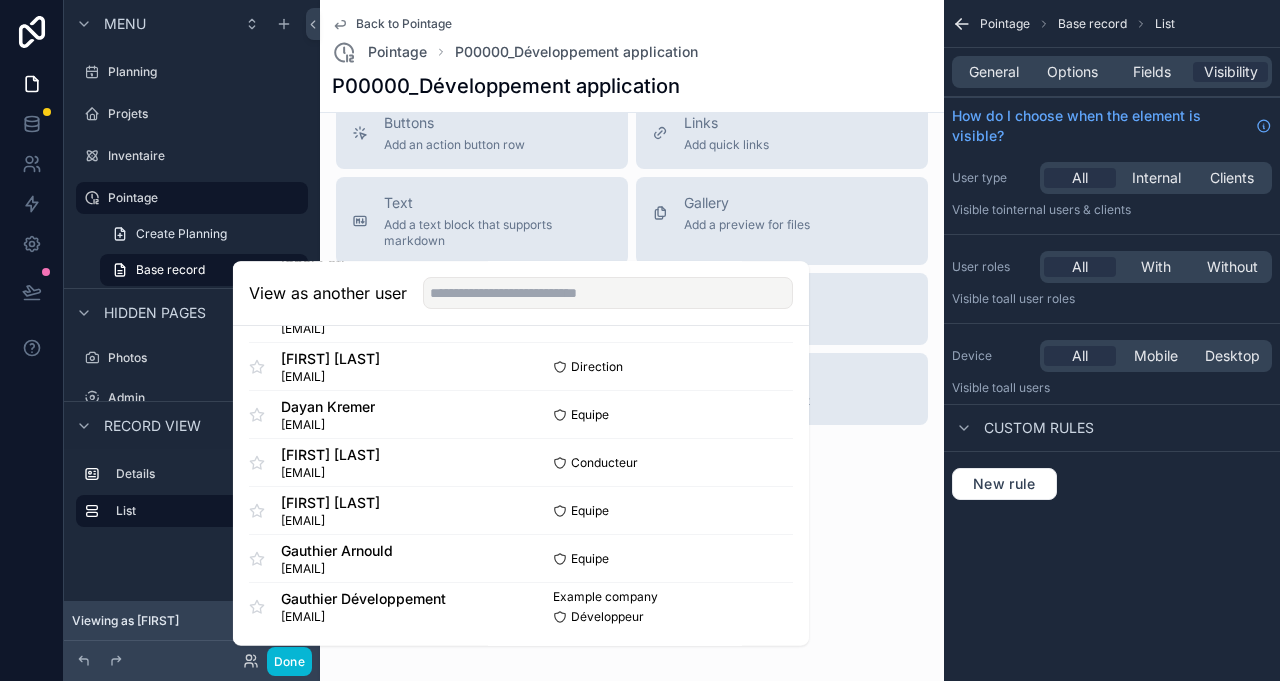 click on "Select" at bounding box center (0, 0) 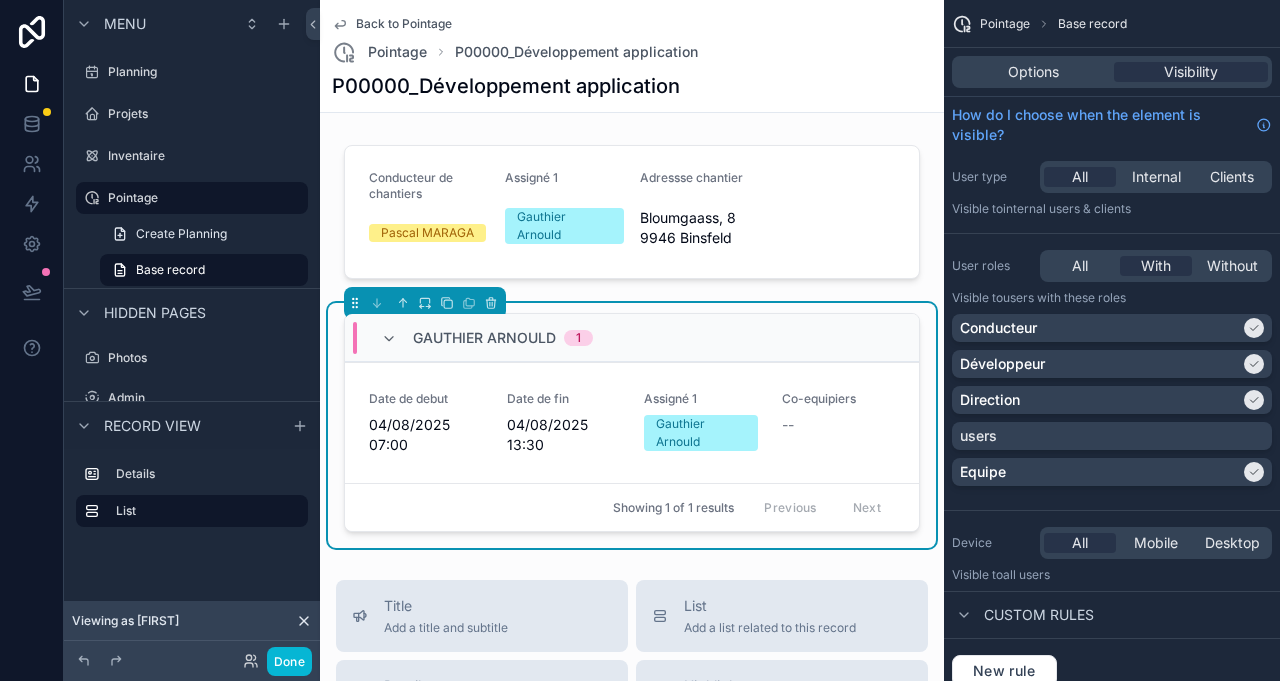 scroll, scrollTop: 0, scrollLeft: 0, axis: both 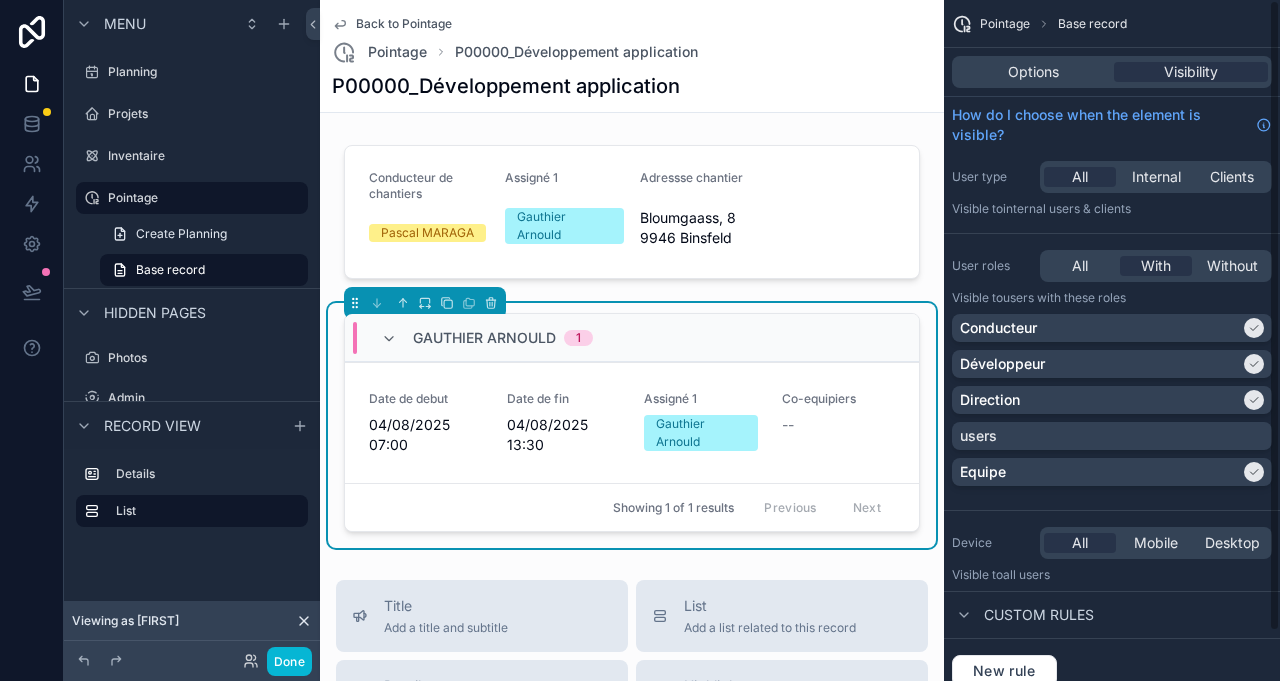 click on "users" at bounding box center [1112, 436] 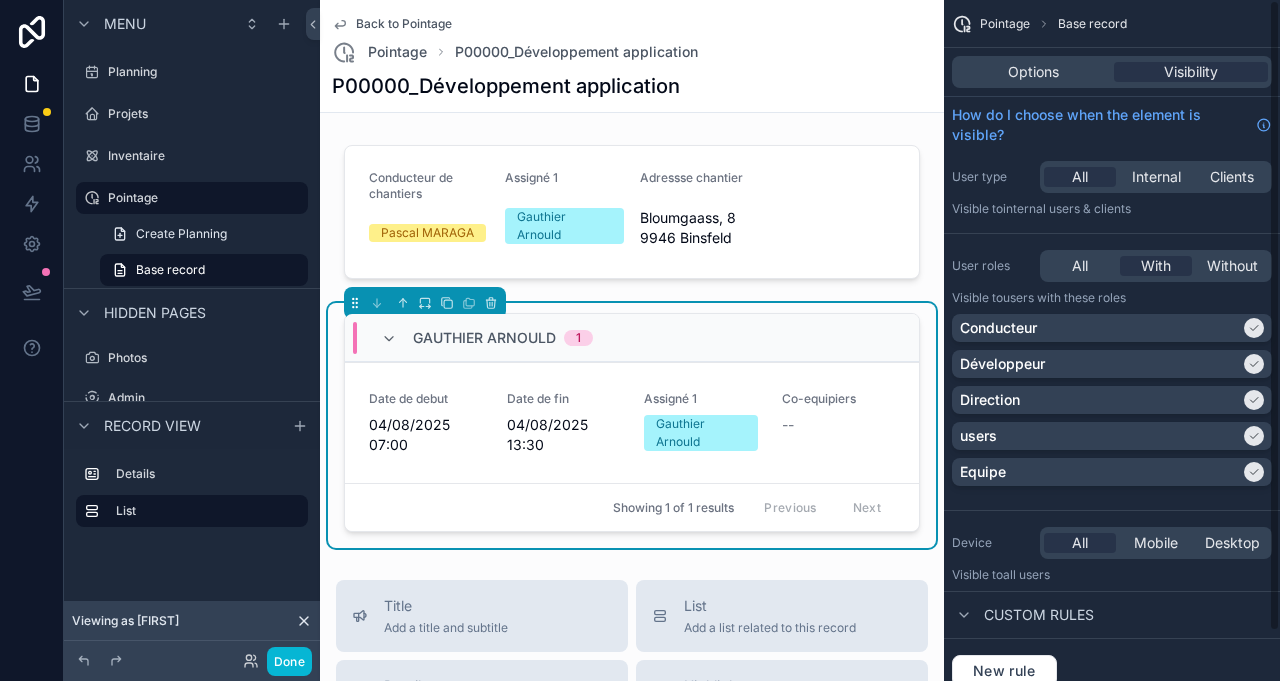 click on "All" at bounding box center [1080, 266] 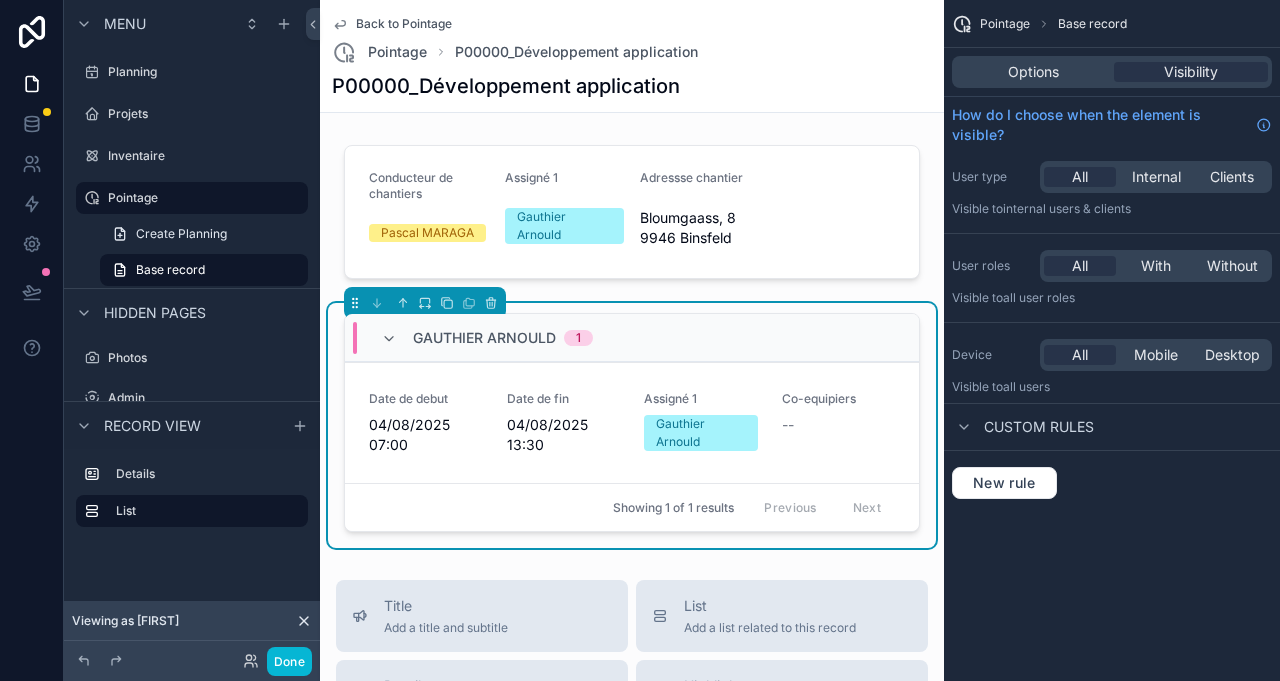 click on "Options" at bounding box center (1033, 72) 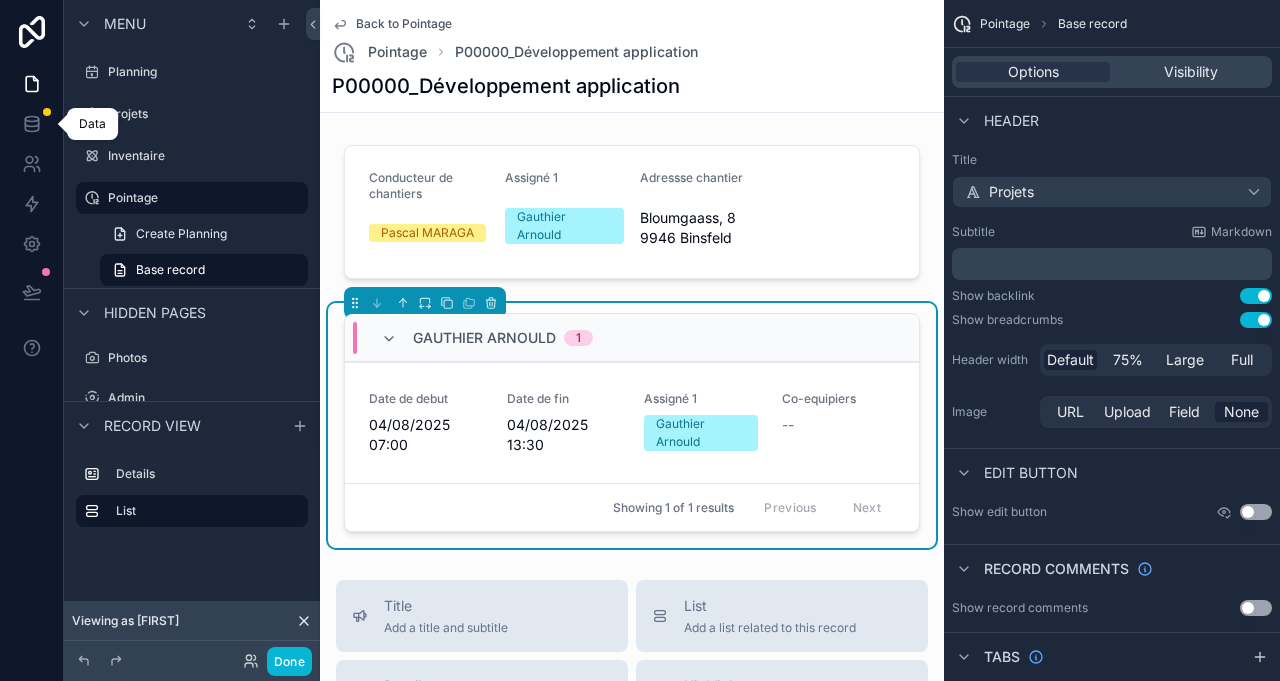 click 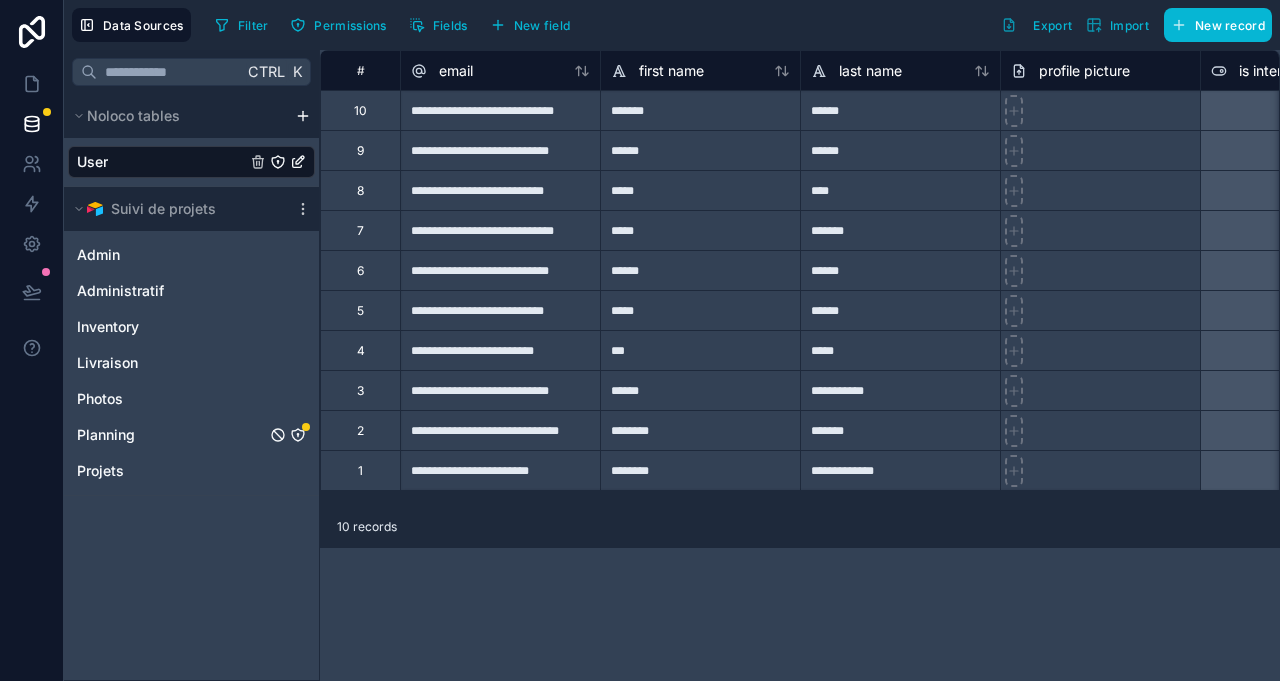 click 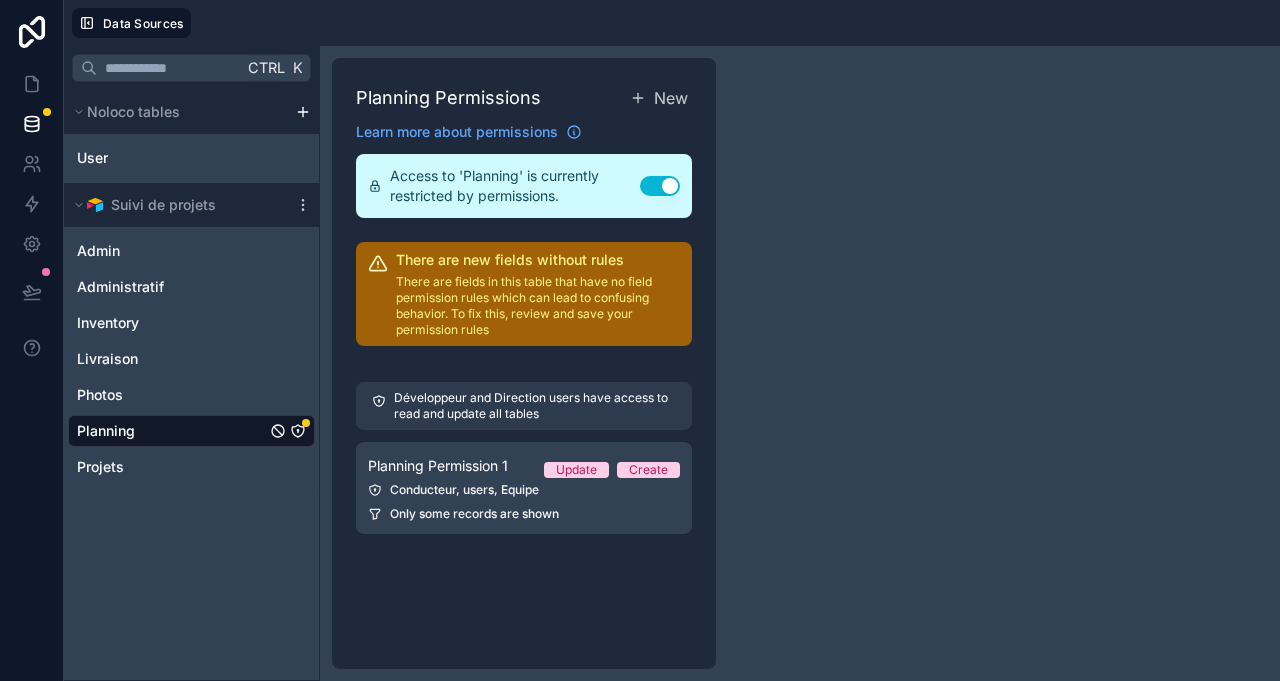 click on "Conducteur, users, Equipe" at bounding box center (524, 490) 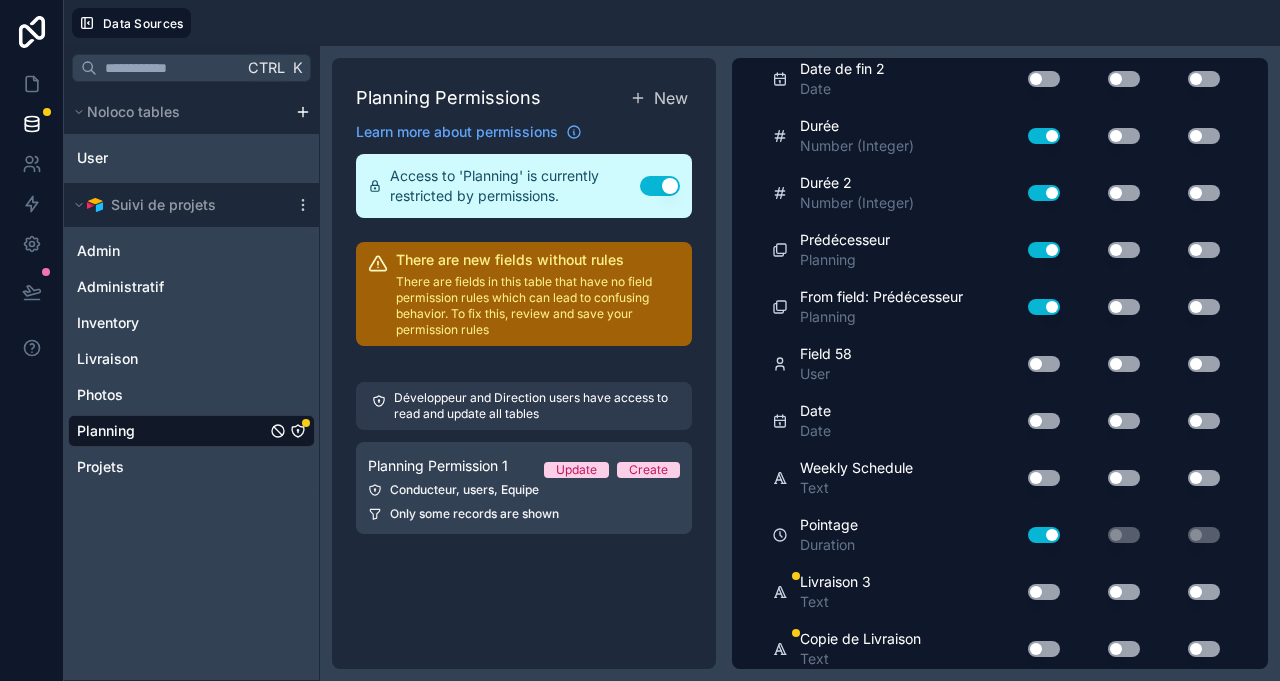 scroll, scrollTop: 3749, scrollLeft: 0, axis: vertical 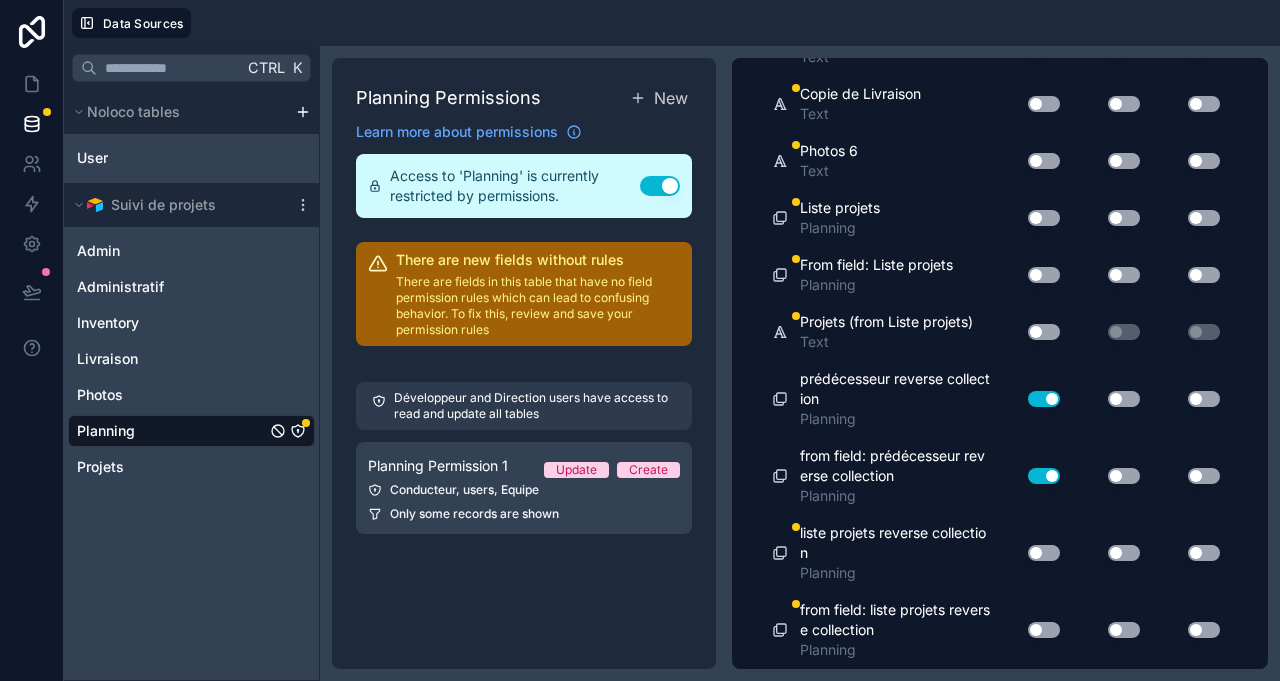 click on "Use setting" at bounding box center (1044, 275) 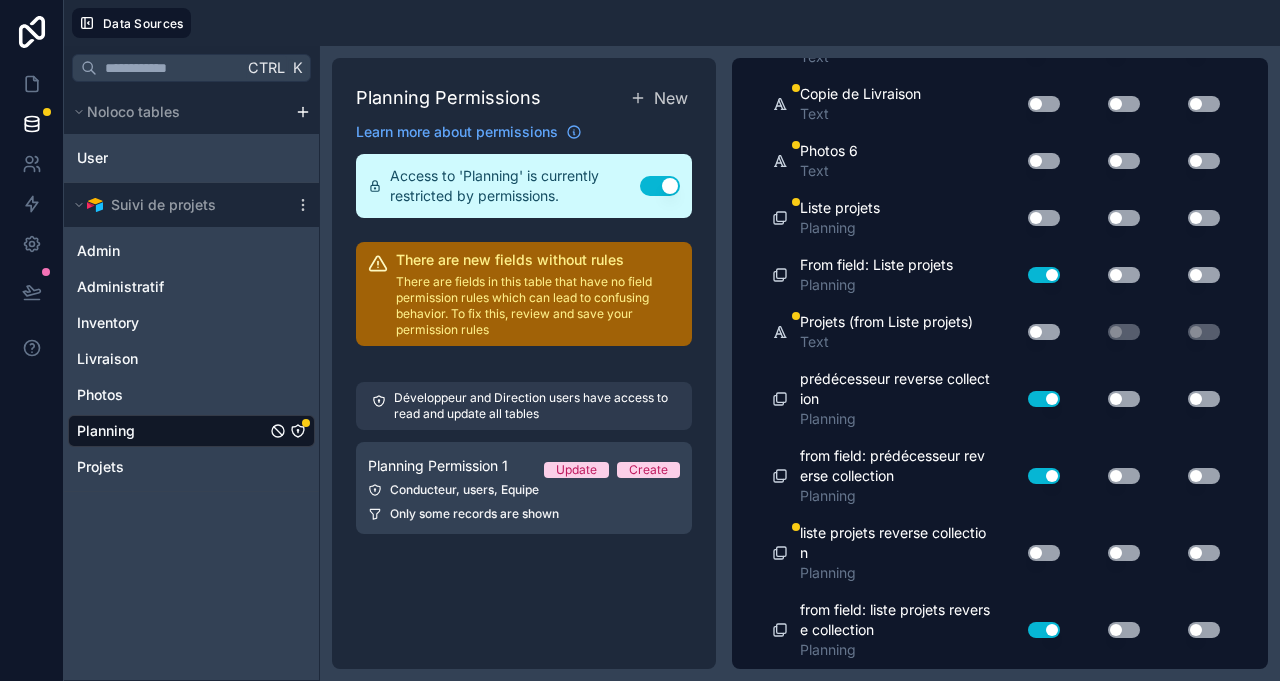 click on "Use setting" at bounding box center (1044, 332) 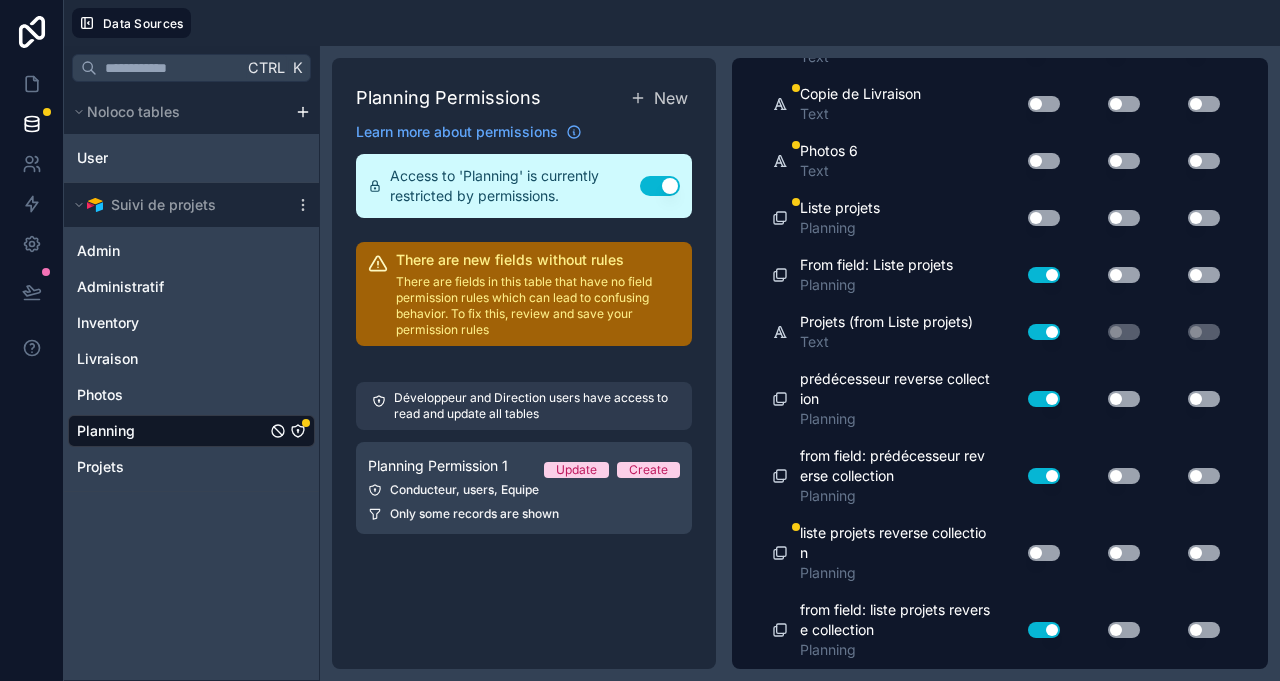 click on "Use setting" at bounding box center (1044, 218) 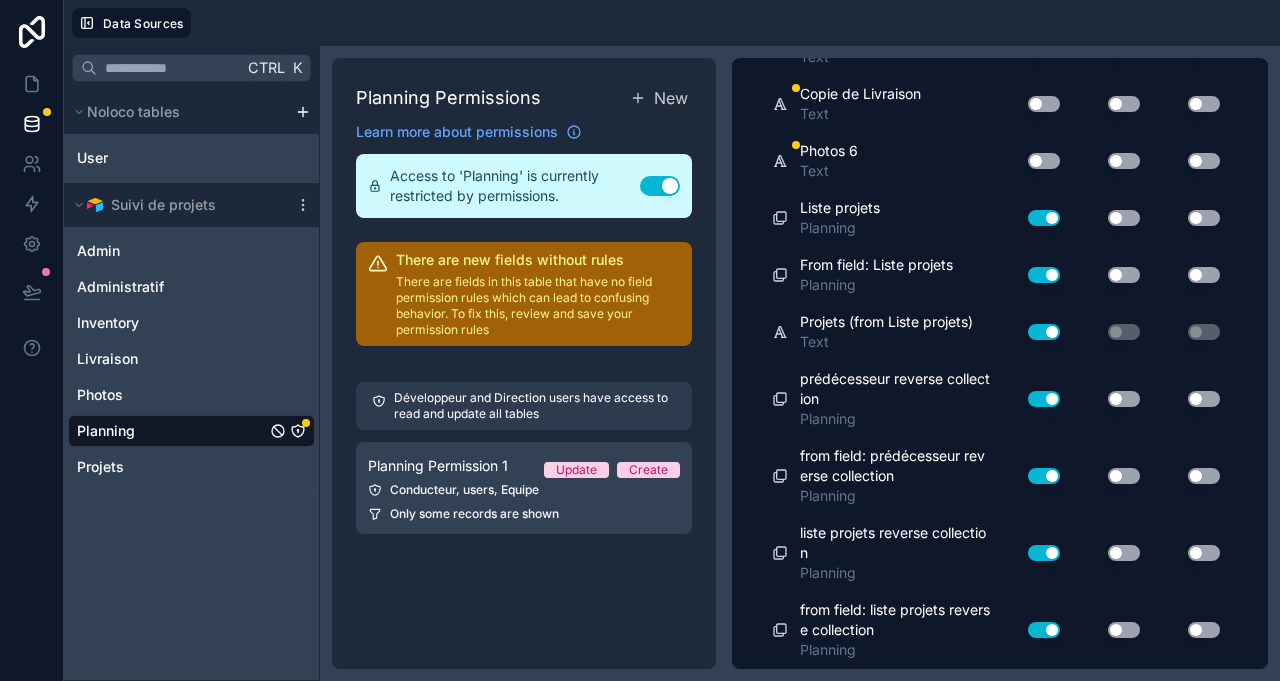 click on "Use setting" at bounding box center (1044, 332) 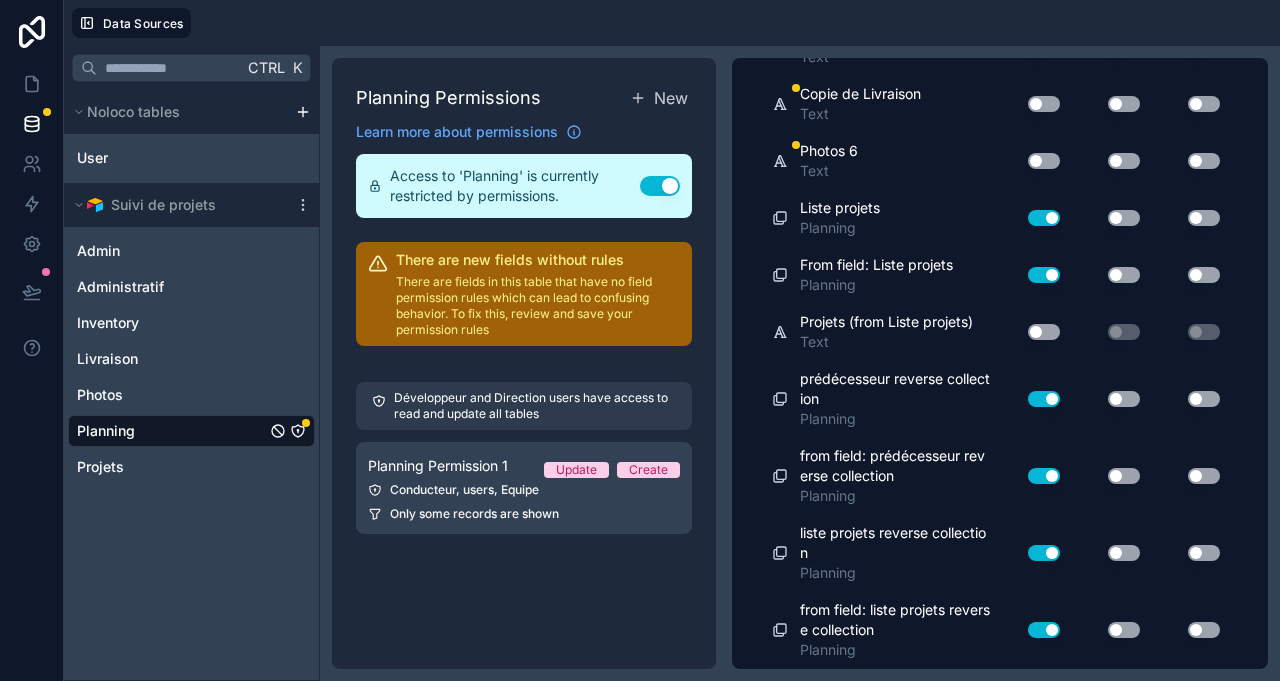 click on "Use setting" at bounding box center [1124, 218] 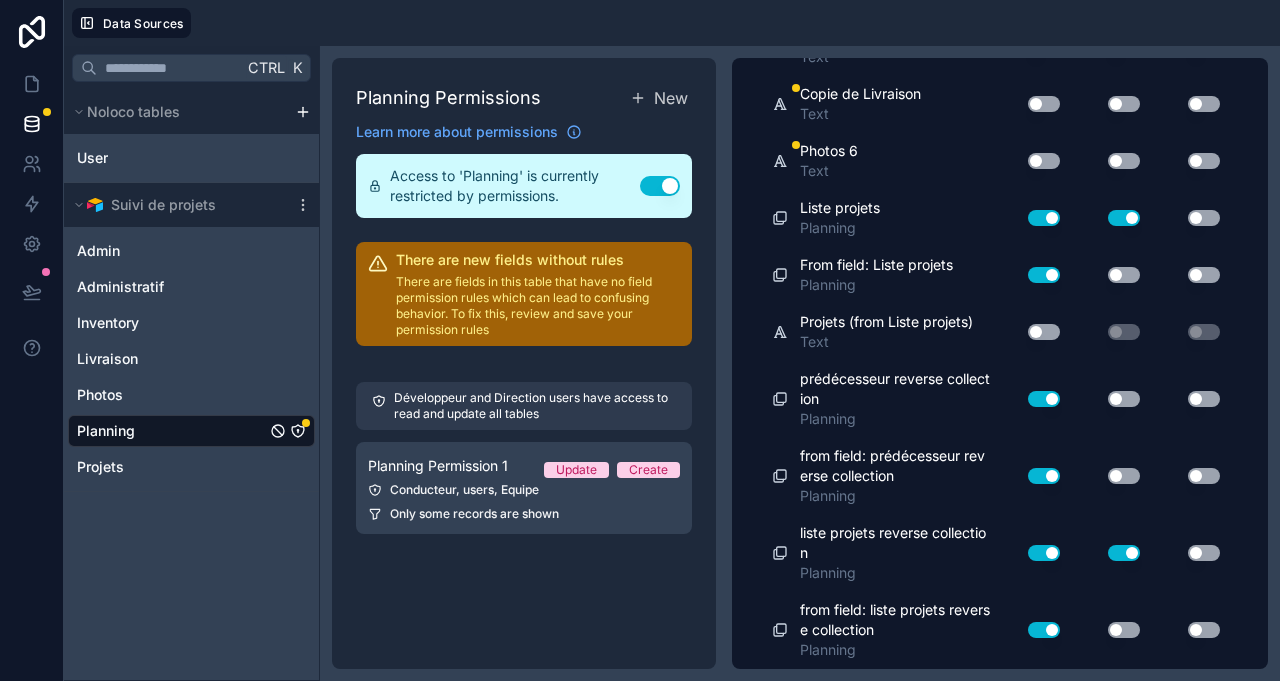 click on "Use setting" at bounding box center (1108, 275) 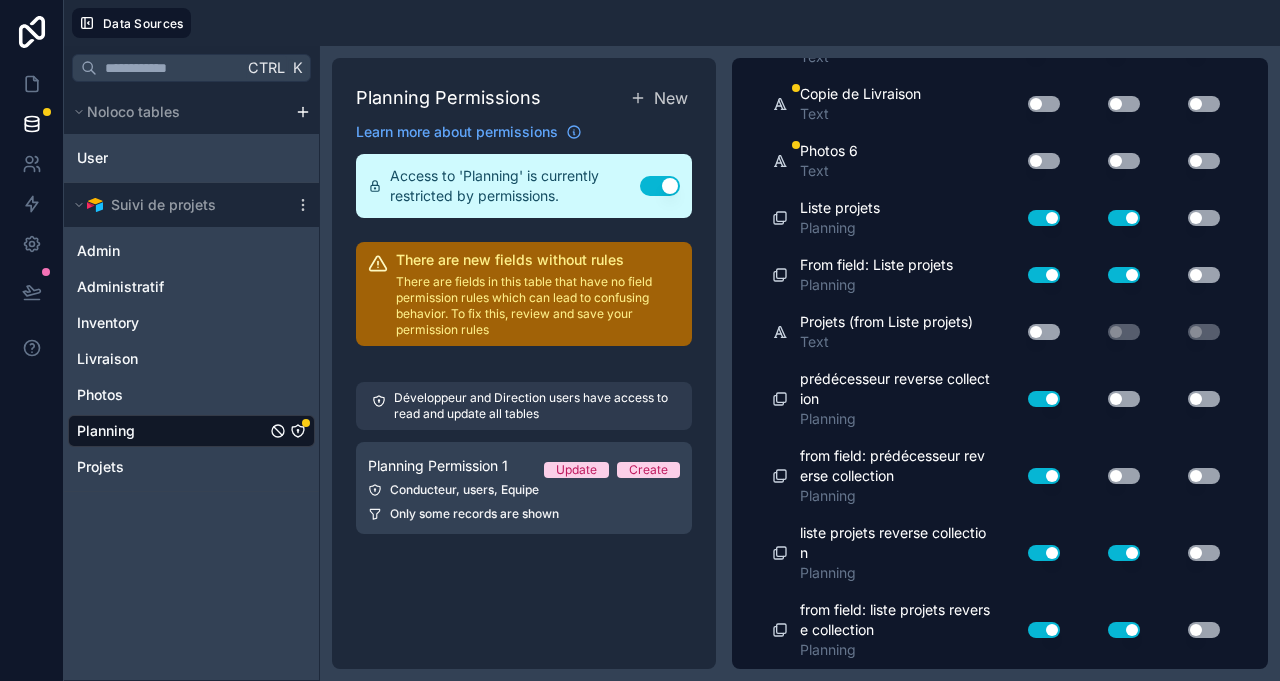 click on "Use setting" at bounding box center (1188, 218) 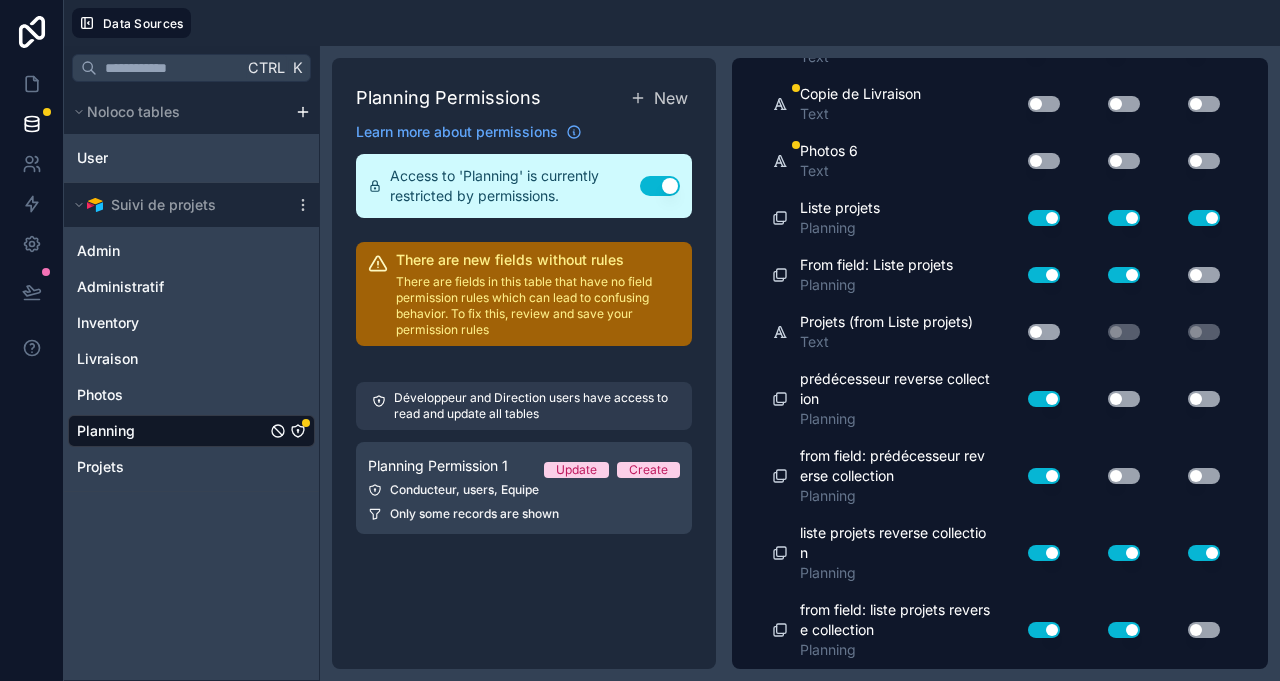 click on "Use setting" at bounding box center [1188, 275] 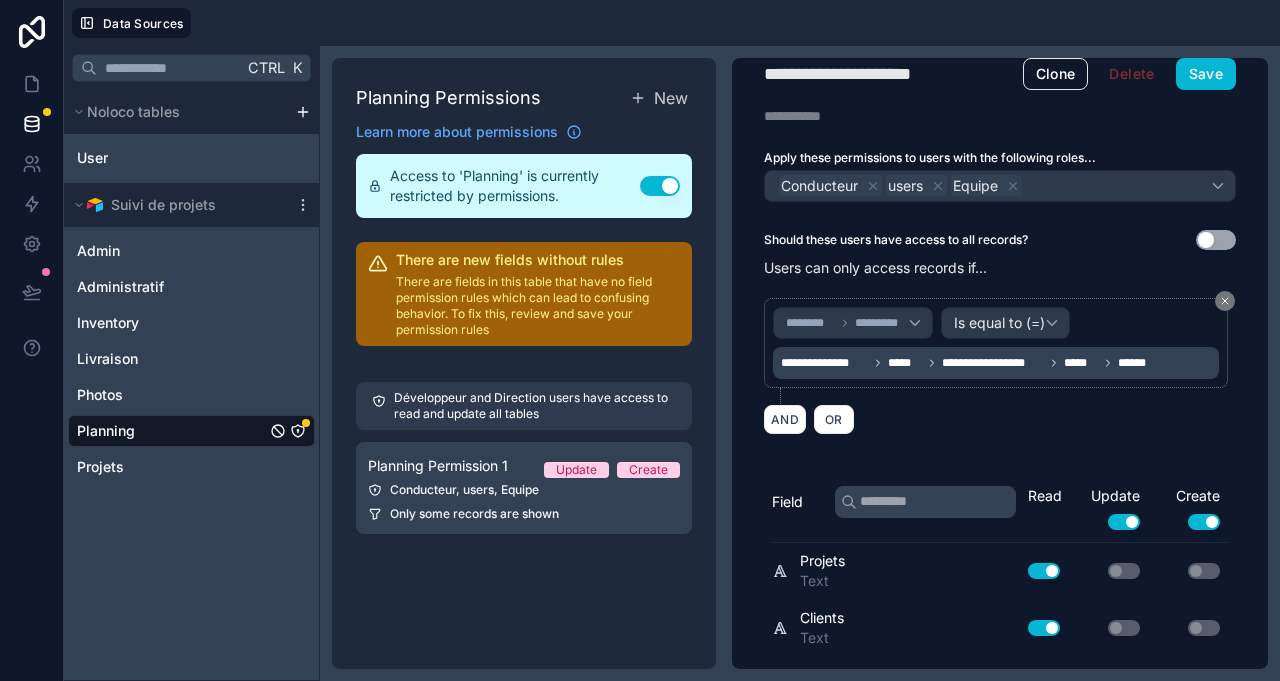 scroll, scrollTop: 0, scrollLeft: 0, axis: both 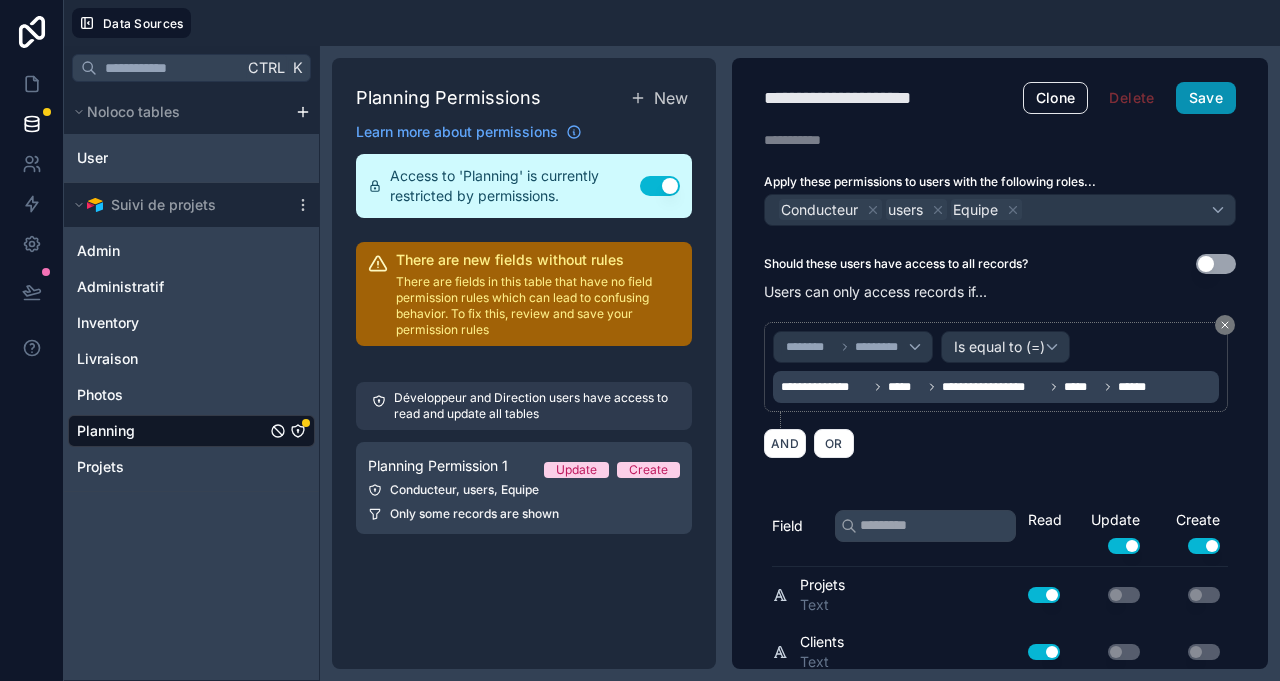 click on "Save" at bounding box center [1206, 98] 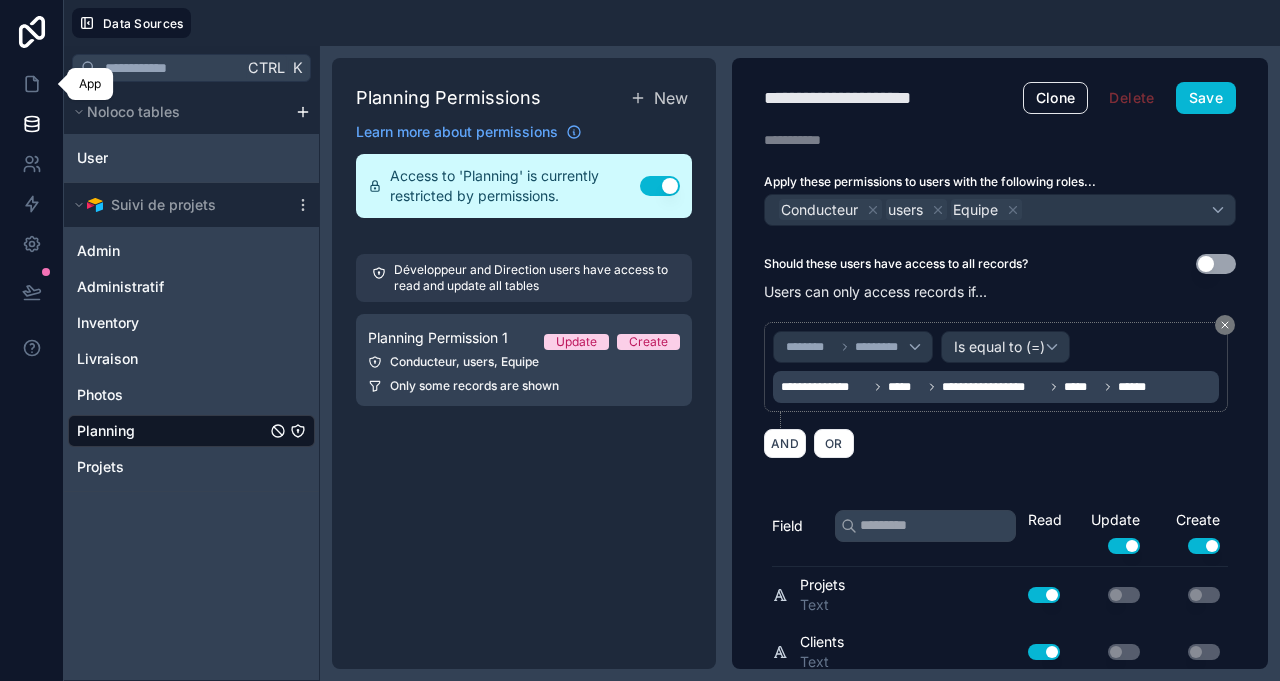 click at bounding box center [31, 84] 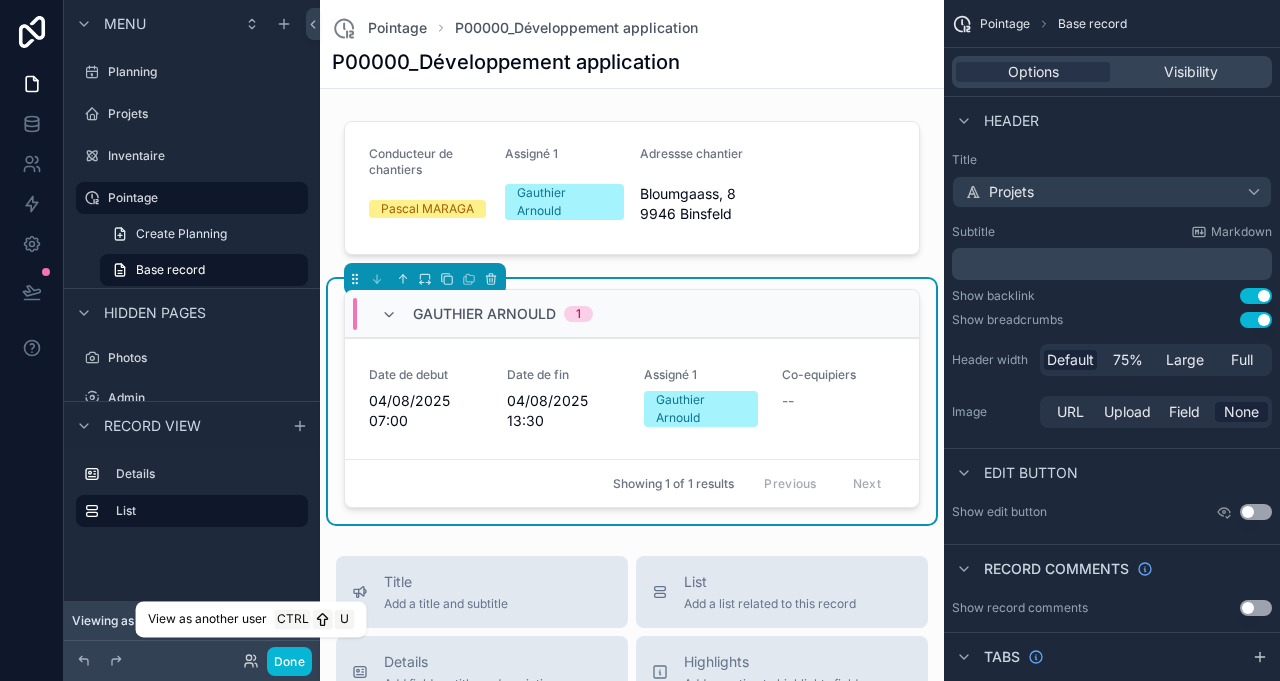 click 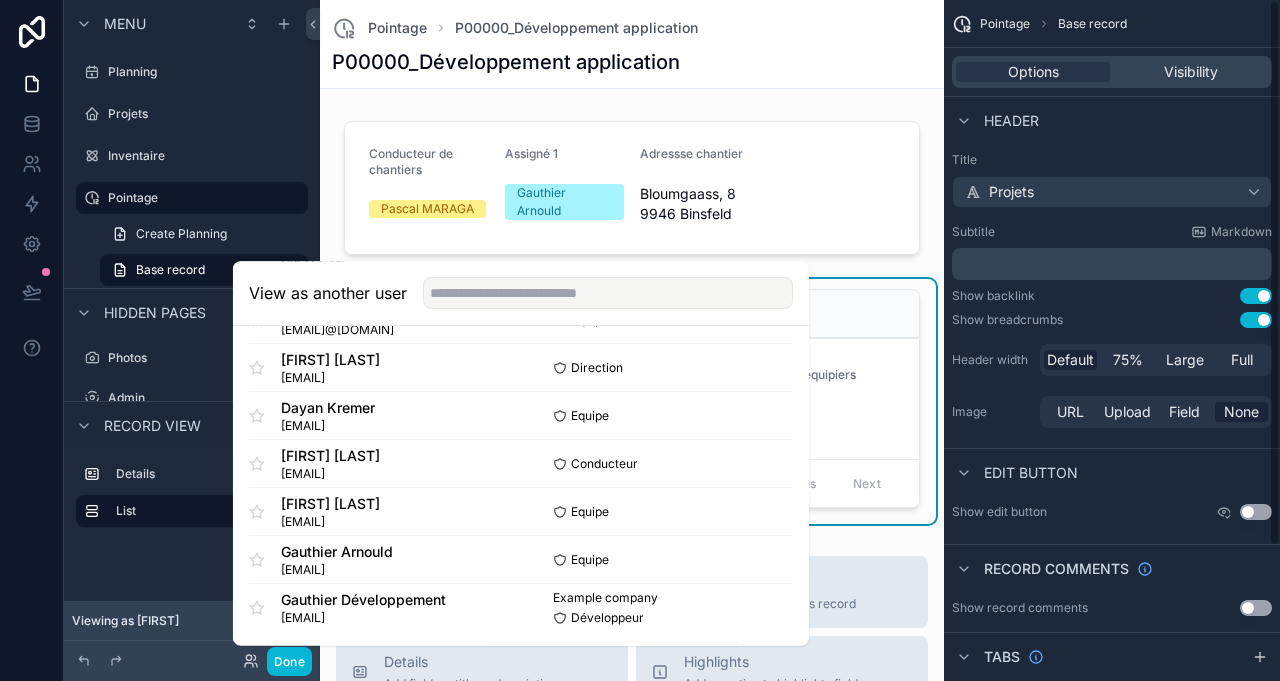 scroll, scrollTop: 192, scrollLeft: 0, axis: vertical 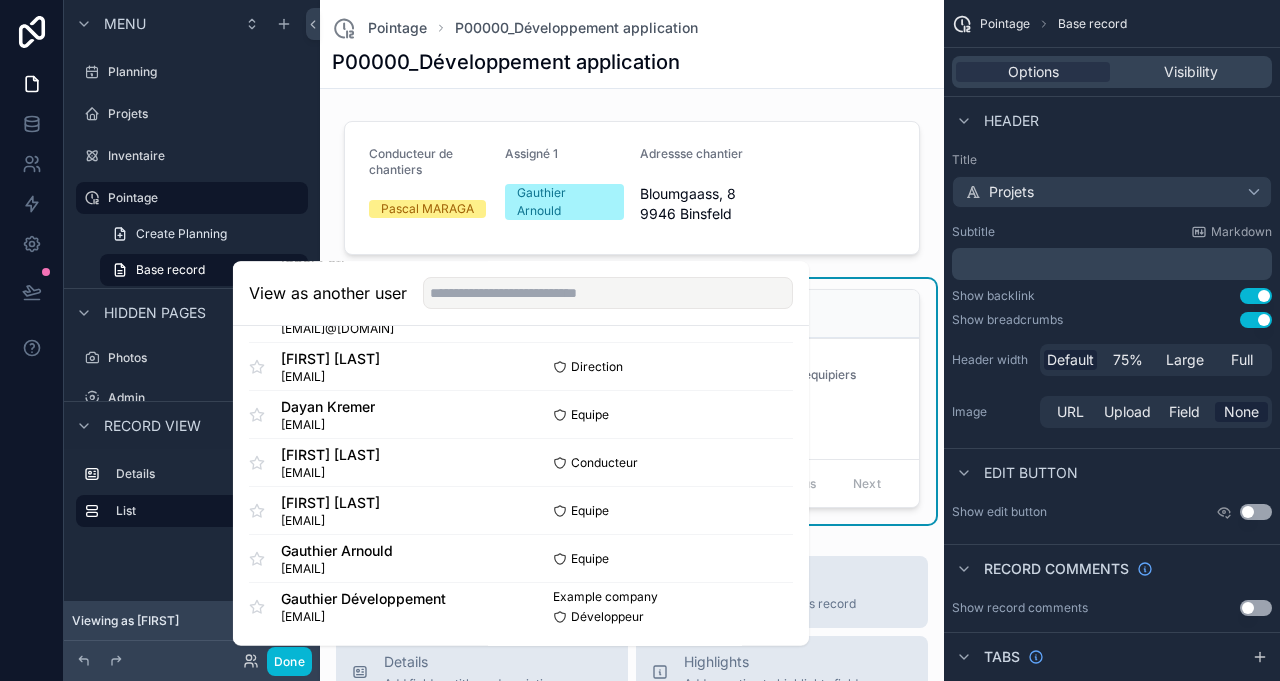 click on "Select" at bounding box center [0, 0] 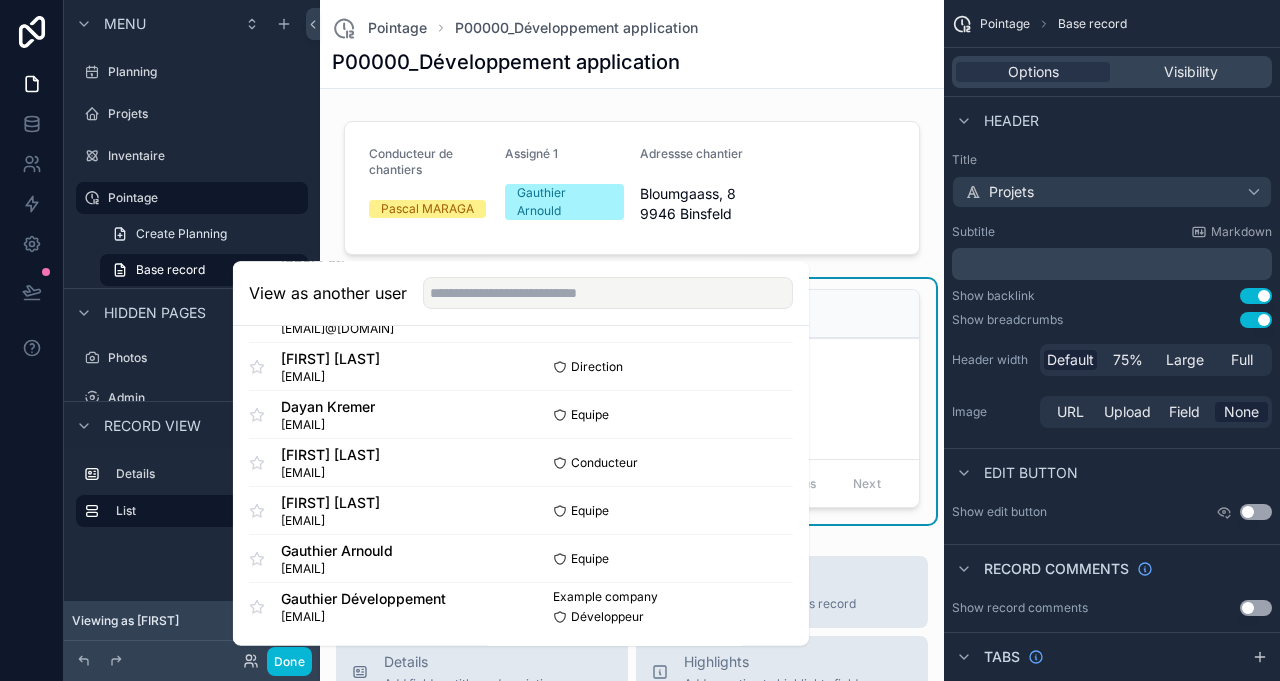 click on "Select" at bounding box center (0, 0) 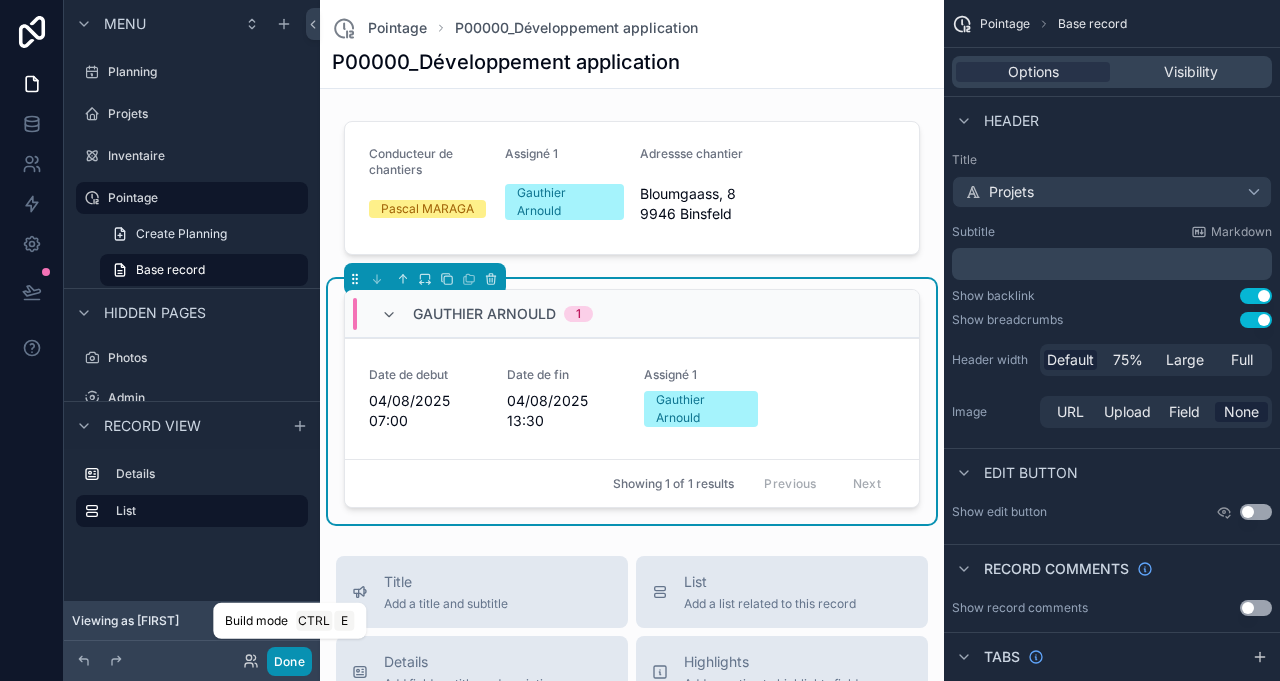 click on "Done" at bounding box center [289, 661] 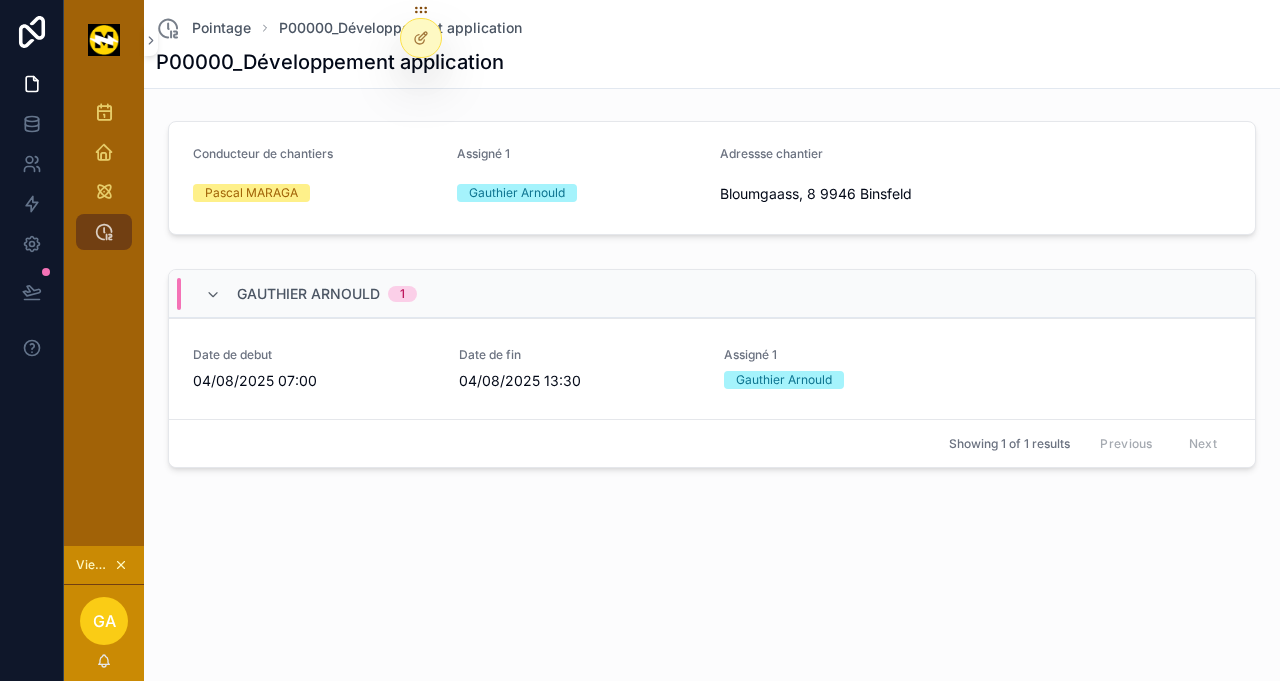 click on "Encoder pointage" at bounding box center [0, 0] 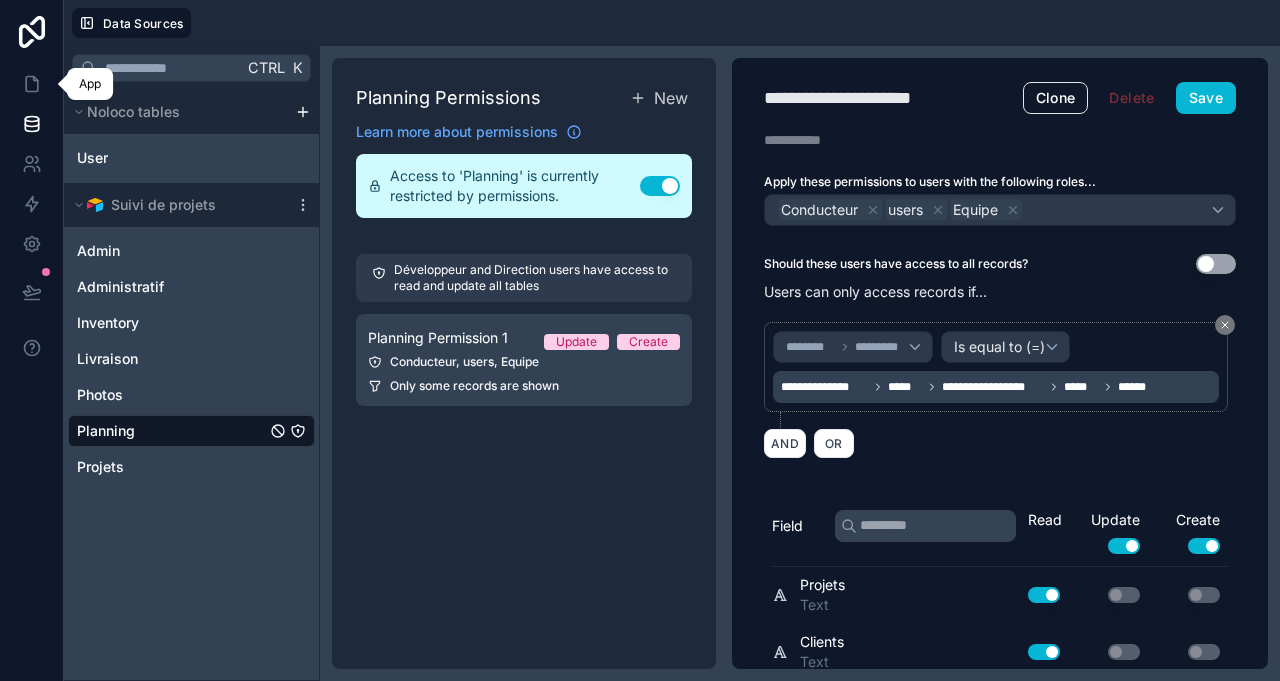 click 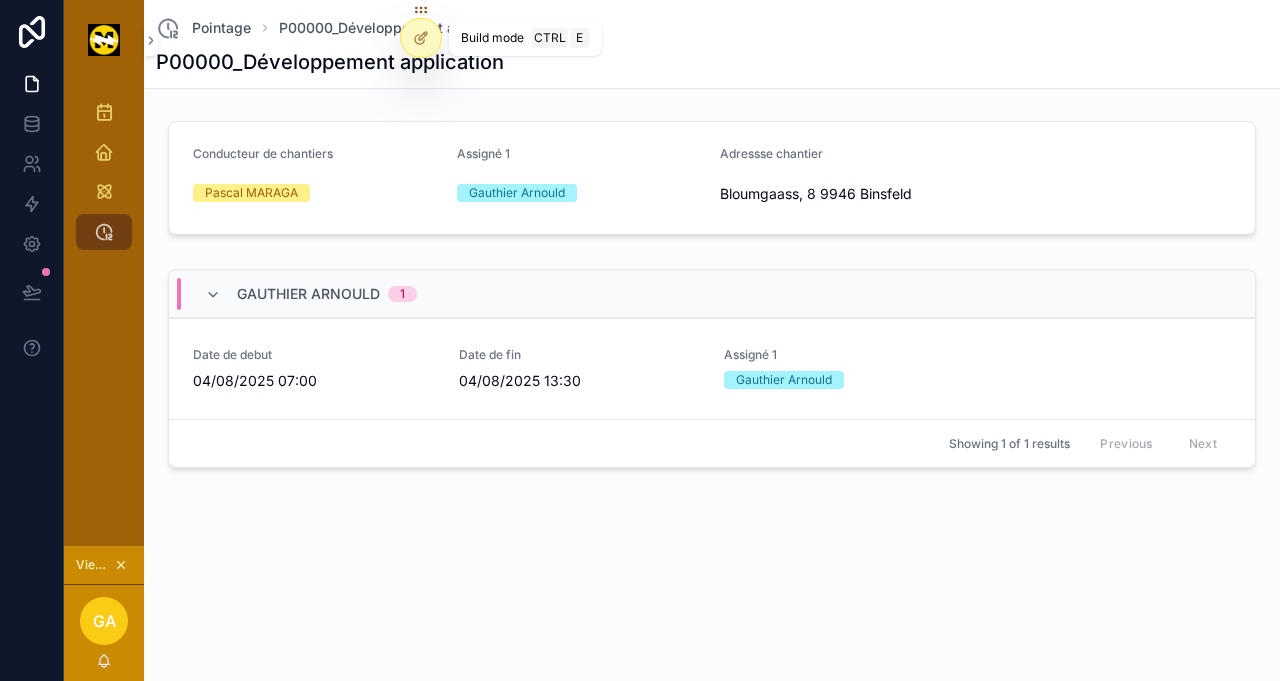 click at bounding box center (421, 38) 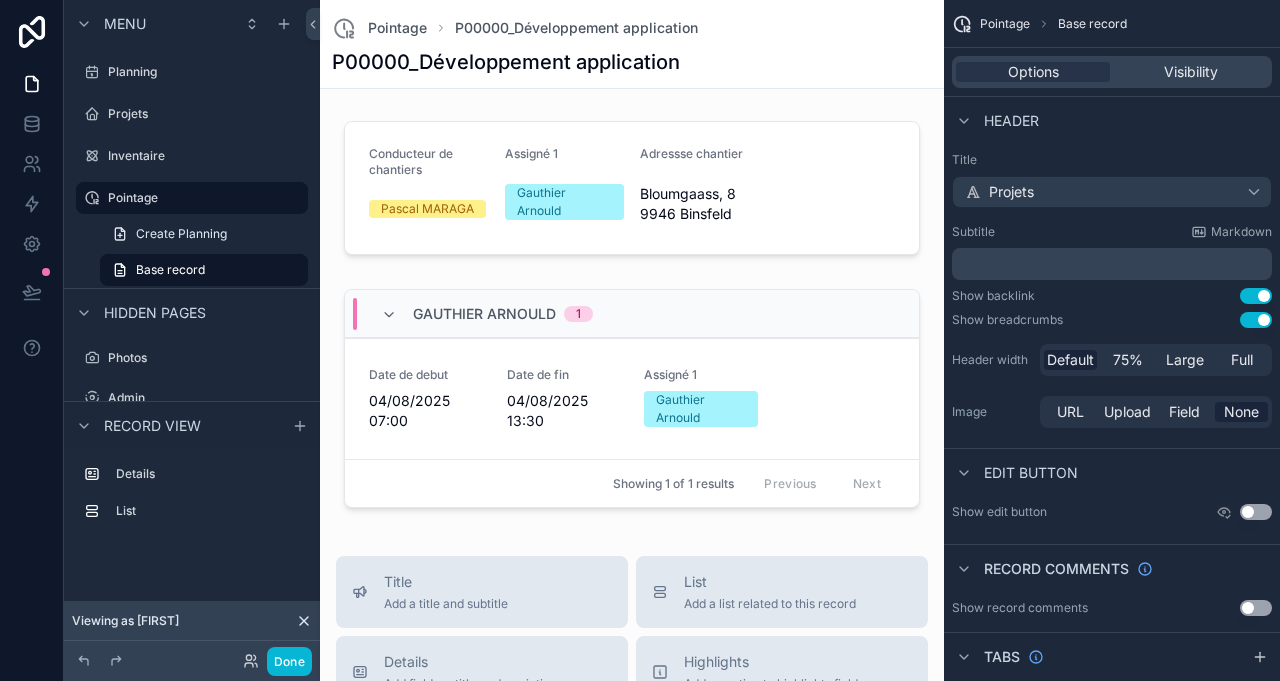 click at bounding box center [632, 401] 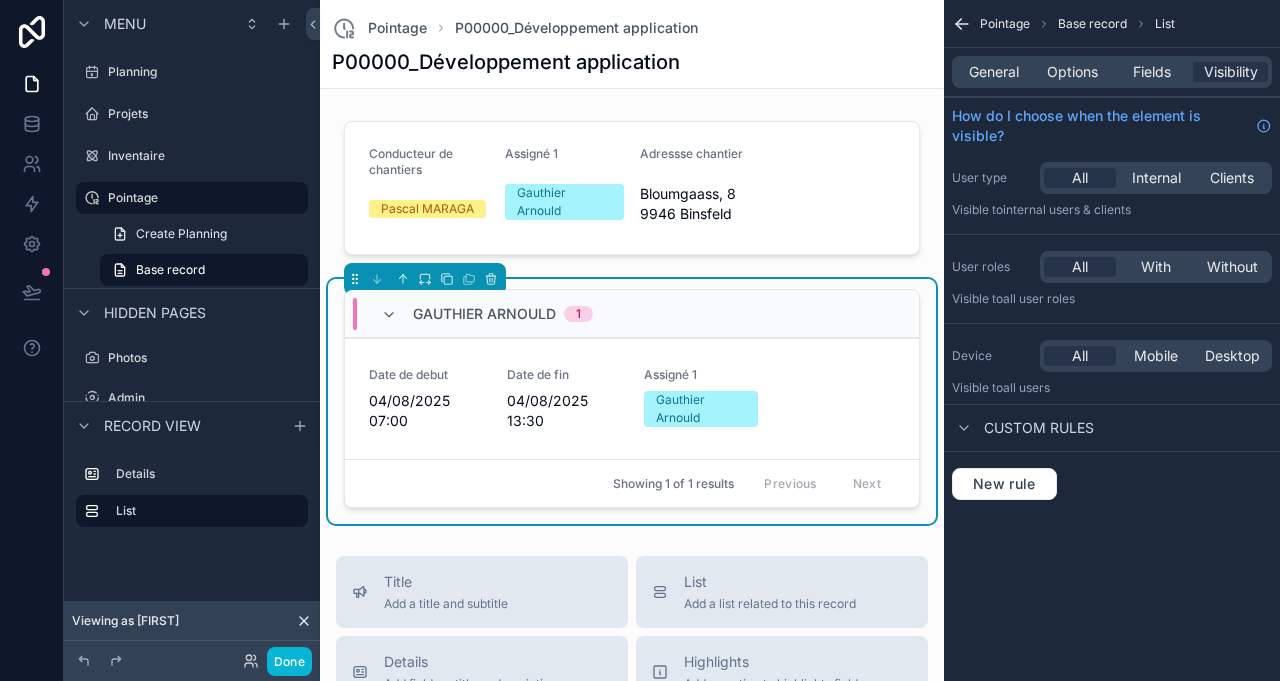 click on "General Options Fields Visibility" at bounding box center [1112, 72] 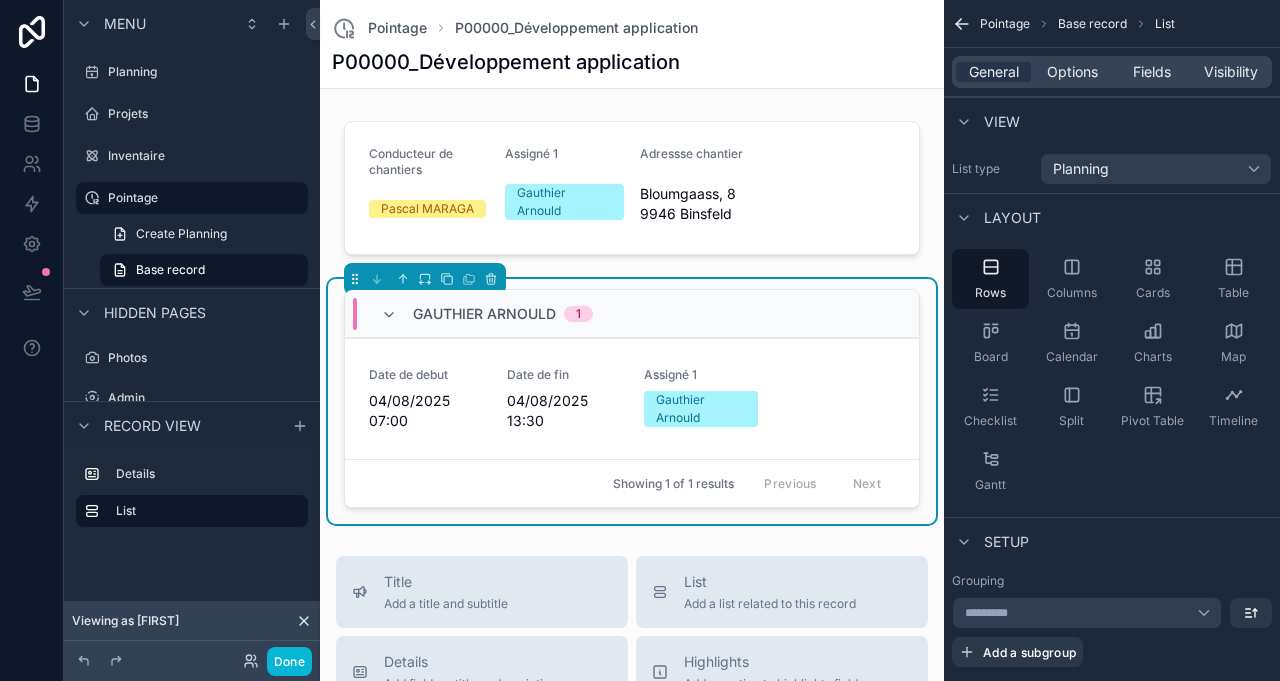 click on "Encoder pointage" at bounding box center (0, 0) 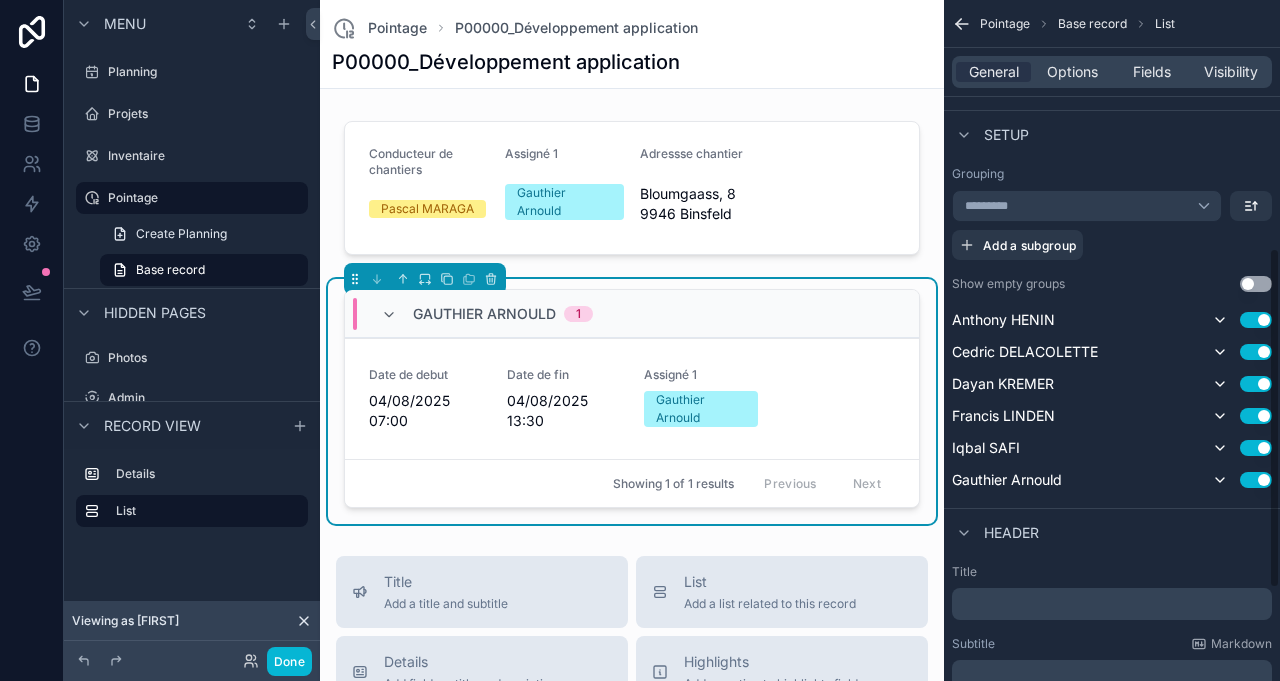 scroll, scrollTop: 681, scrollLeft: 0, axis: vertical 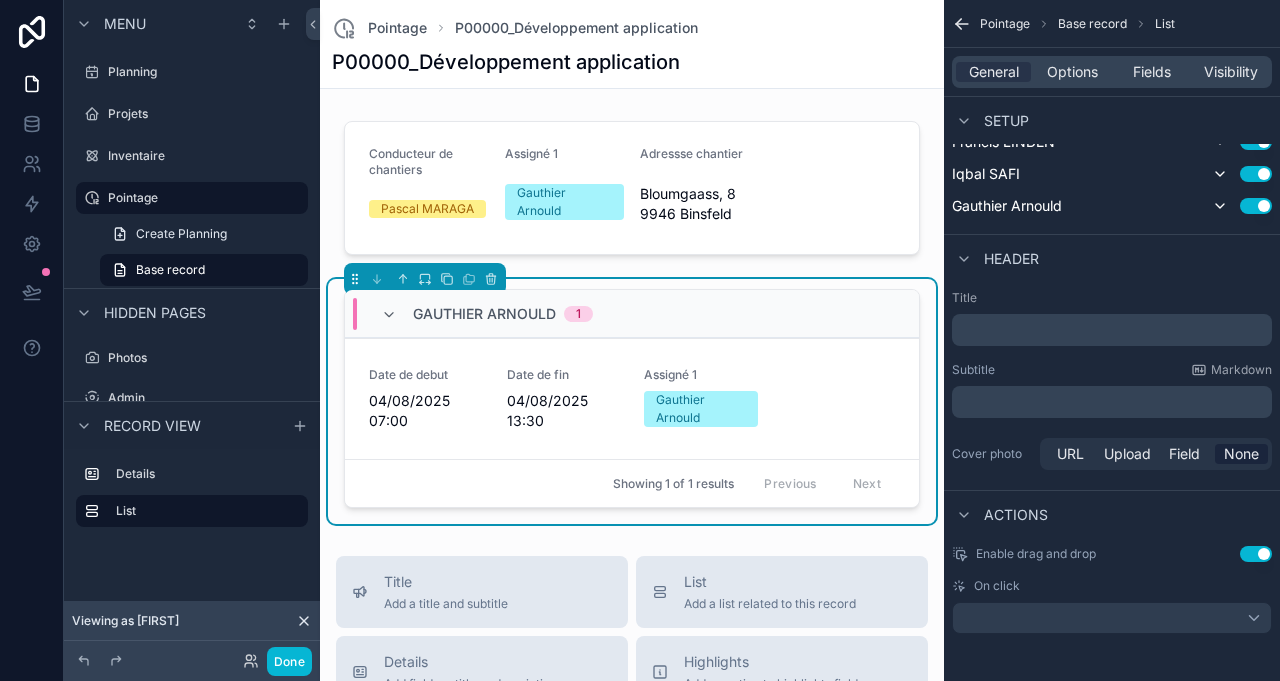 click on "Encoder pointage" at bounding box center [0, 0] 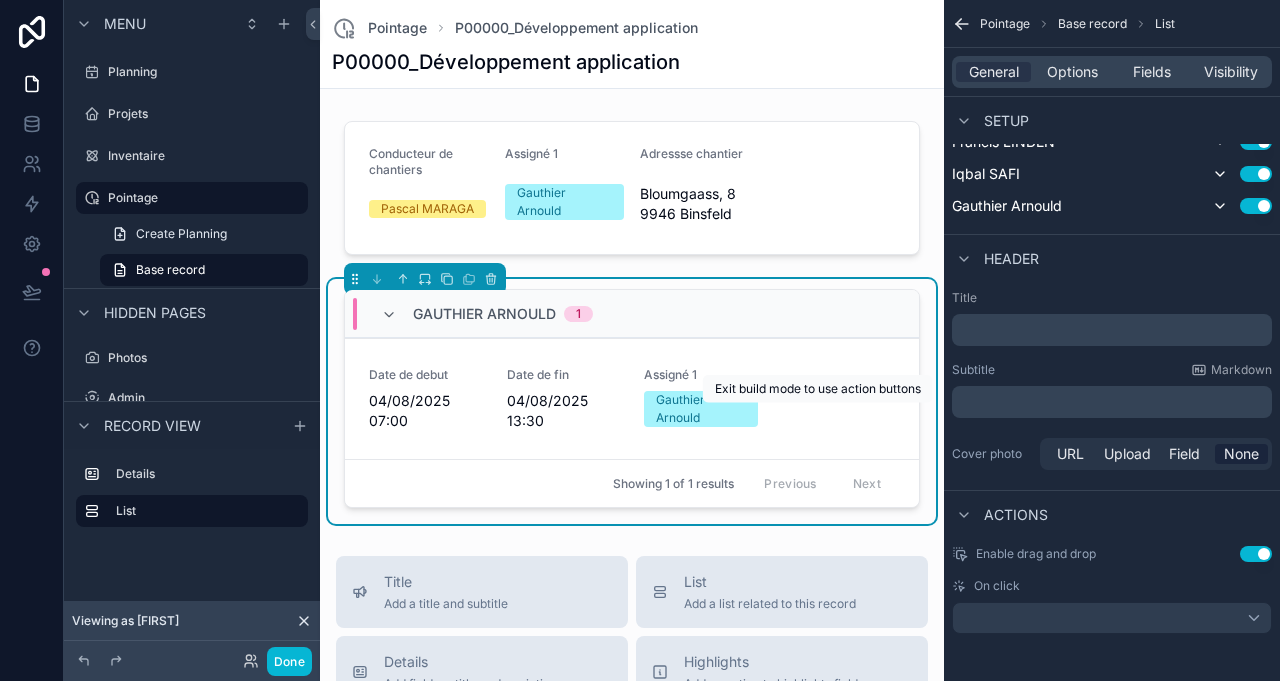 click on "Encoder pointage" at bounding box center (0, 0) 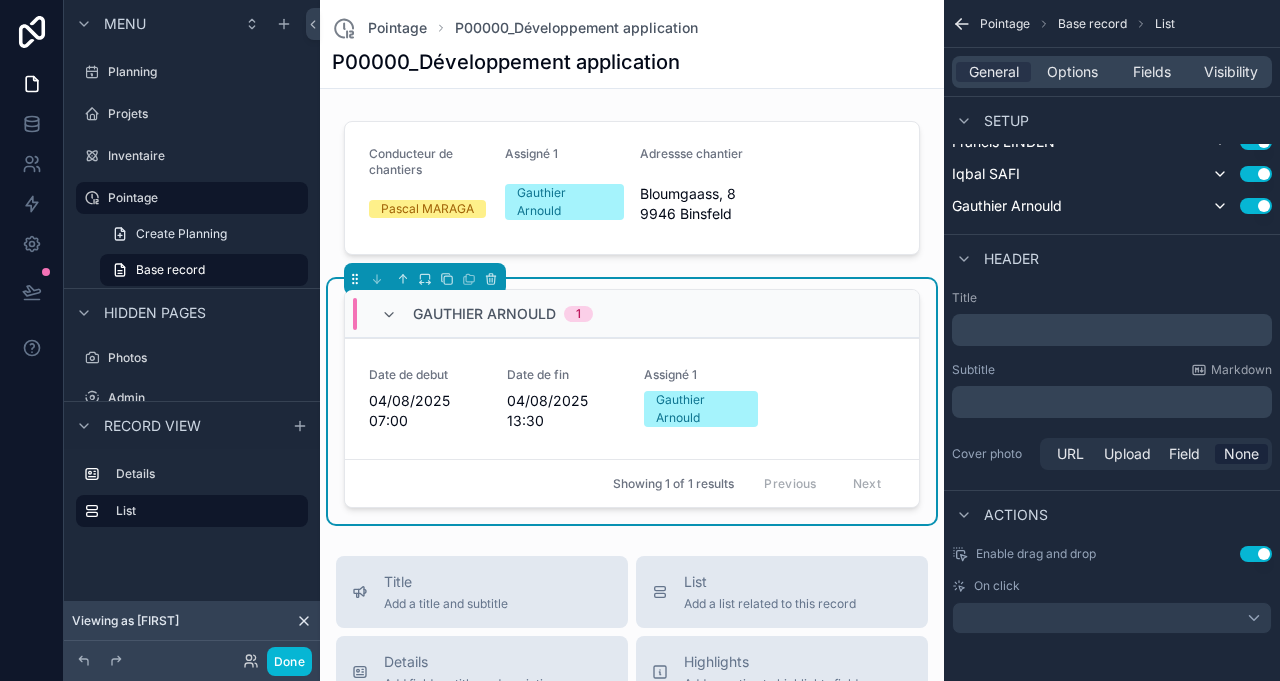 click on "Encoder pointage" at bounding box center (0, 0) 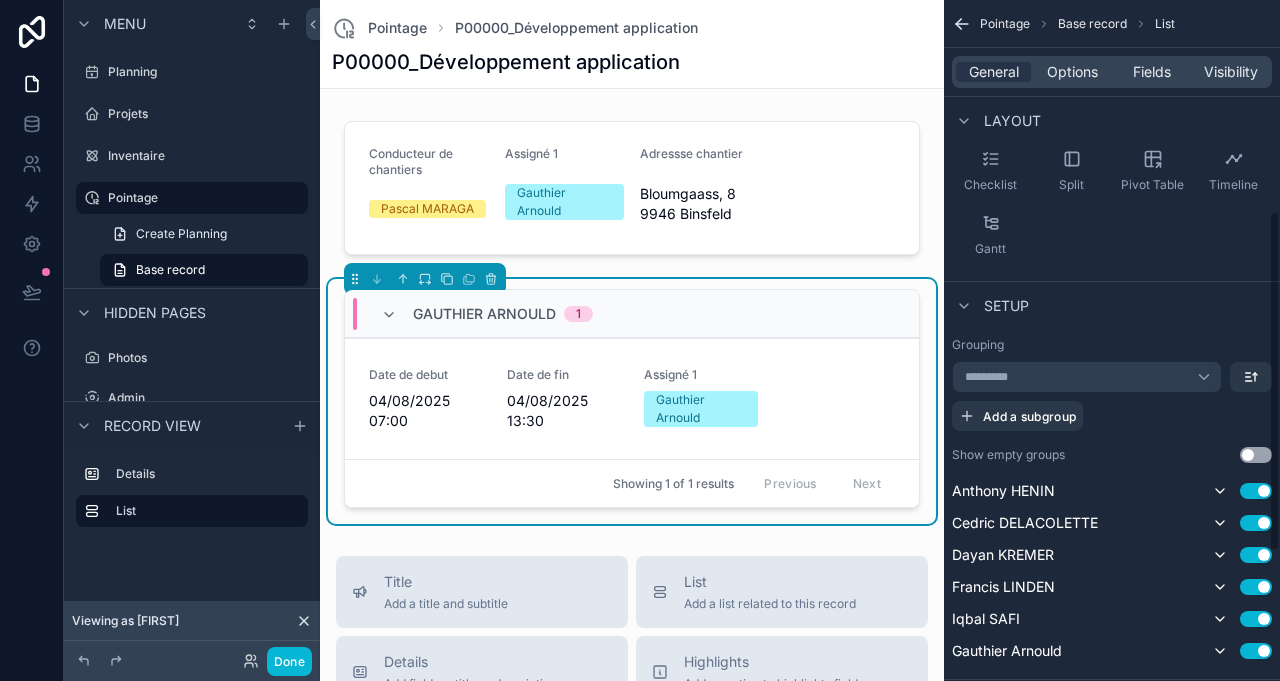 scroll, scrollTop: 681, scrollLeft: 0, axis: vertical 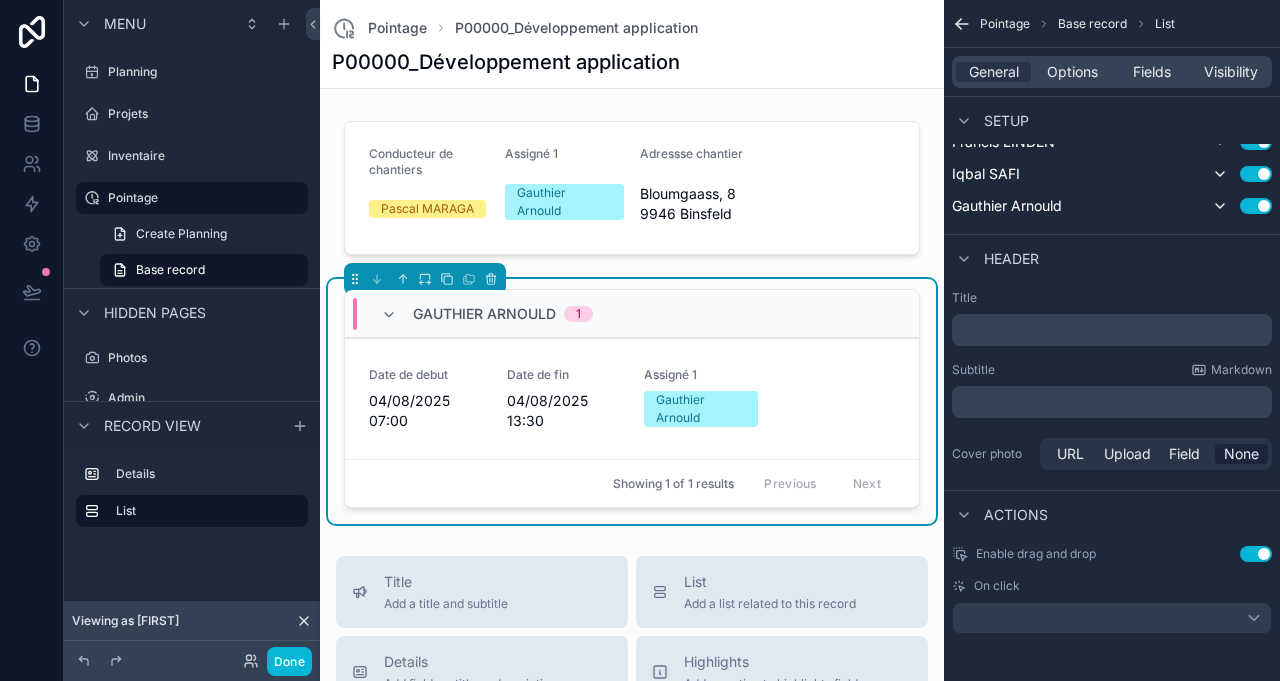 click on "Options" at bounding box center [1072, 72] 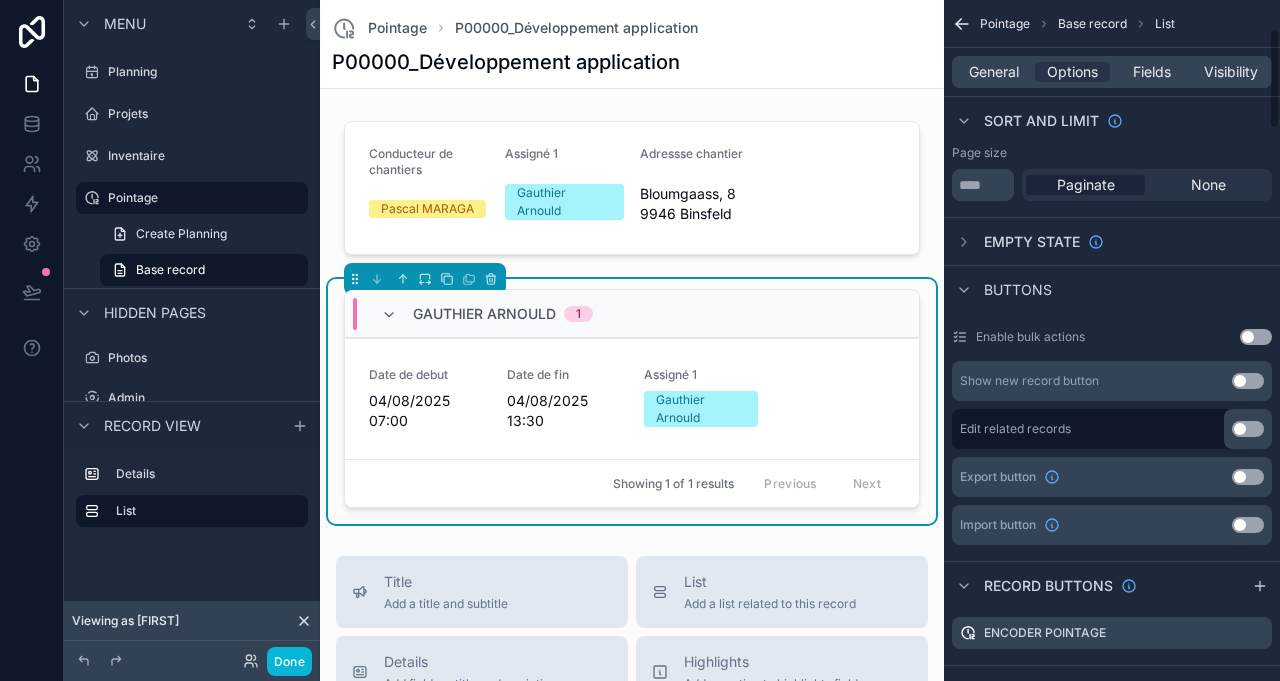 scroll, scrollTop: 444, scrollLeft: 0, axis: vertical 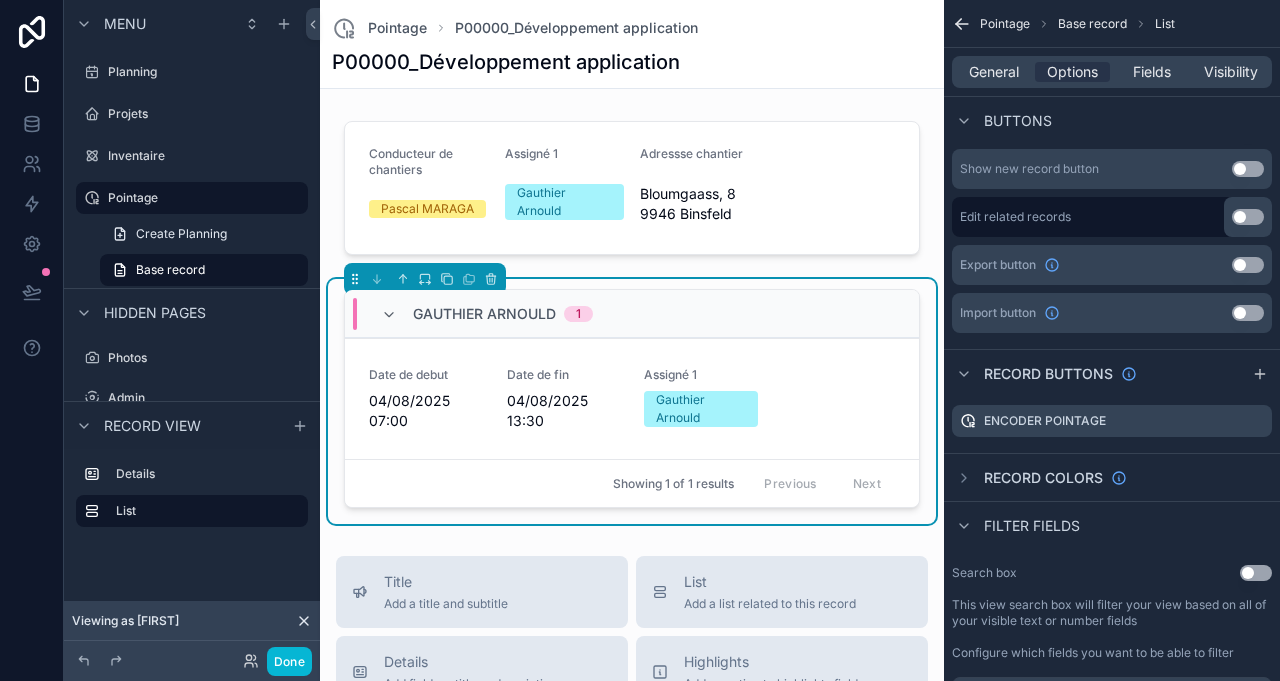click on "Use setting" at bounding box center [1248, 217] 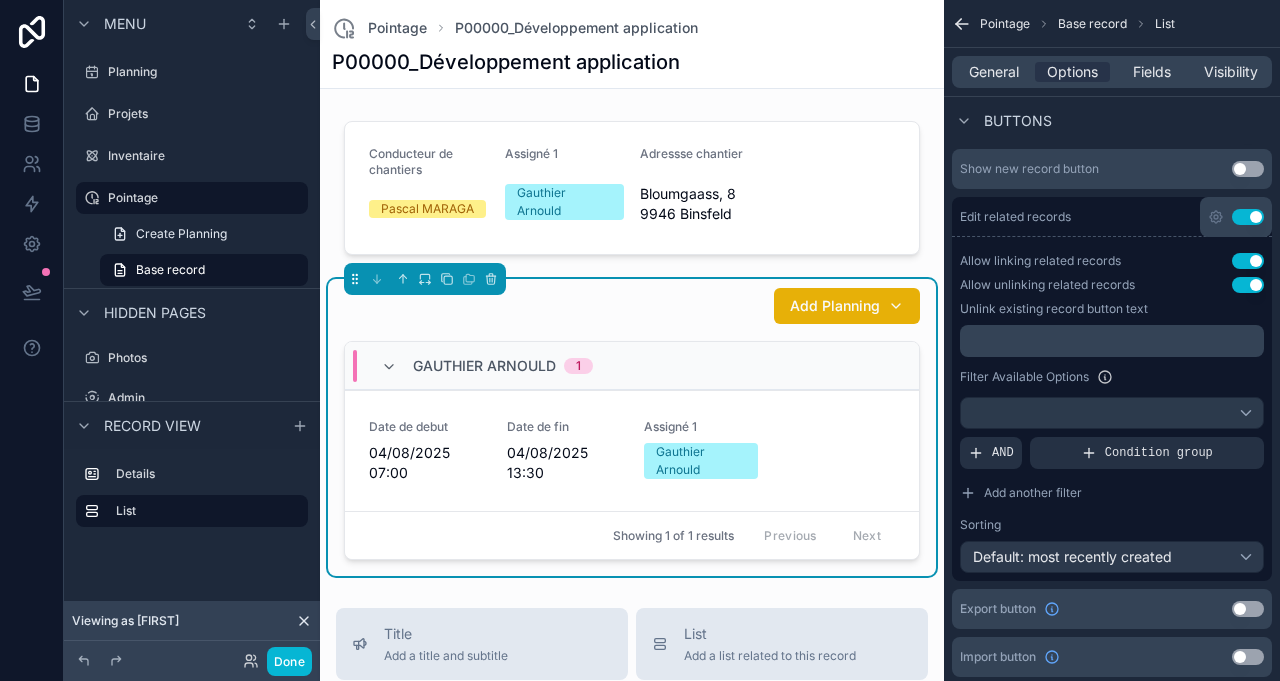 click on "Use setting" at bounding box center [1248, 217] 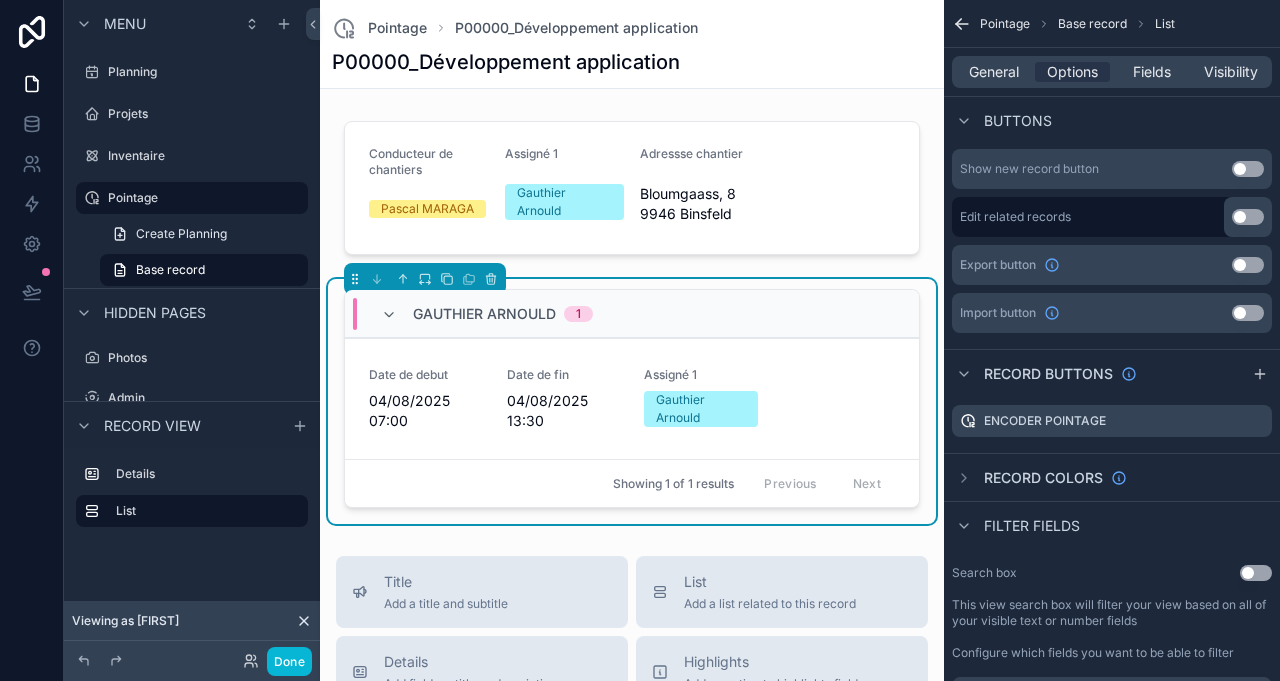 click on "Use setting" at bounding box center (1248, 169) 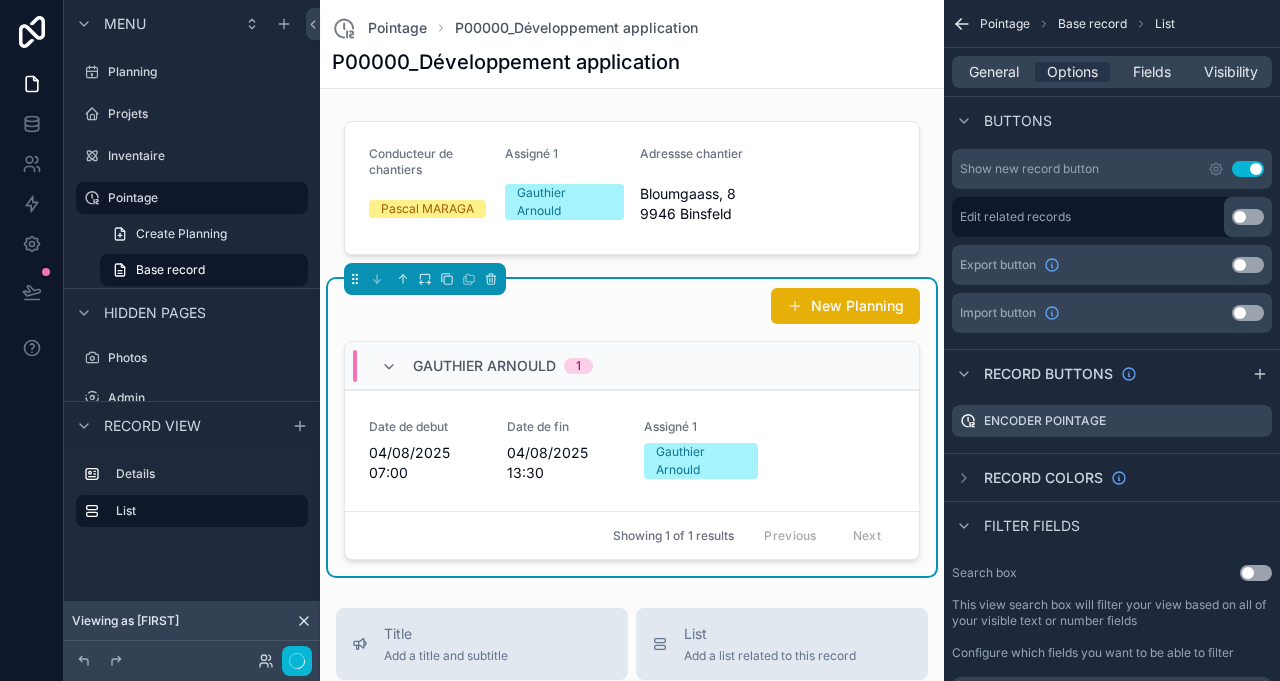 click on "Use setting" at bounding box center [1248, 169] 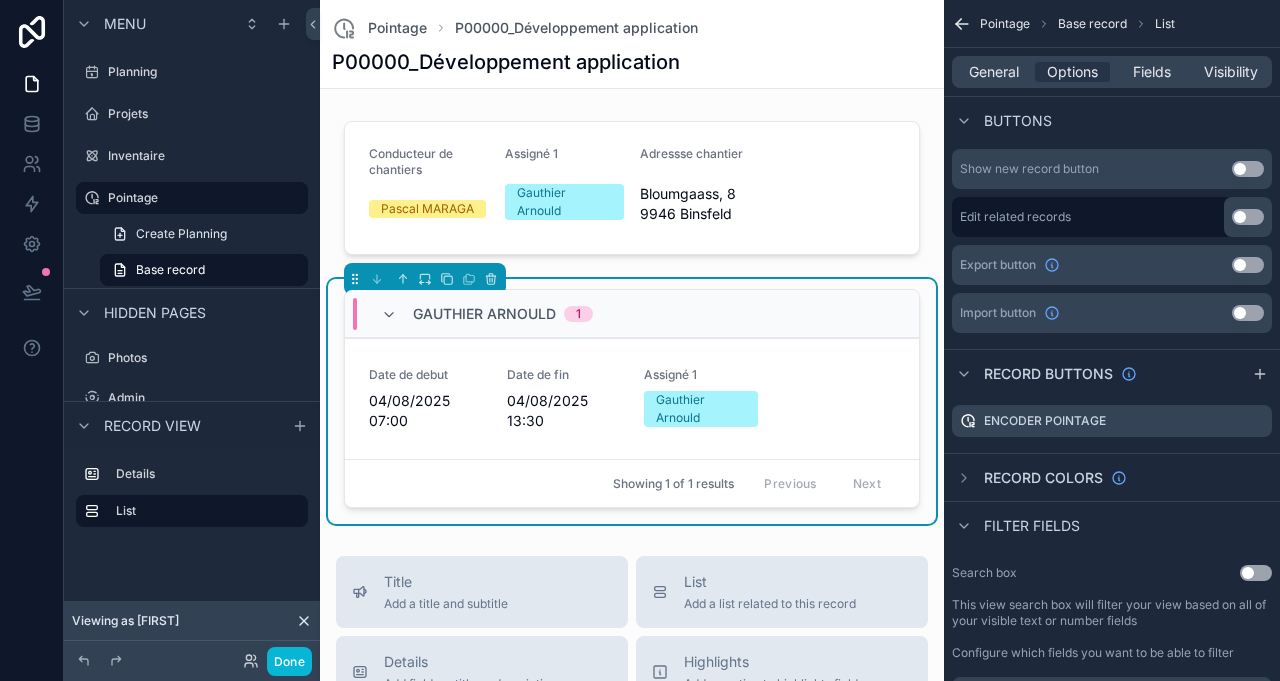 click on "Encoder pointage" at bounding box center [1045, 421] 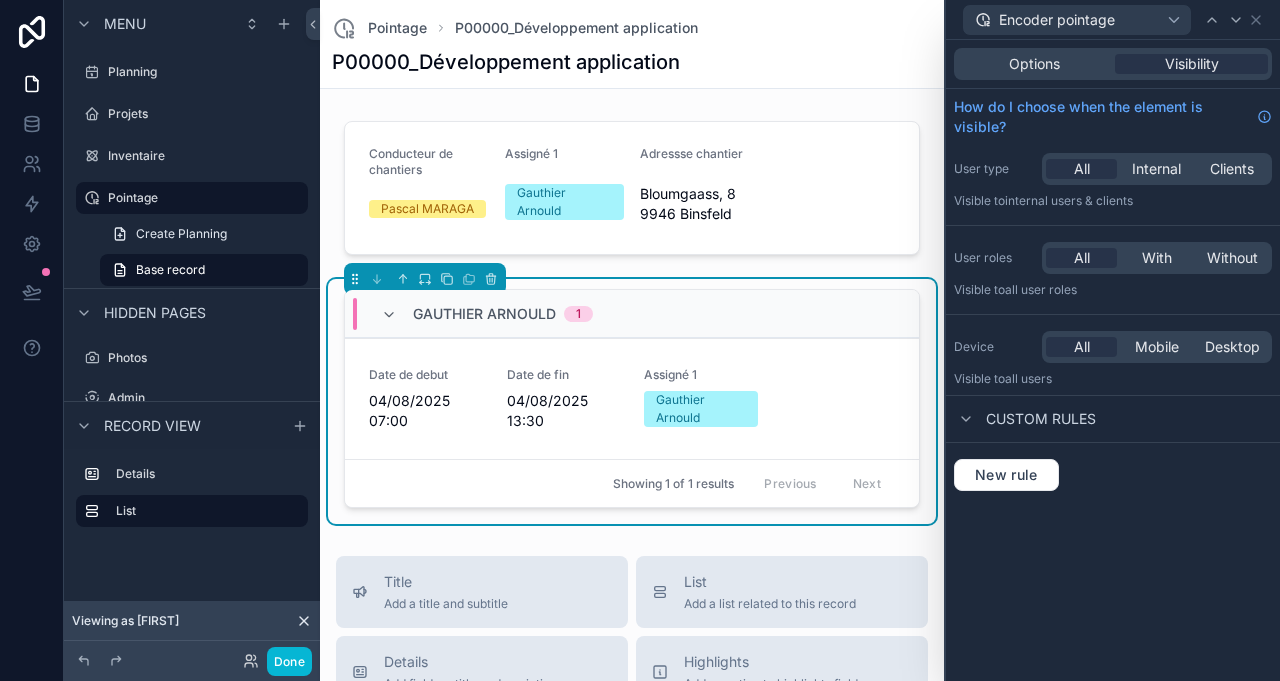 click on "Options Visibility" at bounding box center (1113, 64) 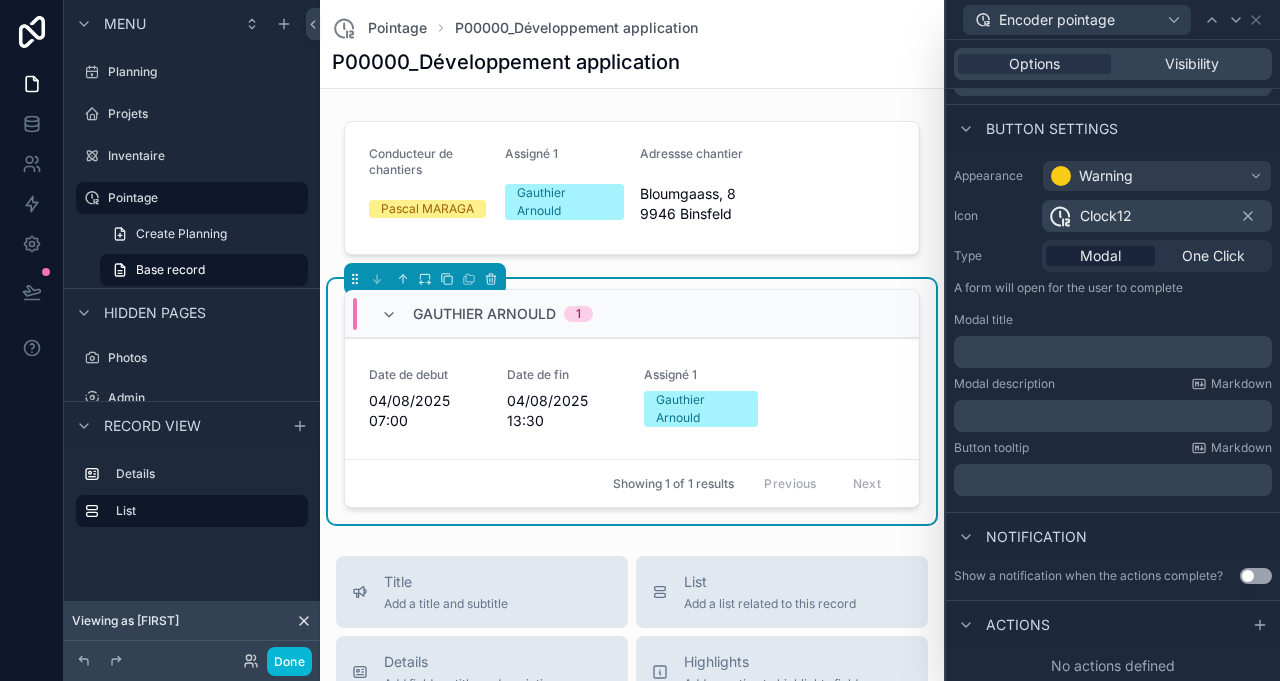 scroll, scrollTop: 115, scrollLeft: 0, axis: vertical 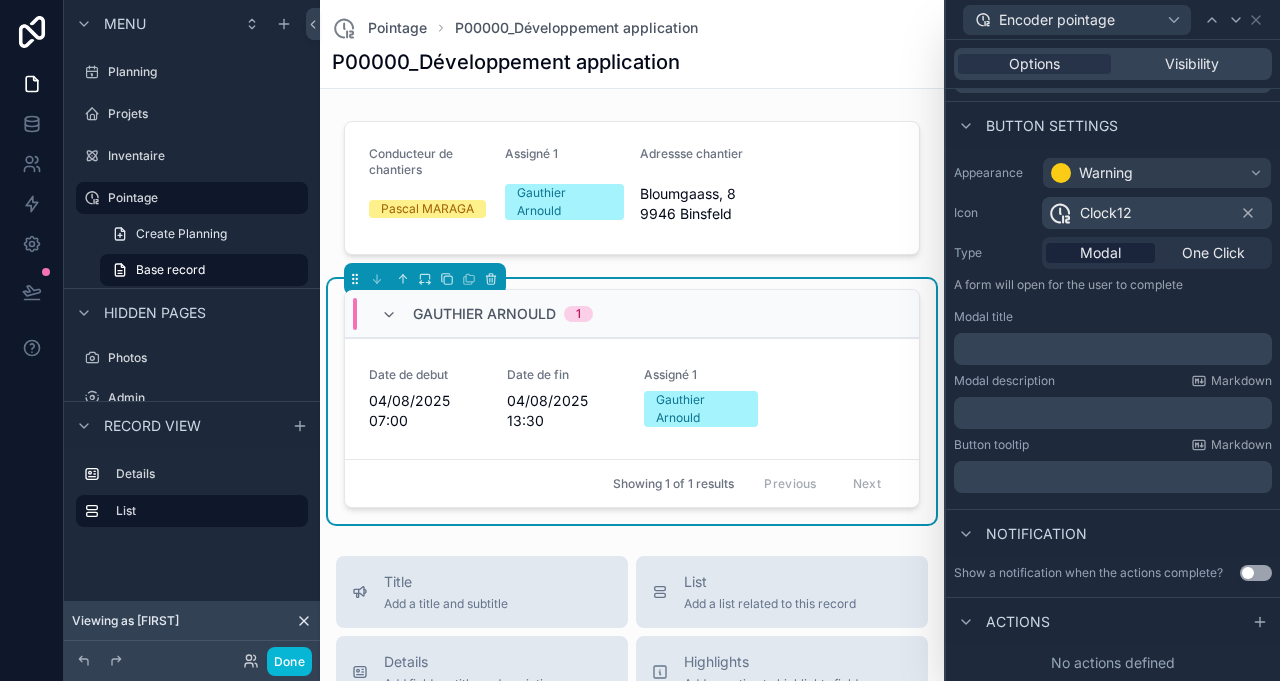 click on "Actions" at bounding box center [1018, 622] 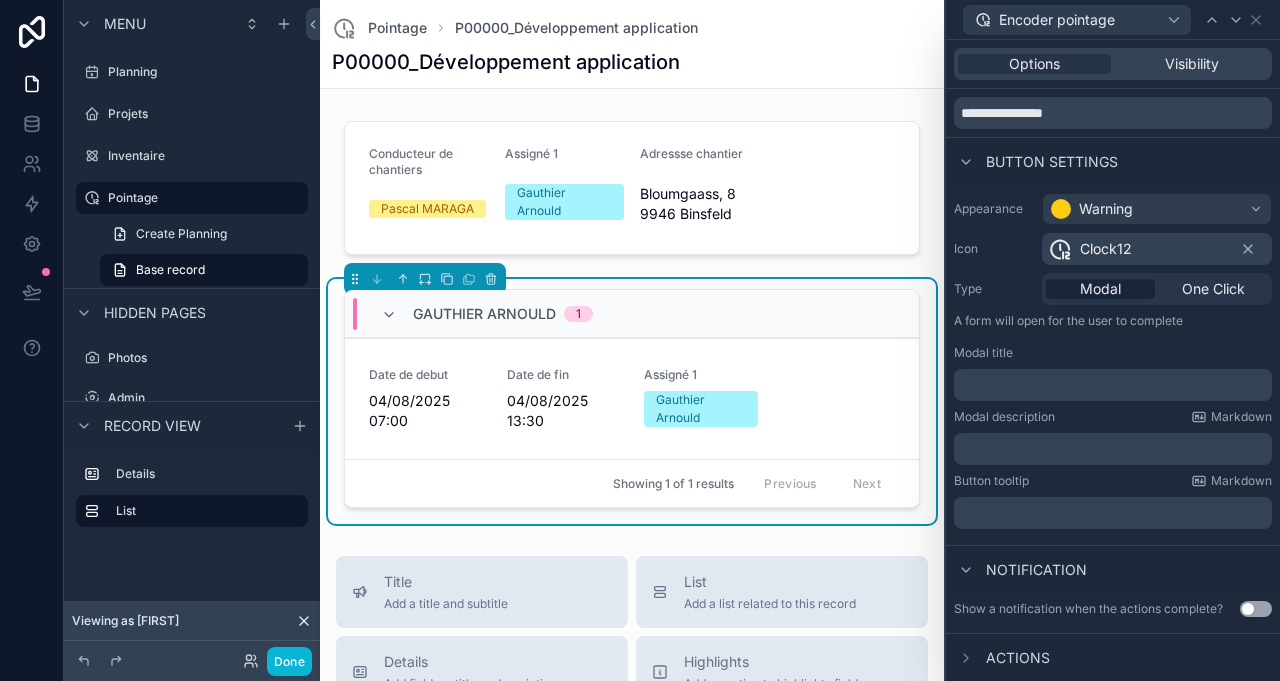 scroll, scrollTop: 79, scrollLeft: 0, axis: vertical 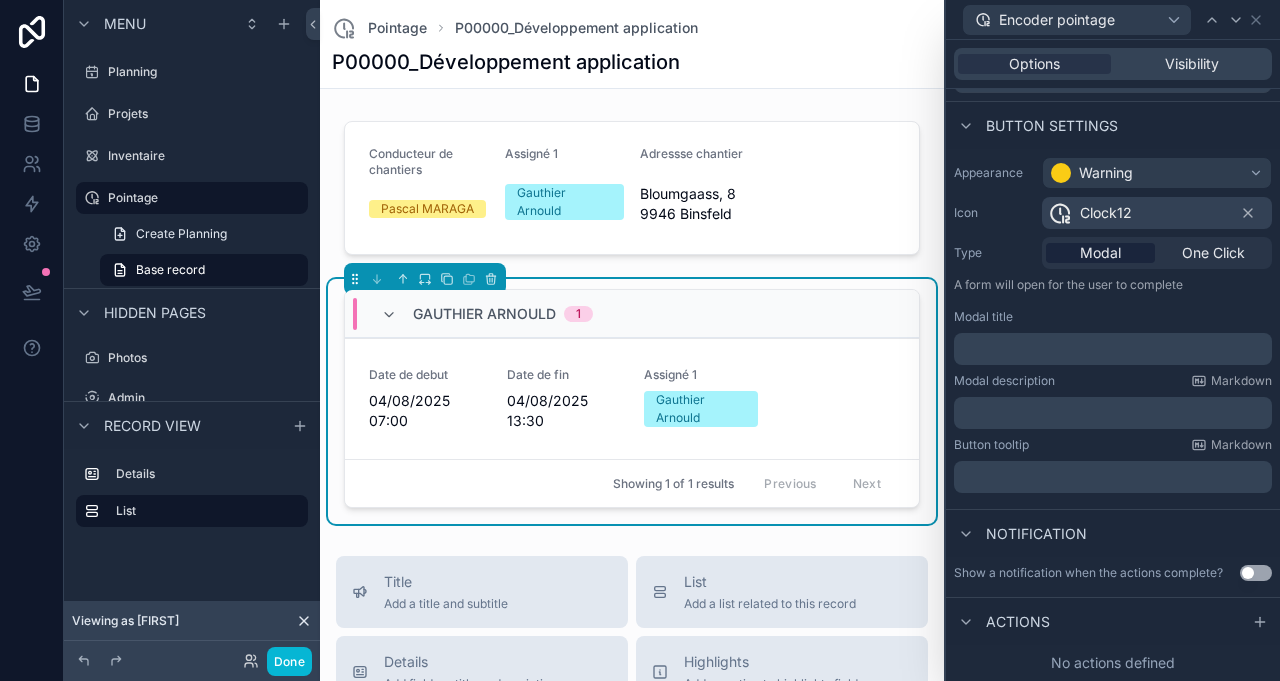 click 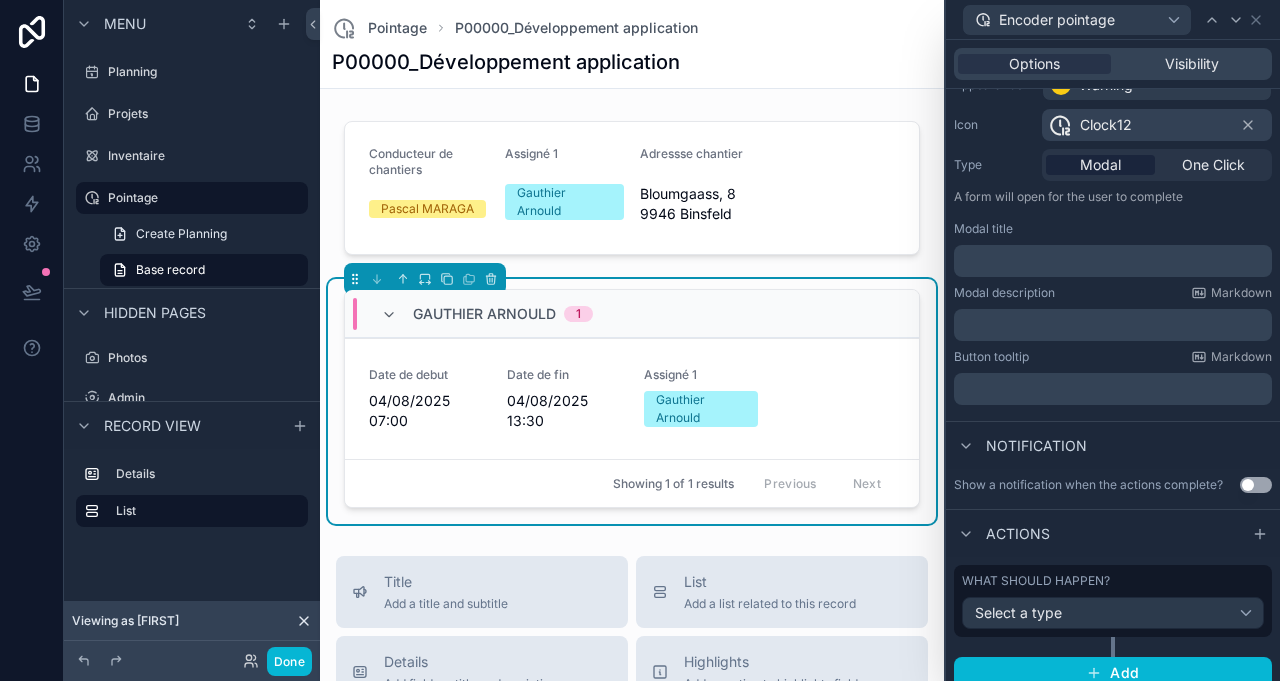 scroll, scrollTop: 218, scrollLeft: 0, axis: vertical 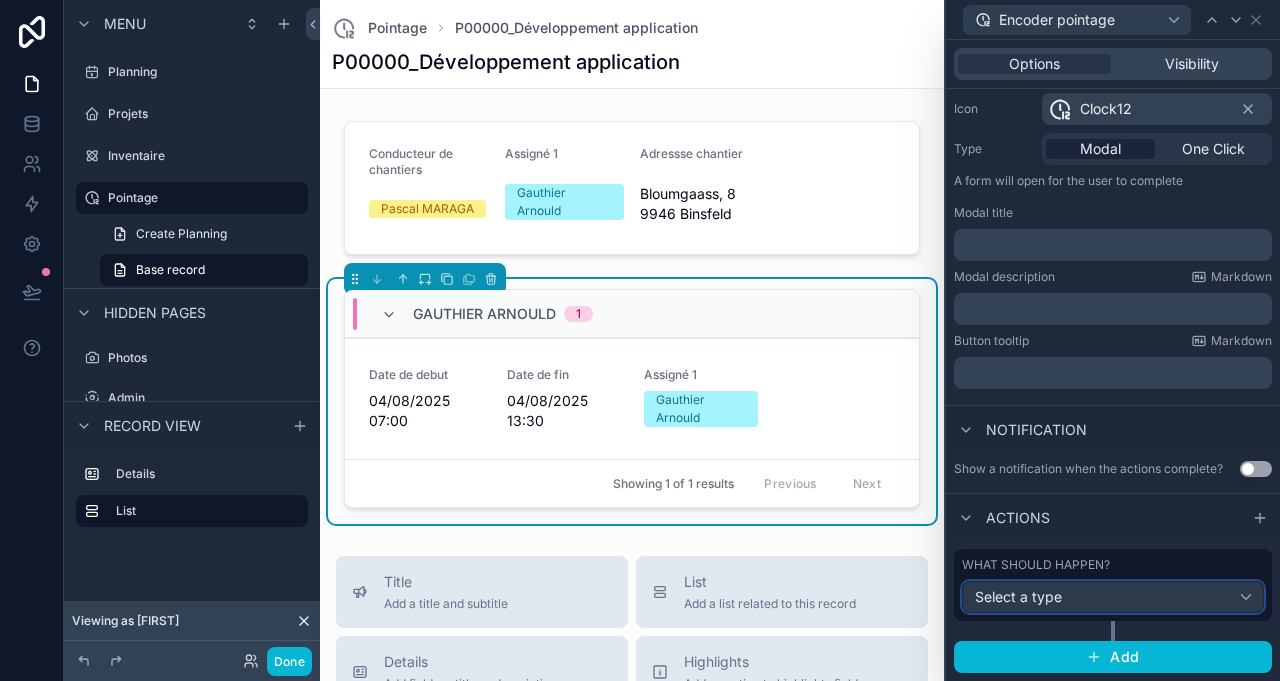 click on "Select a type" at bounding box center (1113, 597) 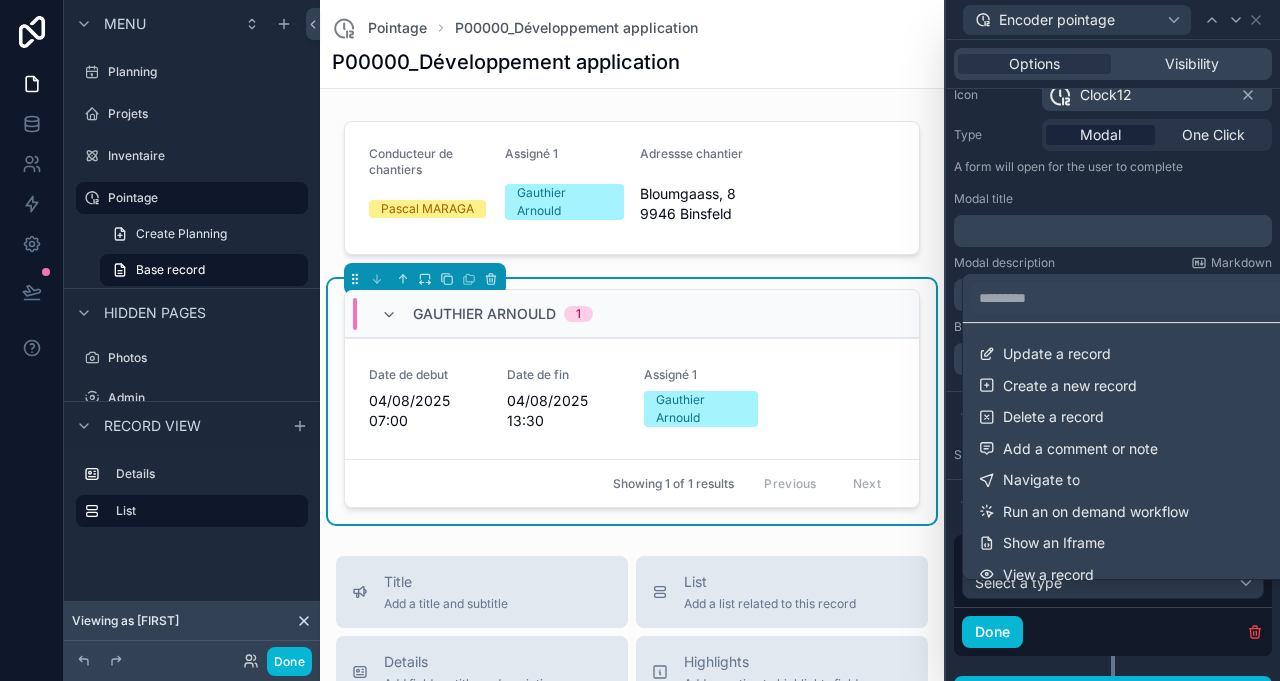 click on "Update a record" at bounding box center [1057, 354] 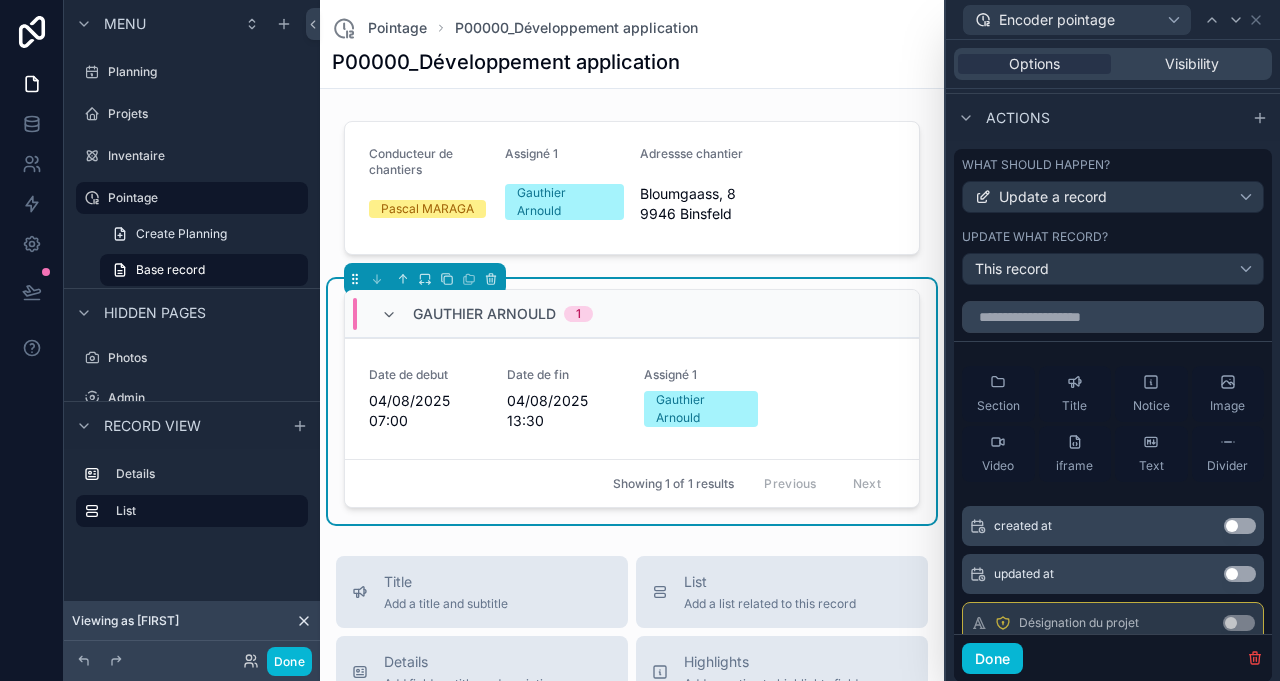 scroll, scrollTop: 663, scrollLeft: 0, axis: vertical 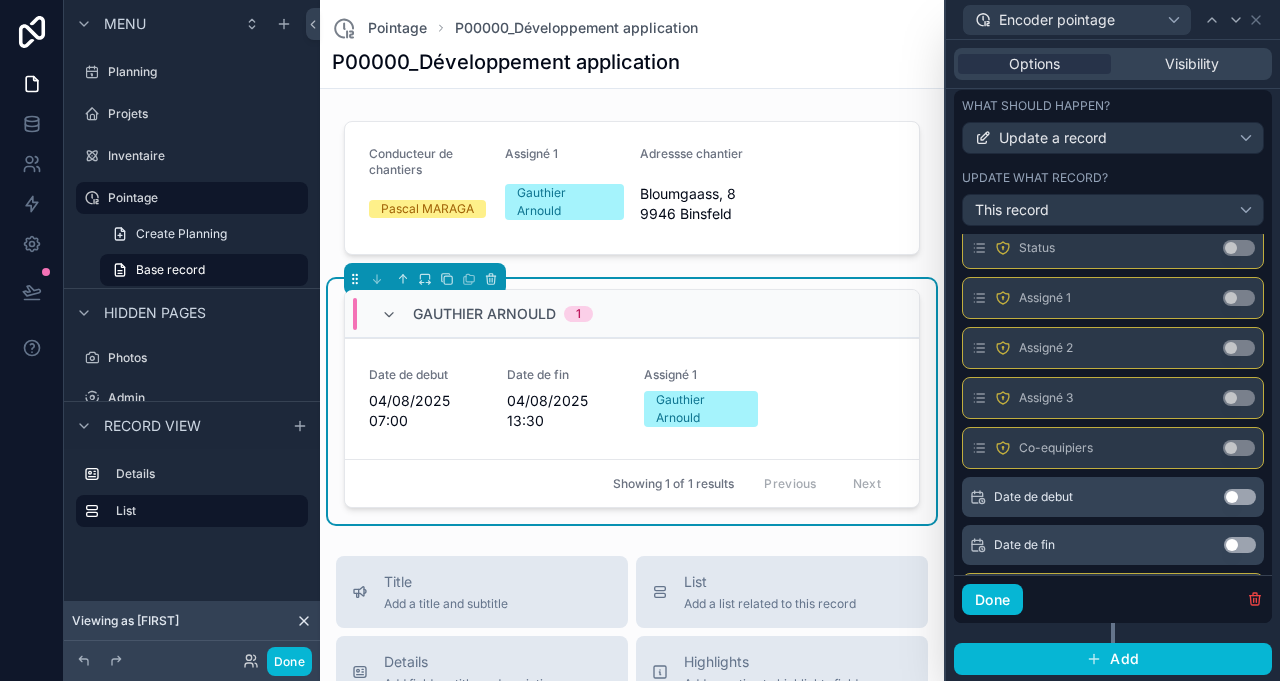 click on "Use setting" at bounding box center [1239, 448] 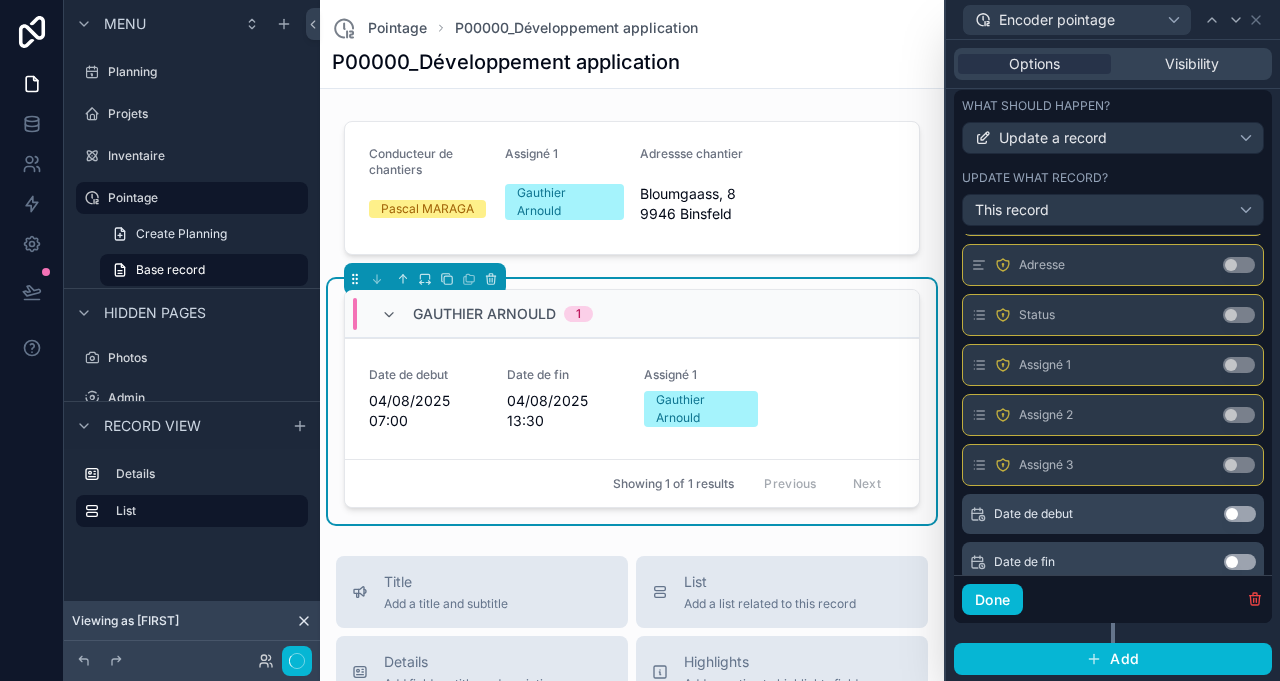 scroll, scrollTop: 733, scrollLeft: 0, axis: vertical 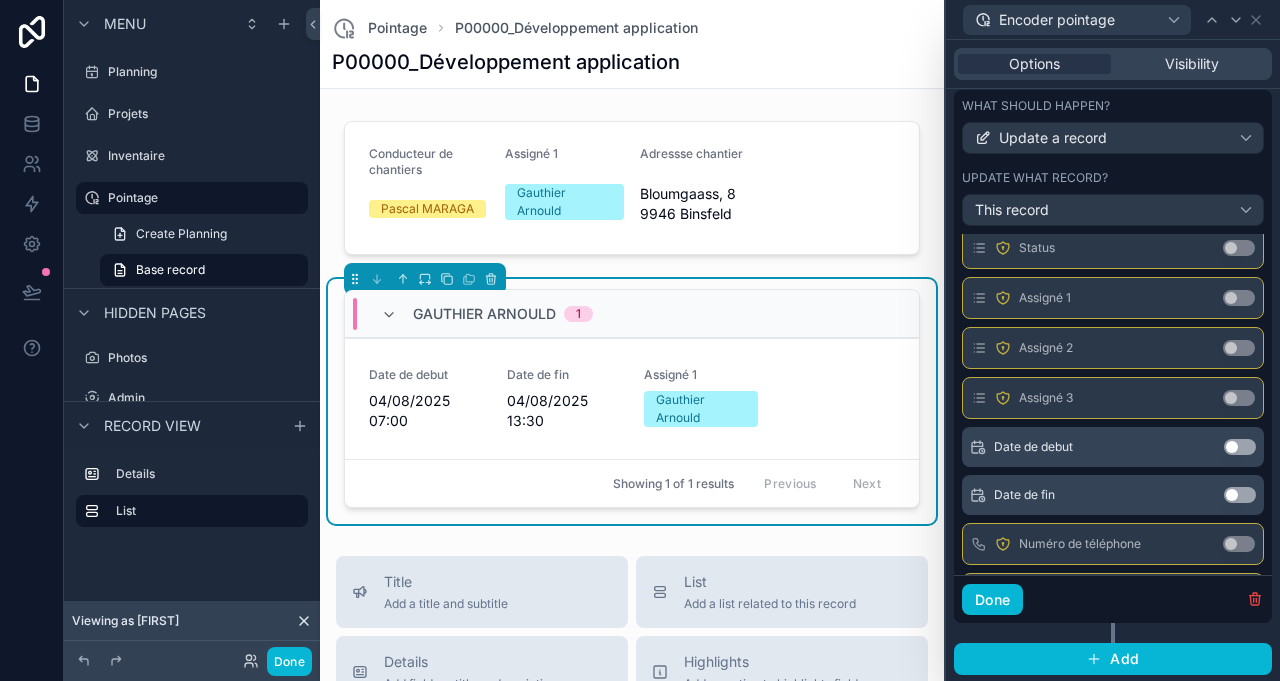 click on "Use setting" at bounding box center [1240, 447] 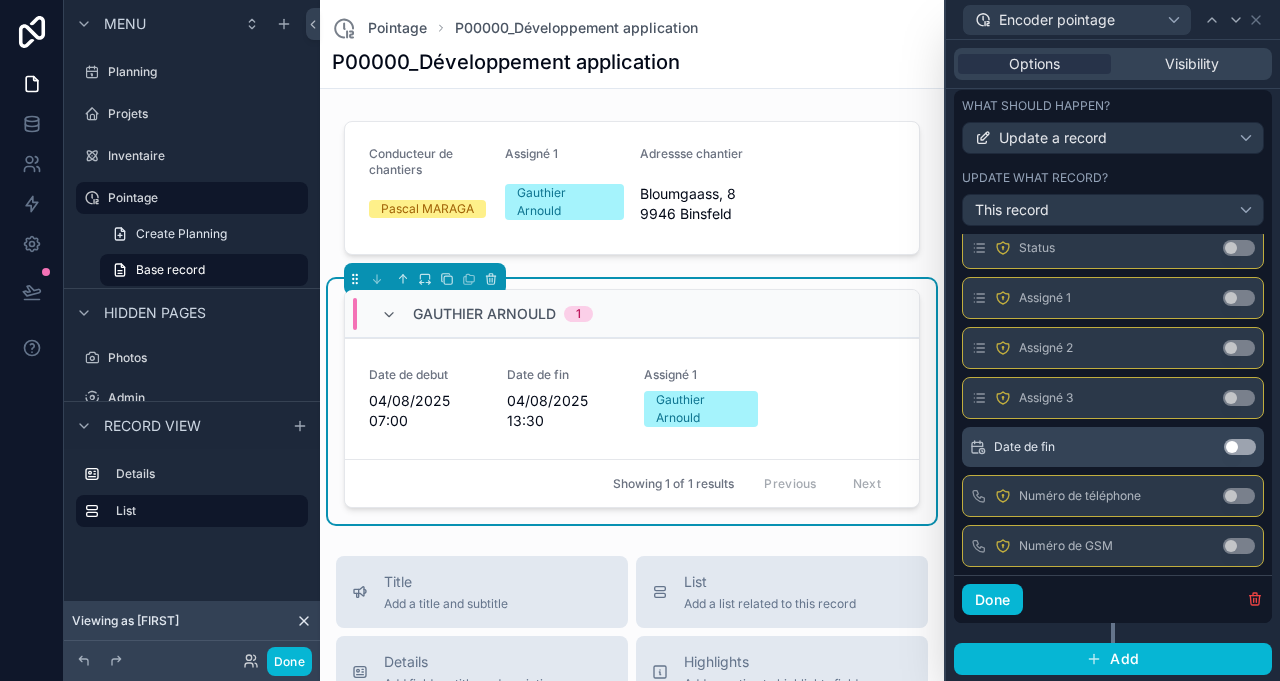 click on "Use setting" at bounding box center [1240, 447] 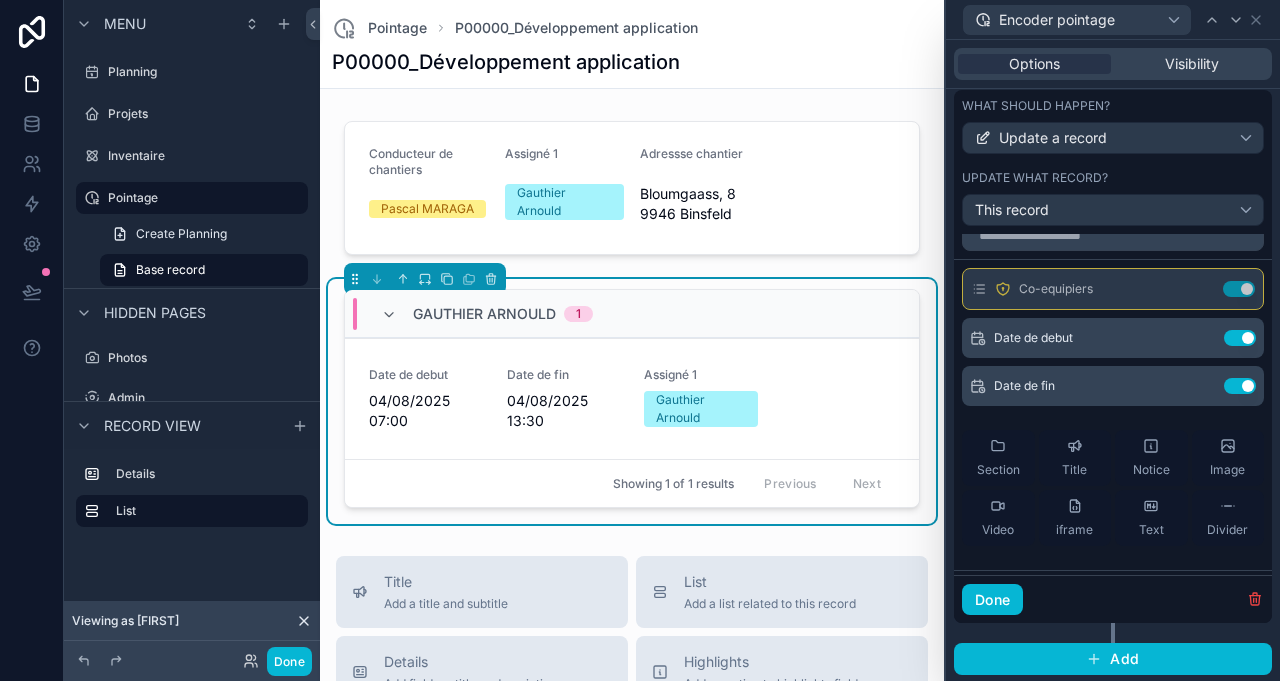scroll, scrollTop: 0, scrollLeft: 0, axis: both 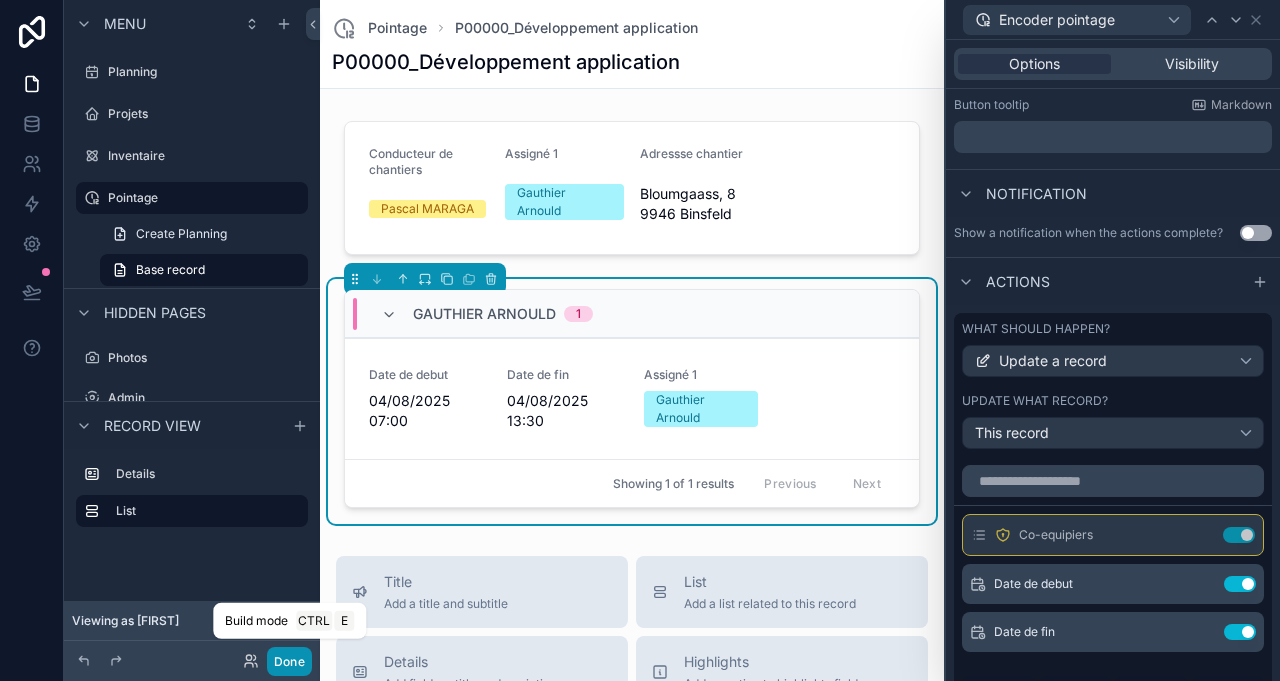 click on "Done" at bounding box center [289, 661] 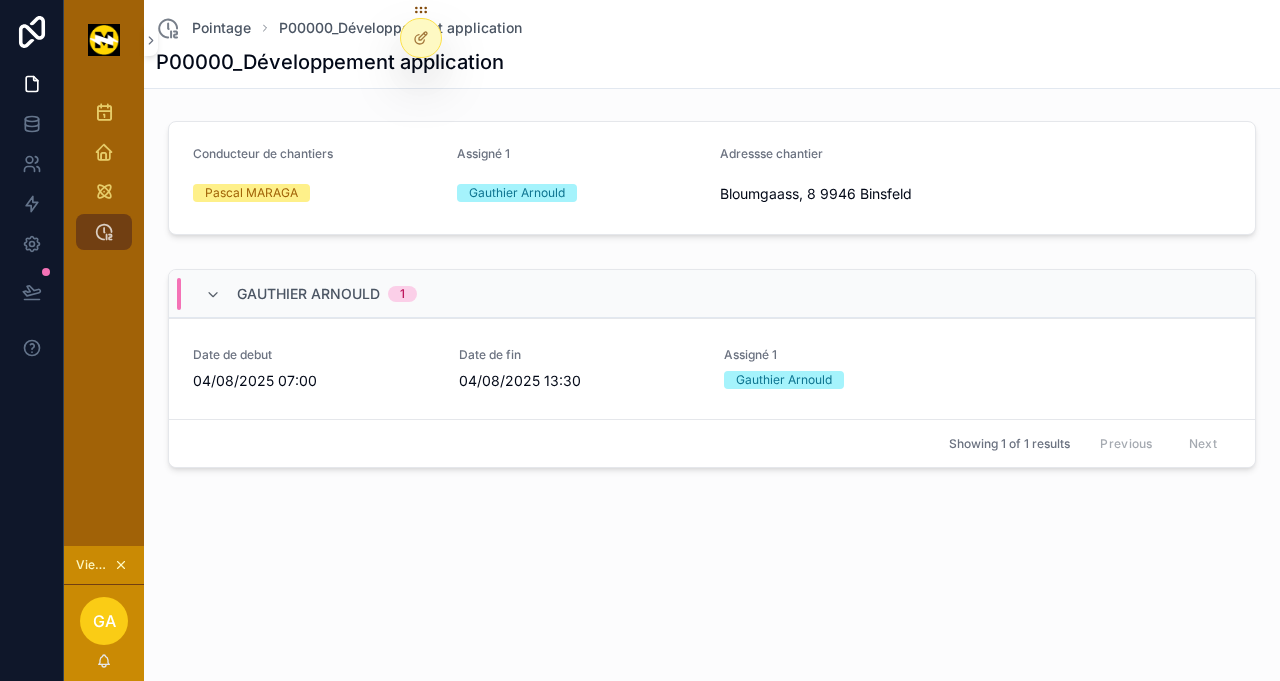 click on "Encoder pointage" at bounding box center [0, 0] 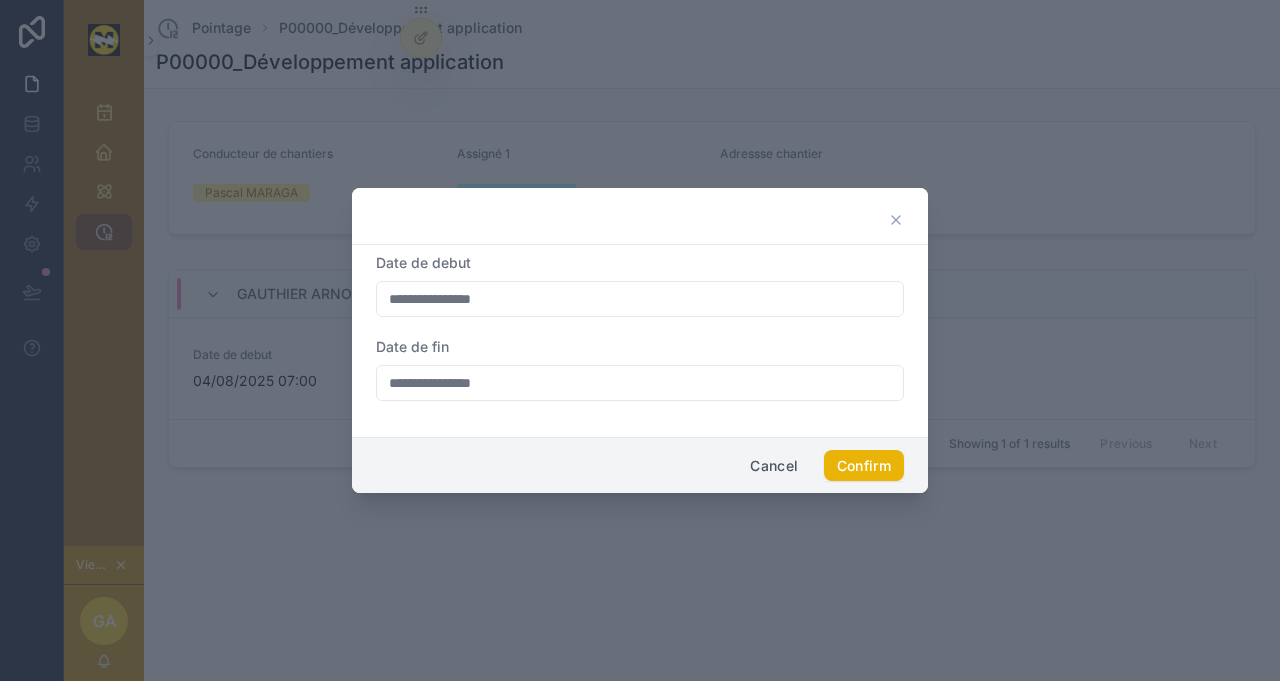click on "**********" at bounding box center (640, 299) 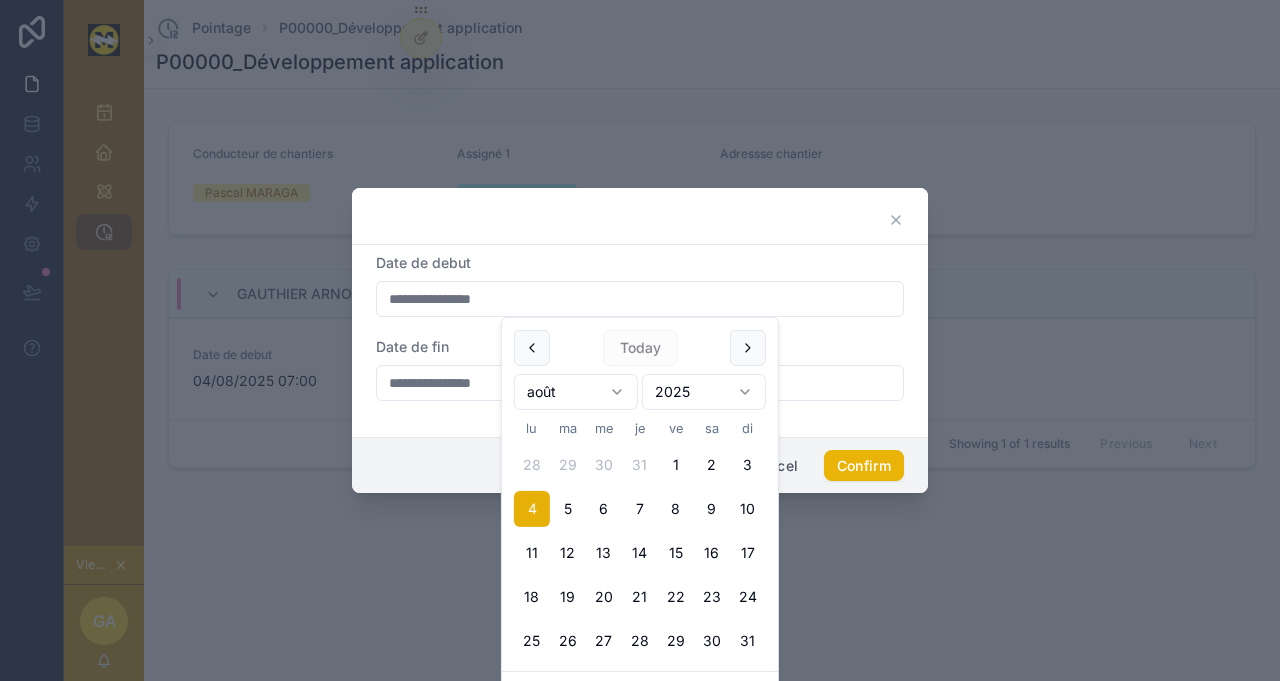 click on "**********" at bounding box center [640, 383] 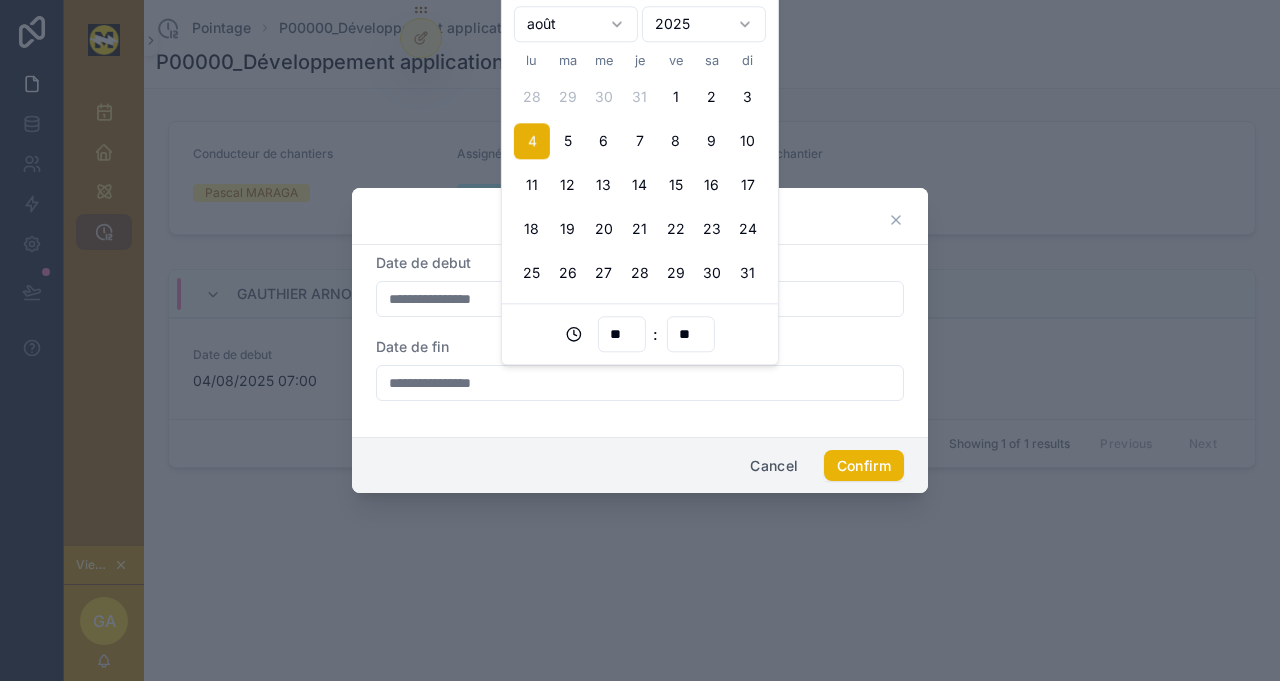 click on "Cancel" at bounding box center (774, 466) 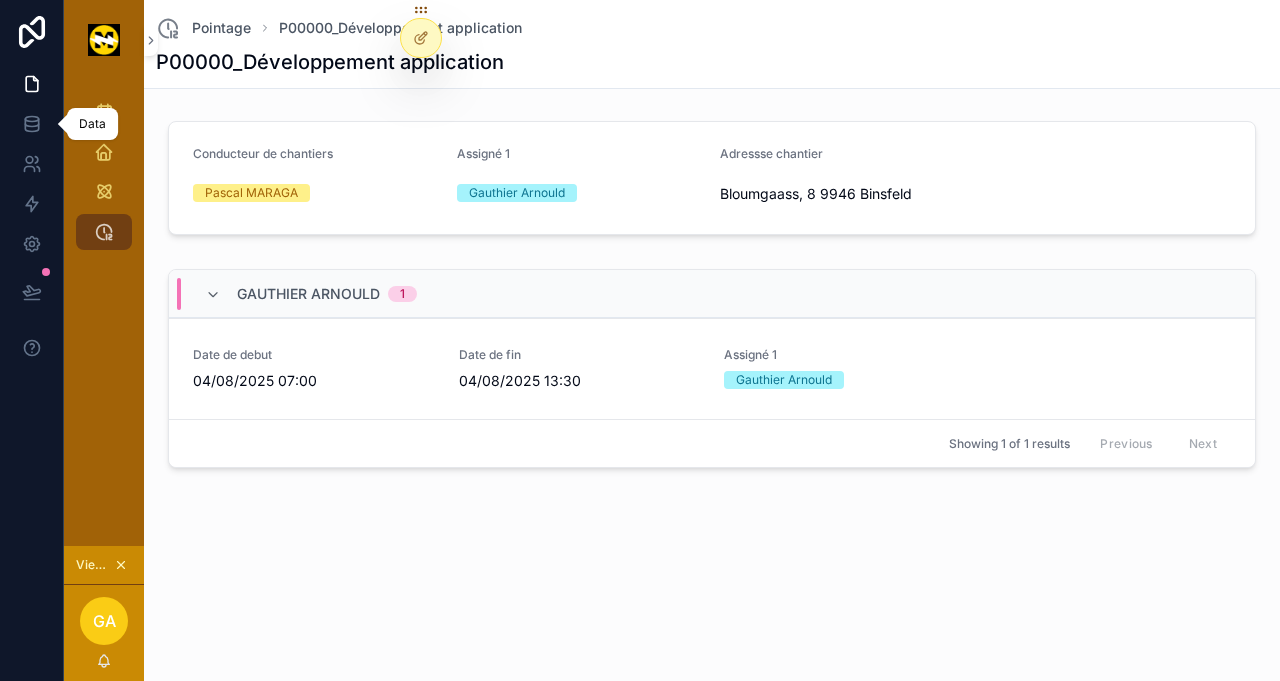 click at bounding box center (31, 124) 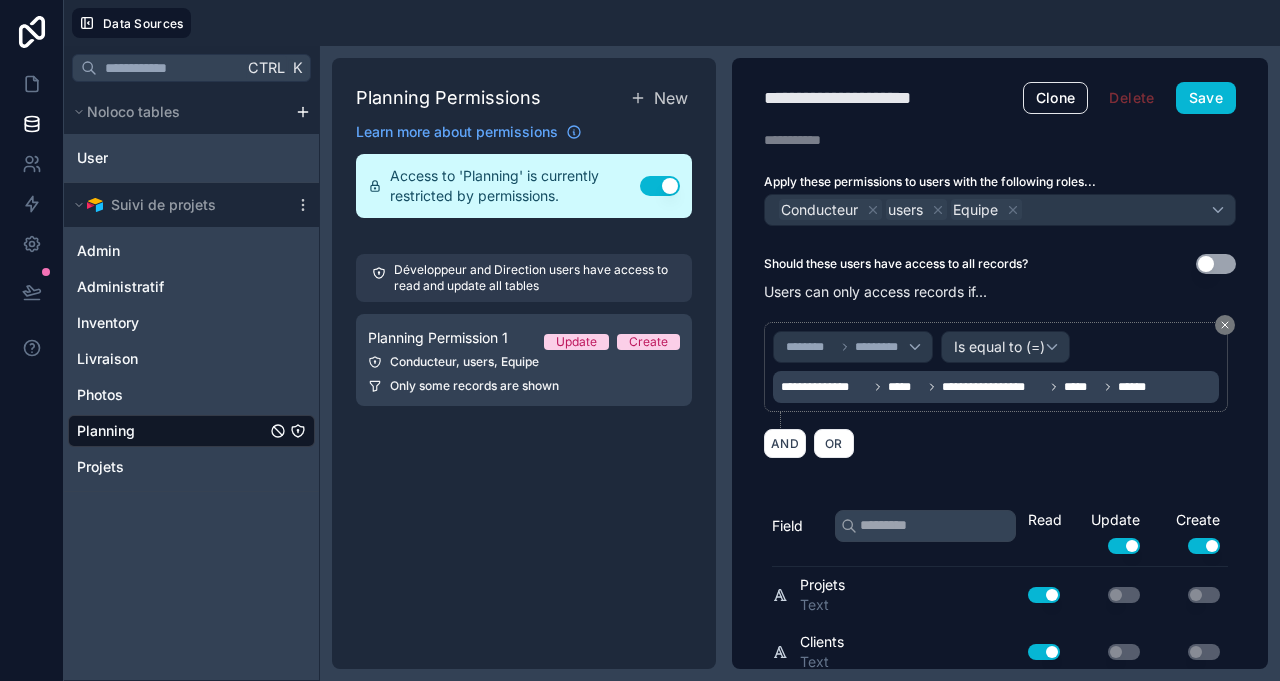 click on "Planning" at bounding box center [191, 431] 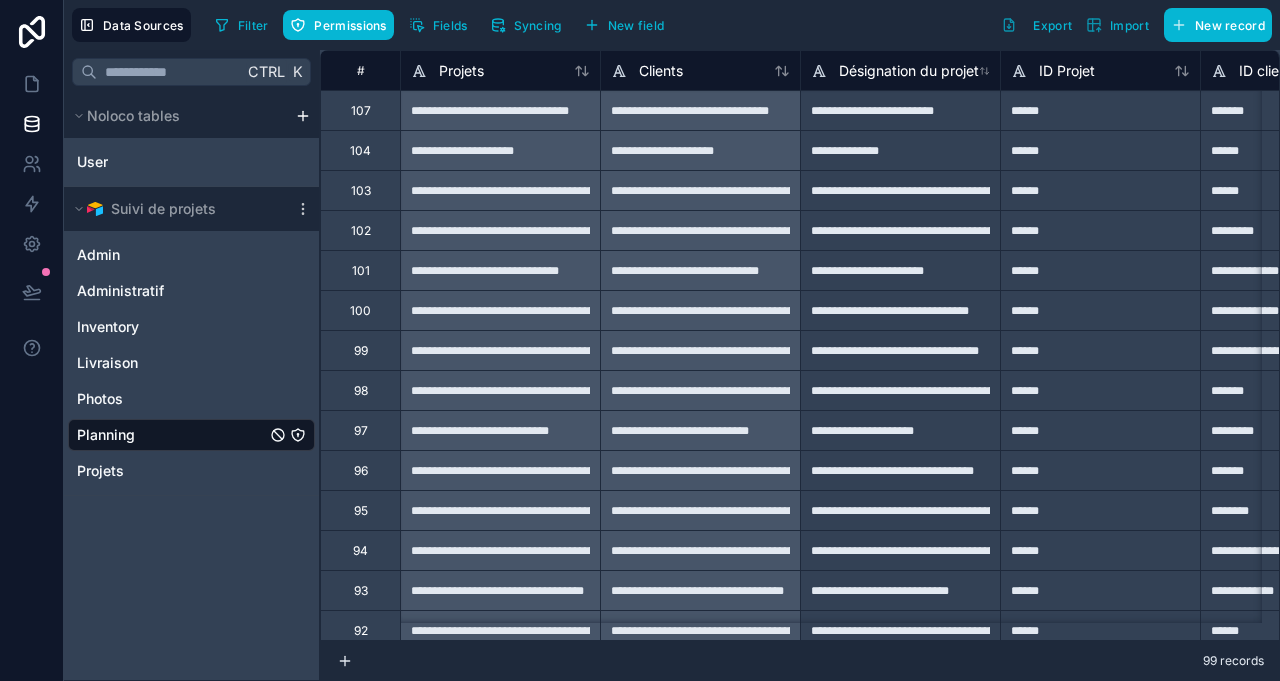 click 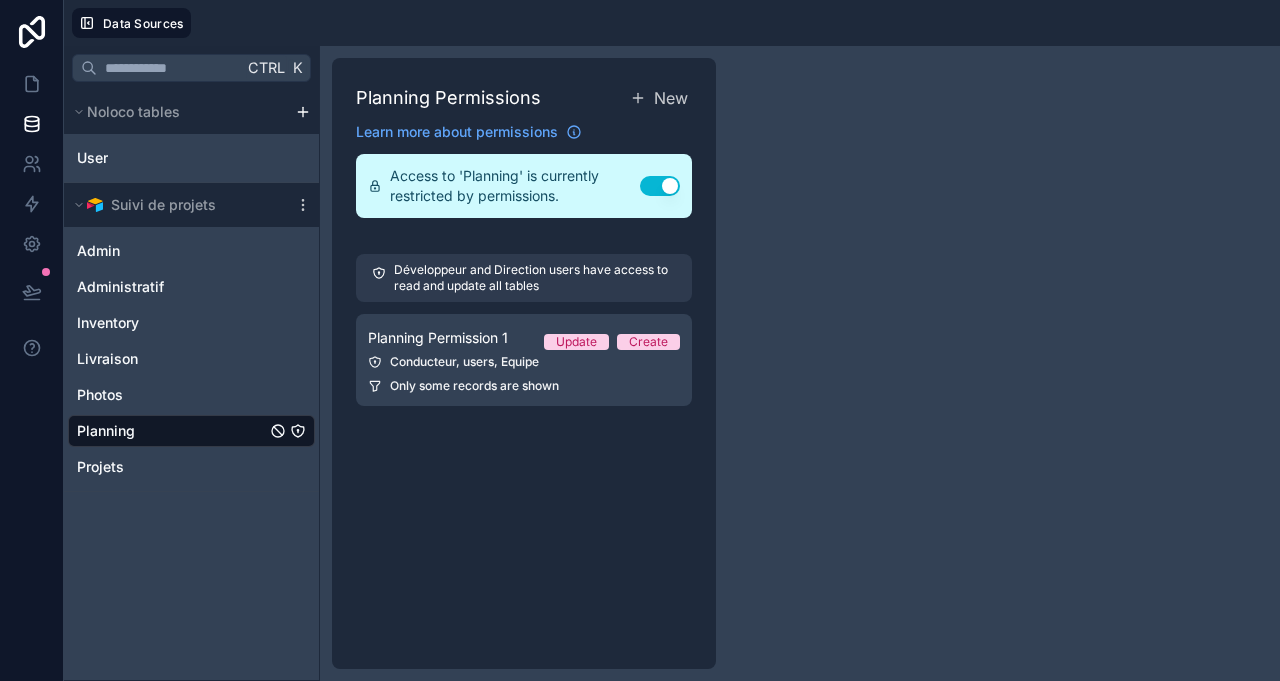 click on "Planning Permission 1 Update Create Conducteur, users, Equipe Only some records are shown" at bounding box center [524, 360] 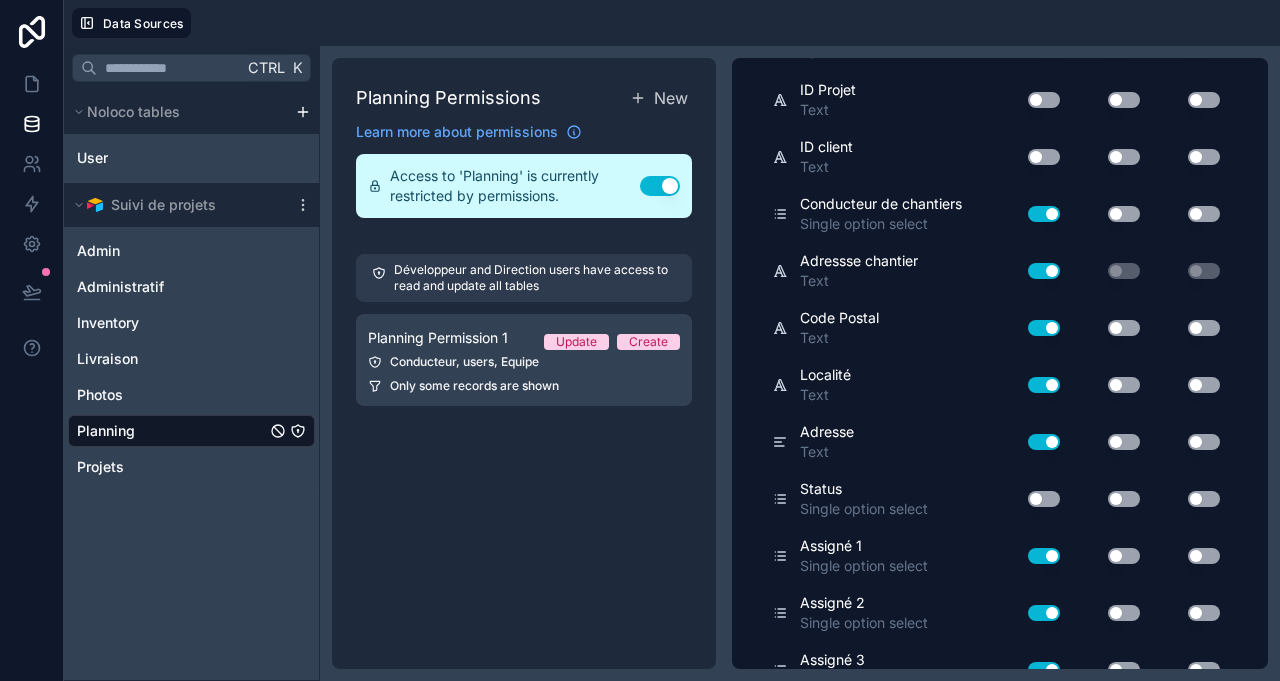 scroll, scrollTop: 888, scrollLeft: 0, axis: vertical 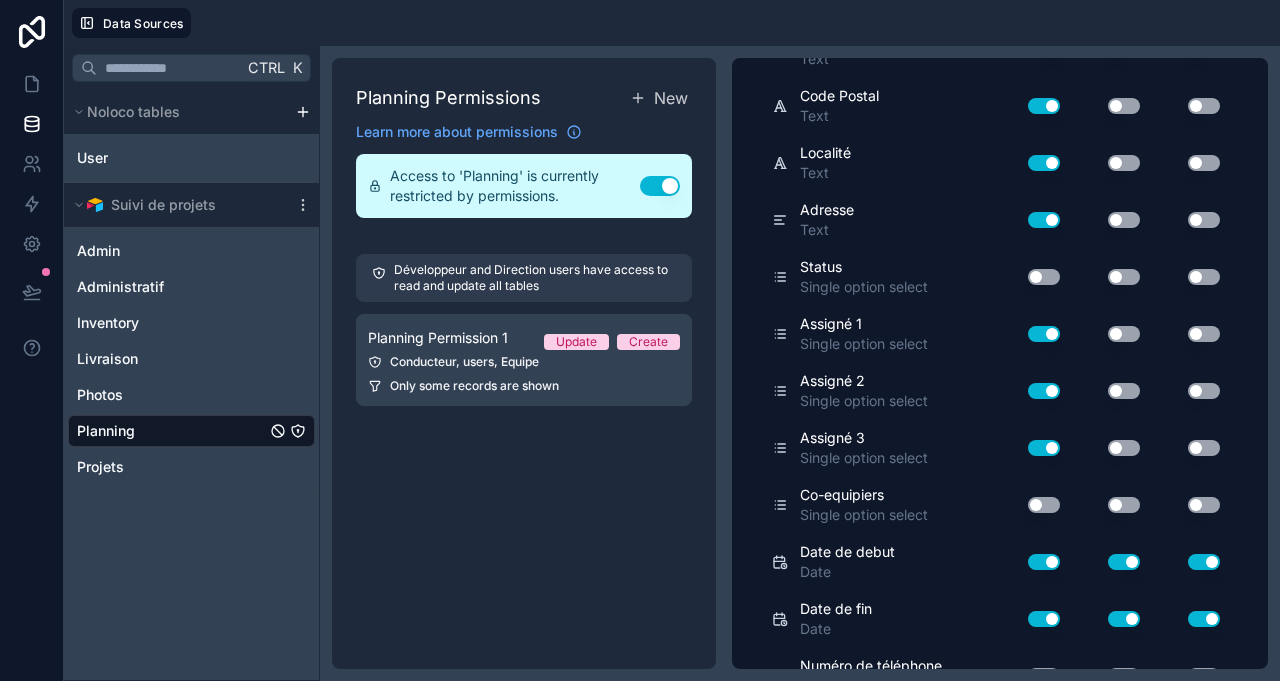 click on "Use setting" at bounding box center [1044, 505] 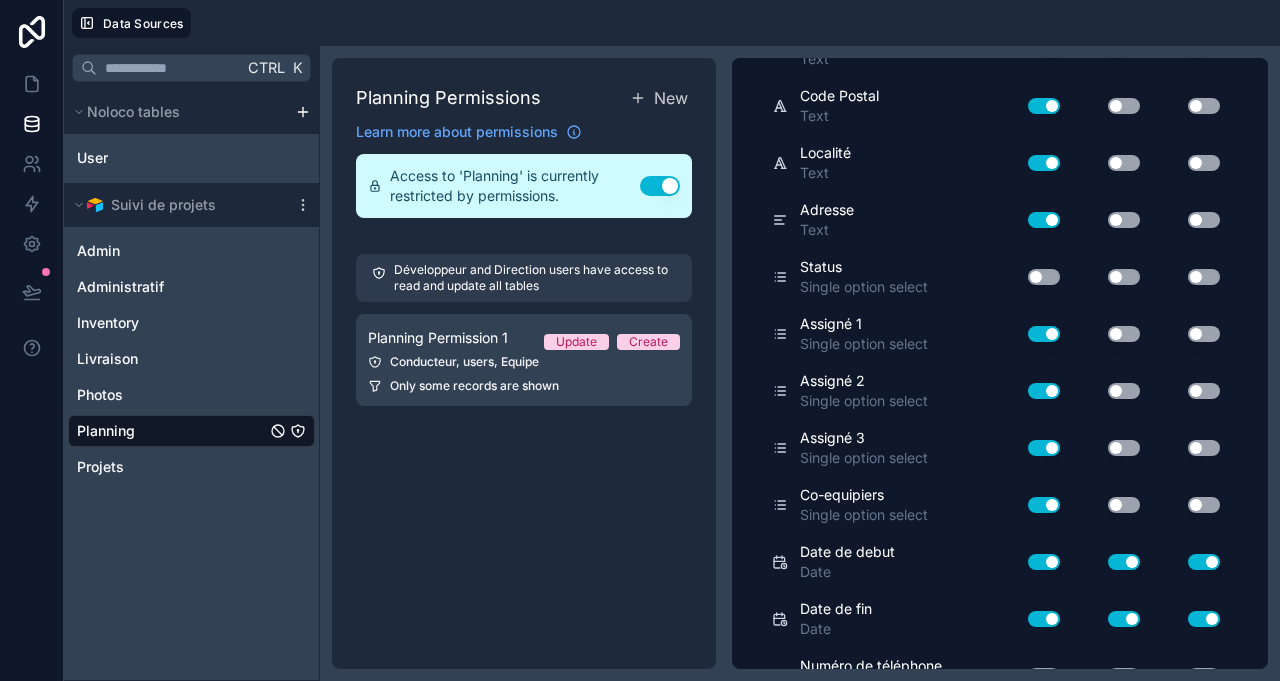 click on "Use setting" at bounding box center (1108, 505) 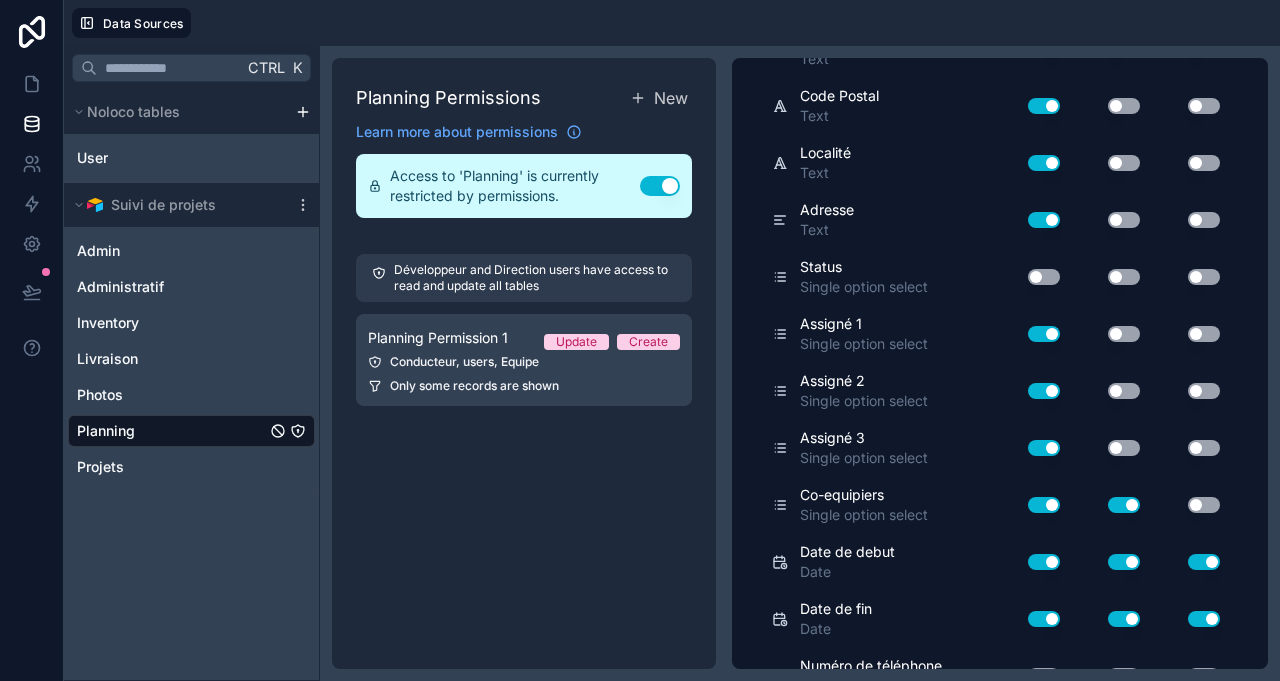 click on "Use setting" at bounding box center (1124, 505) 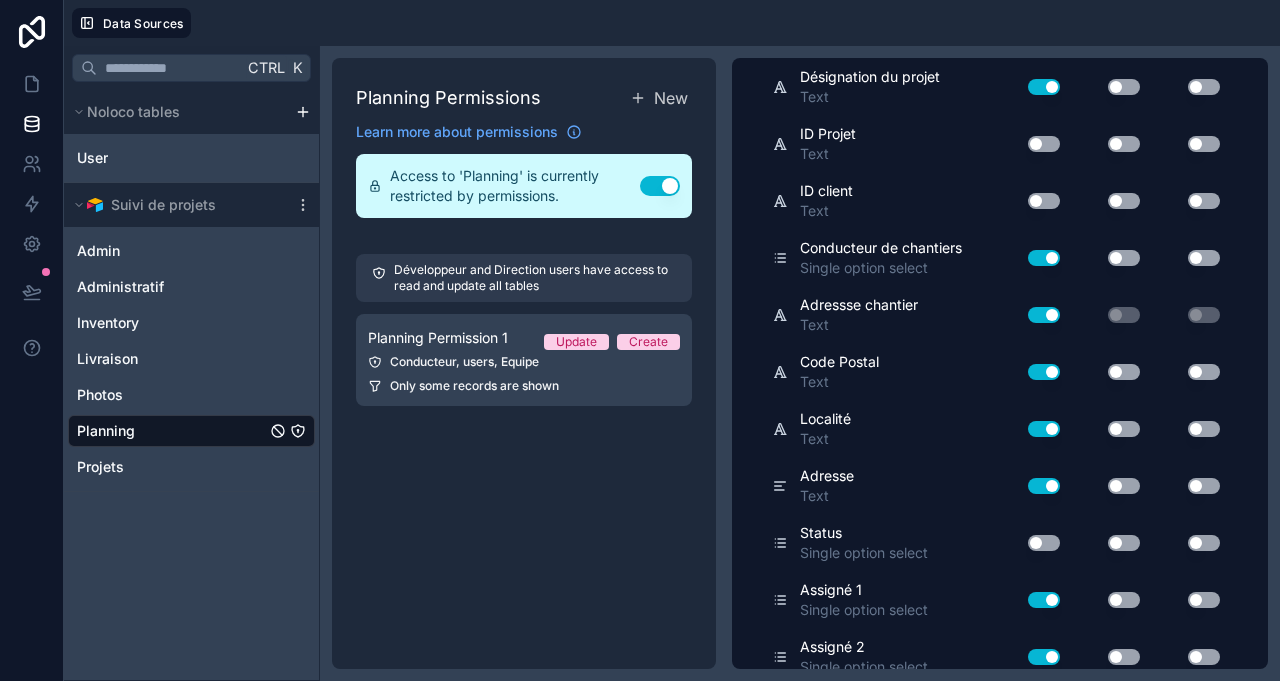 scroll, scrollTop: 0, scrollLeft: 0, axis: both 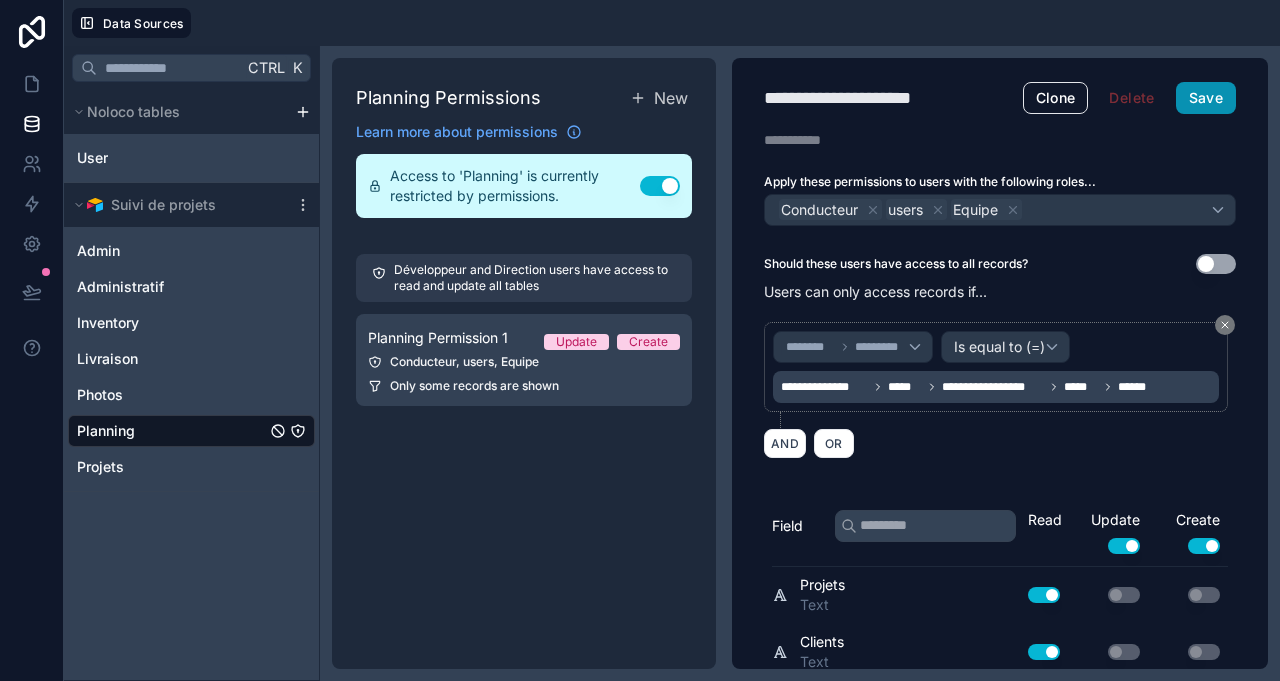 click on "Save" at bounding box center [1206, 98] 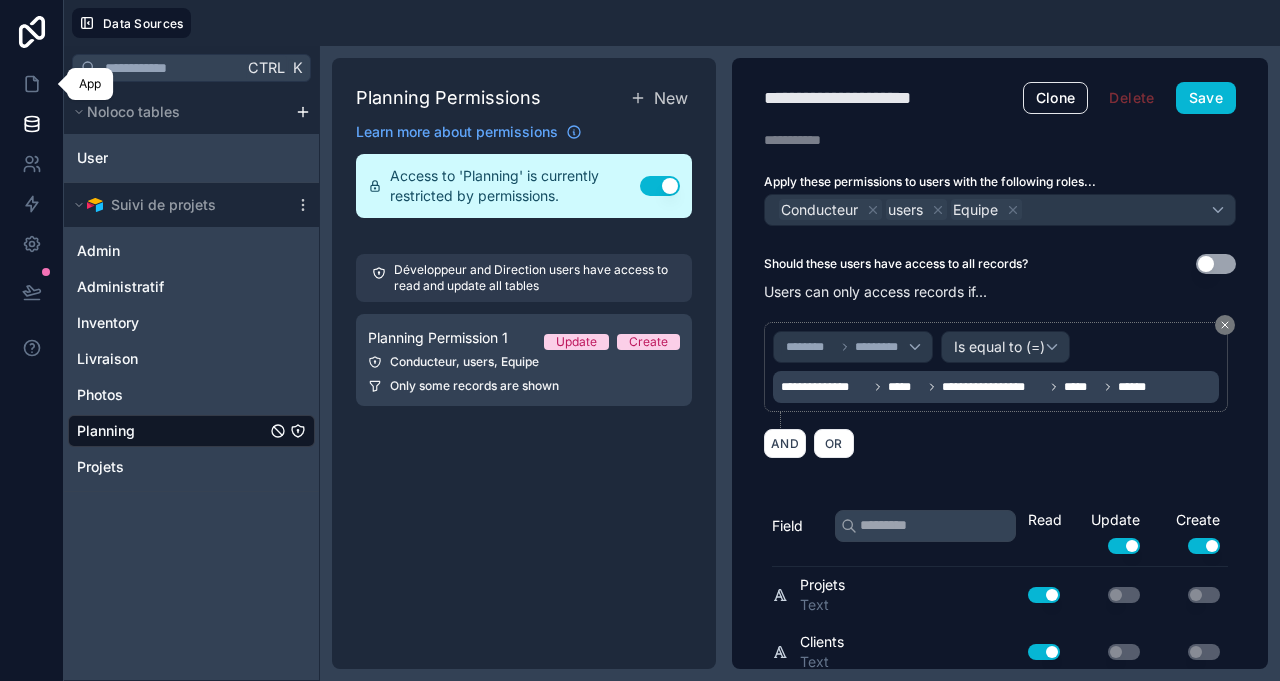 click 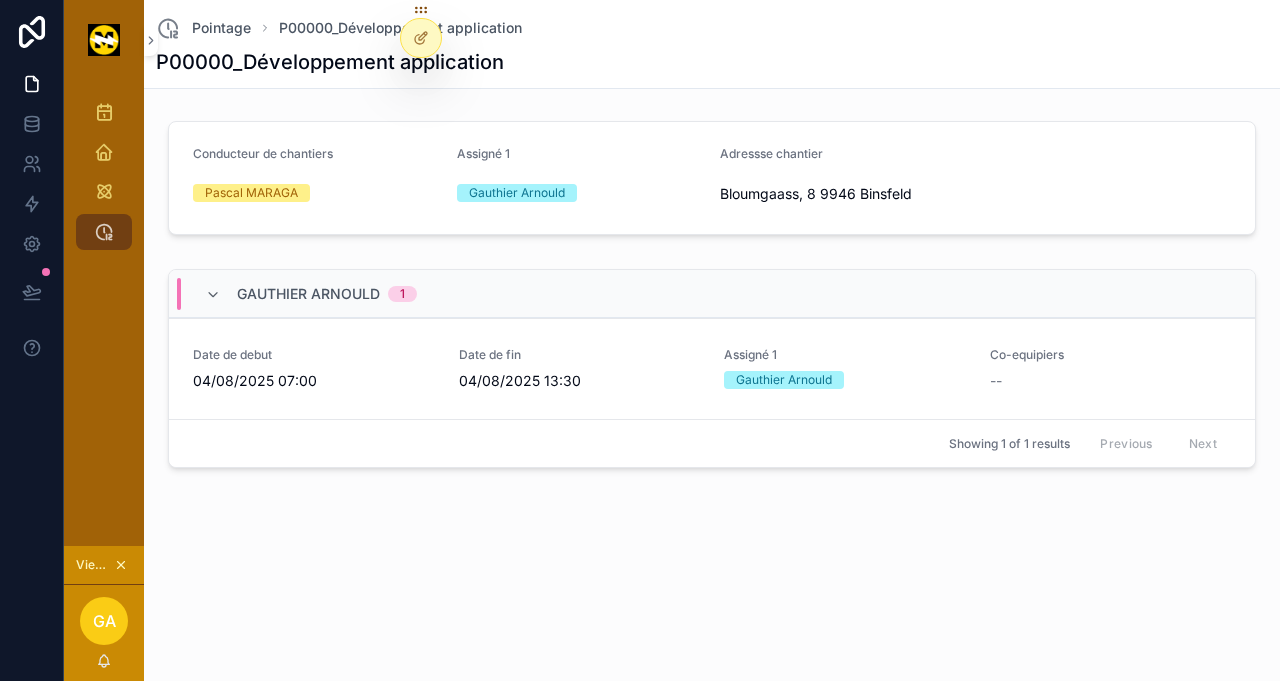 click on "Encoder pointage" at bounding box center (0, 0) 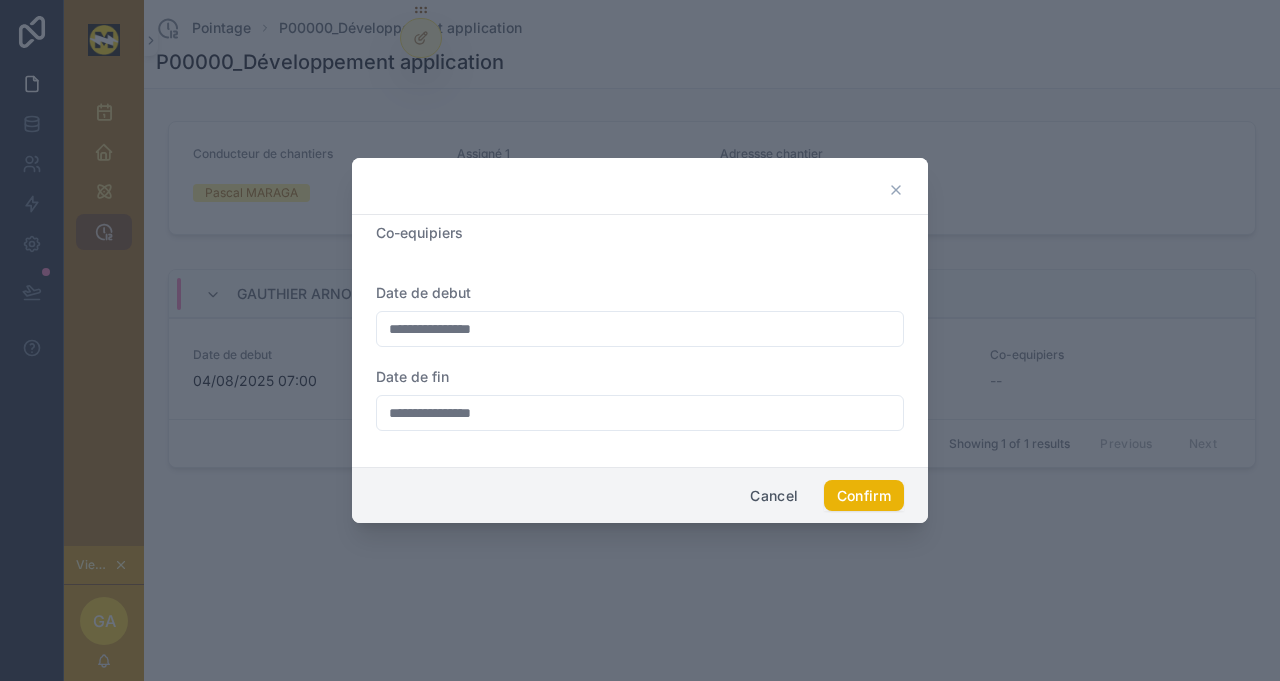 click on "Co-equipiers" at bounding box center (640, 233) 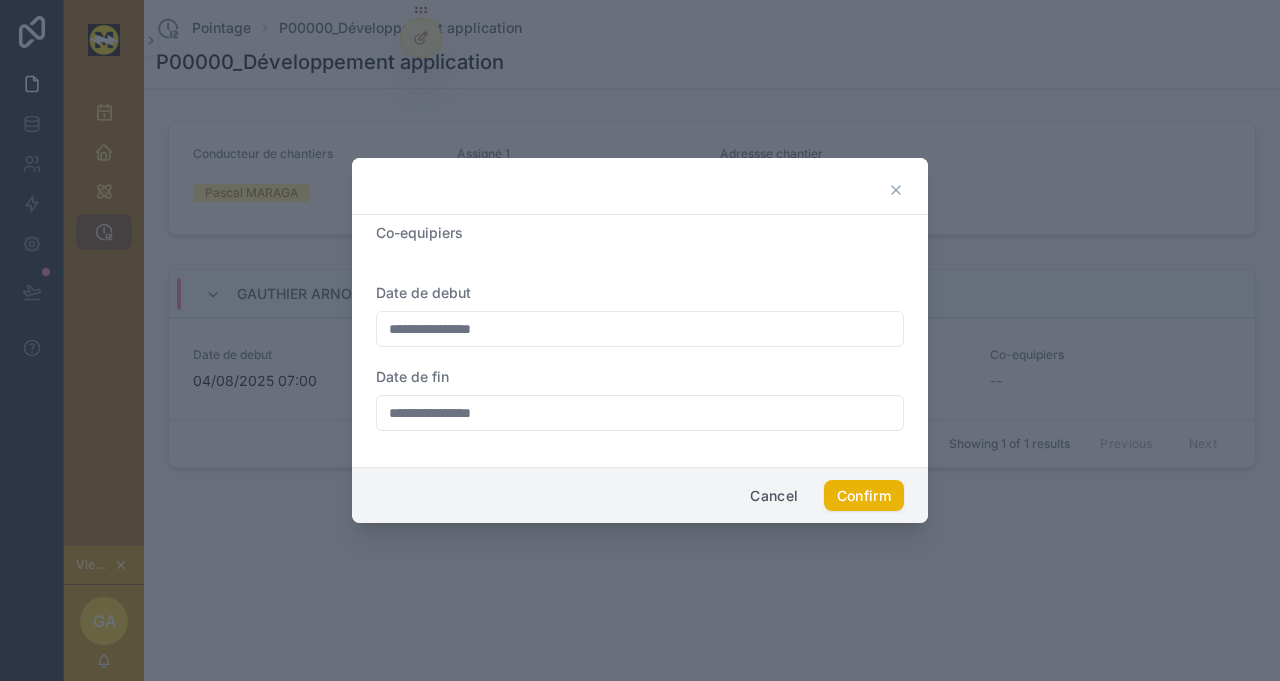 click on "Cancel" at bounding box center [774, 496] 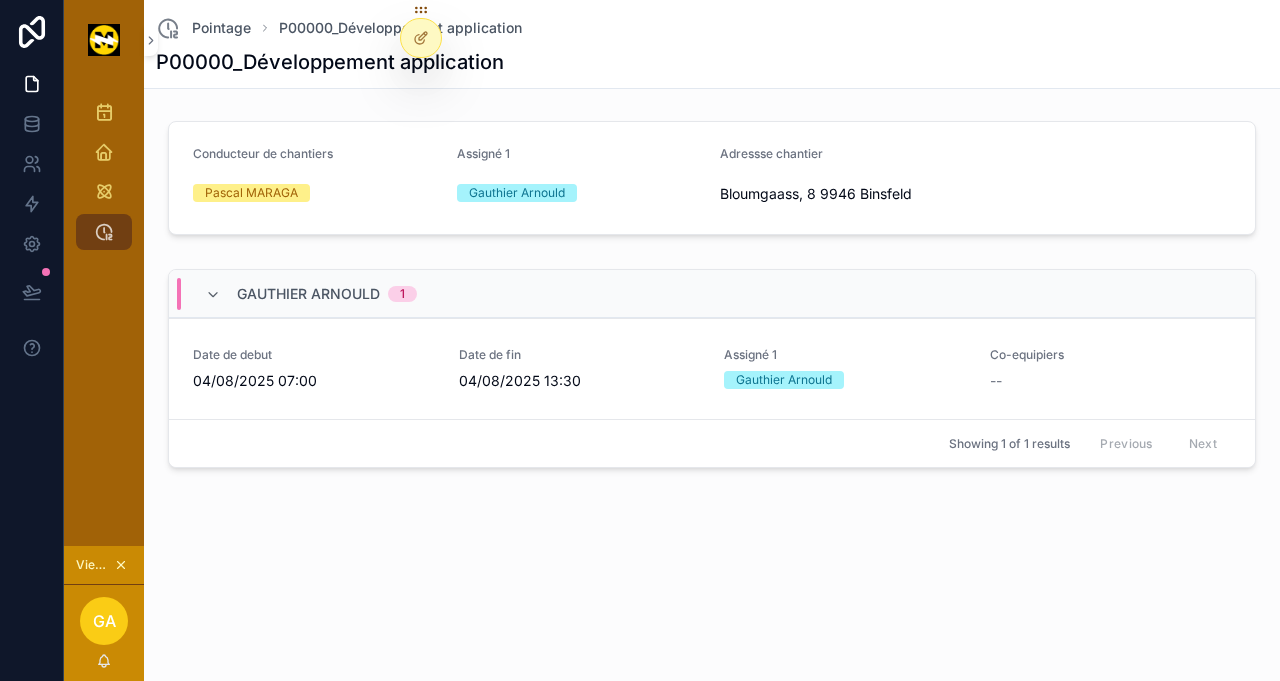 click on "Encoder pointage" at bounding box center (0, 0) 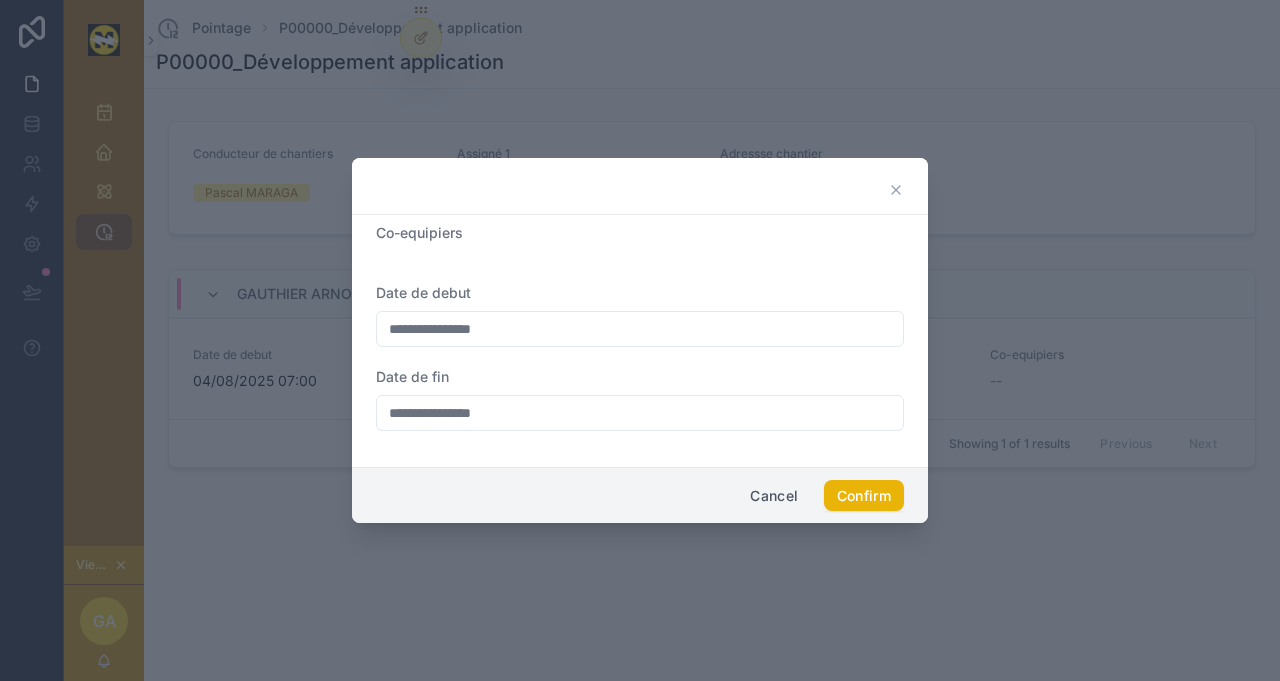 click on "**********" at bounding box center (640, 337) 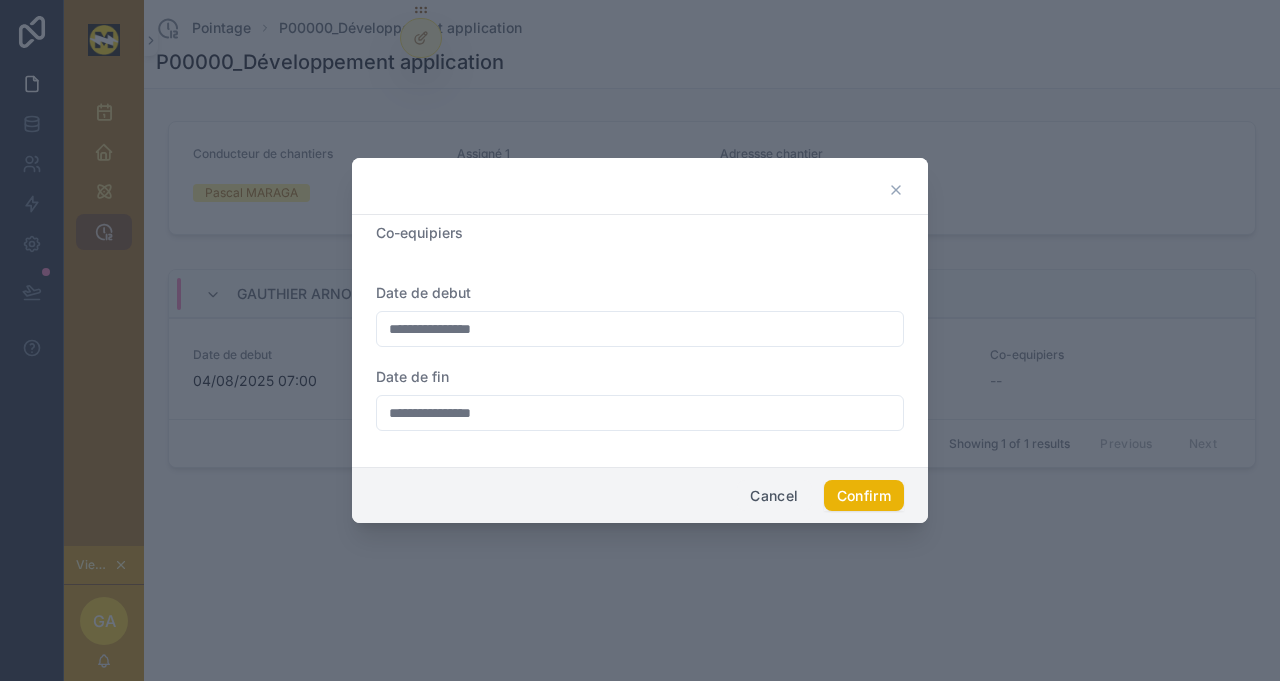 click on "Cancel" at bounding box center (774, 496) 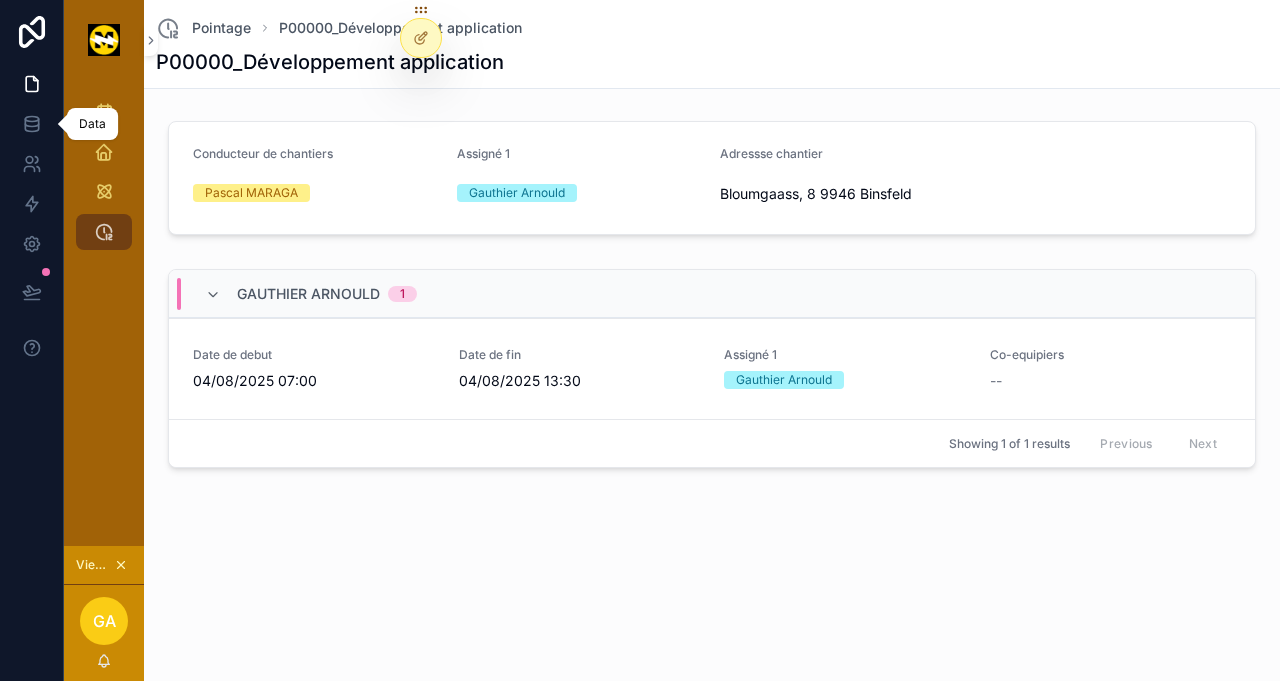 click 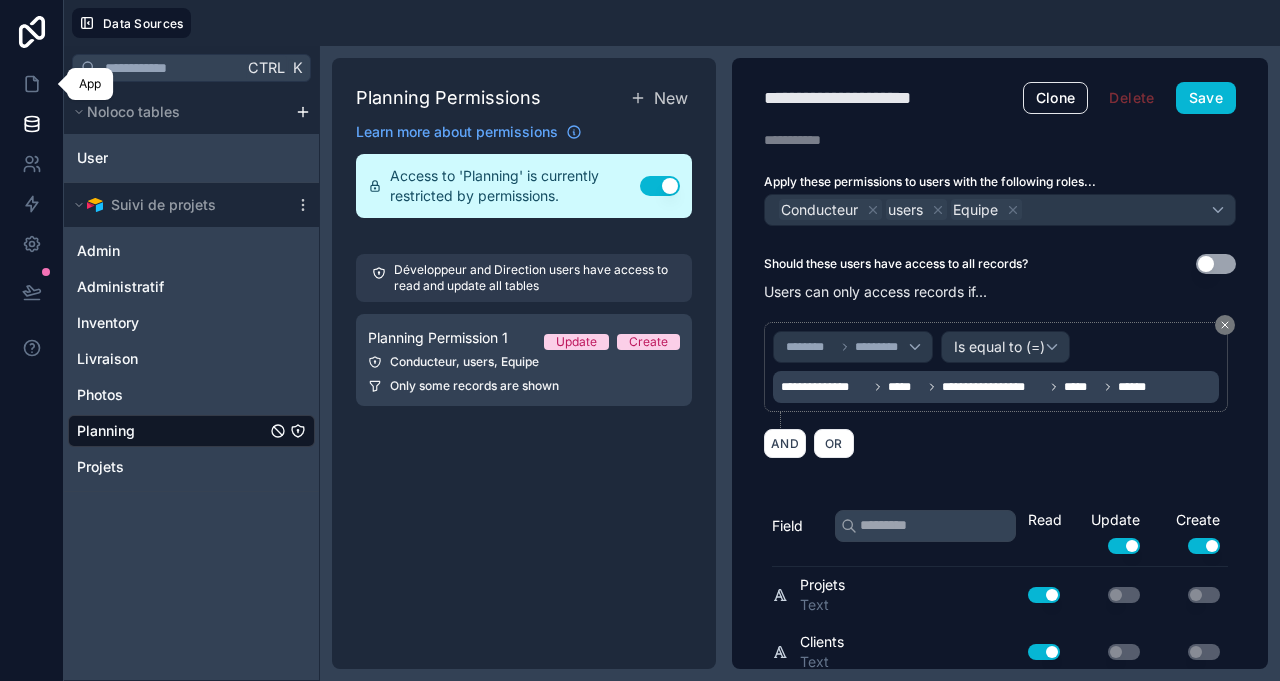 click 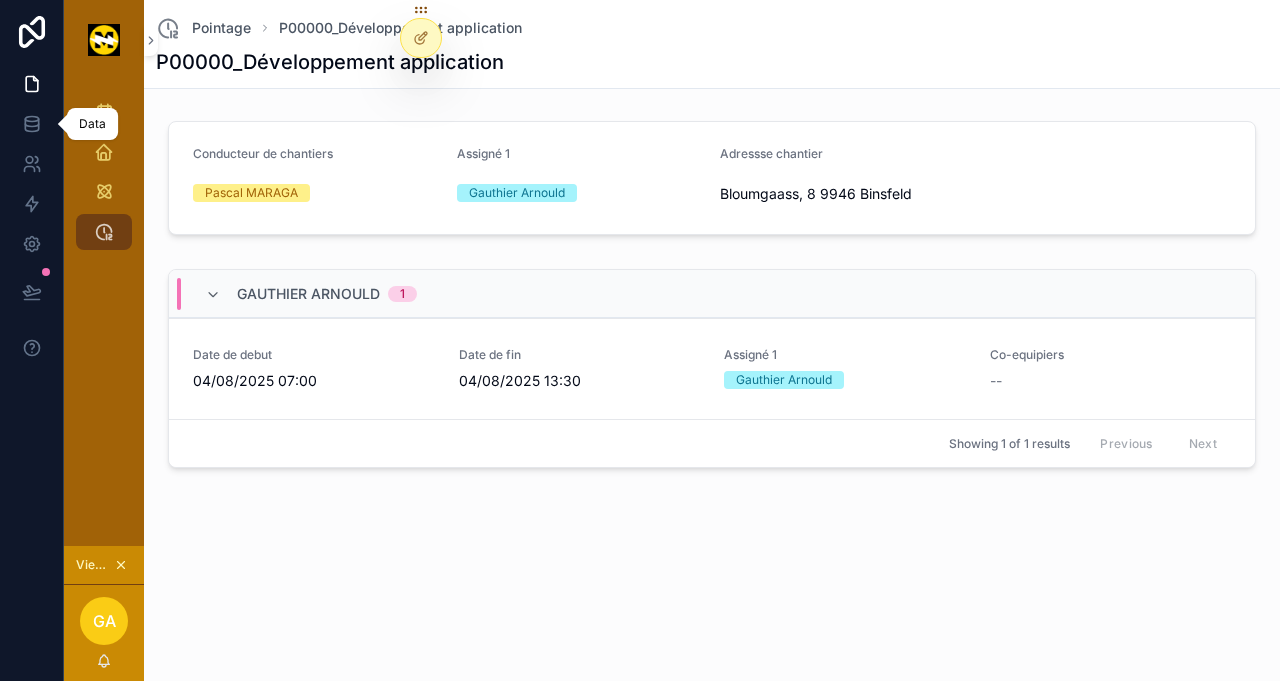 click 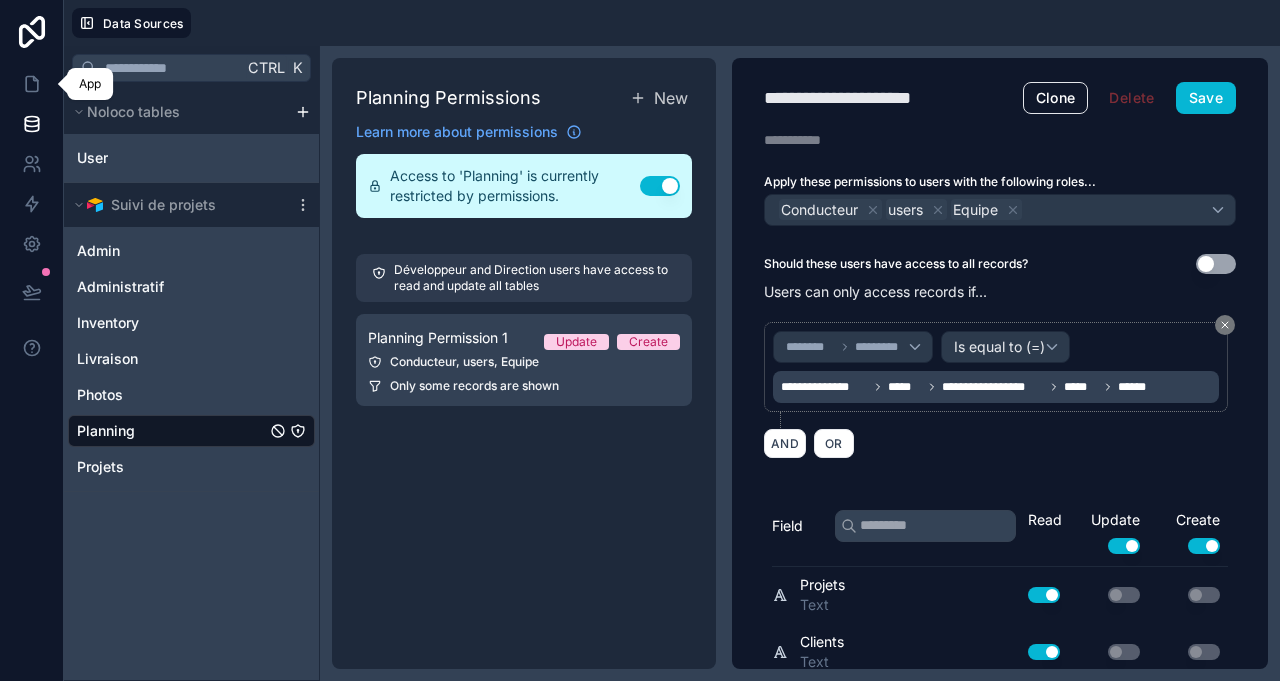 click 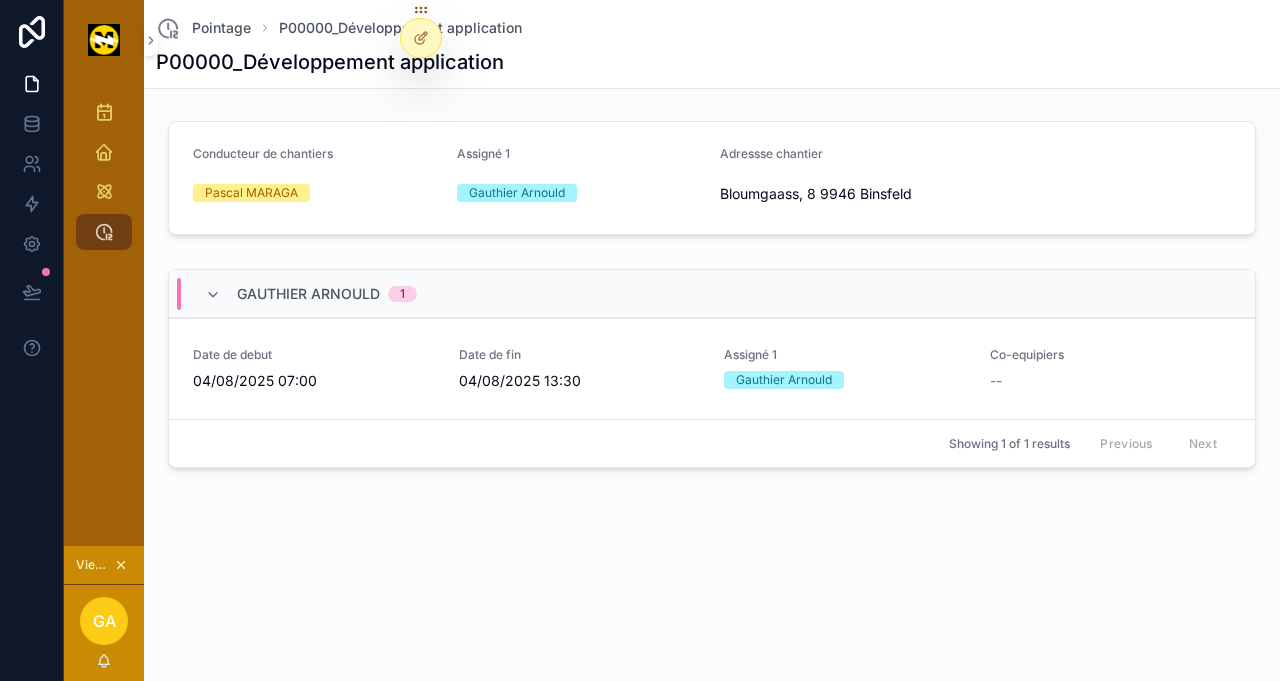 click on "Encoder pointage" at bounding box center (0, 0) 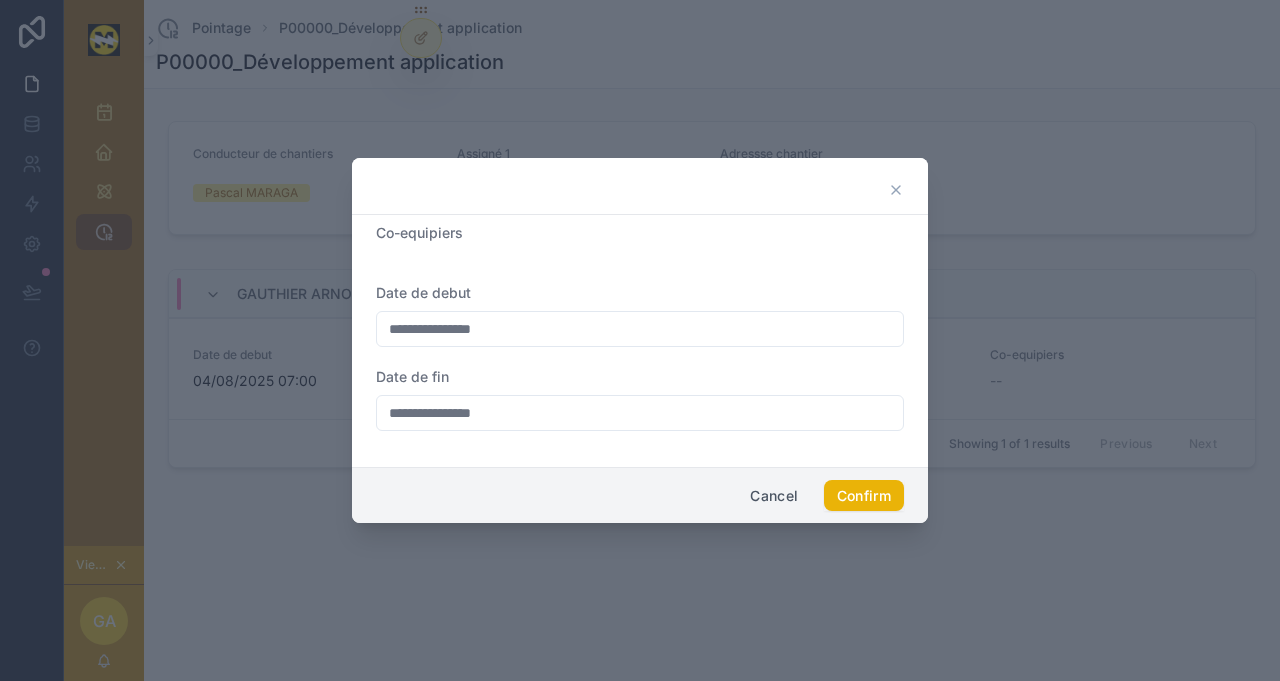 click on "**********" at bounding box center [640, 337] 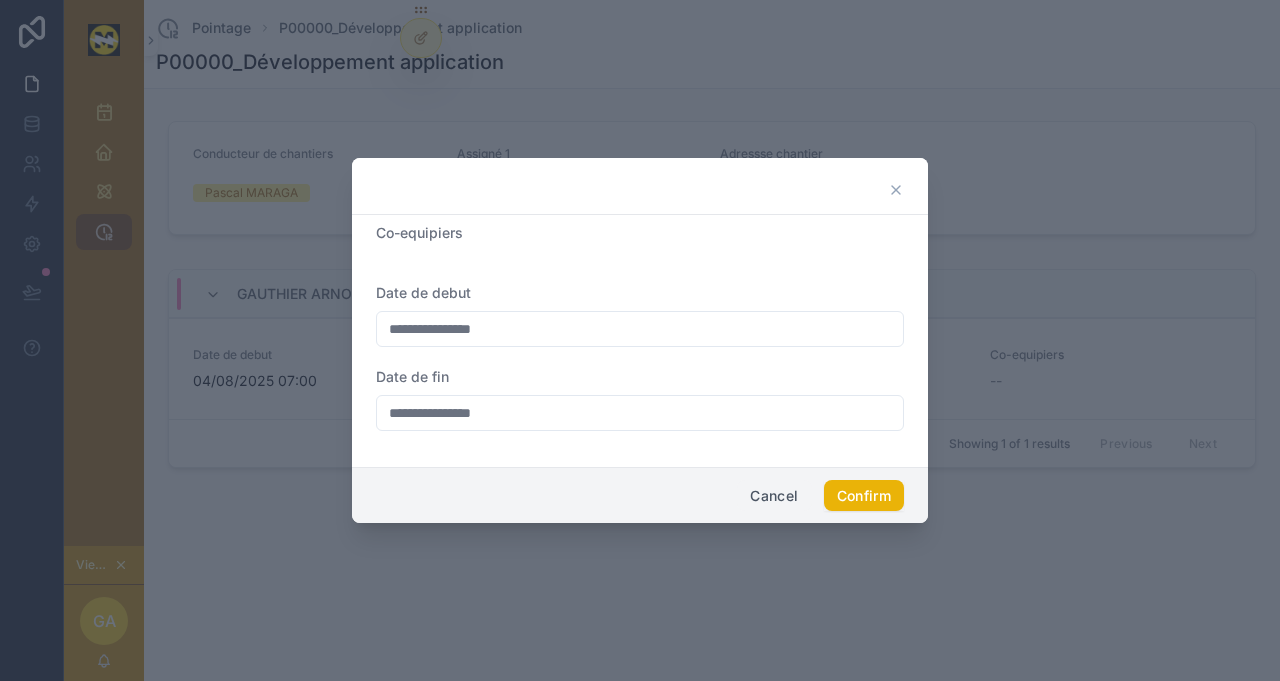 click on "Cancel" at bounding box center (774, 496) 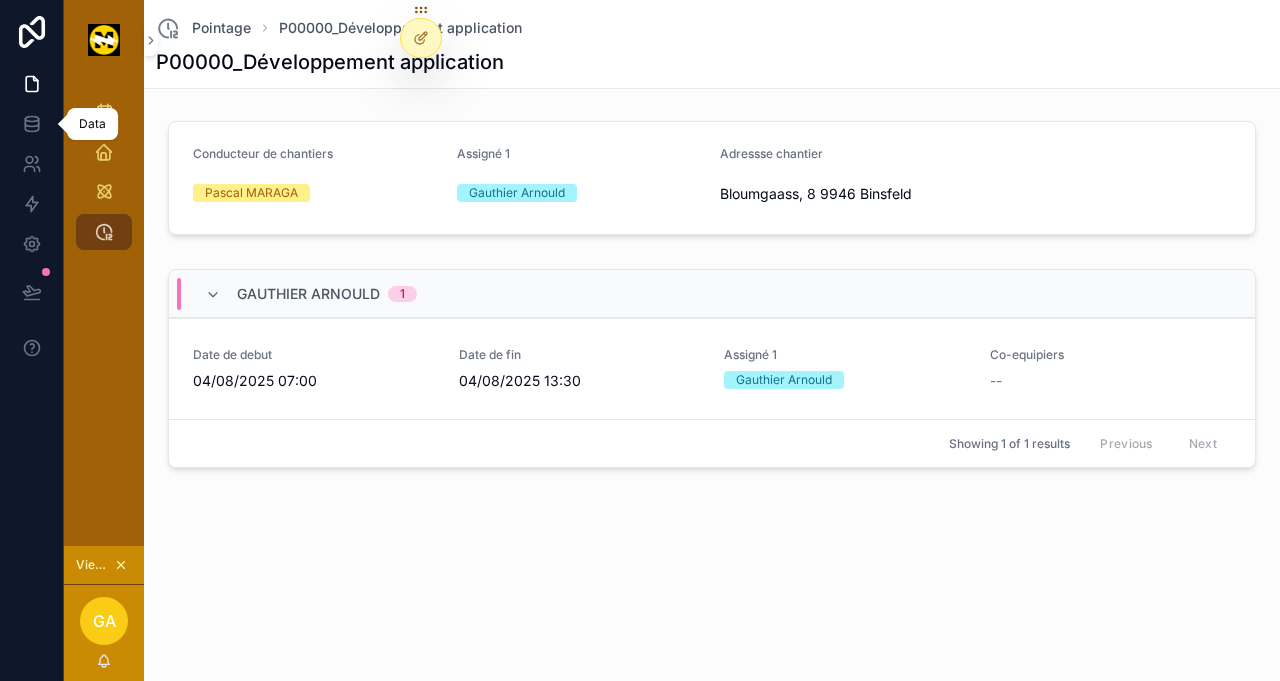 click 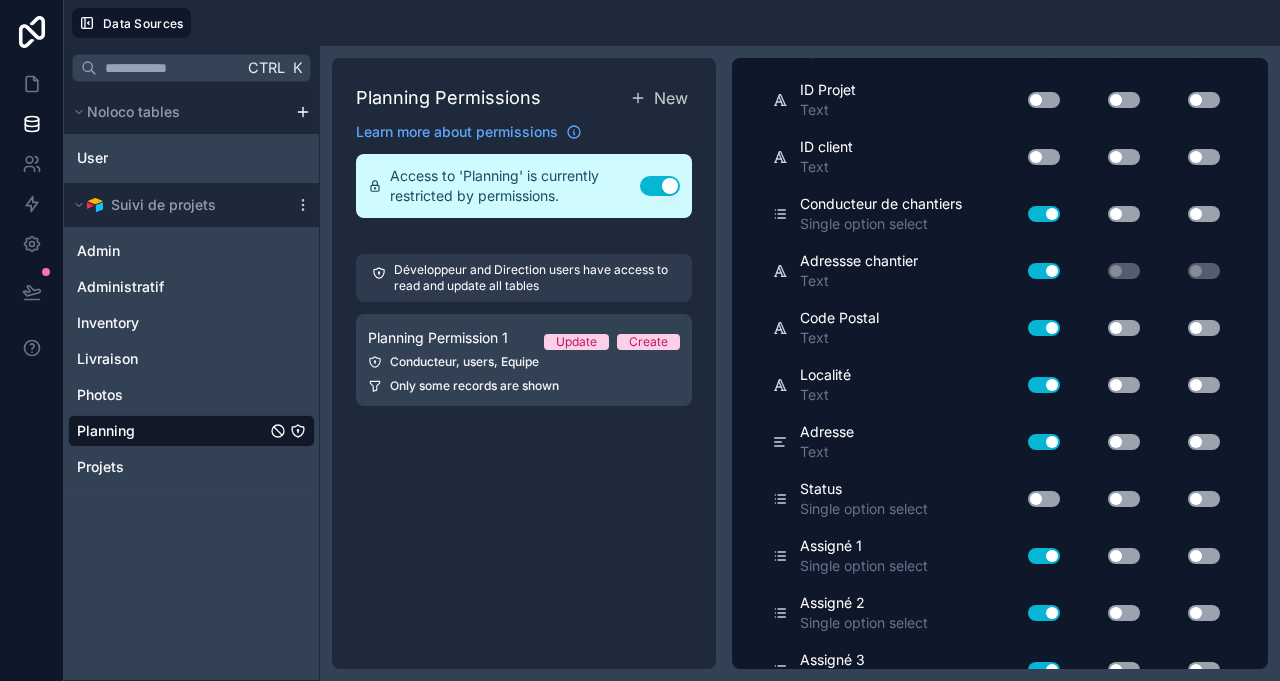 scroll, scrollTop: 888, scrollLeft: 0, axis: vertical 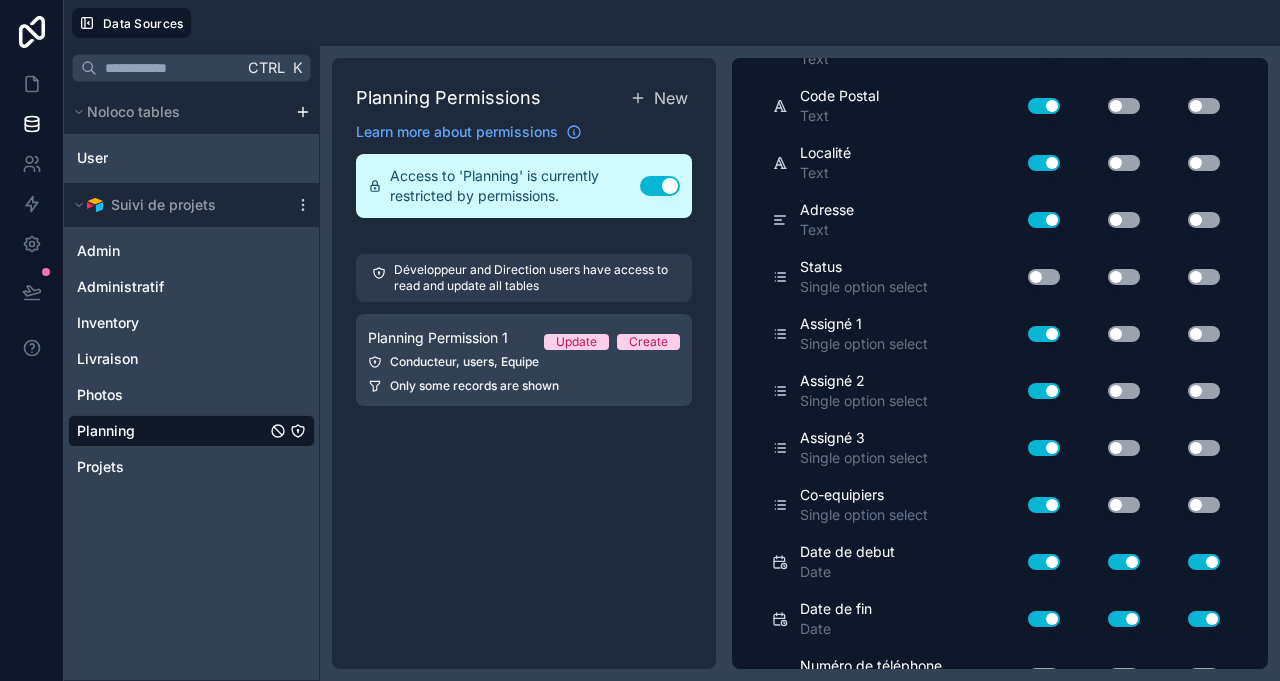 click on "Use setting" at bounding box center [1124, 505] 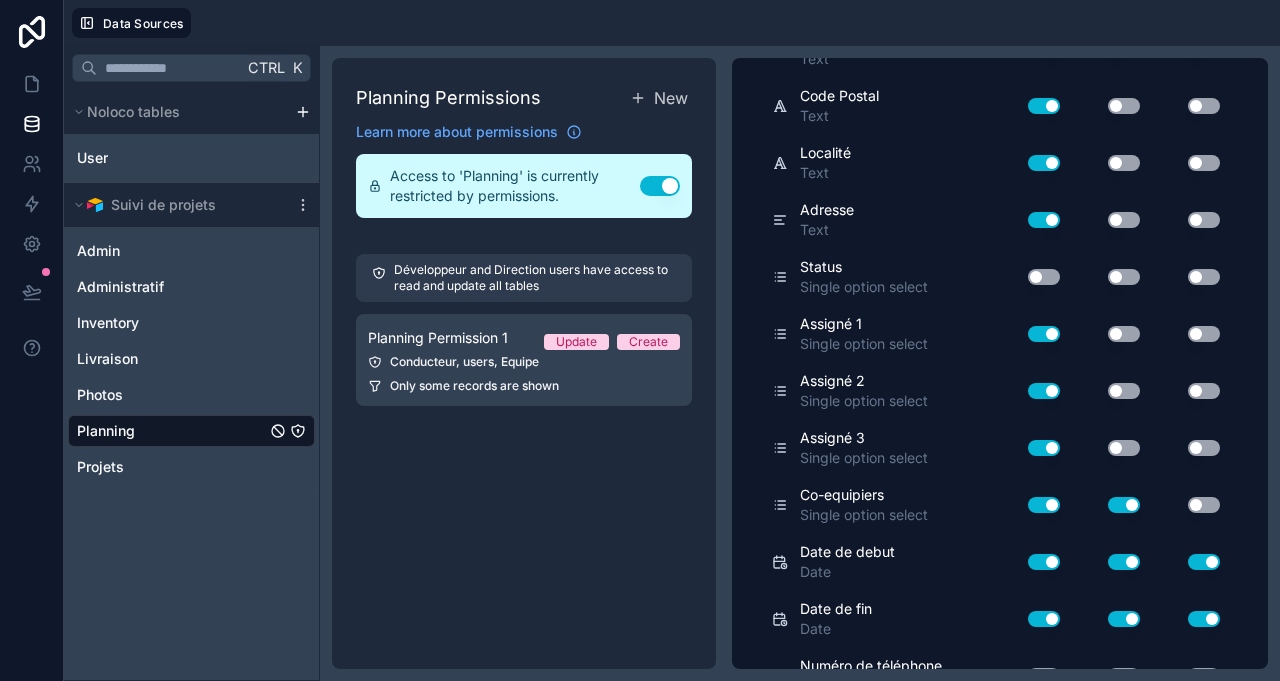 click on "Use setting" at bounding box center (1204, 505) 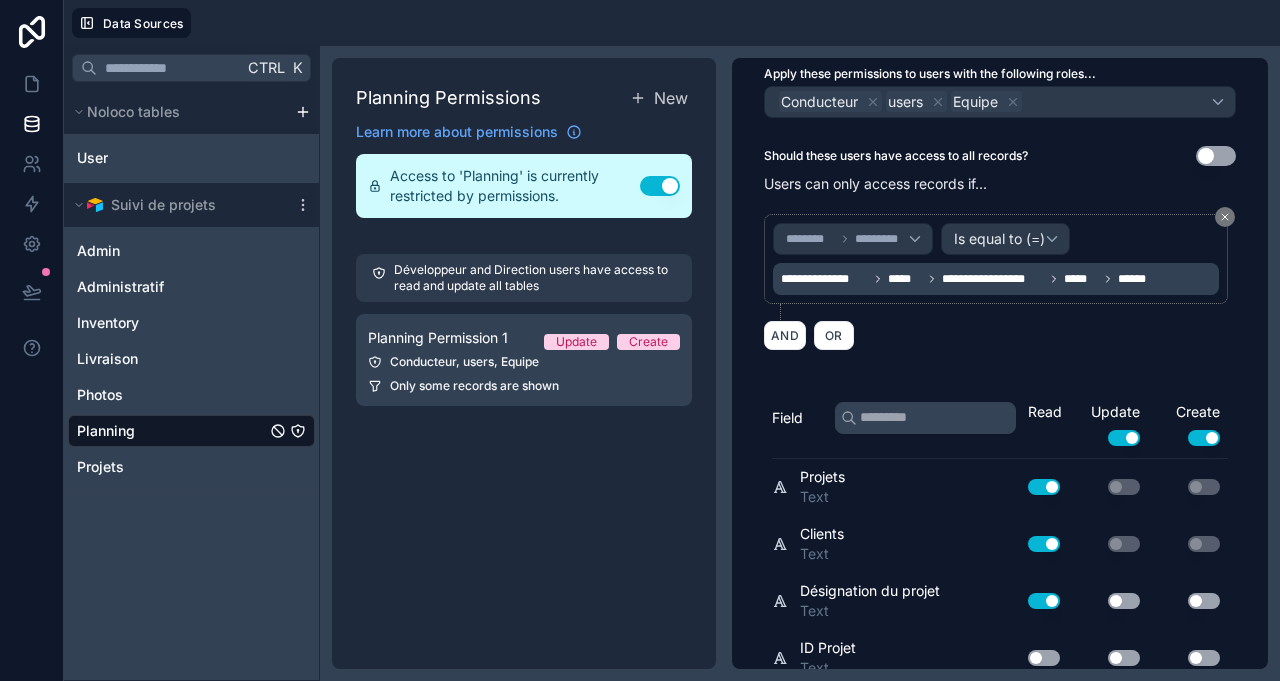 scroll, scrollTop: 0, scrollLeft: 0, axis: both 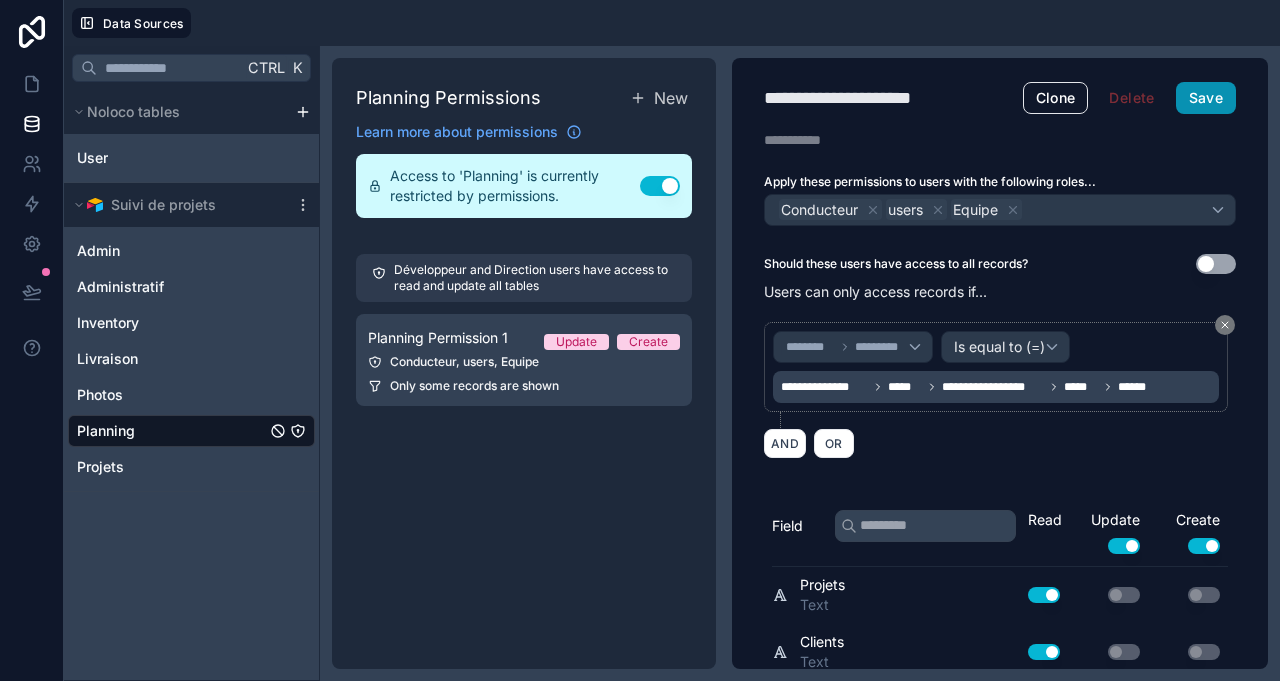 click on "Save" at bounding box center (1206, 98) 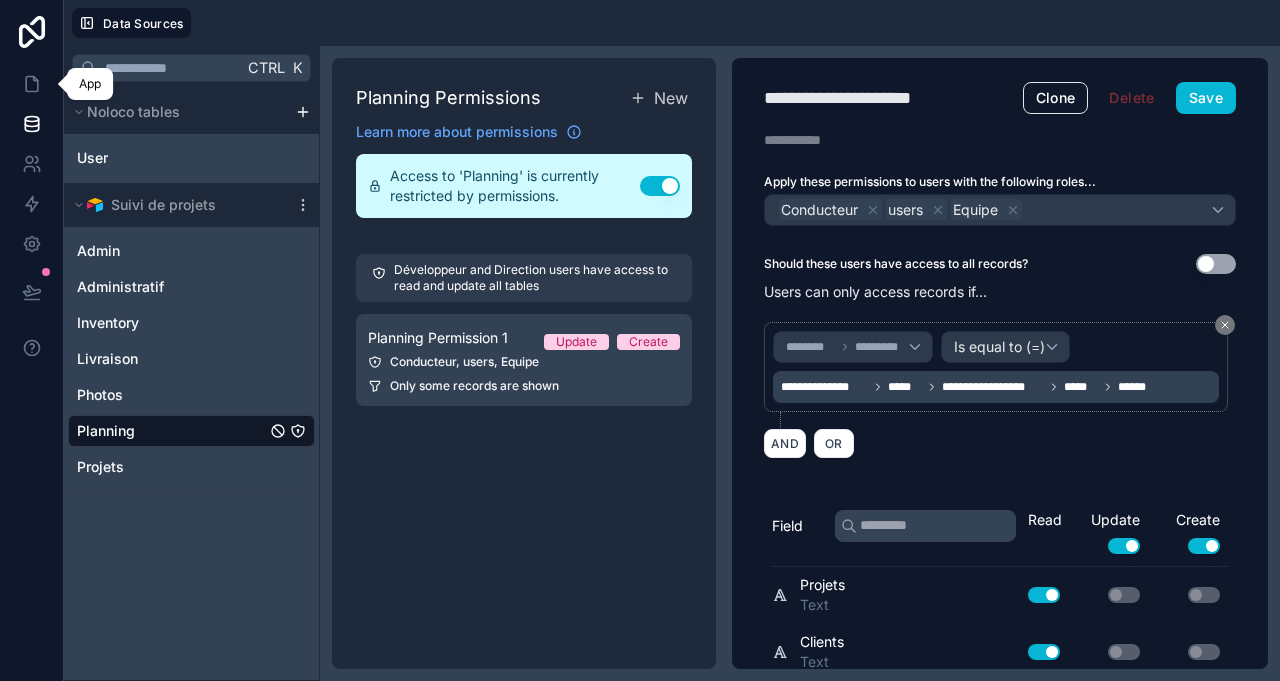 click 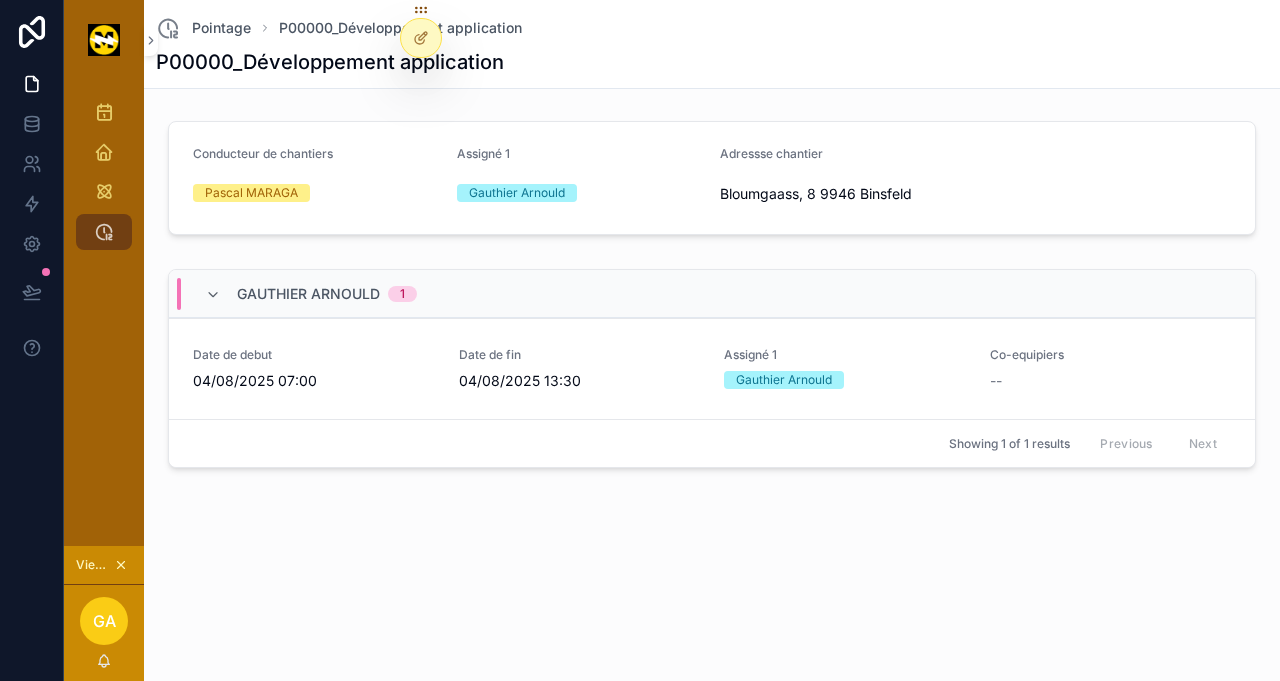 click at bounding box center [0, 0] 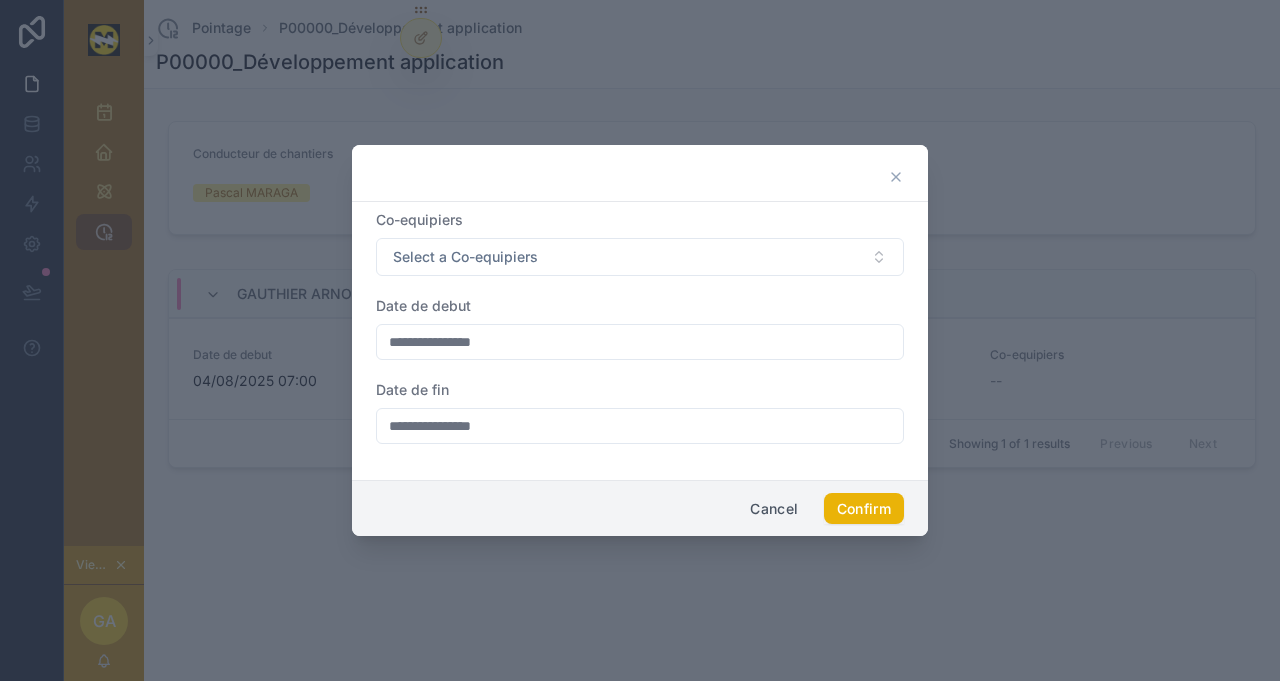 click on "Select a Co-equipiers" at bounding box center [640, 257] 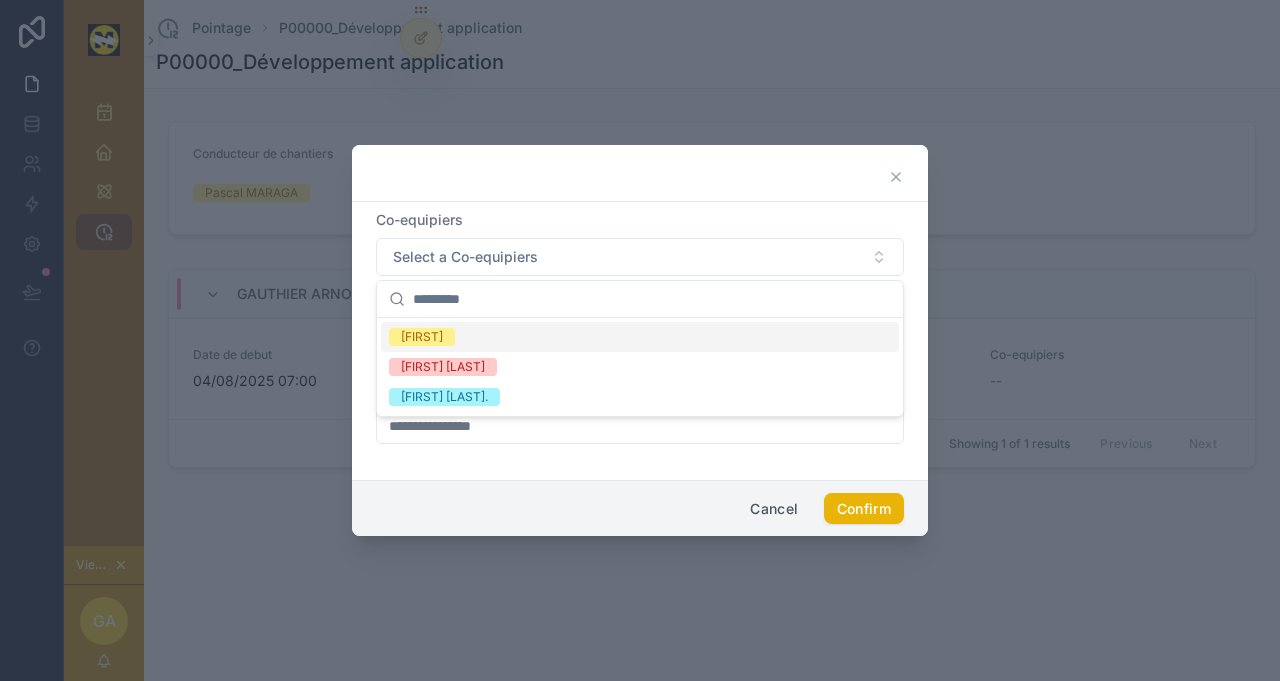 click on "Select a Co-equipiers" at bounding box center (640, 257) 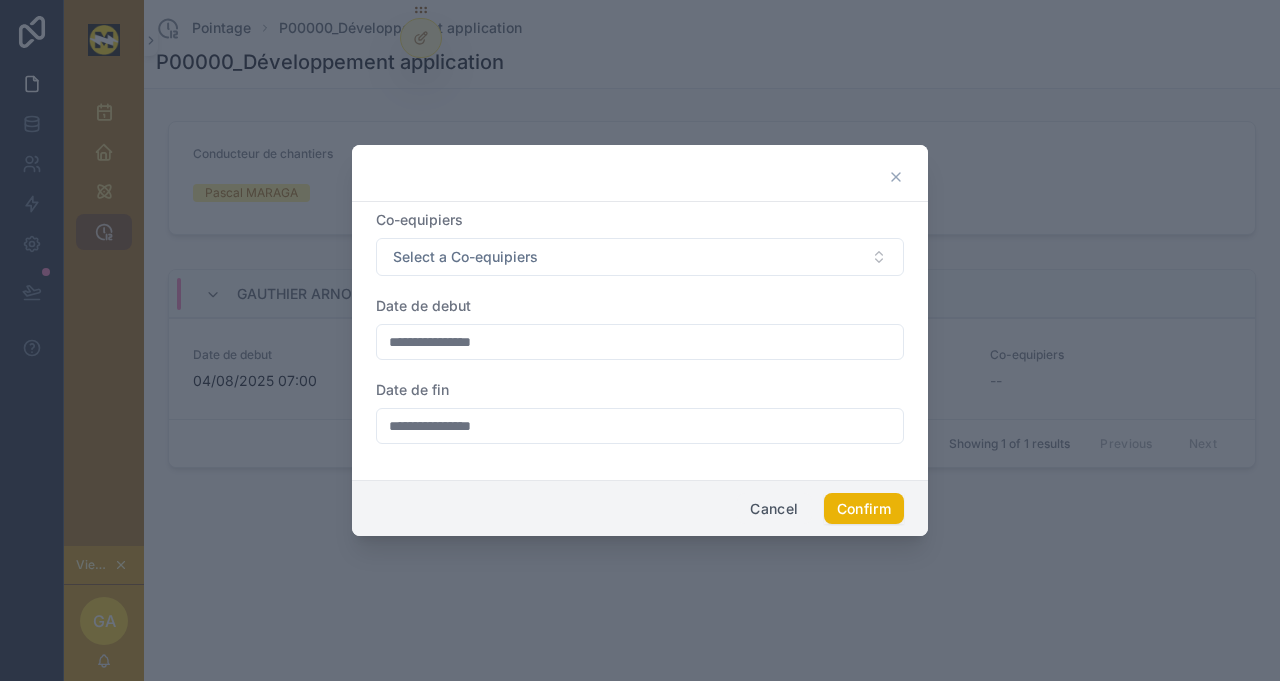 click on "Cancel" at bounding box center (774, 509) 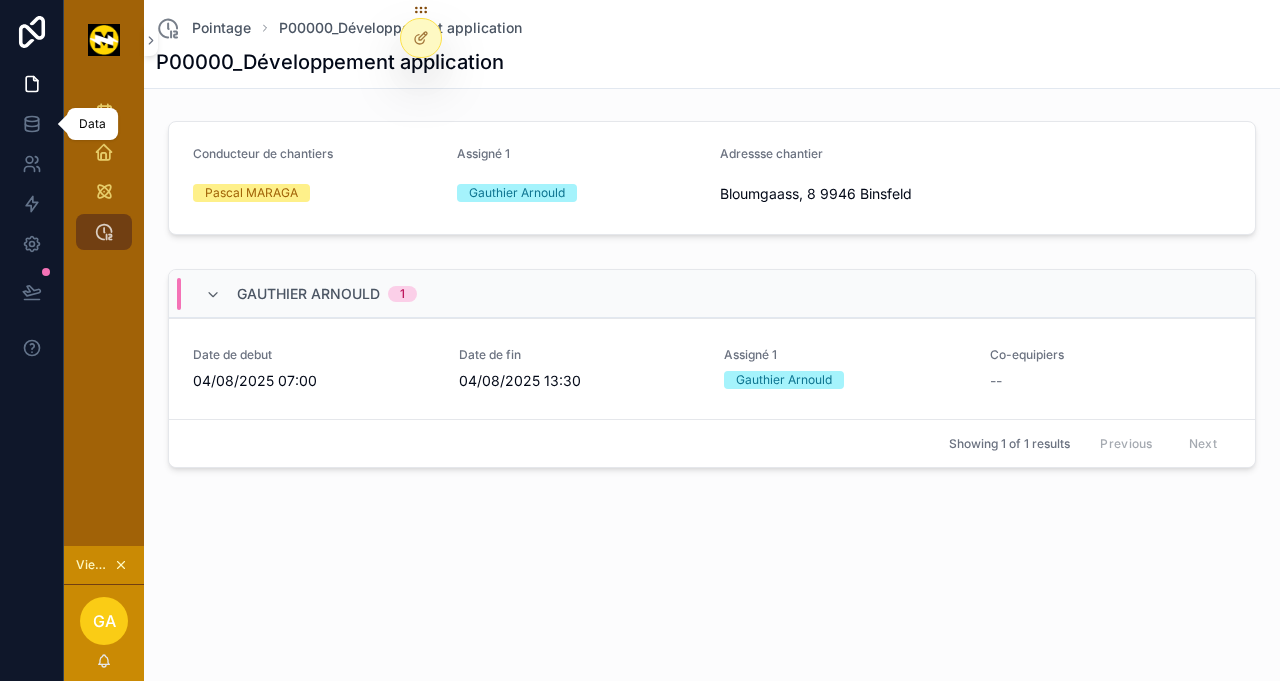 click at bounding box center [31, 124] 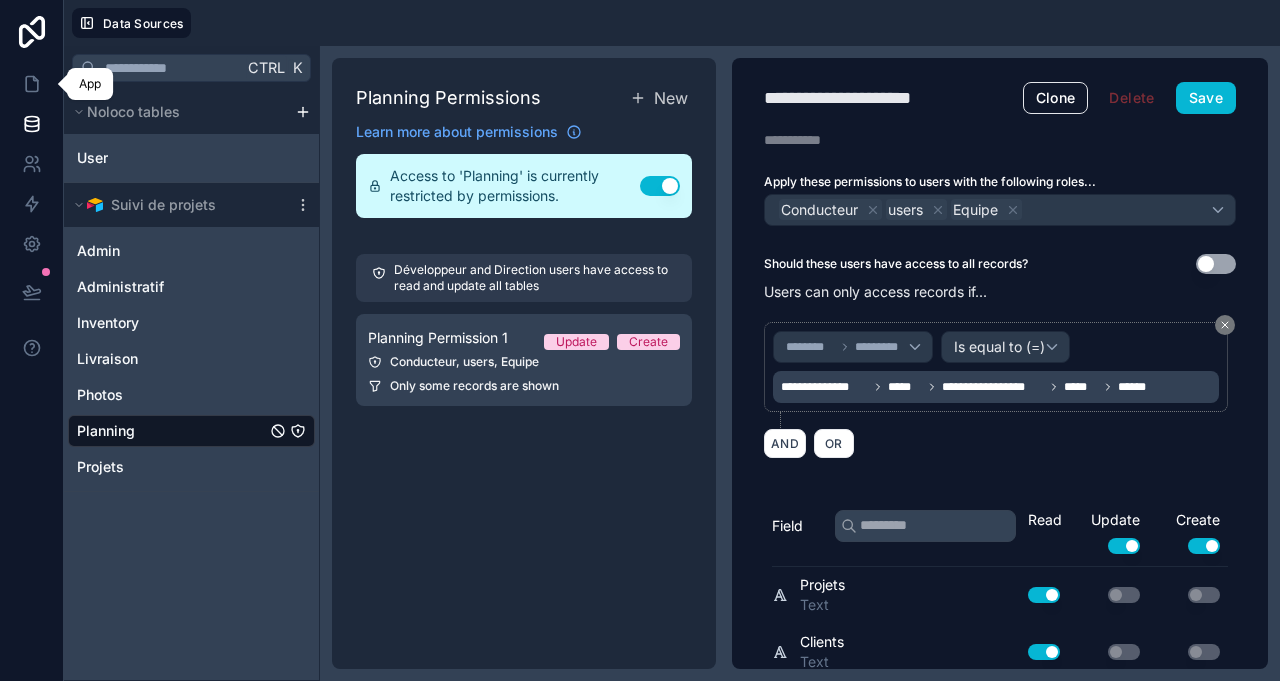 click at bounding box center [31, 84] 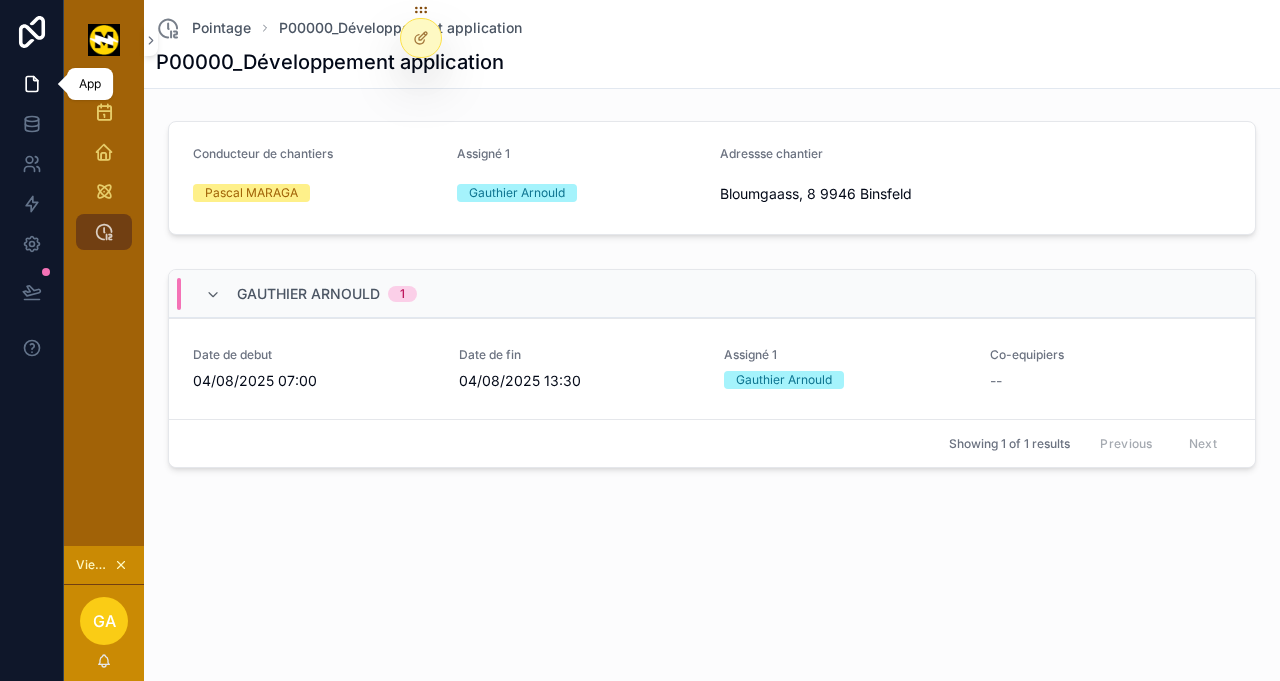 click 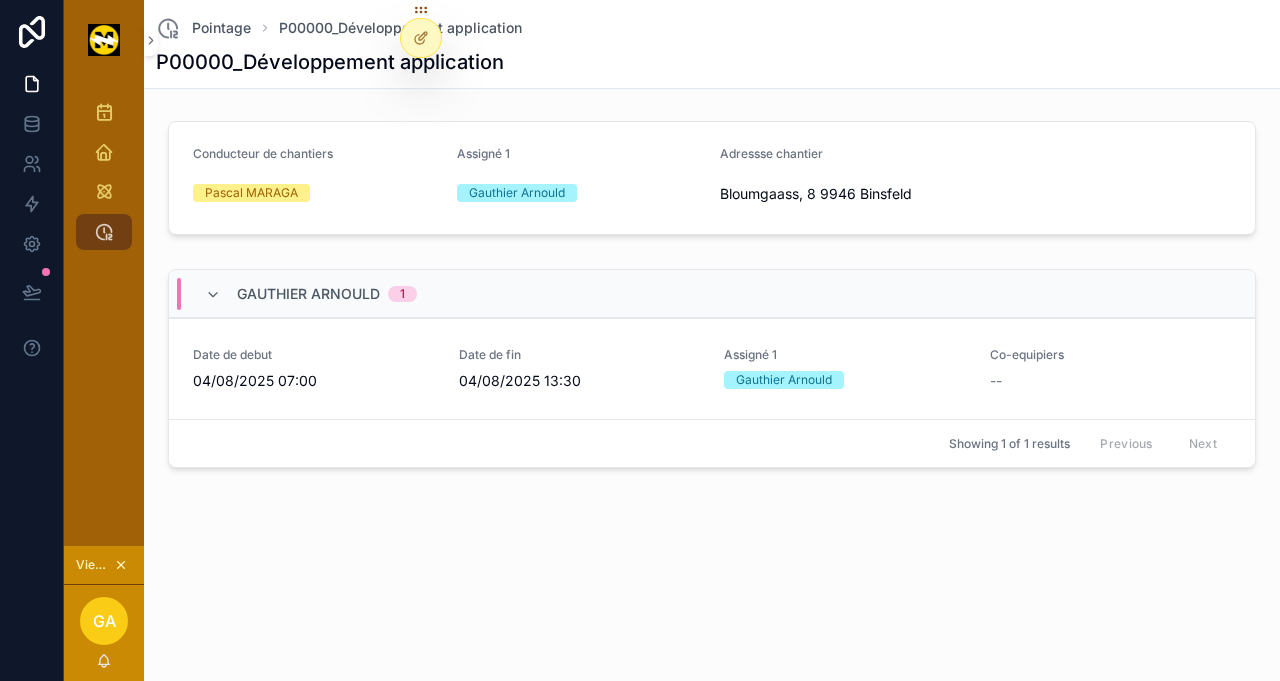 click at bounding box center [421, 38] 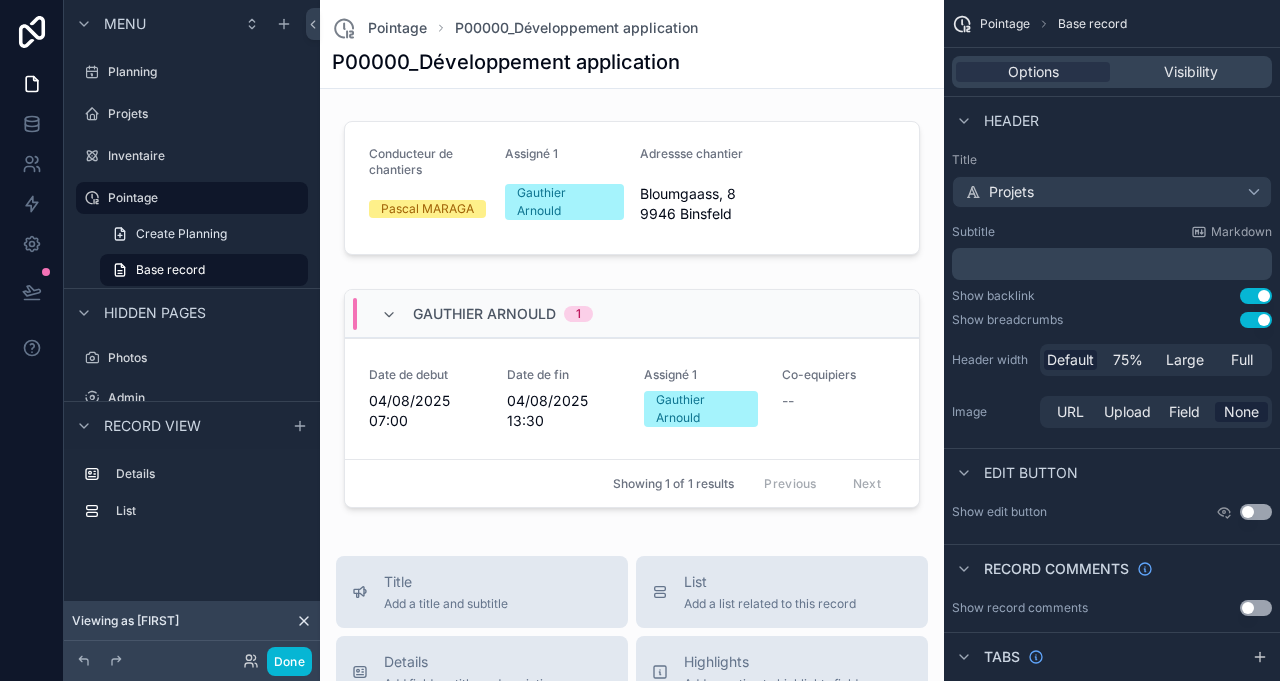 click at bounding box center [632, 401] 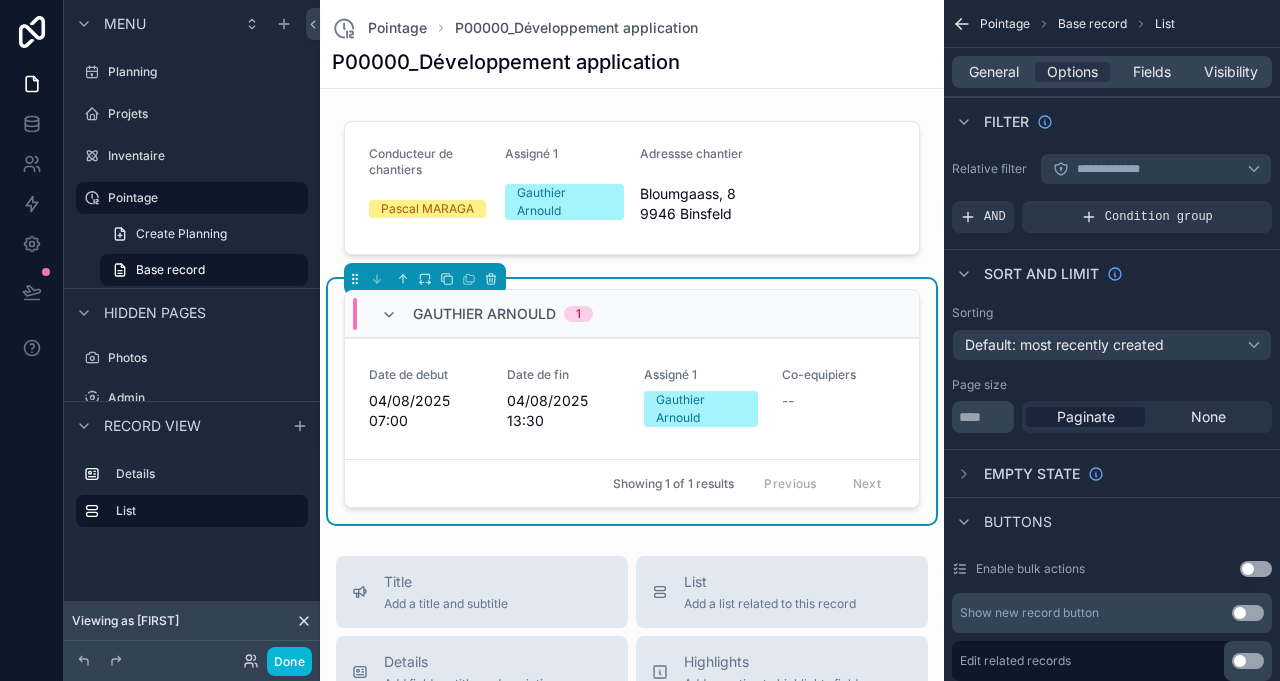 click on "Encoder pointage" at bounding box center (0, 0) 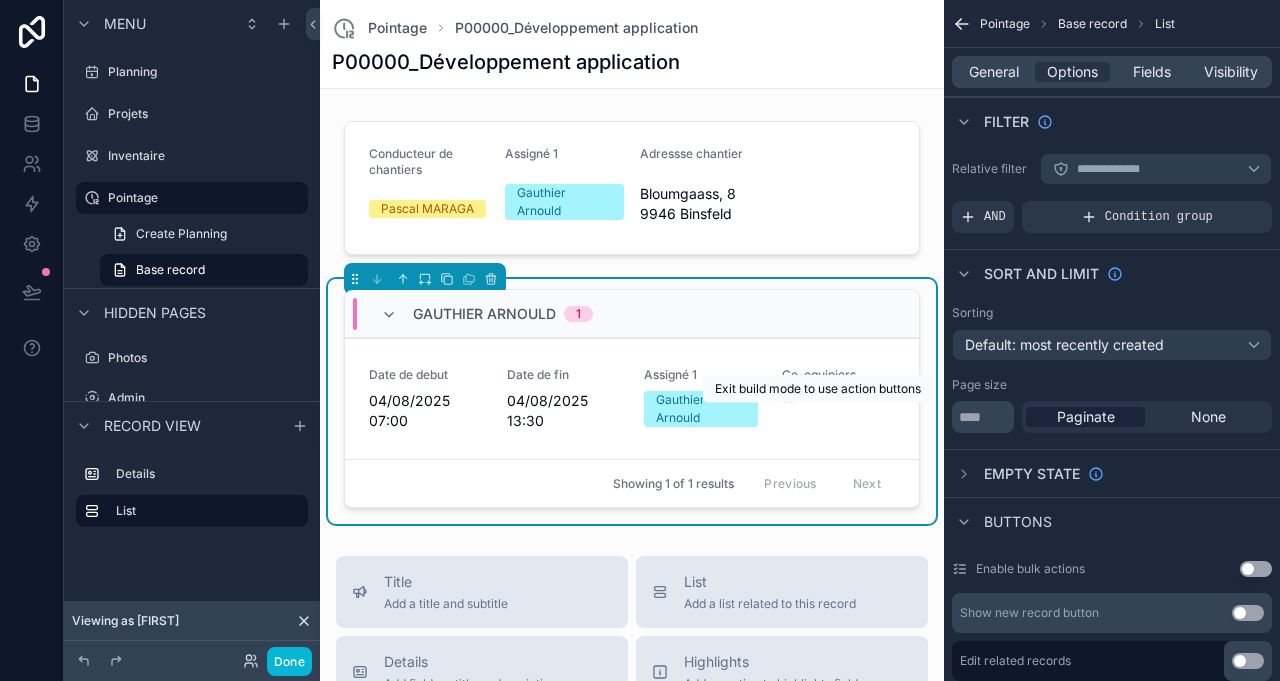 click on "Encoder pointage" at bounding box center (0, 0) 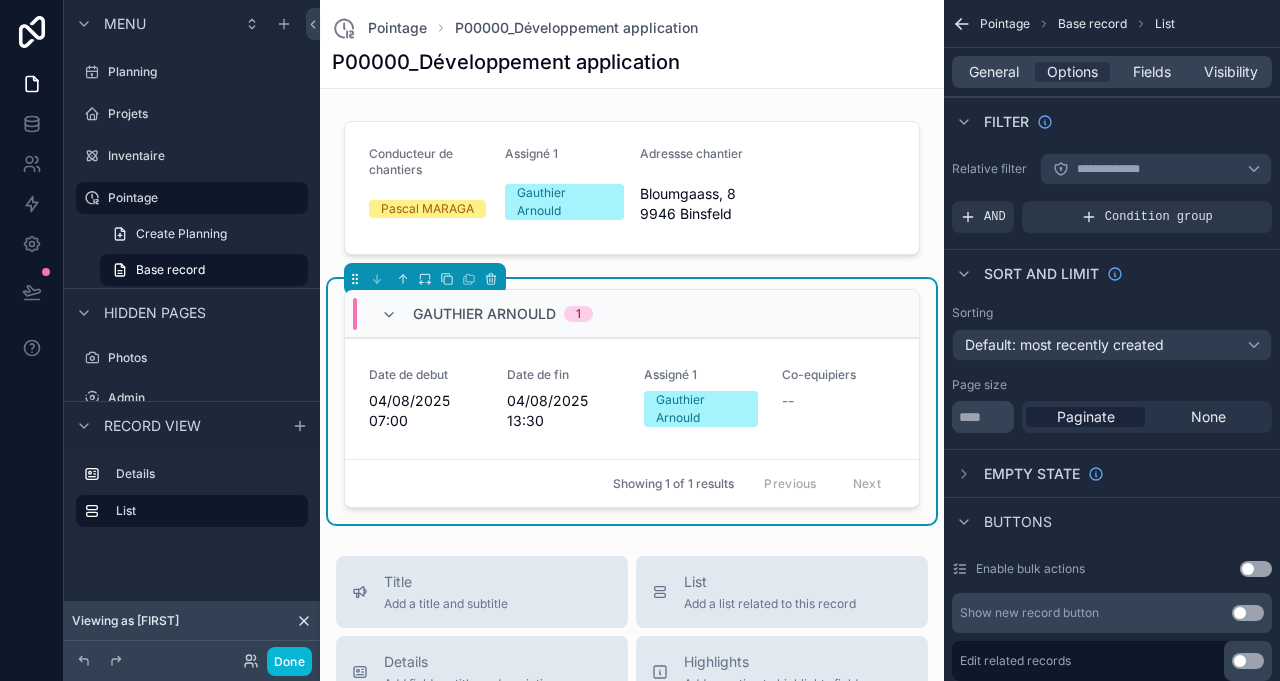 click on "Encoder pointage" at bounding box center (0, 0) 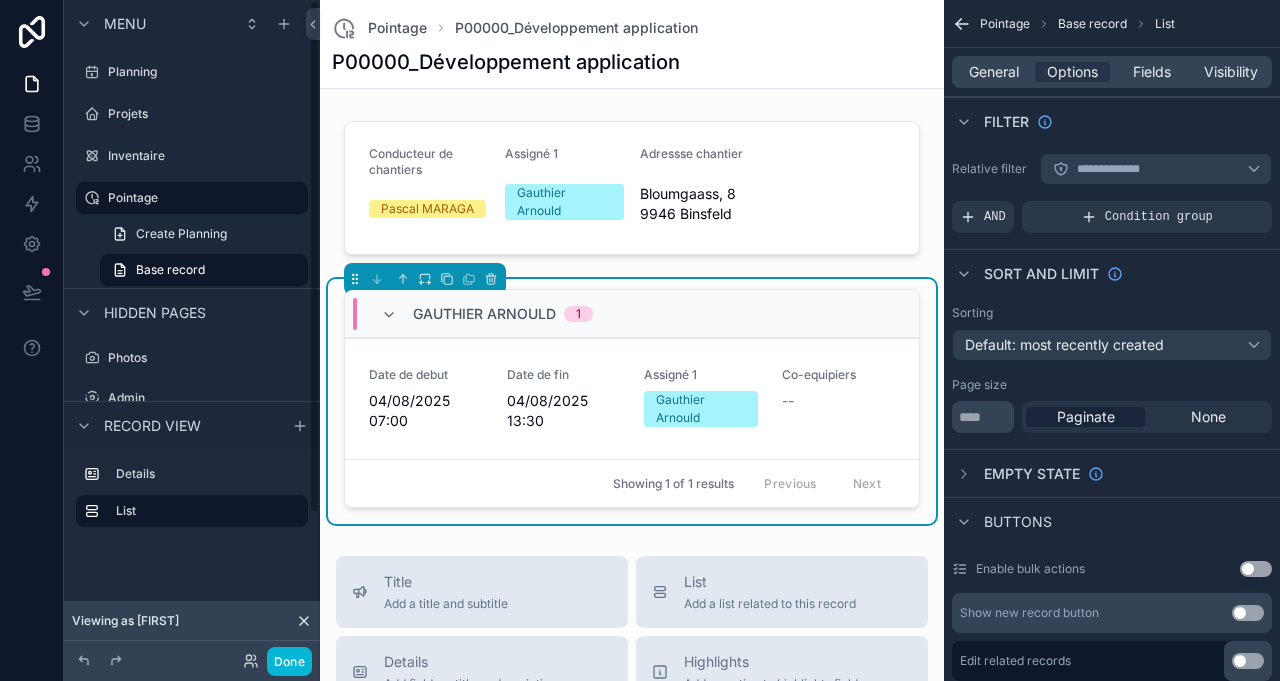 click on "Base record" at bounding box center (170, 270) 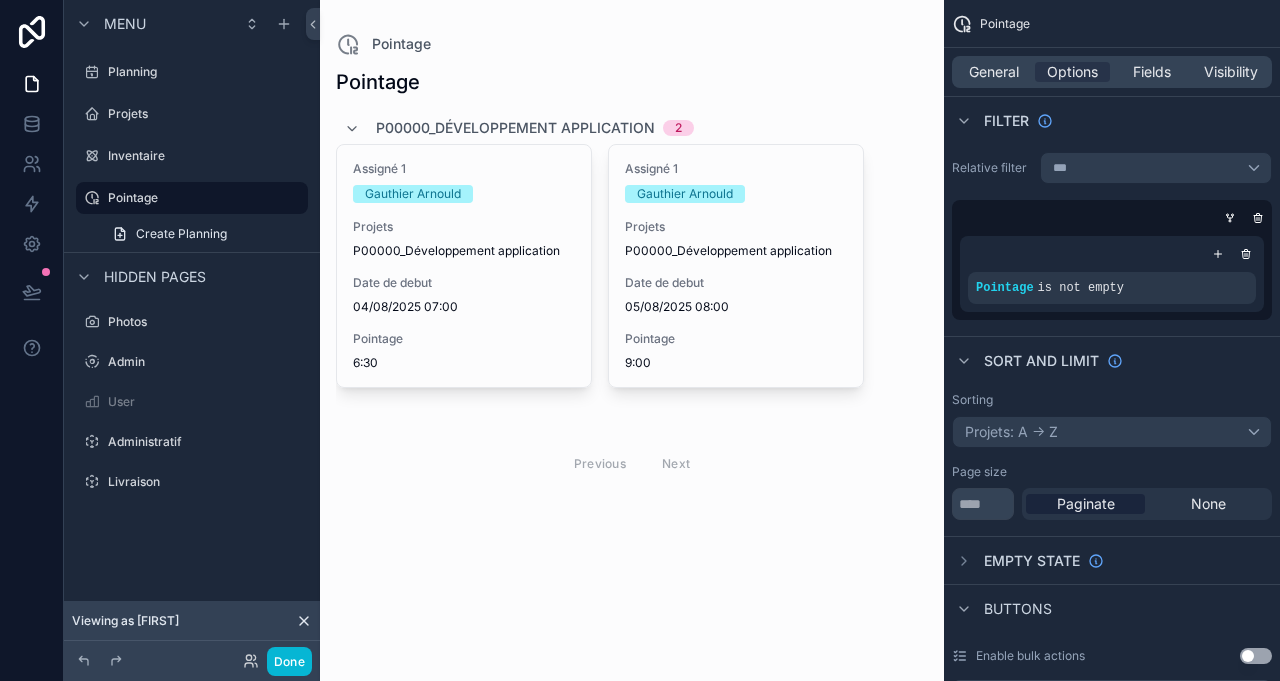 click on "Hidden pages" at bounding box center [155, 277] 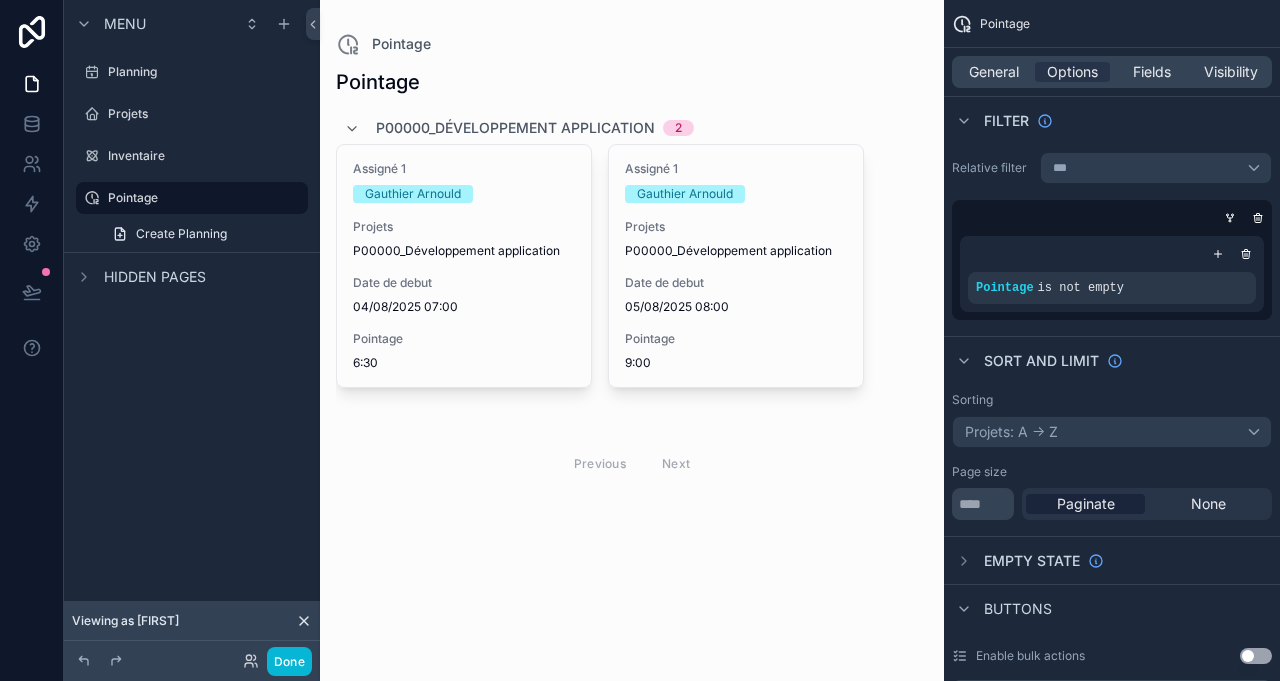 click on "Create Planning" at bounding box center [204, 234] 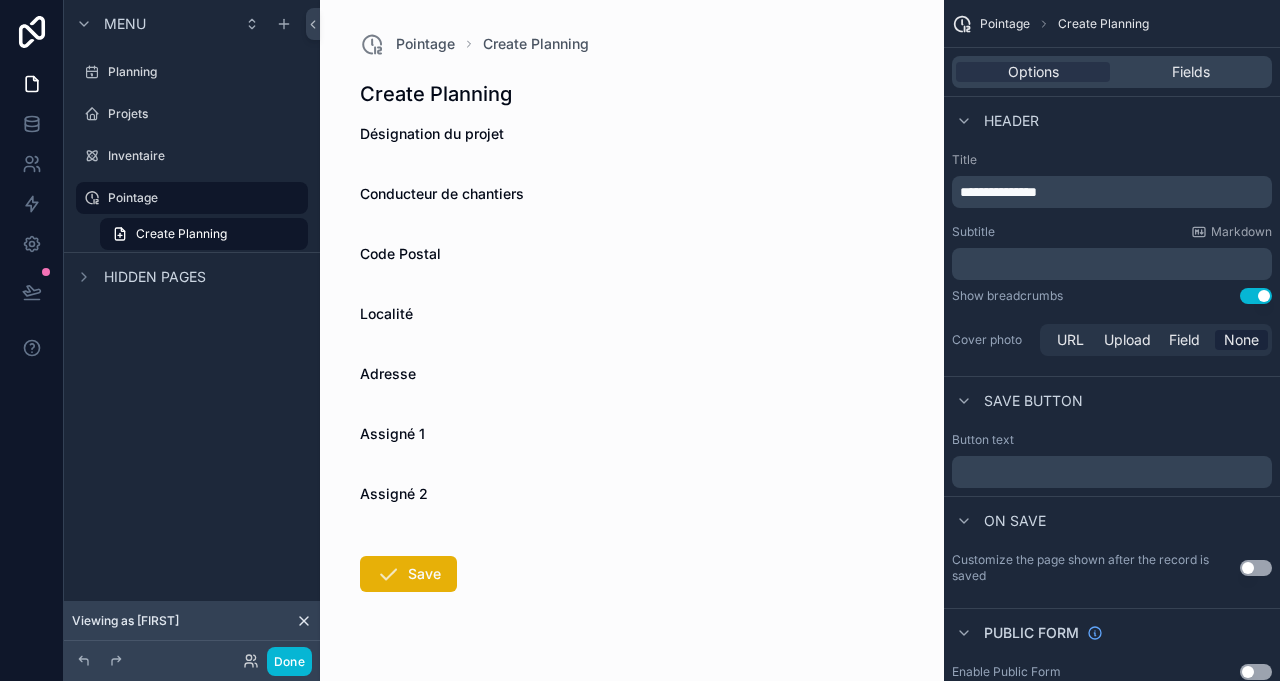 click on "Pointage" at bounding box center [206, 198] 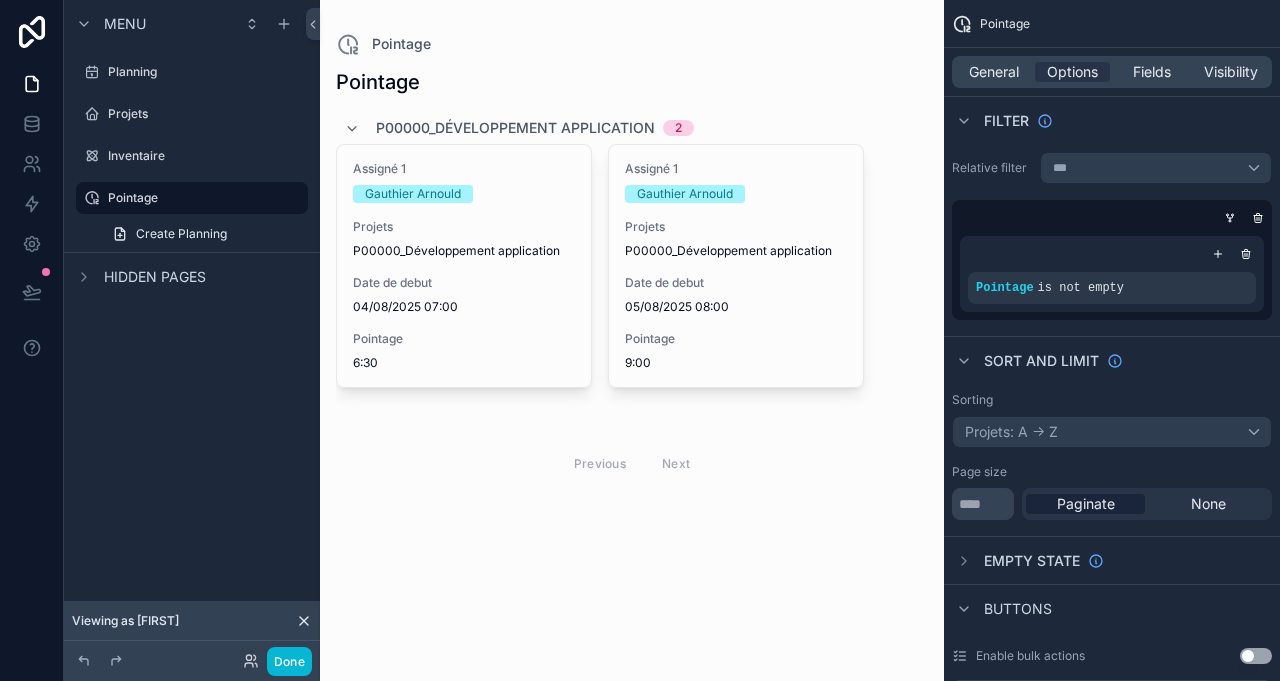 click on "Pointage" at bounding box center [206, 198] 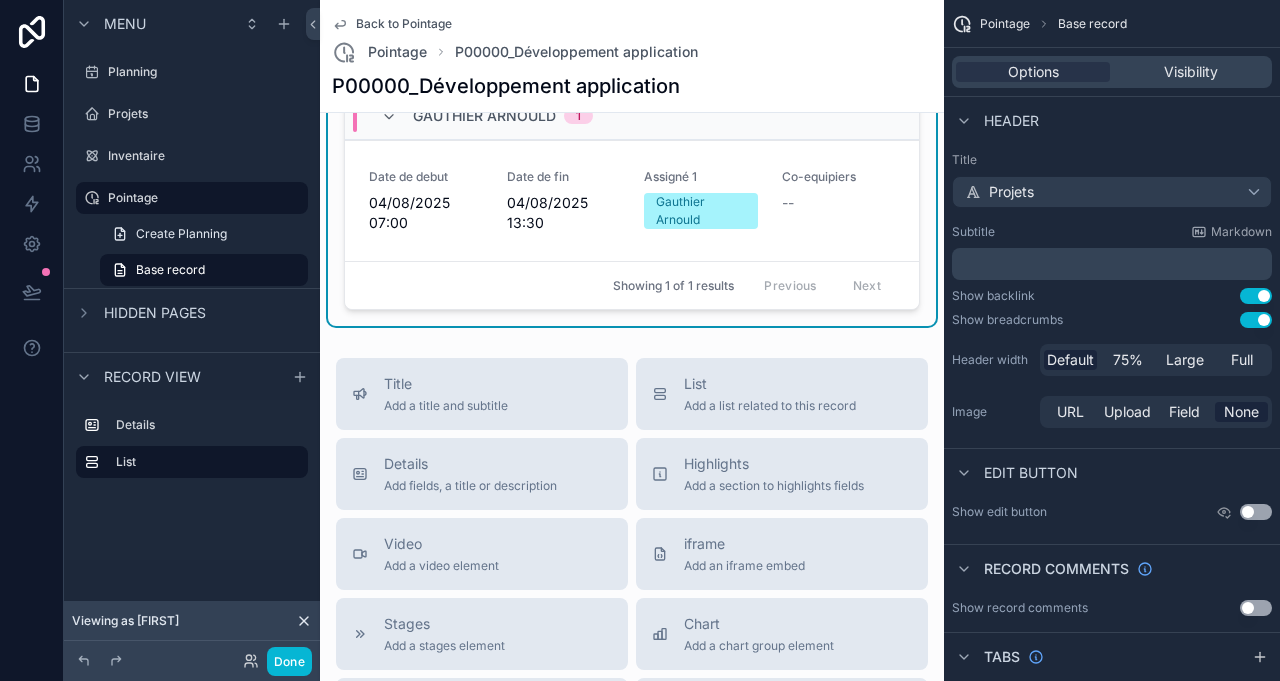 scroll, scrollTop: 0, scrollLeft: 0, axis: both 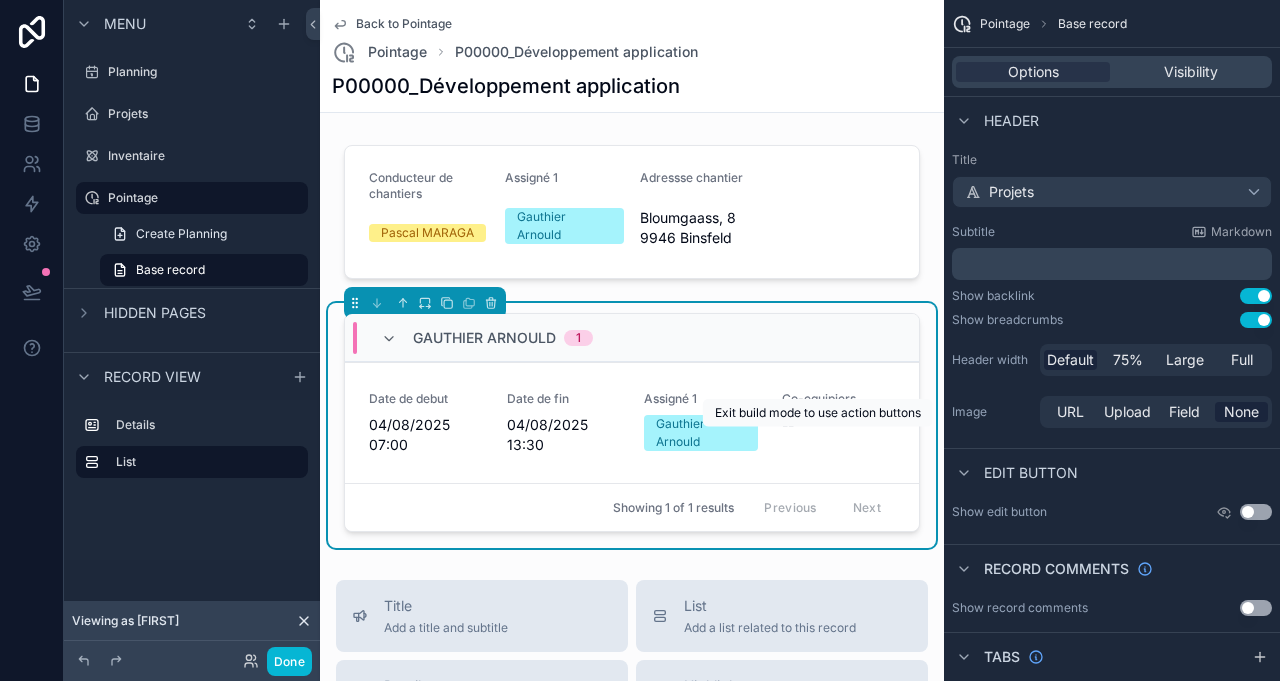 click on "Encoder pointage" at bounding box center [0, 0] 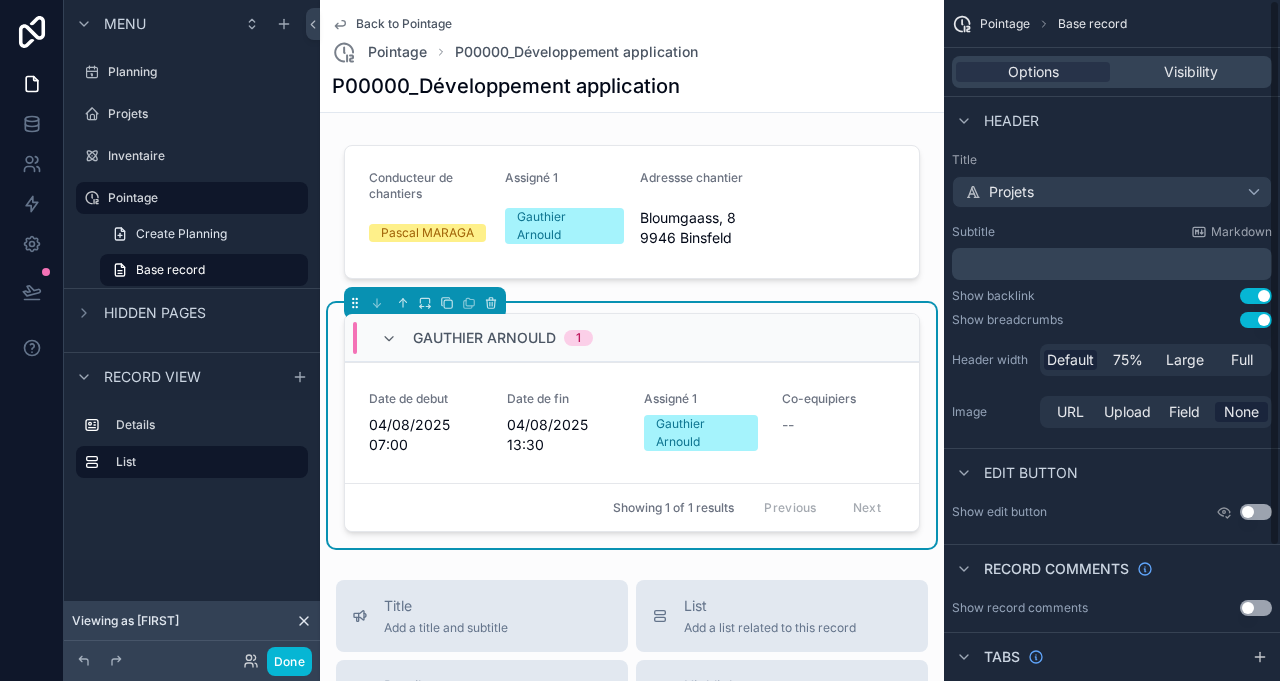 scroll, scrollTop: 166, scrollLeft: 0, axis: vertical 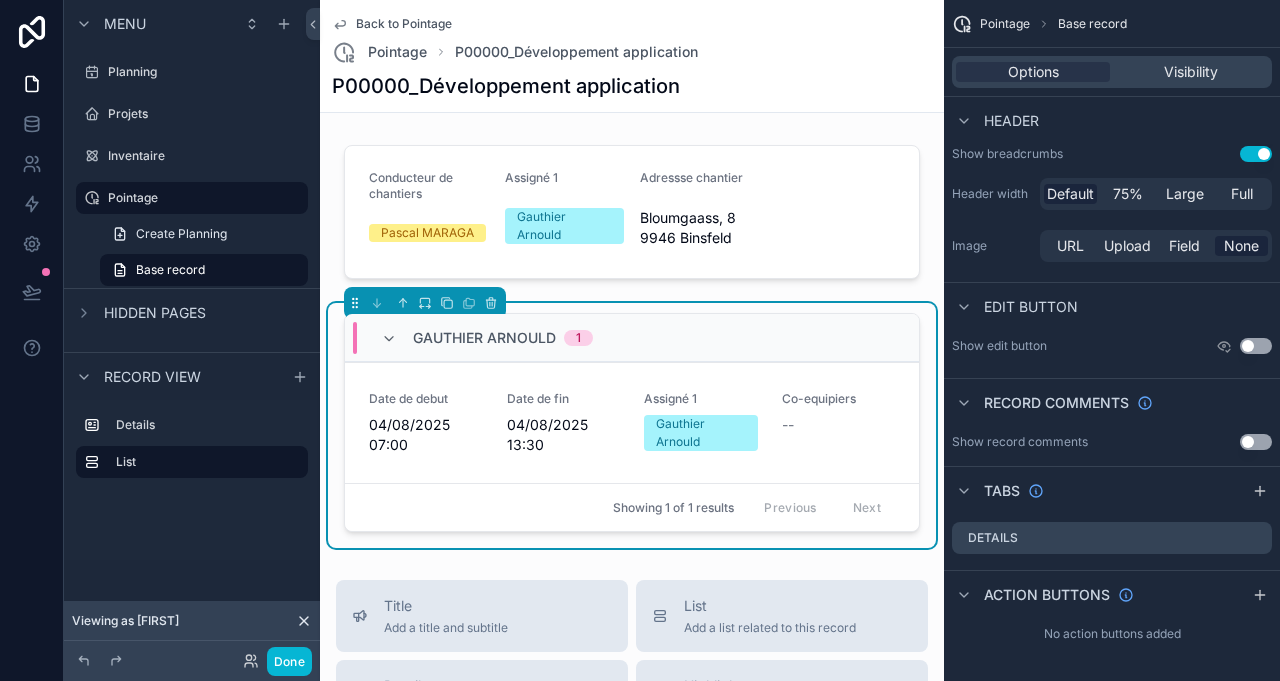 click on "Encoder pointage" at bounding box center [0, 0] 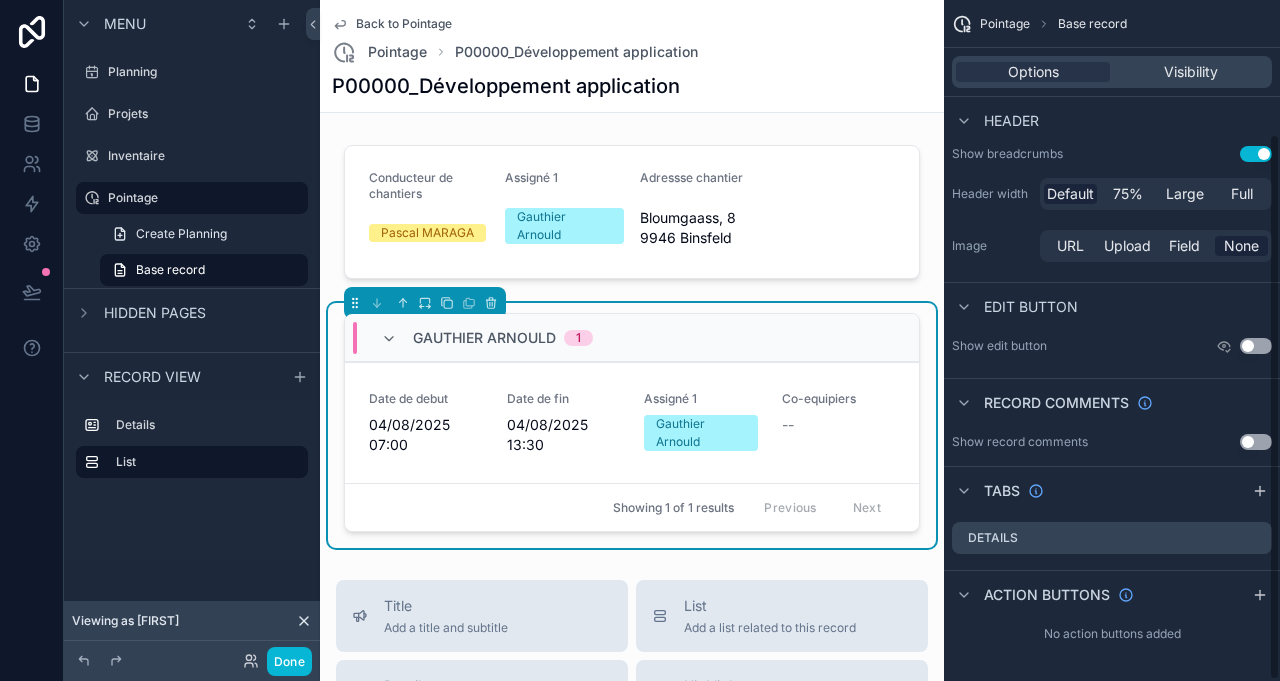 click 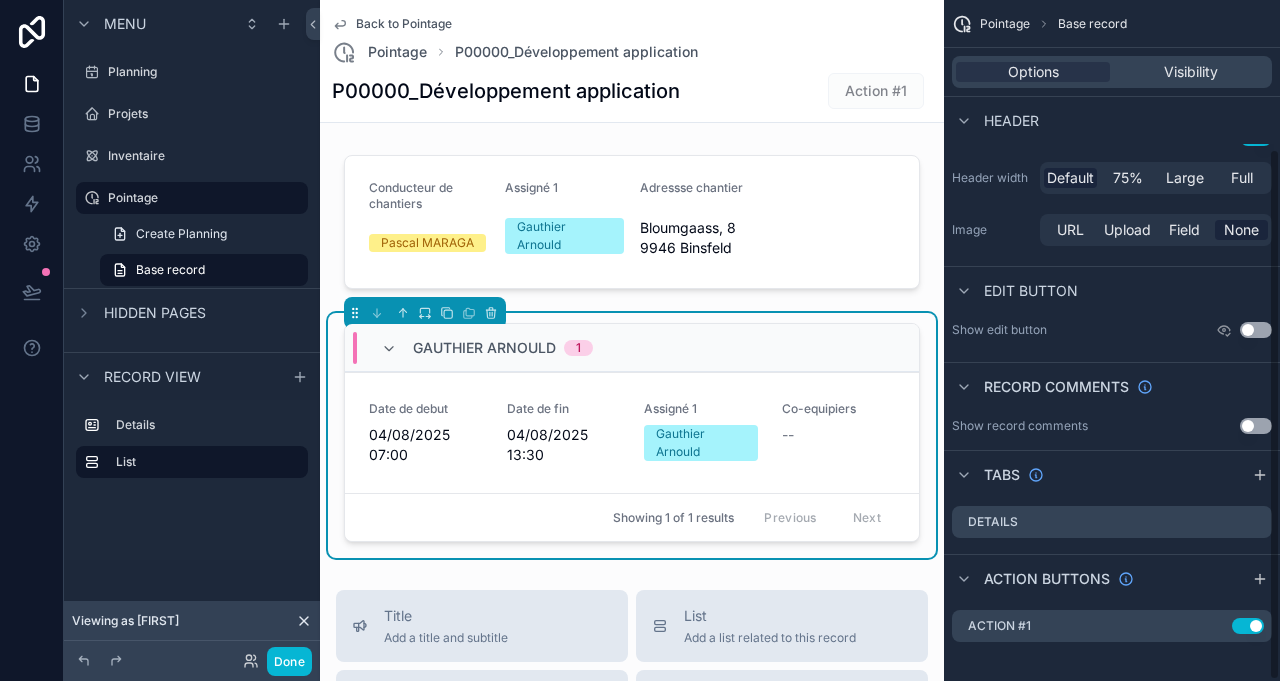 scroll, scrollTop: 190, scrollLeft: 0, axis: vertical 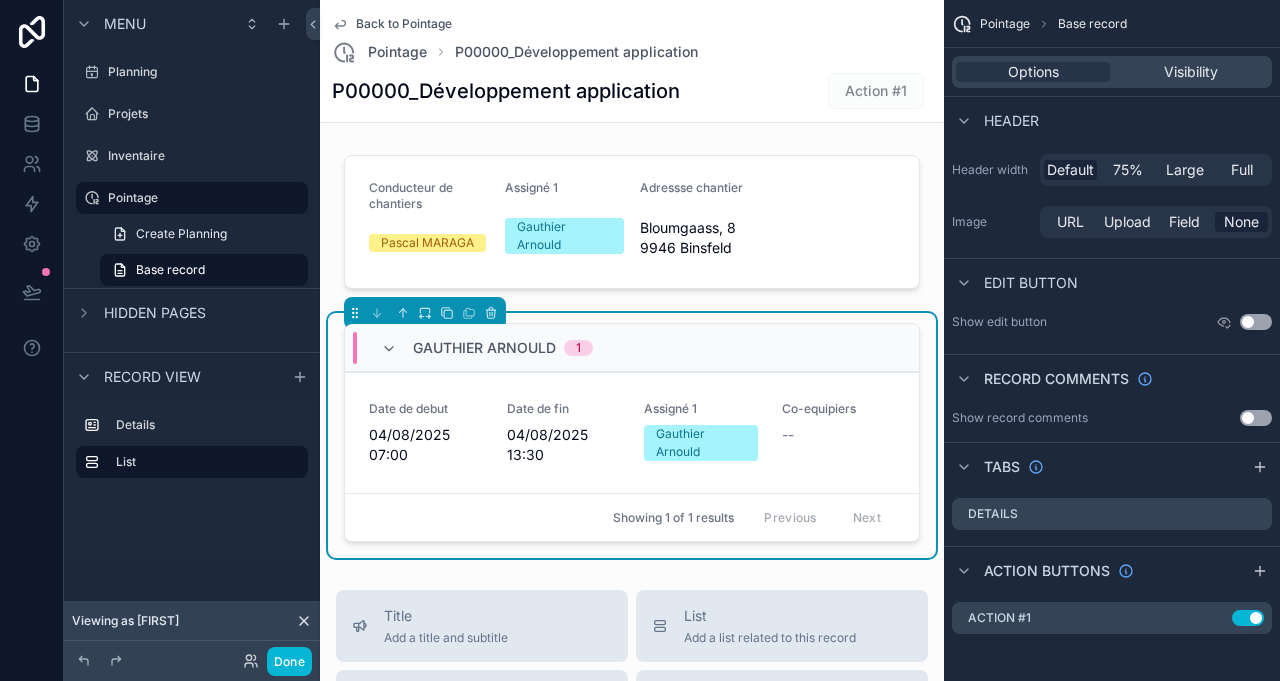 drag, startPoint x: 803, startPoint y: 475, endPoint x: 796, endPoint y: 450, distance: 25.96151 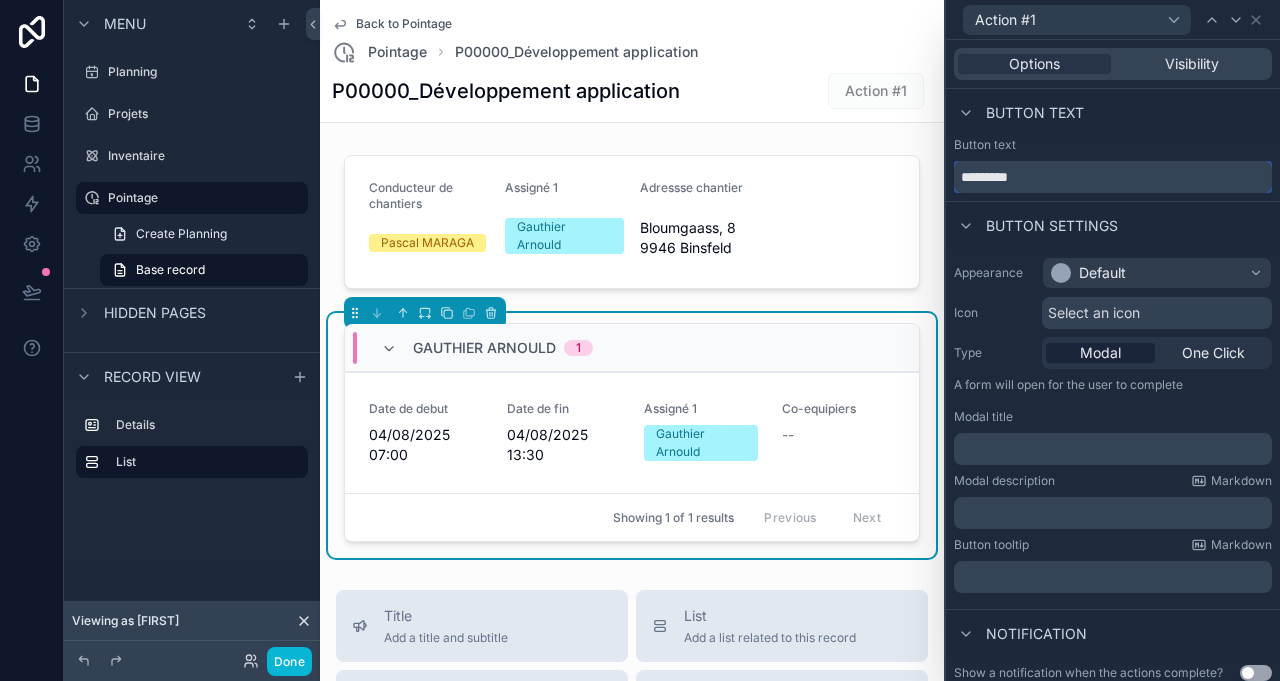 click on "*********" at bounding box center [1113, 177] 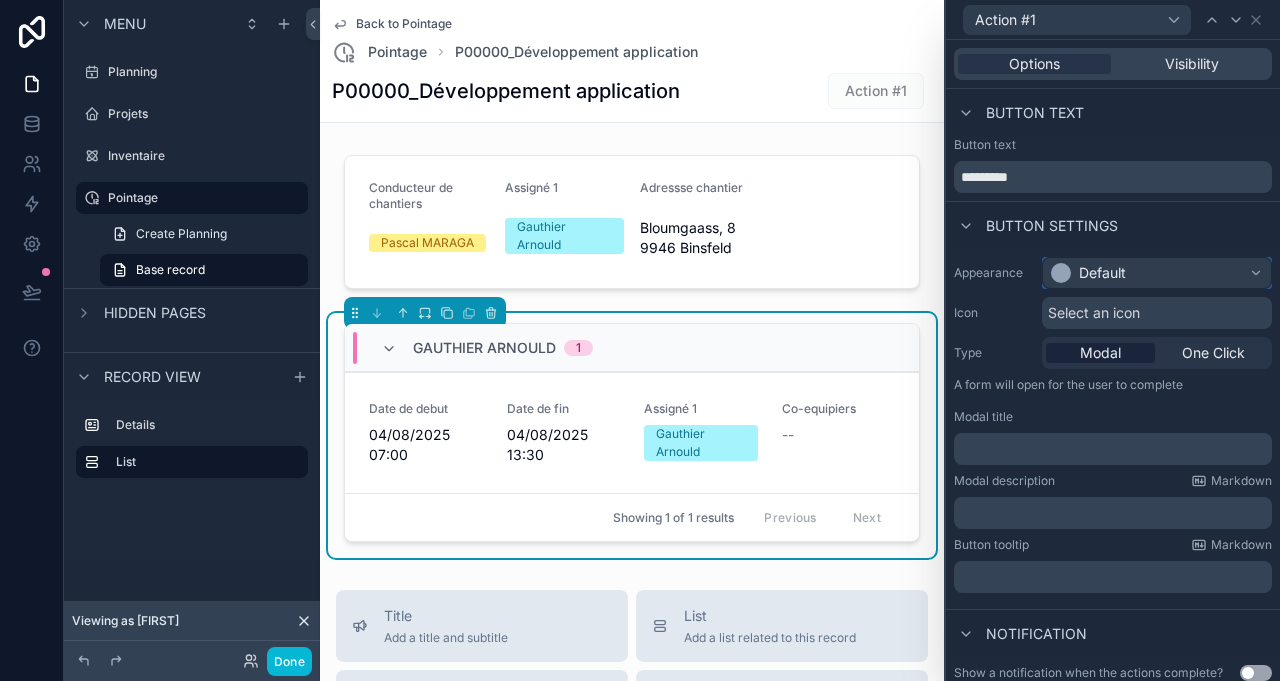click on "Default" at bounding box center [1157, 273] 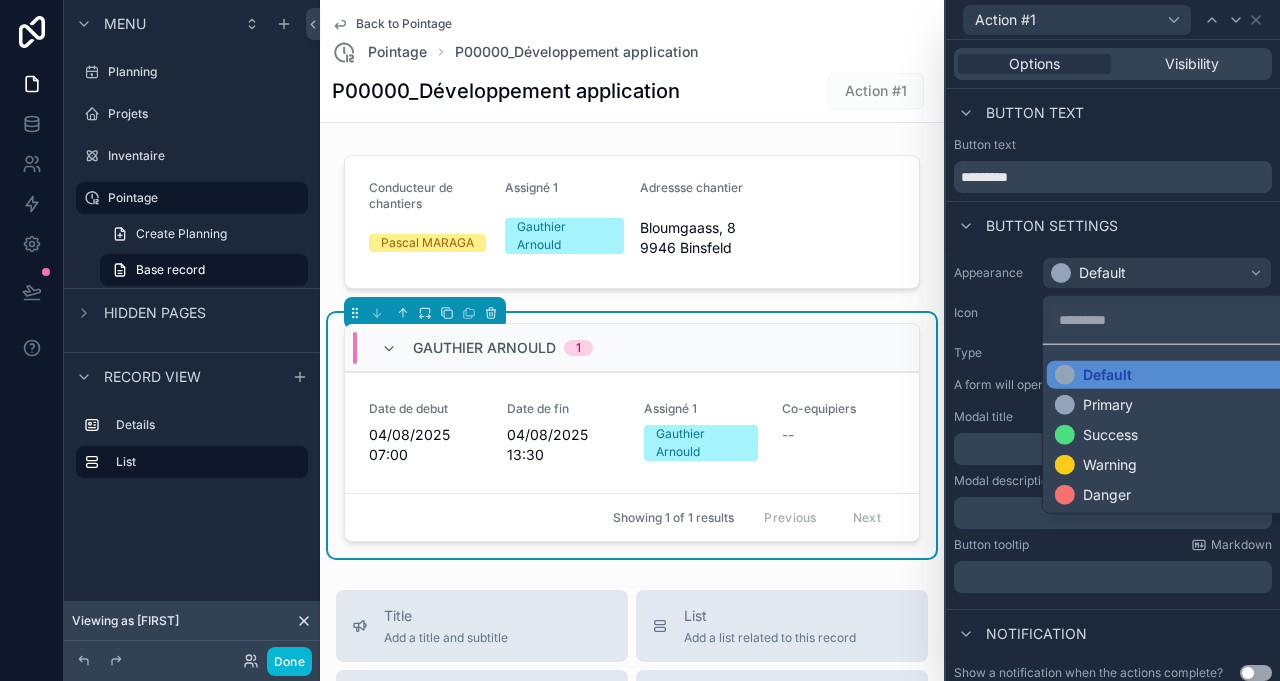 click on "Danger" at bounding box center [1107, 495] 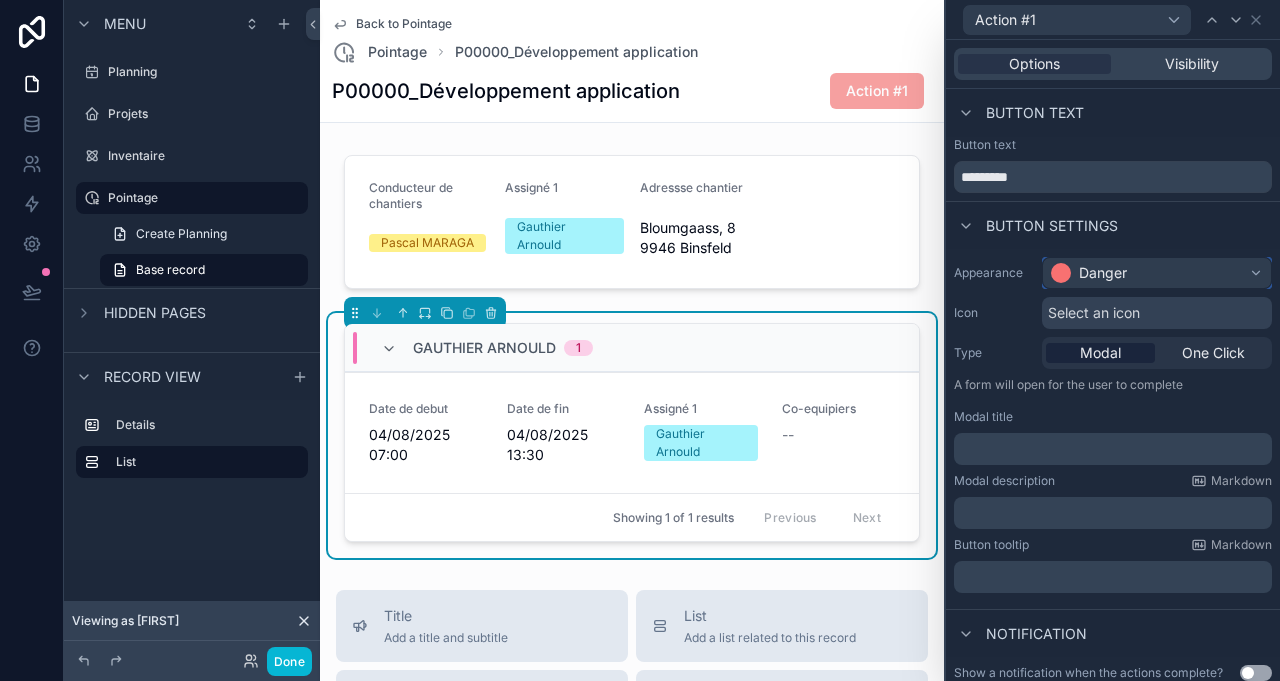 click on "Danger" at bounding box center [1089, 273] 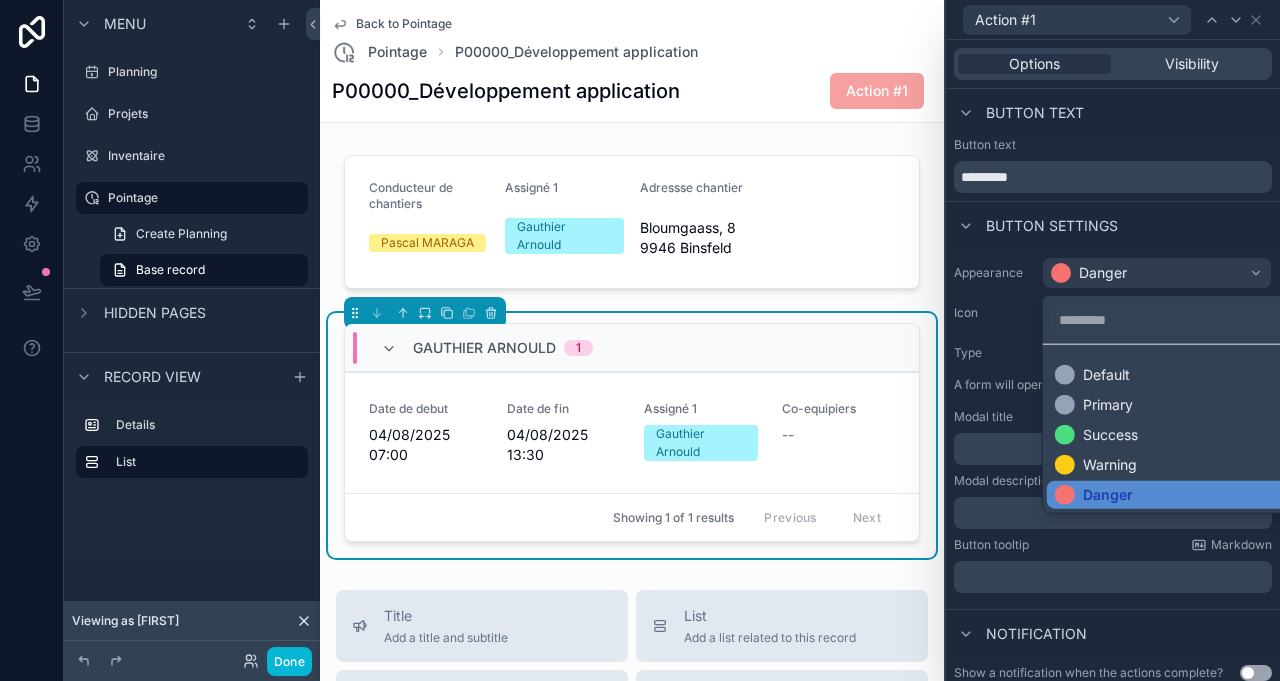 click on "Warning" at bounding box center [1110, 465] 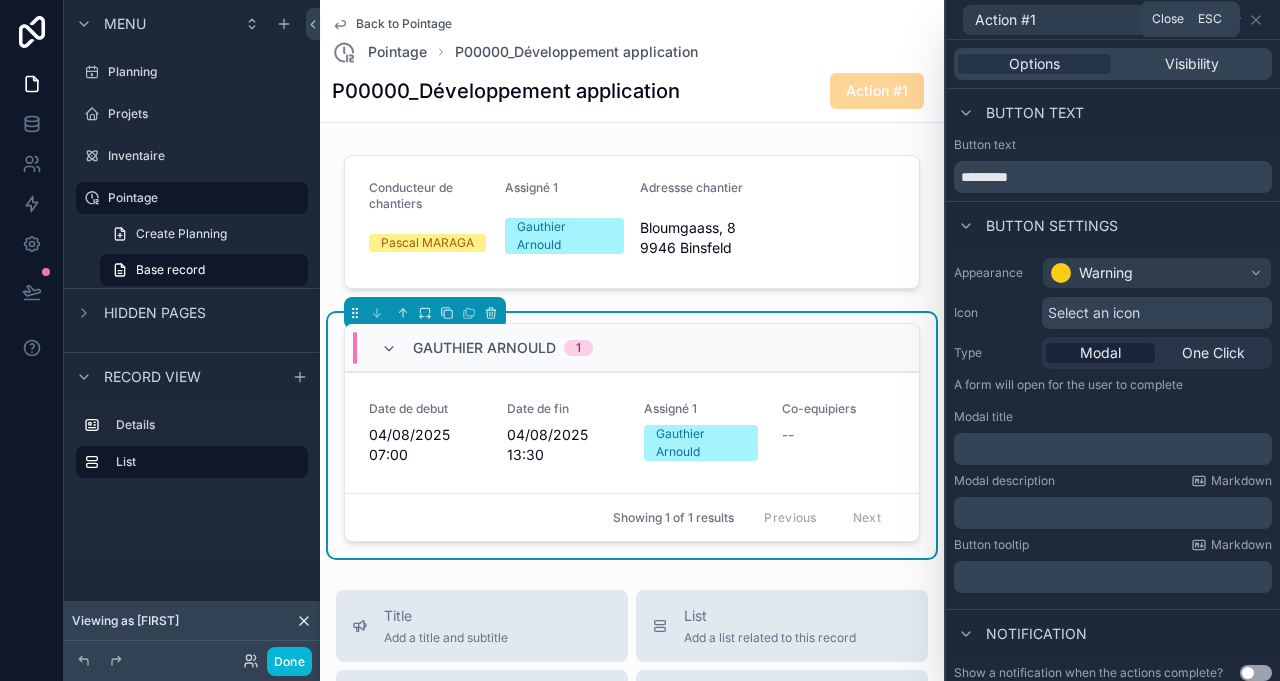 click 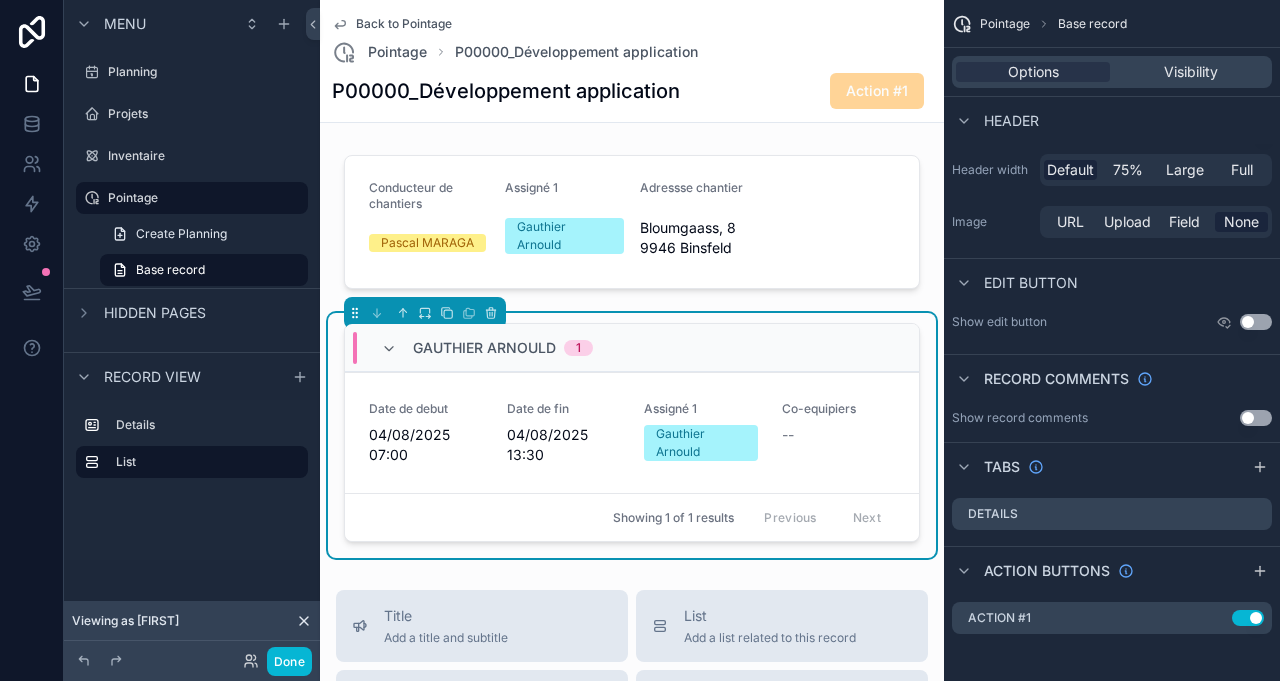 click on "Gauthier Arnould 1 Date de debut 04/08/2025 07:00 Date de fin 04/08/2025 13:30 Assigné 1 Gauthier Arnould Co-equipiers -- Encoder pointage Showing 1 of 1 results Previous Next" at bounding box center (632, 435) 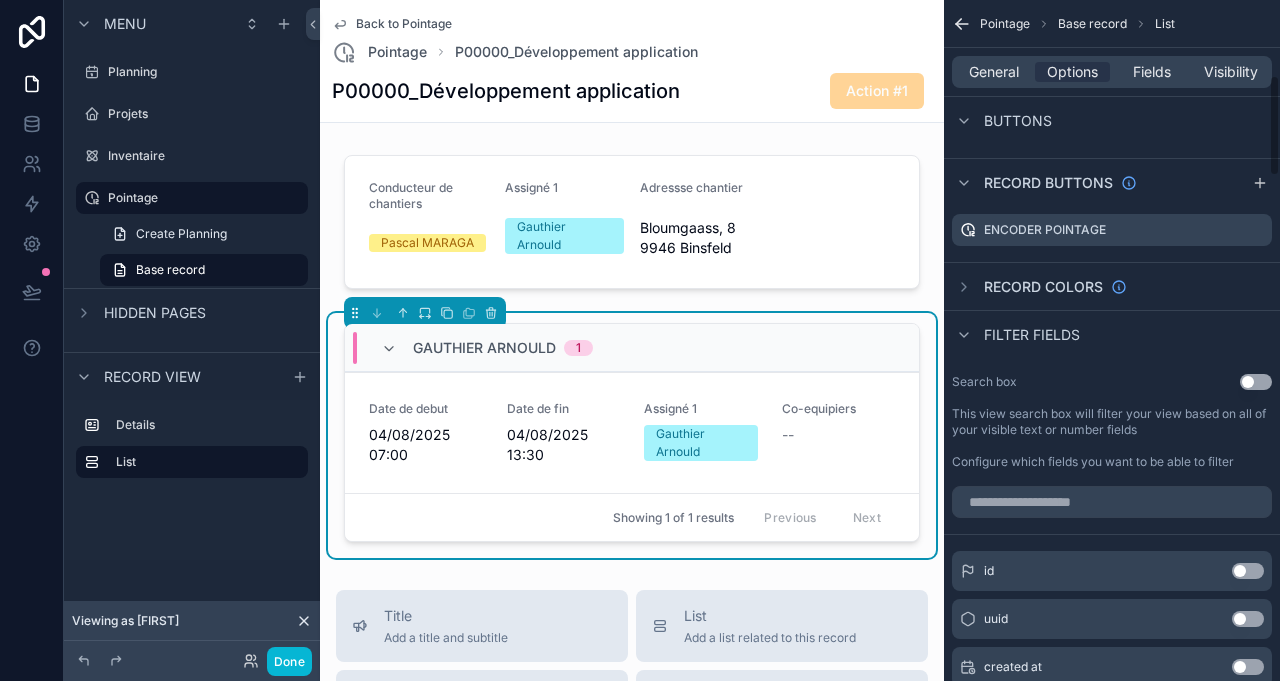 scroll, scrollTop: 412, scrollLeft: 0, axis: vertical 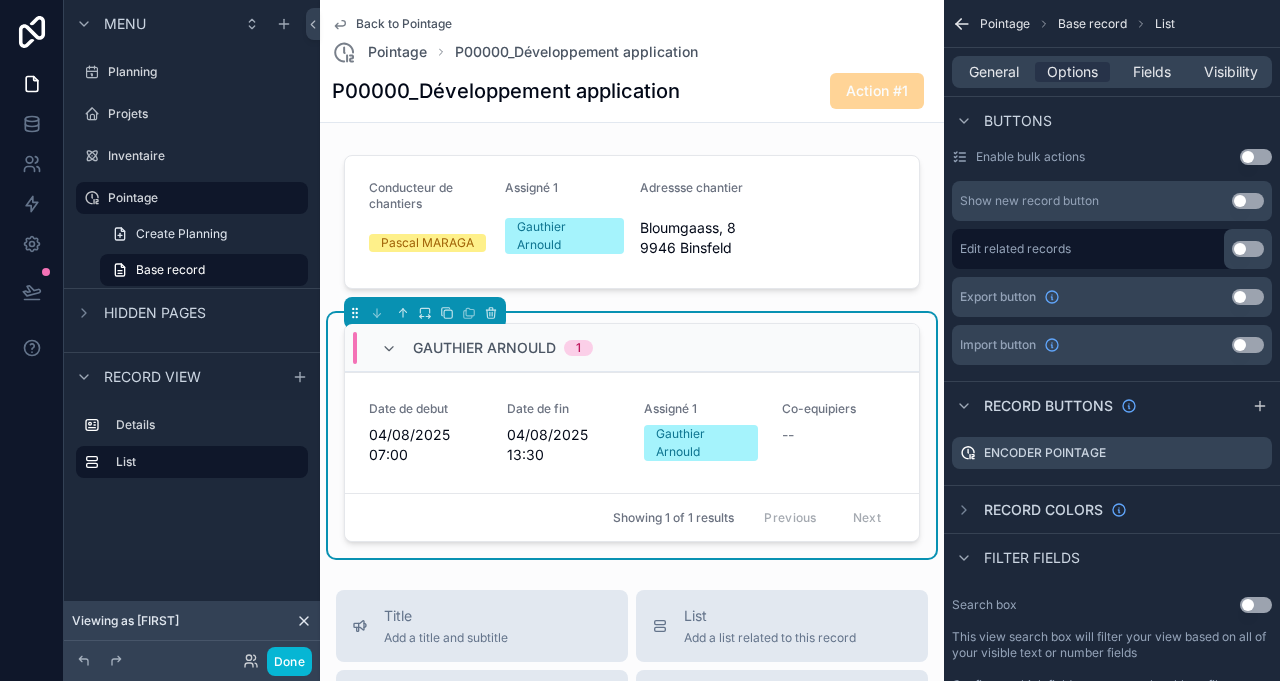 click on "Filter fields" at bounding box center (1032, 558) 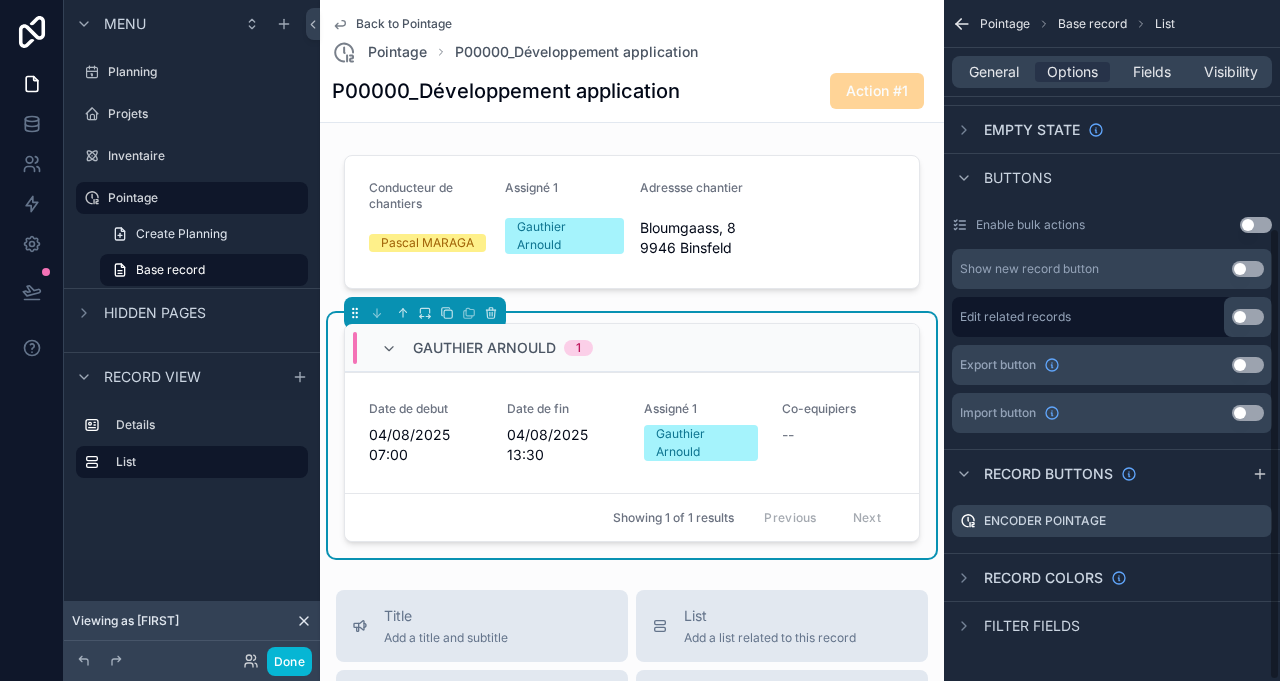 scroll, scrollTop: 343, scrollLeft: 0, axis: vertical 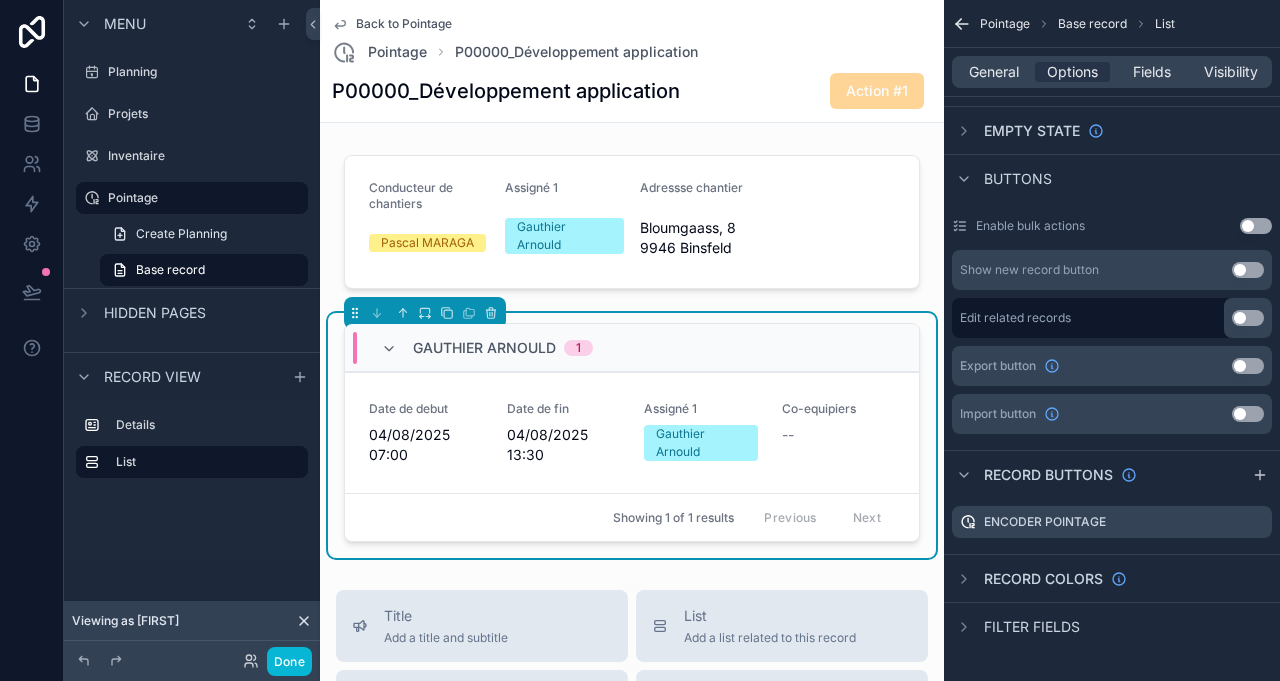 click 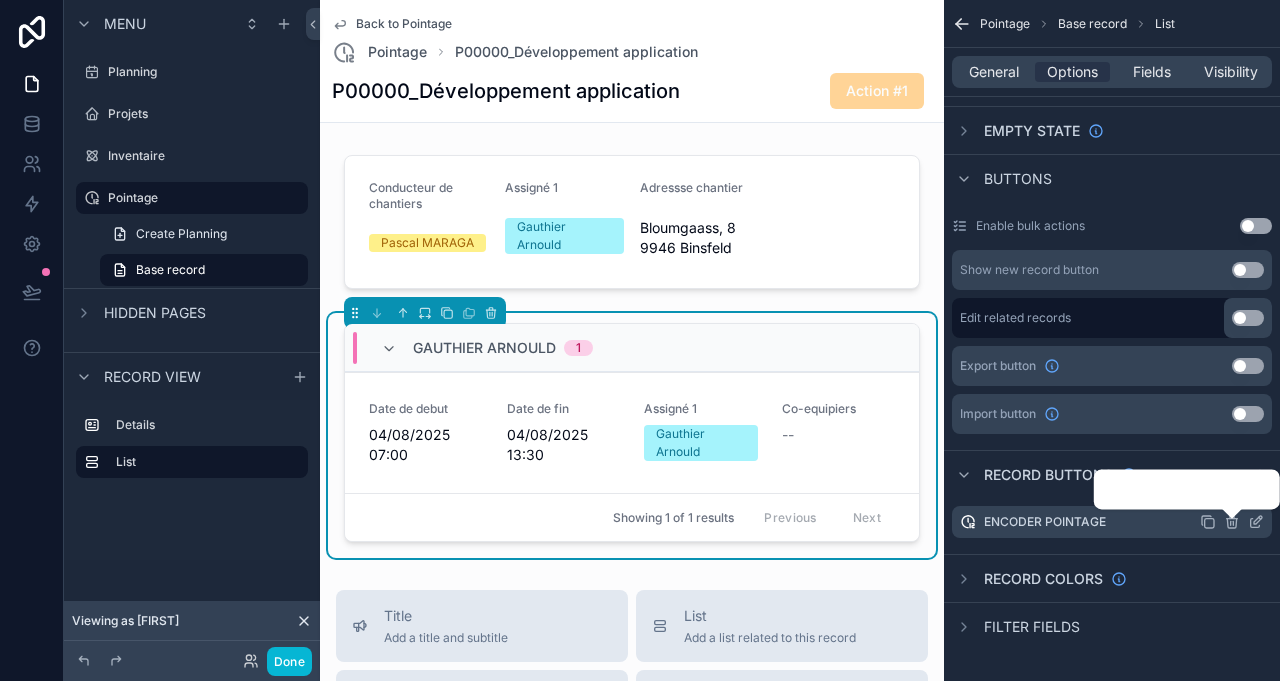 click 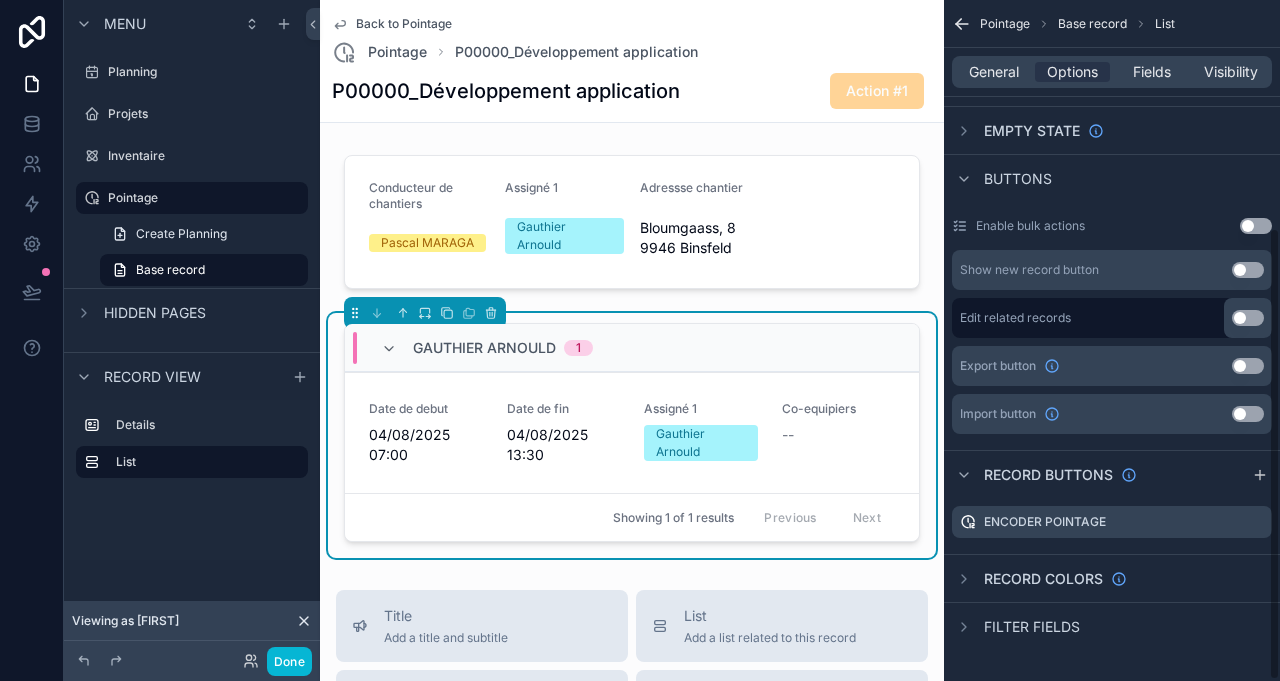 click 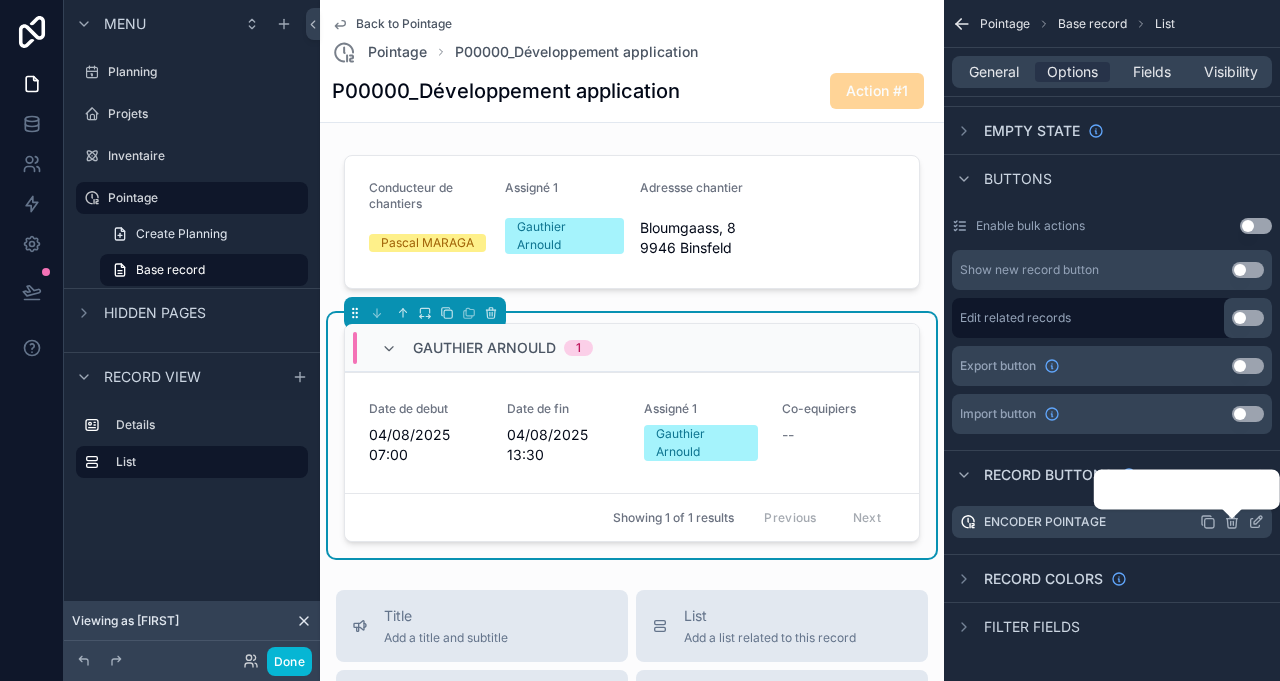 click at bounding box center [1224, 489] 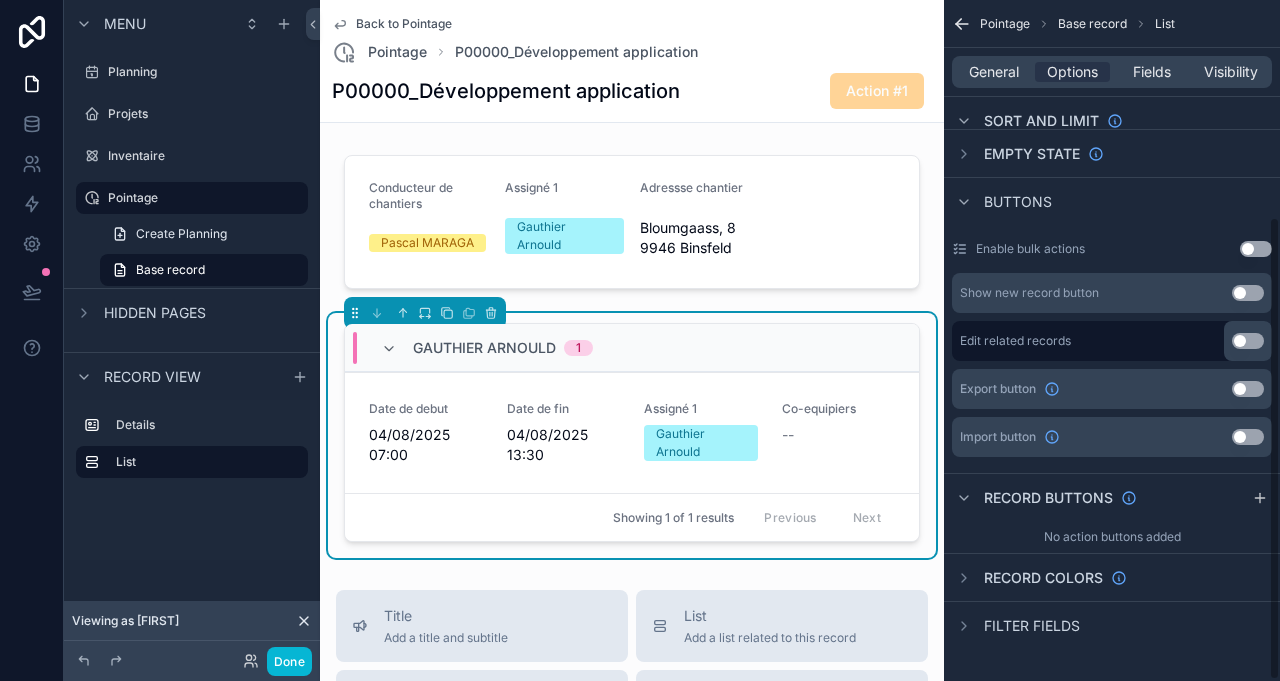 scroll, scrollTop: 319, scrollLeft: 0, axis: vertical 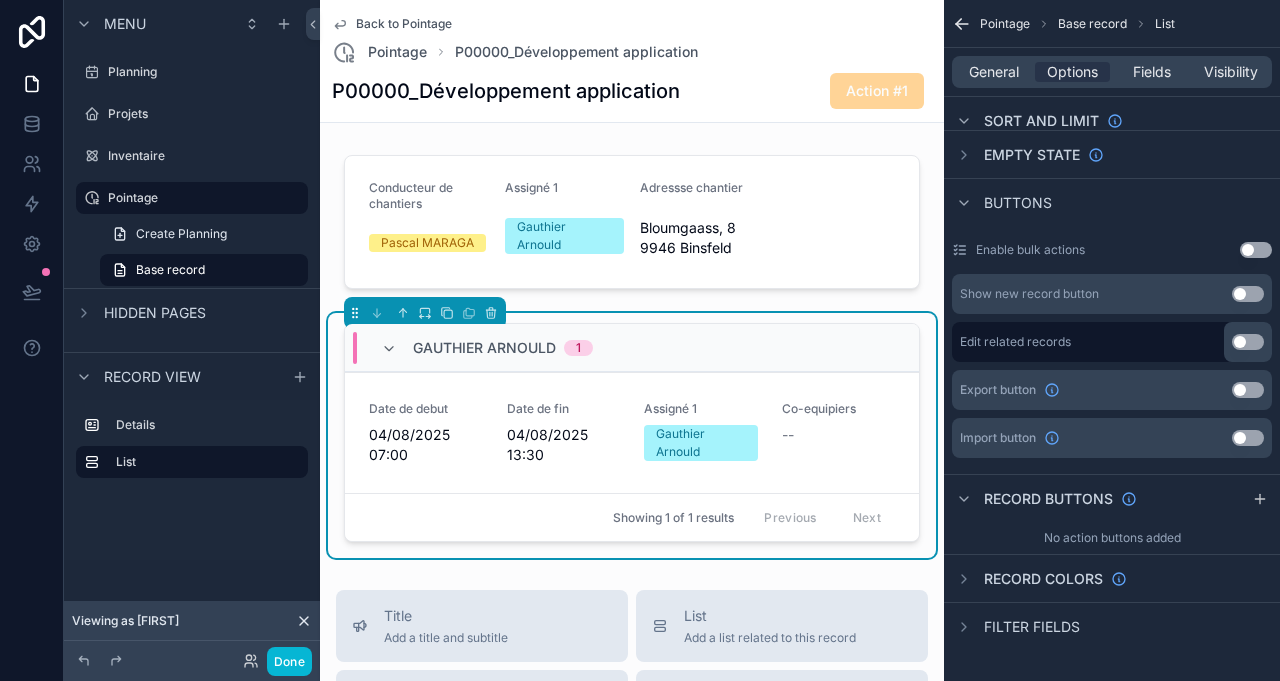 click on "Back to Pointage Pointage P00000_Développement application P00000_Développement application Action #1" at bounding box center (632, 61) 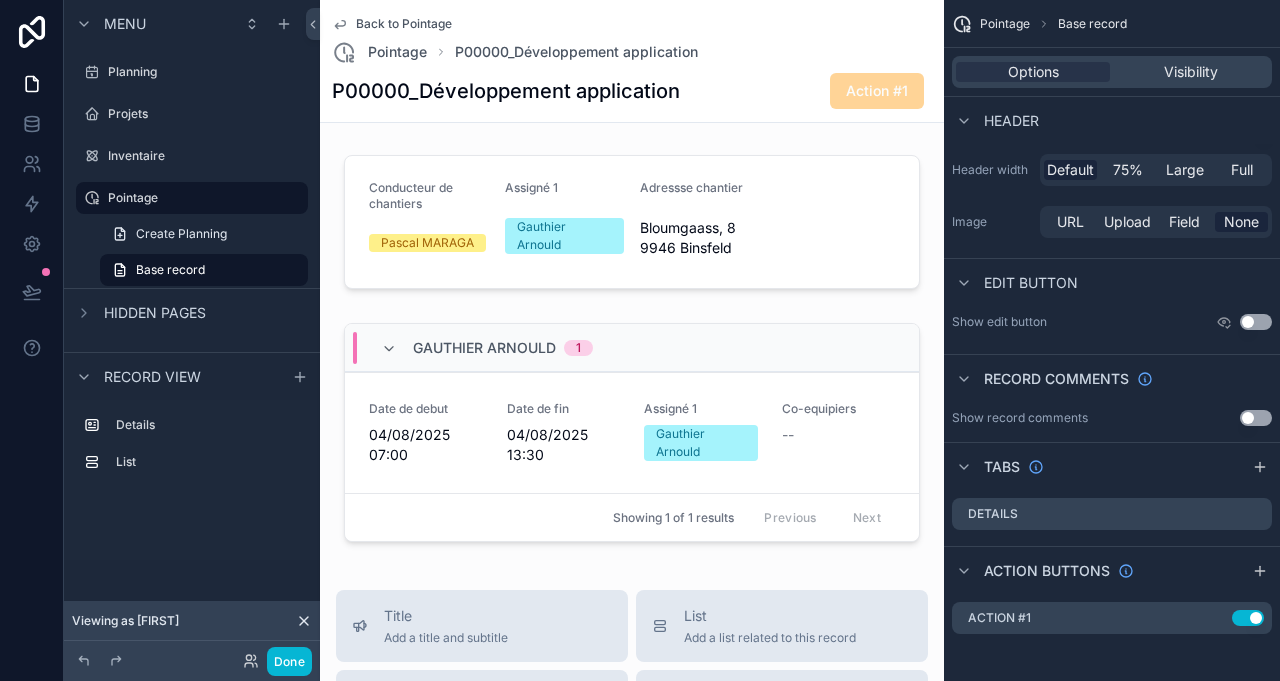 click on "Use setting" at bounding box center [1248, 618] 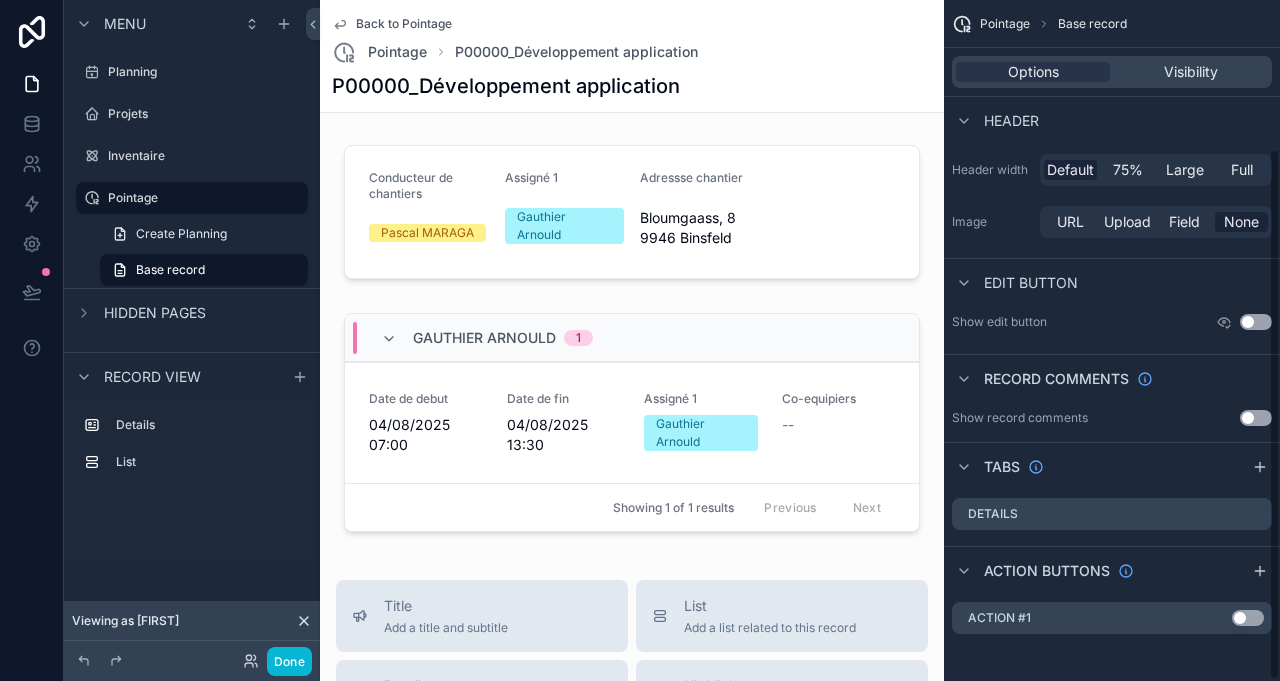 click on "Use setting" at bounding box center [1244, 322] 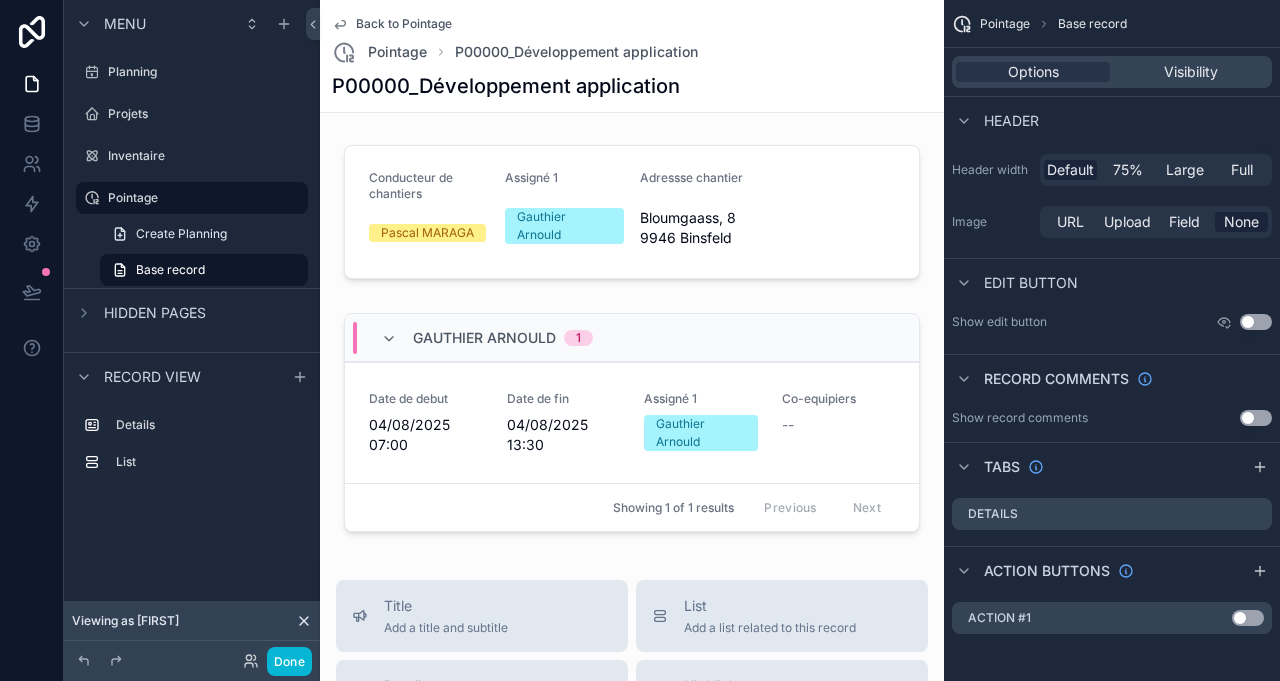 click on "Use setting" at bounding box center (1256, 322) 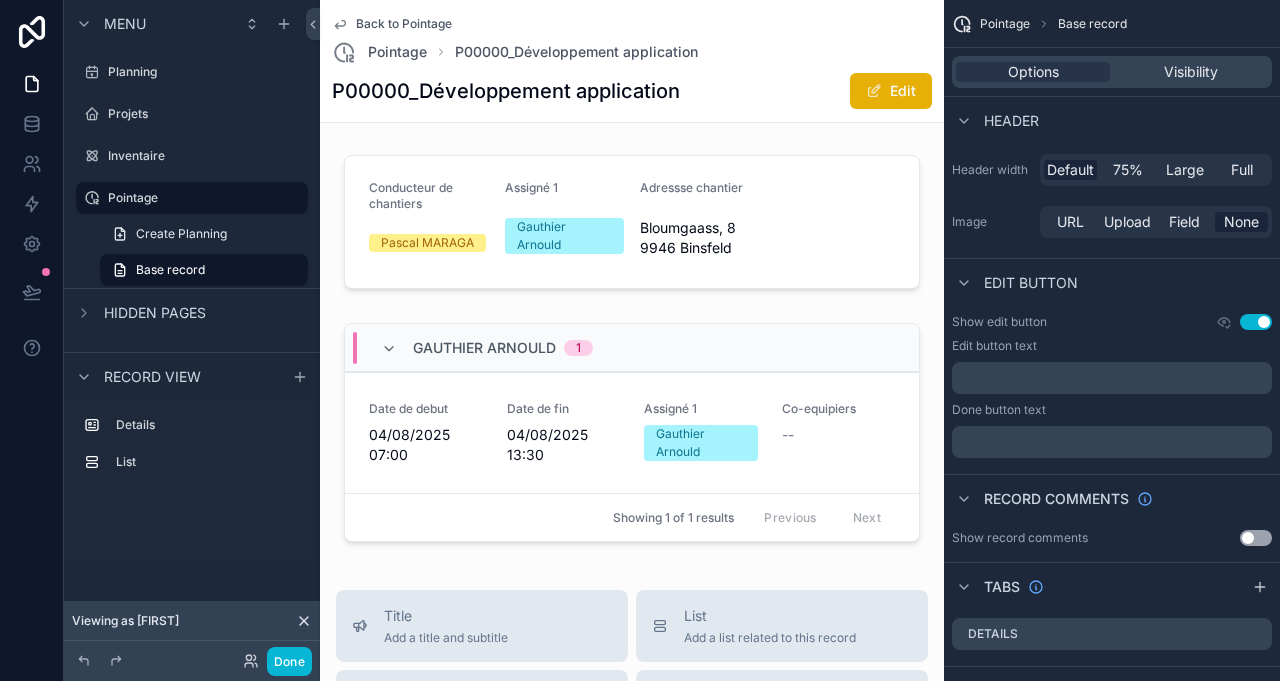 click on "Edit" at bounding box center (891, 91) 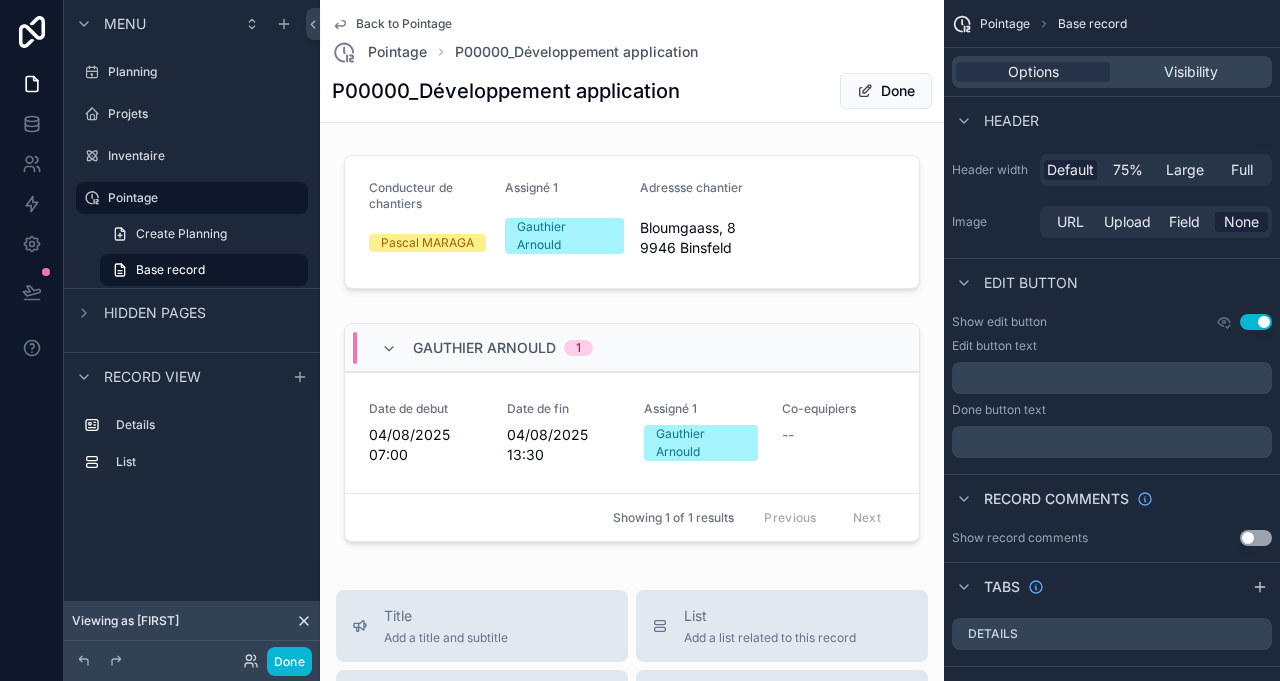 click on "Done" at bounding box center [886, 91] 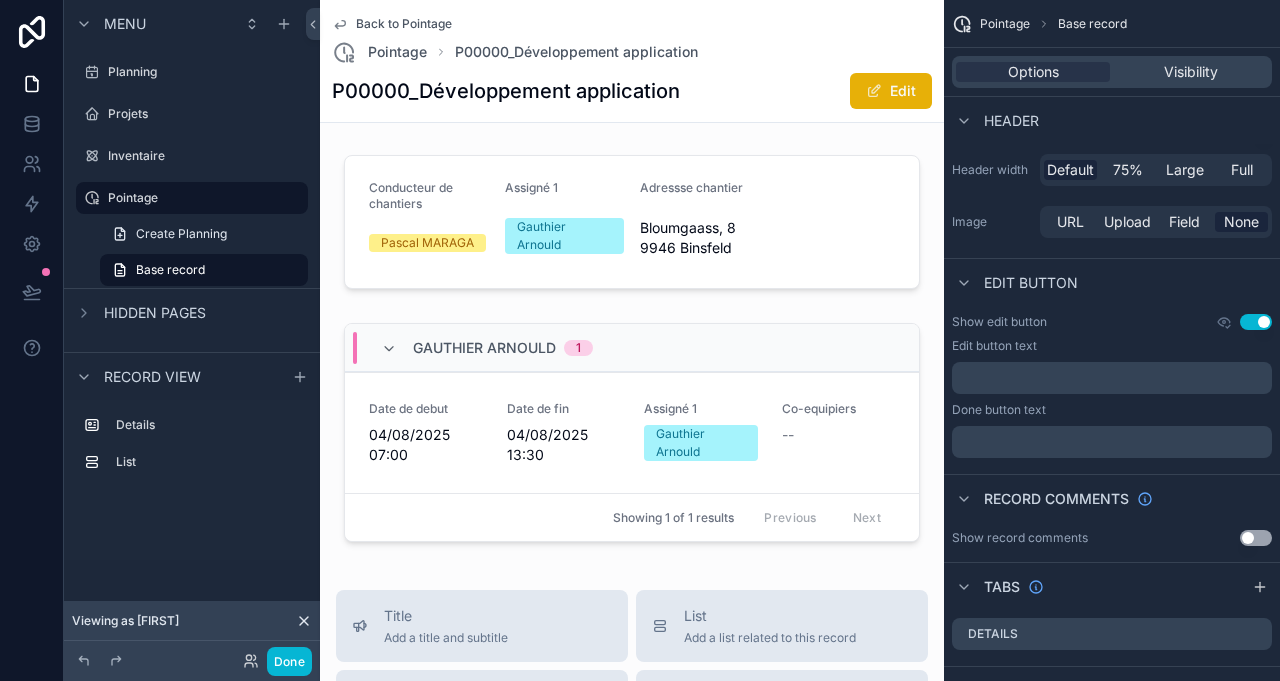 click on "﻿" at bounding box center [1114, 378] 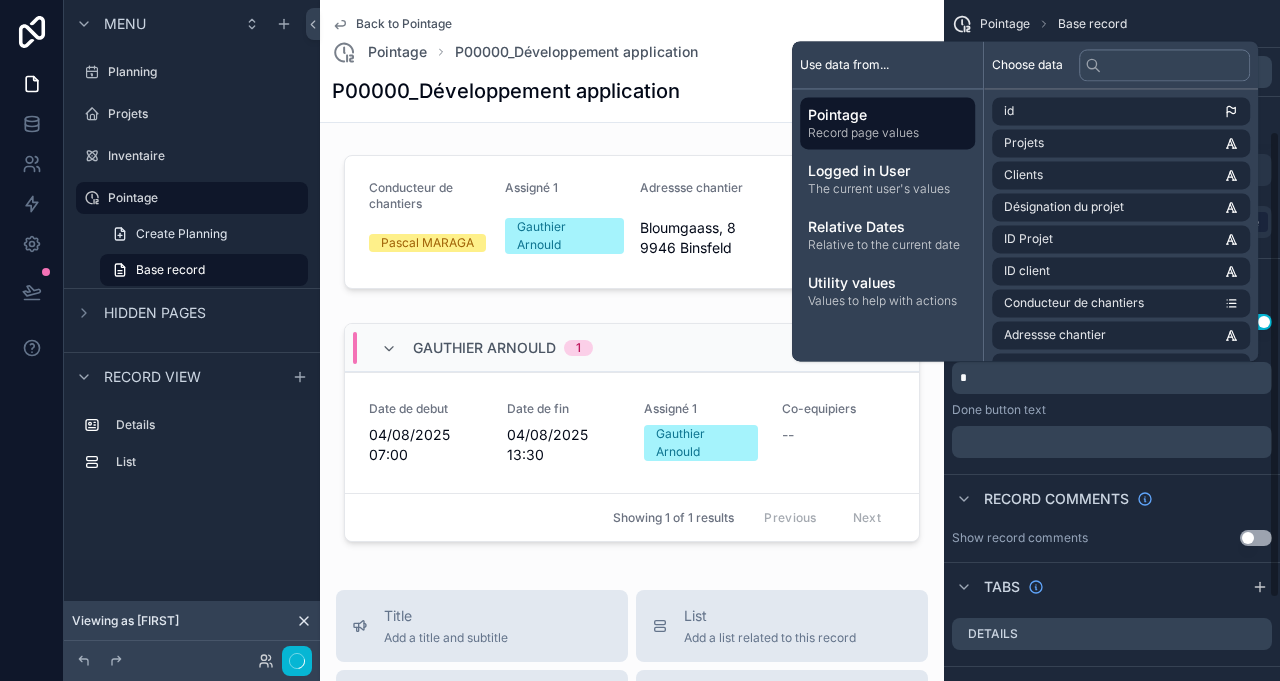 type 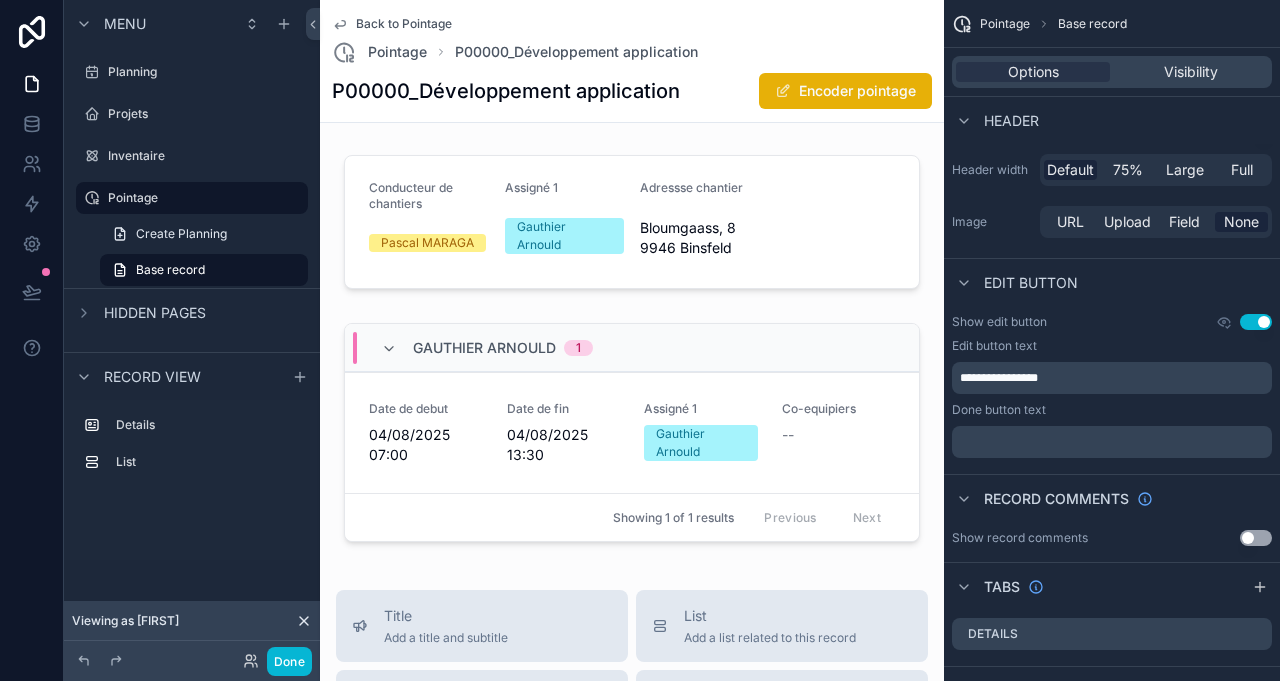 click on "Done button text" at bounding box center [1112, 410] 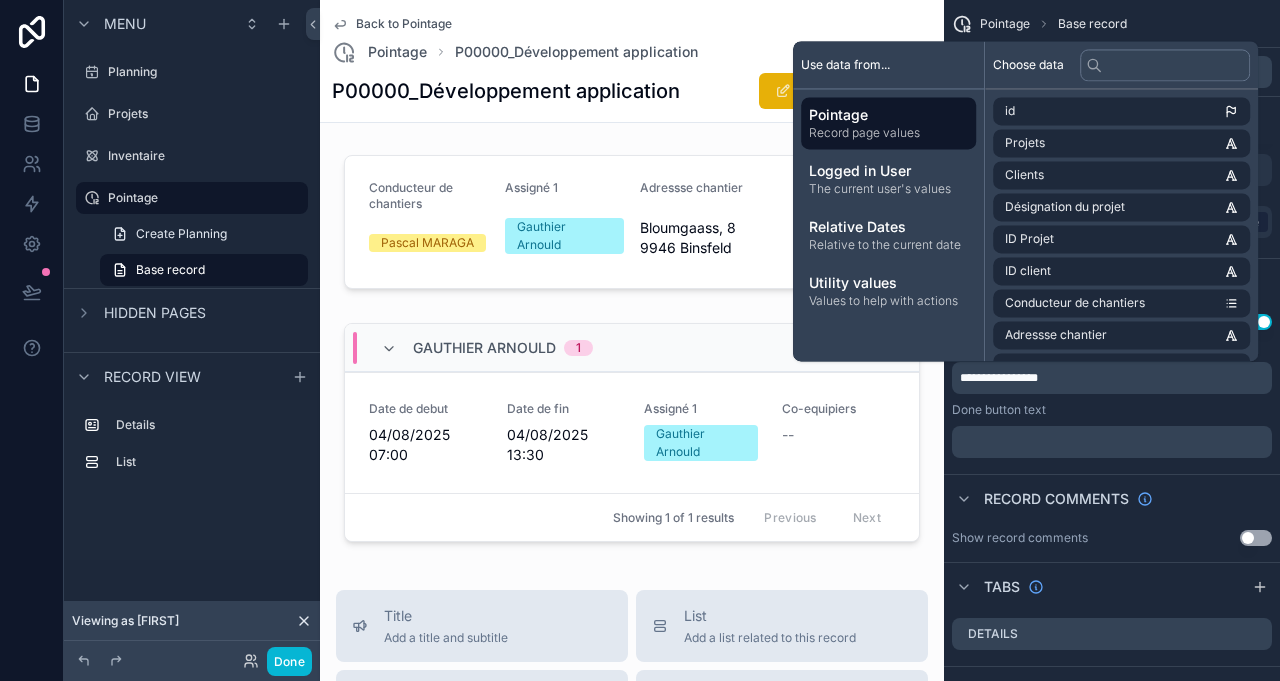 click on "Show record comments Use setting" at bounding box center [1112, 538] 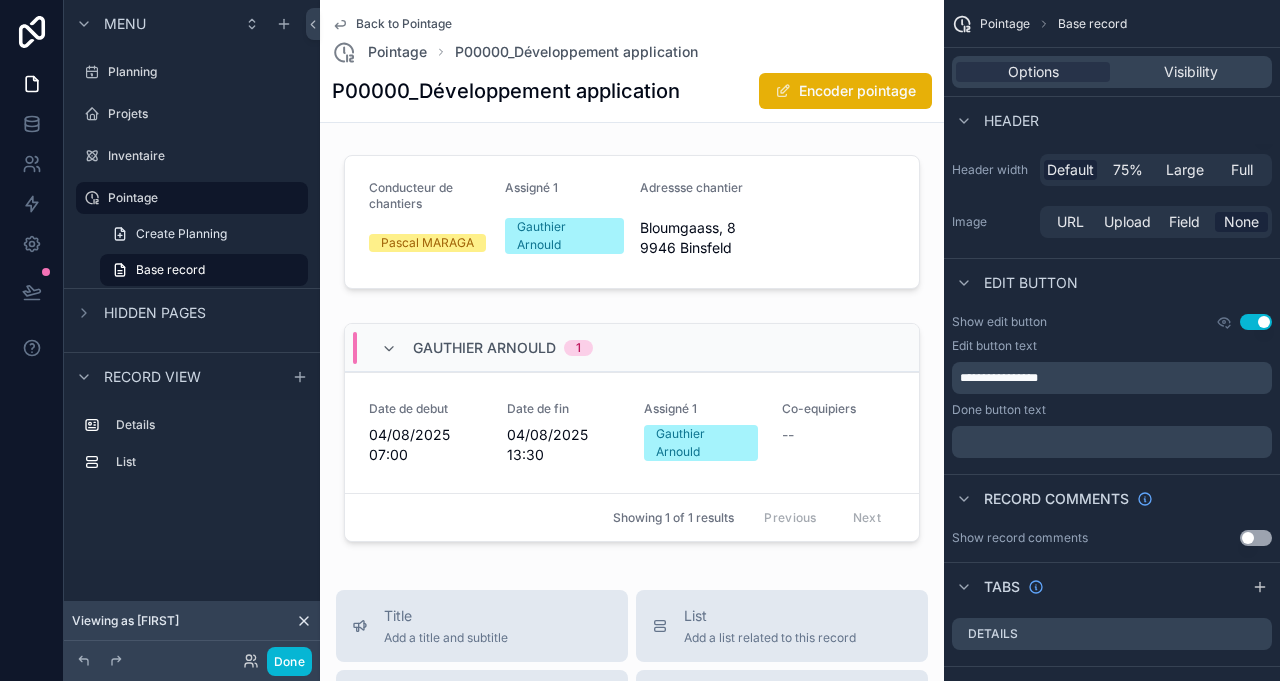click on "Encoder pointage" at bounding box center (845, 91) 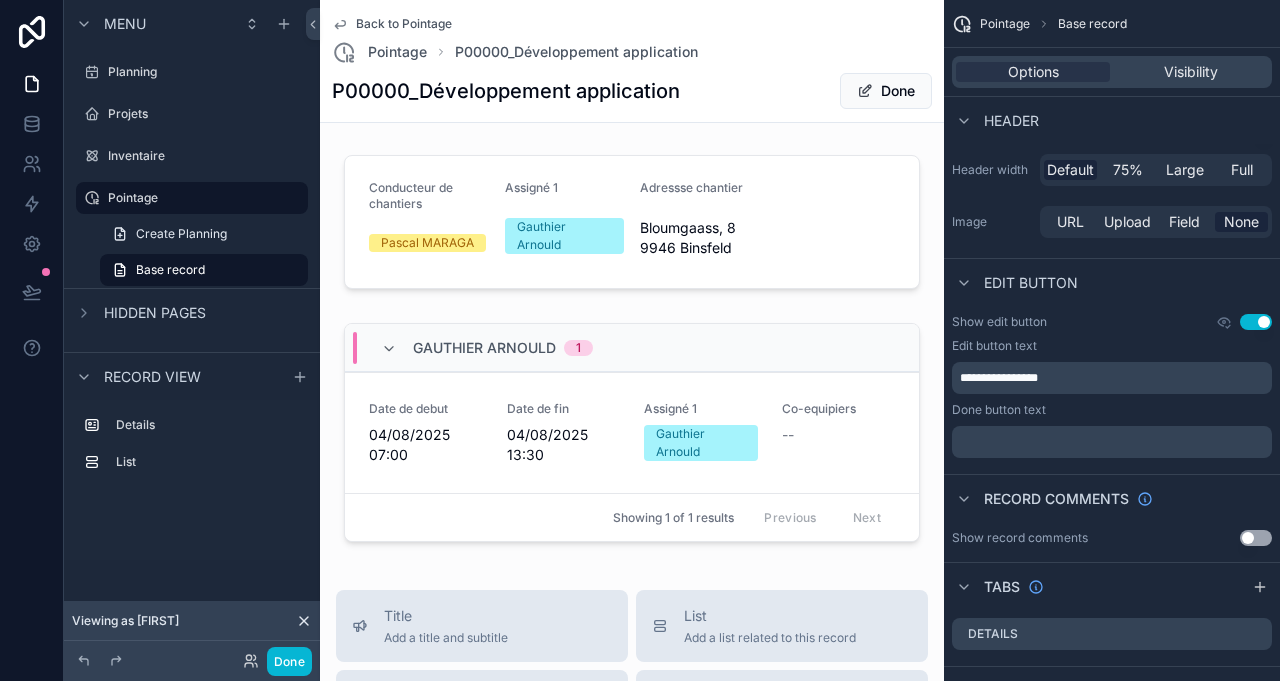 click on "Done" at bounding box center [886, 91] 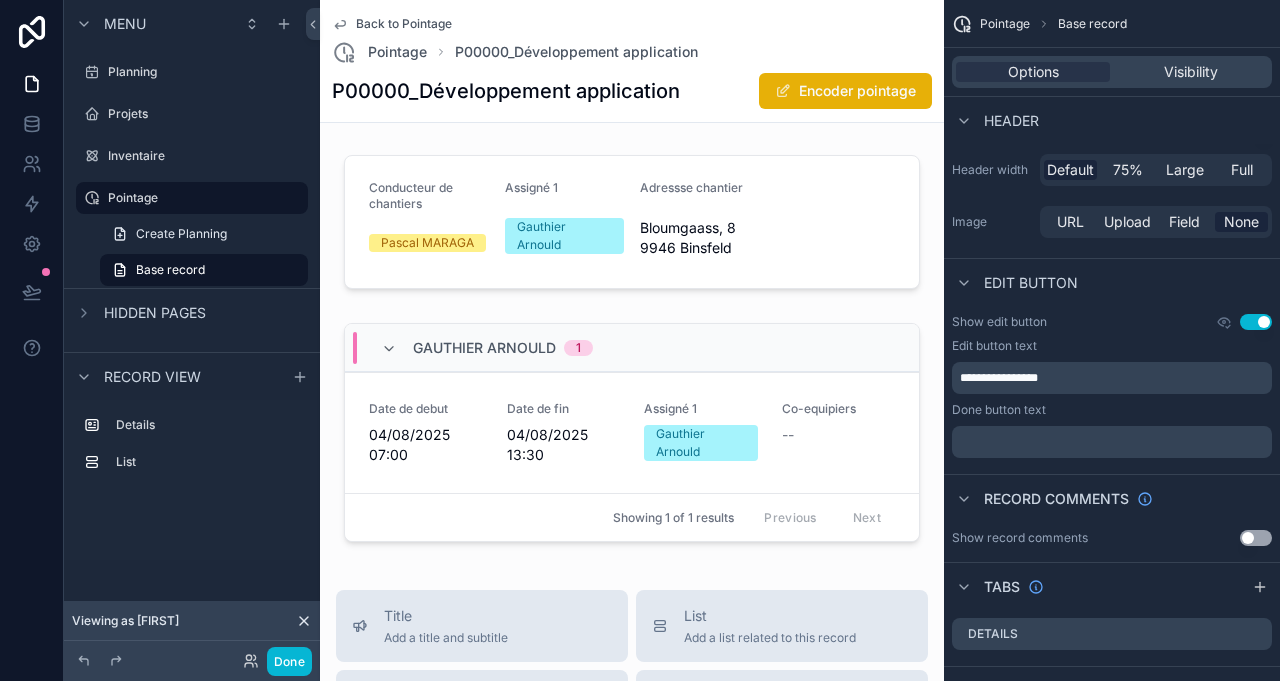 click on "Encoder pointage" at bounding box center (845, 91) 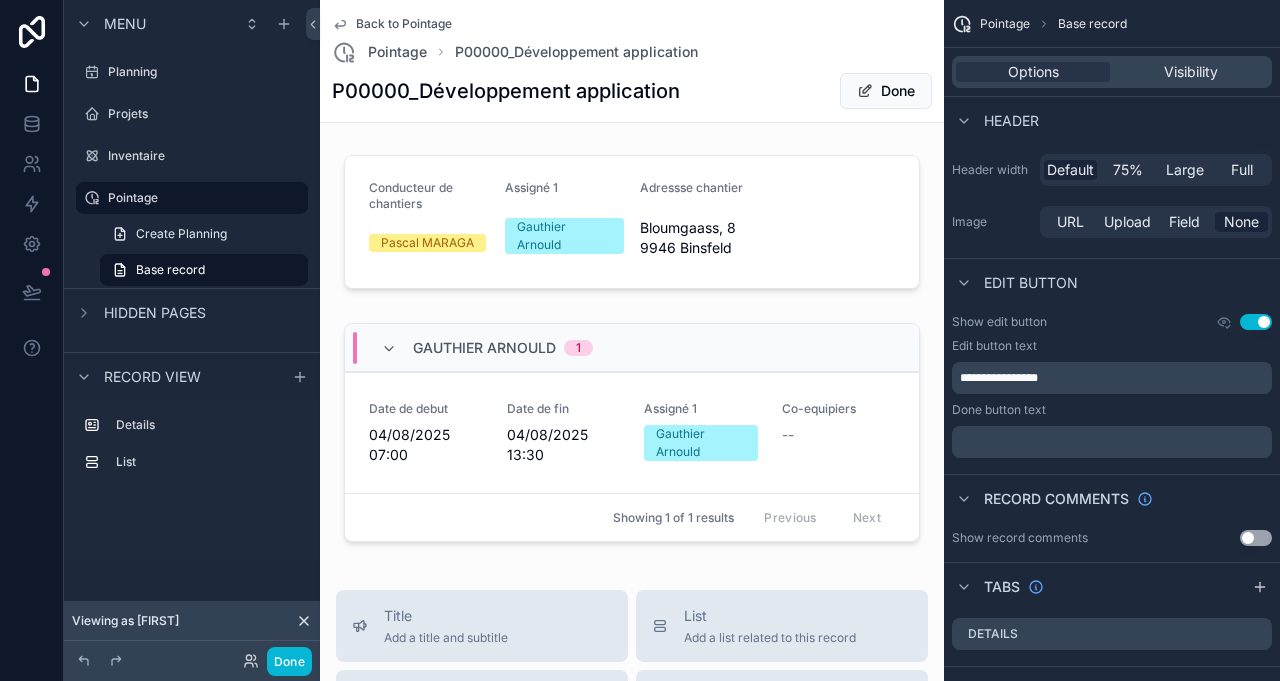 click on "Done" at bounding box center (886, 91) 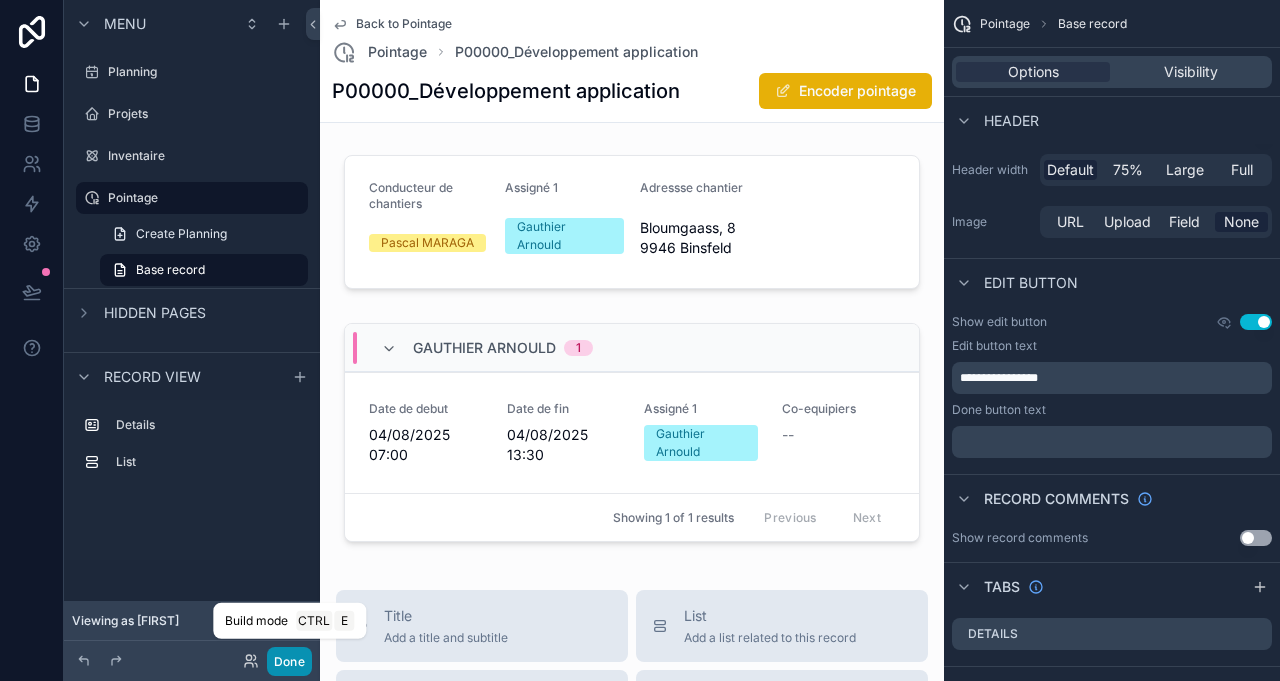 click on "Done" at bounding box center (289, 661) 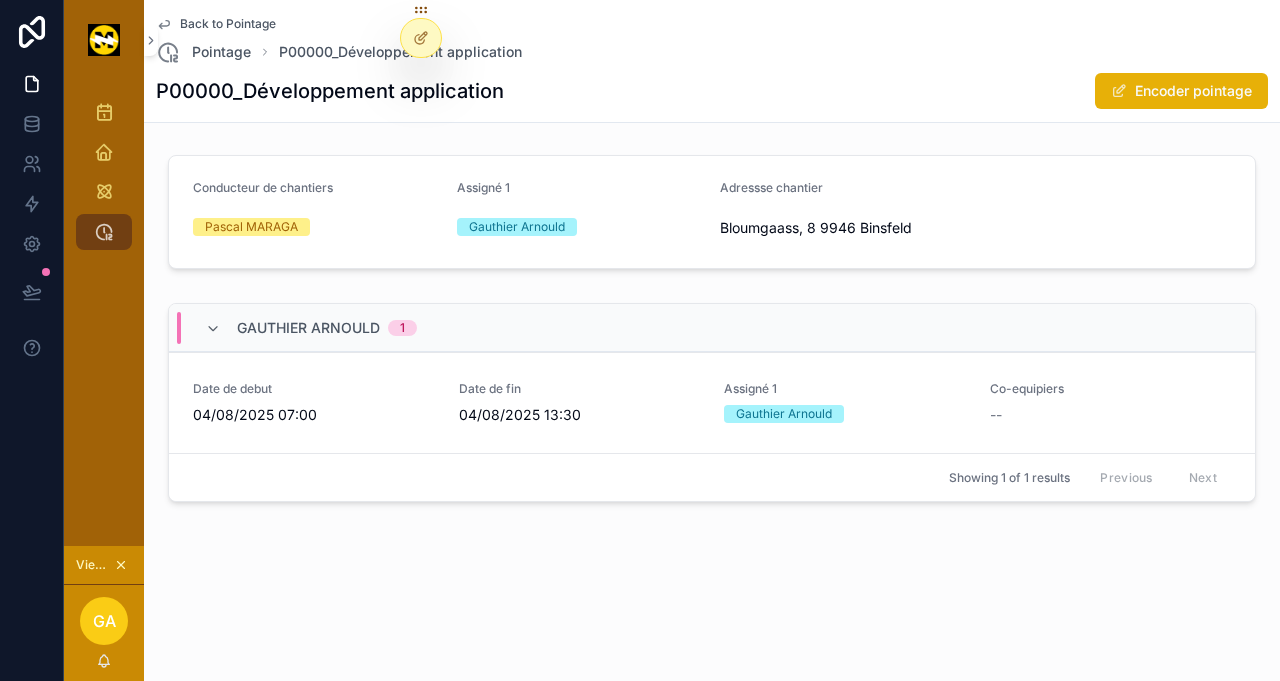 click on "Encoder pointage" at bounding box center (1181, 91) 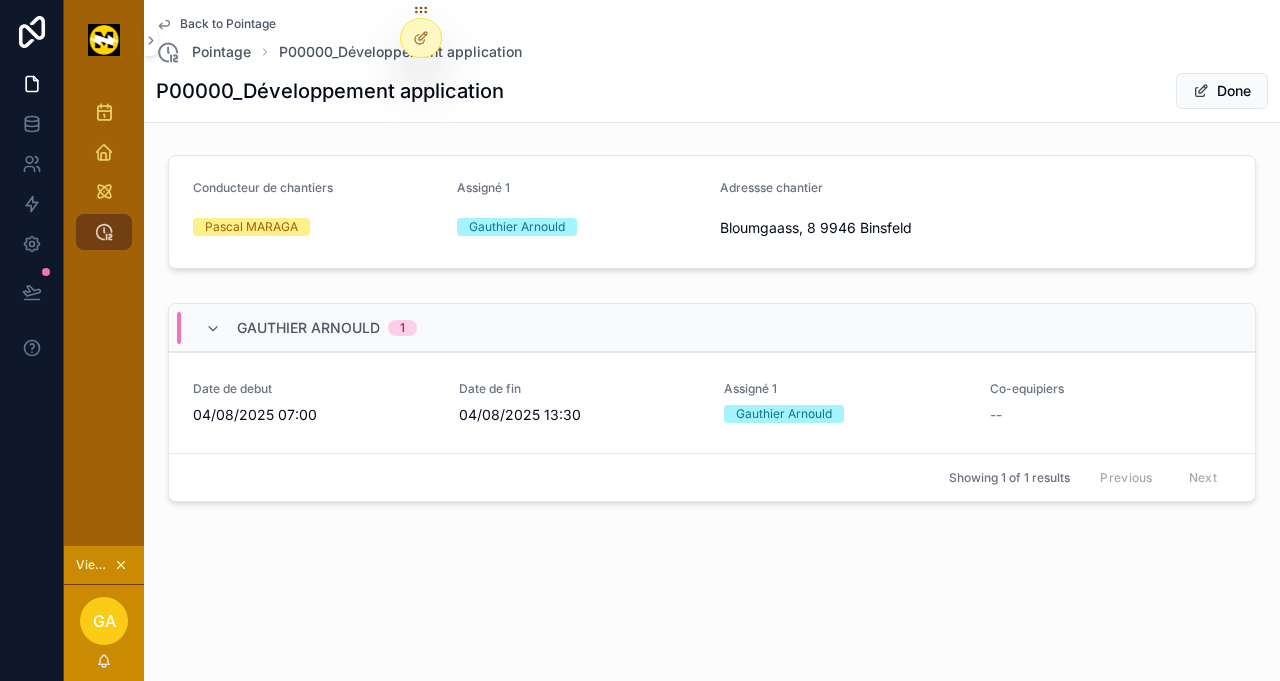 click on "Done" at bounding box center (1222, 91) 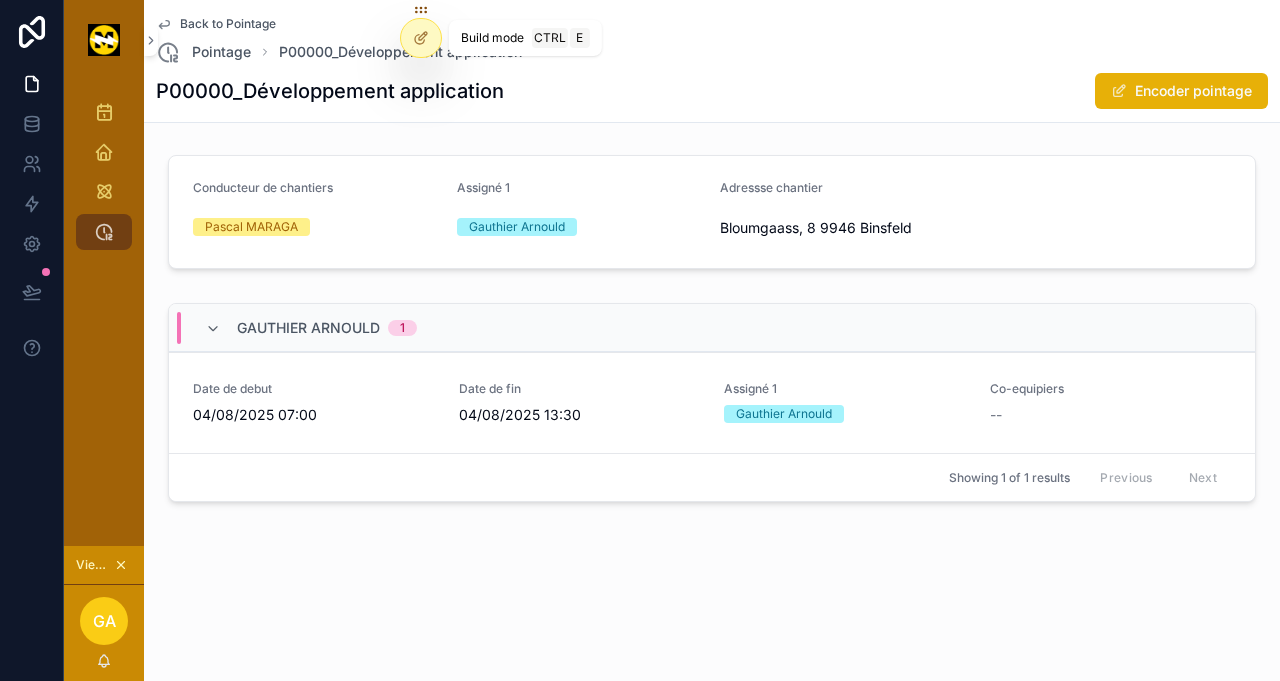 click 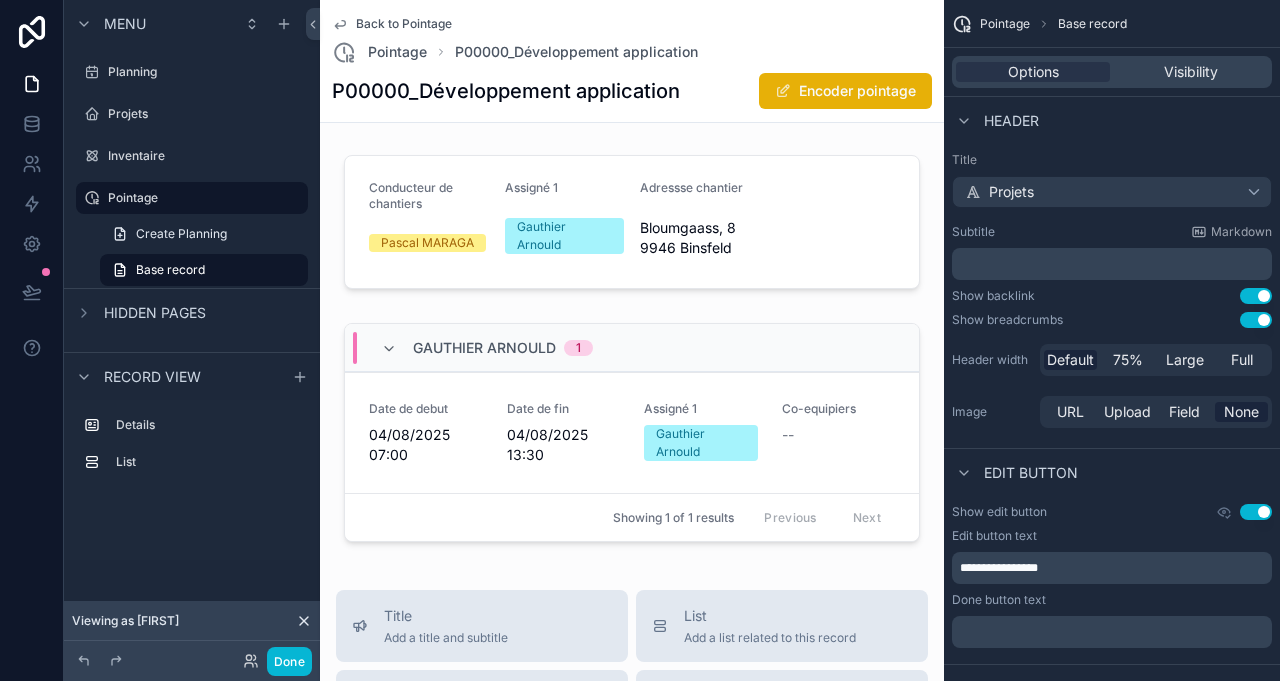 click on "Encoder pointage" at bounding box center (845, 91) 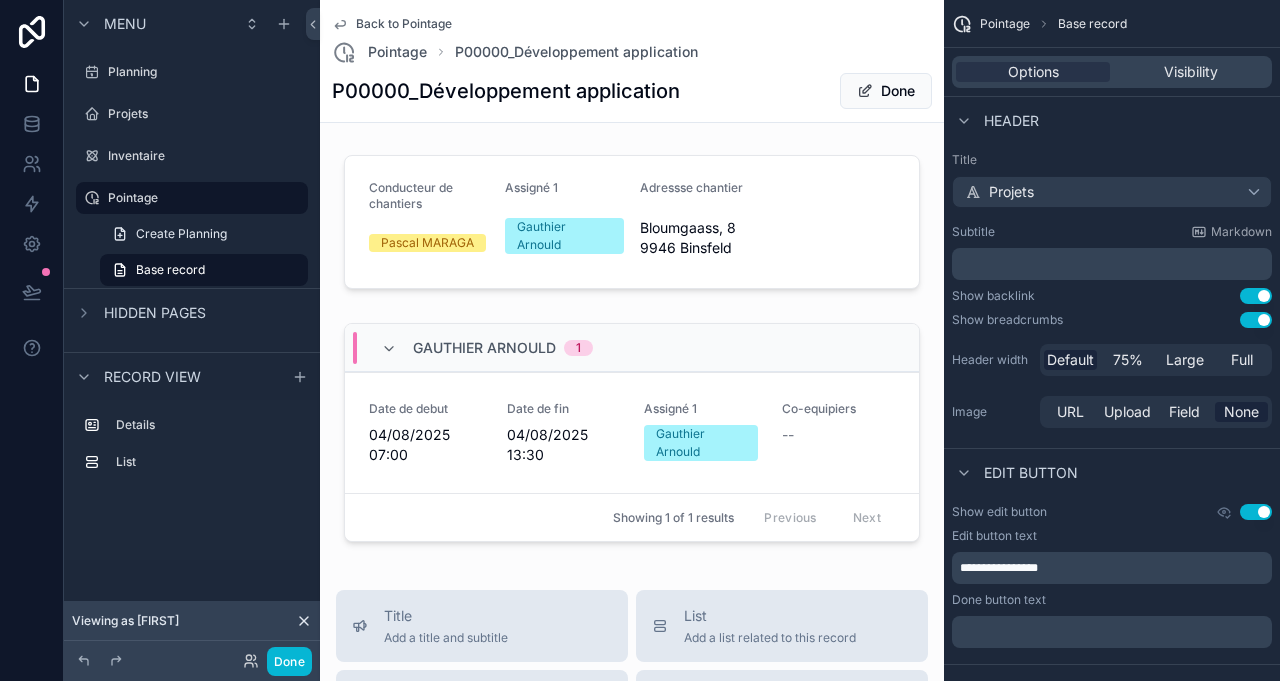 click on "Done" at bounding box center [886, 91] 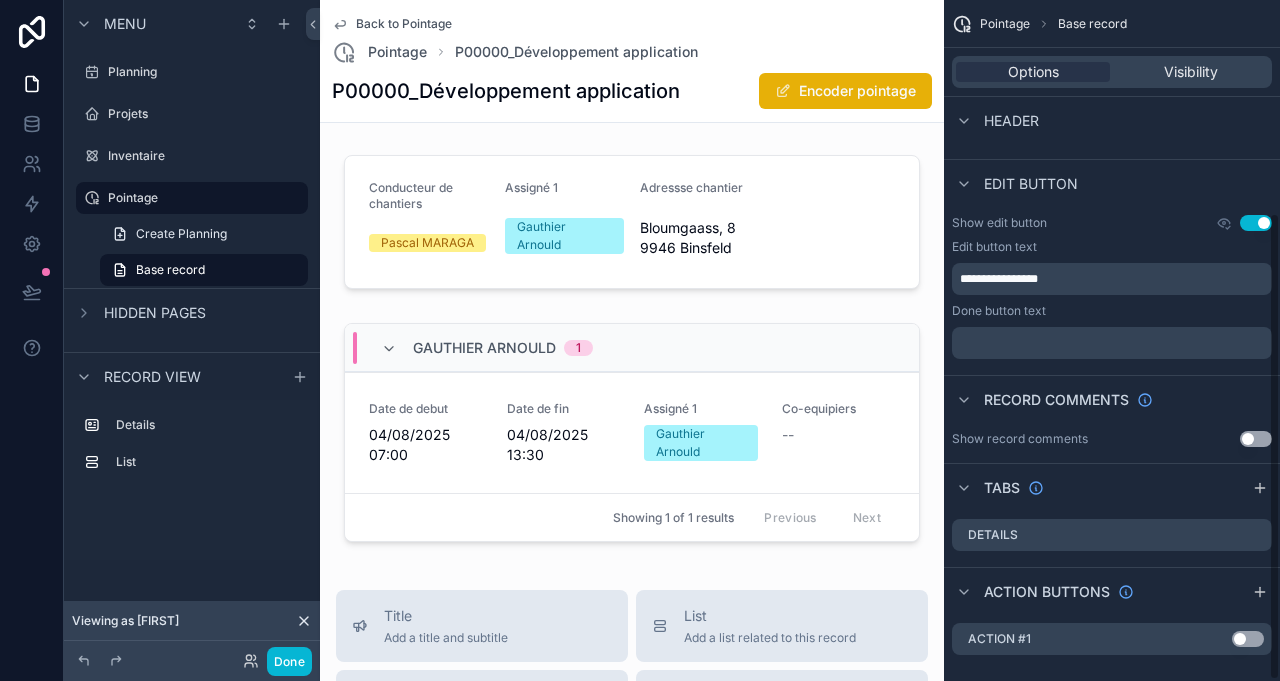 scroll, scrollTop: 310, scrollLeft: 0, axis: vertical 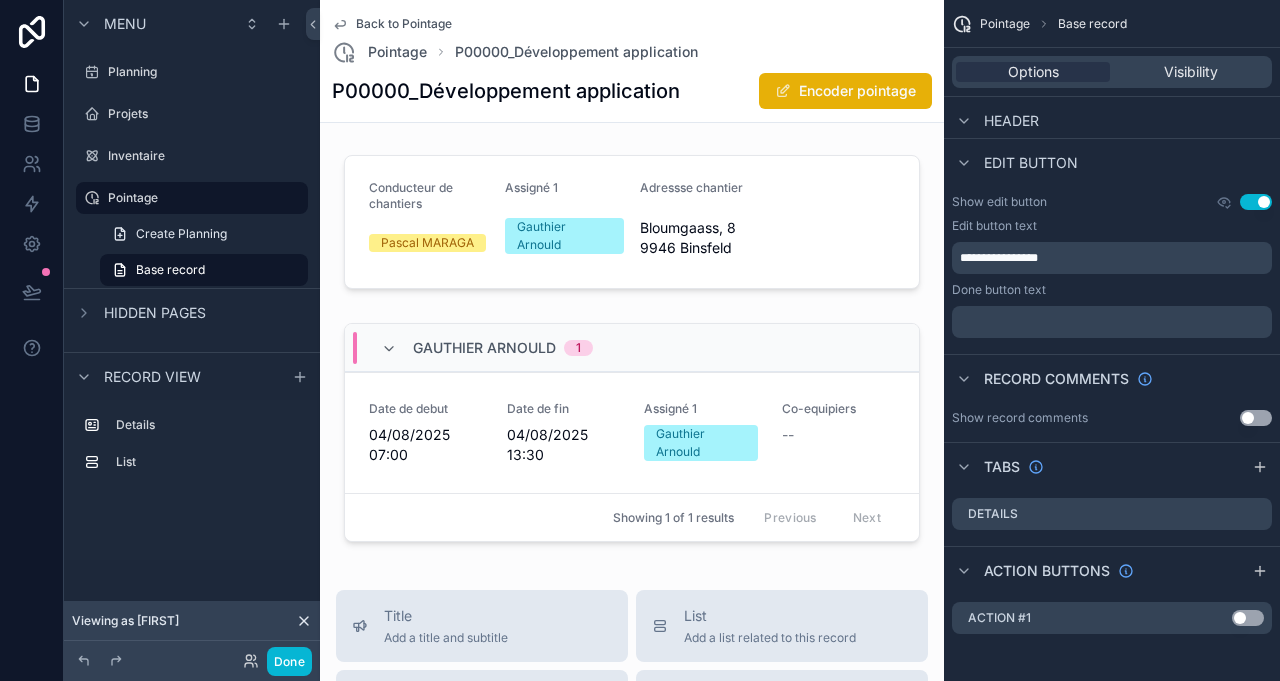 click on "﻿" at bounding box center [1114, 322] 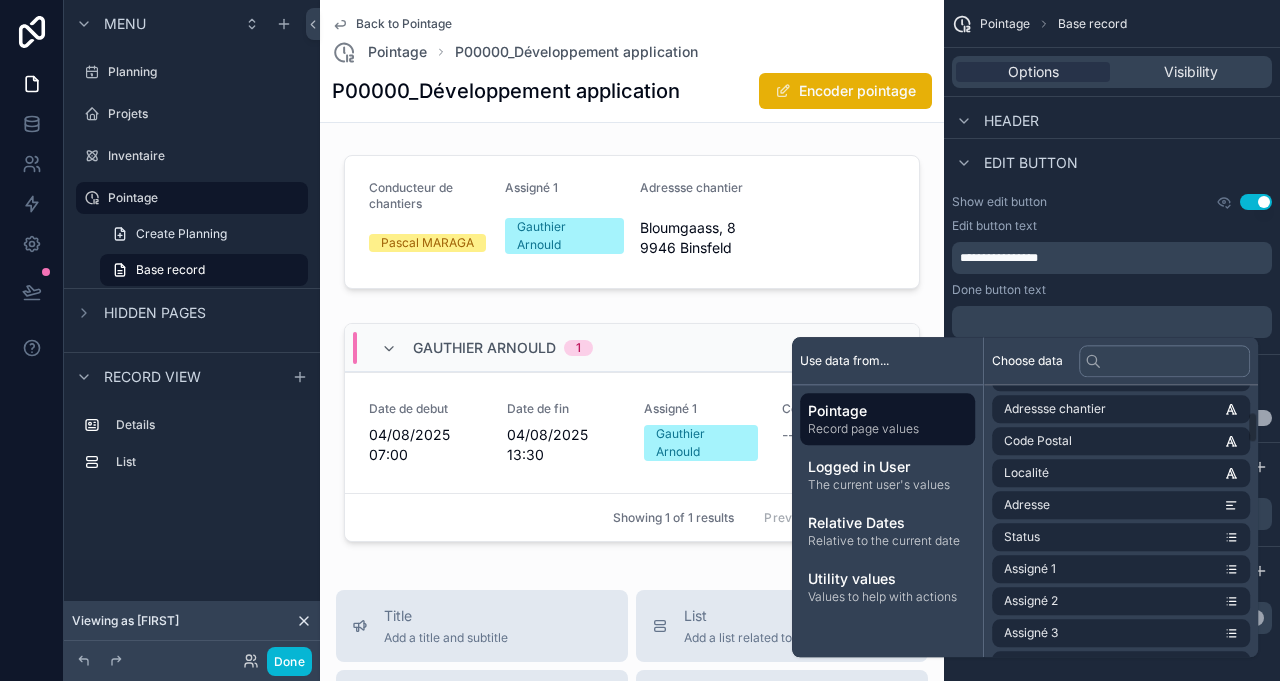 scroll, scrollTop: 0, scrollLeft: 0, axis: both 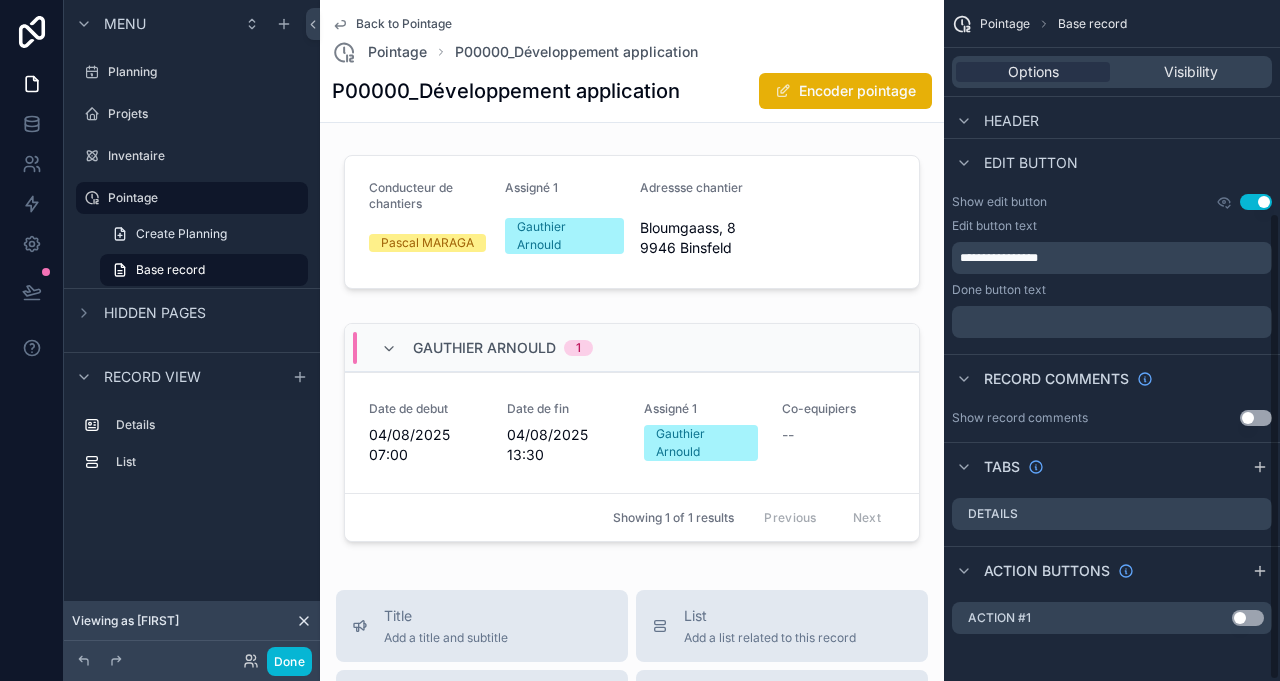click on "Use setting" at bounding box center [1256, 202] 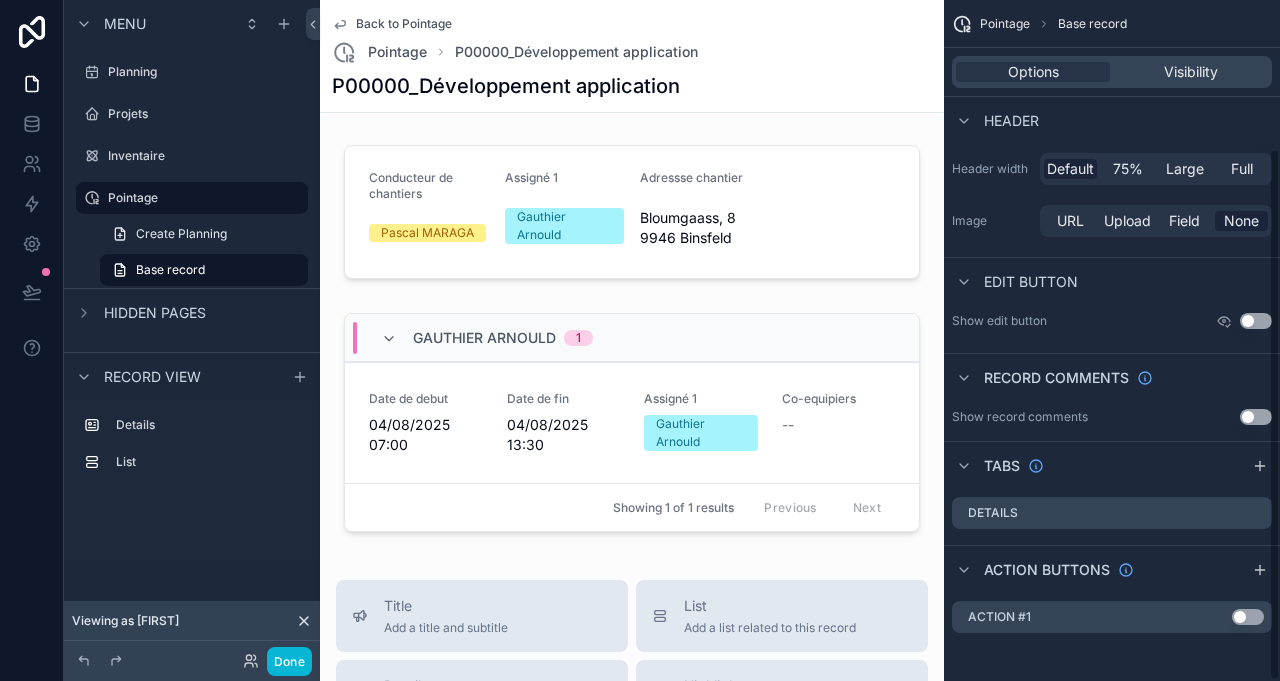 scroll, scrollTop: 190, scrollLeft: 0, axis: vertical 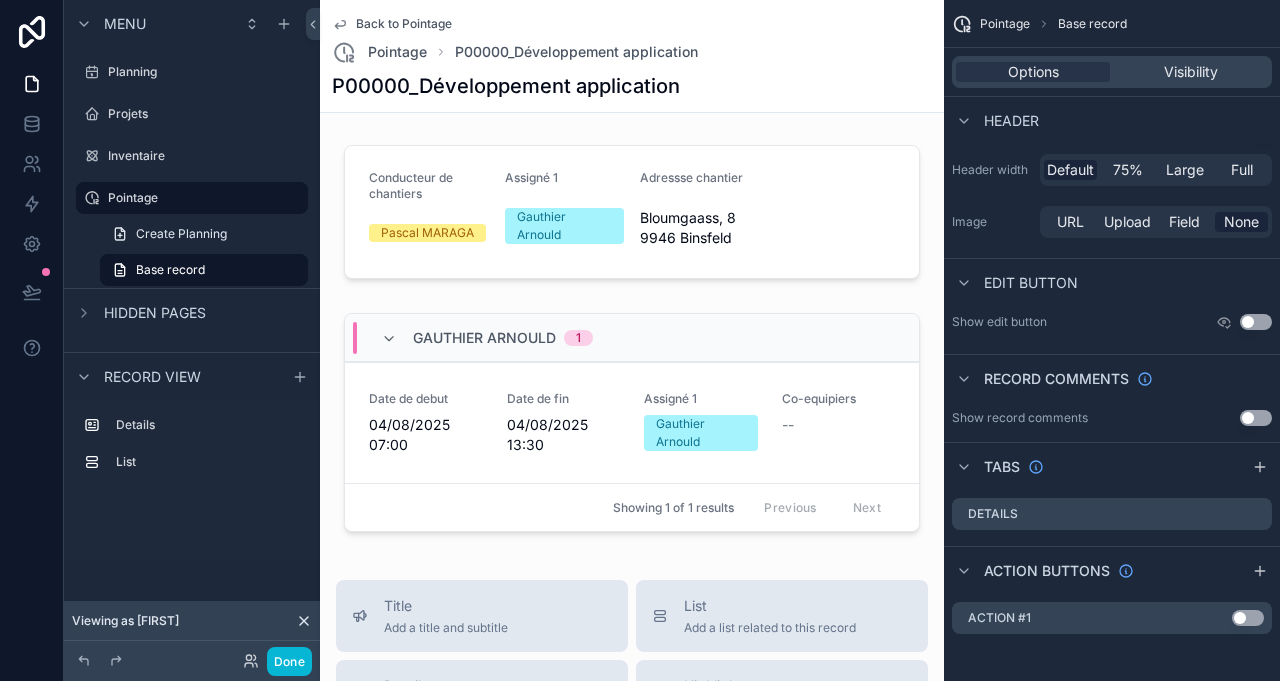 click at bounding box center [632, 425] 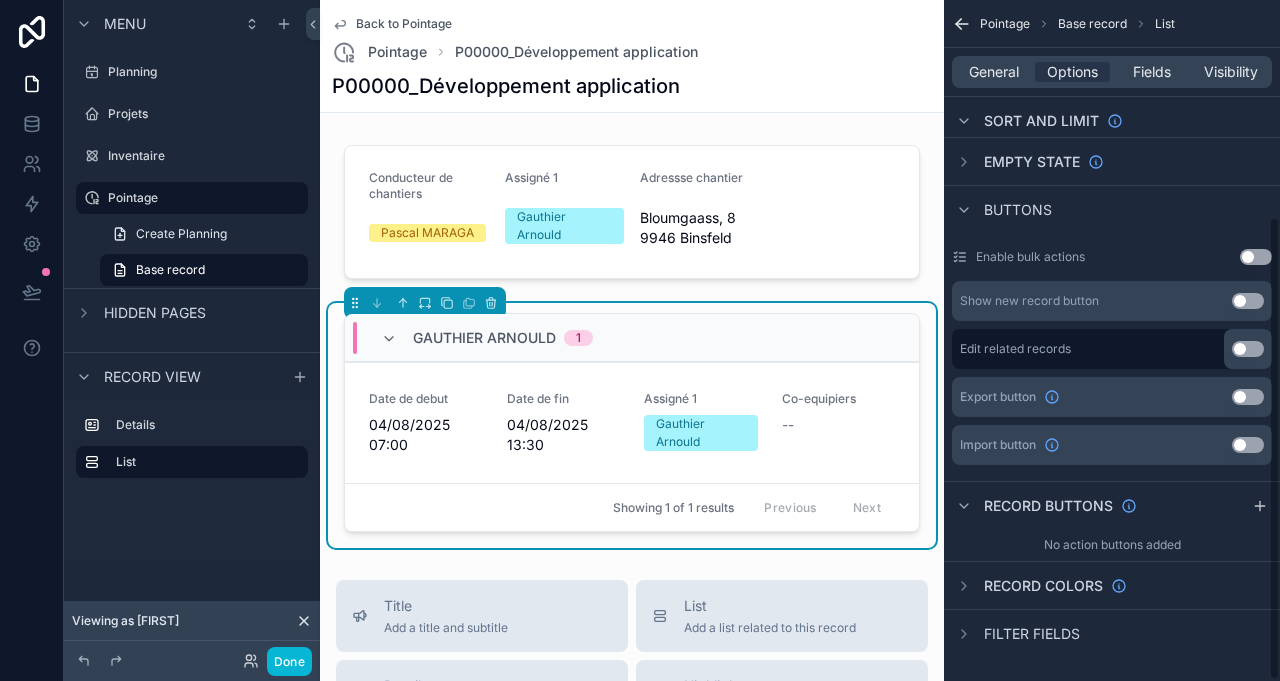 scroll, scrollTop: 319, scrollLeft: 0, axis: vertical 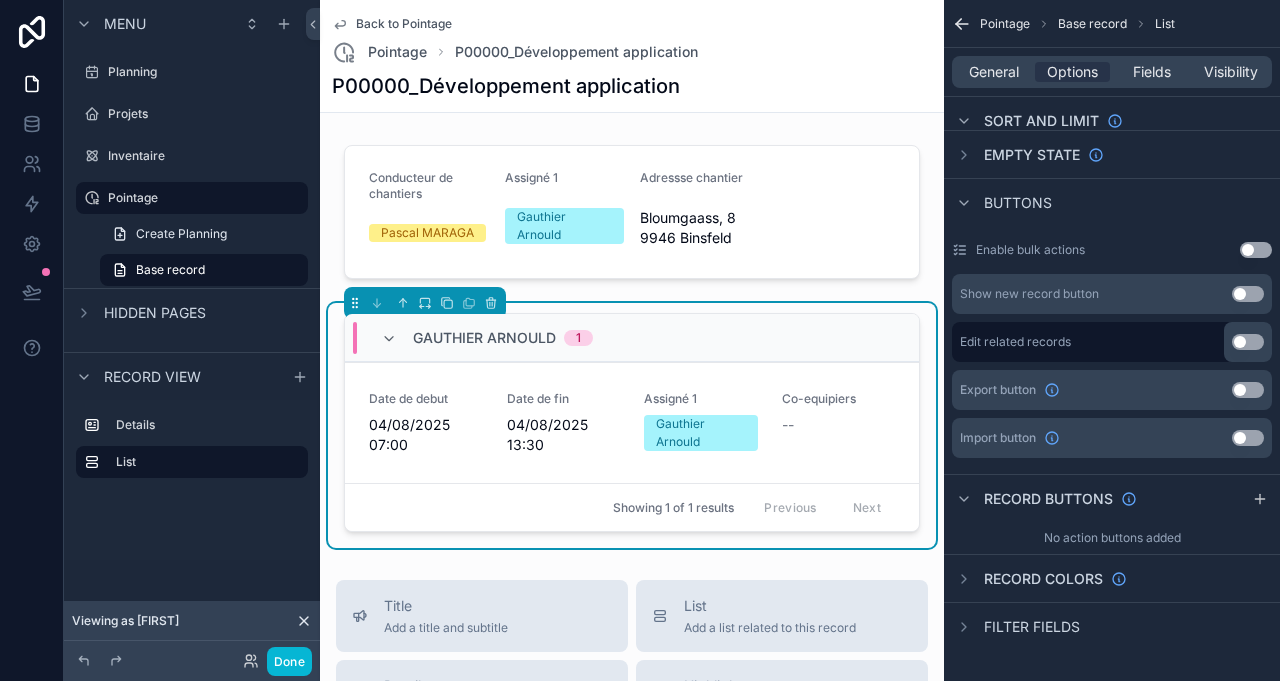 click 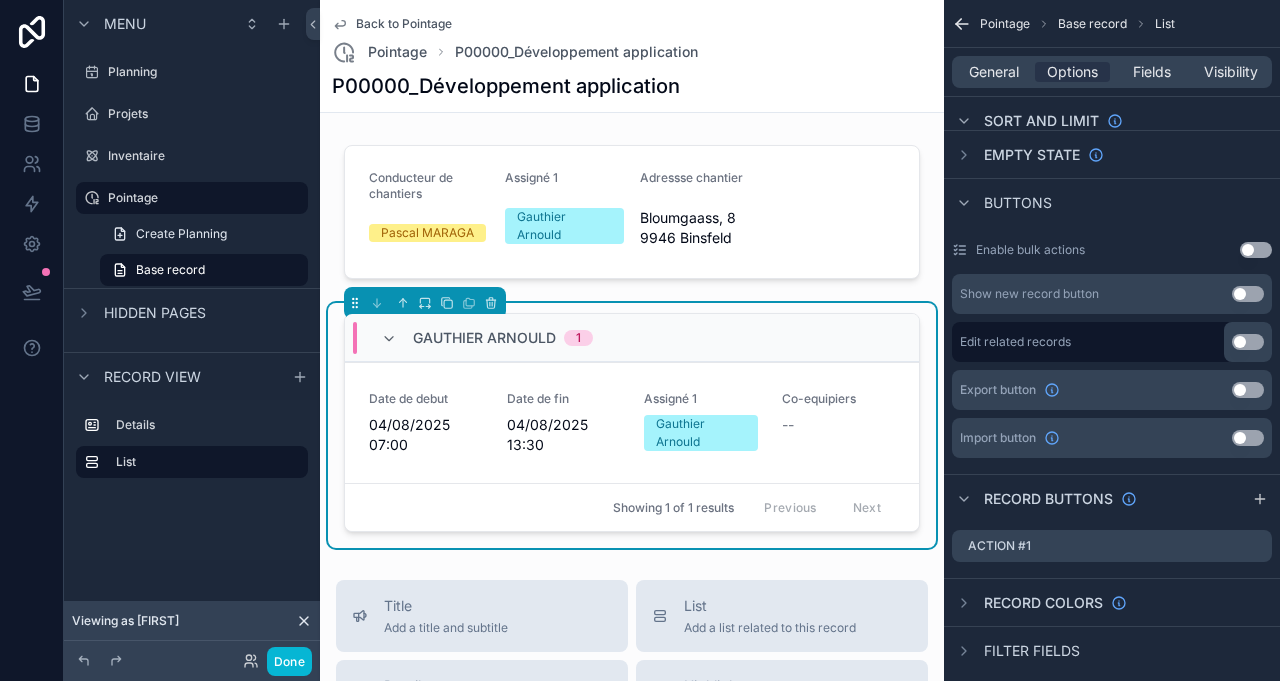 click 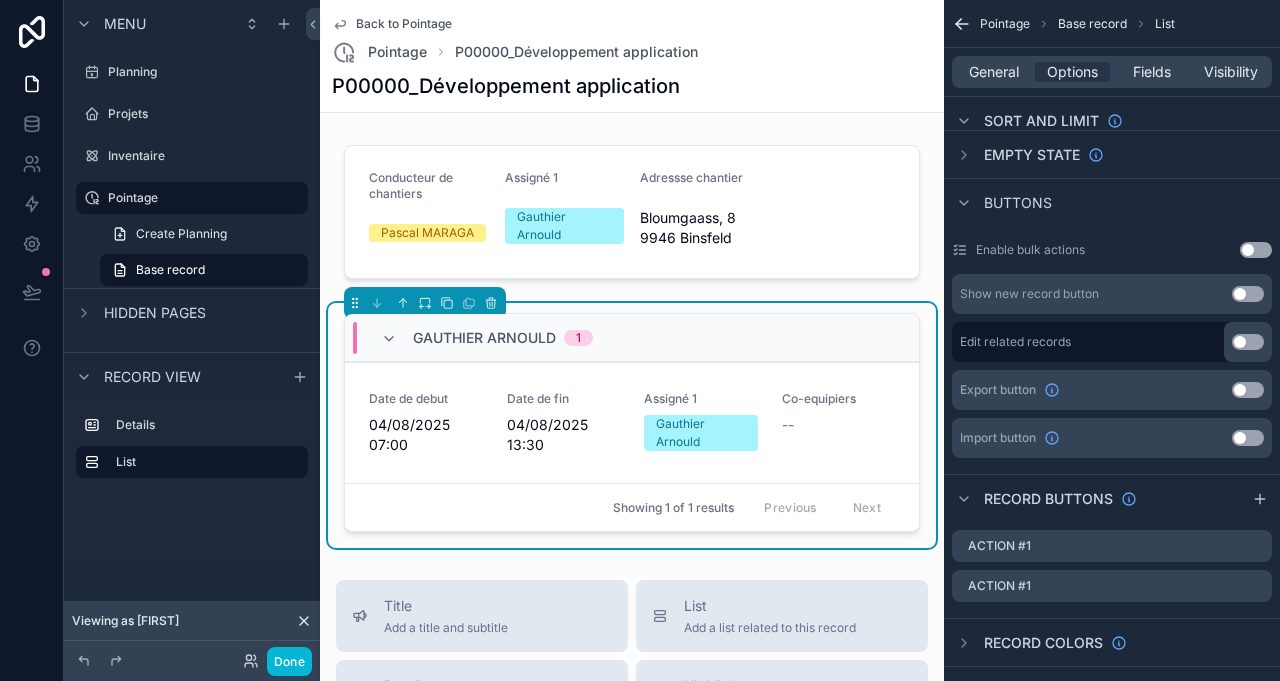 click 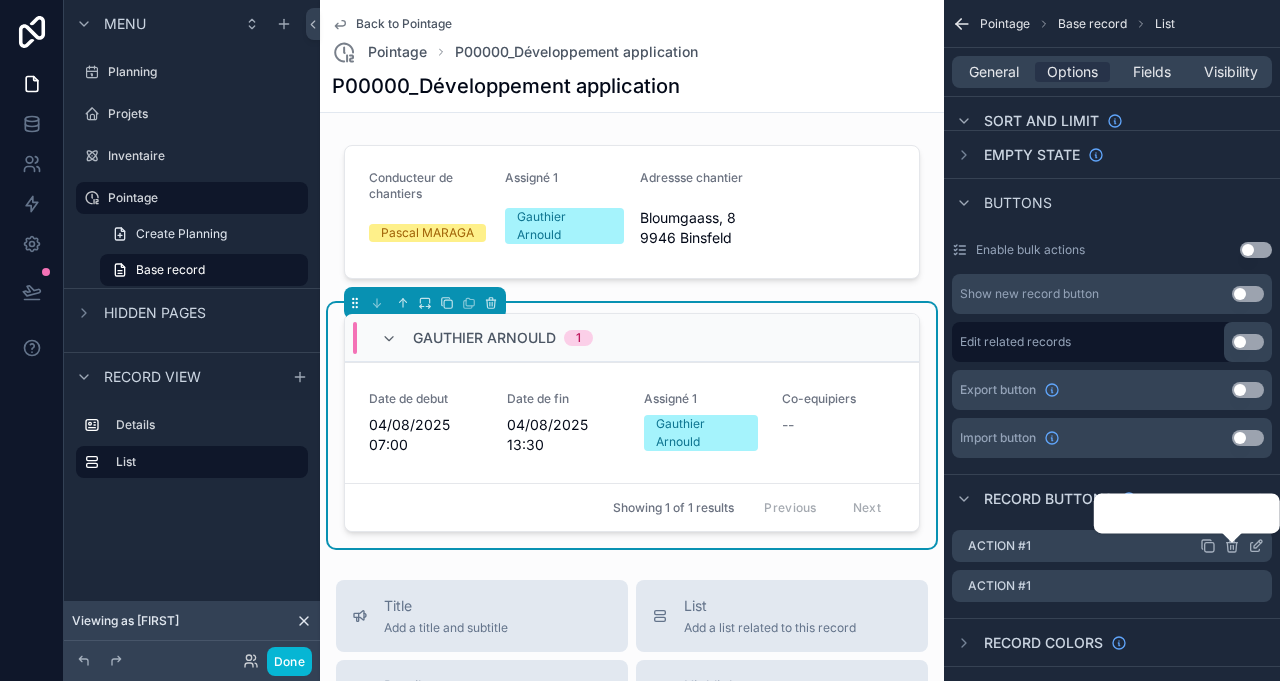 click at bounding box center (1248, 513) 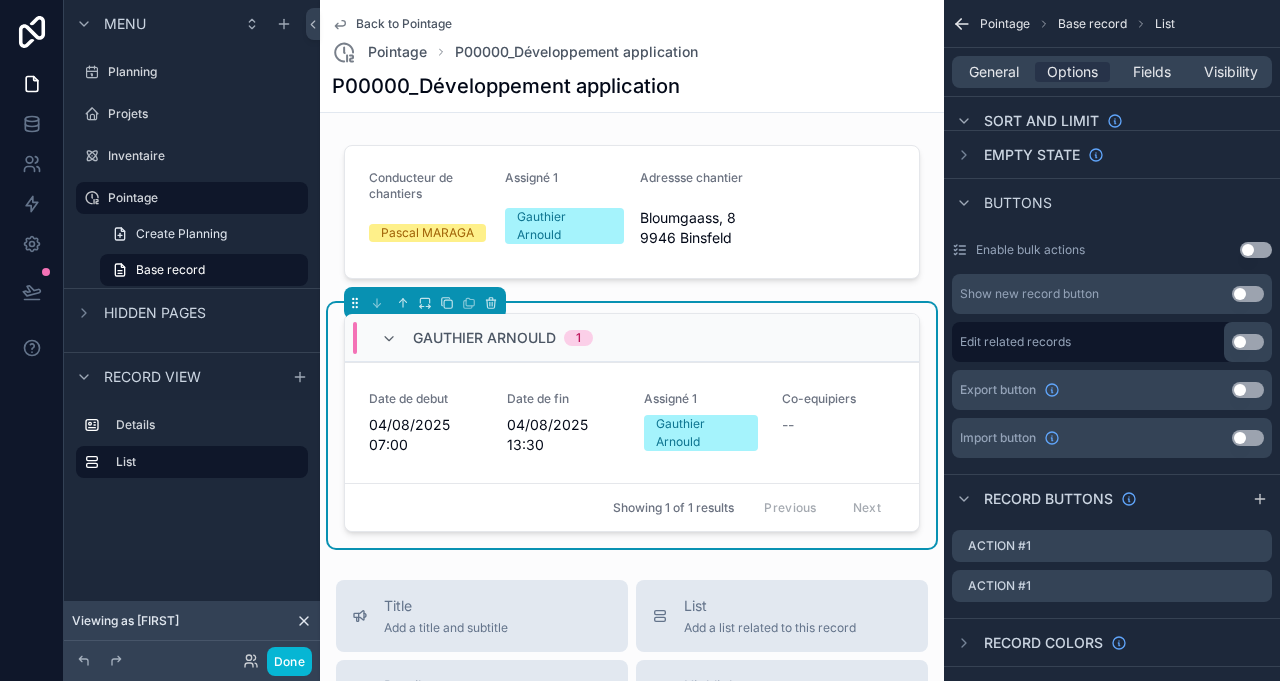 click 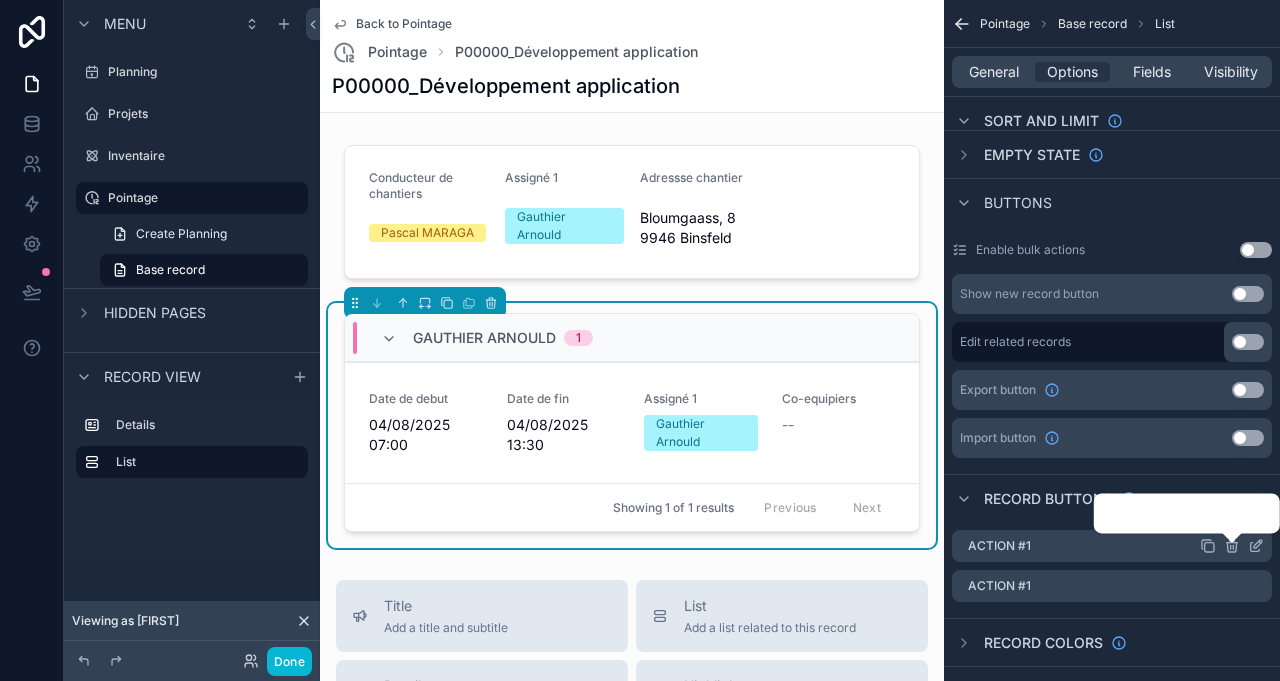 click at bounding box center [1224, 513] 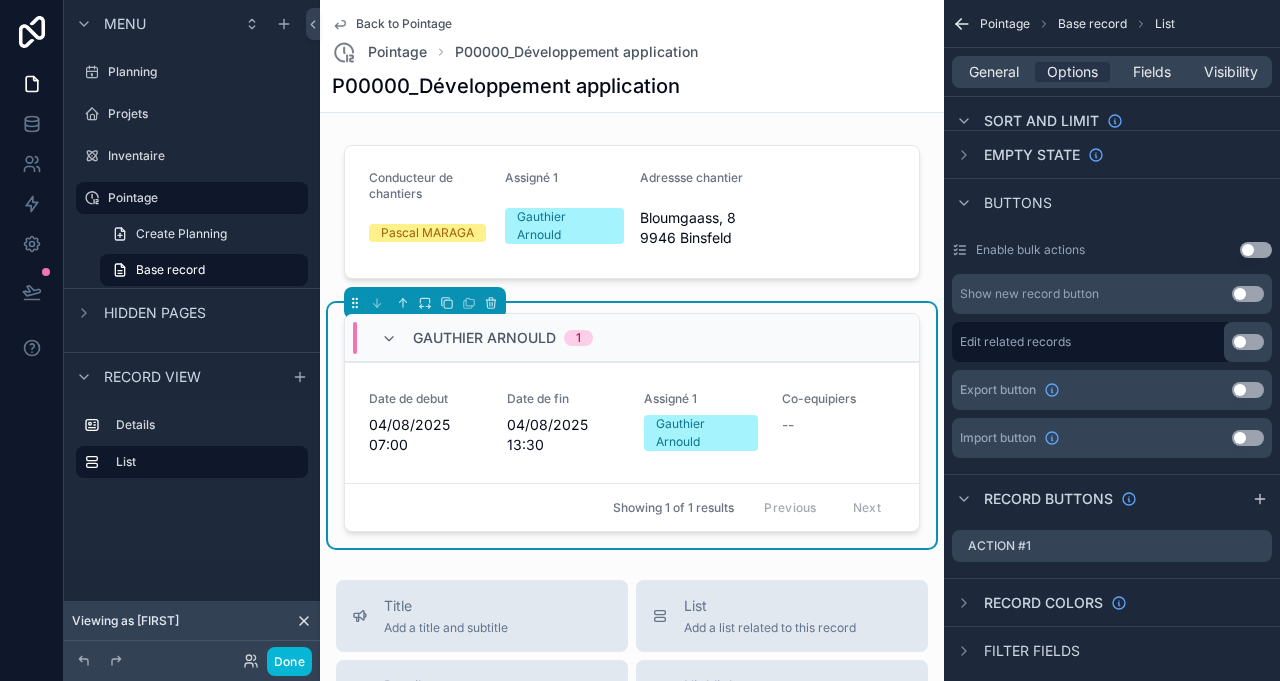 click on "Action #1" at bounding box center [1112, 546] 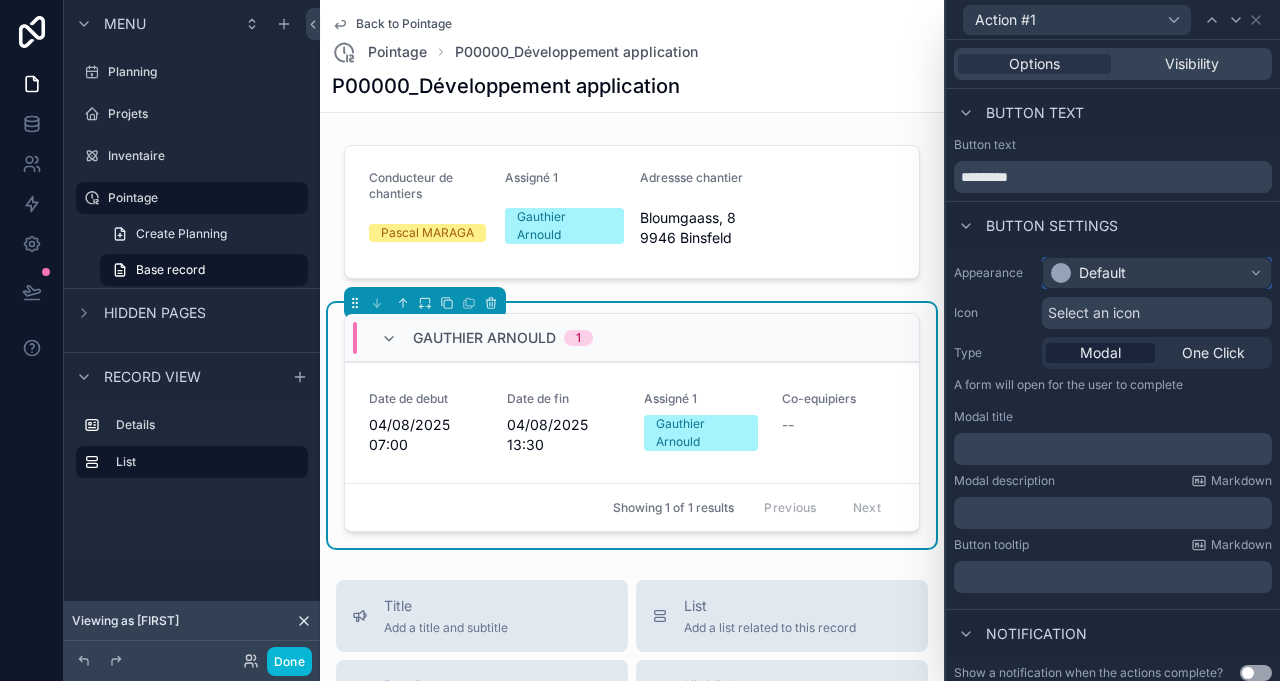 click on "Default" at bounding box center (1157, 273) 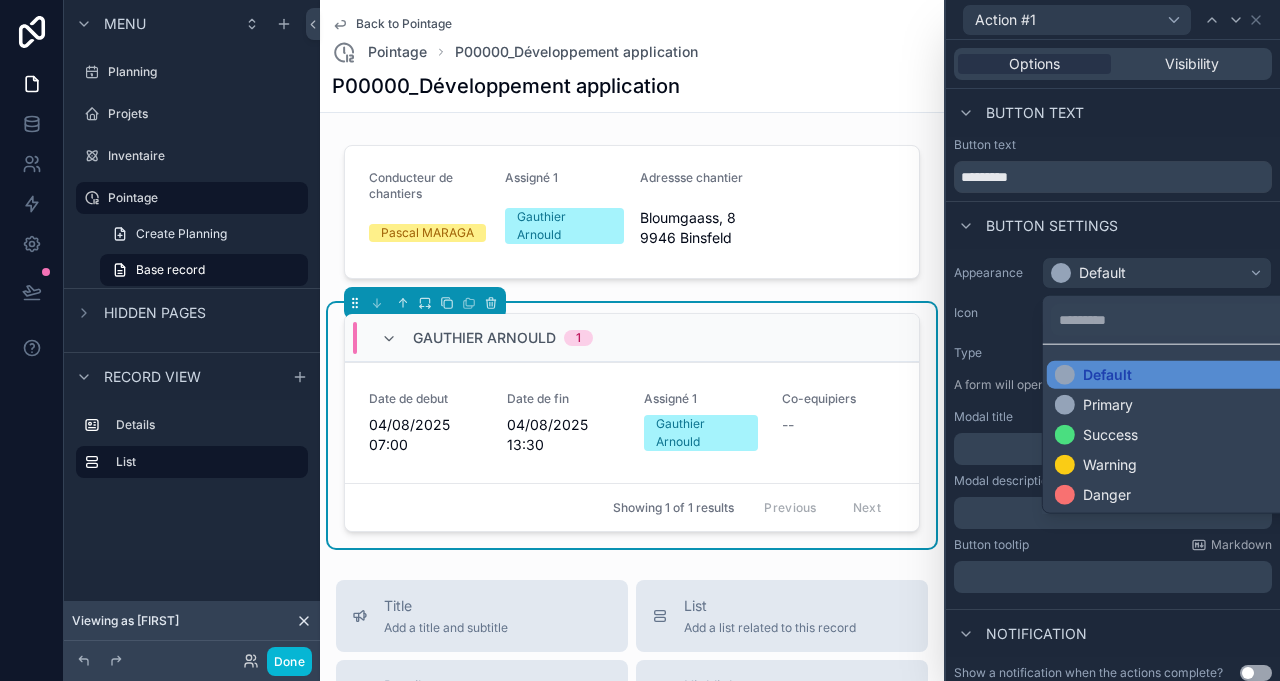 click on "Warning" at bounding box center (1110, 465) 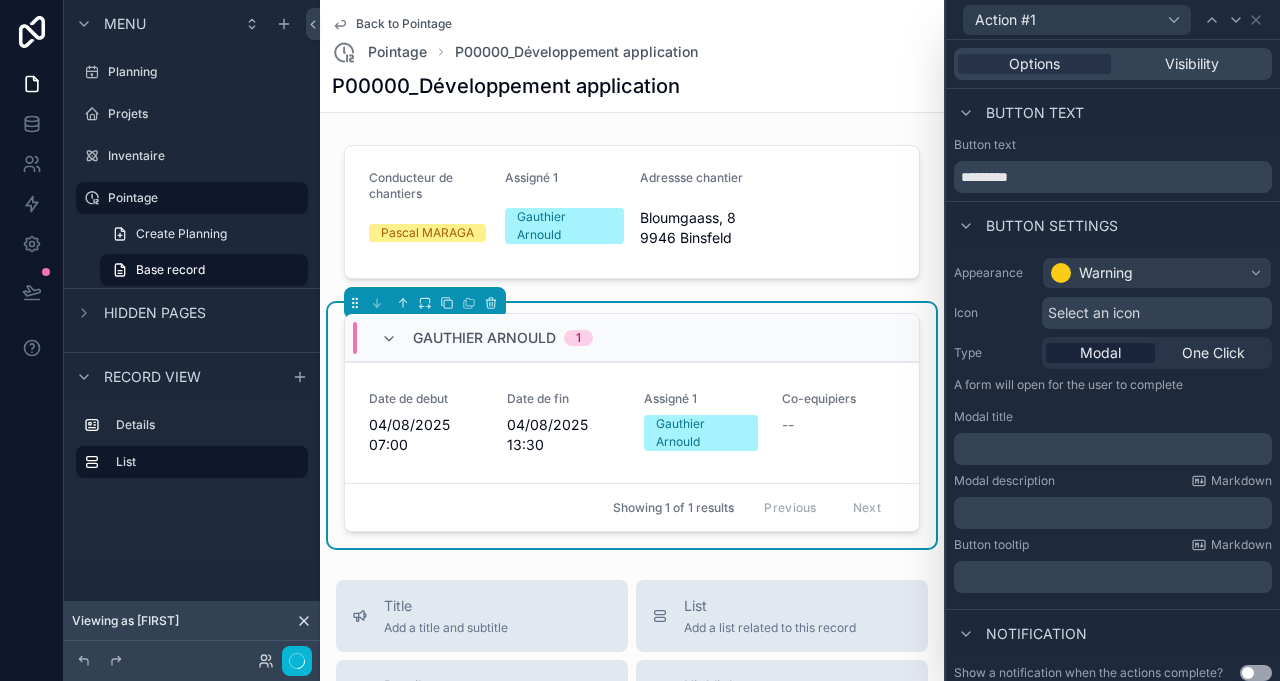 click on "Select an icon" at bounding box center (1094, 313) 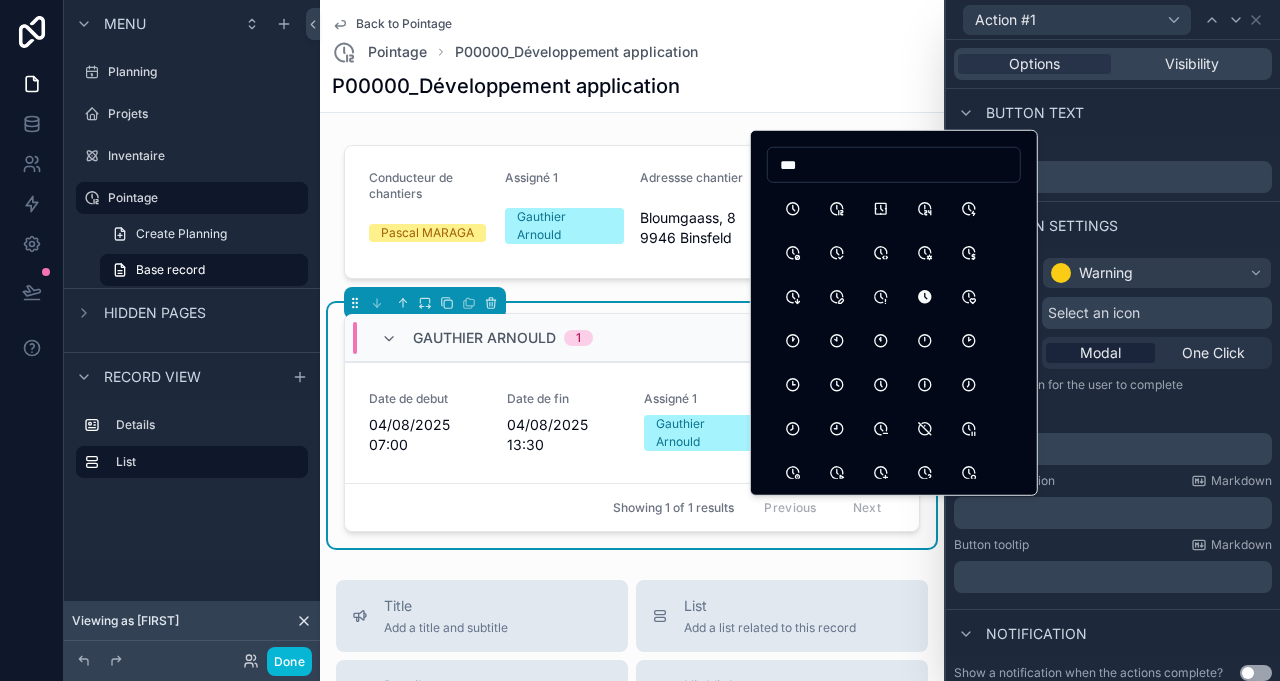 type on "***" 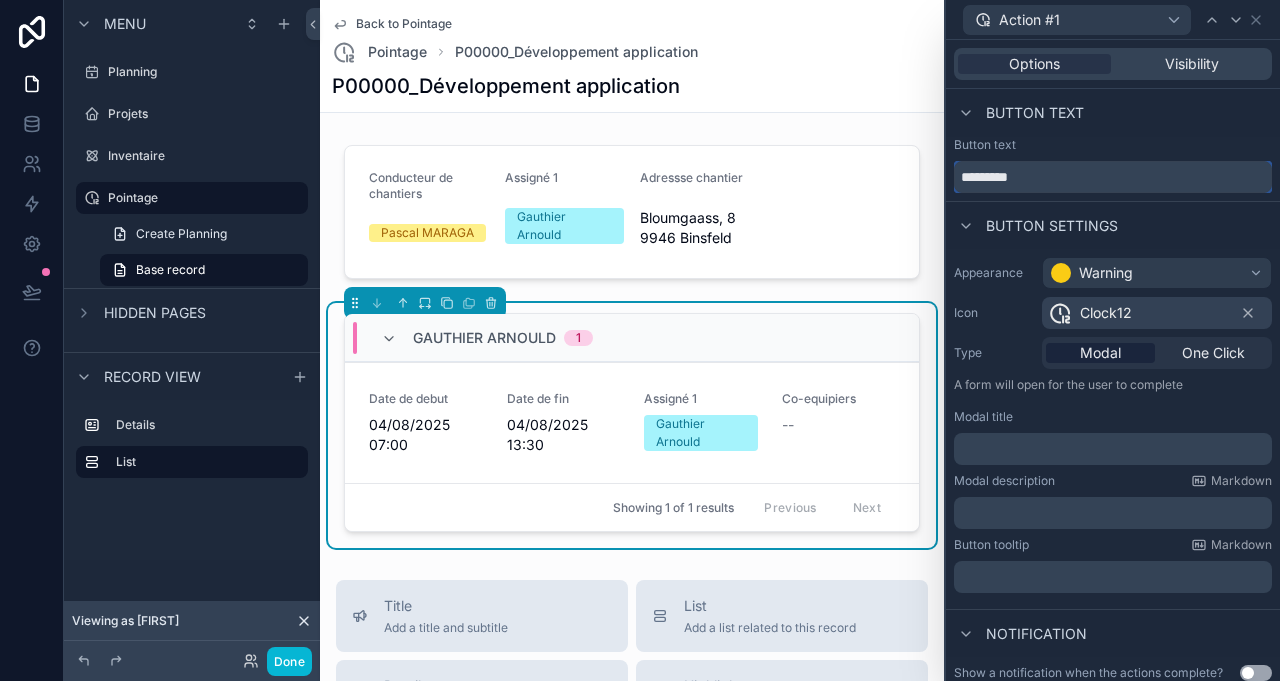 drag, startPoint x: 1072, startPoint y: 166, endPoint x: 820, endPoint y: 170, distance: 252.03174 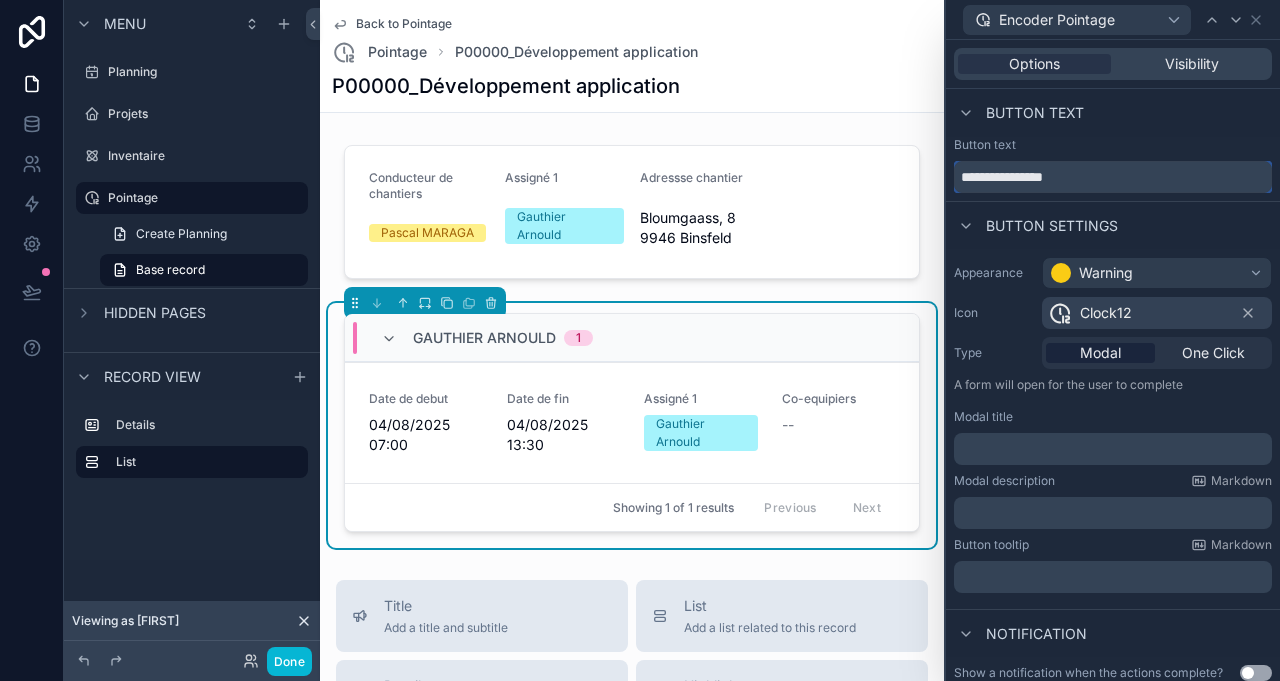 click on "**********" at bounding box center [1113, 177] 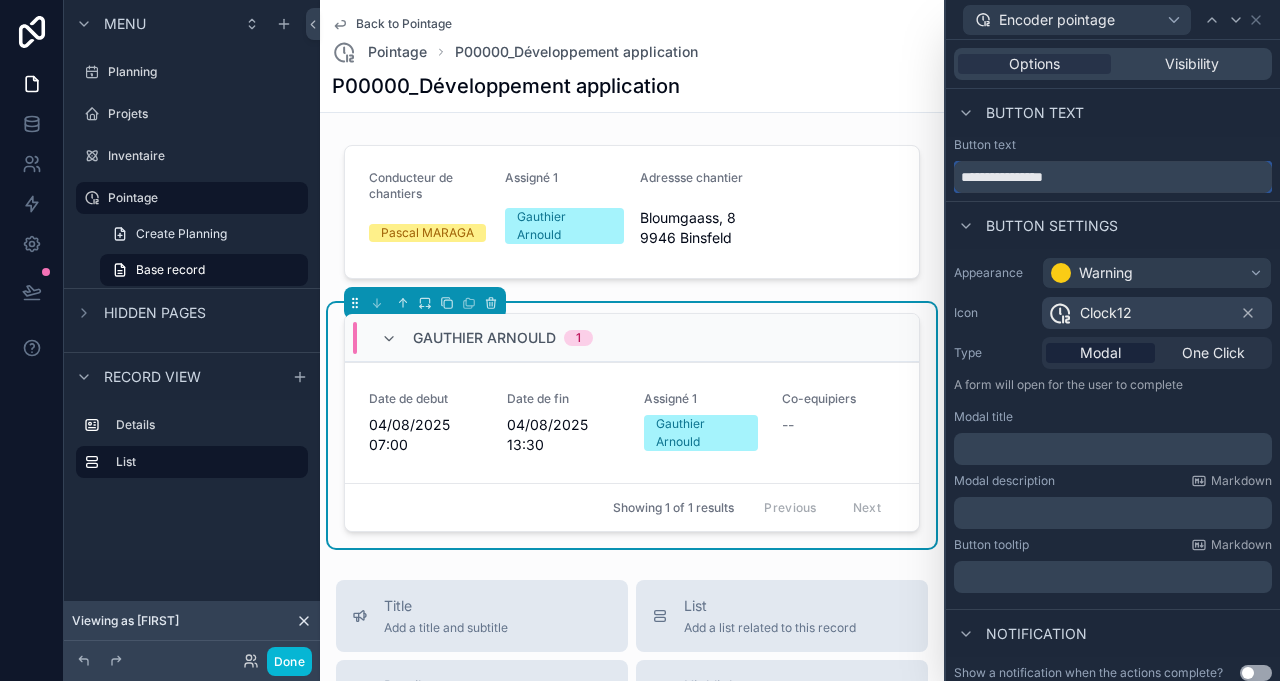 type on "**********" 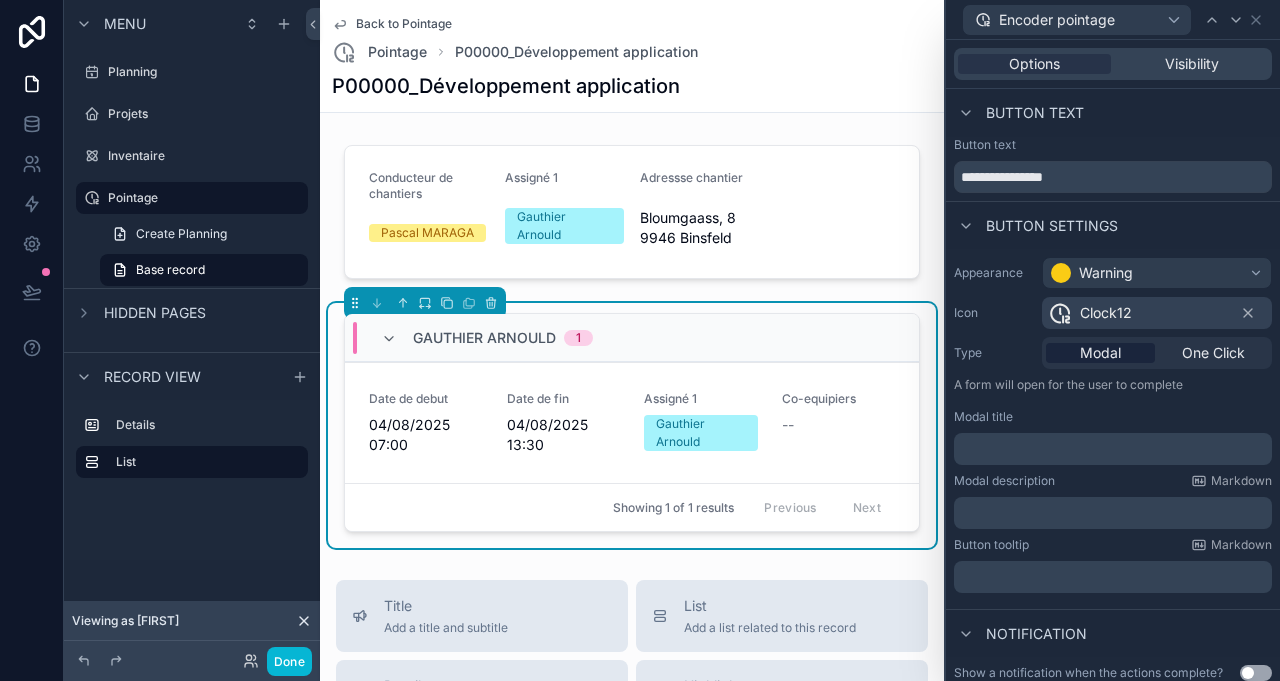 click on "Modal title" at bounding box center (1113, 417) 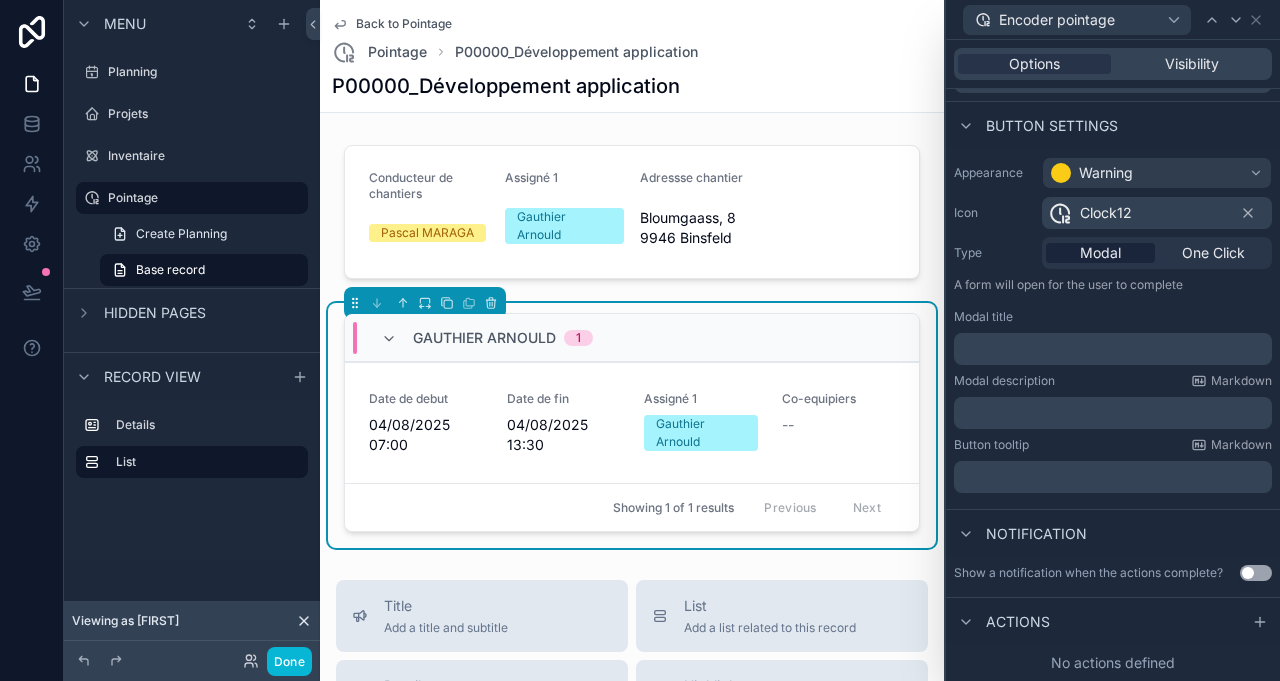scroll, scrollTop: 115, scrollLeft: 0, axis: vertical 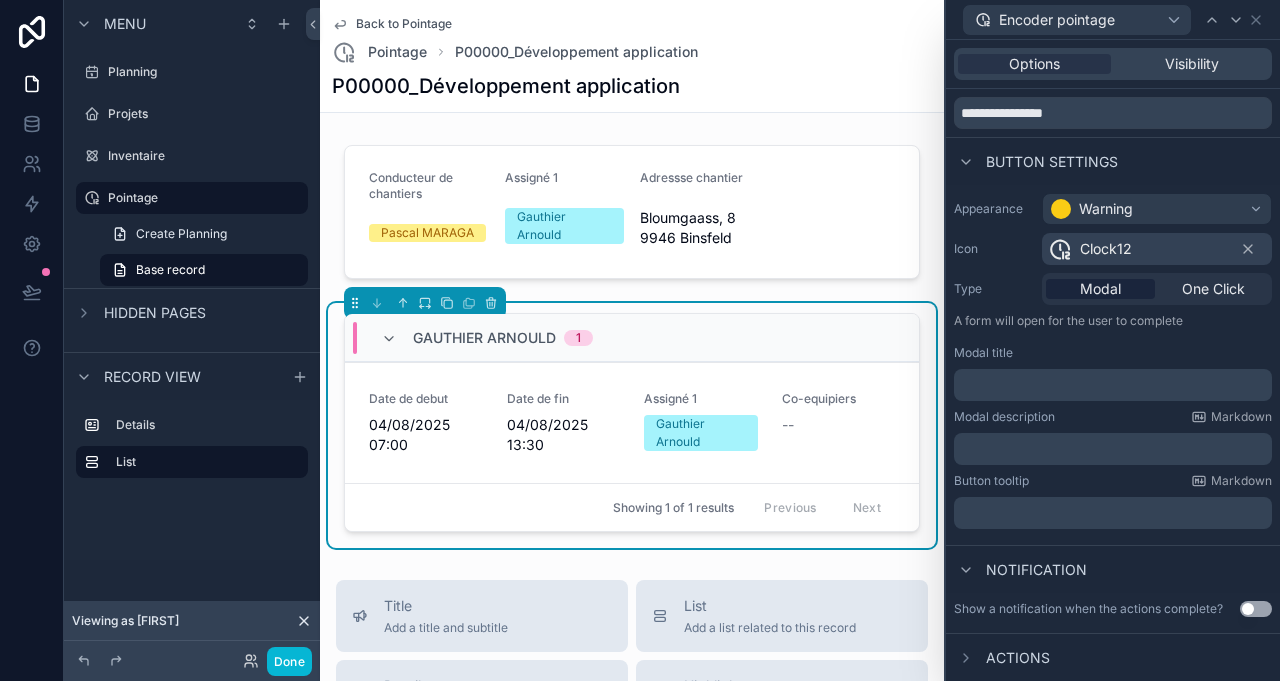 click on "Actions" at bounding box center (1018, 658) 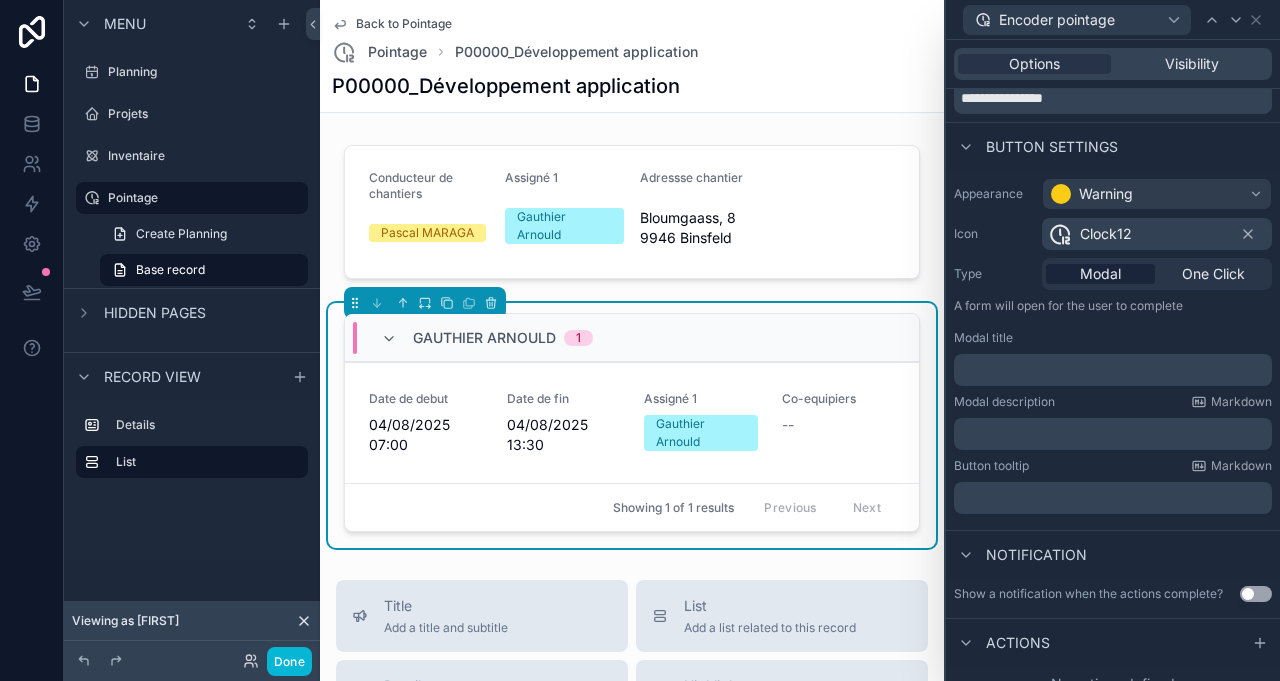 scroll, scrollTop: 115, scrollLeft: 0, axis: vertical 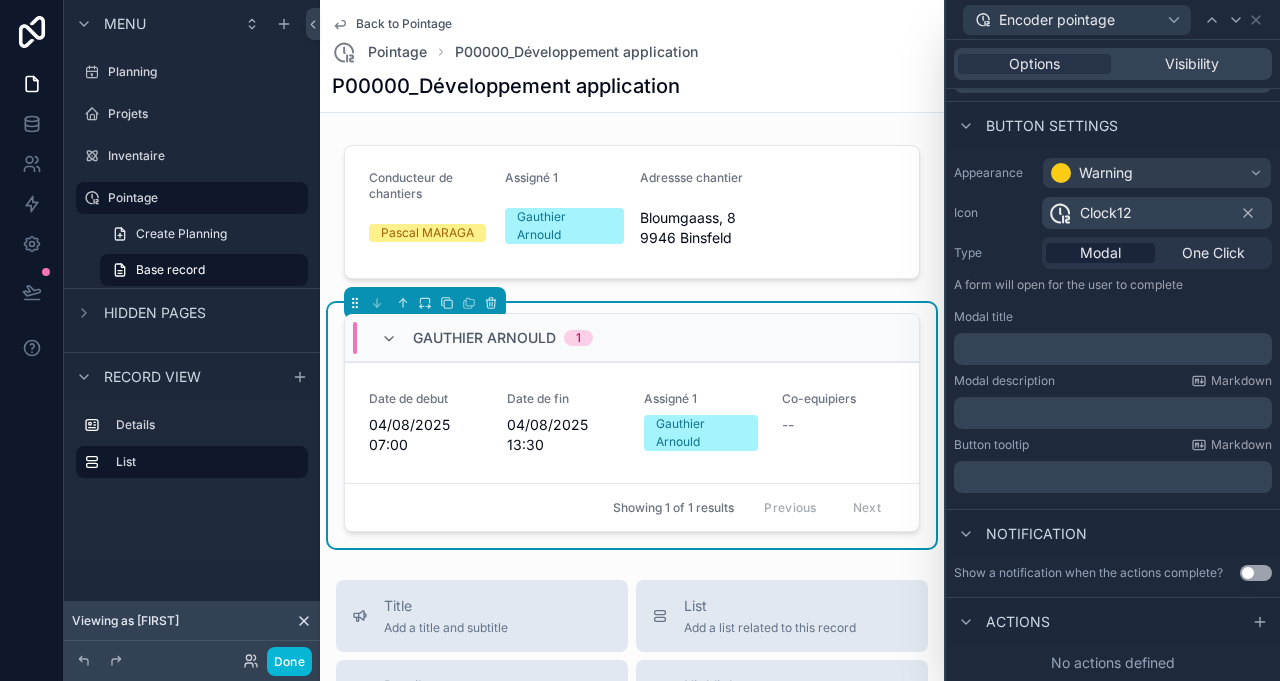 click 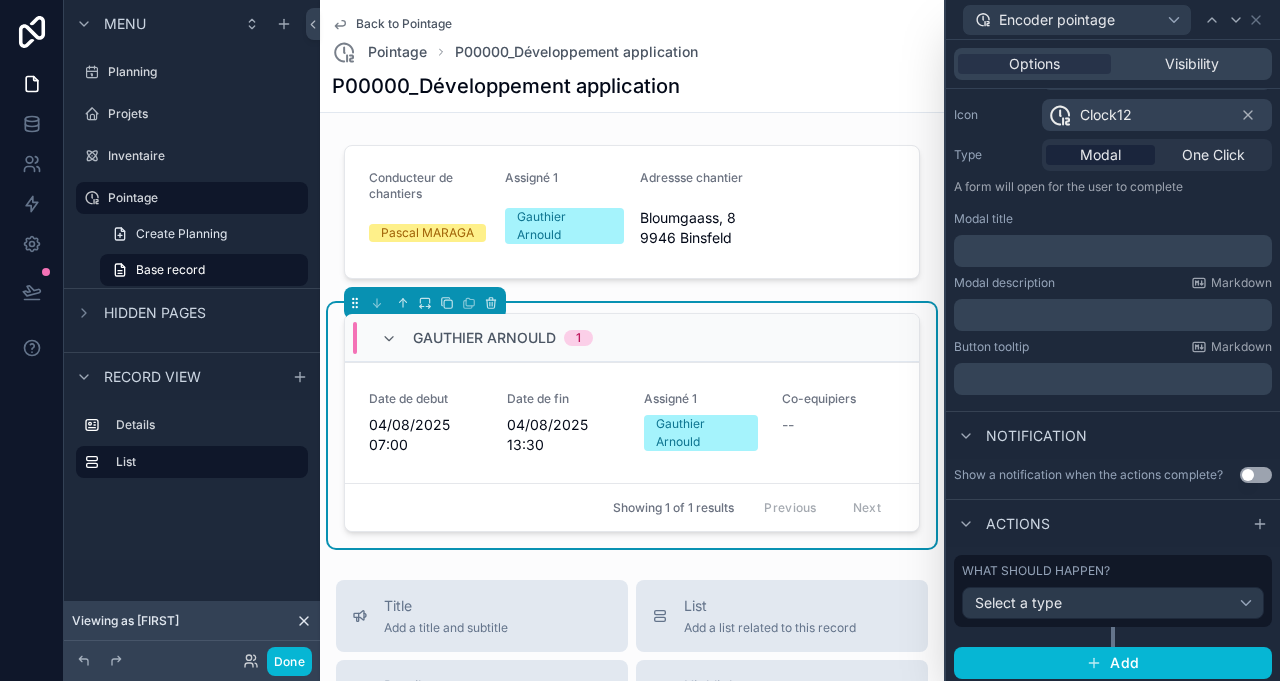 scroll, scrollTop: 218, scrollLeft: 0, axis: vertical 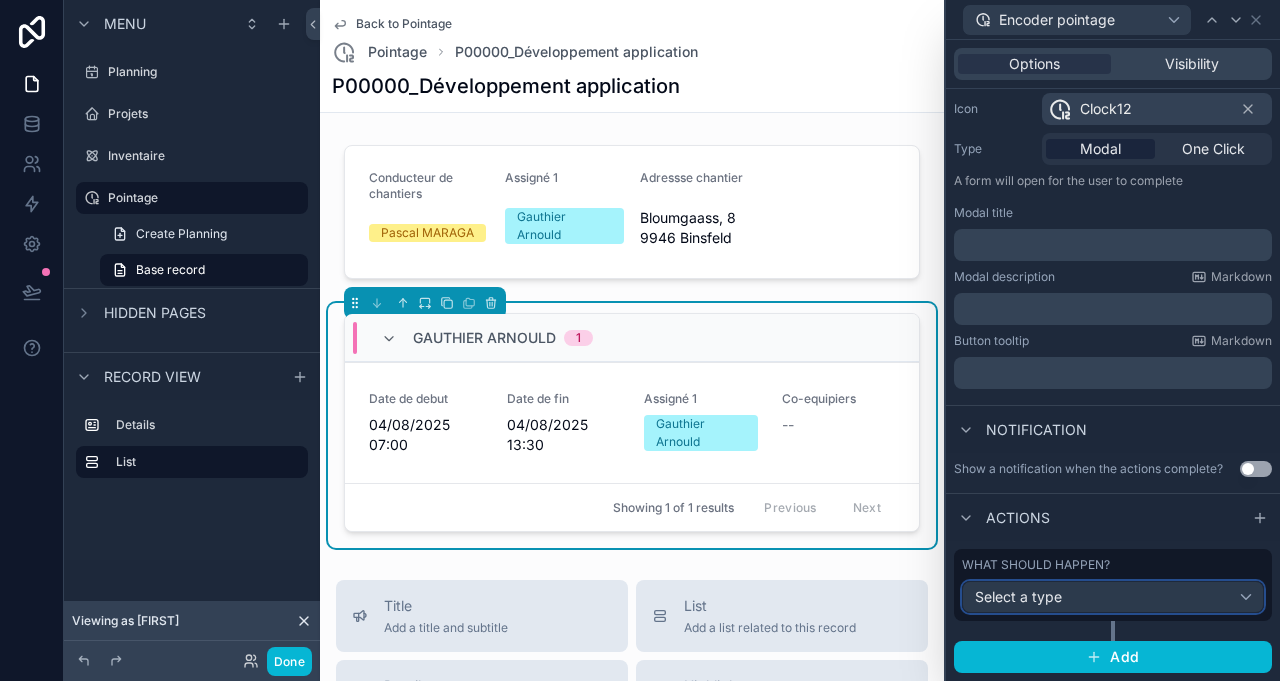 click on "Select a type" at bounding box center [1113, 597] 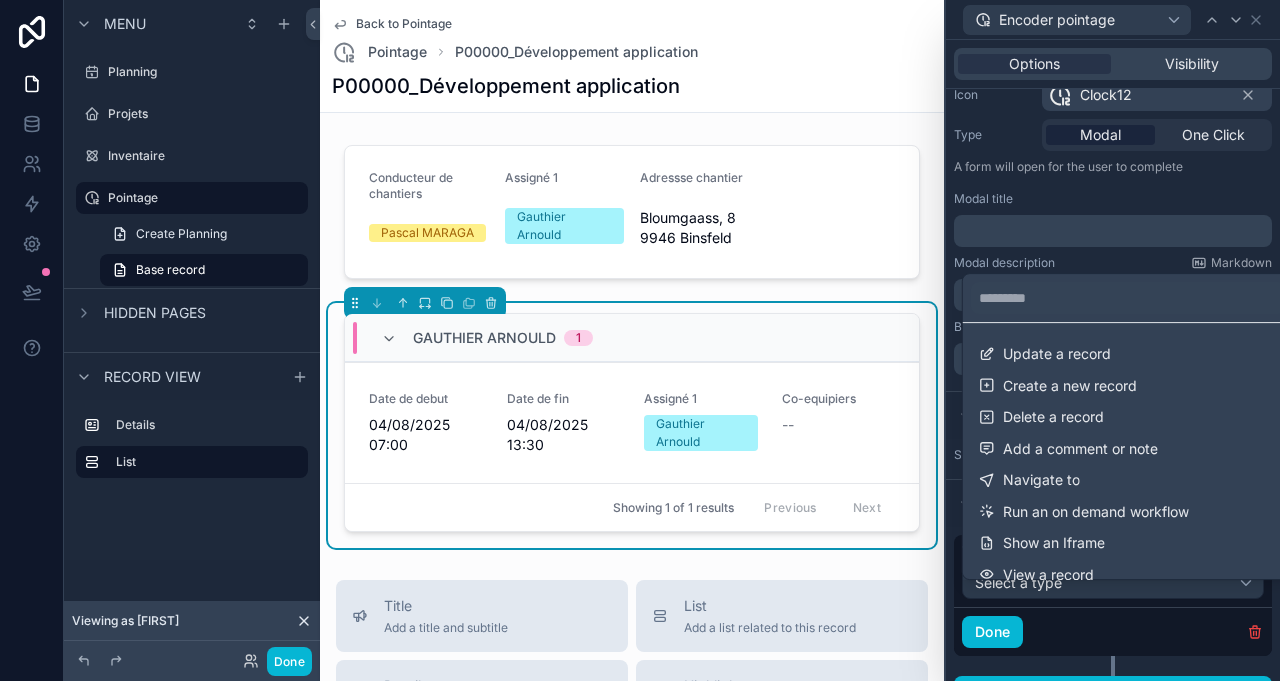click on "Update a record" at bounding box center (1128, 354) 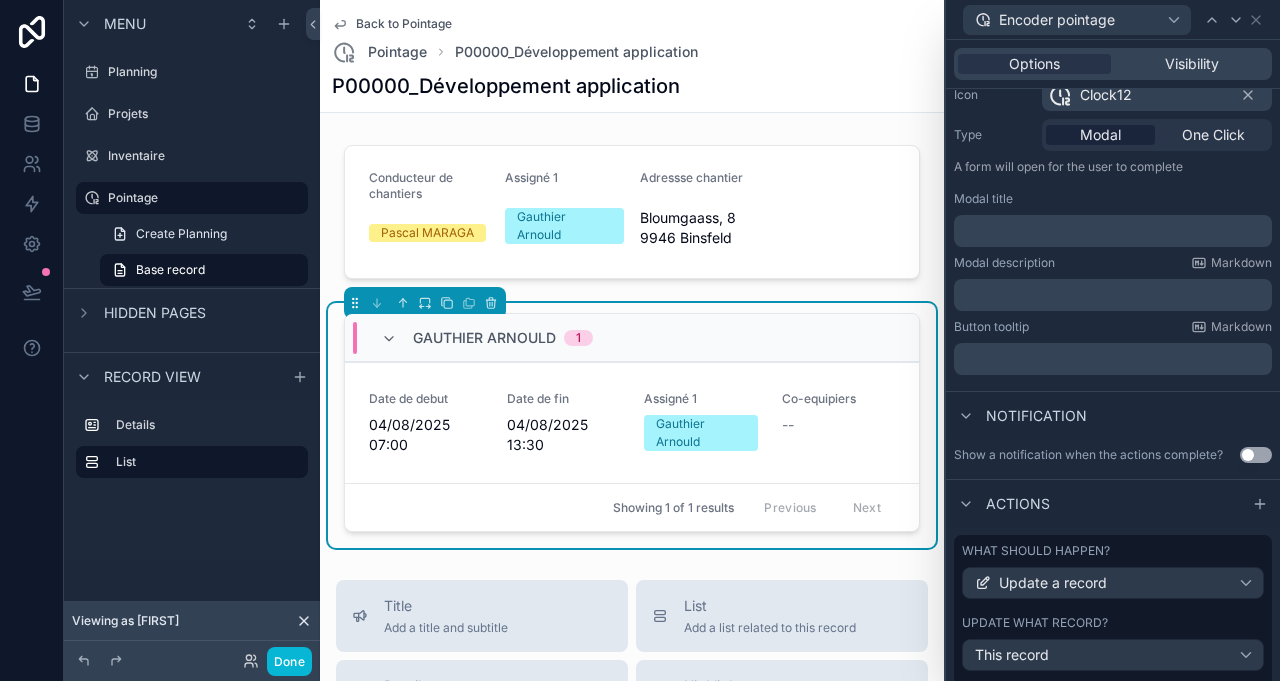 scroll, scrollTop: 663, scrollLeft: 0, axis: vertical 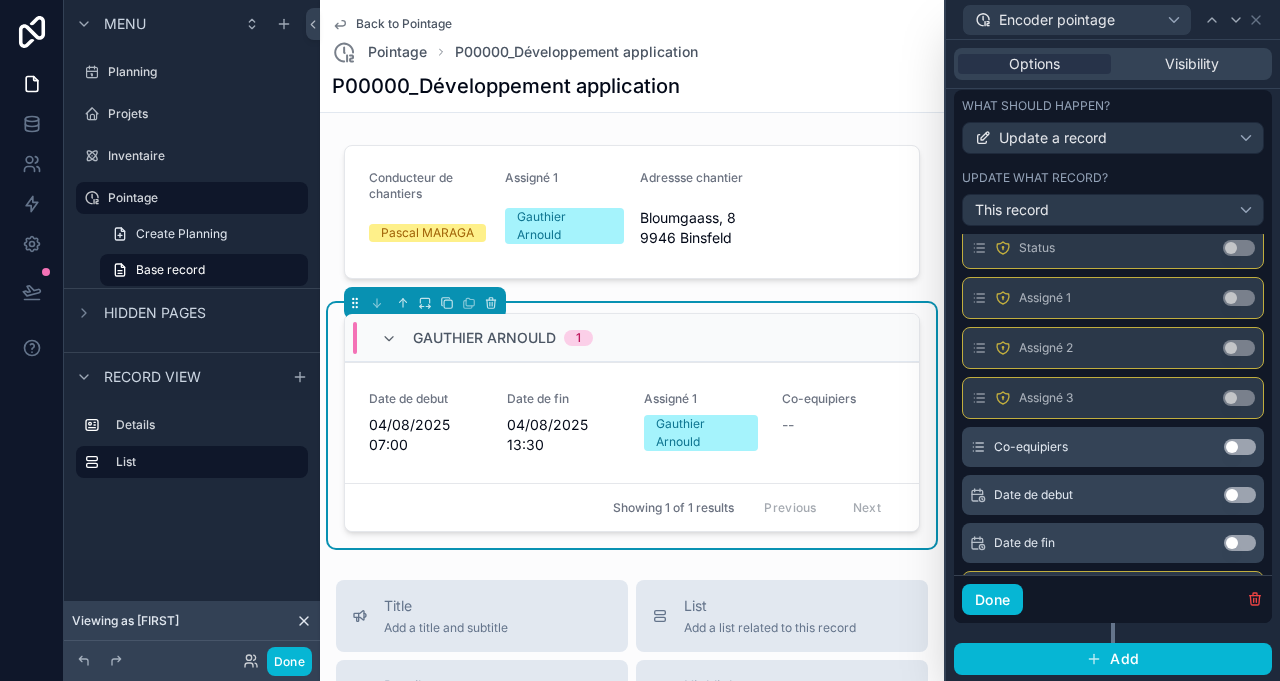 click on "Use setting" at bounding box center (1240, 447) 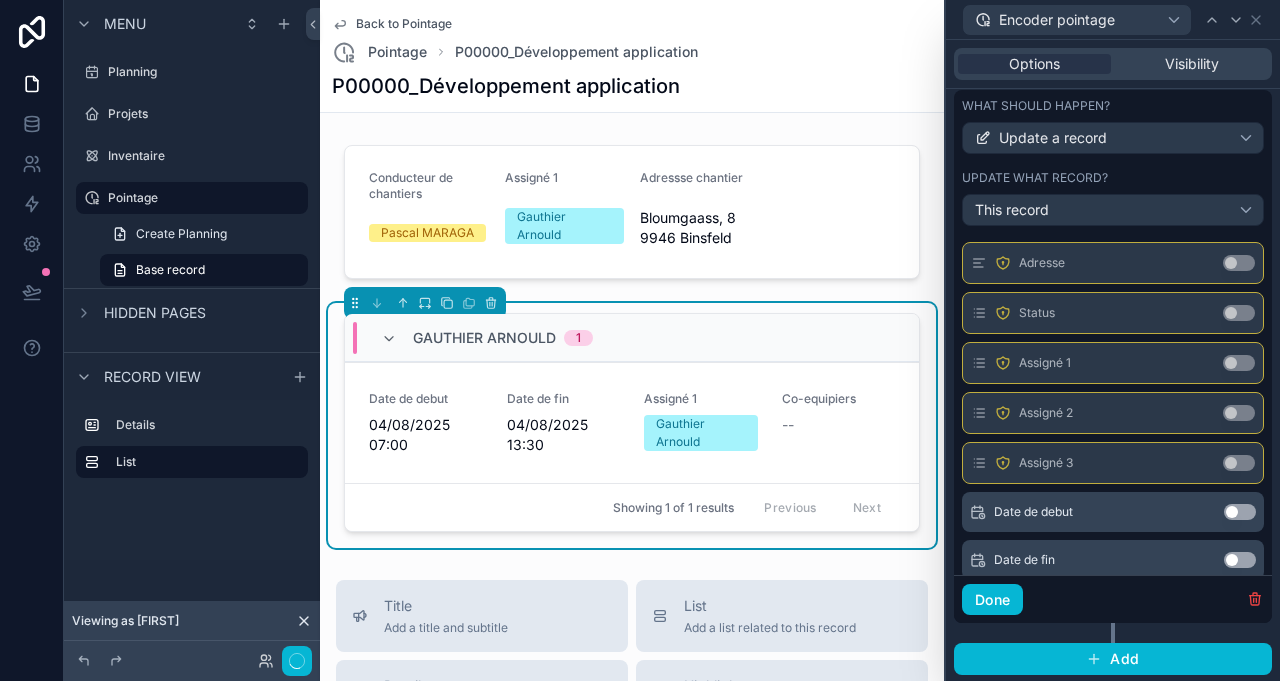 scroll, scrollTop: 731, scrollLeft: 0, axis: vertical 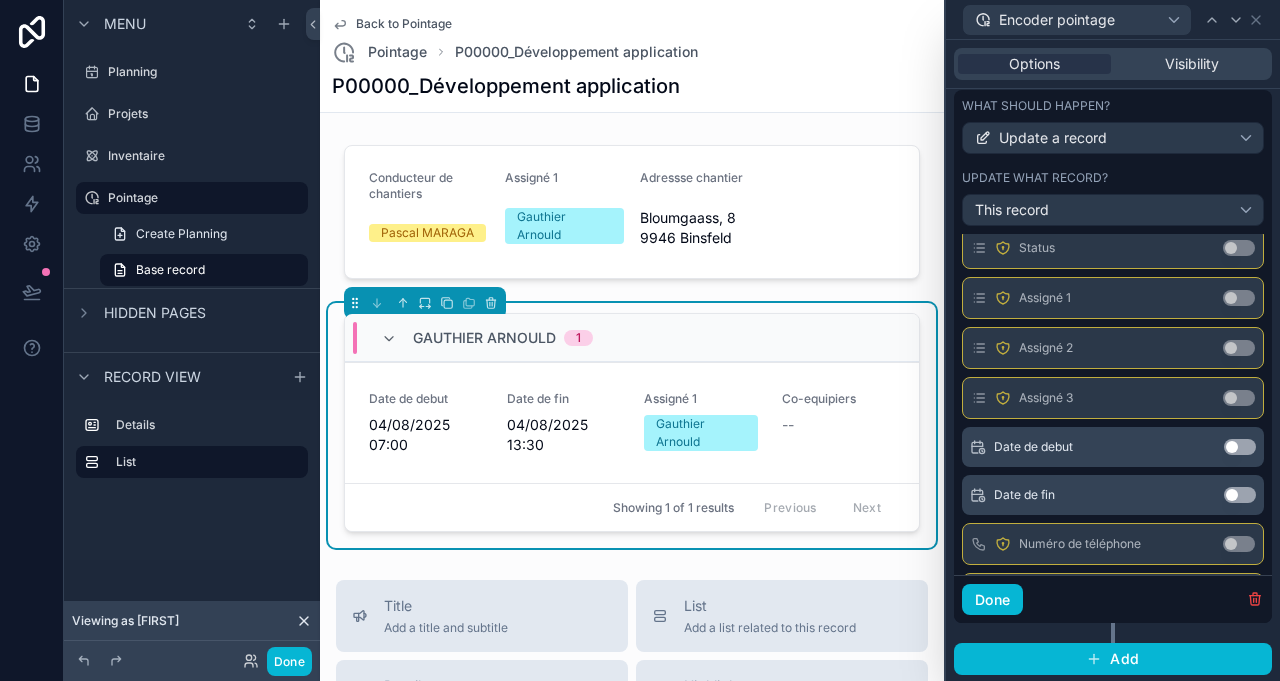 click on "Use setting" at bounding box center (1240, 447) 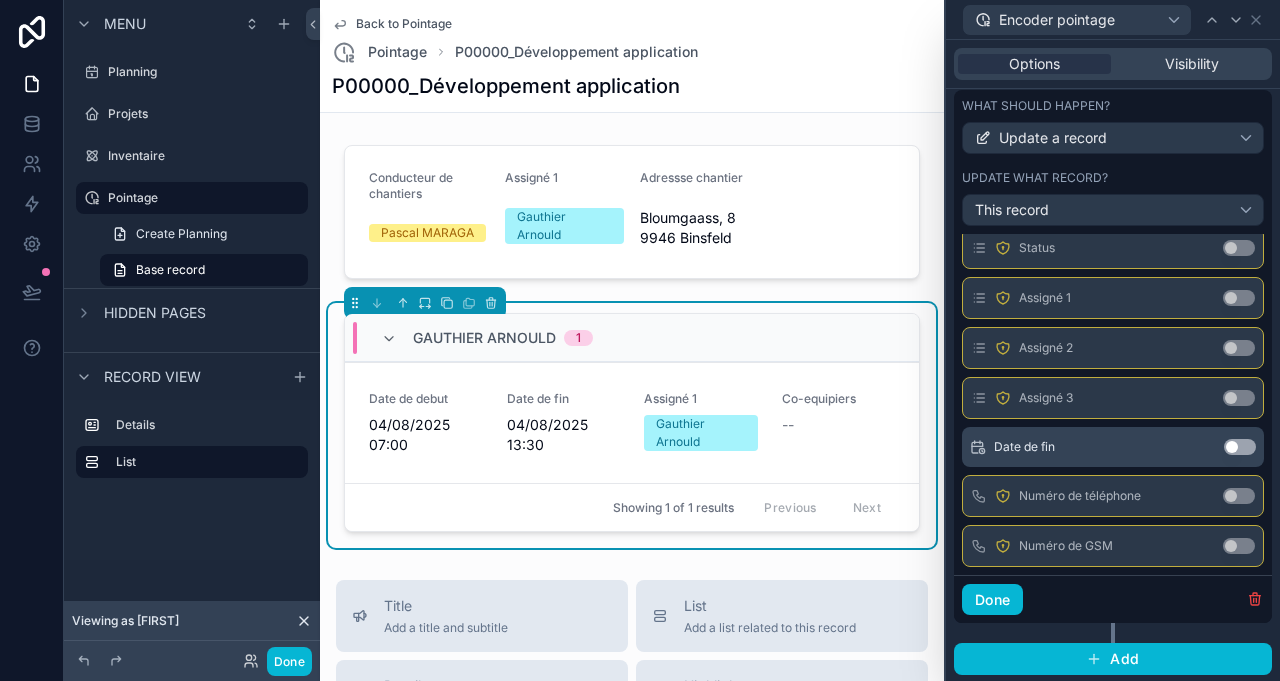 click on "Use setting" at bounding box center [1240, 447] 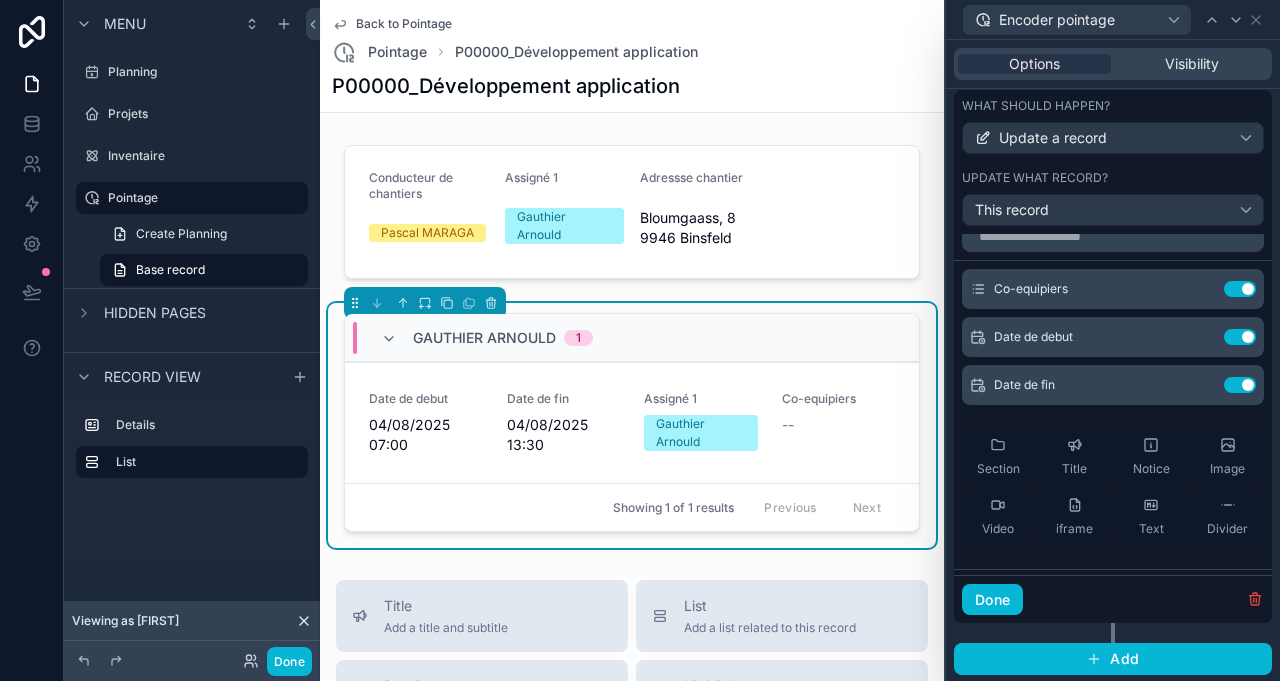 scroll, scrollTop: 0, scrollLeft: 0, axis: both 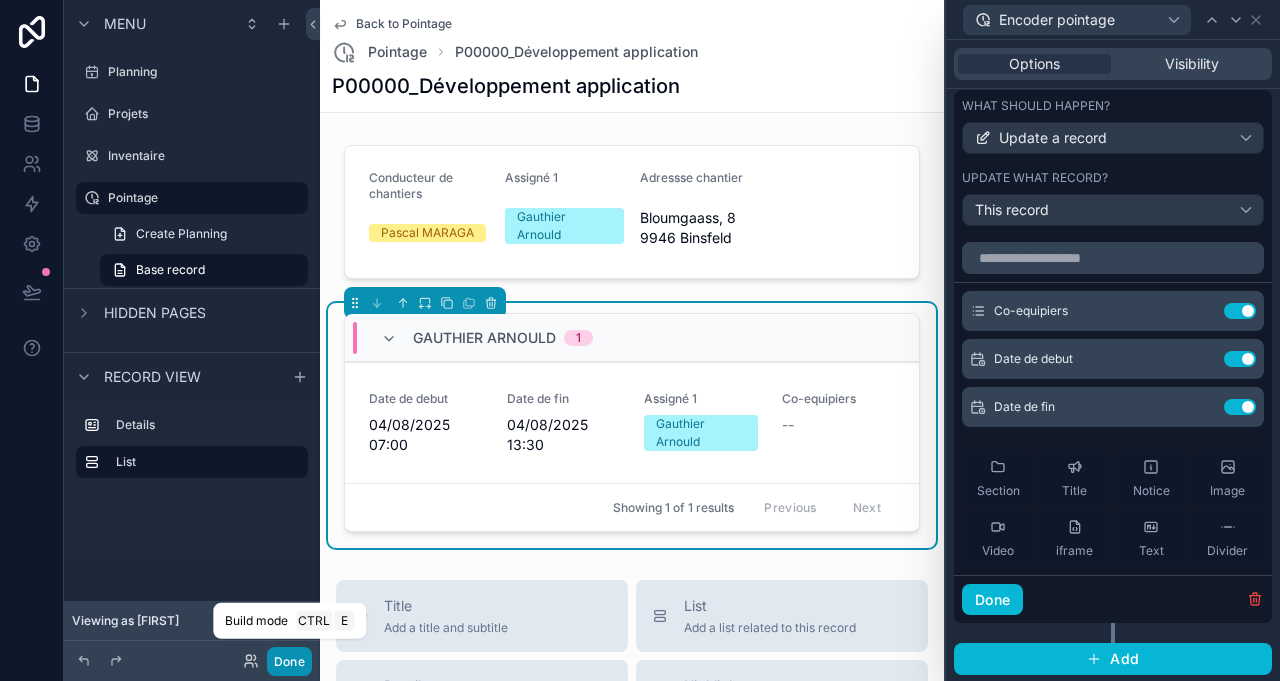 click on "Done" at bounding box center (289, 661) 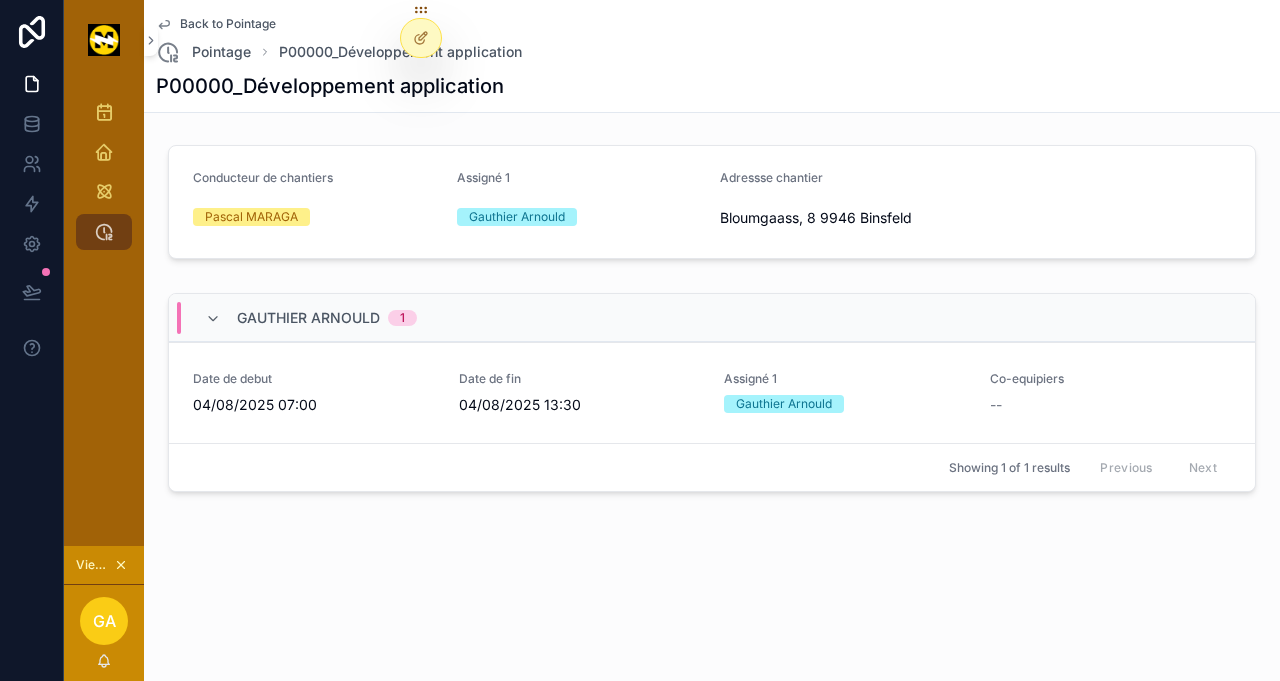 click on "Encoder pointage" at bounding box center (0, 0) 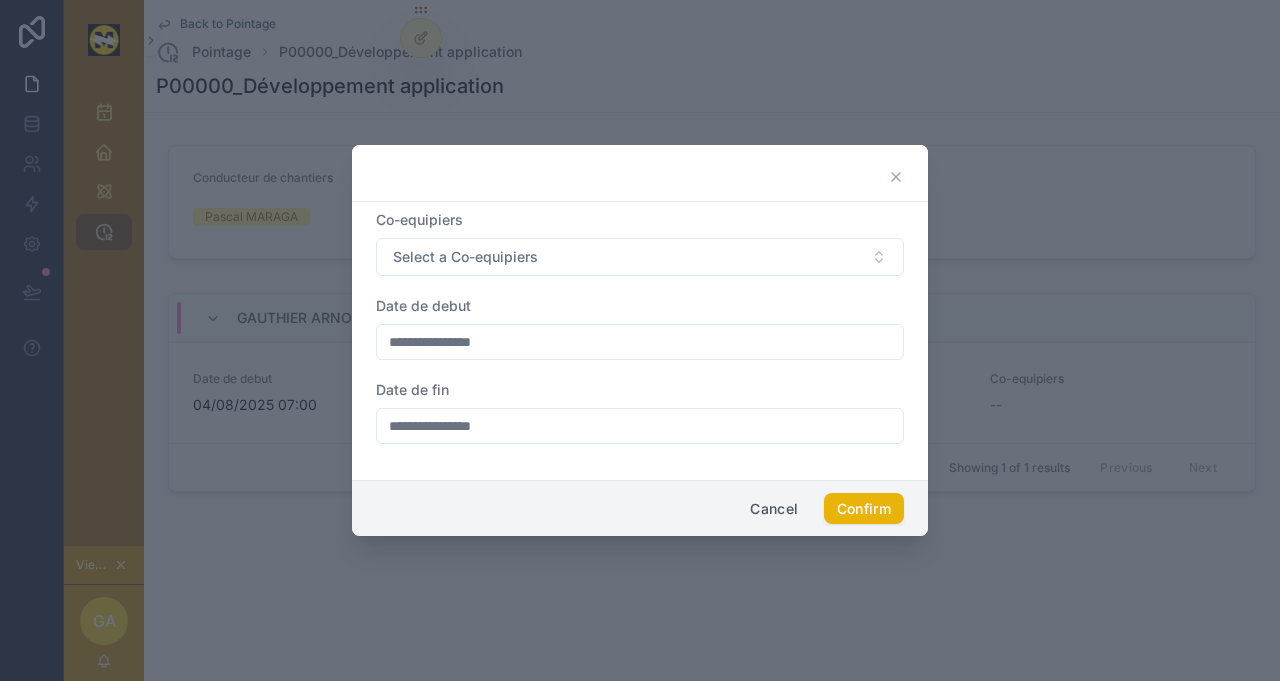 click on "Select a Co-equipiers" at bounding box center (640, 257) 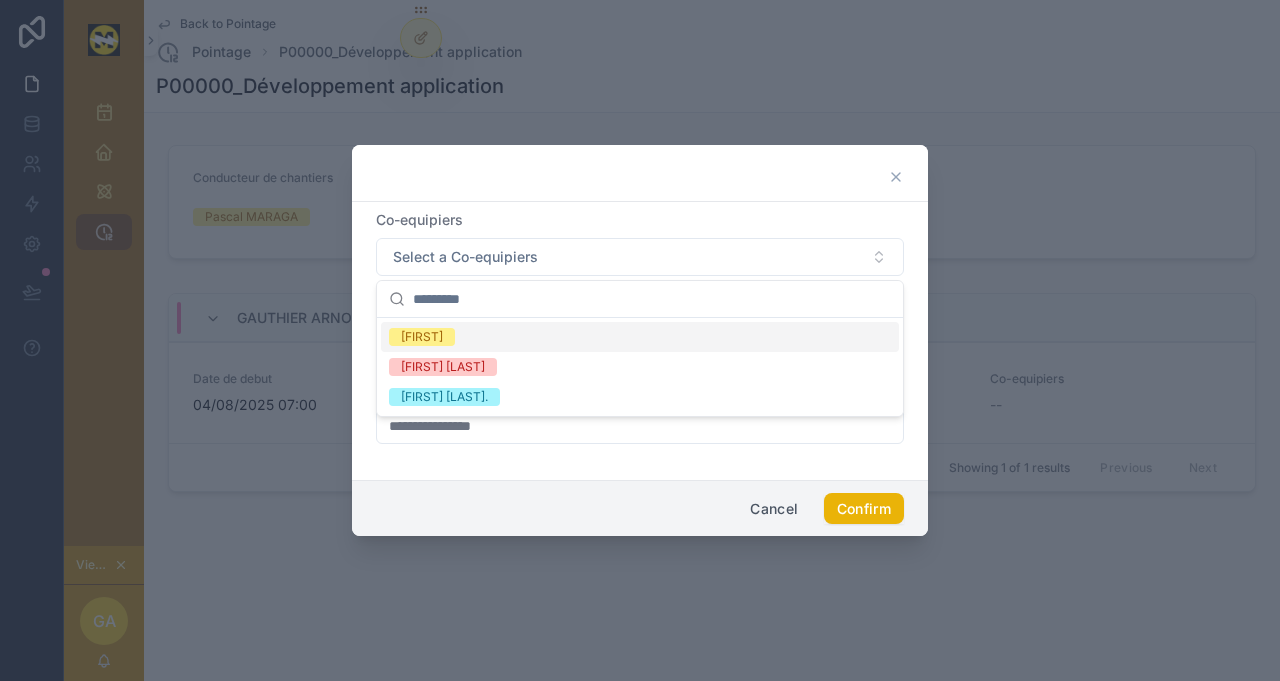 click at bounding box center (640, 173) 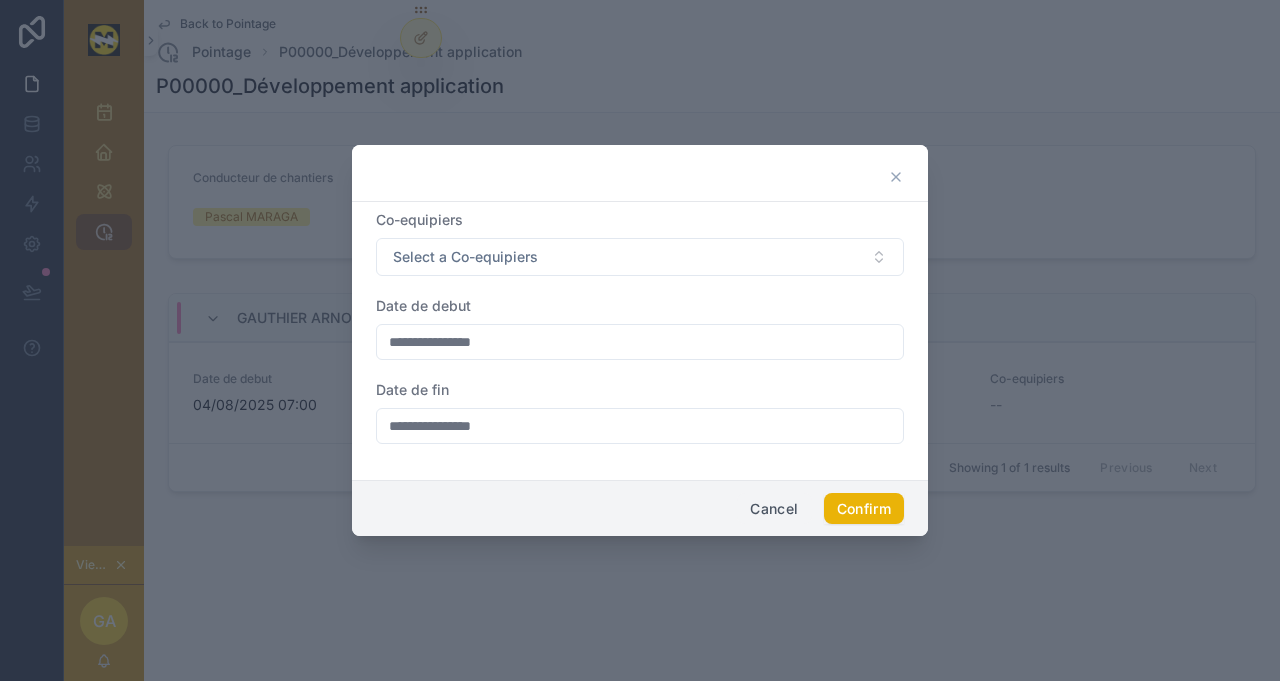 click on "Cancel" at bounding box center (774, 509) 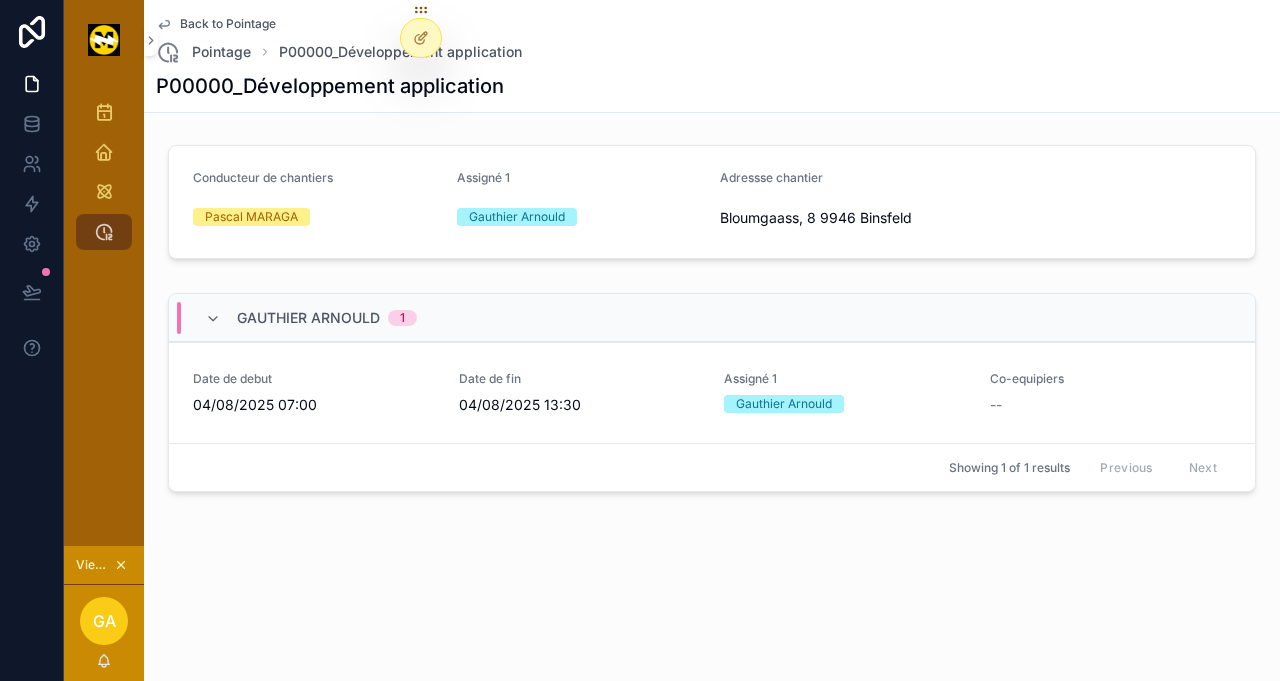 click on "Date de debut 04/08/2025 07:00 Date de fin 04/08/2025 13:30 Assigné 1 Gauthier Arnould Co-equipiers -- Encoder pointage" at bounding box center (712, 392) 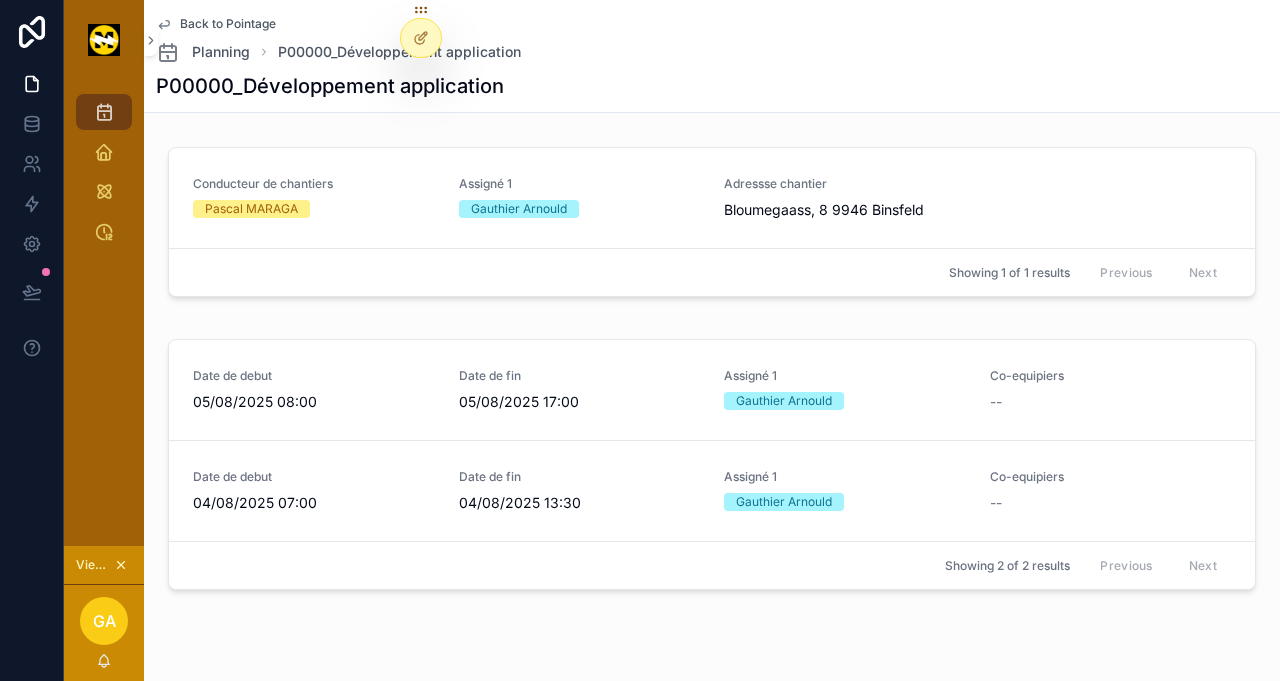 click on "Pointage" at bounding box center [0, 0] 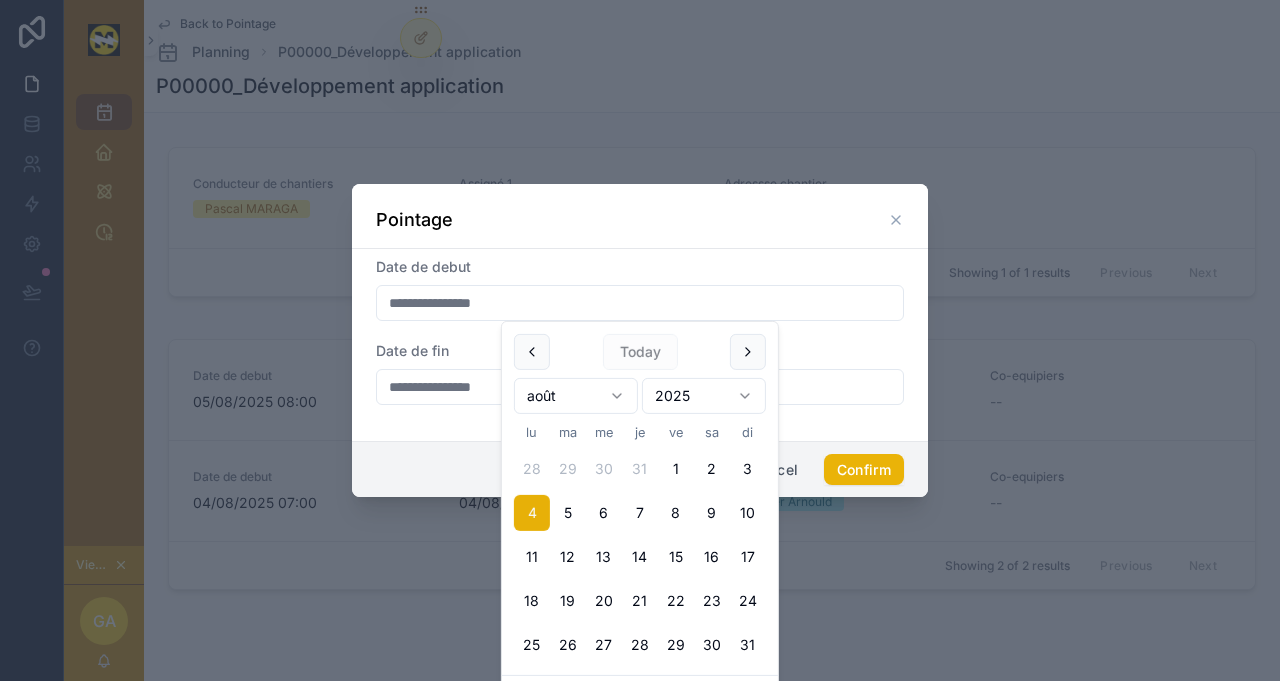 click on "**********" at bounding box center (640, 303) 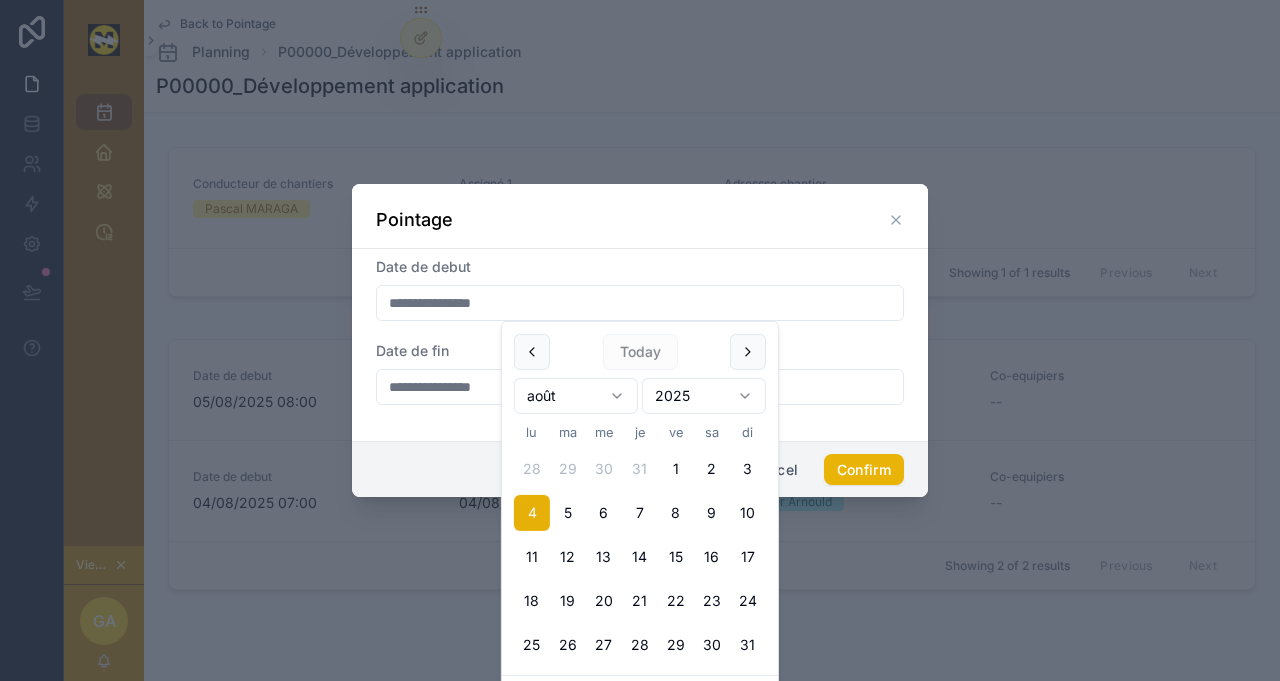 click on "Cancel" at bounding box center [774, 470] 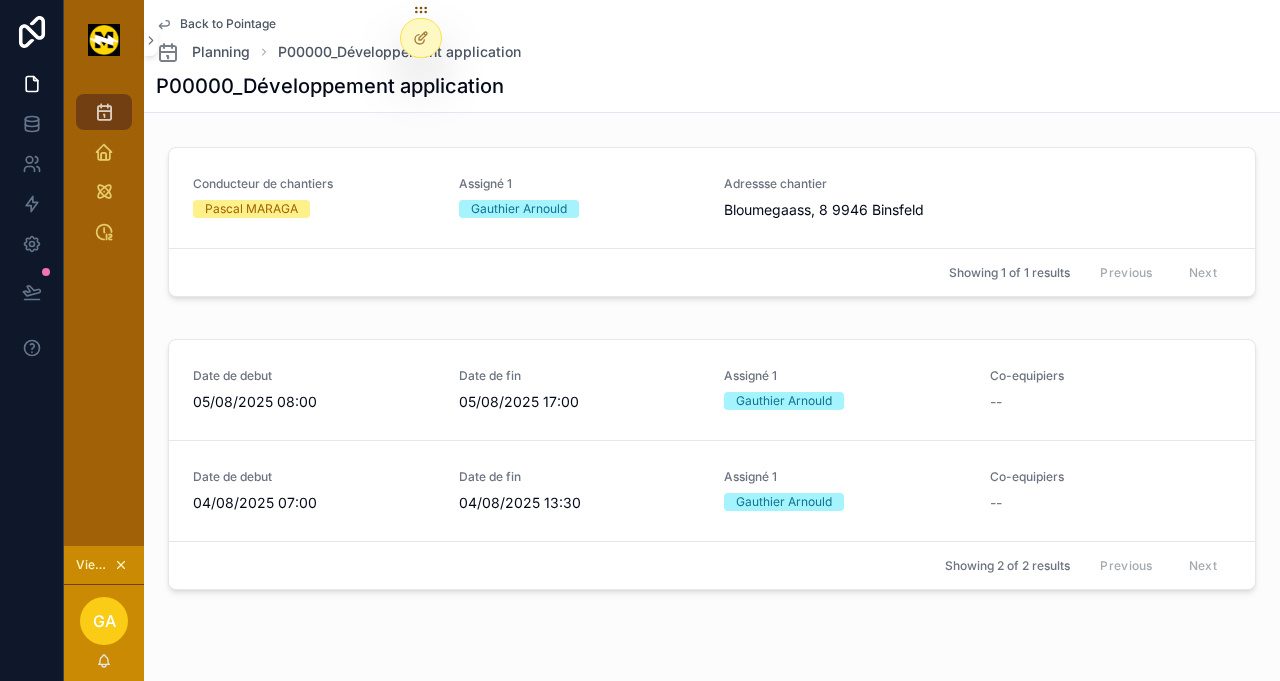 click on "Co-equipiers --" at bounding box center (1111, 390) 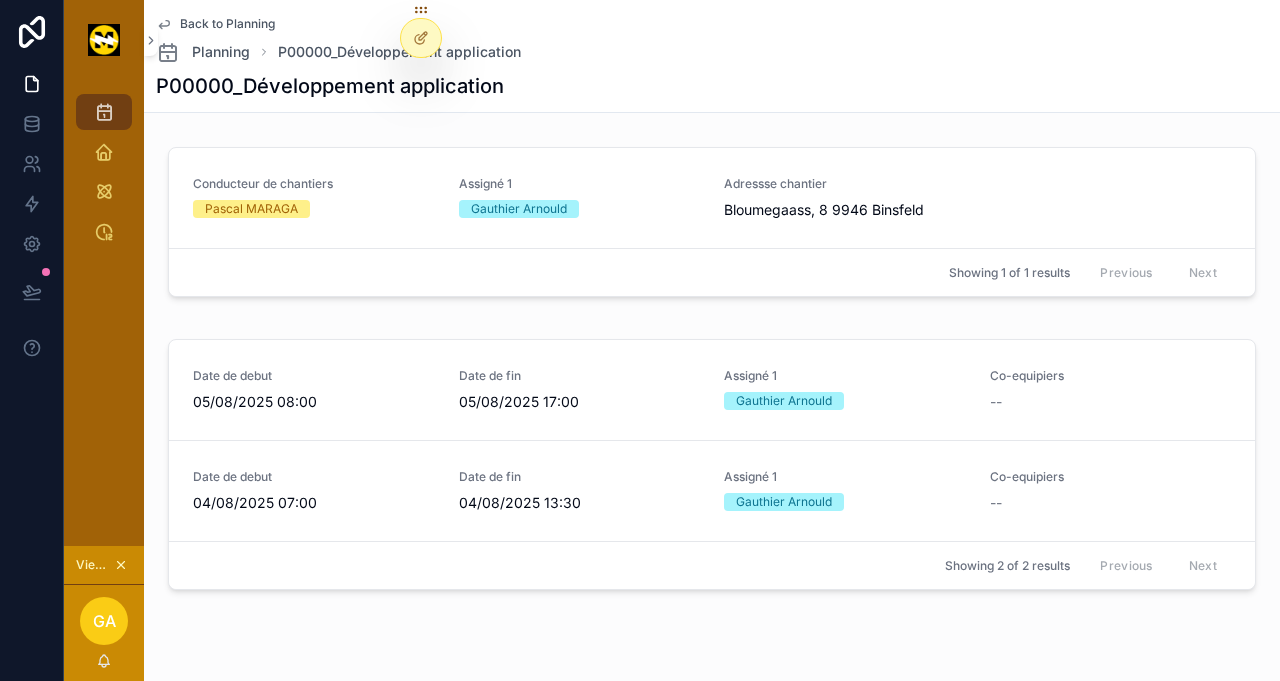 click on "Pointage" at bounding box center [0, 0] 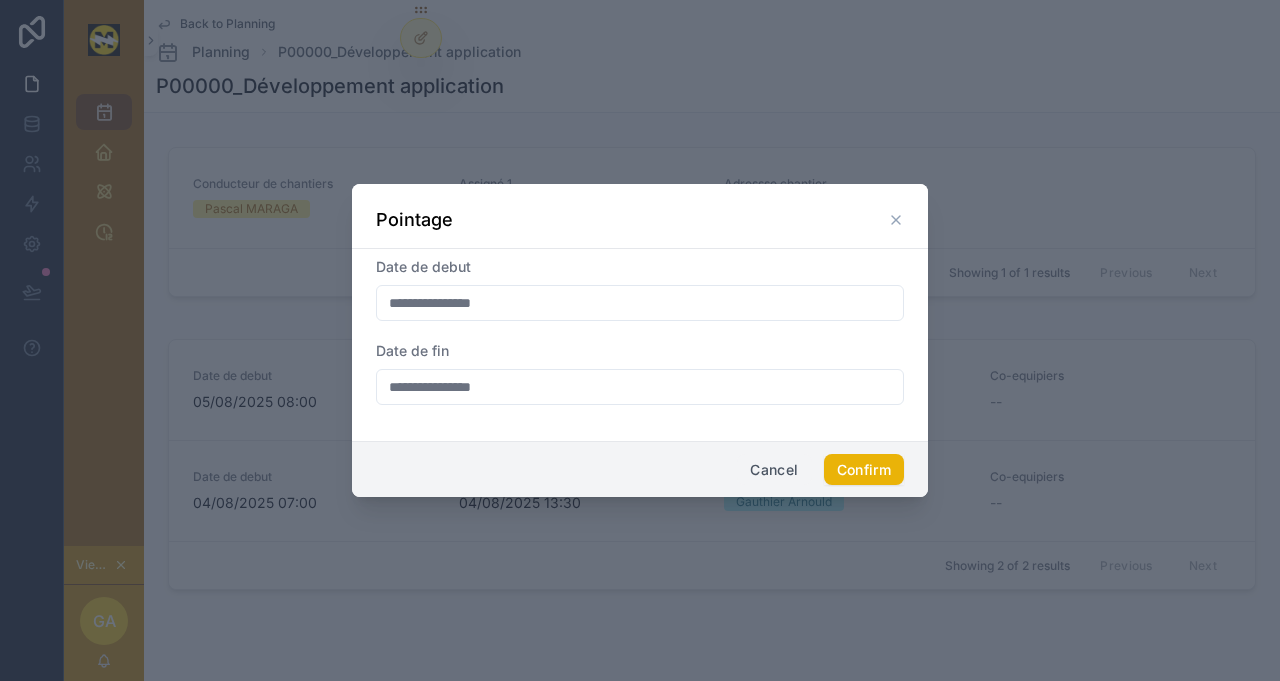 click on "Cancel" at bounding box center [774, 470] 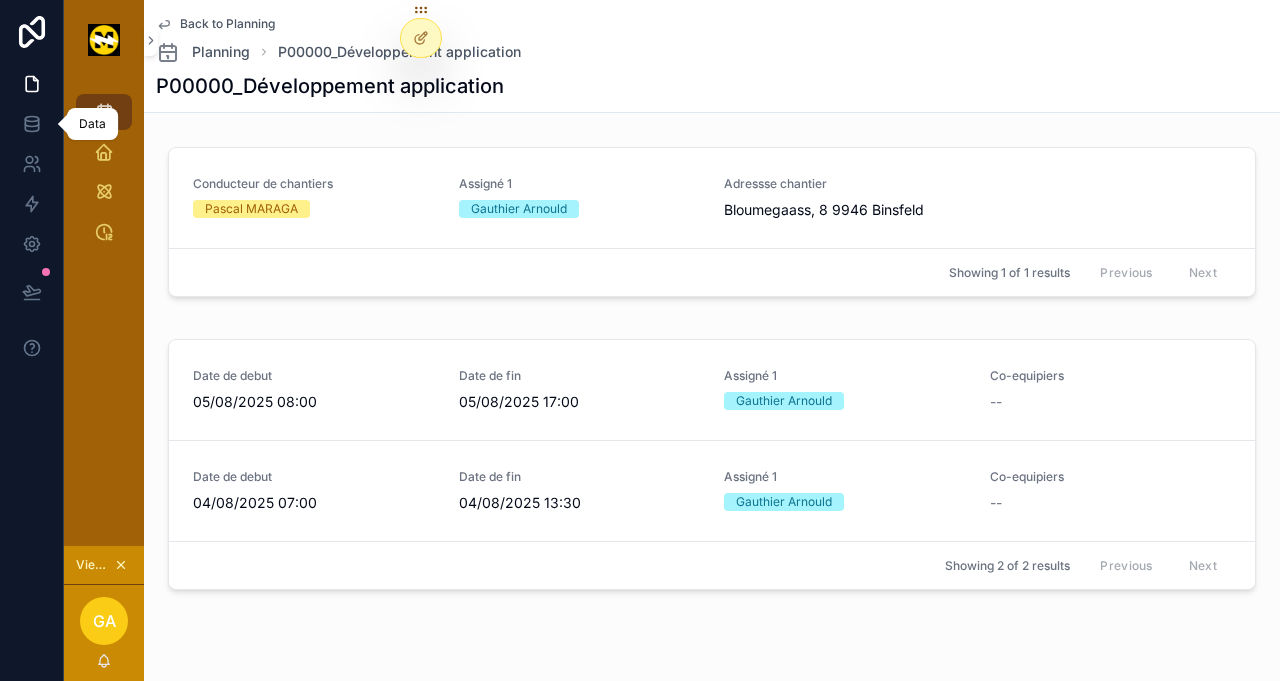 click 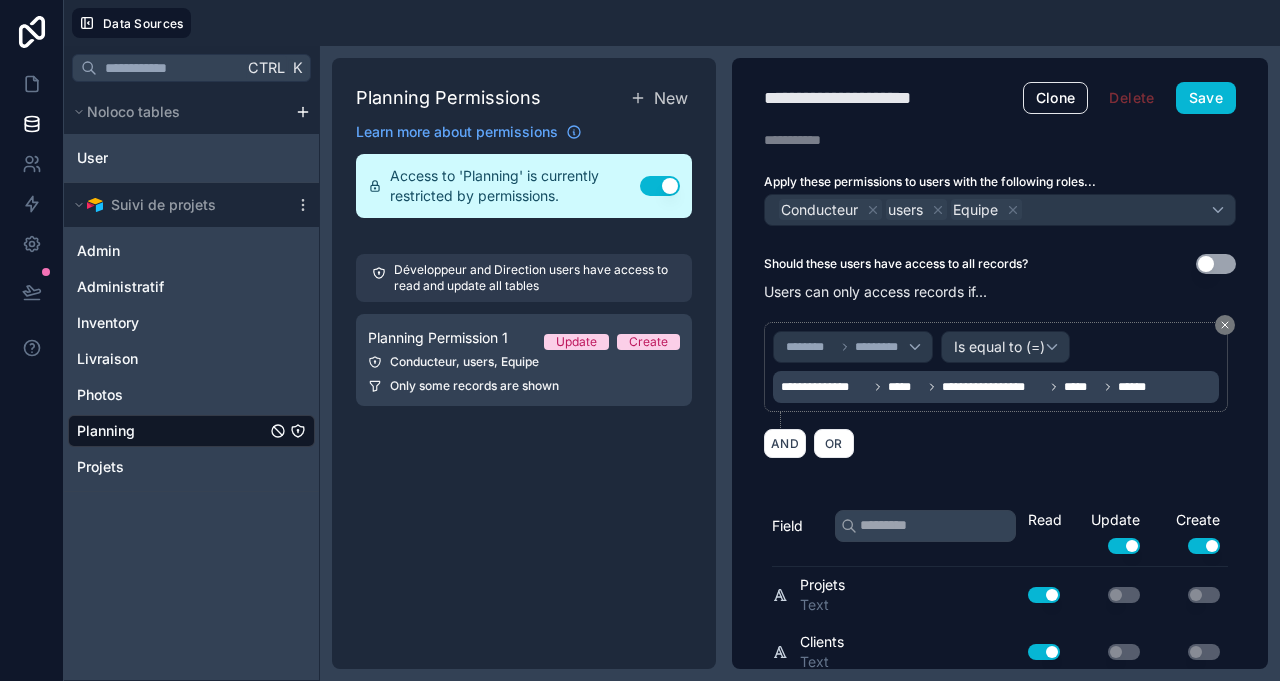 click 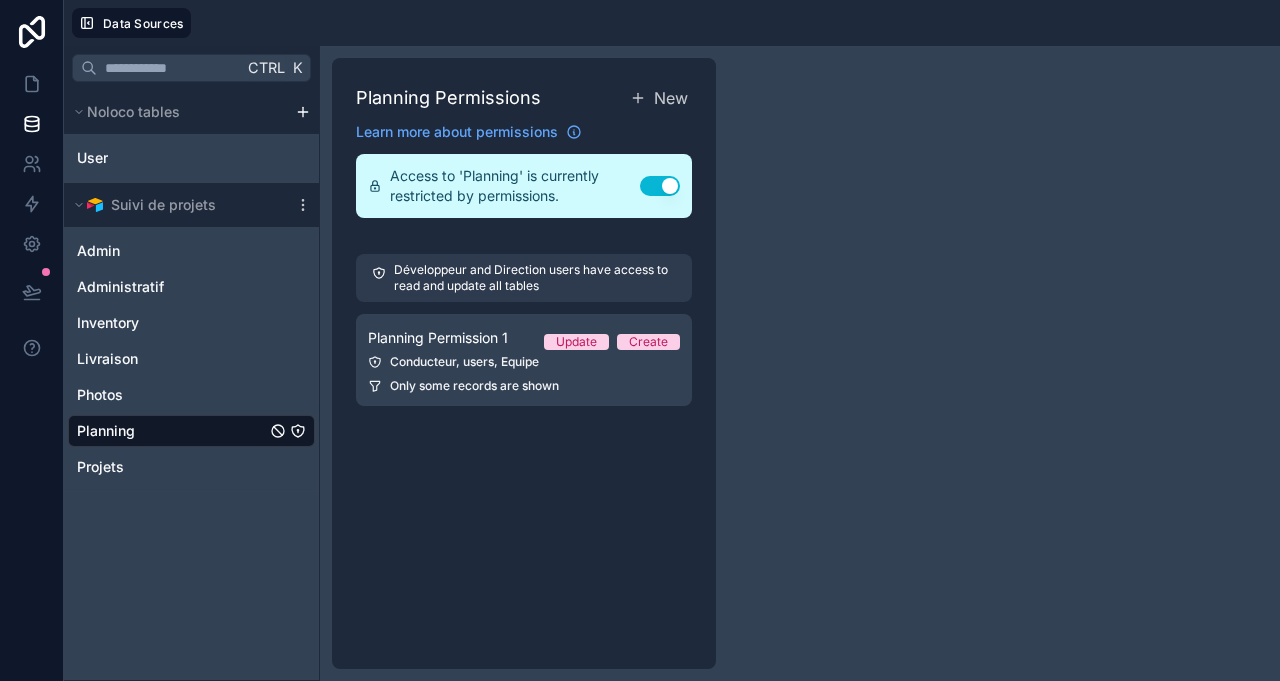 click 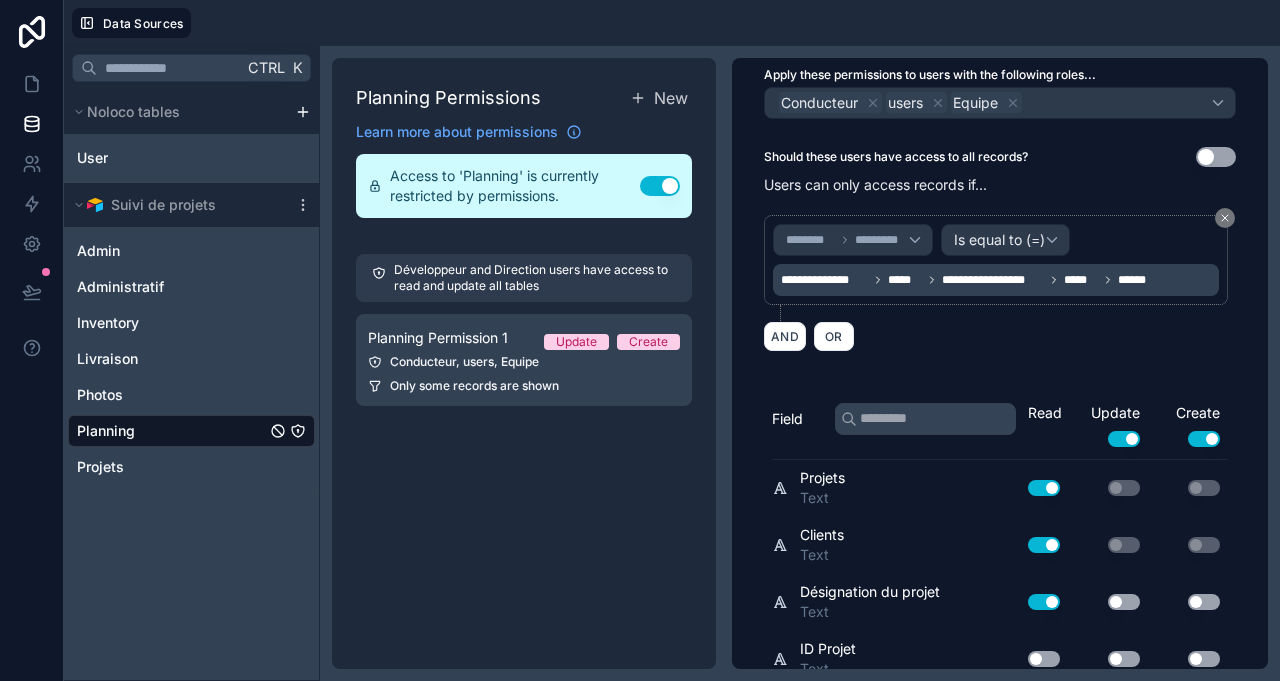scroll, scrollTop: 0, scrollLeft: 0, axis: both 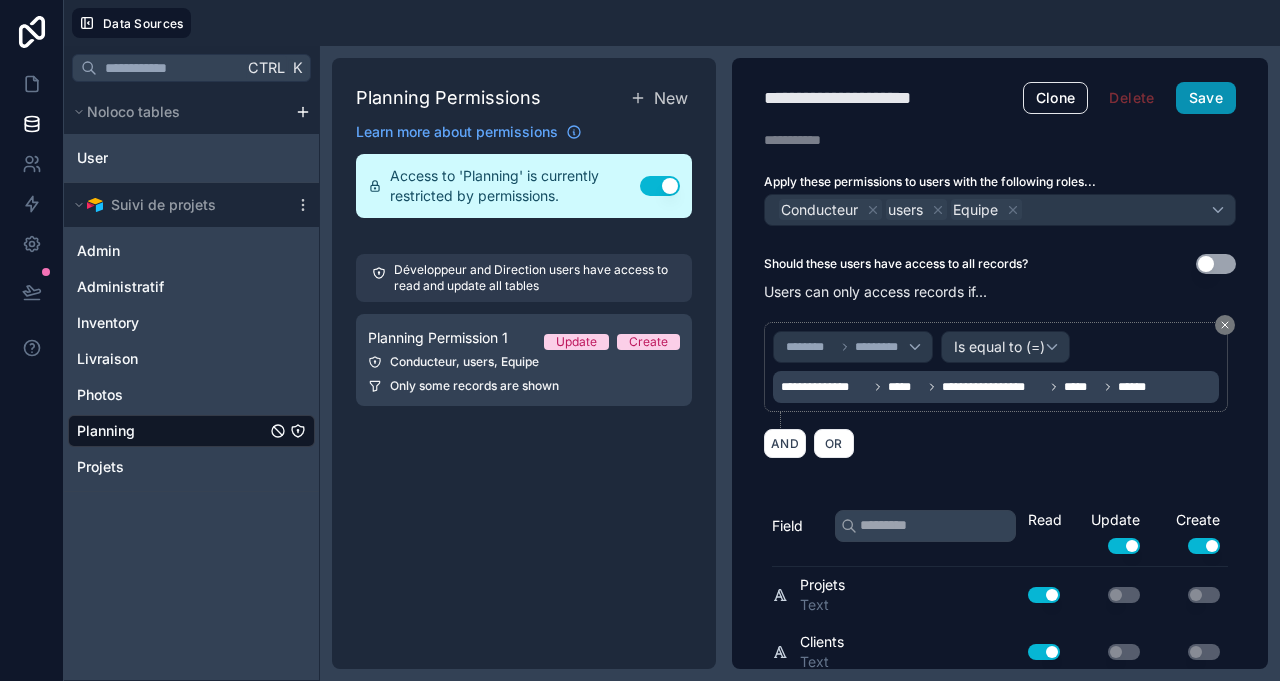 click on "Save" at bounding box center [1206, 98] 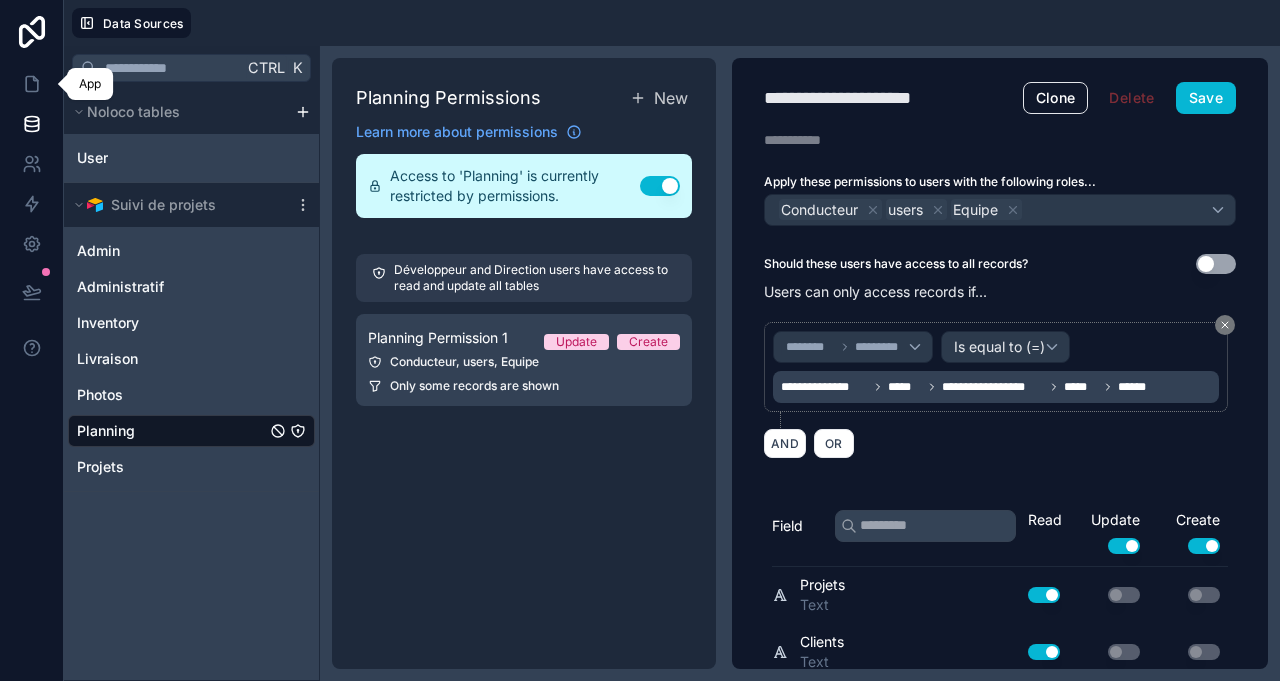 click 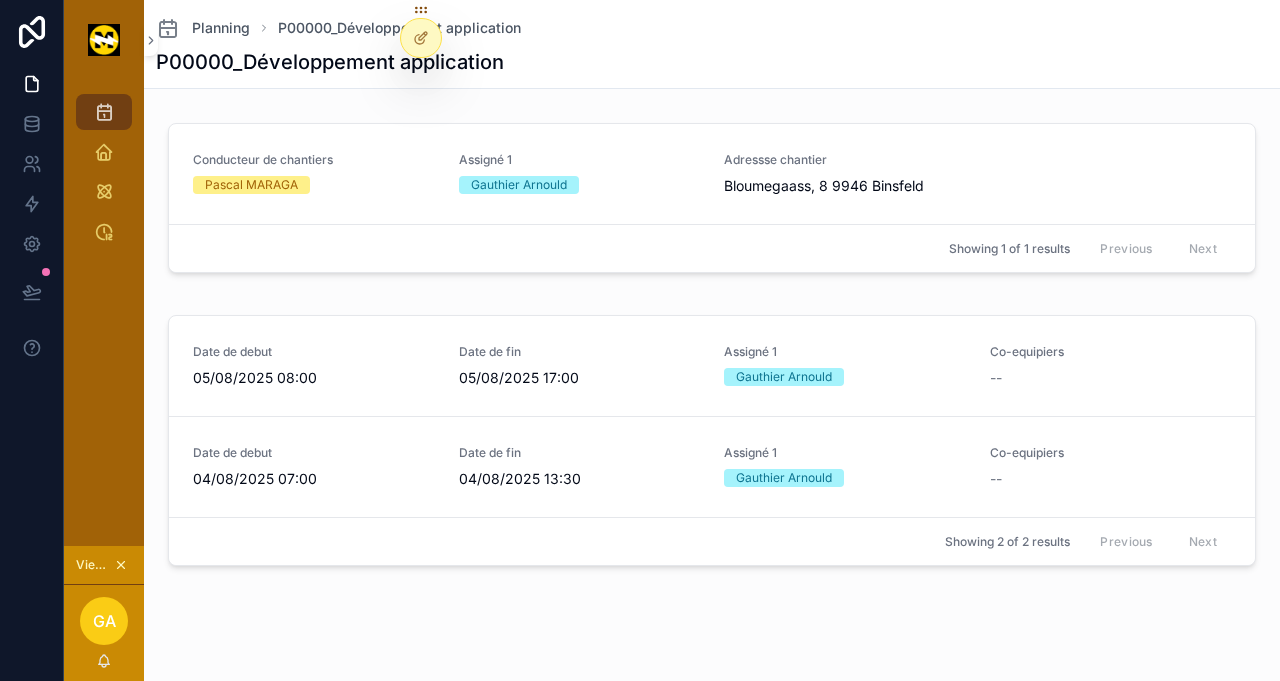 click on "Pointage" at bounding box center (0, 0) 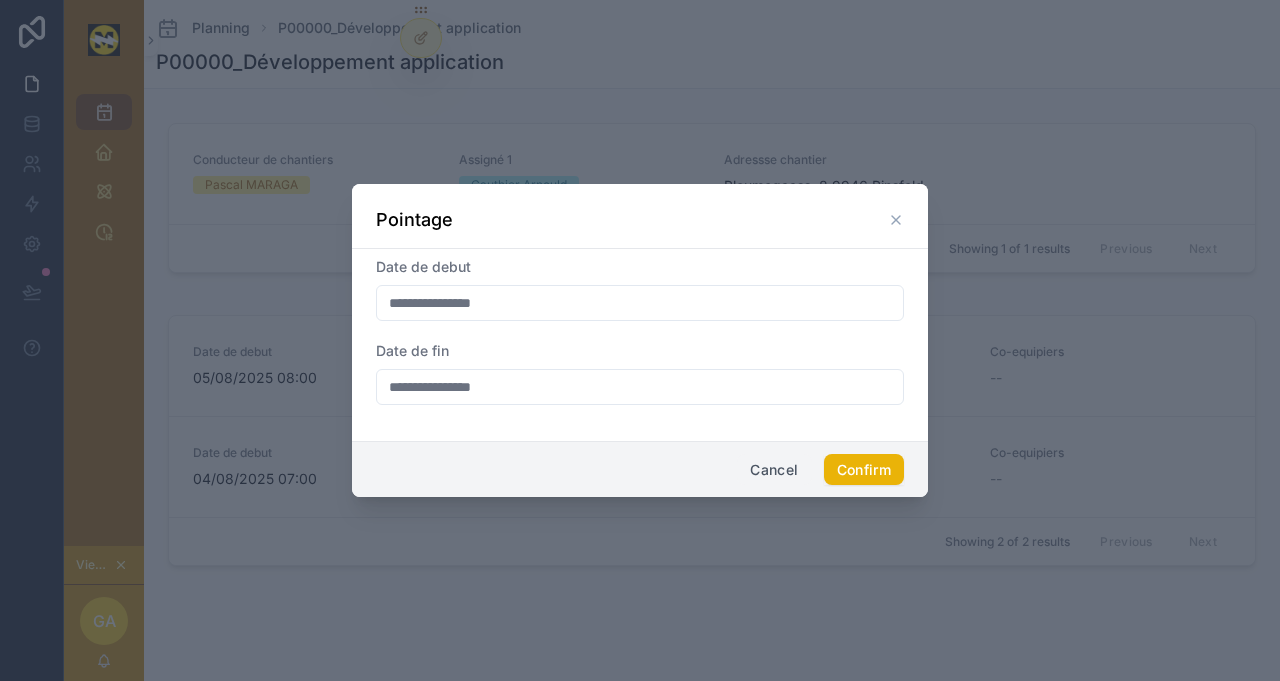 click on "Cancel" at bounding box center (774, 470) 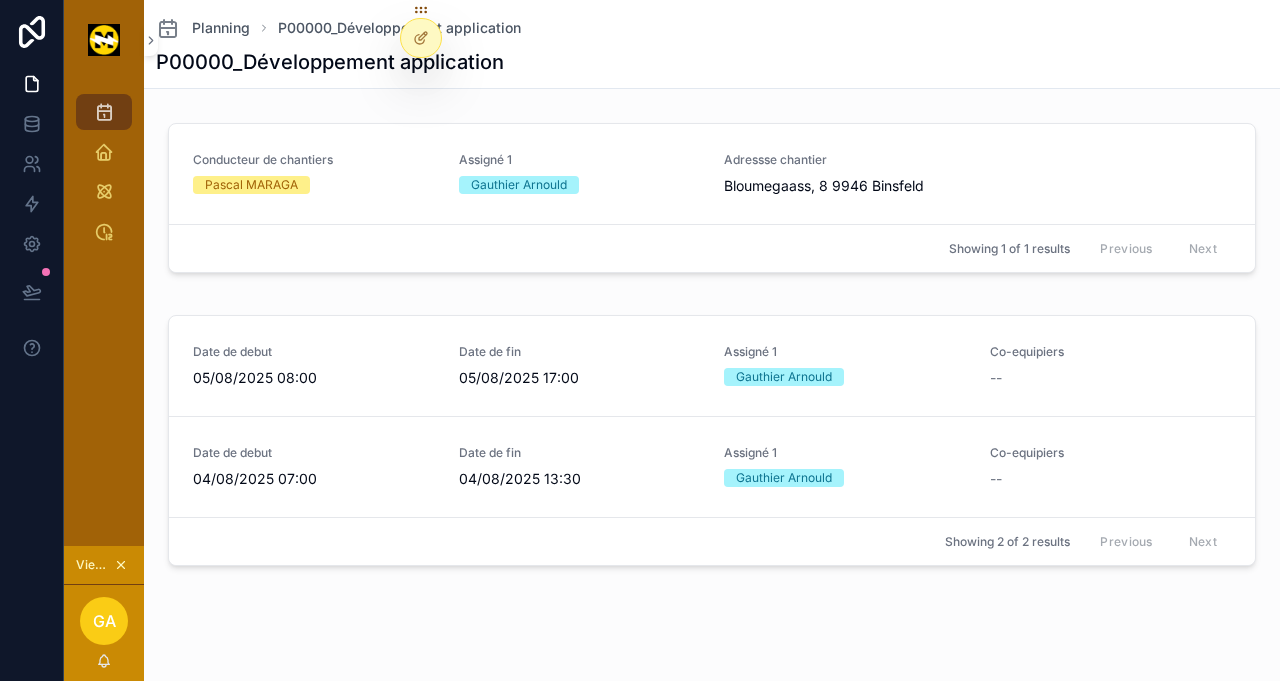 click on "Assigné 1" at bounding box center [845, 352] 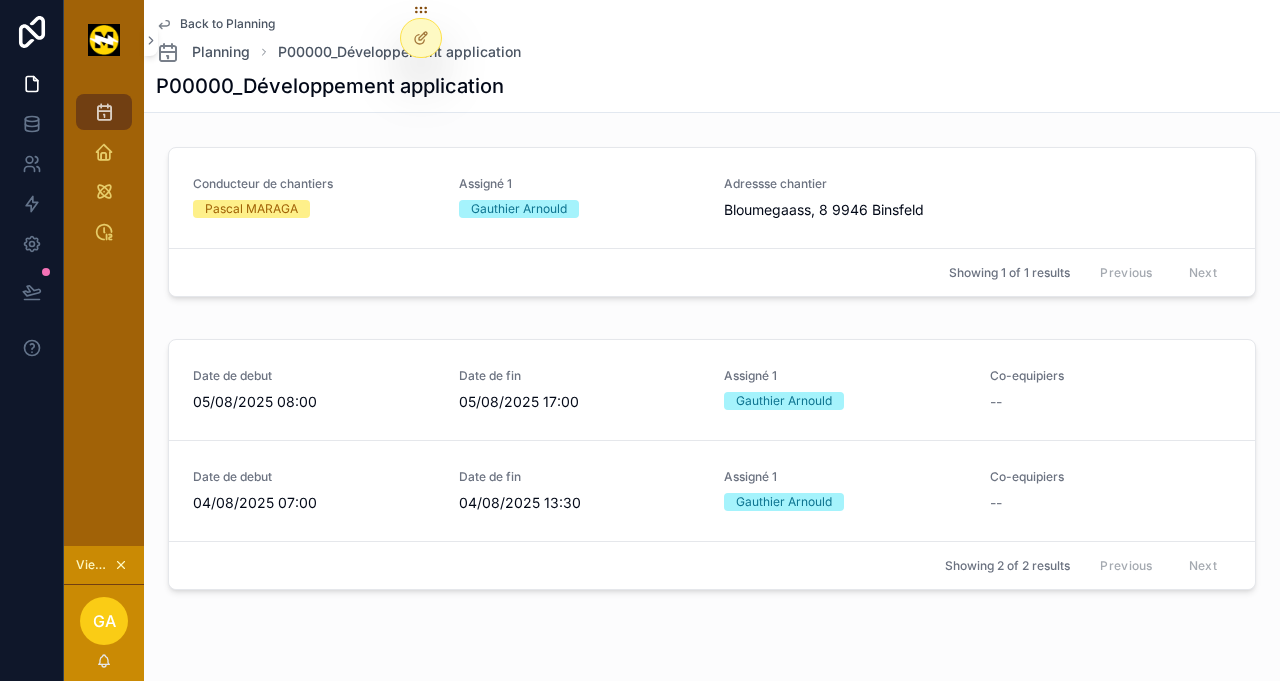 click on "05/08/2025 17:00" at bounding box center [580, 402] 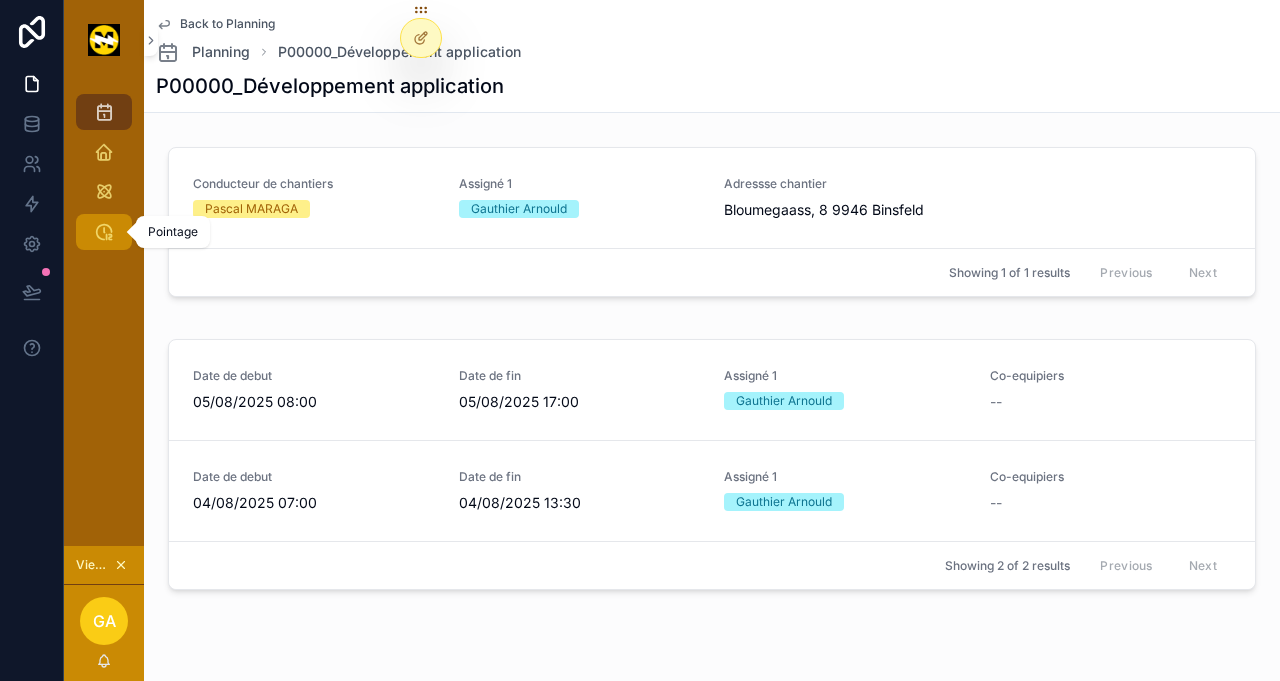click at bounding box center (104, 232) 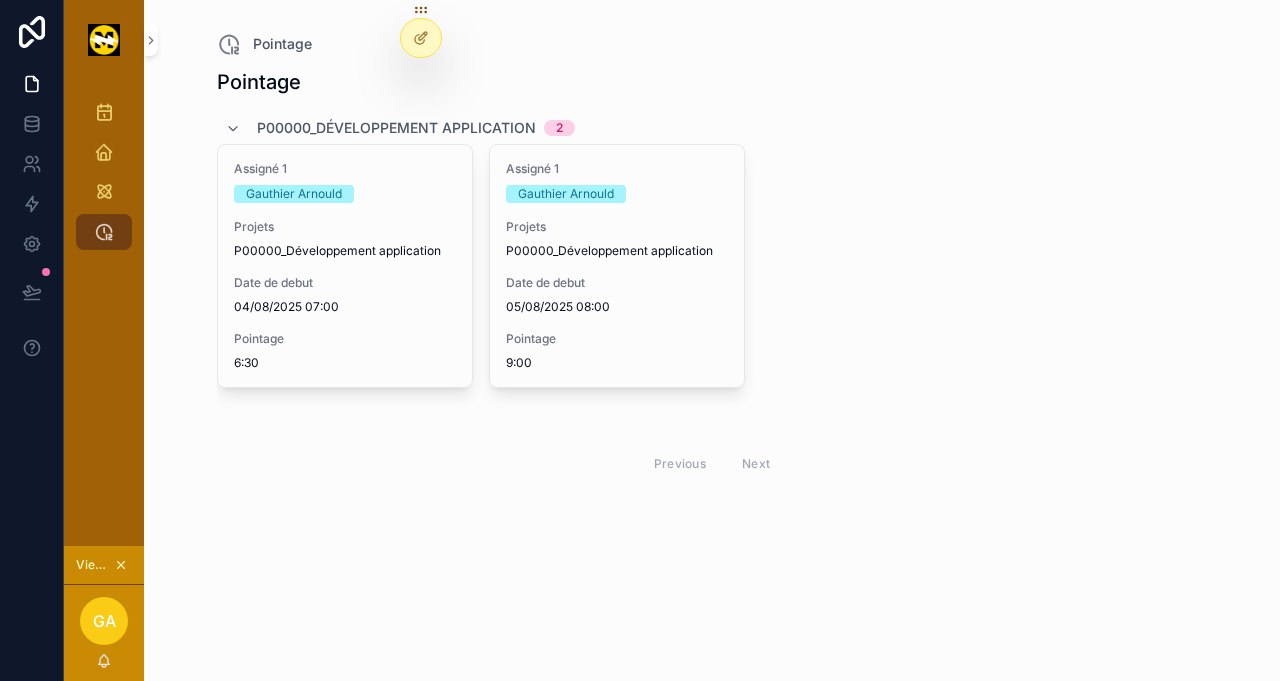 click on "Assigné 1 Gauthier Arnould Projets P00000_Développement application Date de debut 04/08/2025 07:00 Pointage 6:30" at bounding box center (345, 266) 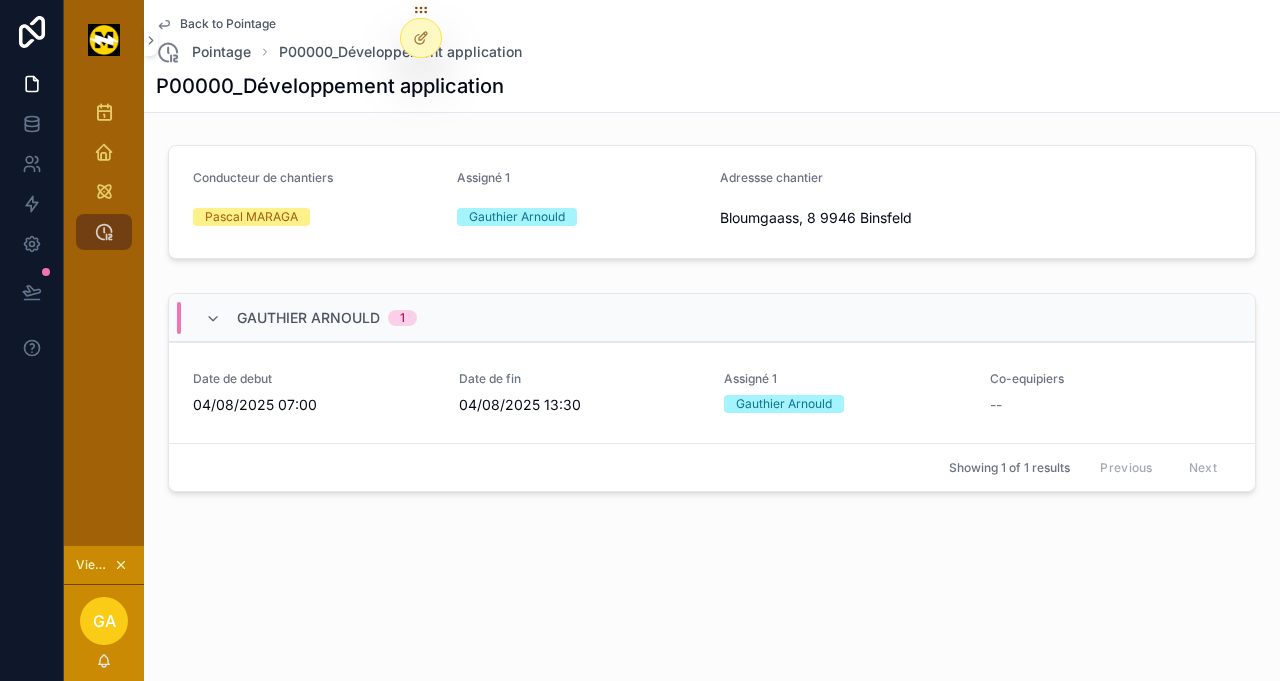 click on "Encoder pointage" at bounding box center [0, 0] 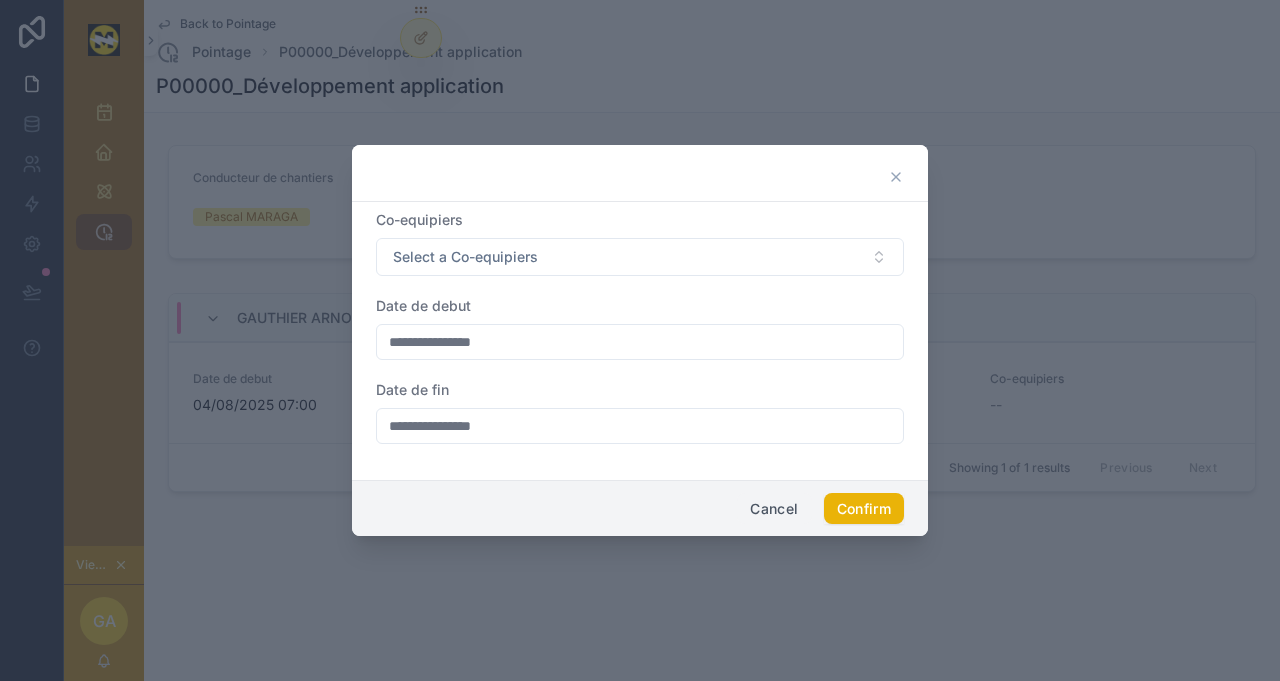 click on "Cancel" at bounding box center (774, 509) 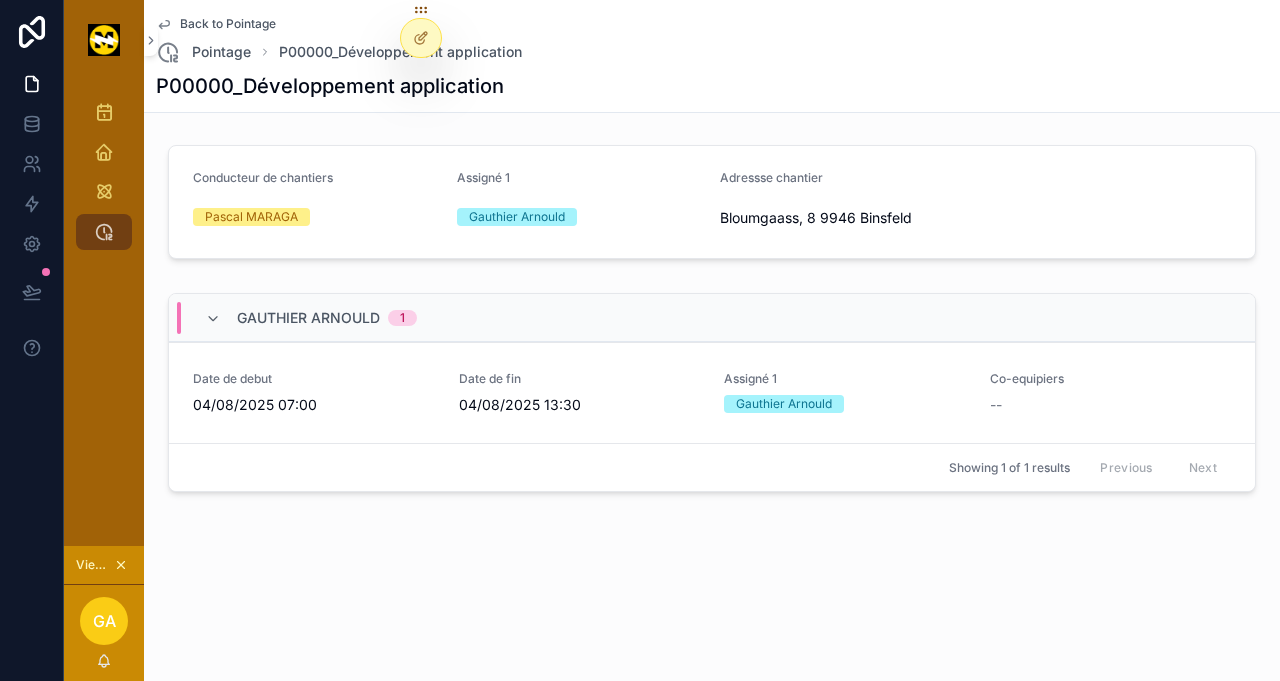 click on "04/08/2025 13:30" at bounding box center (580, 405) 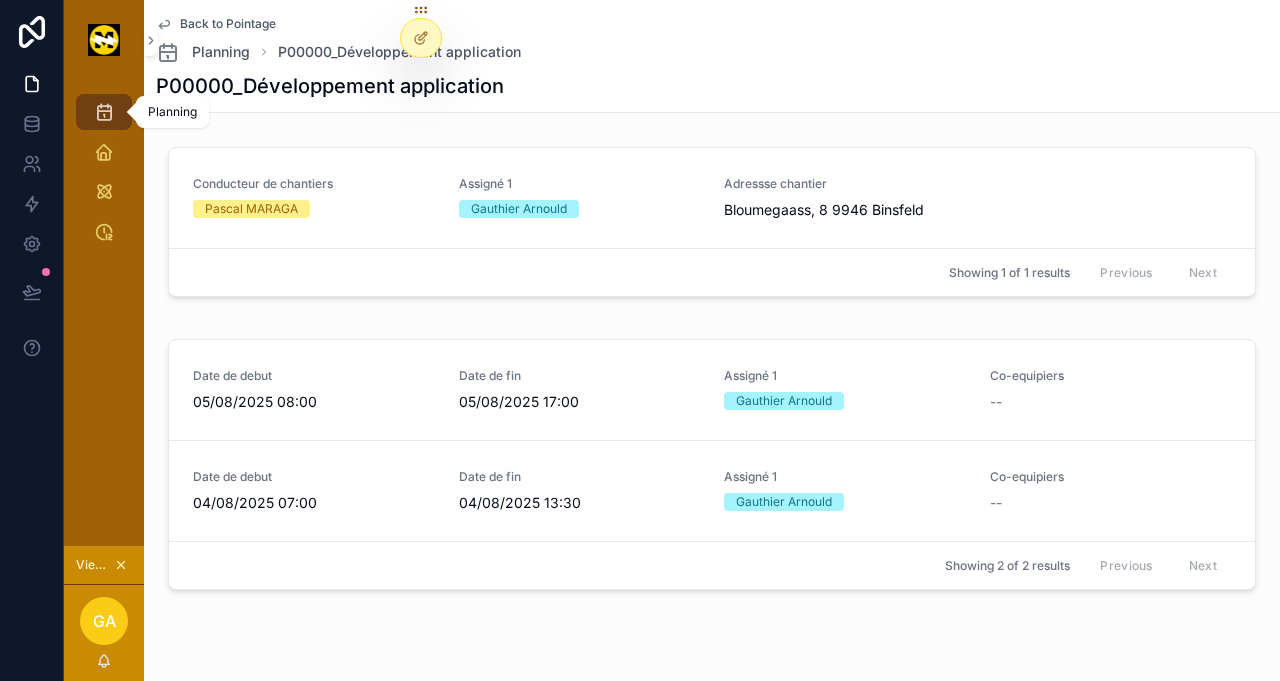 click on "Planning" at bounding box center (104, 112) 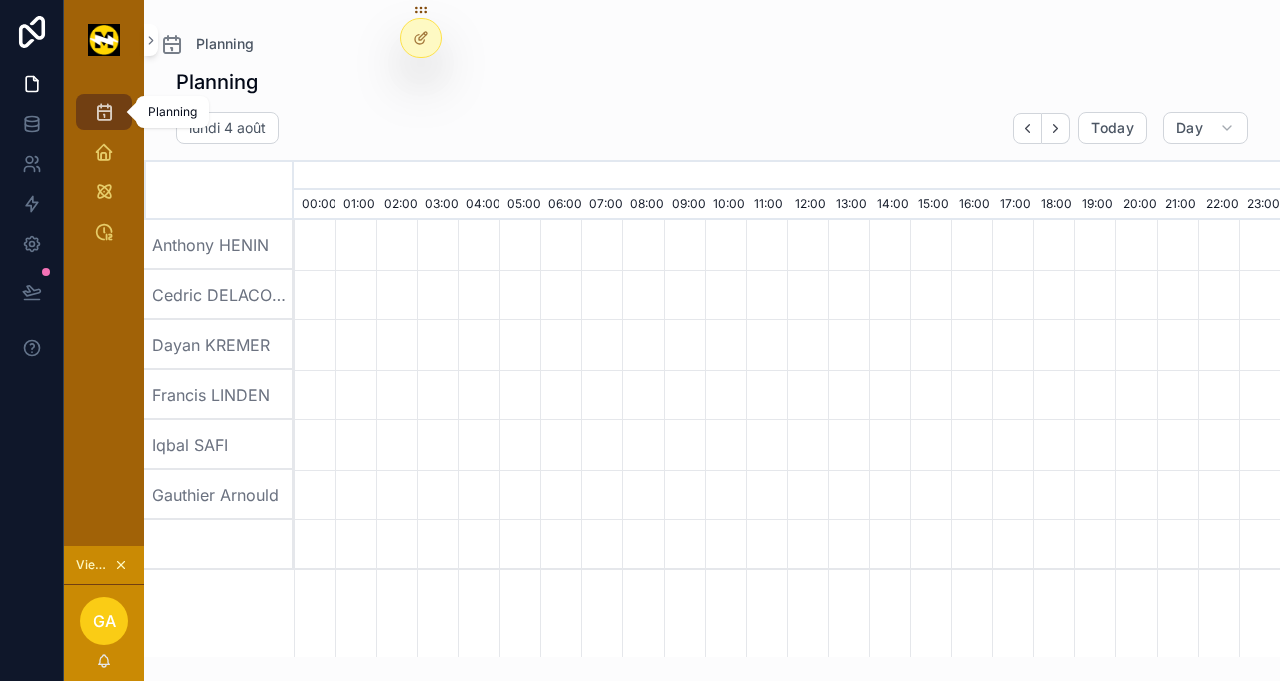 scroll, scrollTop: 0, scrollLeft: 6902, axis: horizontal 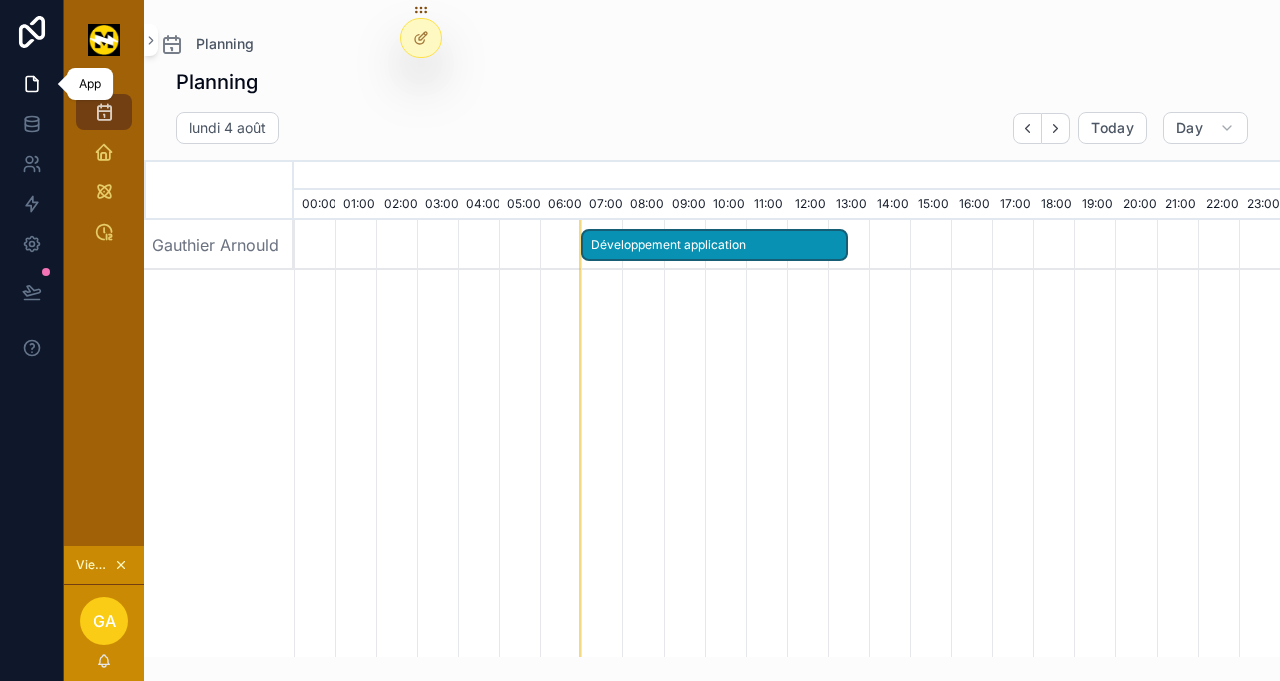 click at bounding box center [31, 84] 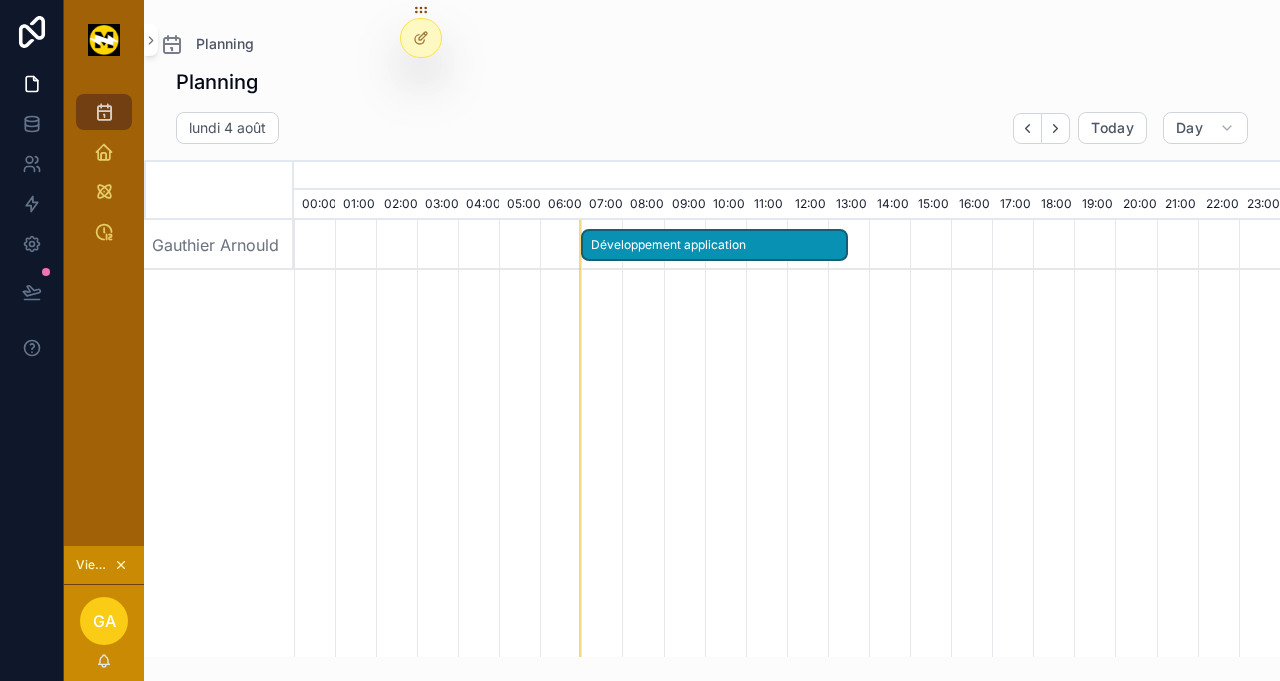 click at bounding box center [421, 38] 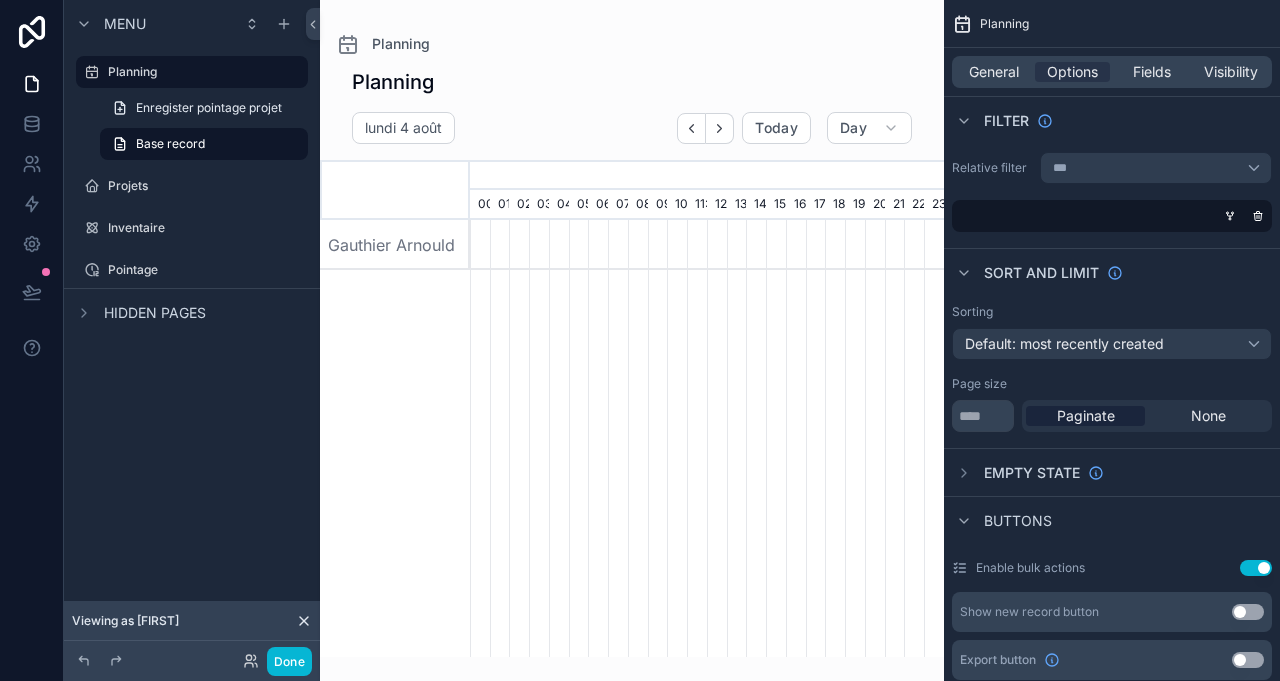 click at bounding box center (632, 328) 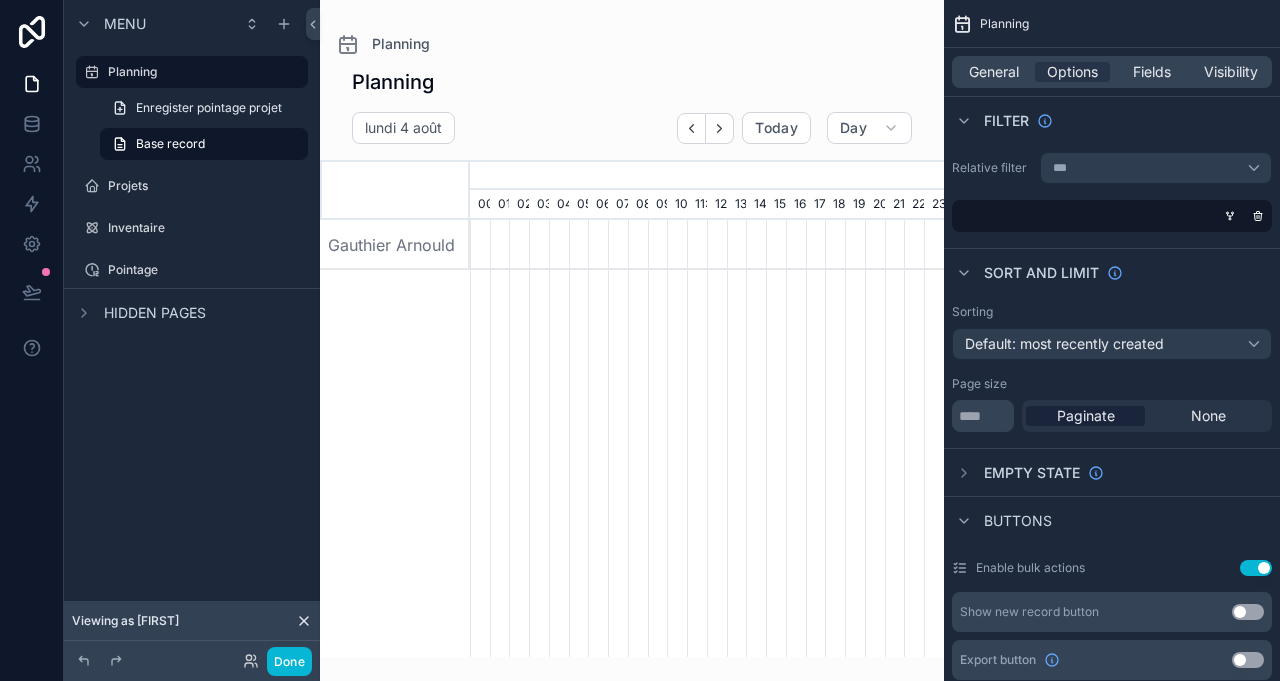scroll, scrollTop: 0, scrollLeft: 3318, axis: horizontal 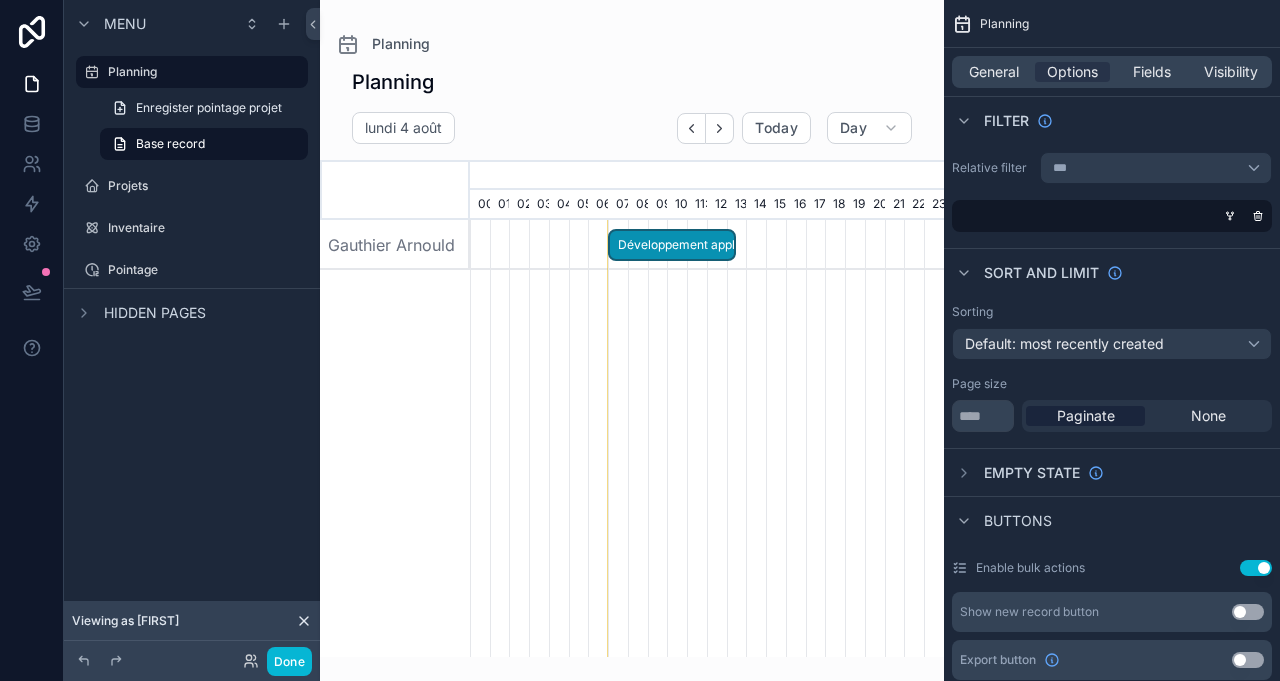 click on "Pointage" at bounding box center [206, 270] 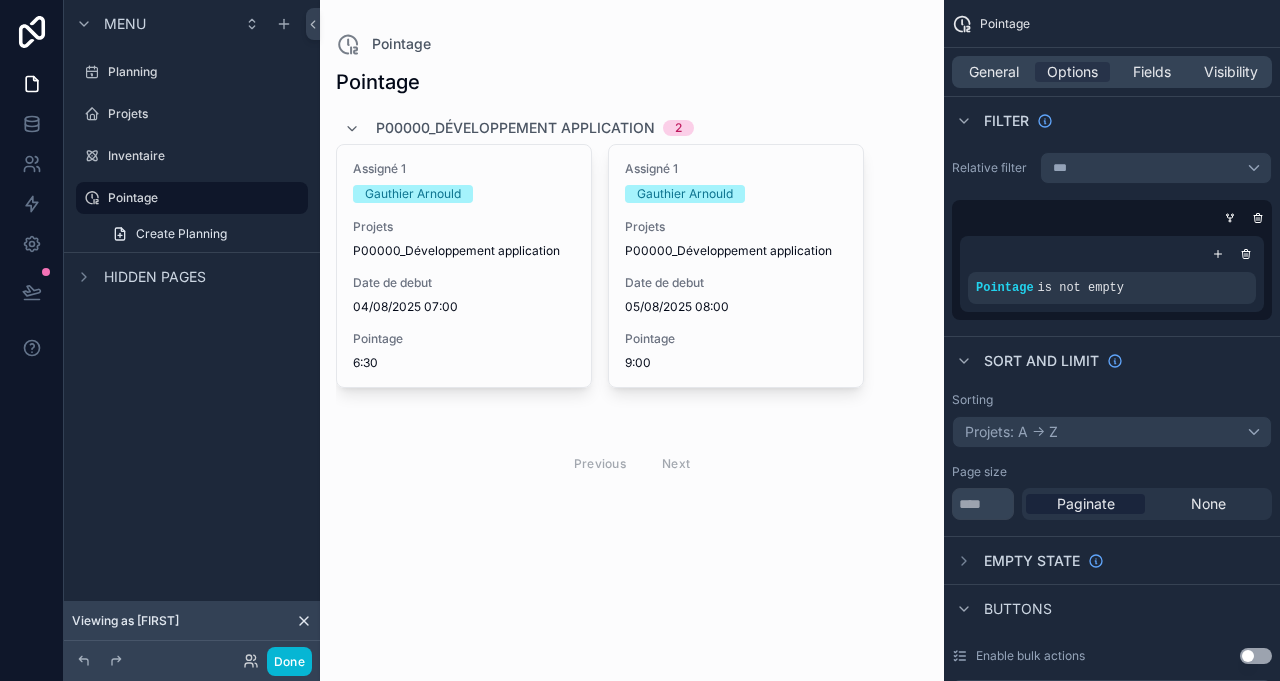 click on "Planning" at bounding box center [192, 72] 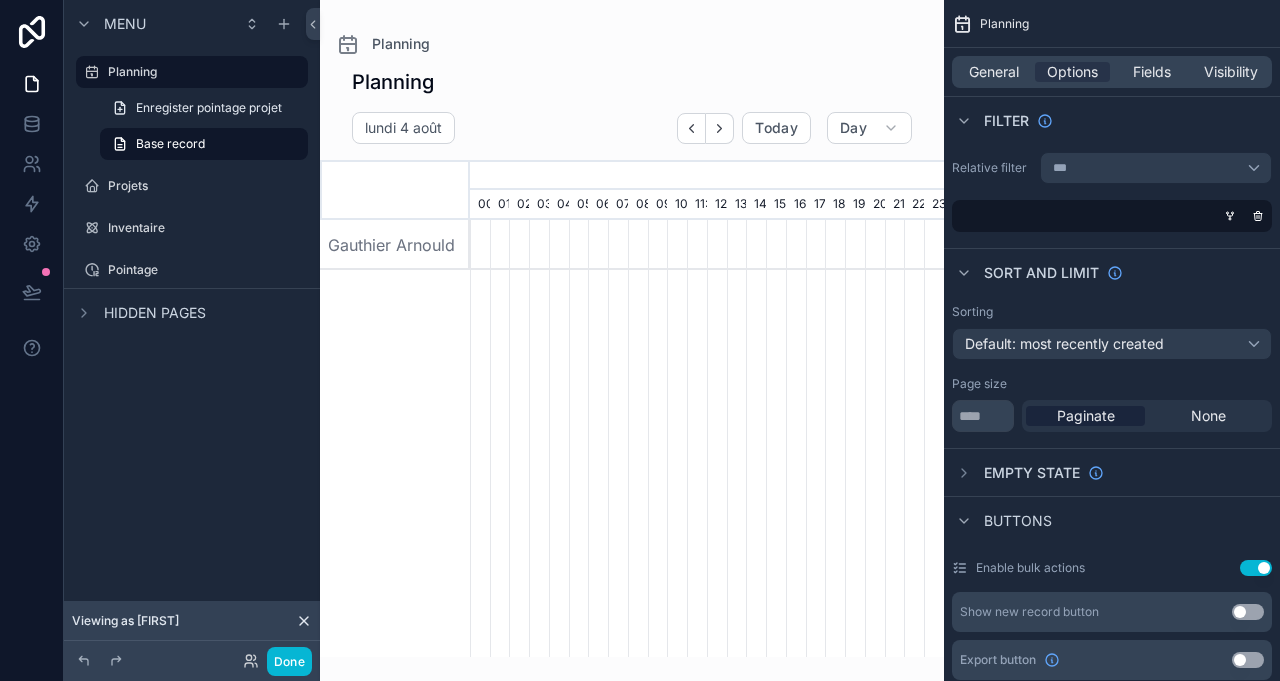 scroll, scrollTop: 0, scrollLeft: 3318, axis: horizontal 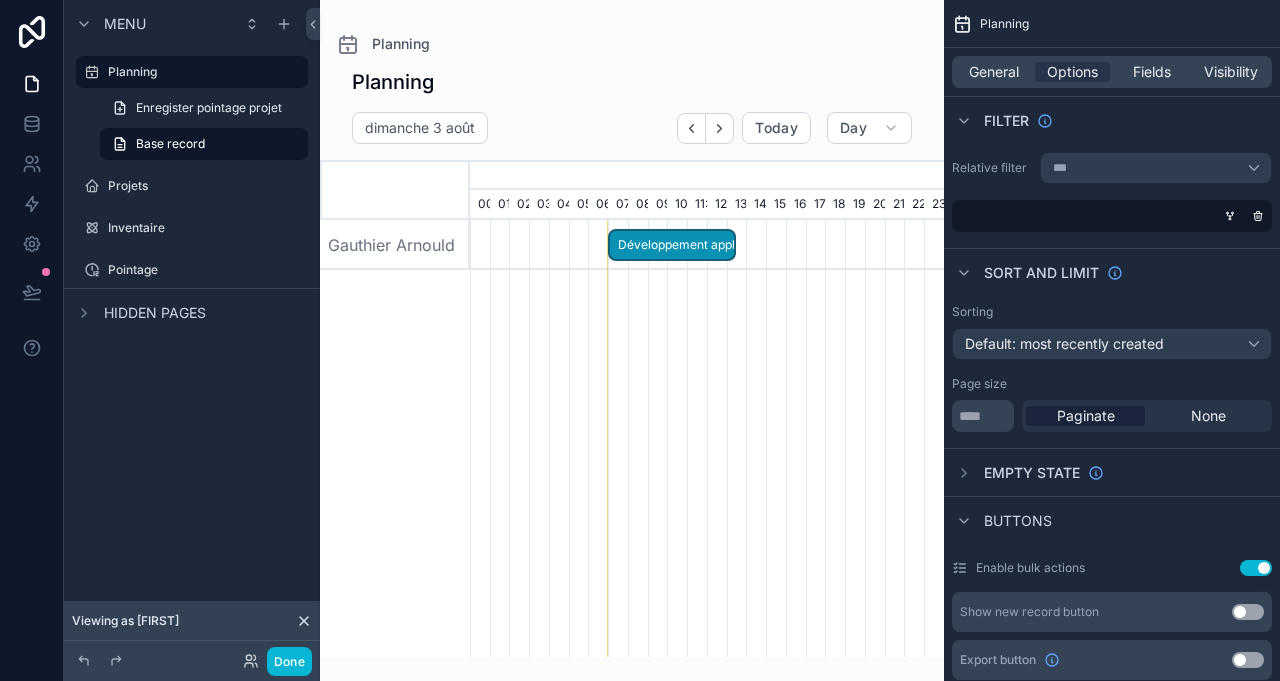click on "Développement application" at bounding box center (672, 245) 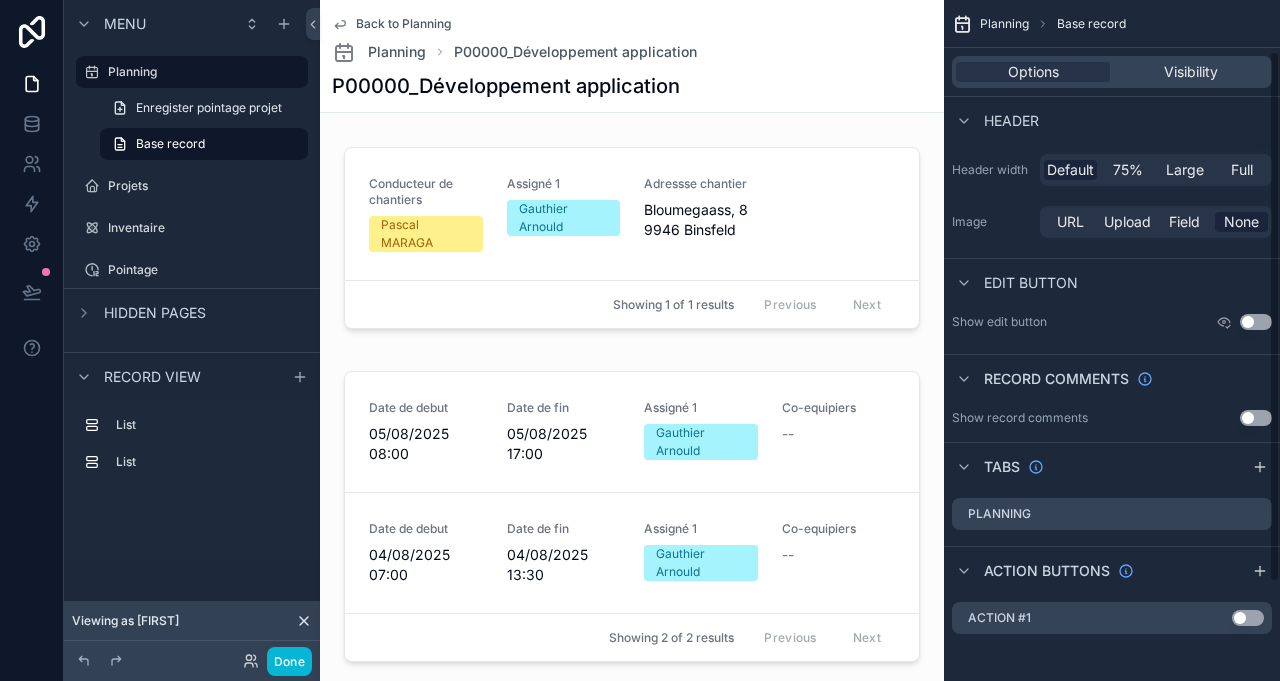 scroll, scrollTop: 0, scrollLeft: 0, axis: both 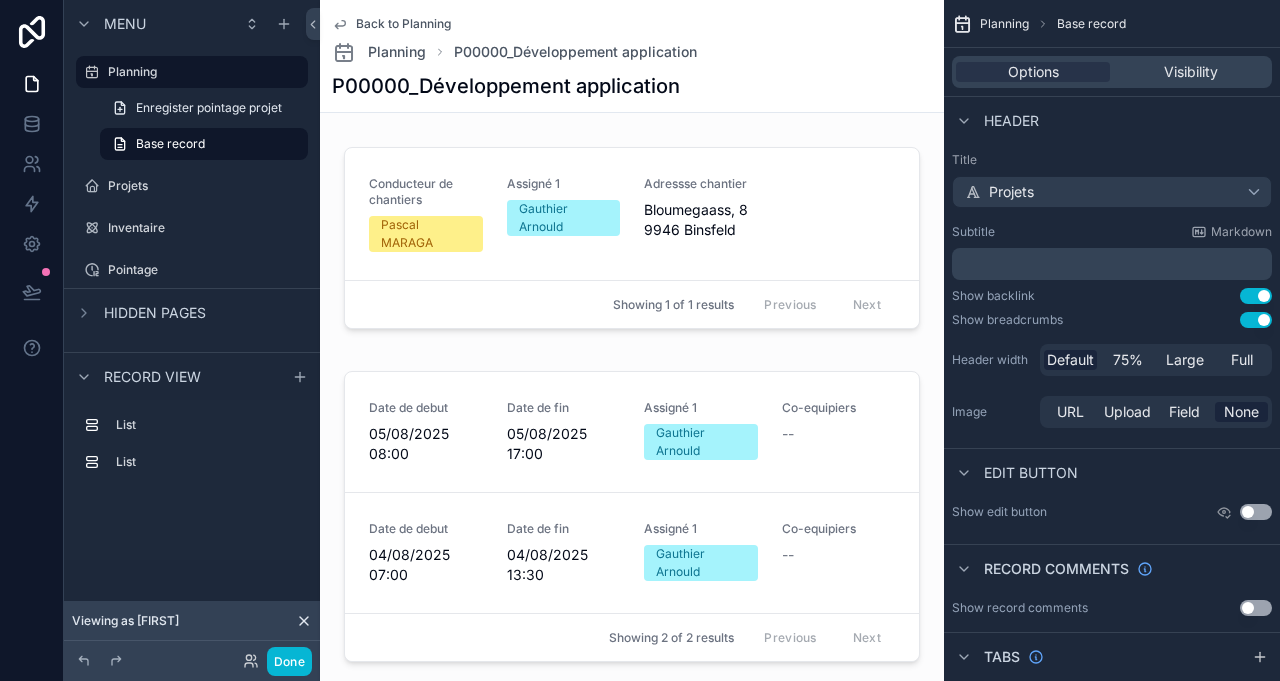 click at bounding box center (632, 519) 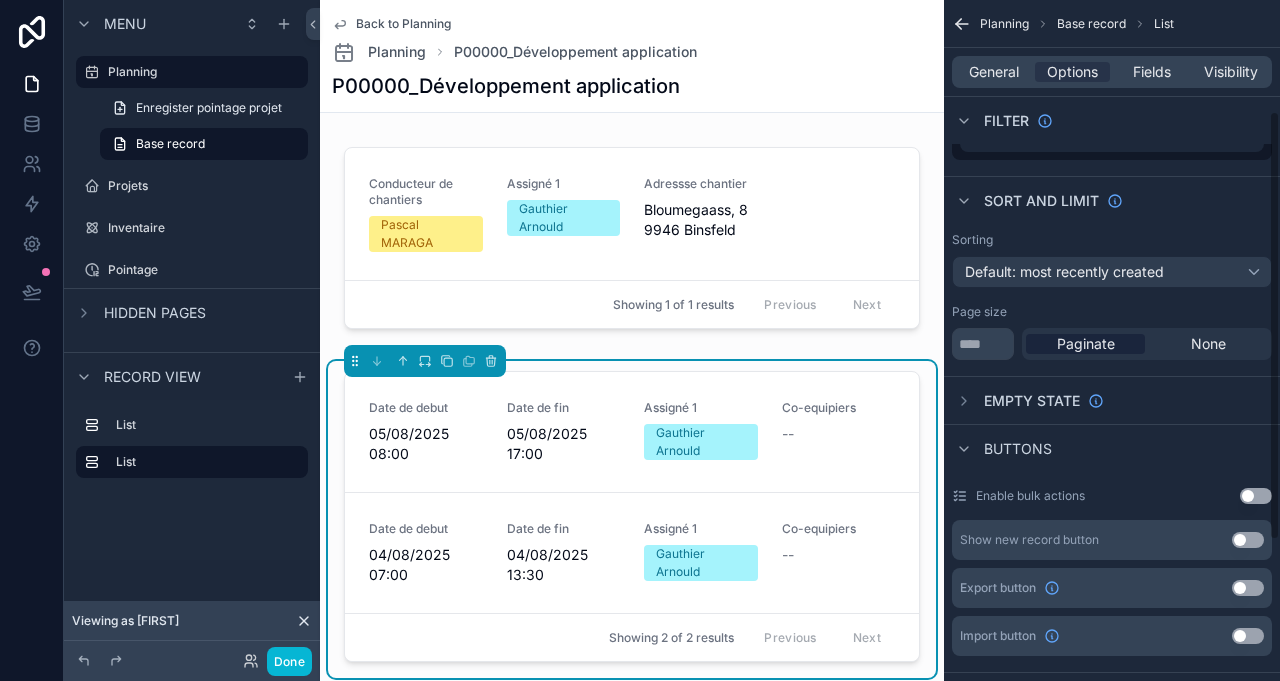 scroll, scrollTop: 0, scrollLeft: 0, axis: both 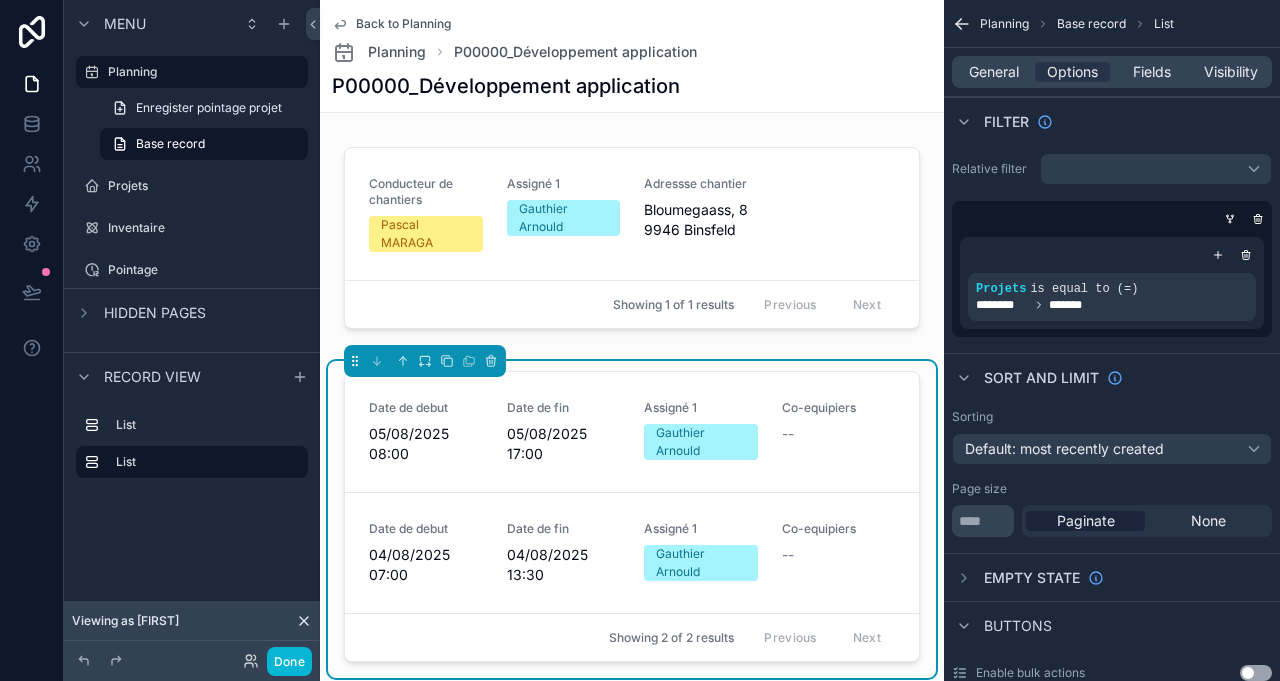 click on "P00000_Développement application" at bounding box center (575, 52) 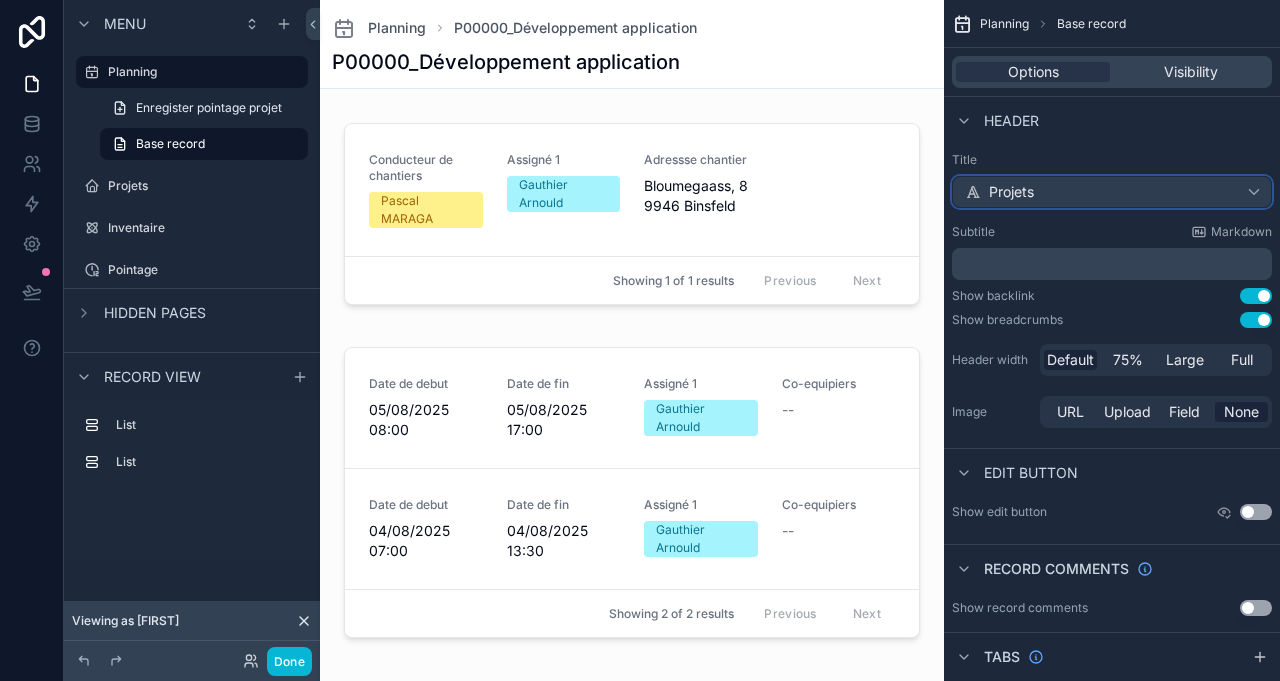 click on "Projets" at bounding box center (1112, 192) 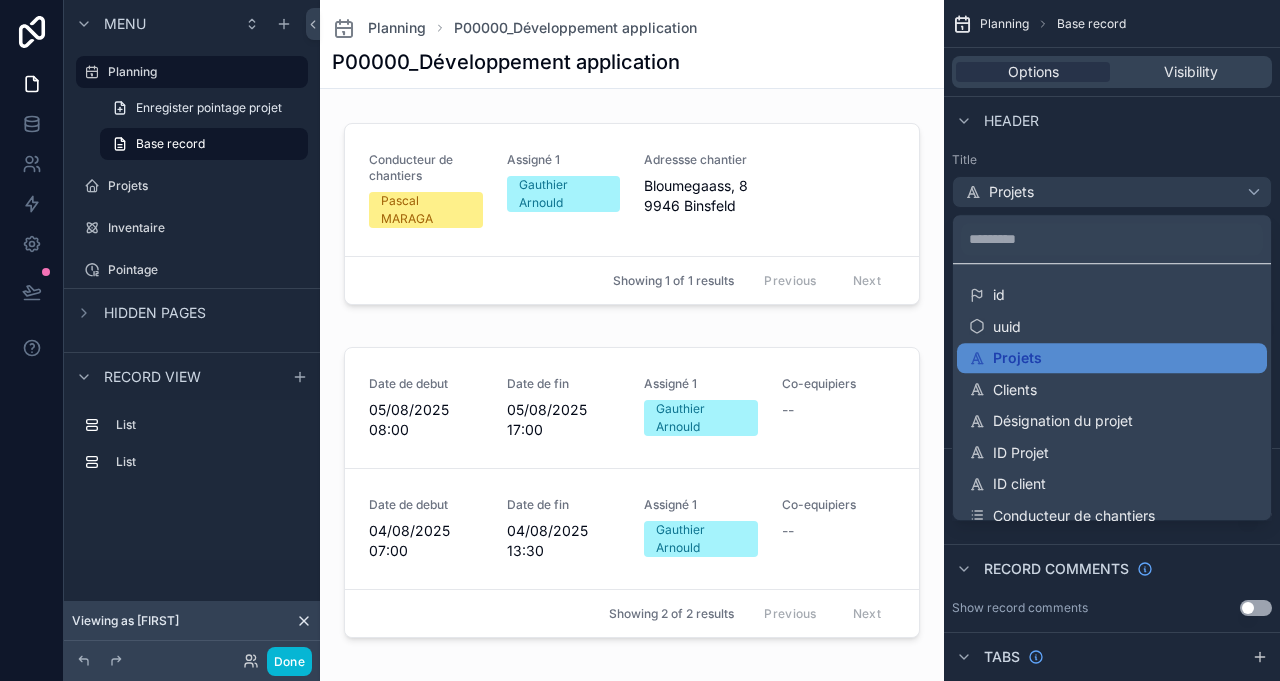 click at bounding box center (640, 340) 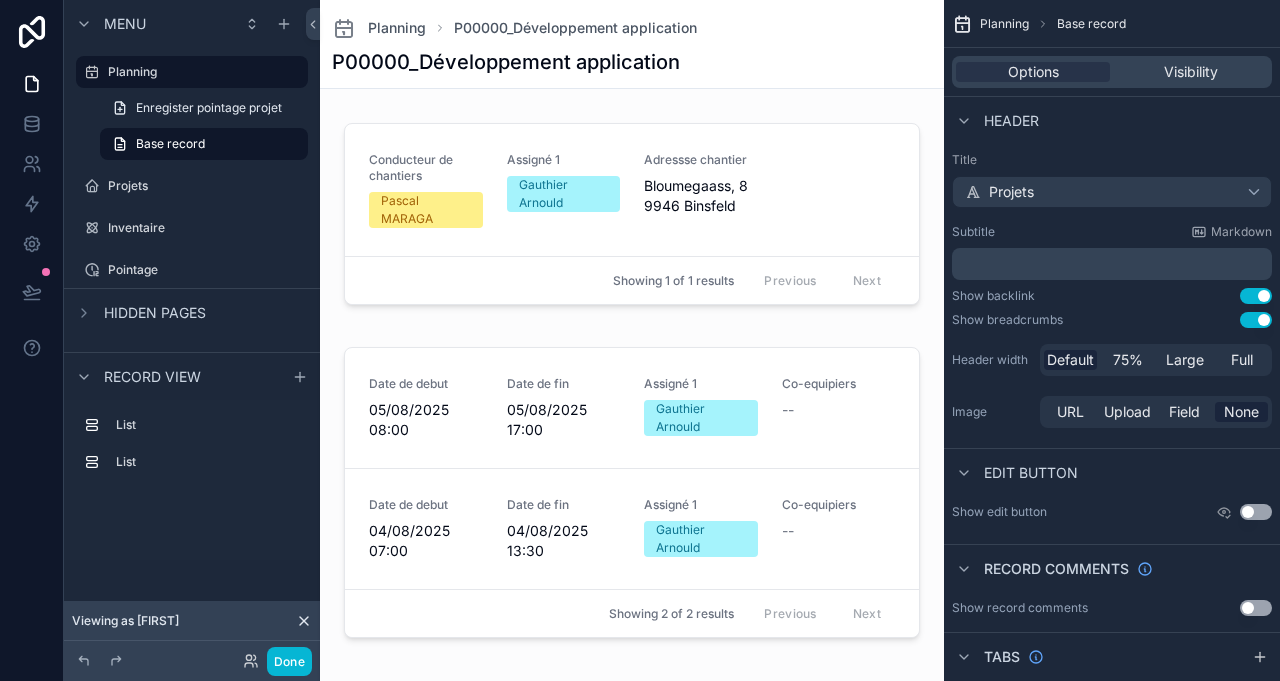 click at bounding box center (857, 62) 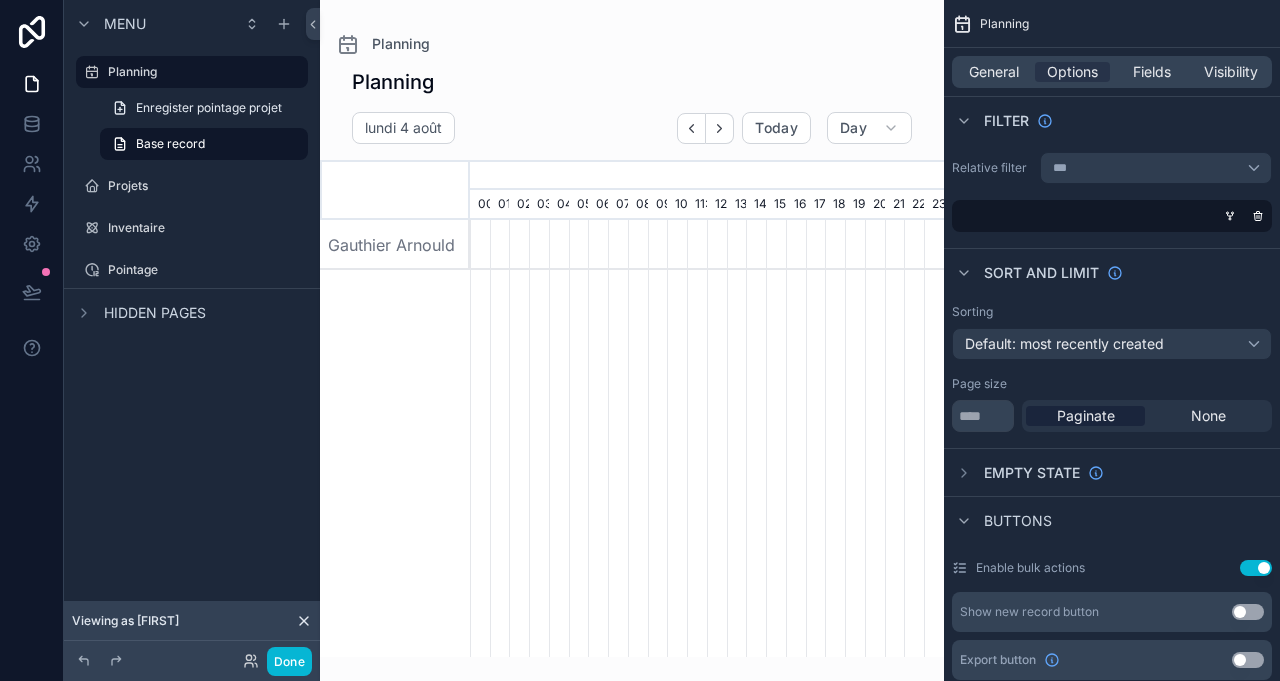 scroll, scrollTop: 0, scrollLeft: 3318, axis: horizontal 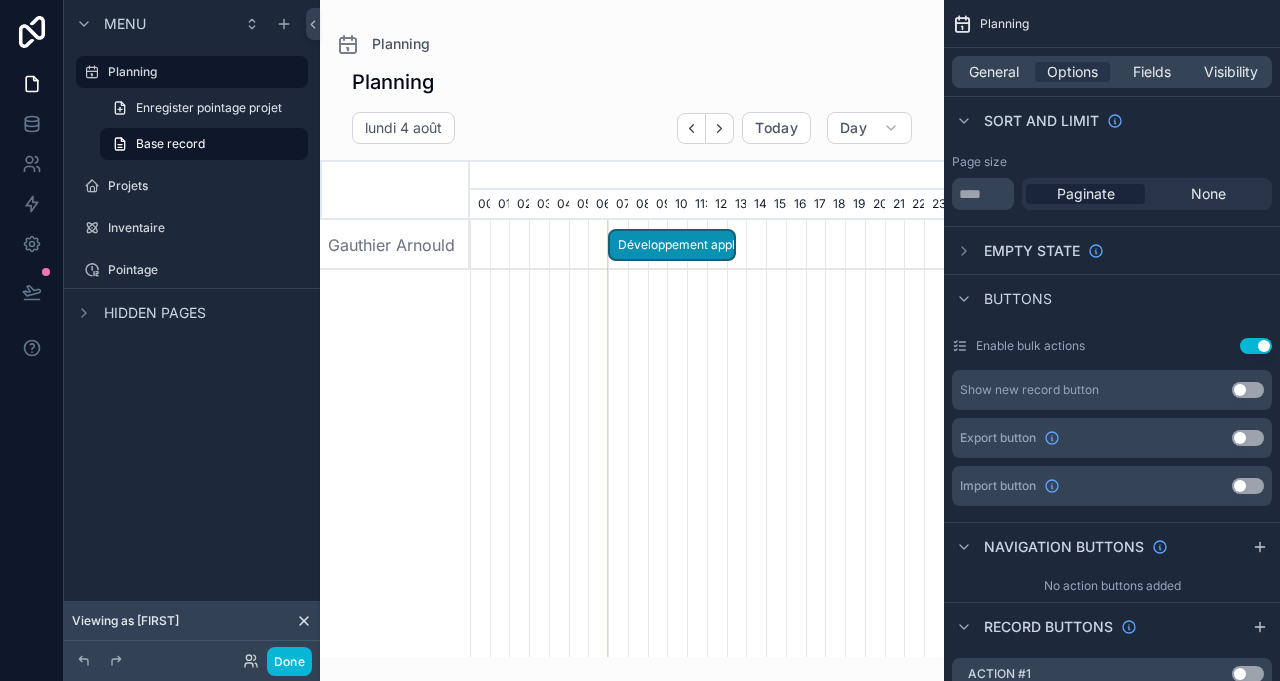 click at bounding box center (1260, 547) 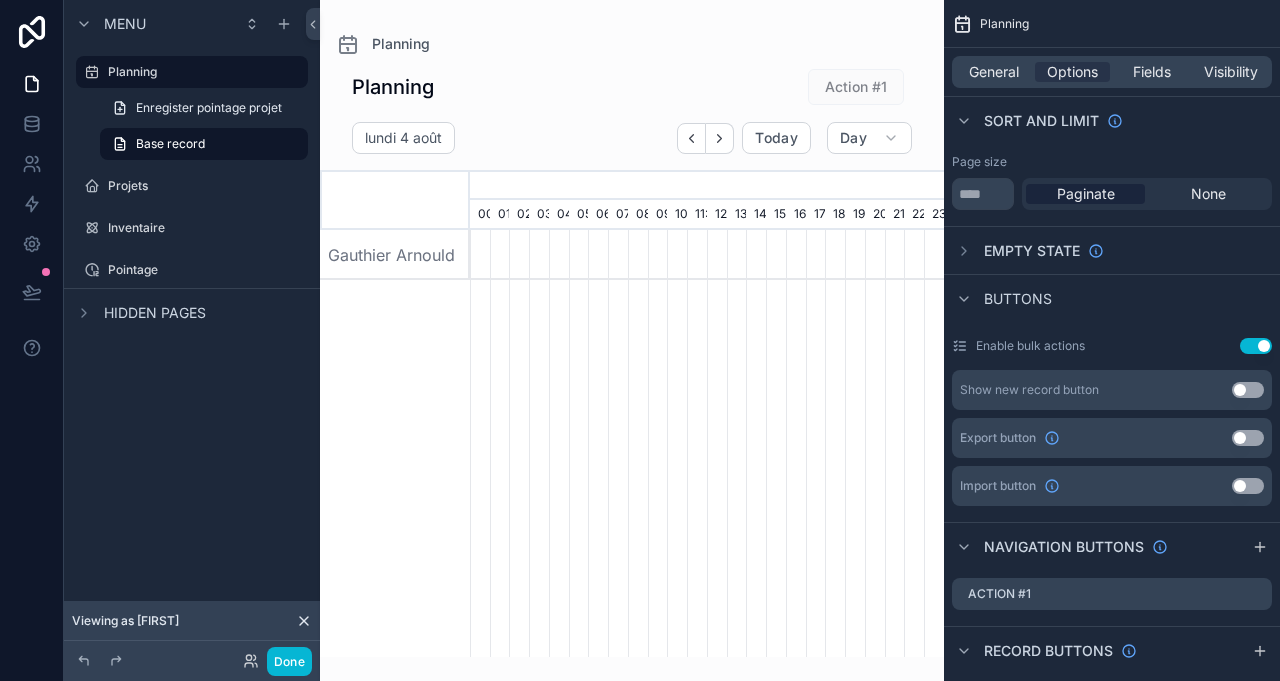 scroll, scrollTop: 0, scrollLeft: 3318, axis: horizontal 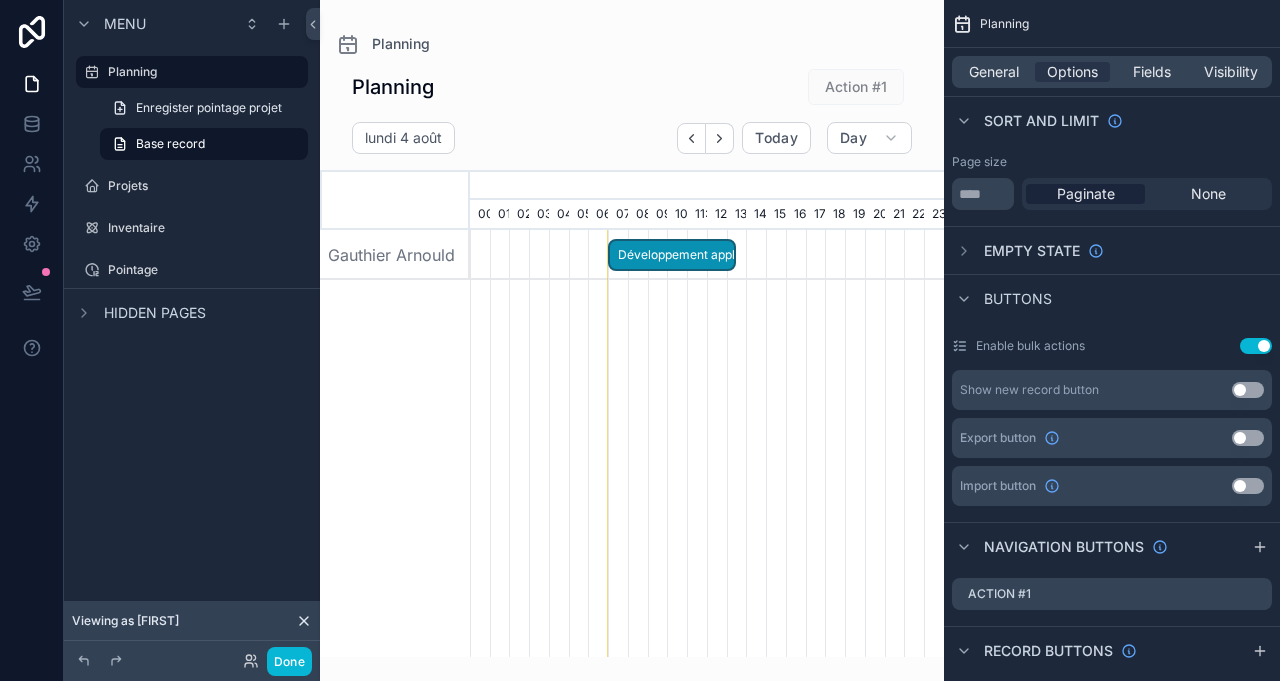 click on "Action #1" at bounding box center [1112, 594] 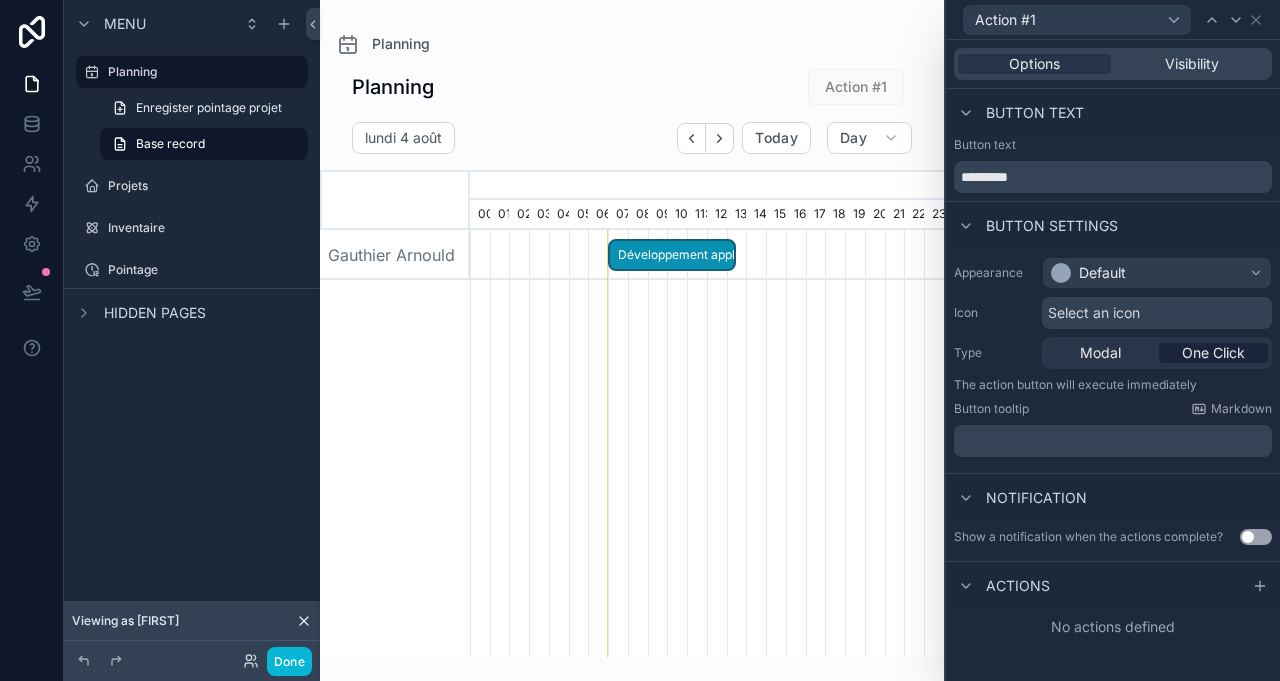 click on "Développement application Développement application" at bounding box center [707, 443] 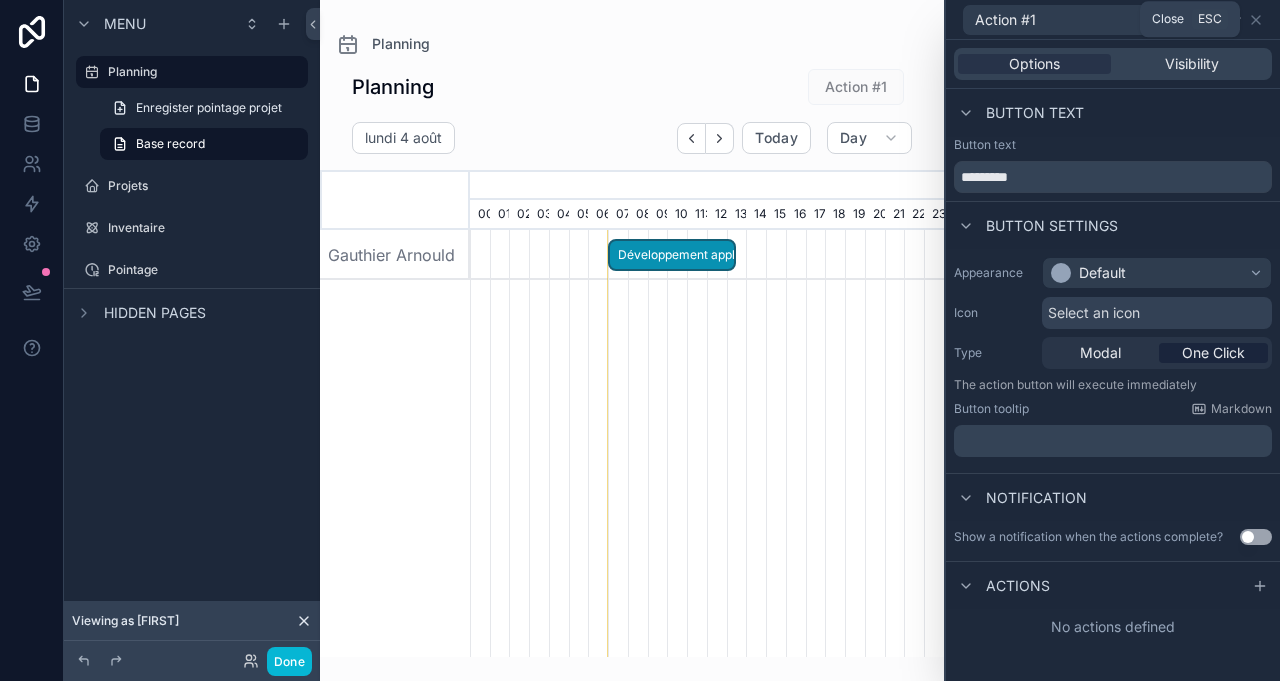 click 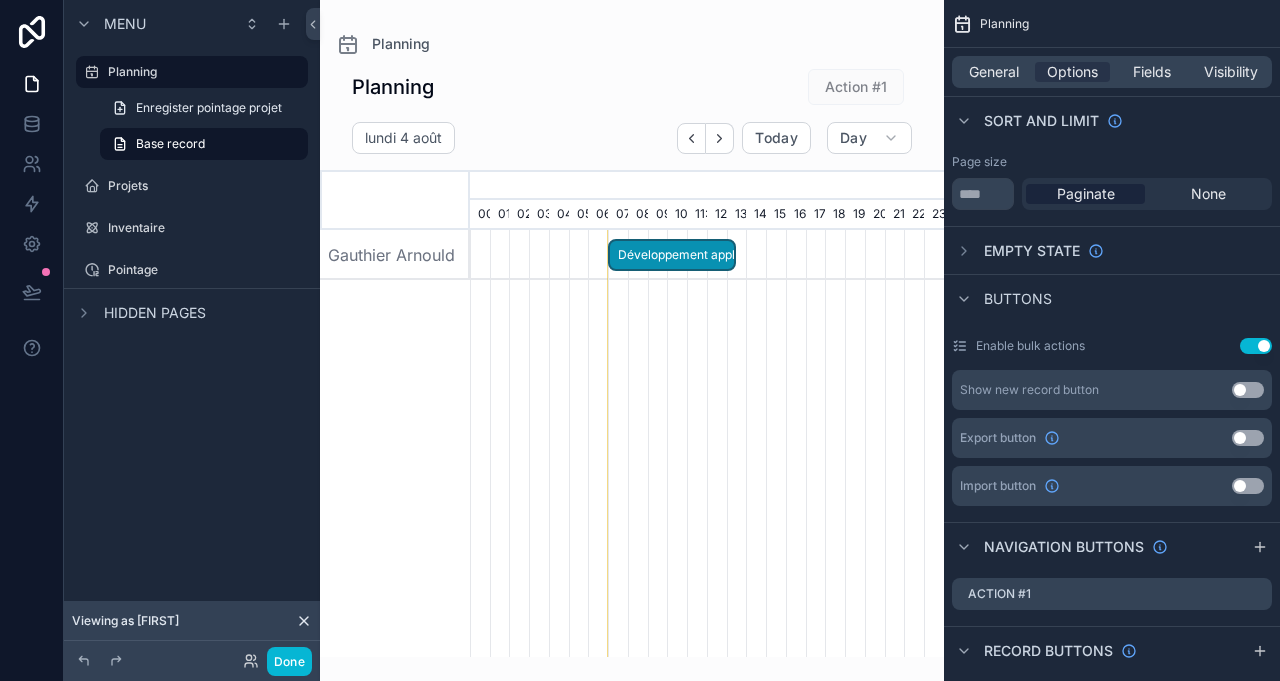 click 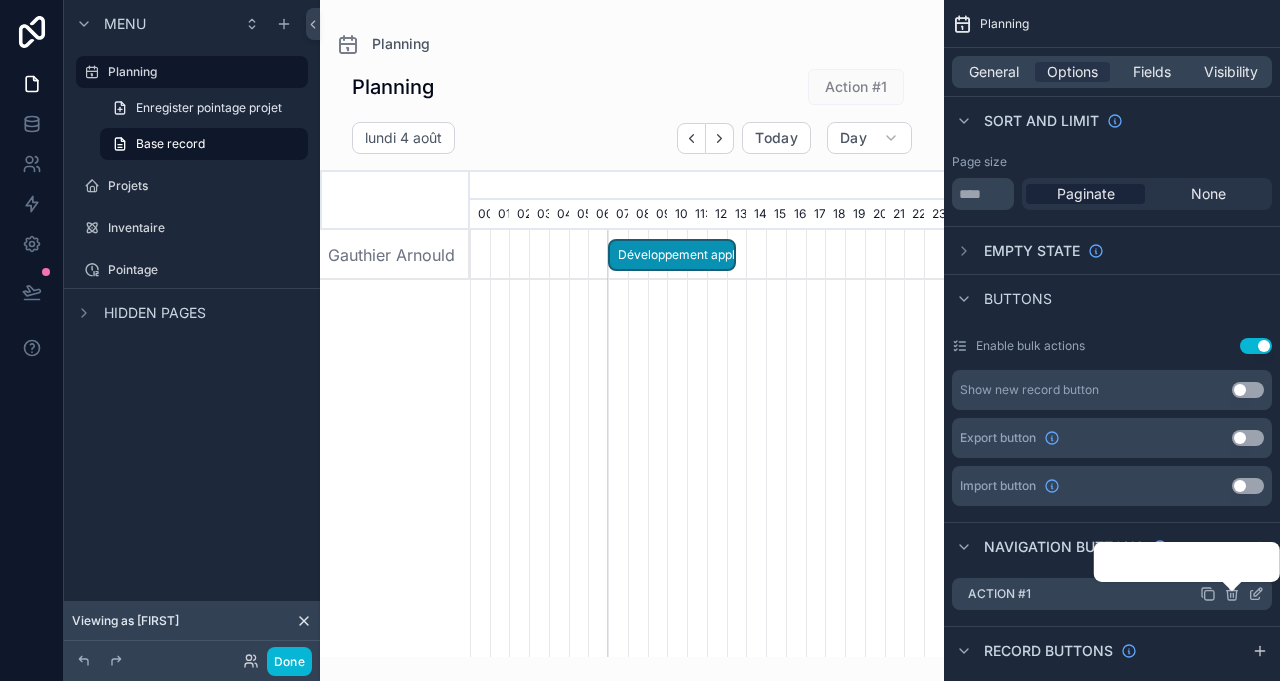 click 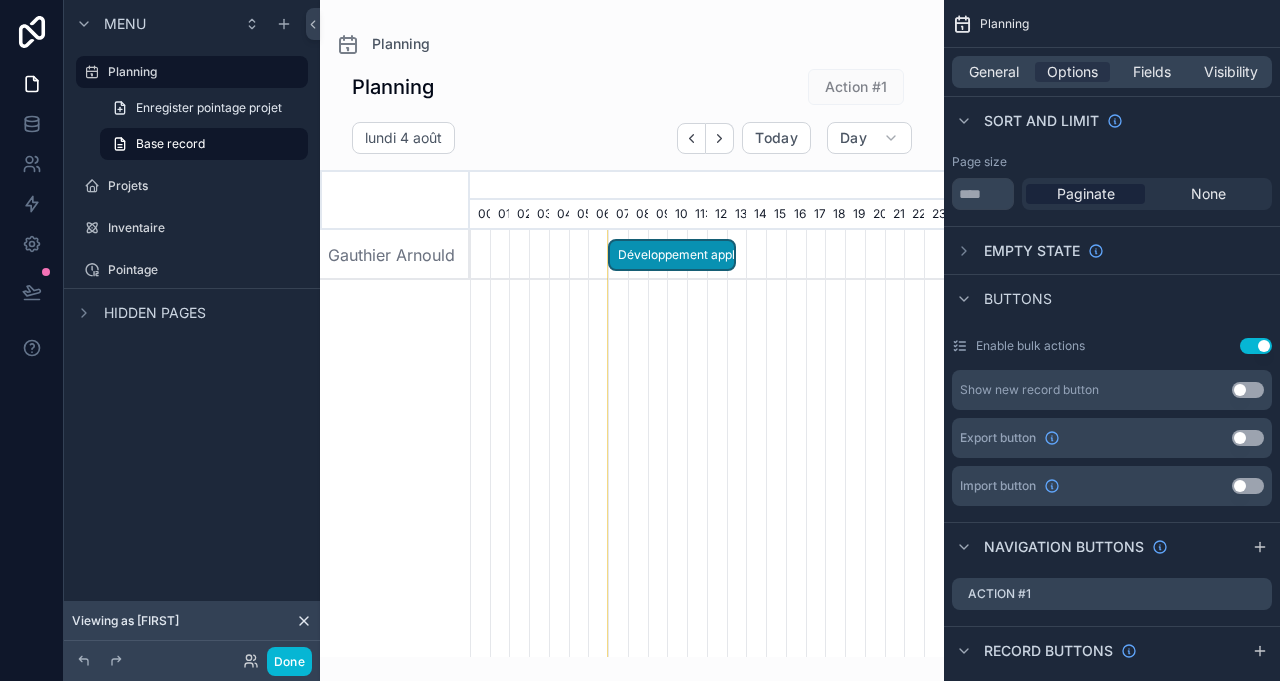 click 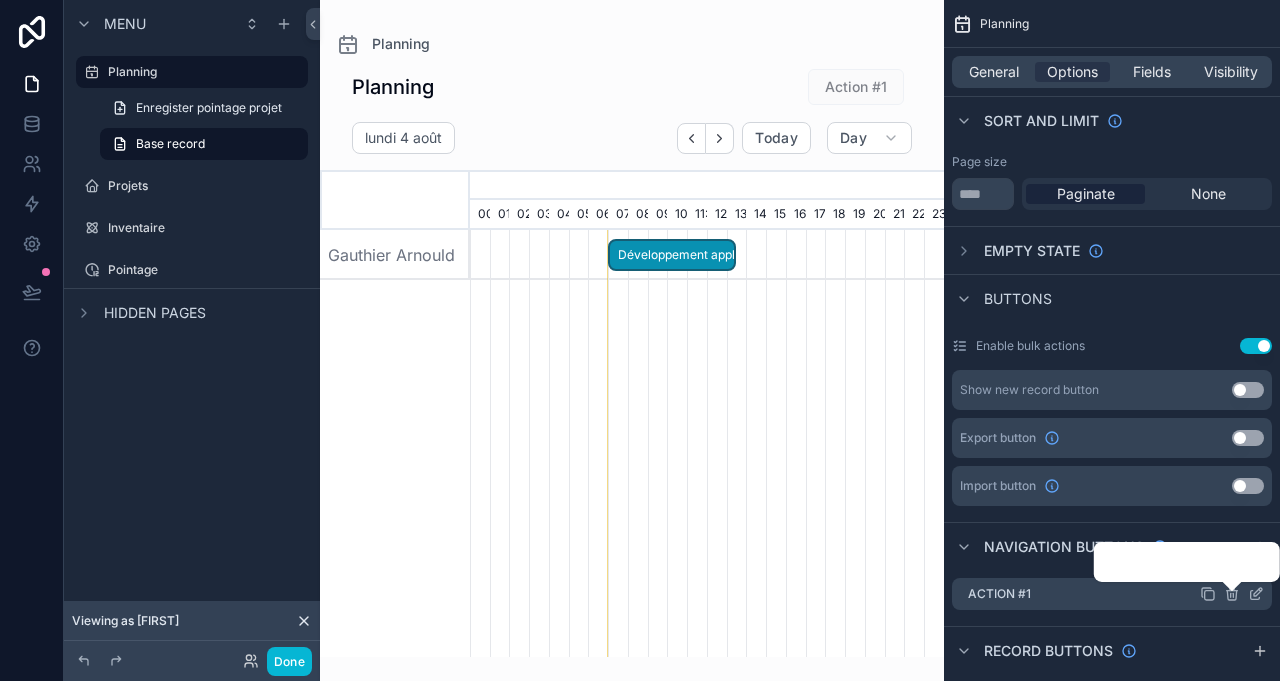 click 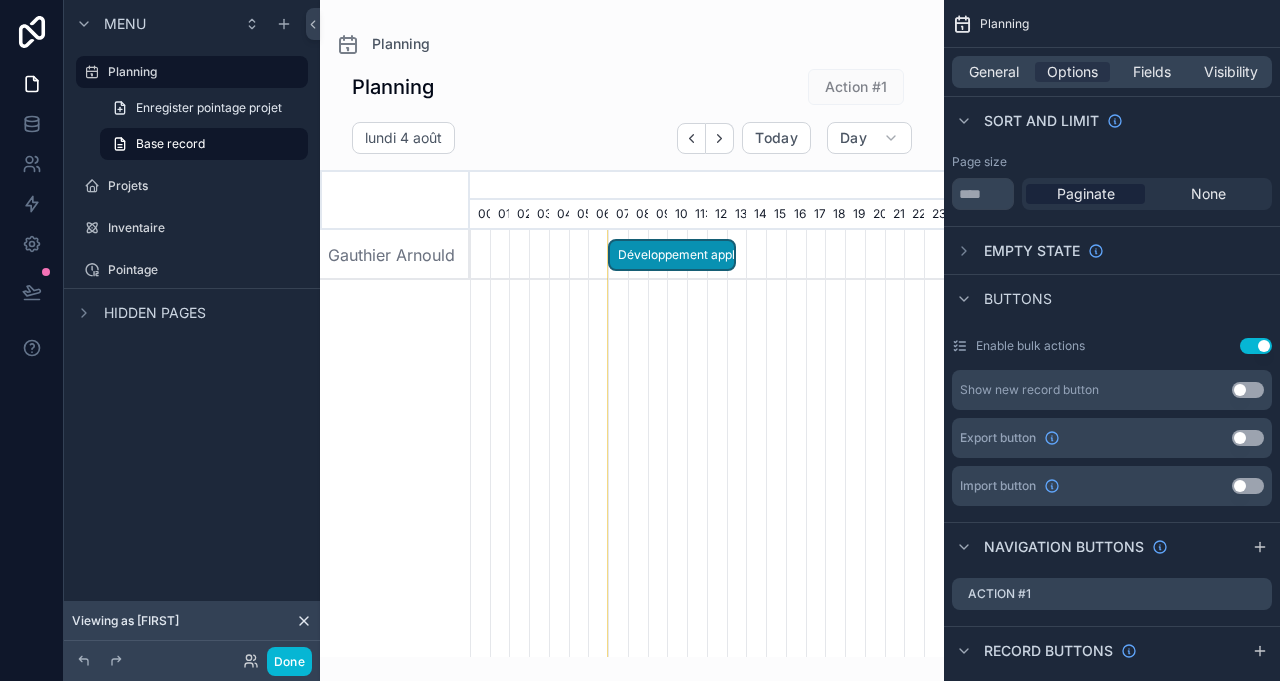 click 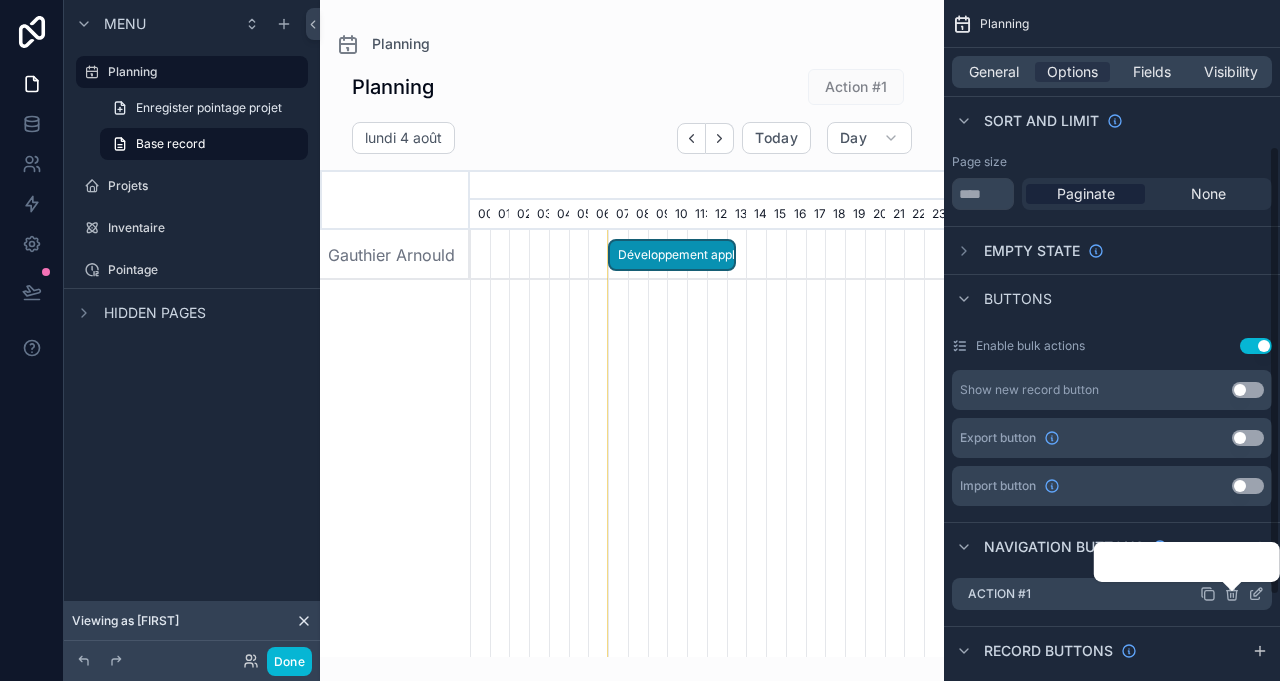click 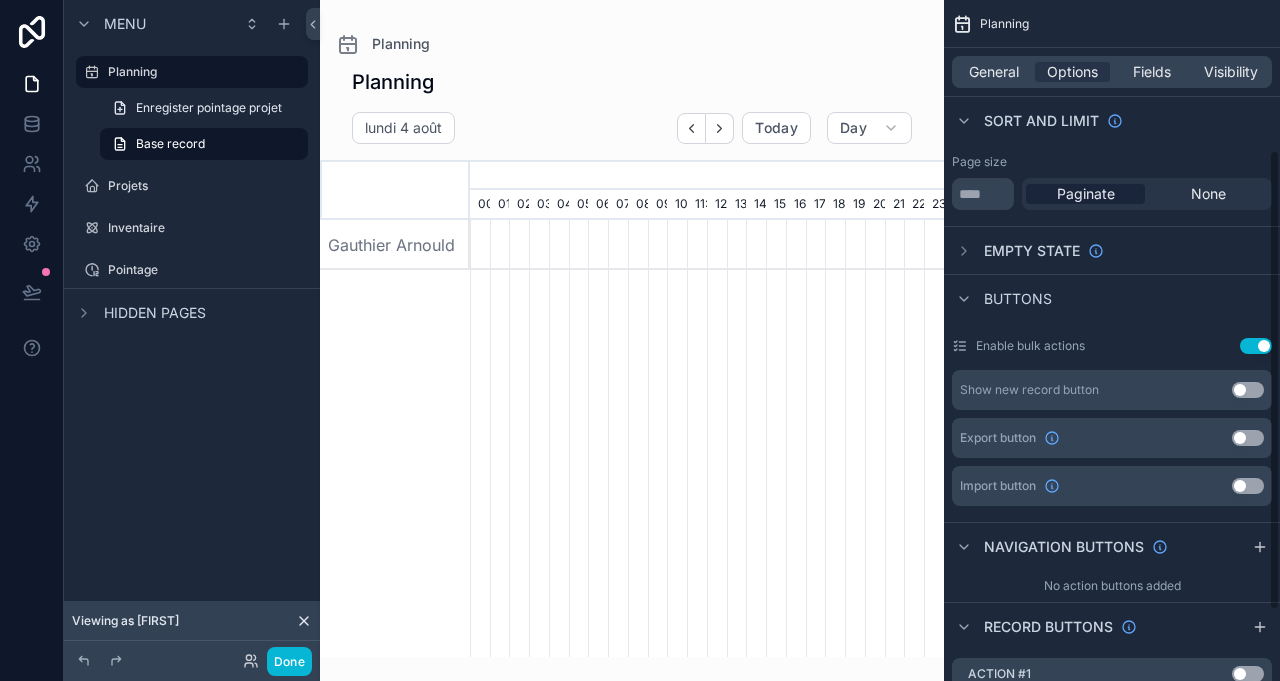 scroll, scrollTop: 0, scrollLeft: 3318, axis: horizontal 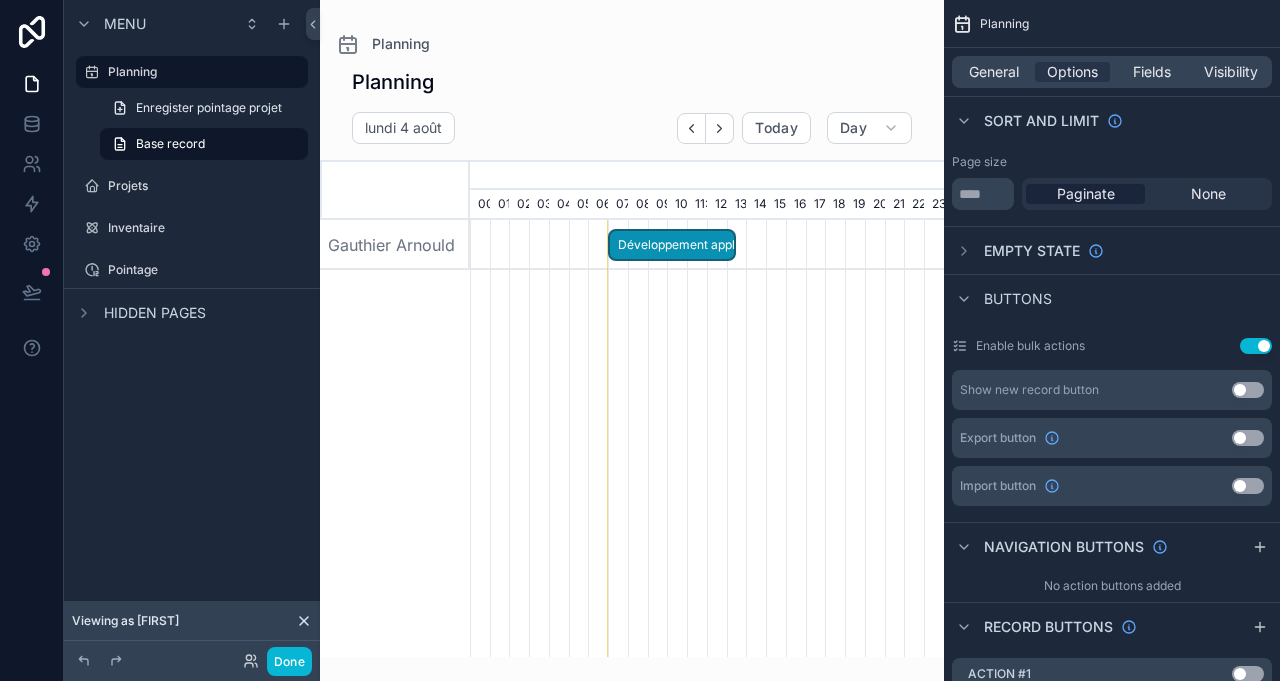 click on "Développement application" at bounding box center [672, 245] 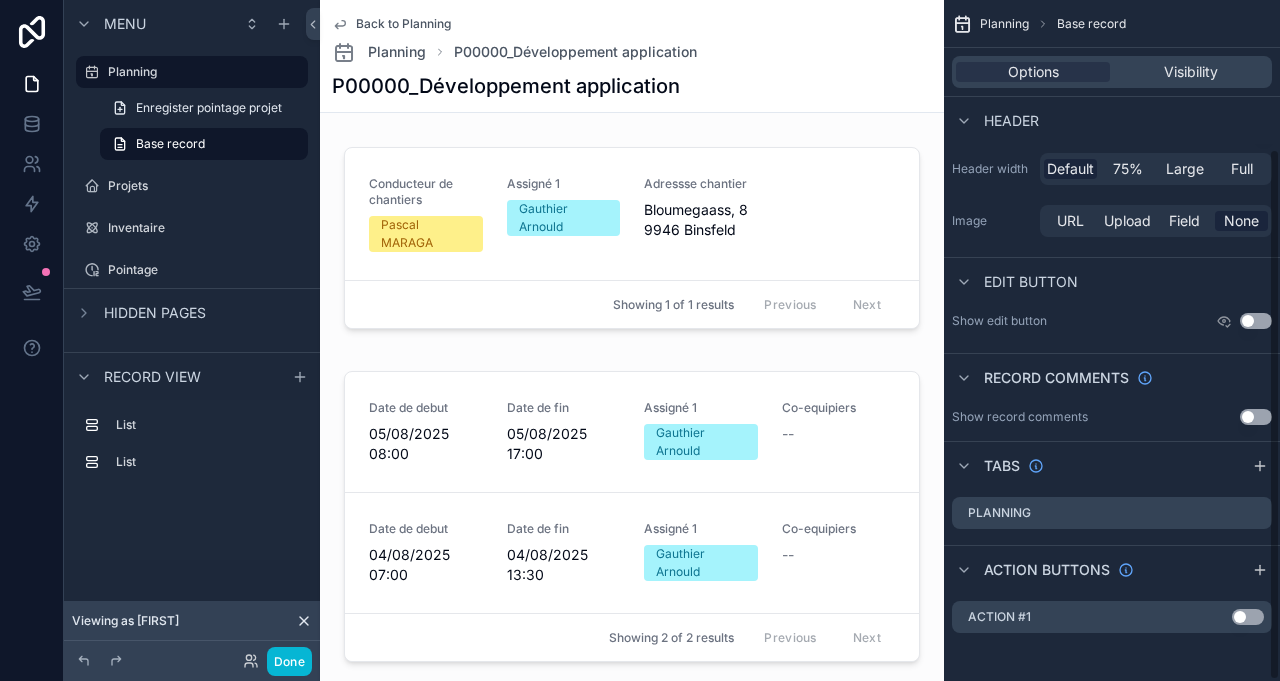 scroll, scrollTop: 190, scrollLeft: 0, axis: vertical 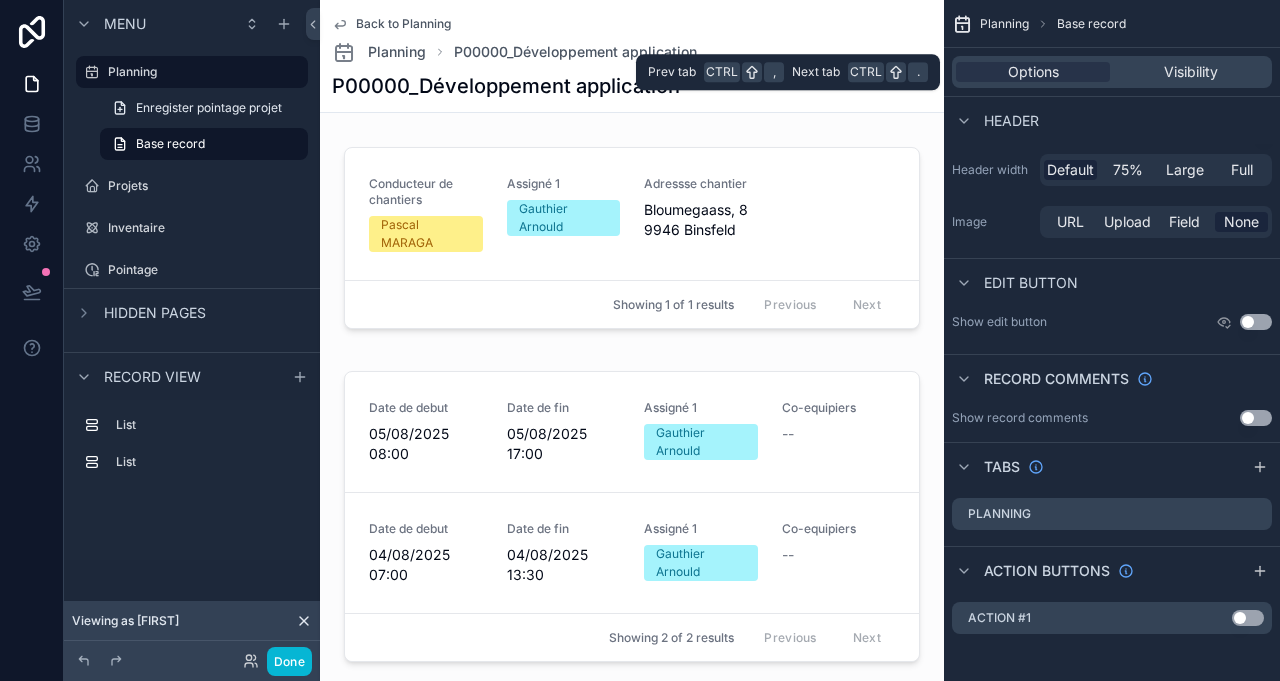 click on "Options Visibility" at bounding box center [1112, 72] 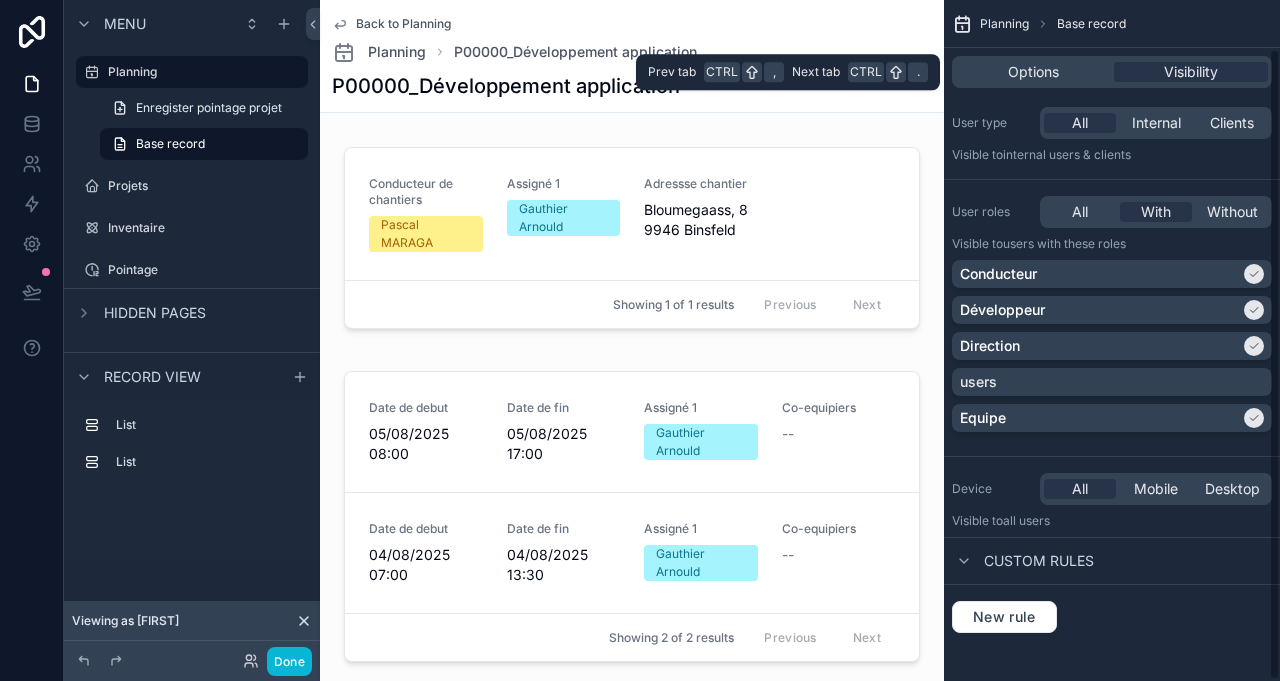scroll, scrollTop: 52, scrollLeft: 0, axis: vertical 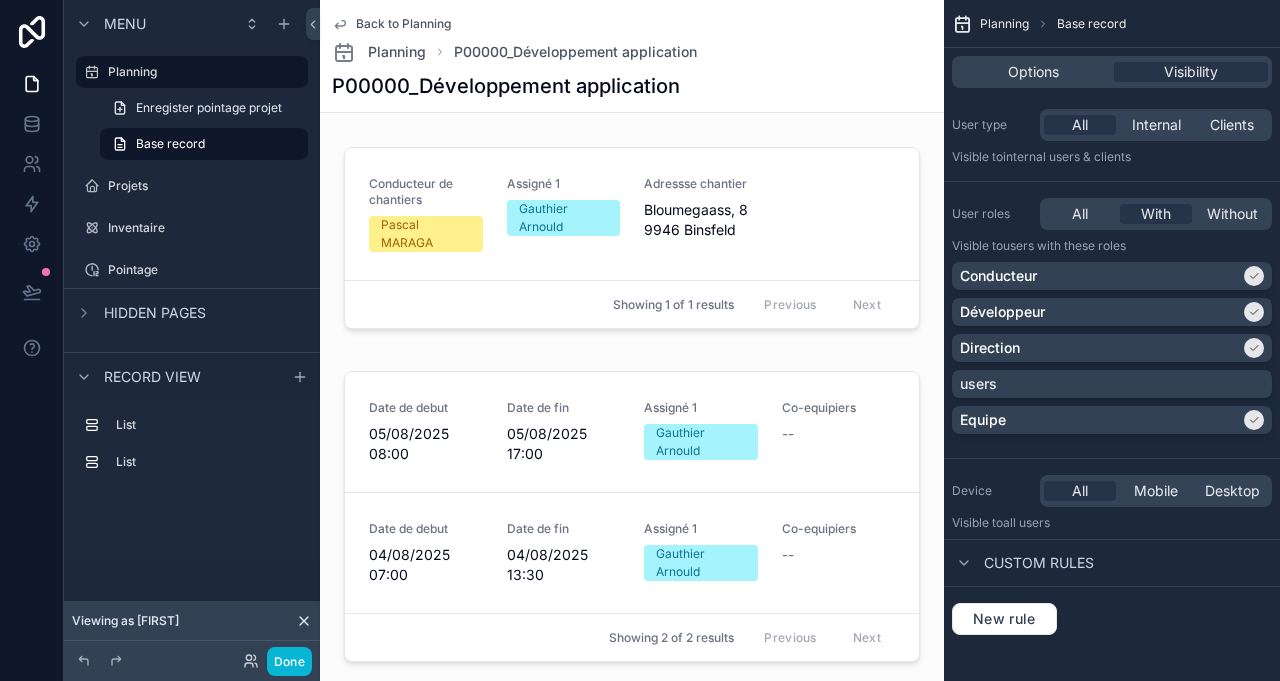 click 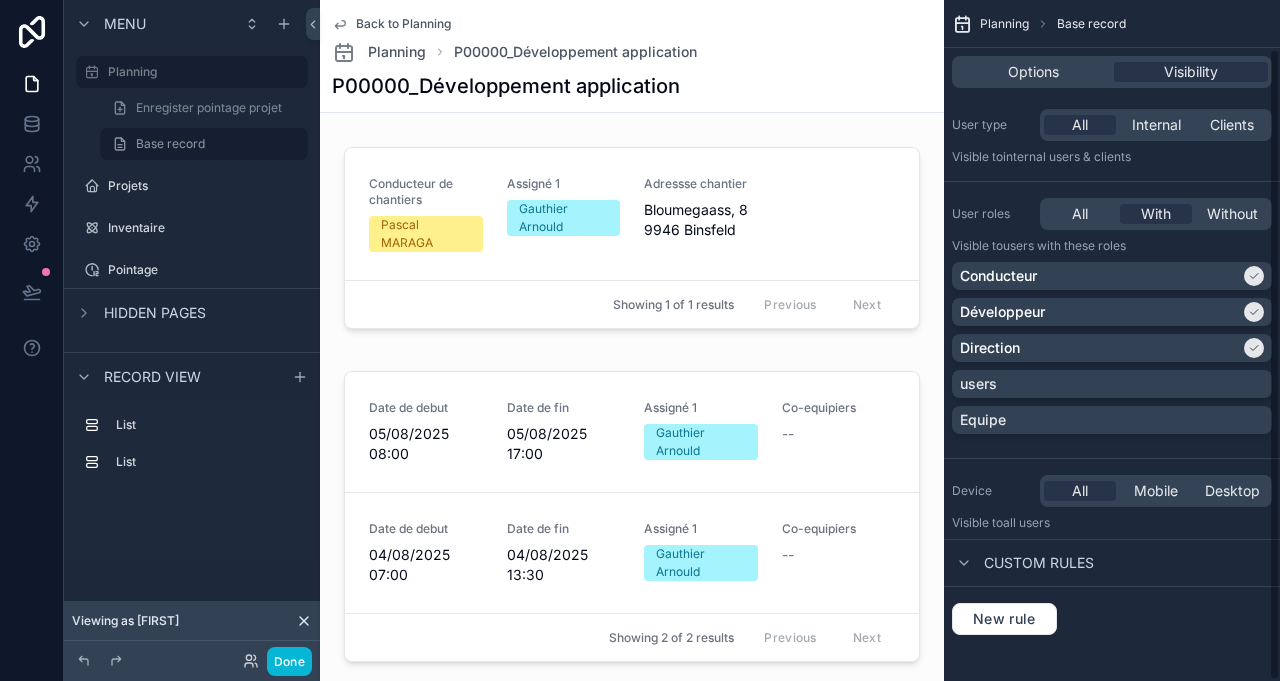 click 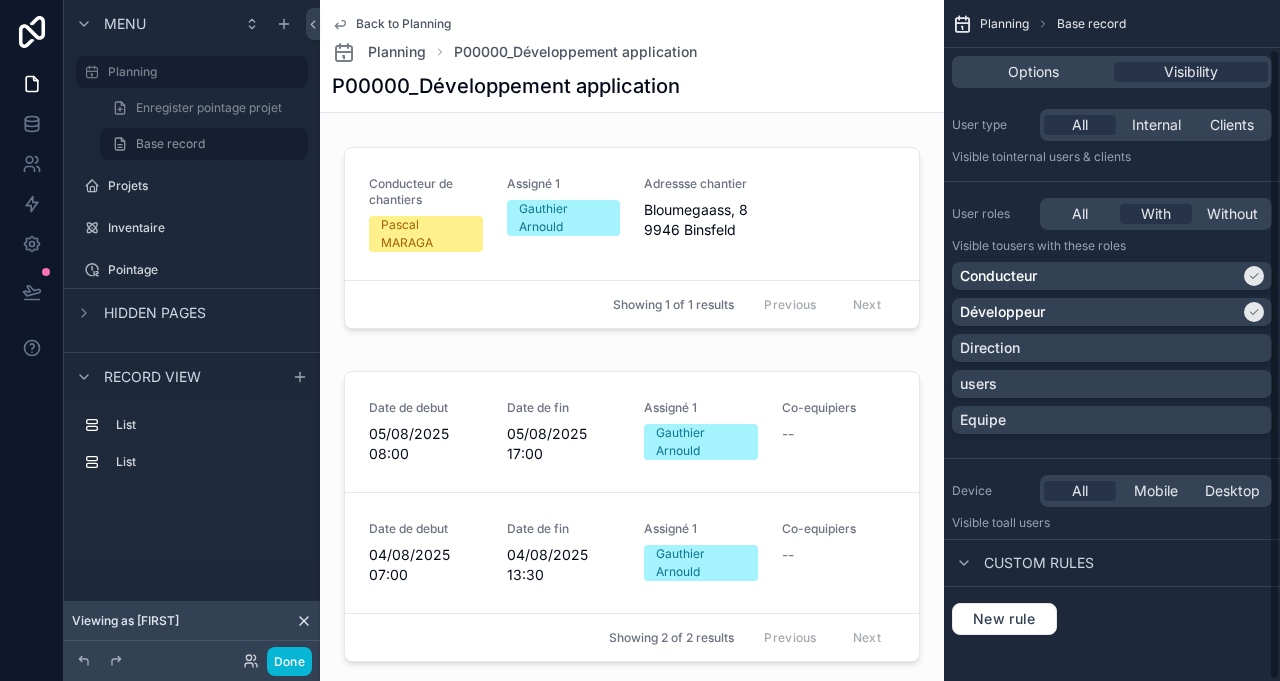 click 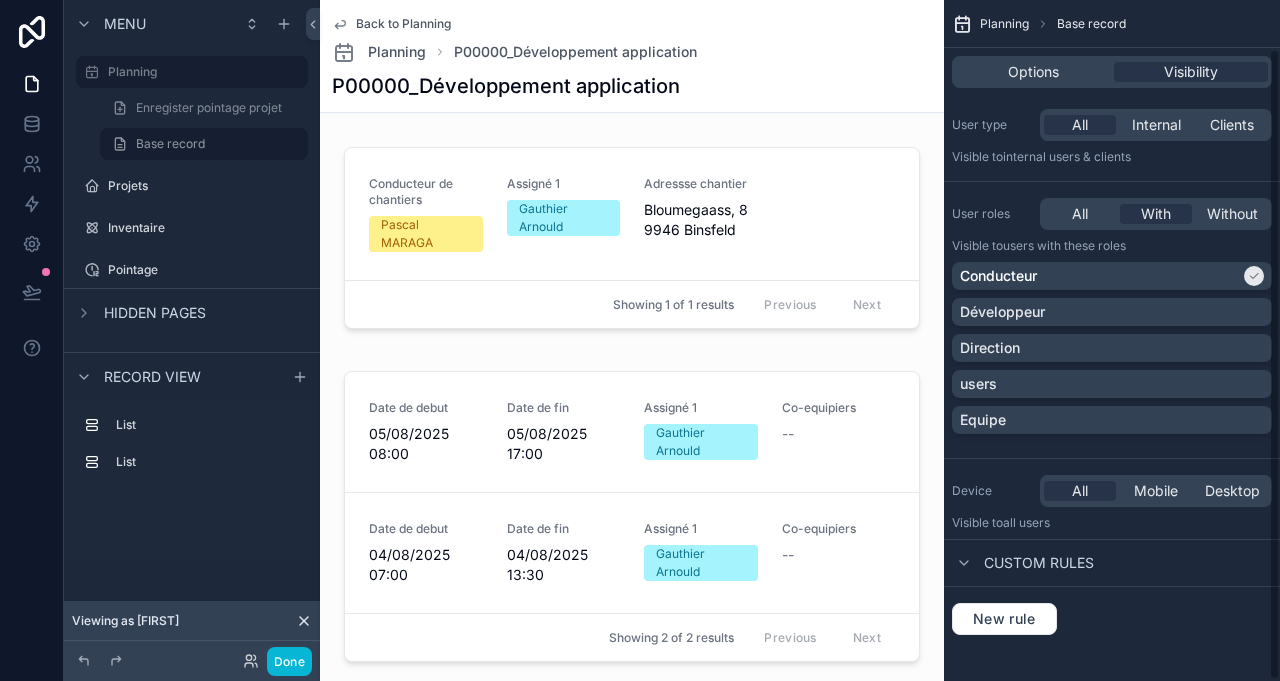 click at bounding box center (1254, 276) 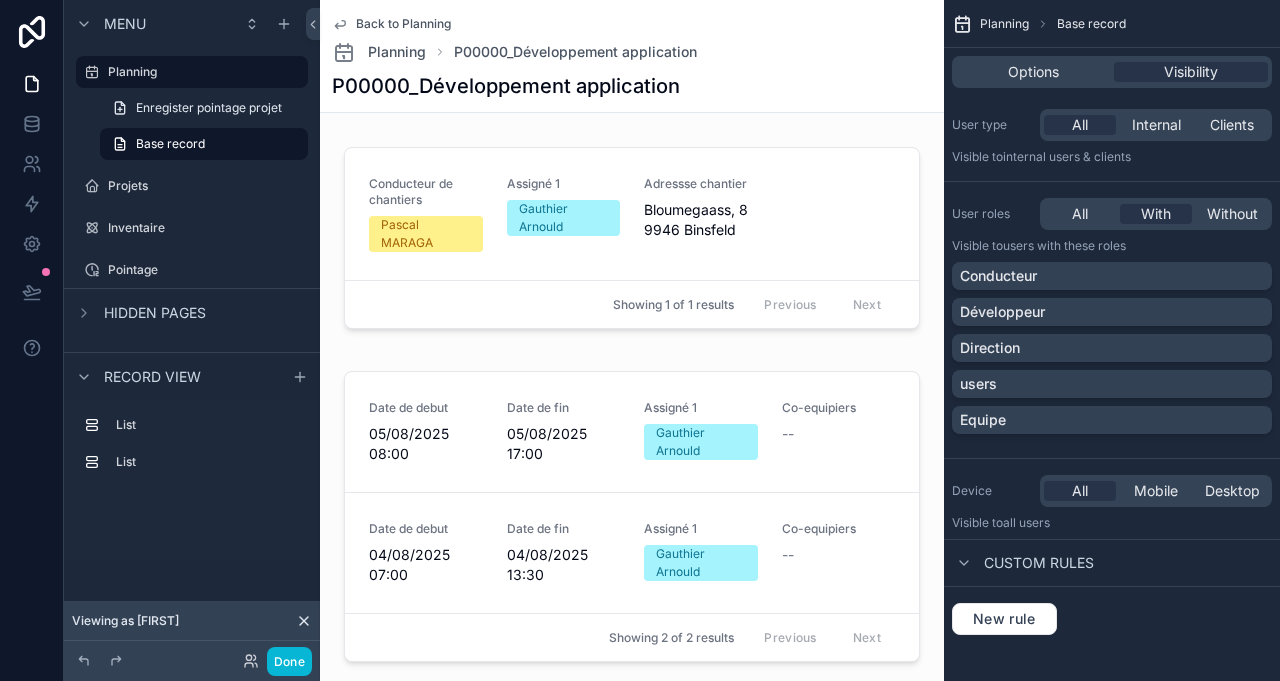 click on "Planning" at bounding box center [202, 72] 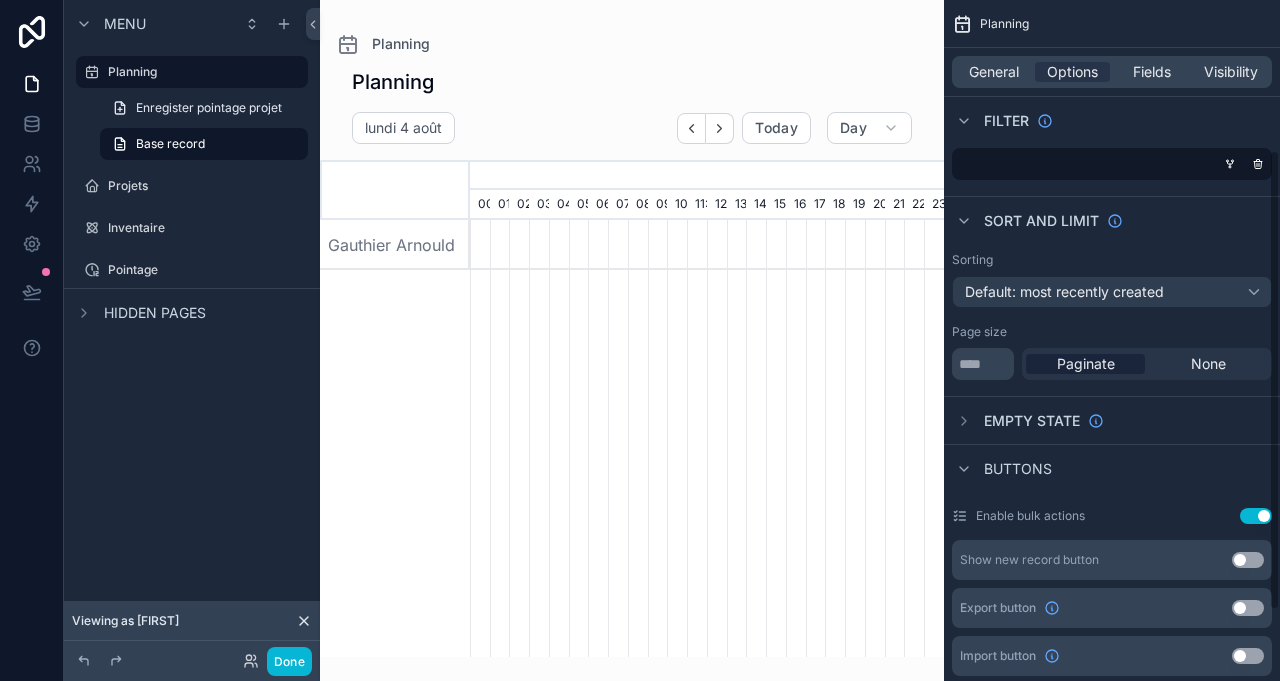 scroll, scrollTop: 222, scrollLeft: 0, axis: vertical 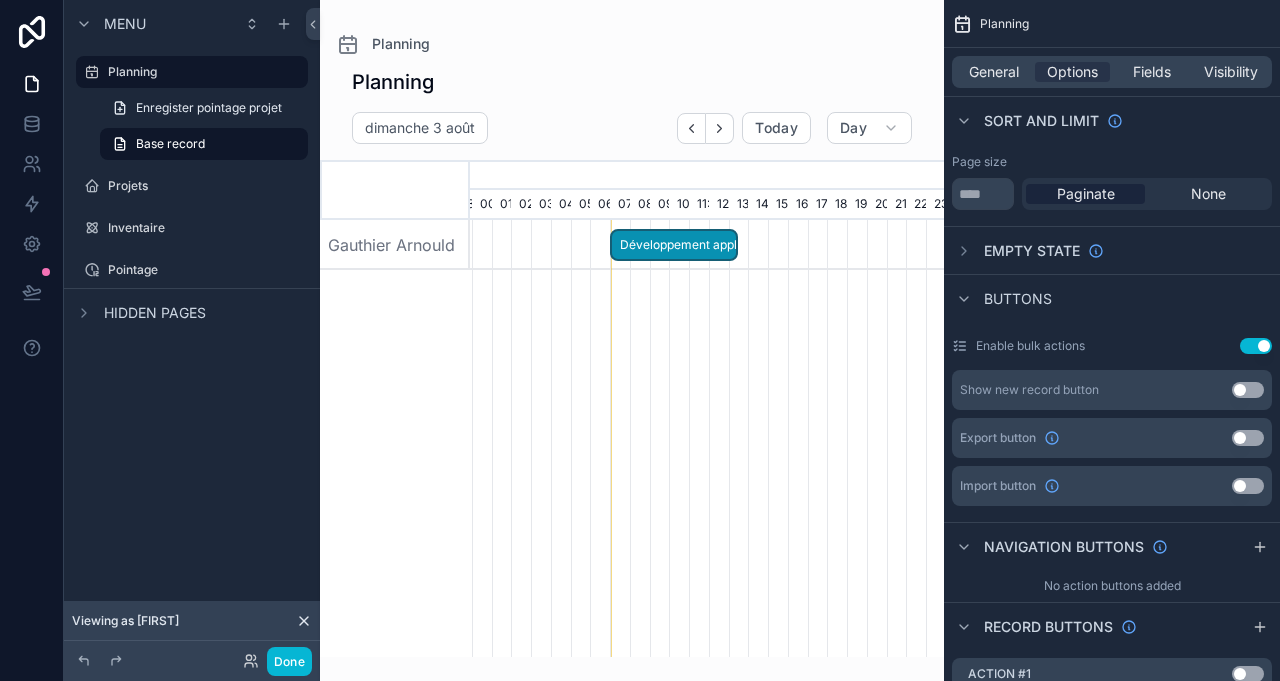 click on "Développement application" at bounding box center [674, 245] 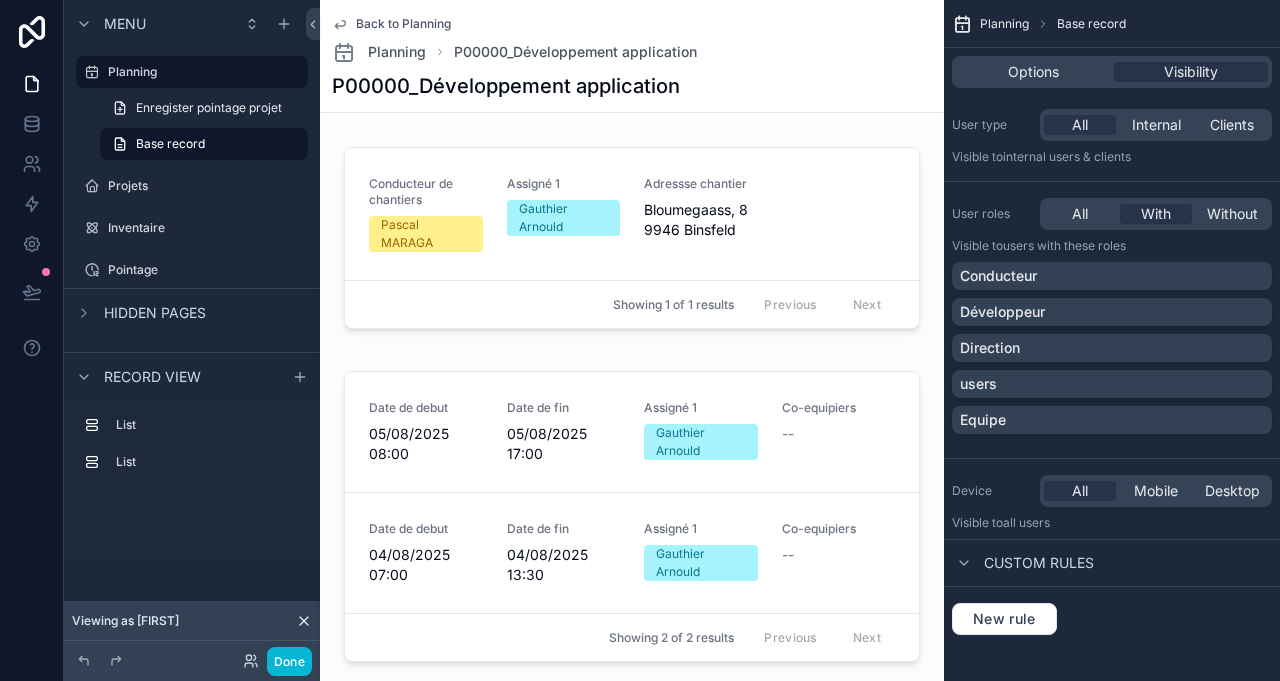 click on "Custom rules" at bounding box center [1039, 563] 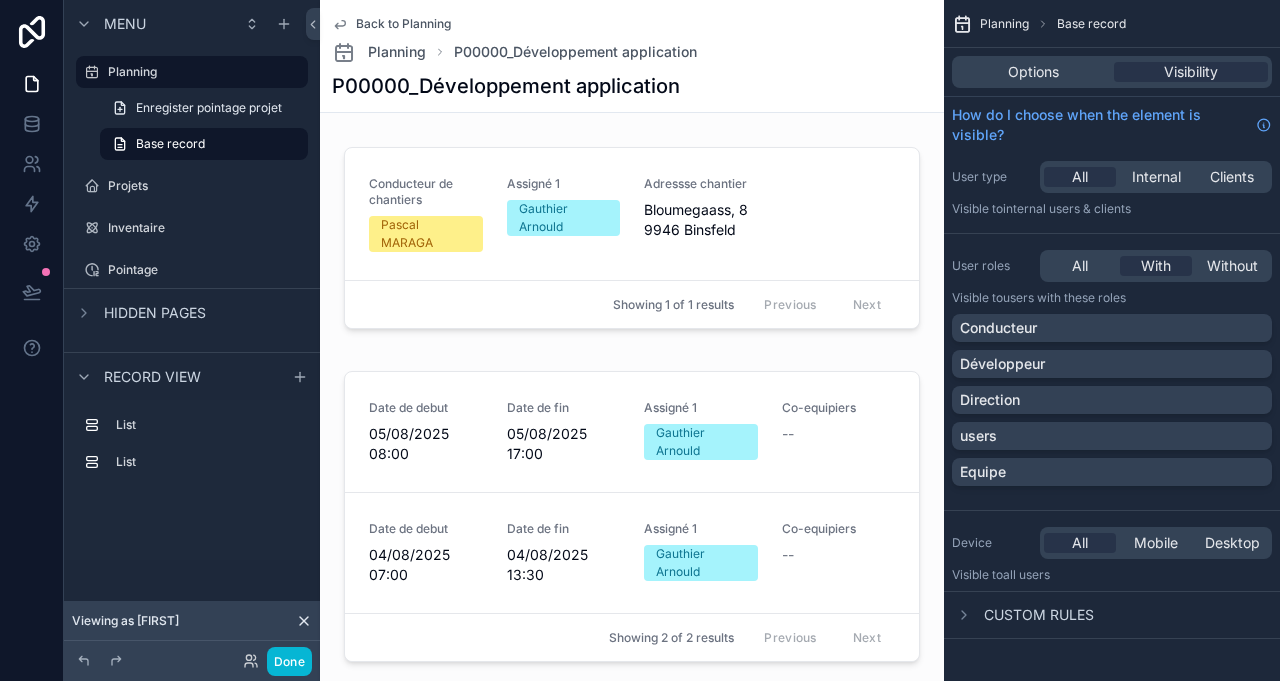 scroll, scrollTop: 0, scrollLeft: 0, axis: both 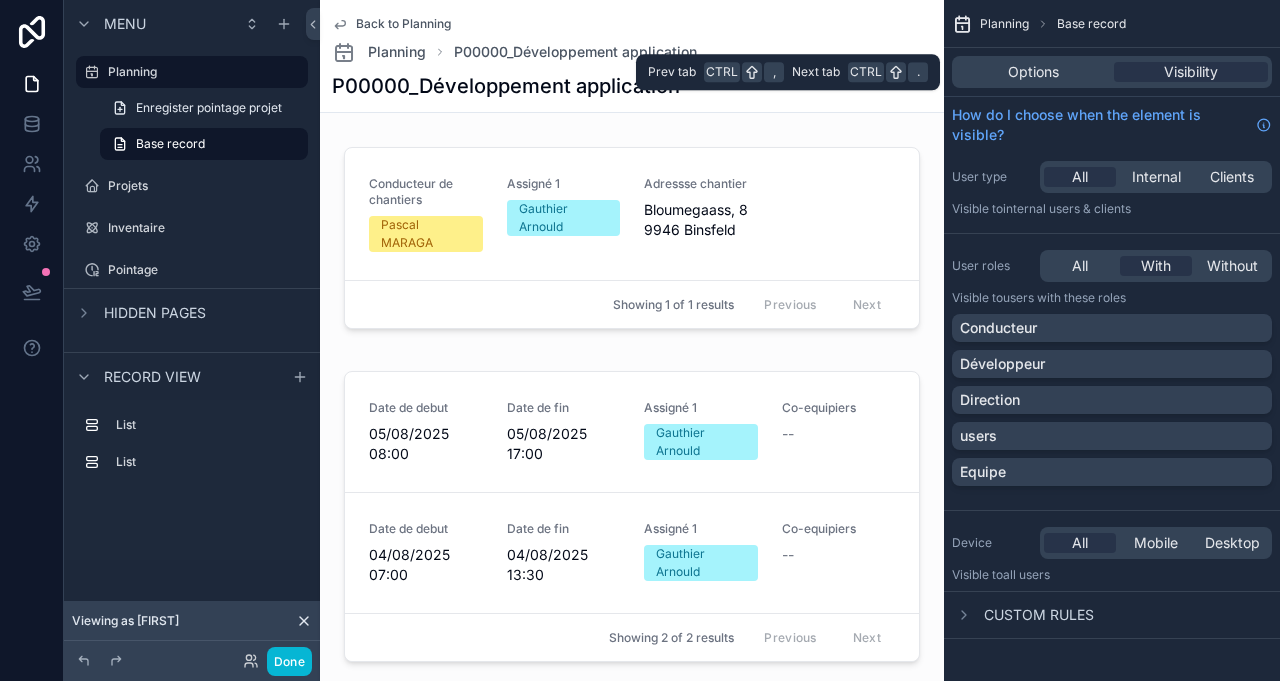 click on "Options" at bounding box center (1033, 72) 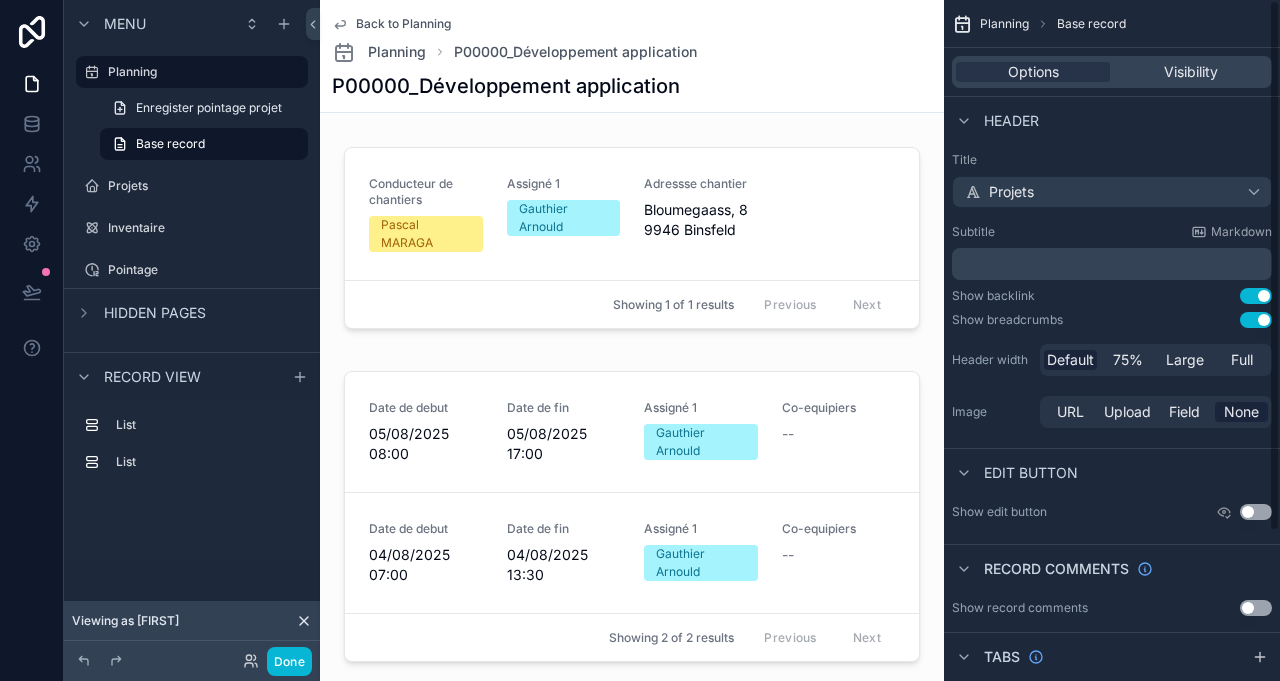 scroll, scrollTop: 190, scrollLeft: 0, axis: vertical 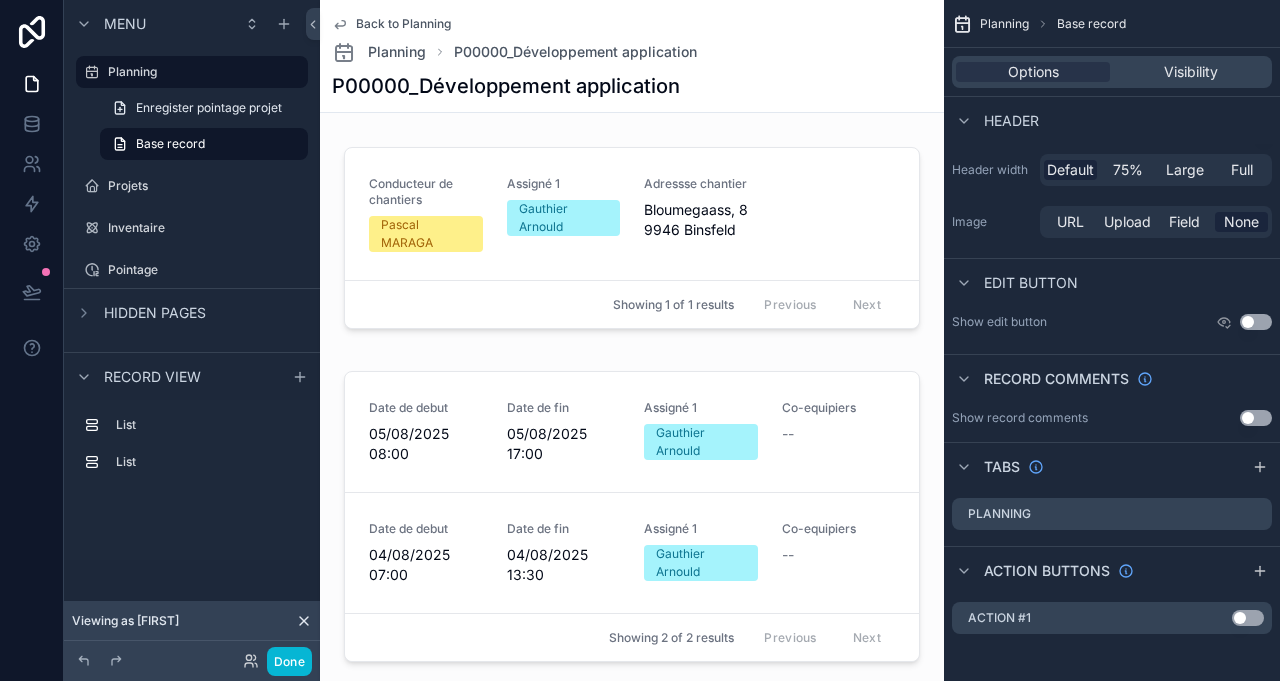 drag, startPoint x: 219, startPoint y: 154, endPoint x: 193, endPoint y: 173, distance: 32.202484 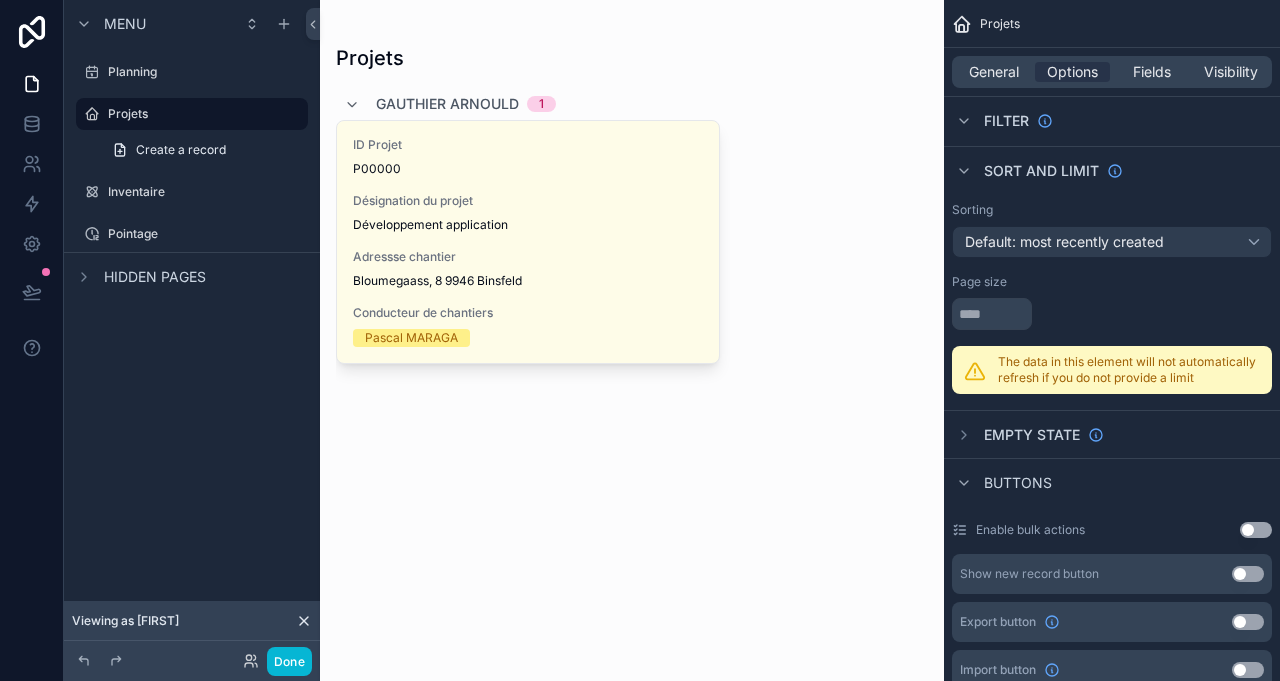 click on "Planning" at bounding box center (206, 72) 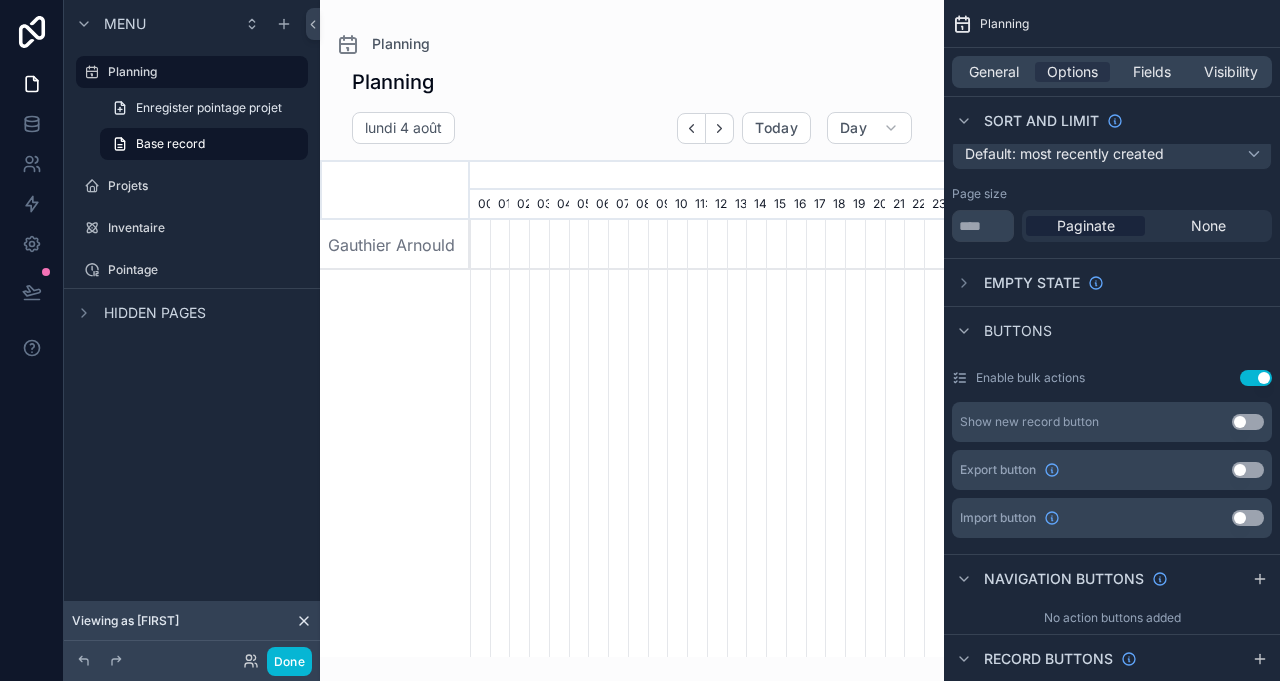 scroll, scrollTop: 0, scrollLeft: 3318, axis: horizontal 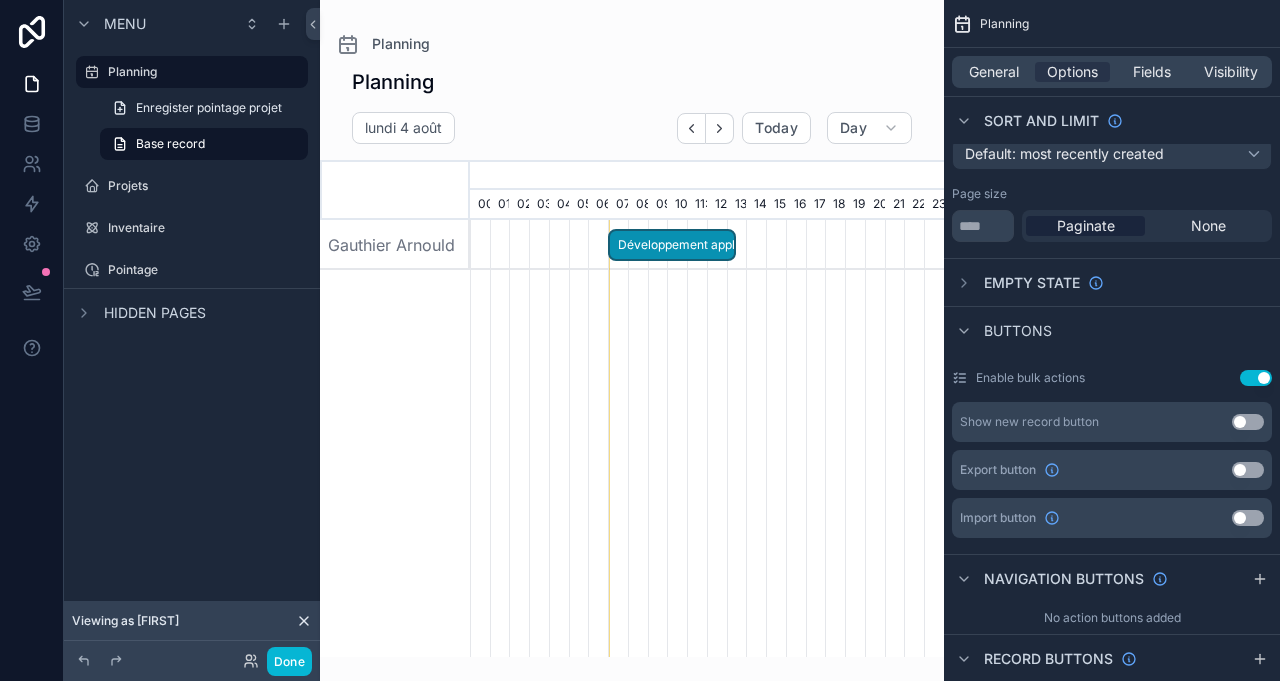 click on "Projets" at bounding box center [206, 186] 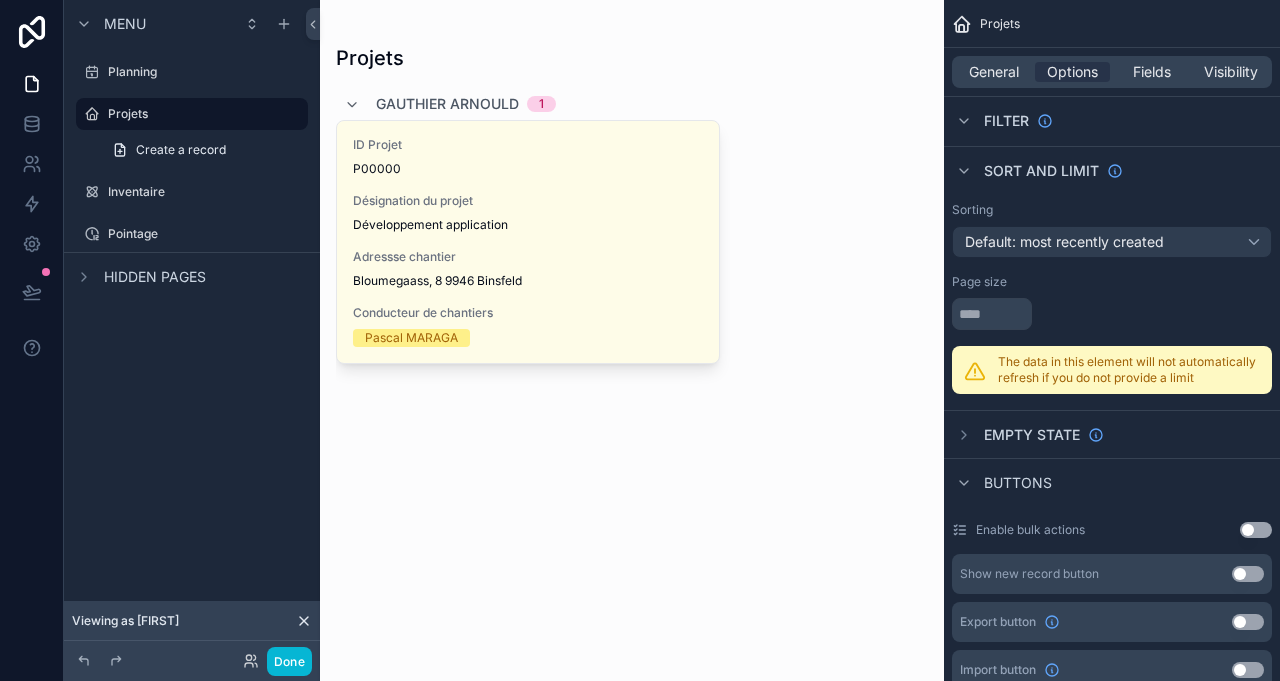 click on "Planning" at bounding box center (192, 72) 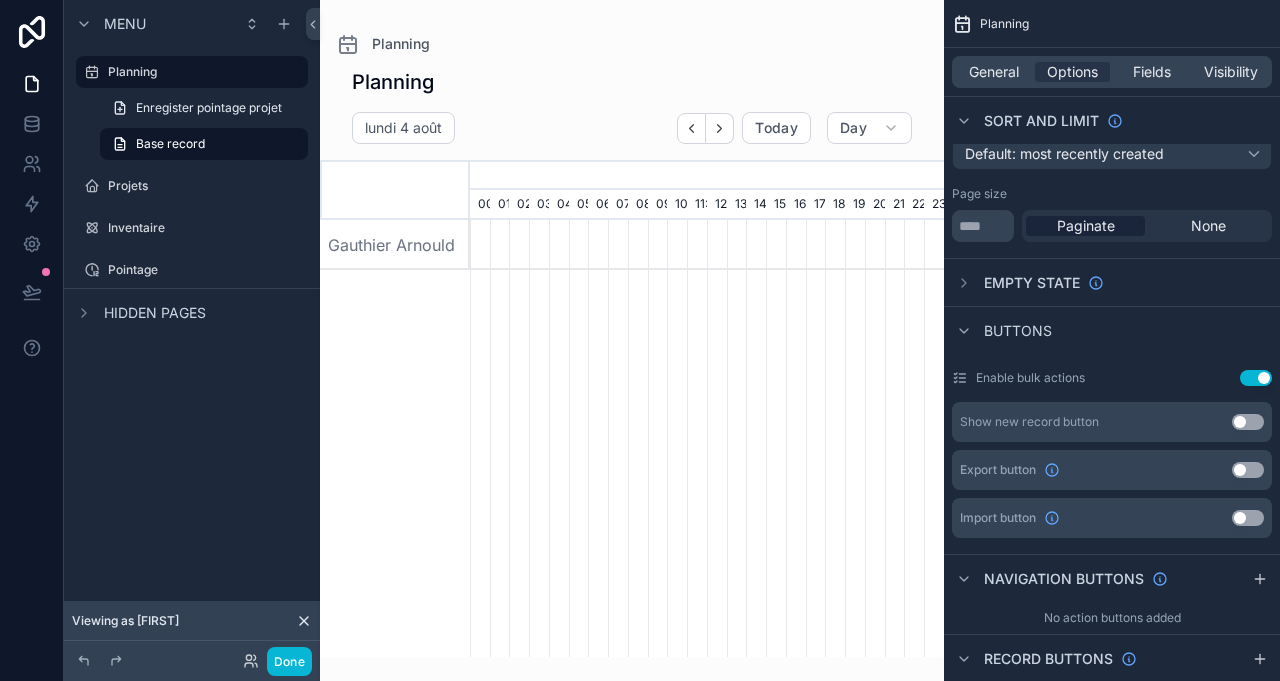 scroll, scrollTop: 0, scrollLeft: 3318, axis: horizontal 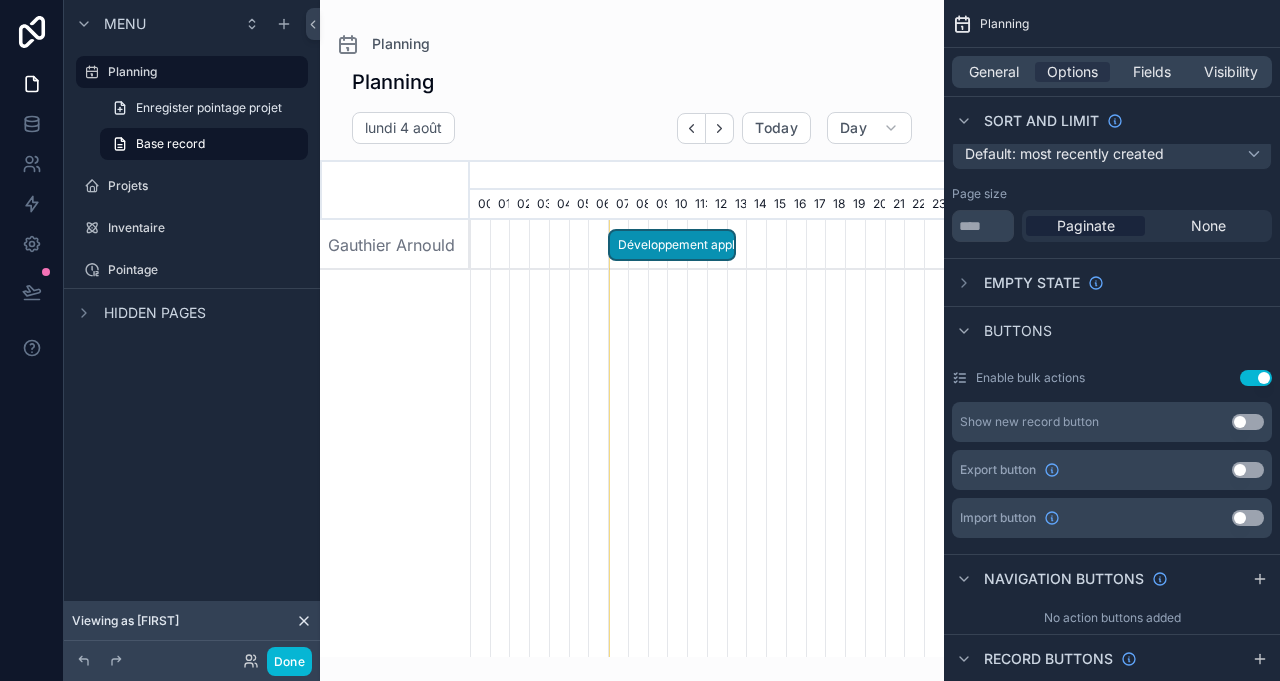 click on "Base record" at bounding box center [204, 144] 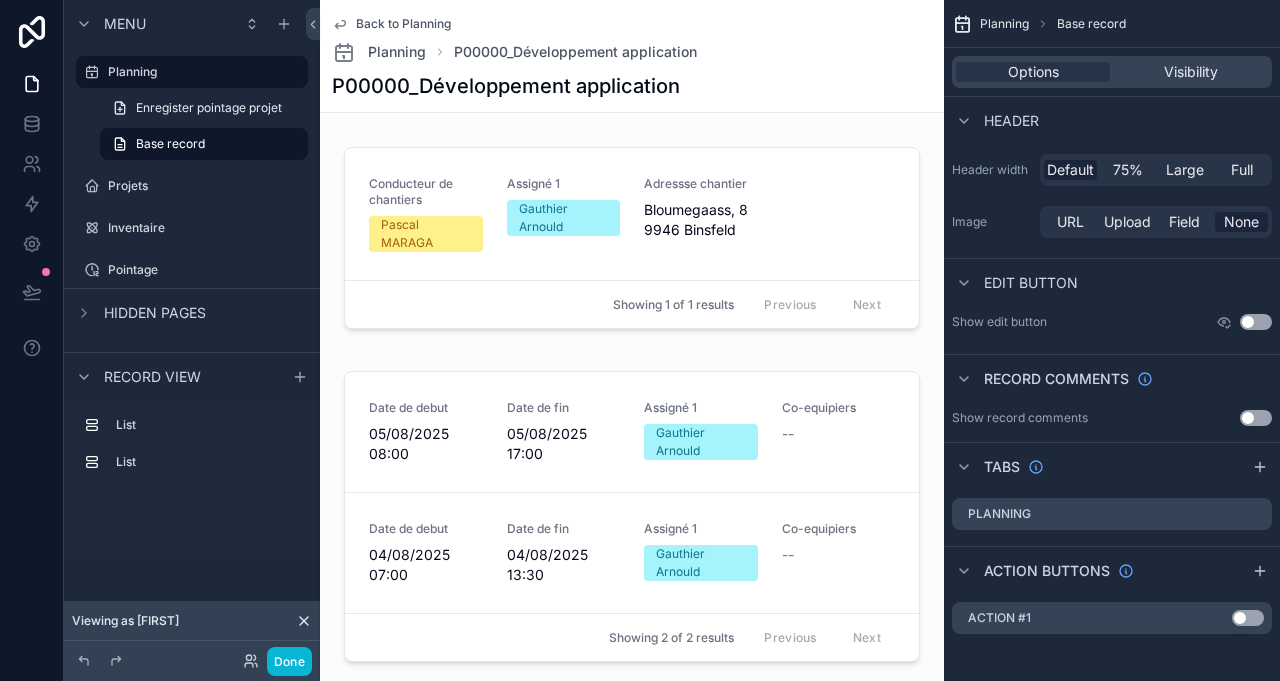 click at bounding box center (632, 241) 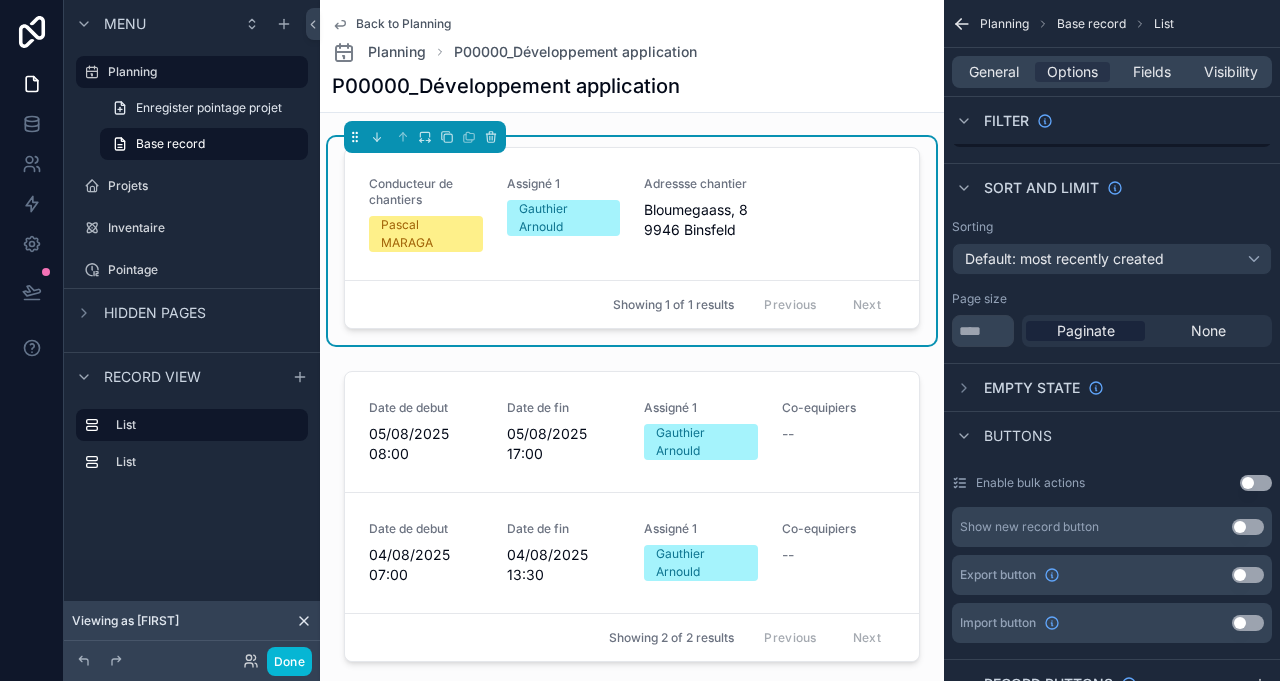 click on "Adressse chantier Bloumegaass, 8 9946 Binsfeld" at bounding box center [701, 214] 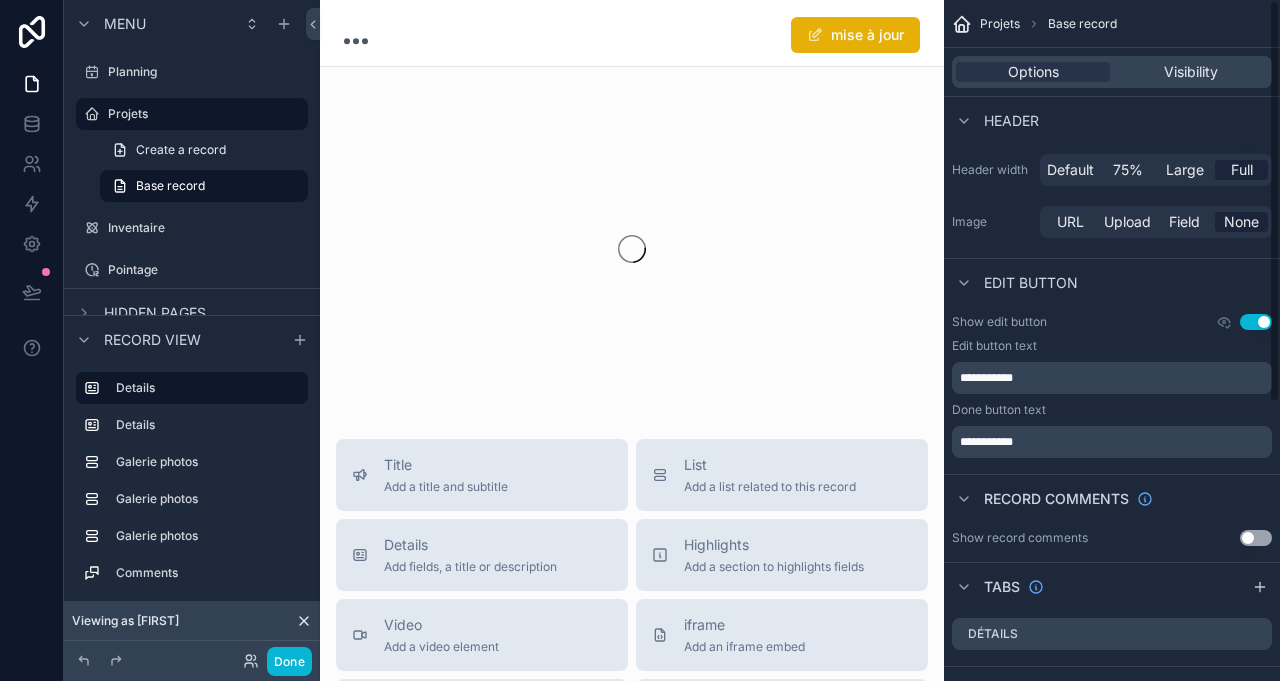 scroll, scrollTop: 0, scrollLeft: 0, axis: both 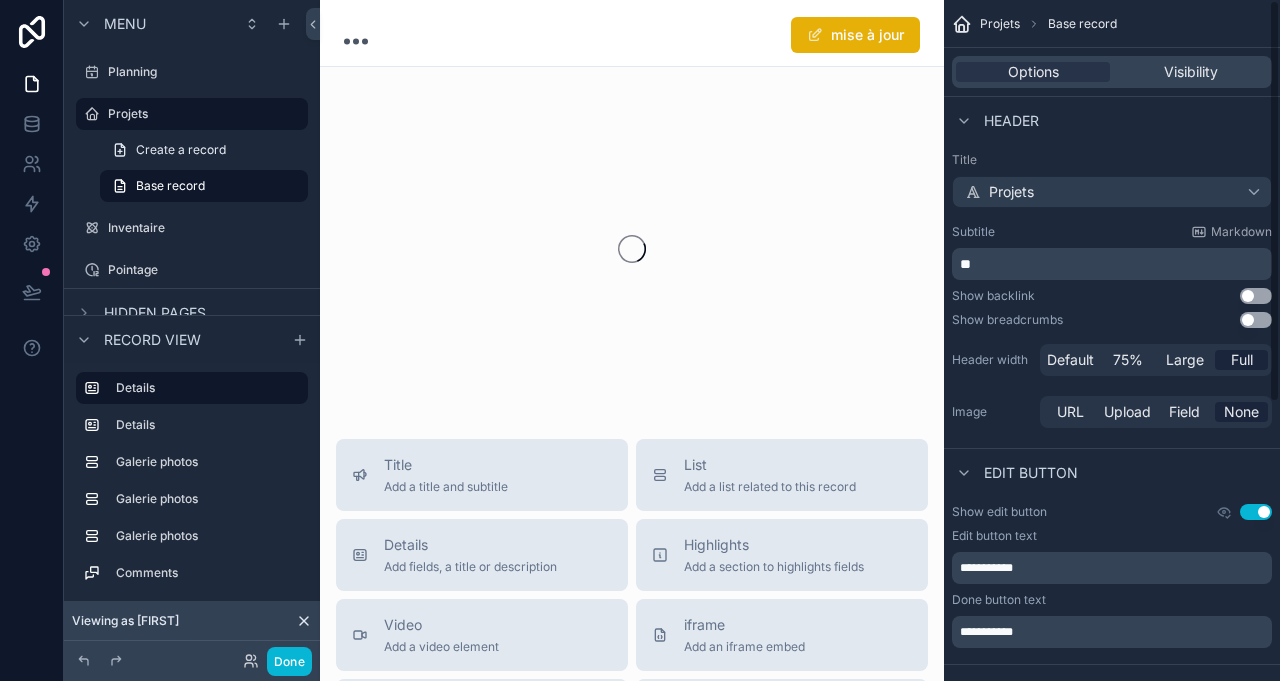 click at bounding box center (632, 249) 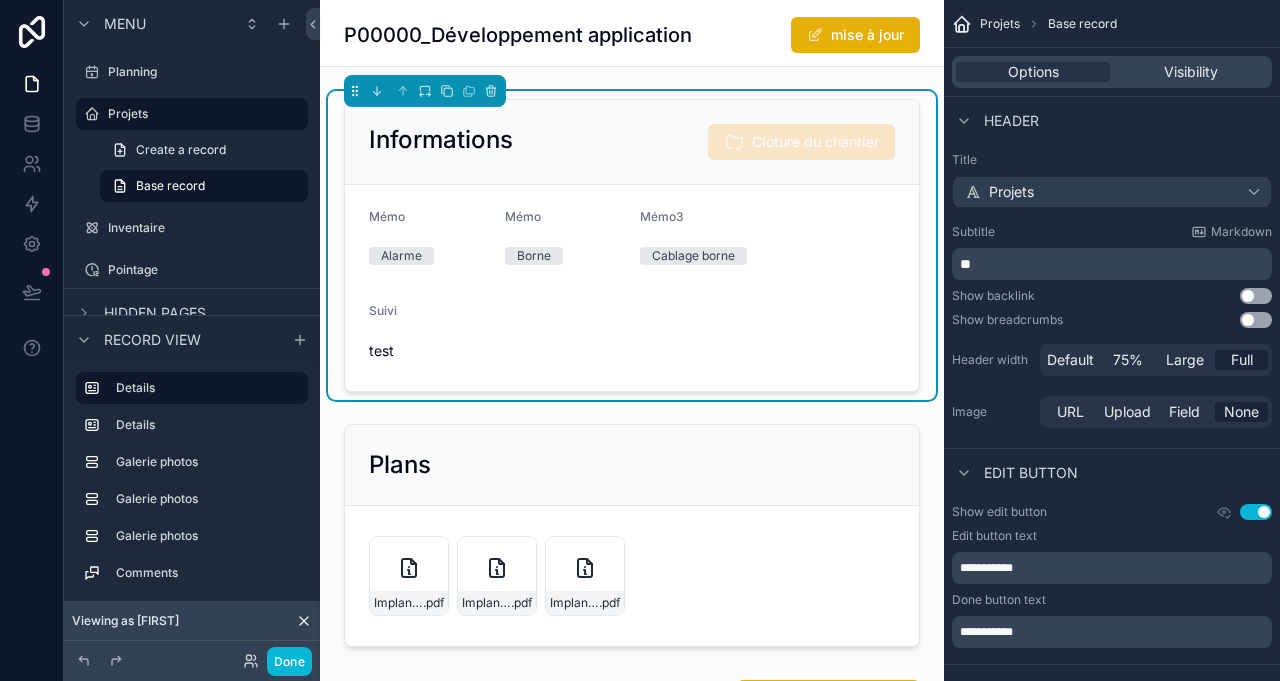 click on "Planning" at bounding box center [206, 72] 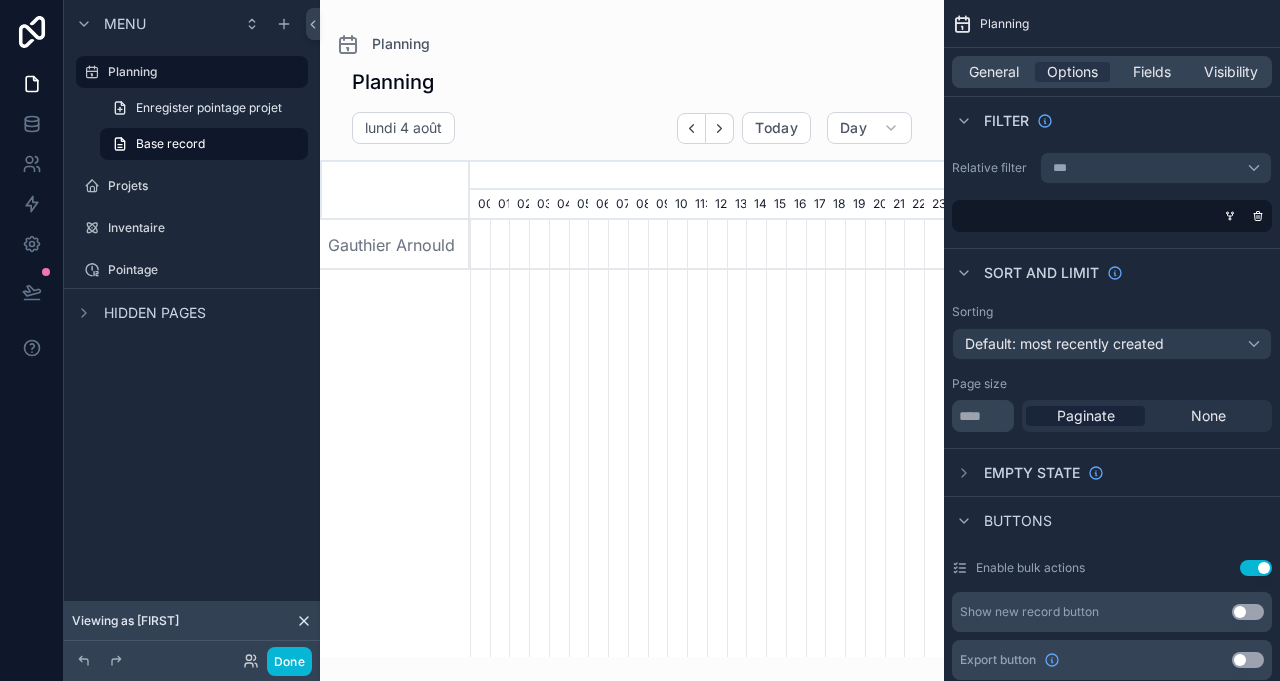 scroll, scrollTop: 0, scrollLeft: 3318, axis: horizontal 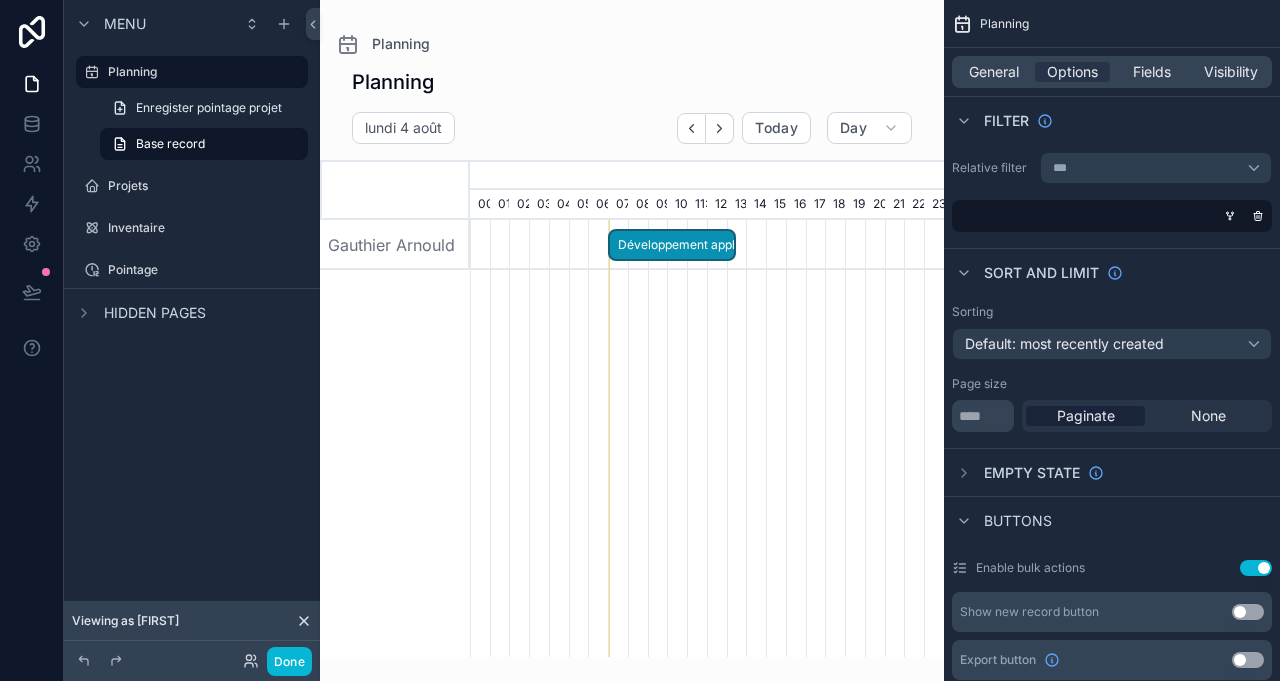 click on "Projets" at bounding box center (206, 186) 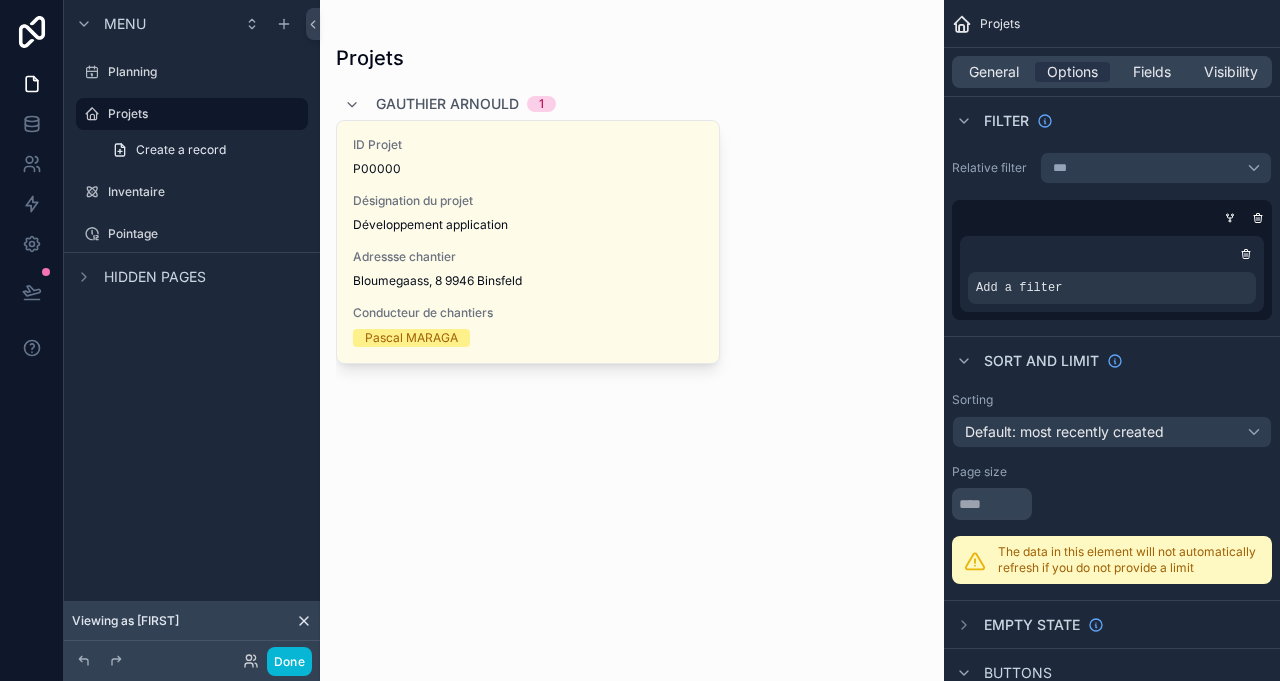 click on "Planning" at bounding box center [206, 72] 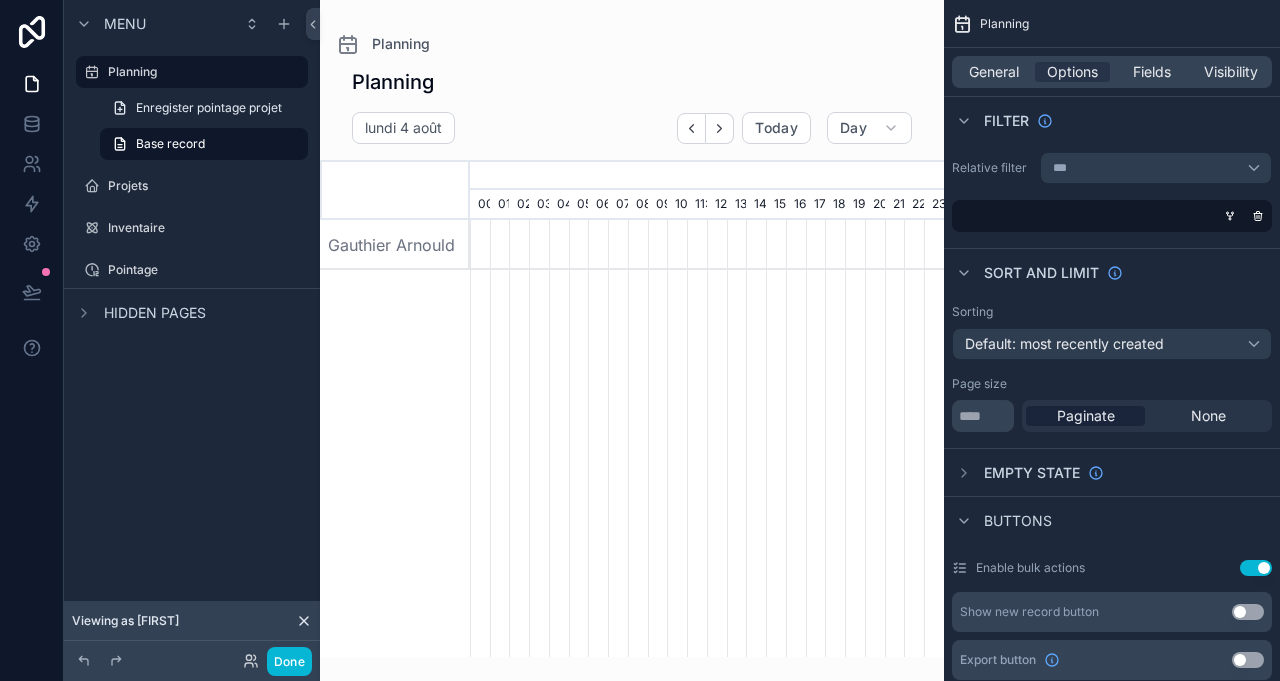 scroll, scrollTop: 0, scrollLeft: 3318, axis: horizontal 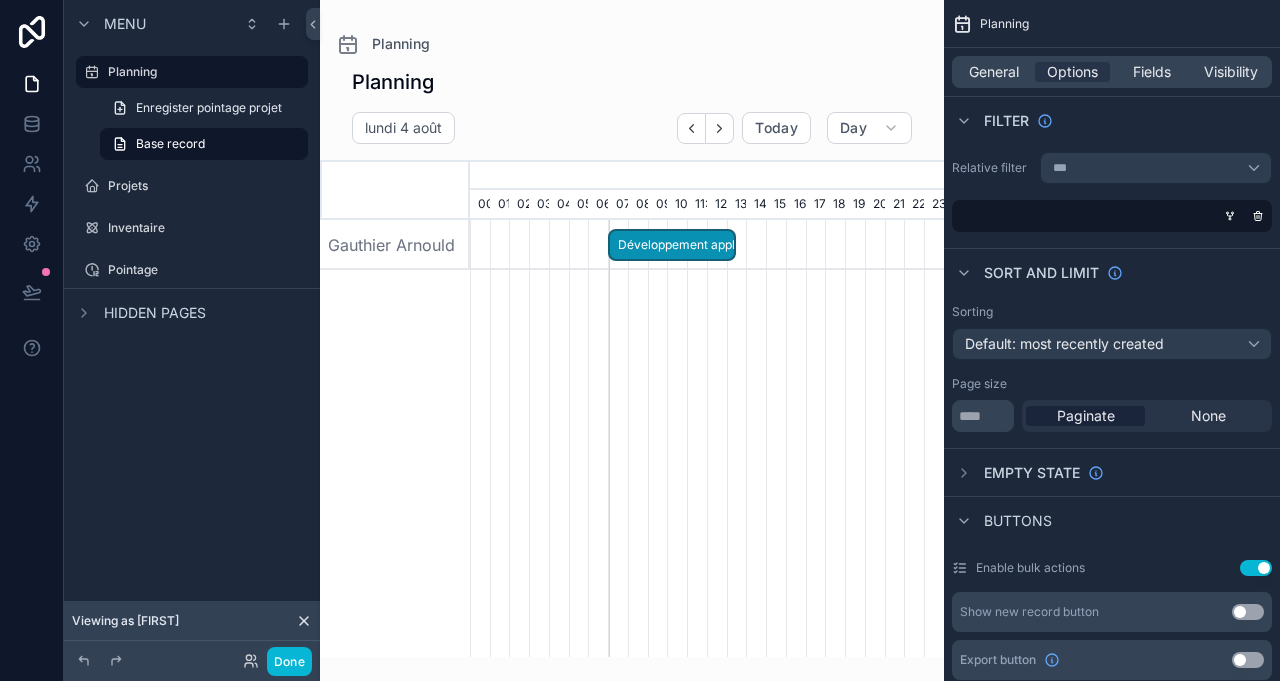 click on "Base record" at bounding box center (170, 144) 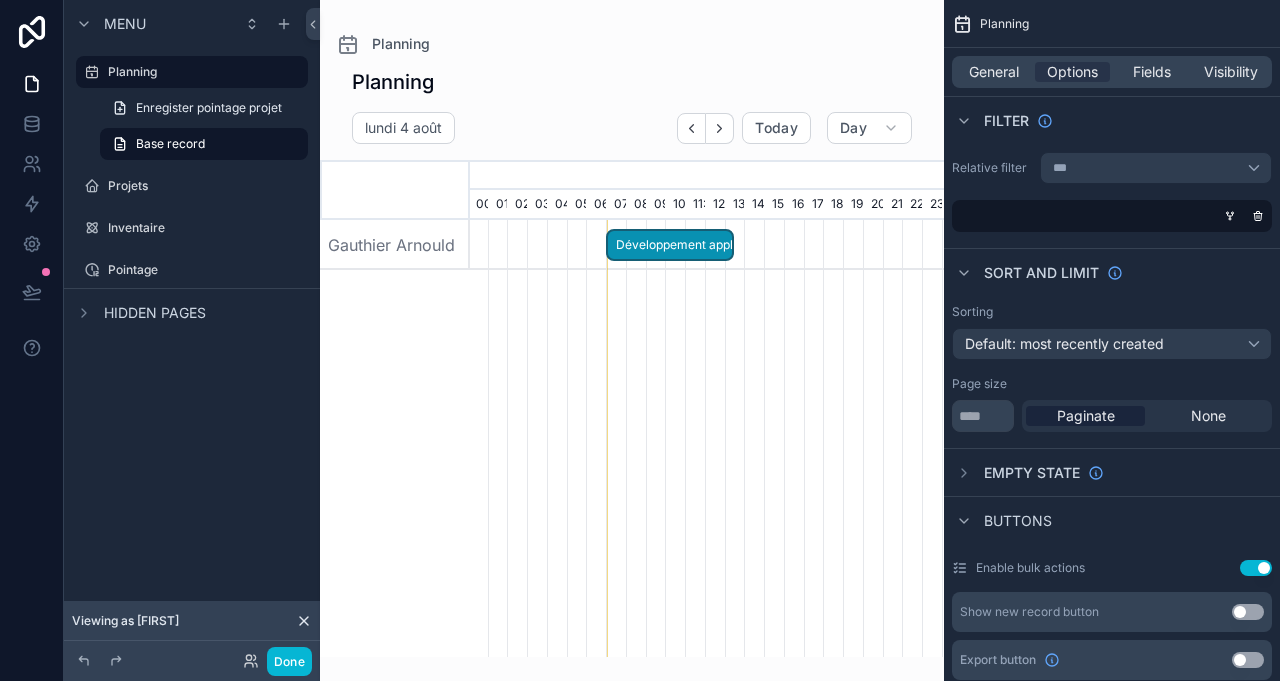 click on "Développement application" at bounding box center (670, 245) 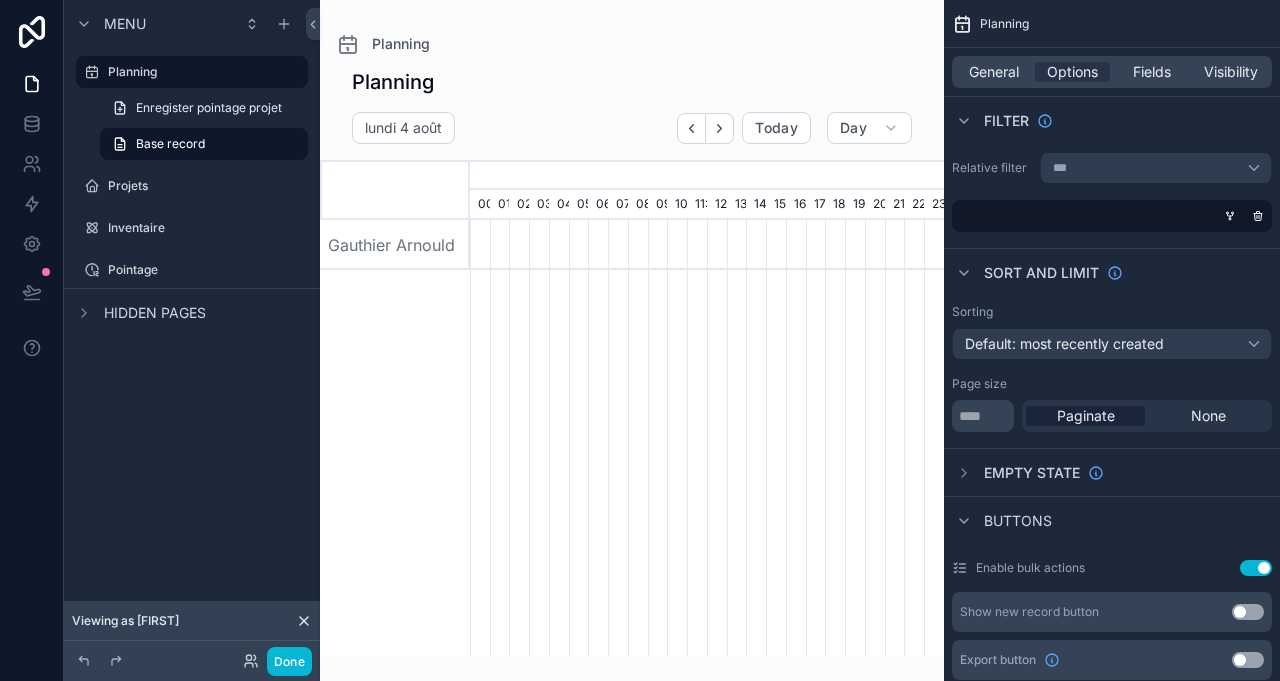 scroll, scrollTop: 0, scrollLeft: 3318, axis: horizontal 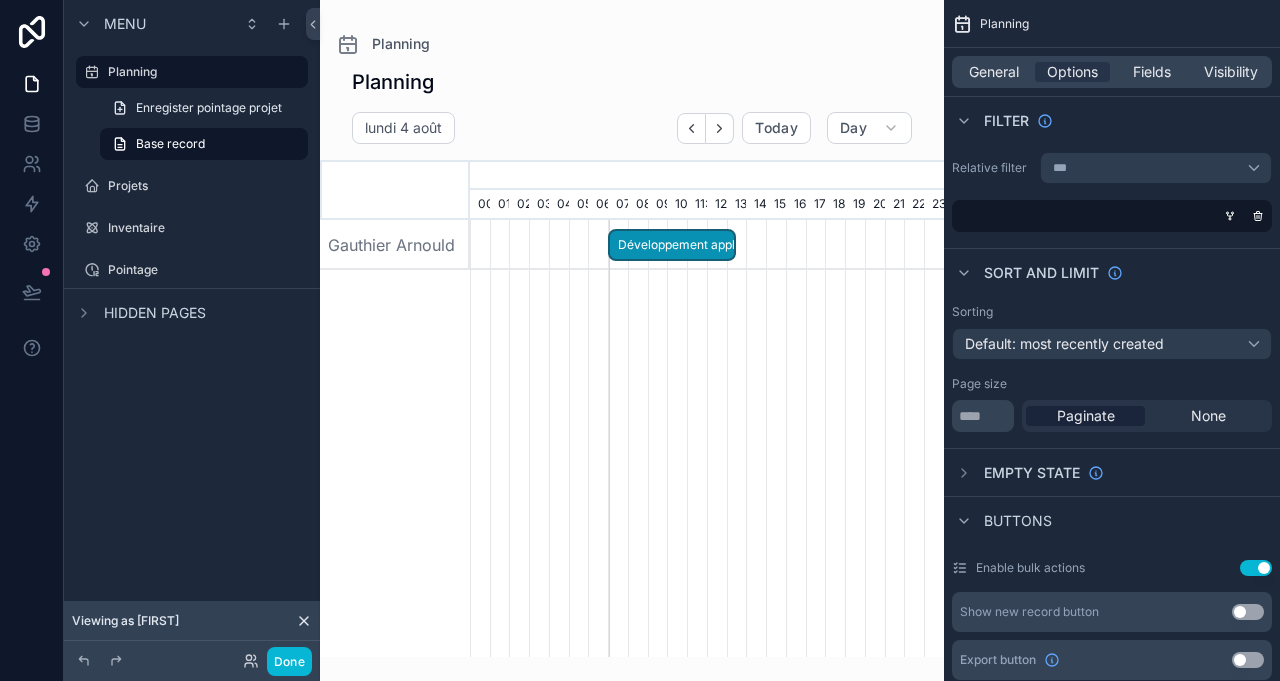 click on "Développement application" at bounding box center [672, 245] 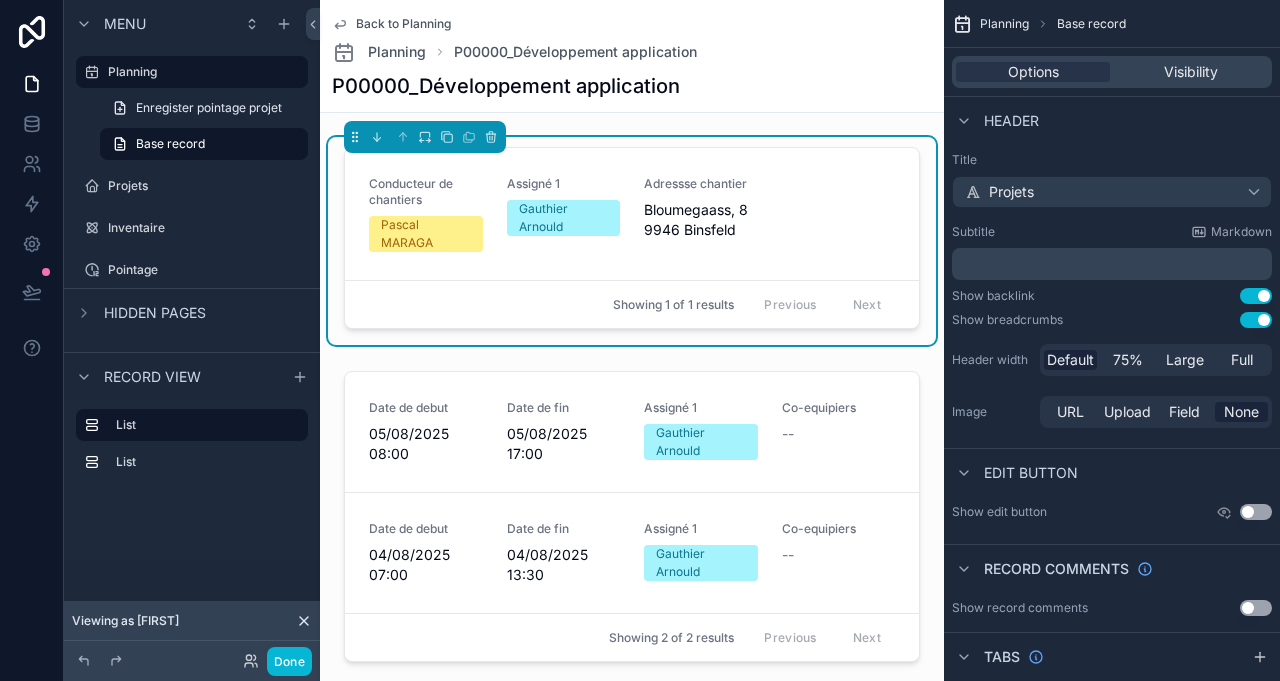 click on "Gauthier Arnould" at bounding box center (564, 218) 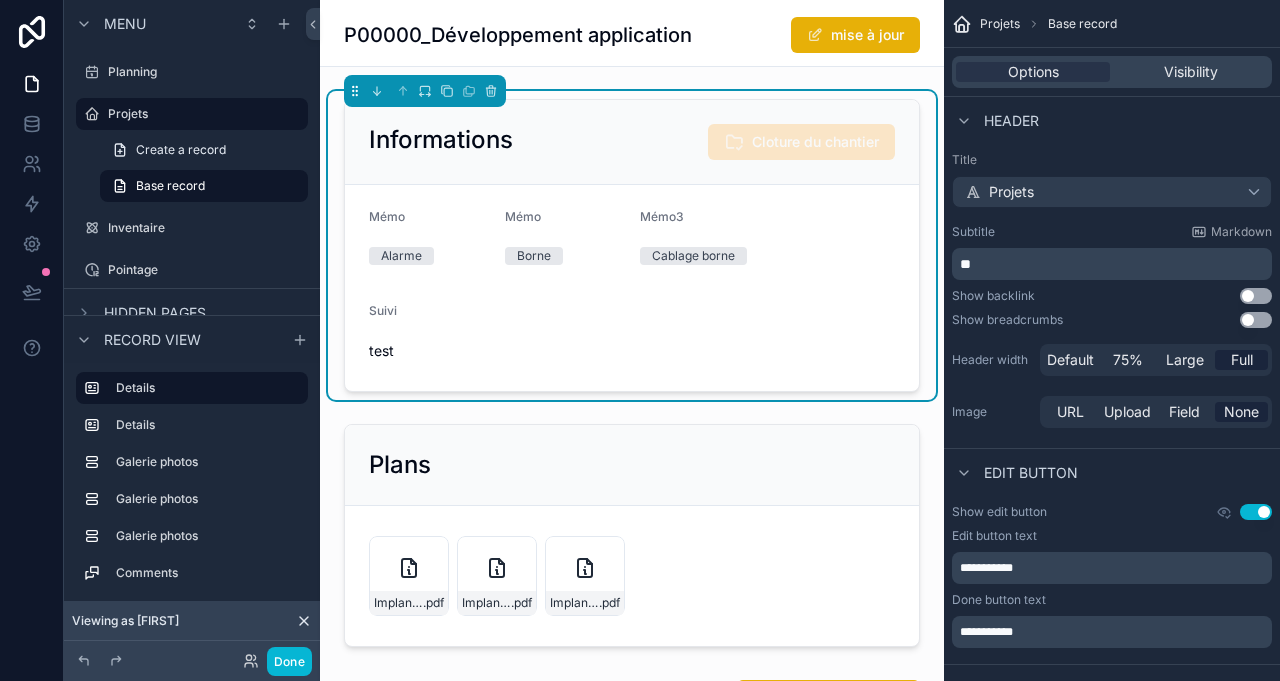 click on "Base record" at bounding box center [170, 186] 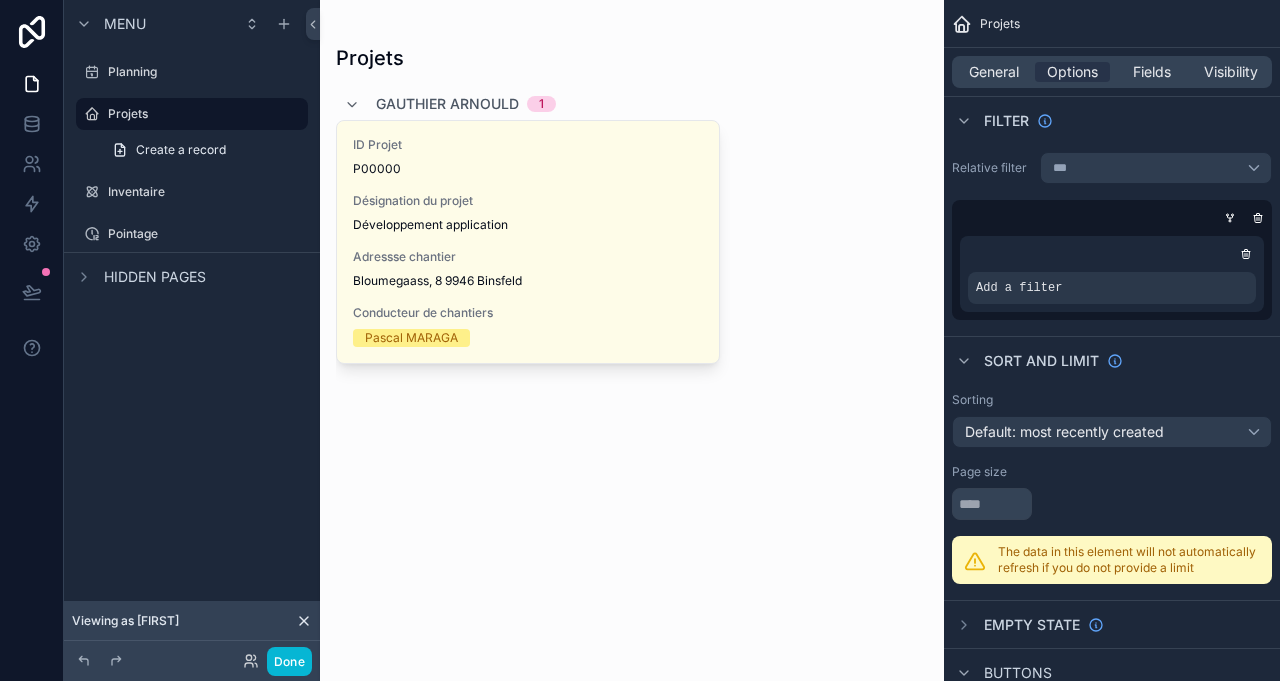 click on "Planning" at bounding box center (206, 72) 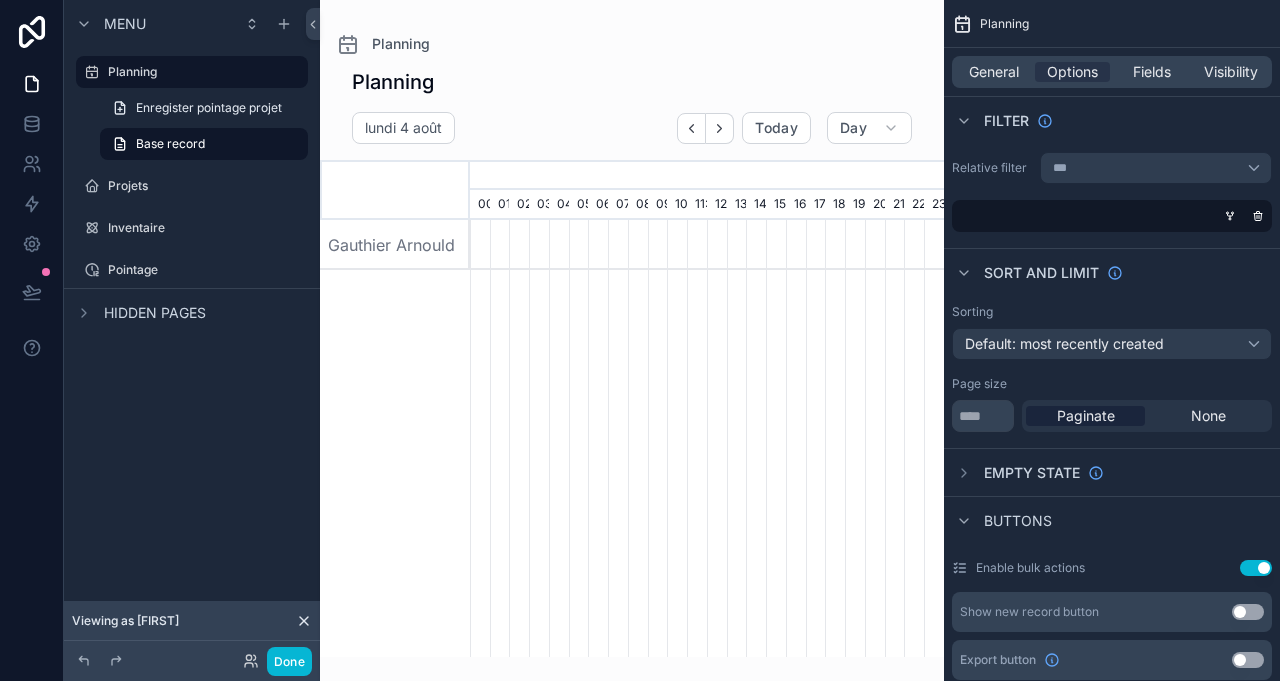 scroll, scrollTop: 0, scrollLeft: 3318, axis: horizontal 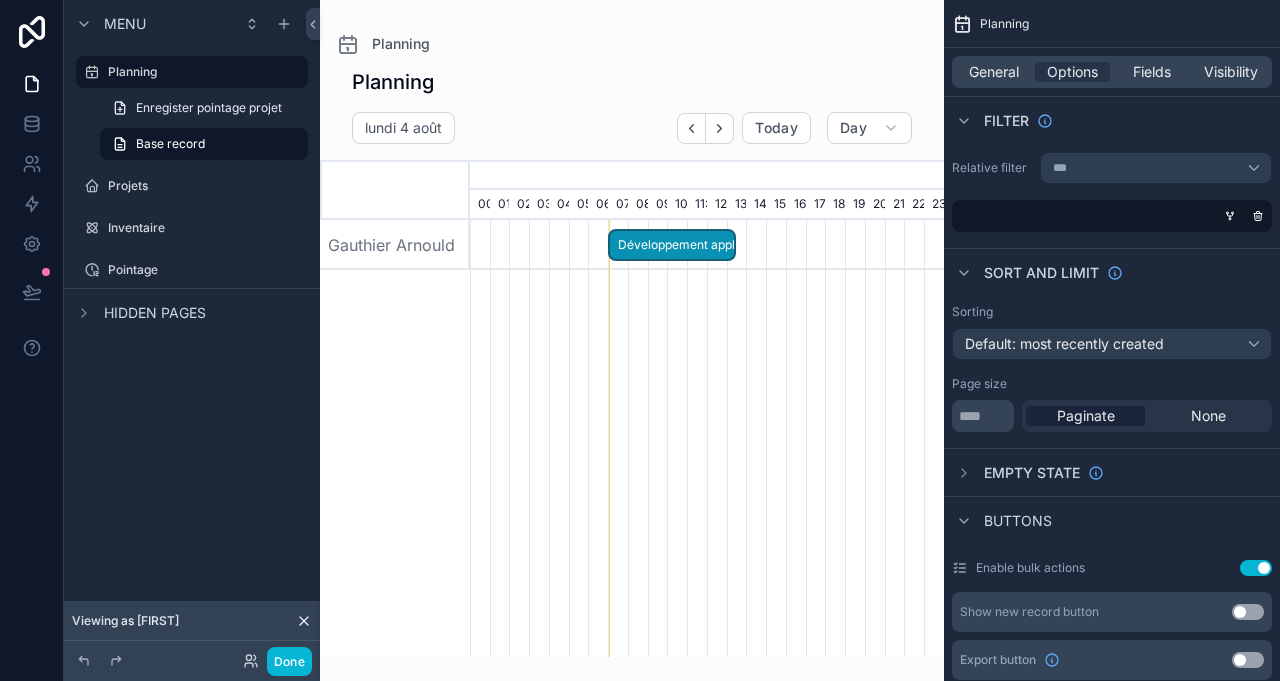 click on "Base record" at bounding box center (170, 144) 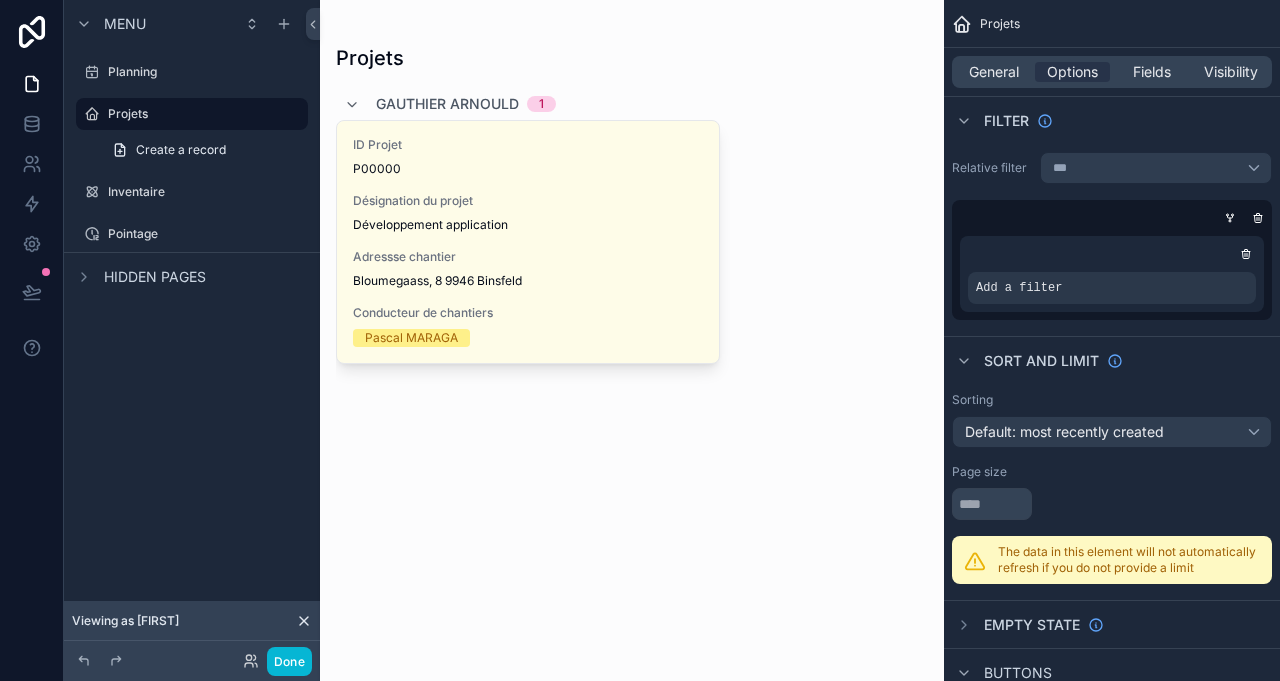 click at bounding box center (632, 232) 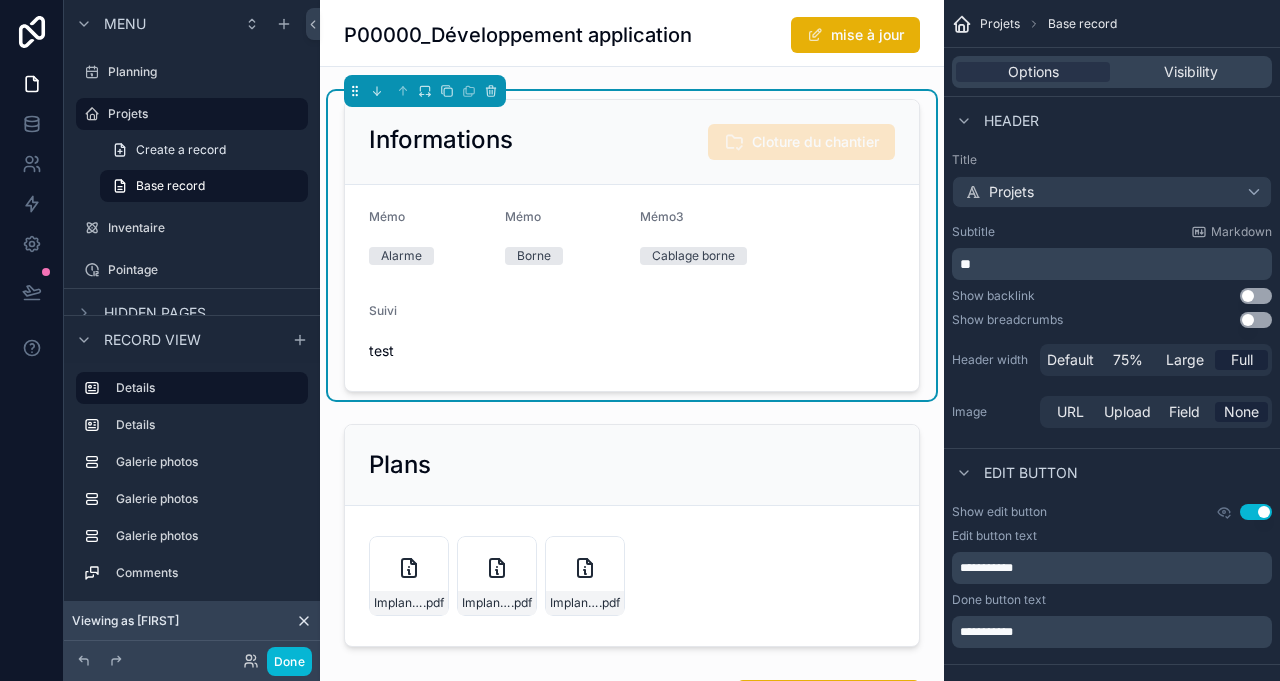 click on "Mémo Alarme Mémo Borne Mémo3 Cablage borne Suivi test" at bounding box center [632, 288] 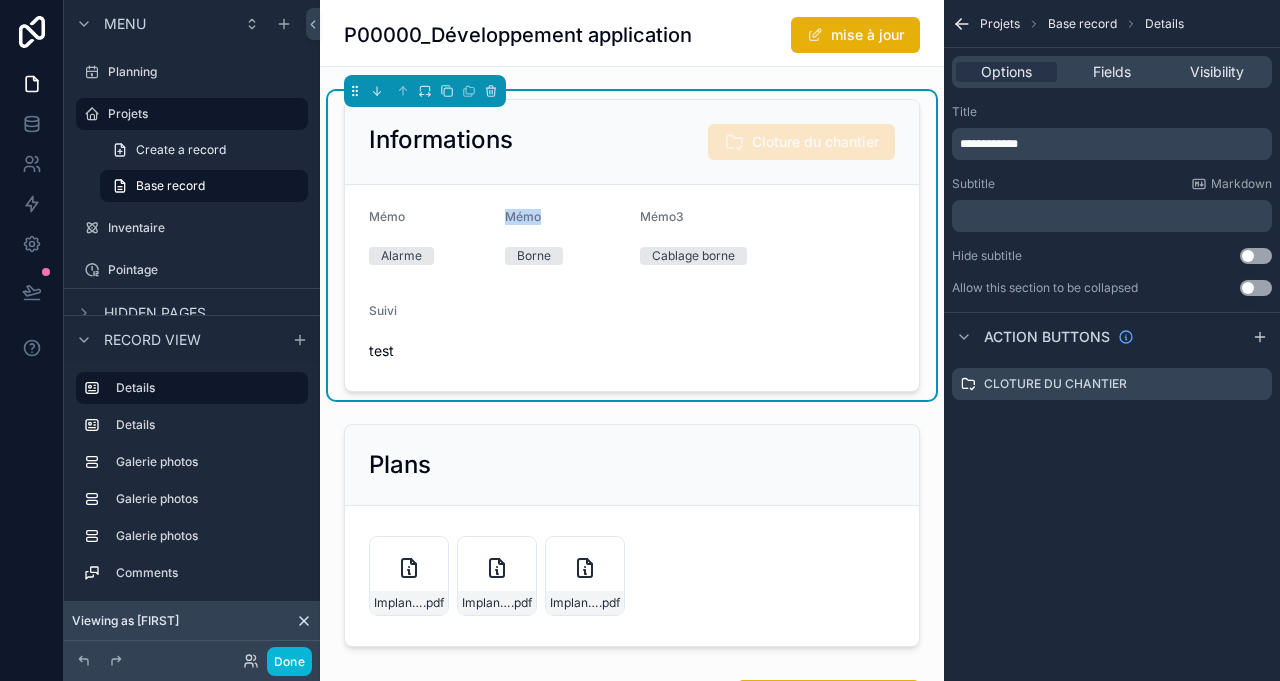 click on "Planning" at bounding box center [206, 72] 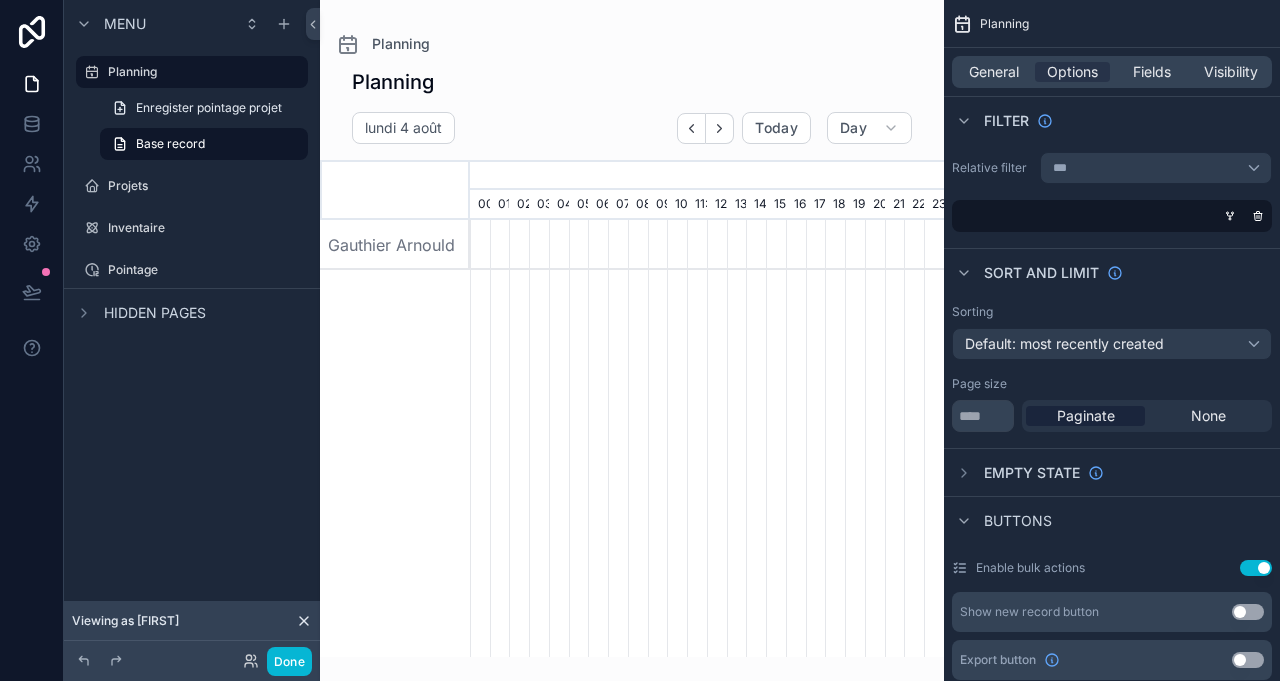 scroll, scrollTop: 0, scrollLeft: 3318, axis: horizontal 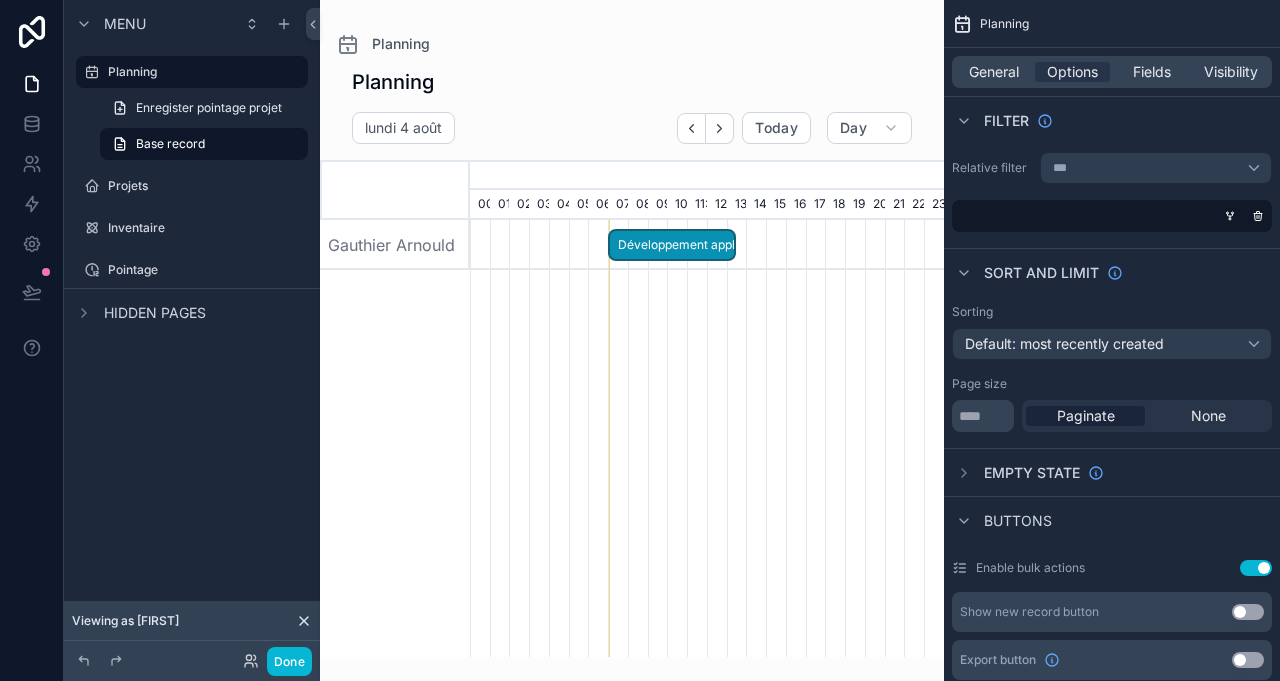 click on "Base record" at bounding box center (170, 144) 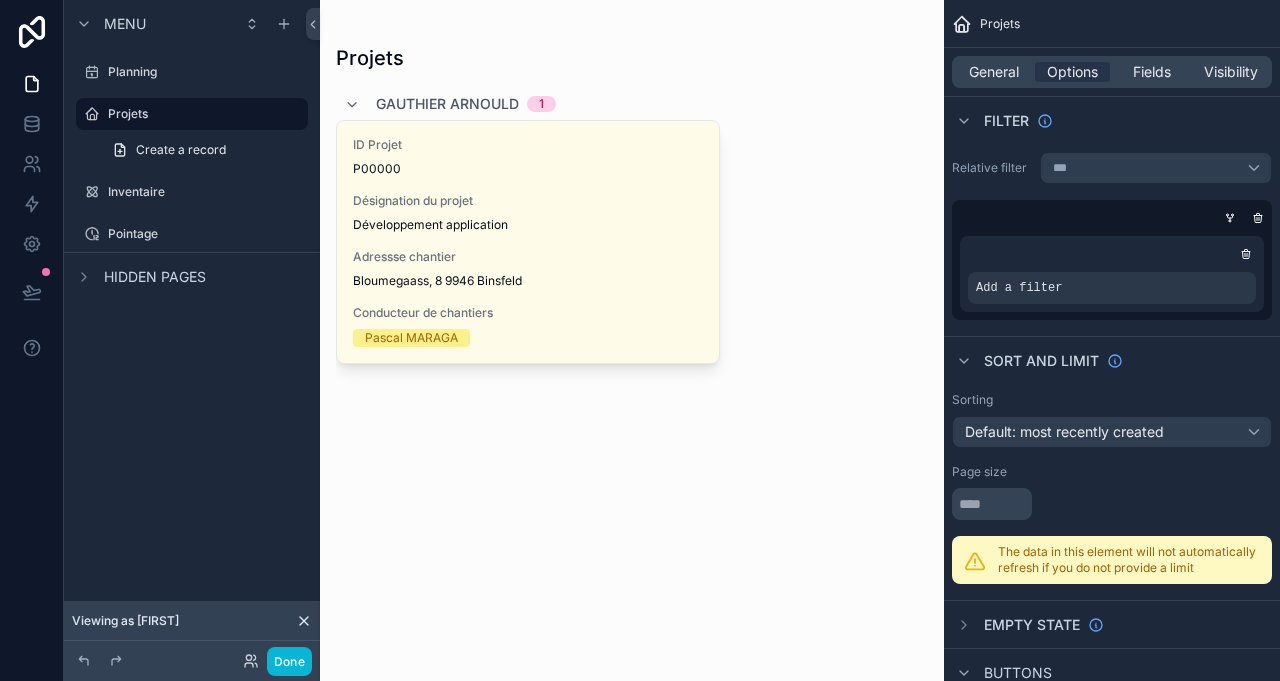 click on "Planning" at bounding box center (192, 72) 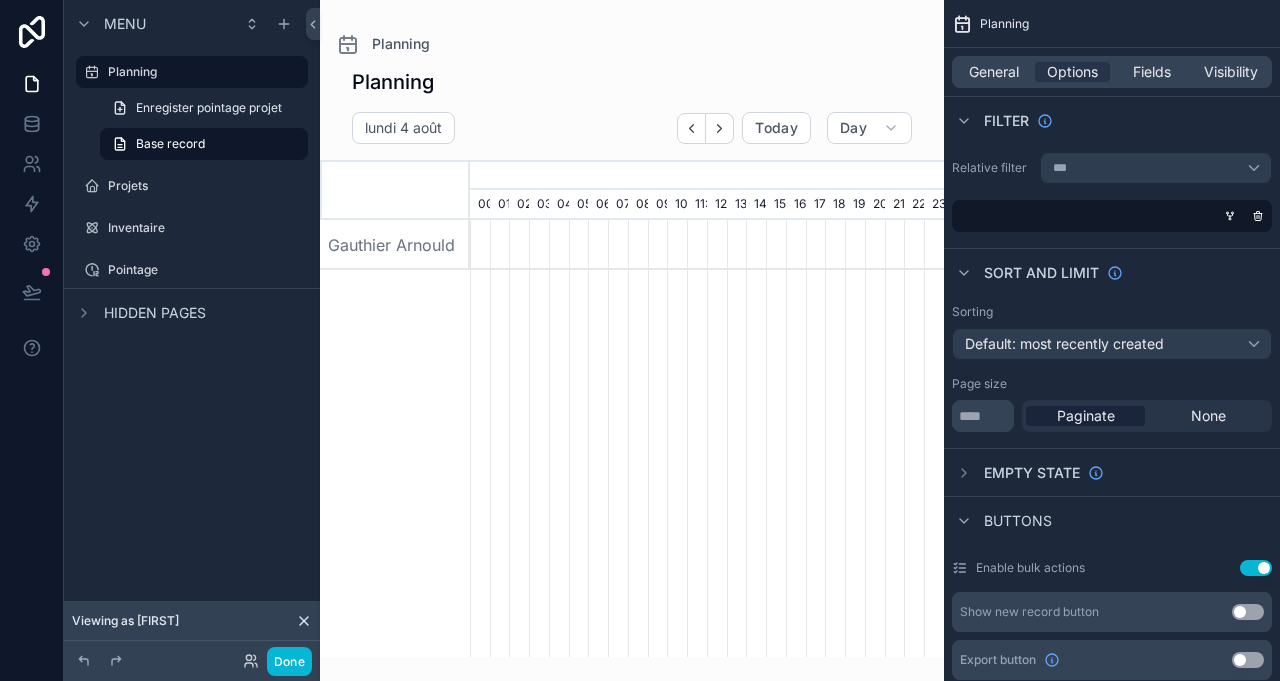 scroll, scrollTop: 0, scrollLeft: 3318, axis: horizontal 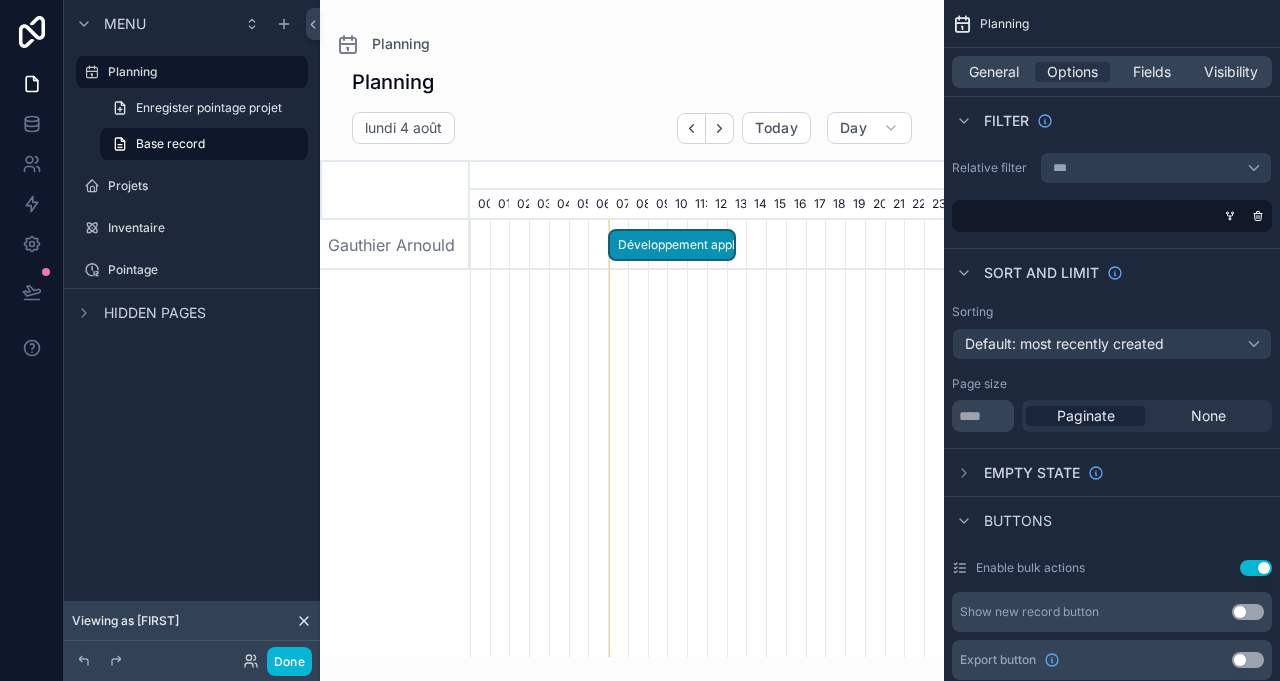 click on "Développement application" at bounding box center (672, 245) 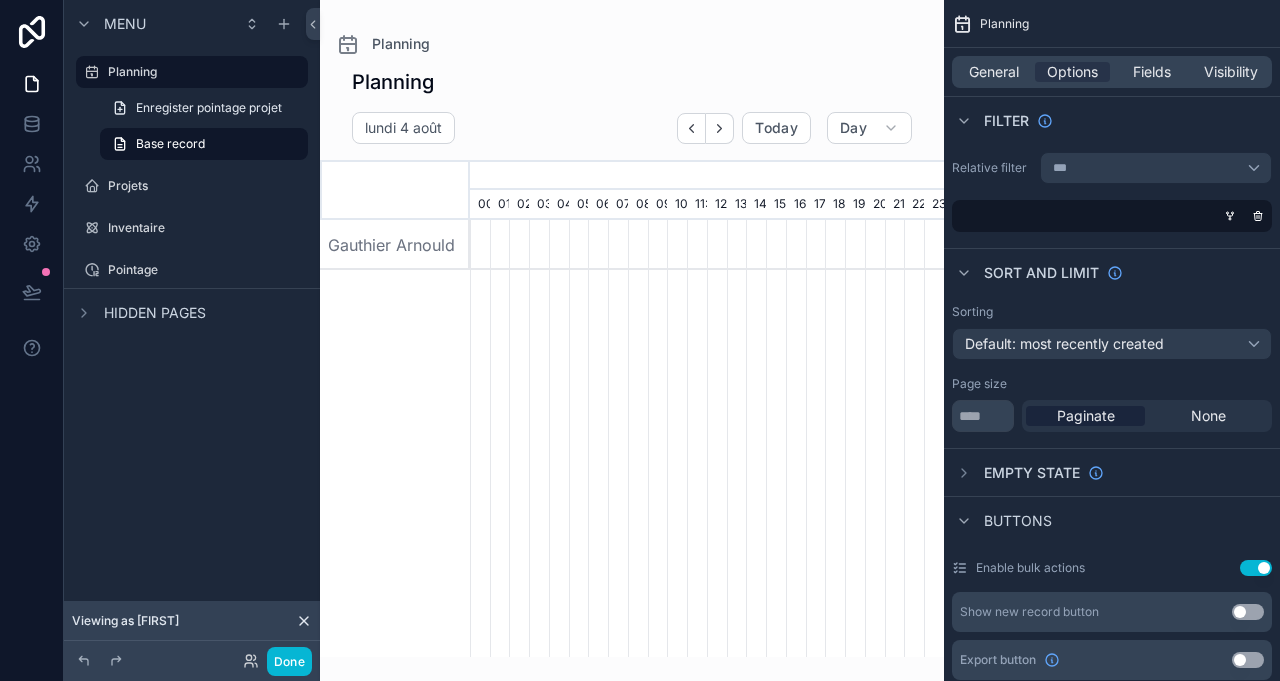scroll, scrollTop: 0, scrollLeft: 3318, axis: horizontal 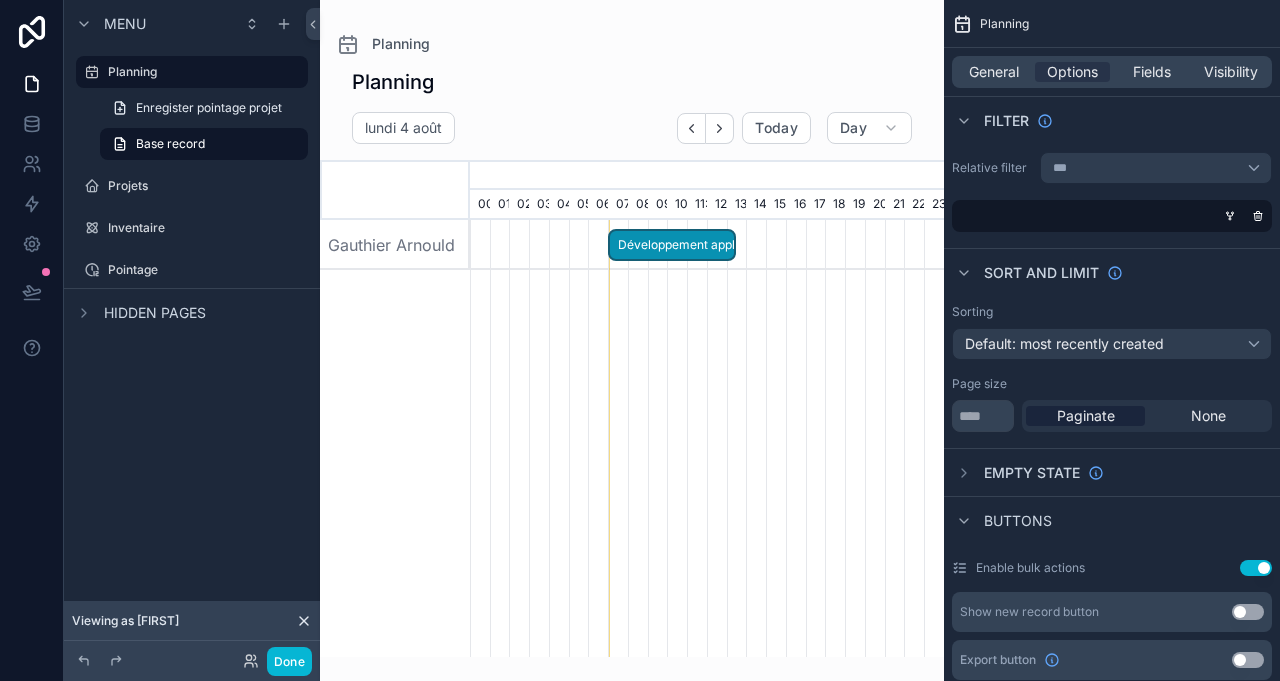 click on "Développement application" at bounding box center (672, 245) 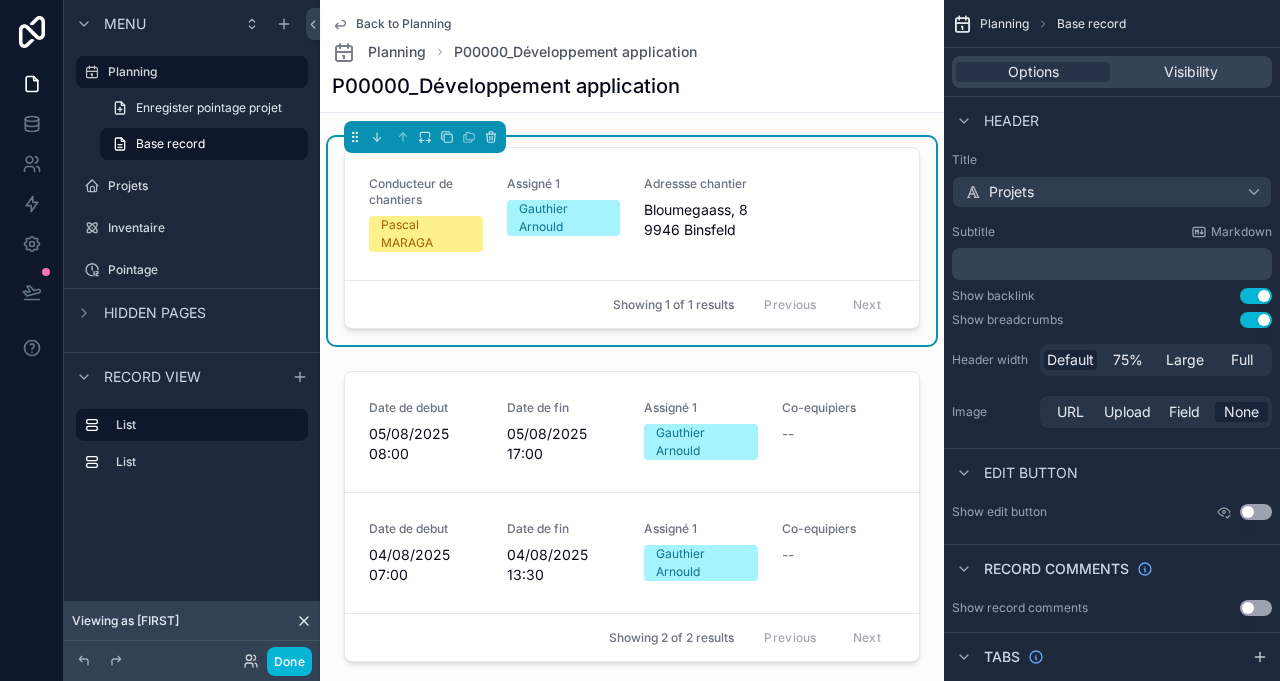 click on "Adressse chantier Bloumegaass, 8 9946 Binsfeld" at bounding box center [701, 214] 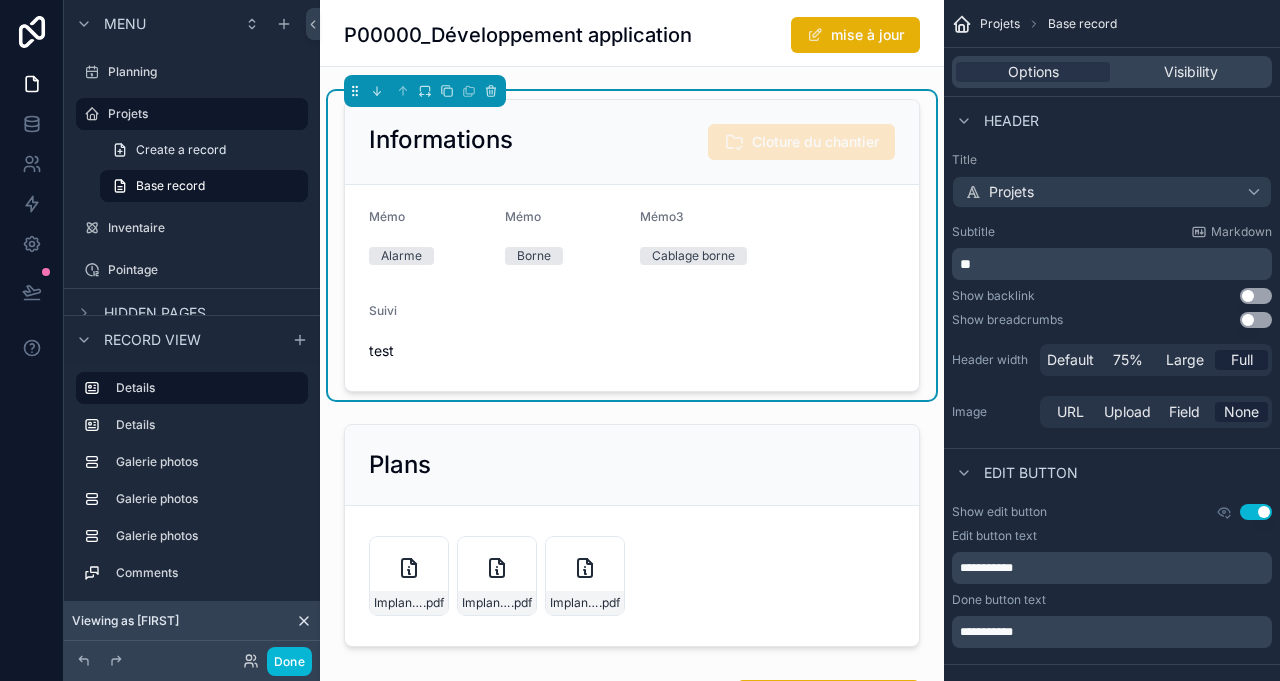 click on "Planning" at bounding box center [192, 72] 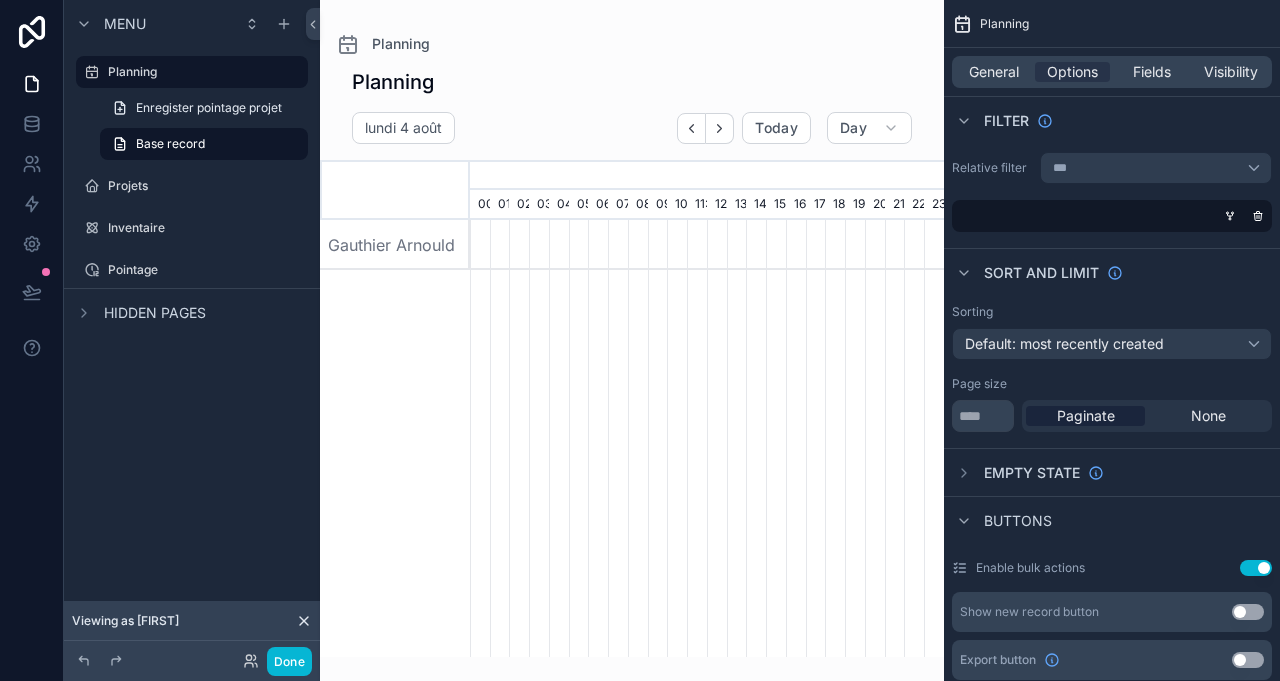 scroll, scrollTop: 0, scrollLeft: 3318, axis: horizontal 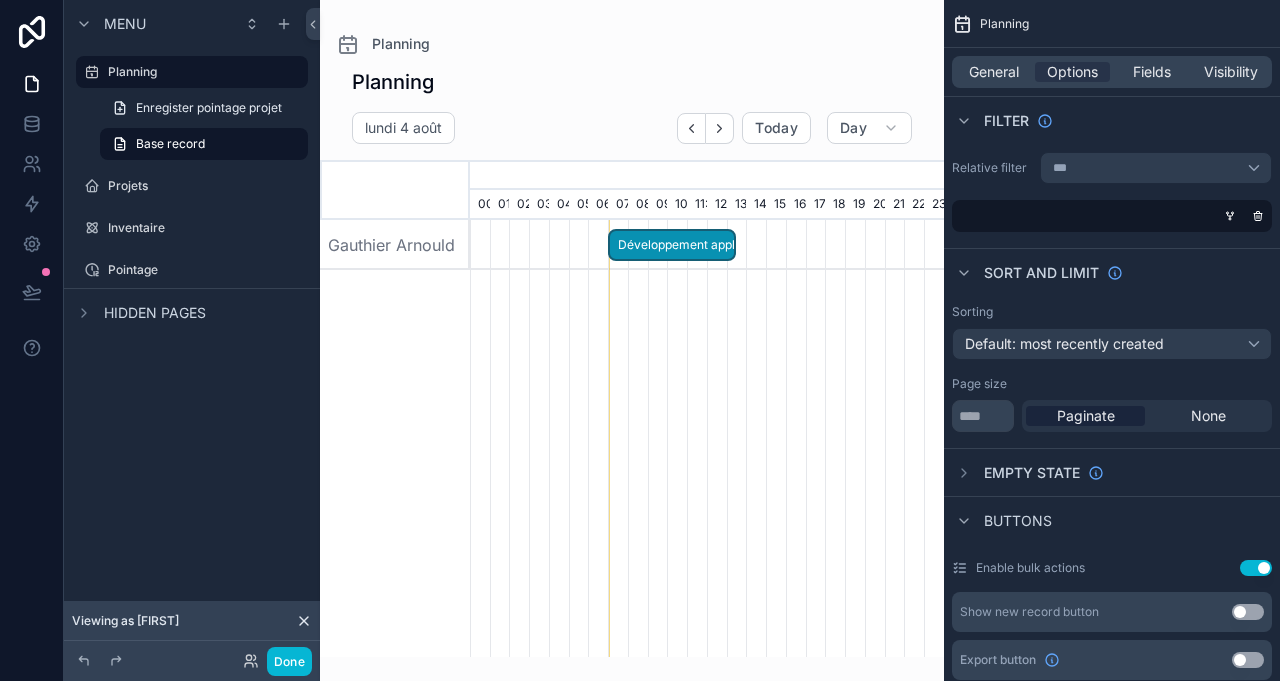 click on "Développement application" at bounding box center (672, 245) 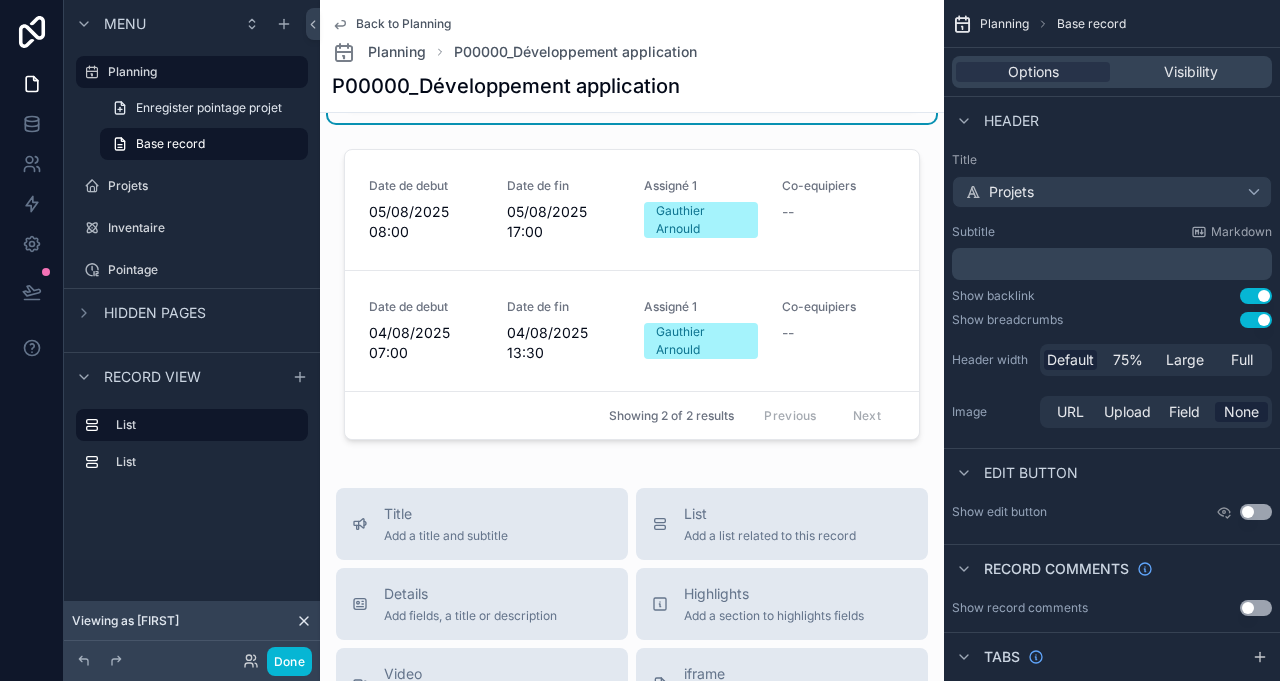 scroll, scrollTop: 0, scrollLeft: 0, axis: both 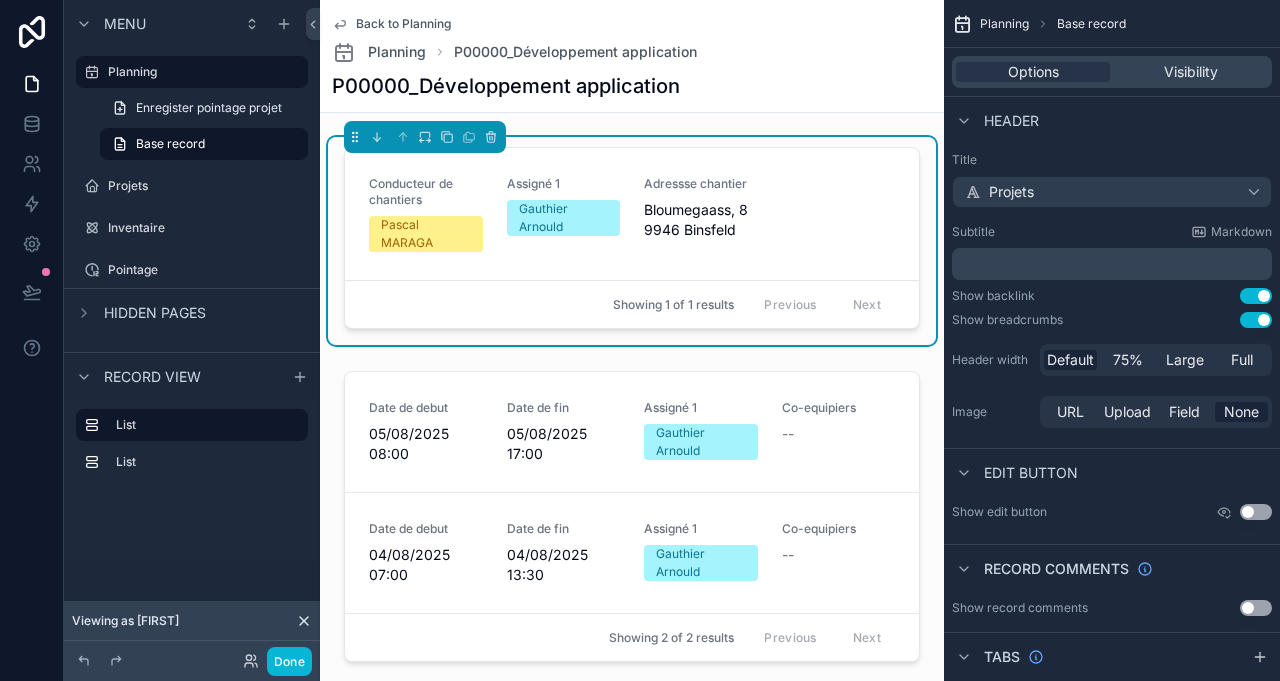 click on "Projets" at bounding box center (206, 186) 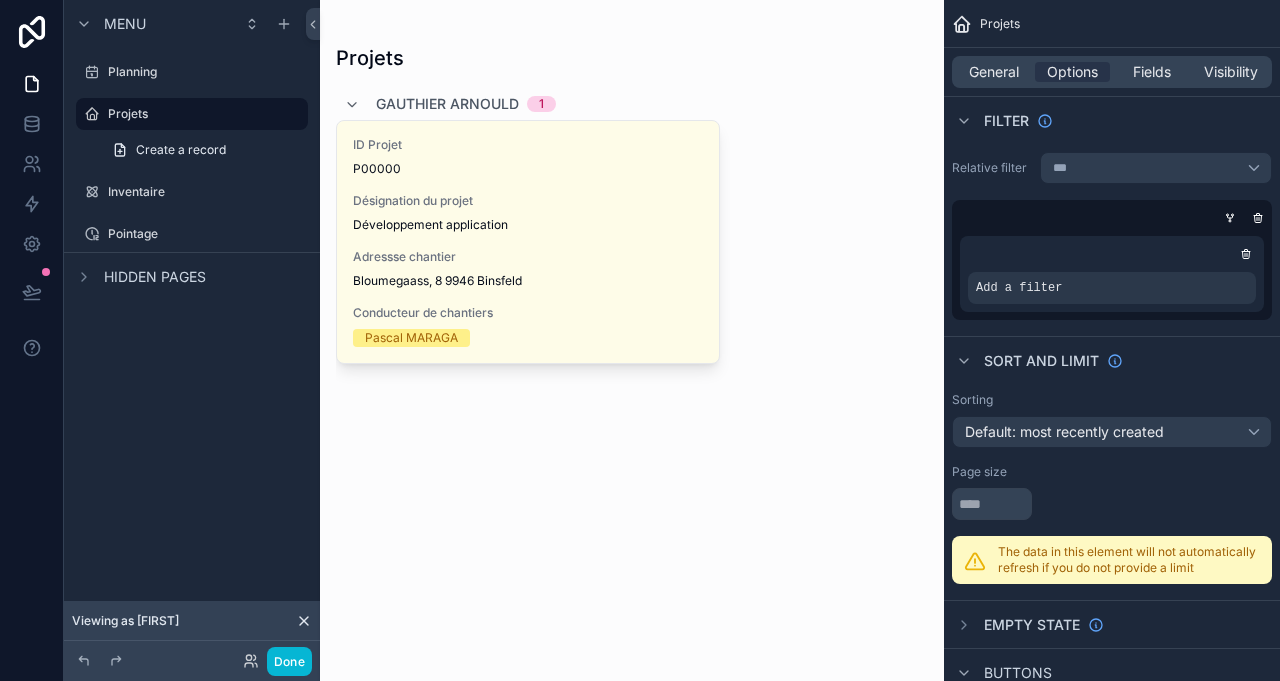 click at bounding box center (632, 232) 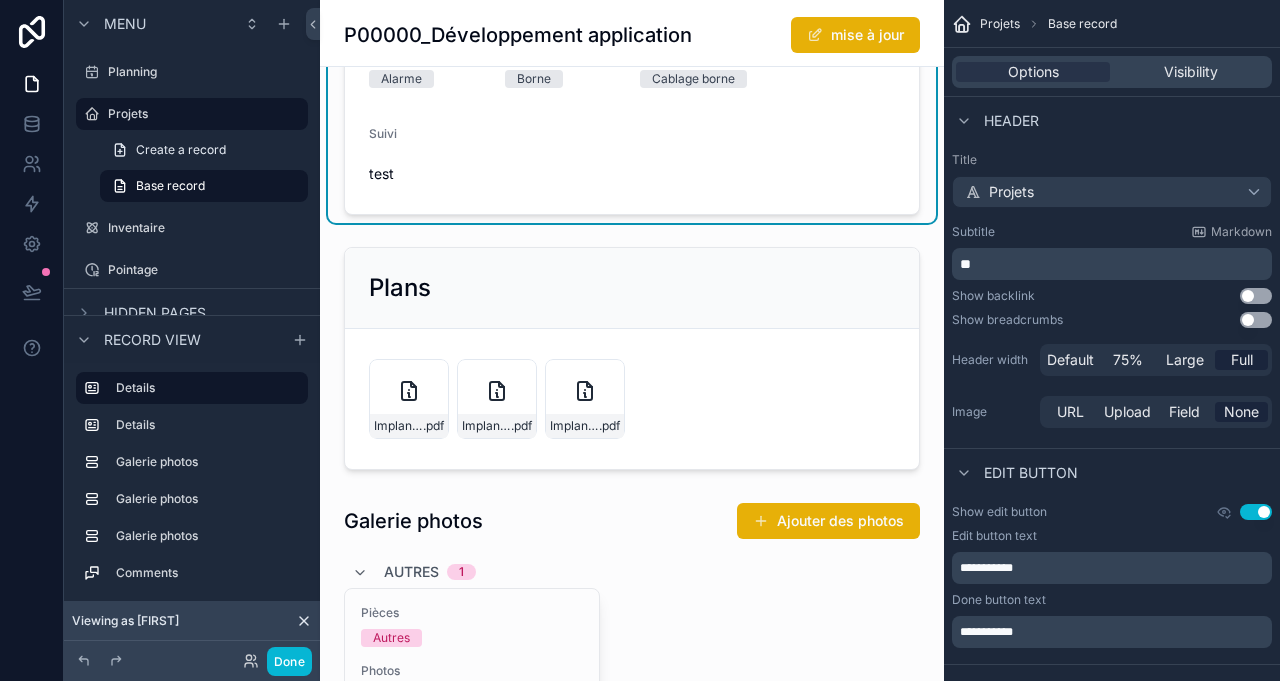 scroll, scrollTop: 0, scrollLeft: 0, axis: both 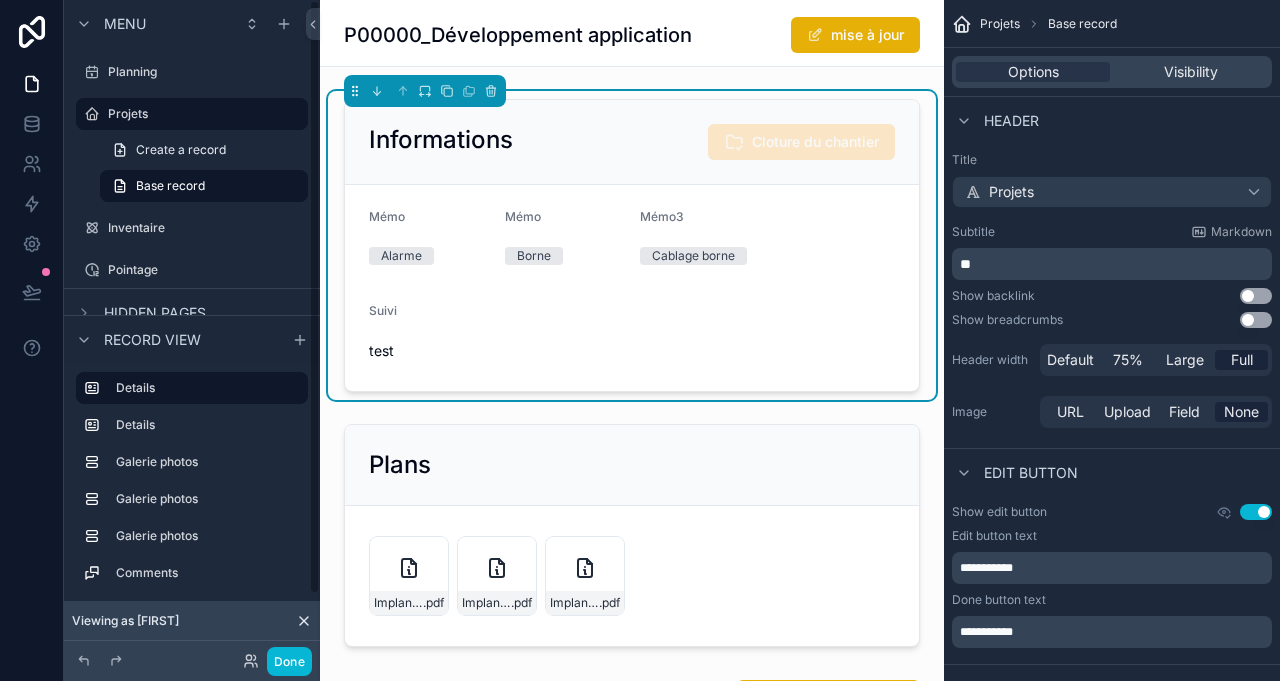 click at bounding box center (92, 72) 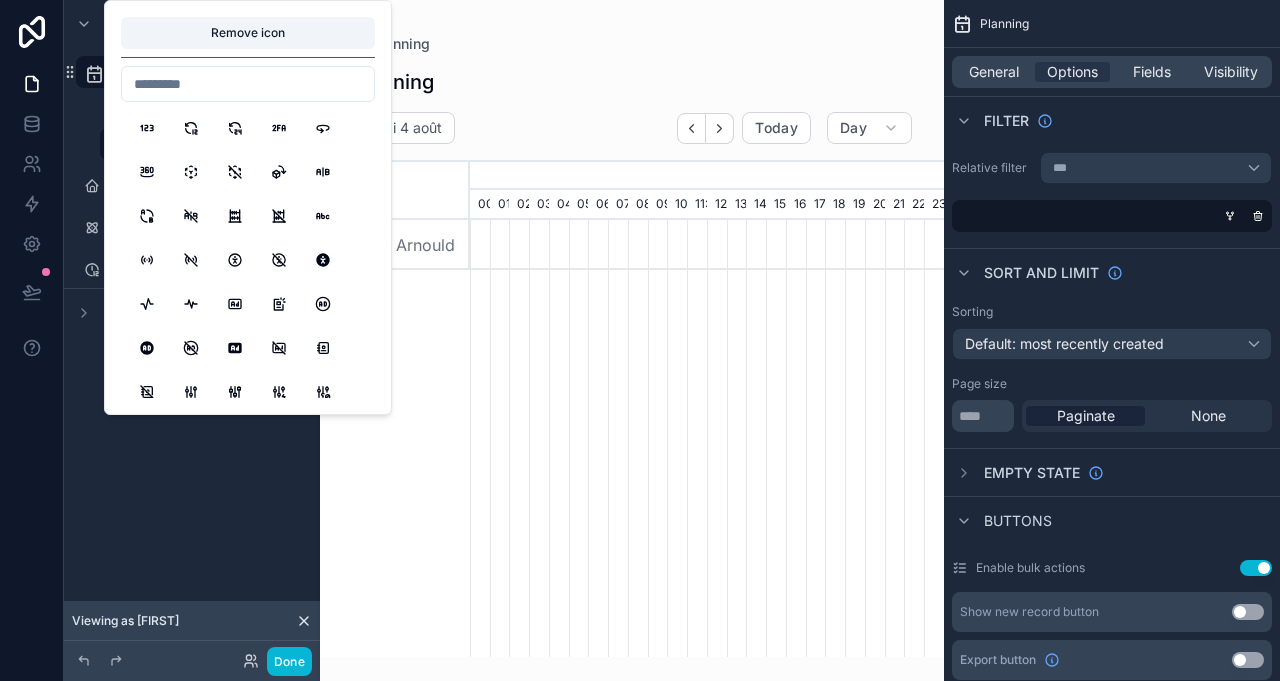 scroll, scrollTop: 0, scrollLeft: 3318, axis: horizontal 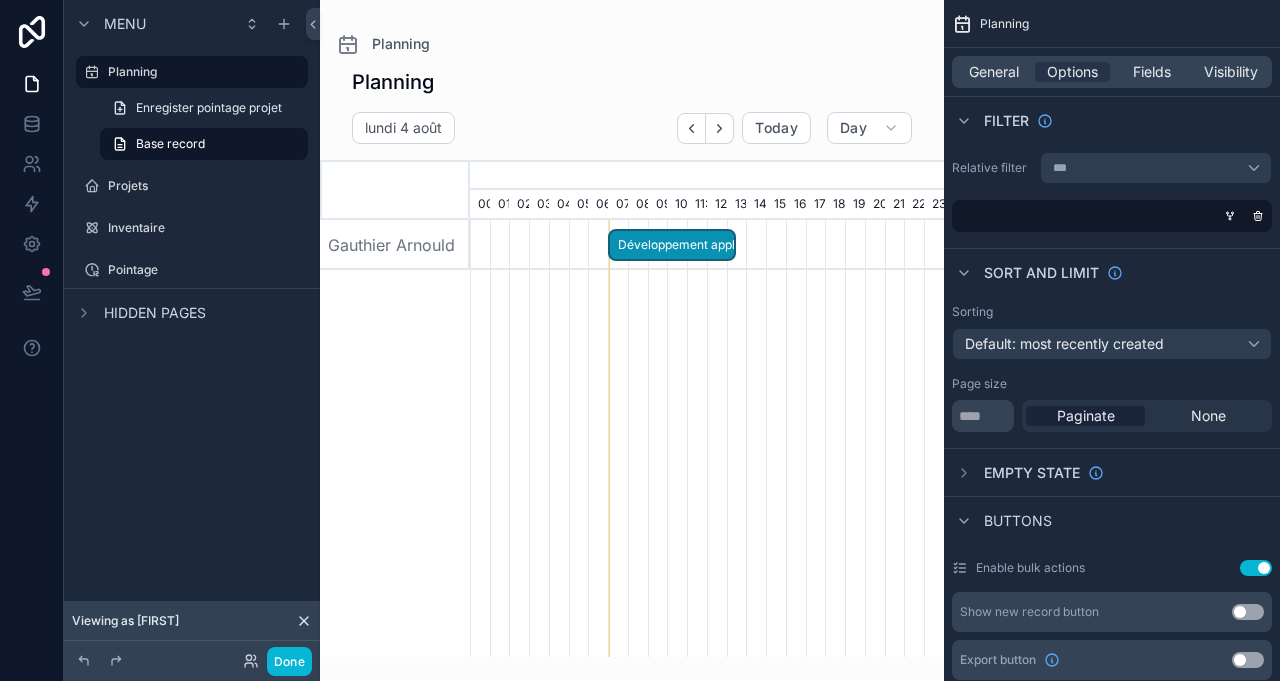 click on "Menu Planning Enregister pointage projet Base record Projets Inventaire Pointage Hidden pages" at bounding box center [192, 328] 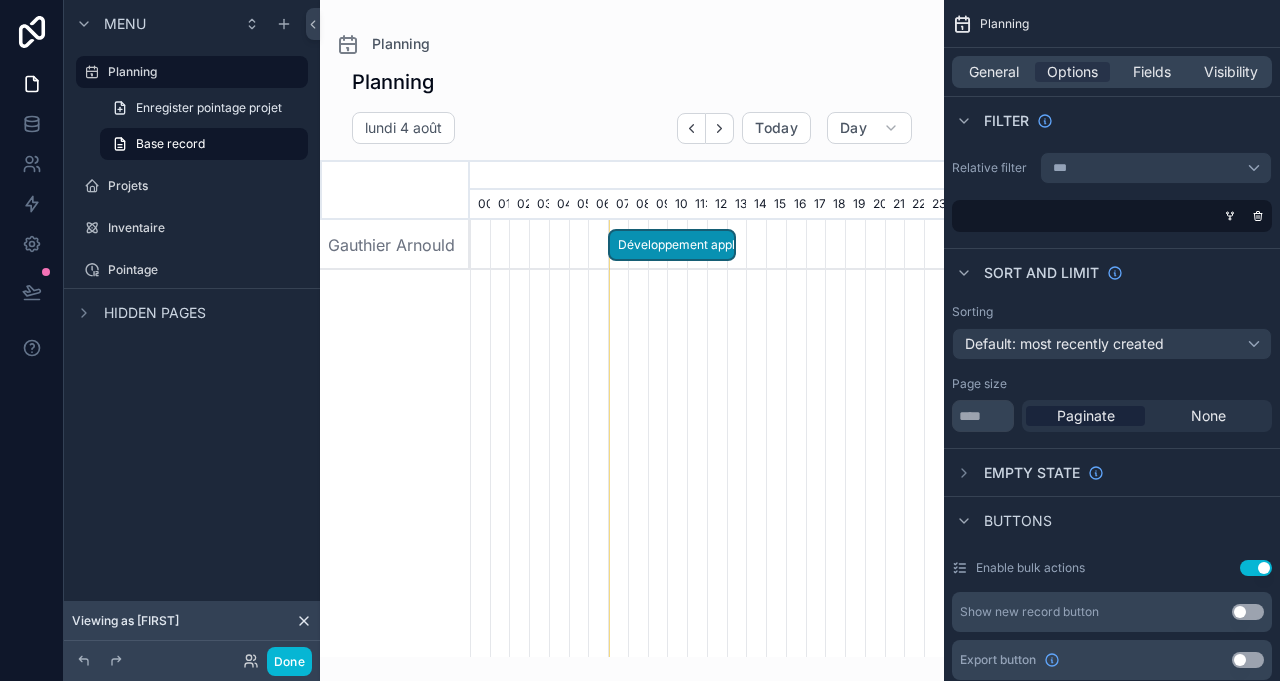 click on "Base record" at bounding box center [204, 144] 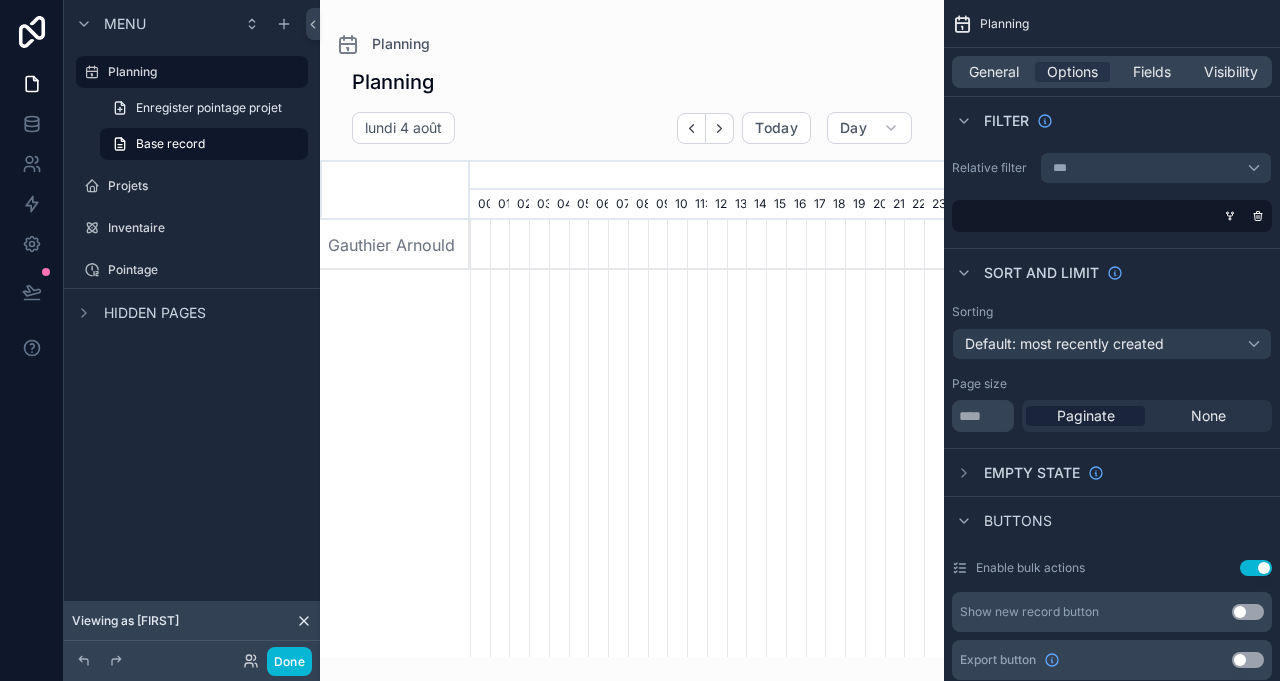 scroll, scrollTop: 0, scrollLeft: 3318, axis: horizontal 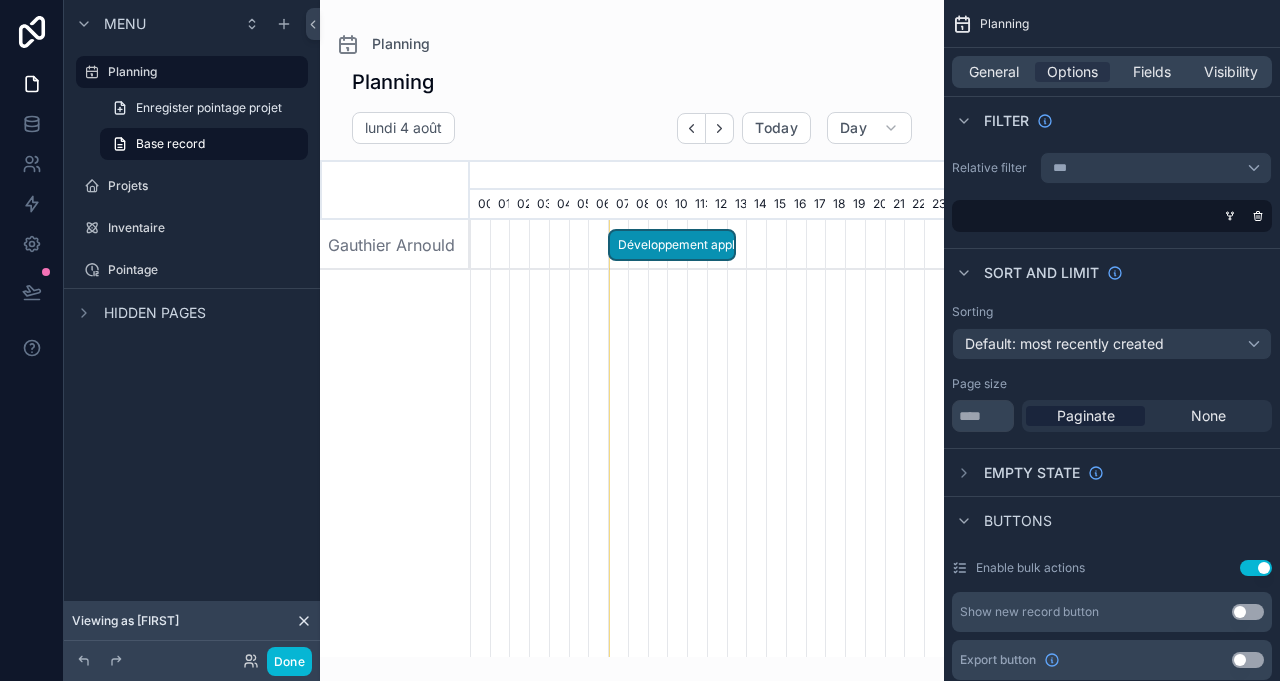 click on "Développement application" at bounding box center [672, 245] 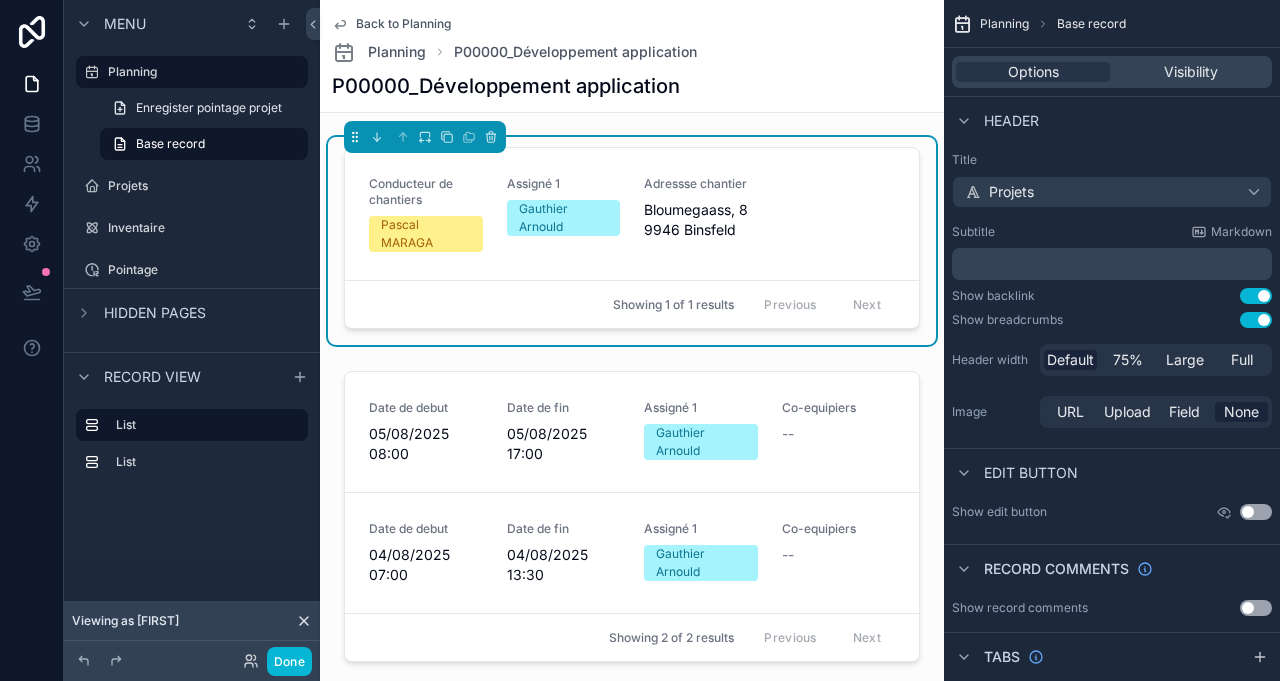 click at bounding box center [962, 24] 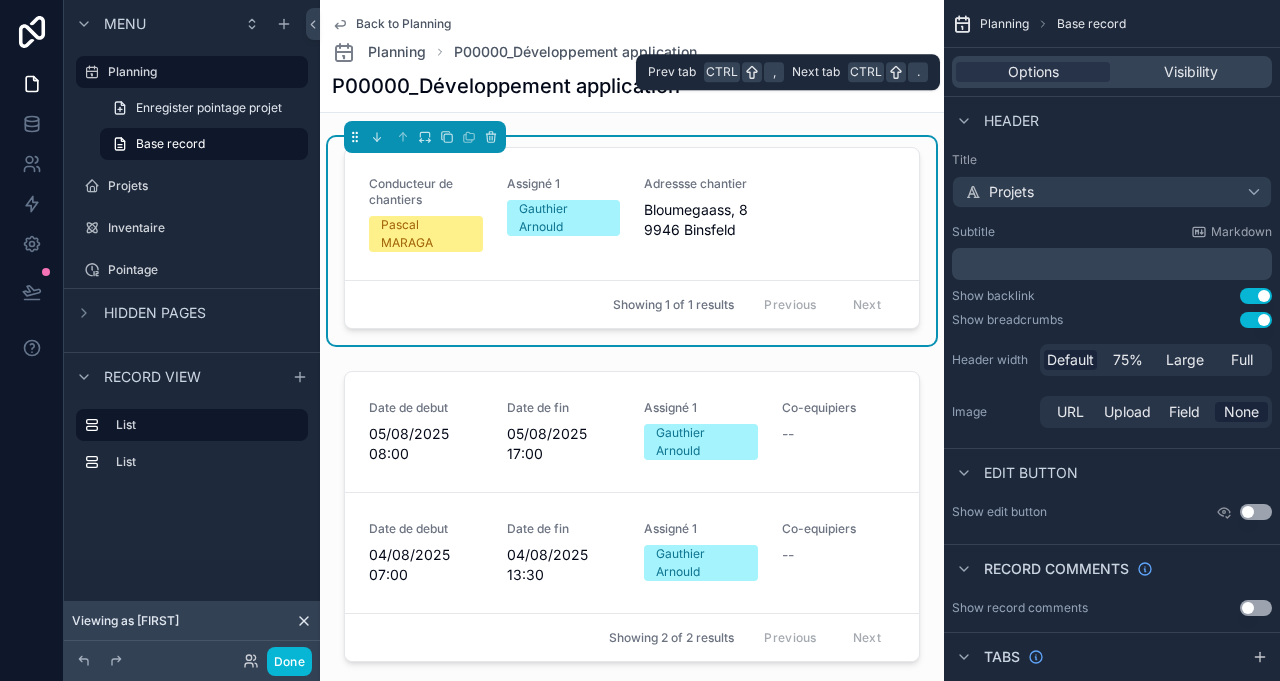 click on "Options" at bounding box center (1033, 72) 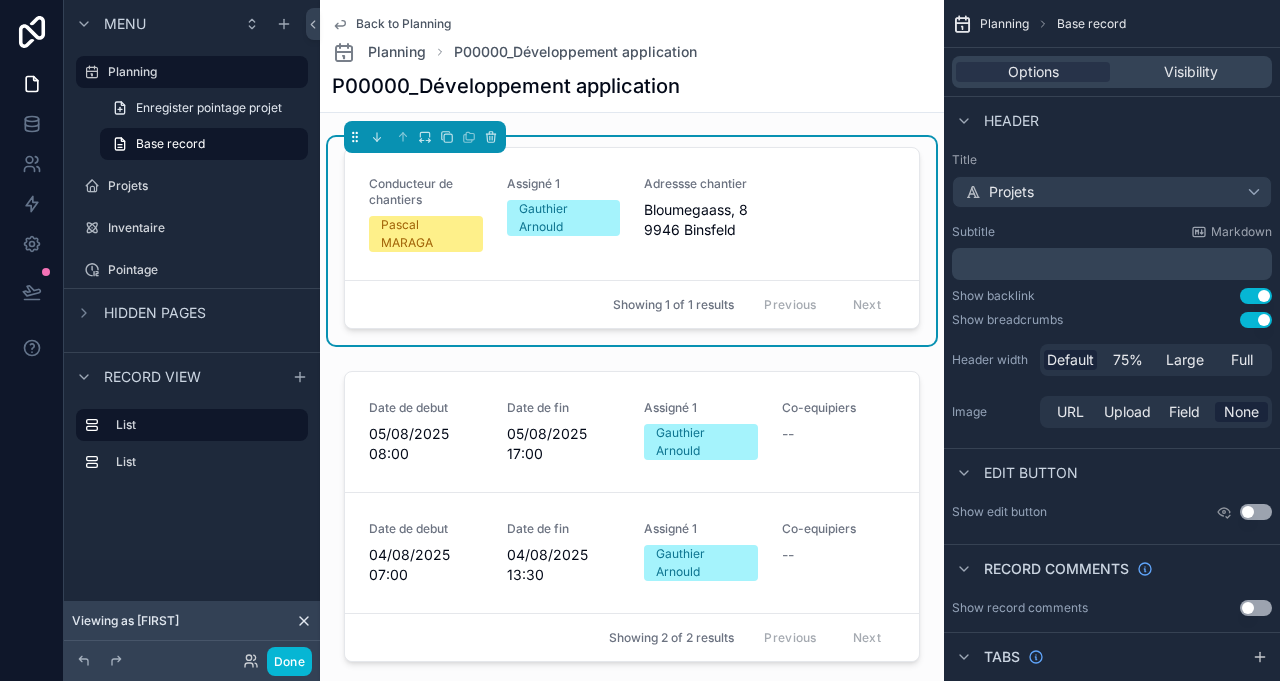 click on "Header" at bounding box center [1011, 121] 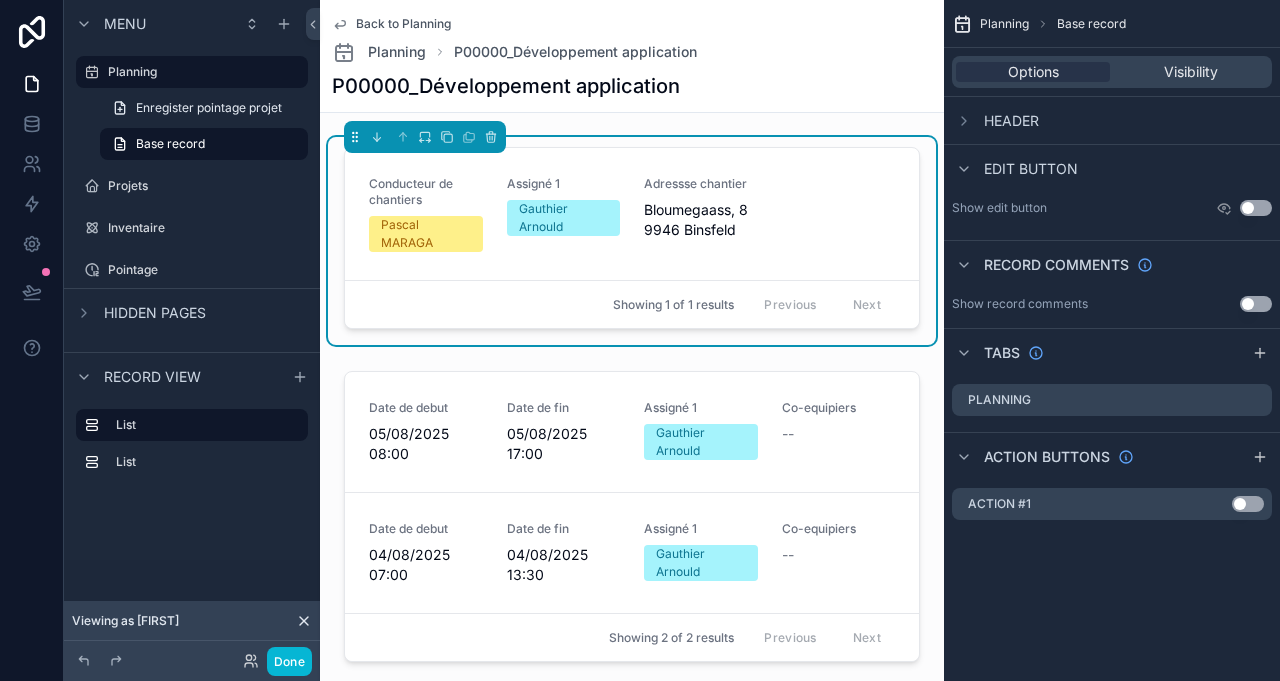 click on "Header" at bounding box center (1011, 121) 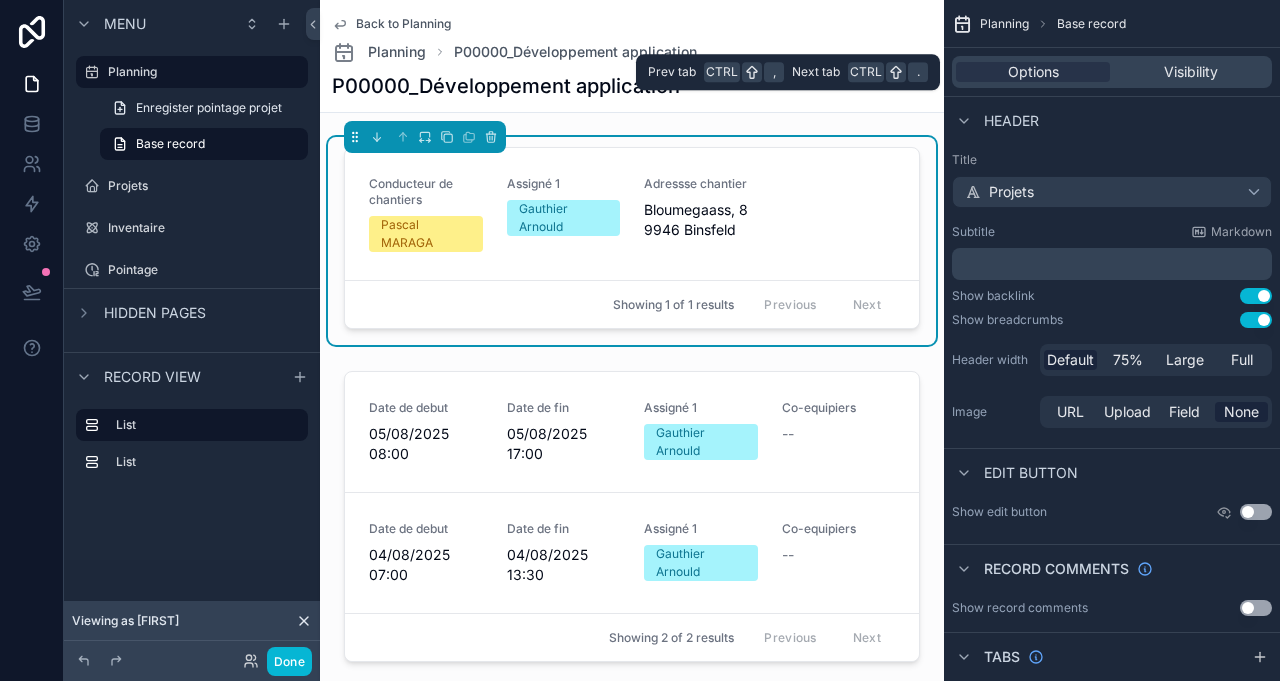 click on "Visibility" at bounding box center [1191, 72] 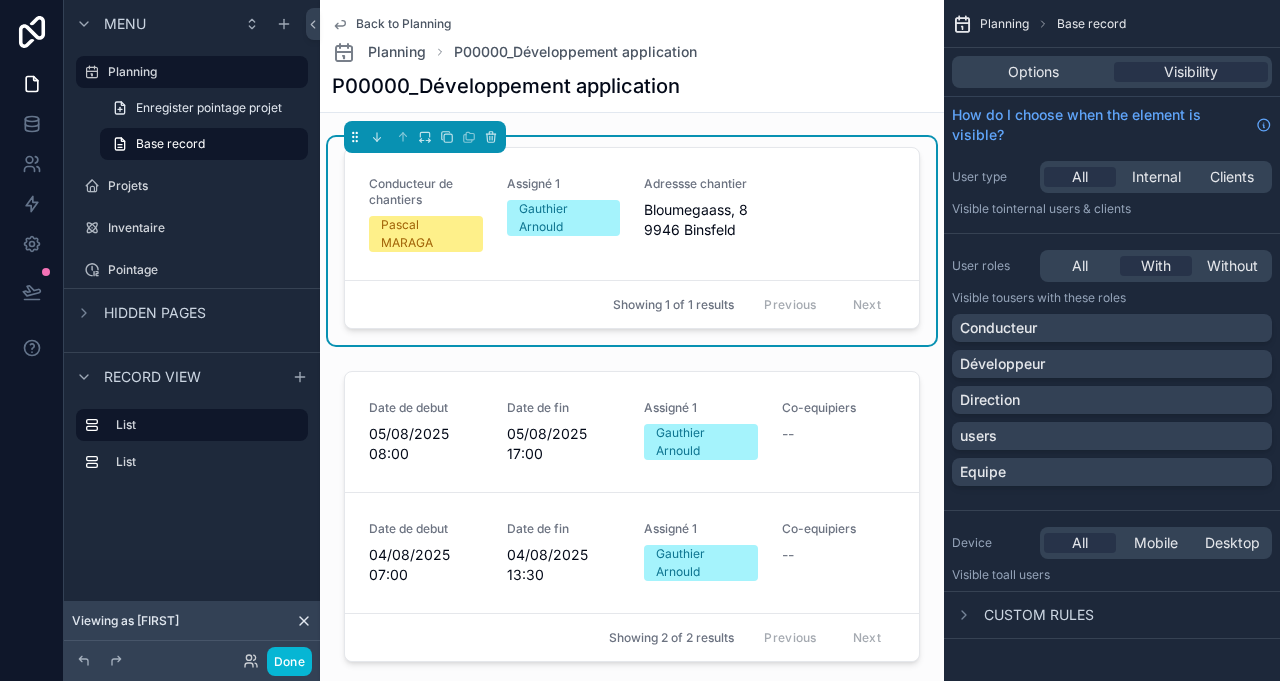 click on "Custom rules" at bounding box center [1039, 615] 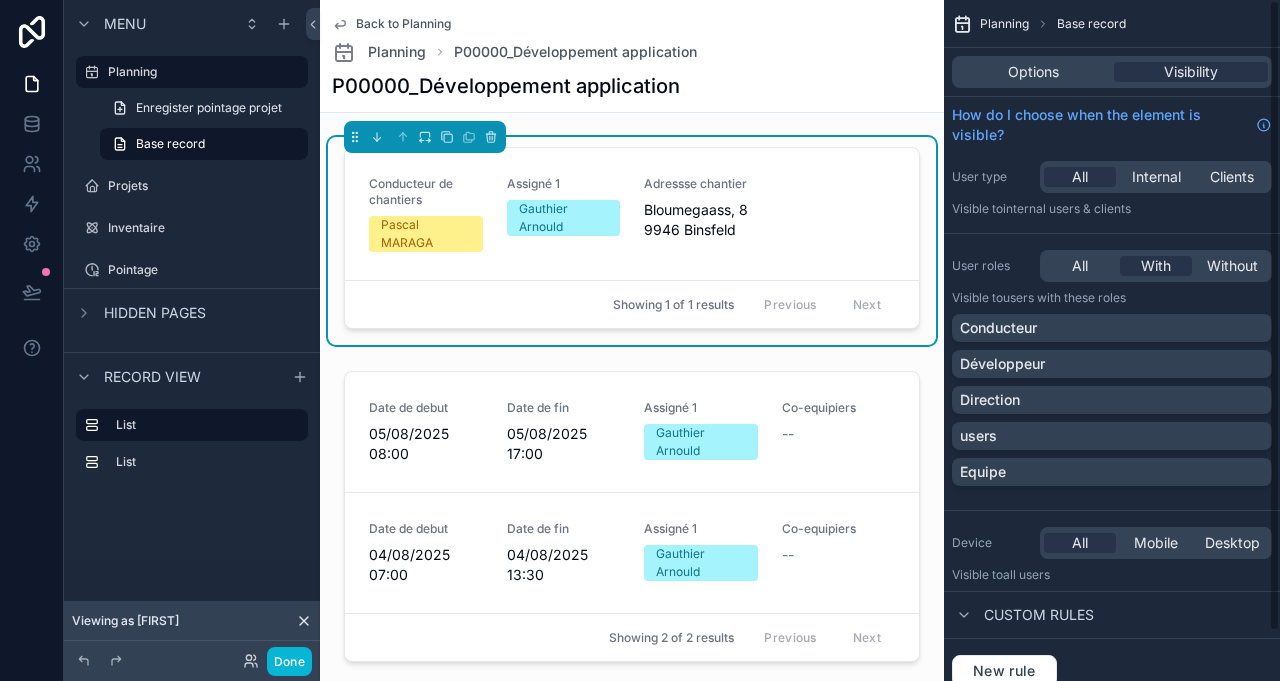 scroll, scrollTop: 20, scrollLeft: 0, axis: vertical 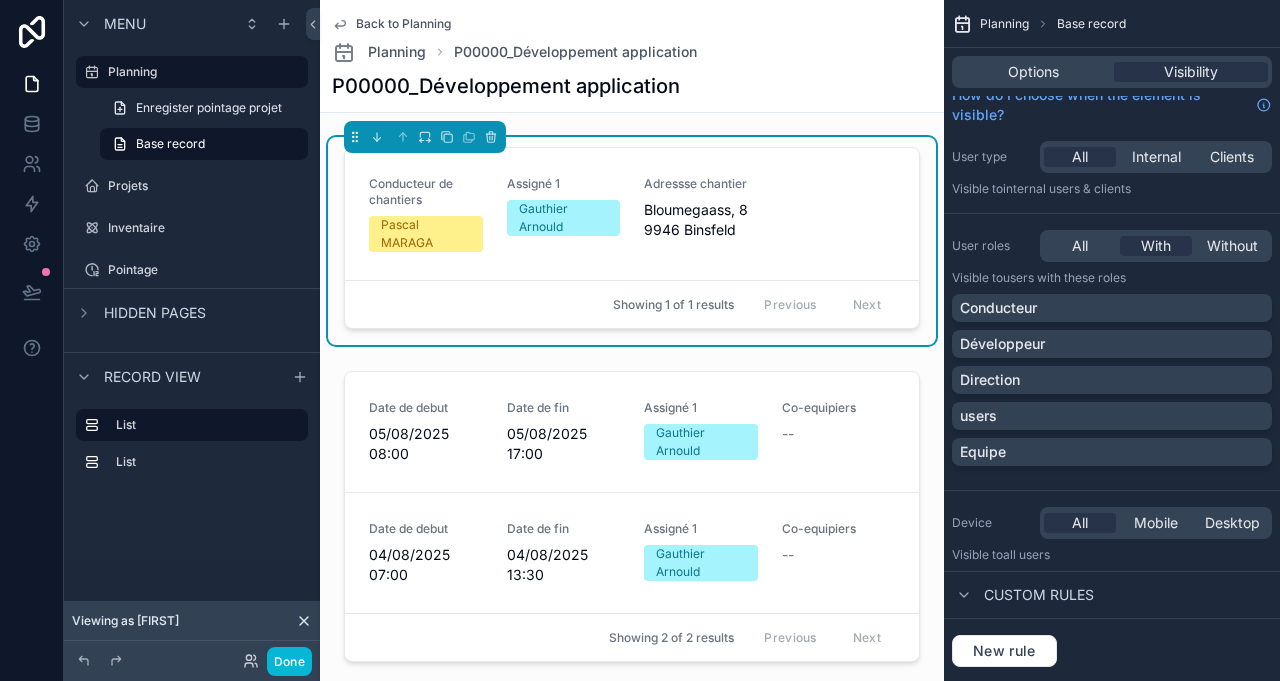 click on "Custom rules" at bounding box center (1039, 595) 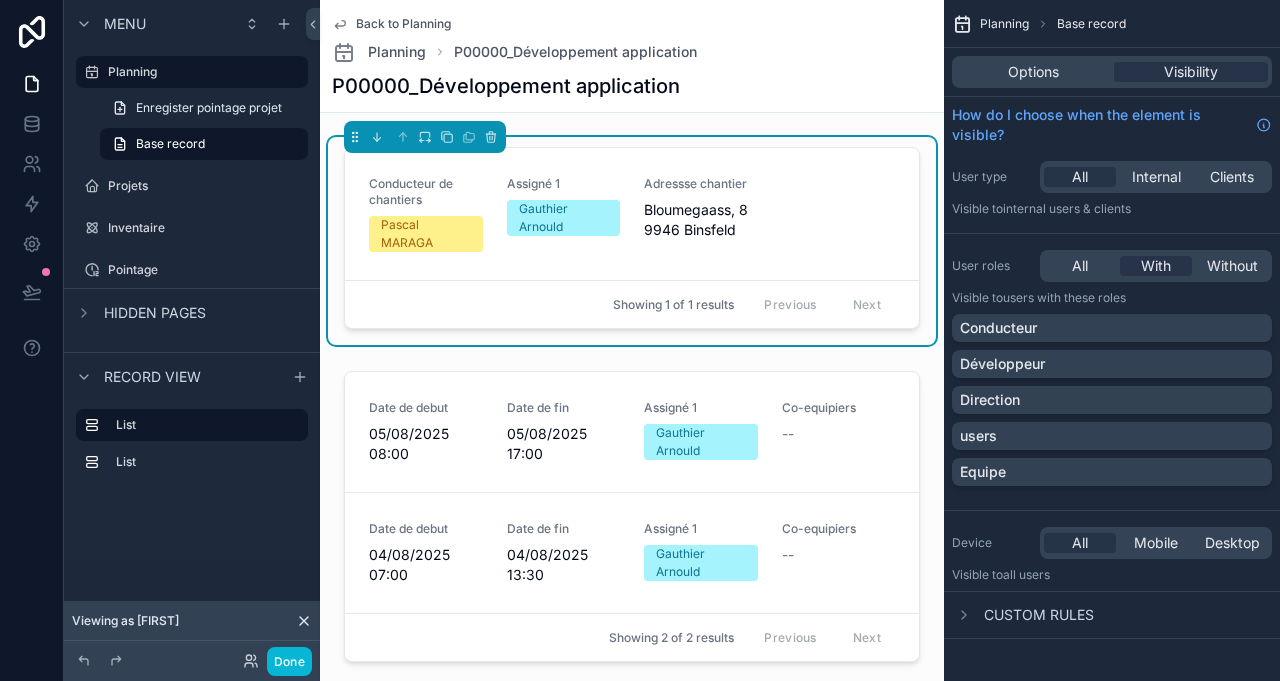 click on "Conducteur" at bounding box center [1112, 328] 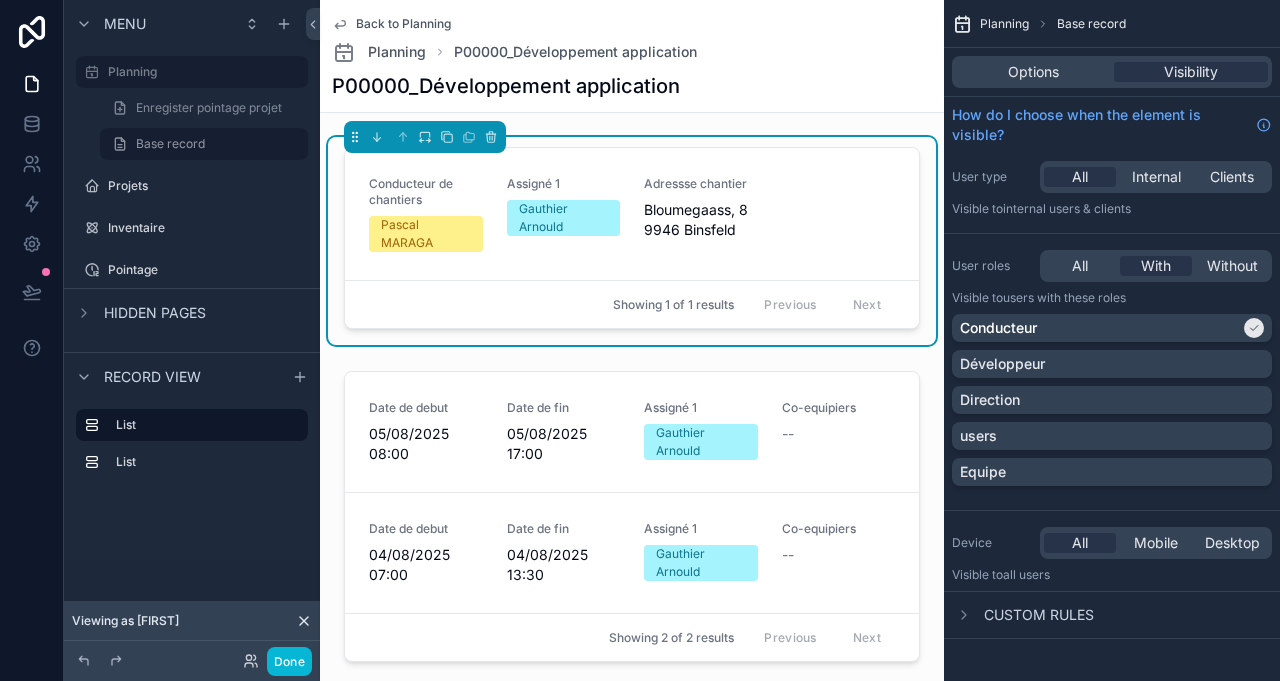 click on "Développeur" at bounding box center (1112, 364) 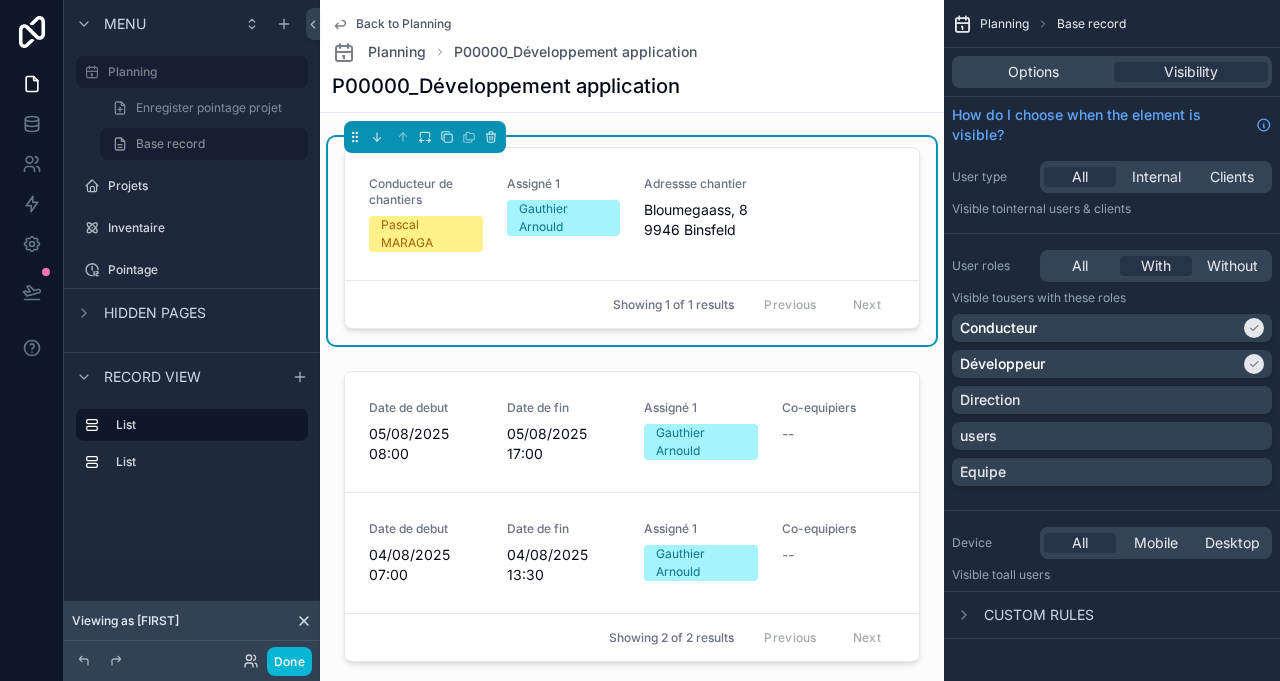 click on "Direction" at bounding box center (1112, 400) 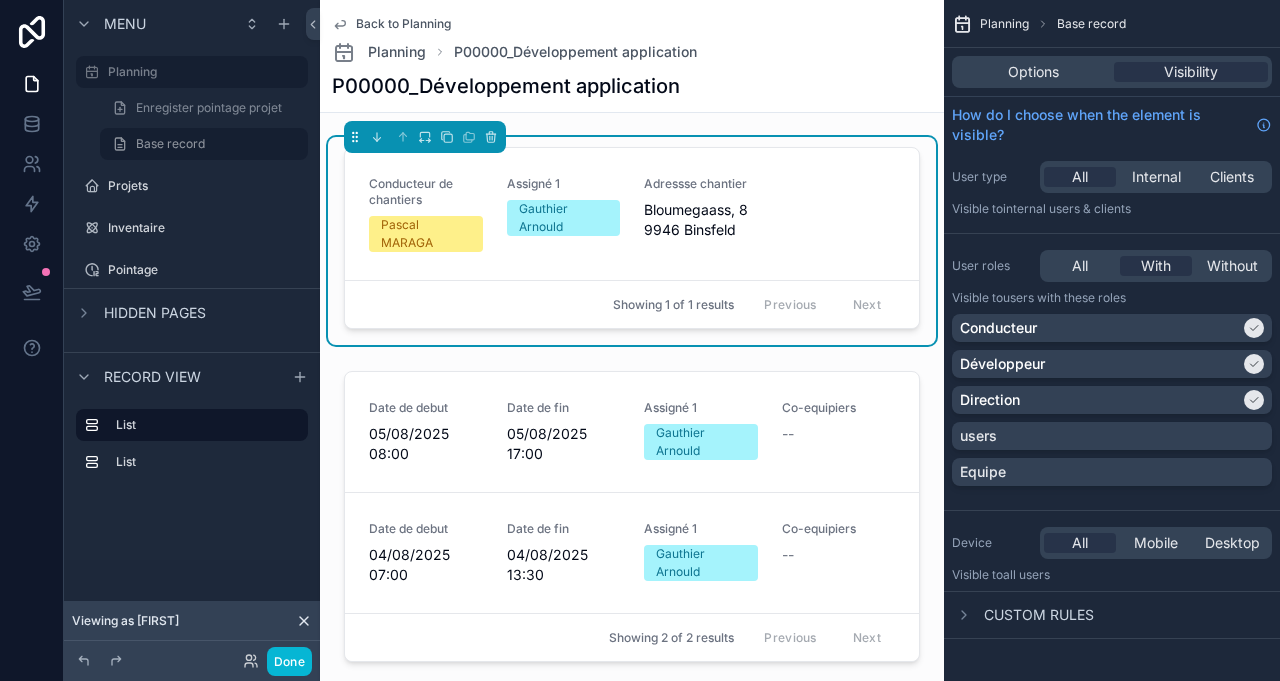 click on "Equipe" at bounding box center (1112, 472) 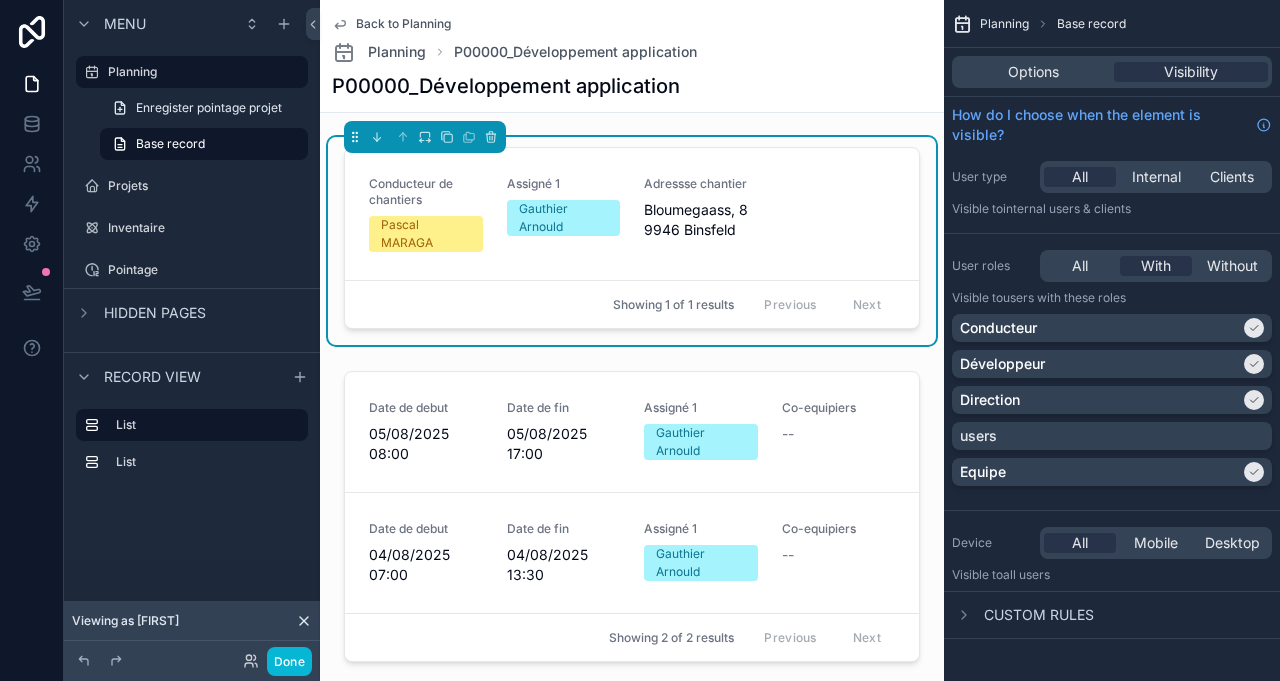 click on "All" at bounding box center [1080, 266] 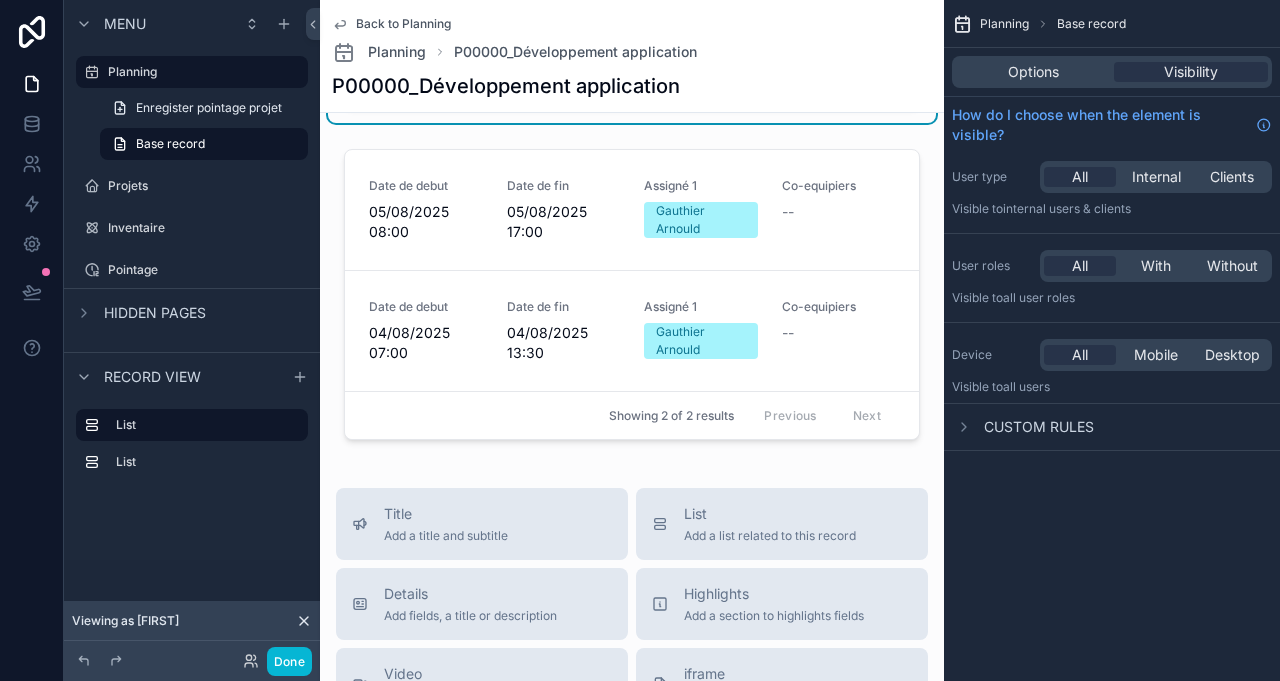 scroll, scrollTop: 0, scrollLeft: 0, axis: both 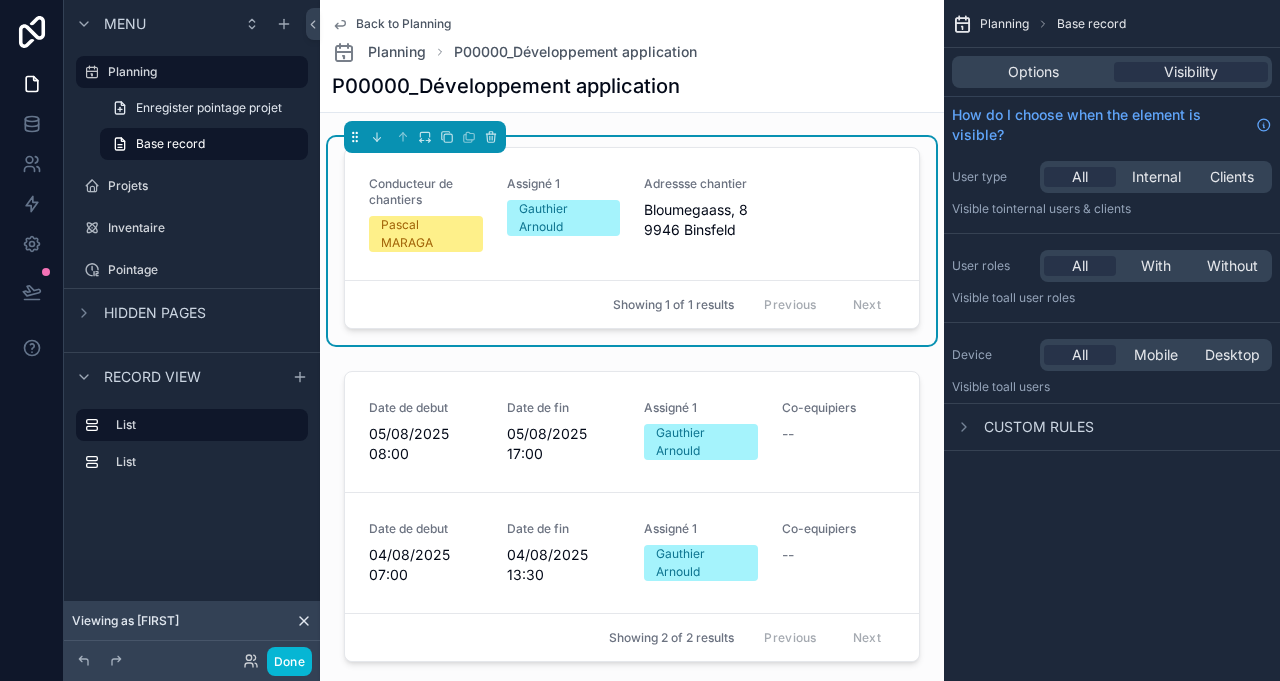 click at bounding box center (632, 519) 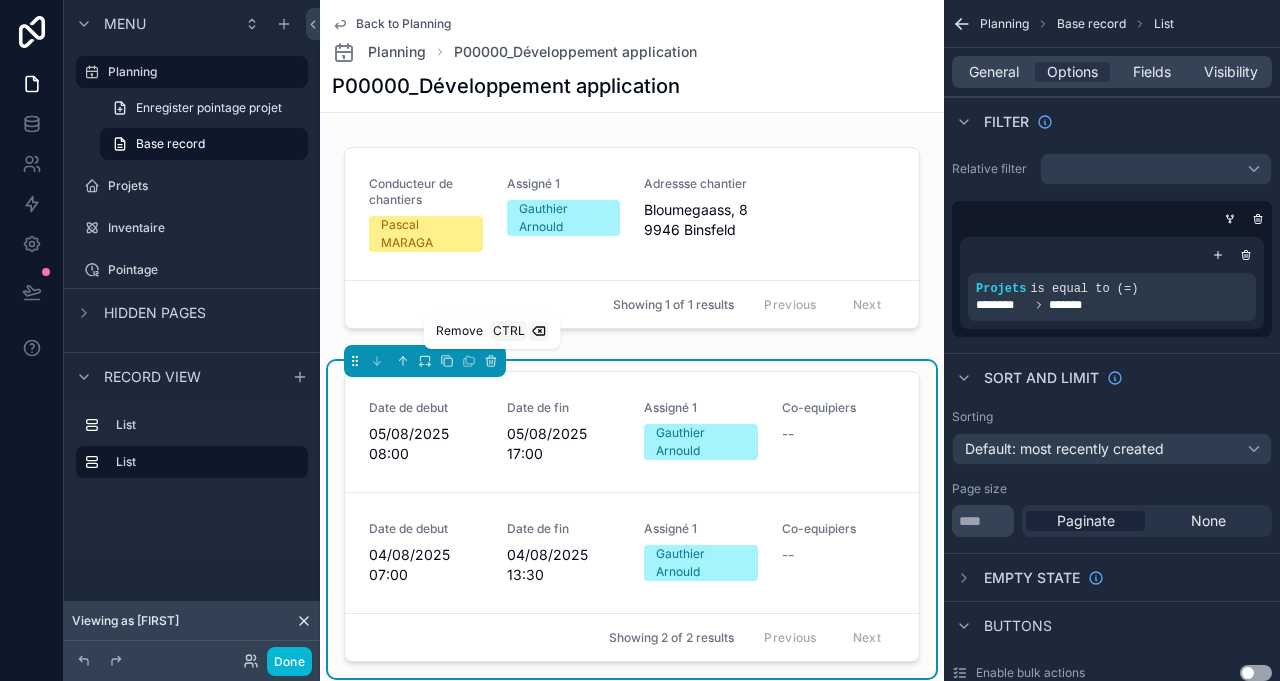 click 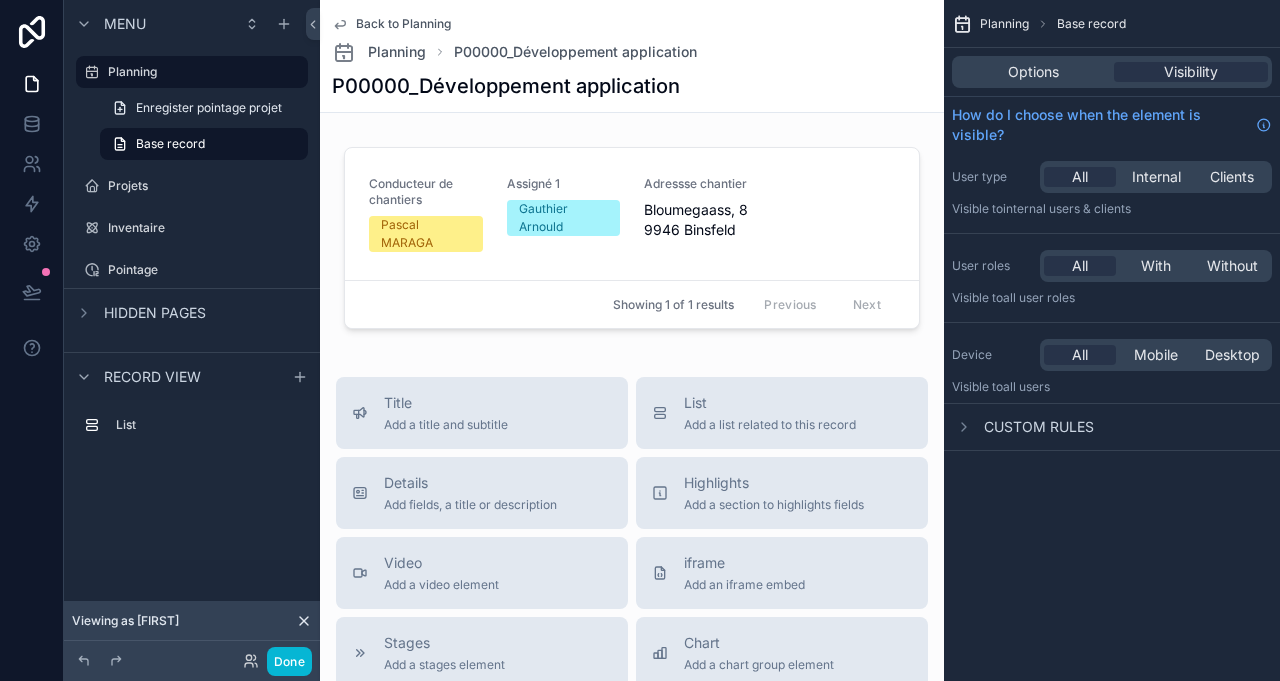 click at bounding box center [632, 241] 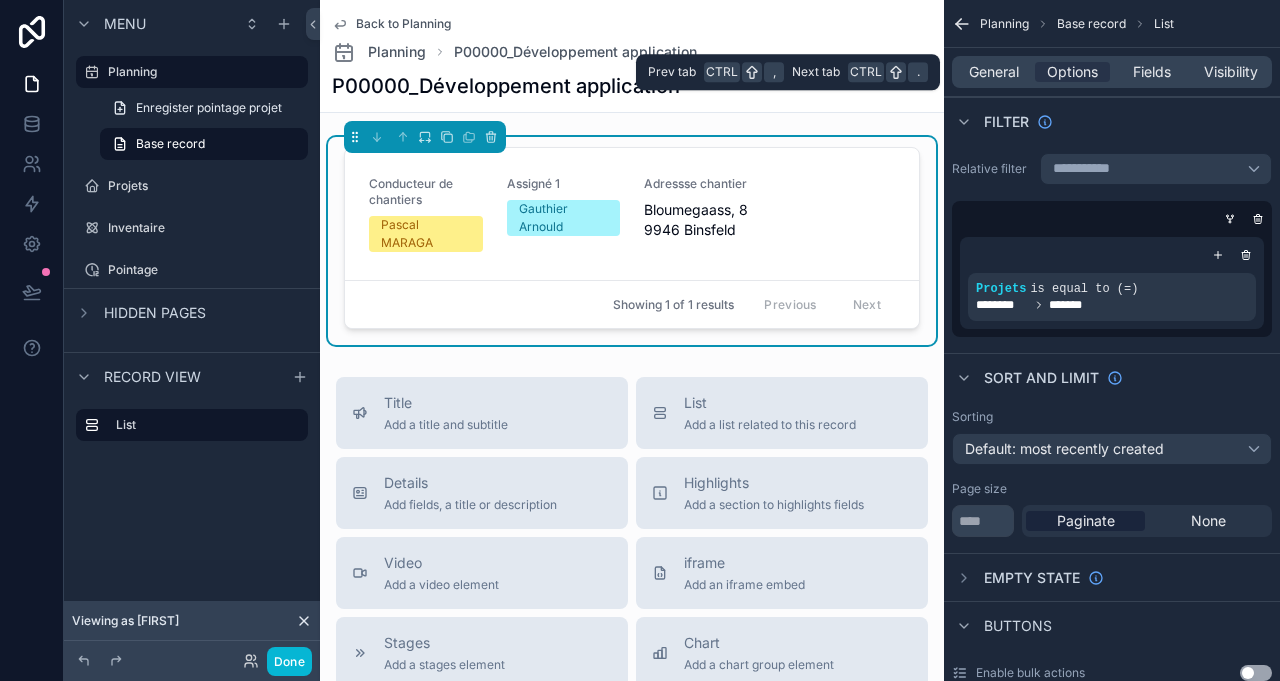 click on "Fields" at bounding box center [1152, 72] 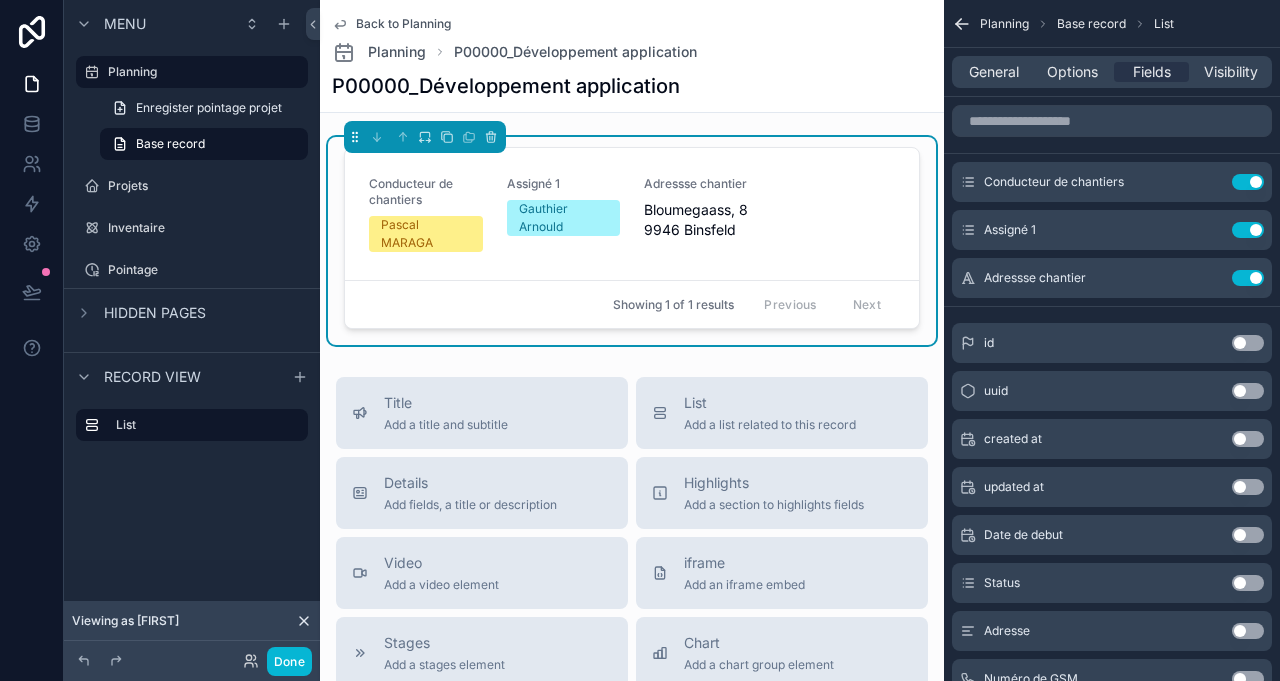 click on "Use setting" at bounding box center (1248, 535) 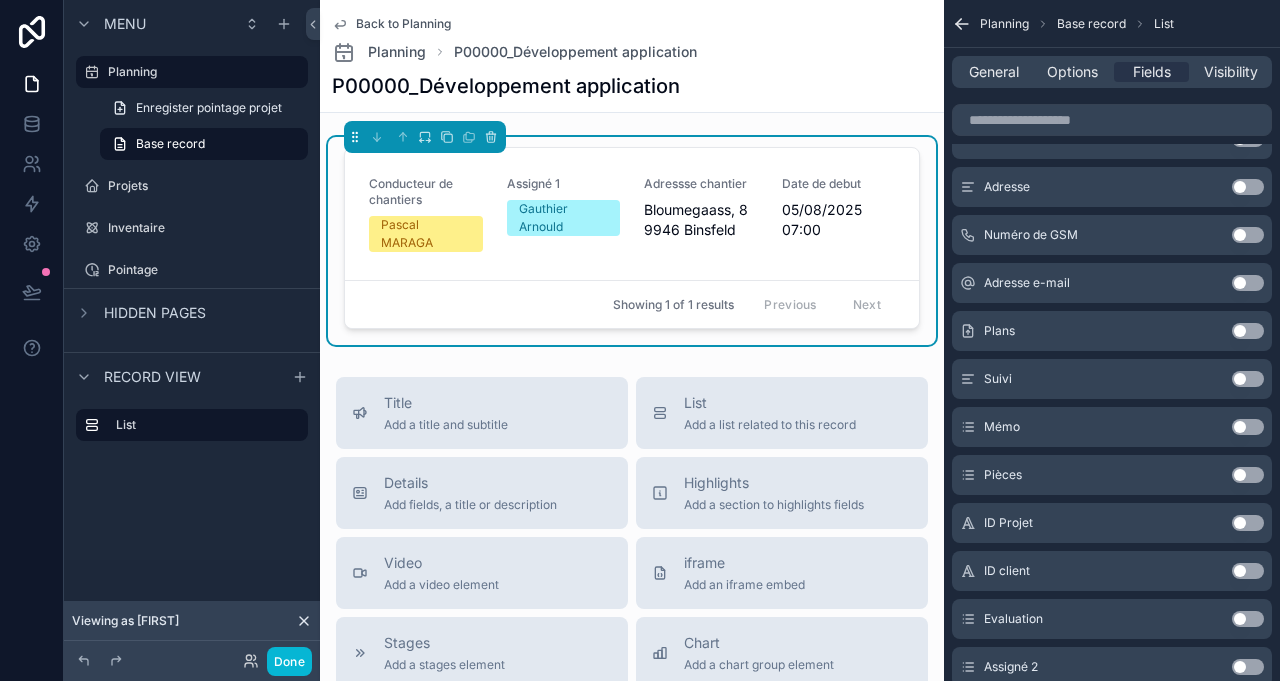 scroll, scrollTop: 222, scrollLeft: 0, axis: vertical 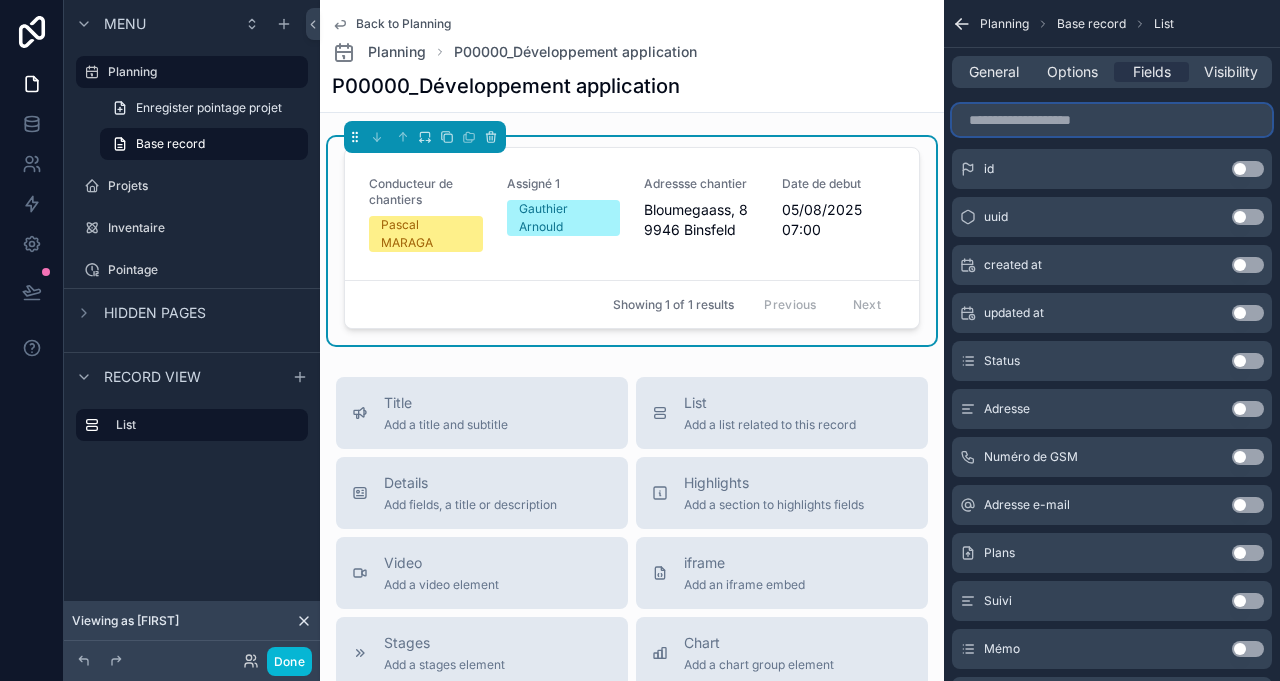 click at bounding box center (1112, 120) 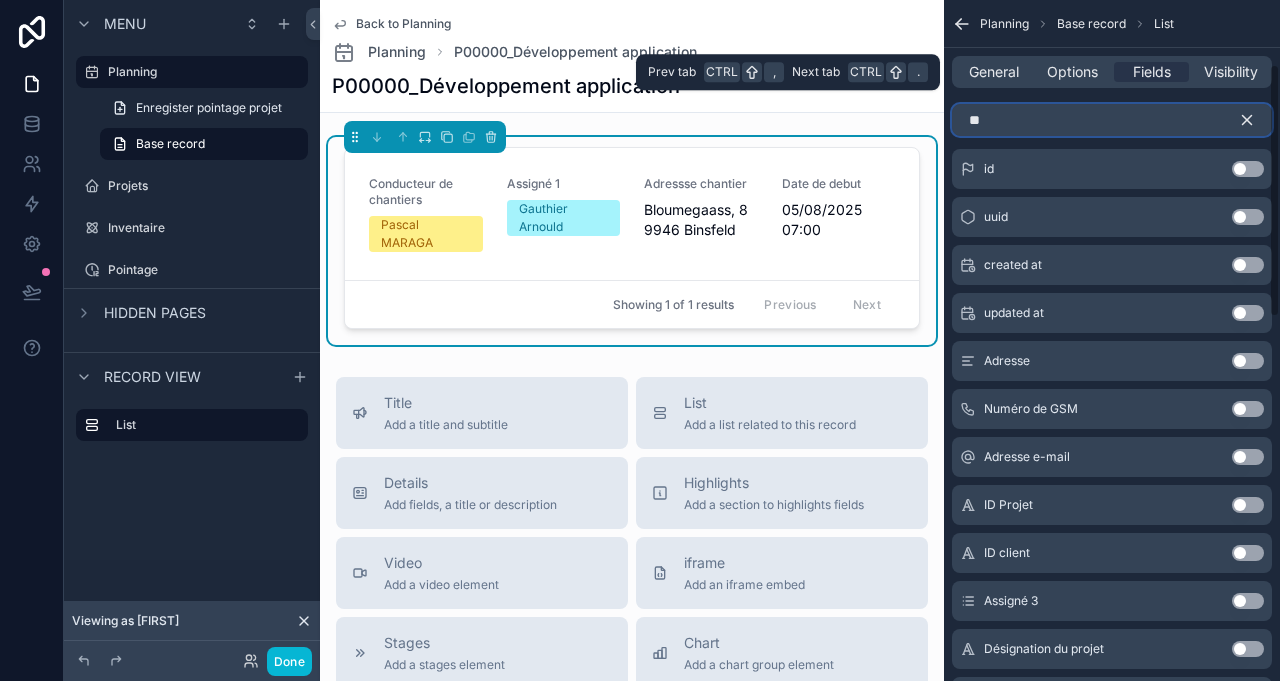 scroll, scrollTop: 0, scrollLeft: 0, axis: both 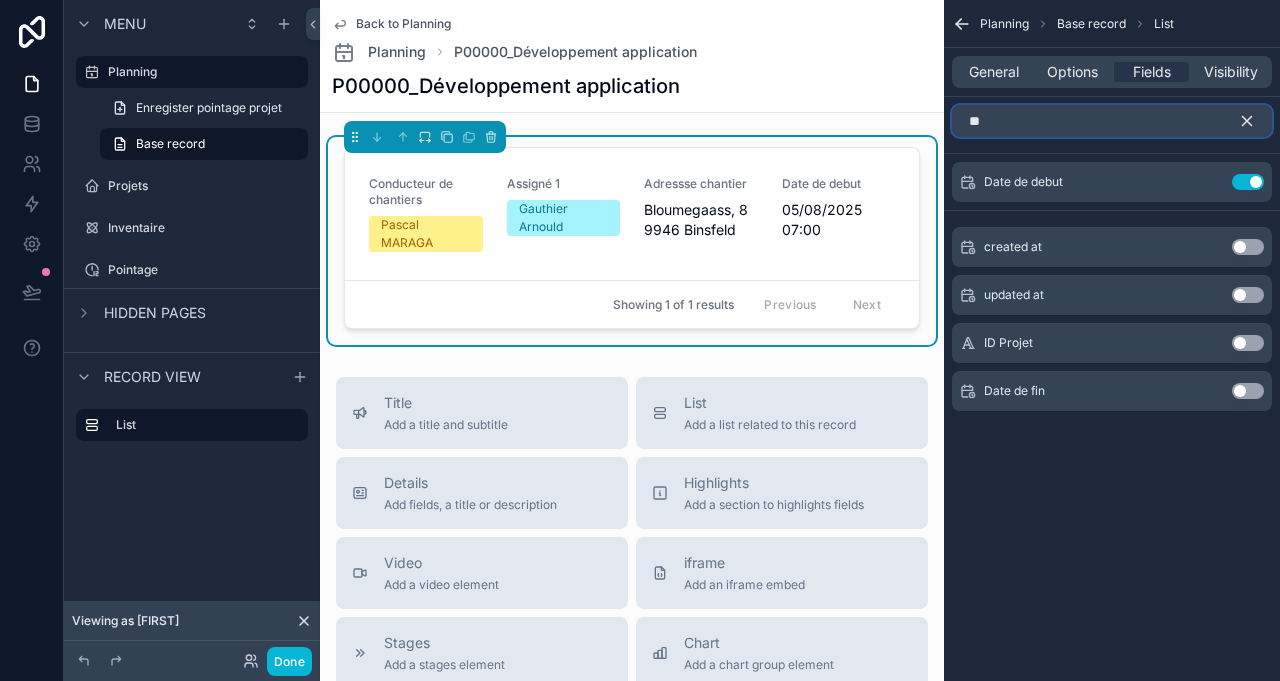 type on "**" 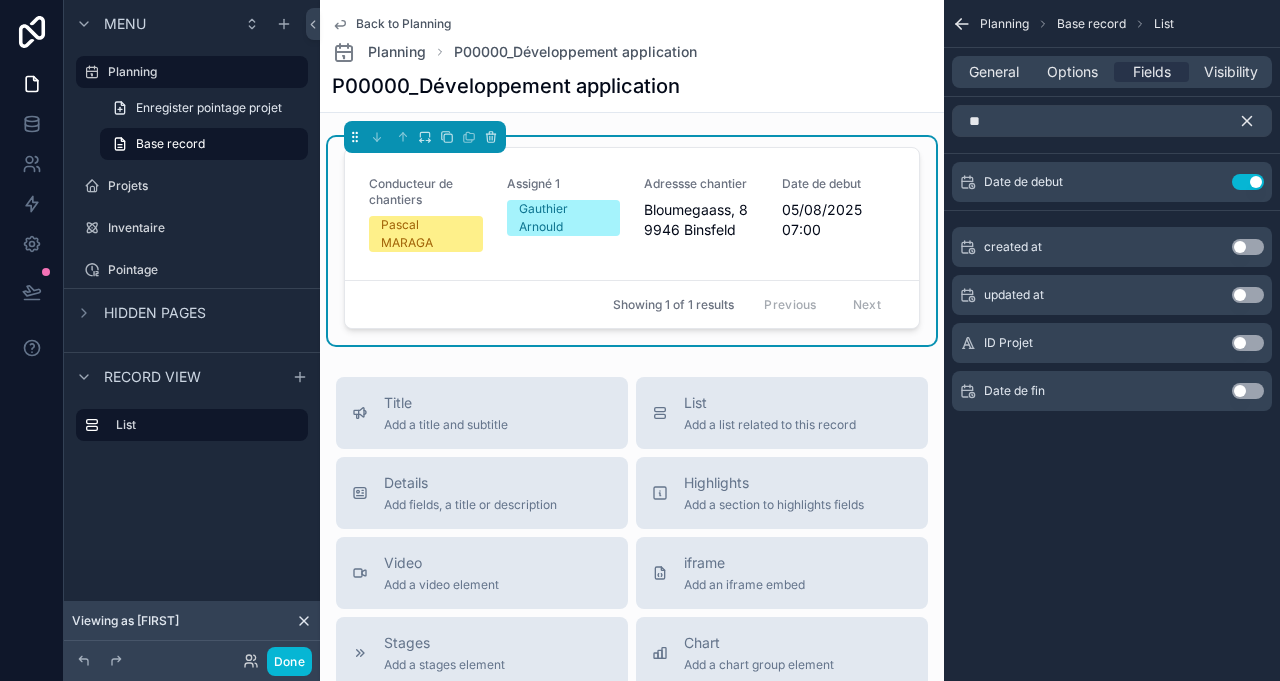 click on "Use setting" at bounding box center [1248, 391] 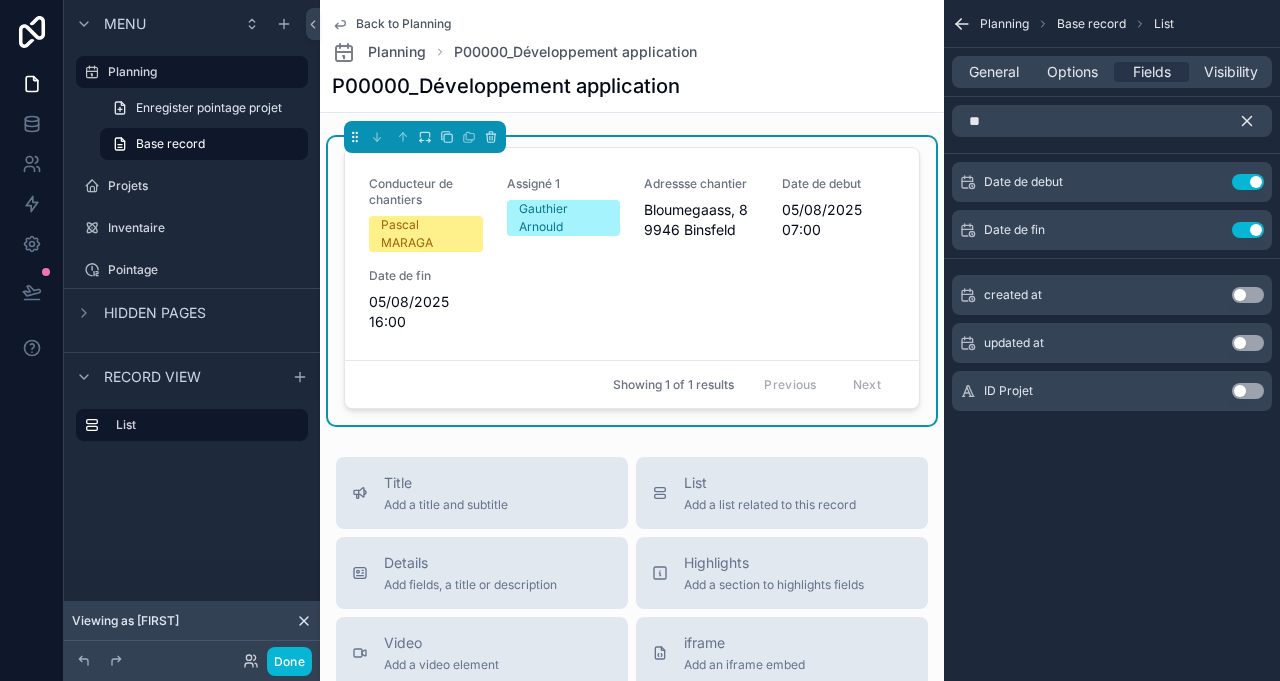 click at bounding box center [1255, 121] 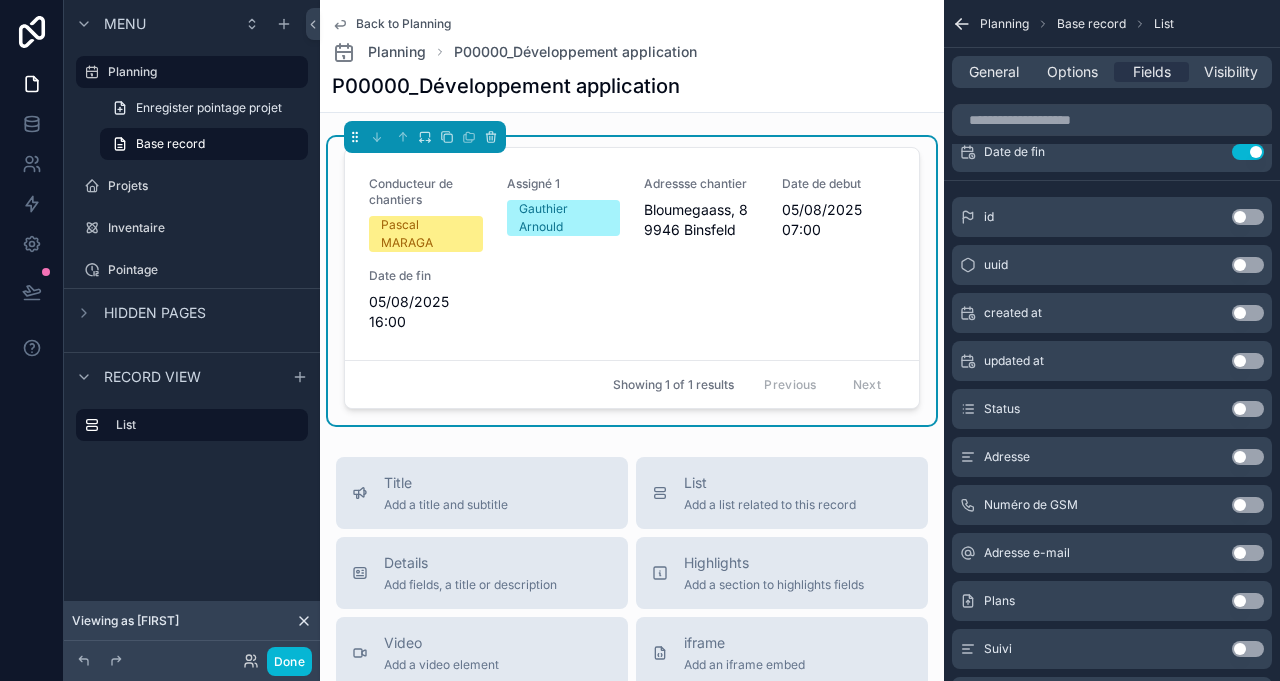 scroll, scrollTop: 0, scrollLeft: 0, axis: both 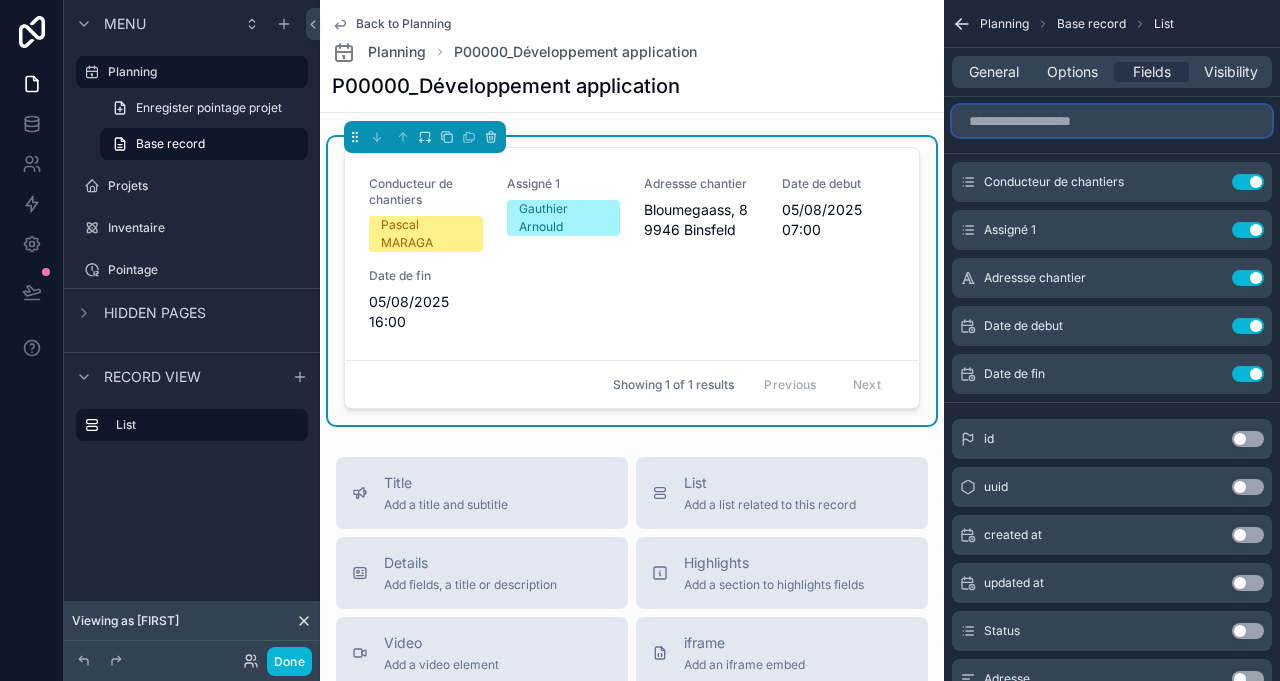 click at bounding box center [1112, 121] 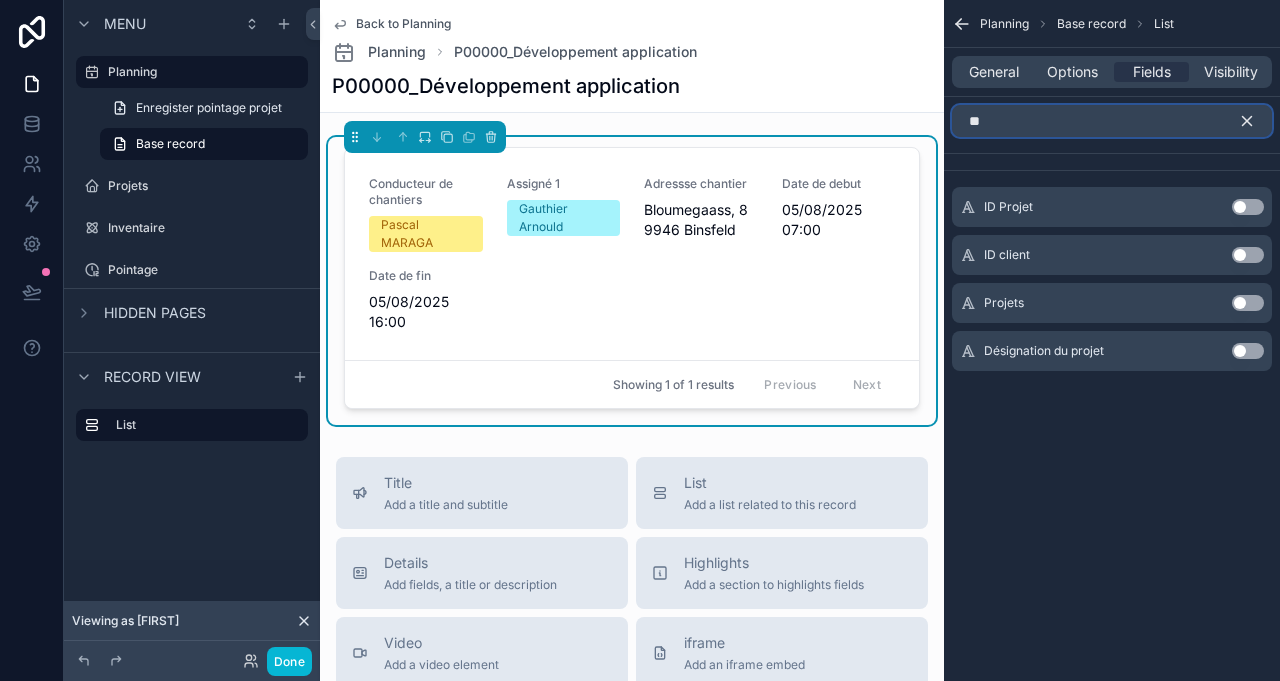 type on "**" 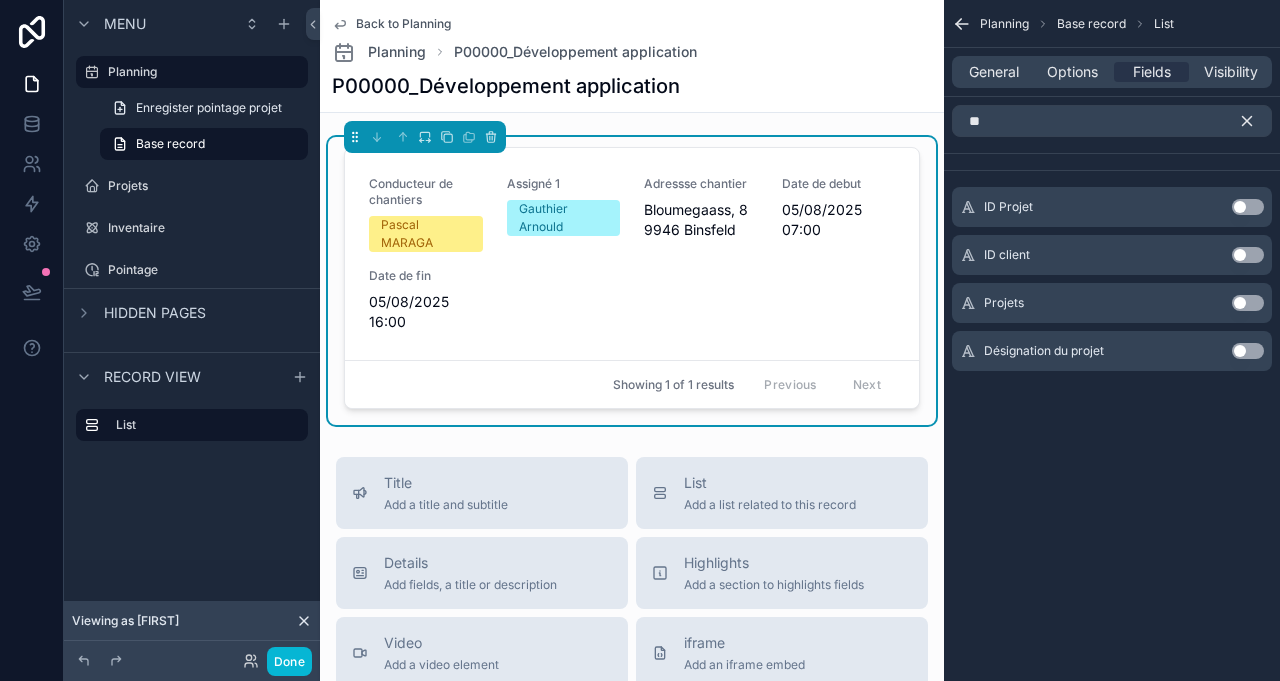 click on "Désignation du projet Use setting" at bounding box center [1112, 351] 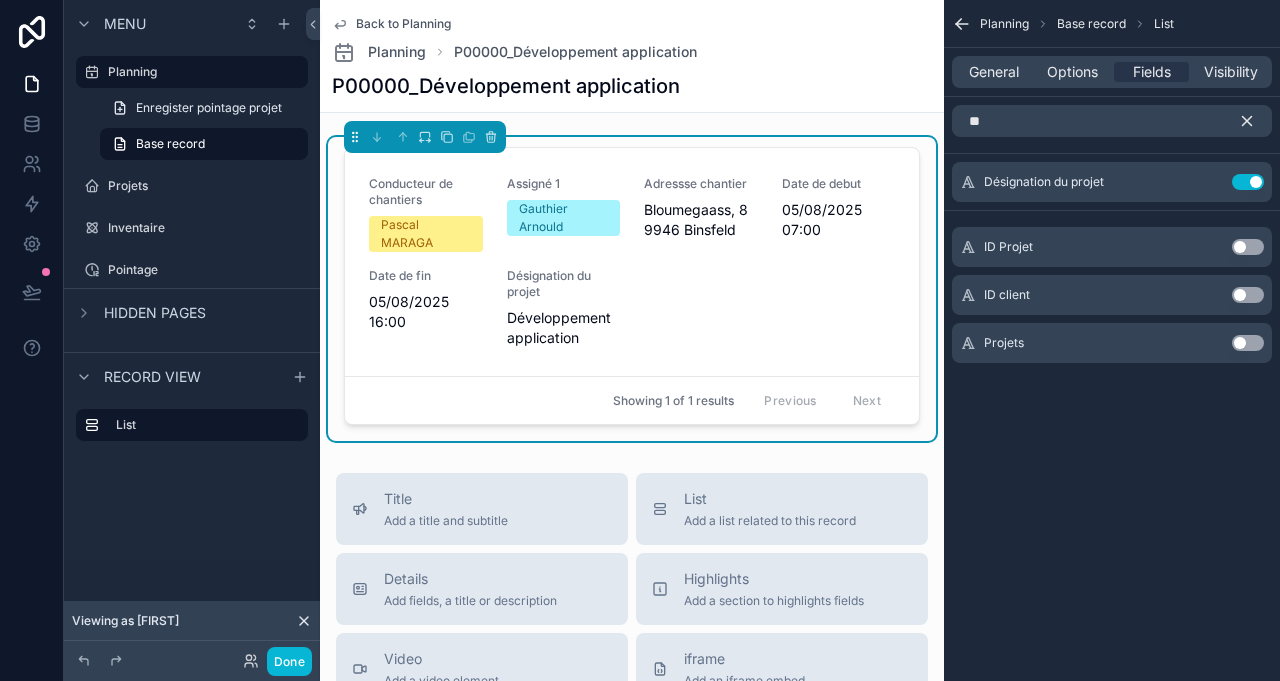 click 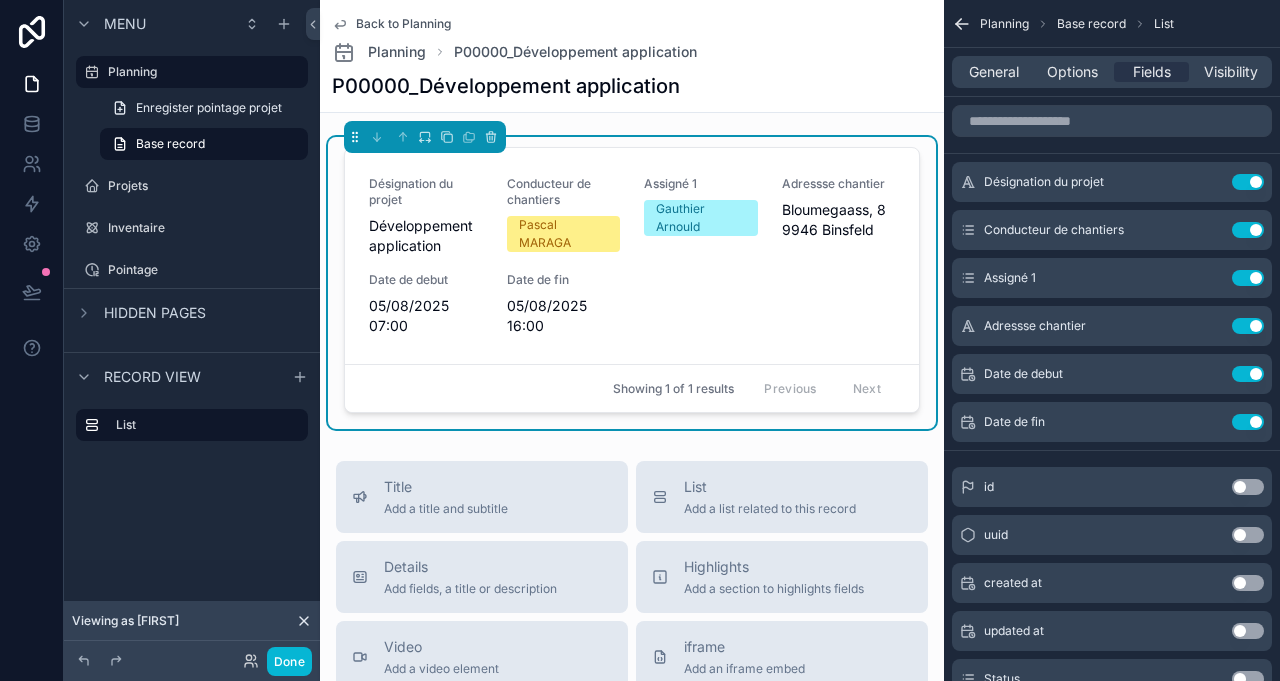 click on "Back to Planning Planning P00000_Développement application P00000_Développement application Désignation du projet Développement application Conducteur de chantiers Pascal MARAGA Assigné 1 Gauthier Arnould Adressse chantier Bloumegaass, 8 9946 Binsfeld Date de debut 05/08/2025 07:00 Date de fin 05/08/2025 16:00 Showing 1 of 1 results Previous Next Title Add a title and subtitle List Add a list related to this record Details Add fields, a title or description Highlights Add a section to highlights fields Video Add a video element iframe Add an iframe embed Stages Add a stages element Chart Add a chart group element Buttons Add an action button row Links Add quick links Text Add a text block that supports markdown Gallery Add a preview for files Notice Add a notice element Divider Add a divider Comments Record comments section Image Add an image element Container Add a container to group multiple sections together" at bounding box center (632, 682) 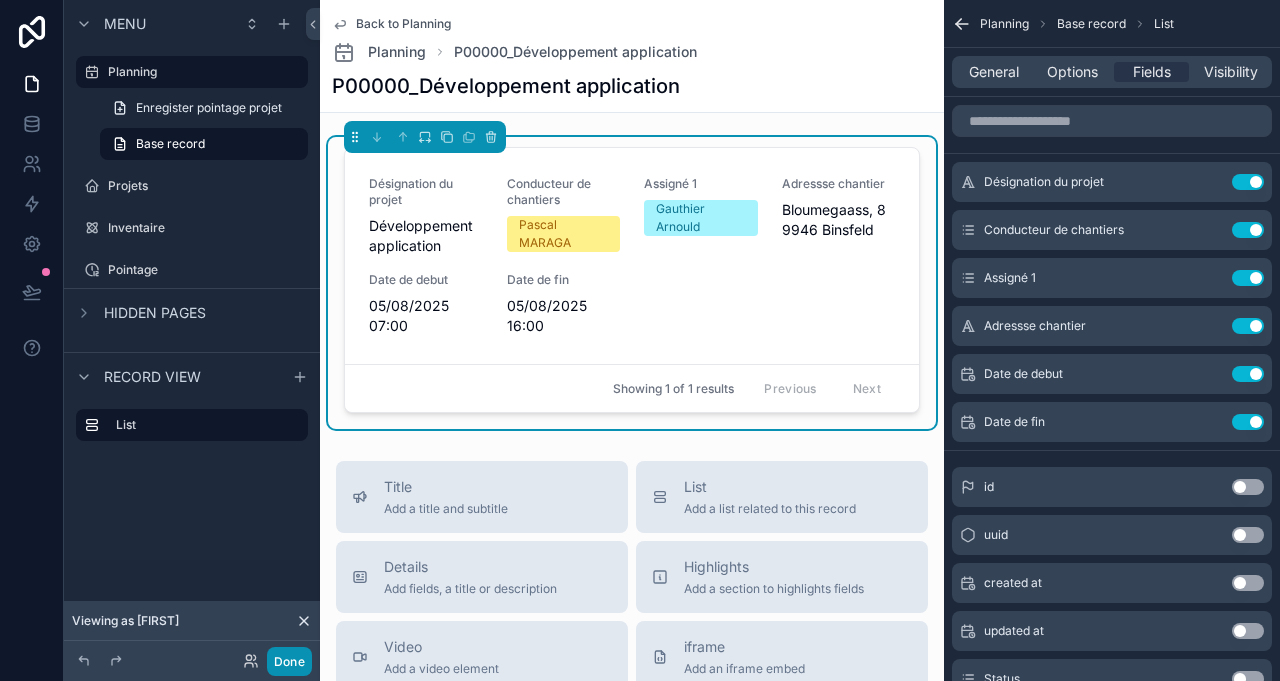 click on "Done" at bounding box center (289, 661) 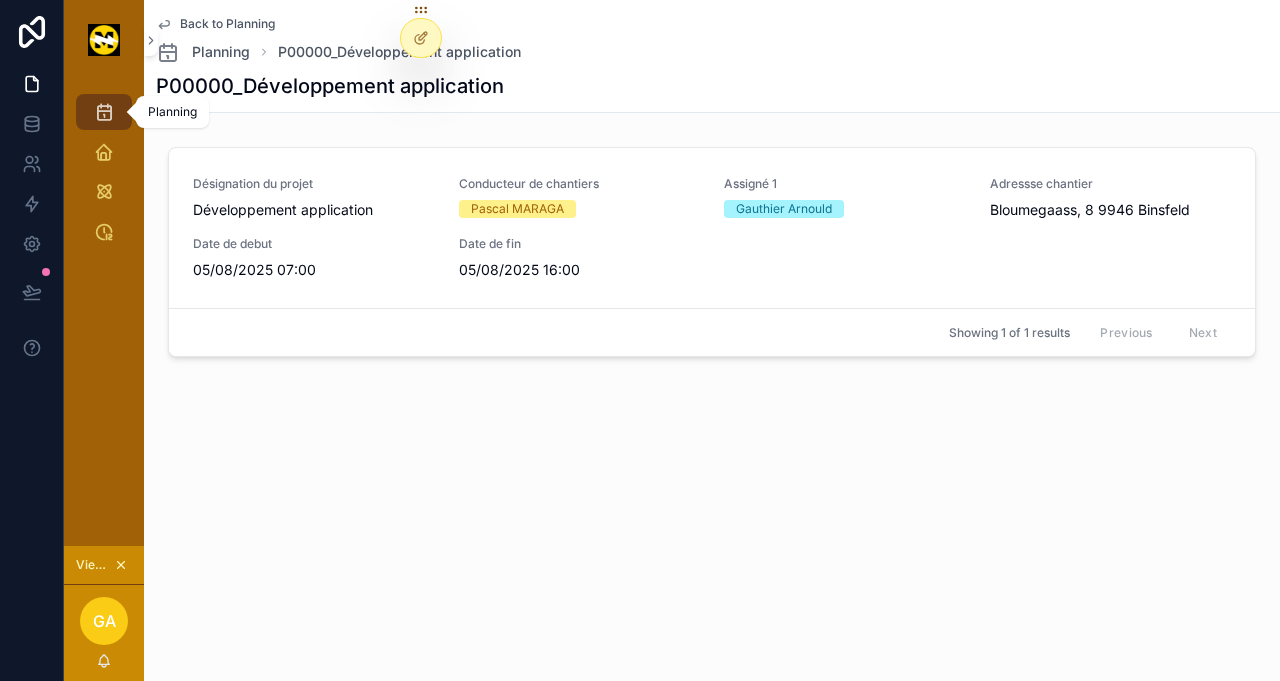 click on "Planning" at bounding box center (104, 112) 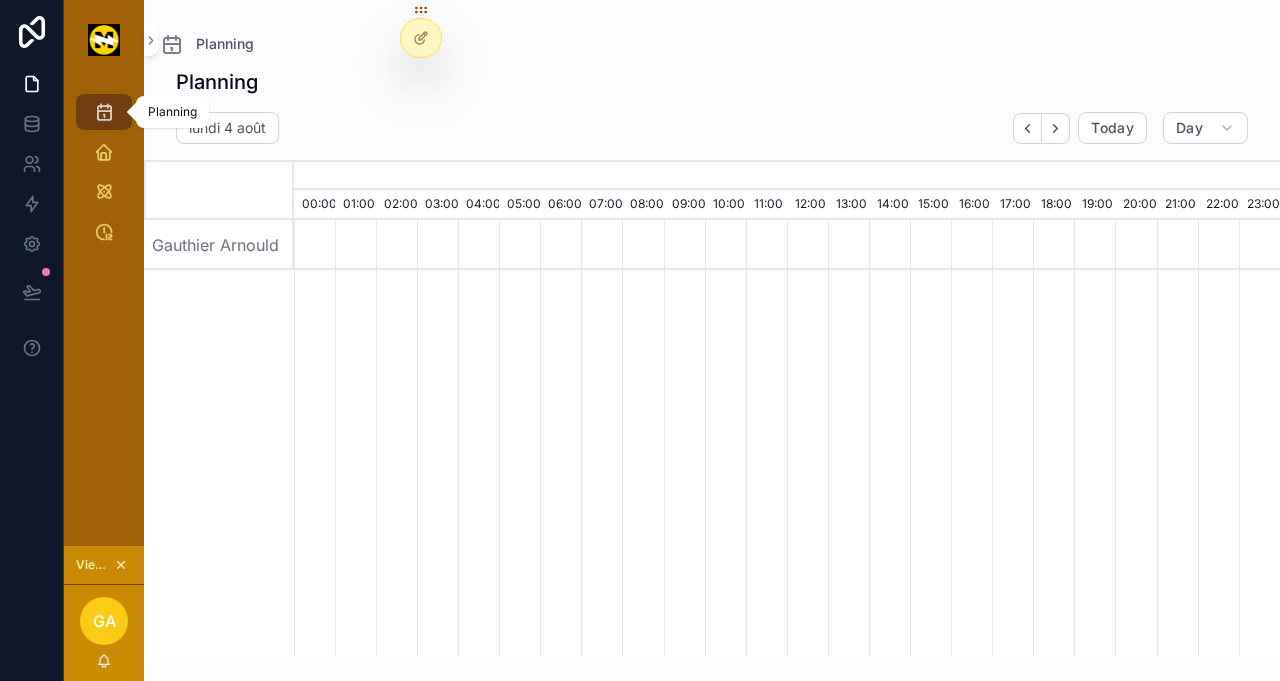 scroll, scrollTop: 0, scrollLeft: 6902, axis: horizontal 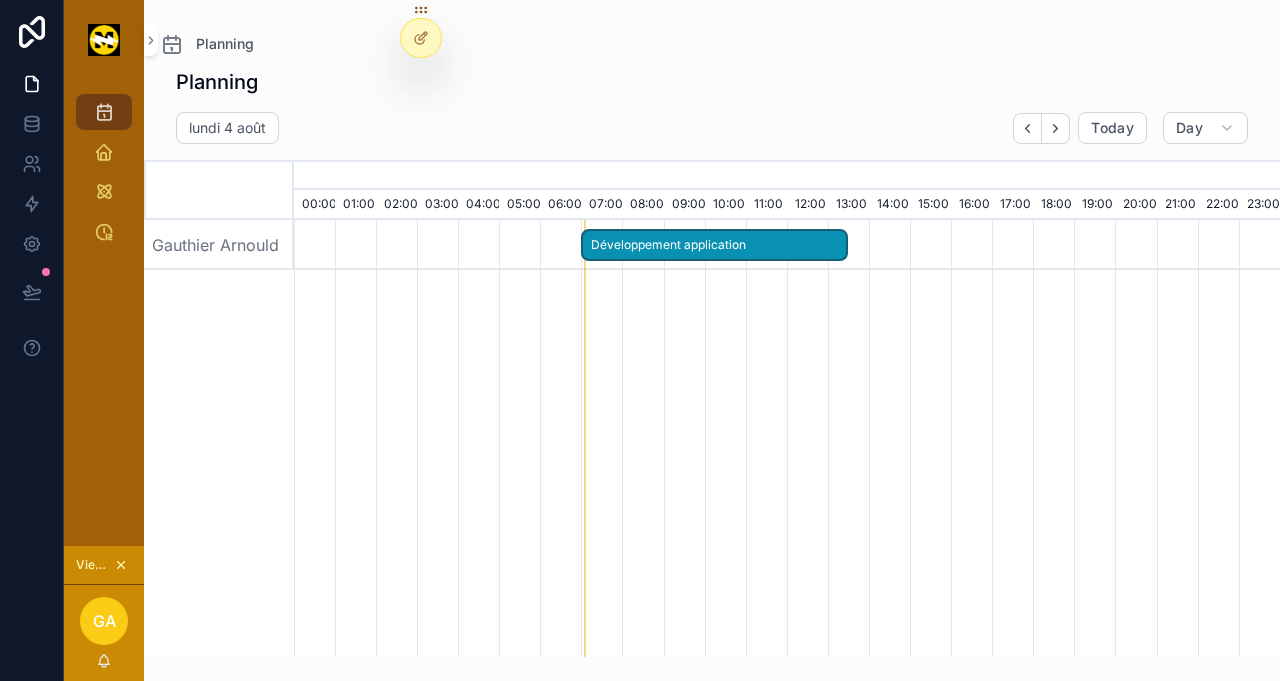 click on "Développement application" at bounding box center (714, 245) 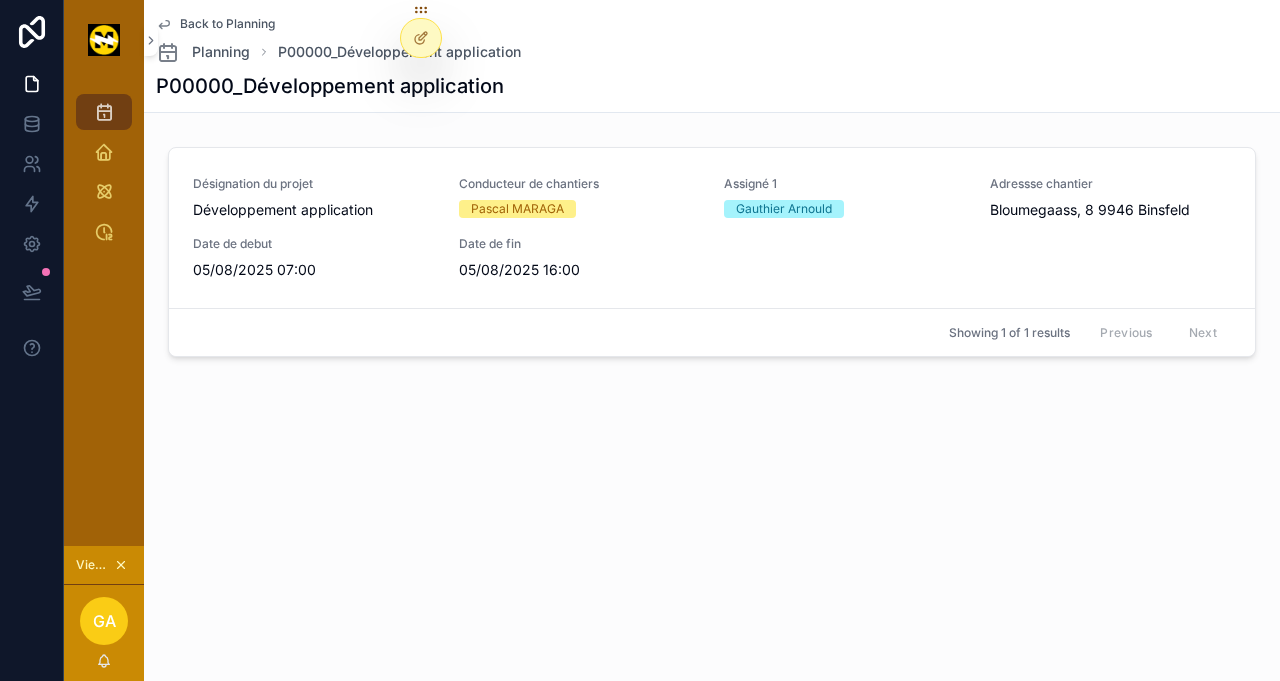 click on "Date de fin" at bounding box center (580, 244) 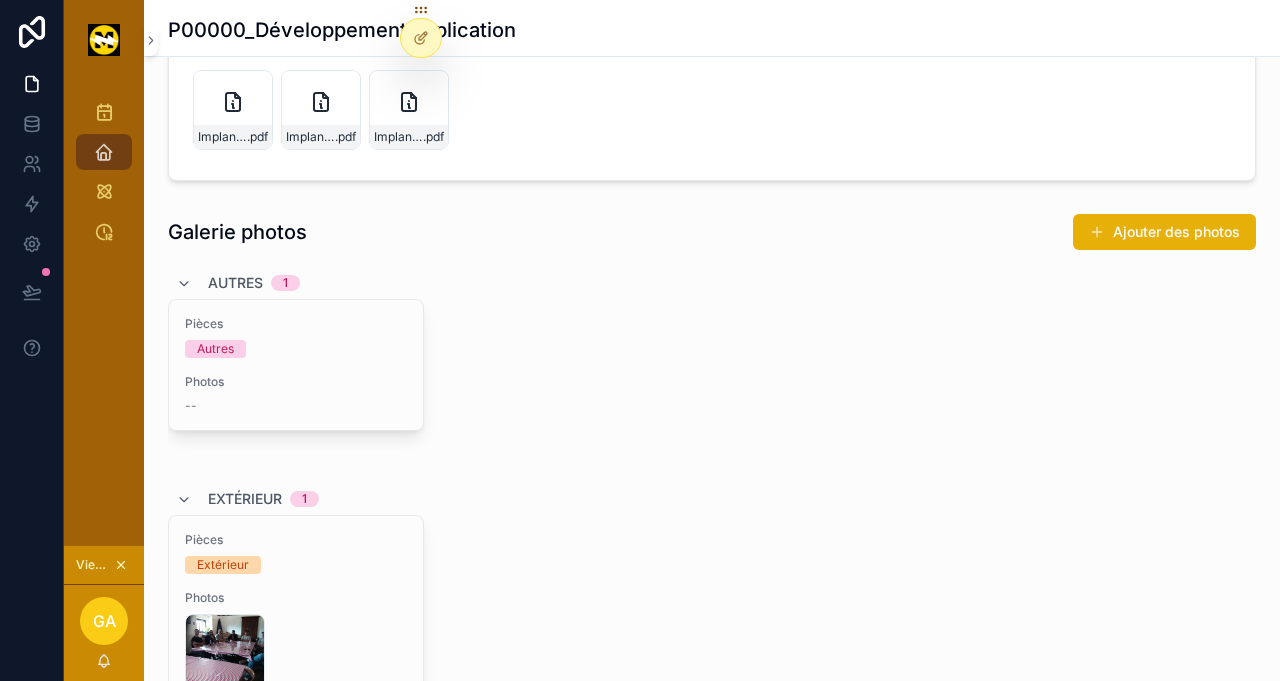 scroll, scrollTop: 0, scrollLeft: 0, axis: both 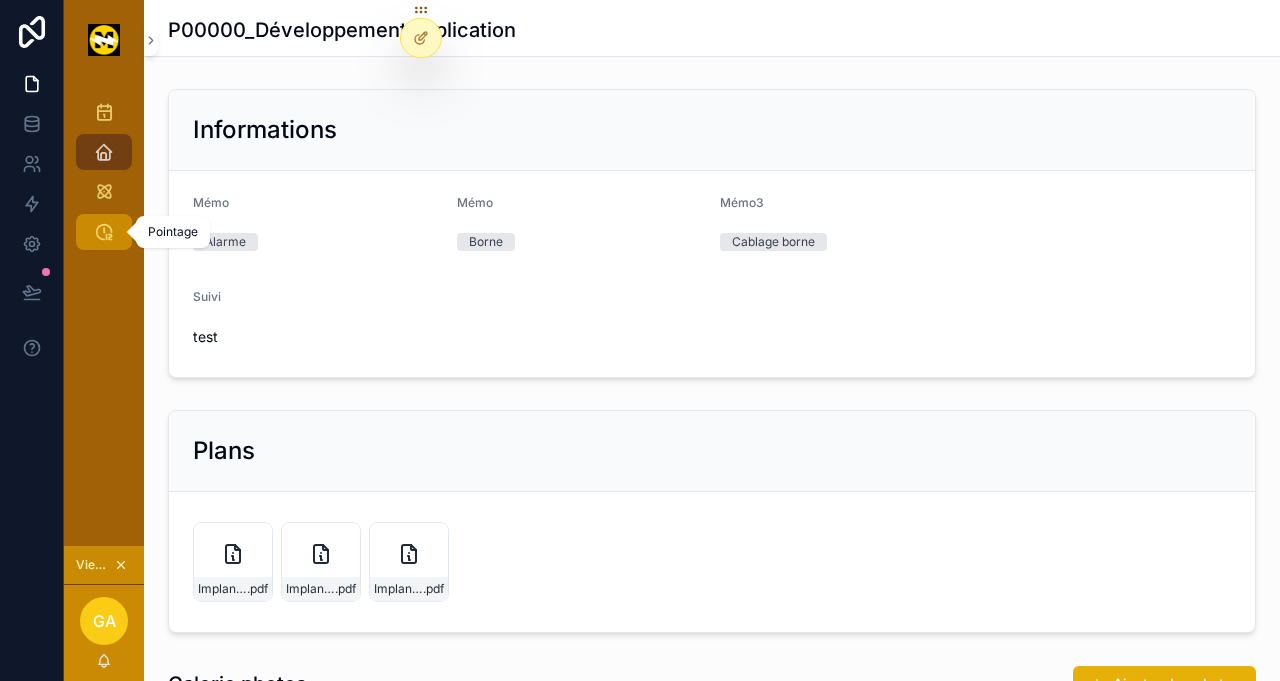 click at bounding box center (104, 232) 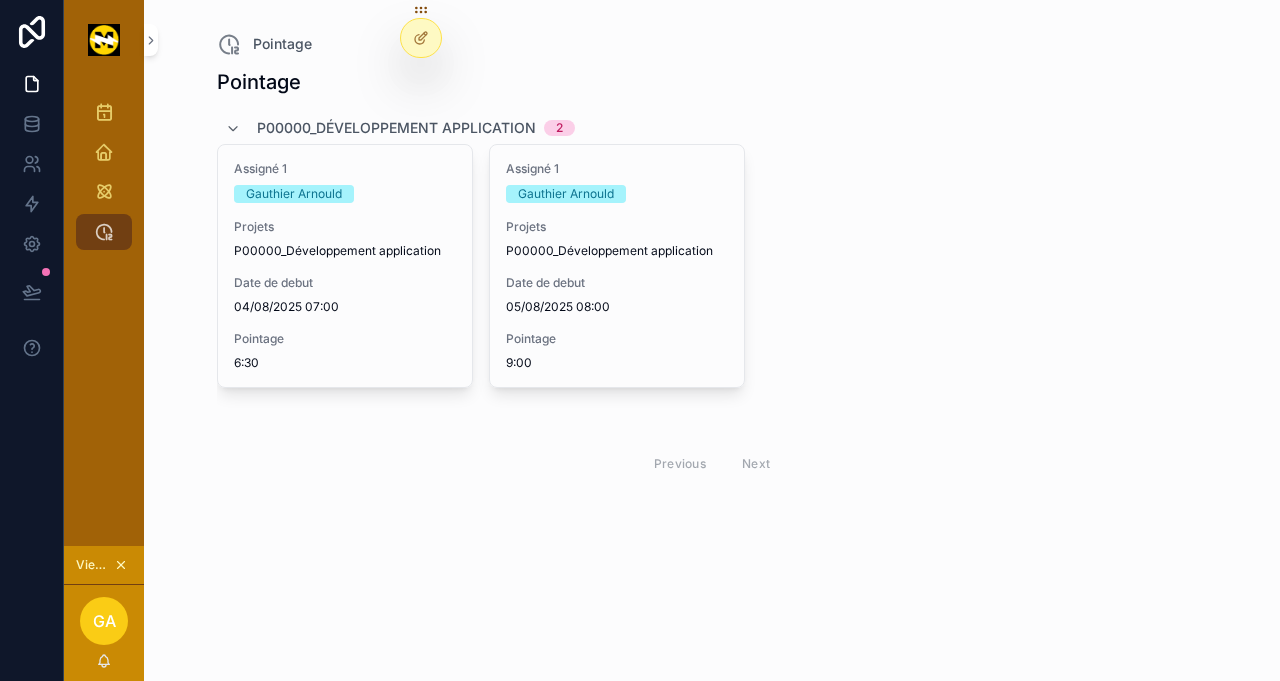 click on "04/08/2025 07:00" at bounding box center [345, 307] 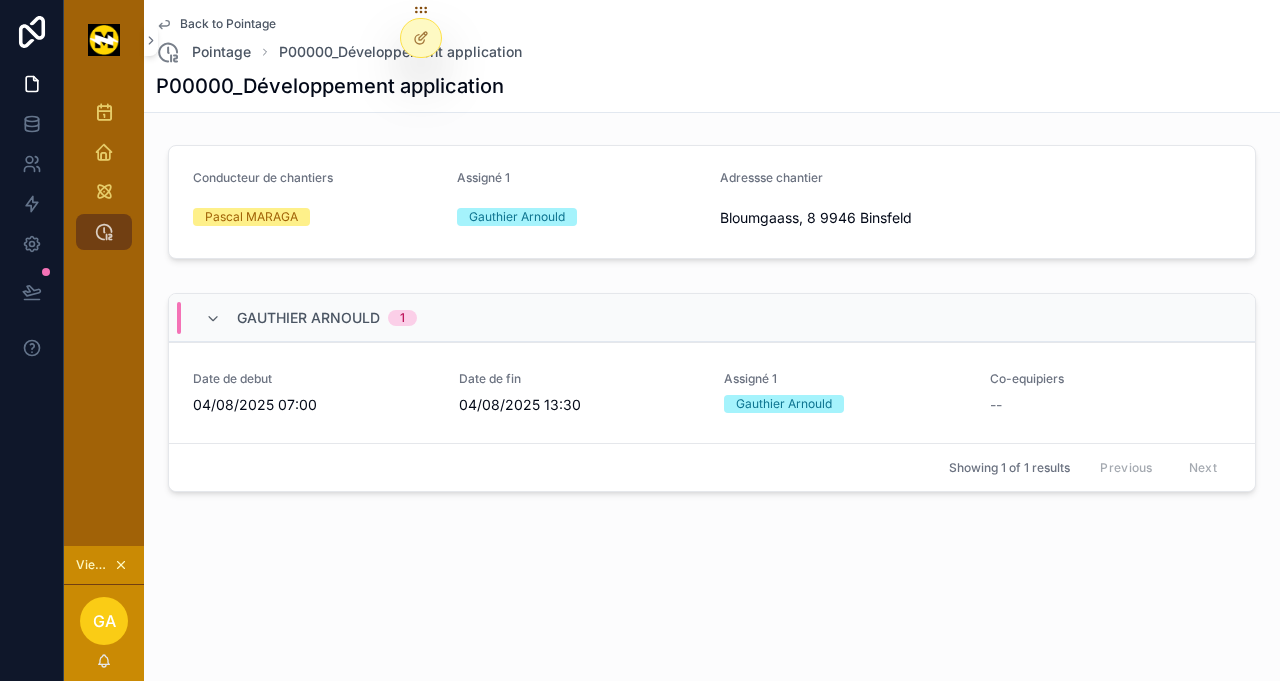 click on "Encoder pointage" at bounding box center (0, 0) 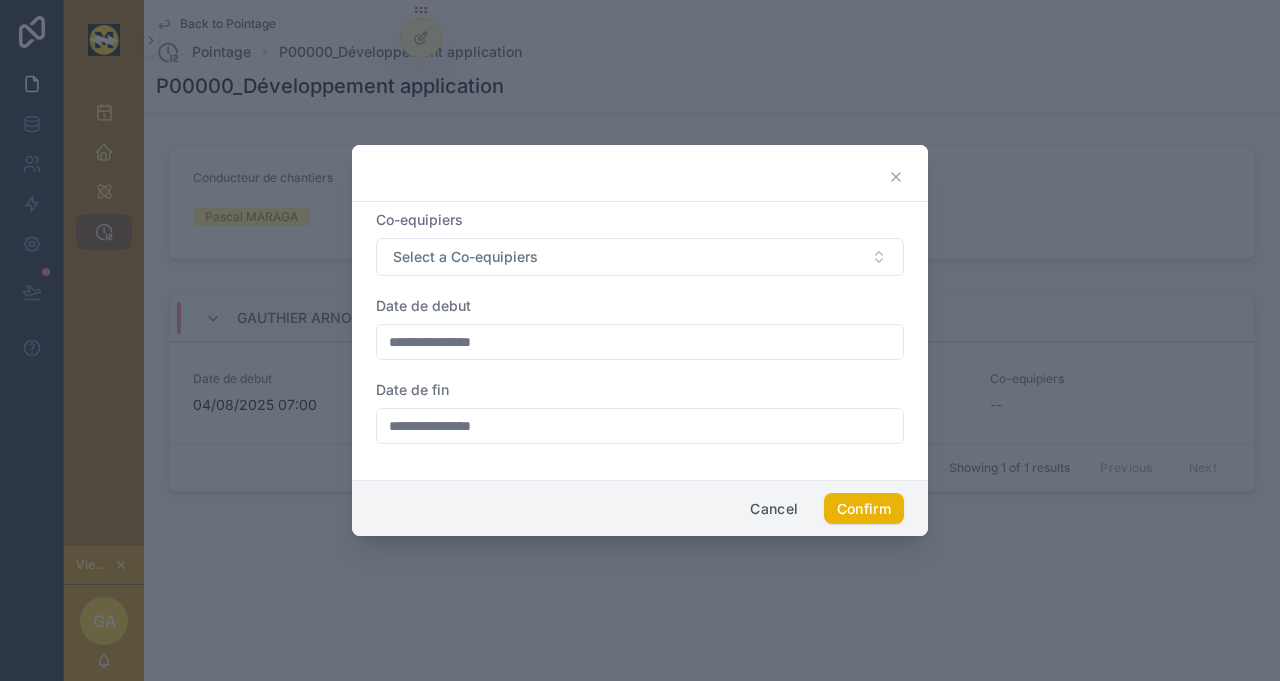 click on "Select a Co-equipiers" at bounding box center (465, 257) 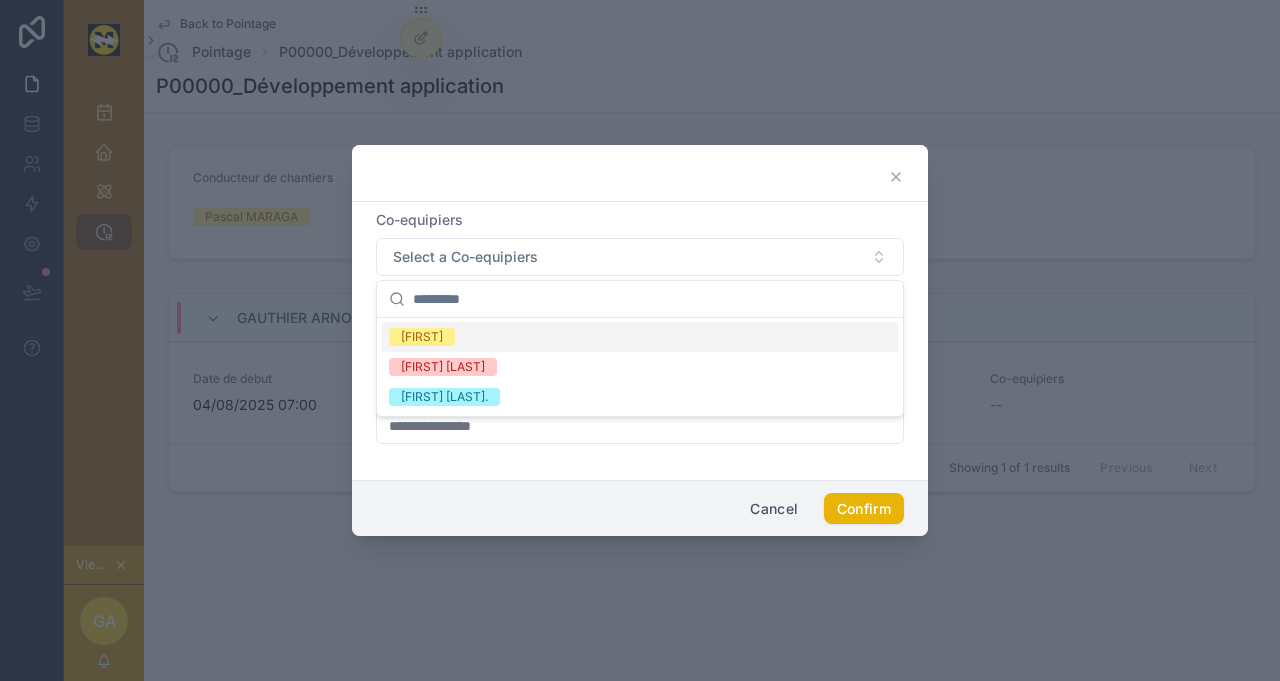 click on "Select a Co-equipiers" at bounding box center [640, 257] 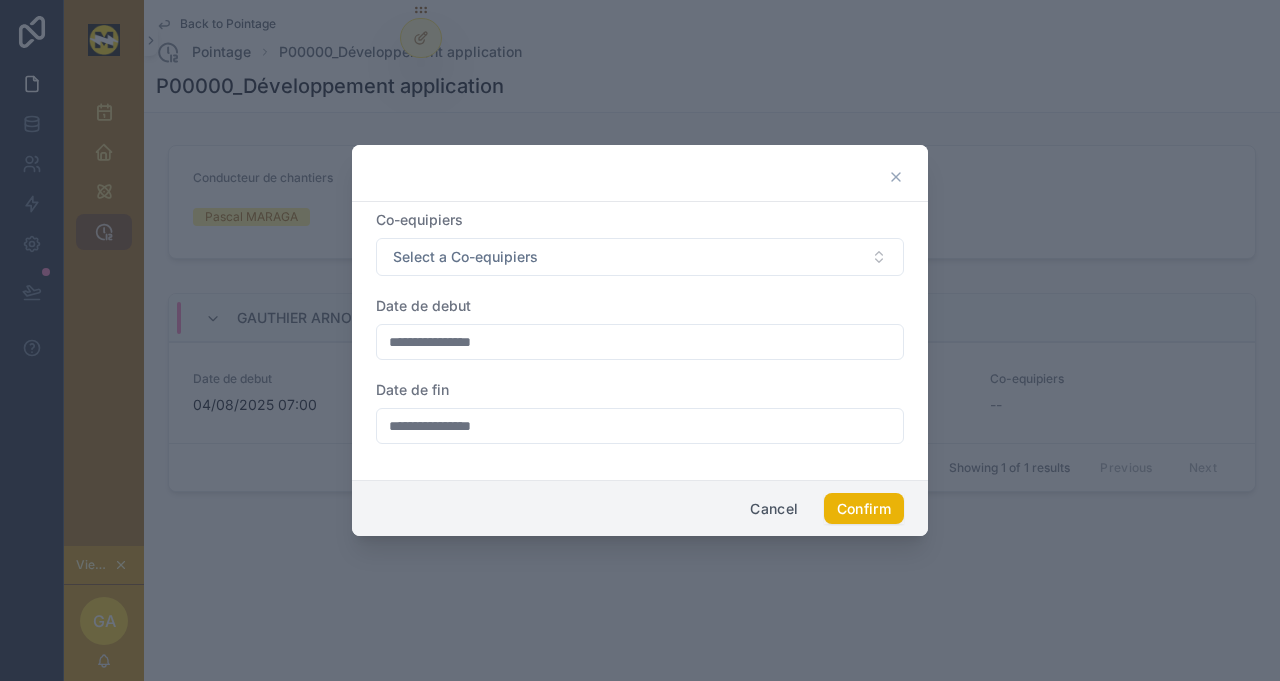click 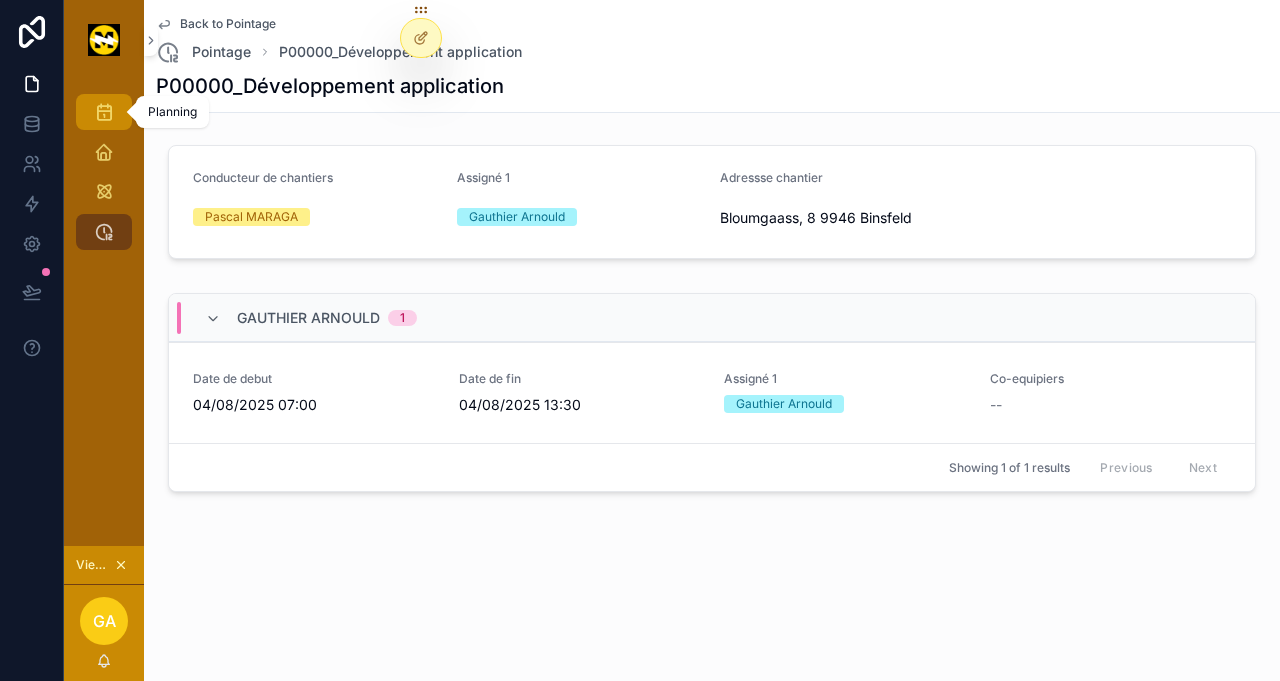 click on "Planning" at bounding box center (104, 112) 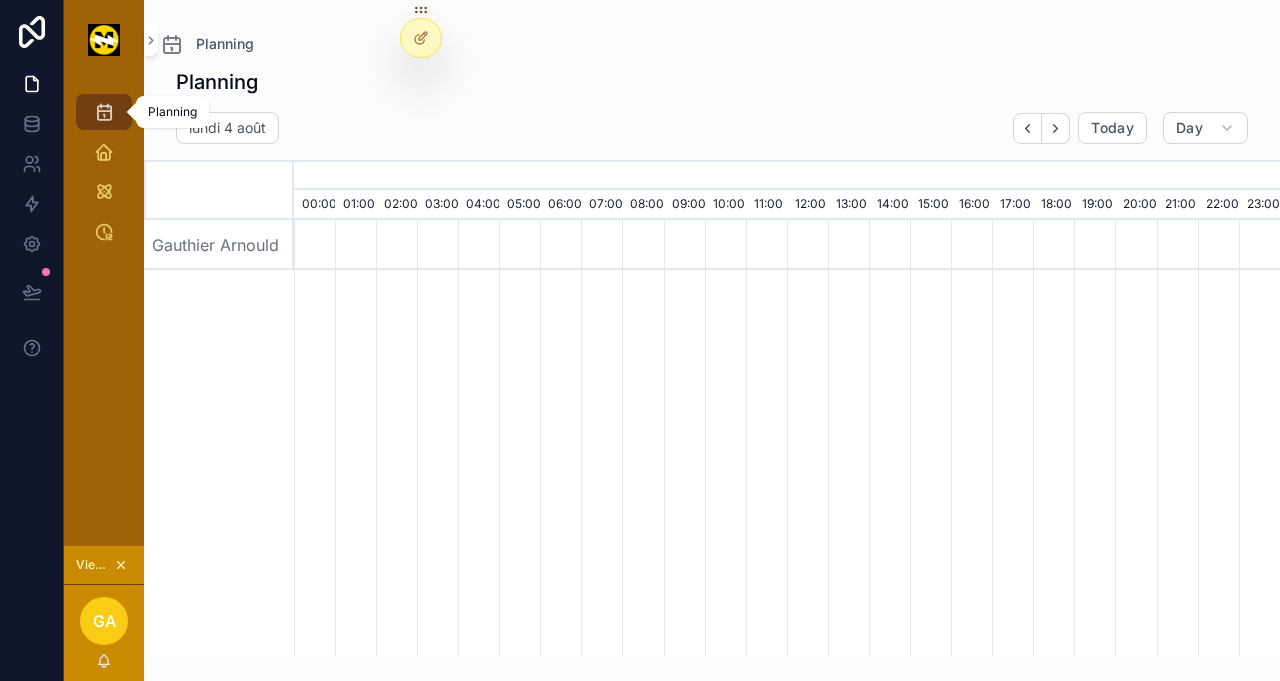 scroll, scrollTop: 0, scrollLeft: 6902, axis: horizontal 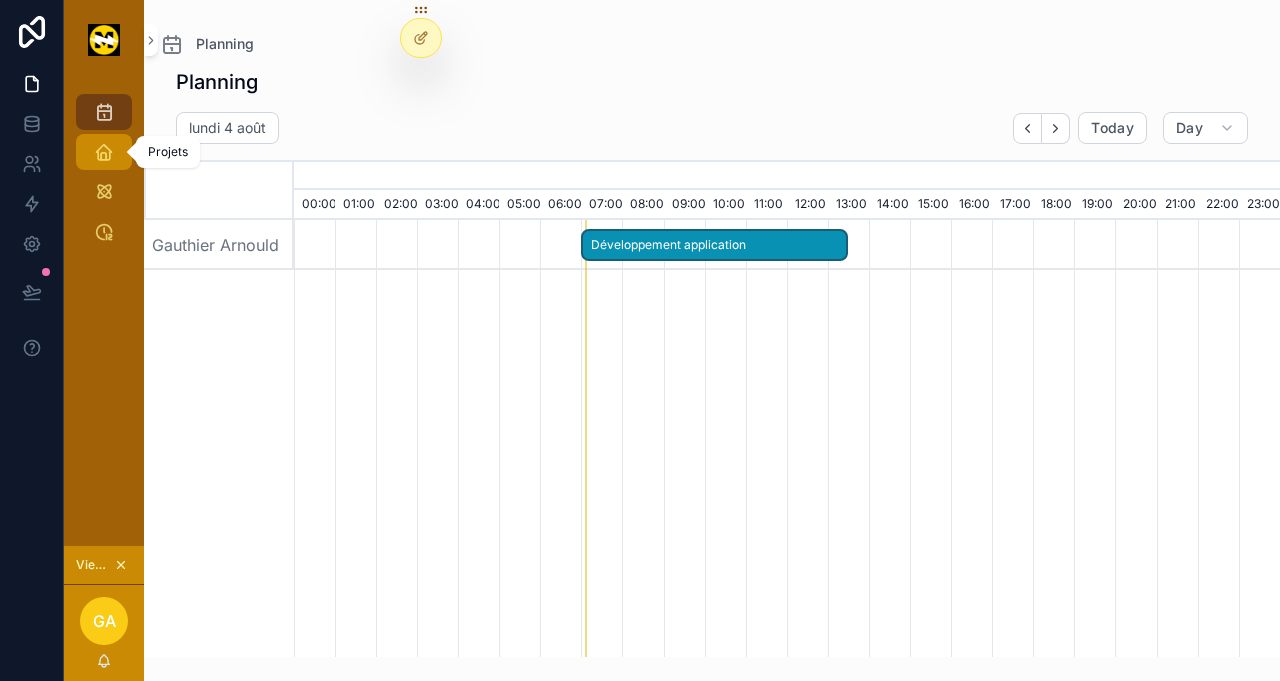 click on "Projets" at bounding box center (104, 152) 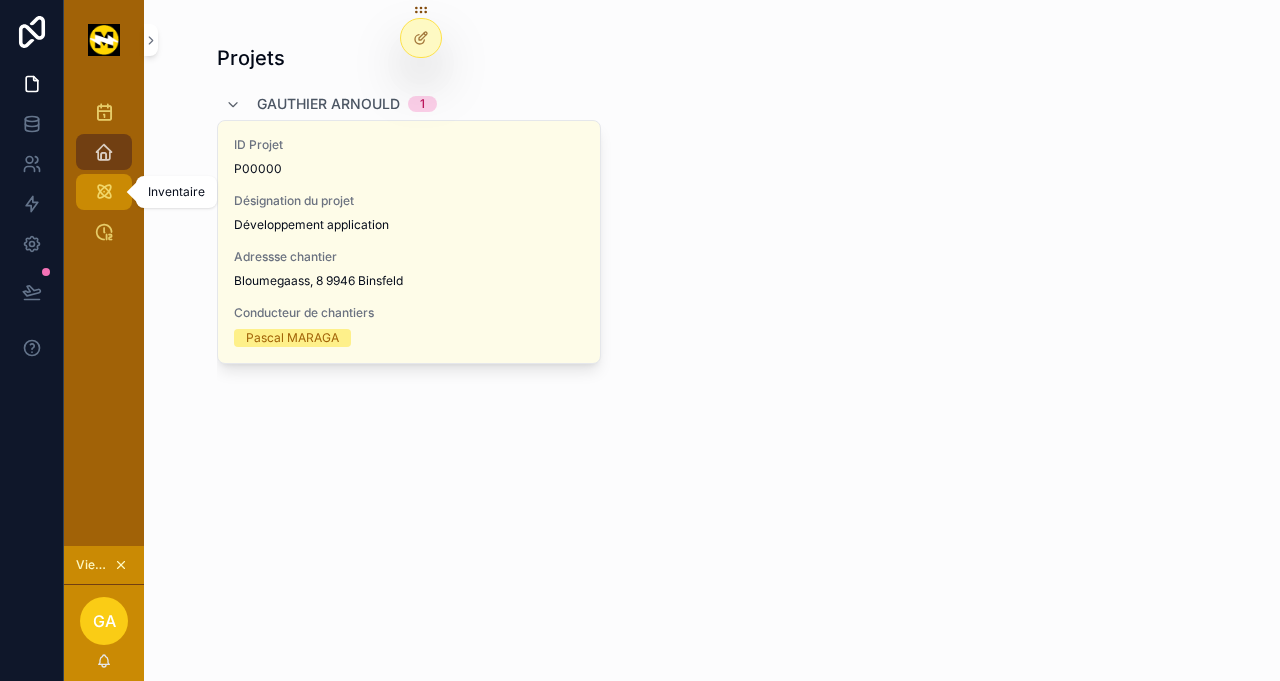 click at bounding box center (104, 192) 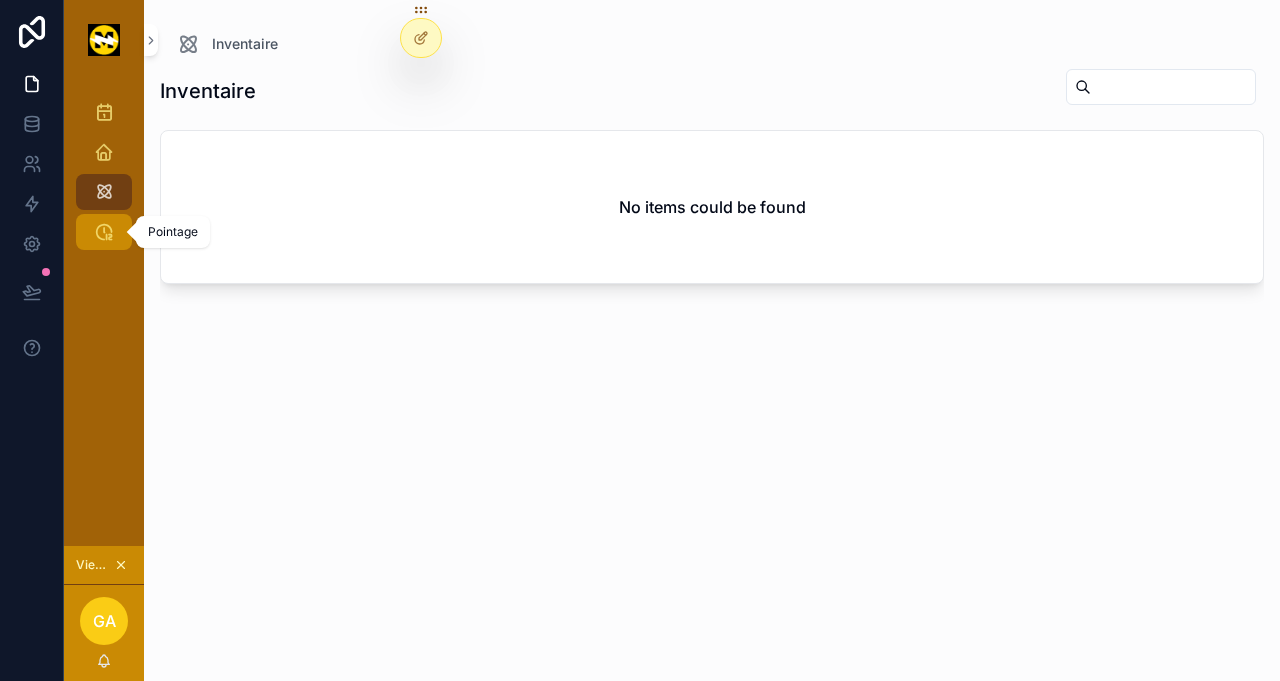 click at bounding box center (104, 232) 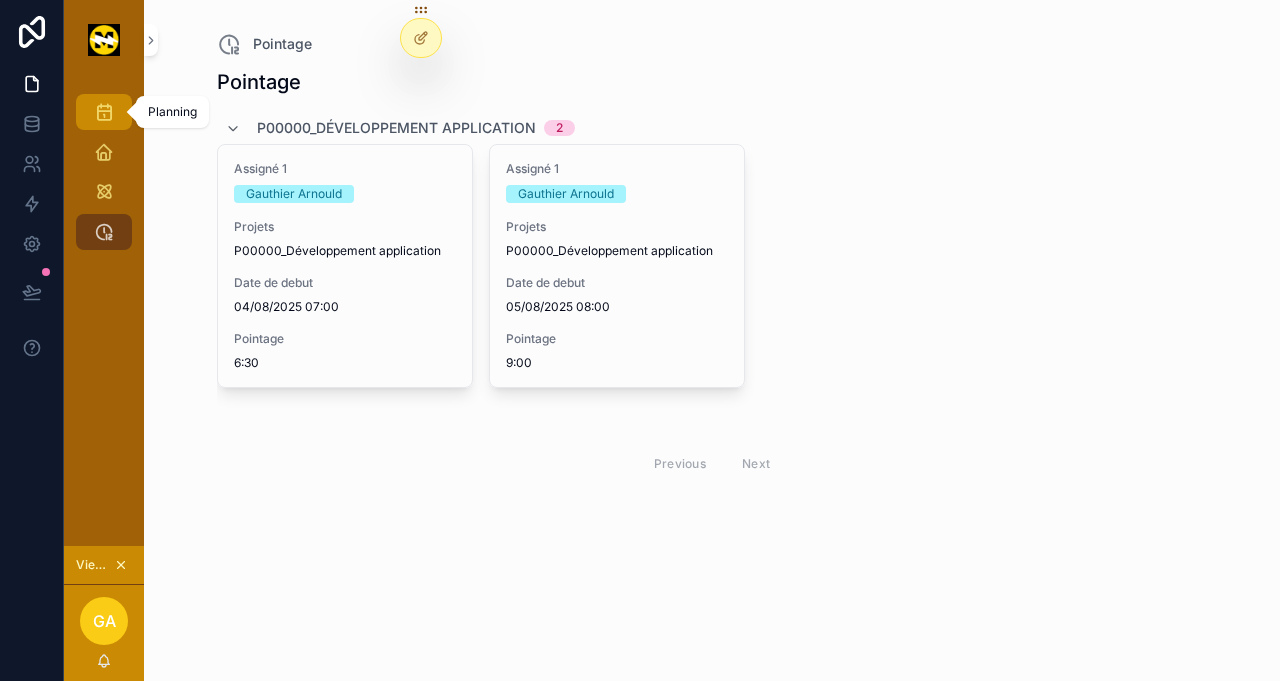 click on "Planning" at bounding box center [104, 112] 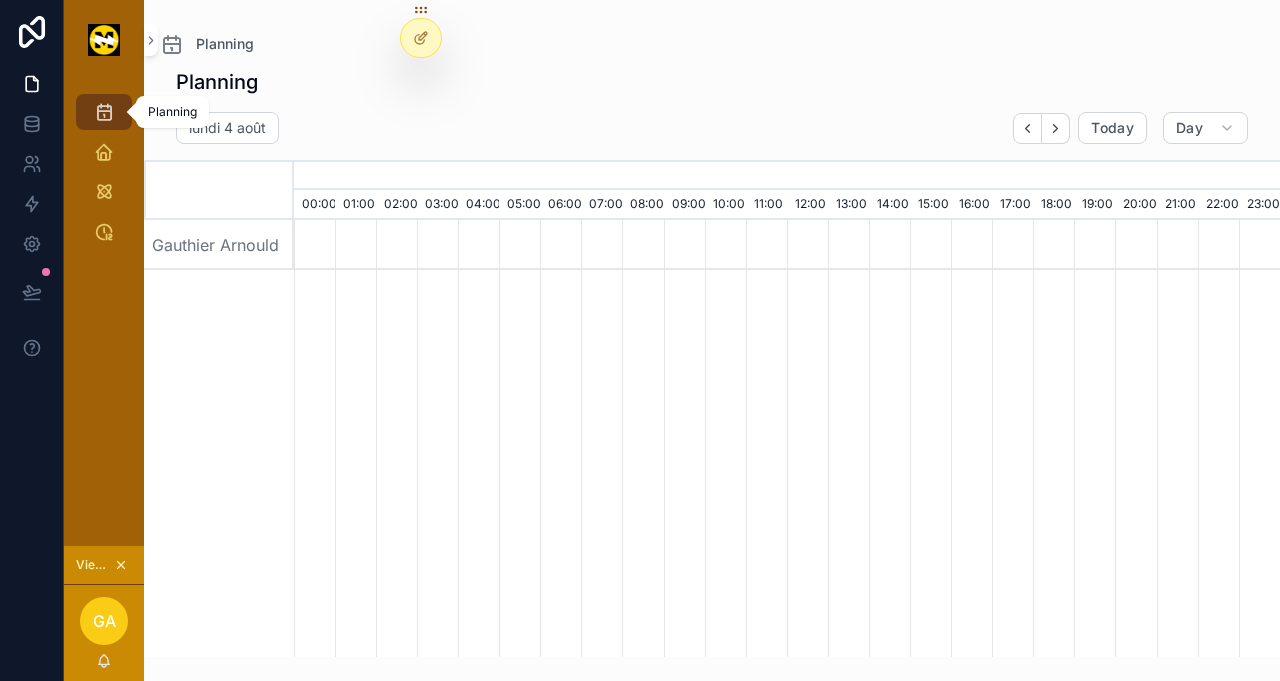 scroll, scrollTop: 0, scrollLeft: 6902, axis: horizontal 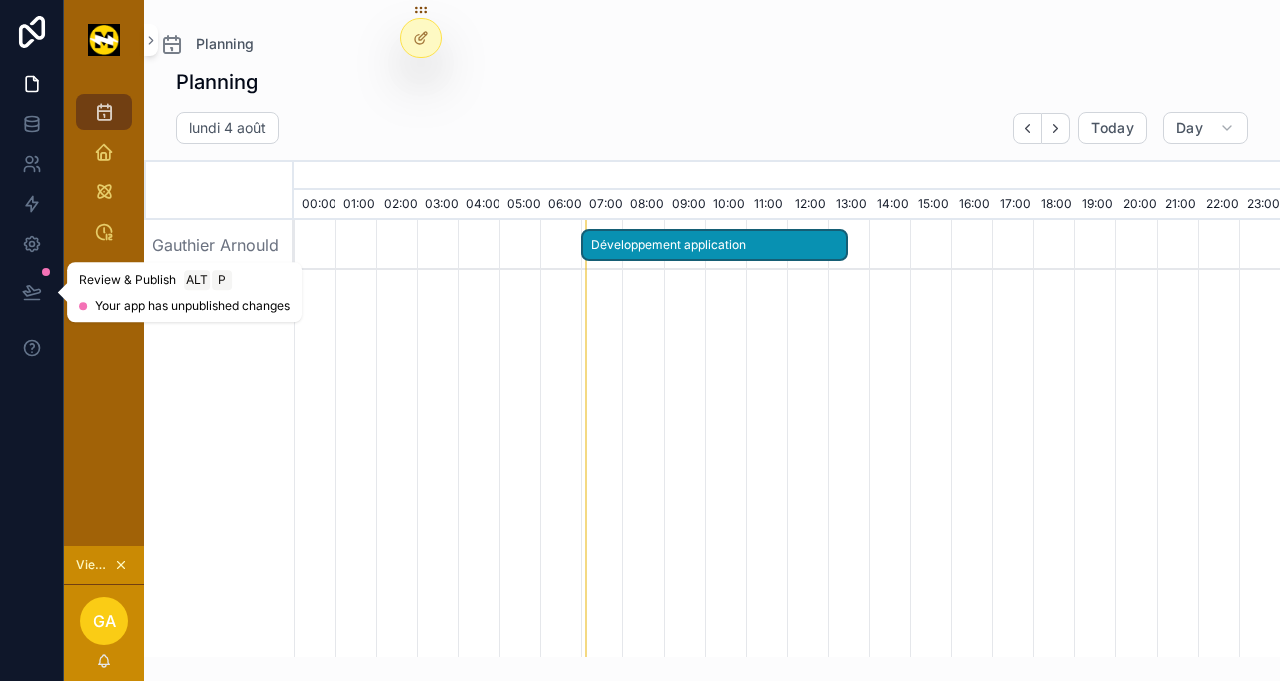 click at bounding box center [32, 292] 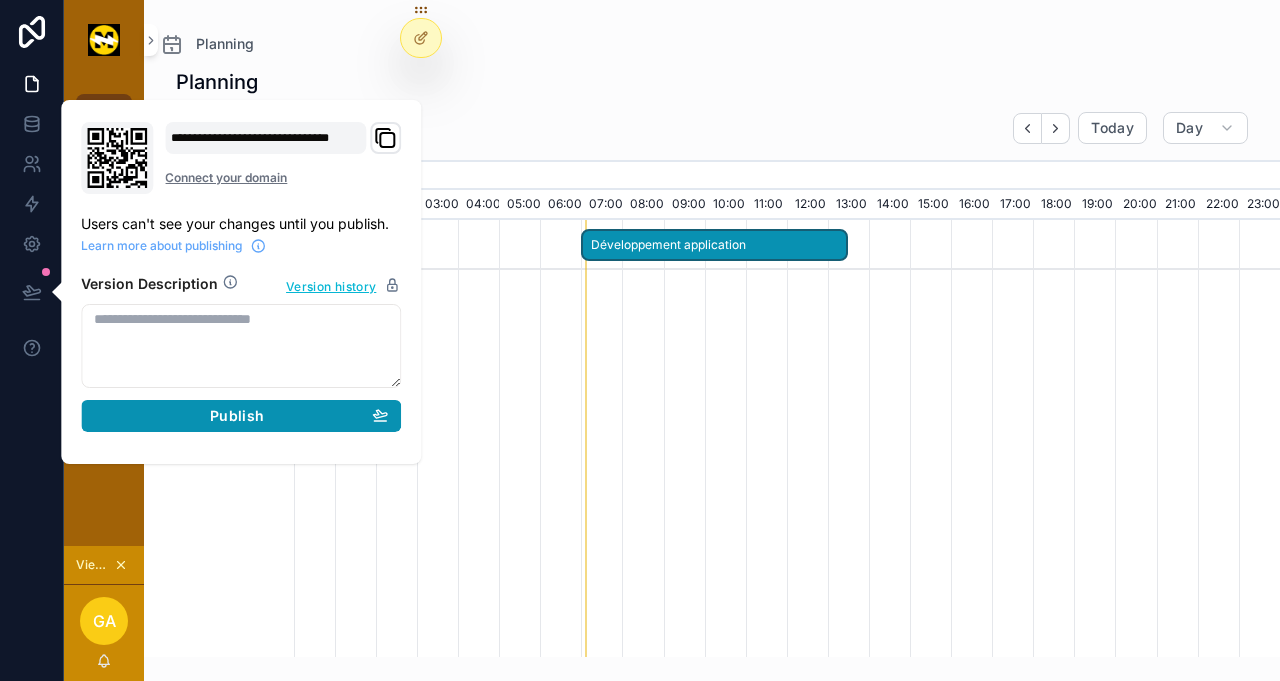 click on "Publish" at bounding box center [241, 416] 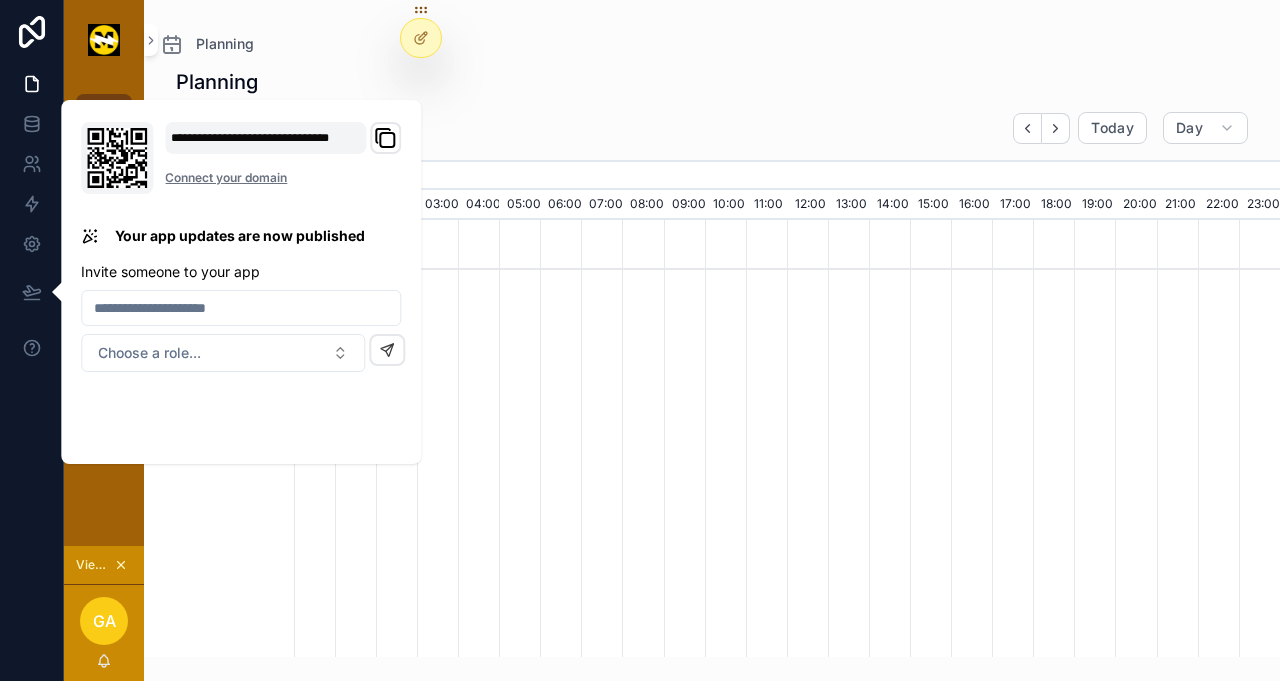 scroll, scrollTop: 0, scrollLeft: 6902, axis: horizontal 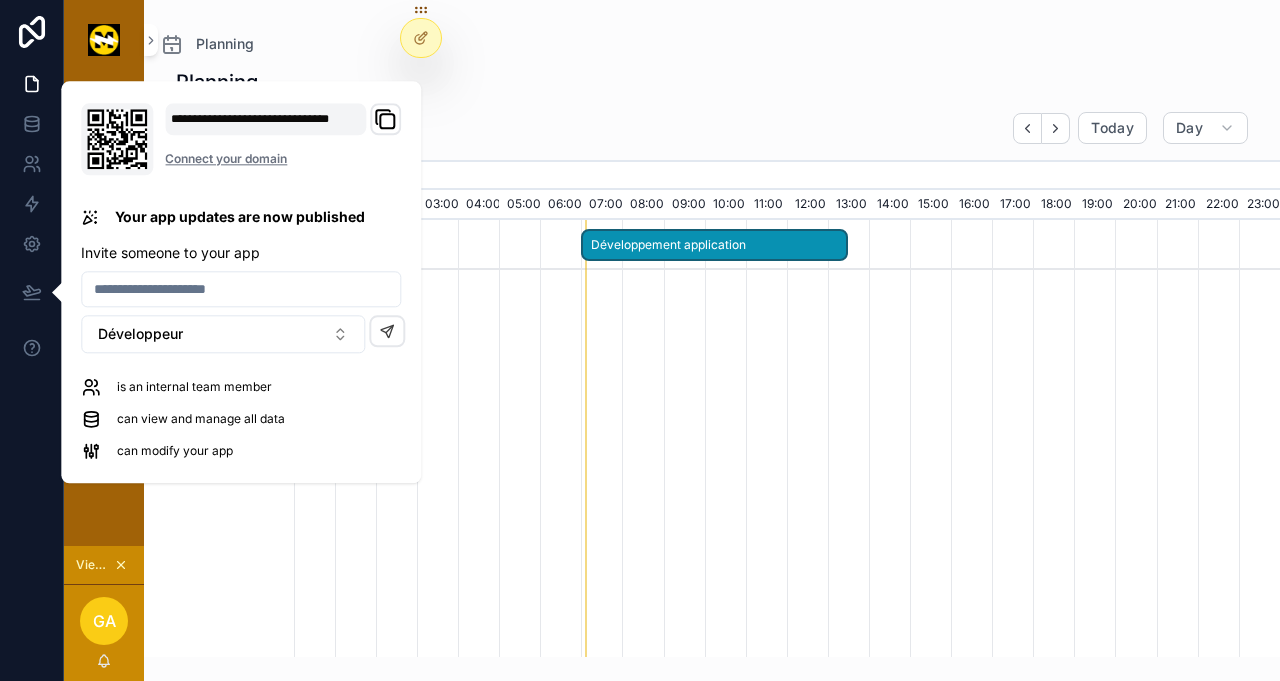 click at bounding box center (32, 340) 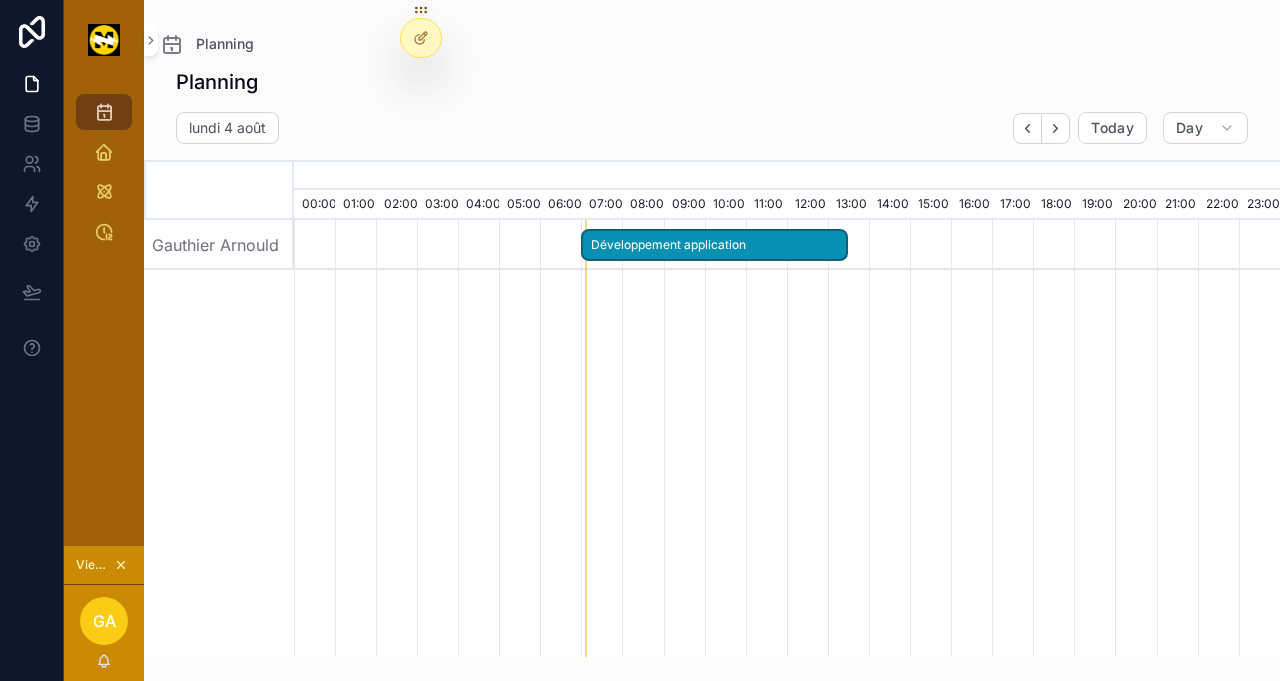 click 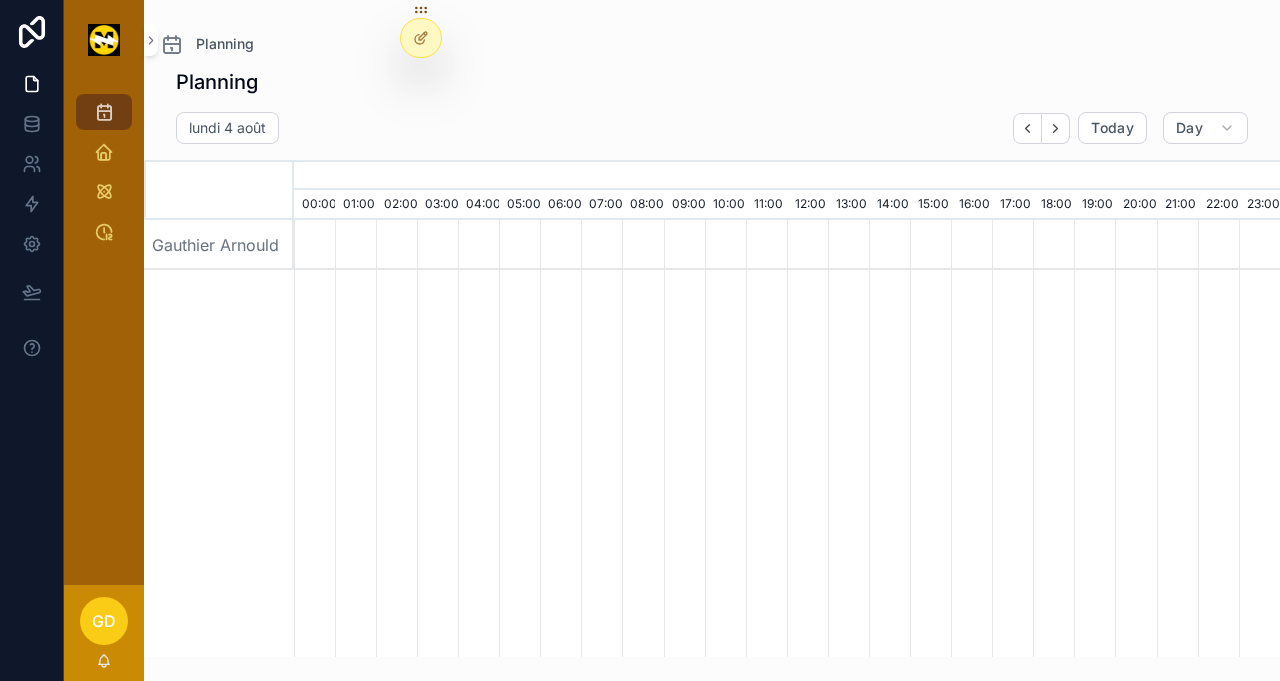 scroll, scrollTop: 0, scrollLeft: 6902, axis: horizontal 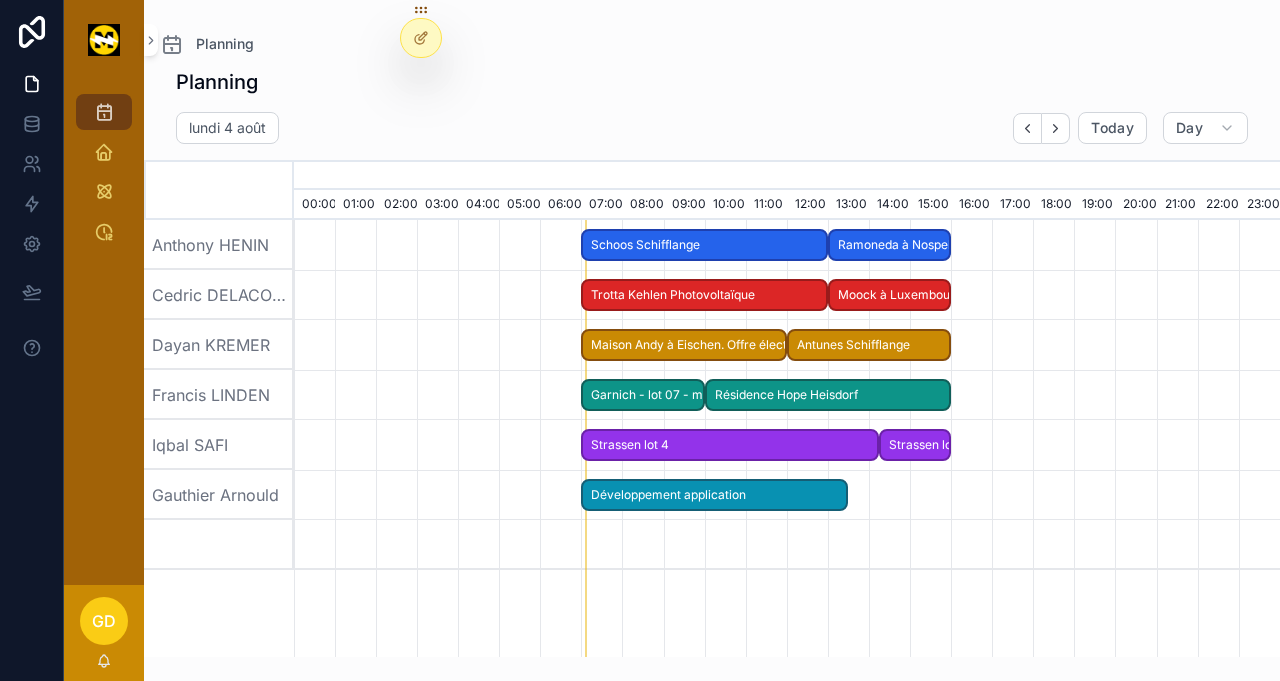 click on "Schoos Schifflange" at bounding box center [704, 245] 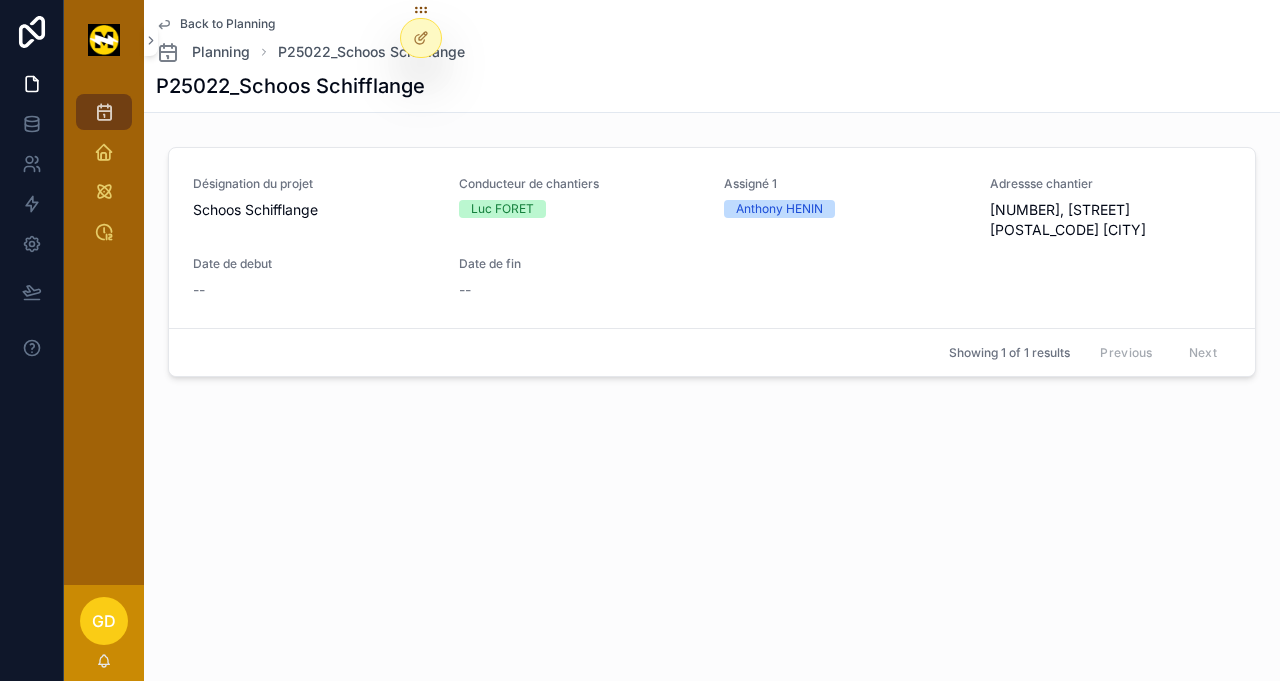 click on "Désignation du projet Schoos Schifflange Conducteur de chantiers Luc FORET Assigné 1 Anthony HENIN Adressse chantier 2, rue Lily Unden 3817 SCHIFFLANGE Date de debut -- Date de fin --" at bounding box center (712, 238) 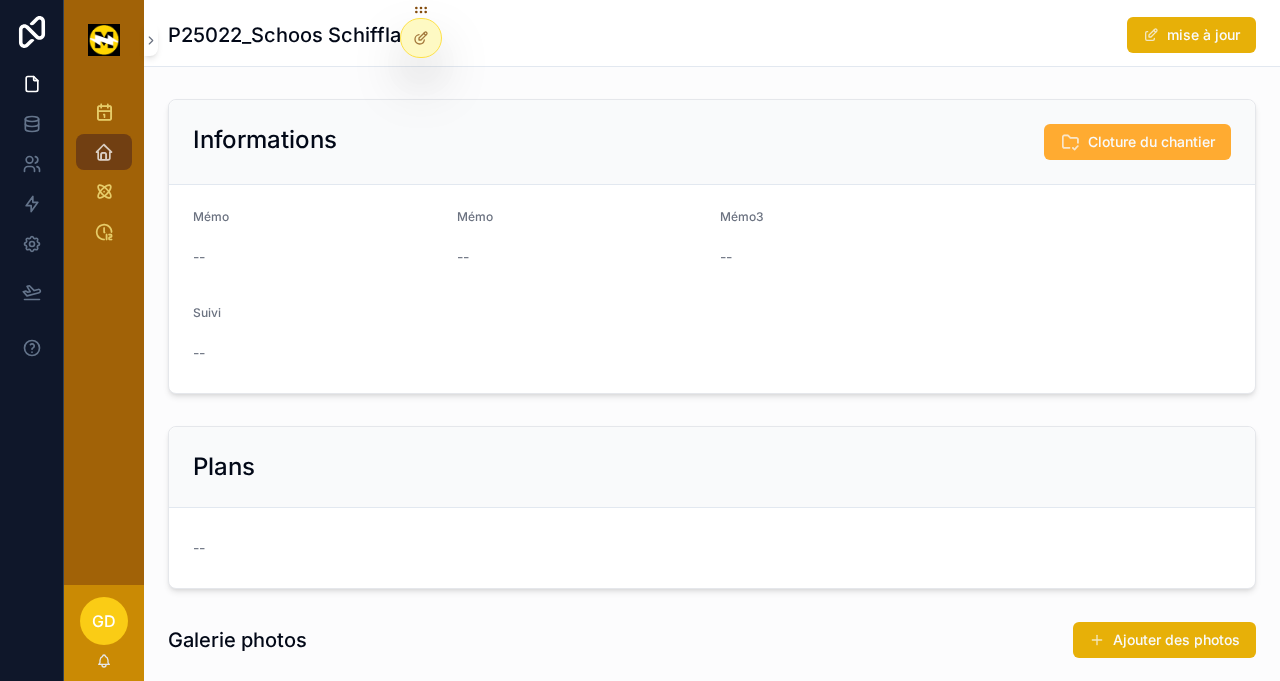 scroll, scrollTop: 0, scrollLeft: 0, axis: both 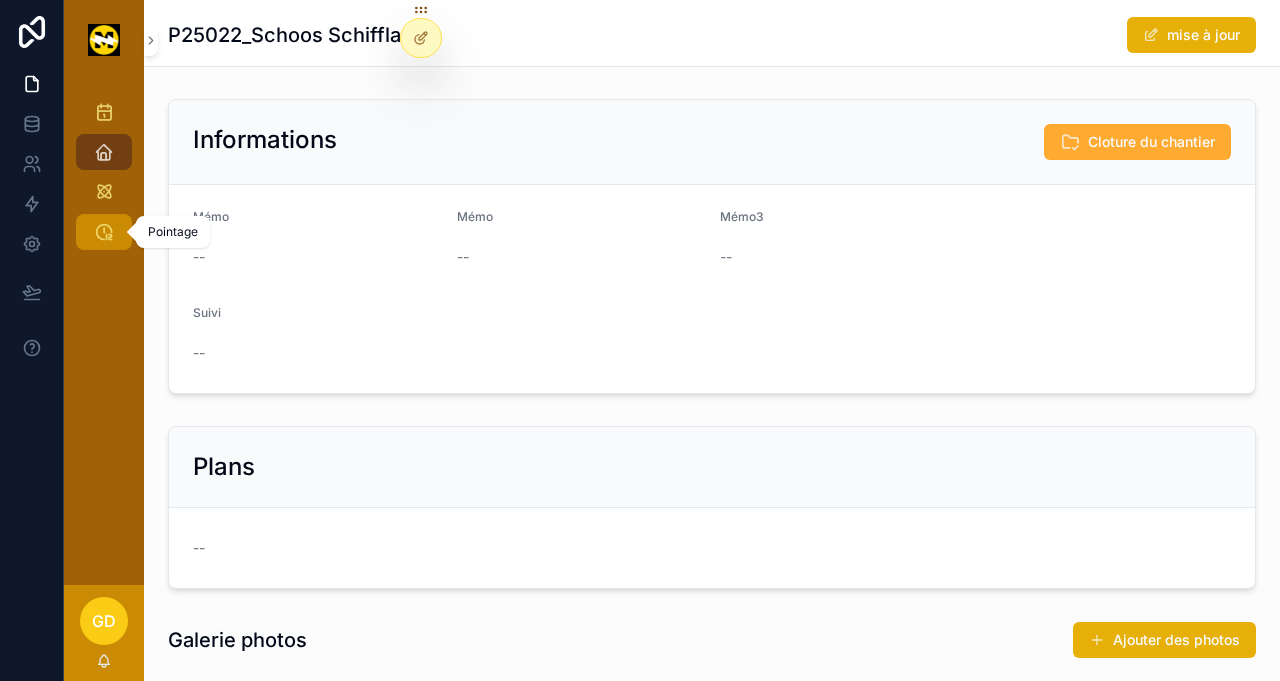 click on "Pointage" at bounding box center [104, 232] 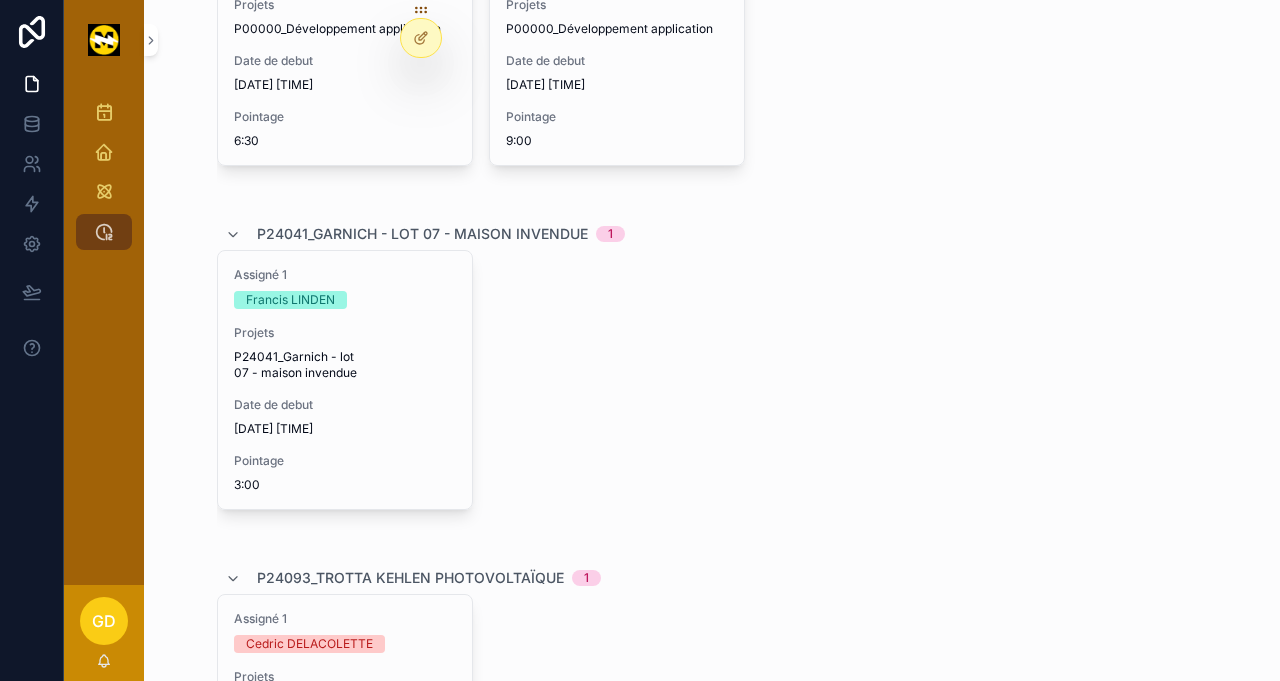 scroll, scrollTop: 0, scrollLeft: 0, axis: both 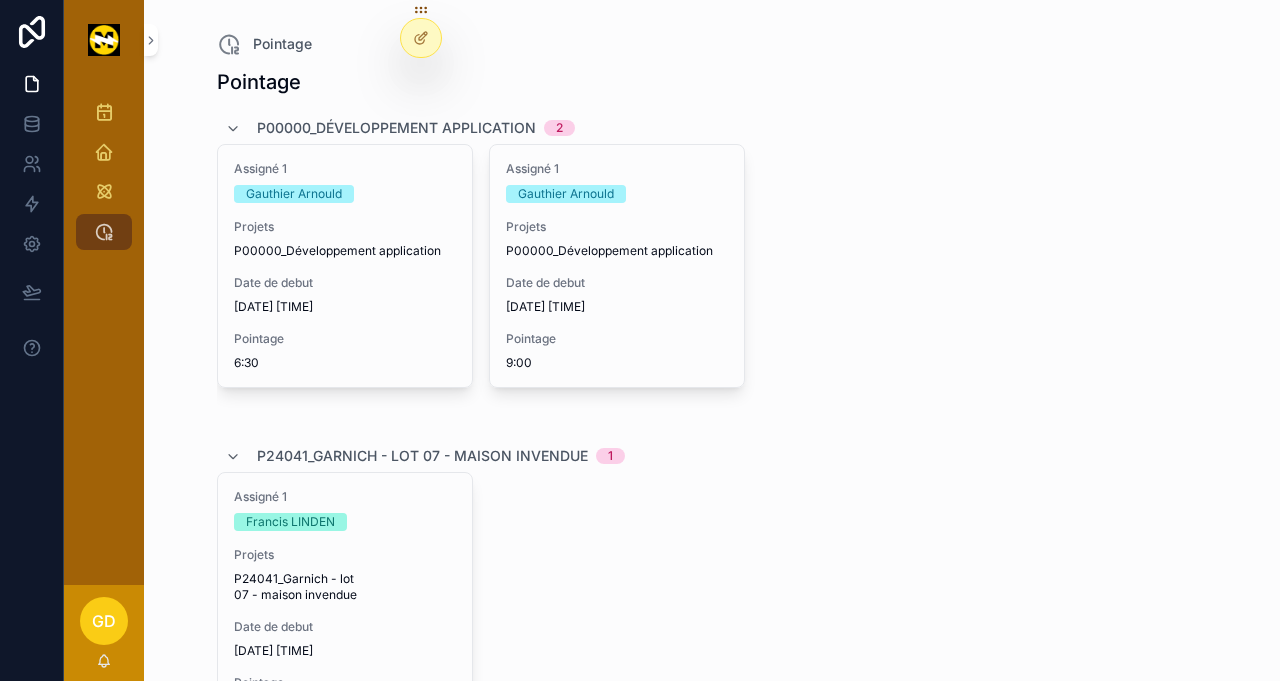 click on "GD" at bounding box center (104, 621) 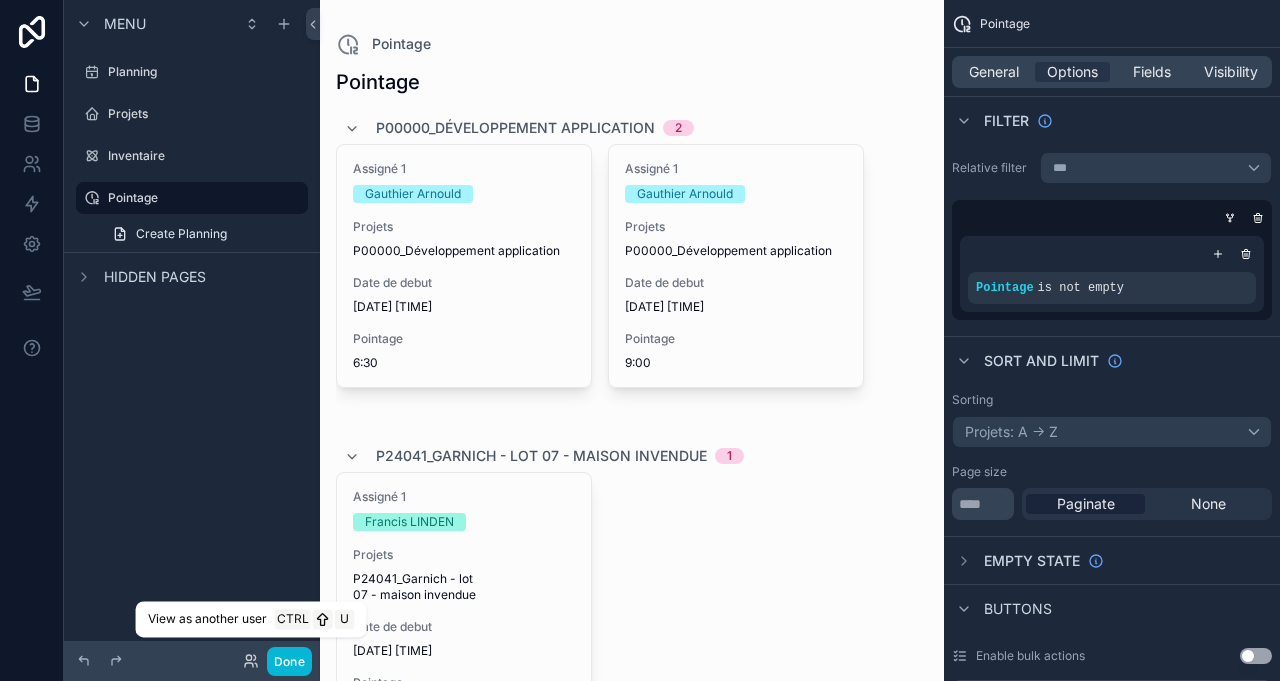 click 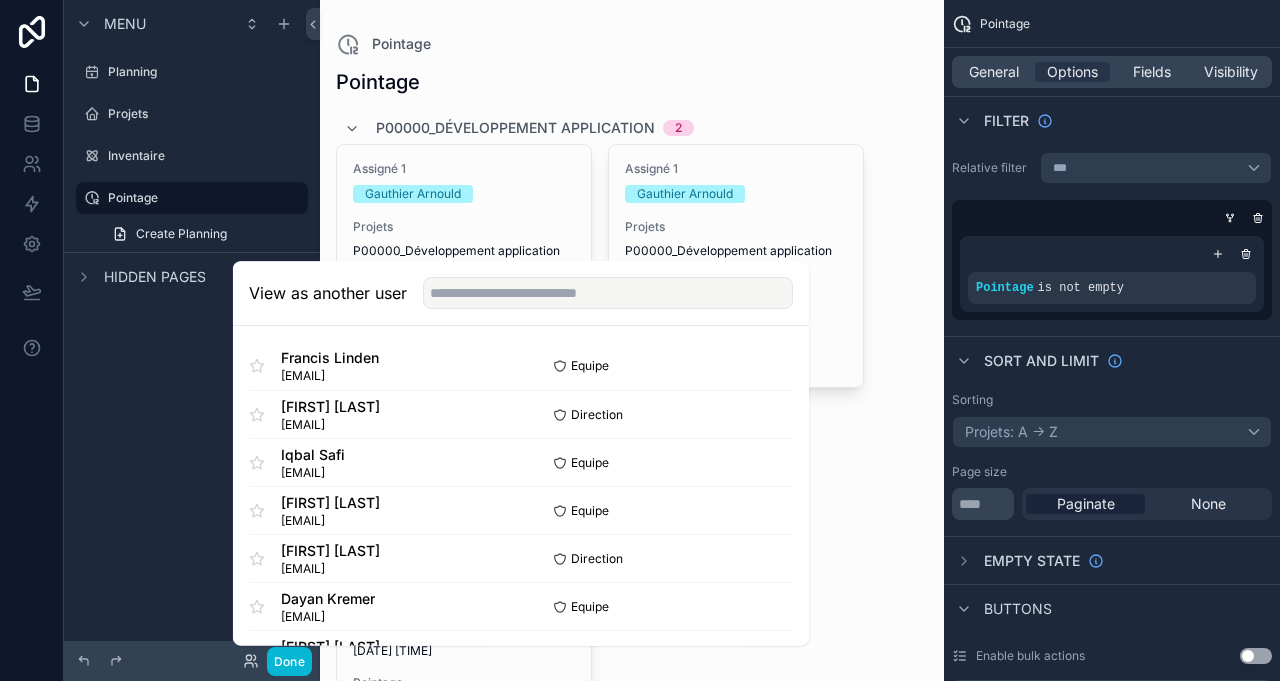 click on "Select" at bounding box center [0, 0] 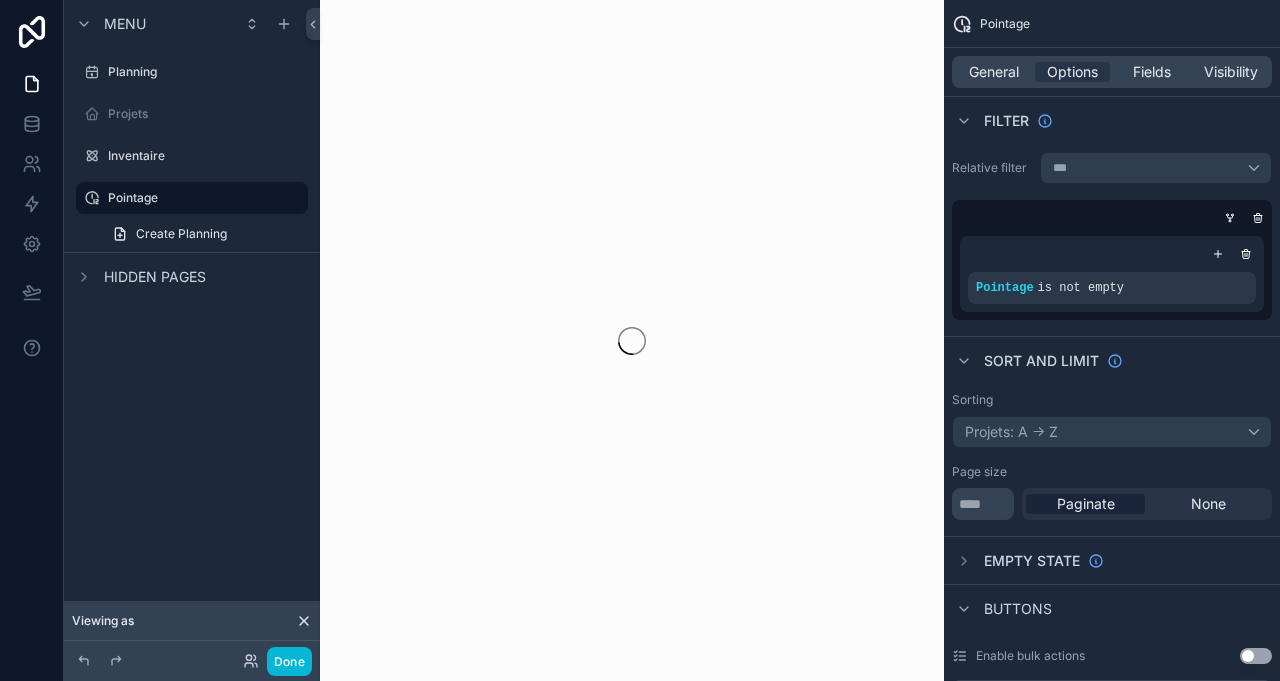 scroll, scrollTop: 0, scrollLeft: 0, axis: both 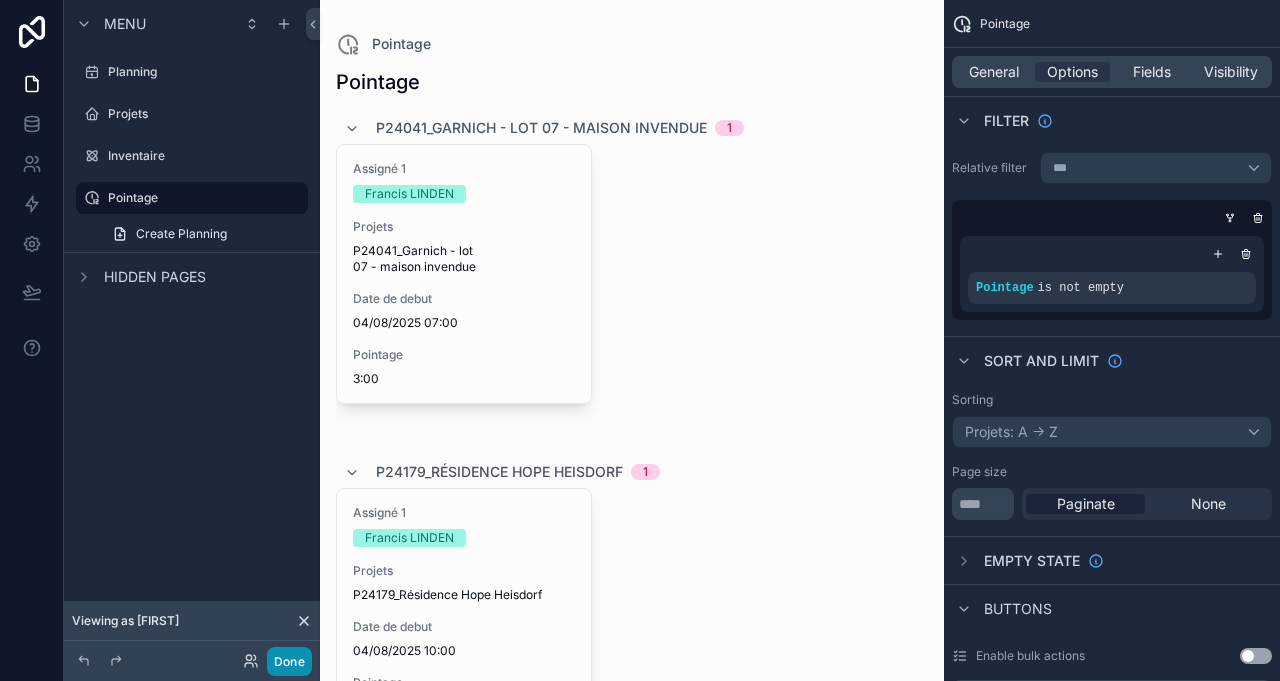 click on "Done" at bounding box center (289, 661) 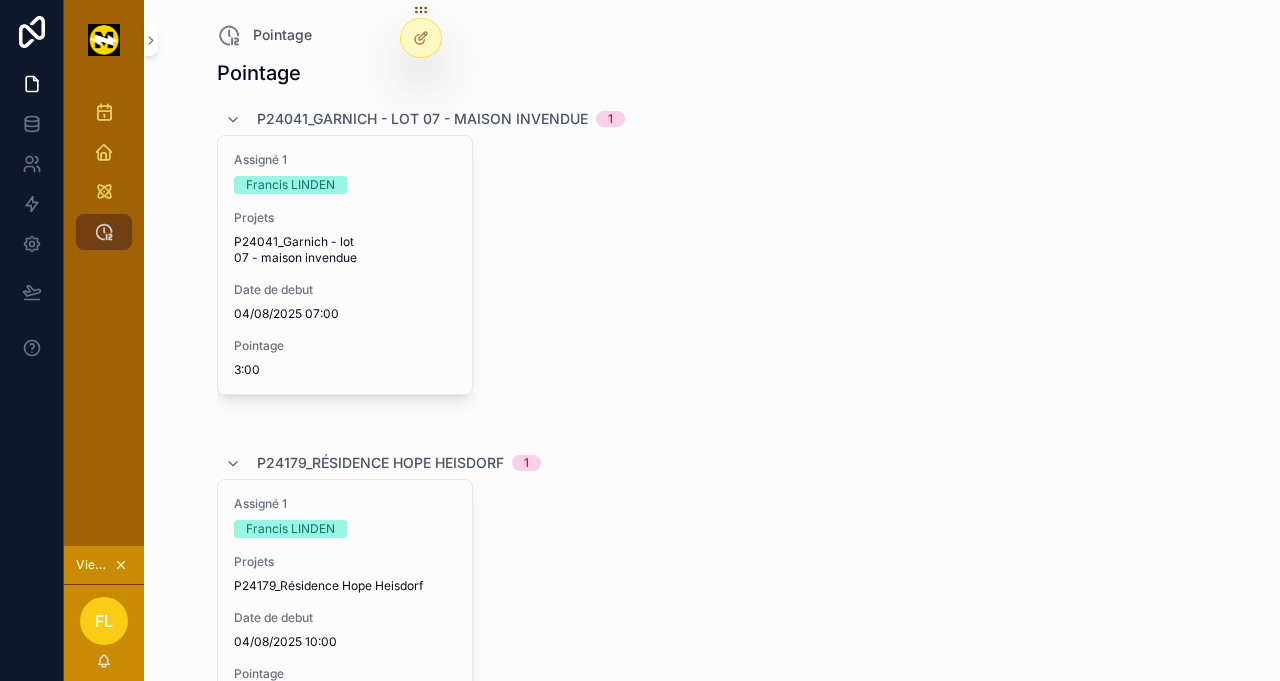 scroll, scrollTop: 0, scrollLeft: 0, axis: both 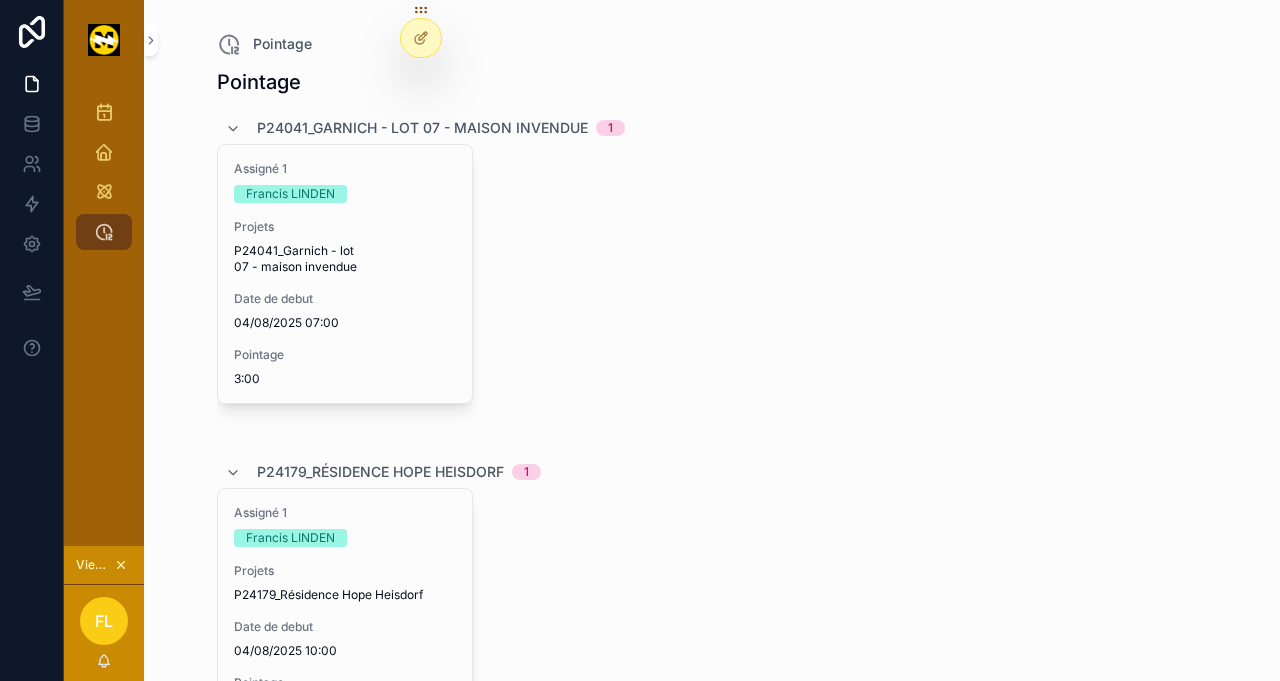 click on "Date de debut [DATE] [TIME]" at bounding box center [345, 311] 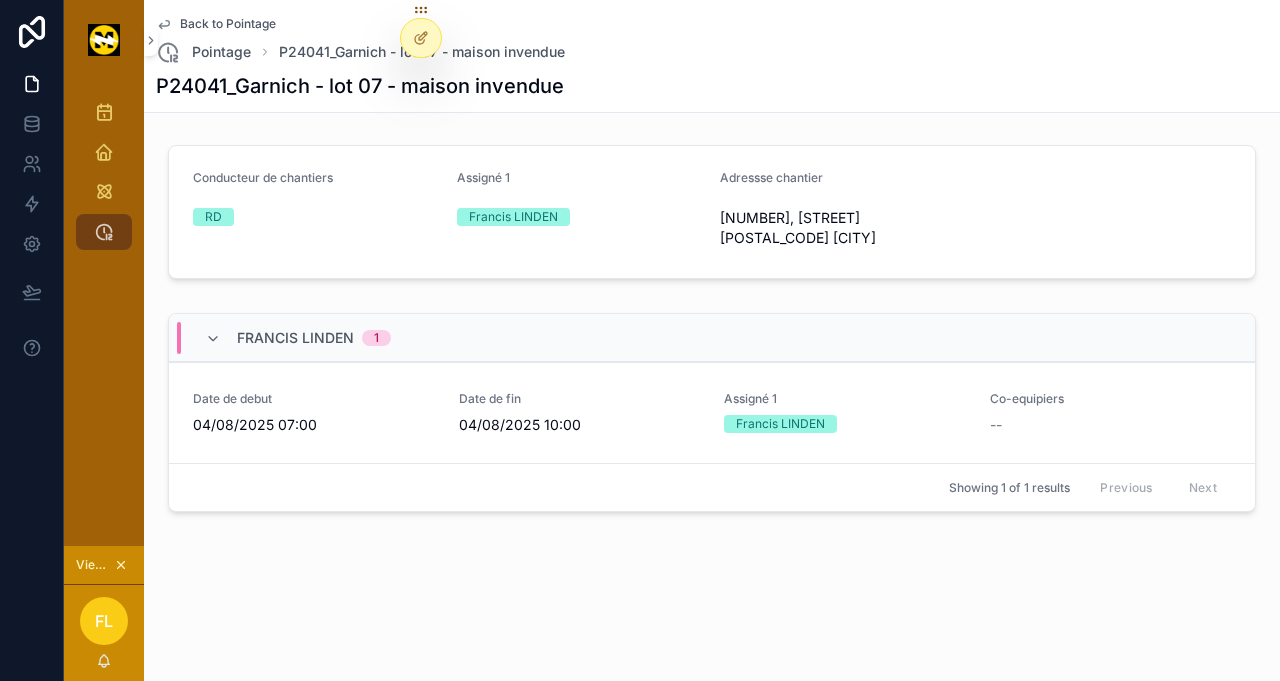 click on "Encoder pointage" at bounding box center [0, 0] 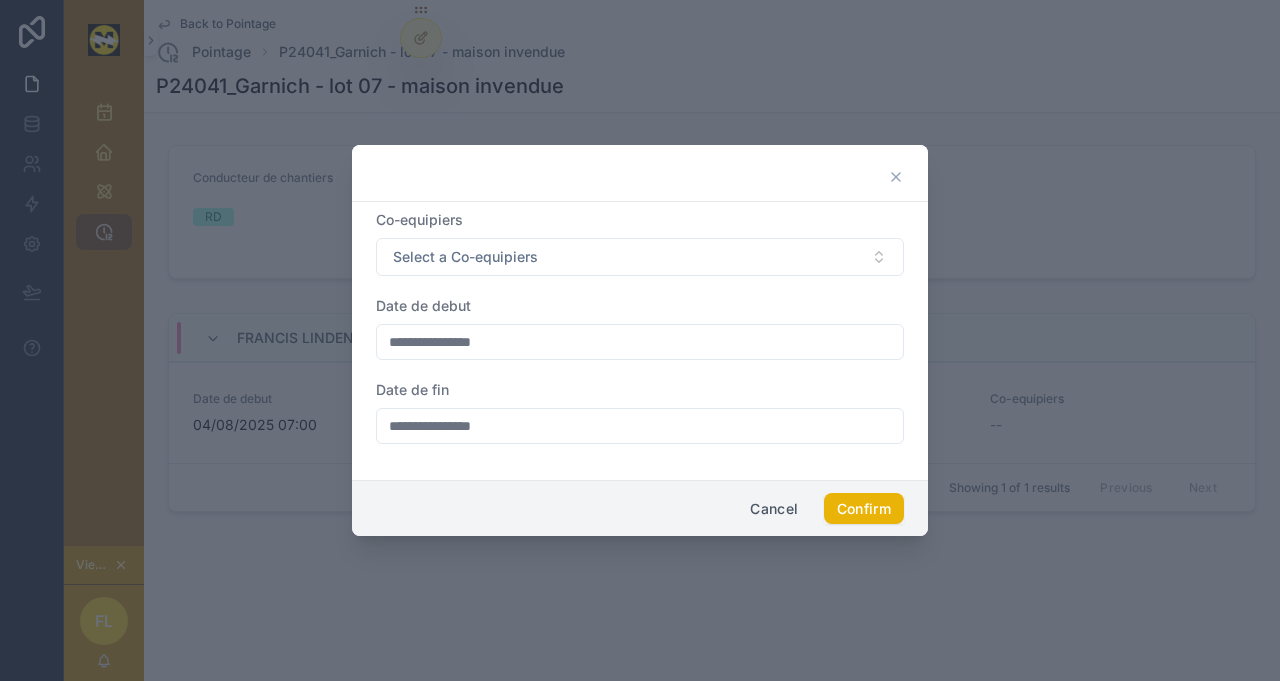 click on "Select a Co-equipiers" at bounding box center [640, 257] 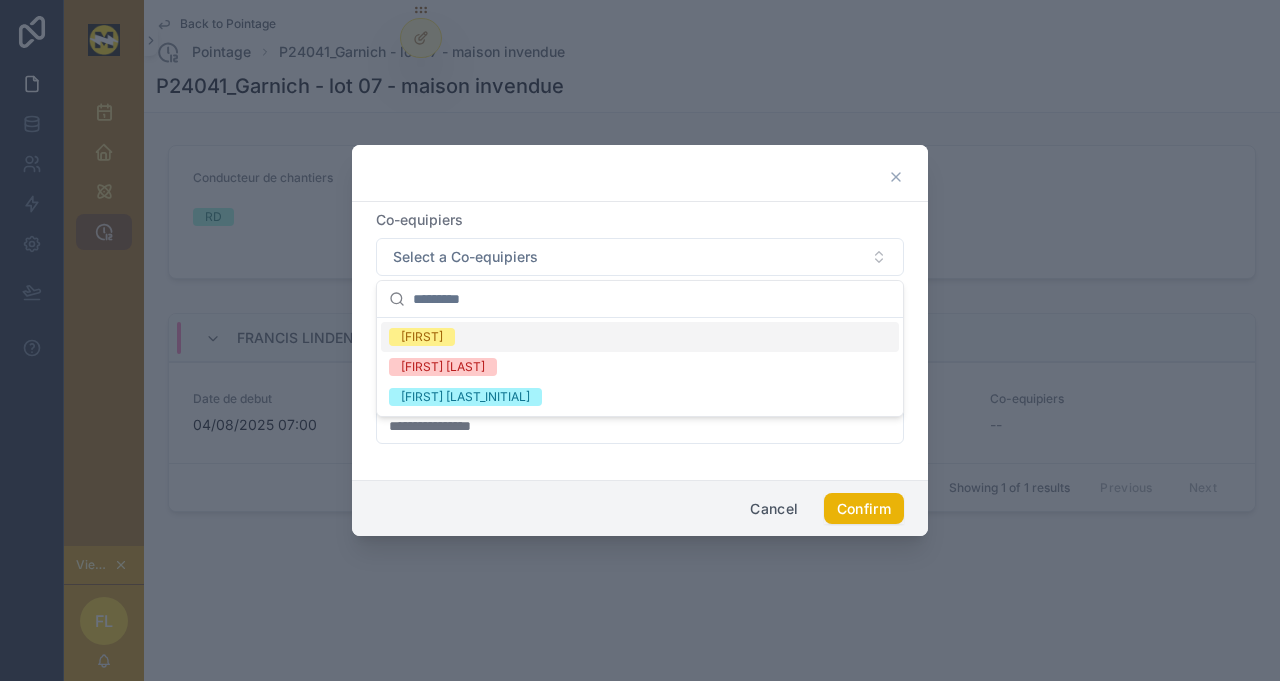 click on "Co-equipiers" at bounding box center (640, 220) 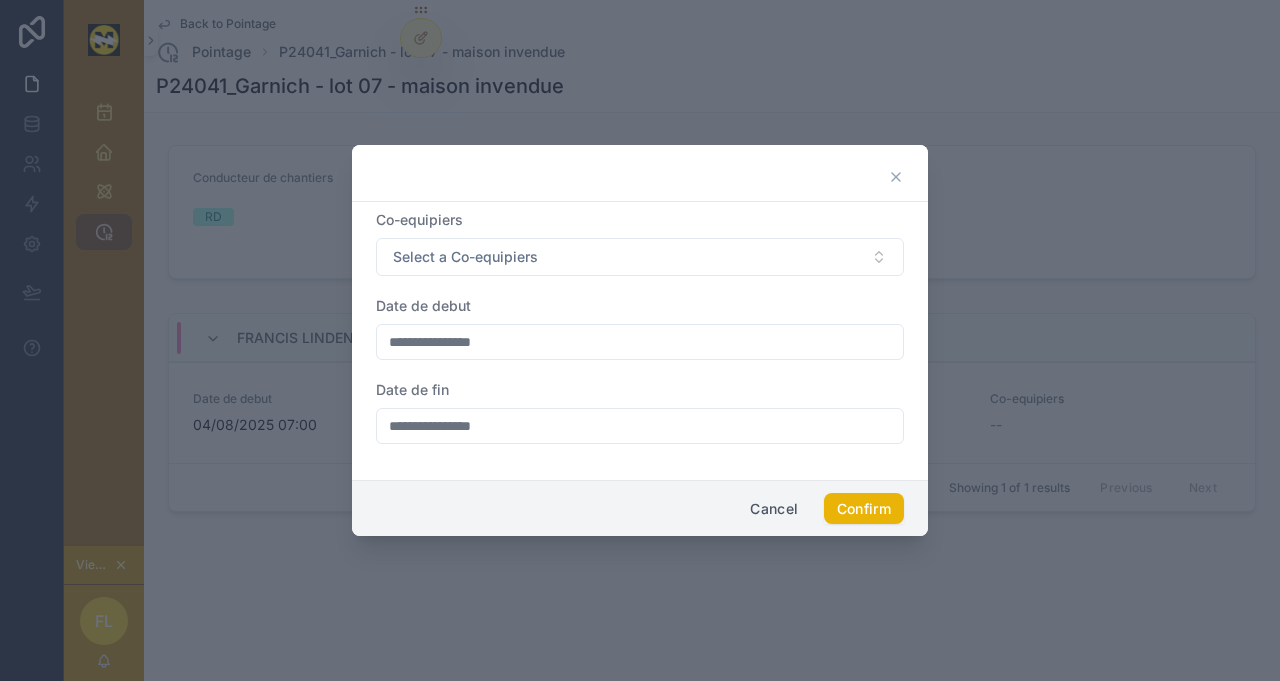 click on "Cancel" at bounding box center [774, 509] 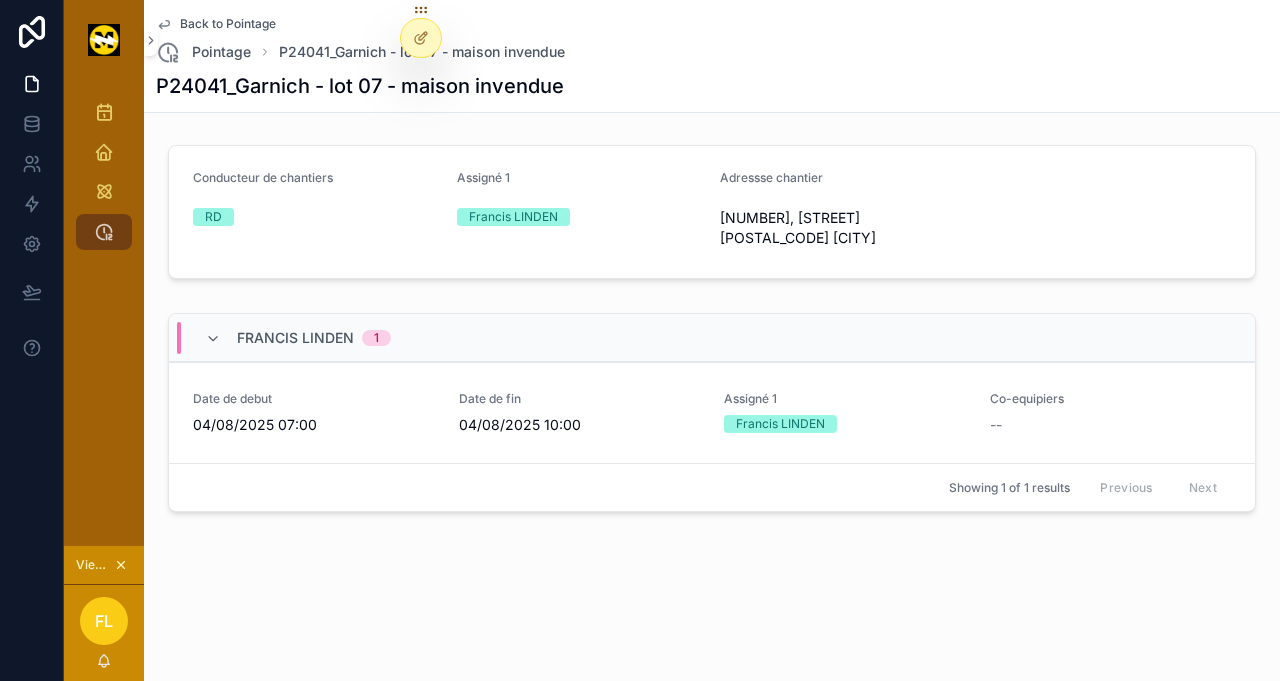 click at bounding box center [421, 38] 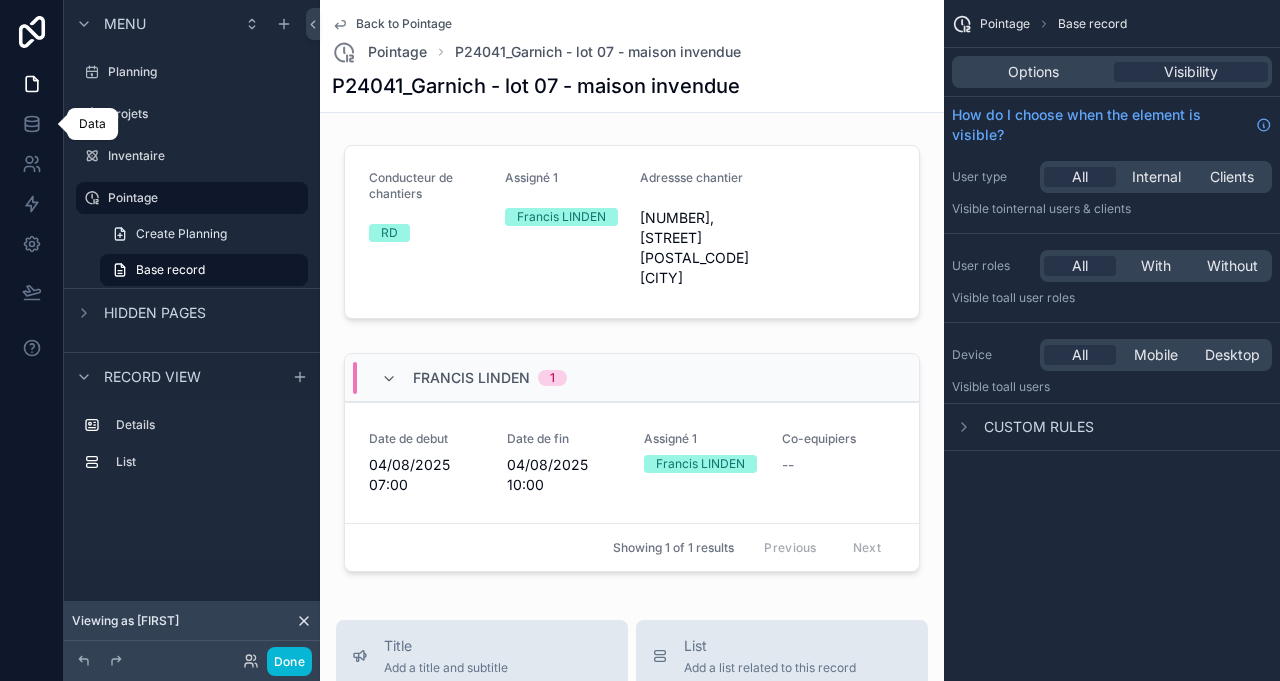 click 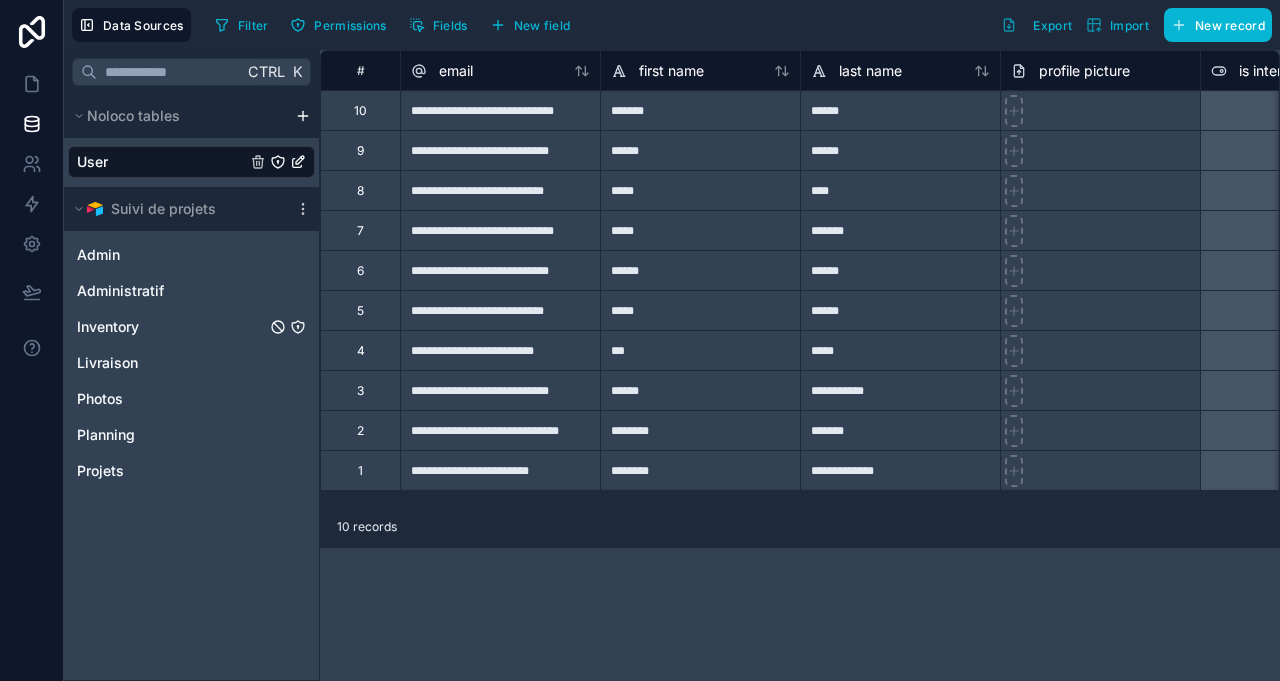 click on "Inventory" at bounding box center [191, 327] 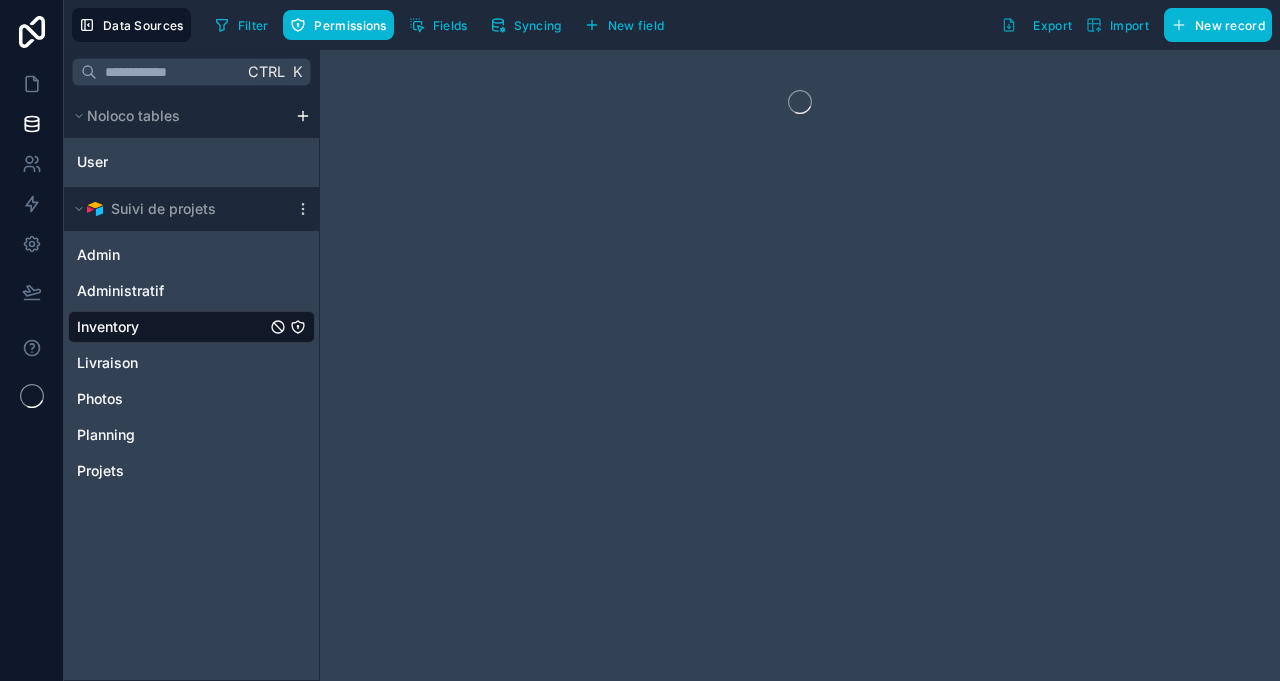 scroll, scrollTop: 0, scrollLeft: 0, axis: both 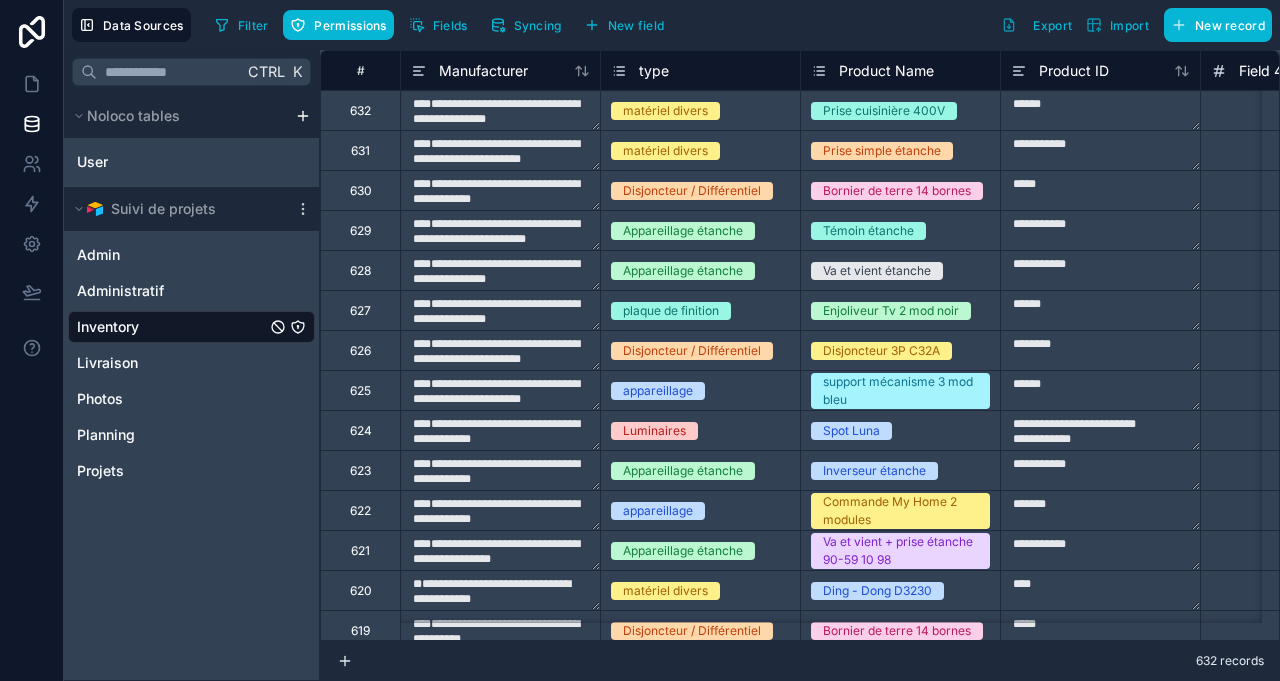 click 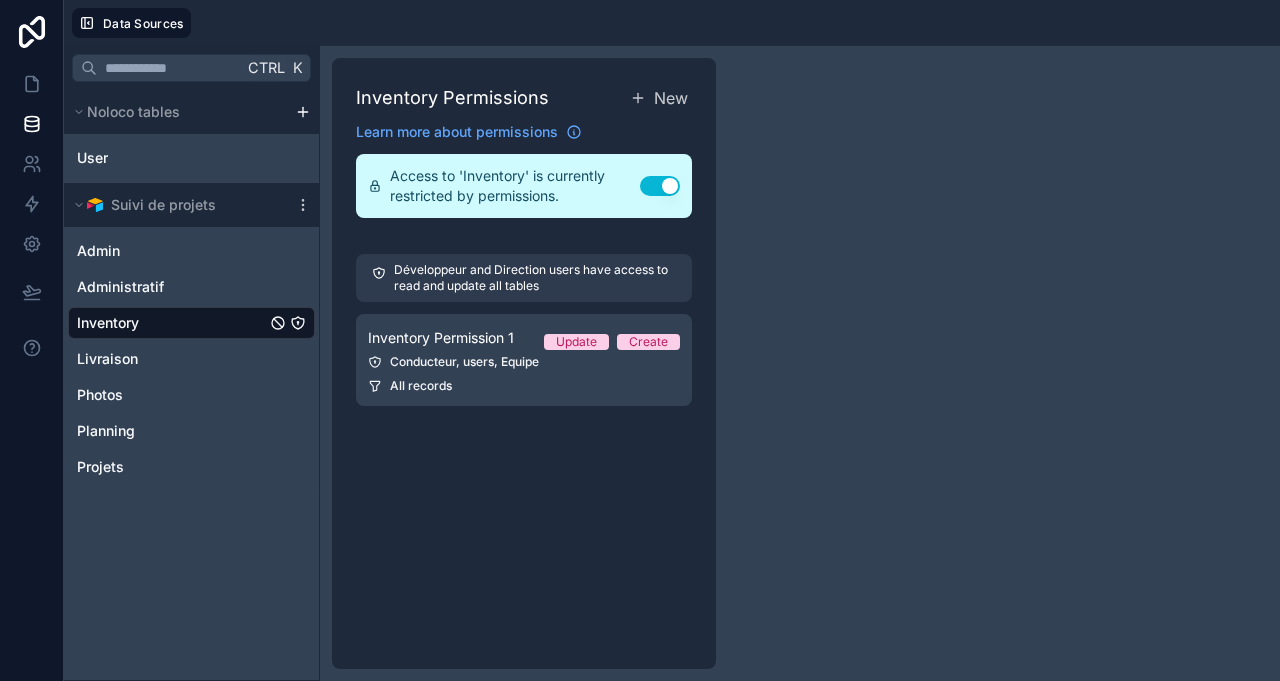 click on "Inventory Permission 1 Update Create Conducteur, users, Equipe All records" at bounding box center (524, 360) 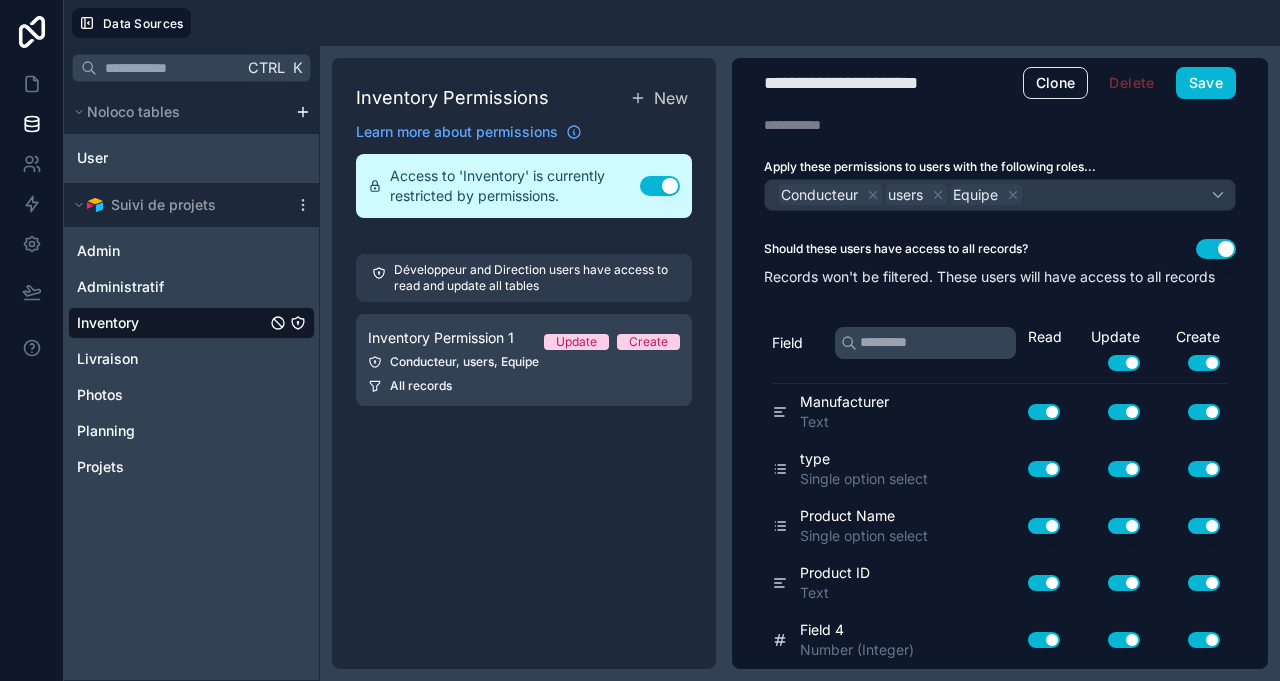 scroll, scrollTop: 32, scrollLeft: 0, axis: vertical 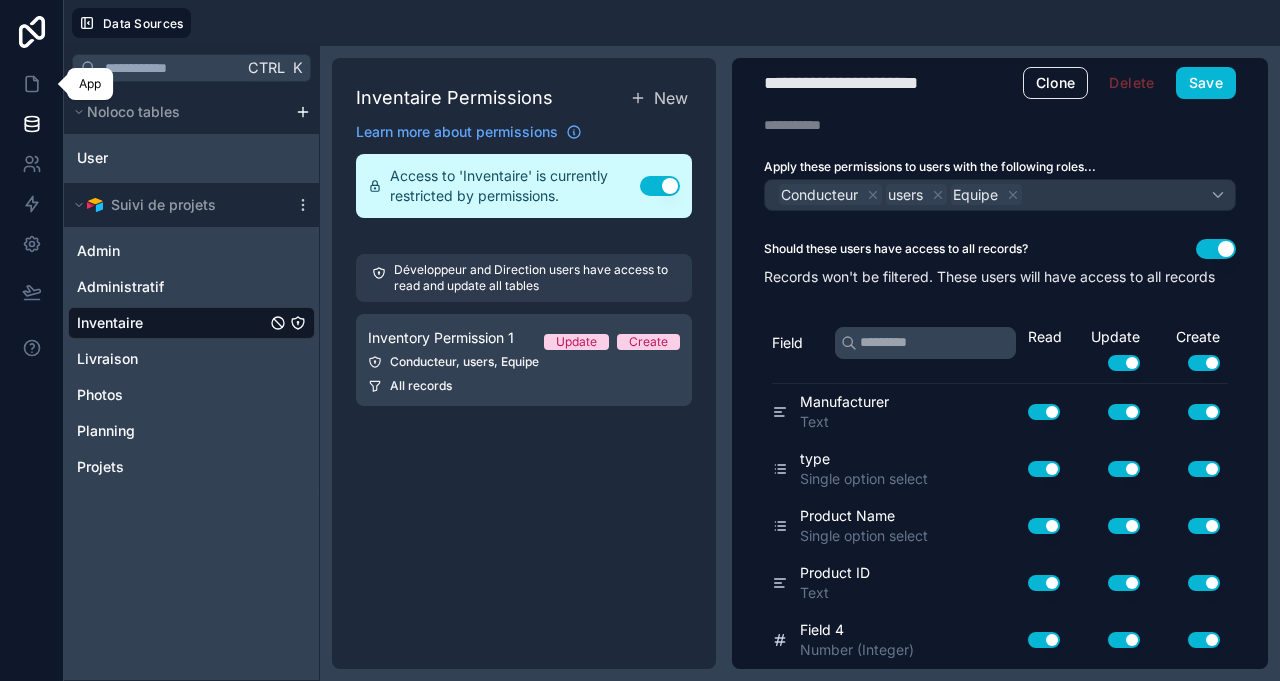 click at bounding box center [31, 84] 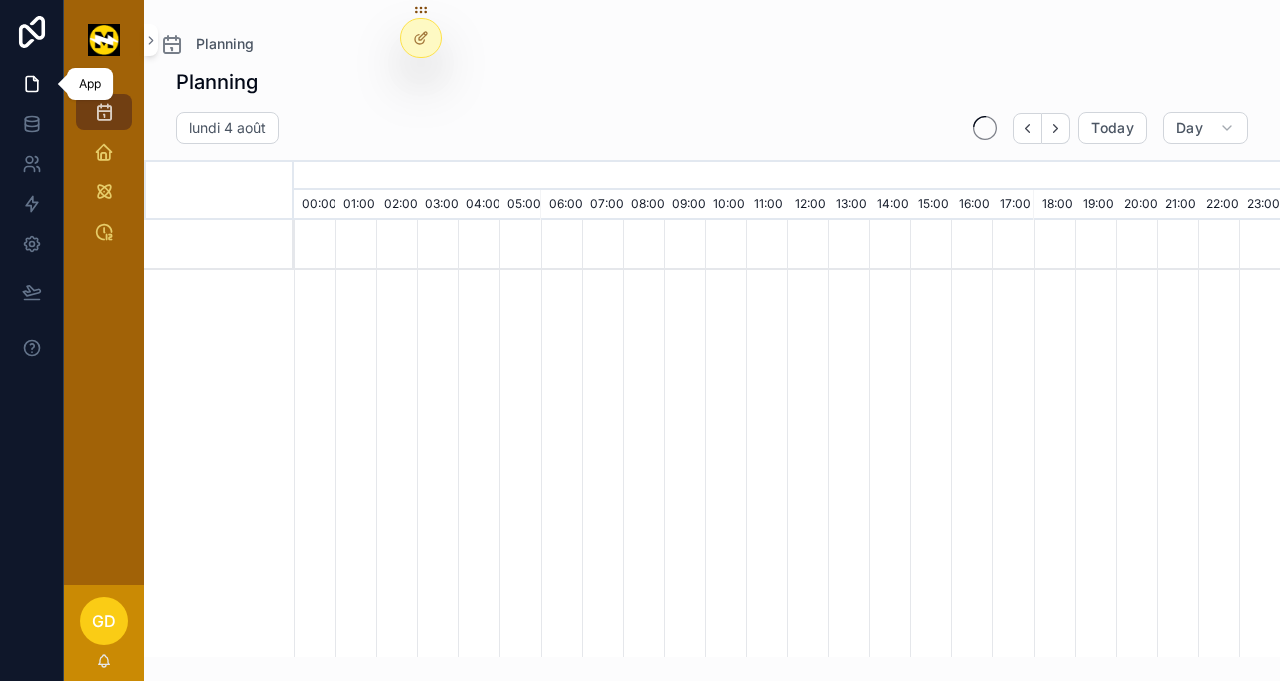 scroll, scrollTop: 0, scrollLeft: 6902, axis: horizontal 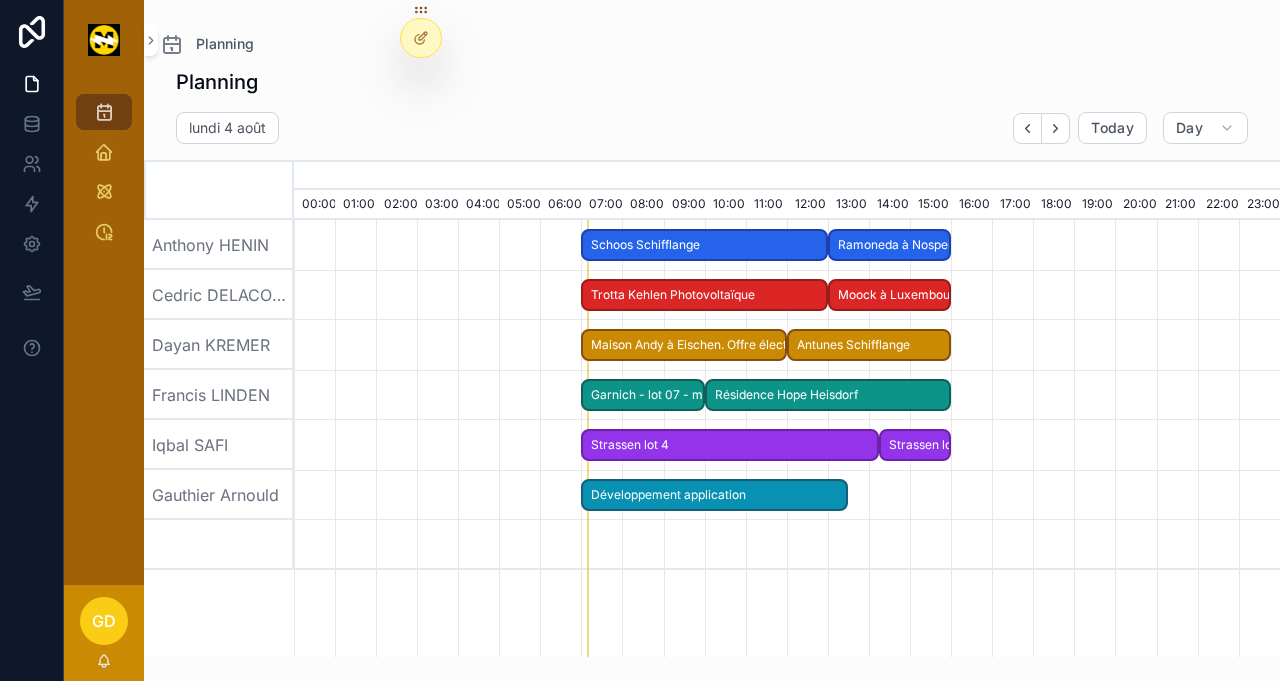 click 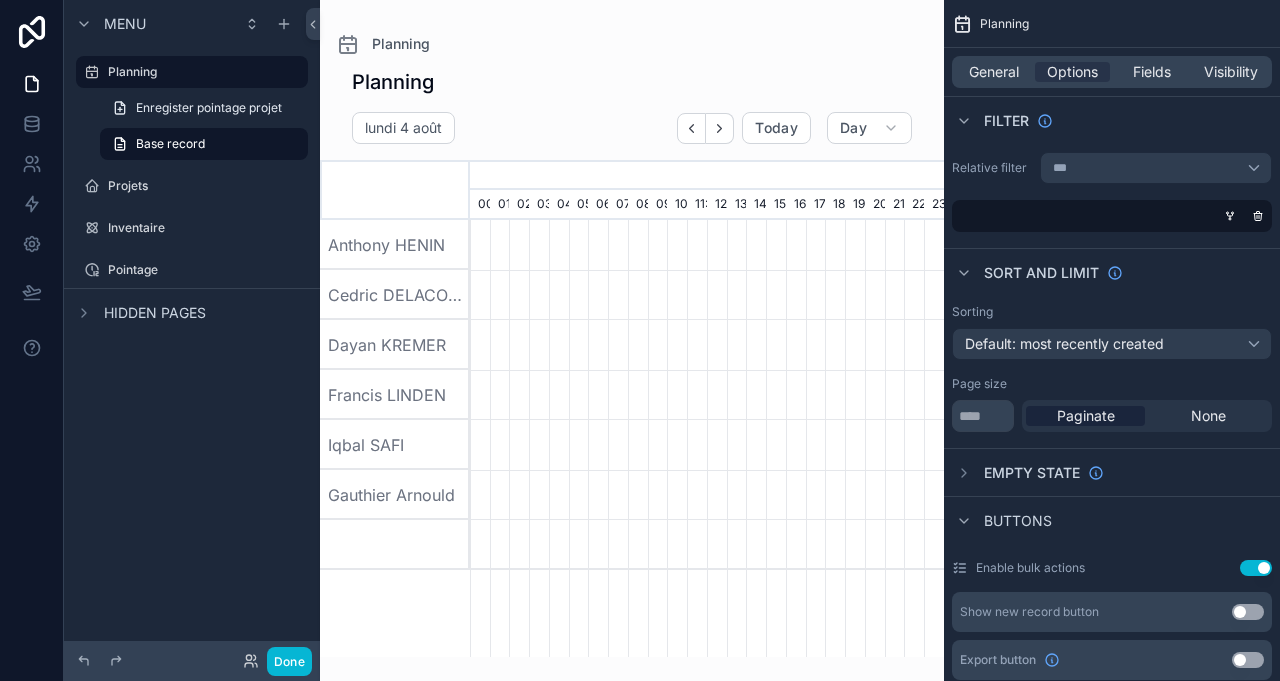 scroll, scrollTop: 0, scrollLeft: 3318, axis: horizontal 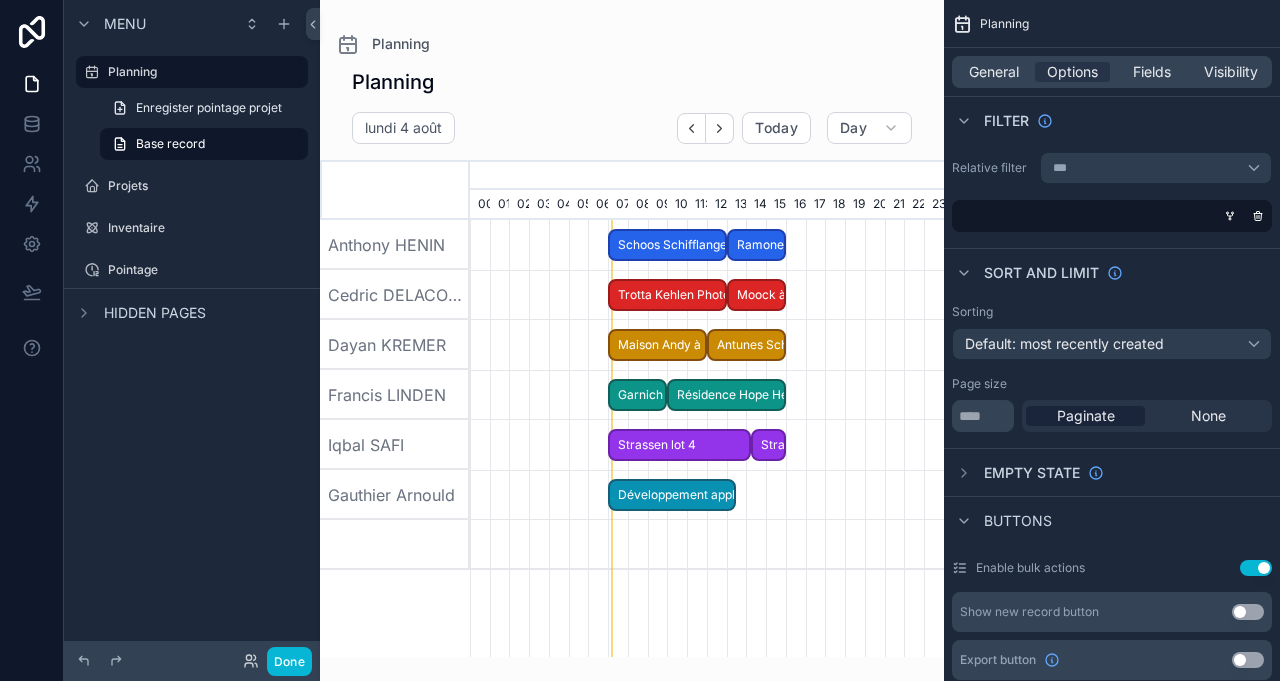click on "Inventaire" at bounding box center (206, 228) 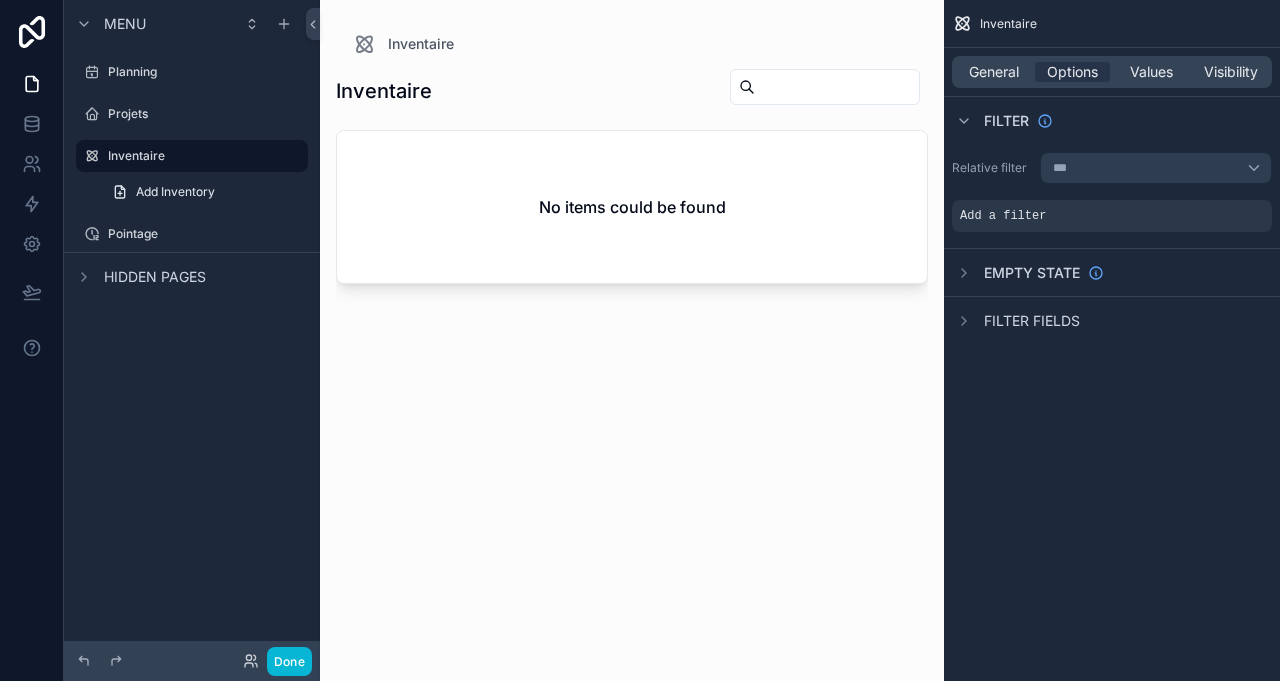 click on "General" at bounding box center (994, 72) 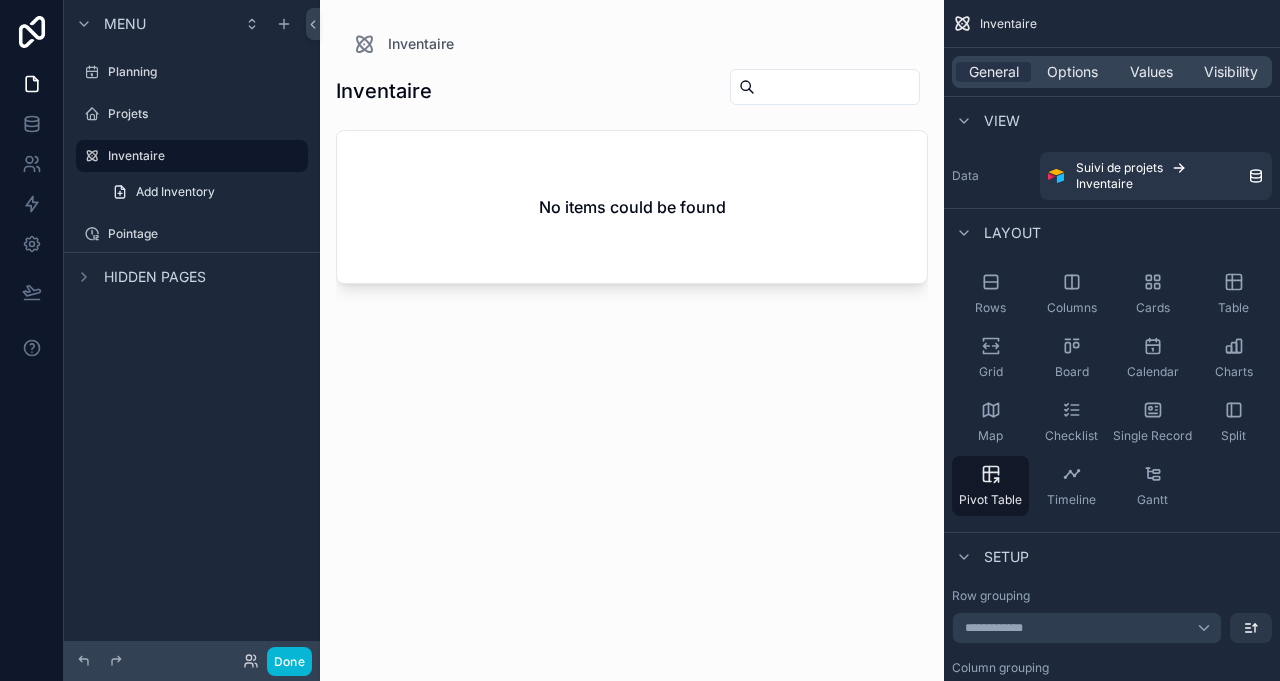 click on "Rows" at bounding box center (990, 294) 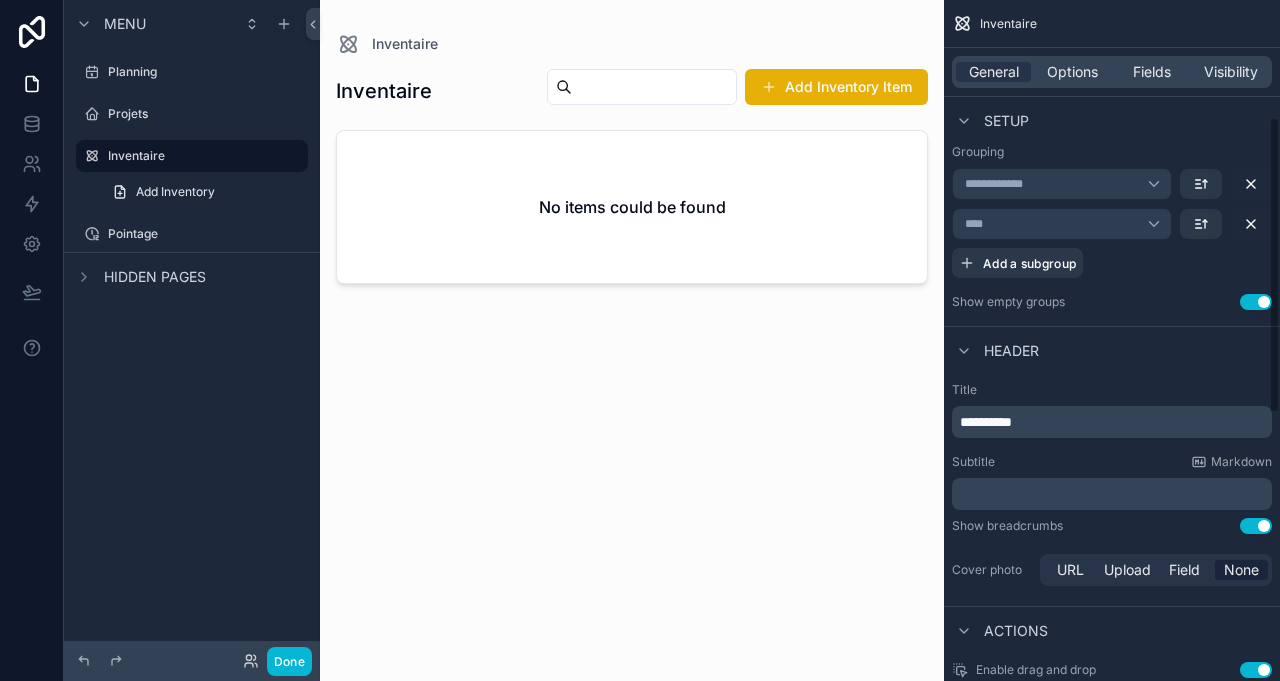 scroll, scrollTop: 0, scrollLeft: 0, axis: both 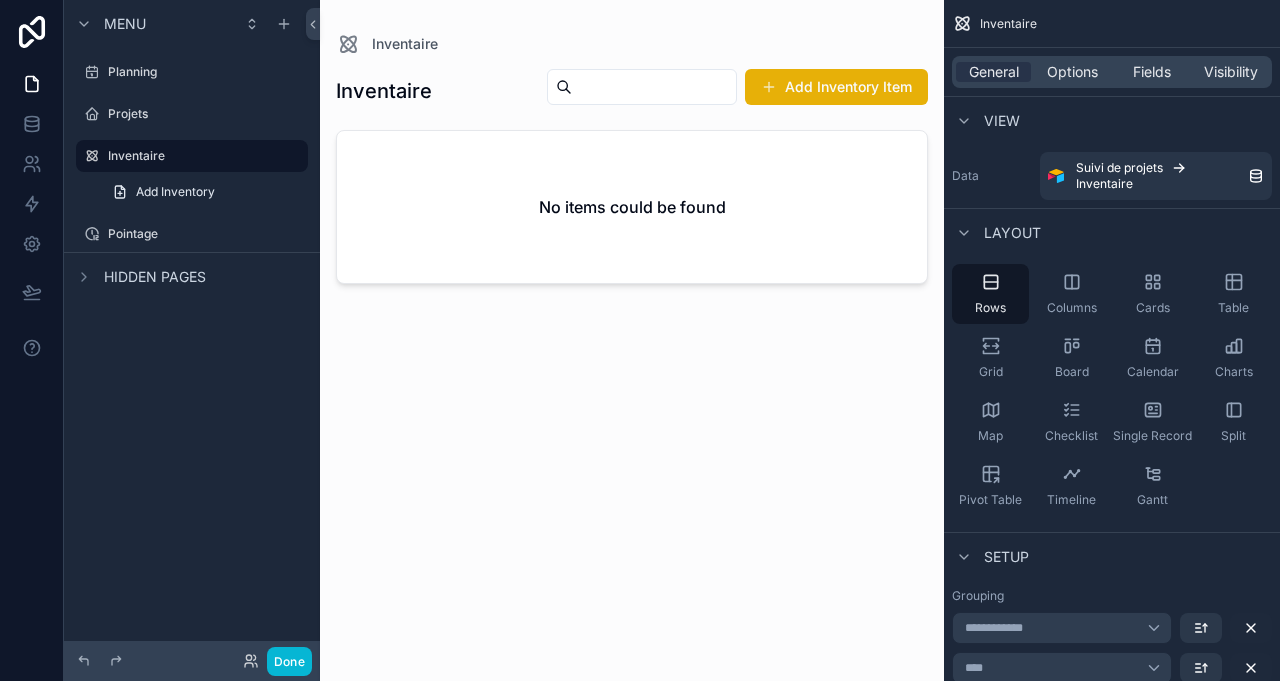 click on "Fields" at bounding box center (1152, 72) 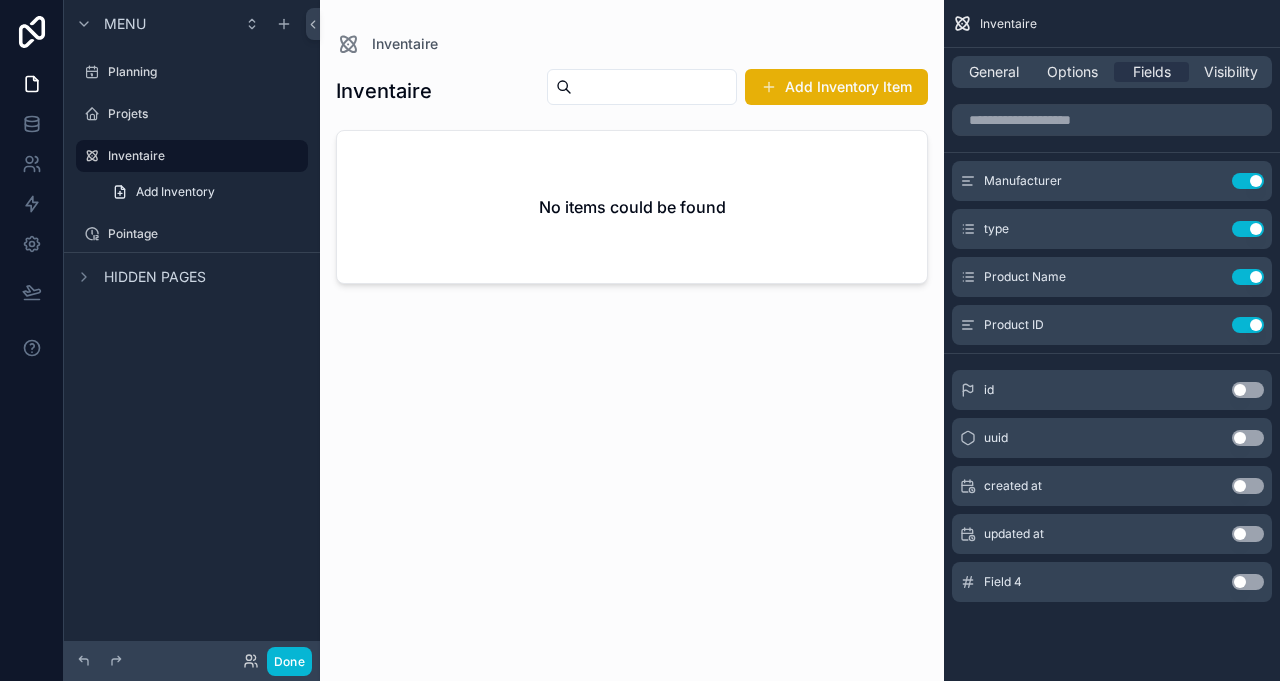 click at bounding box center [632, 328] 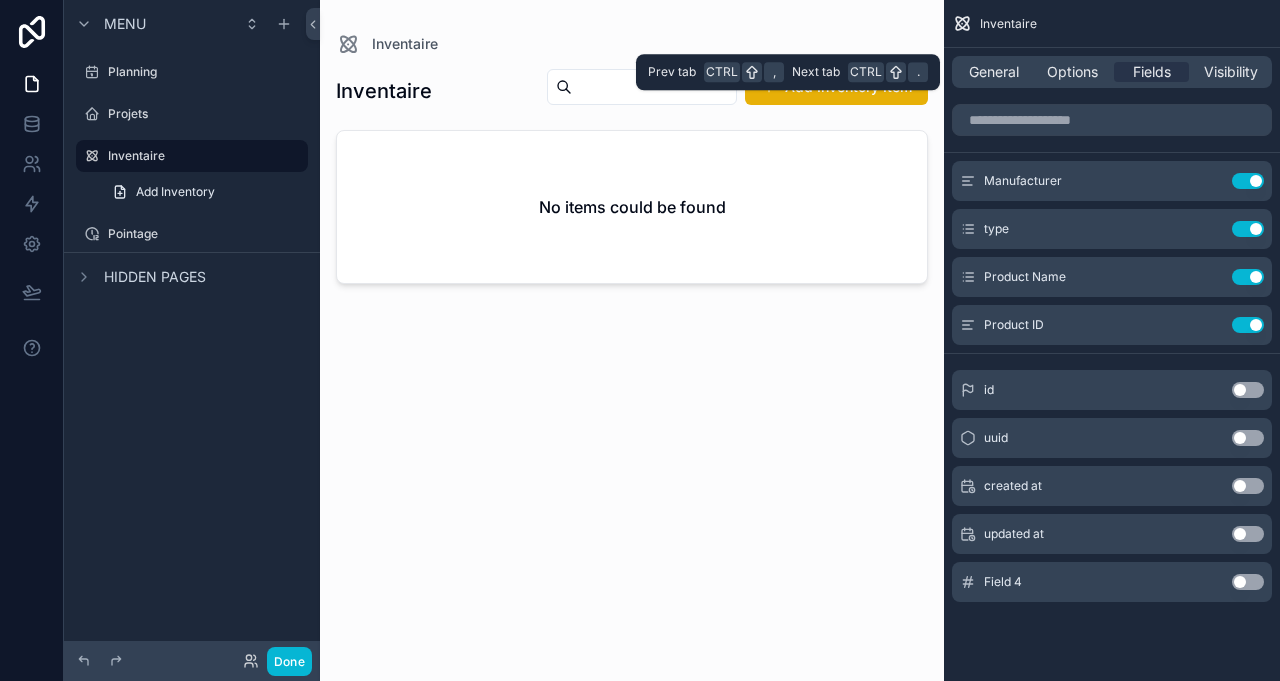 click on "General" at bounding box center (994, 72) 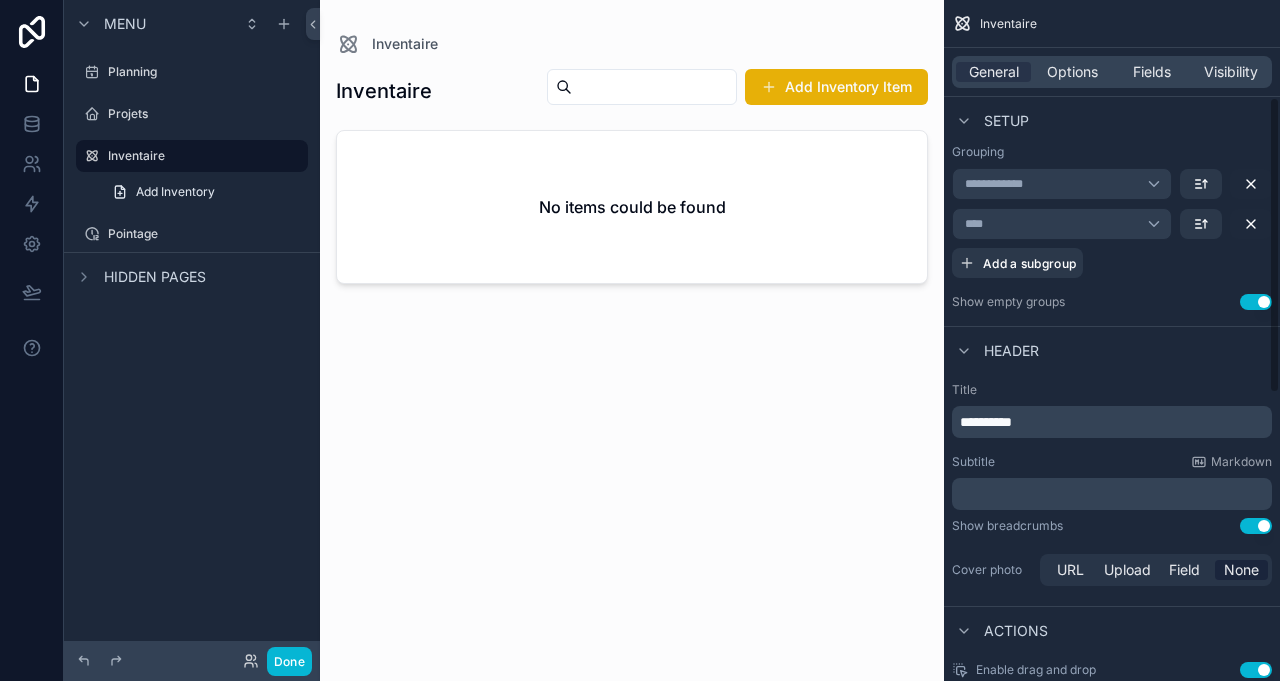 scroll, scrollTop: 222, scrollLeft: 0, axis: vertical 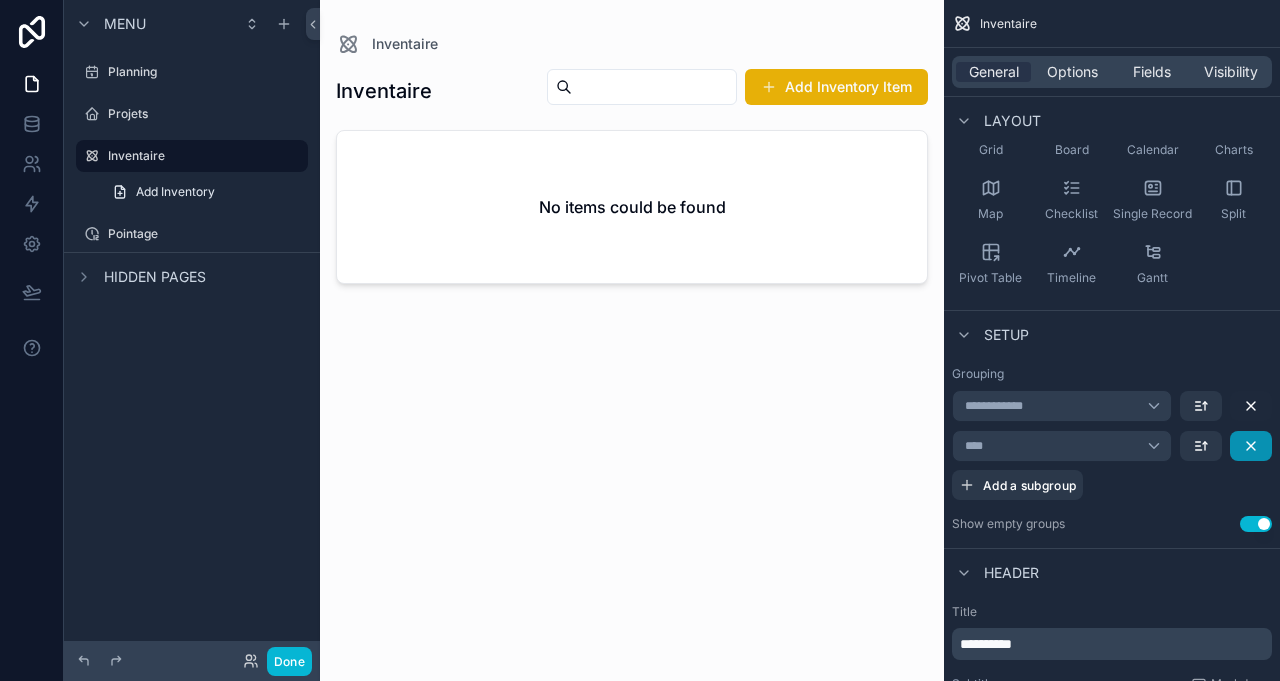 click 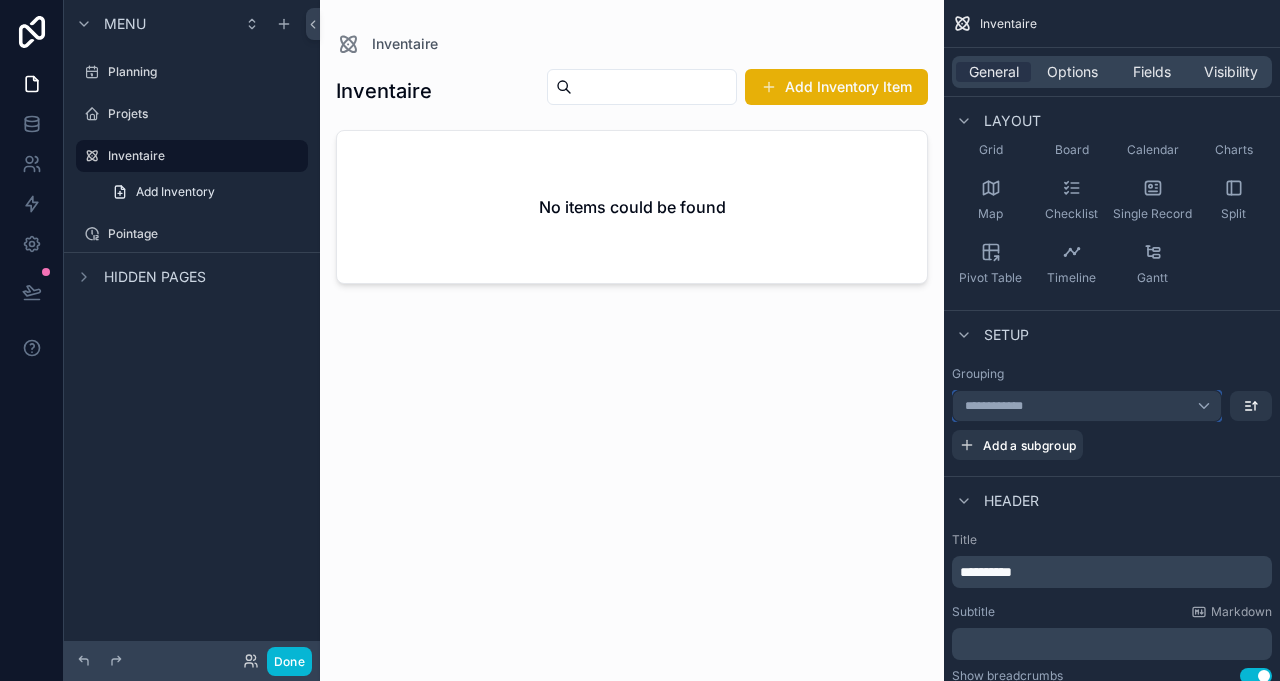 click on "**********" at bounding box center (1087, 406) 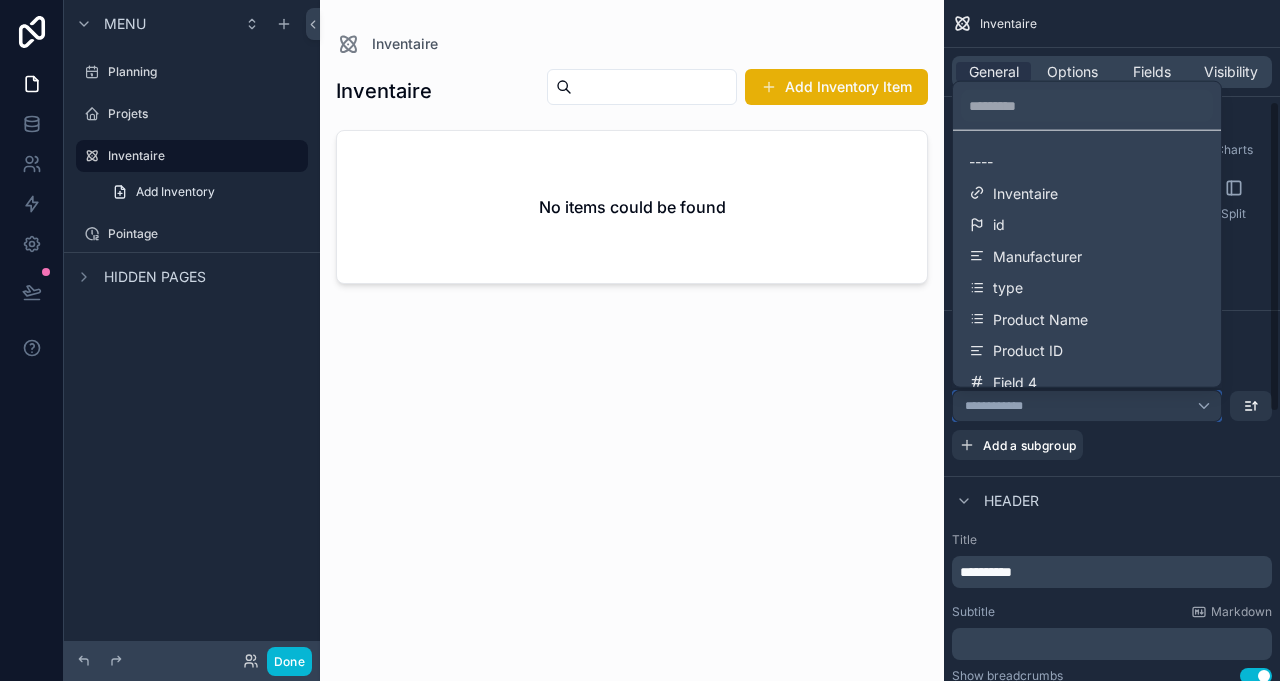 scroll, scrollTop: 220, scrollLeft: 0, axis: vertical 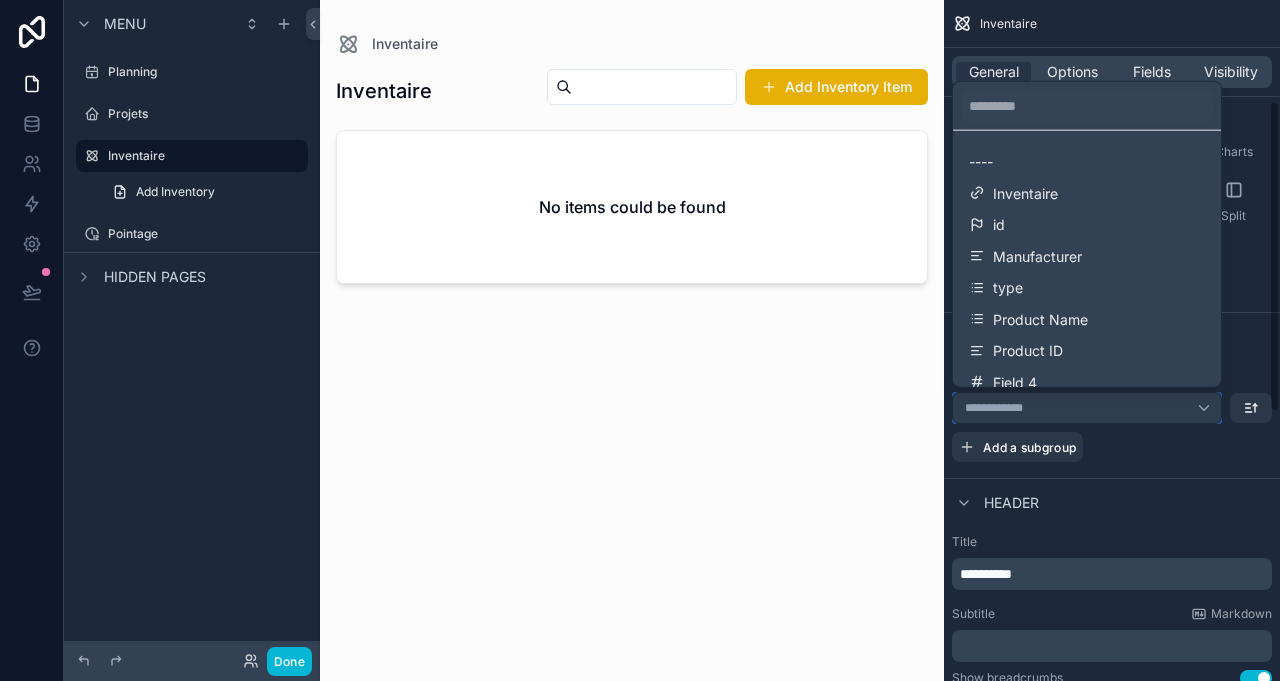 click on "**********" at bounding box center [1112, 340] 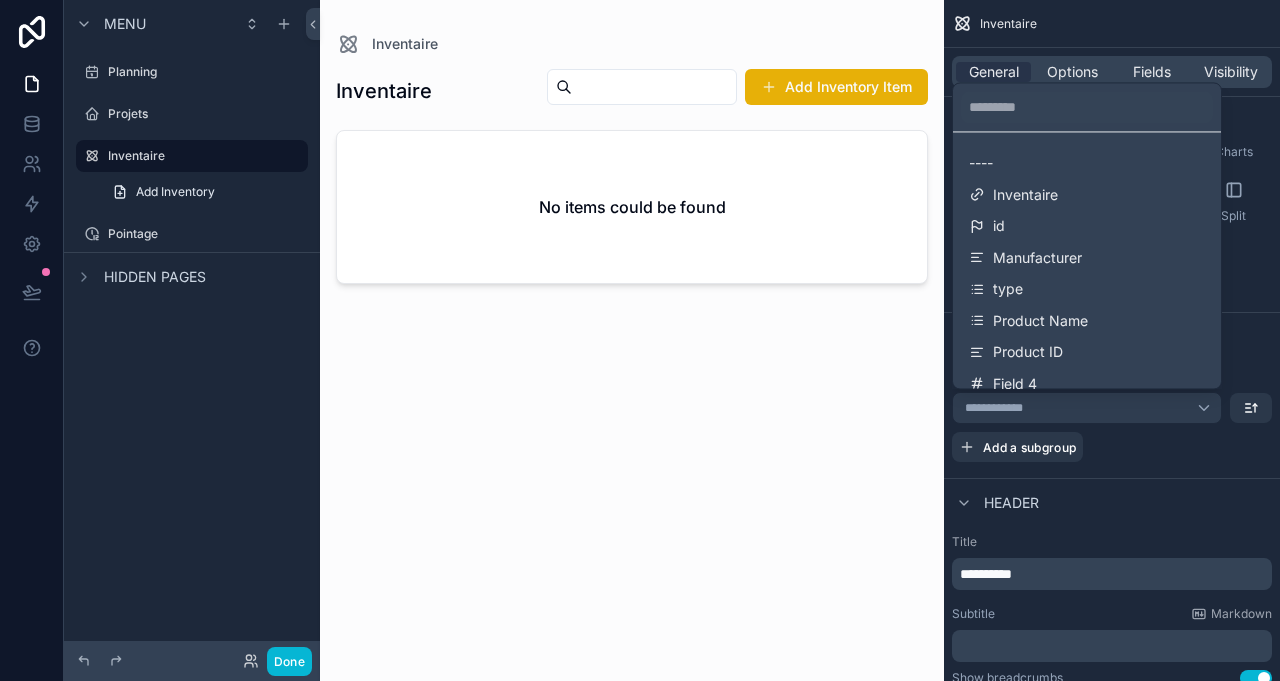 click on "----" at bounding box center [1087, 163] 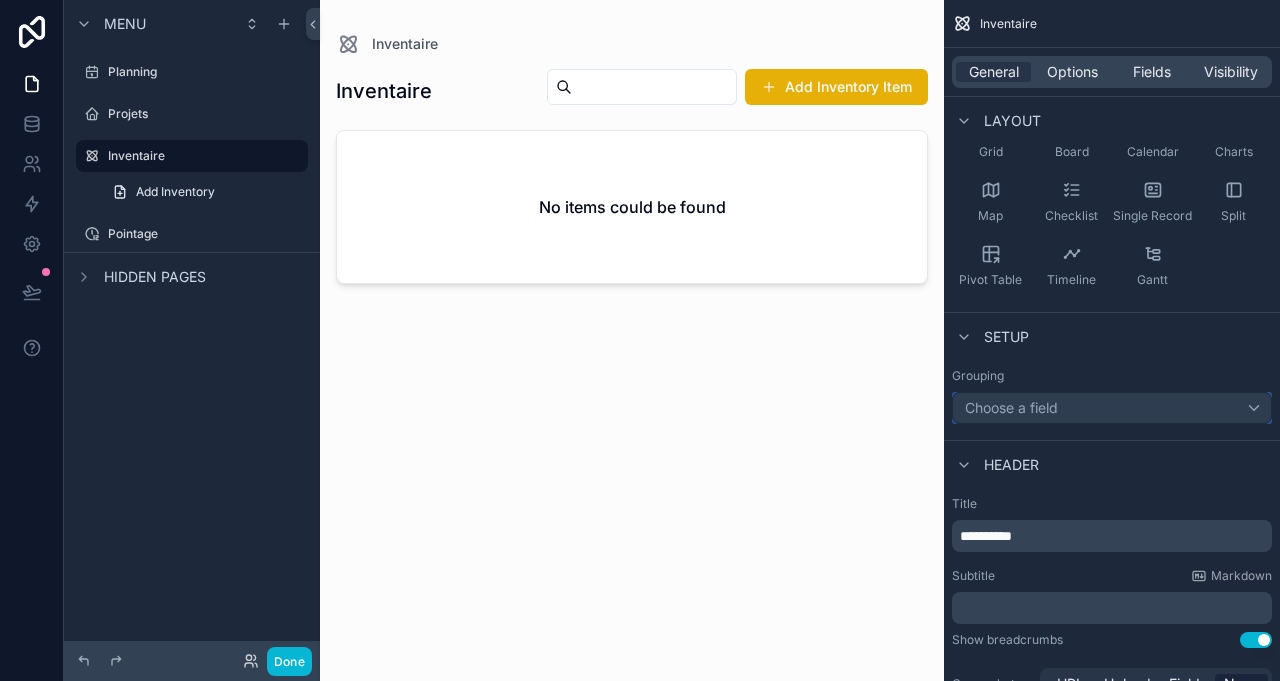 click on "Choose a field" at bounding box center [1112, 408] 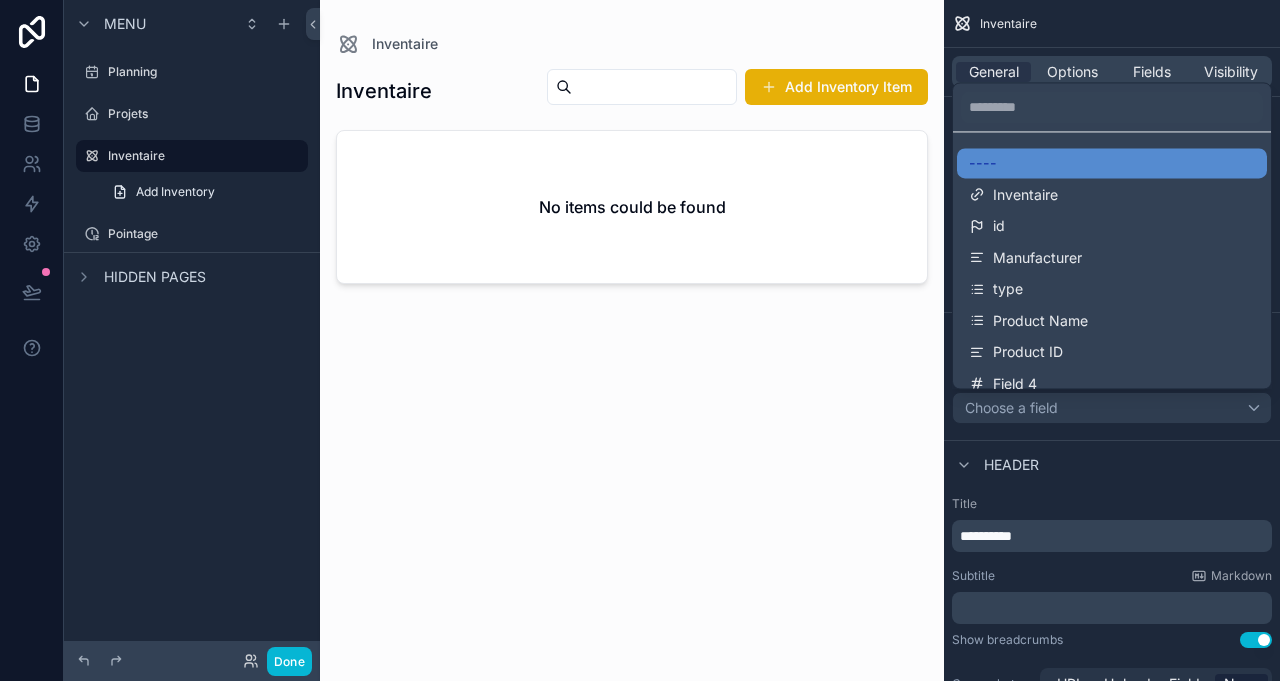 click on "Manufacturer" at bounding box center [1112, 258] 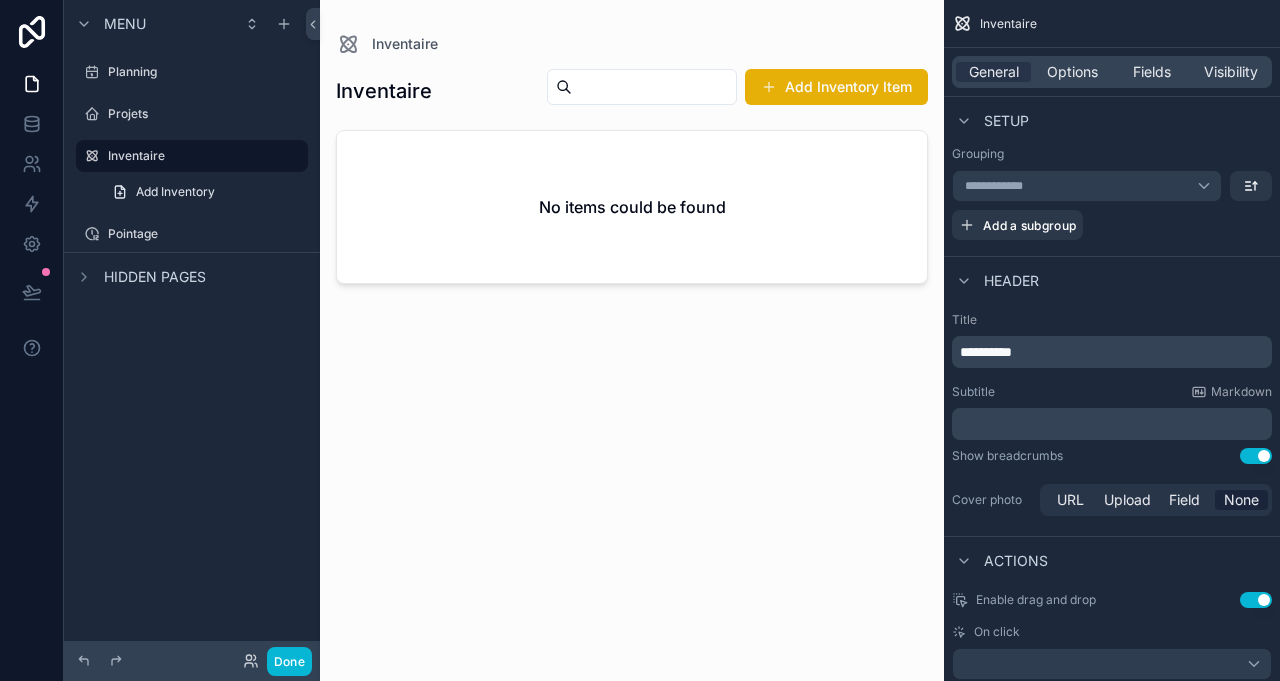 scroll, scrollTop: 220, scrollLeft: 0, axis: vertical 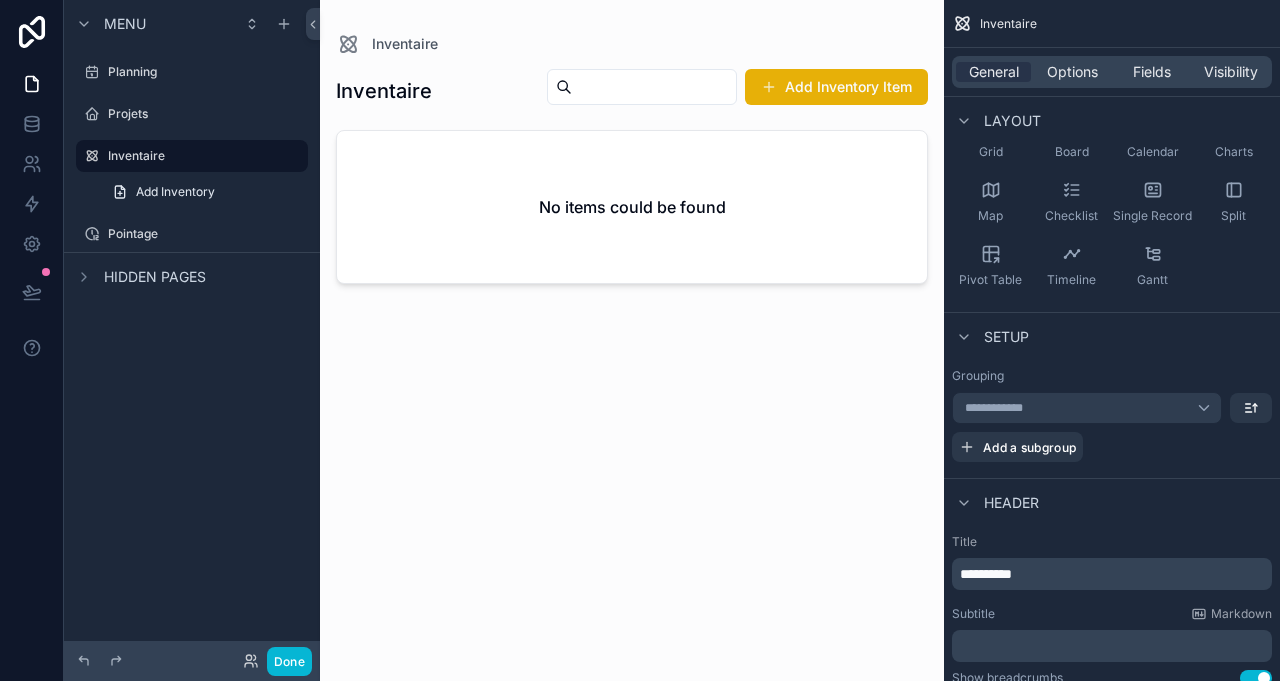 click on "No items could be found" at bounding box center (632, 207) 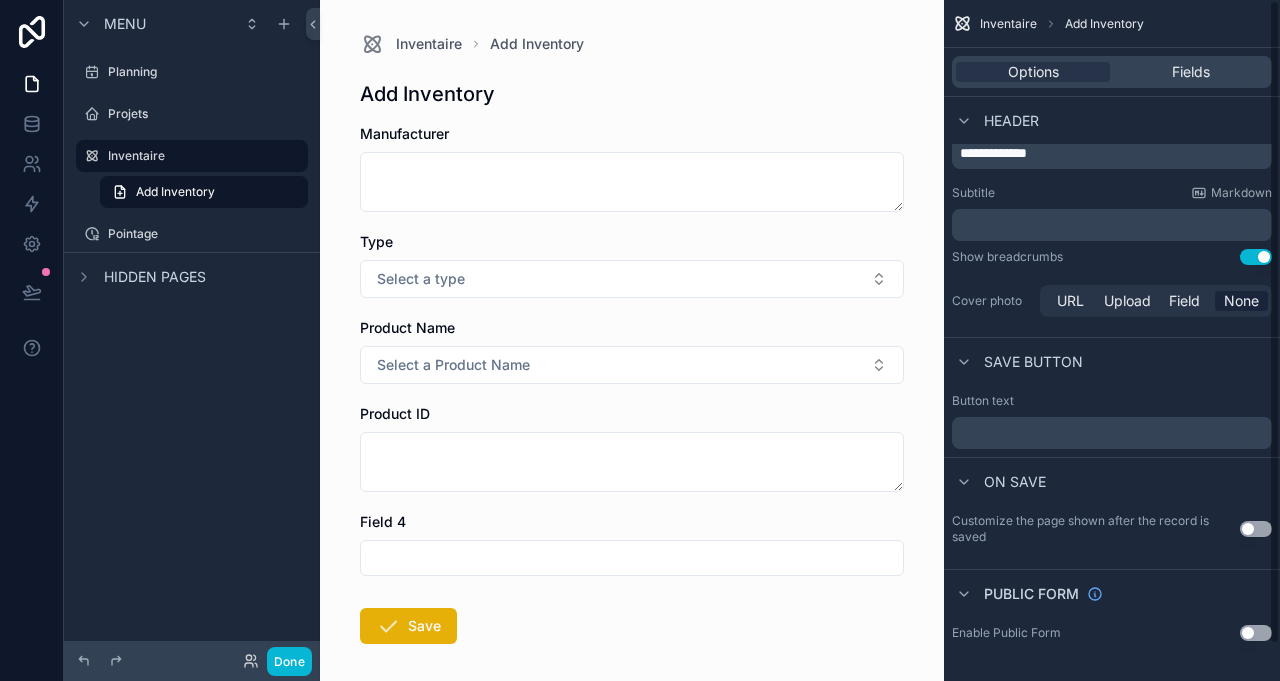 scroll, scrollTop: 0, scrollLeft: 0, axis: both 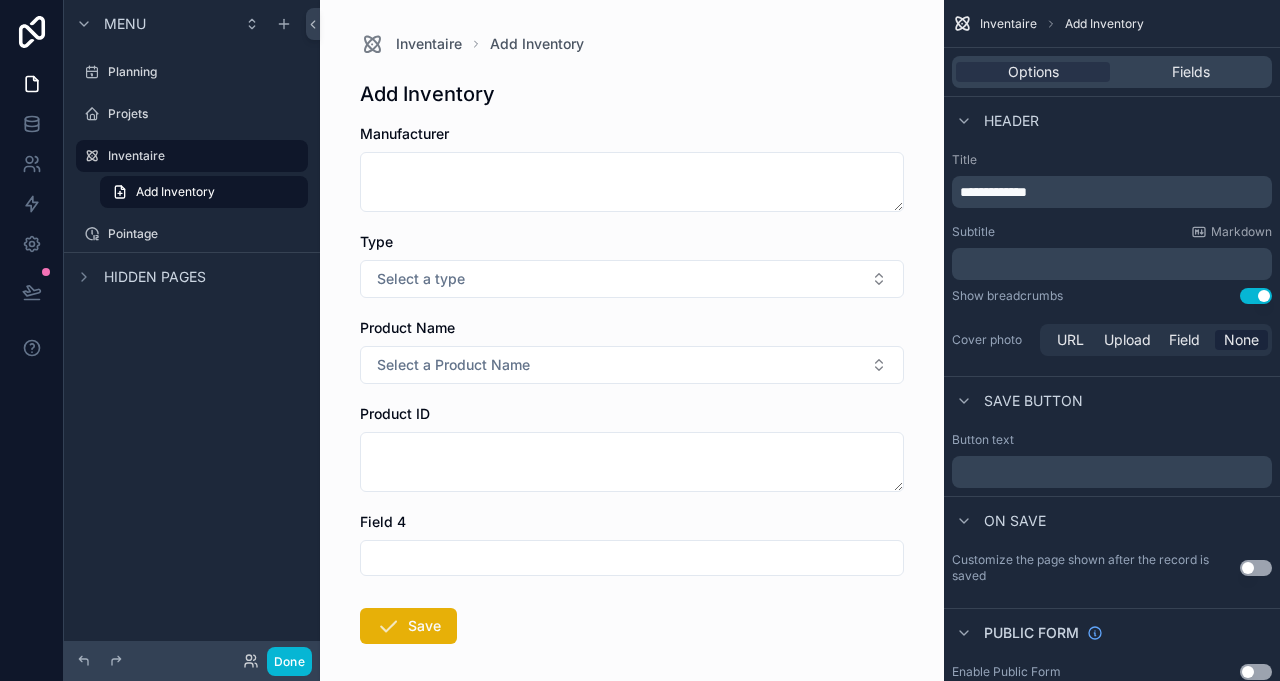 click on "Inventaire" at bounding box center (202, 156) 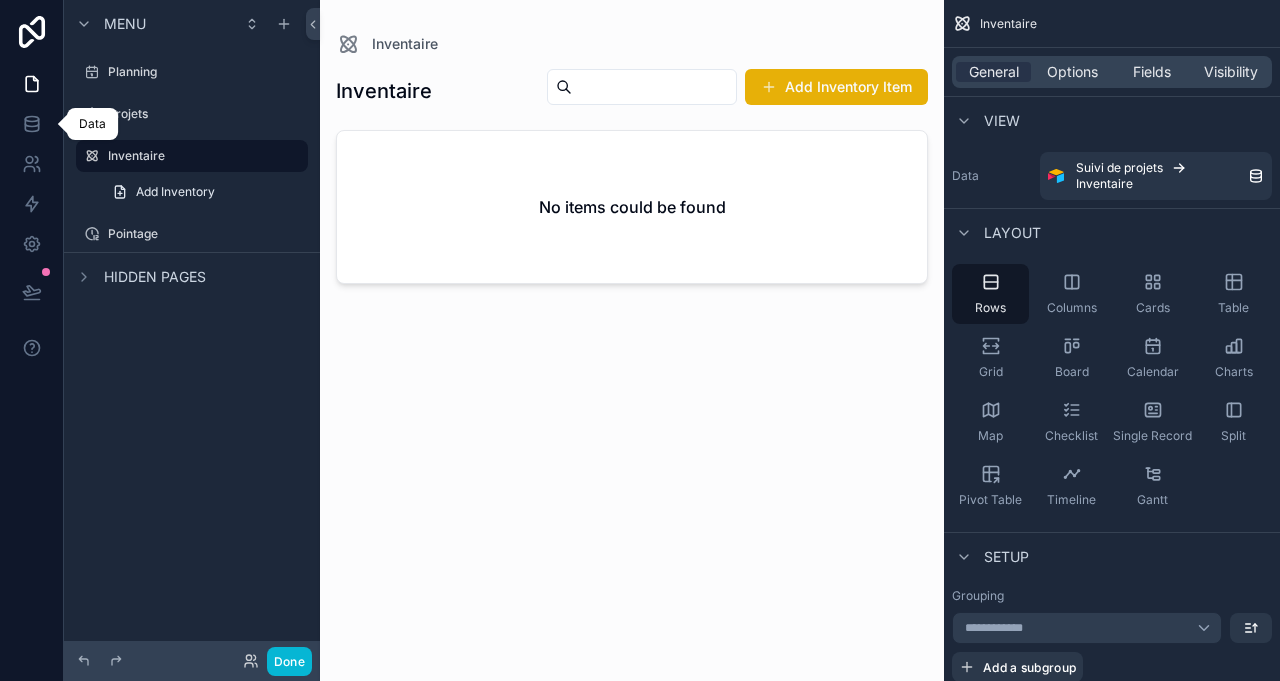 click 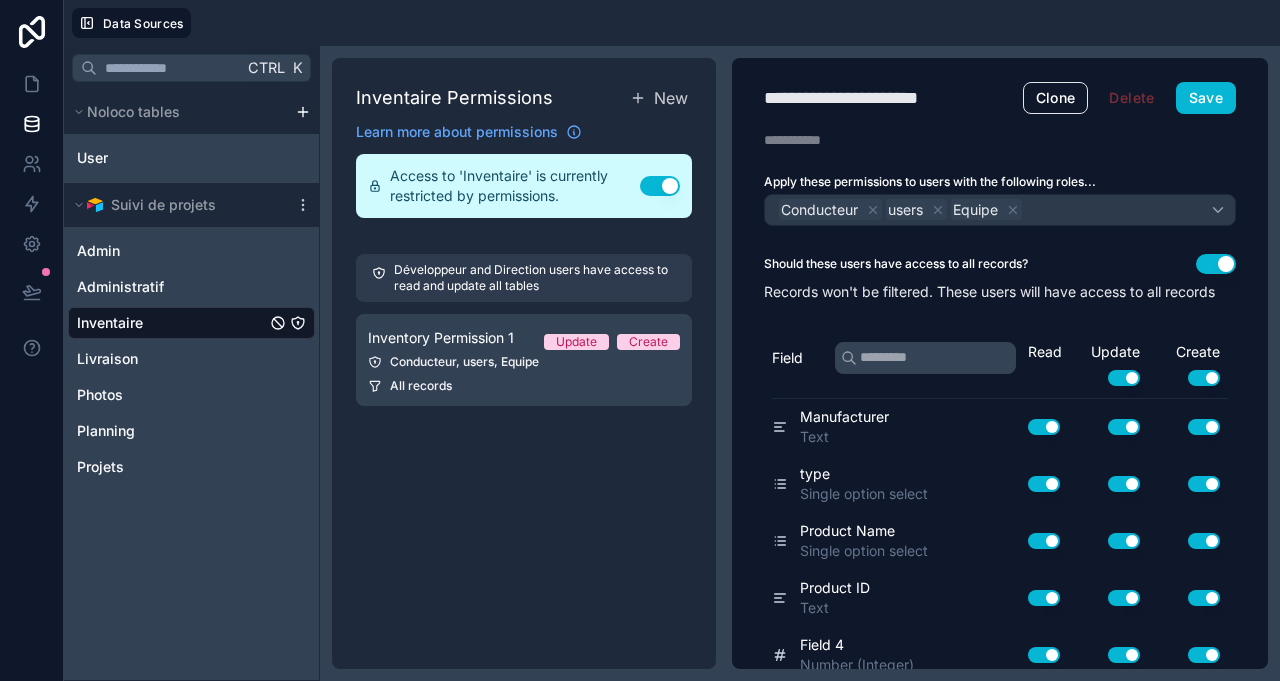 click on "Inventaire" at bounding box center [191, 323] 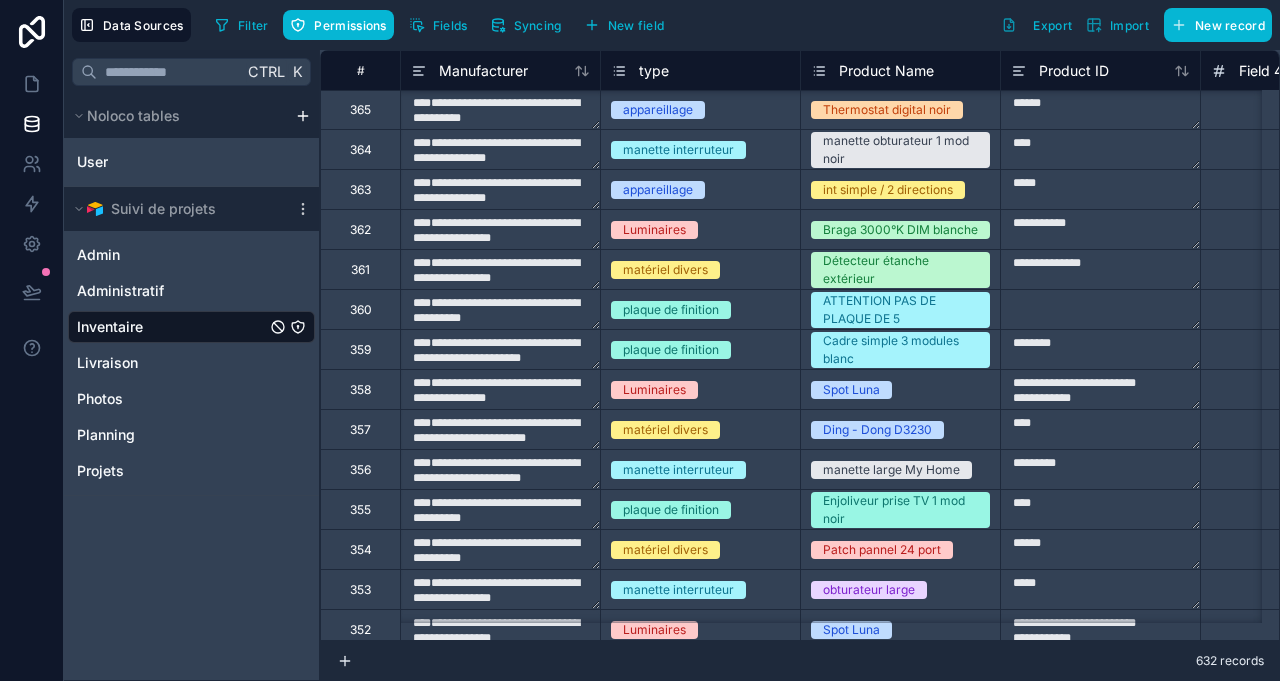 scroll, scrollTop: 10800, scrollLeft: 0, axis: vertical 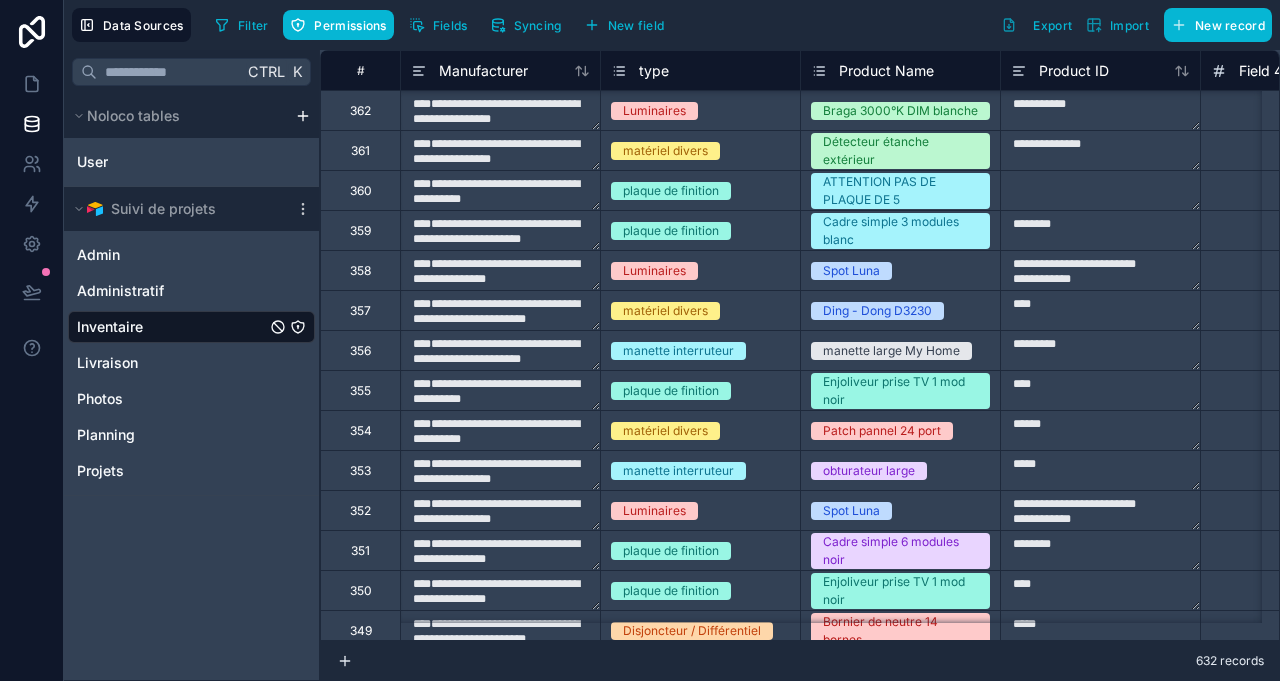 click on "Inventaire" at bounding box center [191, 327] 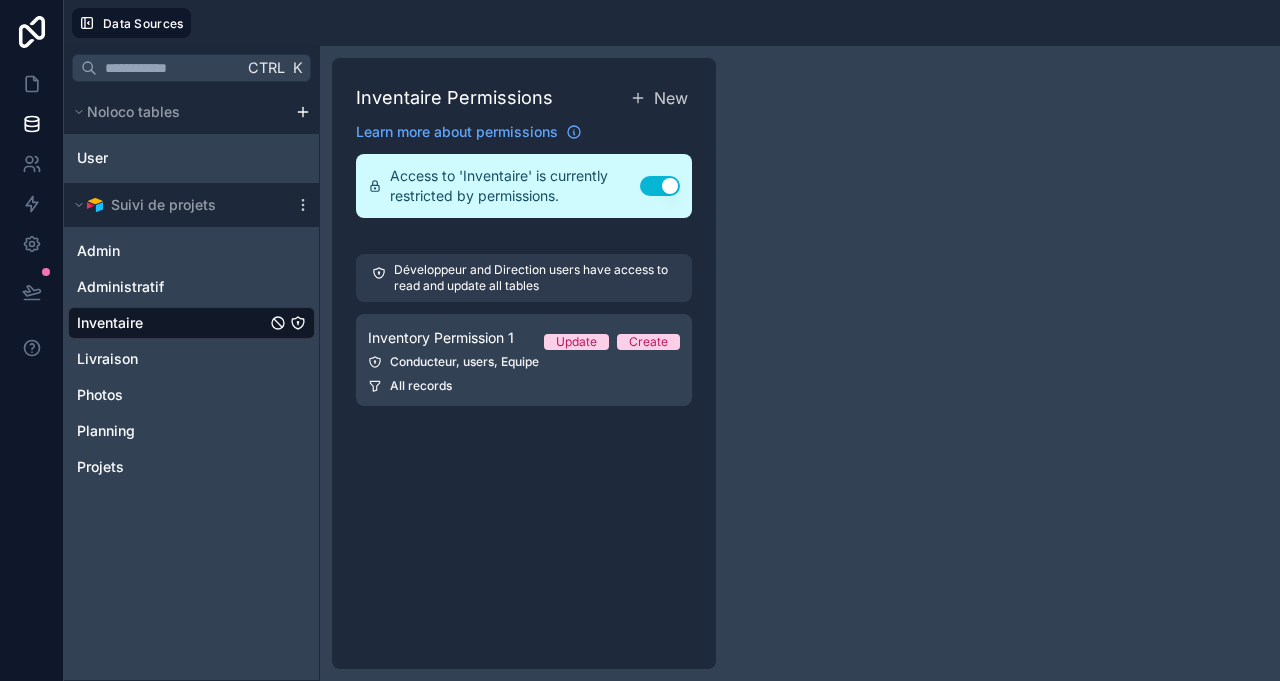 click on "Inventory Permission 1 Update Create Conducteur, users, Equipe All records" at bounding box center [524, 360] 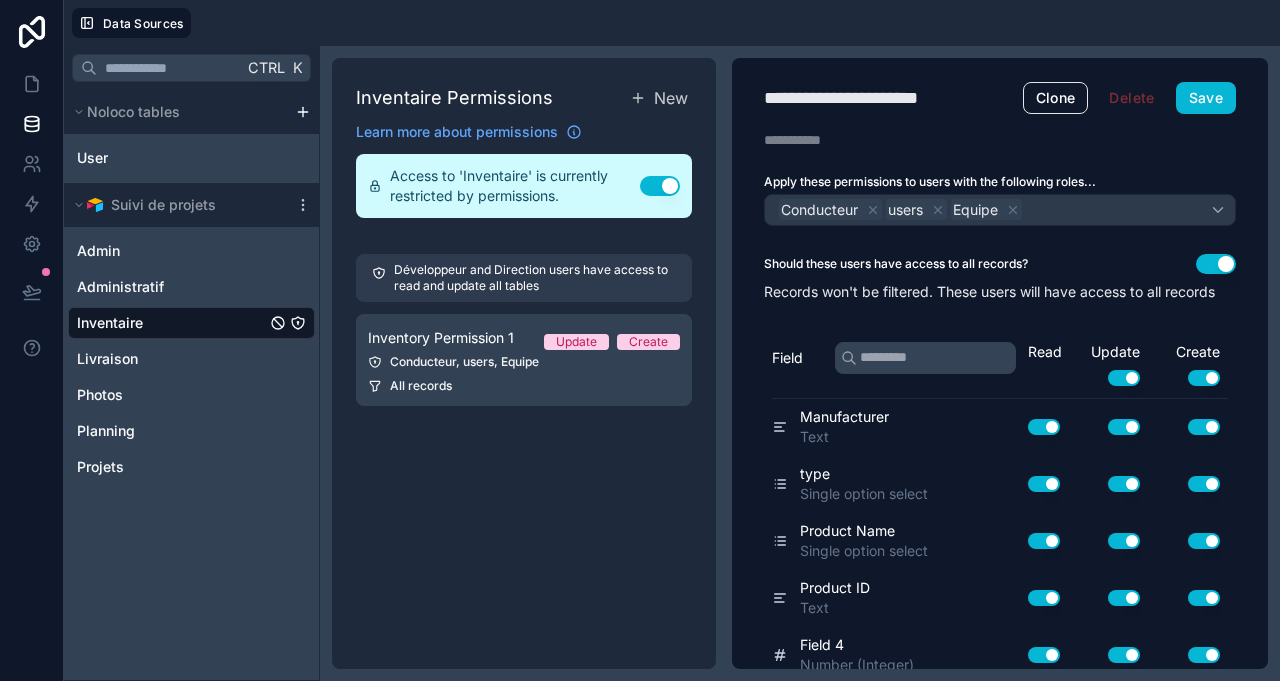 click on "Use setting" at bounding box center (1216, 264) 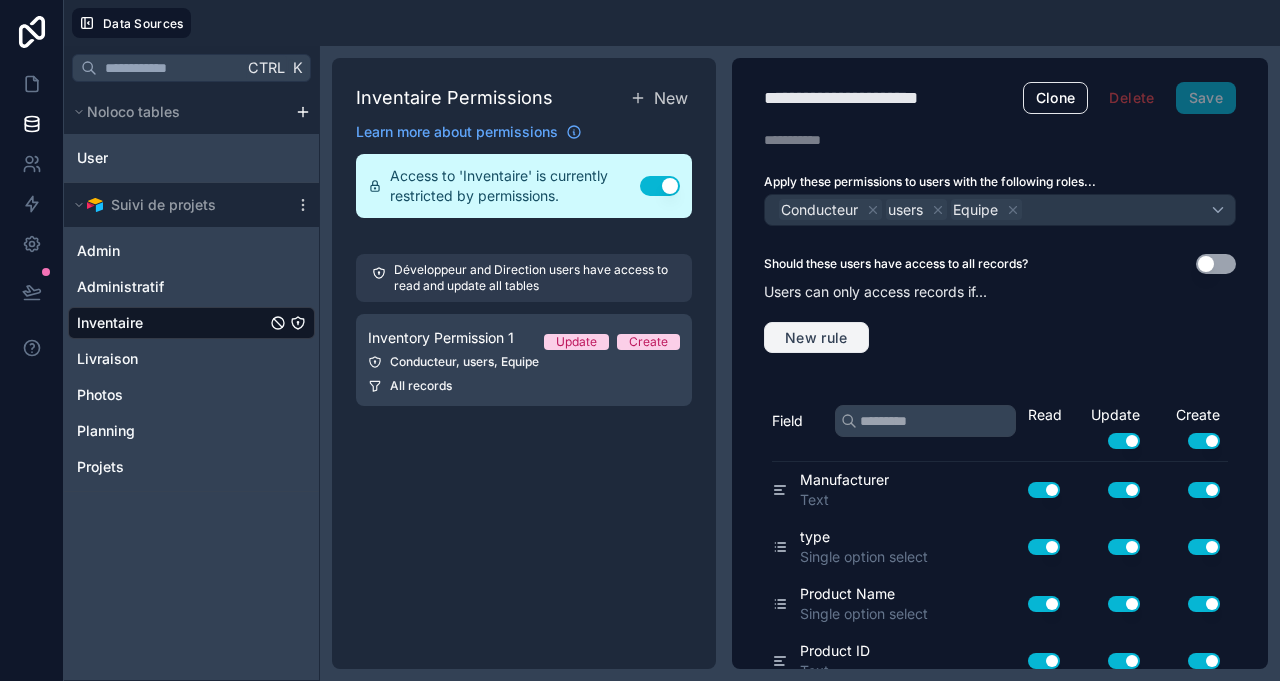 click on "New rule" at bounding box center (816, 338) 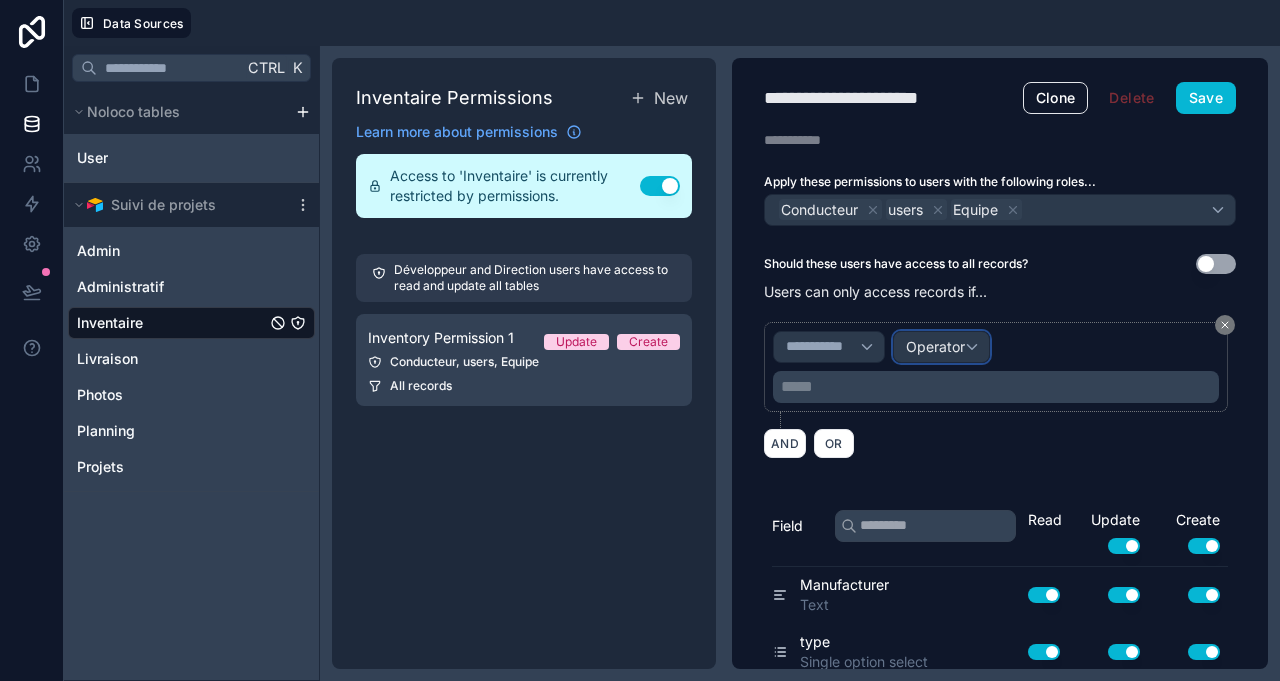 click on "Operator" at bounding box center [935, 346] 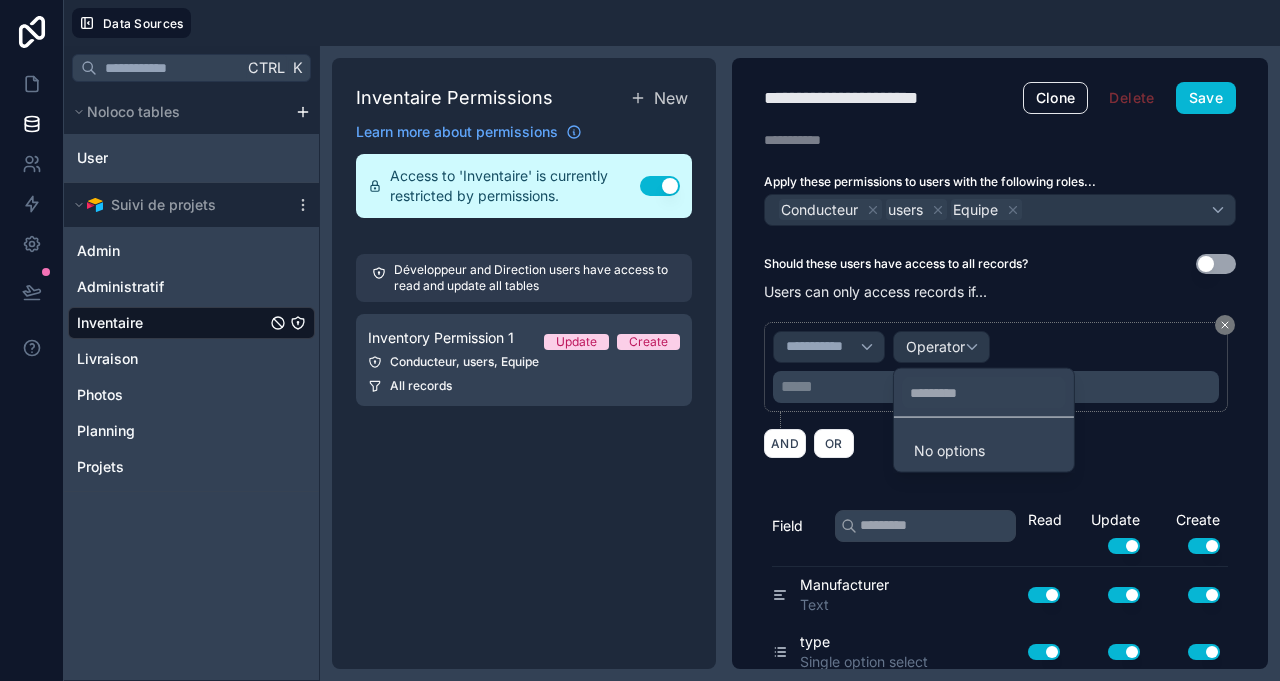click at bounding box center [640, 340] 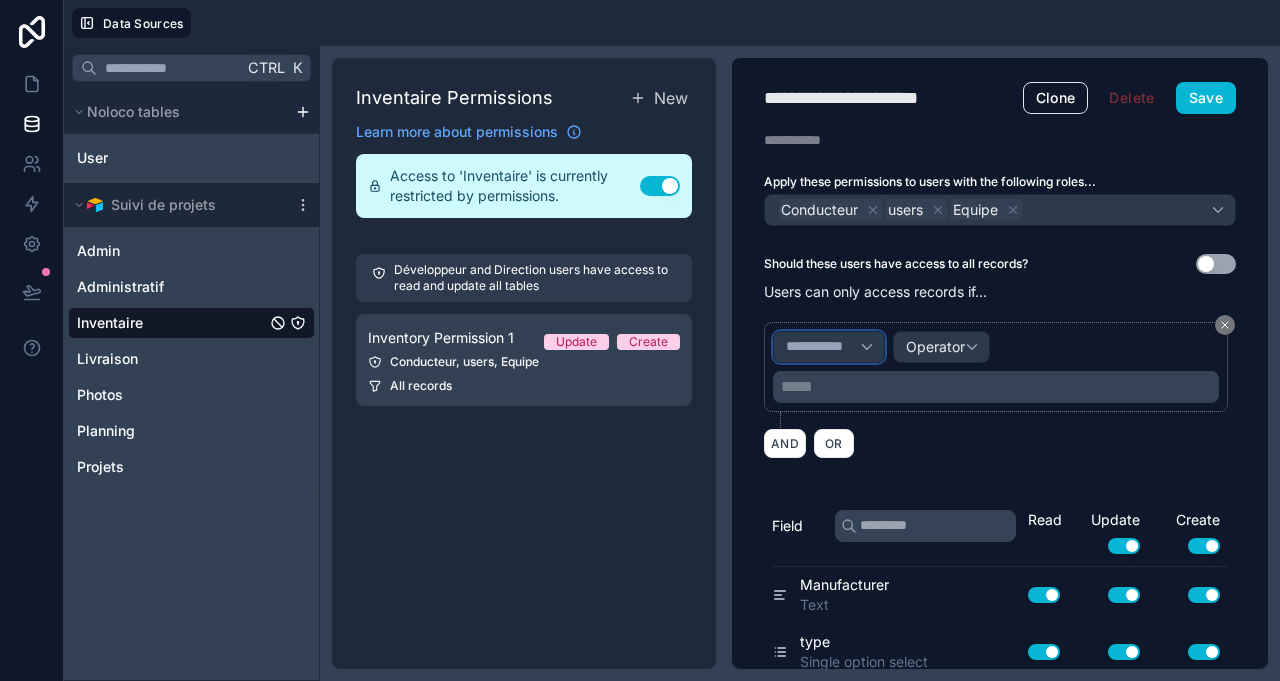 click on "**********" at bounding box center (829, 347) 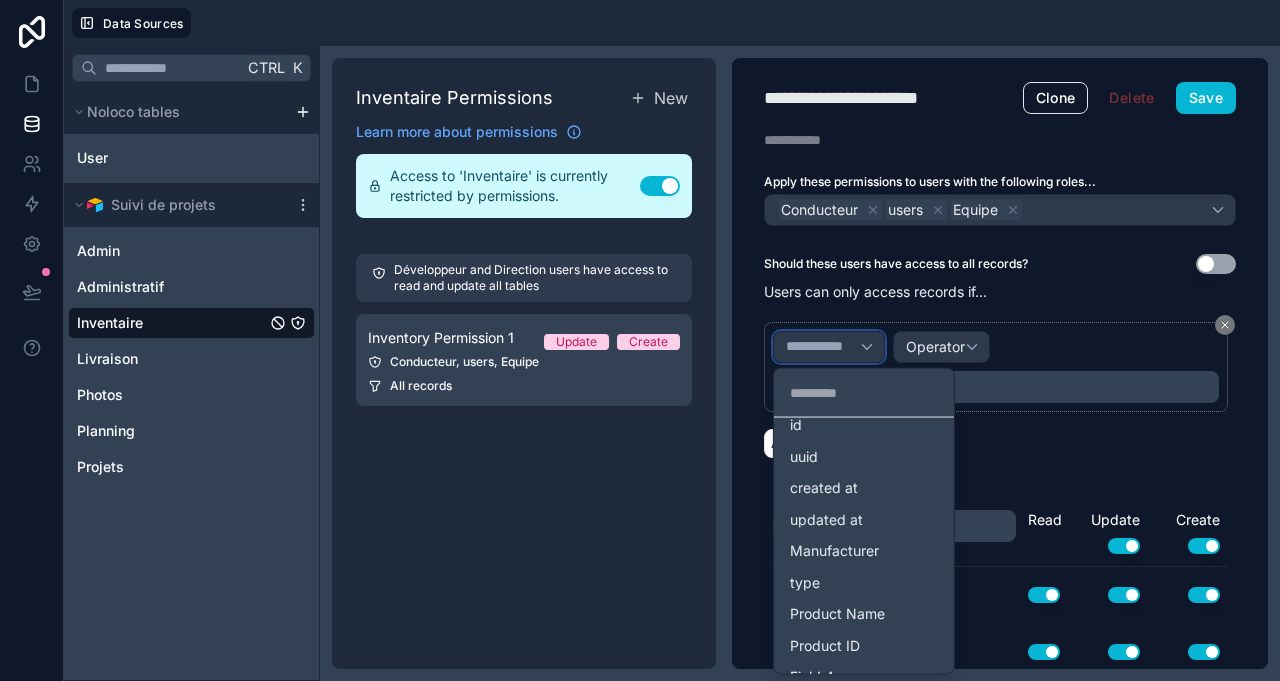 scroll, scrollTop: 45, scrollLeft: 0, axis: vertical 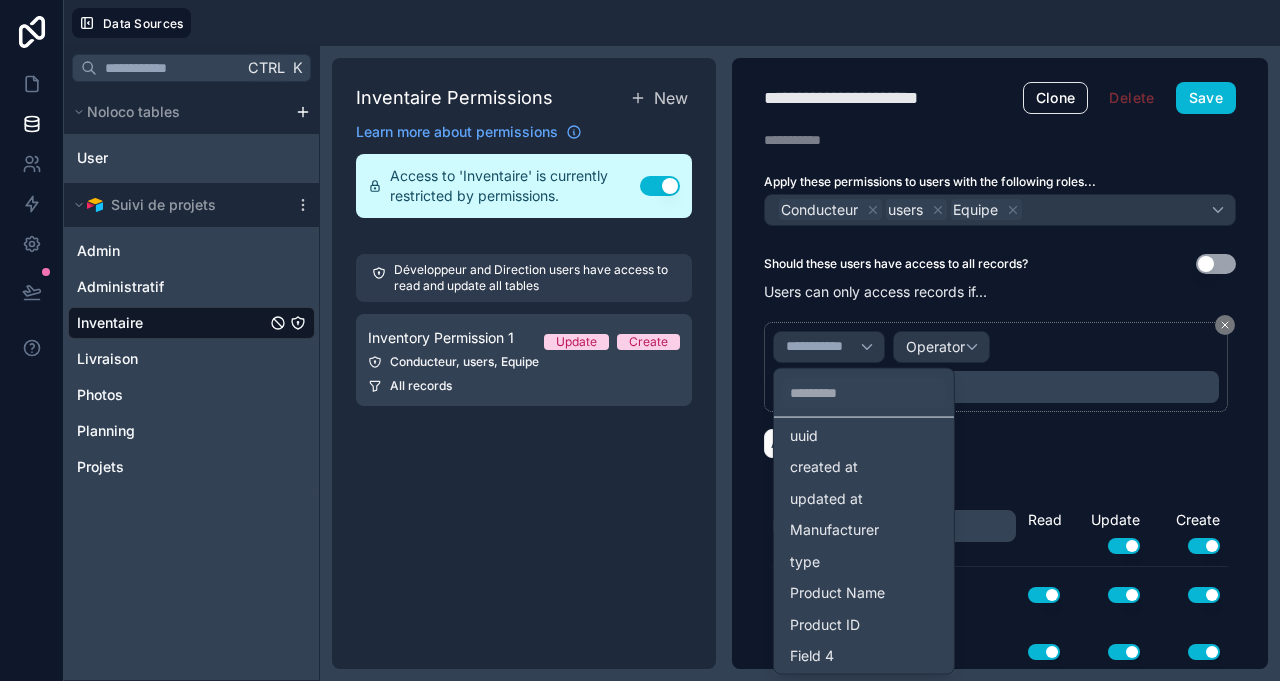 click on "Manufacturer" at bounding box center (834, 530) 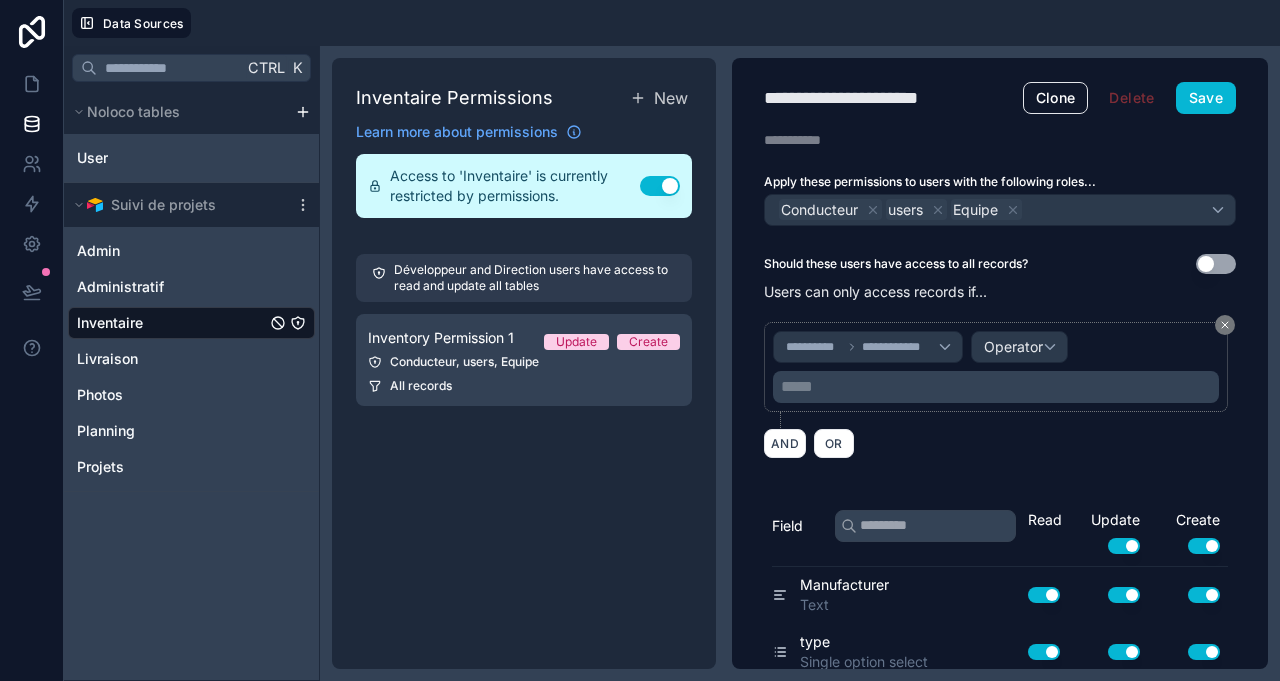 click on "***** ﻿" at bounding box center [998, 387] 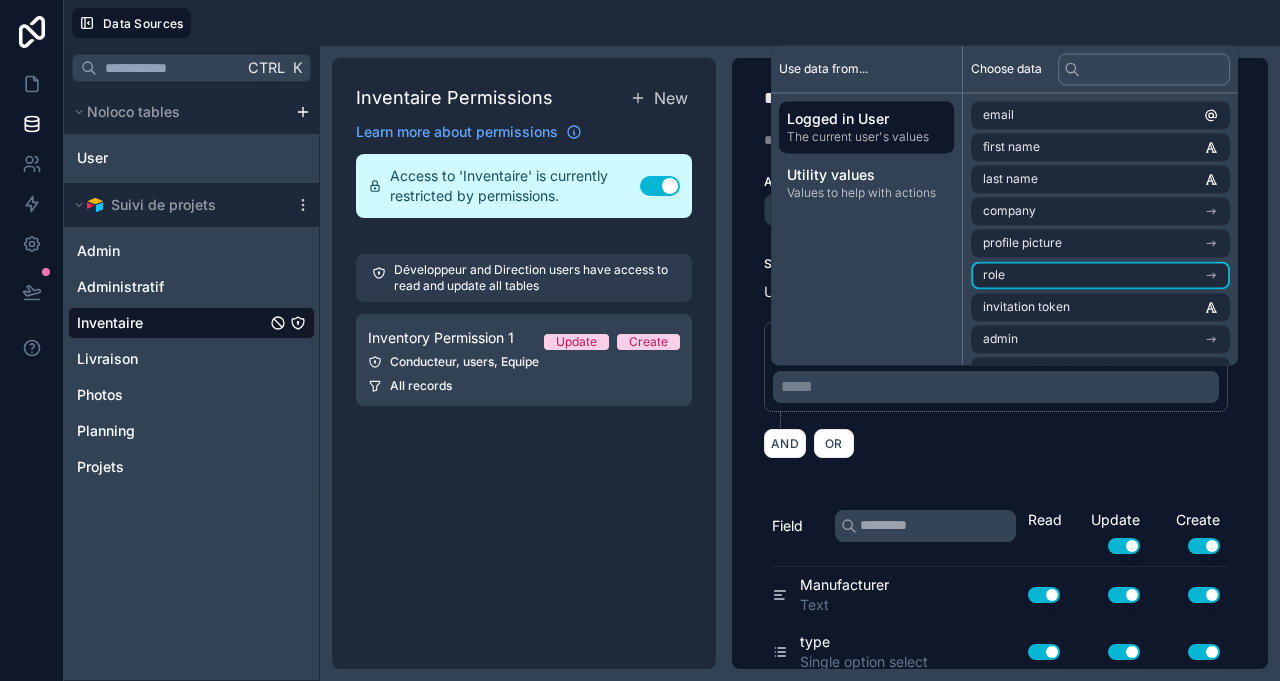 click on "role" at bounding box center (1100, 275) 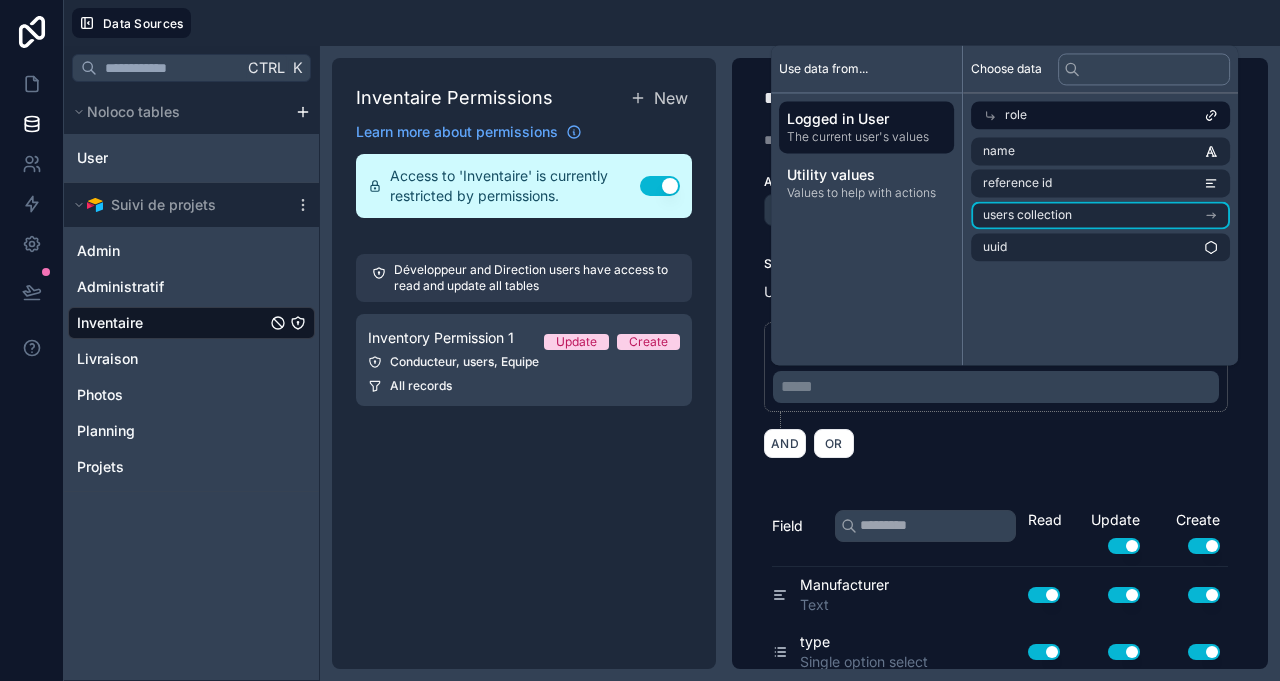 click on "users collection" at bounding box center (1100, 215) 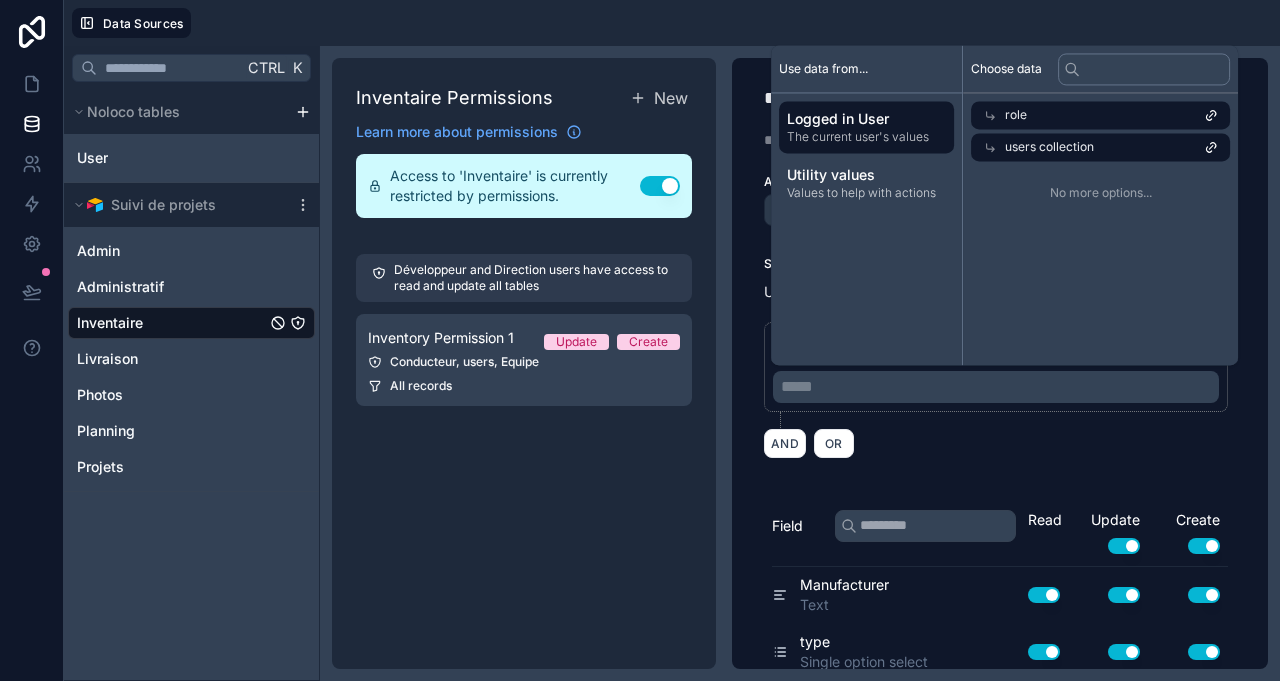 click on "users collection" at bounding box center (1100, 147) 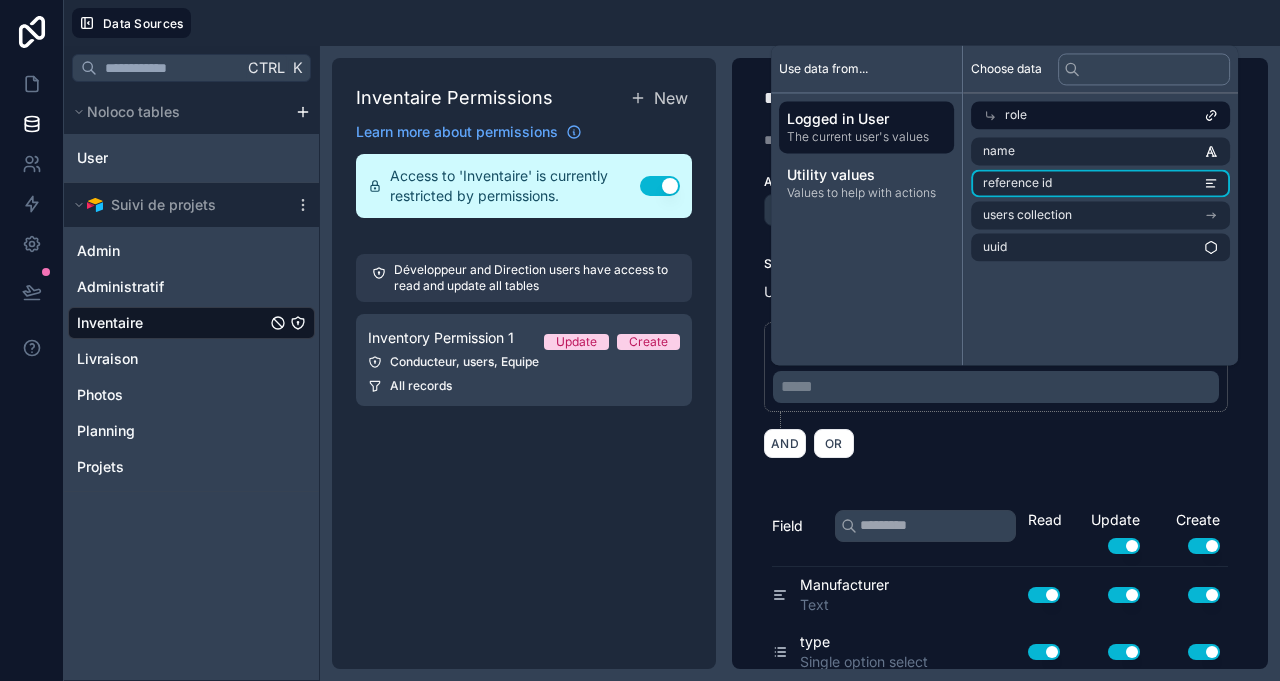 click on "reference id" at bounding box center (1100, 183) 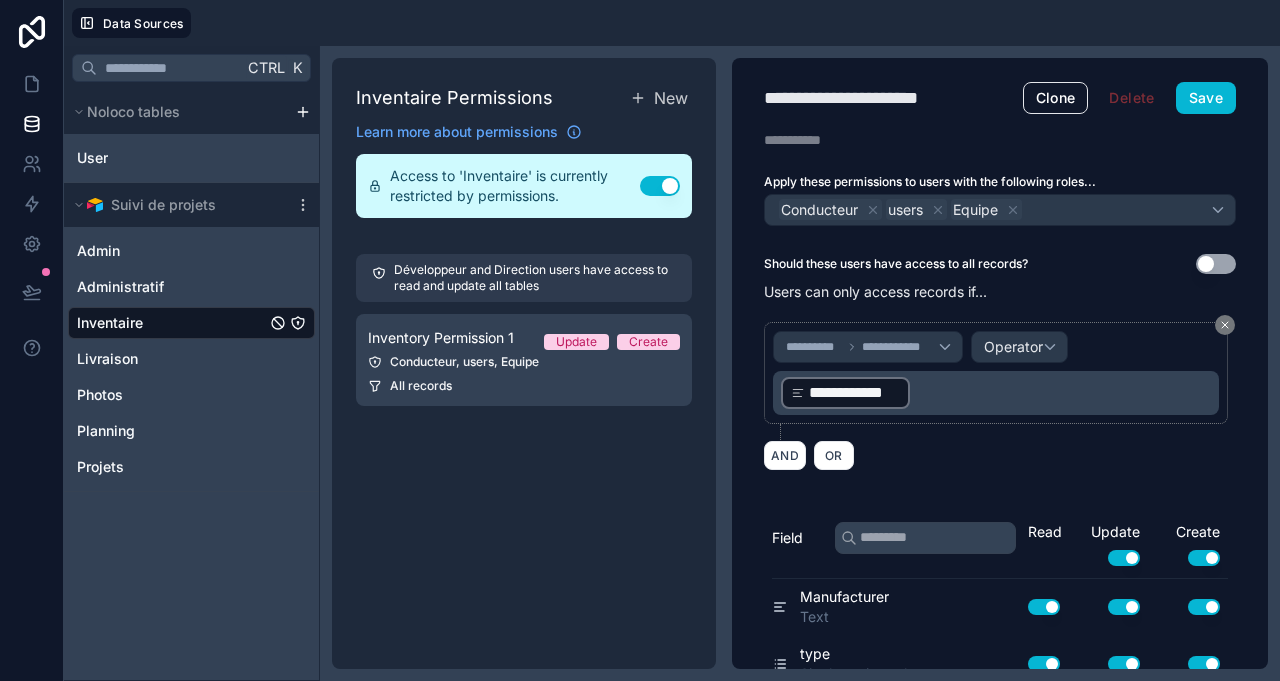 click on "**********" at bounding box center (996, 373) 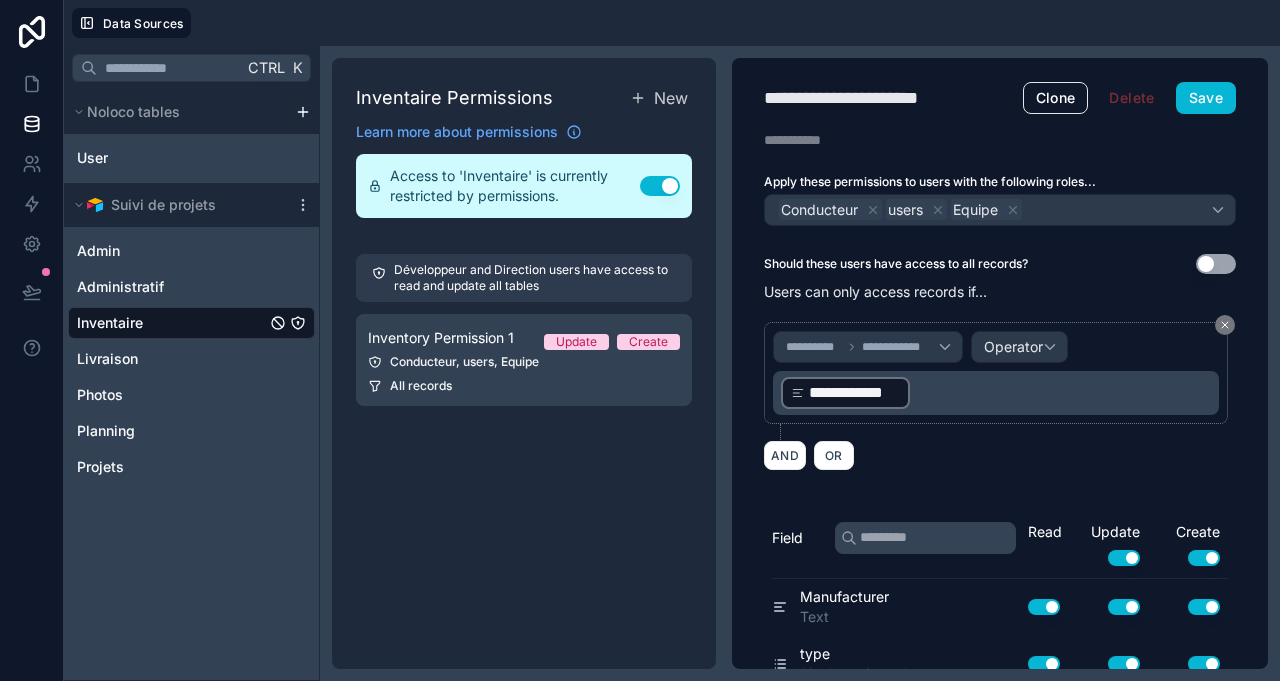 click on "Use setting" at bounding box center (1216, 264) 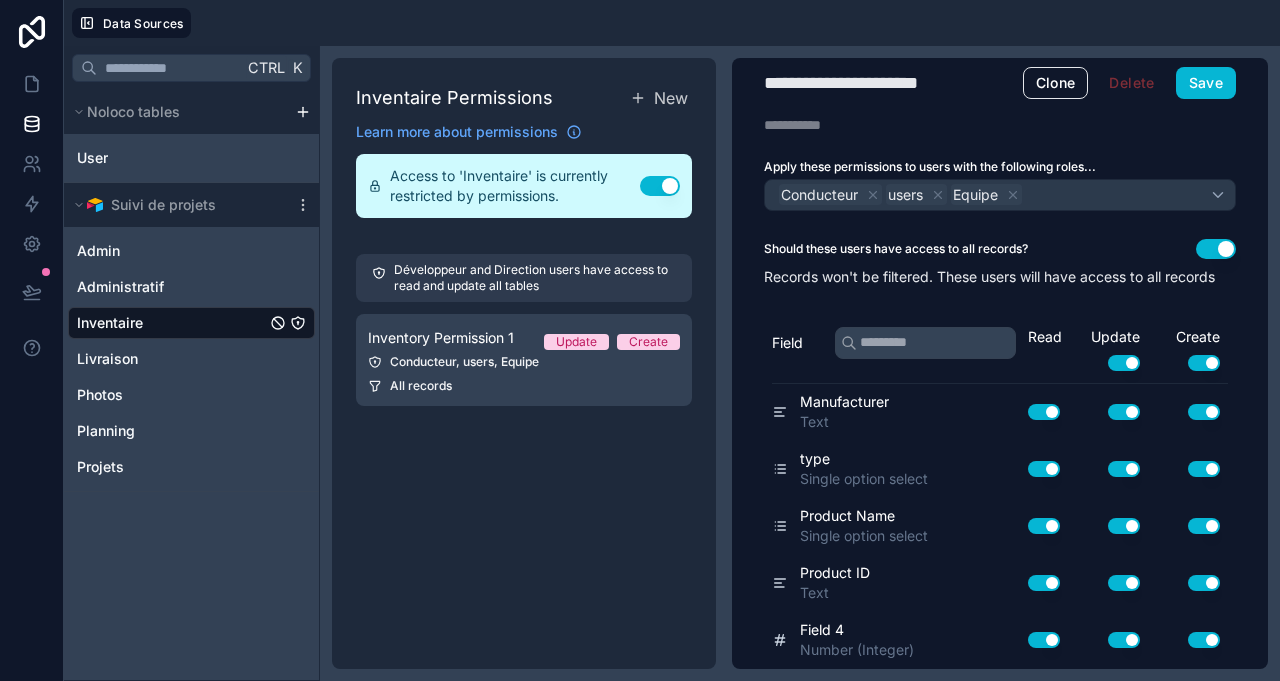 scroll, scrollTop: 32, scrollLeft: 0, axis: vertical 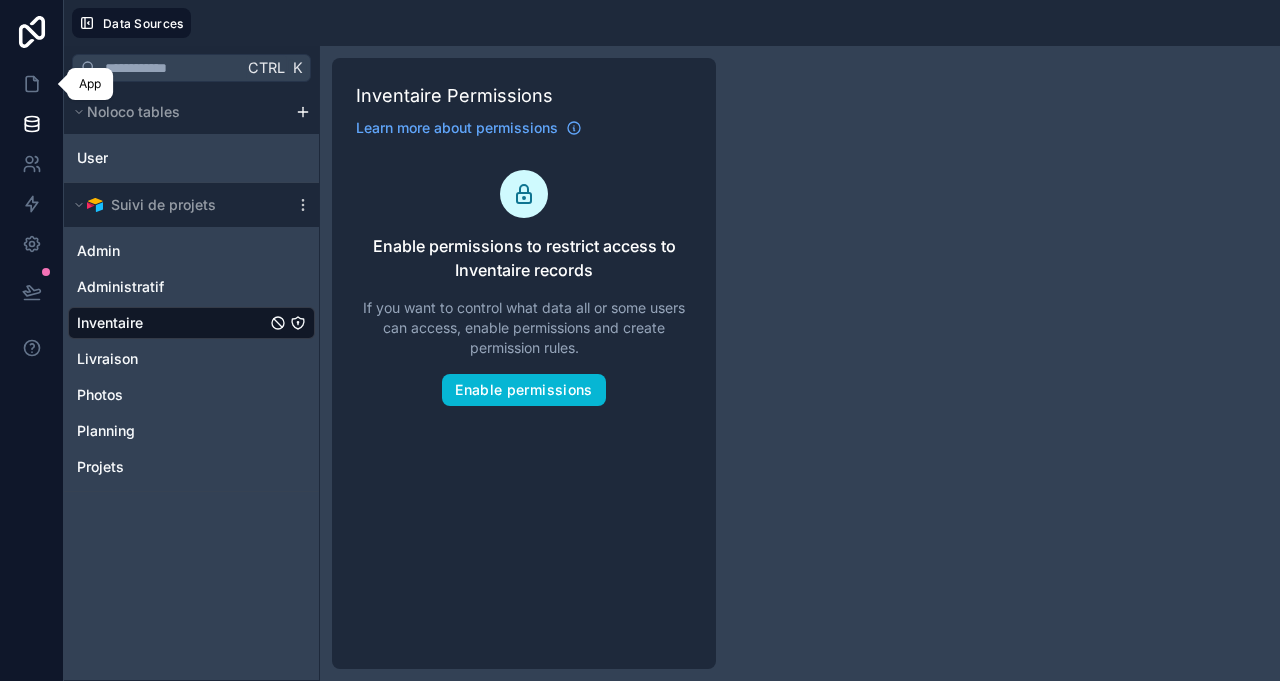 click 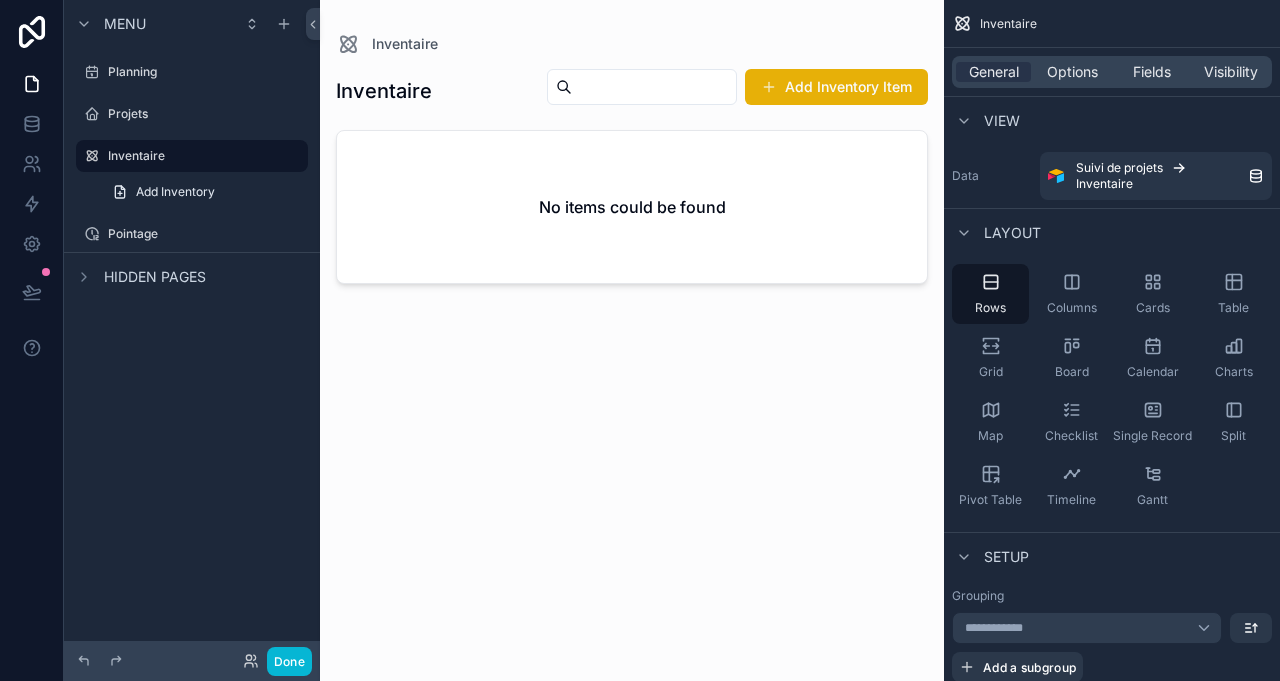 click on "No items could be found" at bounding box center (632, 207) 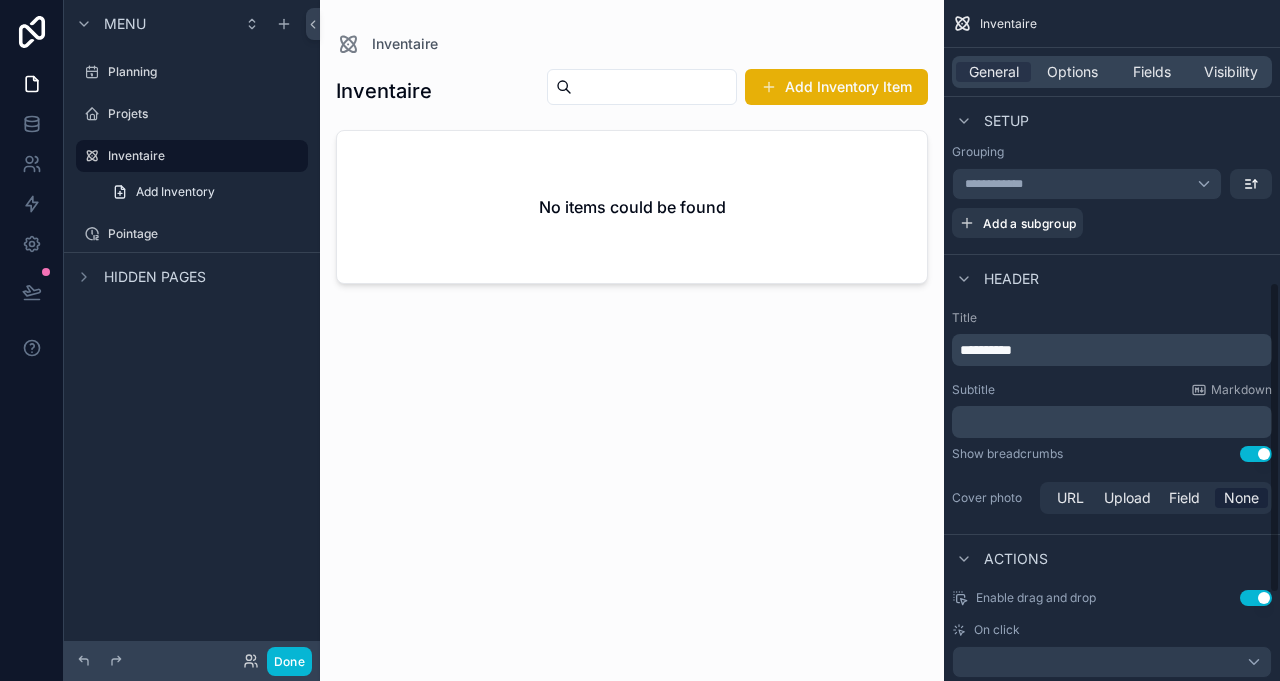 scroll, scrollTop: 808, scrollLeft: 0, axis: vertical 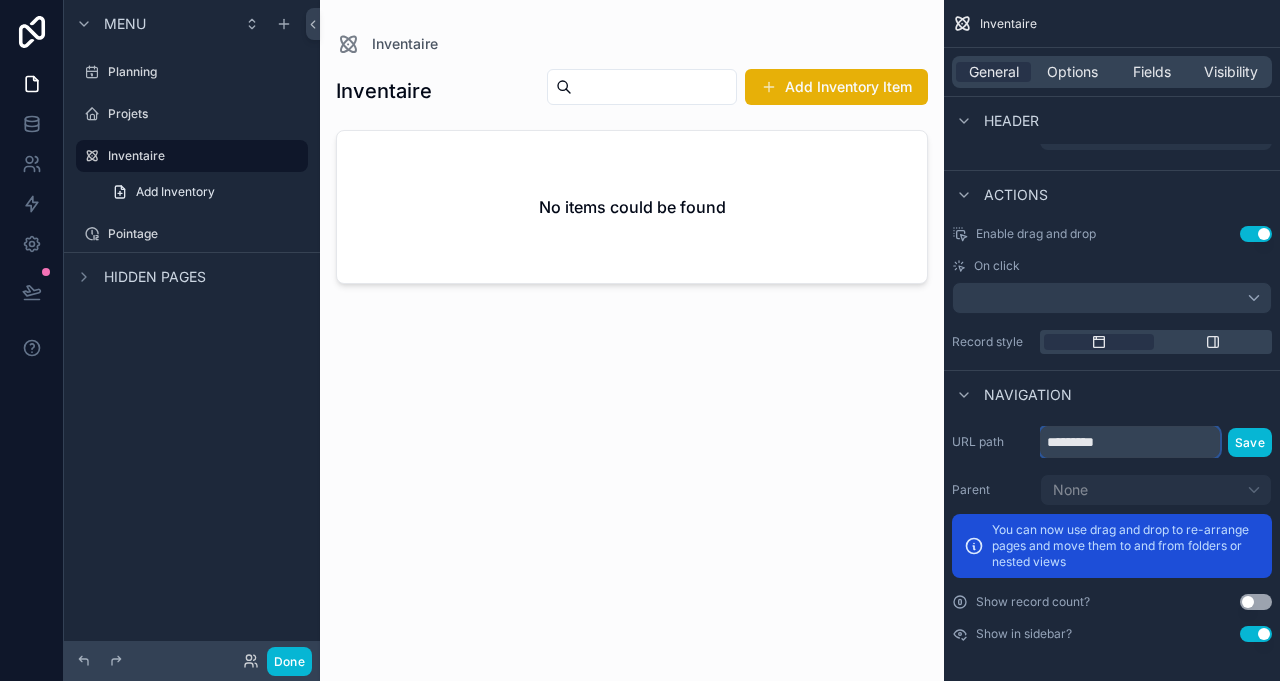 drag, startPoint x: 1153, startPoint y: 433, endPoint x: 947, endPoint y: 404, distance: 208.03125 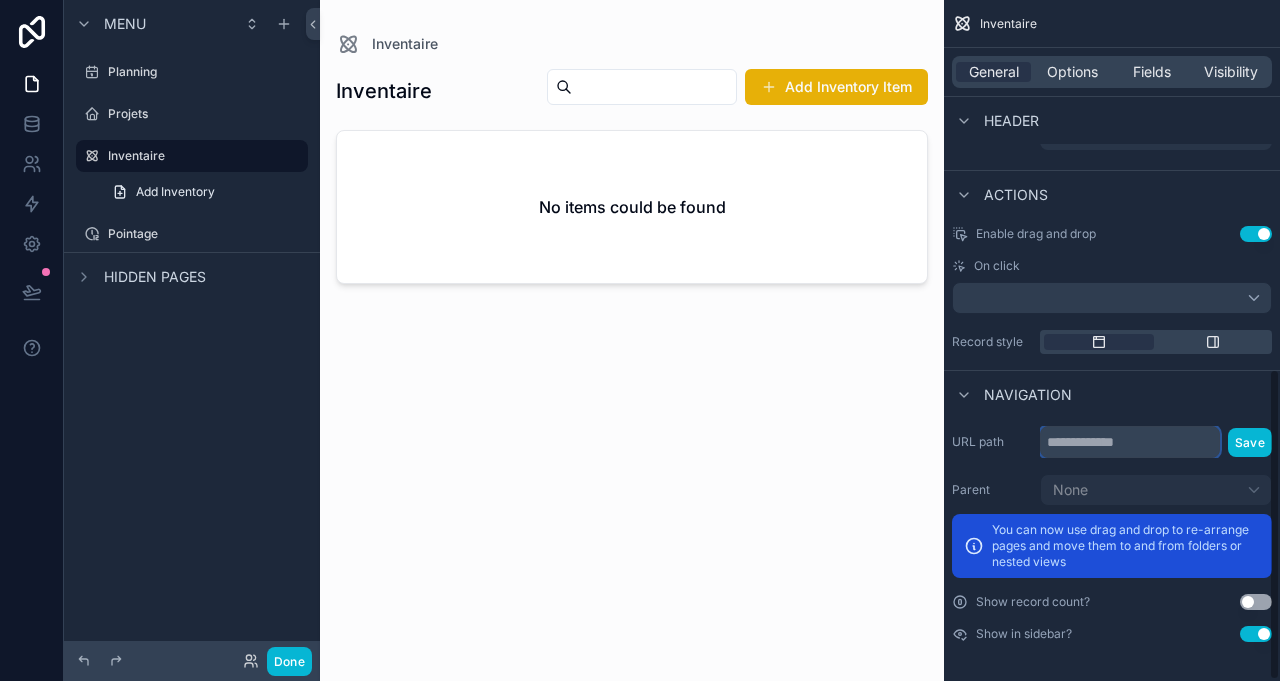 type 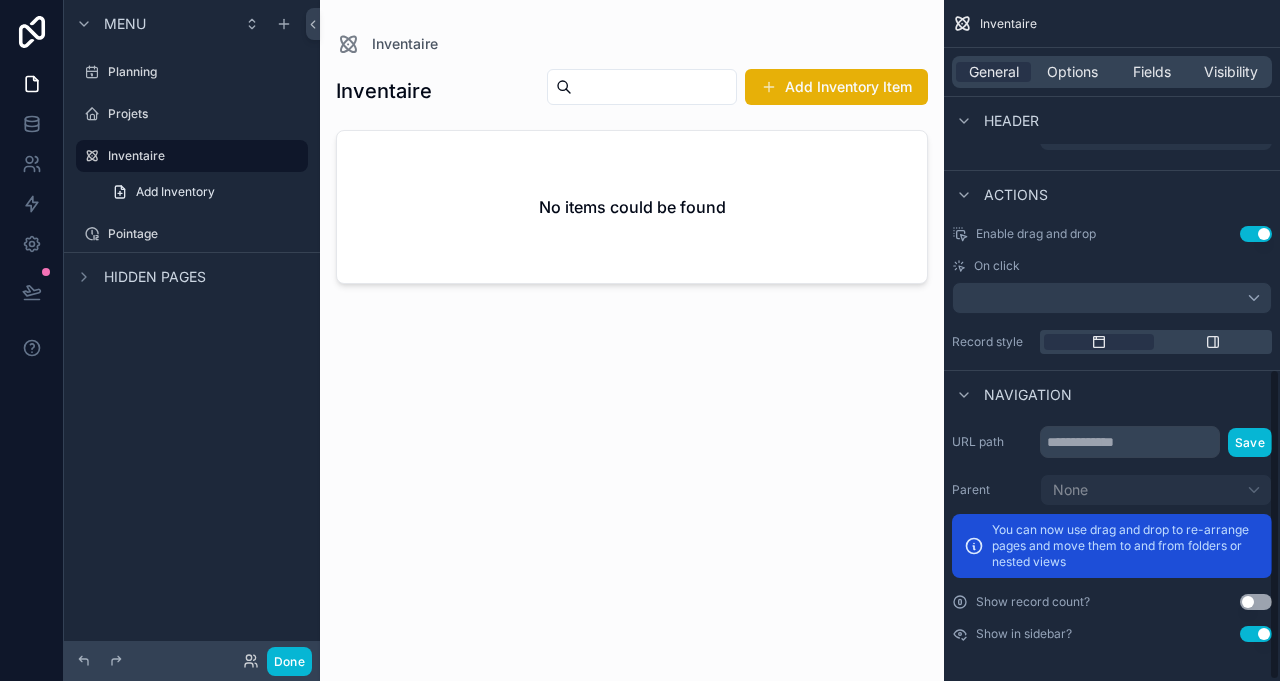 click on "Navigation" at bounding box center [1112, 394] 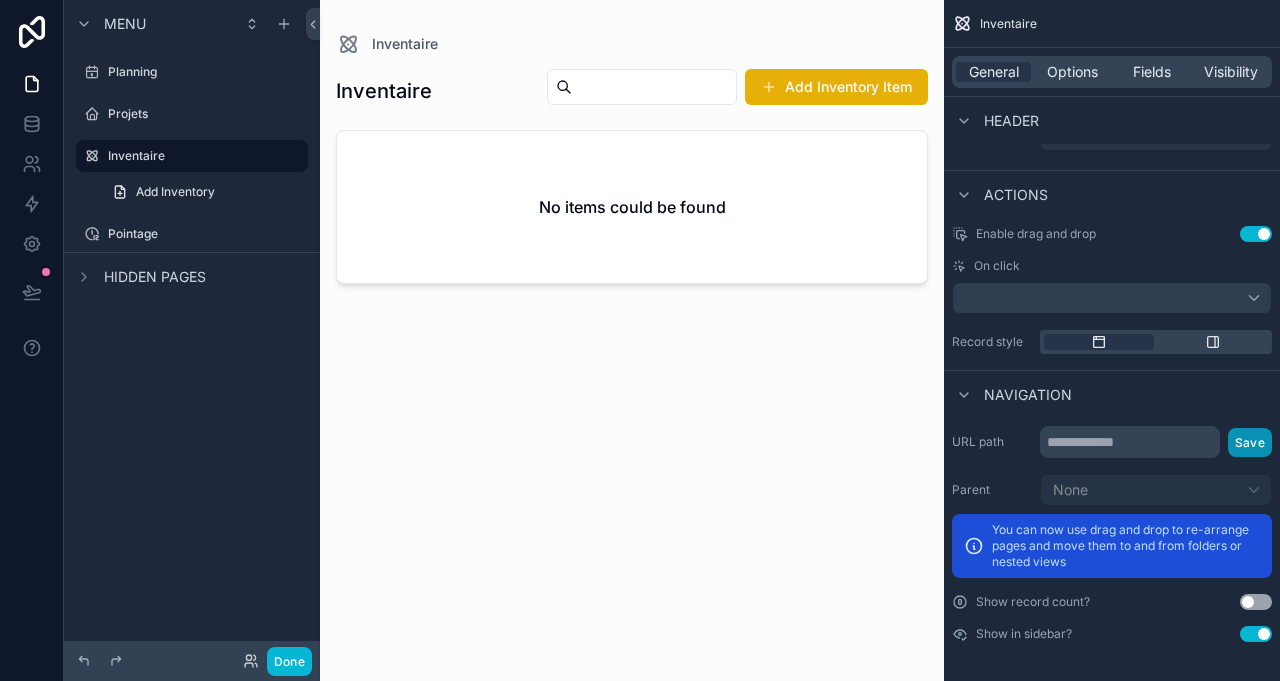 click on "Save" at bounding box center [1250, 442] 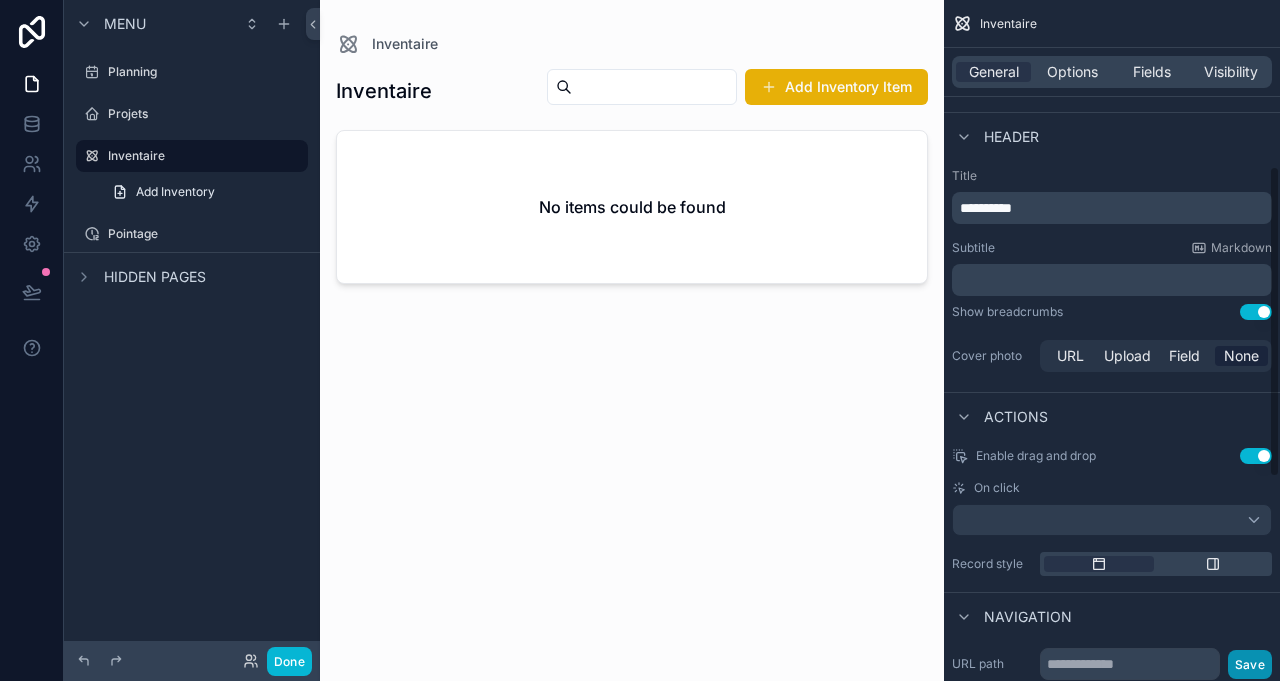scroll, scrollTop: 364, scrollLeft: 0, axis: vertical 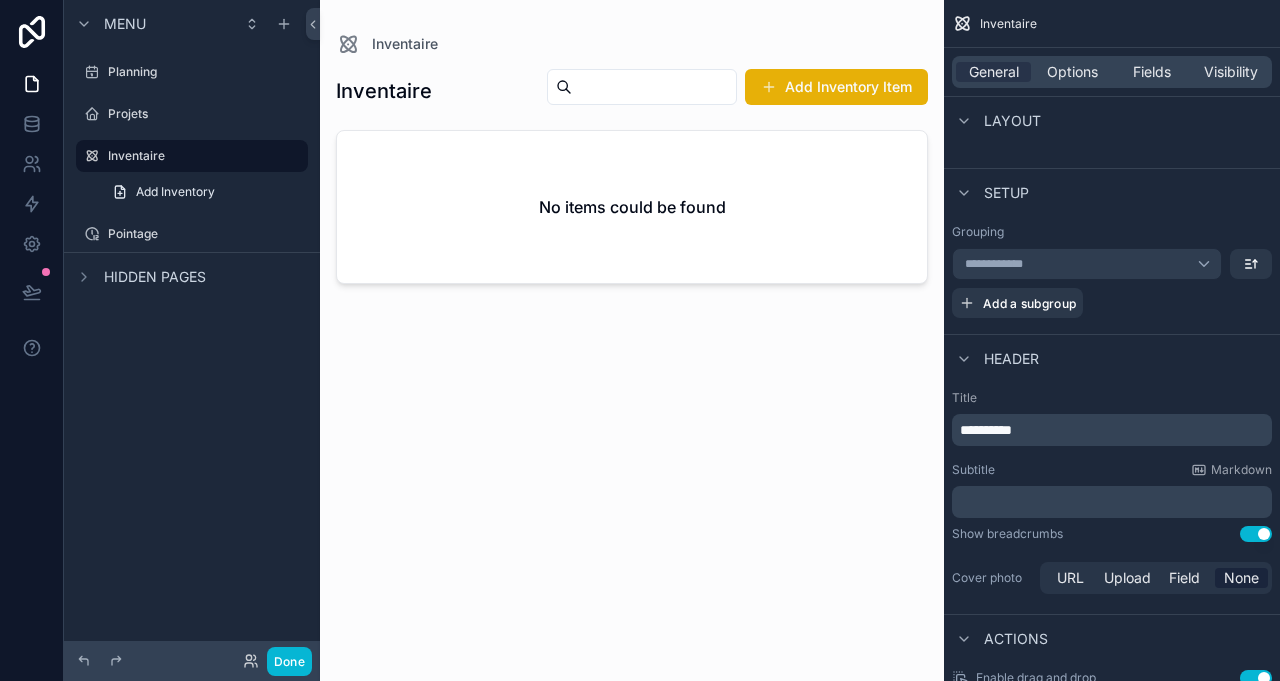 click on "No items could be found" at bounding box center [632, 207] 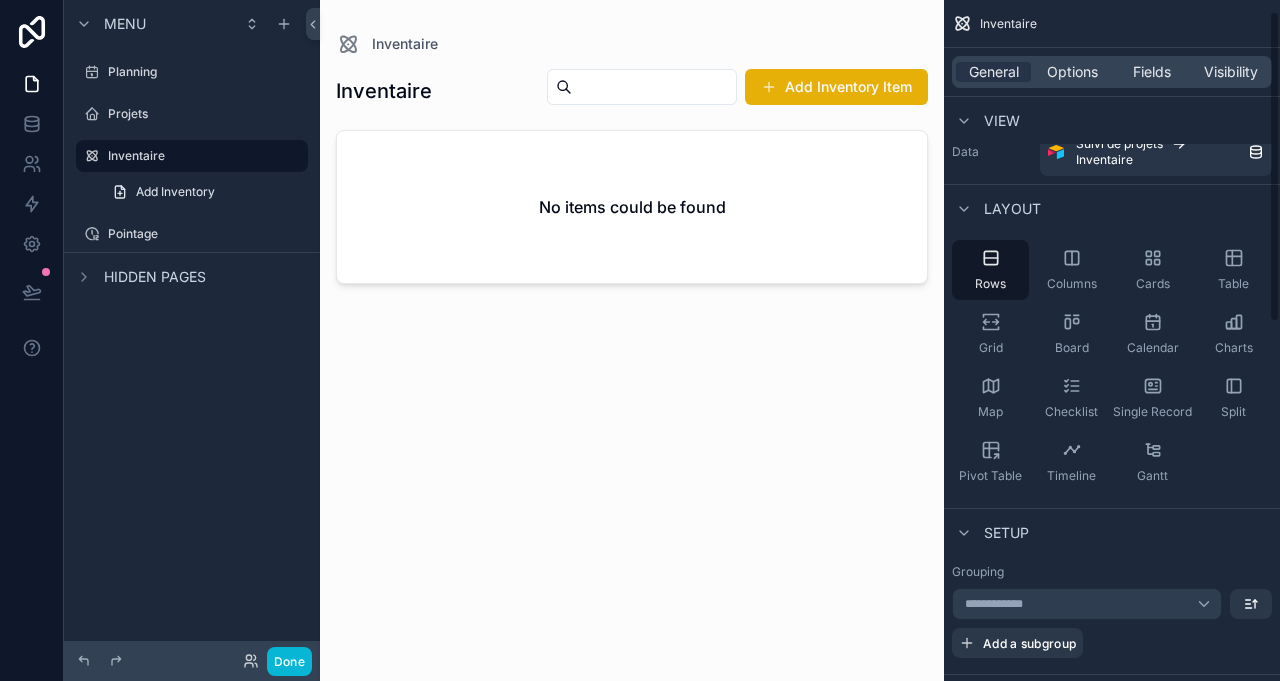 scroll, scrollTop: 0, scrollLeft: 0, axis: both 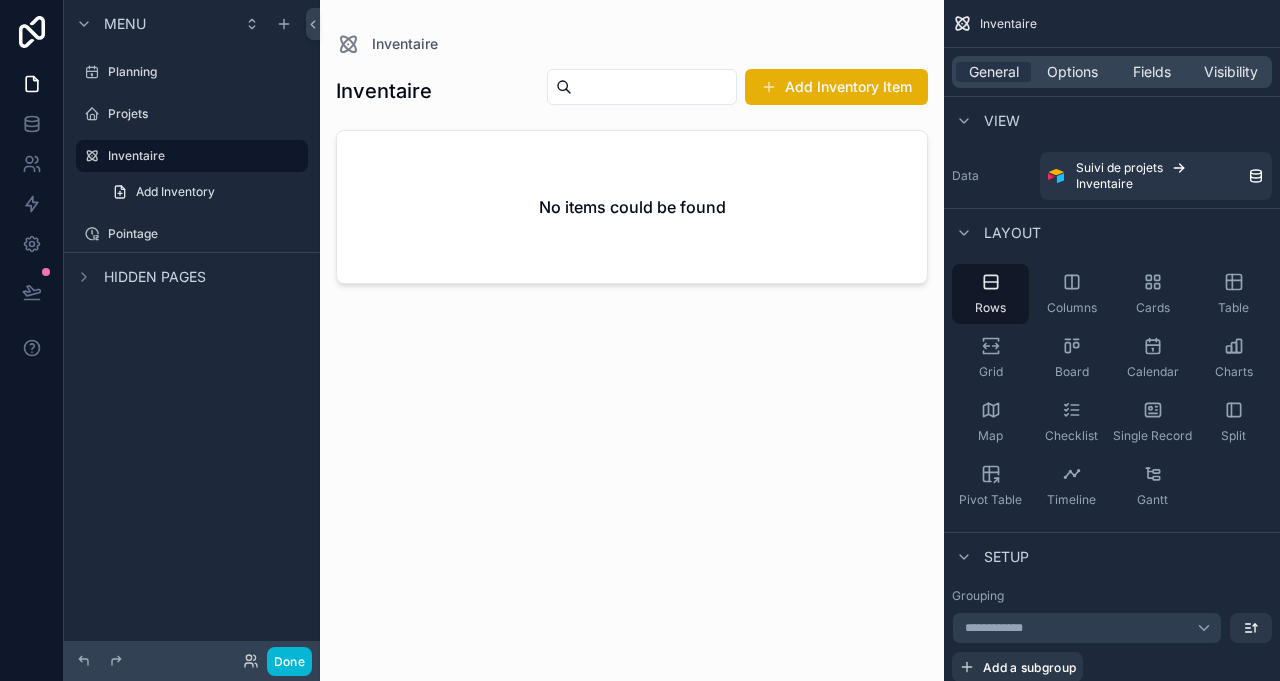 click on "Inventaire" at bounding box center (1104, 184) 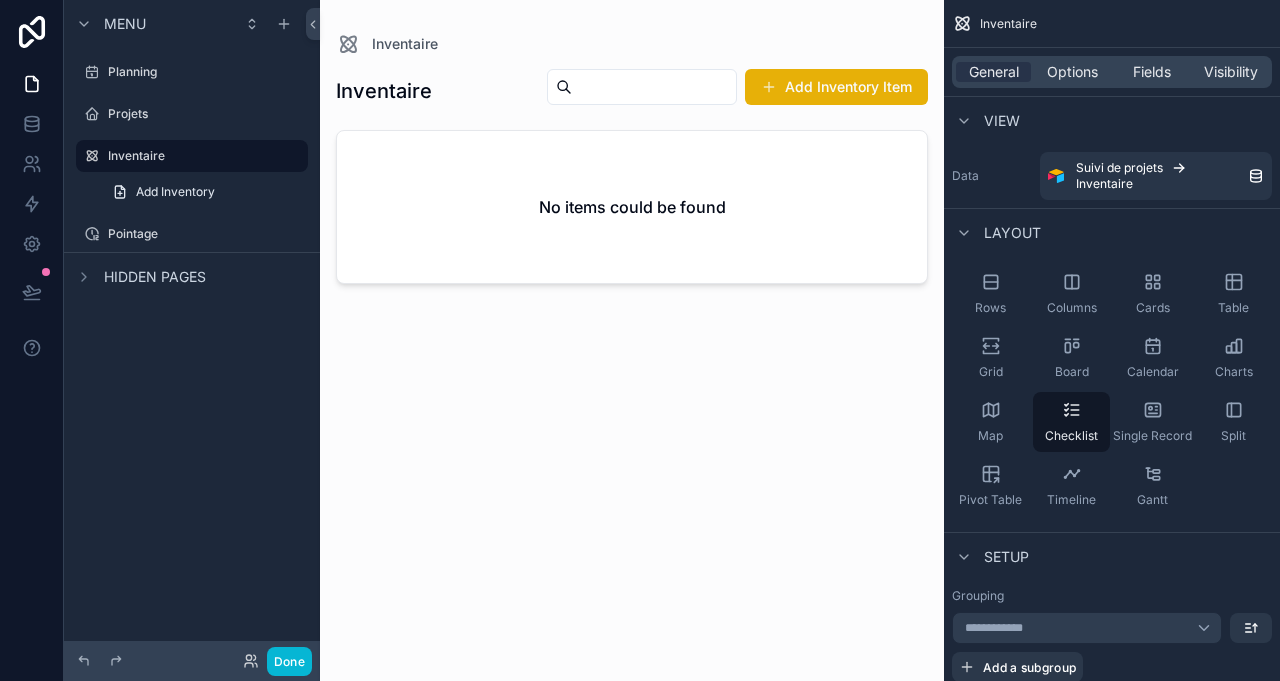 click on "No items could be found" at bounding box center [632, 207] 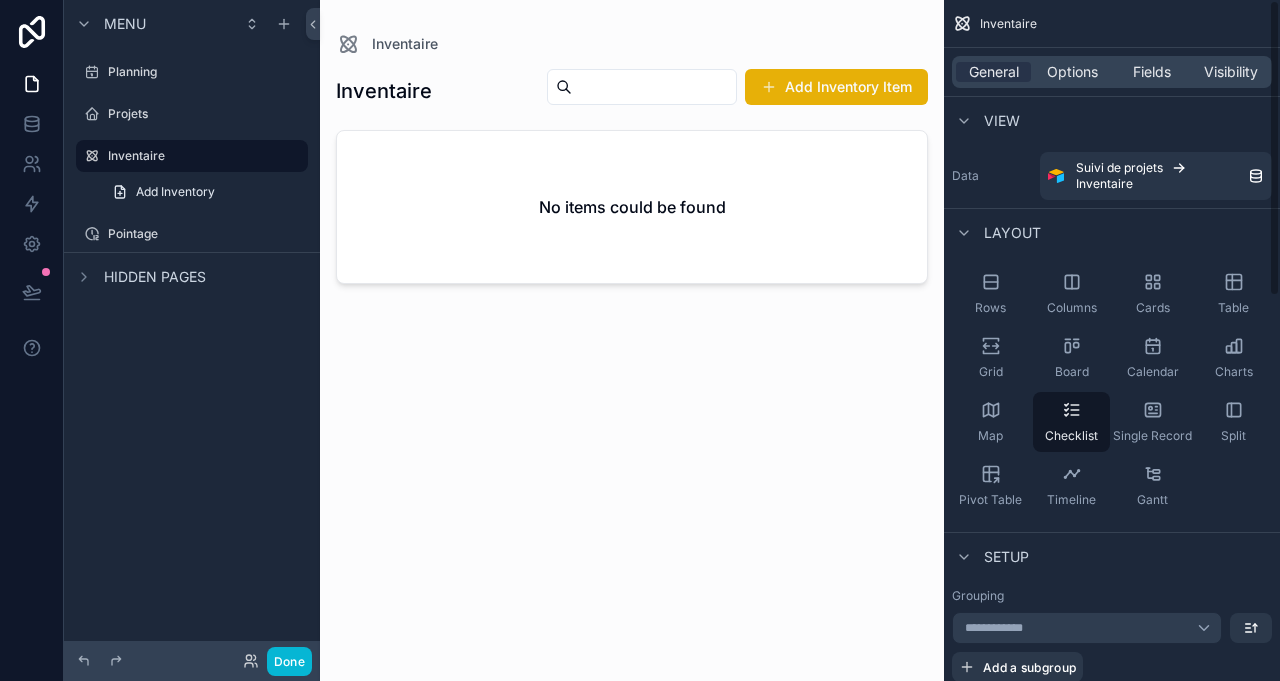 click on "Rows" at bounding box center (990, 308) 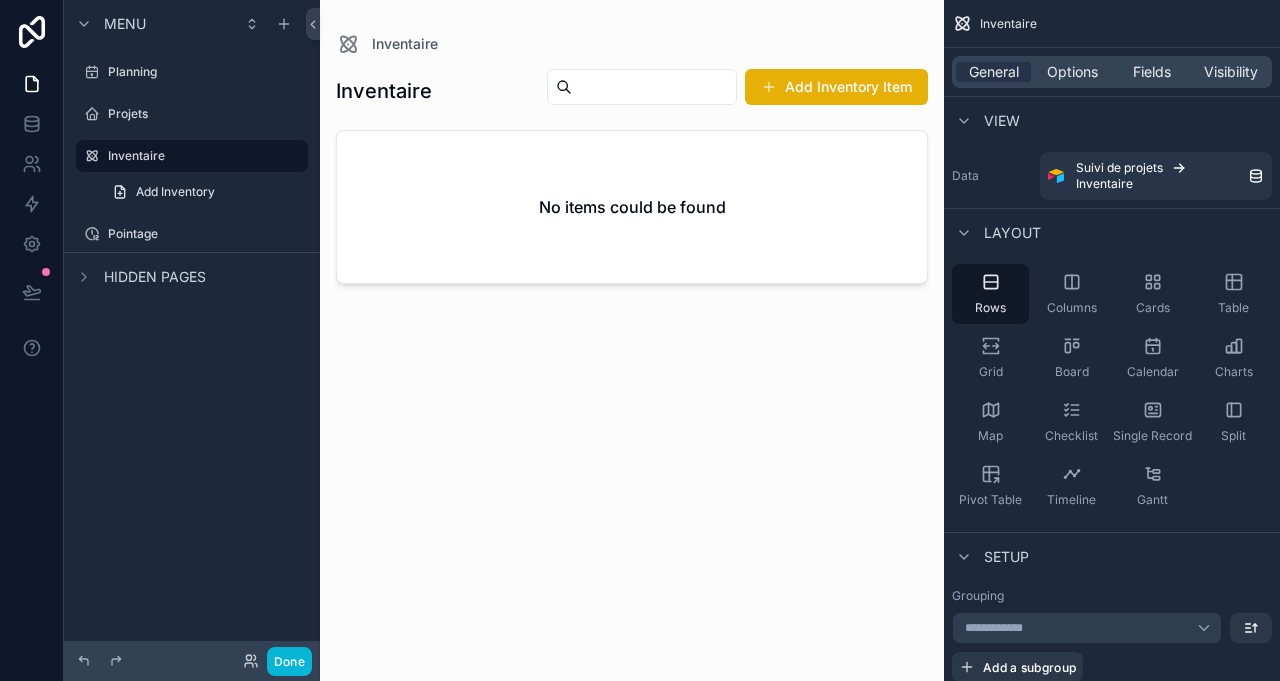 click on "Rows" at bounding box center [990, 294] 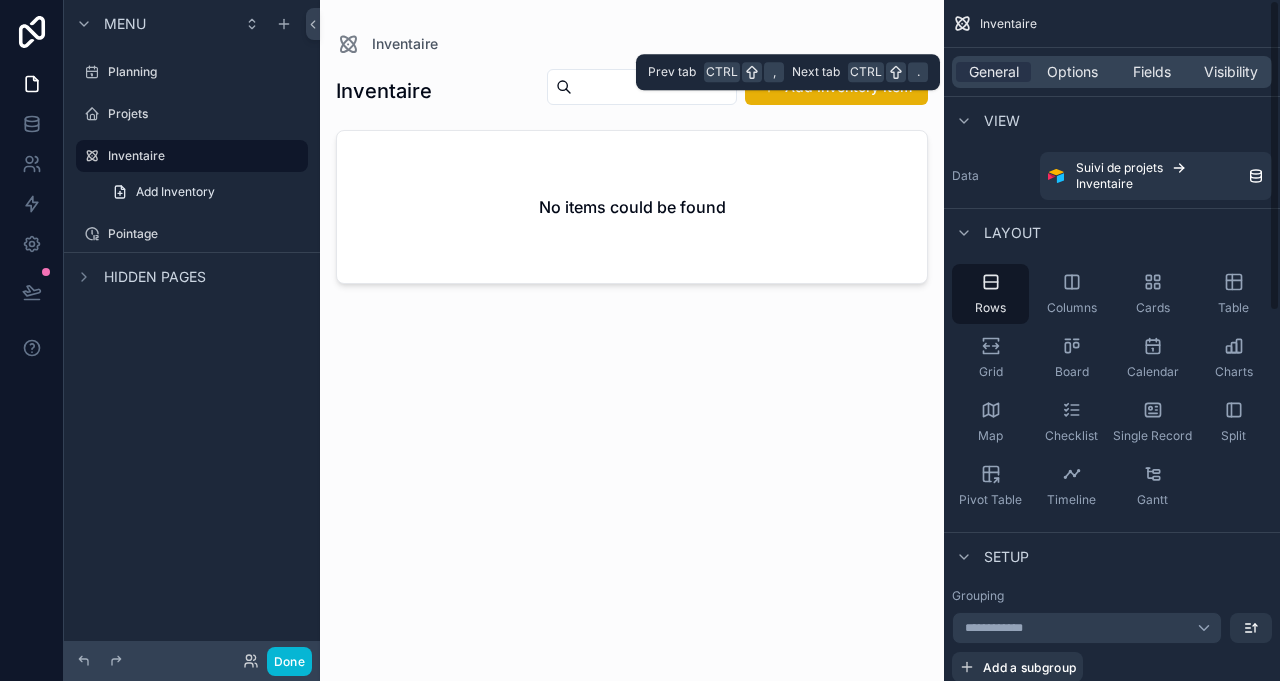click on "Options" at bounding box center [1072, 72] 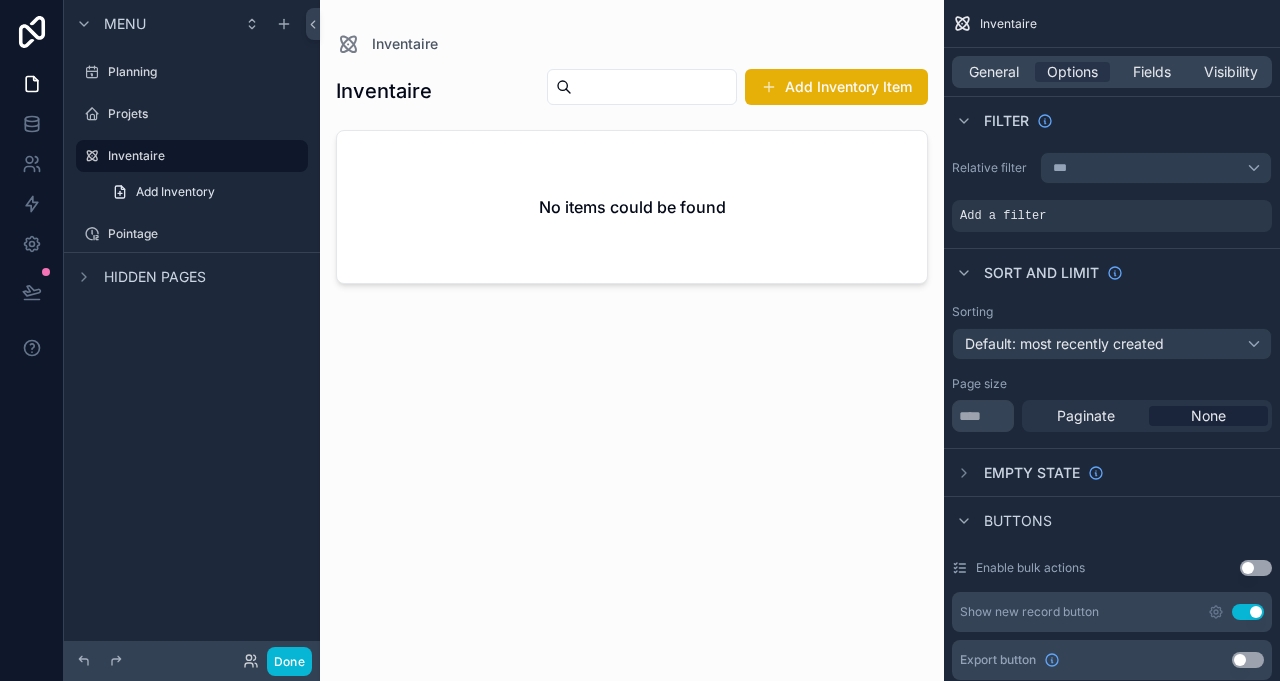 click on "Relative filter *** Add a filter" at bounding box center (1112, 192) 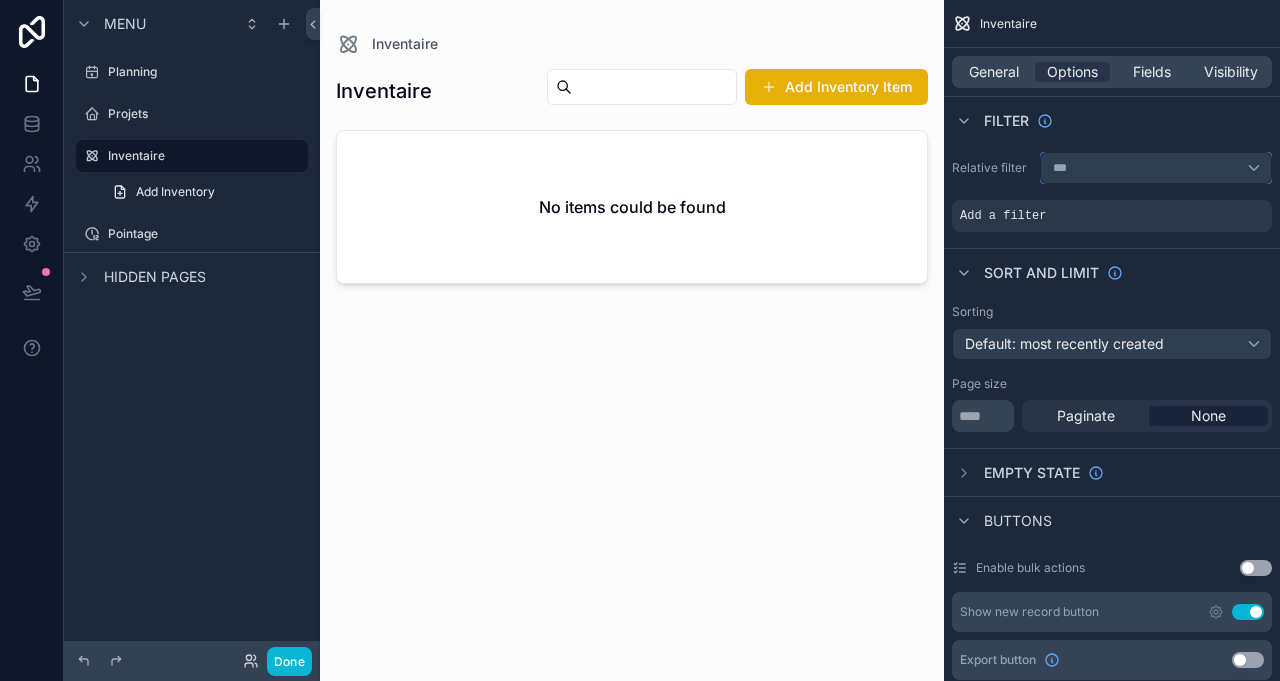 click on "***" at bounding box center (1156, 168) 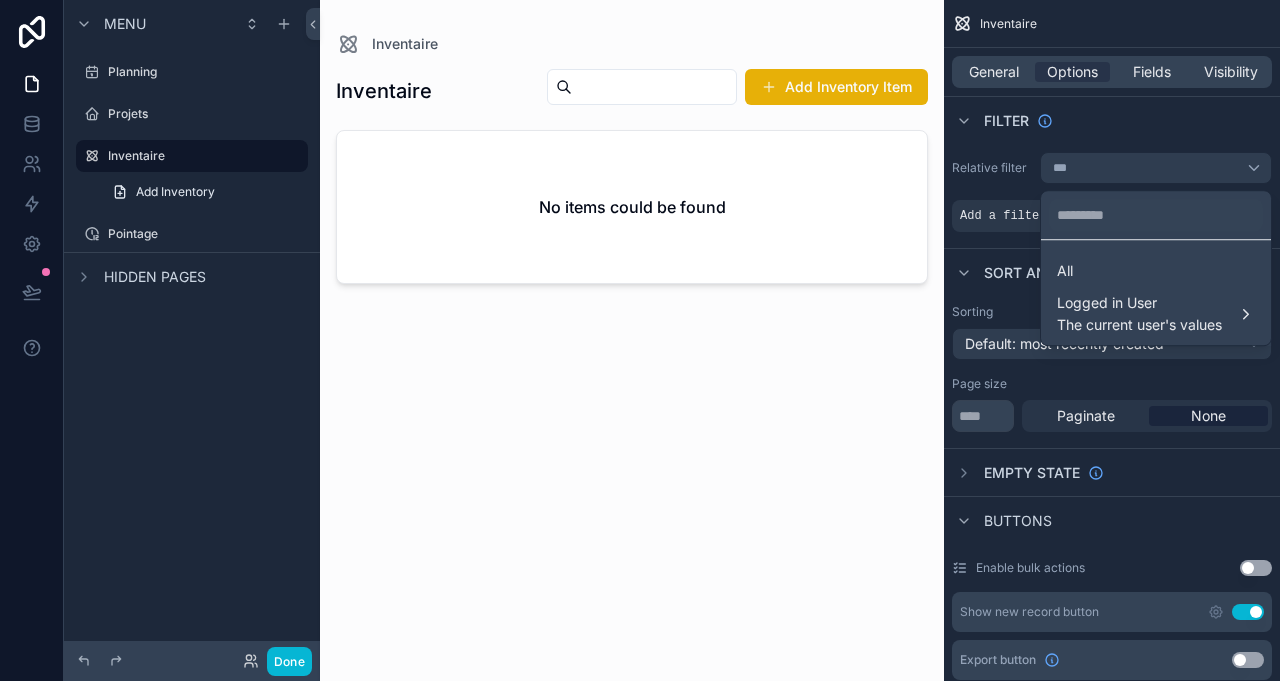 click on "All" at bounding box center [1156, 271] 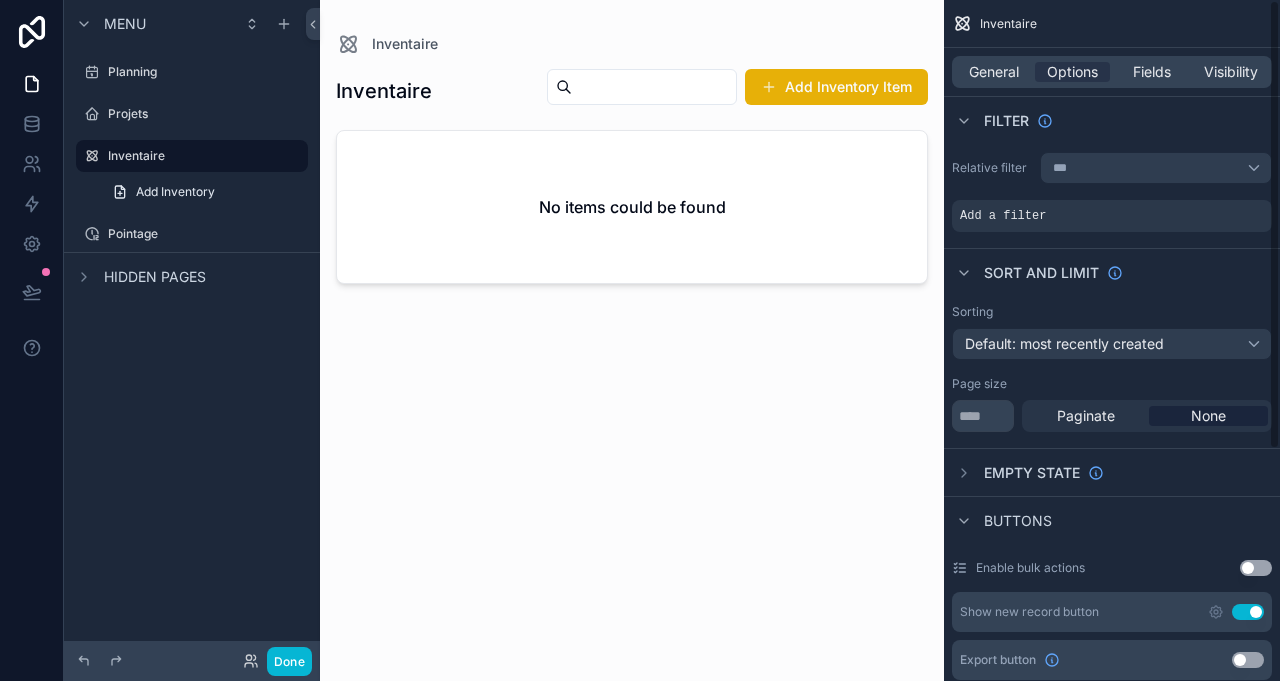 click on "Add a filter" at bounding box center [1112, 216] 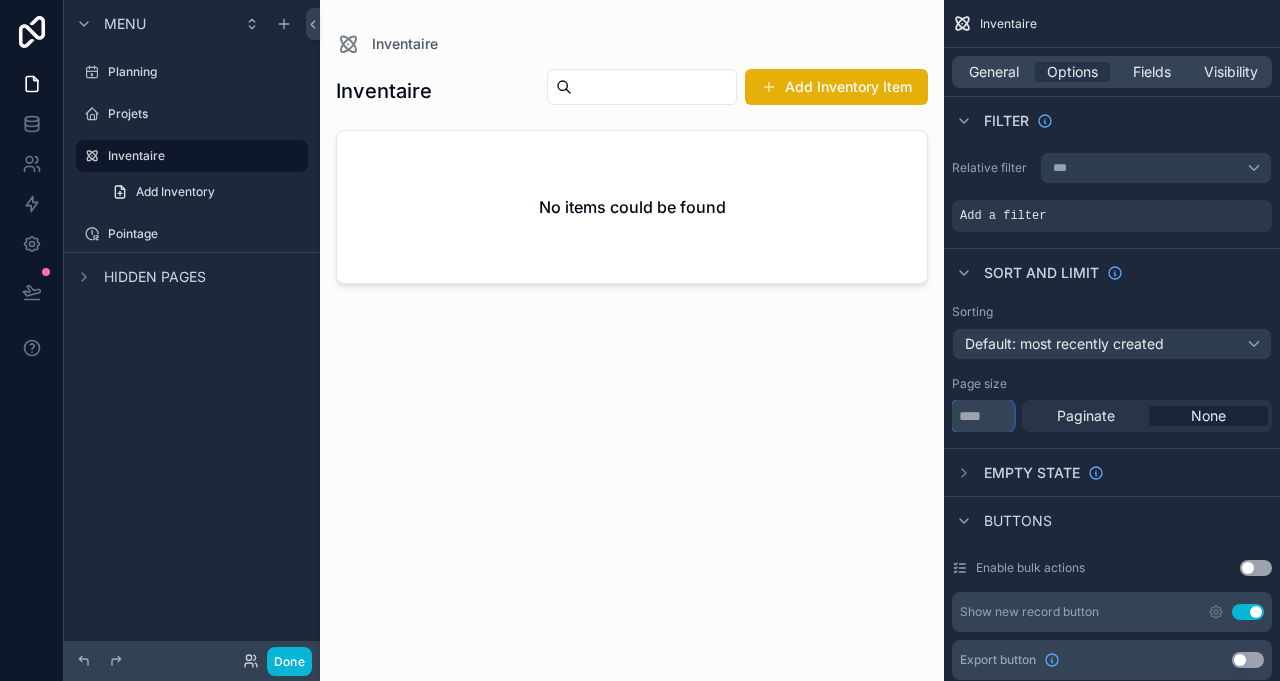 click on "**" at bounding box center [983, 416] 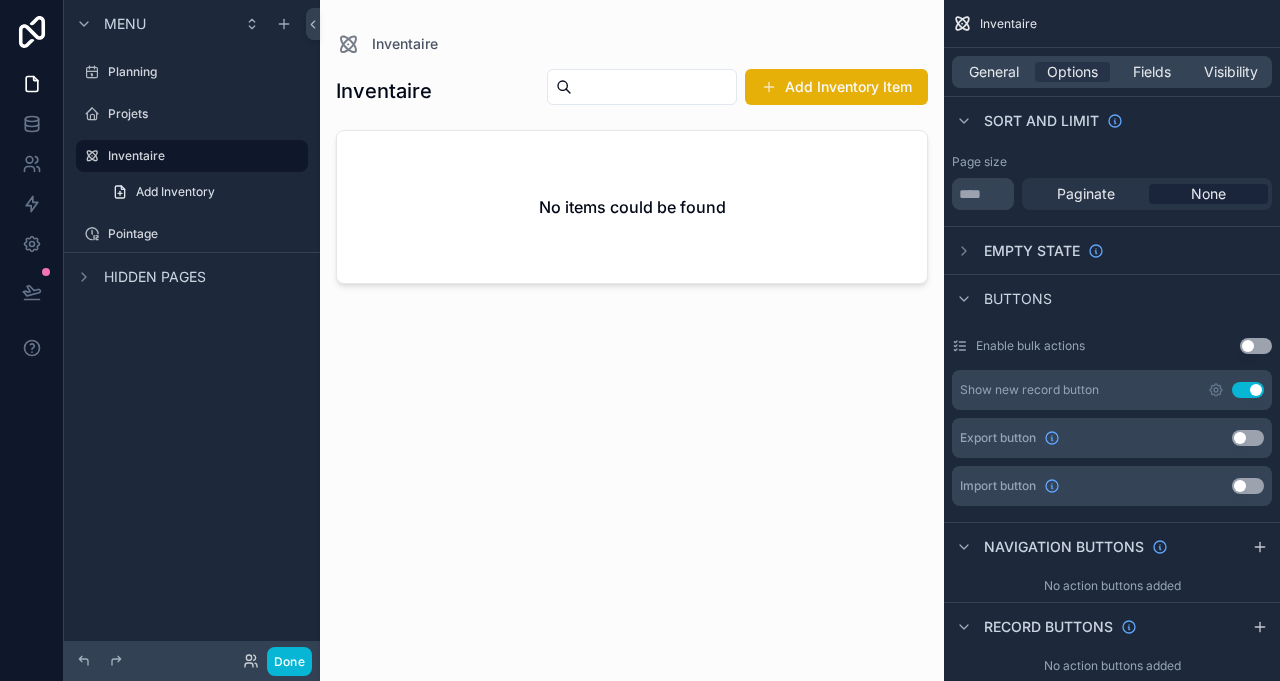 click on "Use setting" at bounding box center (1248, 390) 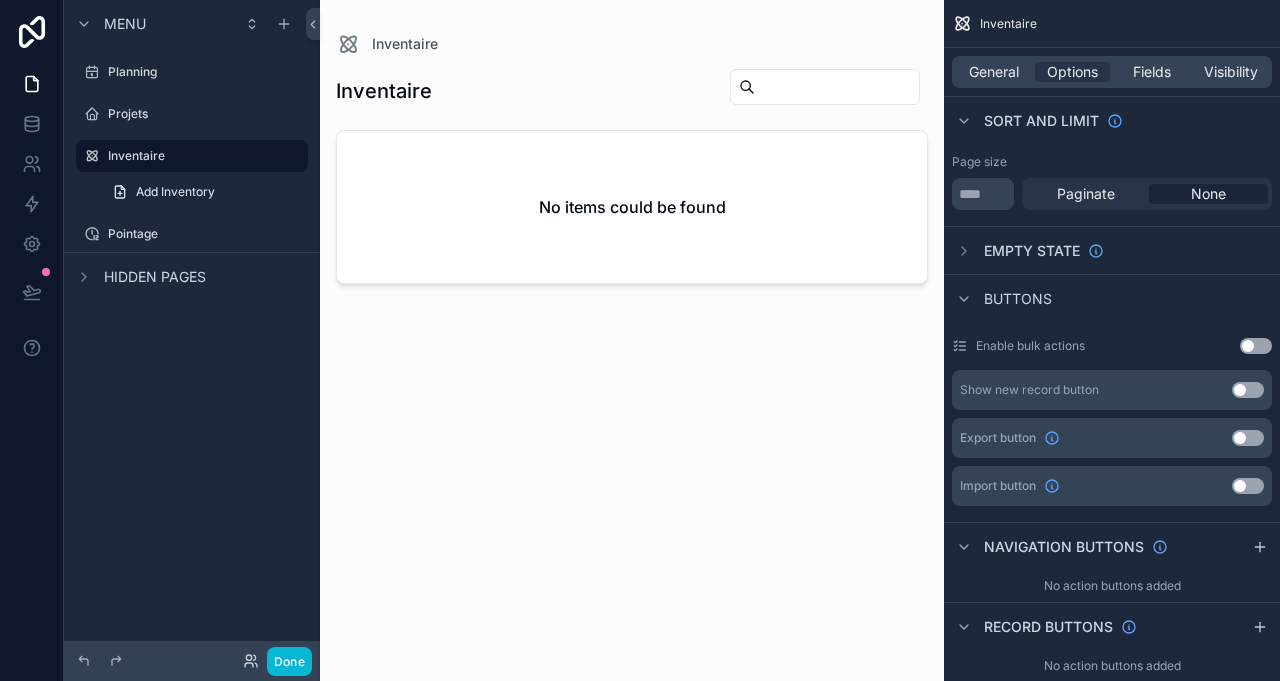 click on "Use setting" at bounding box center (1248, 390) 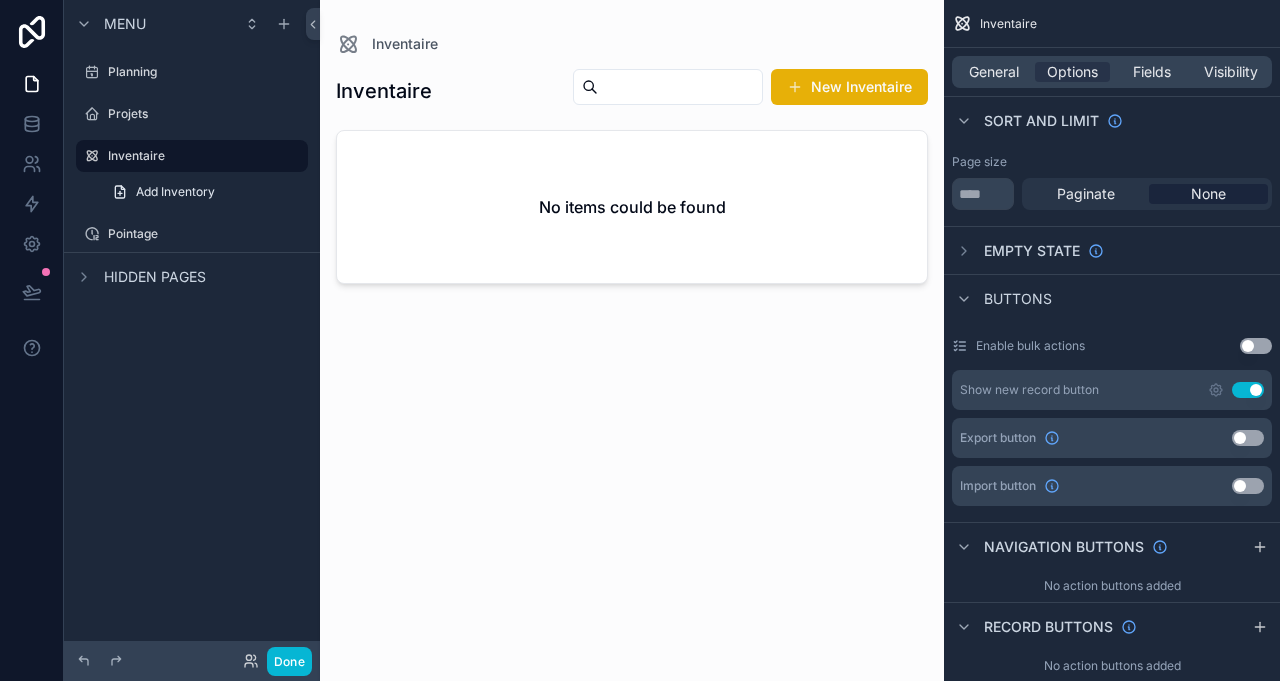 scroll, scrollTop: 350, scrollLeft: 0, axis: vertical 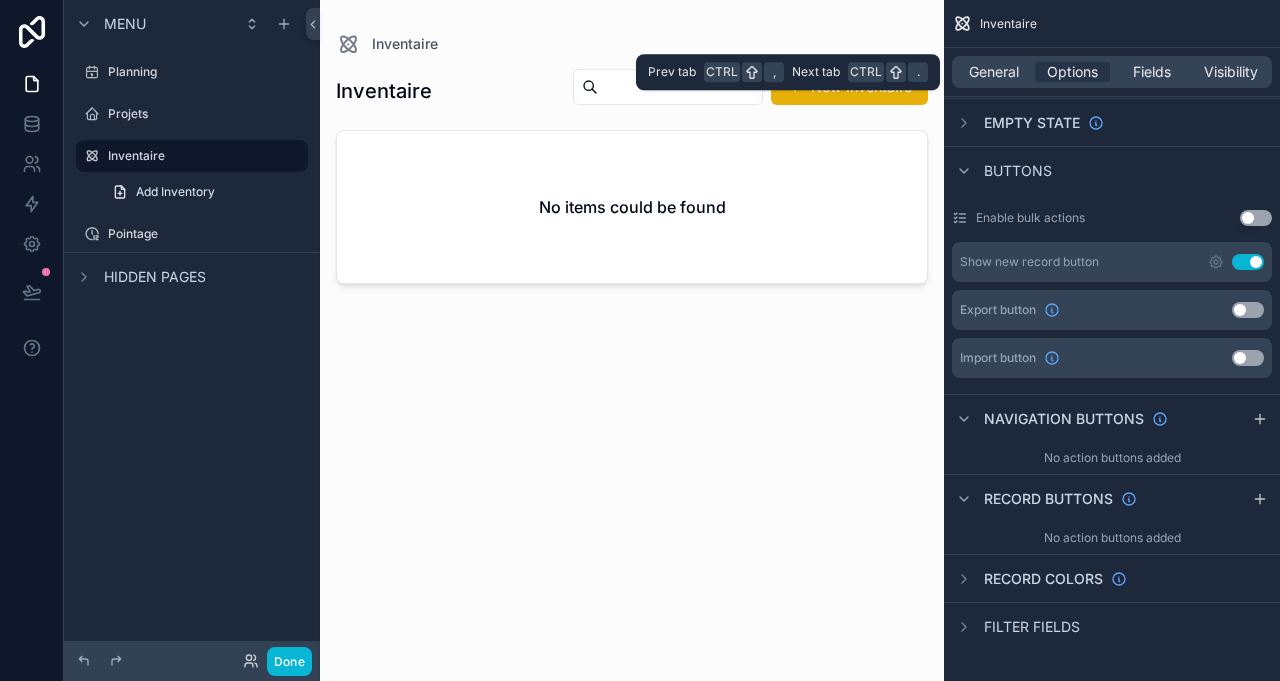 click on "Fields" at bounding box center (1151, 72) 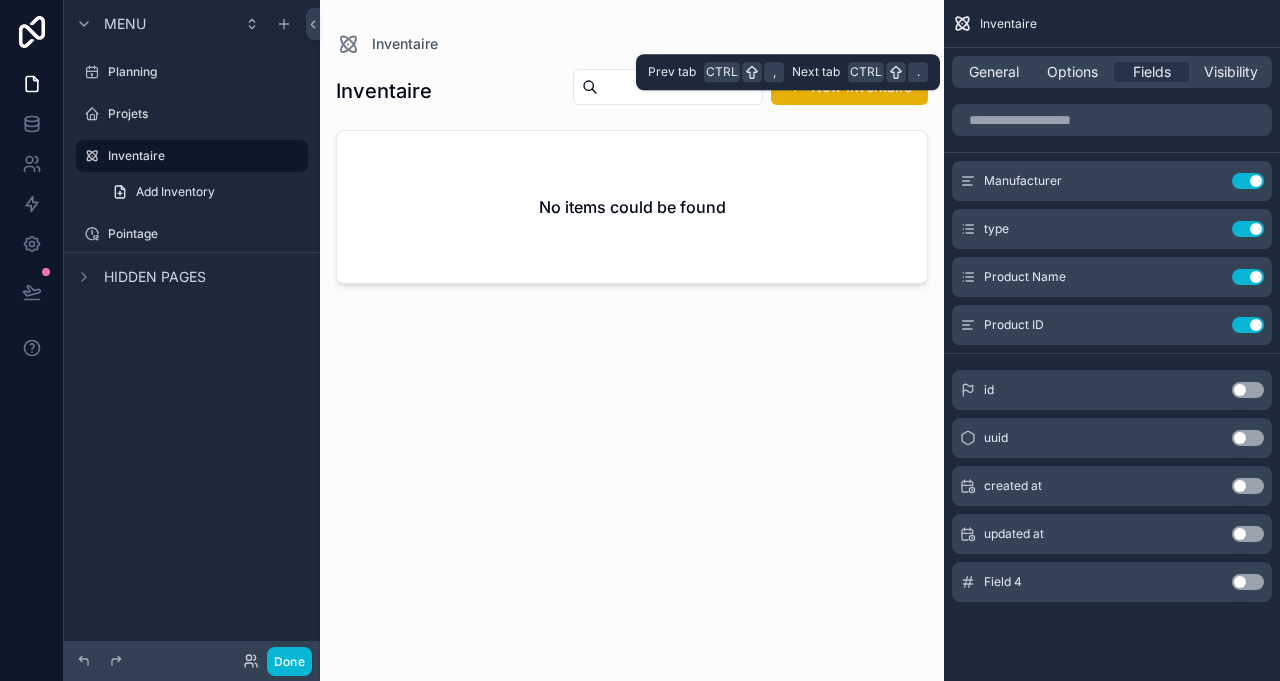 scroll, scrollTop: 0, scrollLeft: 0, axis: both 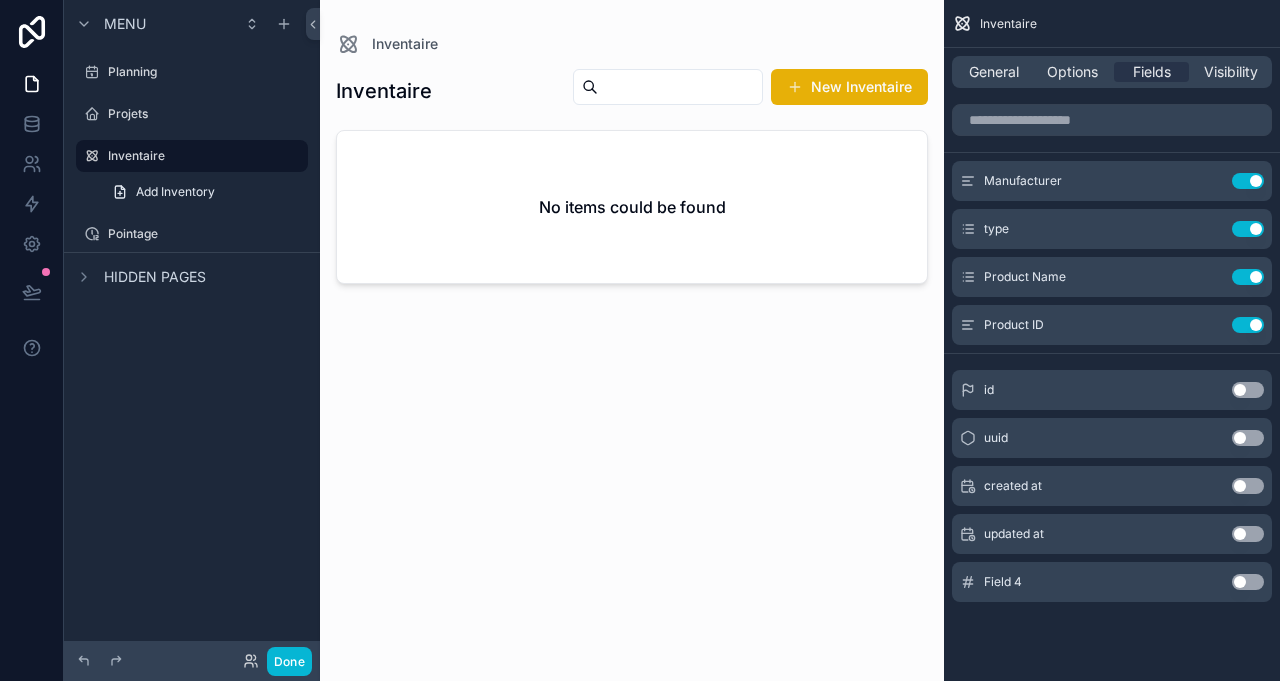 click on "Visibility" at bounding box center [1231, 72] 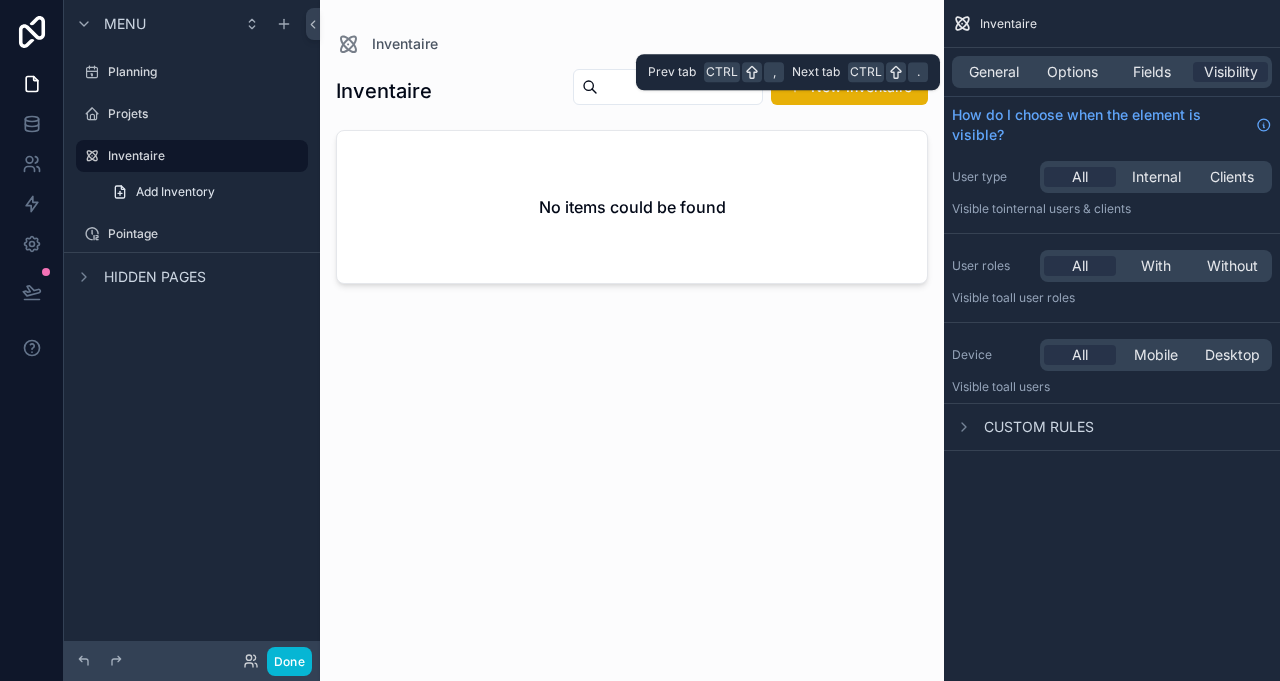 click on "General" at bounding box center [994, 72] 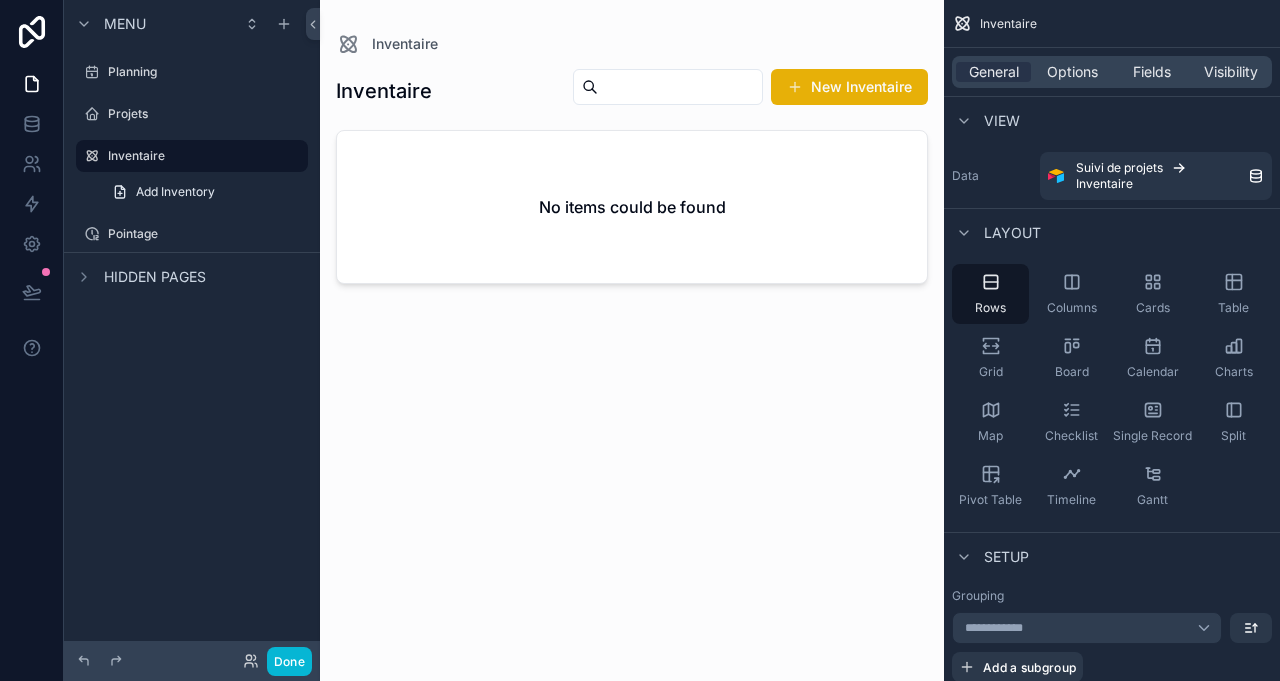 click on "Suivi de projets Inventaire" at bounding box center (1162, 176) 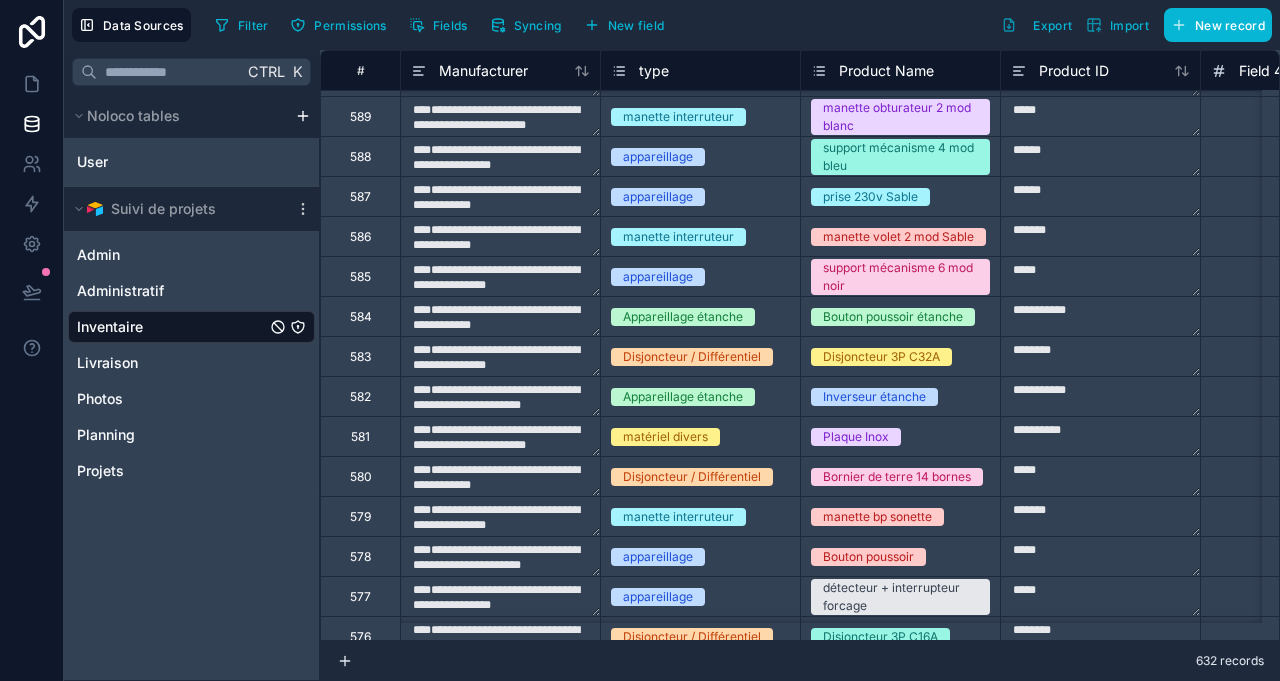 scroll, scrollTop: 888, scrollLeft: 0, axis: vertical 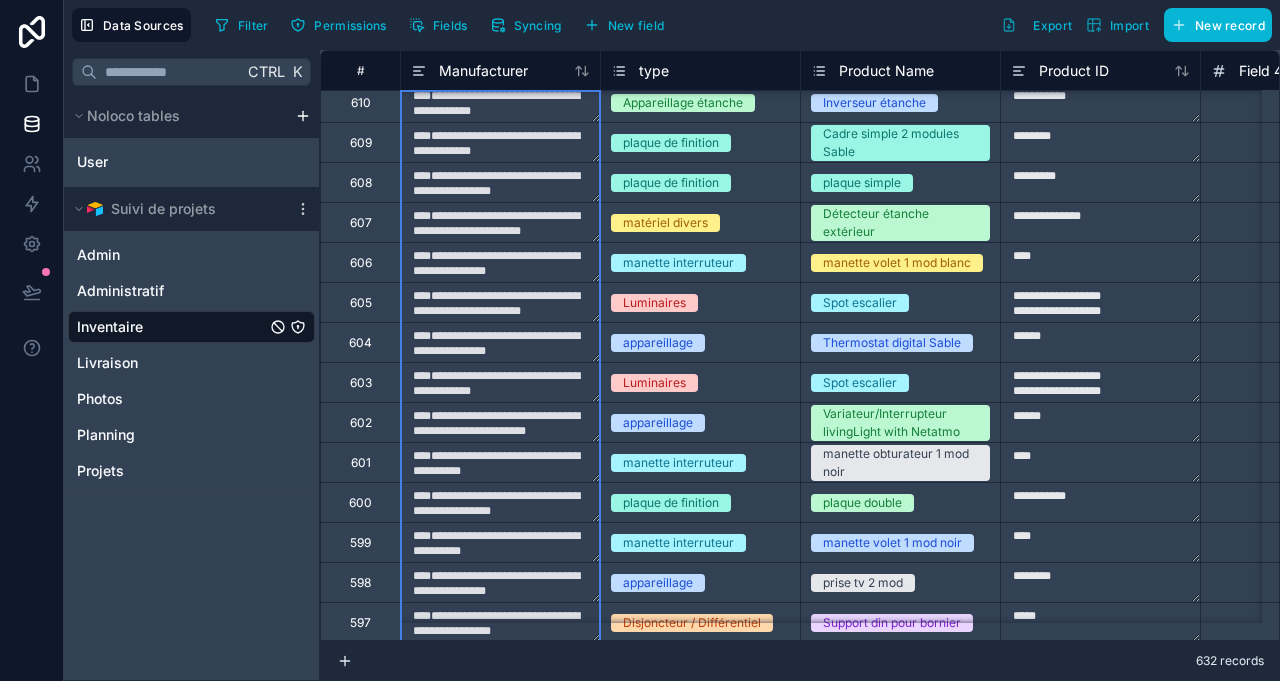 click 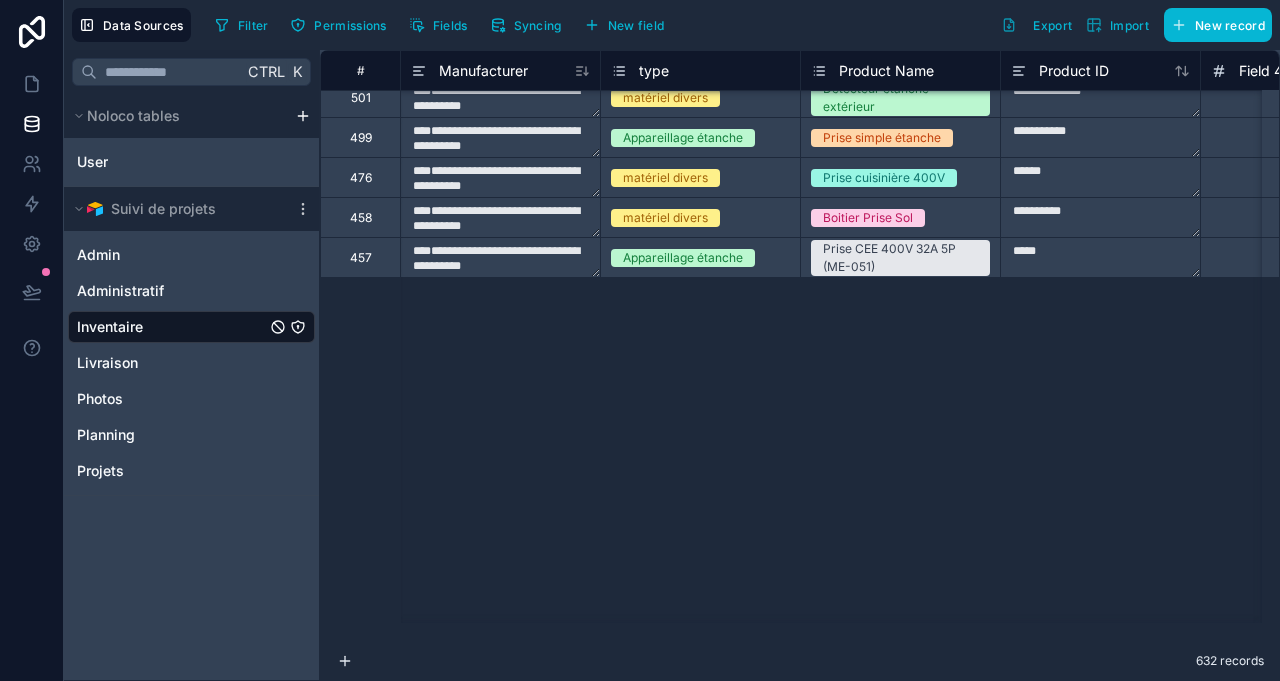 scroll, scrollTop: 8355, scrollLeft: 0, axis: vertical 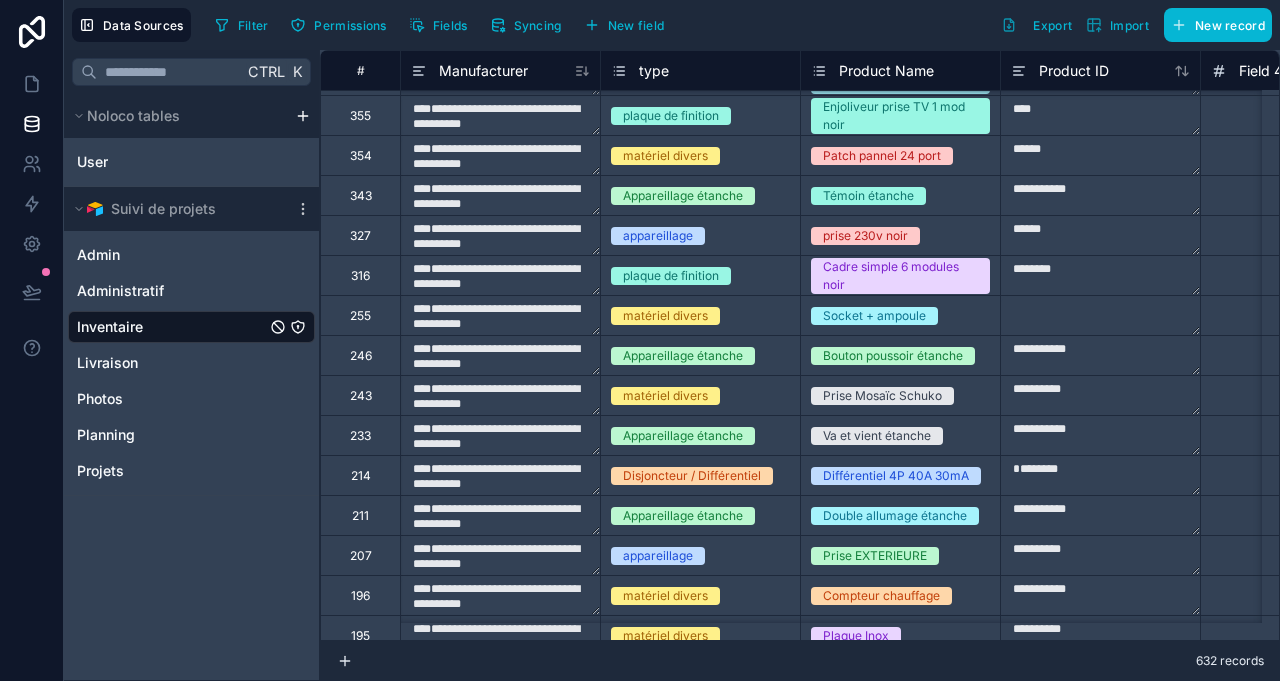 click on "Inventaire" at bounding box center (110, 327) 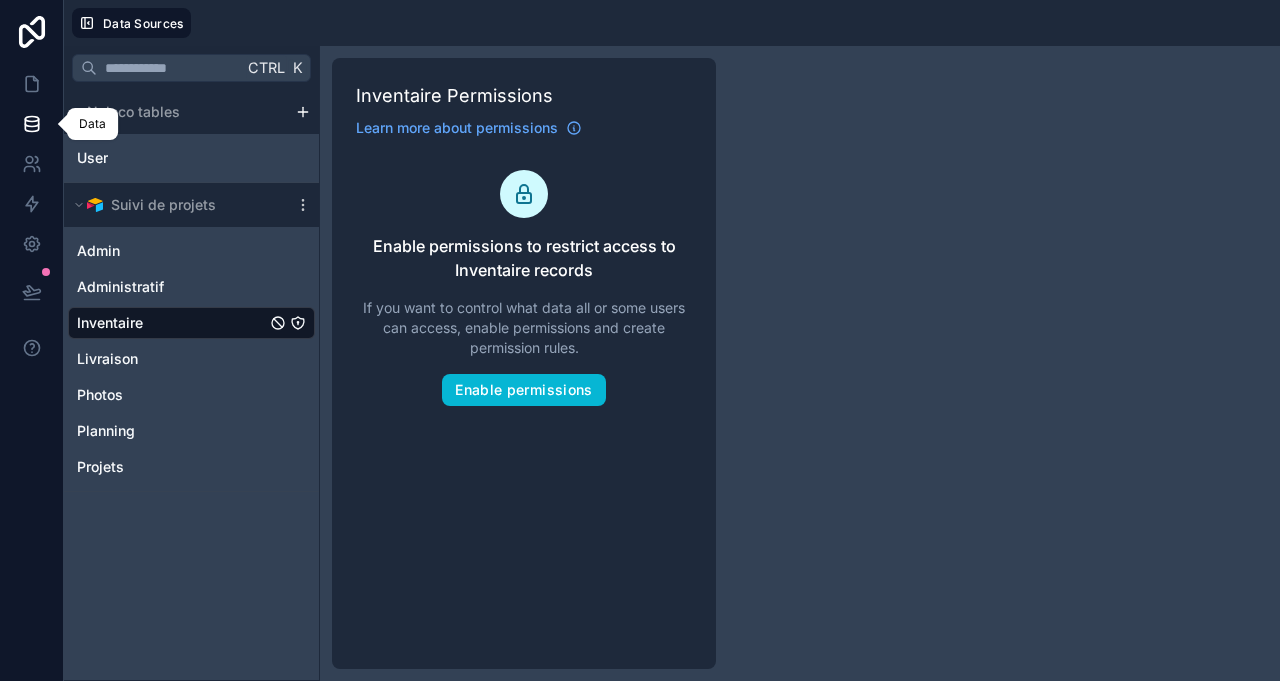 click at bounding box center [31, 124] 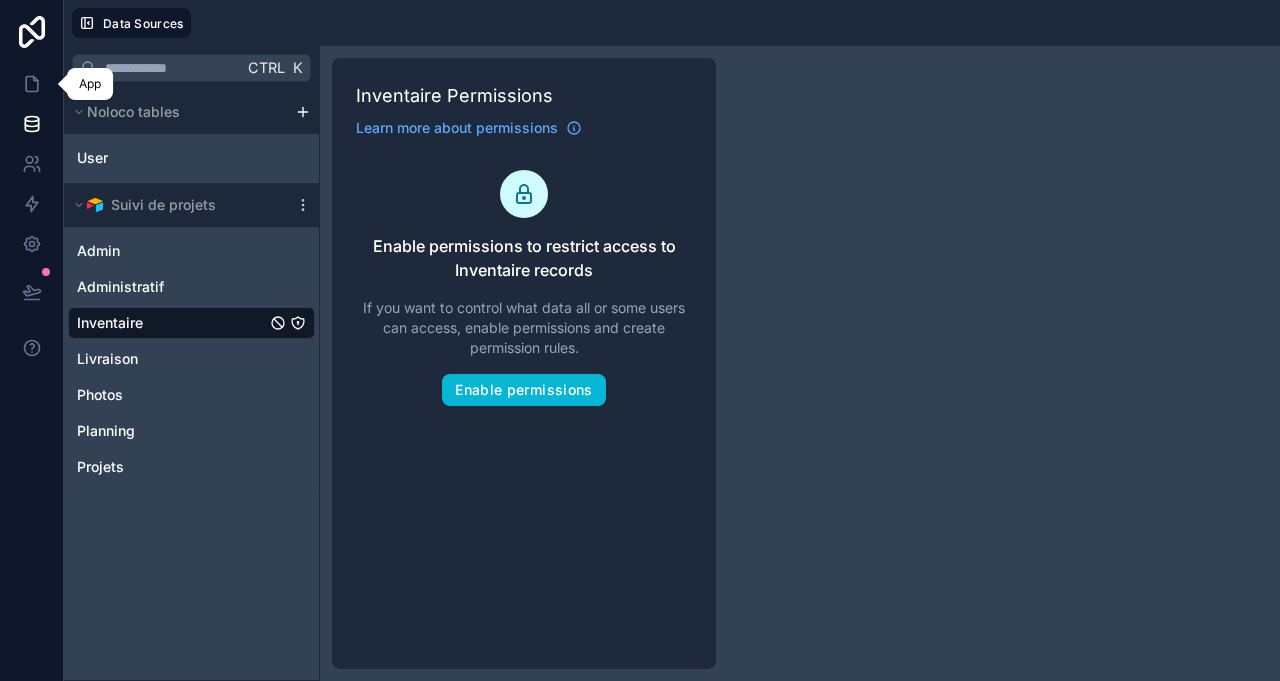 click at bounding box center (31, 84) 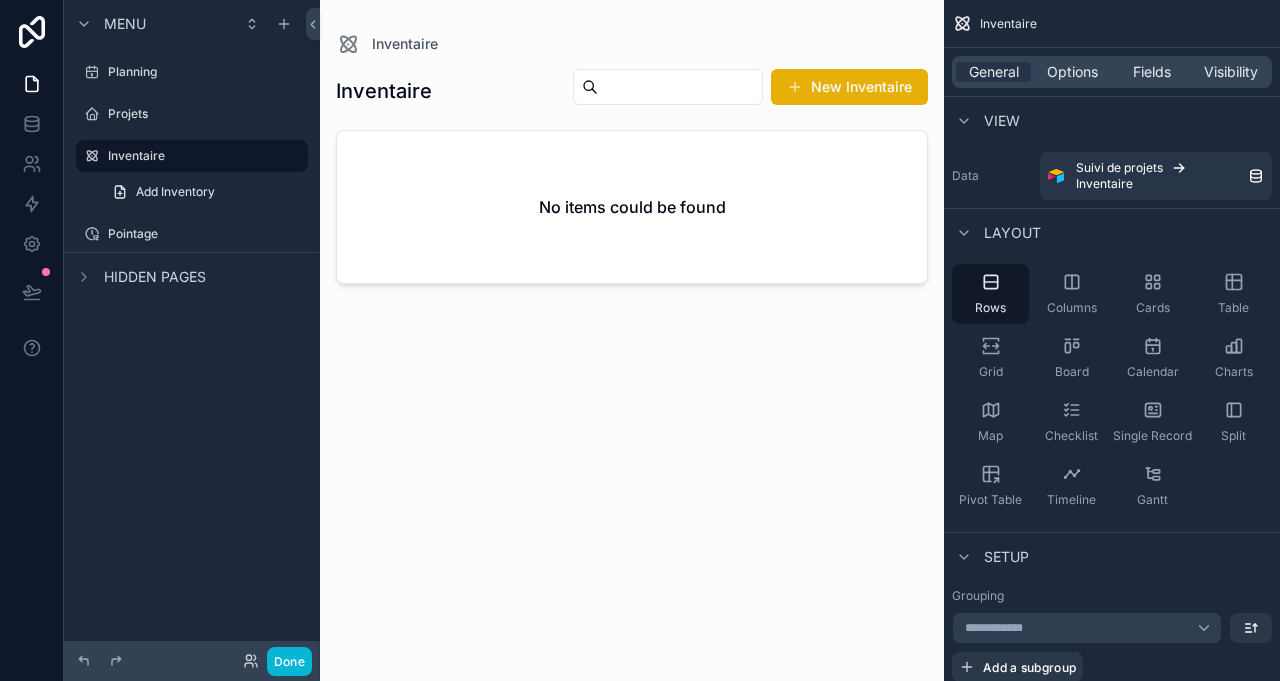 click 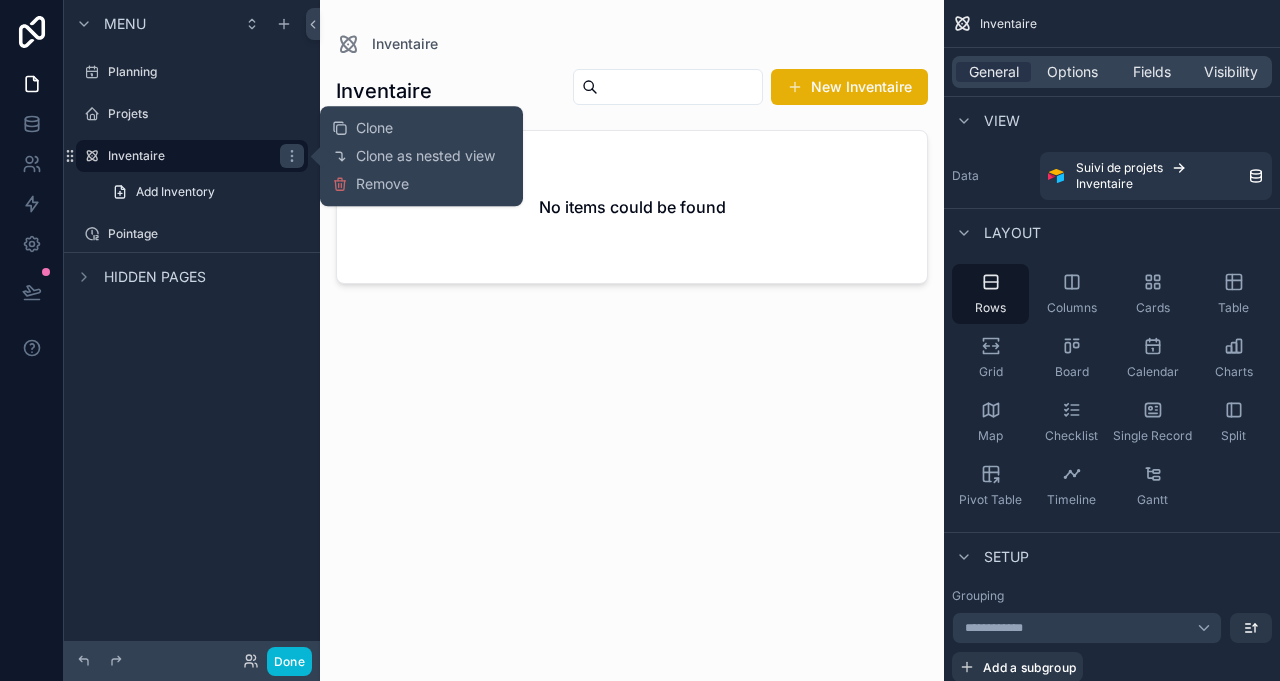 click on "Remove" at bounding box center [382, 184] 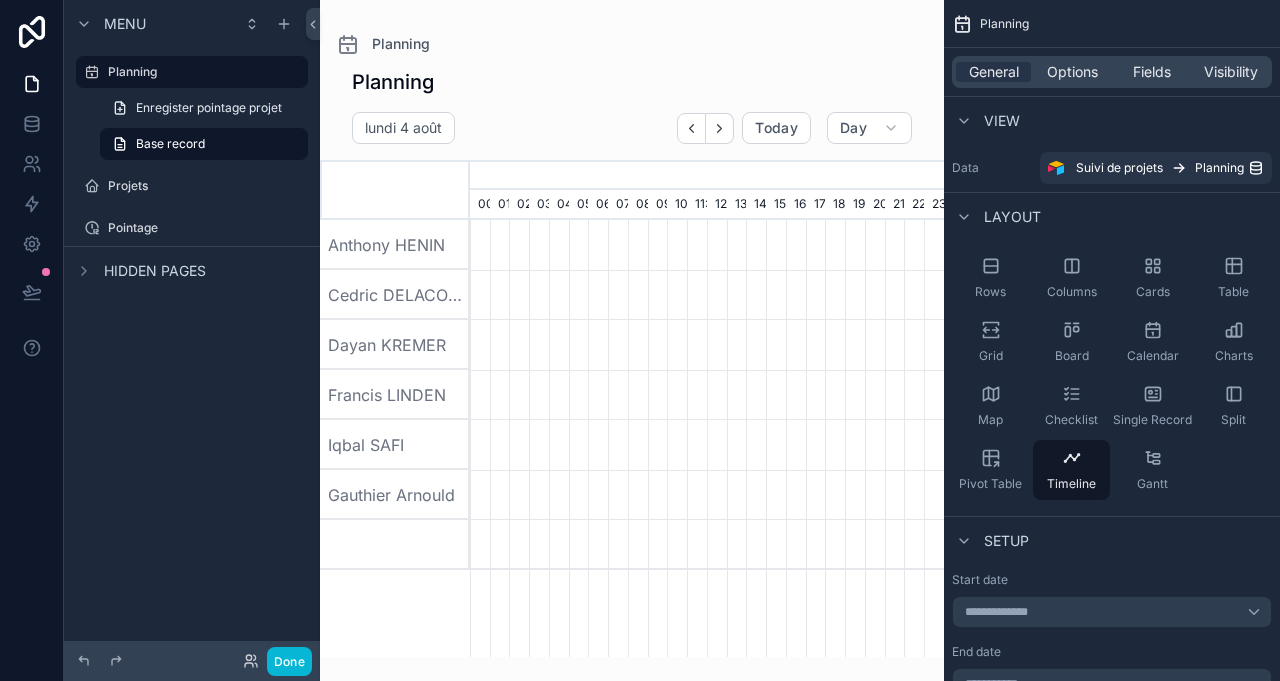 scroll, scrollTop: 0, scrollLeft: 3318, axis: horizontal 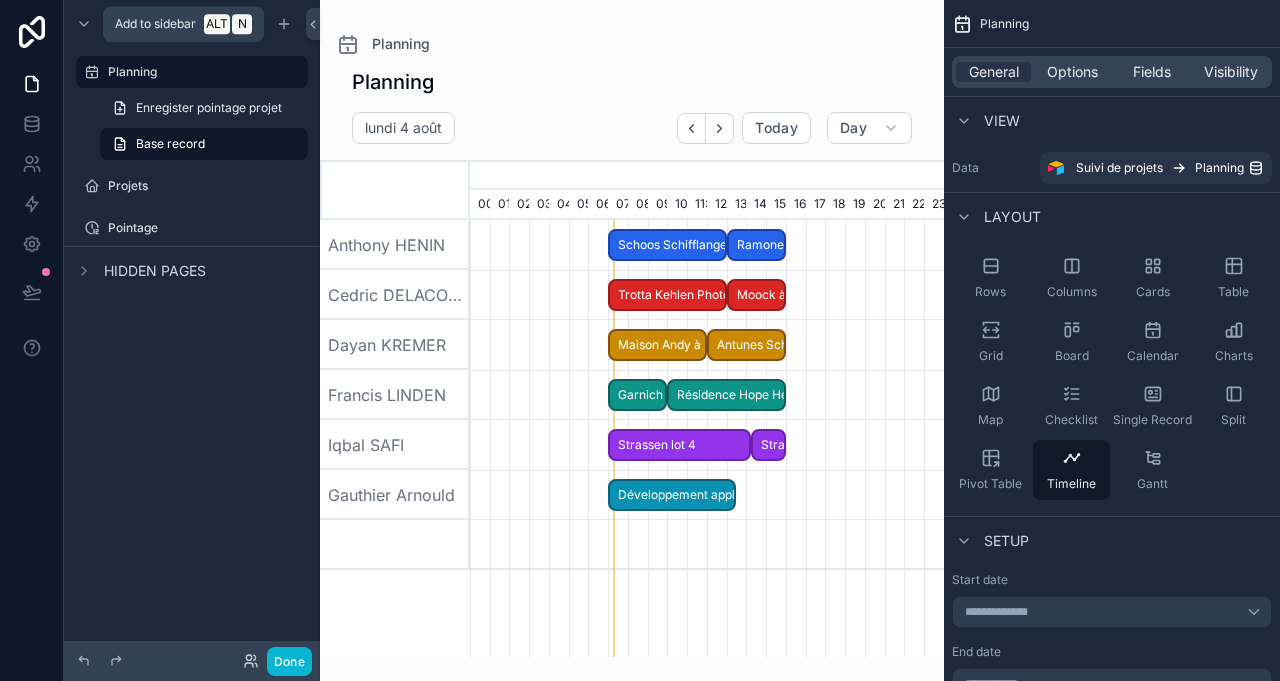 click at bounding box center [284, 24] 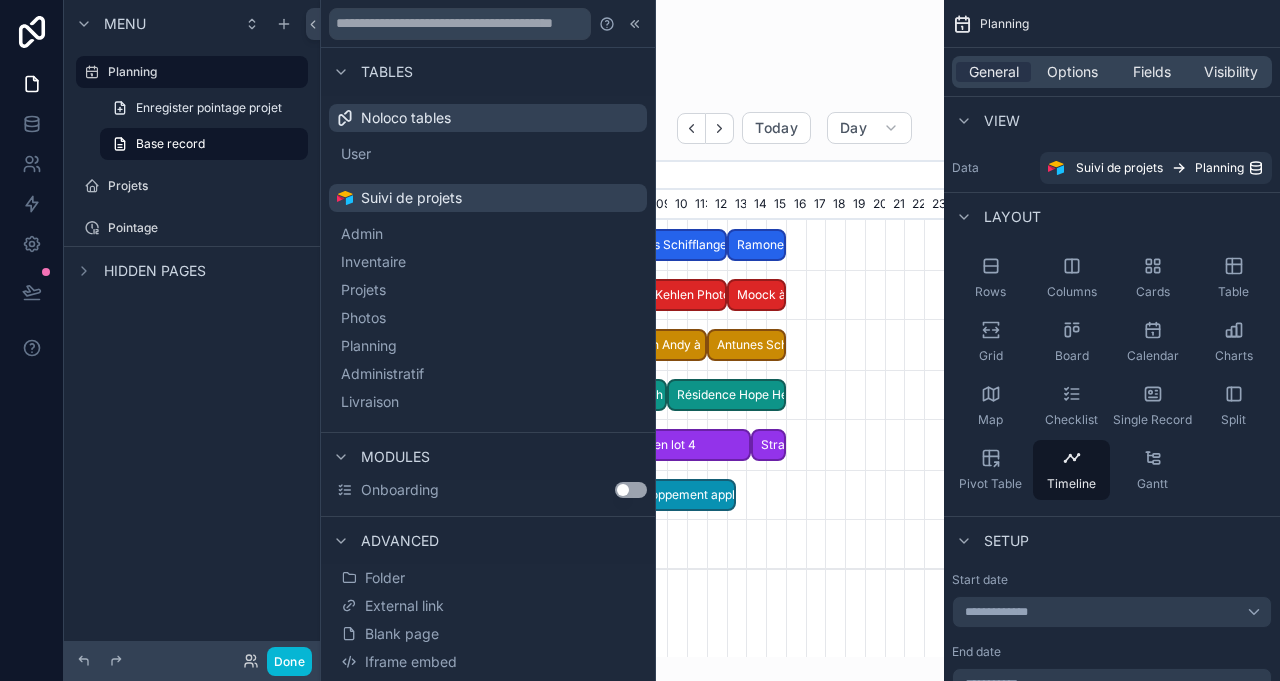 click on "Inventaire" at bounding box center (373, 262) 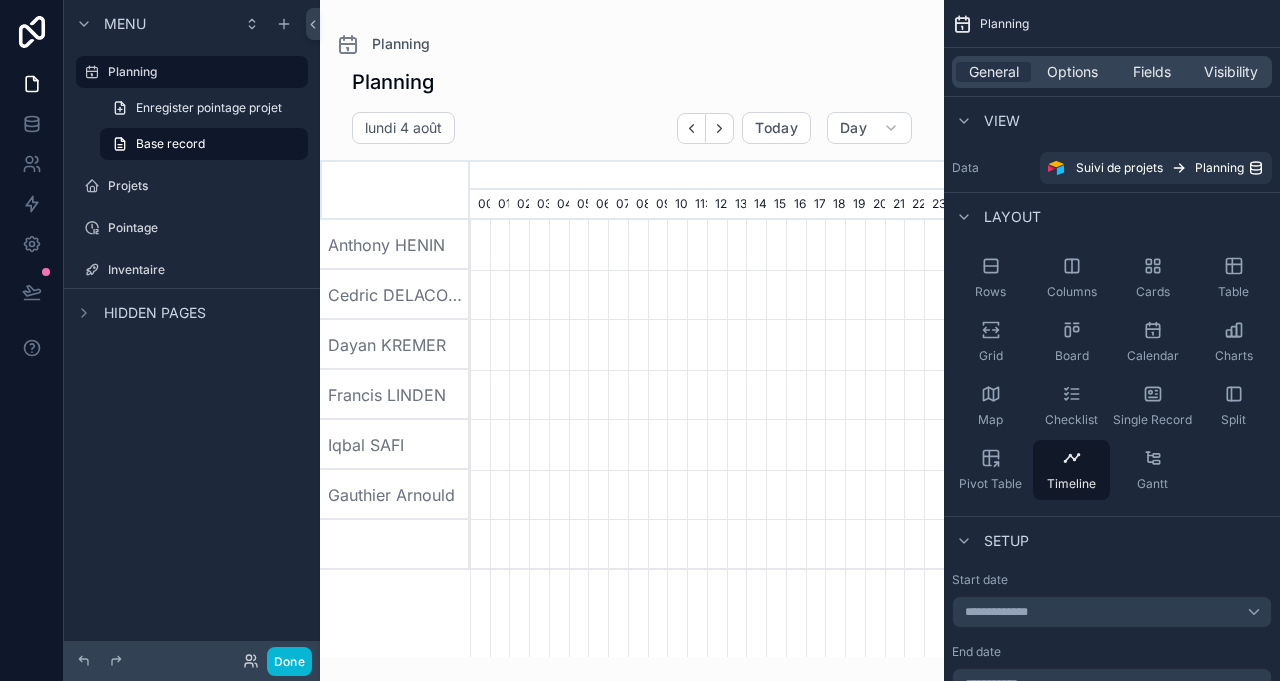 scroll, scrollTop: 0, scrollLeft: 3318, axis: horizontal 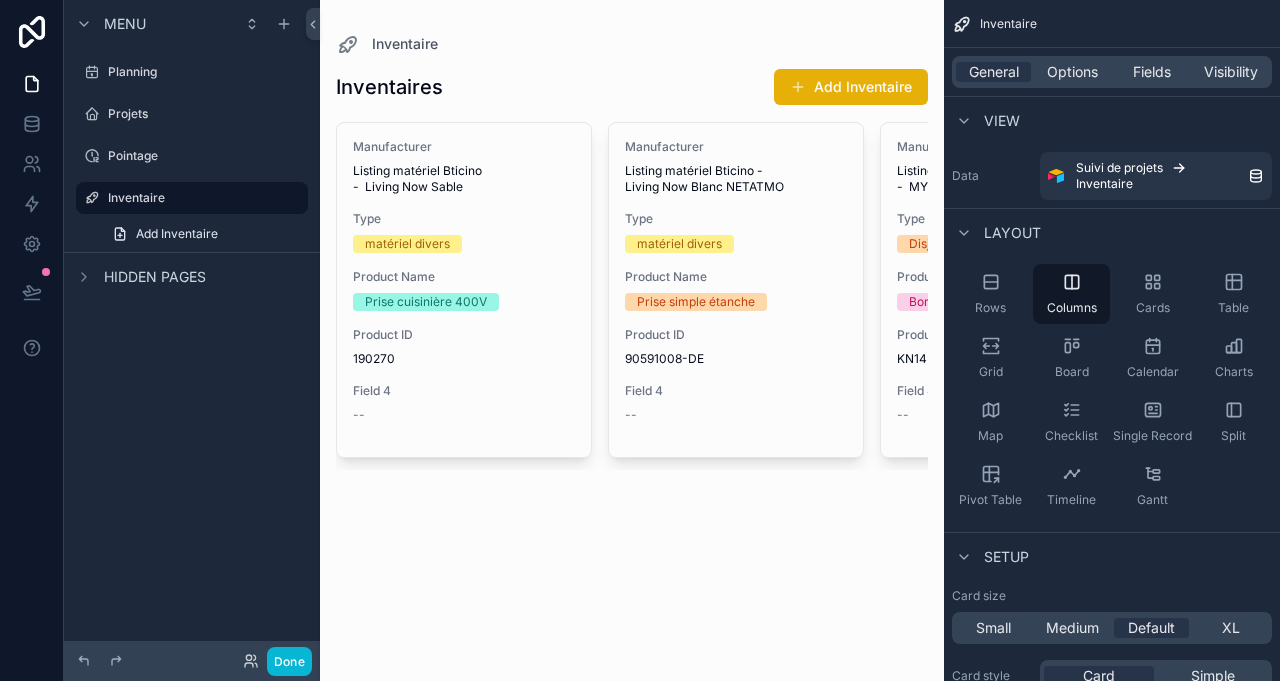 click 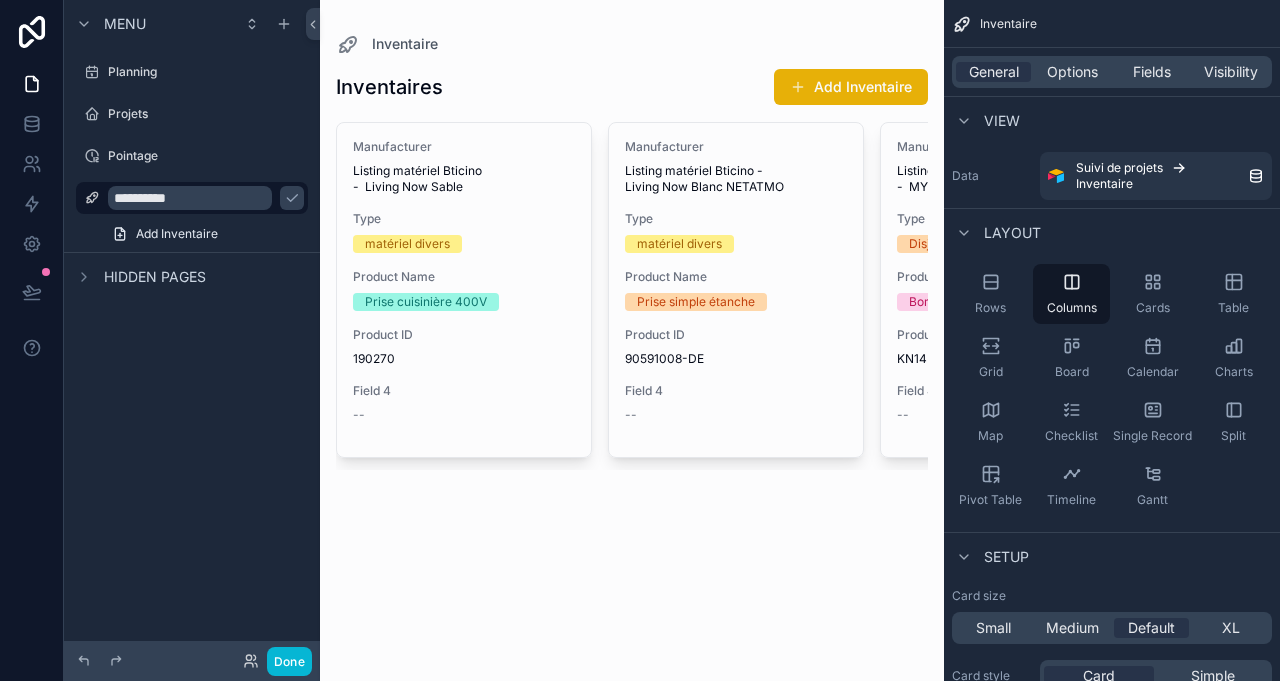 click at bounding box center [92, 198] 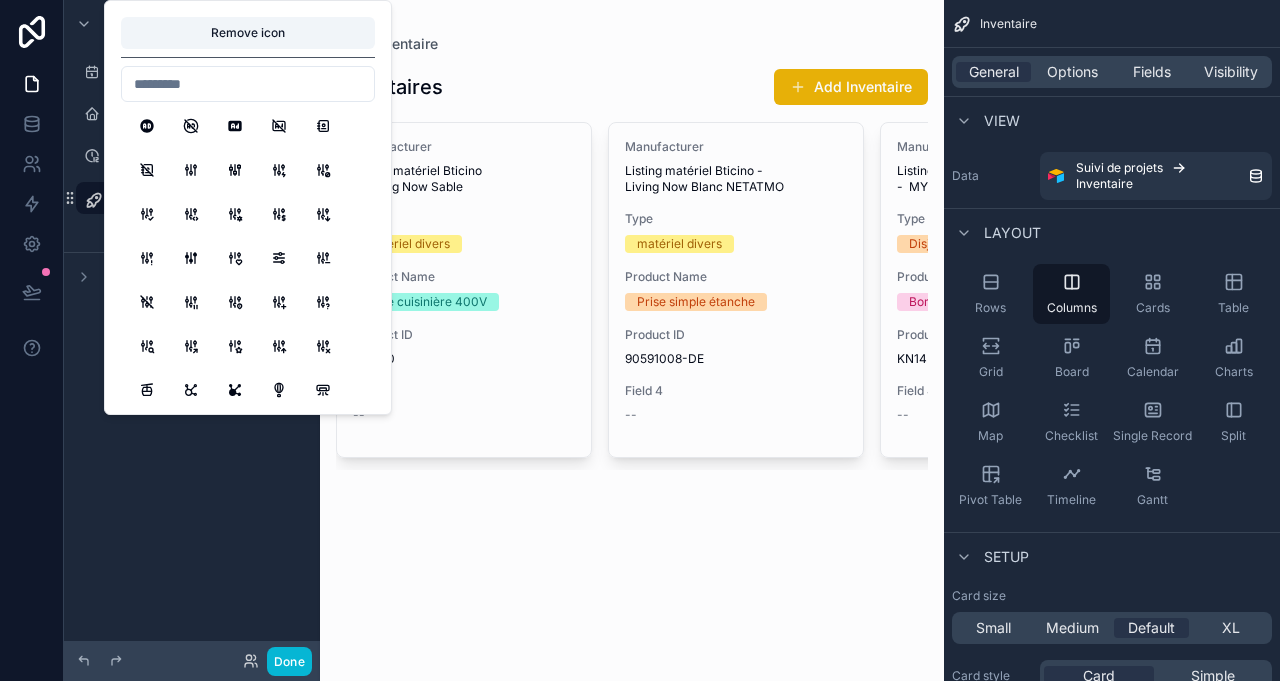 scroll, scrollTop: 444, scrollLeft: 0, axis: vertical 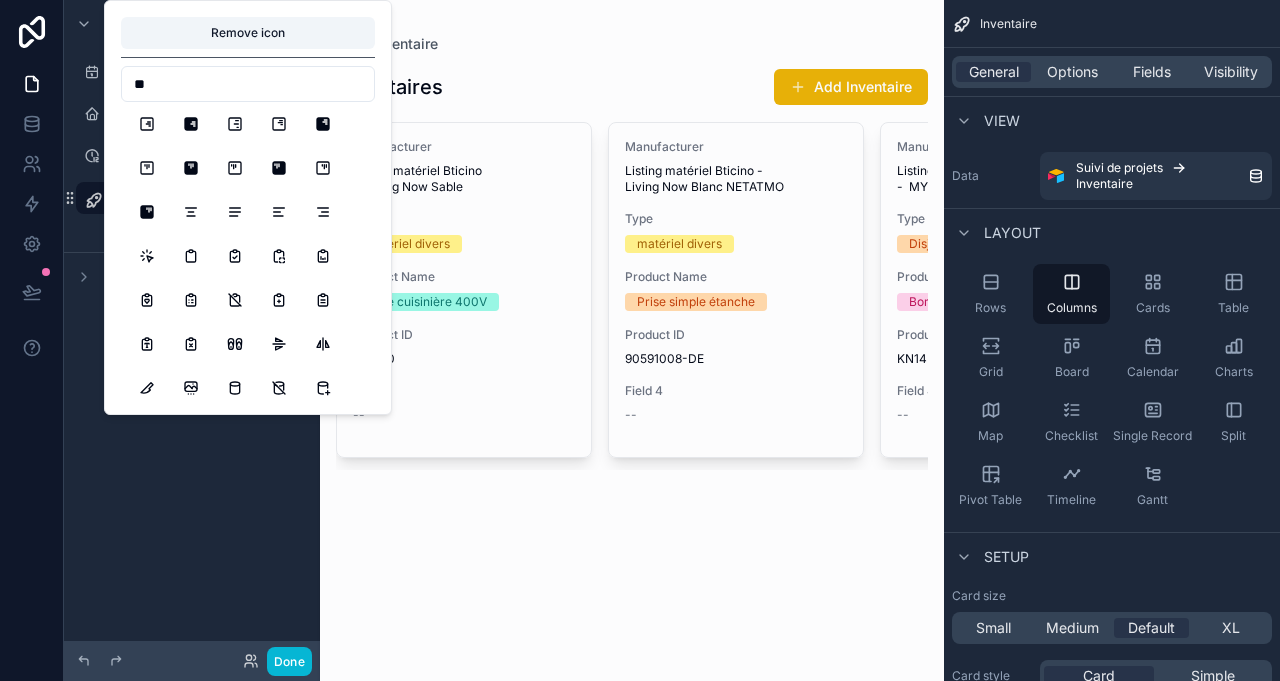 type on "*" 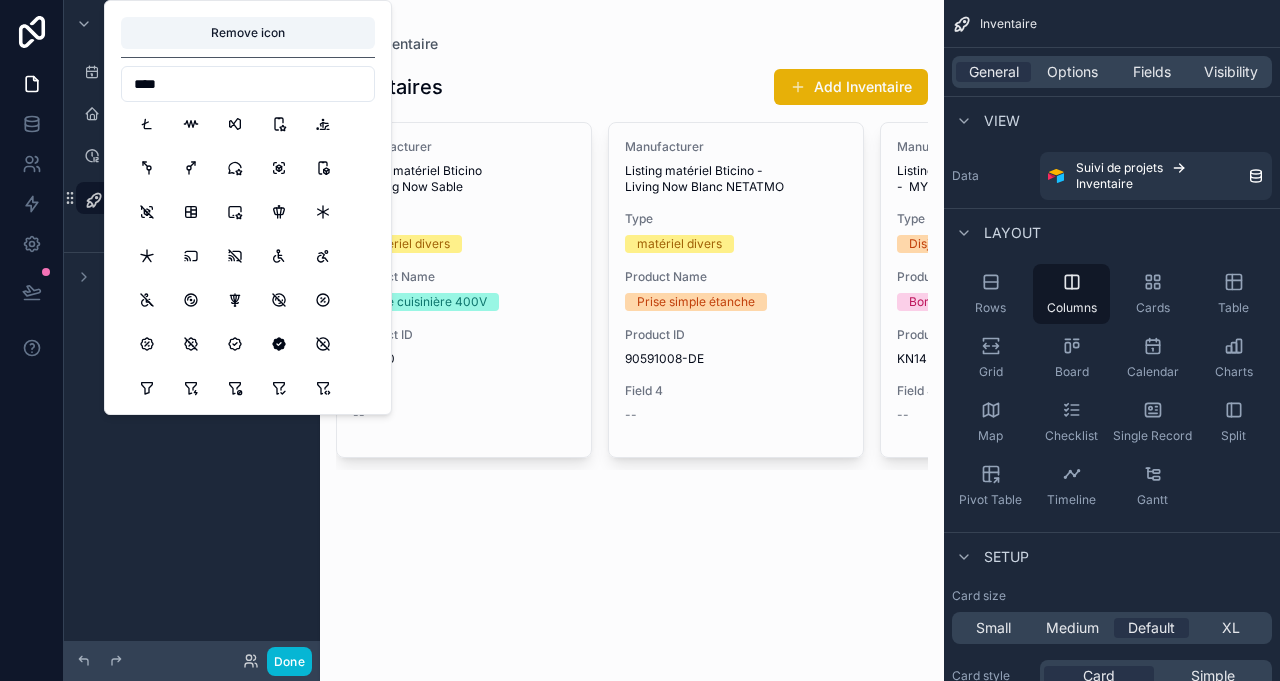 drag, startPoint x: 201, startPoint y: 95, endPoint x: 60, endPoint y: 75, distance: 142.41138 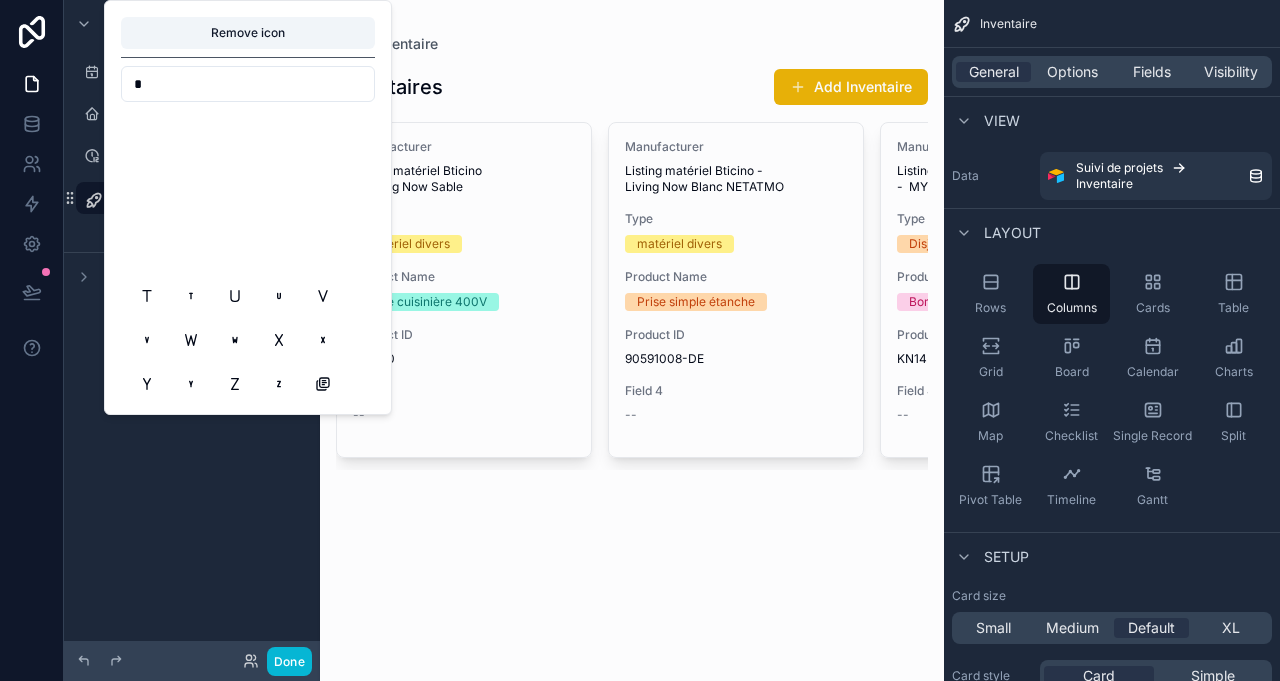 scroll, scrollTop: 1111, scrollLeft: 0, axis: vertical 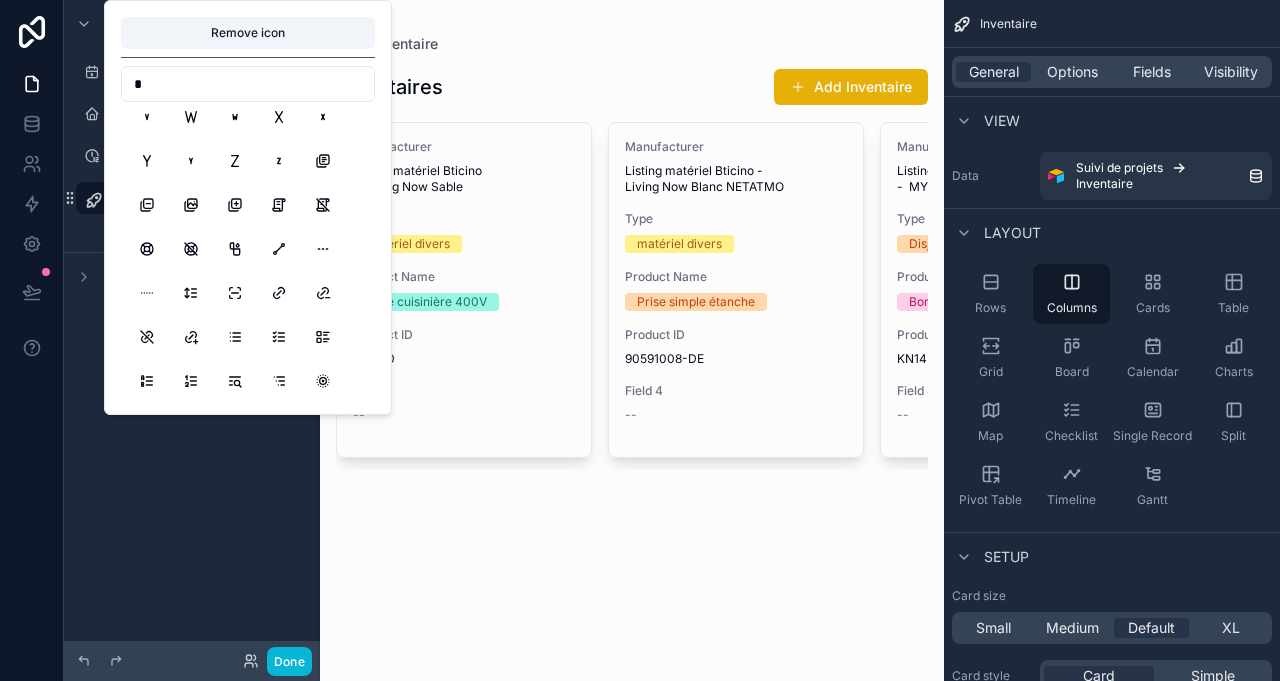 type on "*" 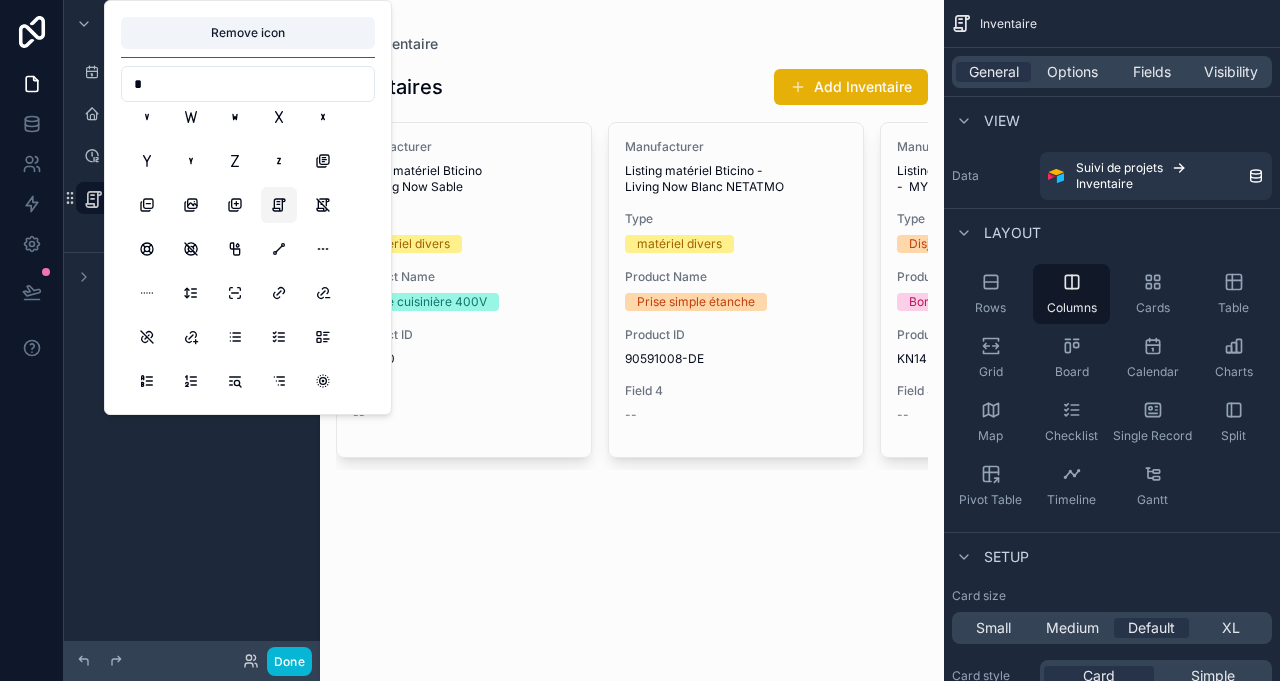 click on "**********" at bounding box center (192, 328) 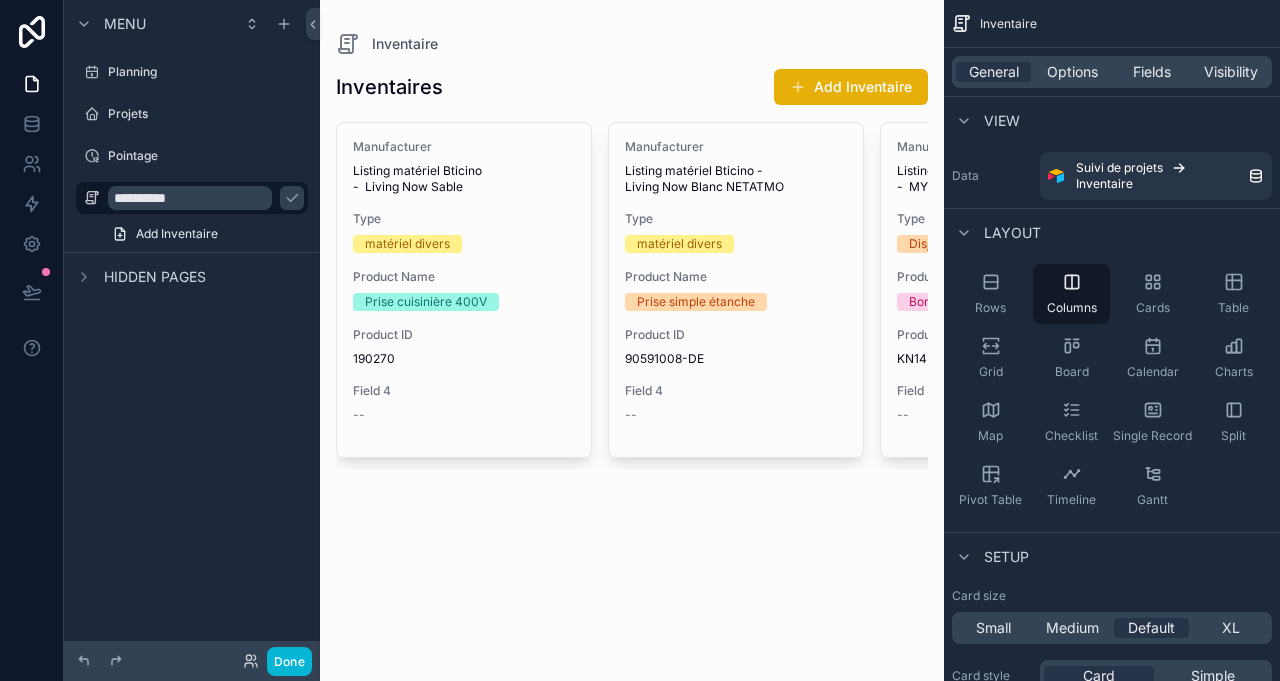 click on "**********" at bounding box center (192, 328) 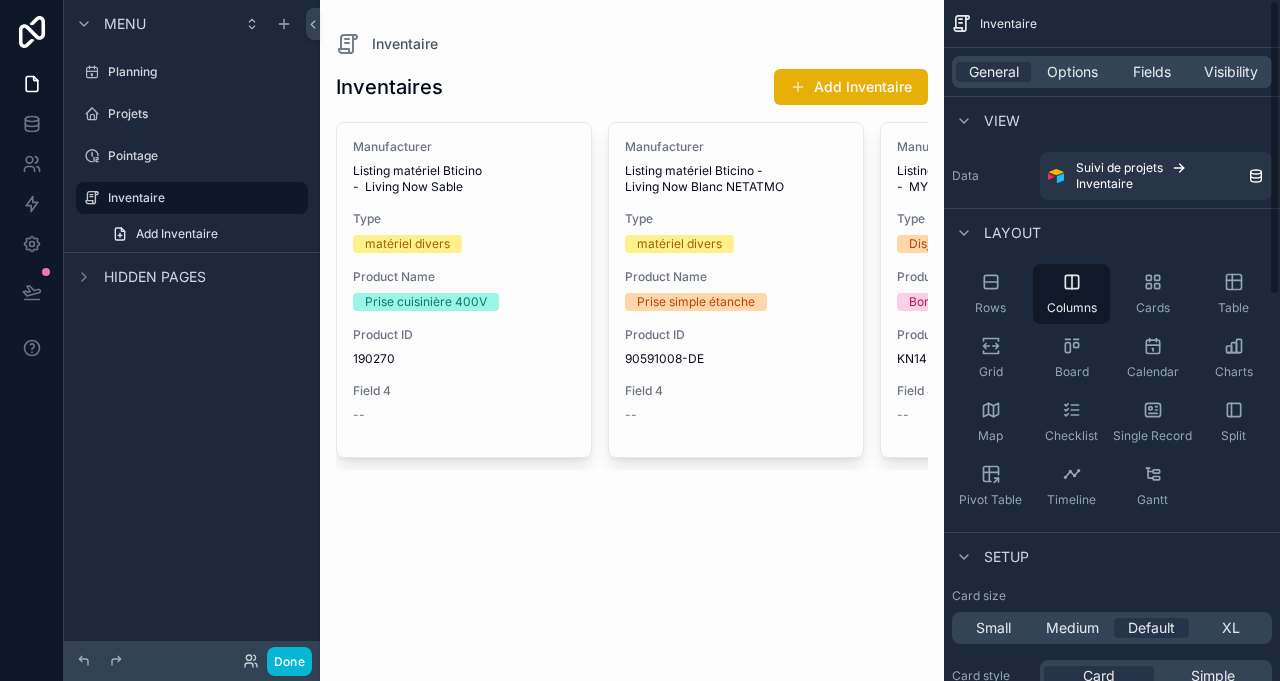 click on "Rows" at bounding box center [990, 294] 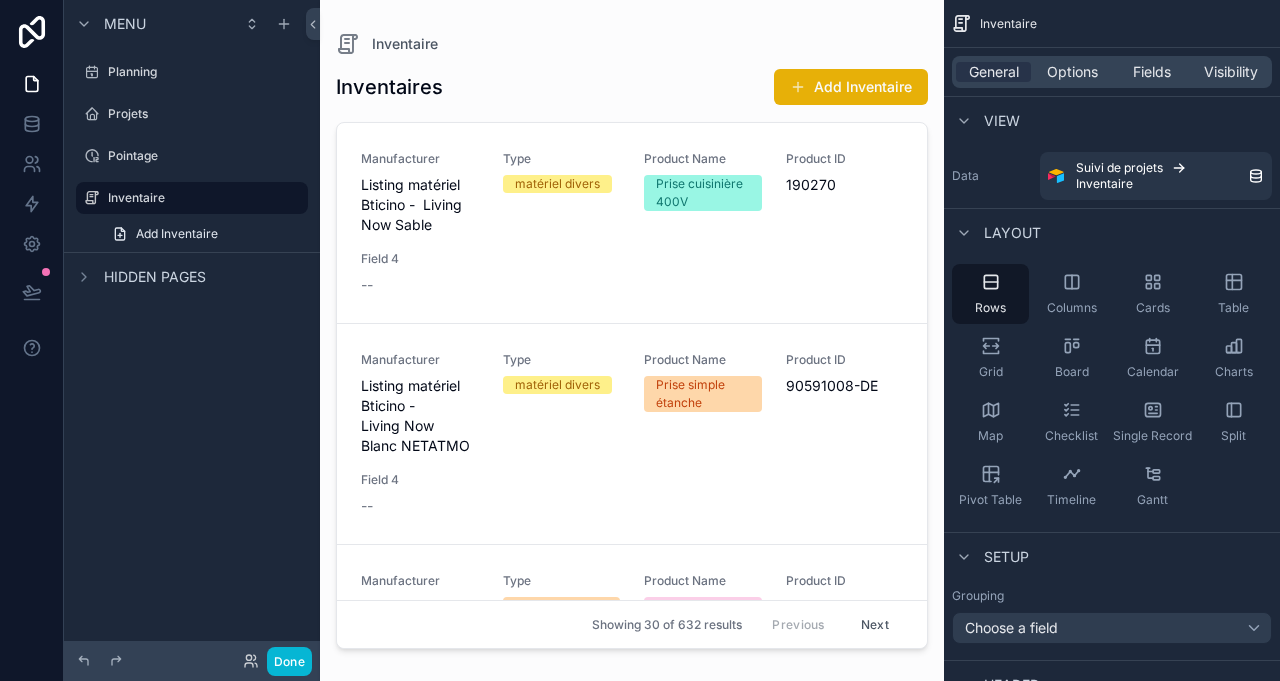 click on "Checklist" at bounding box center [1071, 422] 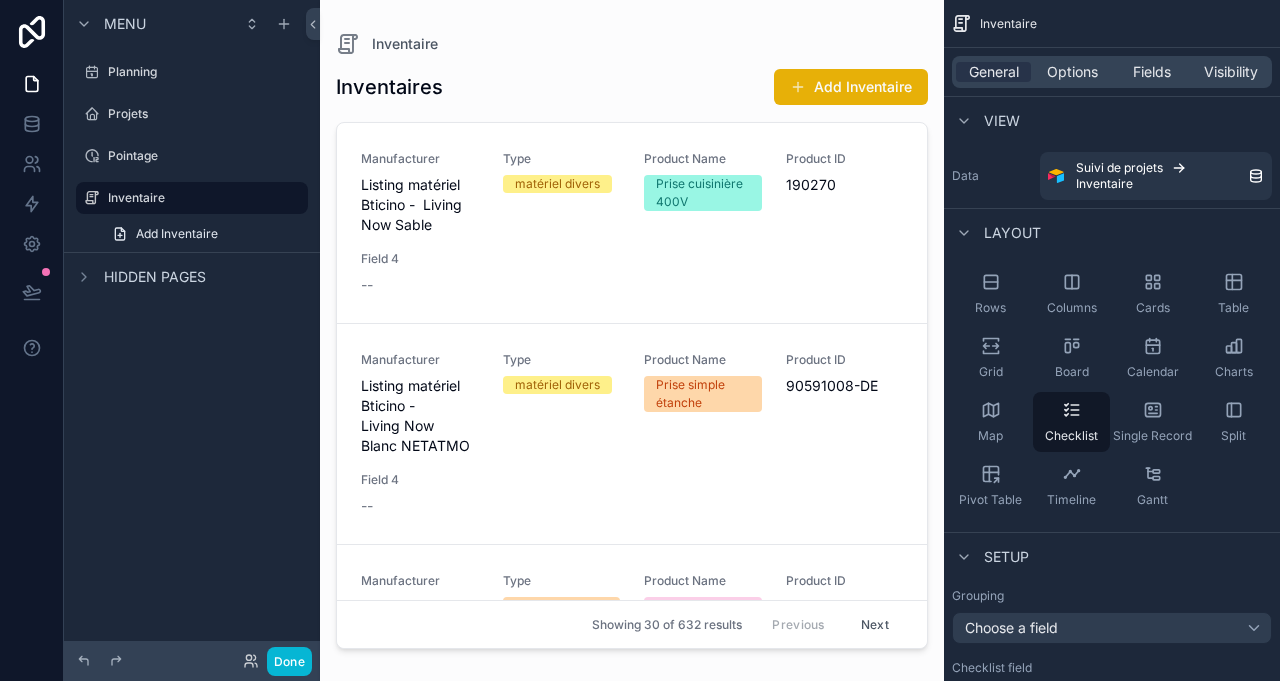 click at bounding box center (632, 328) 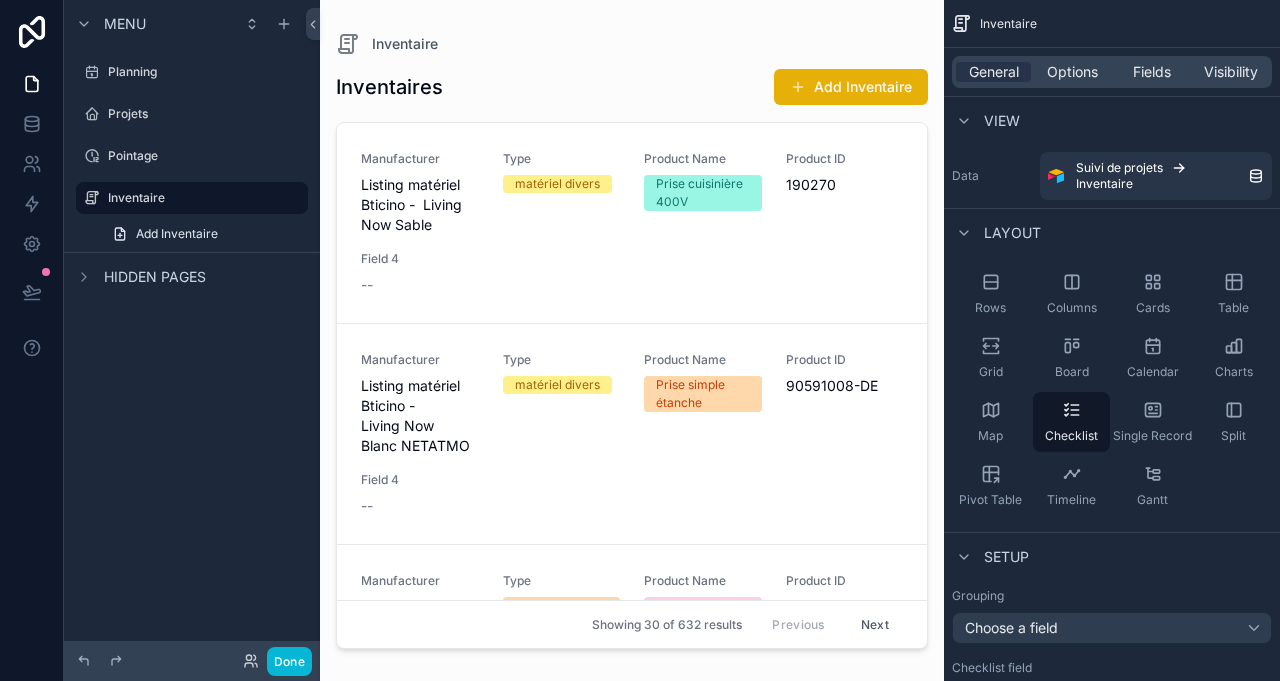 click on "Checklist" at bounding box center [1071, 422] 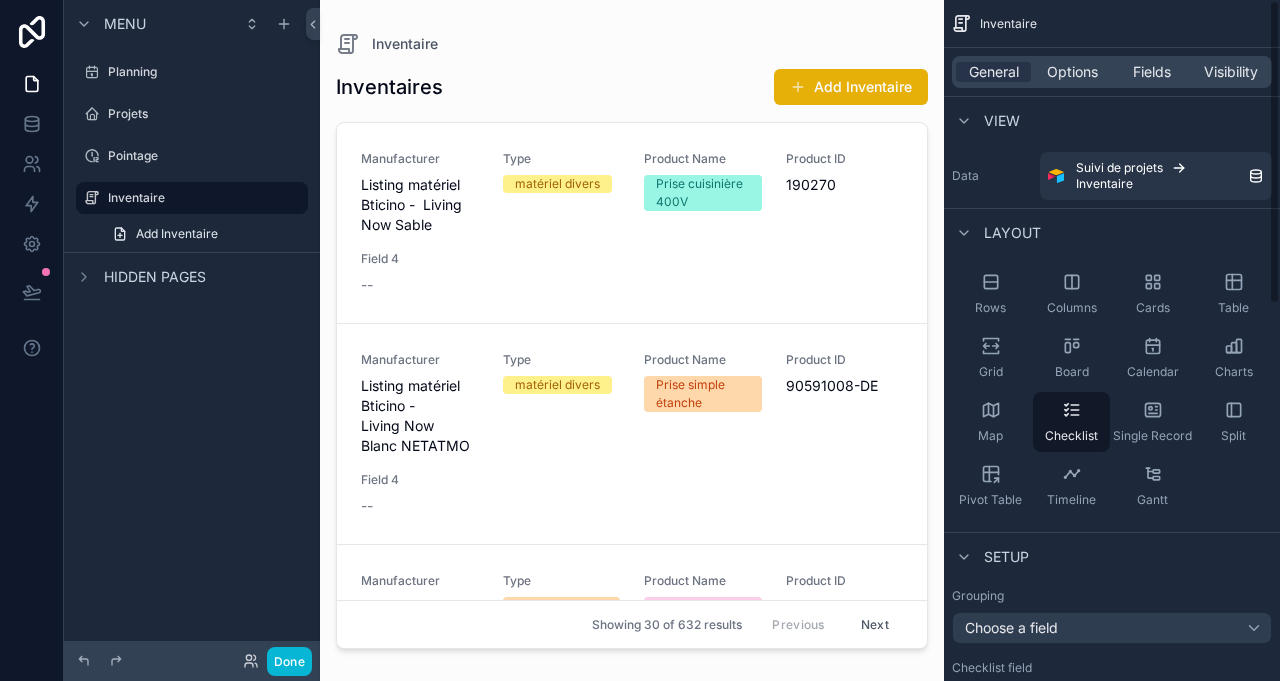click on "Fields" at bounding box center (1152, 72) 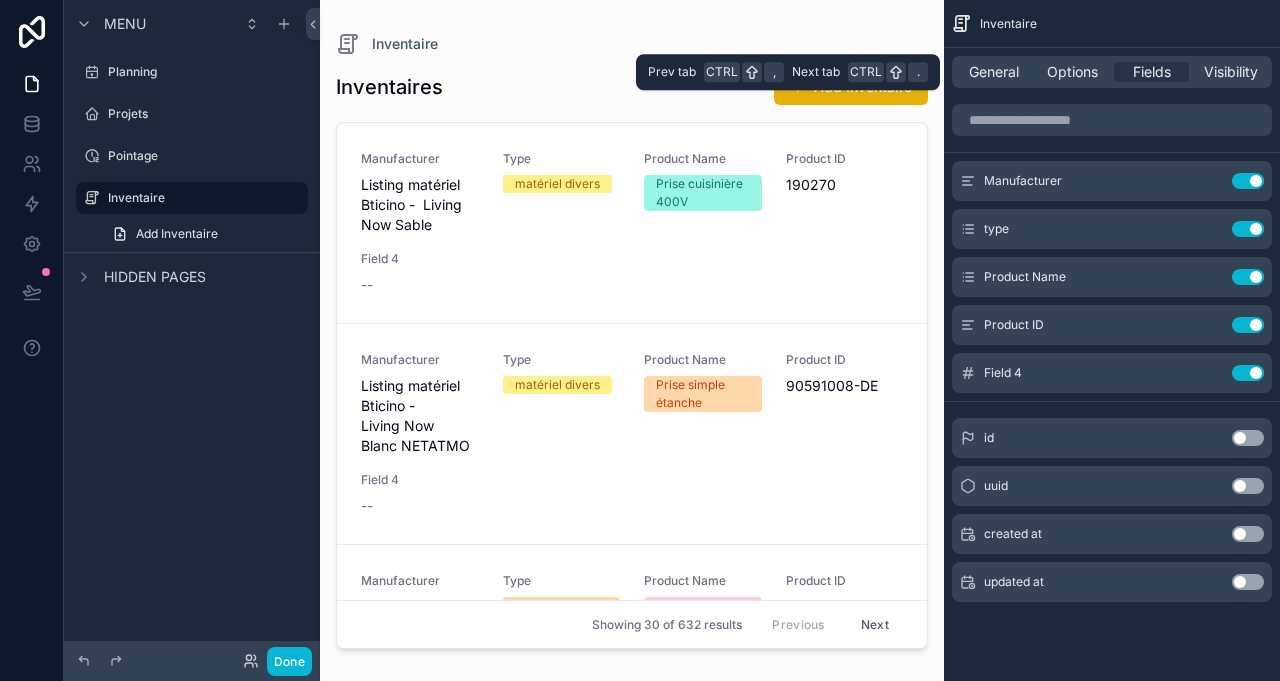 click on "Fields" at bounding box center [1152, 72] 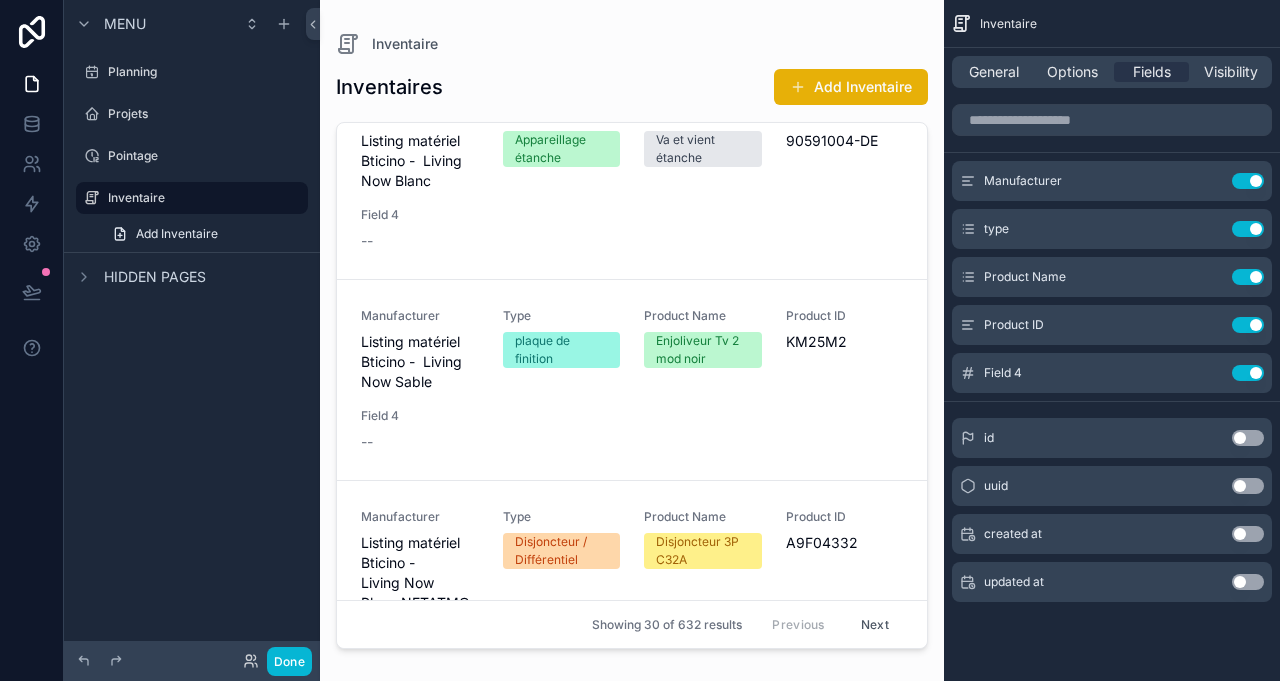 scroll, scrollTop: 0, scrollLeft: 0, axis: both 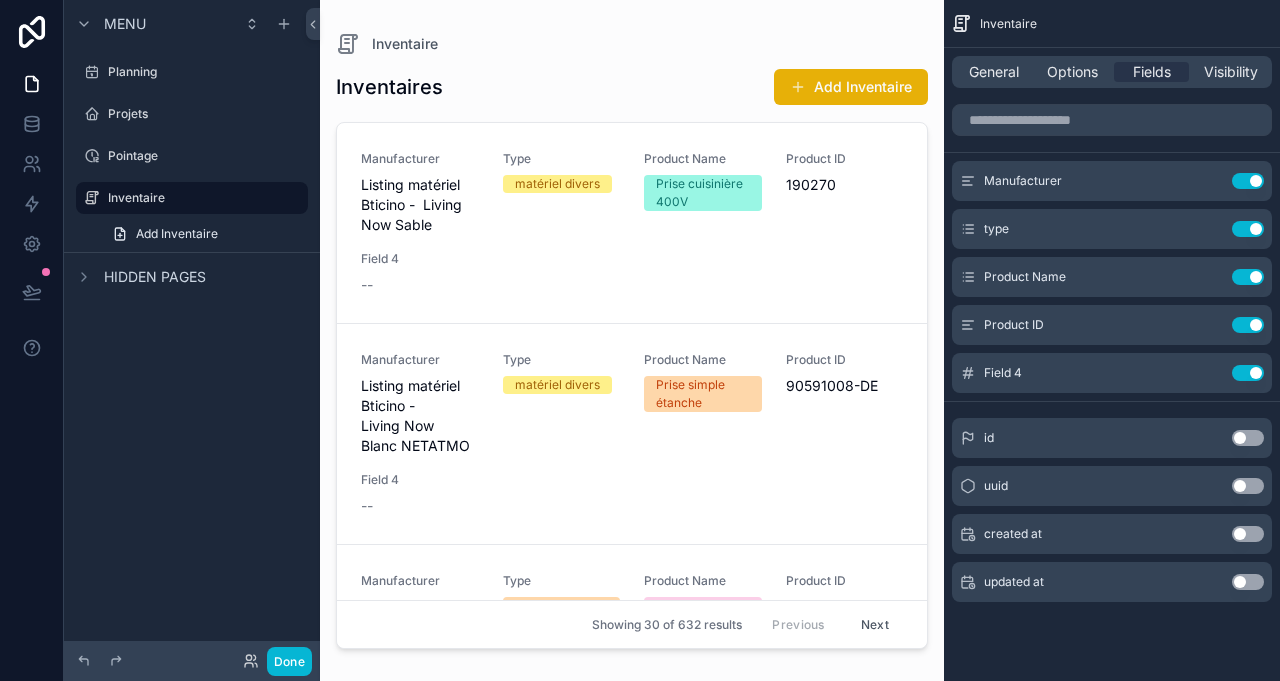 click on "General Options Fields Visibility" at bounding box center [1112, 72] 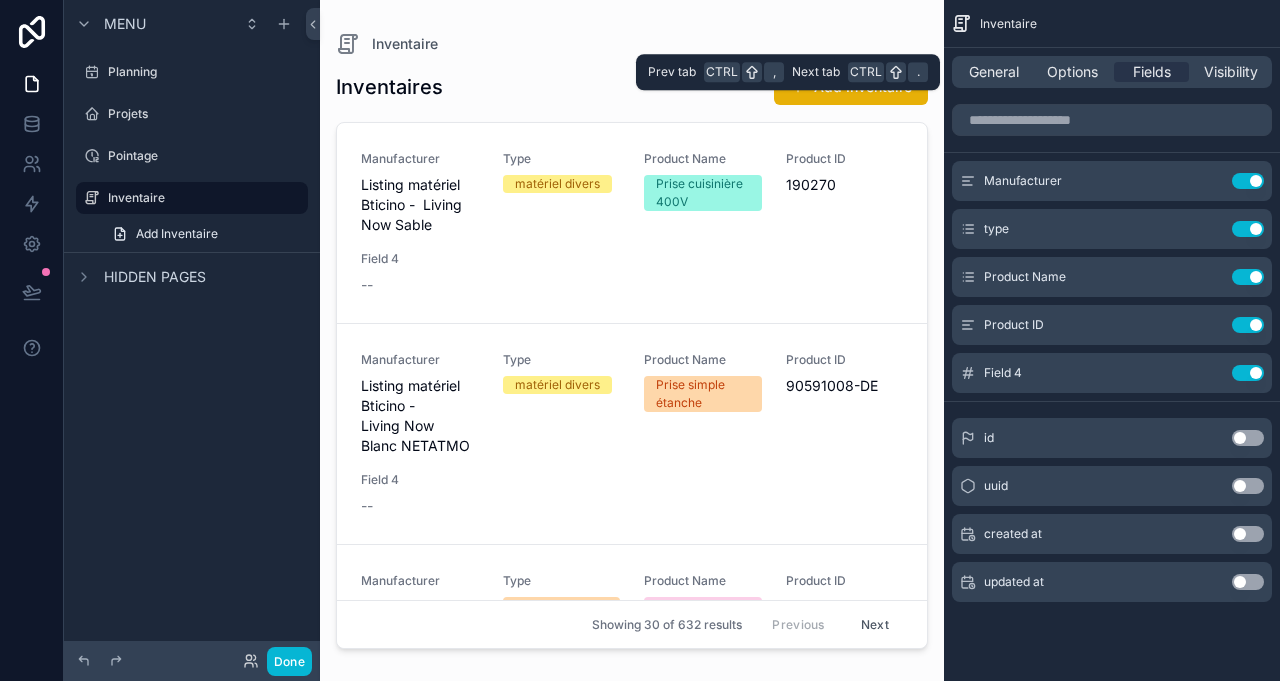 click on "General Options Fields Visibility" at bounding box center [1112, 72] 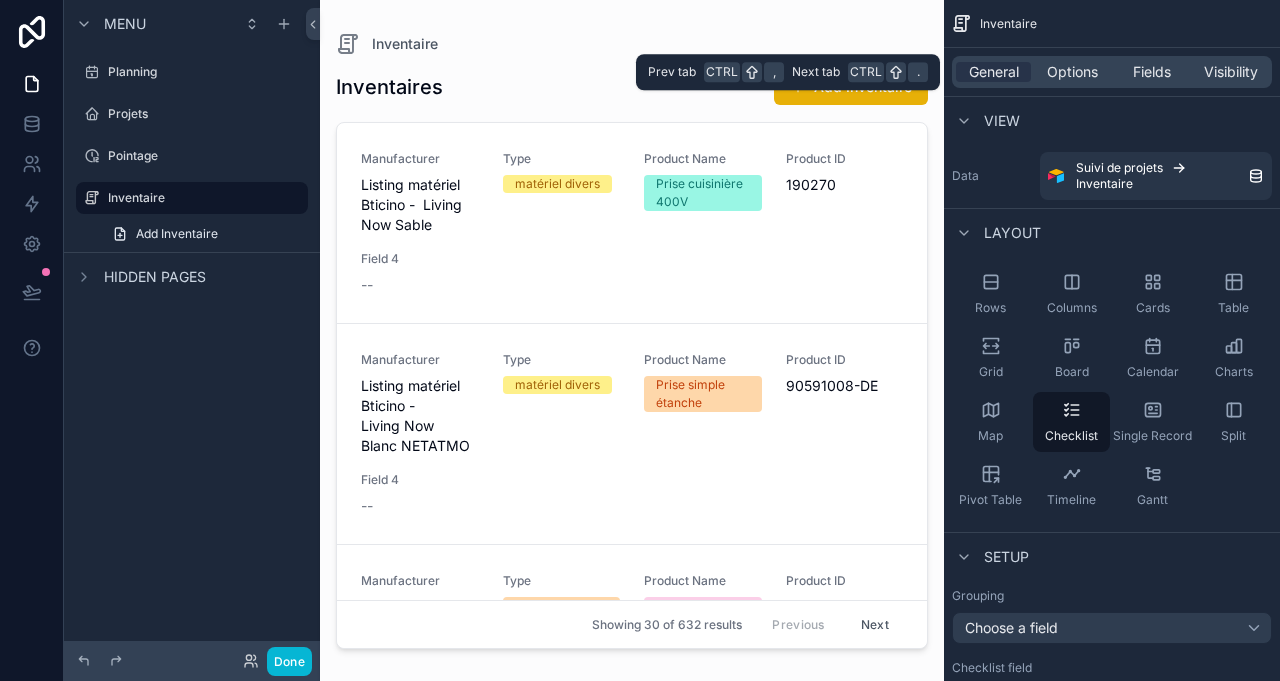 click on "Options" at bounding box center [1072, 72] 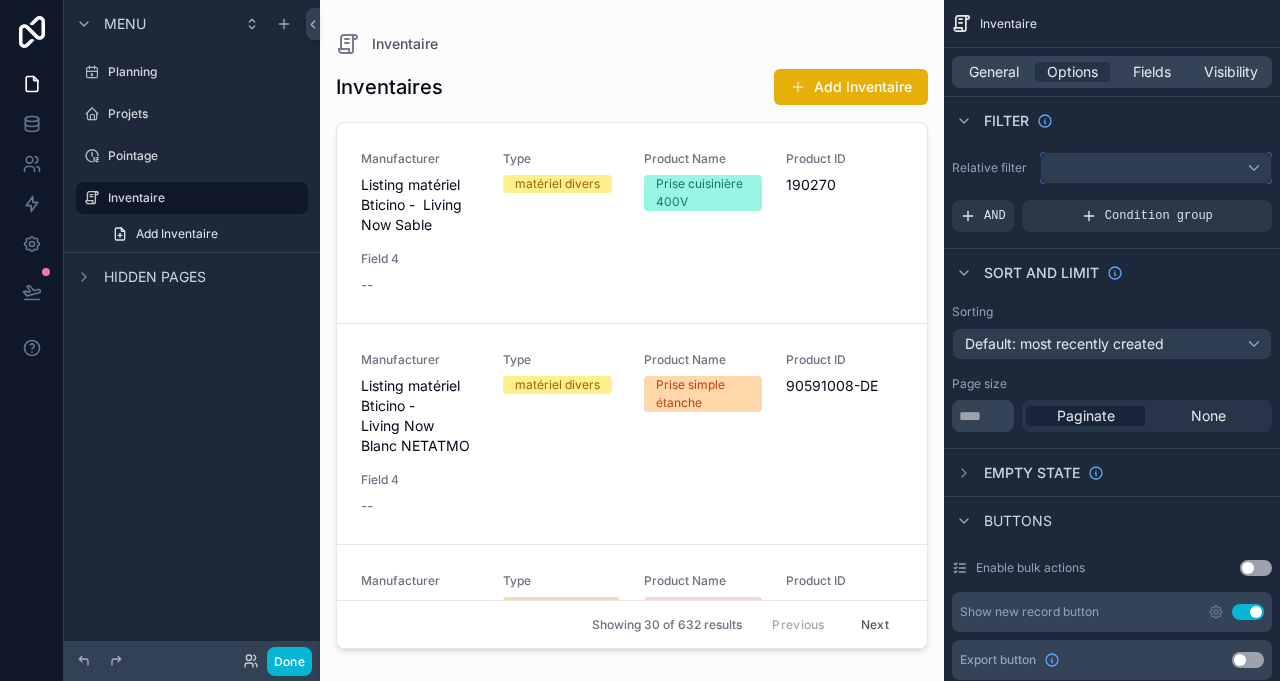 click at bounding box center [1156, 168] 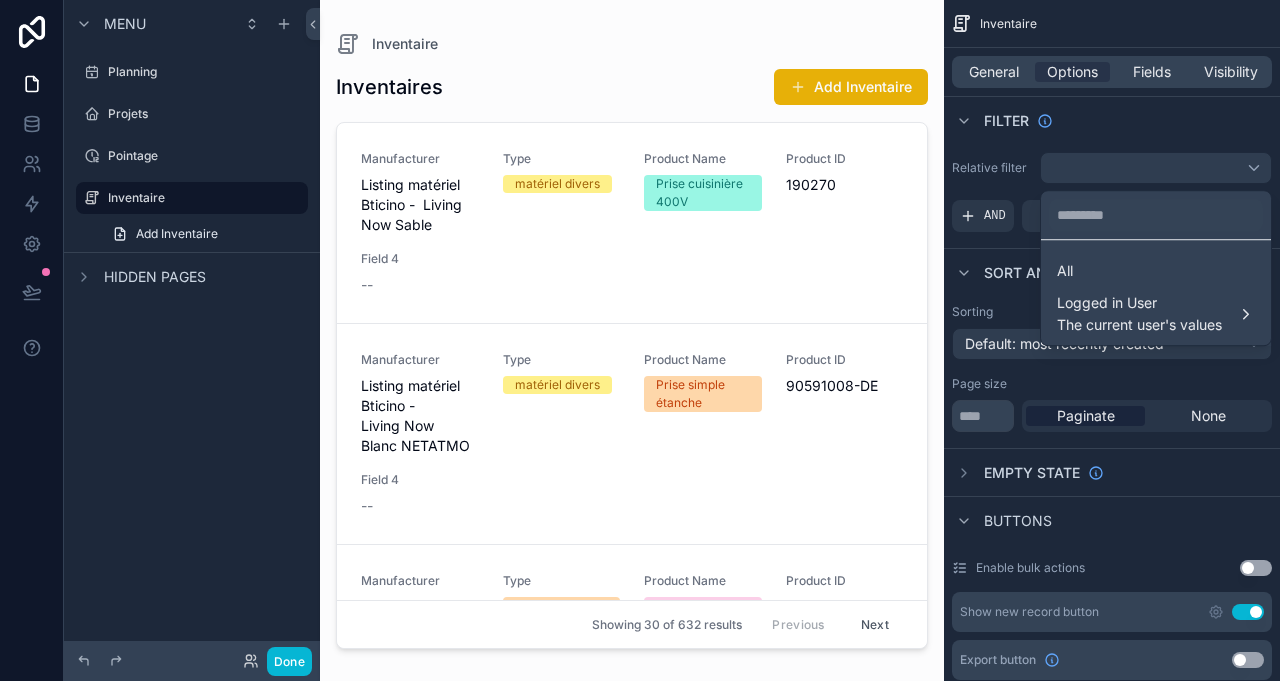 click on "All" at bounding box center (1156, 271) 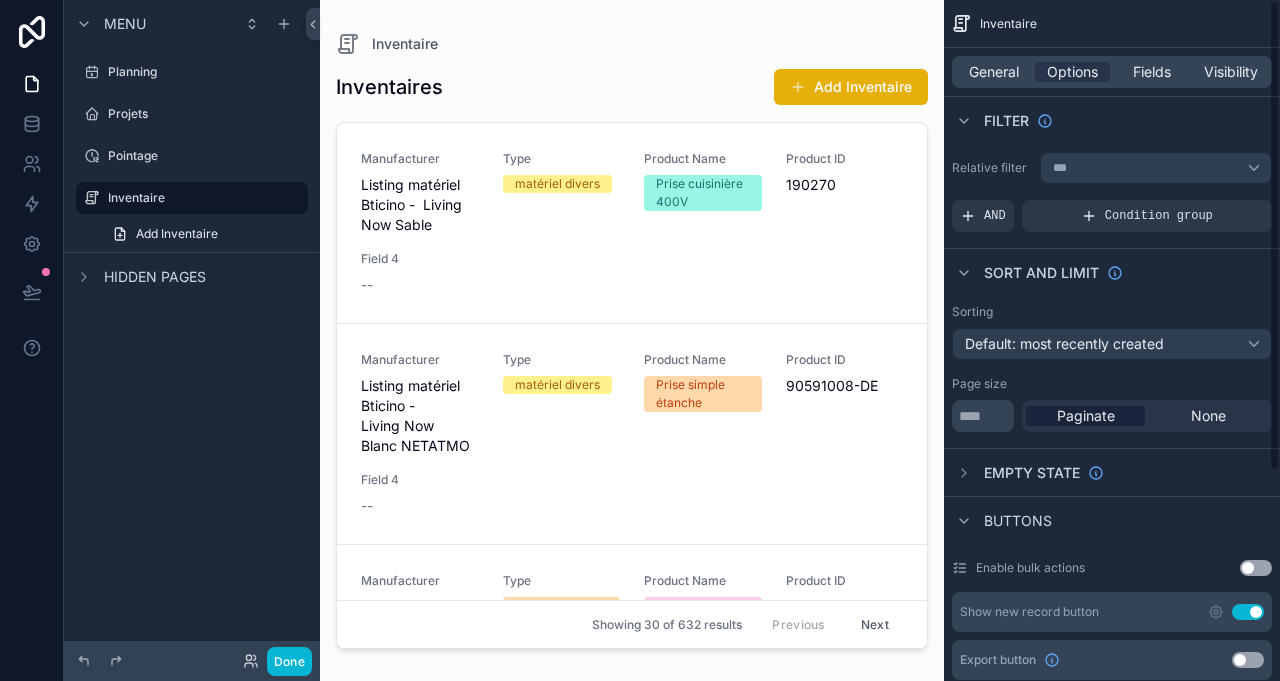 click 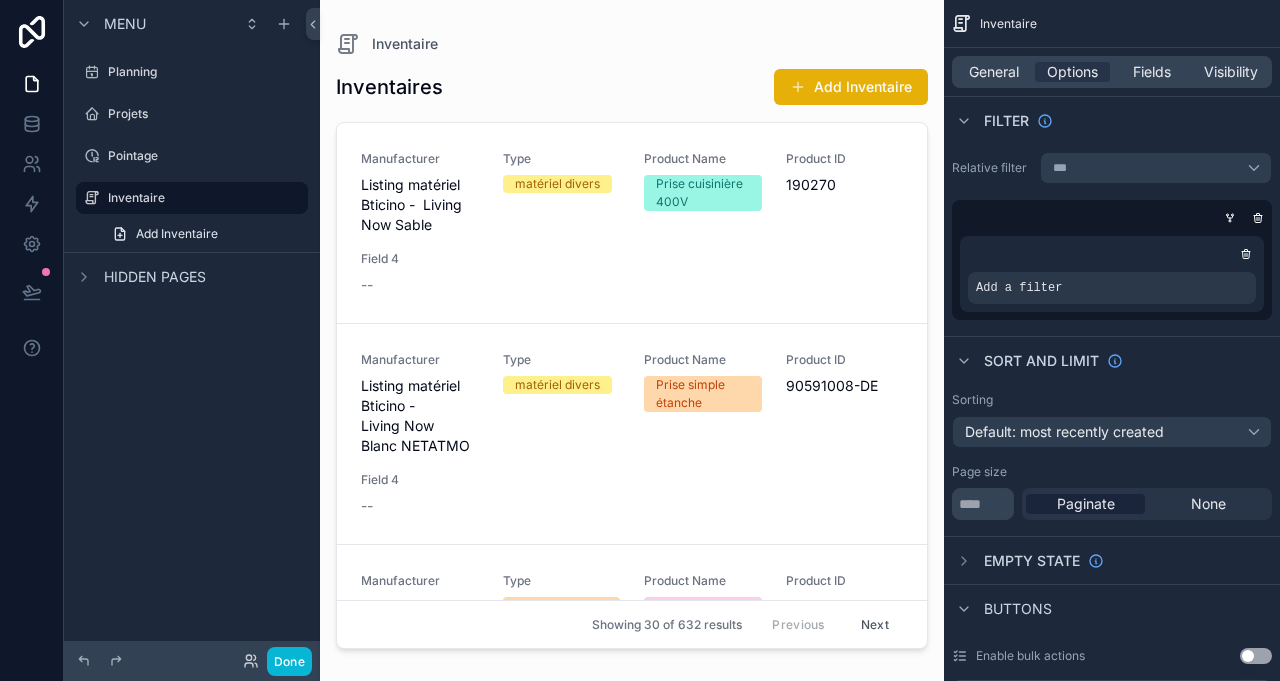 click on "Add a filter" at bounding box center (1112, 288) 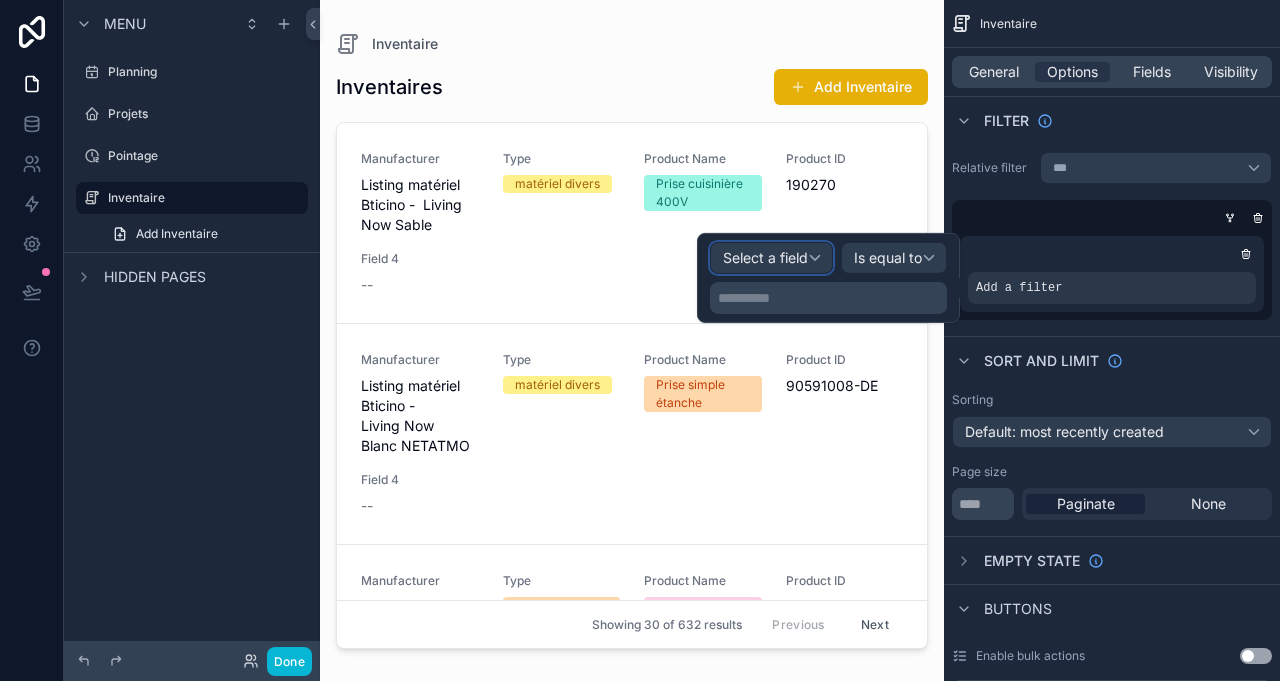 click on "Select a field" at bounding box center [771, 258] 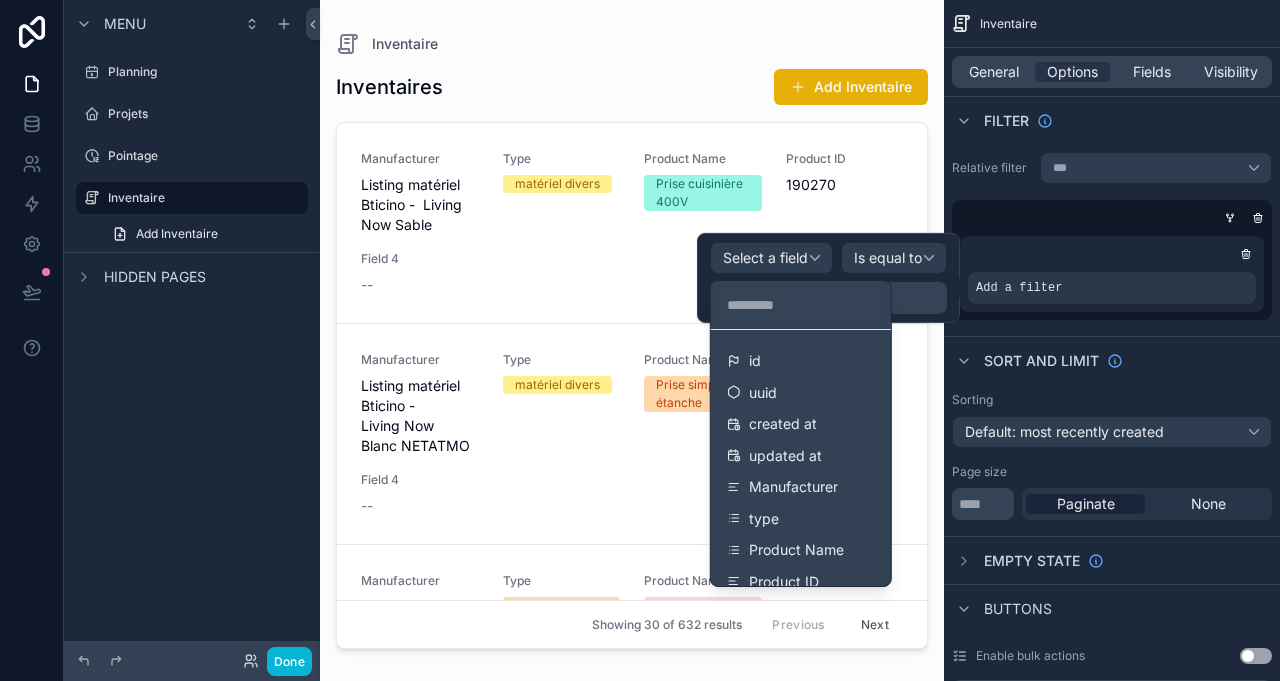 drag, startPoint x: 837, startPoint y: 469, endPoint x: 826, endPoint y: 480, distance: 15.556349 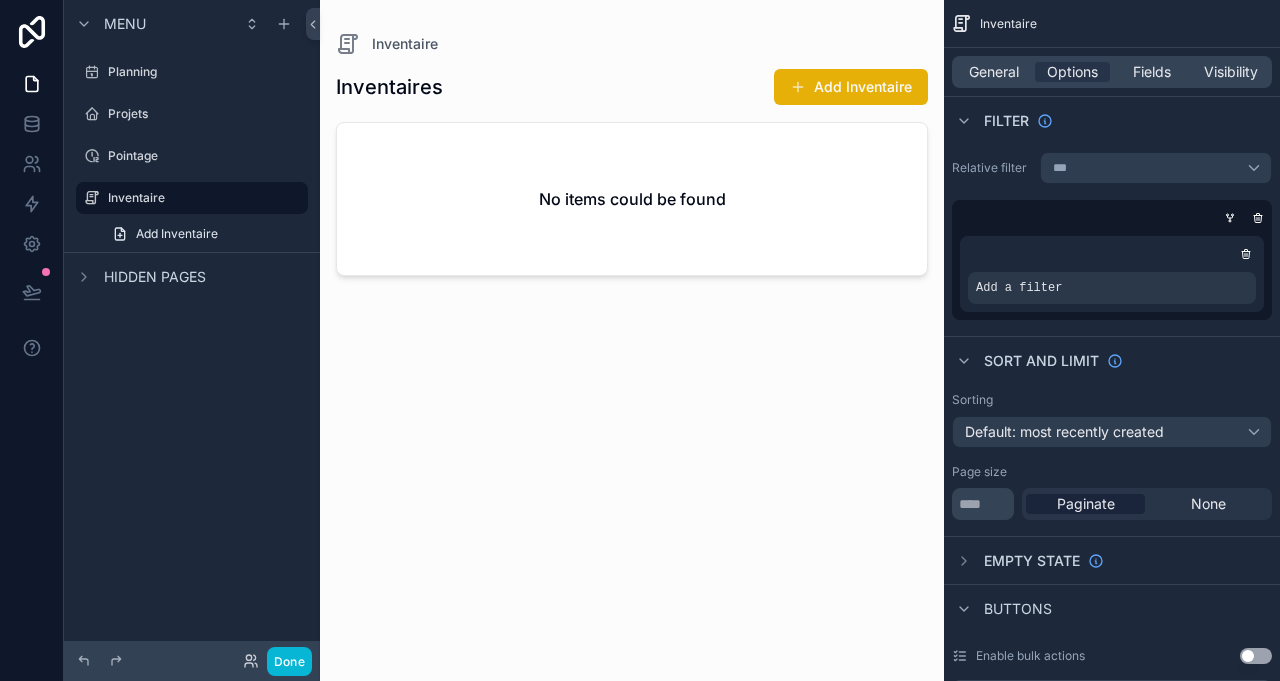 click 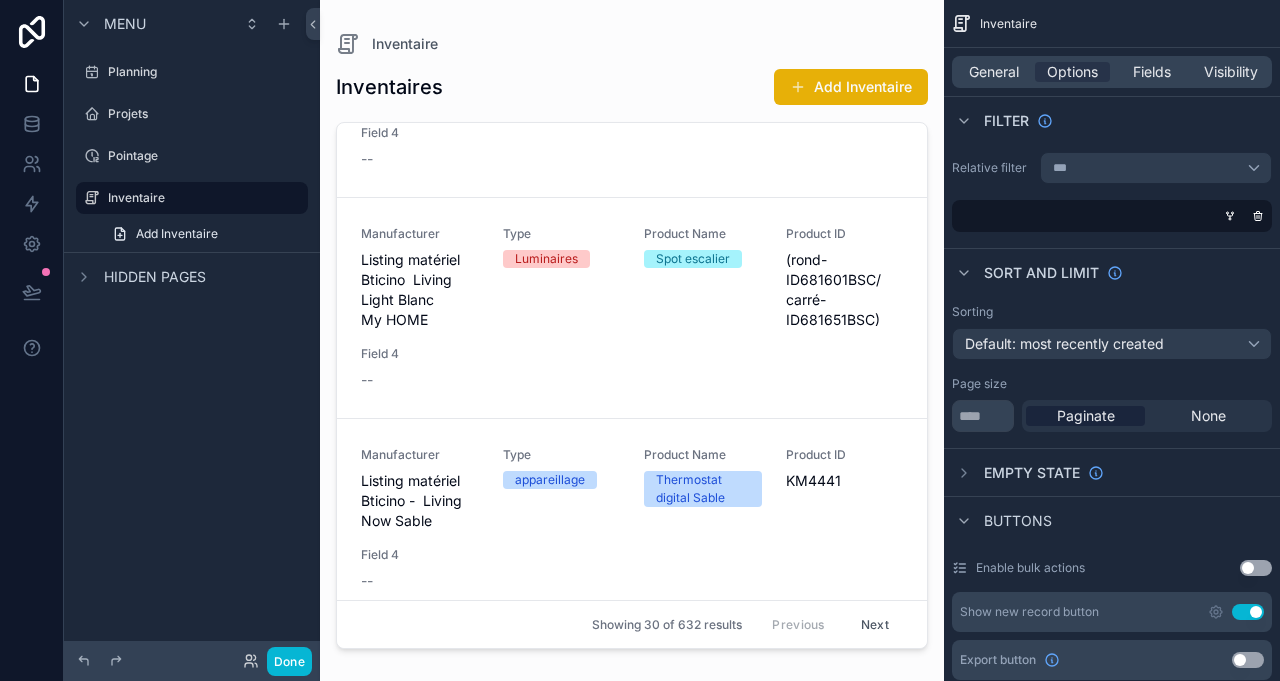scroll, scrollTop: 5644, scrollLeft: 0, axis: vertical 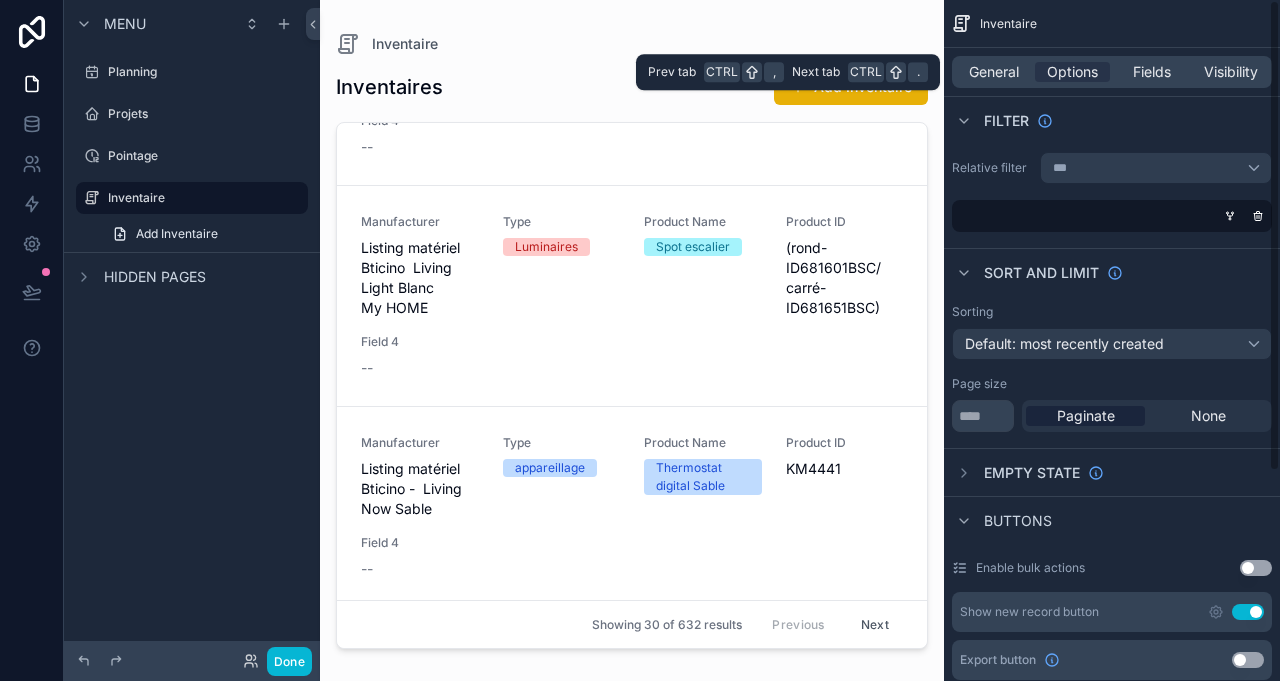 click on "General" at bounding box center (994, 72) 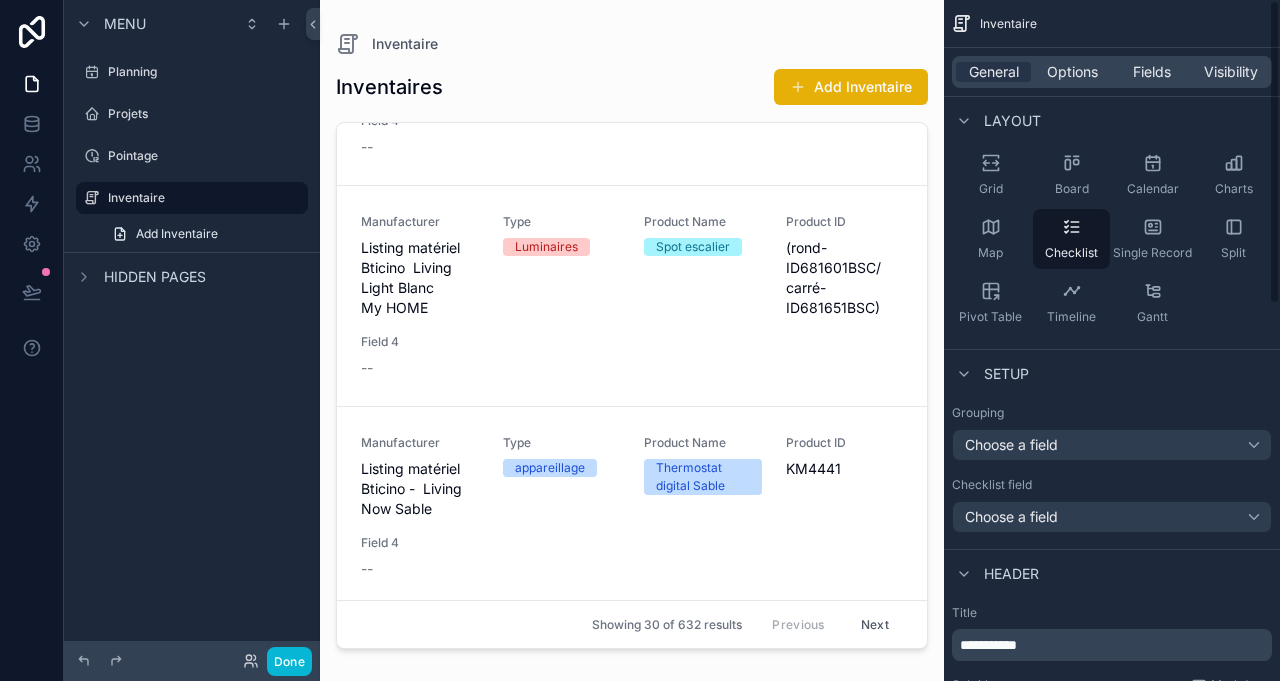 scroll, scrollTop: 0, scrollLeft: 0, axis: both 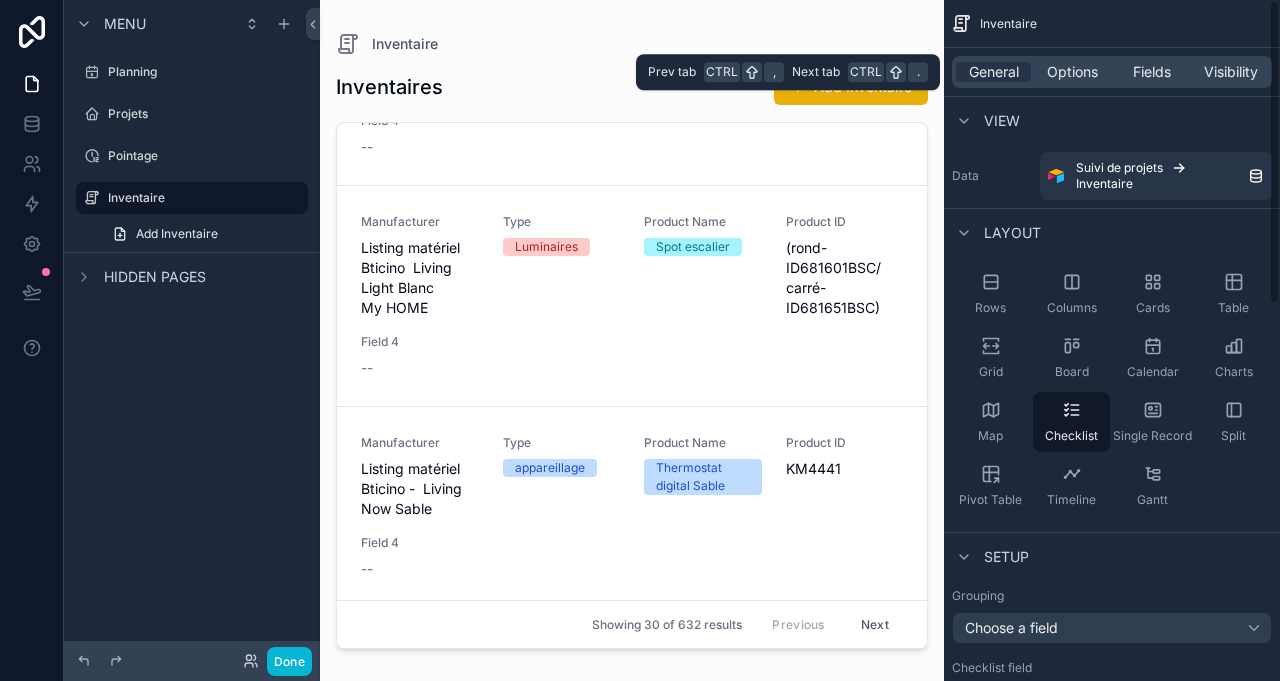 click on "Options" at bounding box center (1072, 72) 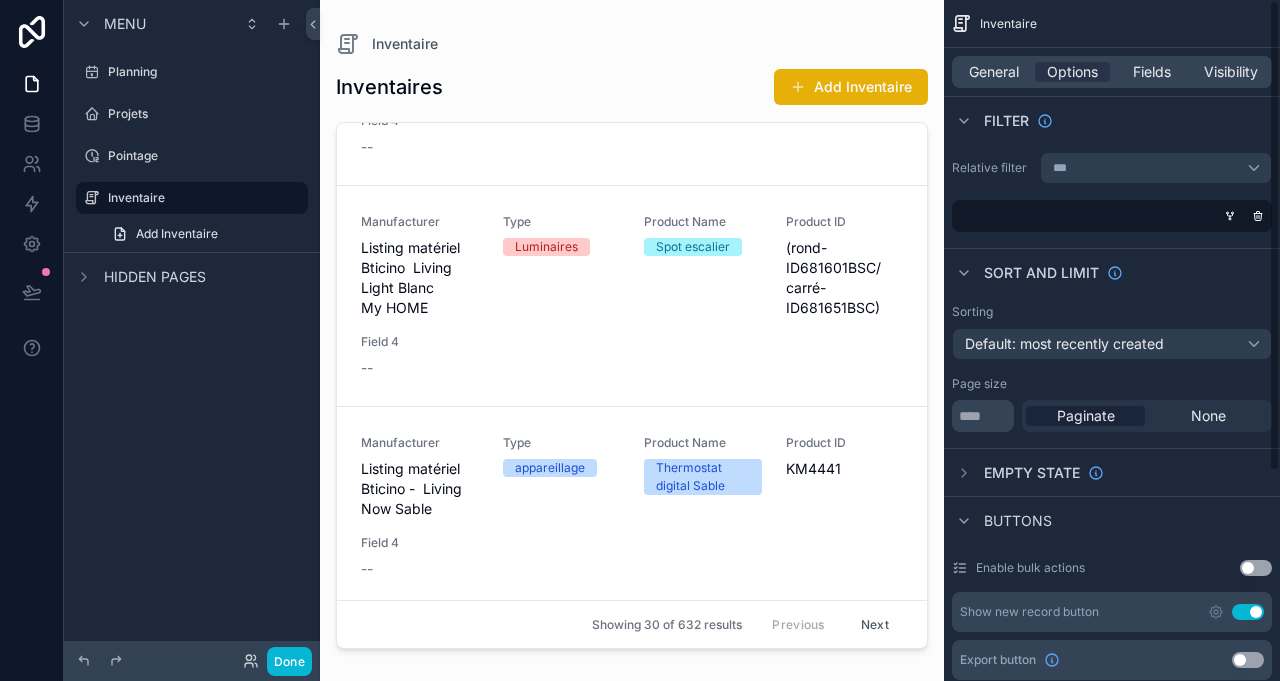 click on "None" at bounding box center [1208, 416] 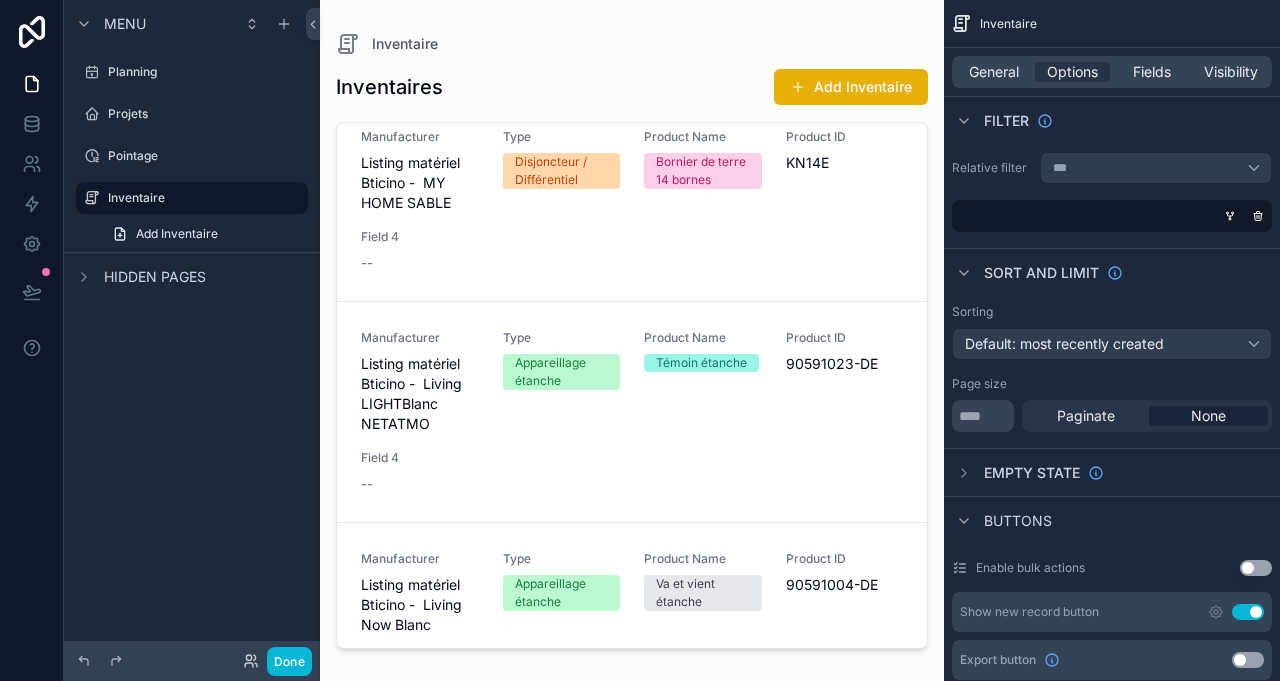 scroll, scrollTop: 0, scrollLeft: 0, axis: both 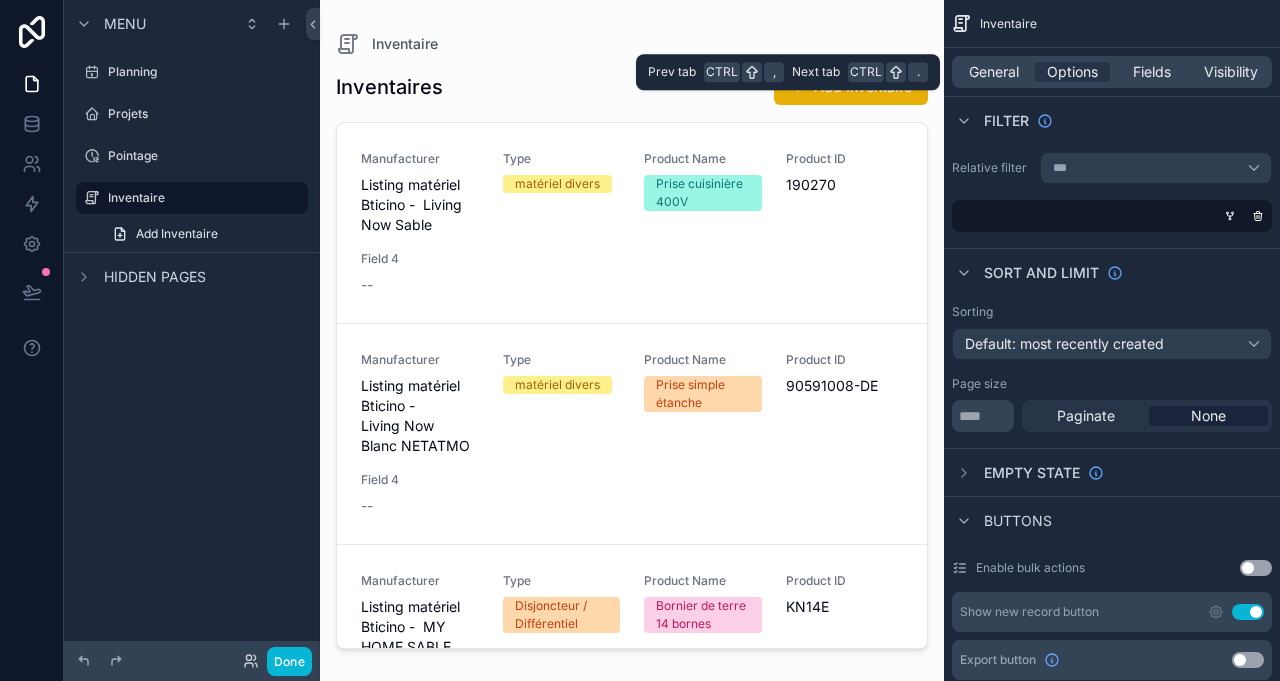 click on "General" at bounding box center (994, 72) 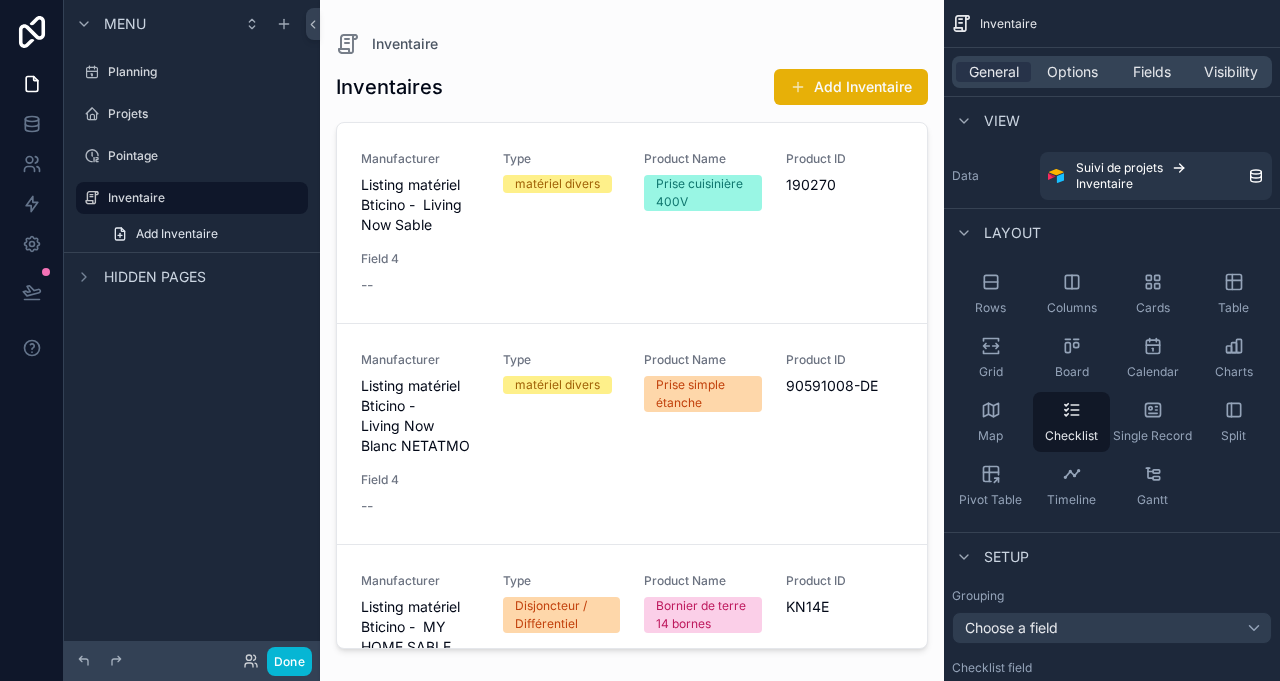 click on "Board" at bounding box center (1071, 358) 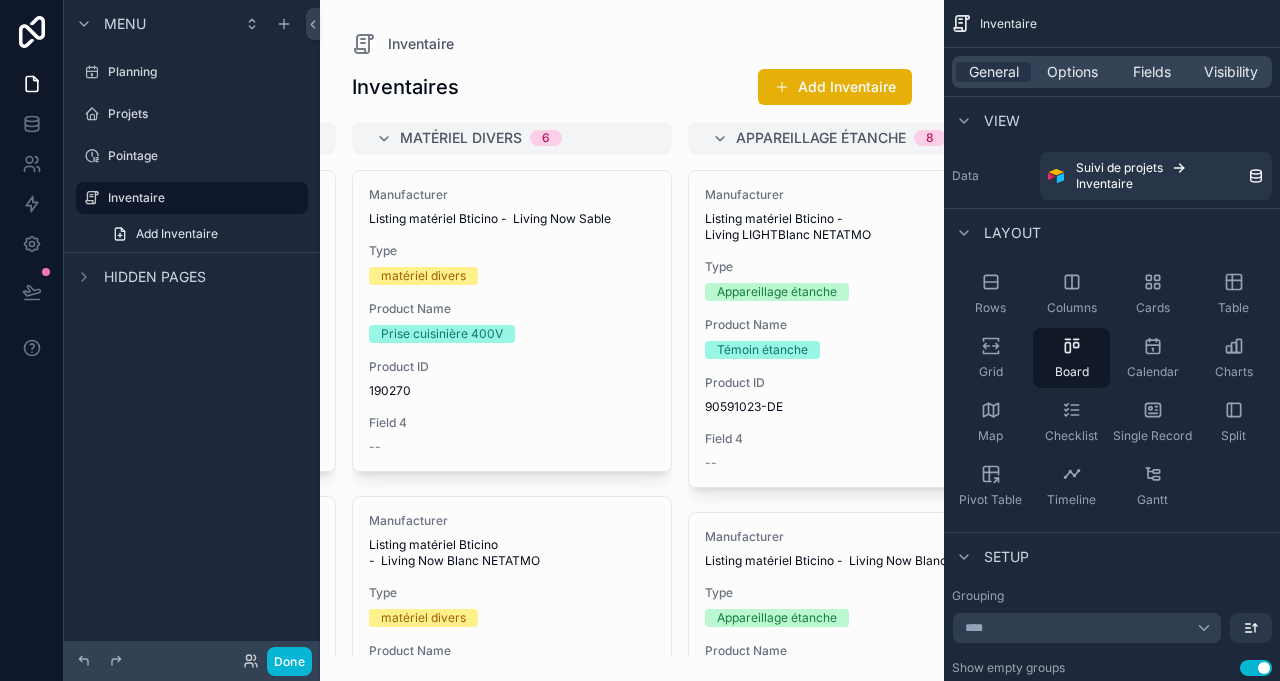 scroll, scrollTop: 0, scrollLeft: 0, axis: both 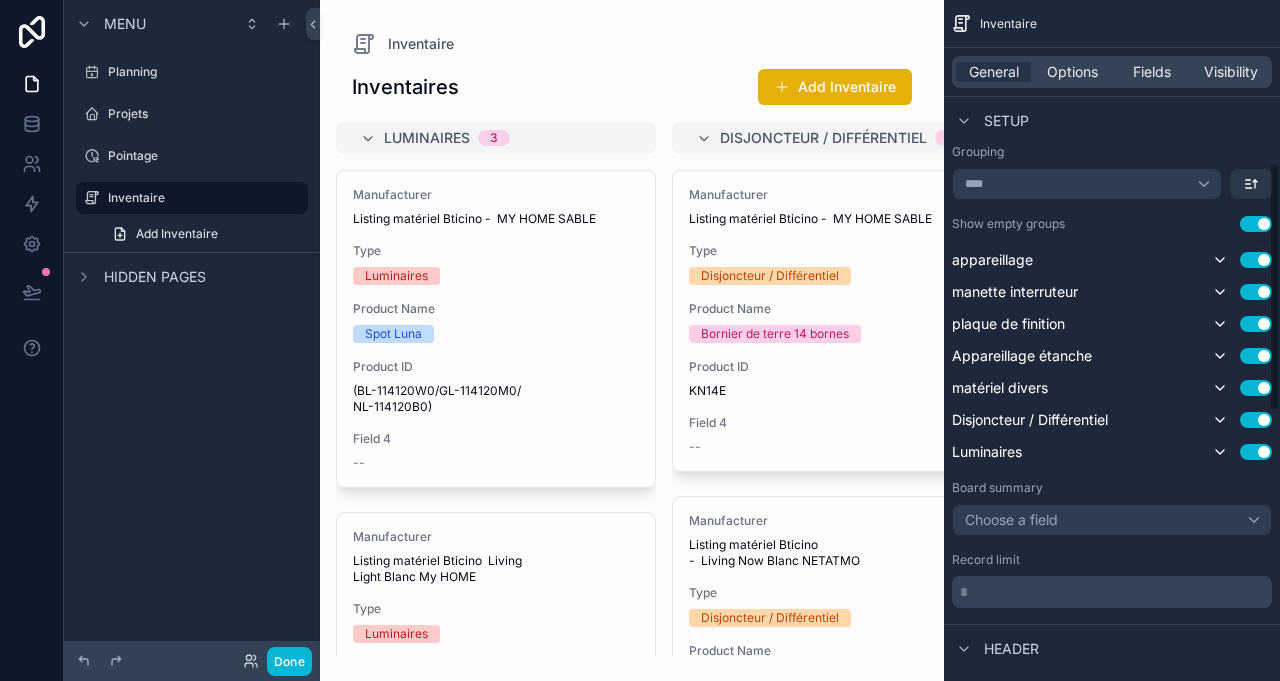 click on "Use setting" at bounding box center (1256, 224) 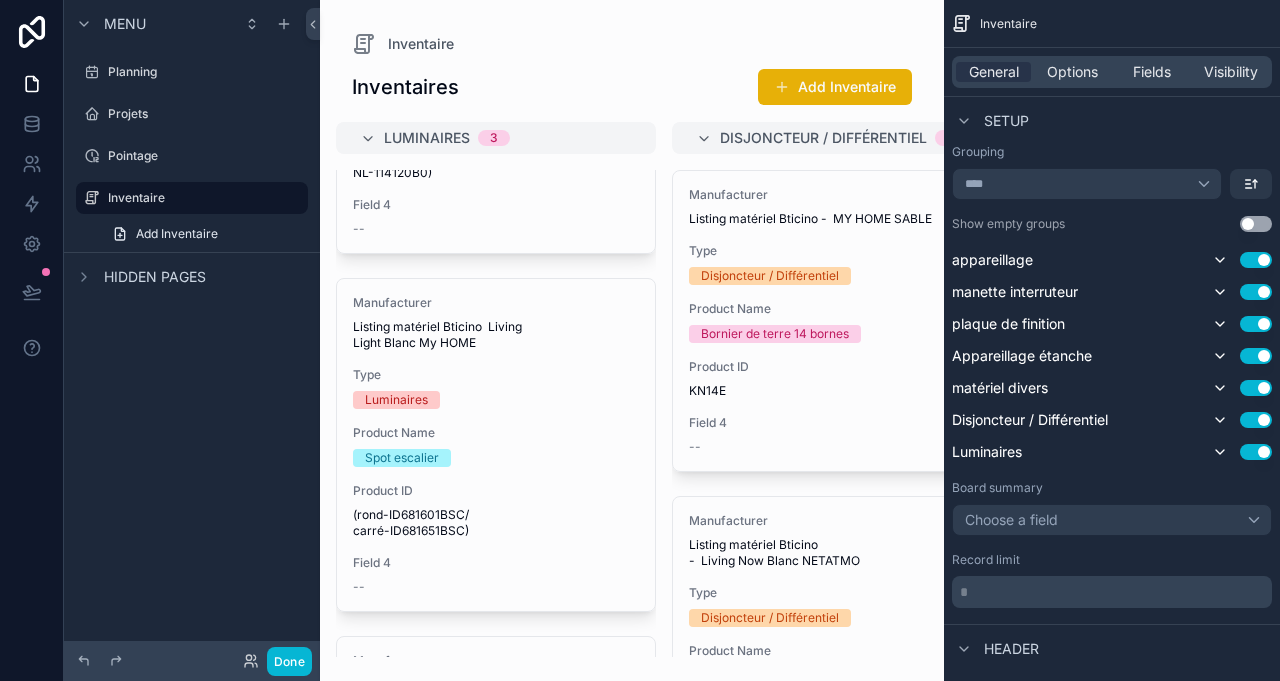 scroll, scrollTop: 444, scrollLeft: 0, axis: vertical 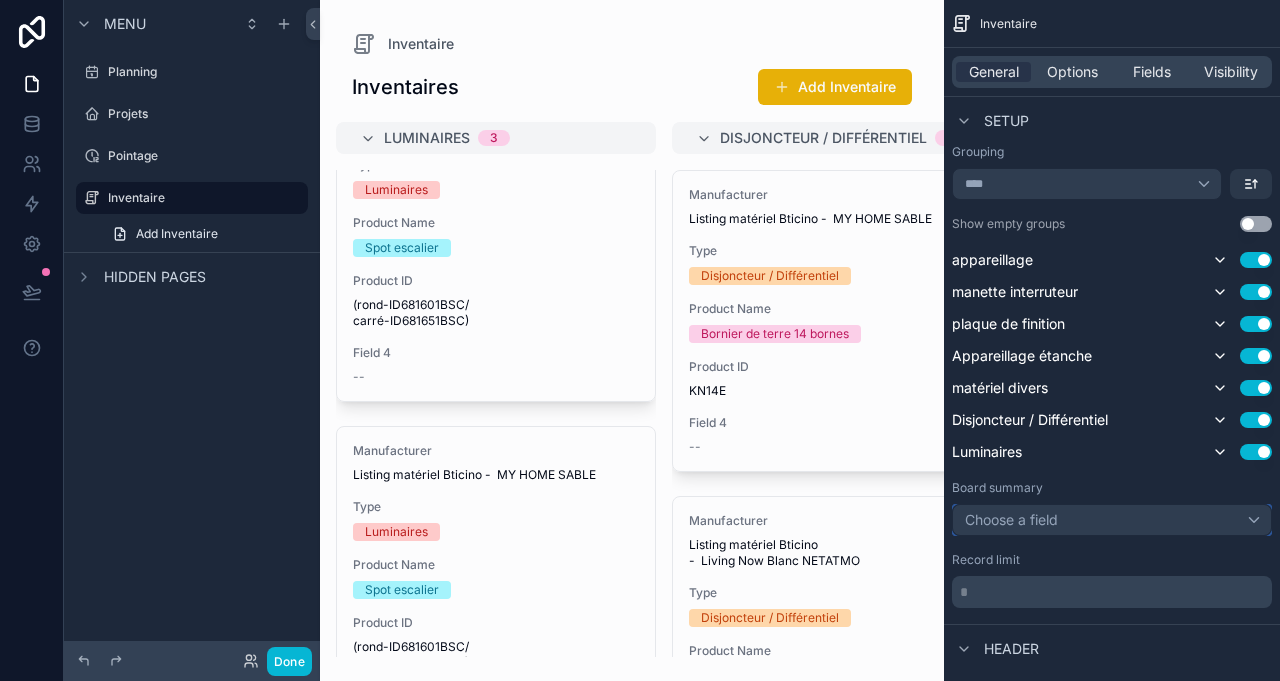 click on "Choose a field" at bounding box center (1112, 520) 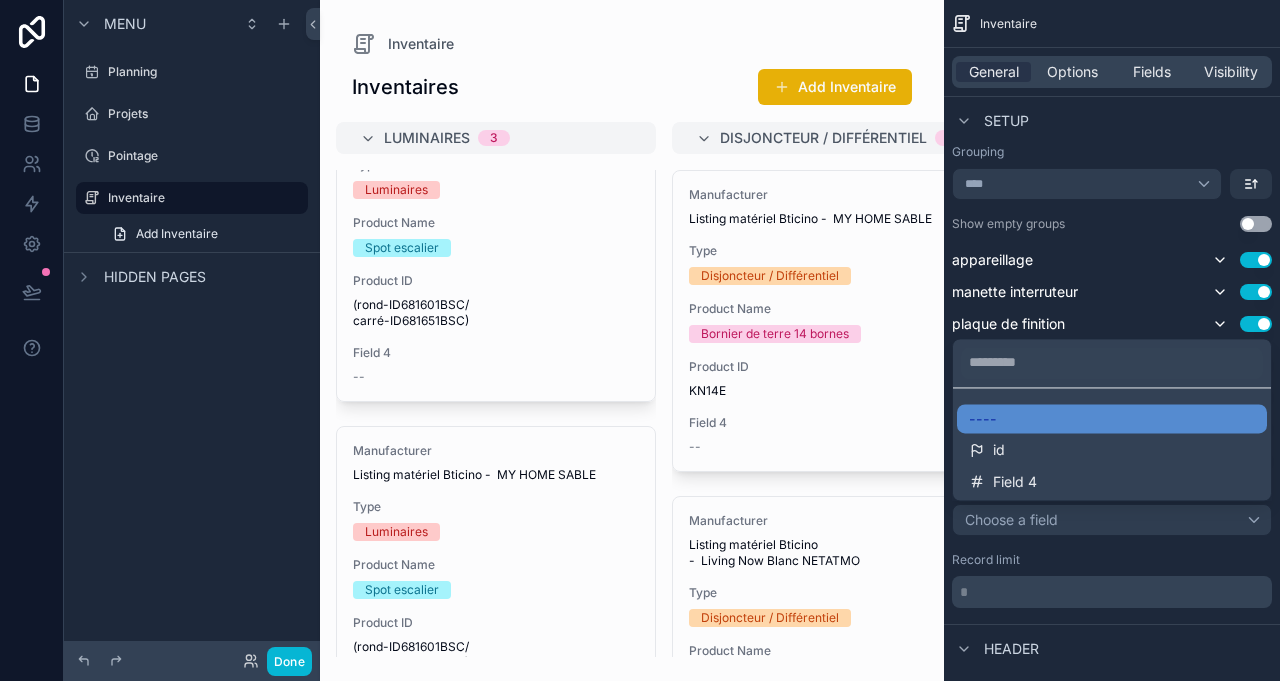 click at bounding box center [640, 340] 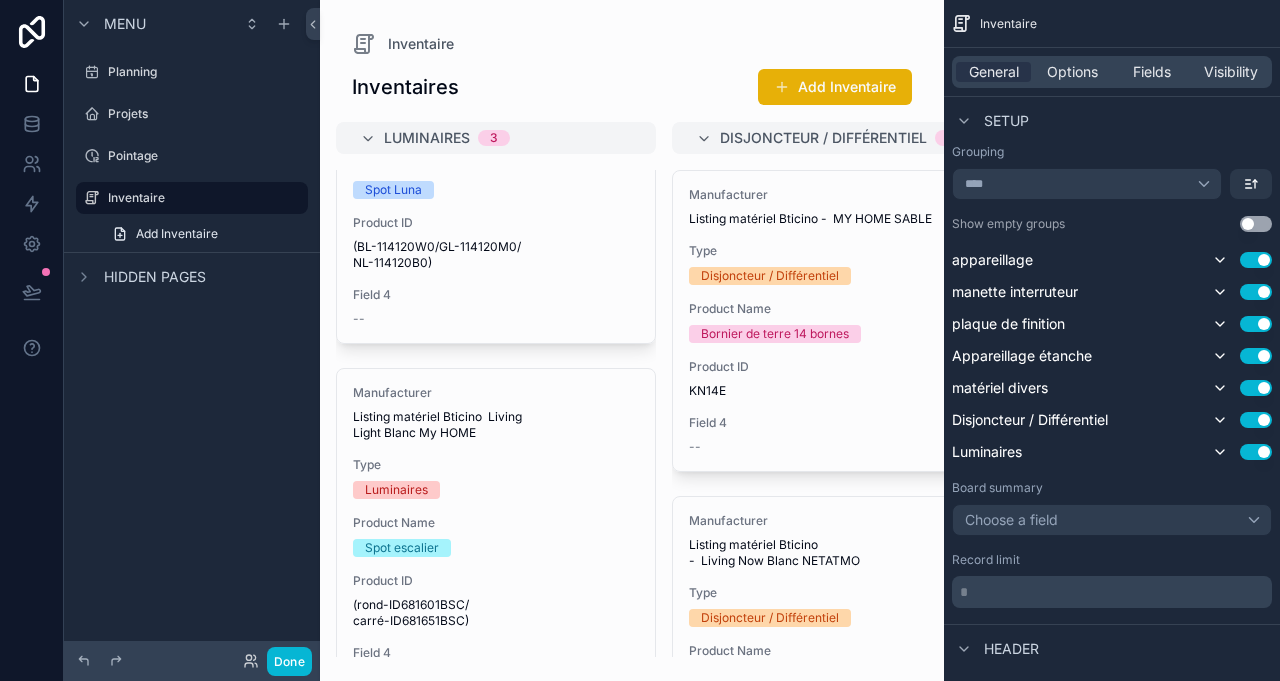 scroll, scrollTop: 0, scrollLeft: 0, axis: both 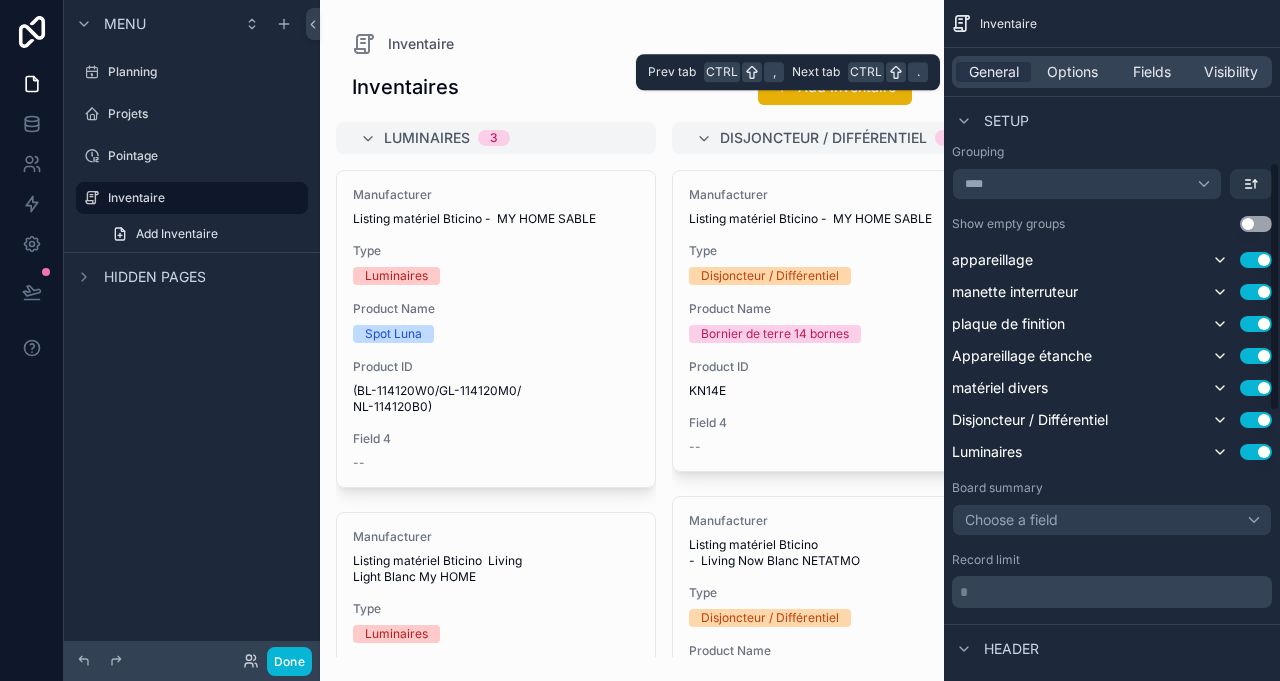 click on "Options" at bounding box center (1072, 72) 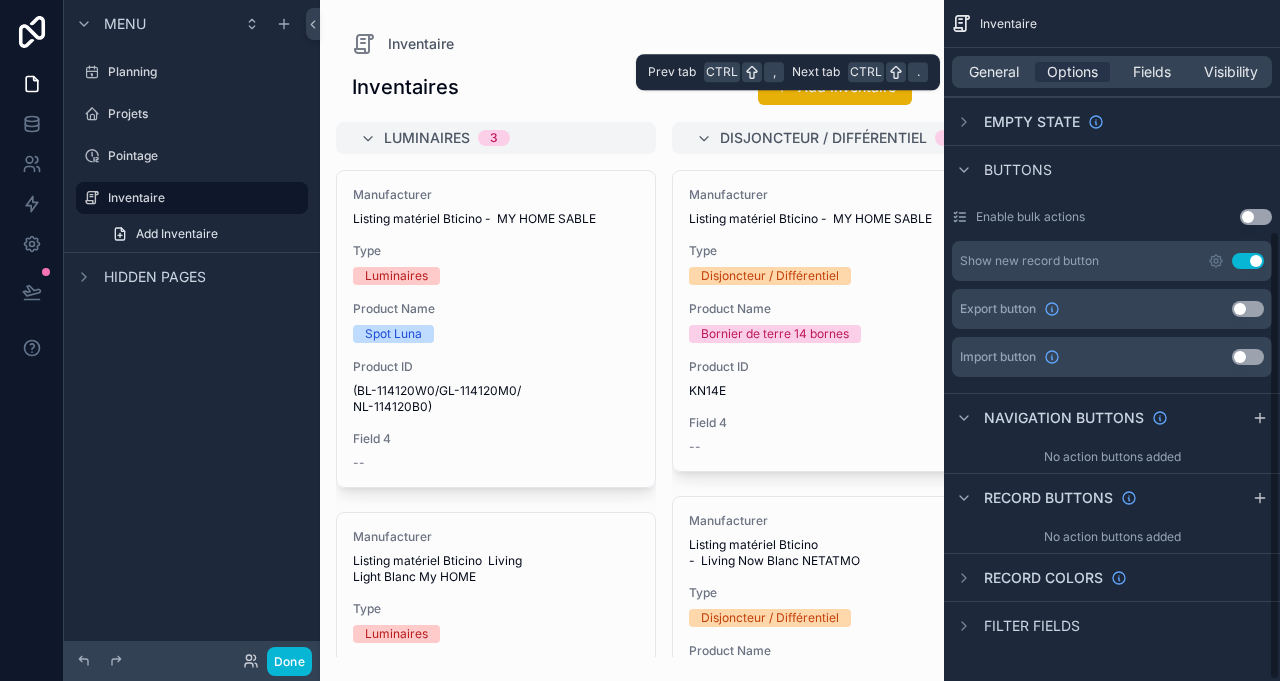 scroll, scrollTop: 350, scrollLeft: 0, axis: vertical 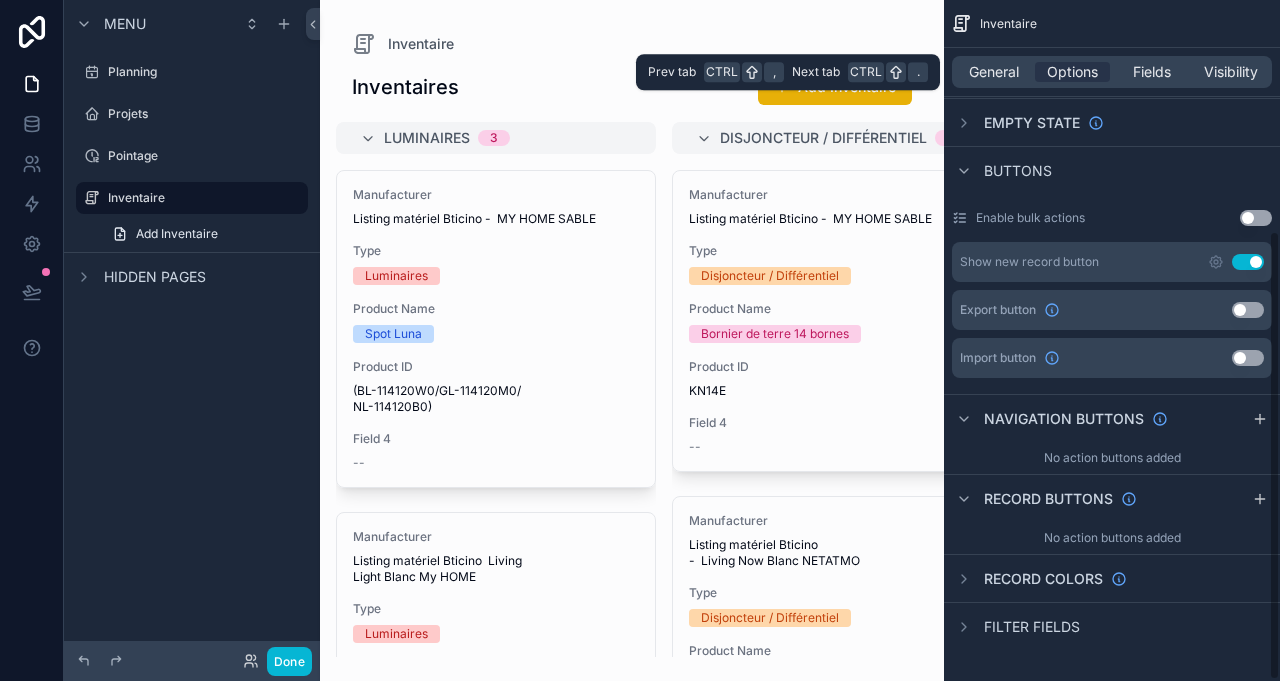 click on "General" at bounding box center [994, 72] 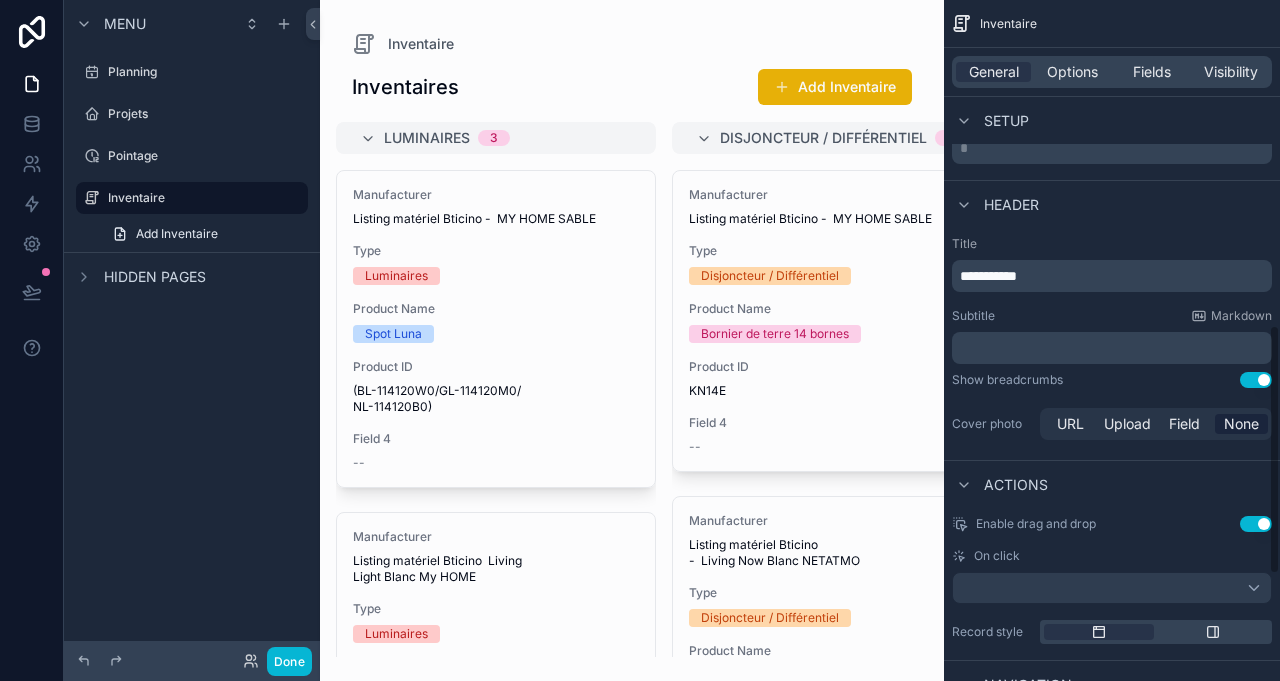 scroll, scrollTop: 666, scrollLeft: 0, axis: vertical 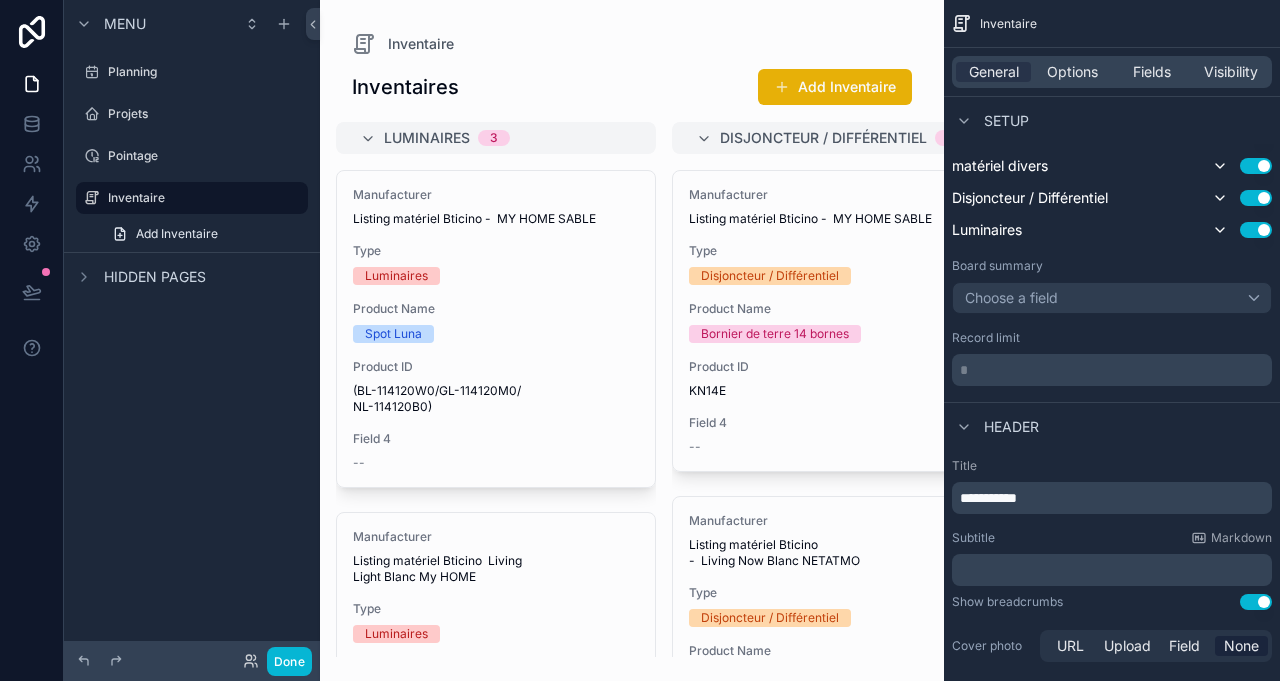 click on "* ﻿" at bounding box center (1114, 370) 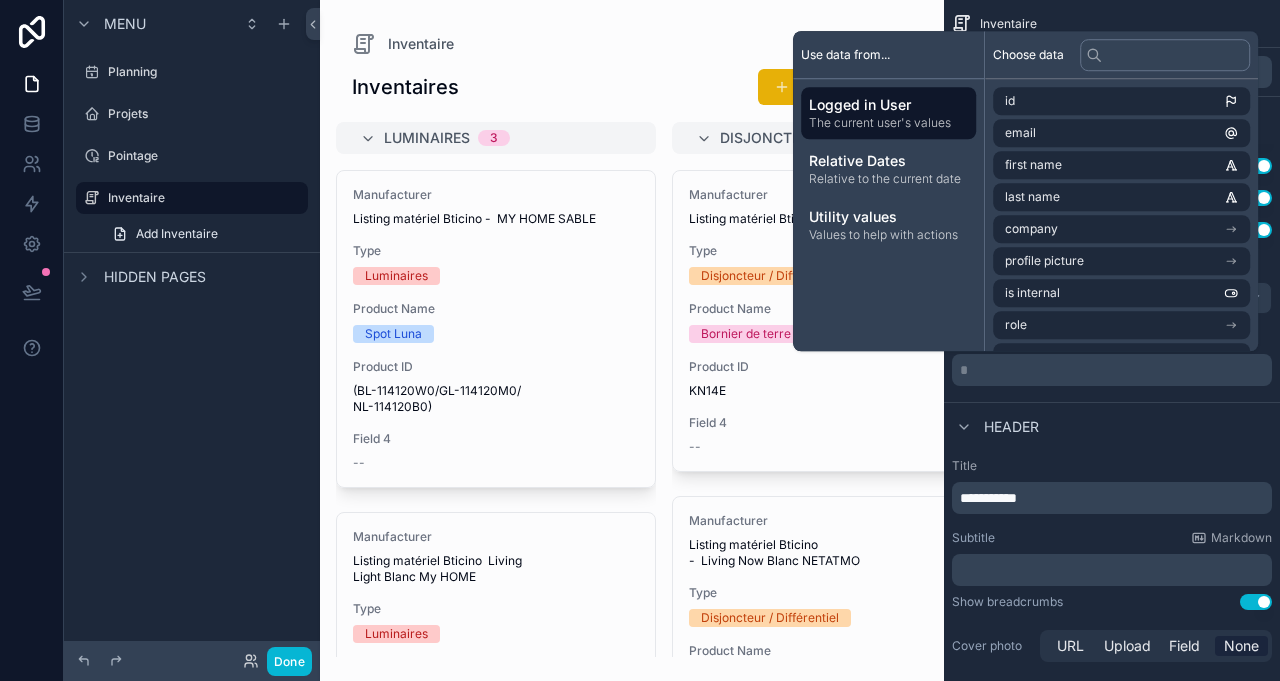 click on "* ﻿" at bounding box center [1114, 370] 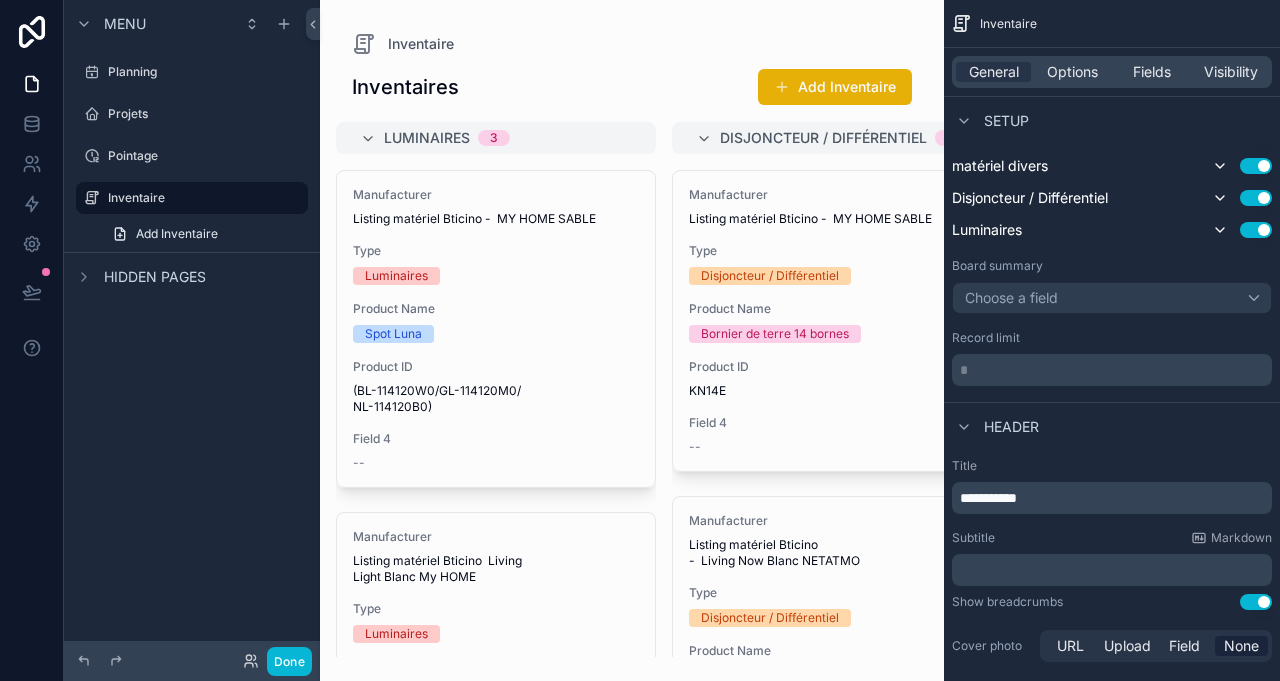 drag, startPoint x: 1114, startPoint y: 384, endPoint x: 1131, endPoint y: 426, distance: 45.310043 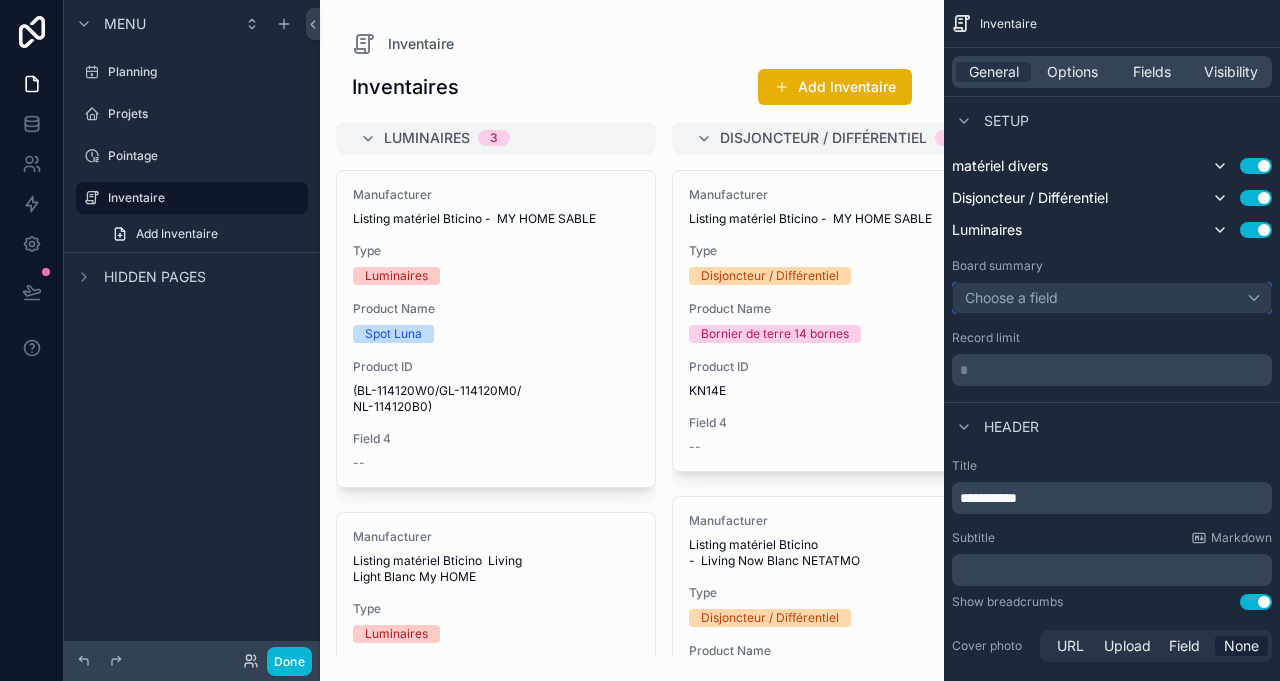 click on "Choose a field" at bounding box center [1112, 298] 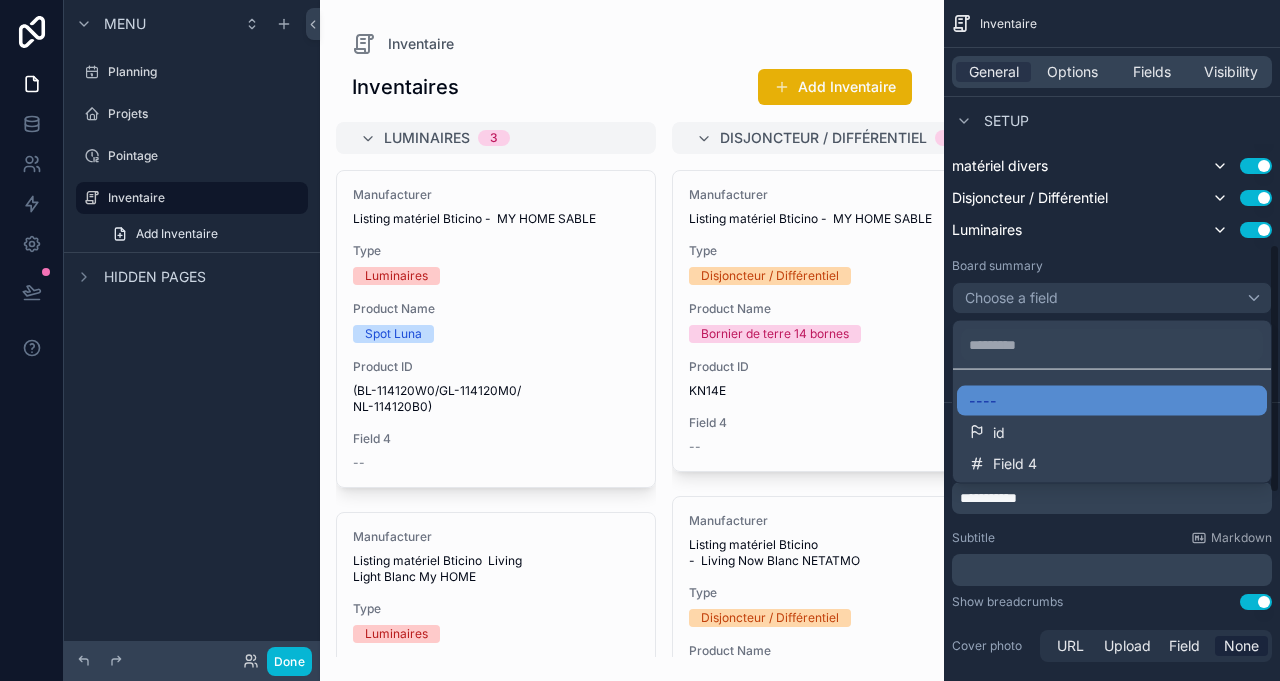 drag, startPoint x: 1082, startPoint y: 538, endPoint x: 1078, endPoint y: 521, distance: 17.464249 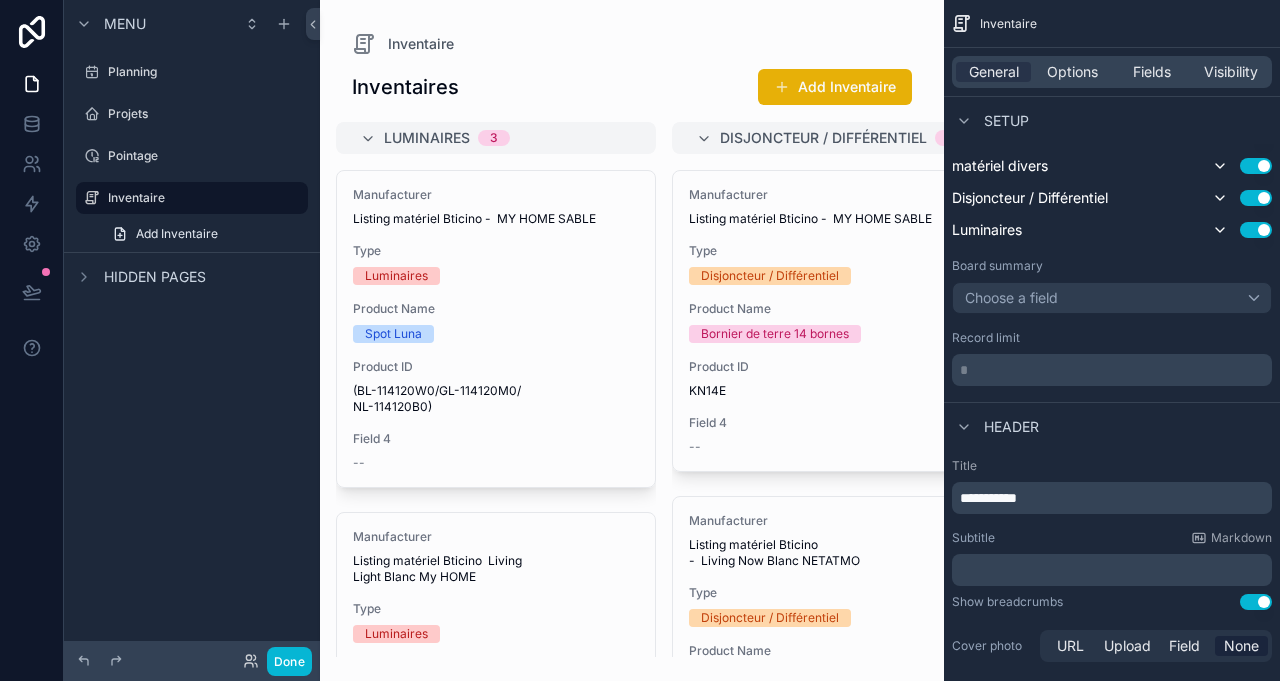 click on "* ﻿" at bounding box center (1114, 370) 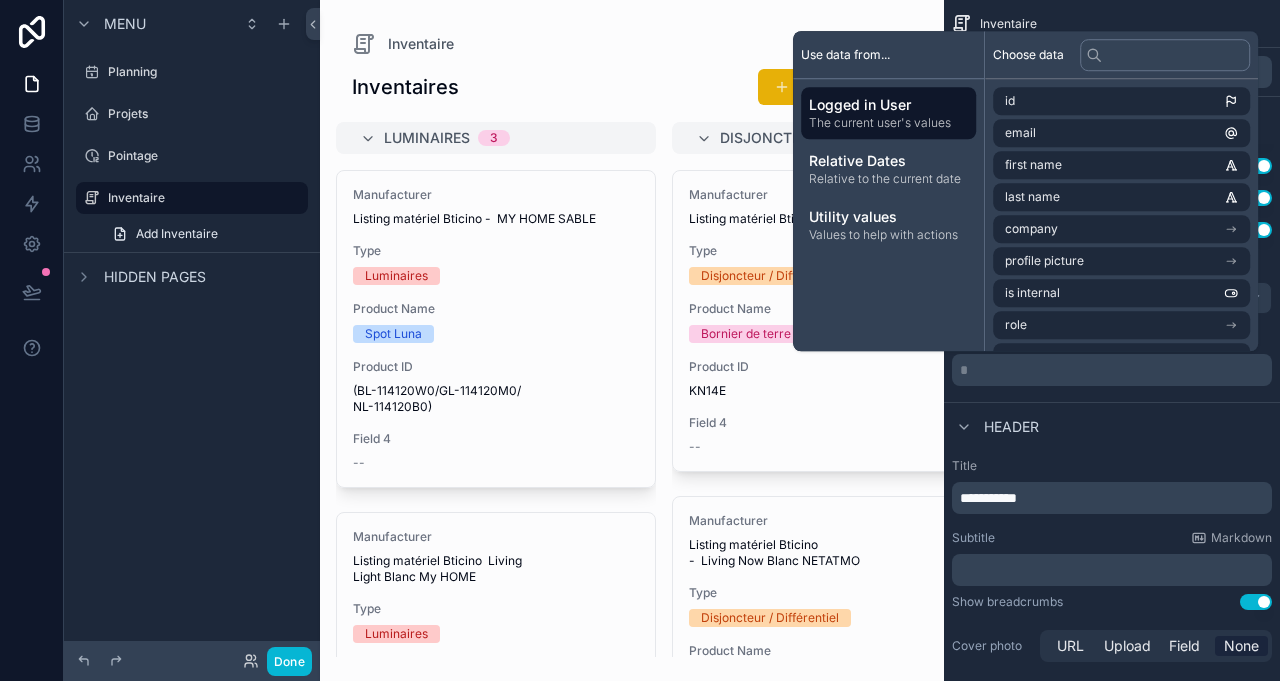 click on "Relative to the current date" at bounding box center (888, 179) 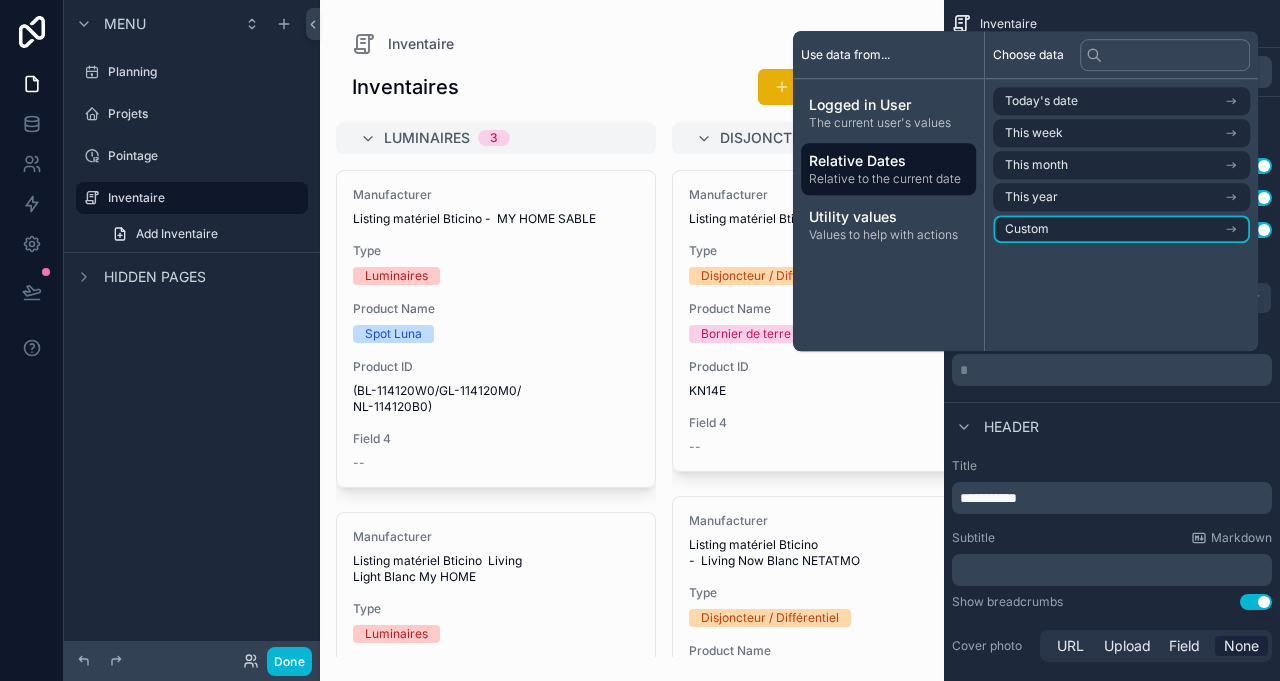 click on "Custom" at bounding box center [1121, 229] 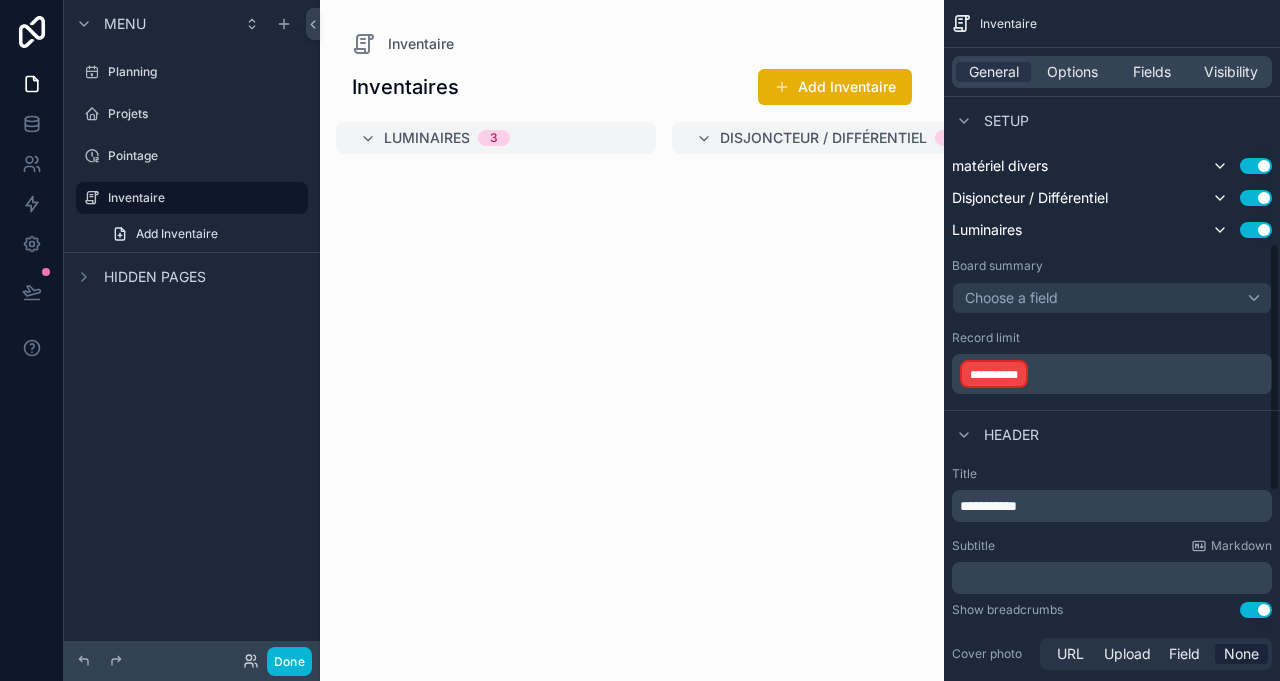 click on "**********" at bounding box center (1114, 374) 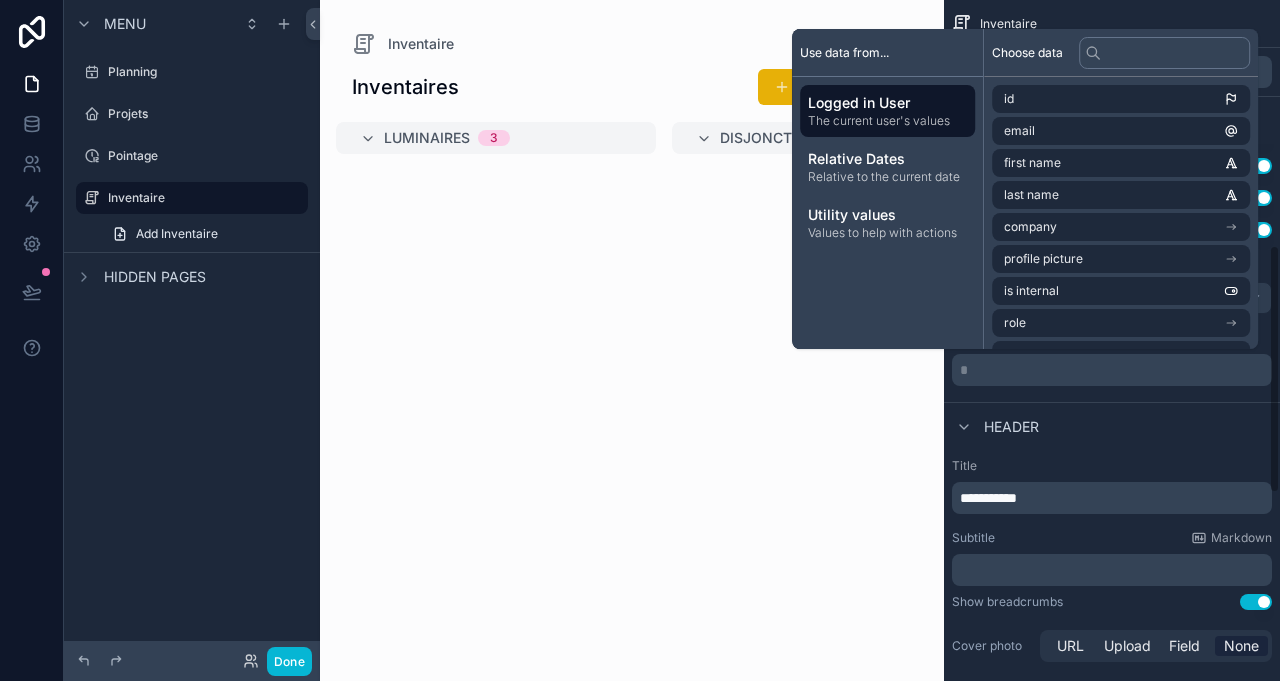 scroll, scrollTop: 668, scrollLeft: 0, axis: vertical 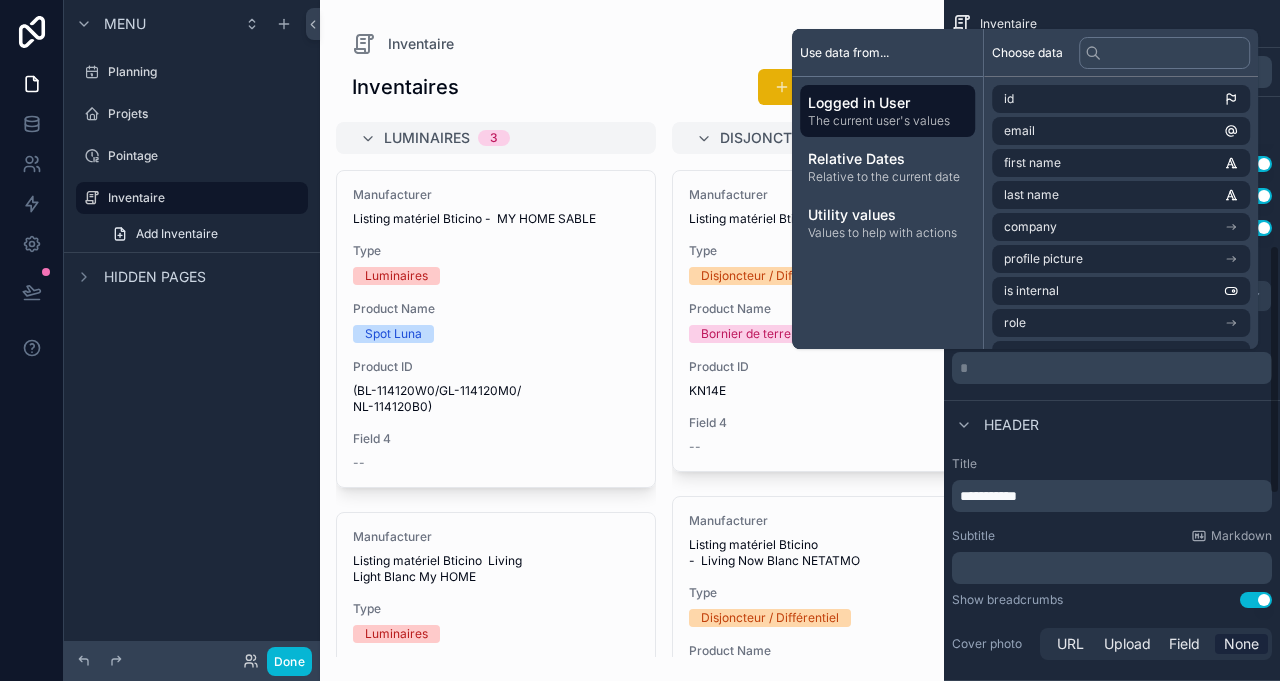 click on "Header" at bounding box center (1112, 424) 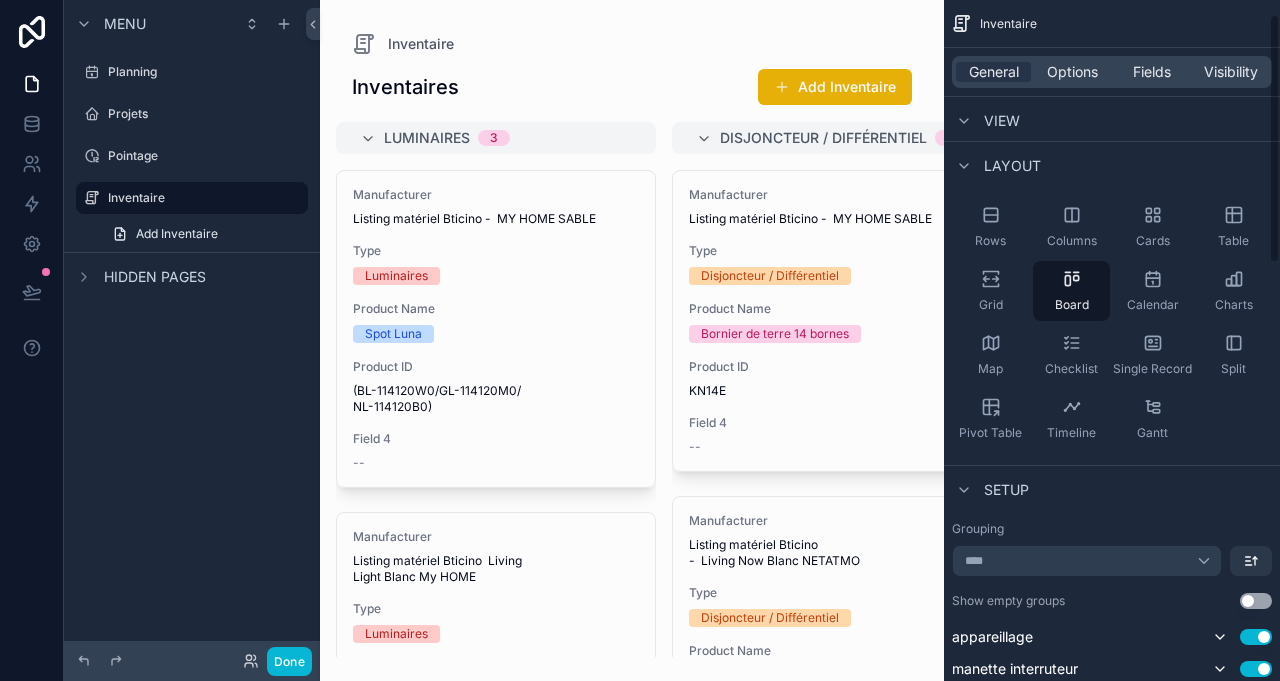 scroll, scrollTop: 0, scrollLeft: 0, axis: both 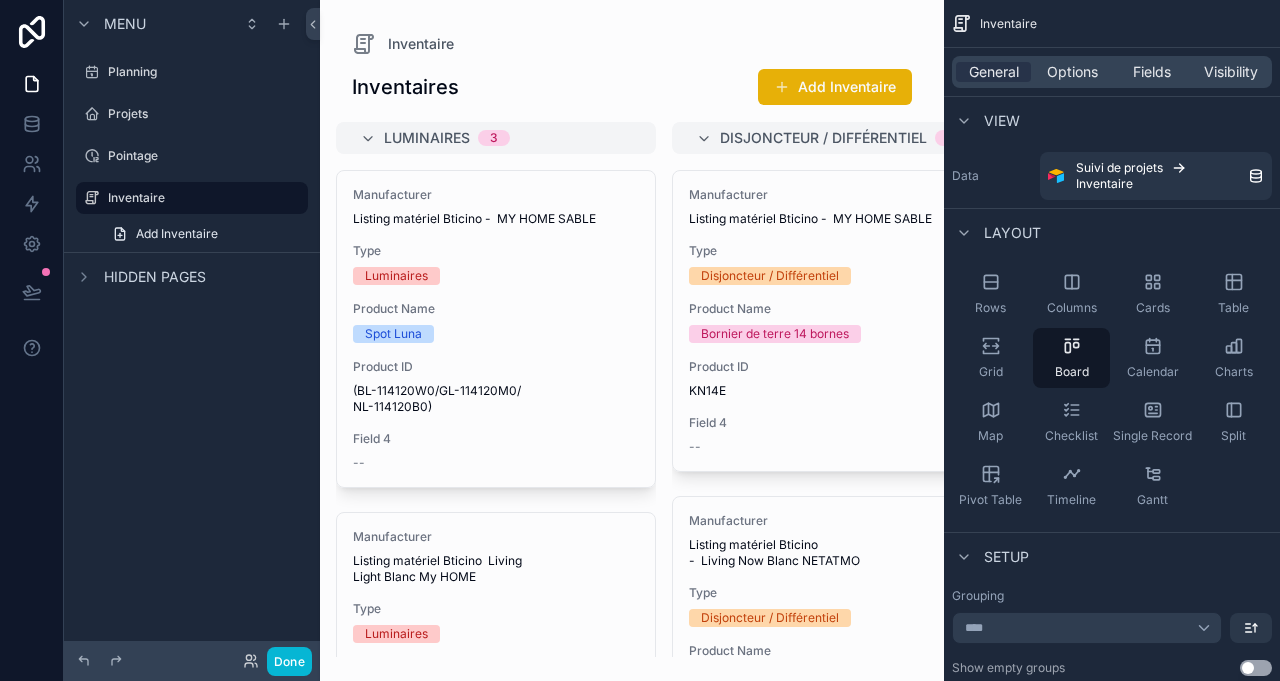 click on "Columns" at bounding box center [1071, 294] 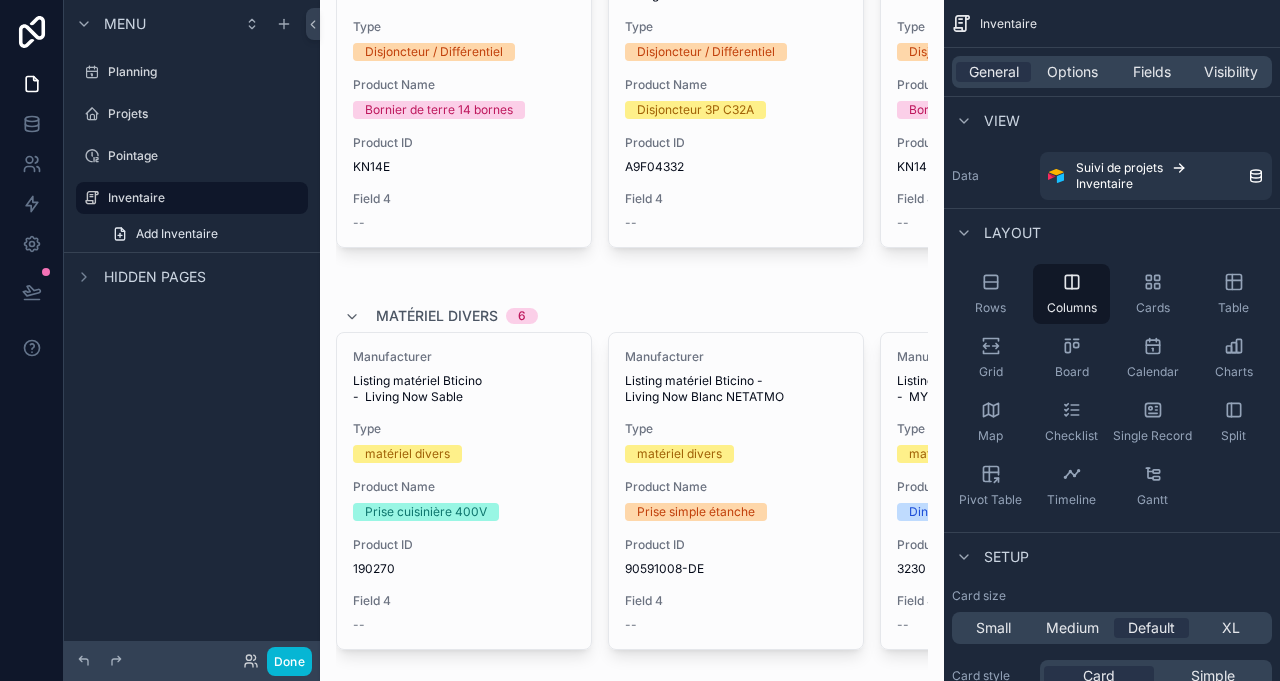 scroll, scrollTop: 444, scrollLeft: 0, axis: vertical 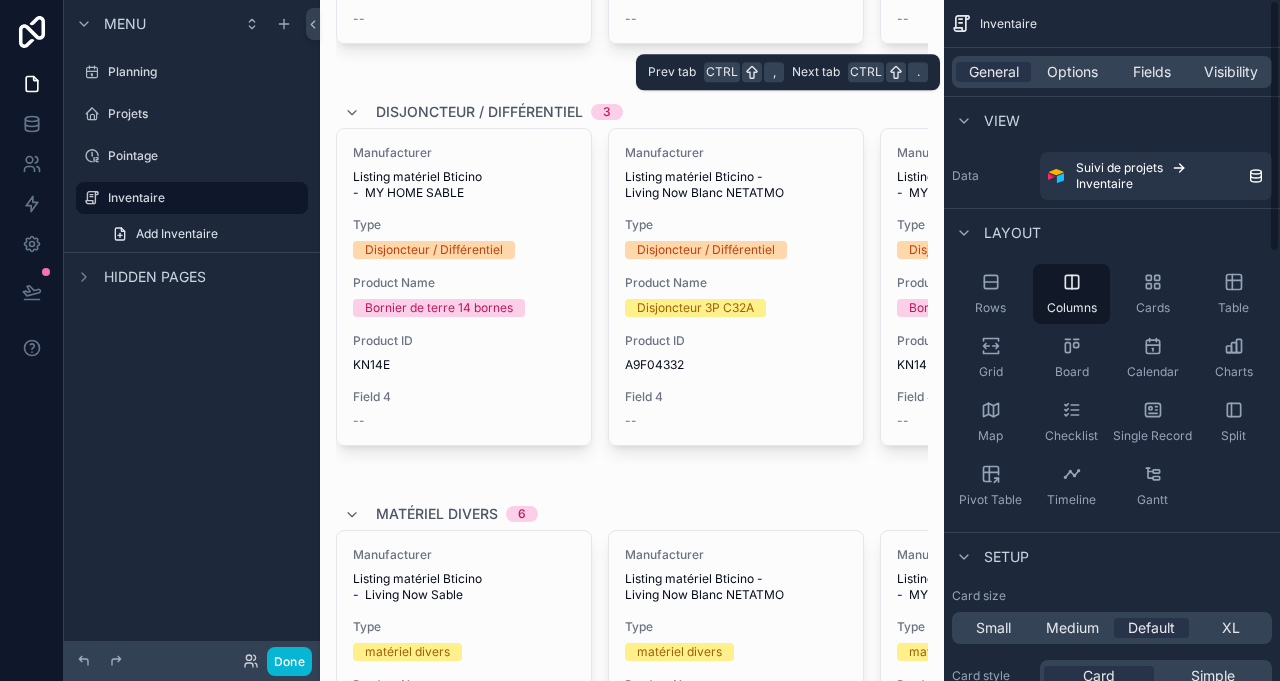 click on "Fields" at bounding box center [1152, 72] 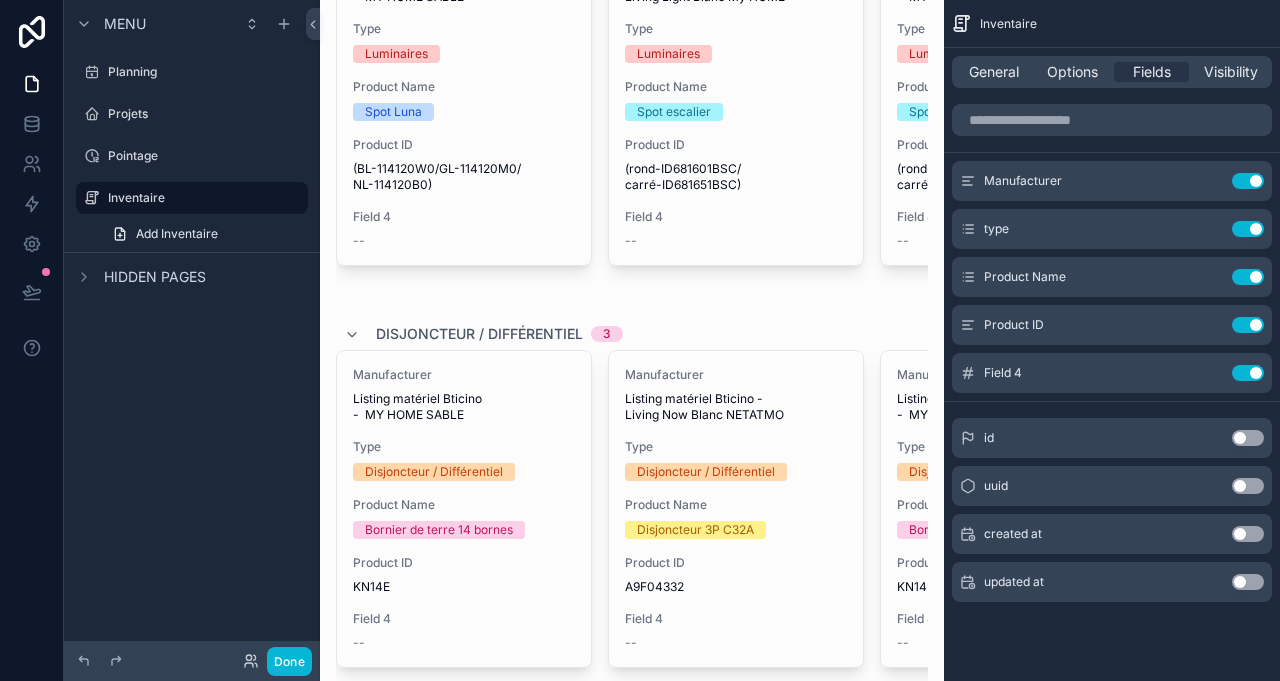 scroll, scrollTop: 0, scrollLeft: 0, axis: both 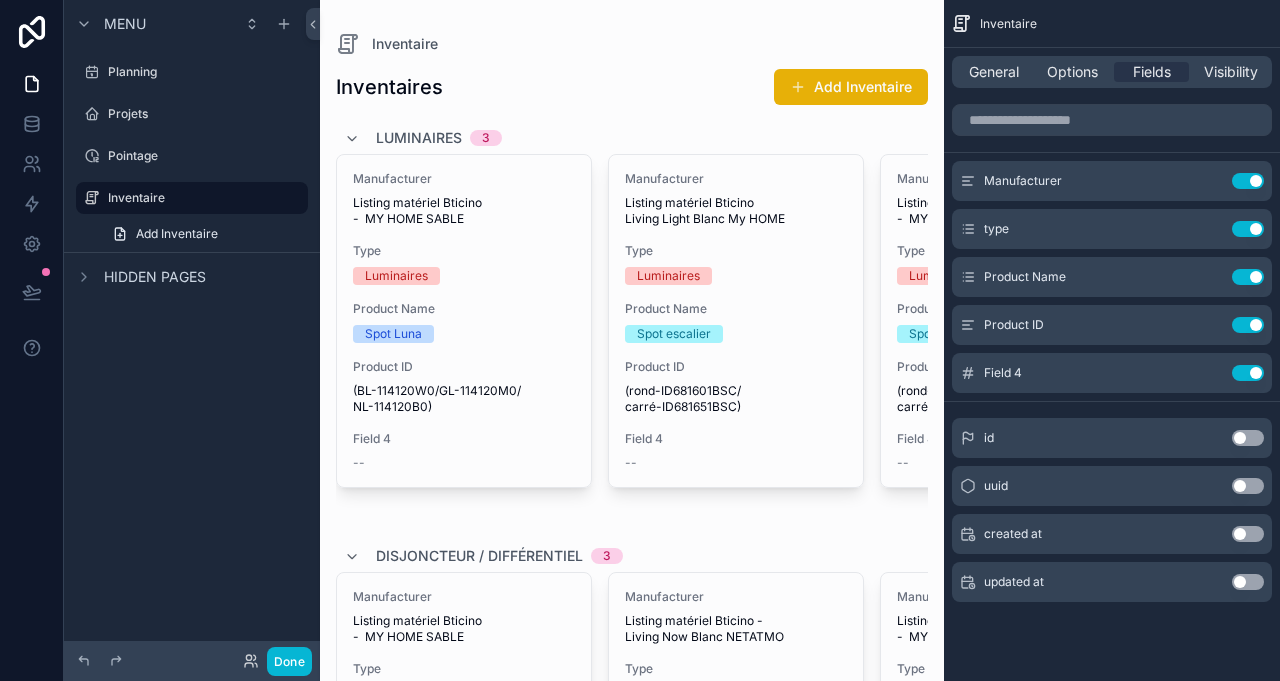 click on "Use setting" at bounding box center (1248, 229) 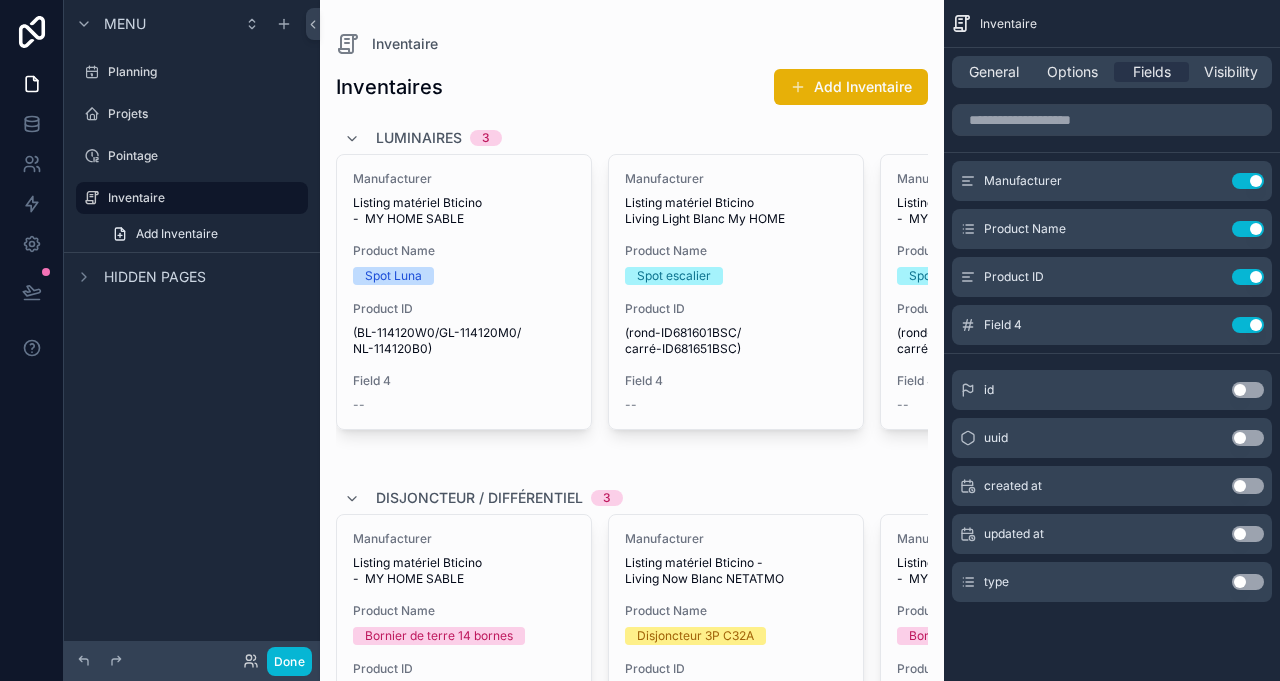 click on "Use setting" at bounding box center (1248, 229) 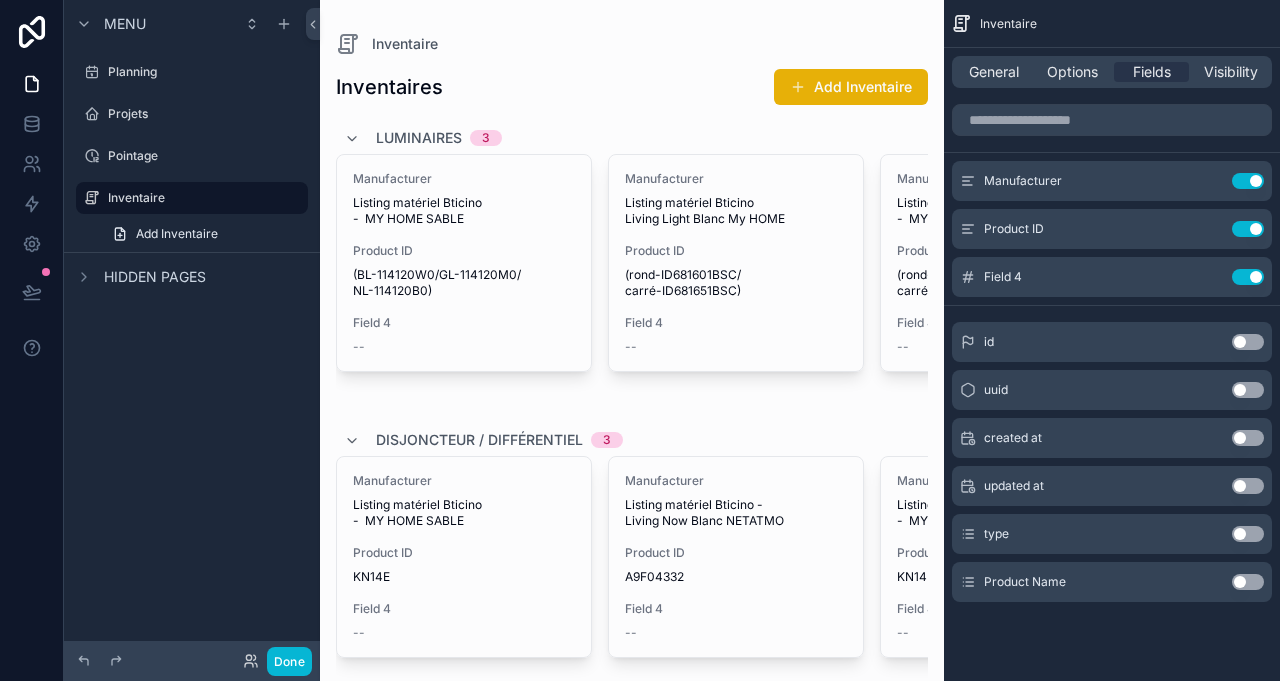click on "Use setting" at bounding box center (1248, 534) 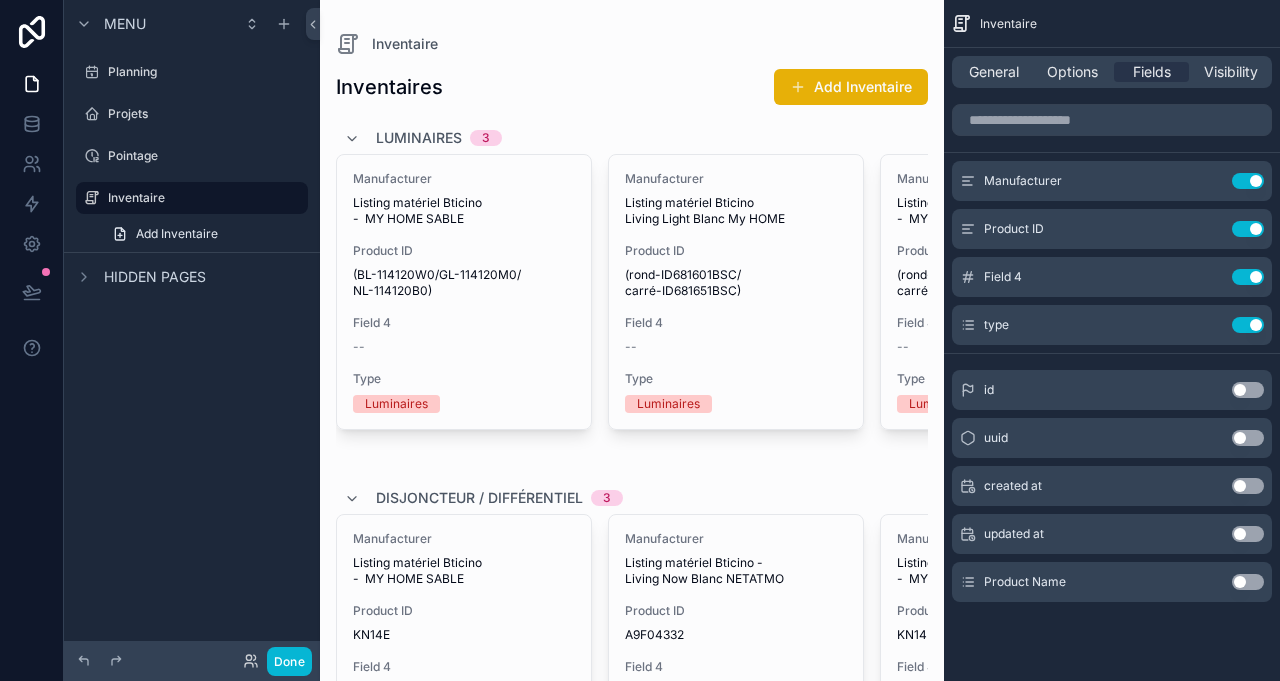 click on "Use setting" at bounding box center [1248, 534] 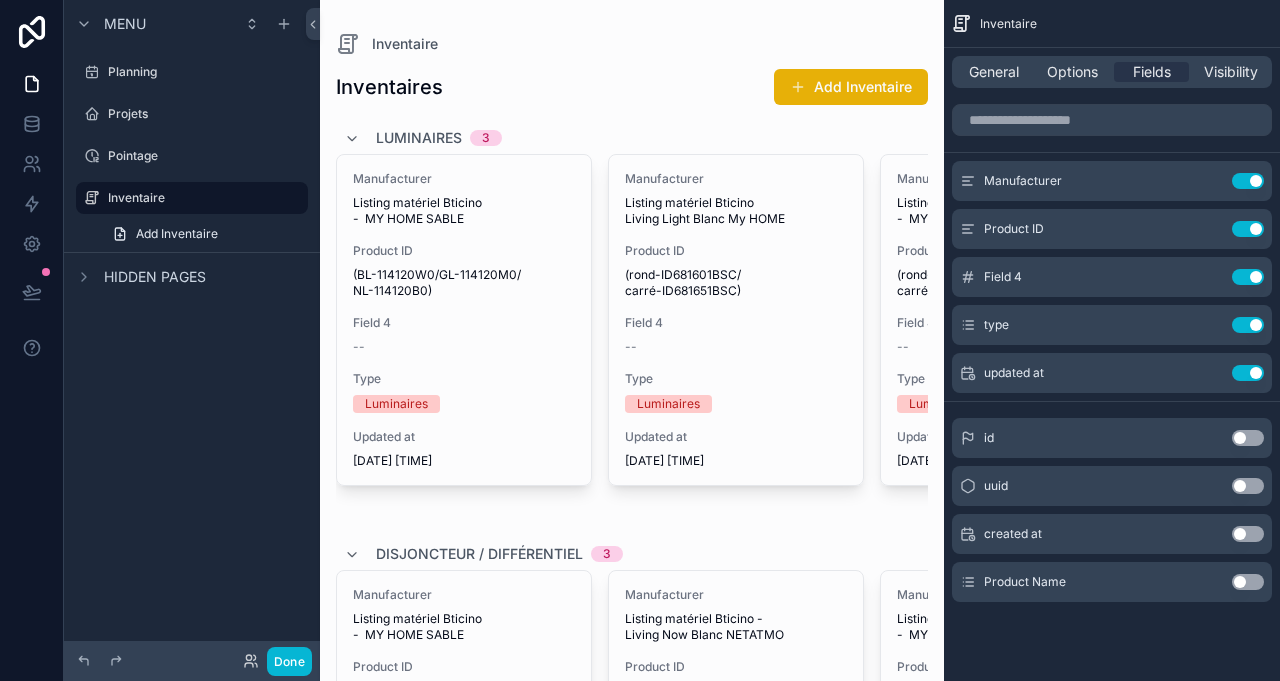 click on "Use setting" at bounding box center (1248, 582) 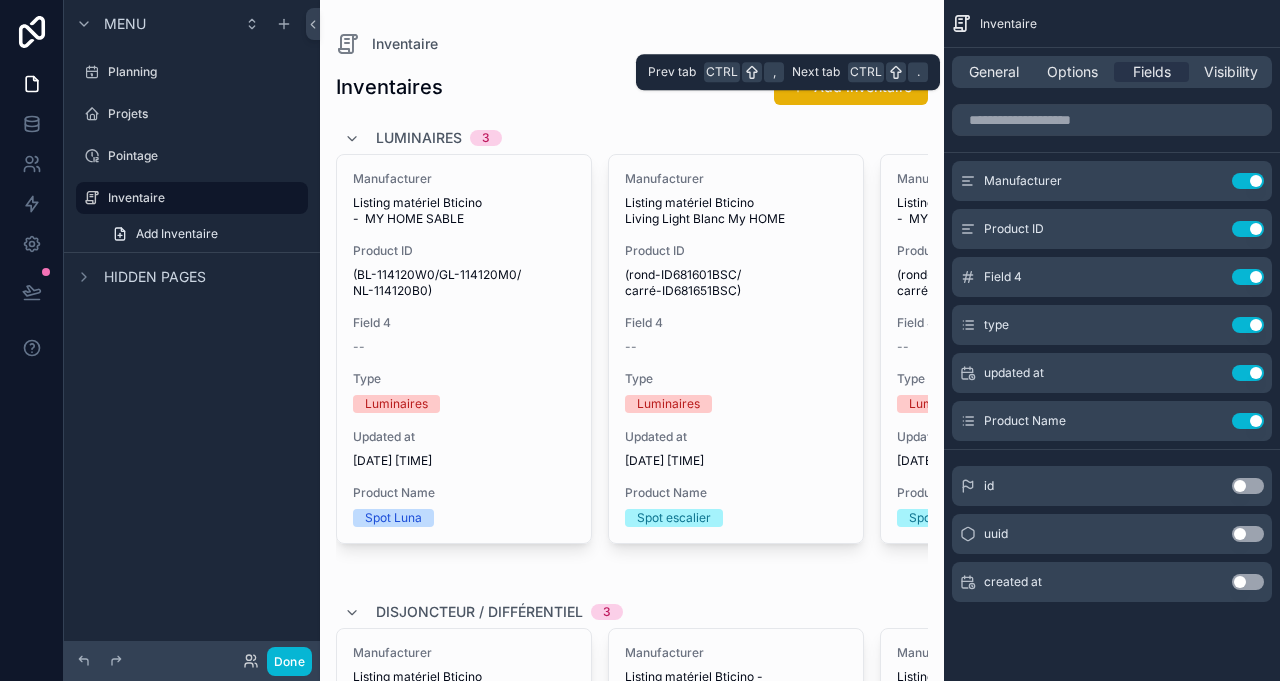 click on "Options" at bounding box center [1072, 72] 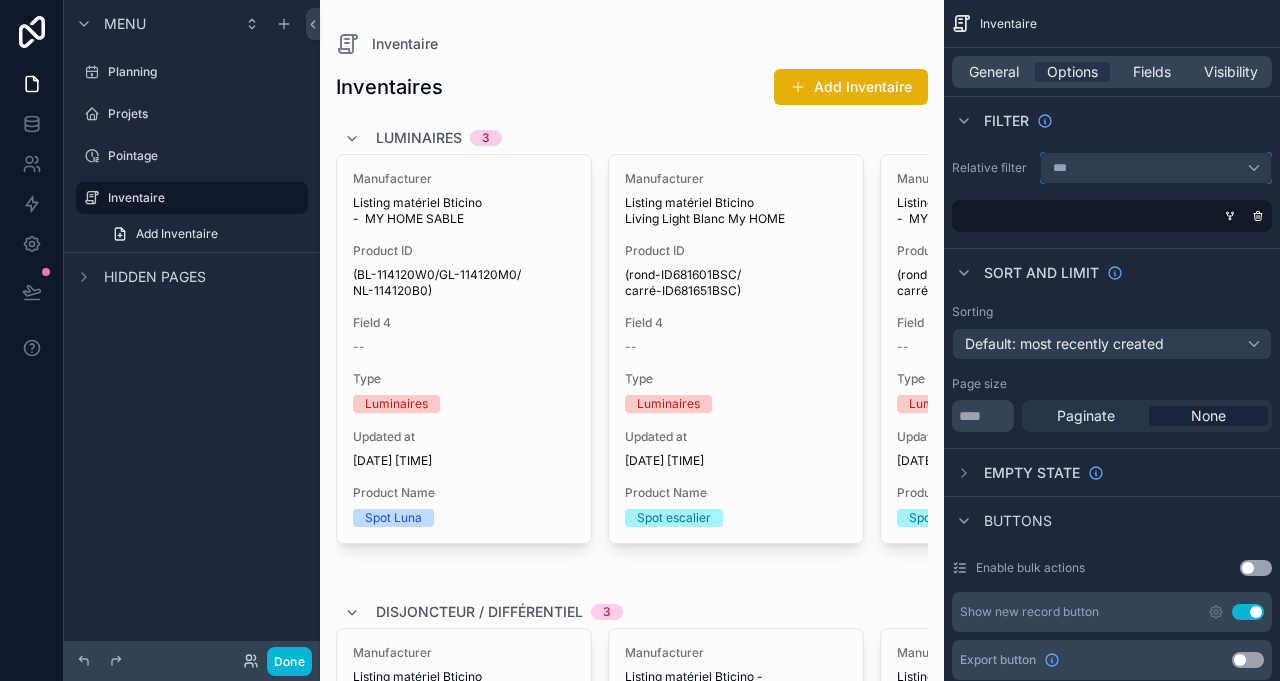 click on "***" at bounding box center (1156, 168) 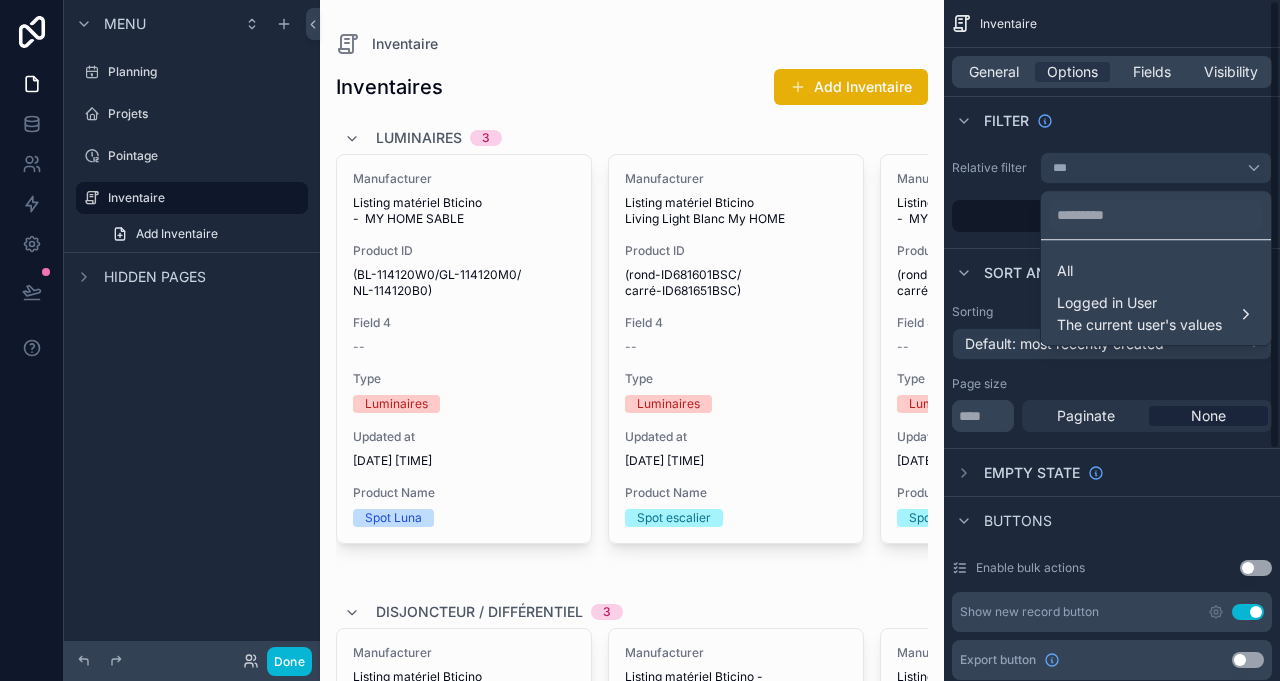 click at bounding box center [640, 340] 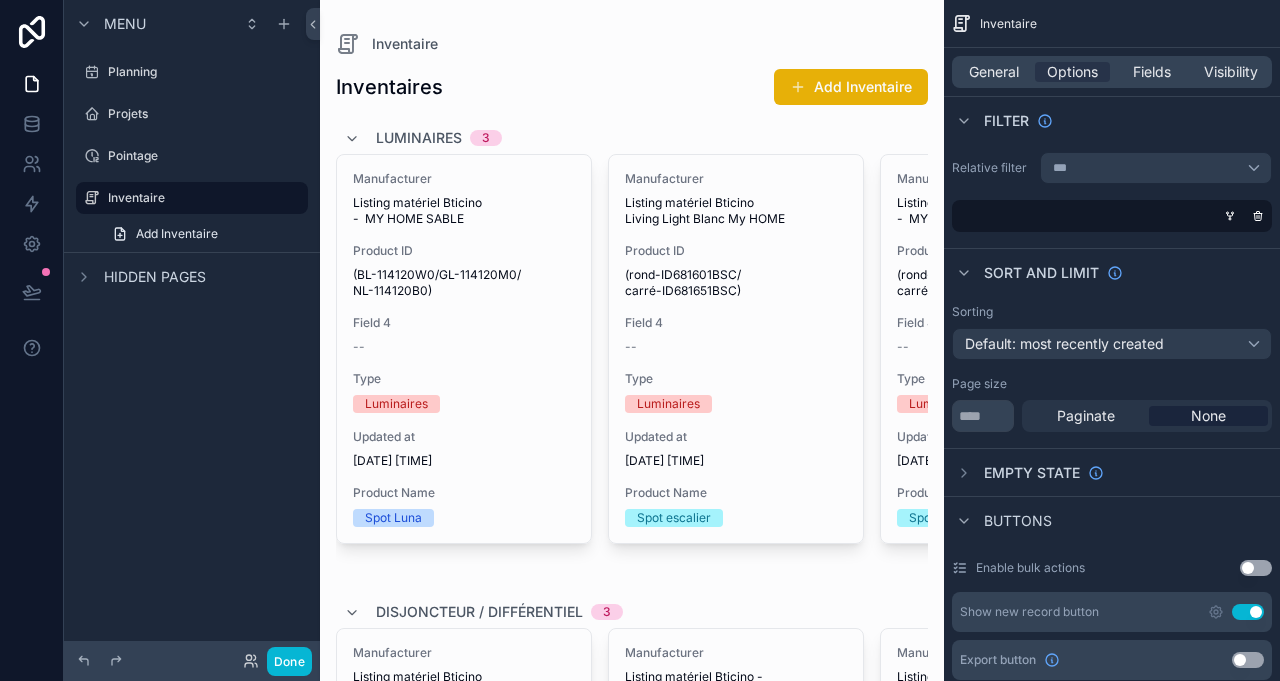 click at bounding box center [1230, 216] 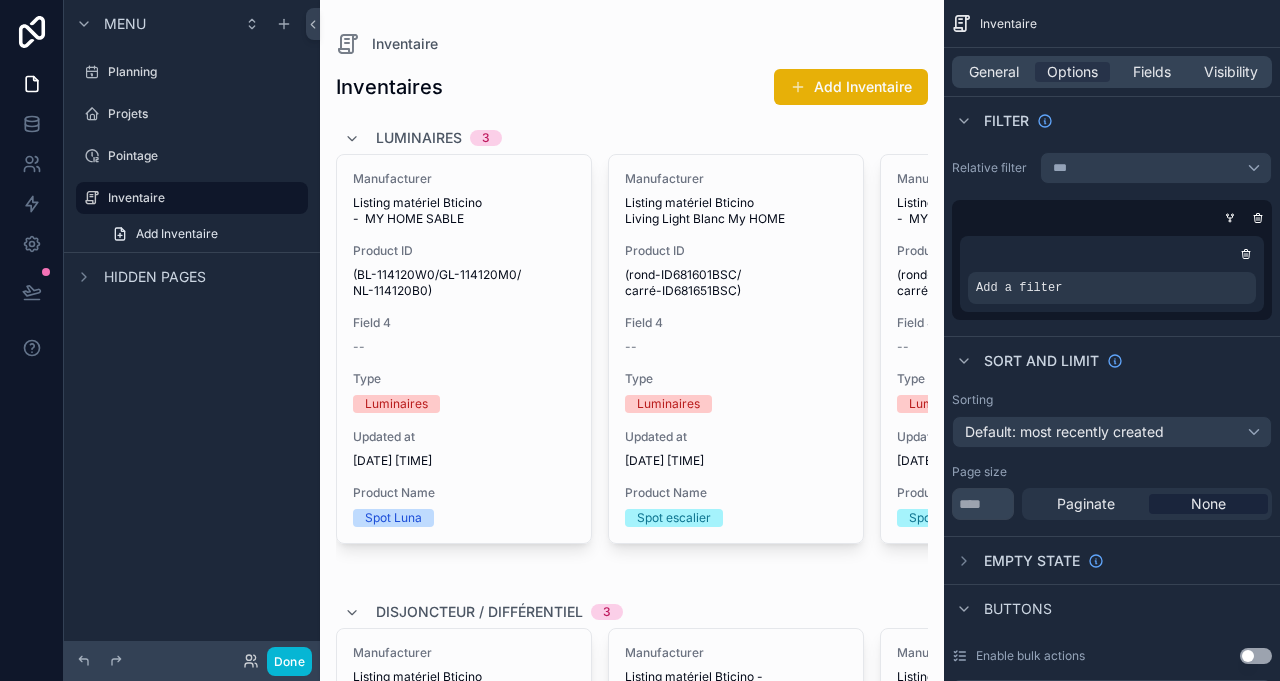 click on "Add a filter" at bounding box center (1112, 288) 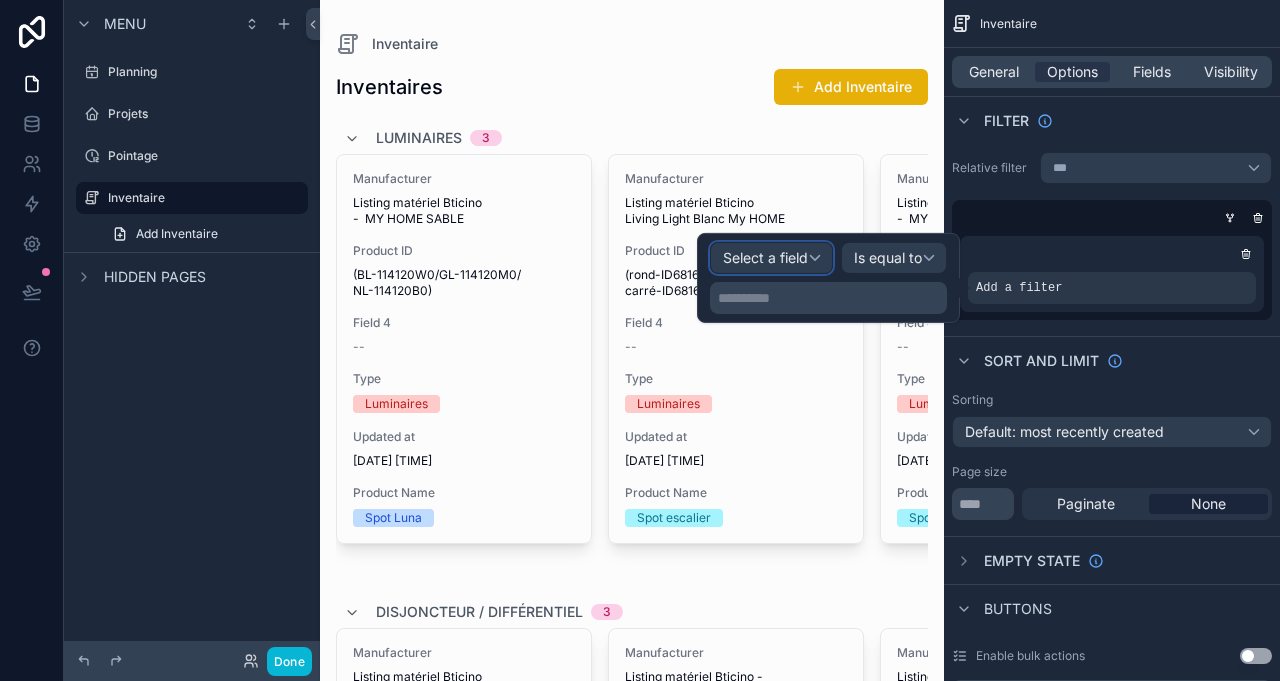 click on "Select a field" at bounding box center (771, 258) 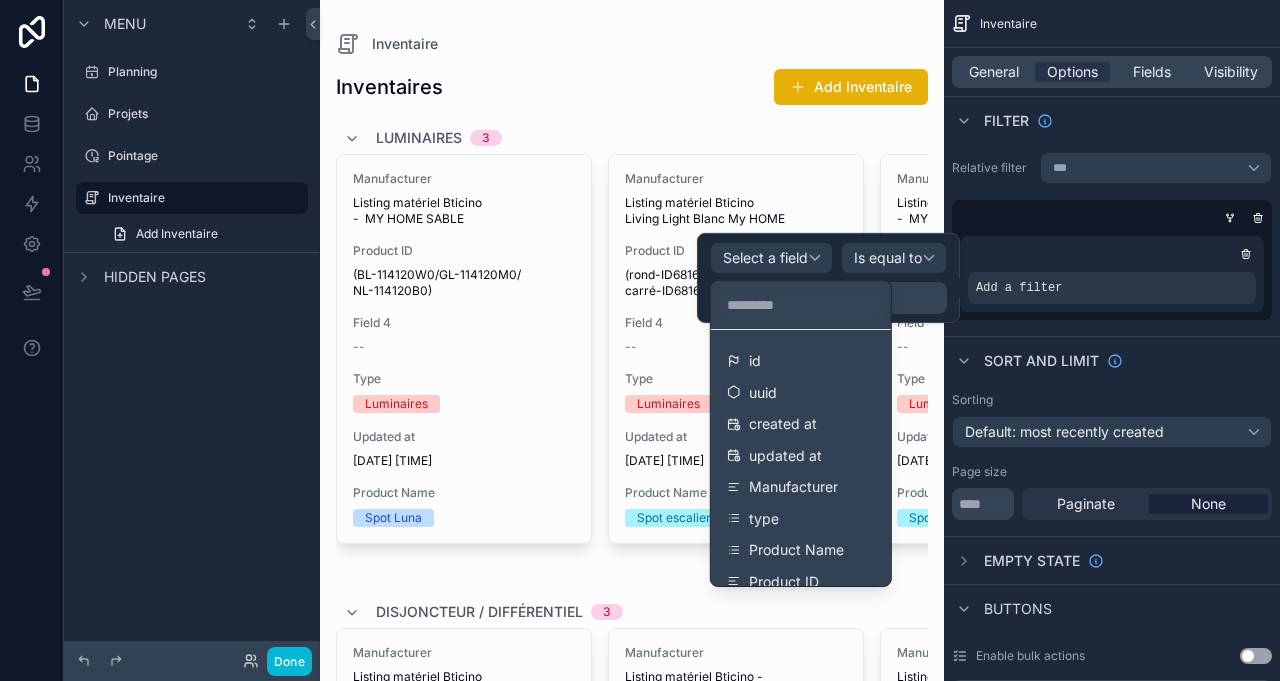 click on "Manufacturer" at bounding box center [801, 487] 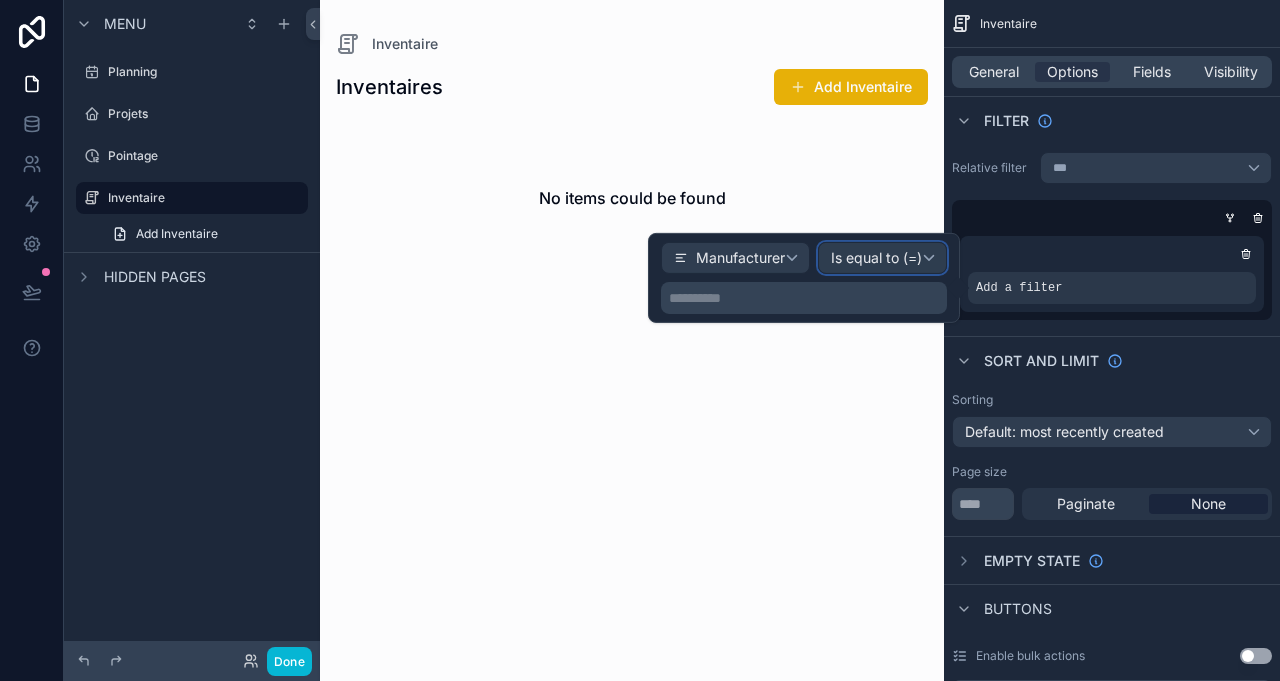 click on "Is equal to (=)" at bounding box center (876, 258) 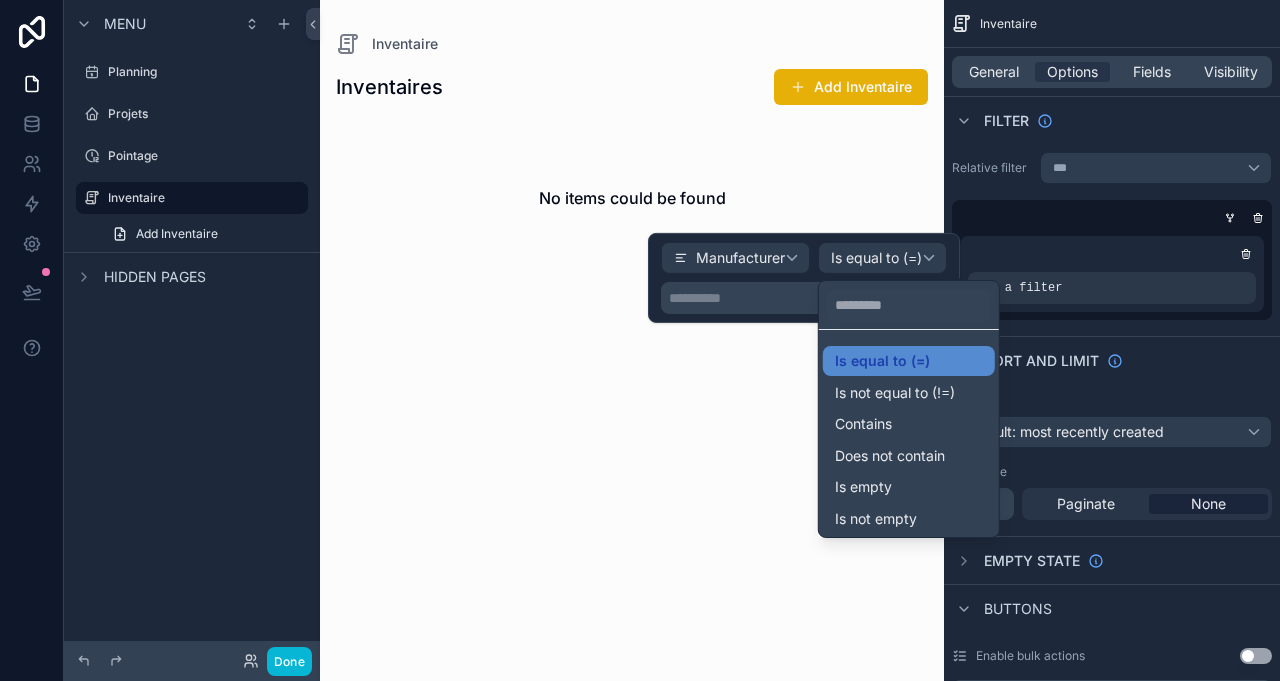 click on "Is not empty" at bounding box center (909, 519) 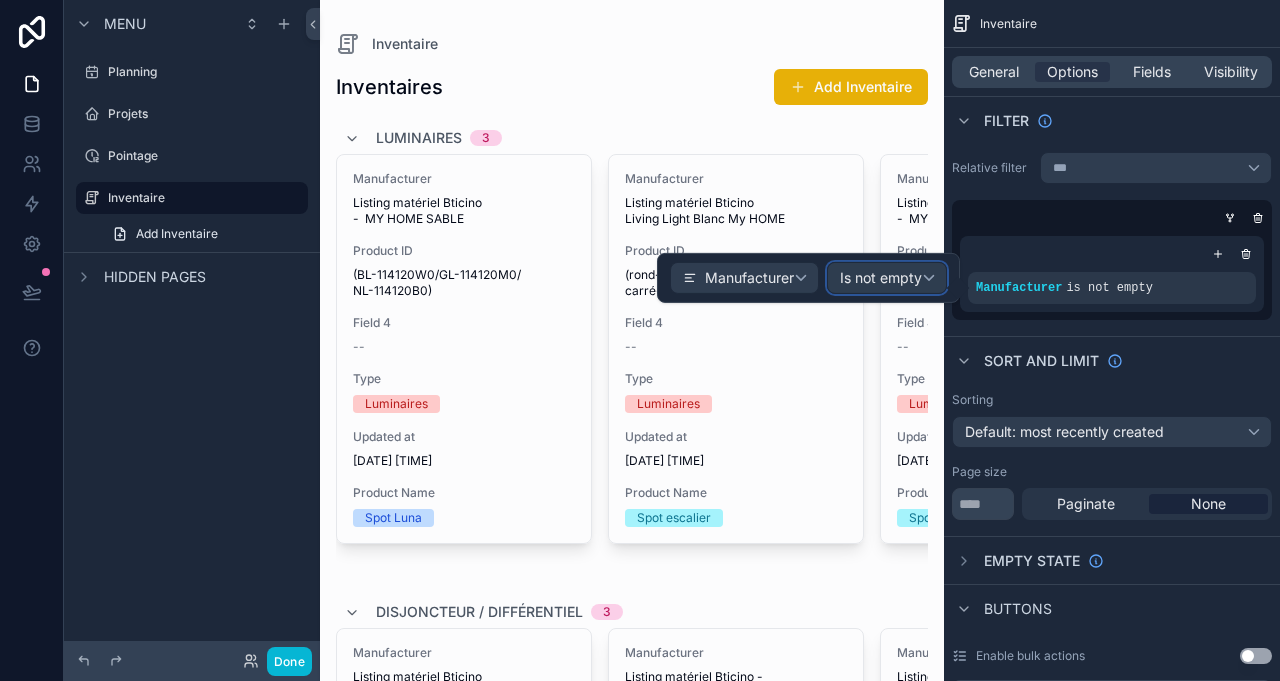 click on "Is not empty" at bounding box center (887, 278) 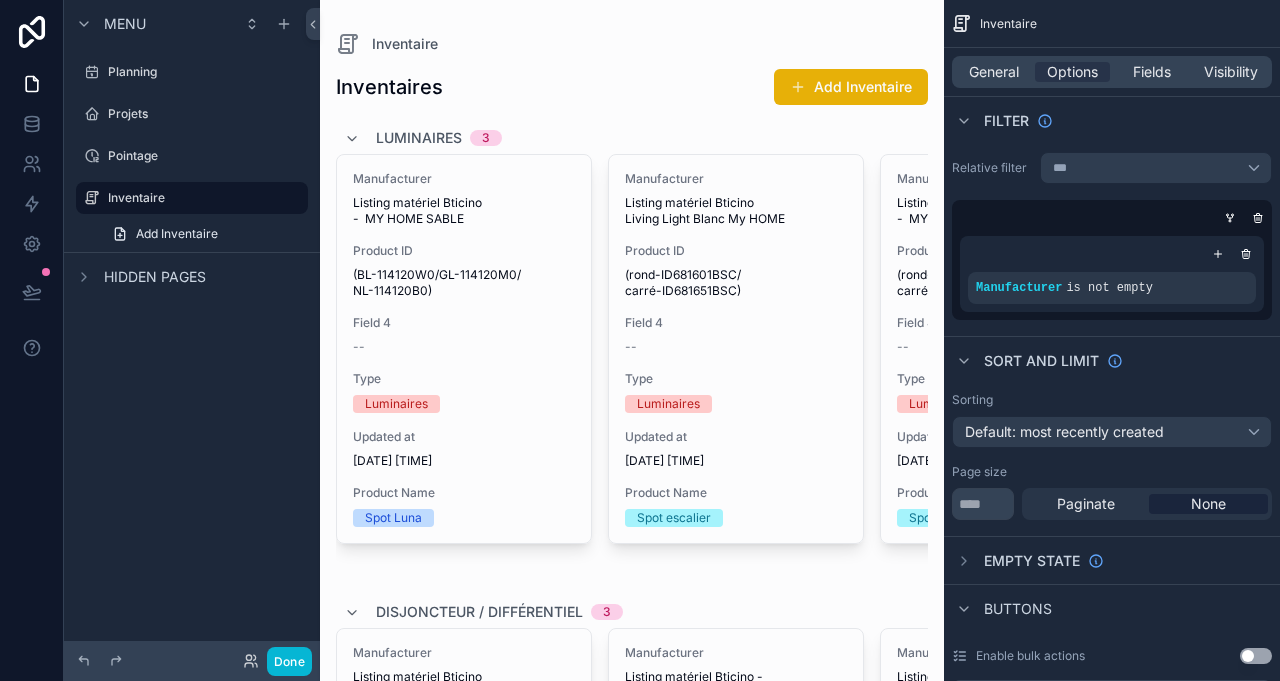 click on "Sorting Default: most recently created" at bounding box center [1112, 420] 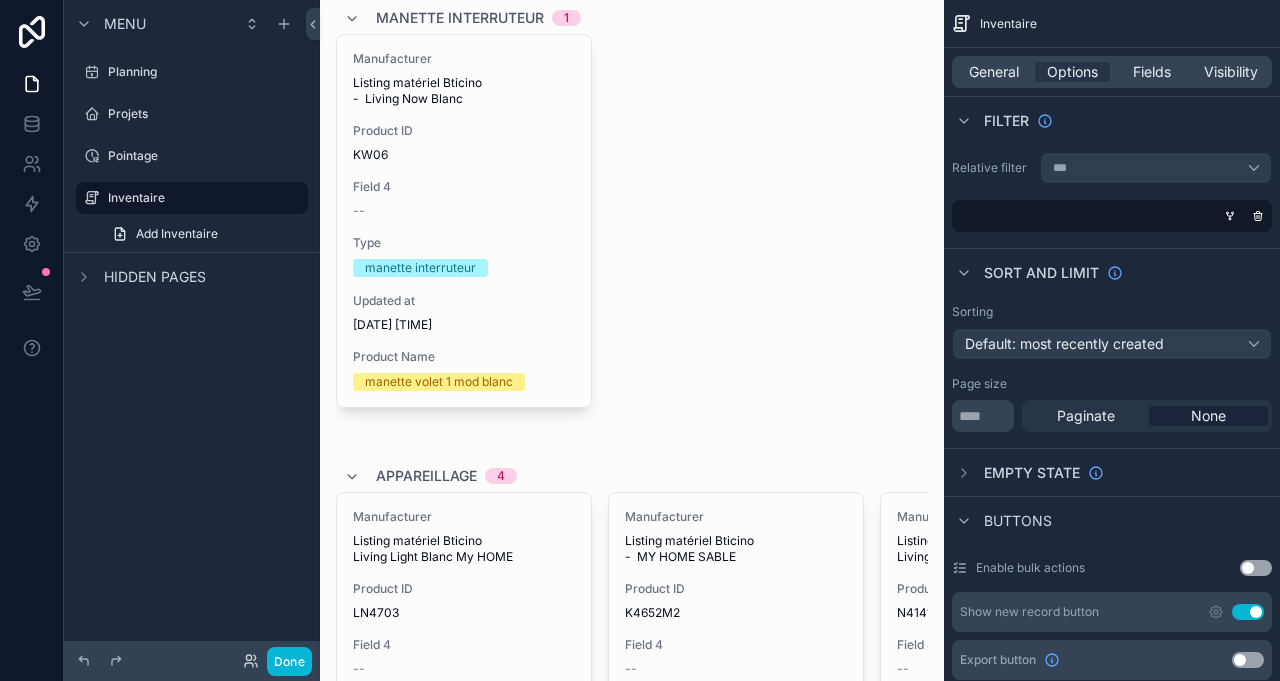 scroll, scrollTop: 2828, scrollLeft: 0, axis: vertical 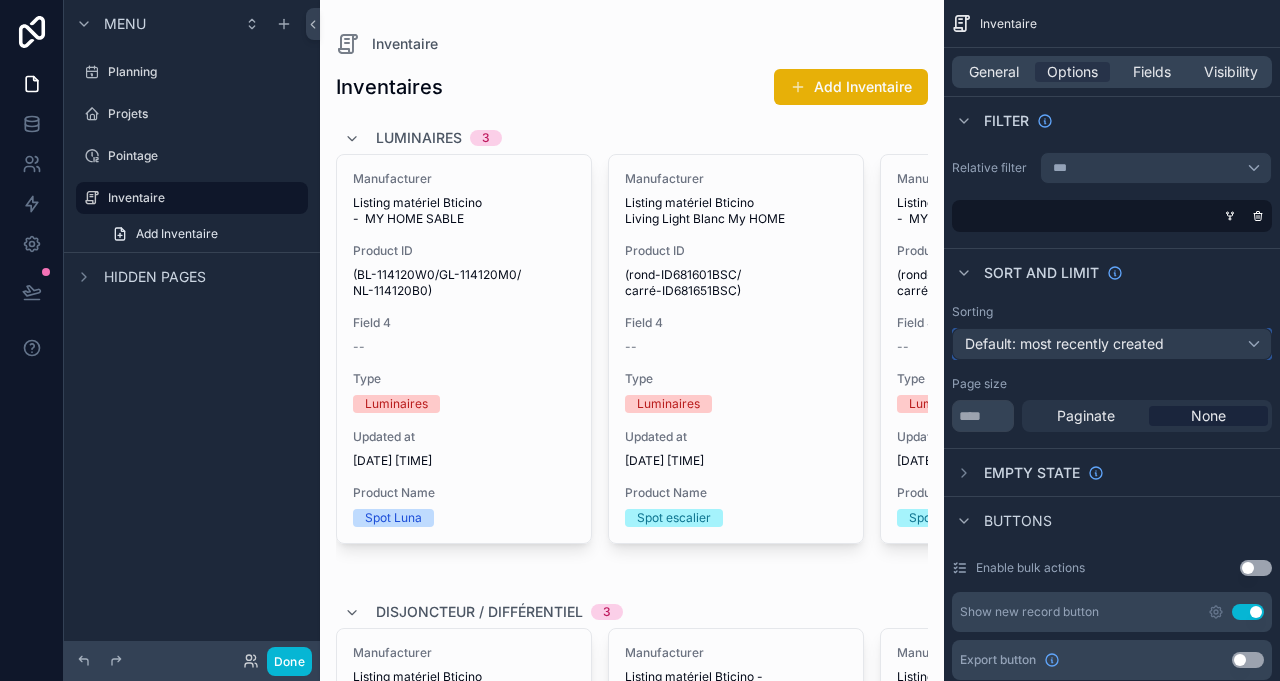 click on "Default: most recently created" at bounding box center (1064, 343) 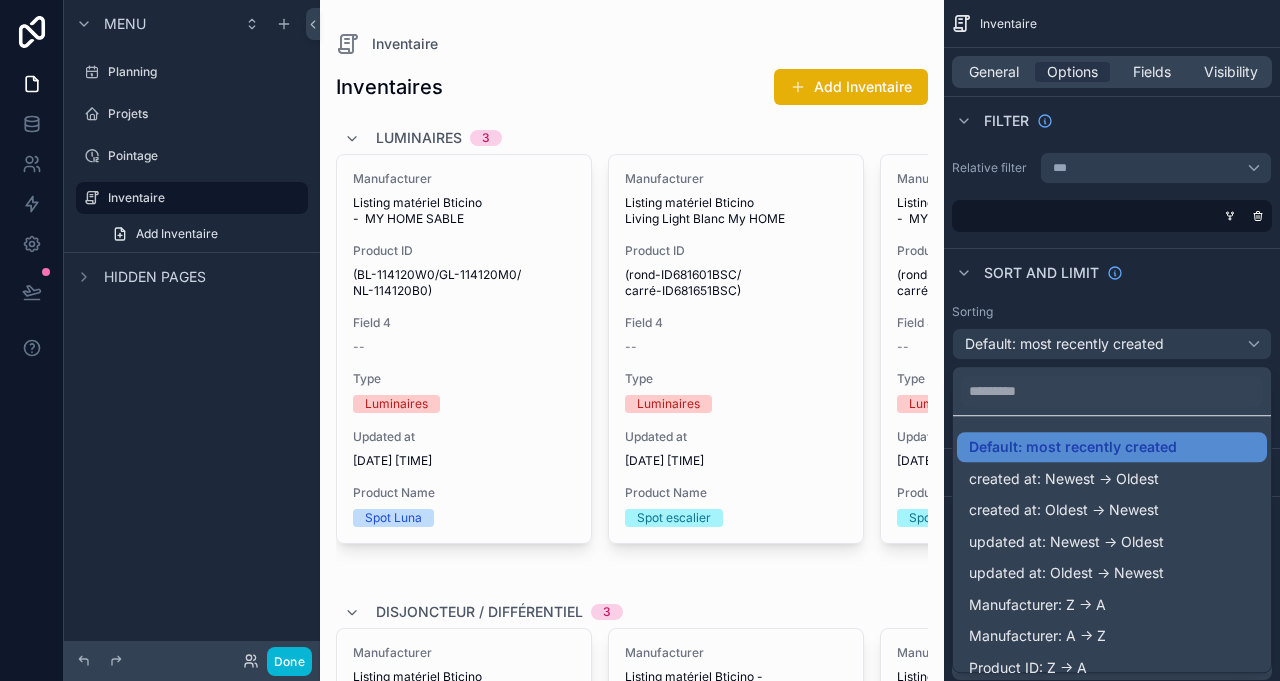 click on "Manufacturer: A -> Z" at bounding box center [1037, 636] 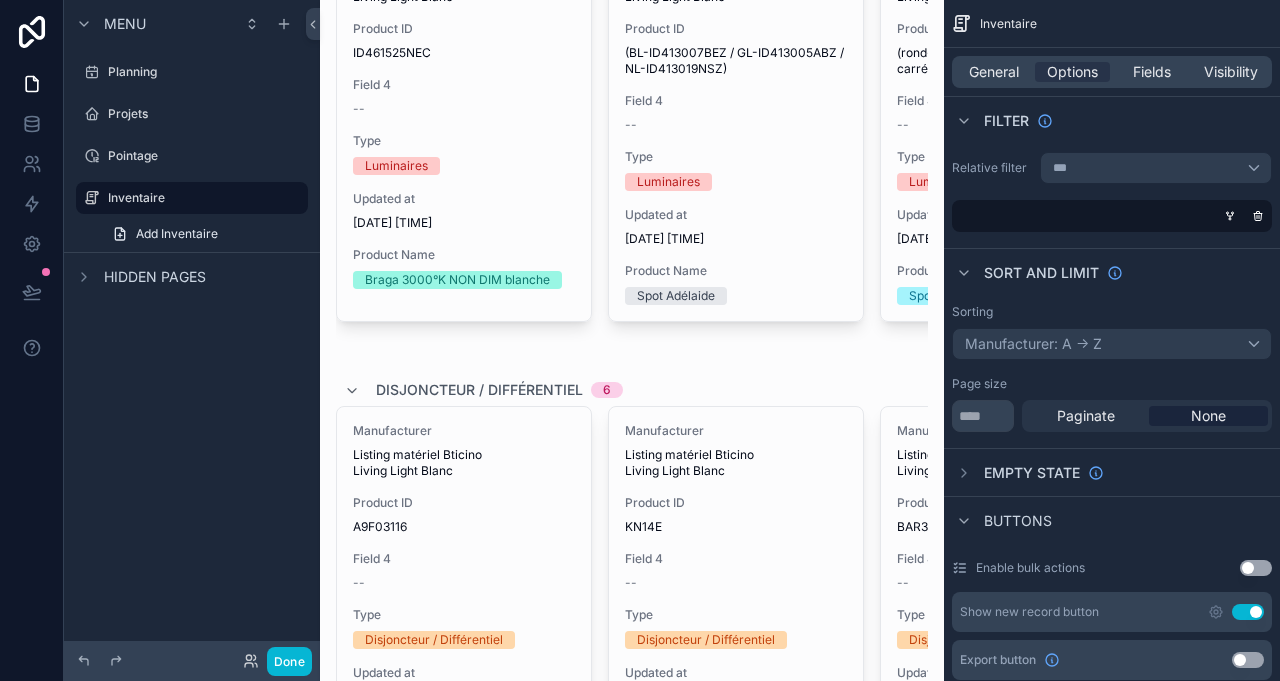 scroll, scrollTop: 0, scrollLeft: 0, axis: both 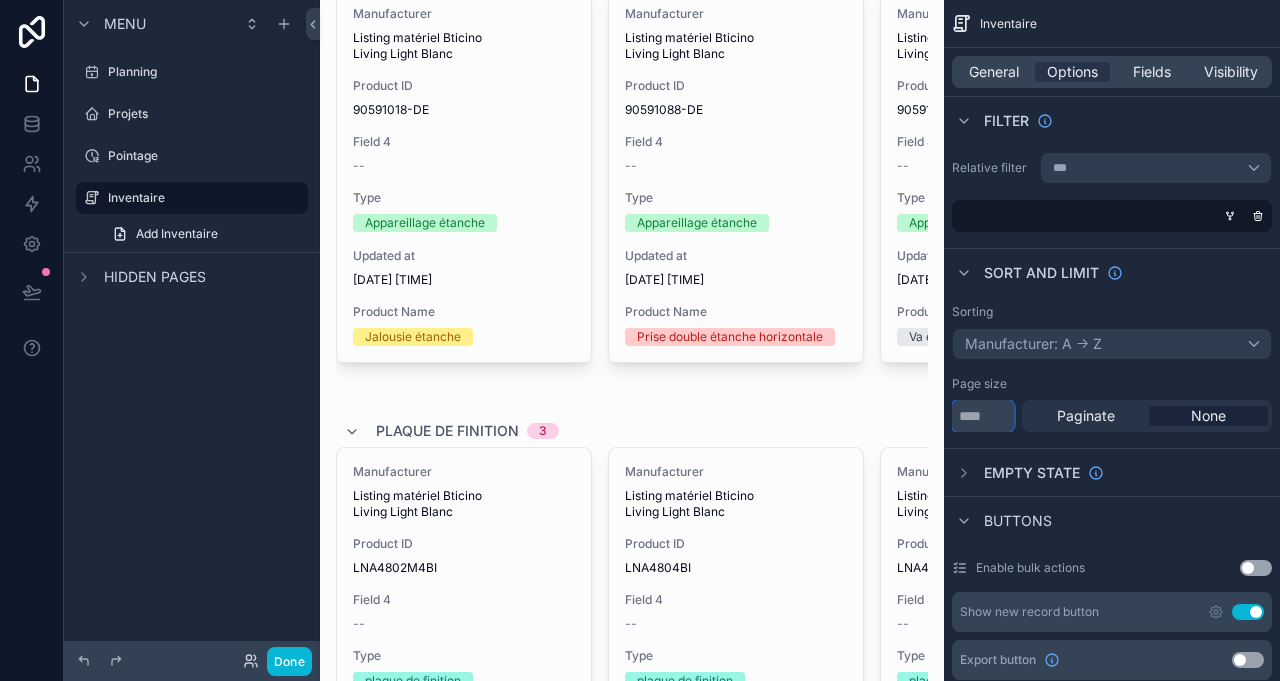 drag, startPoint x: 1013, startPoint y: 417, endPoint x: 929, endPoint y: 433, distance: 85.51023 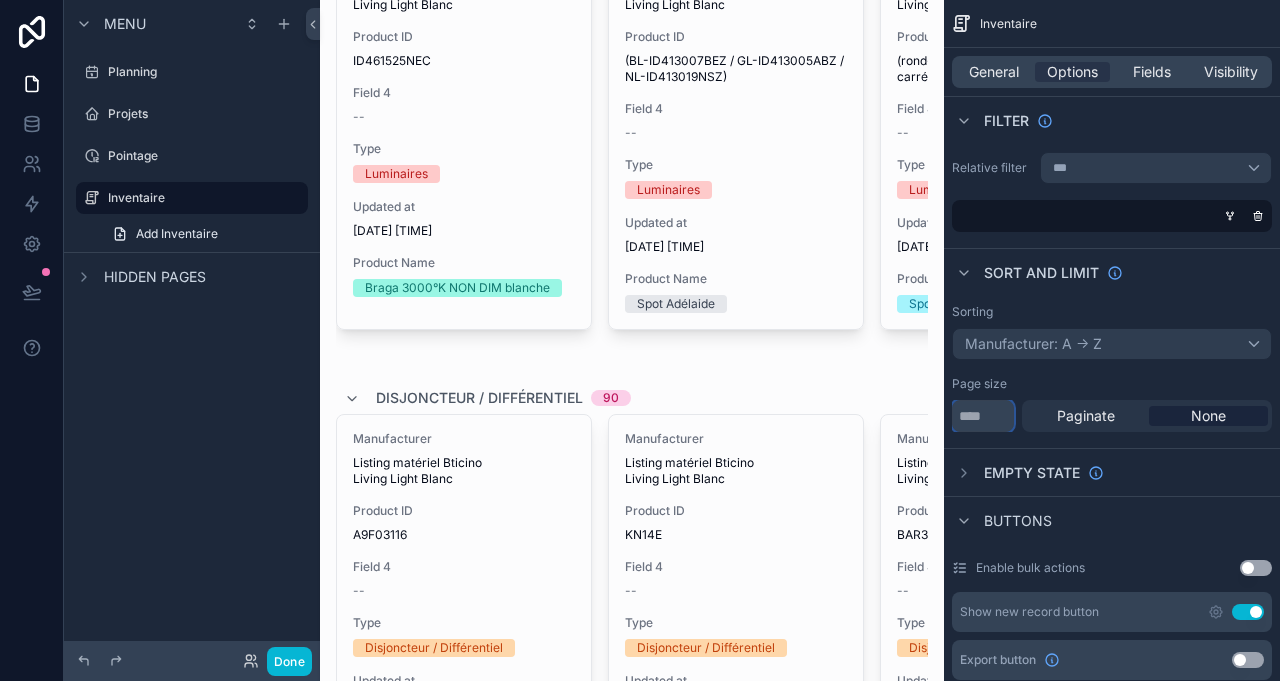 scroll, scrollTop: 0, scrollLeft: 0, axis: both 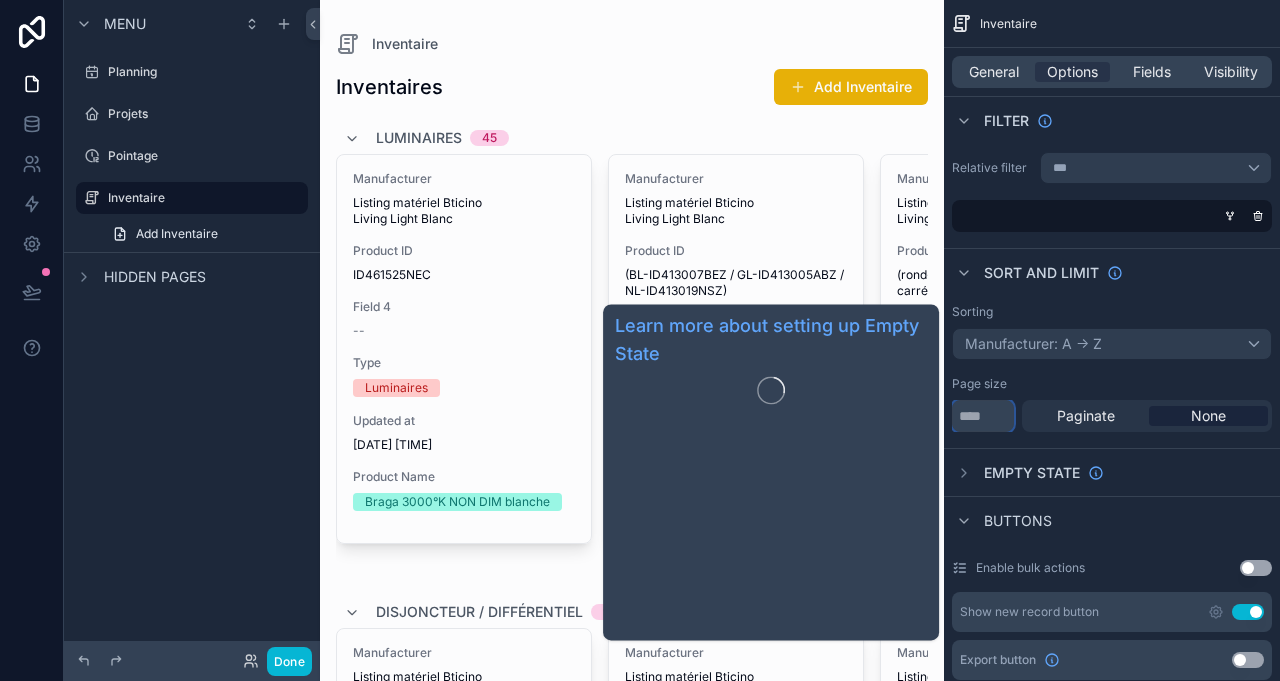 type on "*****" 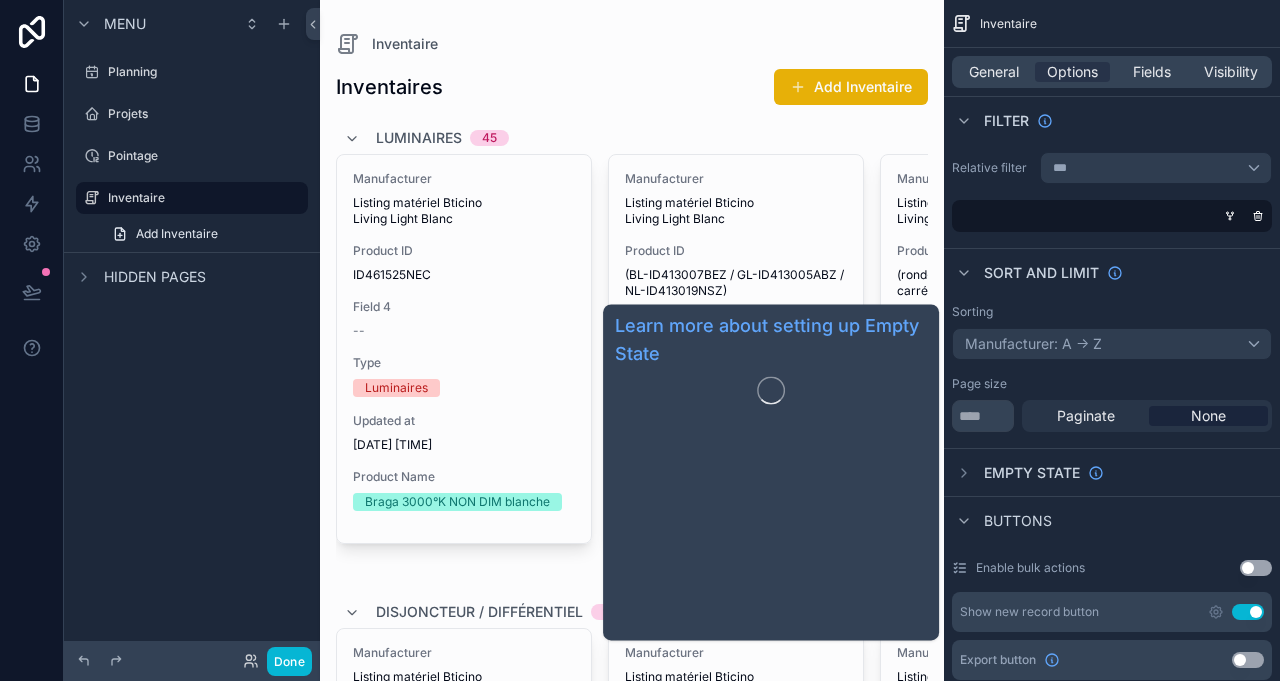 click on "Empty state" at bounding box center (1032, 473) 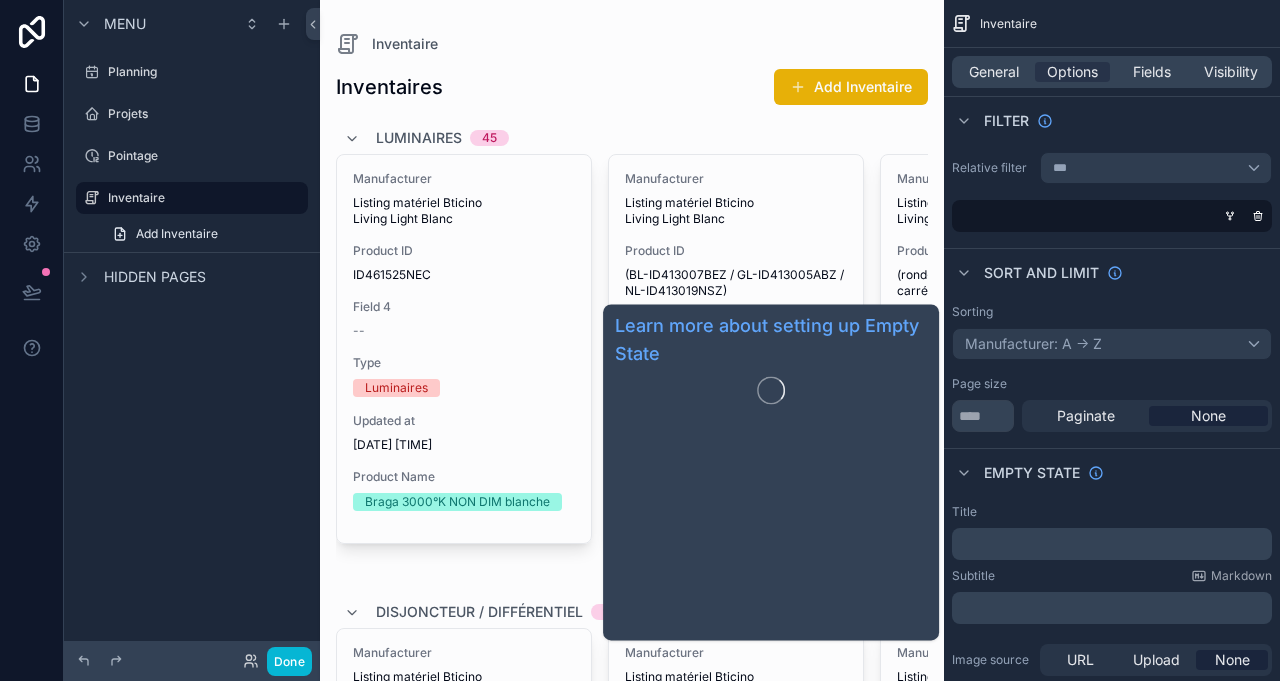 scroll, scrollTop: 6, scrollLeft: 0, axis: vertical 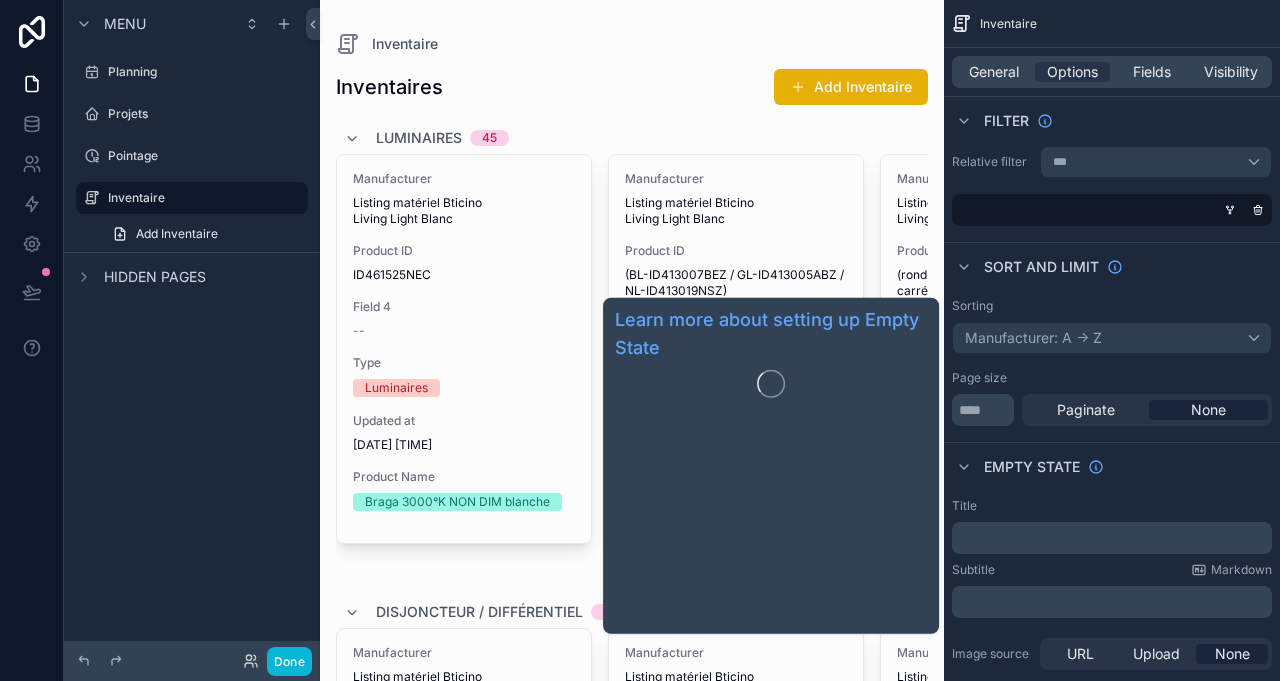 click on "Empty state" at bounding box center [1032, 467] 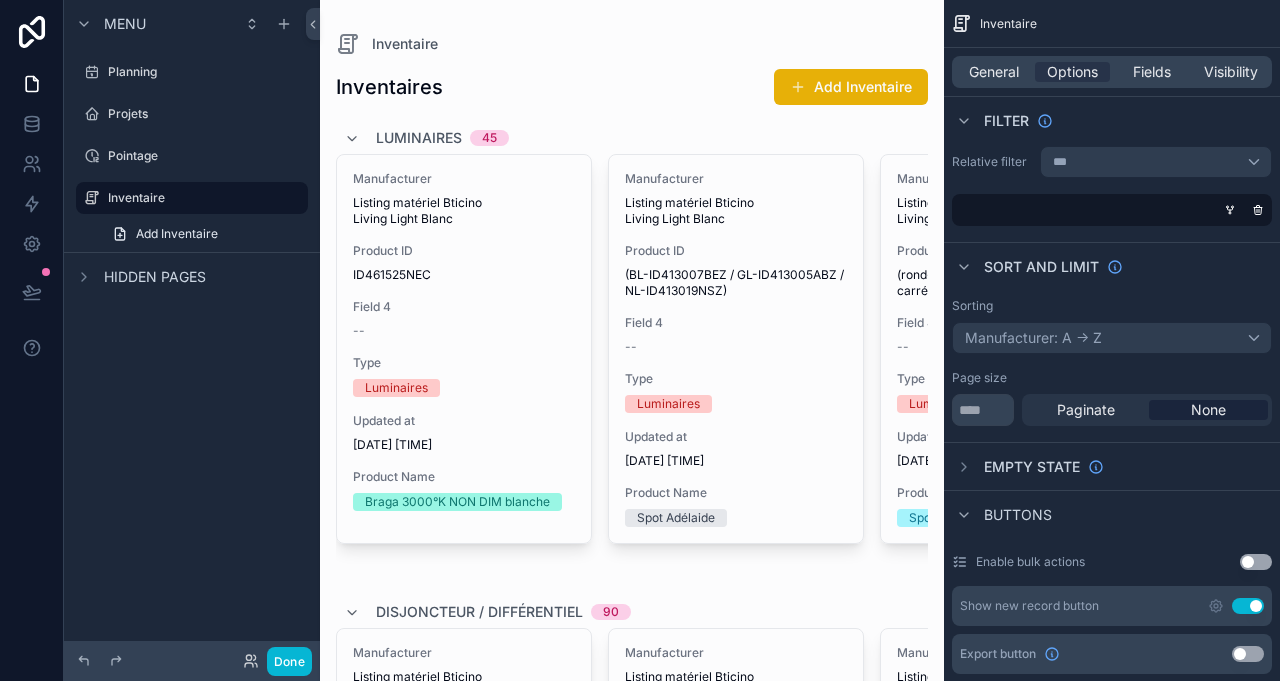 click on "General Options Fields Visibility" at bounding box center (1112, 72) 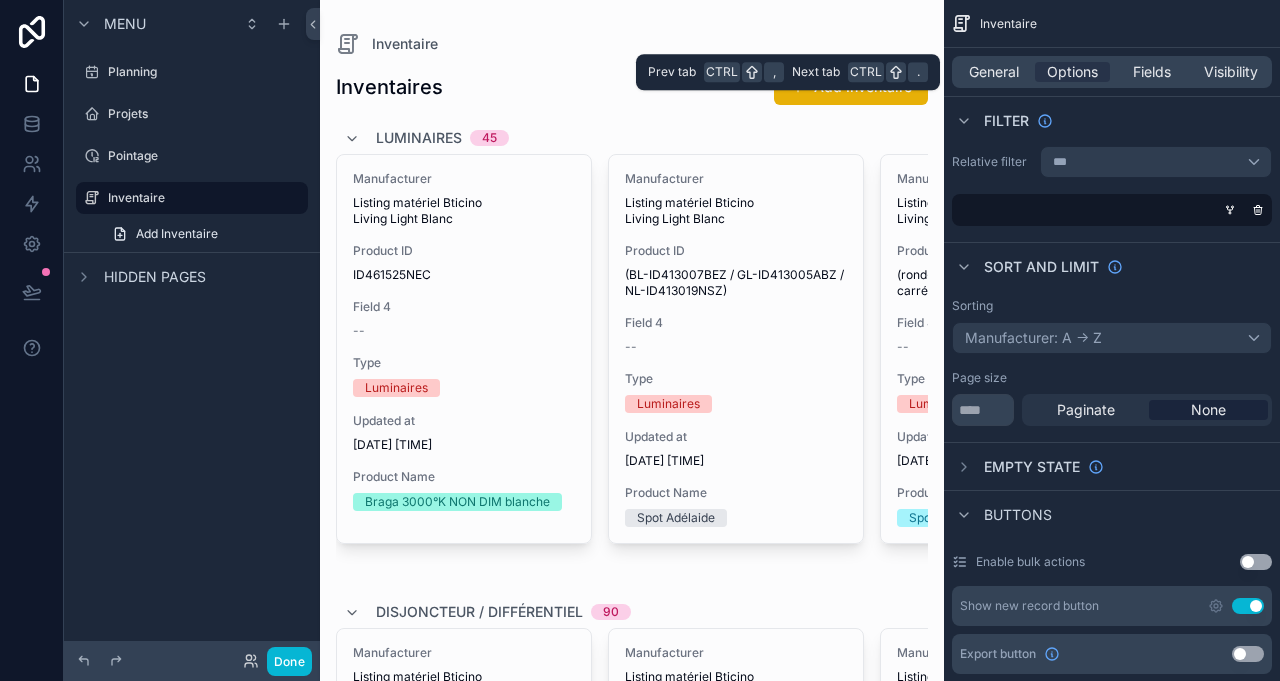 click on "General" at bounding box center [994, 72] 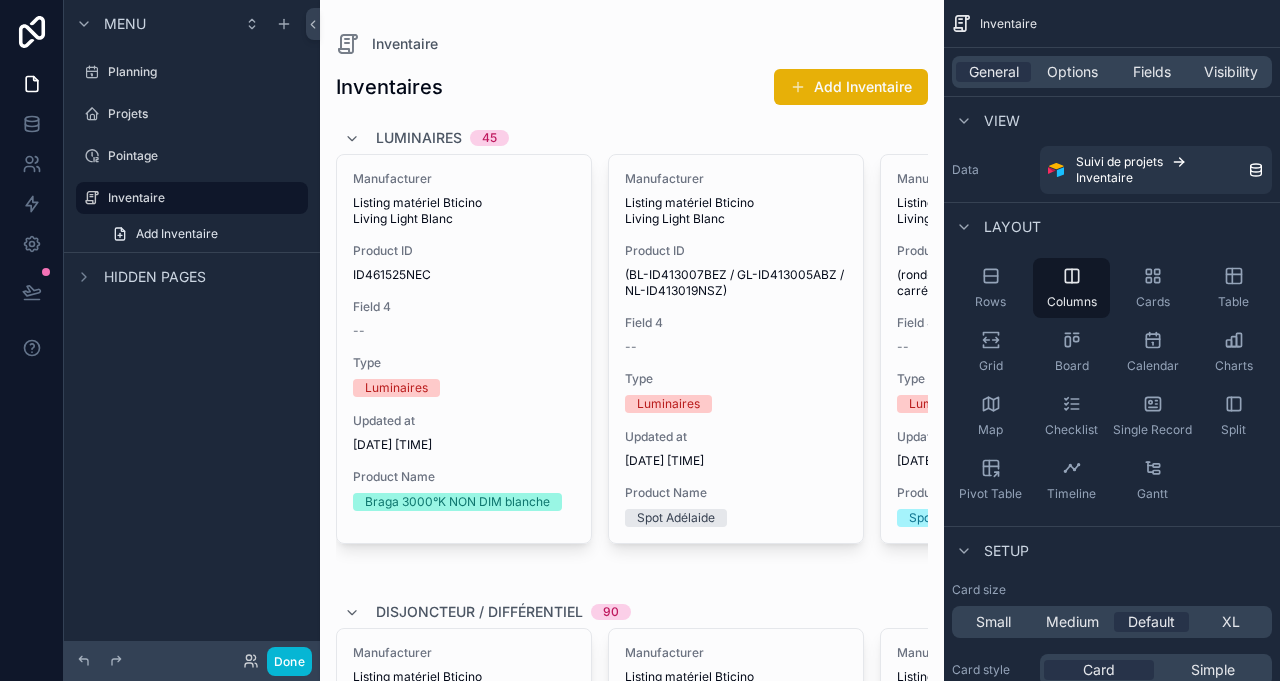 click on "Checklist" at bounding box center [1071, 416] 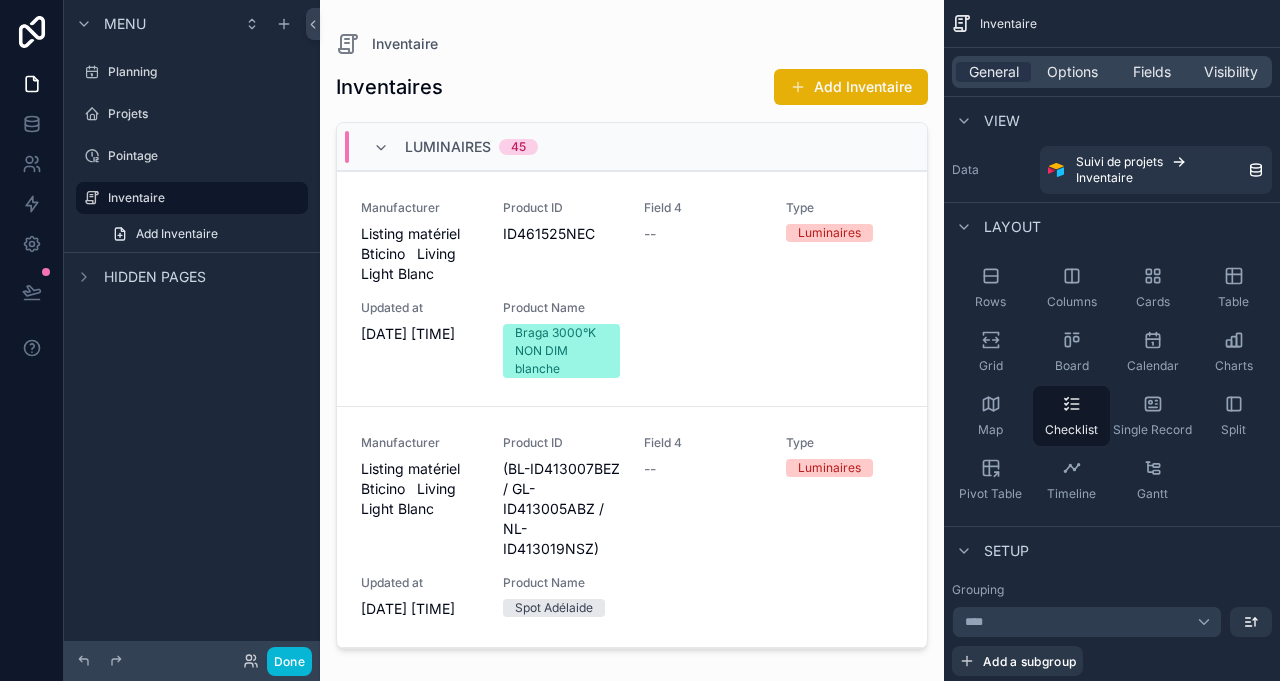 click on "Luminaires 45" at bounding box center [455, 147] 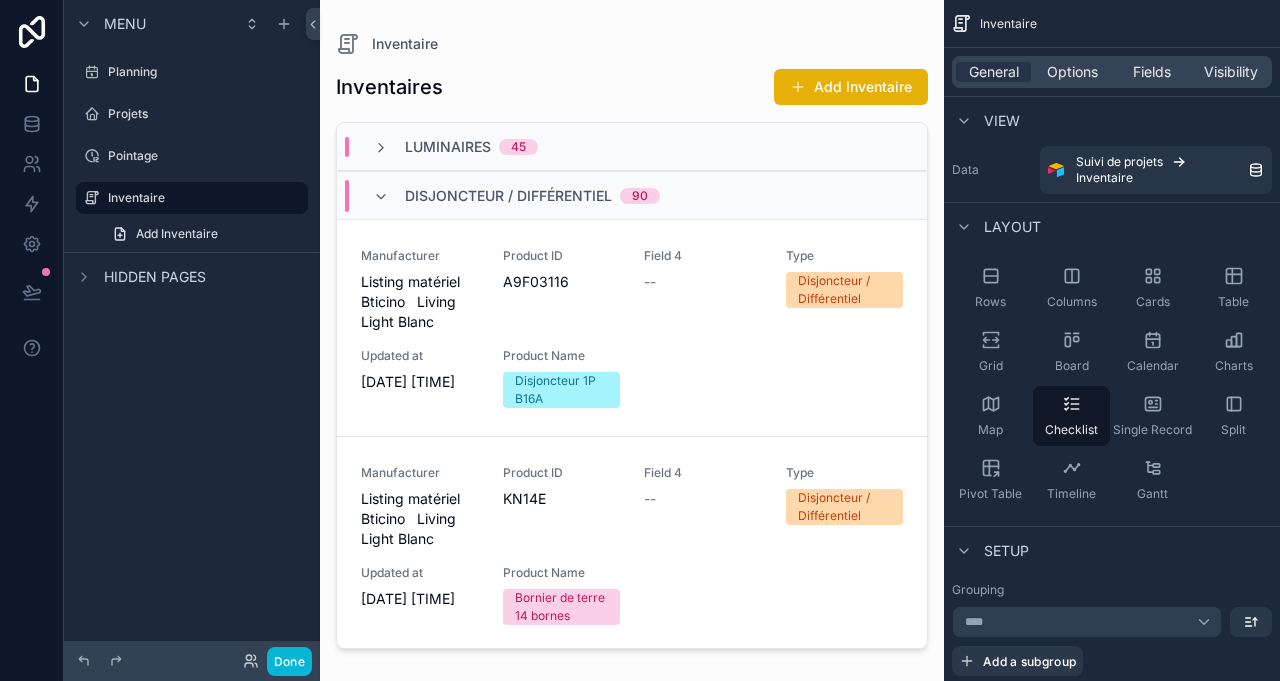 click on "Disjoncteur / Différentiel 90" at bounding box center (516, 196) 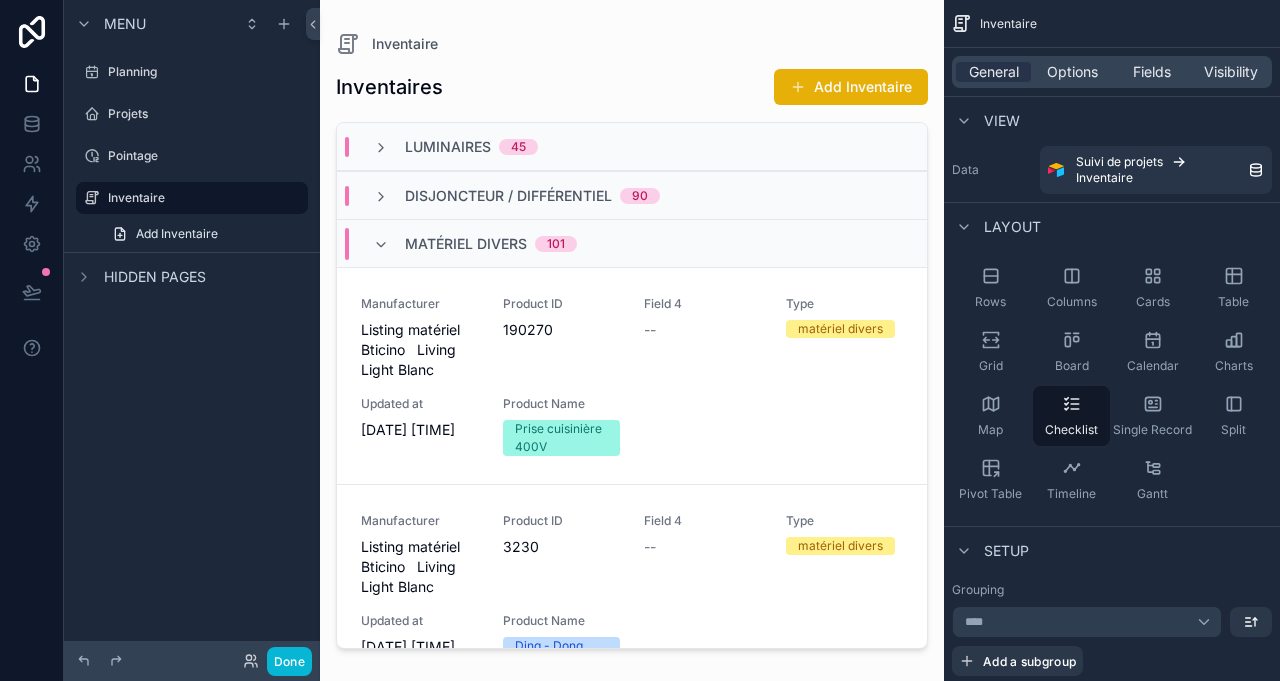 click on "matériel divers  101" at bounding box center (475, 244) 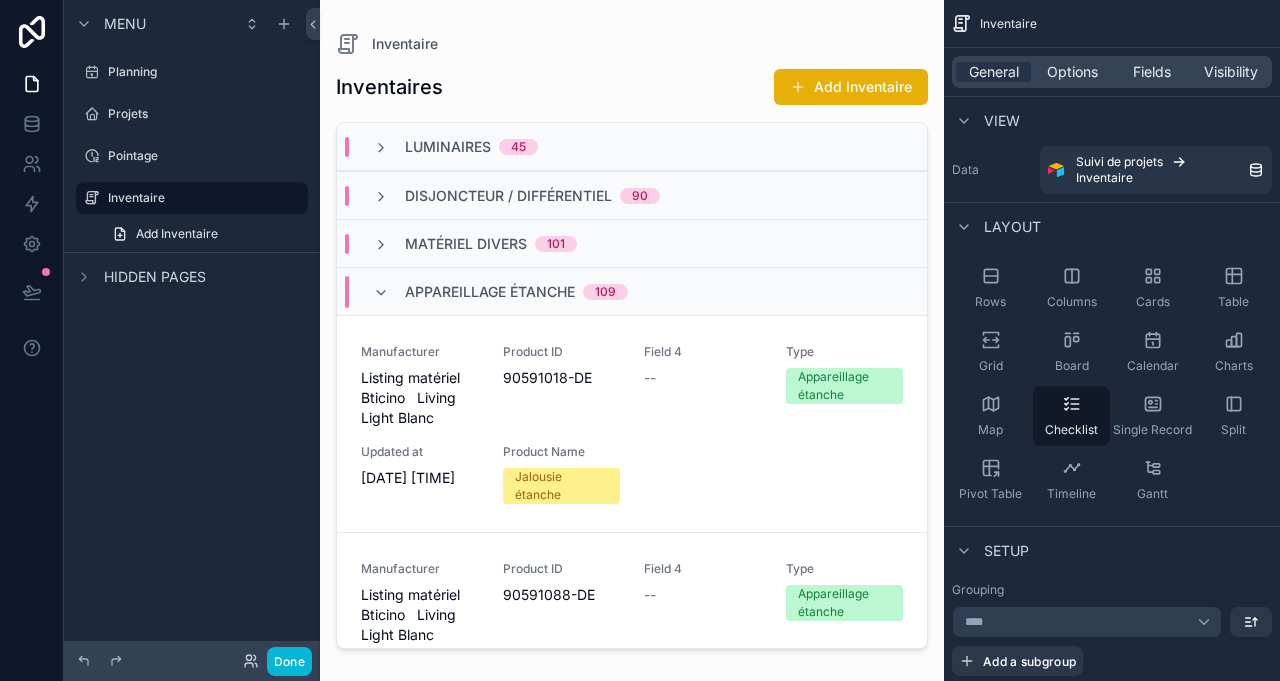 click at bounding box center [381, 293] 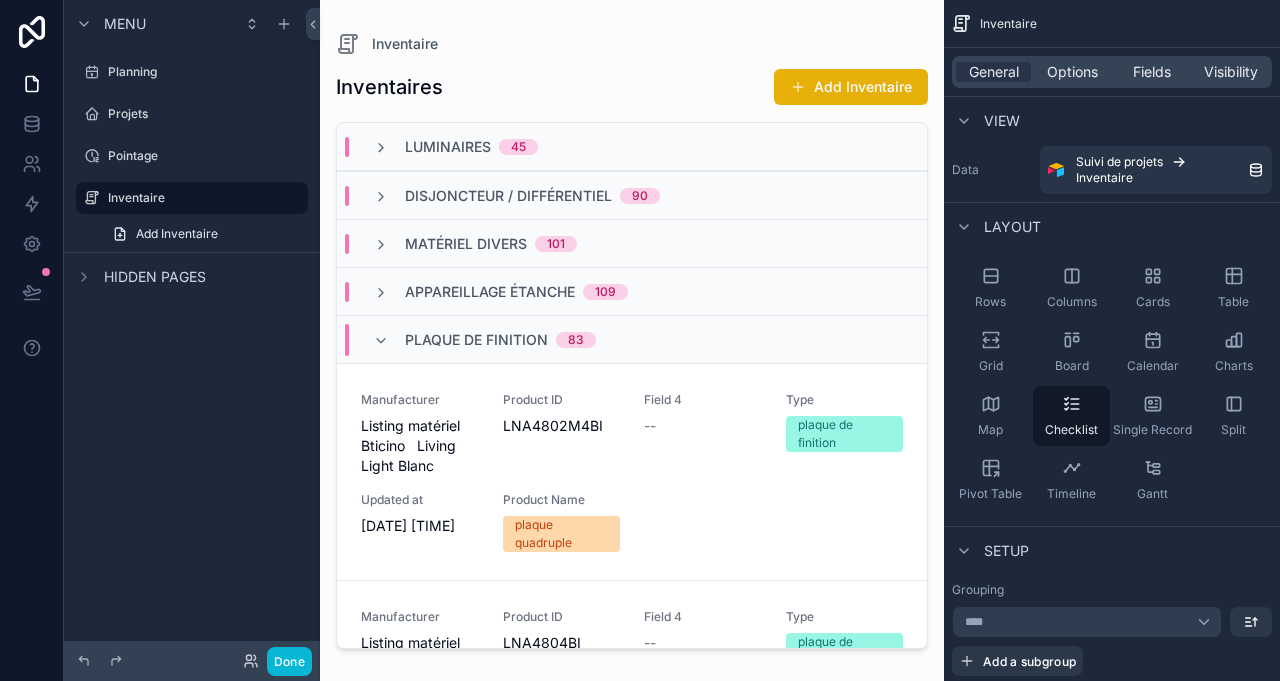 click at bounding box center [381, 341] 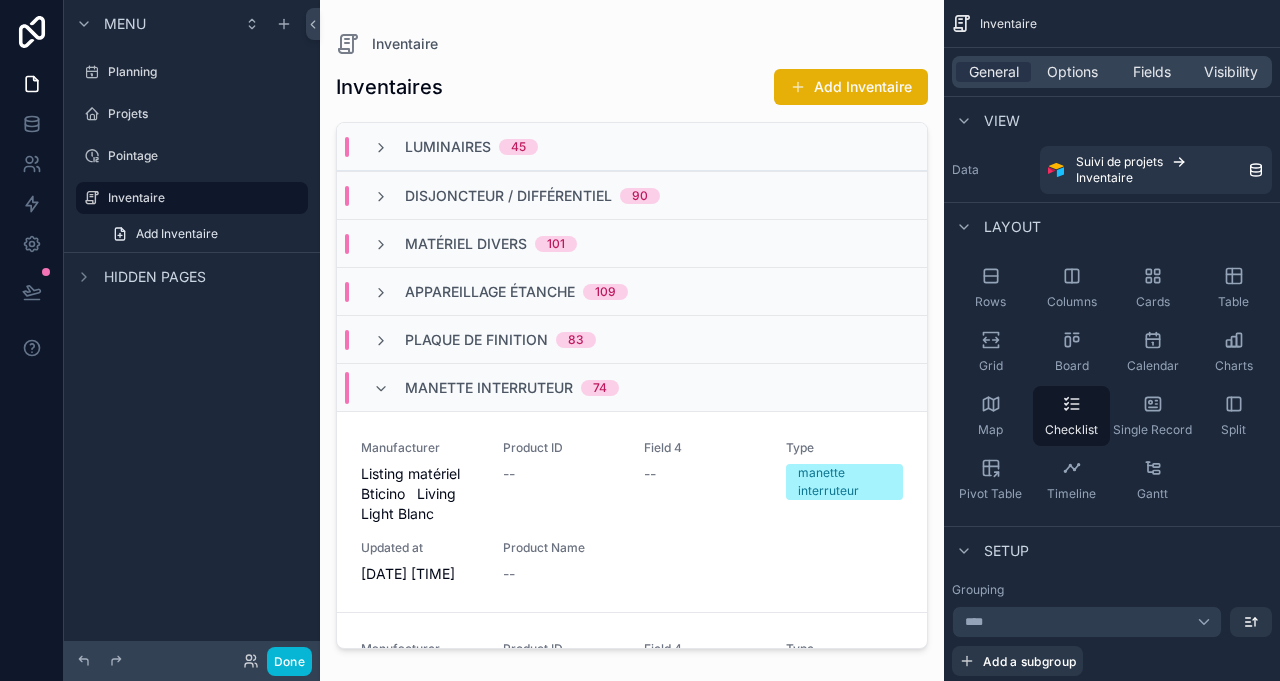 click on "manette interruteur  74" at bounding box center (496, 388) 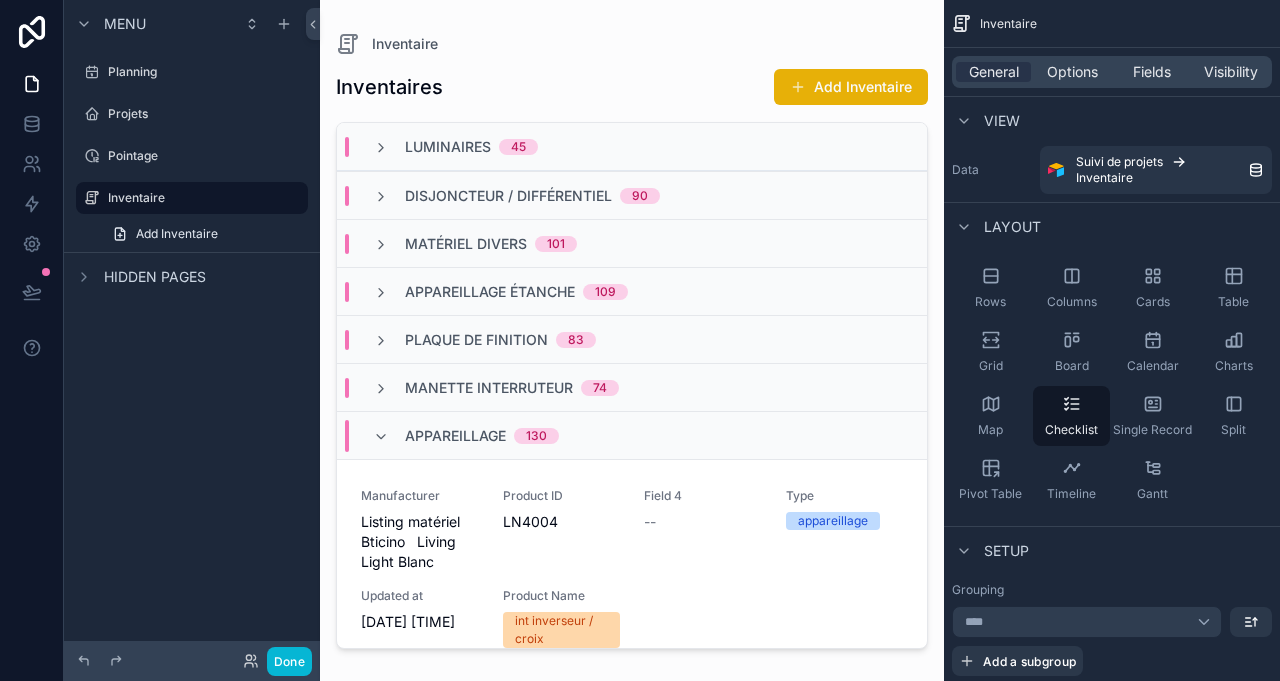 click at bounding box center [381, 437] 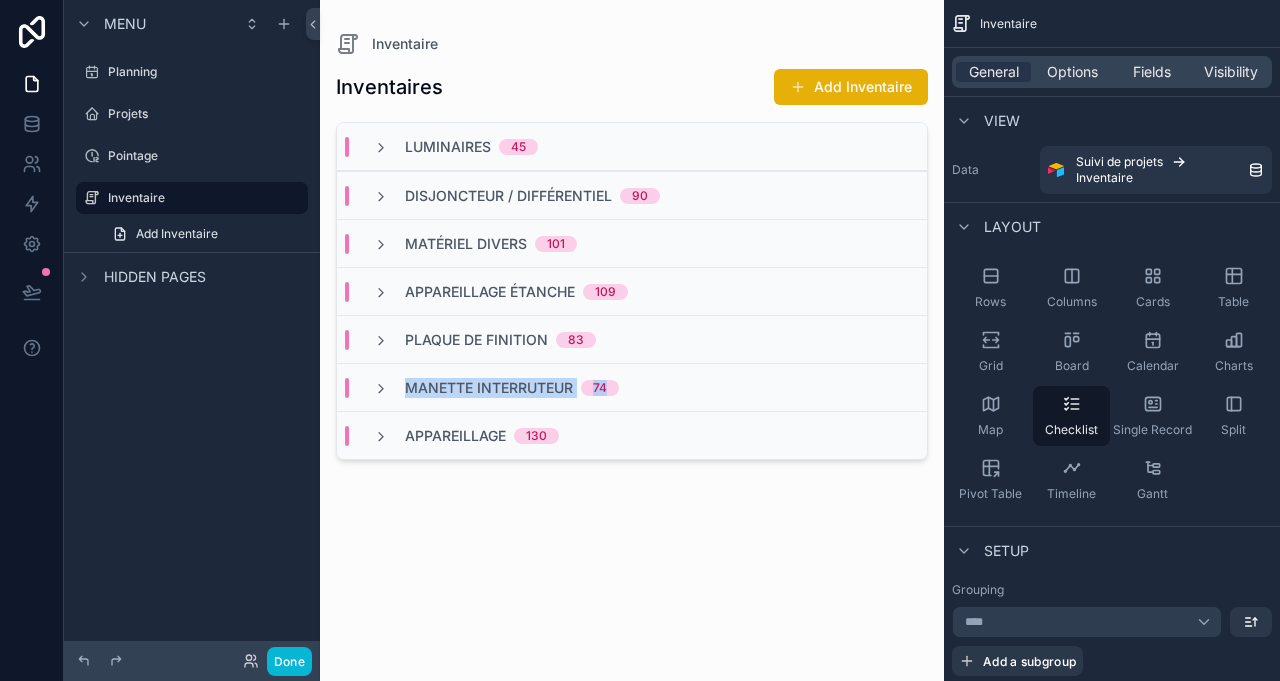 drag, startPoint x: 351, startPoint y: 439, endPoint x: 362, endPoint y: 392, distance: 48.270073 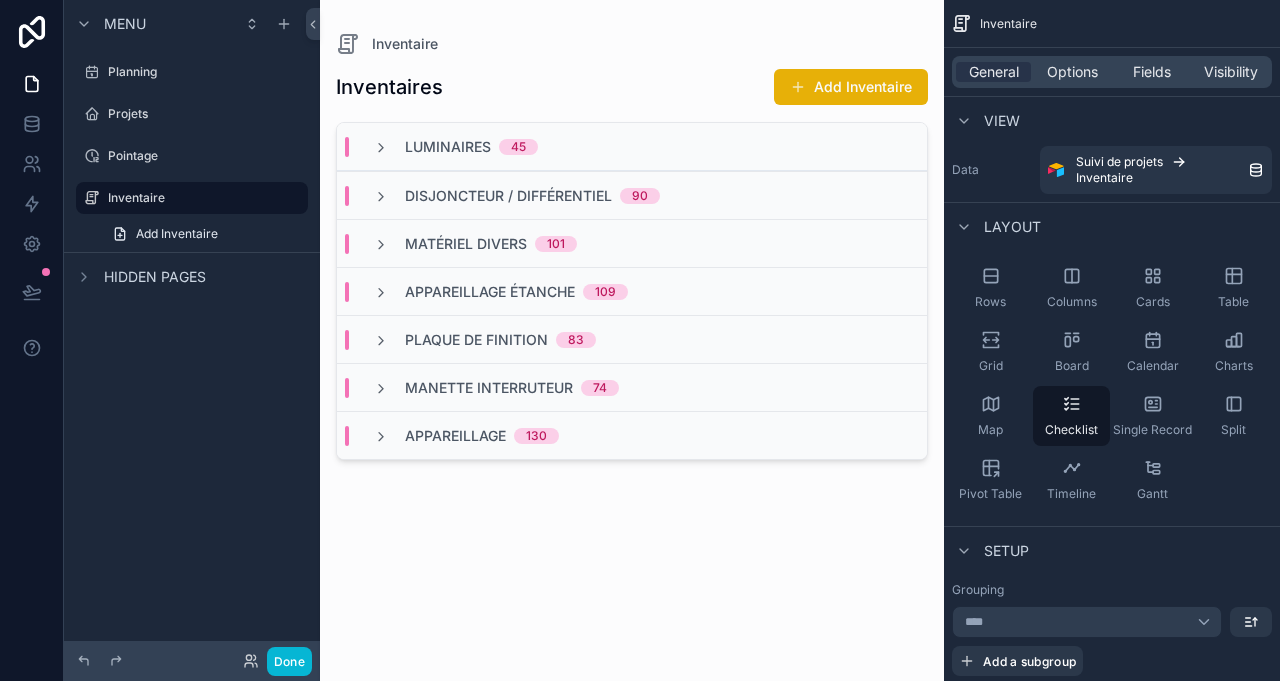 drag, startPoint x: 705, startPoint y: 438, endPoint x: 718, endPoint y: 437, distance: 13.038404 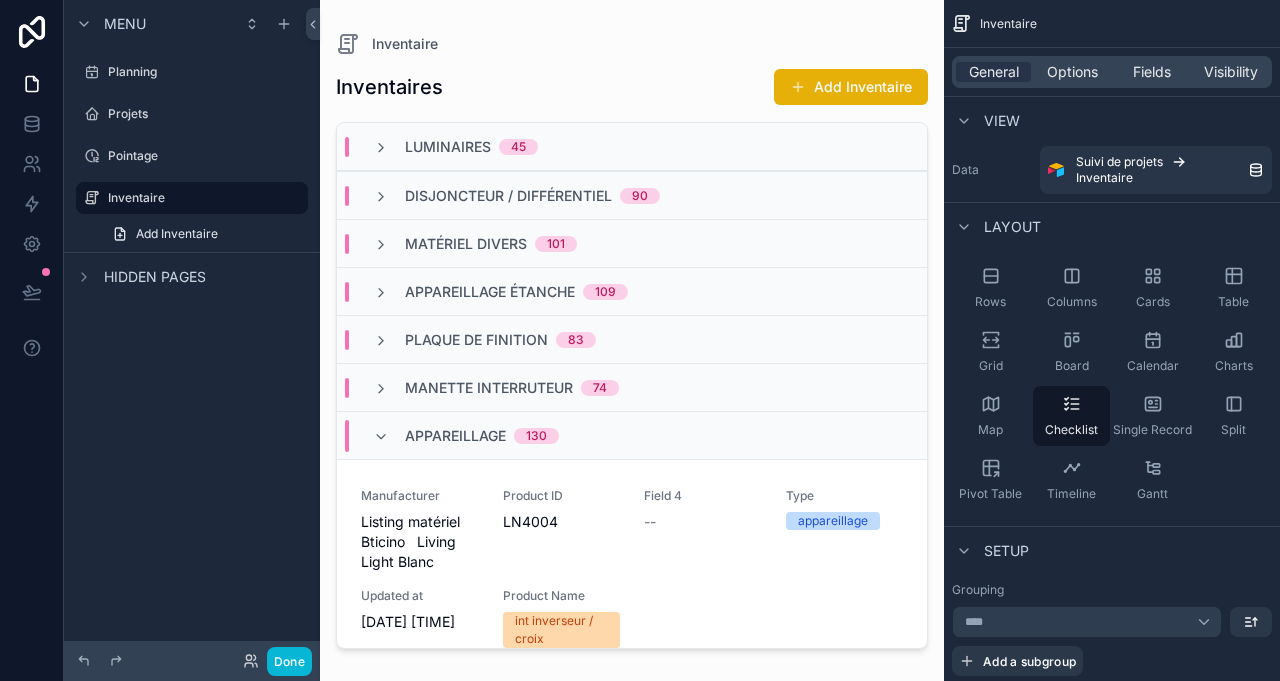 click on "appareillage  130" at bounding box center [632, 435] 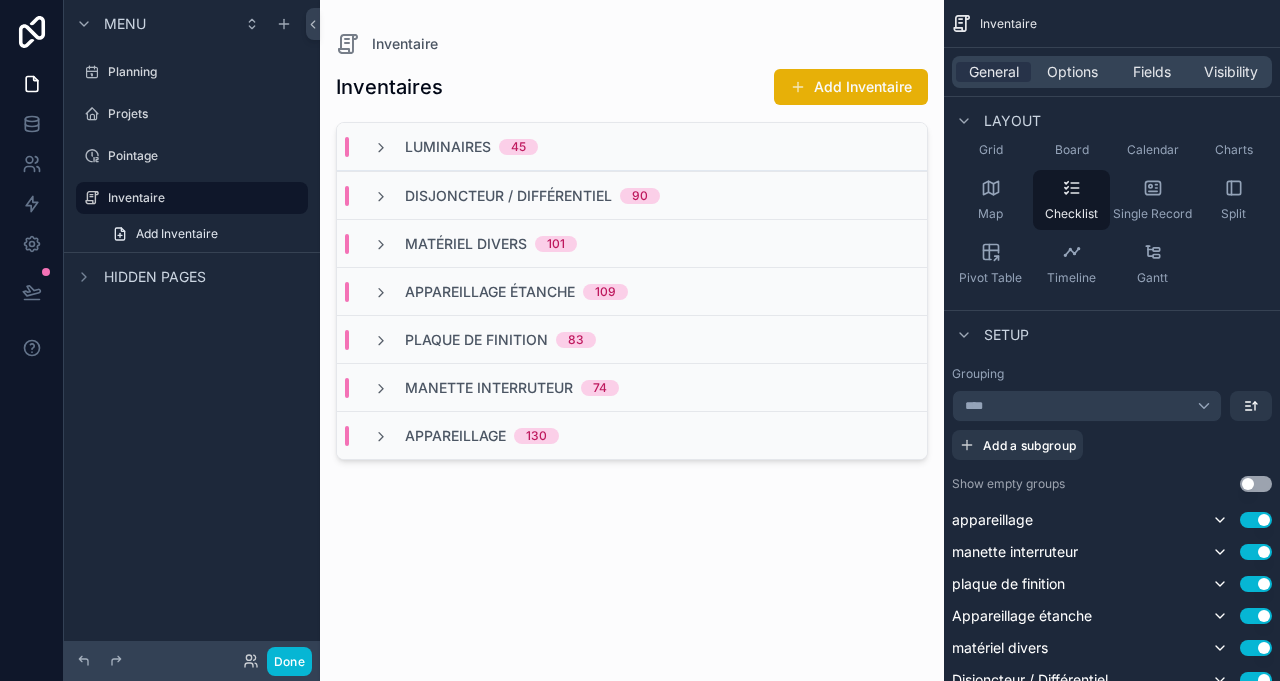 scroll, scrollTop: 444, scrollLeft: 0, axis: vertical 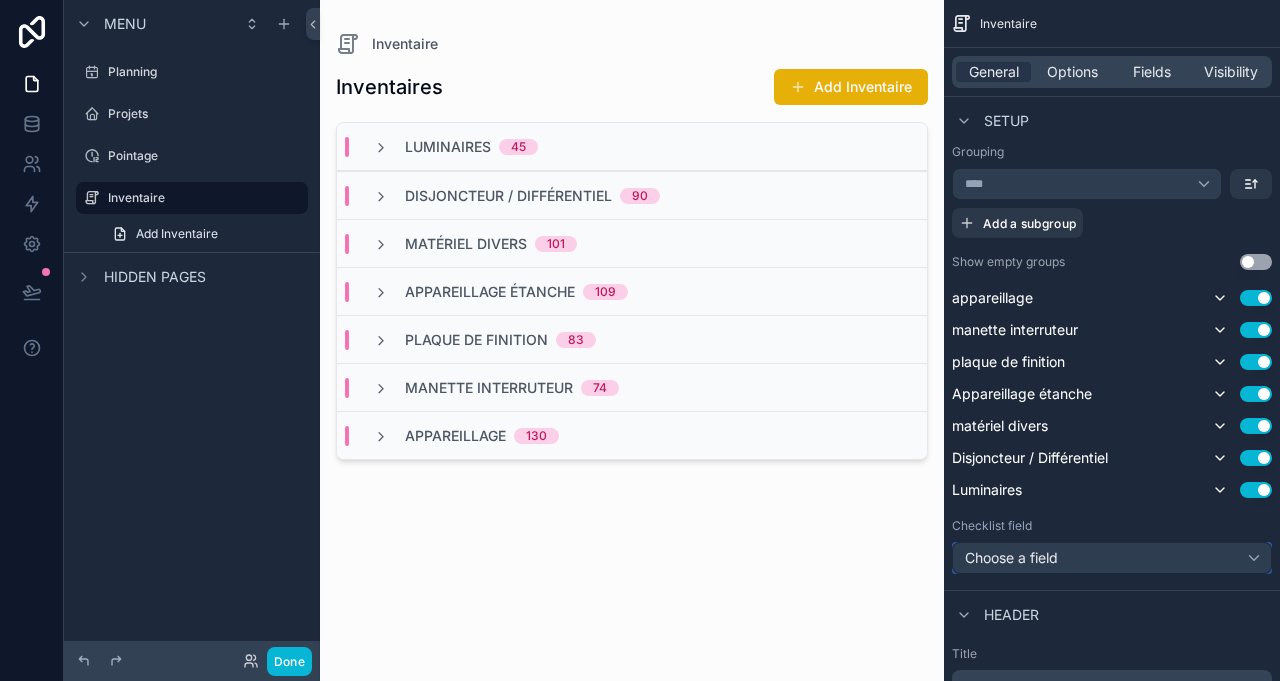 click on "Choose a field" at bounding box center (1112, 558) 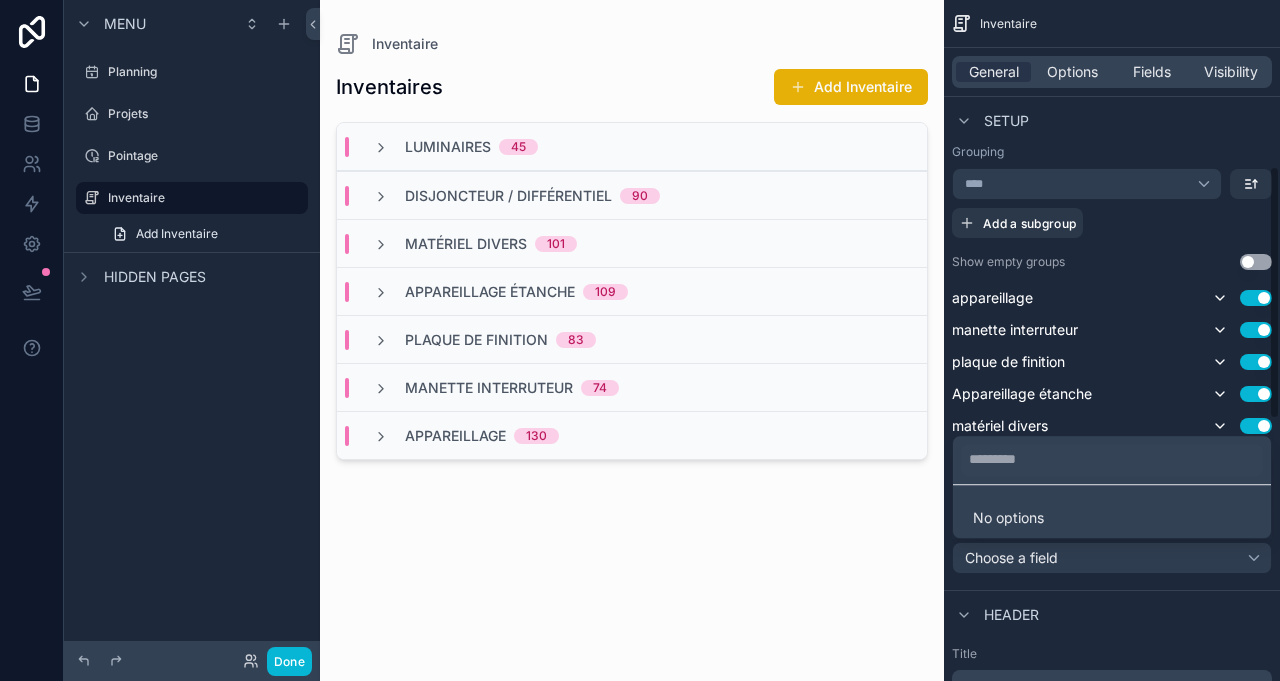 click at bounding box center (640, 340) 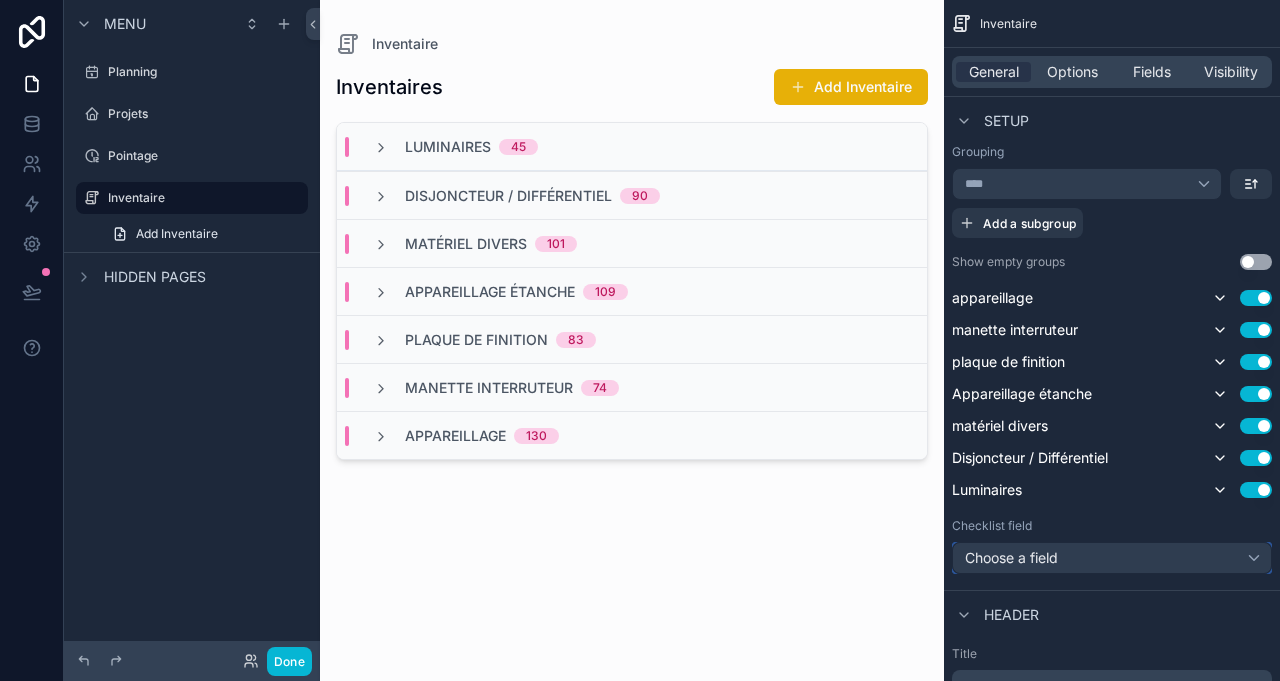 click on "Choose a field" at bounding box center [1112, 558] 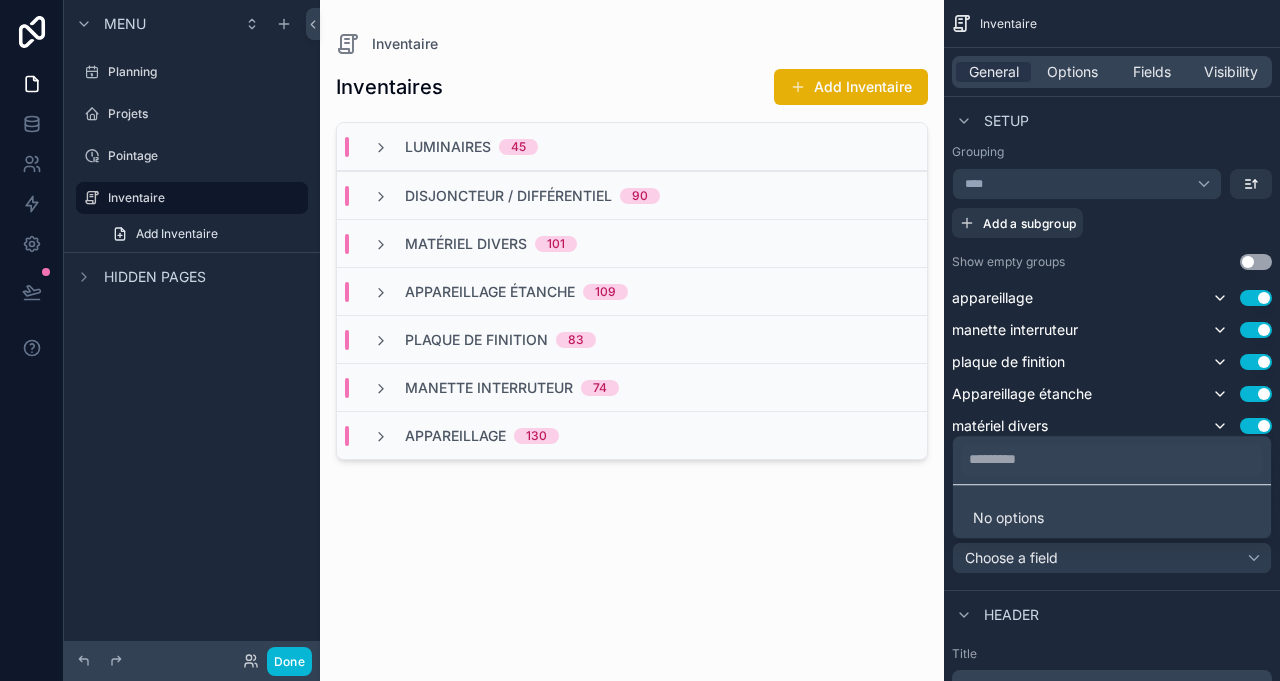 click at bounding box center [640, 340] 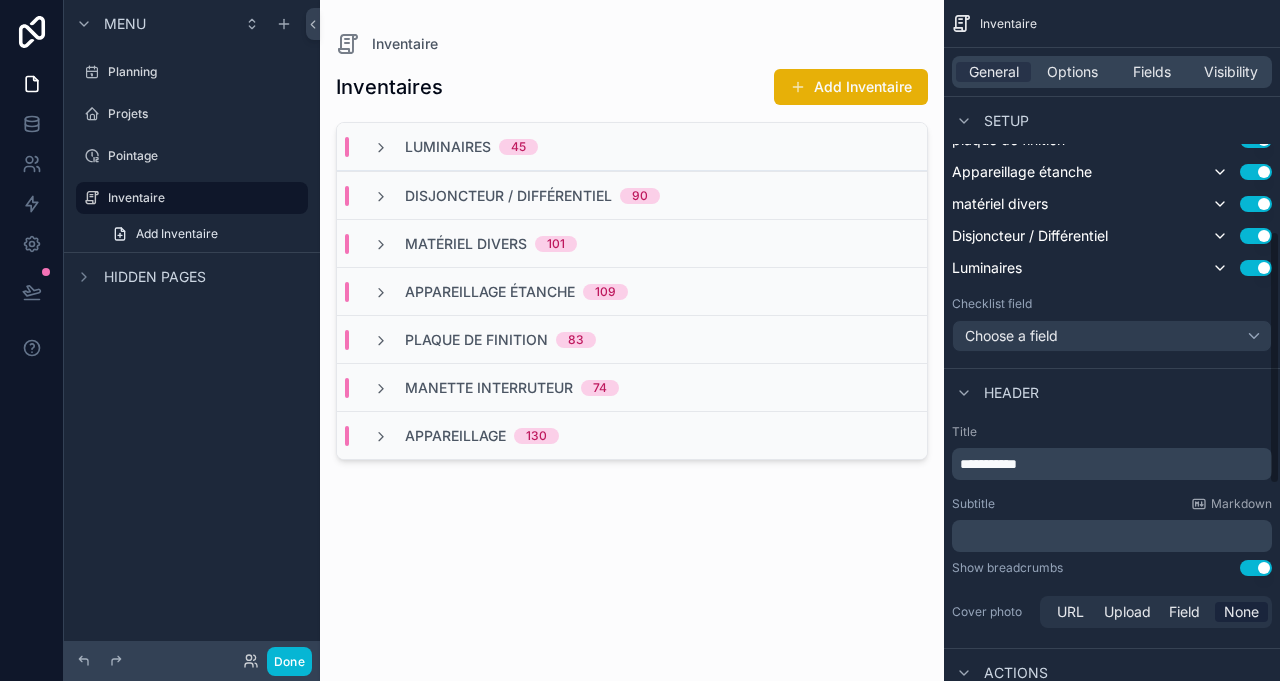 scroll, scrollTop: 888, scrollLeft: 0, axis: vertical 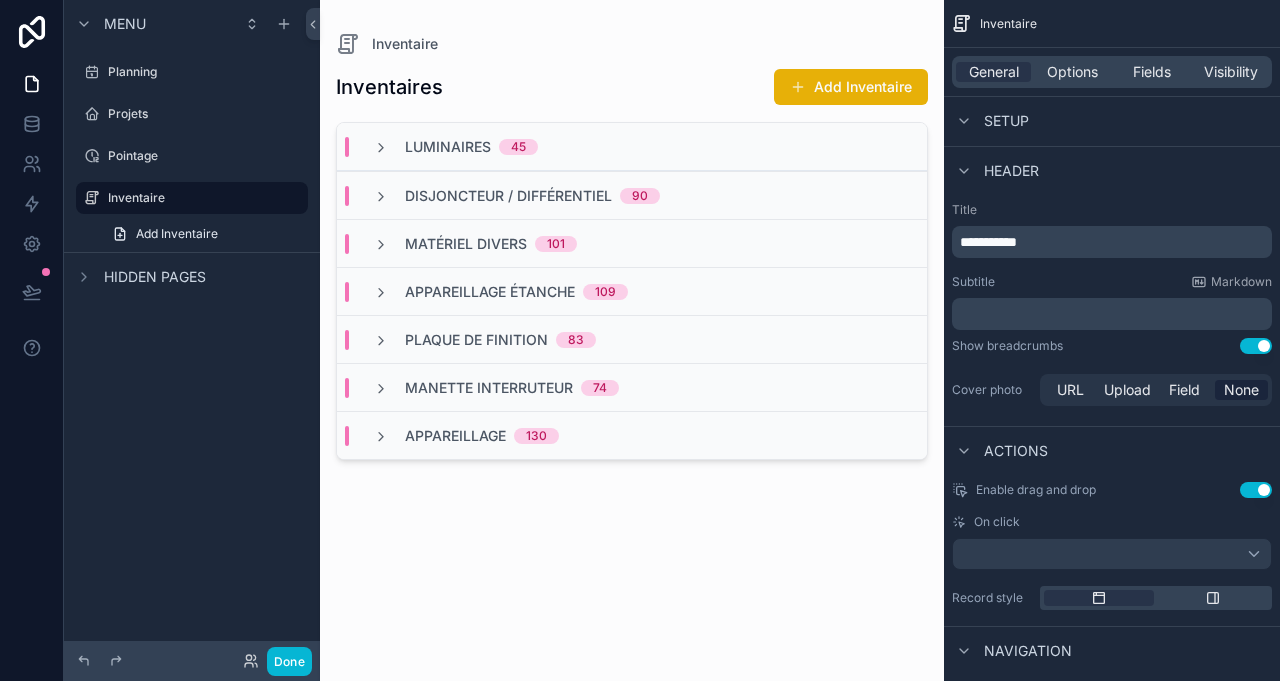 click on "Setup" at bounding box center (1006, 121) 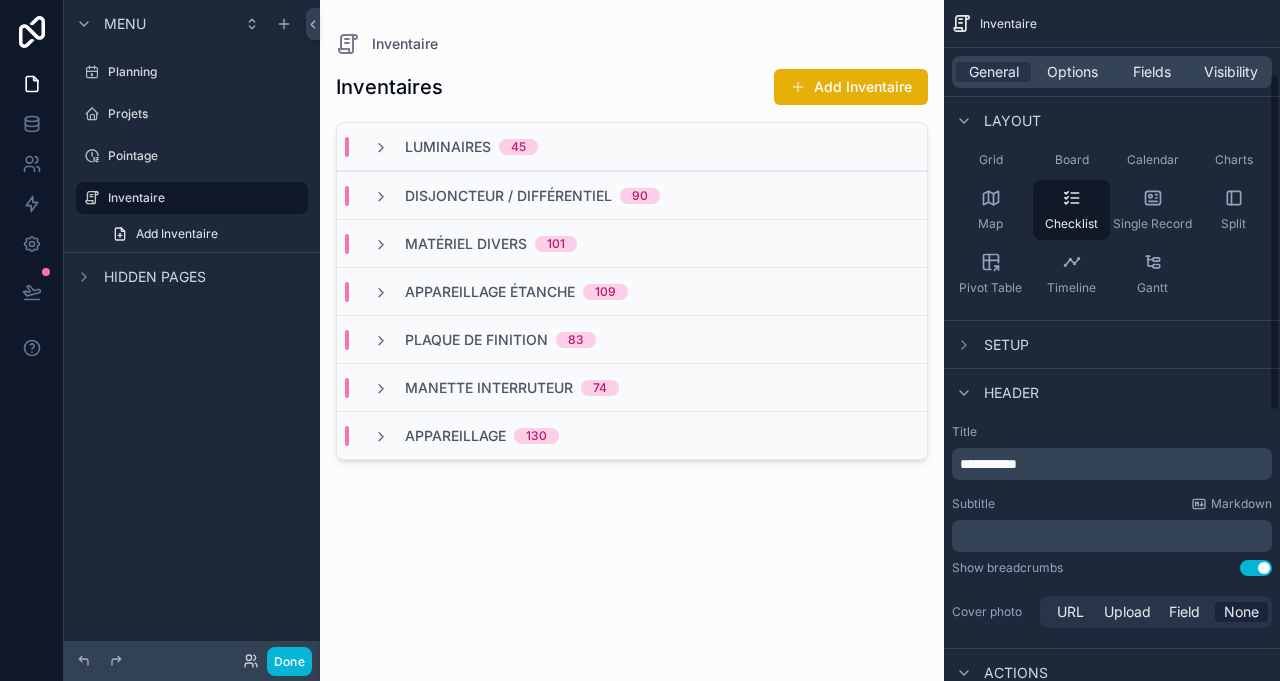scroll, scrollTop: 0, scrollLeft: 0, axis: both 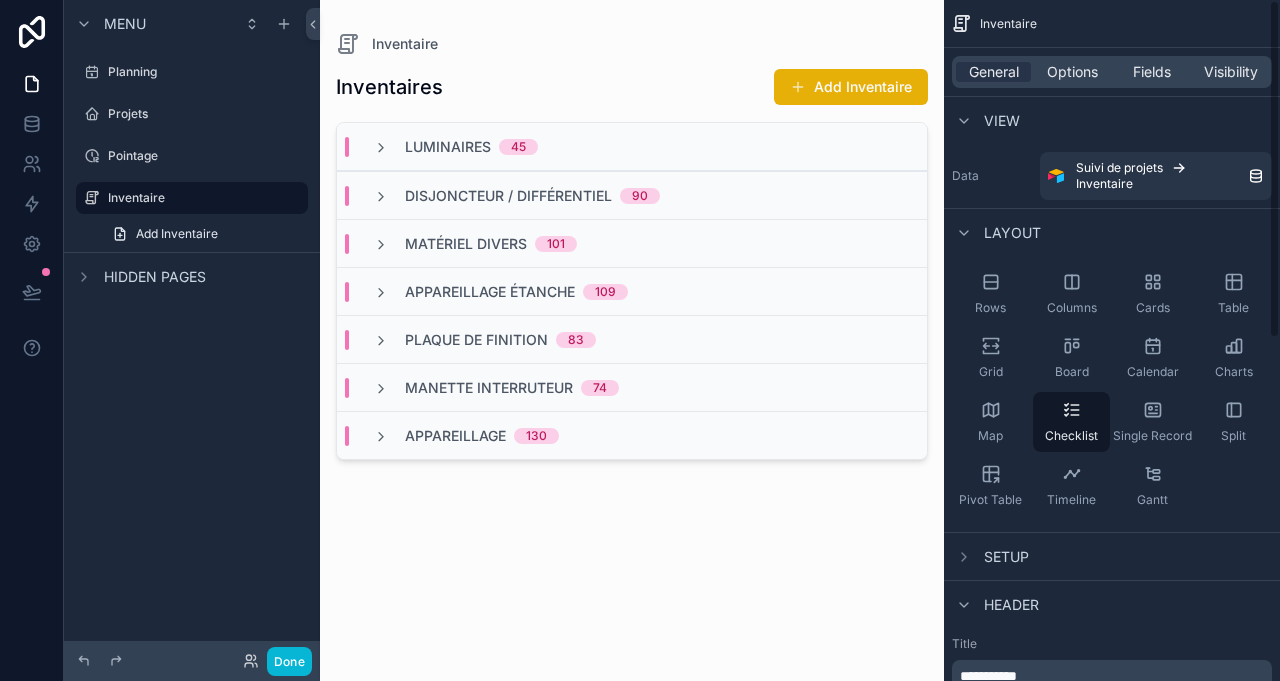 click on "Setup" at bounding box center (1006, 557) 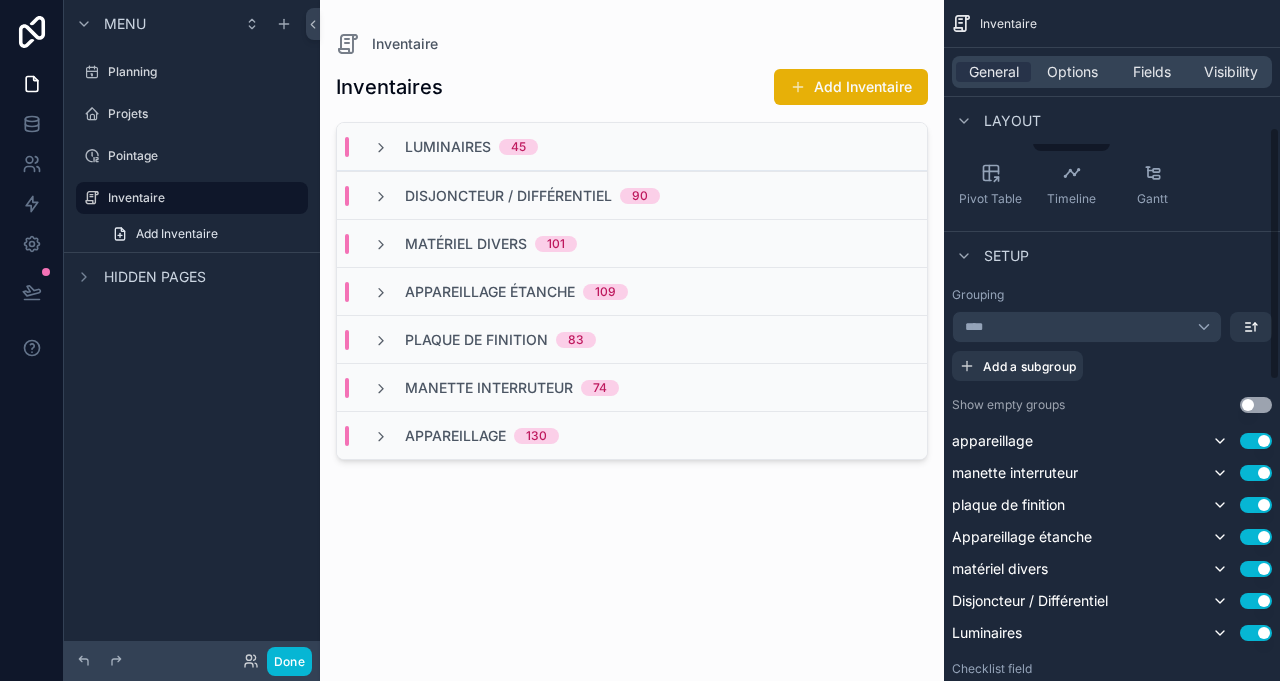 scroll, scrollTop: 344, scrollLeft: 0, axis: vertical 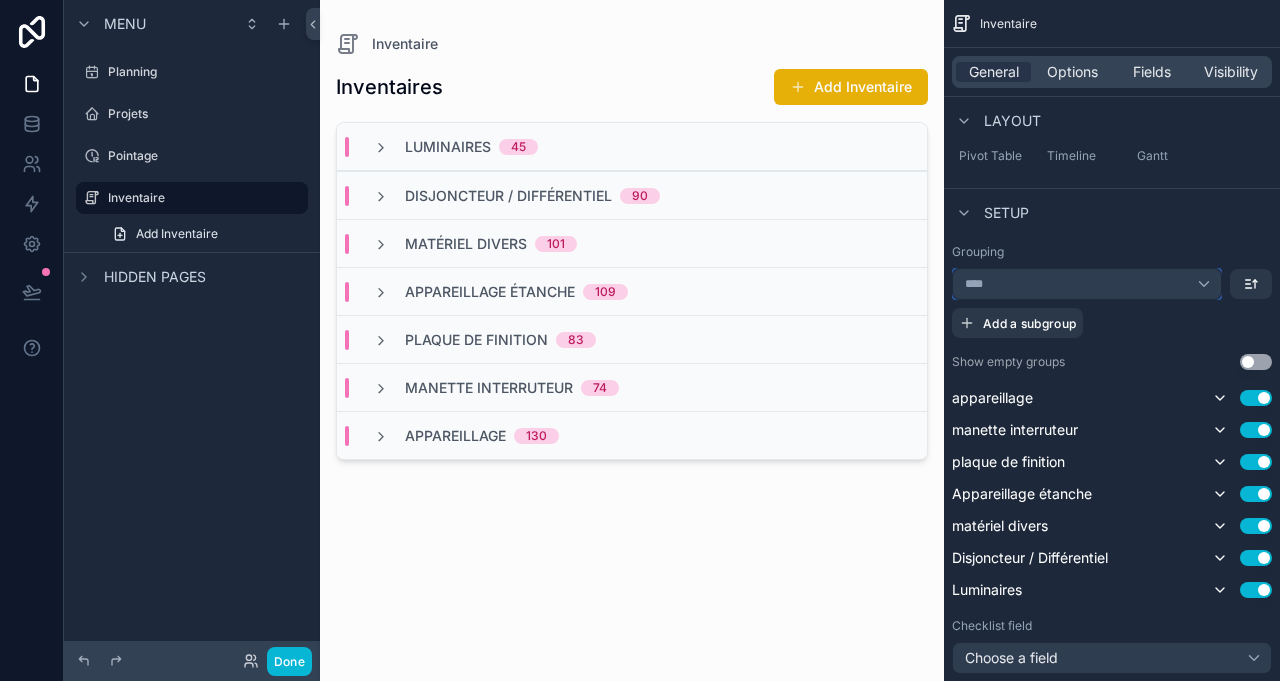 click on "****" at bounding box center (1087, 284) 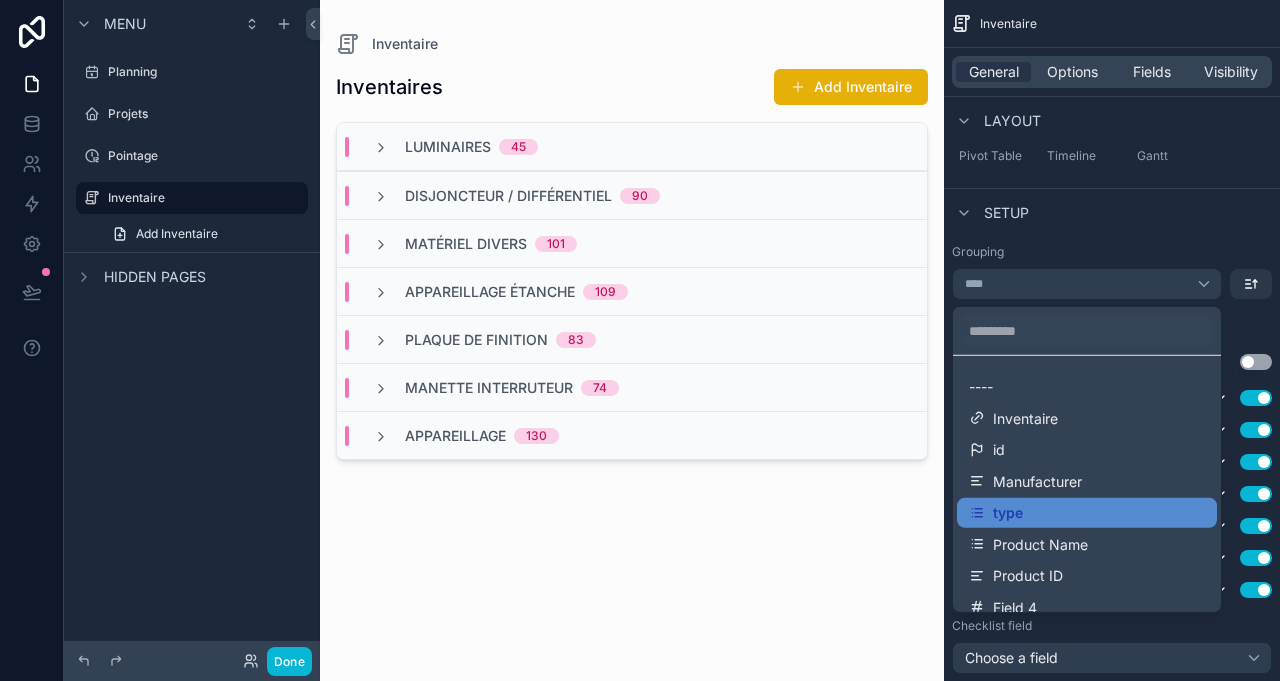 click on "Manufacturer" at bounding box center (1037, 481) 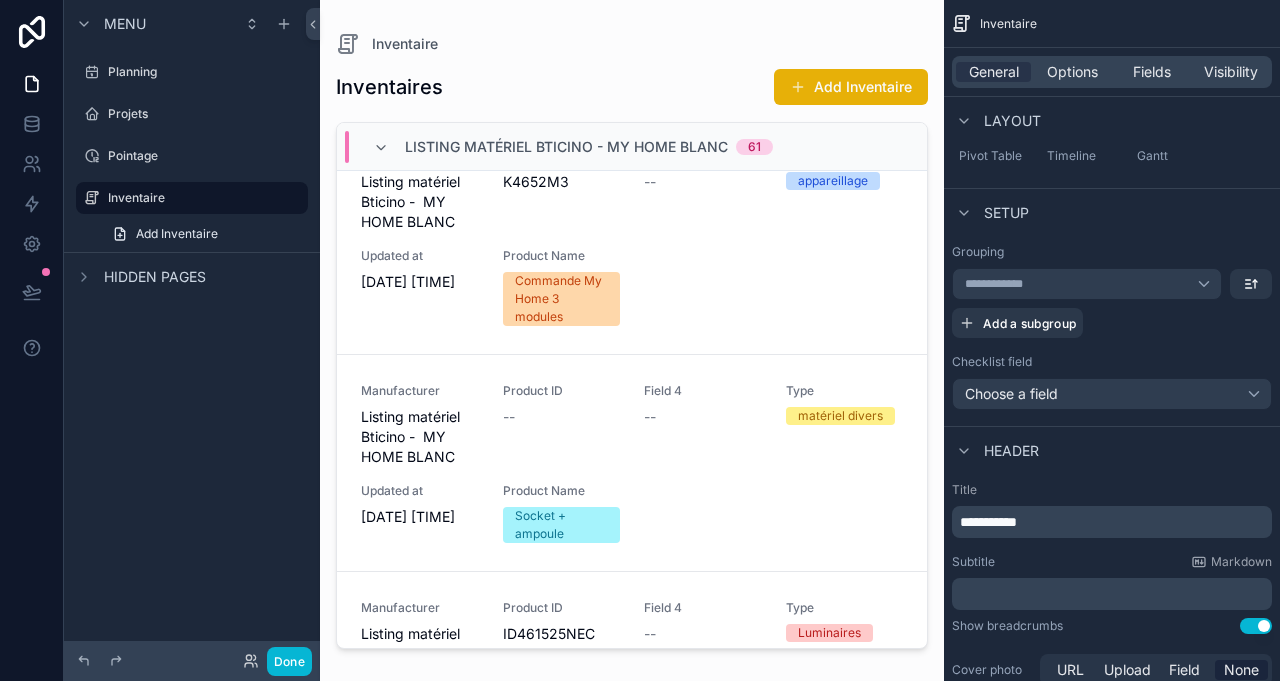scroll, scrollTop: 0, scrollLeft: 0, axis: both 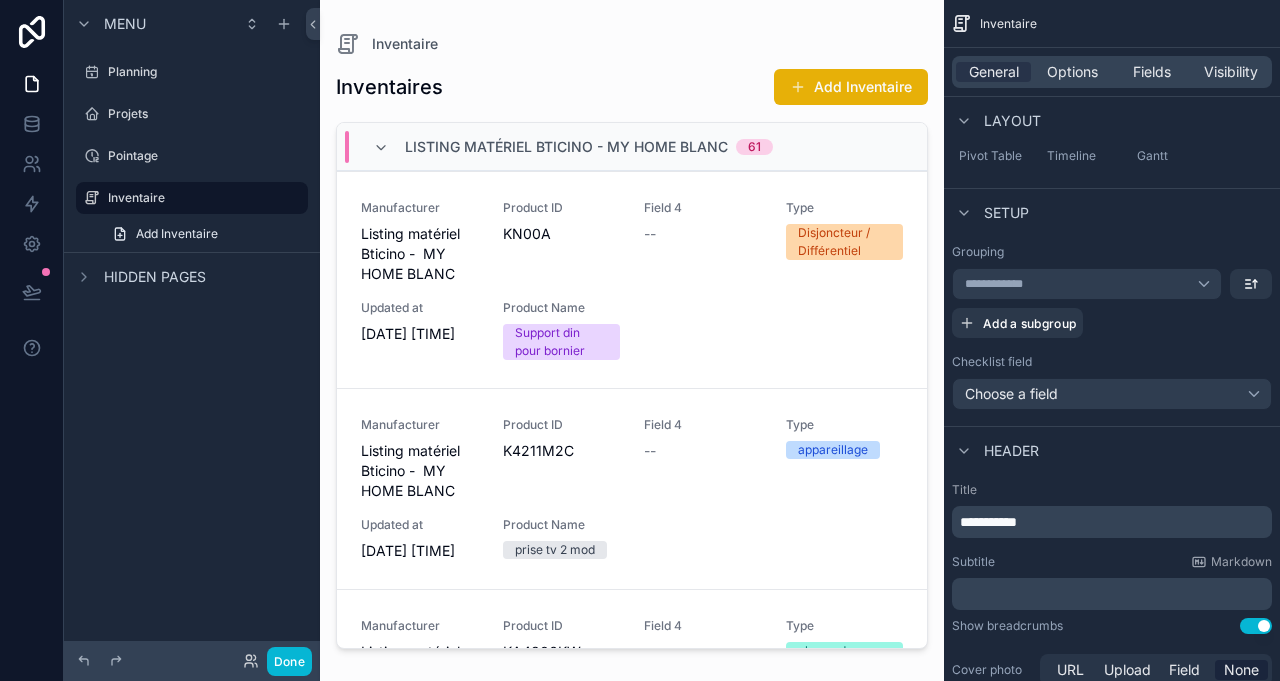 click at bounding box center [381, 148] 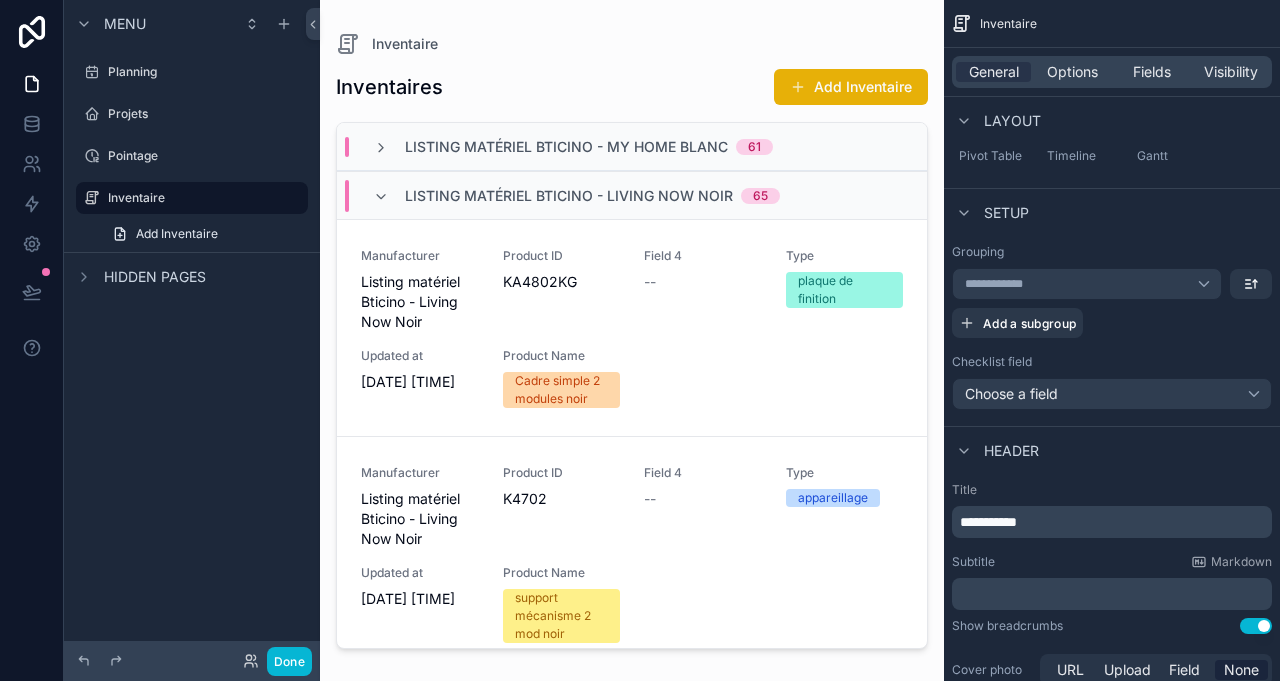 click on "Listing matériel Bticino - Living Now Noir 65" at bounding box center (576, 196) 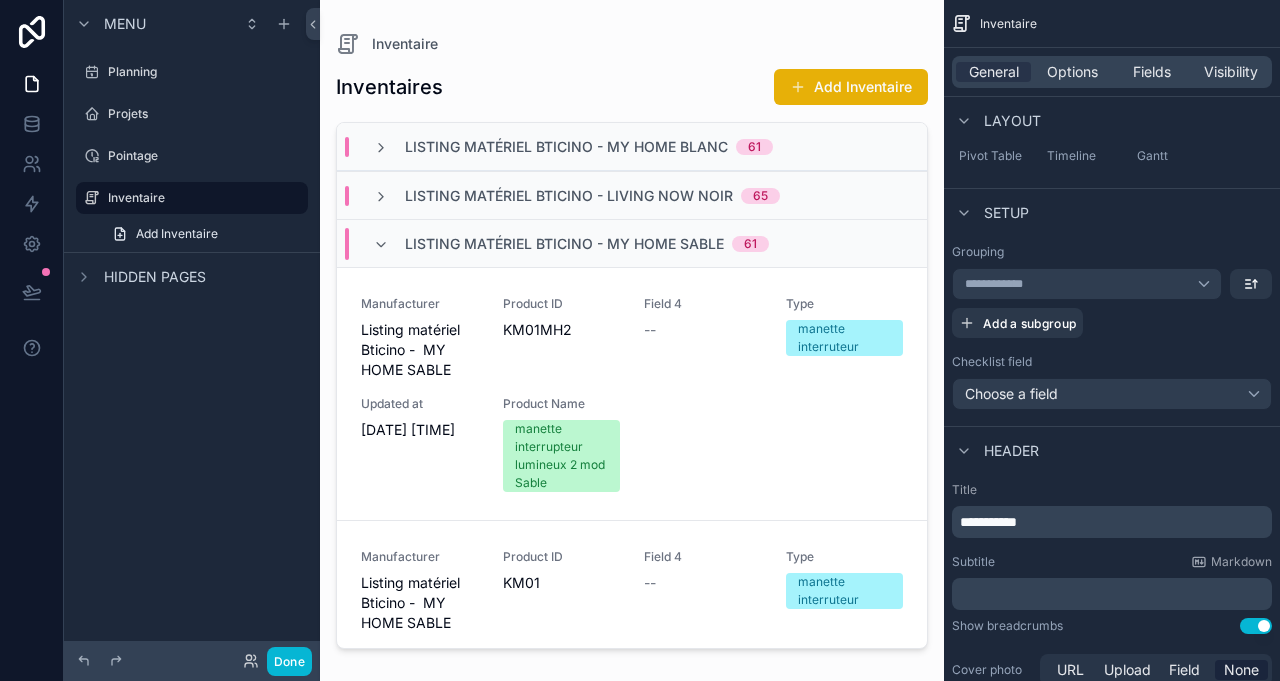 click on "Listing matériel Bticino - Living Now Noir 65" at bounding box center (576, 196) 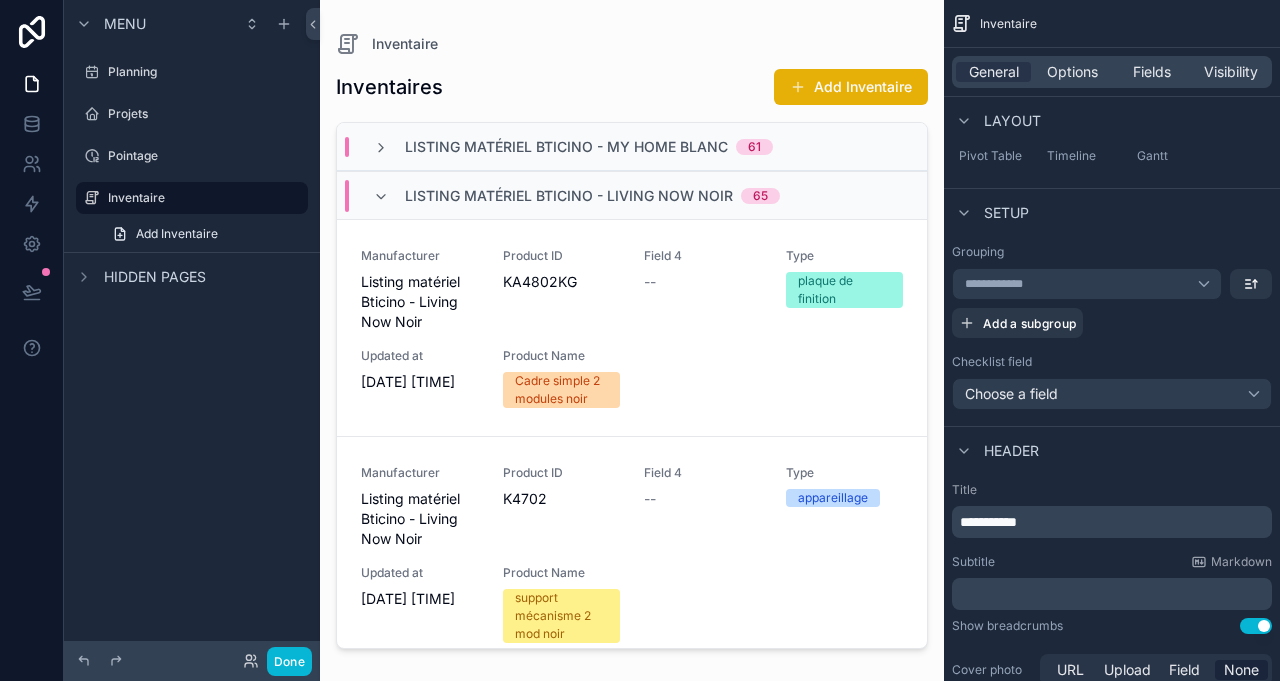 click at bounding box center [381, 197] 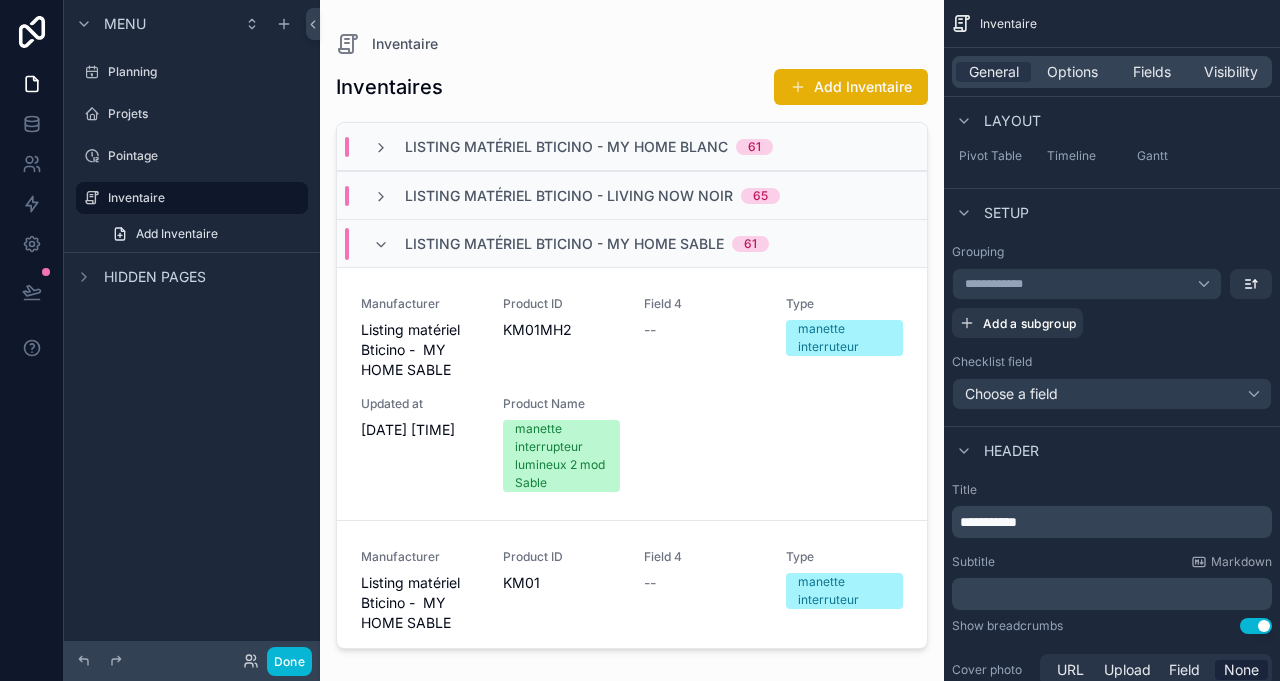 click on "Listing matériel Bticino -  MY HOME SABLE  61" at bounding box center (571, 244) 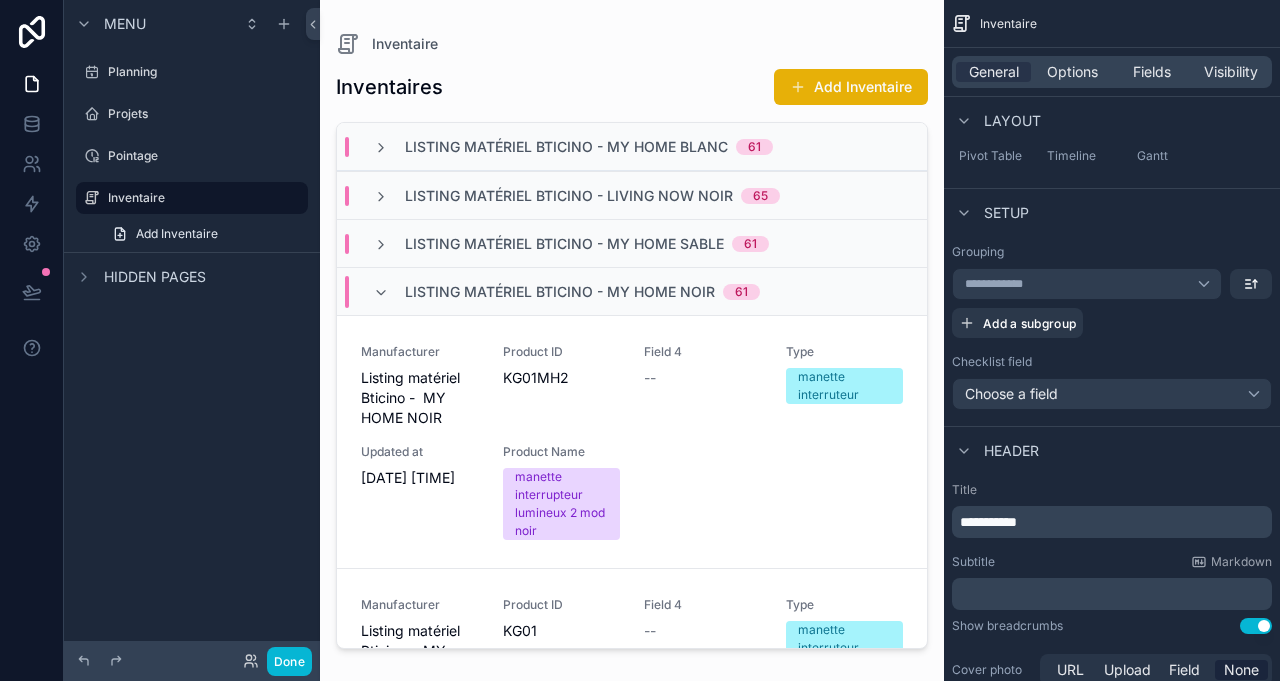 click on "Listing matériel Bticino -  MY HOME NOIR 61" at bounding box center (566, 292) 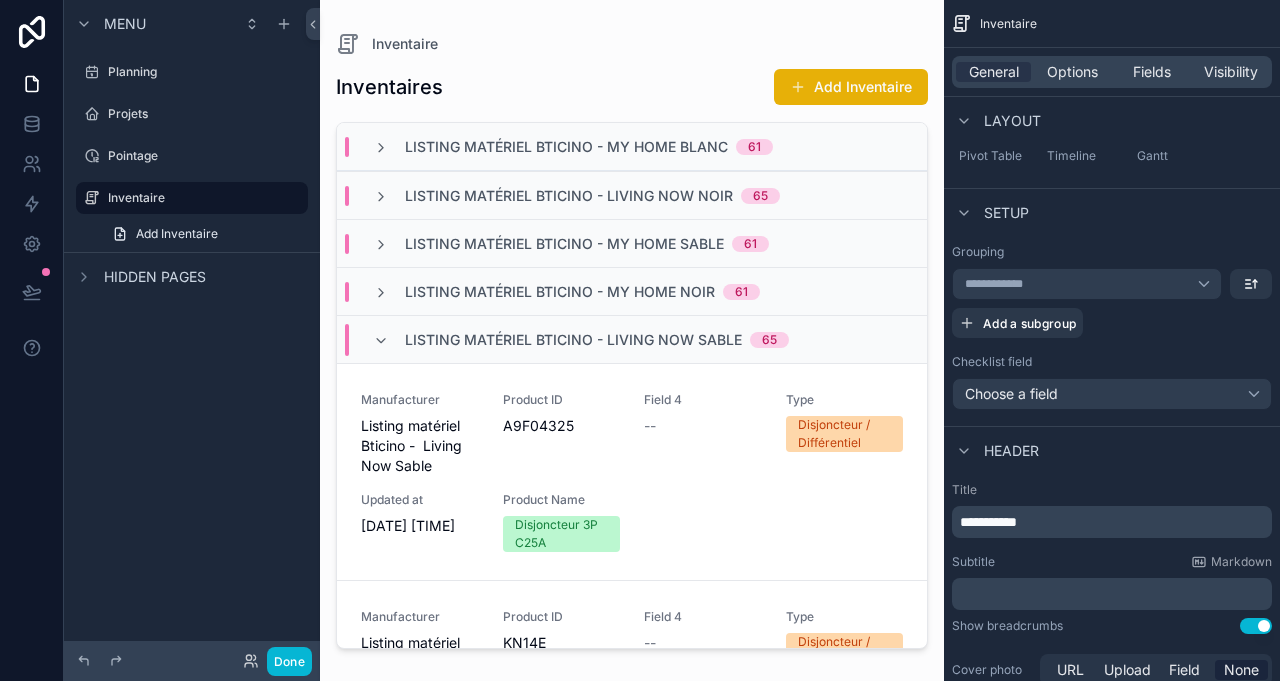 click at bounding box center [381, 341] 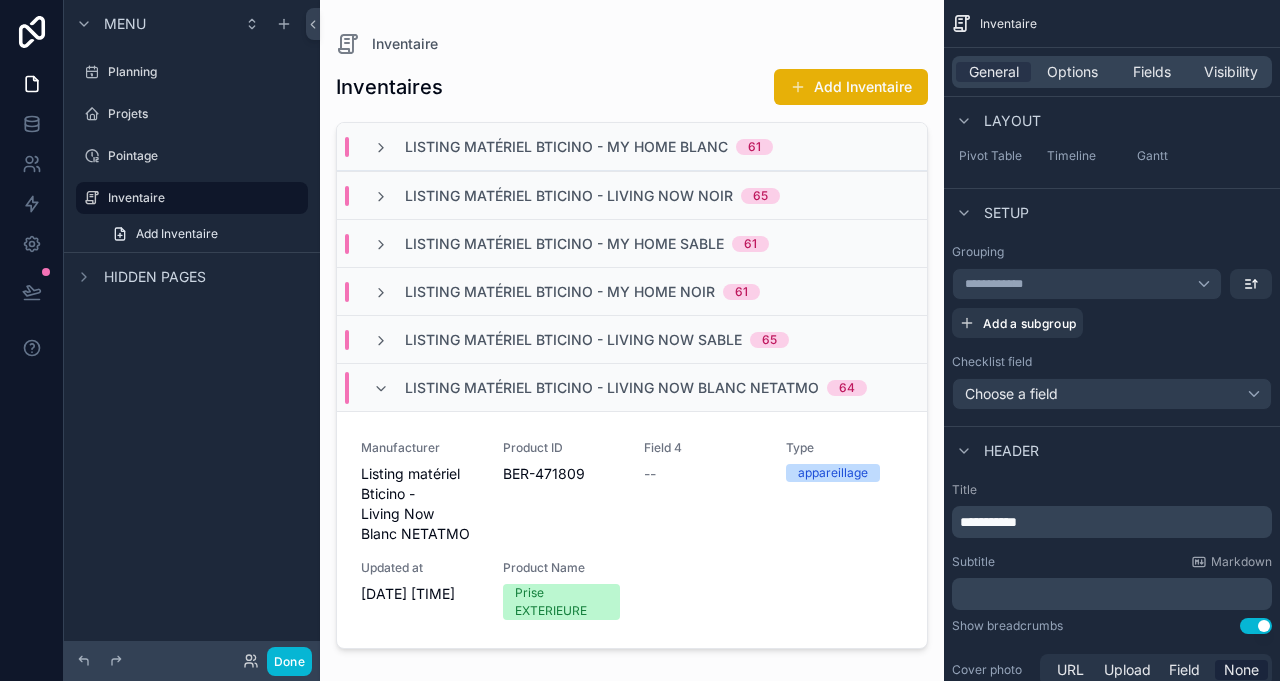 click at bounding box center [381, 389] 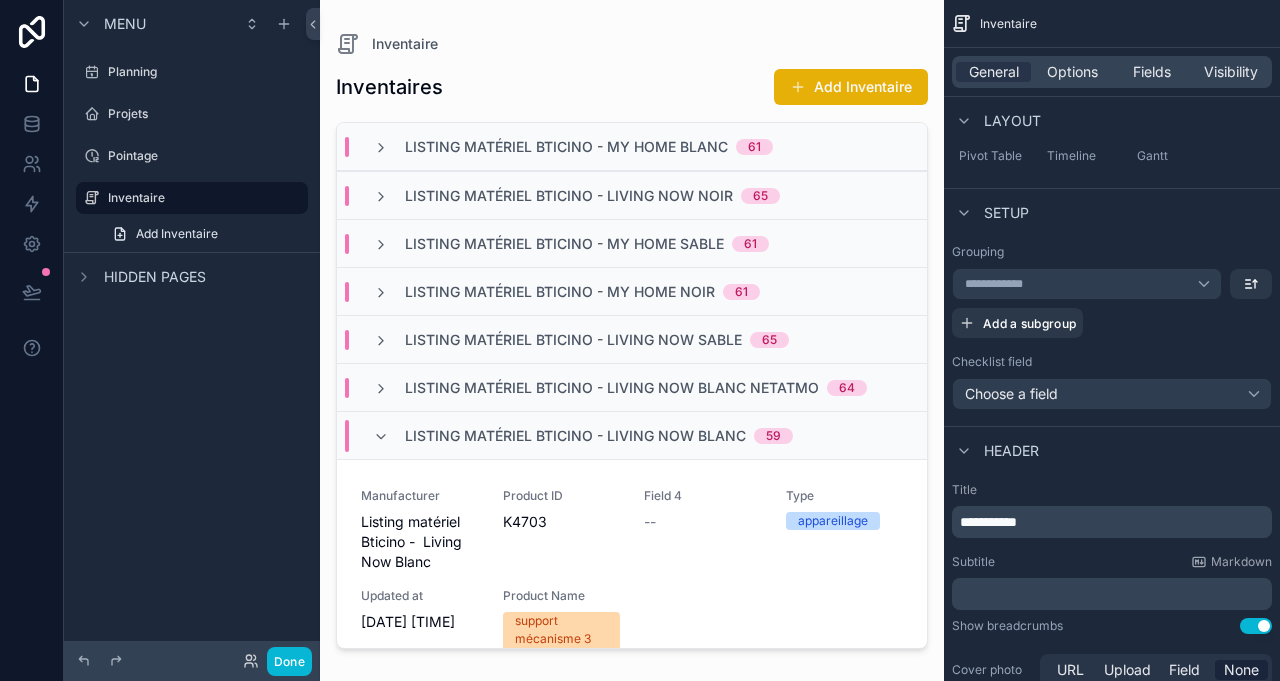 click at bounding box center (381, 436) 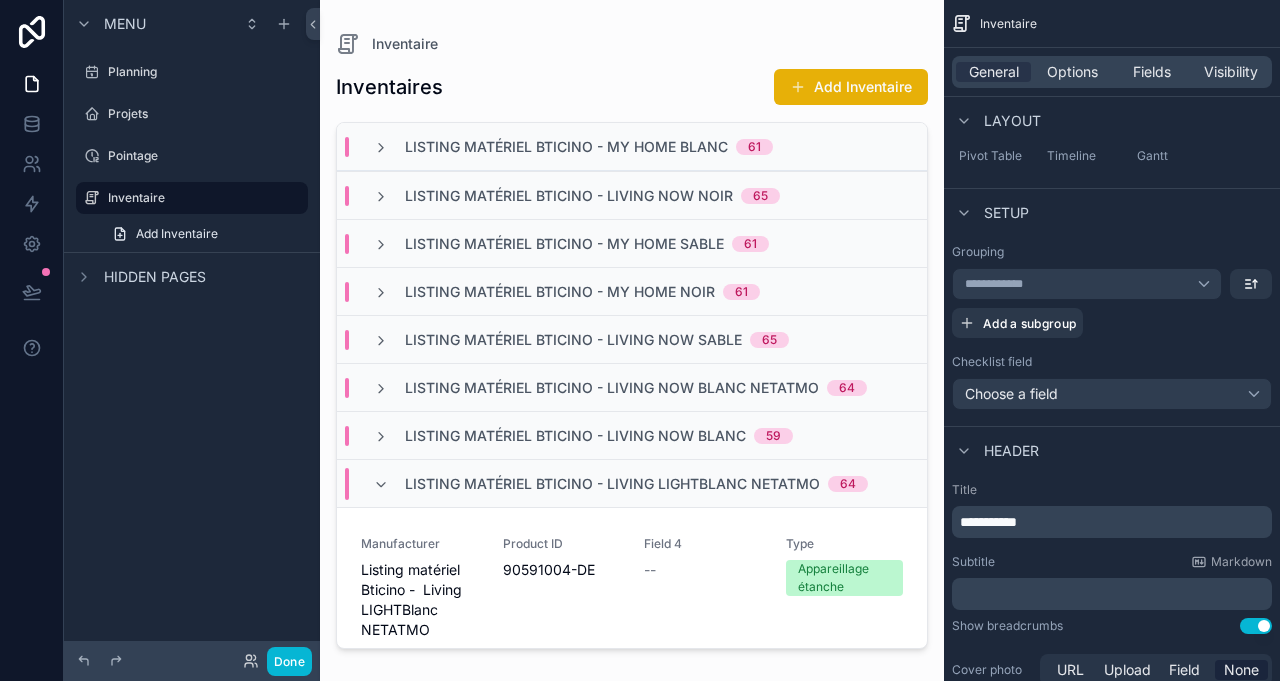 click on "Listing matériel Bticino -  Living LIGHTBlanc NETATMO 64" at bounding box center (620, 484) 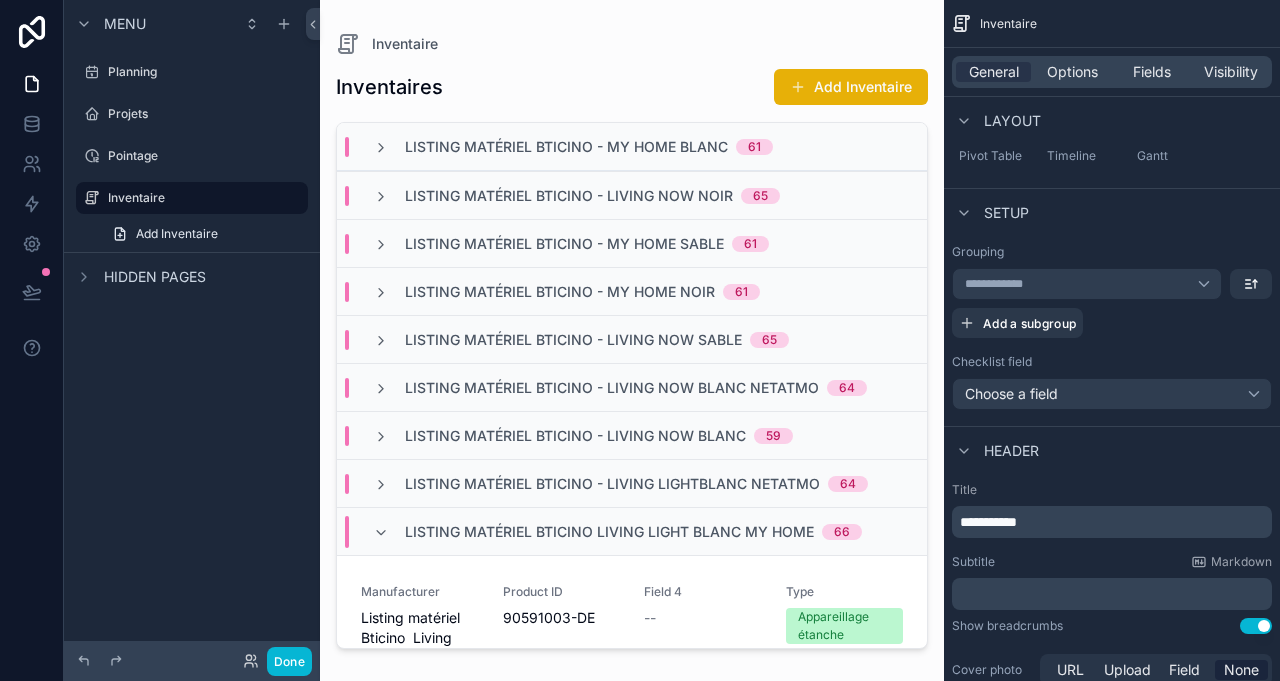 click on "Listing matériel Bticino  Living Light Blanc My HOME 66" at bounding box center (617, 532) 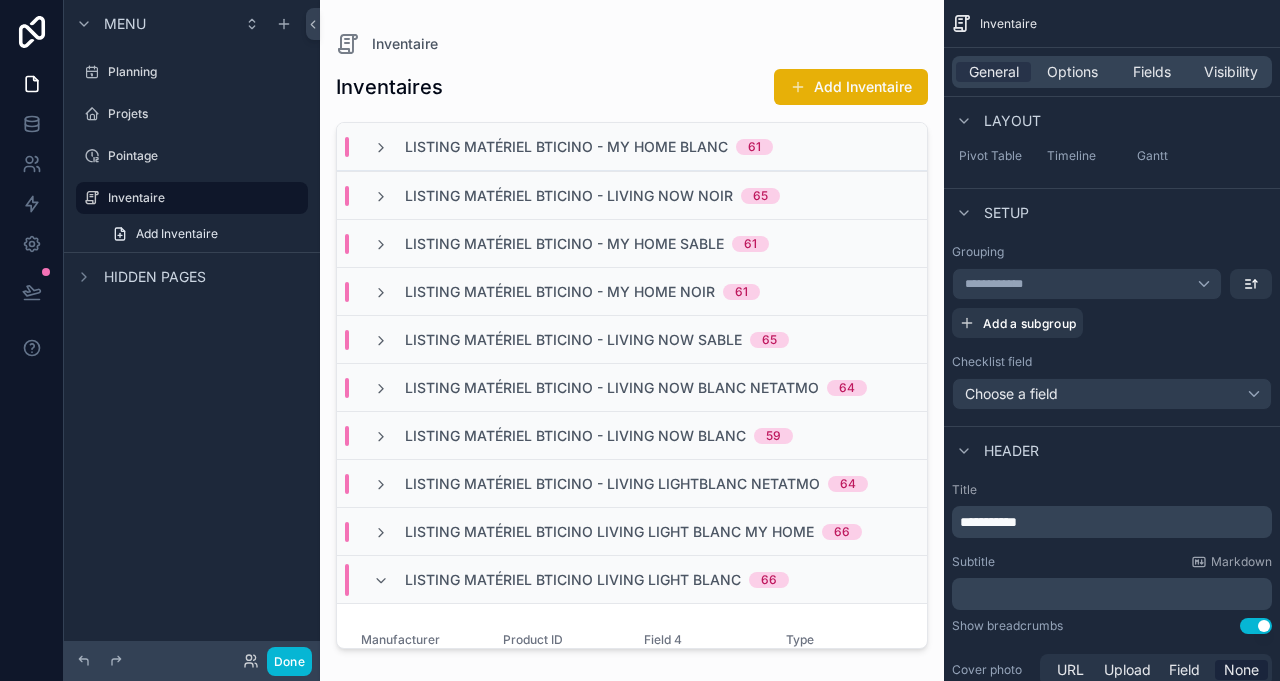 click at bounding box center [381, 581] 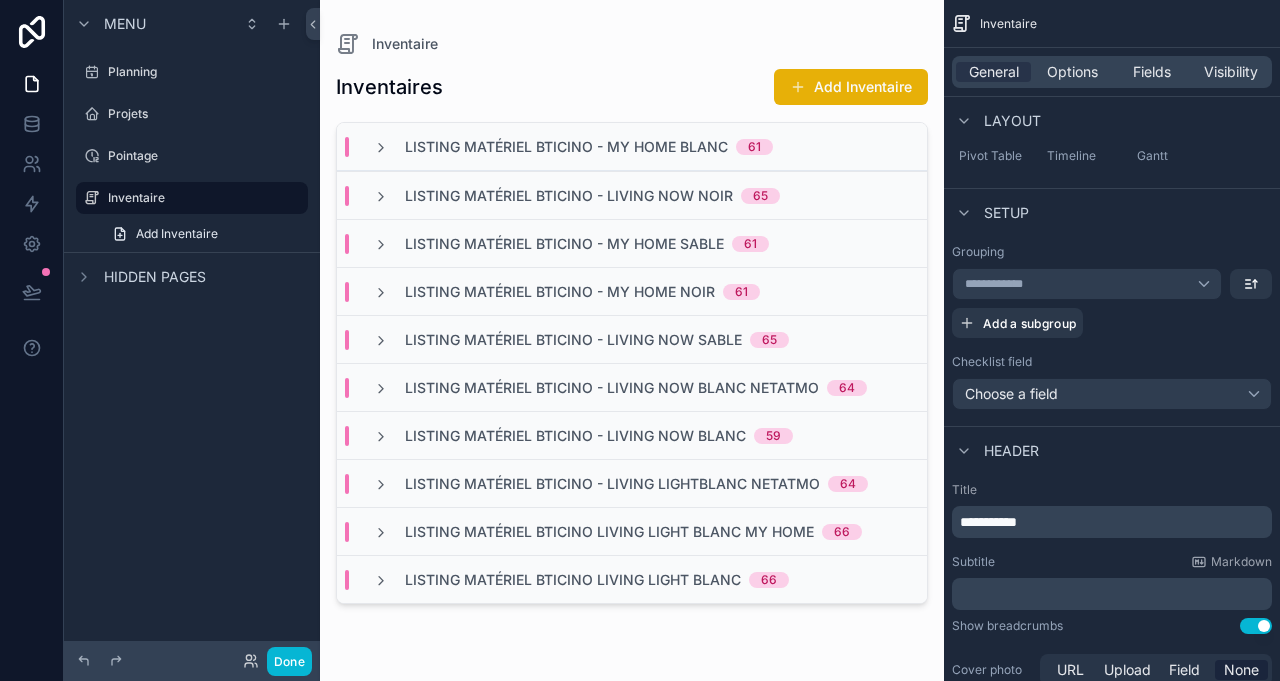 click on "Projets" at bounding box center [206, 114] 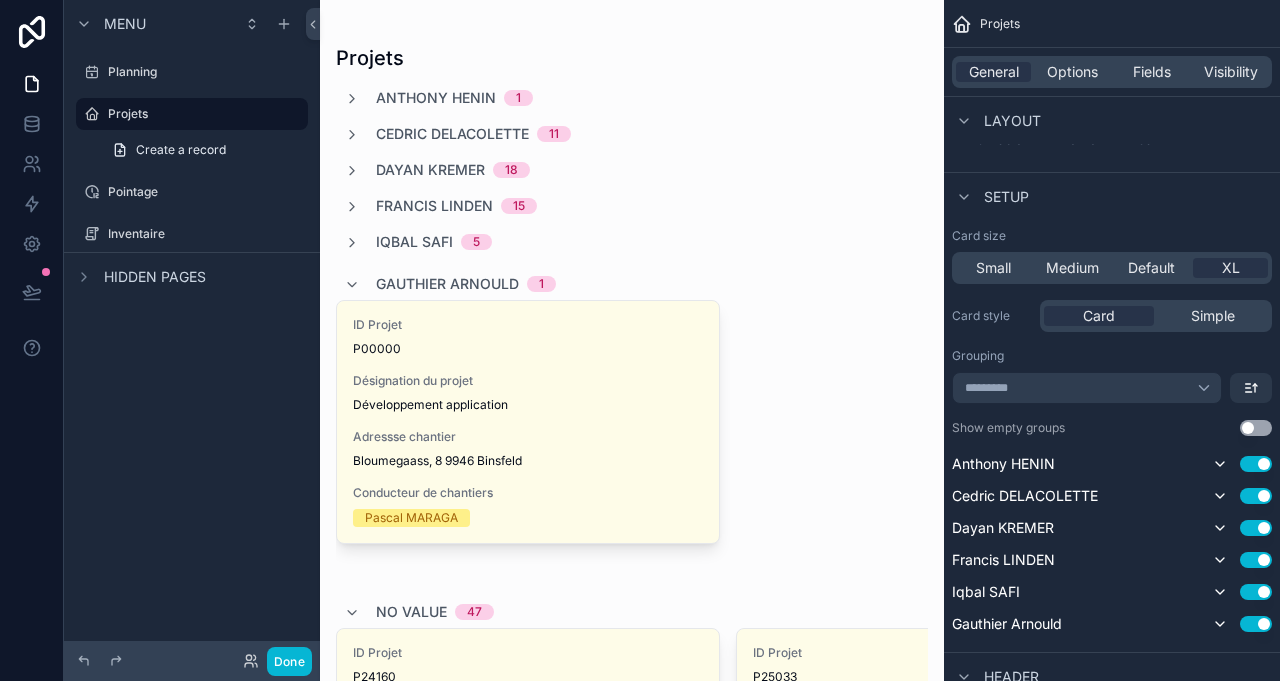 click at bounding box center (632, 502) 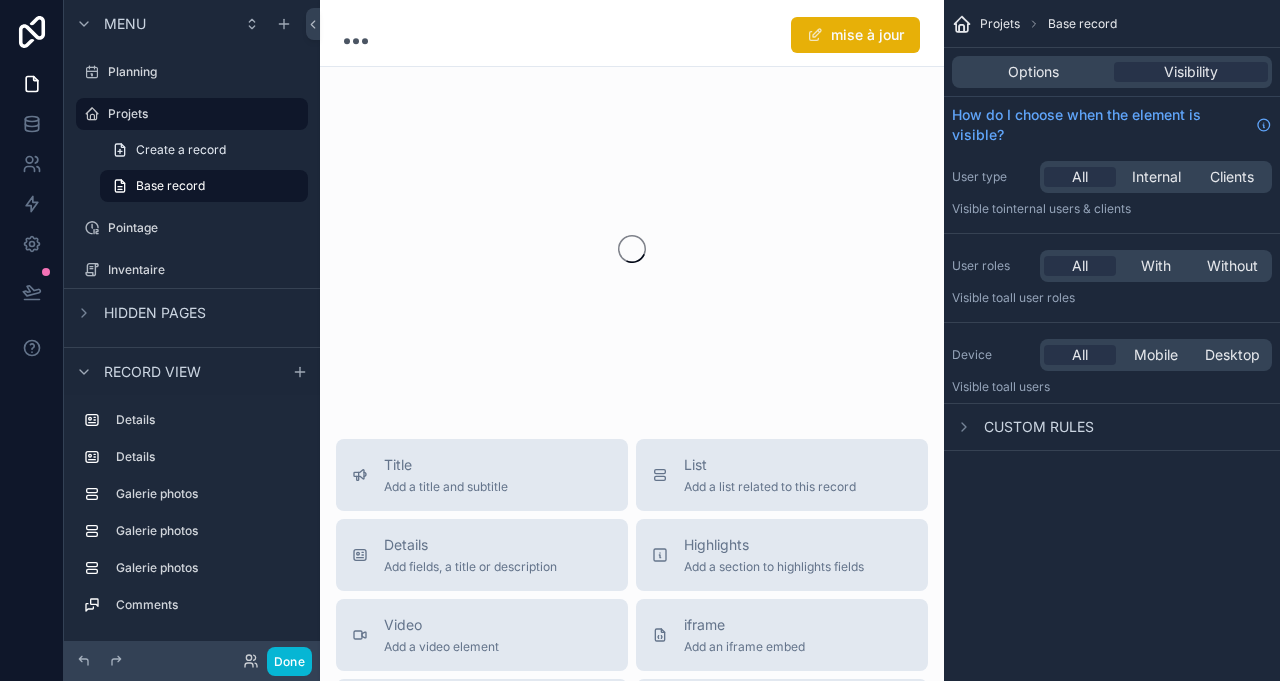 scroll, scrollTop: 0, scrollLeft: 0, axis: both 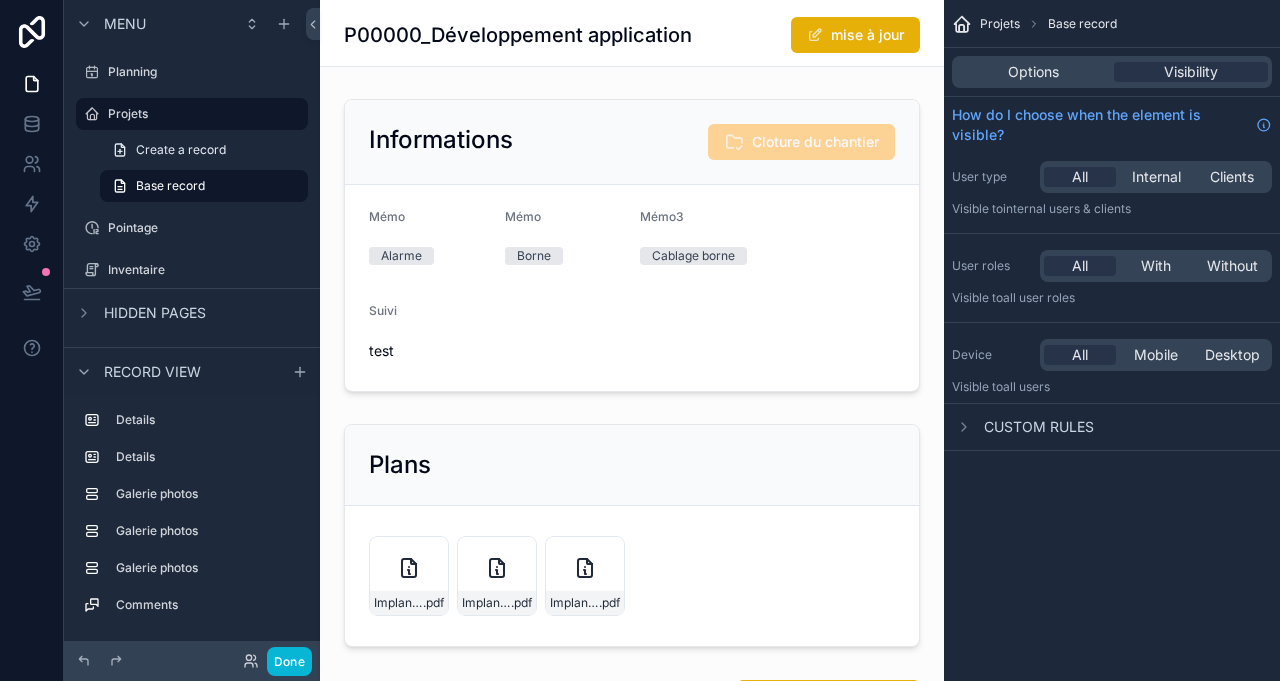 click at bounding box center [632, 245] 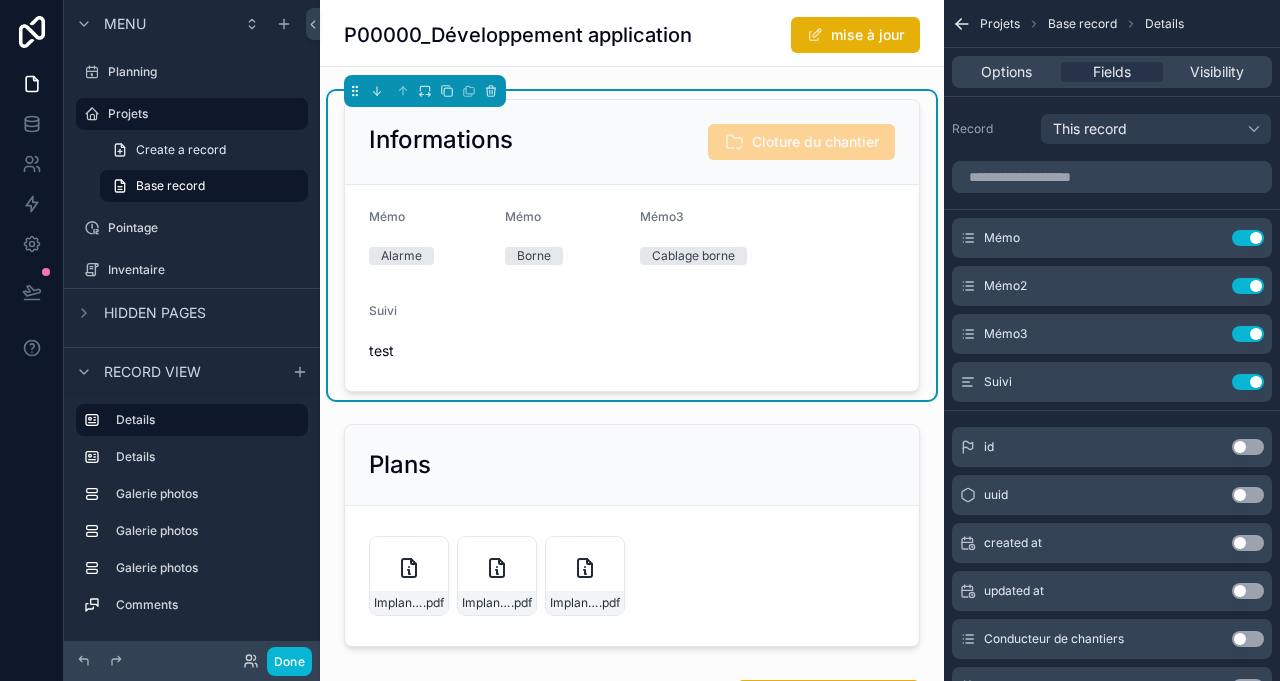 click on "Informations Cloture du chantier Mémo Alarme Mémo Borne Mémo3 Cablage borne Suivi test
Plans Implantation-Etage .pdf Implantation-RDC .pdf Implantation-Cave .pdf Galerie photos Ajouter des photos Autres 1 Pièces Autres Photos -- Extérieur 1 Pièces Extérieur Photos 17539623321305325503388736106528 .jpg Chambre parentale 1 Pièces Chambre parentale Photos 17539448902915143637580722515970 .jpg Salle à manger 2 Pièces Salle à manger Photos image .jpg Pièces Salle à manger Photos image .jpg image .jpg image .jpg Cuisine 2 Pièces Cuisine Photos image .jpg Pièces Cuisine Photos image .jpg Livraison Ajouter des photos Livraison 17542285471183456452301255109826 .jpg Admimistratif Ajouter des photos Administratif 17542346413791680734653988567276 .jpg PM Pascal   Maraga Il y a 3 jours Pascal Maraga   test Capture-d'écran-2025-03-26-081434 .png Reply Note Add a comment..." at bounding box center (632, 1545) 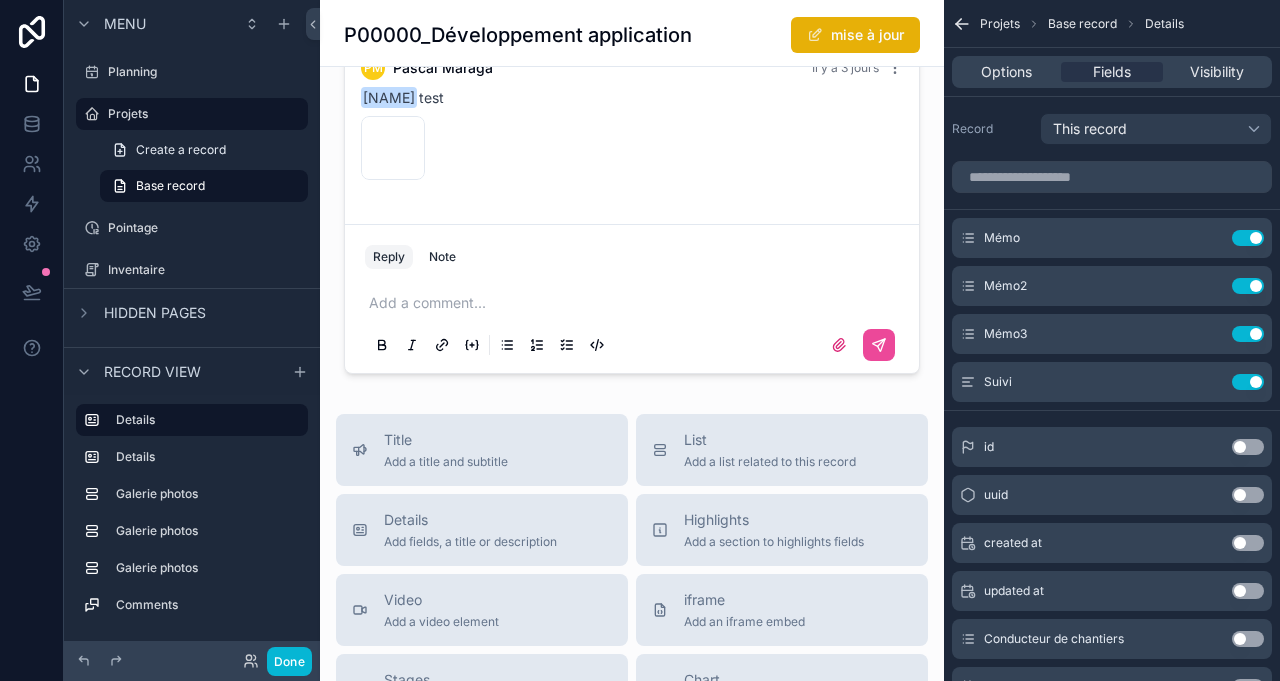 scroll, scrollTop: 2807, scrollLeft: 0, axis: vertical 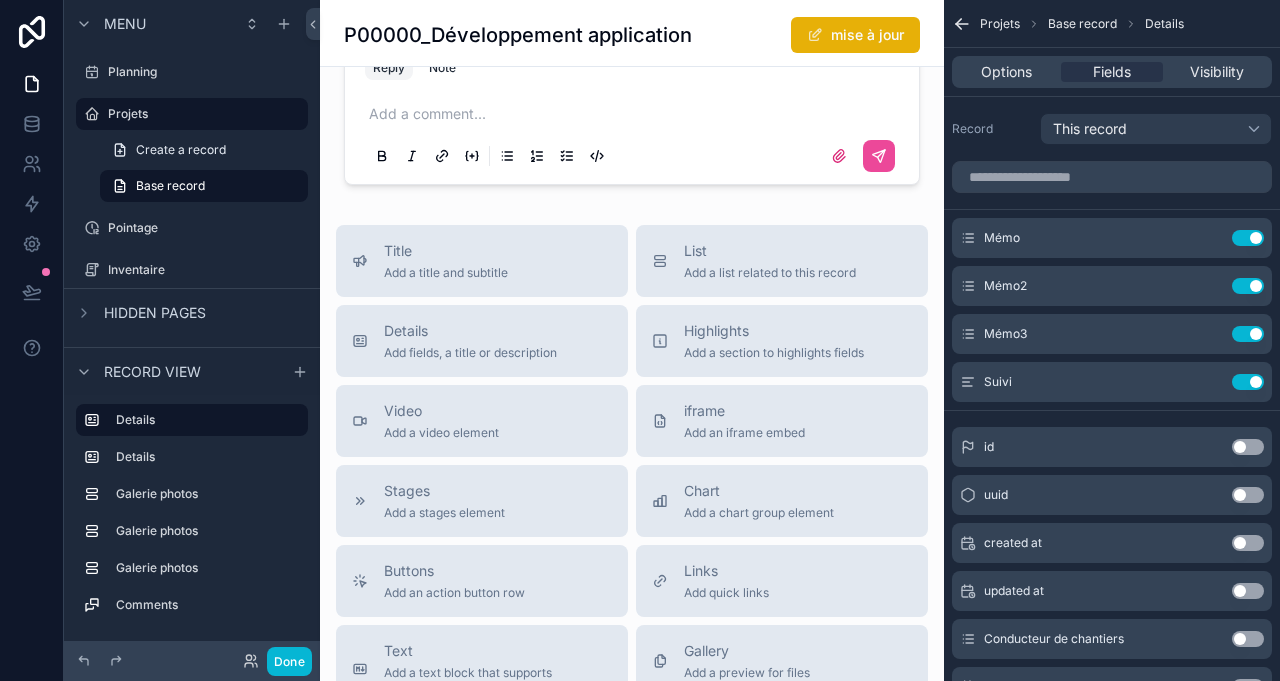 click on "Details" at bounding box center (470, 331) 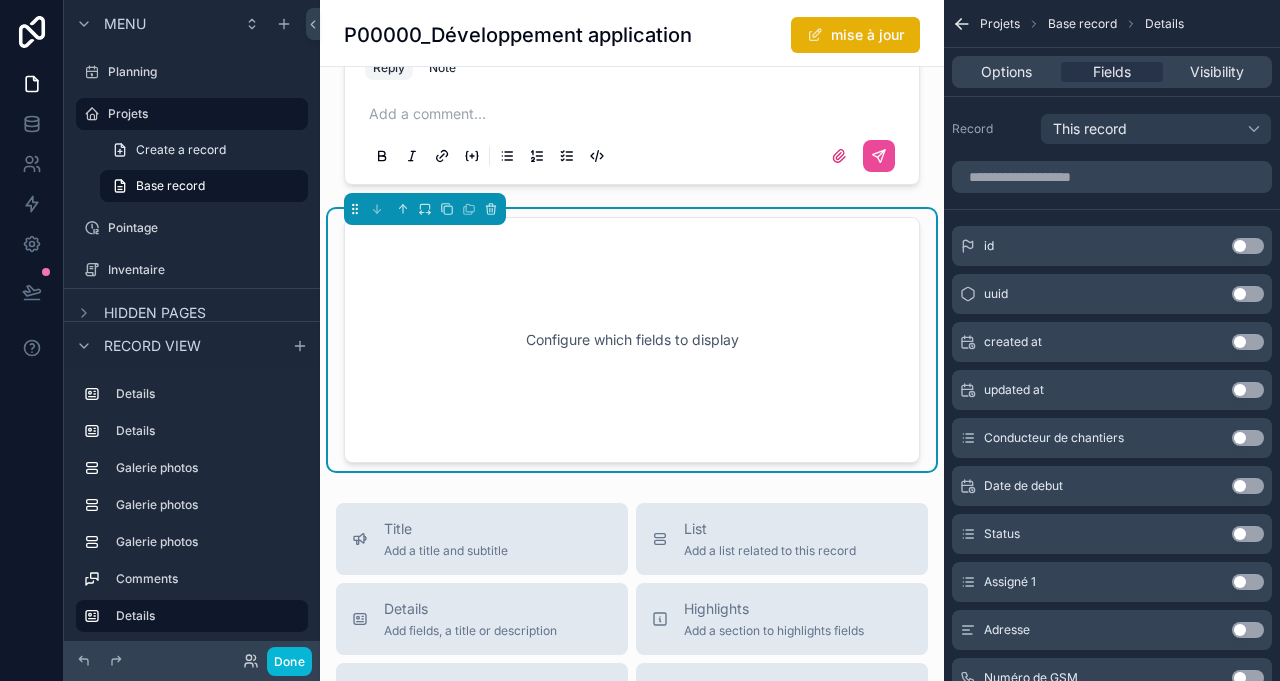scroll, scrollTop: 2803, scrollLeft: 0, axis: vertical 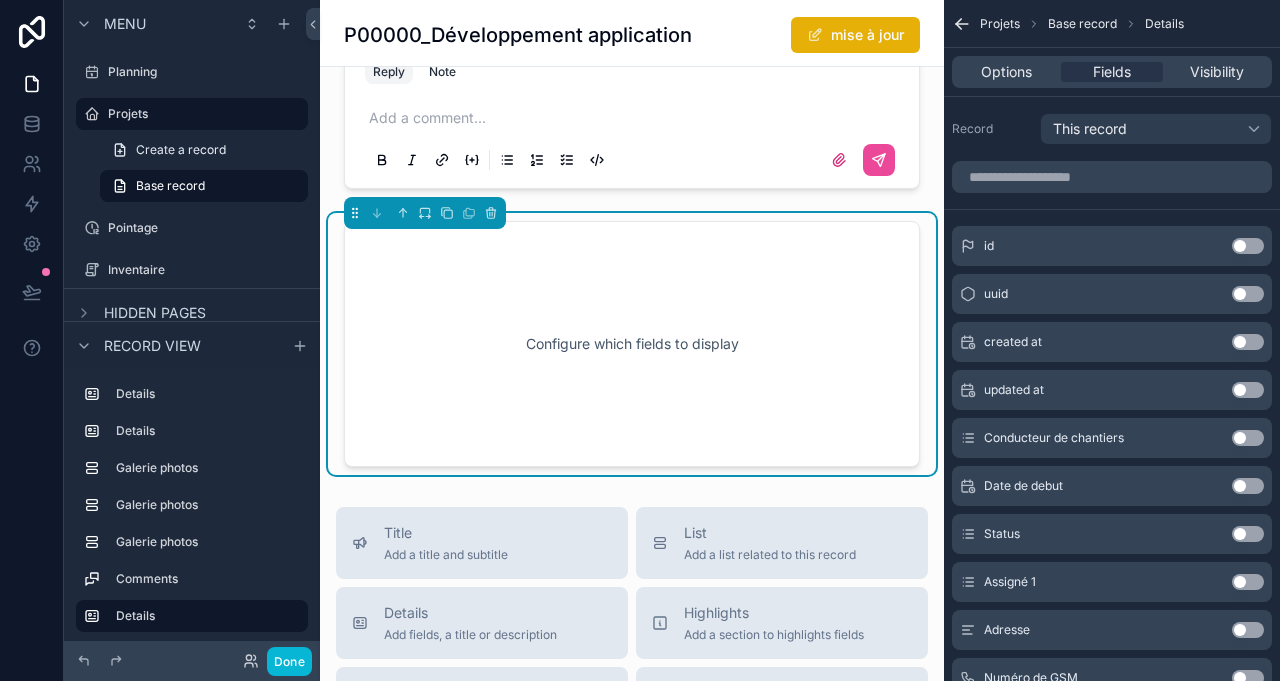 click on "Configure which fields to display" at bounding box center [632, 344] 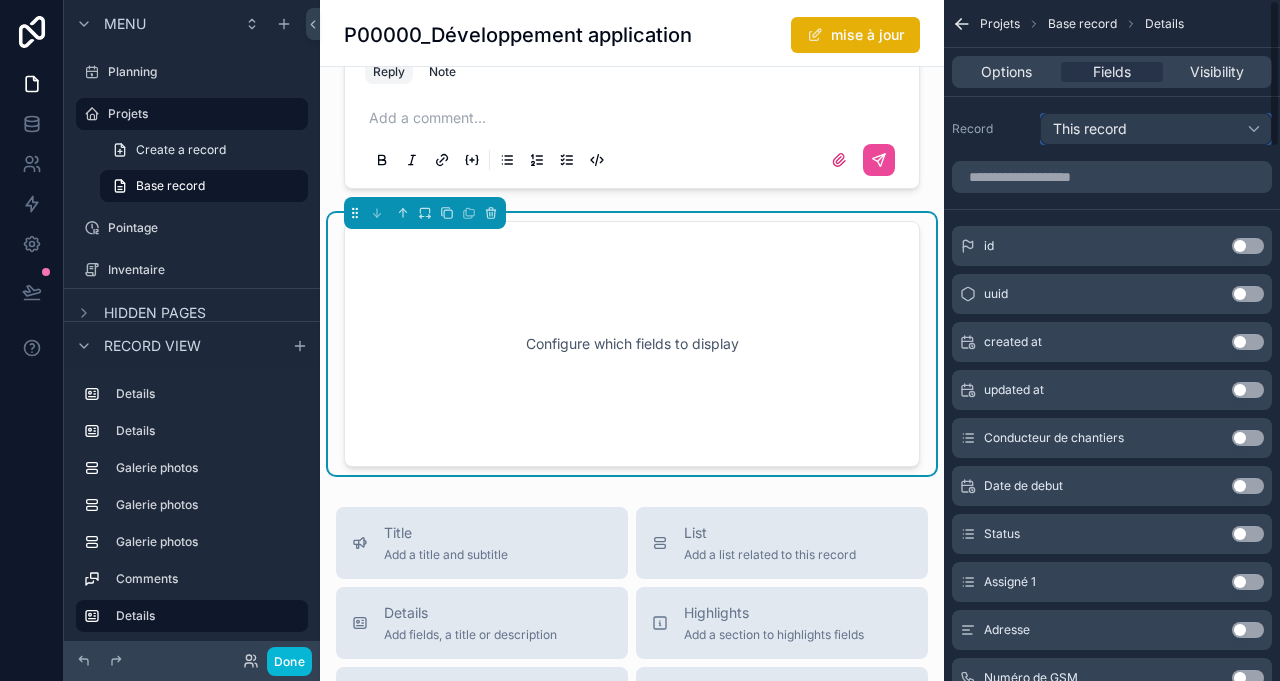 click on "This record" at bounding box center (1156, 129) 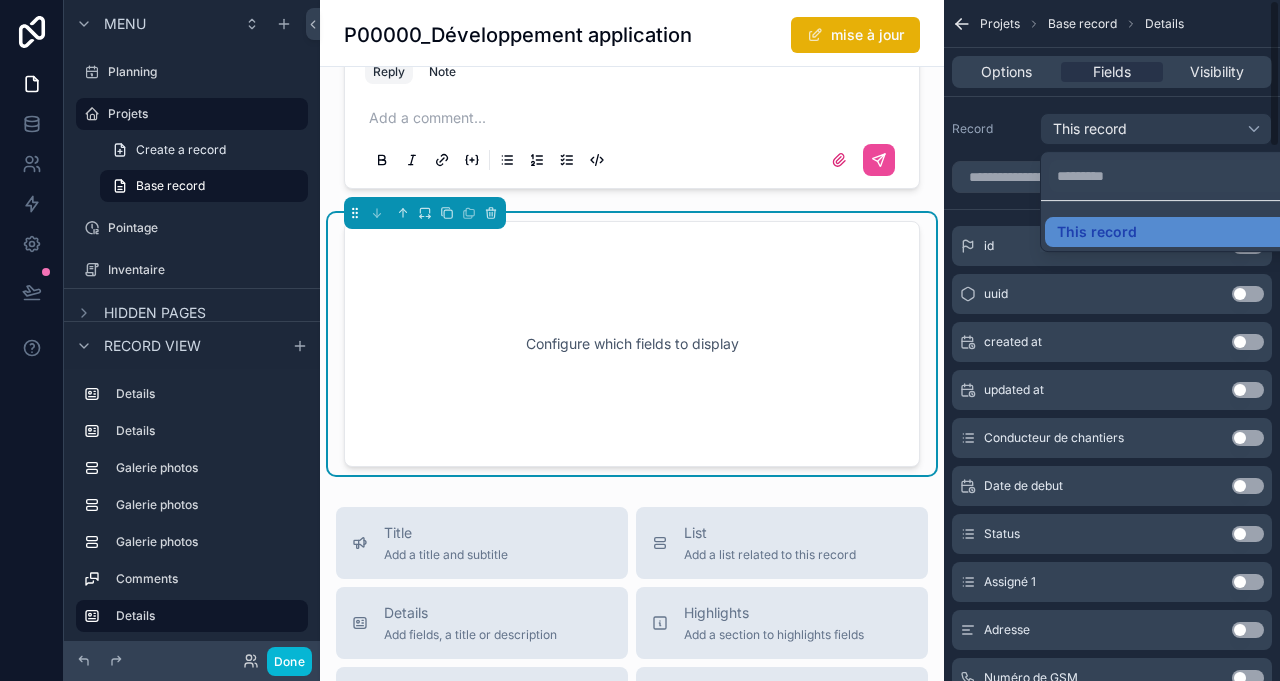 click at bounding box center [640, 340] 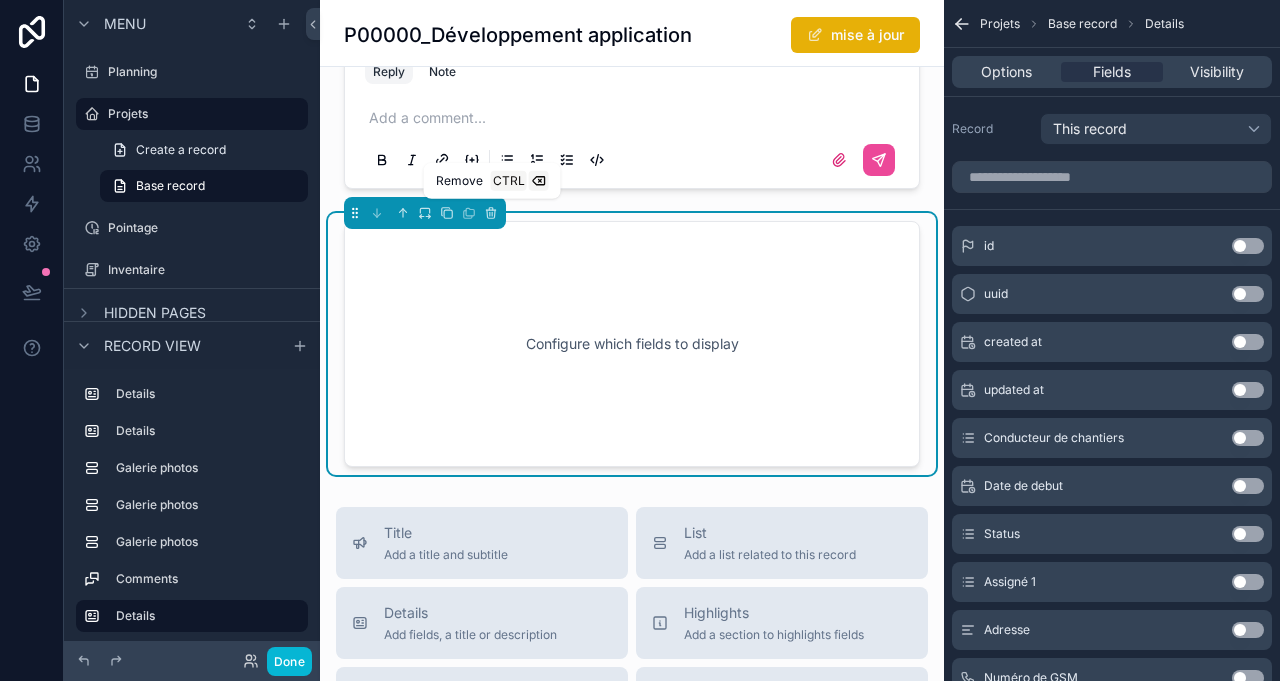 click 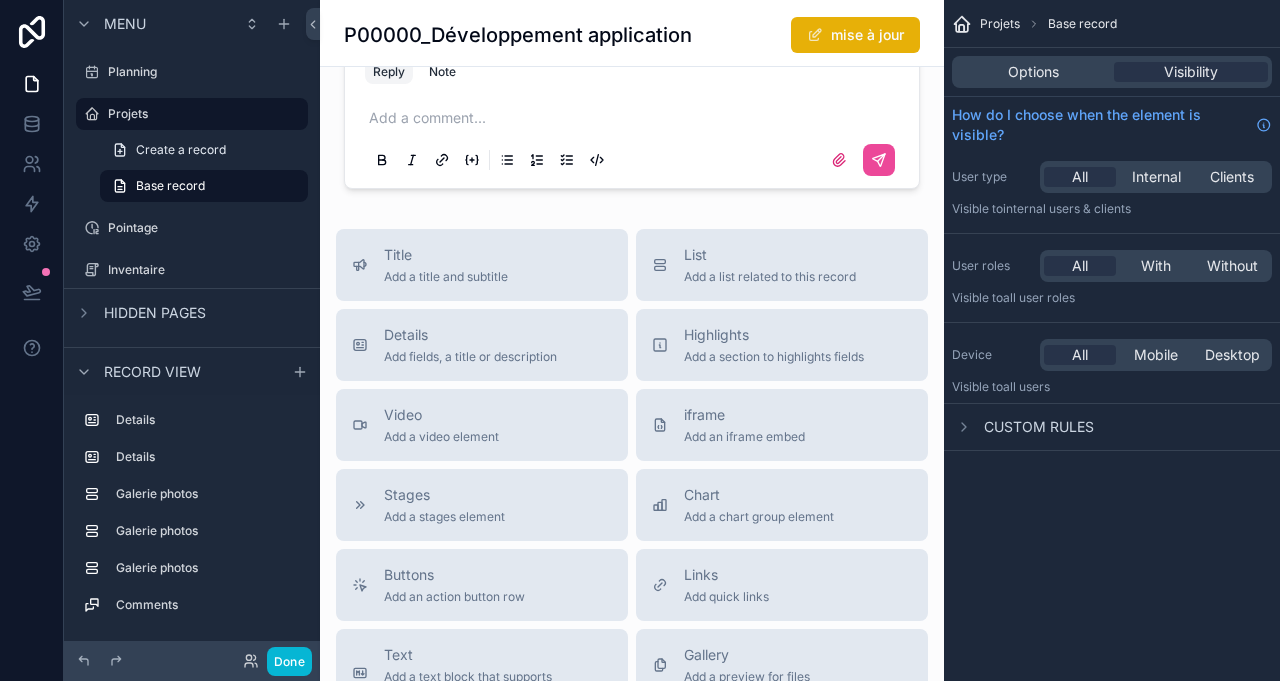 click on "List Add a list related to this record" at bounding box center [770, 265] 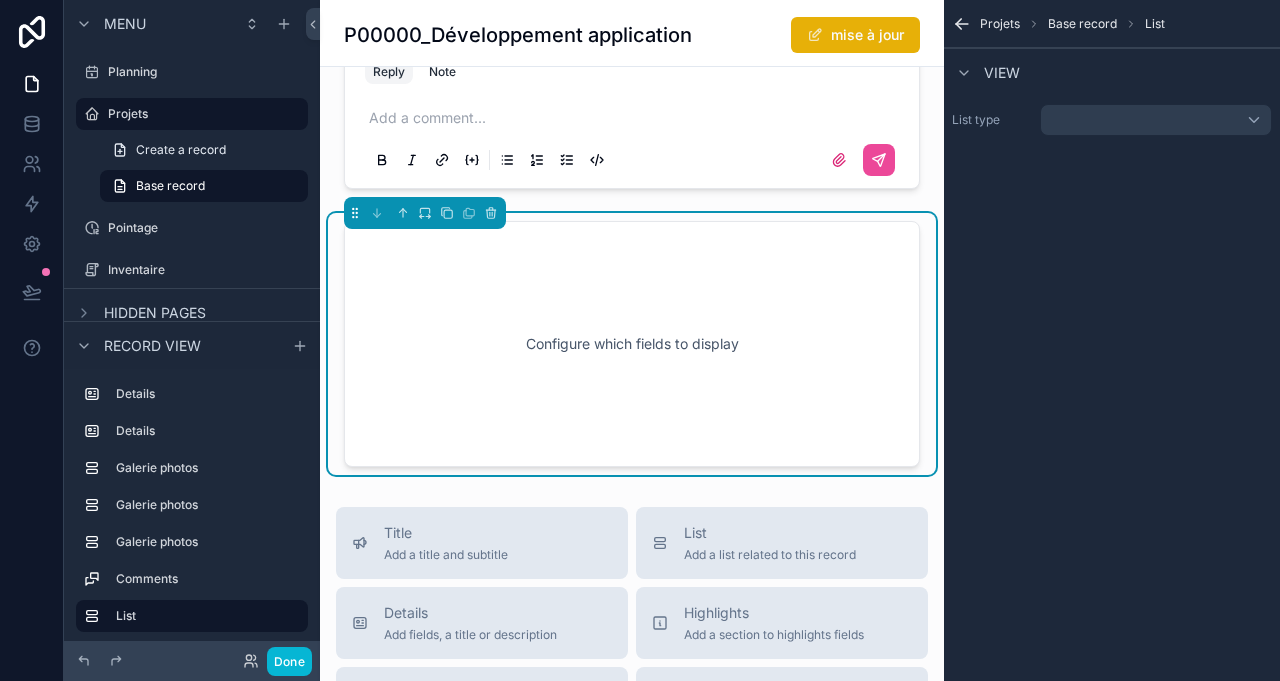 click on "List type" at bounding box center (1112, 120) 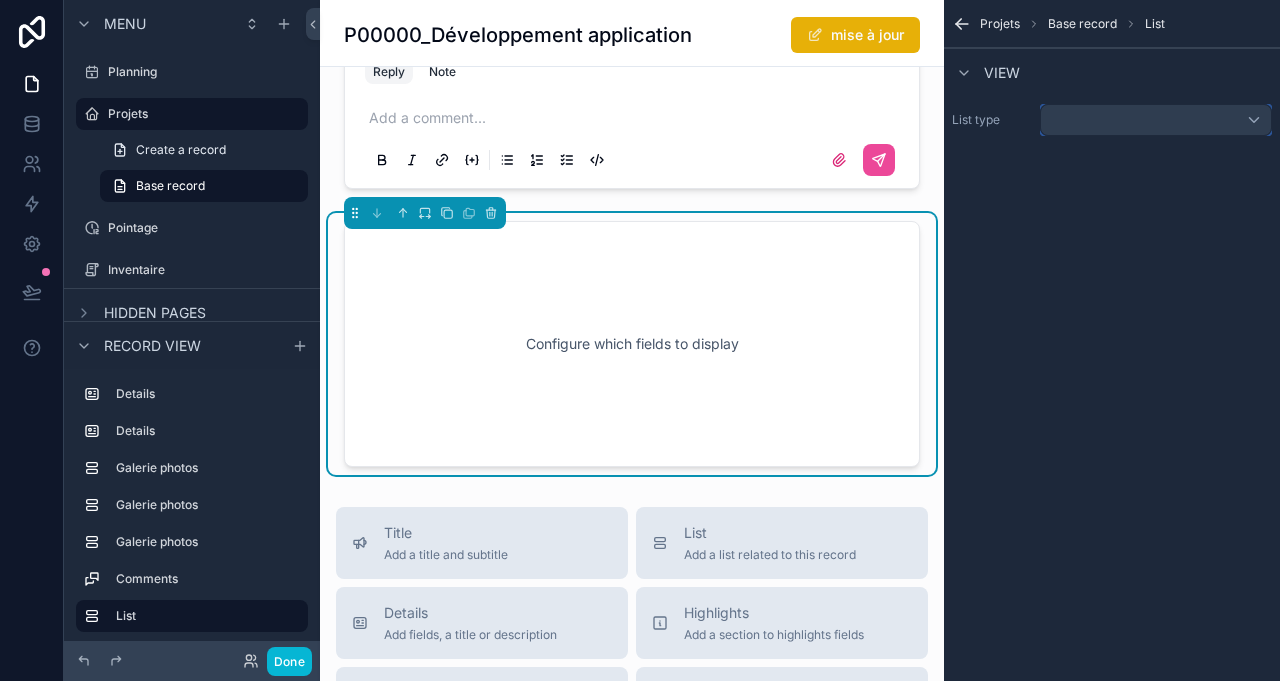 click at bounding box center [1156, 120] 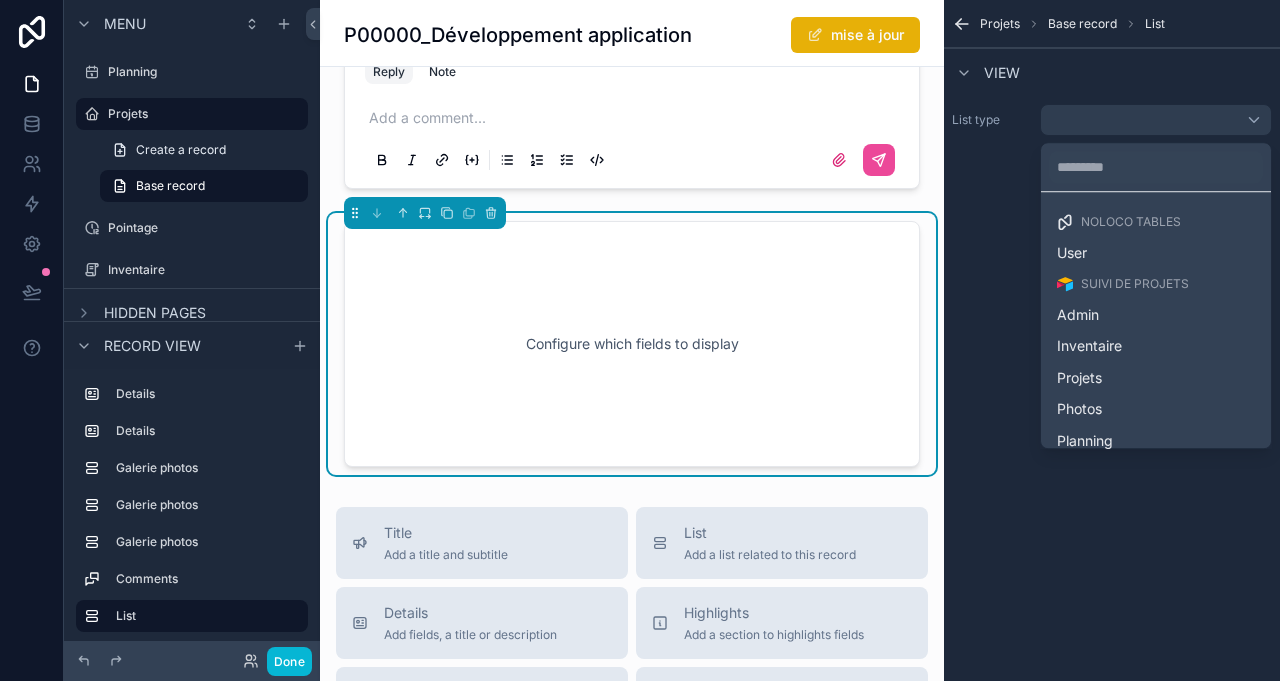 click on "Inventaire" at bounding box center (1156, 346) 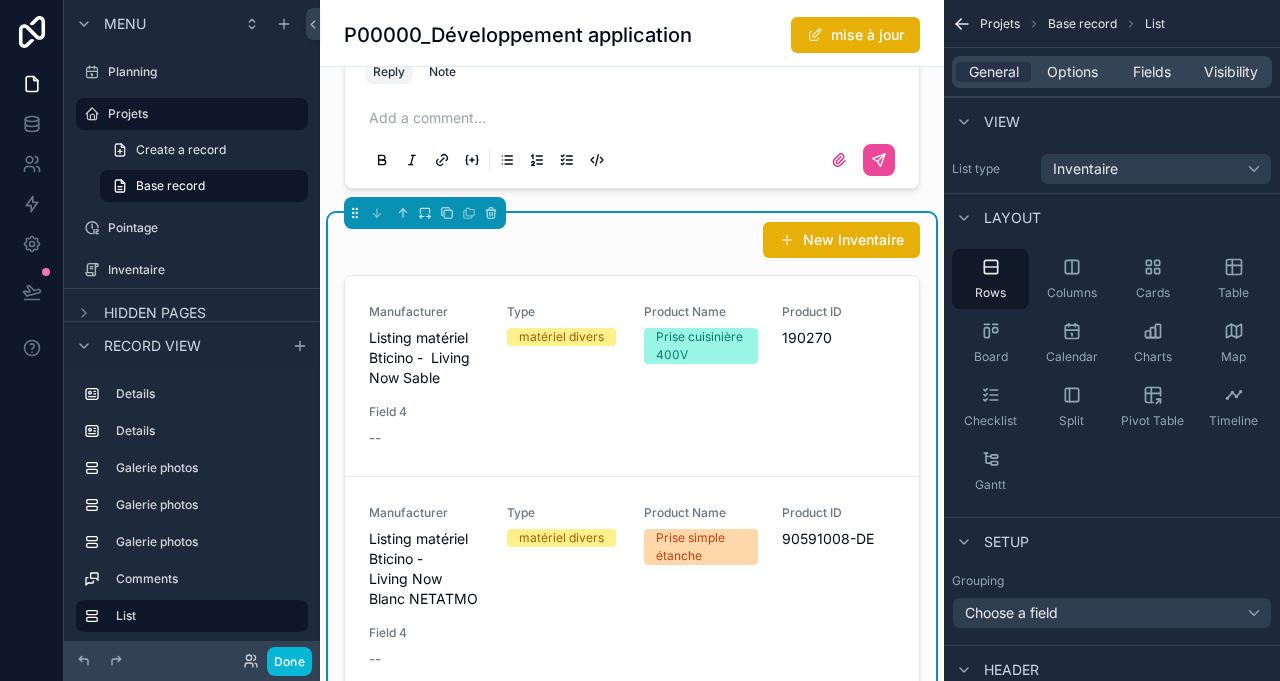 scroll, scrollTop: 222, scrollLeft: 0, axis: vertical 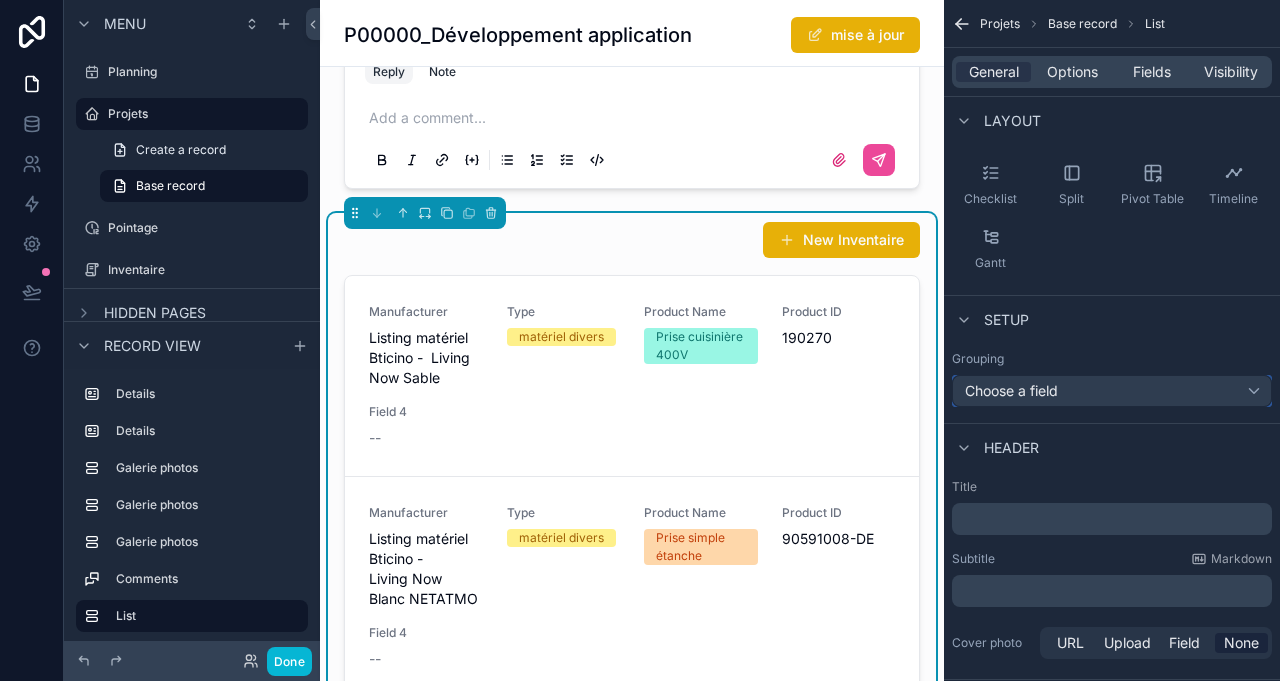click on "Choose a field" at bounding box center (1112, 391) 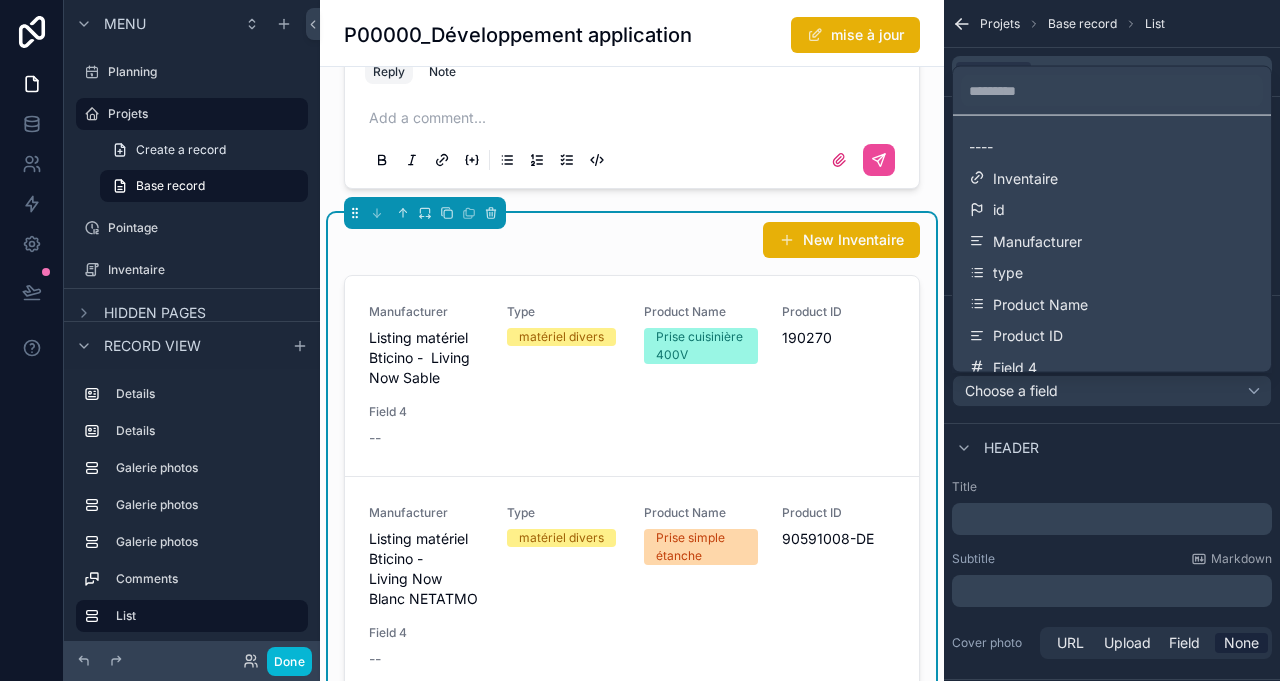 click on "Manufacturer" at bounding box center [1112, 241] 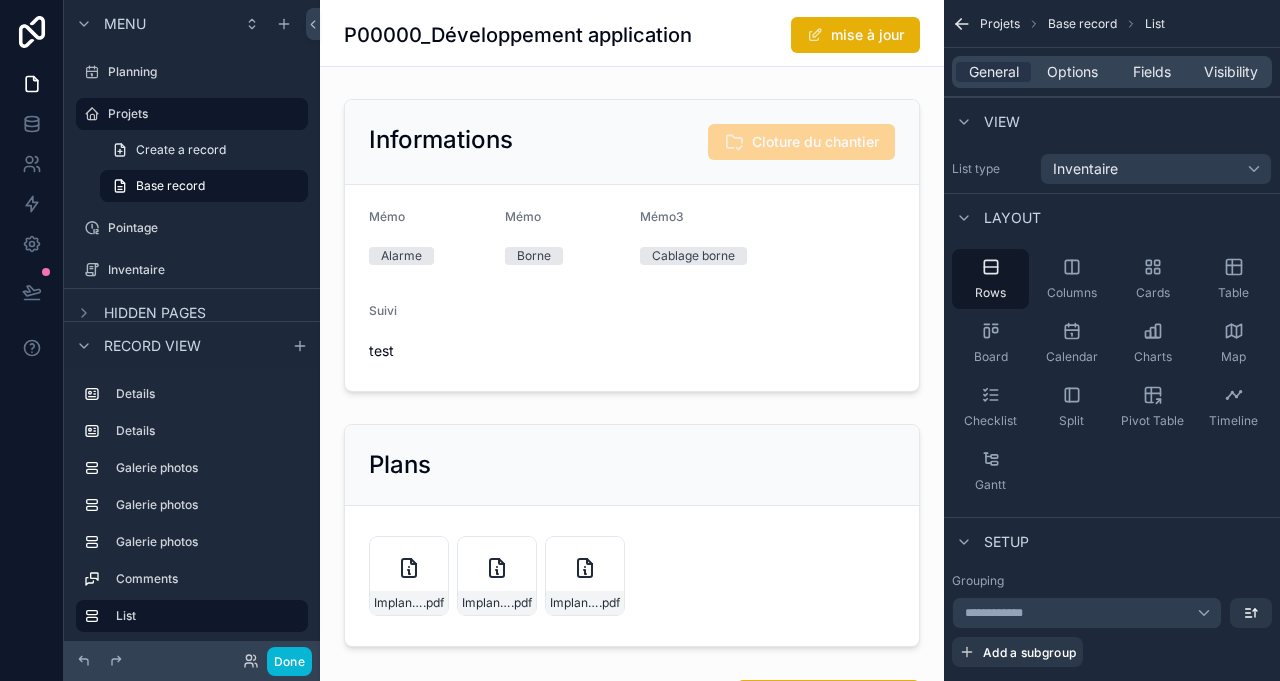 scroll, scrollTop: 0, scrollLeft: 0, axis: both 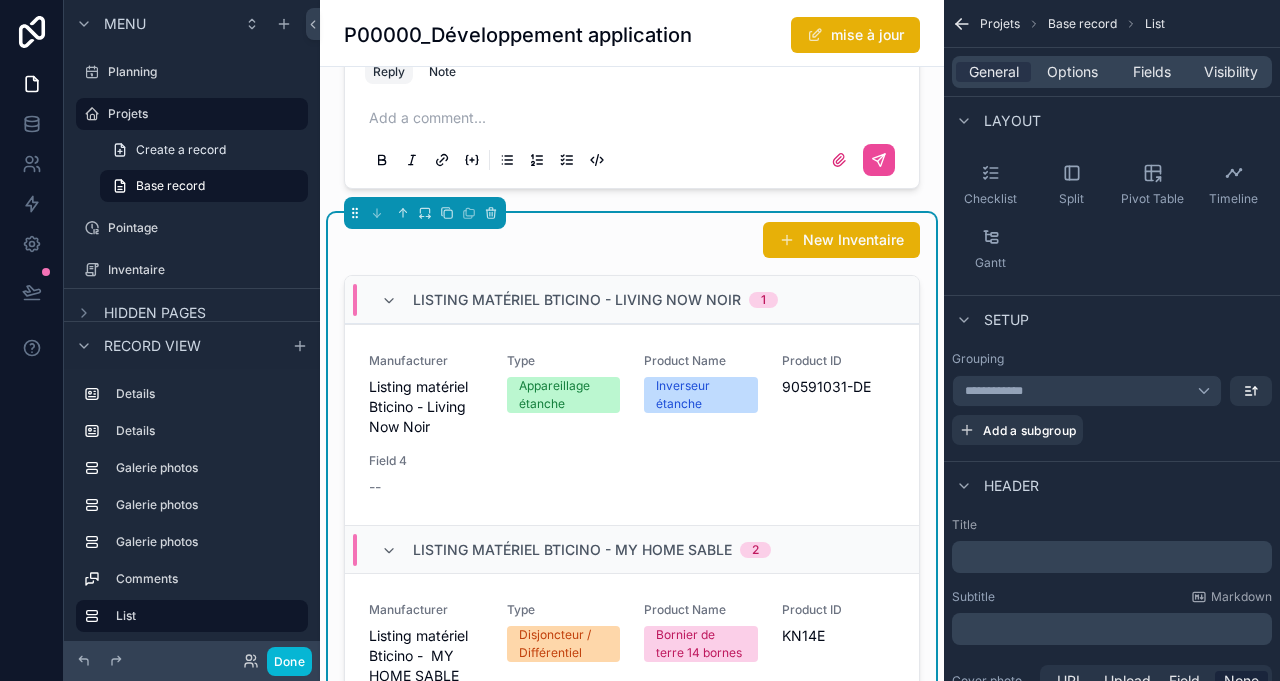 click at bounding box center (389, 301) 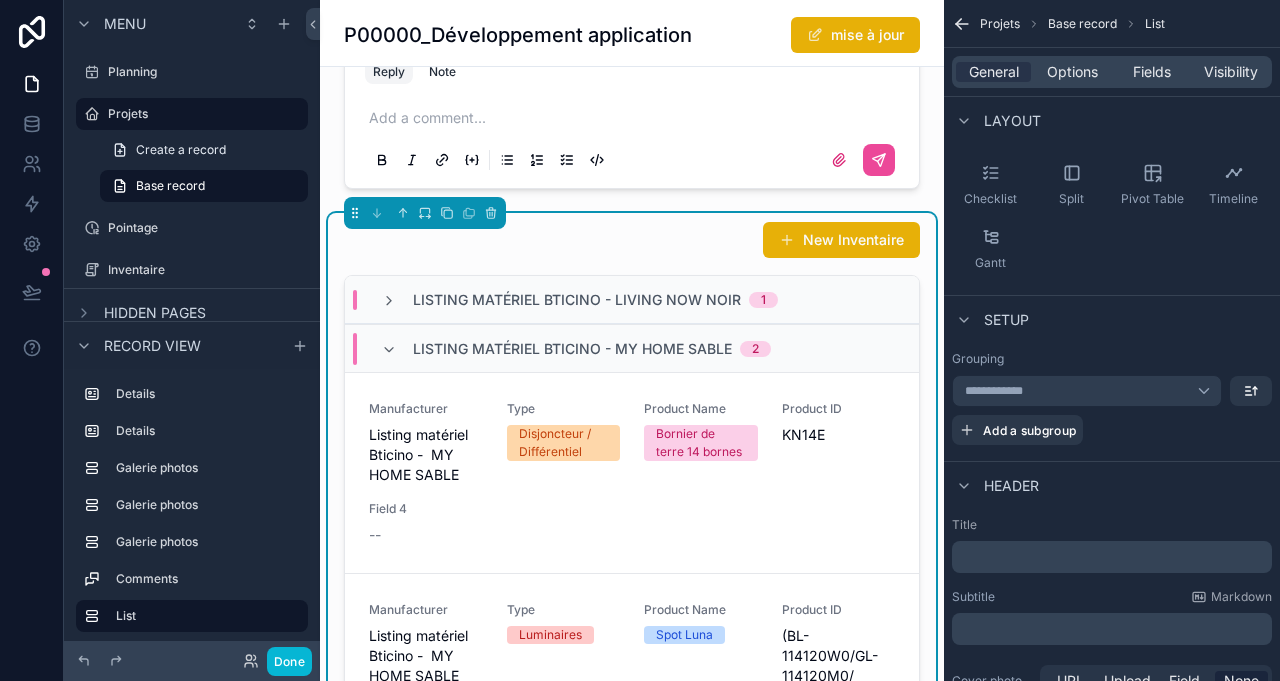 click on "Listing matériel Bticino -  MY HOME SABLE  2" at bounding box center (576, 349) 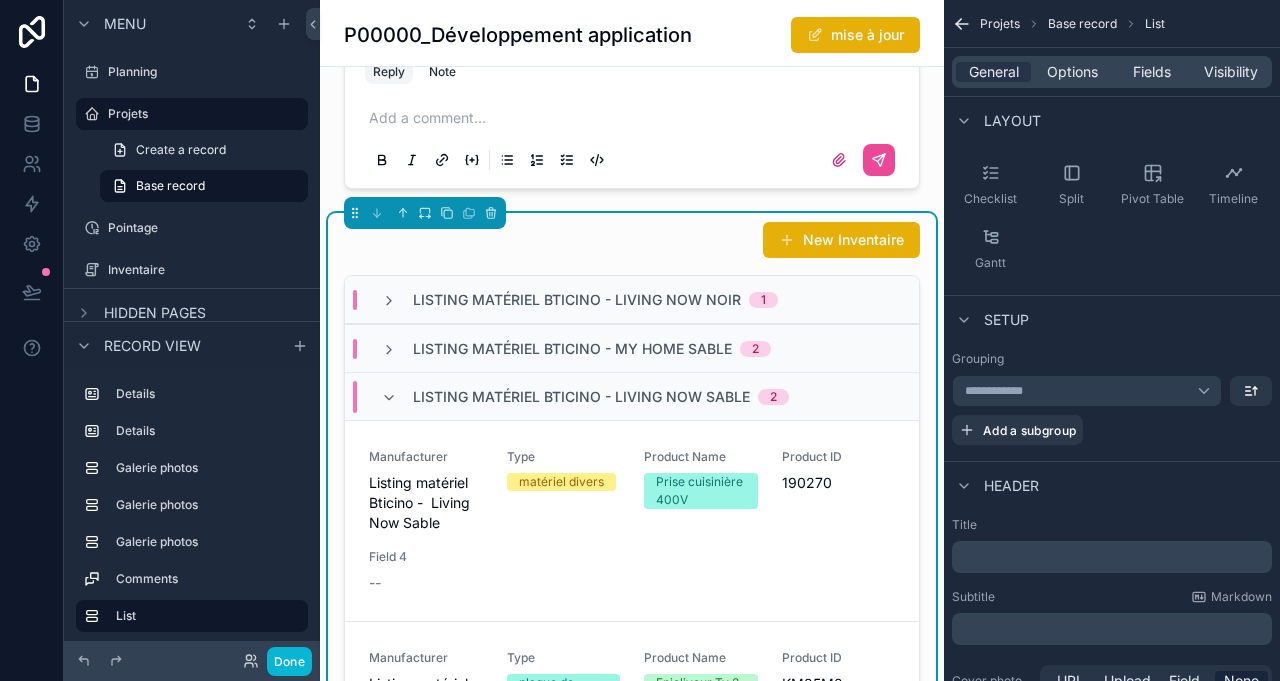 click at bounding box center [389, 398] 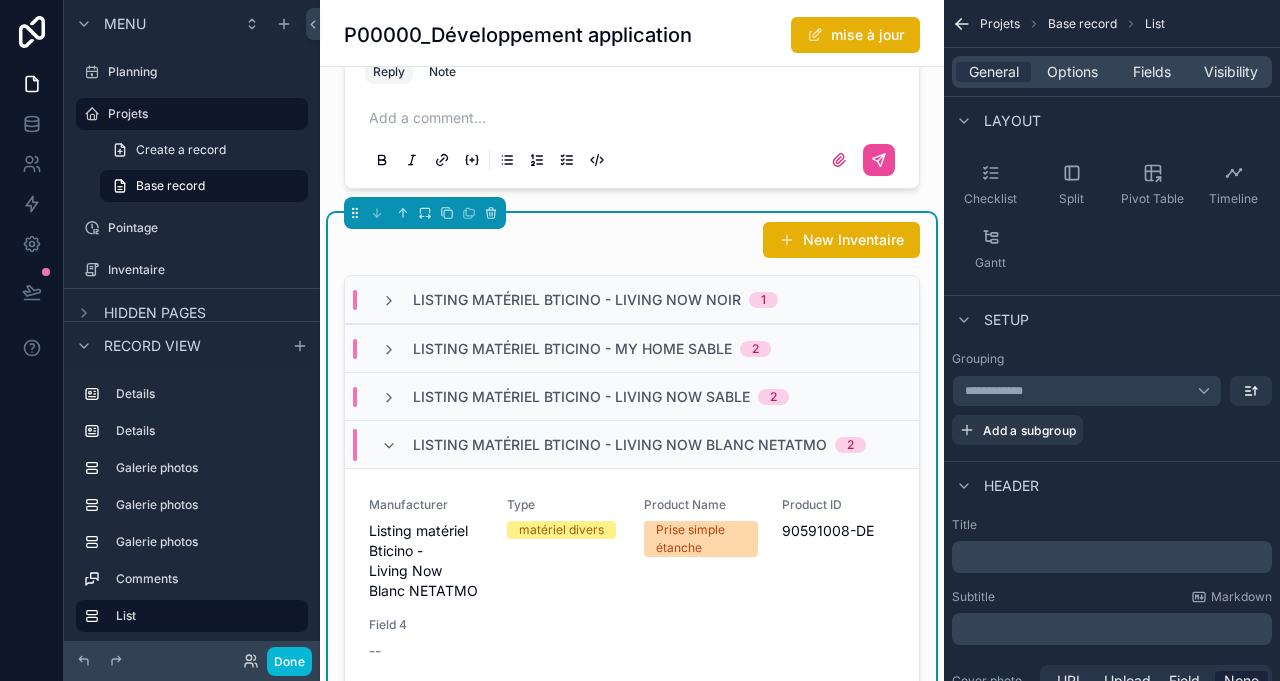 click on "Listing matériel Bticino -  Living Now Blanc NETATMO 2" at bounding box center (632, 444) 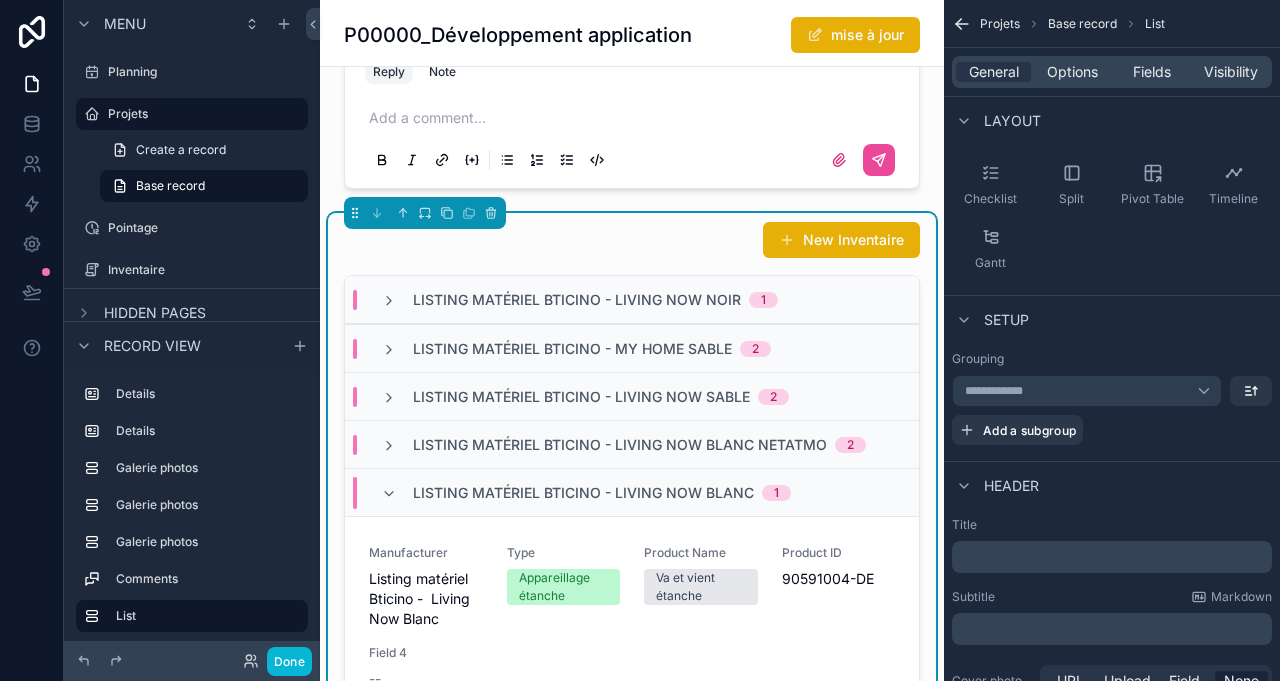 click on "Listing matériel Bticino -  Living Now Blanc  1" at bounding box center [586, 493] 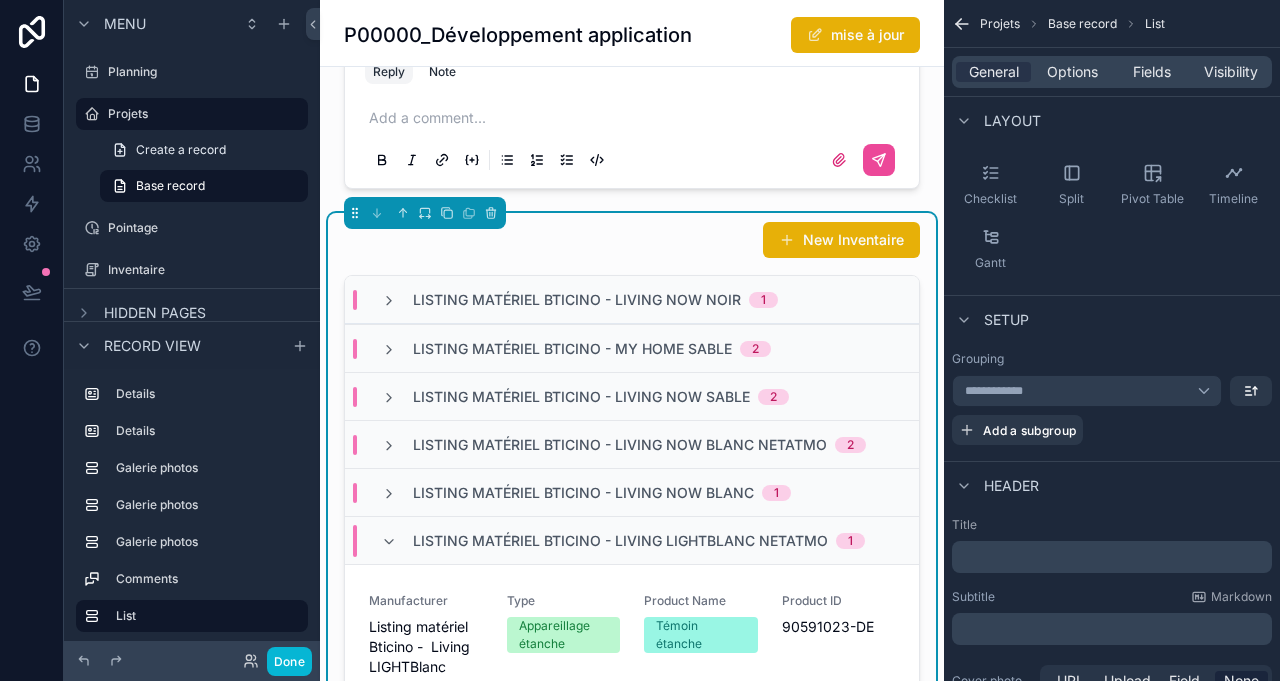 click at bounding box center (389, 542) 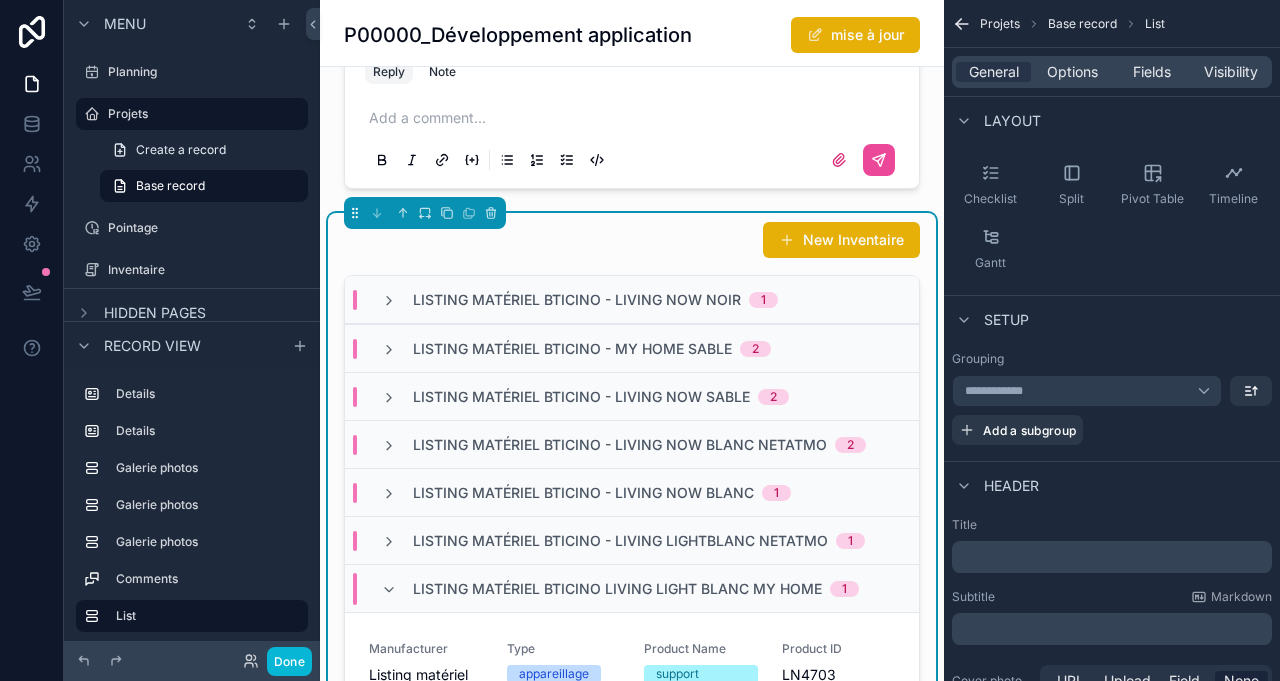 click at bounding box center [389, 590] 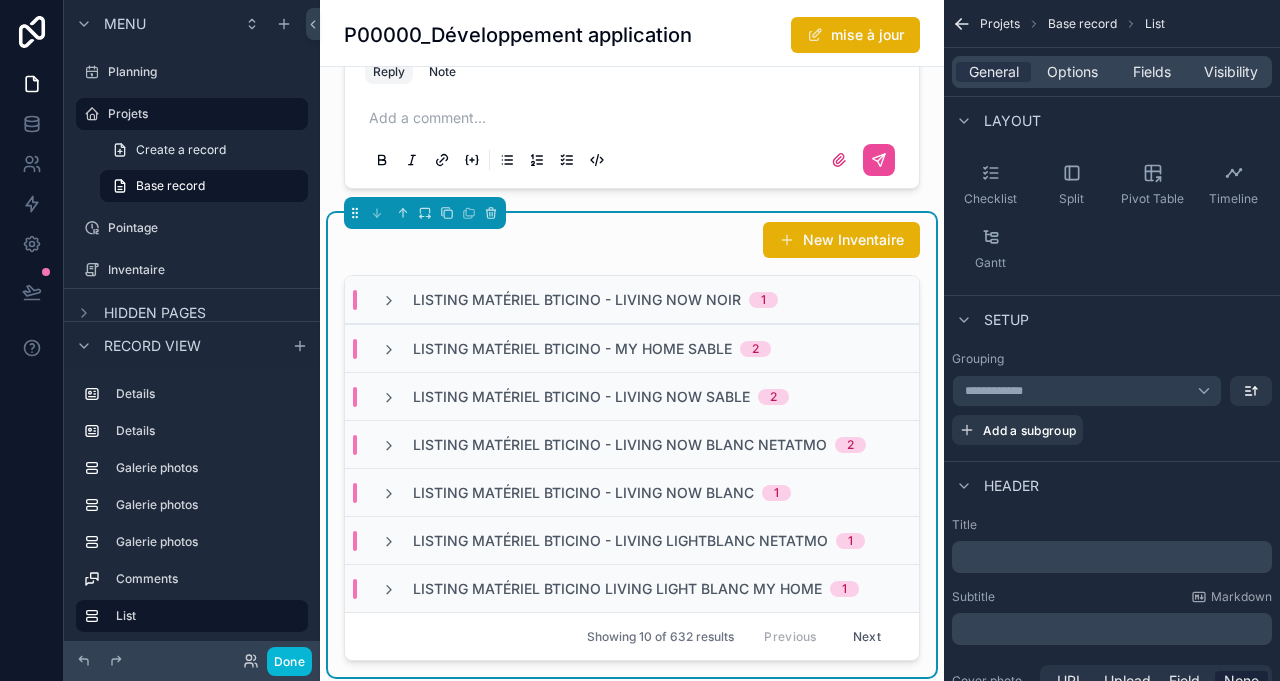 click on "Split" at bounding box center (1071, 185) 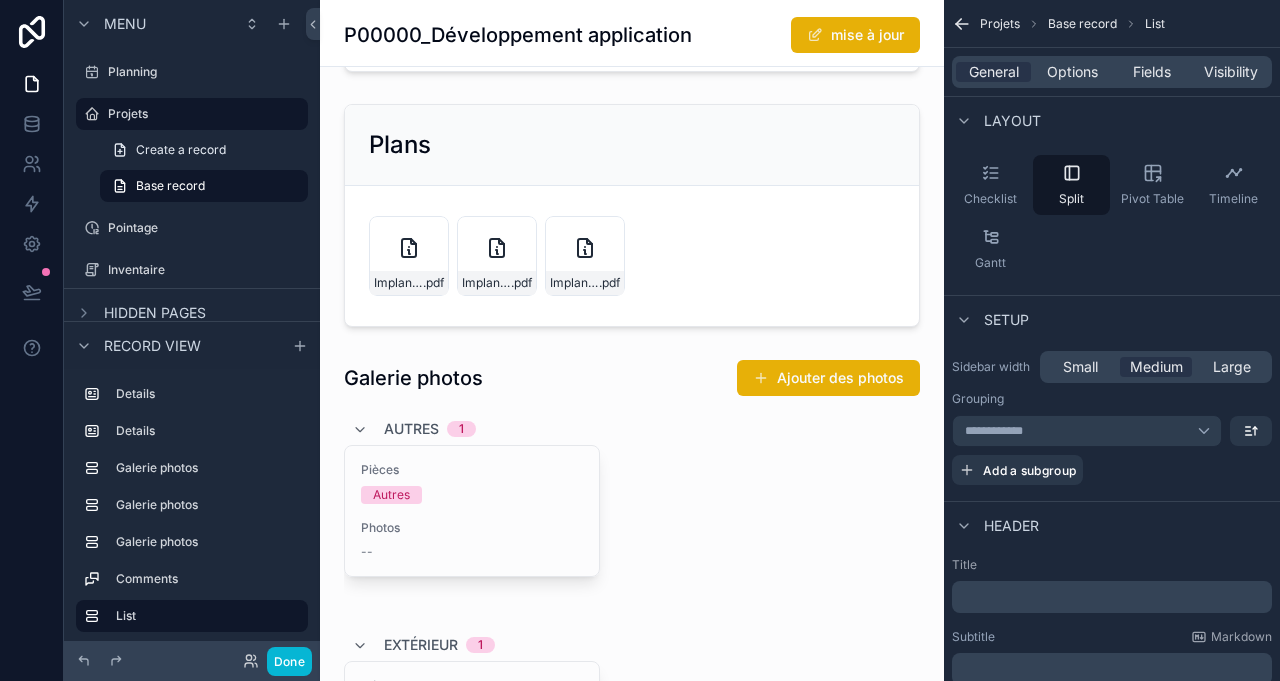 scroll, scrollTop: 0, scrollLeft: 0, axis: both 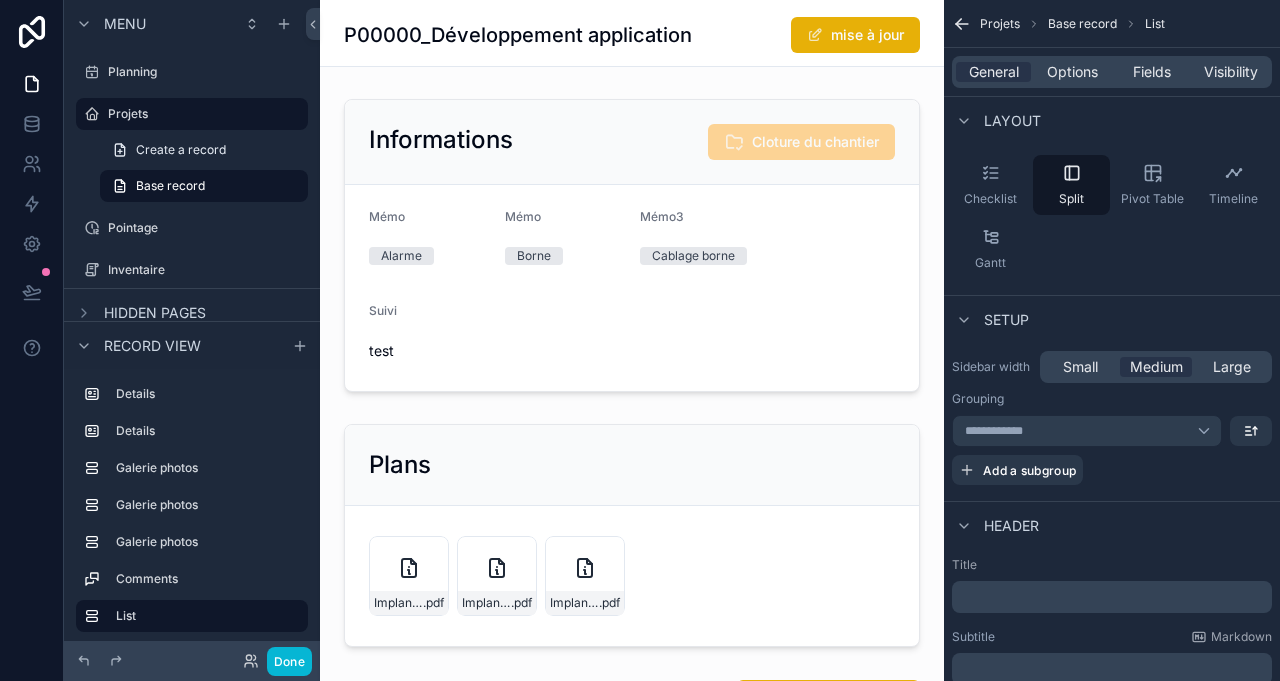 click at bounding box center (632, 245) 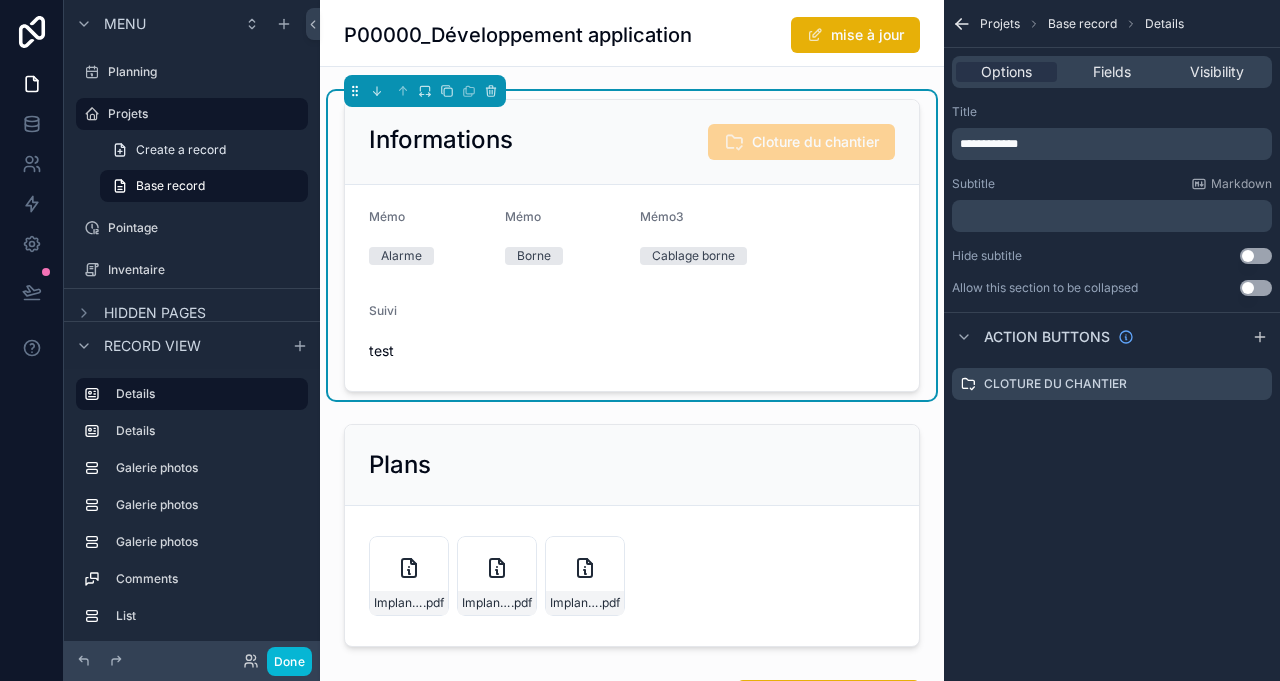 scroll, scrollTop: 0, scrollLeft: 0, axis: both 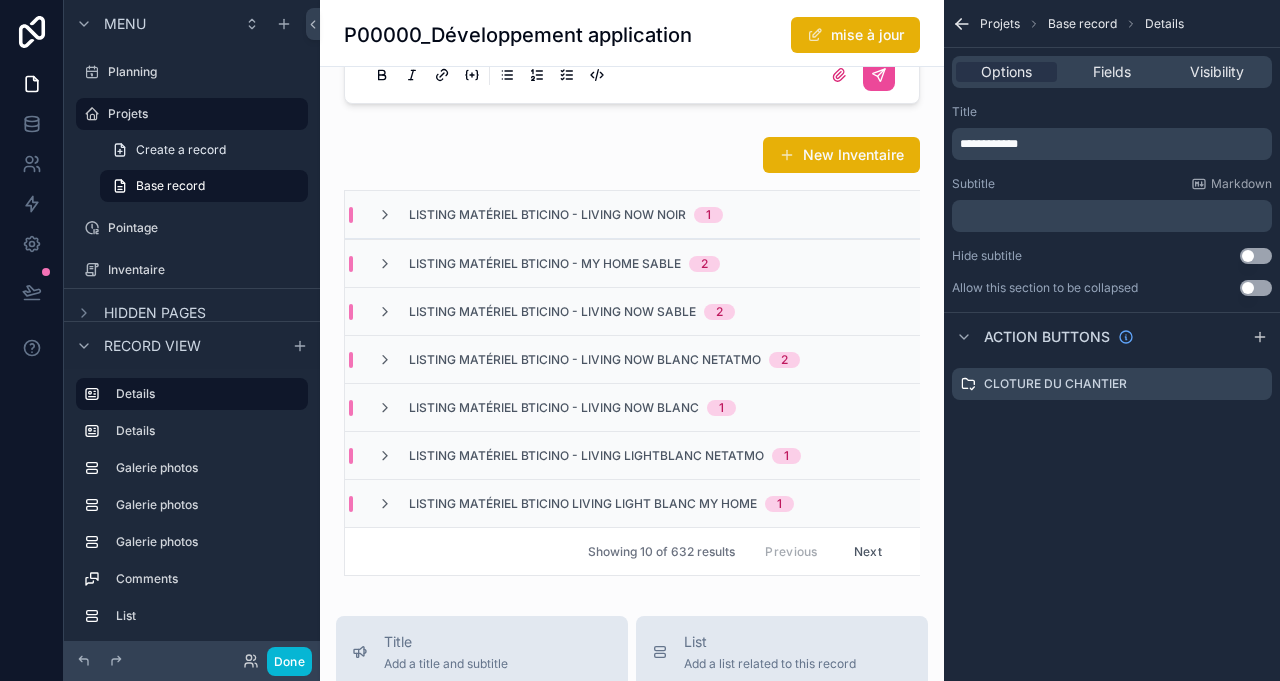 click at bounding box center [632, 356] 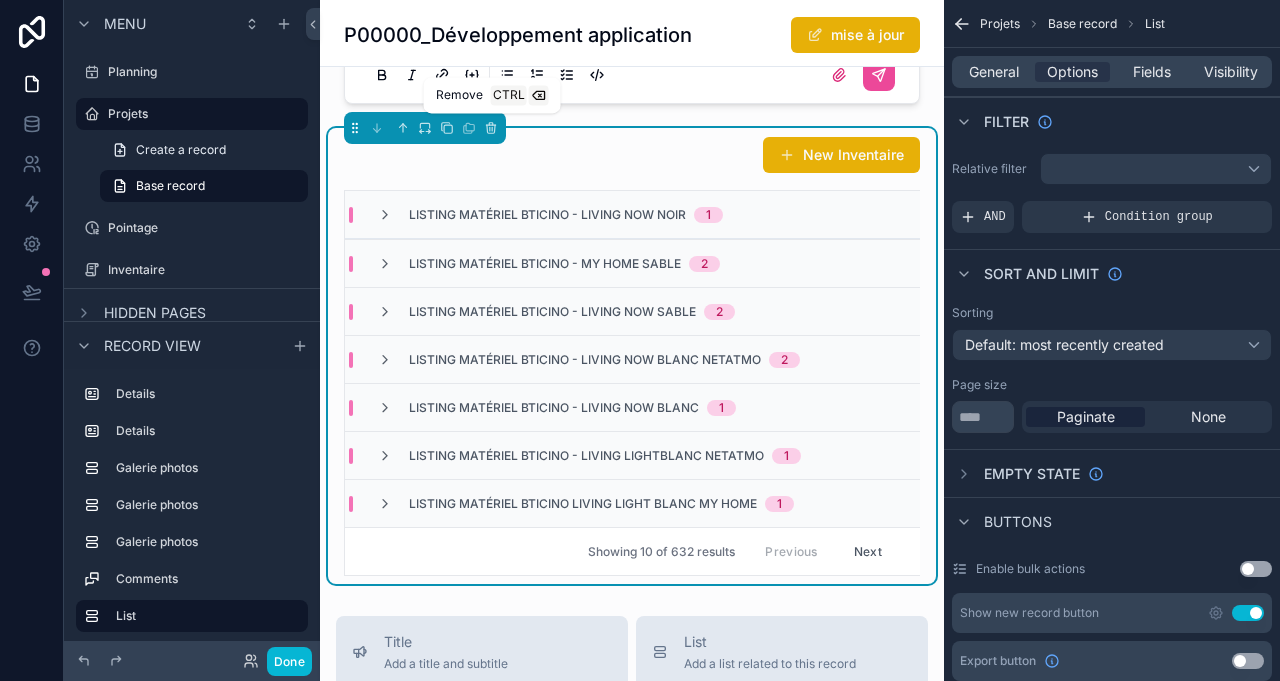 click 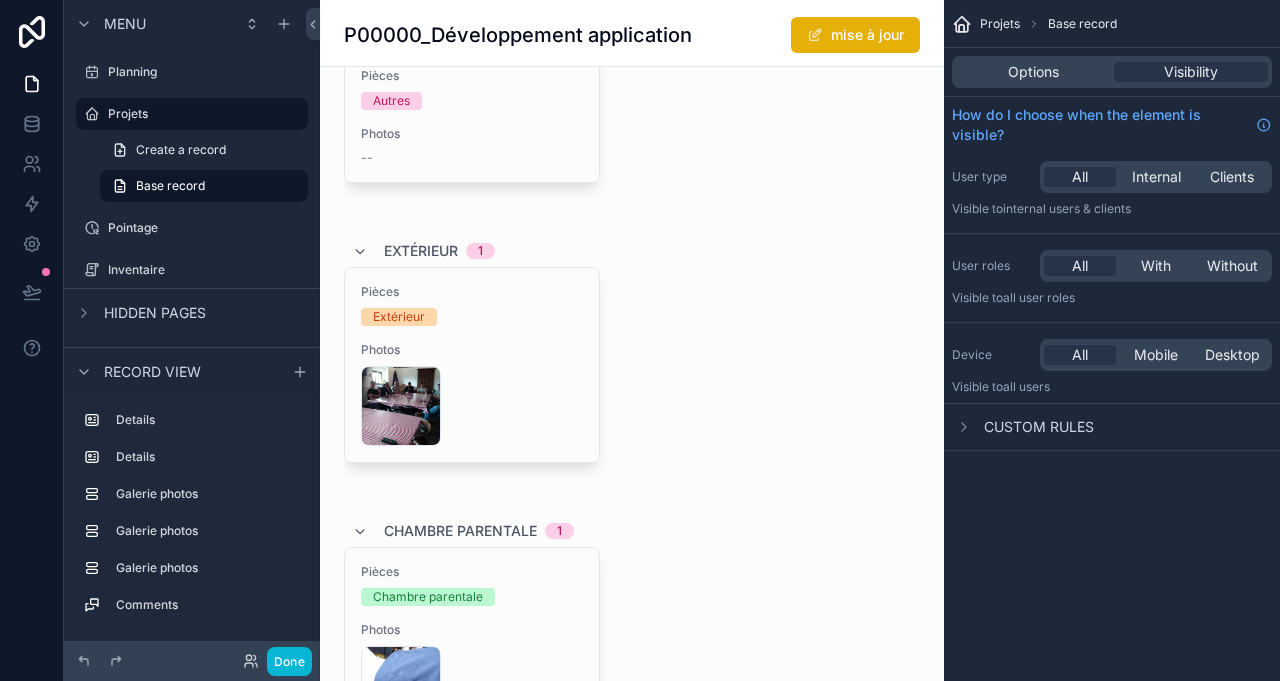 scroll, scrollTop: 0, scrollLeft: 0, axis: both 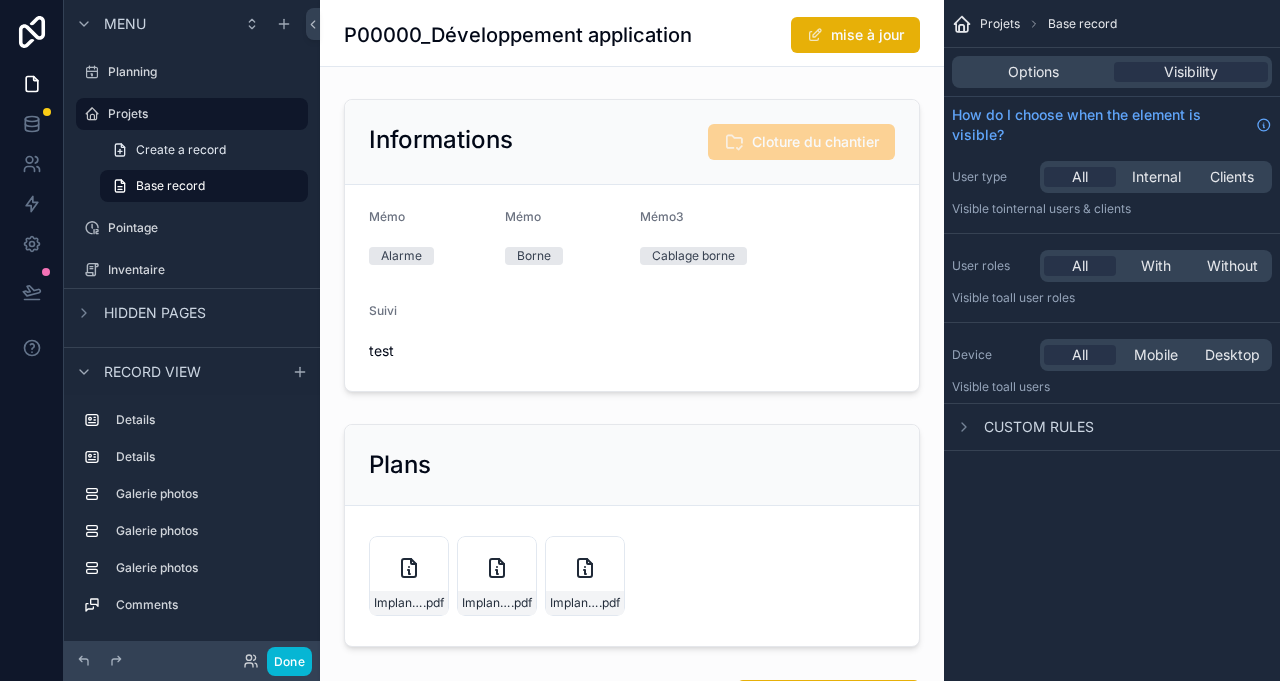 click at bounding box center (632, 245) 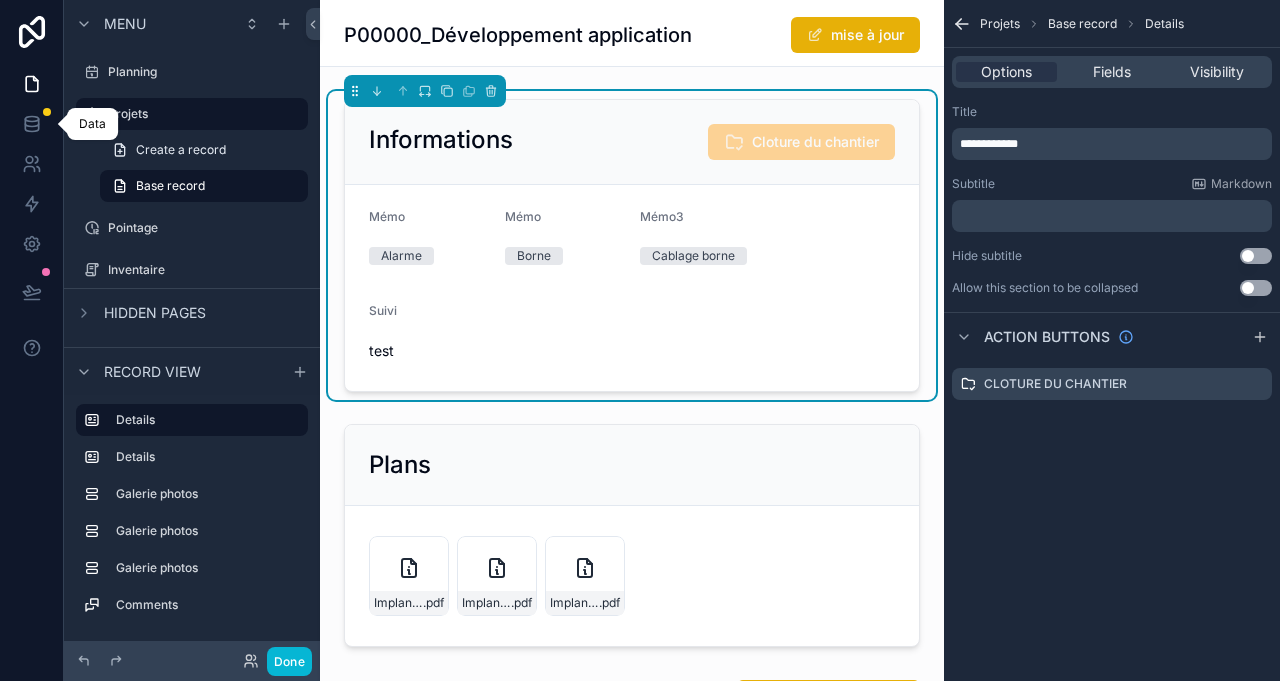 click 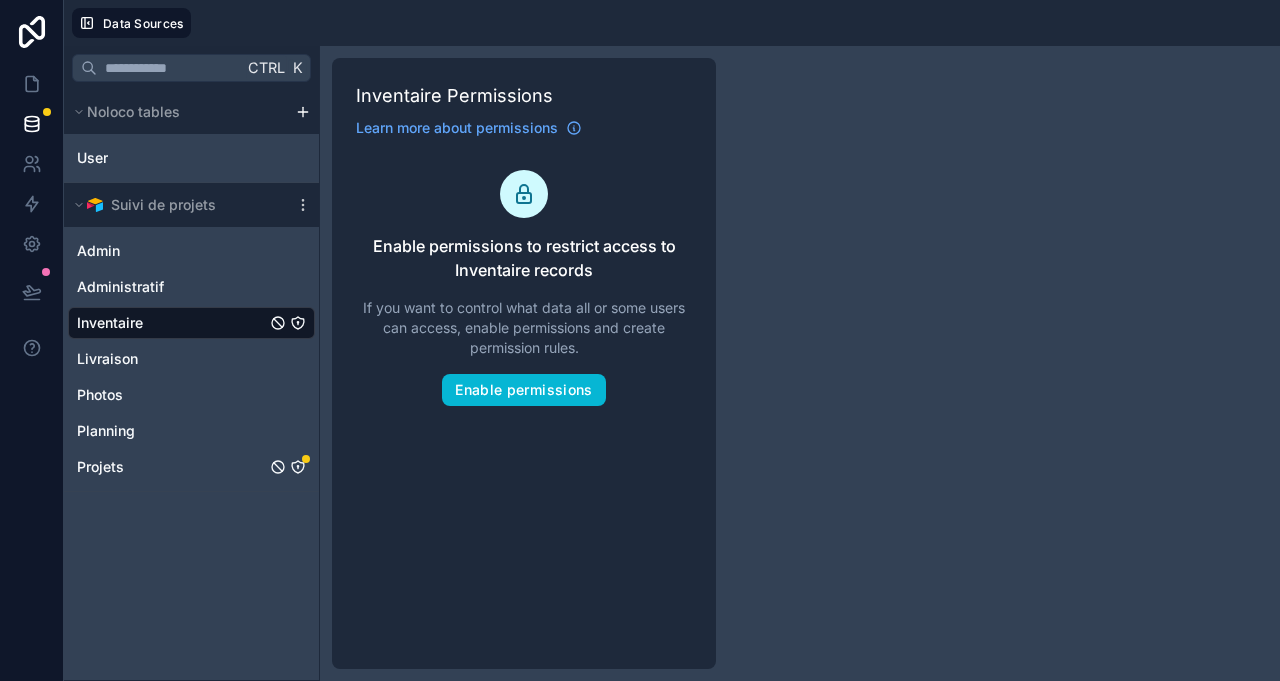 click 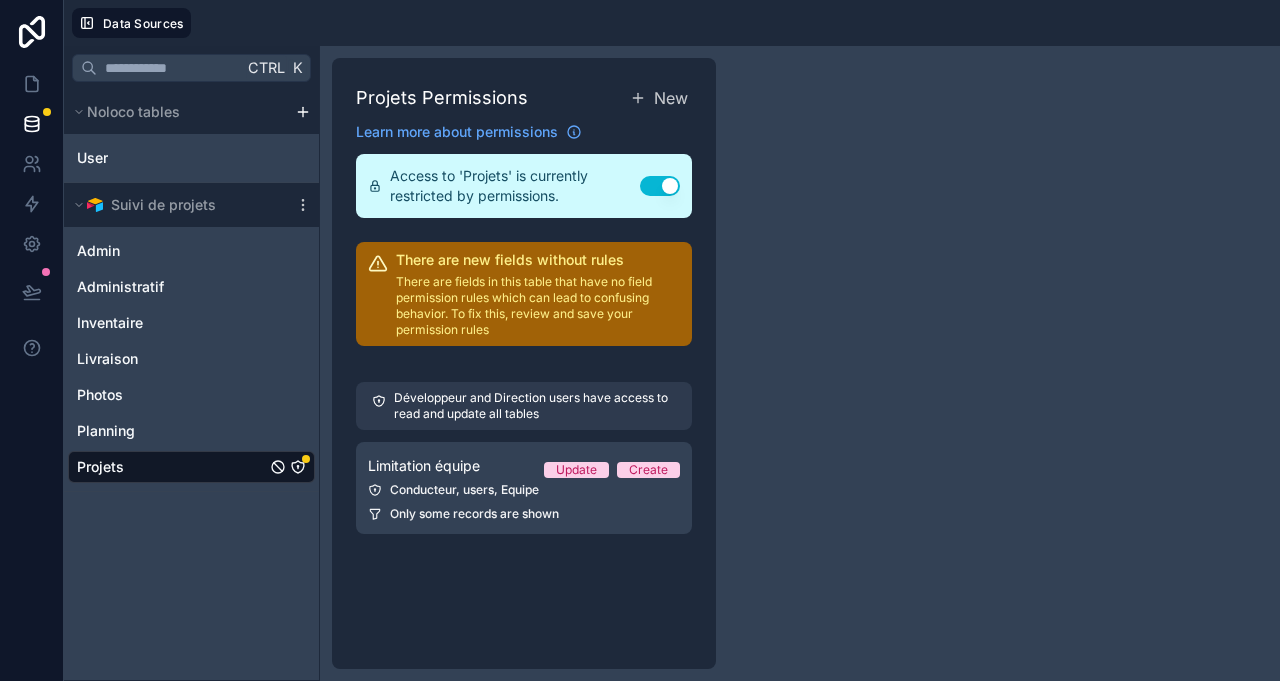 click on "Conducteur, users, Equipe" at bounding box center (524, 490) 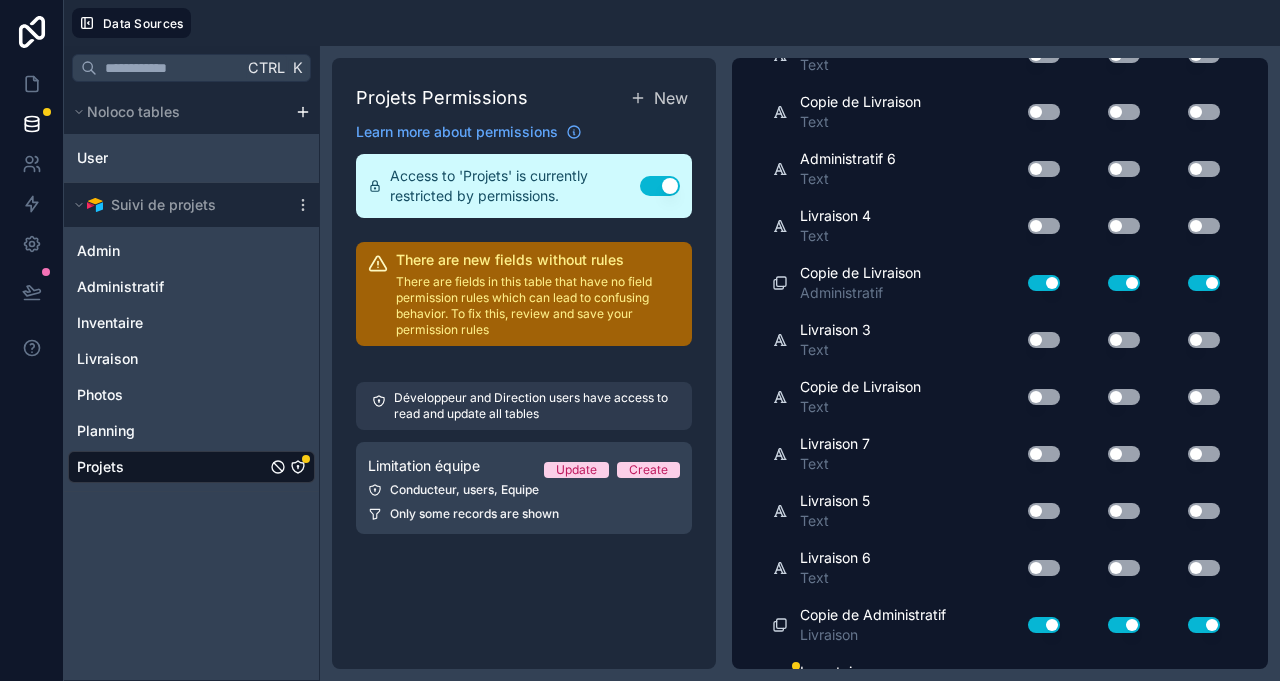 scroll, scrollTop: 3214, scrollLeft: 0, axis: vertical 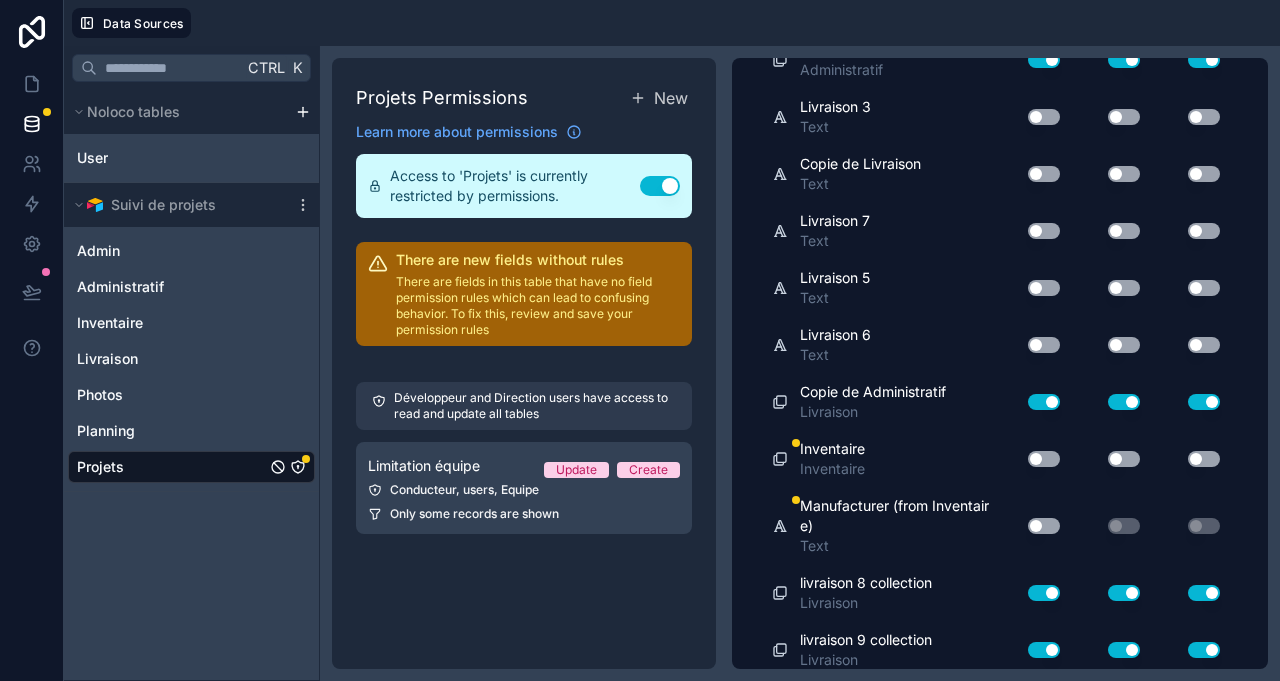 click on "Use setting" at bounding box center [1044, 526] 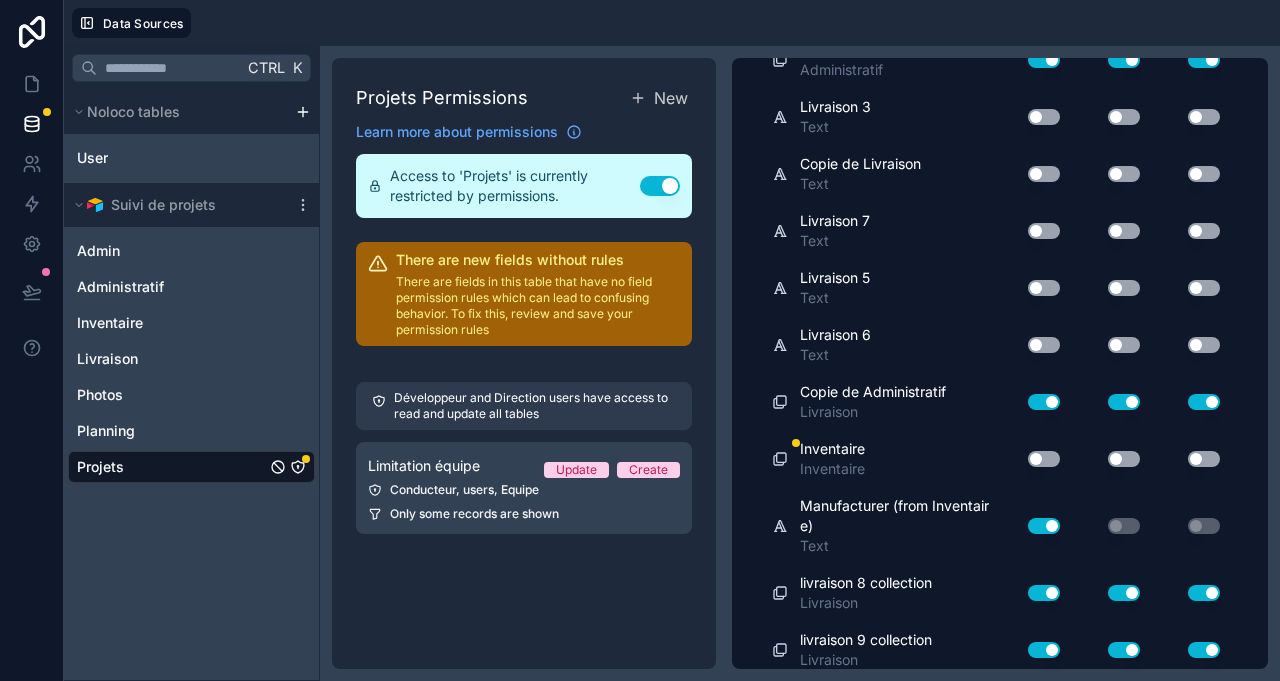 click on "Use setting" at bounding box center (1044, 459) 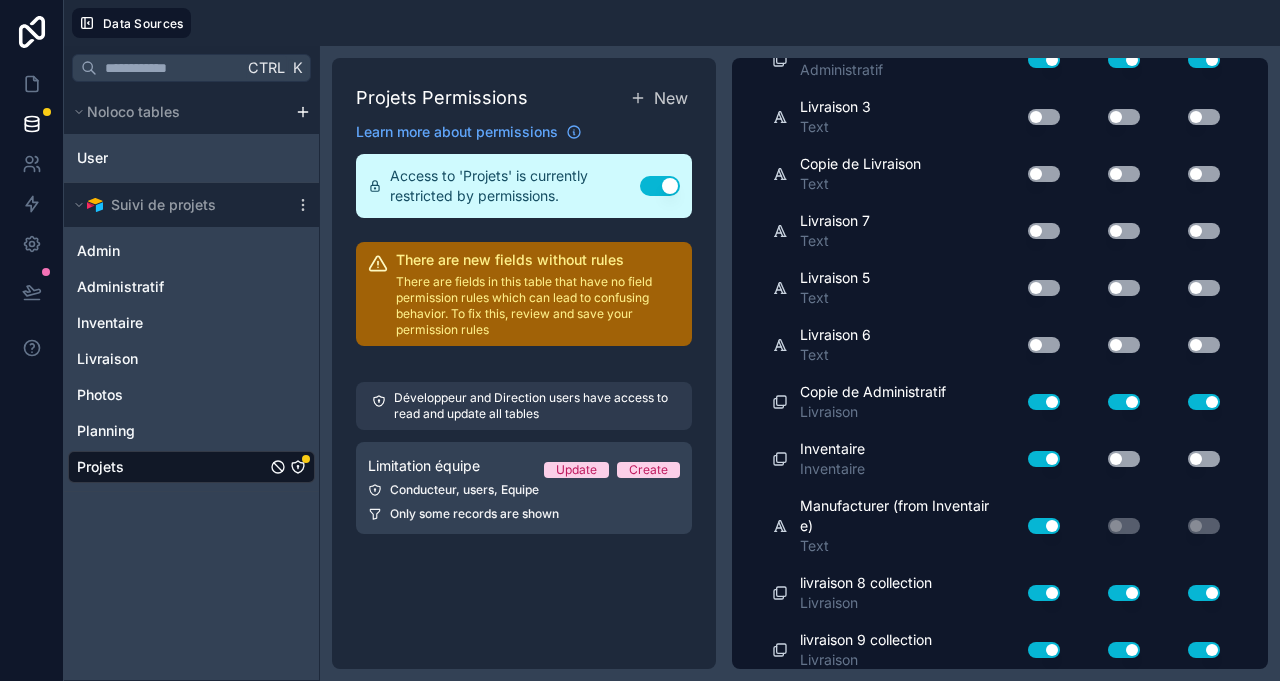 click on "Use setting" at bounding box center (1032, 526) 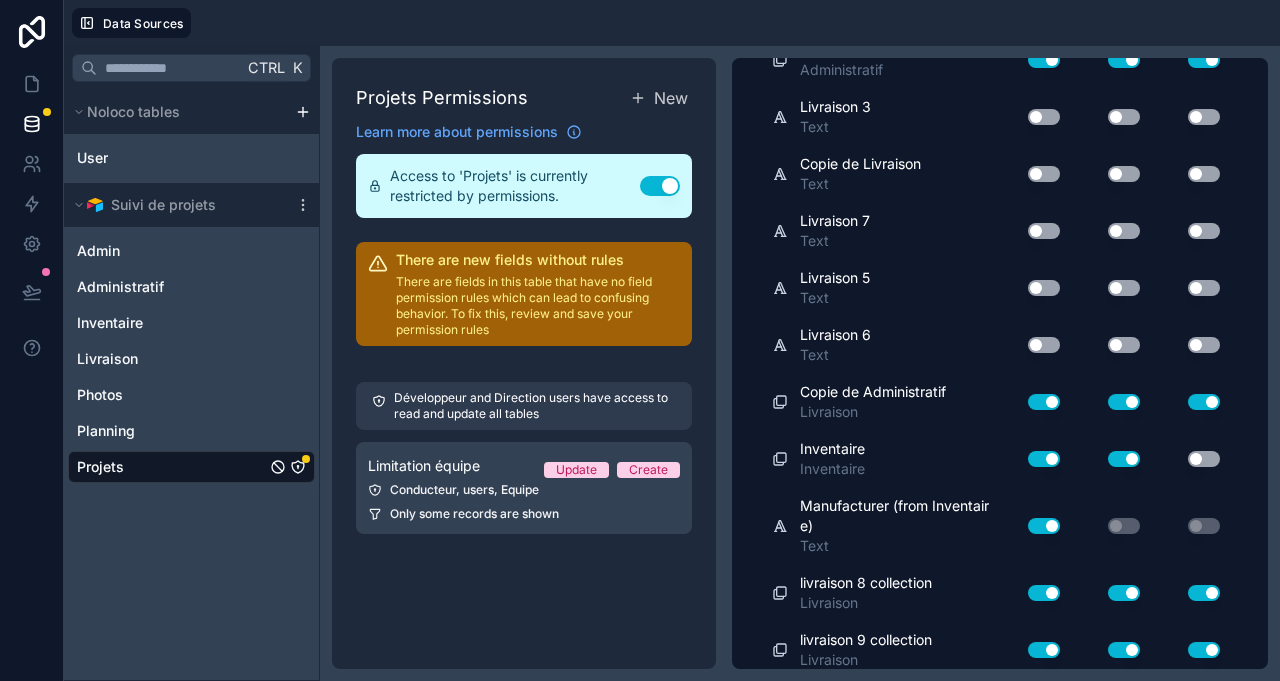 click on "Use setting" at bounding box center (1204, 459) 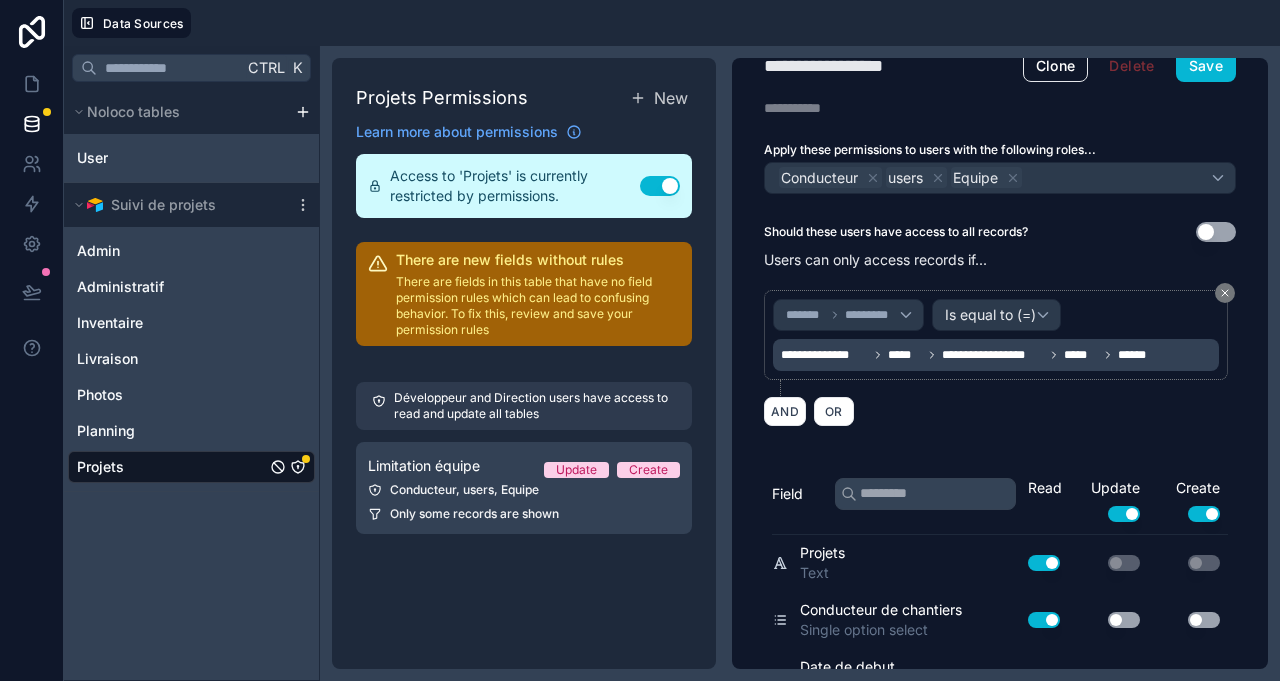 scroll, scrollTop: 0, scrollLeft: 0, axis: both 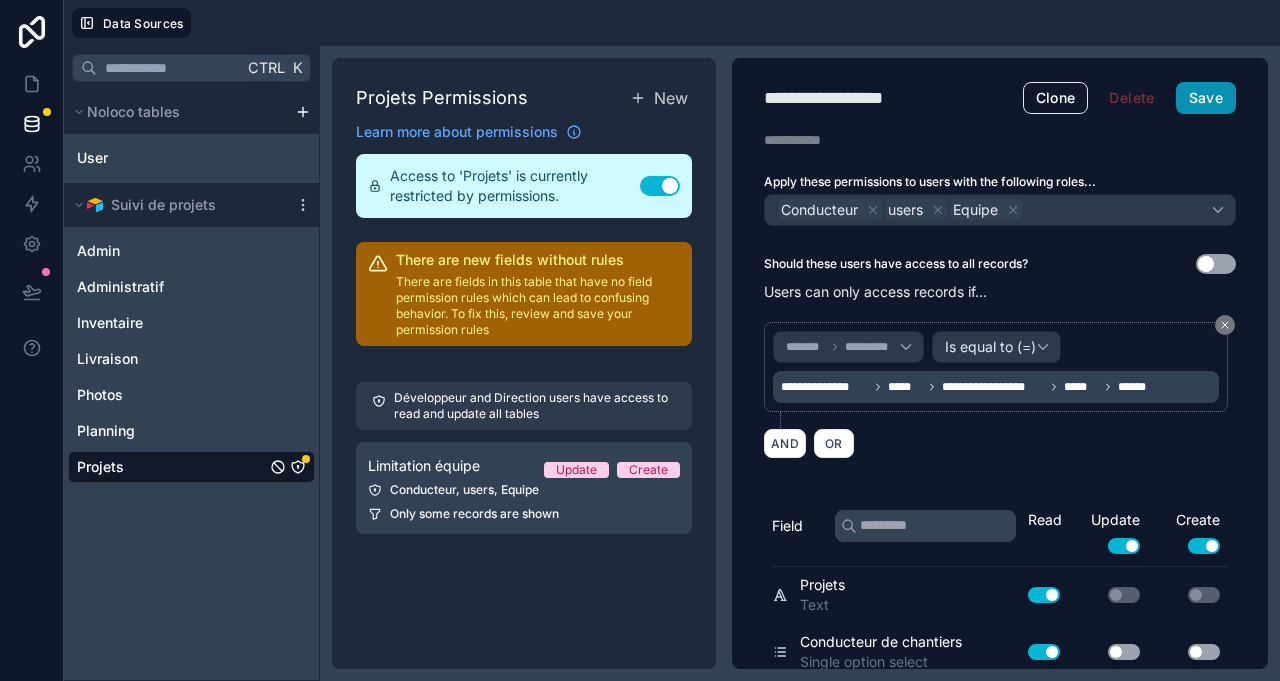 click on "Save" at bounding box center (1206, 98) 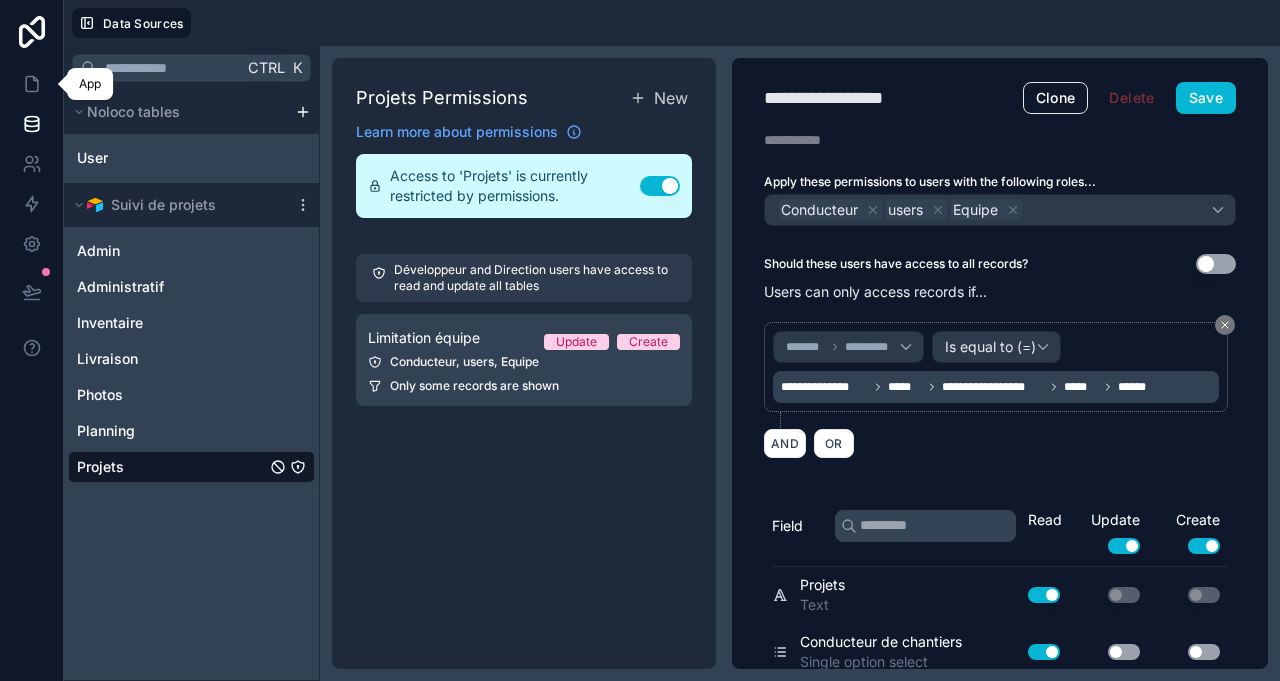 click 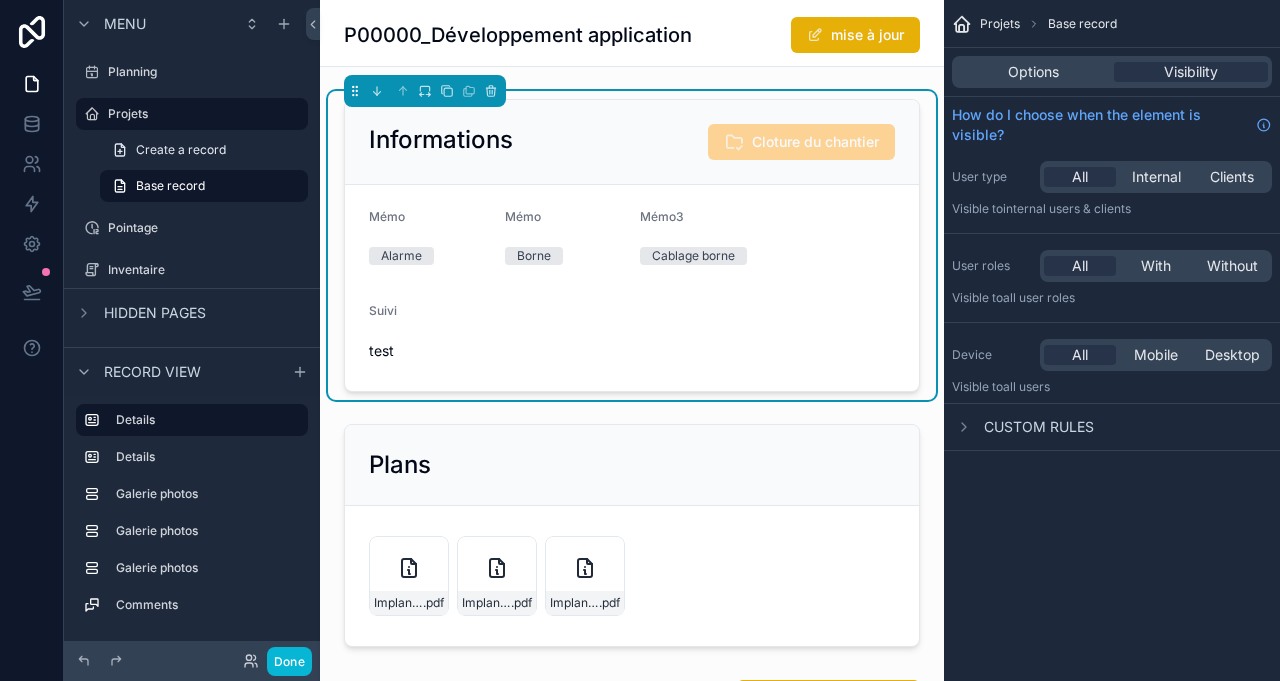 click on "test" at bounding box center (632, 351) 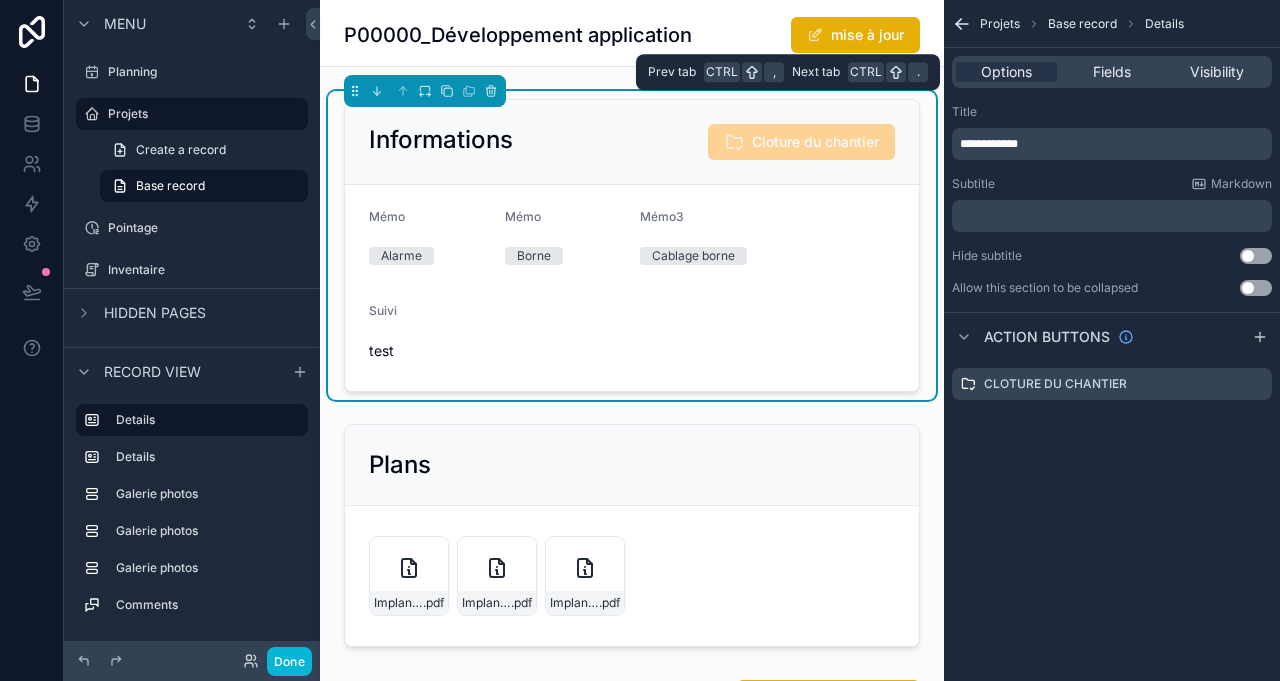 click on "Fields" at bounding box center [1112, 72] 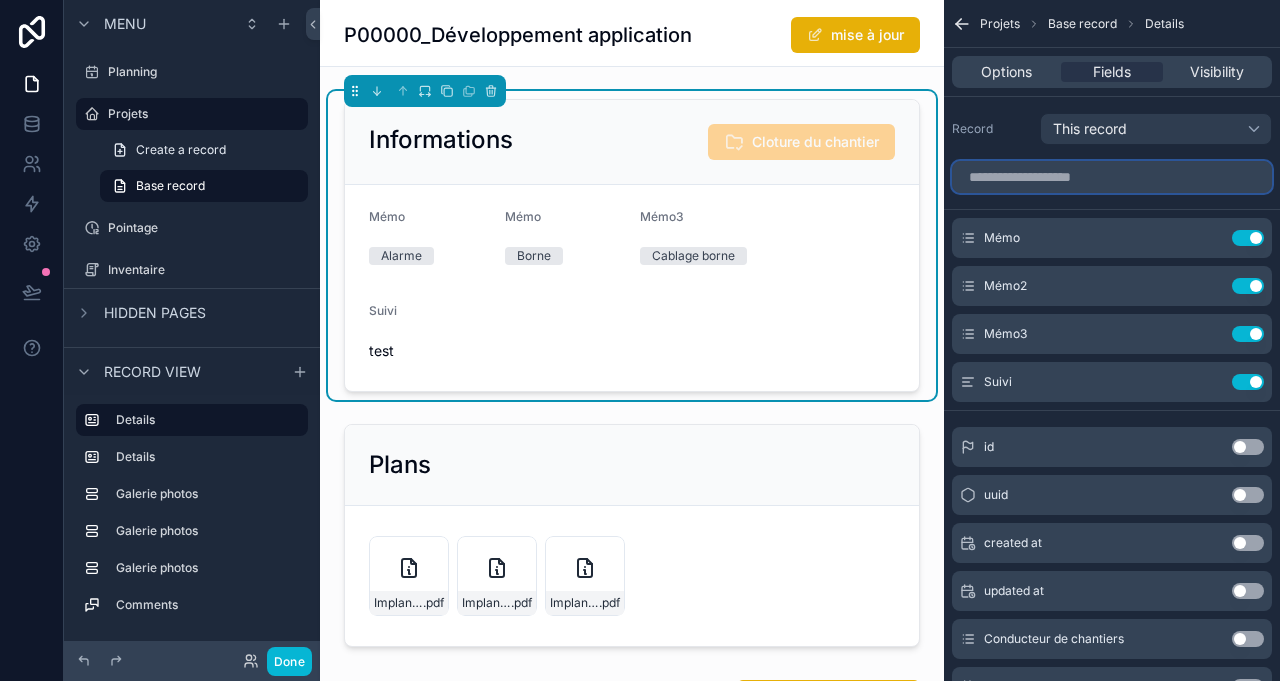 click at bounding box center (1112, 177) 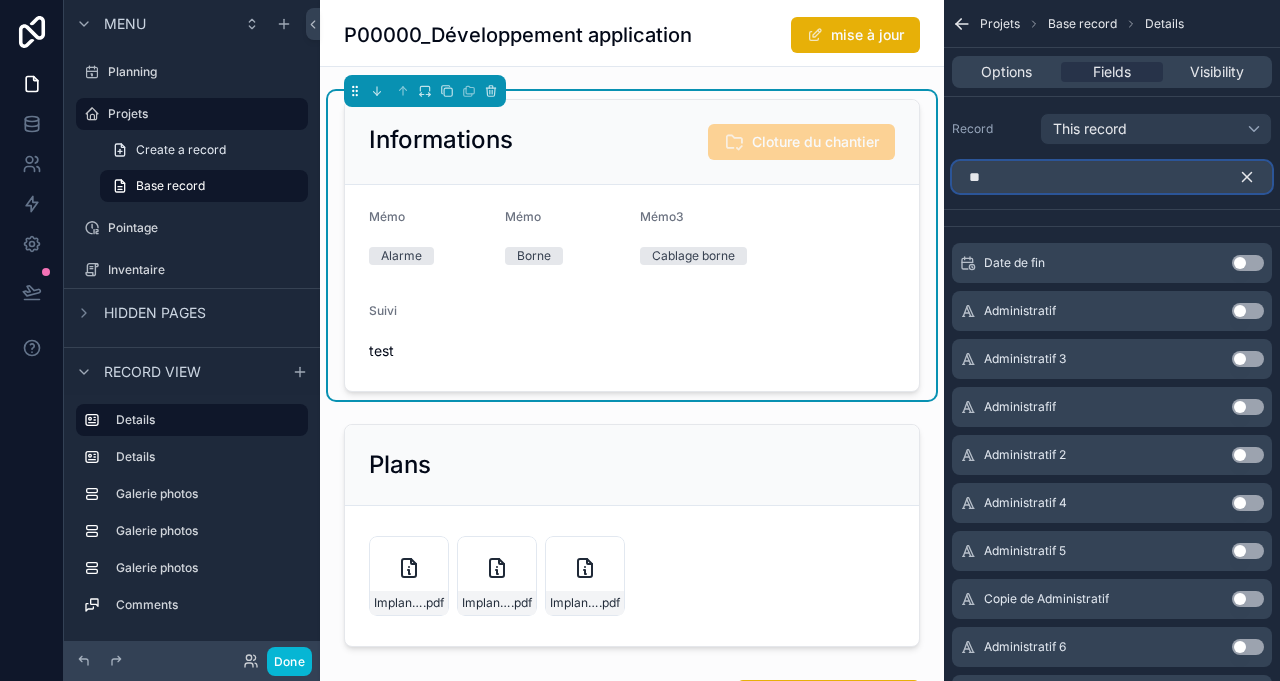 type on "*" 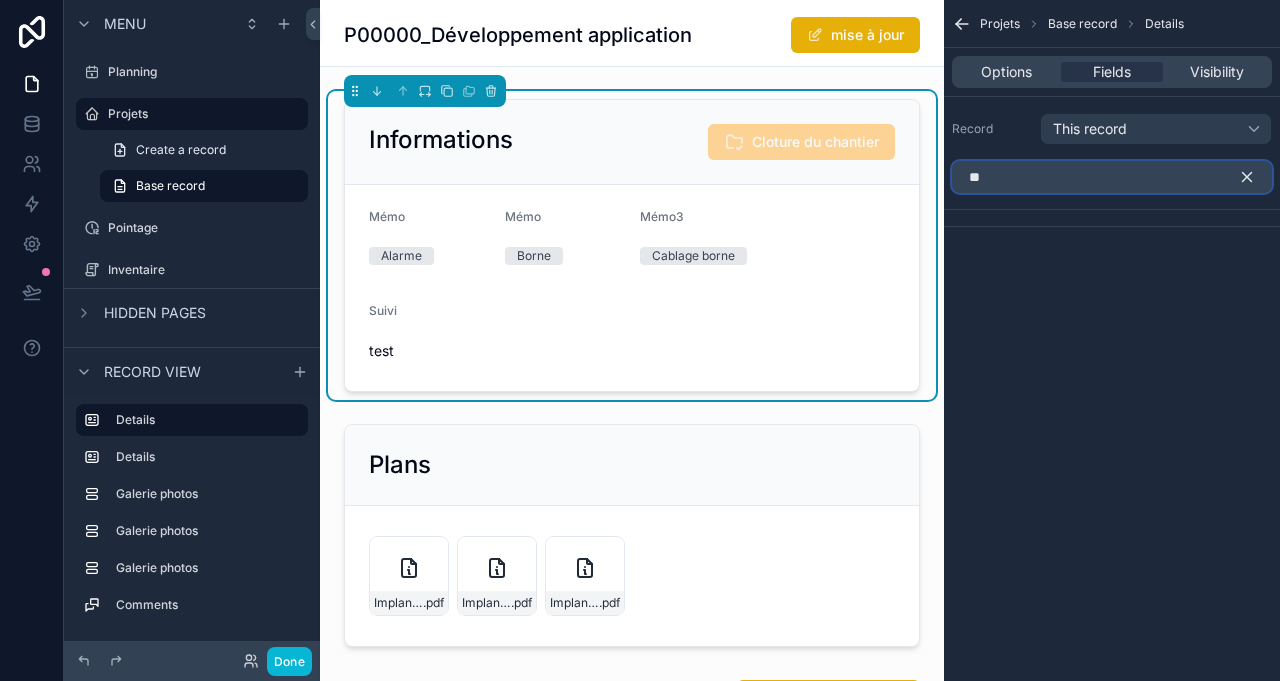 type on "*" 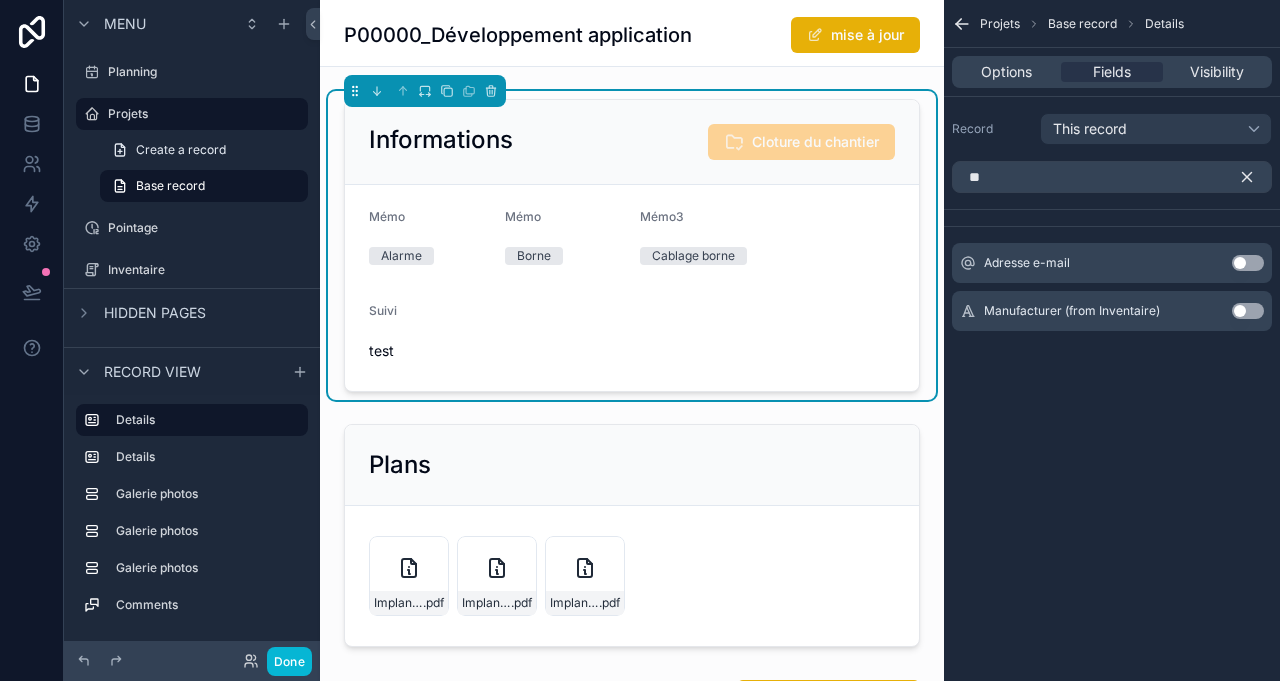 click on "Use setting" at bounding box center [1248, 311] 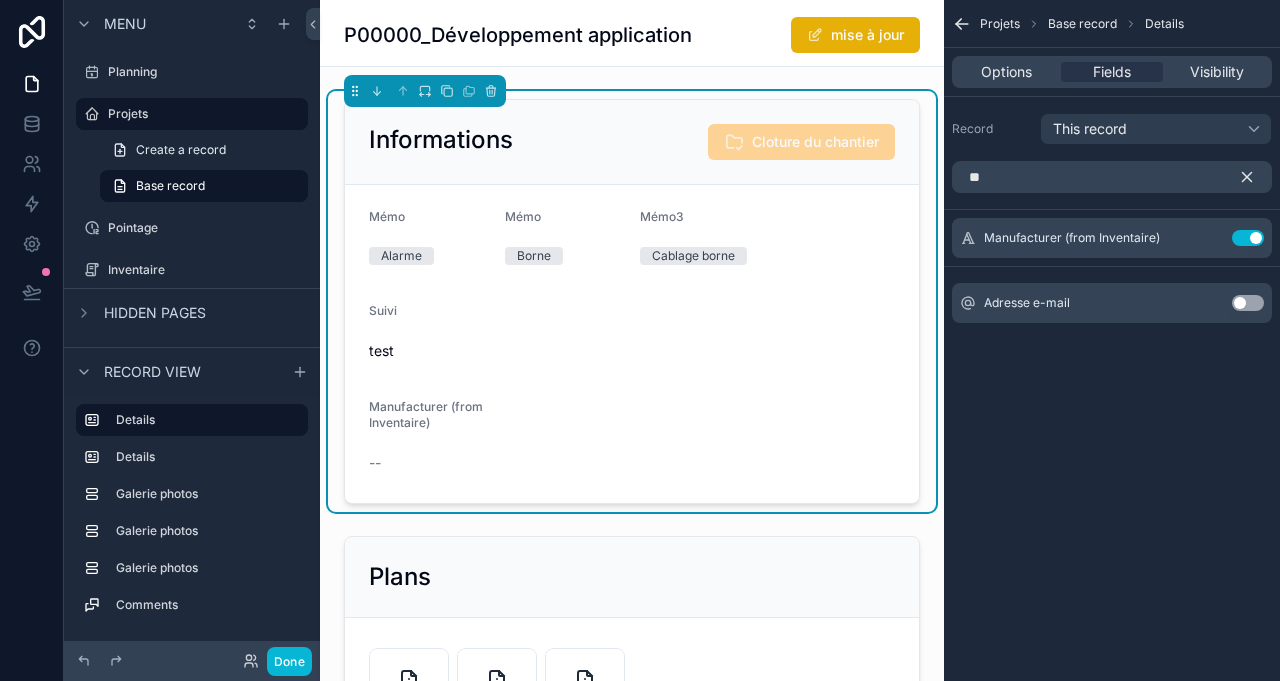click on "Manufacturer (from Inventaire)" at bounding box center (426, 414) 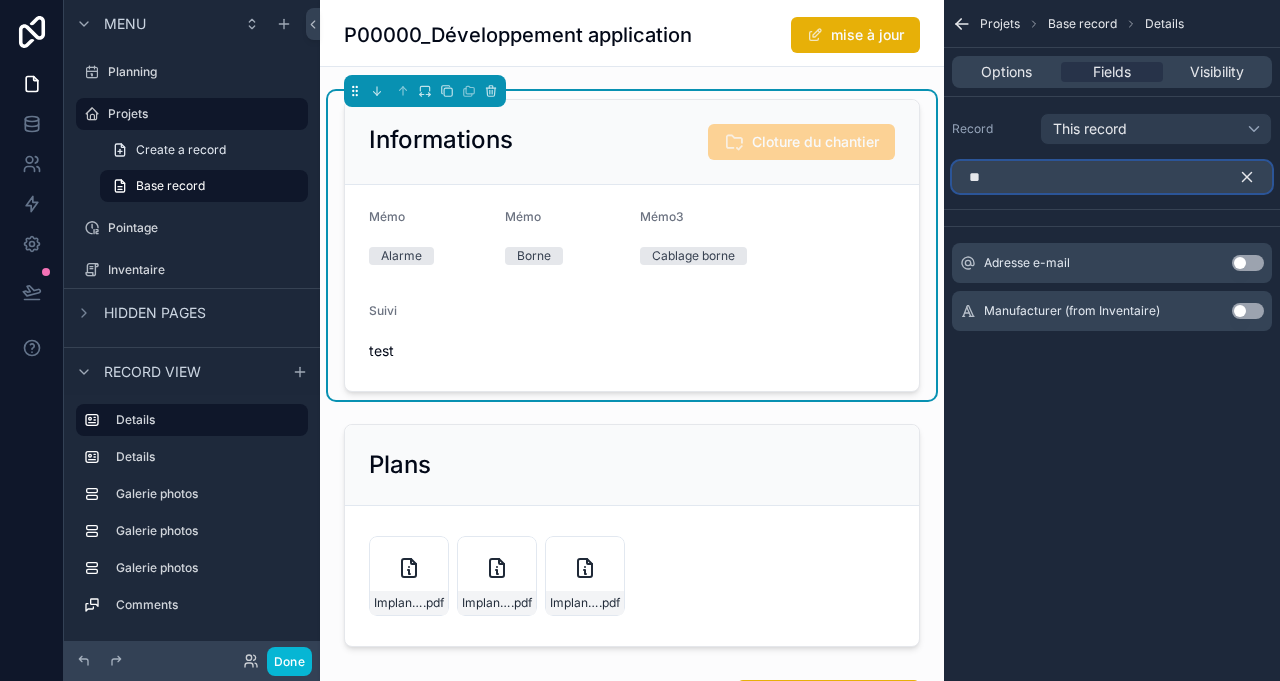 click on "**" at bounding box center [1112, 177] 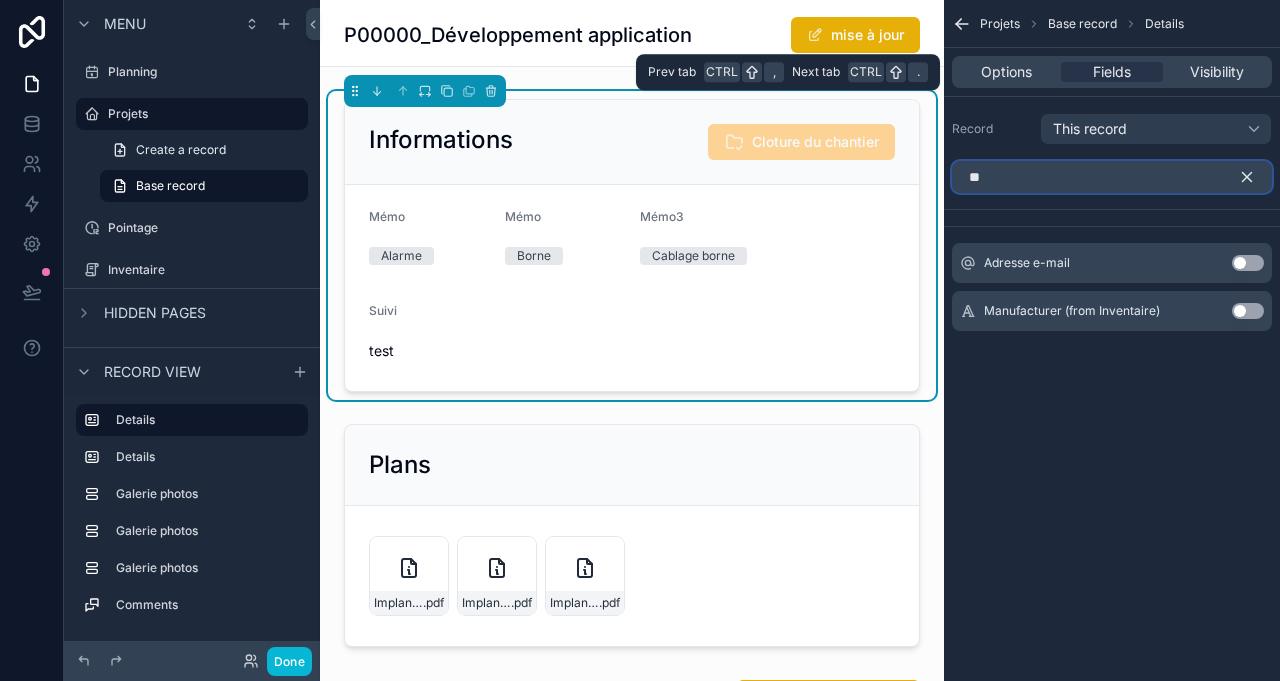 type on "*" 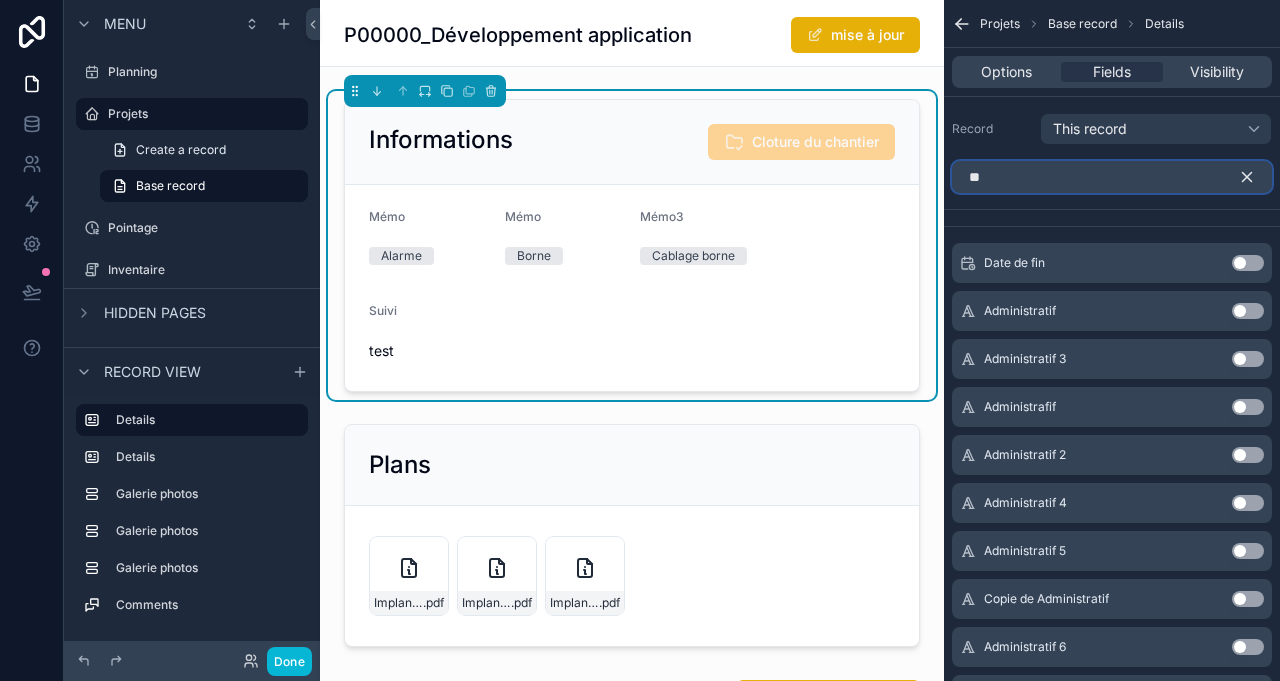 scroll, scrollTop: 185, scrollLeft: 0, axis: vertical 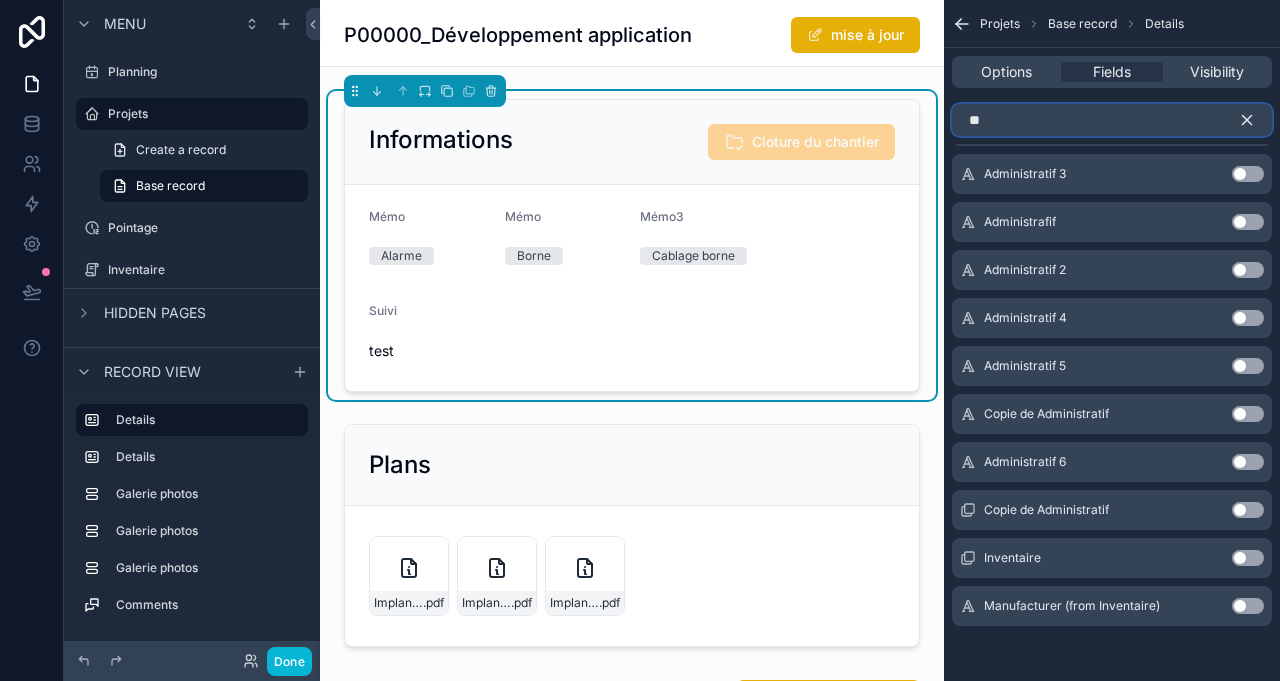 type on "**" 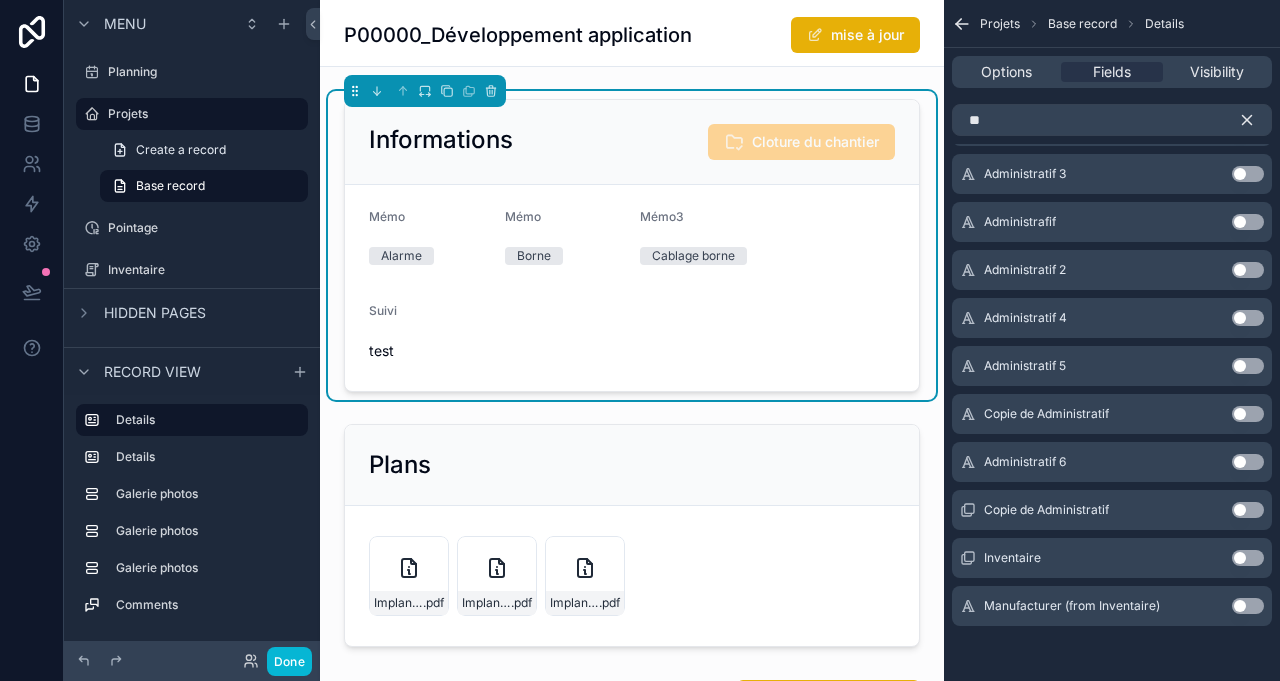 click on "Use setting" at bounding box center [1248, 558] 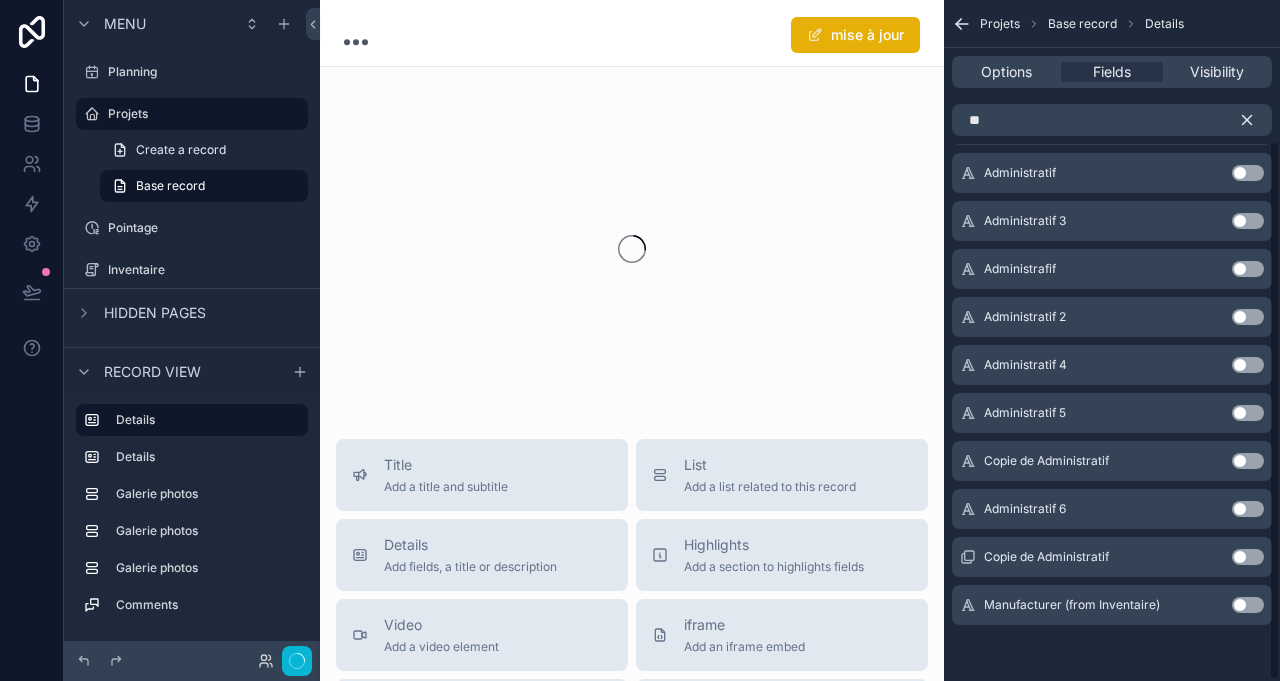 scroll, scrollTop: 177, scrollLeft: 0, axis: vertical 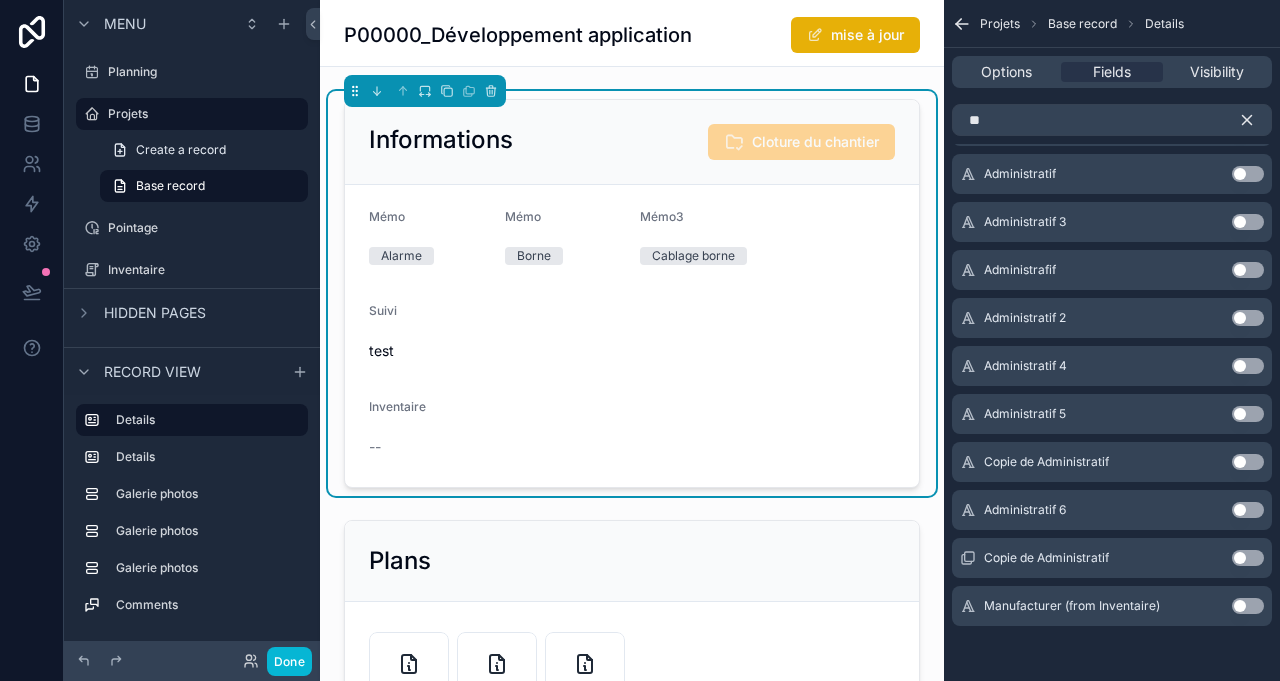 click on "Inventaire" at bounding box center (429, 411) 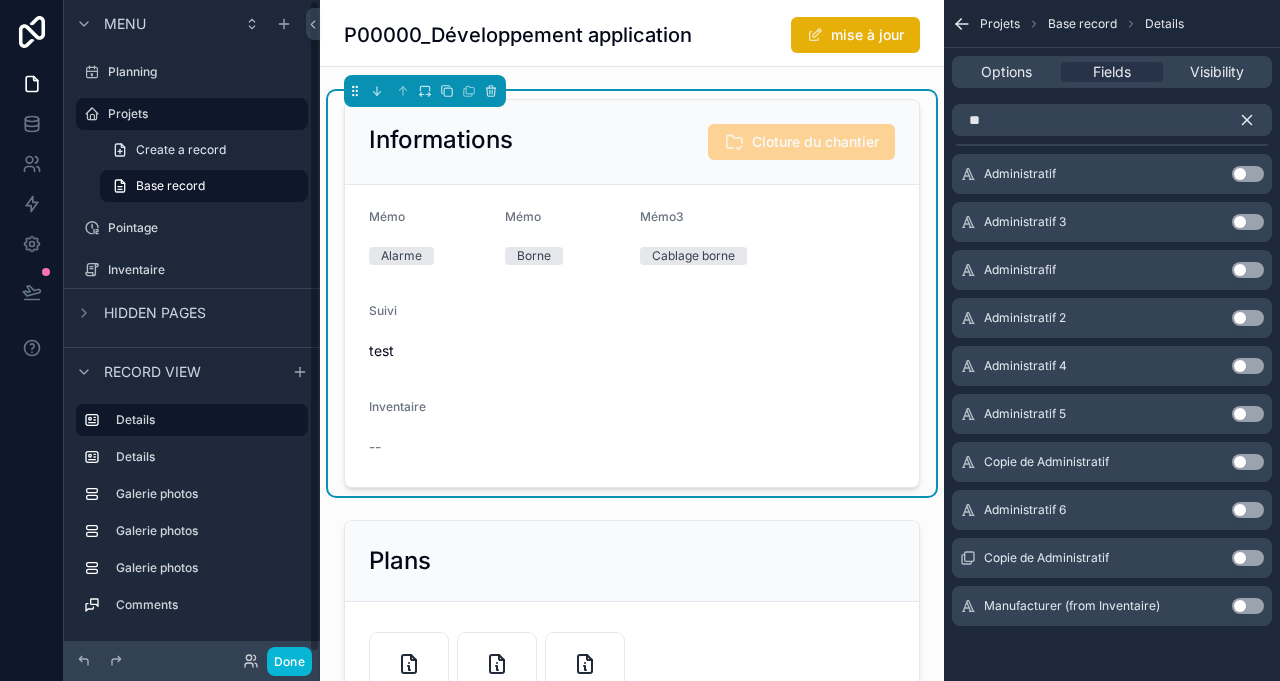 click on "Planning" at bounding box center (206, 72) 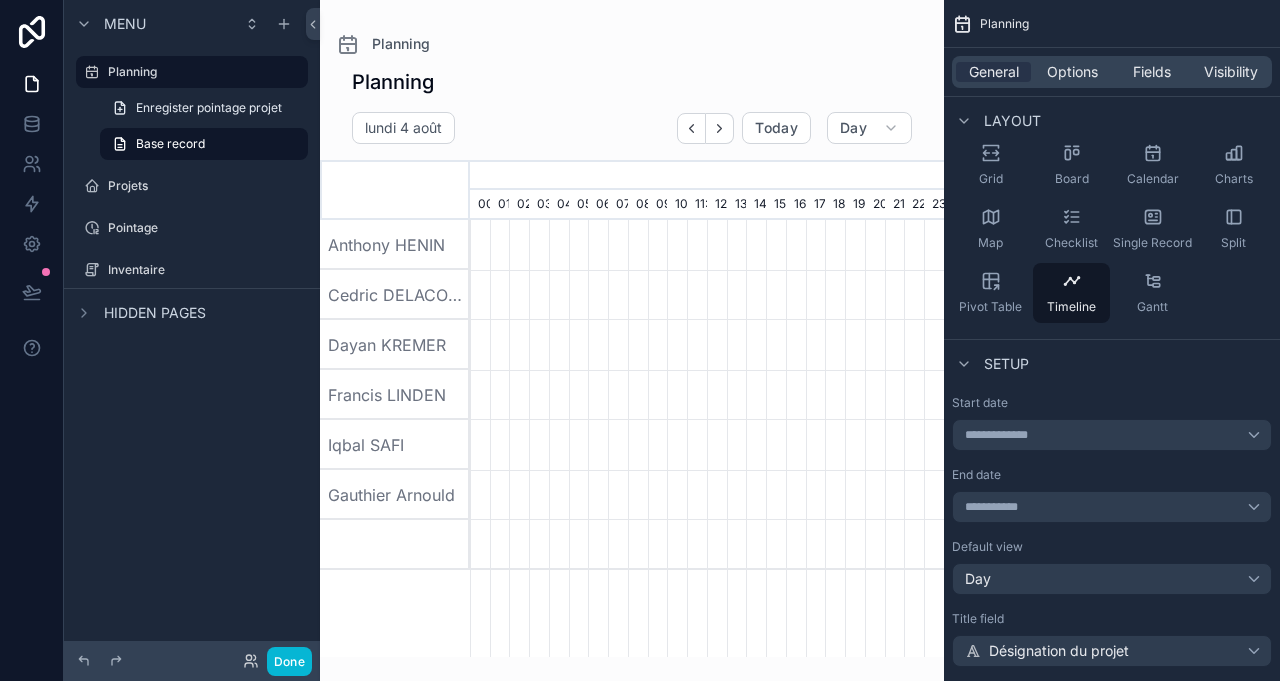 scroll, scrollTop: 0, scrollLeft: 3318, axis: horizontal 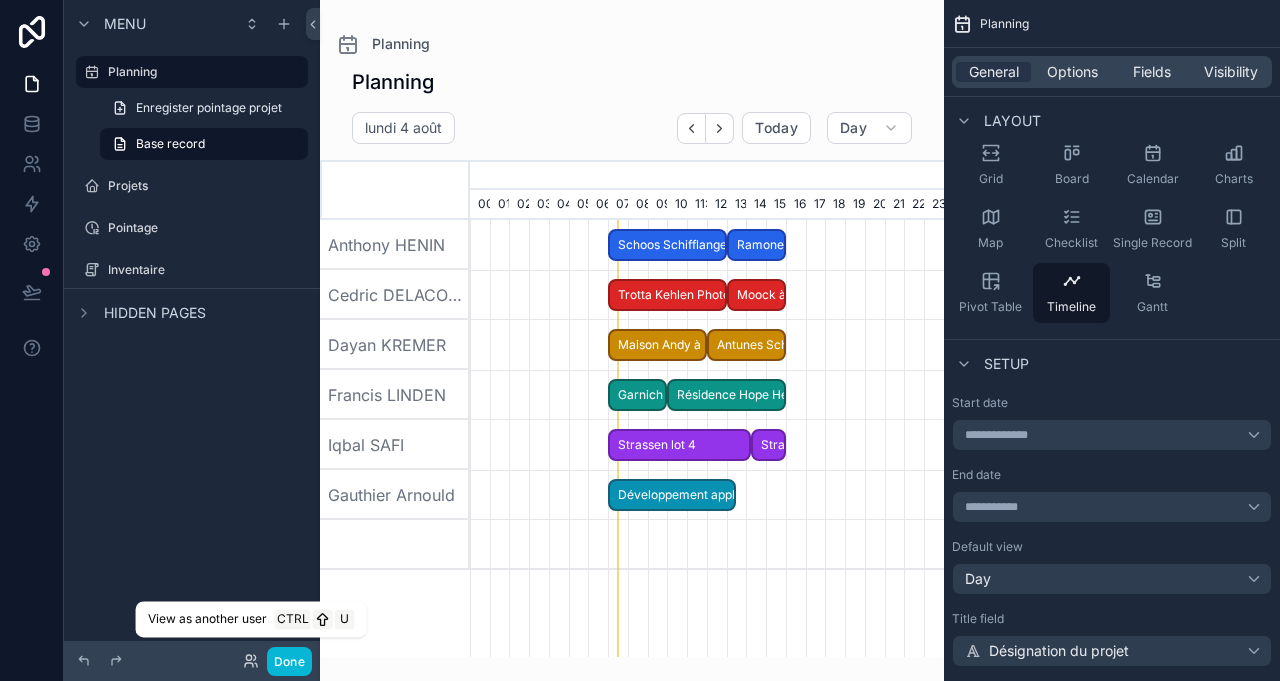 click 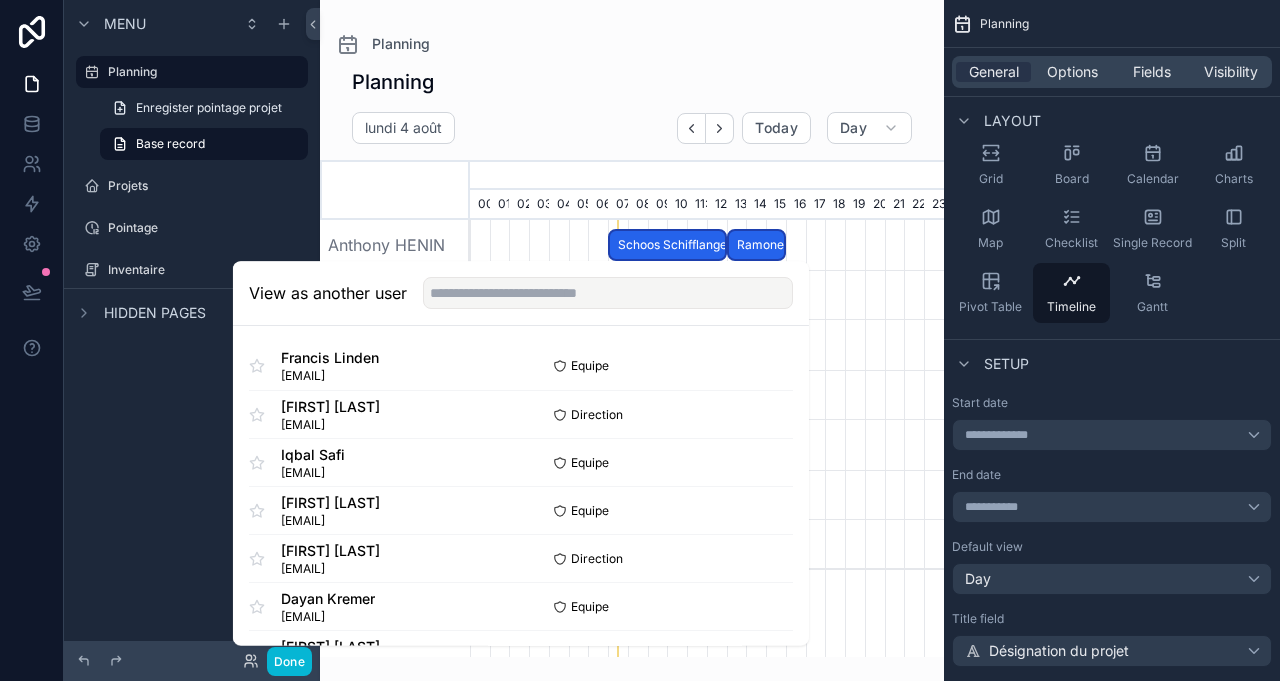 scroll, scrollTop: 192, scrollLeft: 0, axis: vertical 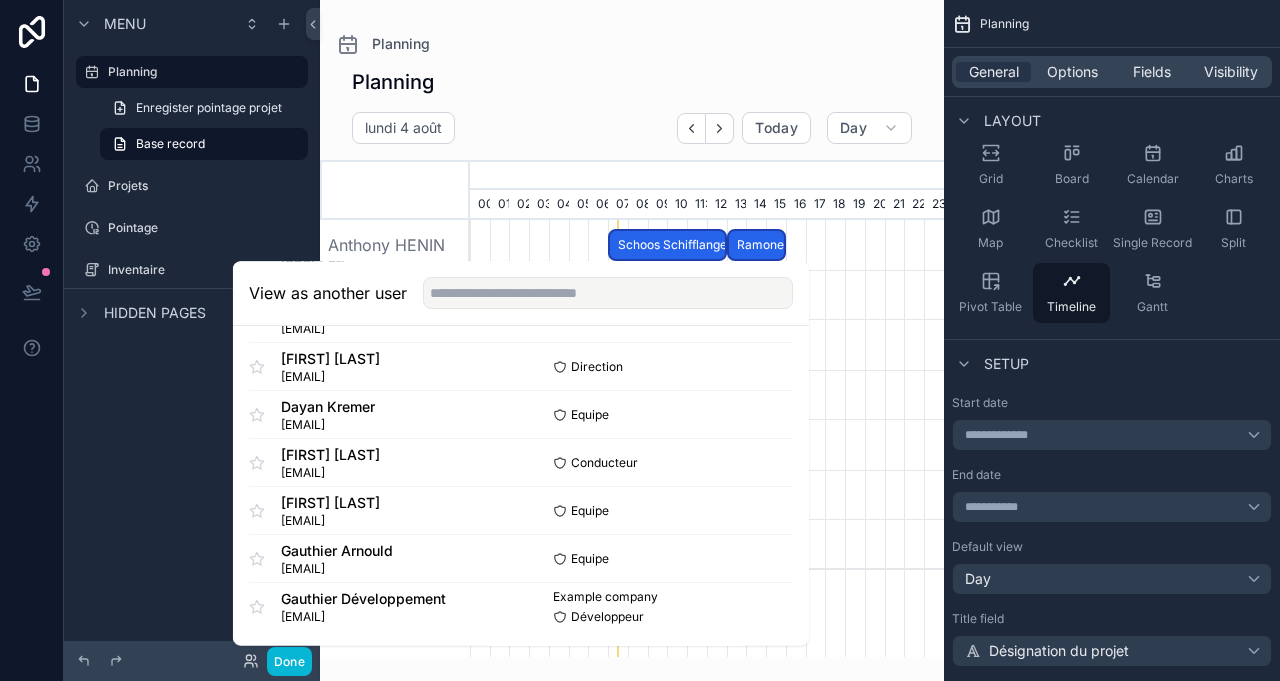 click on "Select" at bounding box center [0, 0] 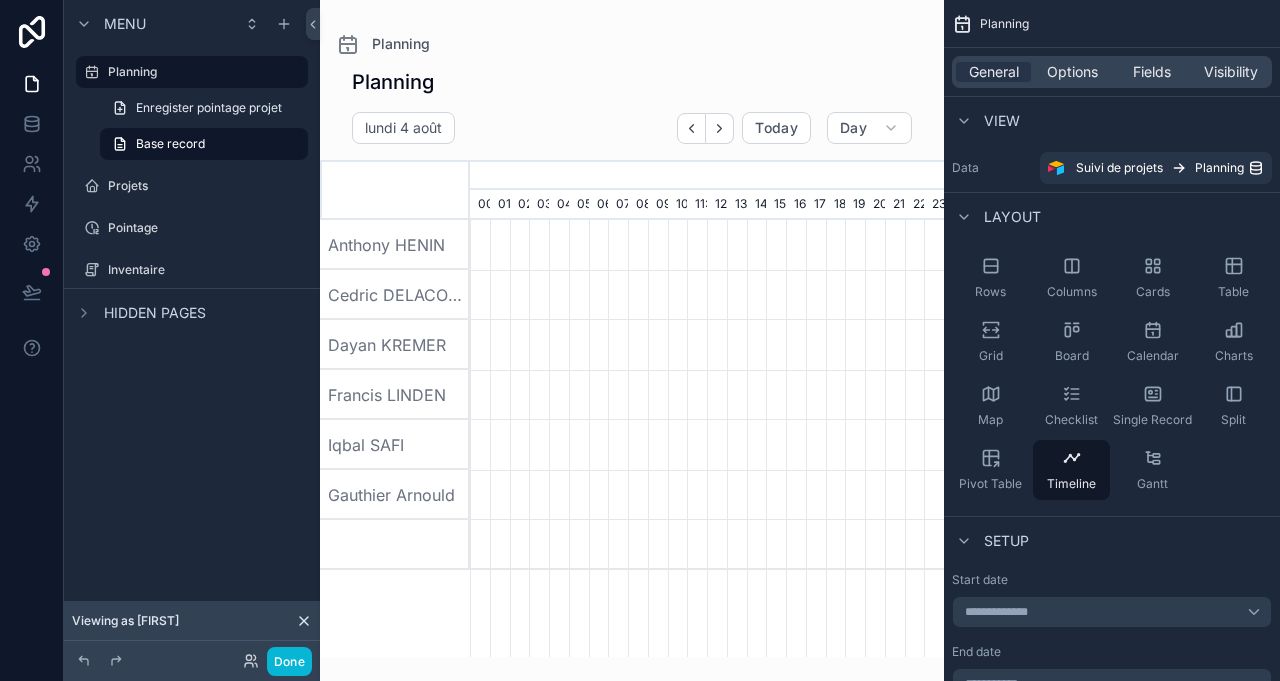scroll, scrollTop: 0, scrollLeft: 0, axis: both 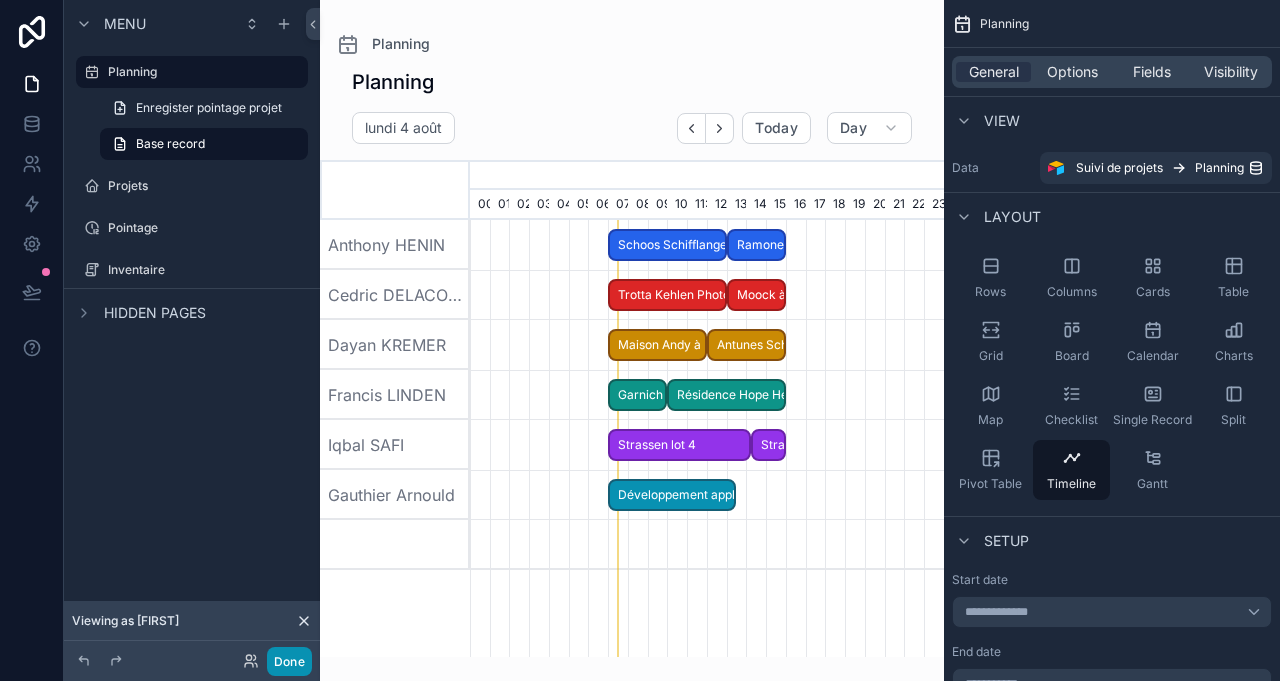 click on "Done" at bounding box center [289, 661] 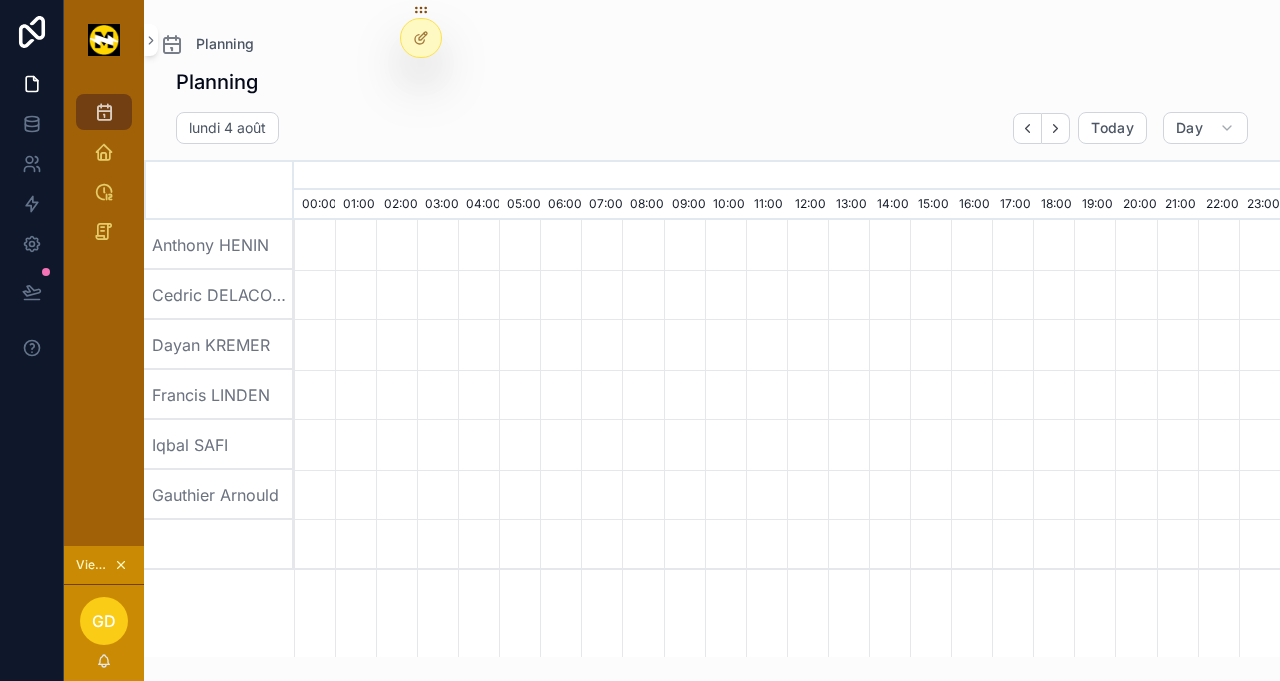 scroll, scrollTop: 0, scrollLeft: 6902, axis: horizontal 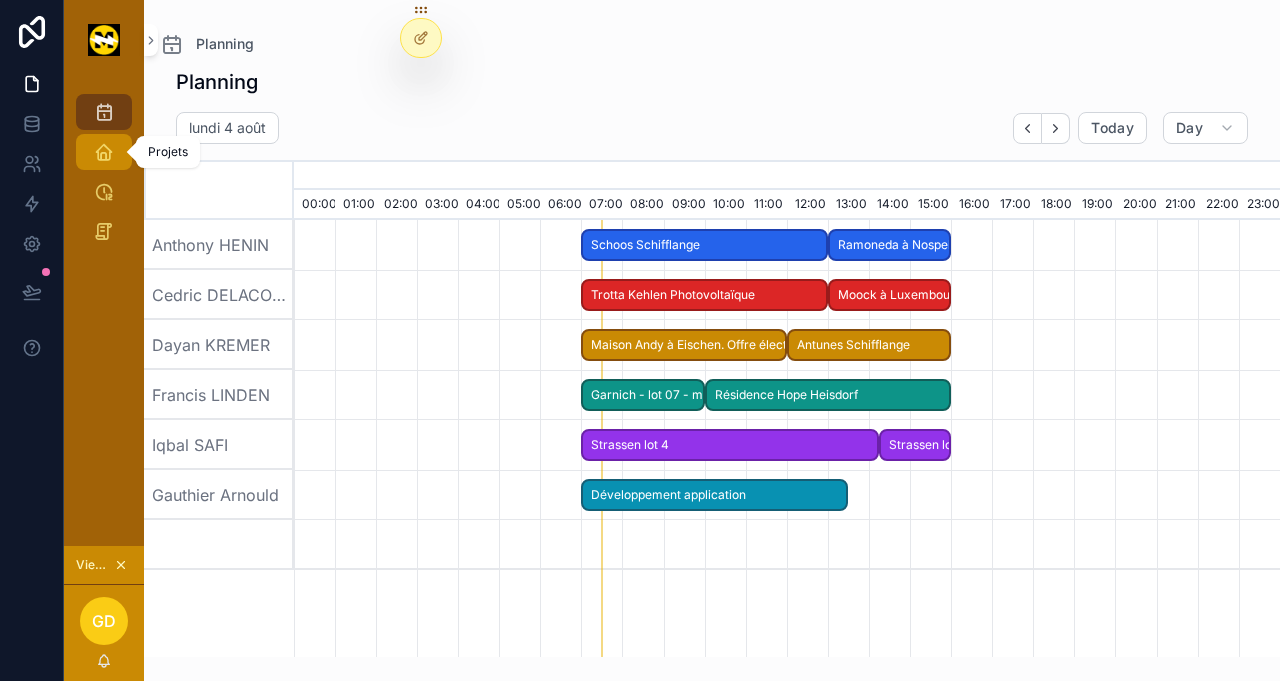 click at bounding box center [104, 152] 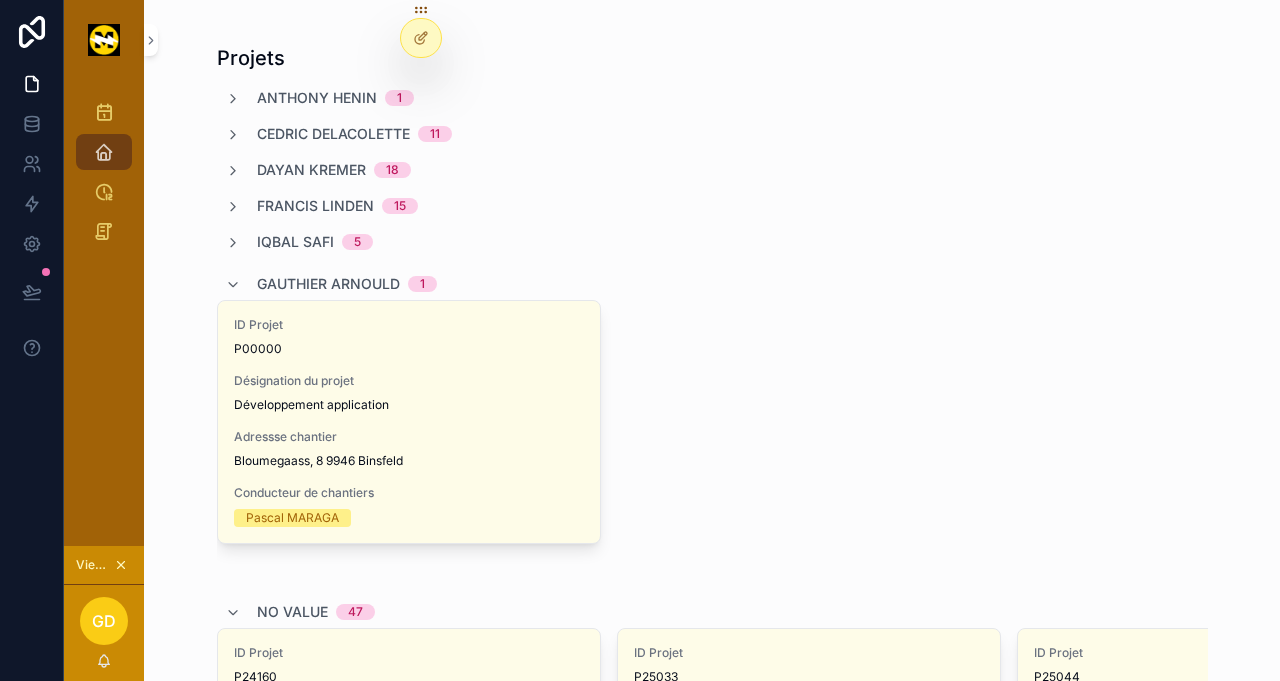 click on "Adressse chantier" at bounding box center (409, 437) 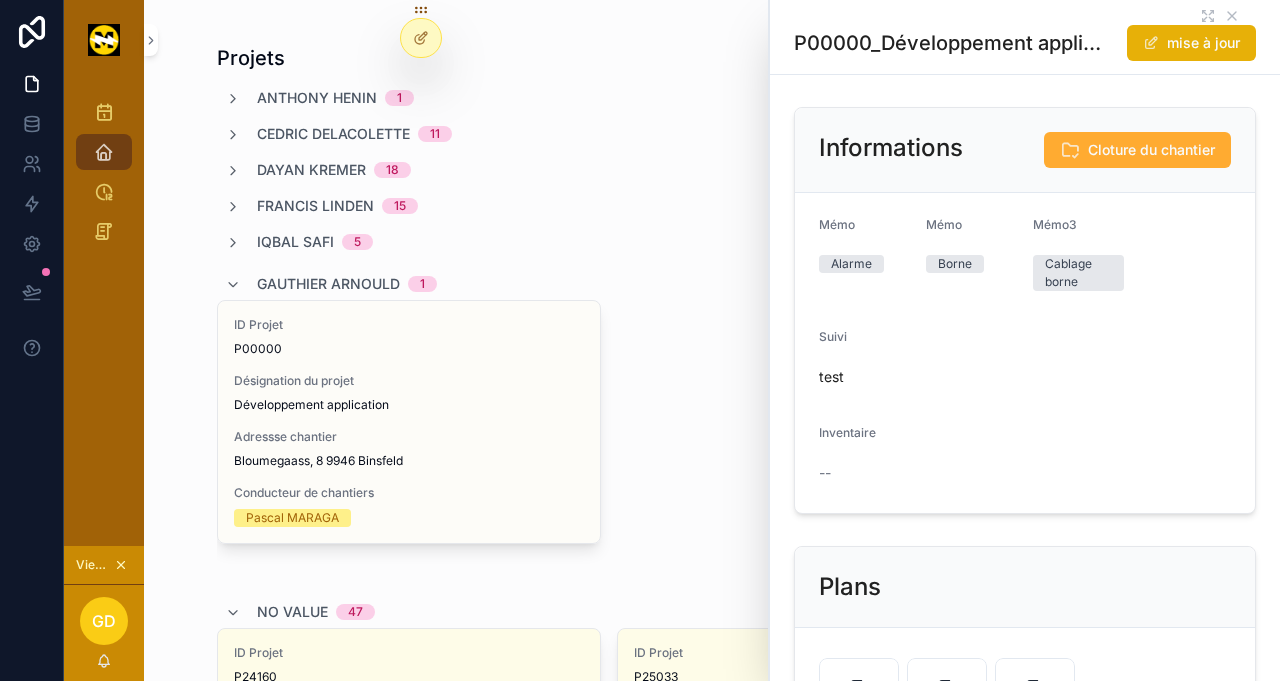 click on "mise à jour" at bounding box center [1191, 43] 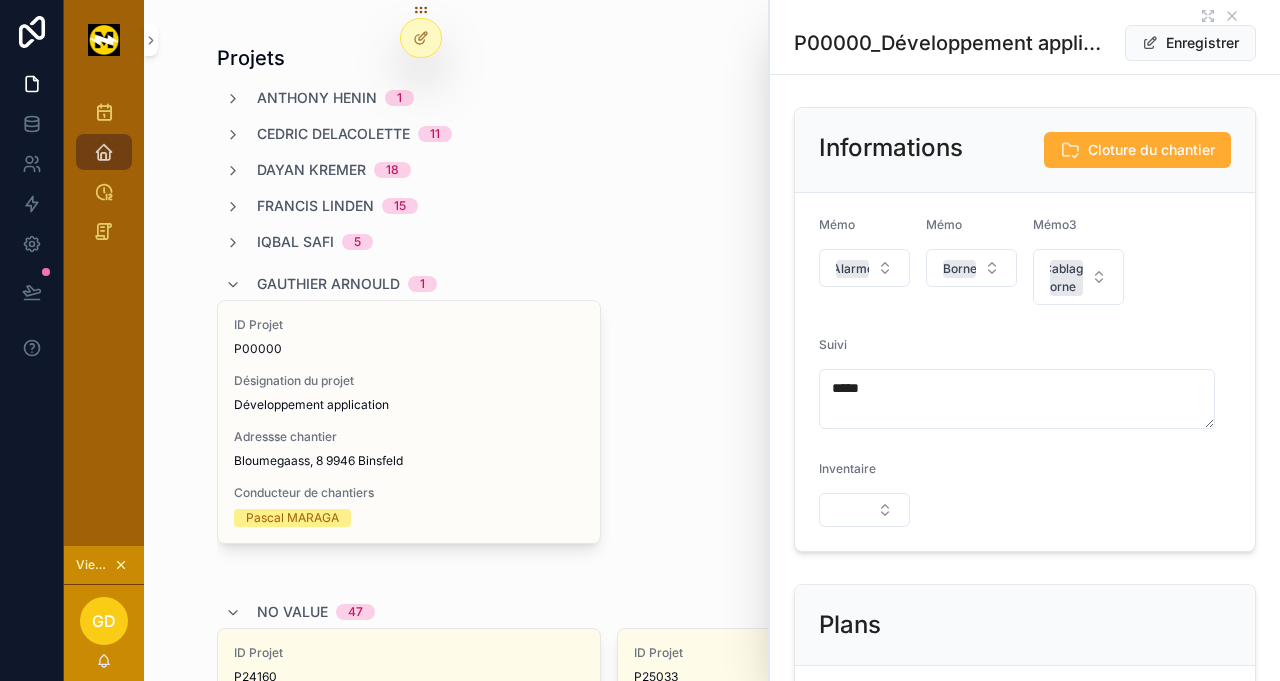 click at bounding box center [864, 510] 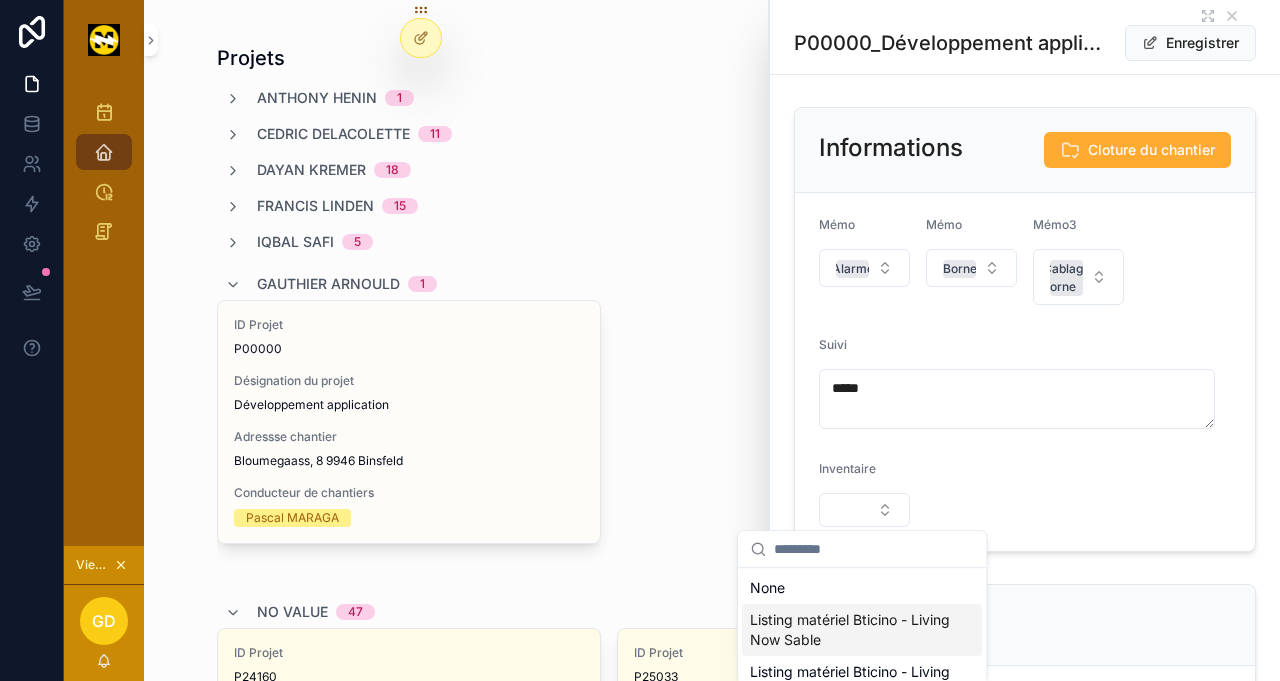 scroll, scrollTop: 222, scrollLeft: 0, axis: vertical 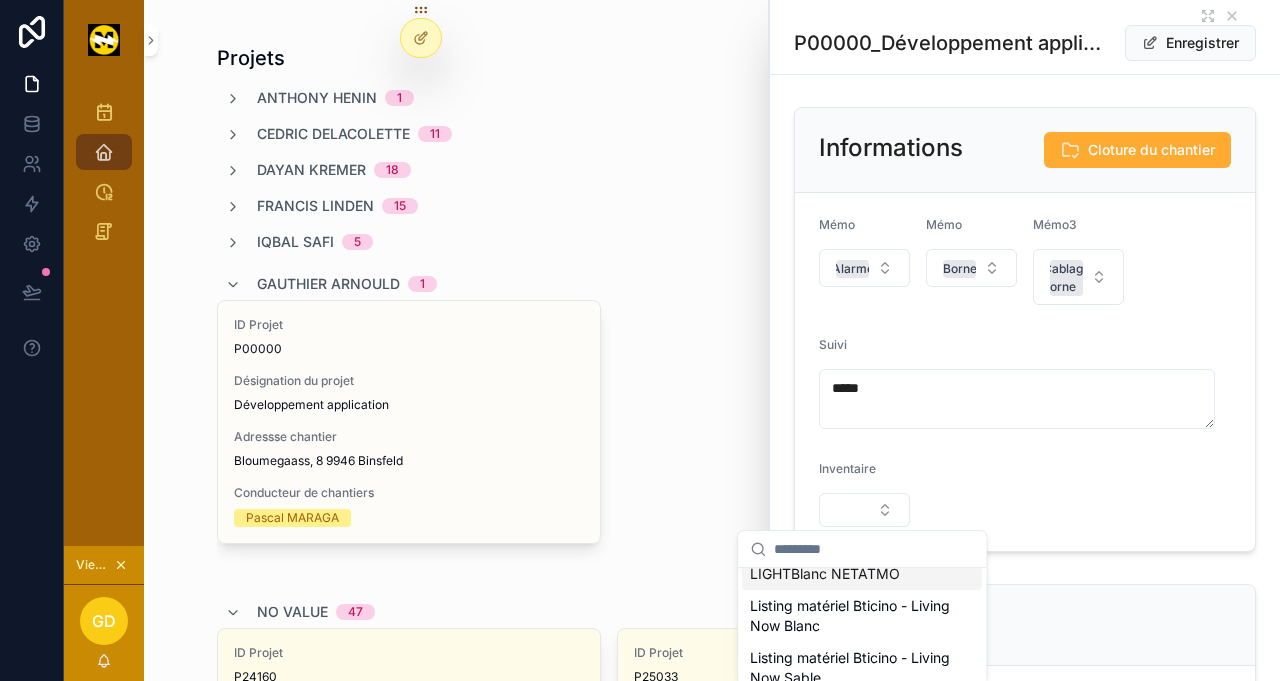click on "Listing matériel Bticino -  Living LIGHTBlanc NETATMO" at bounding box center [850, 564] 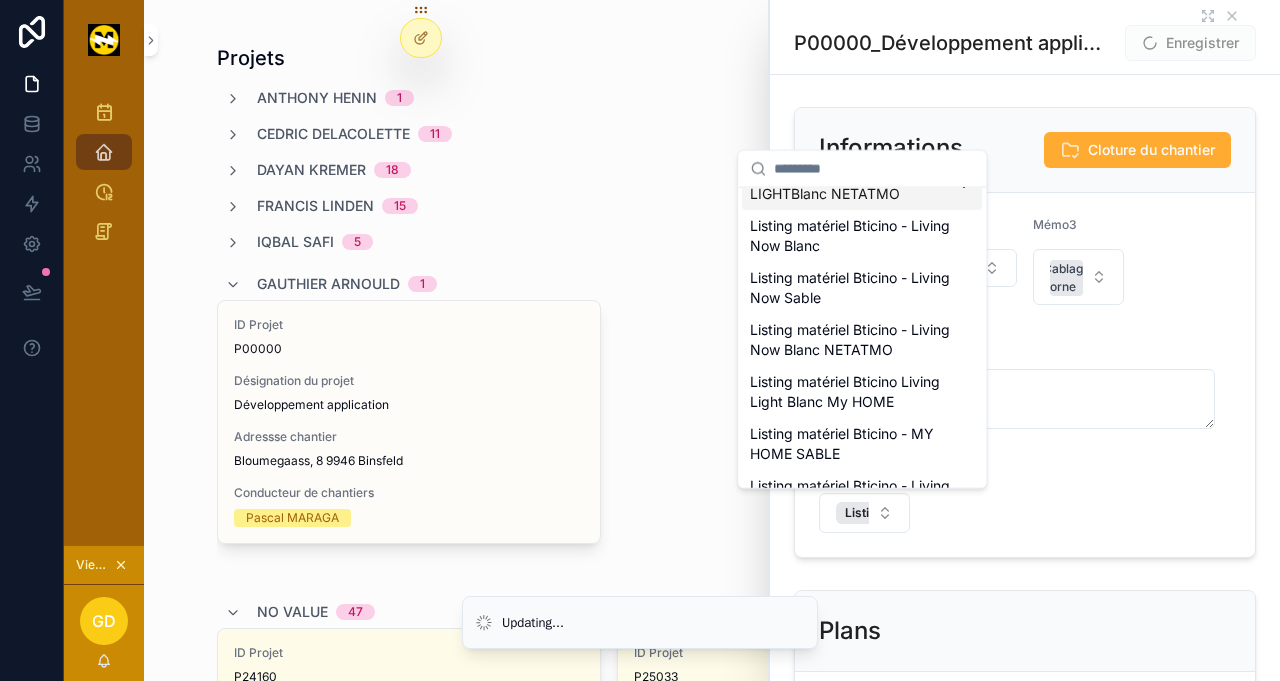 scroll, scrollTop: 0, scrollLeft: 0, axis: both 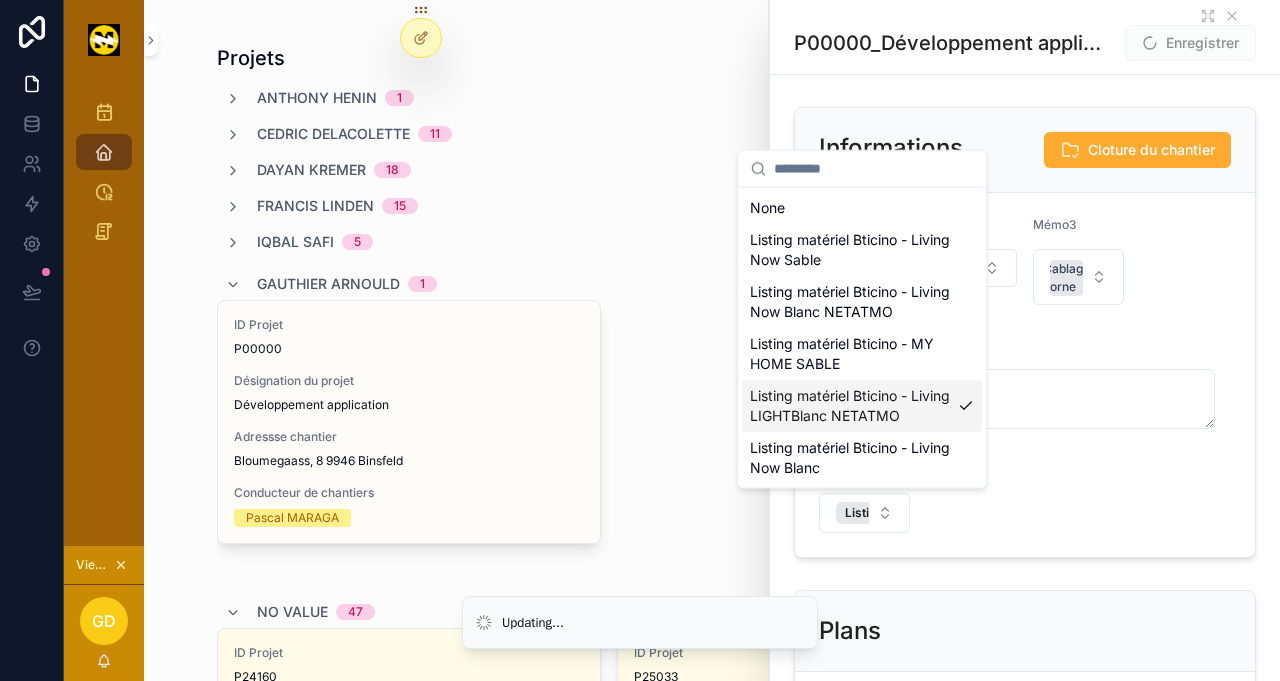 click on "Mémo Alarme Mémo Borne Mémo3 Cablage borne Suivi **** Inventaire     Listing matériel Bticino -  Living LIGHTBlanc NETATMO" at bounding box center (1025, 375) 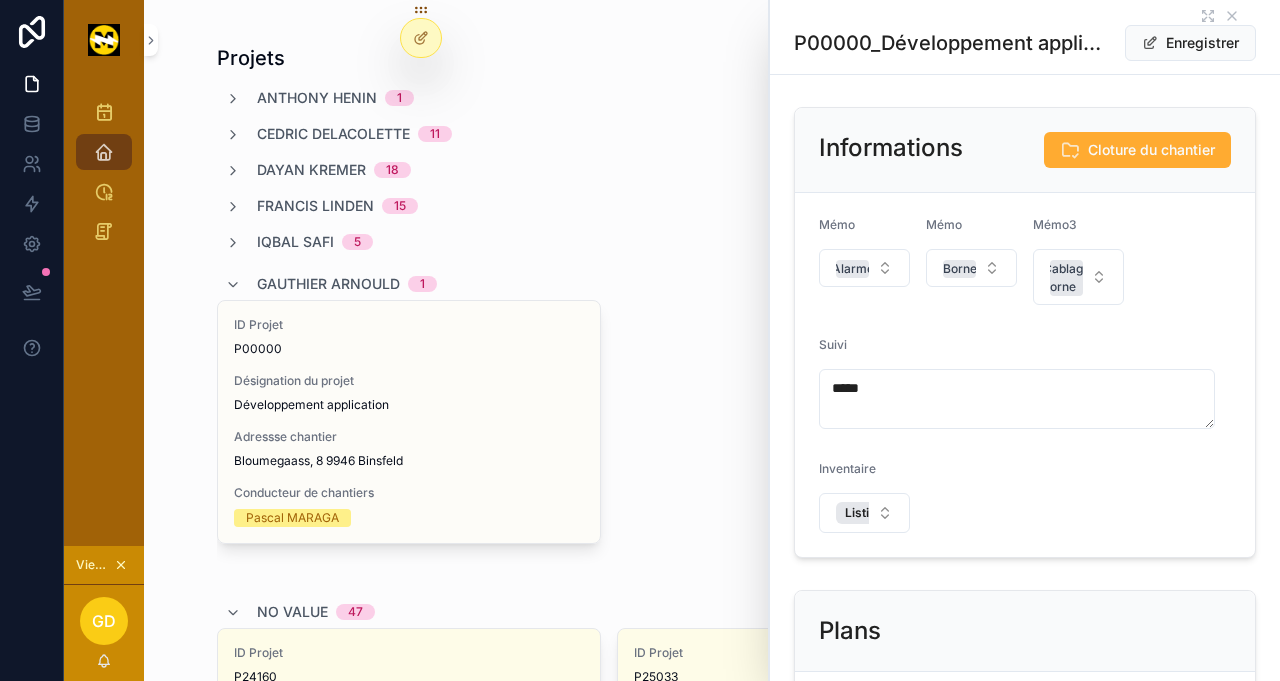 click 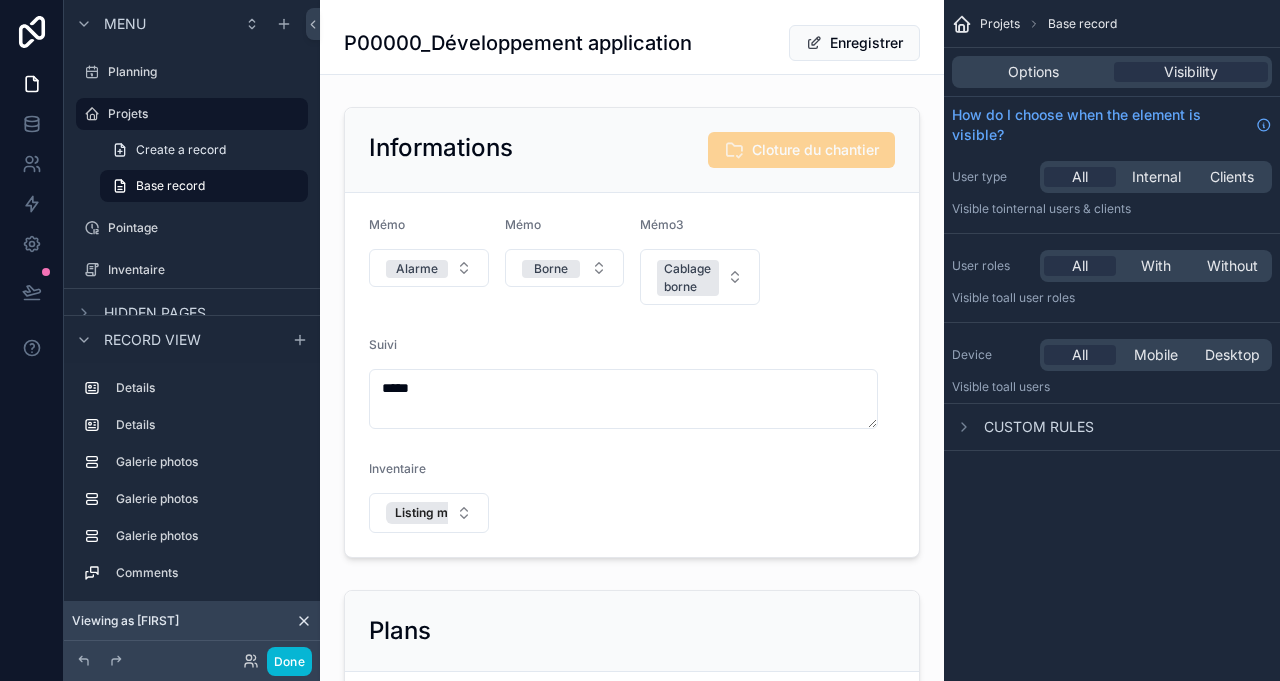 click at bounding box center [632, 332] 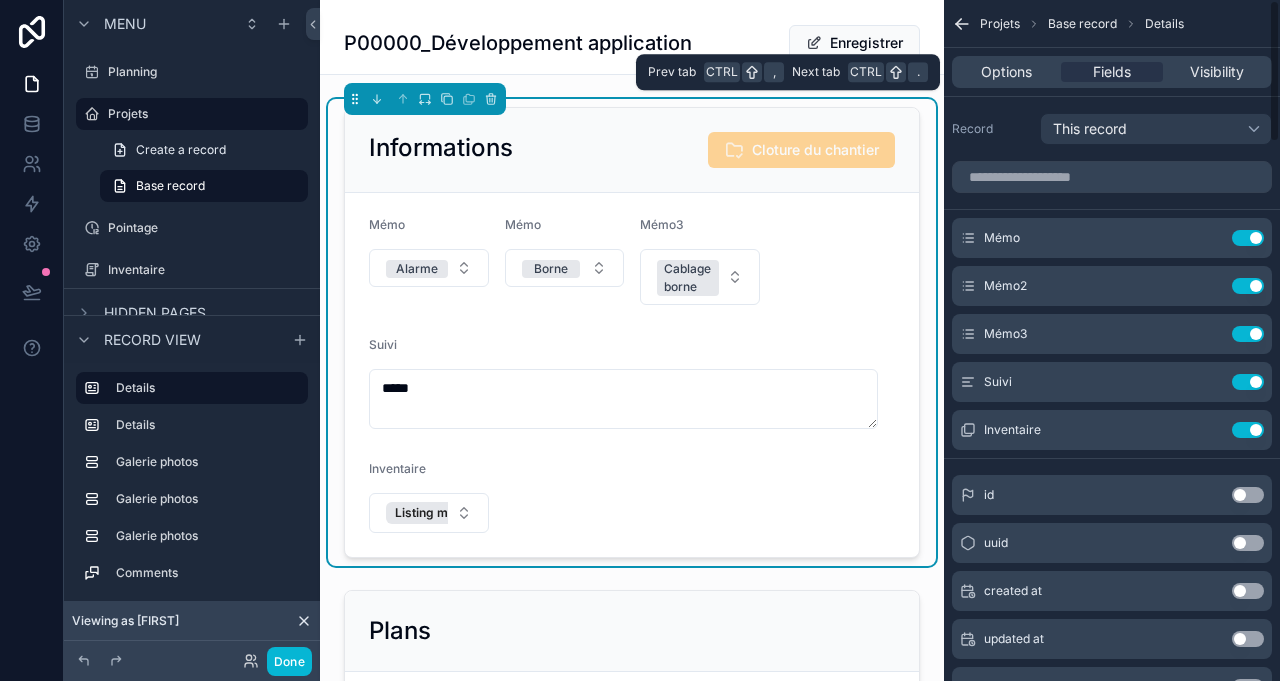 click on "Options" at bounding box center (1006, 72) 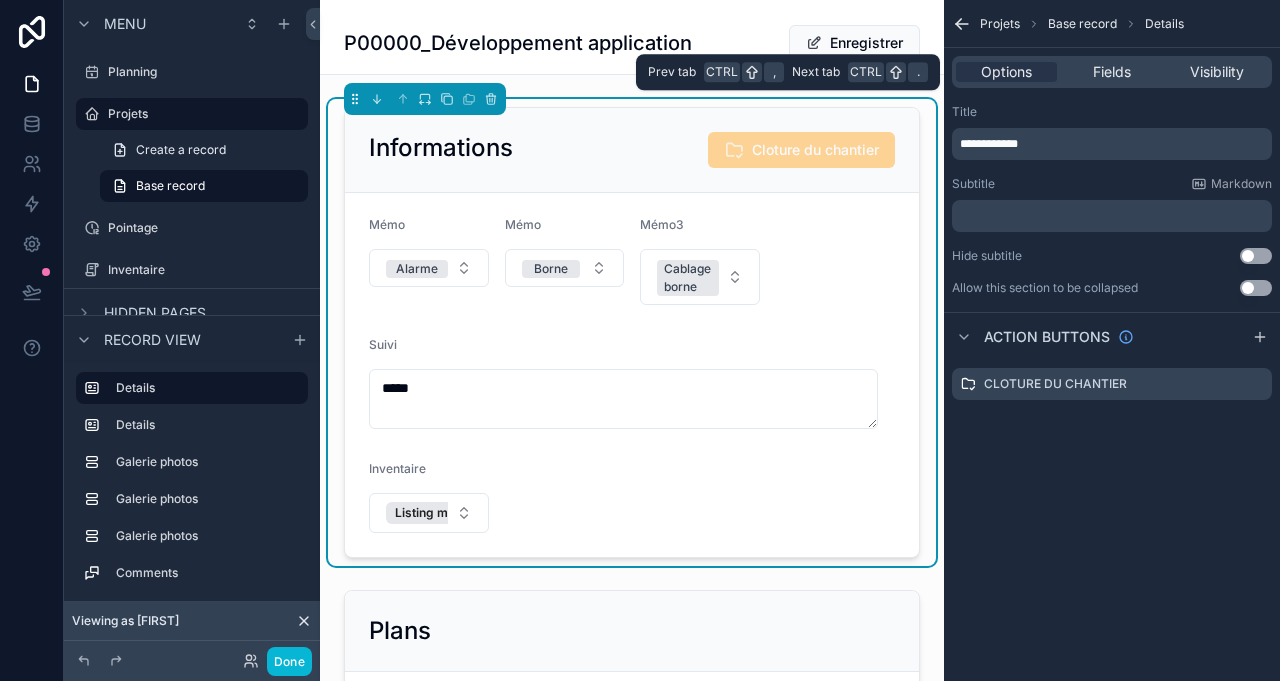 click on "Options Fields Visibility" at bounding box center (1112, 72) 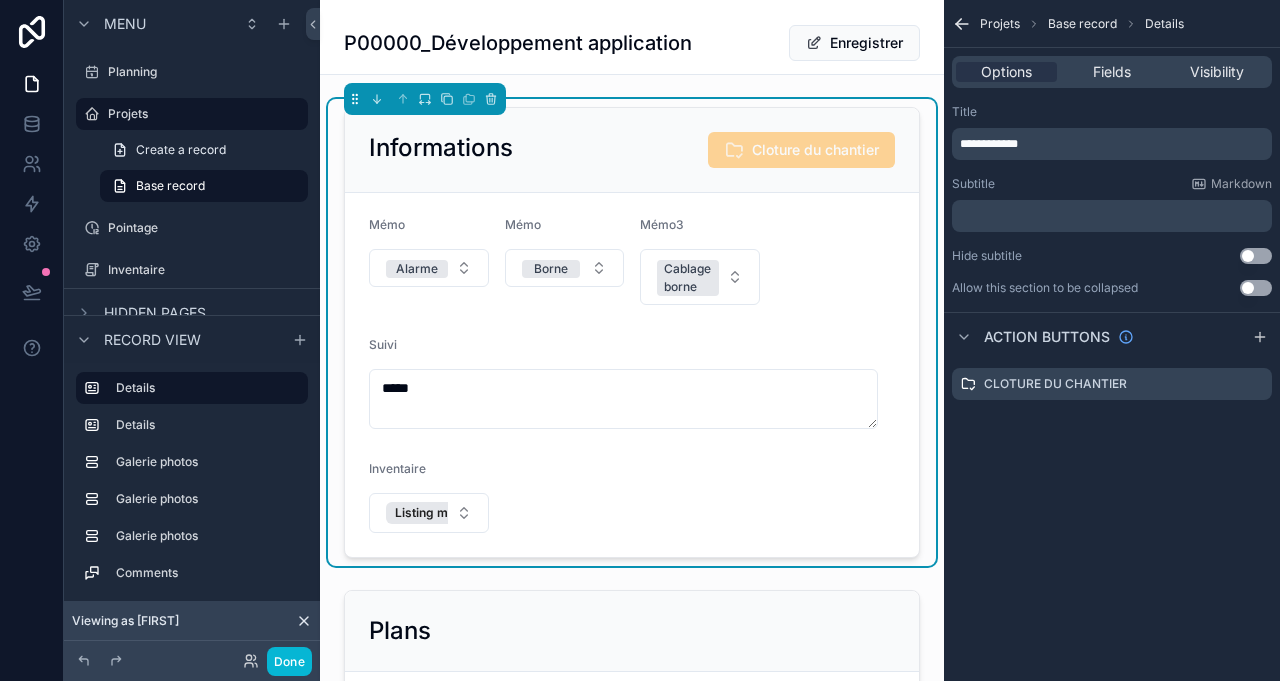 click on "Listing matériel Bticino -  Living LIGHTBlanc NETATMO" at bounding box center [429, 513] 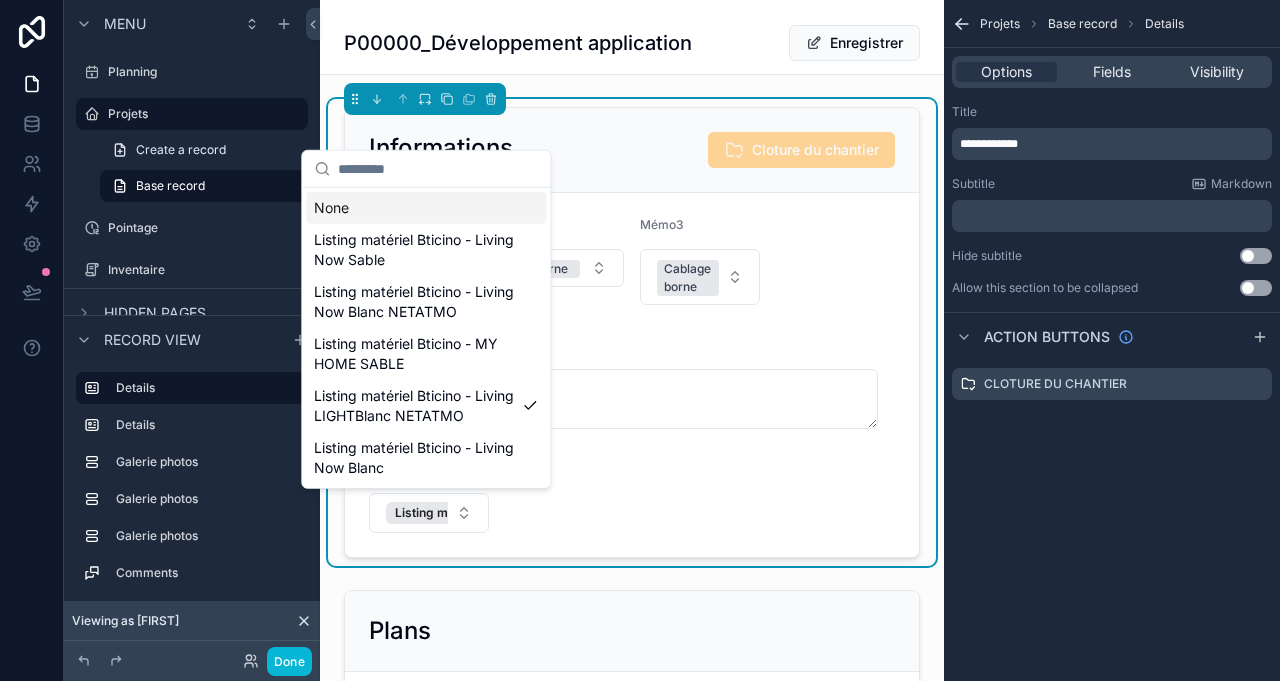 click on "Listing matériel Bticino -  Living LIGHTBlanc NETATMO" at bounding box center [560, 513] 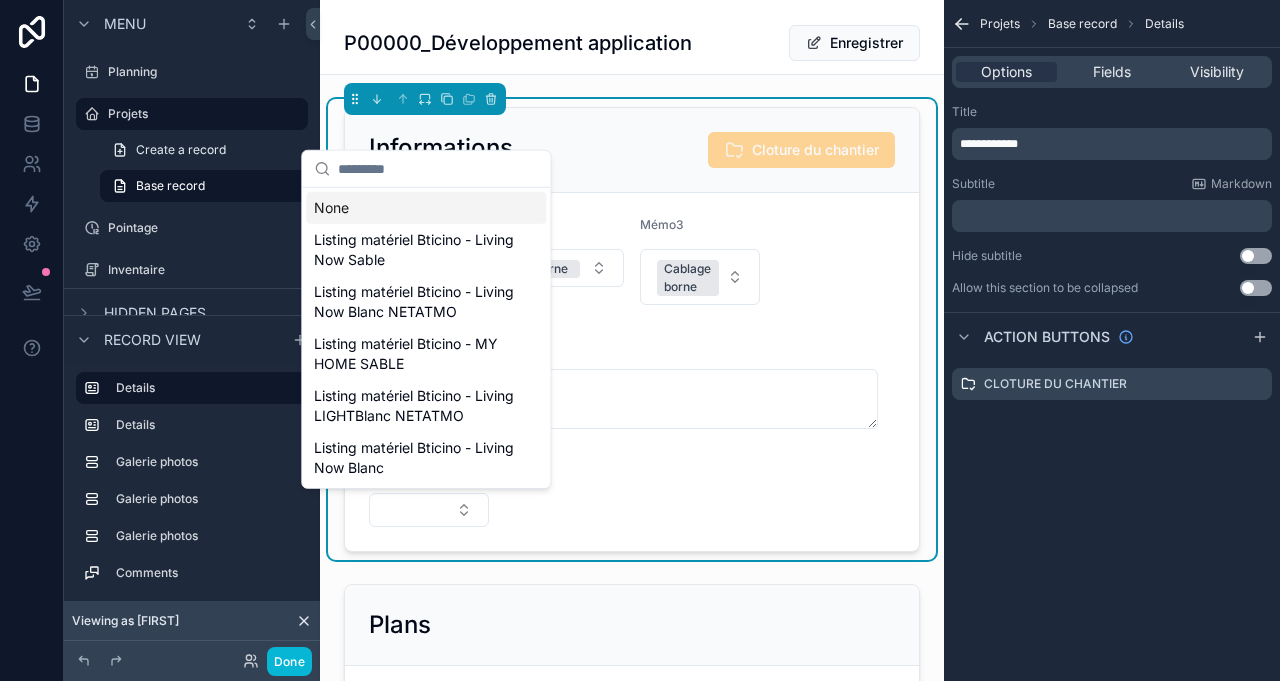 click at bounding box center [429, 510] 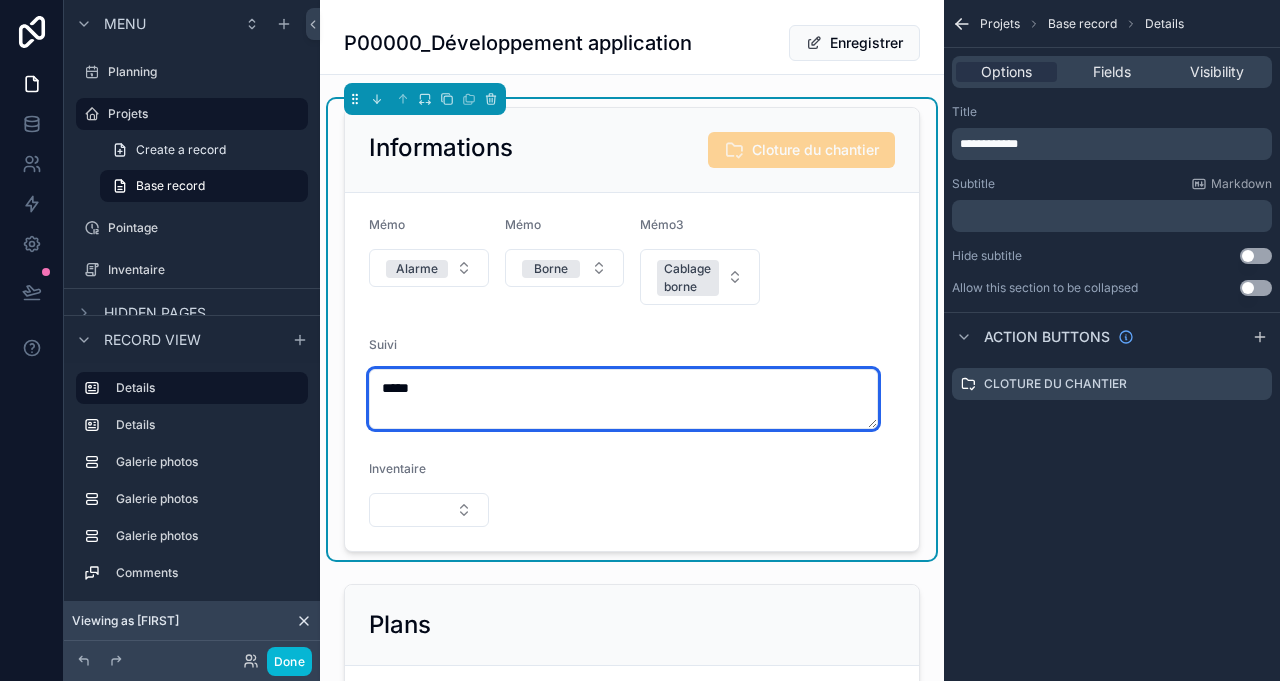 click on "****" at bounding box center (623, 399) 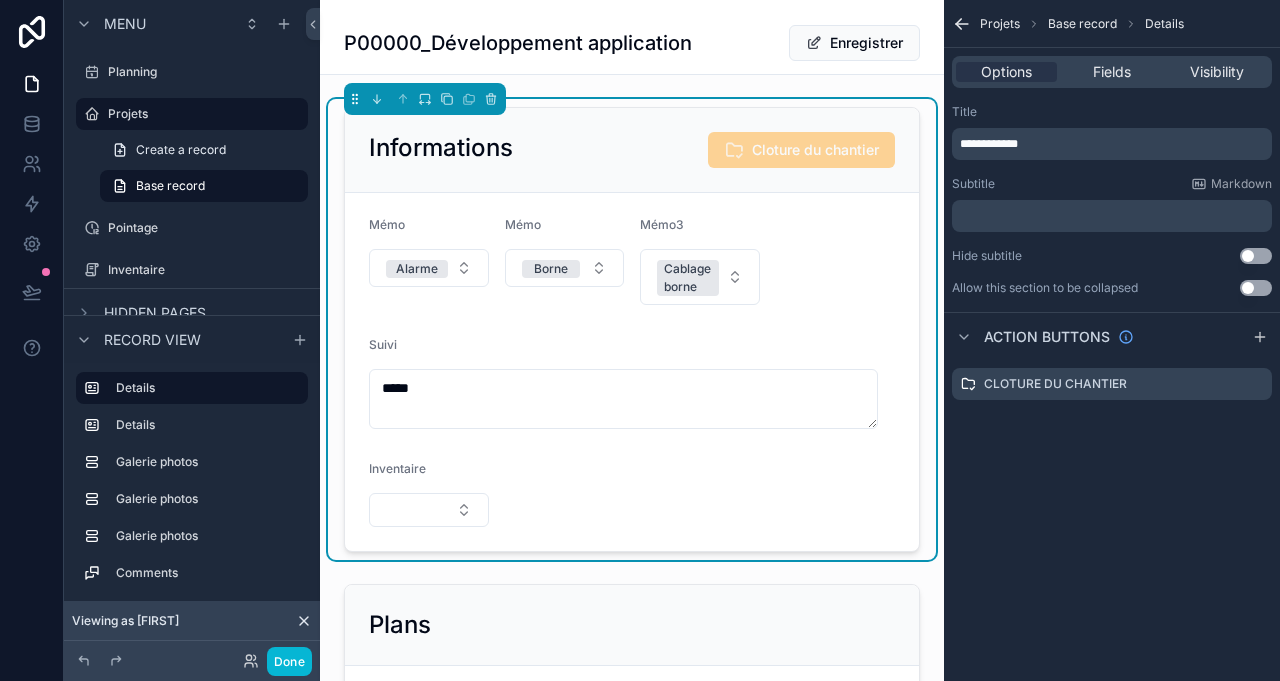 click at bounding box center [429, 510] 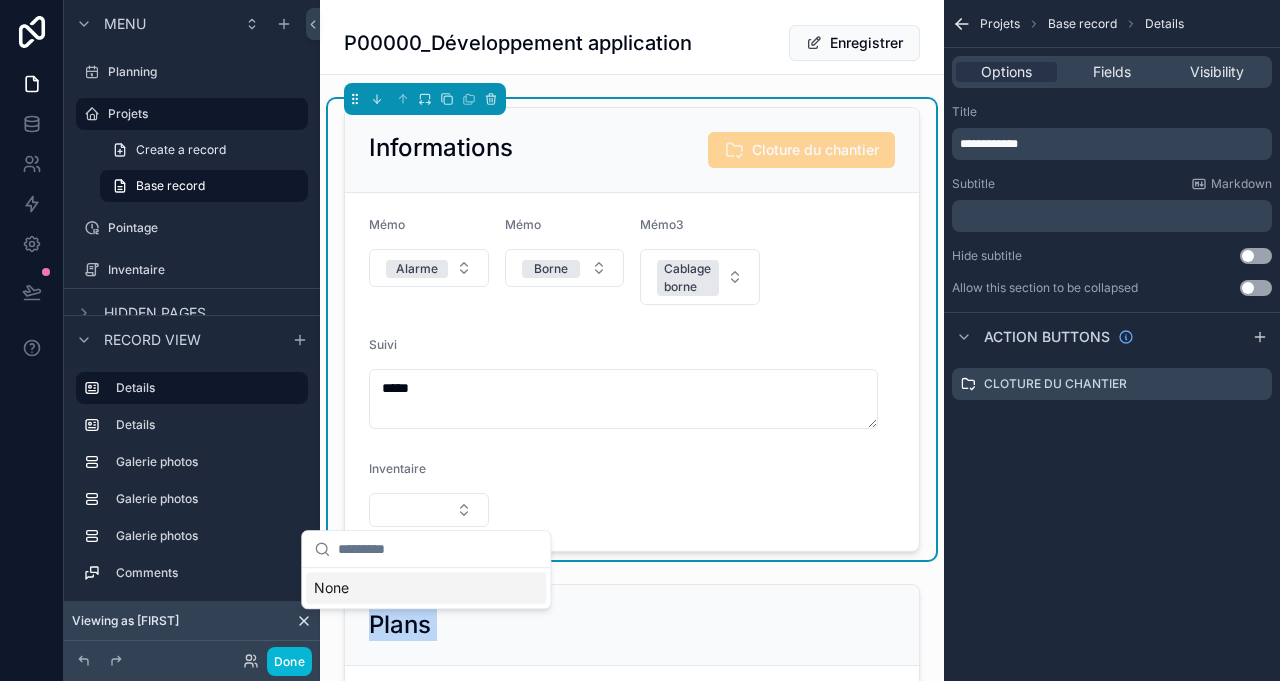 drag, startPoint x: 503, startPoint y: 531, endPoint x: 465, endPoint y: 532, distance: 38.013157 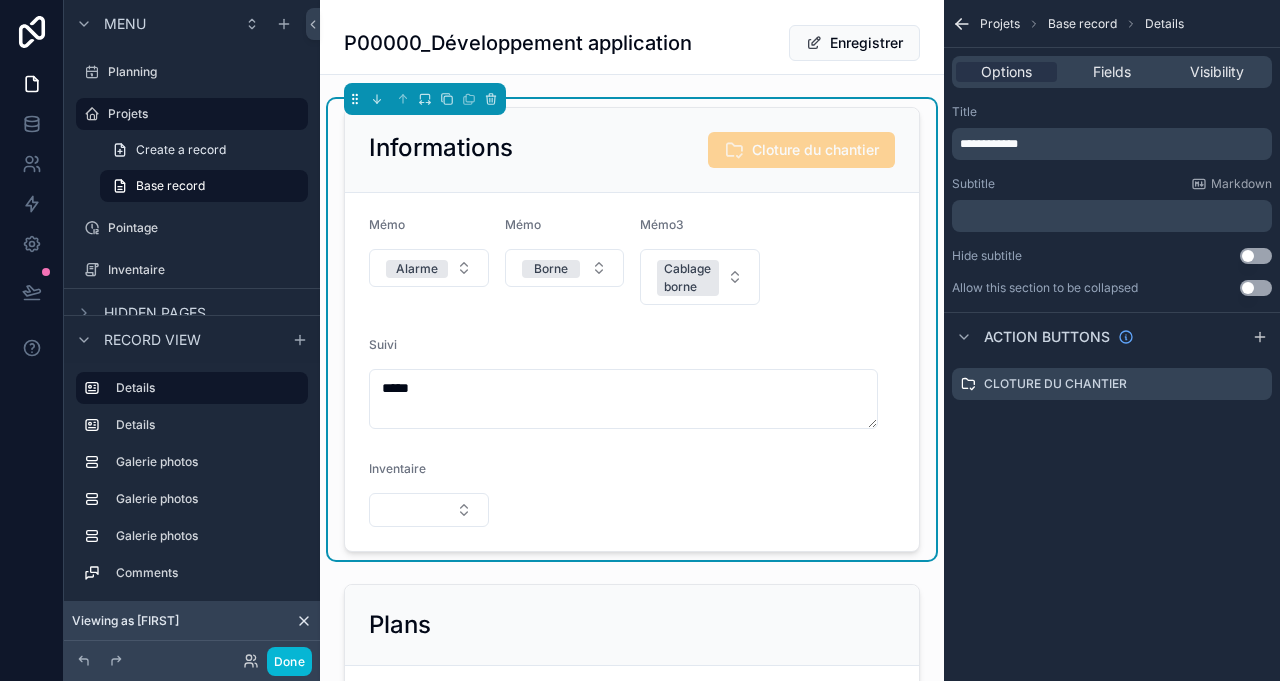 drag, startPoint x: 661, startPoint y: 525, endPoint x: 657, endPoint y: 514, distance: 11.7046995 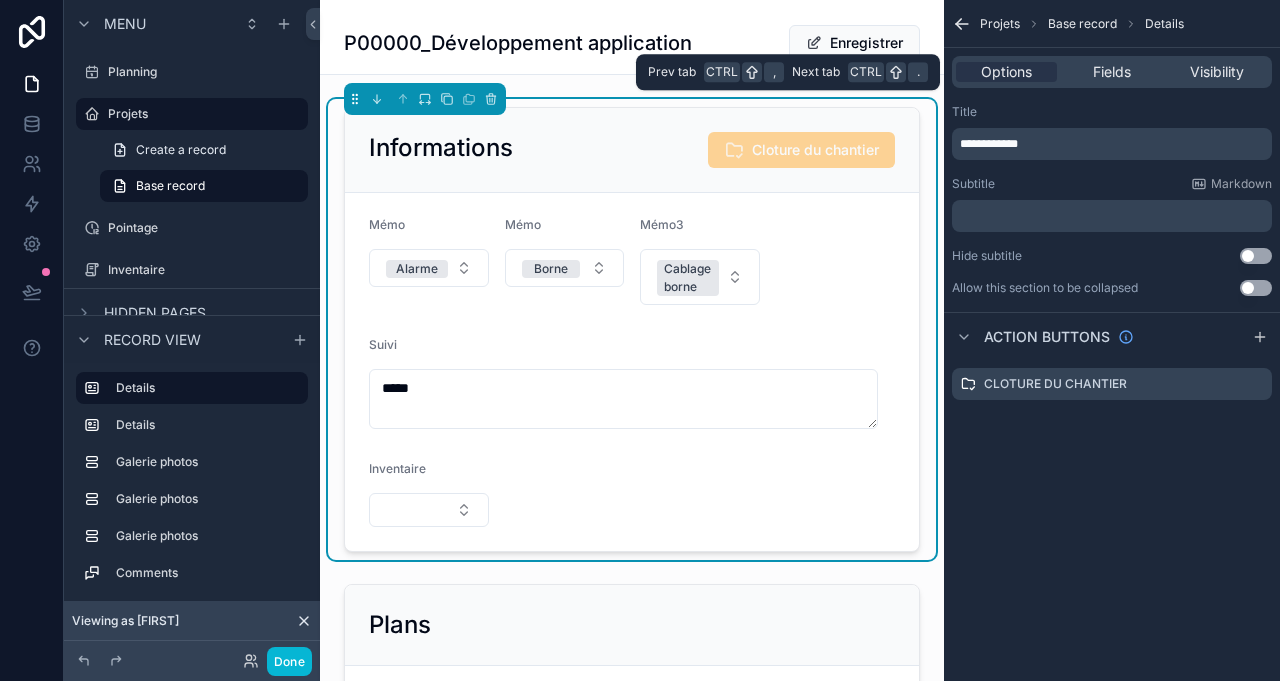 click on "Options Fields Visibility" at bounding box center [1112, 72] 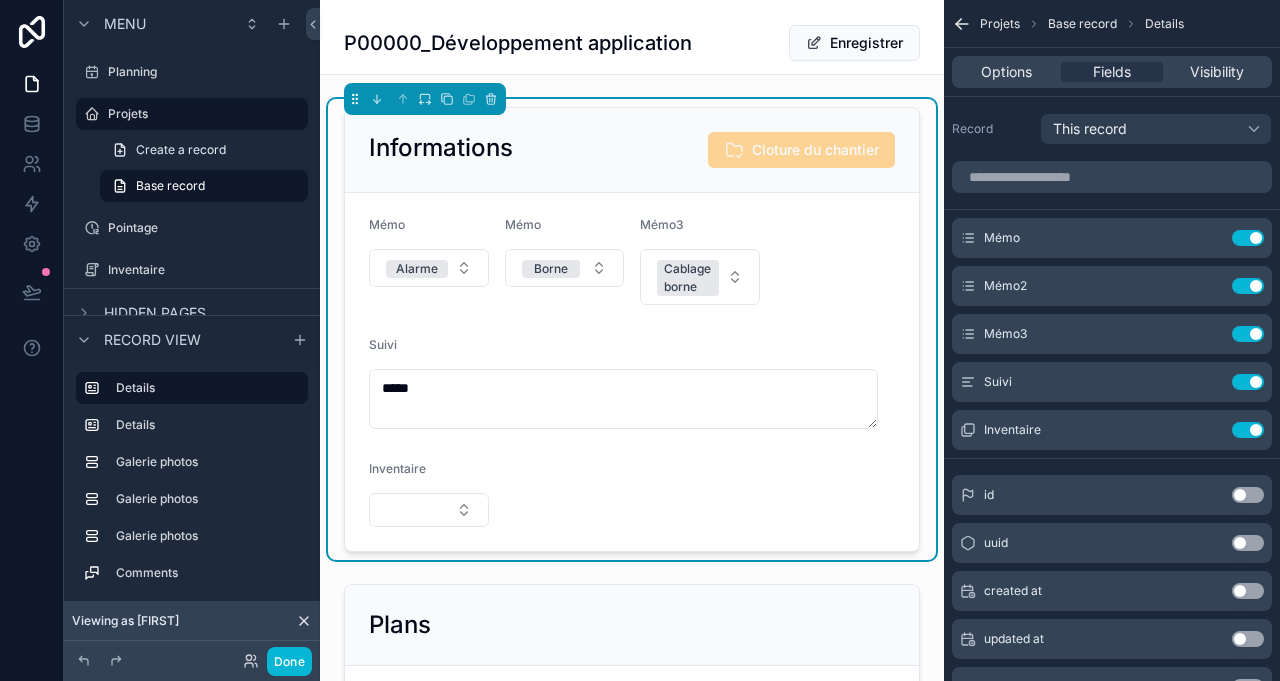 click on "Mémo Alarme Mémo Borne Mémo3 Cablage borne Suivi **** Inventaire" at bounding box center (632, 372) 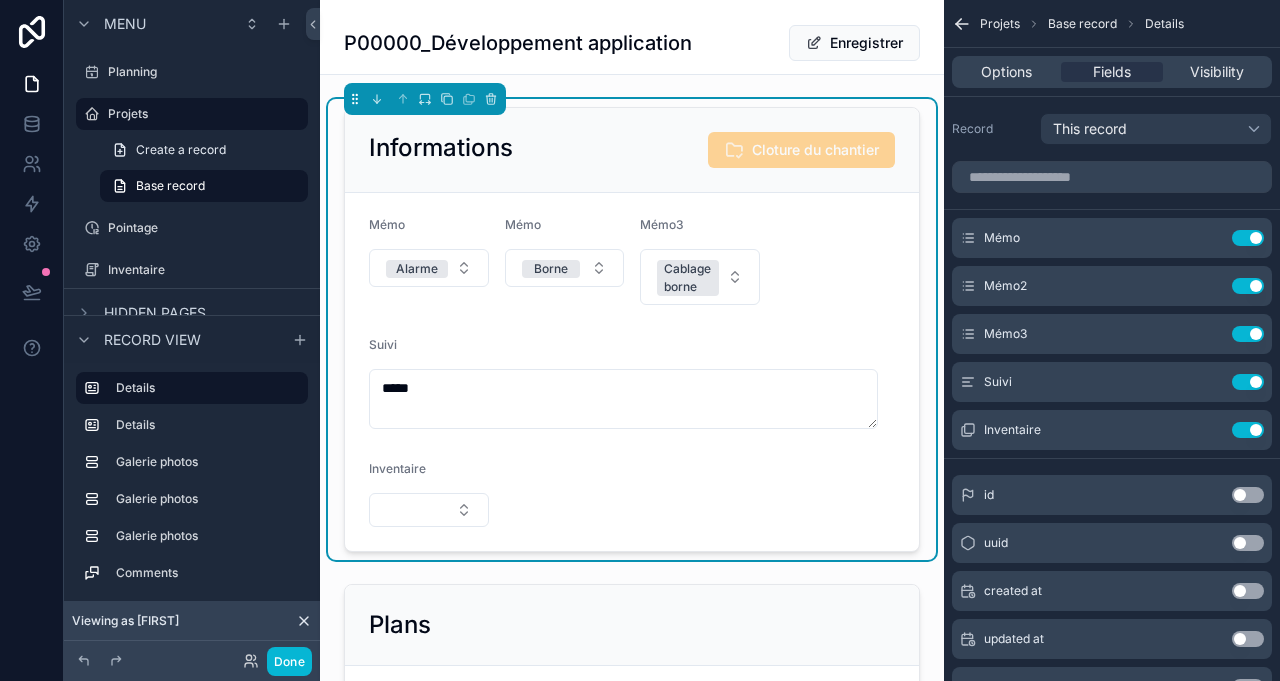 click at bounding box center (429, 510) 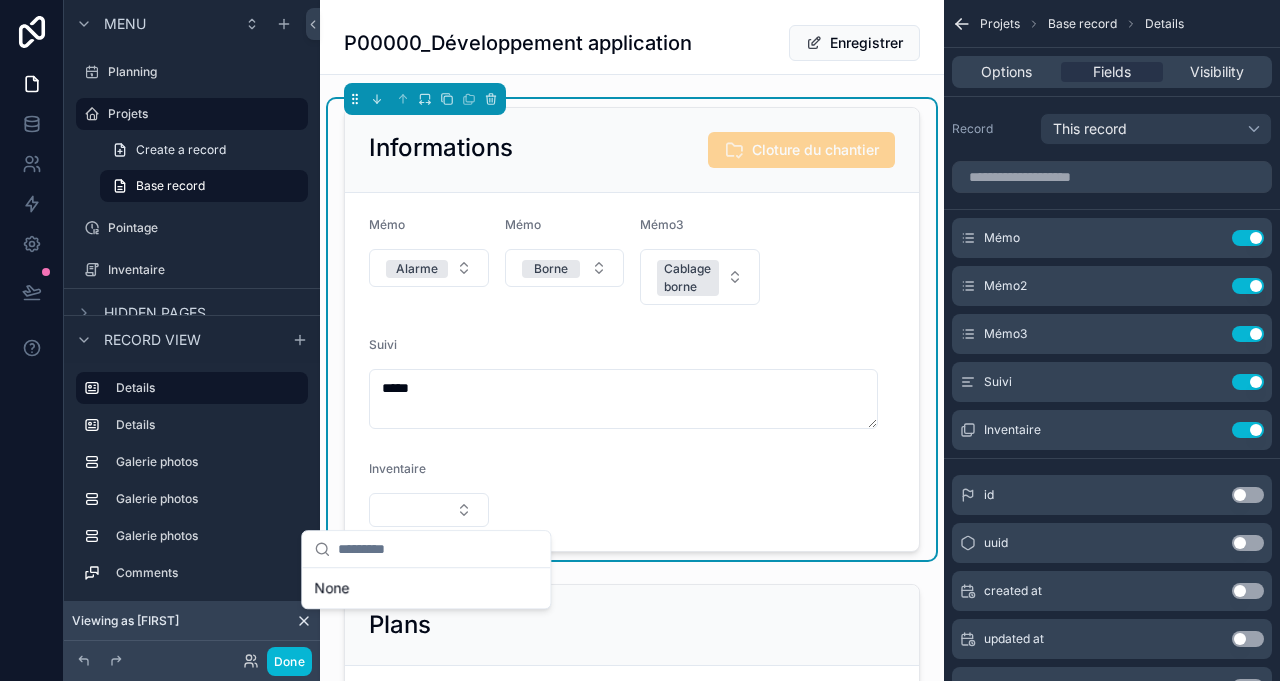 click on "Mémo Alarme Mémo Borne Mémo3 Cablage borne Suivi **** Inventaire" at bounding box center [632, 372] 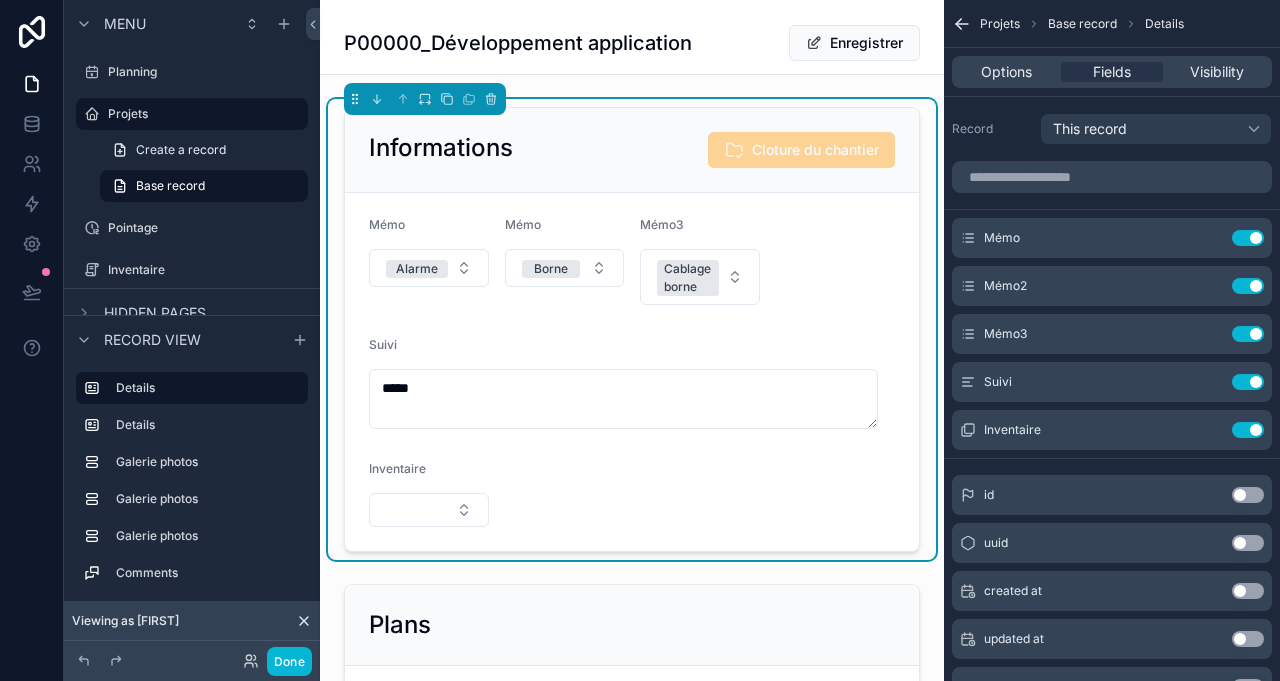 click at bounding box center [429, 510] 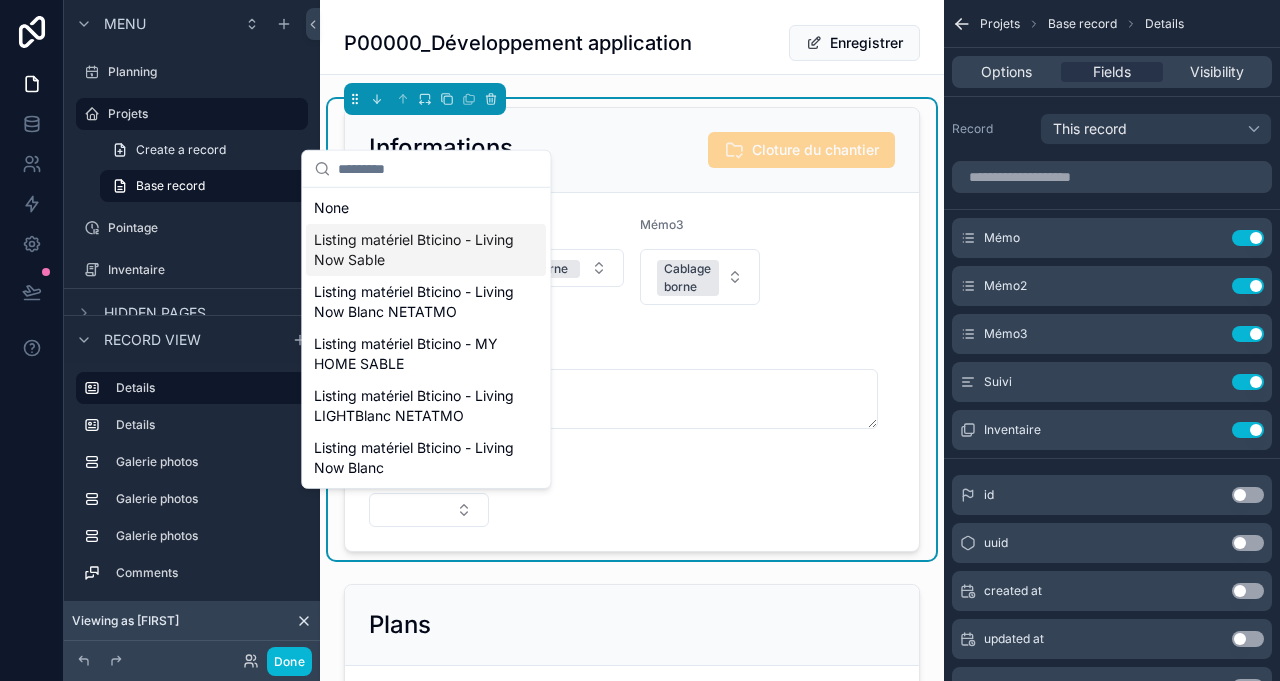 click on "Listing matériel Bticino -  Living Now Sable" at bounding box center [414, 250] 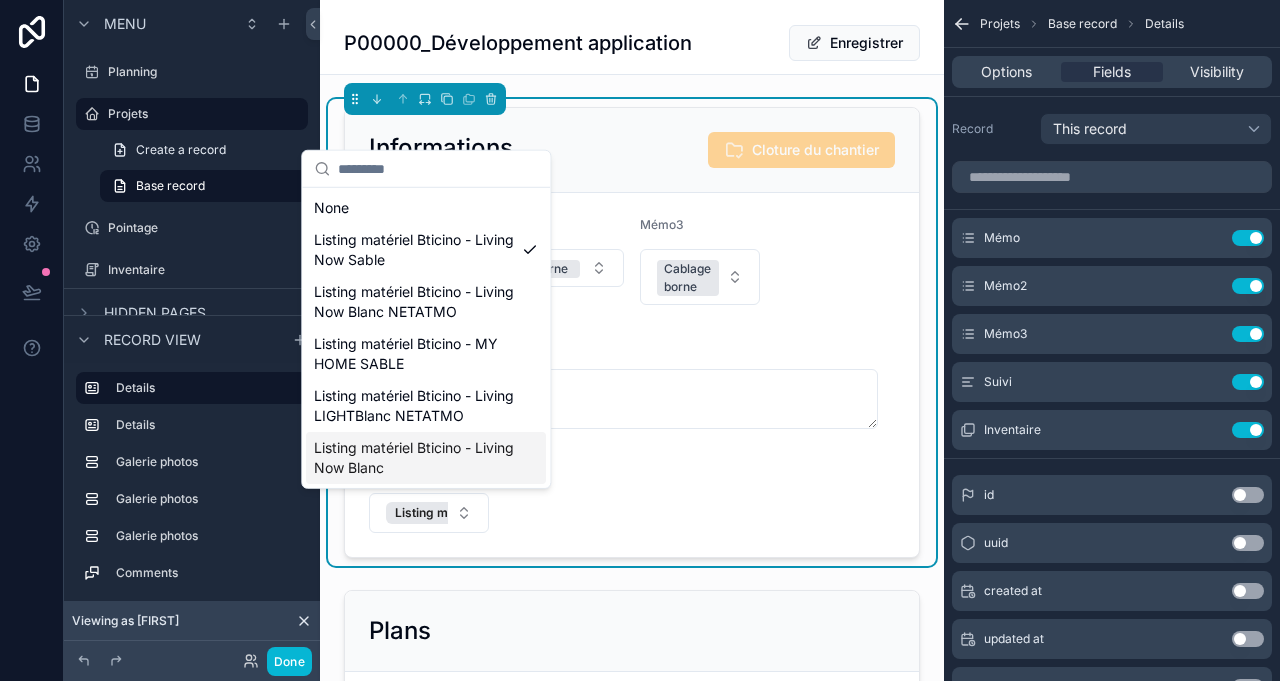 click on "Mémo Alarme Mémo Borne Mémo3 Cablage borne Suivi **** Inventaire     Listing matériel Bticino -  Living Now Sable" at bounding box center (632, 375) 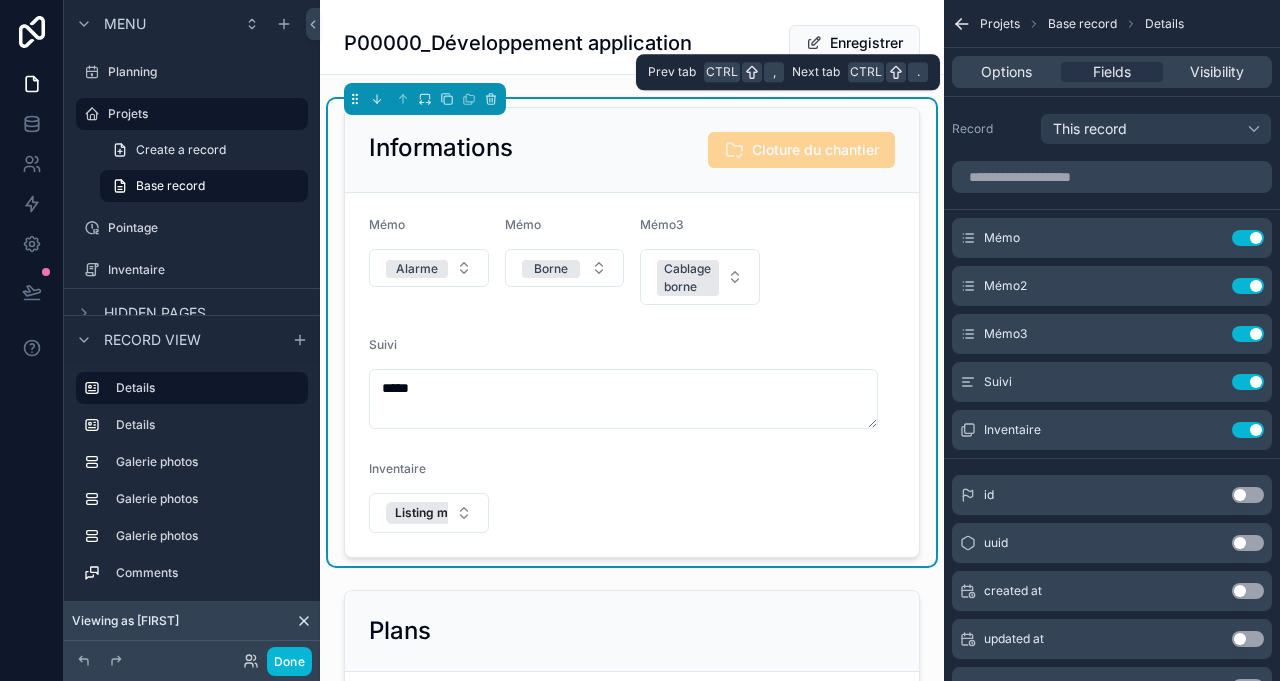 click on "Options Fields Visibility" at bounding box center [1112, 72] 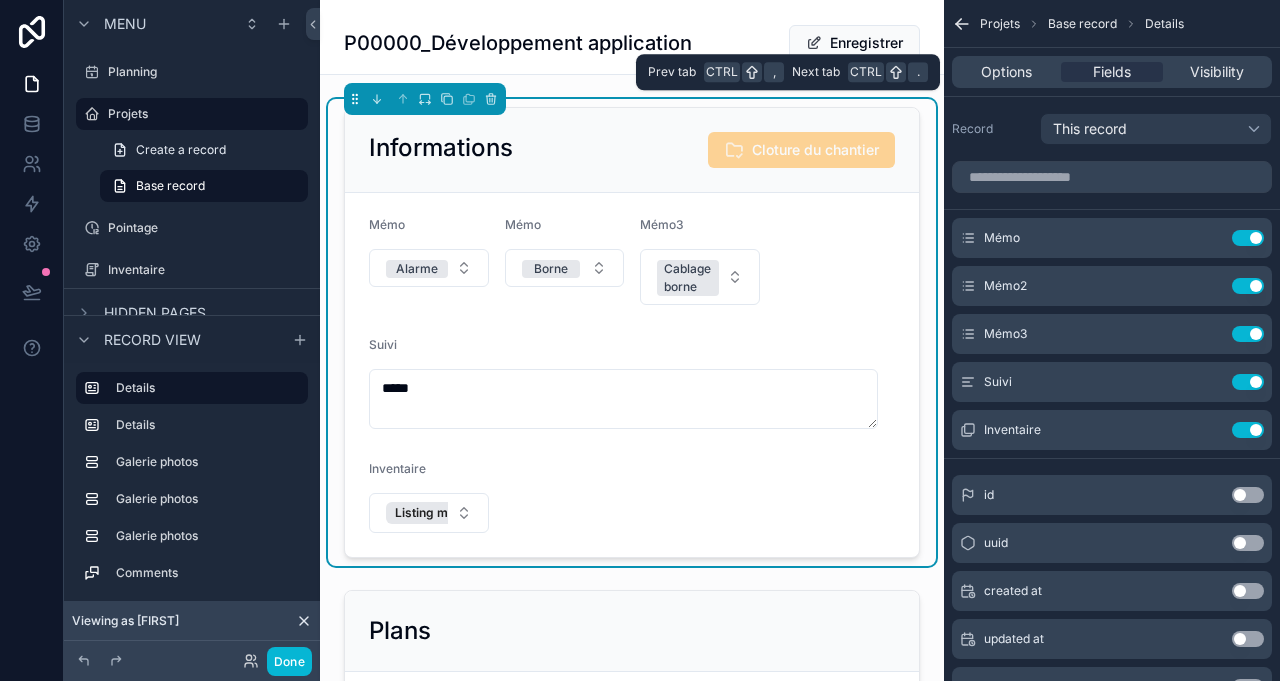 click on "Options Fields Visibility" at bounding box center (1112, 72) 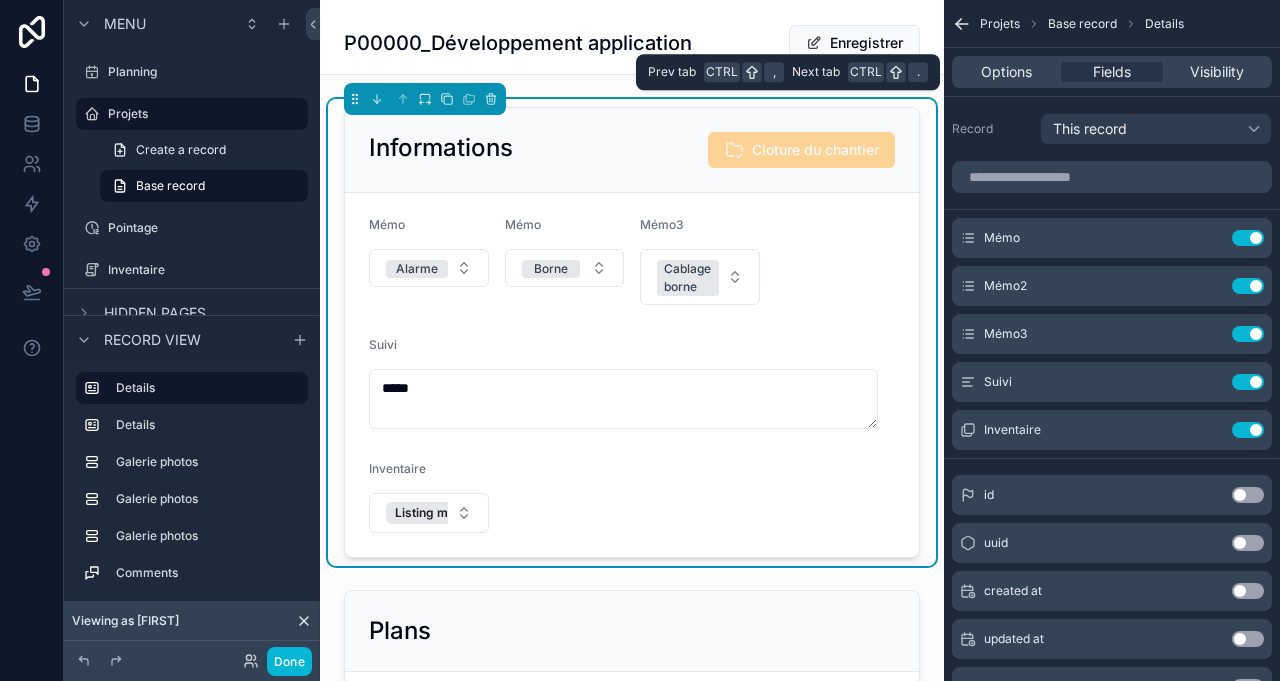 click on "Options" at bounding box center (1006, 72) 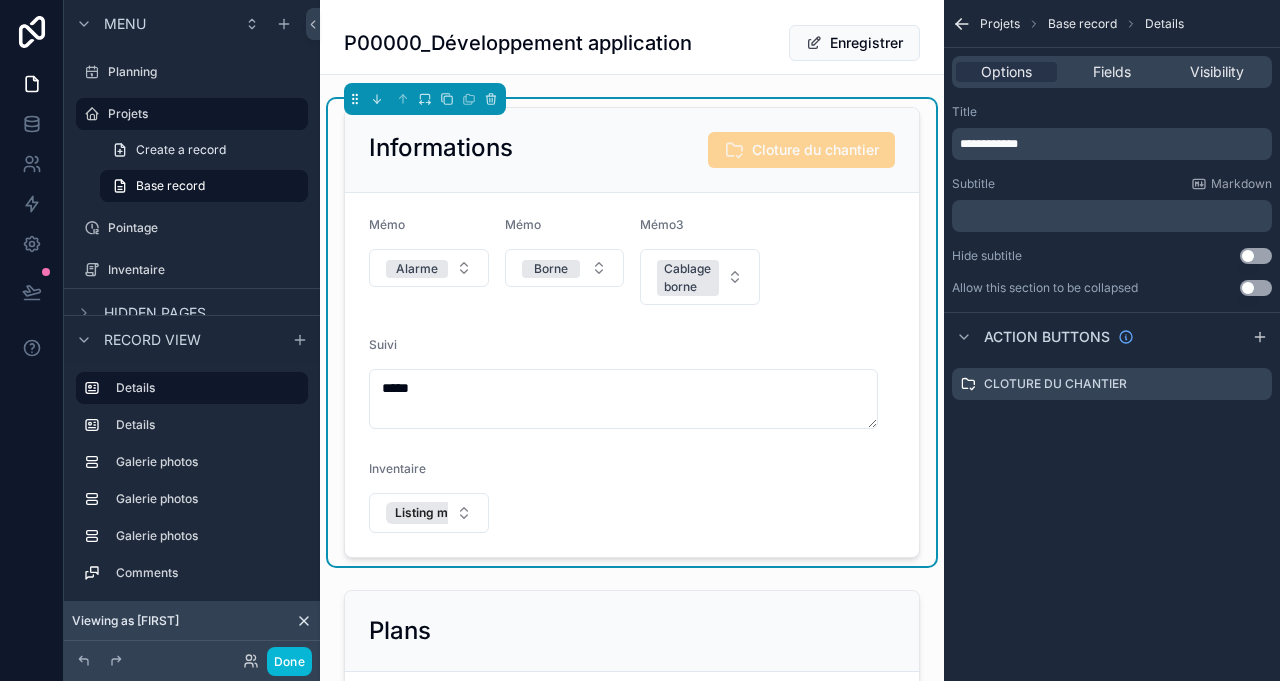 click on "Mémo Alarme Mémo Borne Mémo3 Cablage borne Suivi **** Inventaire     Listing matériel Bticino -  Living Now Sable" at bounding box center [632, 375] 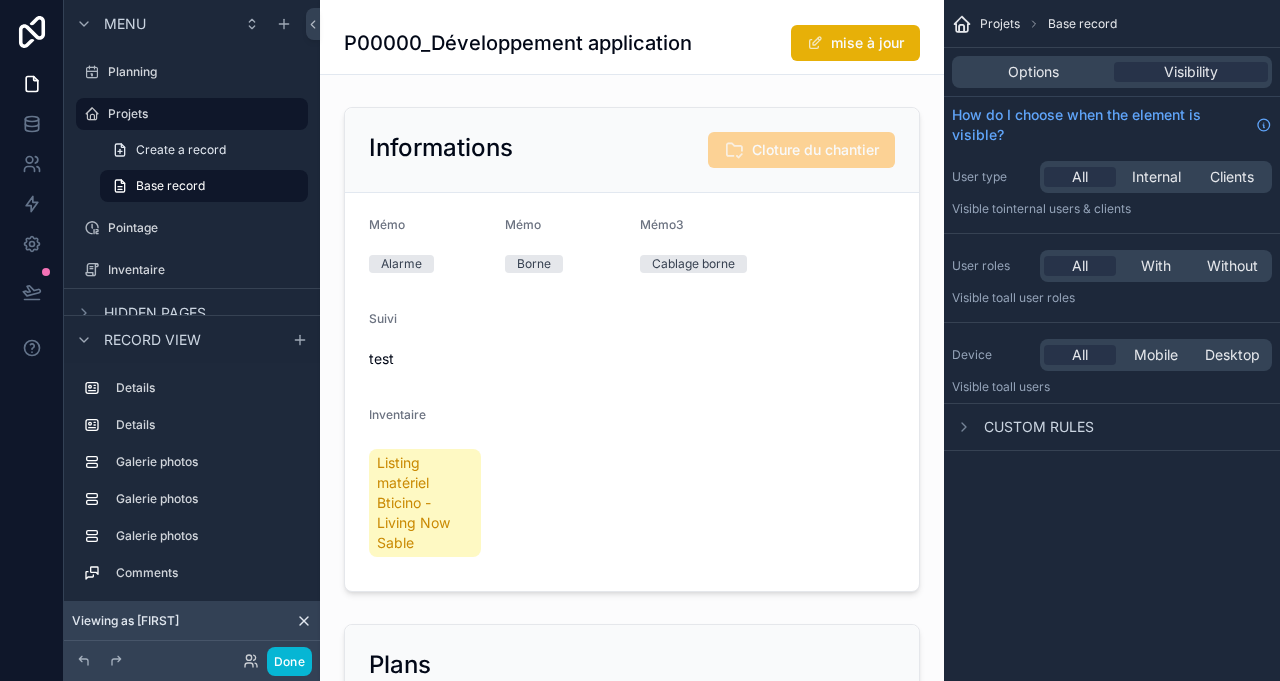 click at bounding box center (632, 349) 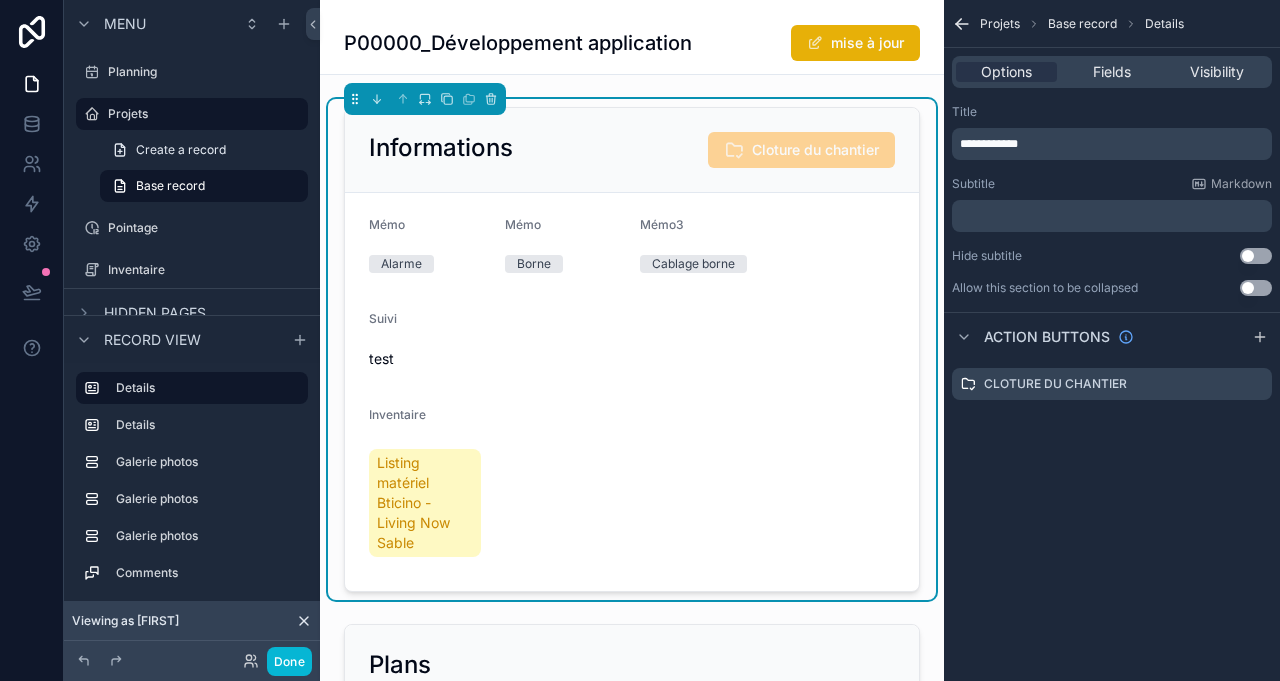 click on "Listing matériel Bticino -  Living Now Sable" at bounding box center [425, 503] 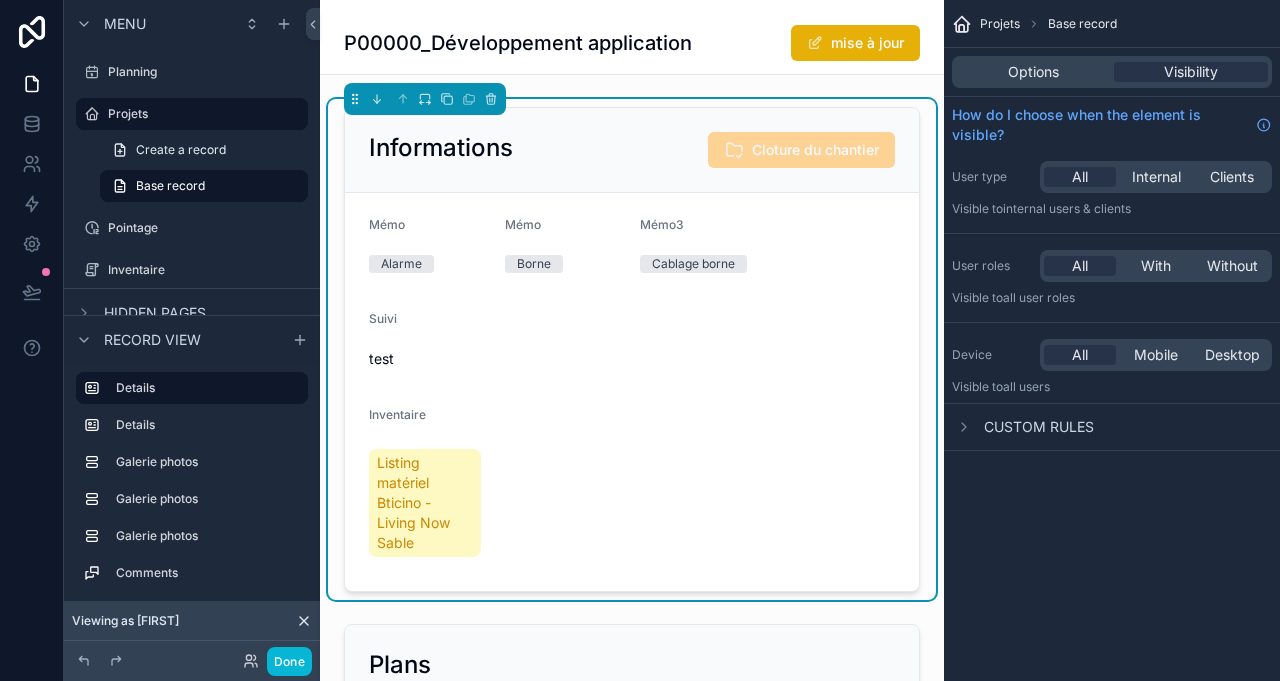 click on "Options" at bounding box center [1033, 72] 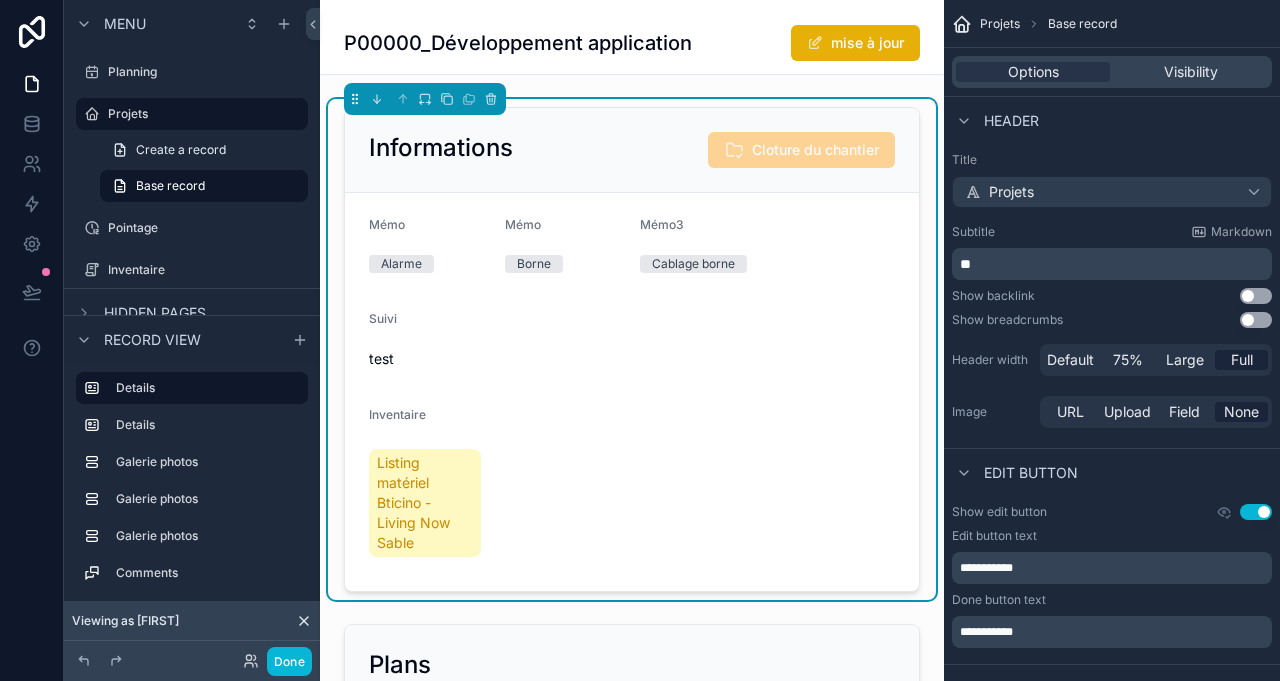 click on "Large" at bounding box center (1185, 360) 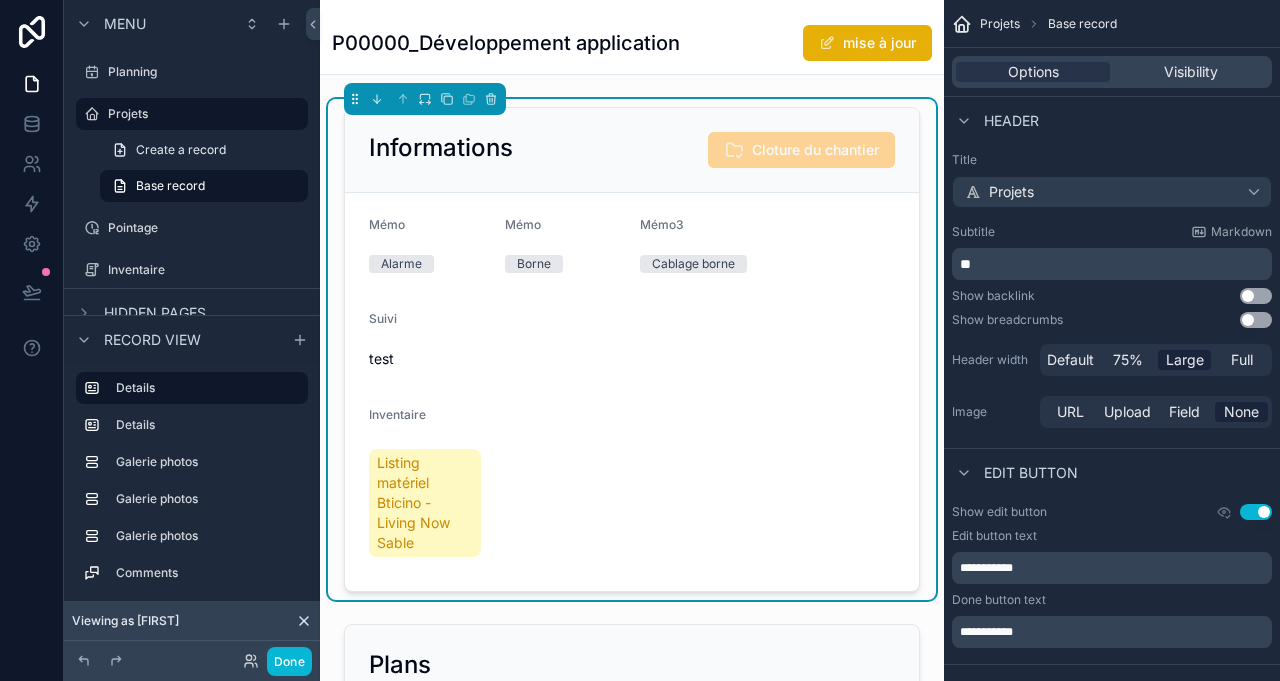 click on "Full" at bounding box center (1242, 360) 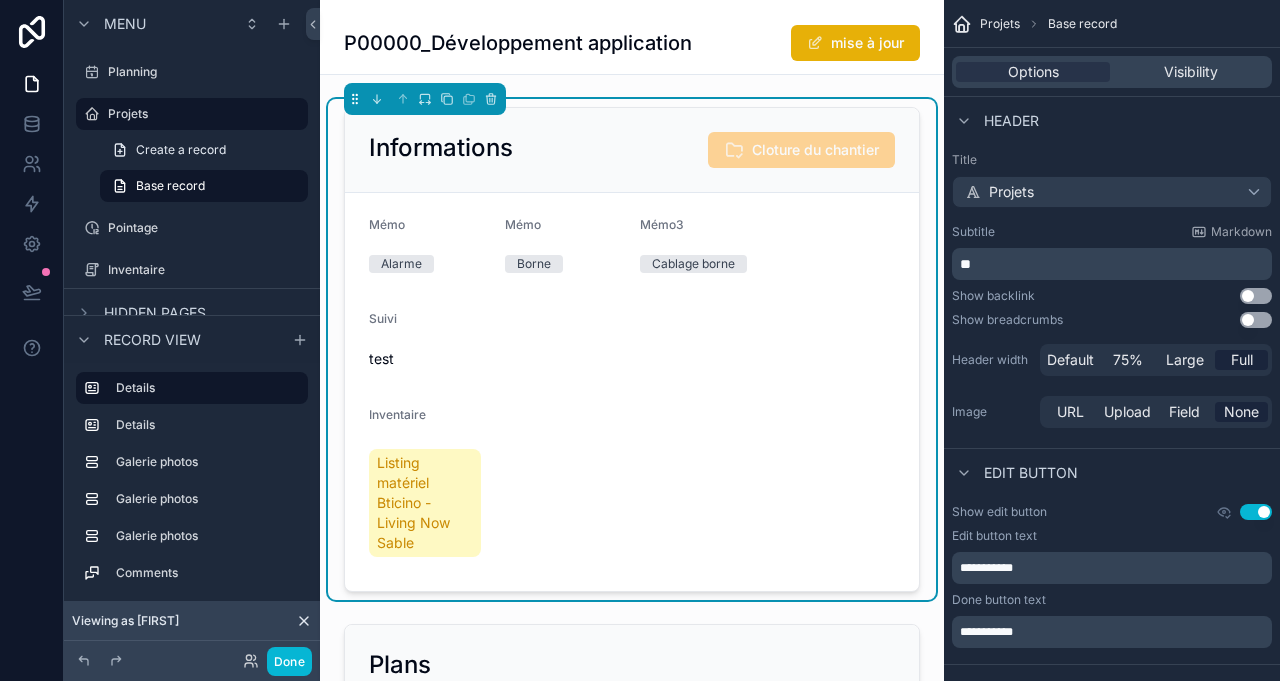 click on "Listing matériel Bticino -  Living Now Sable" at bounding box center [425, 503] 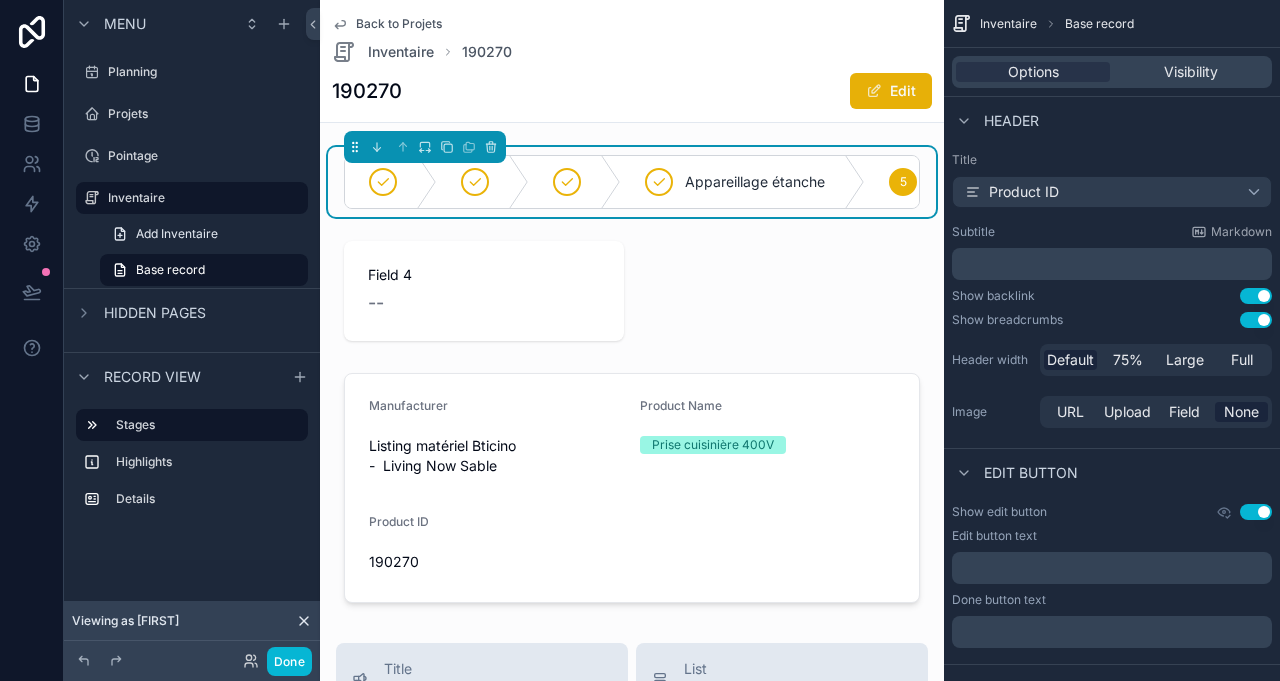 click on "Large" at bounding box center [1185, 360] 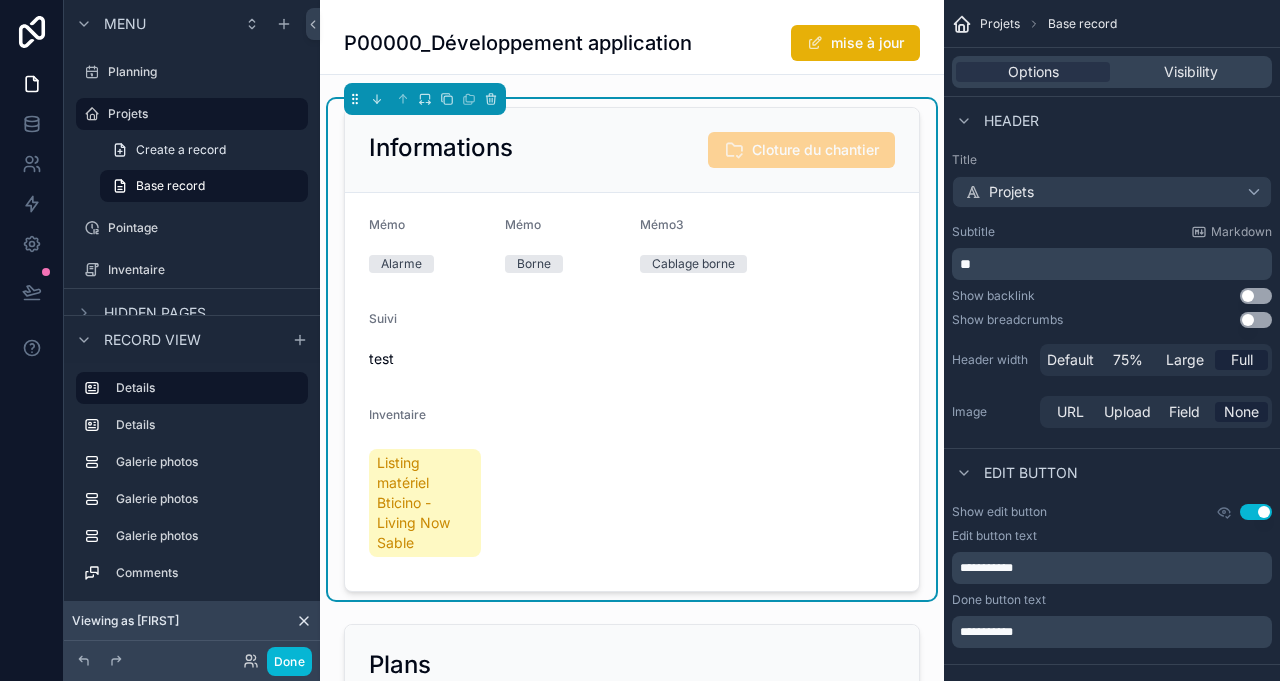 click on "Projets" at bounding box center (206, 114) 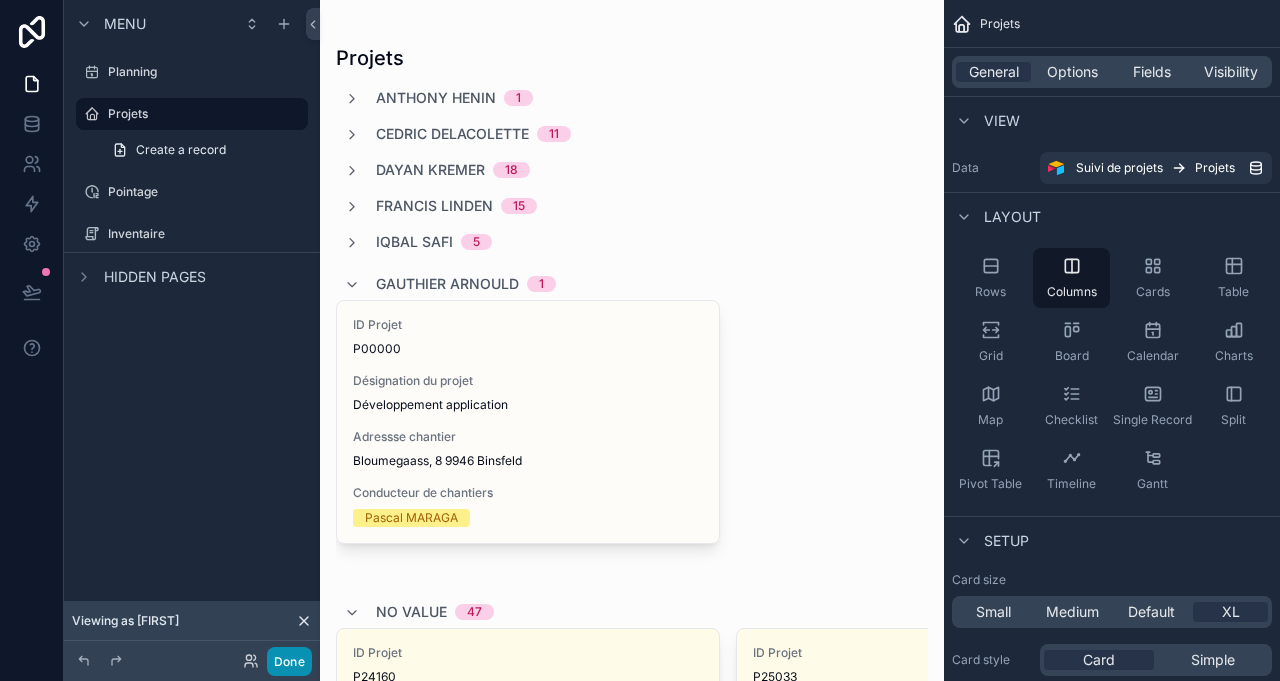 click on "Done" at bounding box center [289, 661] 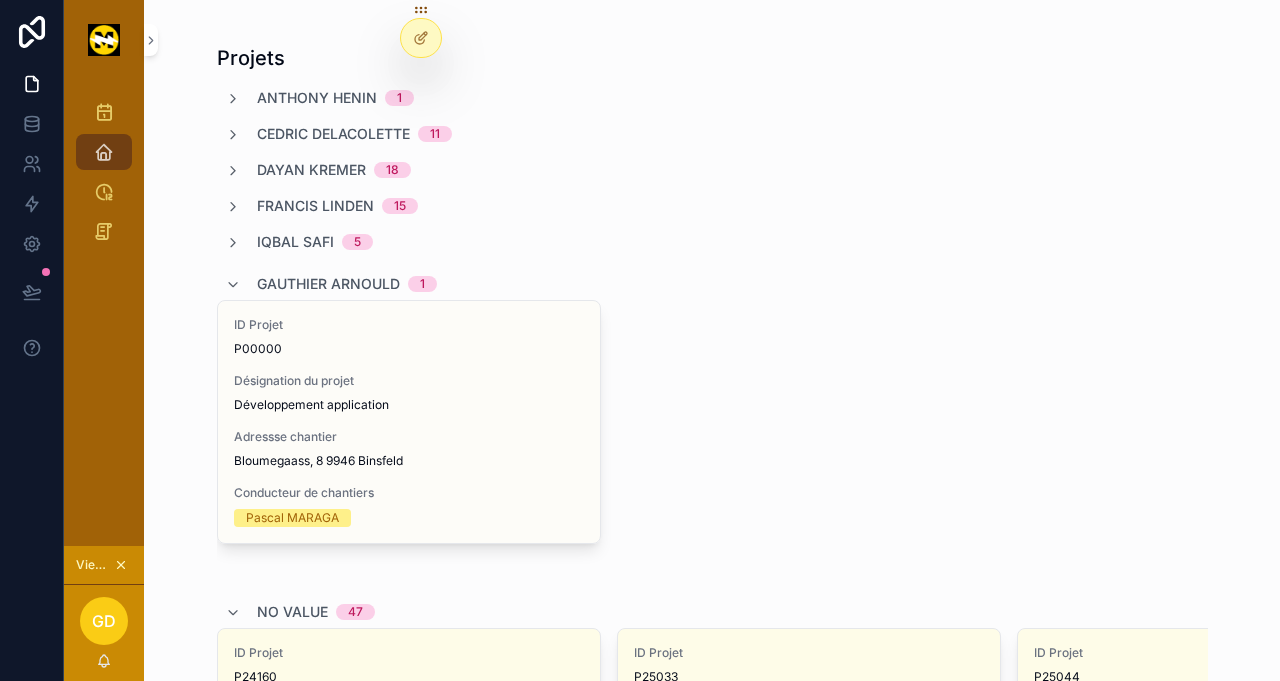 click on "Adressse chantier" at bounding box center [409, 437] 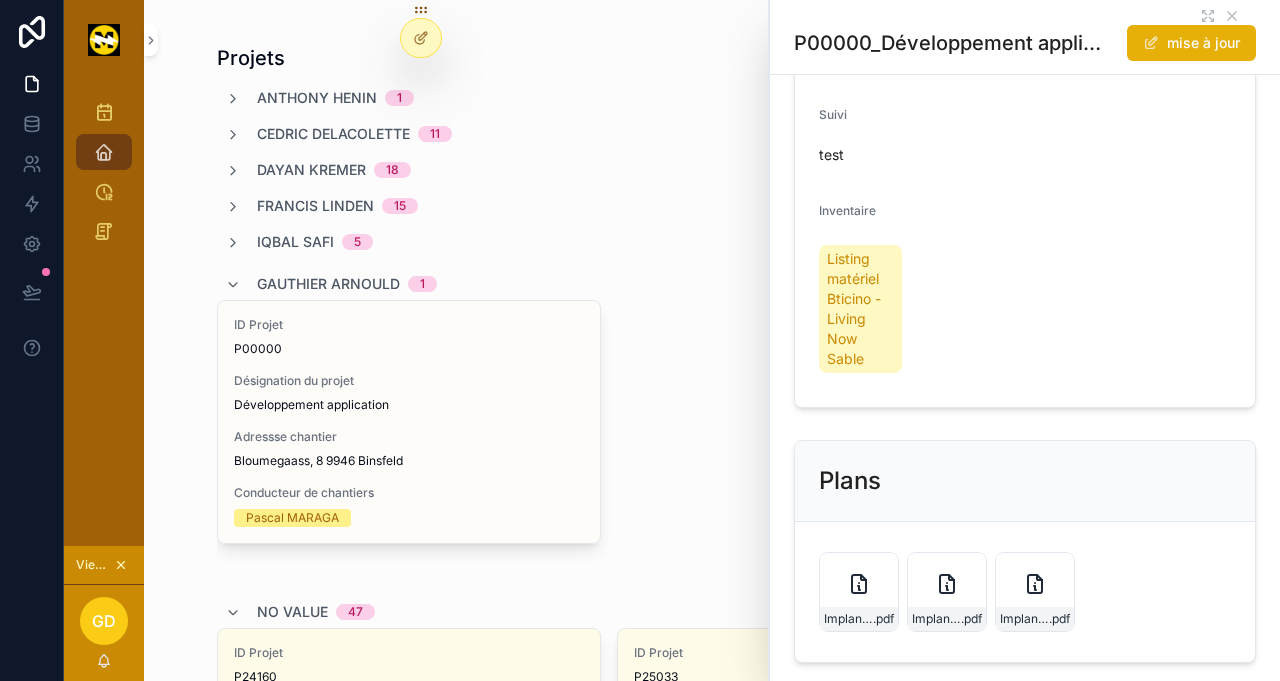 scroll, scrollTop: 0, scrollLeft: 0, axis: both 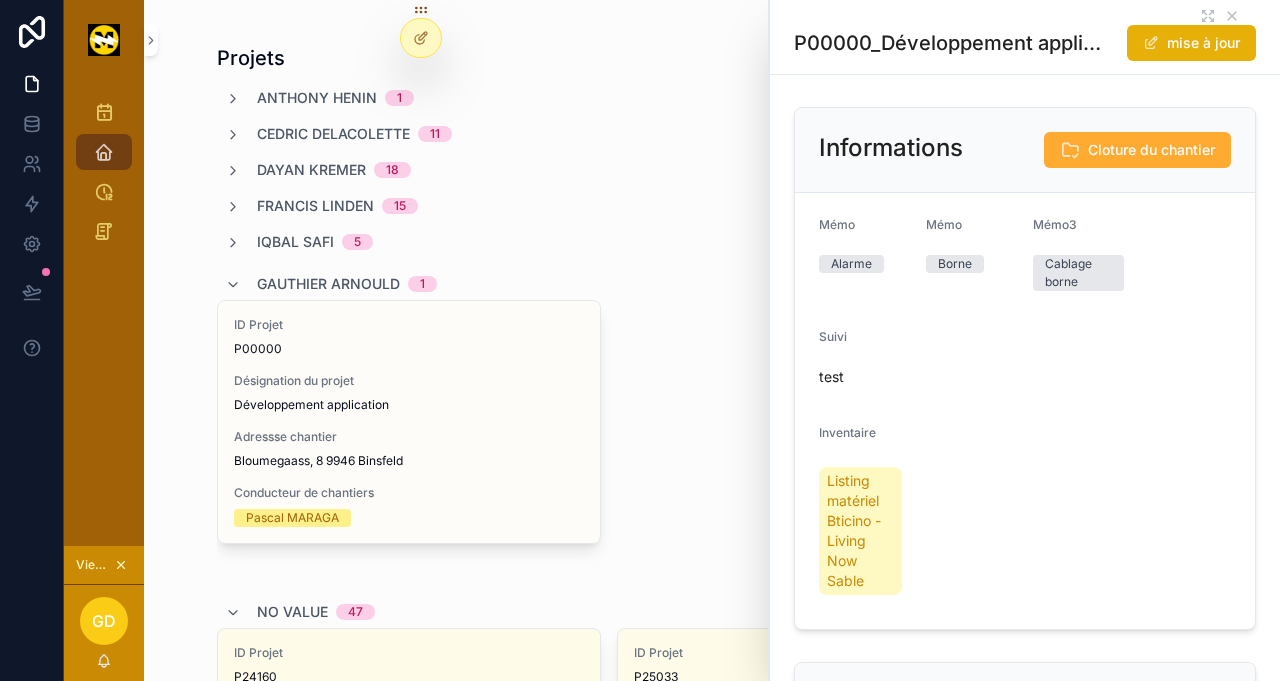 click on "Cloture du chantier" at bounding box center (1151, 150) 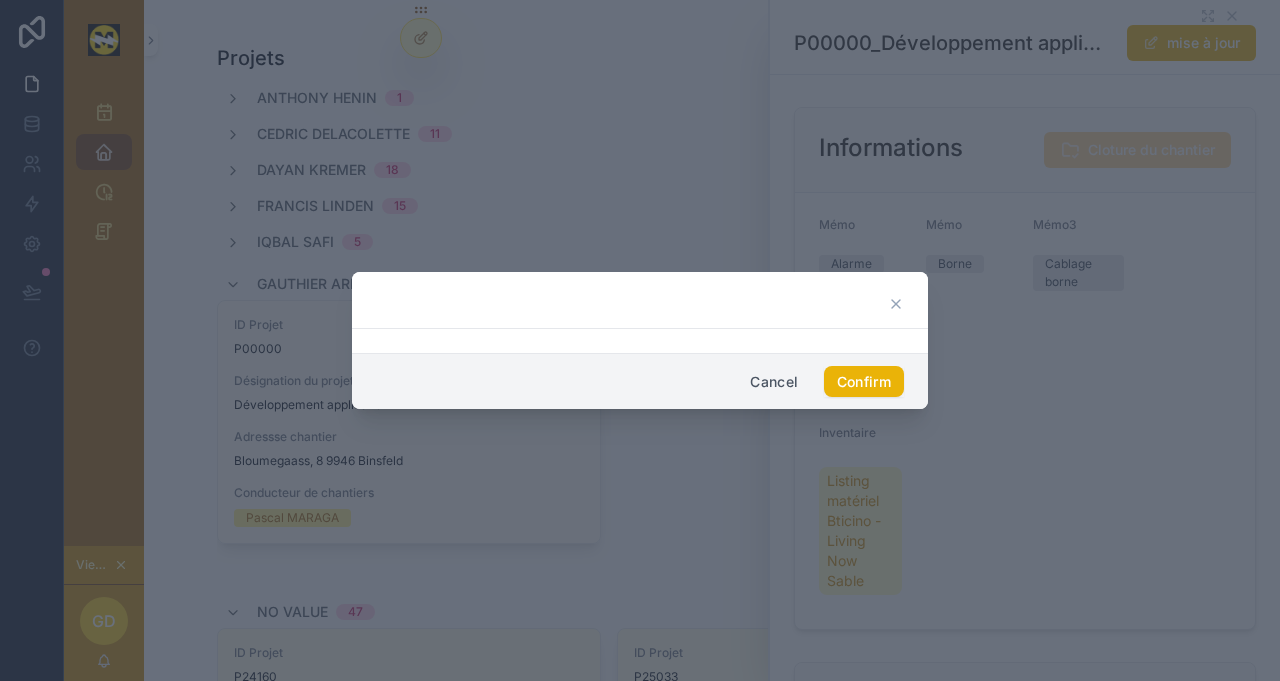 drag, startPoint x: 1181, startPoint y: 156, endPoint x: 1184, endPoint y: 171, distance: 15.297058 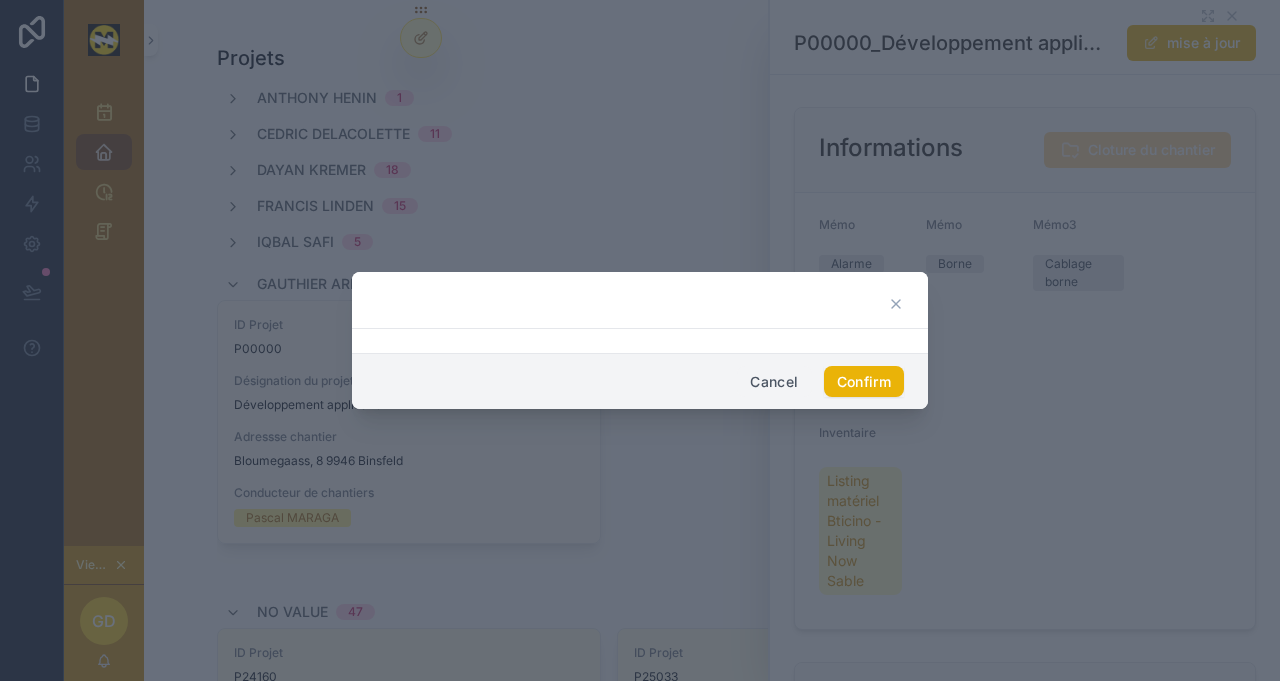 click on "Cancel" at bounding box center (774, 382) 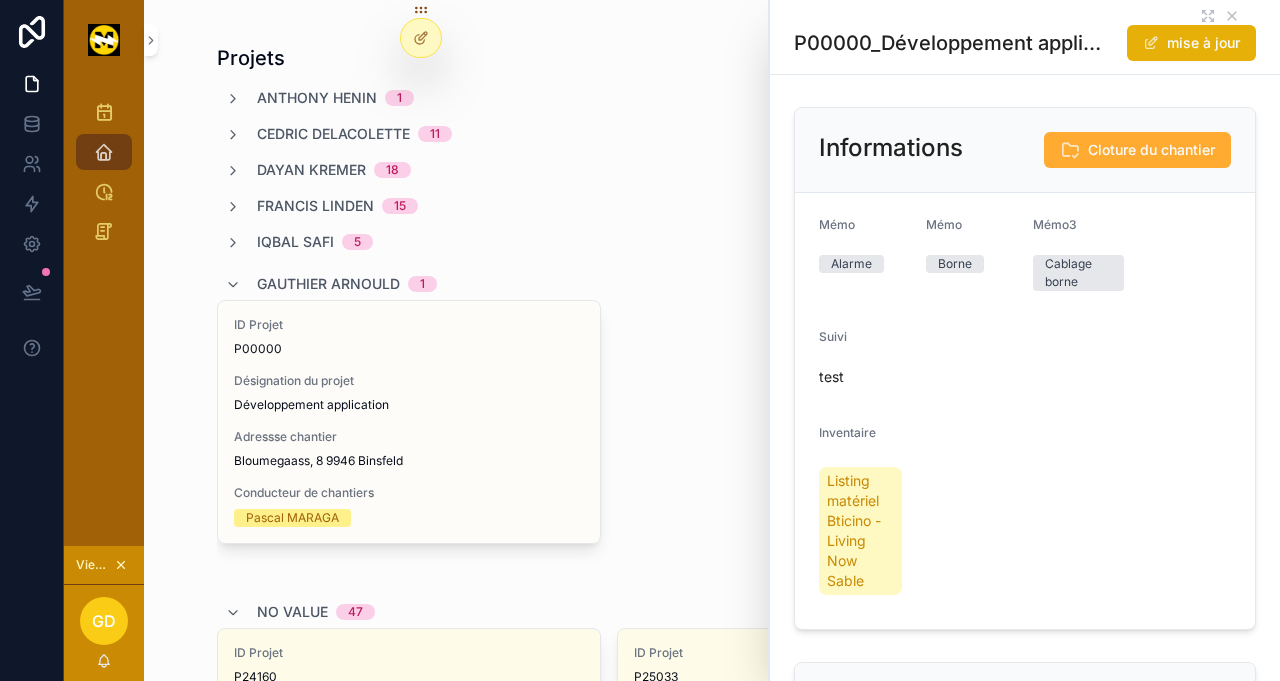 click on "mise à jour" at bounding box center (1191, 43) 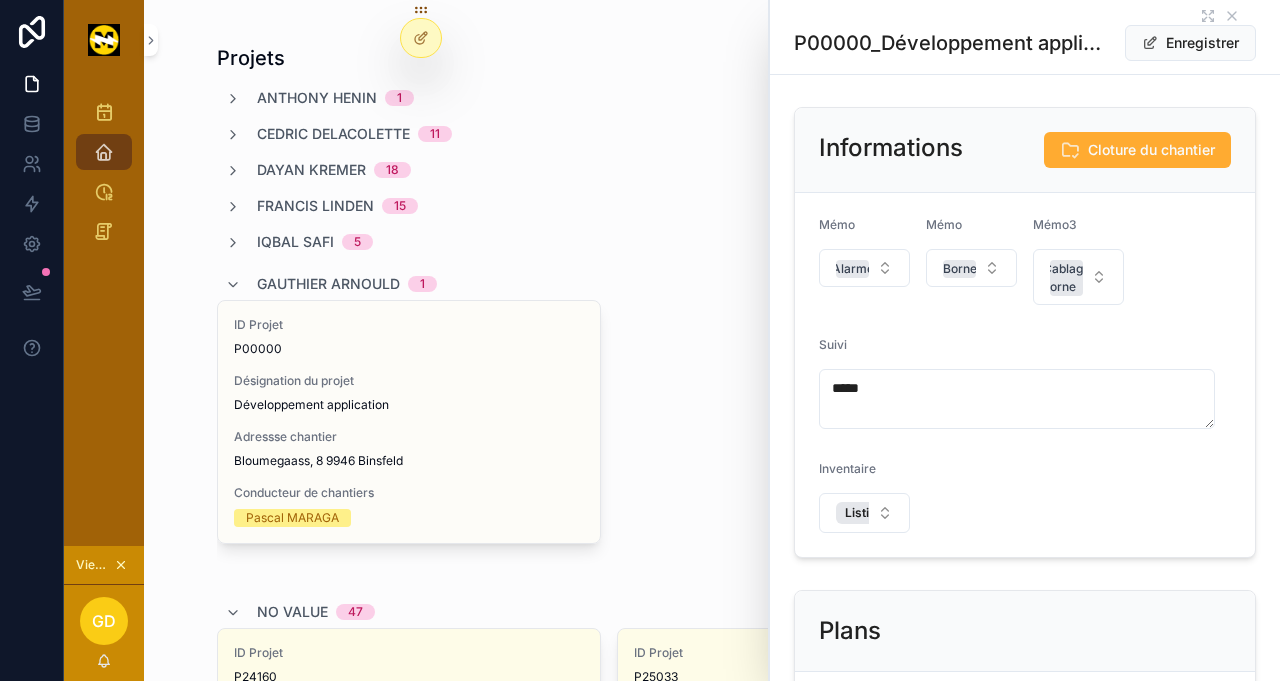 click on "Listing matériel Bticino -  Living Now Sable" at bounding box center [864, 513] 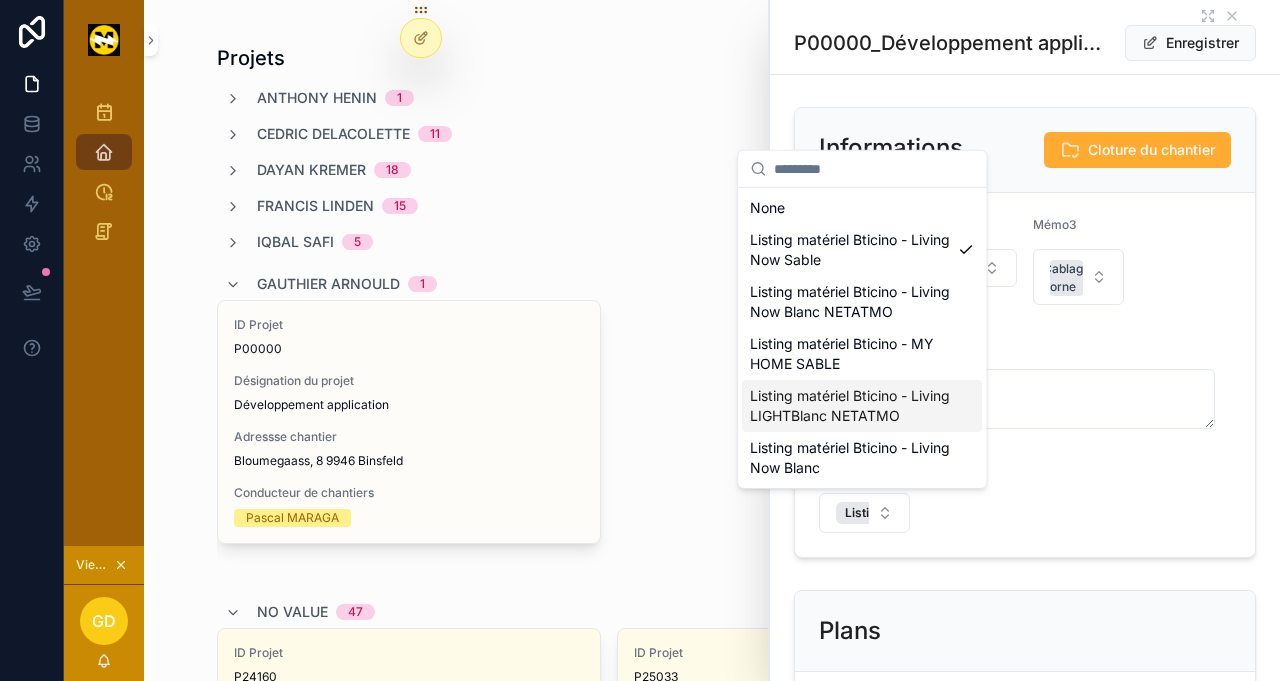 click on "Listing matériel Bticino -  Living LIGHTBlanc NETATMO" at bounding box center [850, 406] 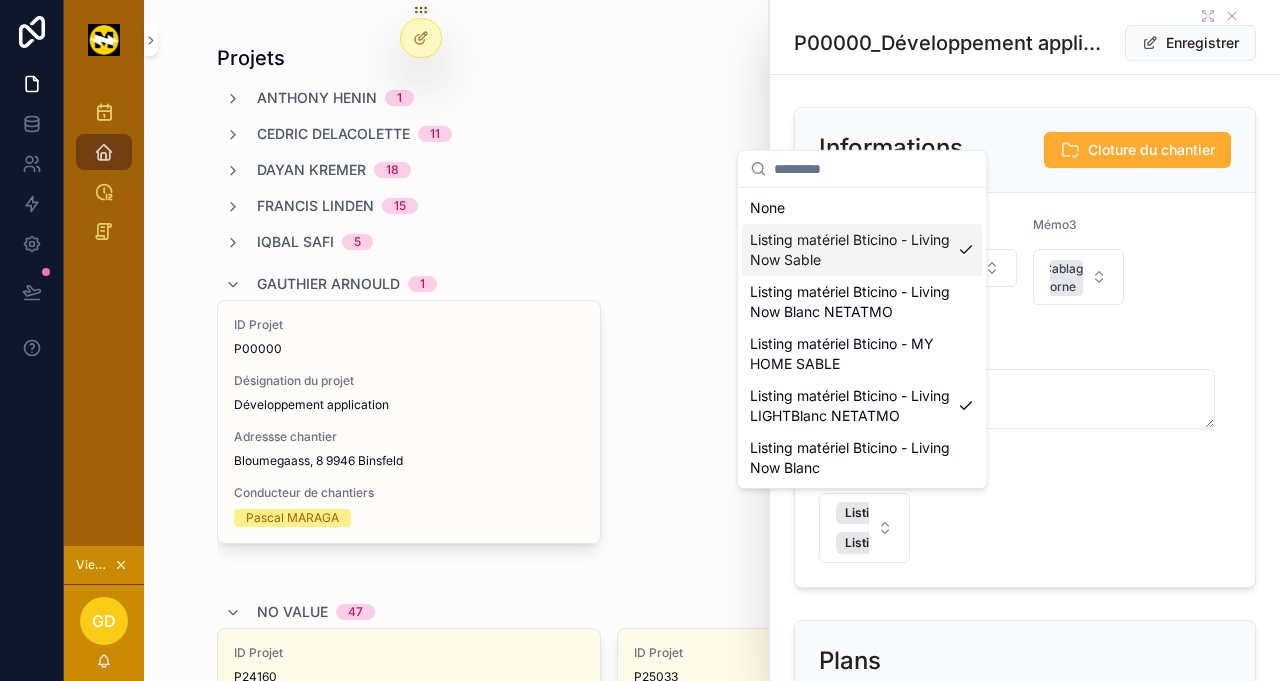 click on "Listing matériel Bticino -  Living Now Sable" at bounding box center (850, 250) 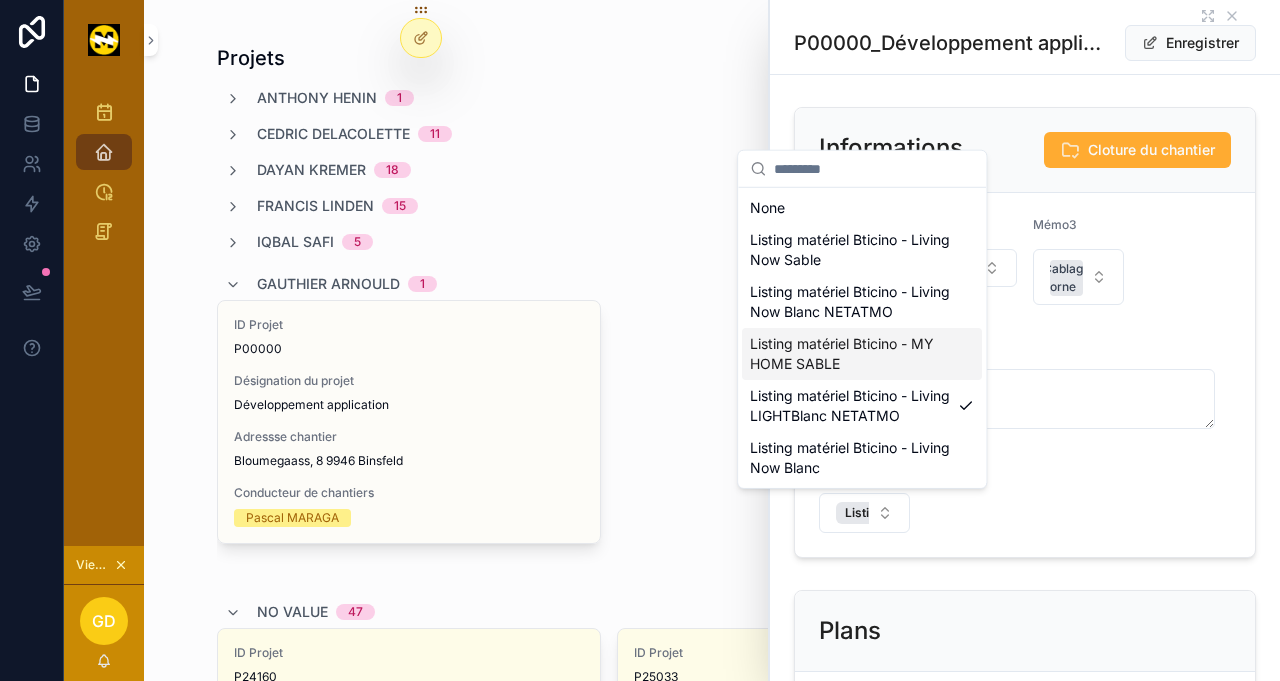 click on "Mémo Alarme Mémo Borne Mémo3 Cablage borne Suivi **** Inventaire     Listing matériel Bticino -  Living LIGHTBlanc NETATMO" at bounding box center [1025, 375] 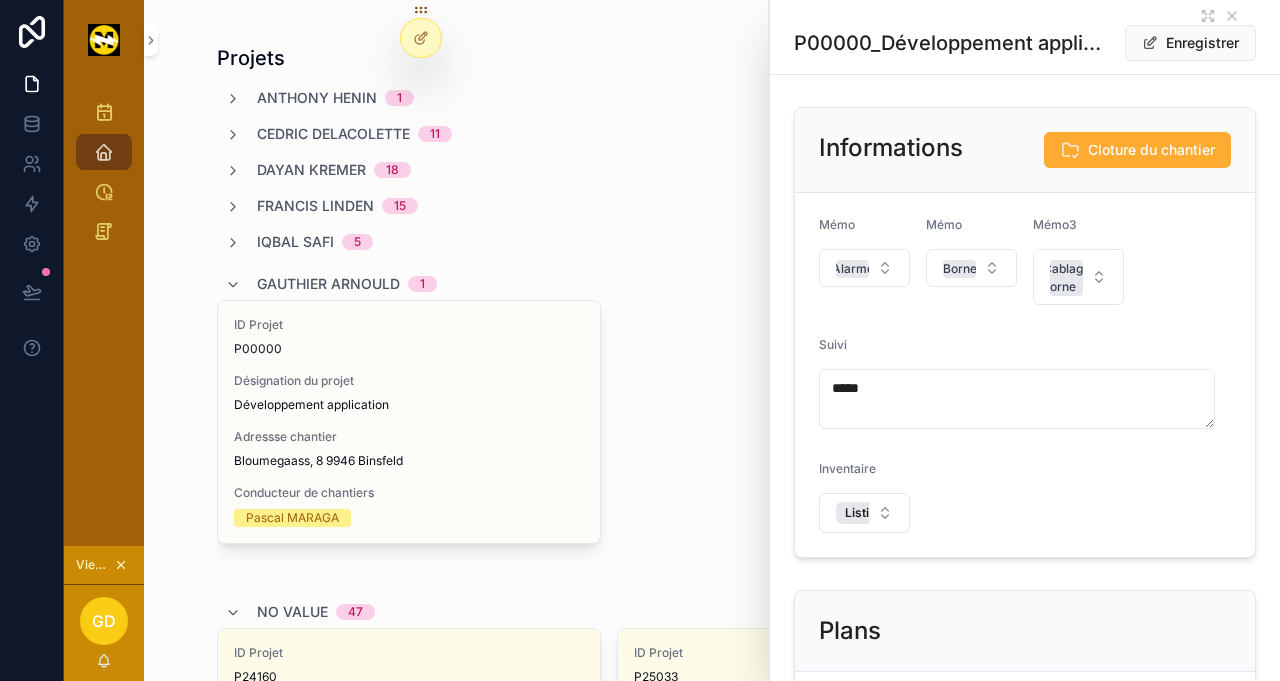 click on "Enregistrer" at bounding box center [1190, 43] 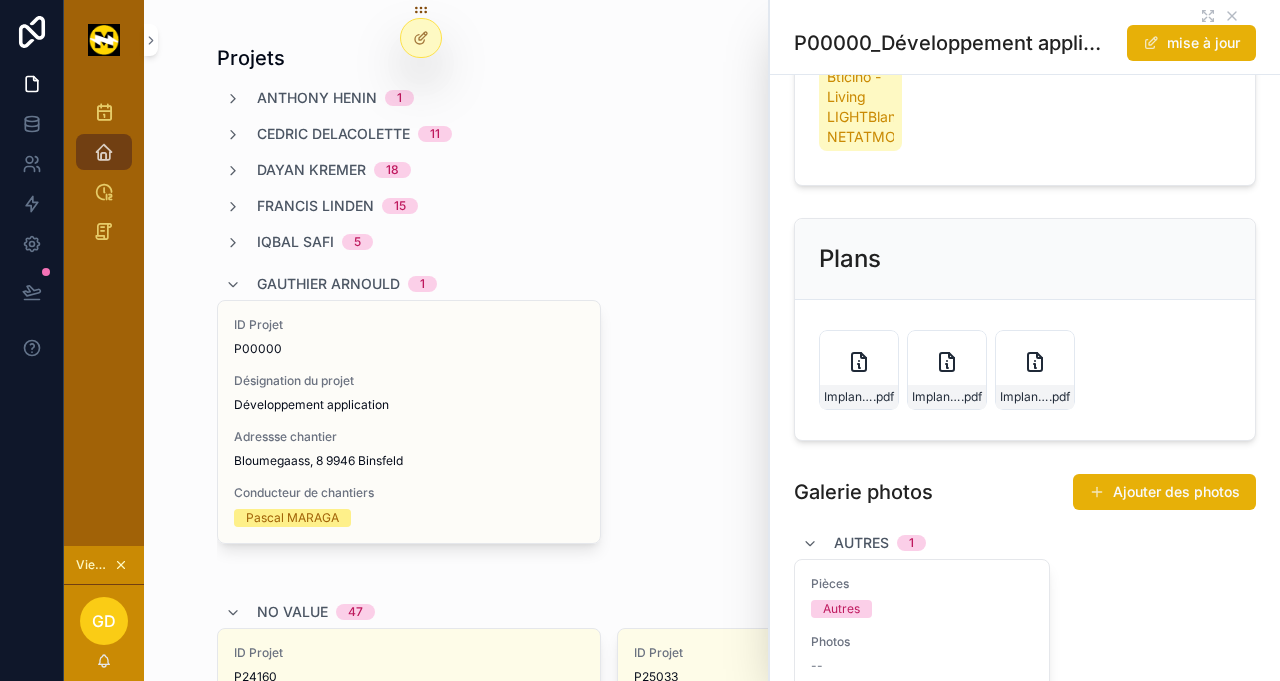 scroll, scrollTop: 0, scrollLeft: 0, axis: both 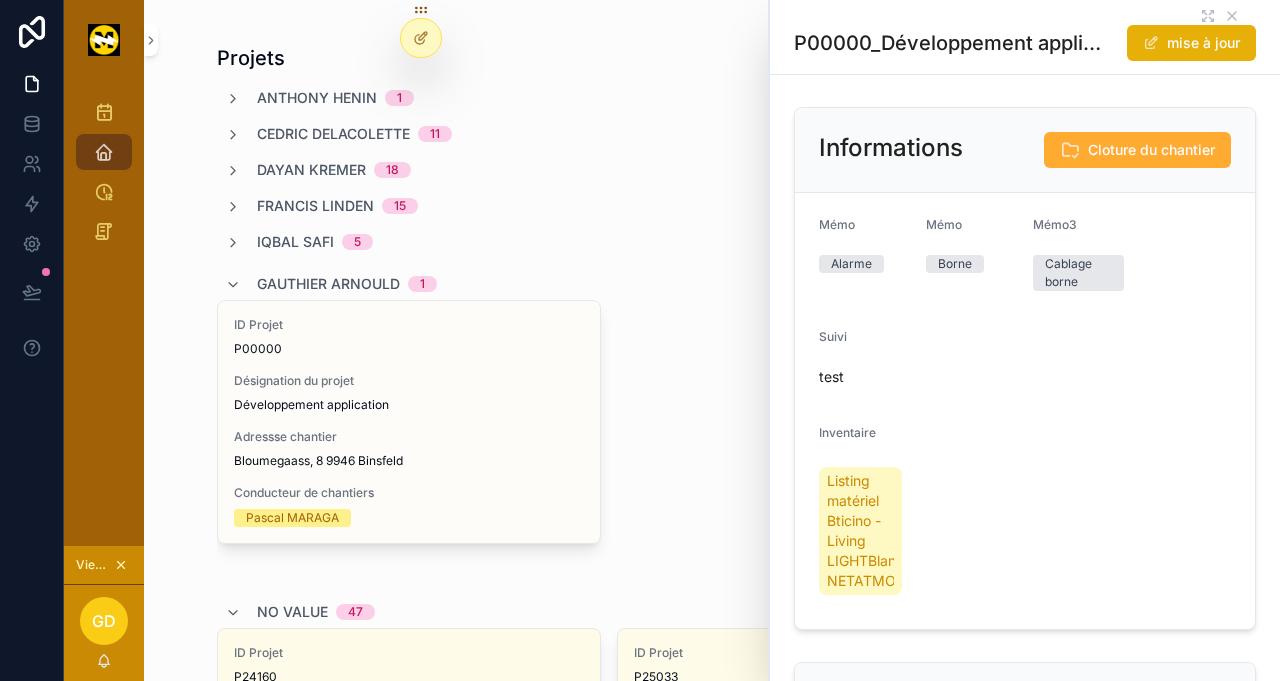 click on "Listing matériel Bticino -  Living LIGHTBlanc NETATMO" at bounding box center (860, 531) 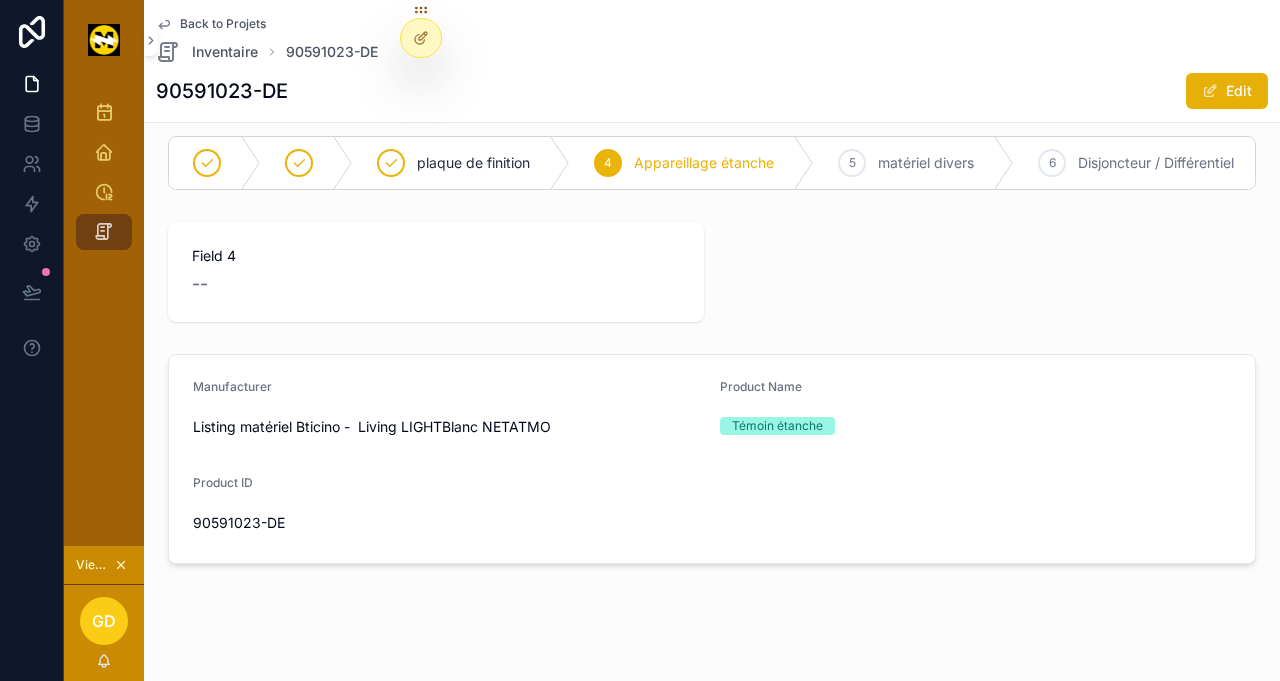 scroll, scrollTop: 0, scrollLeft: 0, axis: both 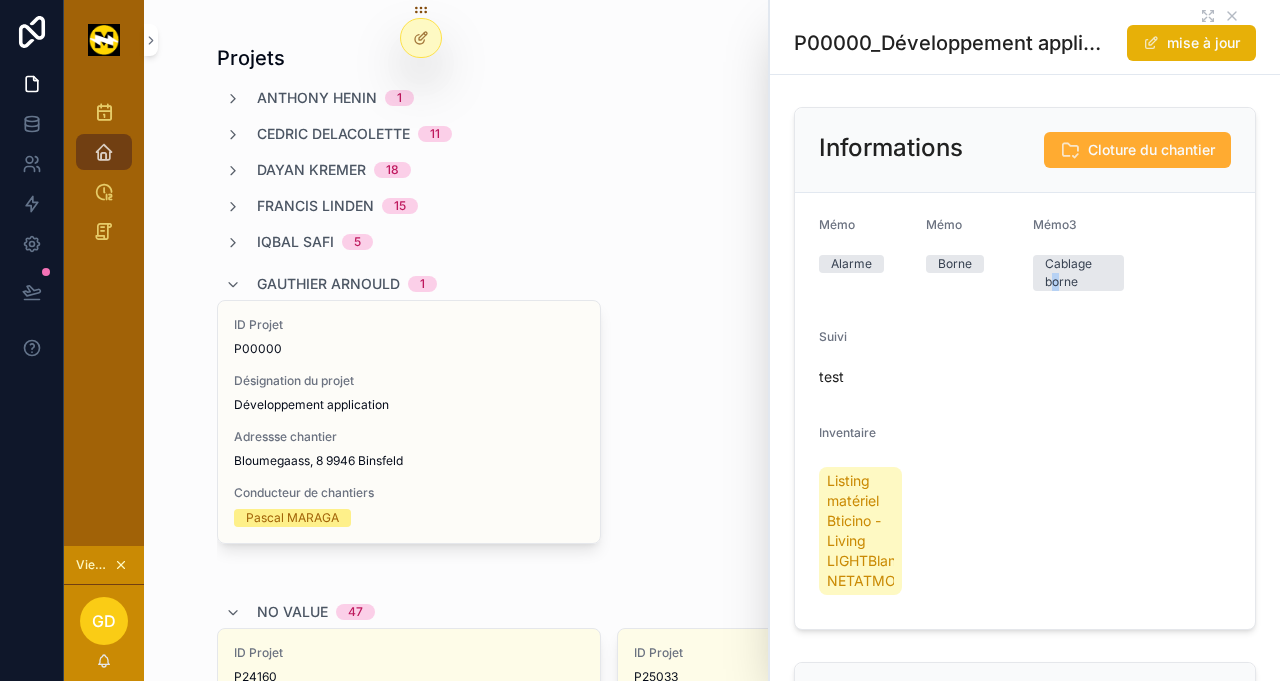 click on "Cablage borne" at bounding box center (1078, 273) 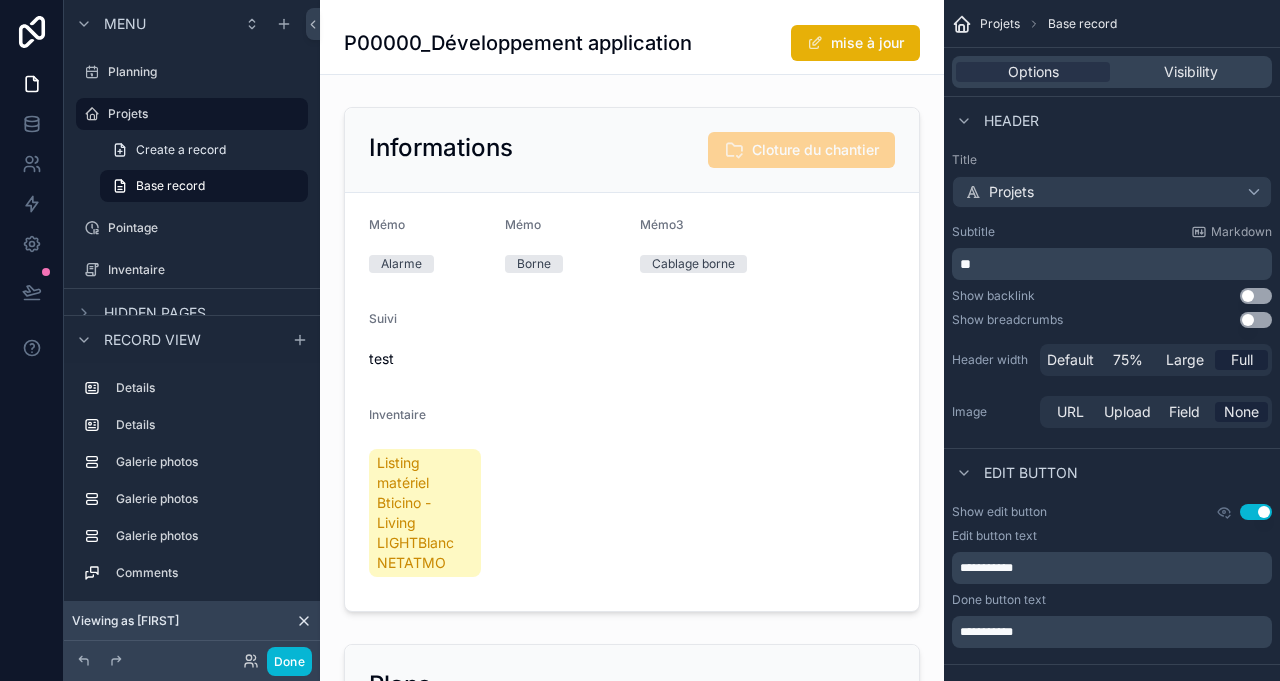 click at bounding box center [632, 359] 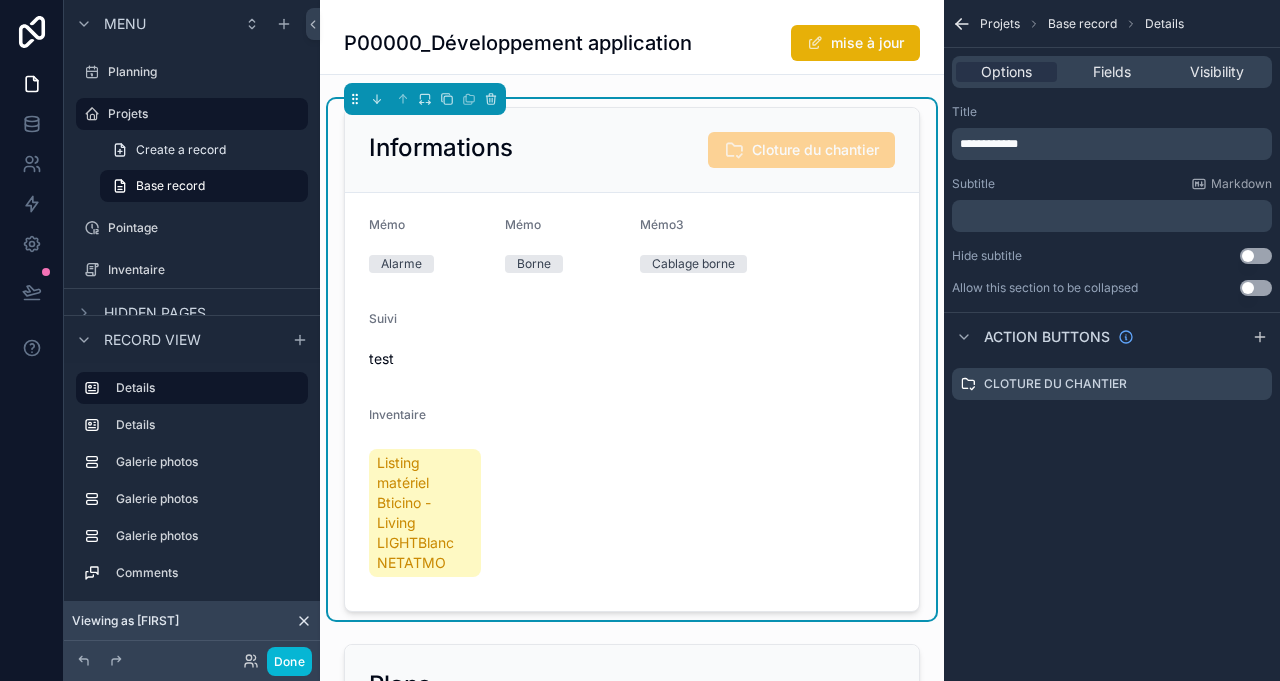 click on "Listing matériel Bticino -  Living LIGHTBlanc NETATMO" at bounding box center [425, 513] 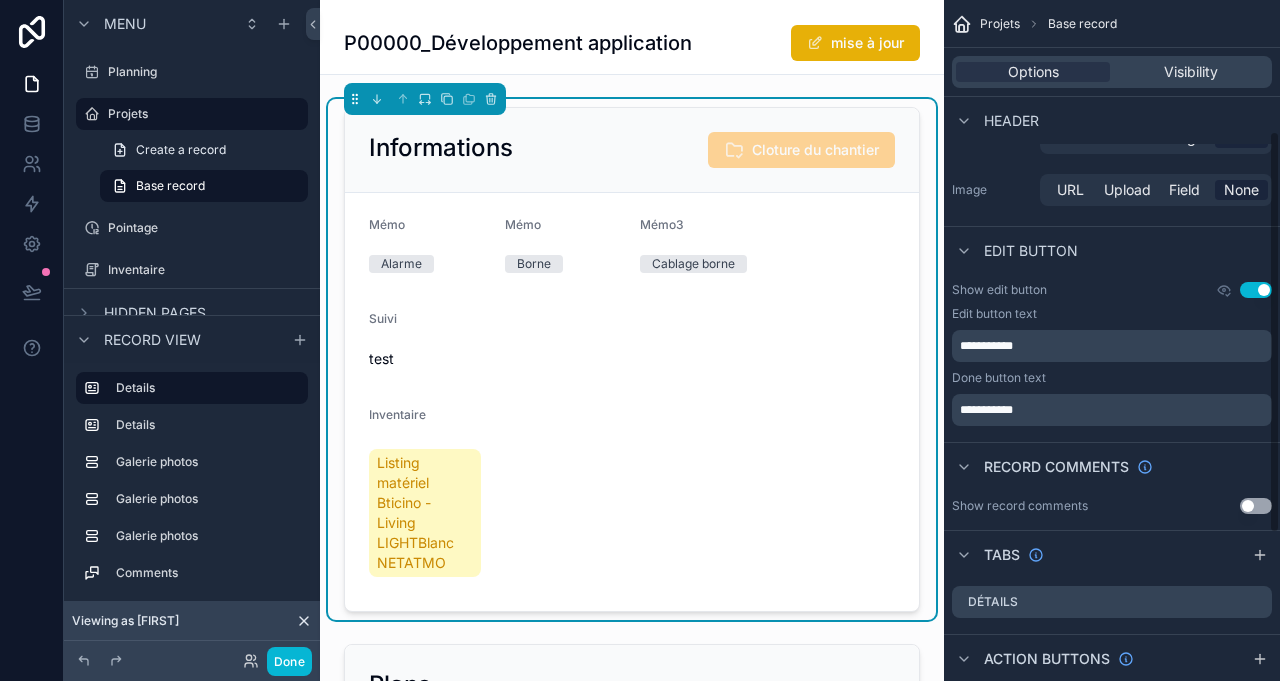 scroll, scrollTop: 0, scrollLeft: 0, axis: both 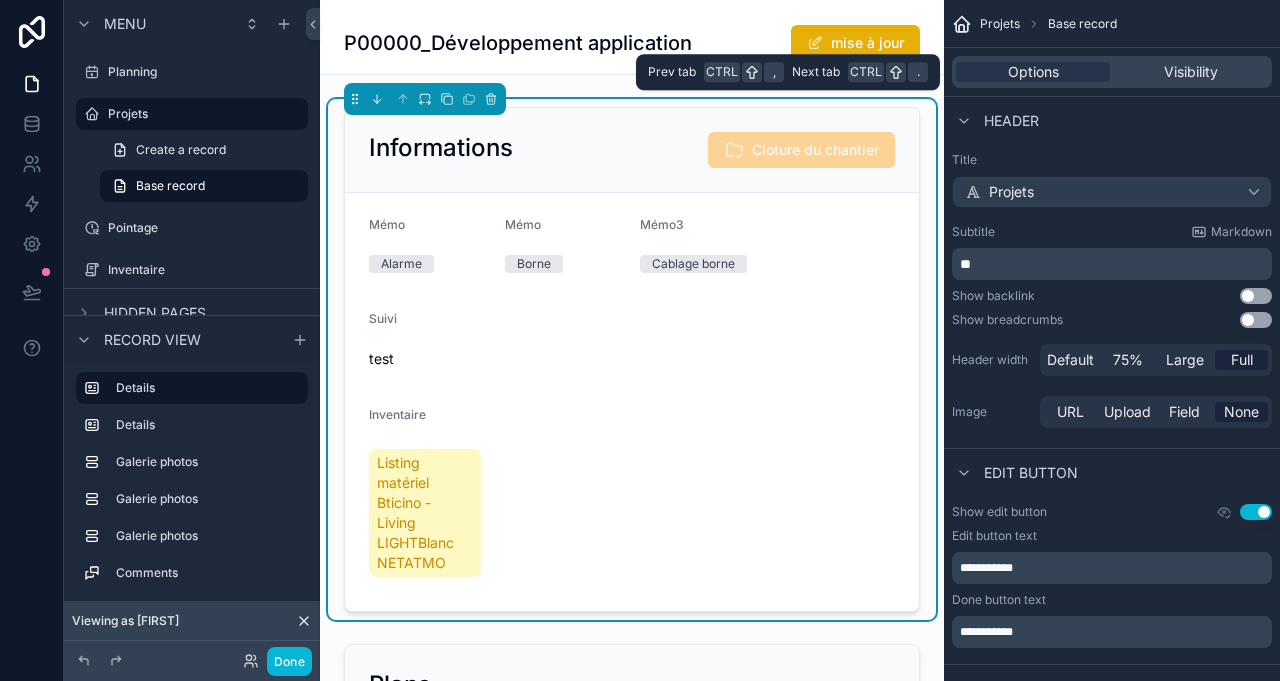 drag, startPoint x: 1216, startPoint y: 88, endPoint x: 1203, endPoint y: 73, distance: 19.849434 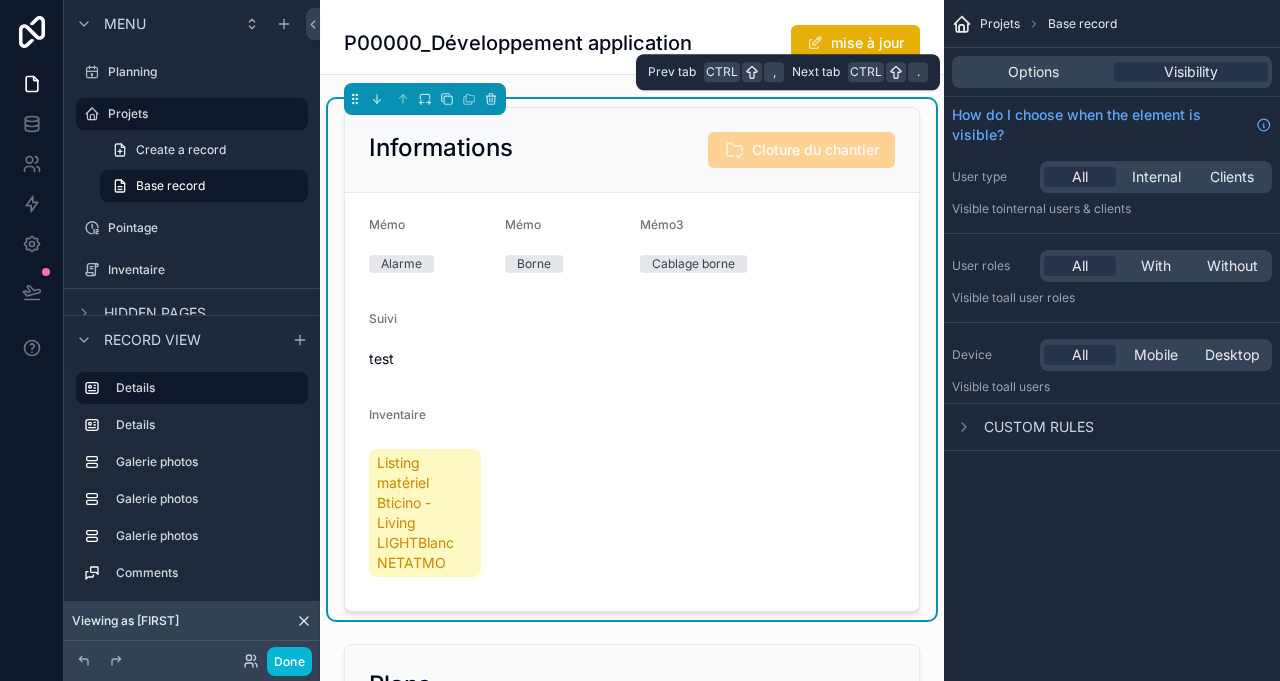 click on "Options" at bounding box center (1033, 72) 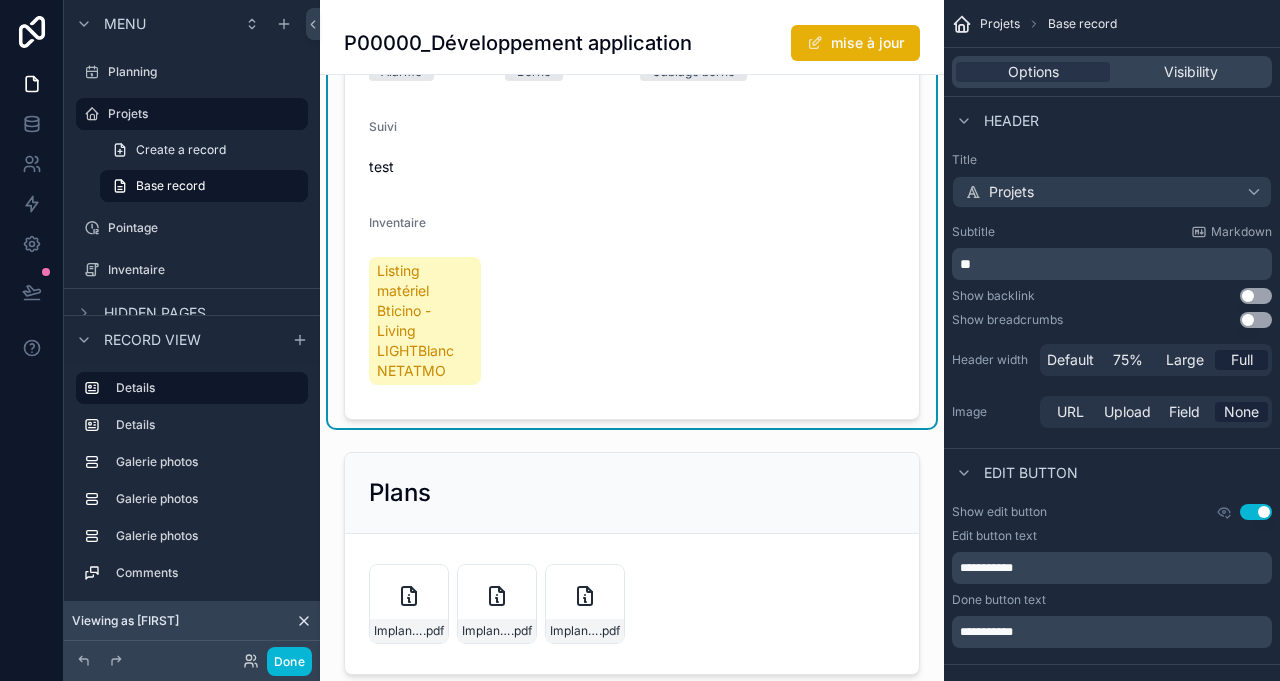 scroll, scrollTop: 222, scrollLeft: 0, axis: vertical 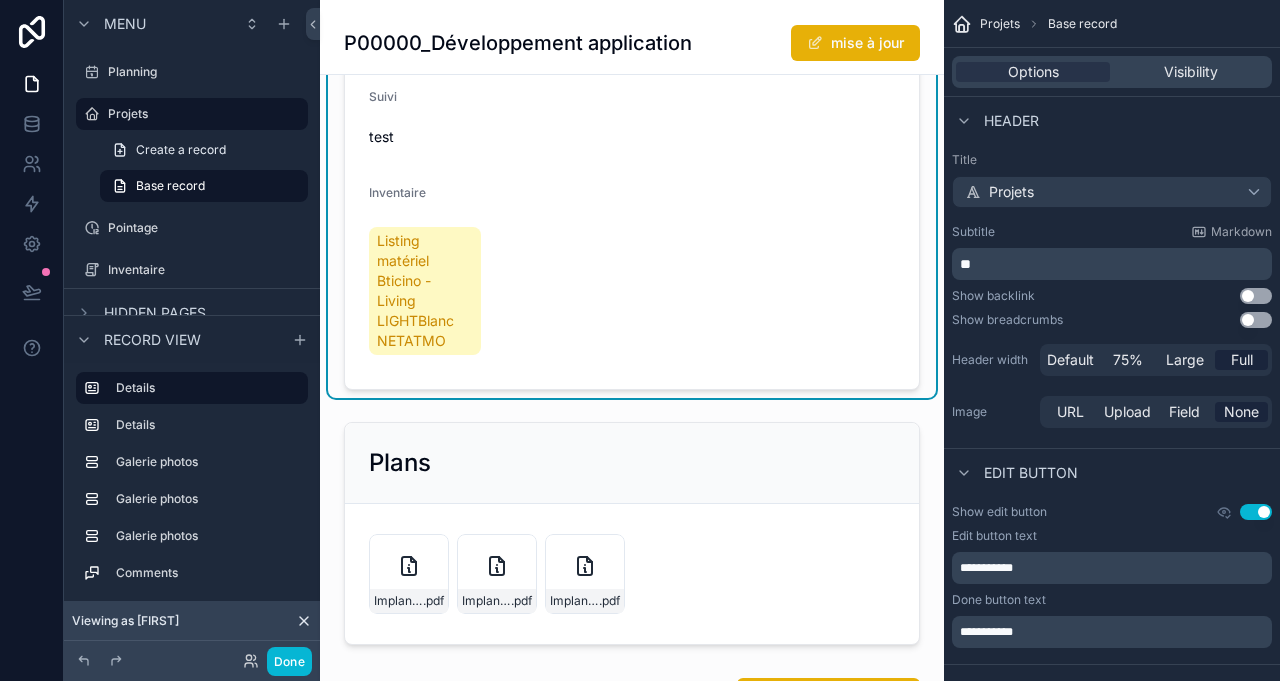 click on "Listing matériel Bticino -  Living LIGHTBlanc NETATMO" at bounding box center [425, 291] 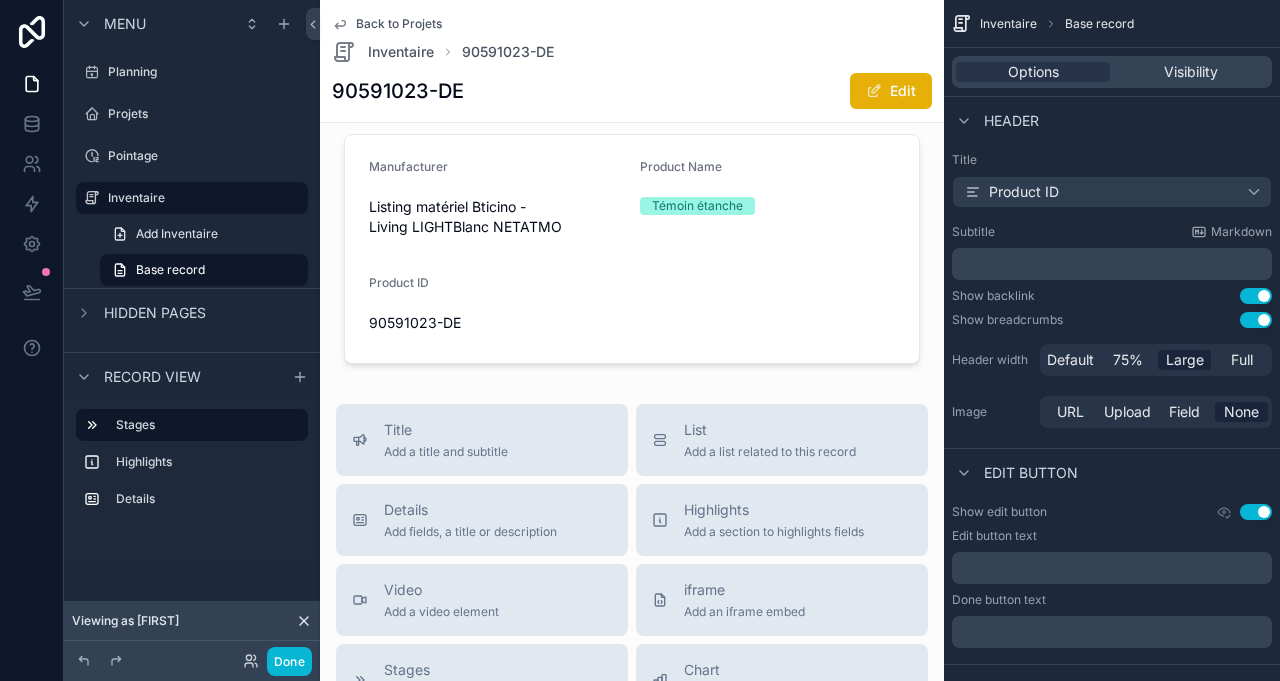 scroll, scrollTop: 0, scrollLeft: 0, axis: both 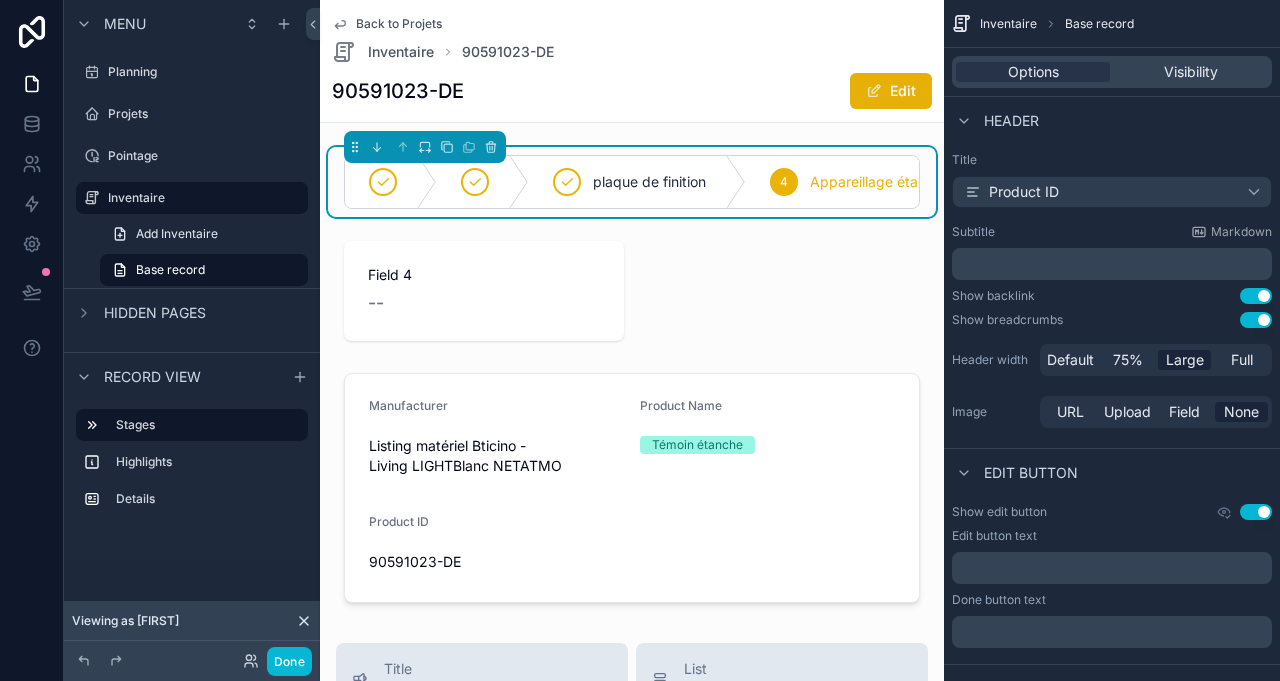 click on "plaque de finition" at bounding box center (637, 182) 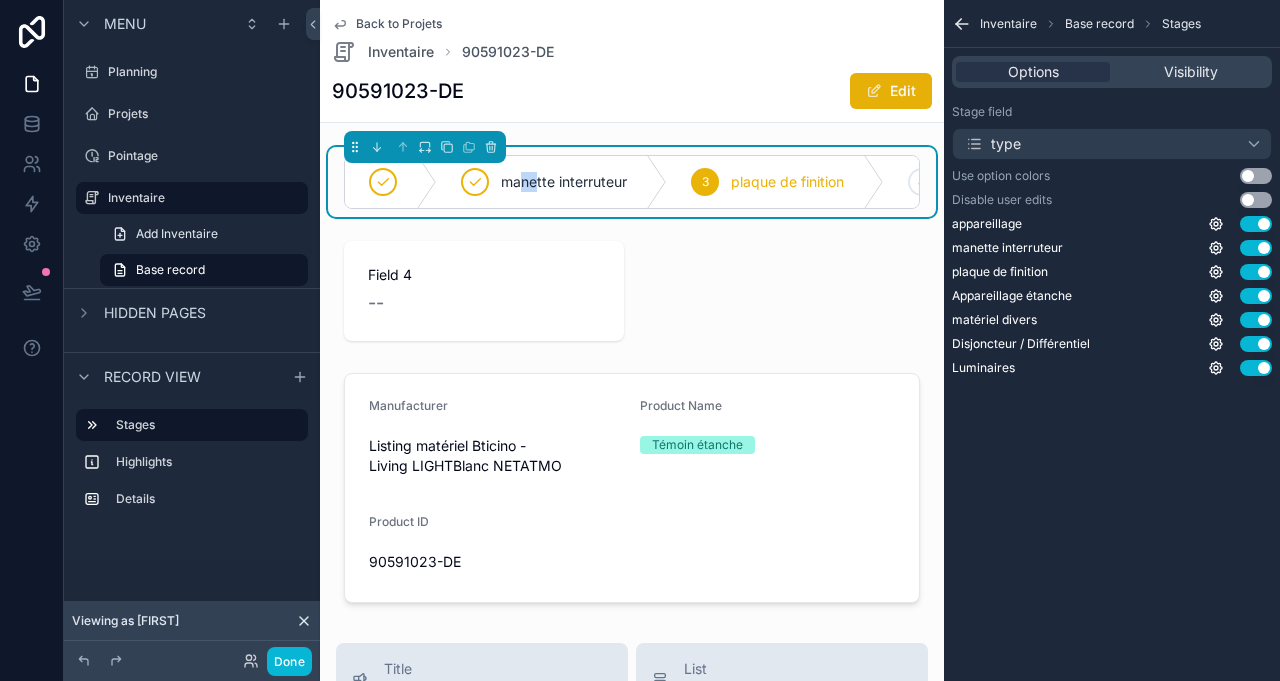click on "manette interruteur" at bounding box center [564, 182] 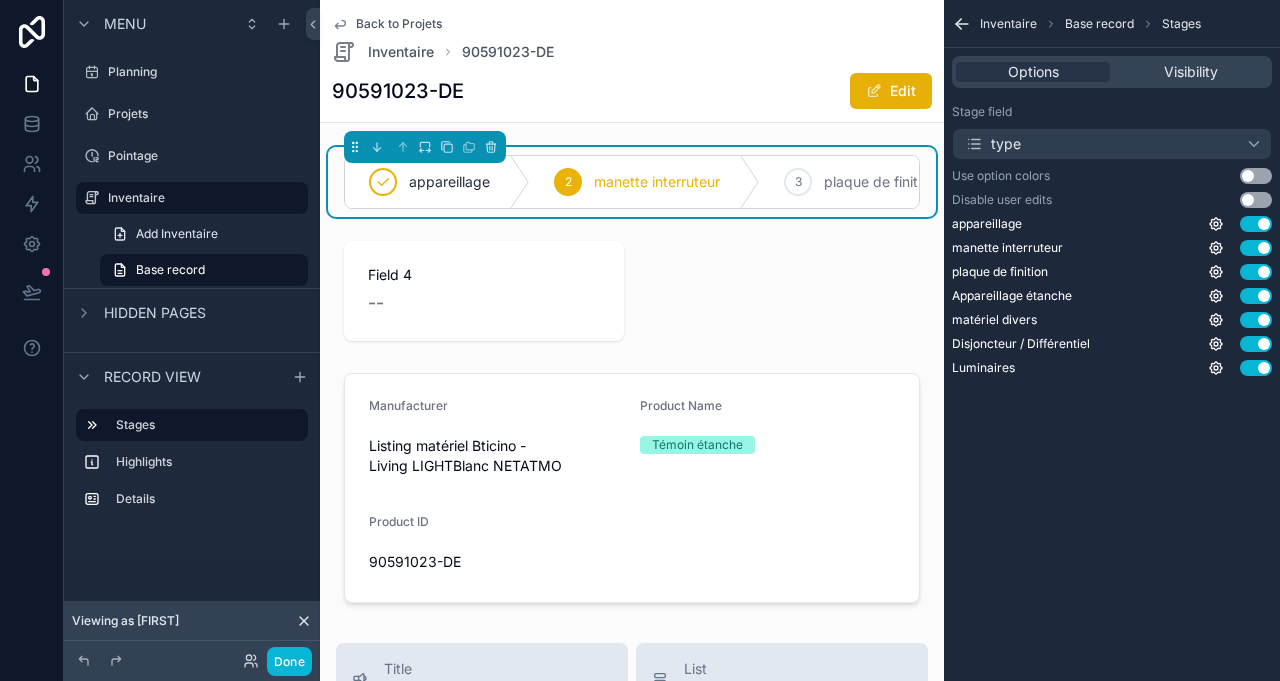 click on "appareillage" at bounding box center (449, 182) 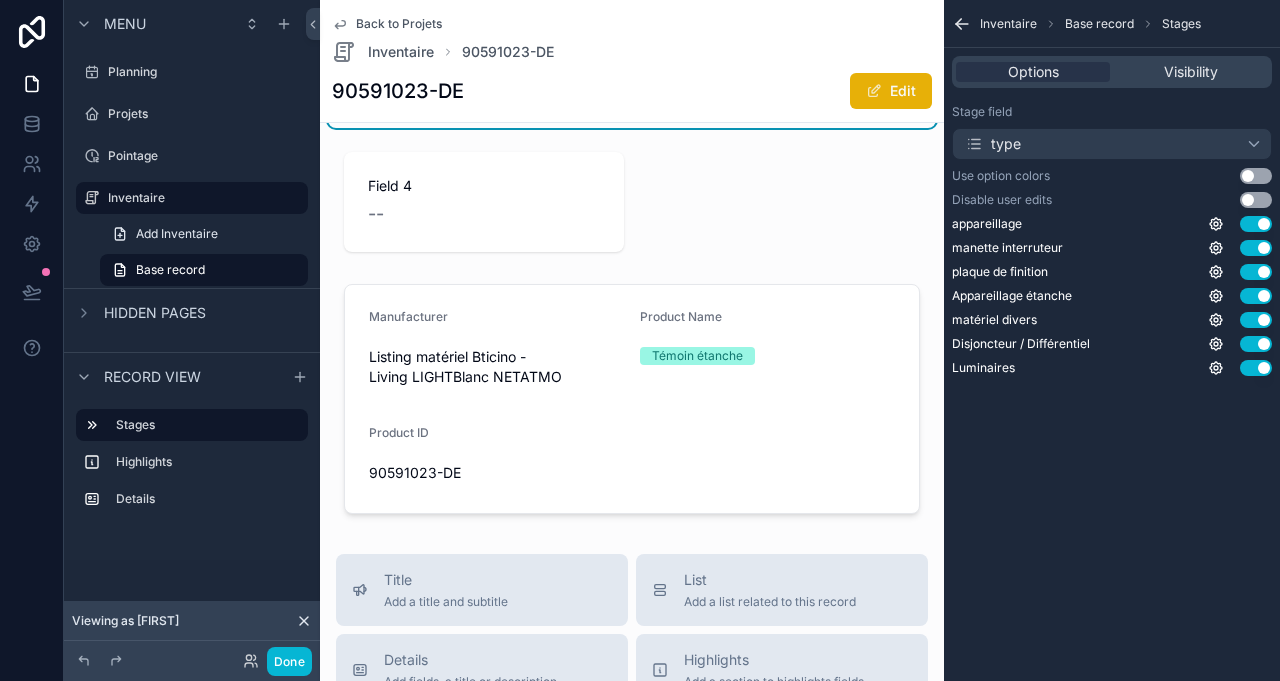 scroll, scrollTop: 0, scrollLeft: 0, axis: both 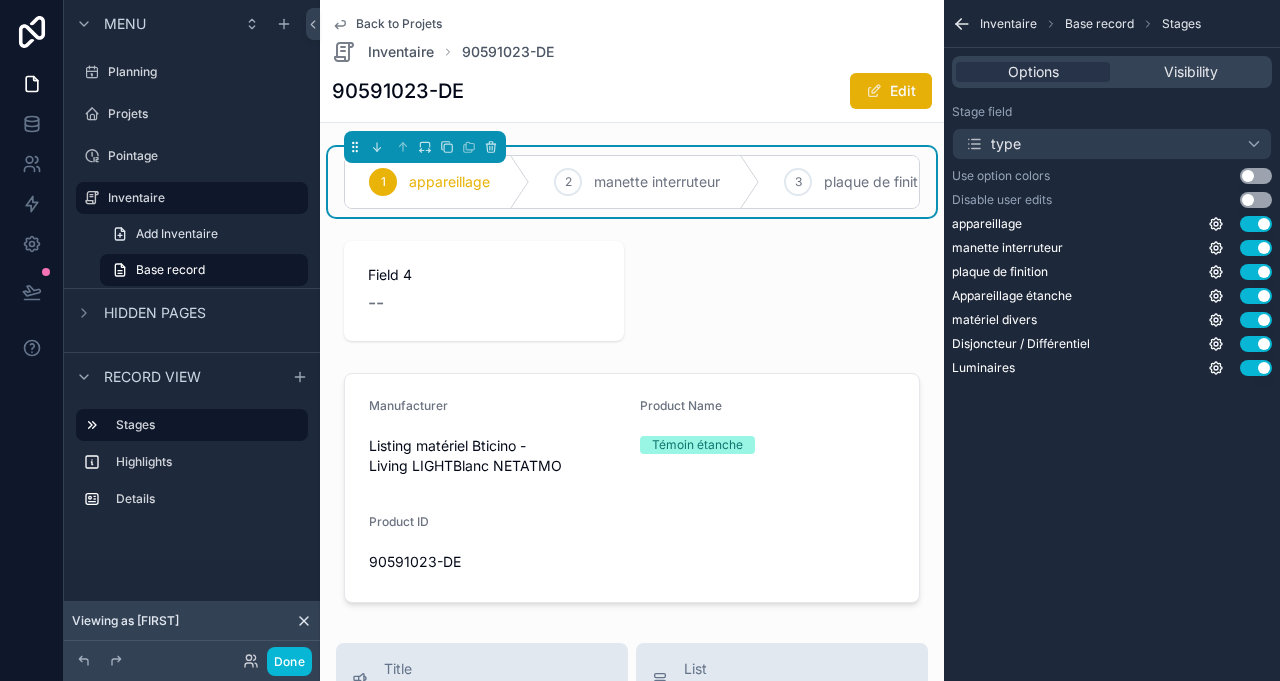 click at bounding box center (632, 291) 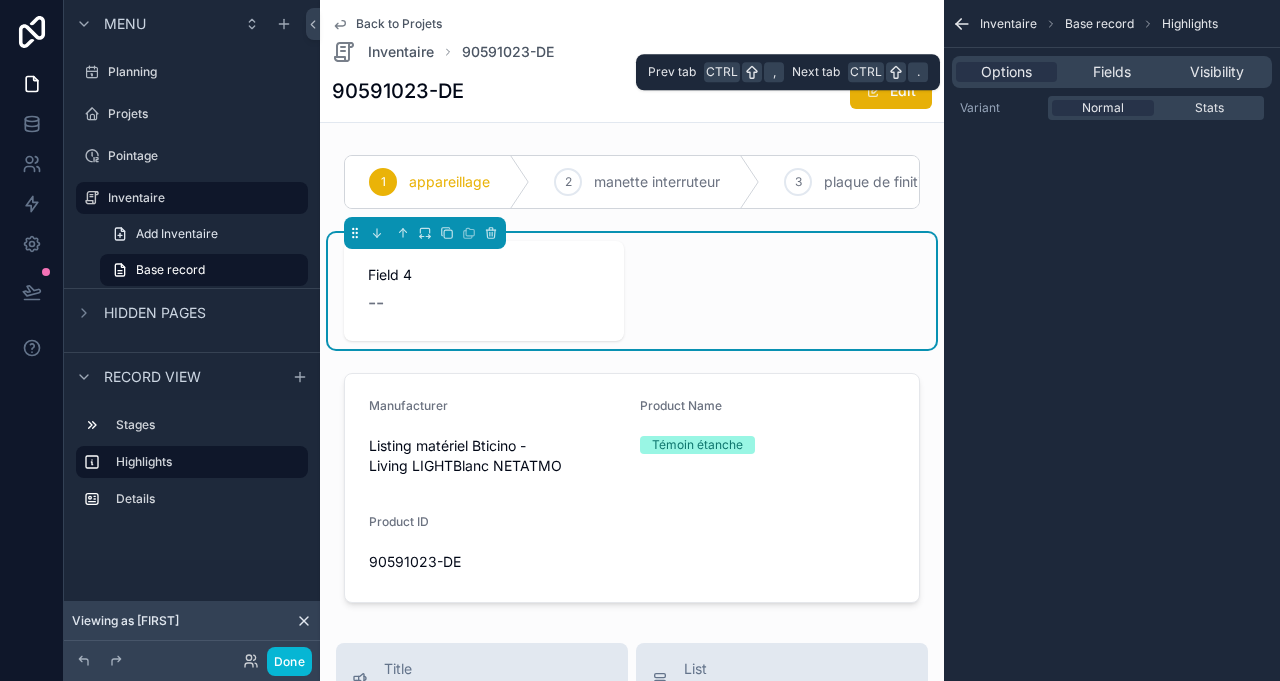 click on "Fields" at bounding box center (1112, 72) 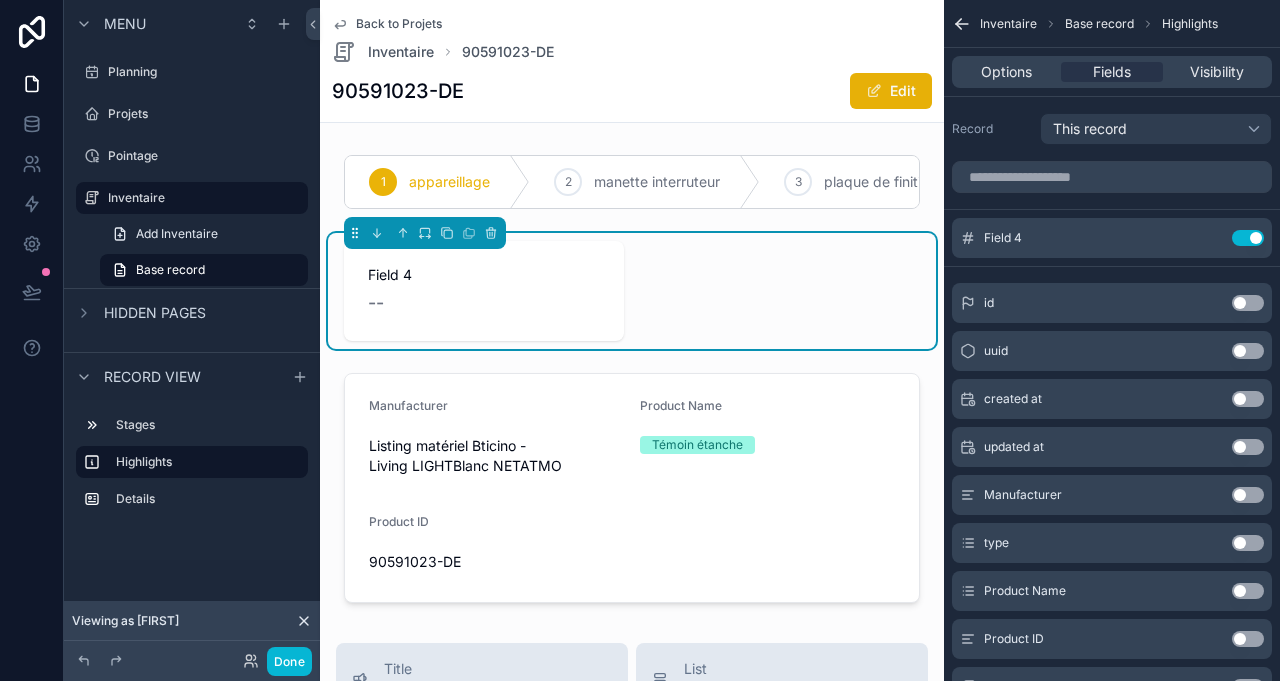 click on "Use setting" at bounding box center [1248, 238] 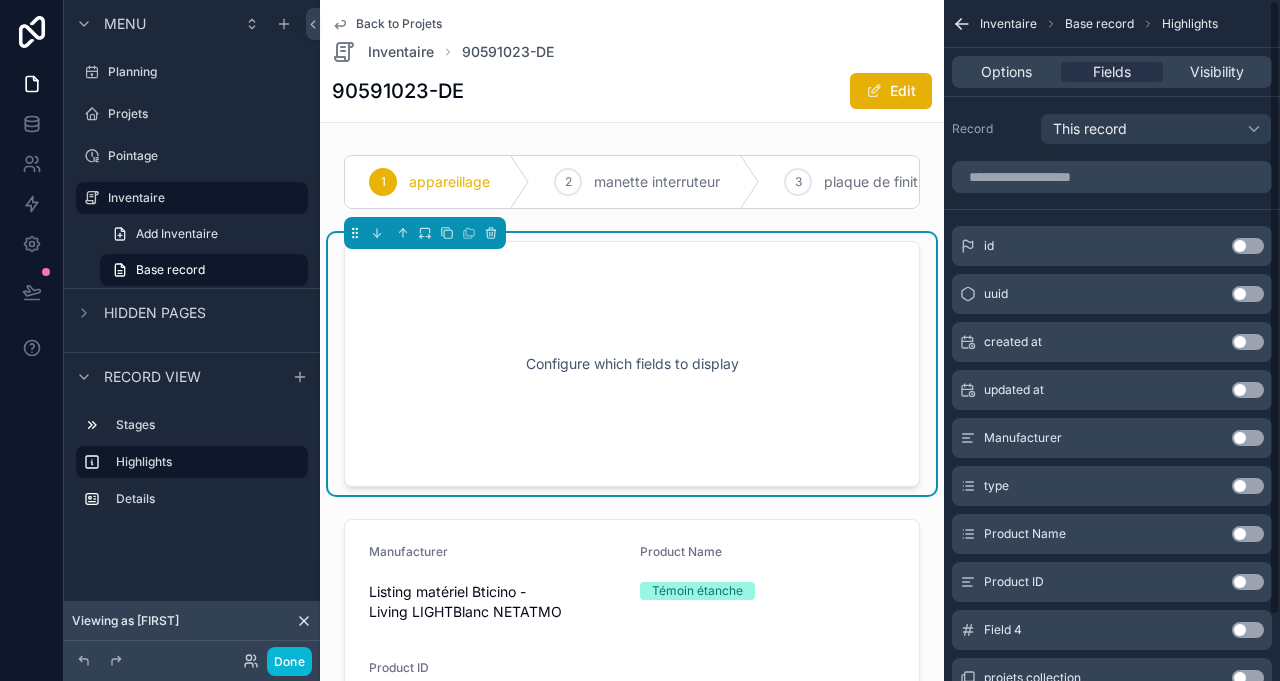 click on "Use setting" at bounding box center (1248, 486) 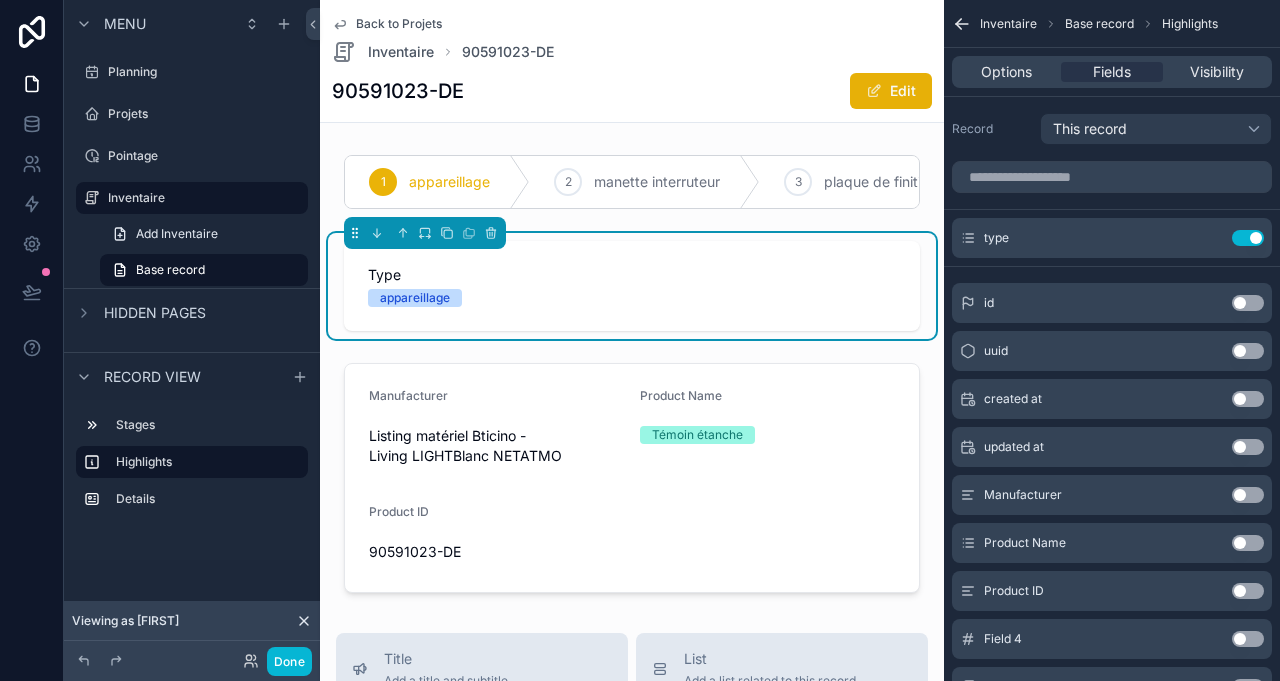 click on "Use setting" at bounding box center [1248, 543] 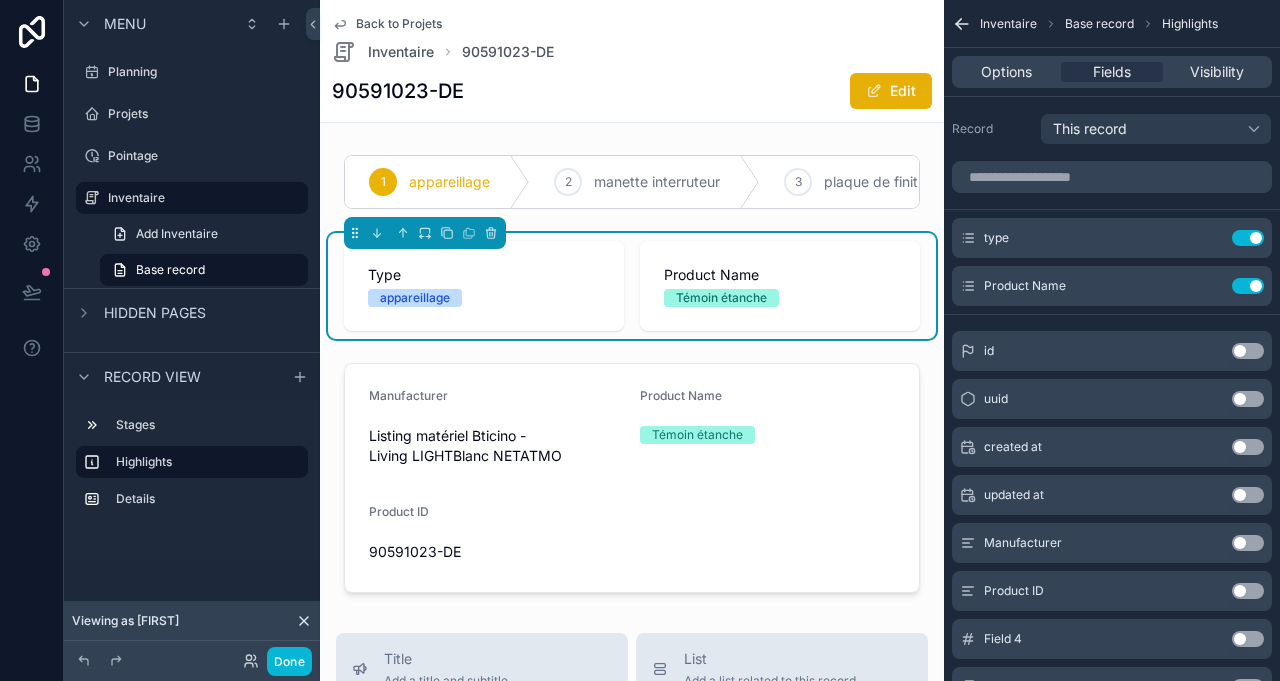 click at bounding box center (32, 340) 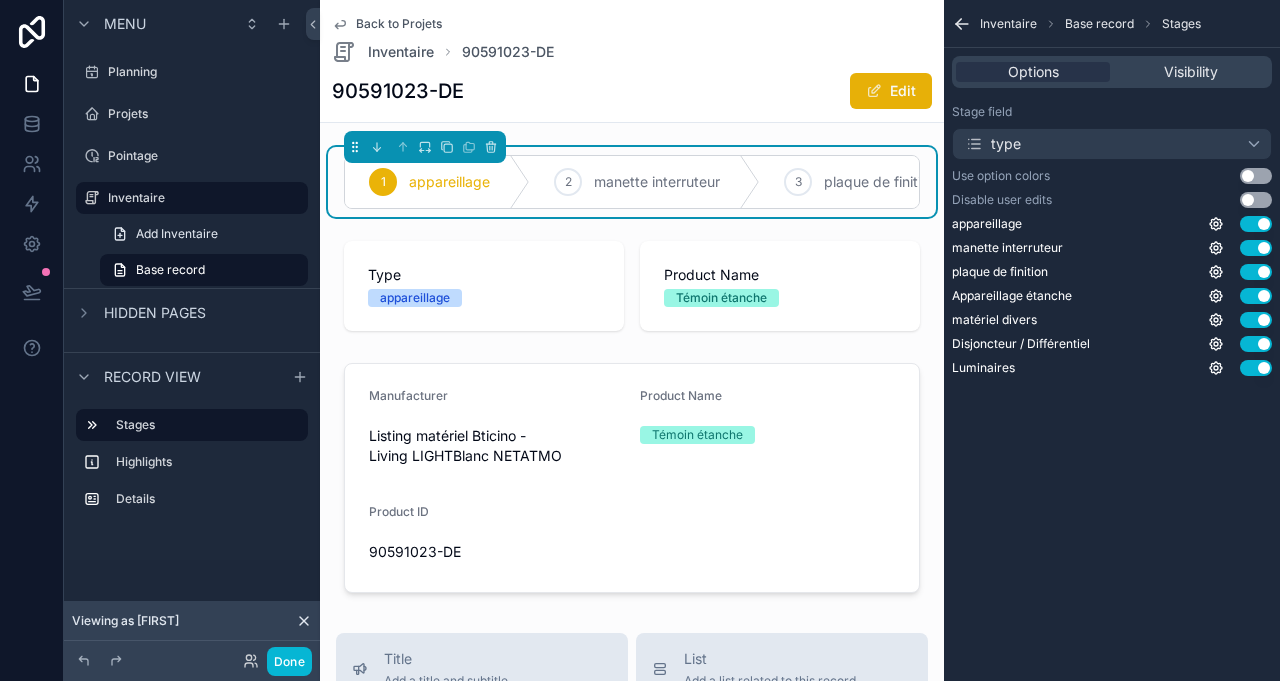 click on "manette interruteur" at bounding box center (657, 182) 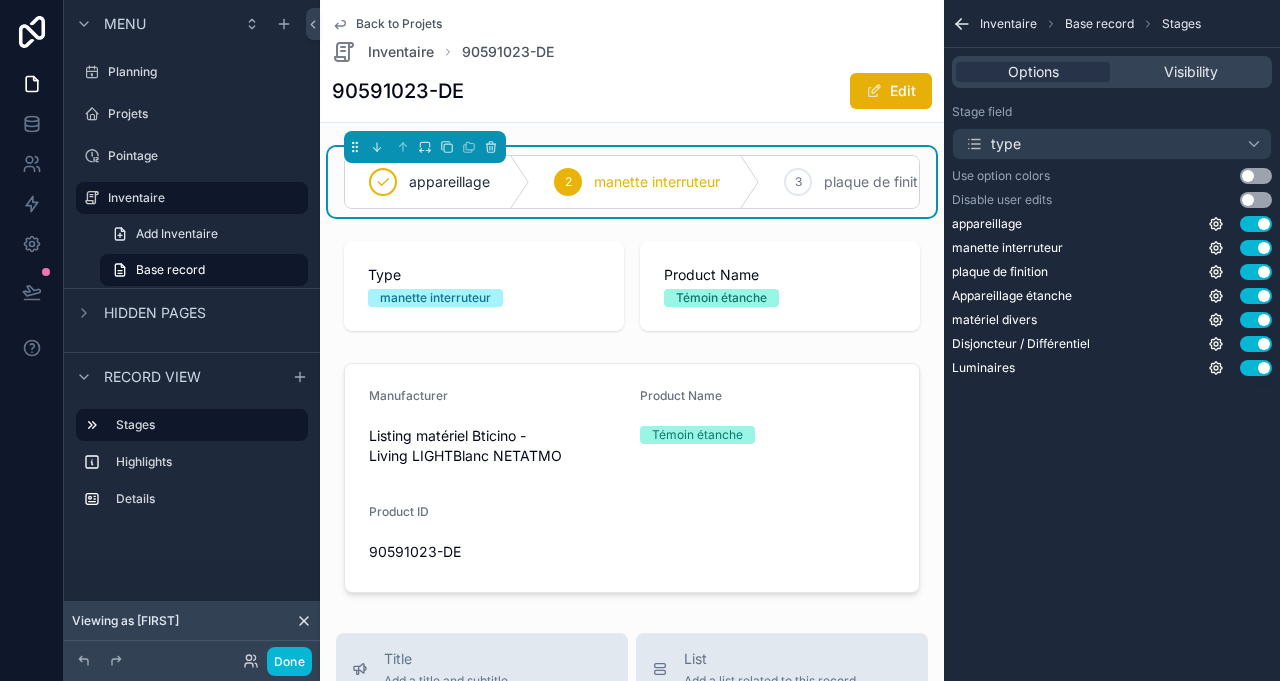 click on "Inventaire" at bounding box center [202, 198] 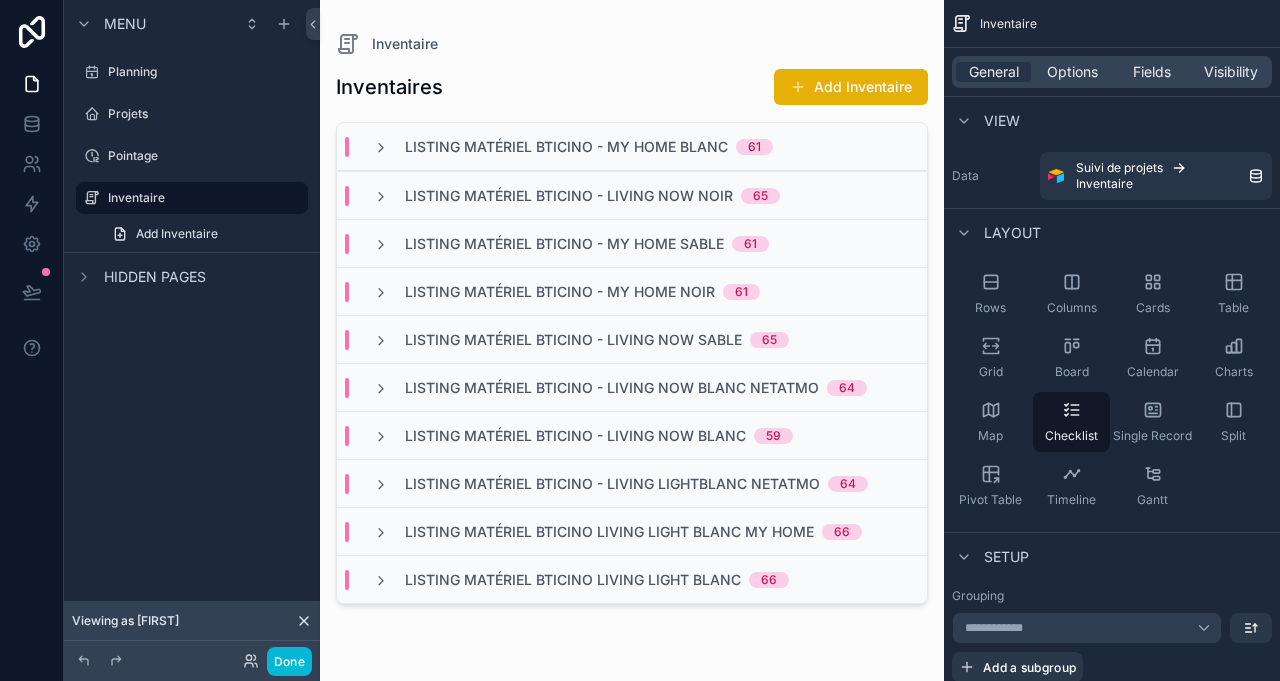 click on "Planning" at bounding box center [206, 72] 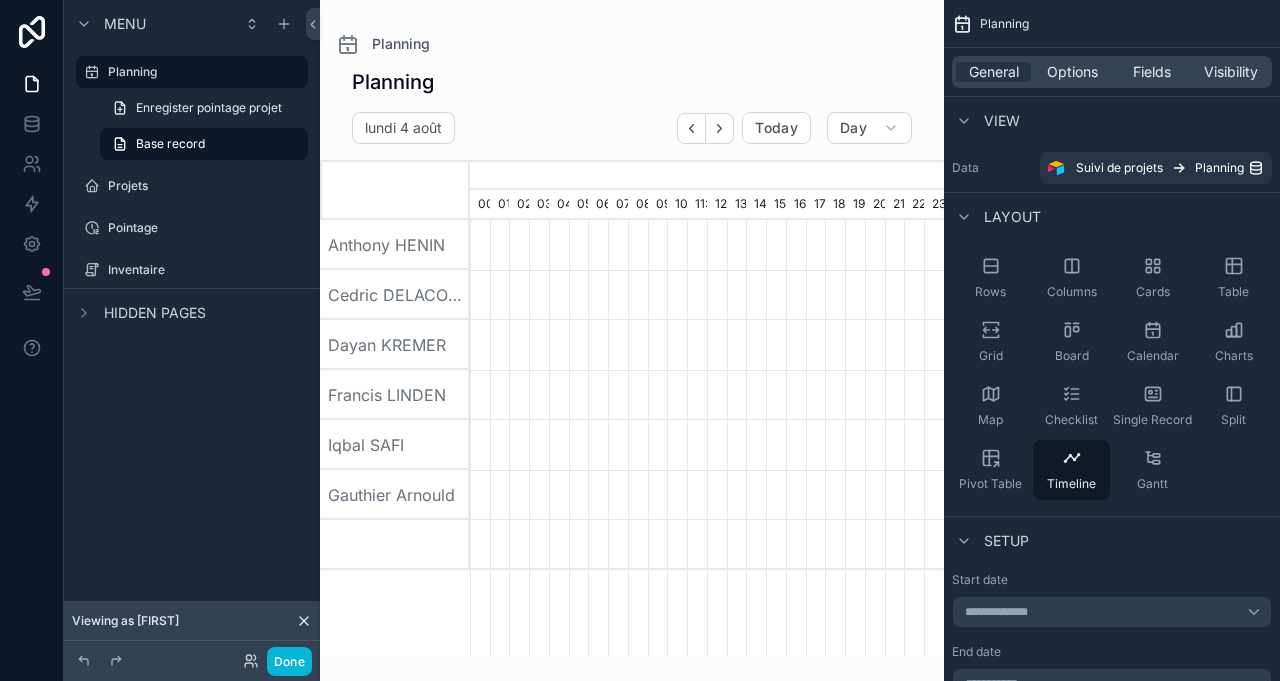 scroll, scrollTop: 0, scrollLeft: 3318, axis: horizontal 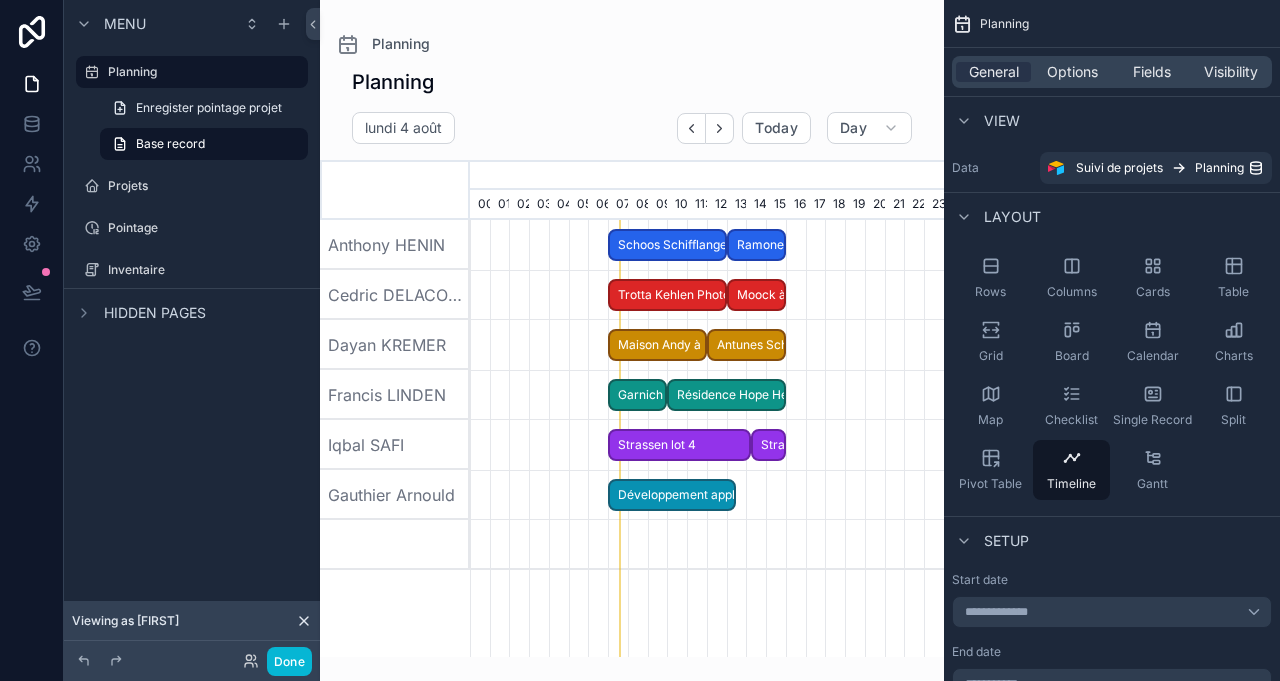 click on "Planning" at bounding box center [202, 72] 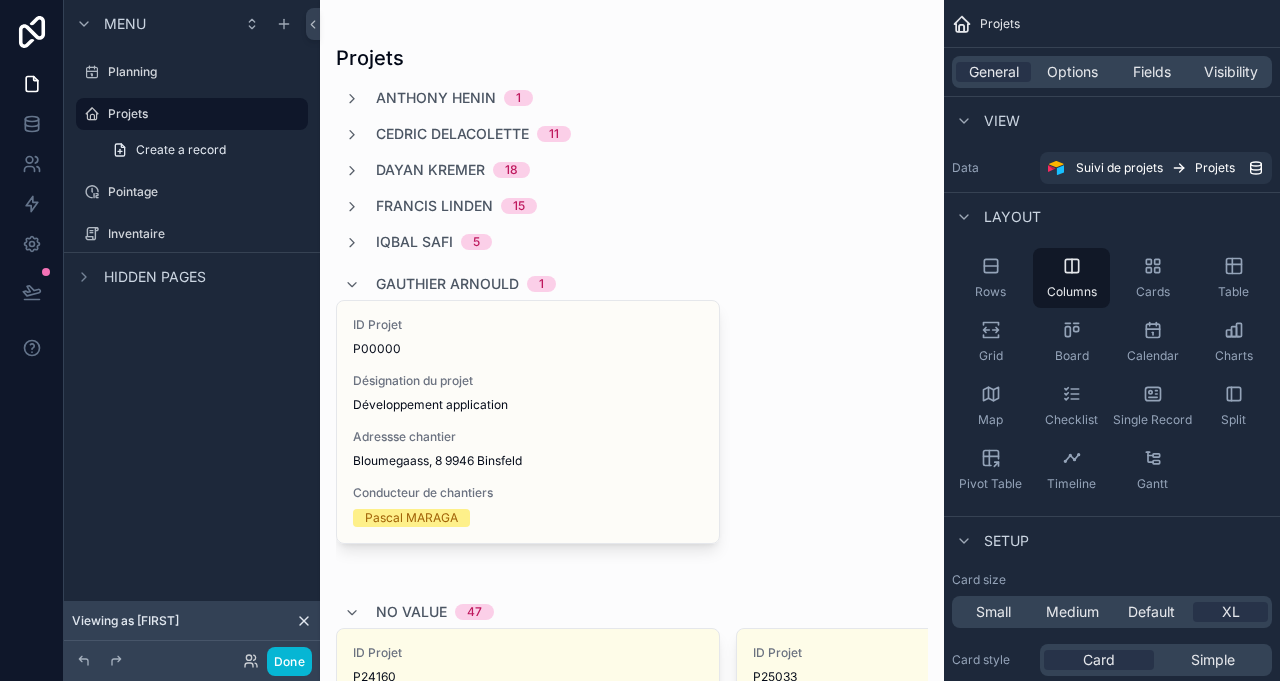 click at bounding box center [632, 502] 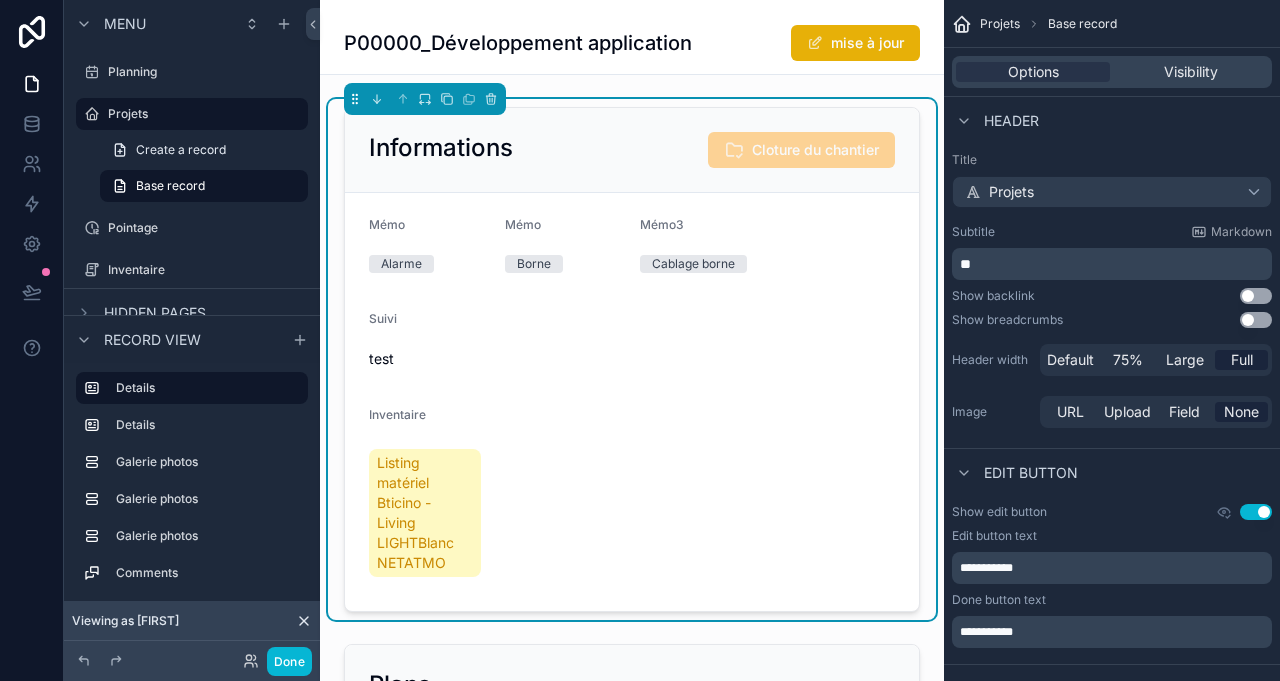 scroll, scrollTop: 222, scrollLeft: 0, axis: vertical 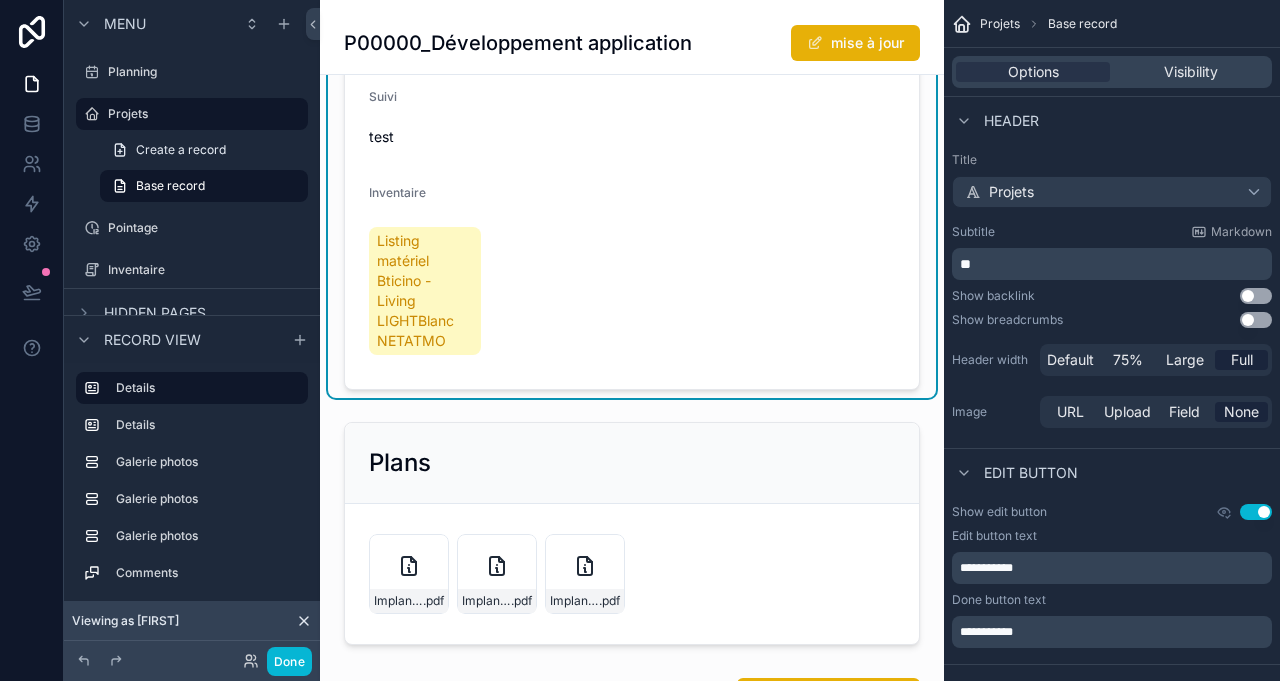 click on "Mémo Alarme Mémo Borne Mémo3 Cablage borne Suivi test
Inventaire     Listing matériel Bticino -  Living LIGHTBlanc NETATMO" at bounding box center [632, 180] 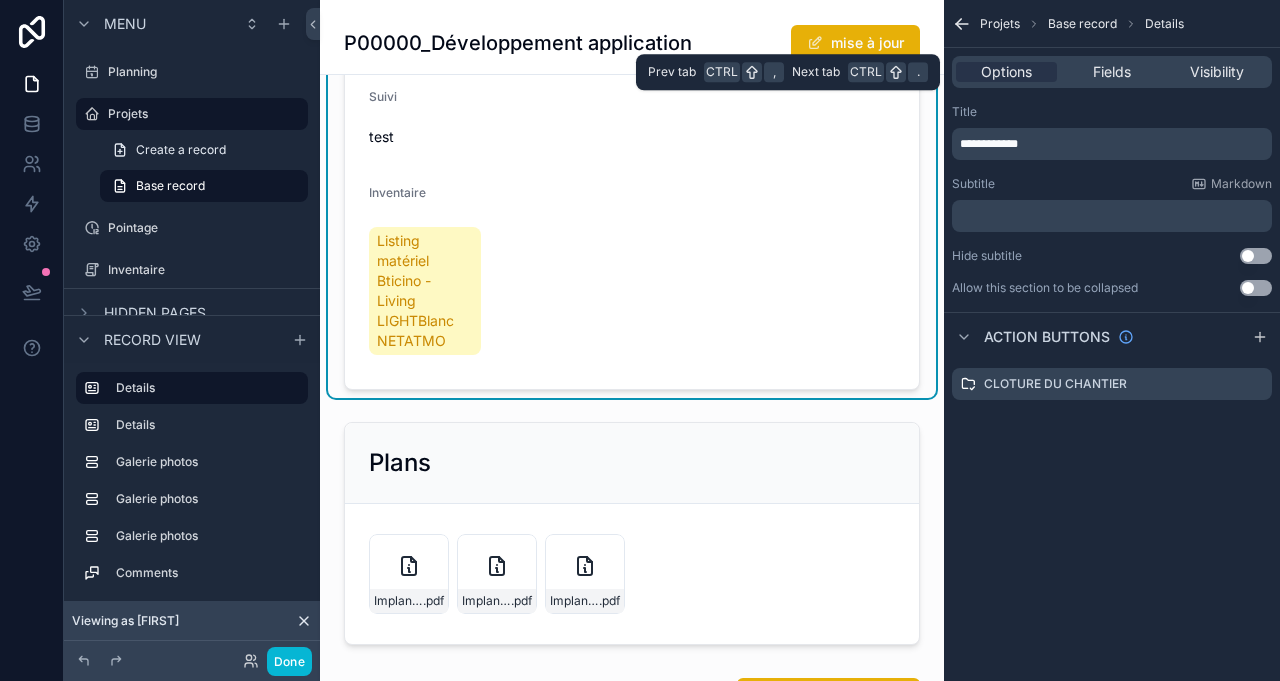 click on "Fields" at bounding box center (1112, 72) 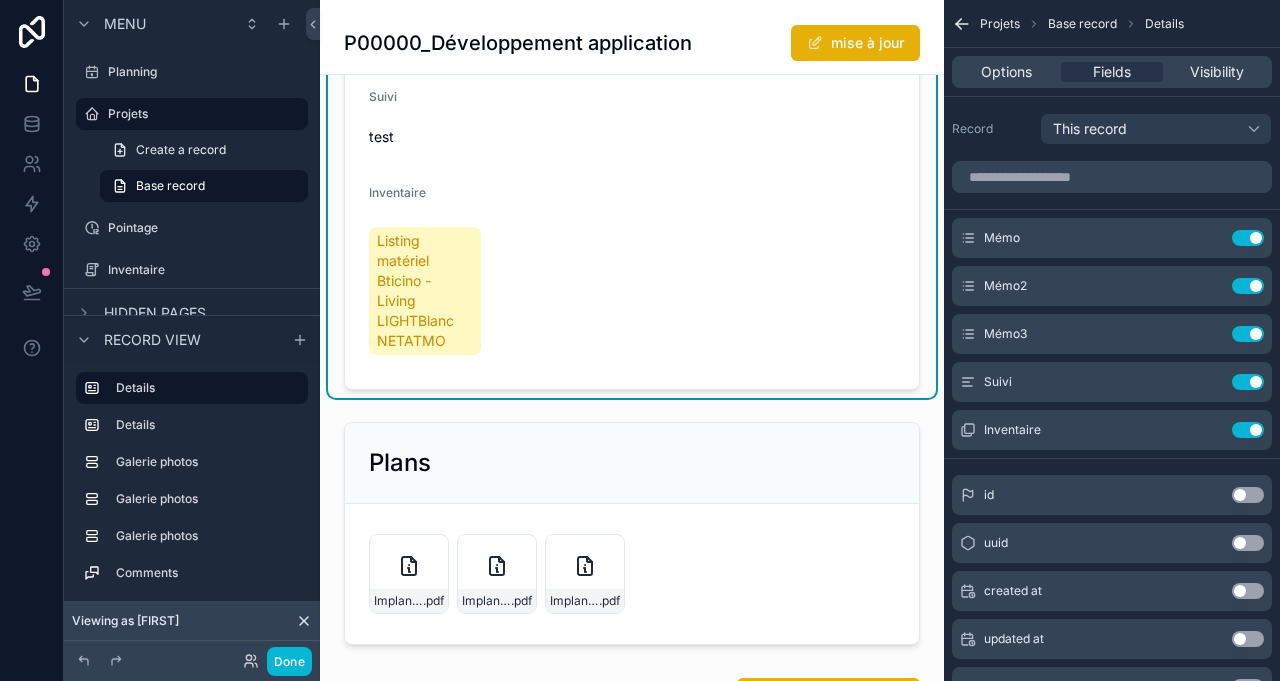 click 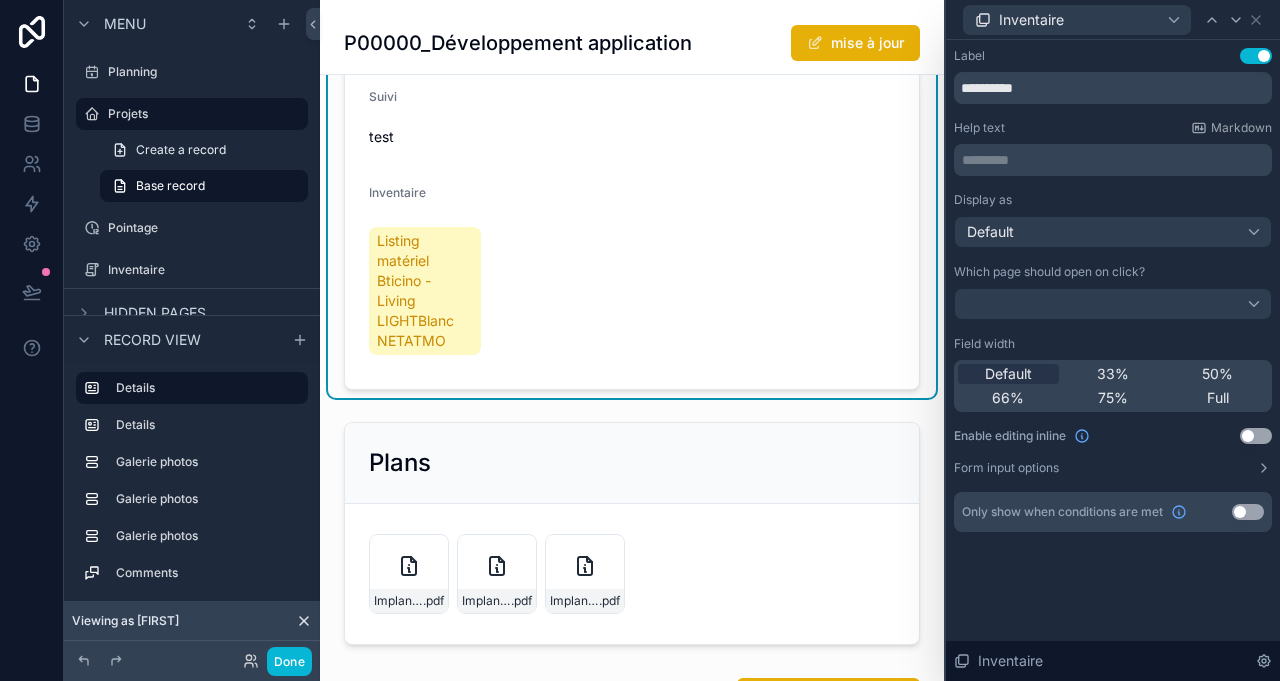 click on "Full" at bounding box center [1218, 398] 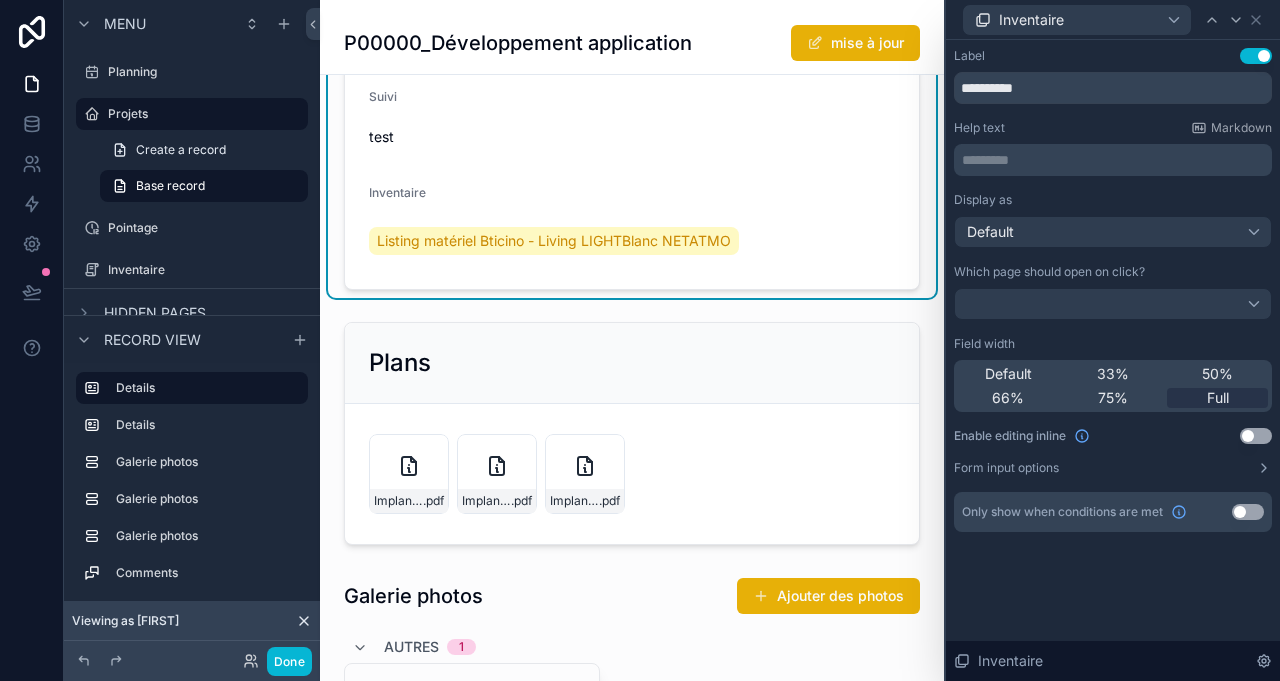 click on "Use setting" at bounding box center [1256, 436] 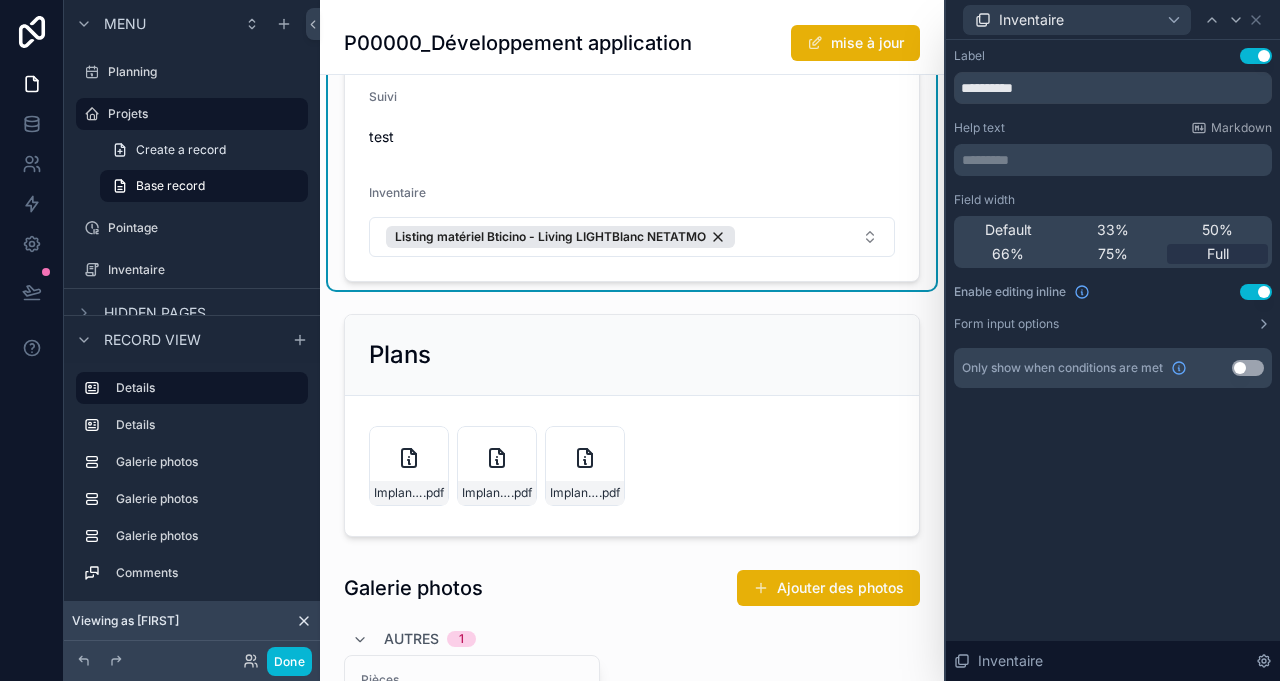 scroll, scrollTop: 818, scrollLeft: 0, axis: vertical 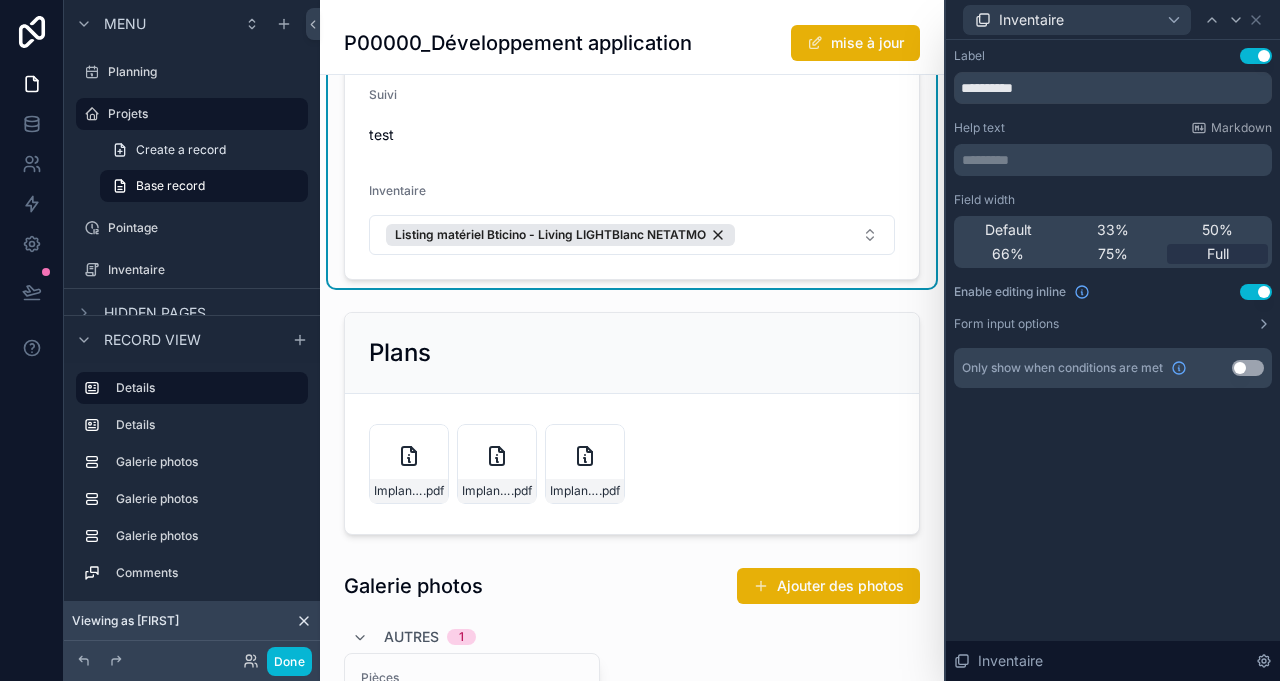 click on "Form input options" at bounding box center (1113, 324) 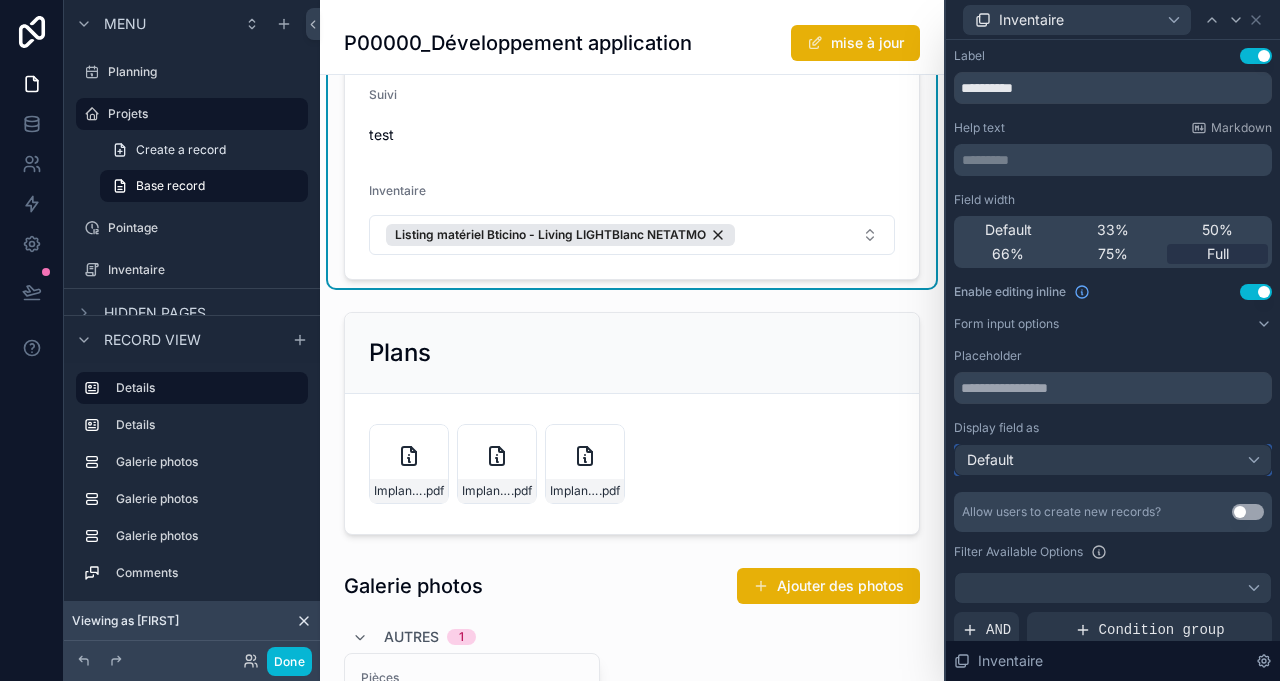 click on "Default" at bounding box center (1113, 460) 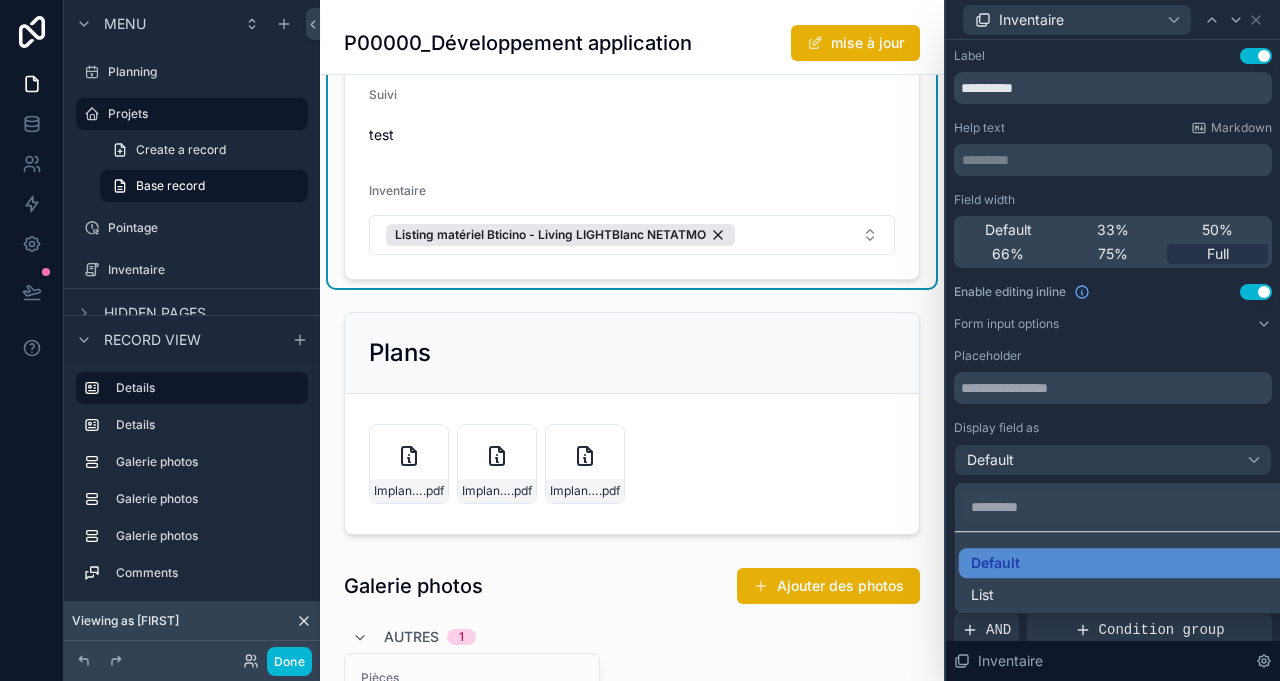 click on "List" at bounding box center [1128, 595] 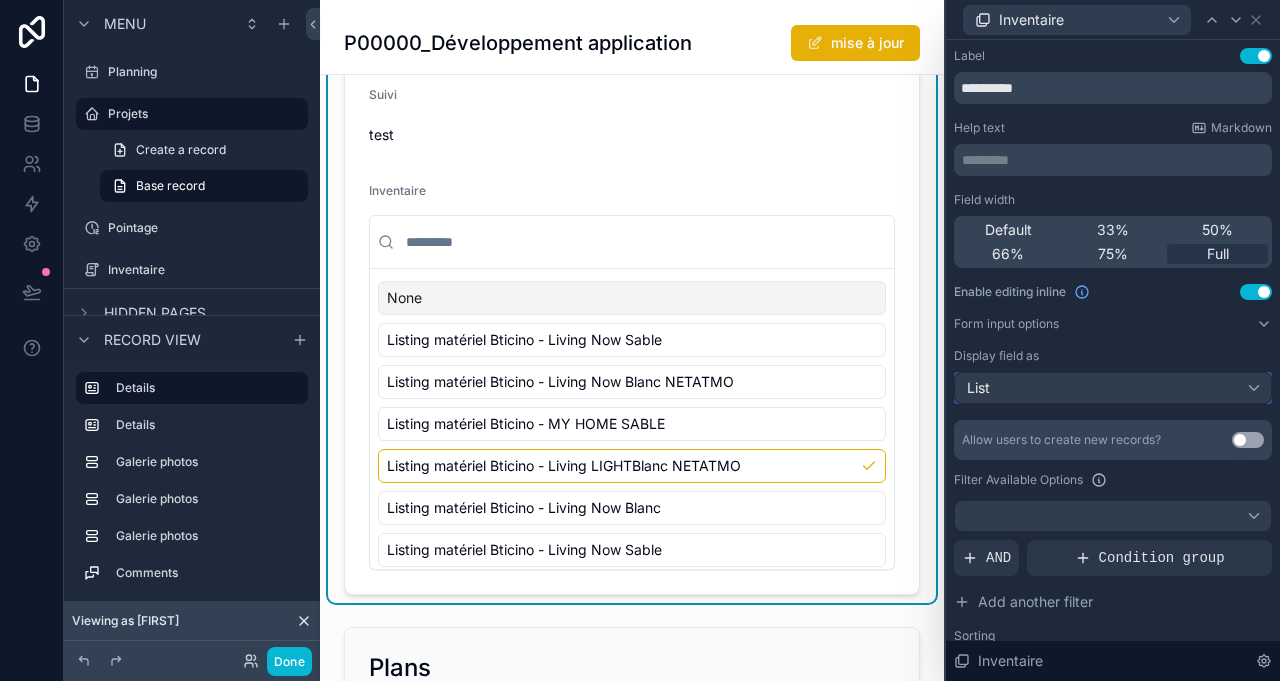 click on "List" at bounding box center (1113, 388) 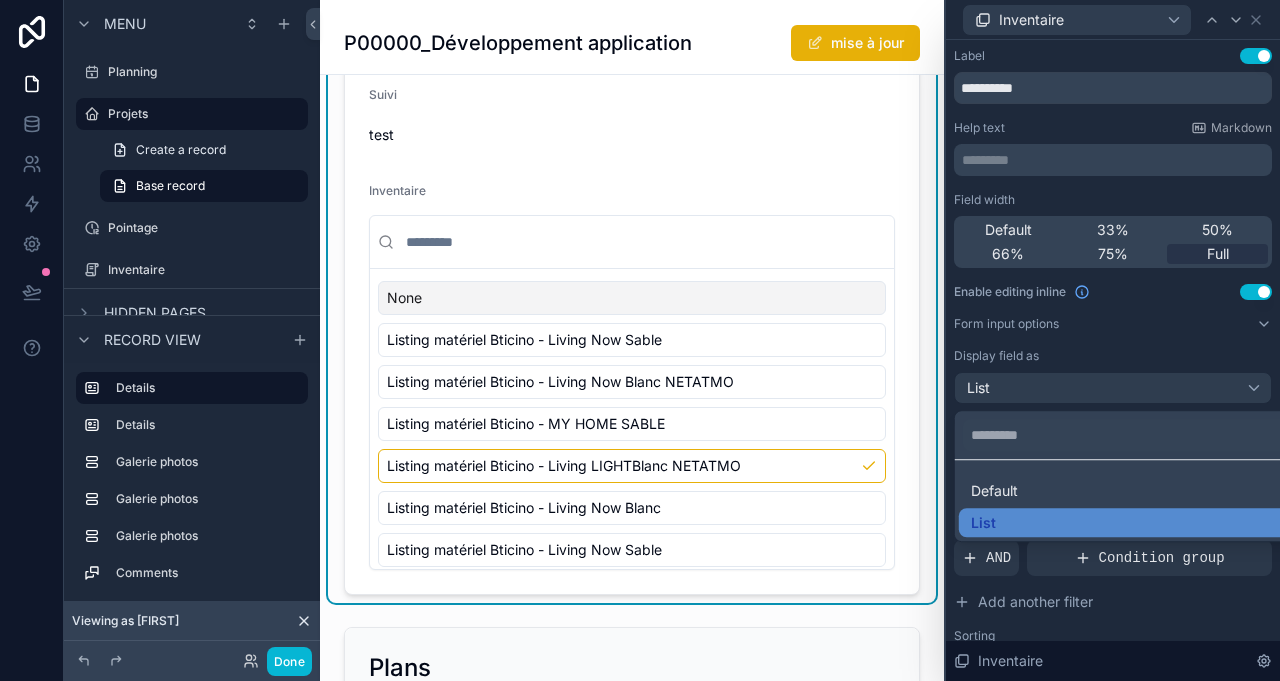 click on "Default" at bounding box center (1128, 491) 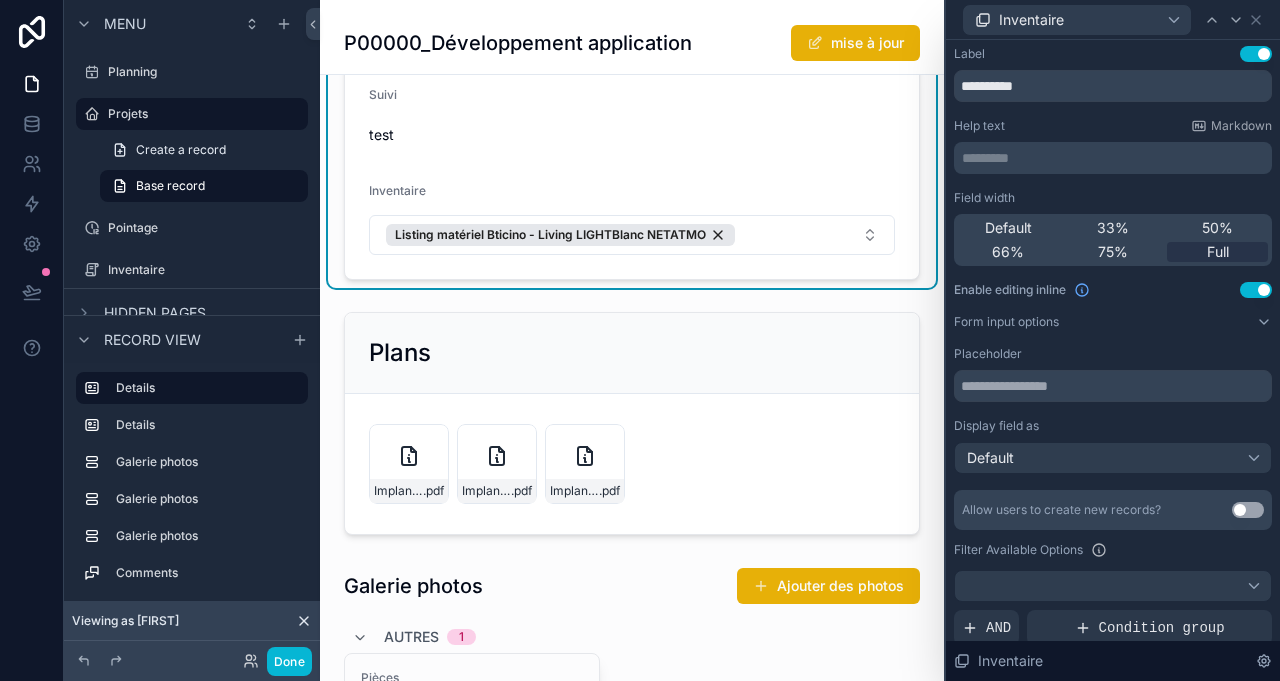 scroll, scrollTop: 0, scrollLeft: 0, axis: both 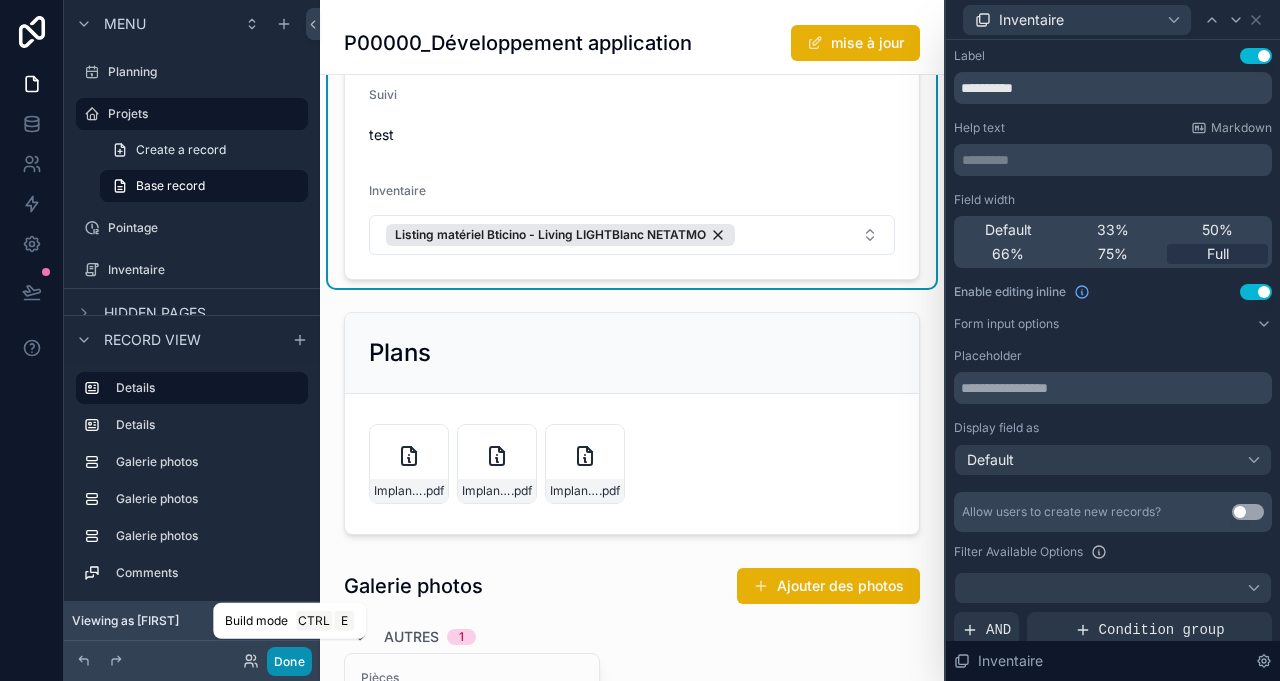 click on "Done" at bounding box center [289, 661] 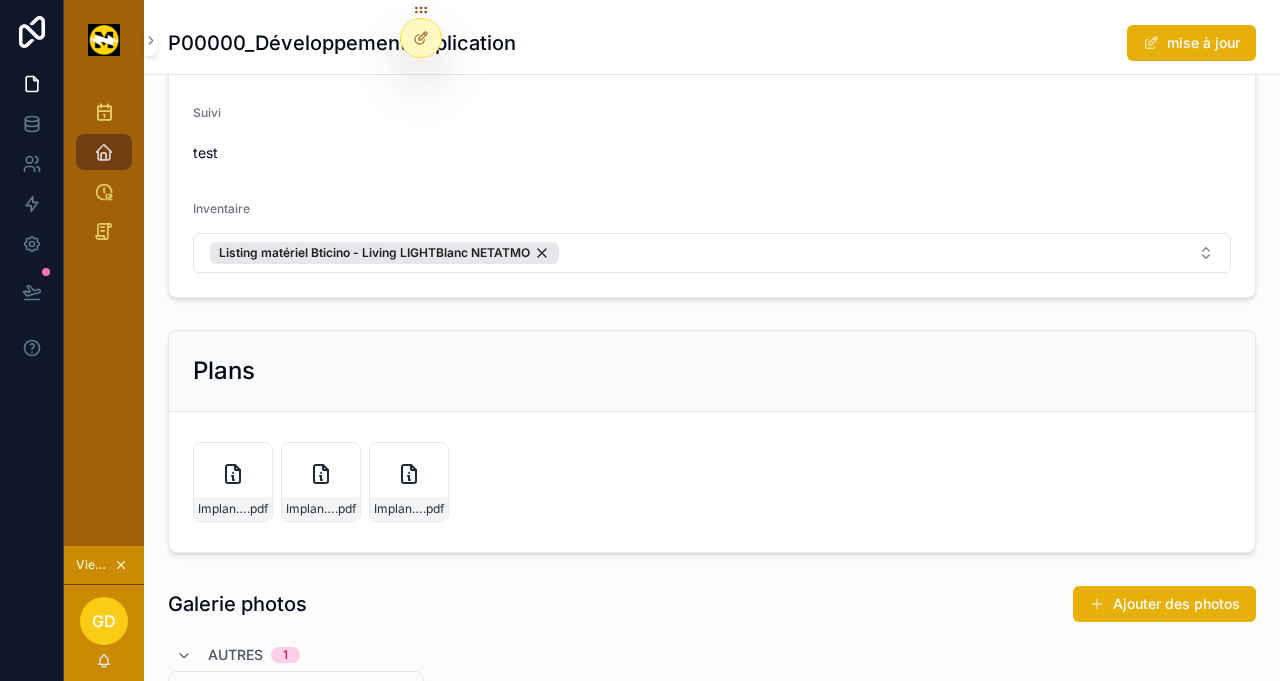 scroll, scrollTop: 0, scrollLeft: 0, axis: both 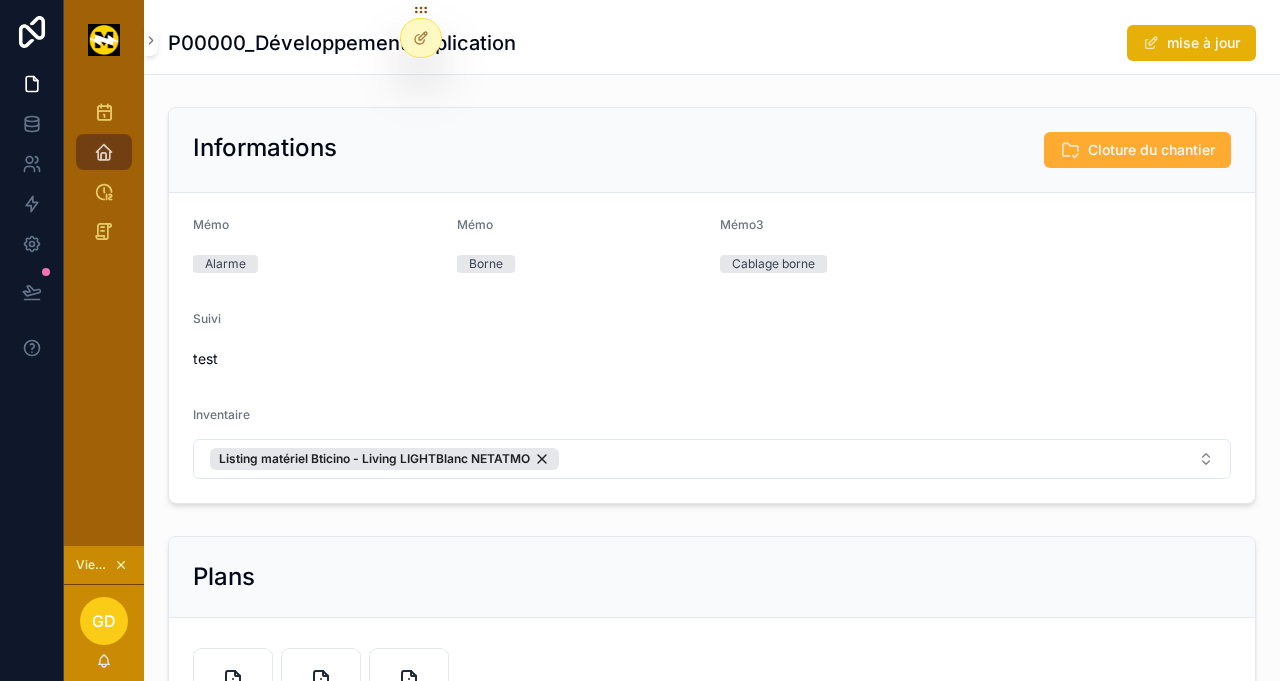 click on "Listing matériel Bticino -  Living LIGHTBlanc NETATMO" at bounding box center [712, 459] 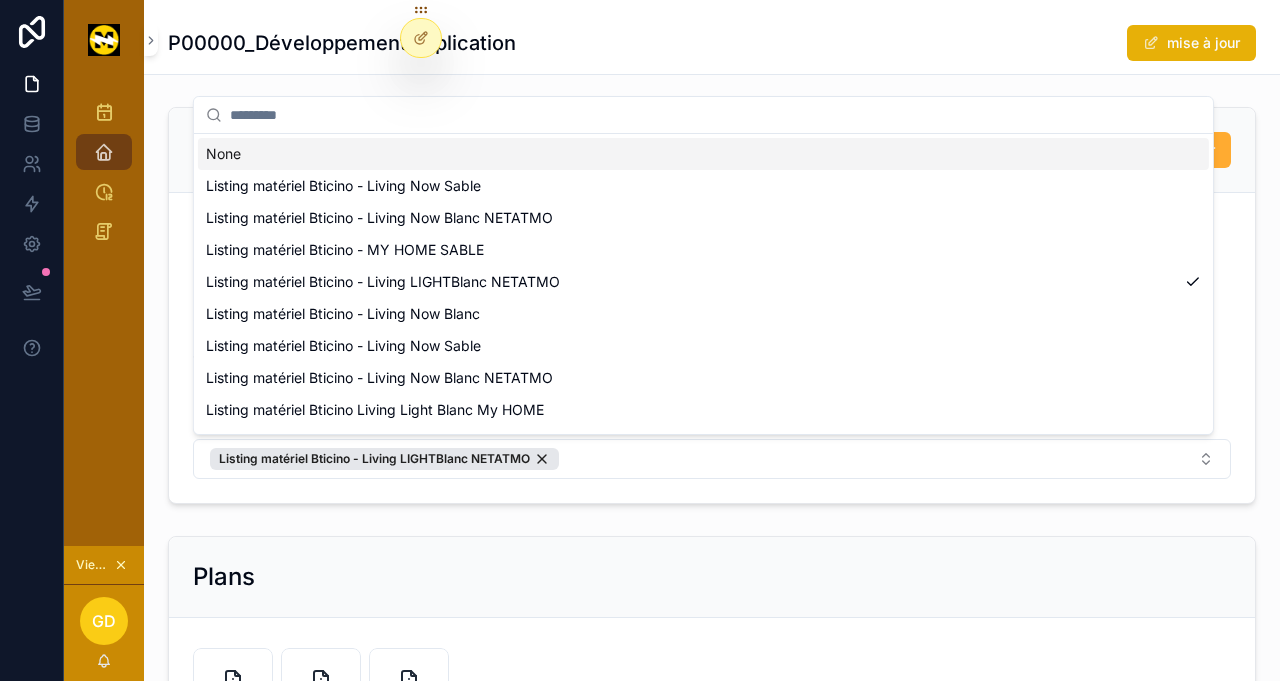 click on "Listing matériel Bticino -  Living LIGHTBlanc NETATMO" at bounding box center (712, 459) 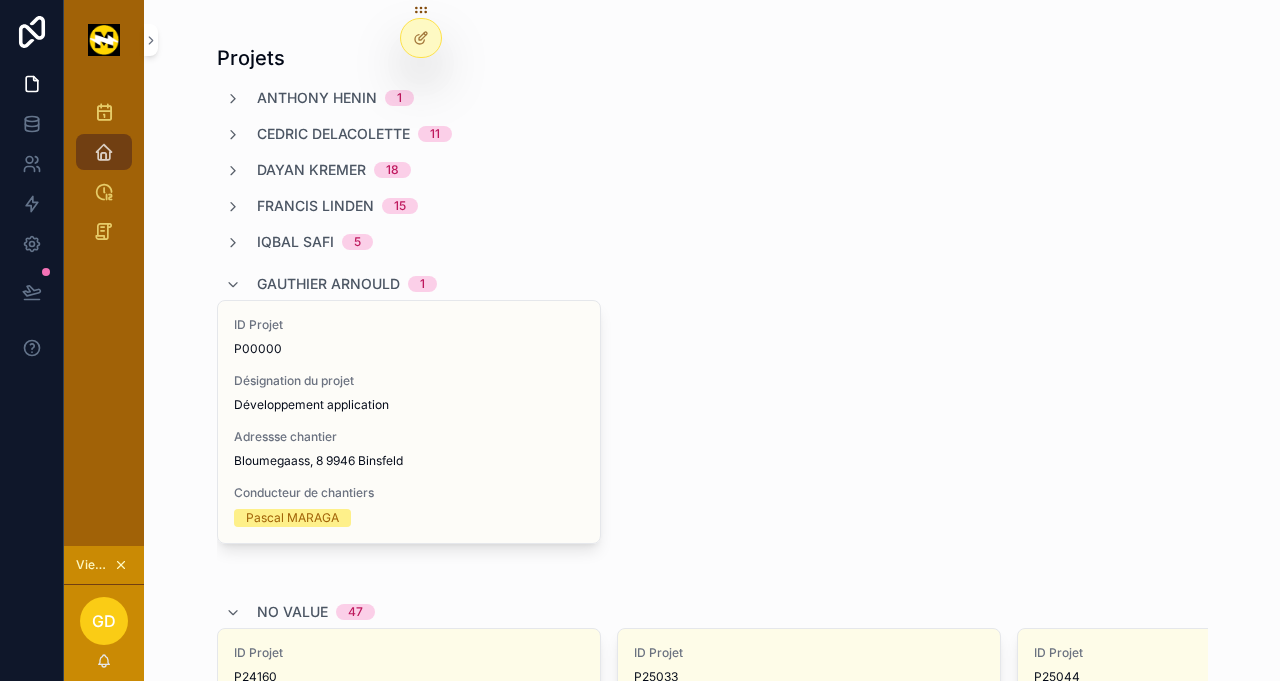click at bounding box center [421, 38] 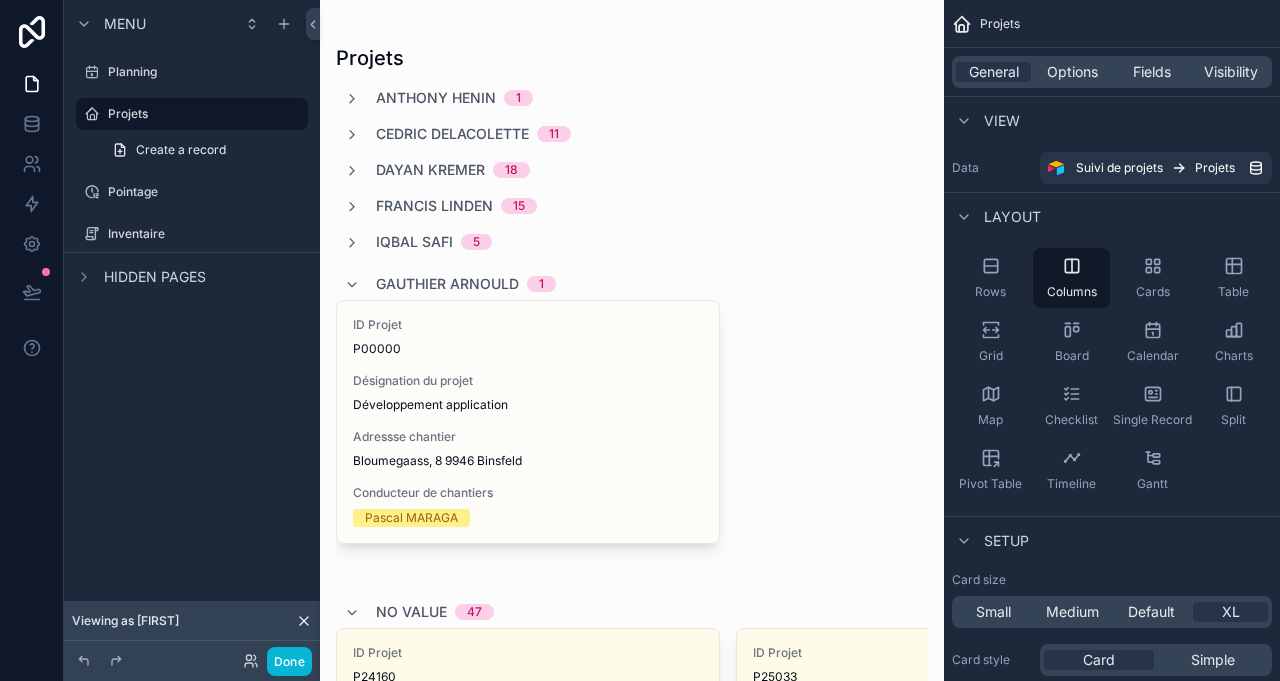 scroll, scrollTop: 222, scrollLeft: 0, axis: vertical 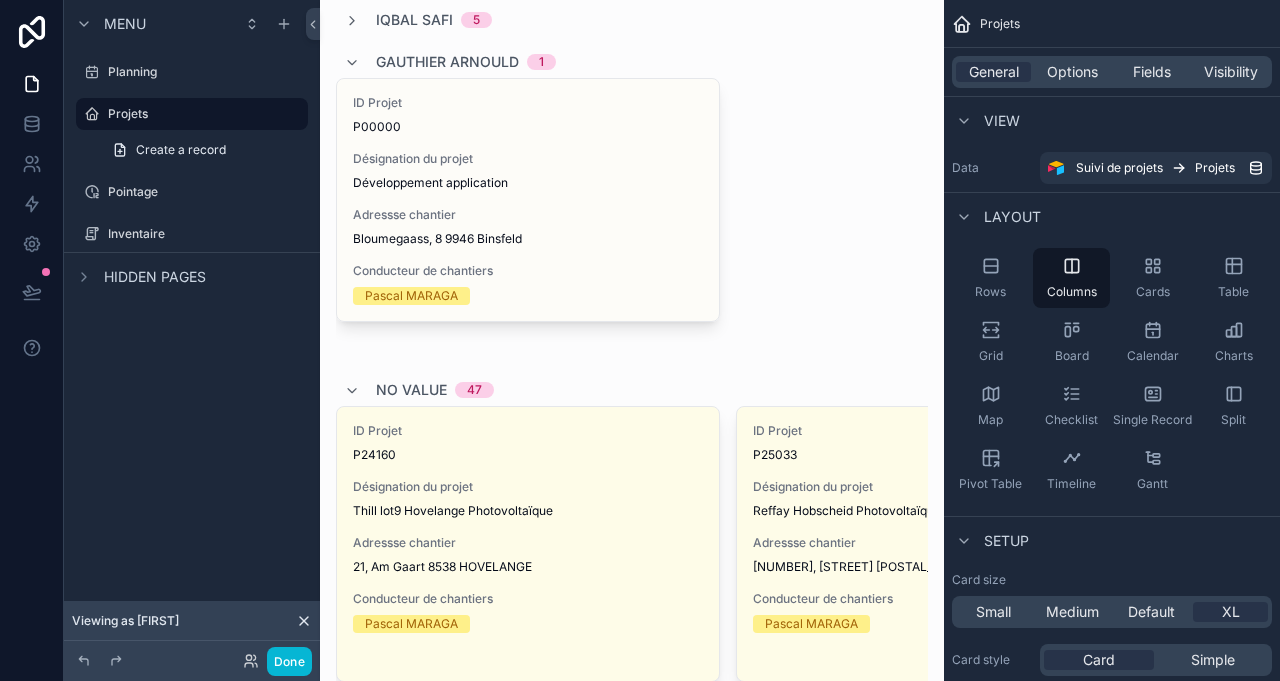 click at bounding box center (632, 280) 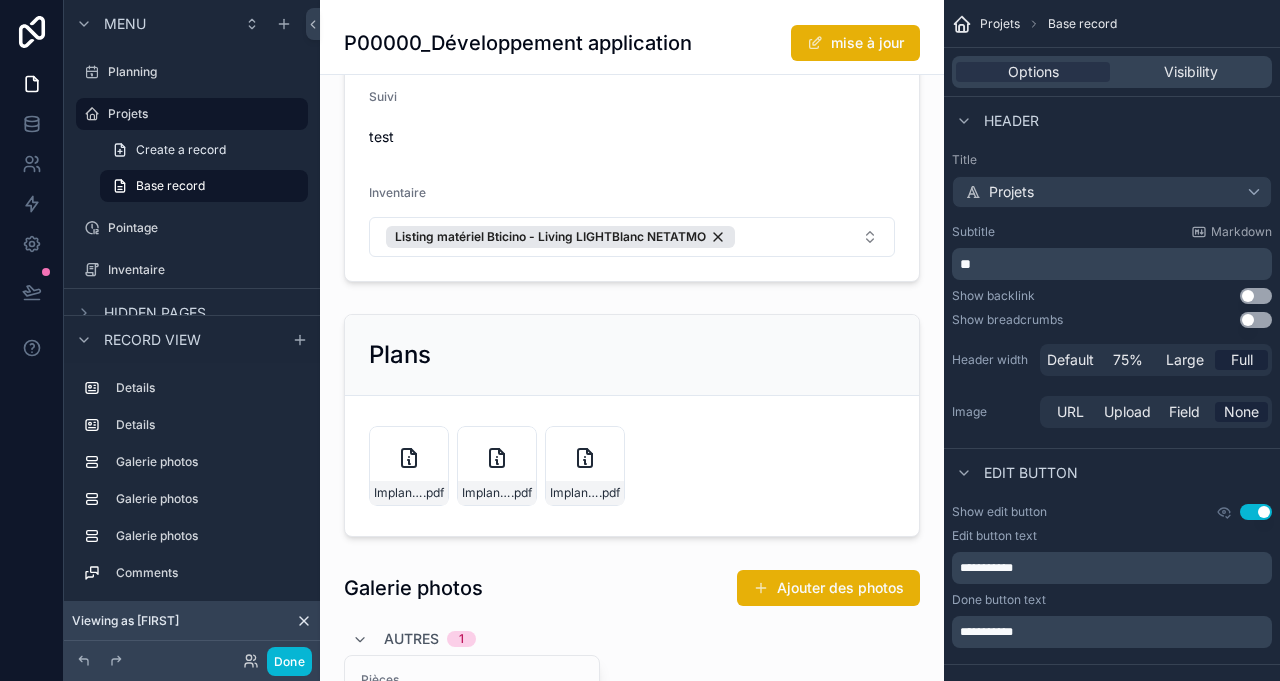 click at bounding box center [632, 83] 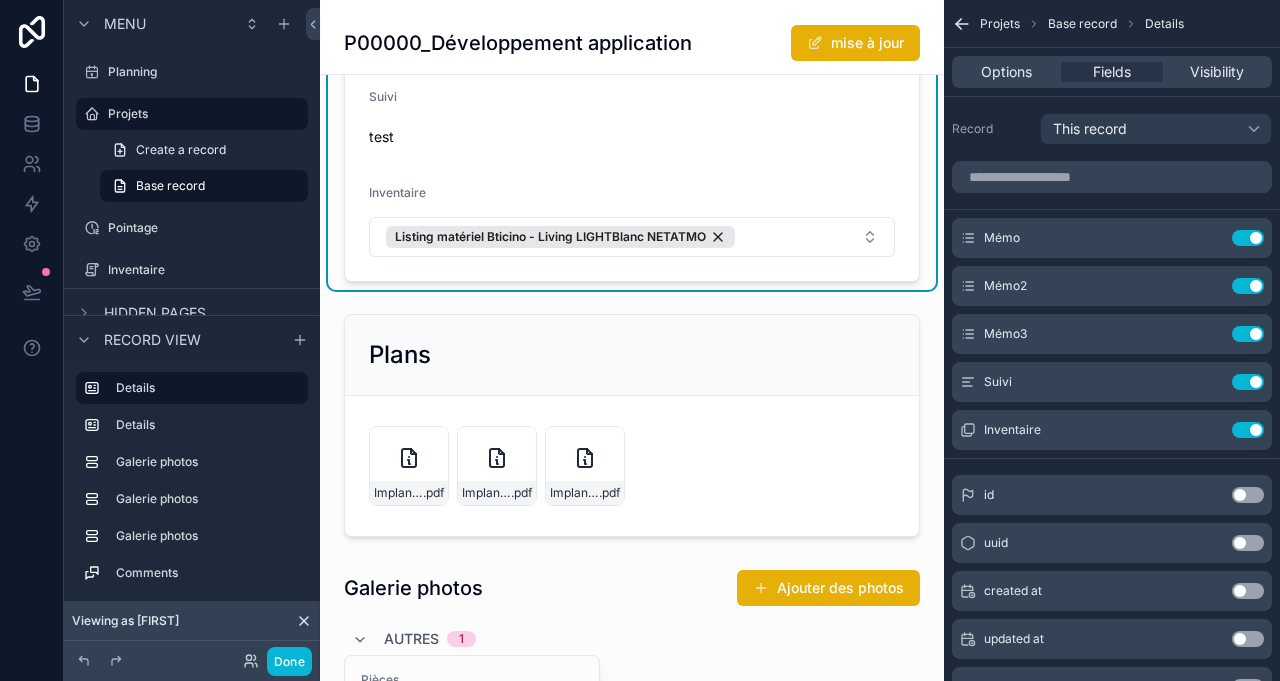 click 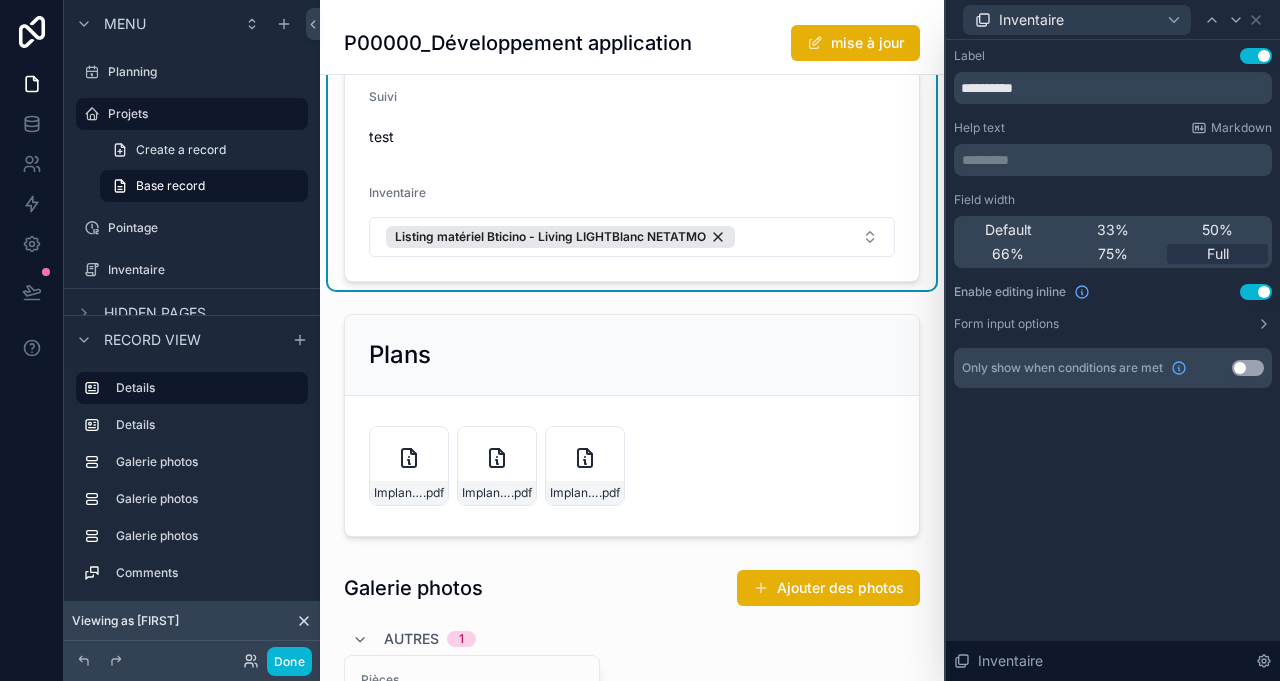 click on "Use setting" at bounding box center (1256, 292) 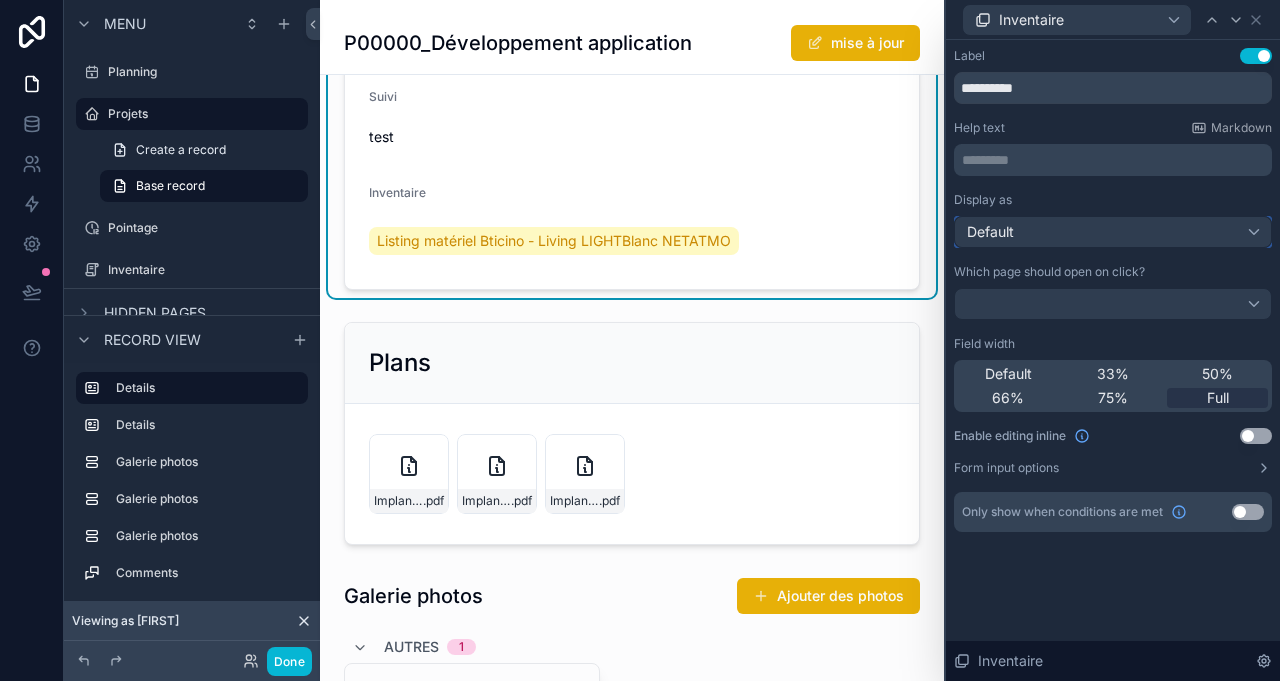 click on "Default" at bounding box center [1113, 232] 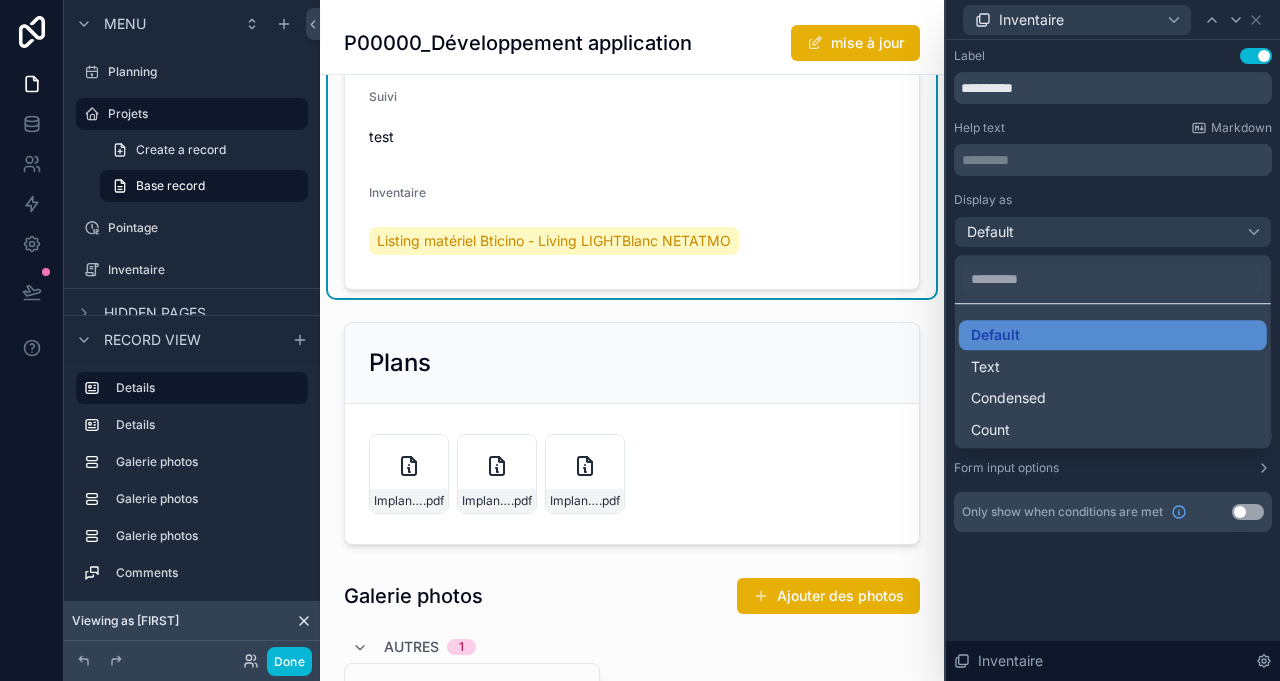 click on "Text" at bounding box center (1113, 367) 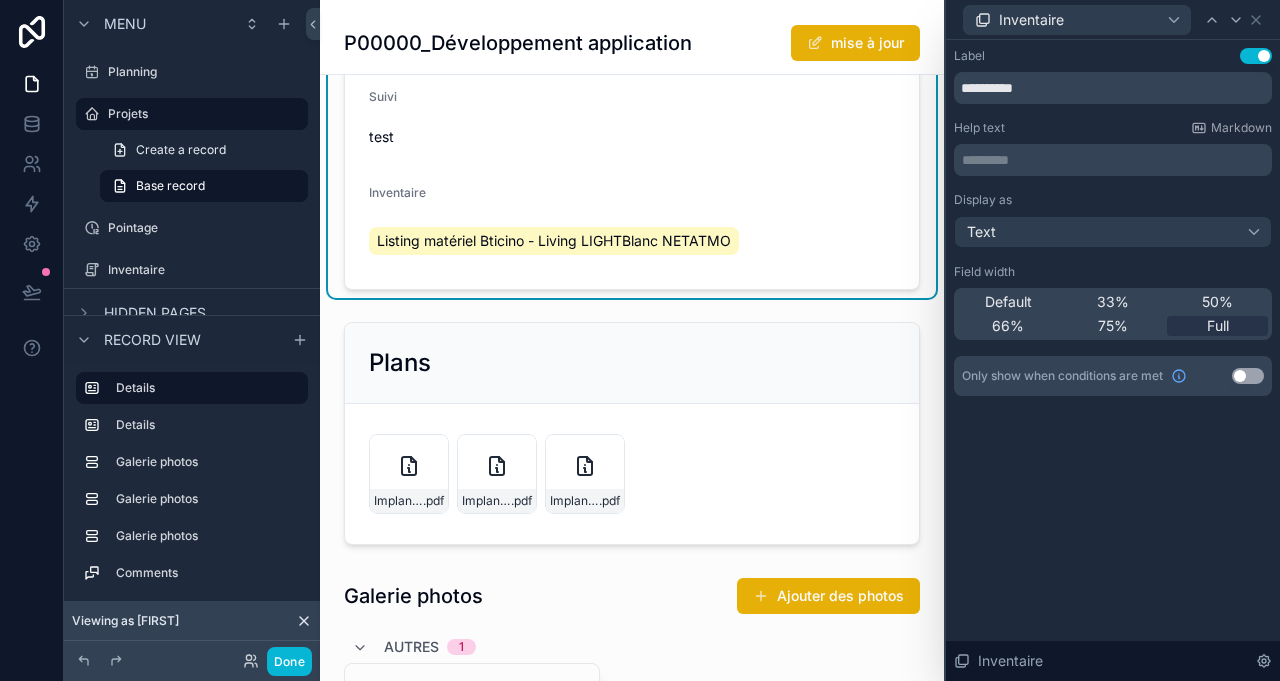 click on "Mémo Alarme Mémo Borne Mémo3 Cablage borne Suivi test
Inventaire     Listing matériel Bticino -  Living LIGHTBlanc NETATMO" at bounding box center [632, 130] 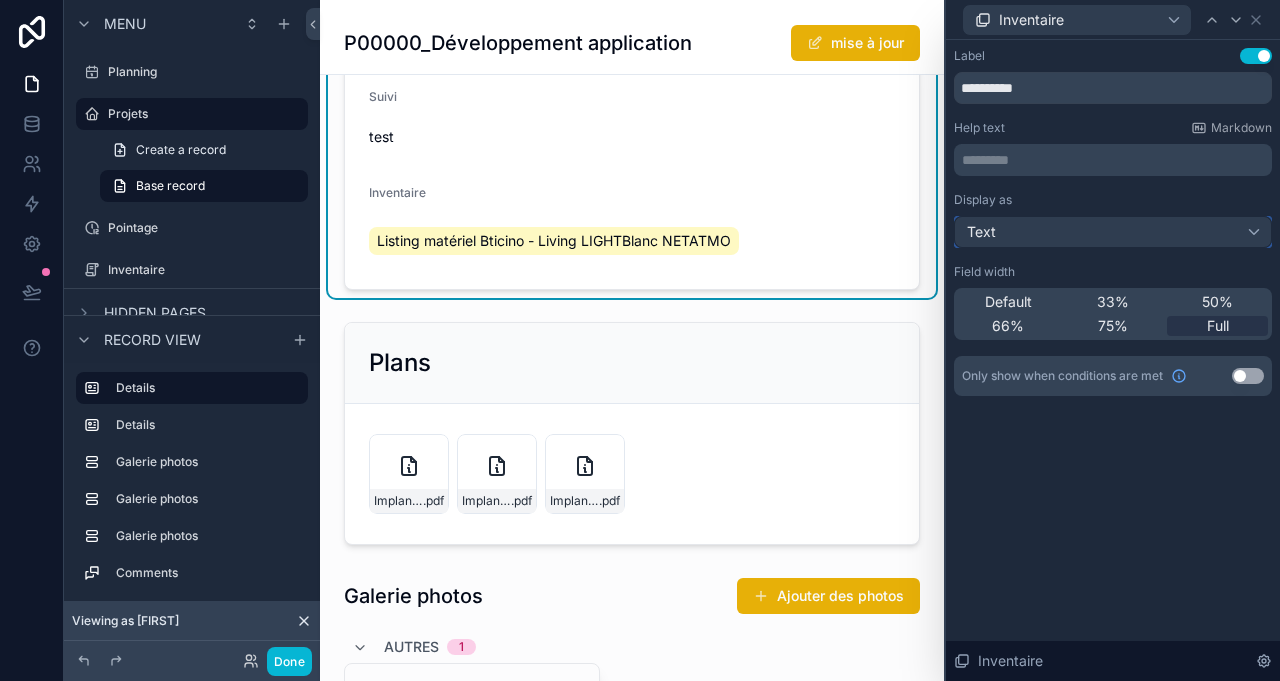 click on "Text" at bounding box center [1113, 232] 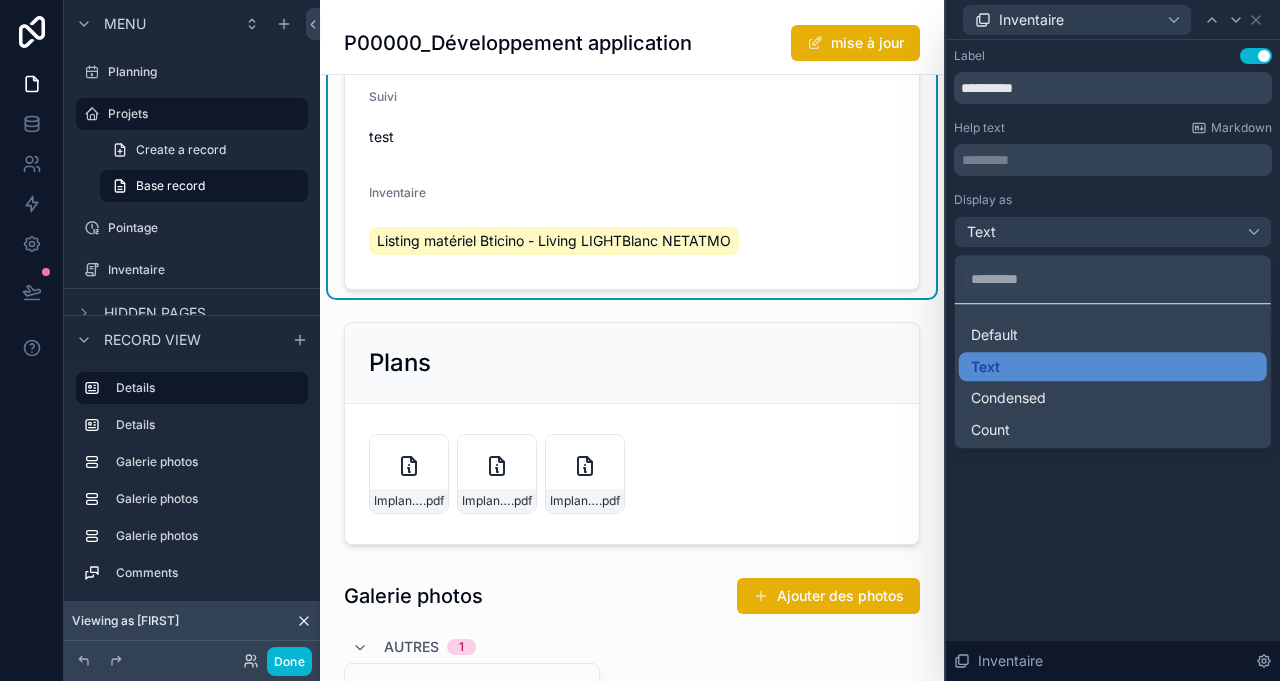 scroll, scrollTop: 818, scrollLeft: 0, axis: vertical 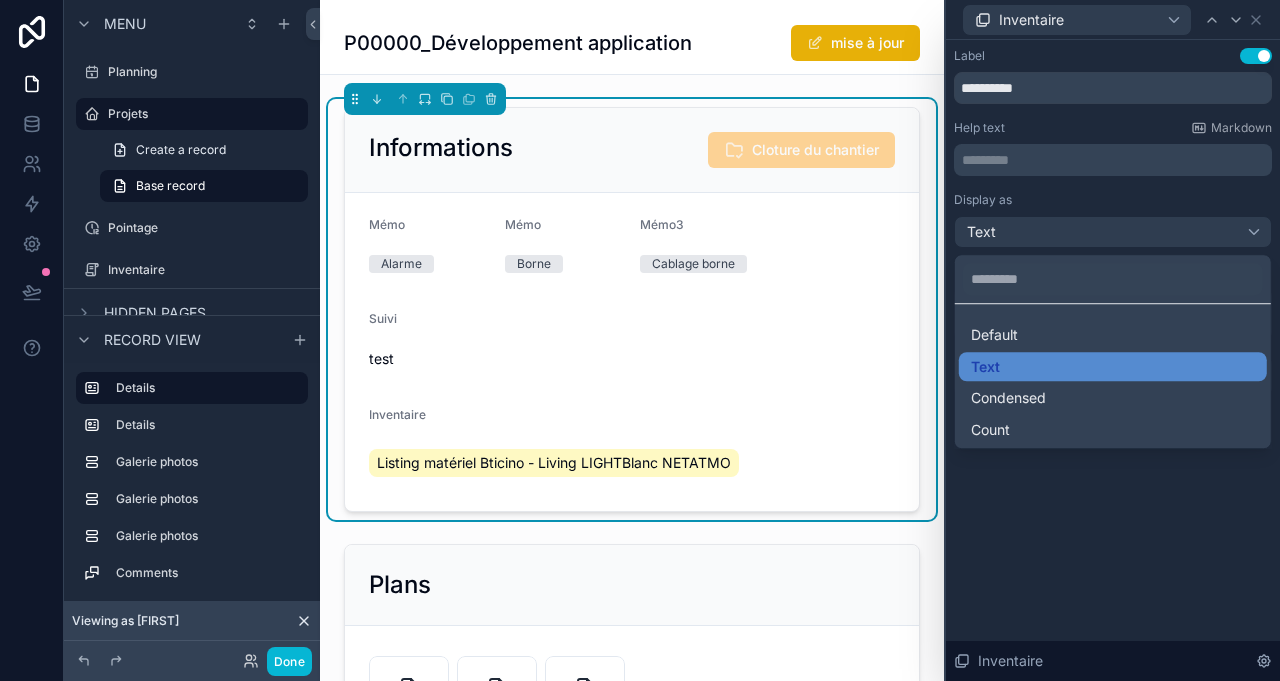 click at bounding box center [1113, 340] 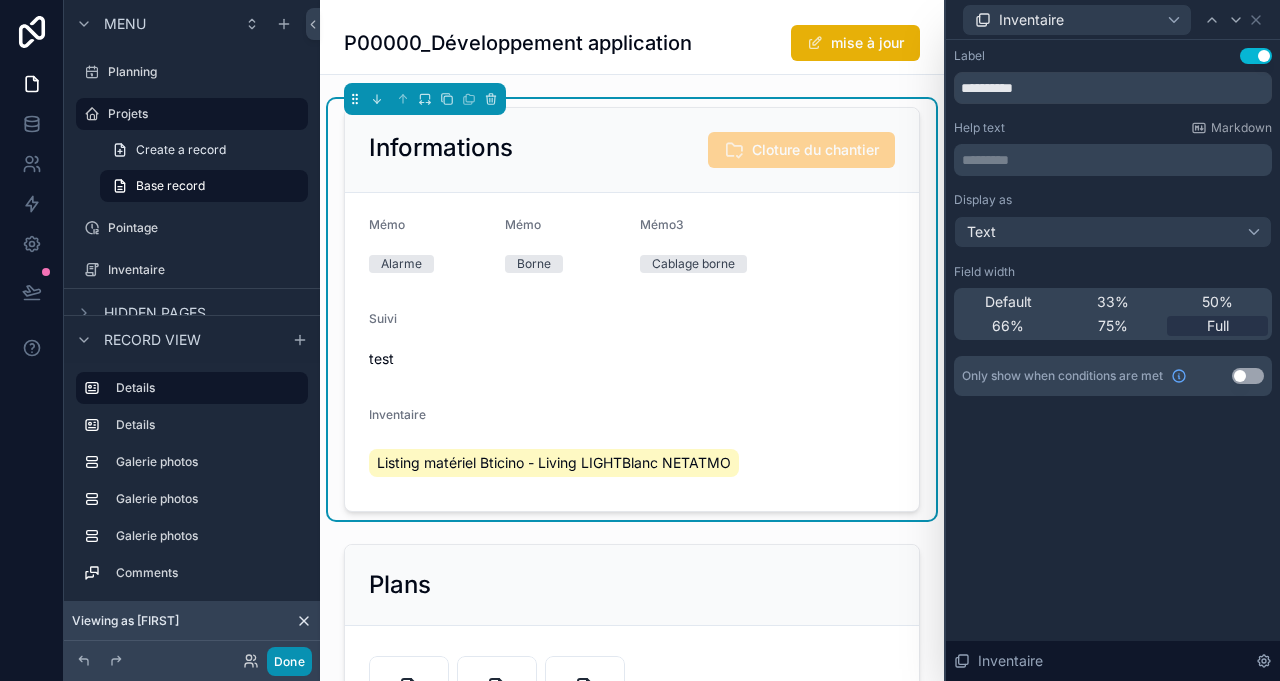 click on "Done" at bounding box center [289, 661] 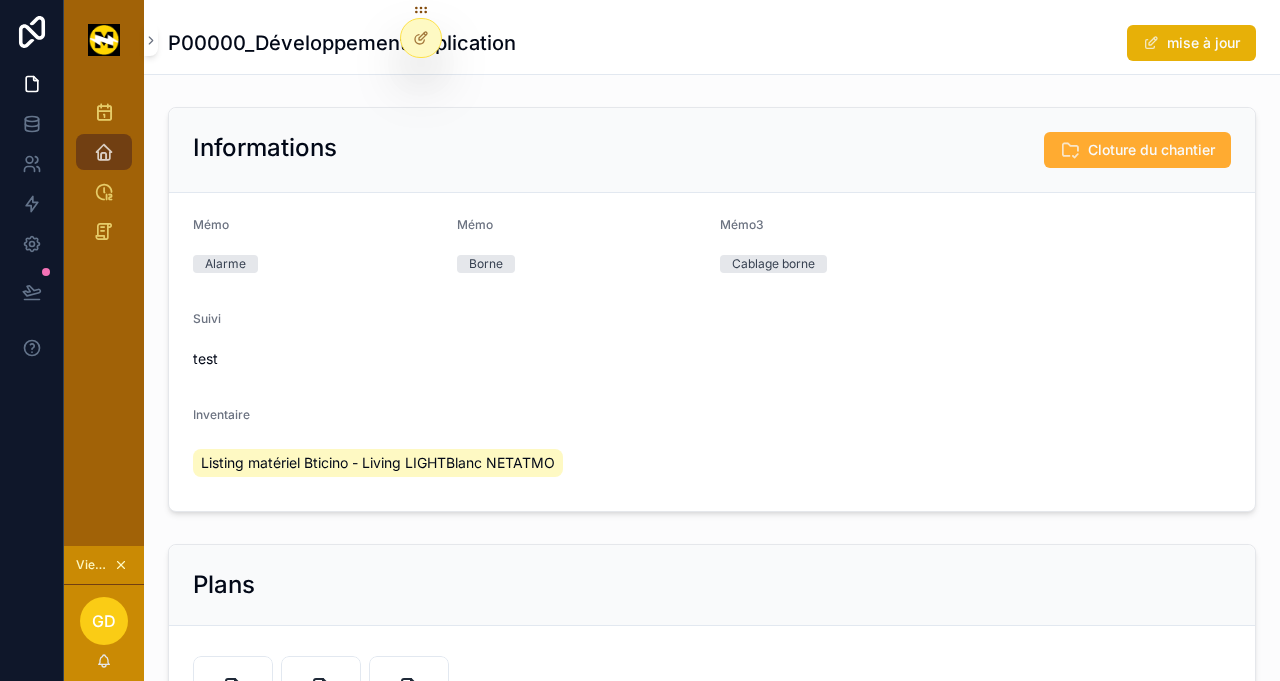 click on "mise à jour" at bounding box center (1191, 43) 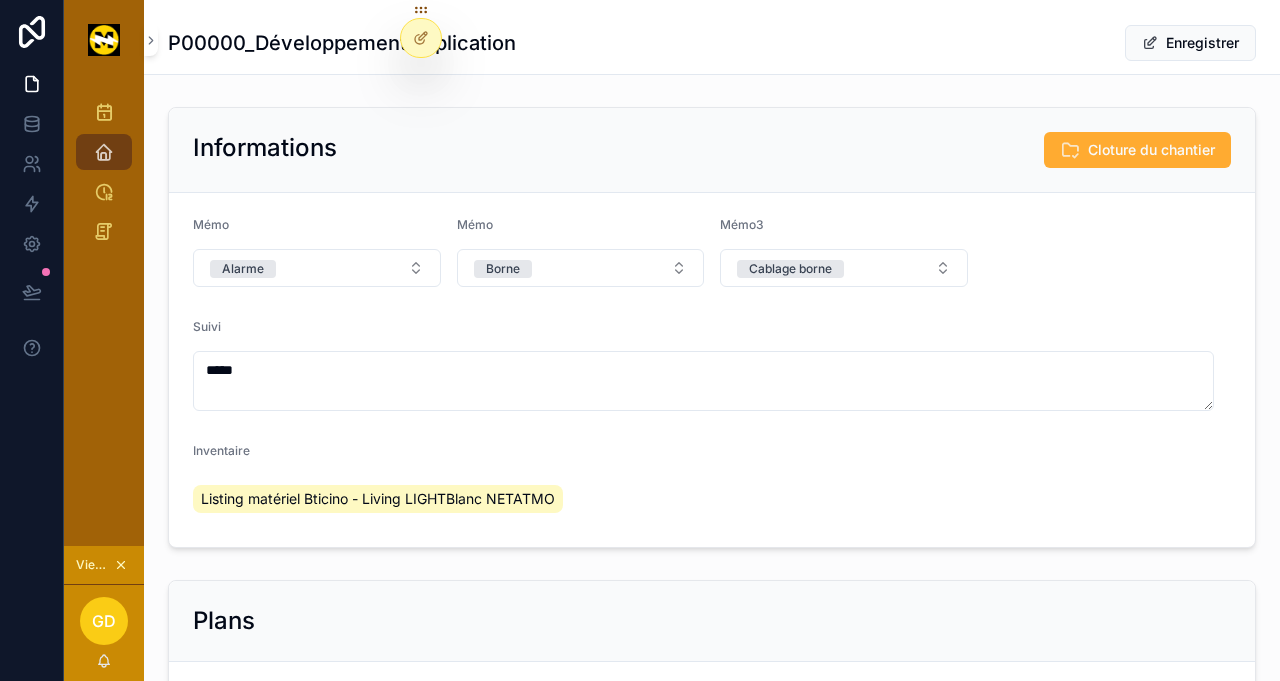 click on "Listing matériel Bticino -  Living LIGHTBlanc NETATMO" at bounding box center (378, 499) 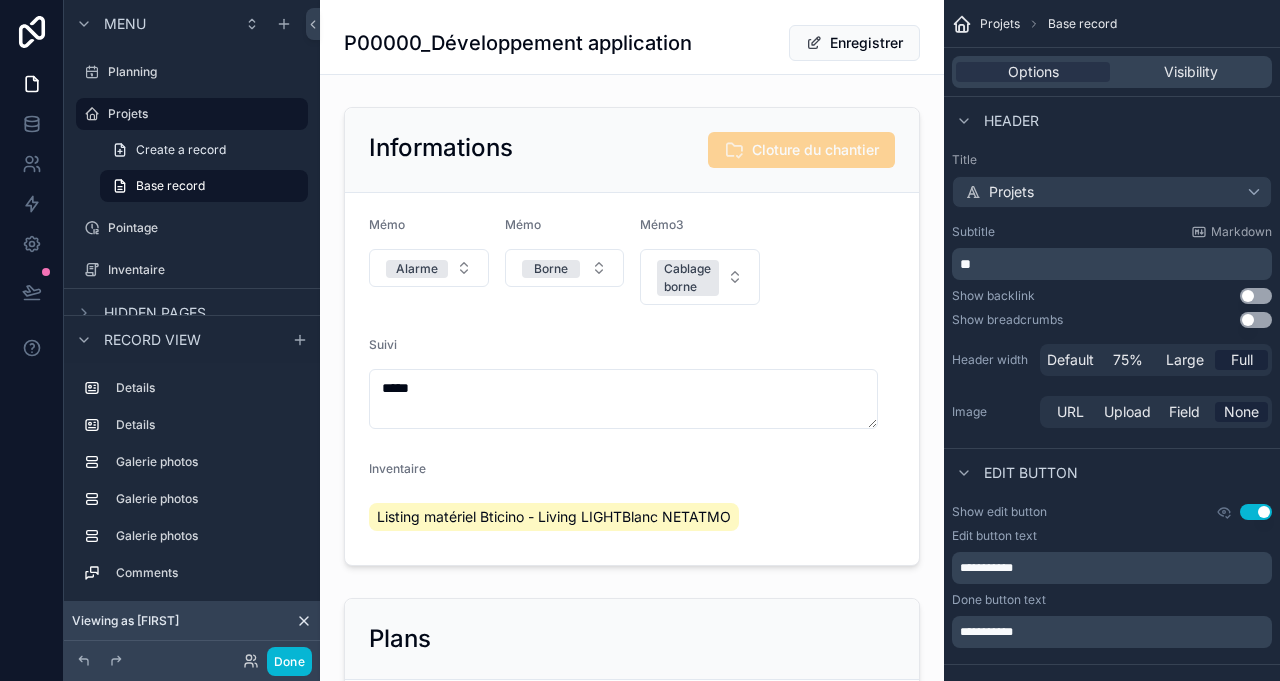 click at bounding box center (632, 336) 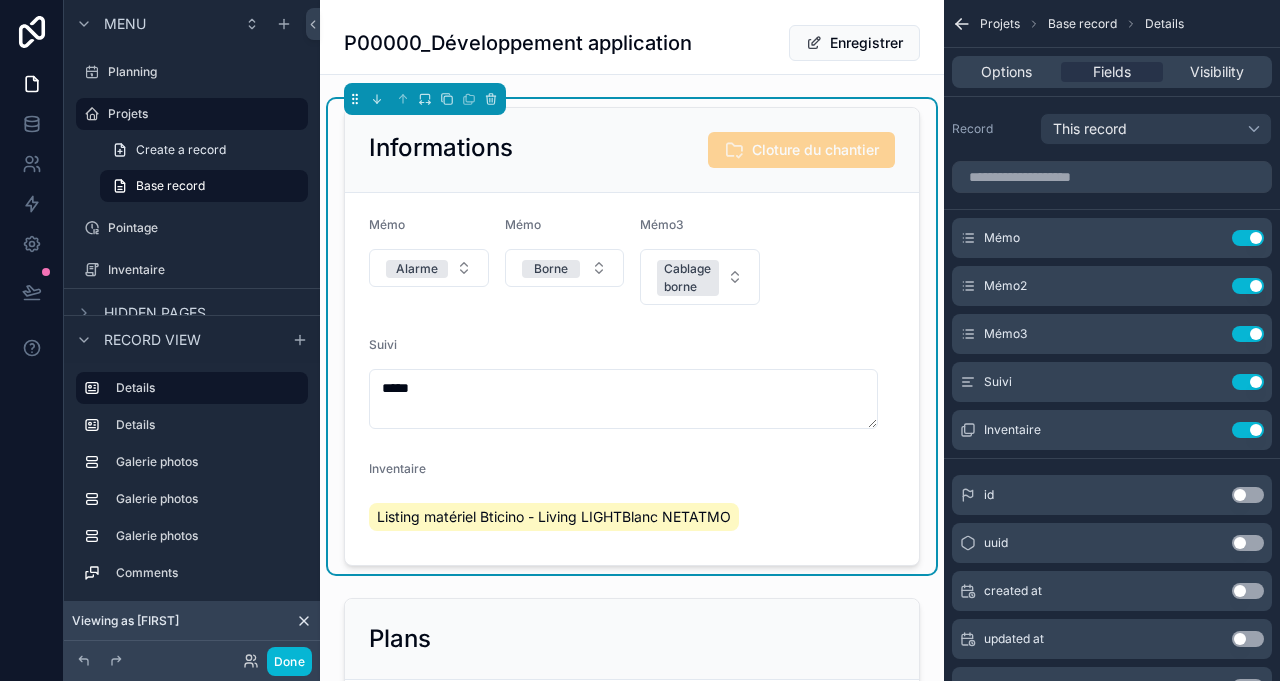 click on "Listing matériel Bticino -  Living LIGHTBlanc NETATMO" at bounding box center [554, 517] 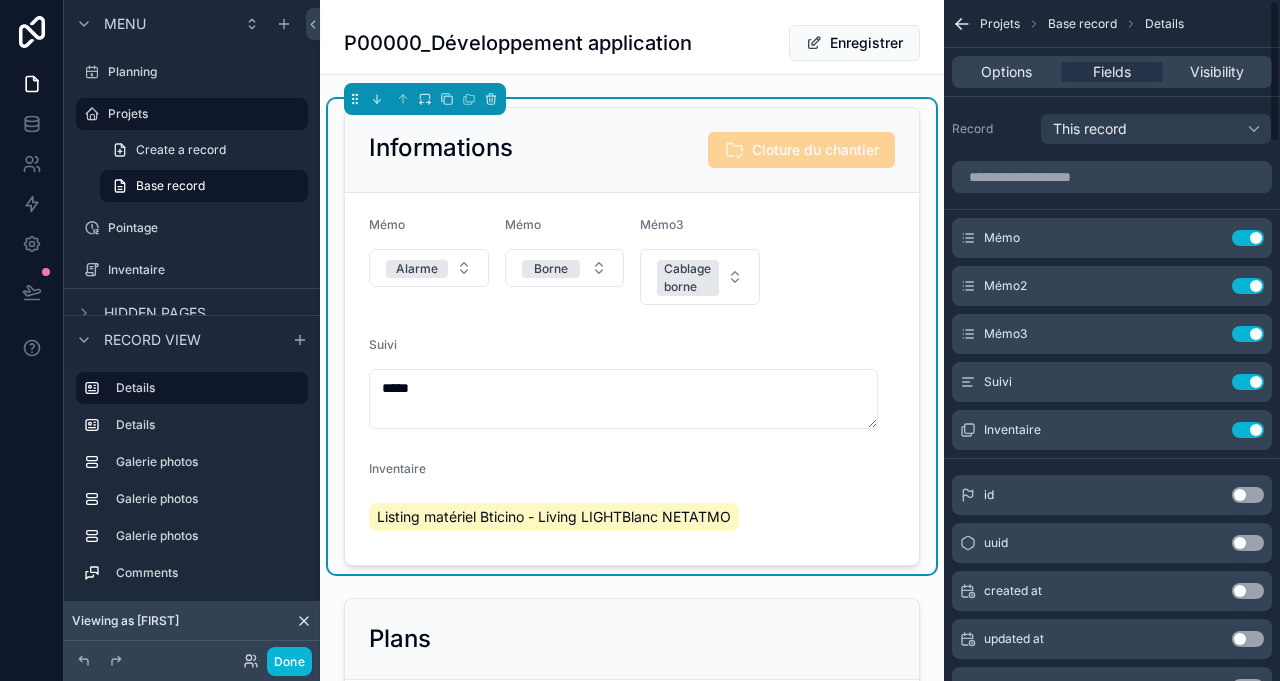 click 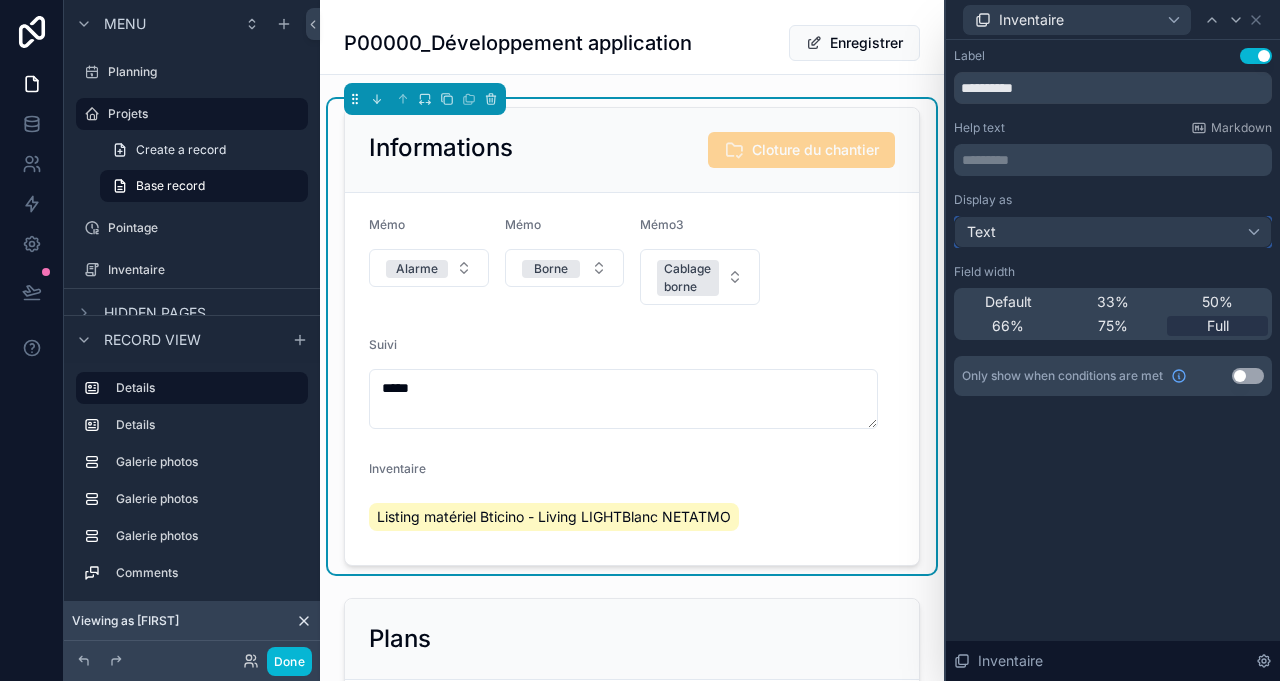 click on "Text" at bounding box center [1113, 232] 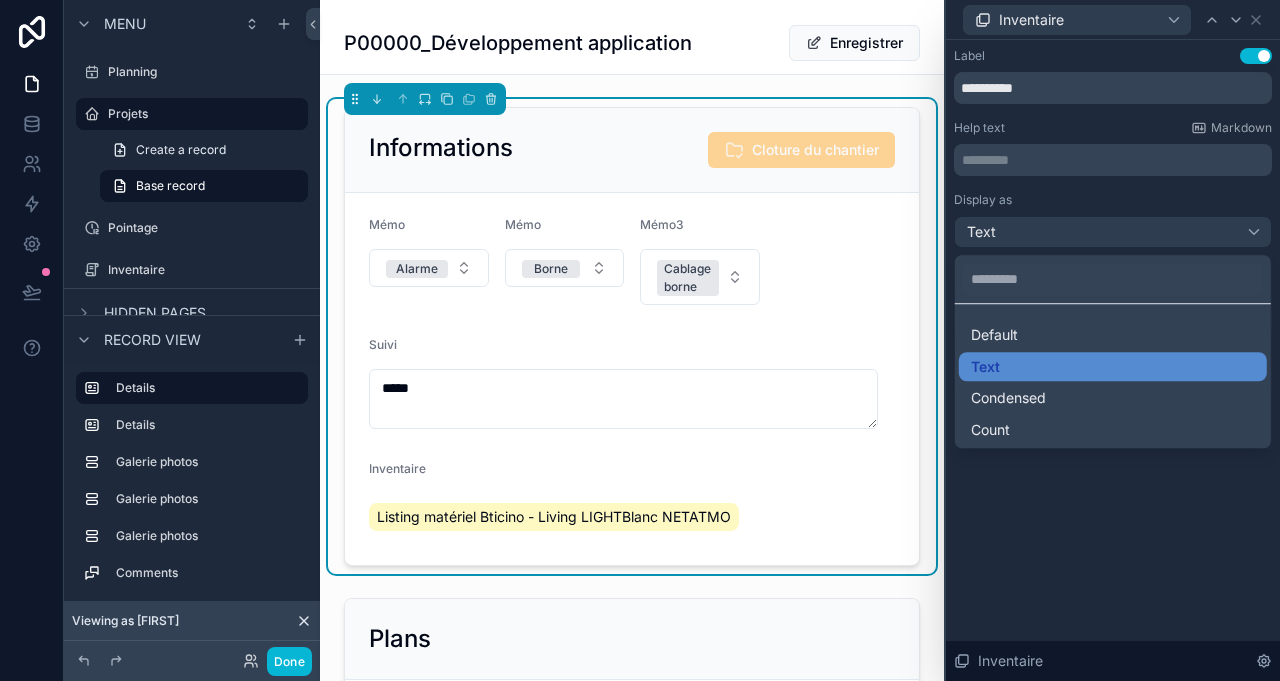 click on "Condensed" at bounding box center [1113, 398] 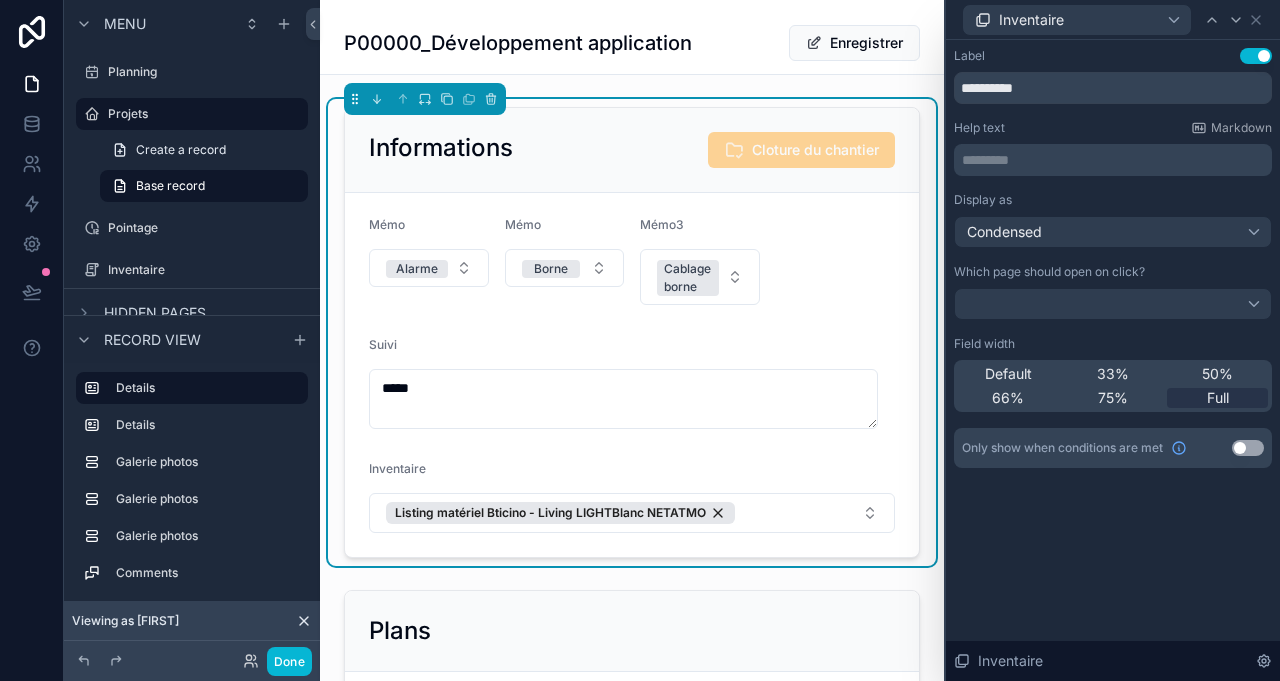 click on "Enregistrer" at bounding box center (854, 43) 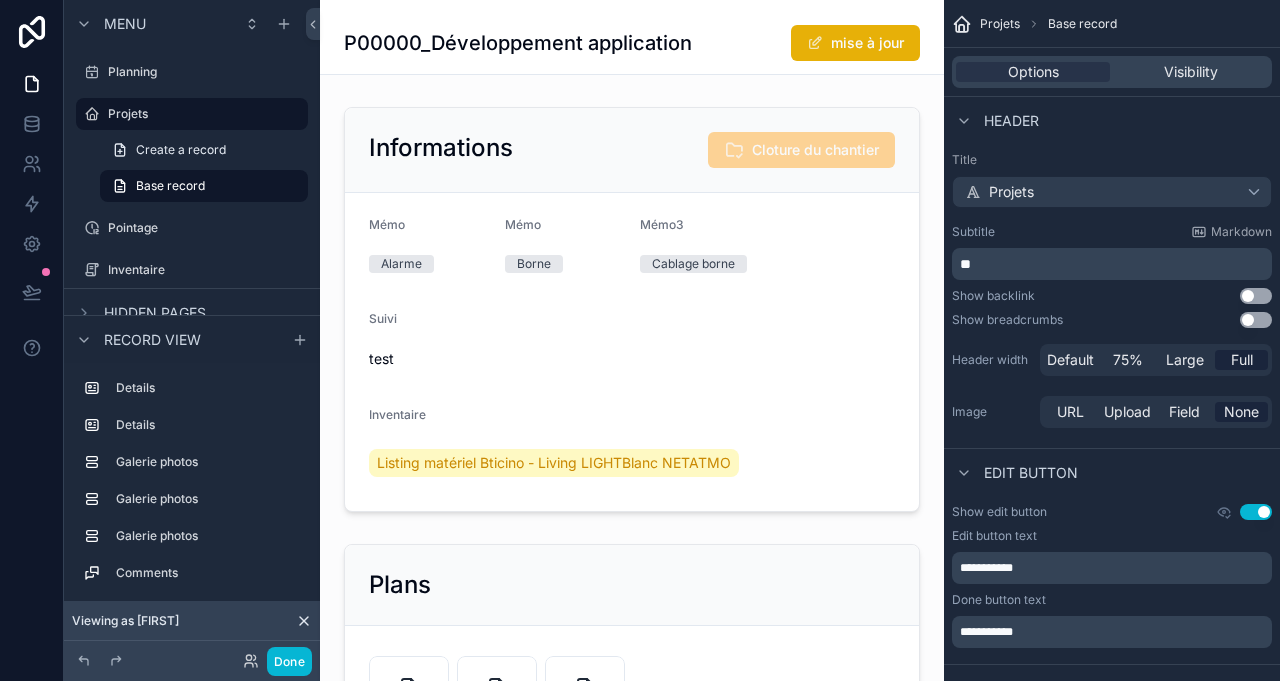 click at bounding box center [632, 309] 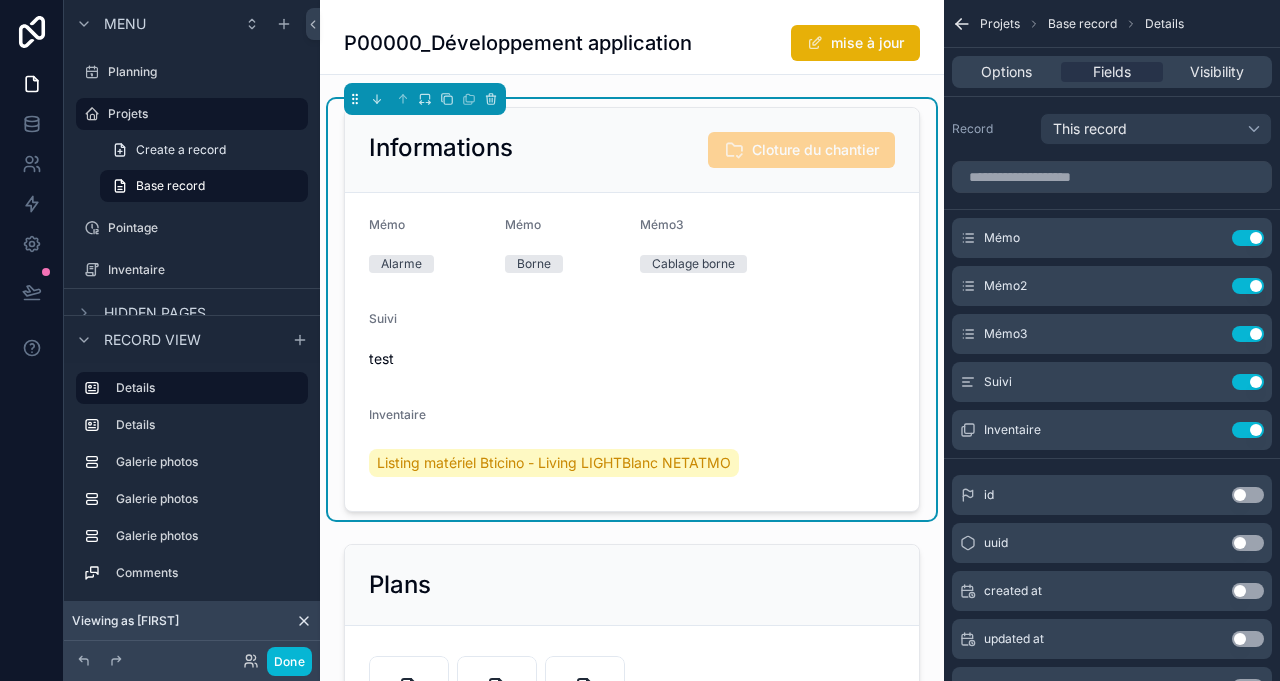 click on "mise à jour" at bounding box center [855, 43] 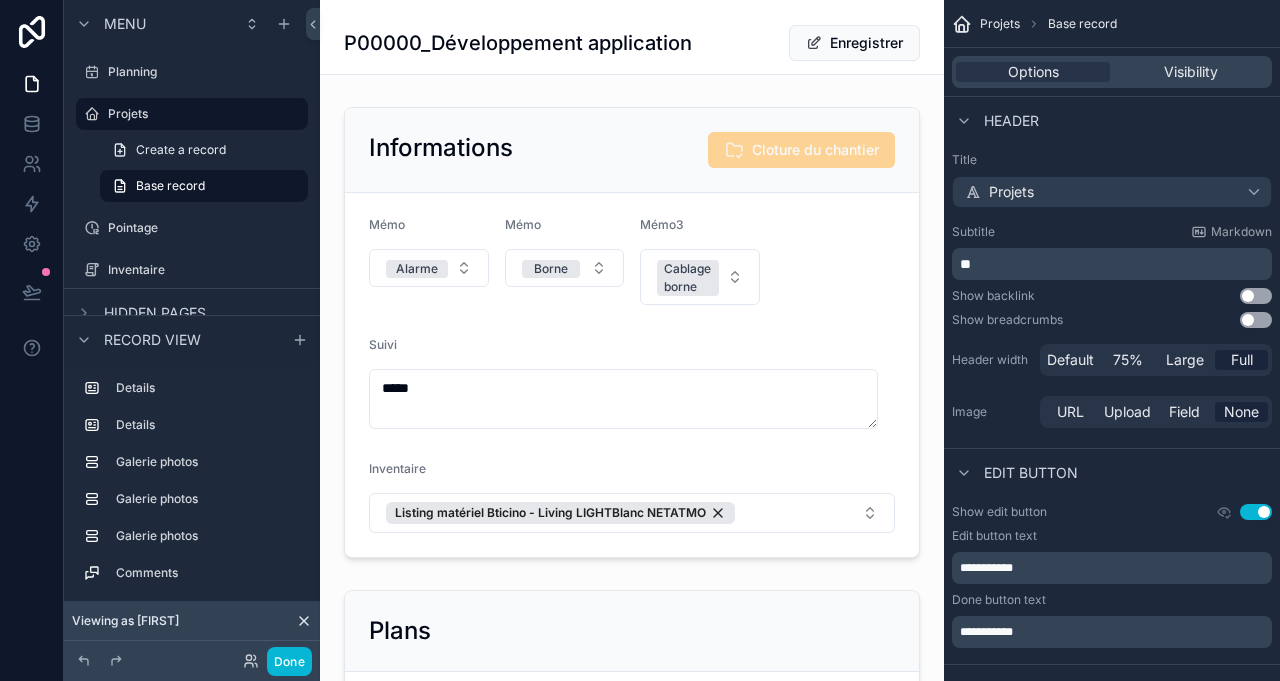 click on "Enregistrer" at bounding box center [854, 43] 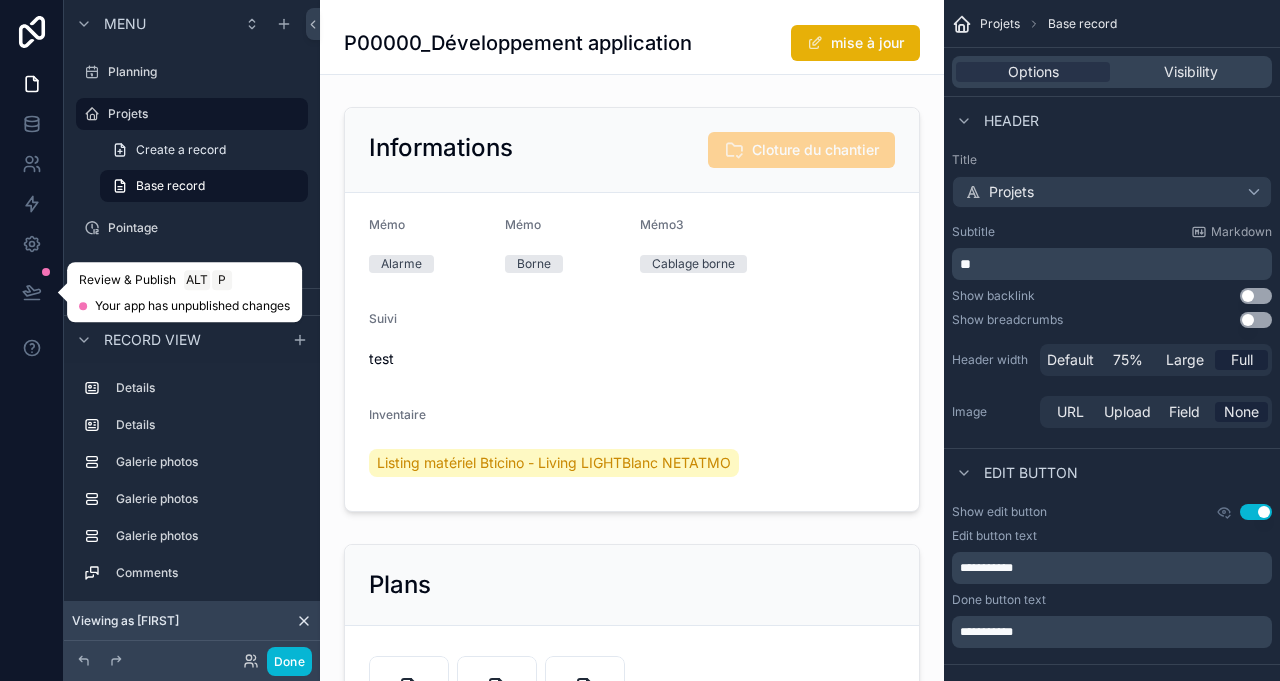 click at bounding box center [32, 292] 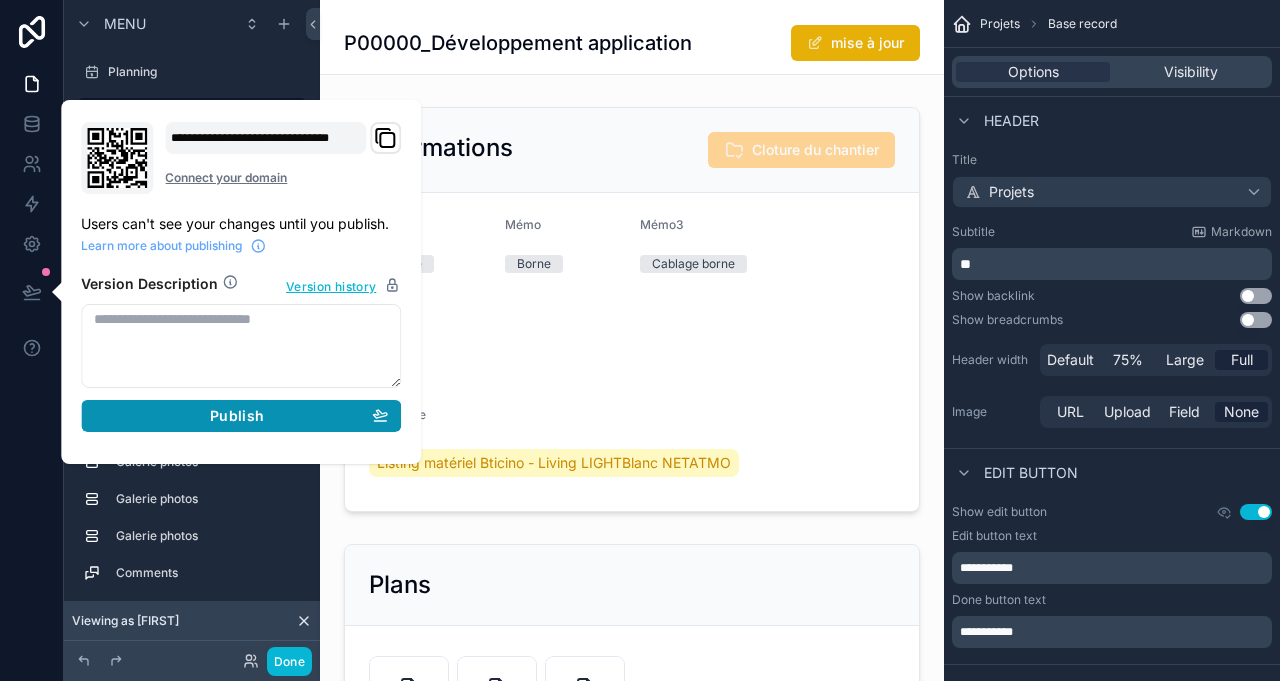 click on "Publish" at bounding box center [241, 416] 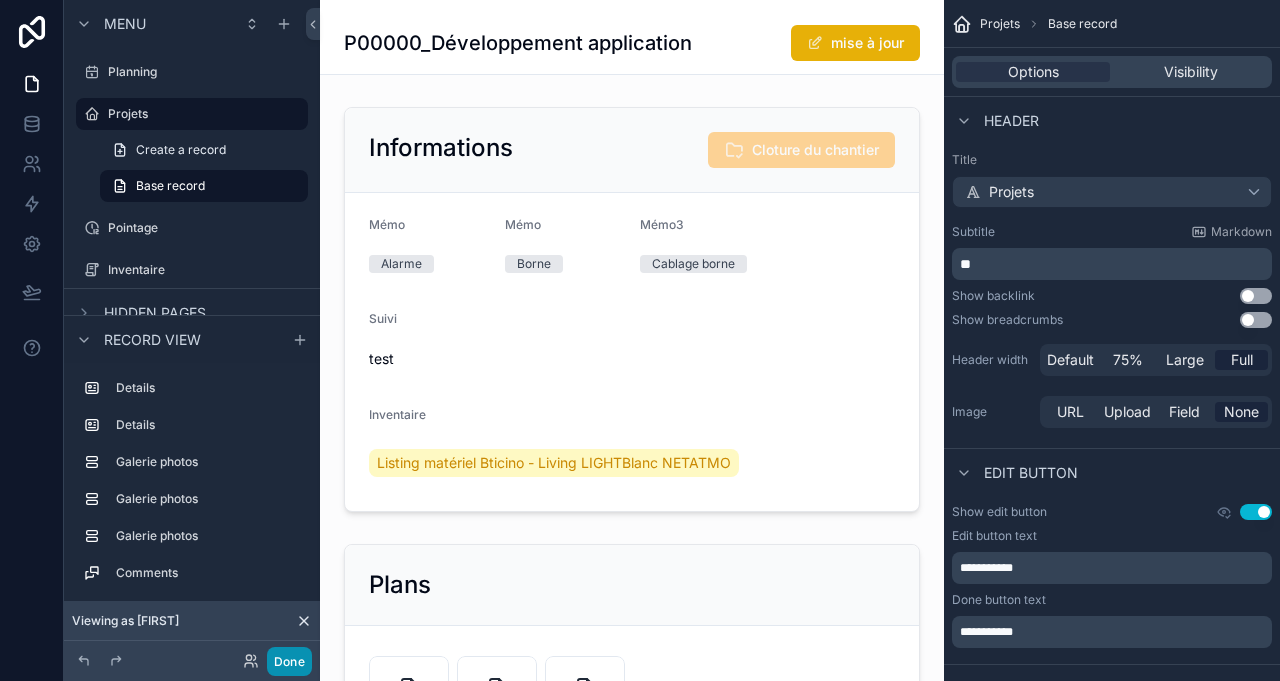 click on "Done" at bounding box center (289, 661) 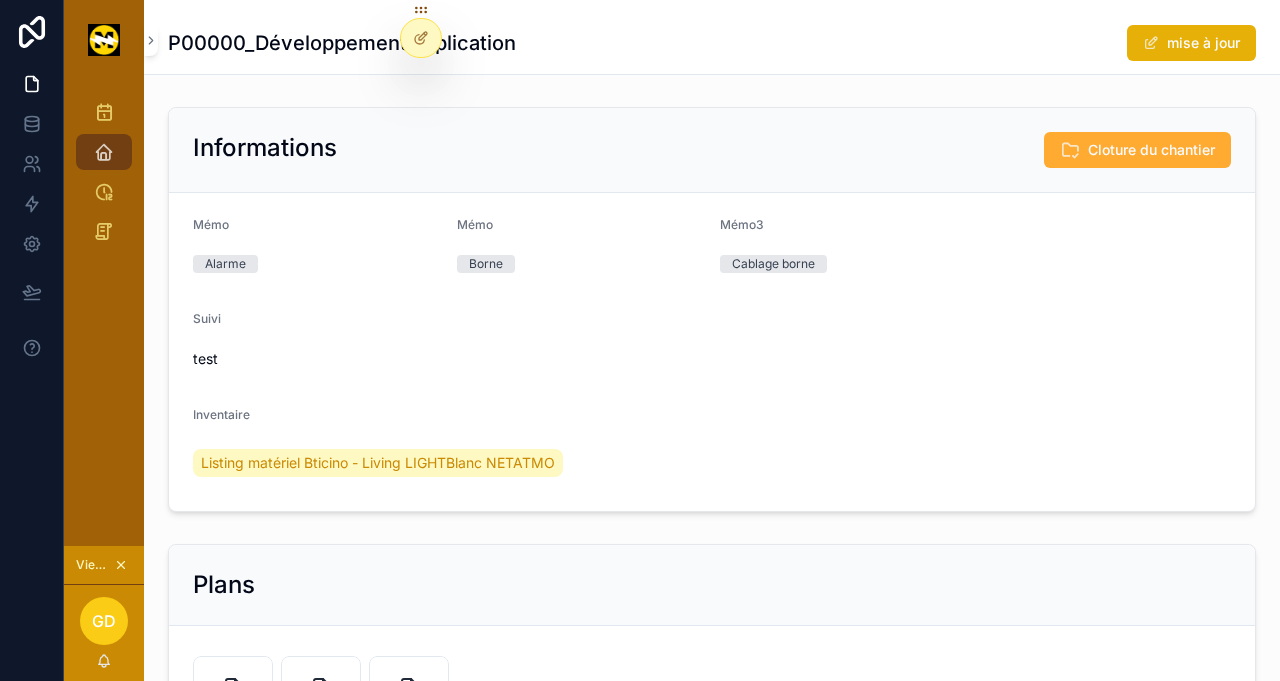 click on "mise à jour" at bounding box center [1191, 43] 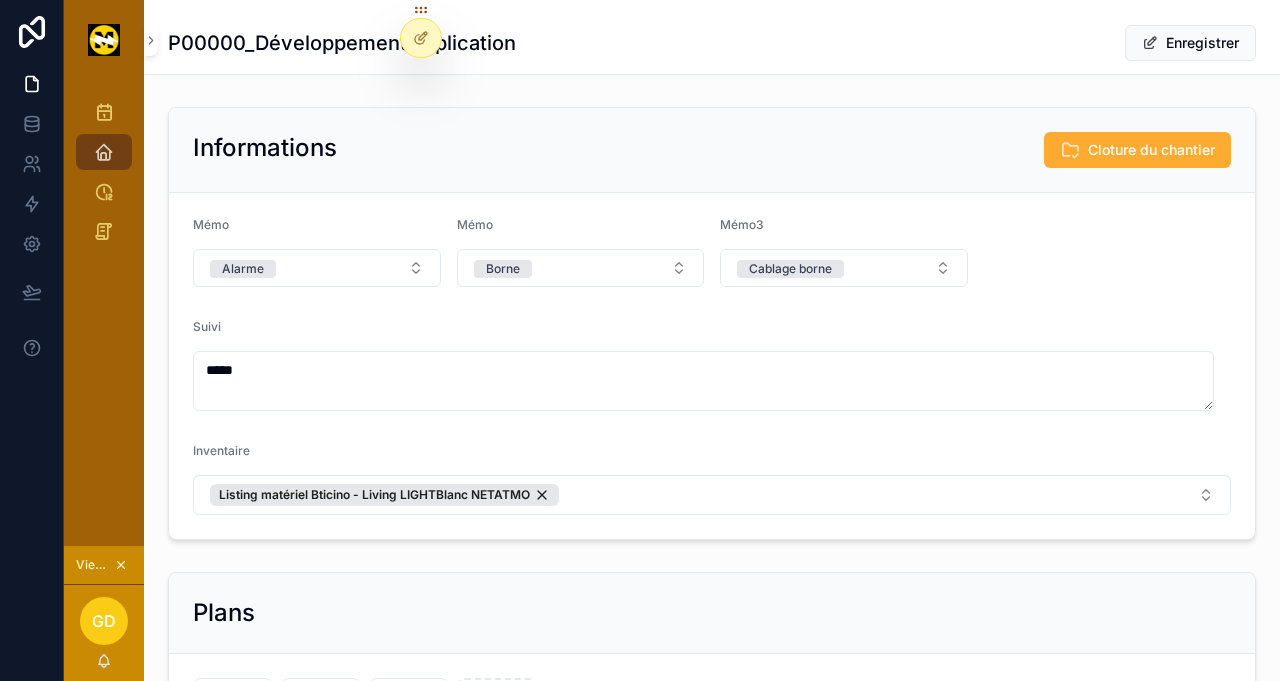 click on "Mémo Alarme Mémo Borne Mémo3 Cablage borne Suivi **** Inventaire     Listing matériel Bticino -  Living LIGHTBlanc NETATMO" at bounding box center [712, 366] 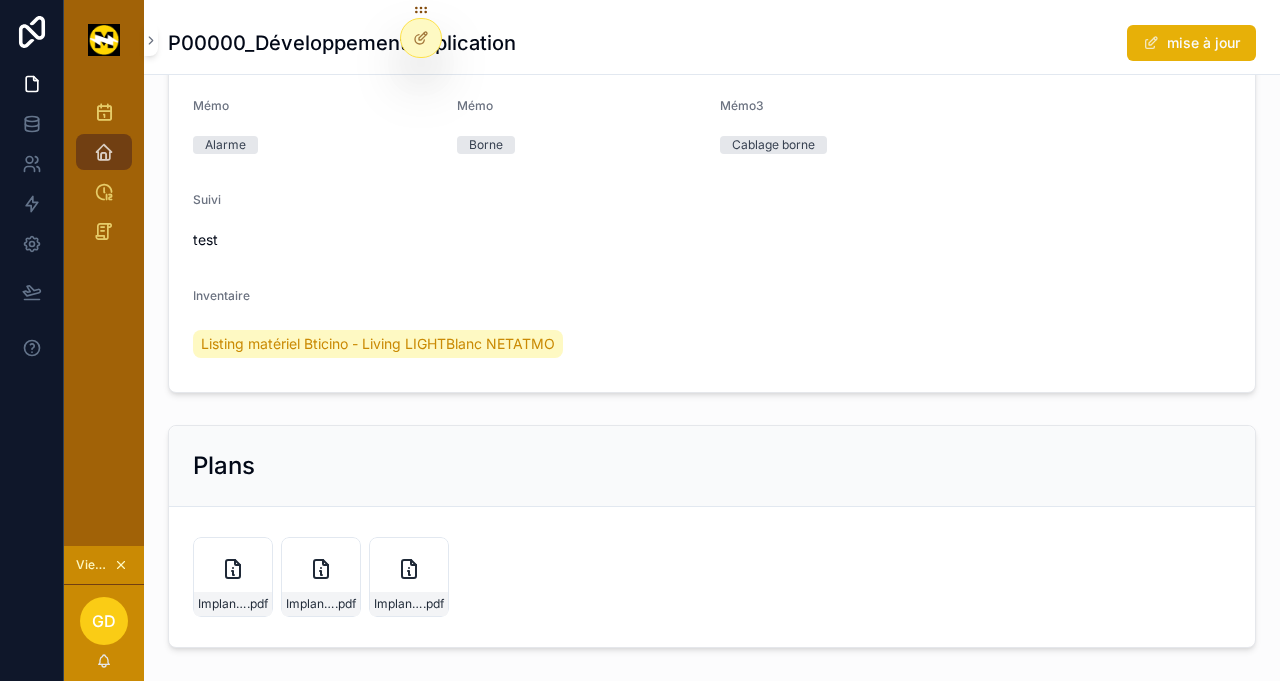 scroll, scrollTop: 0, scrollLeft: 0, axis: both 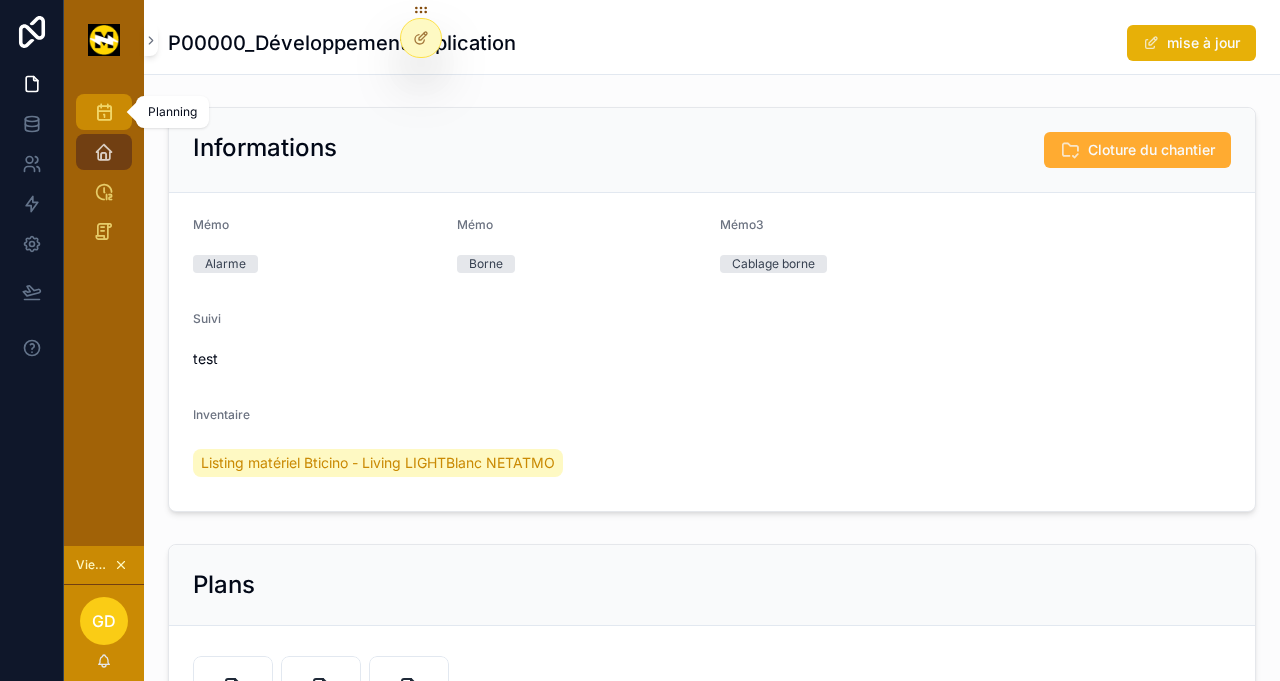 click on "Planning" at bounding box center [104, 112] 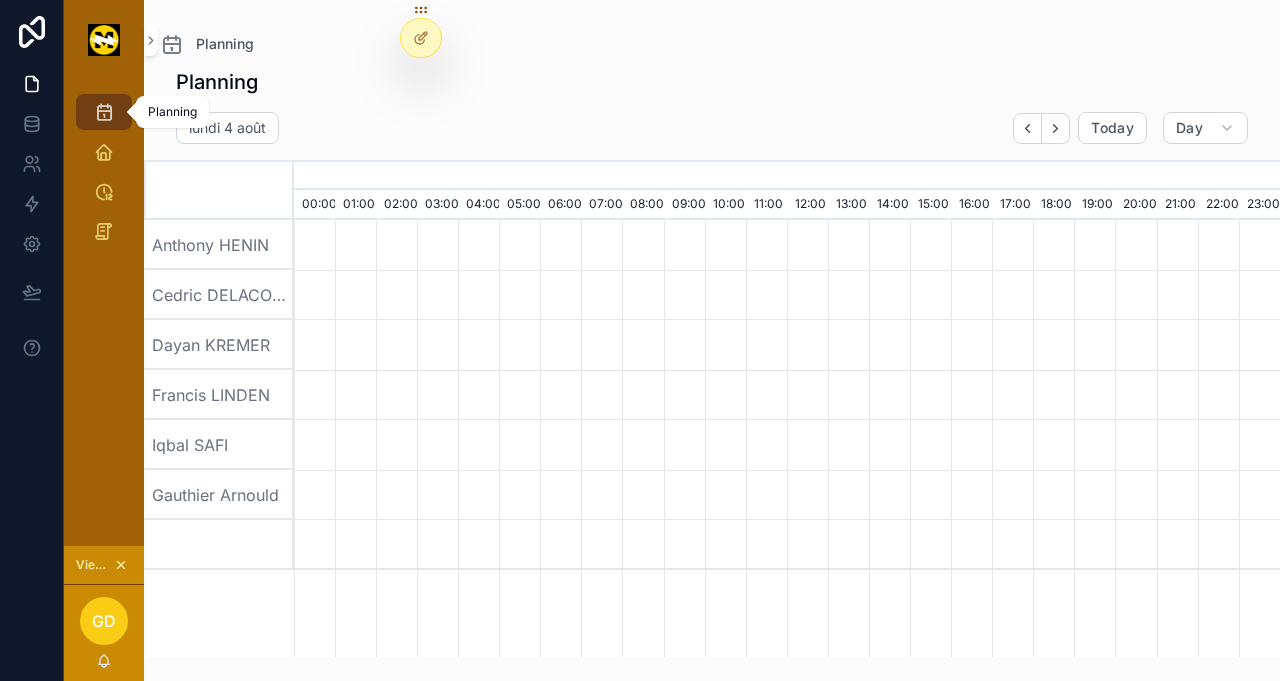 scroll, scrollTop: 0, scrollLeft: 6902, axis: horizontal 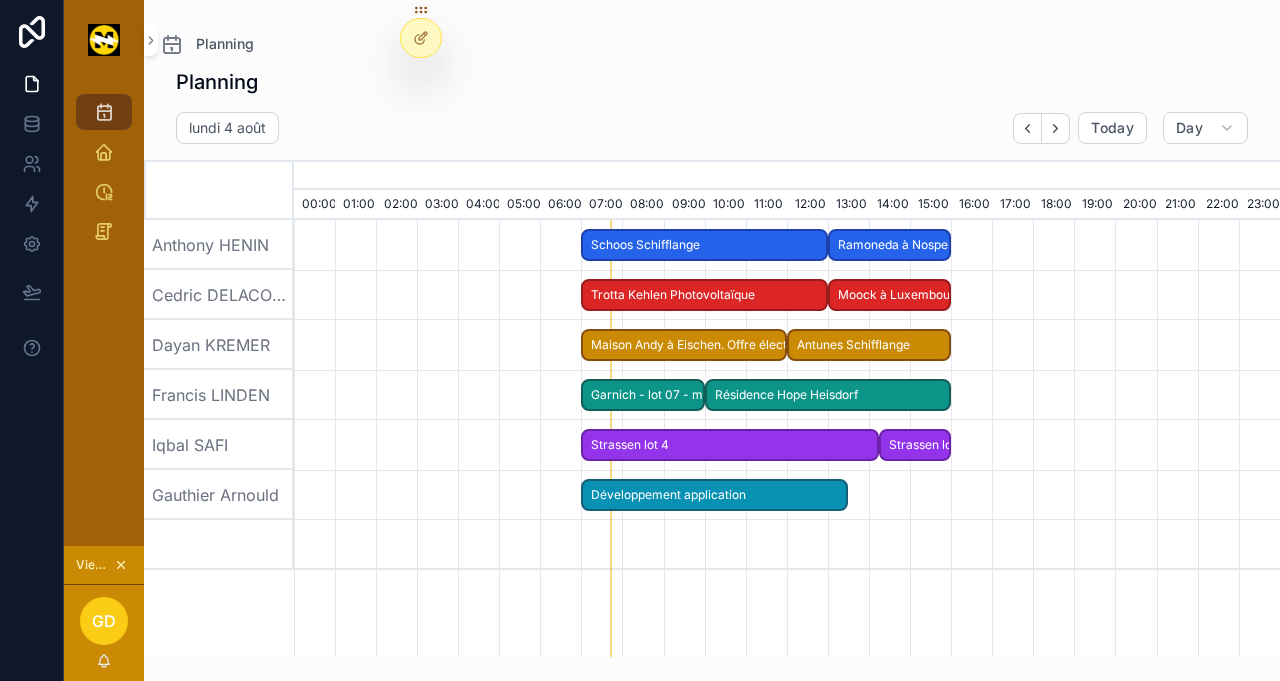 click on "Schoos Schifflange" at bounding box center [704, 245] 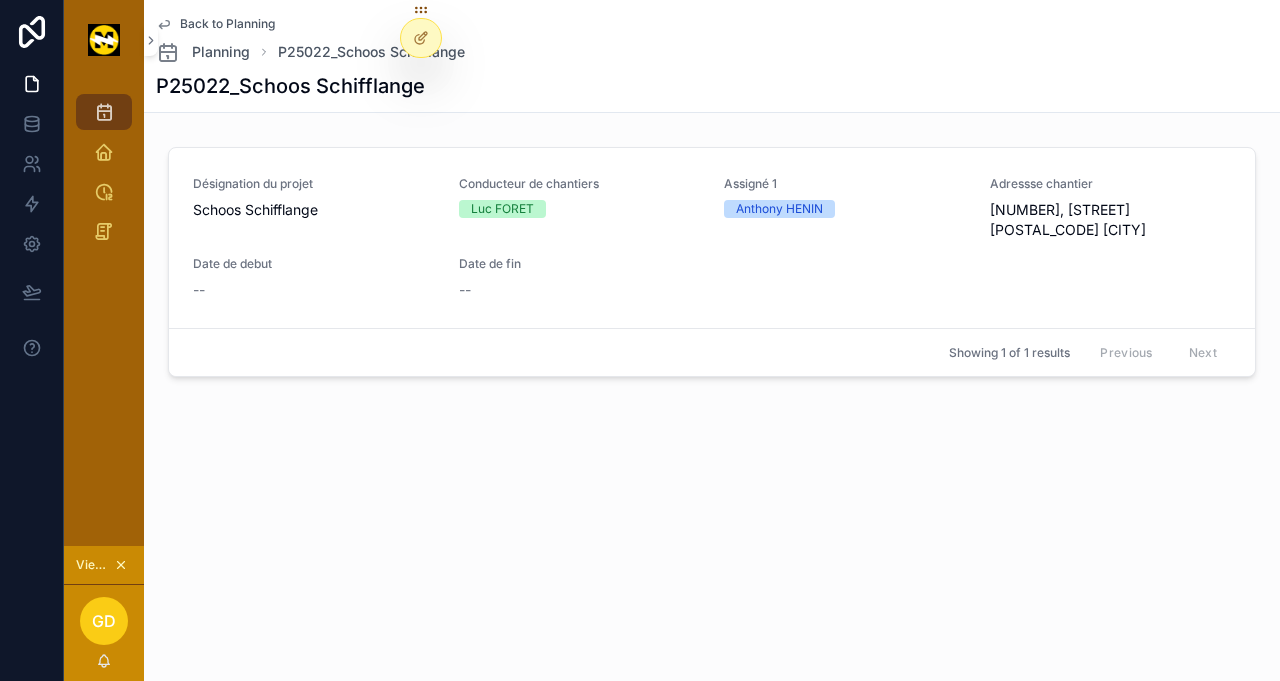 click on "Date de fin --" at bounding box center [580, 278] 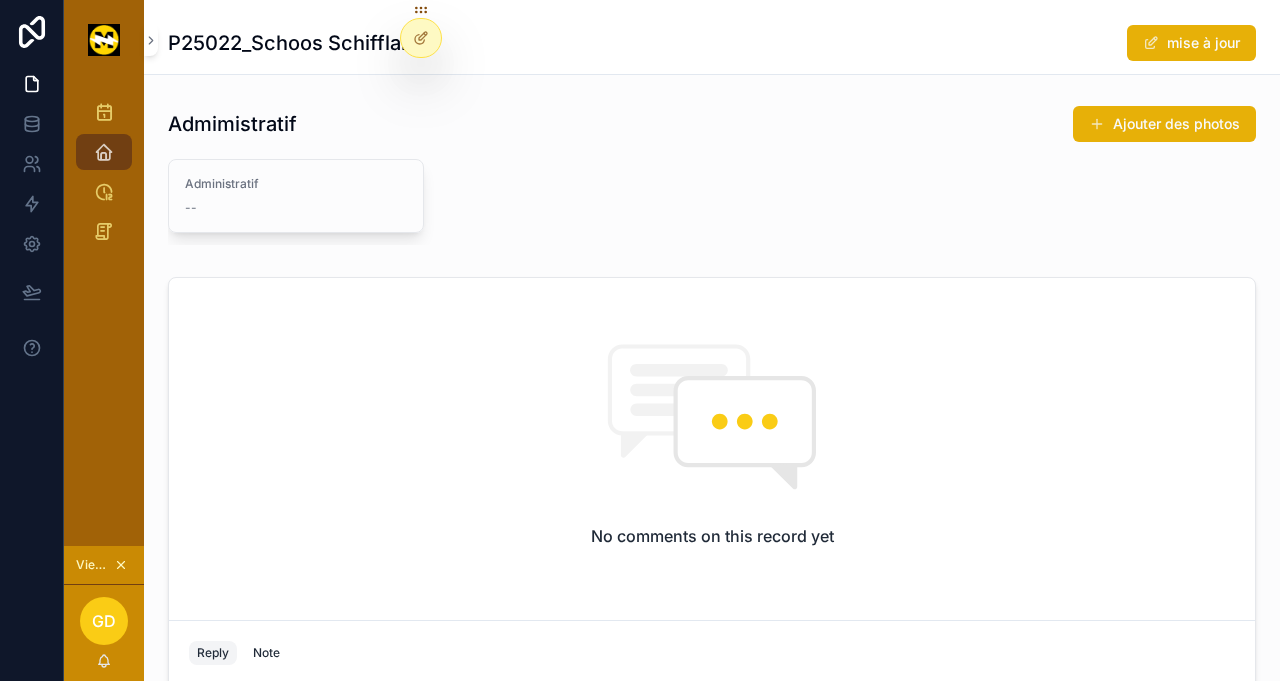 scroll, scrollTop: 856, scrollLeft: 0, axis: vertical 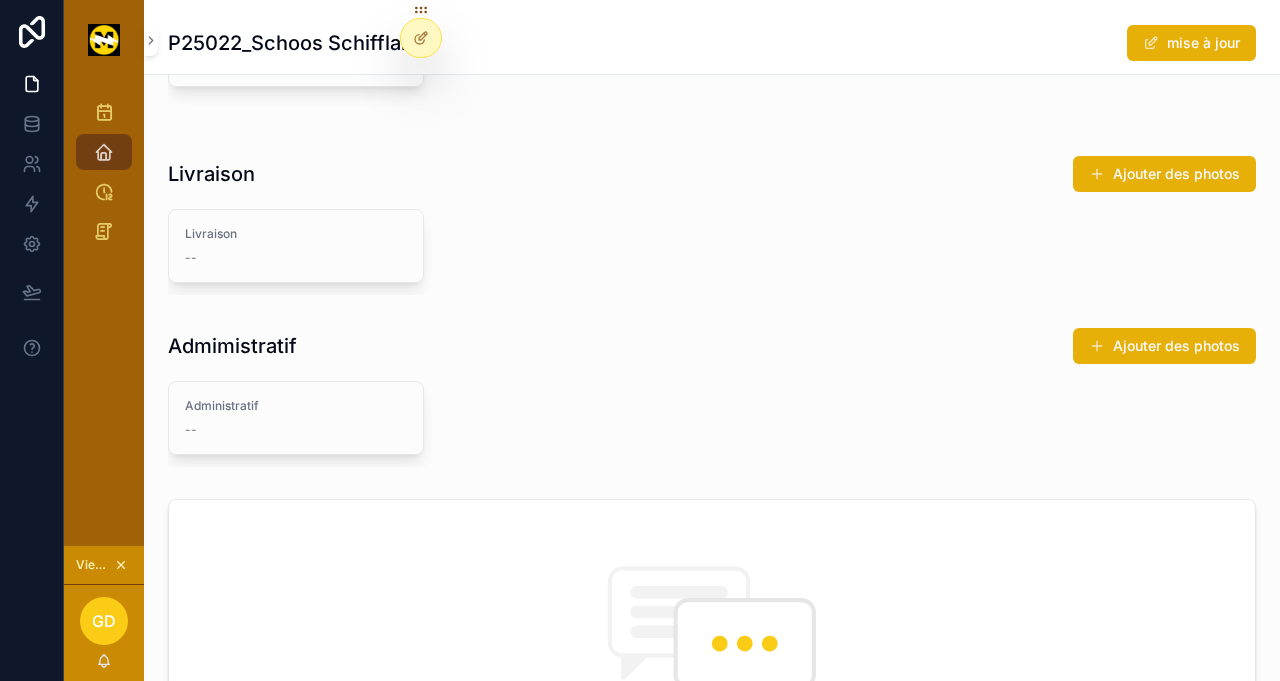 click on "Ajouter des photos" at bounding box center (1164, 174) 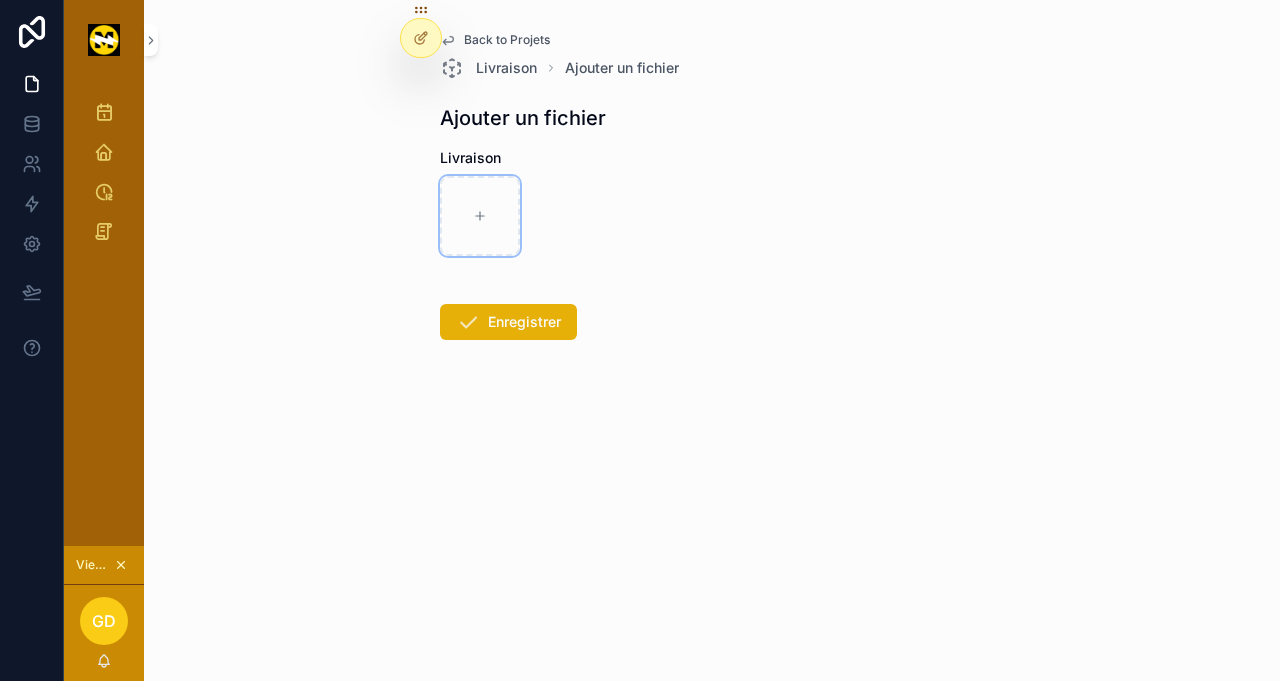 click at bounding box center [480, 216] 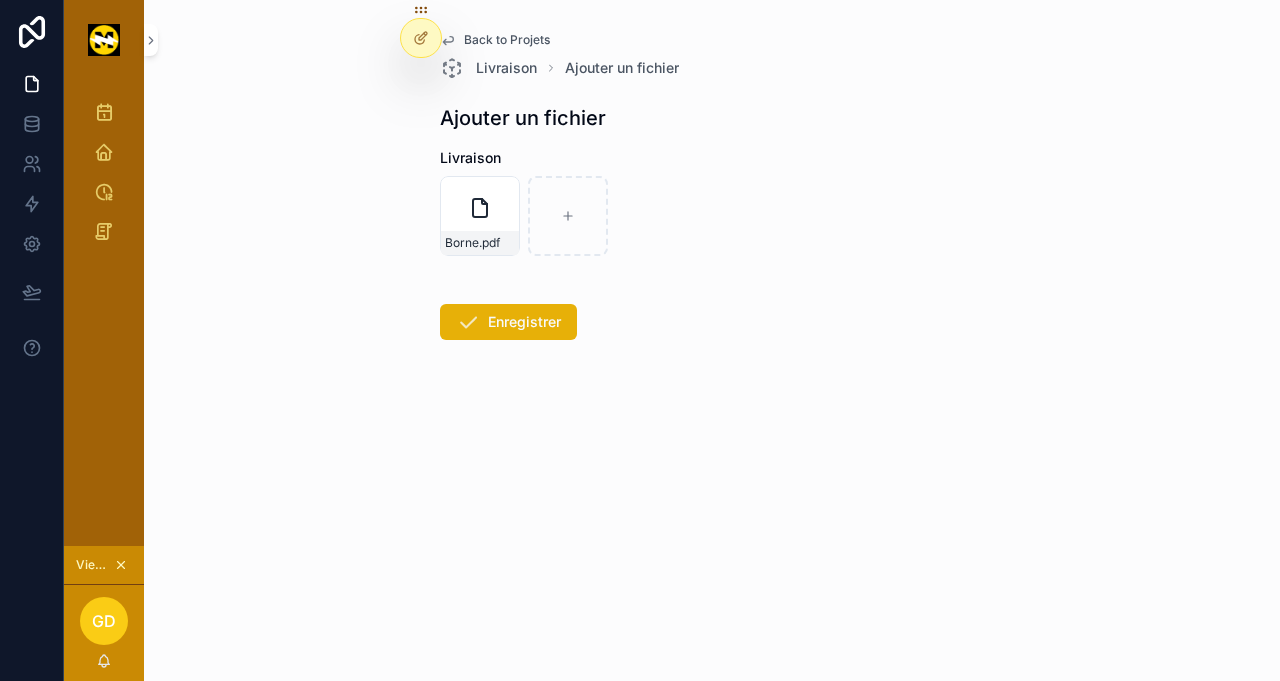 click on "Enregistrer" at bounding box center [508, 322] 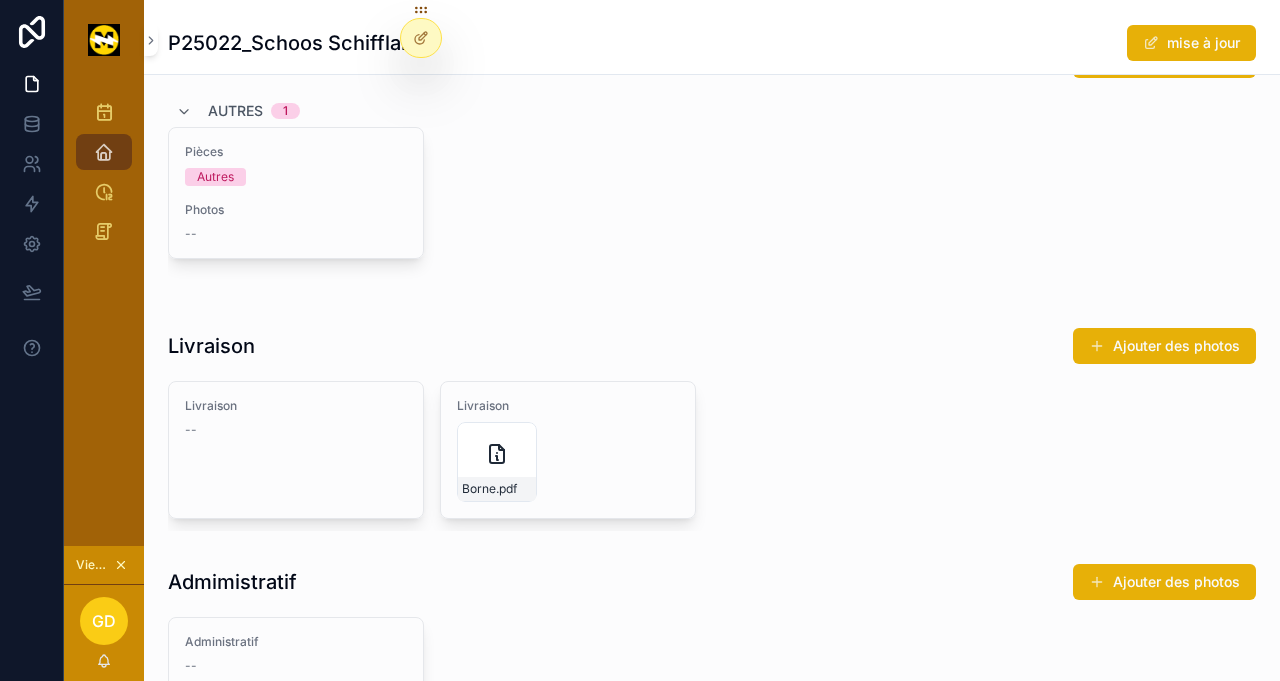 scroll, scrollTop: 888, scrollLeft: 0, axis: vertical 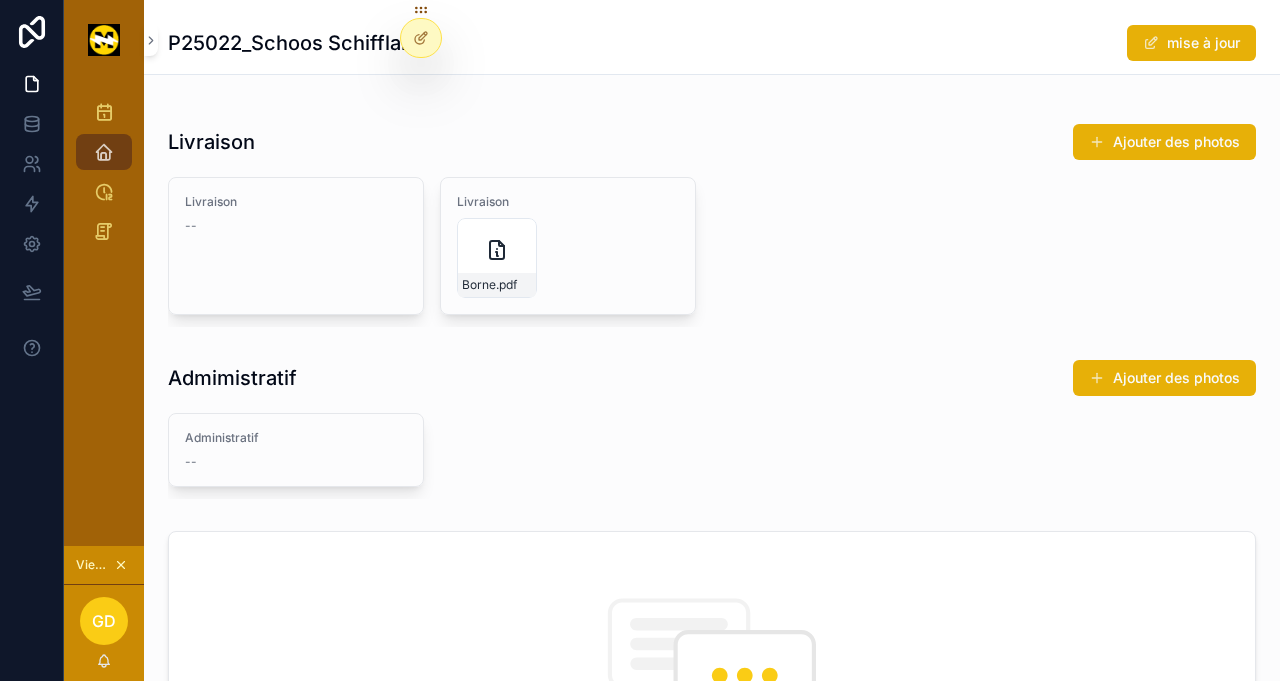 click on "Borne .pdf" at bounding box center [497, 258] 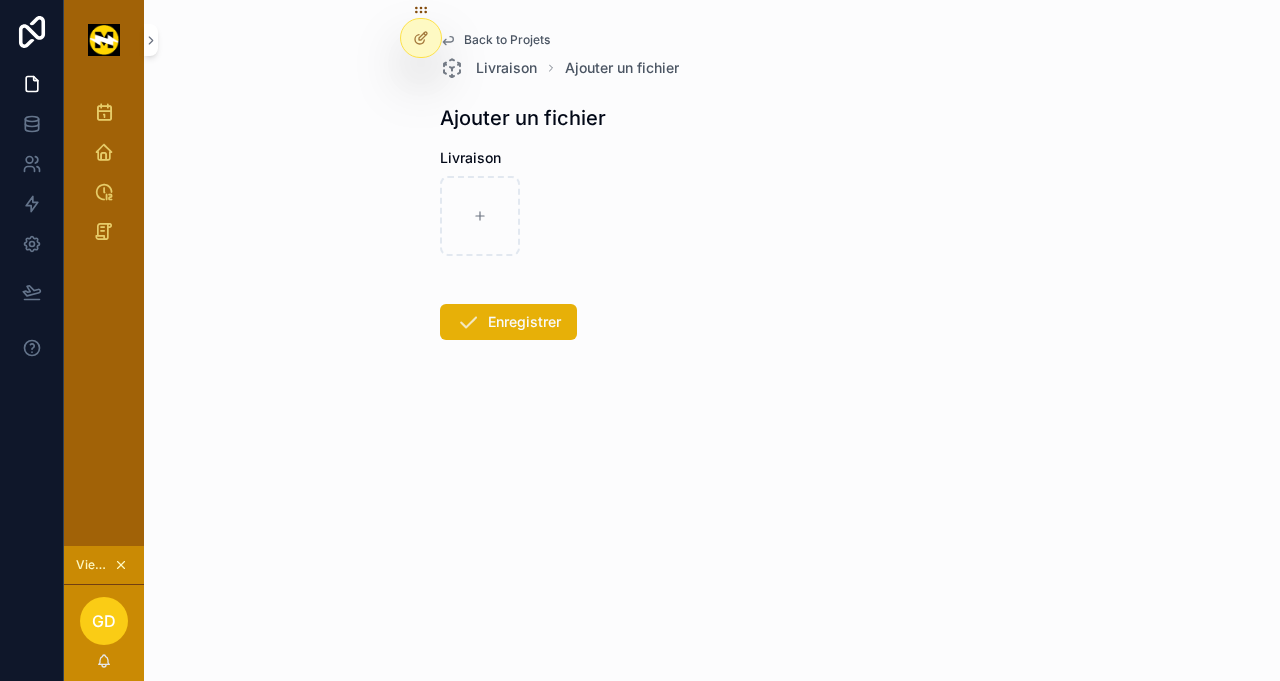 scroll, scrollTop: 0, scrollLeft: 0, axis: both 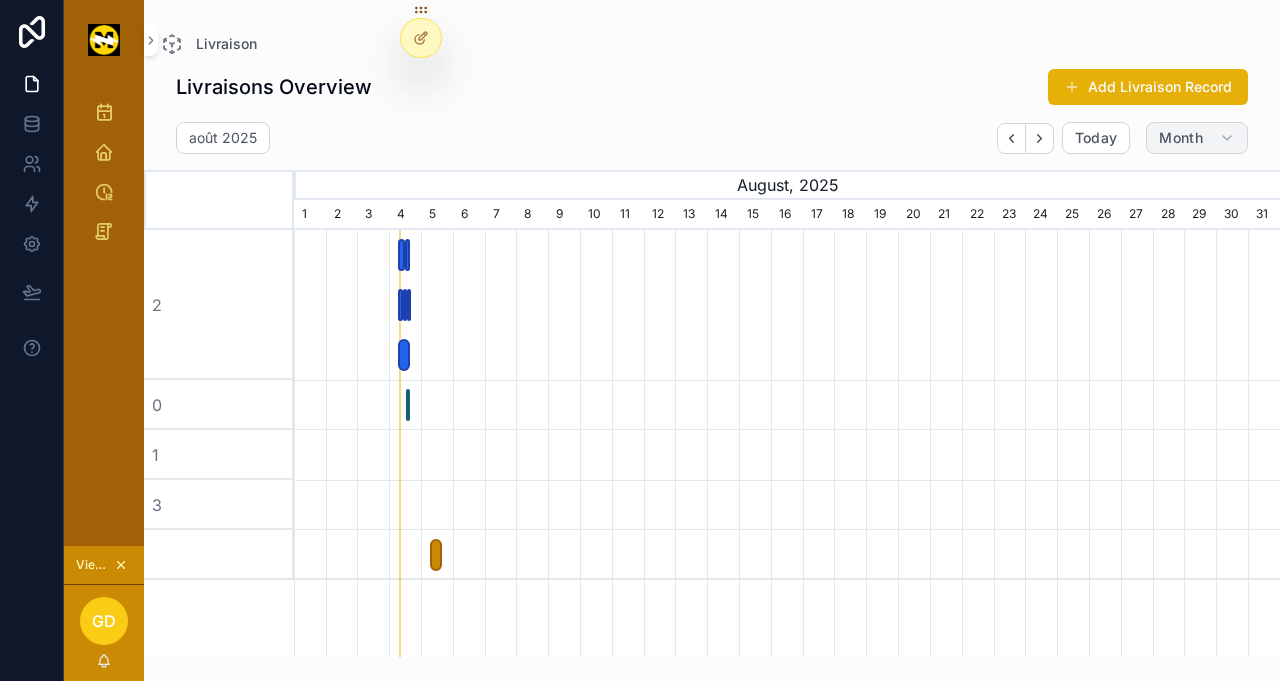 click on "Month" at bounding box center (1181, 138) 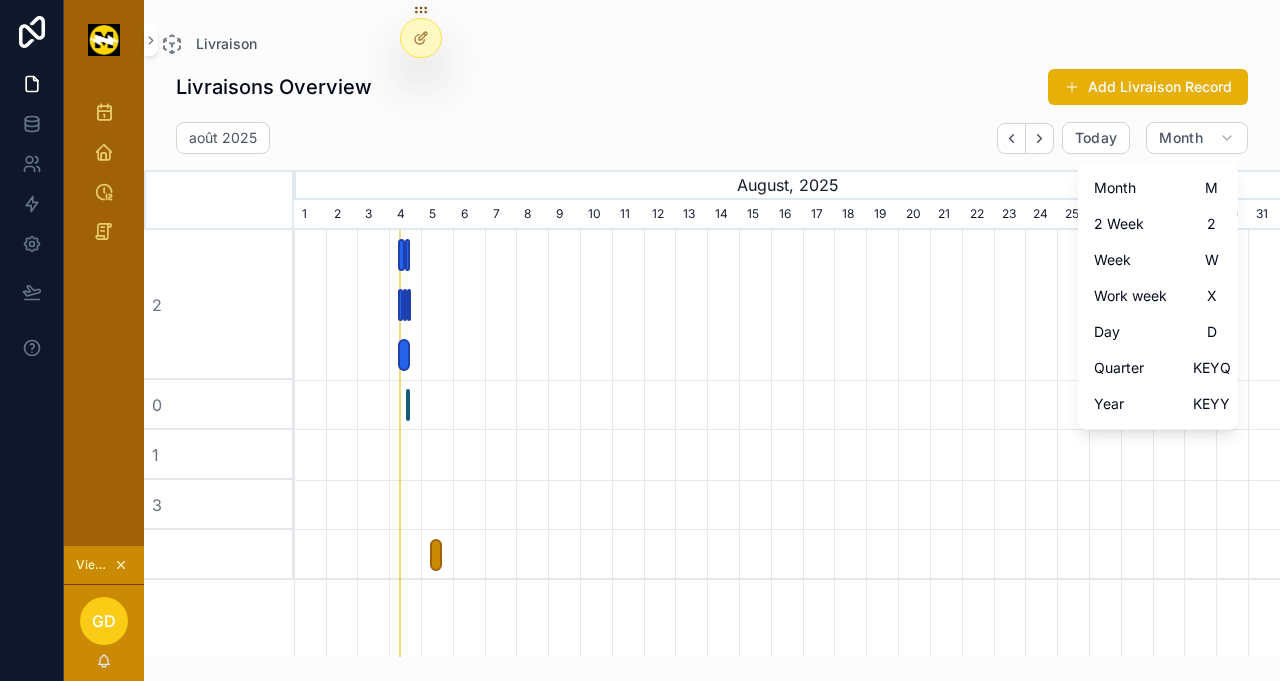 click on "Day D" at bounding box center (1158, 332) 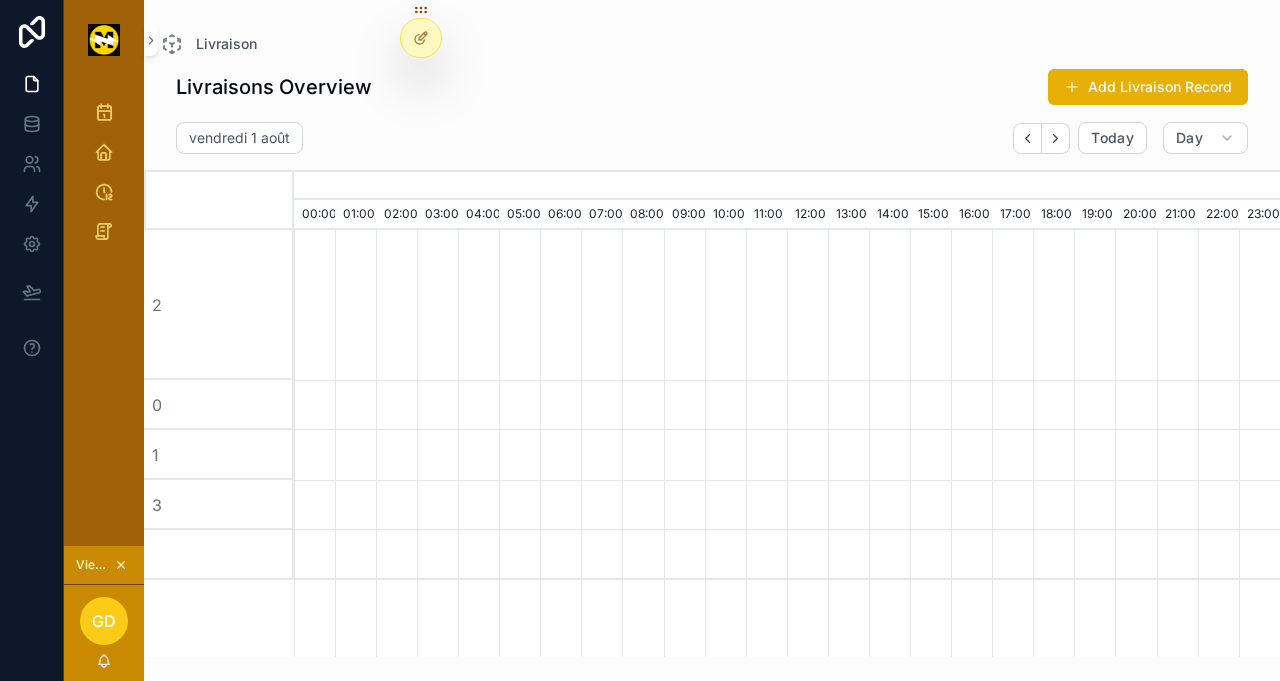 scroll, scrollTop: 0, scrollLeft: 6902, axis: horizontal 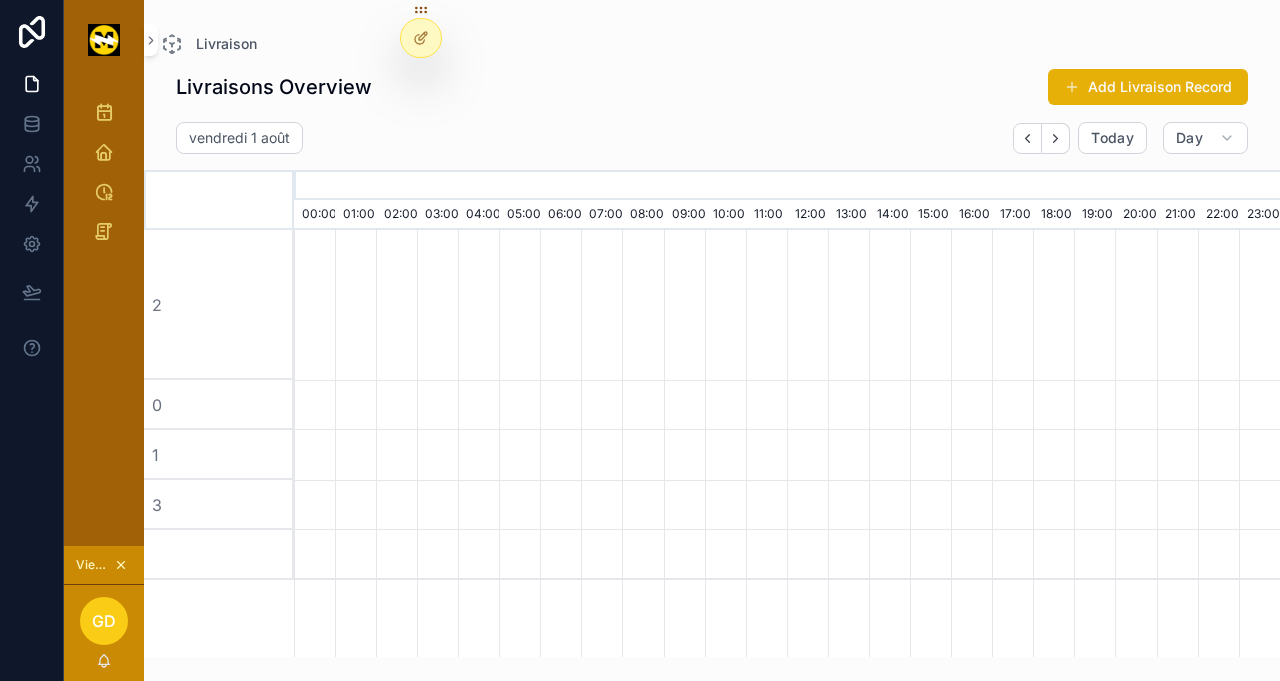 click on "GD" at bounding box center [104, 621] 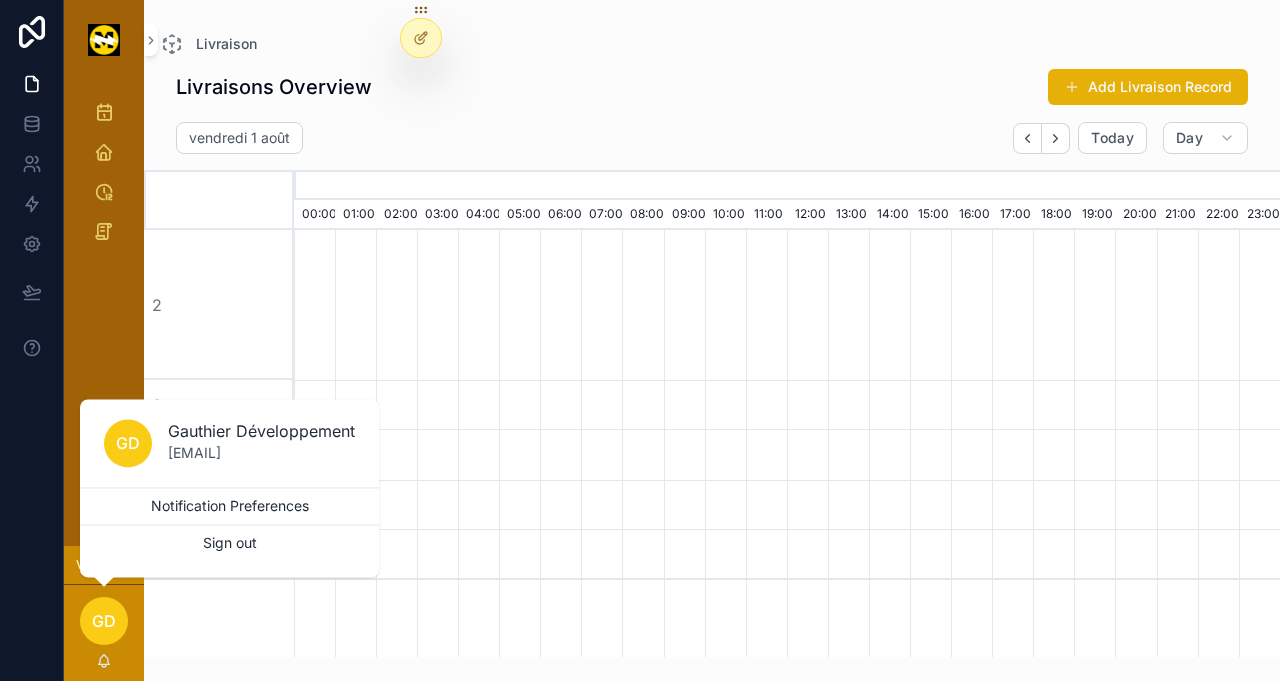 click 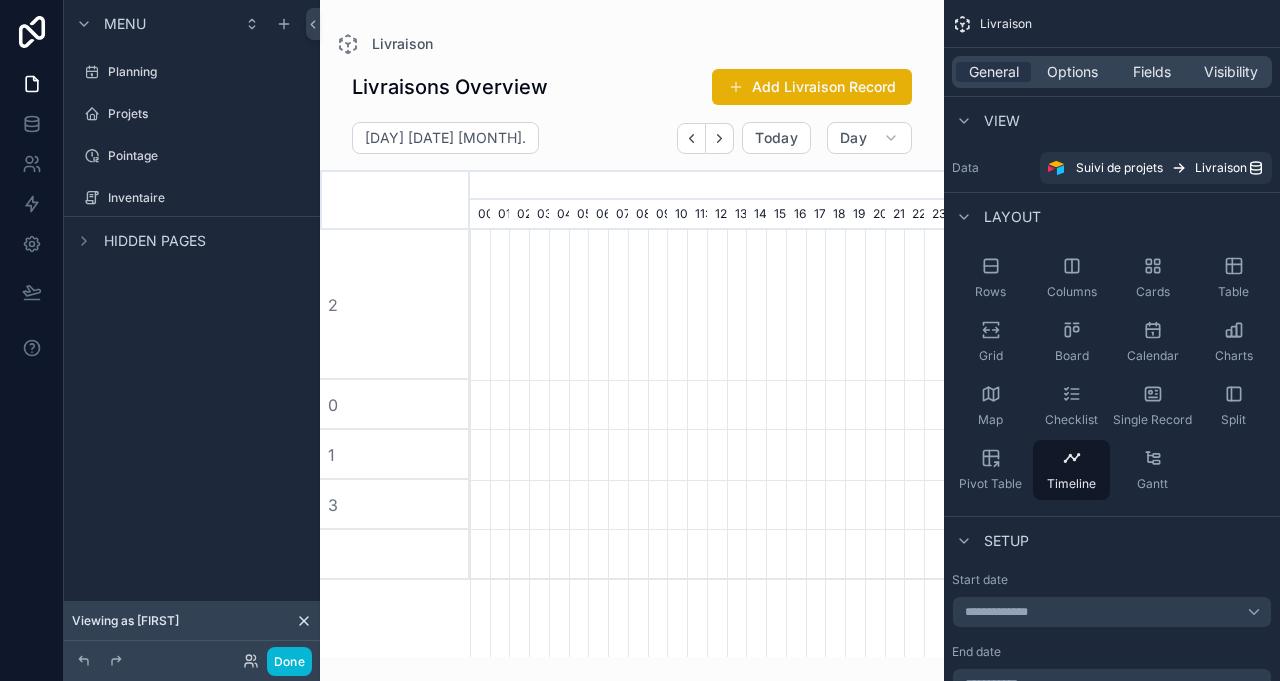 scroll, scrollTop: 0, scrollLeft: 3318, axis: horizontal 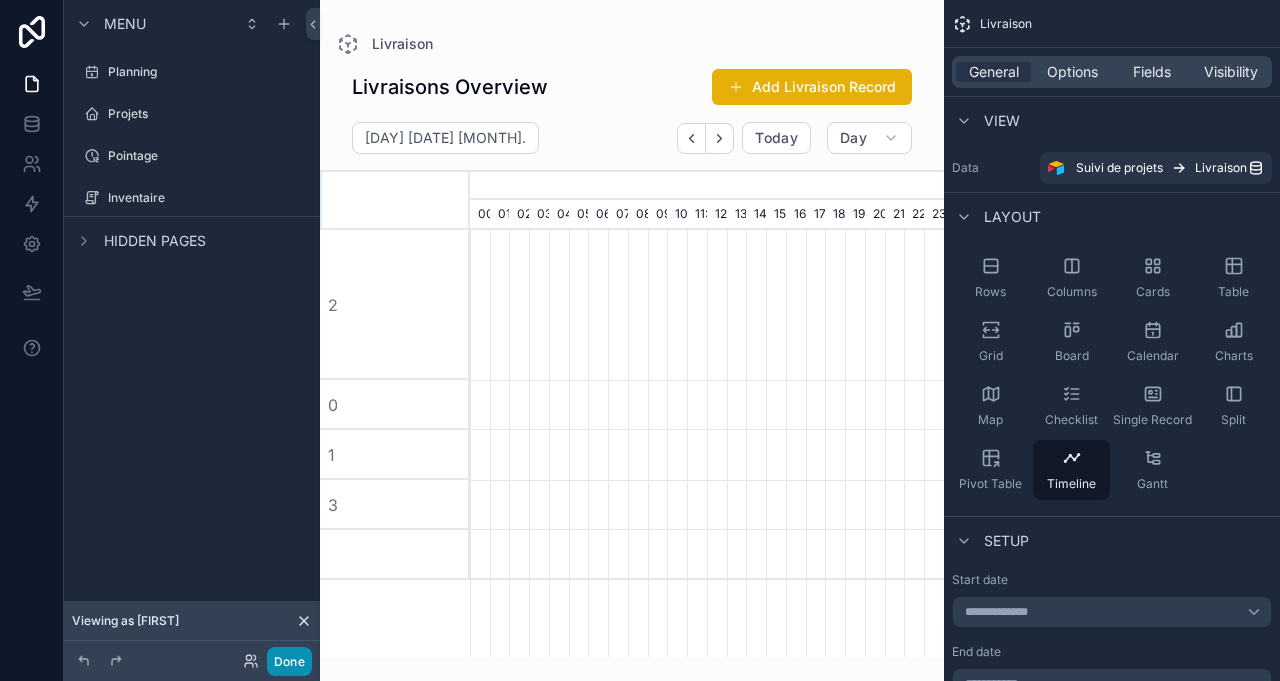 click on "Done" at bounding box center (289, 661) 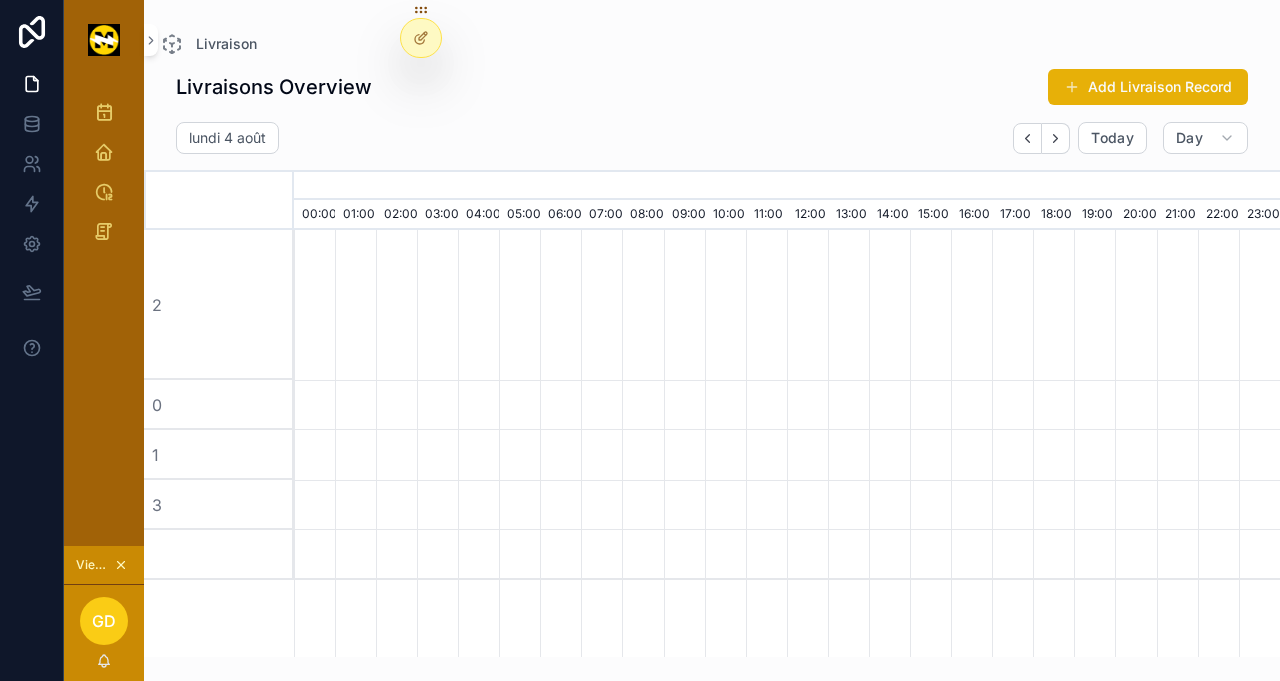 scroll, scrollTop: 0, scrollLeft: 6902, axis: horizontal 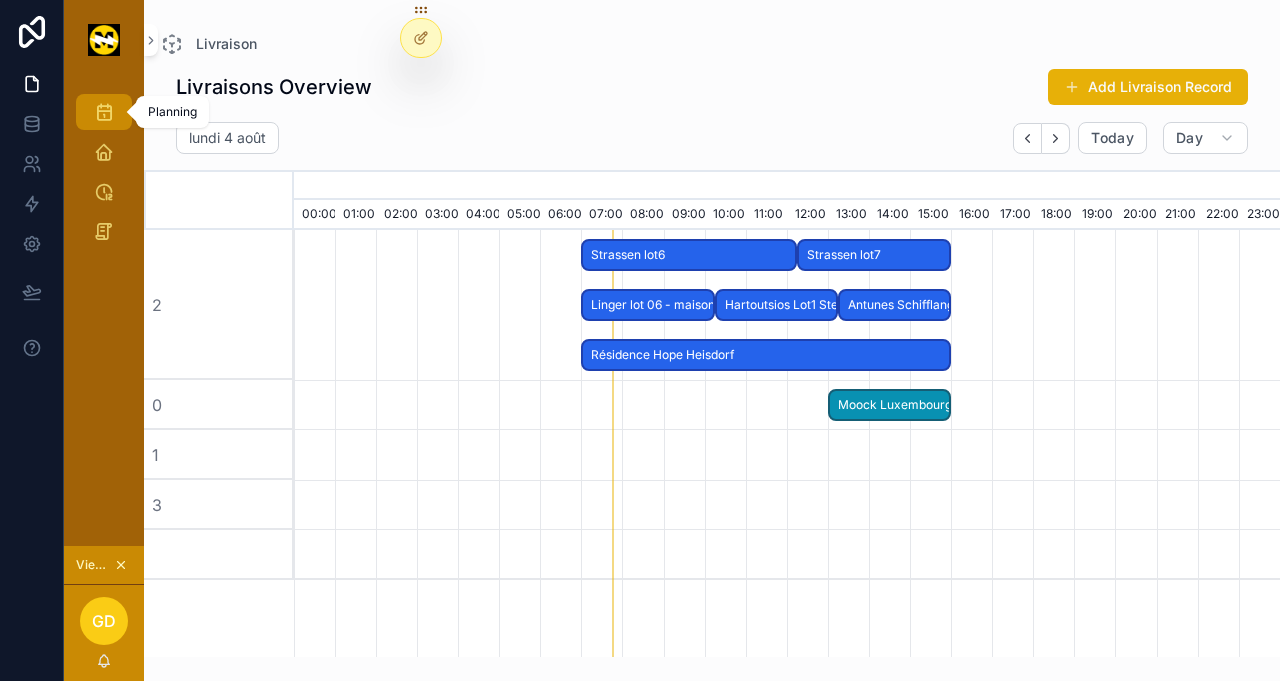 click on "Planning" at bounding box center (104, 112) 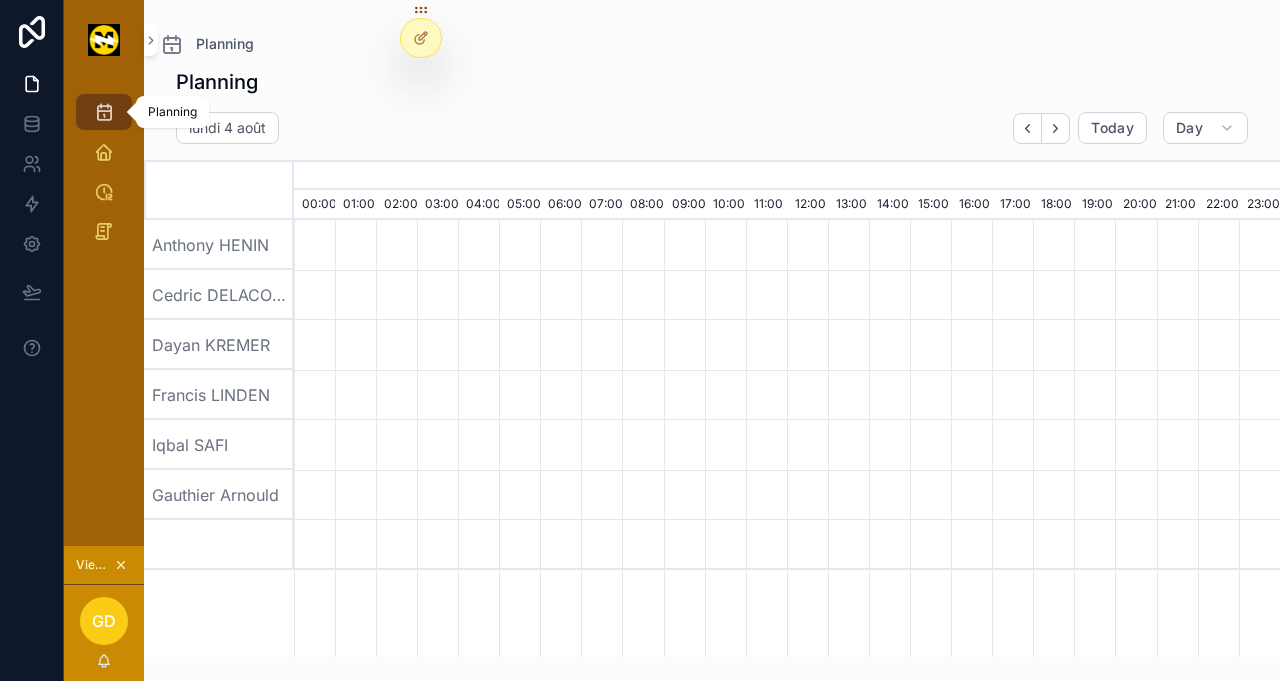 scroll, scrollTop: 0, scrollLeft: 6902, axis: horizontal 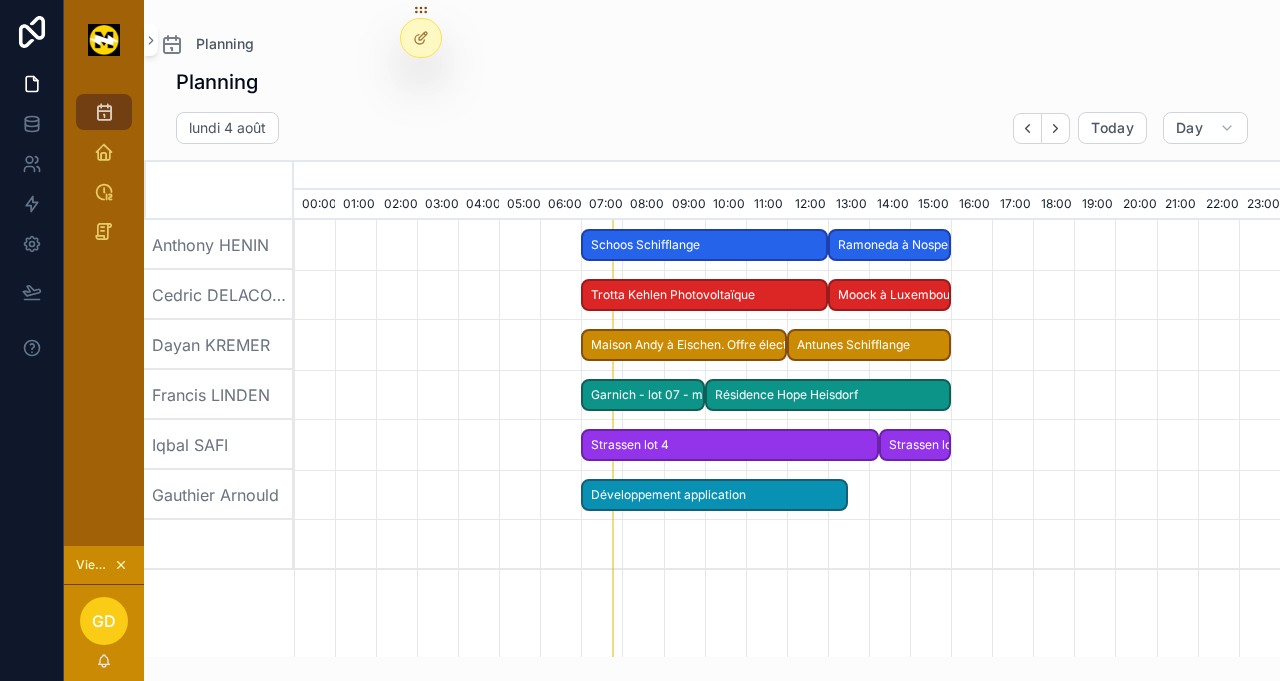 click on "Schoos Schifflange" at bounding box center [704, 245] 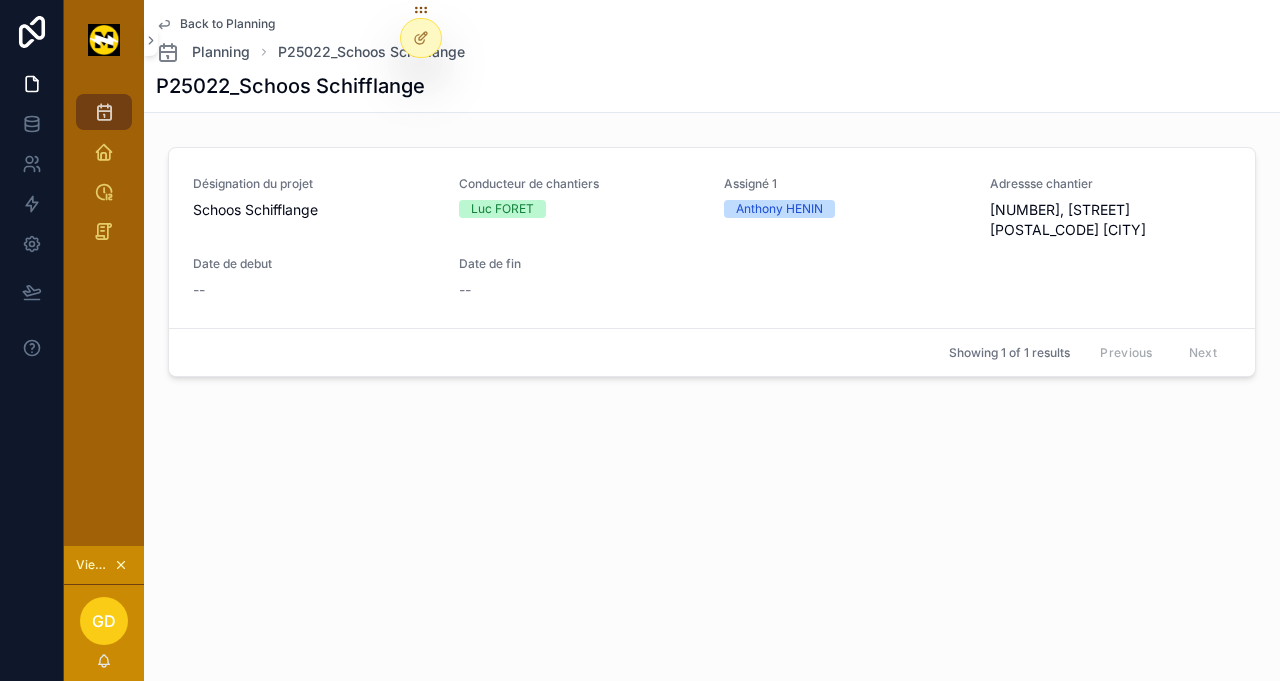 click on "Désignation du projet Schoos Schifflange Conducteur de chantiers Luc FORET Assigné 1 Anthony HENIN Adressse chantier 2, rue Lily Unden 3817 SCHIFFLANGE Date de debut -- Date de fin --" at bounding box center [712, 238] 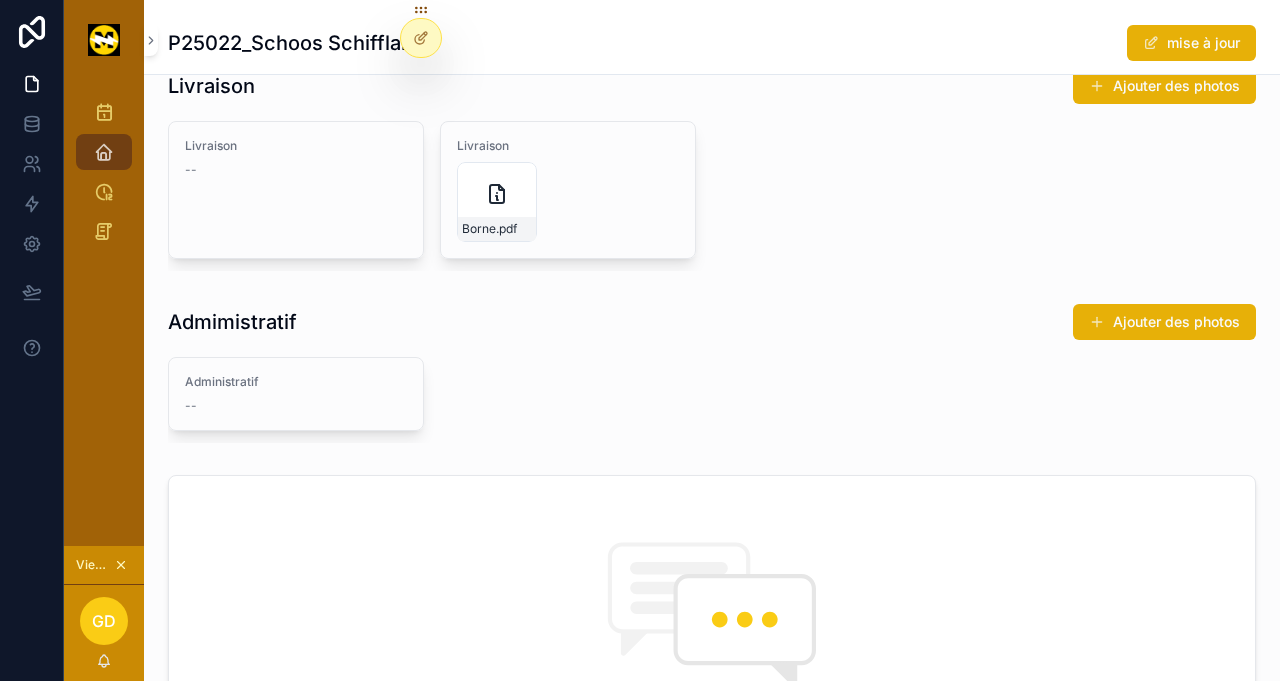 scroll, scrollTop: 698, scrollLeft: 0, axis: vertical 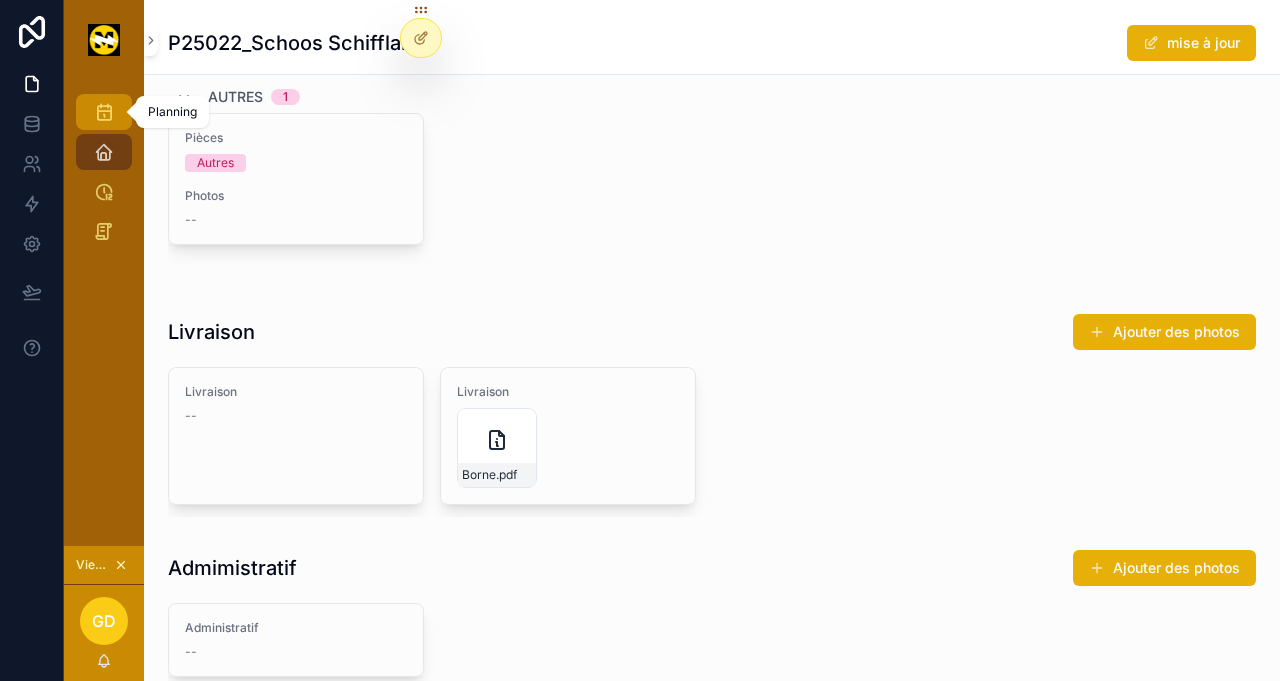 click at bounding box center (104, 112) 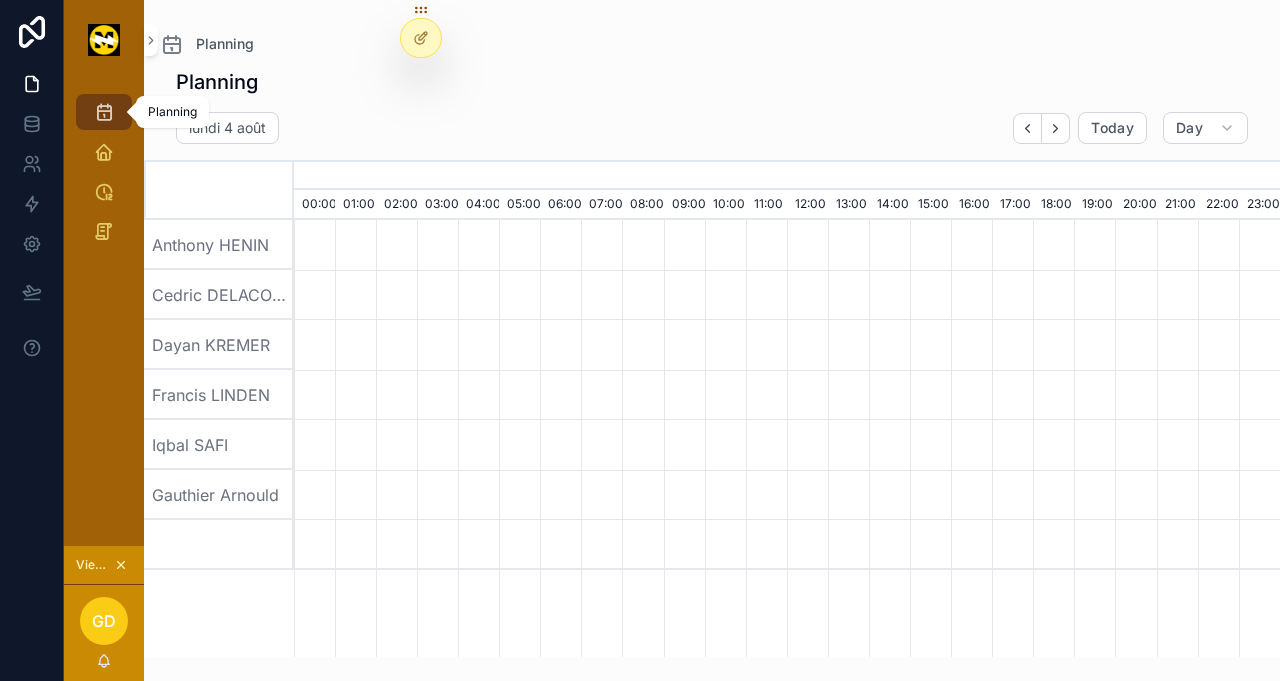 scroll, scrollTop: 0, scrollLeft: 0, axis: both 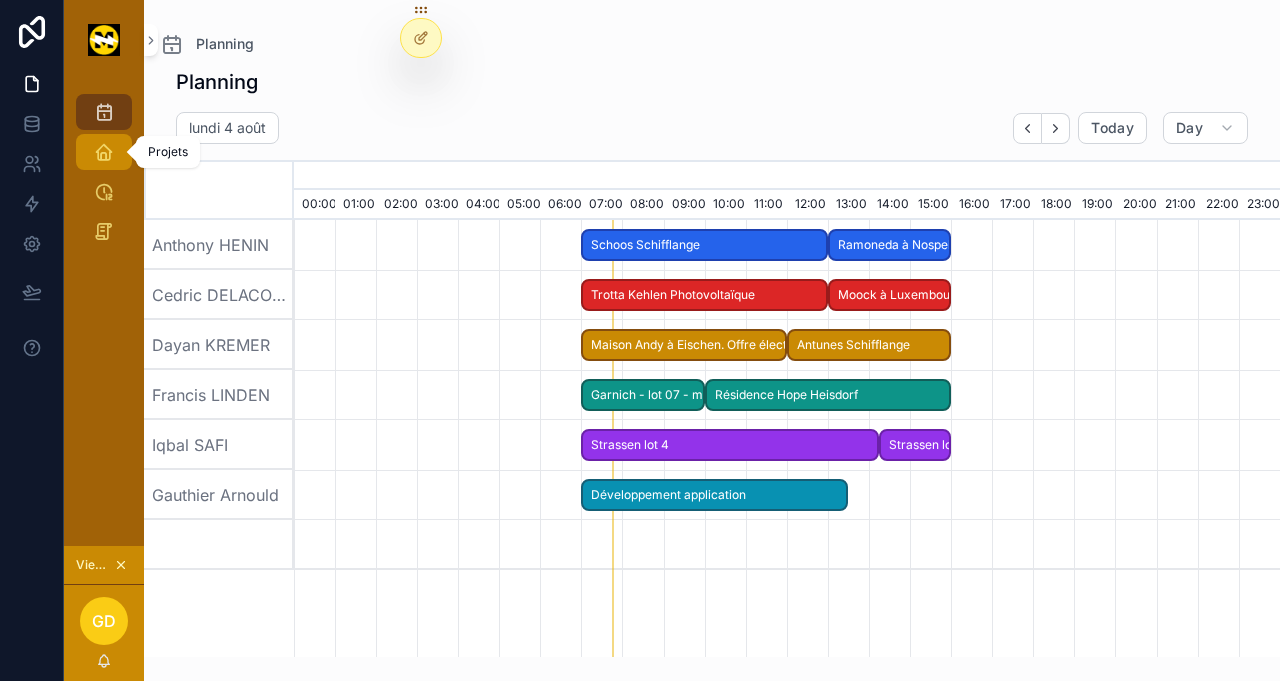 click at bounding box center [104, 152] 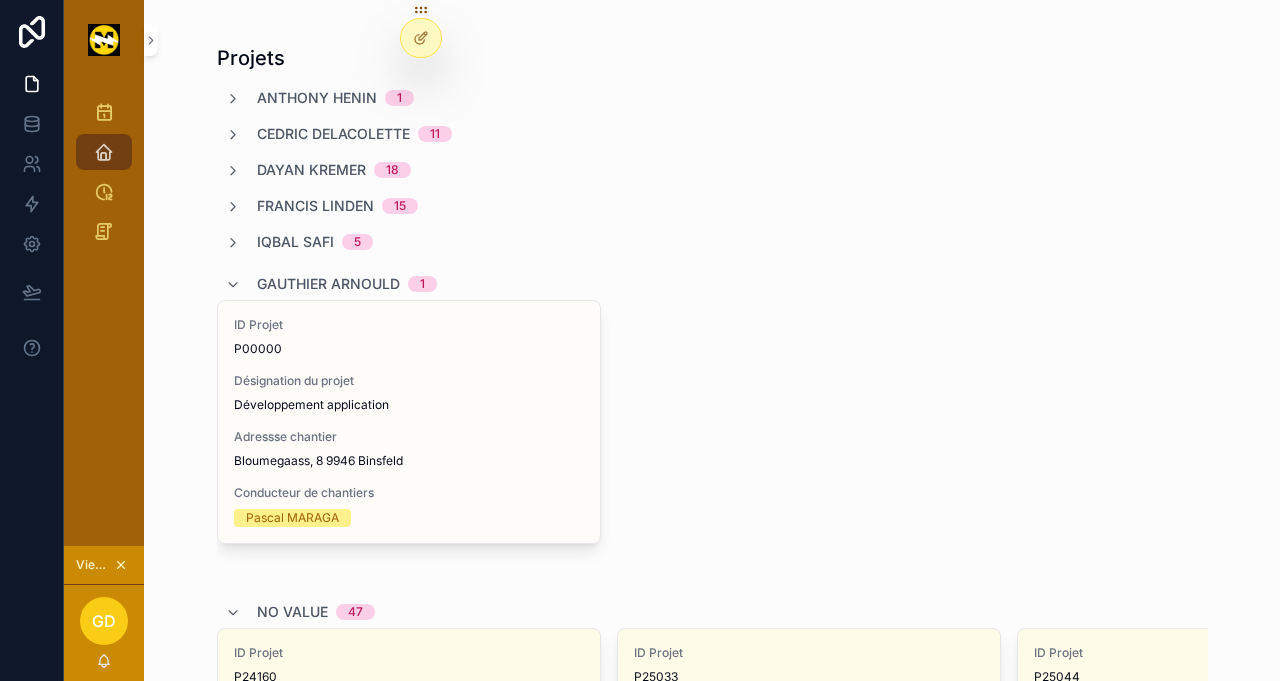click on "Désignation du projet Développement application" at bounding box center (409, 393) 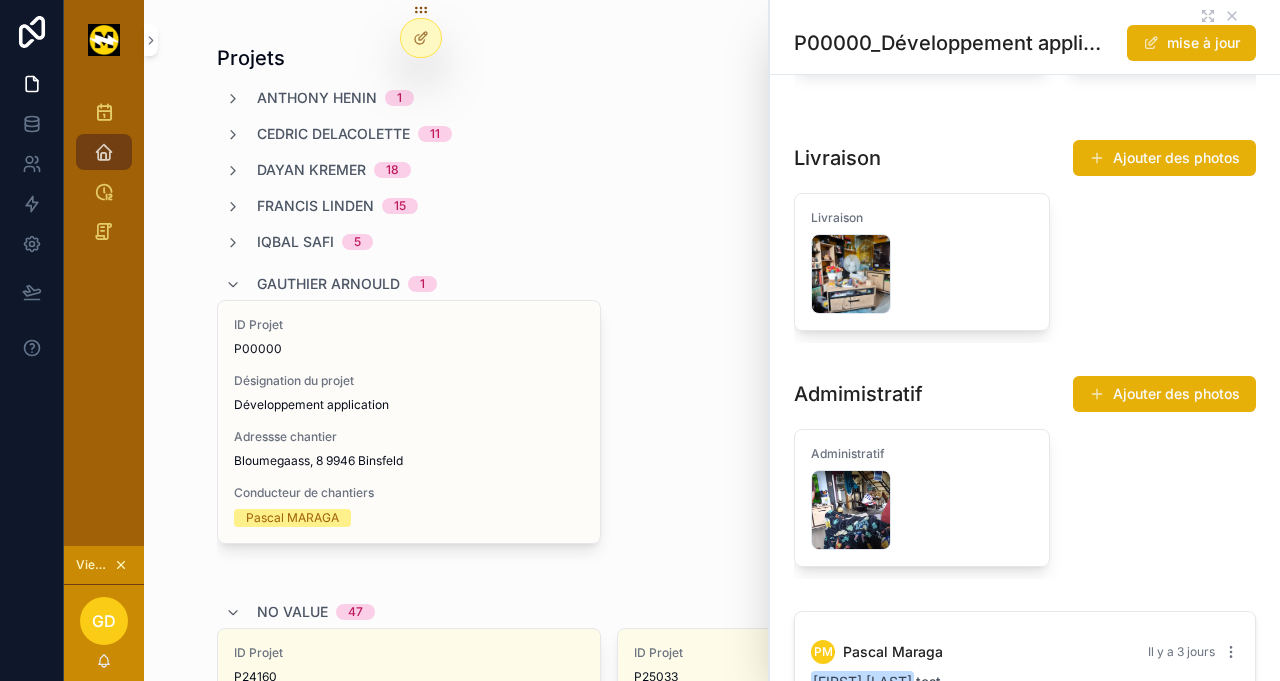 scroll, scrollTop: 2171, scrollLeft: 0, axis: vertical 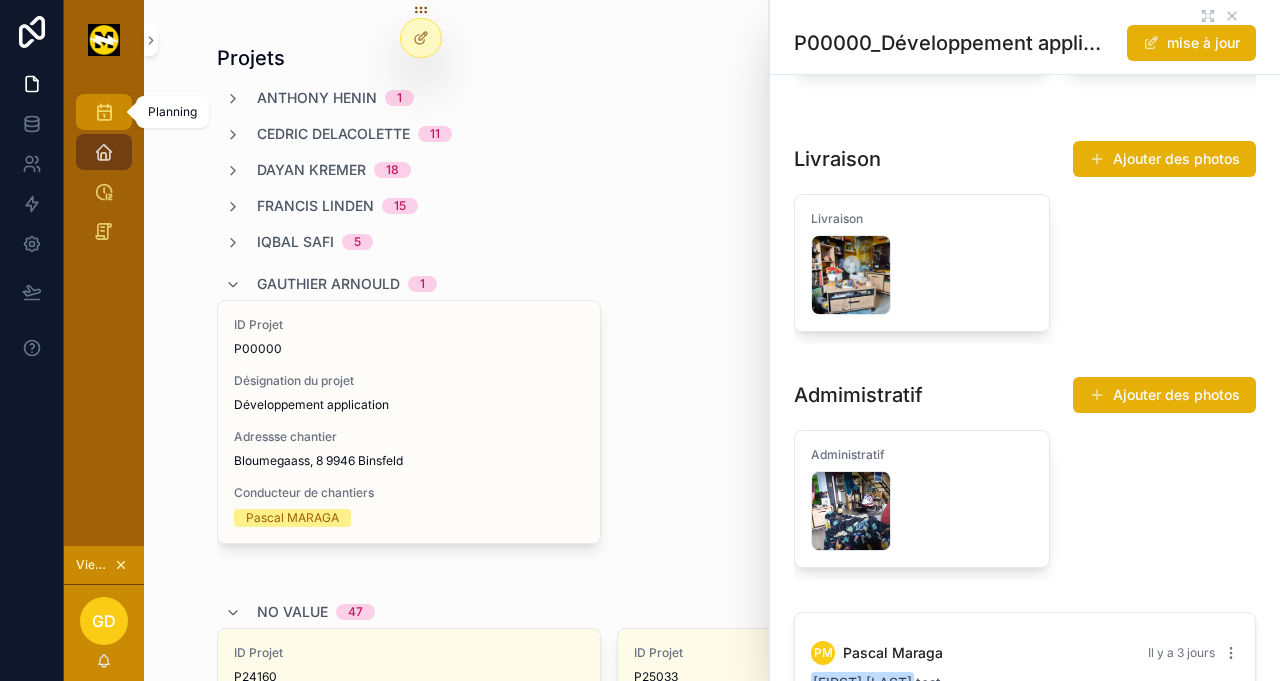 click on "Planning" at bounding box center (104, 112) 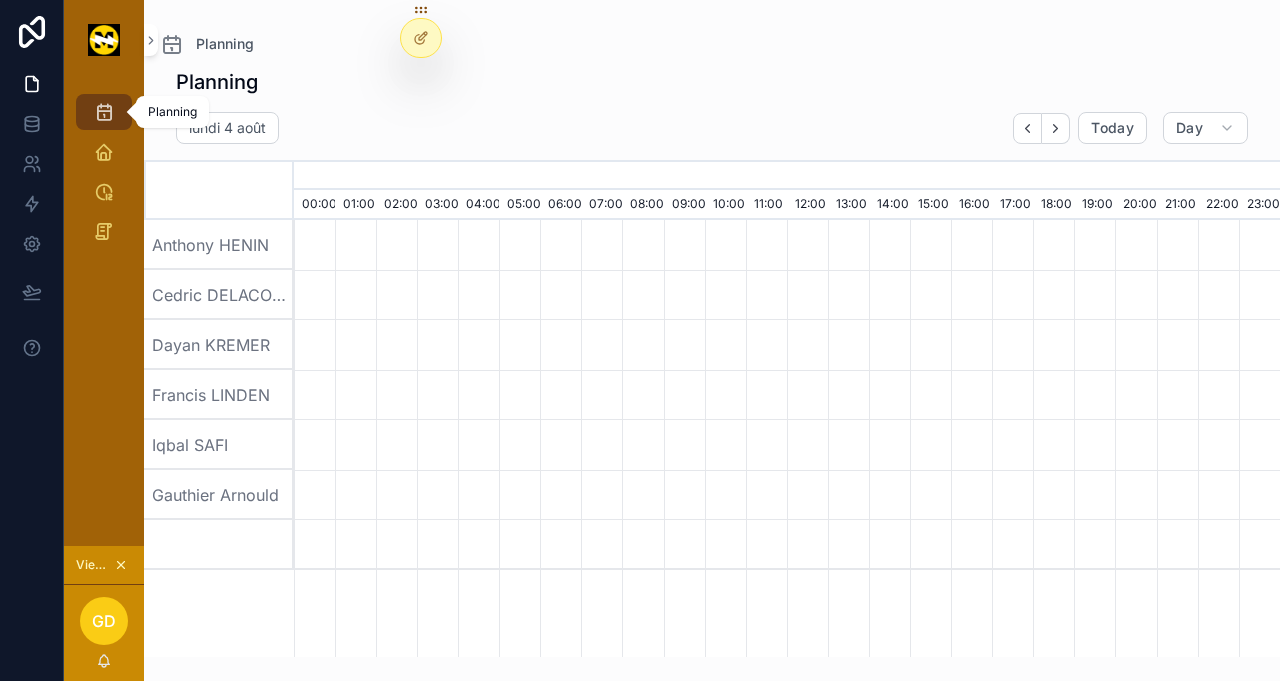 scroll, scrollTop: 0, scrollLeft: 6902, axis: horizontal 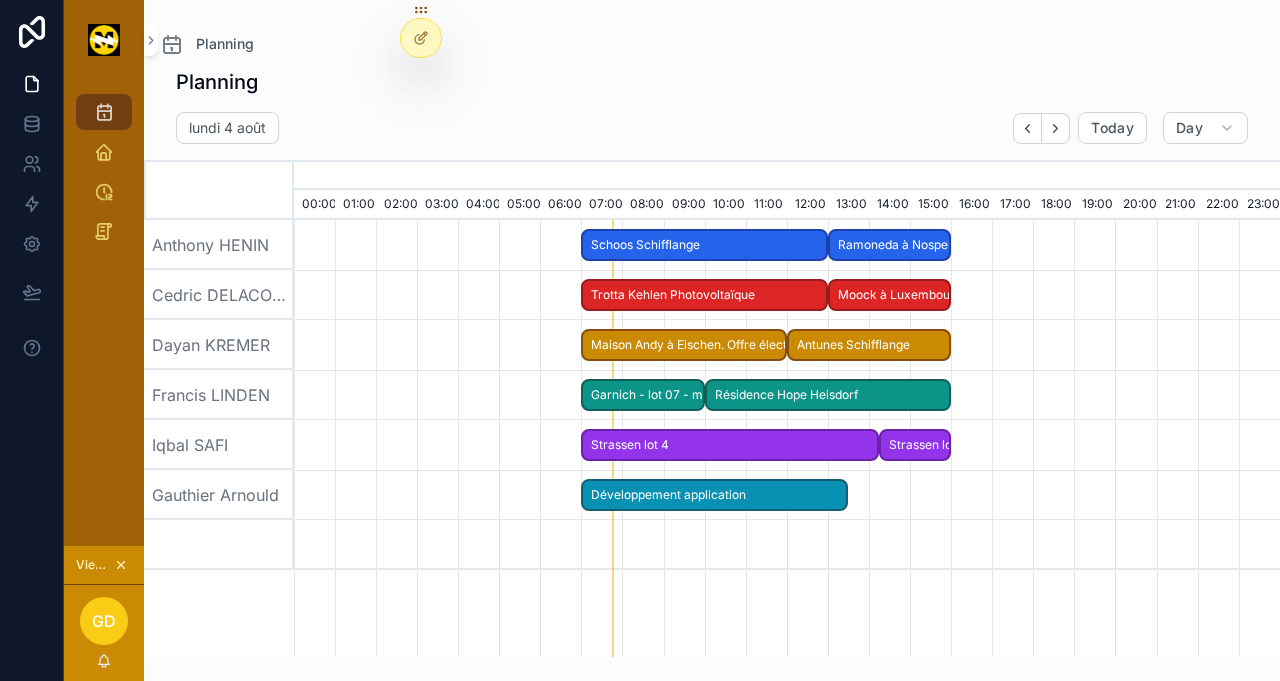 click on "Schoos Schifflange" at bounding box center (704, 245) 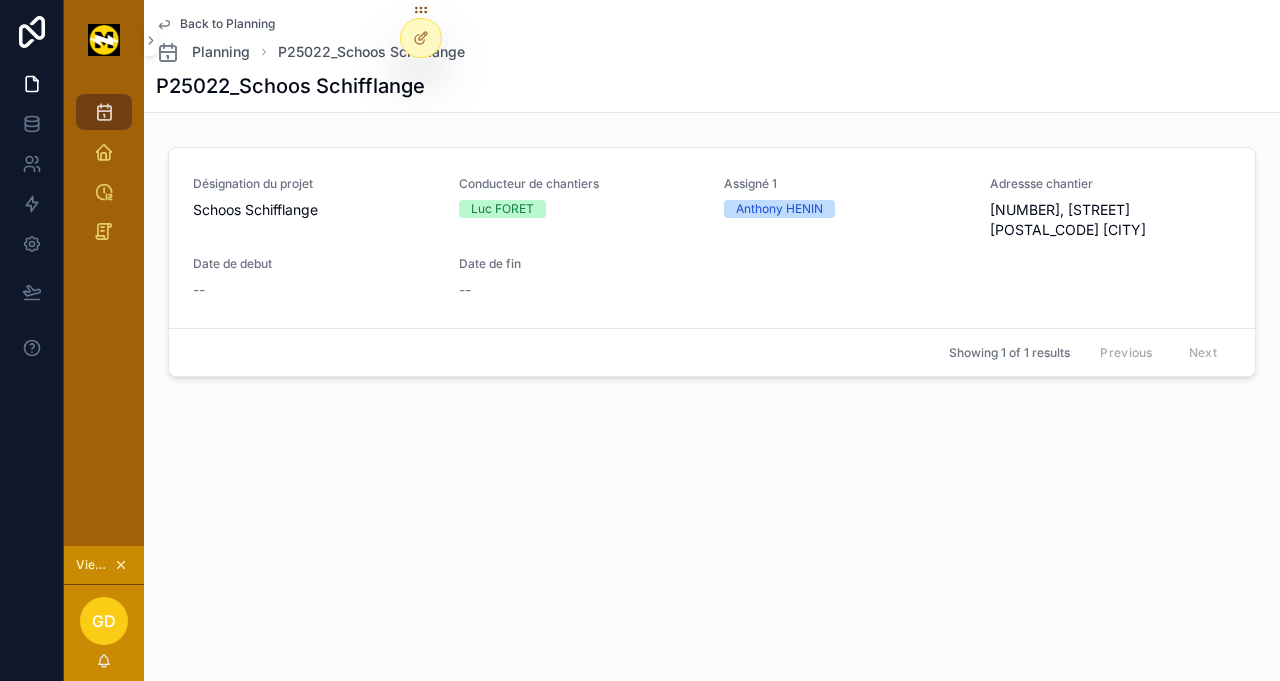 click on "Date de fin" at bounding box center [580, 264] 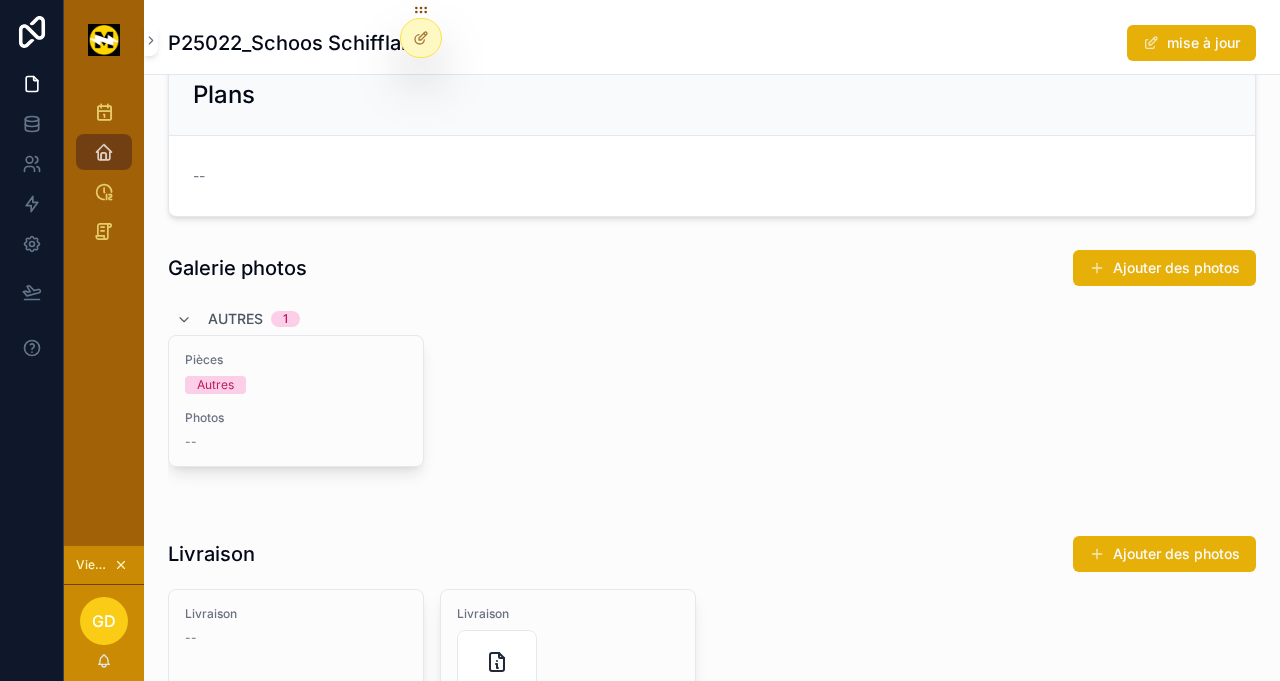 scroll, scrollTop: 698, scrollLeft: 0, axis: vertical 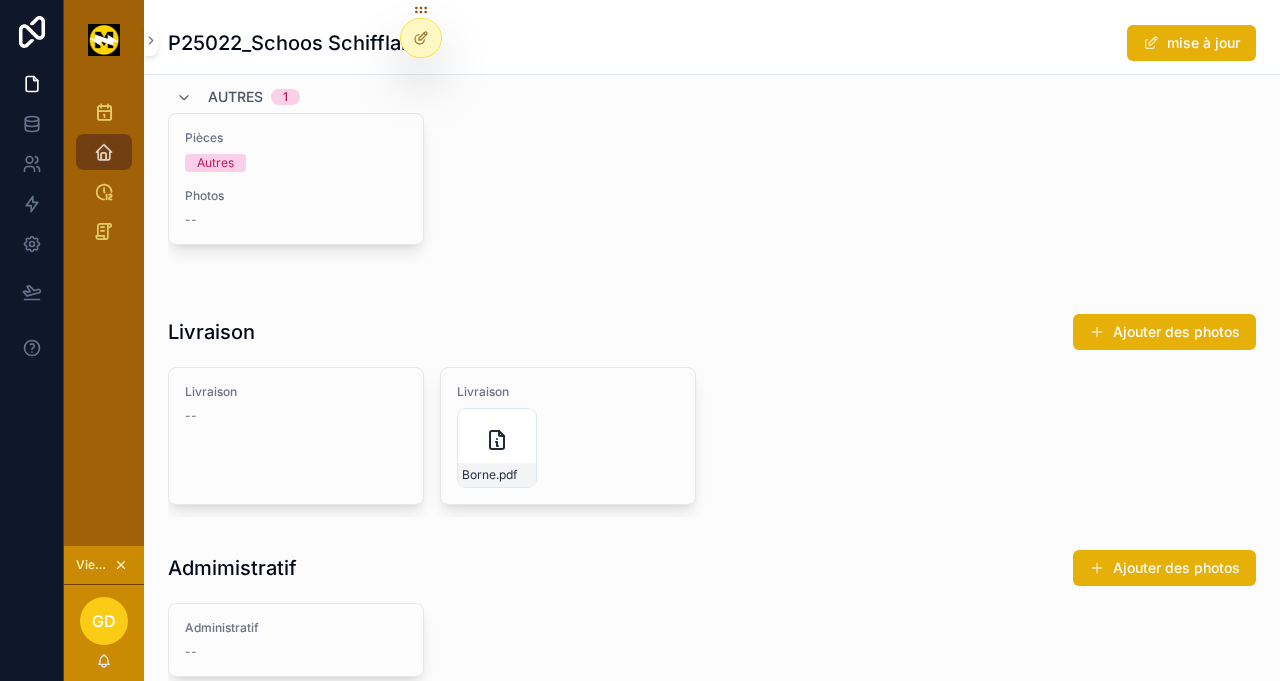 click 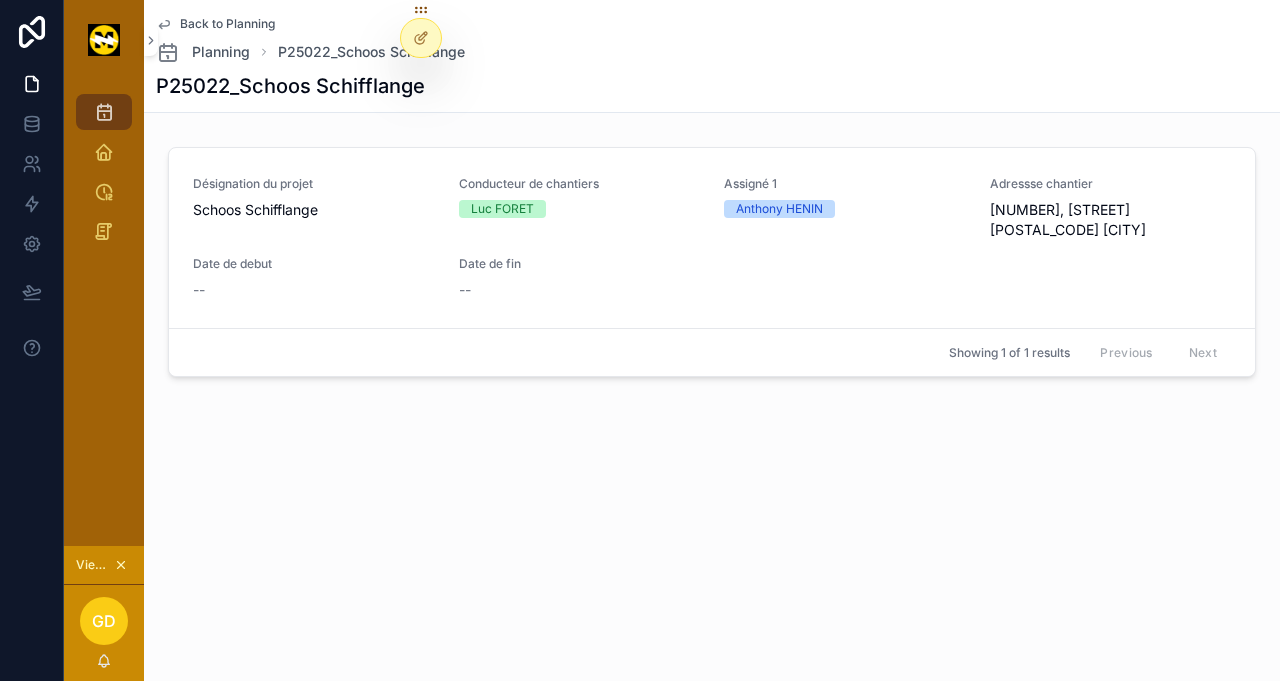 scroll, scrollTop: 0, scrollLeft: 0, axis: both 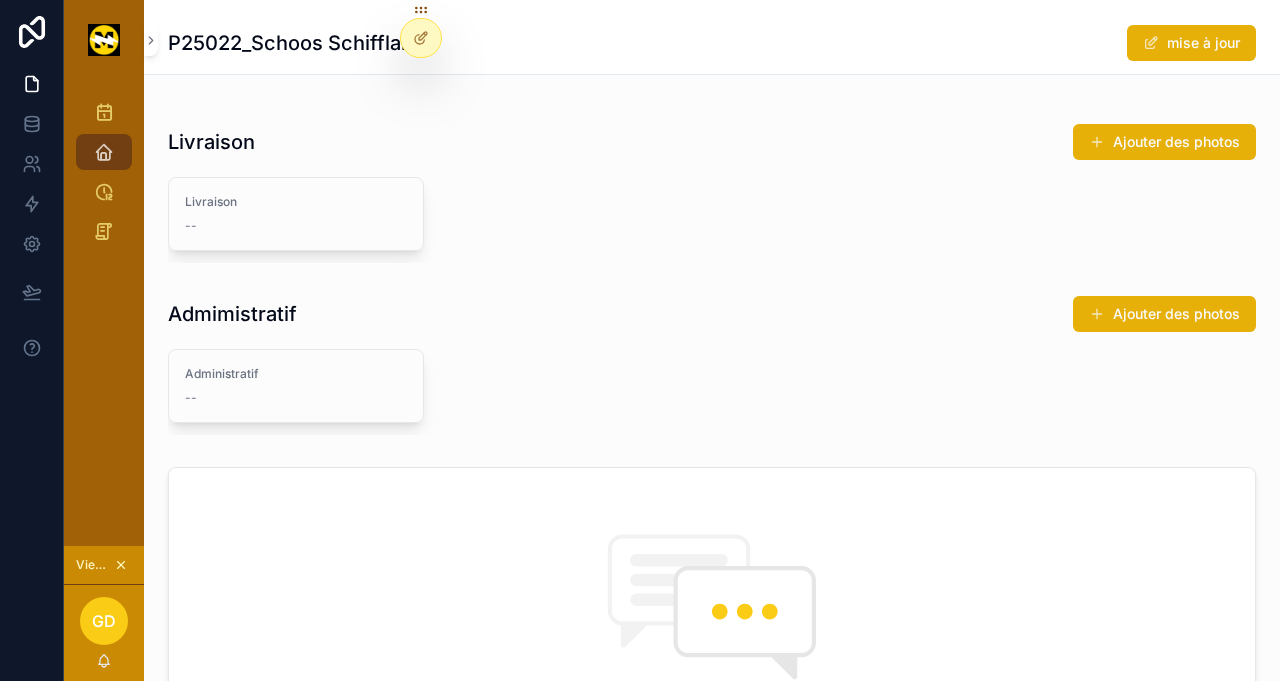 click on "--" at bounding box center [296, 226] 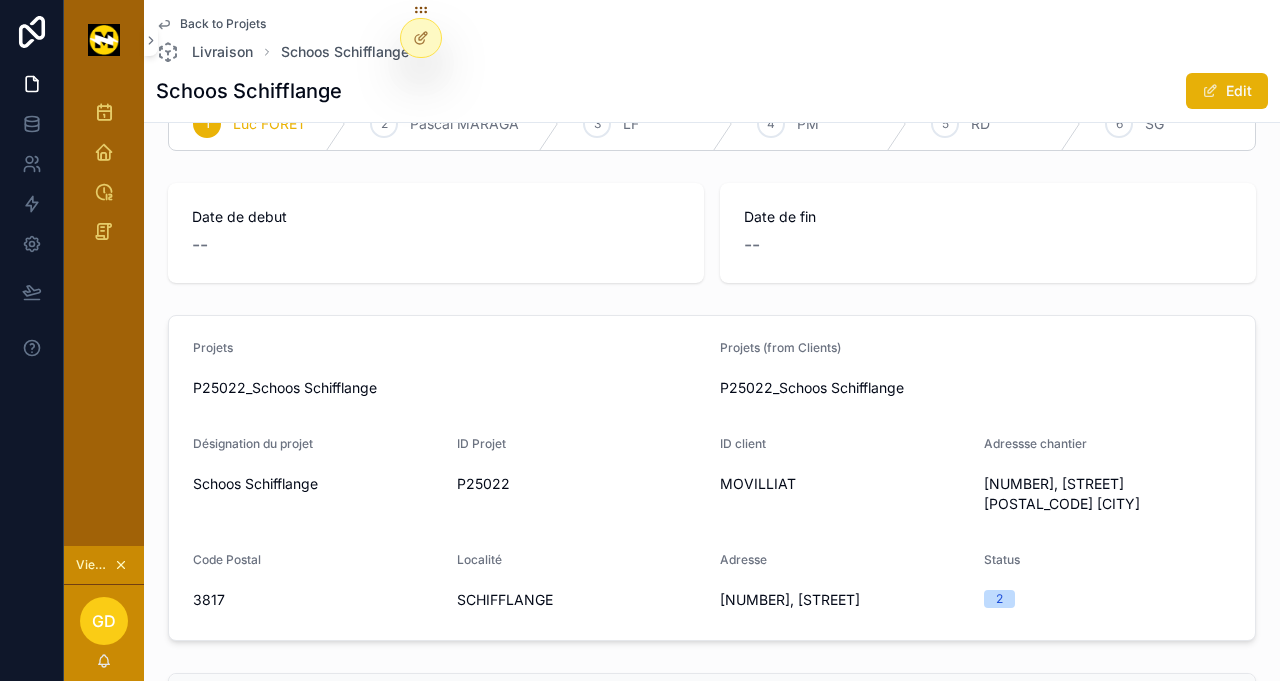 scroll, scrollTop: 0, scrollLeft: 0, axis: both 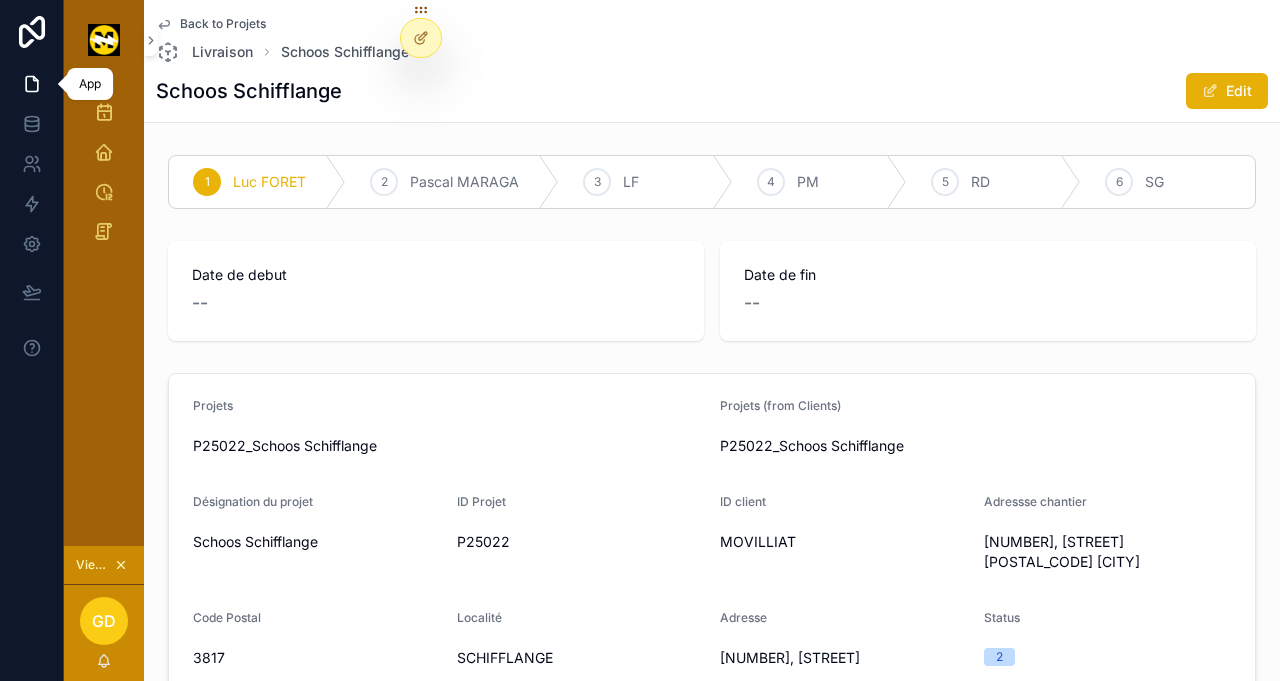 click 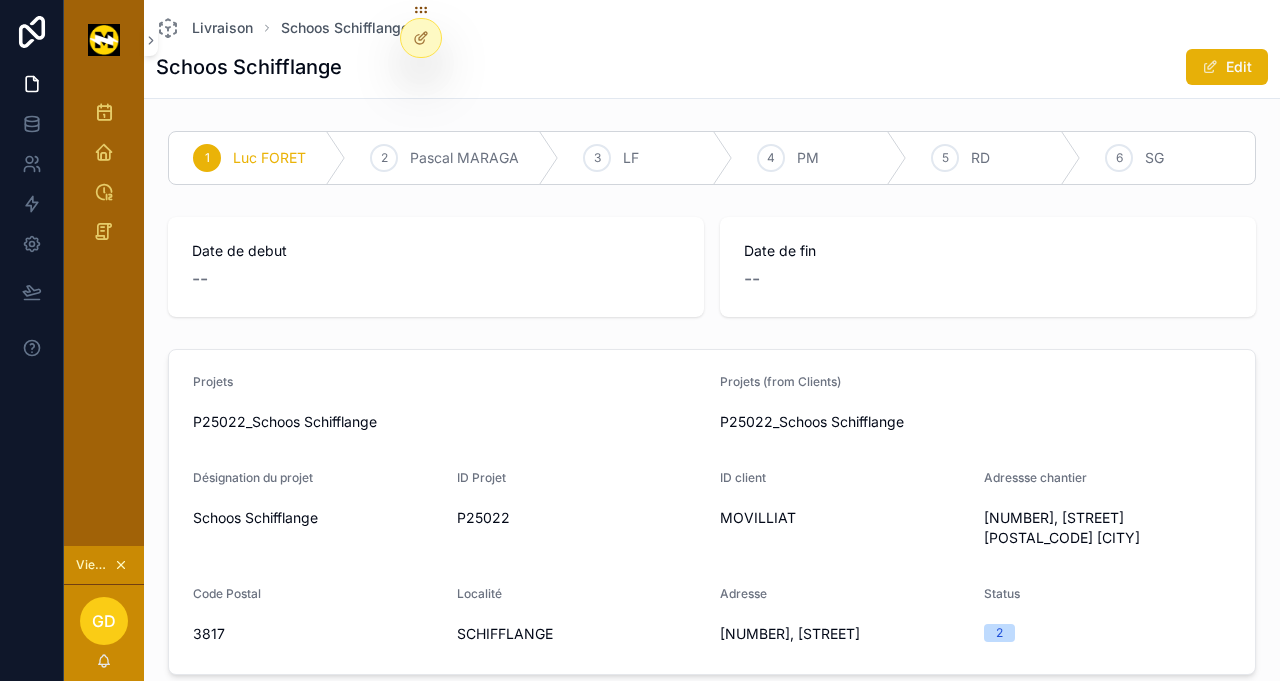 click at bounding box center [421, 38] 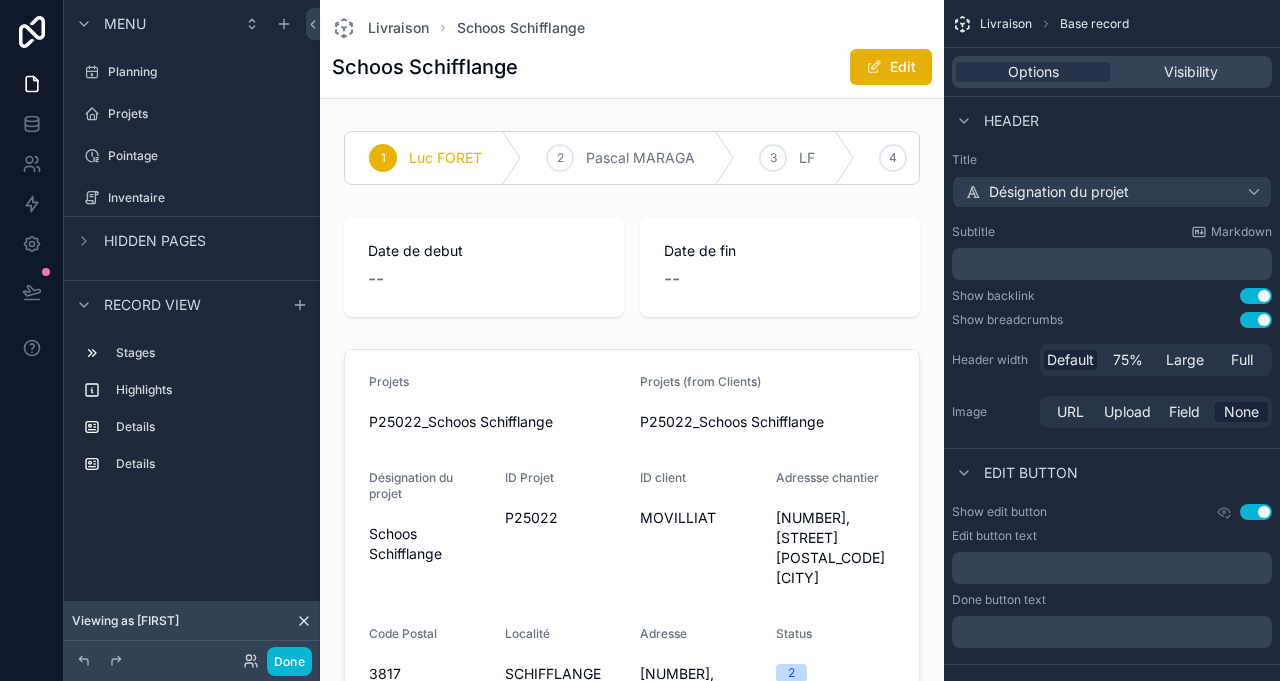 click on "Projets" at bounding box center (206, 114) 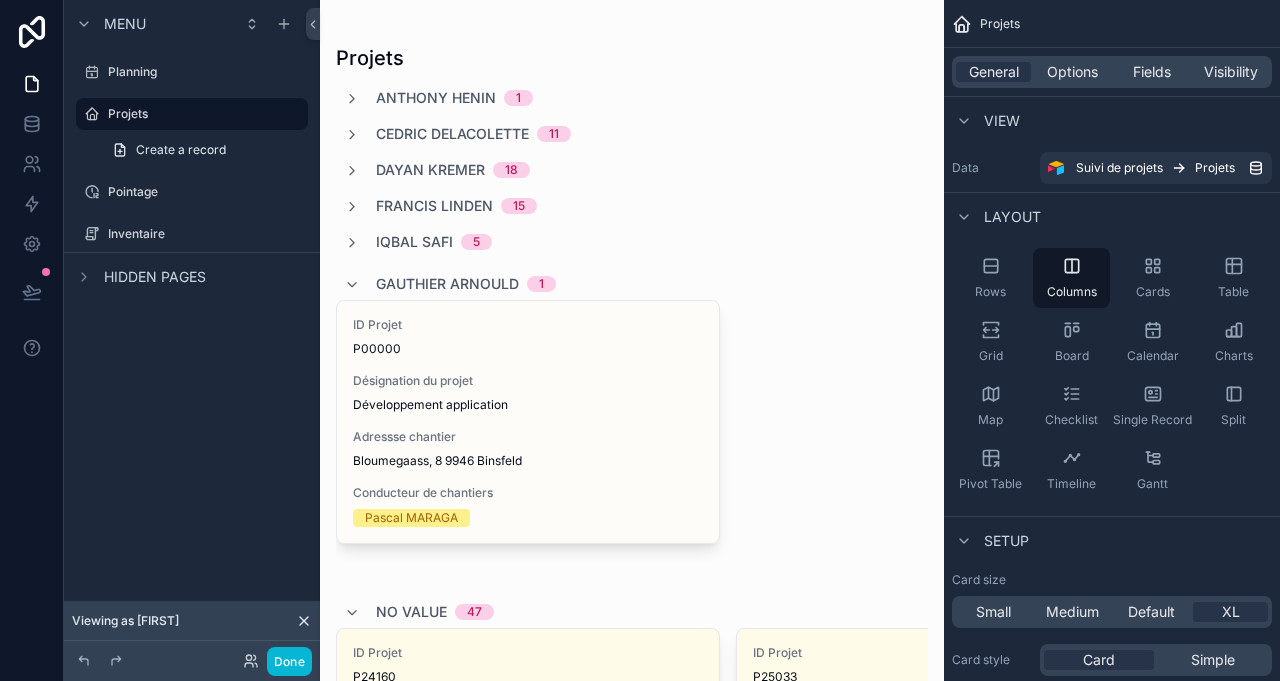 click at bounding box center (632, 502) 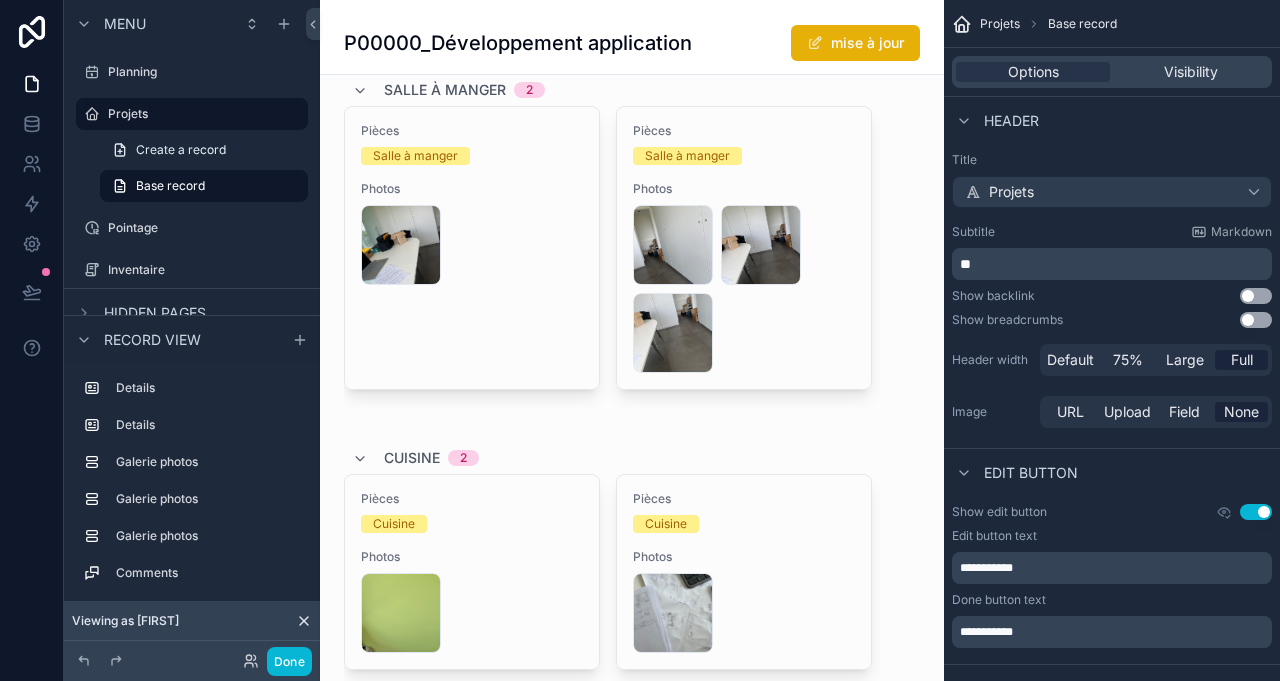 scroll, scrollTop: 2222, scrollLeft: 0, axis: vertical 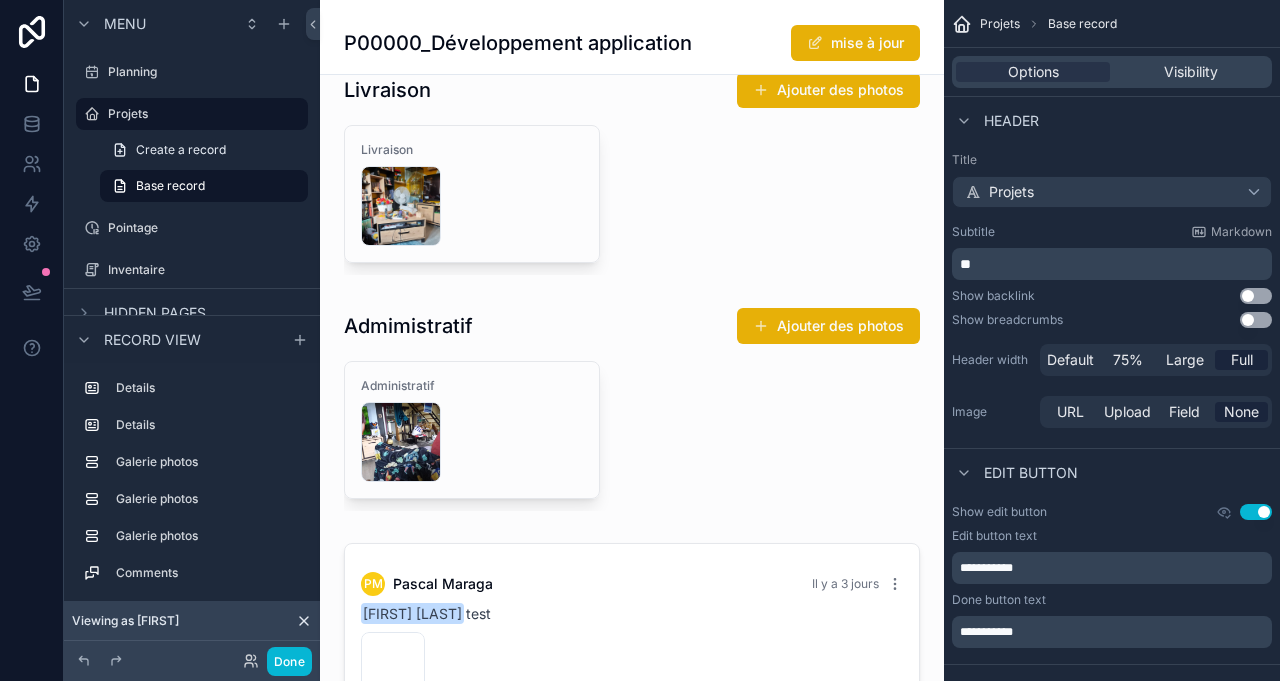 click at bounding box center (632, 173) 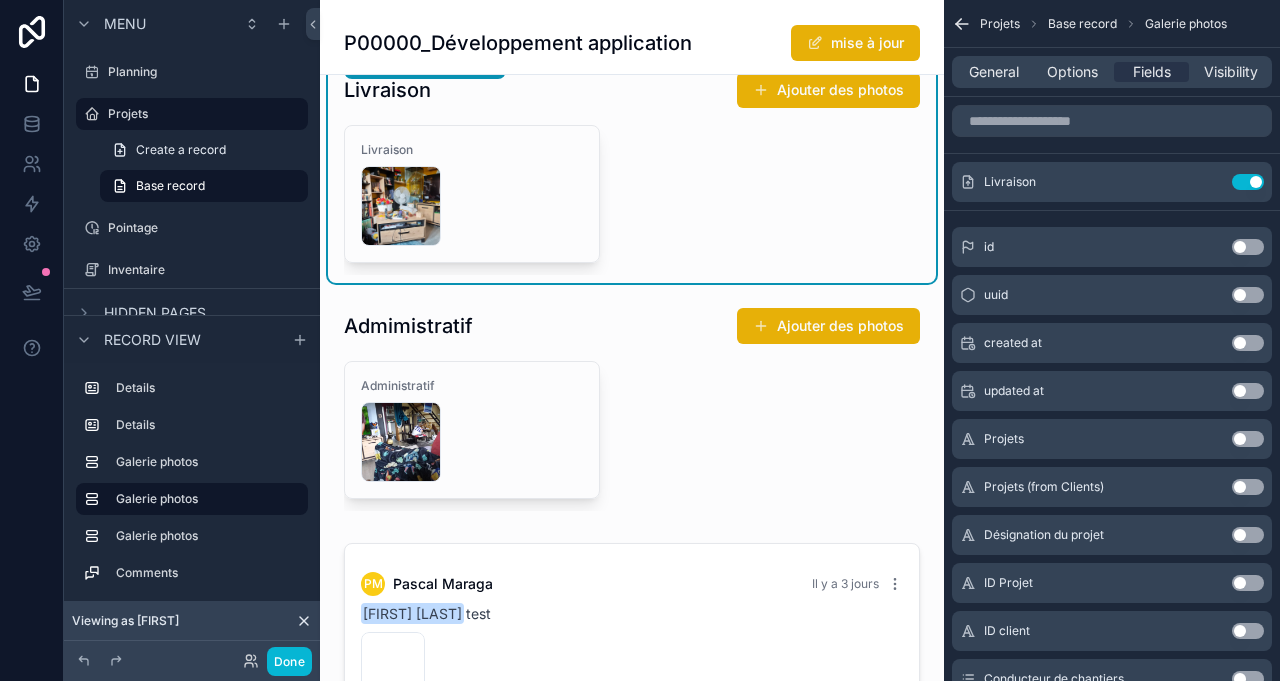 click on "17542285471183456452301255109826 .jpg" at bounding box center [472, 206] 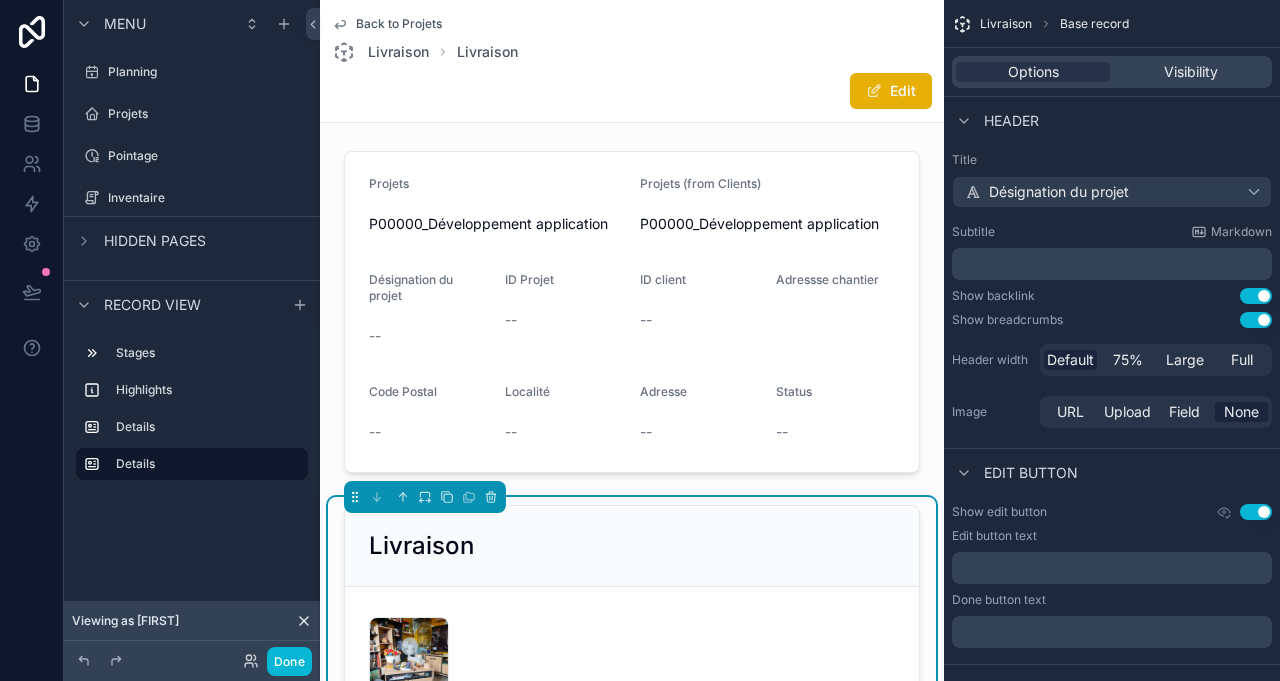 scroll, scrollTop: 444, scrollLeft: 0, axis: vertical 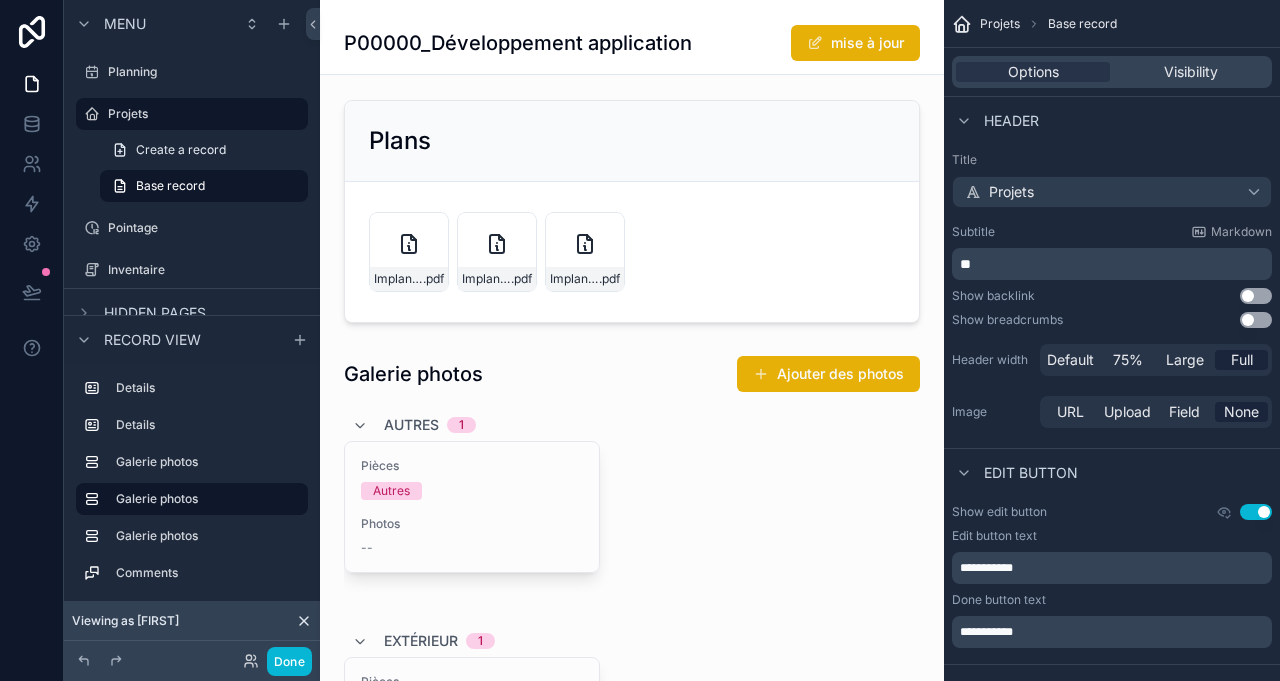 click at bounding box center [632, 1086] 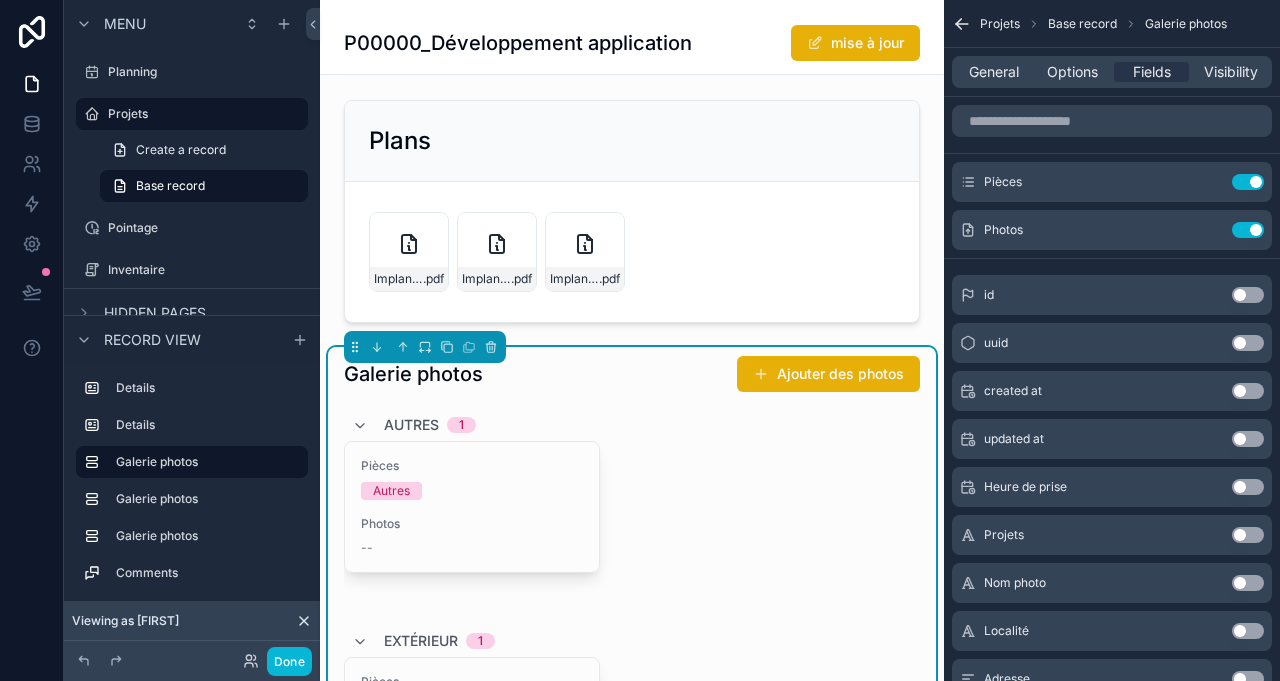 click on "Pièces Autres Photos --" at bounding box center [472, 507] 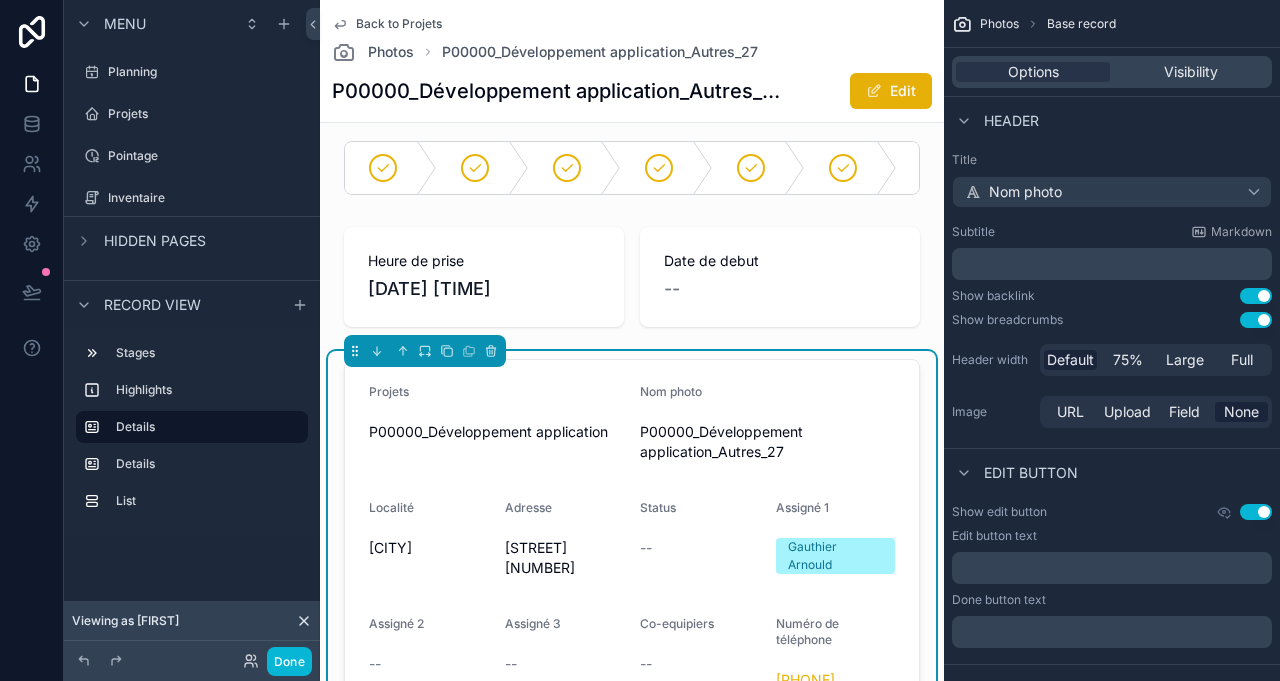 scroll, scrollTop: 0, scrollLeft: 0, axis: both 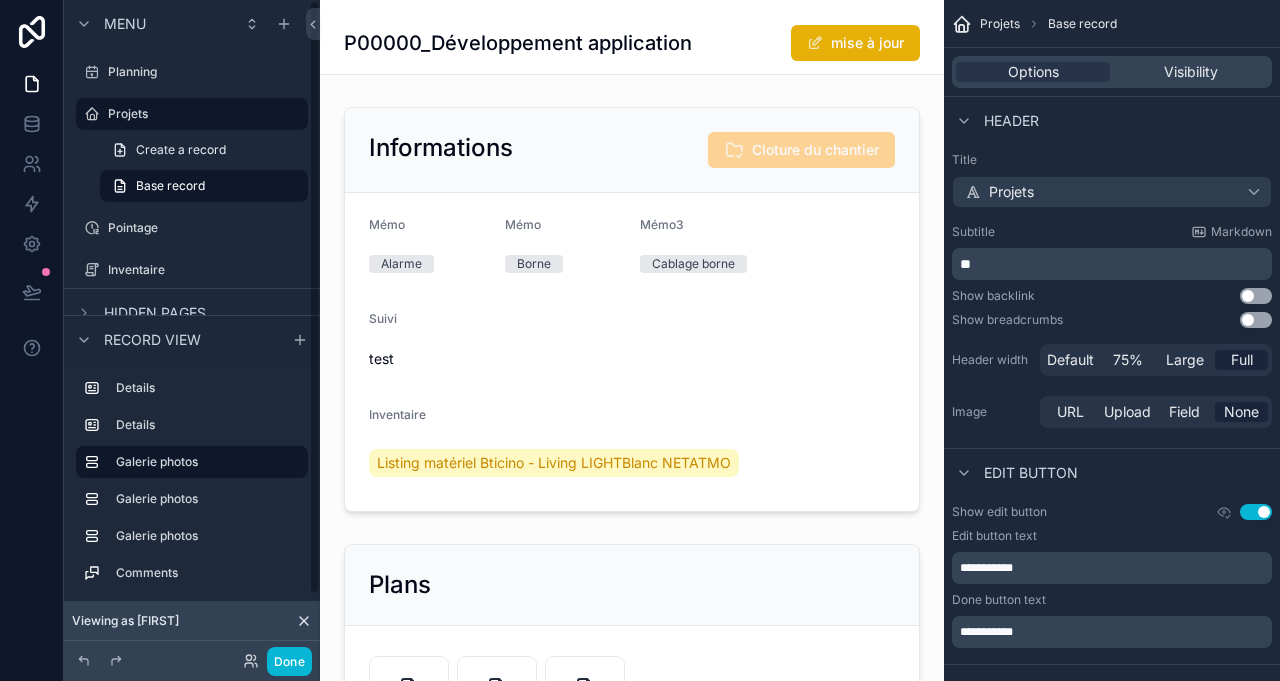 click at bounding box center (632, 309) 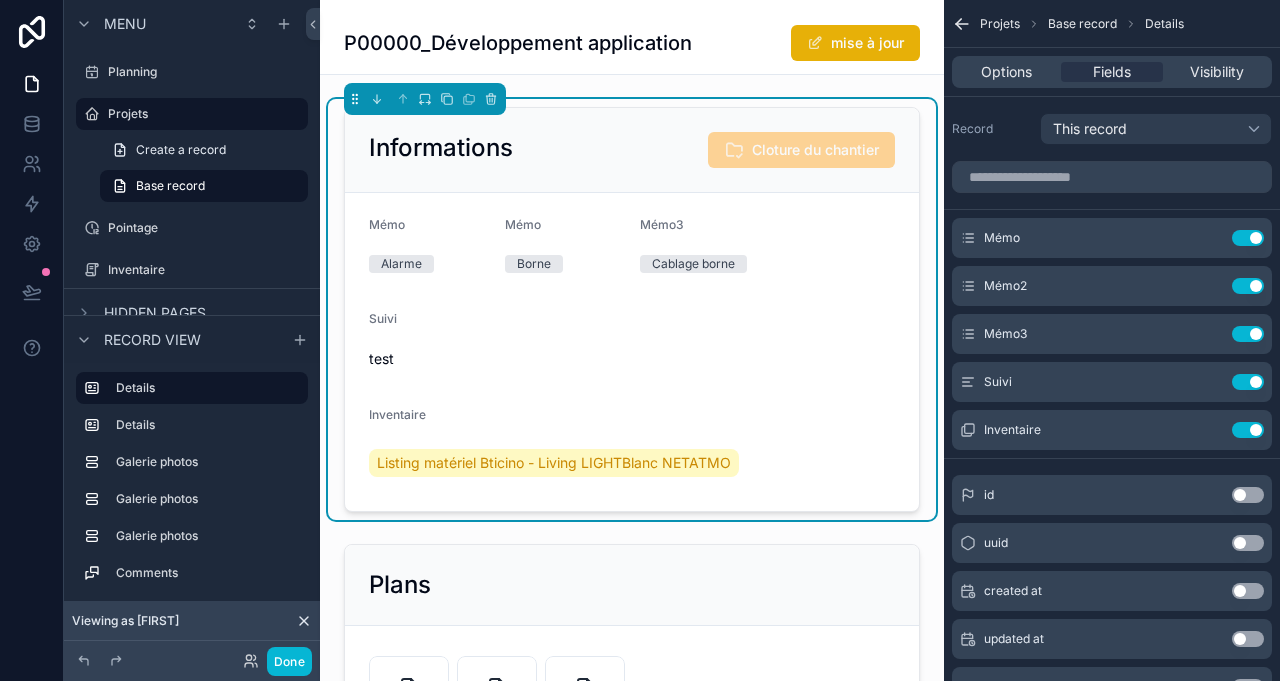 click on "test" at bounding box center (632, 359) 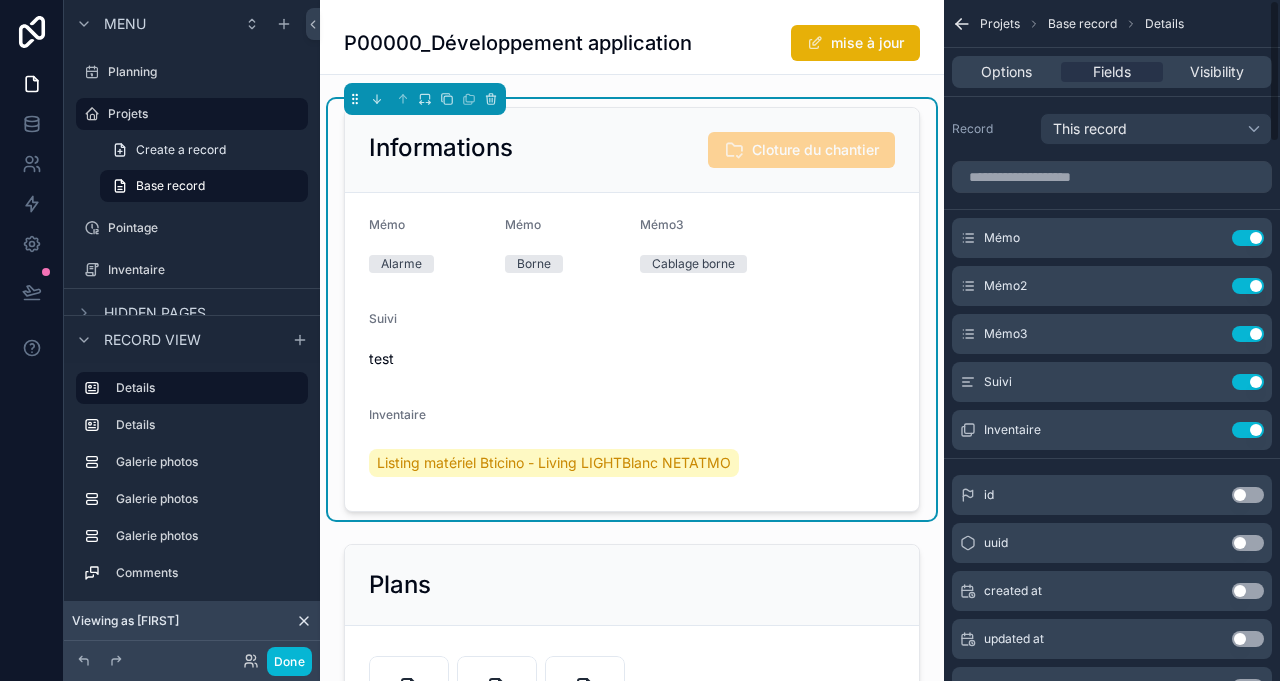 click on "Options" at bounding box center [1006, 72] 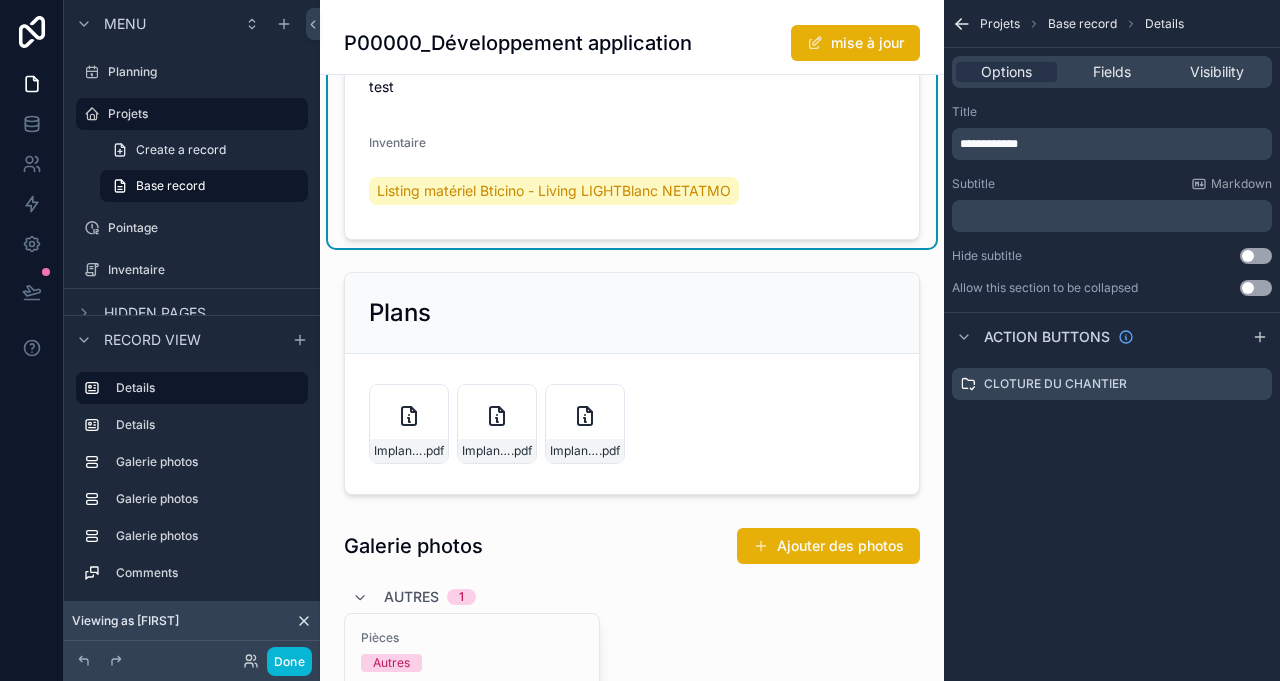 scroll, scrollTop: 222, scrollLeft: 0, axis: vertical 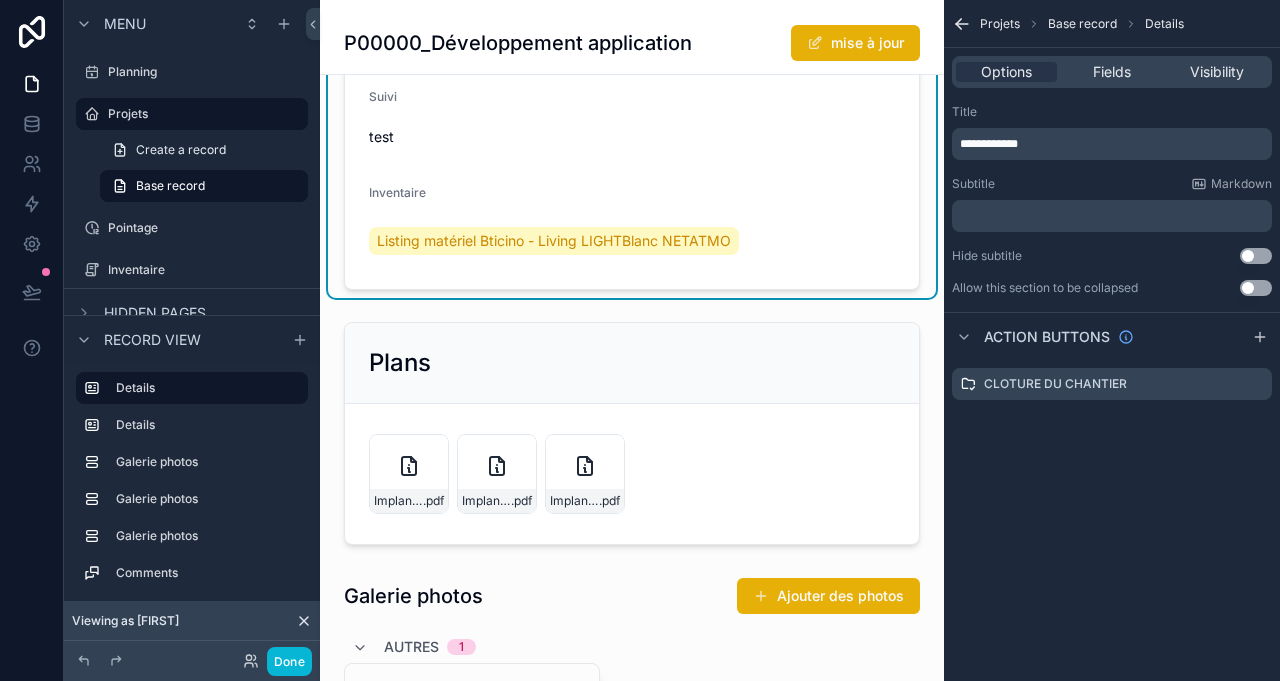 click at bounding box center (632, 433) 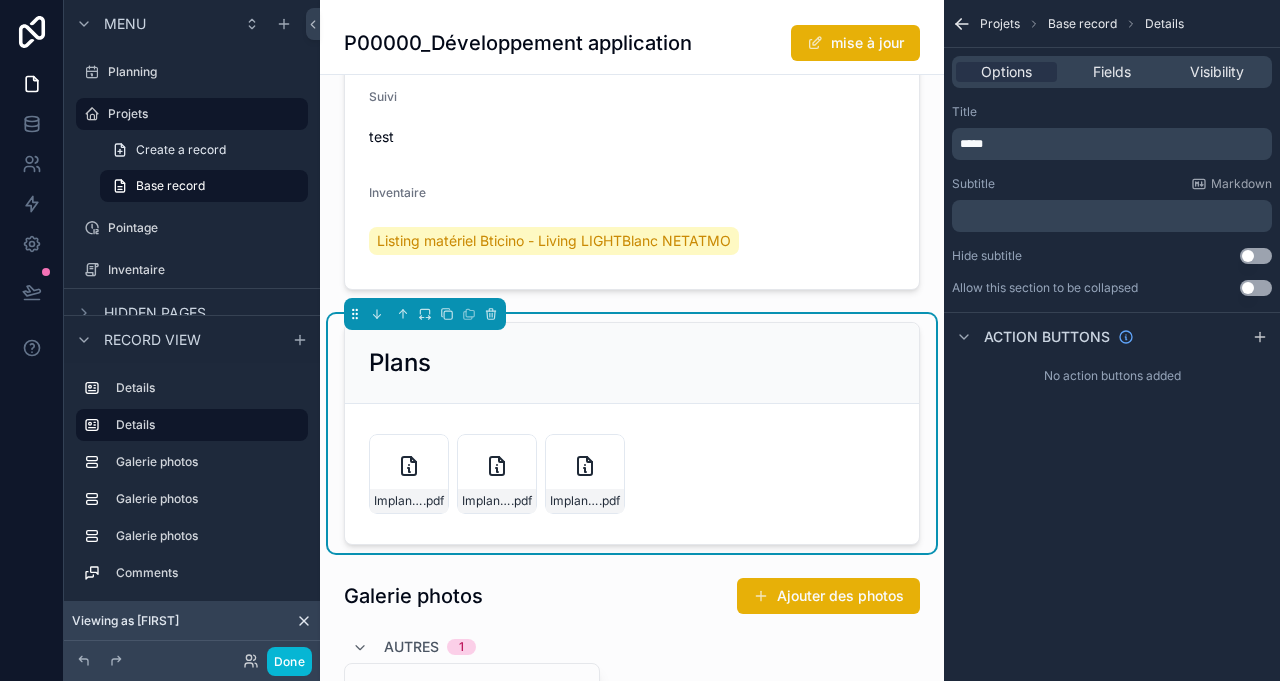 scroll, scrollTop: 444, scrollLeft: 0, axis: vertical 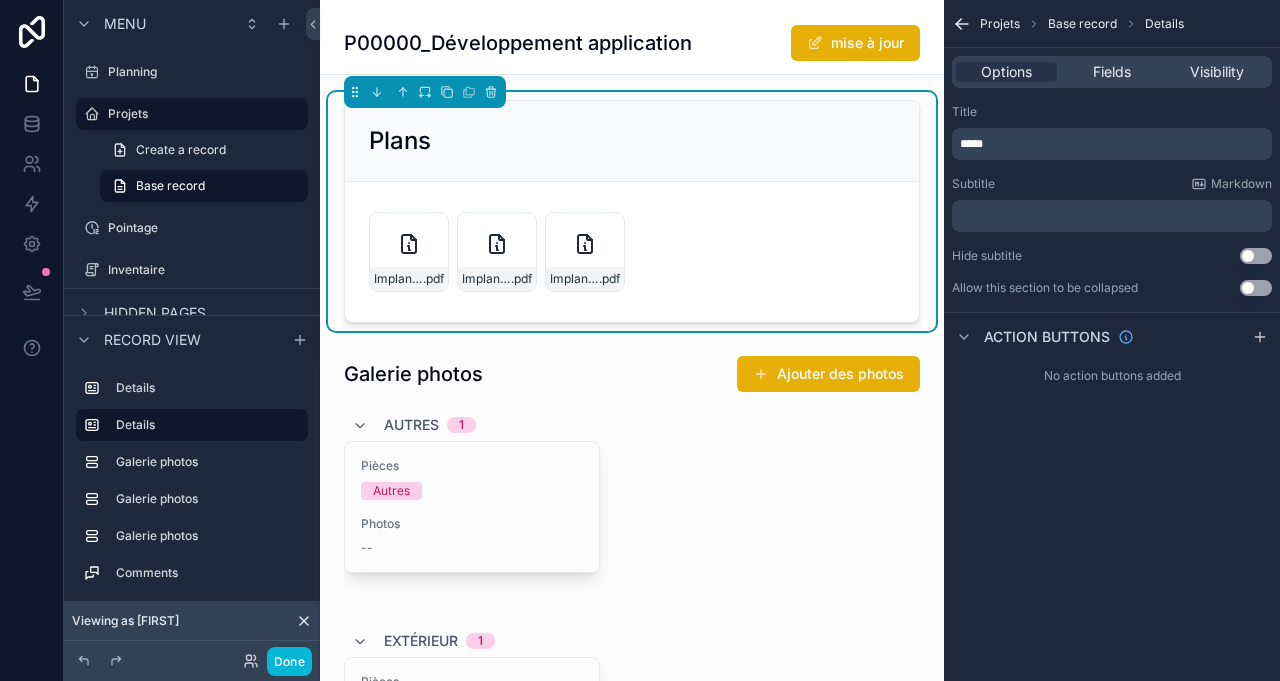 click at bounding box center (632, 1086) 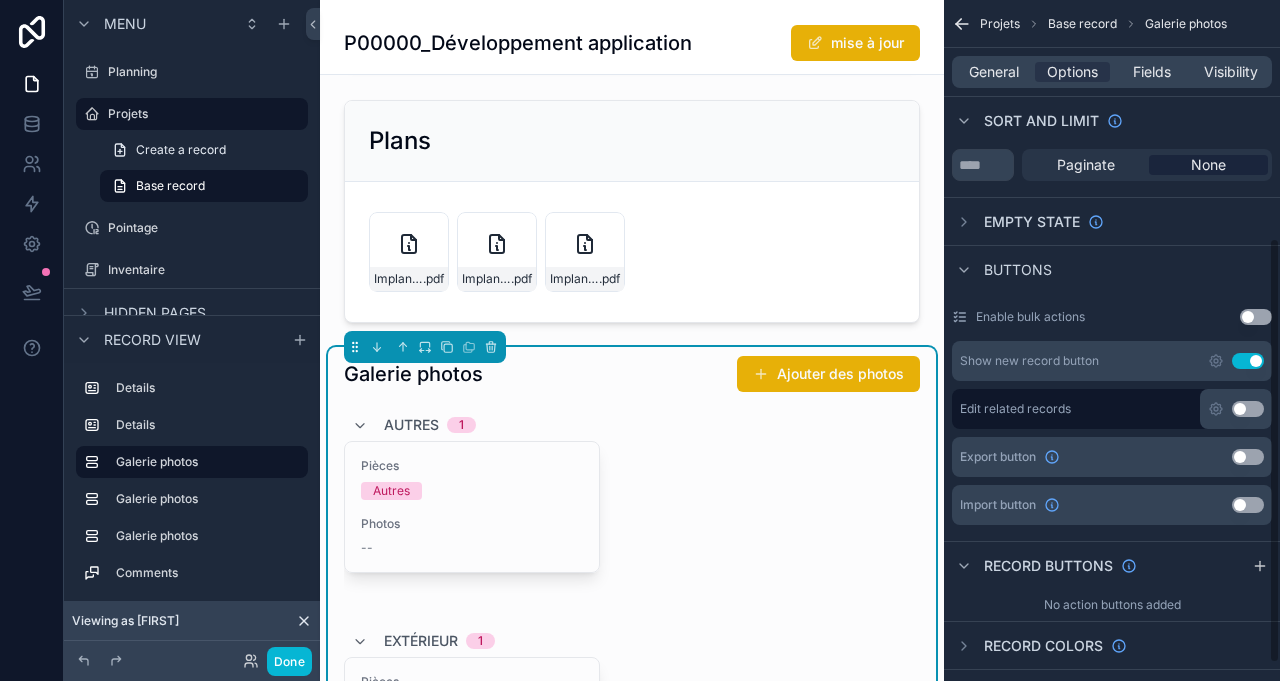 scroll, scrollTop: 407, scrollLeft: 0, axis: vertical 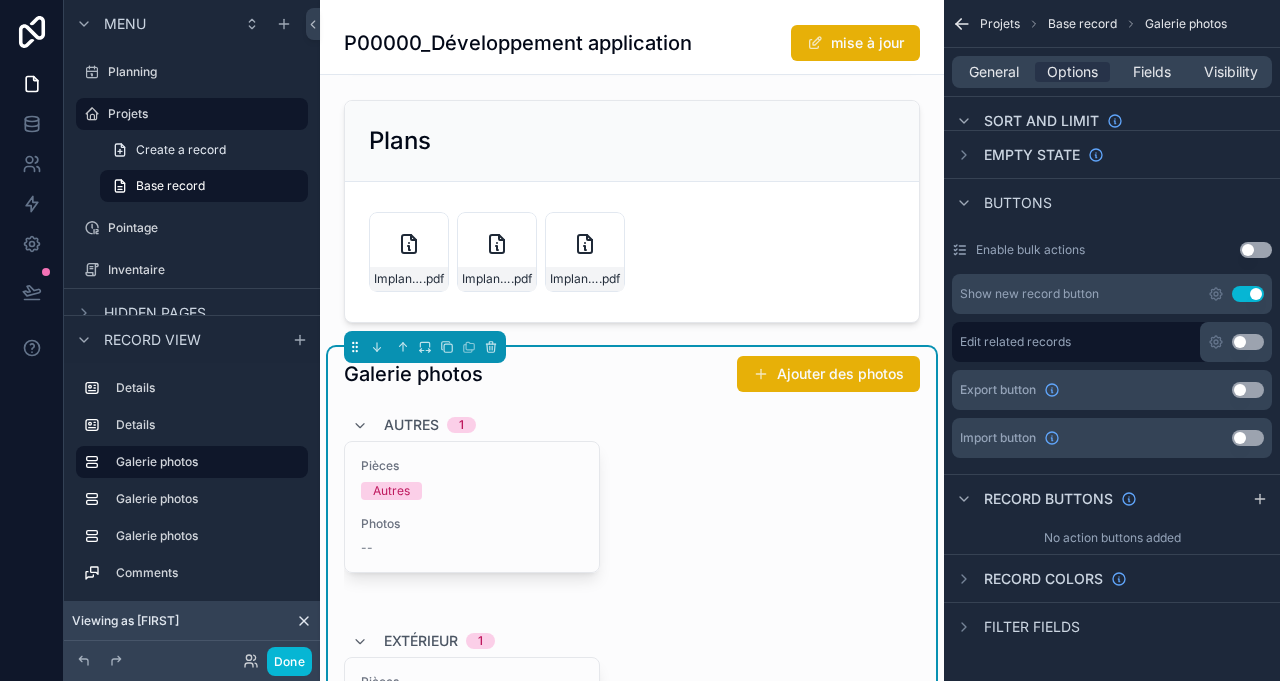 click on "General Options Fields Visibility" at bounding box center (1112, 72) 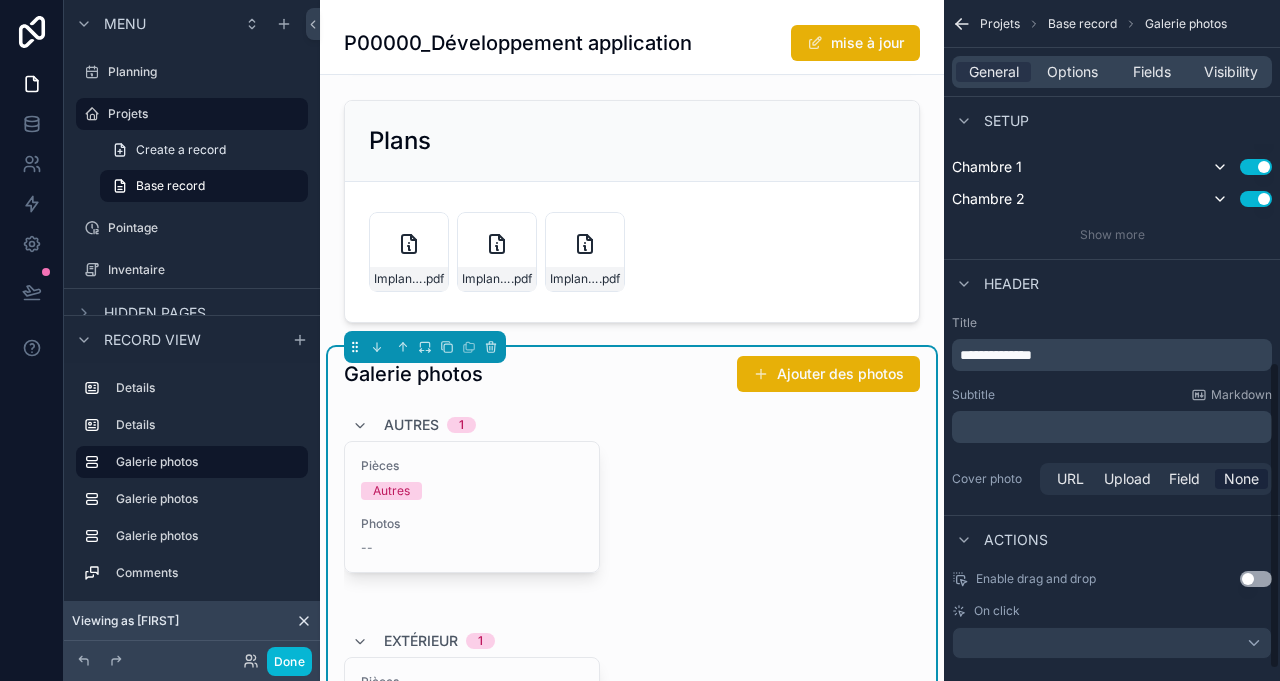 scroll, scrollTop: 827, scrollLeft: 0, axis: vertical 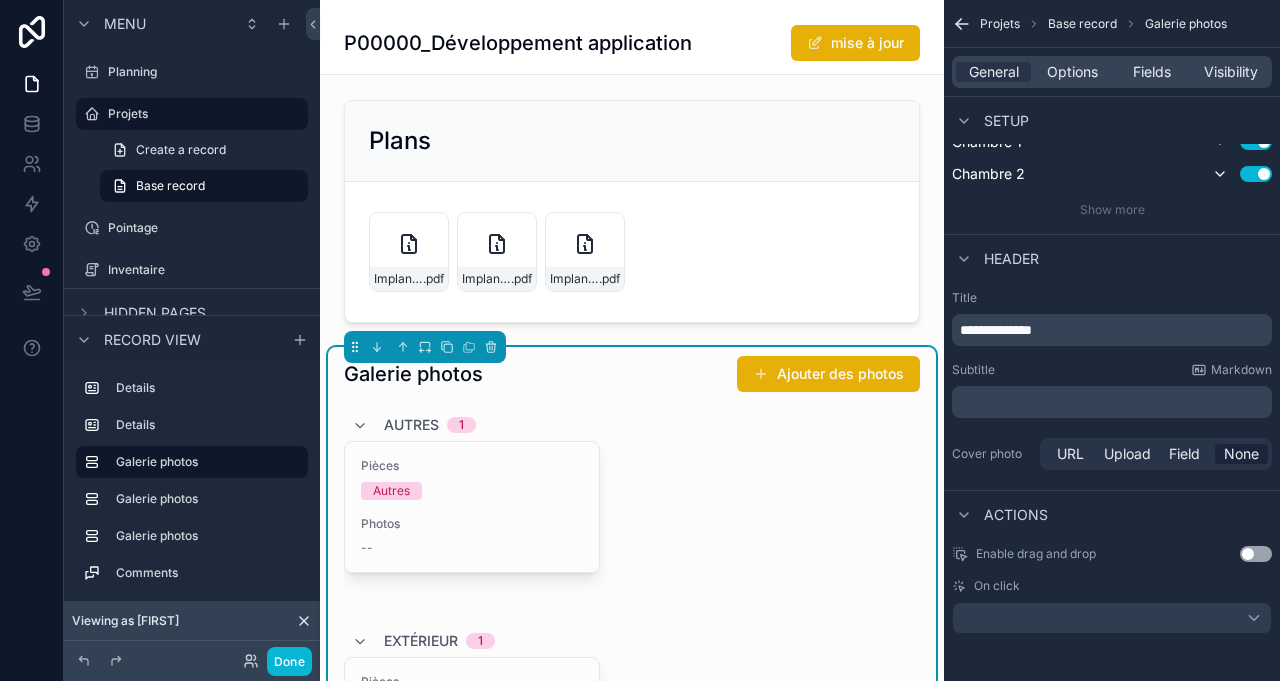 click on "Use setting" at bounding box center (1256, 554) 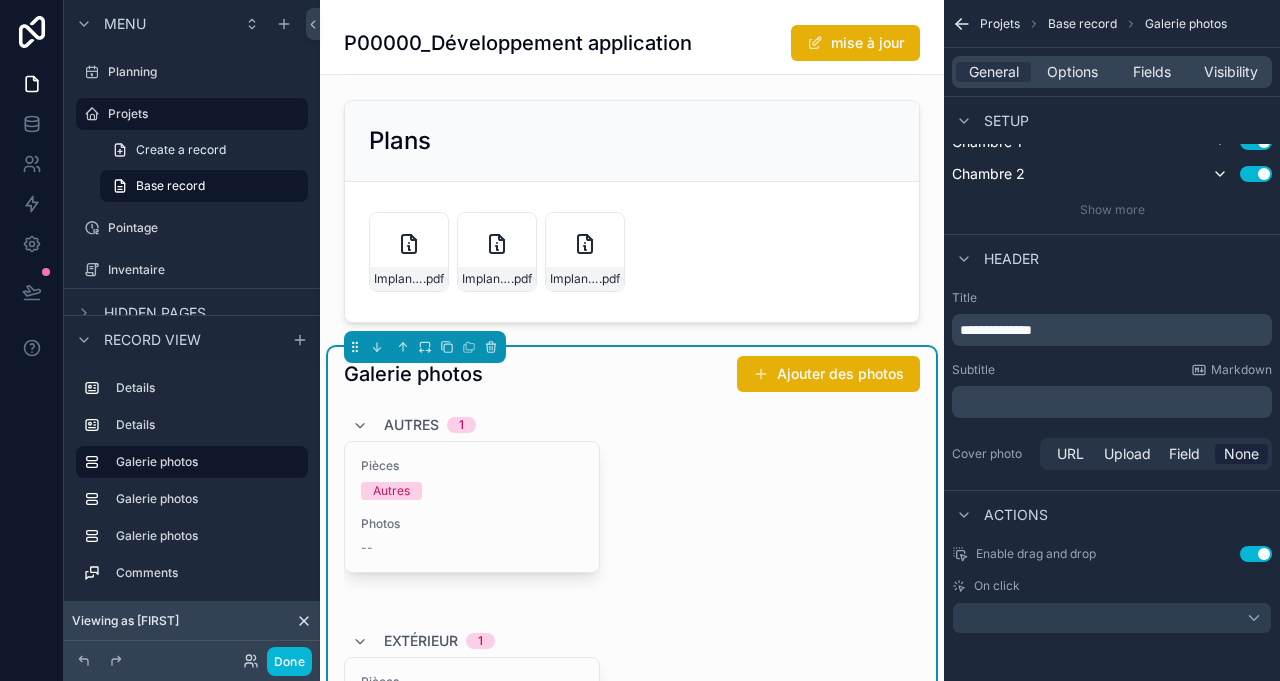 click on "Pièces Autres Photos --" at bounding box center [472, 507] 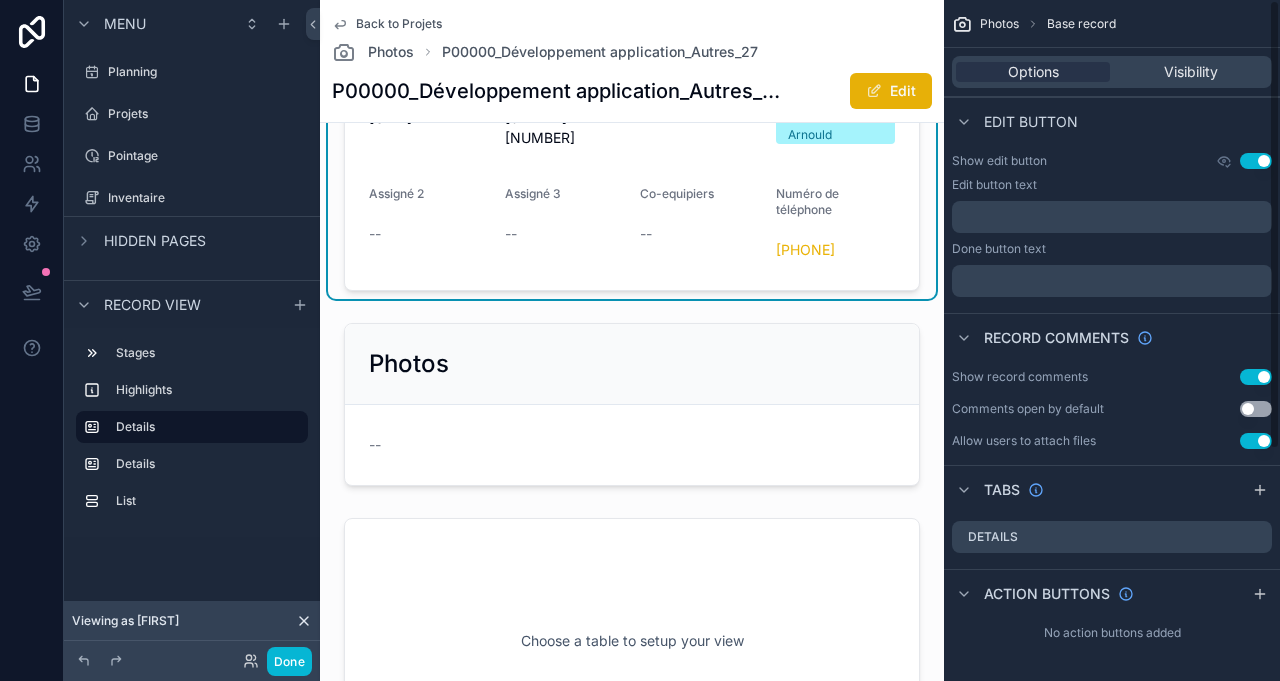 scroll, scrollTop: 0, scrollLeft: 0, axis: both 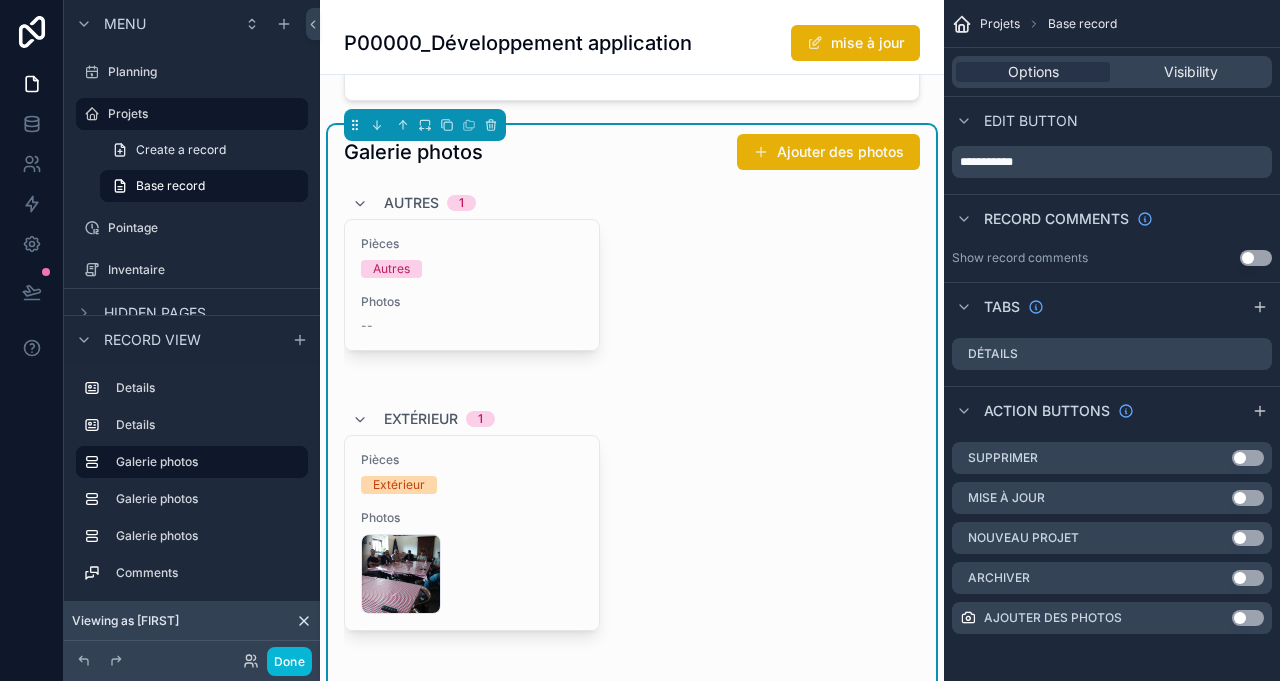 click on "Pièces Autres Photos --" at bounding box center (632, 303) 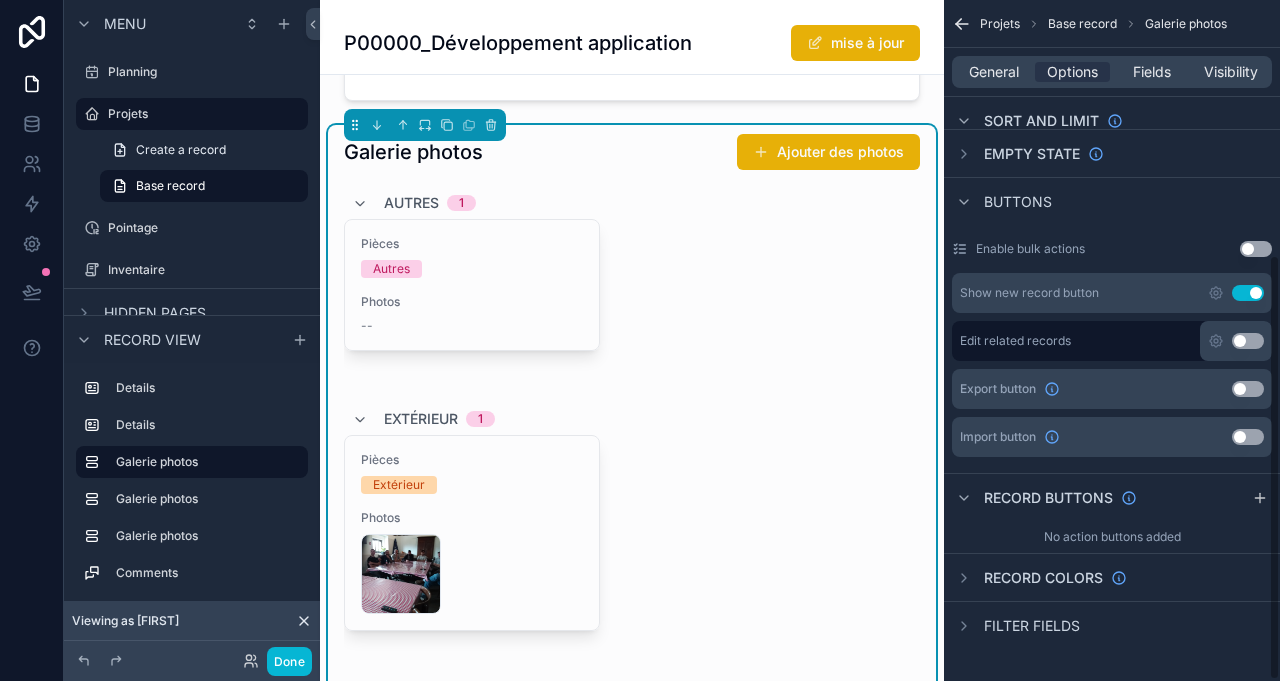 scroll, scrollTop: 407, scrollLeft: 0, axis: vertical 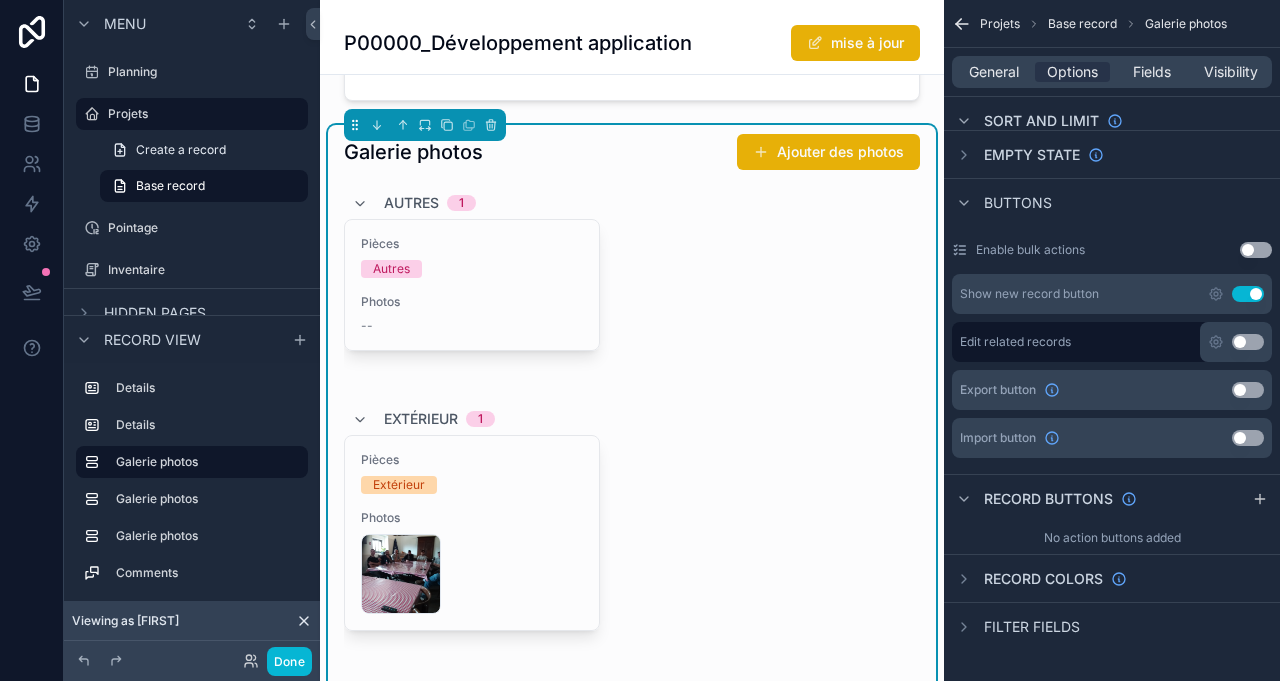 click on "General Options Fields Visibility" at bounding box center (1112, 72) 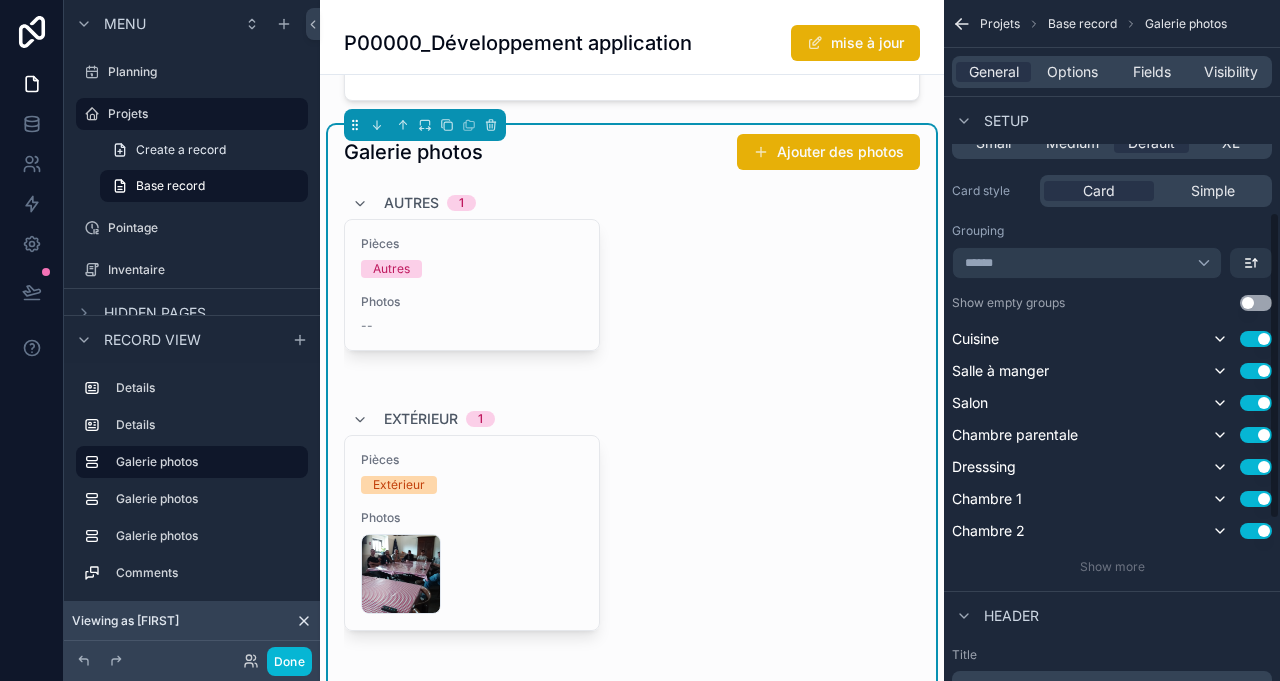 scroll, scrollTop: 827, scrollLeft: 0, axis: vertical 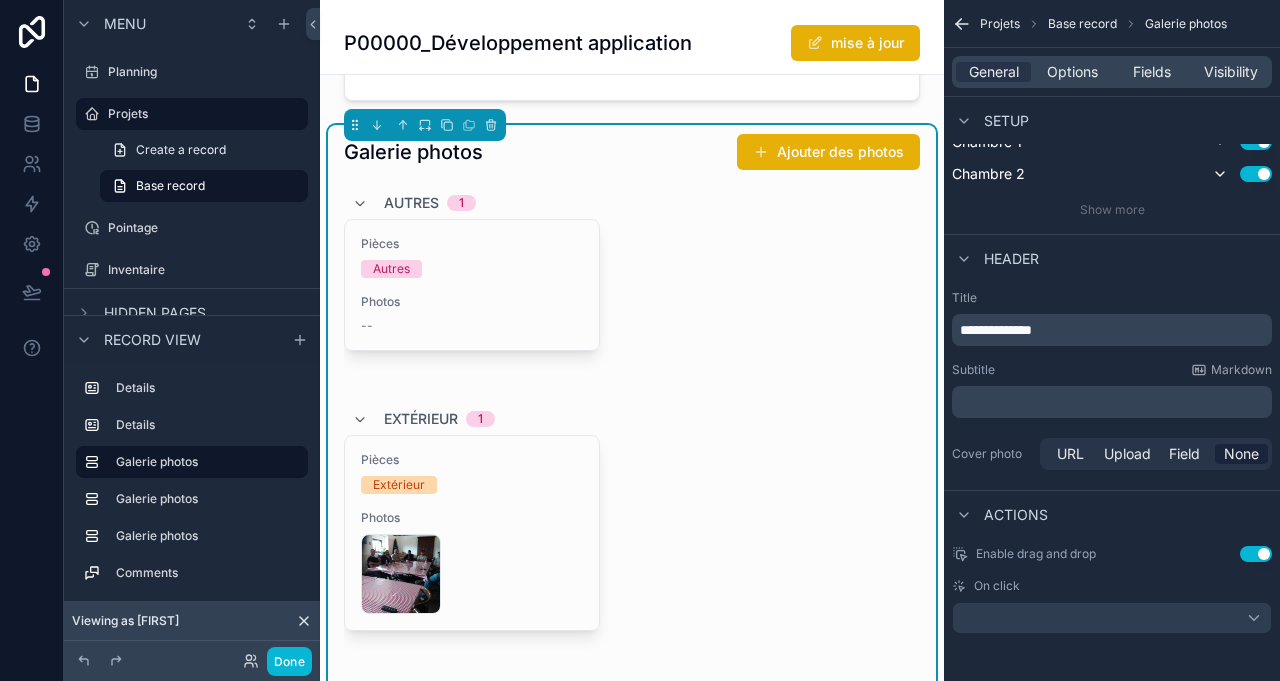 click on "Enable drag and drop Use setting" at bounding box center [1112, 554] 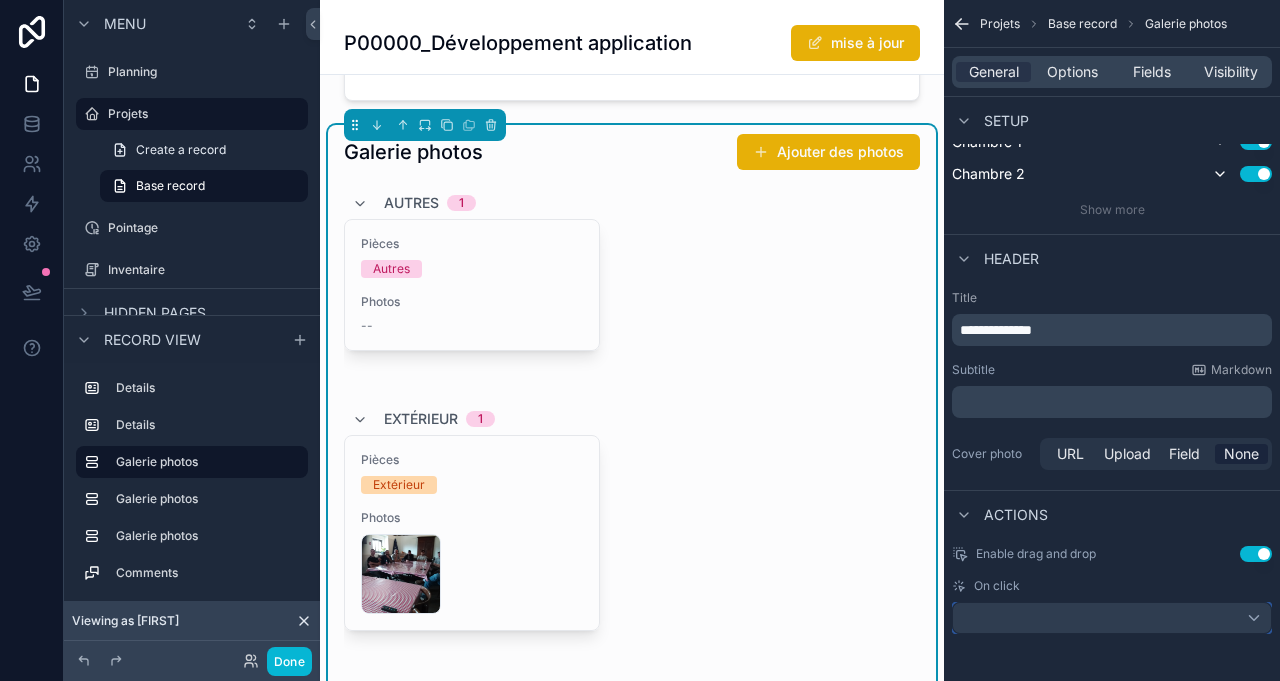 click at bounding box center (1112, 618) 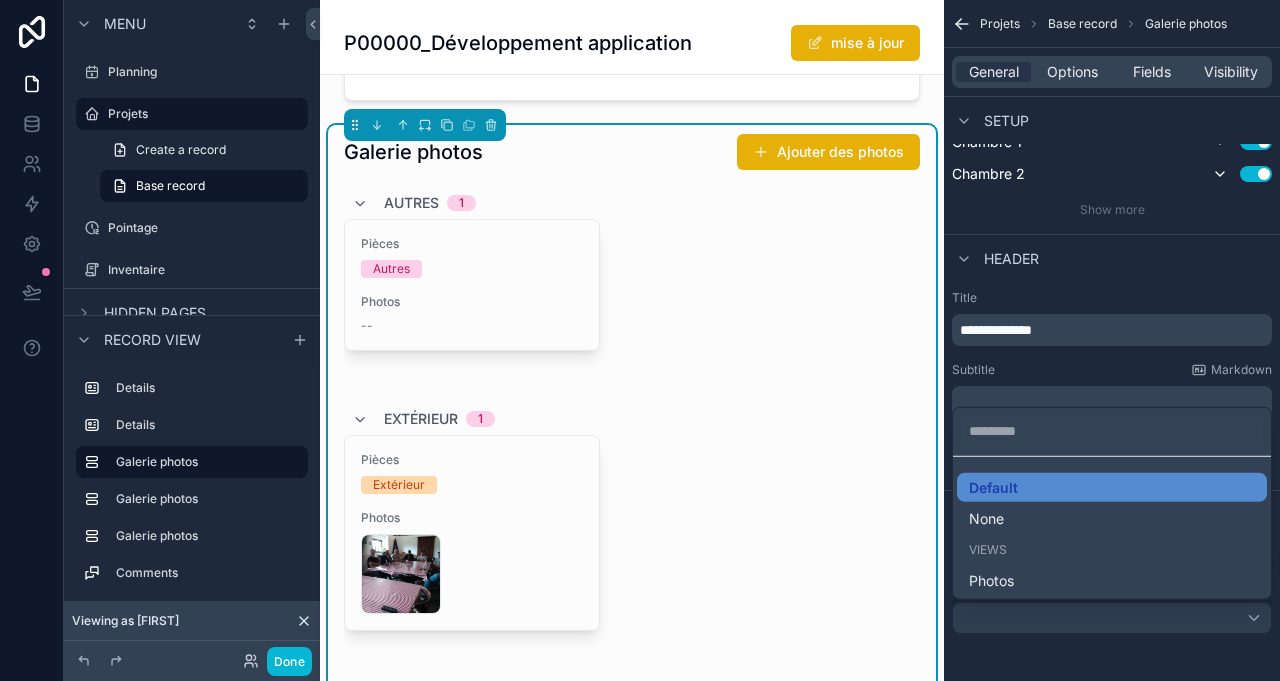 click on "None" at bounding box center [1112, 519] 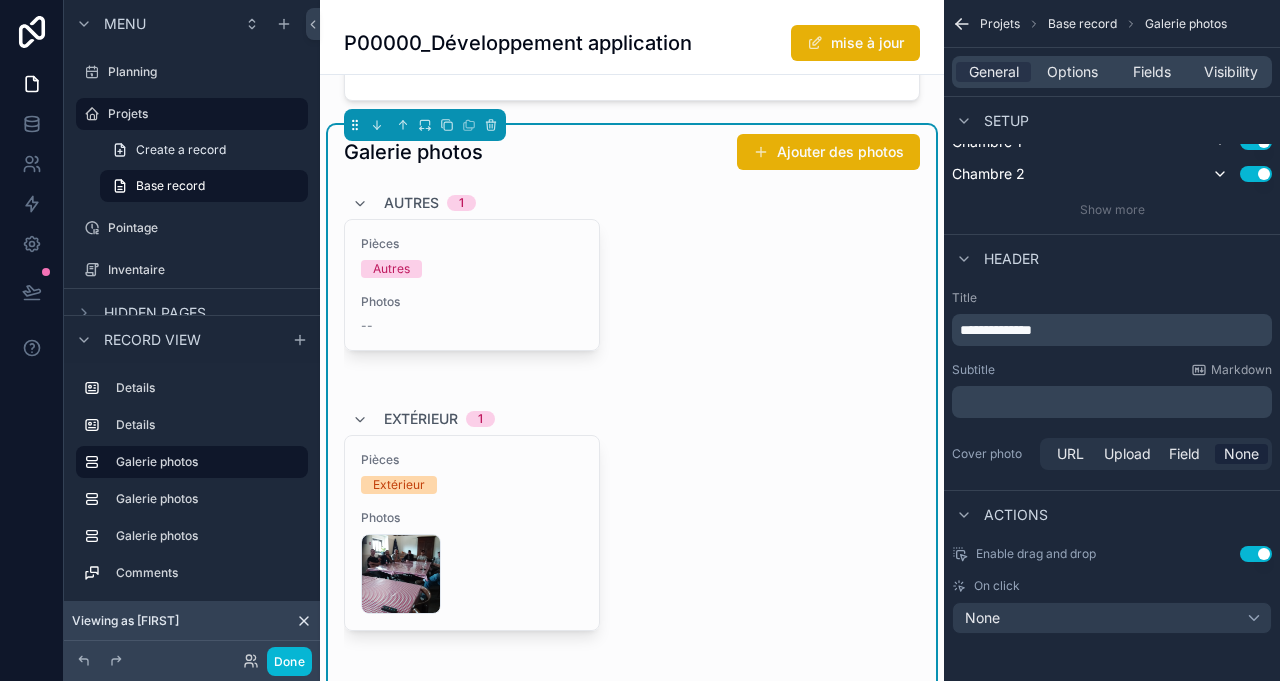 click on "Photos --" at bounding box center [472, 314] 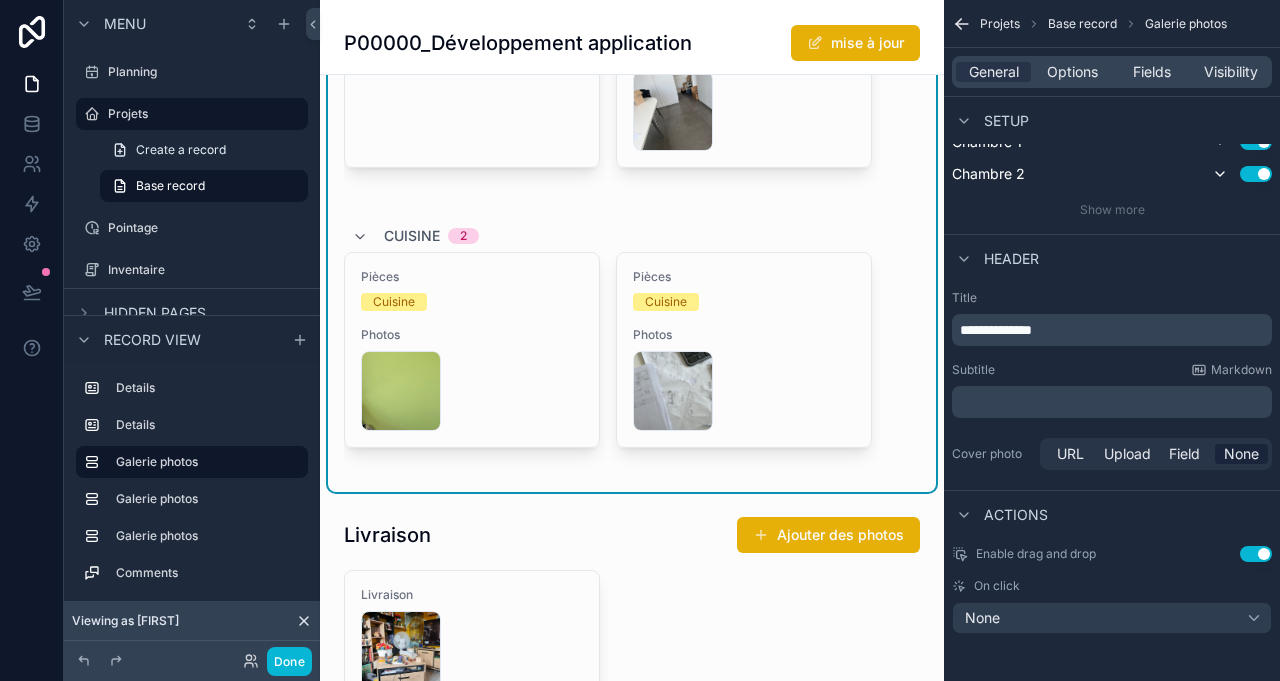 scroll, scrollTop: 2000, scrollLeft: 0, axis: vertical 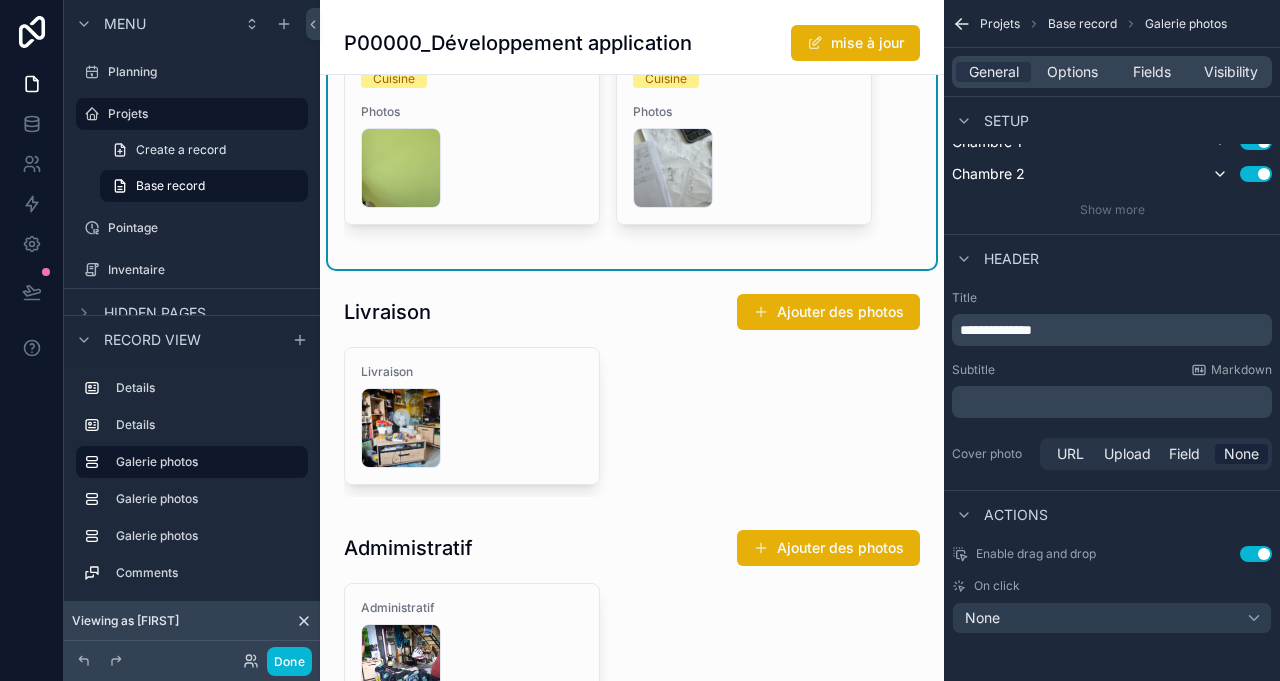 click at bounding box center [632, 395] 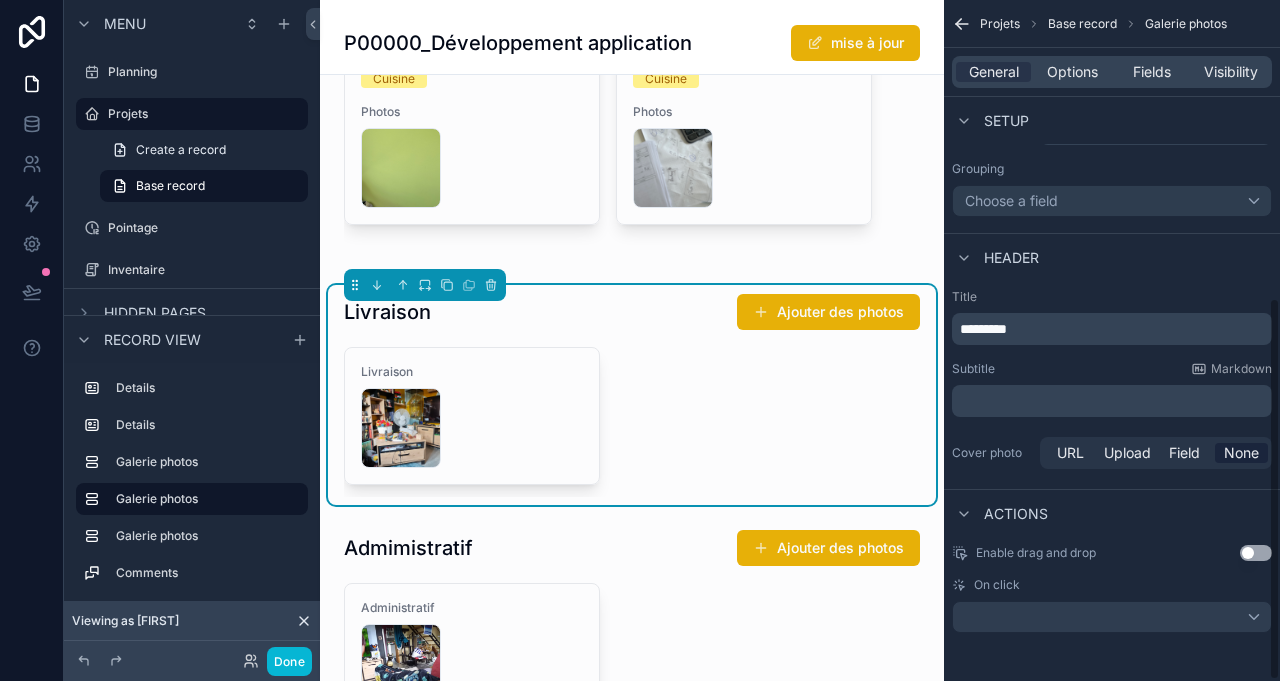 scroll, scrollTop: 531, scrollLeft: 0, axis: vertical 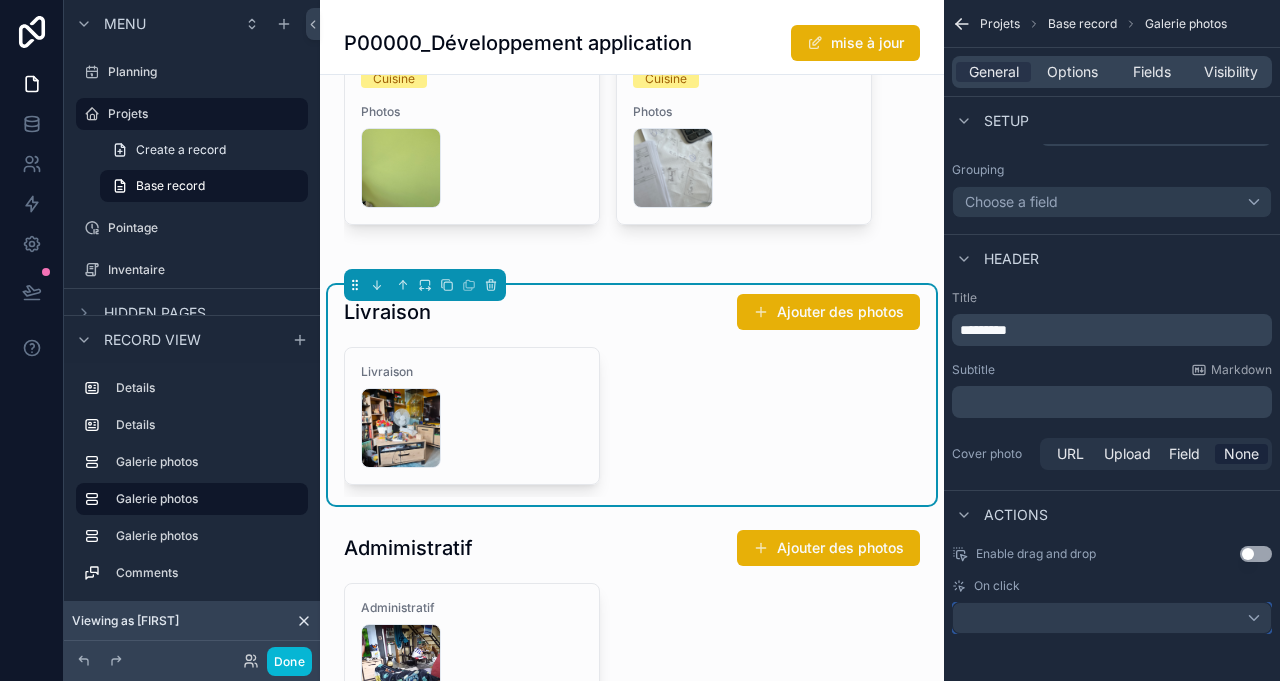 click at bounding box center [1112, 618] 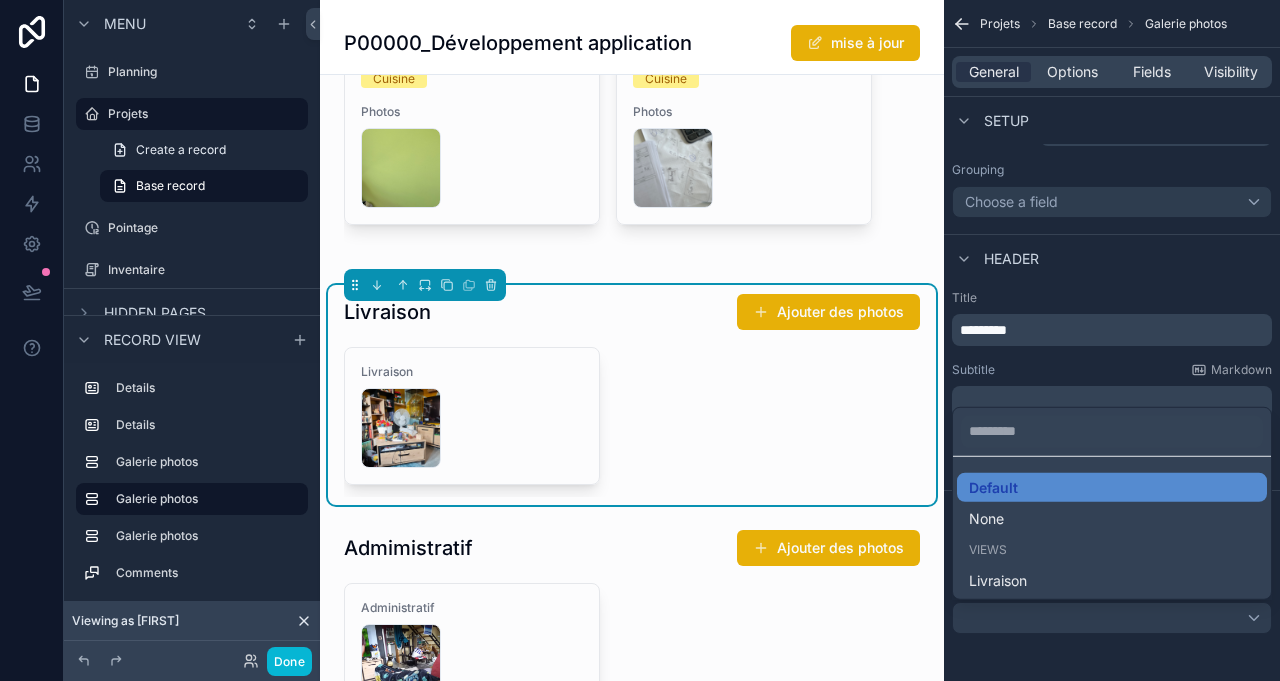 click on "None" at bounding box center [1112, 519] 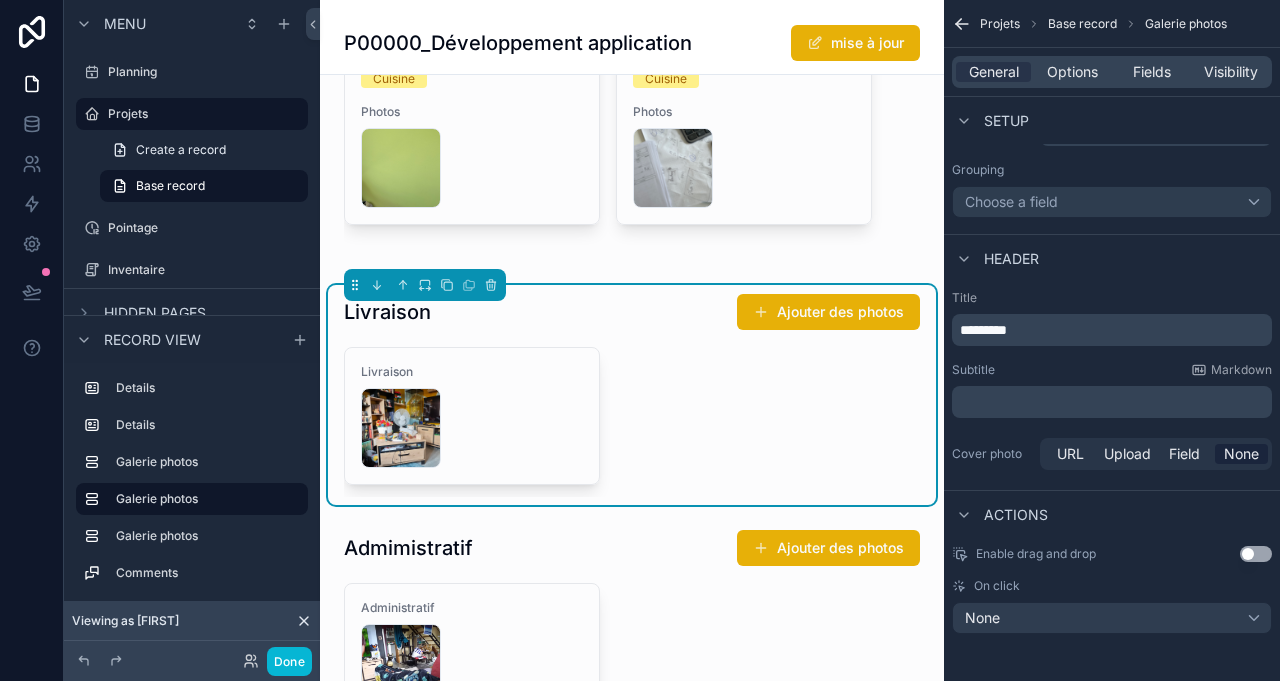 click at bounding box center [632, 631] 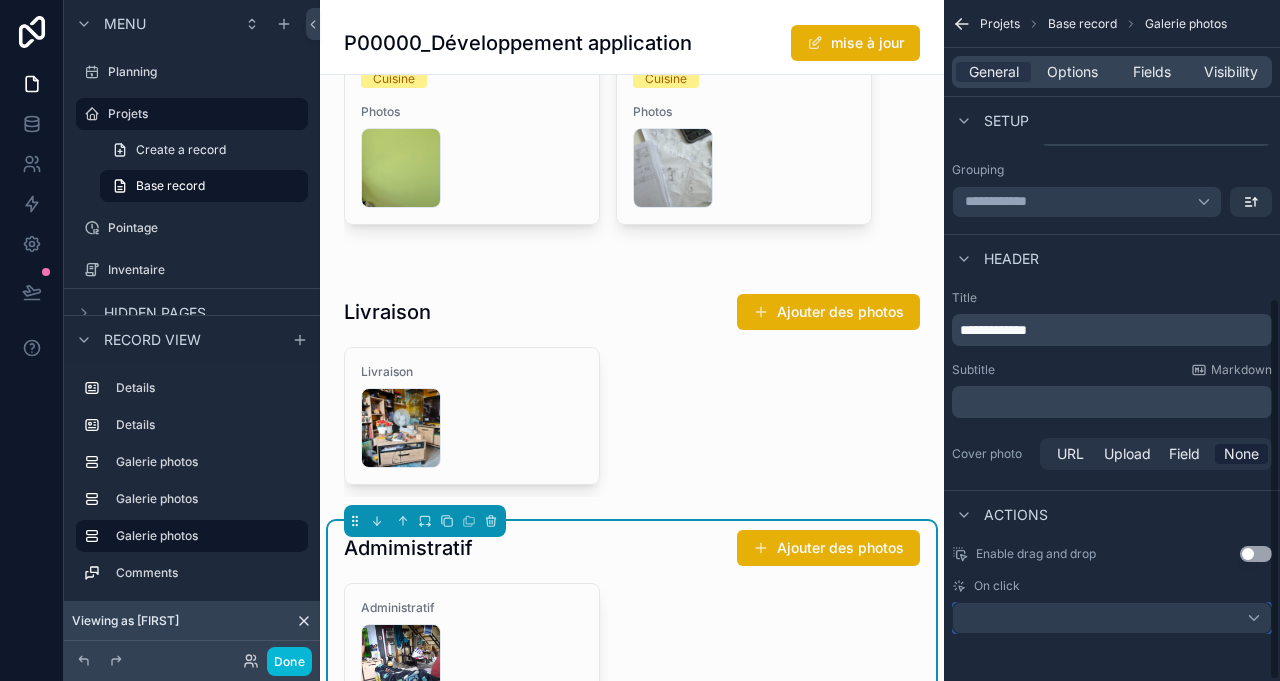 click at bounding box center (1112, 618) 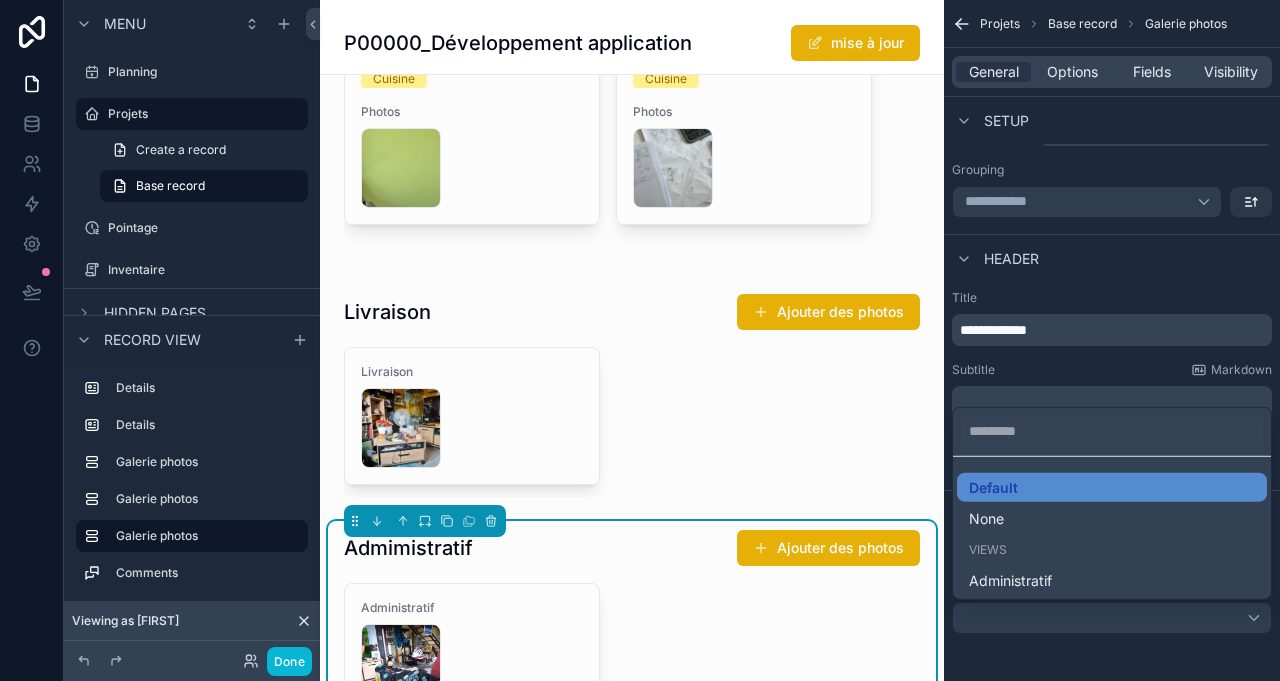 click on "None" at bounding box center (1112, 519) 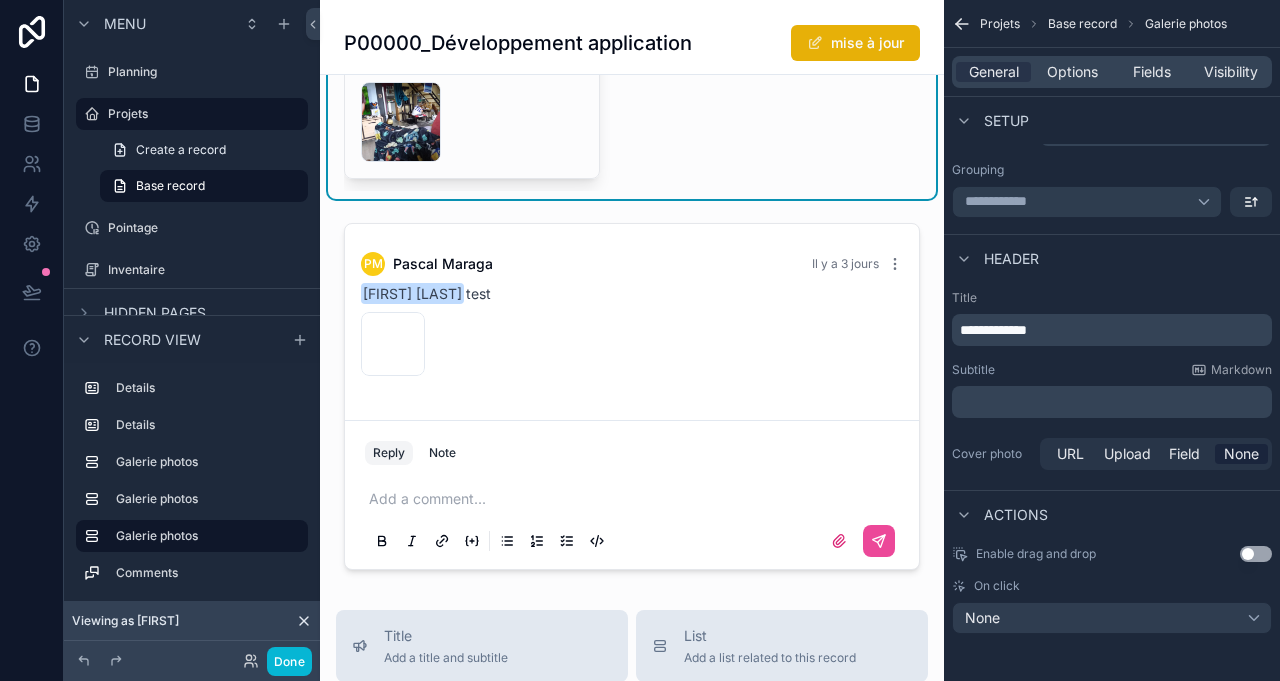 scroll, scrollTop: 2666, scrollLeft: 0, axis: vertical 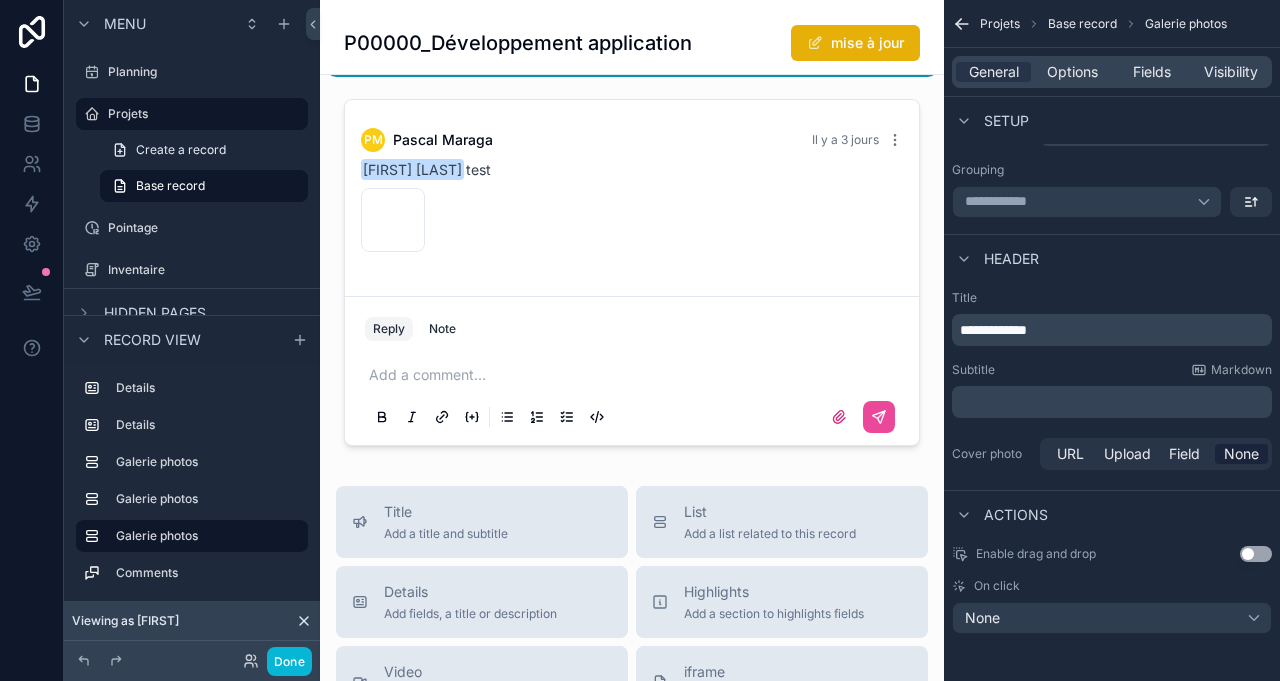 click at bounding box center (632, 272) 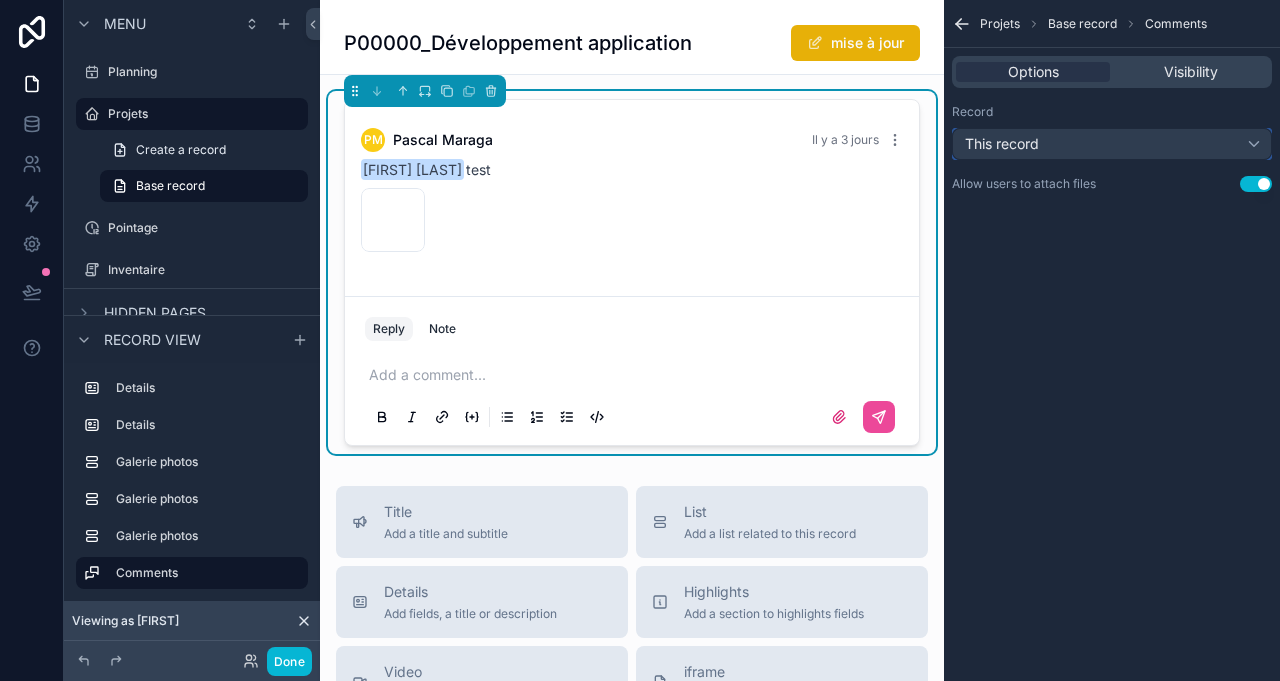 click on "This record" at bounding box center [1112, 144] 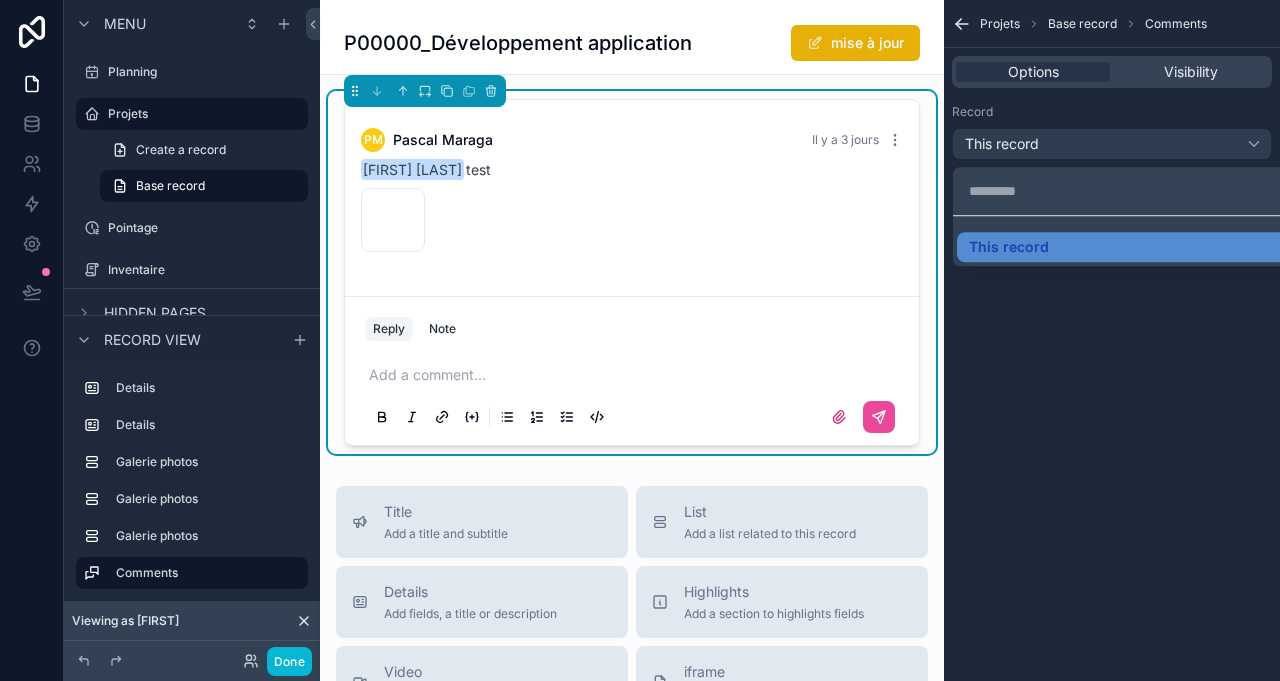 click at bounding box center [640, 340] 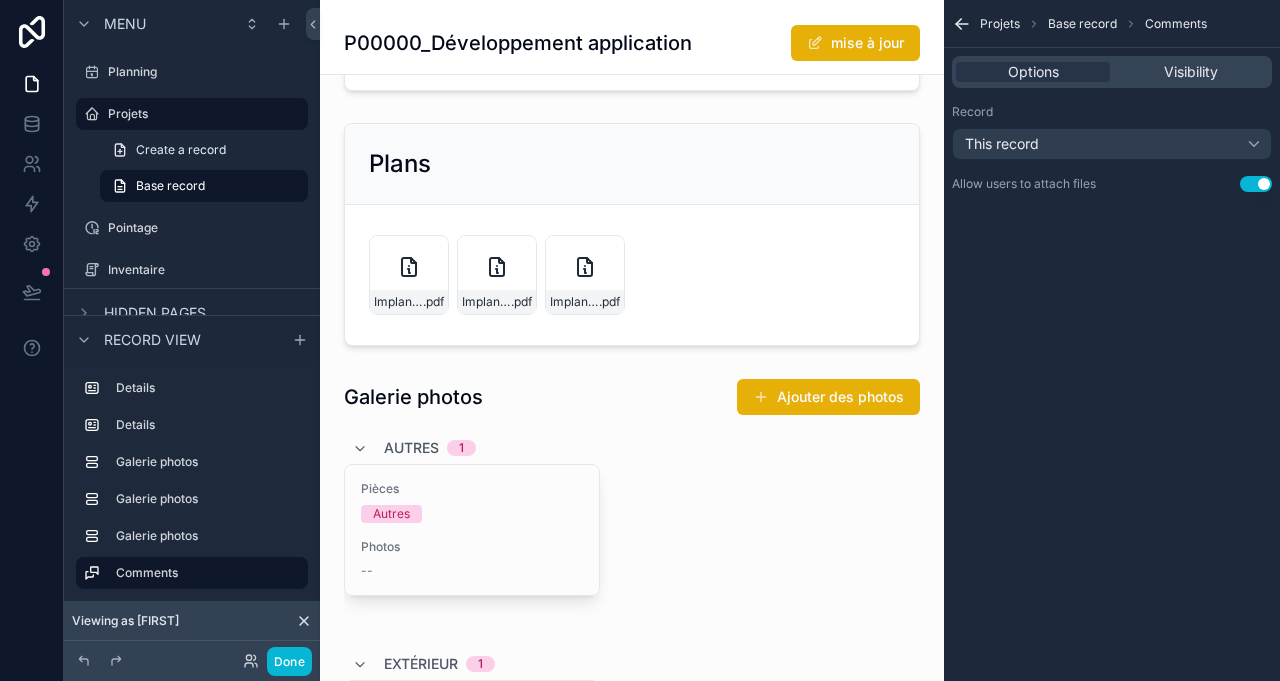 scroll, scrollTop: 0, scrollLeft: 0, axis: both 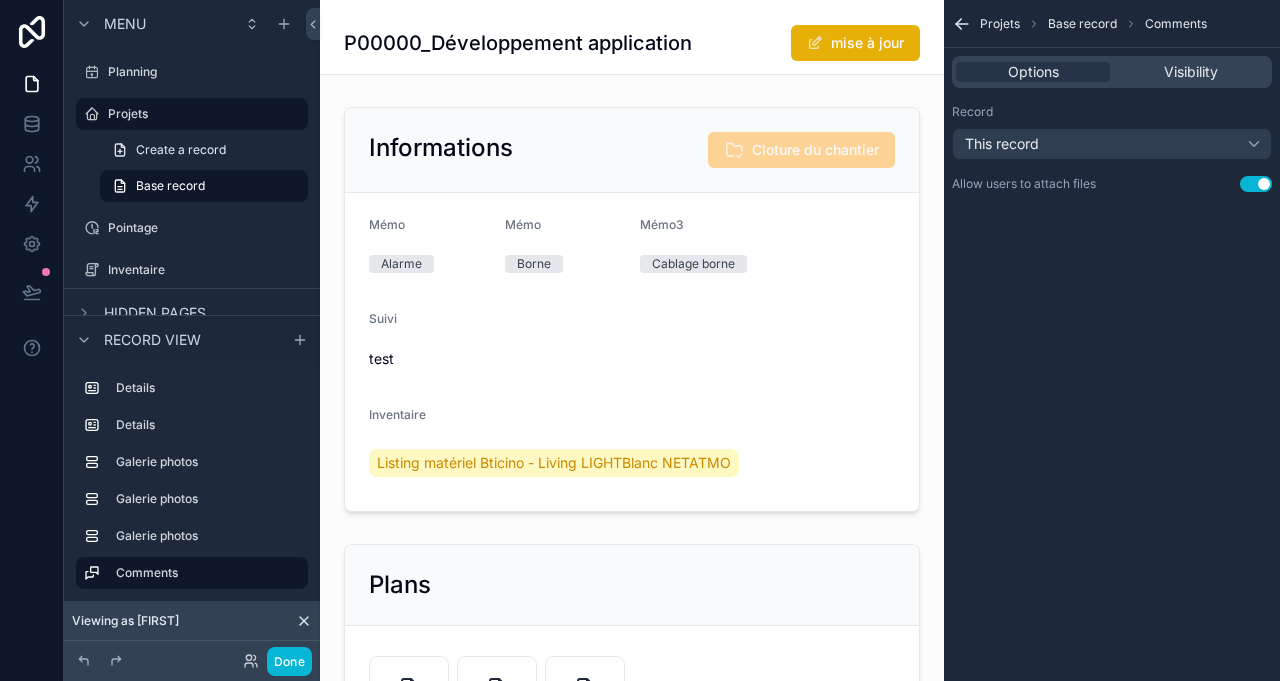 click at bounding box center [632, 309] 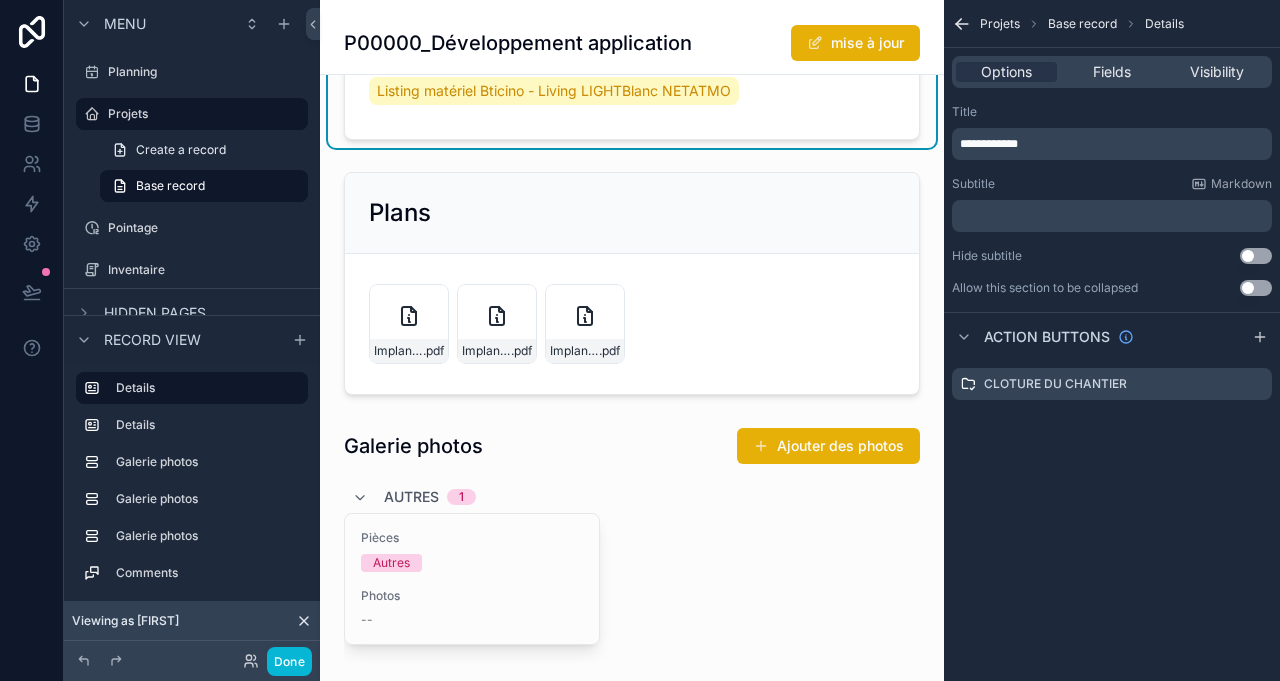 scroll, scrollTop: 222, scrollLeft: 0, axis: vertical 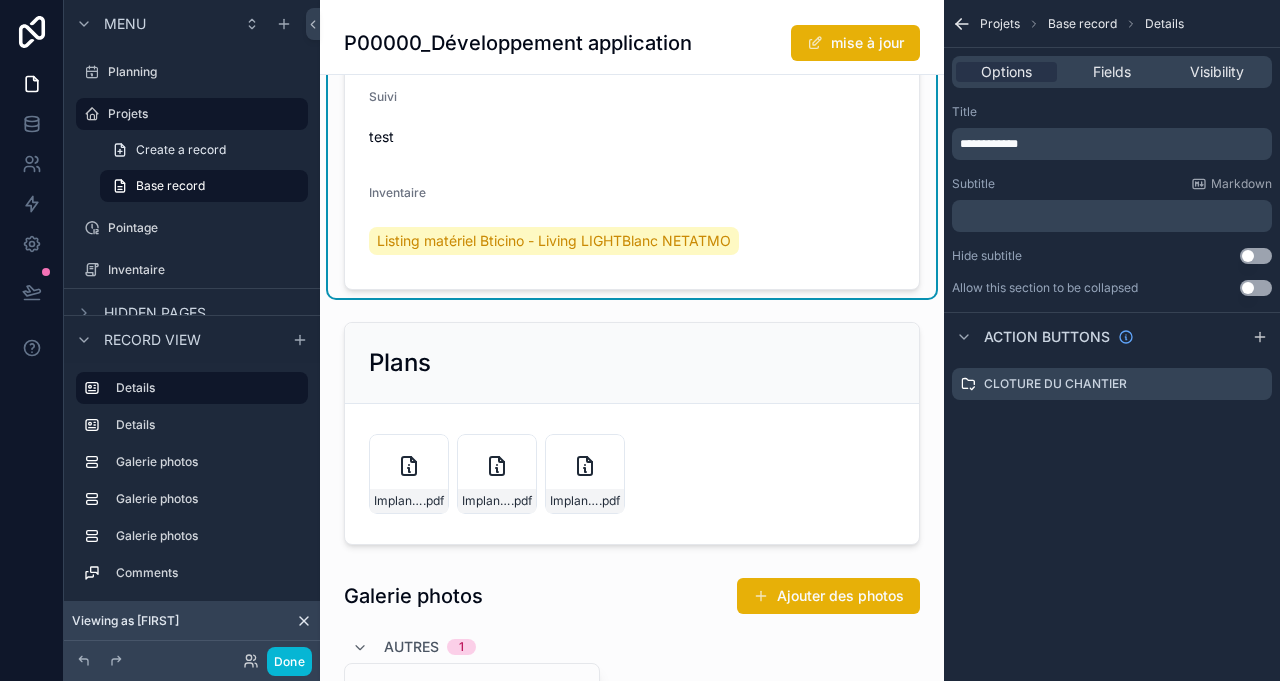 click at bounding box center (632, 433) 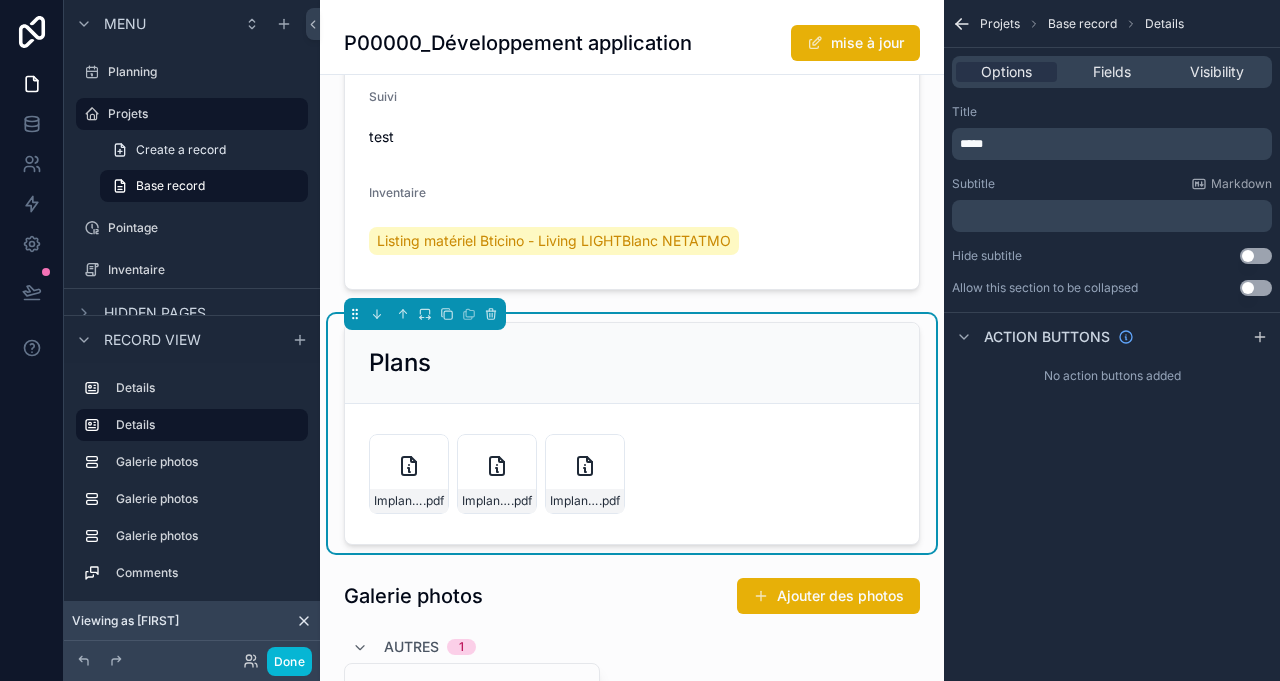click at bounding box center [964, 337] 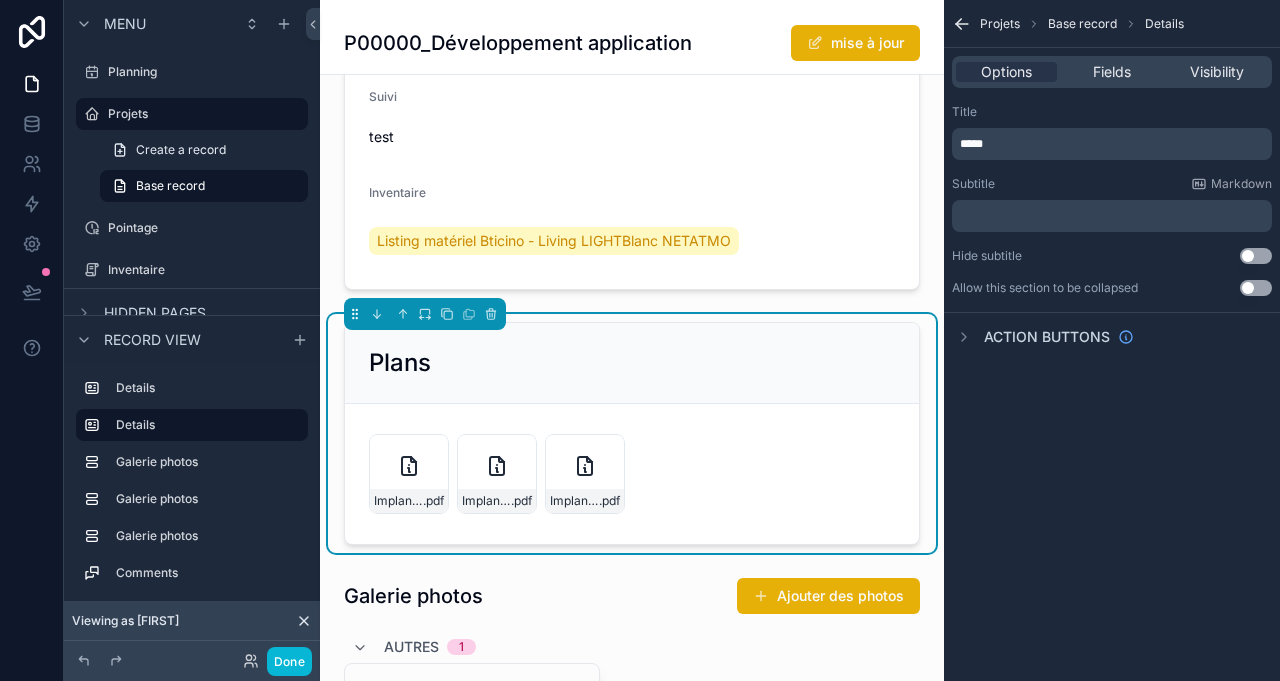 click 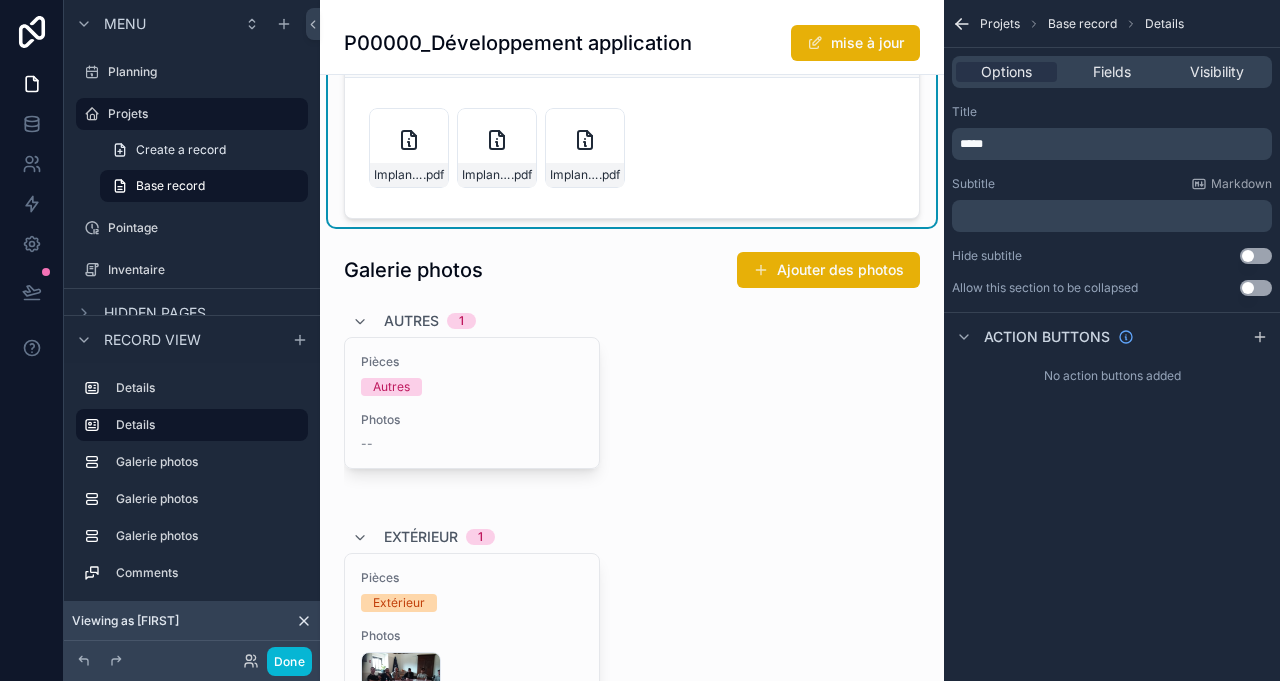 scroll, scrollTop: 666, scrollLeft: 0, axis: vertical 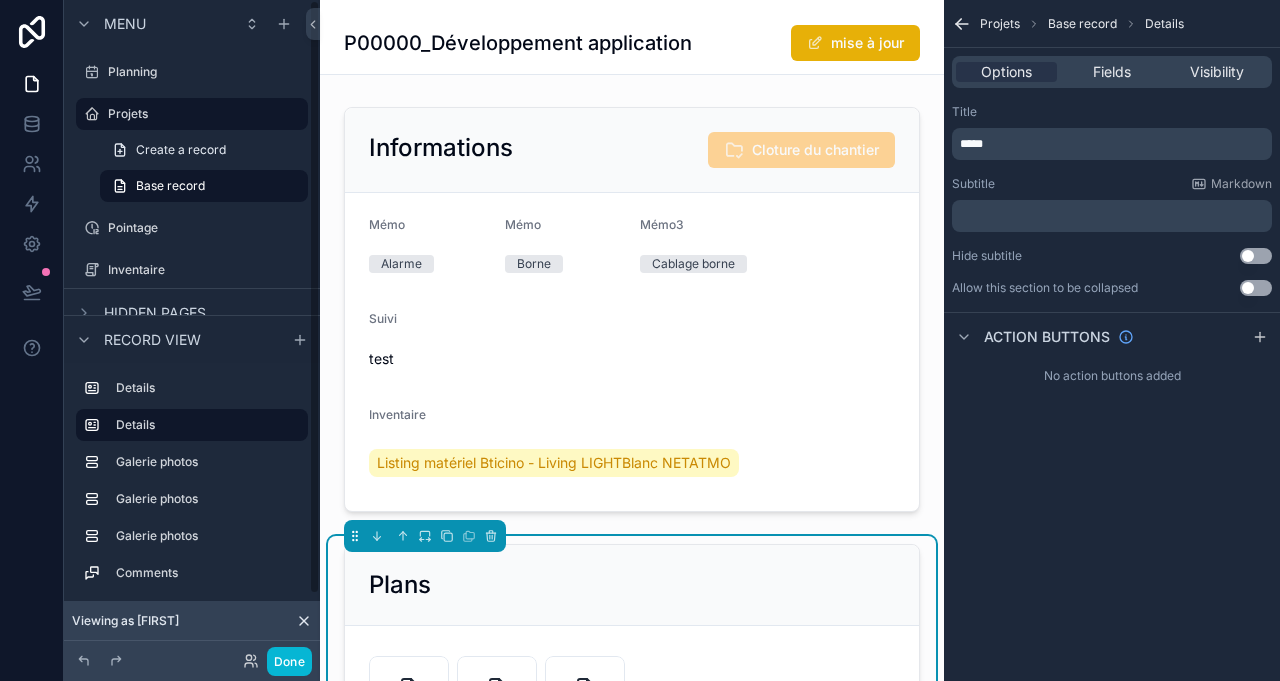 click on "Planning" at bounding box center (206, 72) 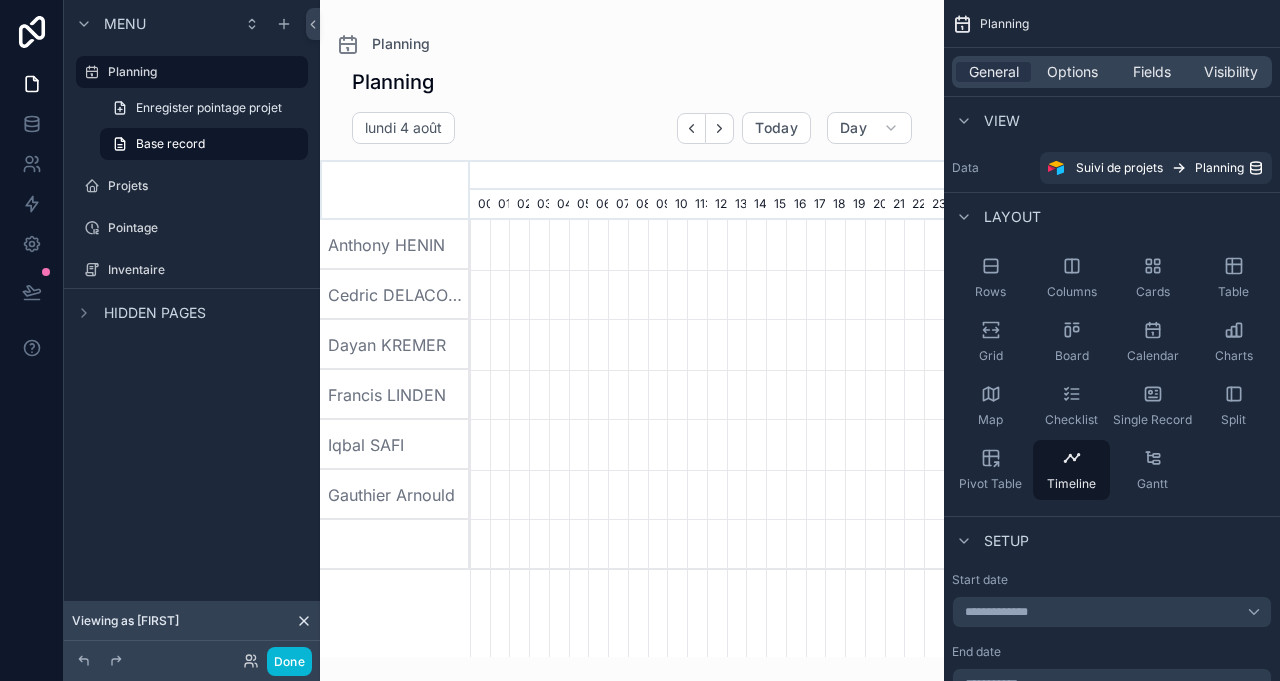 scroll, scrollTop: 0, scrollLeft: 3318, axis: horizontal 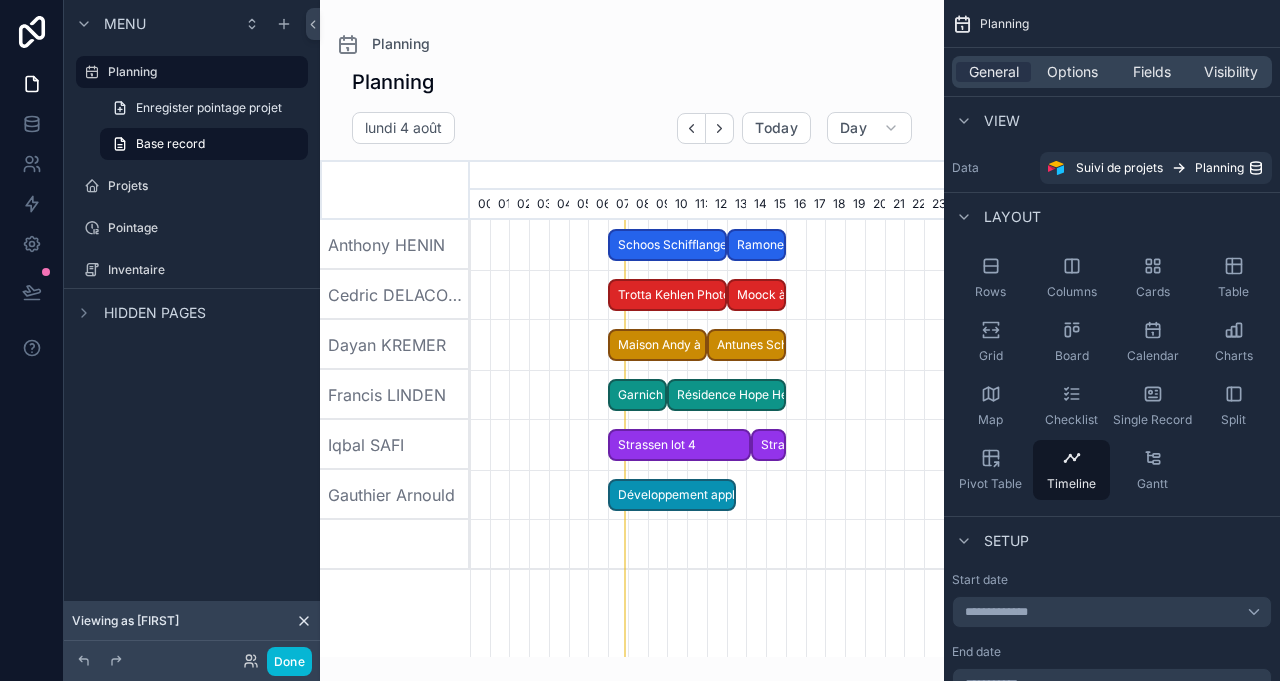 click on "Développement application" at bounding box center [672, 495] 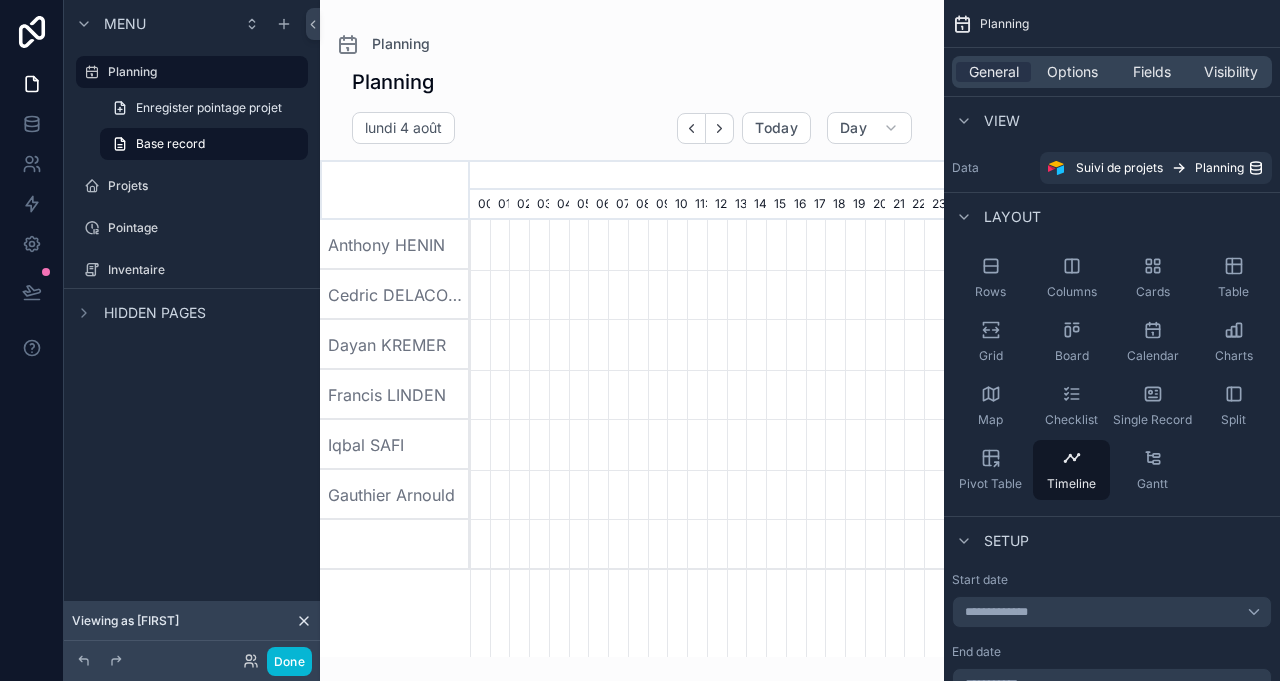 scroll, scrollTop: 0, scrollLeft: 3318, axis: horizontal 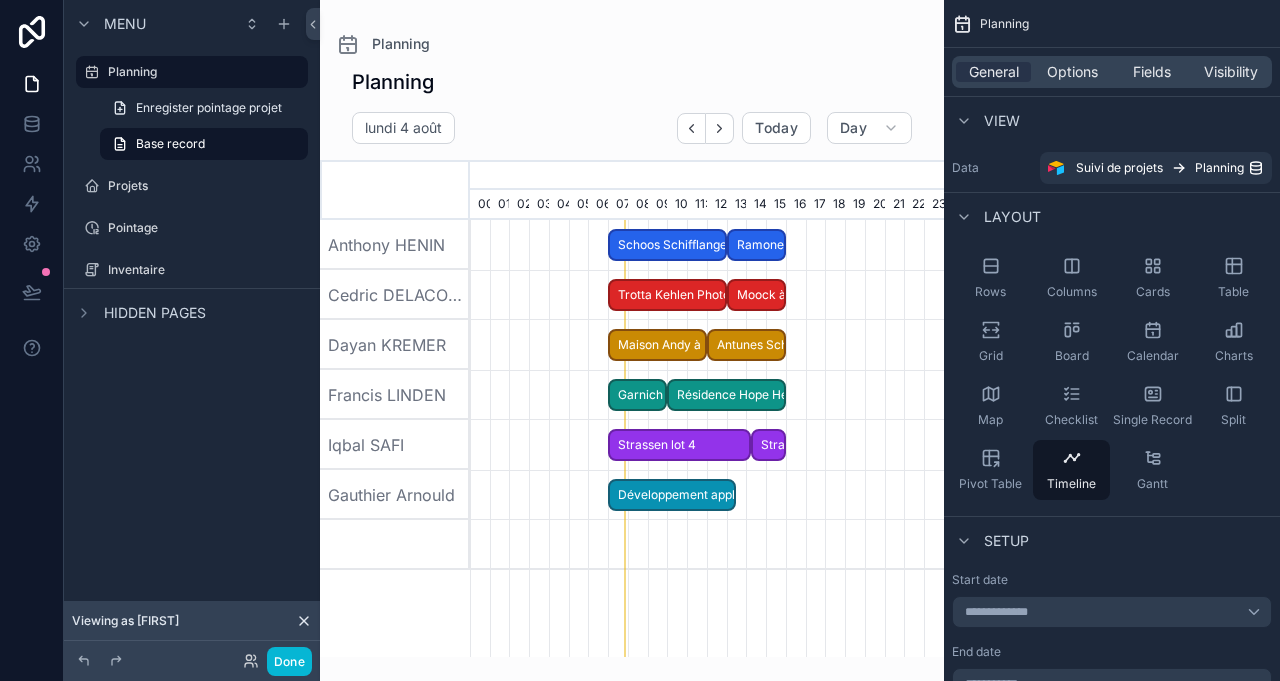 click on "Développement application" at bounding box center (672, 495) 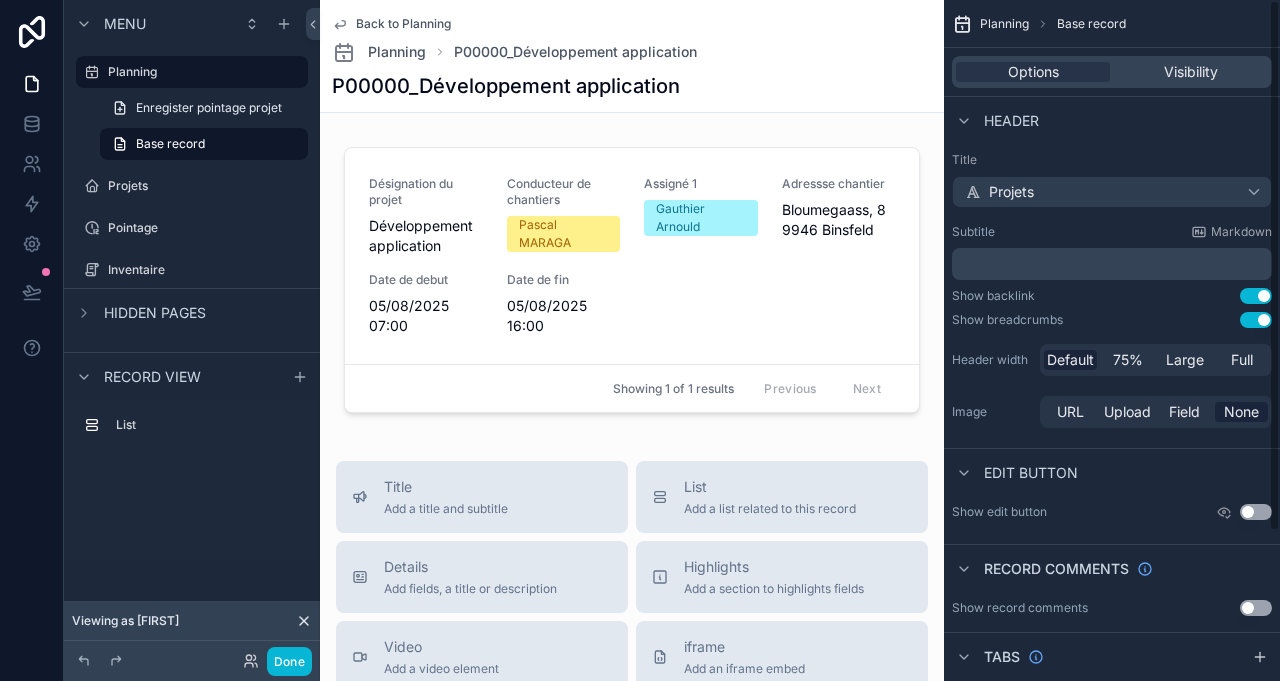 scroll, scrollTop: 190, scrollLeft: 0, axis: vertical 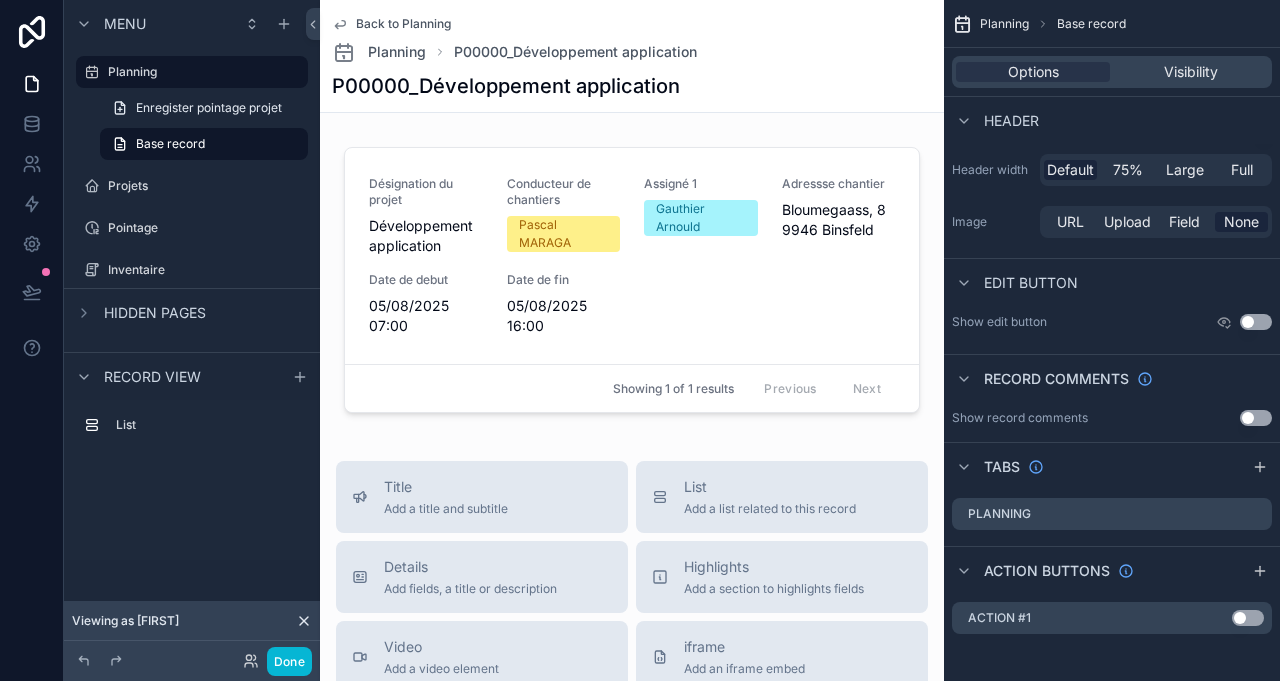 click at bounding box center [632, 283] 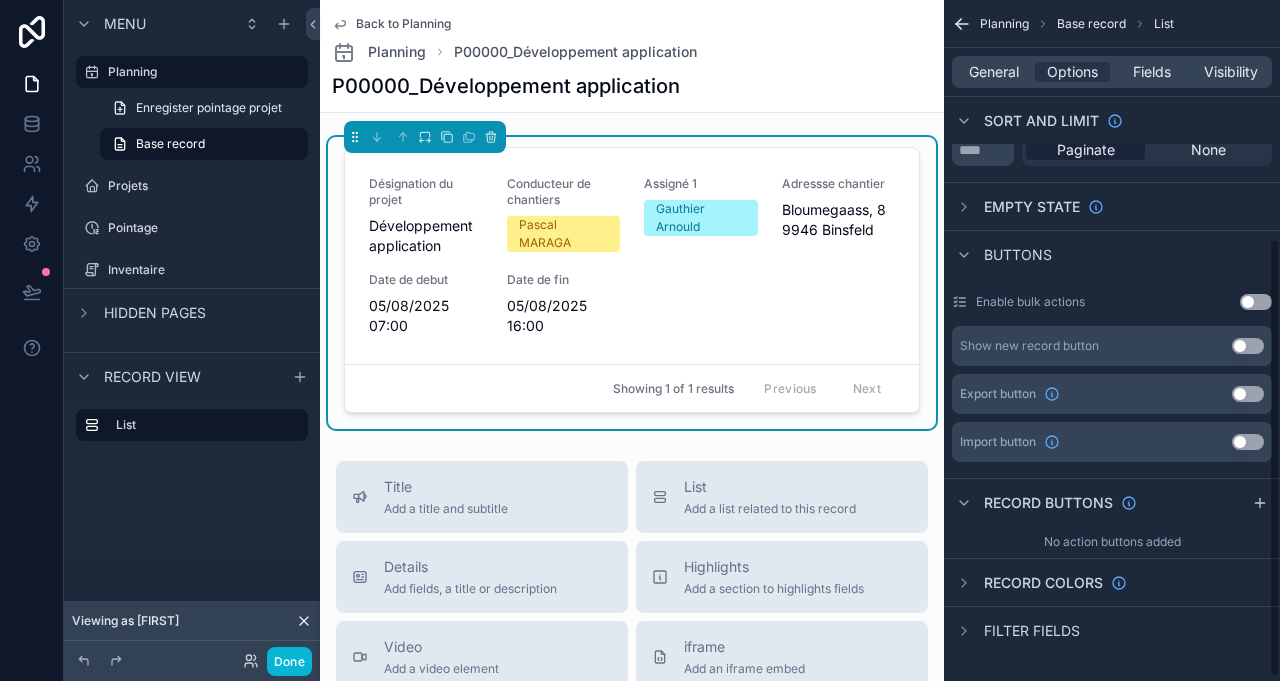 scroll, scrollTop: 375, scrollLeft: 0, axis: vertical 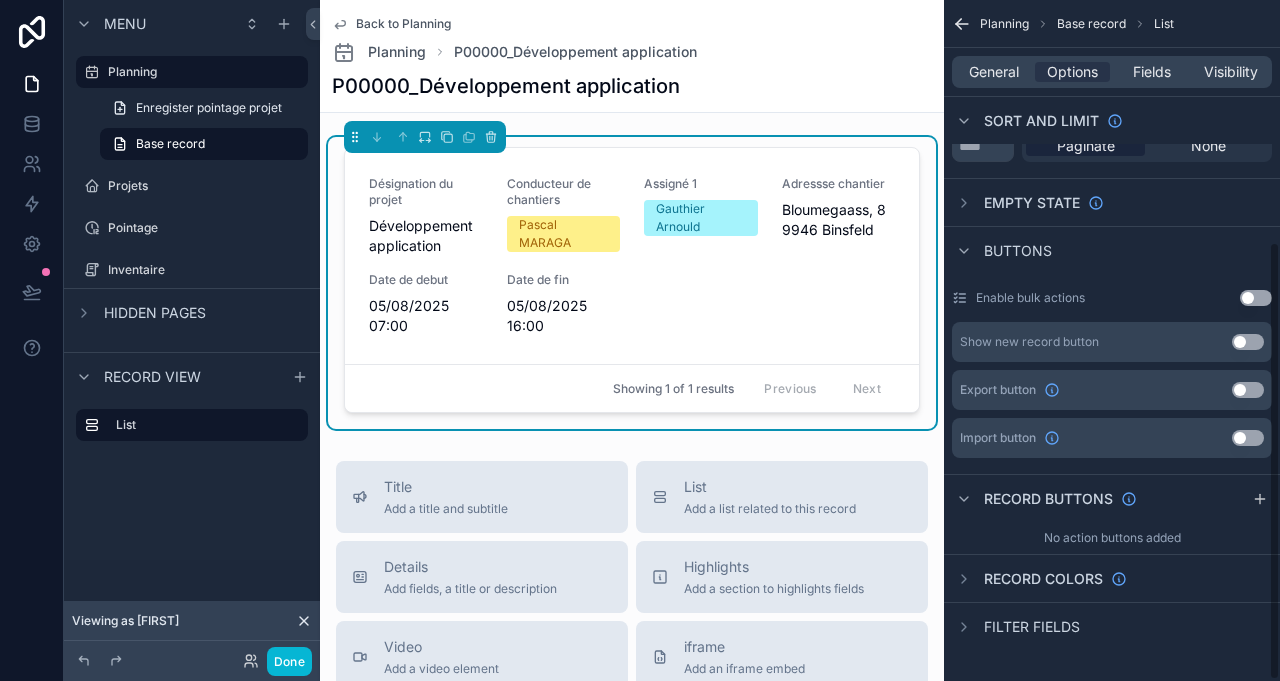 click on "General" at bounding box center (994, 72) 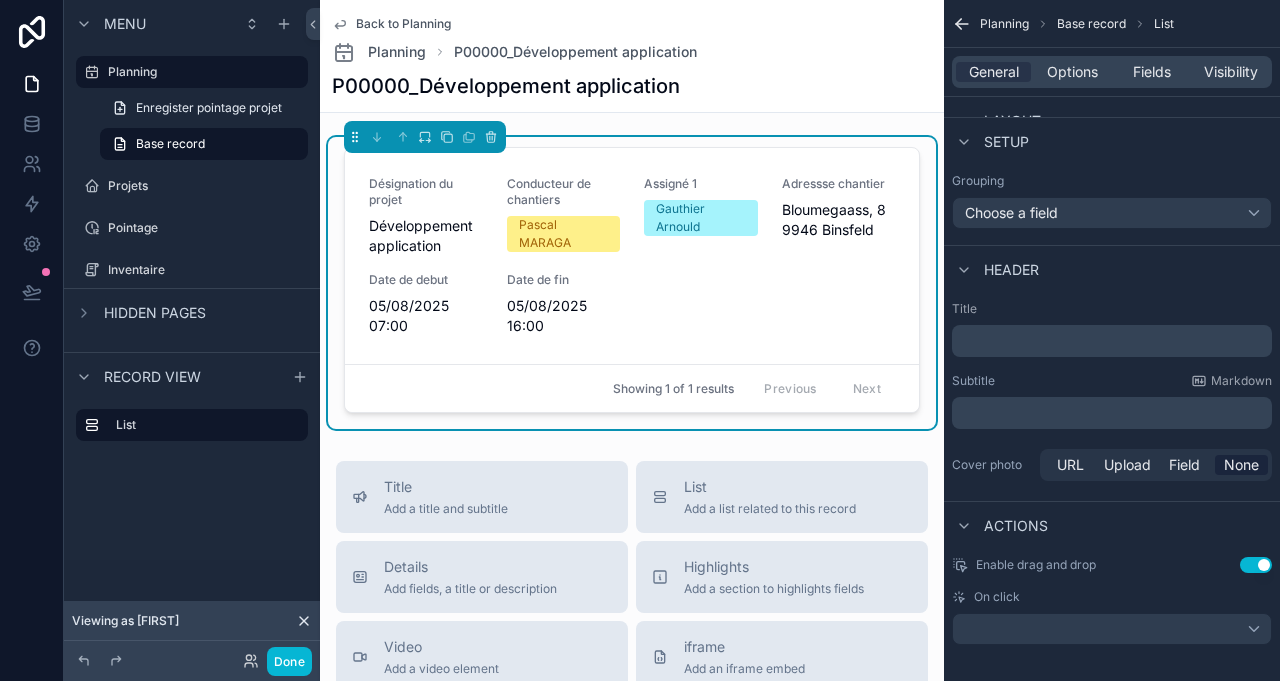 scroll, scrollTop: 411, scrollLeft: 0, axis: vertical 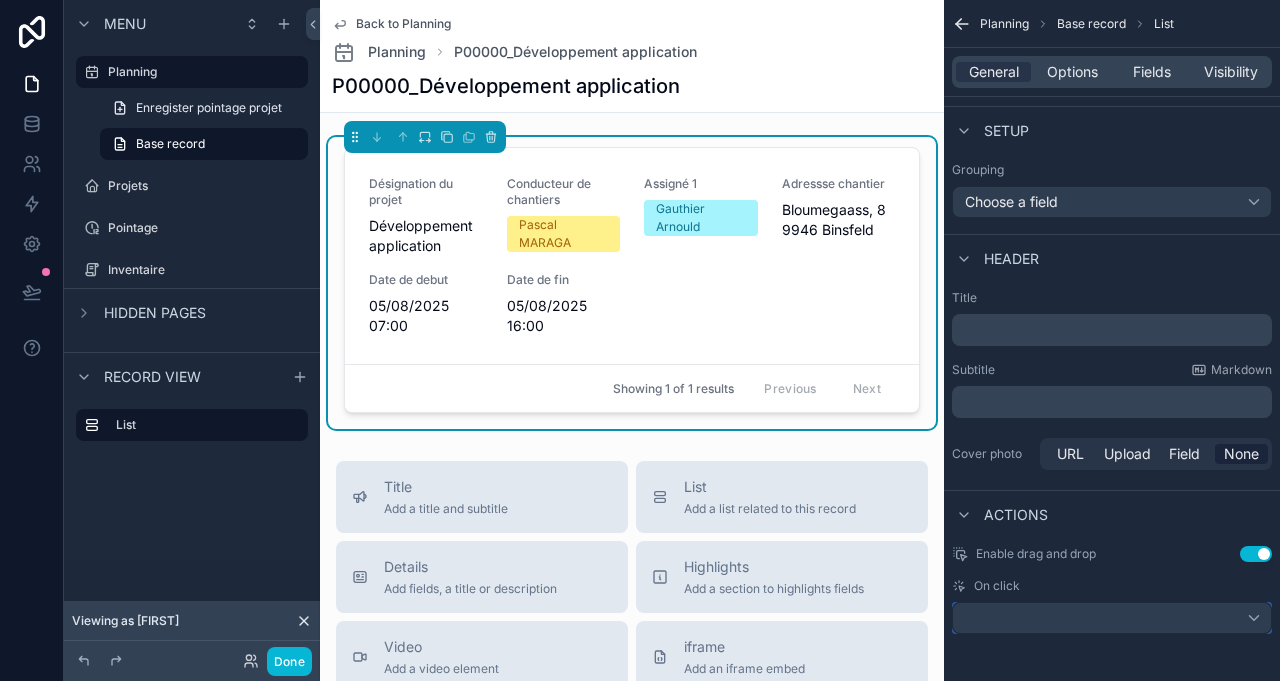 click at bounding box center (1112, 618) 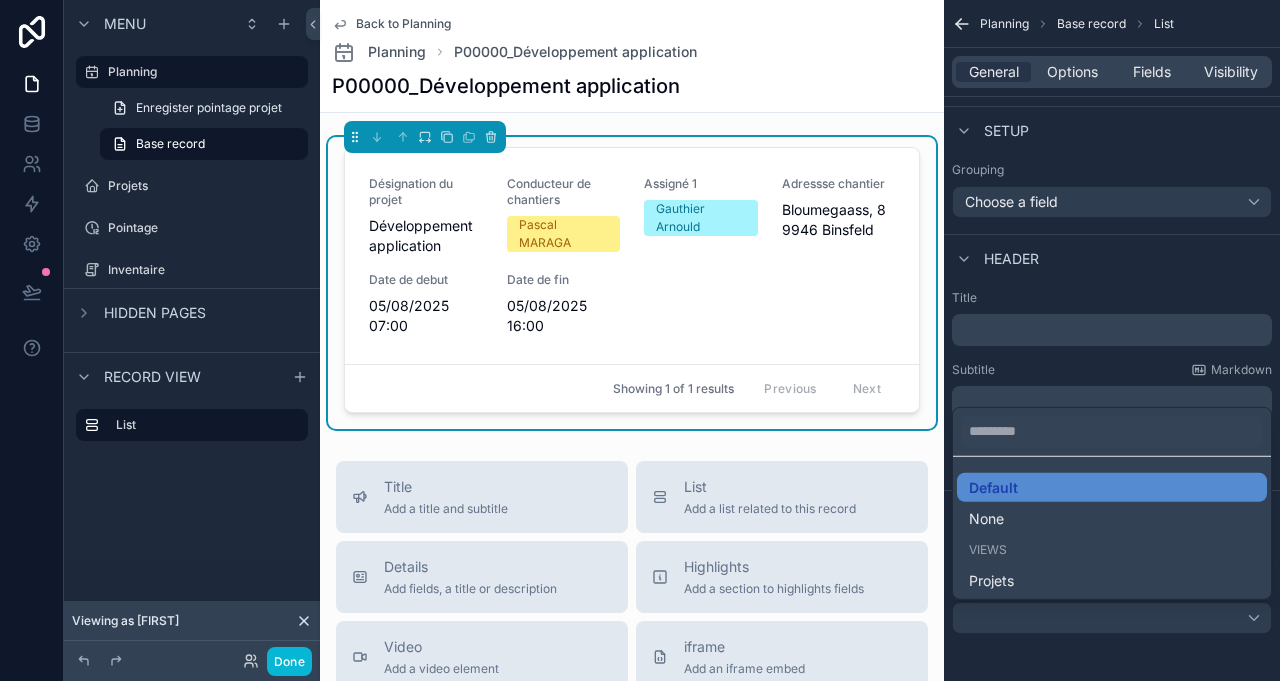 click on "None" at bounding box center (986, 519) 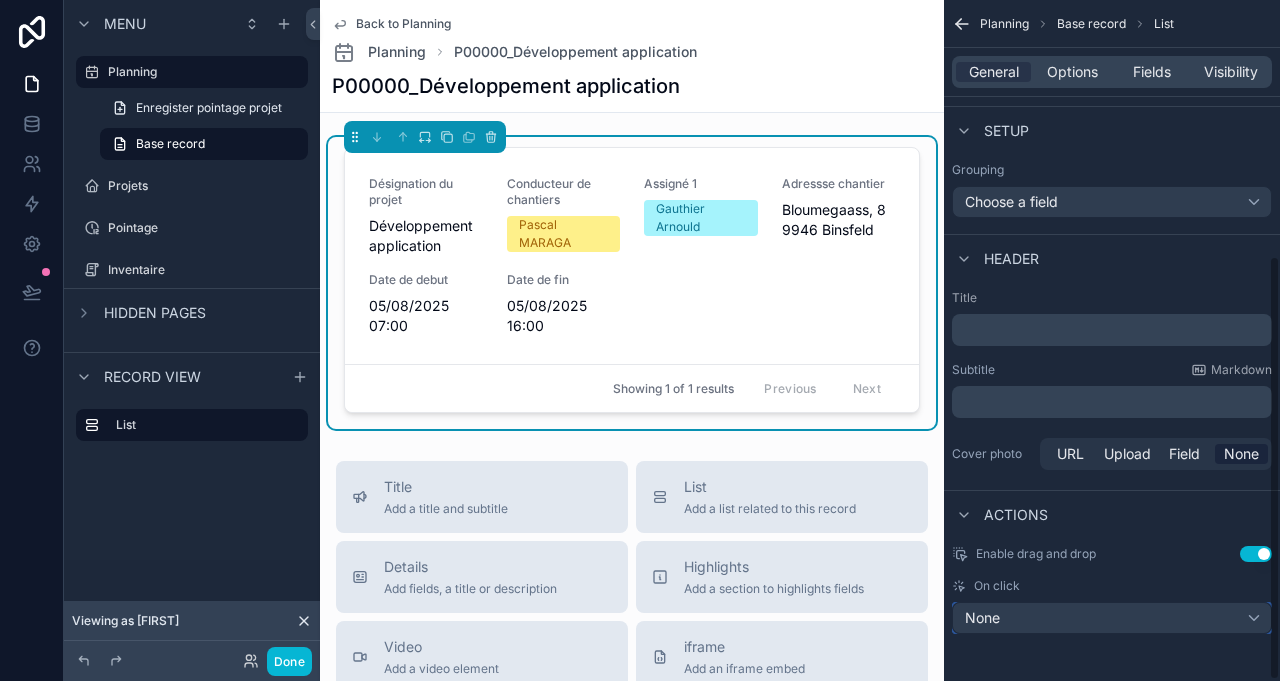 click on "None" at bounding box center (1112, 618) 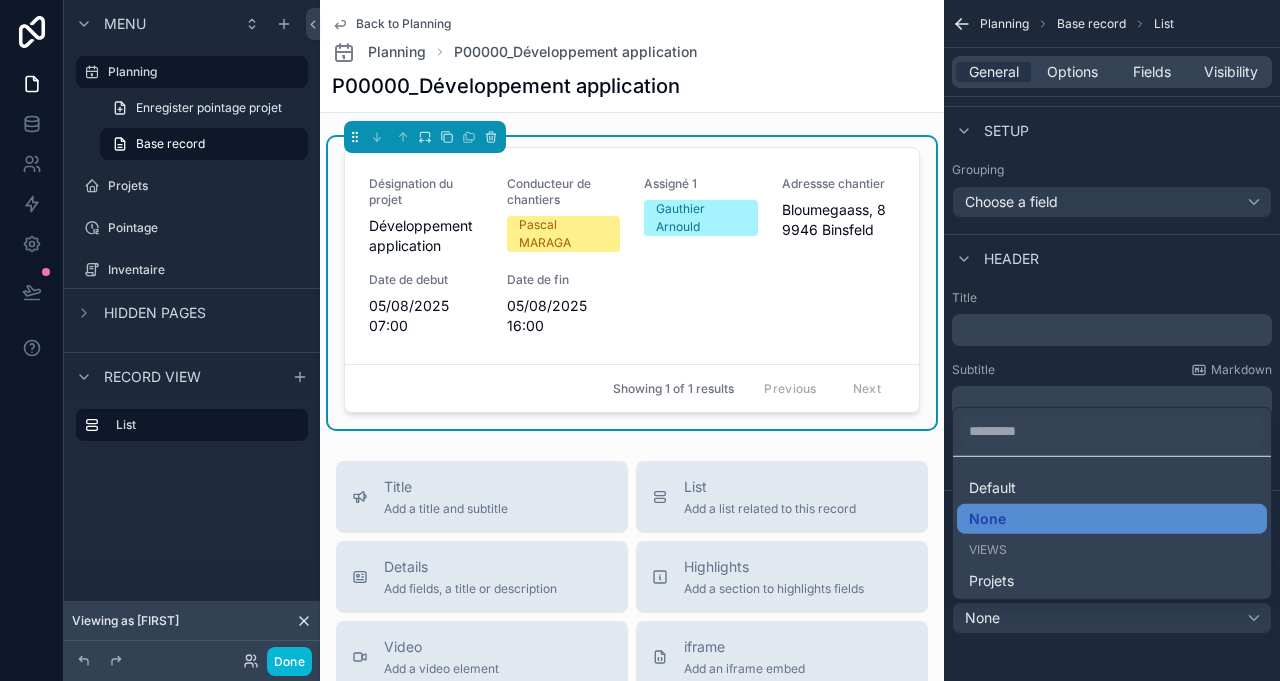 click on "Projets" at bounding box center (1112, 580) 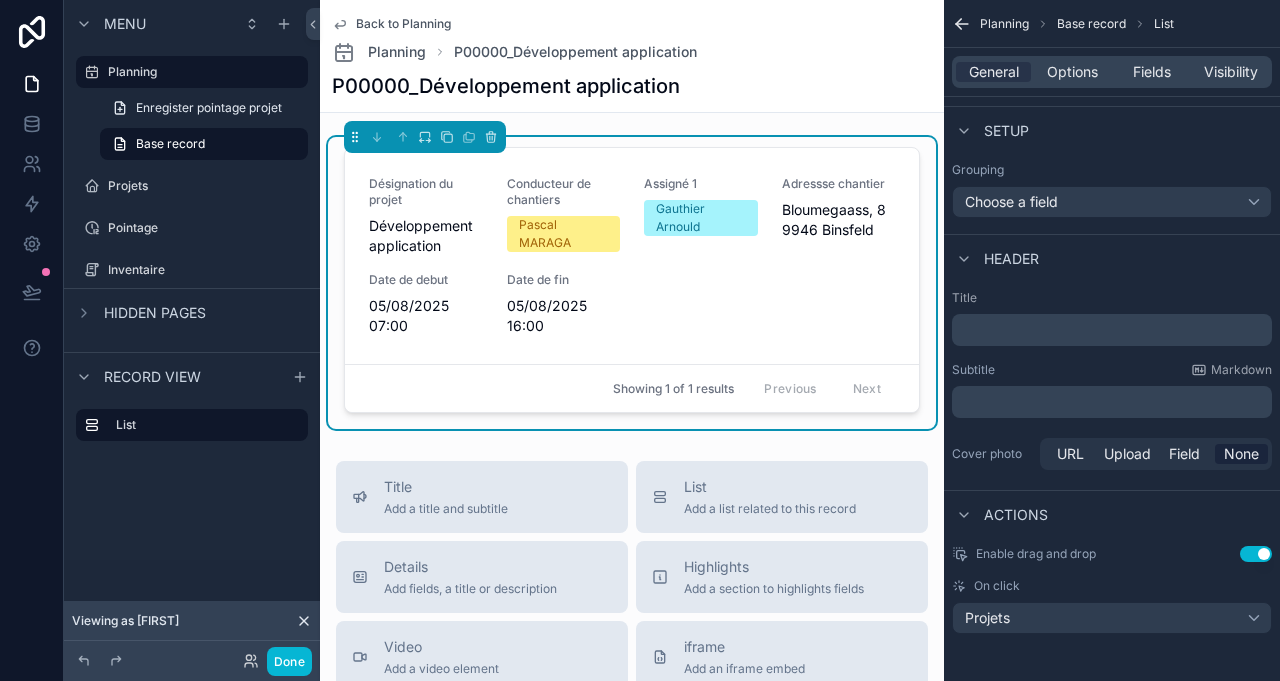 click on "Planning" at bounding box center (202, 72) 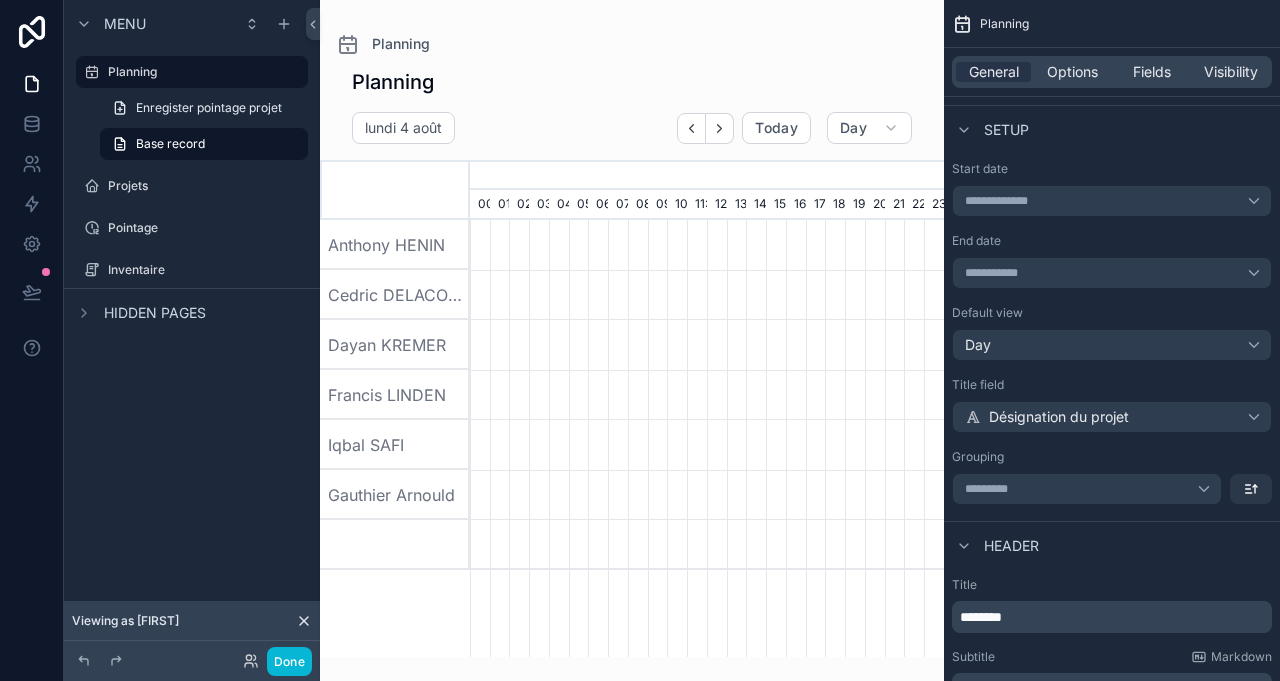 scroll, scrollTop: 0, scrollLeft: 3318, axis: horizontal 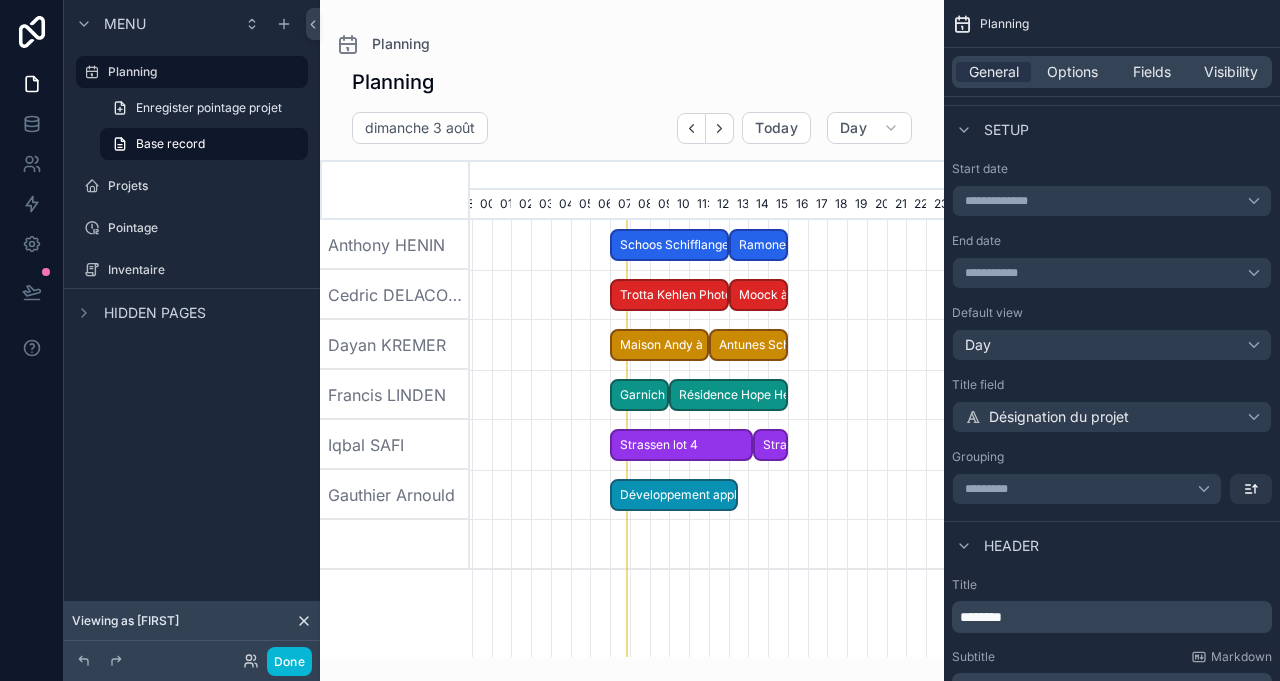 click on "Développement application" at bounding box center (674, 495) 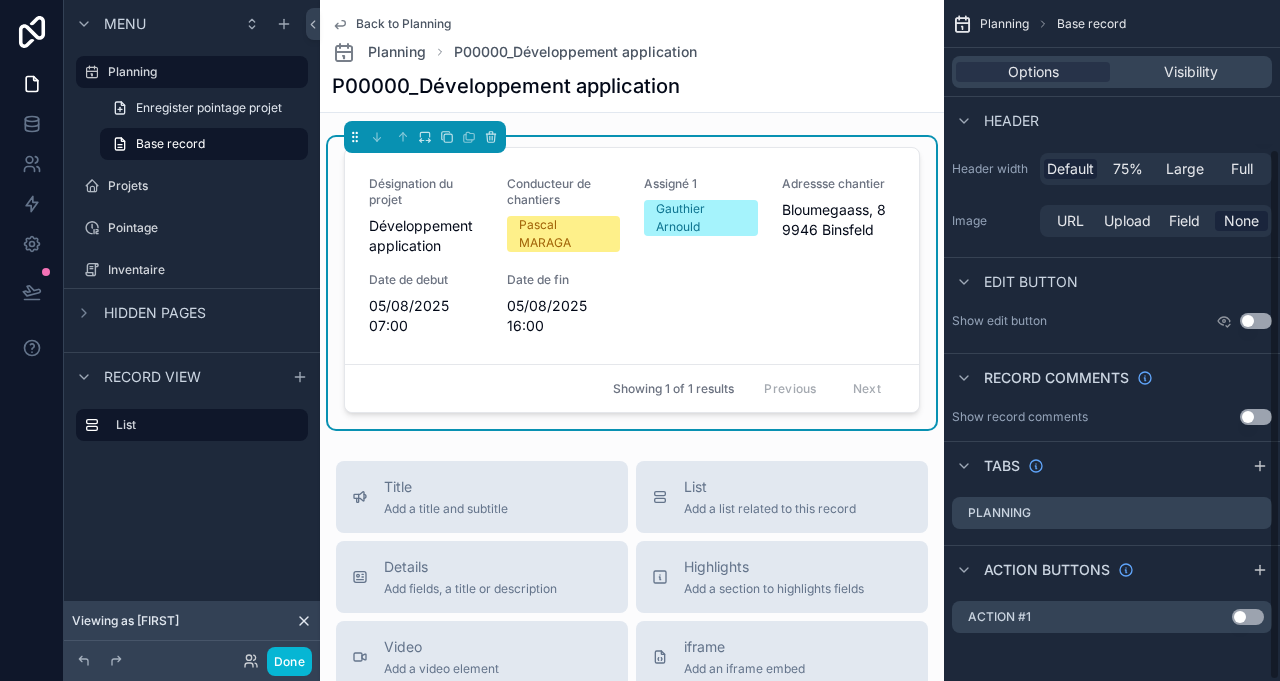 scroll, scrollTop: 190, scrollLeft: 0, axis: vertical 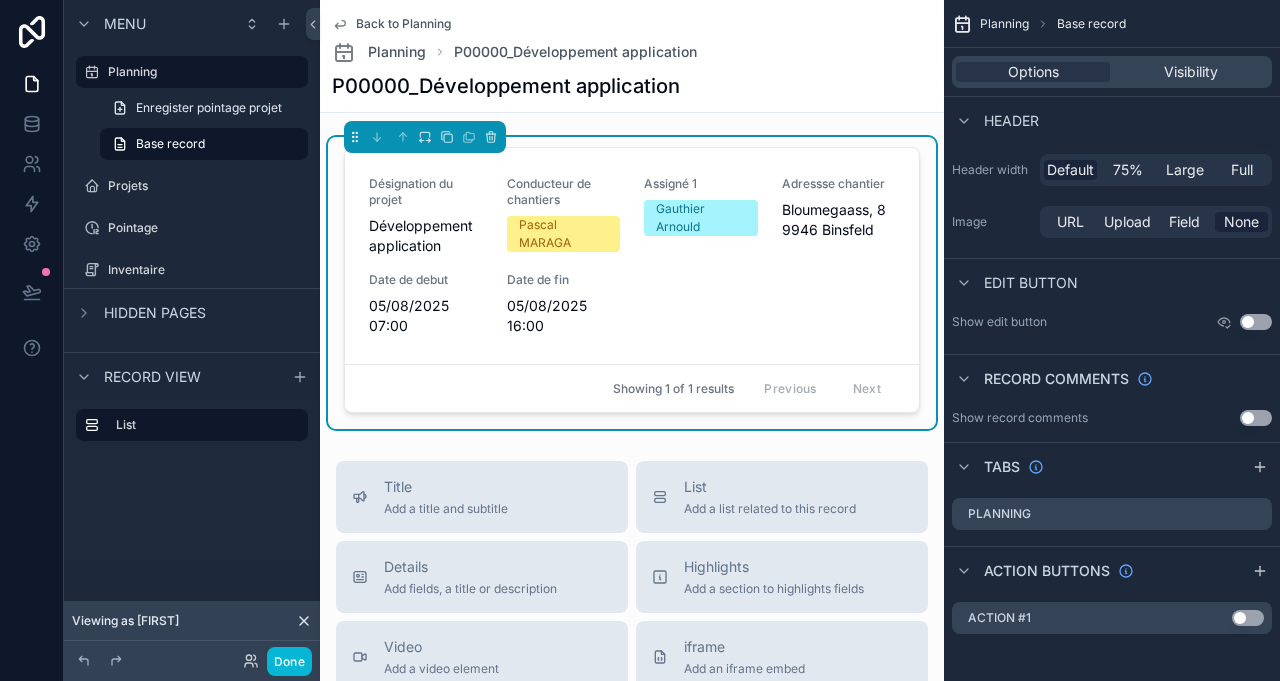 click on "Planning" at bounding box center (202, 72) 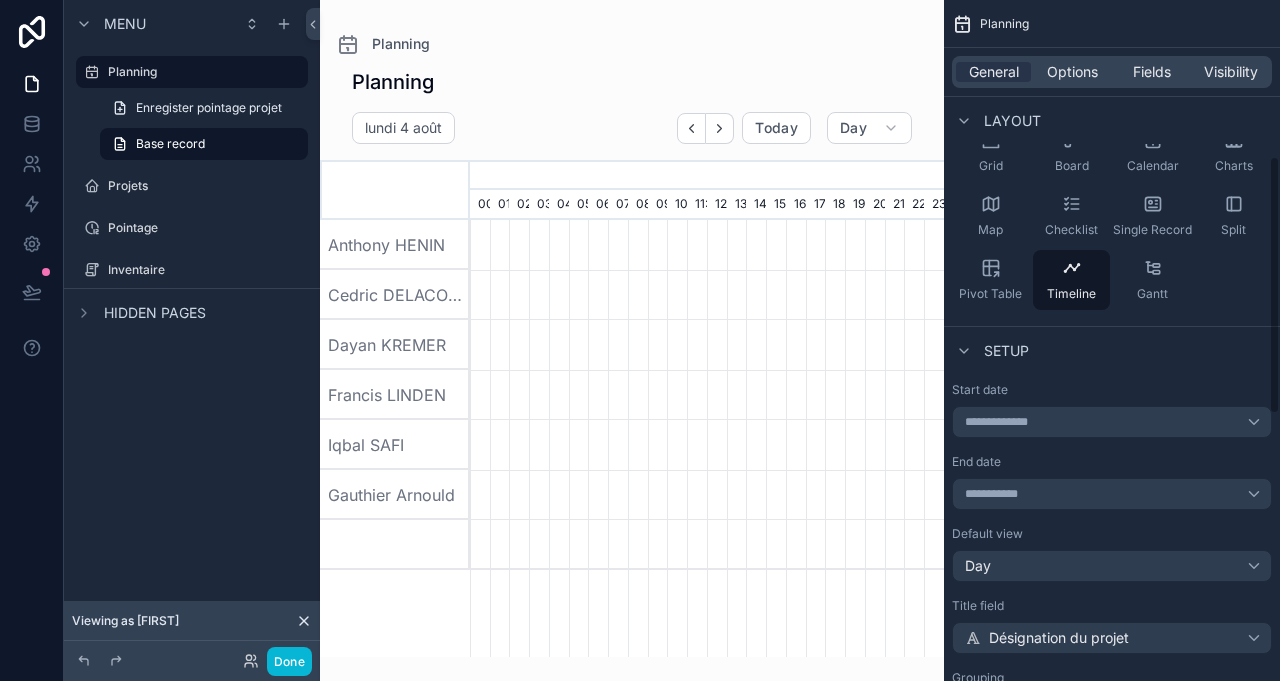 scroll, scrollTop: 411, scrollLeft: 0, axis: vertical 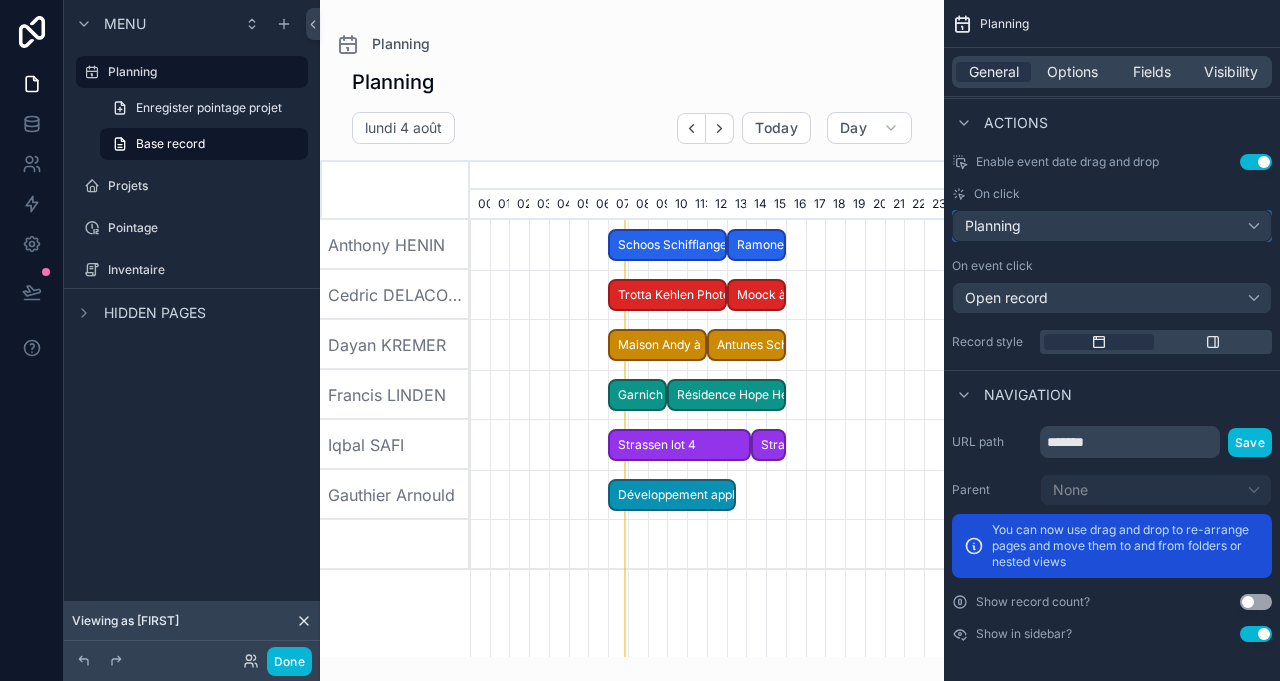 click on "Planning" at bounding box center (1112, 226) 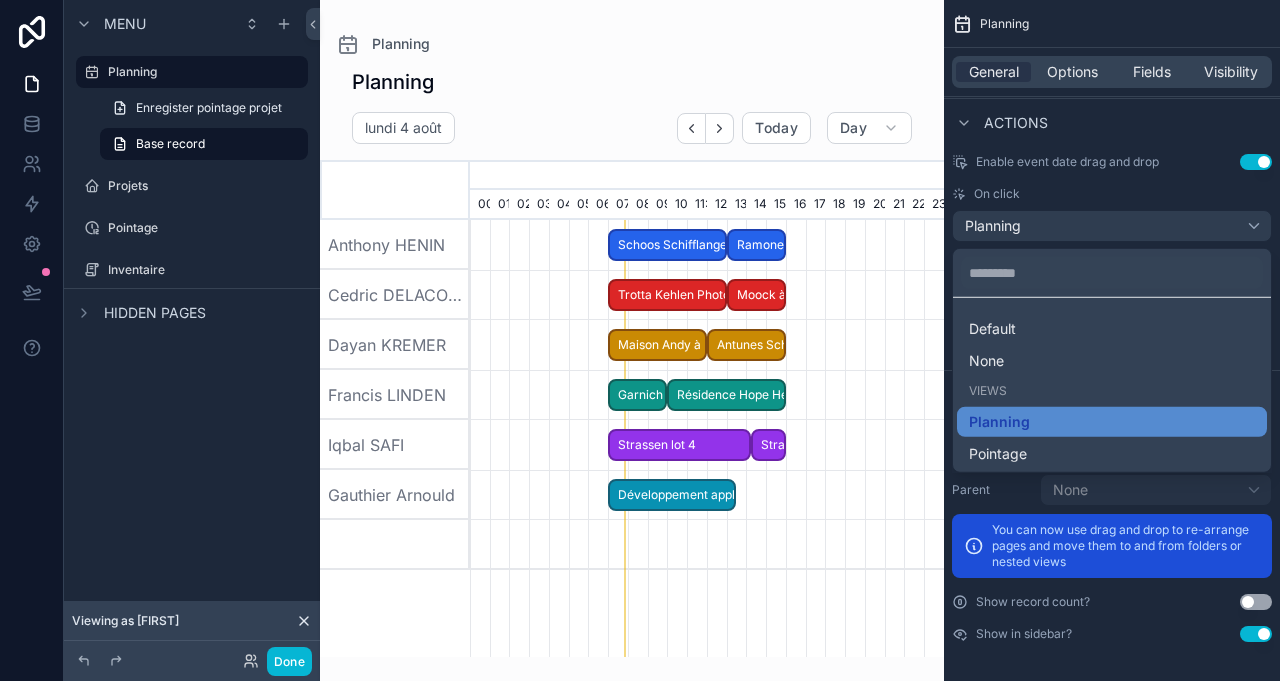 click on "Planning" at bounding box center [1112, 422] 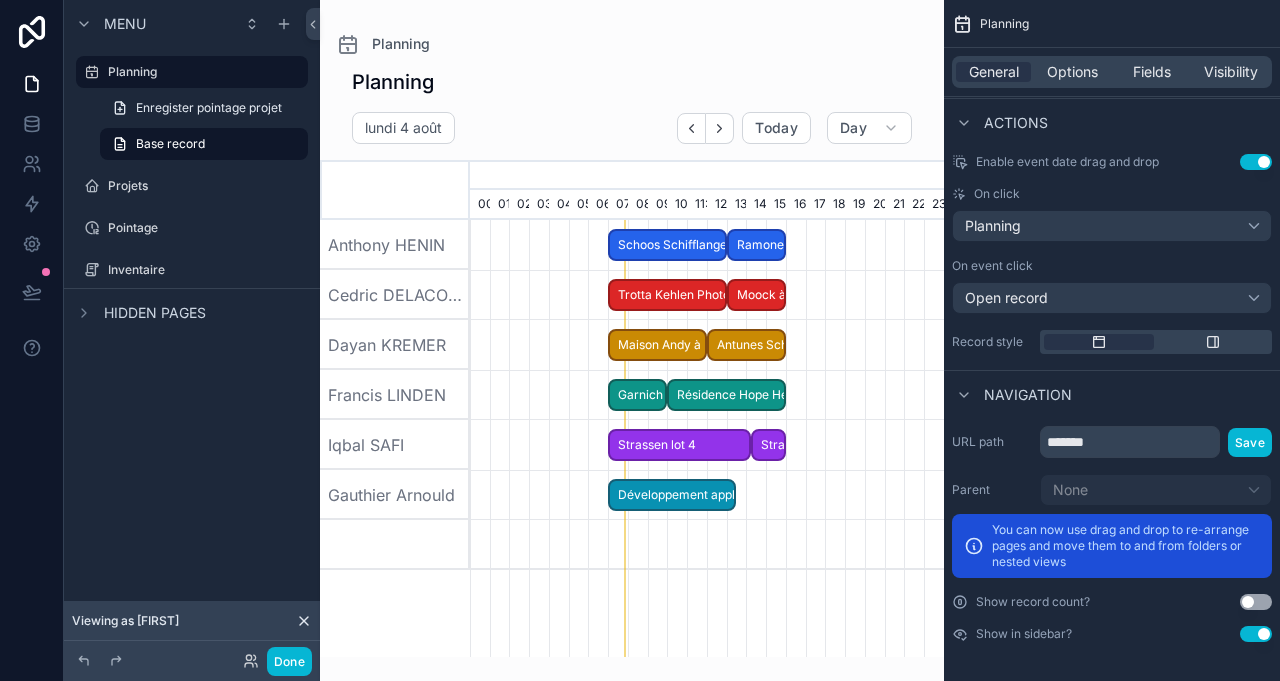 click on "Développement application" at bounding box center (672, 495) 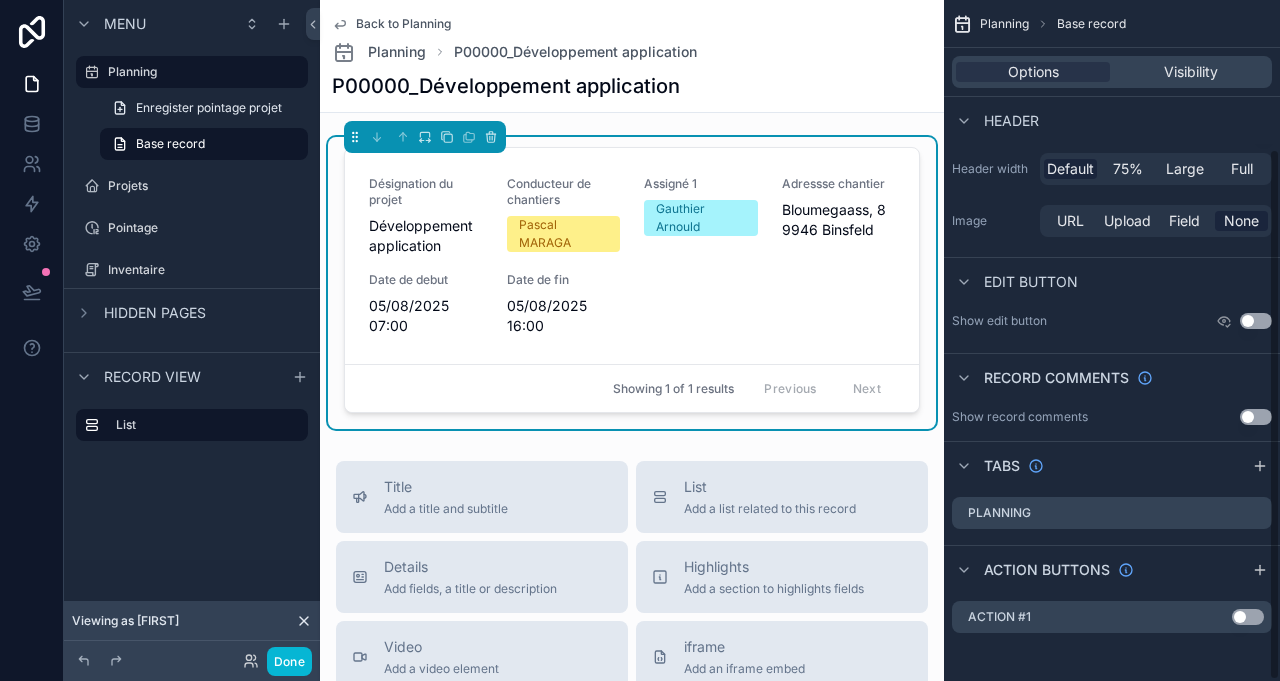 scroll, scrollTop: 190, scrollLeft: 0, axis: vertical 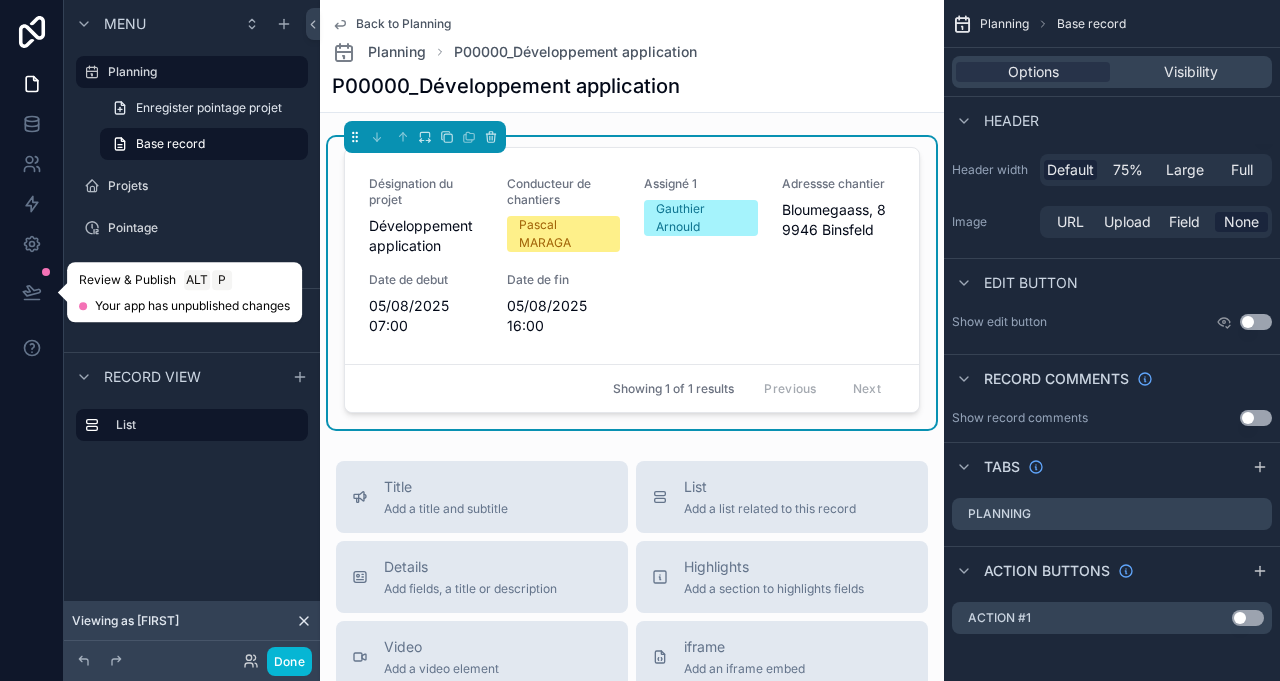 click at bounding box center (32, 292) 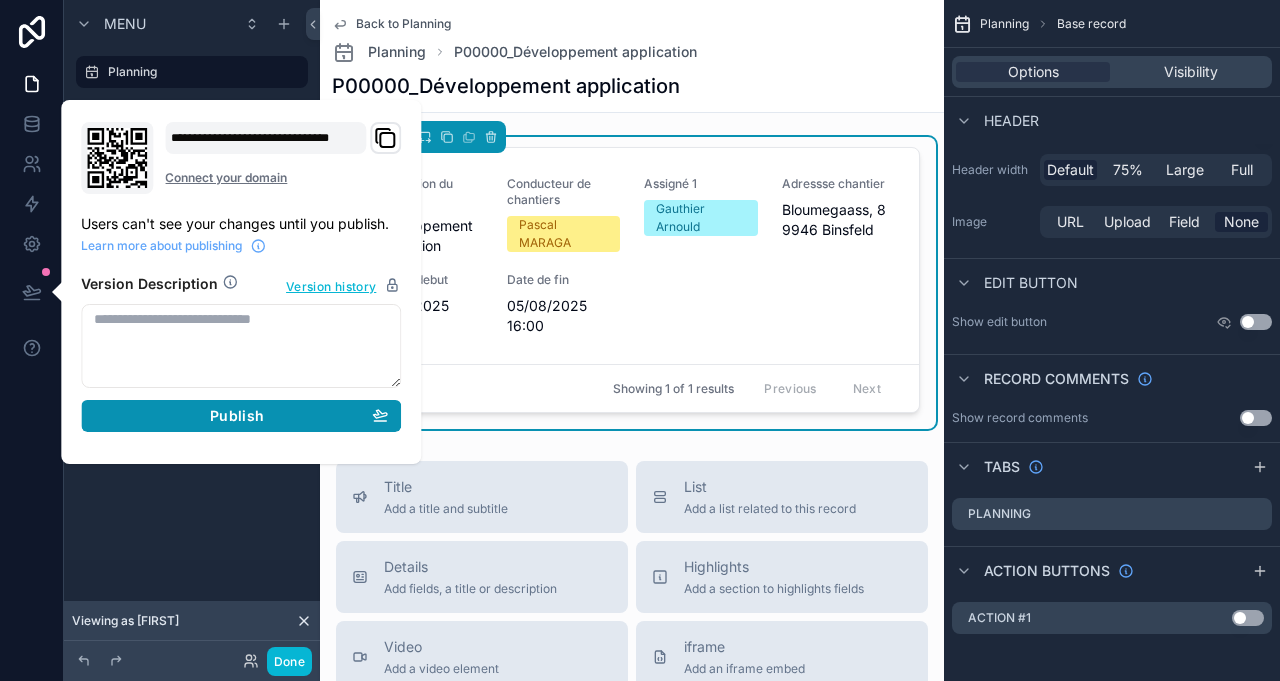 click on "Publish" at bounding box center (241, 416) 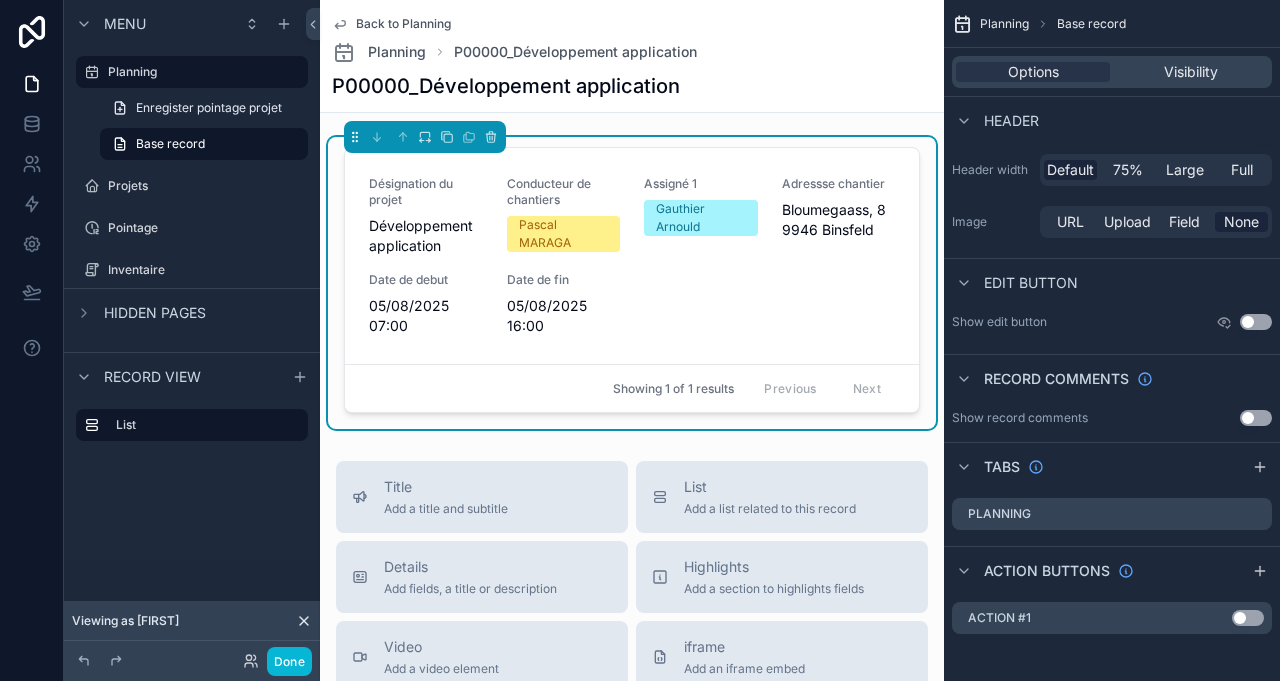 click on "List" at bounding box center [192, 480] 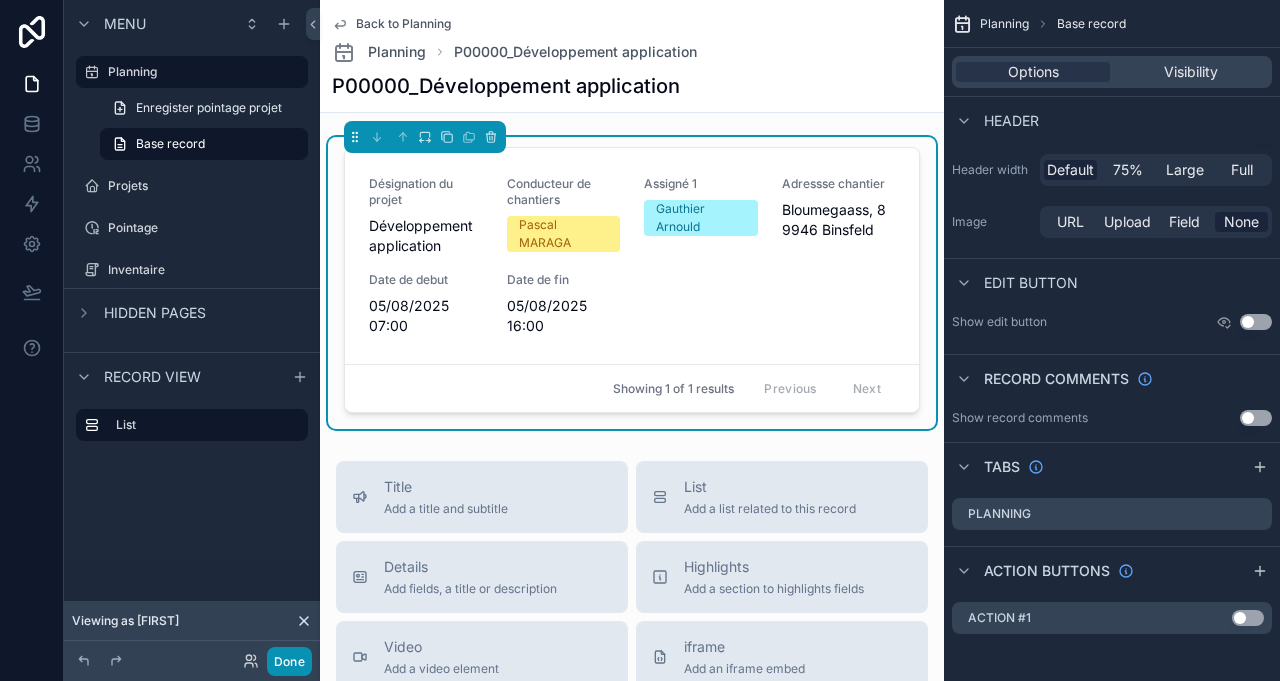 click on "Done" at bounding box center [289, 661] 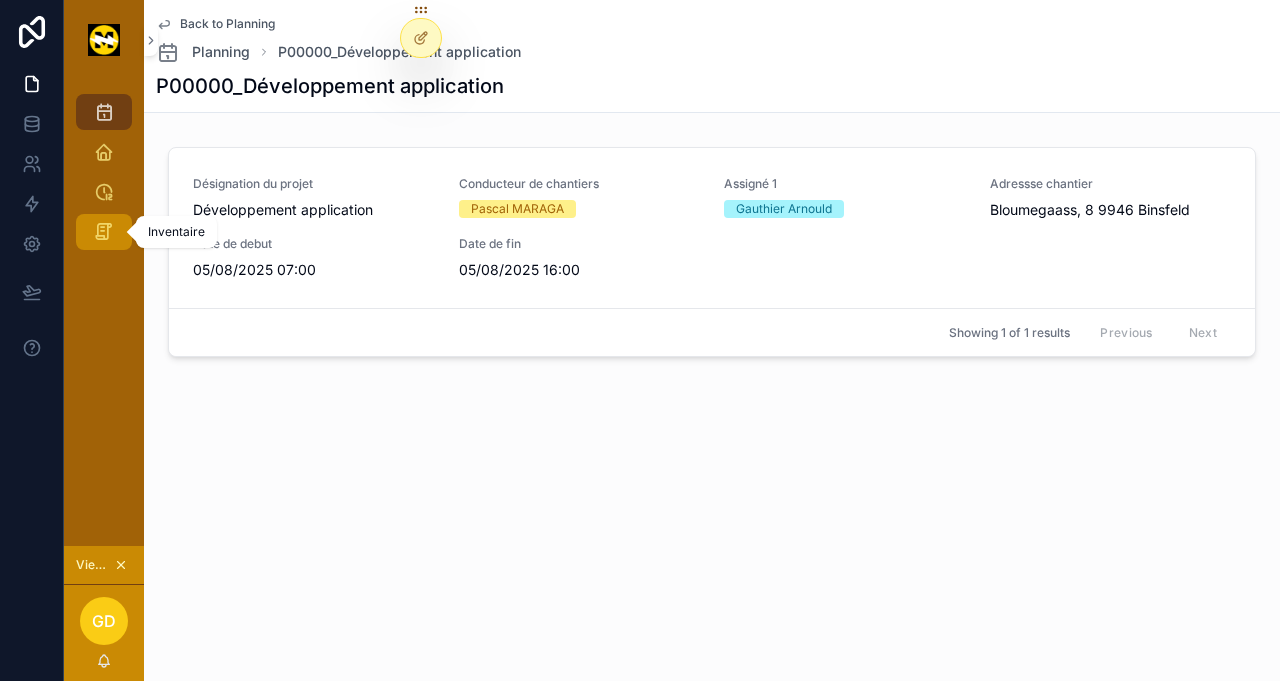click at bounding box center [104, 232] 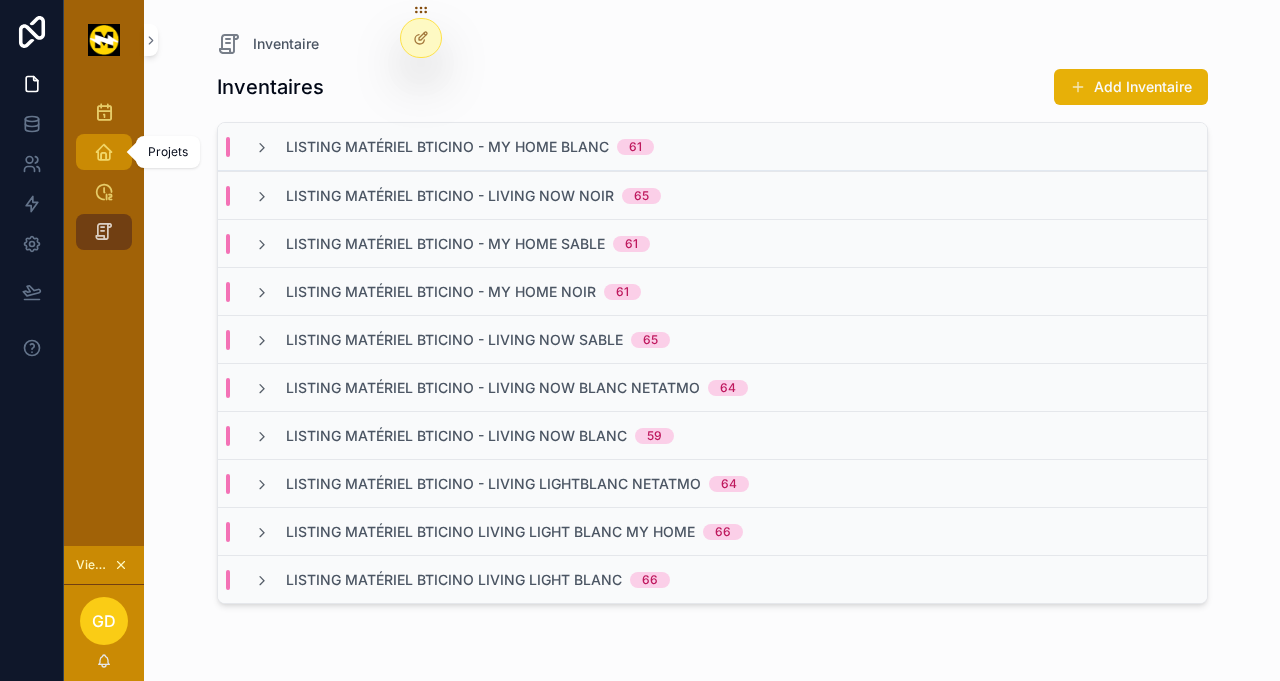 click on "Projets" at bounding box center [104, 152] 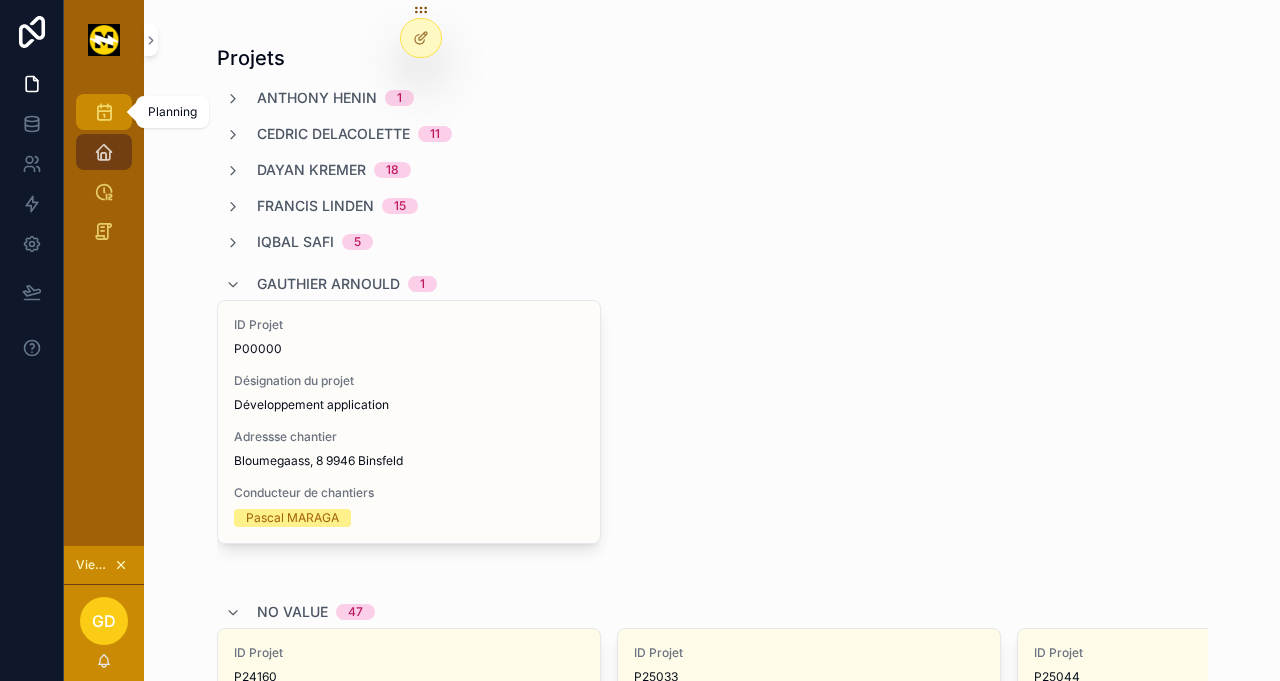 click at bounding box center [104, 112] 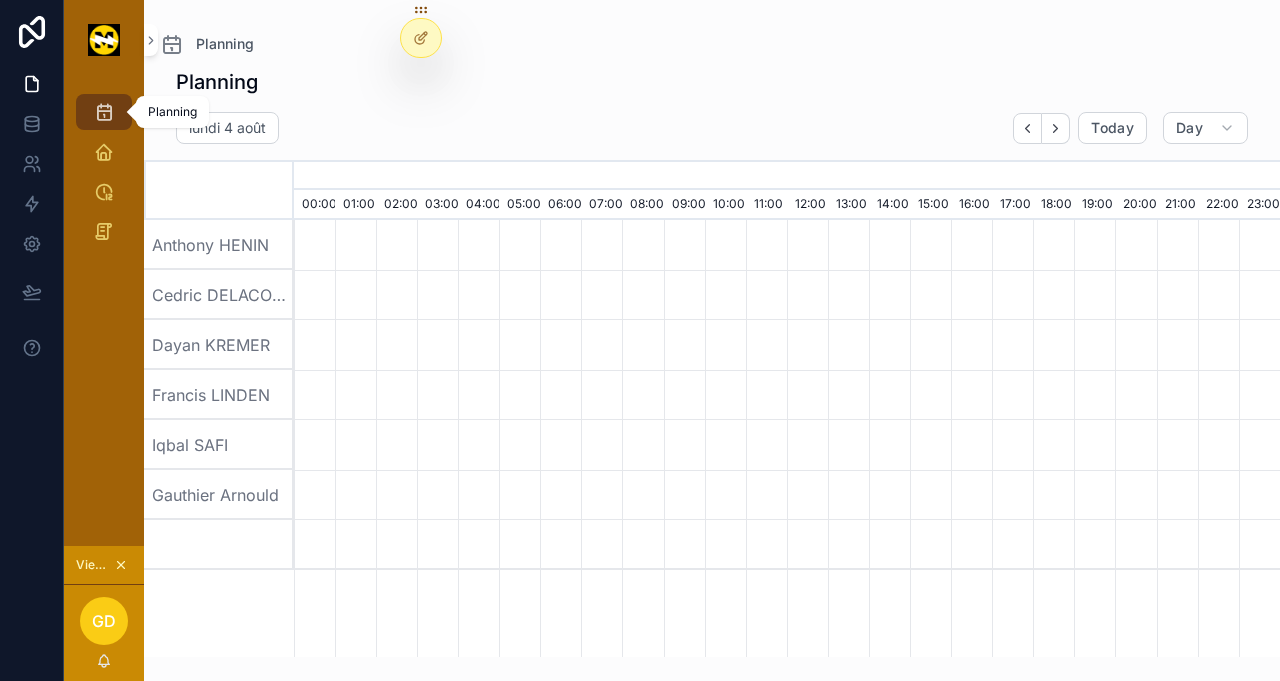 scroll, scrollTop: 0, scrollLeft: 6902, axis: horizontal 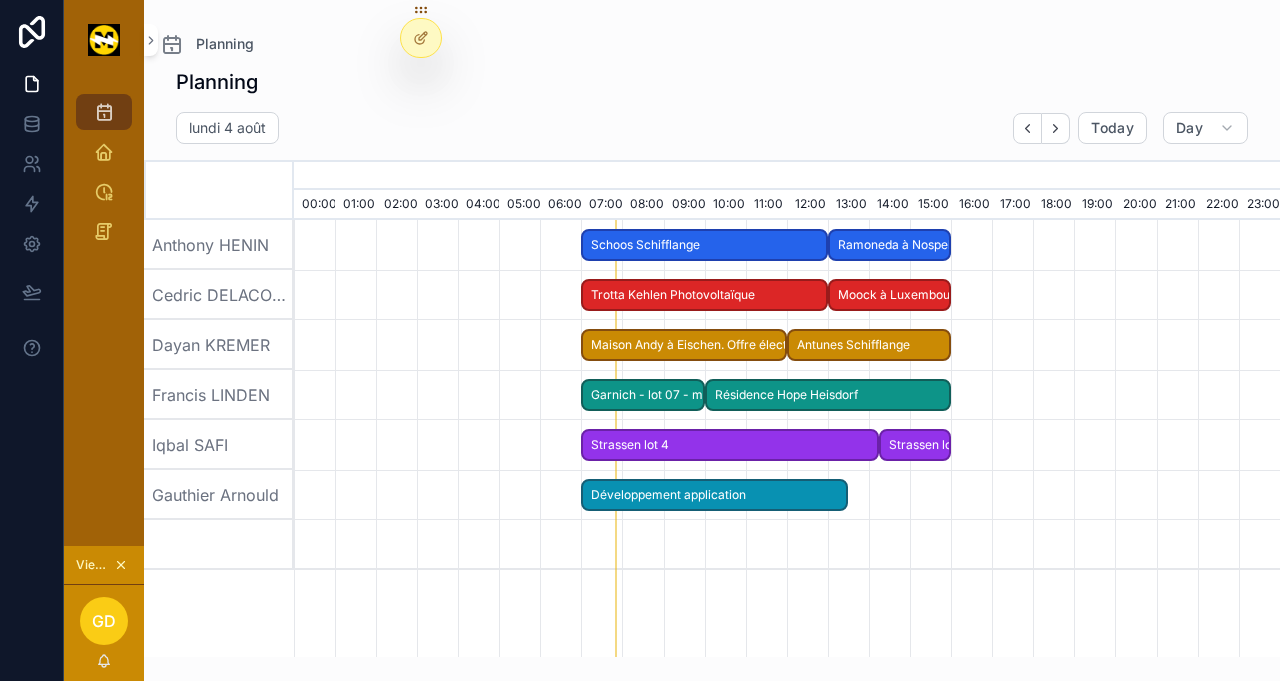 click on "Développement application" at bounding box center (714, 495) 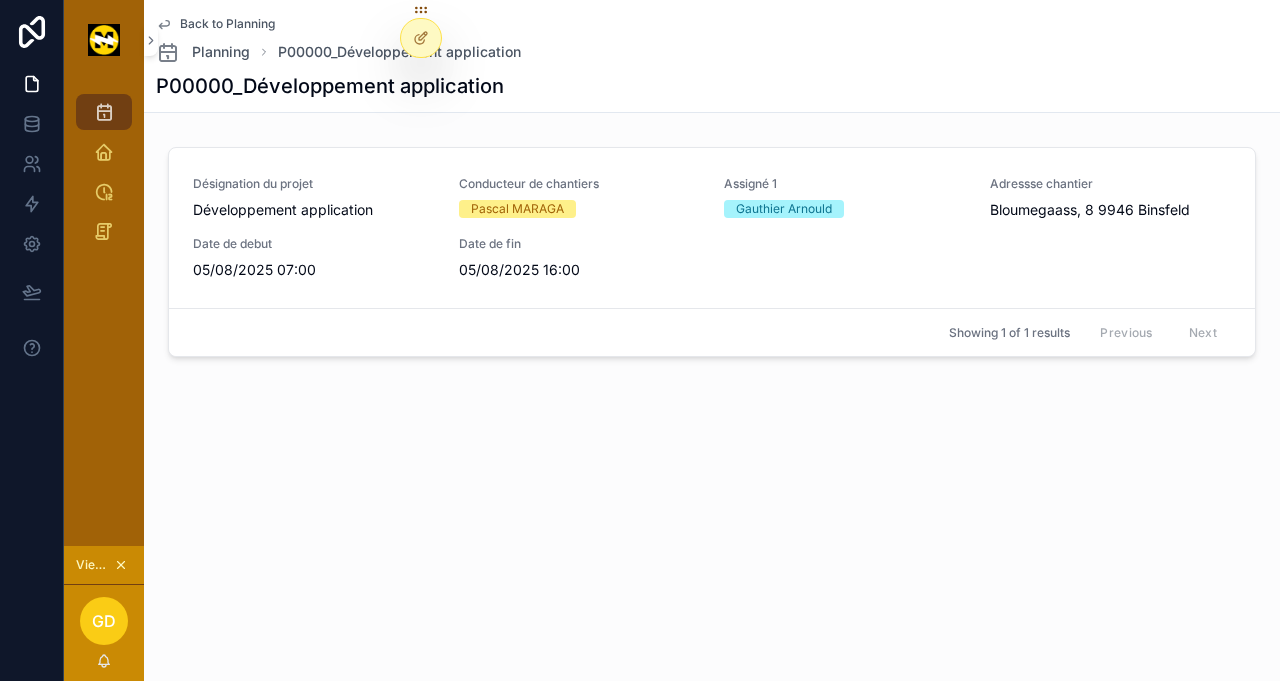 click on "Date de fin [DATE] [TIME]" at bounding box center [580, 258] 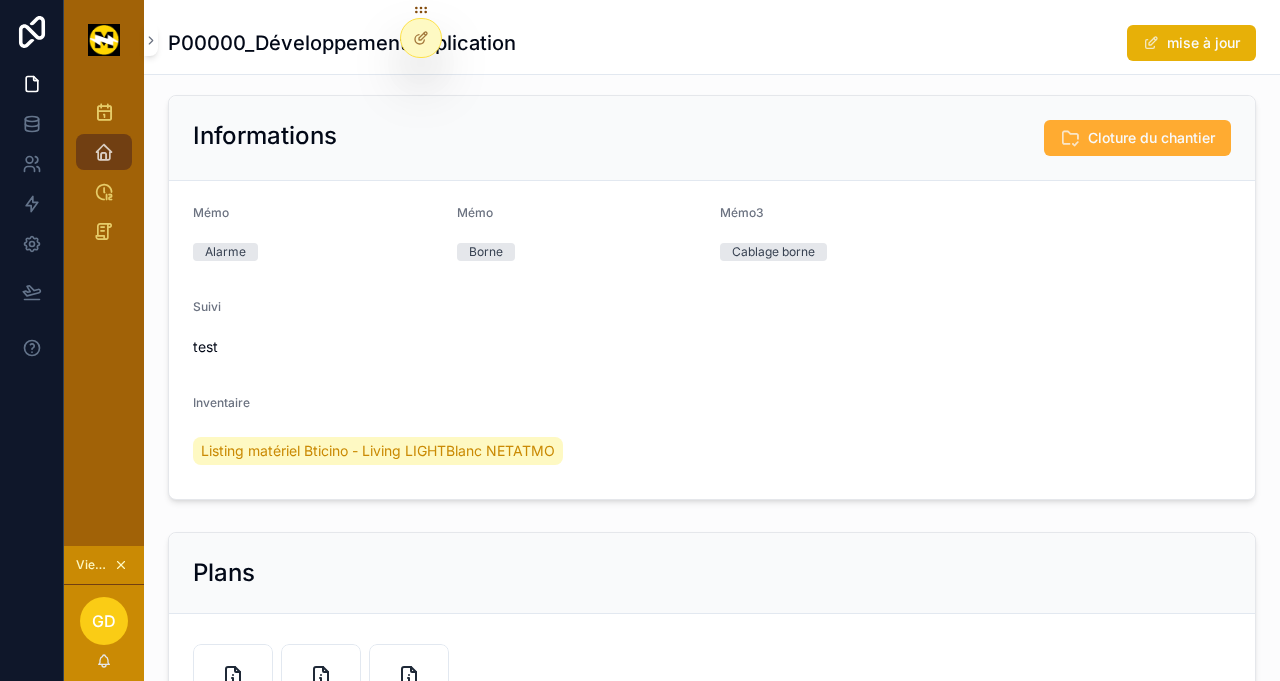scroll, scrollTop: 0, scrollLeft: 0, axis: both 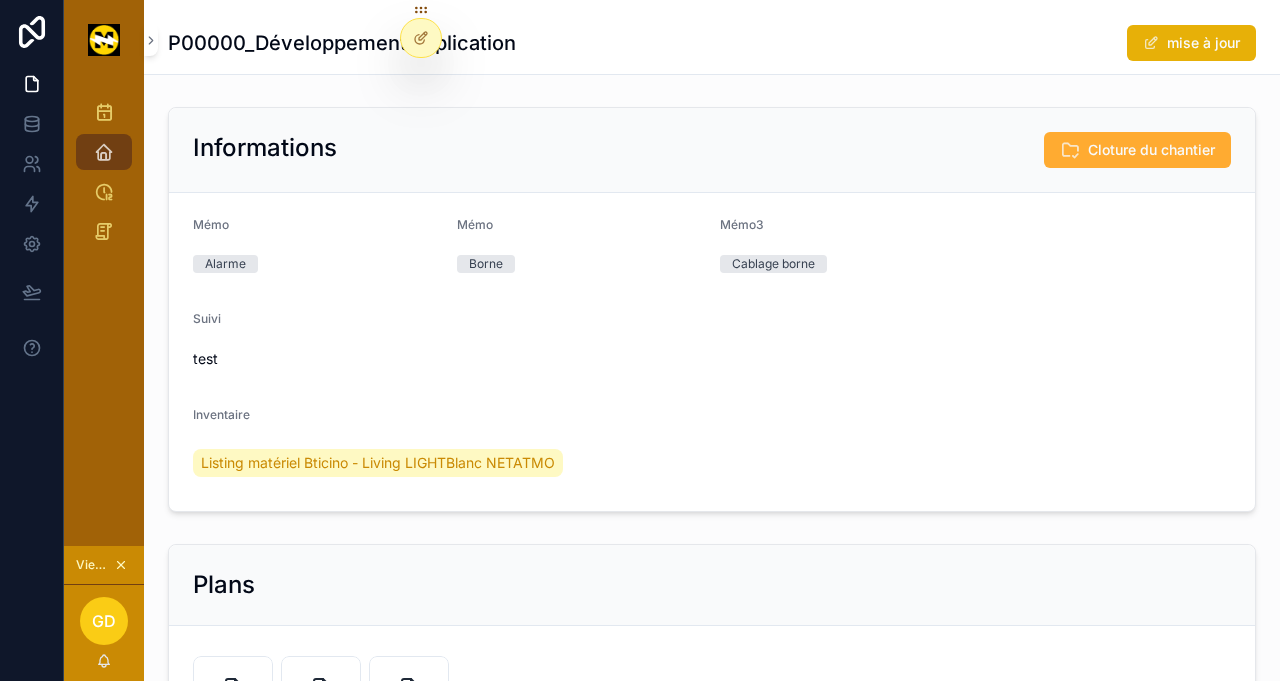 click on "Listing matériel Bticino -  Living LIGHTBlanc NETATMO" at bounding box center (378, 463) 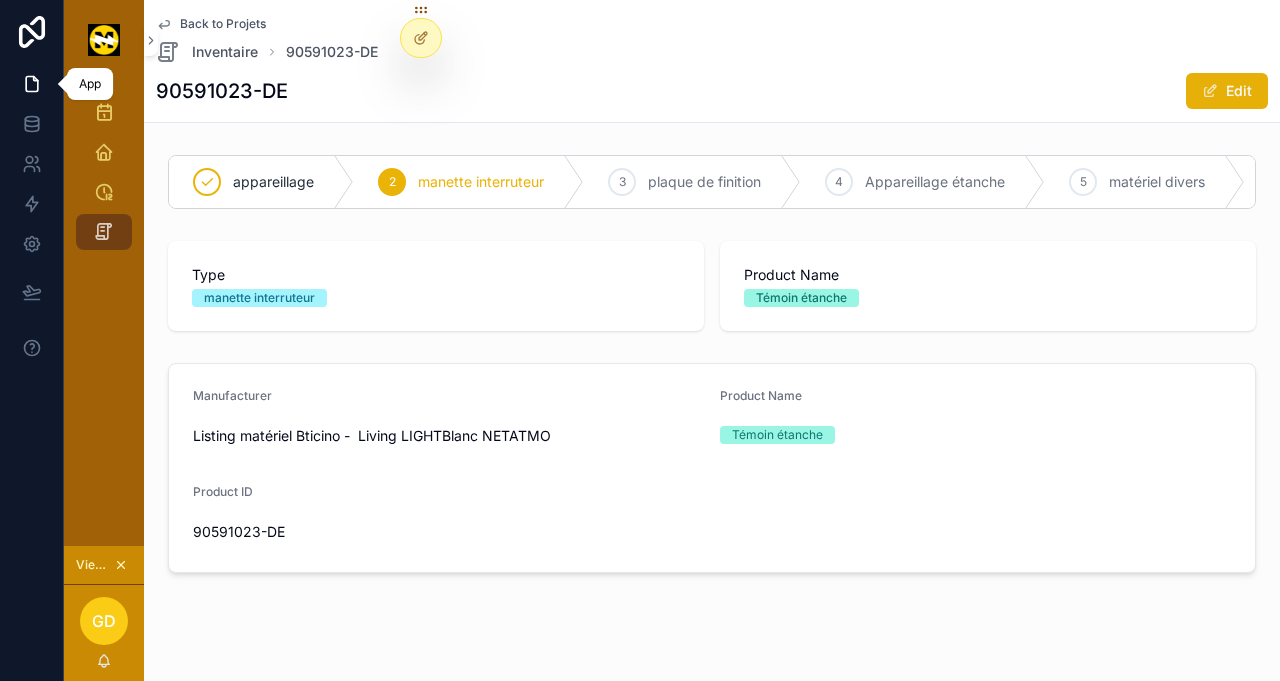 click 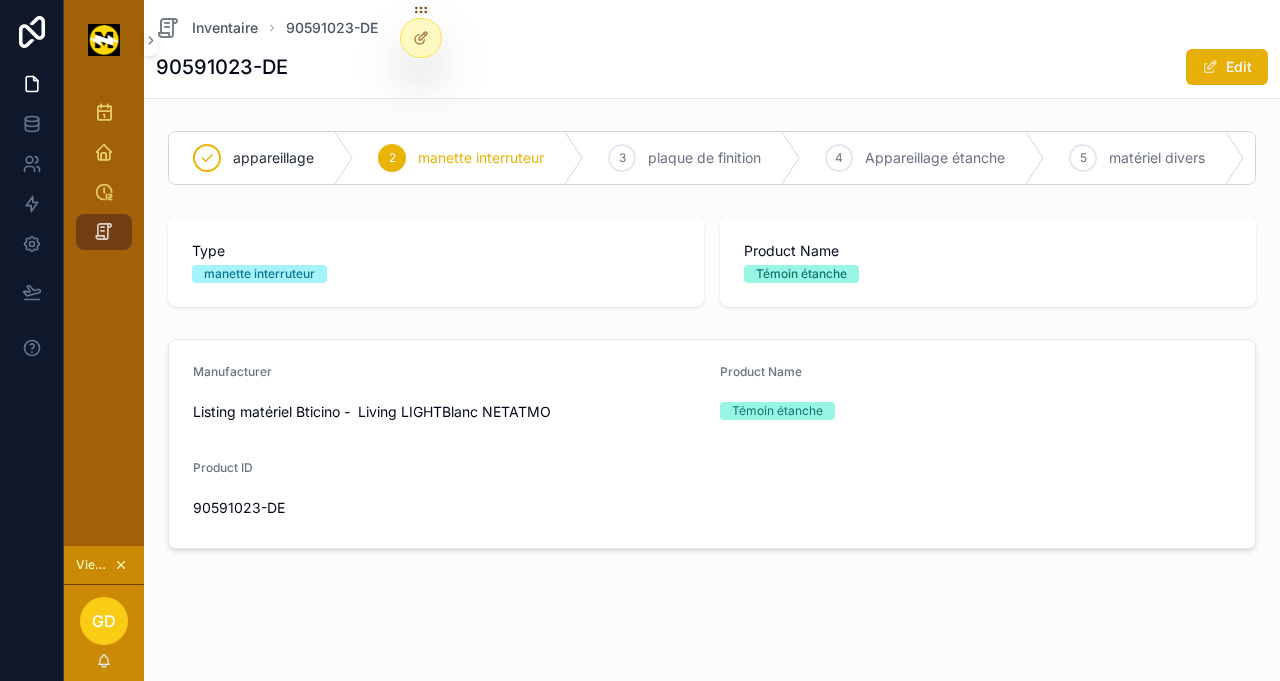 click at bounding box center [421, 38] 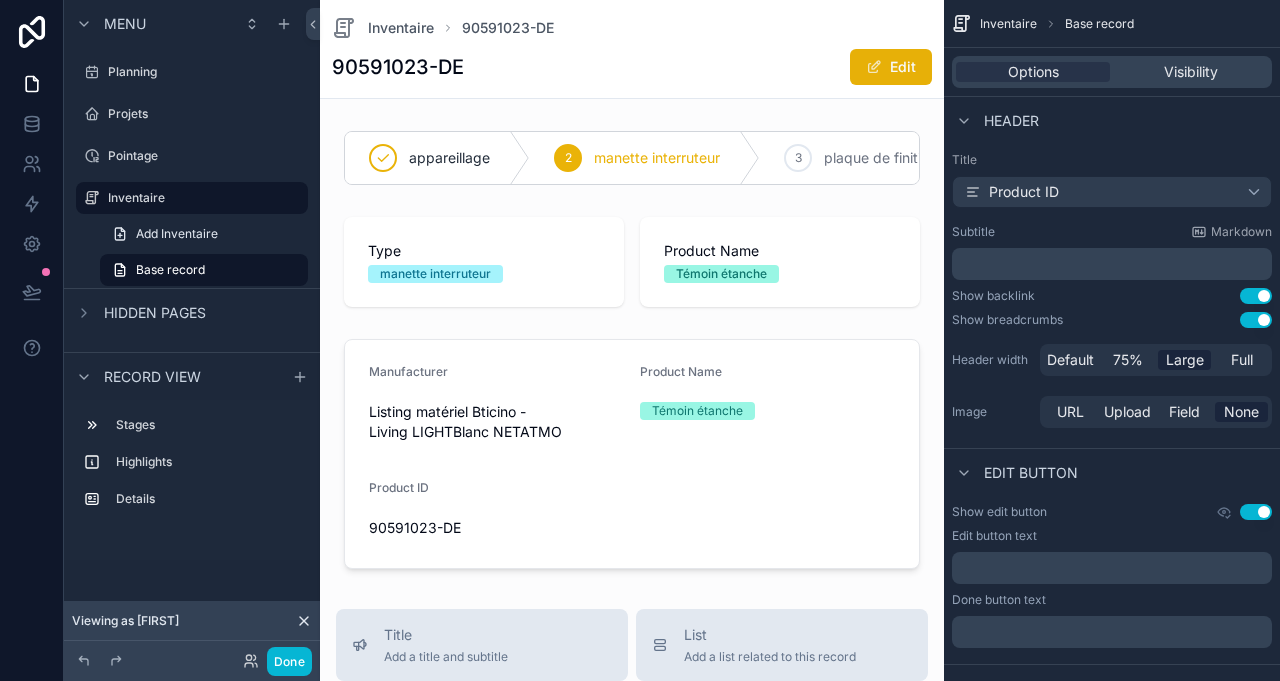 click on "Inventaire" at bounding box center [202, 198] 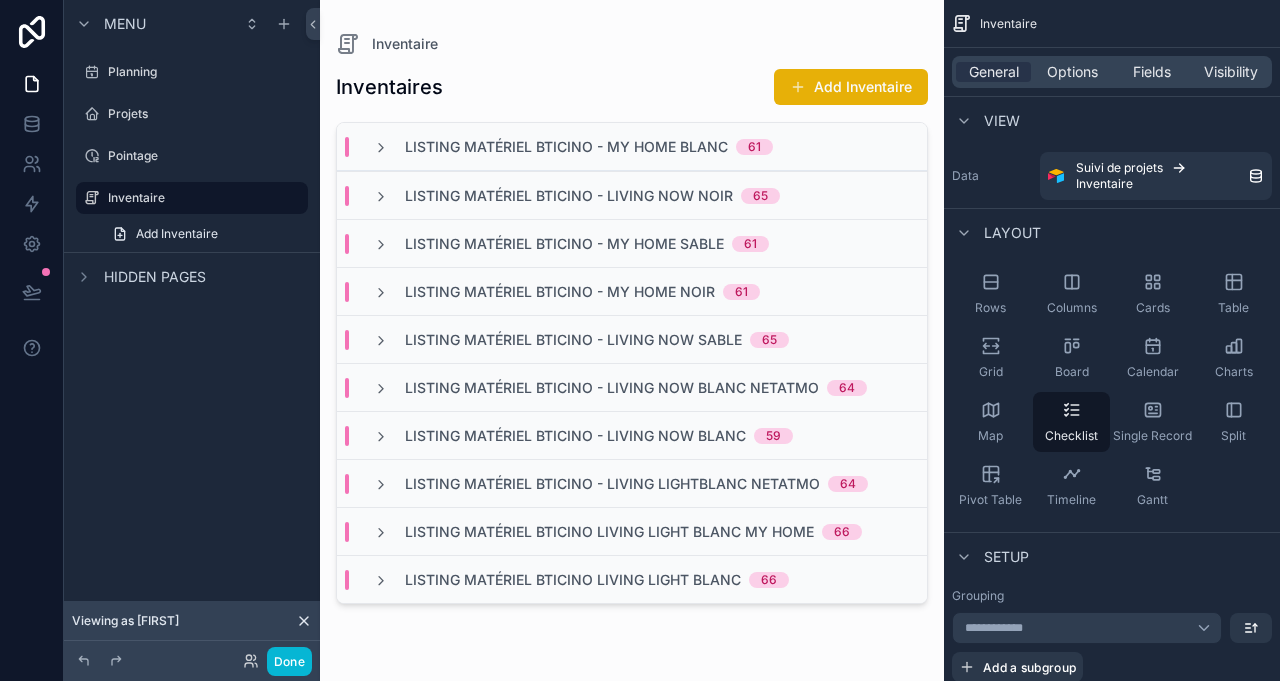 click on "Projets" at bounding box center [192, 114] 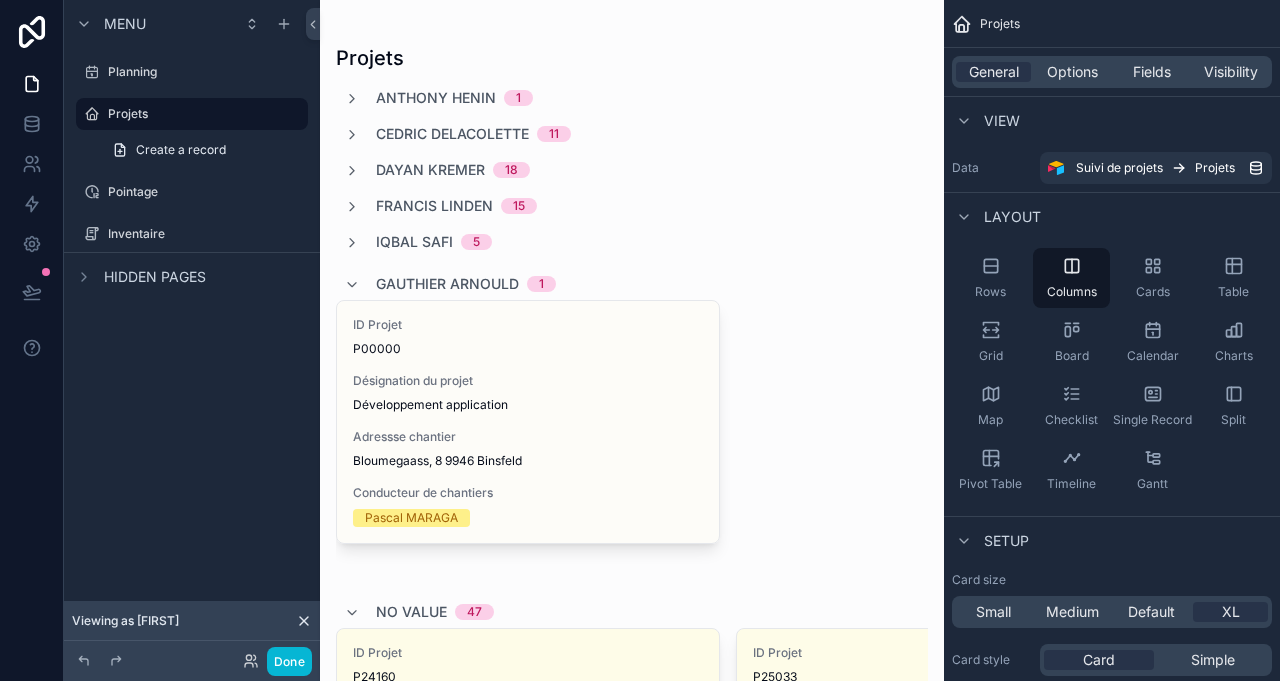 click at bounding box center (632, 502) 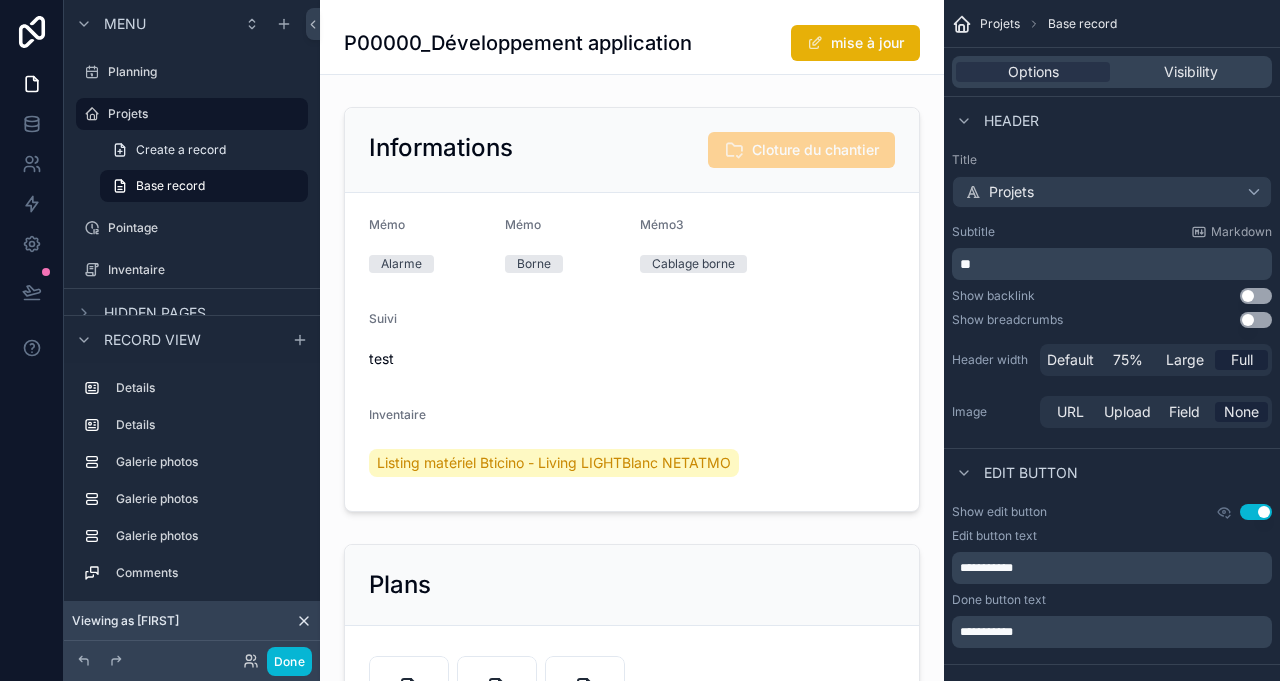 click at bounding box center [632, 309] 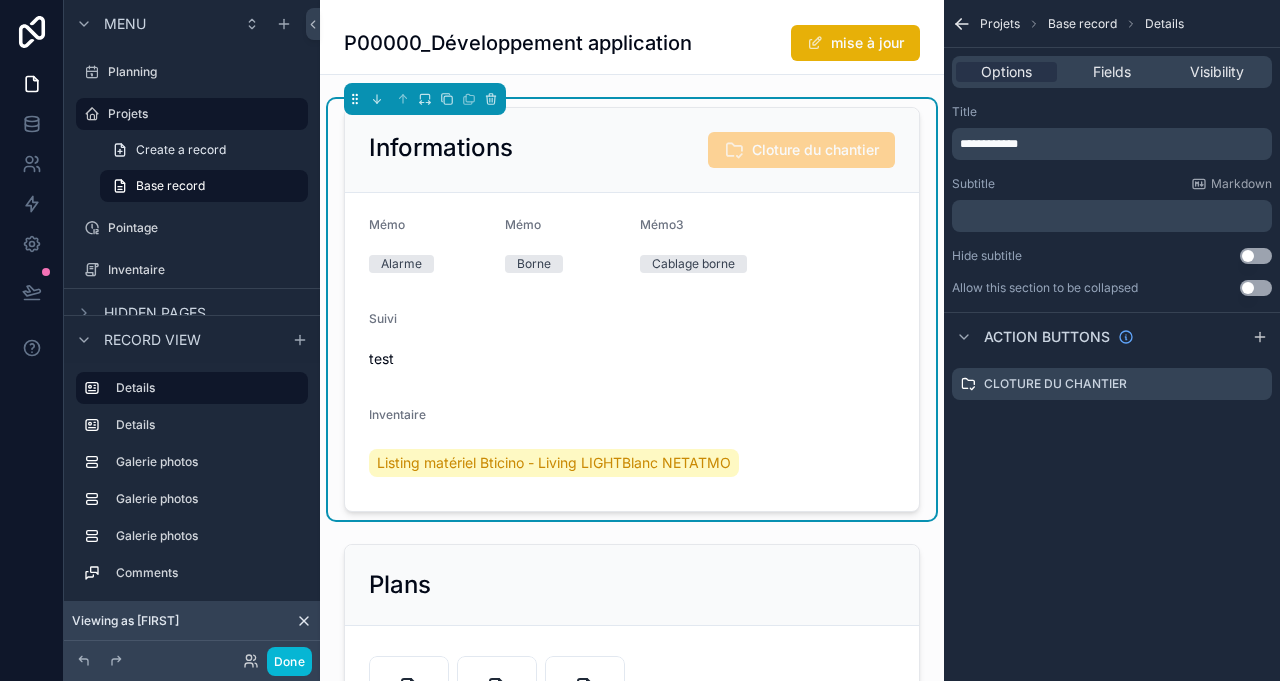 click on "Mémo Alarme Mémo Borne Mémo3 Cablage borne Suivi test
Inventaire     Listing matériel Bticino -  Living LIGHTBlanc NETATMO" at bounding box center [632, 352] 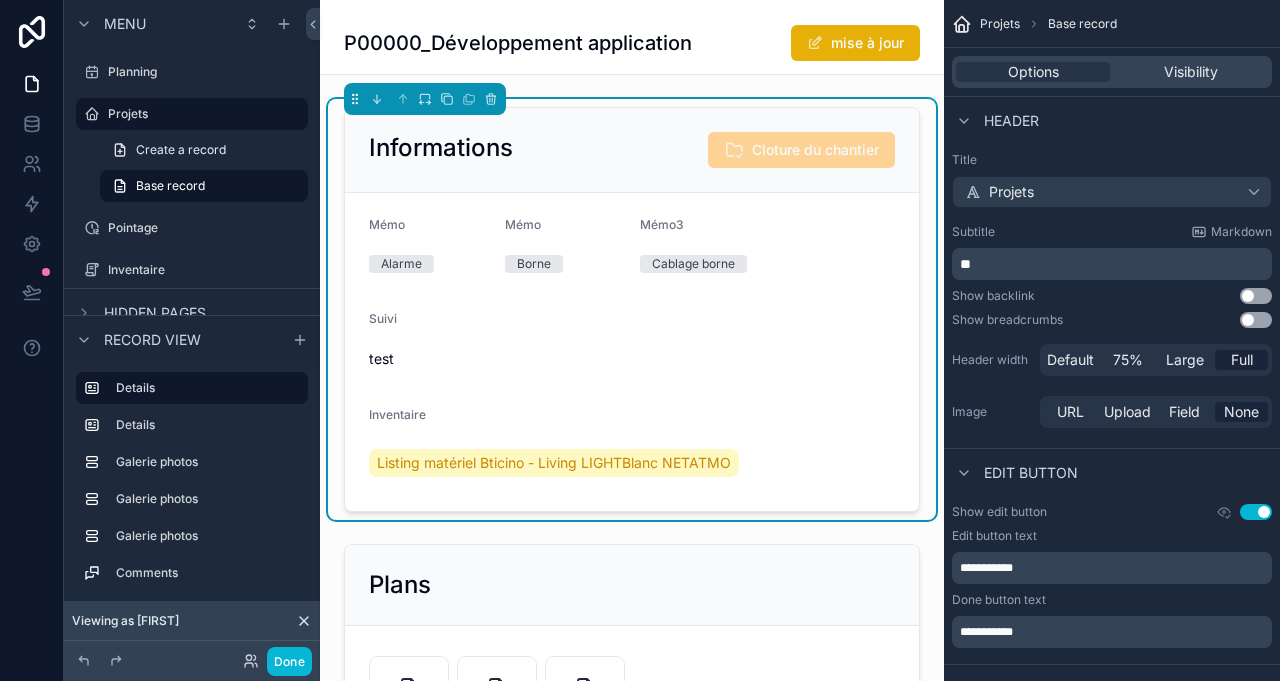 click on "Mémo Alarme Mémo Borne Mémo3 Cablage borne Suivi test
Inventaire     Listing matériel Bticino -  Living LIGHTBlanc NETATMO" at bounding box center (632, 352) 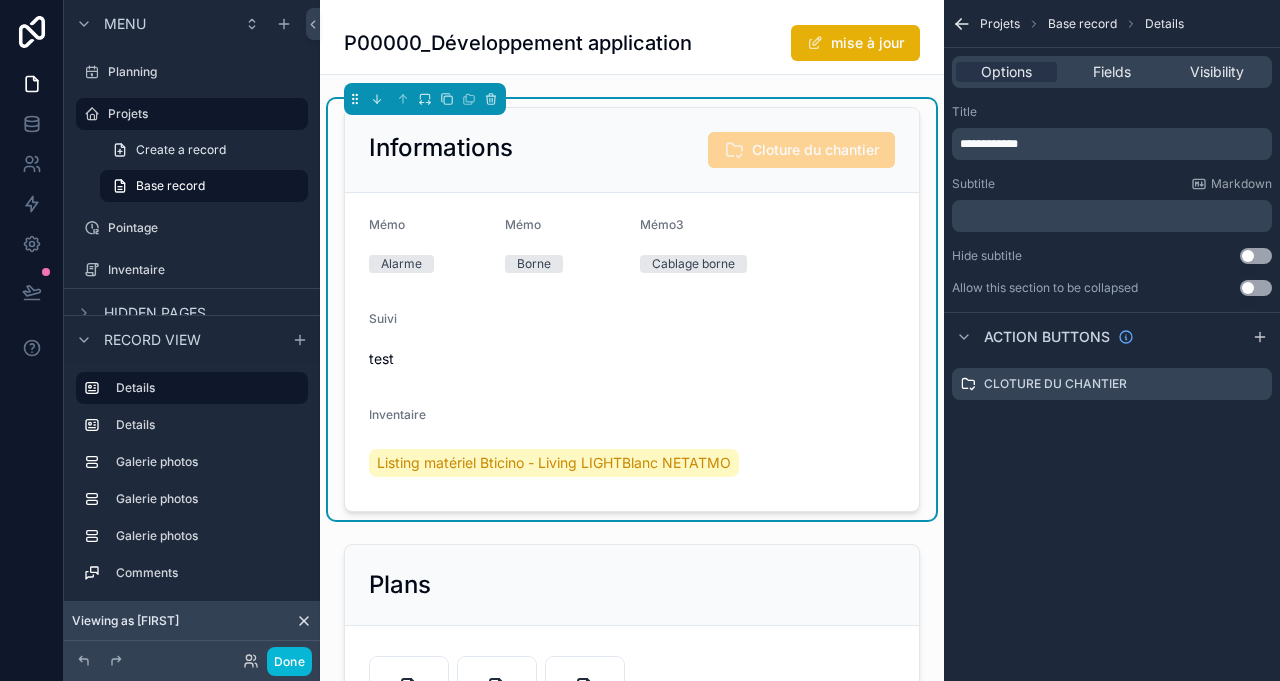 click on "Fields" at bounding box center [1112, 72] 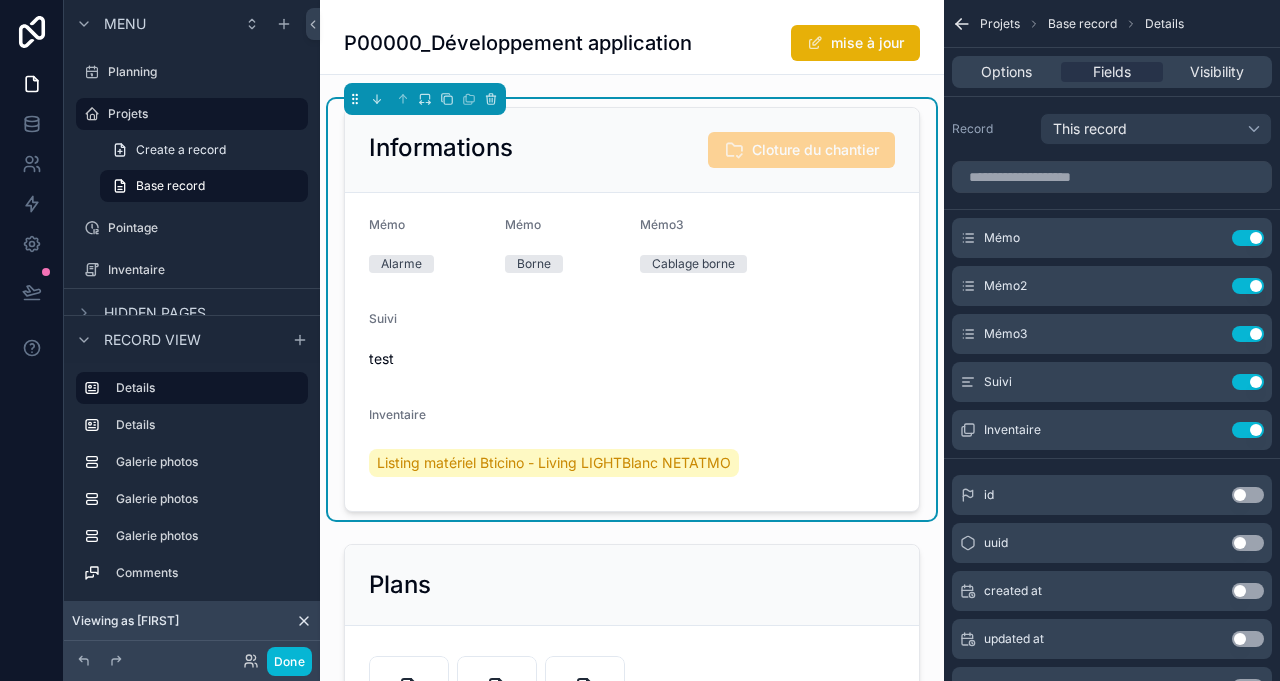 click 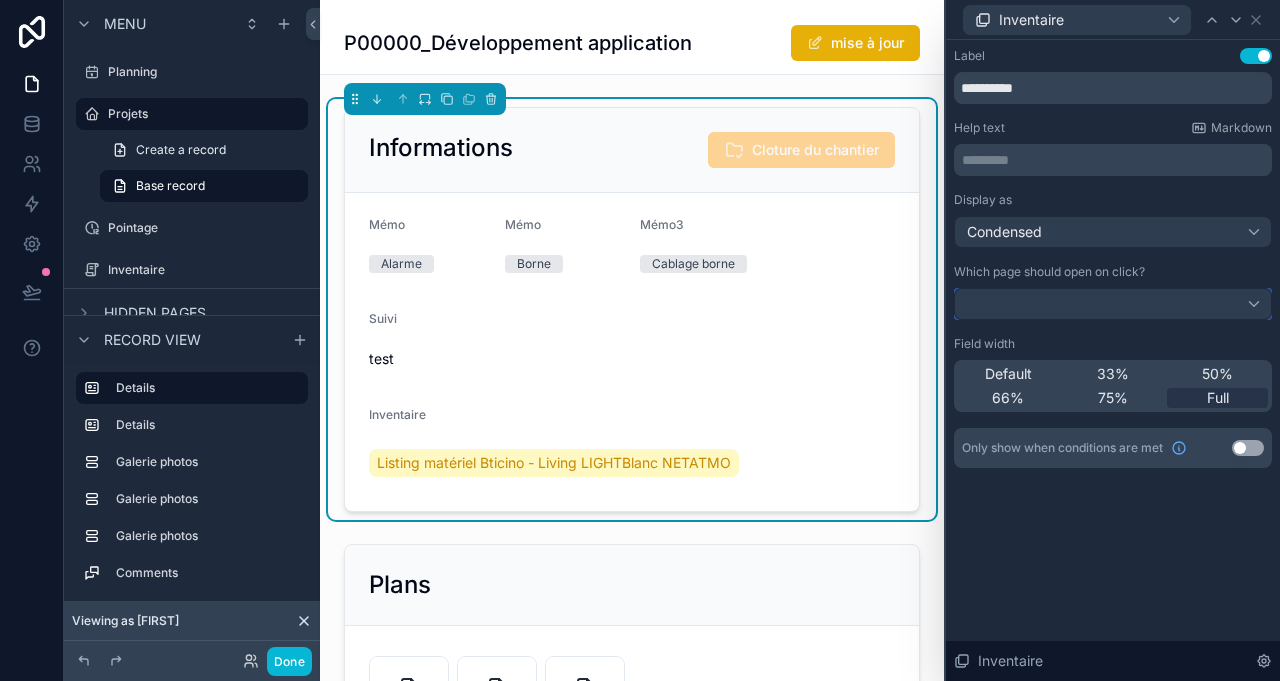 click at bounding box center [1113, 304] 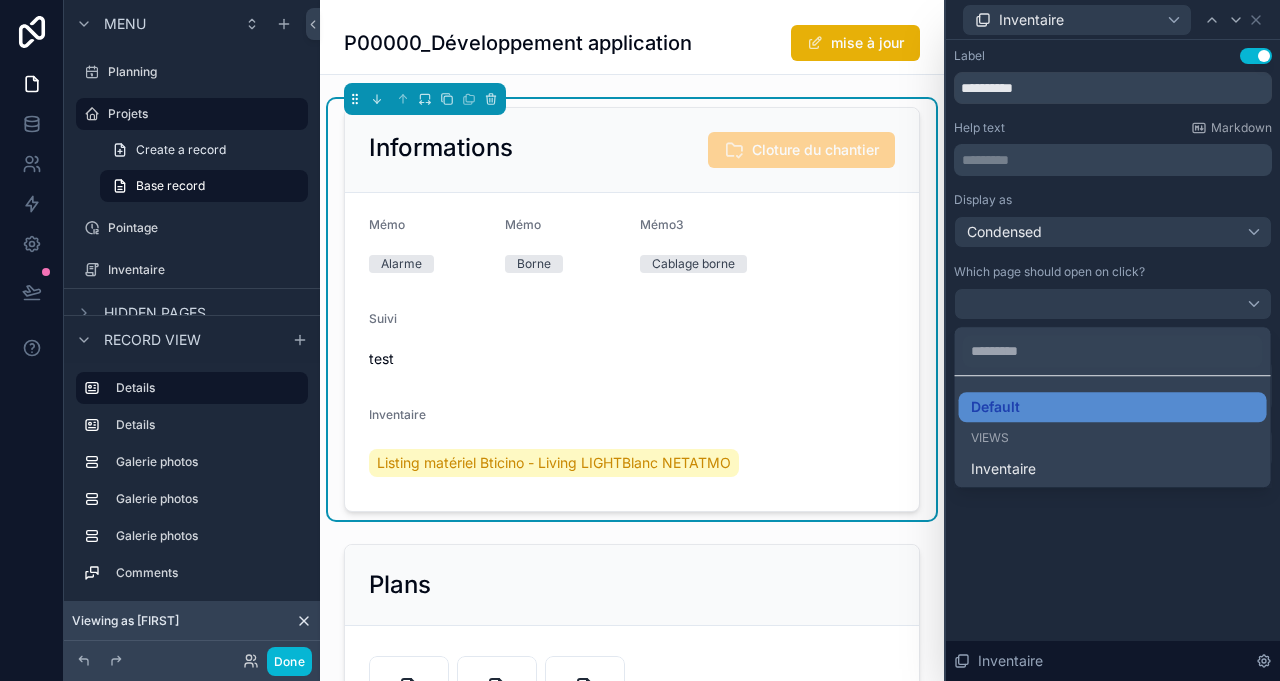 click on "Inventaire" at bounding box center (1113, 469) 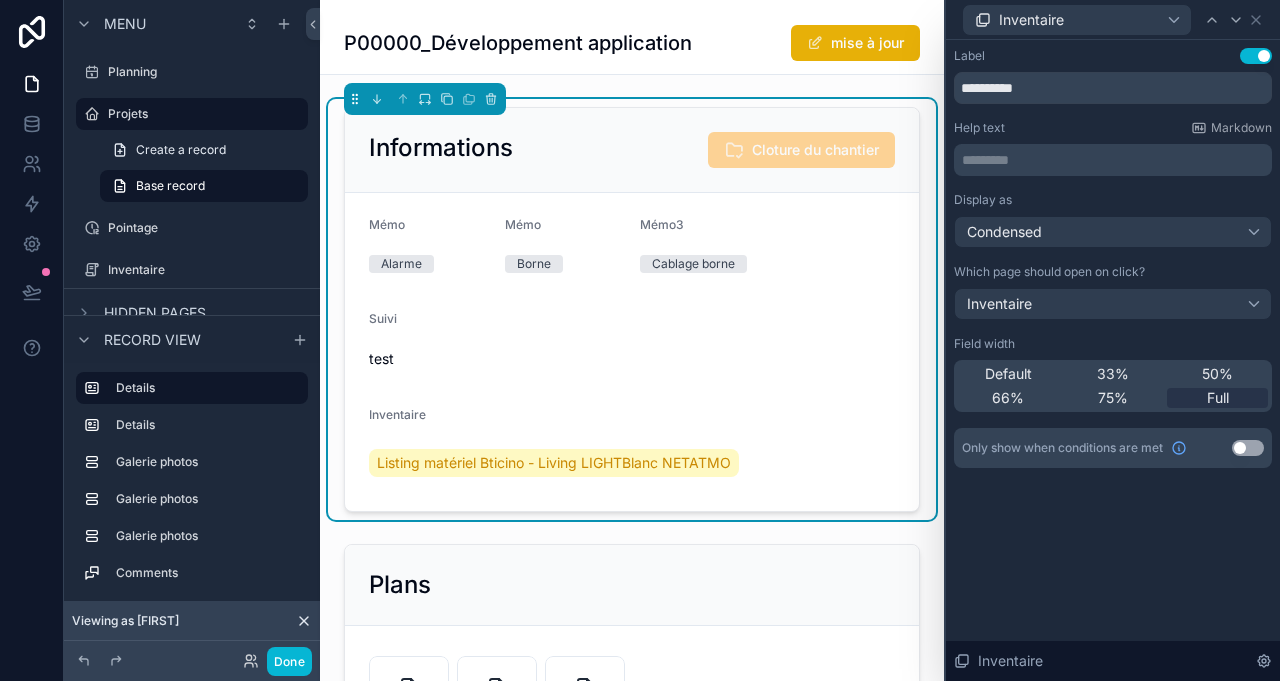 click on "Mémo Alarme Mémo Borne Mémo3 Cablage borne Suivi test
Inventaire     Listing matériel Bticino -  Living LIGHTBlanc NETATMO" at bounding box center [632, 352] 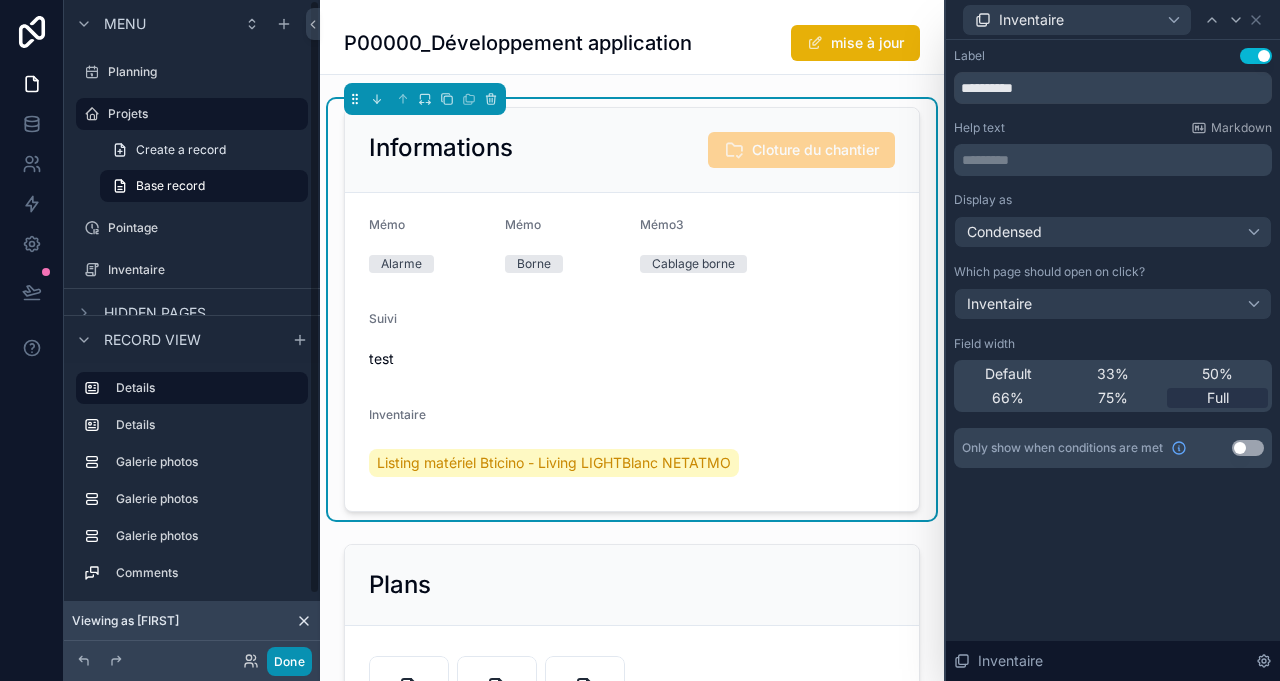 click on "Done" at bounding box center [289, 661] 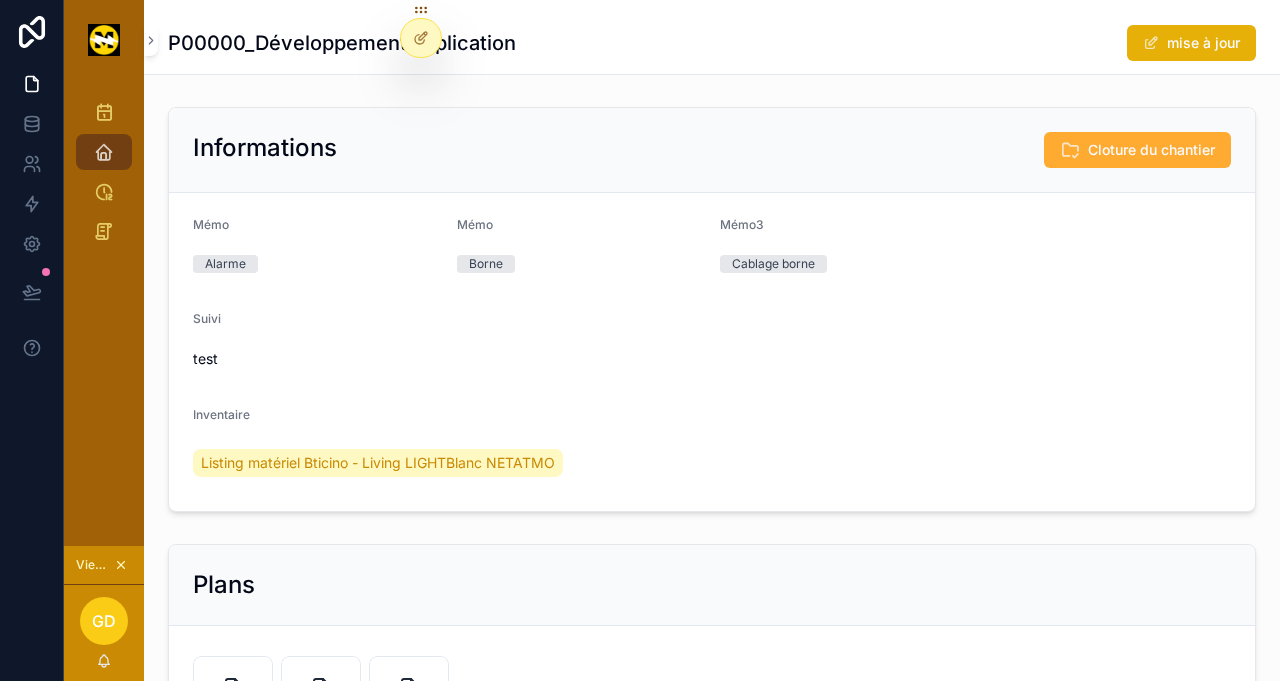 click on "Listing matériel Bticino -  Living LIGHTBlanc NETATMO" at bounding box center (378, 463) 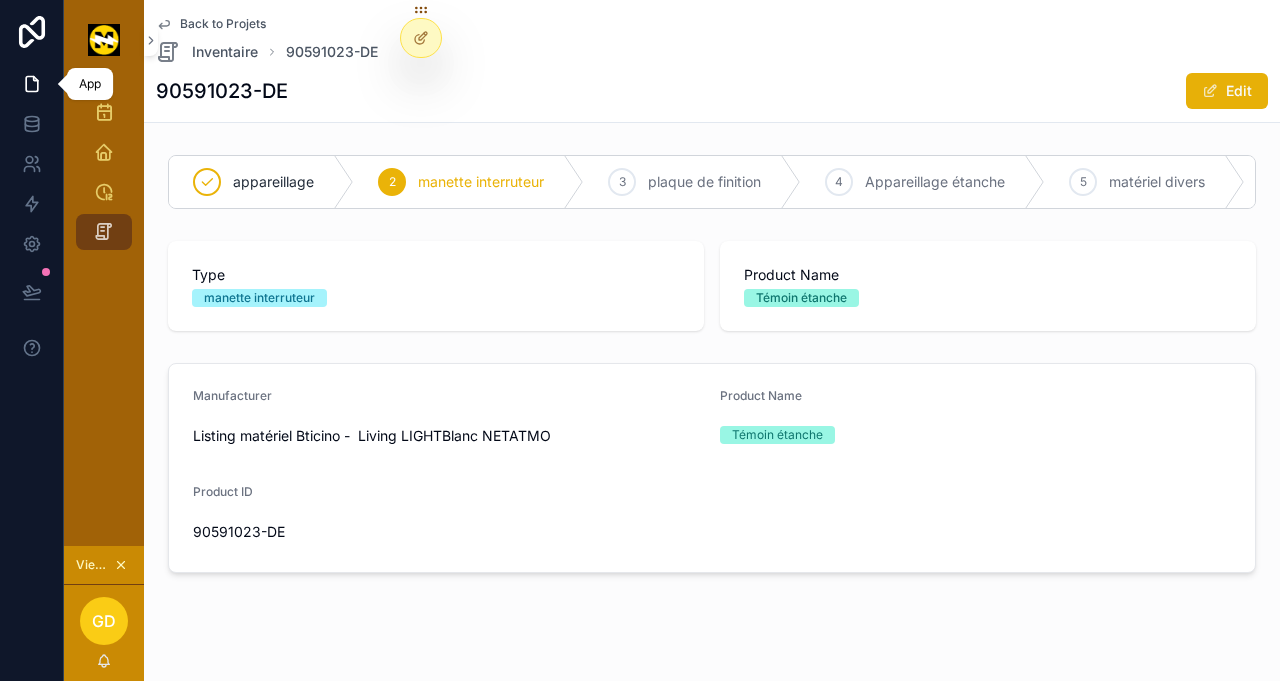click at bounding box center [31, 84] 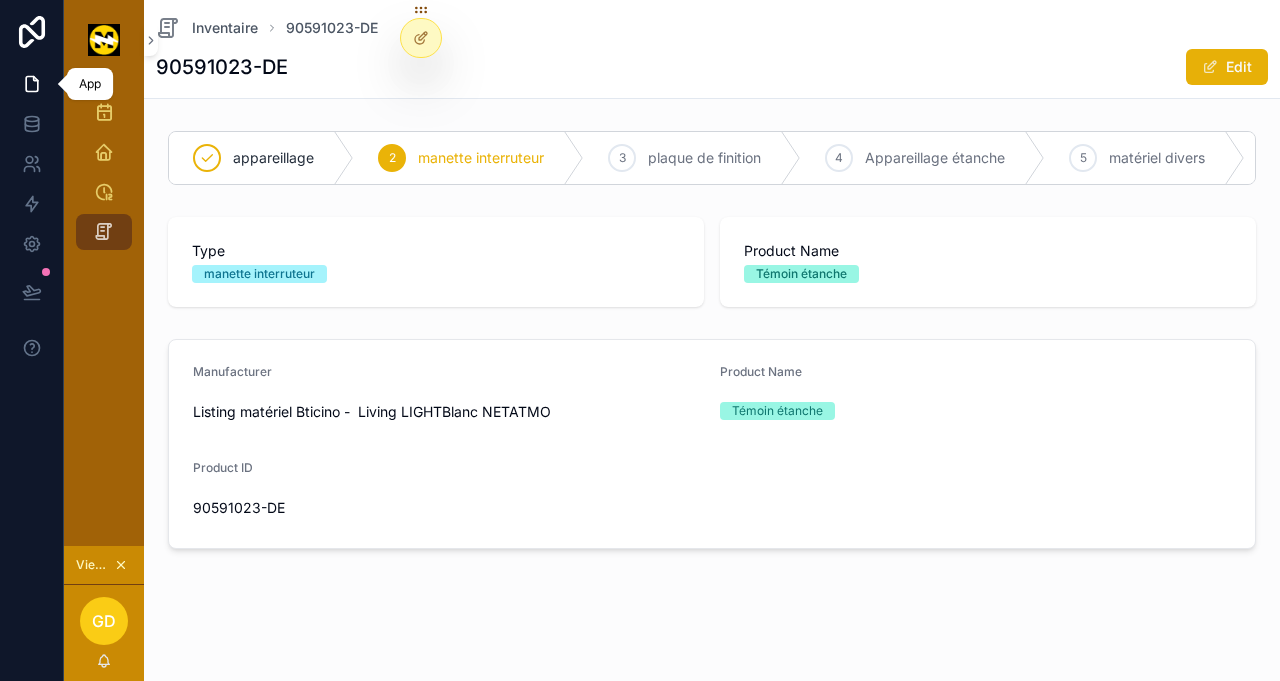 click at bounding box center [31, 84] 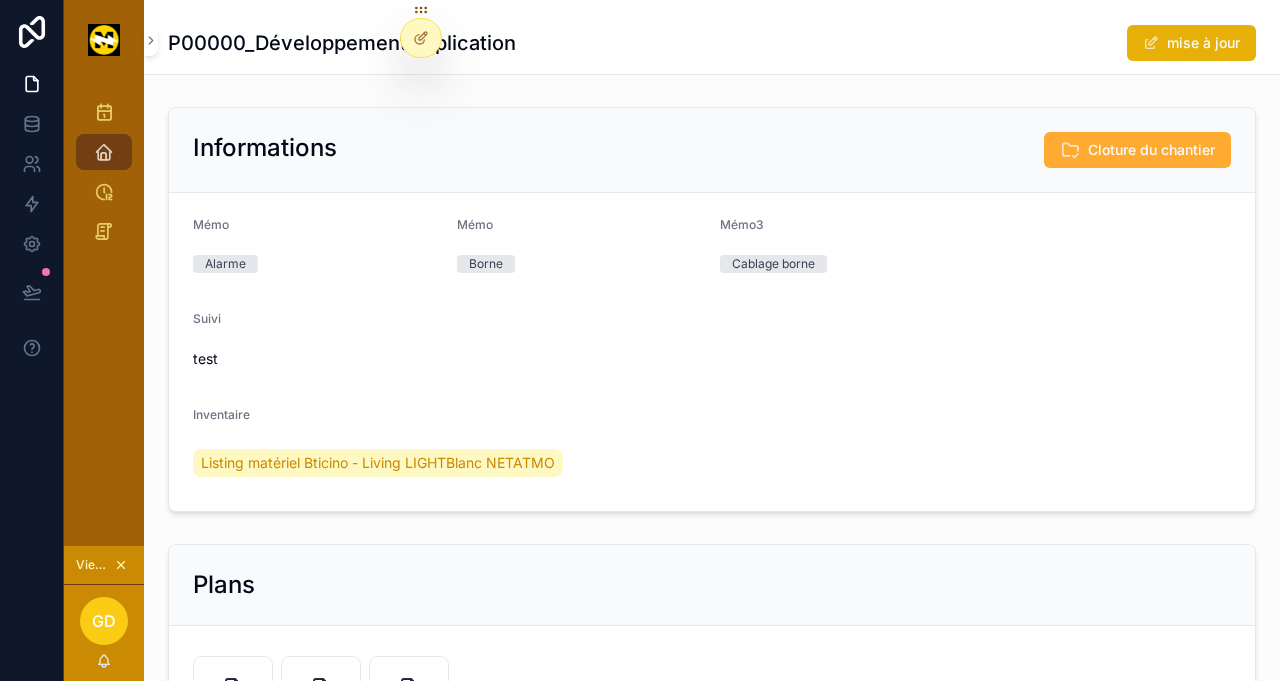click on "GD" at bounding box center [104, 621] 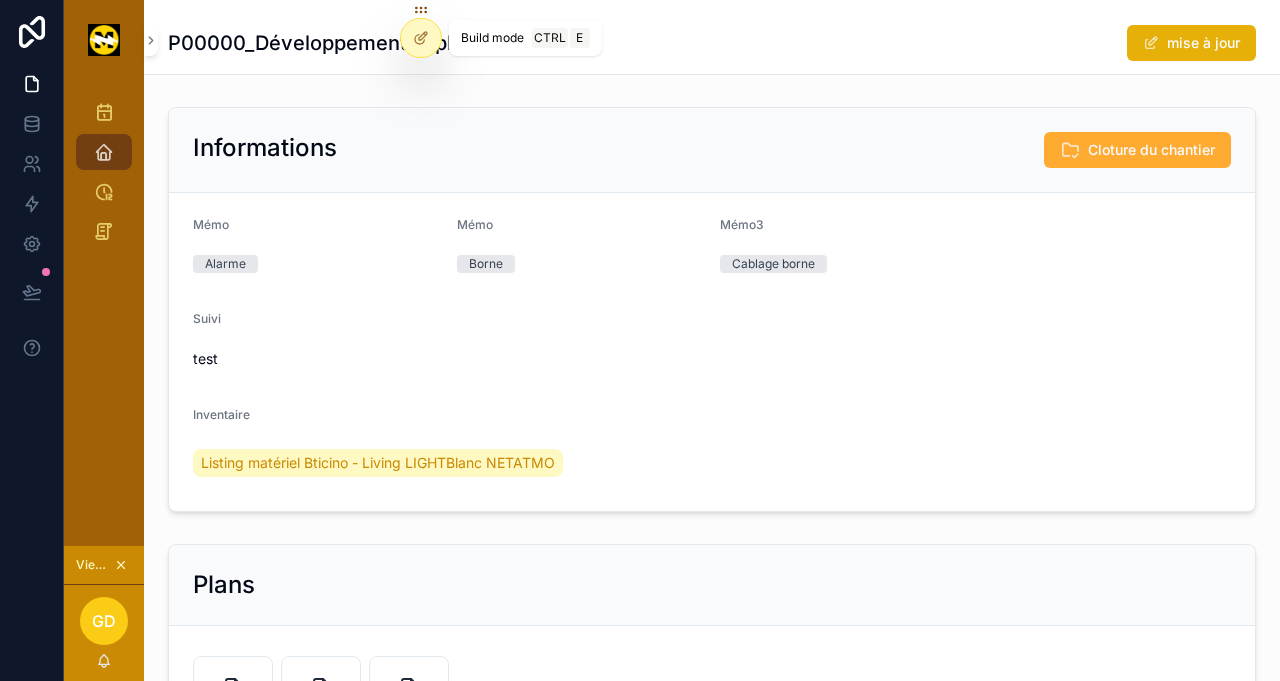 click at bounding box center (421, 38) 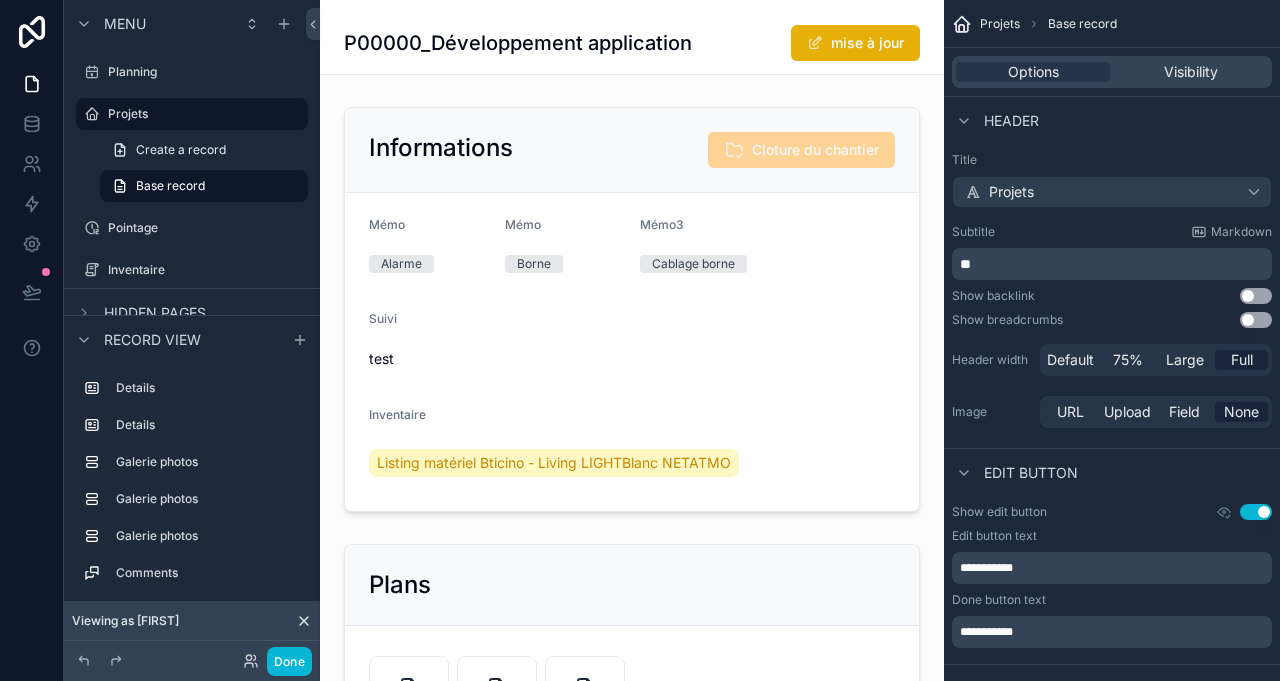 click on "P00000_Développement application" at bounding box center (518, 43) 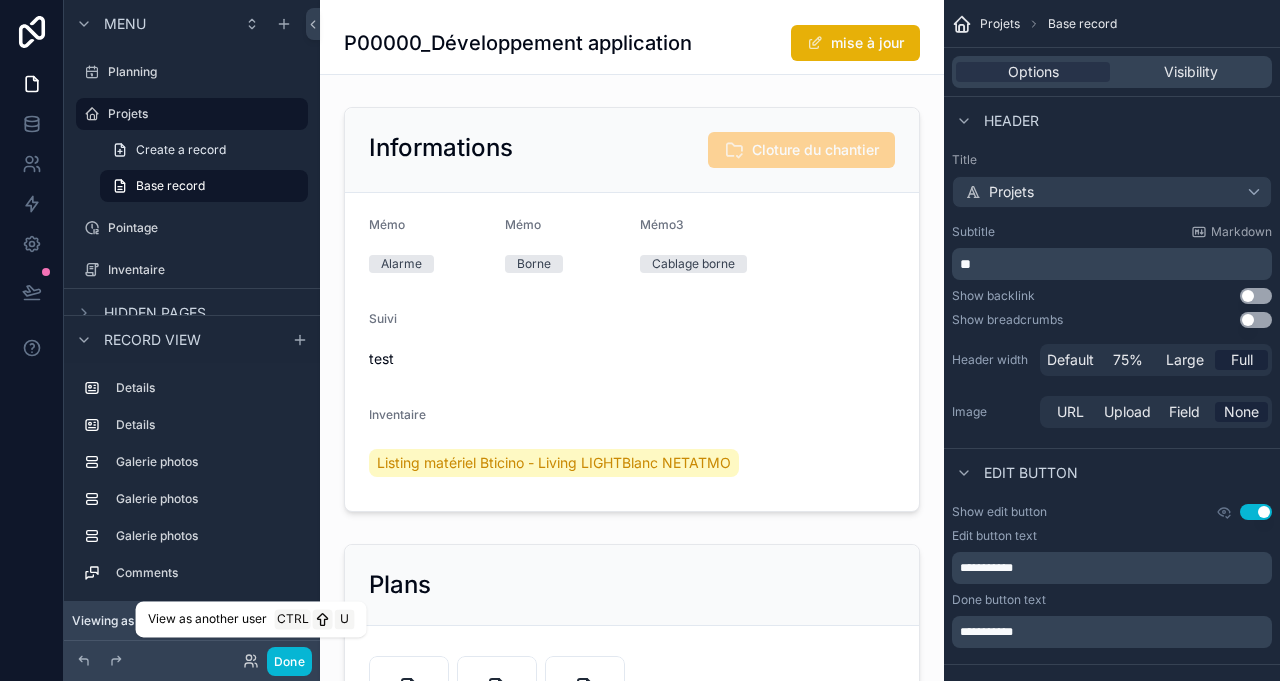 click 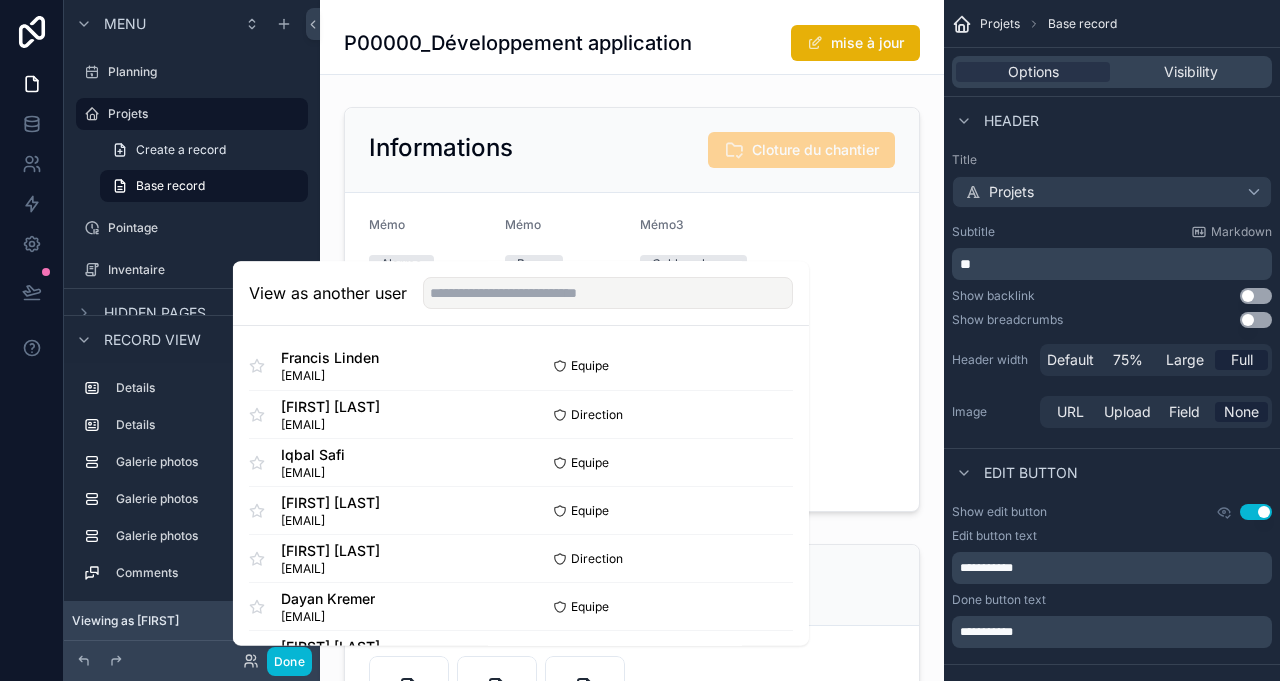 scroll, scrollTop: 192, scrollLeft: 0, axis: vertical 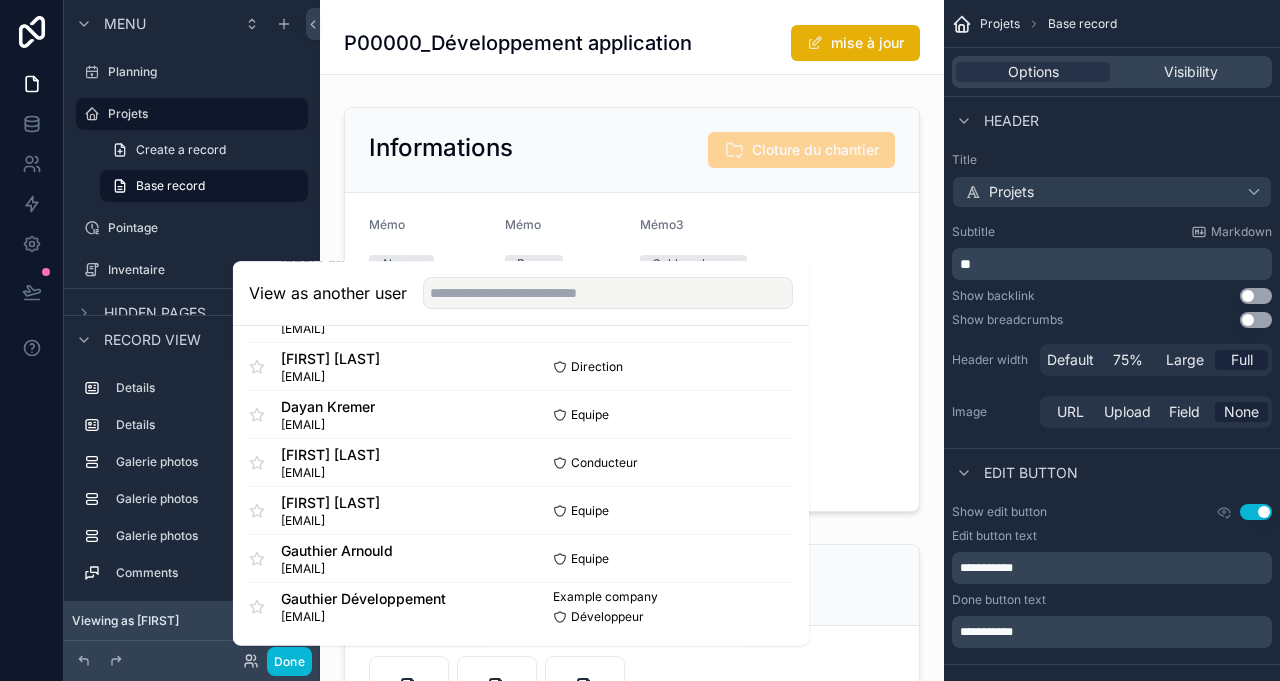 click on "Select" at bounding box center [0, 0] 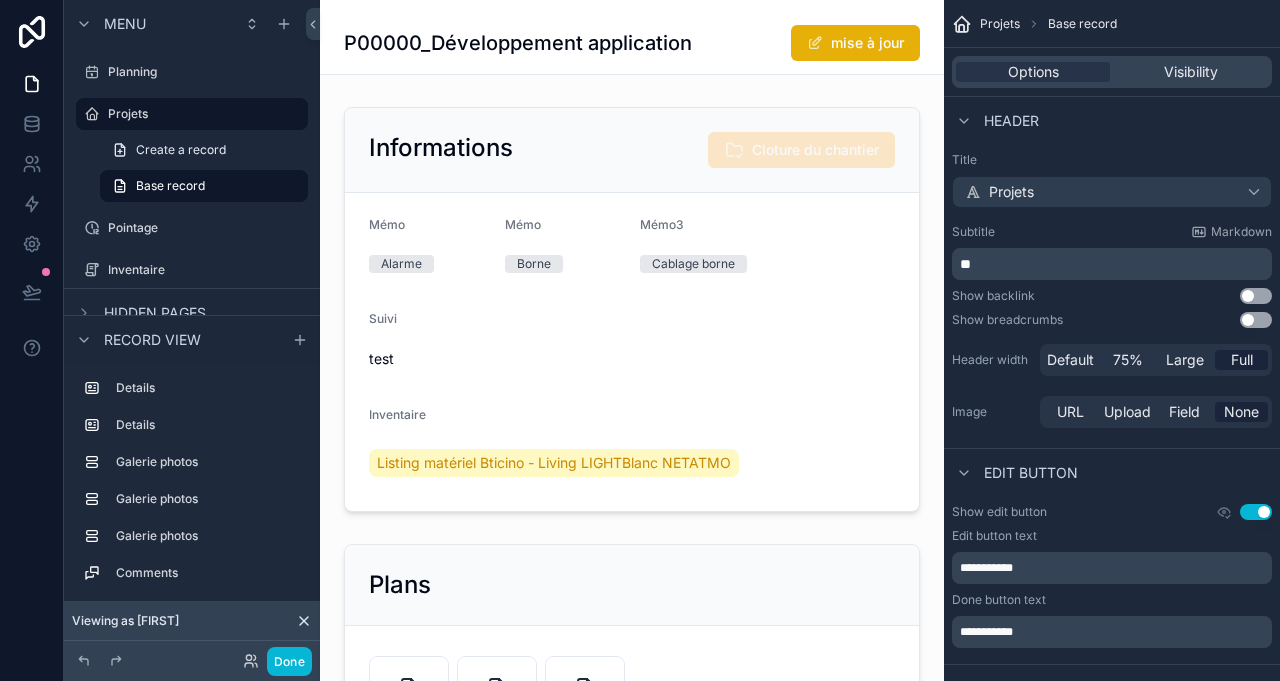 scroll, scrollTop: 0, scrollLeft: 0, axis: both 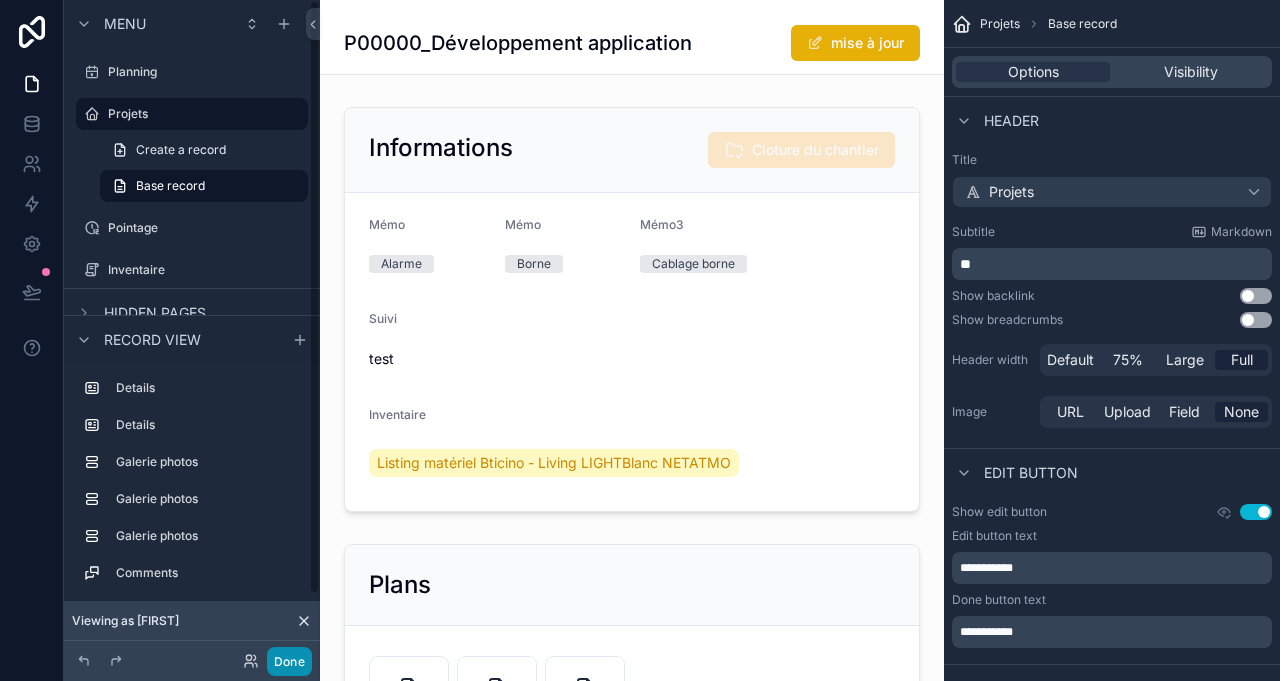 click on "Done" at bounding box center (289, 661) 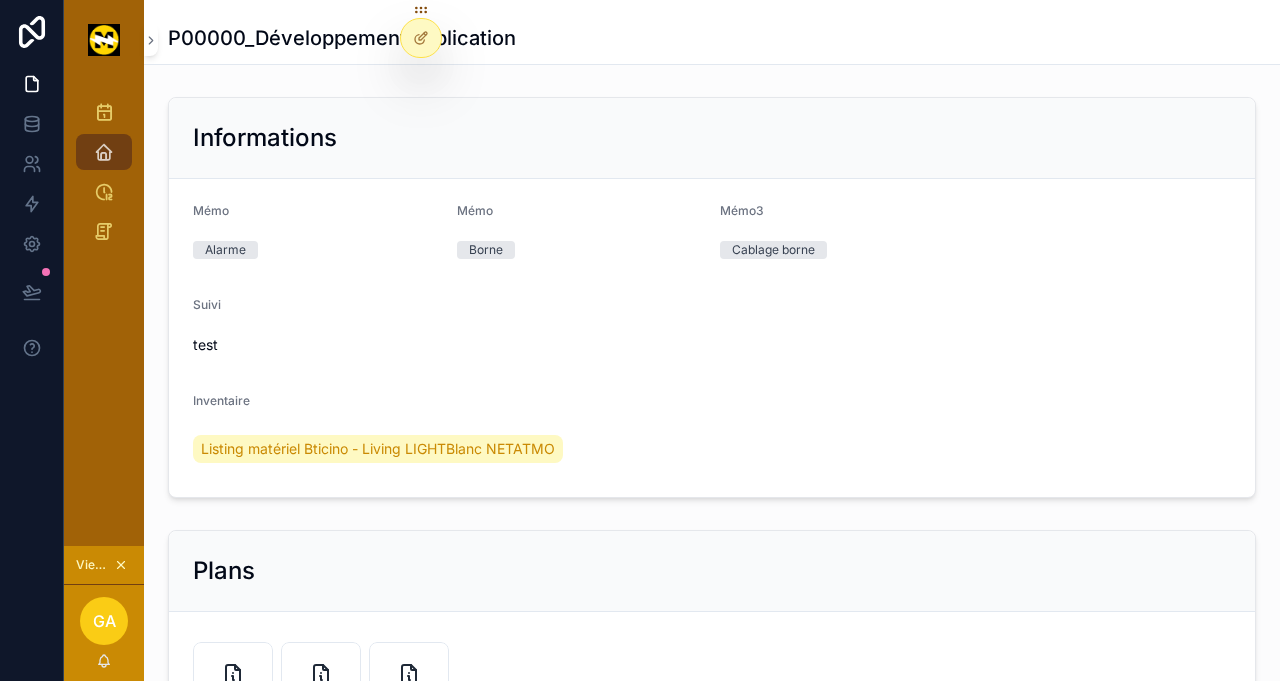click on "Listing matériel Bticino -  Living LIGHTBlanc NETATMO" at bounding box center [378, 449] 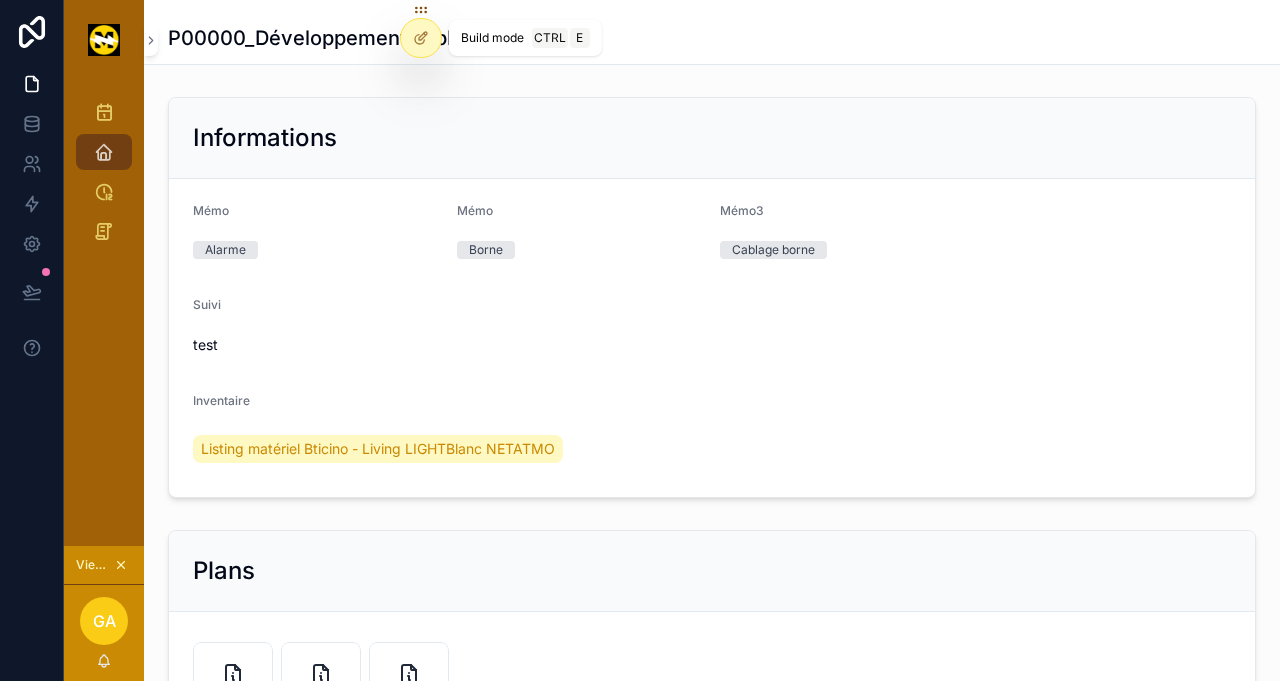 click at bounding box center (421, 38) 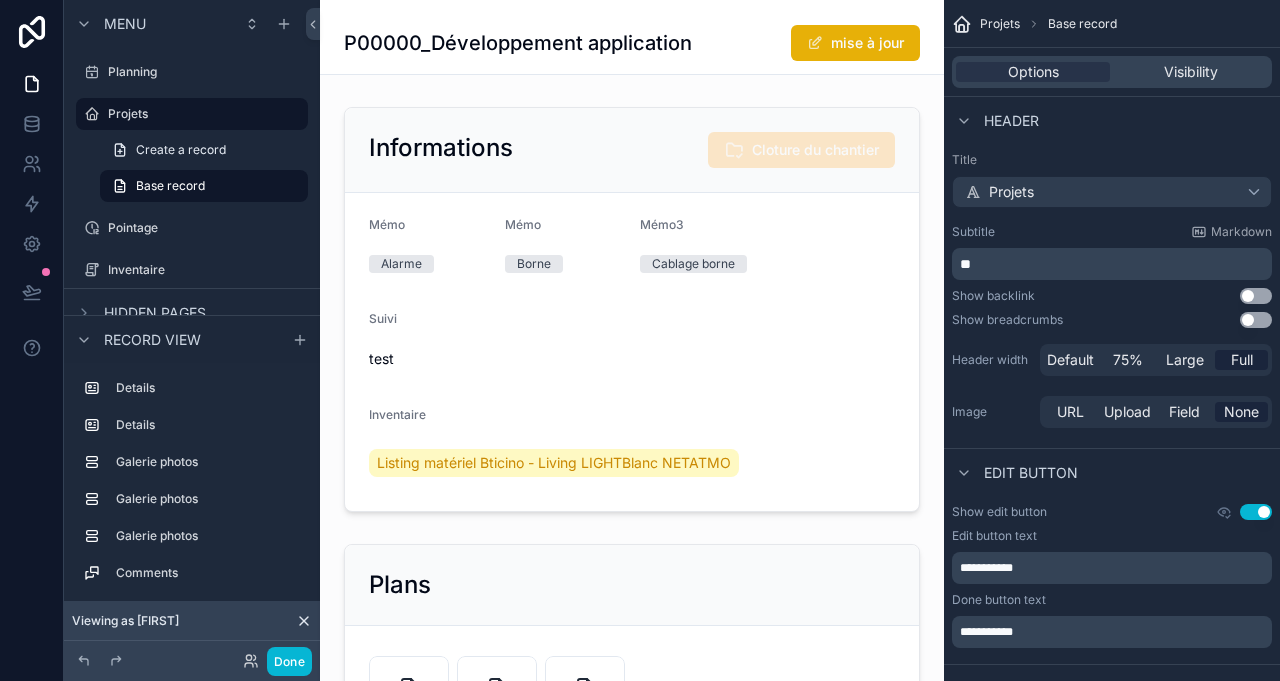 click on "P00000_Développement application" at bounding box center [518, 43] 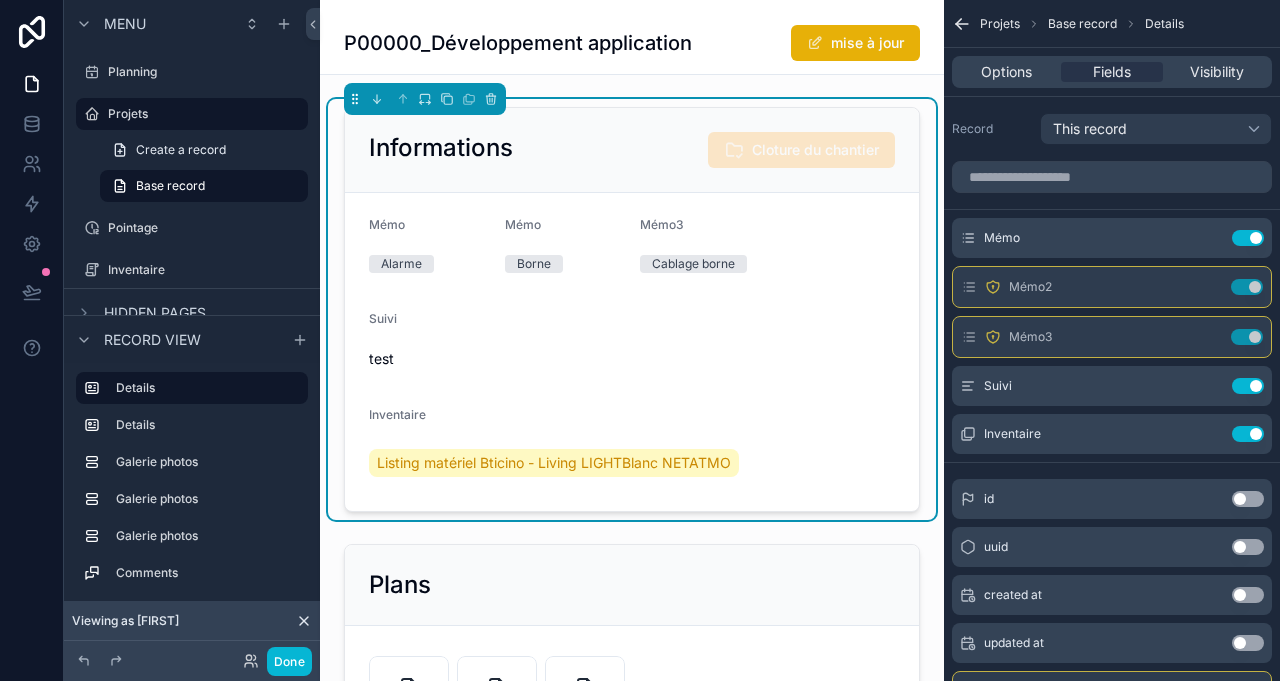 click 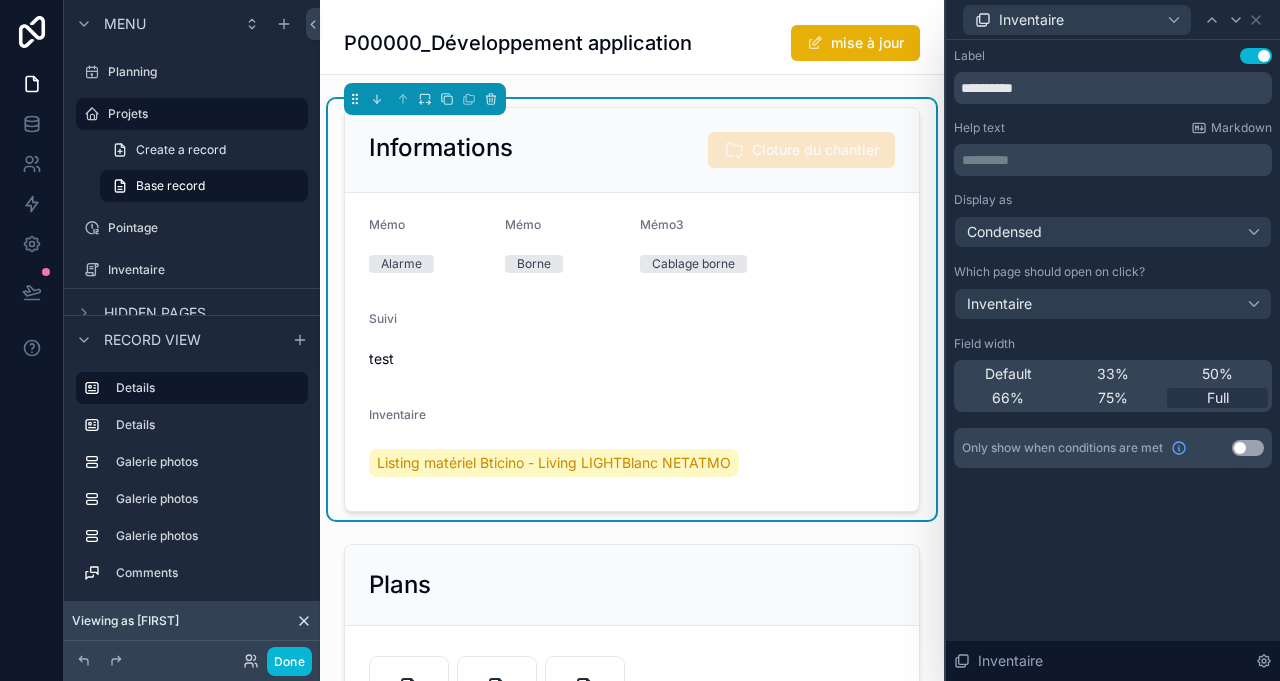 click on "Use setting" at bounding box center [1248, 448] 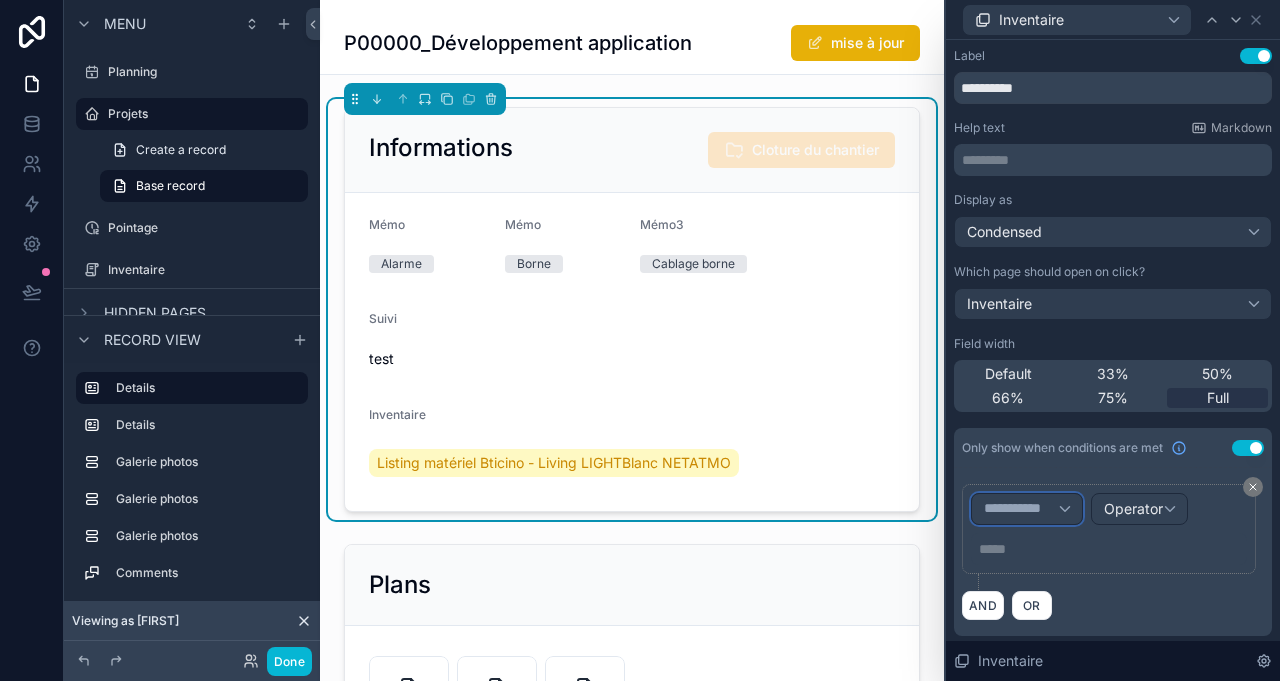click on "**********" at bounding box center [1027, 509] 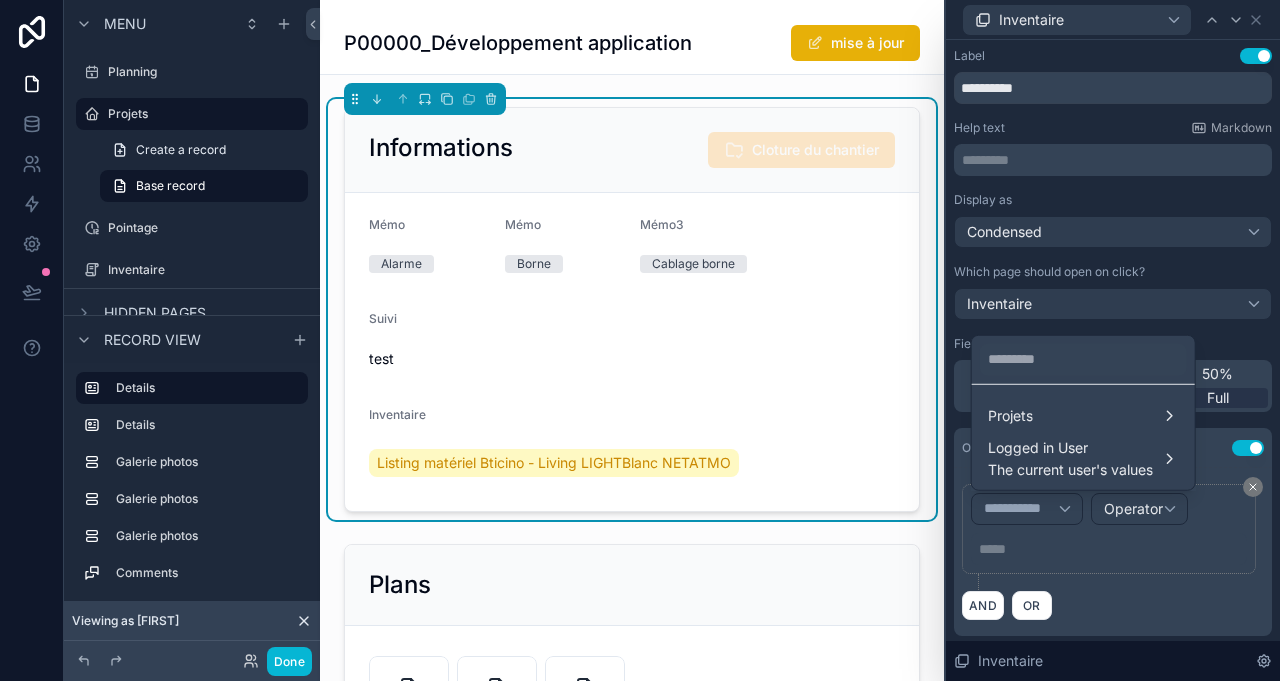 click at bounding box center (1113, 340) 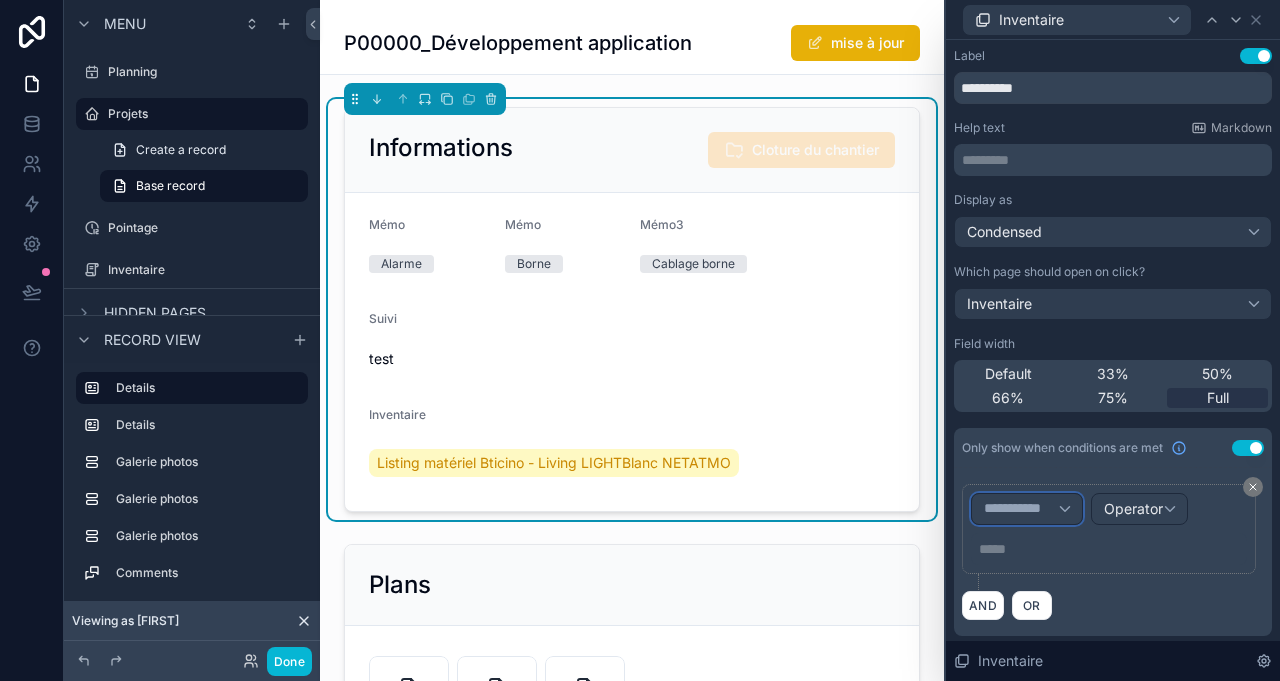 click on "**********" at bounding box center (1027, 509) 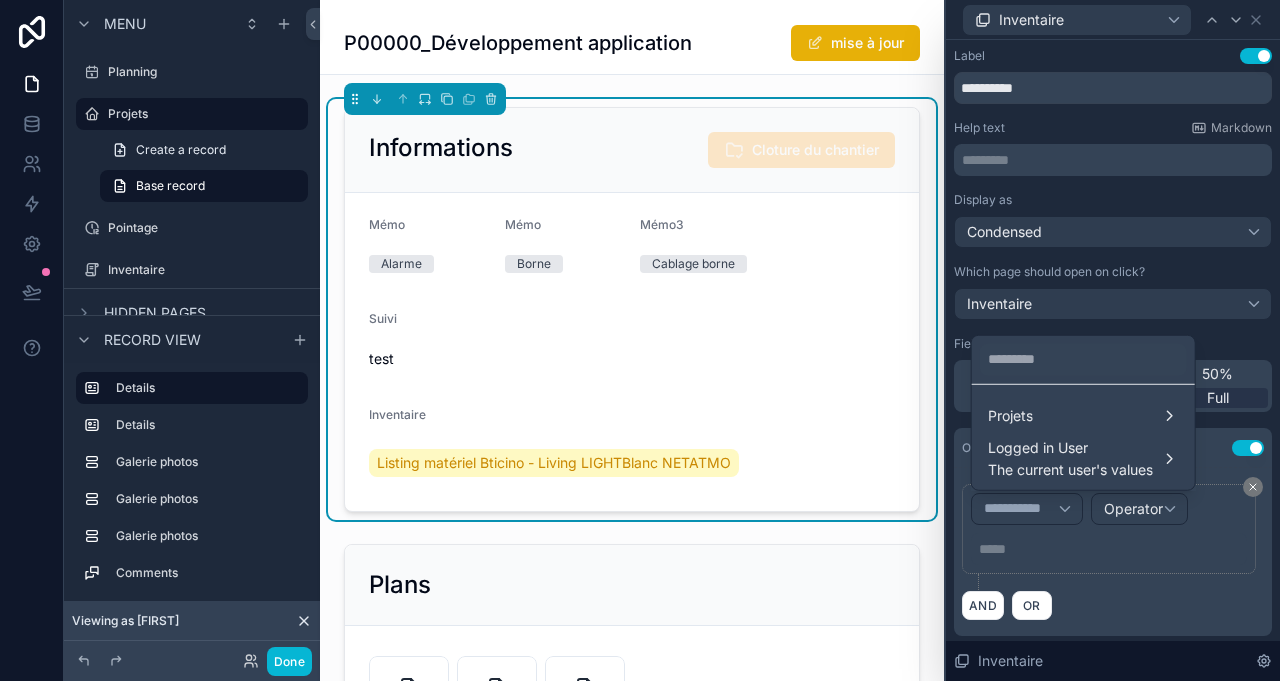drag, startPoint x: 1135, startPoint y: 584, endPoint x: 1133, endPoint y: 574, distance: 10.198039 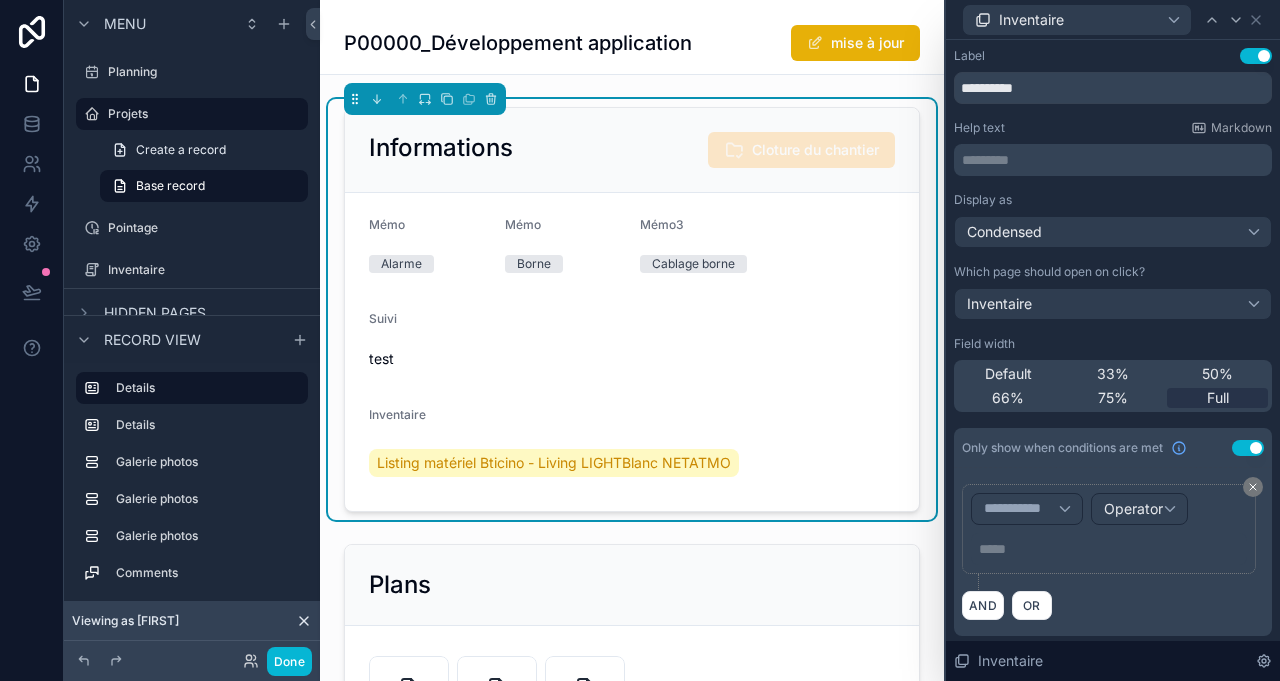 click on "Use setting" at bounding box center [1248, 448] 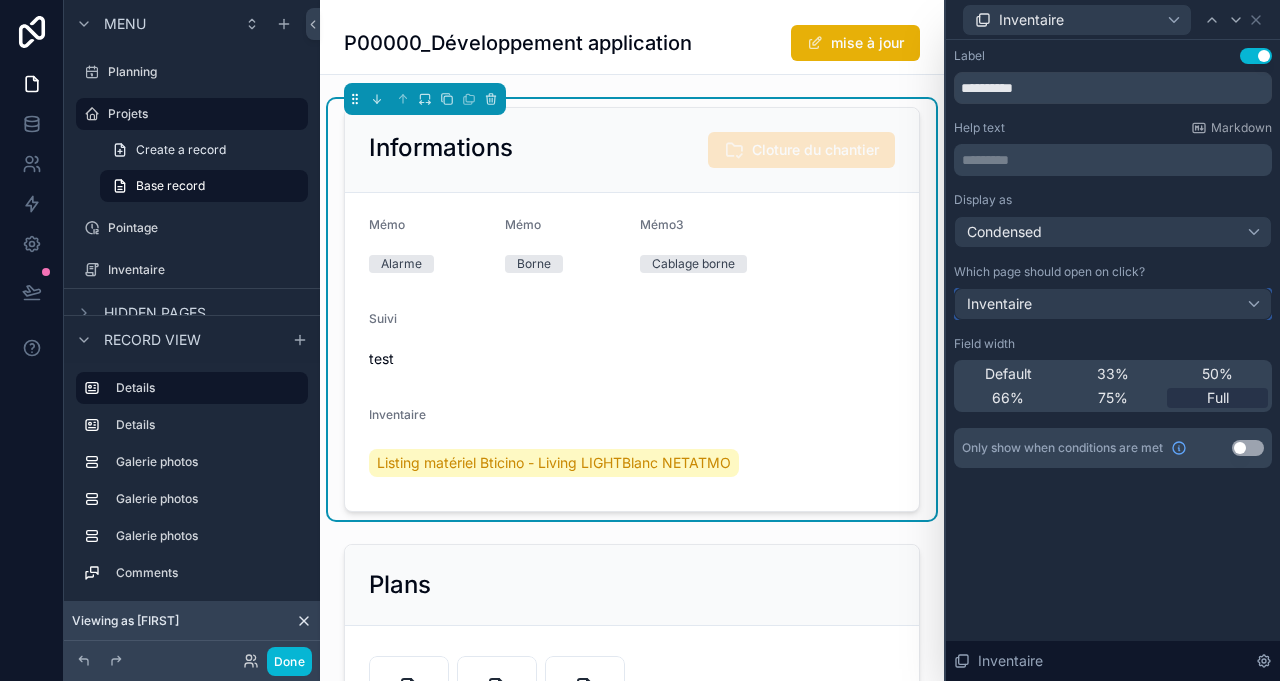 click on "Inventaire" at bounding box center [1113, 304] 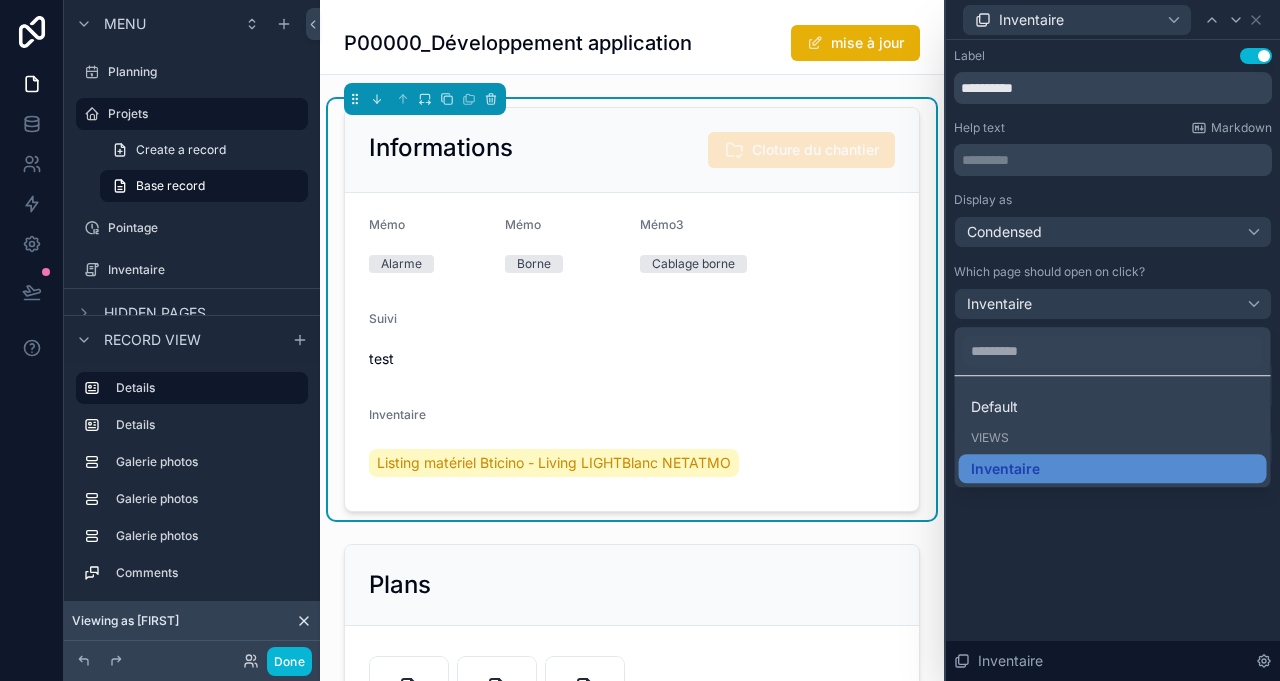 click on "Default" at bounding box center (1113, 407) 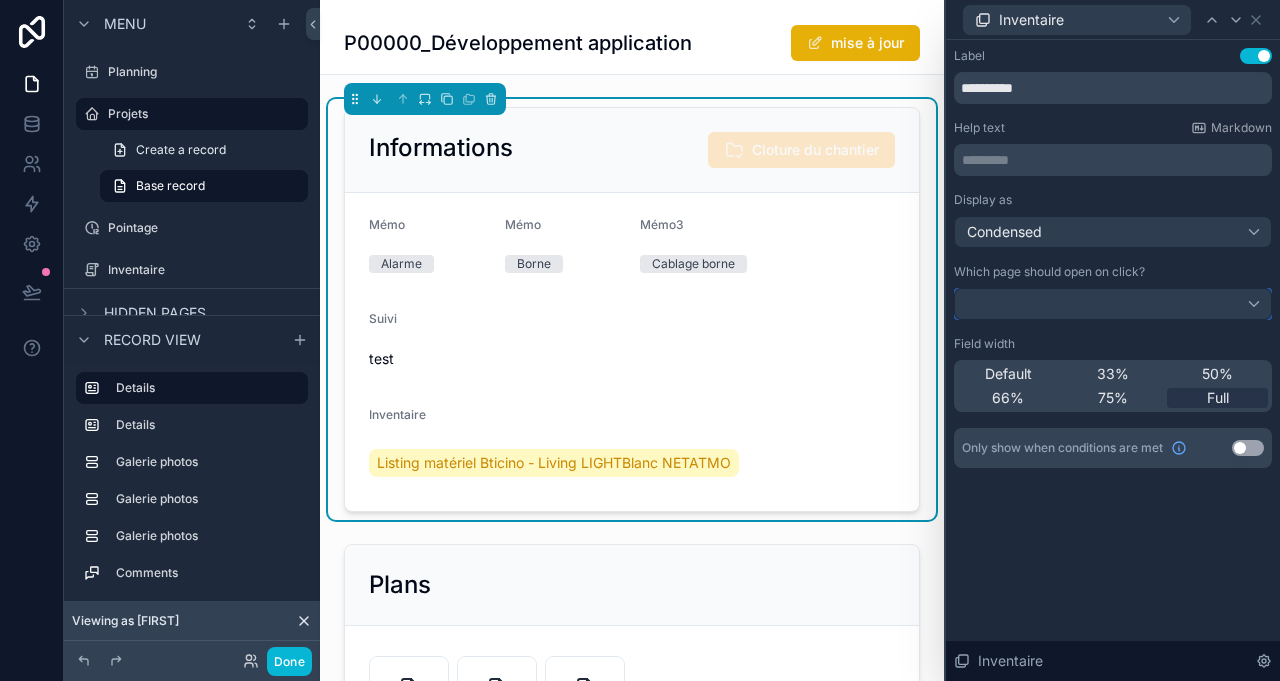 click at bounding box center [1113, 304] 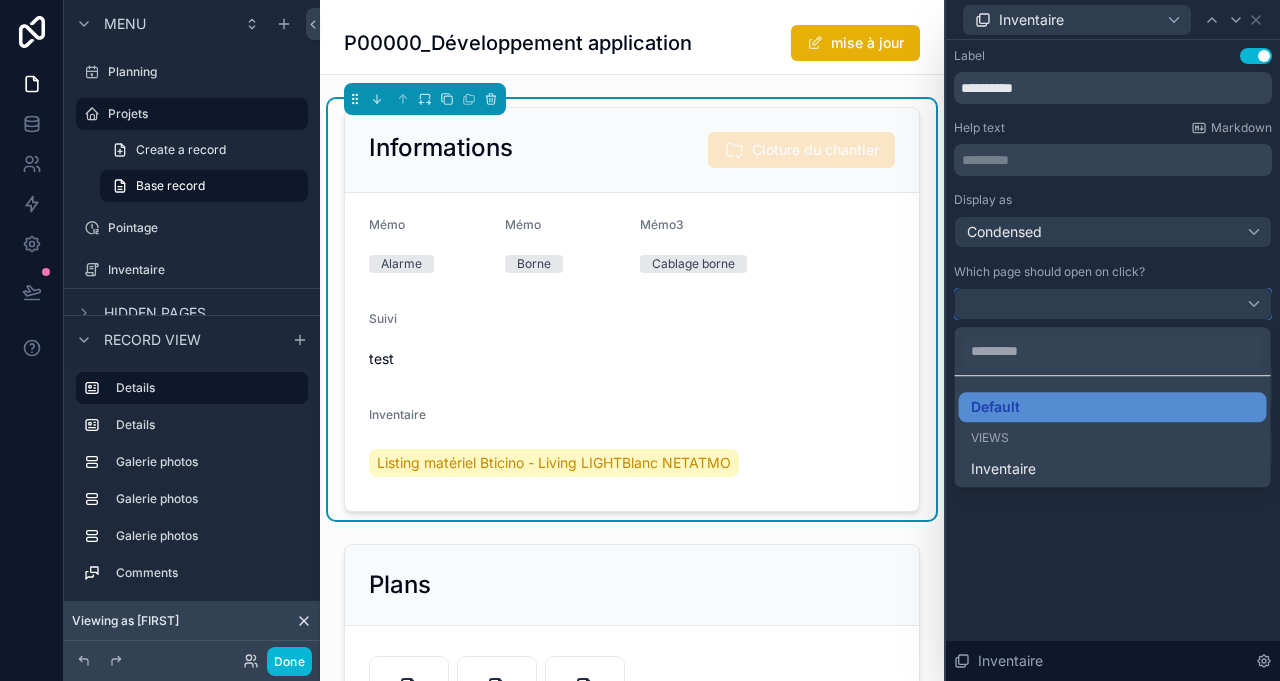 type 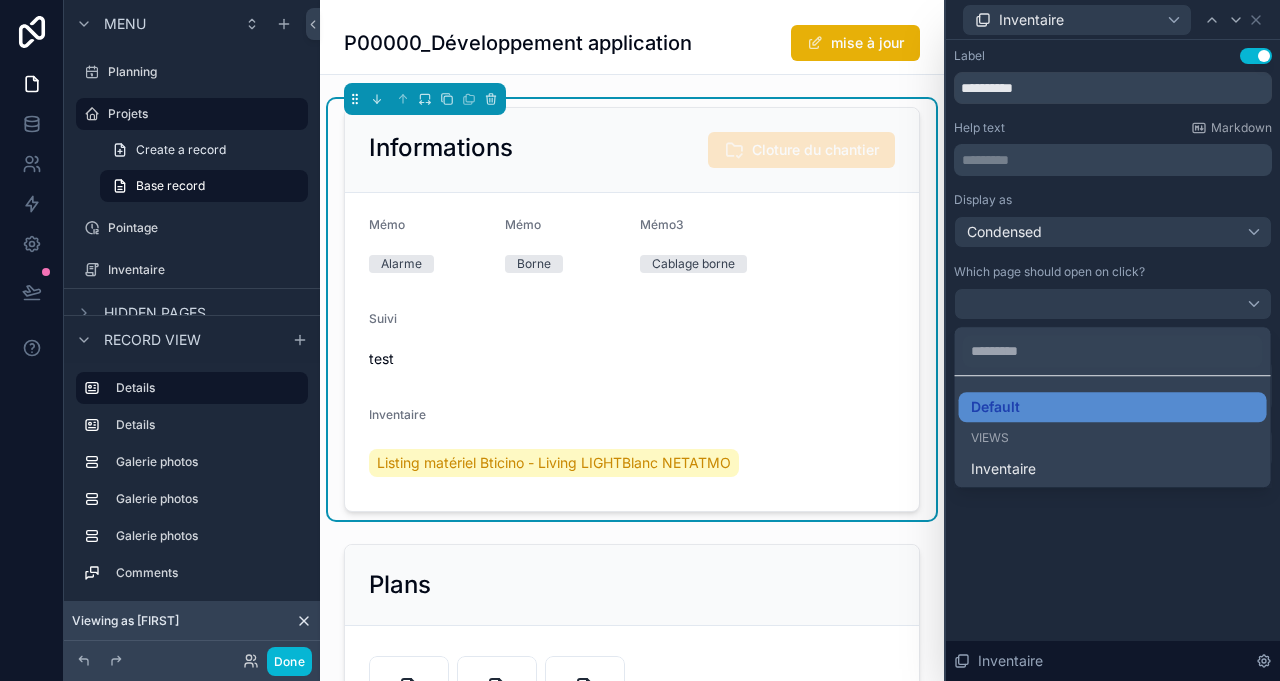 click at bounding box center [1113, 340] 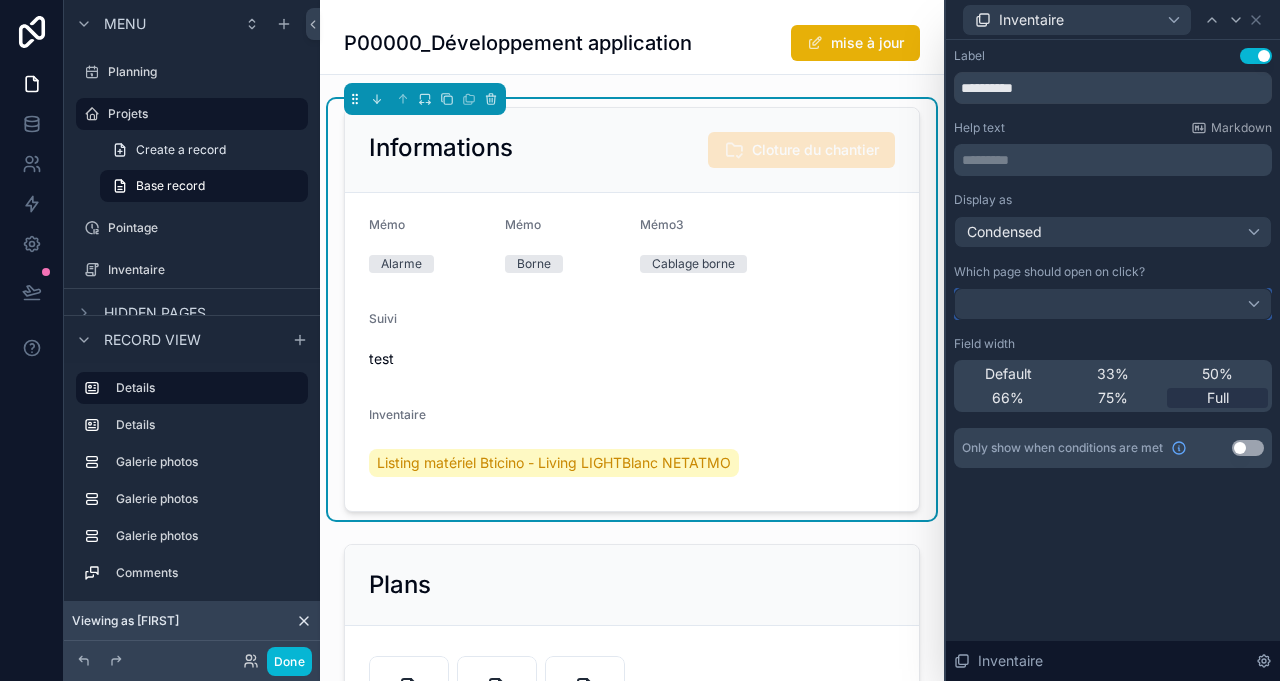 click at bounding box center [1113, 304] 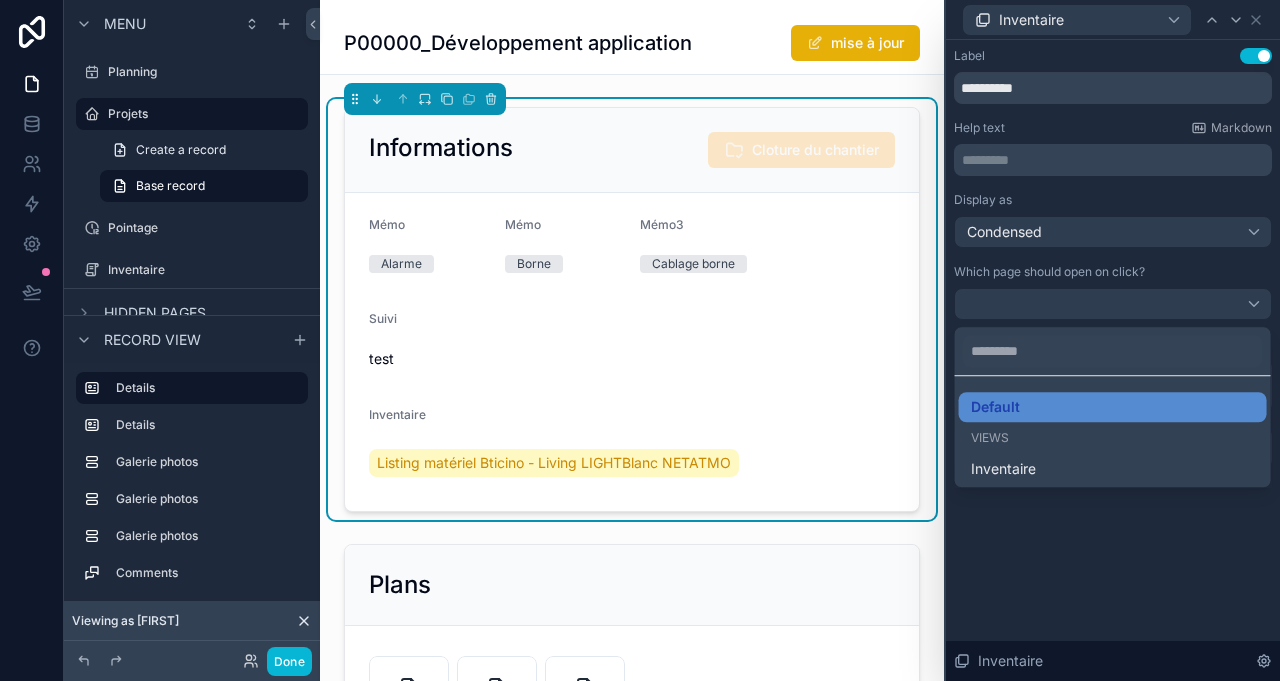 click at bounding box center [1113, 340] 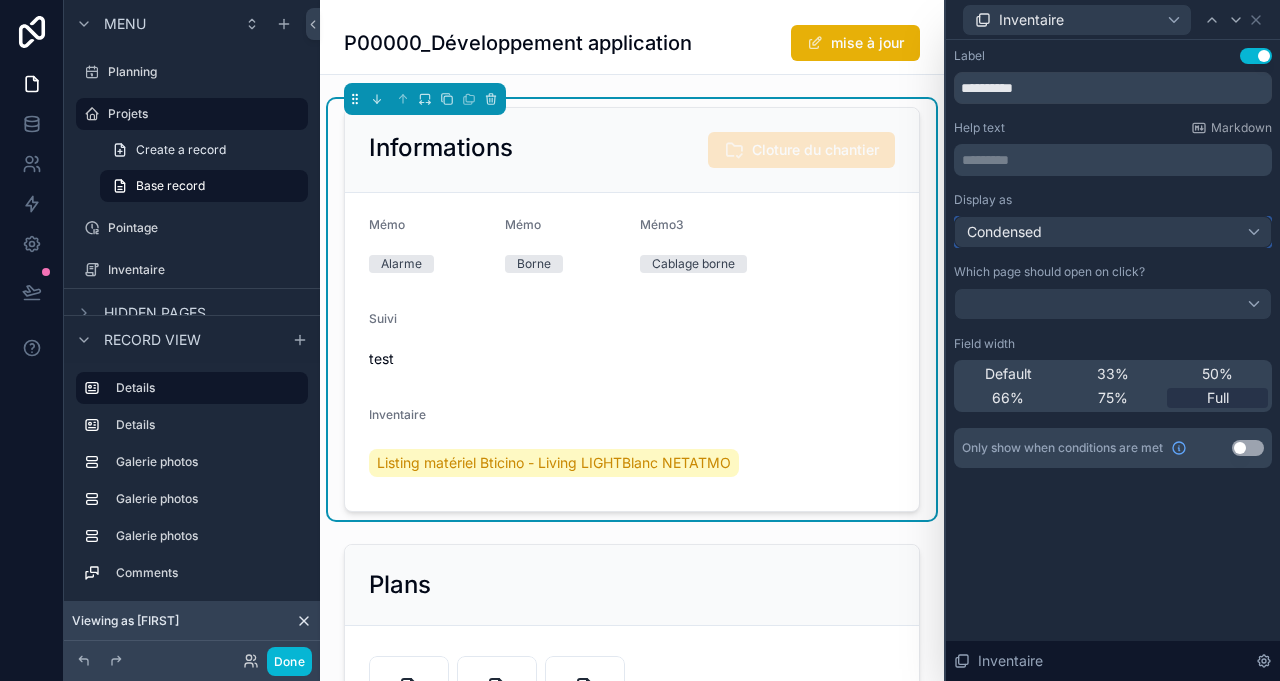 click on "Condensed" at bounding box center [1113, 232] 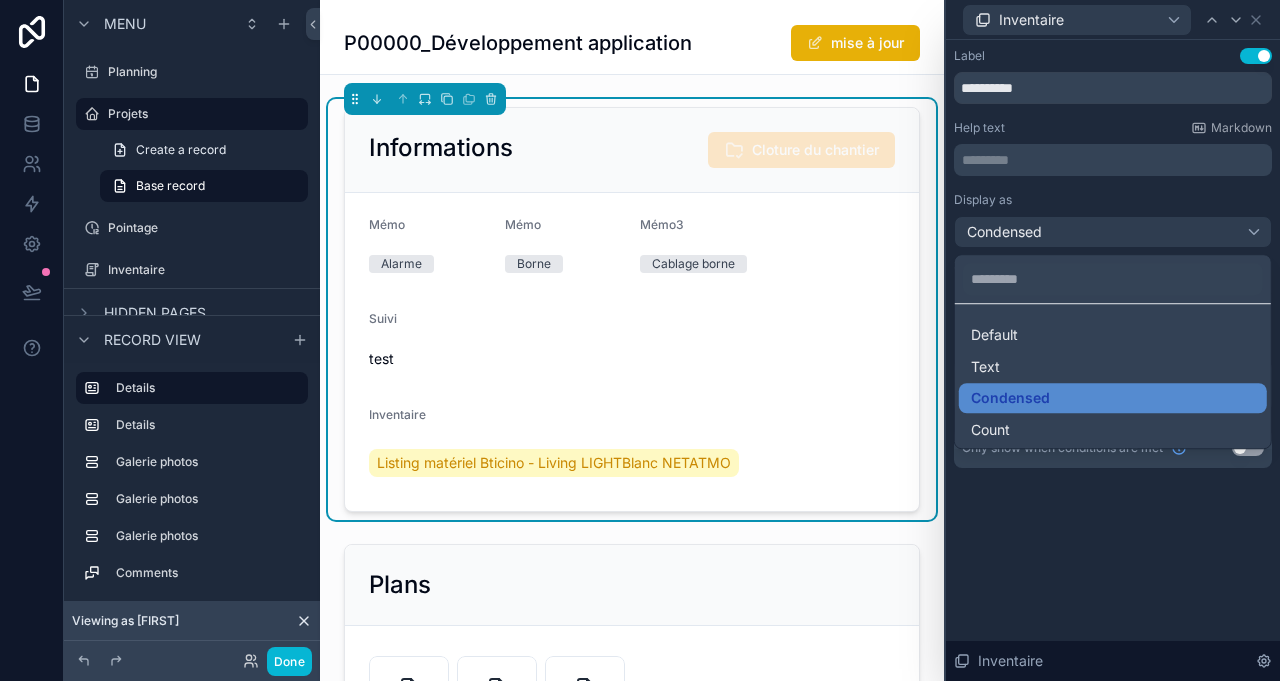 click on "Count" at bounding box center (990, 430) 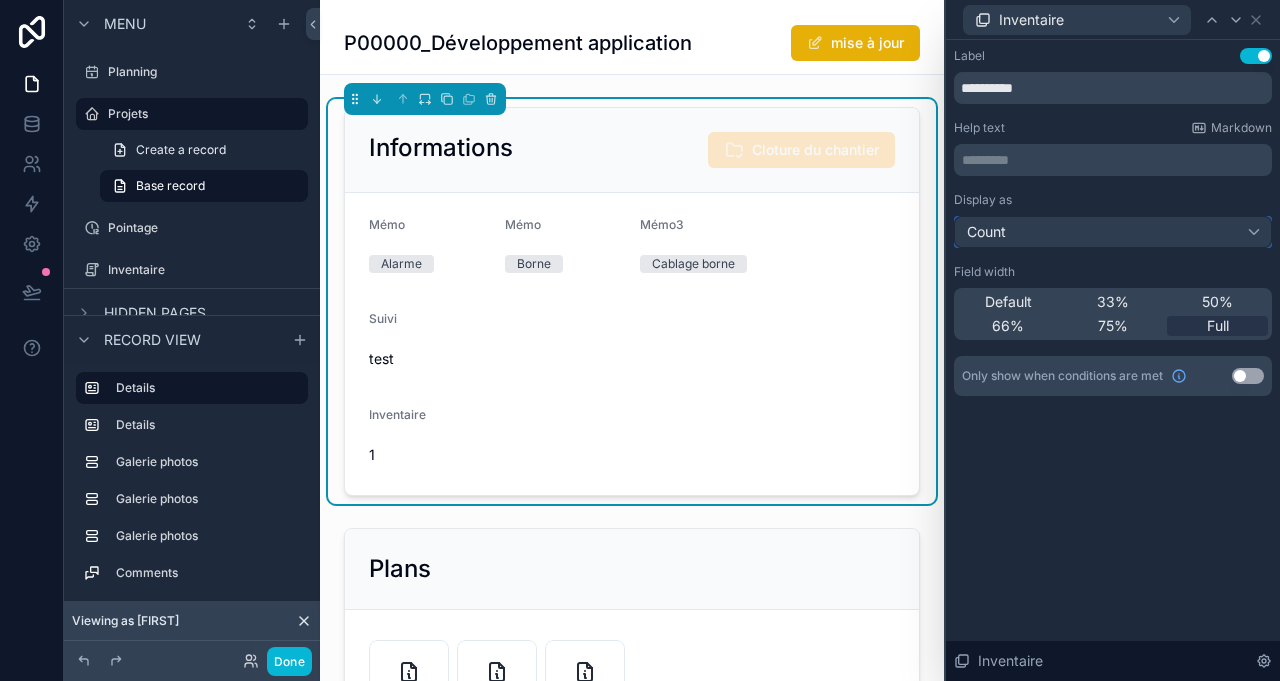 click on "Count" at bounding box center [1113, 232] 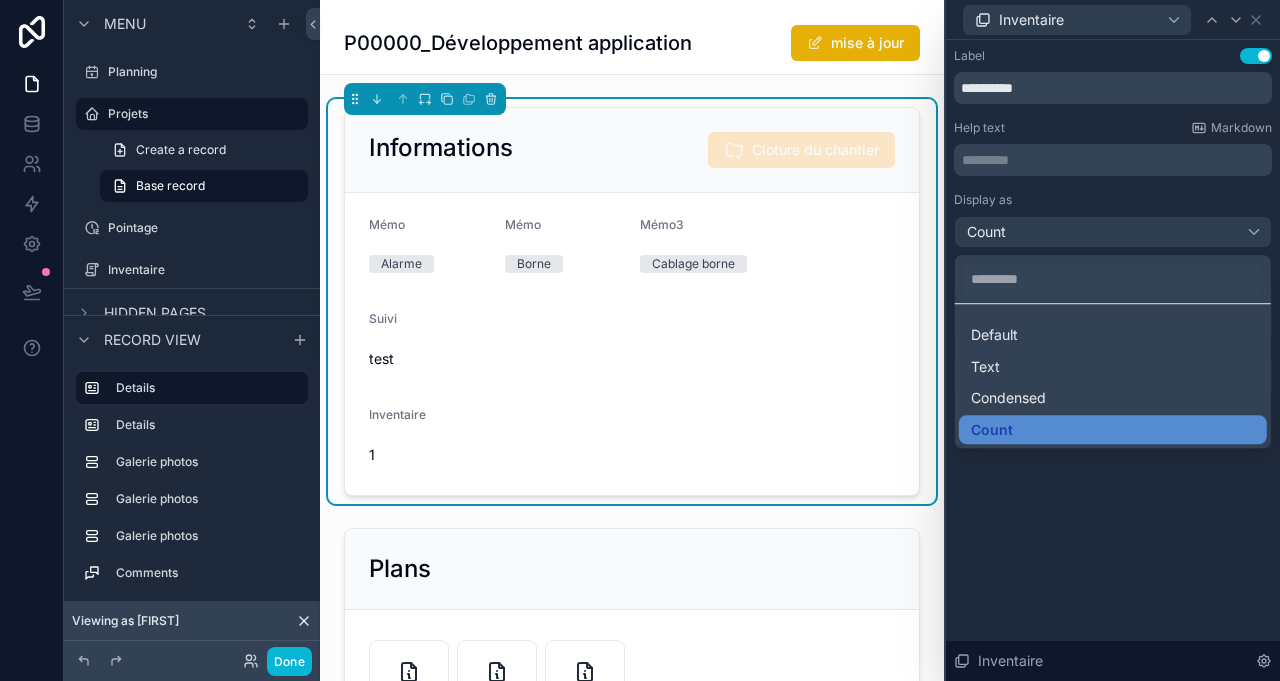 click on "Text" at bounding box center [1113, 367] 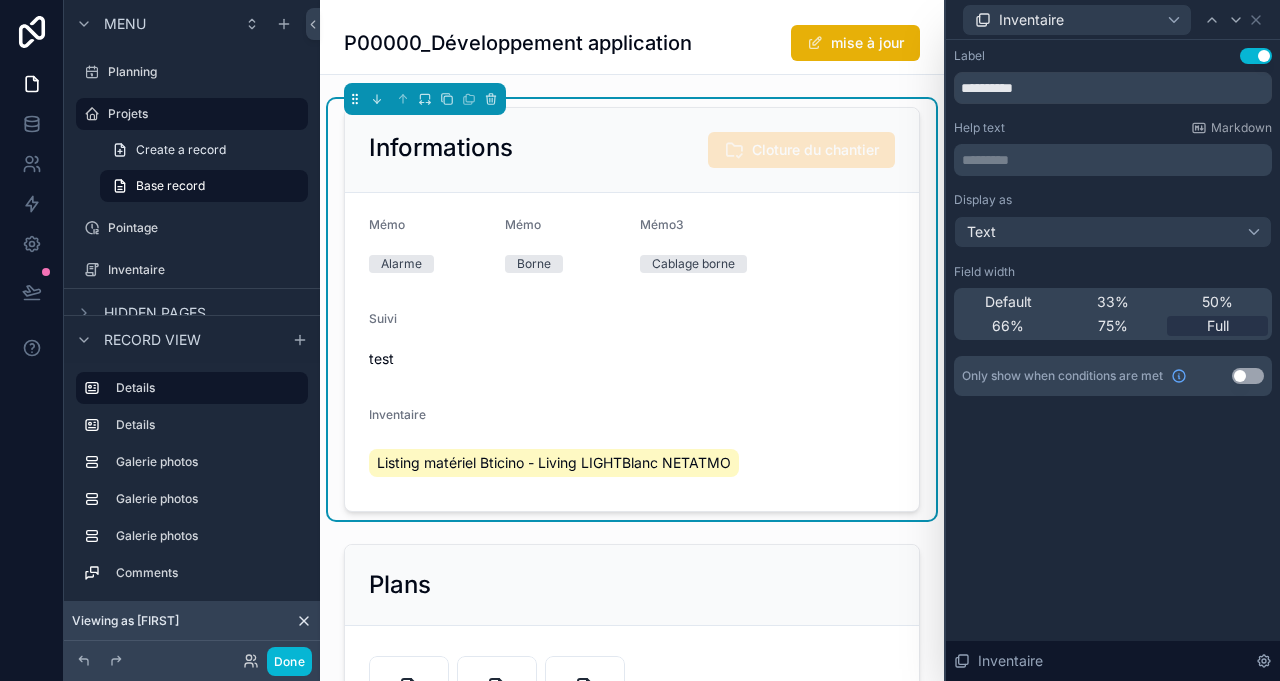 click on "P00000_Développement application mise à jour" at bounding box center [632, 37] 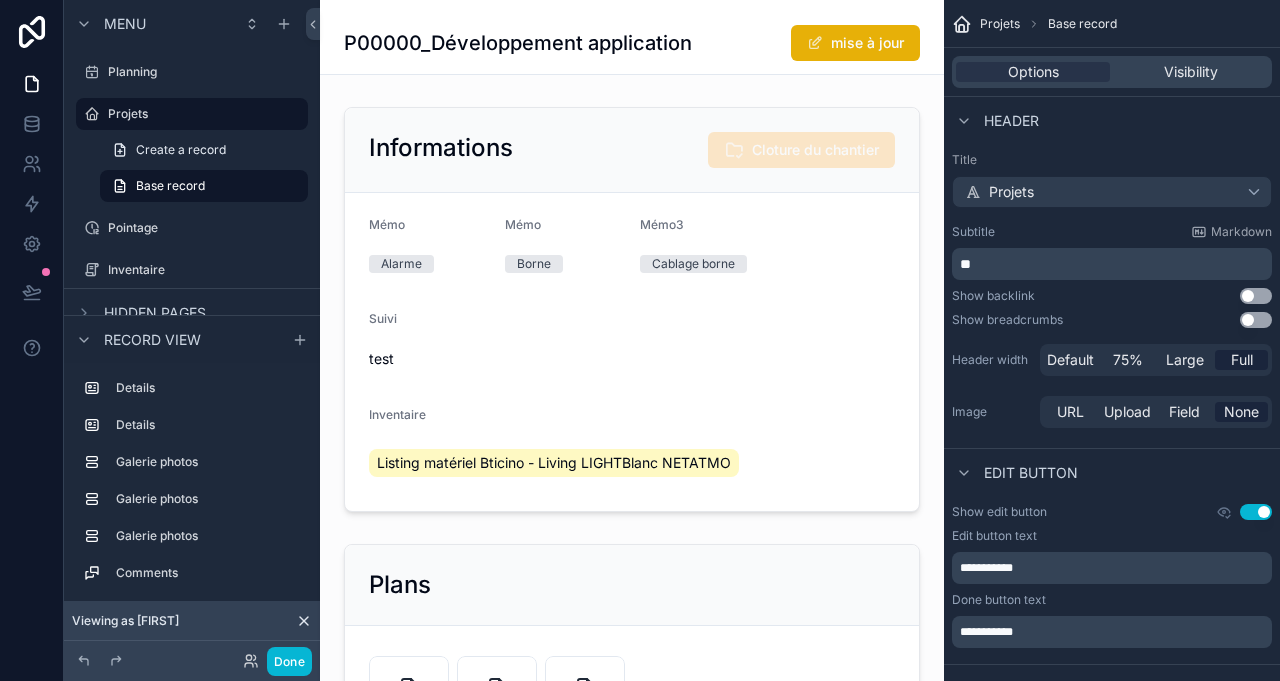click at bounding box center [632, 309] 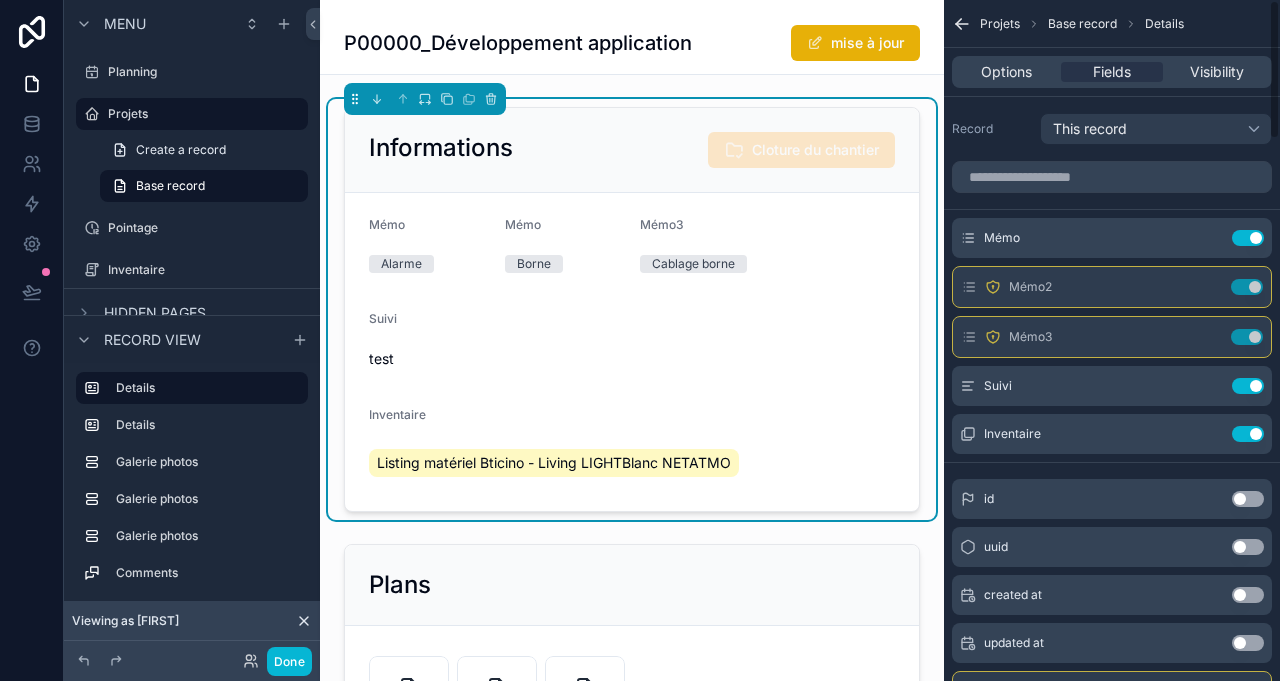 click 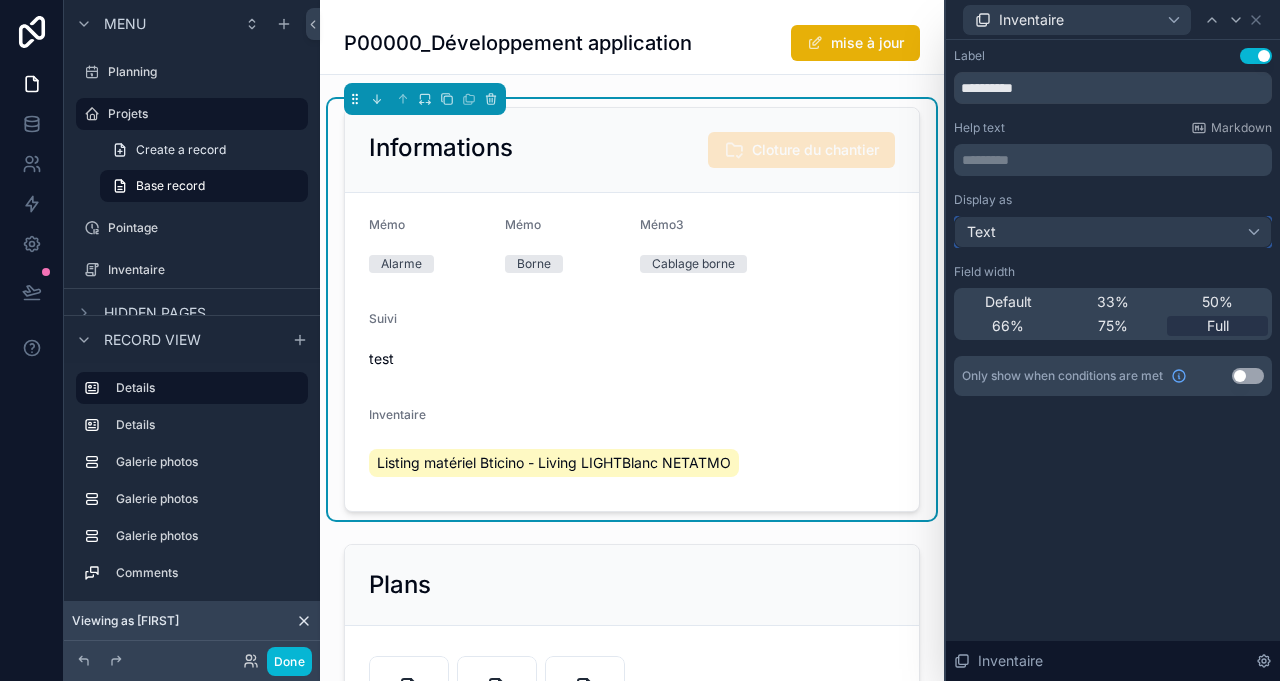click on "Text" at bounding box center (1113, 232) 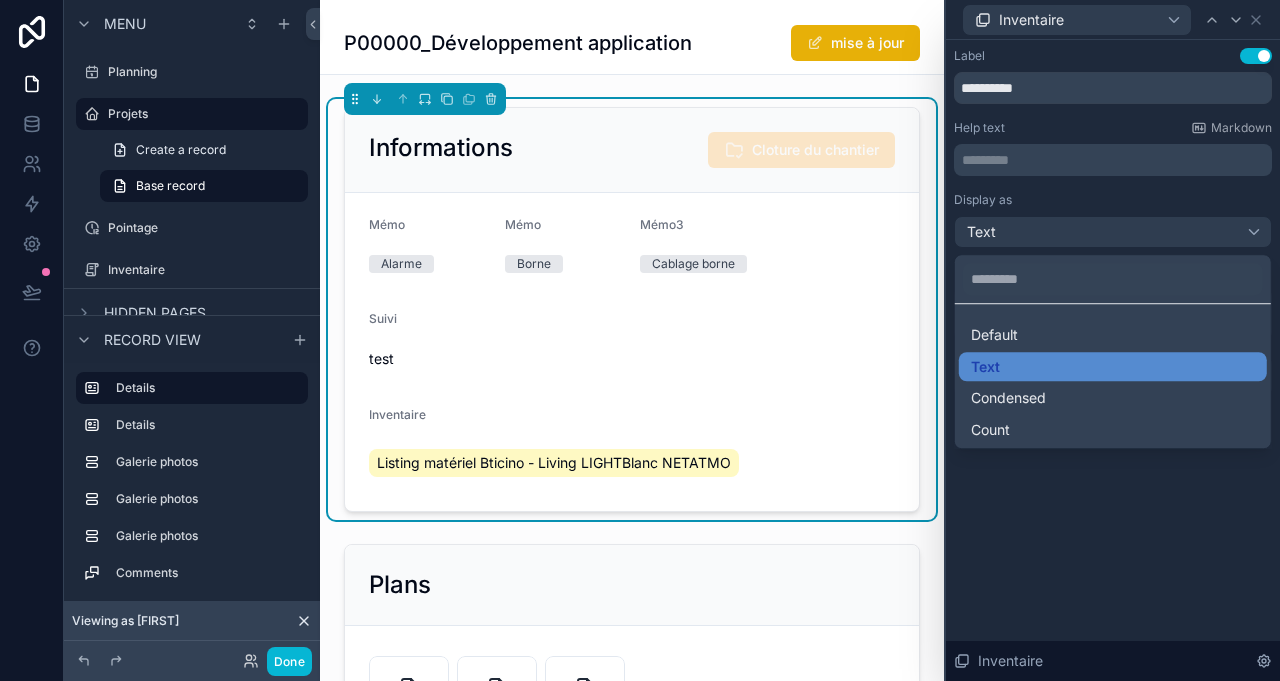 click on "Default" at bounding box center (1113, 335) 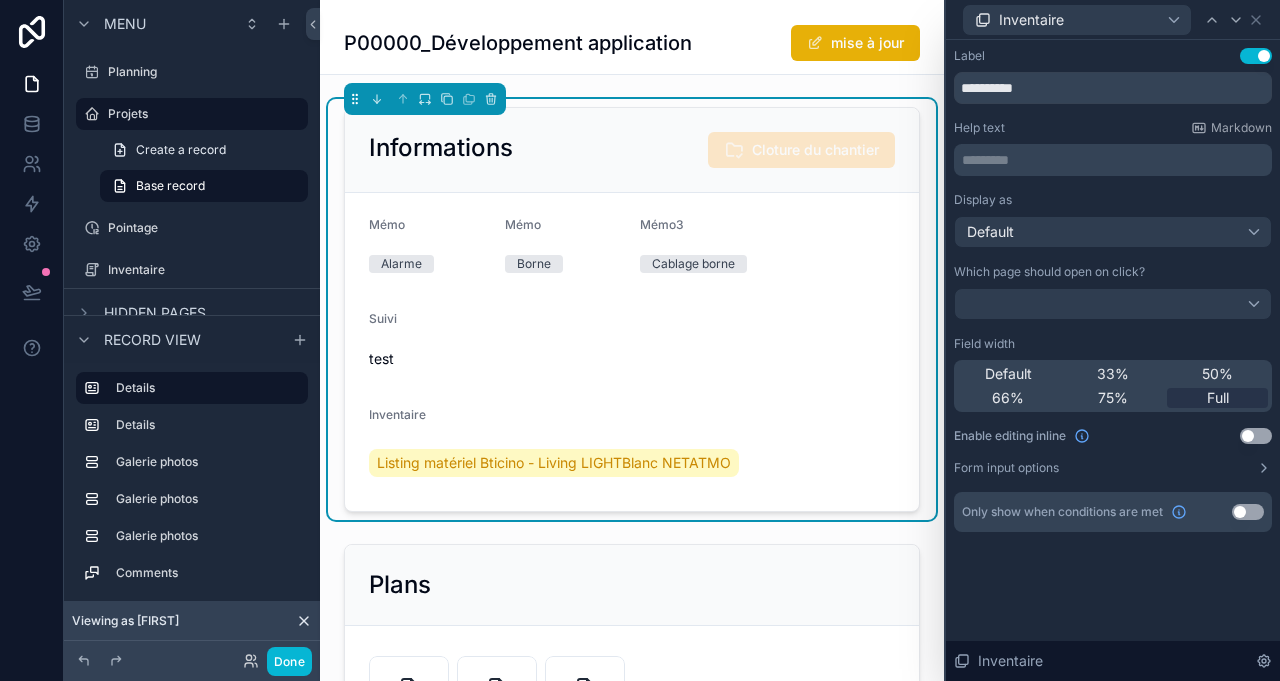 click on "Listing matériel Bticino -  Living LIGHTBlanc NETATMO" at bounding box center [632, 463] 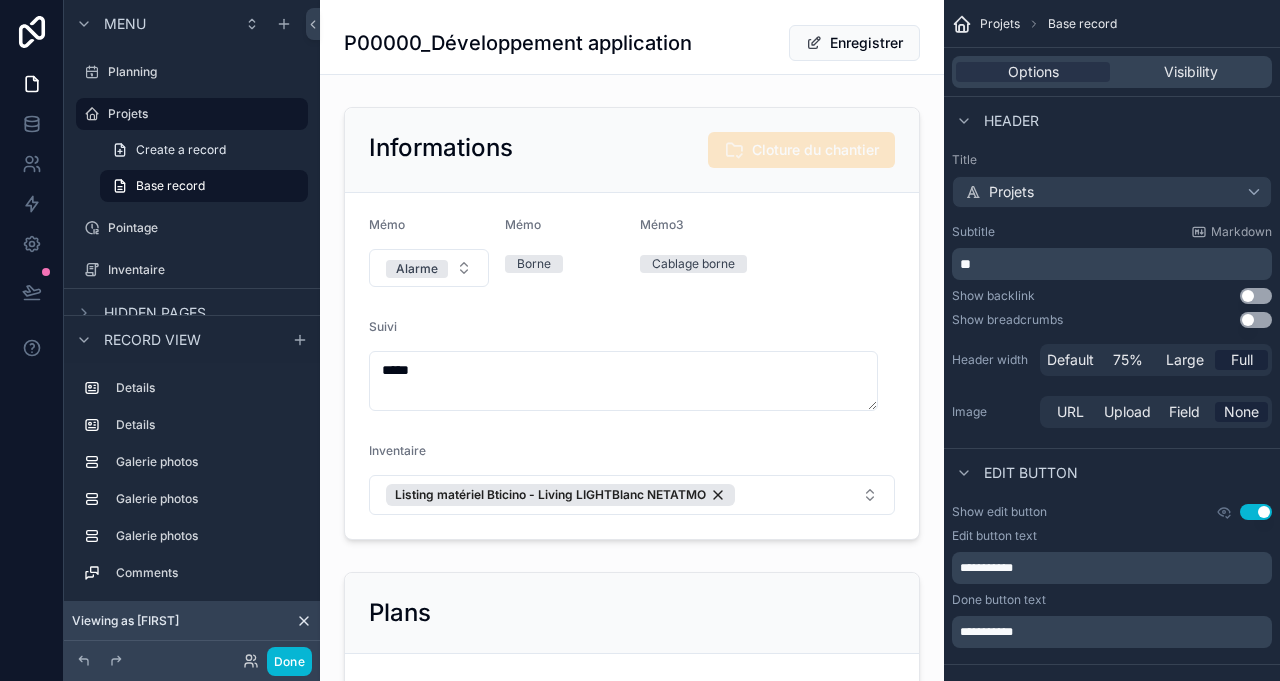 click at bounding box center [632, 323] 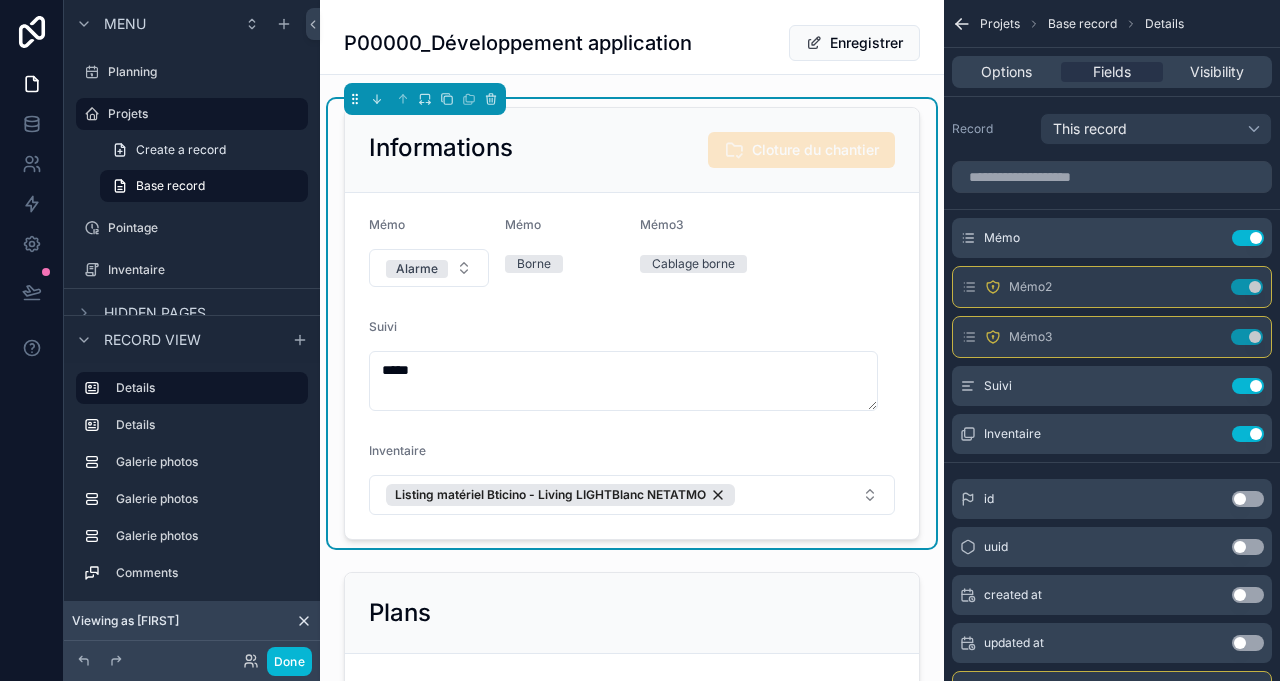 click on "Listing matériel Bticino -  Living LIGHTBlanc NETATMO" at bounding box center [632, 495] 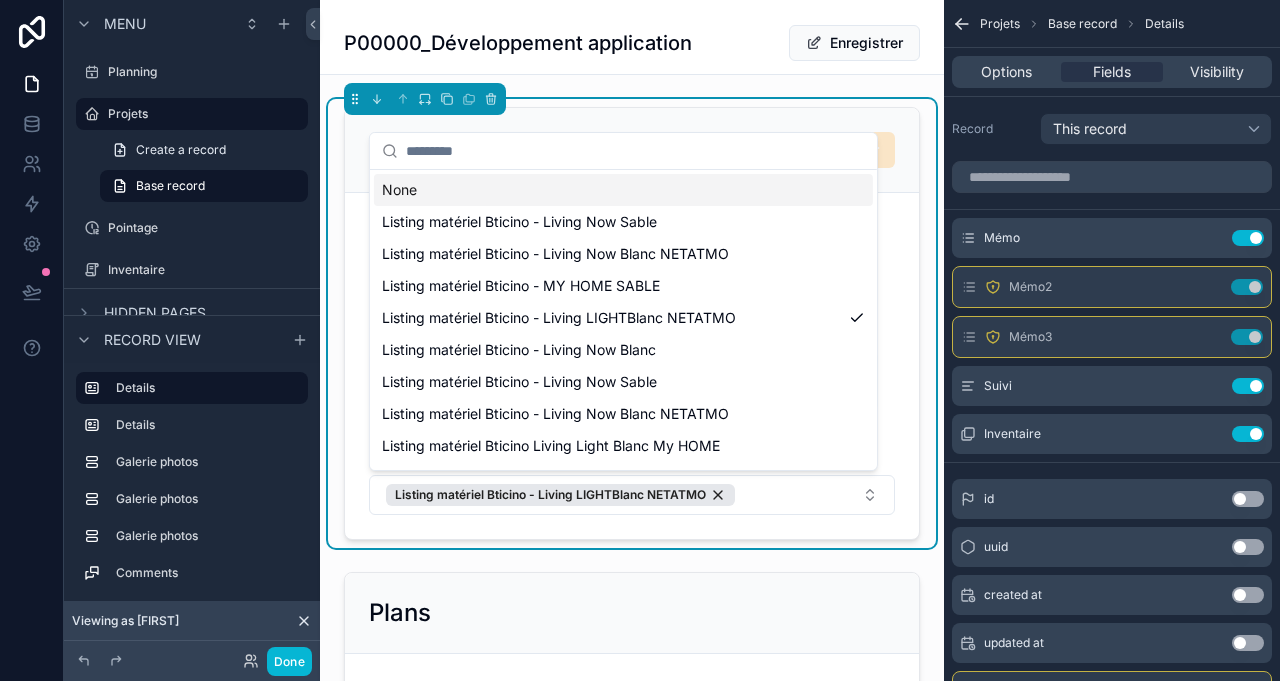 click on "Listing matériel Bticino -  Living LIGHTBlanc NETATMO" at bounding box center [632, 495] 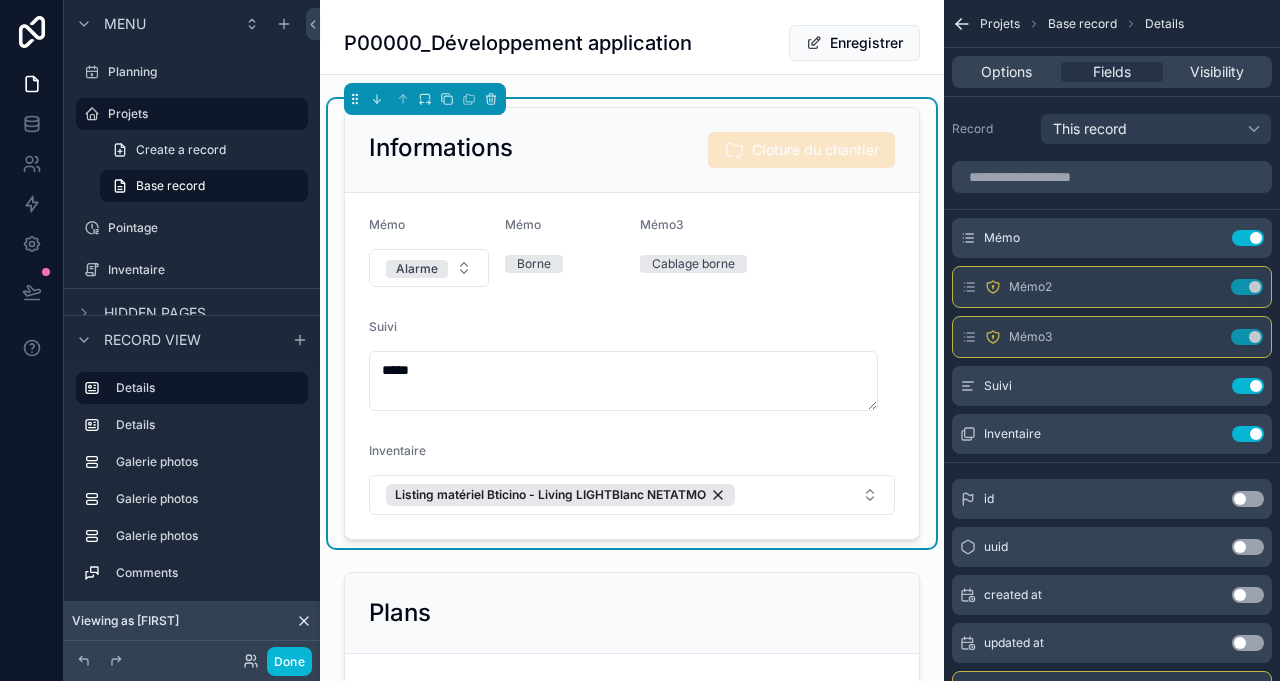 click on "Enregistrer" at bounding box center [854, 43] 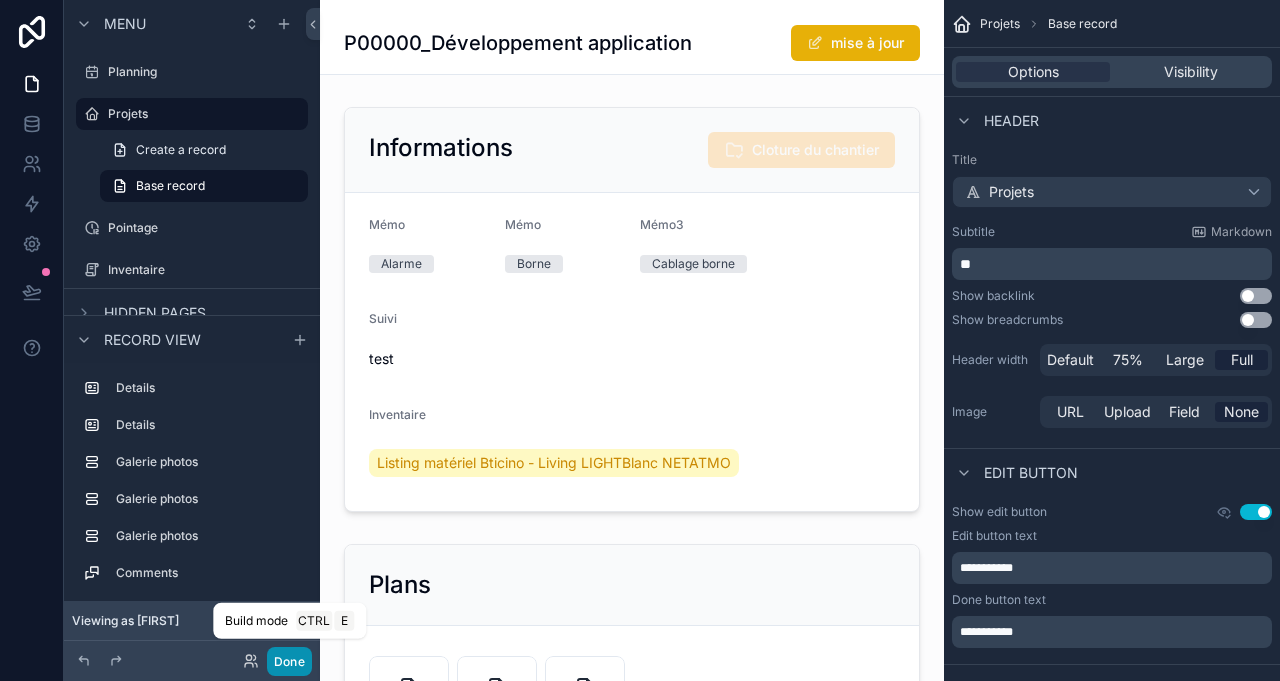 click on "Done" at bounding box center [289, 661] 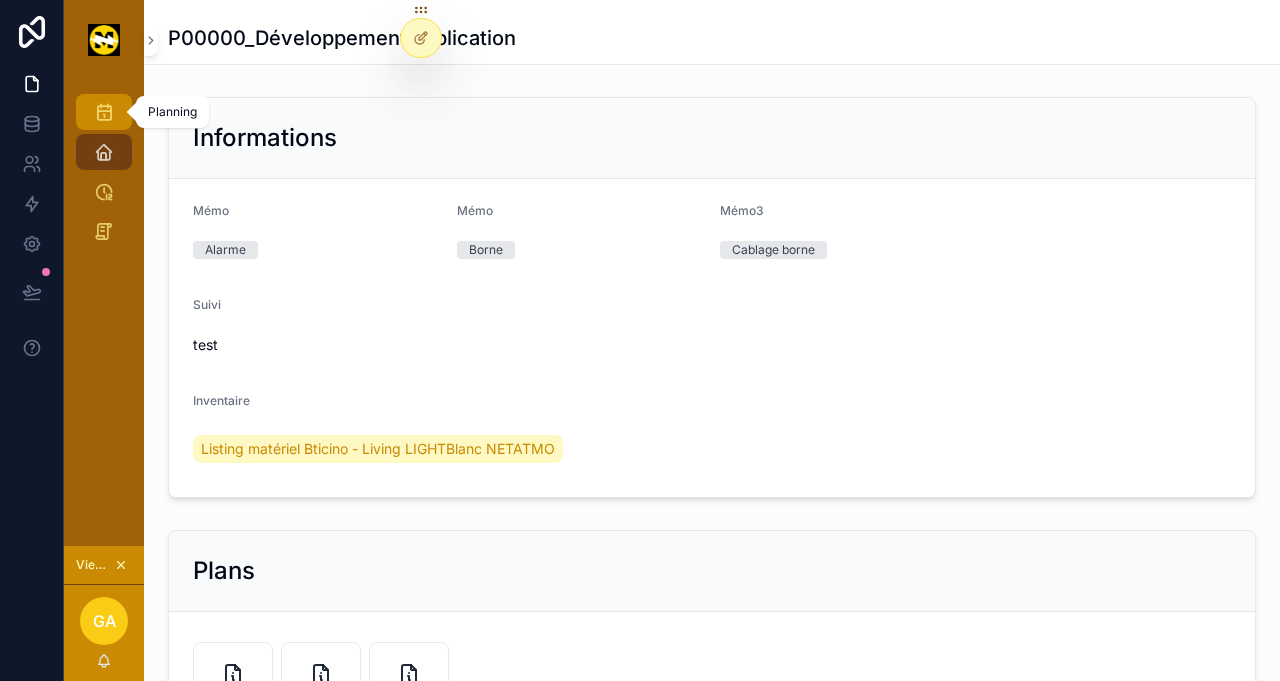 click at bounding box center (104, 112) 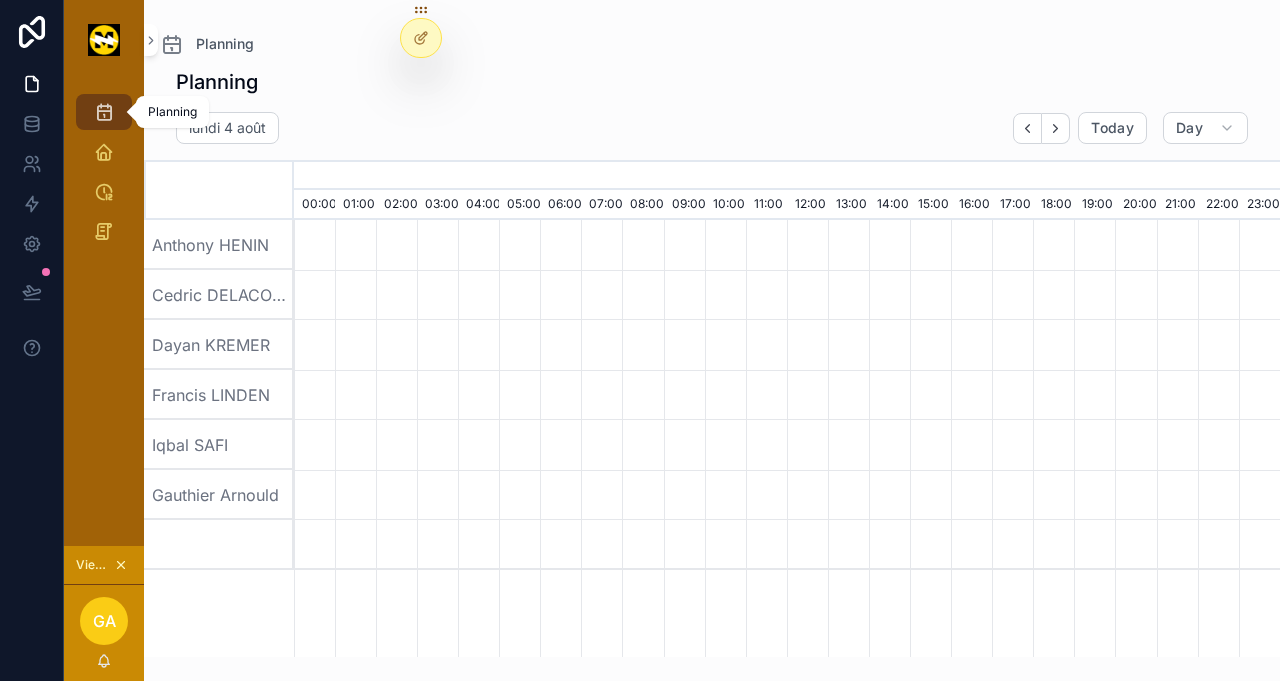 scroll, scrollTop: 0, scrollLeft: 6902, axis: horizontal 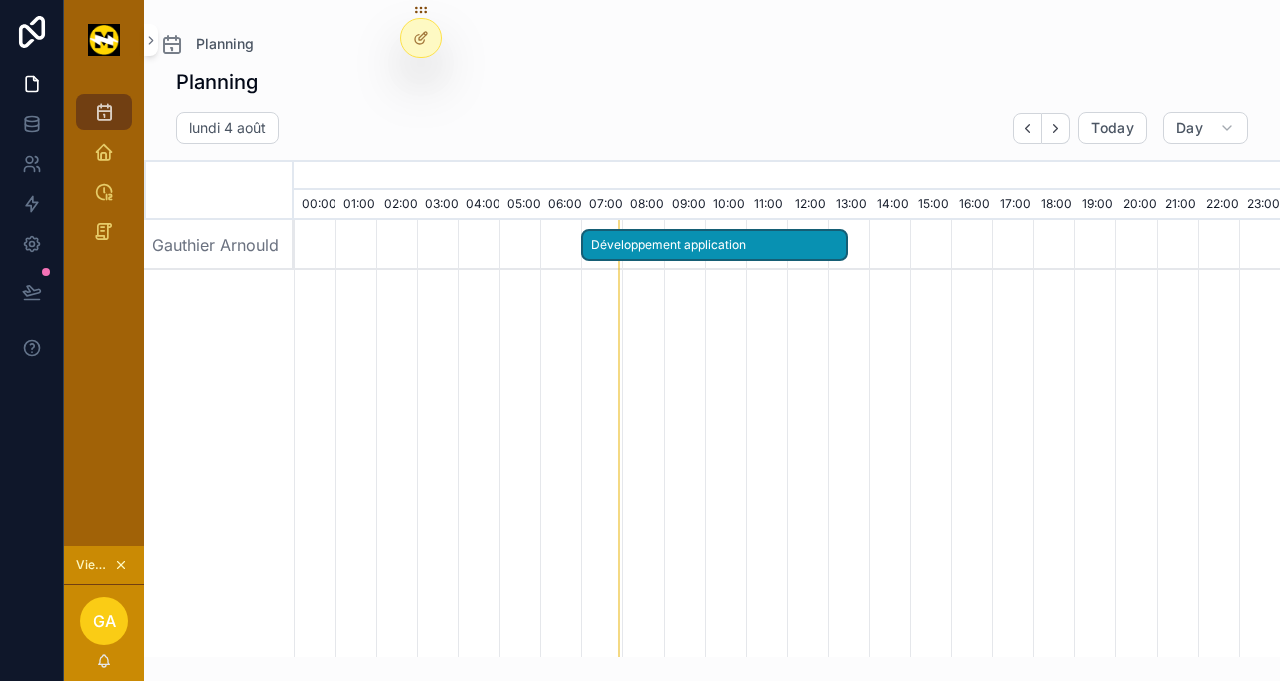 click on "Développement application" at bounding box center (714, 245) 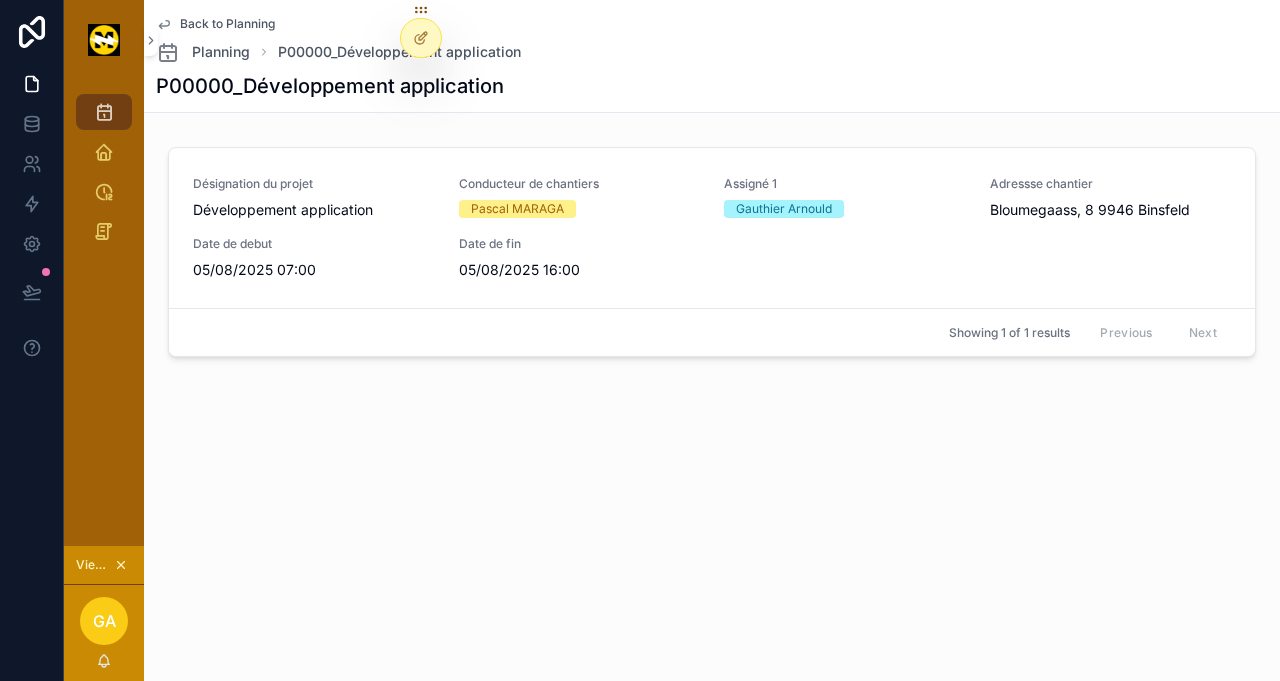 click on "Désignation du projet Développement application Conducteur de chantiers Pascal MARAGA Assigné 1 Gauthier Arnould Adressse chantier Bloumegaass, 8 9946 Binsfeld Date de debut 05/08/2025 07:00 Date de fin 05/08/2025 16:00" at bounding box center (712, 228) 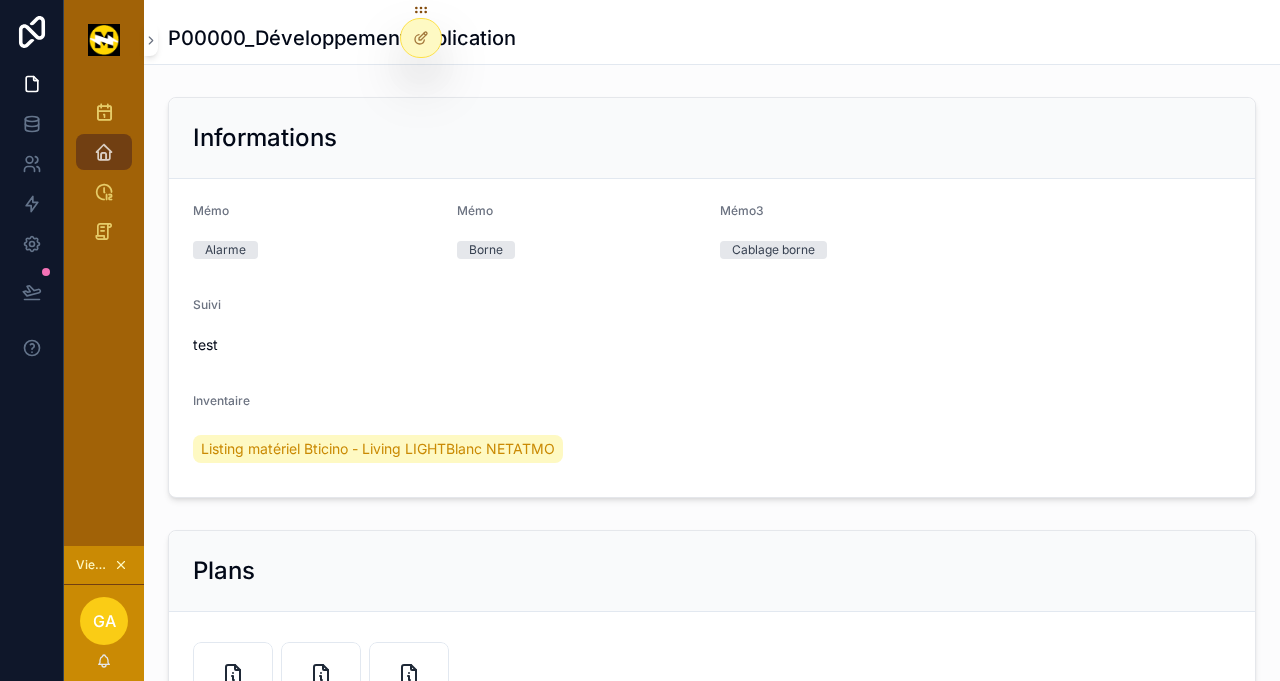 click on "Listing matériel Bticino -  Living LIGHTBlanc NETATMO" at bounding box center [378, 449] 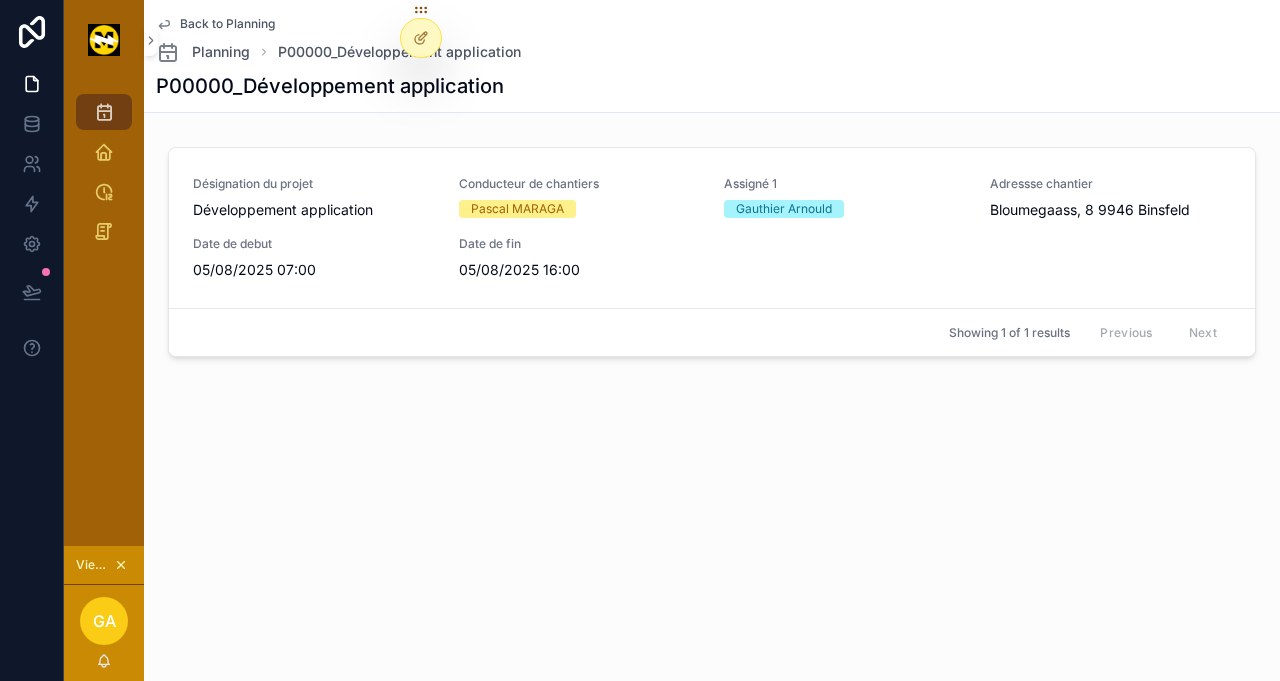 click on "05/08/2025 07:00" at bounding box center (314, 270) 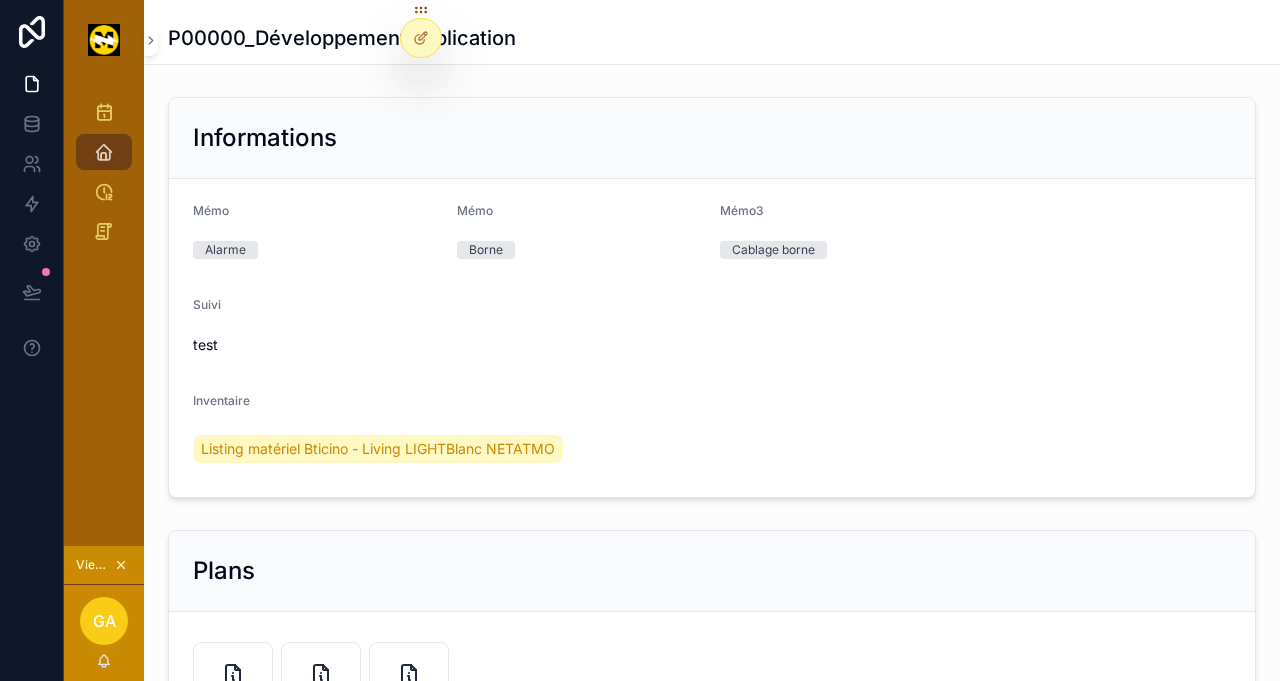 click on "Listing matériel Bticino -  Living LIGHTBlanc NETATMO" at bounding box center [378, 449] 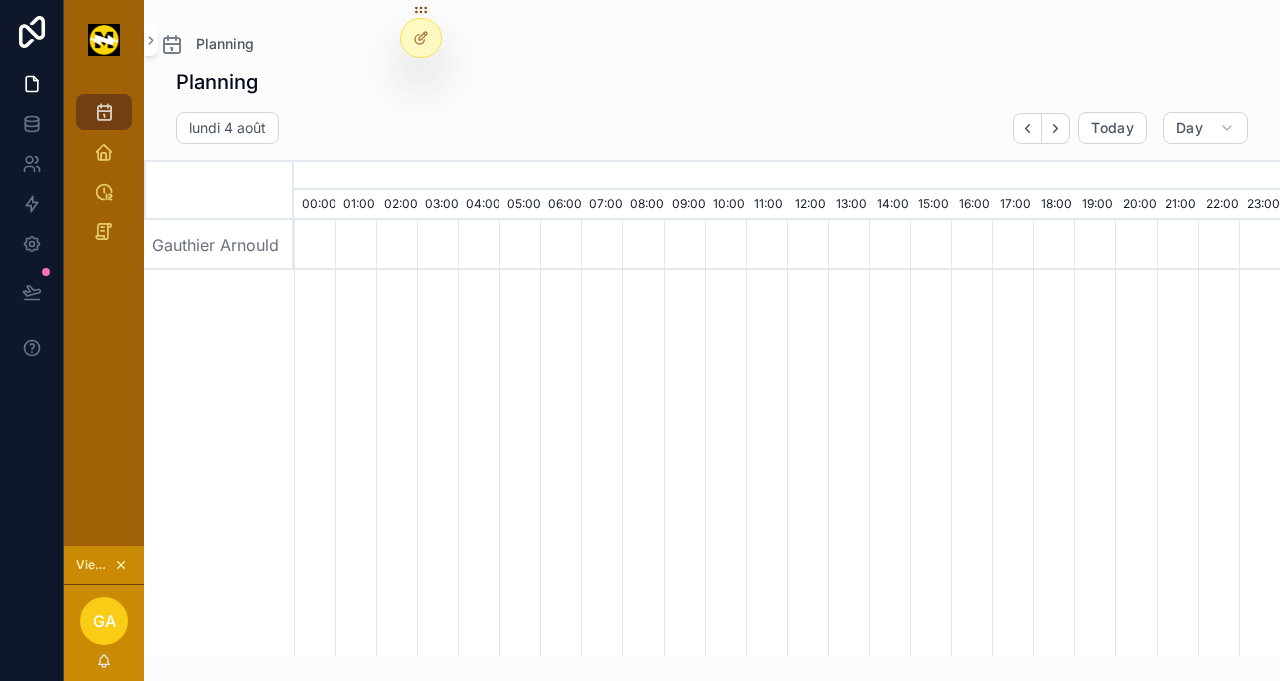scroll, scrollTop: 0, scrollLeft: 6902, axis: horizontal 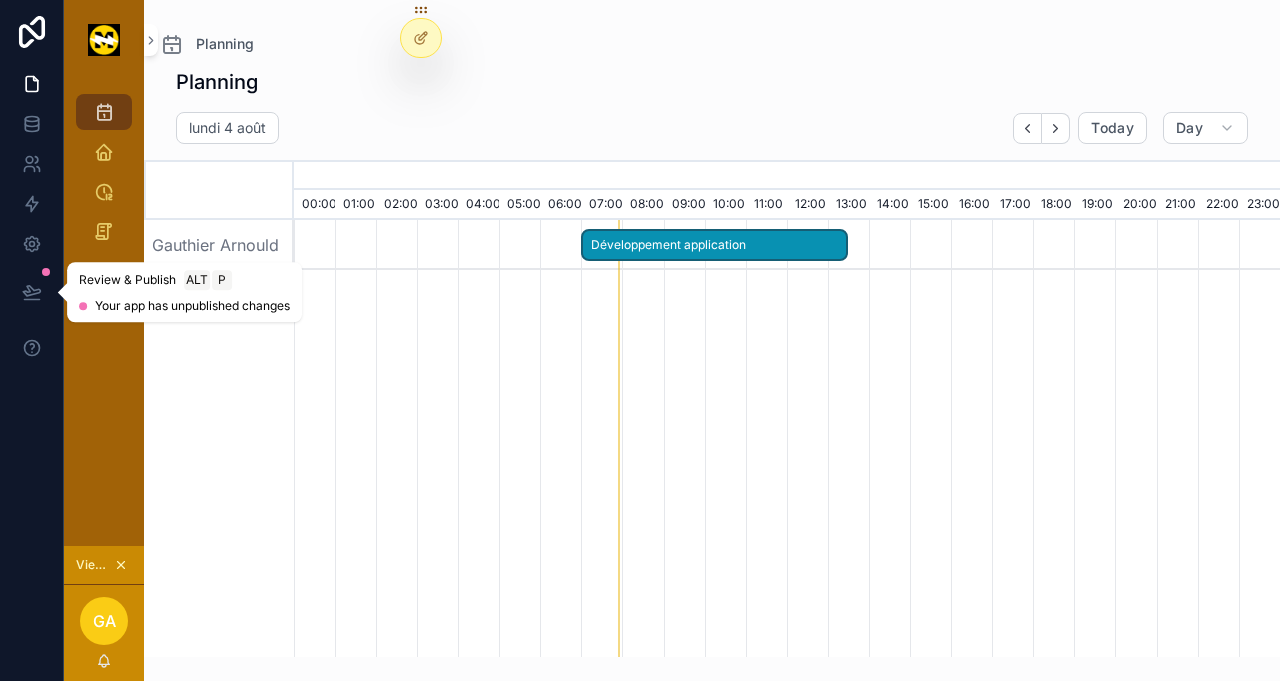 click at bounding box center [32, 292] 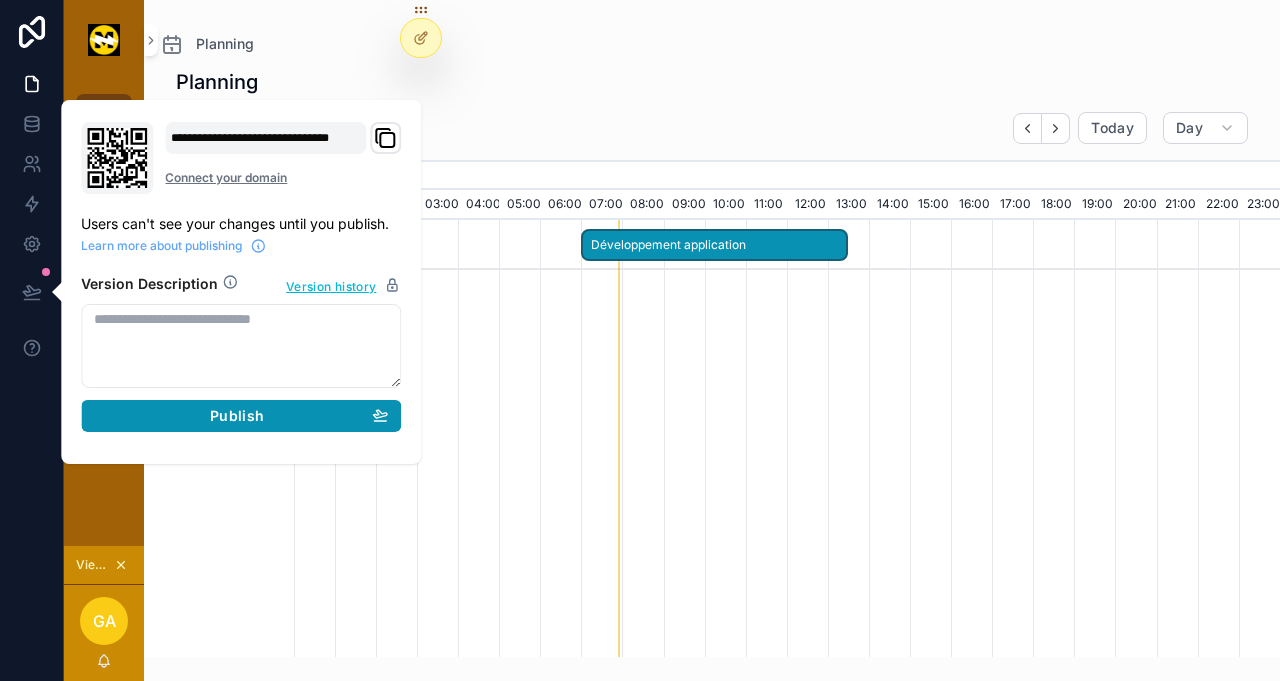 click on "Publish" at bounding box center (241, 416) 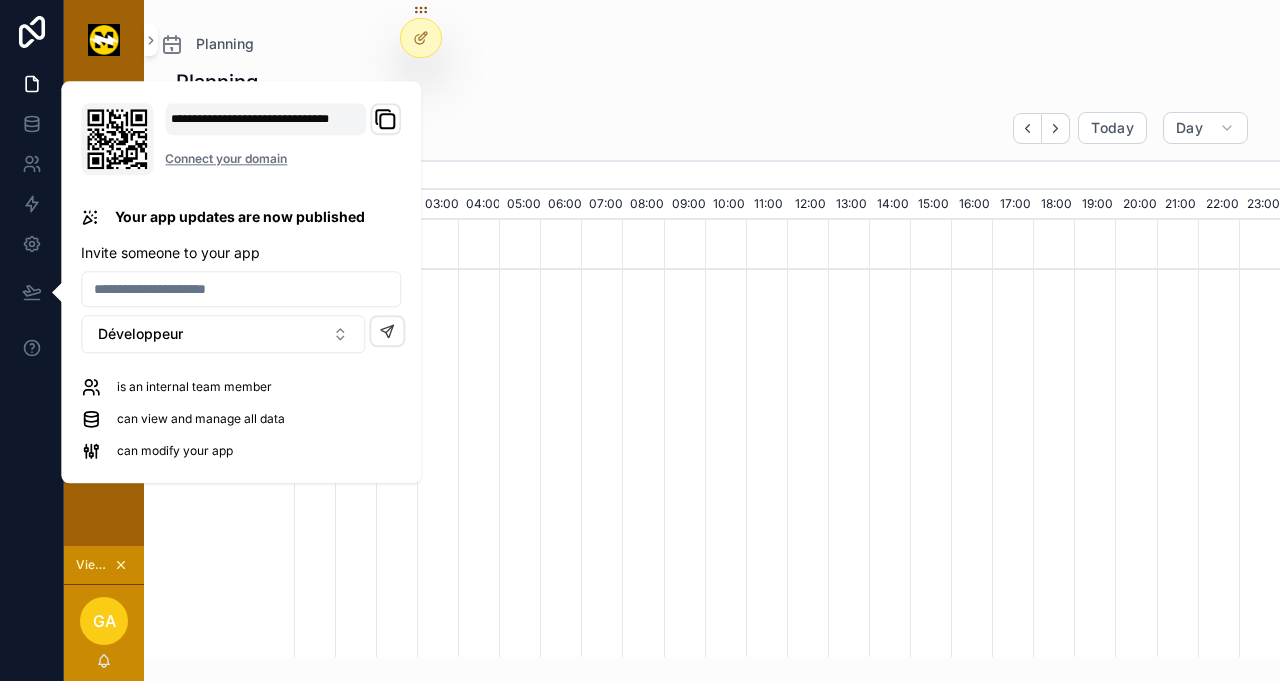 scroll, scrollTop: 0, scrollLeft: 6902, axis: horizontal 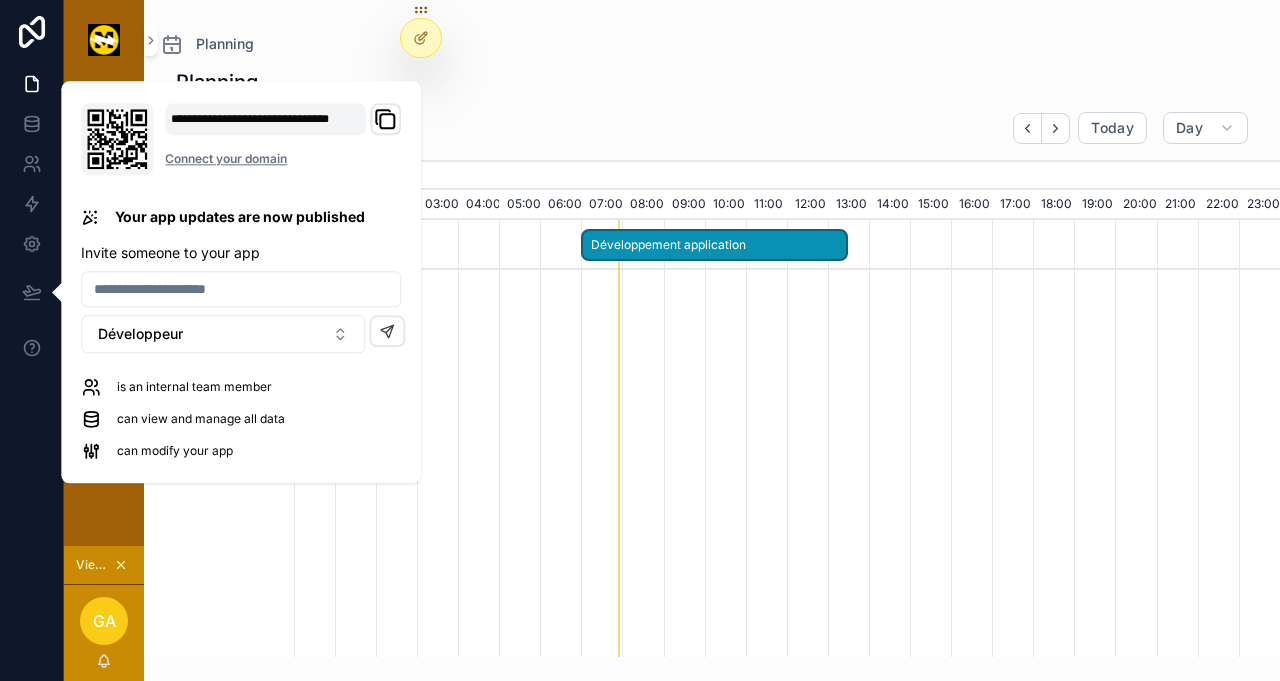 click on "Planning Projets Pointage Inventaire" at bounding box center [104, 313] 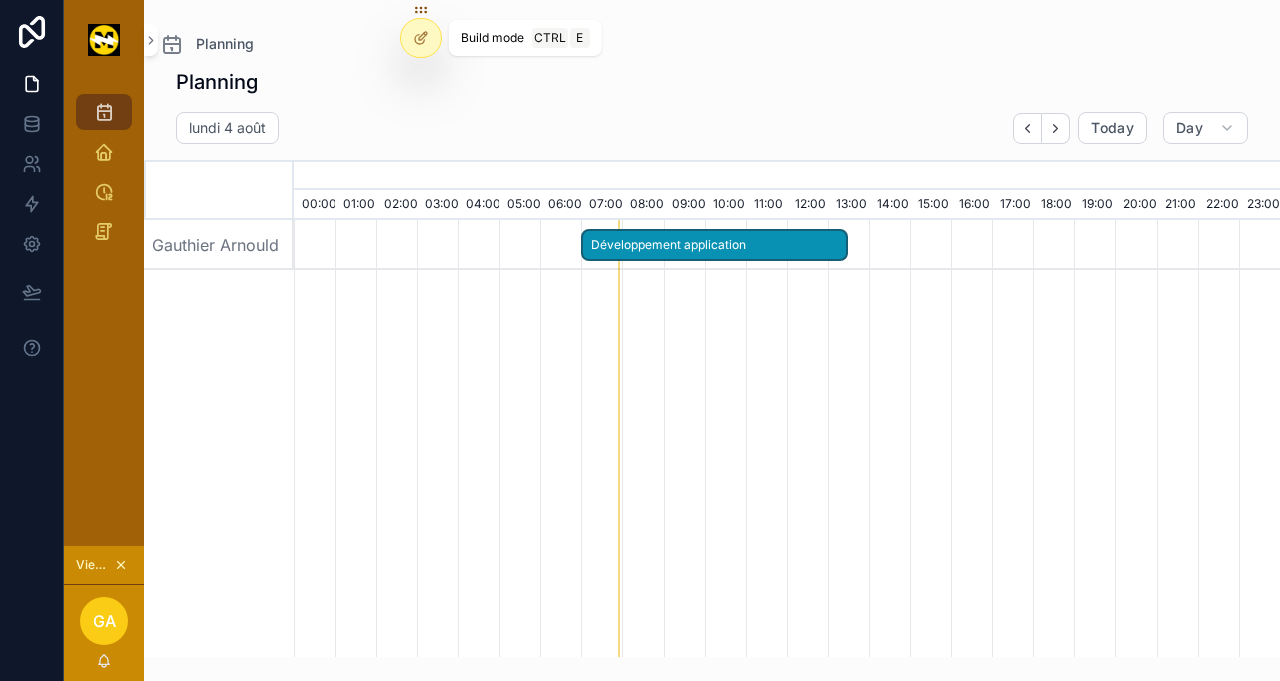 click at bounding box center [421, 38] 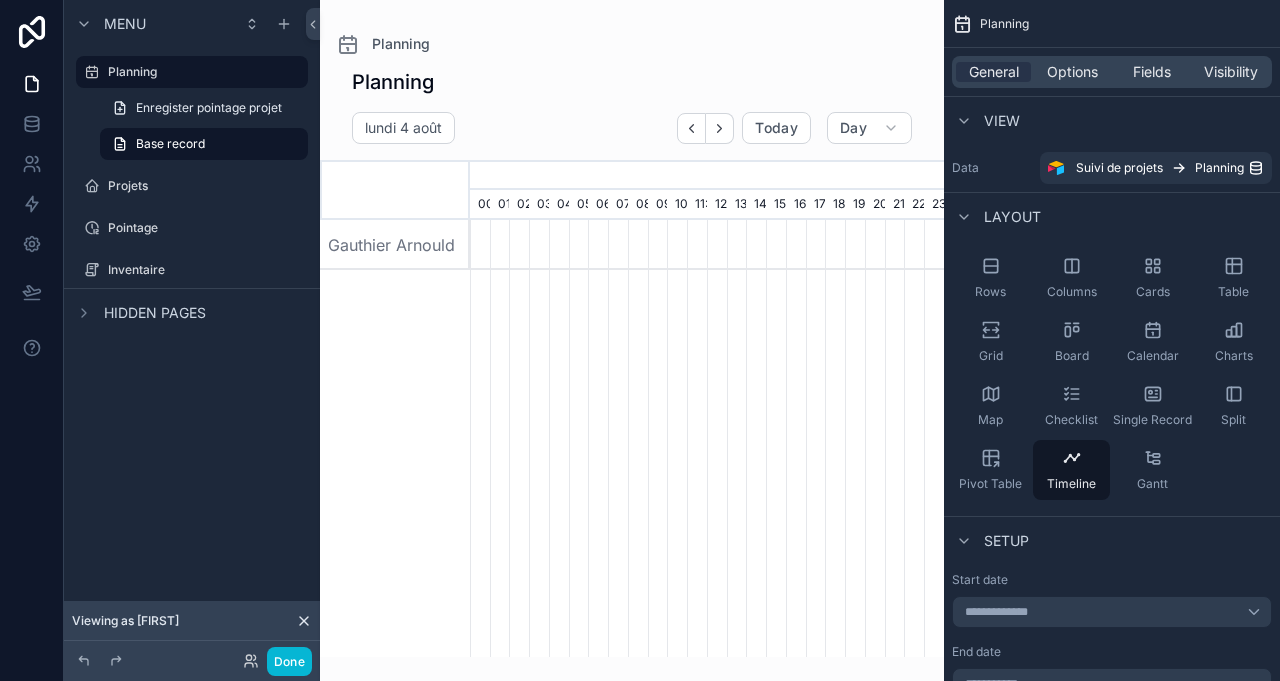 scroll, scrollTop: 0, scrollLeft: 3318, axis: horizontal 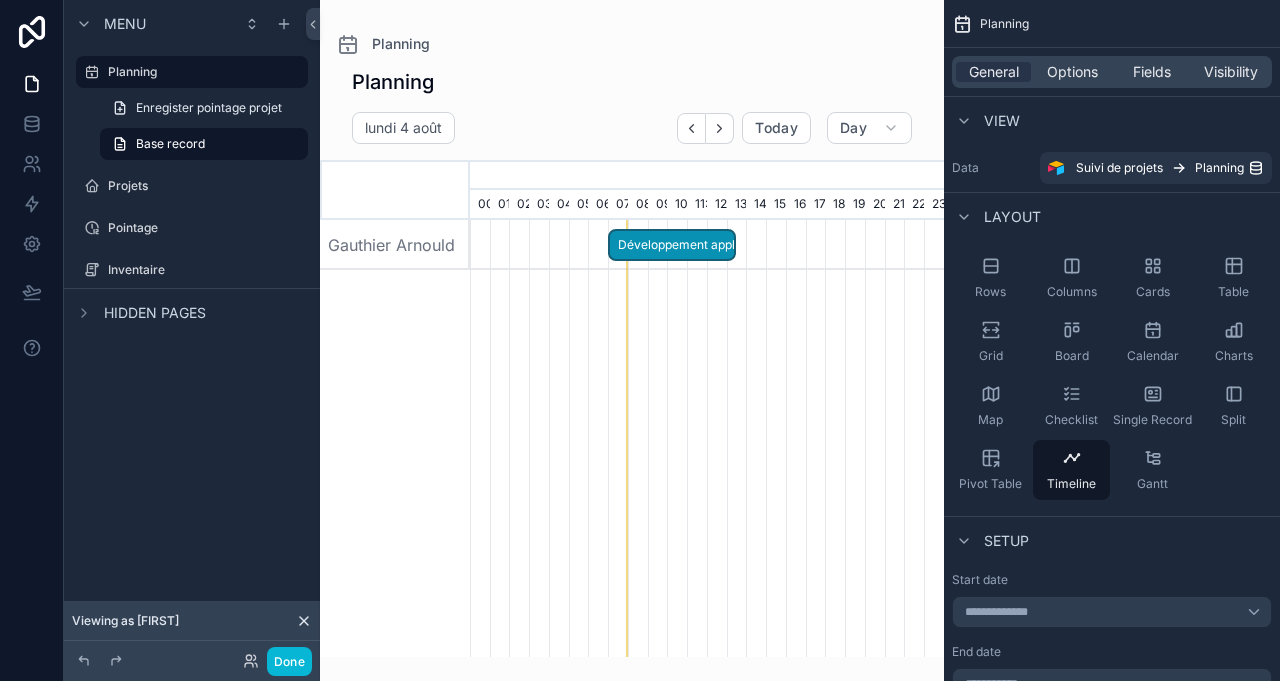 click on "Projets" at bounding box center [206, 186] 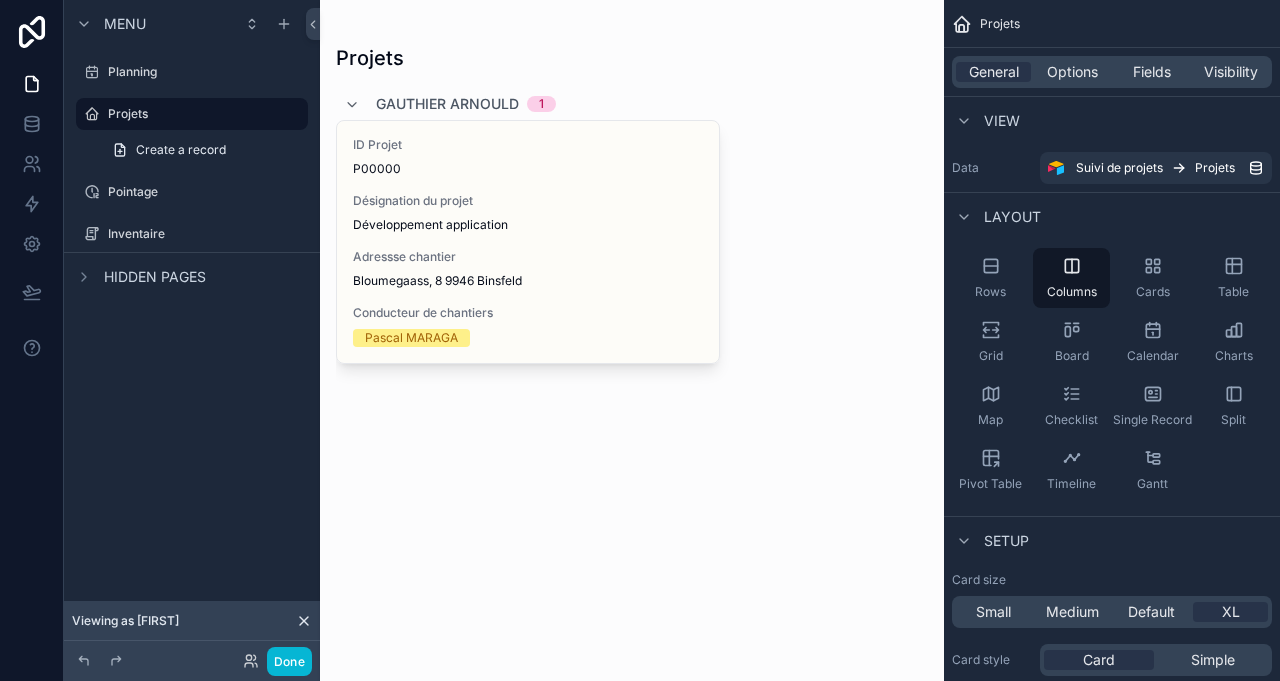 click at bounding box center [632, 232] 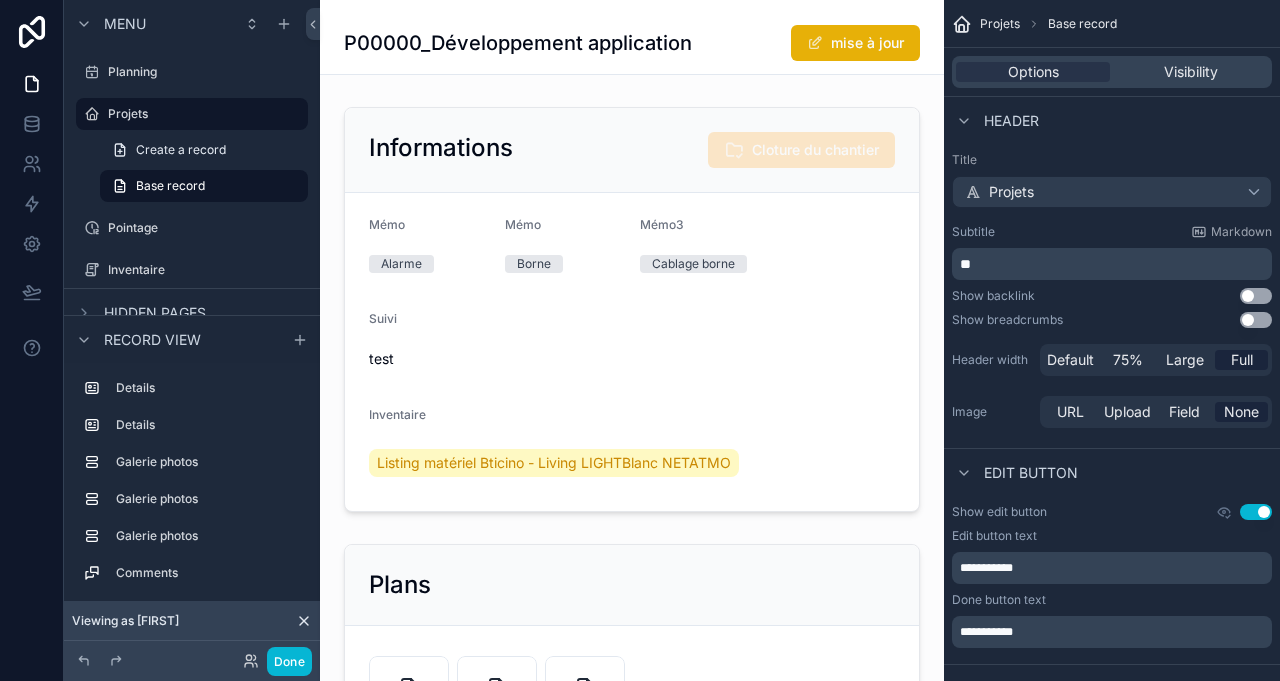 click at bounding box center (632, 309) 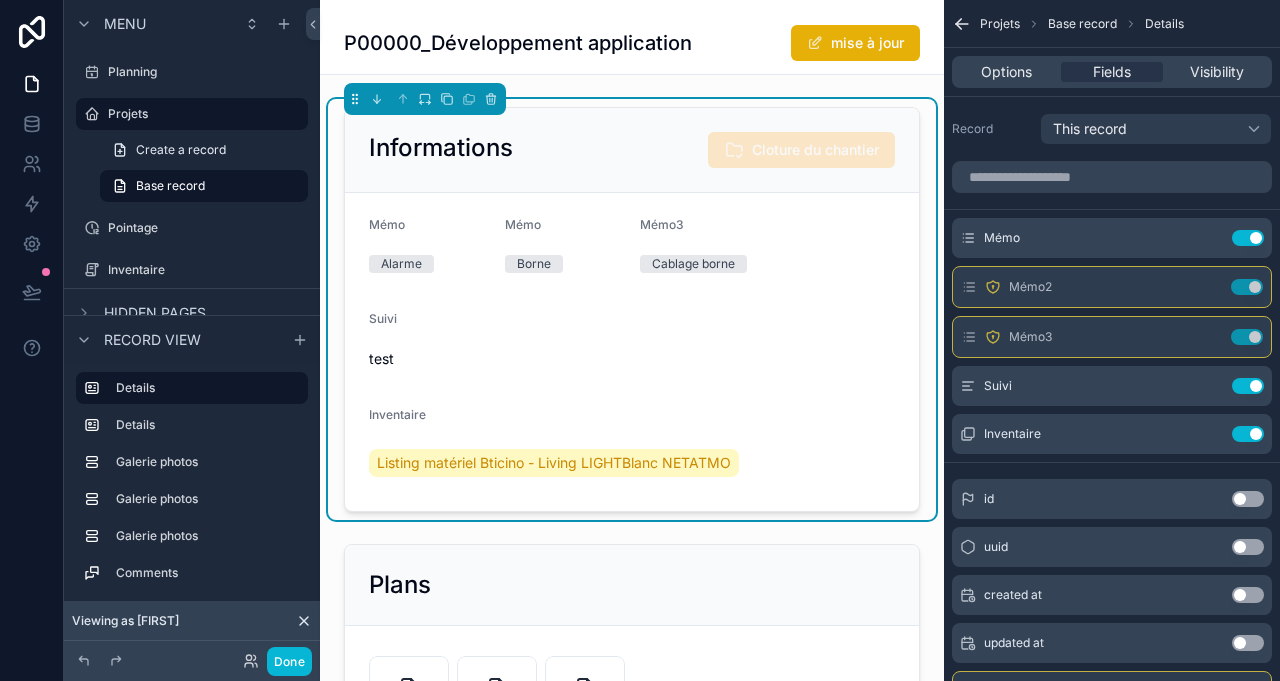 click on "Listing matériel Bticino -  Living LIGHTBlanc NETATMO" at bounding box center (554, 463) 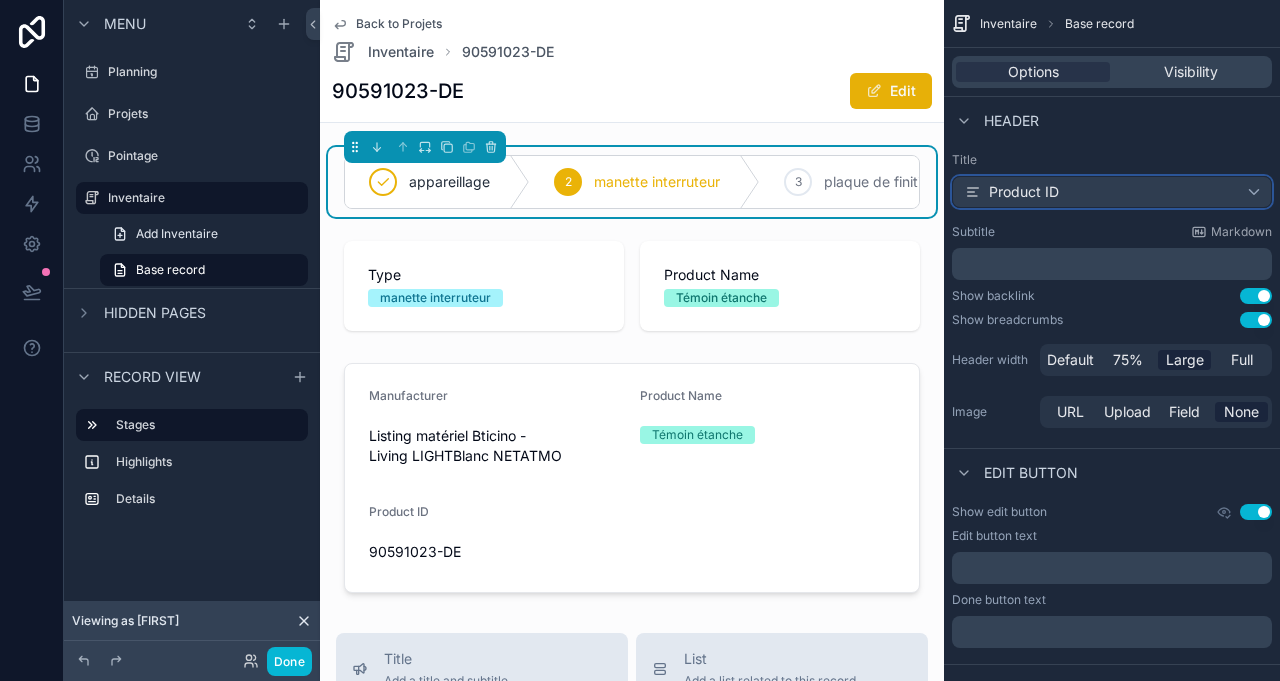 click on "Product ID" at bounding box center (1112, 192) 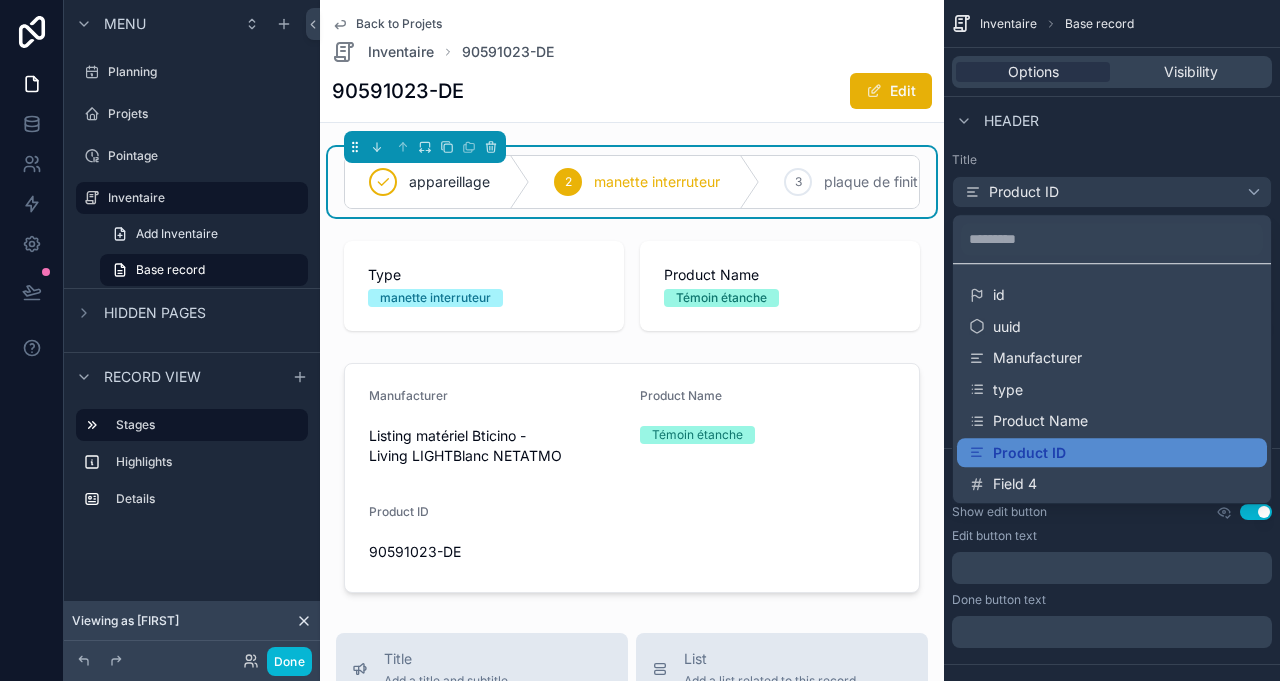 click on "Manufacturer" at bounding box center [1037, 358] 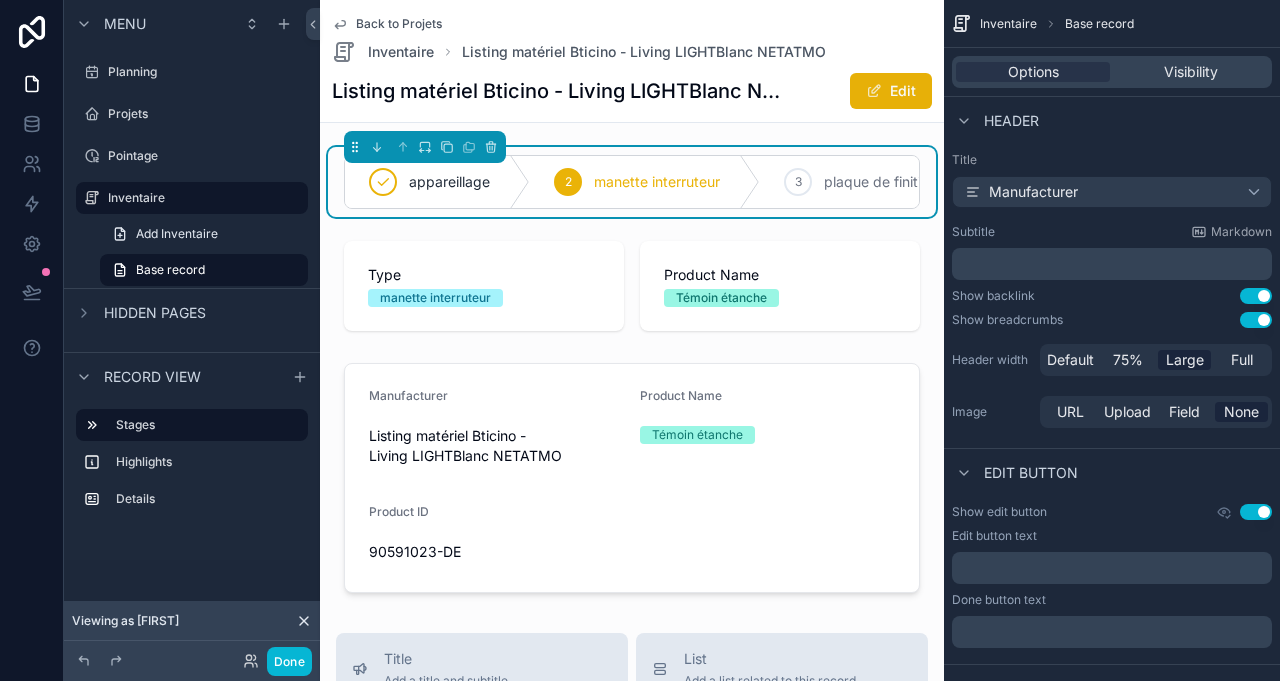 click on "manette interruteur" at bounding box center (657, 182) 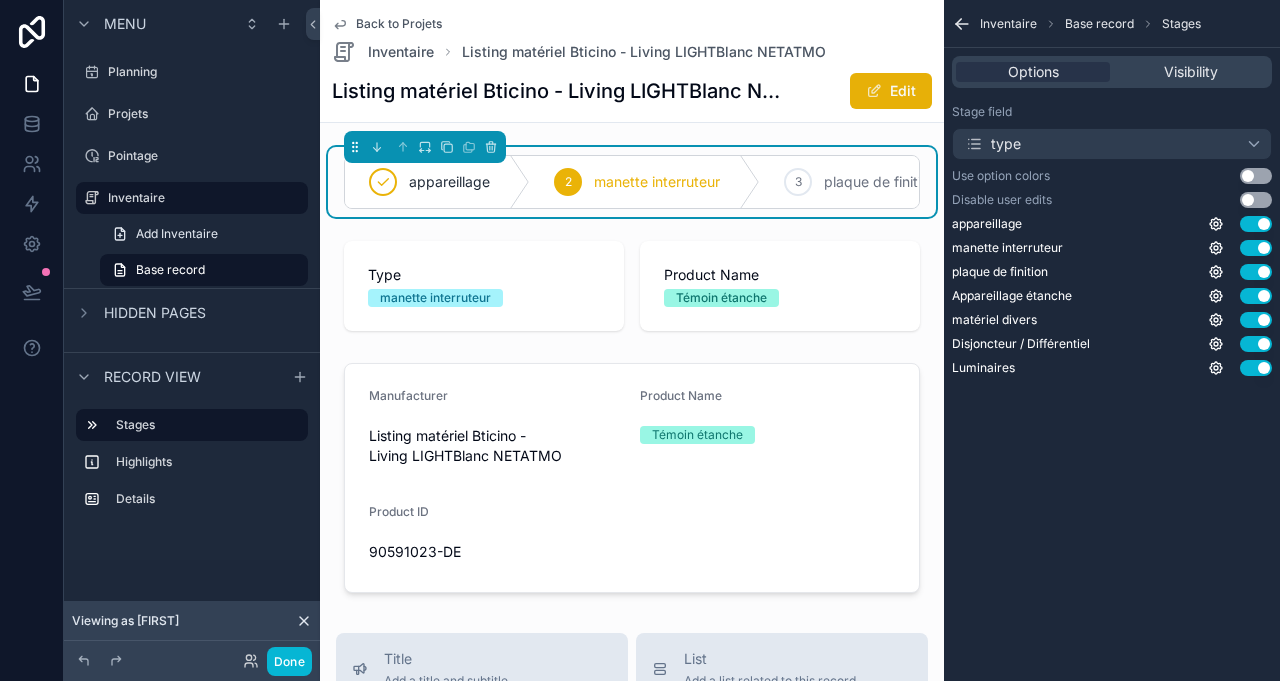 click on "appareillage" at bounding box center (449, 182) 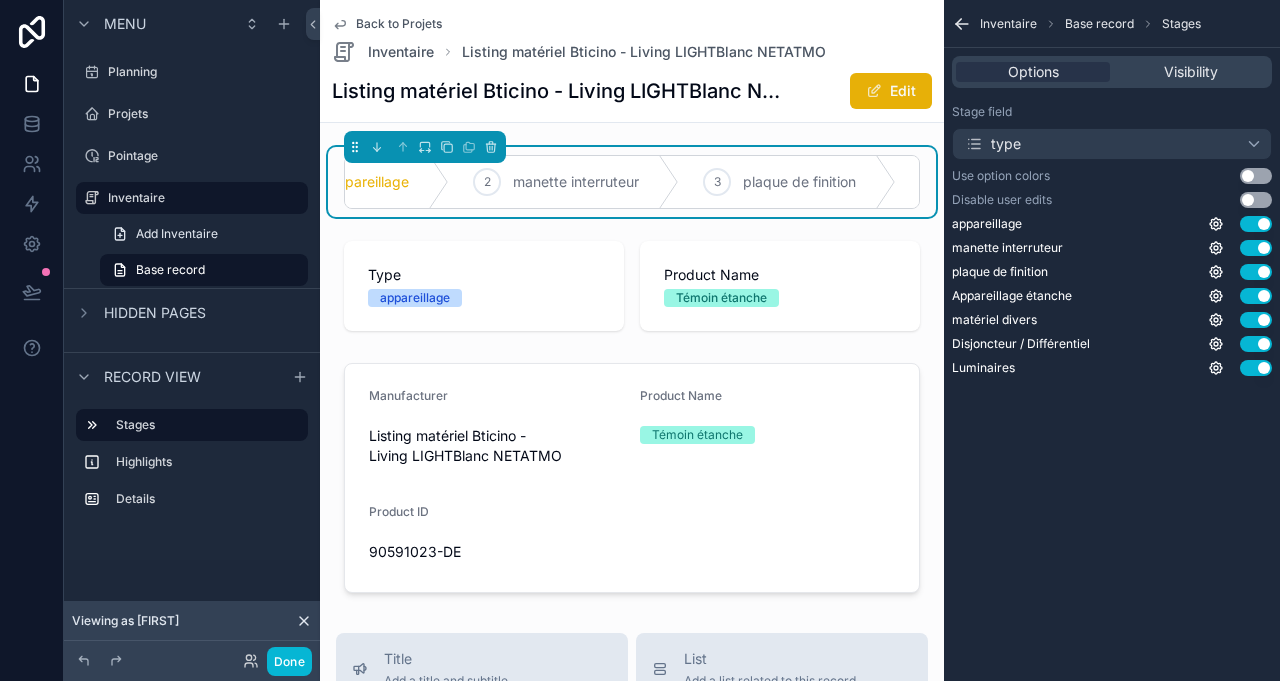 scroll, scrollTop: 0, scrollLeft: 0, axis: both 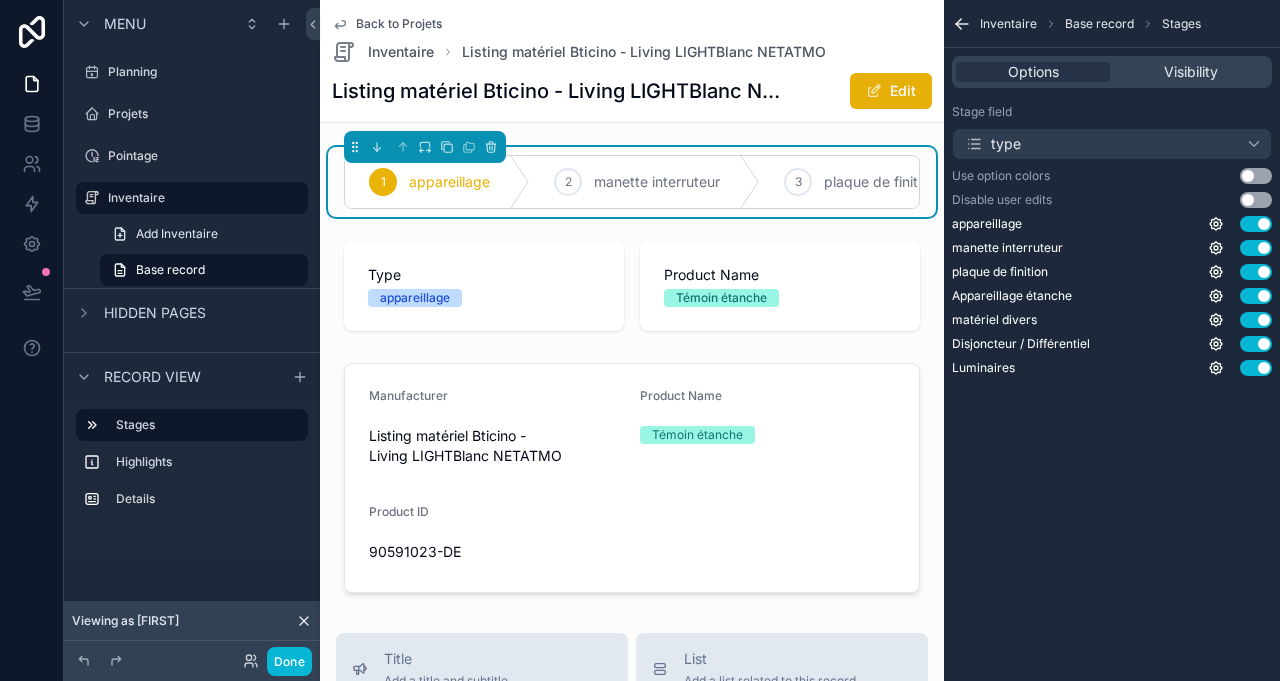 click on "2 manette interruteur" at bounding box center (645, 182) 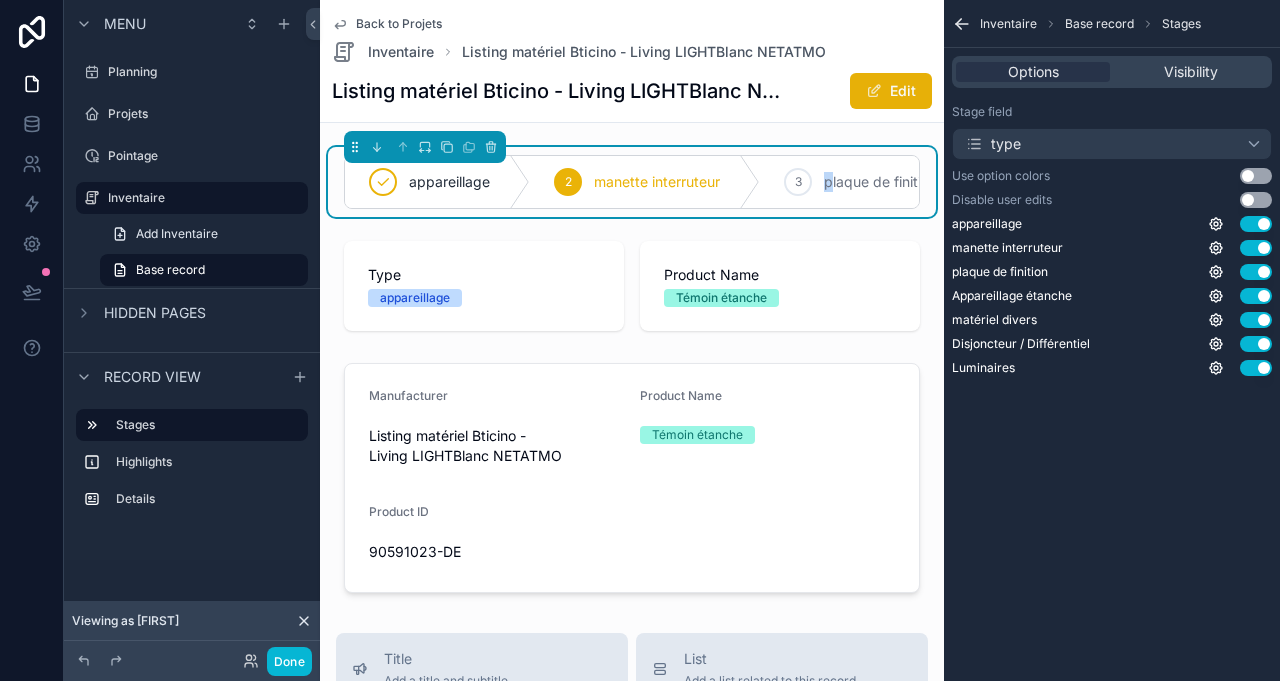 click on "plaque de finition" at bounding box center (880, 182) 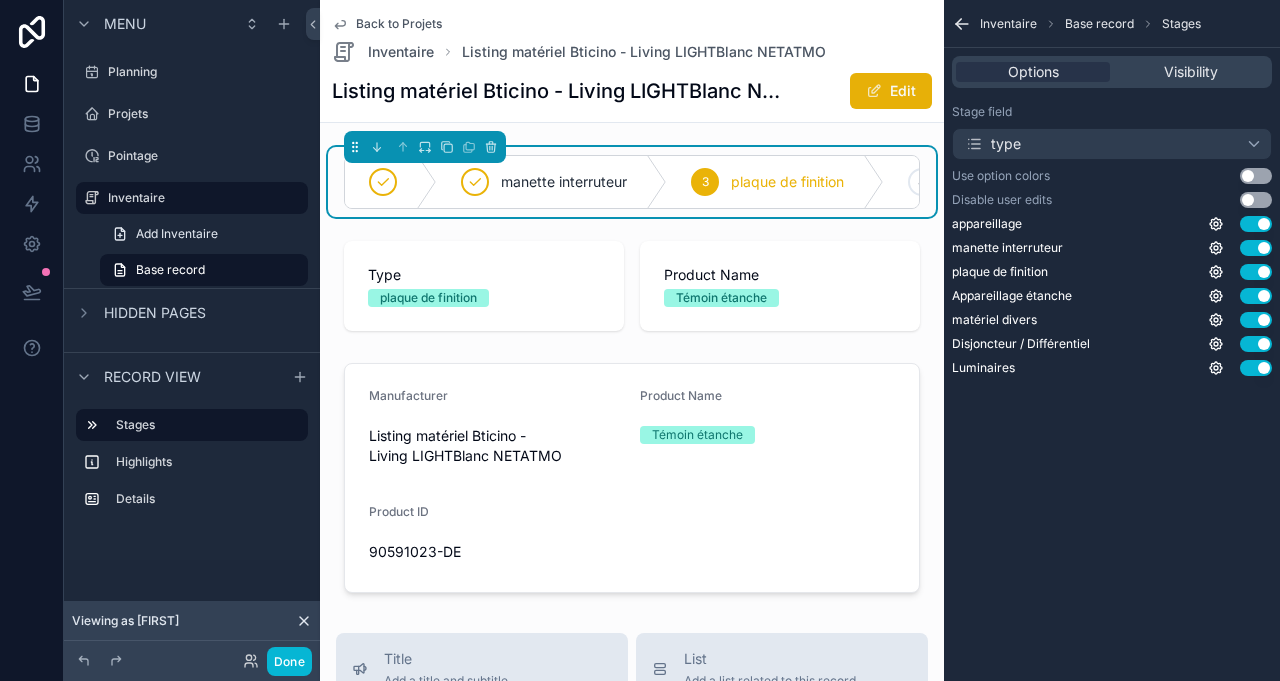 scroll, scrollTop: 0, scrollLeft: 488, axis: horizontal 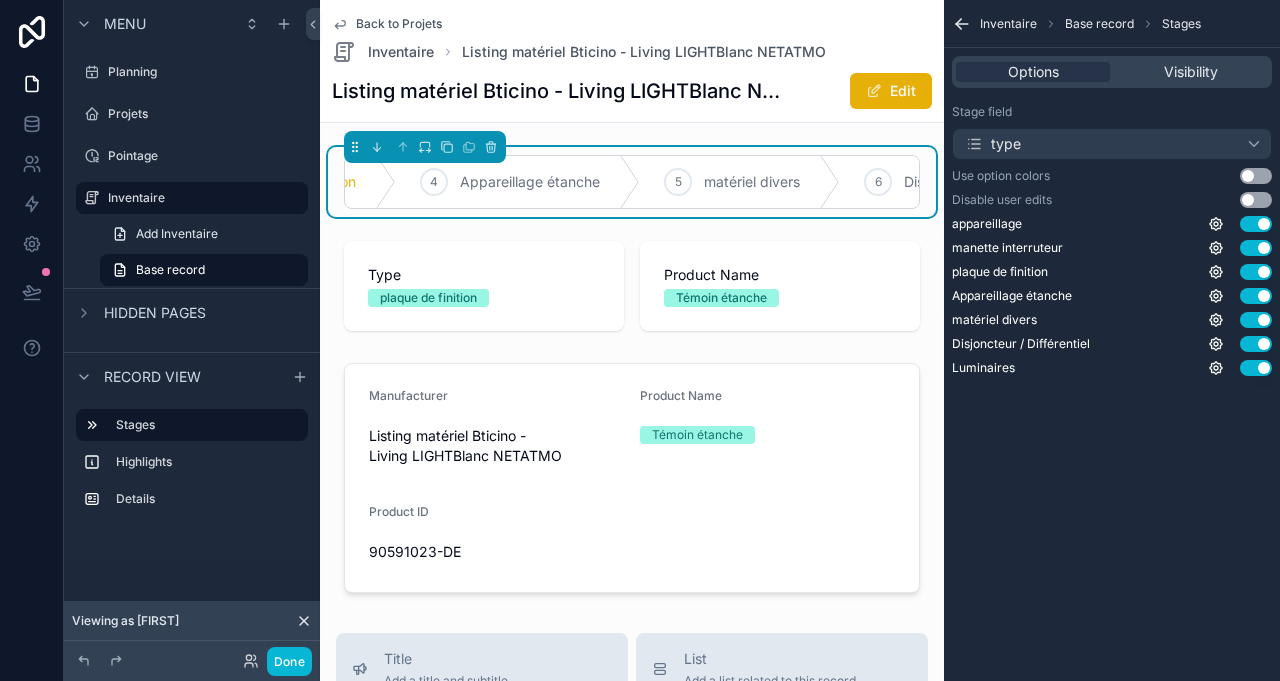 click on "4 Appareillage étanche" at bounding box center [518, 182] 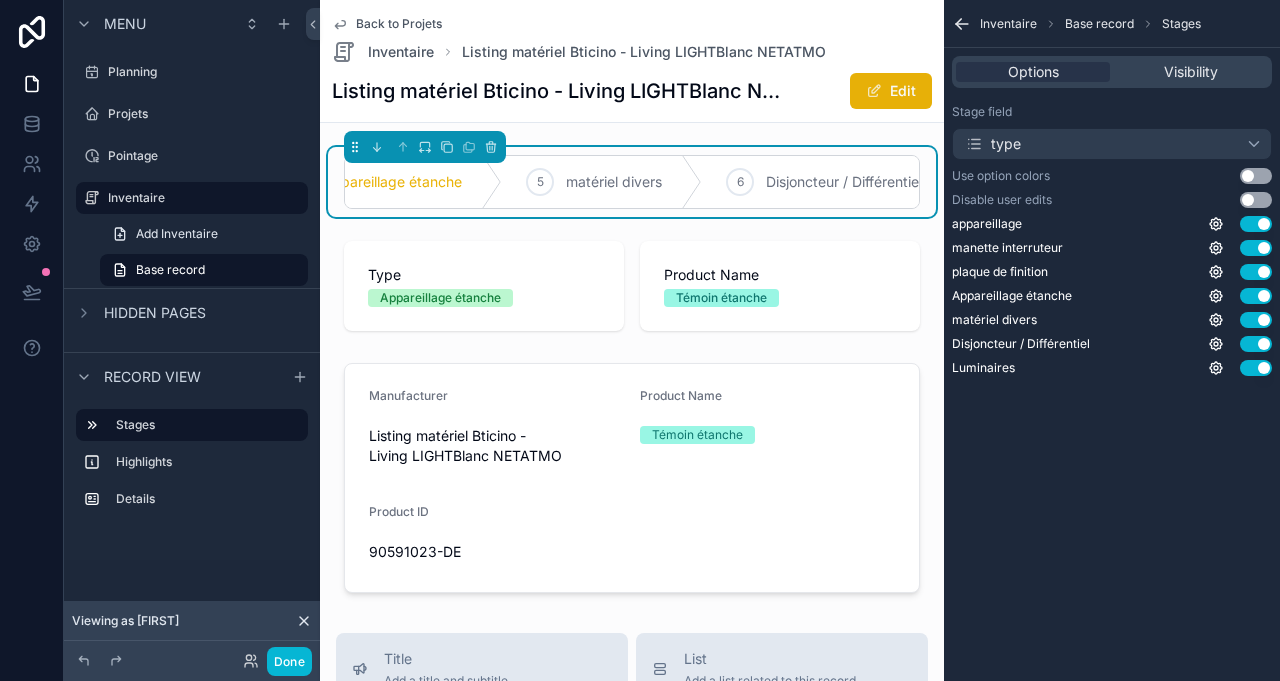 click 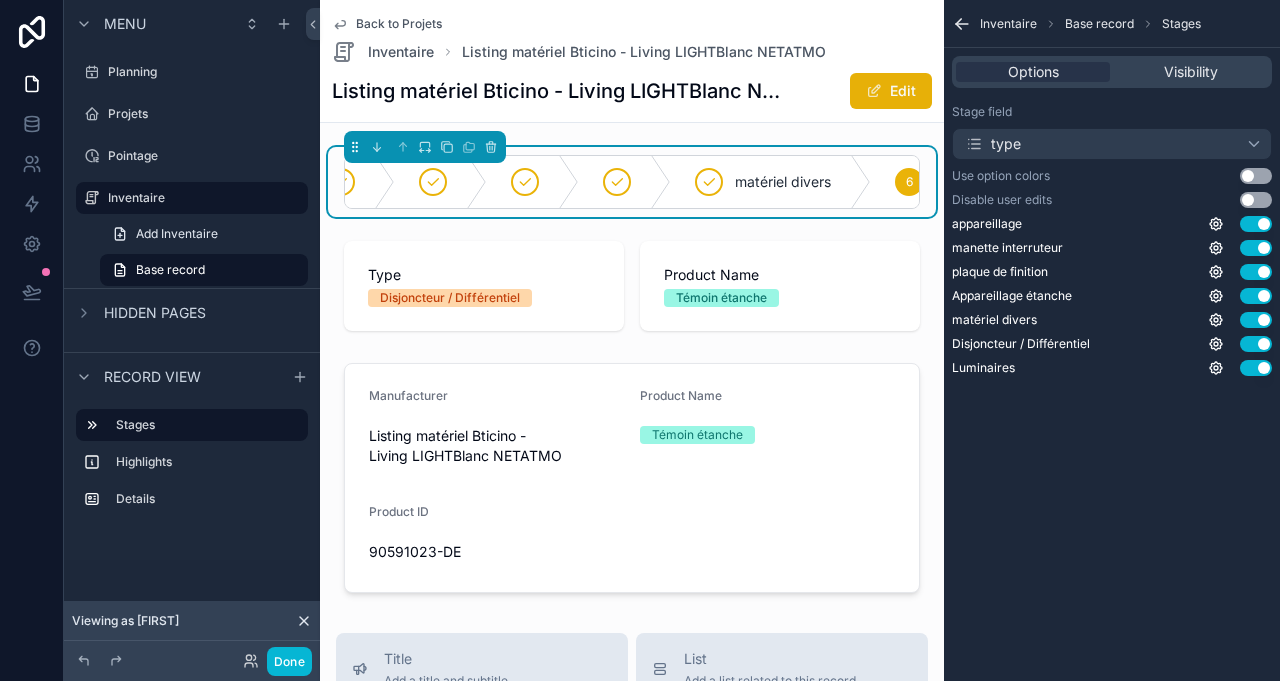 scroll, scrollTop: 0, scrollLeft: 0, axis: both 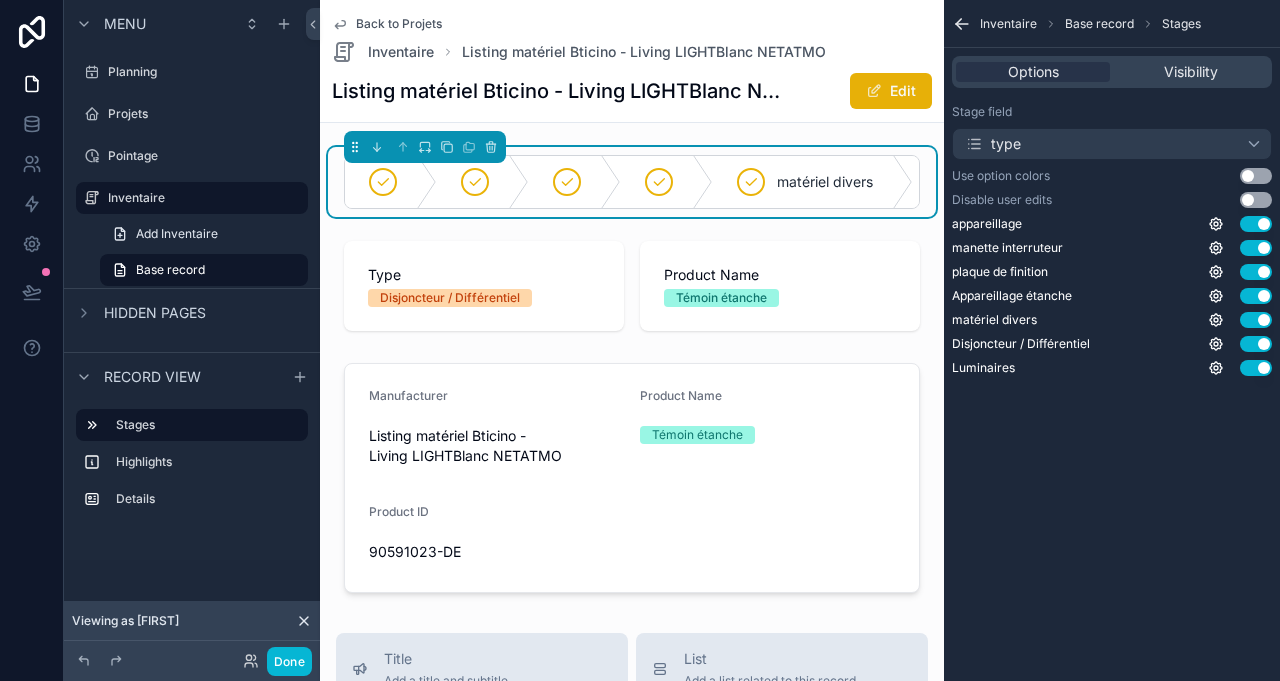 click at bounding box center (632, 478) 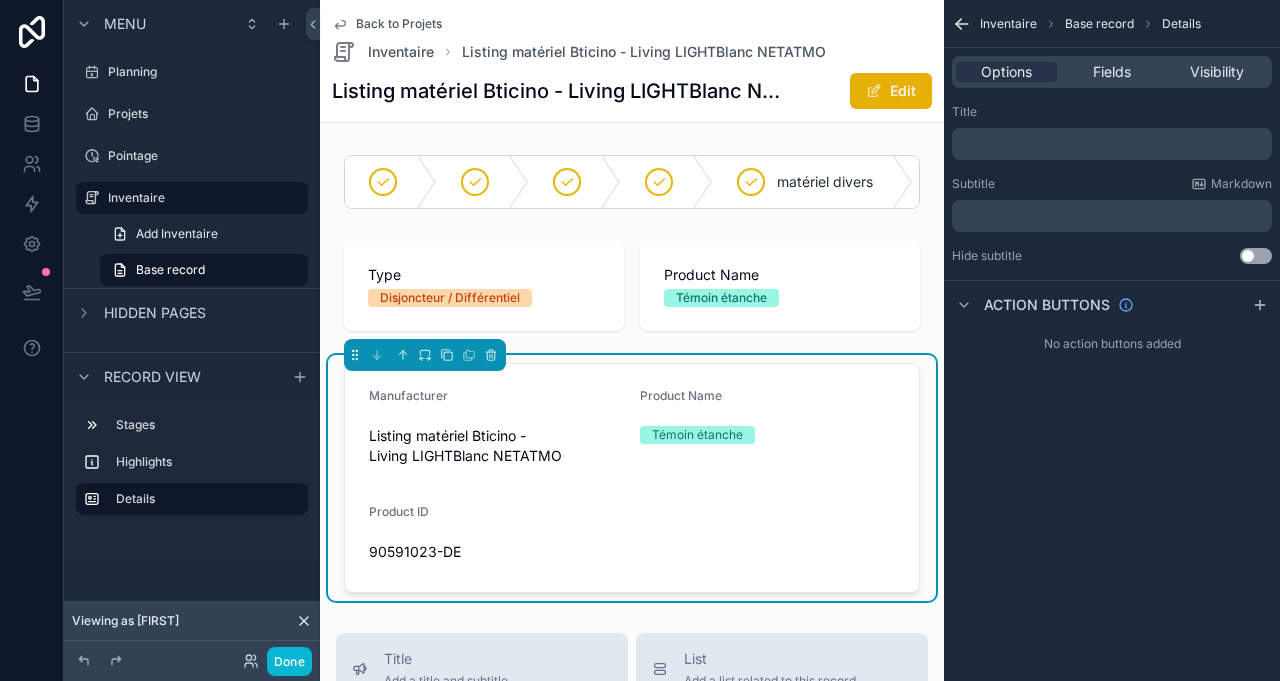 click on "Fields" at bounding box center (1112, 72) 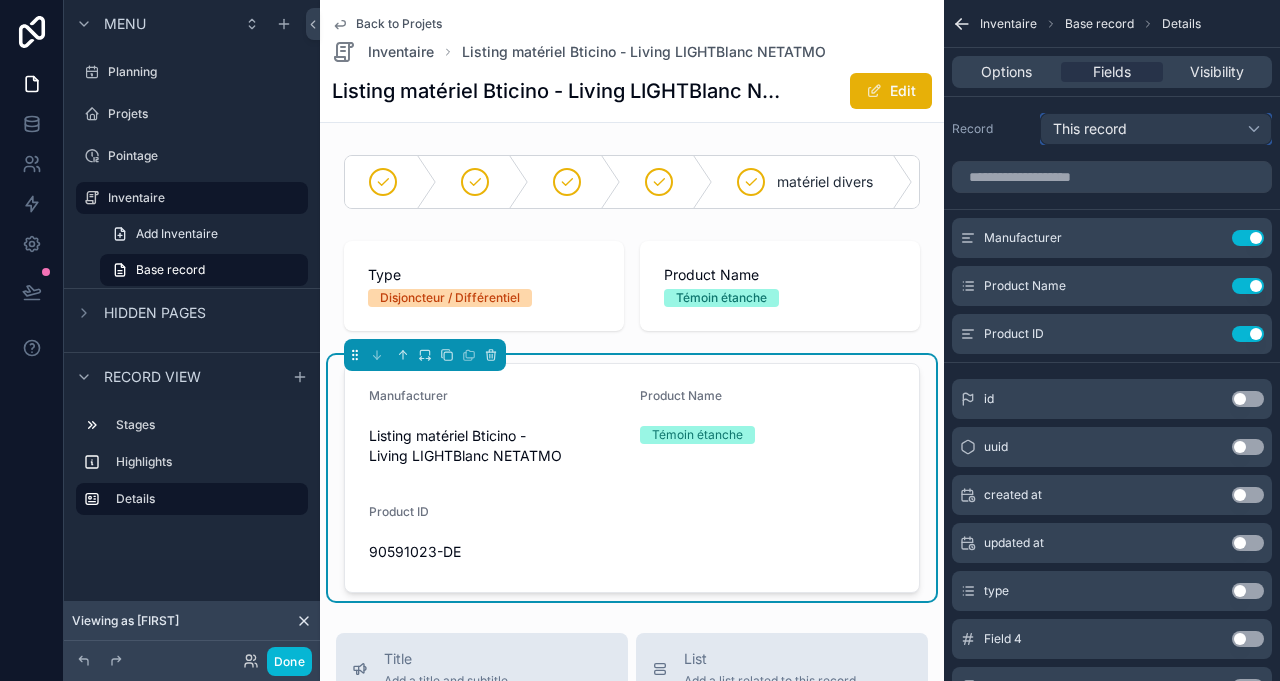 click on "This record" at bounding box center (1156, 129) 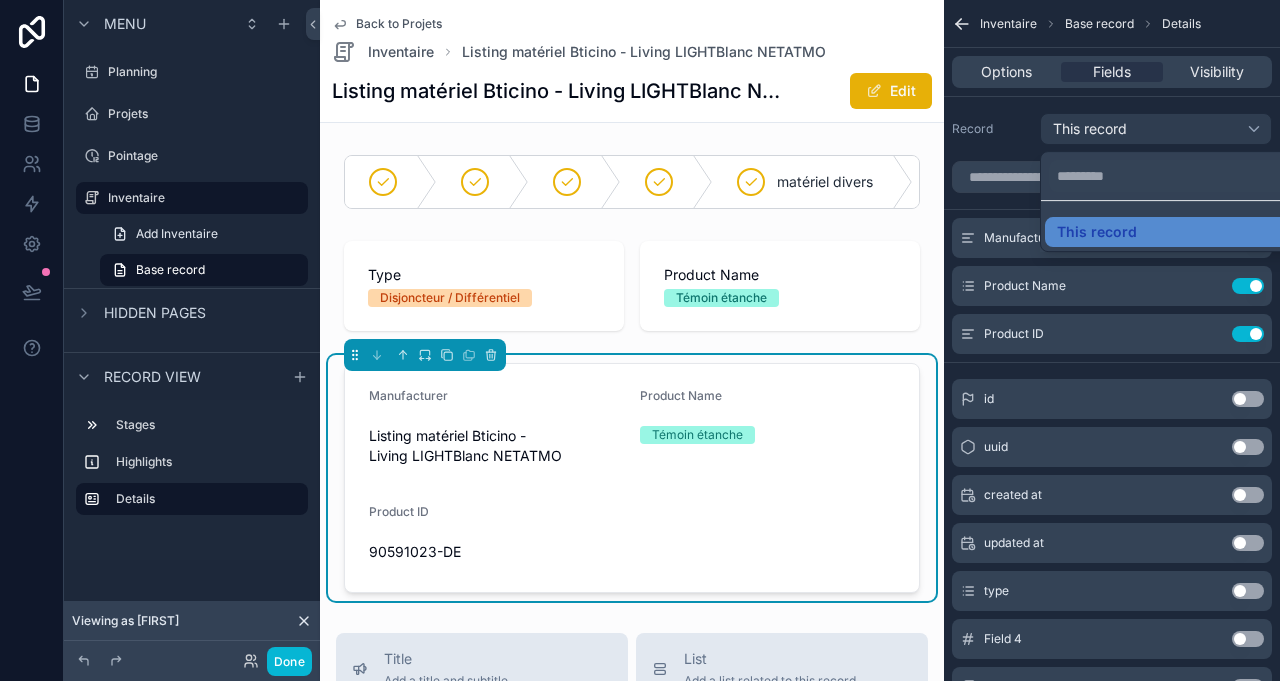 click at bounding box center (640, 340) 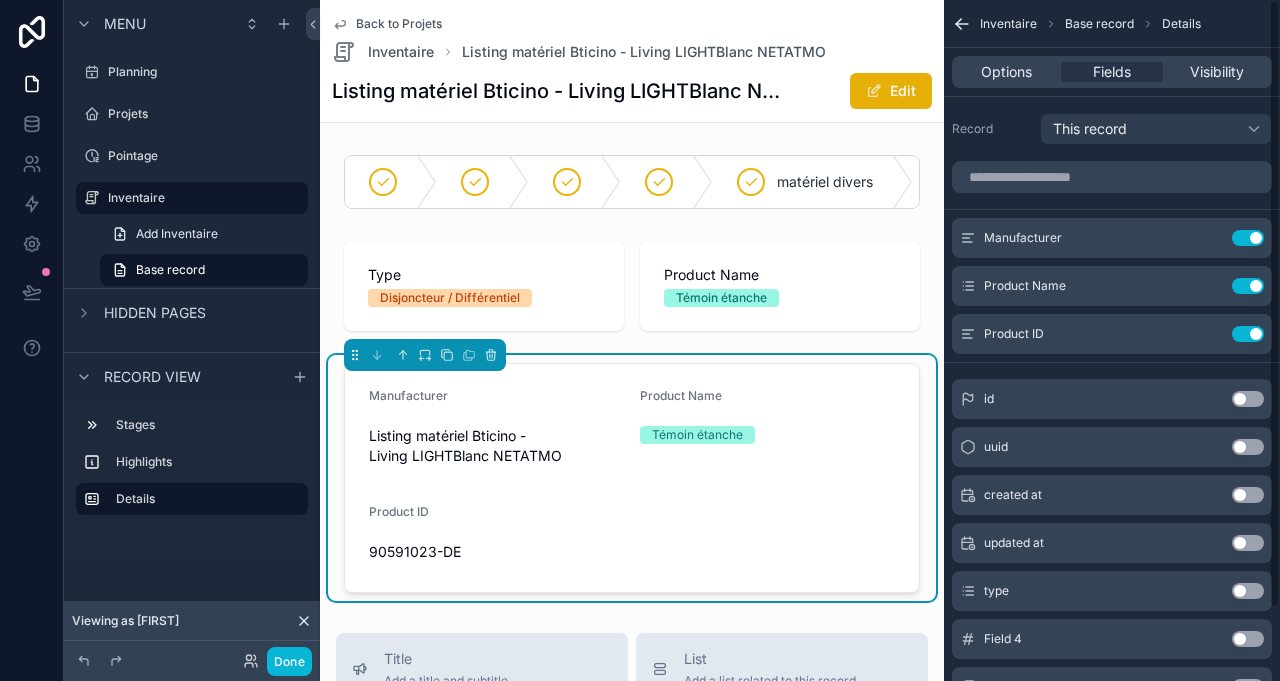 click on "Options" at bounding box center [1006, 72] 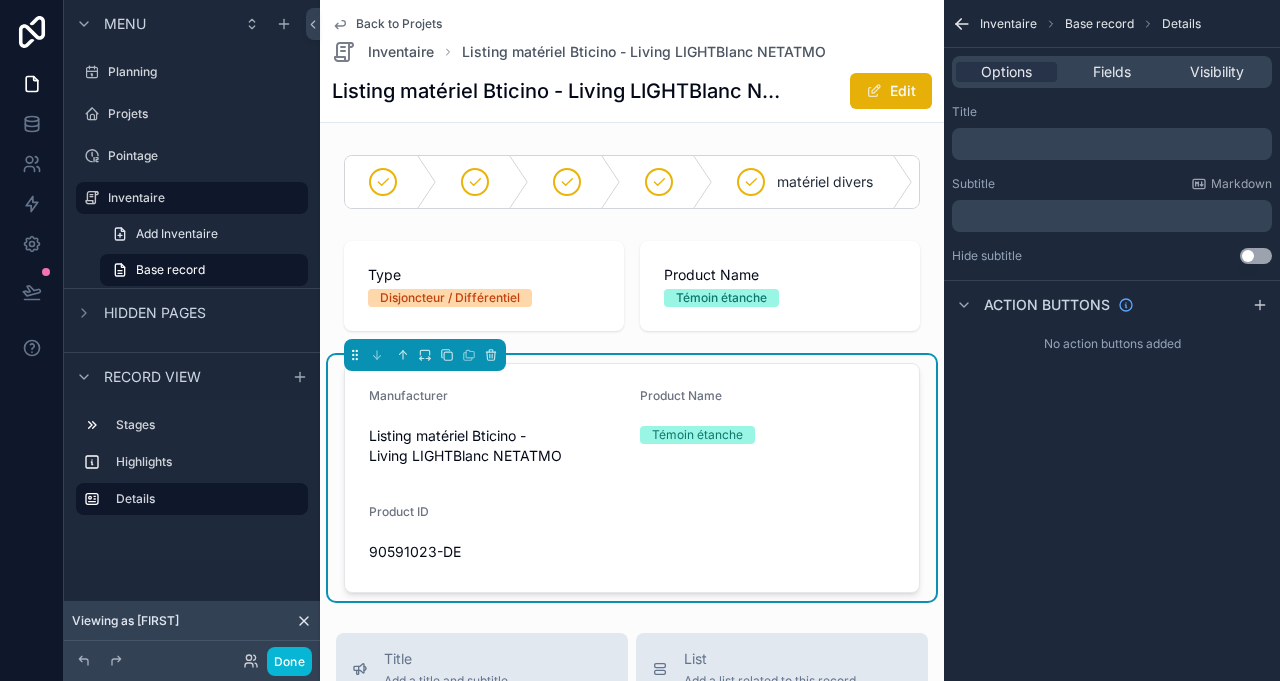 click at bounding box center (632, 286) 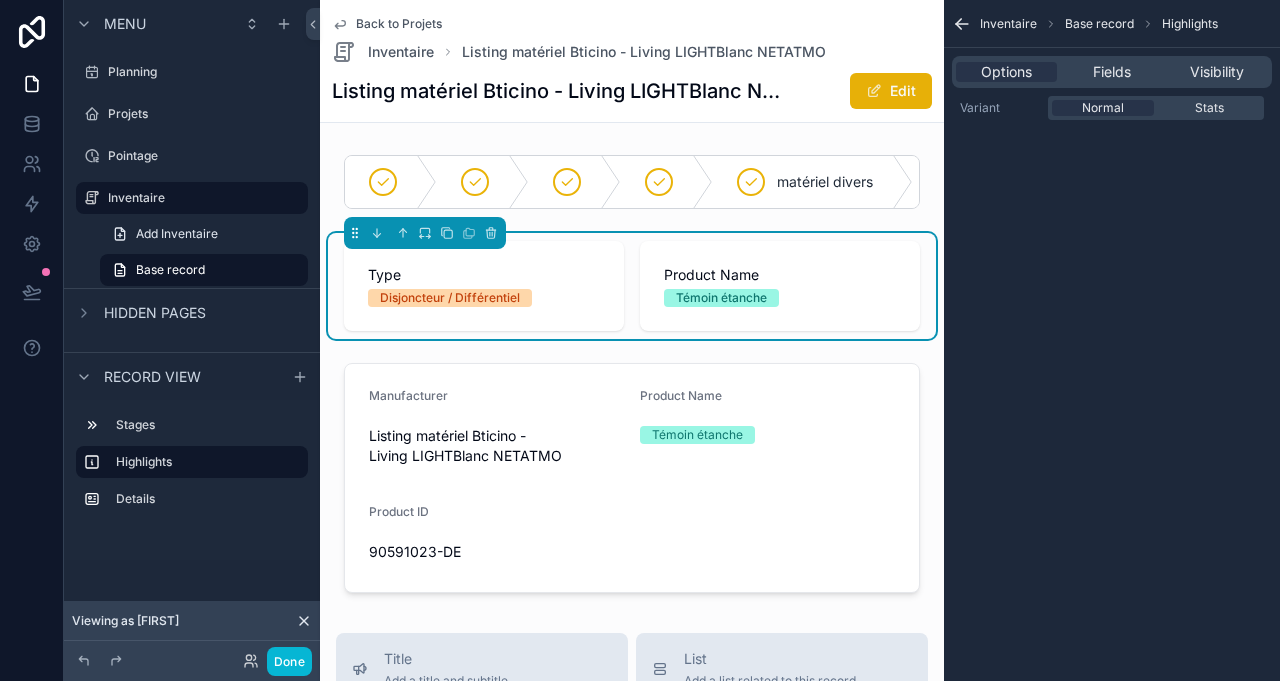 drag, startPoint x: 757, startPoint y: 183, endPoint x: 745, endPoint y: 178, distance: 13 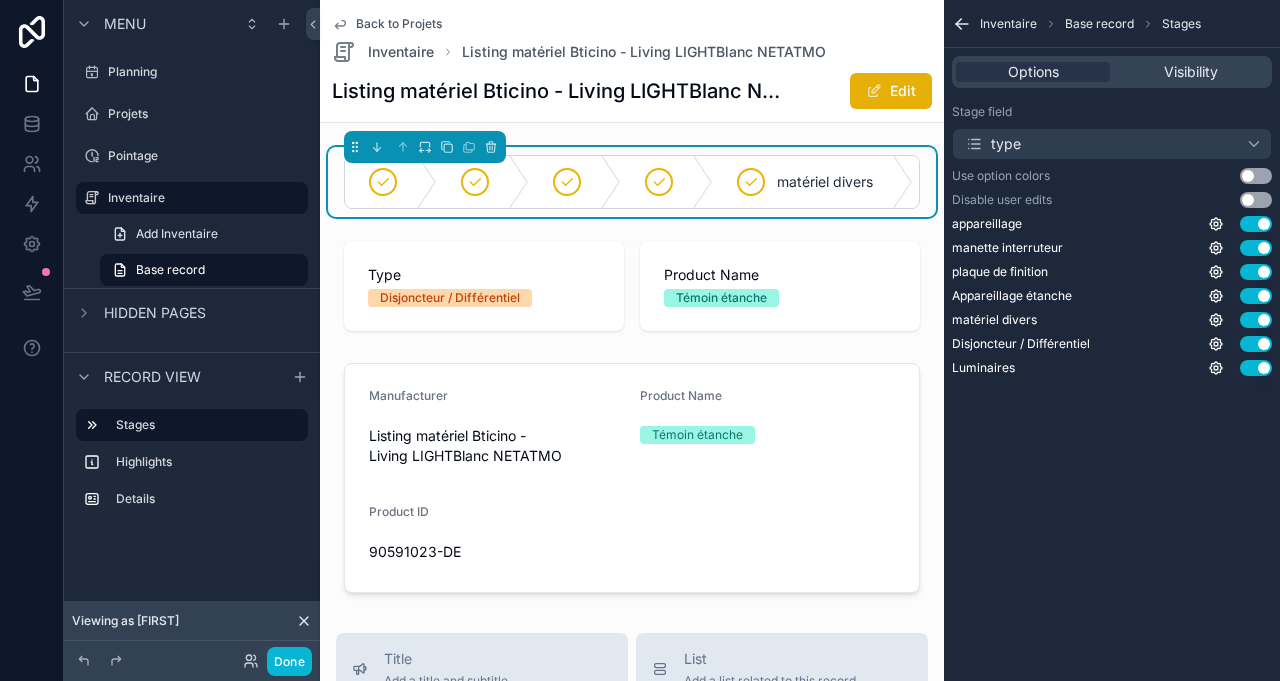 click at bounding box center (667, 182) 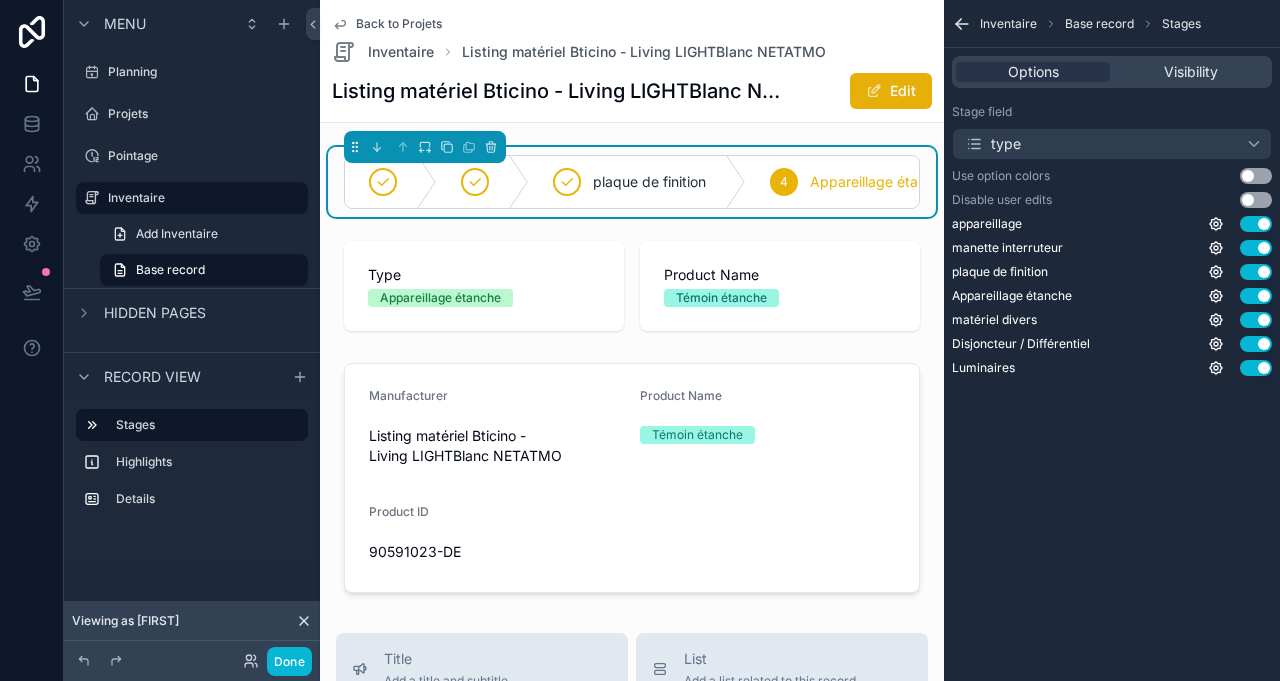 click on "4 Appareillage étanche" at bounding box center [868, 182] 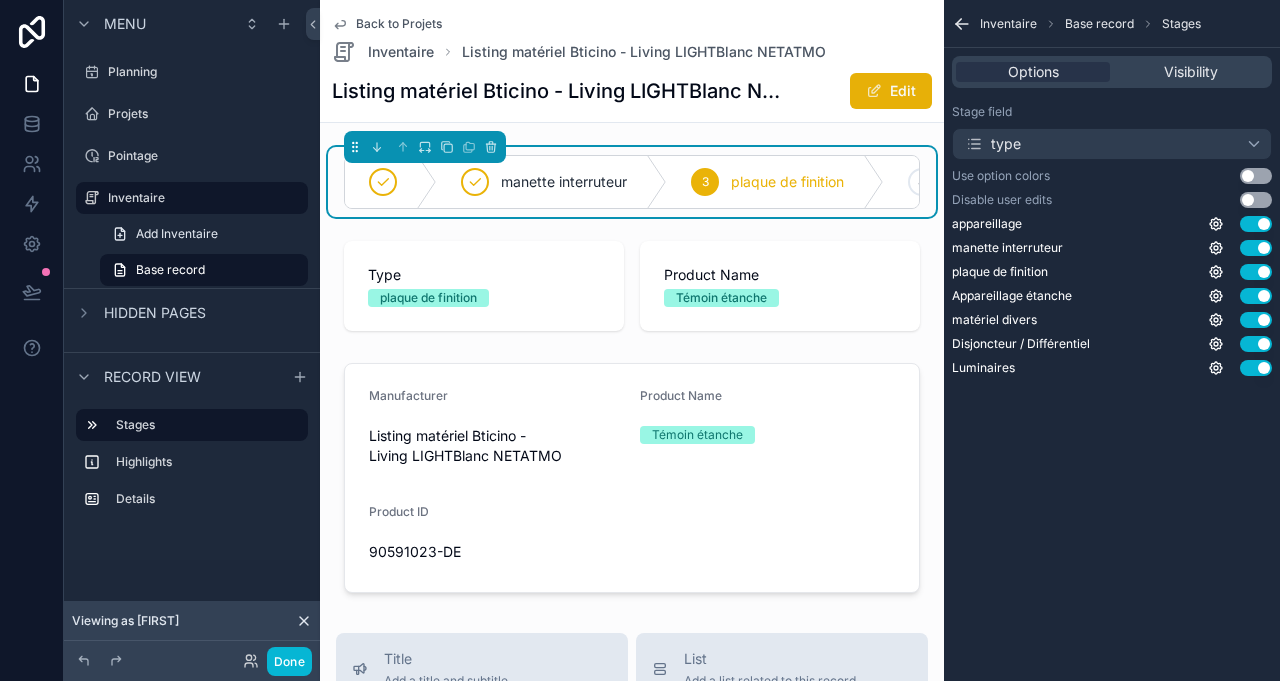 click on "manette interruteur" at bounding box center (564, 182) 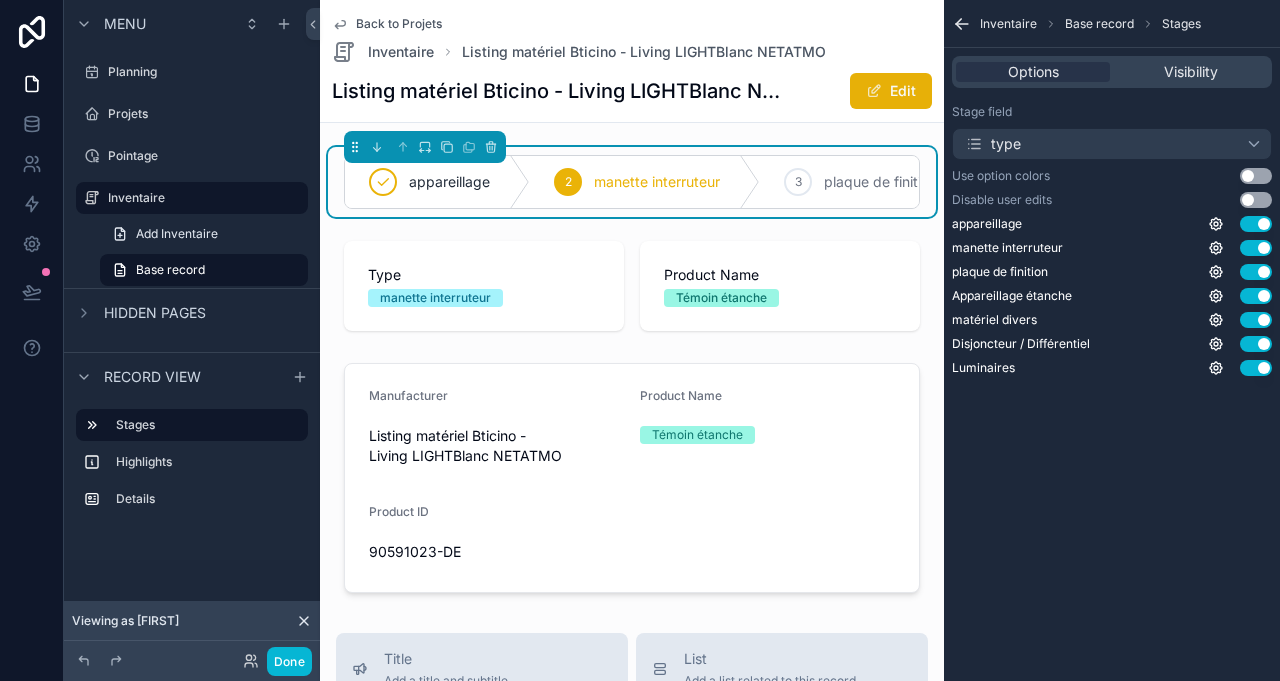 click on "appareillage" at bounding box center (449, 182) 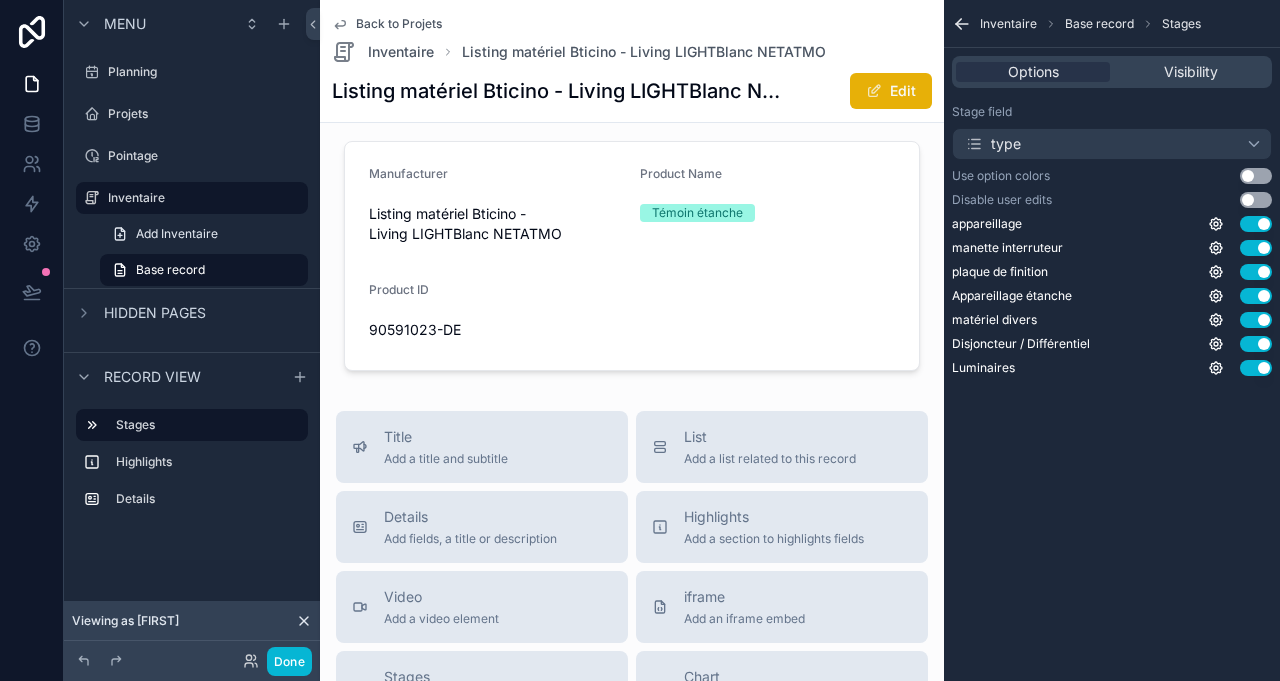 scroll, scrollTop: 0, scrollLeft: 0, axis: both 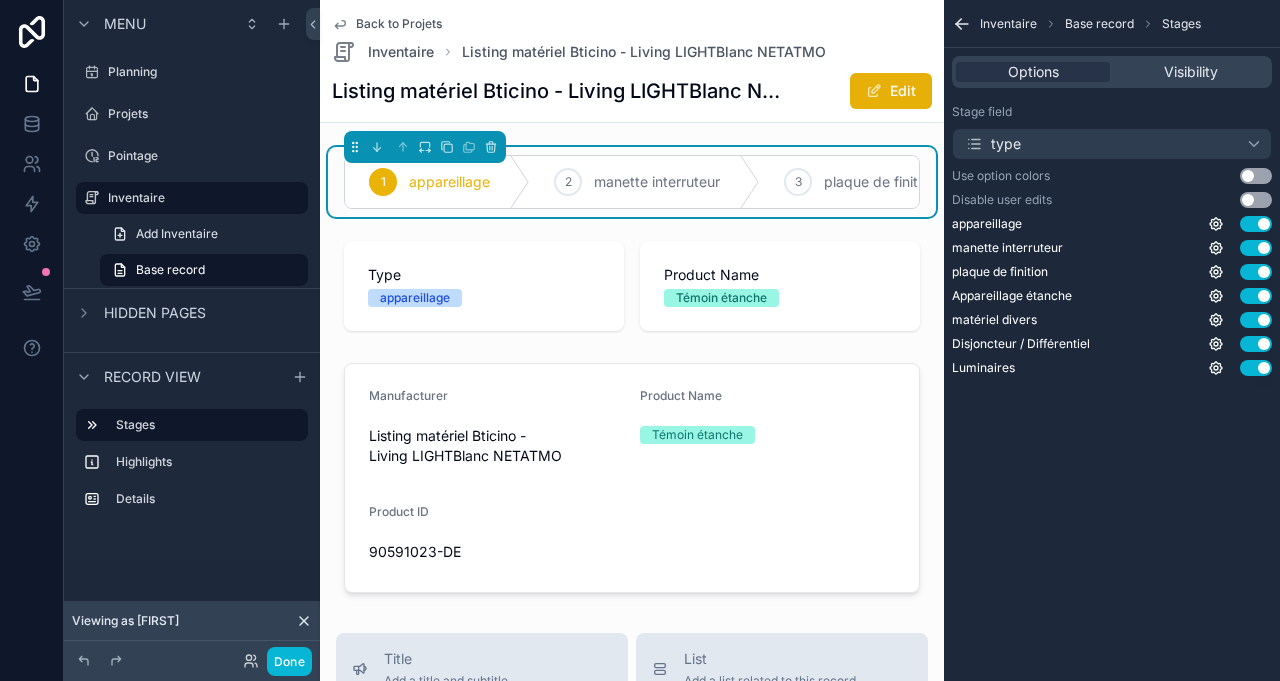 click at bounding box center (632, 478) 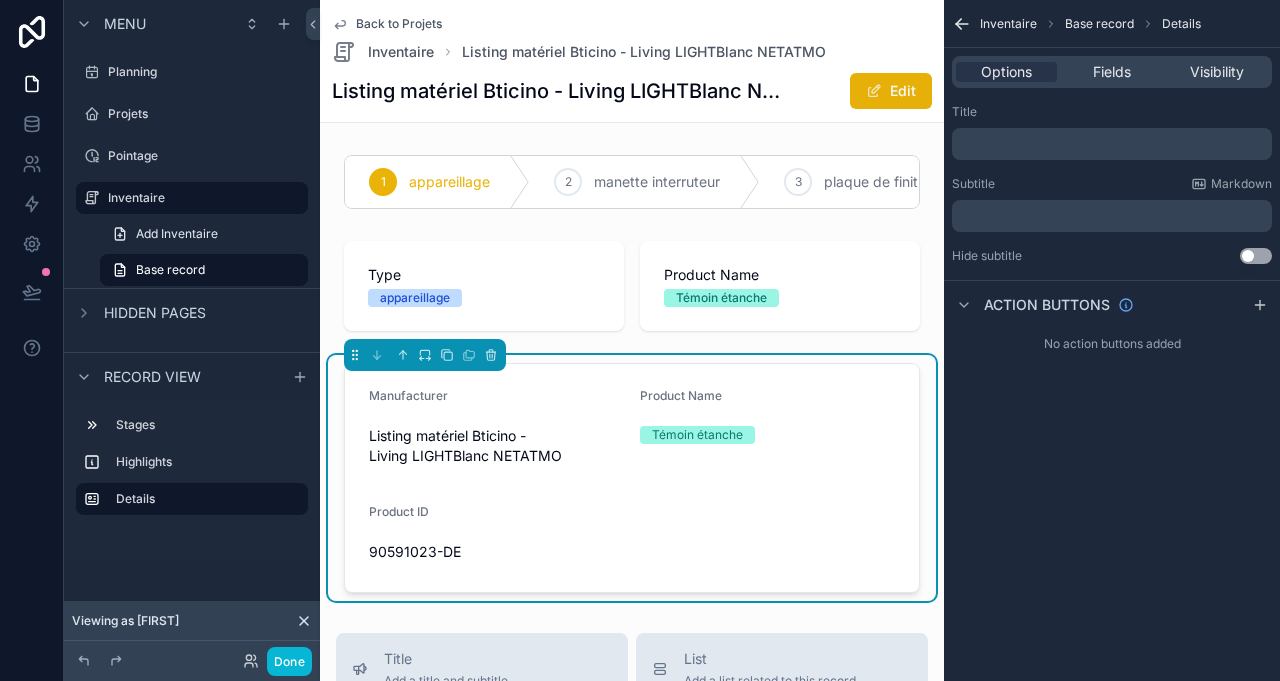 drag, startPoint x: 1119, startPoint y: 86, endPoint x: 1120, endPoint y: 70, distance: 16.03122 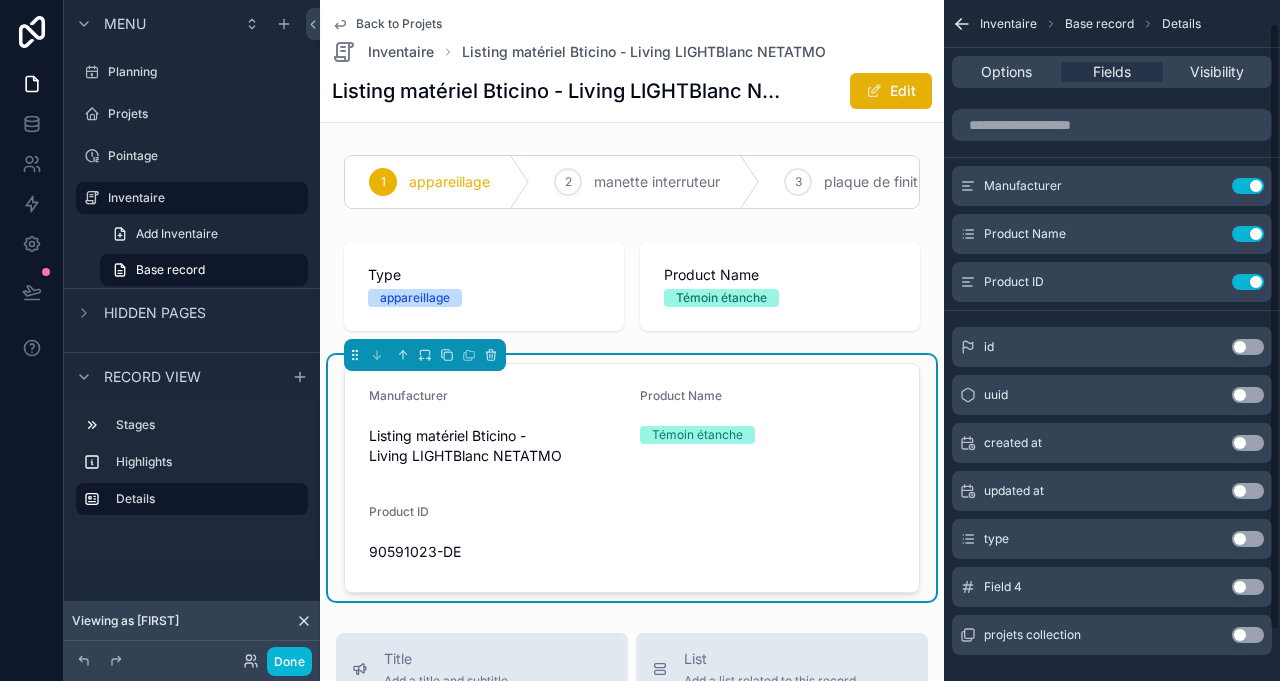 scroll, scrollTop: 81, scrollLeft: 0, axis: vertical 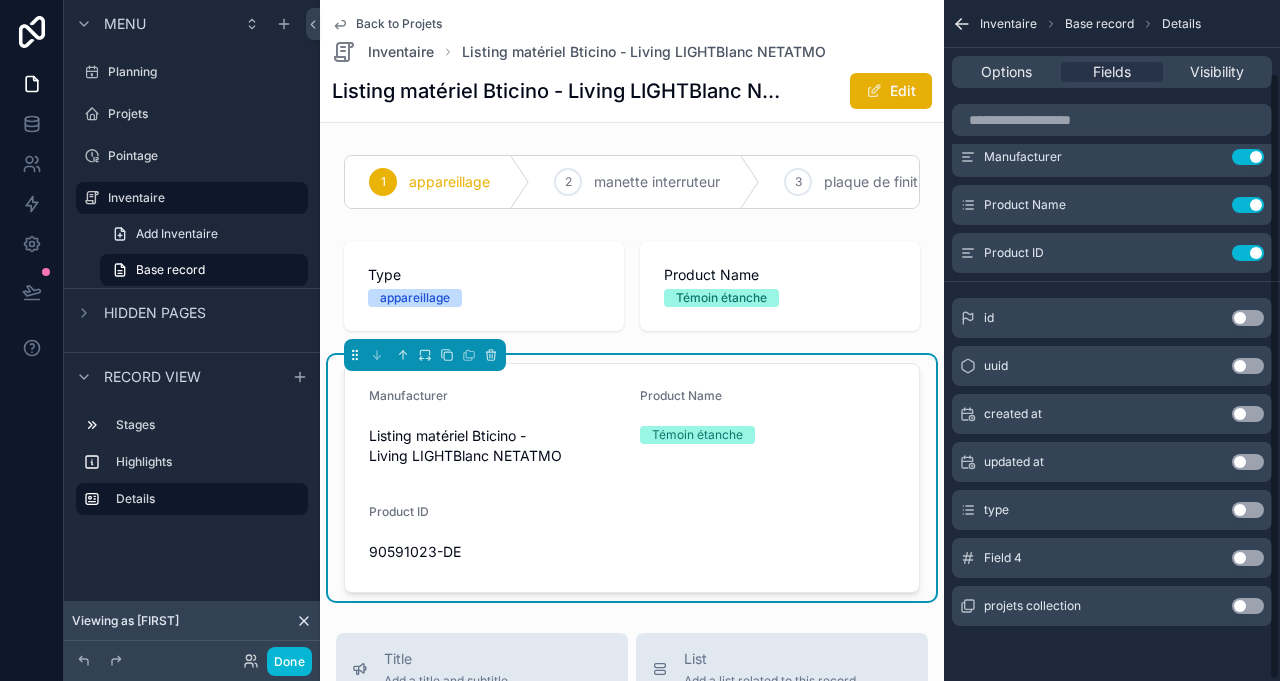 click on "Use setting" at bounding box center (1248, 510) 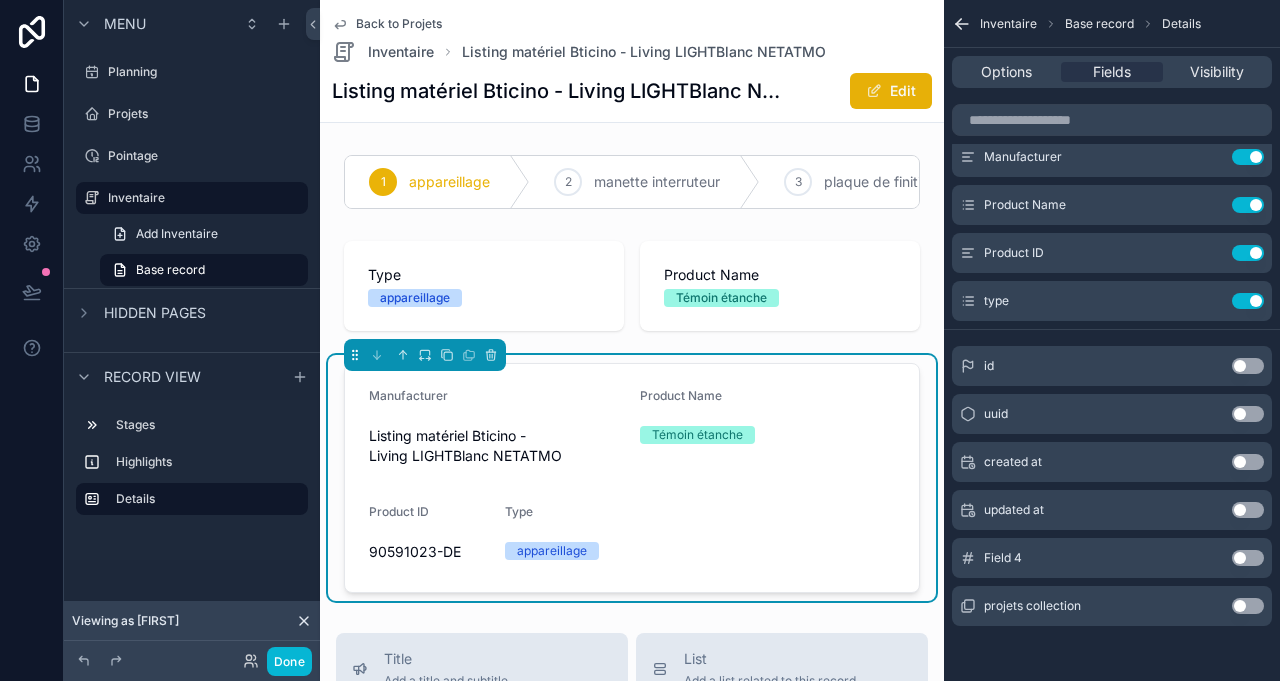 click 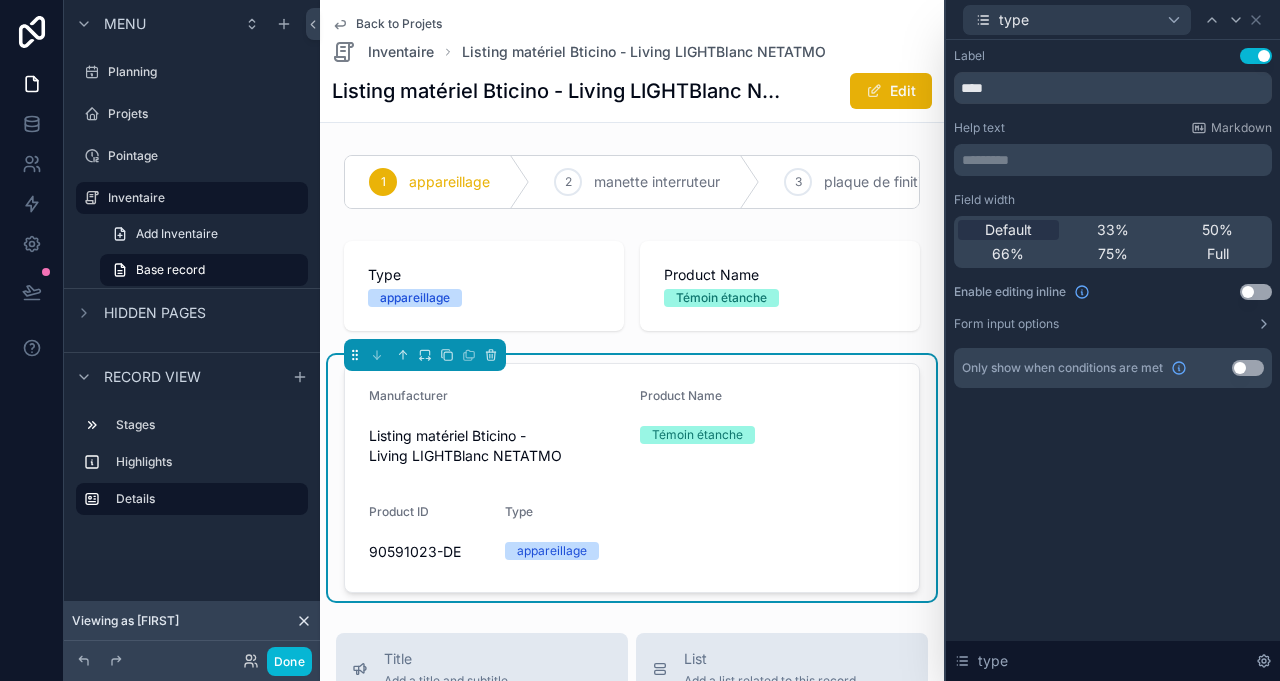 click on "[NUMBER] [FIRST] [LAST]" at bounding box center [632, 374] 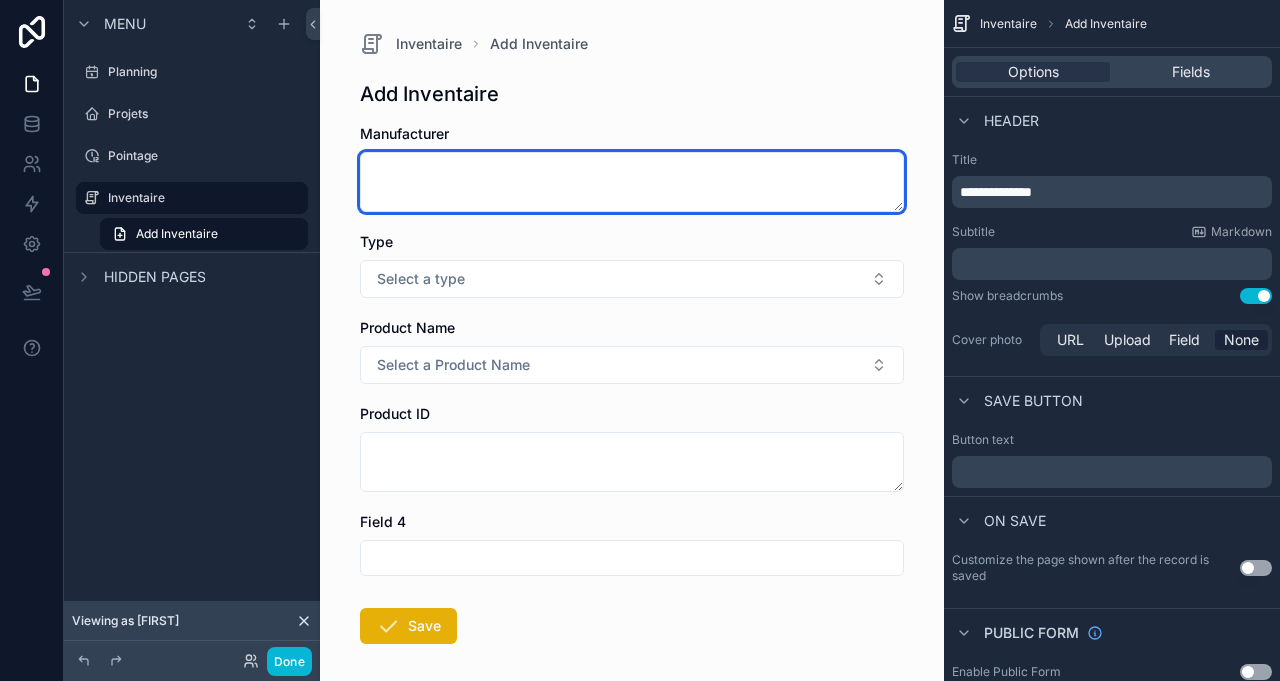 click at bounding box center [632, 182] 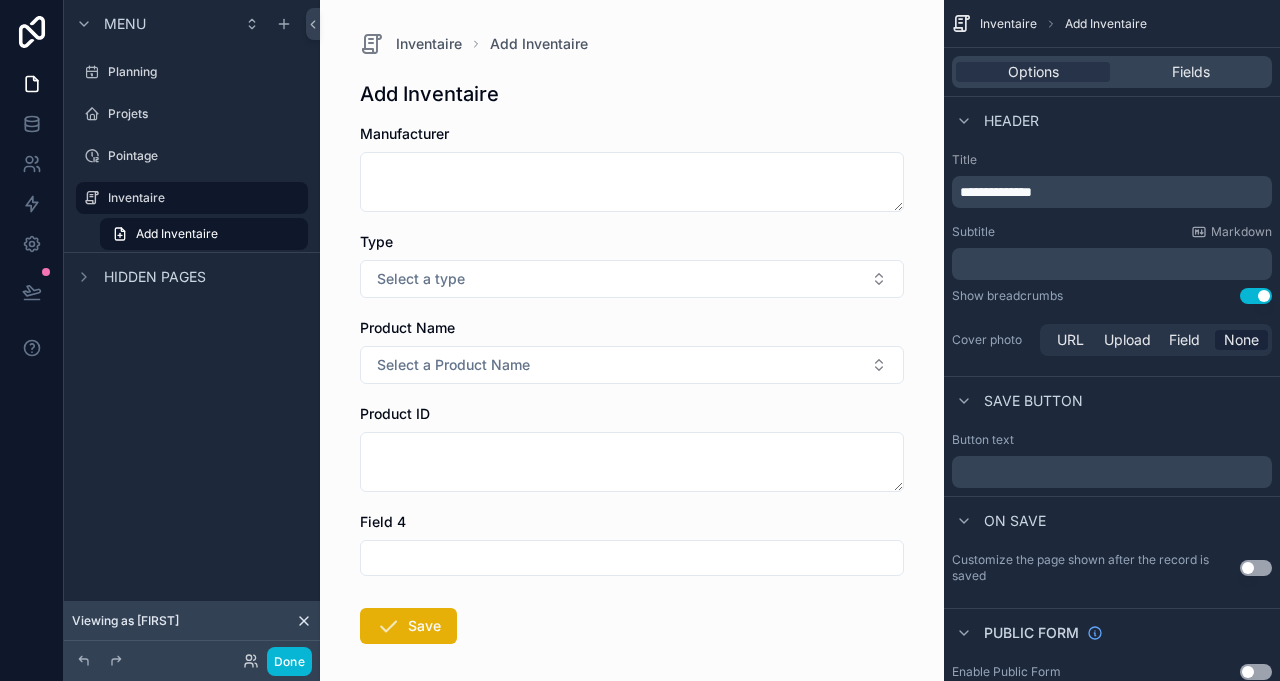click on "Inventaire" at bounding box center (202, 198) 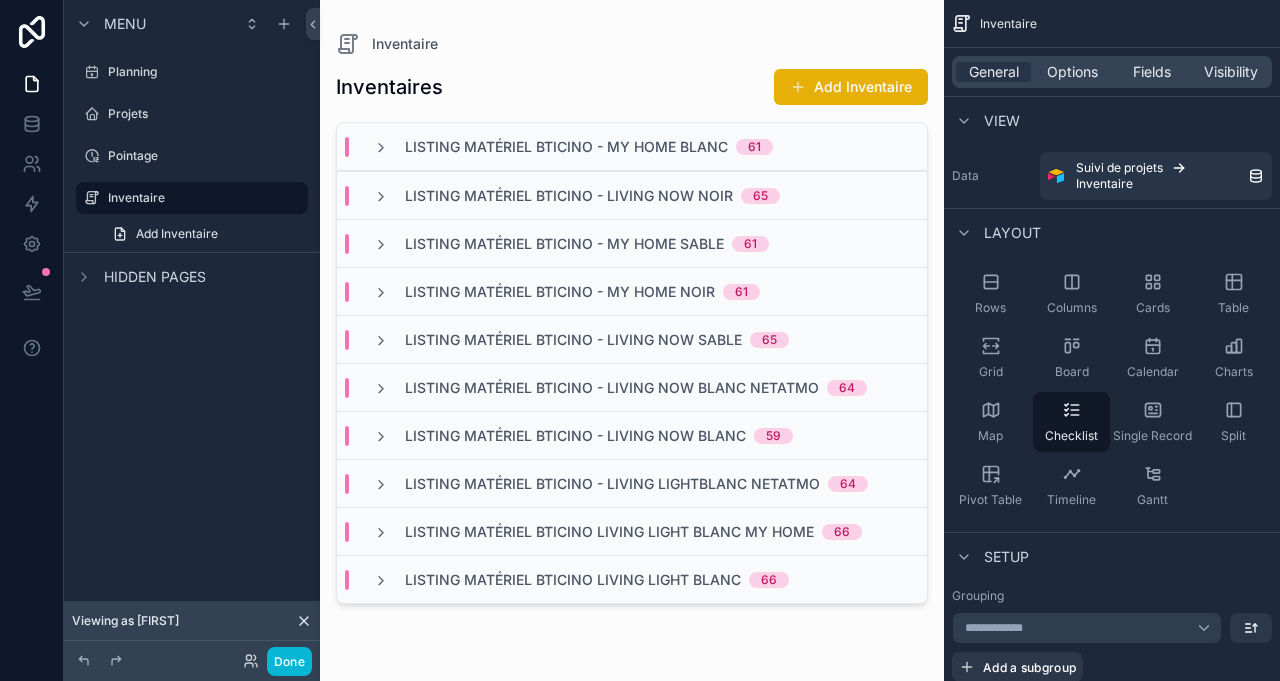 click on "Add Inventaire" at bounding box center (204, 234) 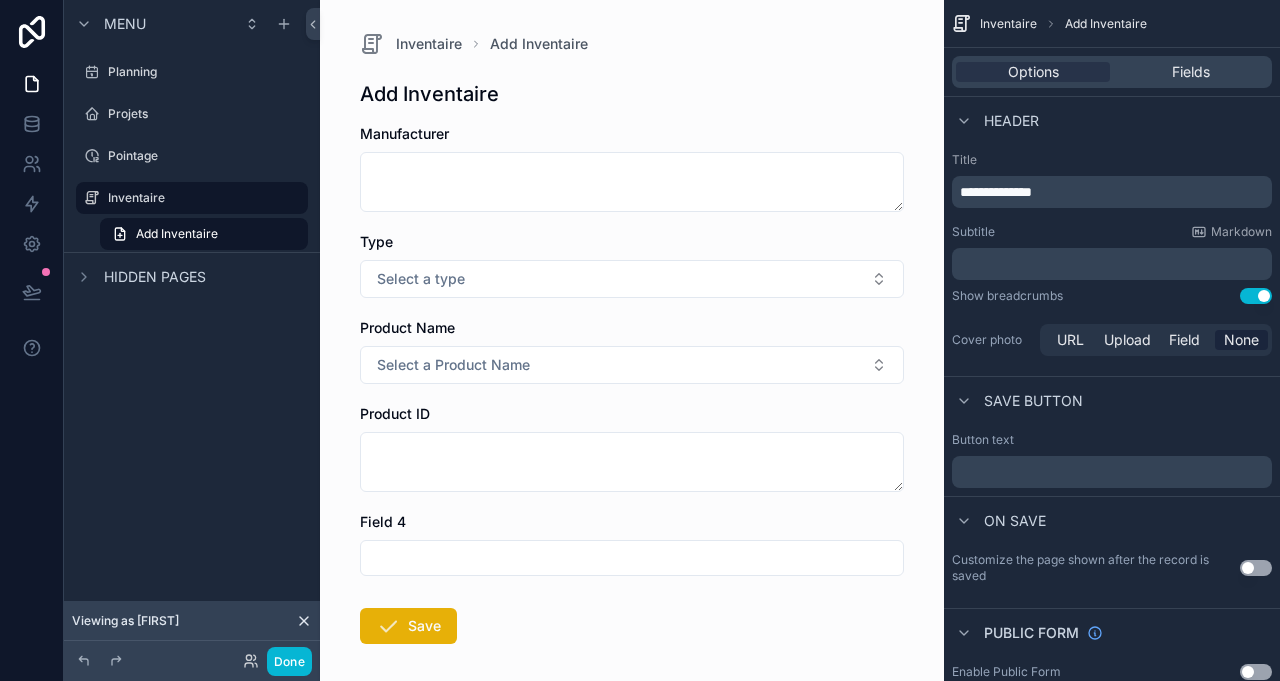 click on "Inventaire" at bounding box center [206, 198] 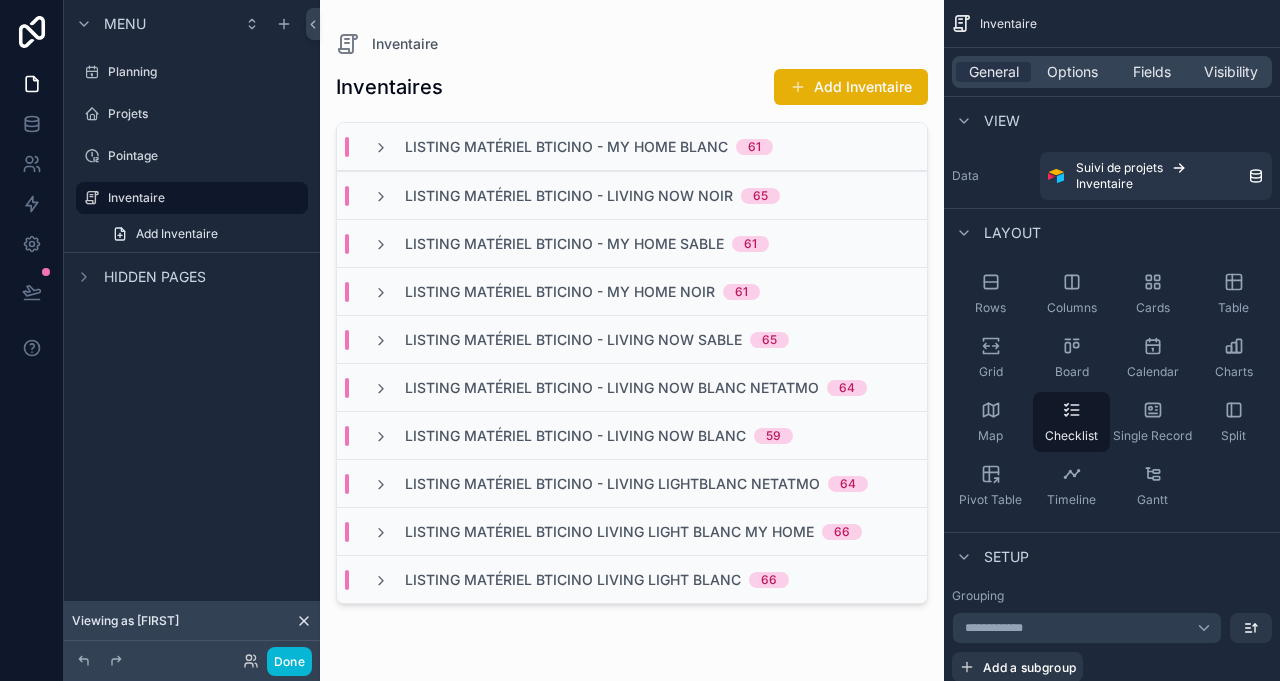 click on "Add Inventaire" at bounding box center (177, 234) 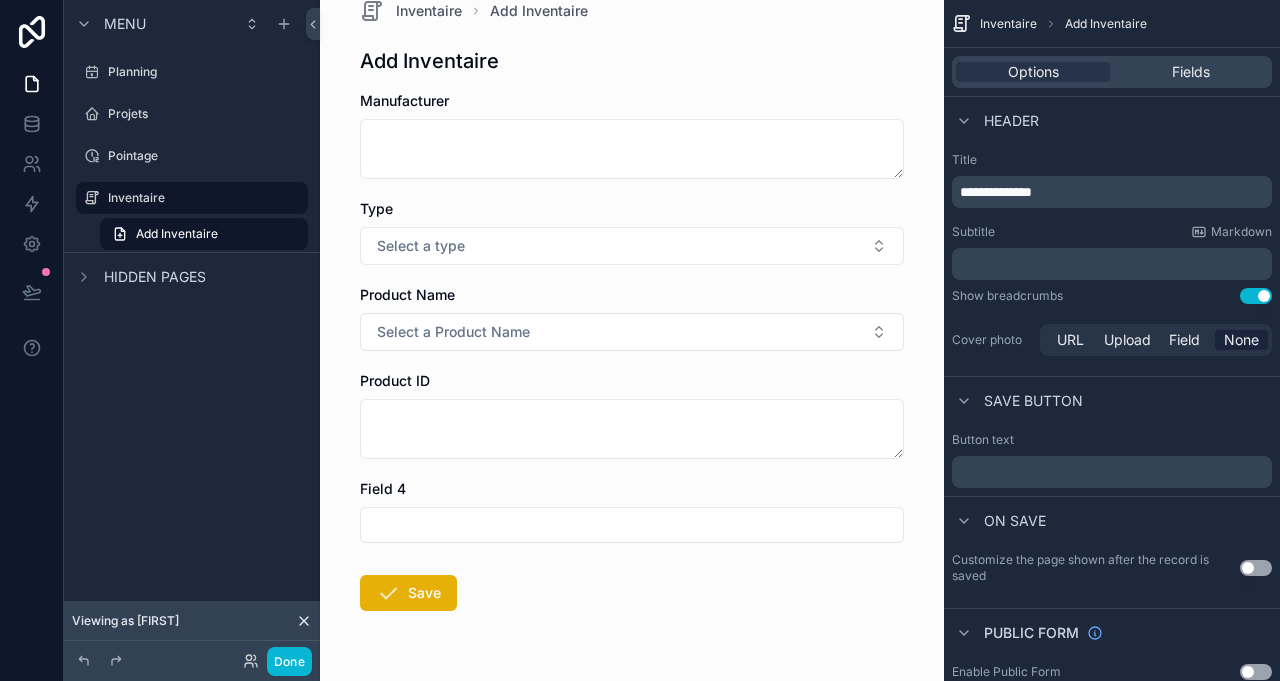 scroll, scrollTop: 0, scrollLeft: 0, axis: both 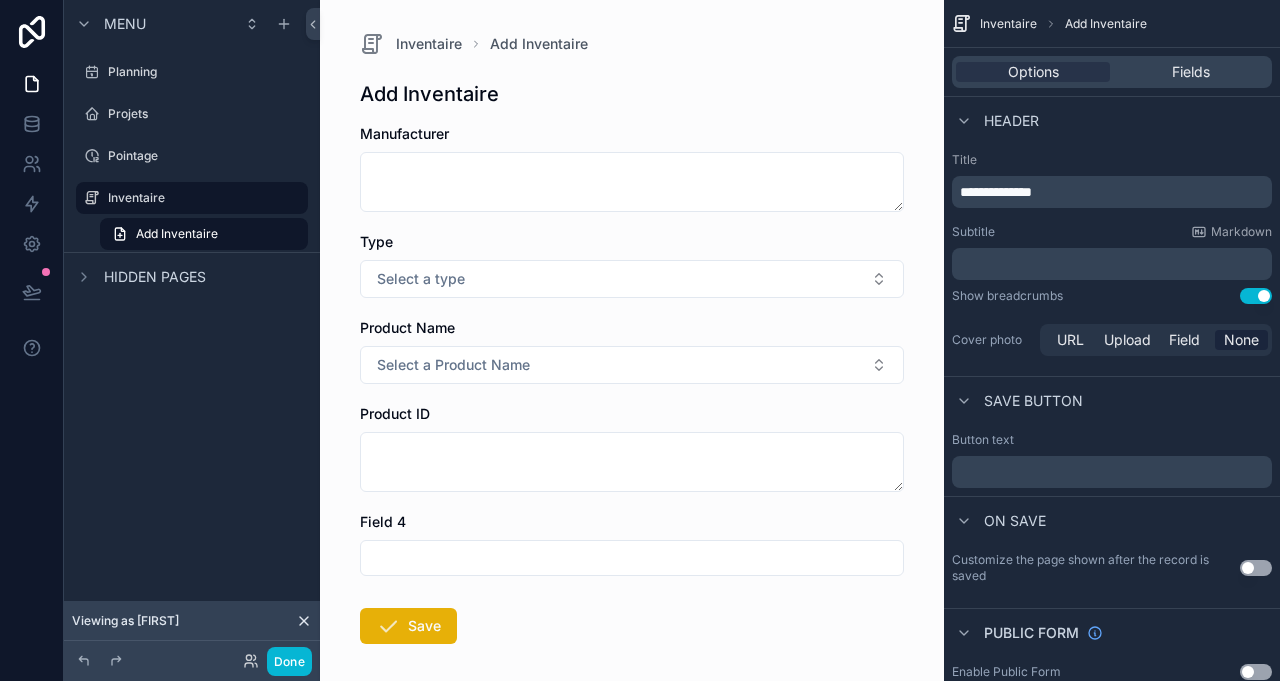 click on "Select a Product Name" at bounding box center [453, 365] 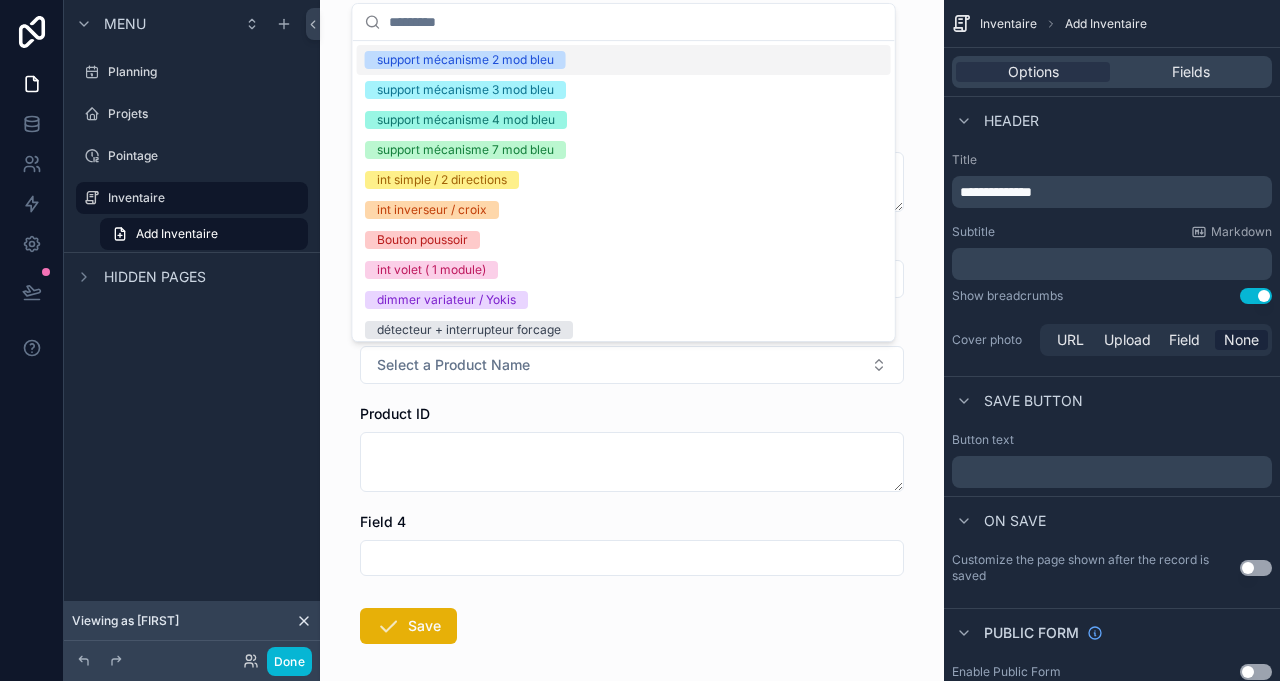 click on "Select a Product Name" at bounding box center [453, 365] 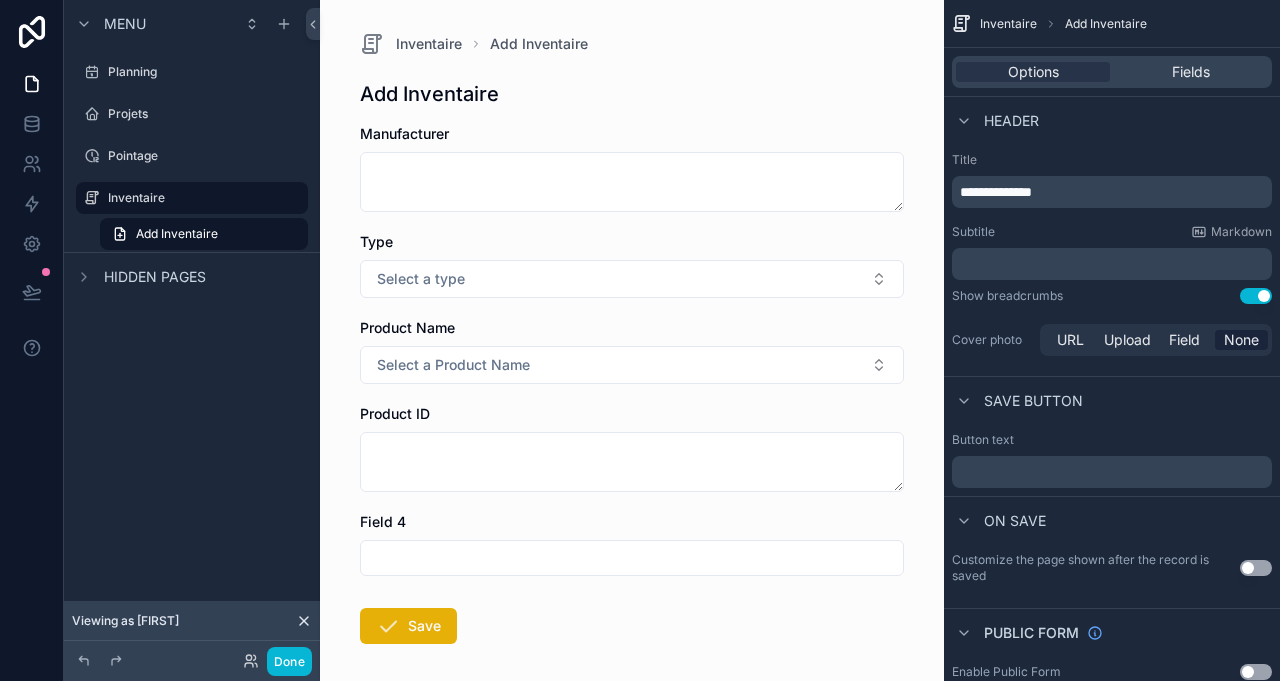 click on "Select a type" at bounding box center [421, 279] 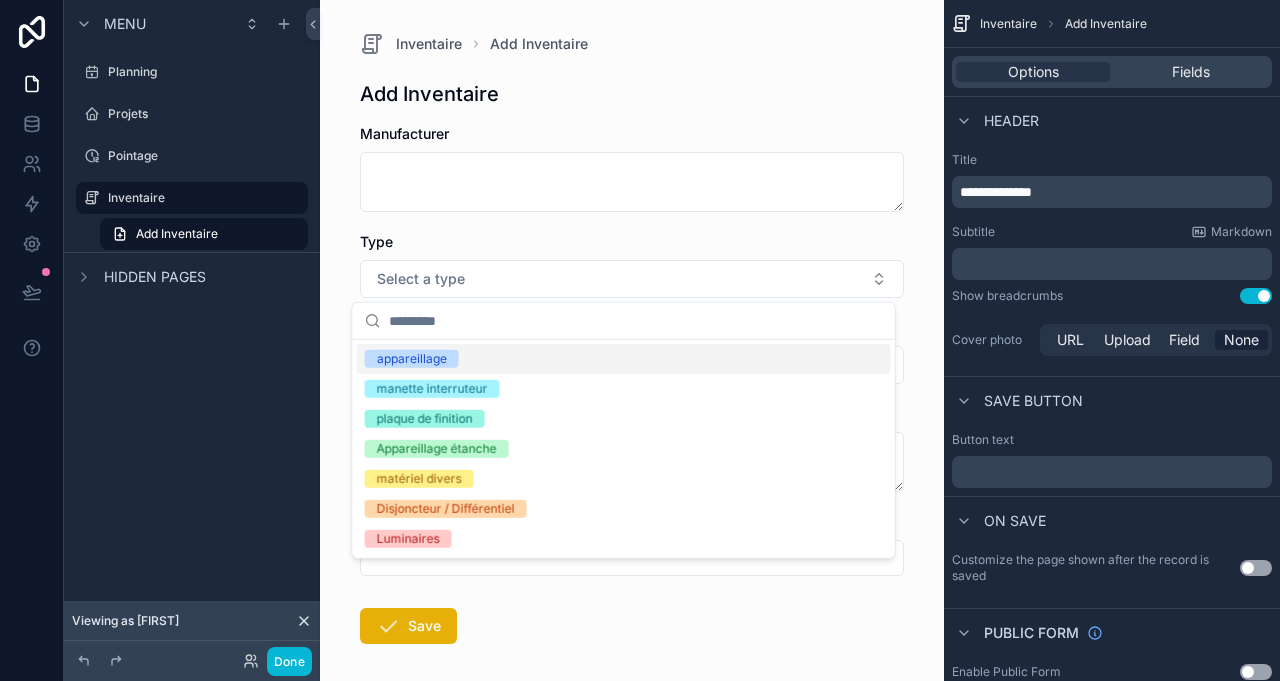 click at bounding box center [636, 321] 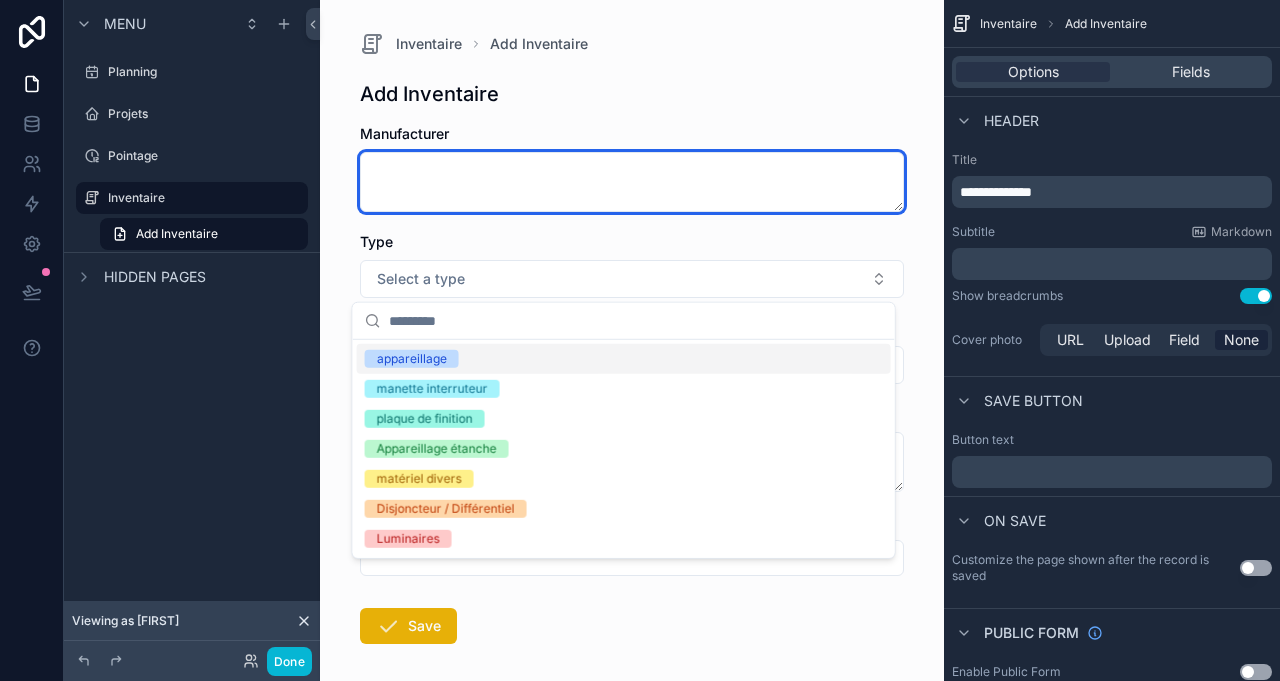 click at bounding box center [632, 182] 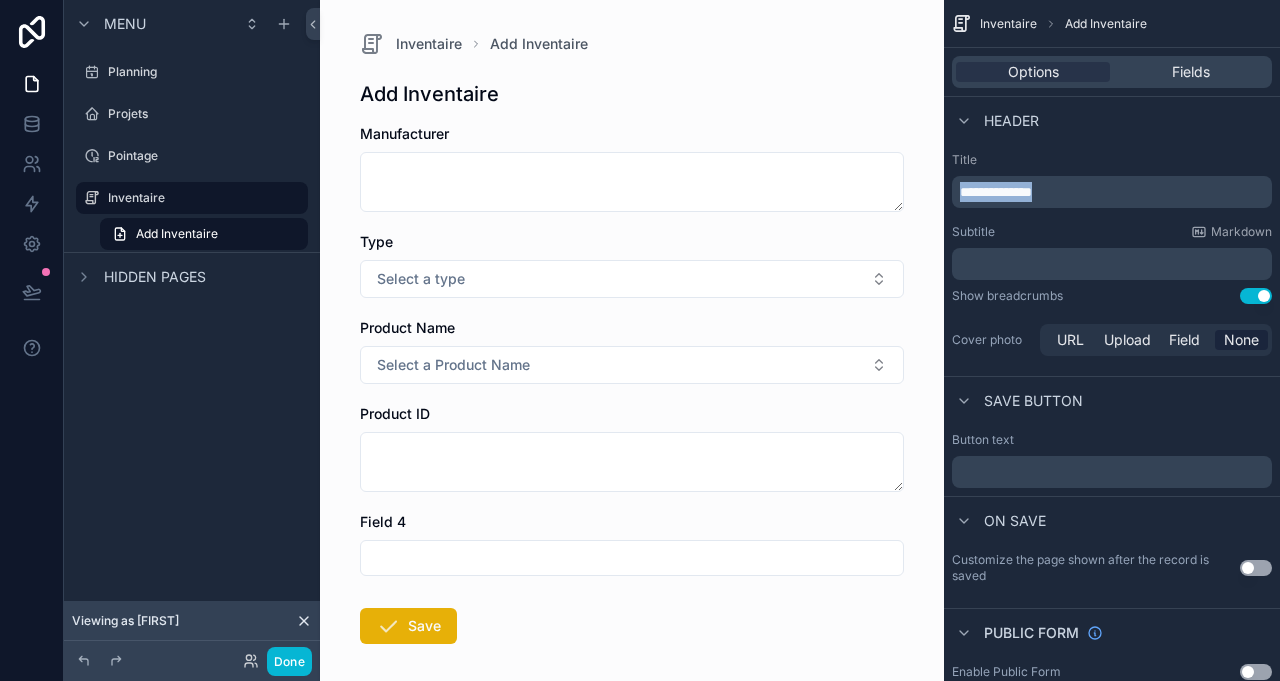 drag, startPoint x: 1104, startPoint y: 191, endPoint x: 791, endPoint y: 170, distance: 313.70367 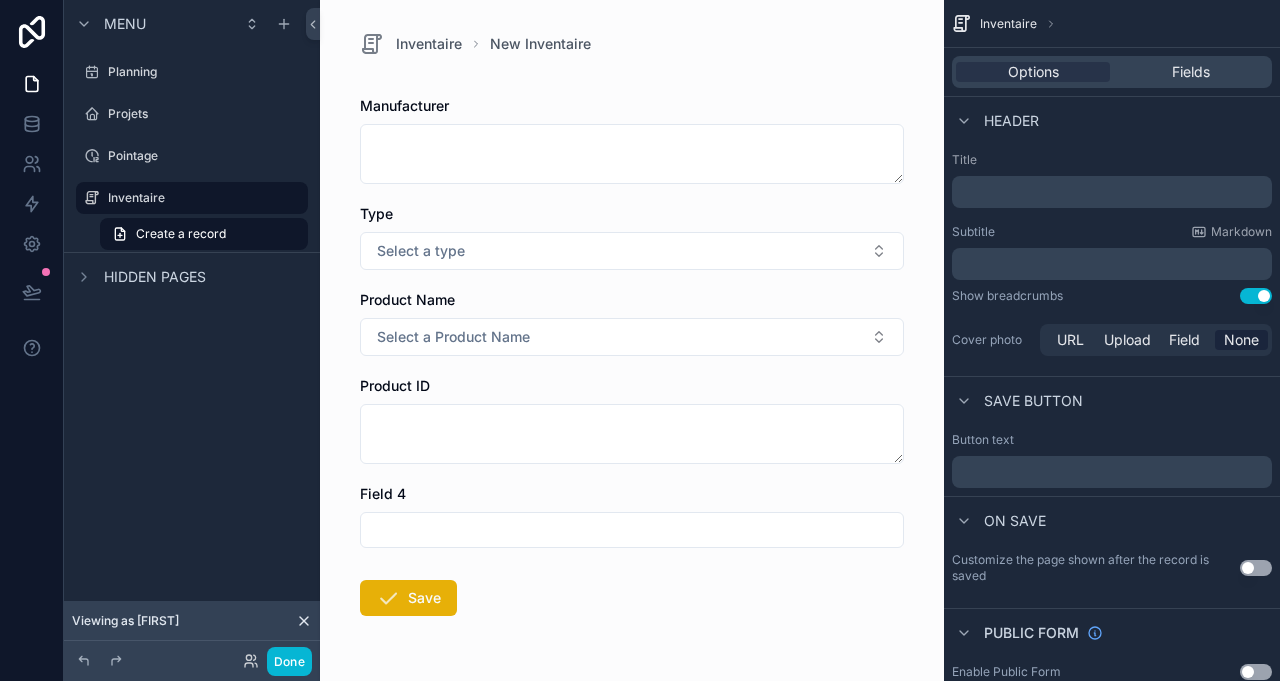 click on "﻿" at bounding box center [1114, 192] 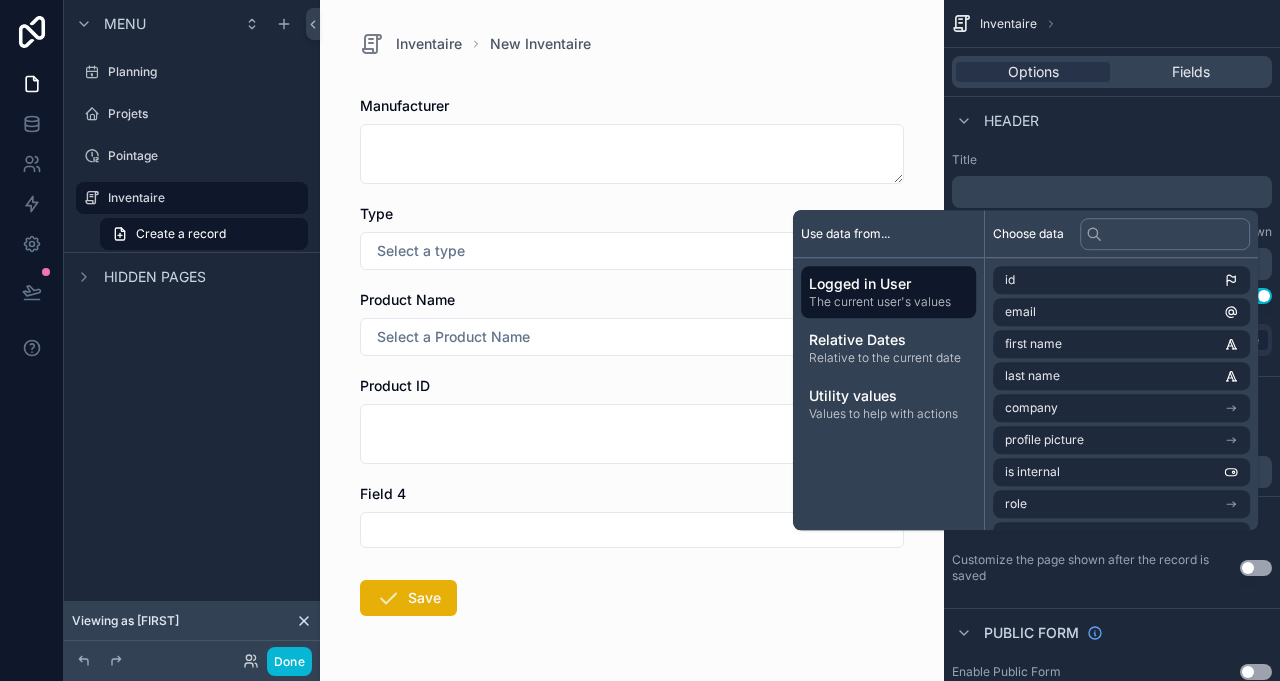 click on "Relative to the current date" at bounding box center [888, 358] 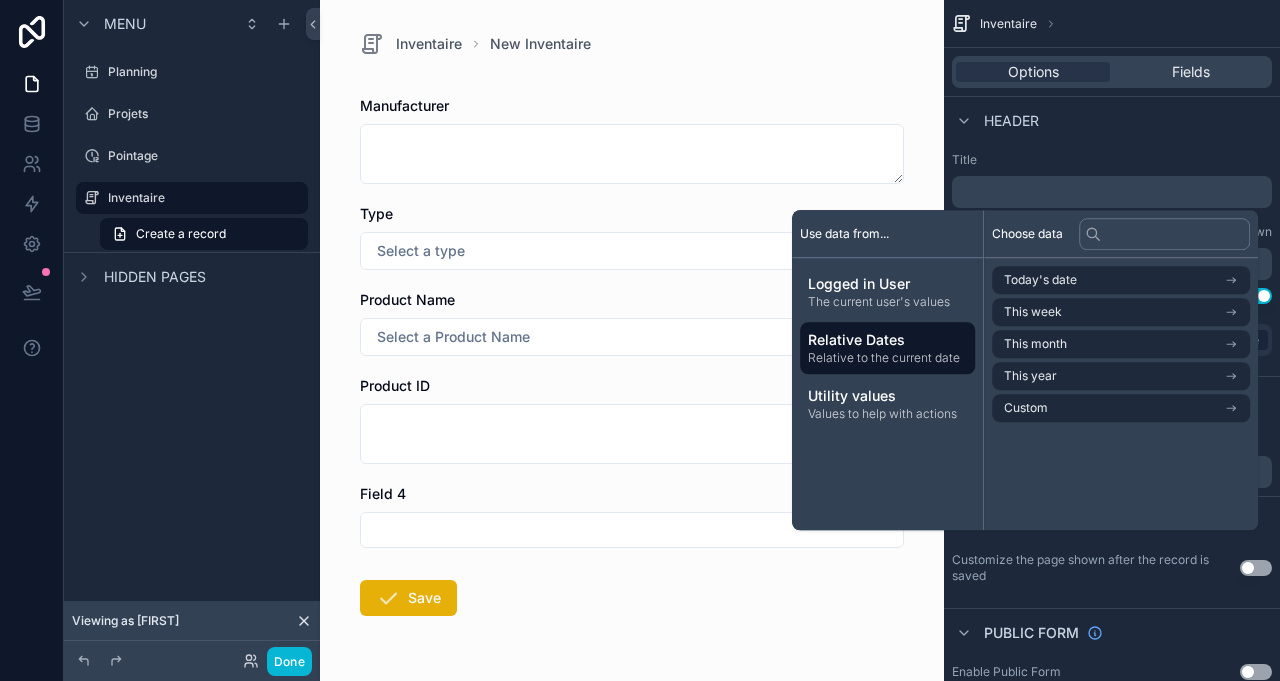 click on "The current user's values" at bounding box center (887, 302) 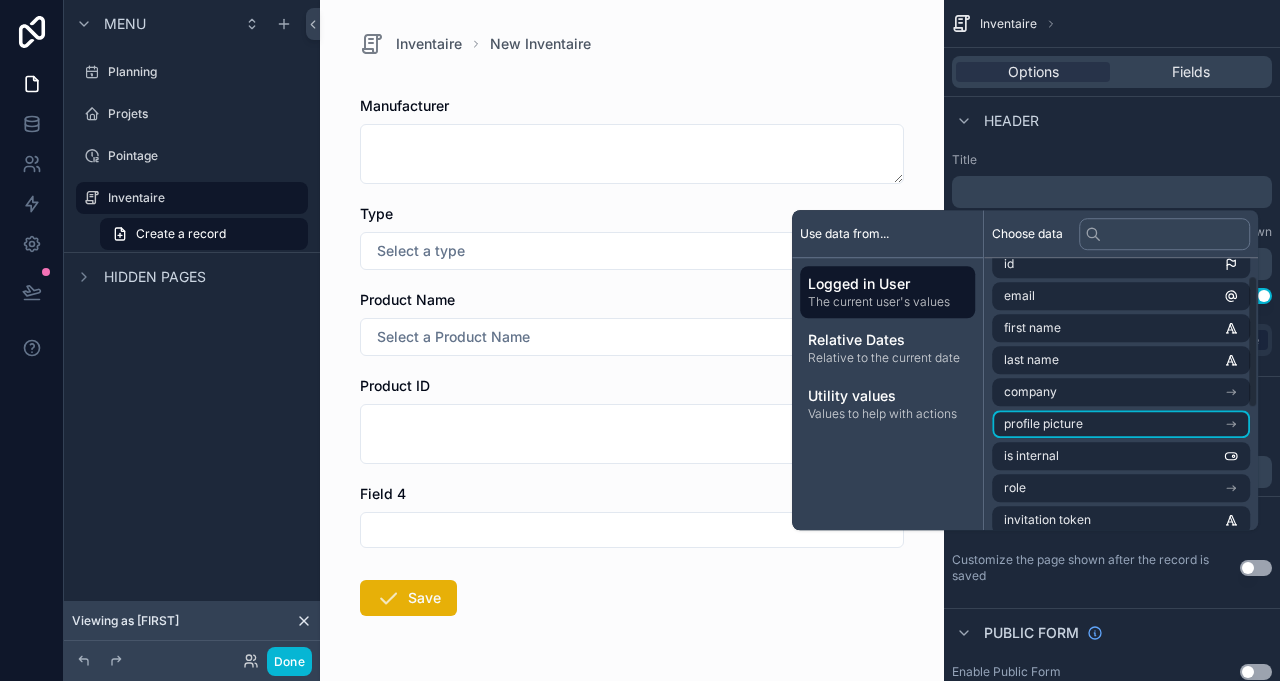 scroll, scrollTop: 0, scrollLeft: 0, axis: both 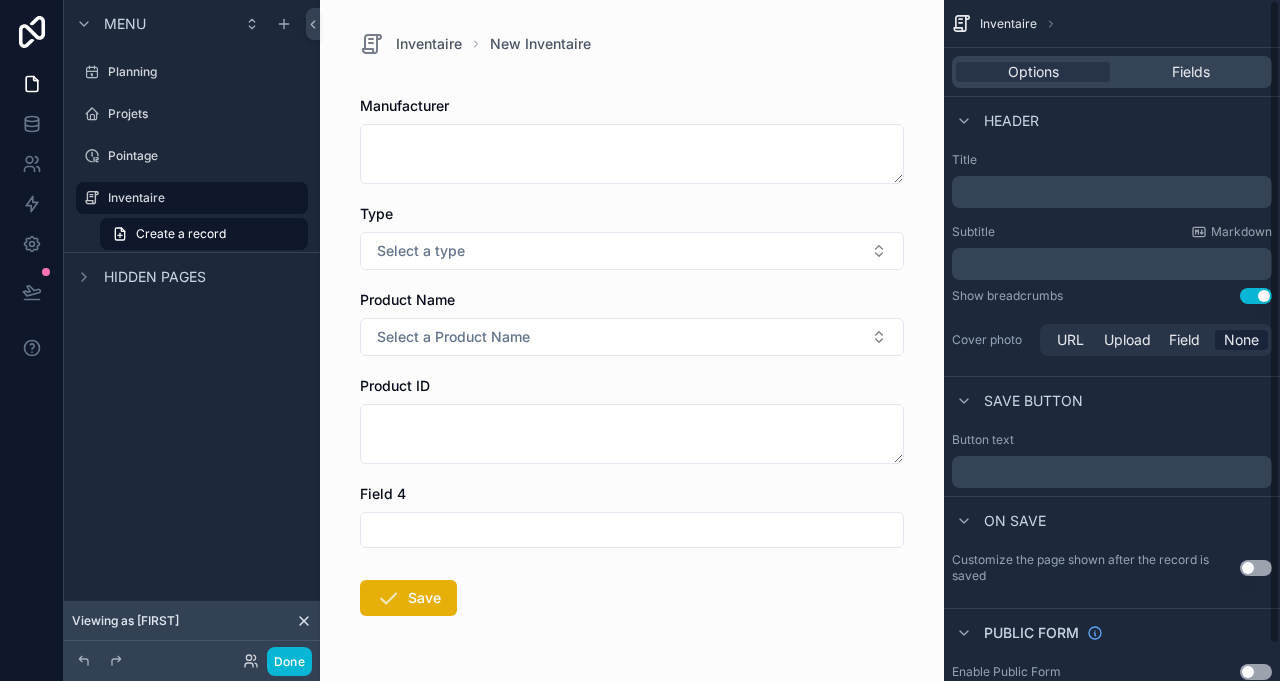click on "Title ﻿ Subtitle Markdown ﻿ Show breadcrumbs Use setting Cover photo URL Upload Field None" at bounding box center [1112, 256] 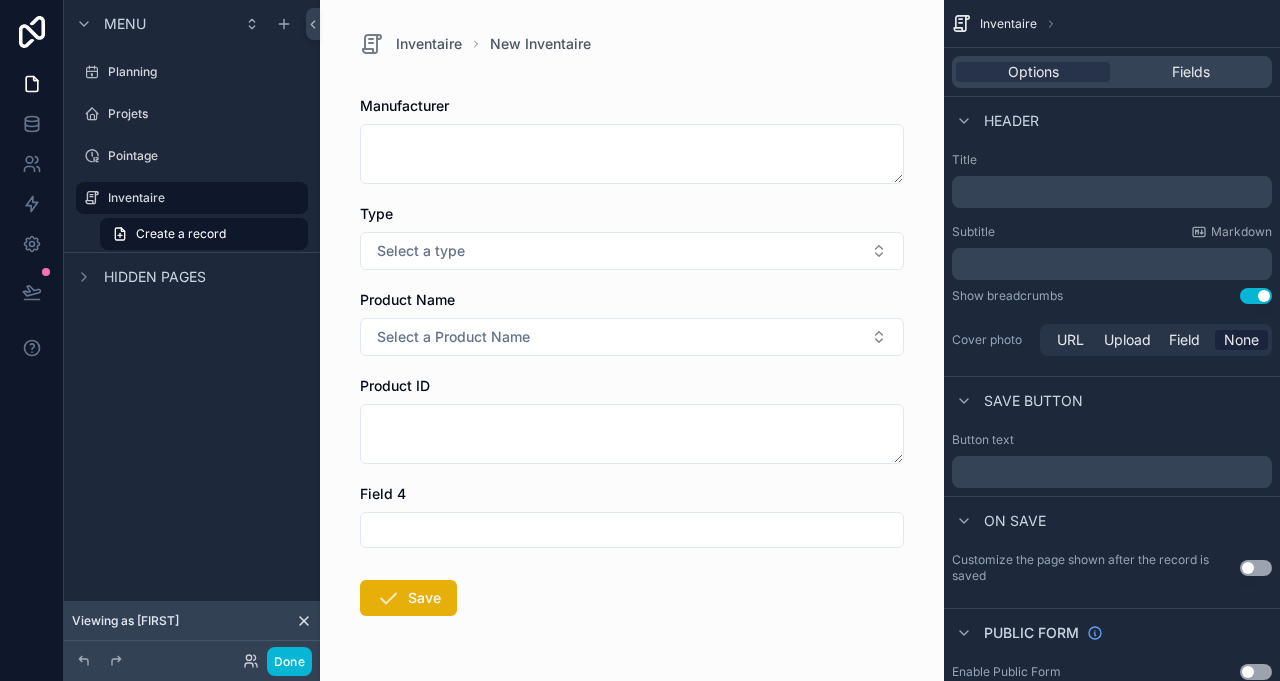 click on "﻿" at bounding box center [1114, 472] 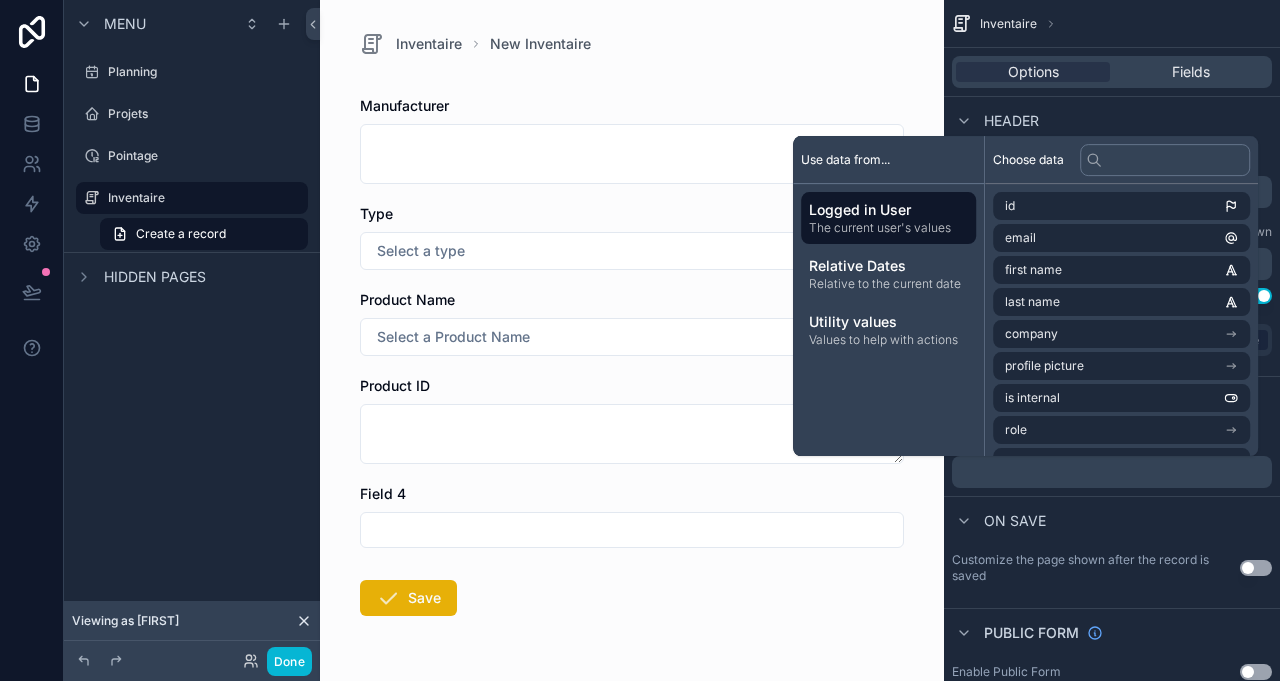 click on "On save" at bounding box center (1112, 520) 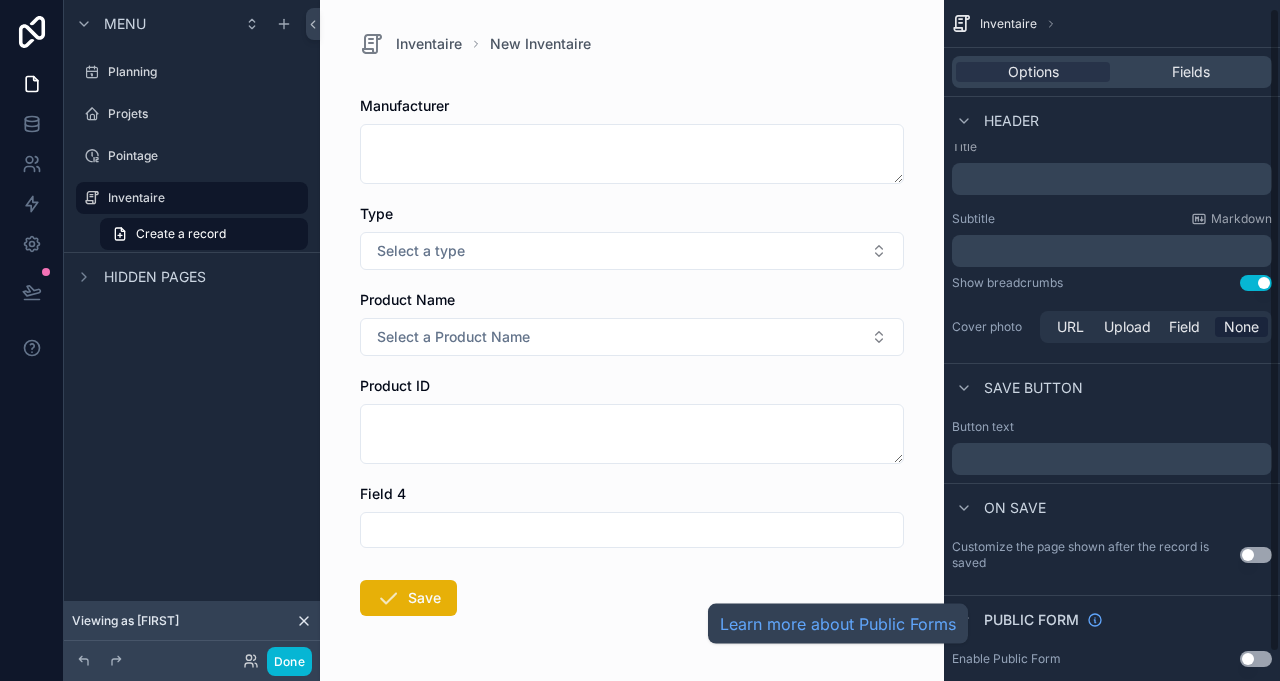 scroll, scrollTop: 0, scrollLeft: 0, axis: both 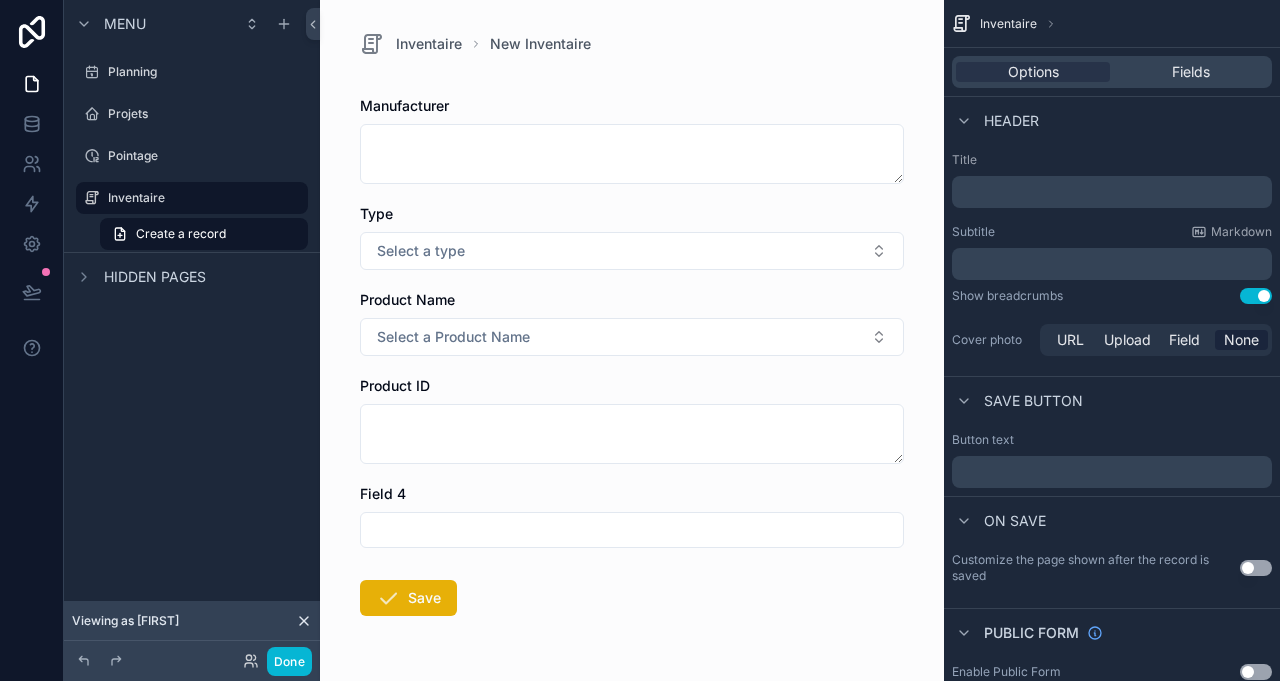 click on "Planning" at bounding box center [206, 72] 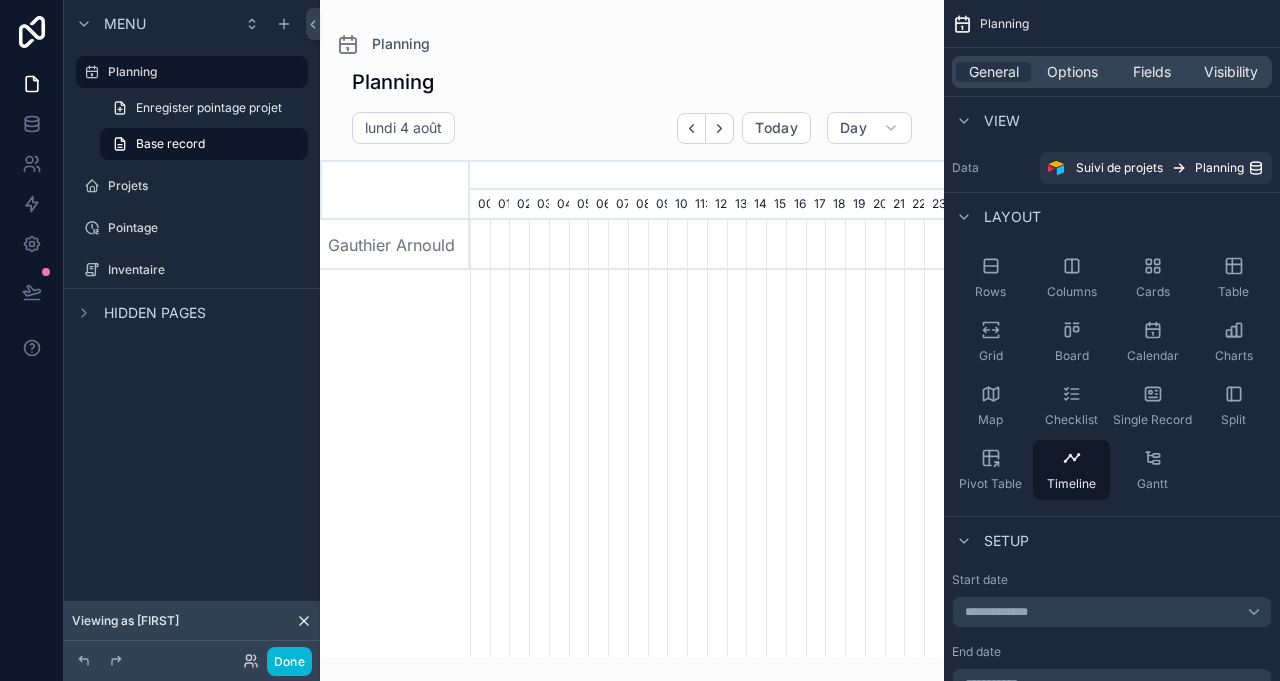 scroll, scrollTop: 0, scrollLeft: 3318, axis: horizontal 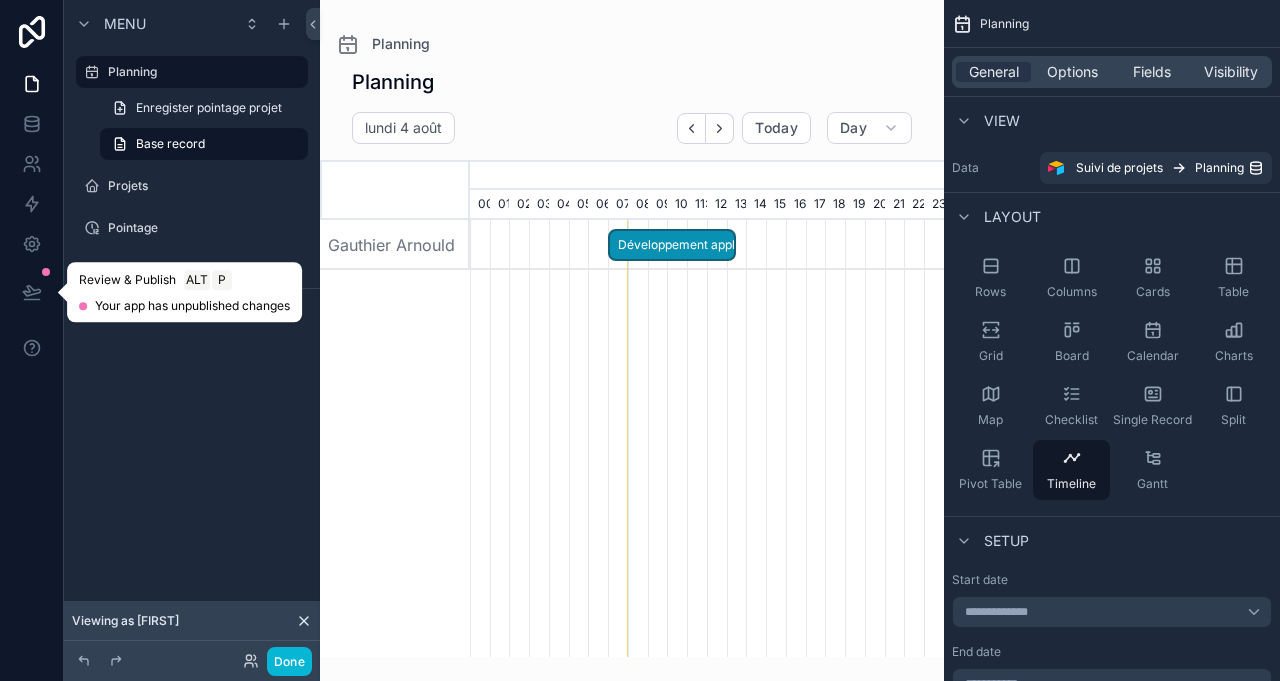 click 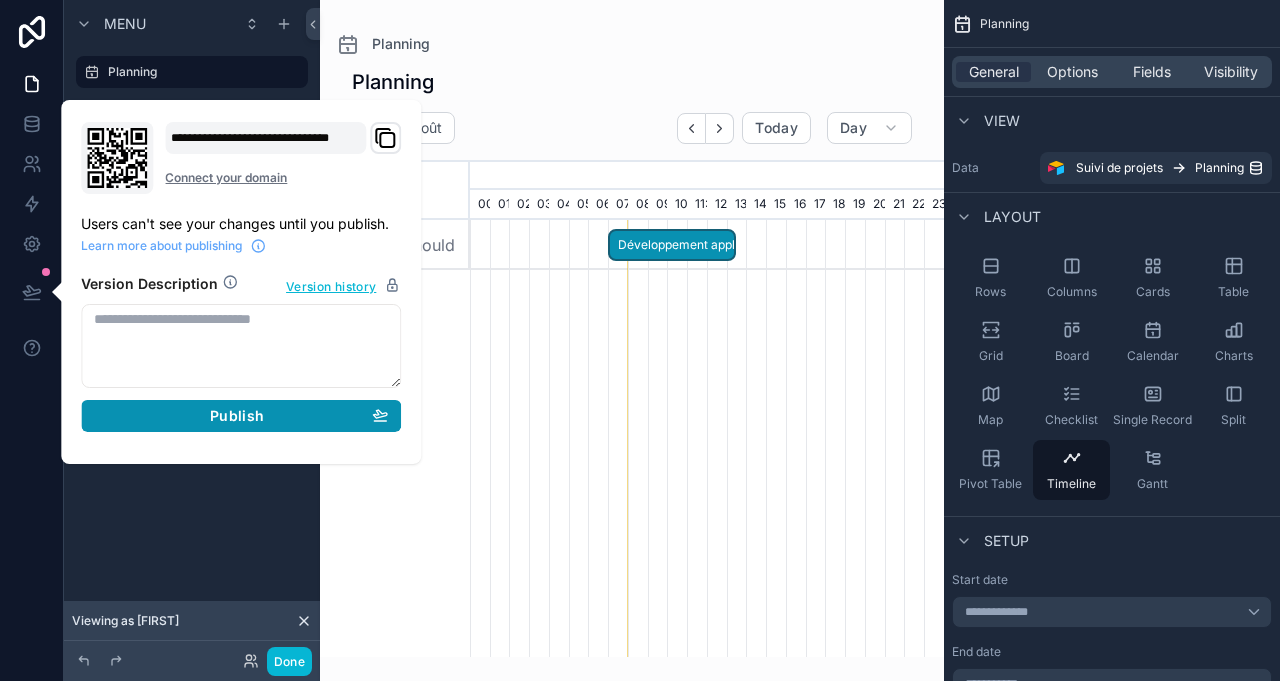 click on "Publish" at bounding box center (241, 416) 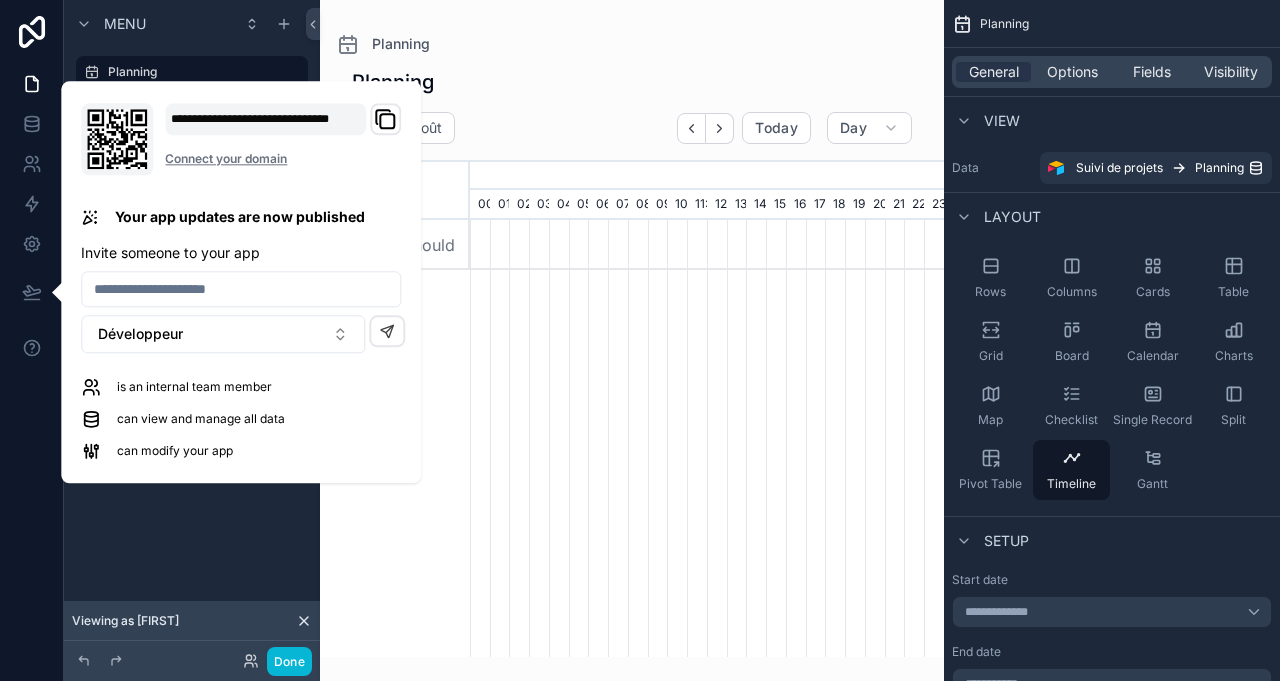 scroll, scrollTop: 0, scrollLeft: 3318, axis: horizontal 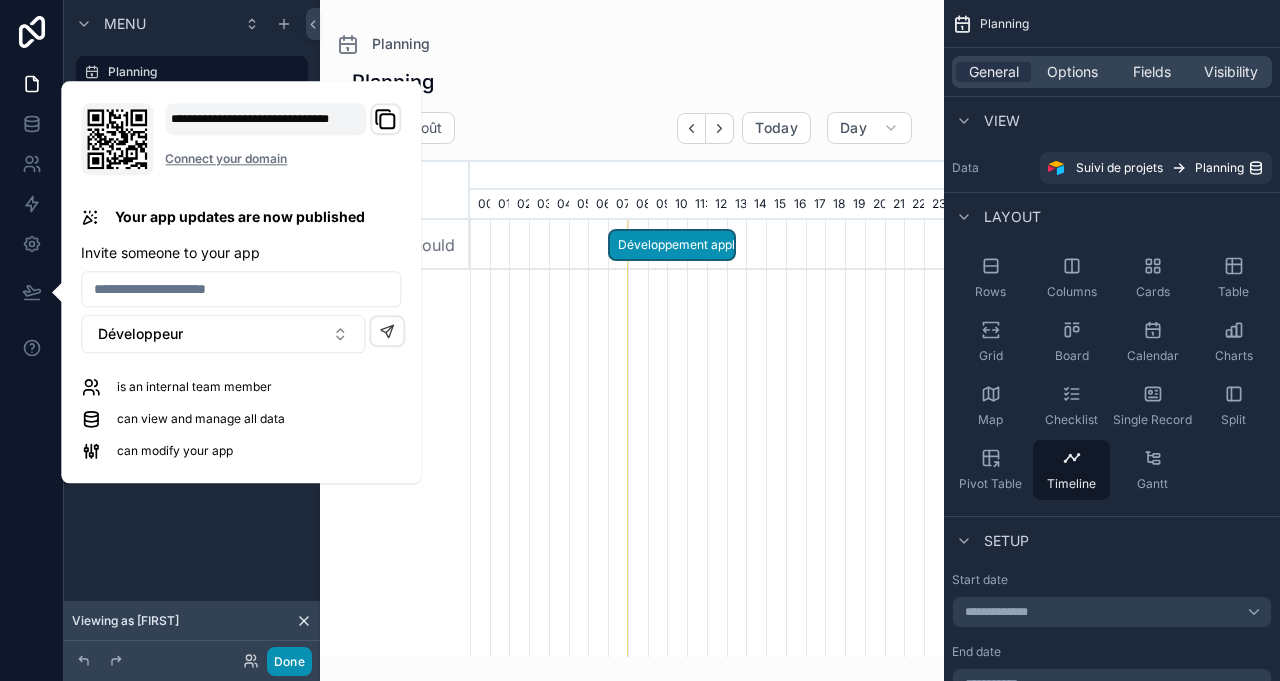 click on "Done" at bounding box center [289, 661] 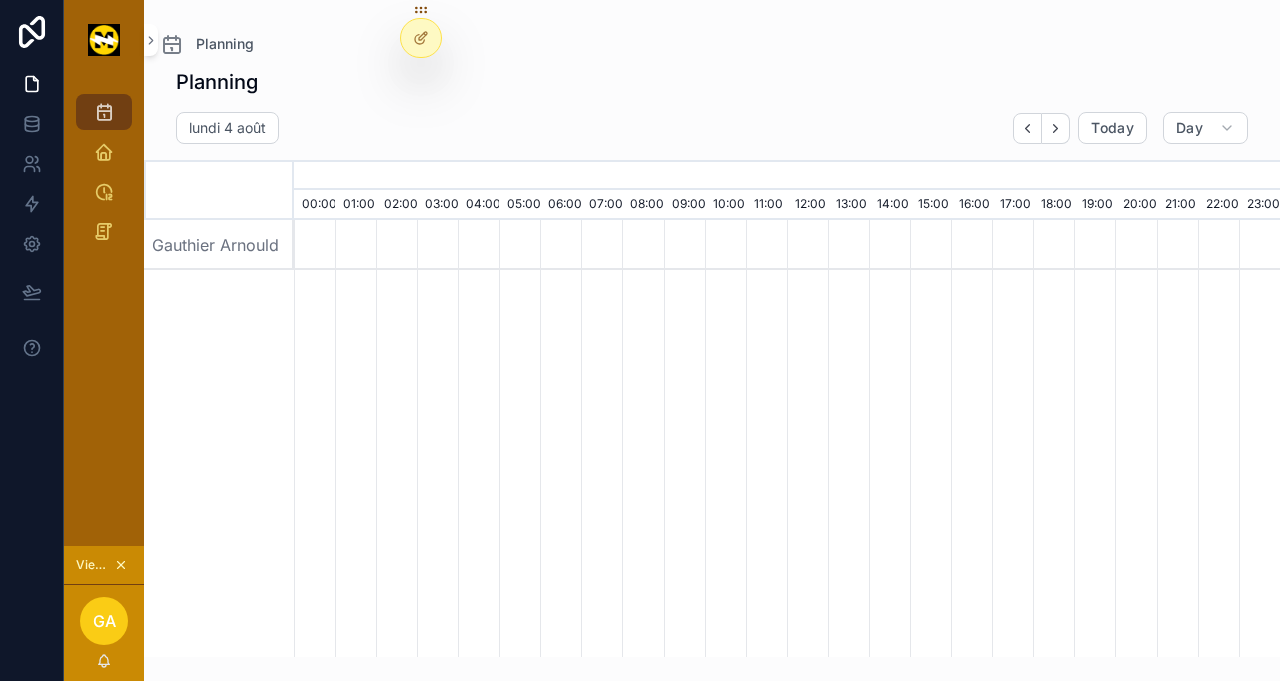 scroll, scrollTop: 0, scrollLeft: 6902, axis: horizontal 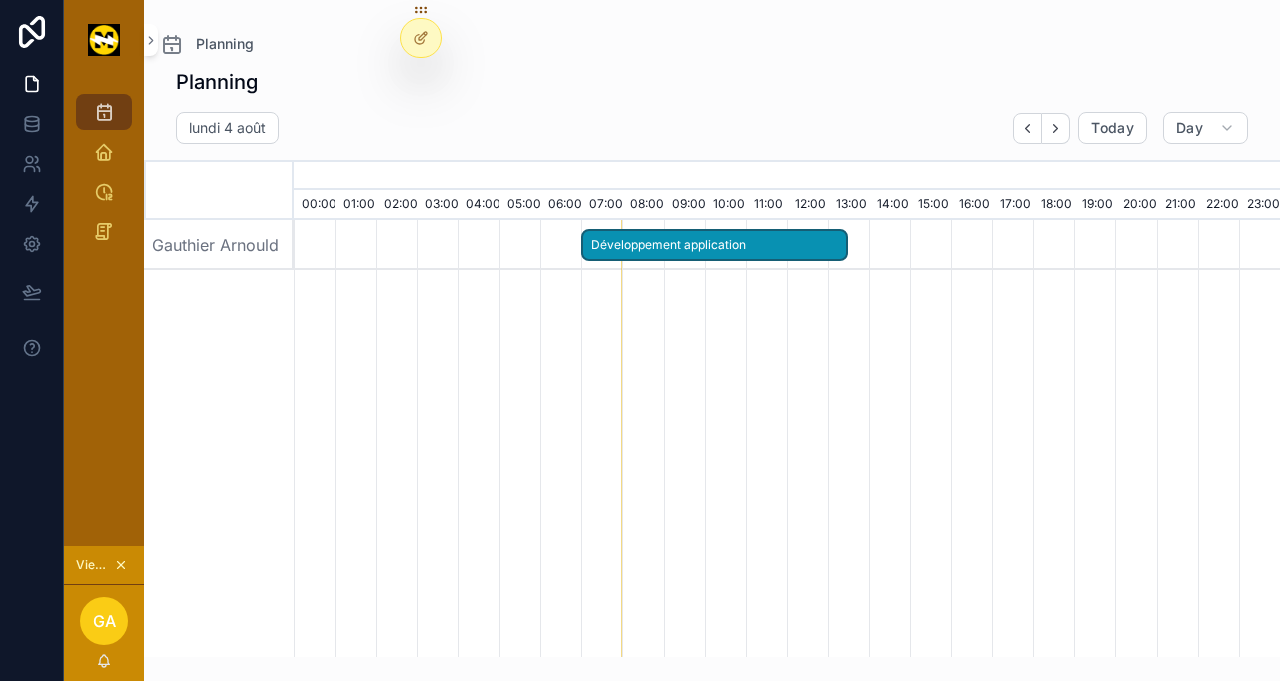 click on "Développement application" at bounding box center [714, 245] 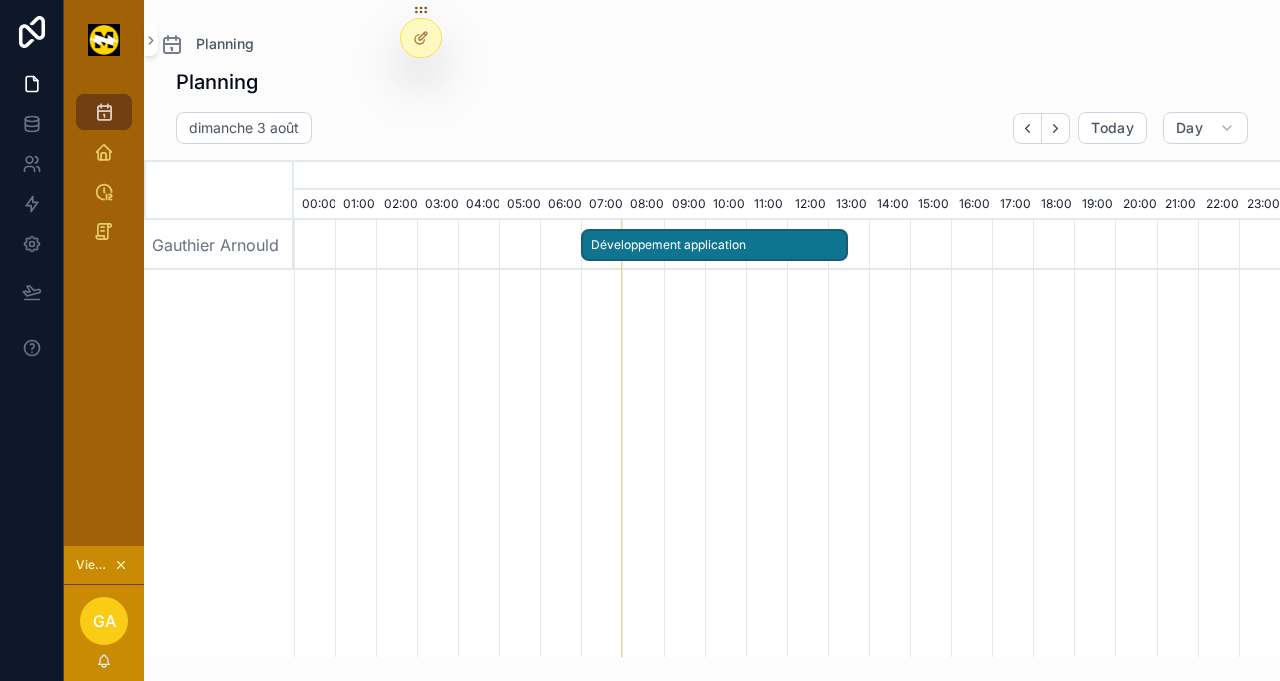 scroll, scrollTop: 0, scrollLeft: 0, axis: both 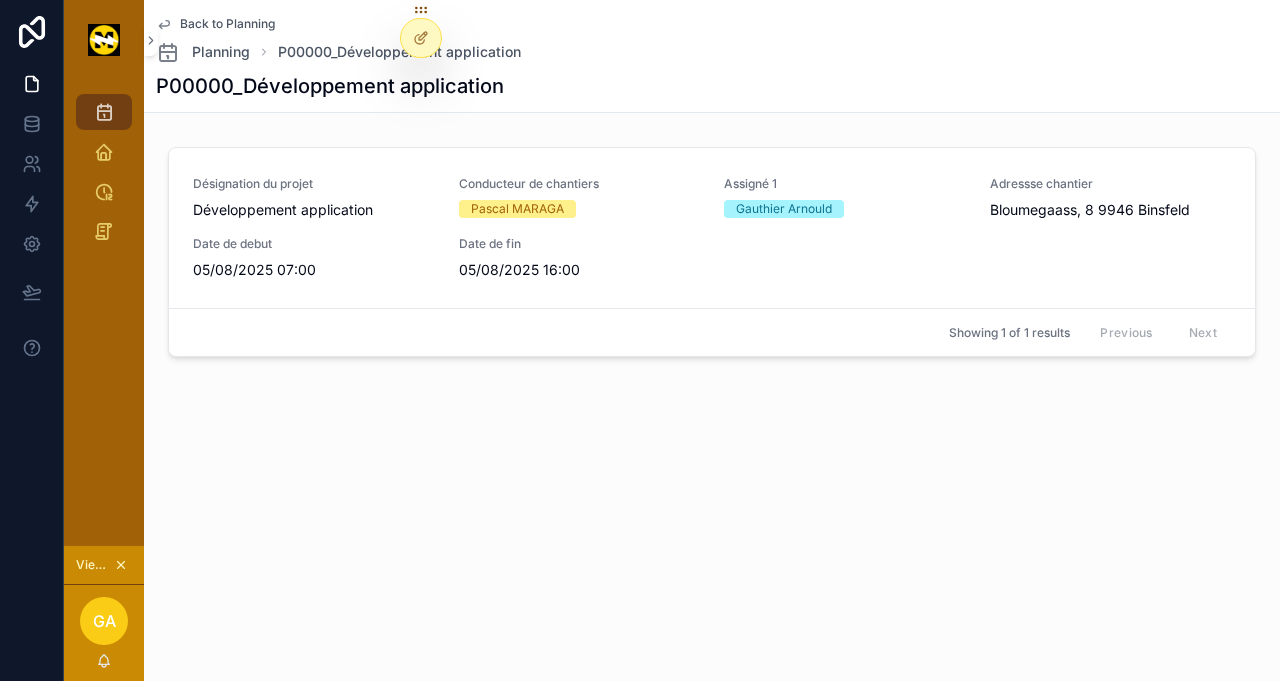 click on "Désignation du projet Développement application Conducteur de chantiers Pascal MARAGA Assigné 1 Gauthier Arnould Adressse chantier Bloumegaass, 8 9946 Binsfeld Date de debut 05/08/2025 07:00 Date de fin 05/08/2025 16:00" at bounding box center (712, 228) 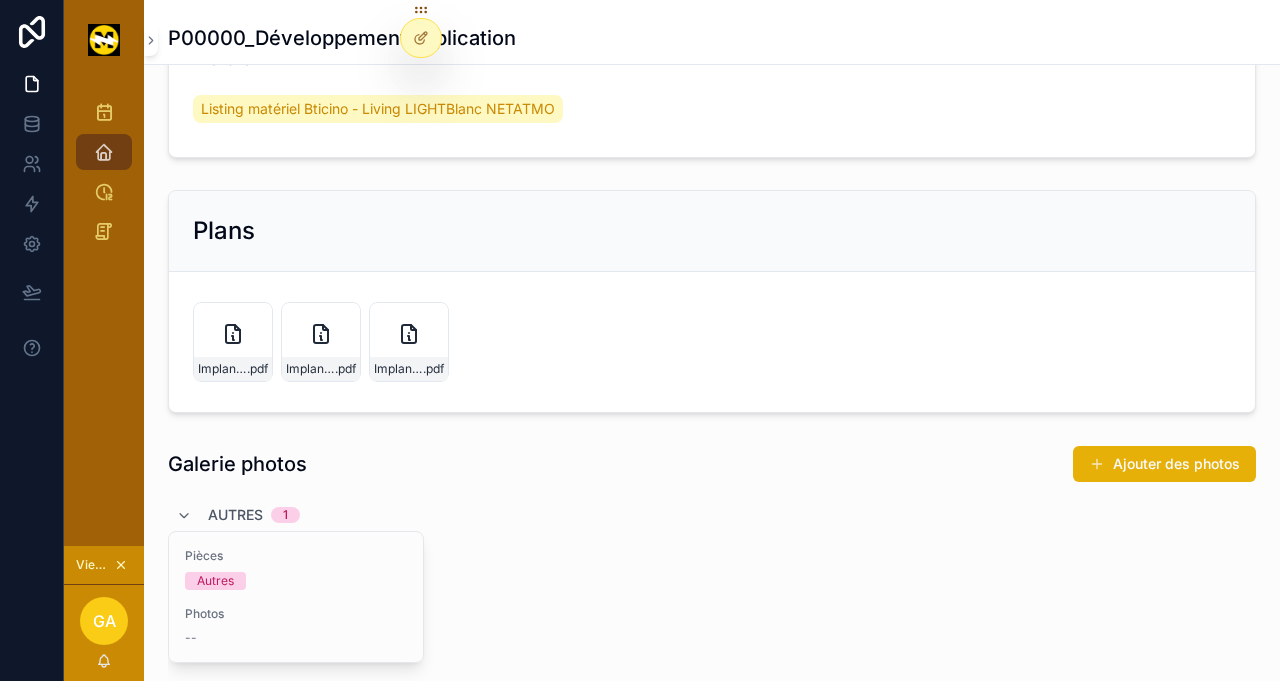 scroll, scrollTop: 0, scrollLeft: 0, axis: both 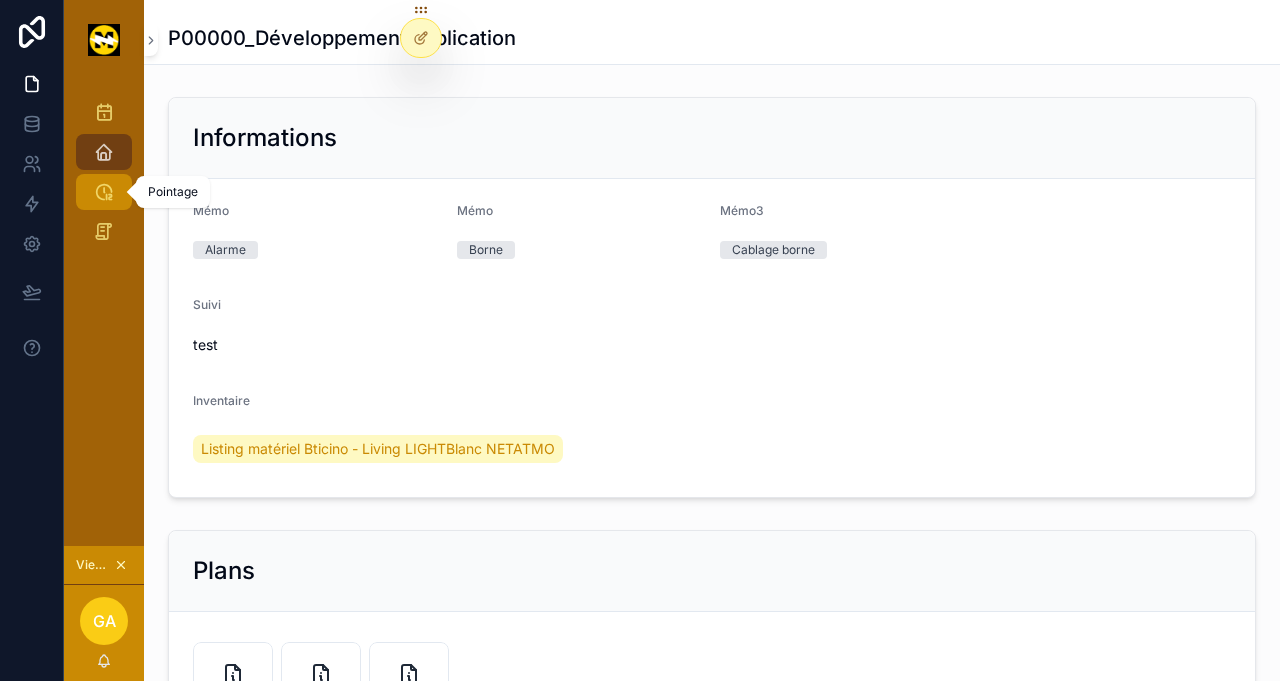 click at bounding box center [104, 192] 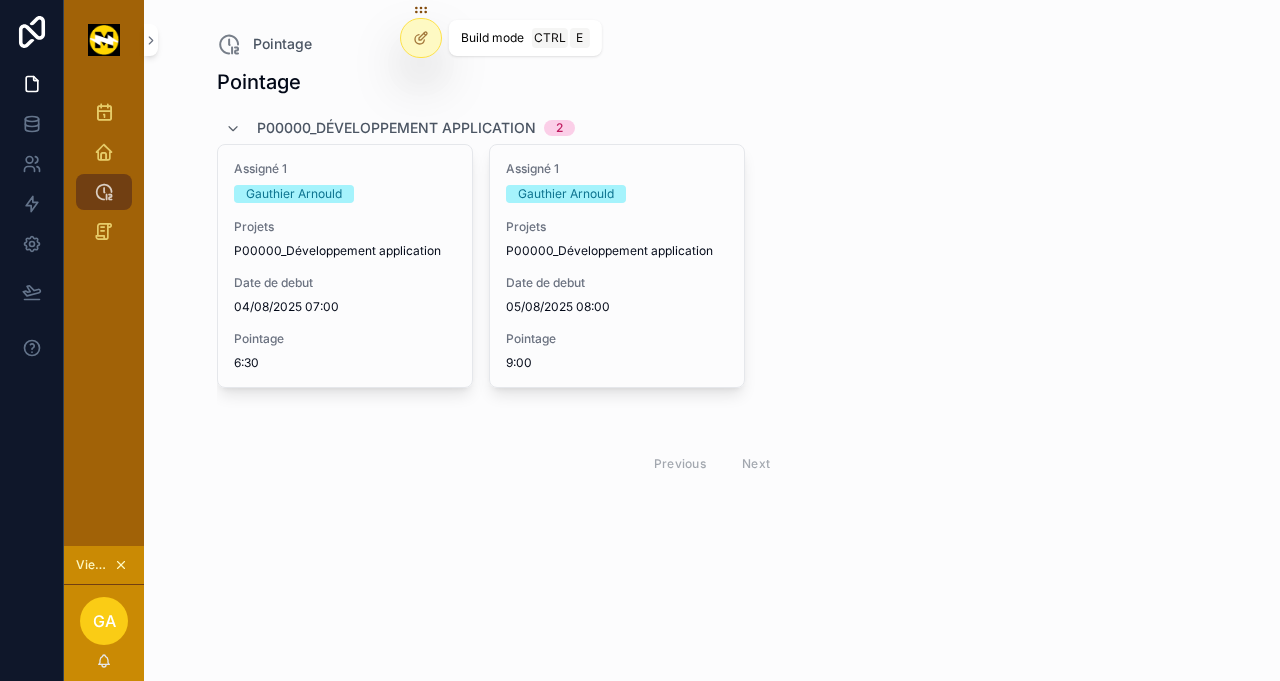 click at bounding box center (421, 38) 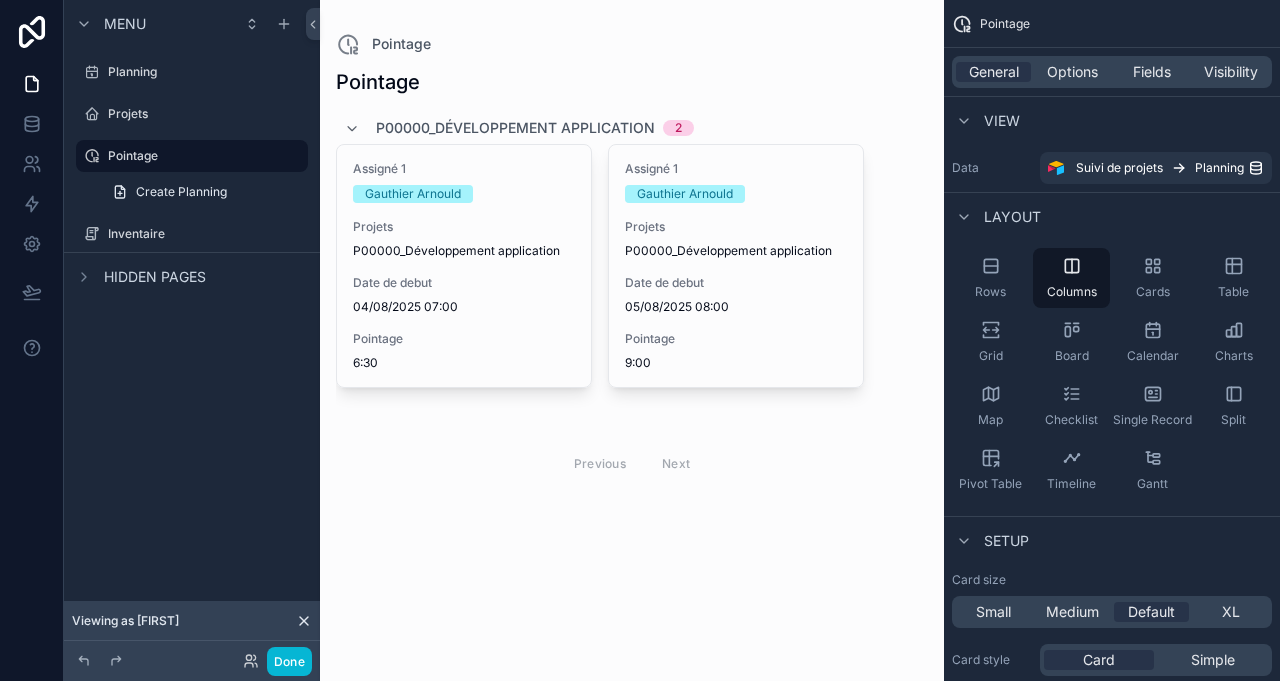 click at bounding box center (632, 275) 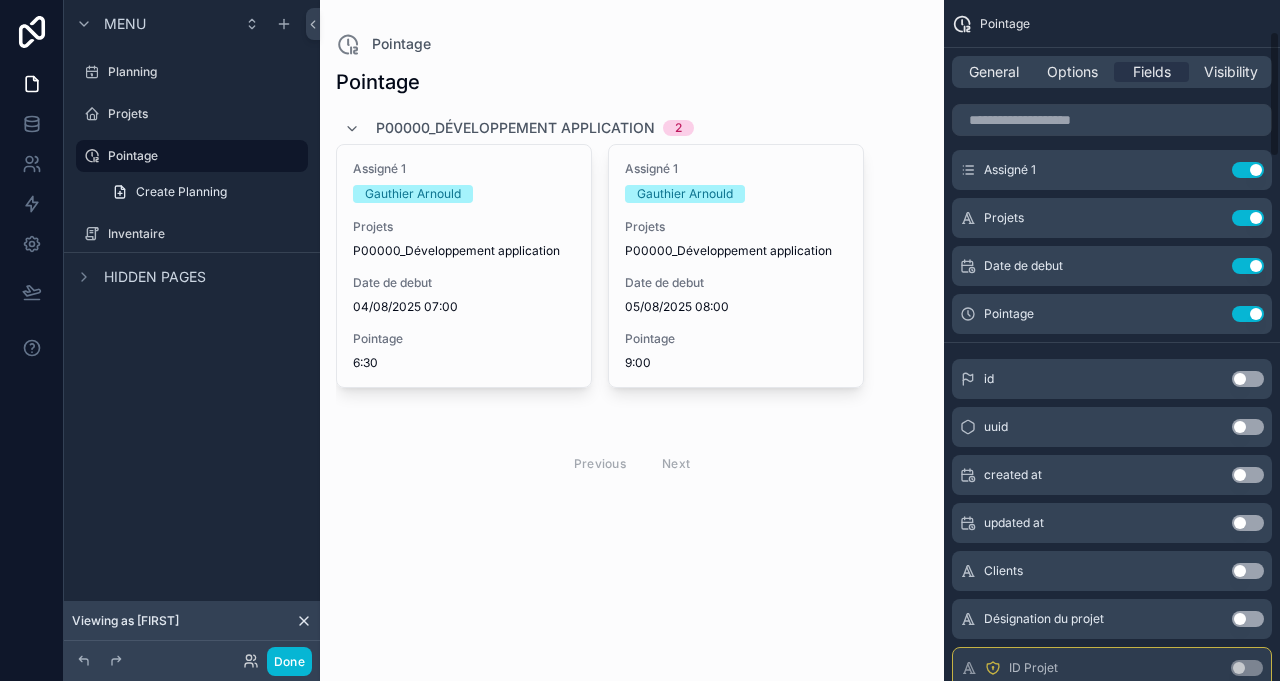 scroll, scrollTop: 0, scrollLeft: 0, axis: both 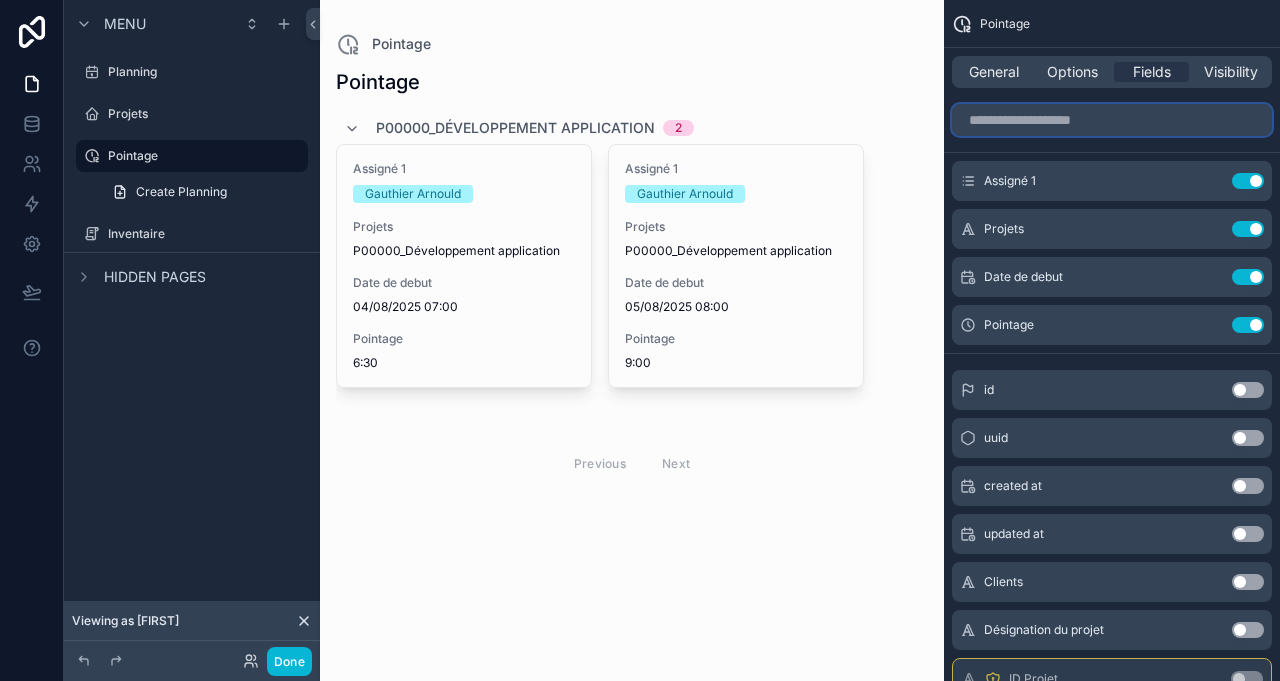 click at bounding box center (1112, 120) 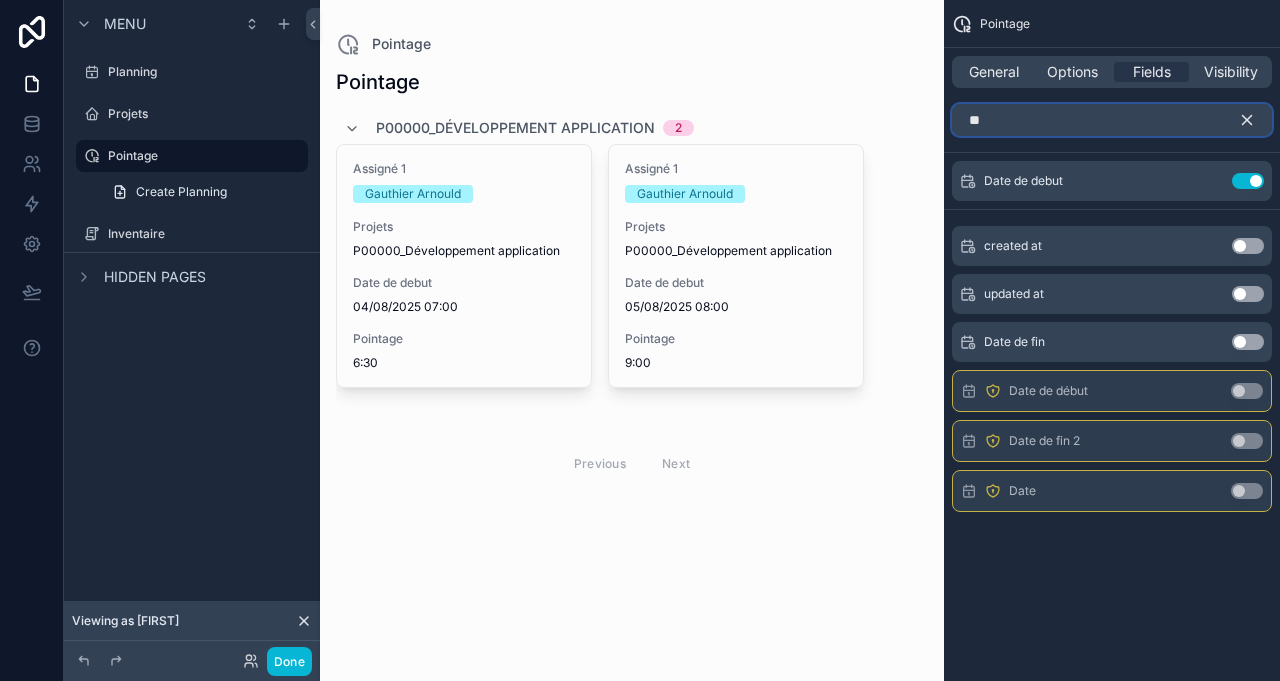 type on "**" 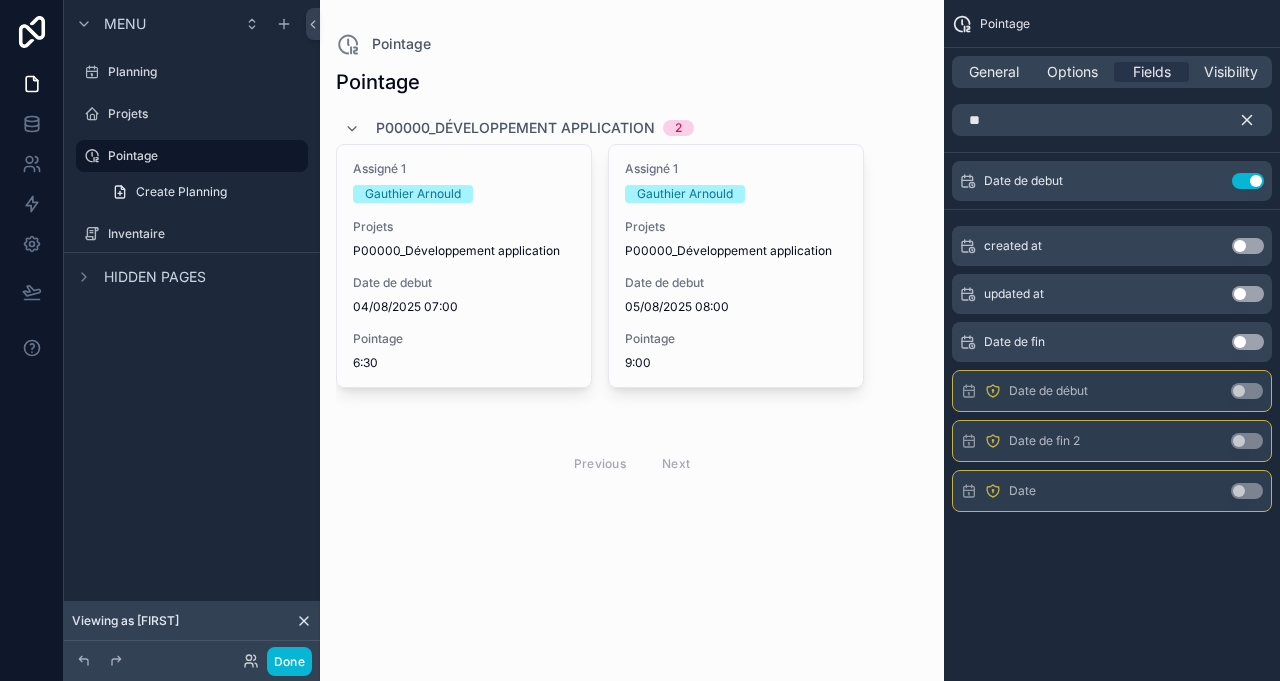click on "Use setting" at bounding box center [1248, 342] 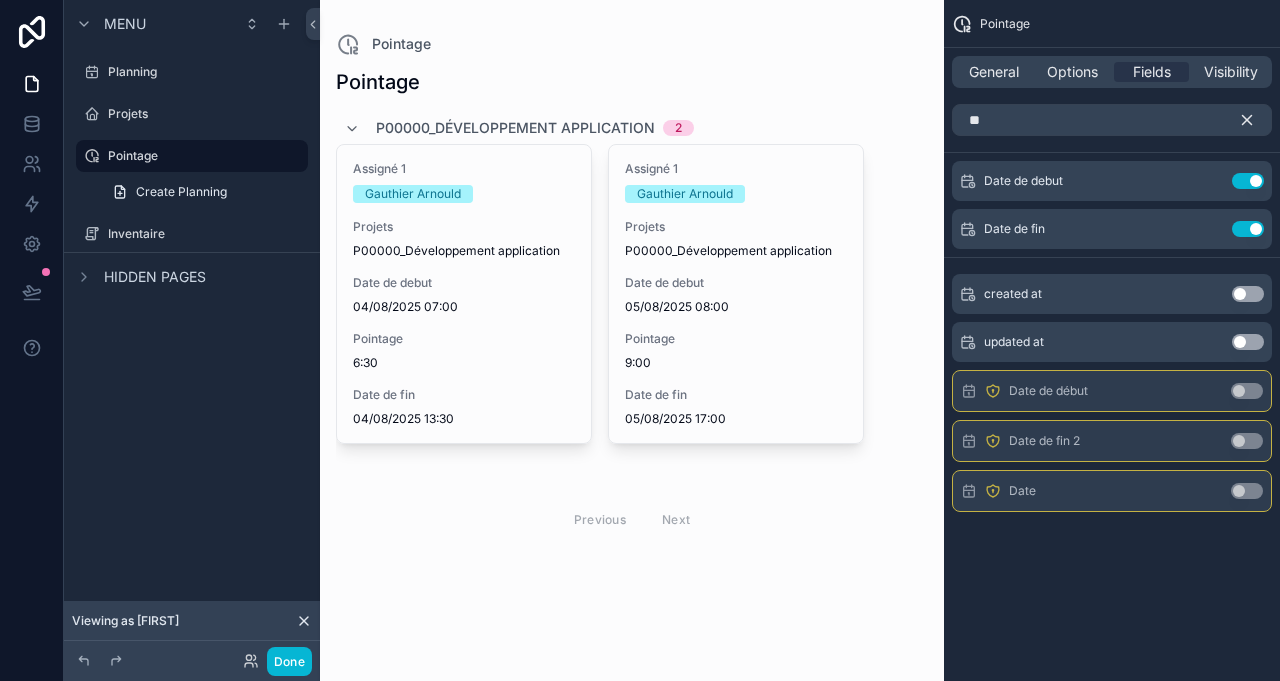 drag, startPoint x: 966, startPoint y: 232, endPoint x: 979, endPoint y: 213, distance: 23.021729 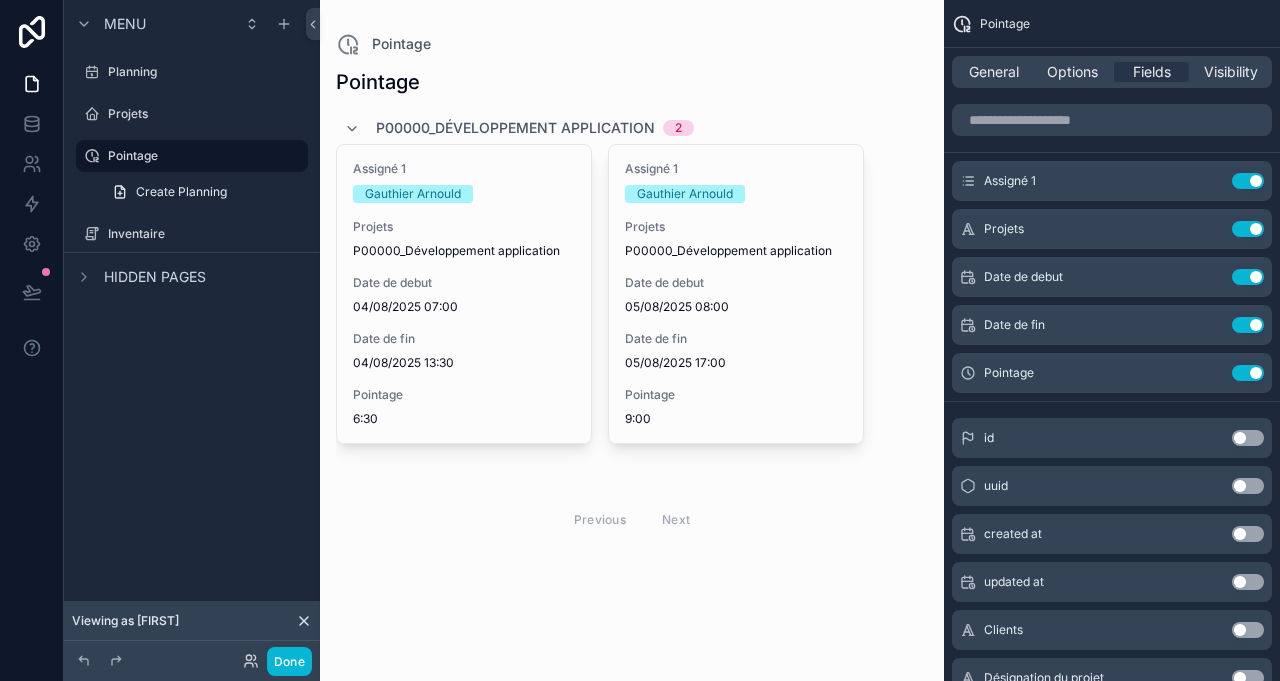 click on "Previous Next" at bounding box center [632, 519] 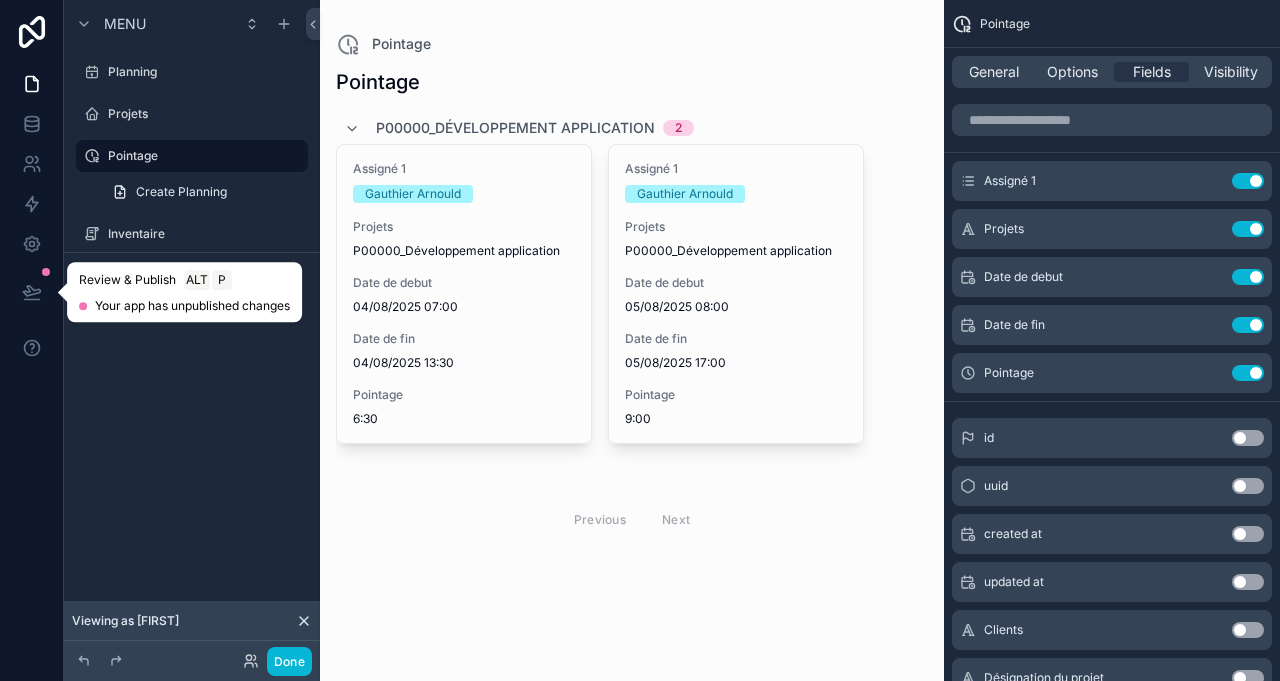 click 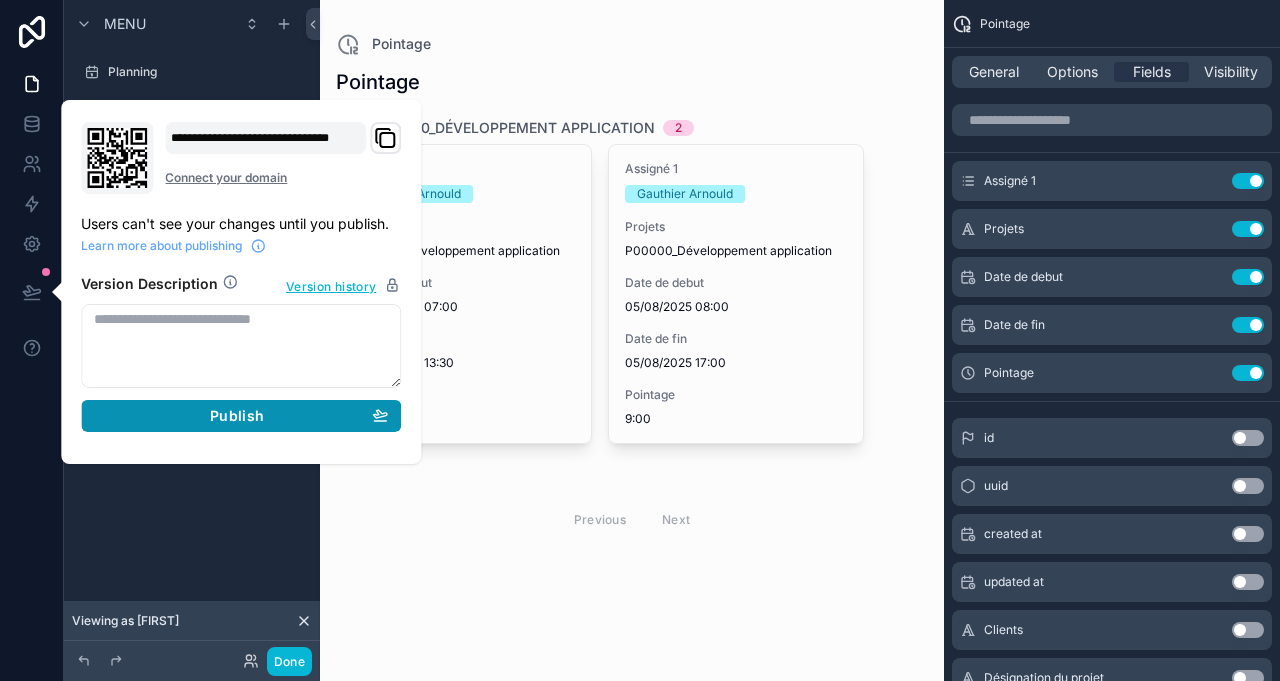 click on "Publish" at bounding box center (241, 416) 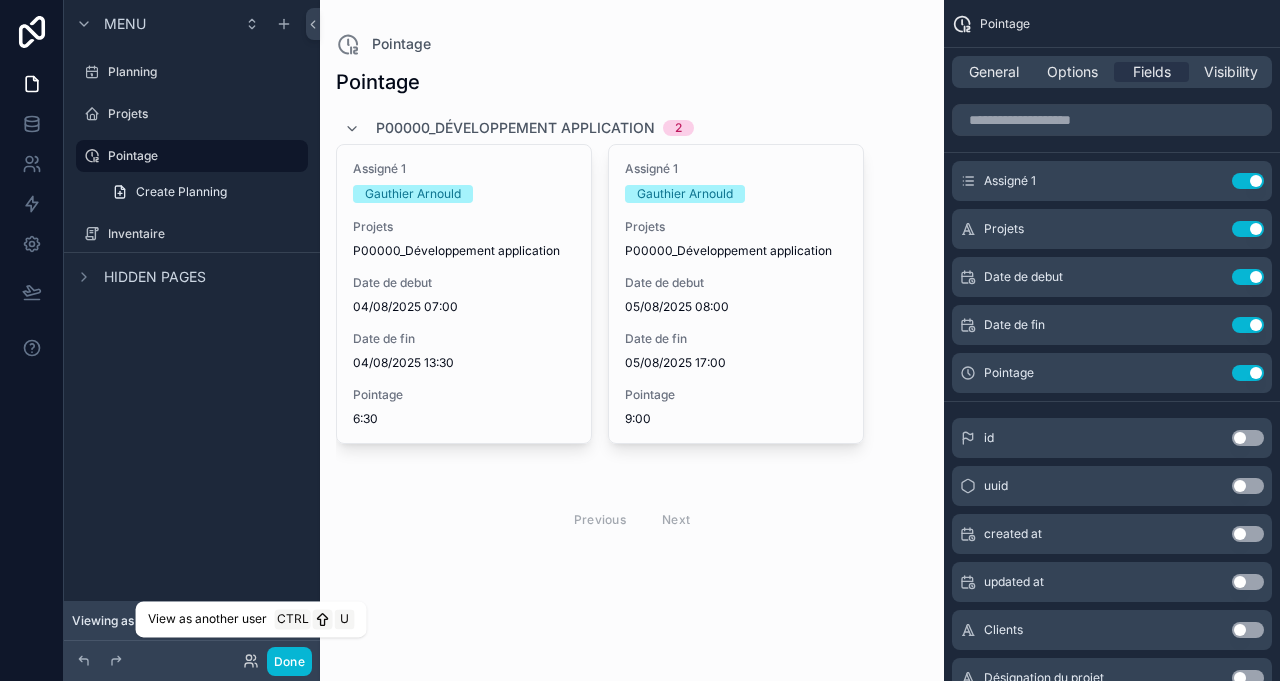 click 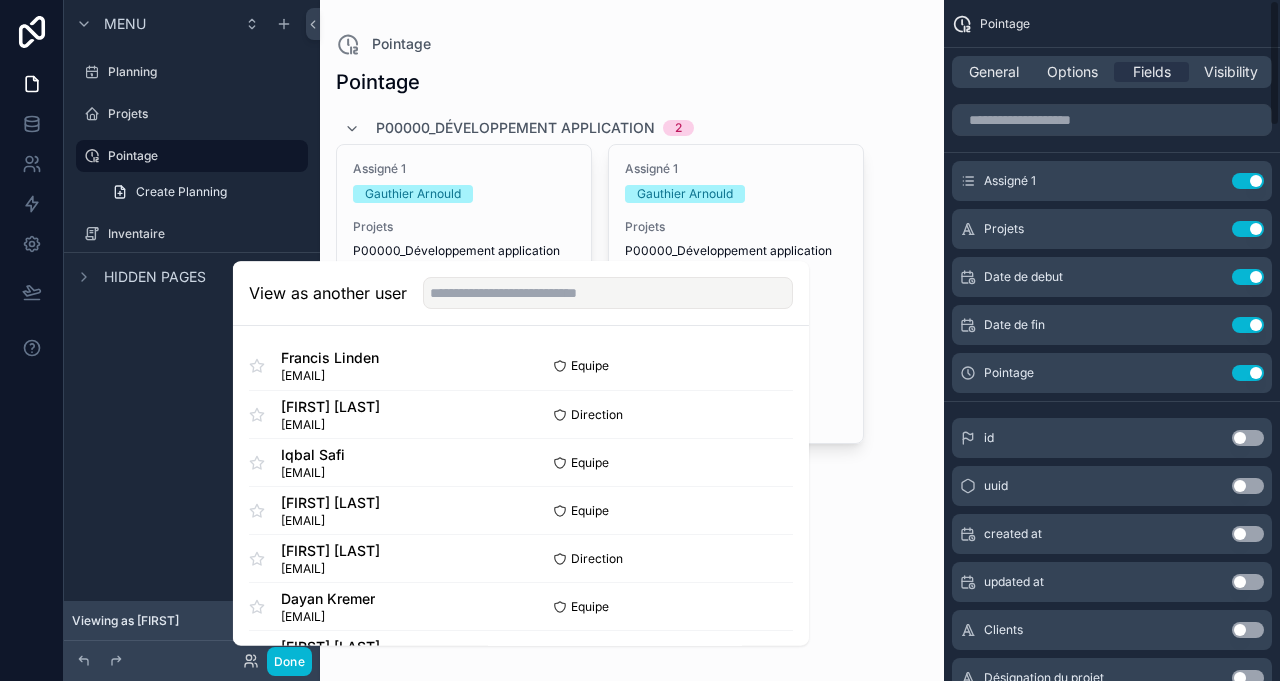 scroll, scrollTop: 222, scrollLeft: 0, axis: vertical 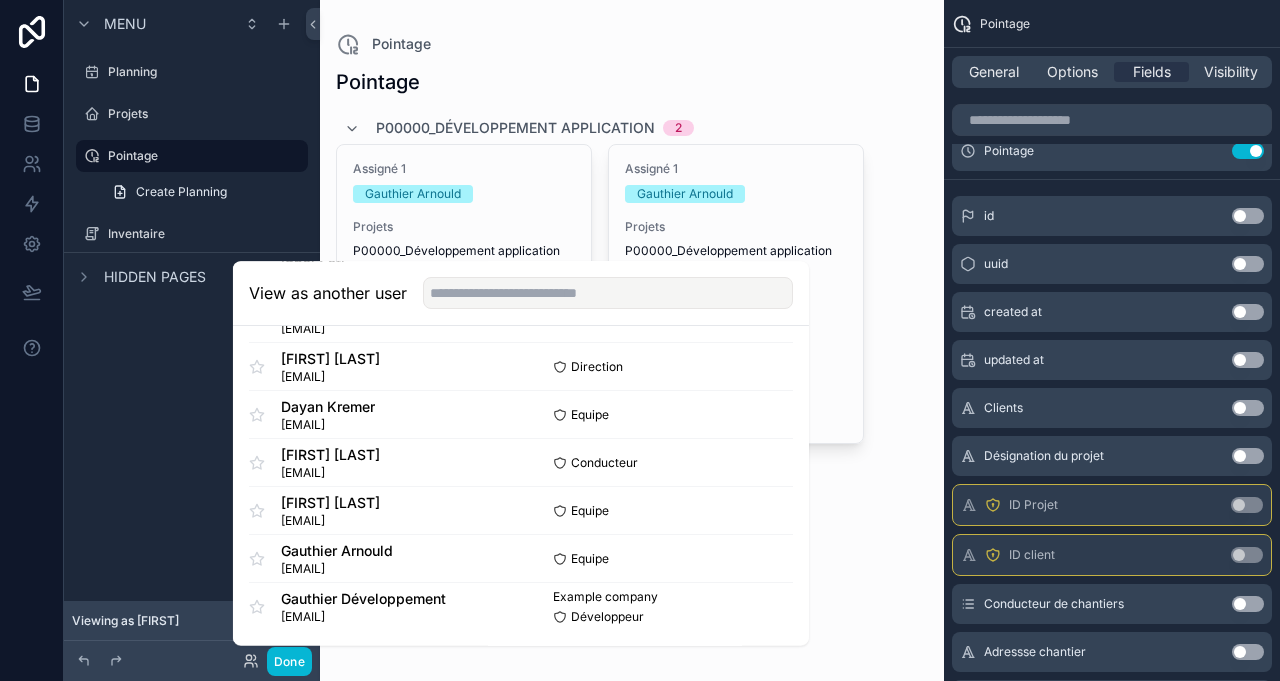 click on "Select" at bounding box center (0, 0) 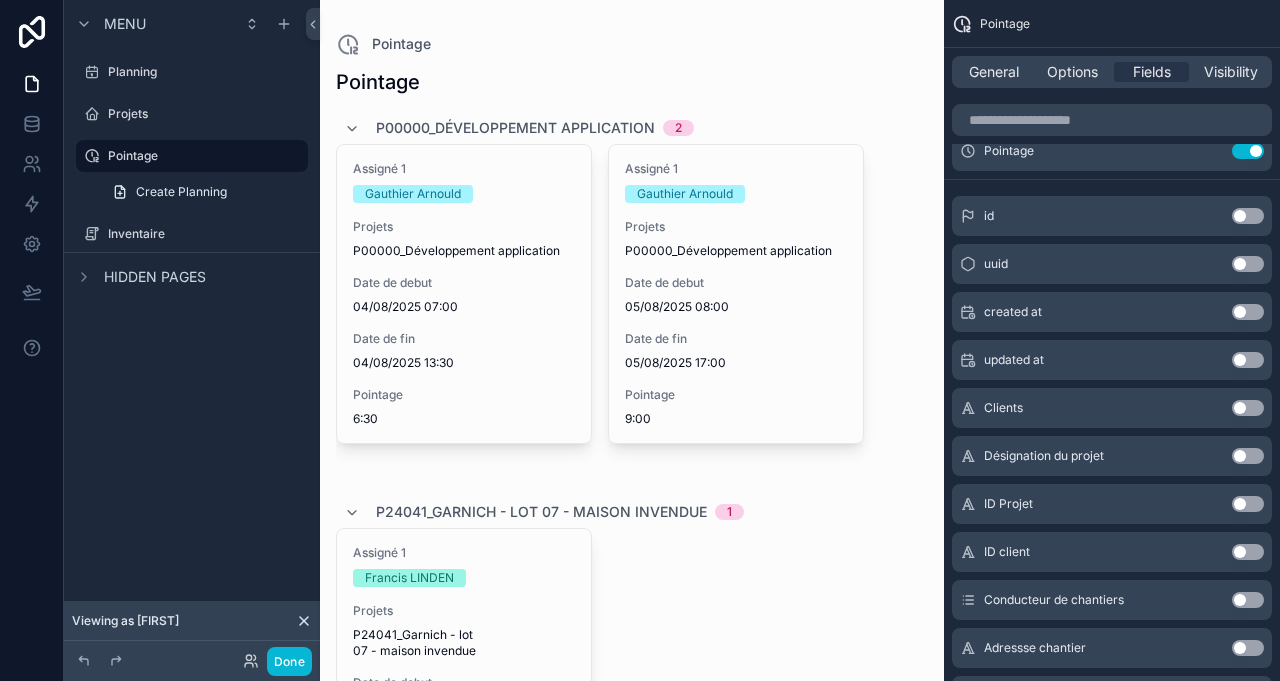 click on "[DATE] [TIME] [DATE] [TIME] [FIRST] [LAST] [DATE] [TIME] [DATE] [TIME] [FIRST] [LAST] [DATE] [TIME] [DATE] [TIME] [FIRST] [LAST] [DATE] [TIME] [DATE] [TIME] [FIRST] [LAST] [DATE] [TIME] [DATE] [TIME]" at bounding box center (632, 2311) 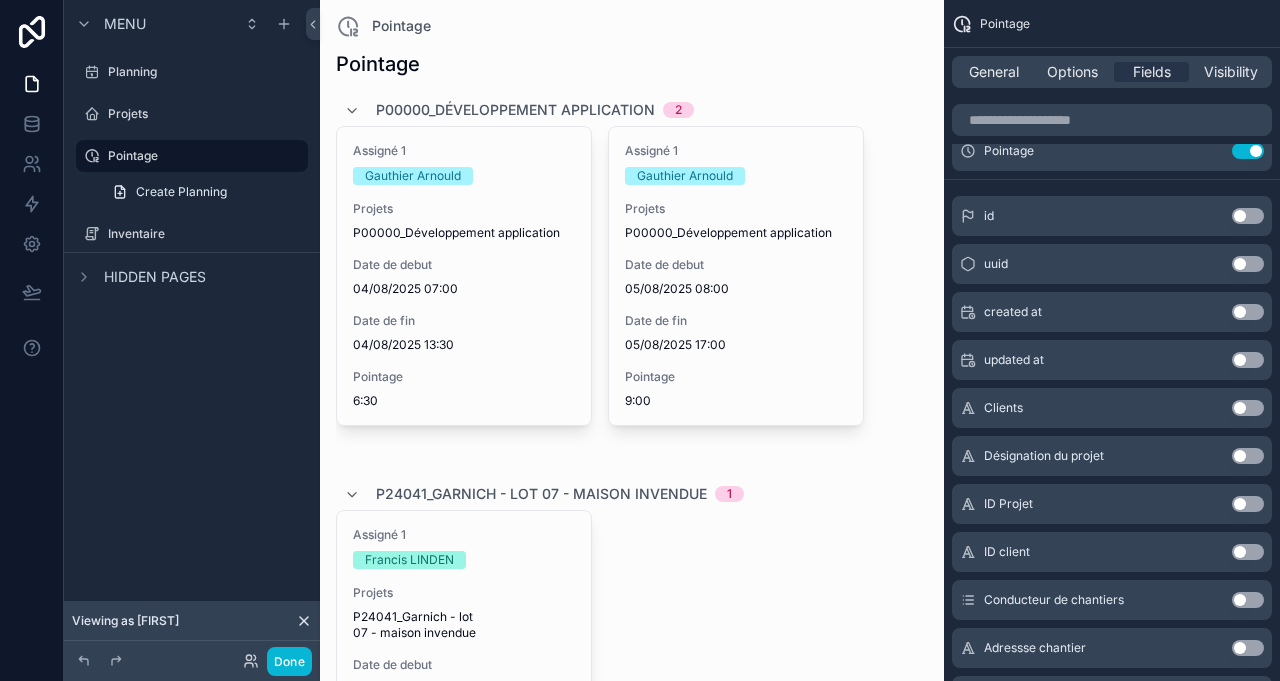 scroll, scrollTop: 0, scrollLeft: 0, axis: both 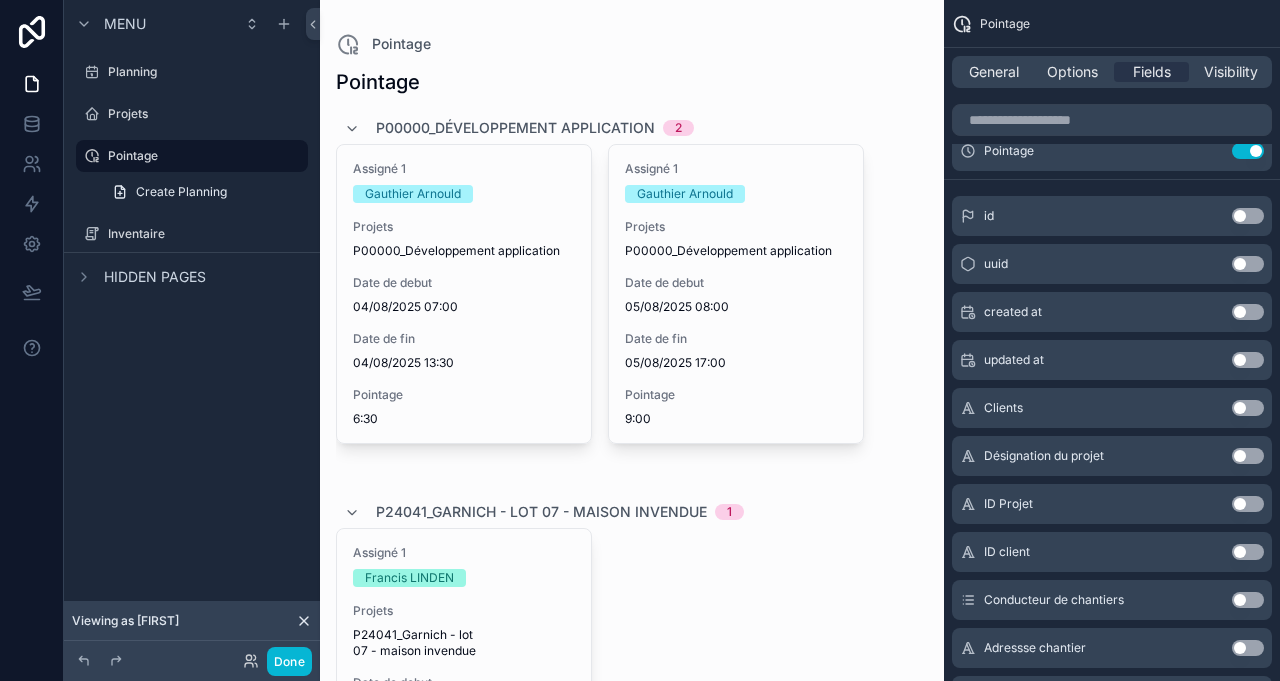 click on "04/08/2025 07:00" at bounding box center (464, 307) 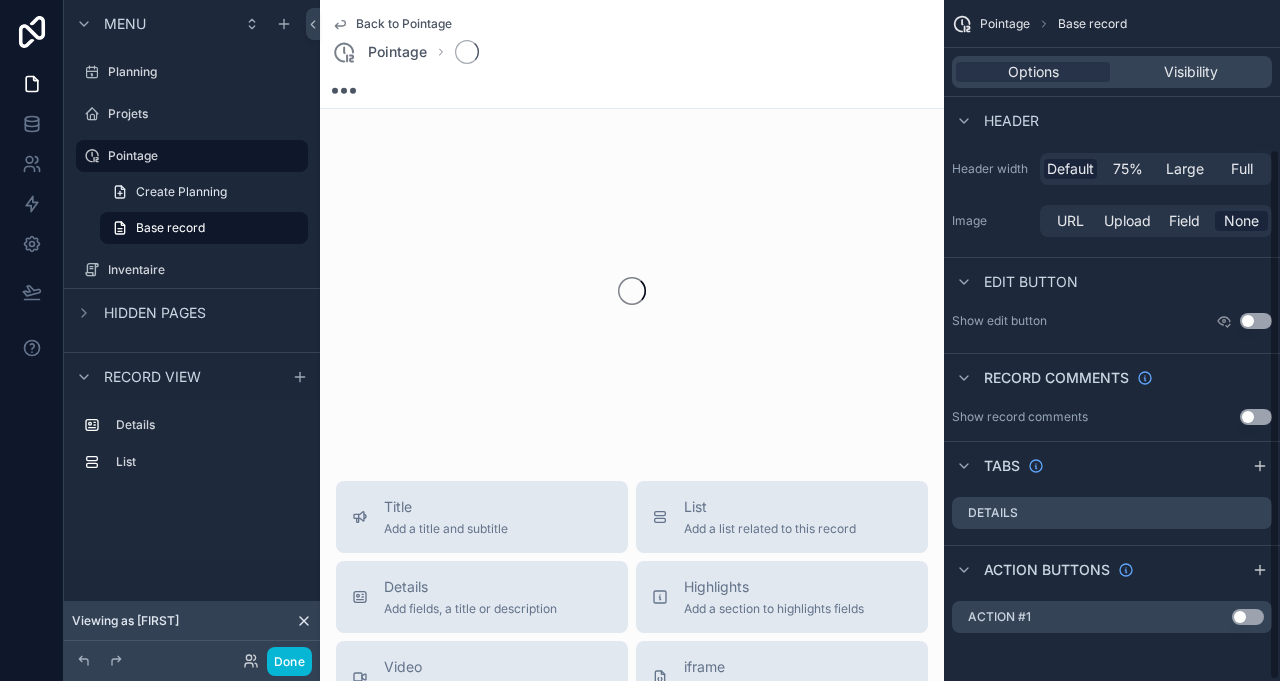 scroll, scrollTop: 190, scrollLeft: 0, axis: vertical 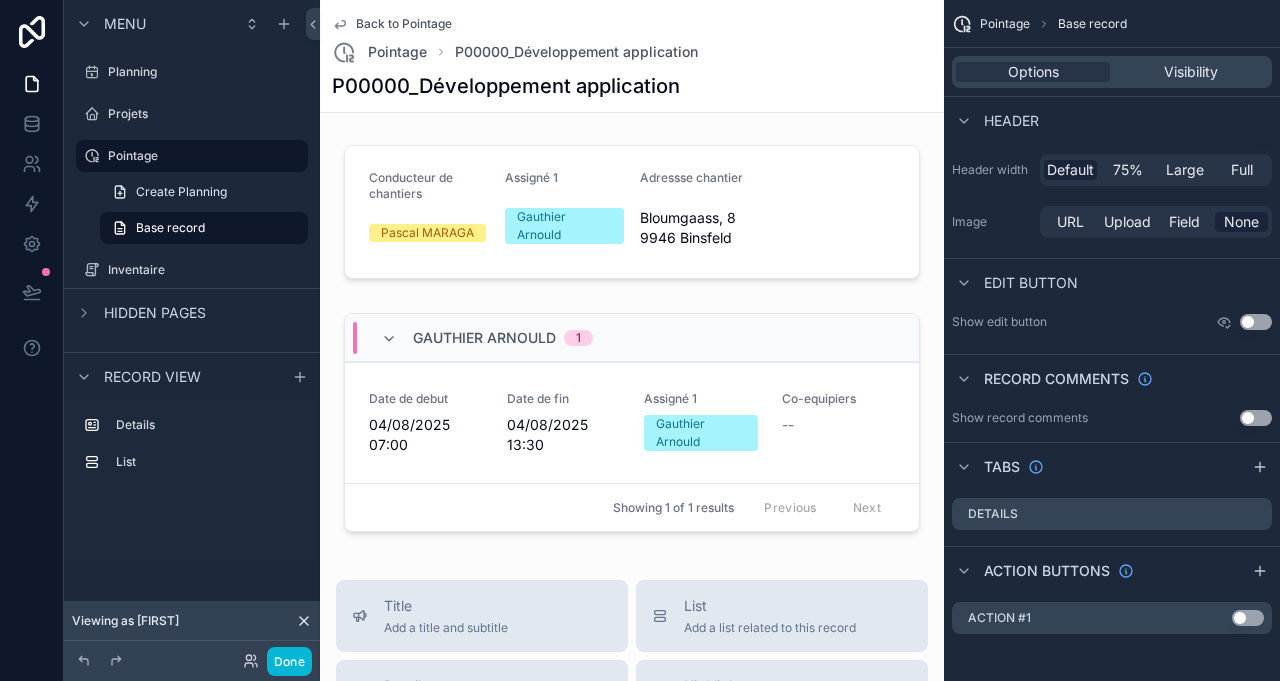 click at bounding box center [632, 425] 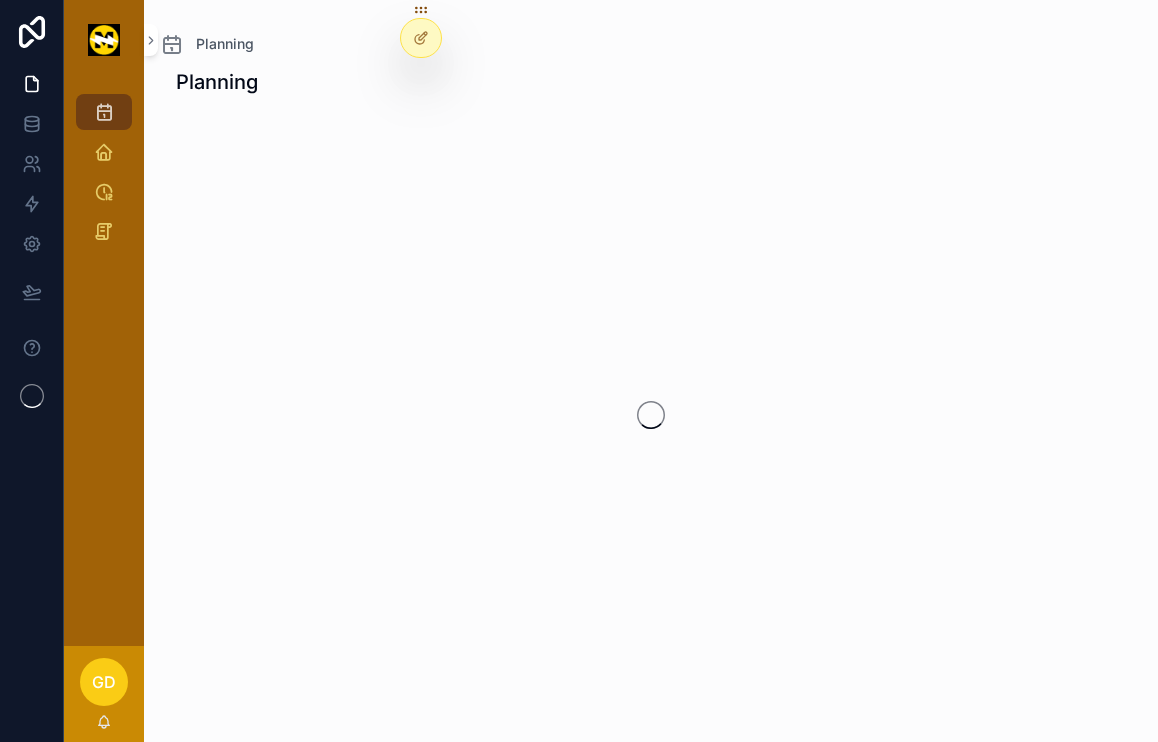 scroll, scrollTop: 0, scrollLeft: 0, axis: both 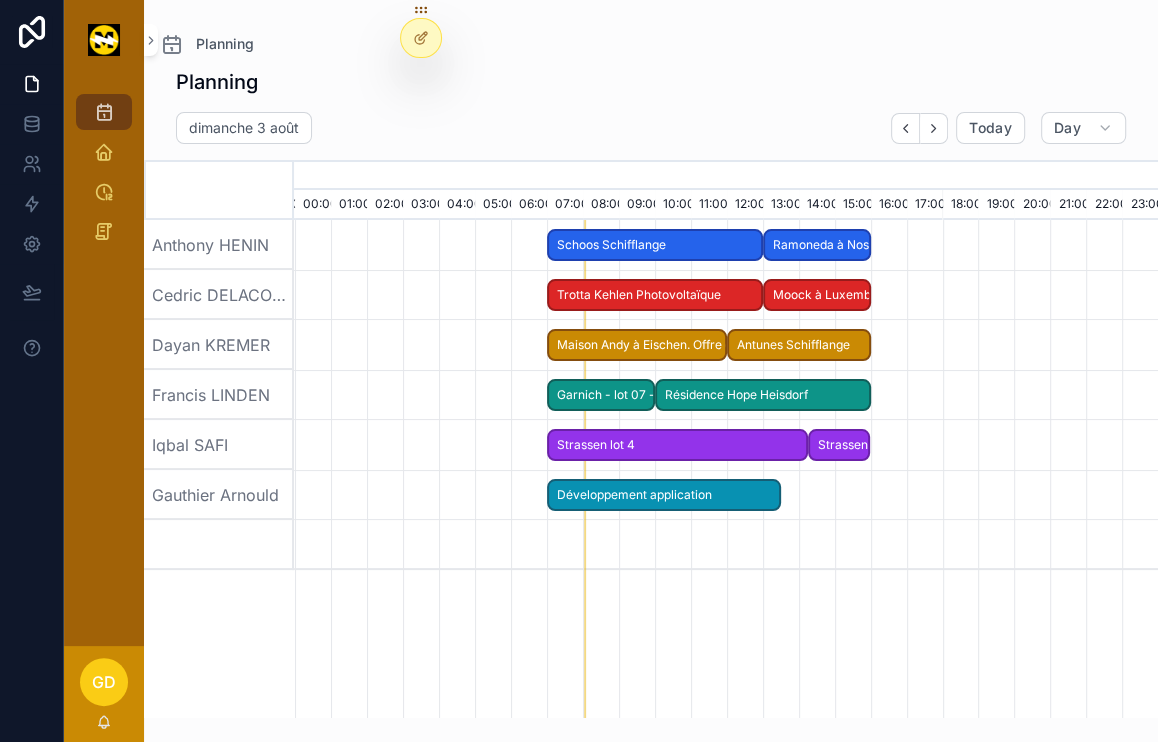 click at bounding box center (421, 38) 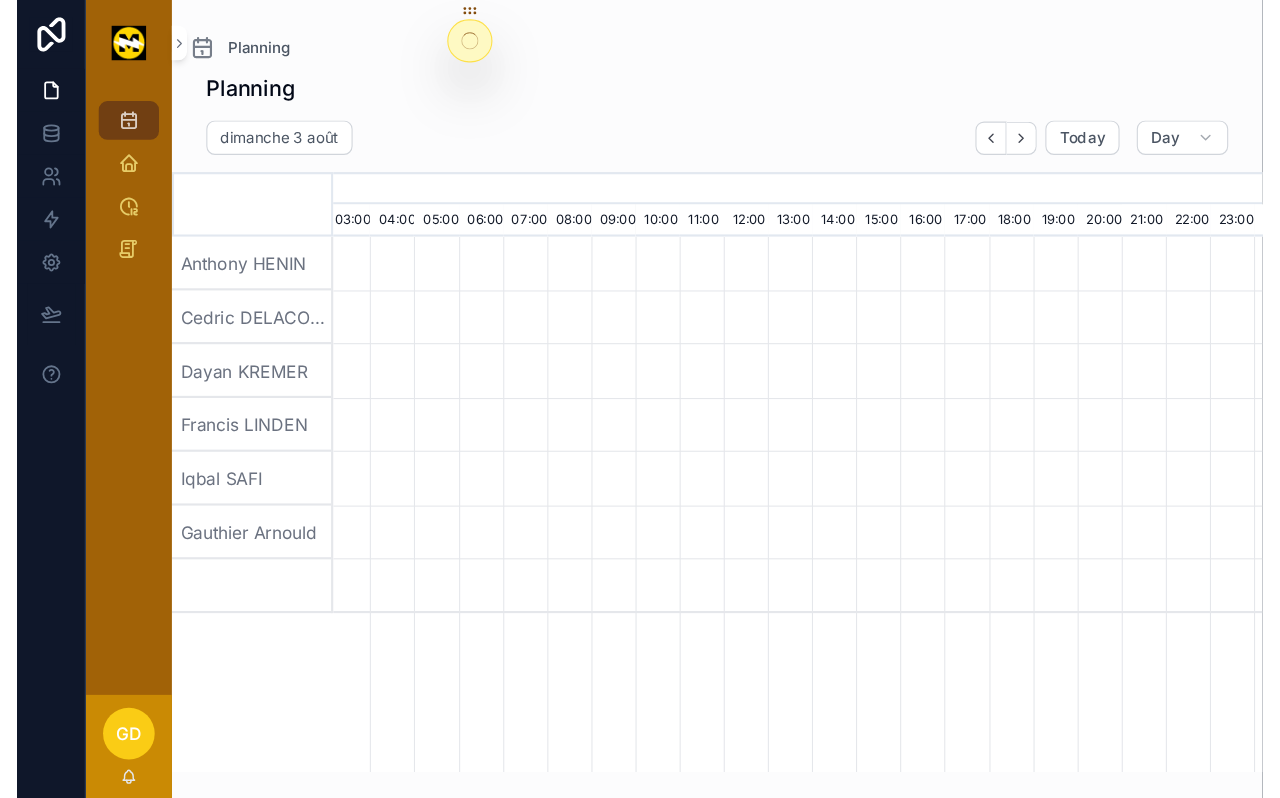 scroll, scrollTop: 0, scrollLeft: 6902, axis: horizontal 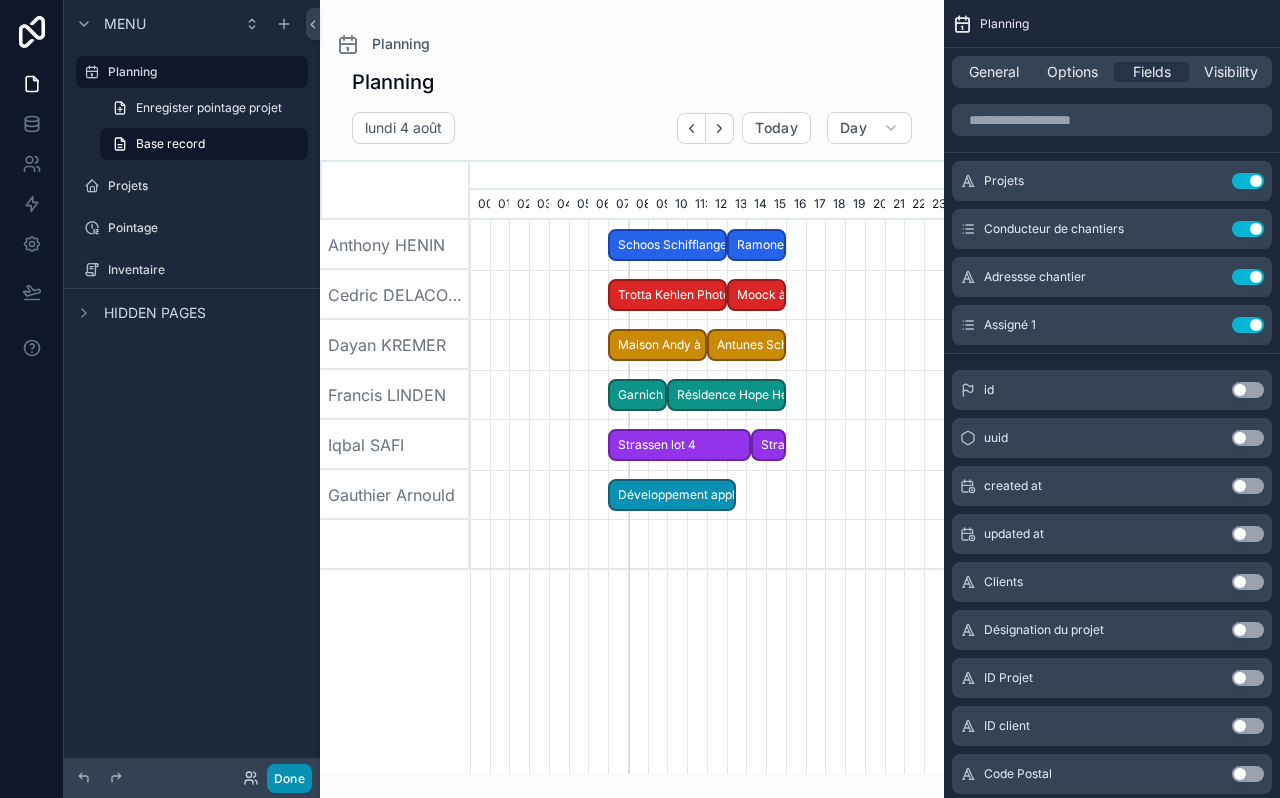 click on "Done" at bounding box center [289, 778] 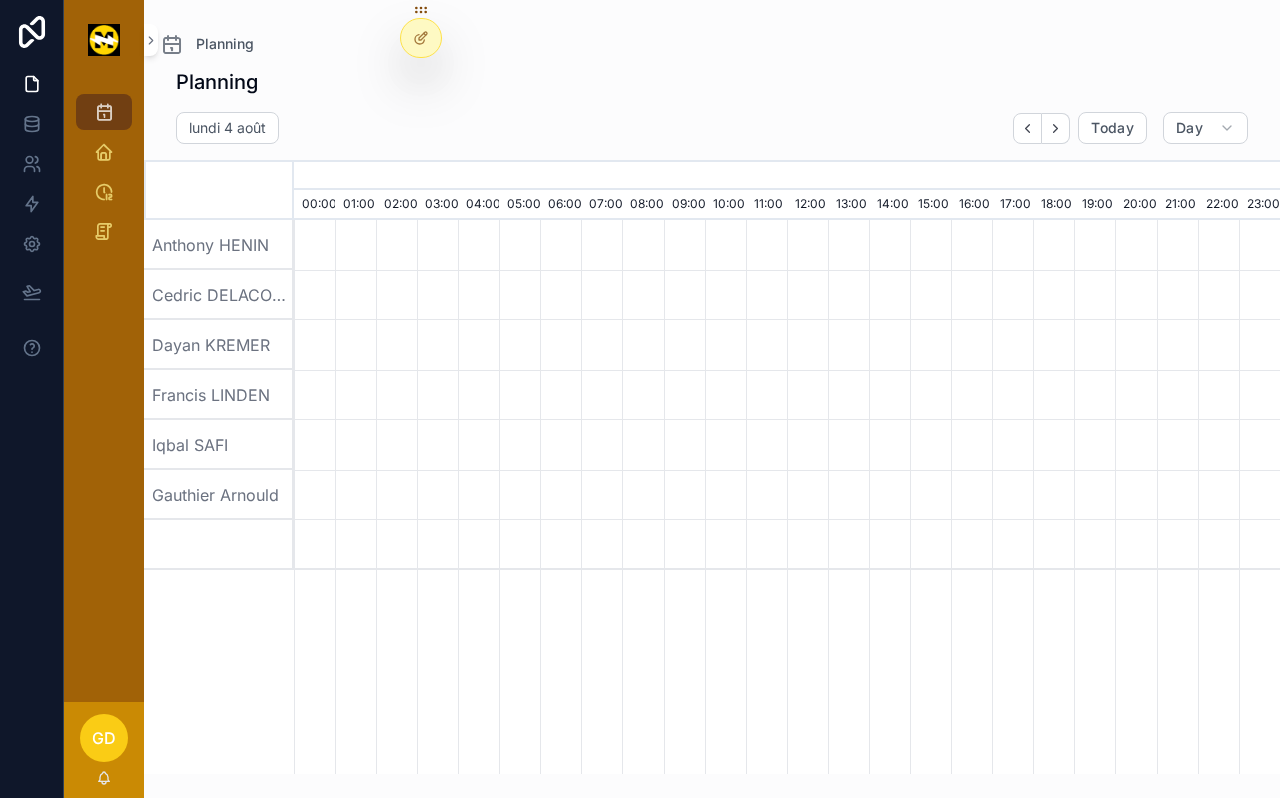 scroll, scrollTop: 0, scrollLeft: 6902, axis: horizontal 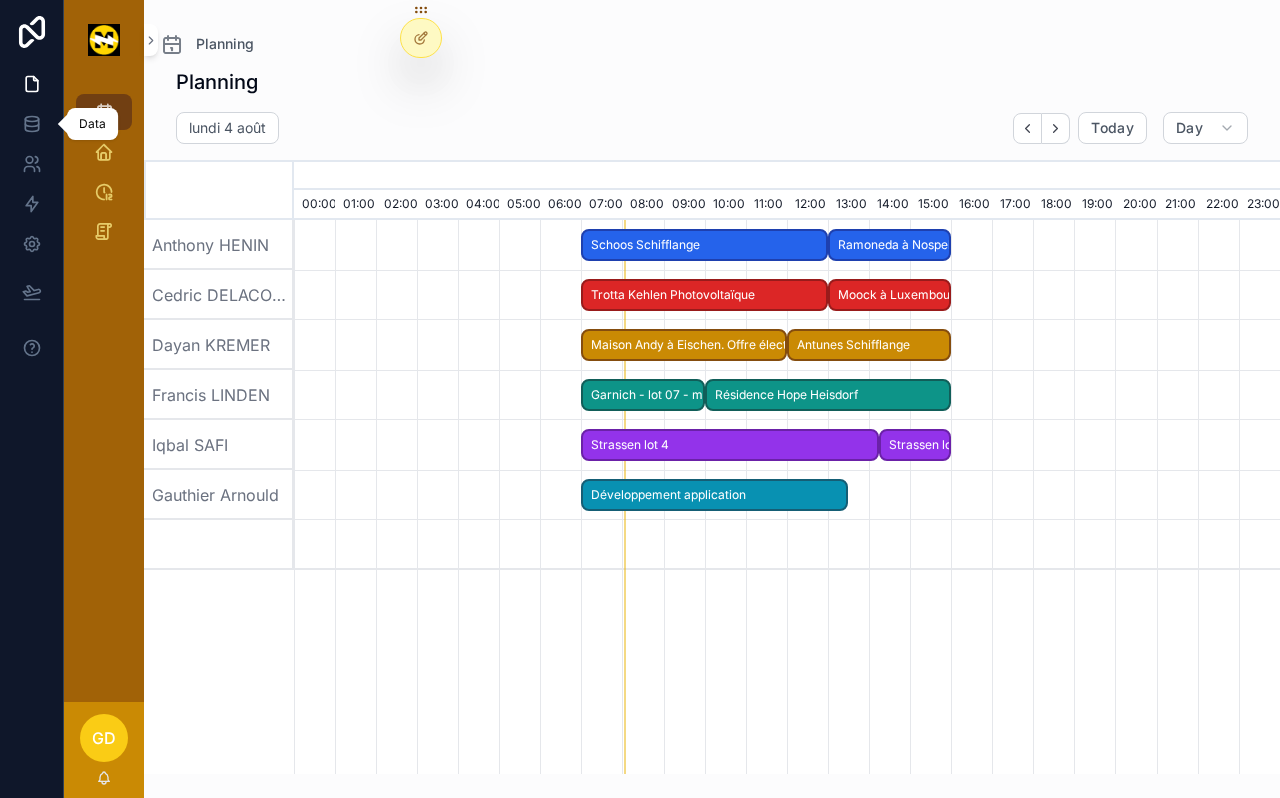 click at bounding box center [31, 124] 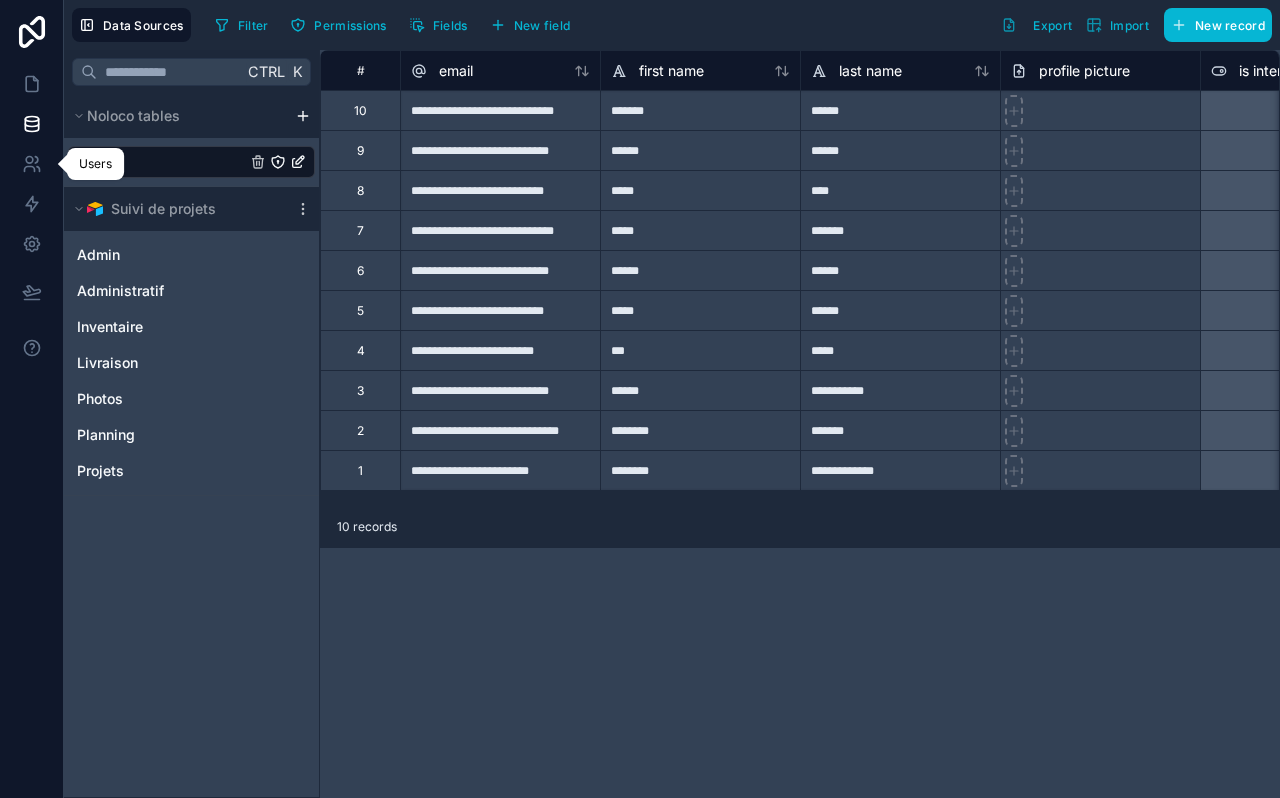 click at bounding box center (31, 164) 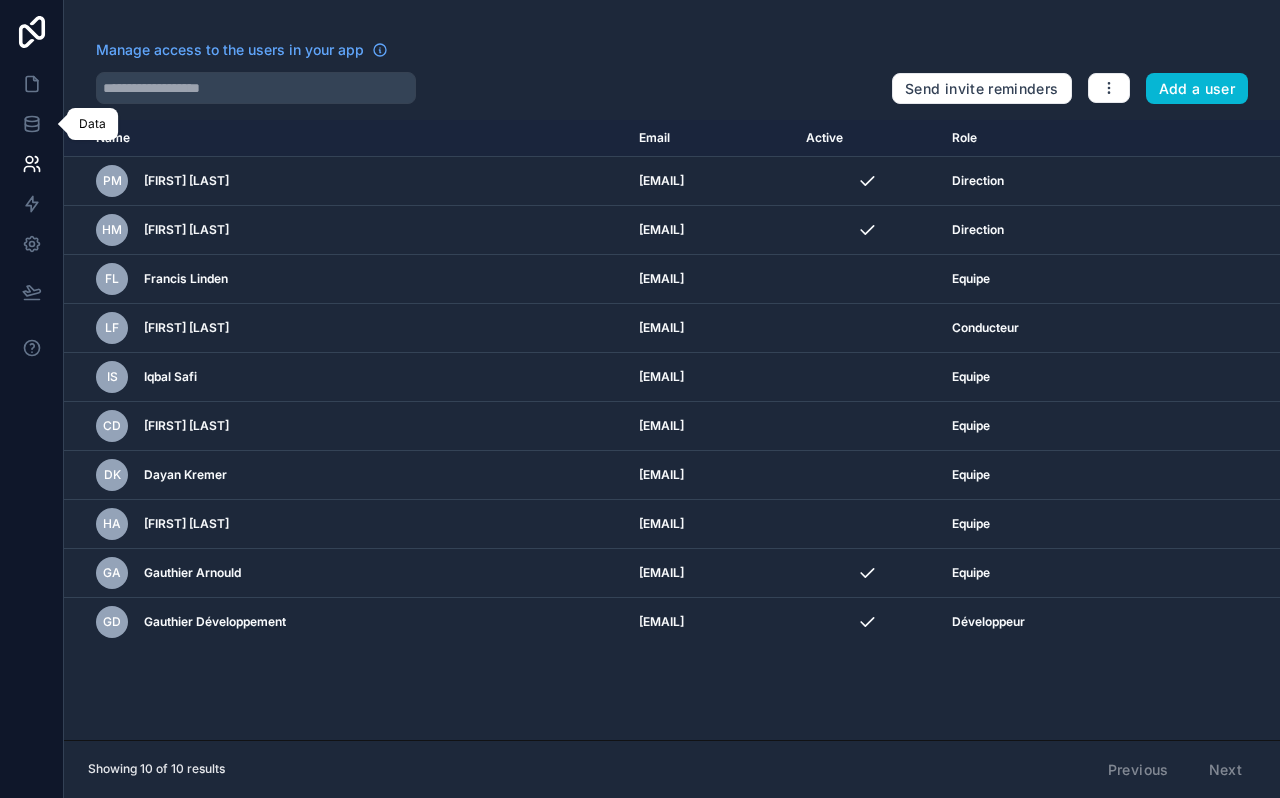 click at bounding box center (31, 124) 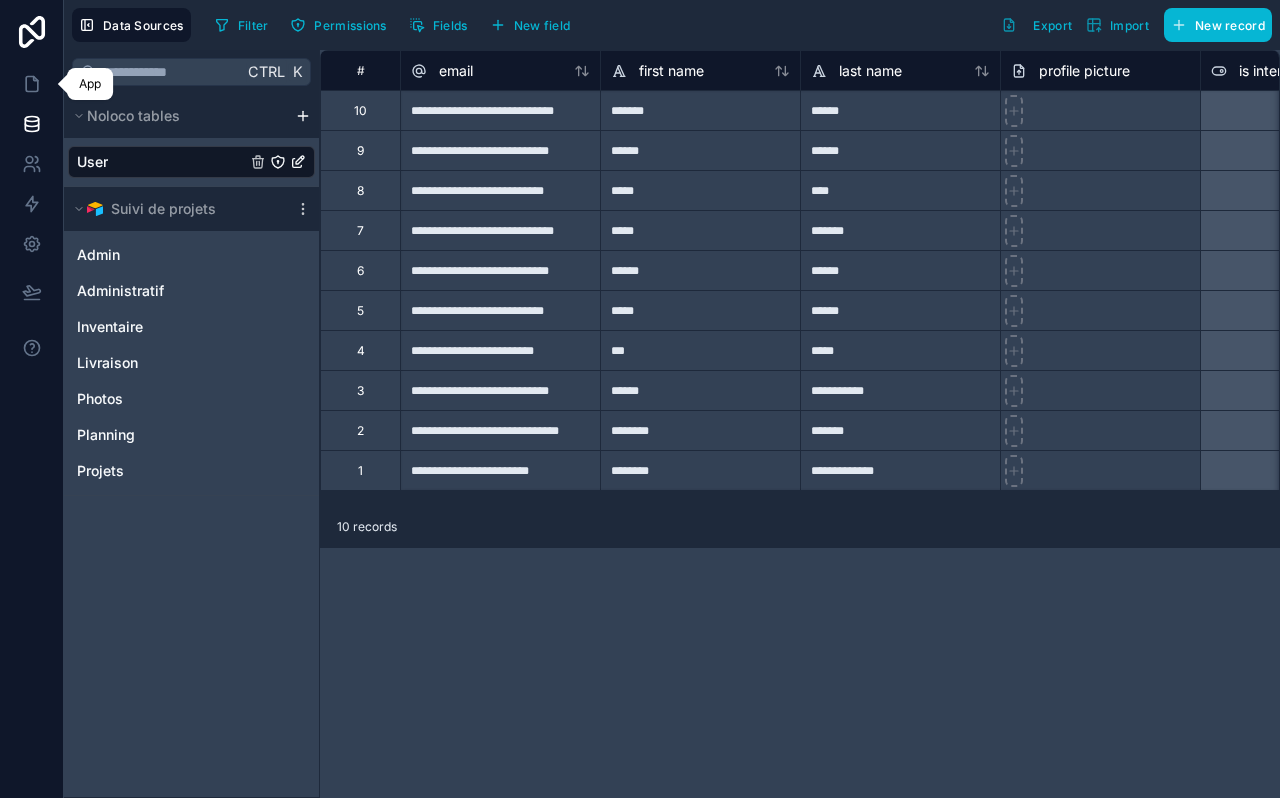click at bounding box center (31, 84) 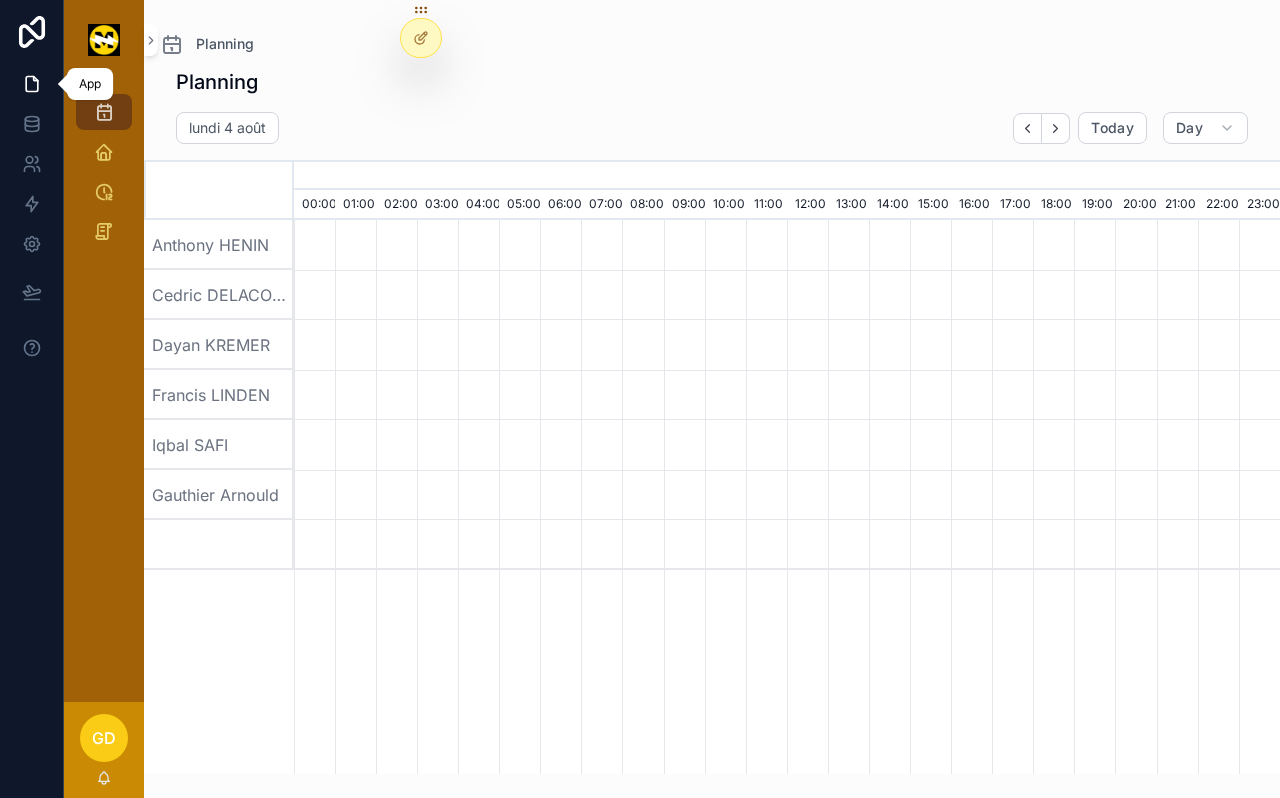 scroll, scrollTop: 0, scrollLeft: 6902, axis: horizontal 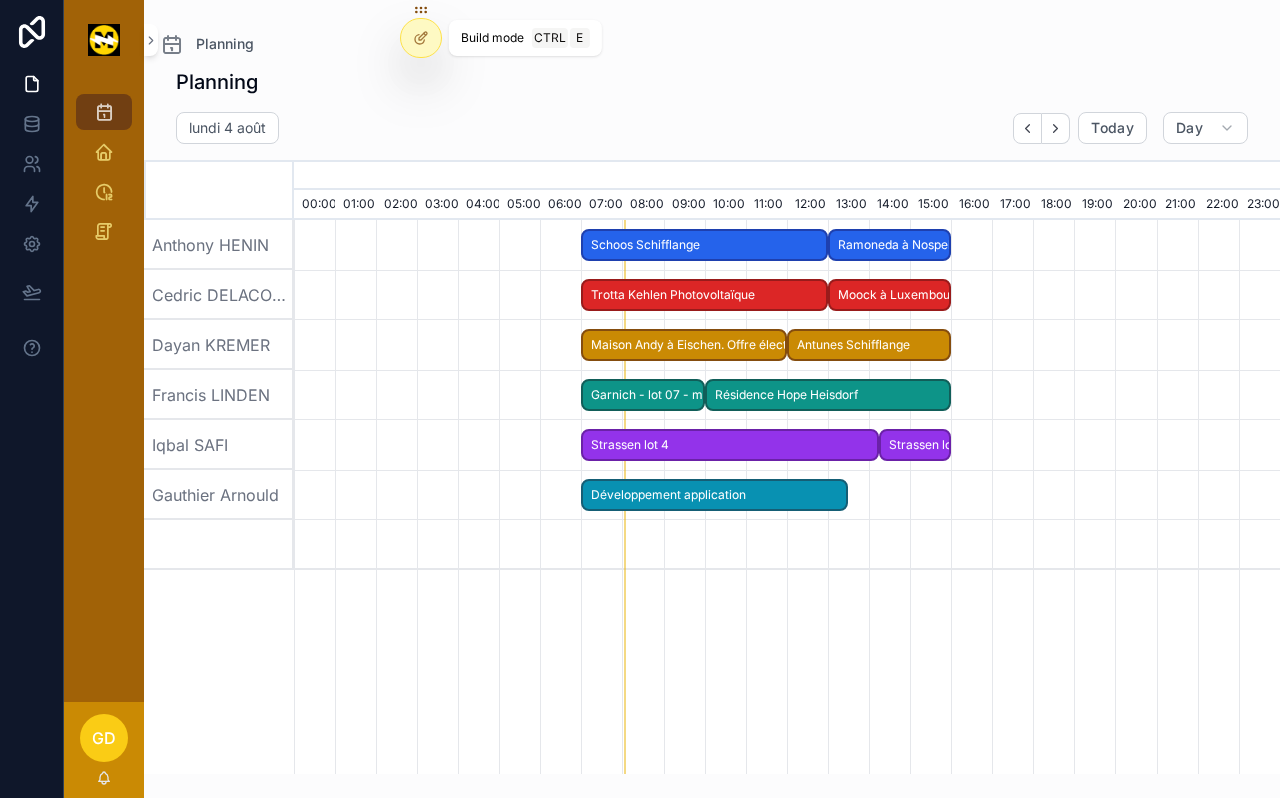 click 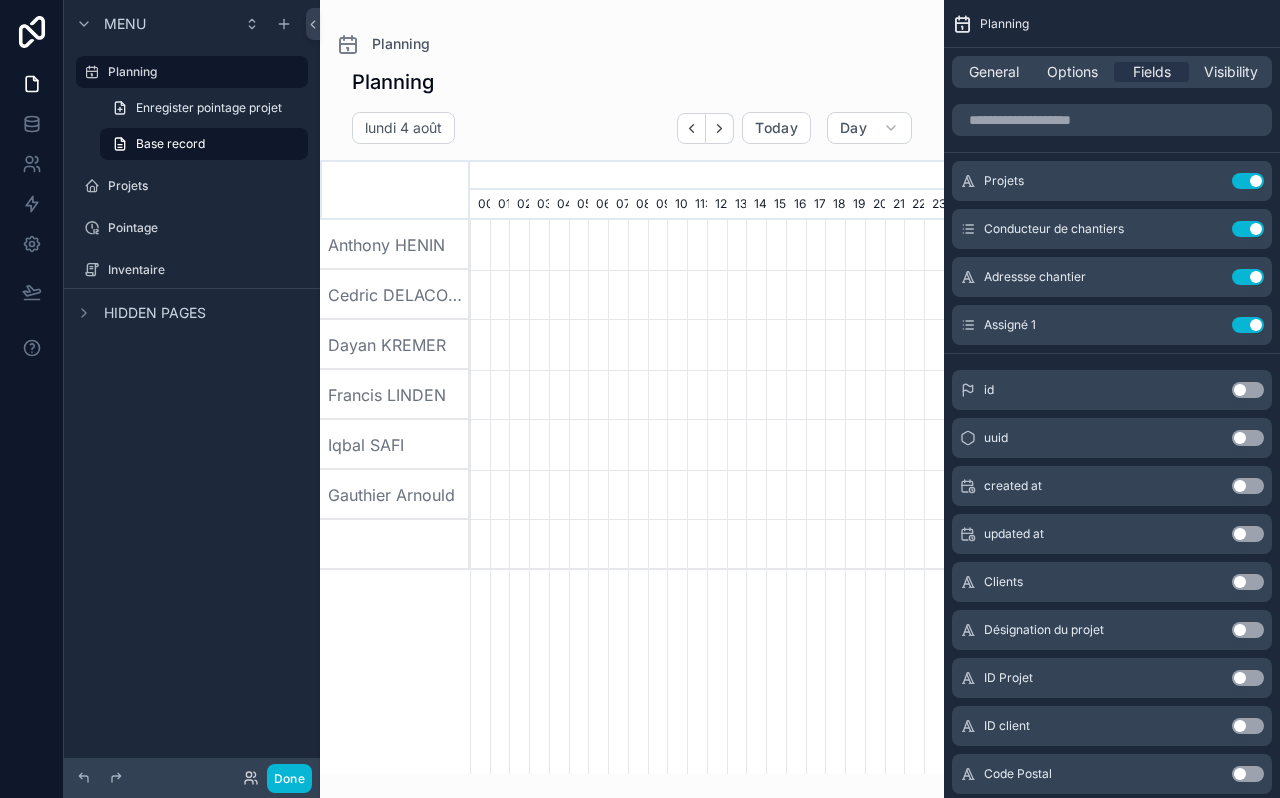 scroll, scrollTop: 0, scrollLeft: 3318, axis: horizontal 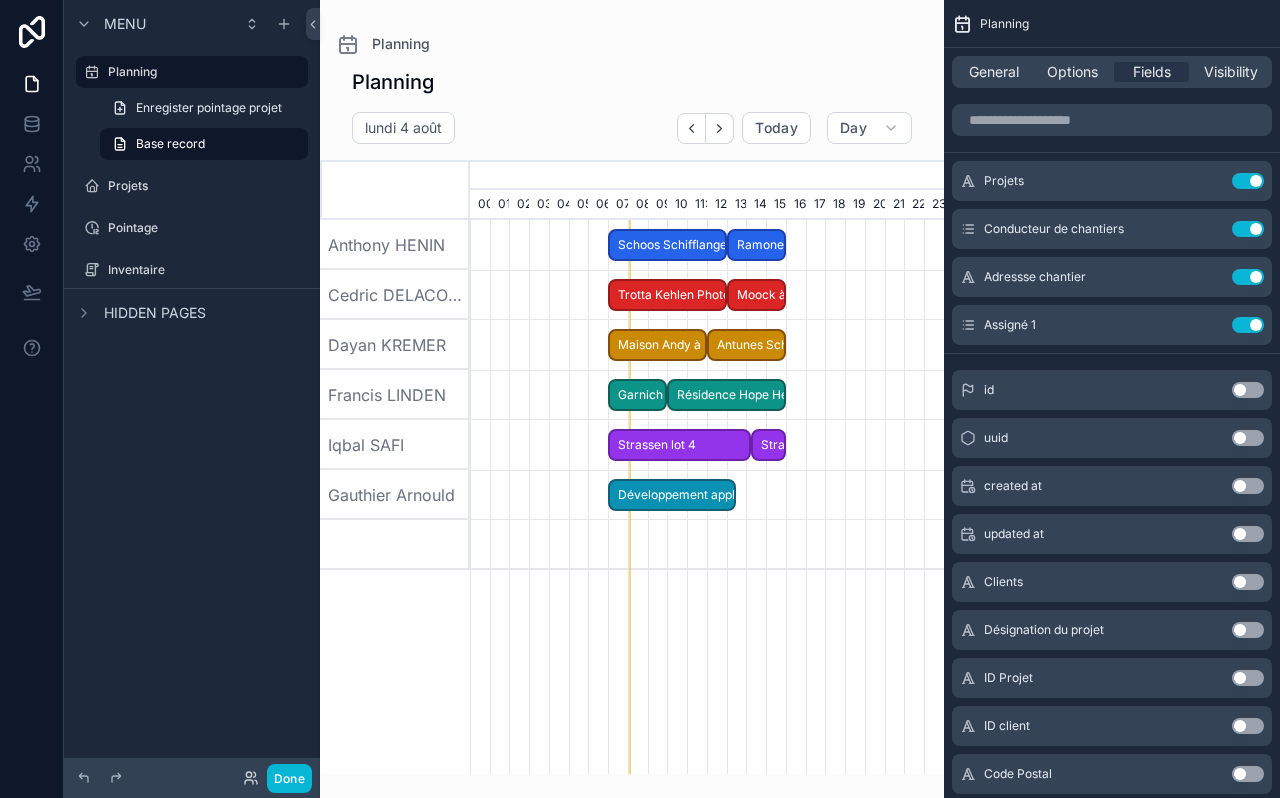click at bounding box center [632, 387] 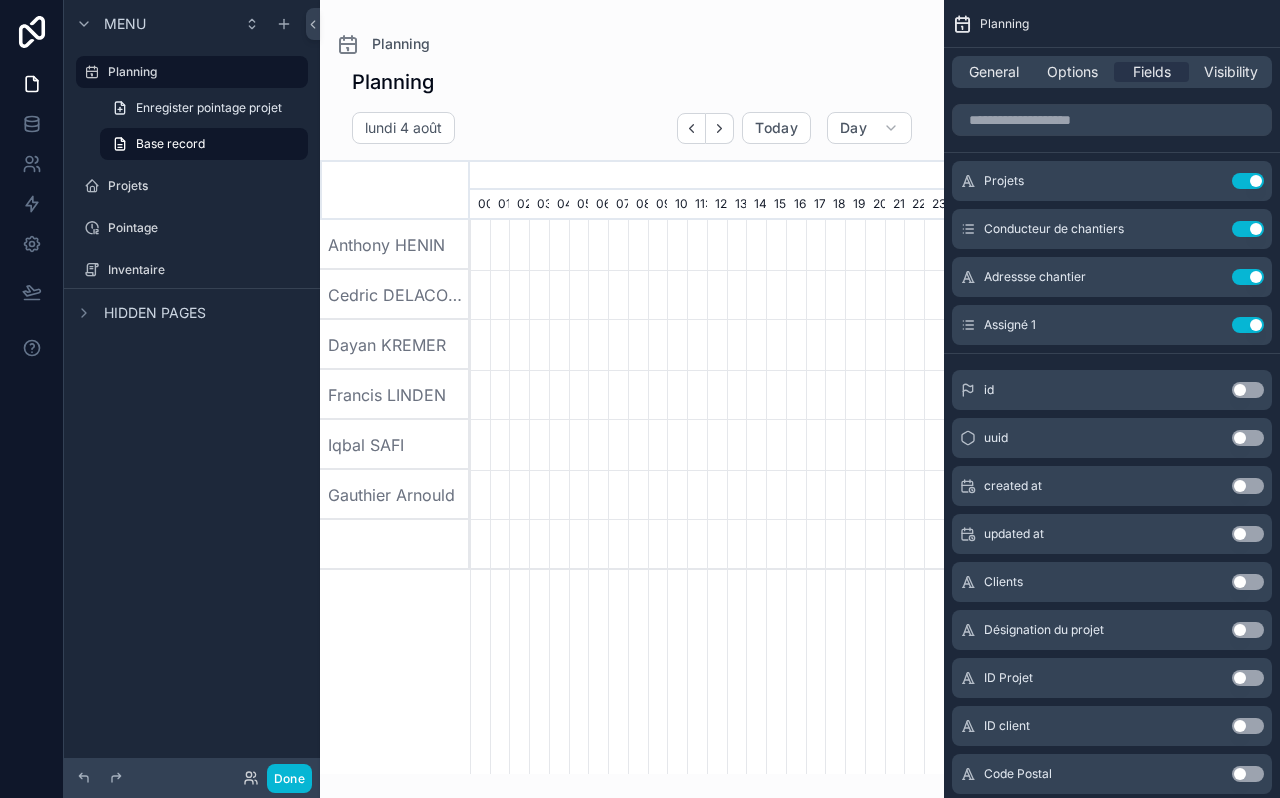 scroll, scrollTop: 0, scrollLeft: 3318, axis: horizontal 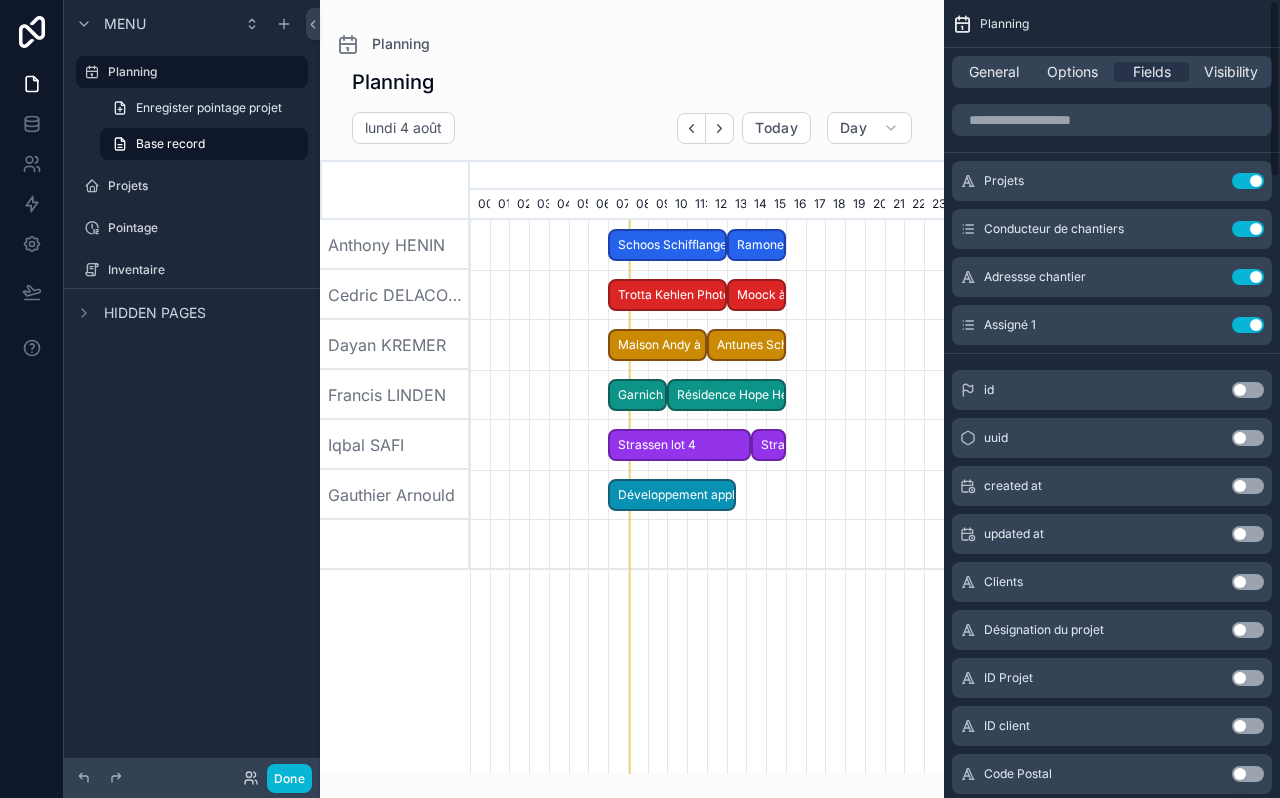 click on "General" at bounding box center (994, 72) 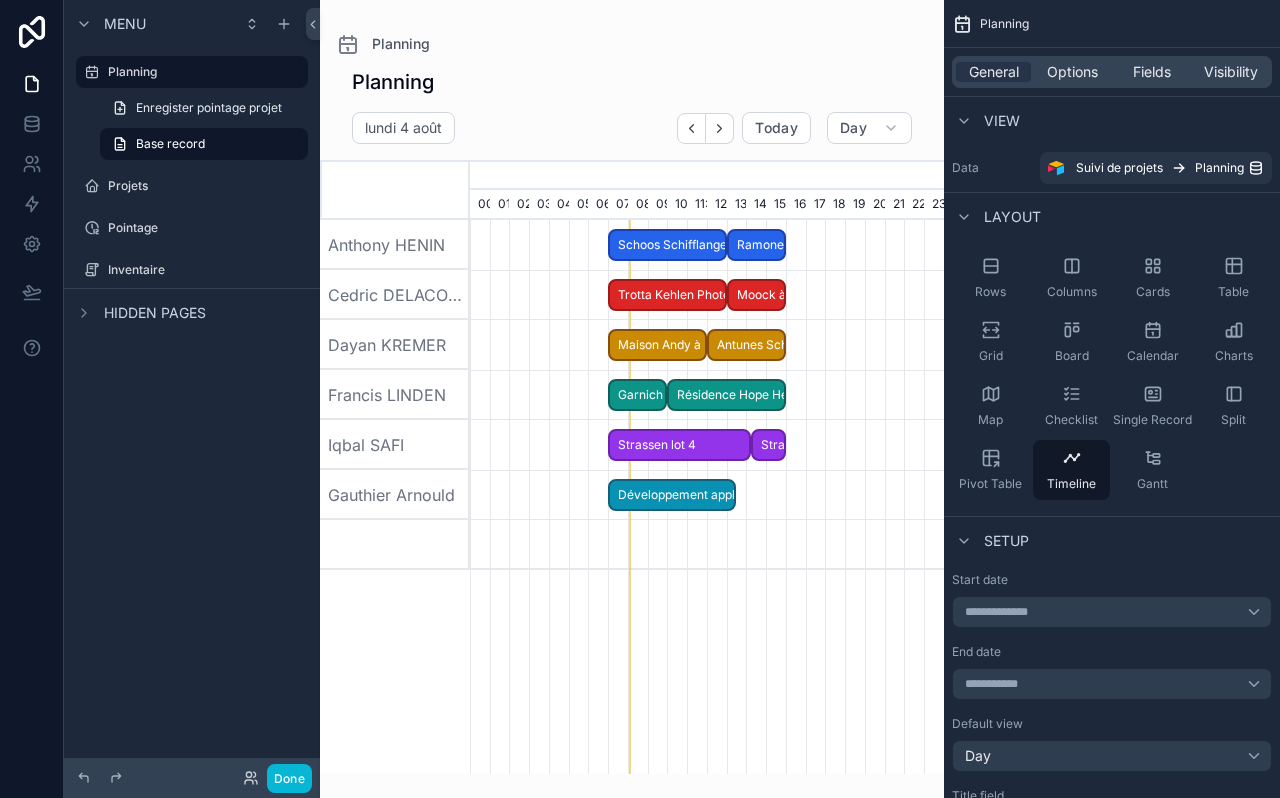 scroll, scrollTop: 222, scrollLeft: 0, axis: vertical 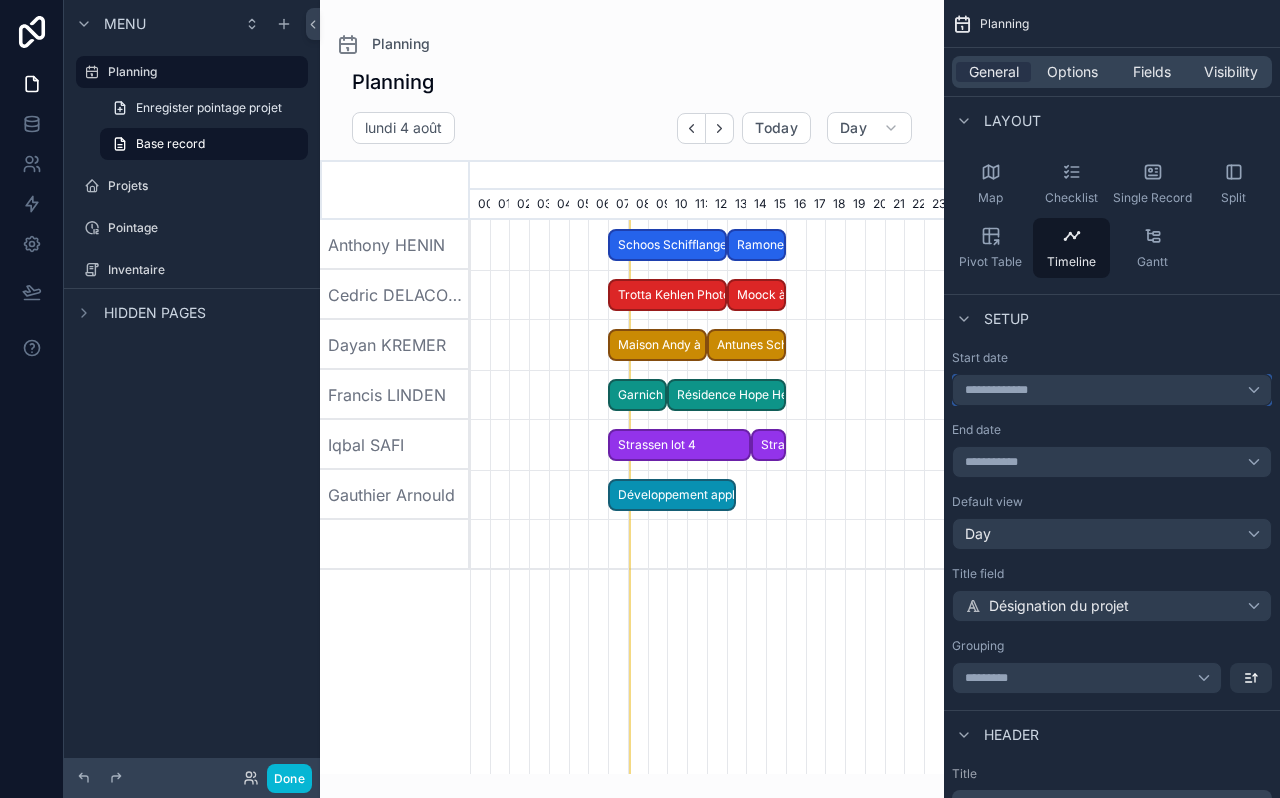 click on "**********" at bounding box center (1112, 390) 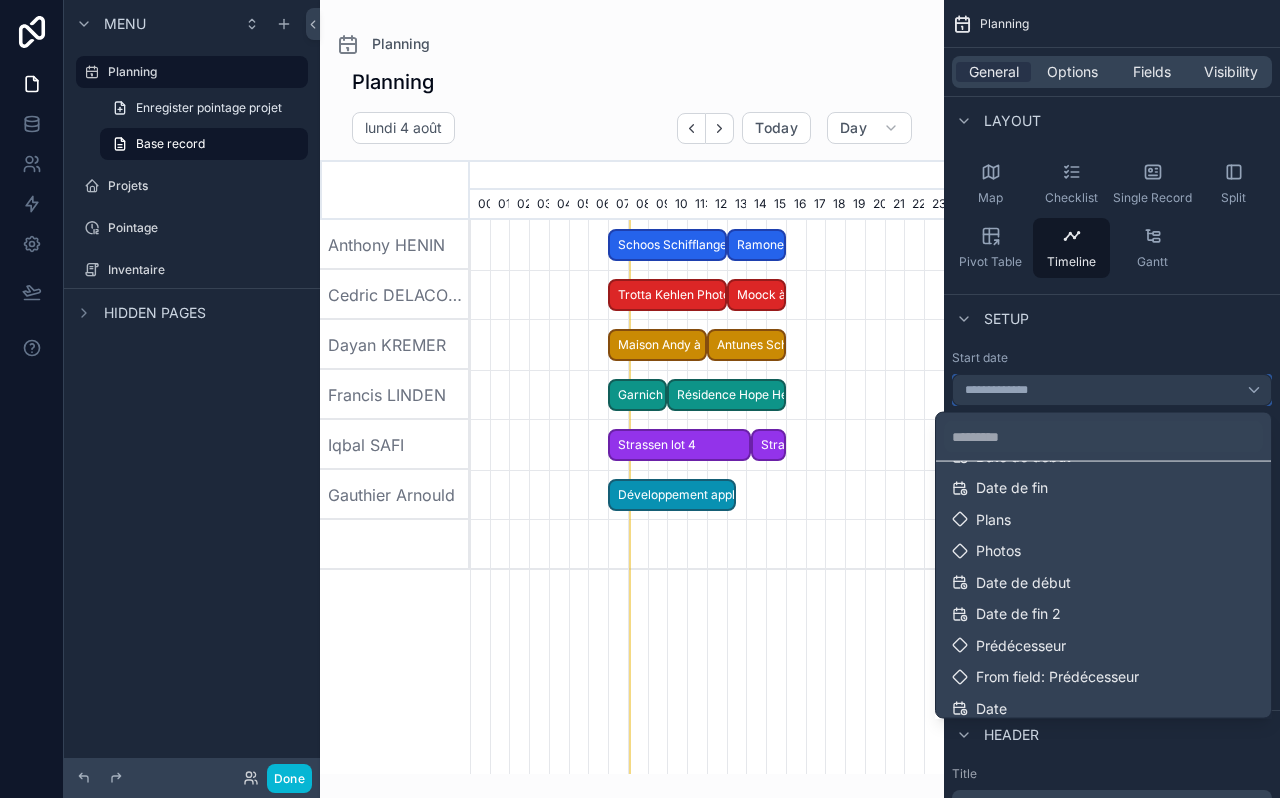 scroll, scrollTop: 0, scrollLeft: 0, axis: both 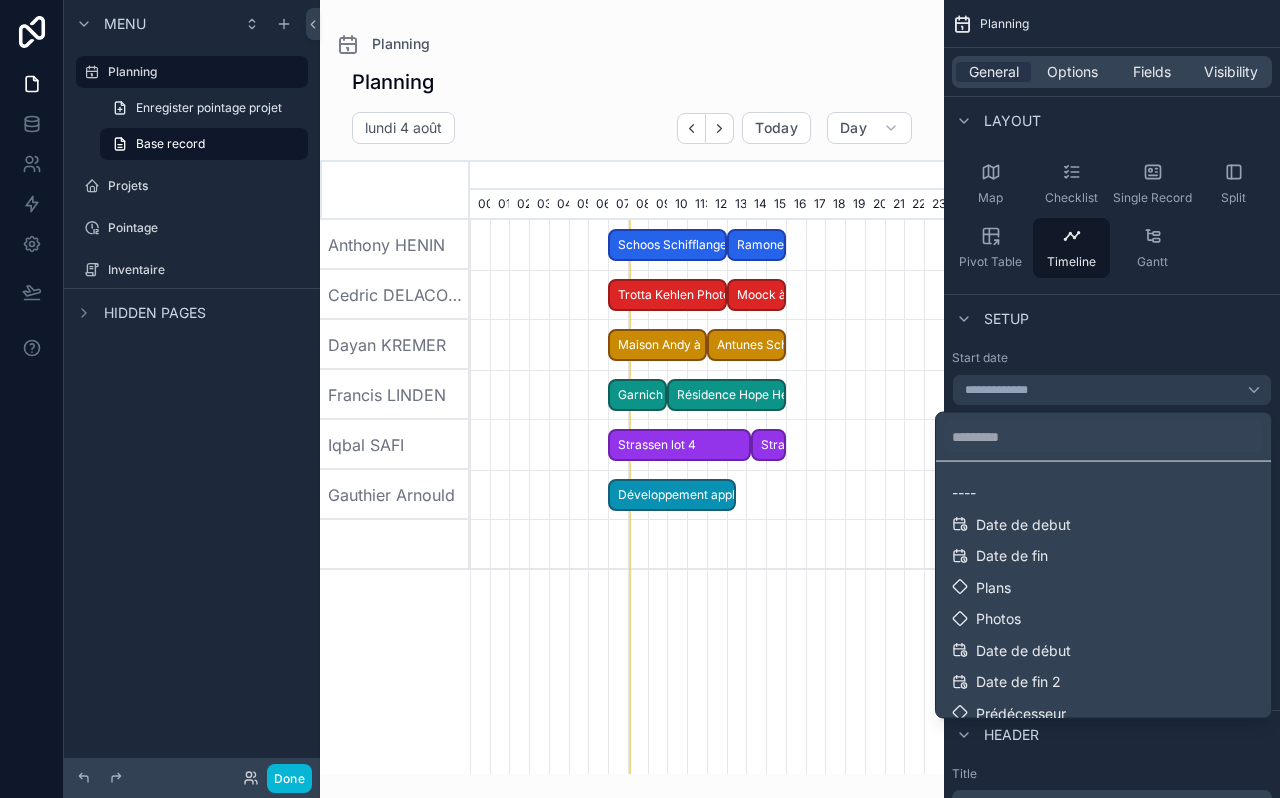 click on "Date de debut" at bounding box center (1023, 524) 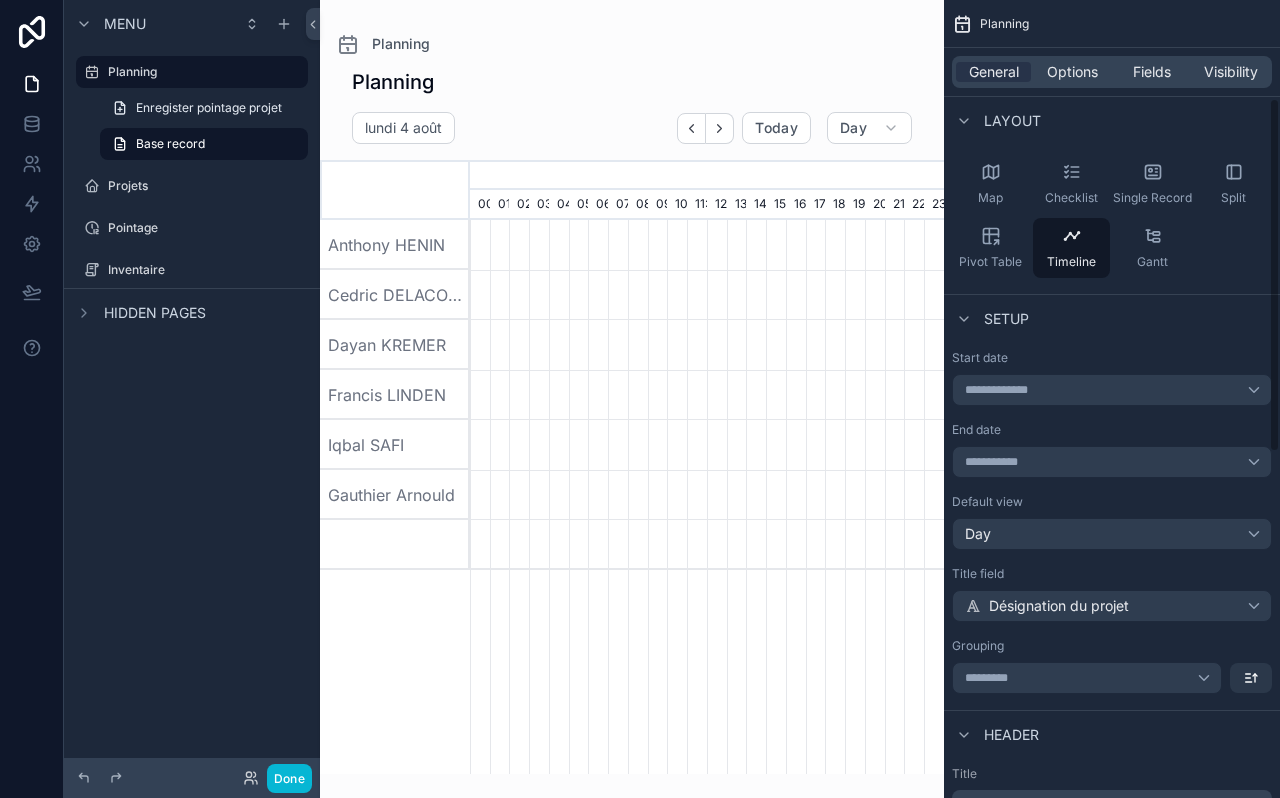 scroll, scrollTop: 0, scrollLeft: 3318, axis: horizontal 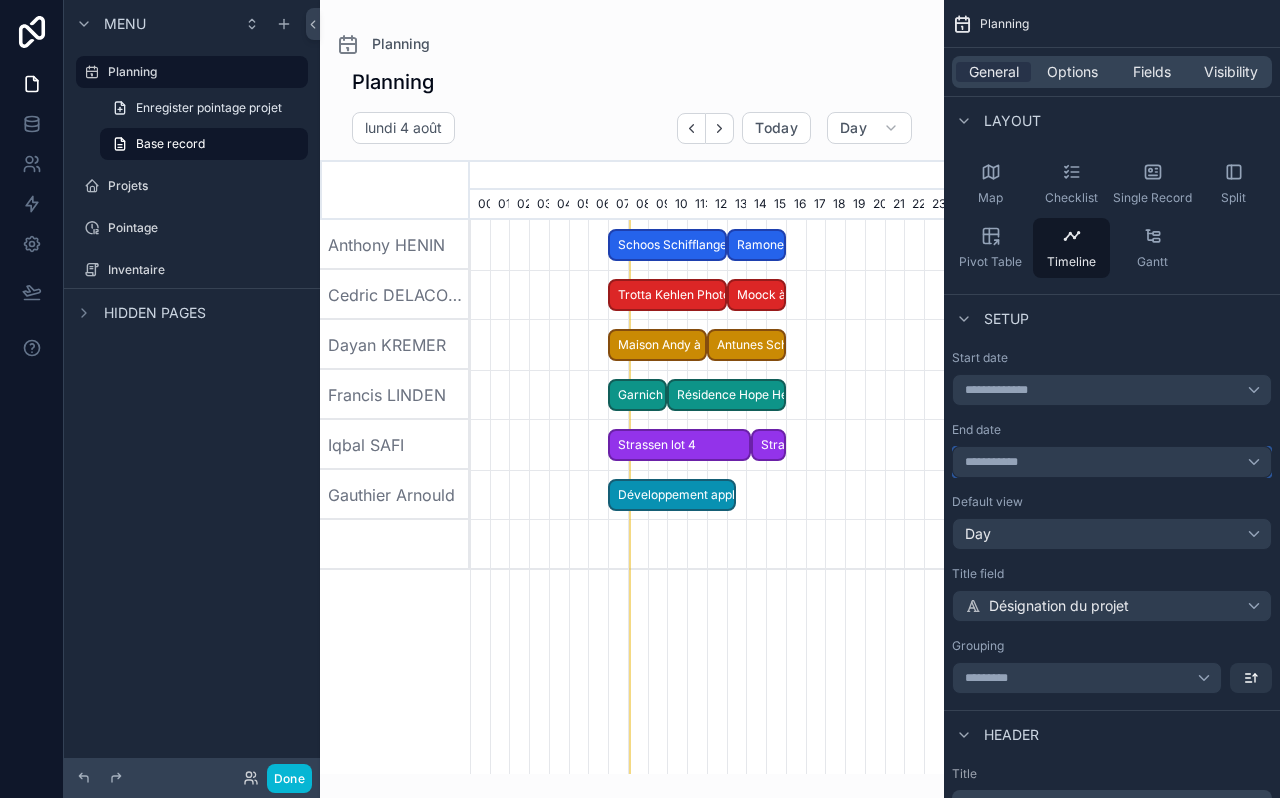 click on "**********" at bounding box center [1112, 462] 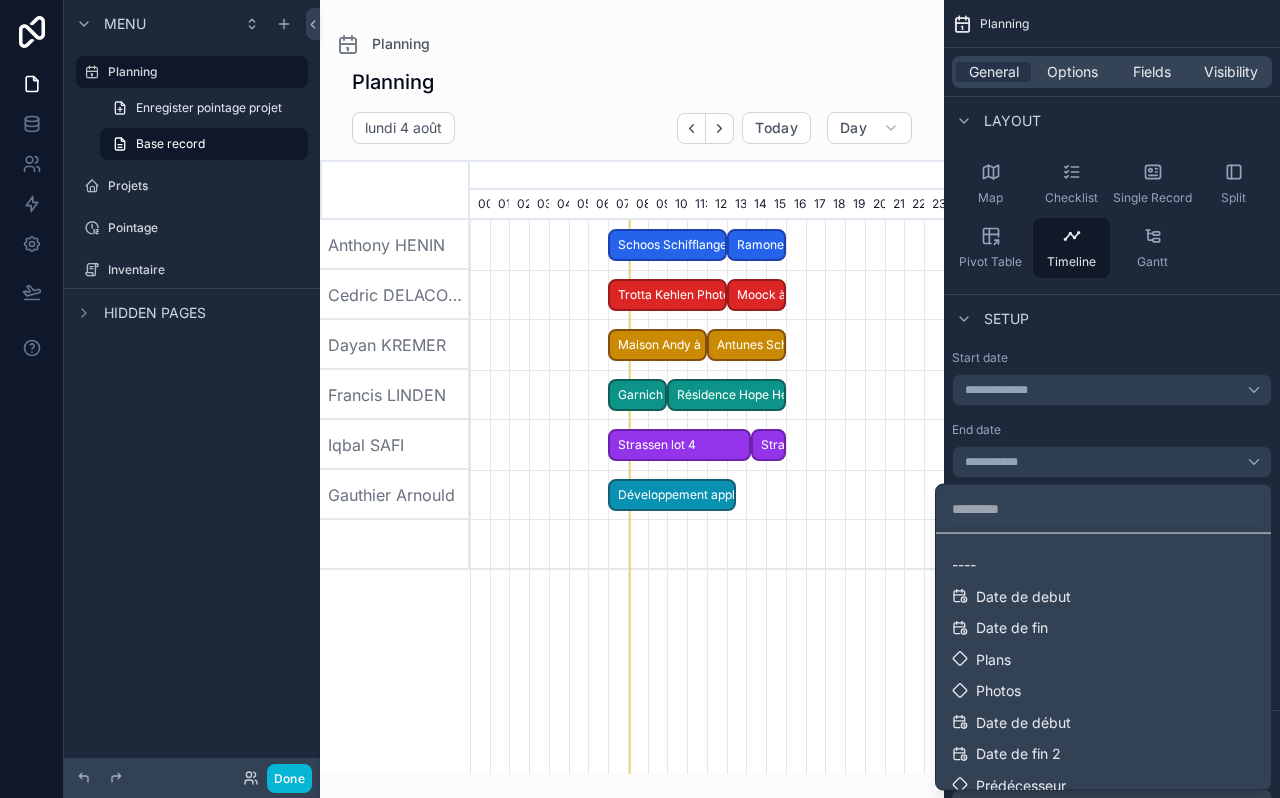 click on "Date de fin" at bounding box center (1103, 628) 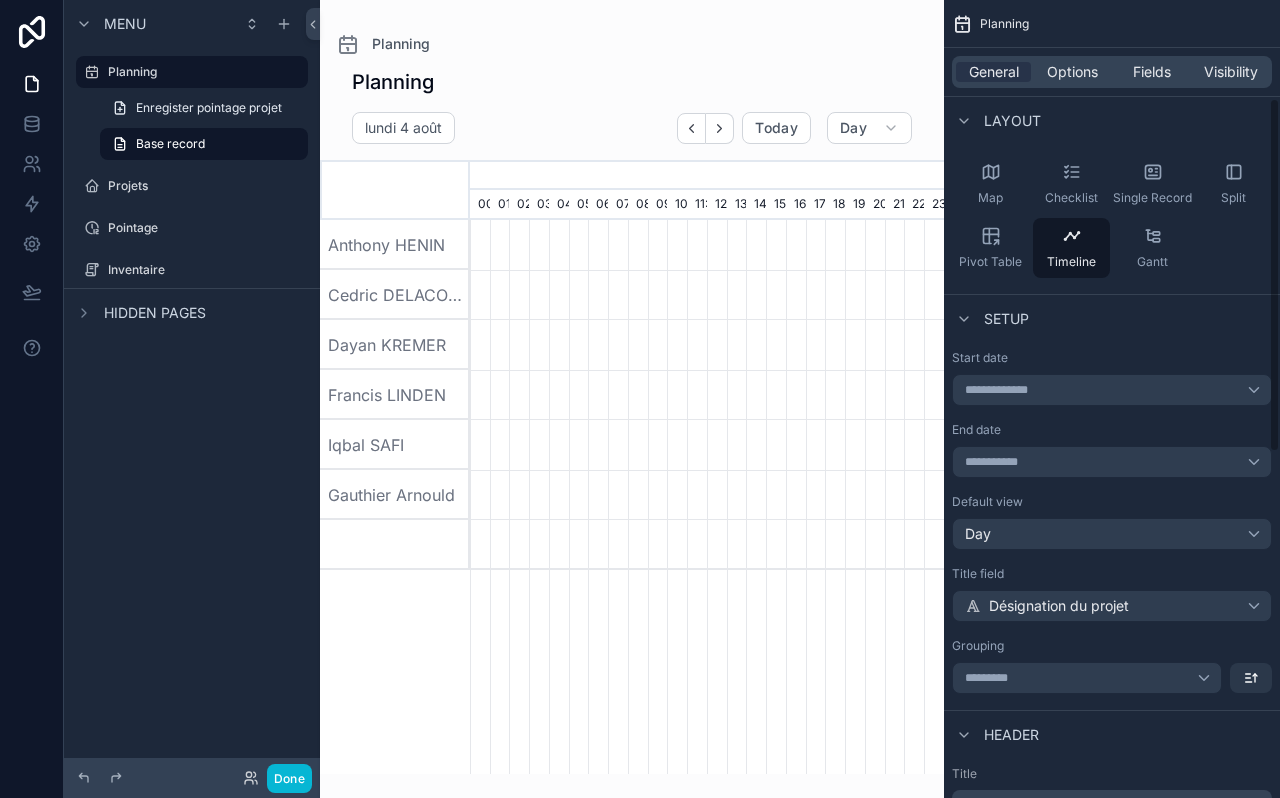 scroll, scrollTop: 0, scrollLeft: 3318, axis: horizontal 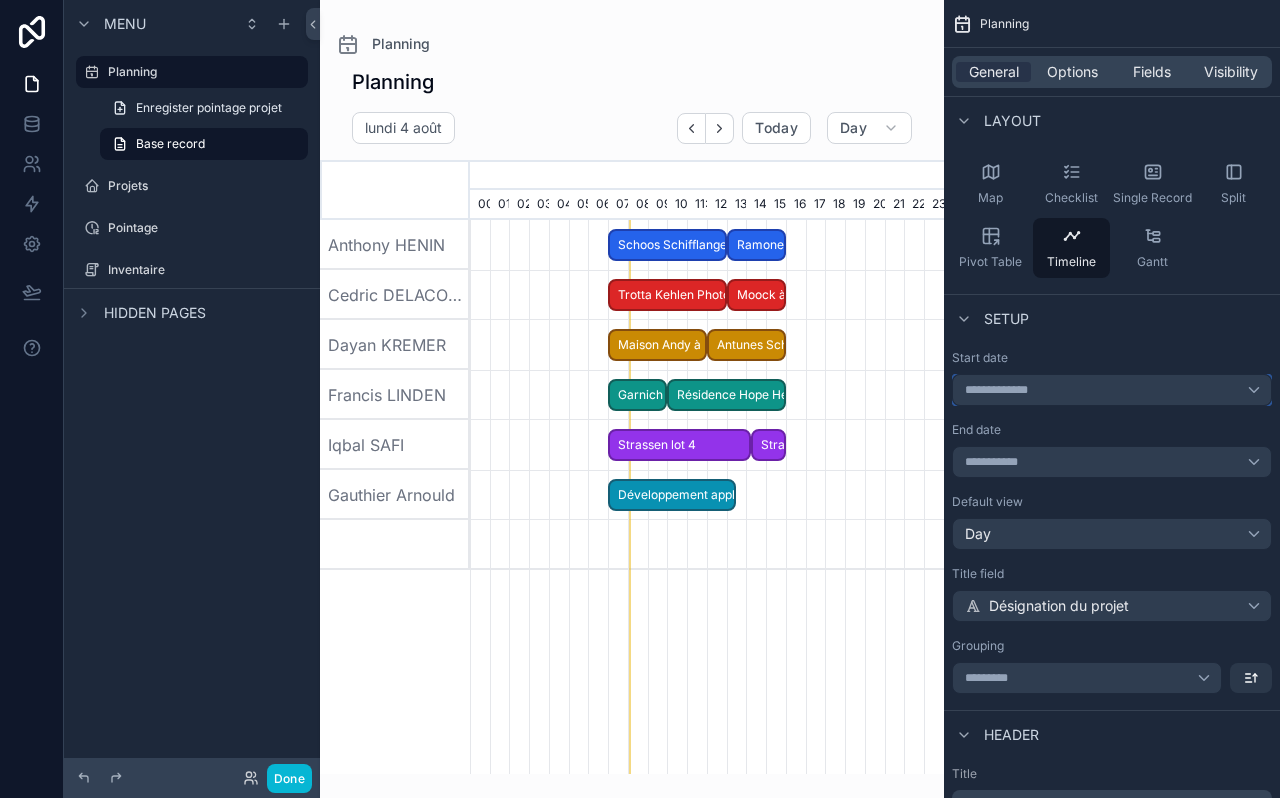click on "**********" at bounding box center [1112, 390] 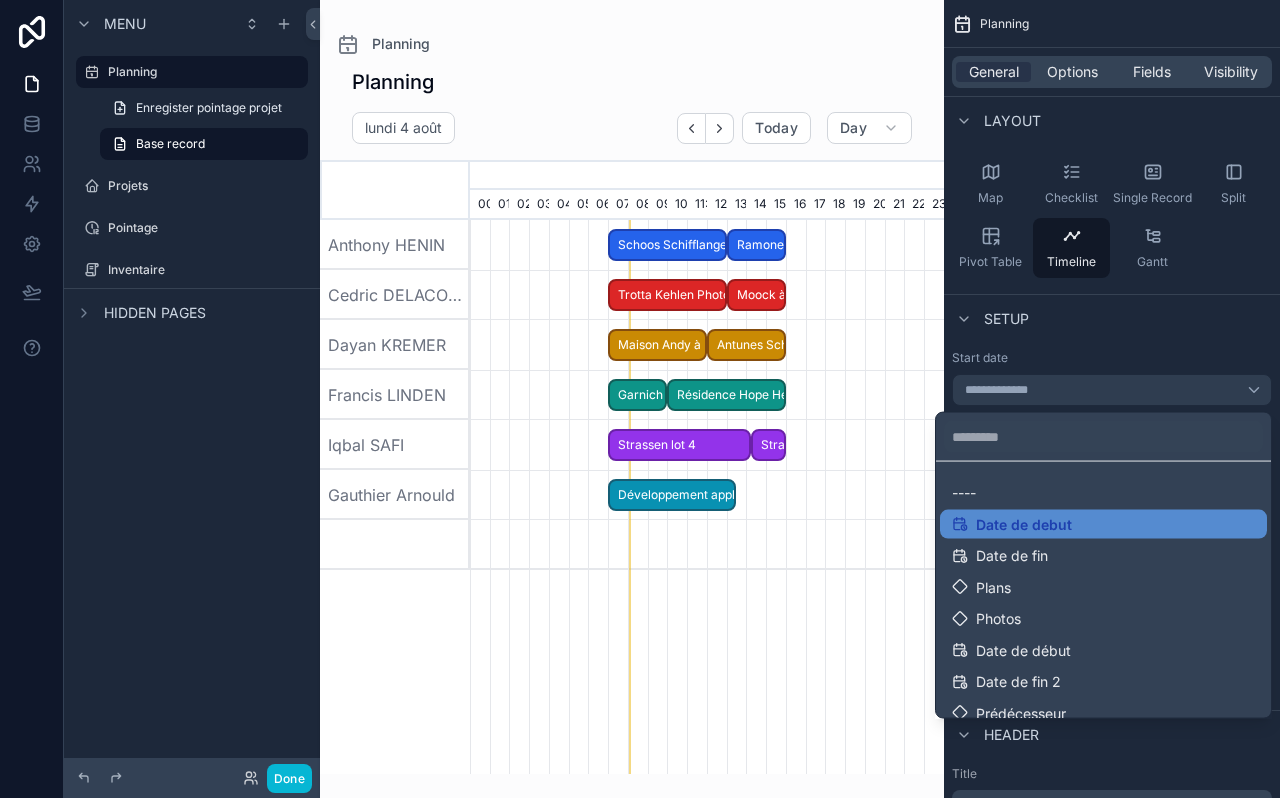click on "----" at bounding box center [1103, 493] 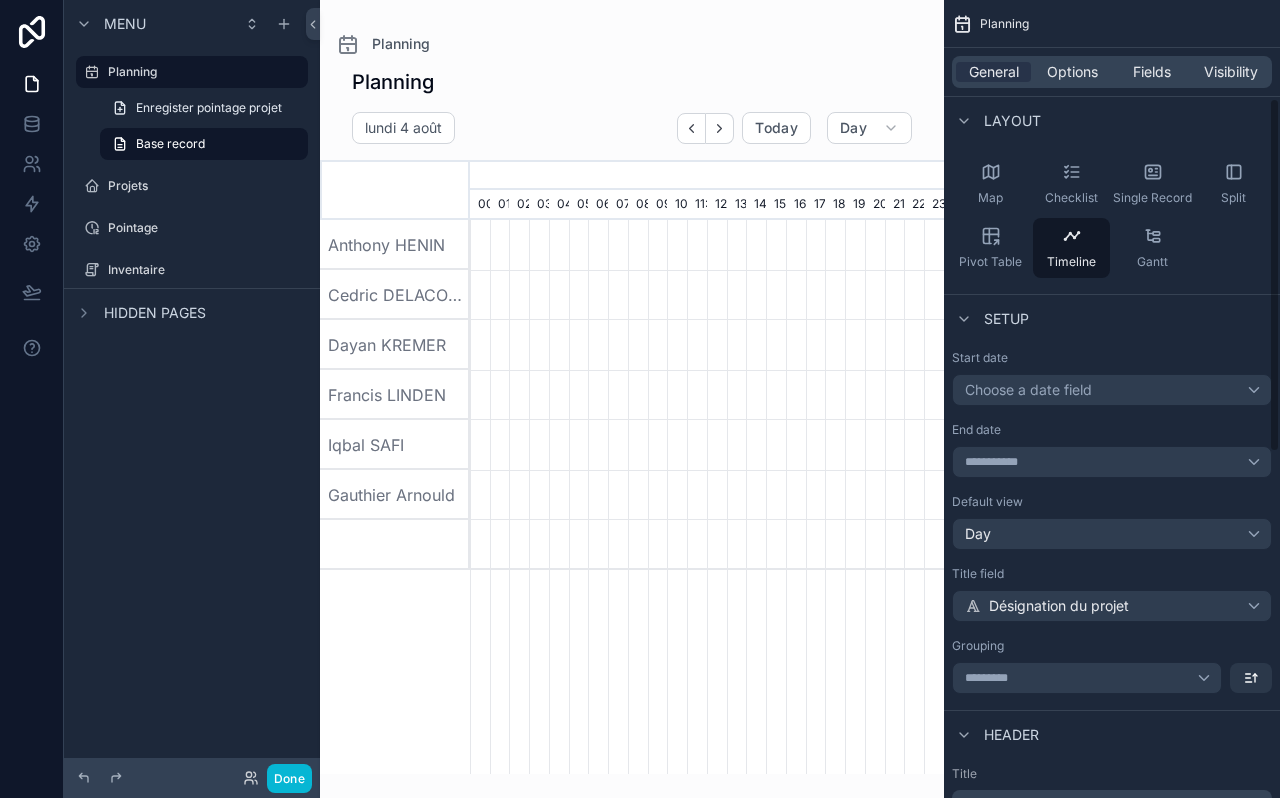 scroll, scrollTop: 0, scrollLeft: 3318, axis: horizontal 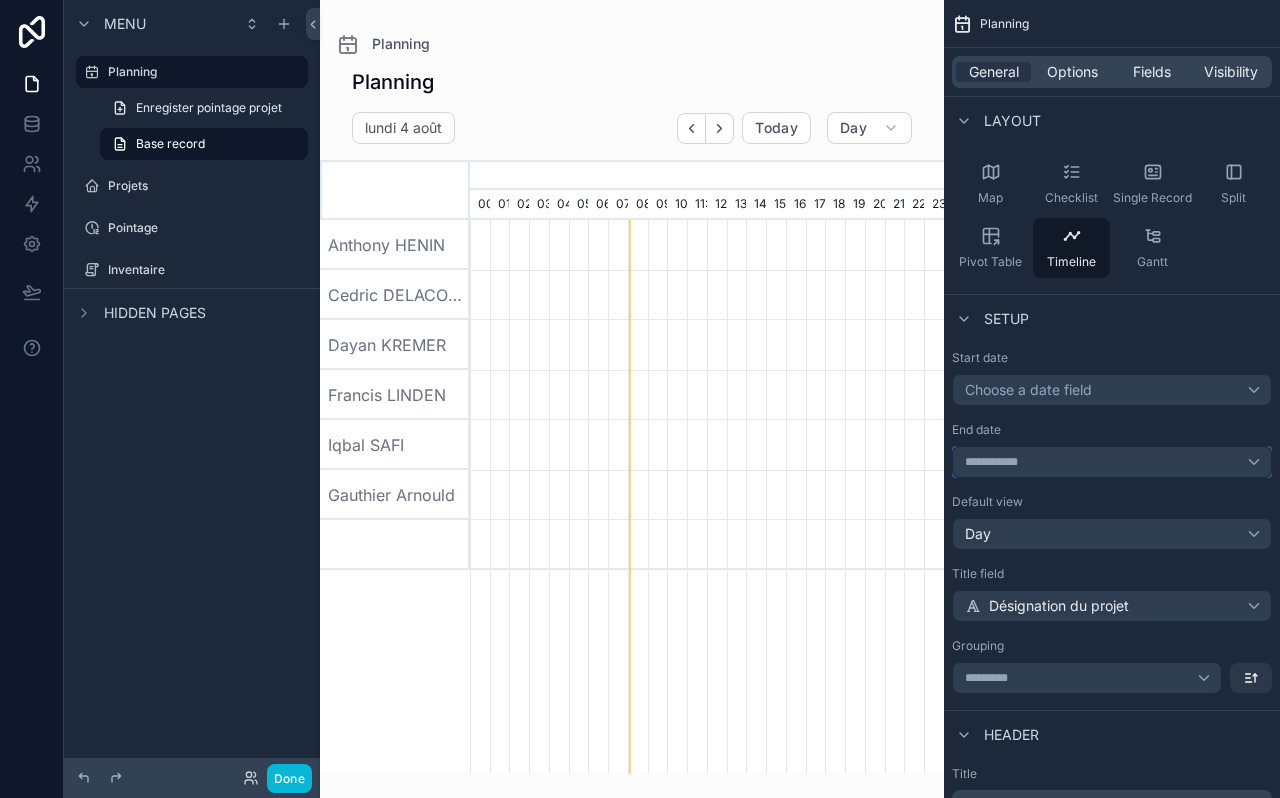 click on "**********" at bounding box center [1112, 462] 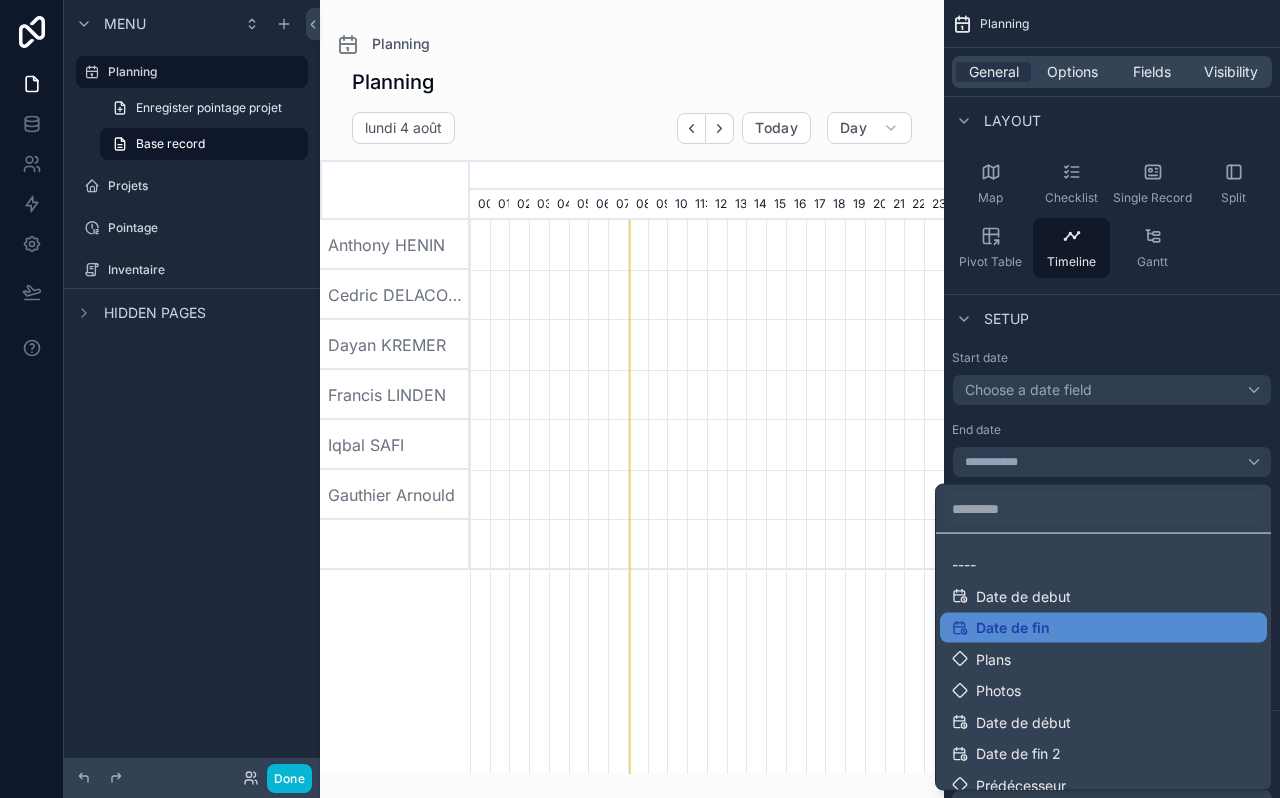 click on "----" at bounding box center (1103, 565) 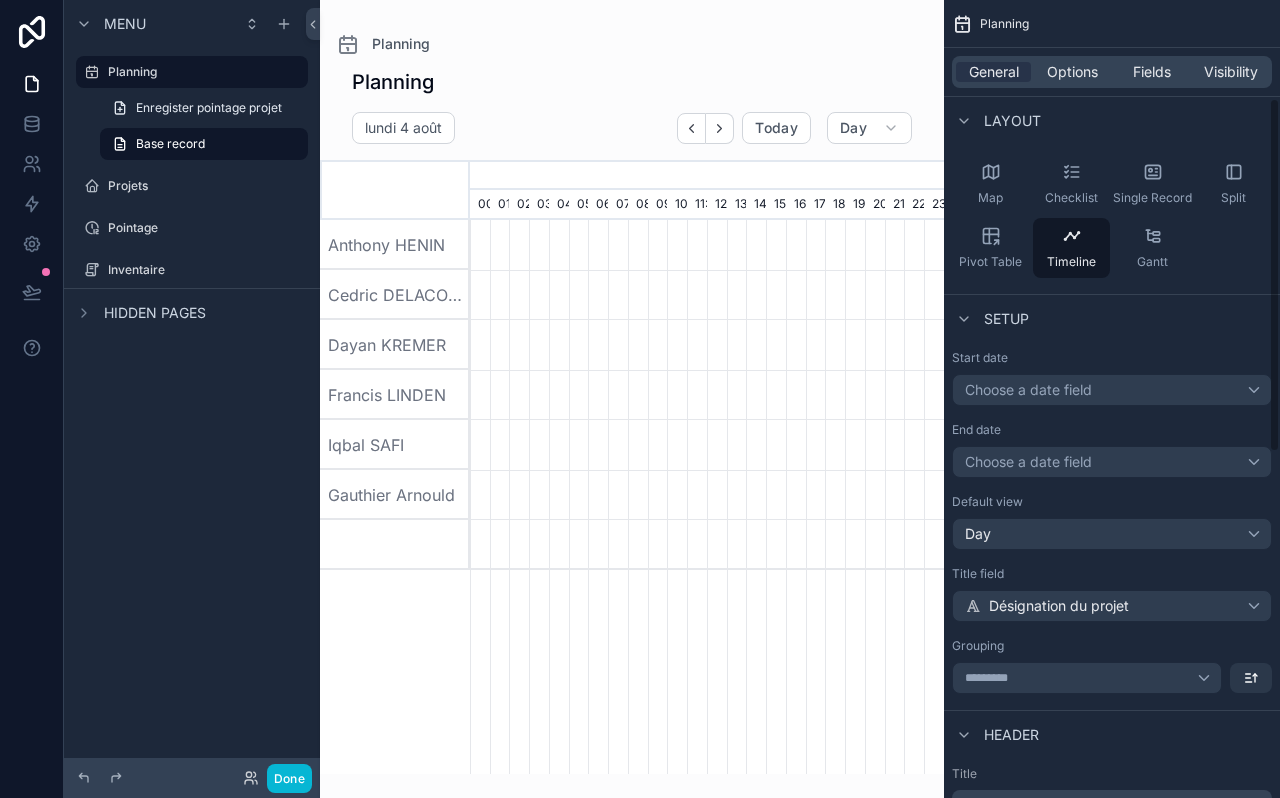 scroll, scrollTop: 0, scrollLeft: 3318, axis: horizontal 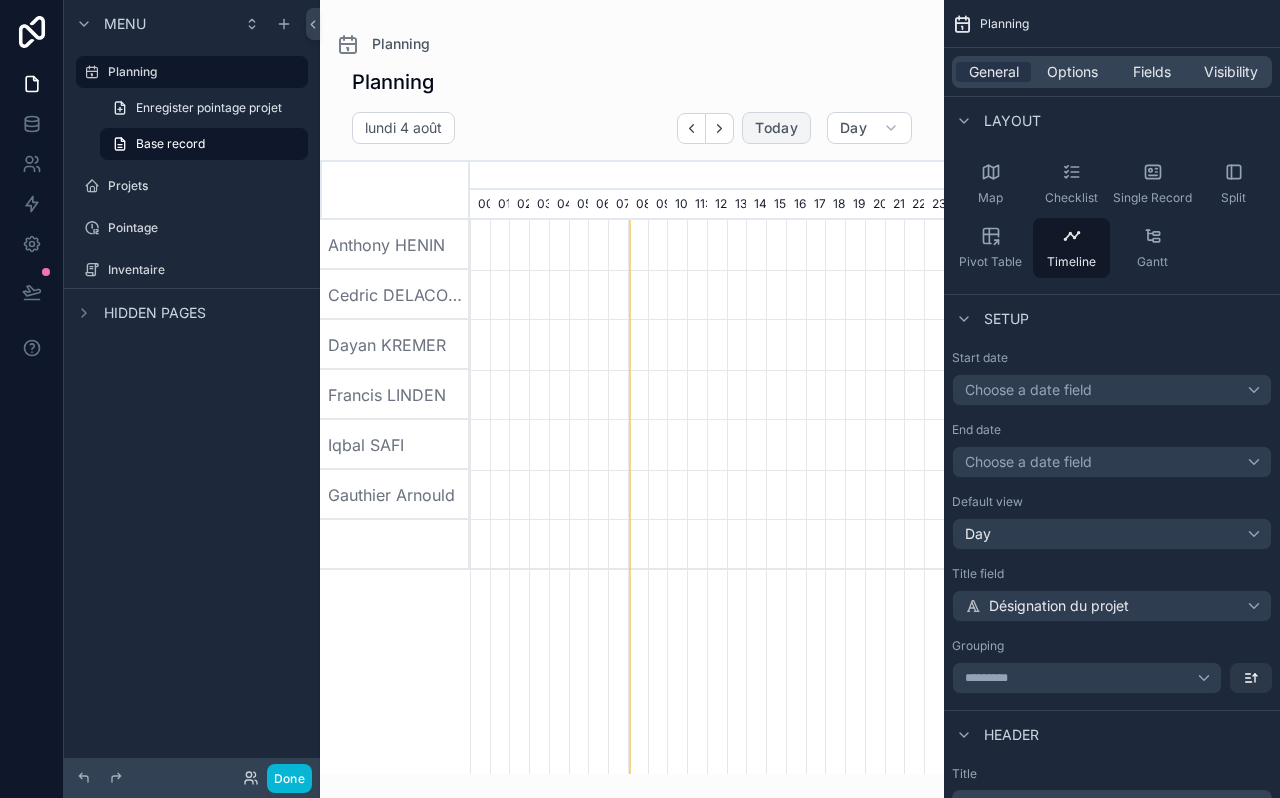 click on "Today" at bounding box center (776, 128) 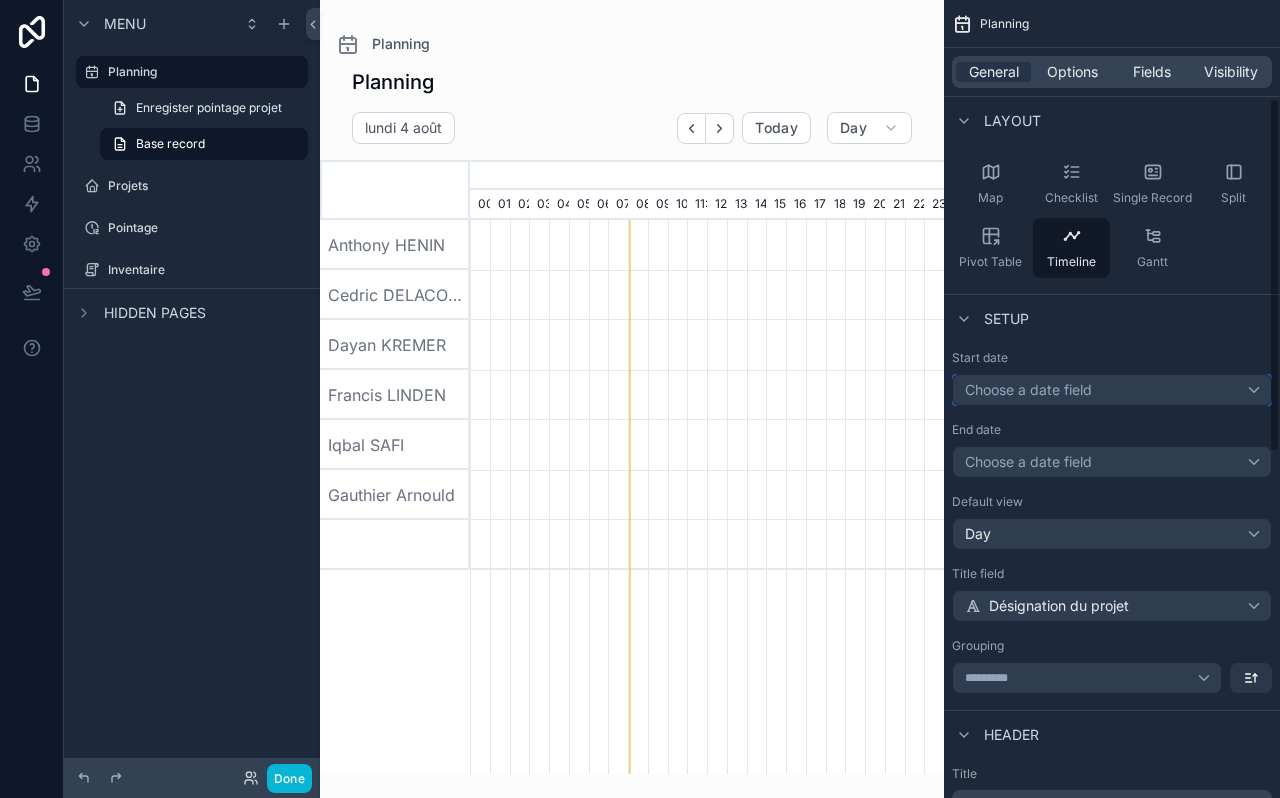 click on "Choose a date field" at bounding box center [1112, 390] 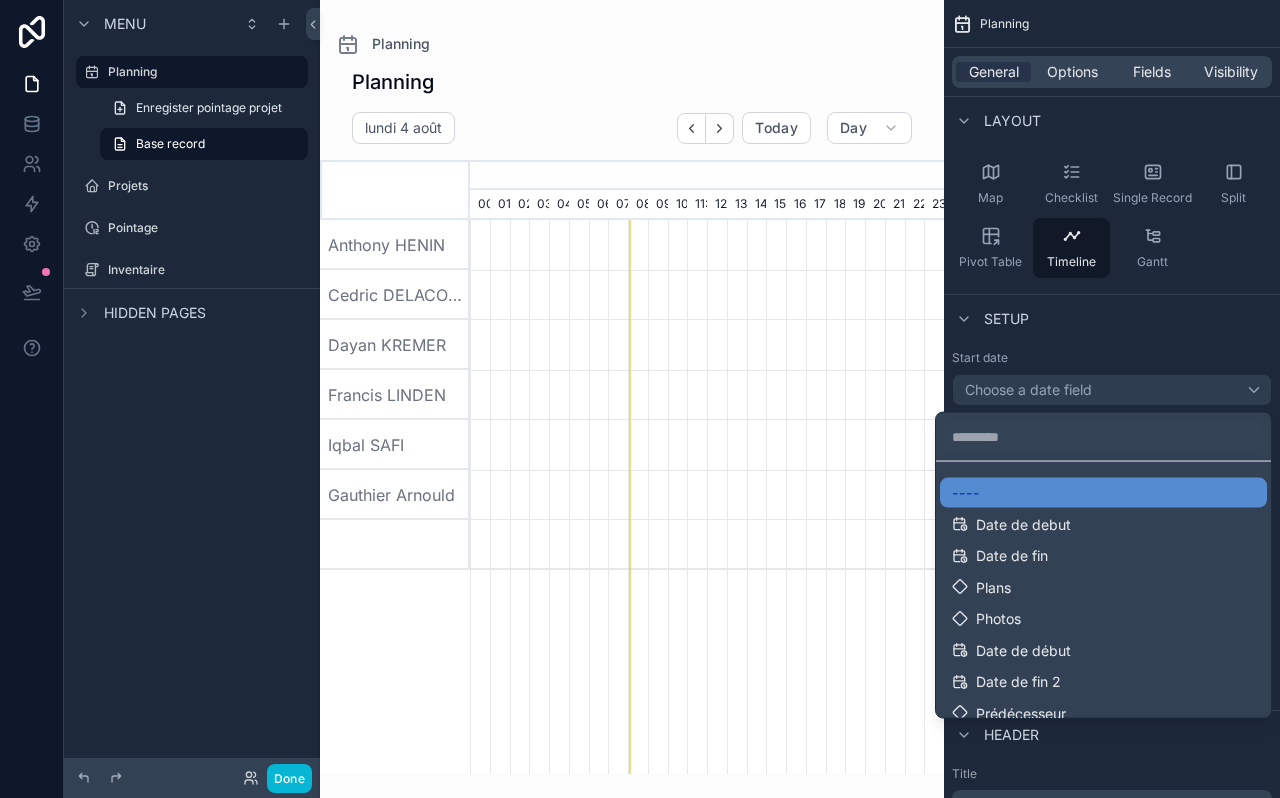 click on "Date de fin" at bounding box center (1012, 556) 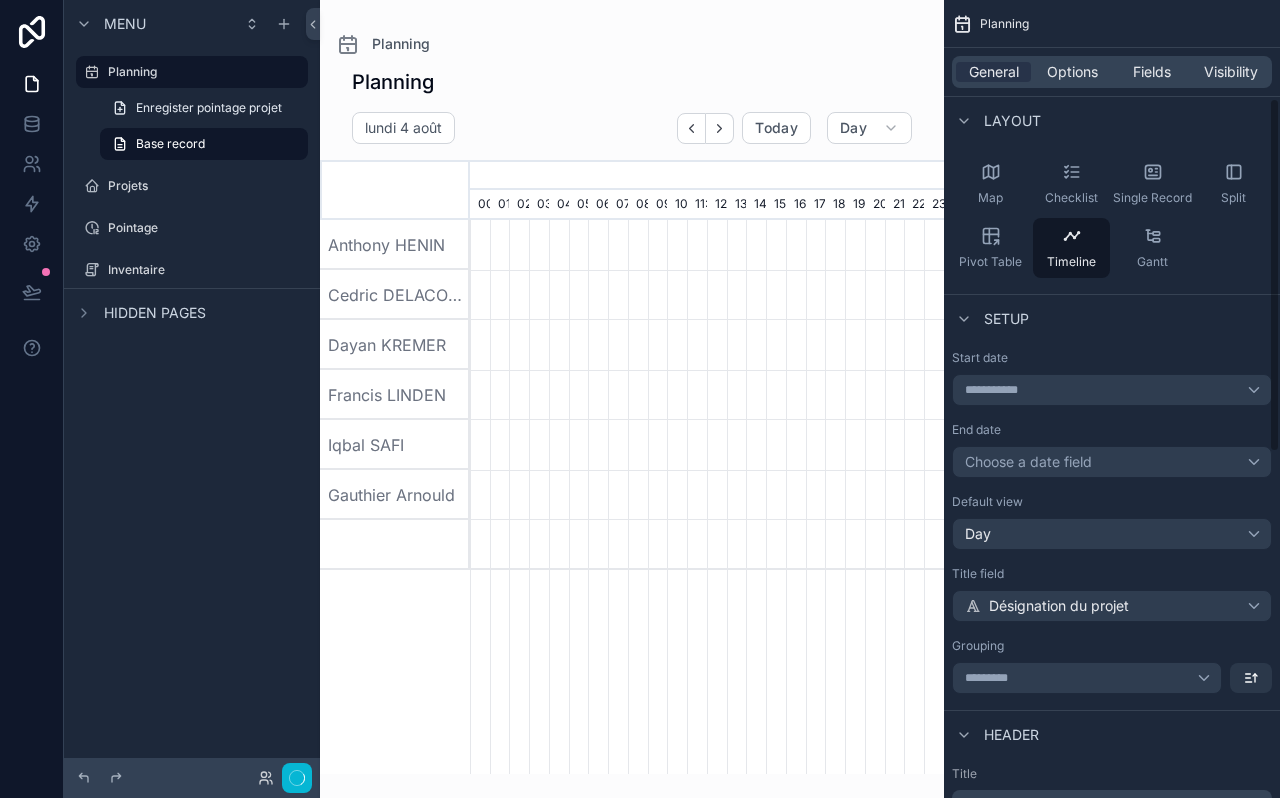 scroll, scrollTop: 0, scrollLeft: 3318, axis: horizontal 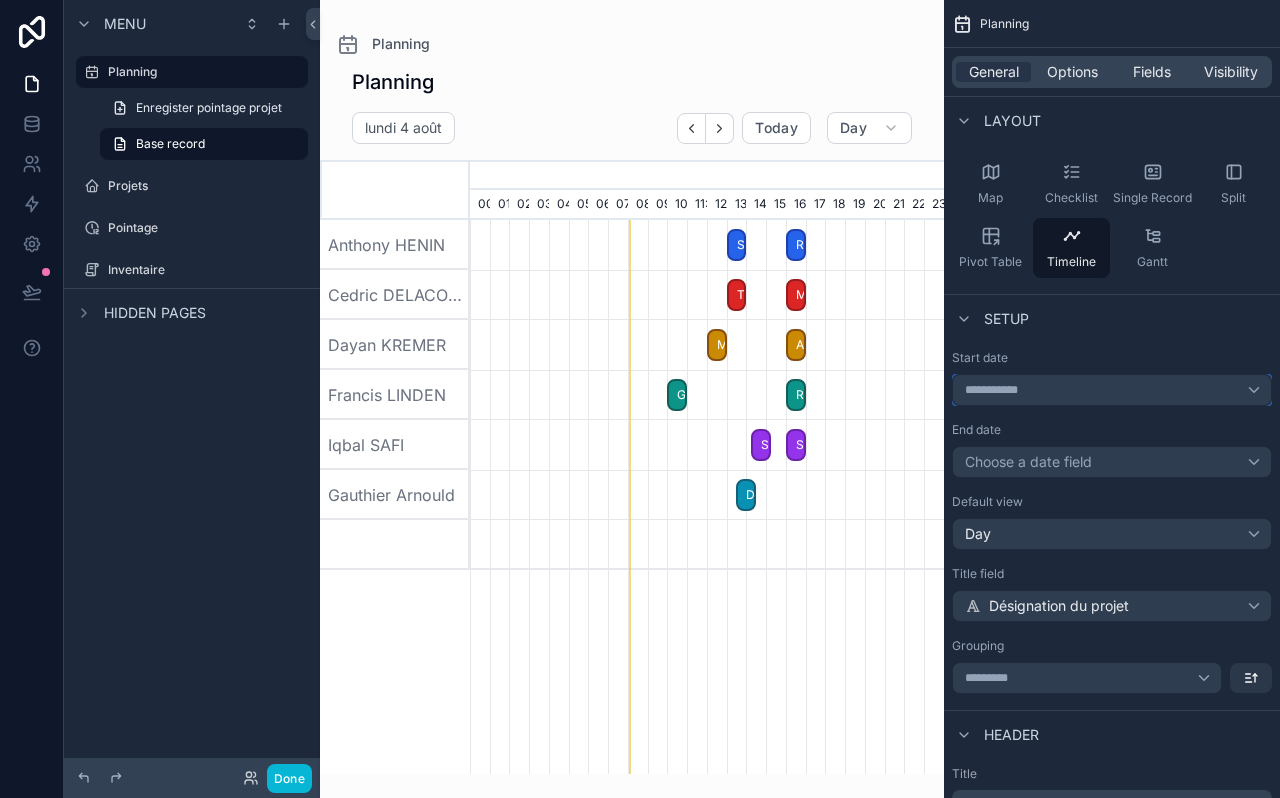 click on "**********" at bounding box center (1112, 390) 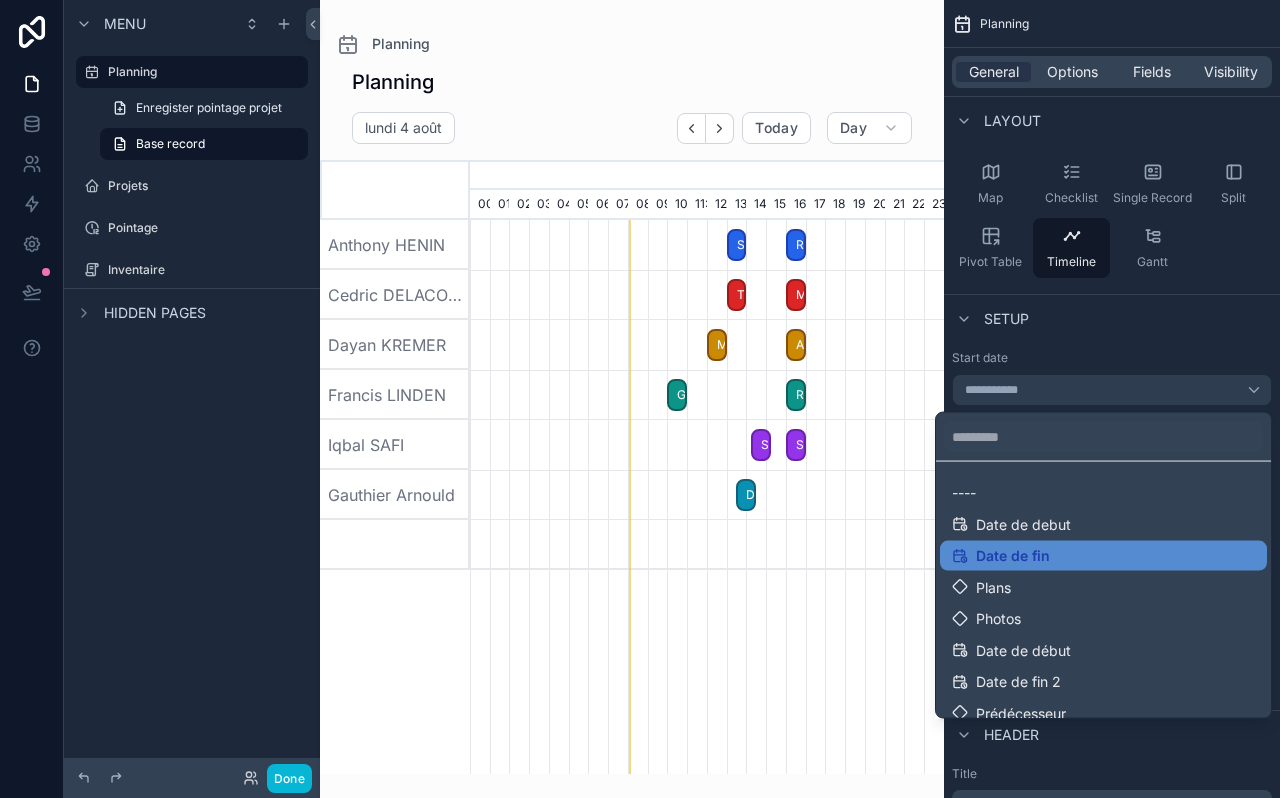 click on "Date de debut" at bounding box center [1023, 524] 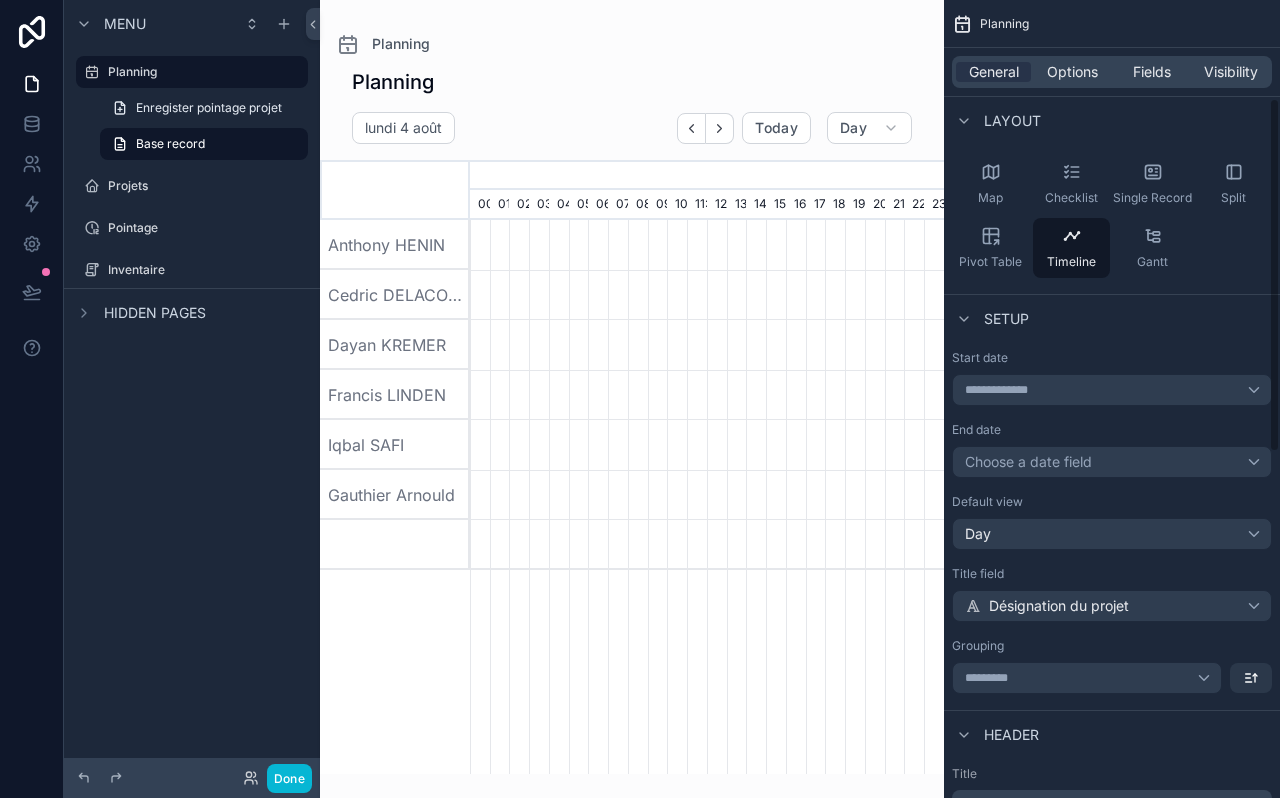 scroll, scrollTop: 0, scrollLeft: 3318, axis: horizontal 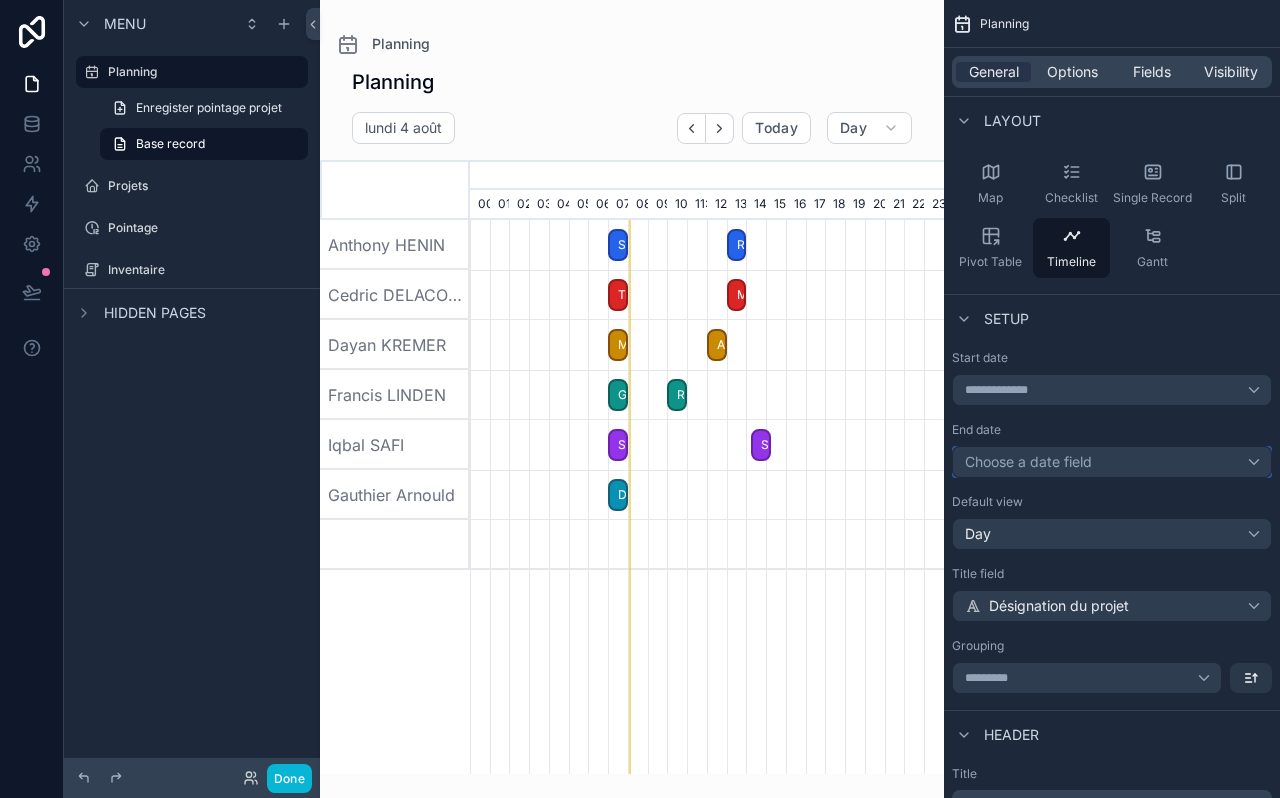 click on "Choose a date field" at bounding box center [1112, 462] 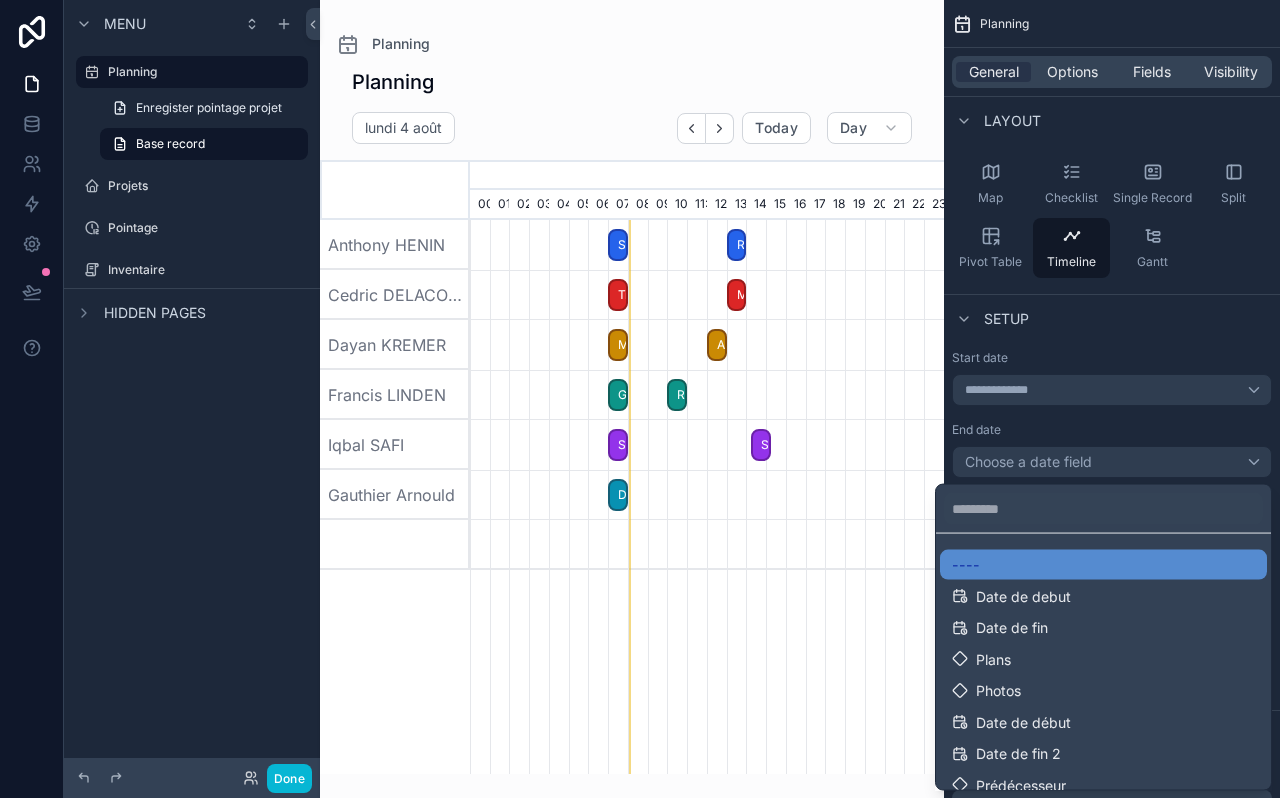 click on "Date de fin" at bounding box center [1103, 628] 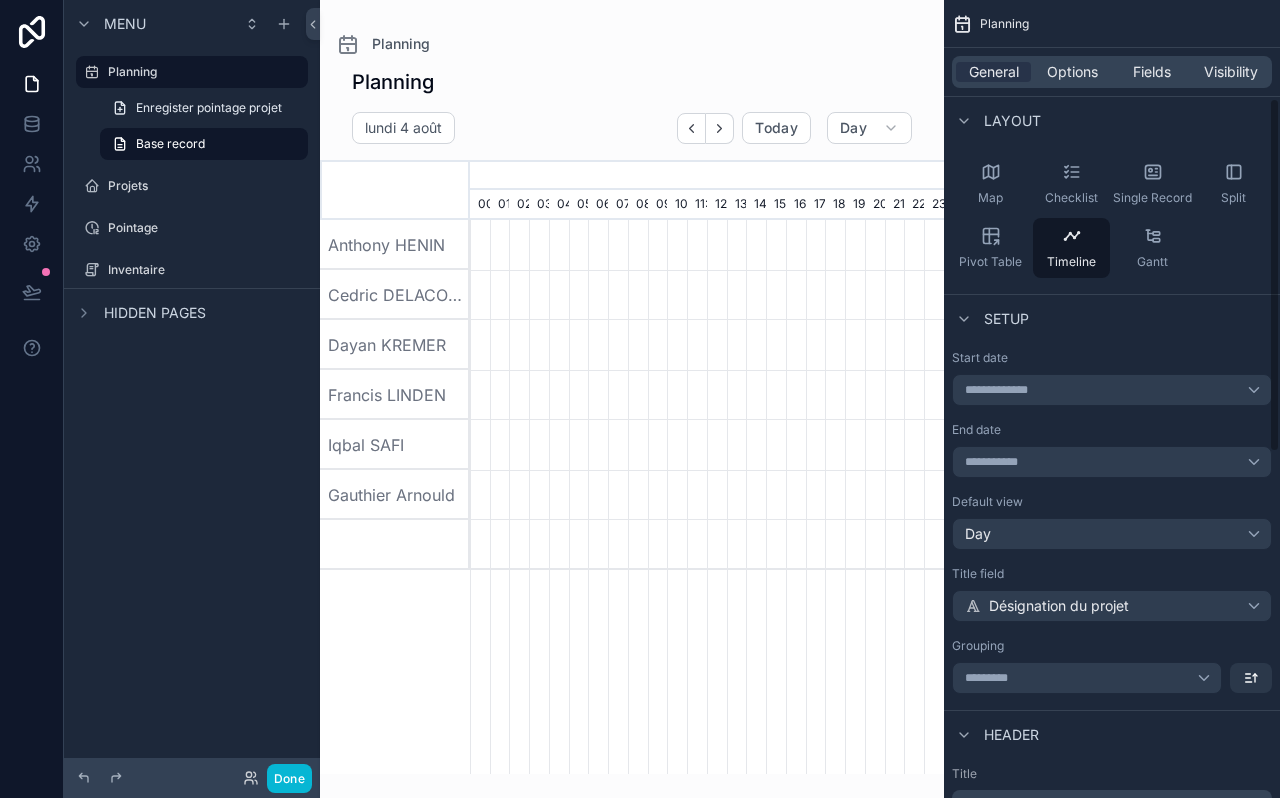 scroll, scrollTop: 0, scrollLeft: 3318, axis: horizontal 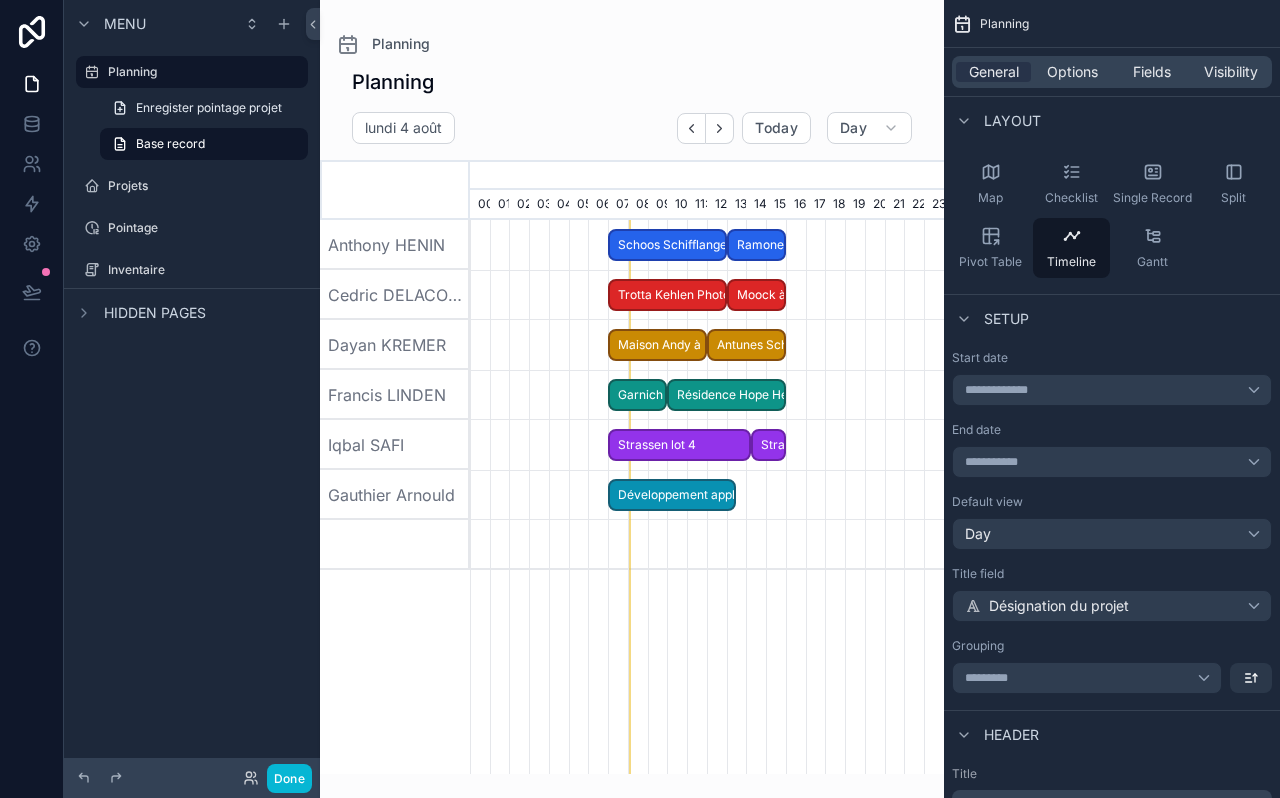 drag, startPoint x: 1087, startPoint y: 329, endPoint x: 1084, endPoint y: 303, distance: 26.172504 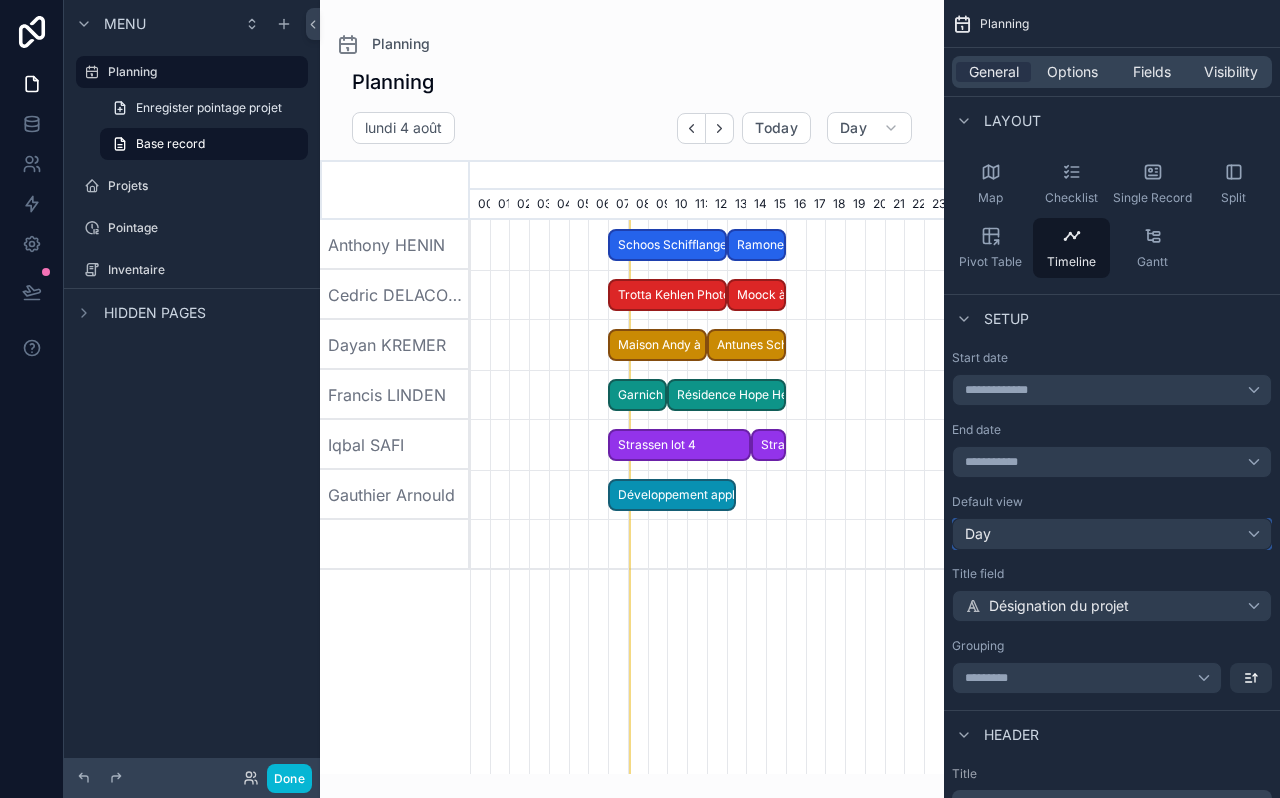 click on "Day" at bounding box center [1112, 534] 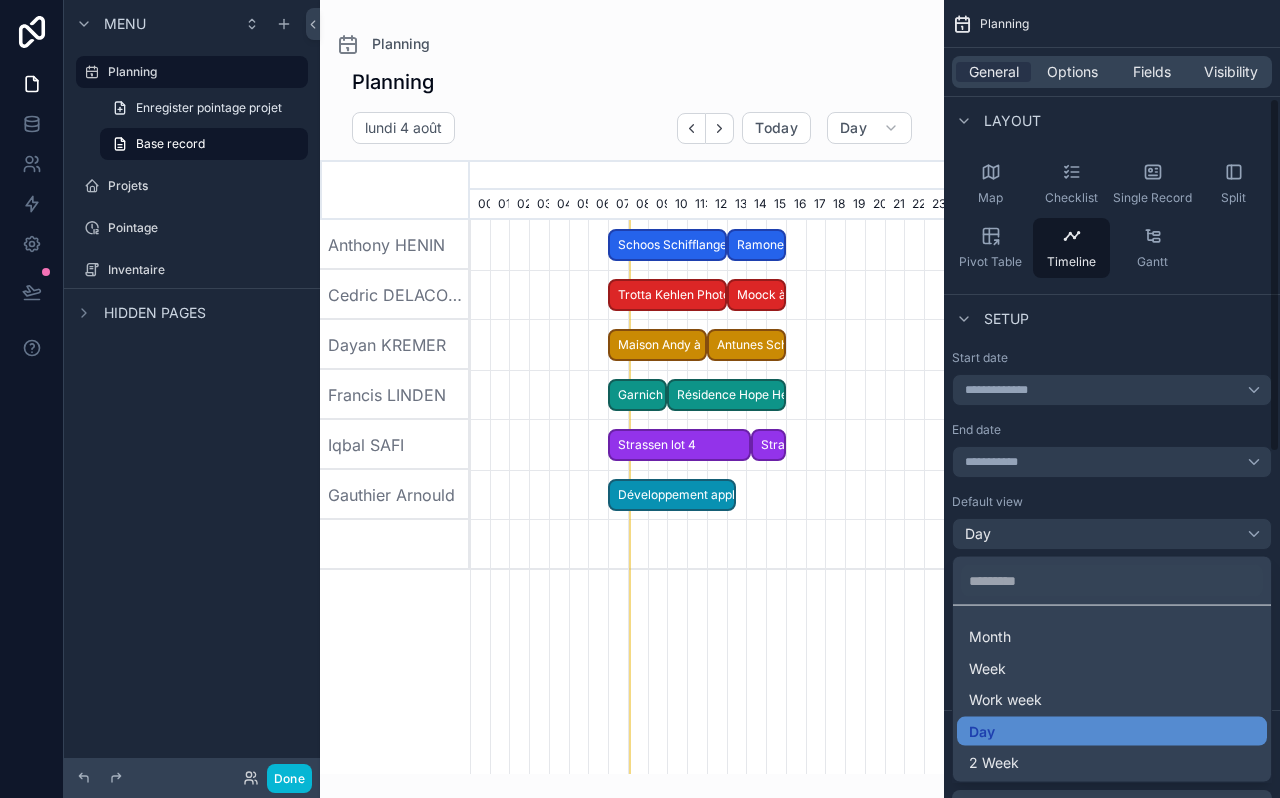 click at bounding box center (640, 399) 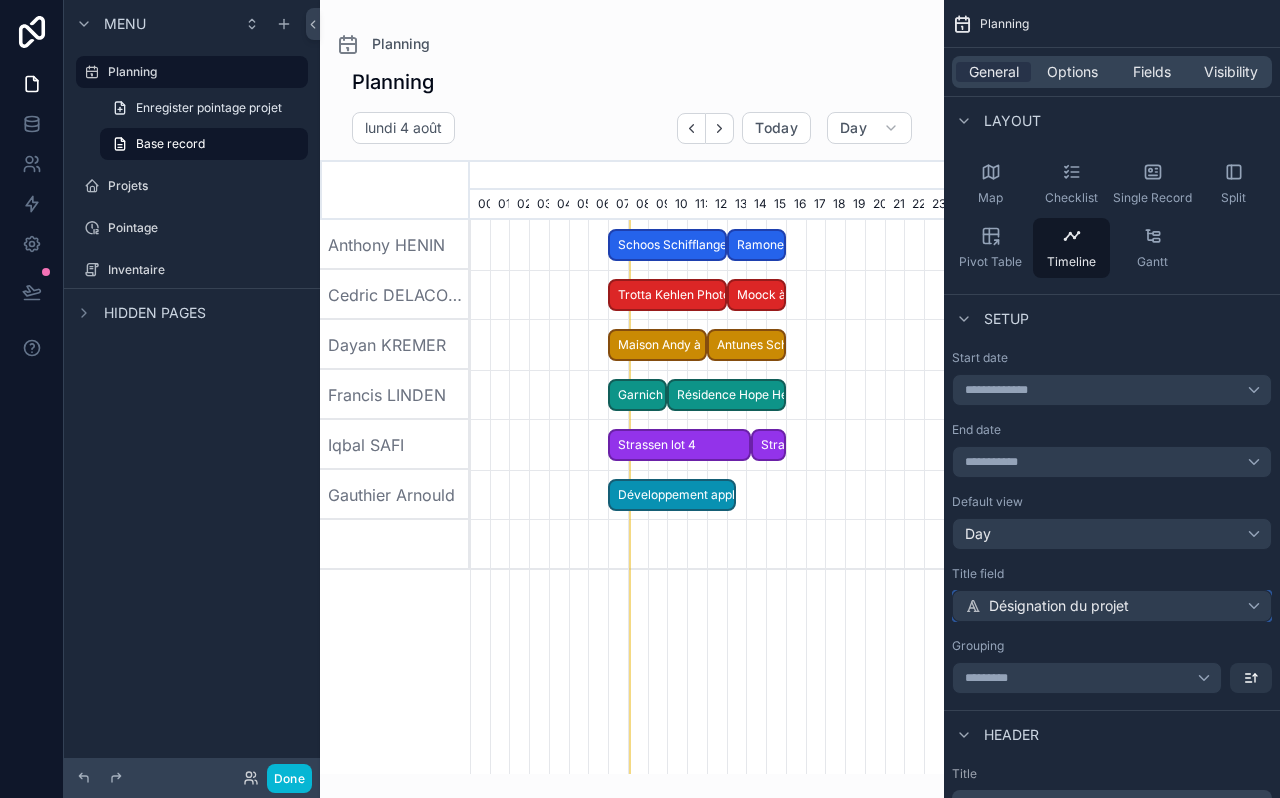 click on "Désignation du projet" at bounding box center [1112, 606] 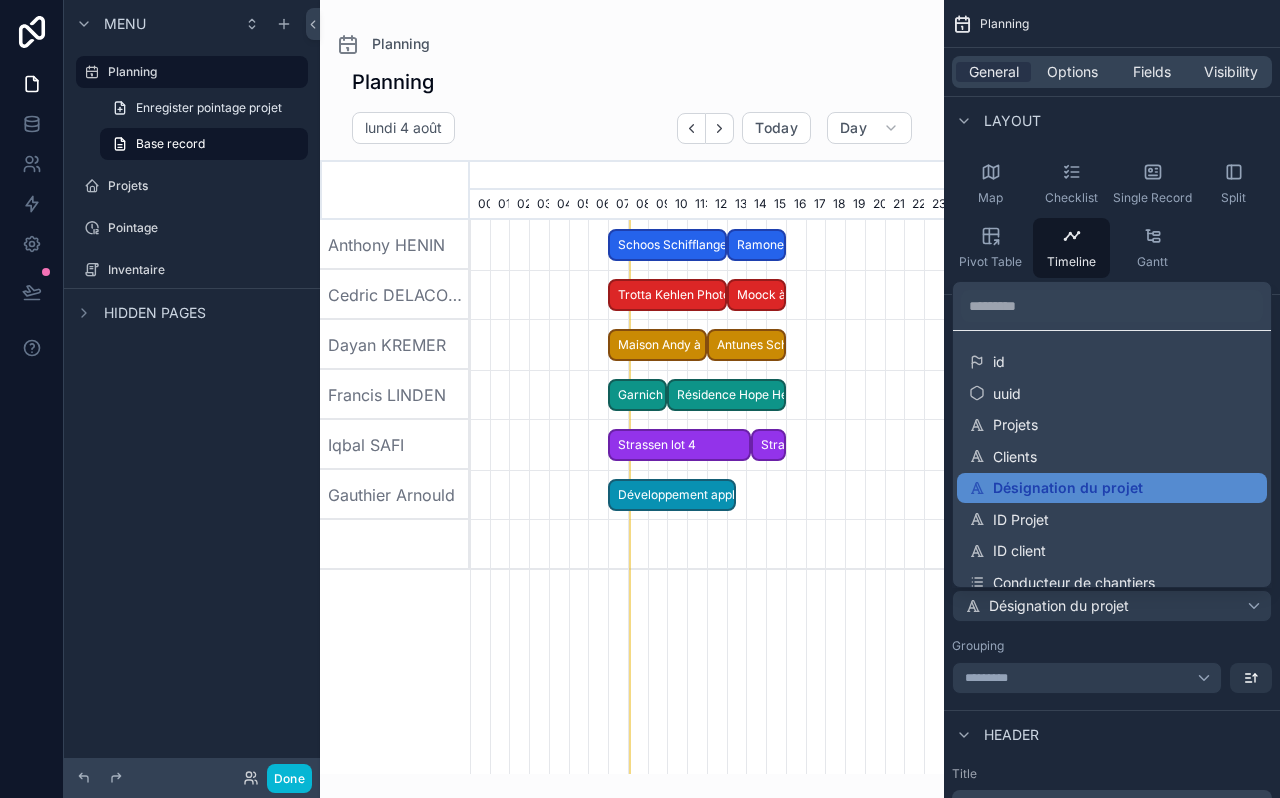 click at bounding box center (640, 399) 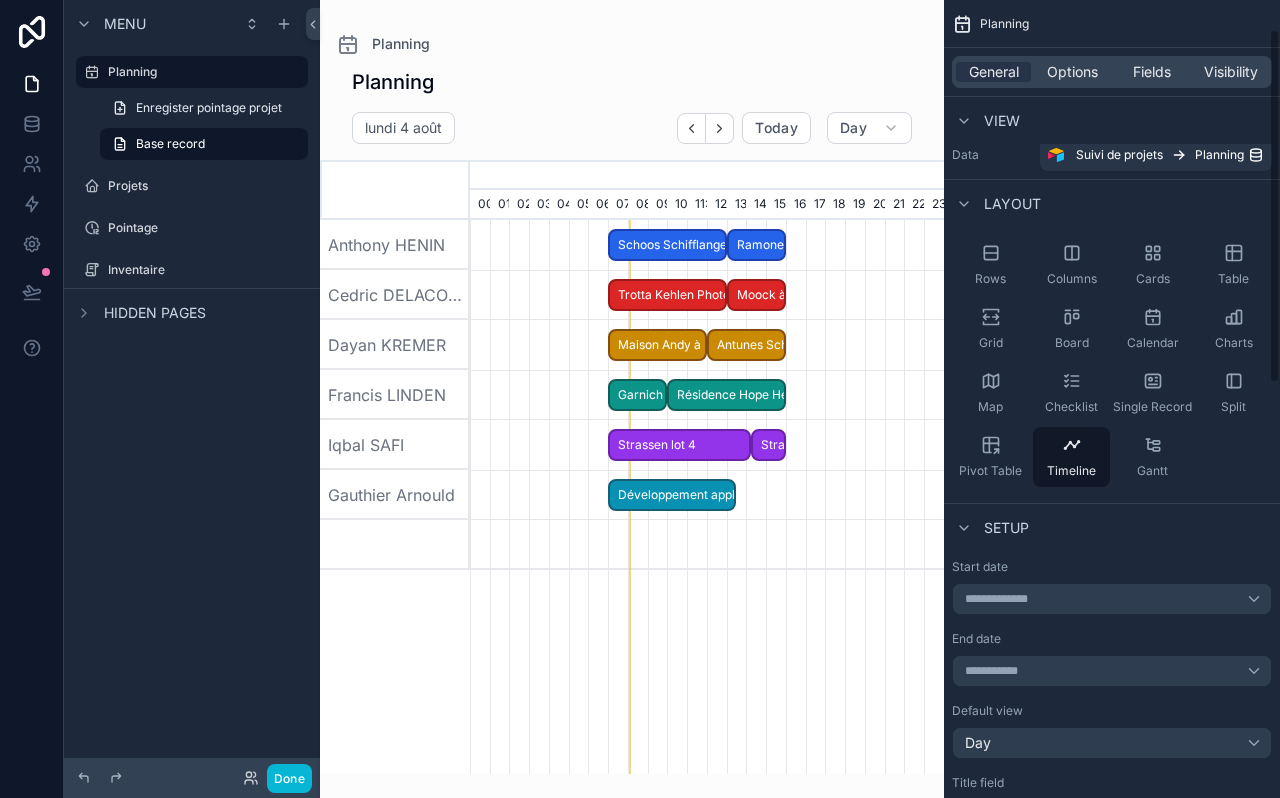 scroll, scrollTop: 0, scrollLeft: 0, axis: both 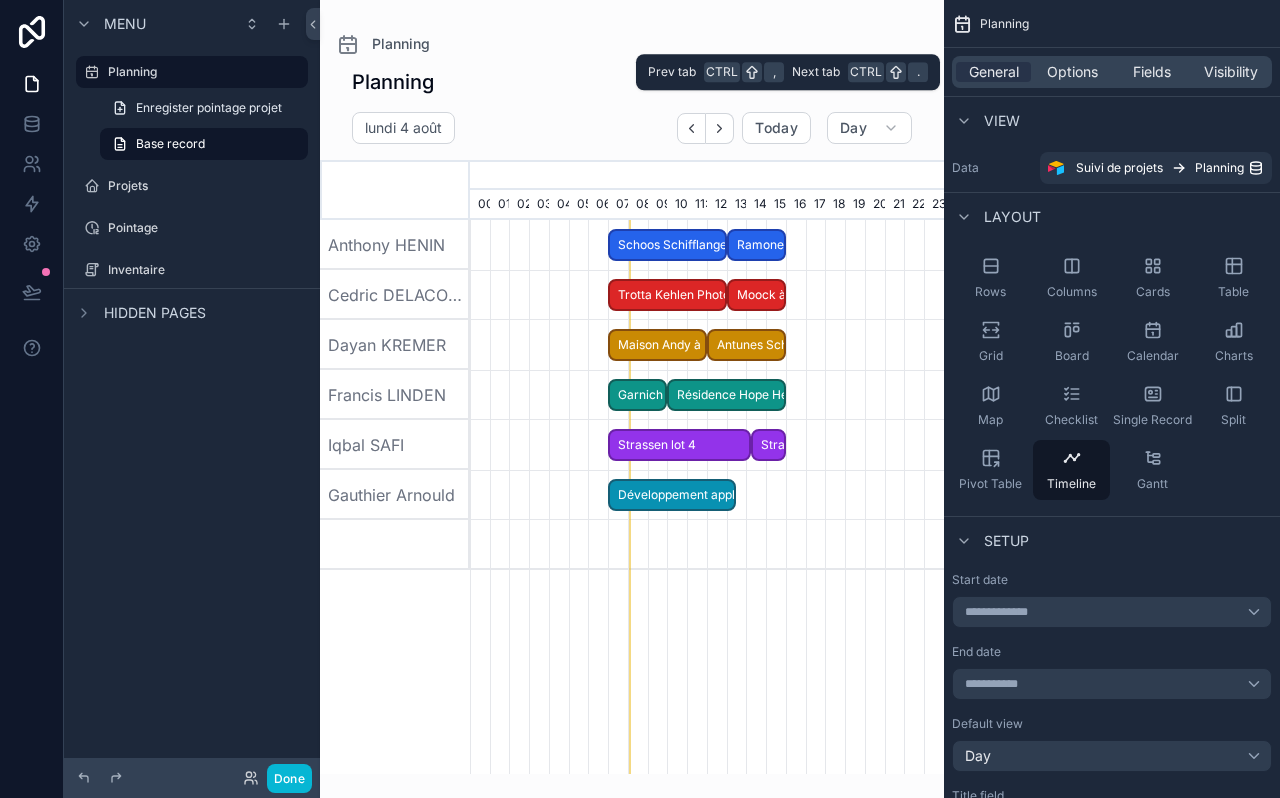 click on "Options" at bounding box center (1072, 72) 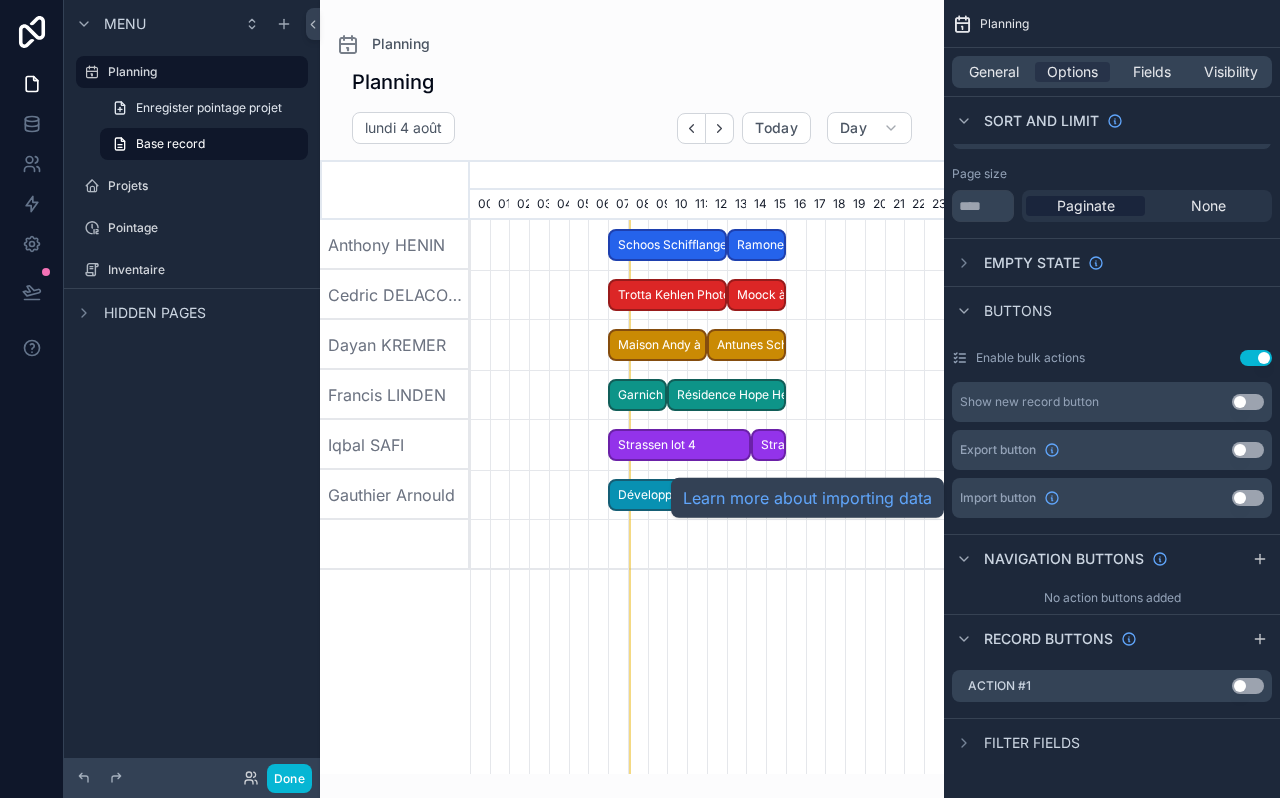 scroll, scrollTop: 0, scrollLeft: 0, axis: both 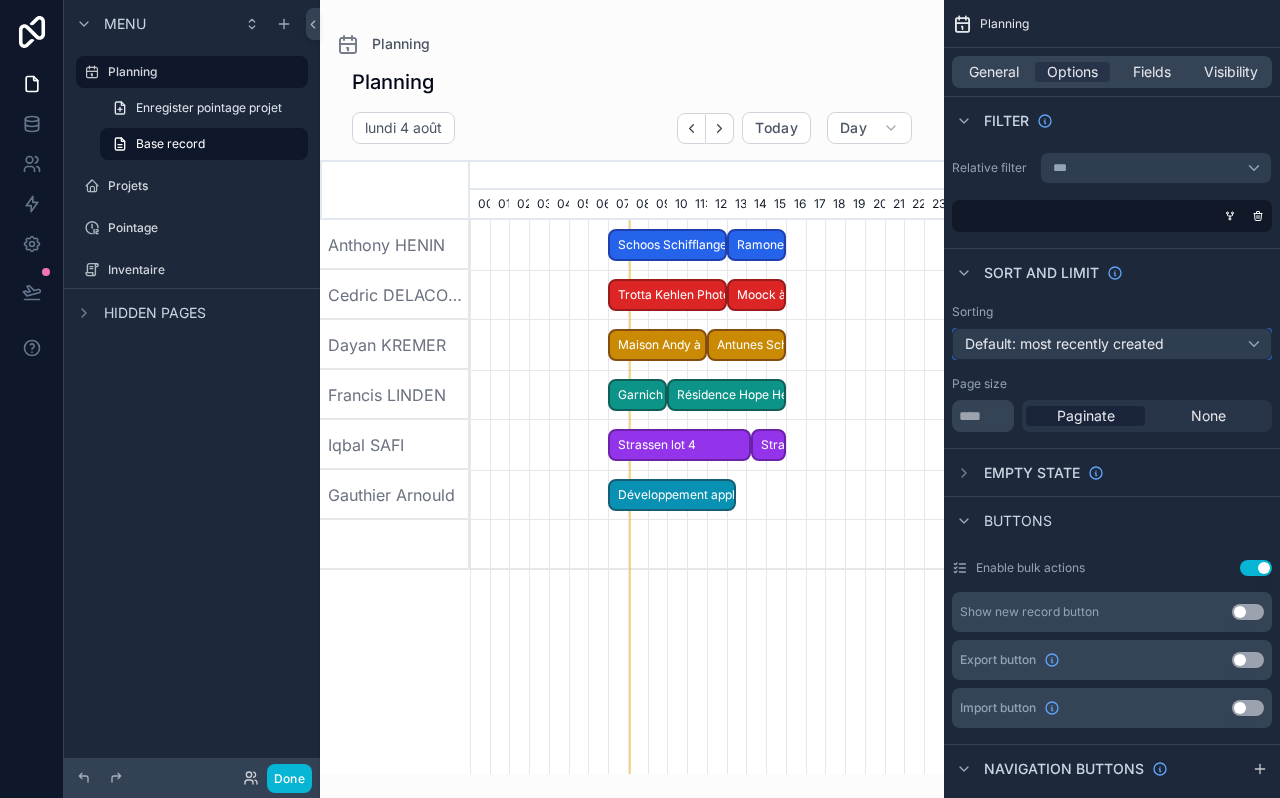 click on "Default: most recently created" at bounding box center (1064, 343) 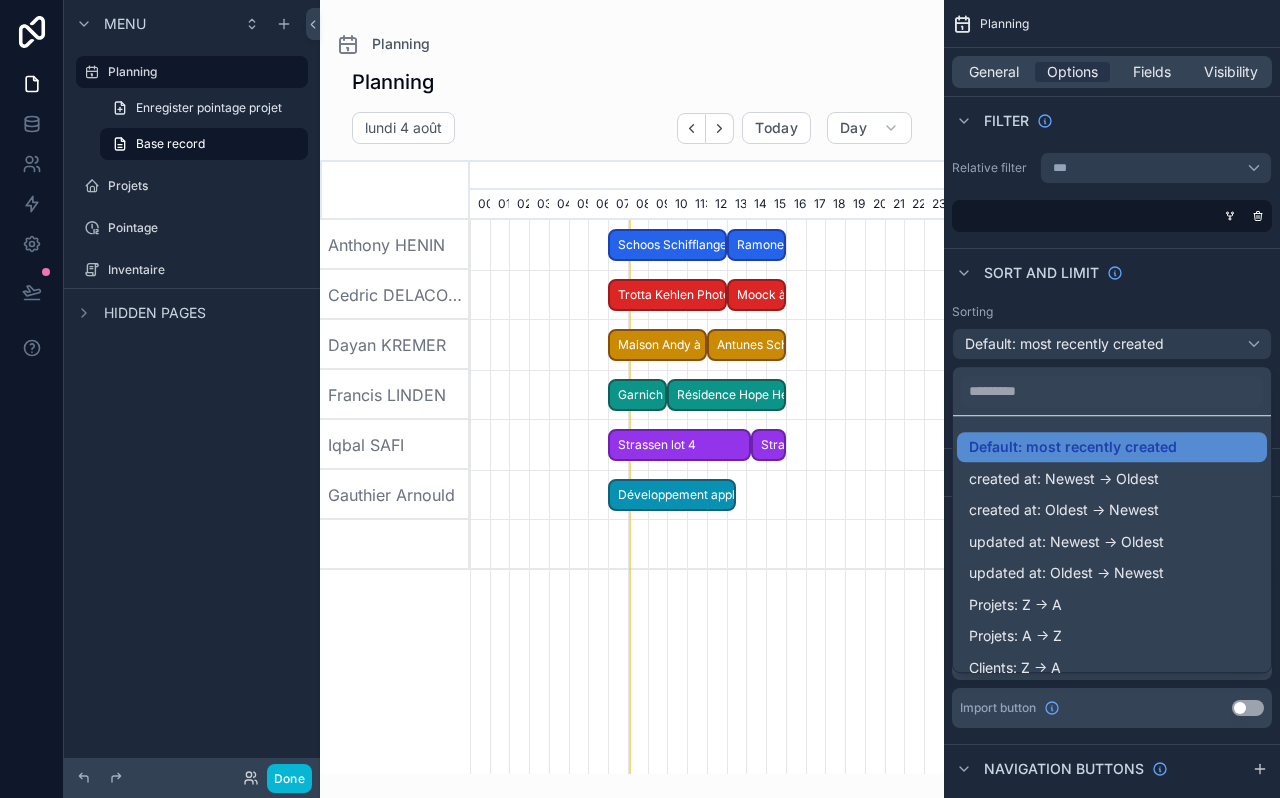 click at bounding box center (640, 399) 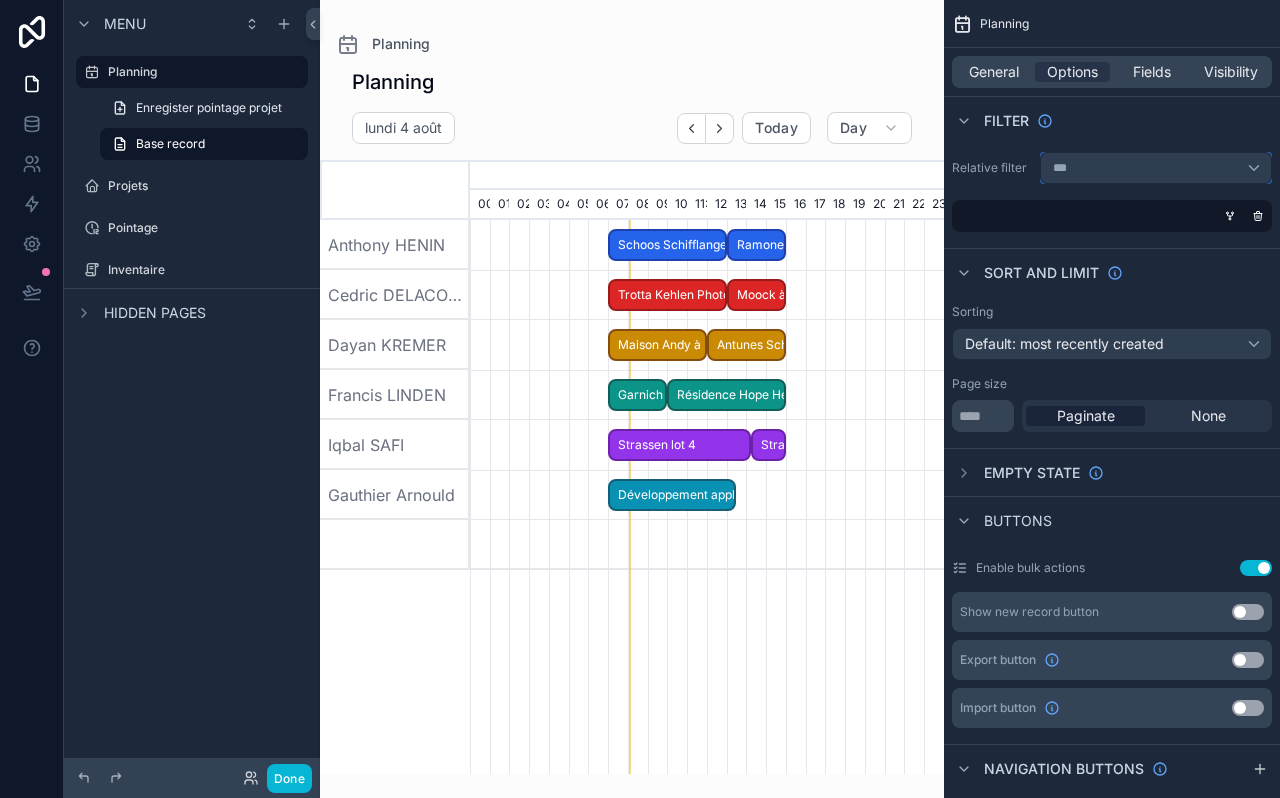 click on "***" at bounding box center (1156, 168) 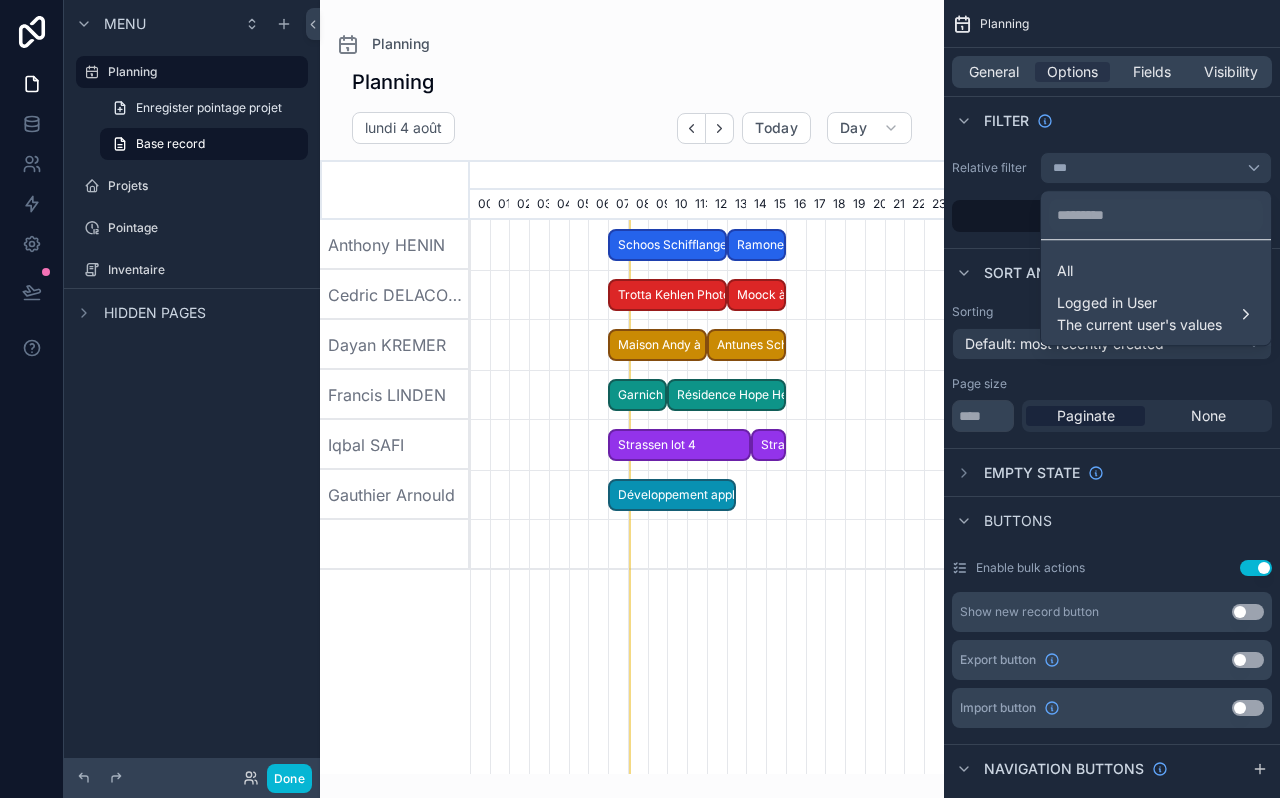 click on "All" at bounding box center [1065, 271] 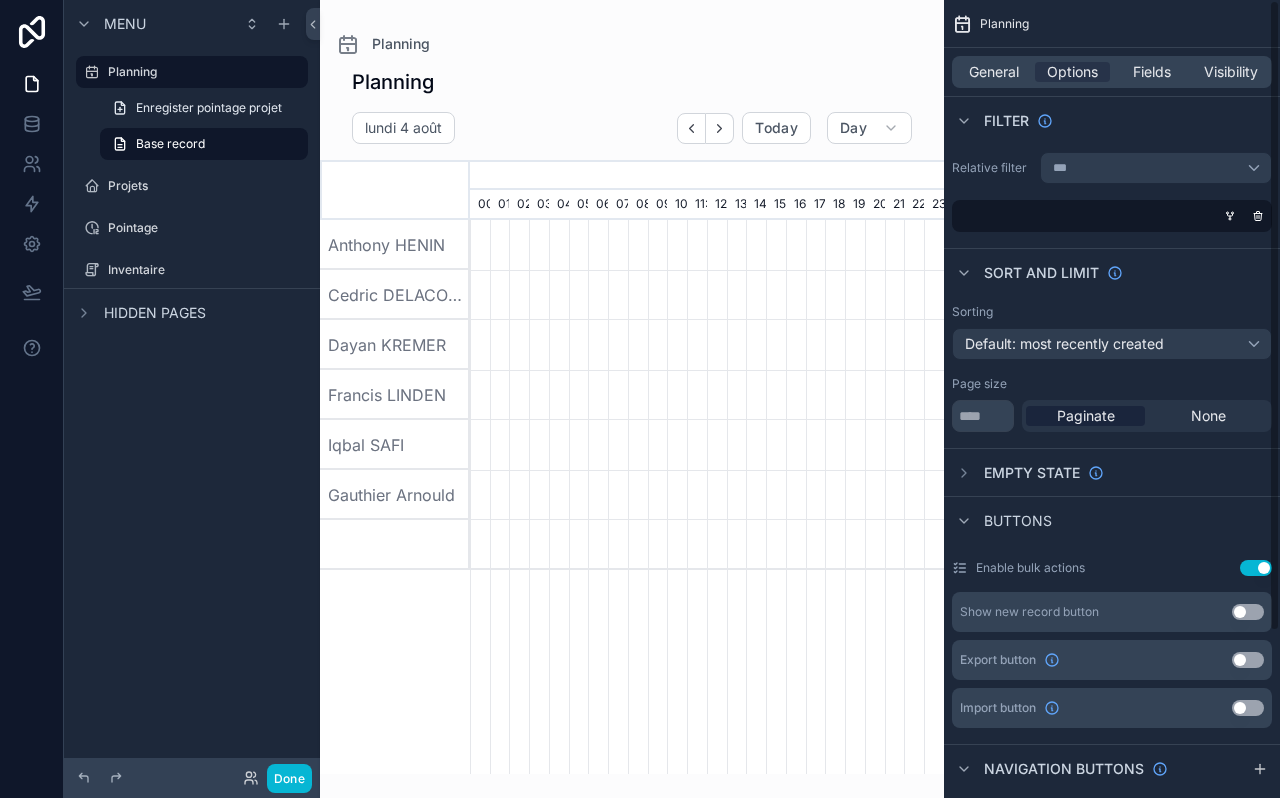 scroll, scrollTop: 0, scrollLeft: 3318, axis: horizontal 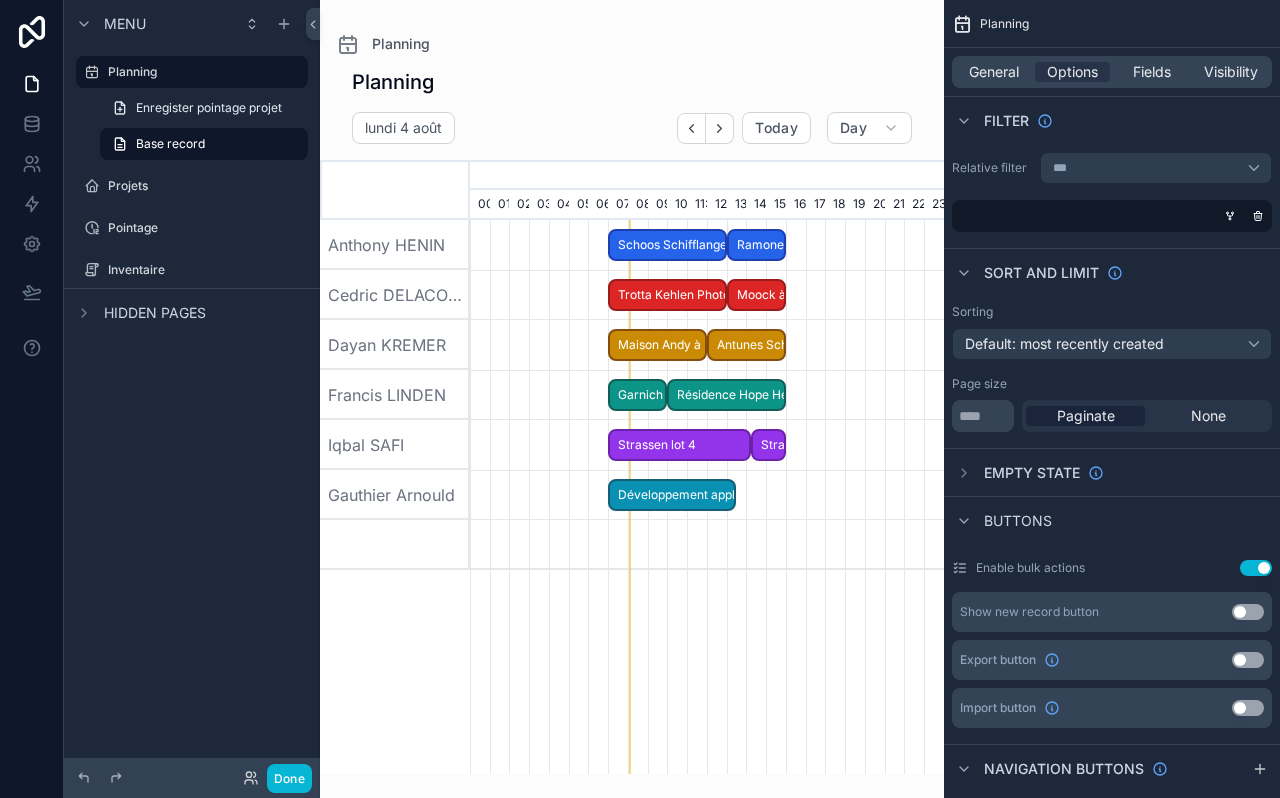 click at bounding box center (1230, 216) 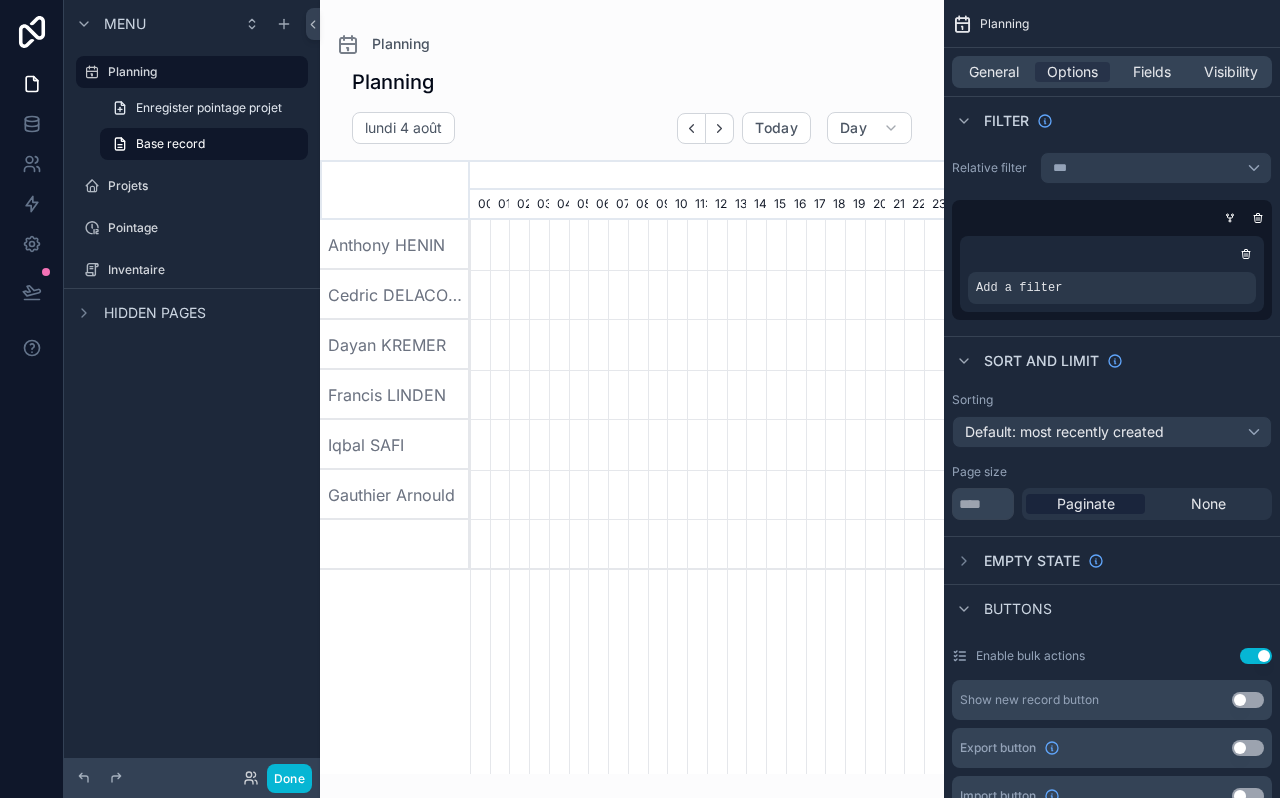 scroll, scrollTop: 0, scrollLeft: 3318, axis: horizontal 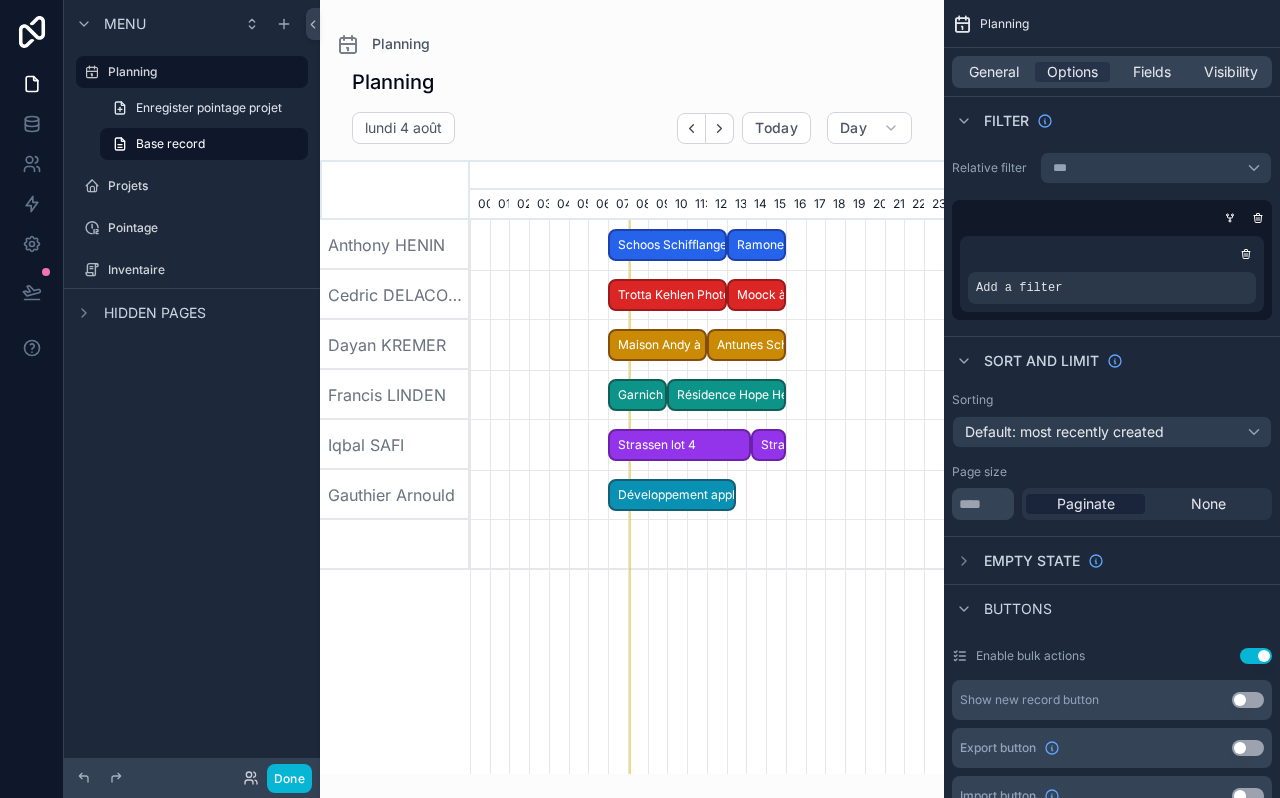 click on "Add a filter" at bounding box center (1112, 288) 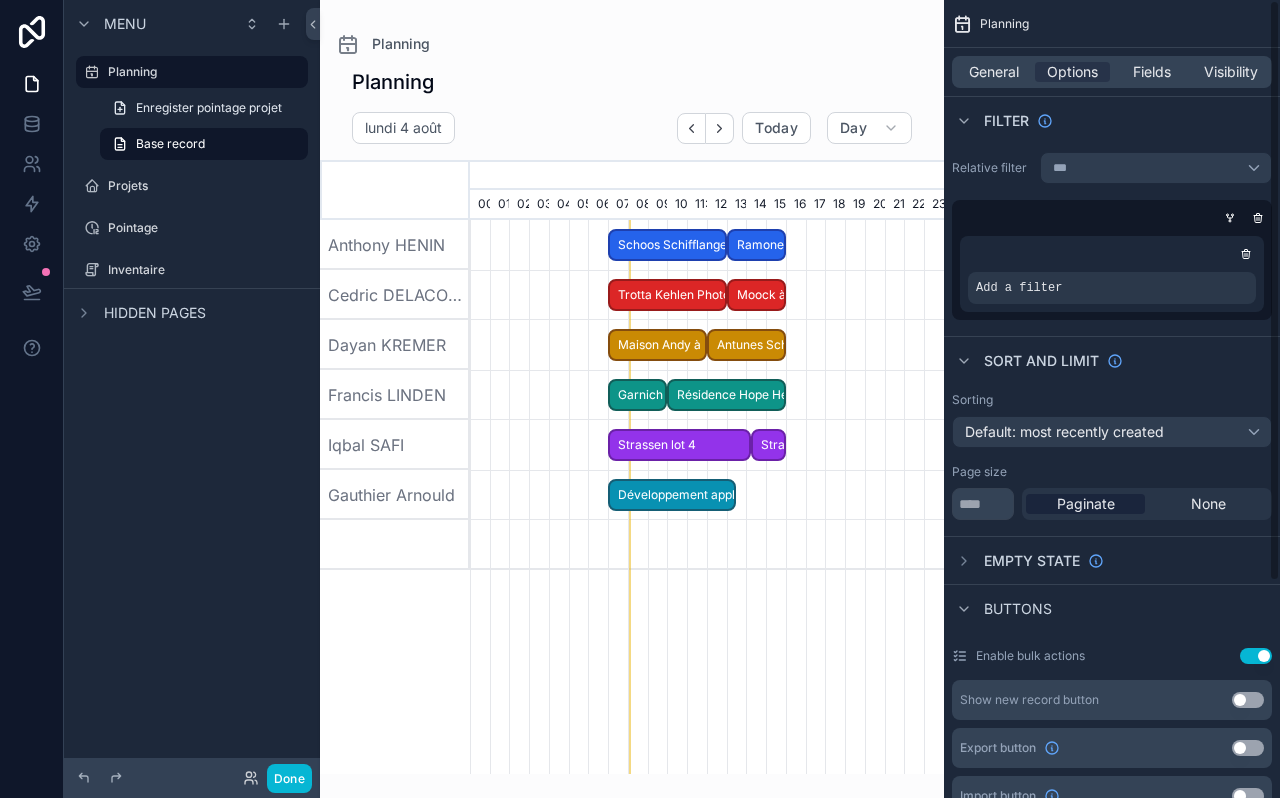 click at bounding box center [0, 0] 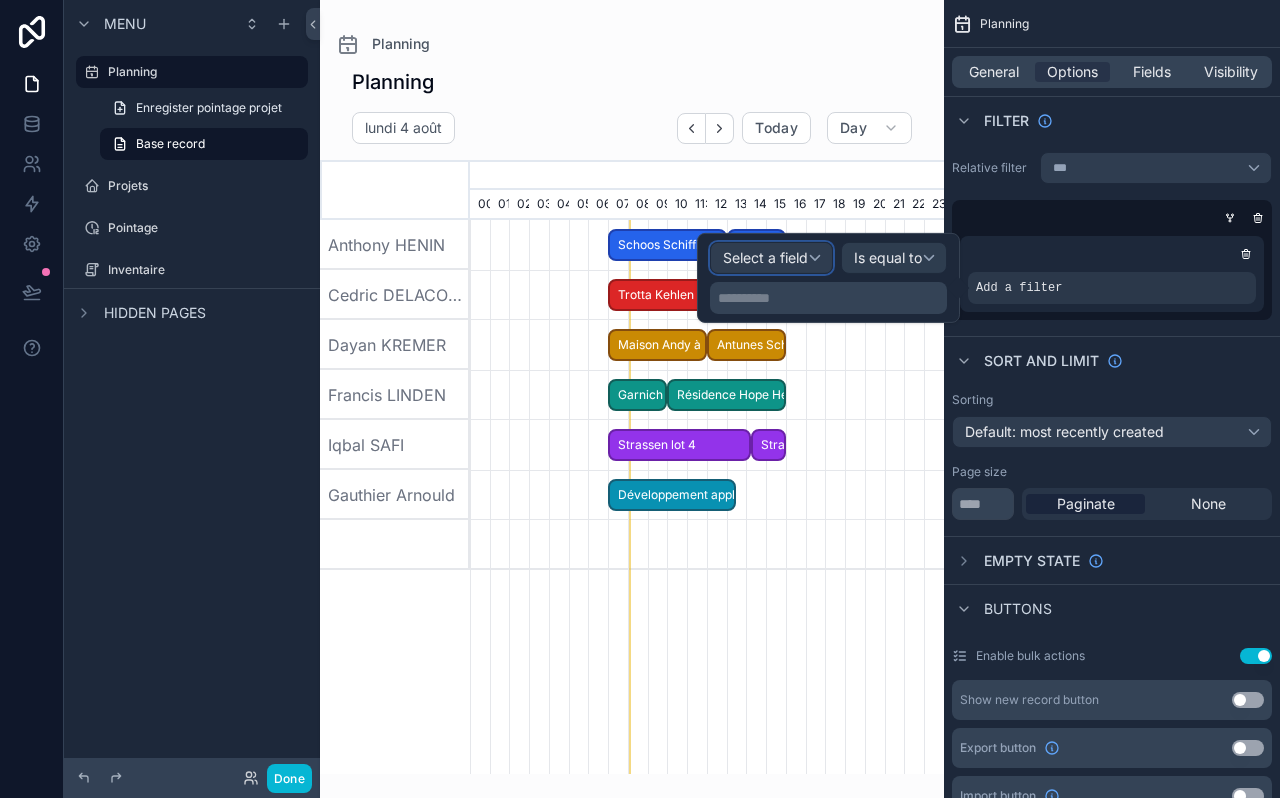 click on "Select a field" at bounding box center (765, 257) 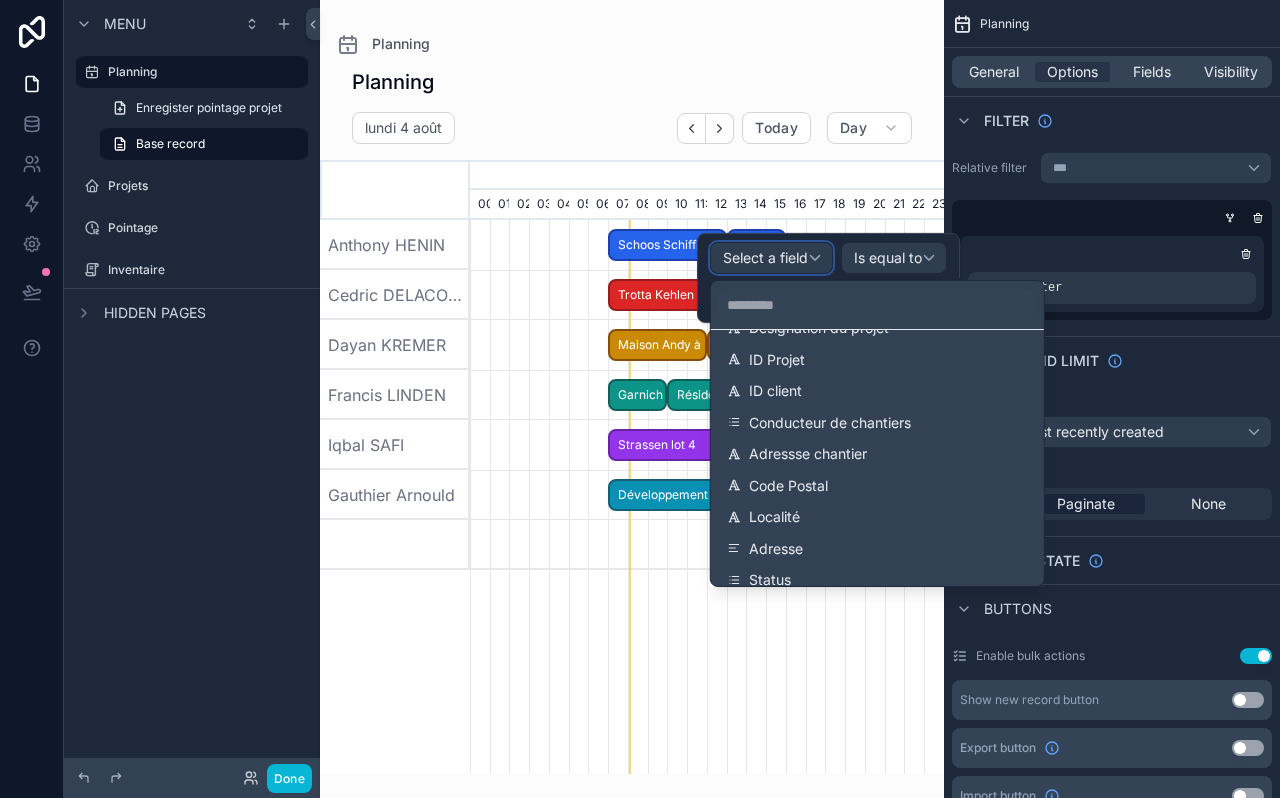 scroll, scrollTop: 444, scrollLeft: 0, axis: vertical 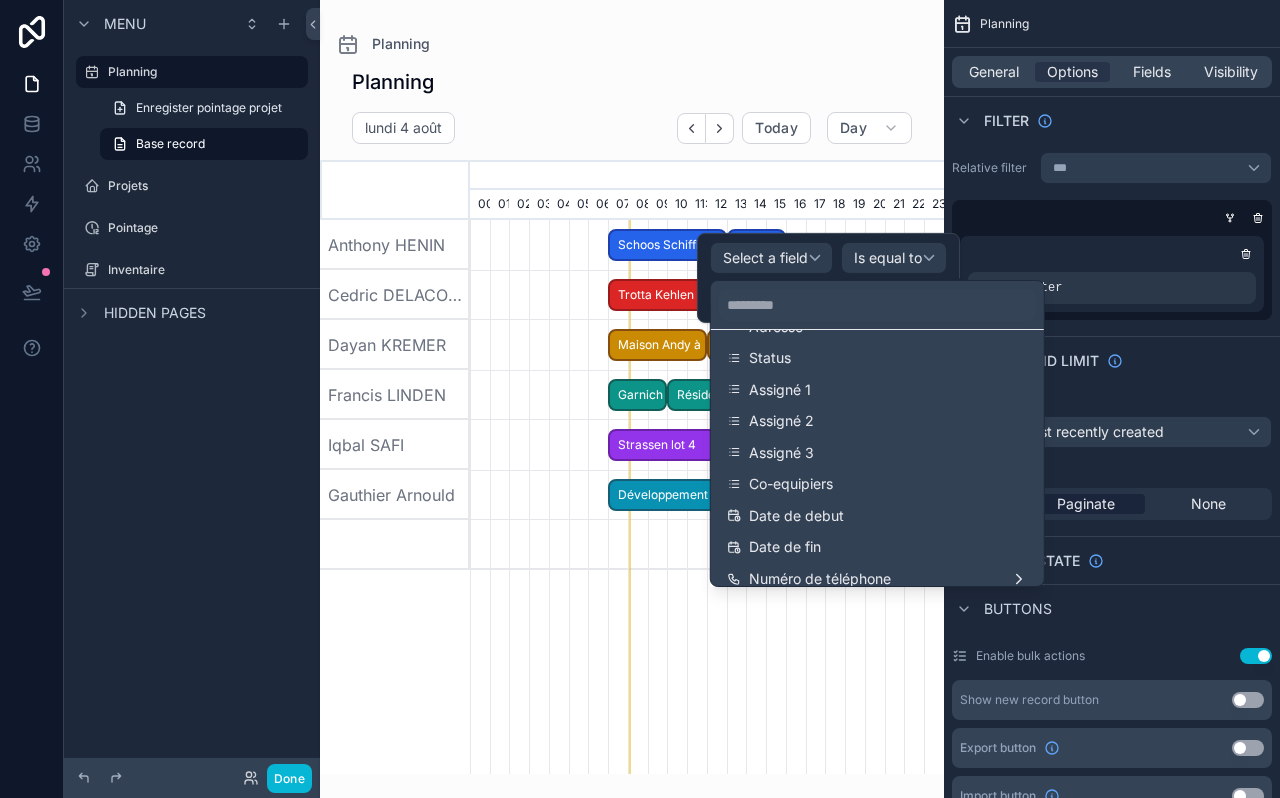 click on "Co-equipiers" at bounding box center (877, 484) 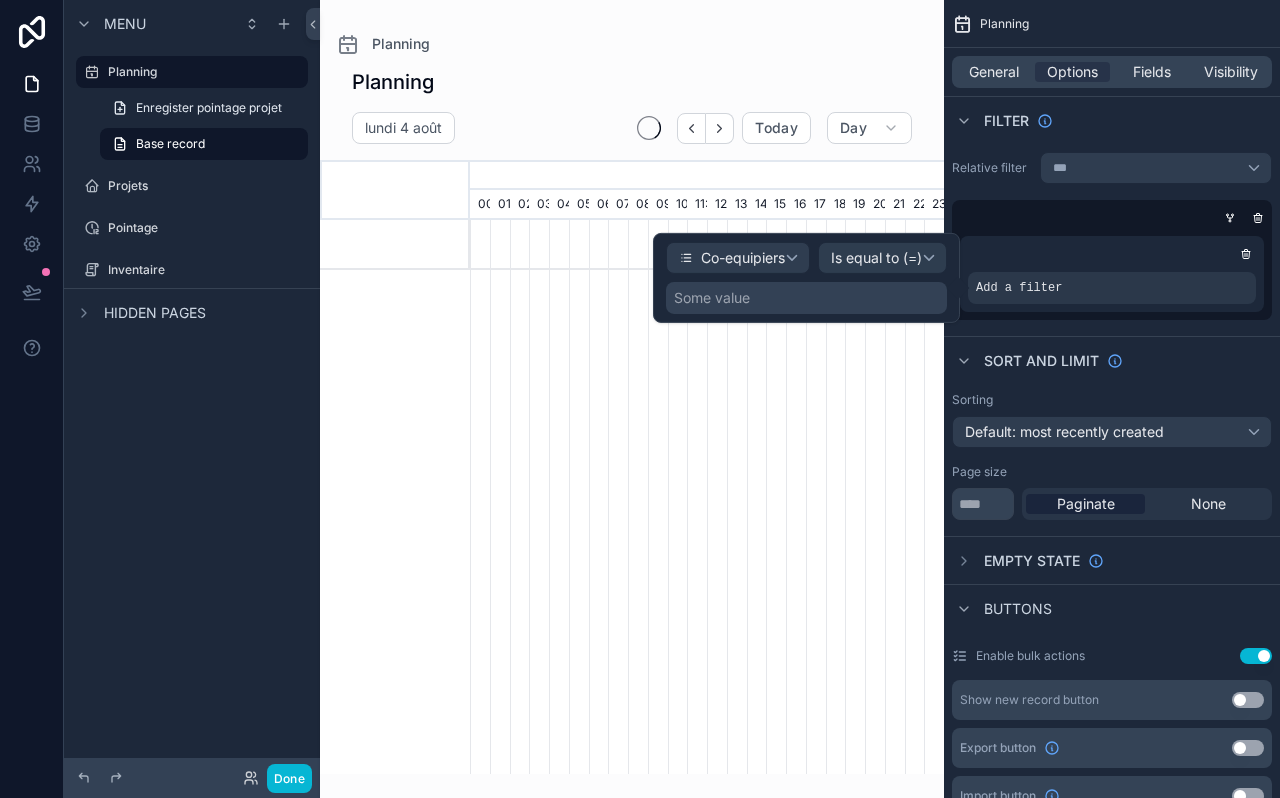 scroll, scrollTop: 0, scrollLeft: 3318, axis: horizontal 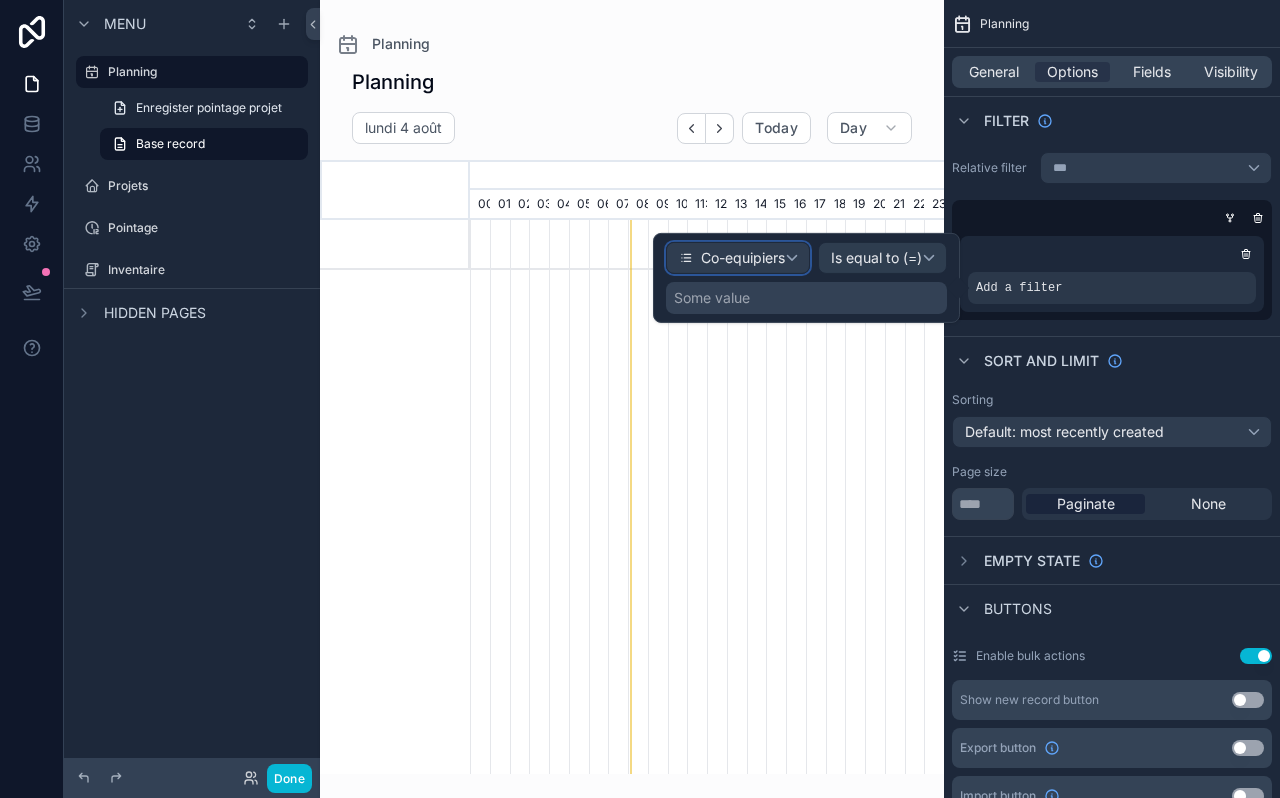 click on "Co-equipiers" at bounding box center (743, 258) 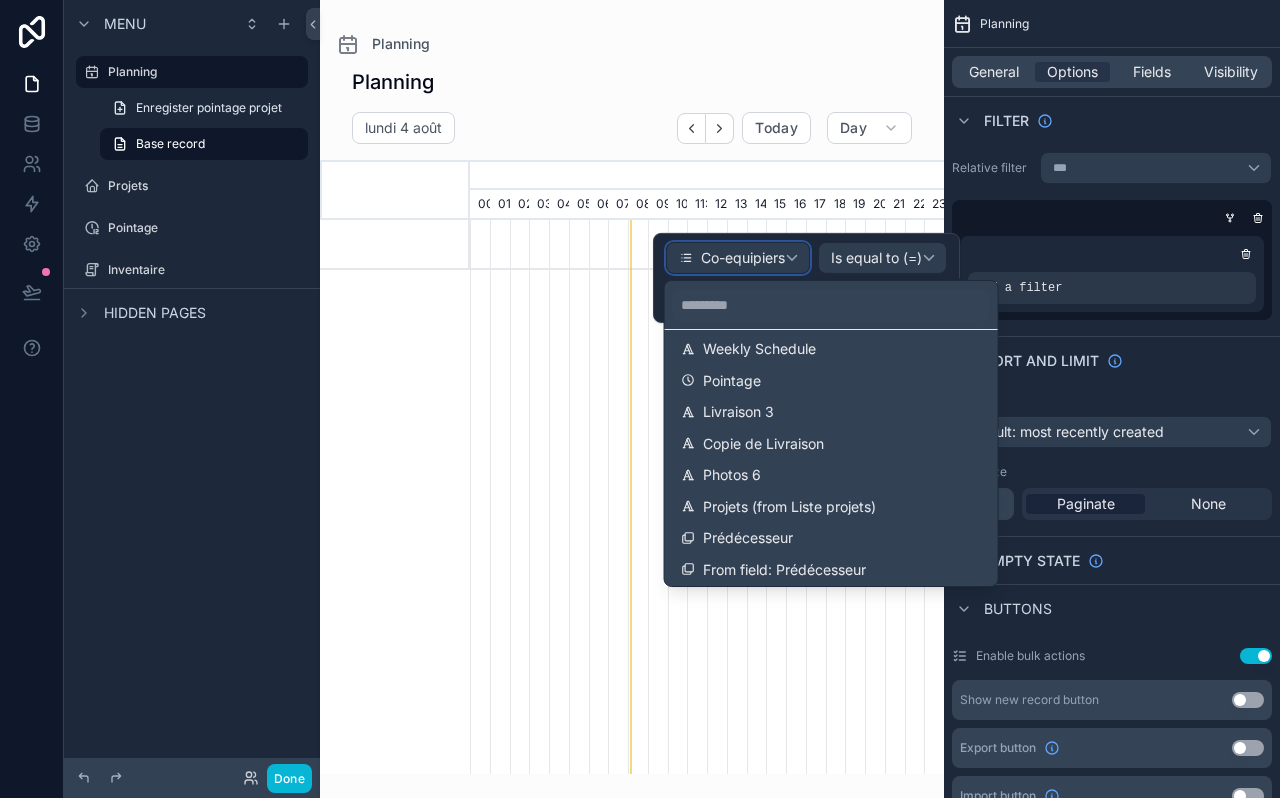 scroll, scrollTop: 1968, scrollLeft: 0, axis: vertical 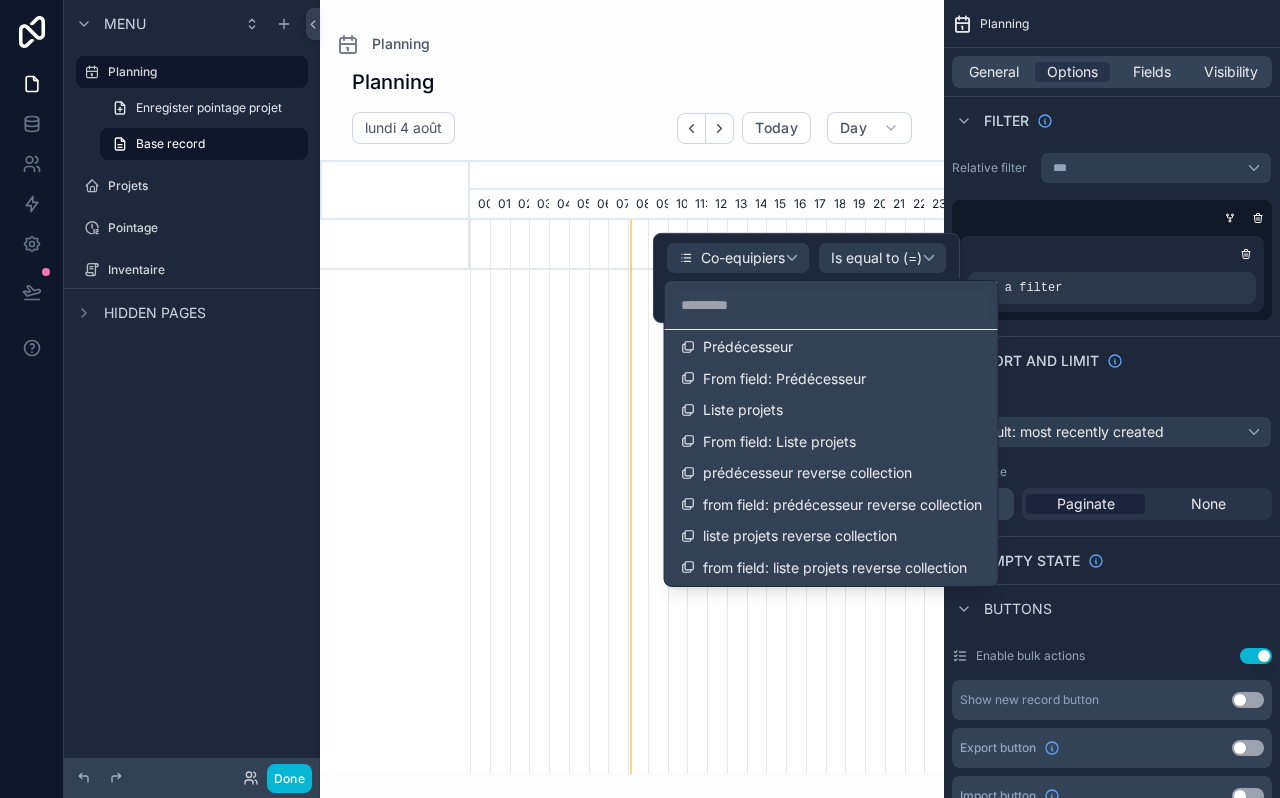 drag, startPoint x: 1000, startPoint y: 250, endPoint x: 1042, endPoint y: 238, distance: 43.68066 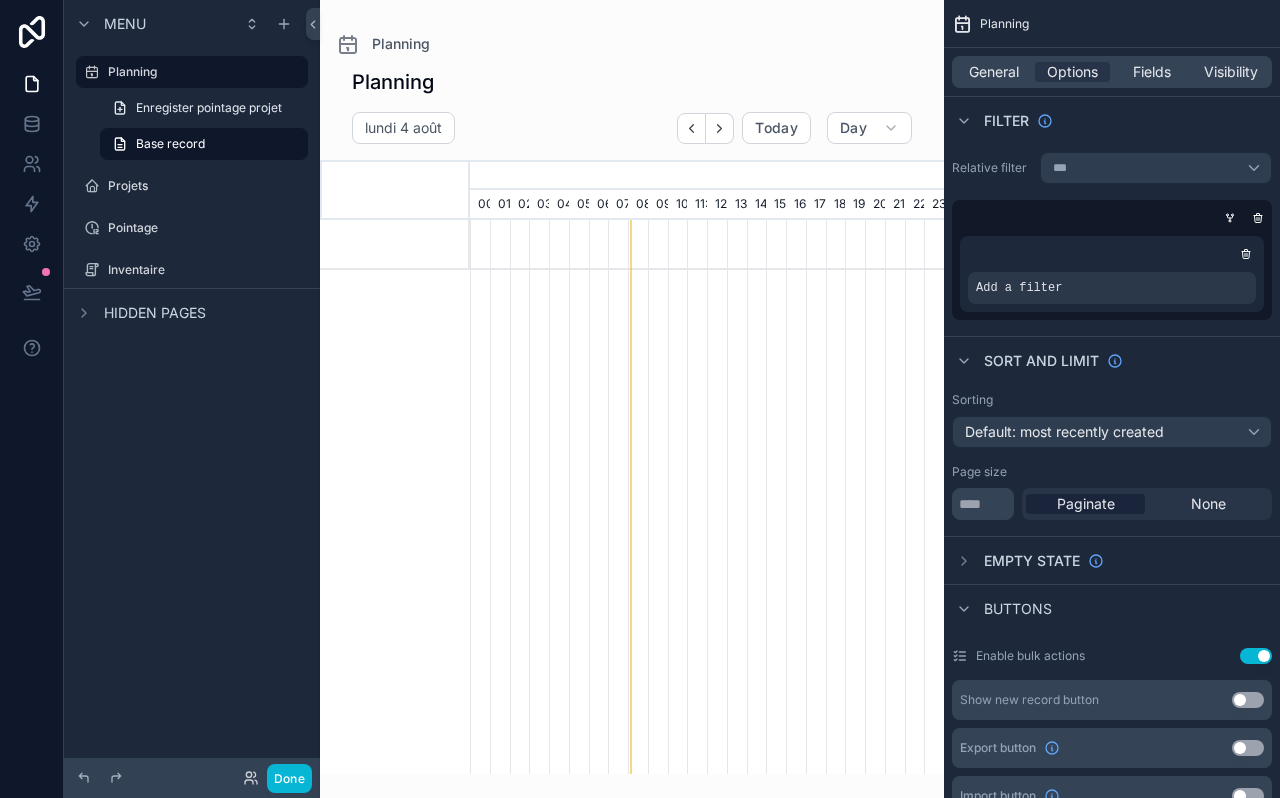 click 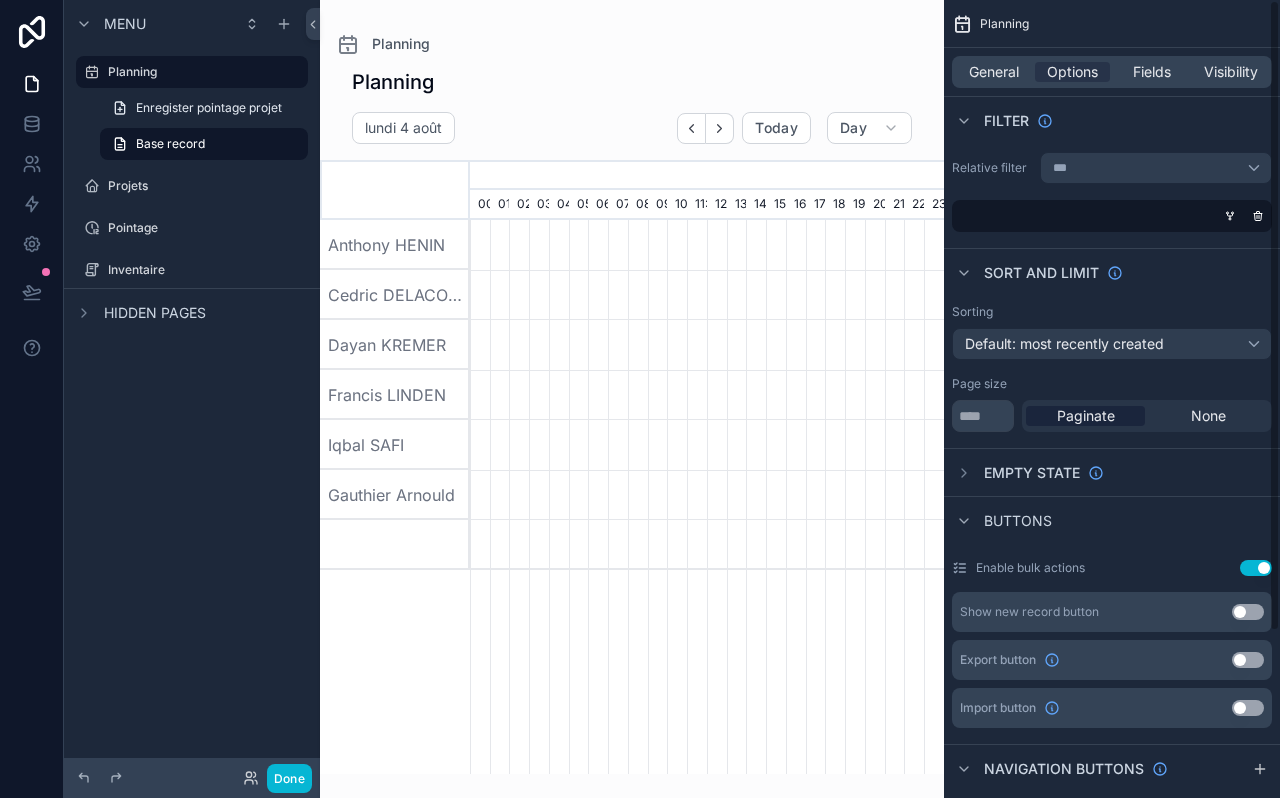 scroll, scrollTop: 0, scrollLeft: 3318, axis: horizontal 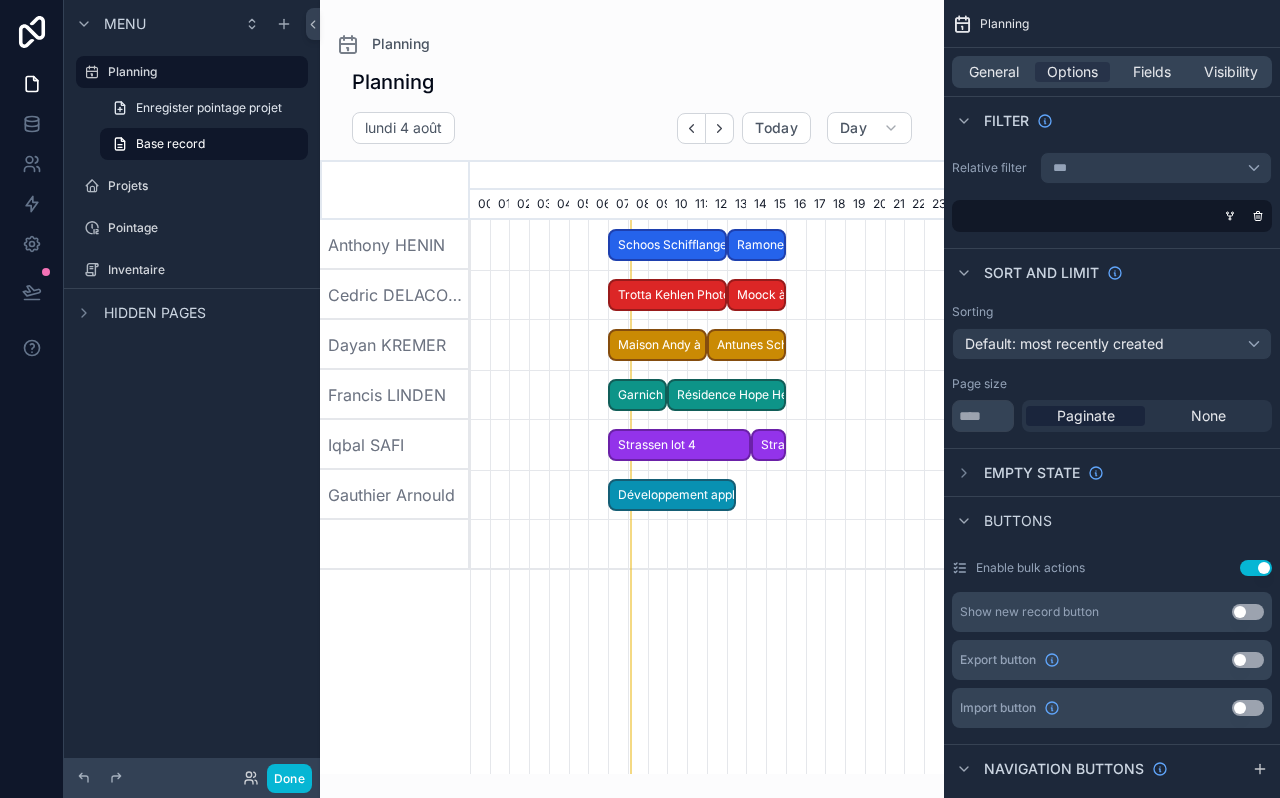 click on "Développement application Strassen lot 5 Résidence Hope Heisdorf Ramoneda à Nospelt. Offre pour éclairage de la lampe de la porte d'entrée, et de la terrasse Trotta Kehlen Photovoltaïque Schoos Schifflange Antunes Schifflange Maison Andy à Eischen. Offre électrique pour le remplacement des prises et interrupteurs en bticino livinglight blanc. Strassen lot 4 Développement application Garnich - lot 07 - maison invendue Moock à Luxembourg. Vente et montage d'une installation Photovoltaïque de 31 panneaux Jinko Solar Tiger Neo N-type 440w full Black. Système de batterie pour stockage de 11,04Kwh" at bounding box center [707, 497] 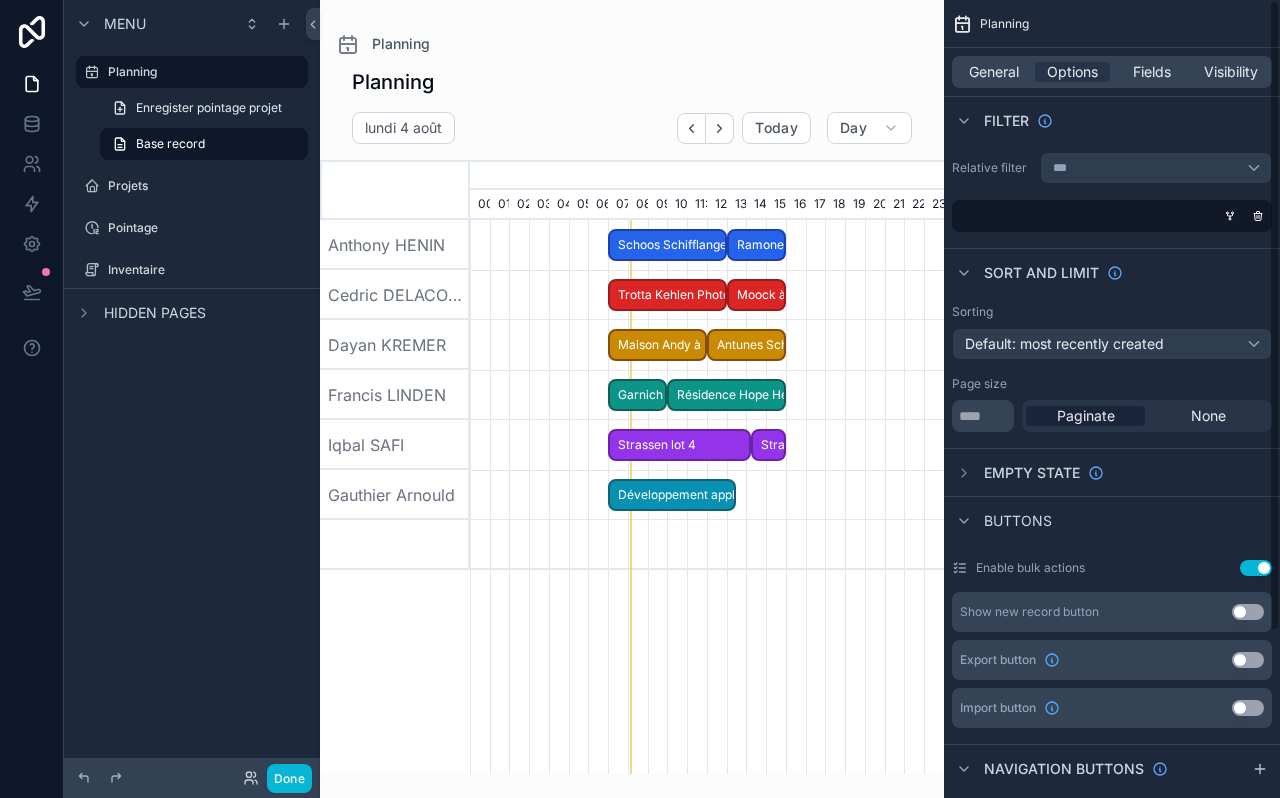 click on "General" at bounding box center (994, 72) 